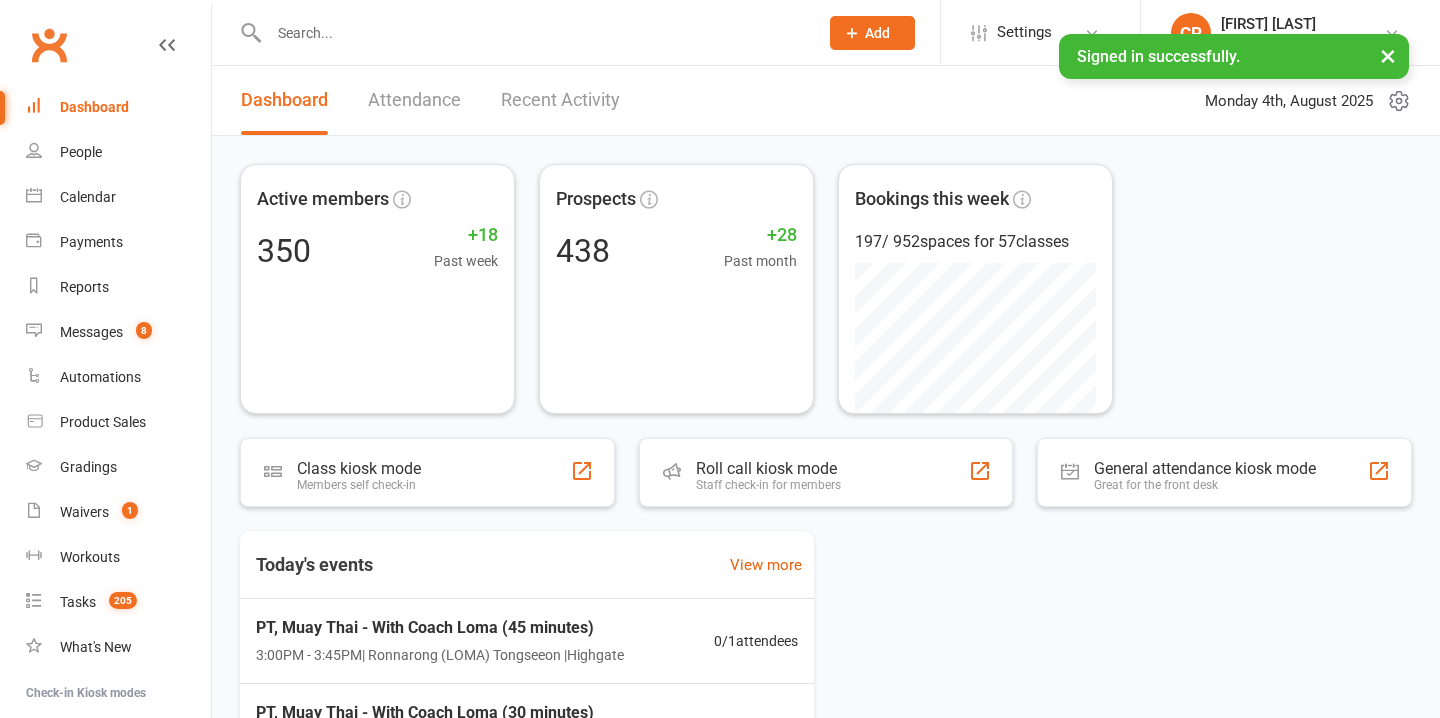 scroll, scrollTop: 0, scrollLeft: 0, axis: both 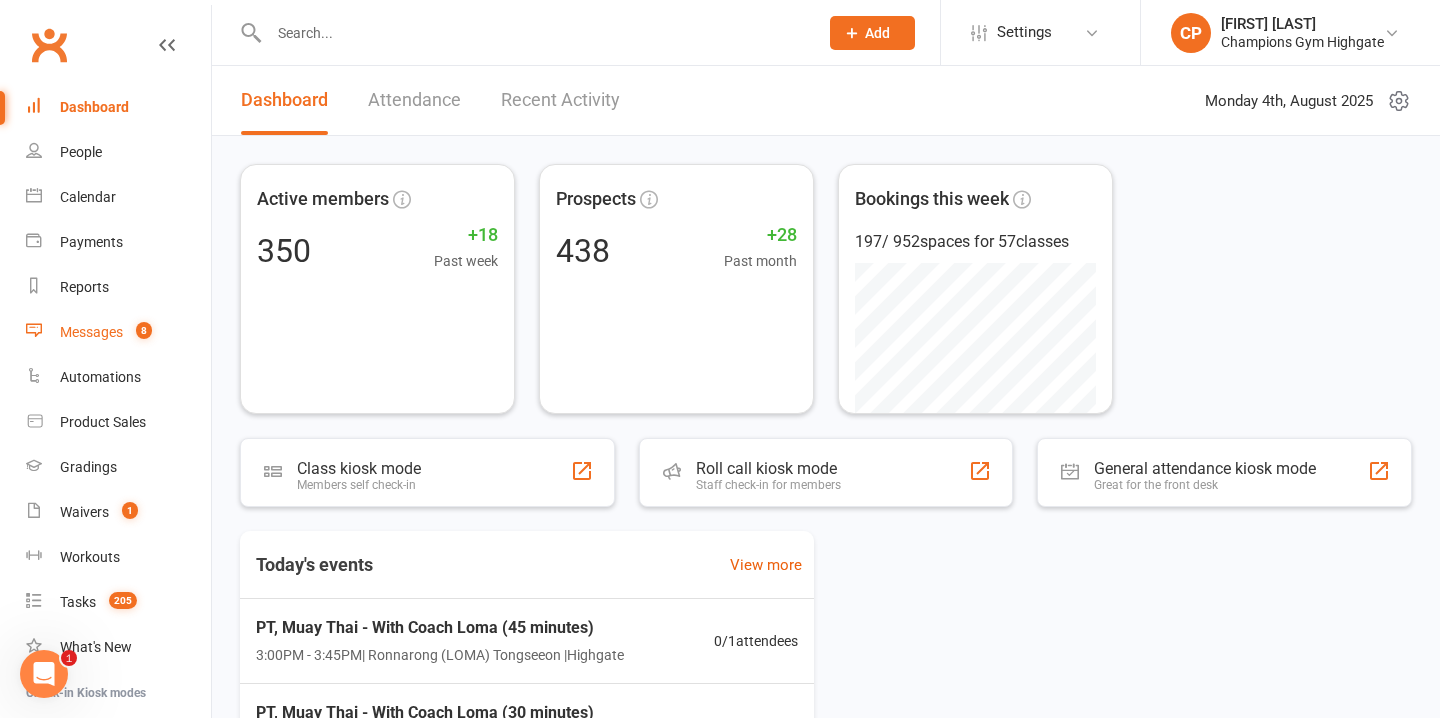 click on "Messages" at bounding box center [91, 332] 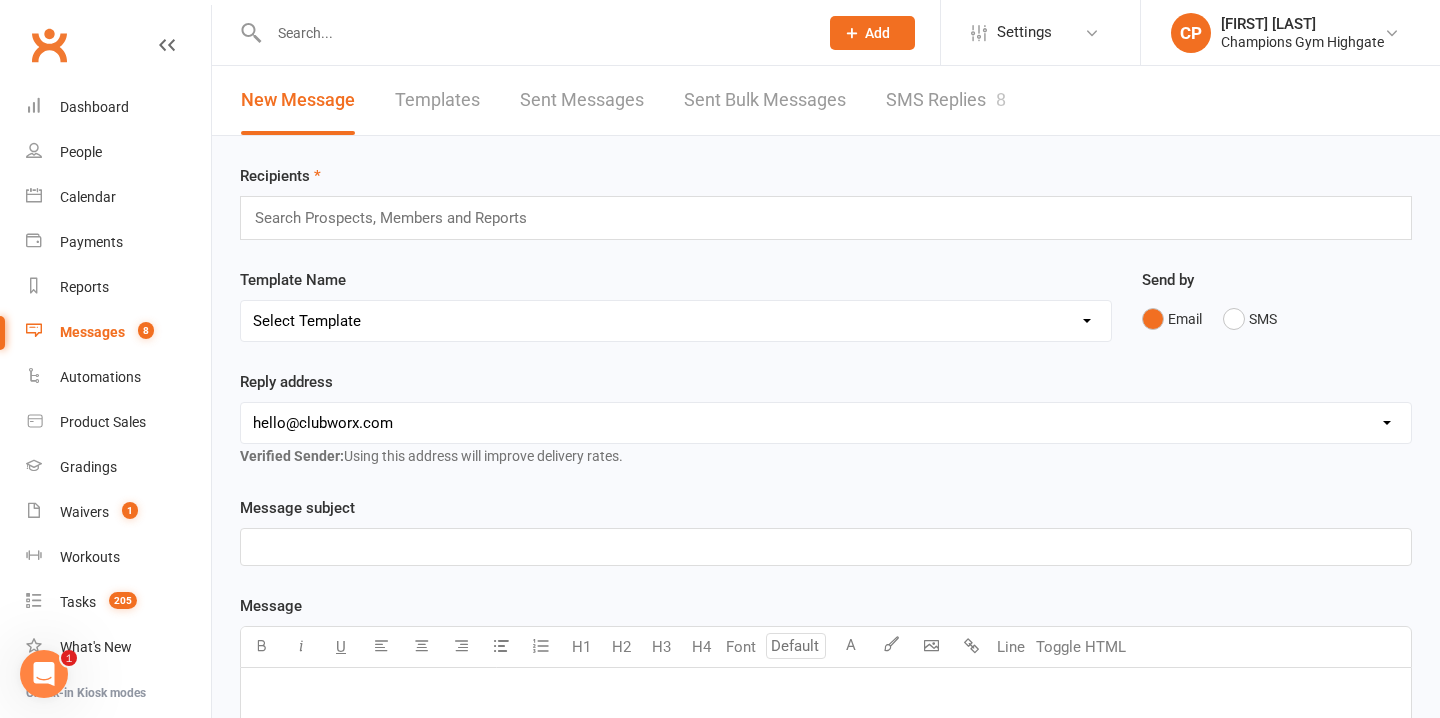 click on "SMS Replies  8" at bounding box center [946, 100] 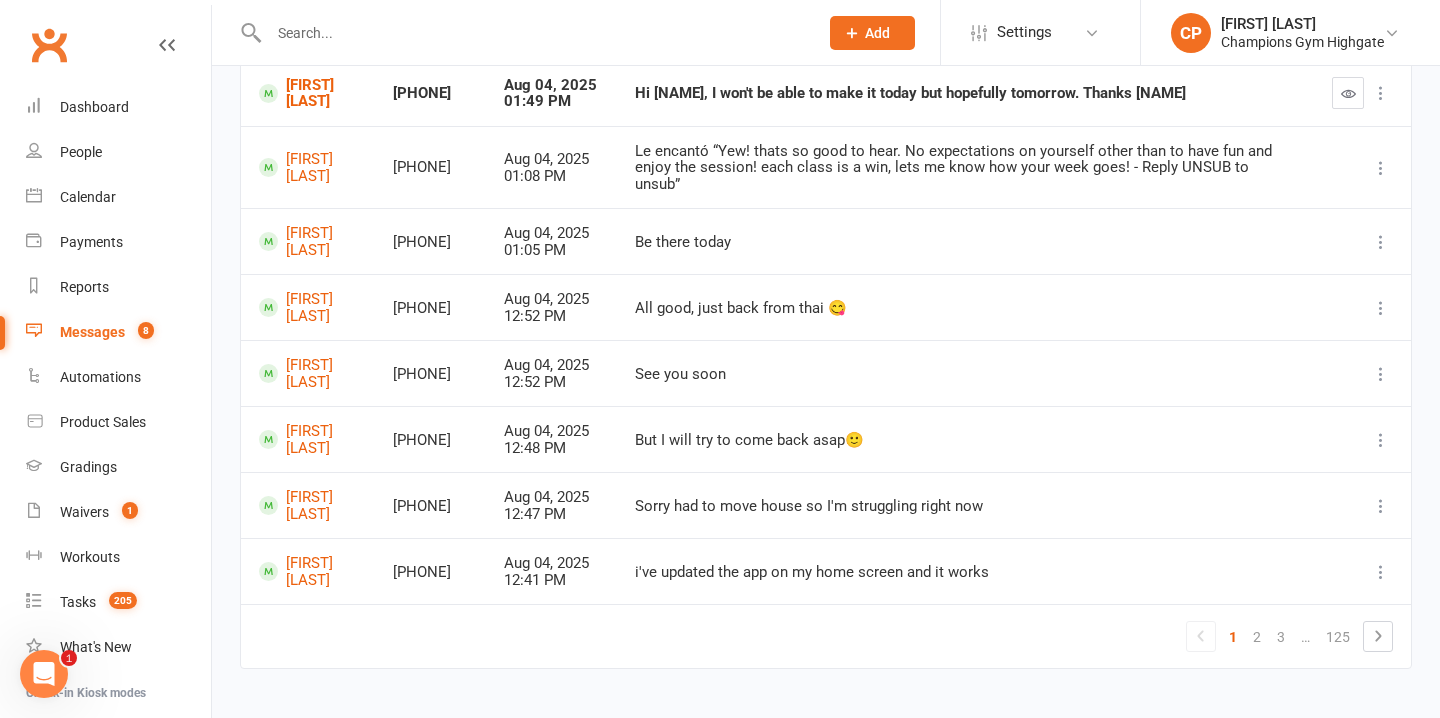 scroll, scrollTop: 402, scrollLeft: 0, axis: vertical 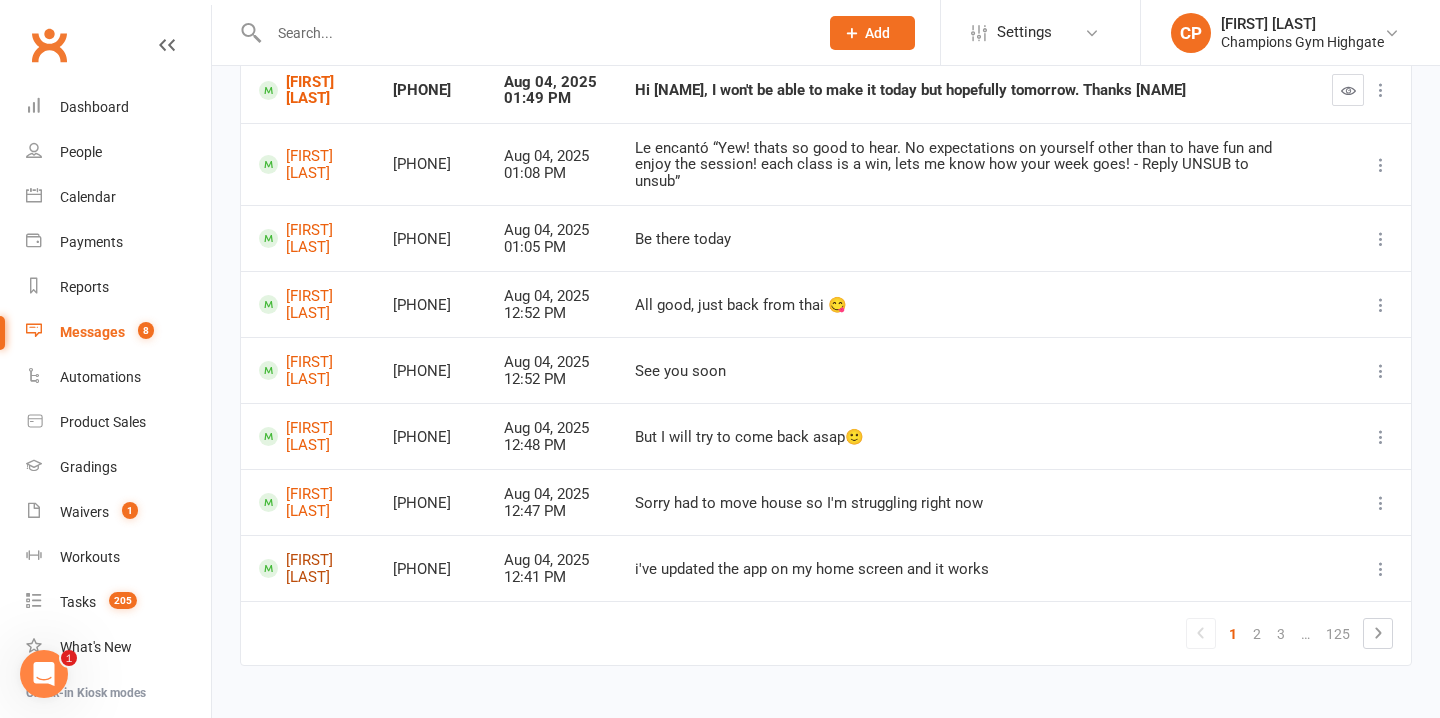click on "[FIRST] [LAST]" at bounding box center (308, 568) 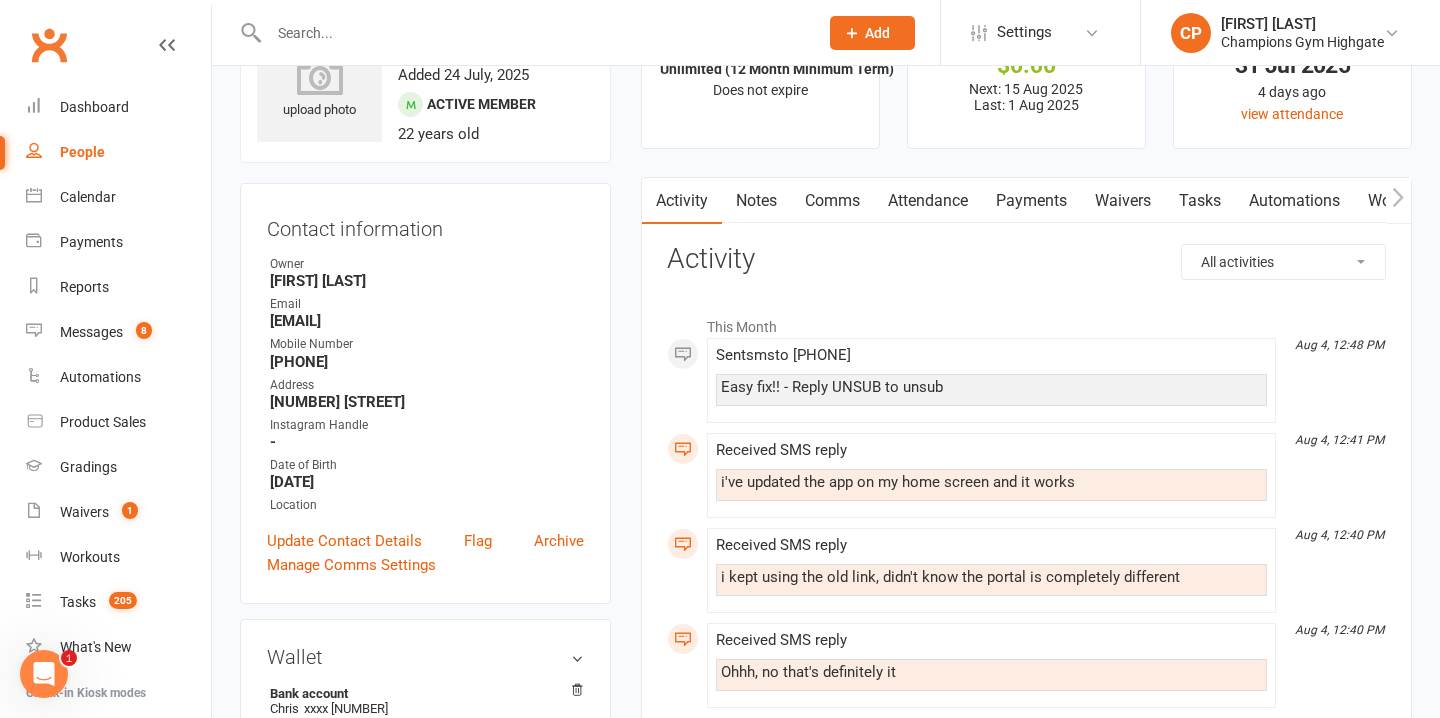 scroll, scrollTop: 0, scrollLeft: 0, axis: both 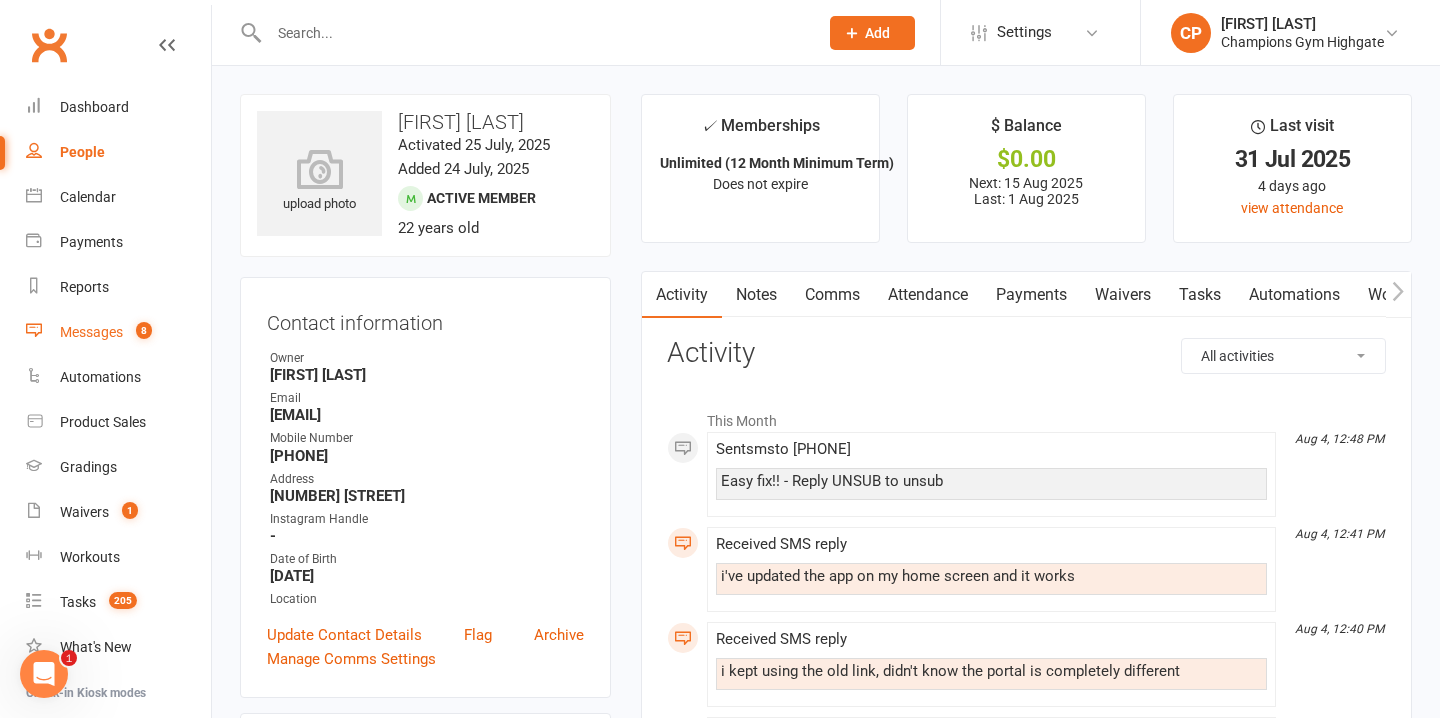 click on "Messages" at bounding box center [91, 332] 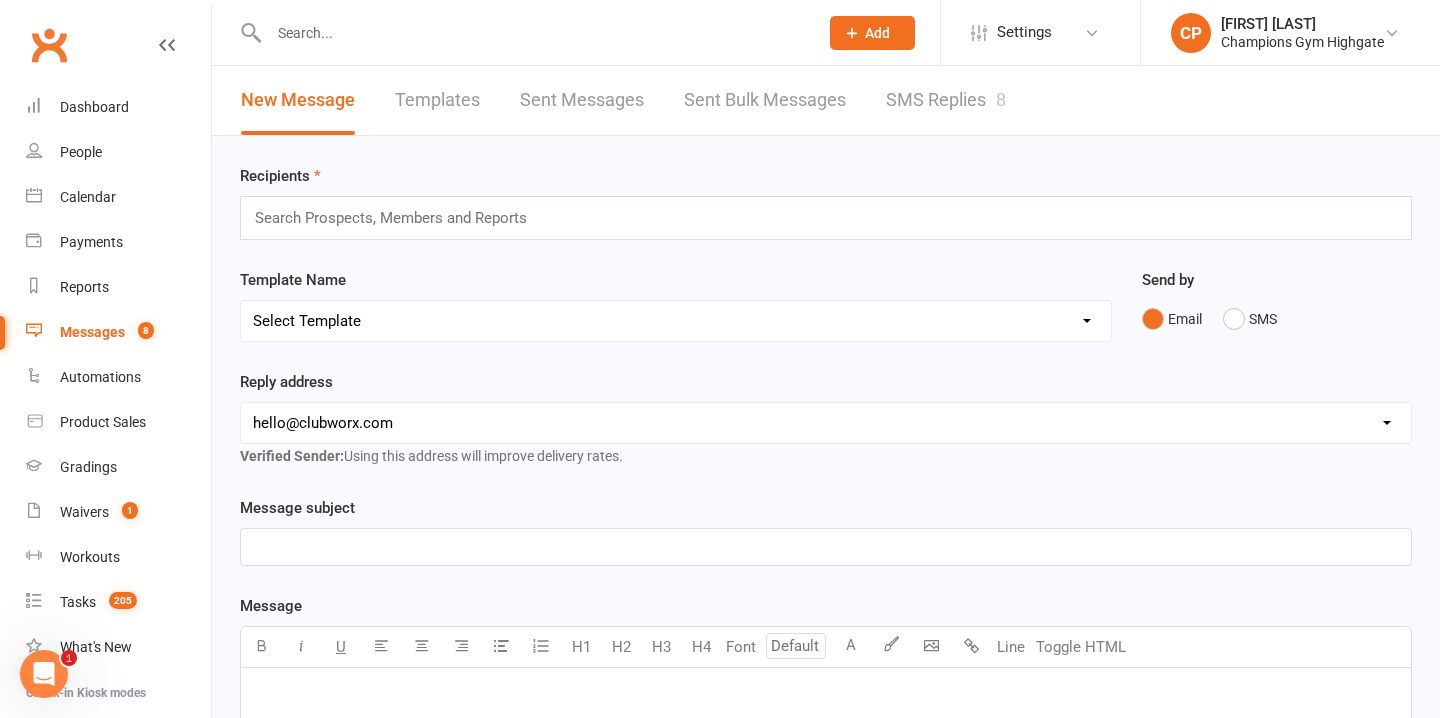 click on "SMS Replies  8" at bounding box center [946, 100] 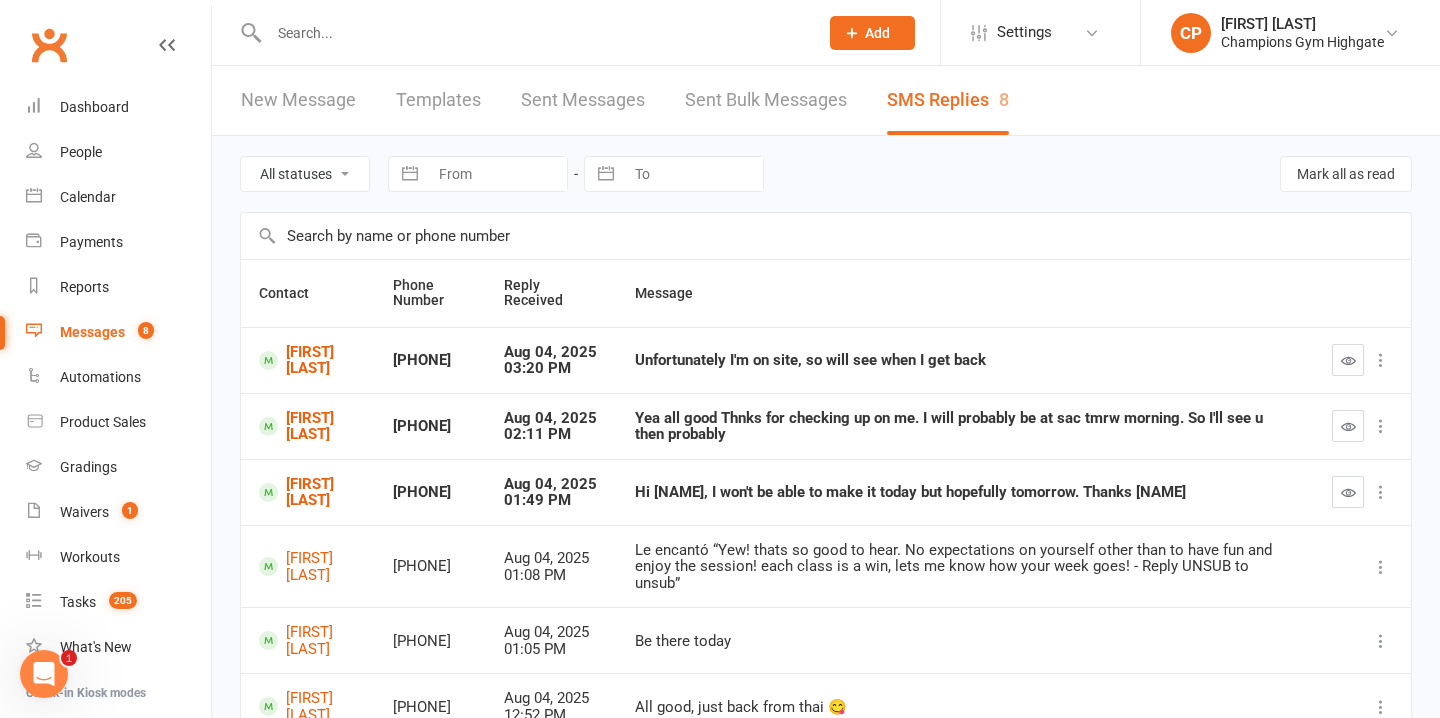 click on "Add" 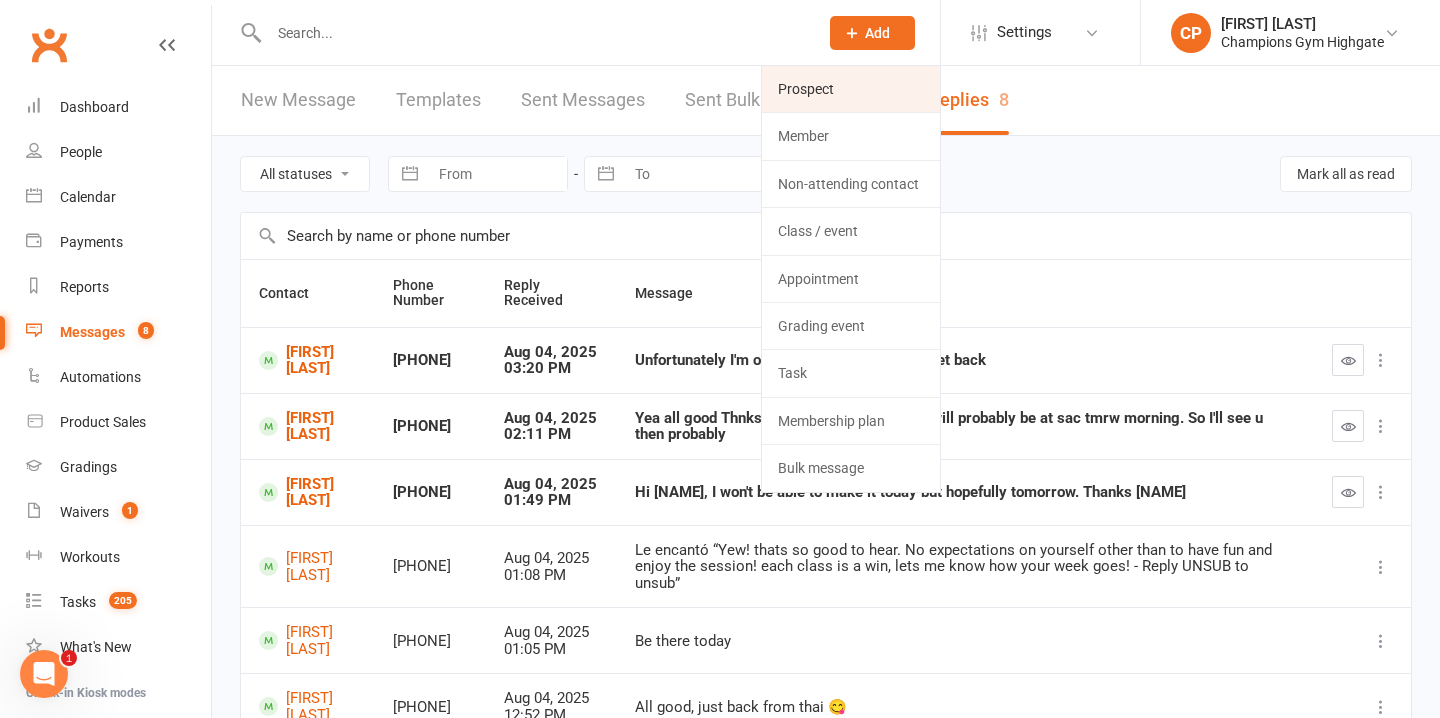 click on "Prospect" 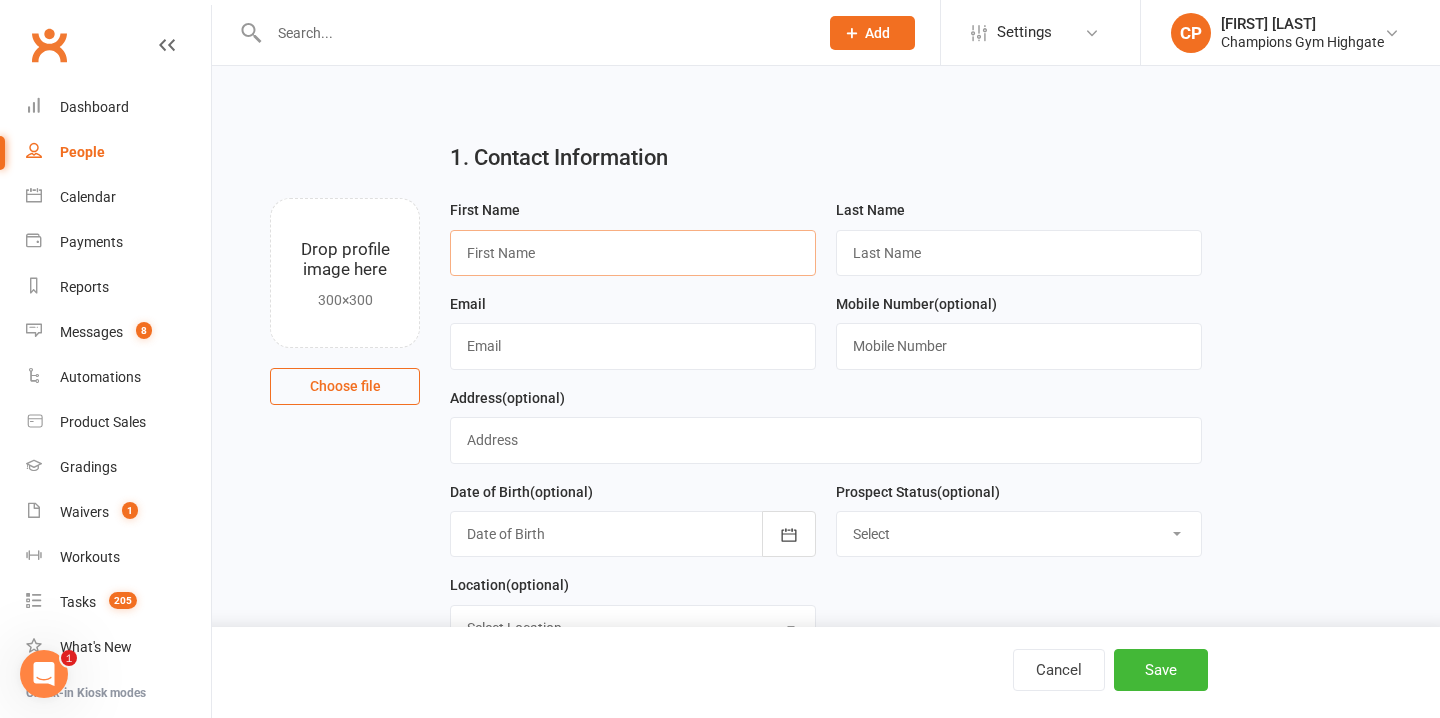 click at bounding box center (633, 253) 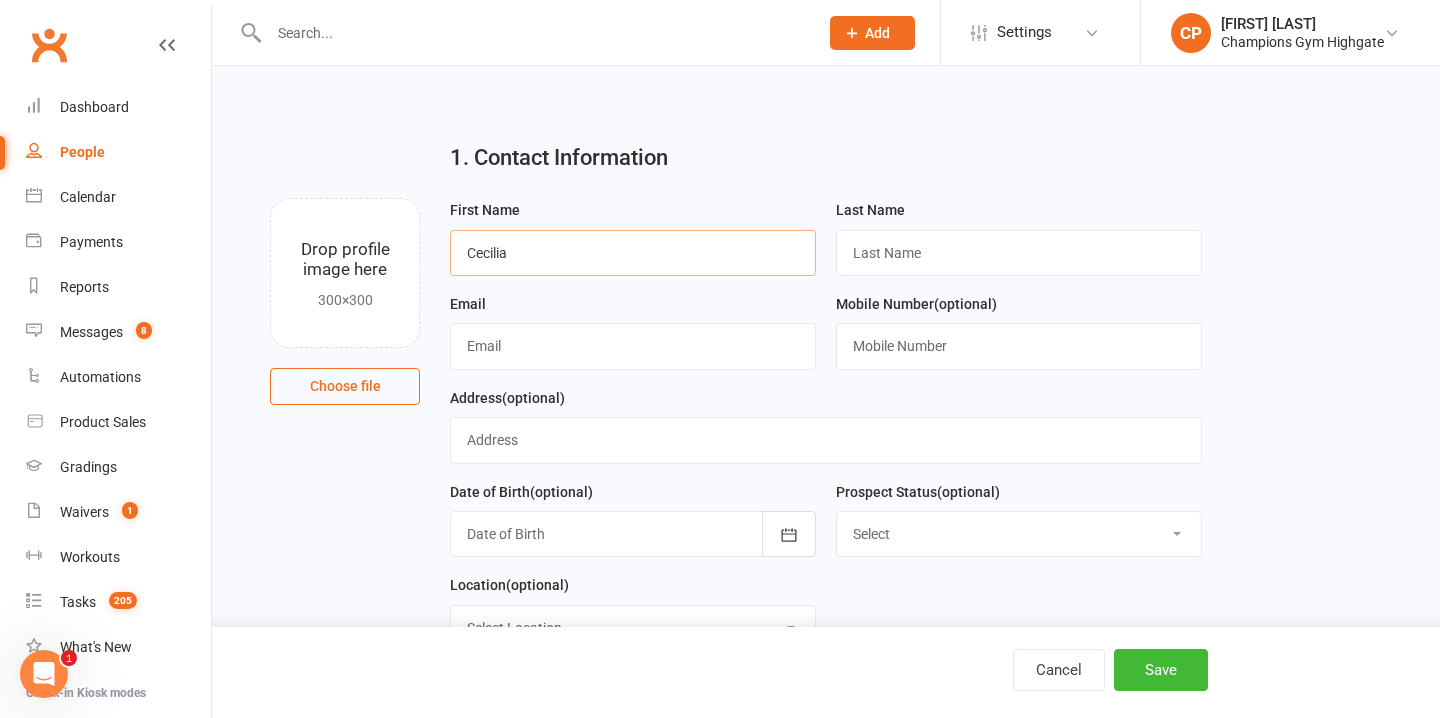 type on "Cecilia" 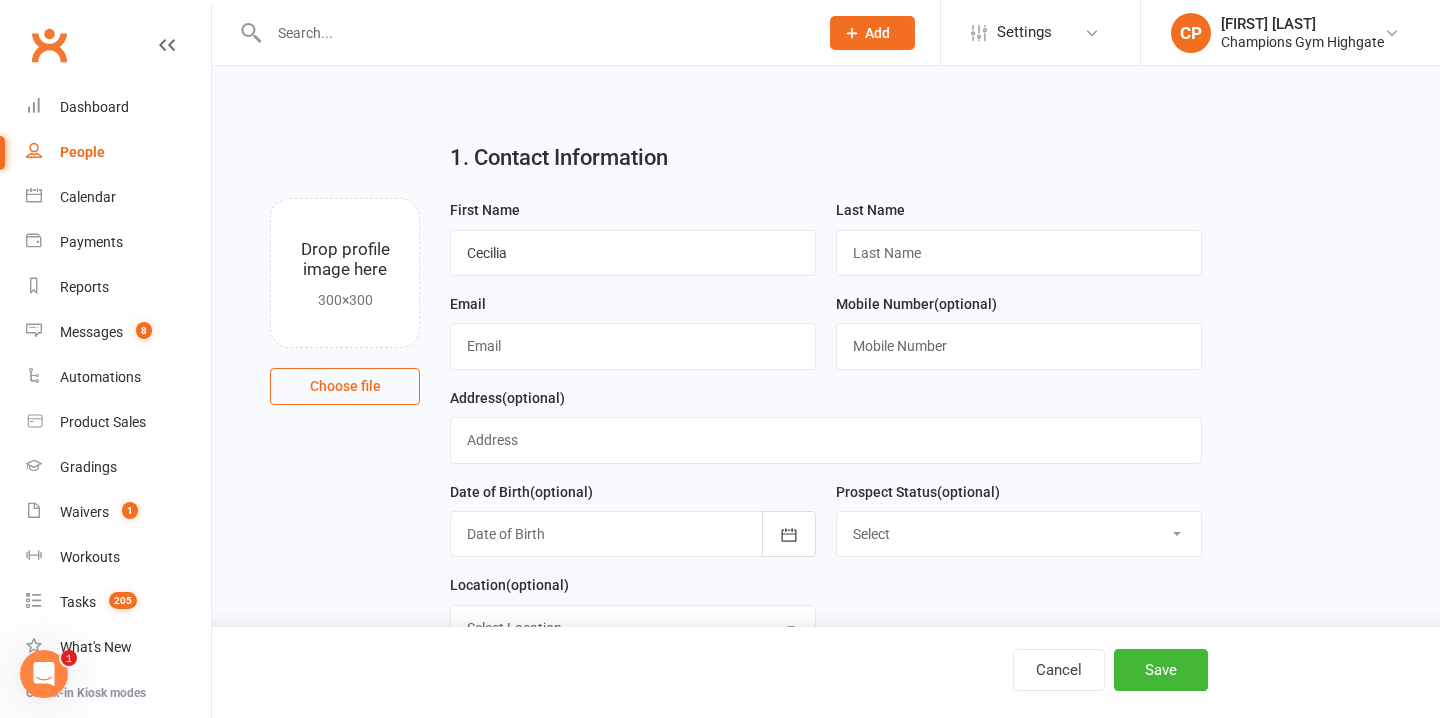click 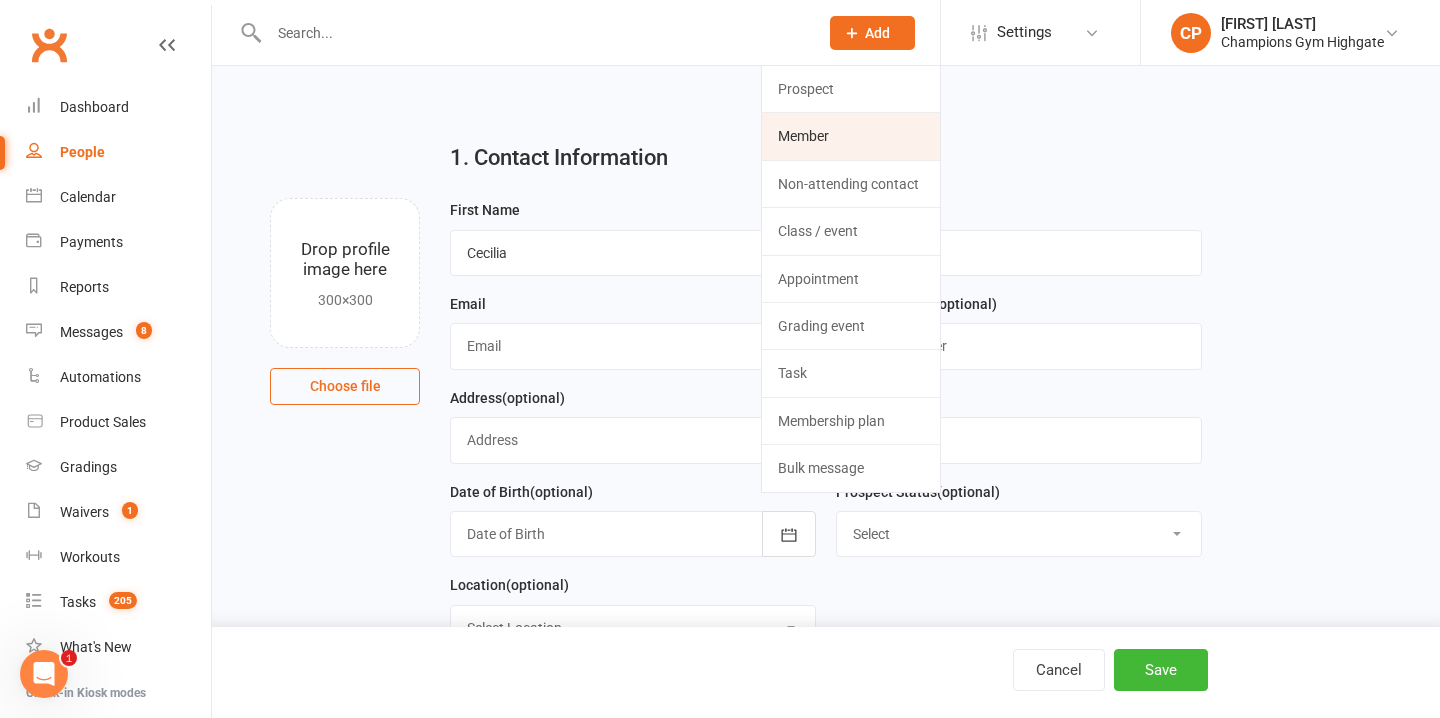 click on "Member" 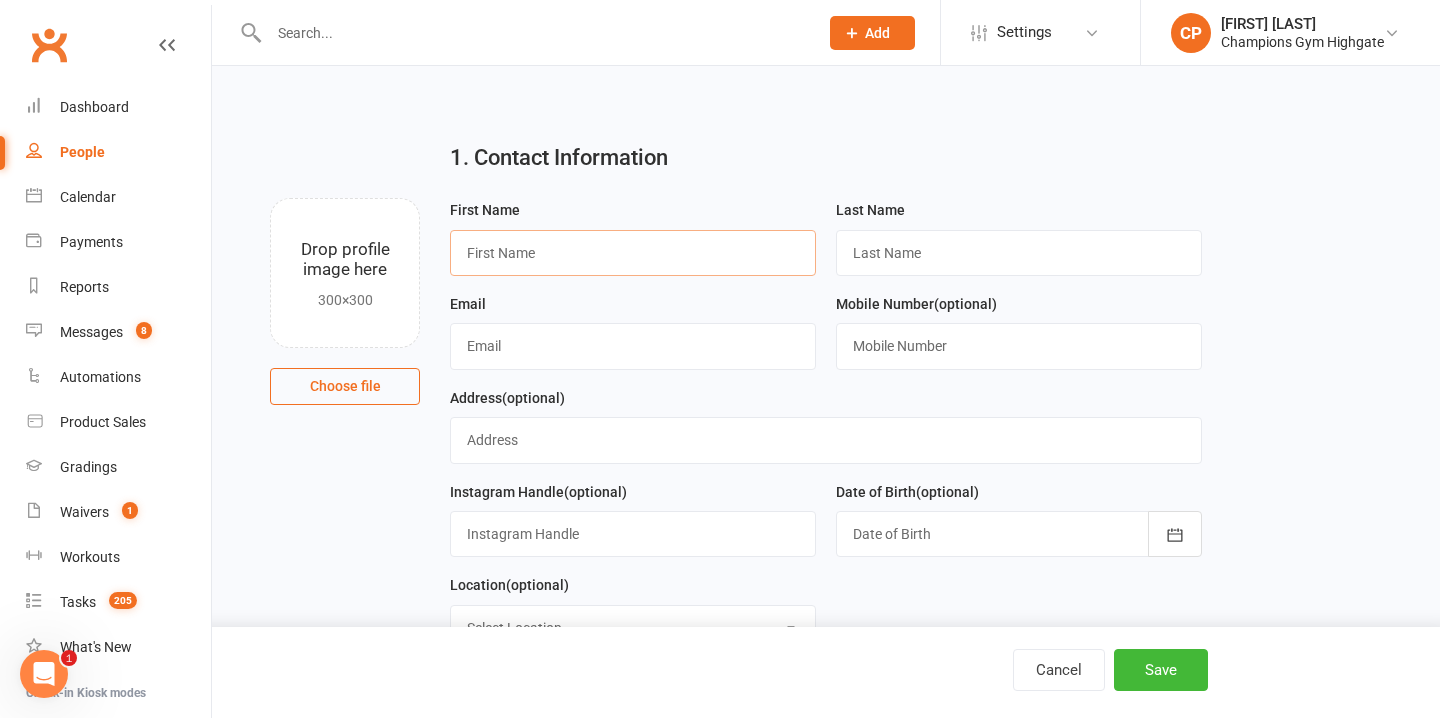 click at bounding box center (633, 253) 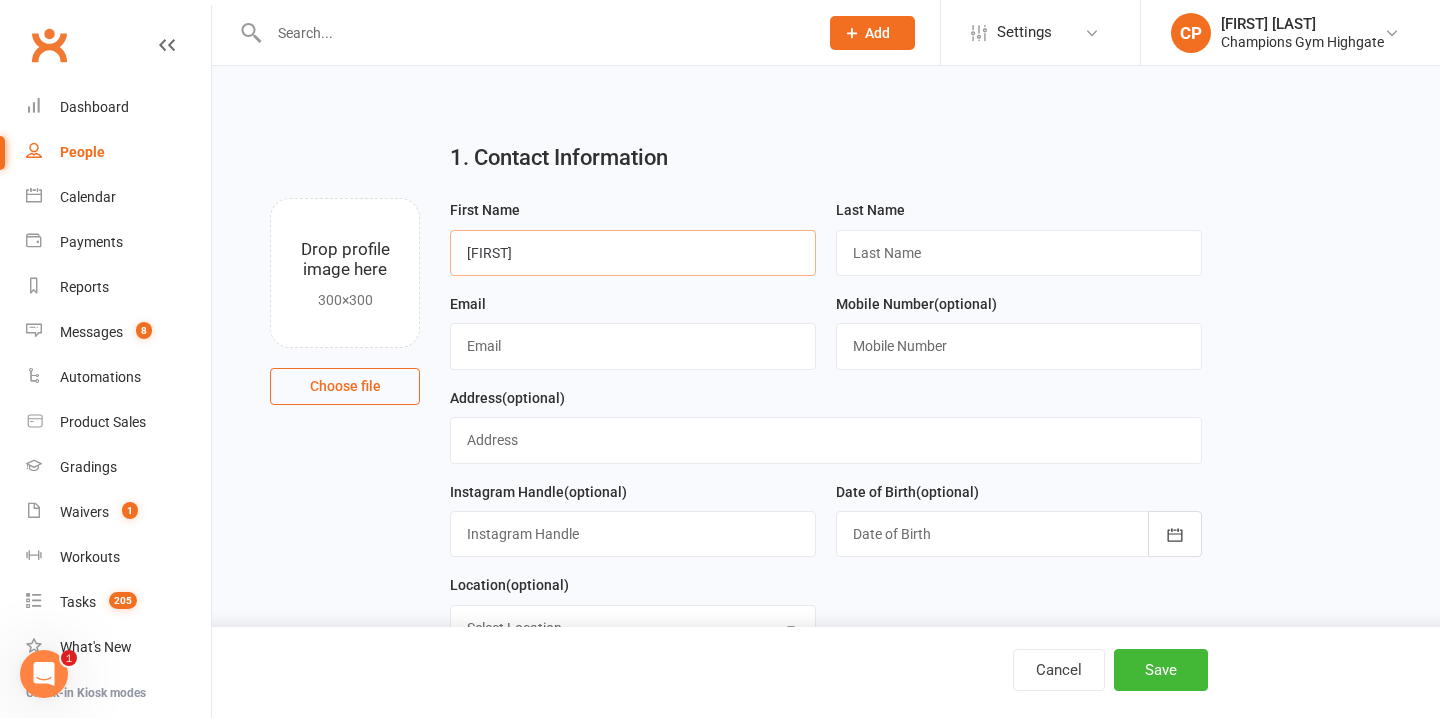 type on "[FIRST]" 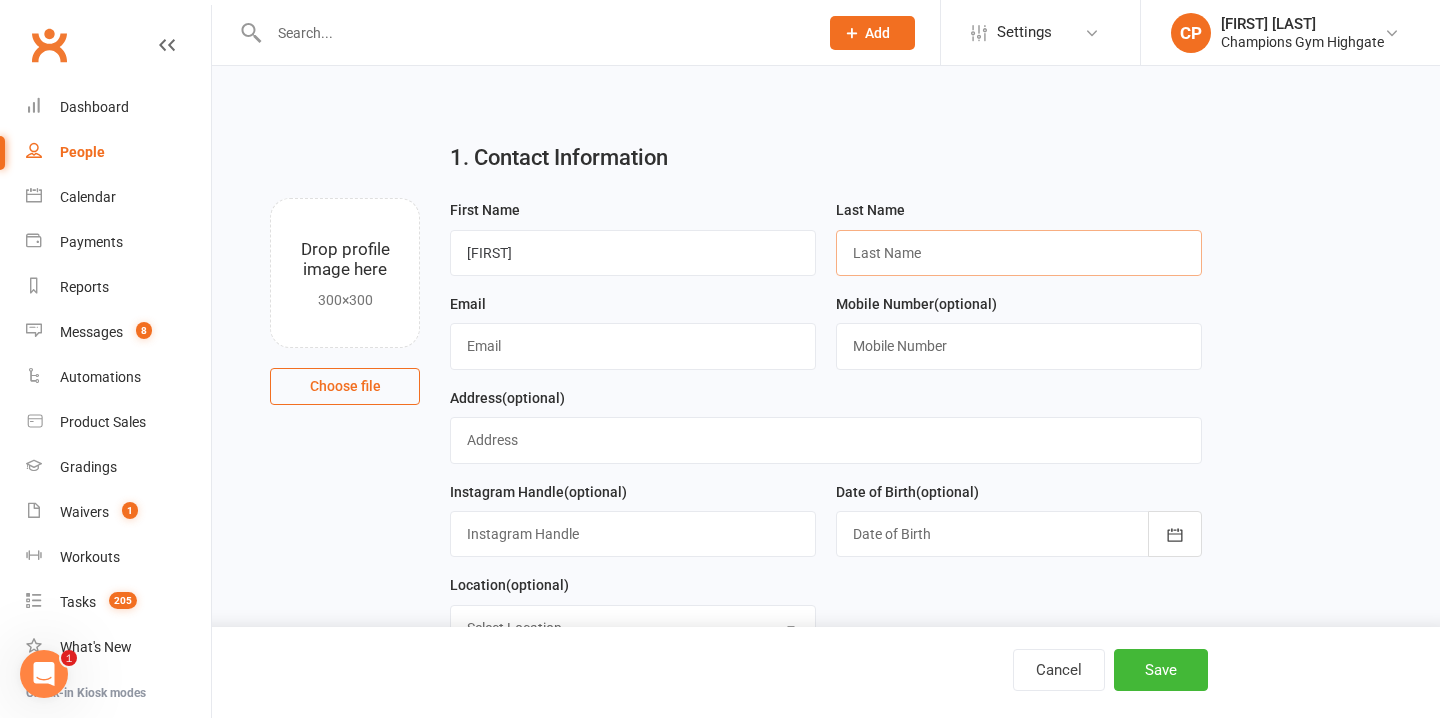 click at bounding box center [1019, 253] 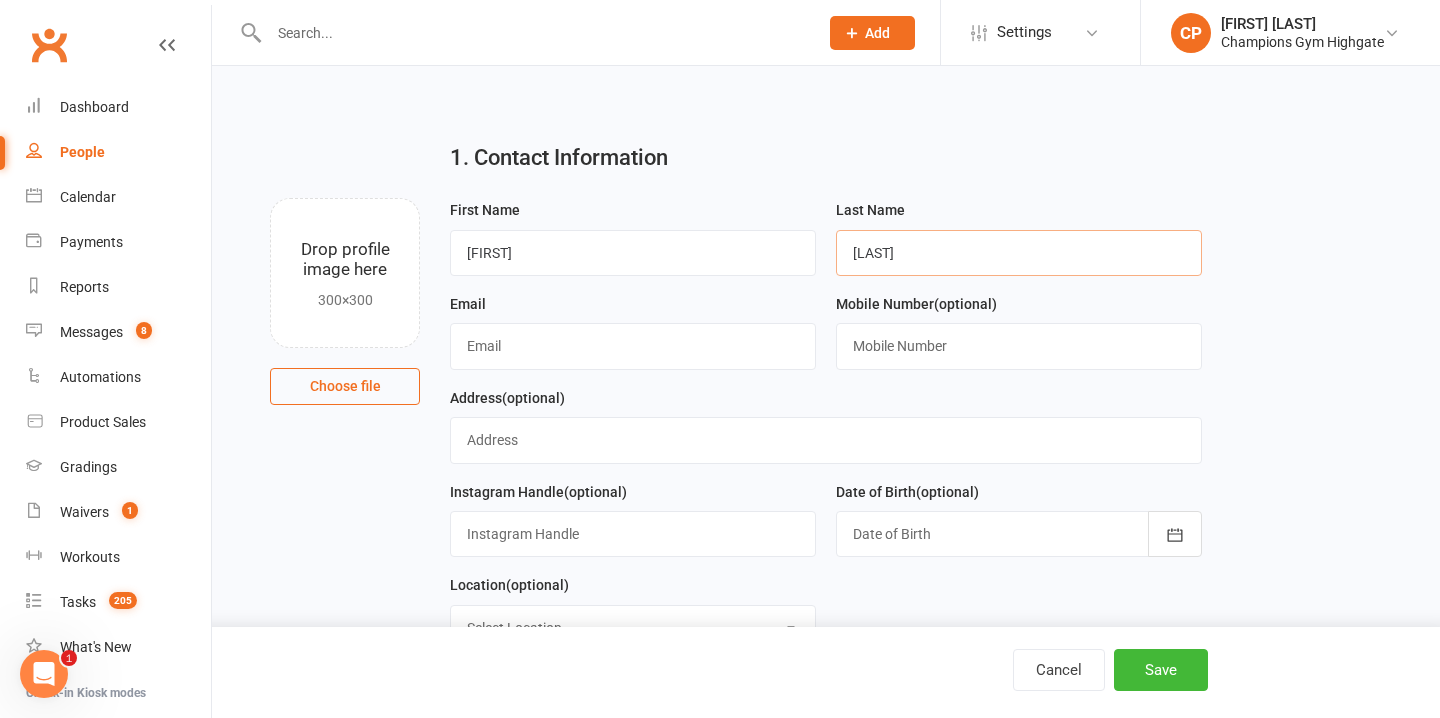 type on "[LAST]" 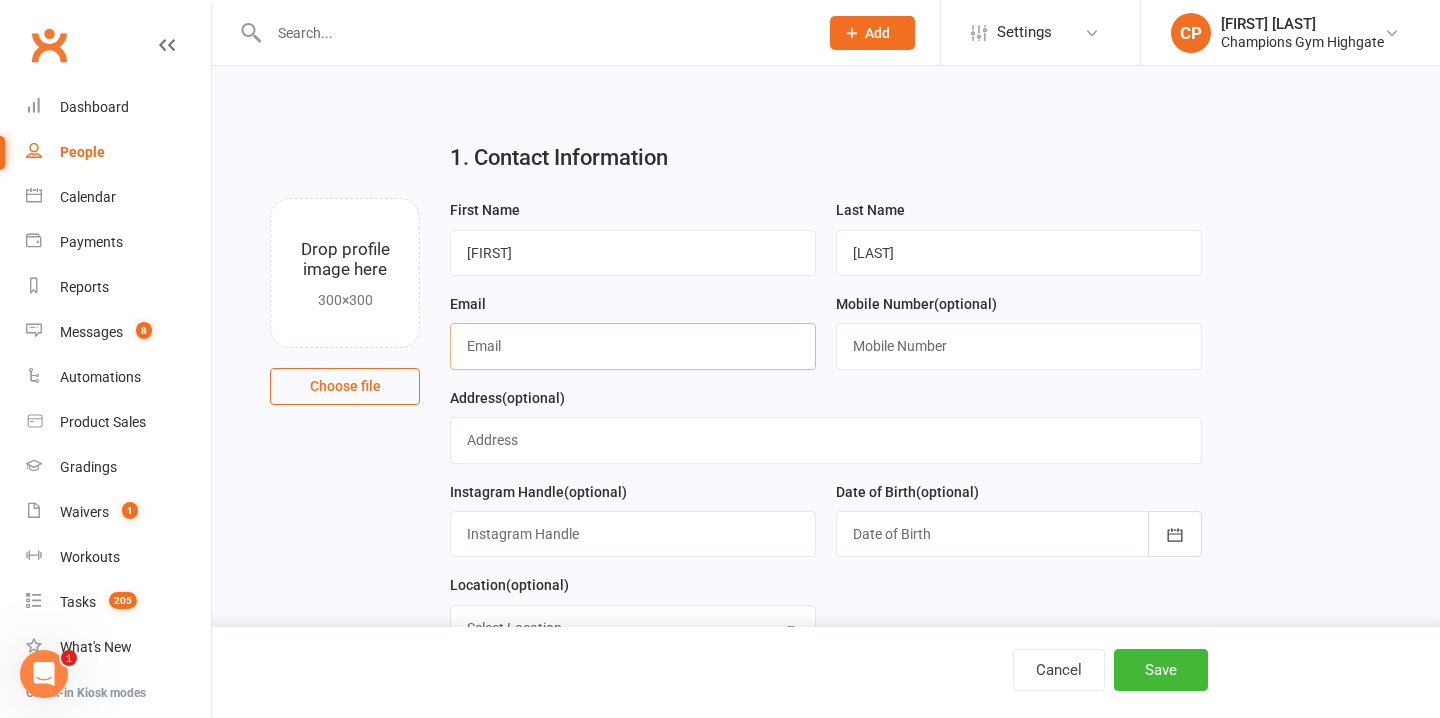 click at bounding box center [633, 346] 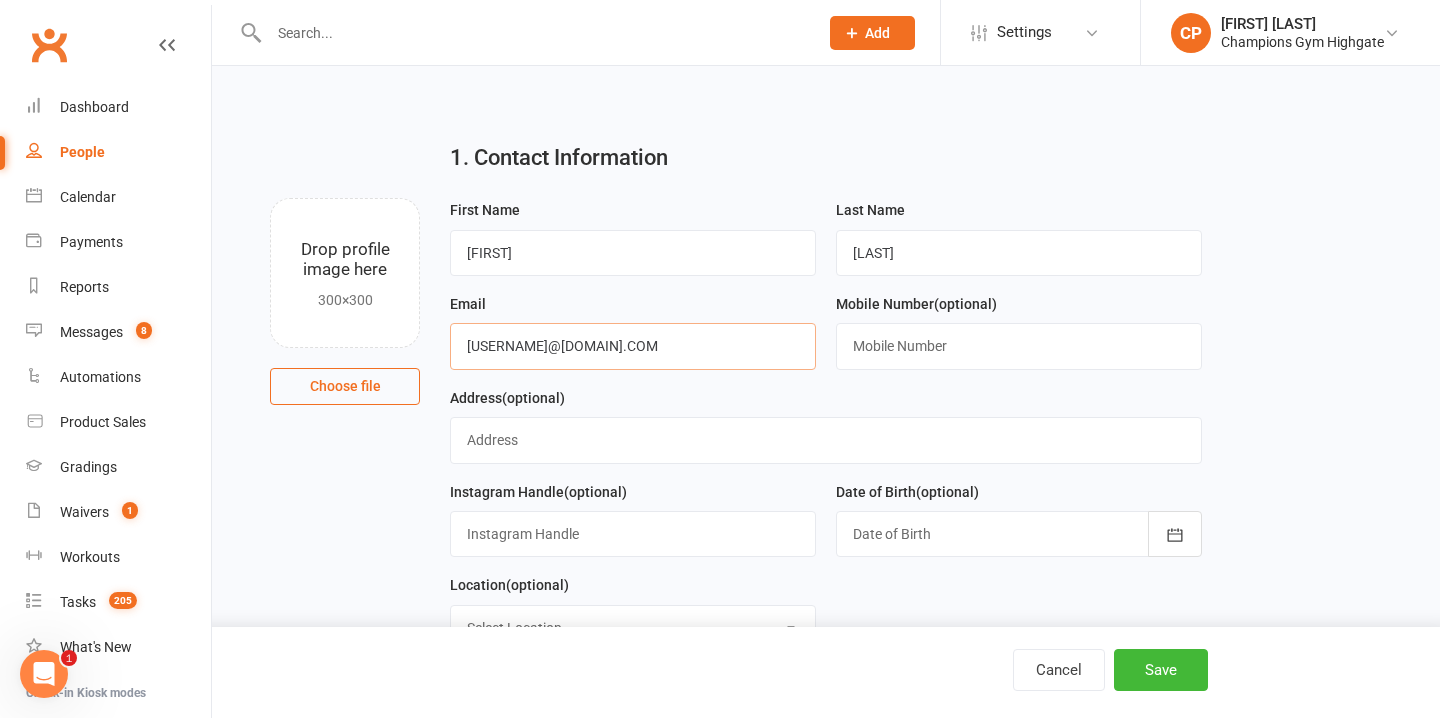 type on "[USERNAME]@[DOMAIN].COM" 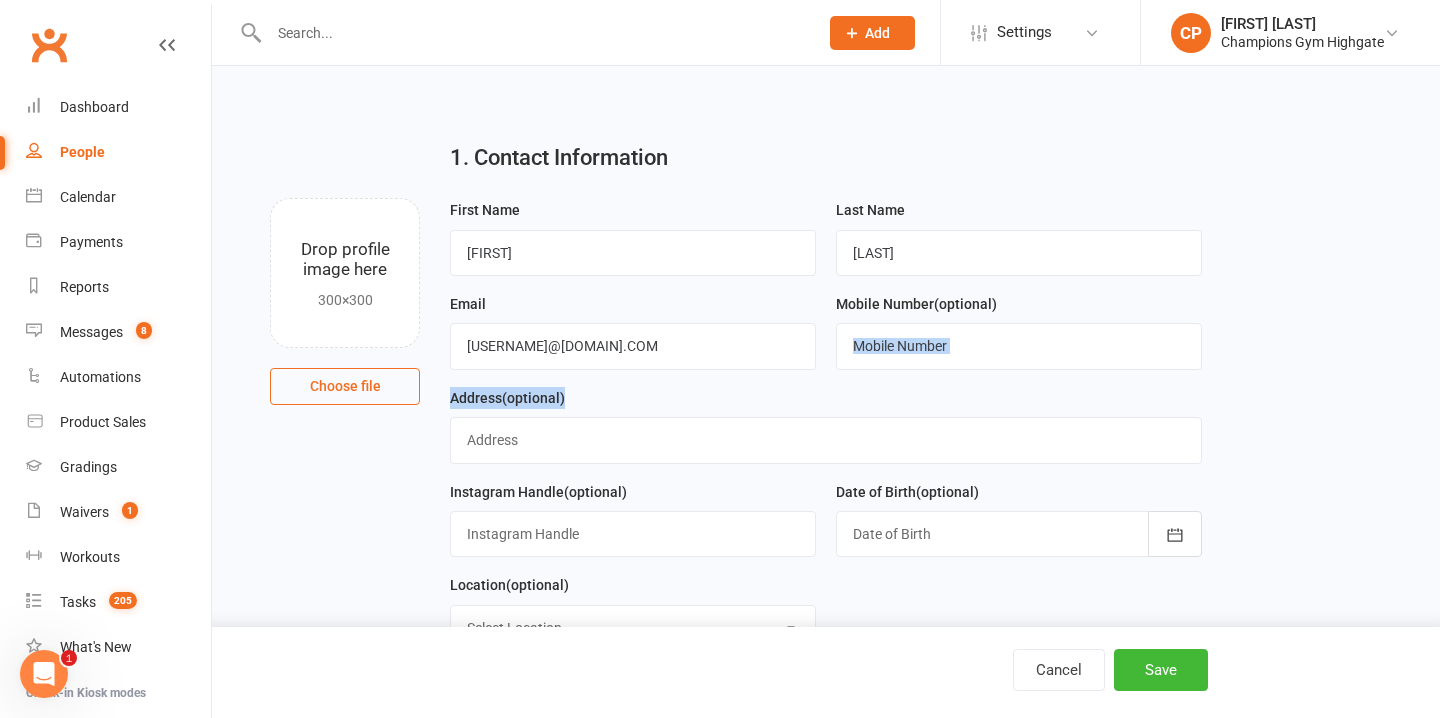 drag, startPoint x: 1016, startPoint y: 387, endPoint x: 1005, endPoint y: 351, distance: 37.64306 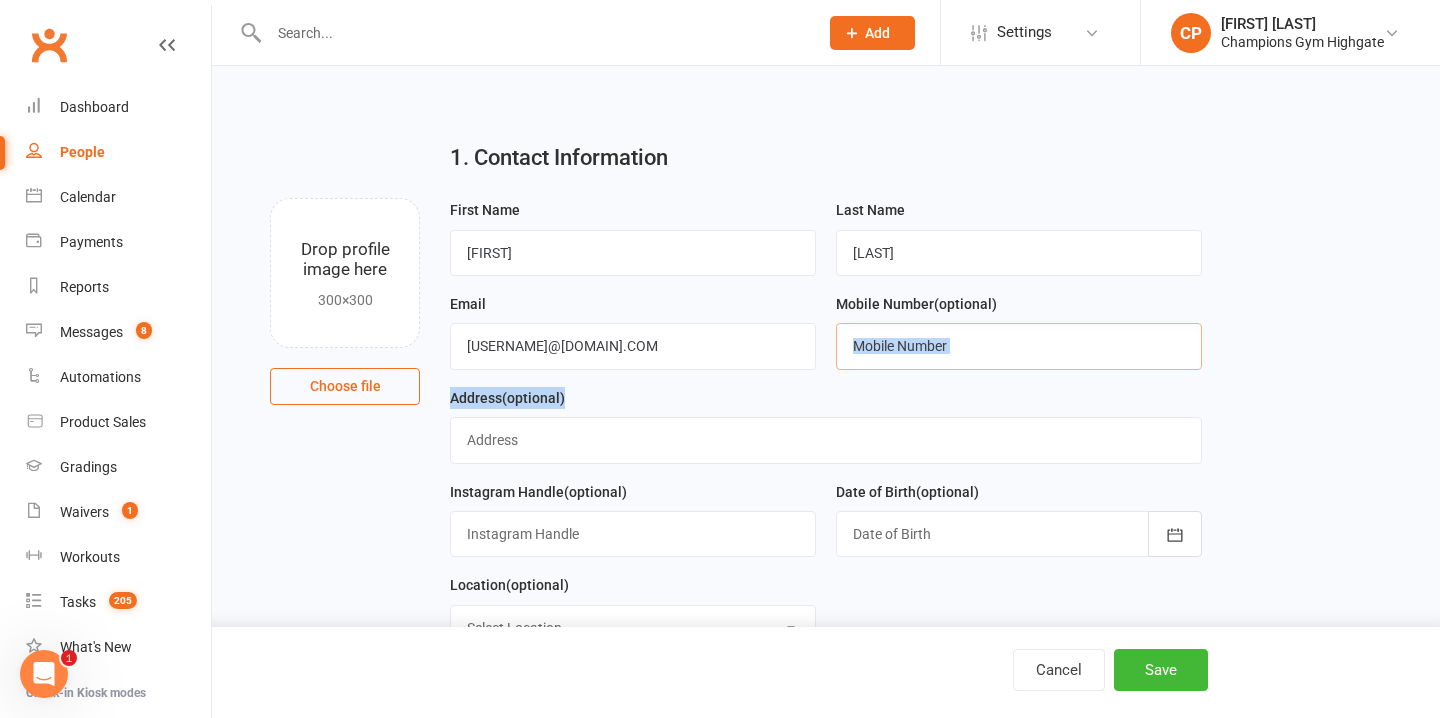 click at bounding box center [1019, 346] 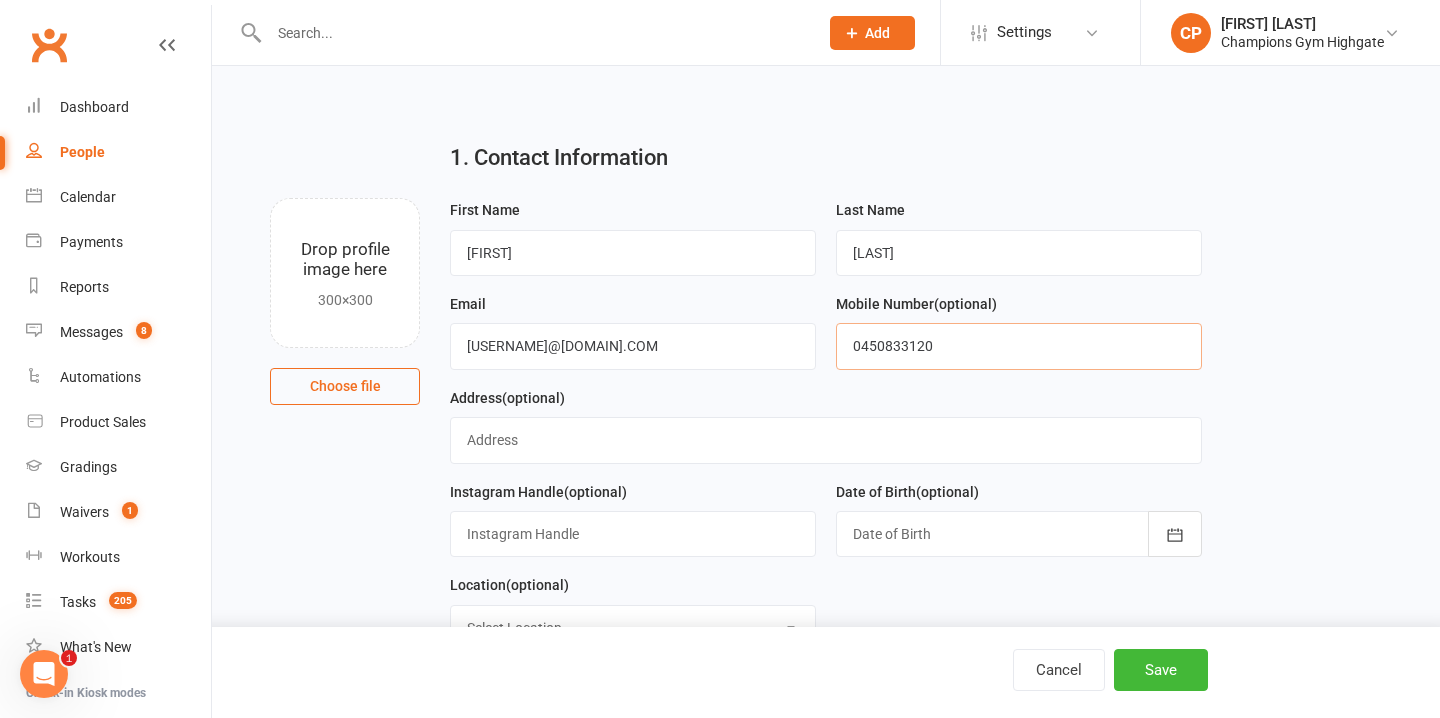 type on "0450833120" 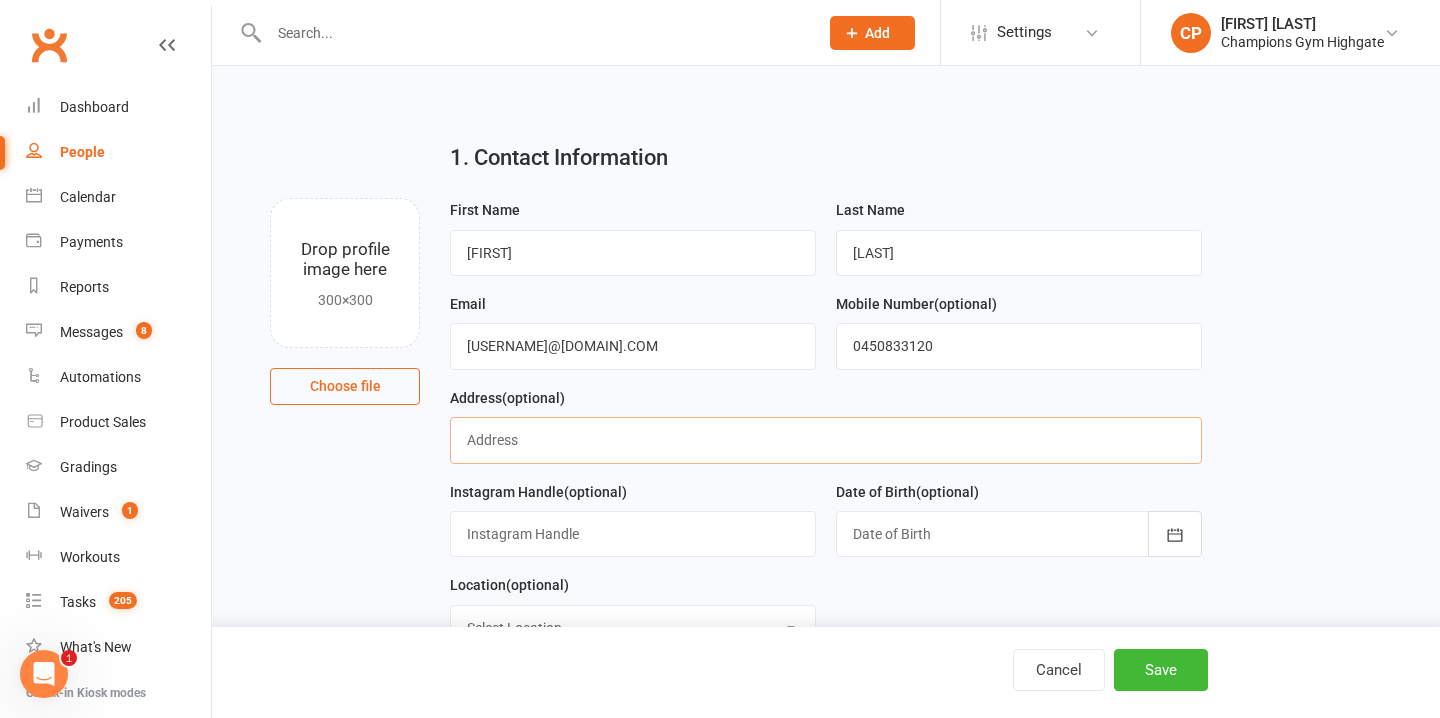 click at bounding box center (825, 440) 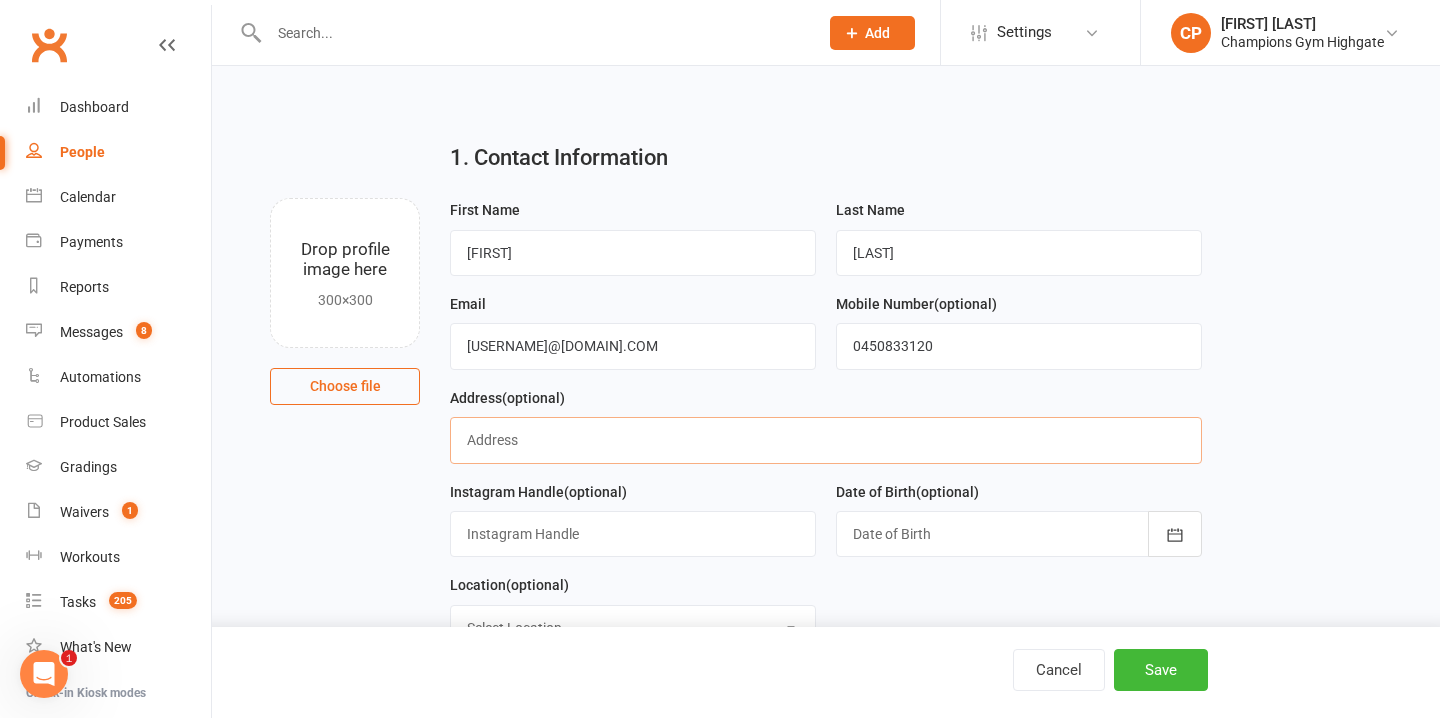 click at bounding box center (825, 440) 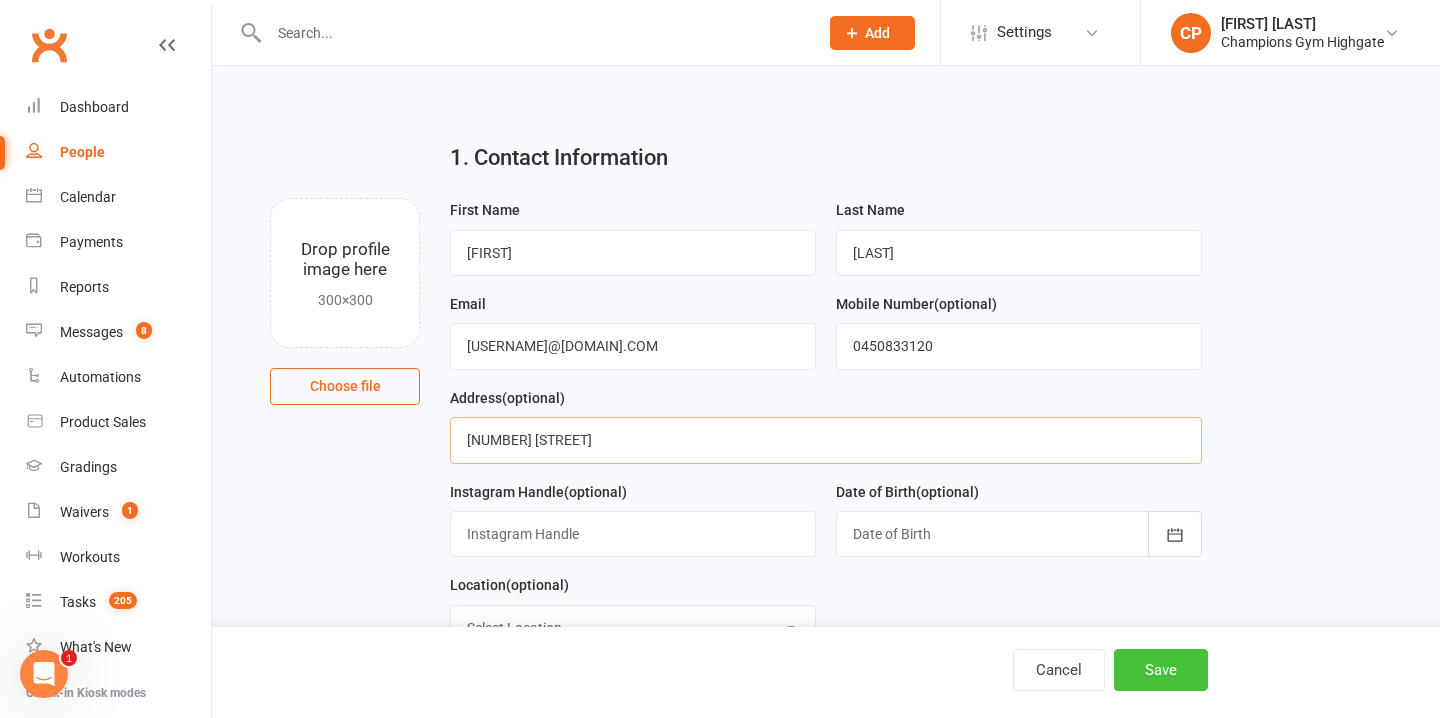 type on "[NUMBER] [STREET]" 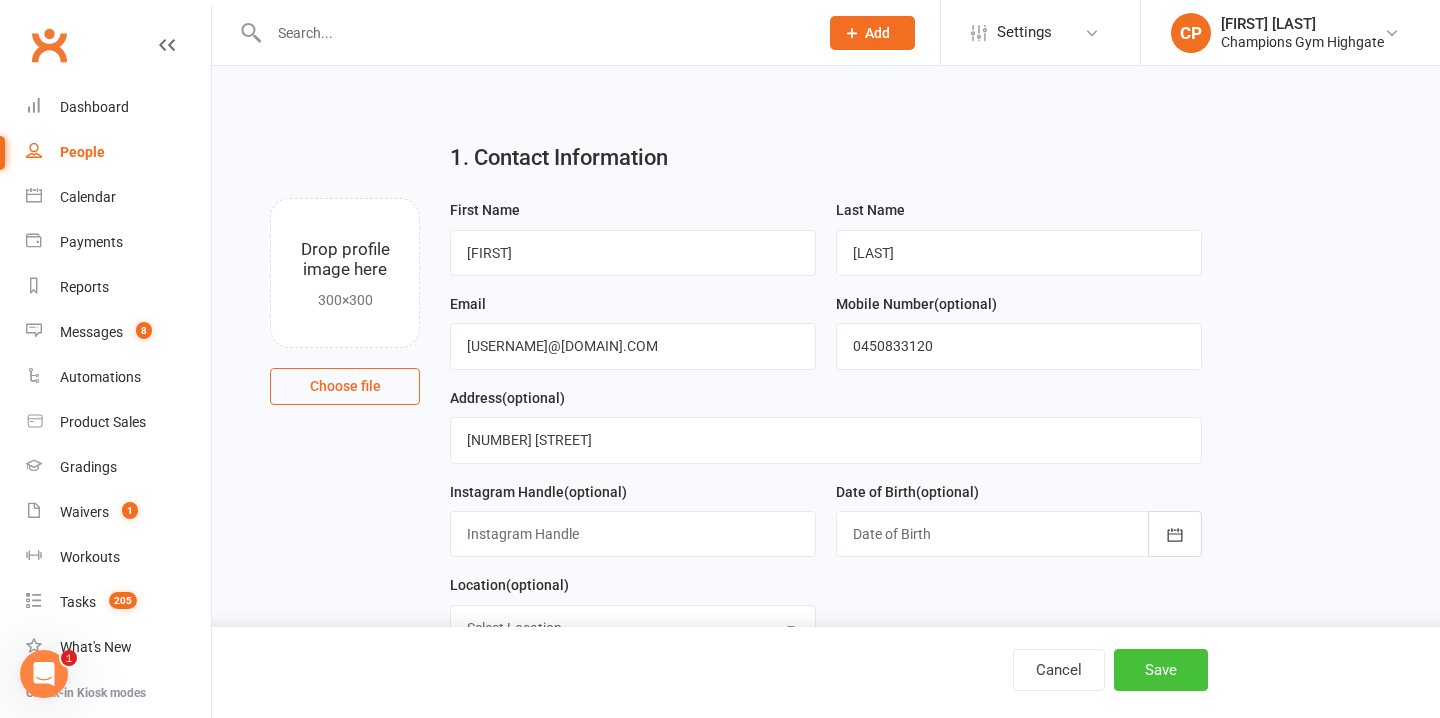 click on "Save" at bounding box center [1161, 670] 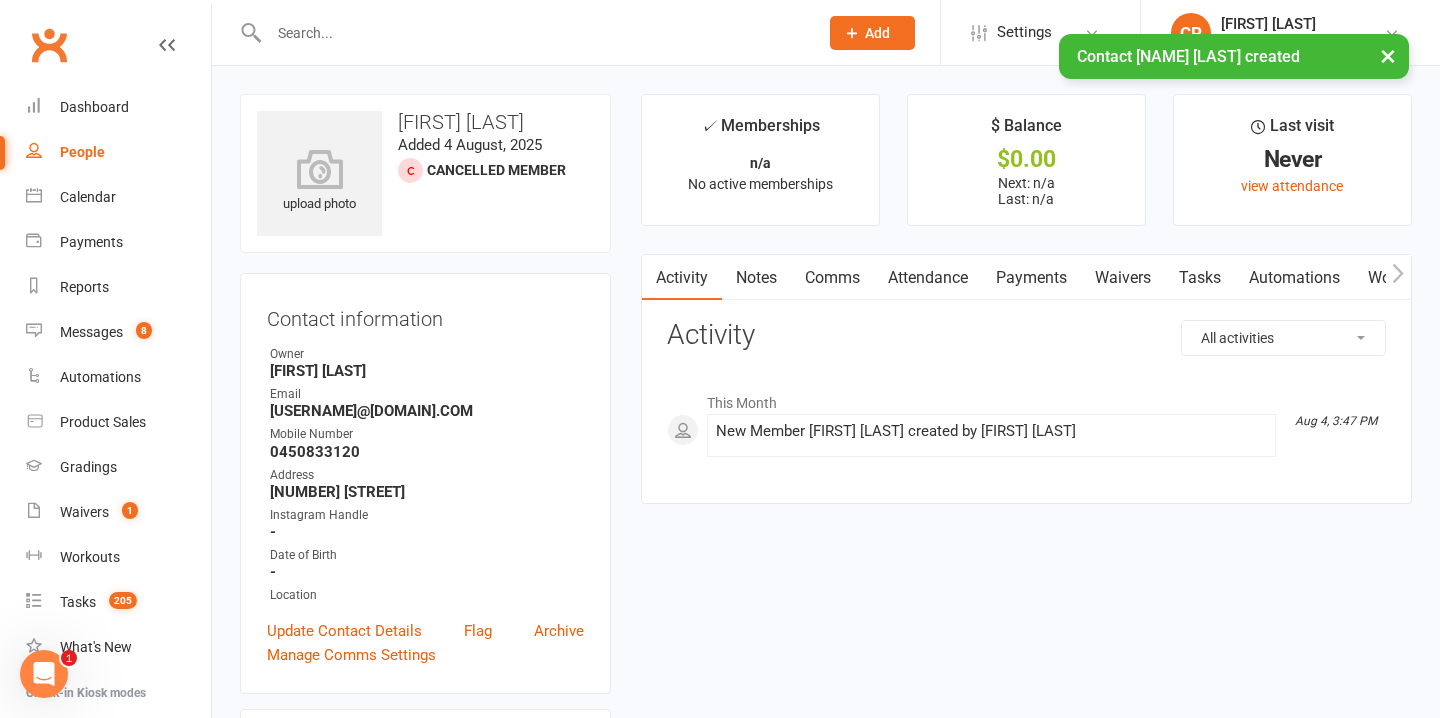click on "Waivers" at bounding box center (1123, 278) 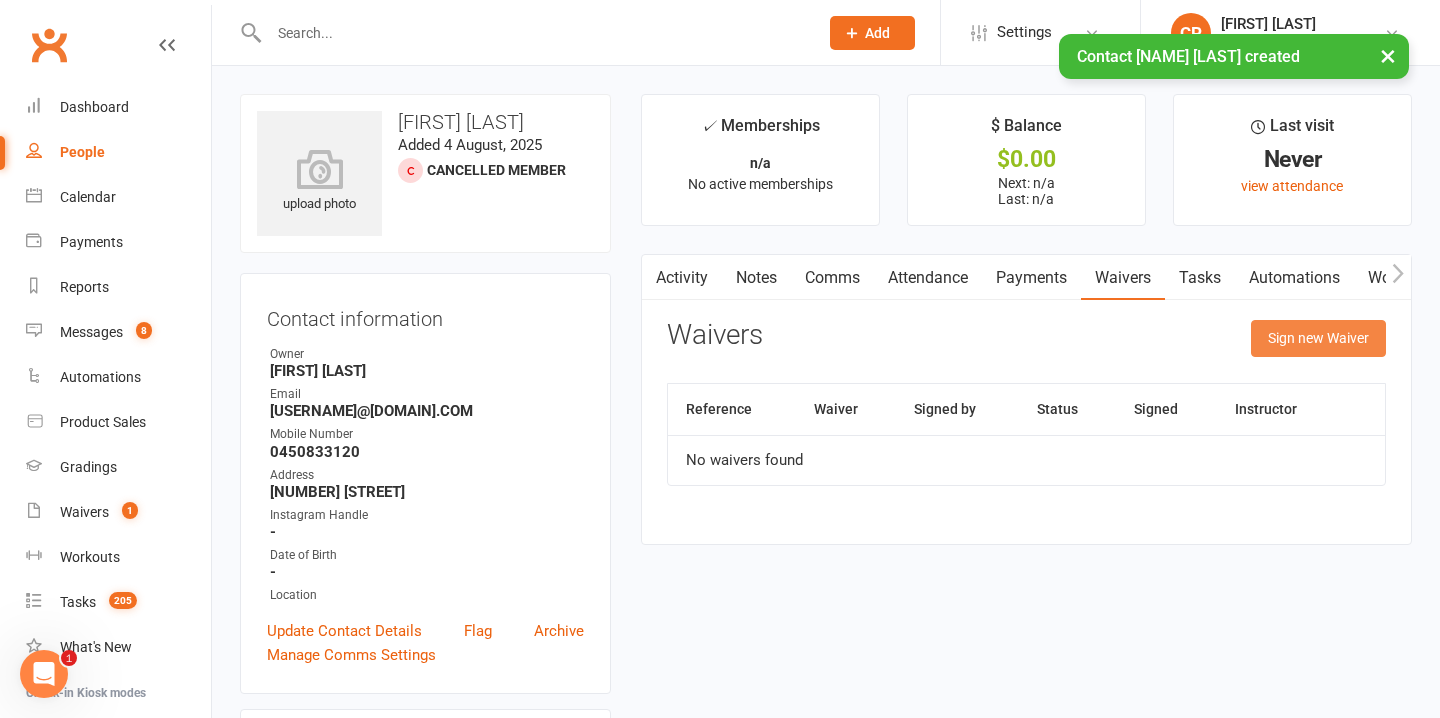 click on "Sign new Waiver" at bounding box center (1318, 338) 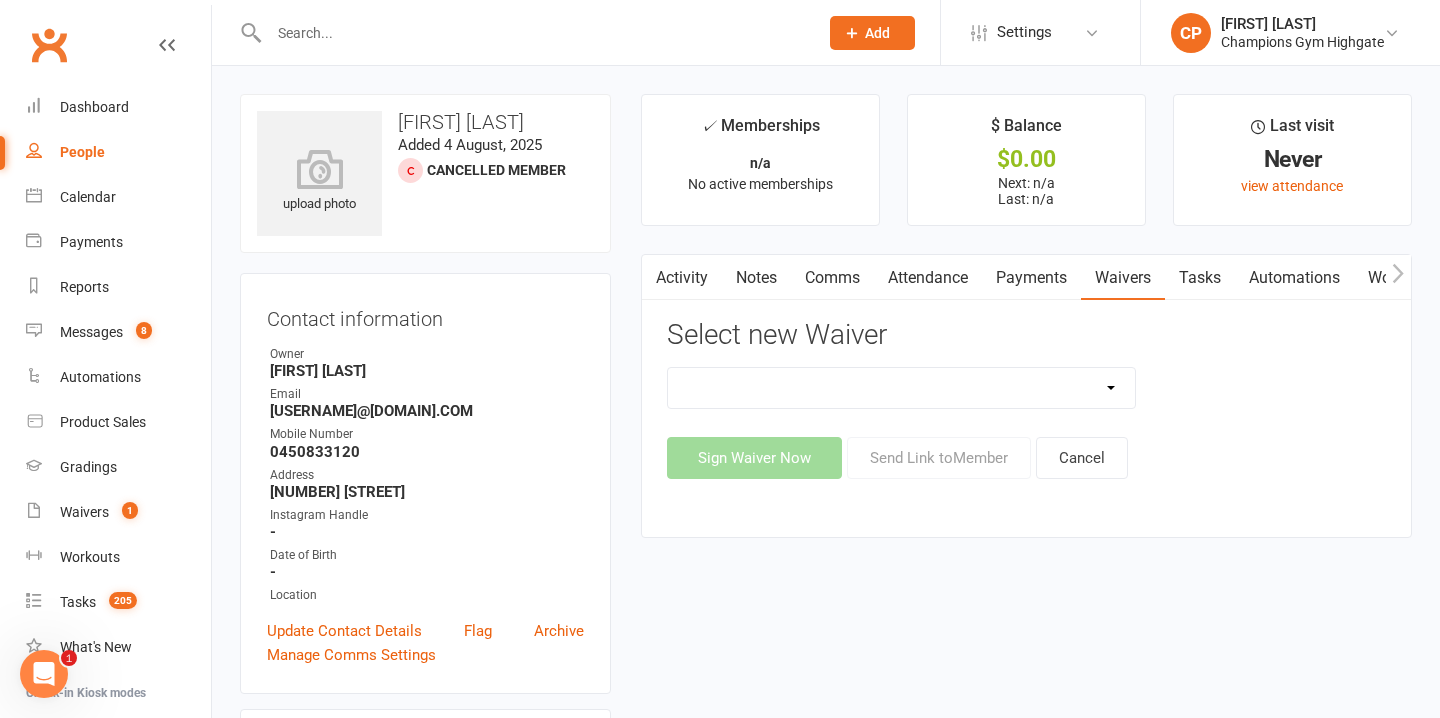 click on "Casual Waiver - First Timers Casual Waiver (STAFF ONLY) Champions Gym Cancellation Form Champions Gym Change of Payment Form Champions Gym Class Pass Terms, Conditions & Waiver of Liability Champions Gym Feedback Form - Sorry to see you go! Champions Gym Membership Agreement Champions Gym Membership Variation Form Champions Gym New Starter Agreement Champions Gym Pty Ltd – 7-Day Free Trial Waiver & Release of Liability Champions Gym Suspension Form ***DO NOT USE Champions Gym Membership Agreement (YOUTH) ***DO NOT USE Champions Gym Membership Variation Form - YOUTH ***DO NOT USE Champions Gym New Starter Agreement (YOUTH) Hitout Event Participant Commitment Agreement" at bounding box center [902, 388] 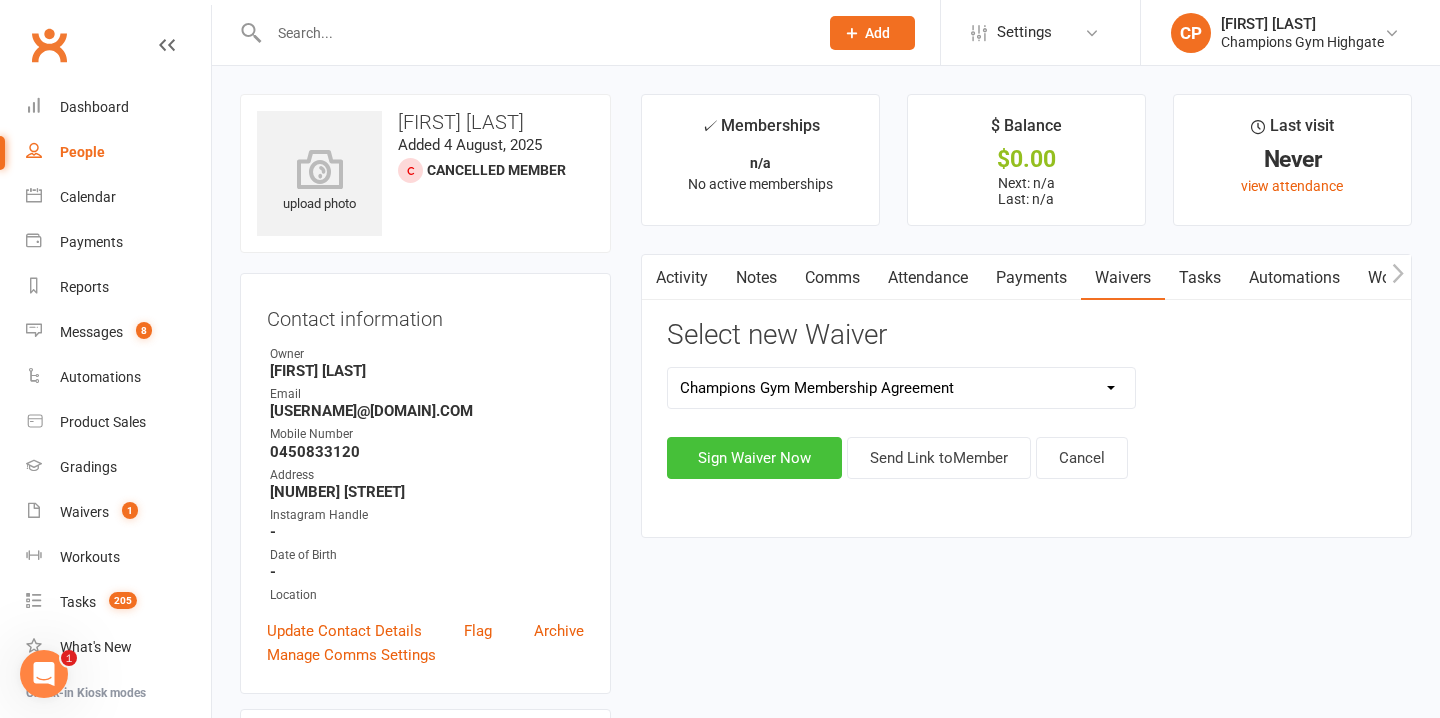 click on "Sign Waiver Now" at bounding box center [754, 458] 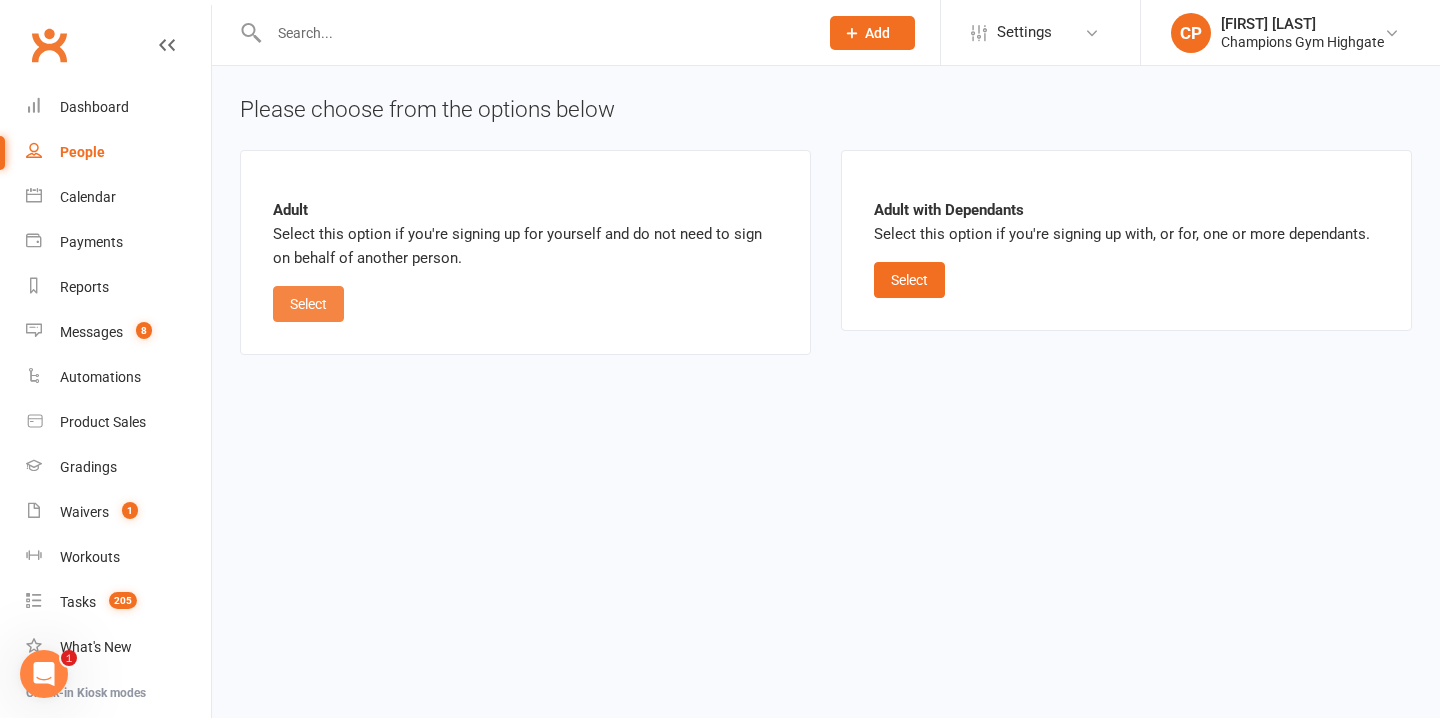 click on "Select" at bounding box center [308, 304] 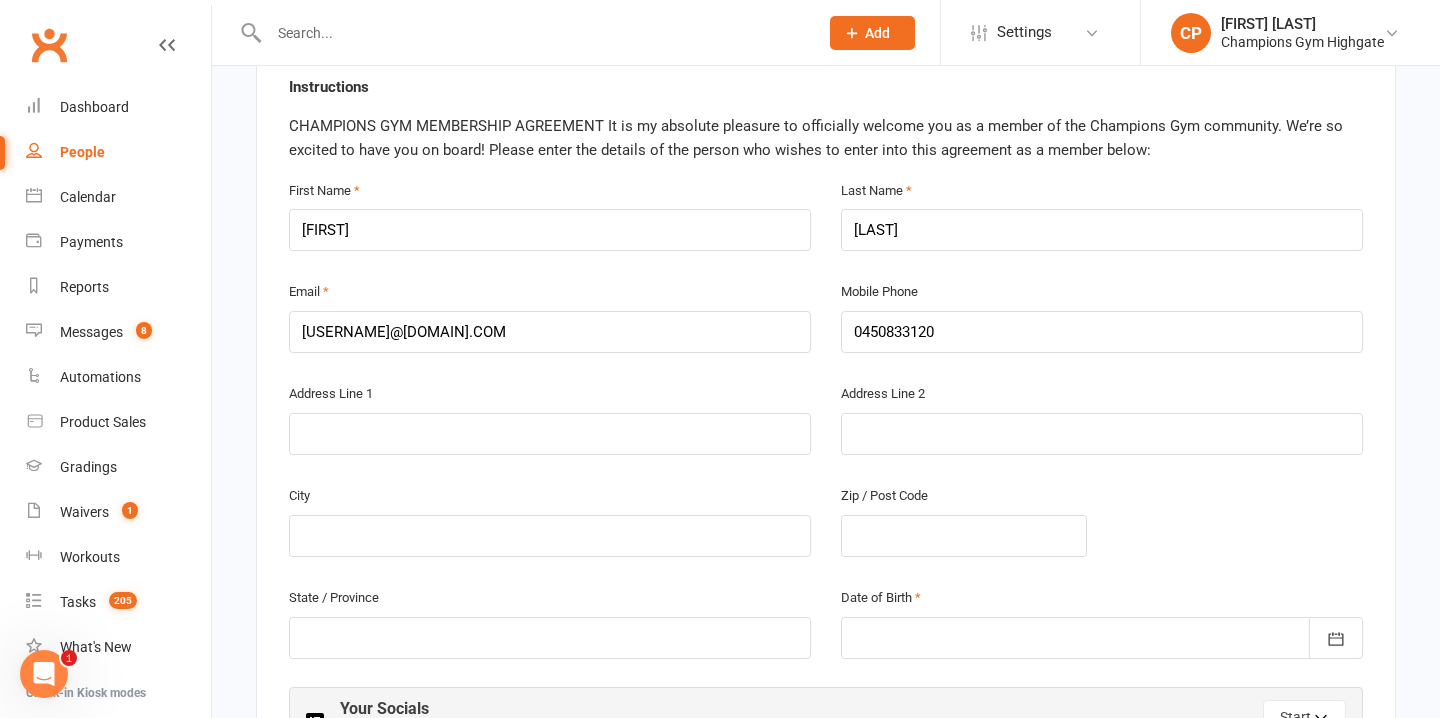 scroll, scrollTop: 447, scrollLeft: 0, axis: vertical 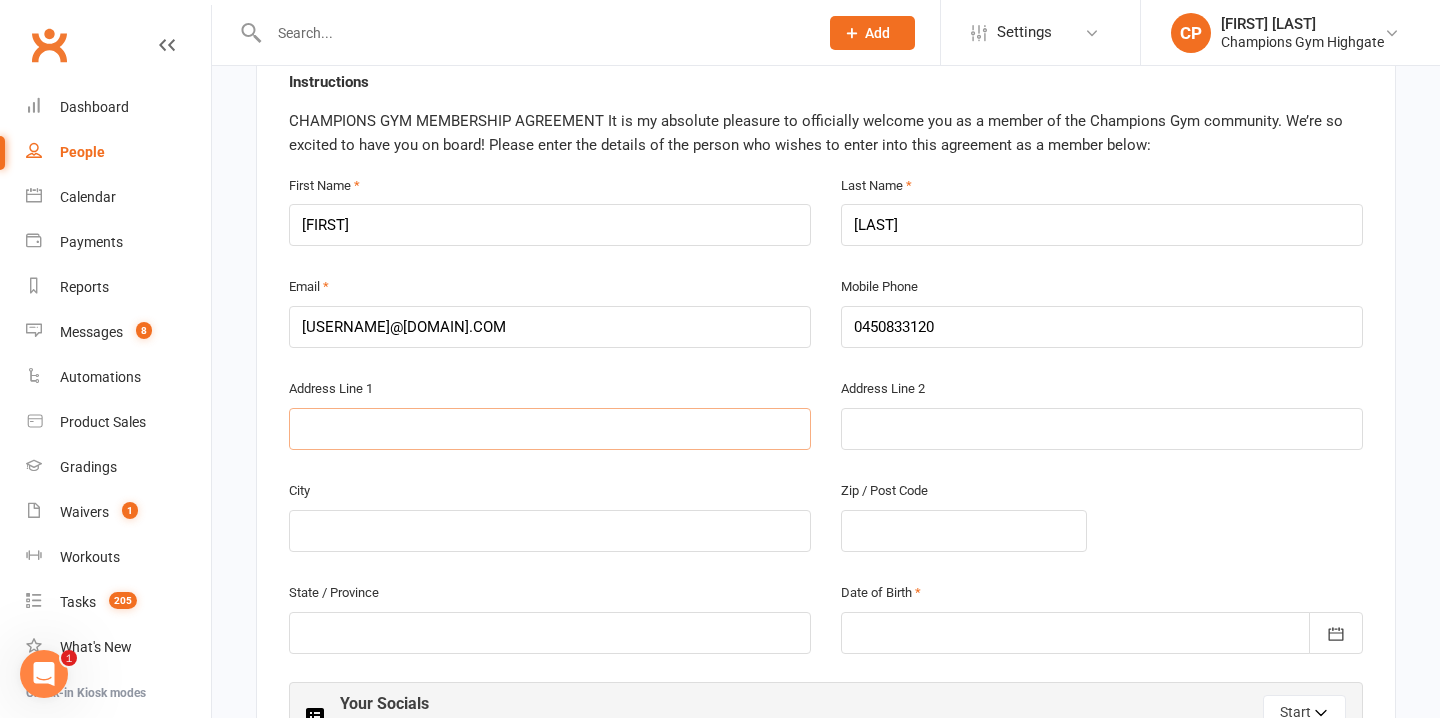 click at bounding box center (550, 429) 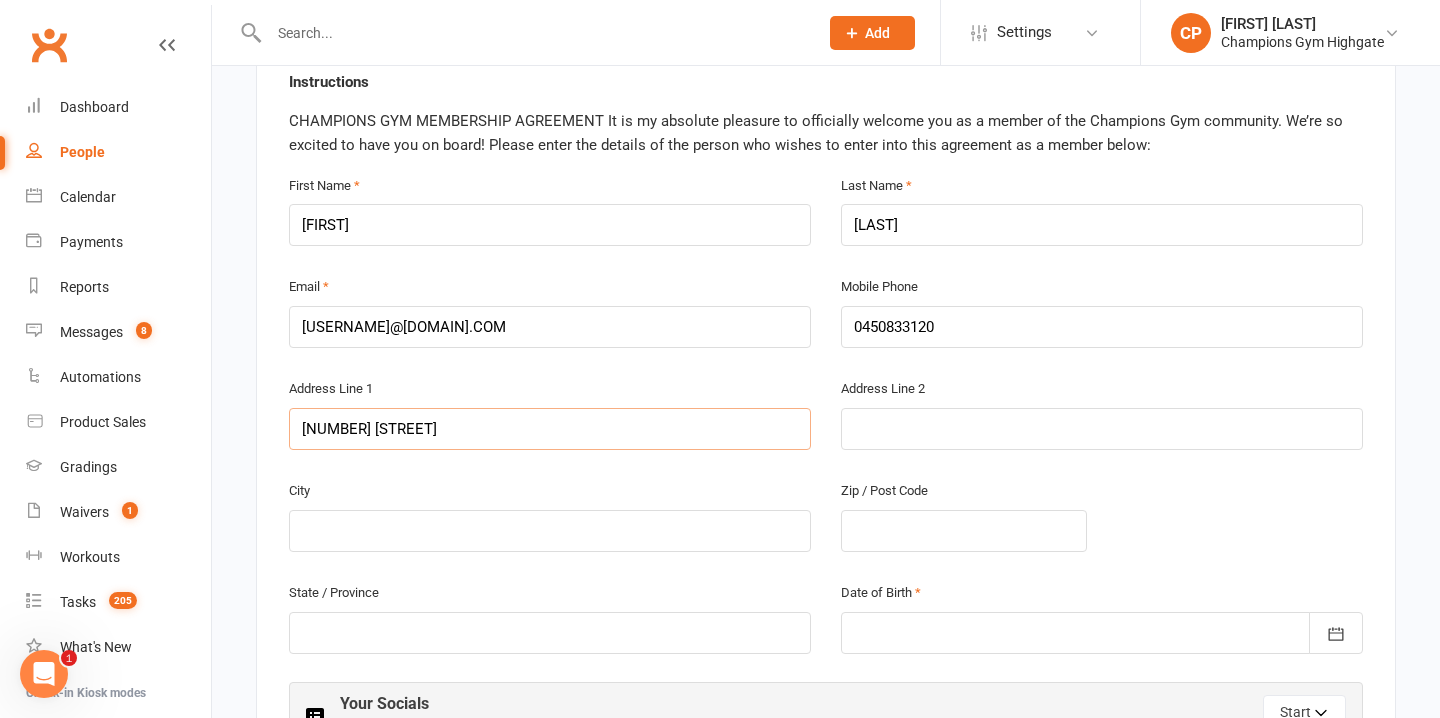 type on "[NUMBER] [STREET]" 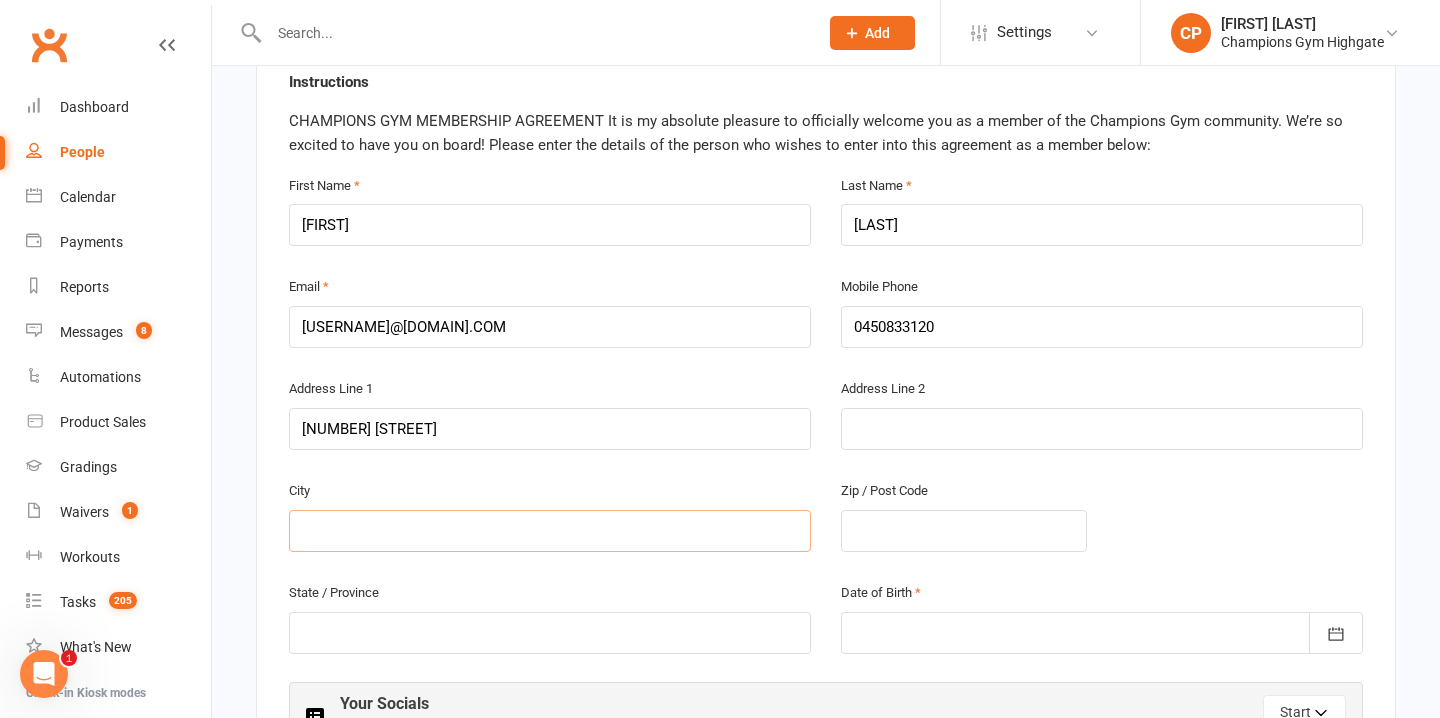 click at bounding box center (550, 531) 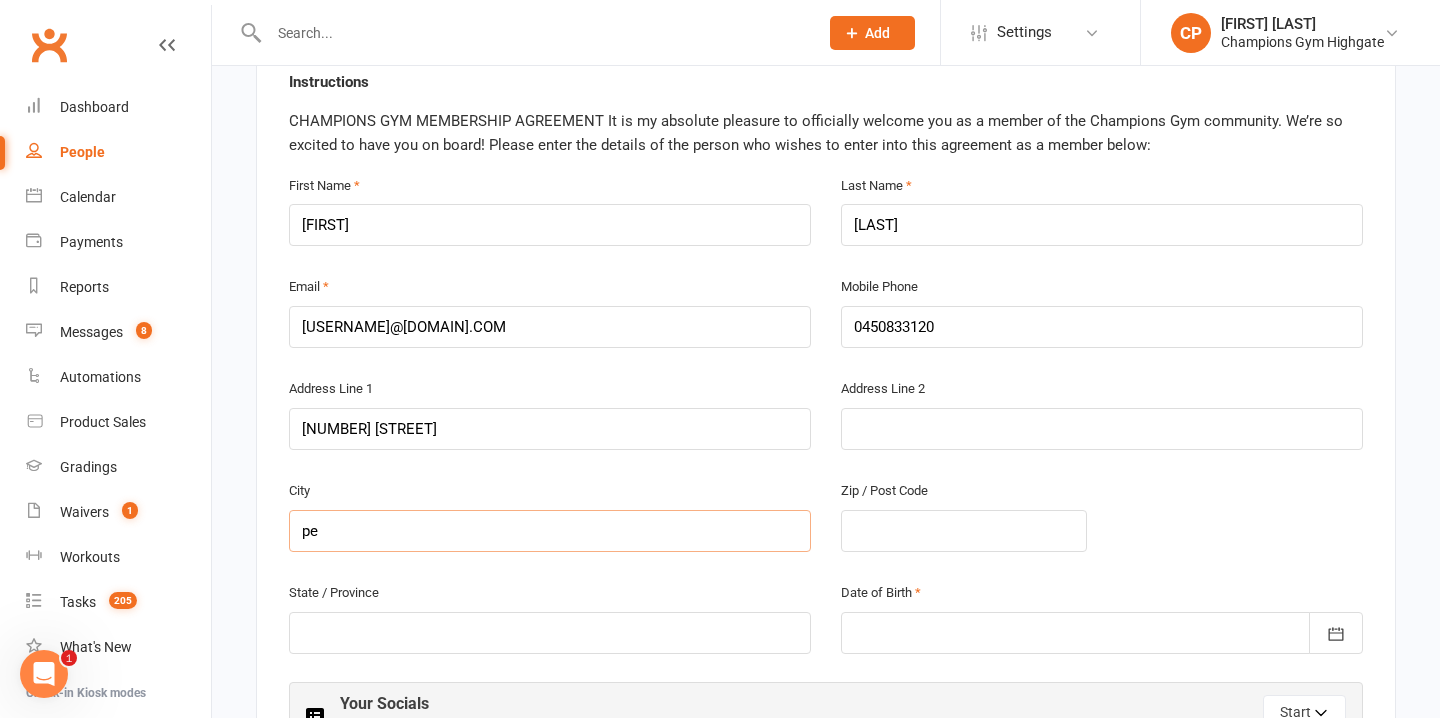 type on "p" 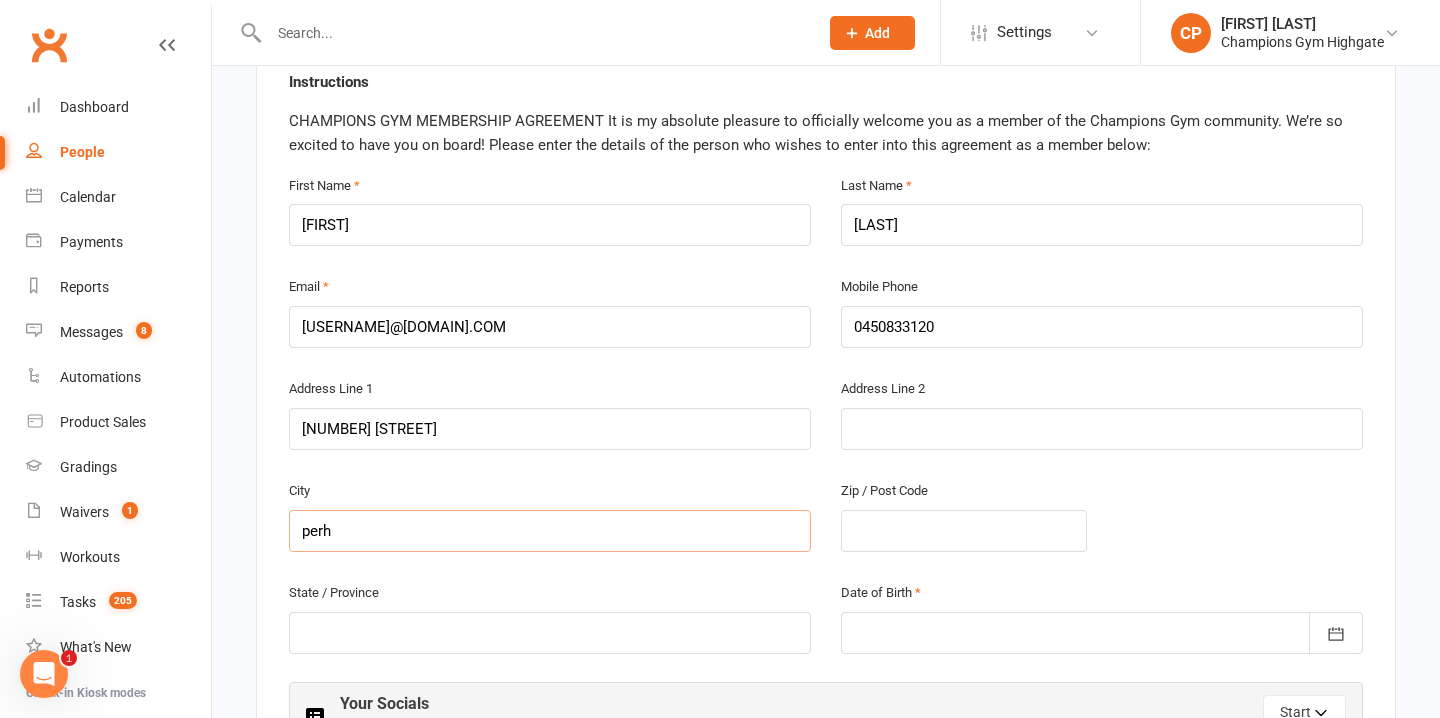 type on "perh" 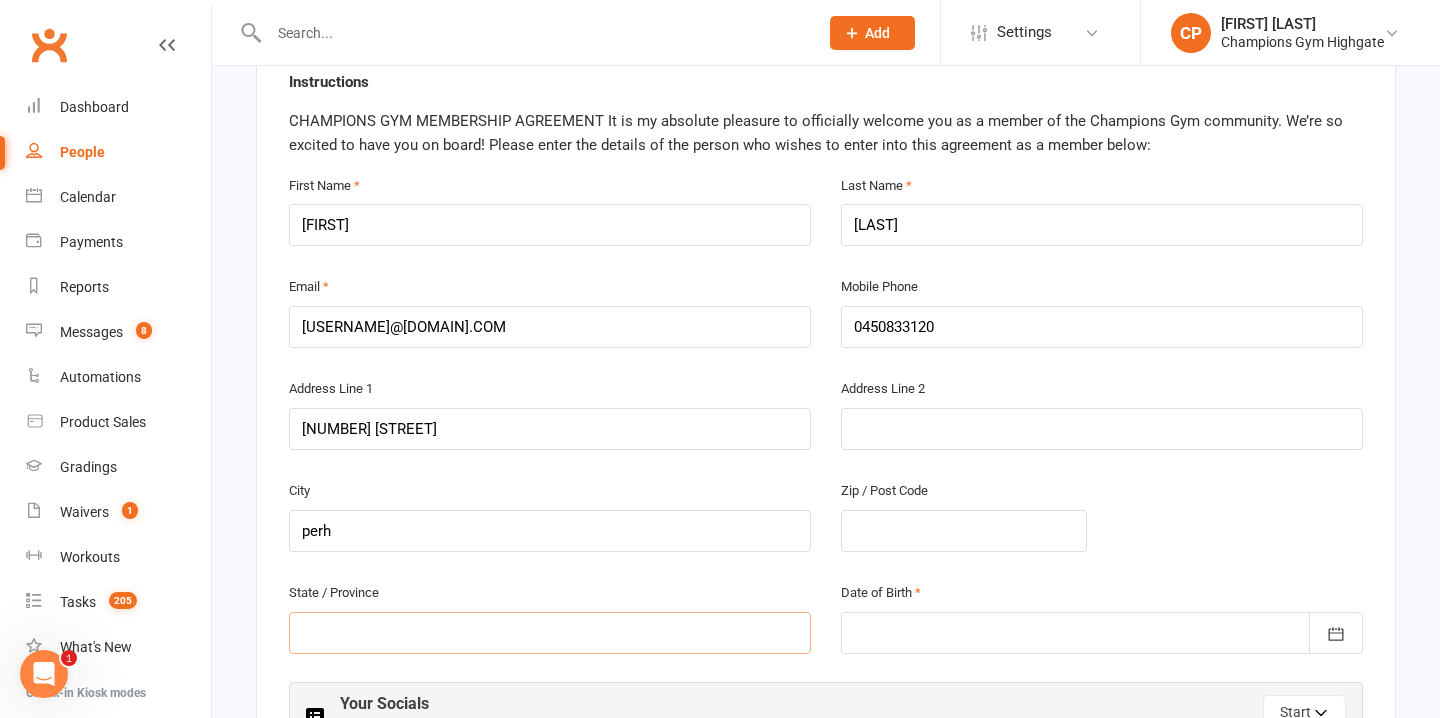 click at bounding box center [550, 633] 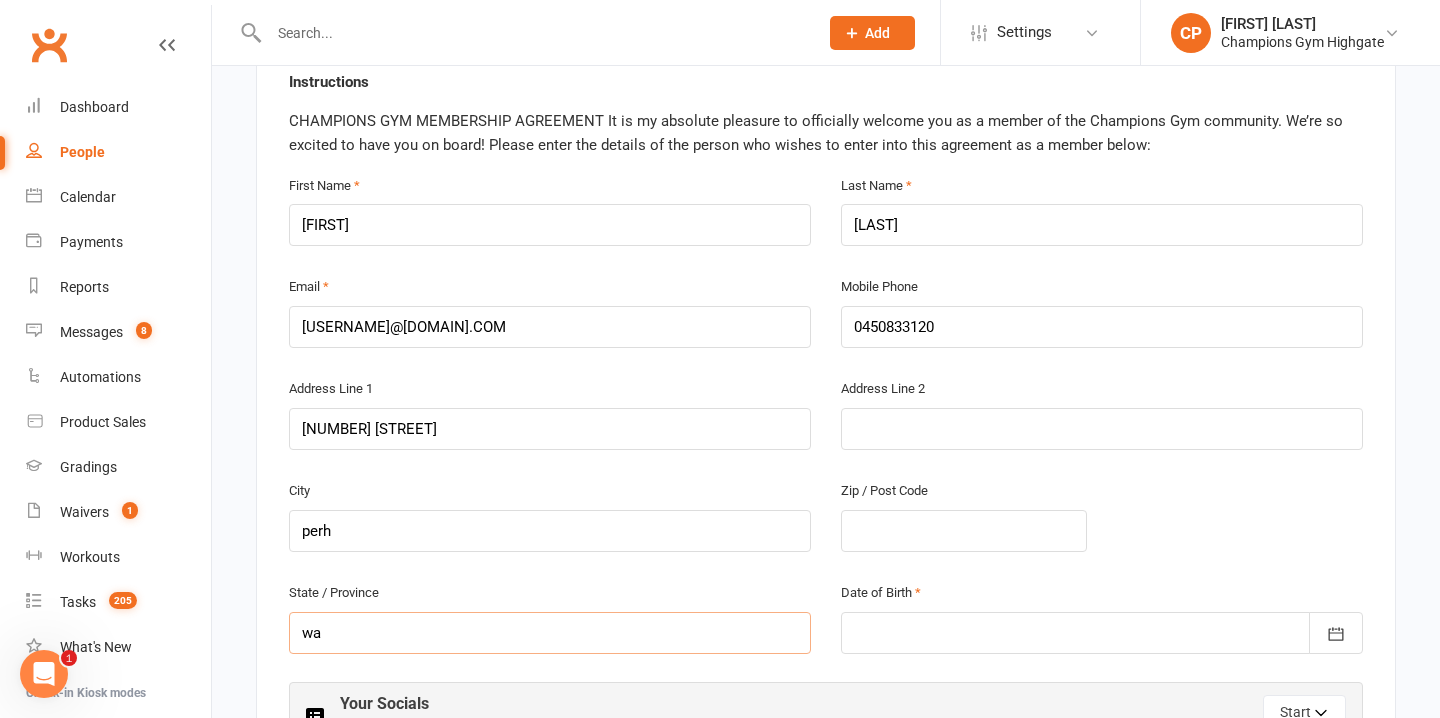 type on "wa" 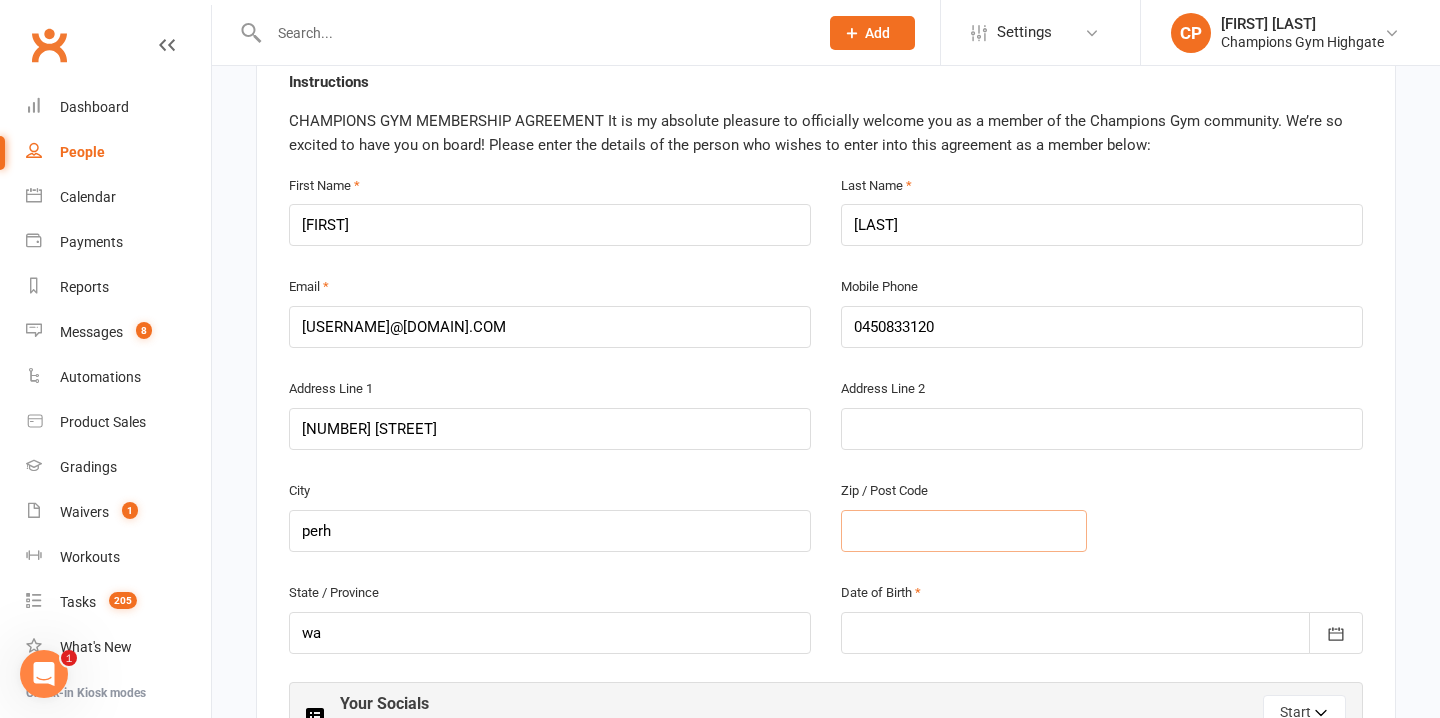 click at bounding box center (964, 531) 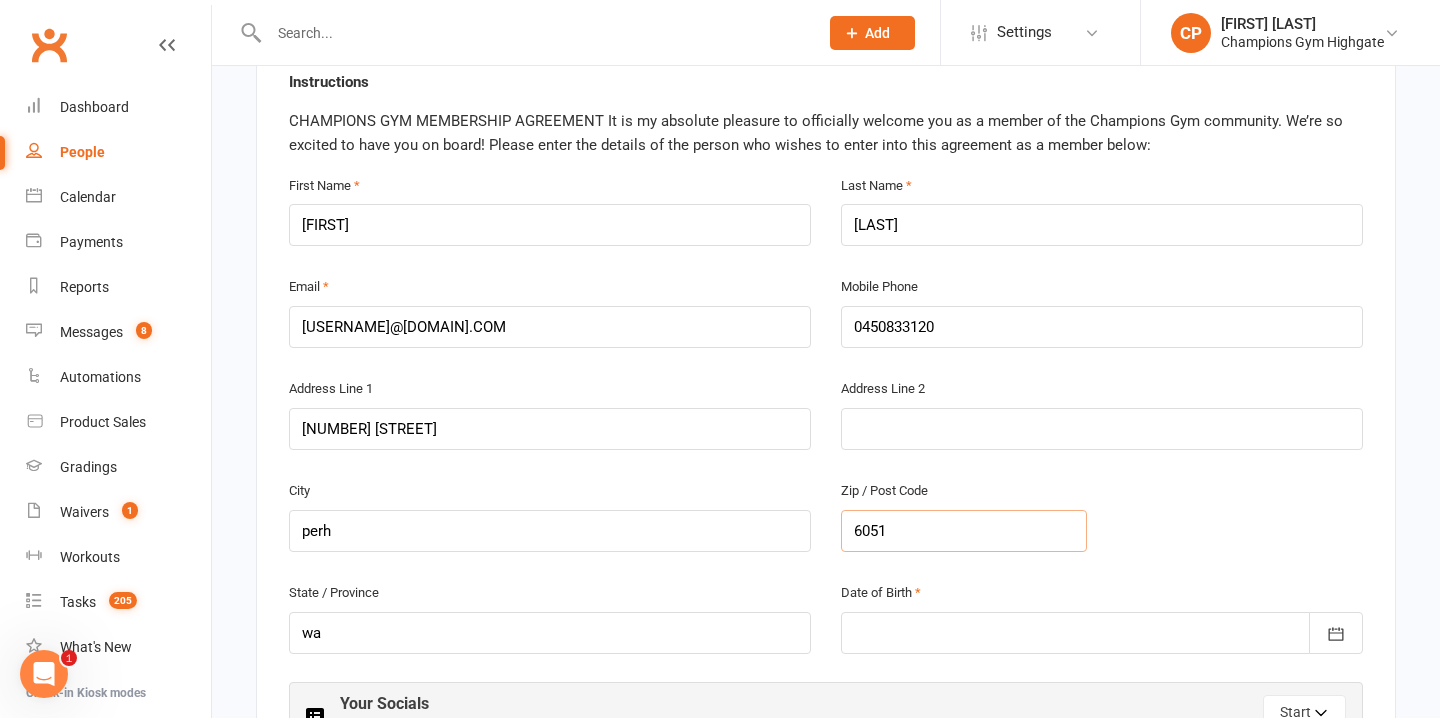 type on "6051" 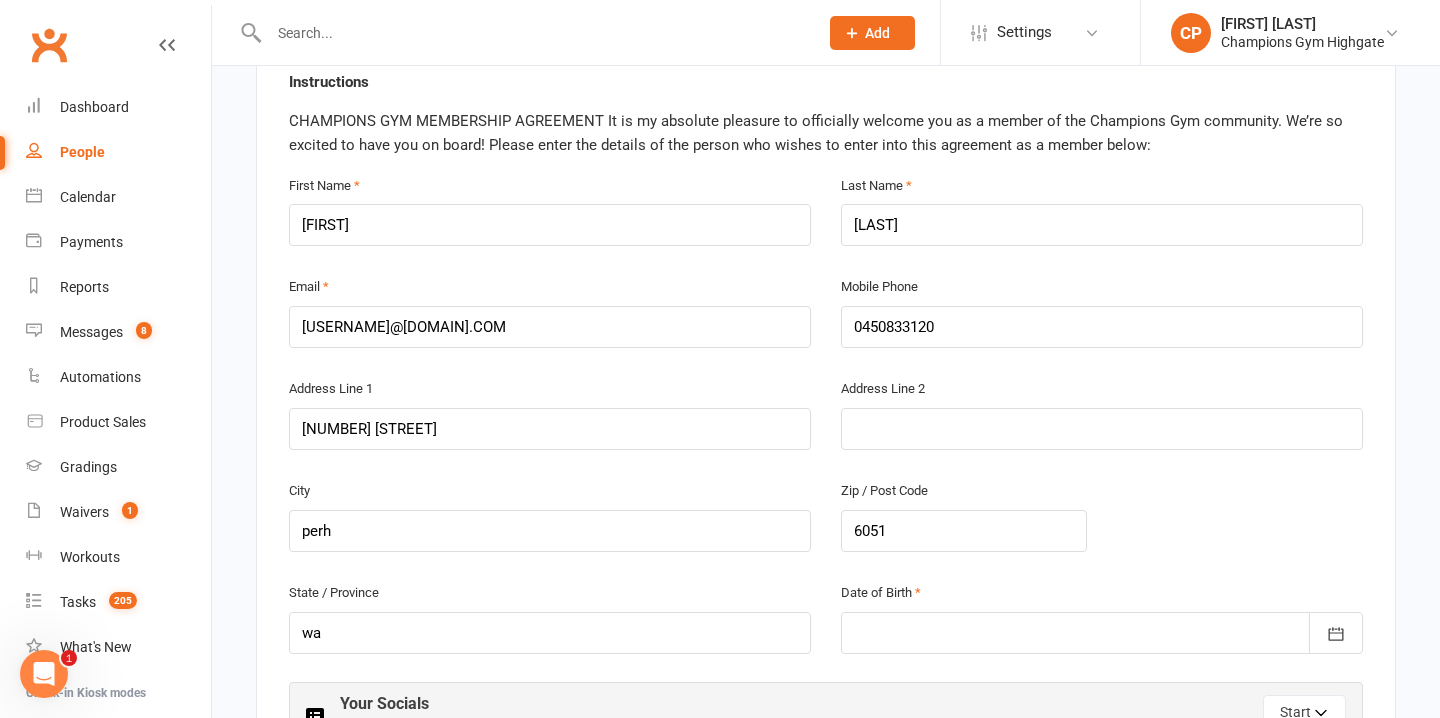 click at bounding box center [1102, 633] 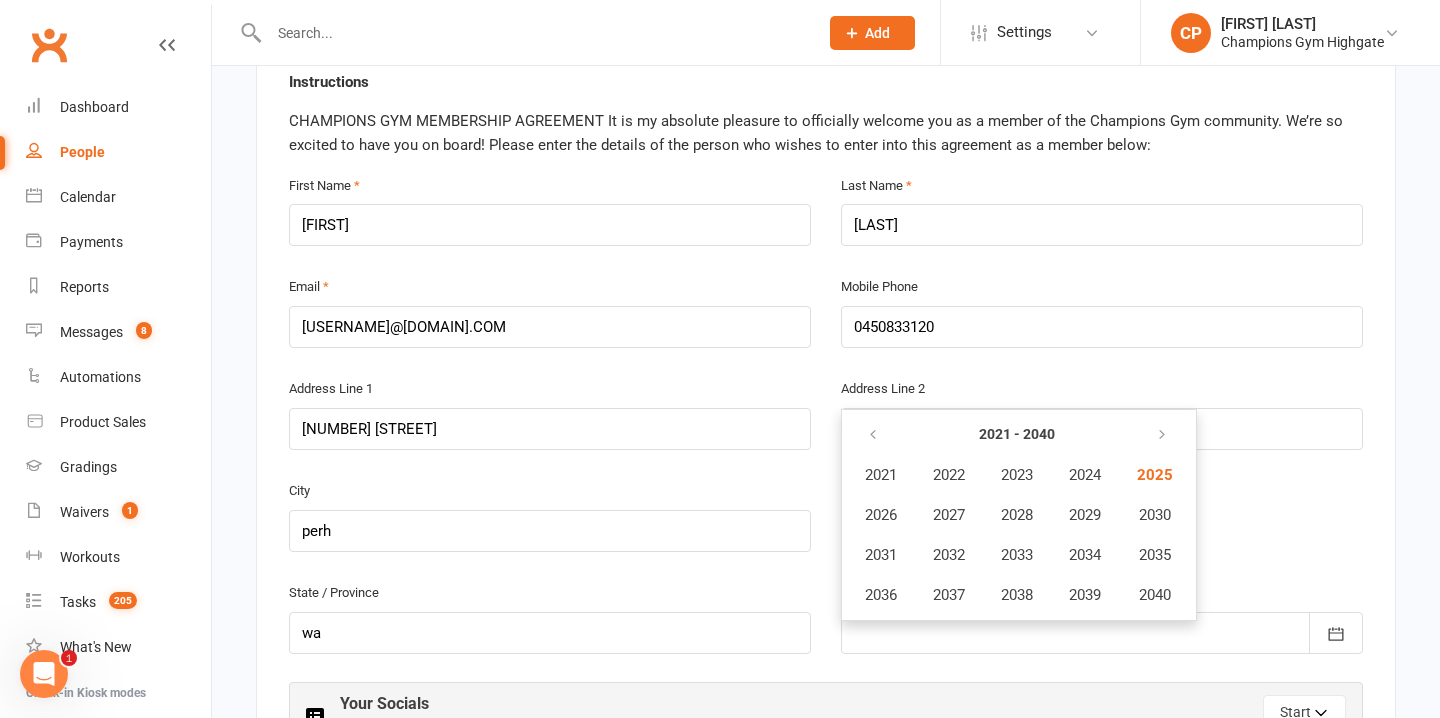 click at bounding box center (1102, 633) 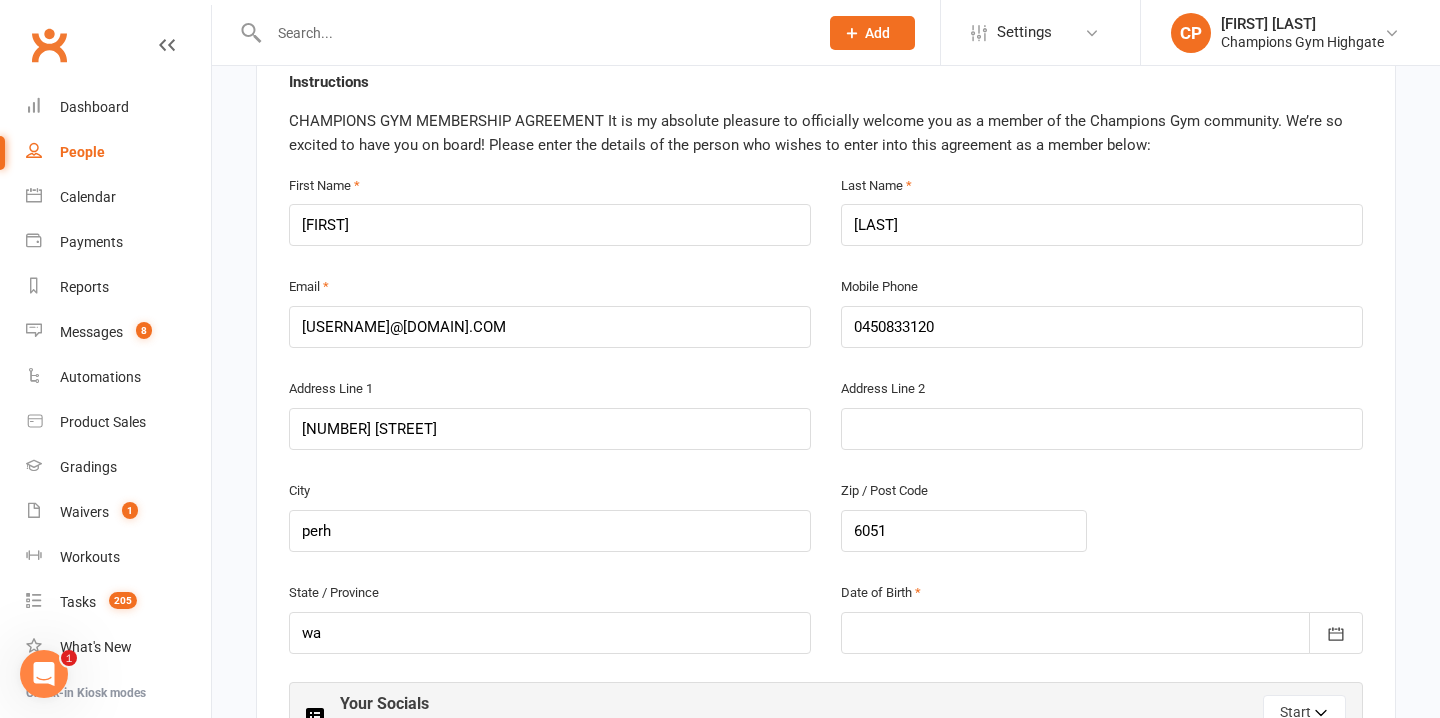 click at bounding box center [1102, 633] 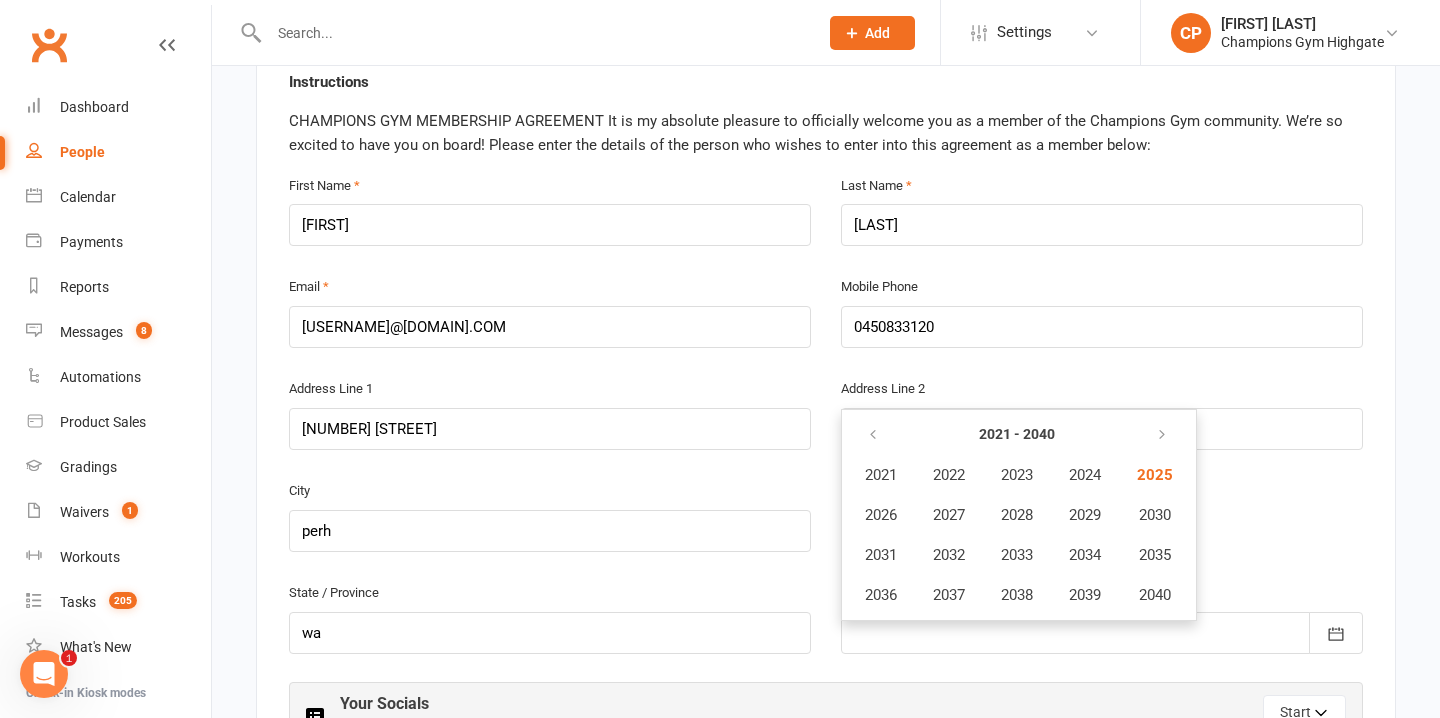 click on "City perh Zip / Post Code [POSTAL_CODE]" at bounding box center (826, 529) 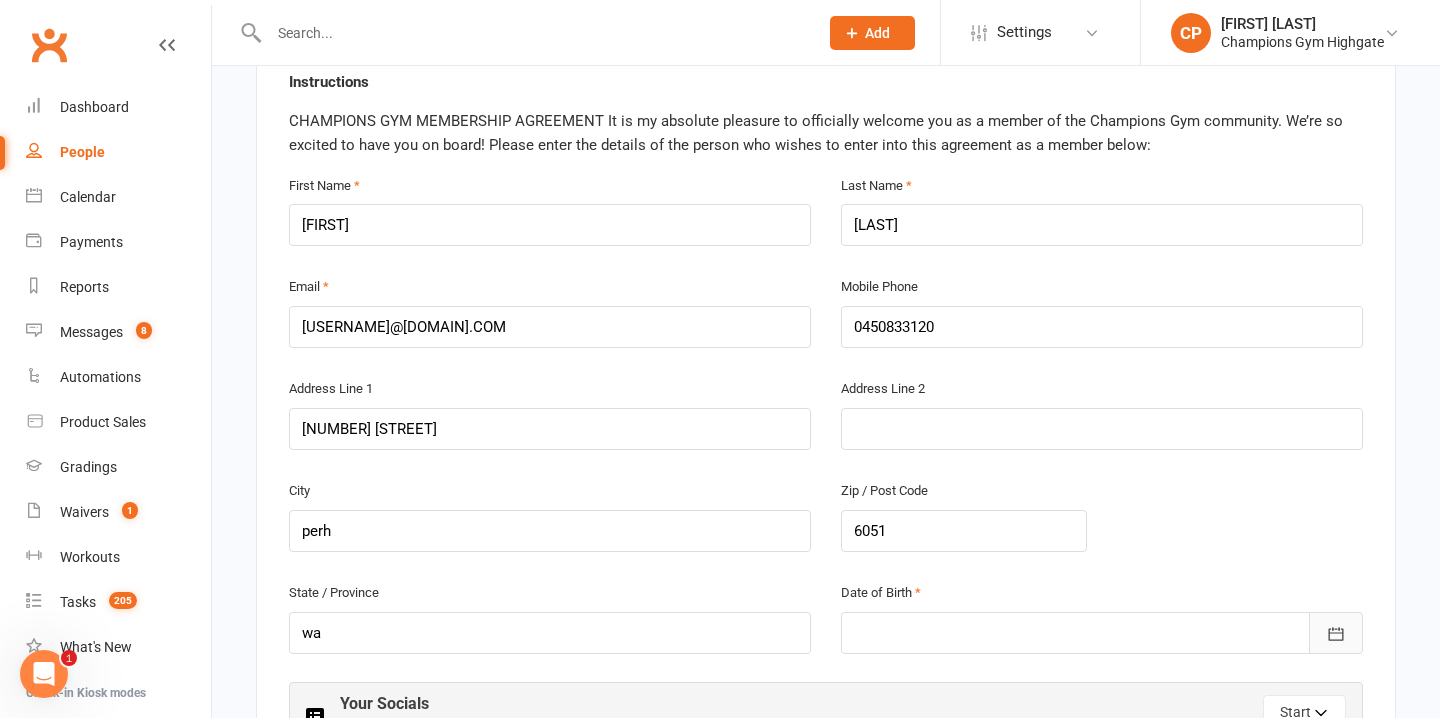 click 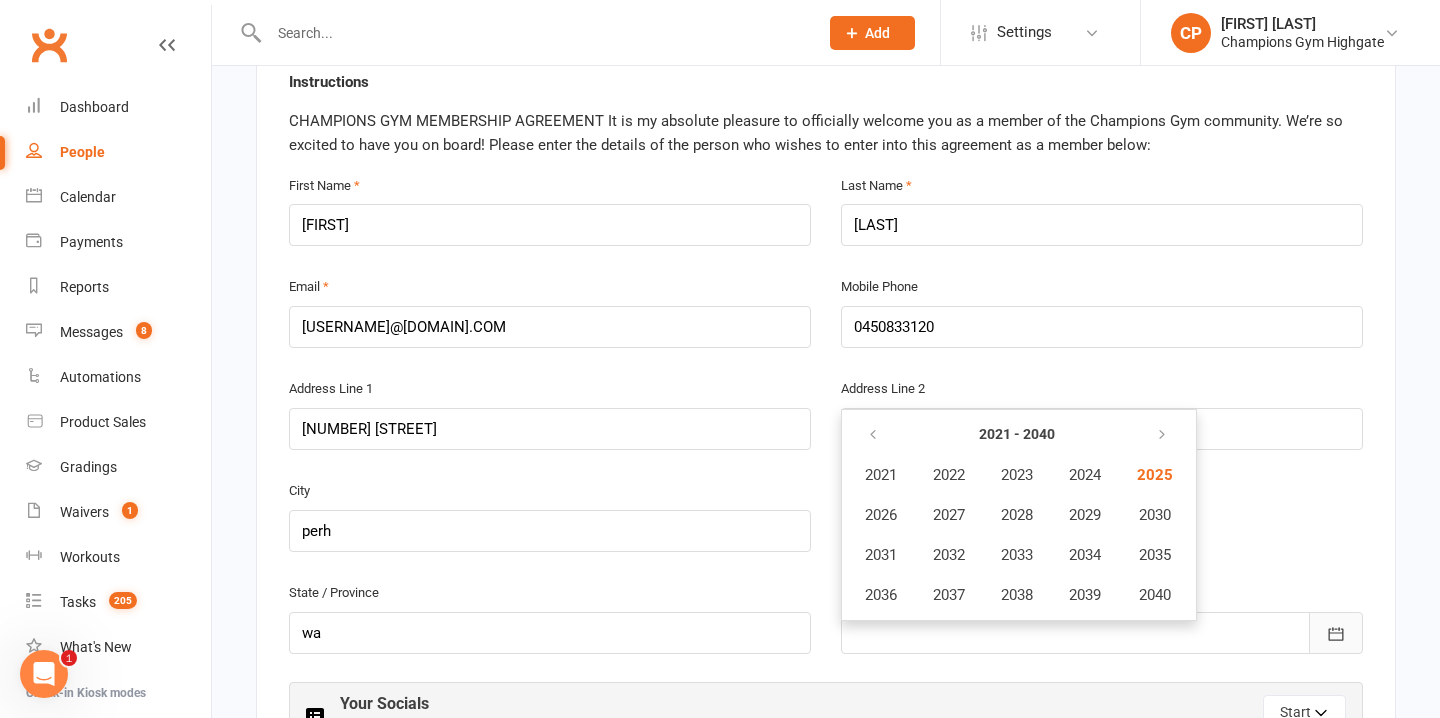 click 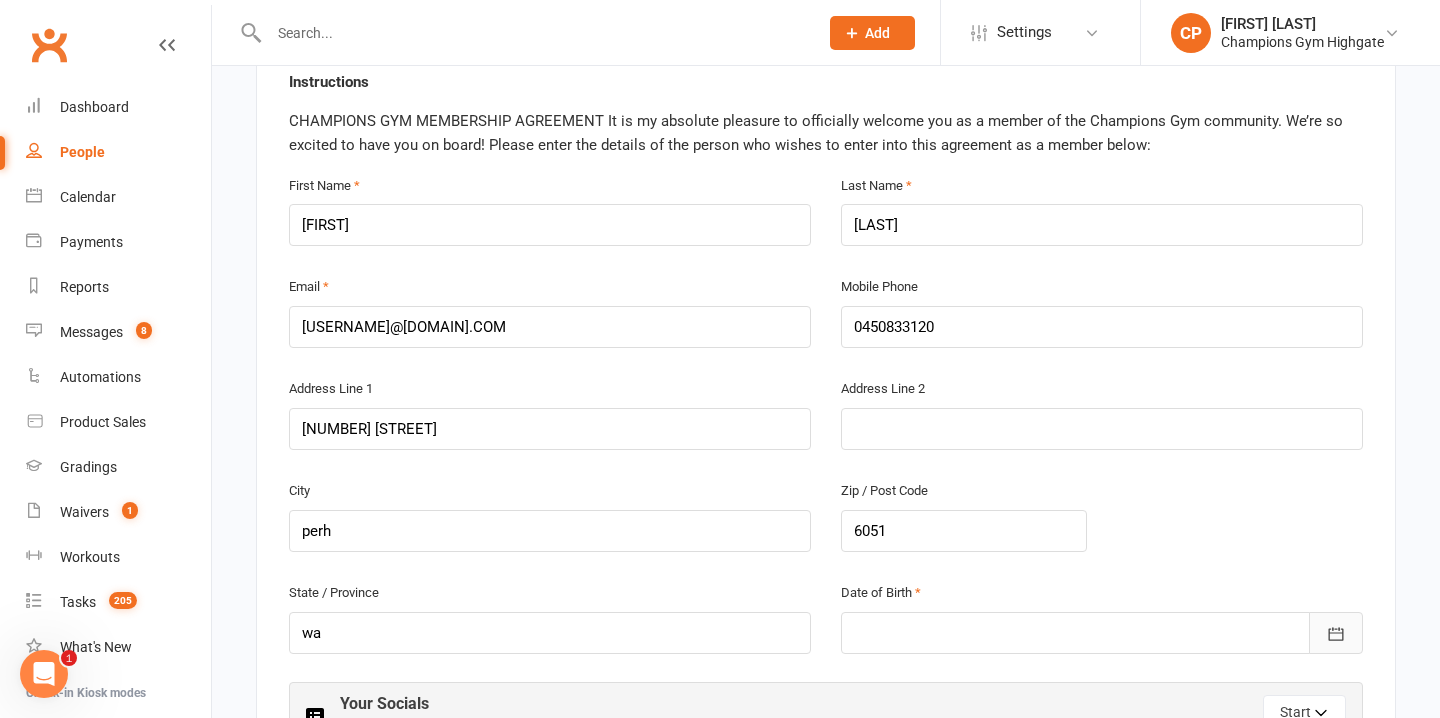 click 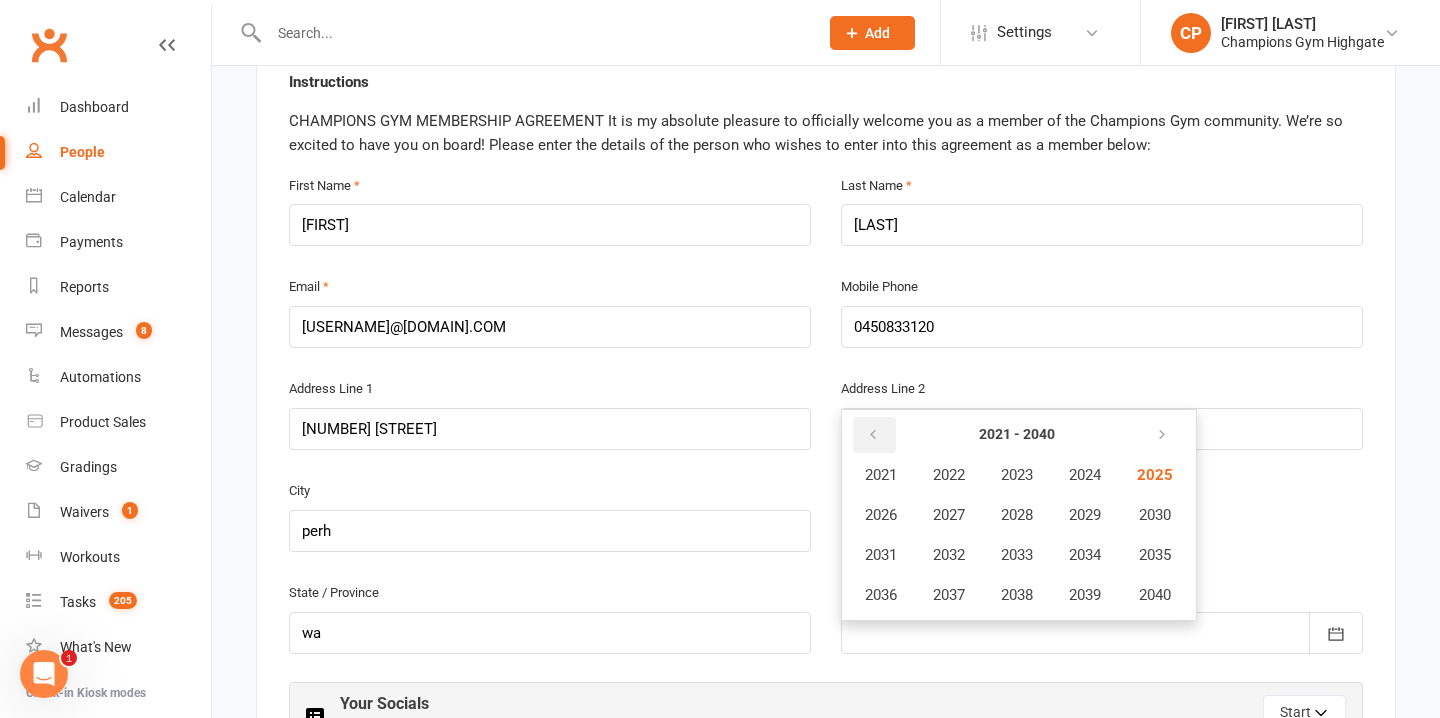 click at bounding box center [873, 435] 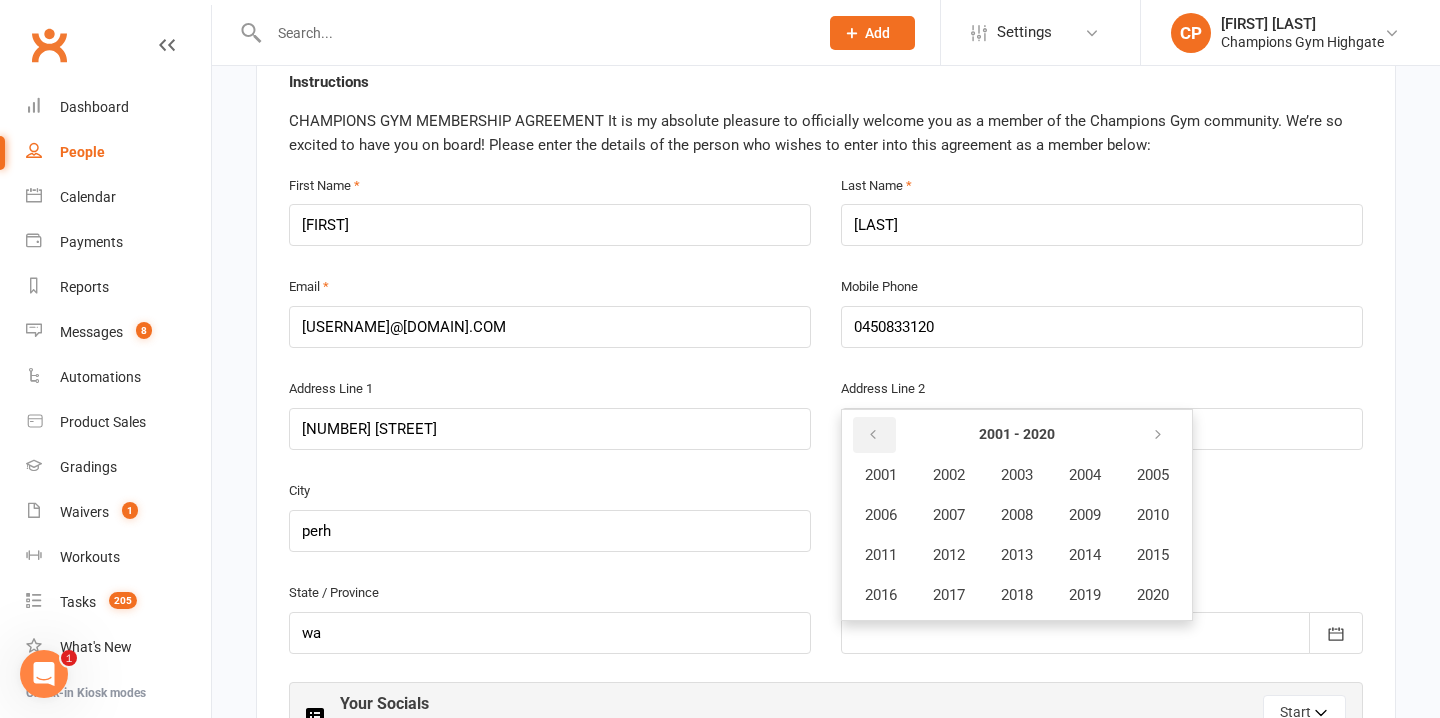 click at bounding box center [873, 435] 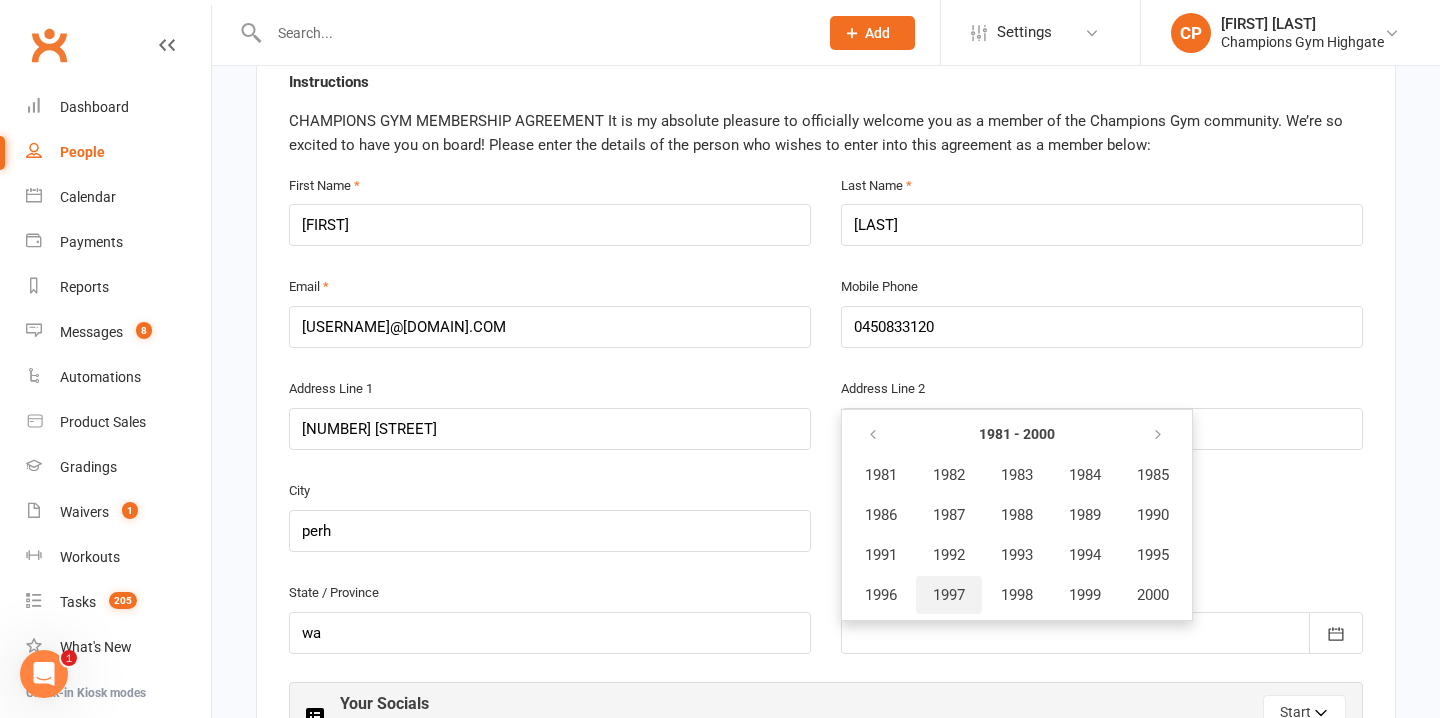 click on "1997" at bounding box center [949, 595] 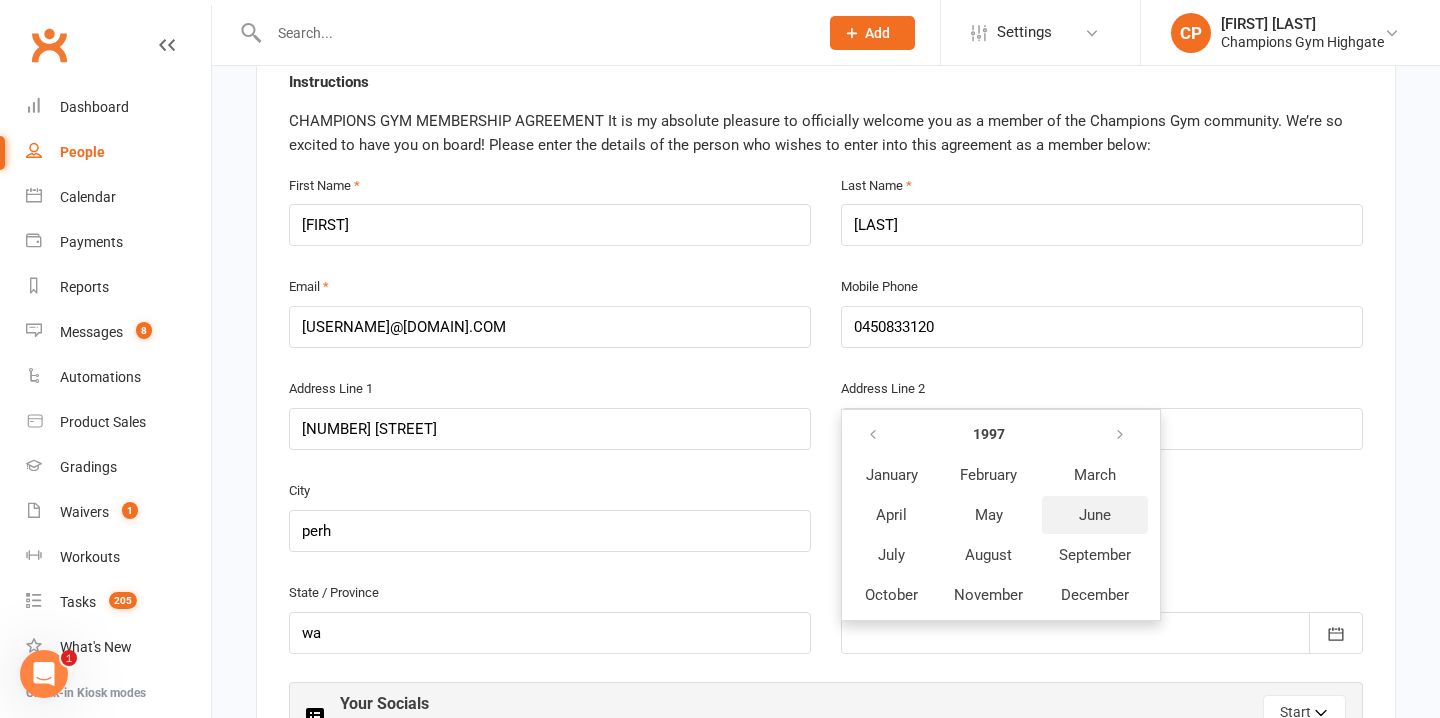 click on "June" at bounding box center [1095, 515] 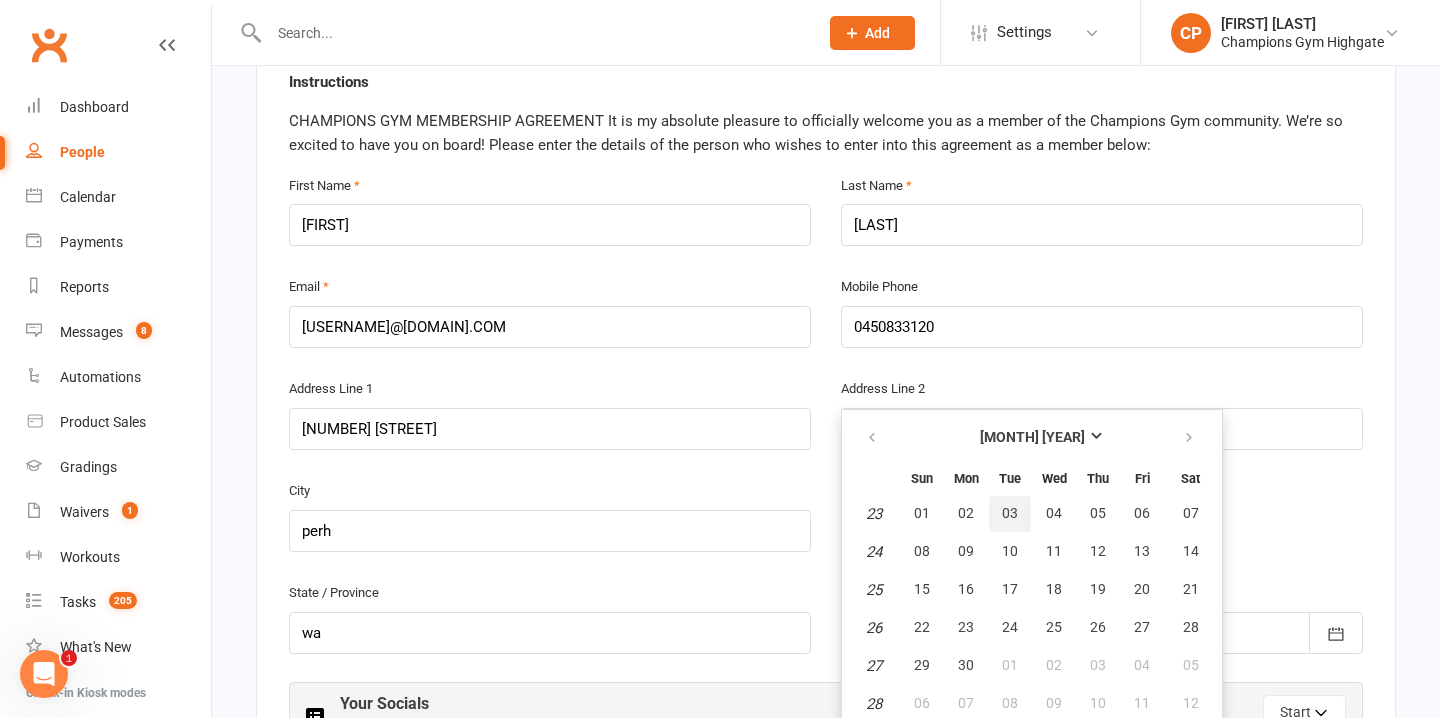 click on "03" at bounding box center [1010, 513] 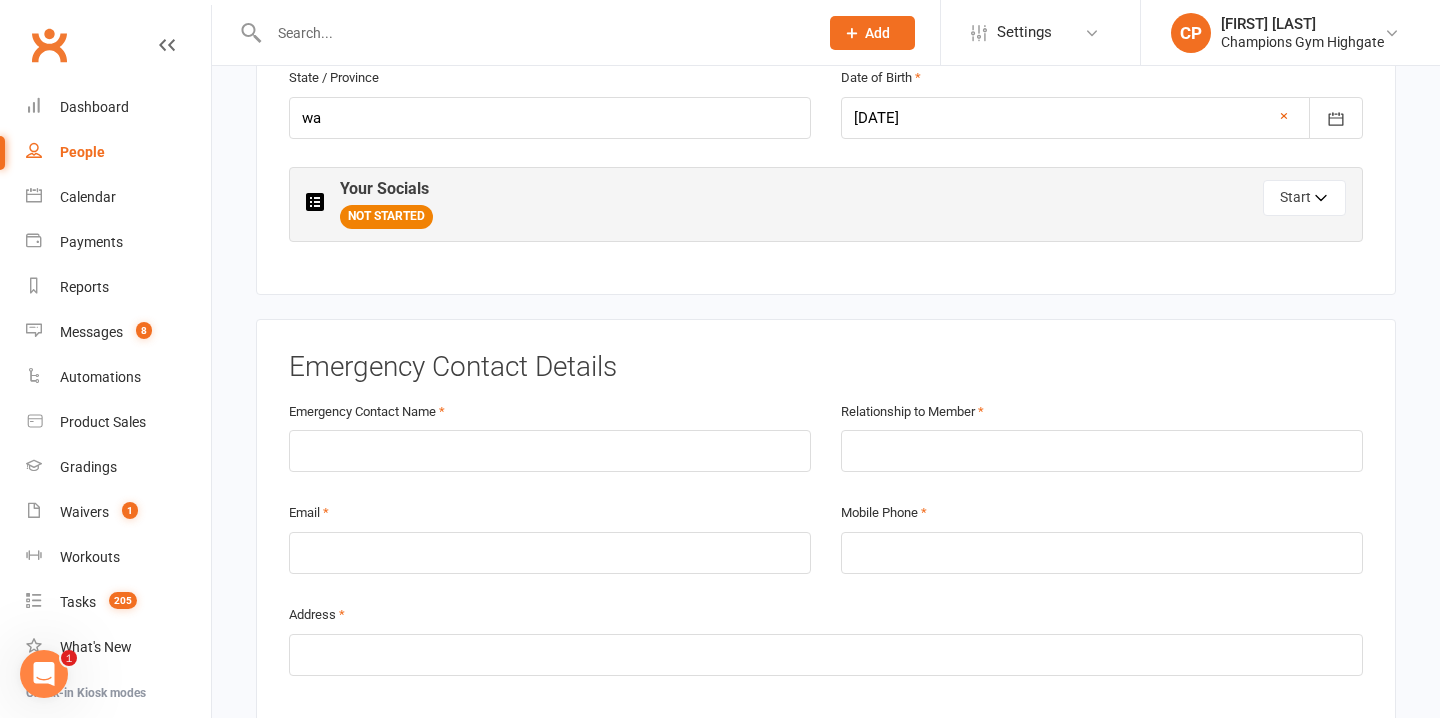 scroll, scrollTop: 979, scrollLeft: 0, axis: vertical 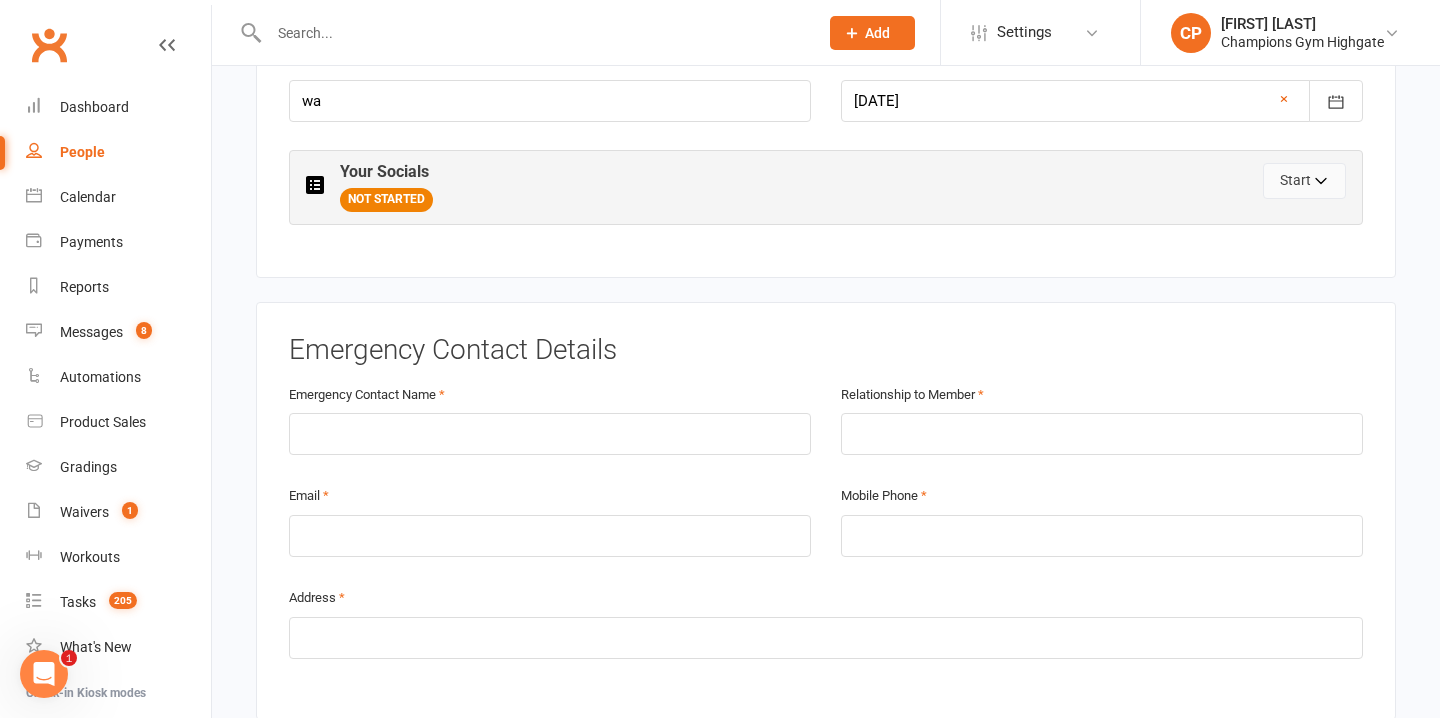 click 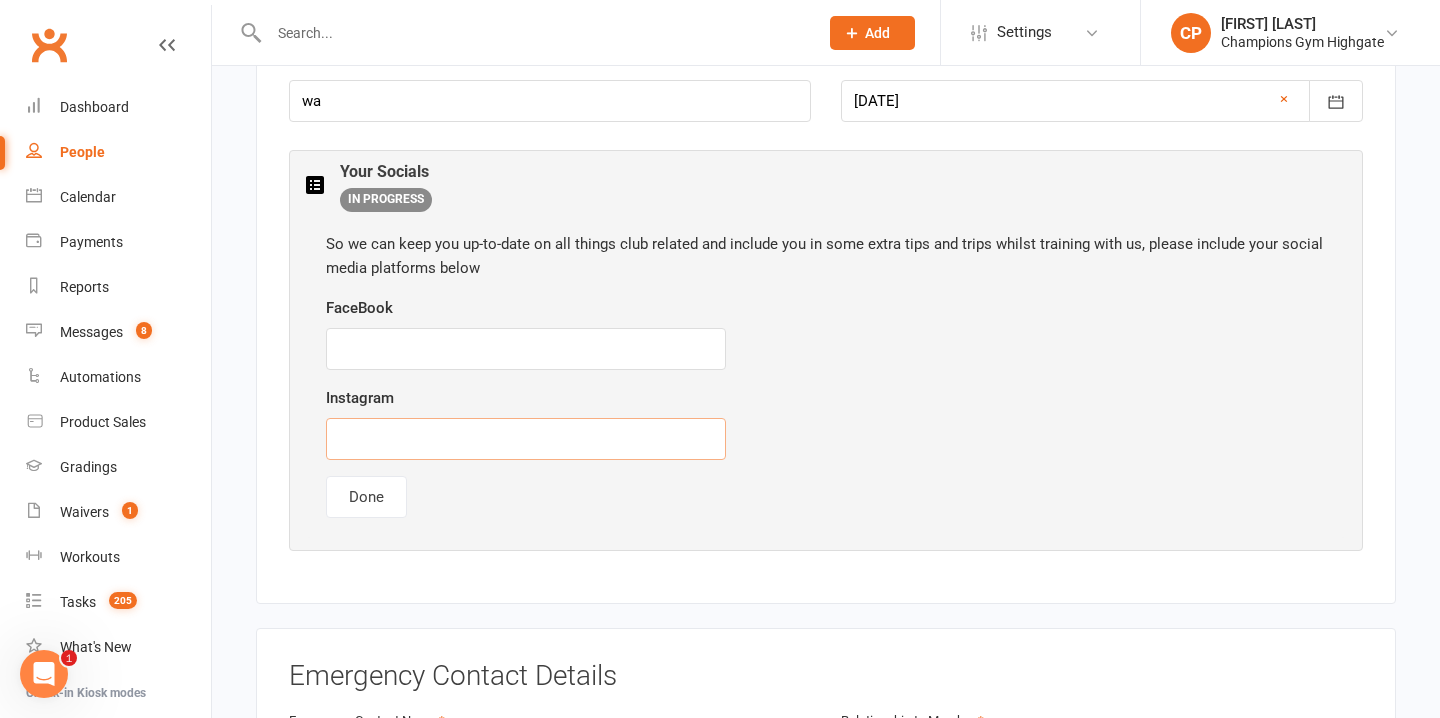 click at bounding box center [526, 439] 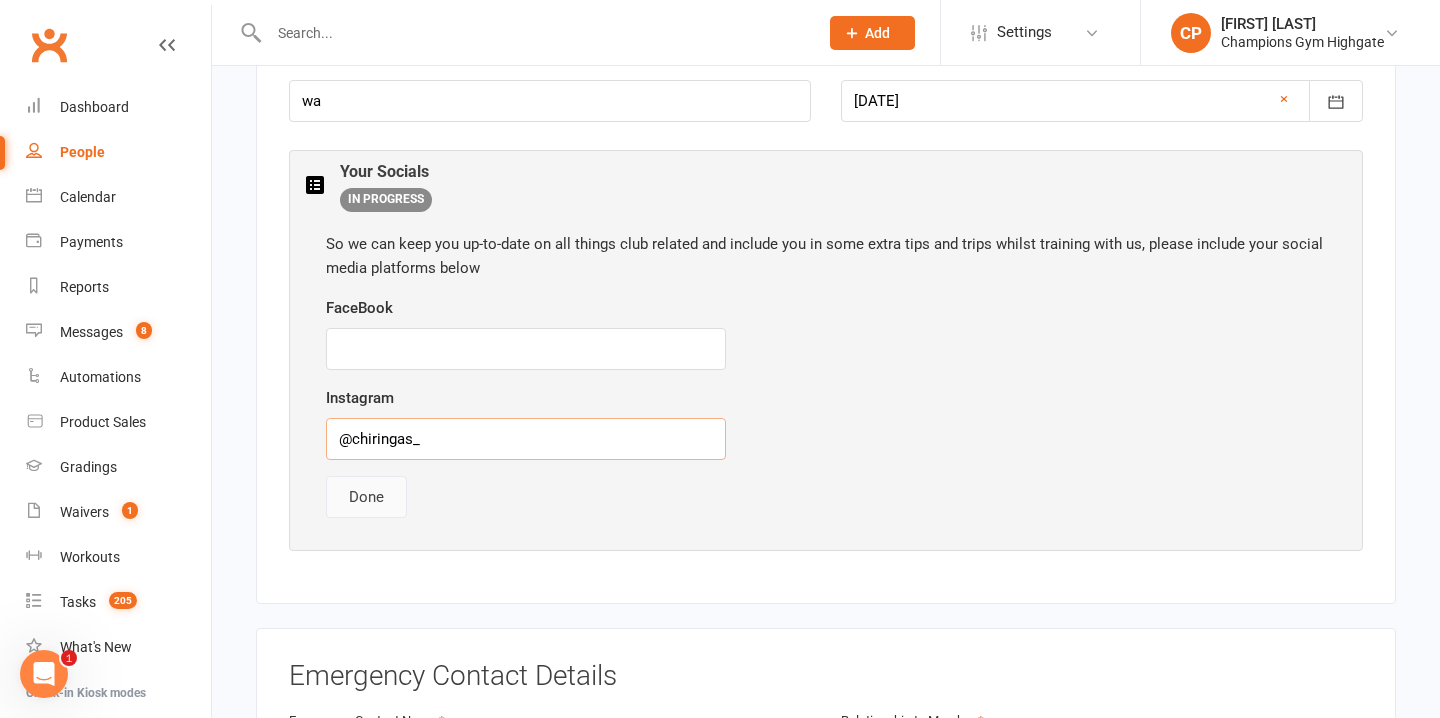 type on "@chiringas_" 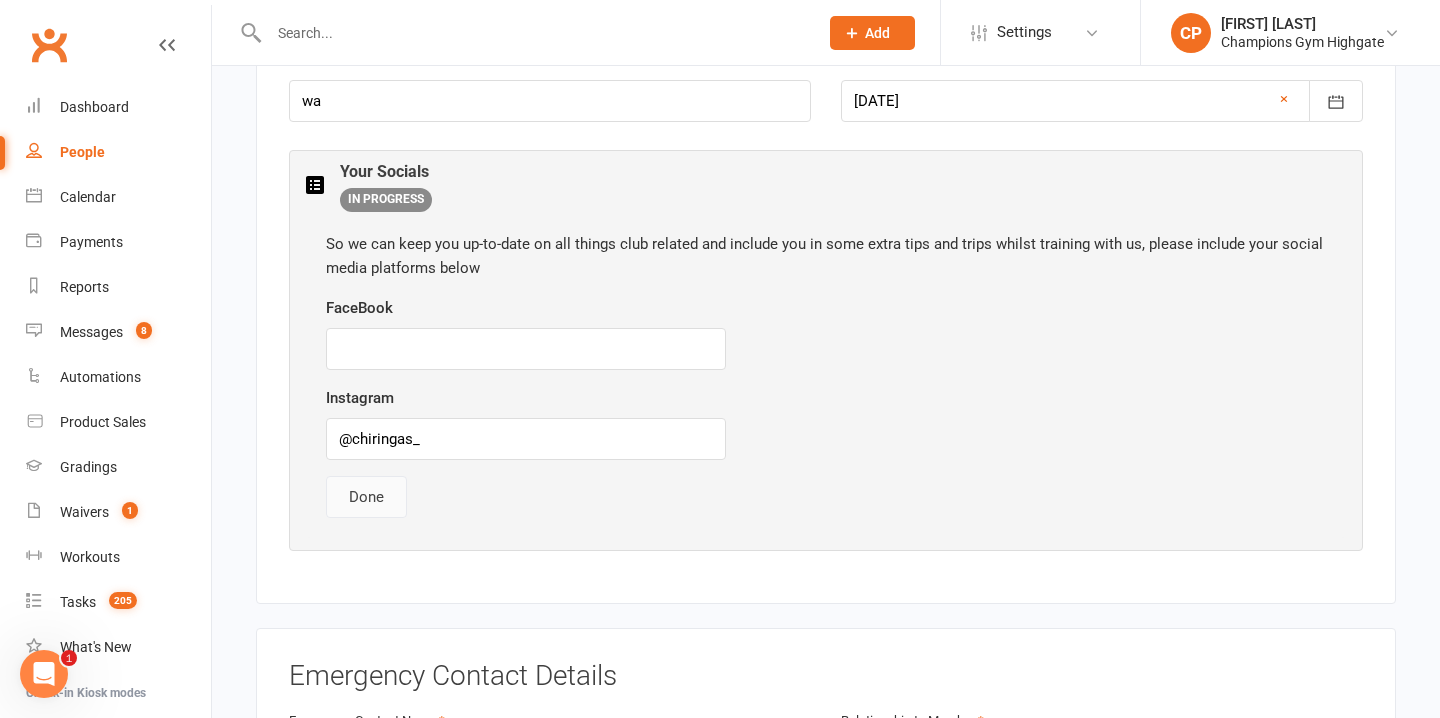 click on "Done" at bounding box center (366, 497) 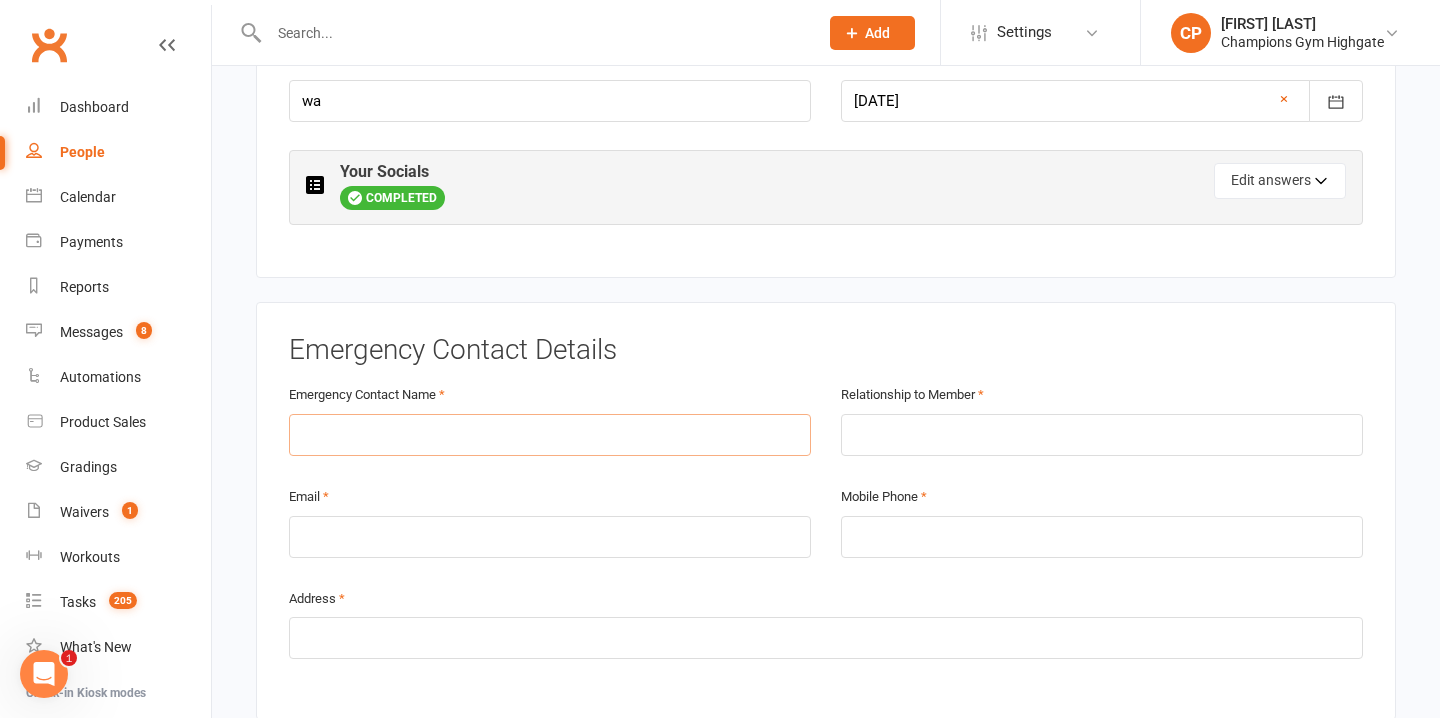 click at bounding box center (550, 435) 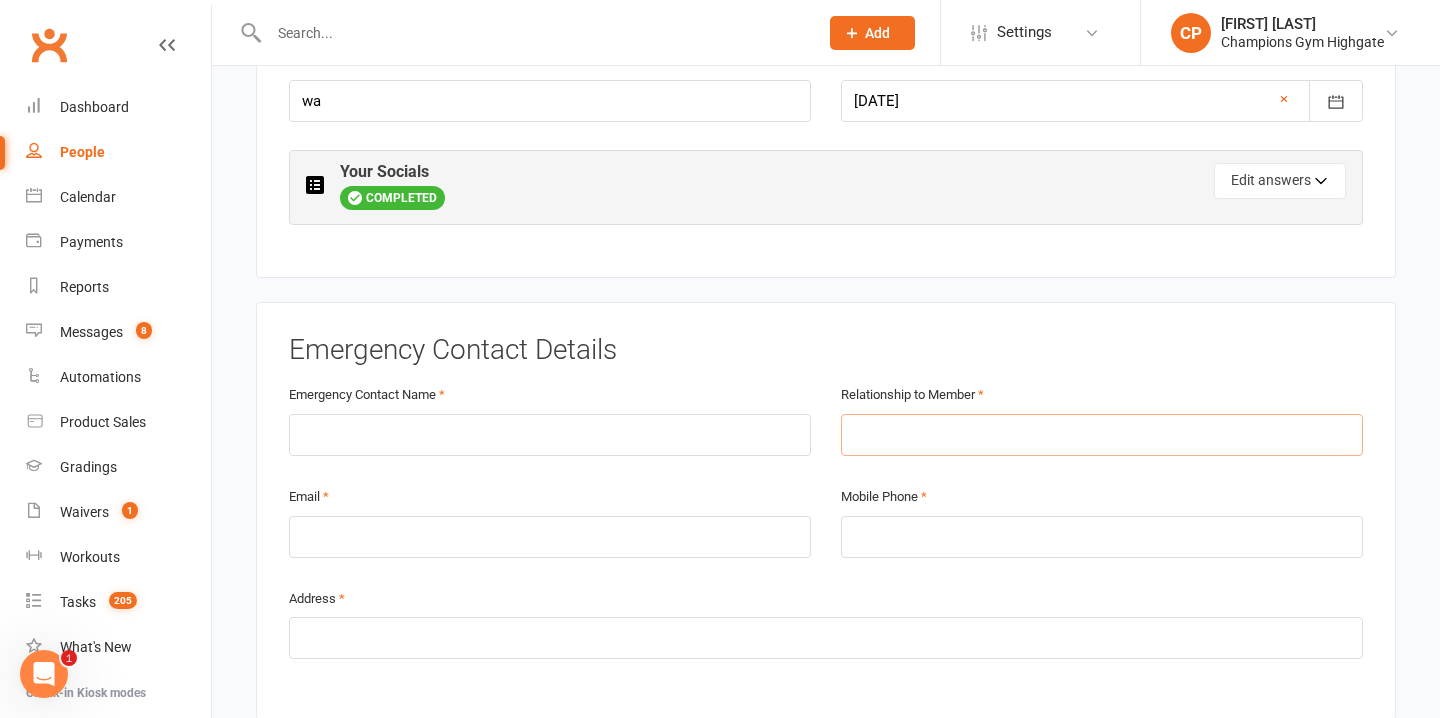 click at bounding box center [1102, 435] 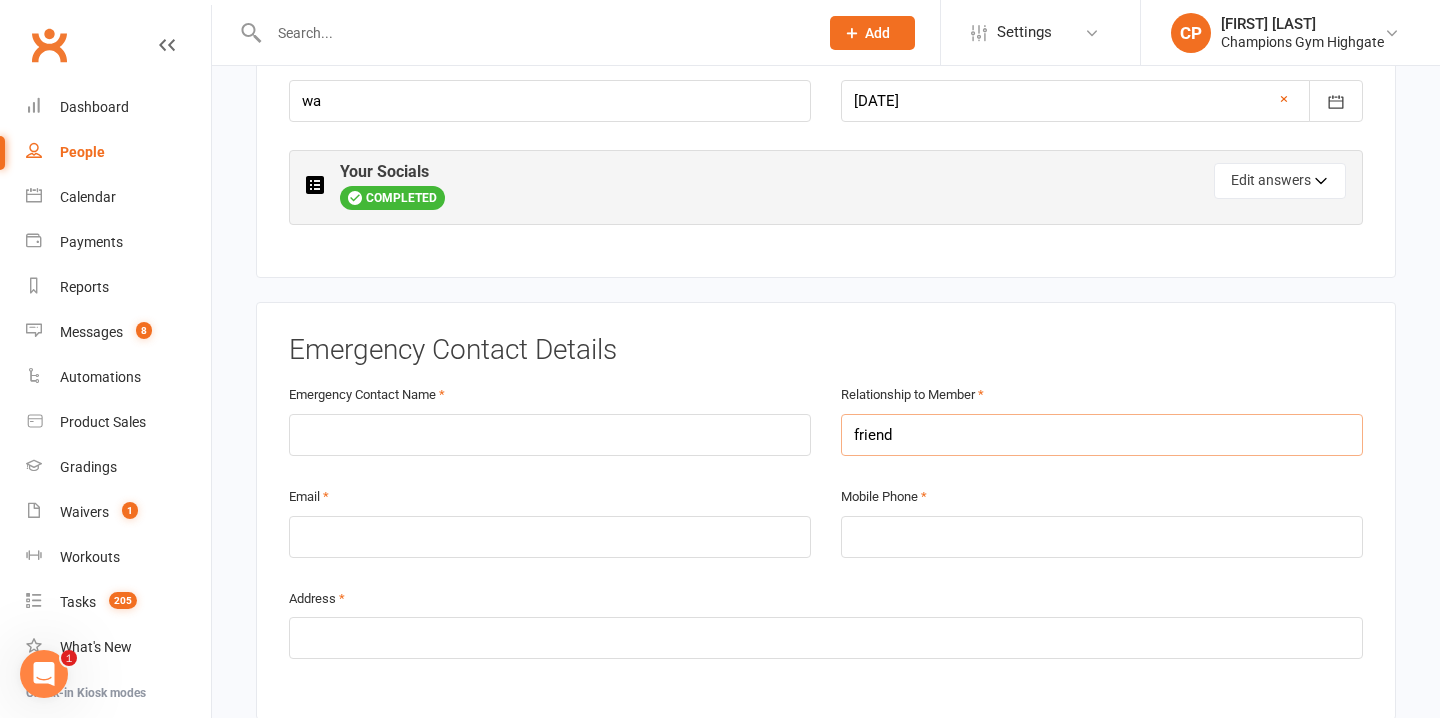 type on "friend" 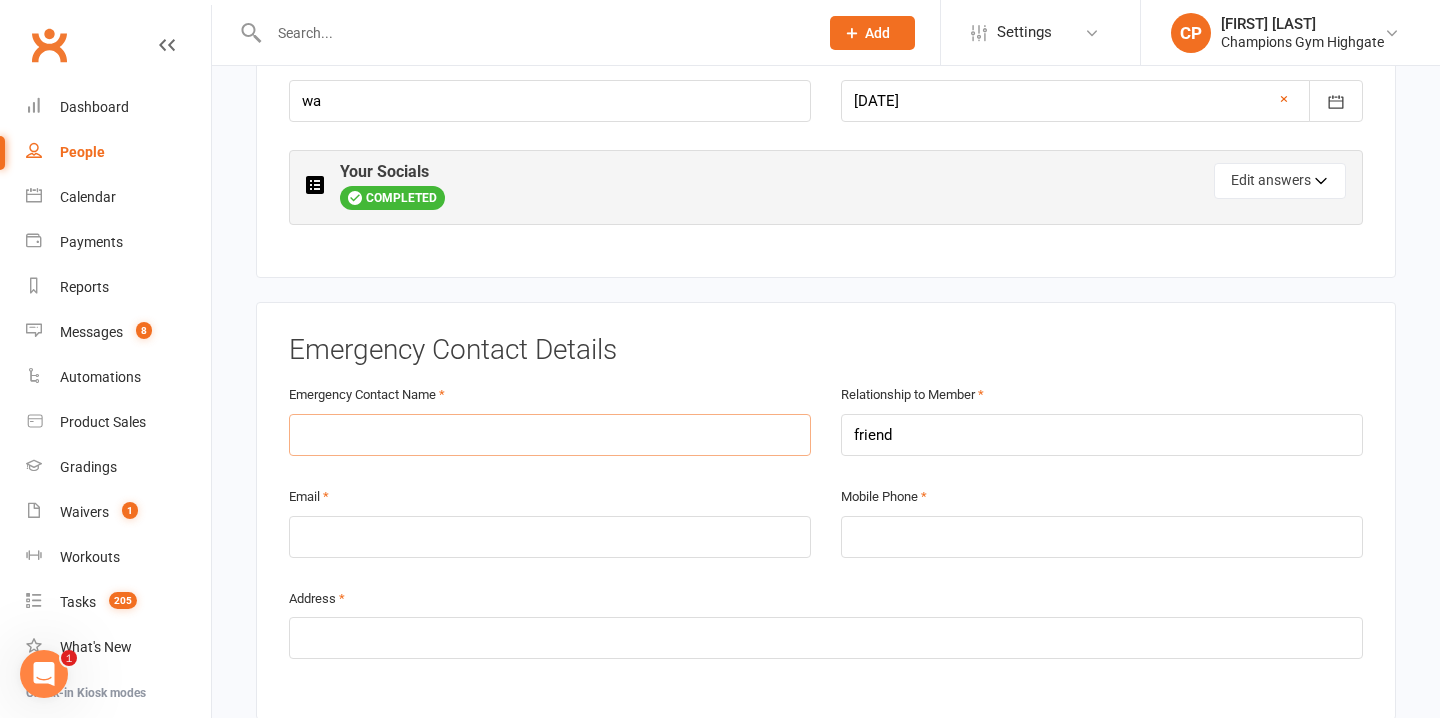 click at bounding box center (550, 435) 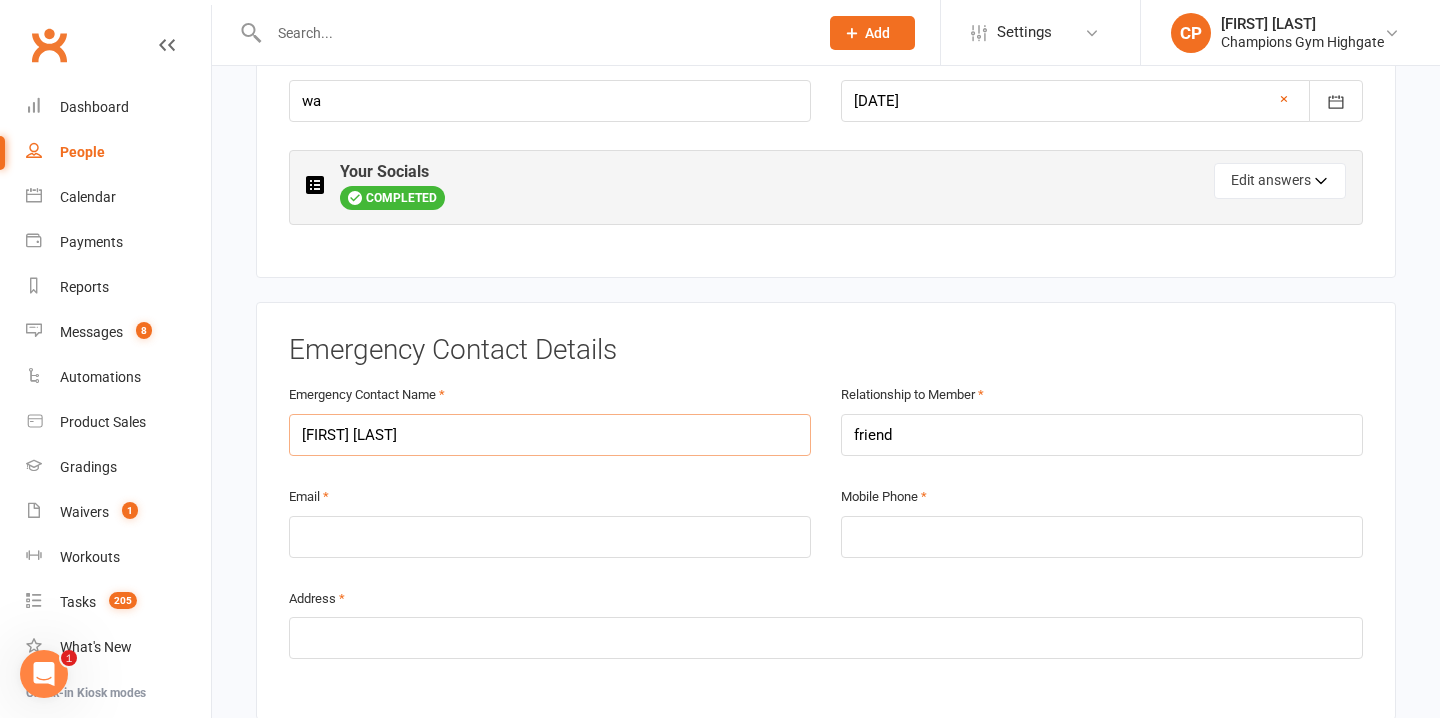 type on "Oscar Buitrago" 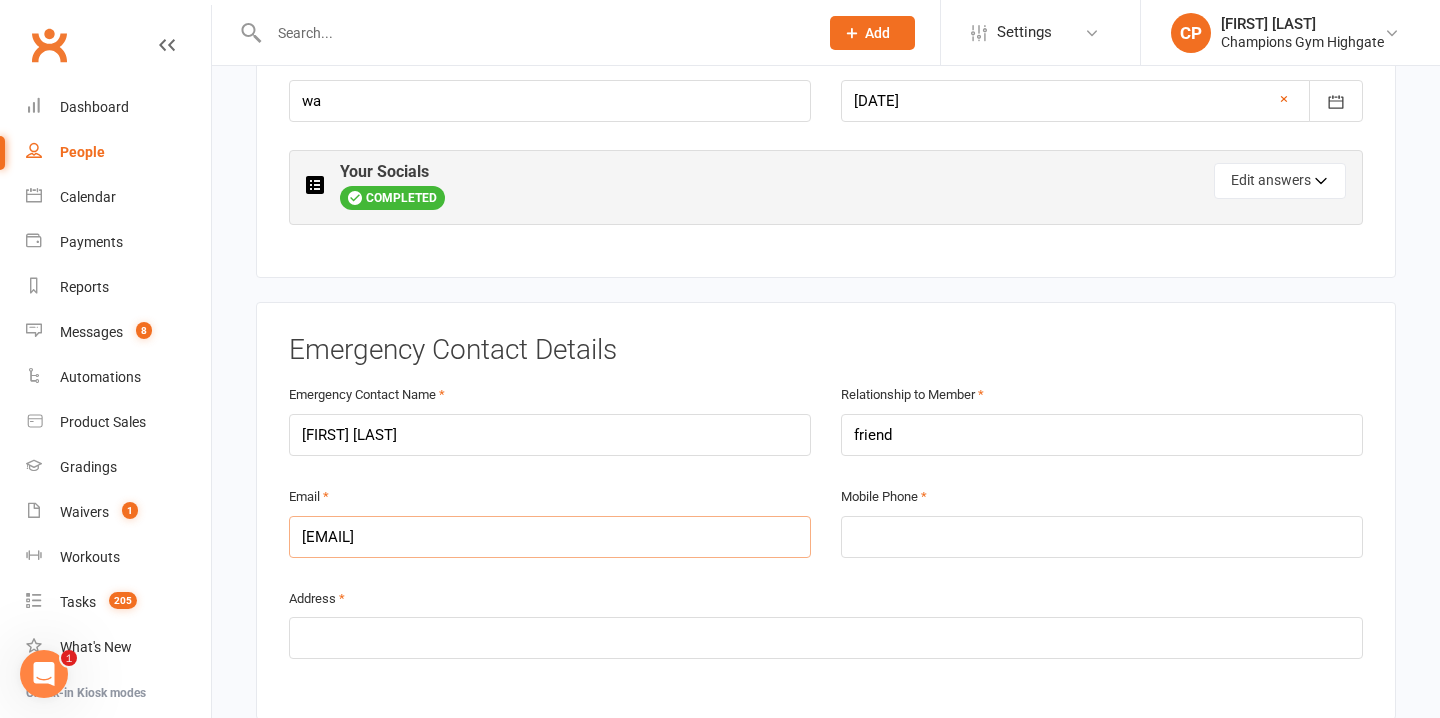 type on "oscarbuitrago496@gmail.com" 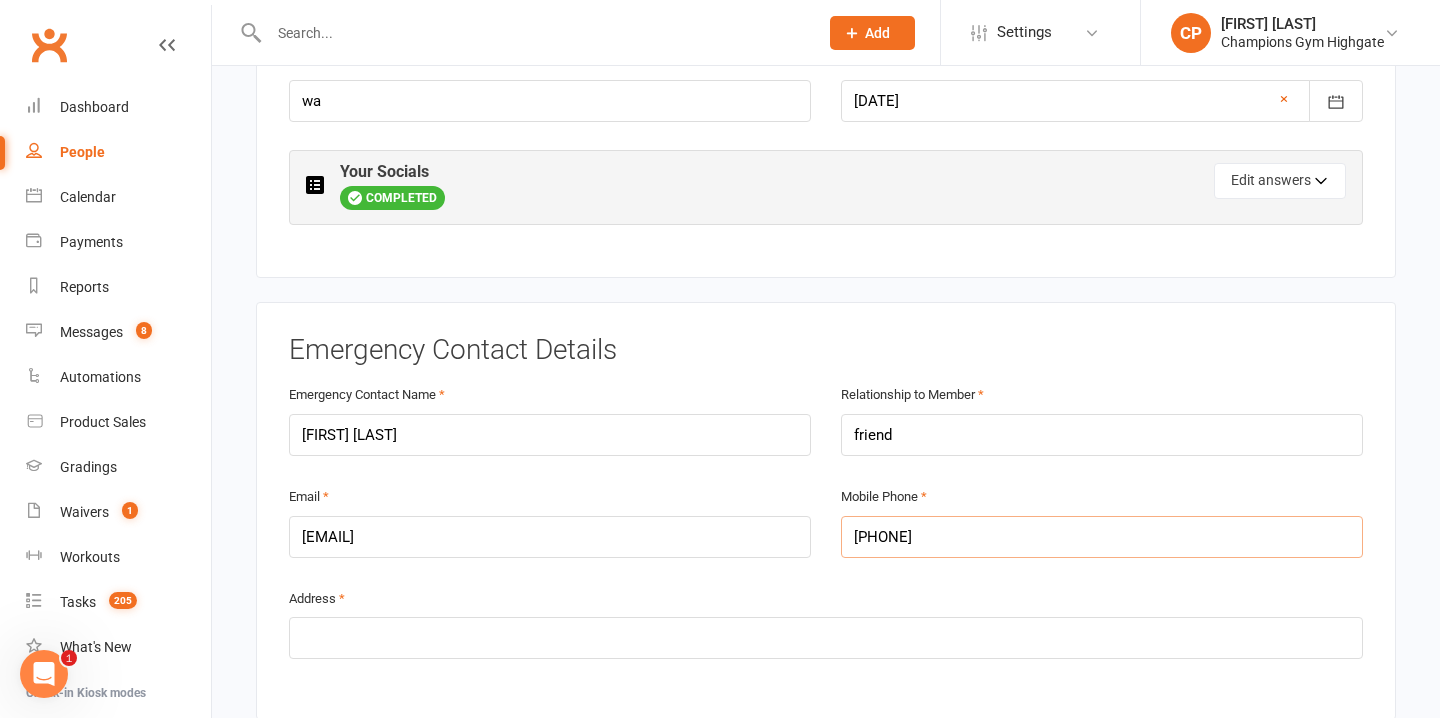 type on "0489307741" 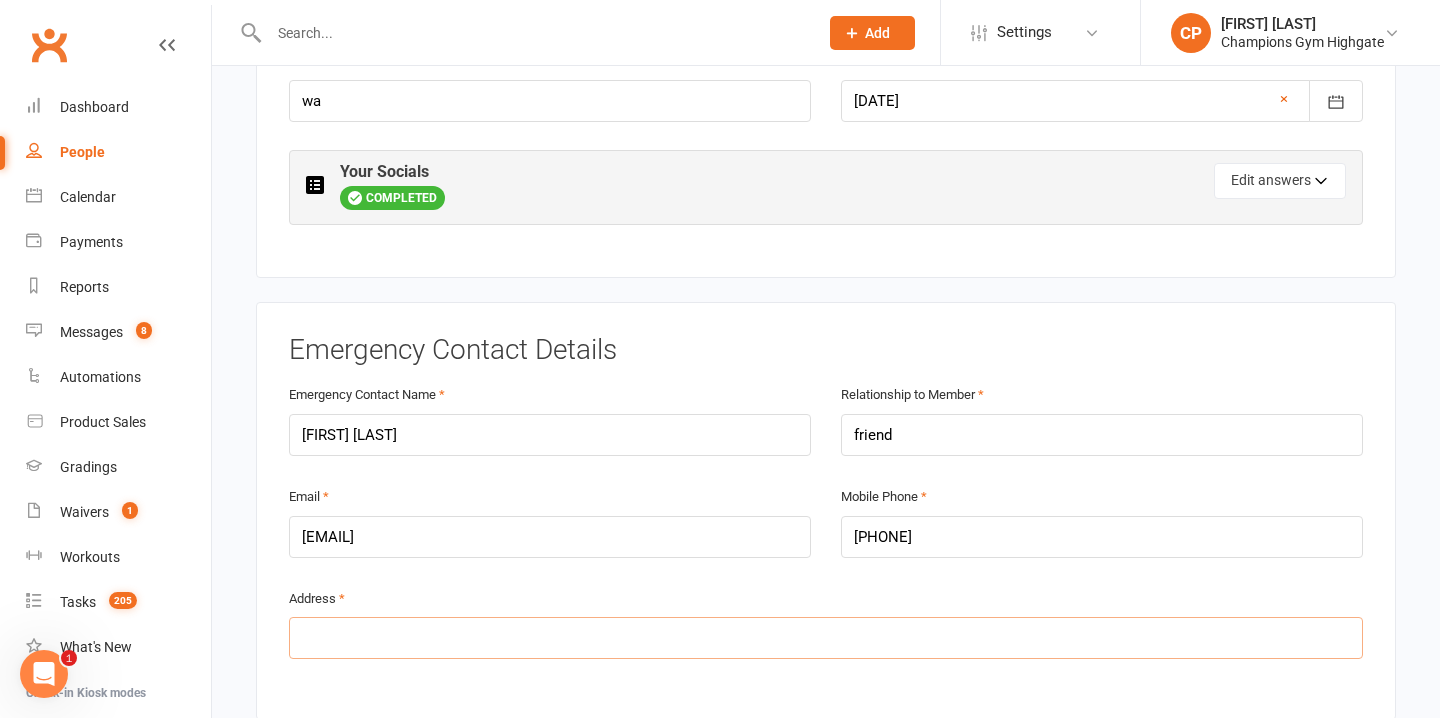 click at bounding box center [826, 638] 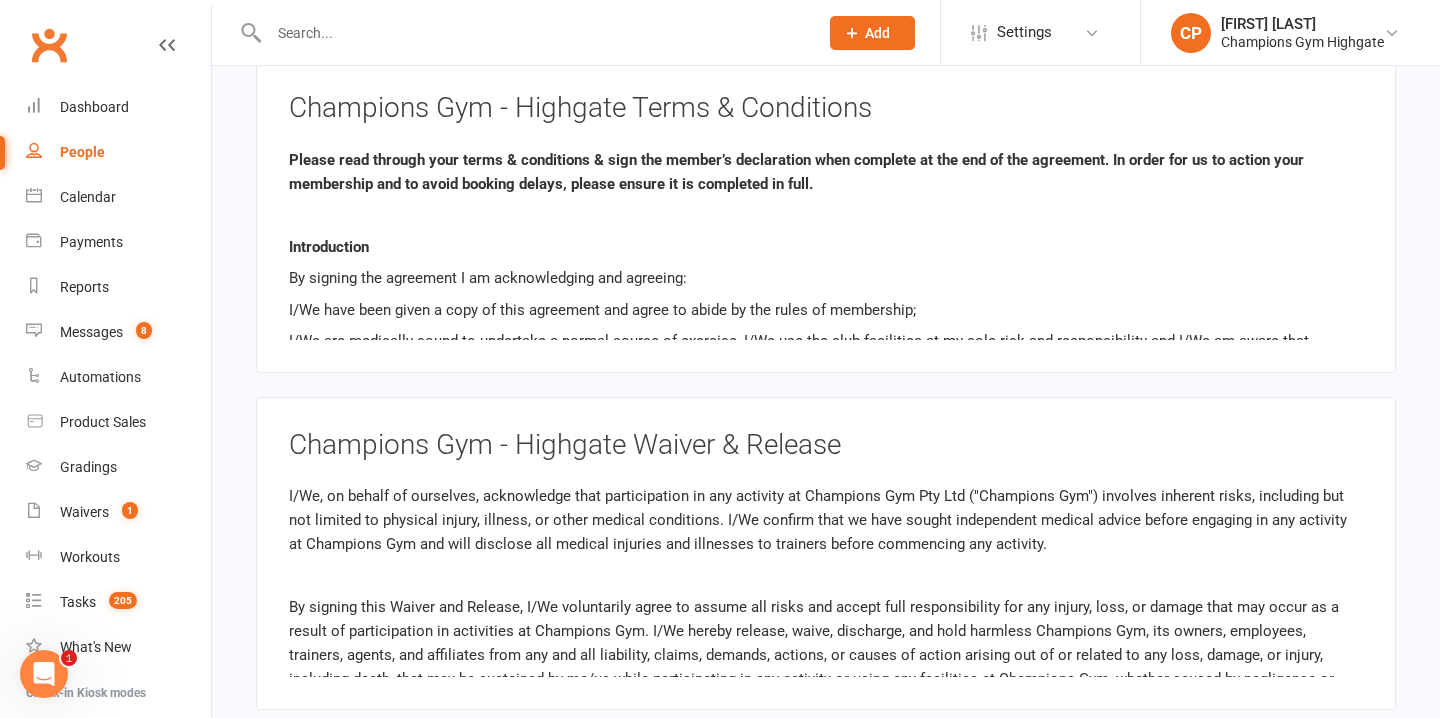 scroll, scrollTop: 1667, scrollLeft: 0, axis: vertical 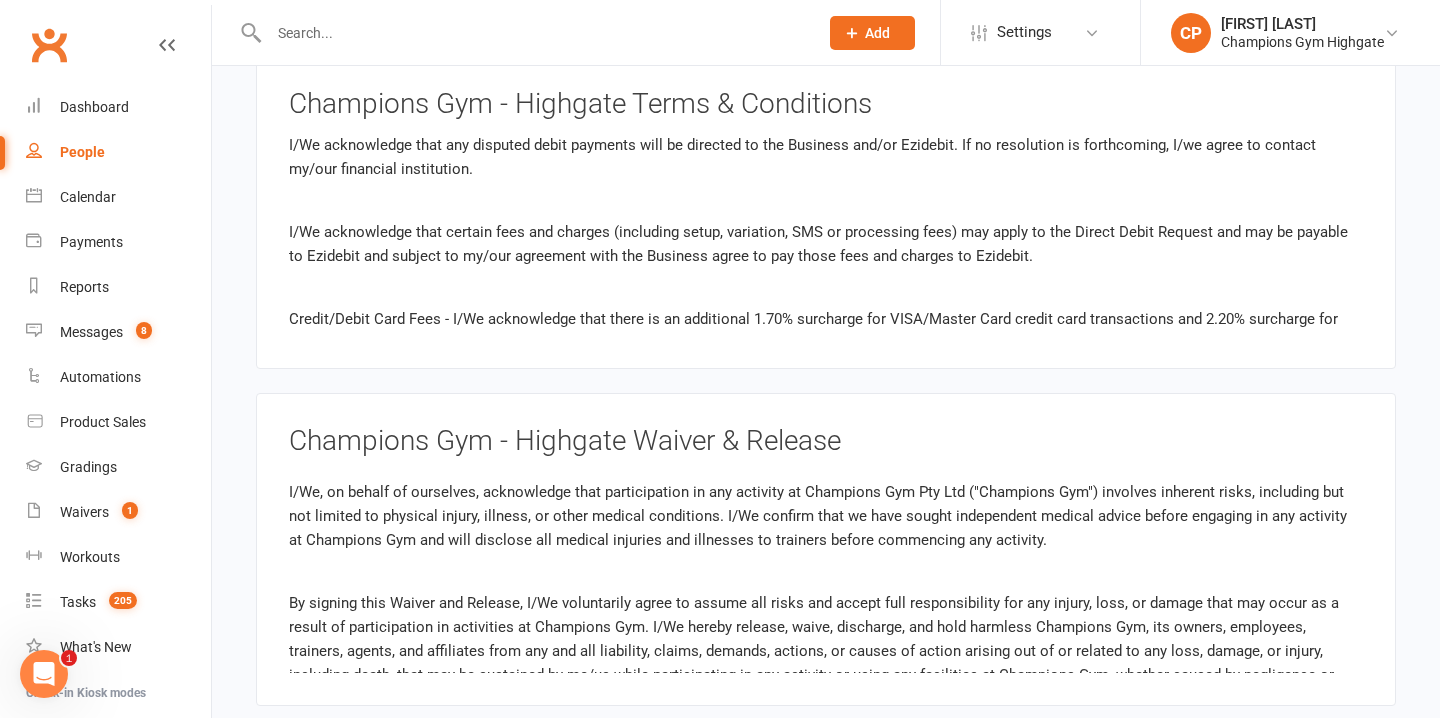 type on "112 Guilford Road" 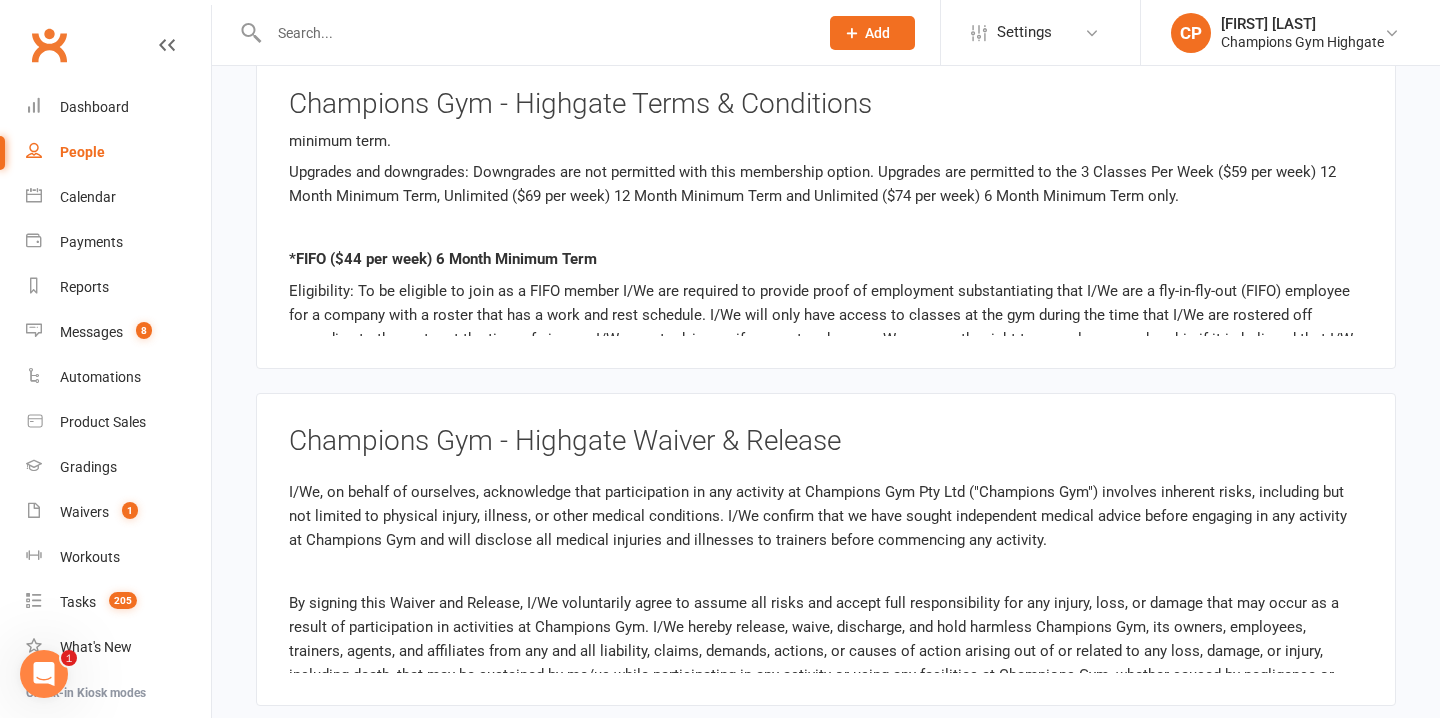 scroll, scrollTop: 8698, scrollLeft: 0, axis: vertical 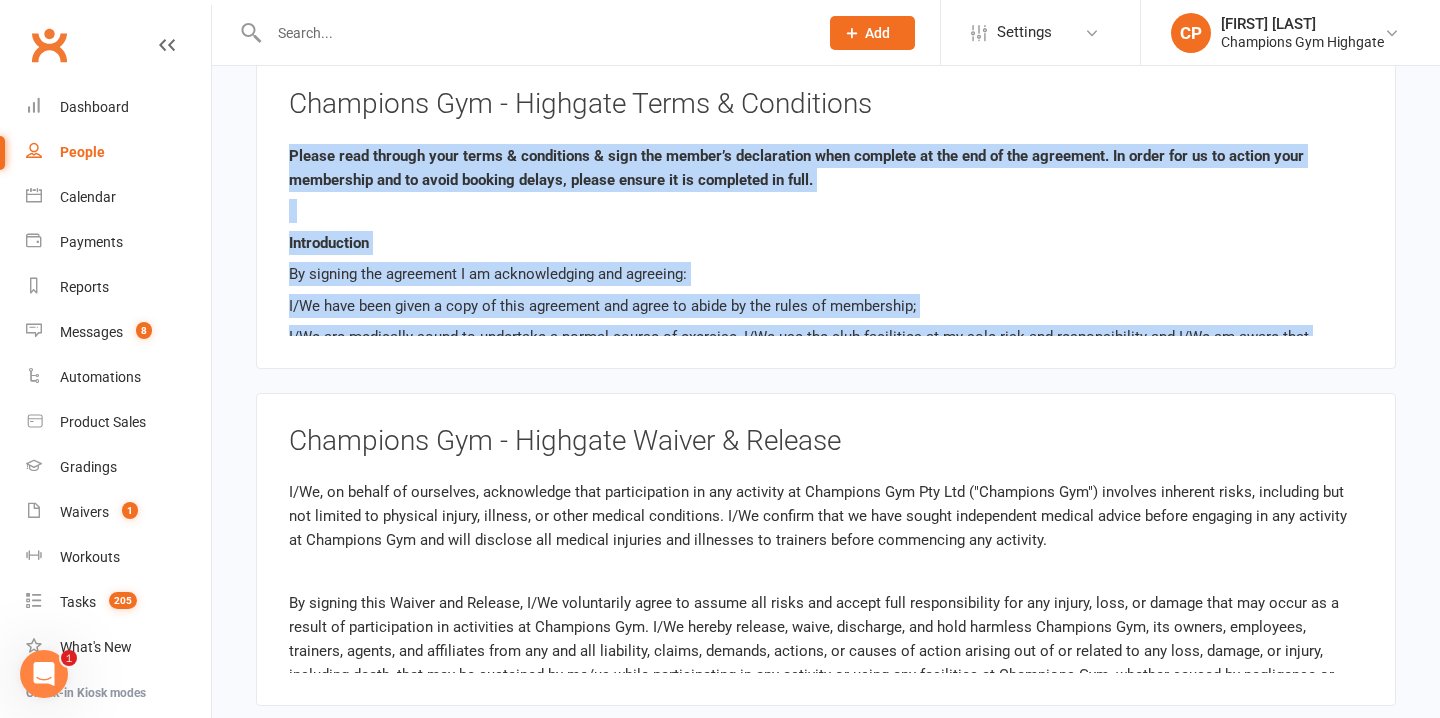 drag, startPoint x: 541, startPoint y: 311, endPoint x: 282, endPoint y: 155, distance: 302.35245 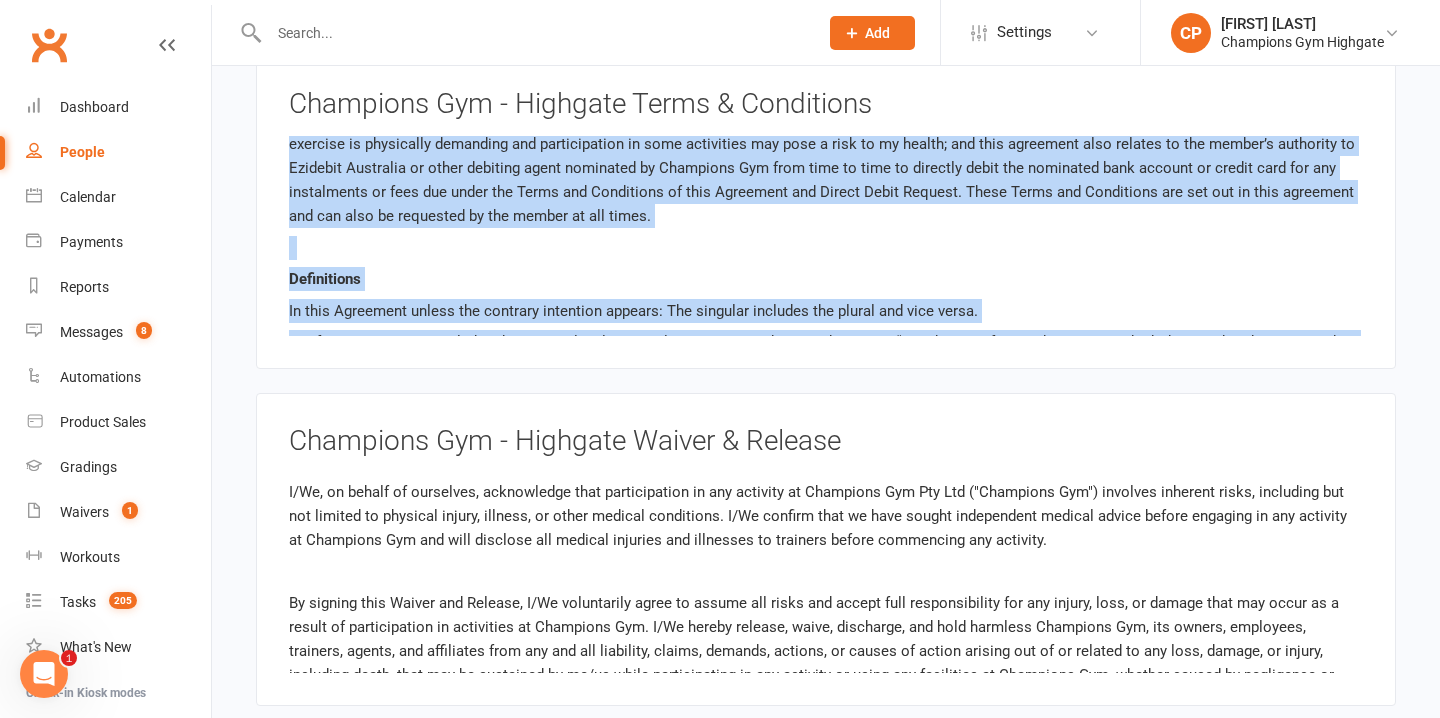scroll, scrollTop: 236, scrollLeft: 0, axis: vertical 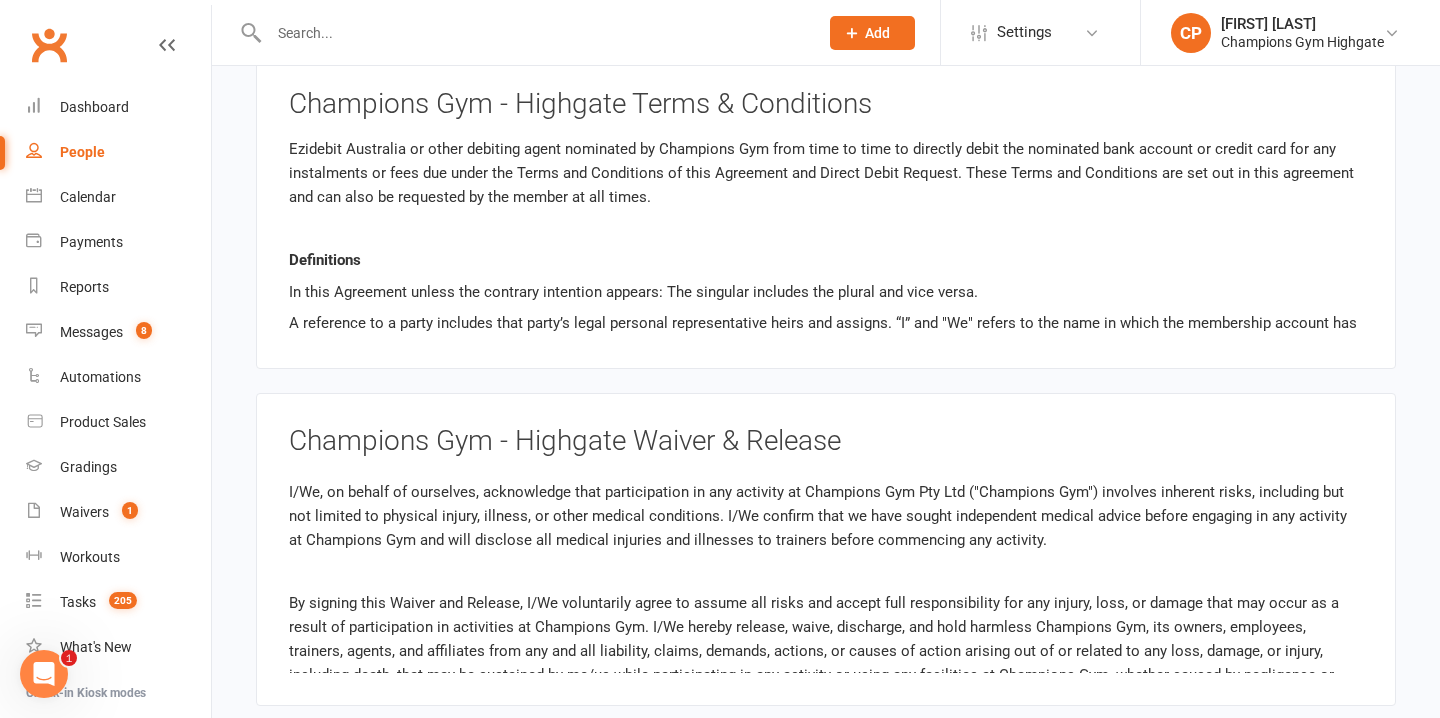 click on "Champions Gym - Highgate Waiver & Release I/We, on behalf of ourselves, acknowledge that participation in any activity at Champions Gym Pty Ltd ("Champions Gym") involves inherent risks, including but not limited to physical injury, illness, or other medical conditions. I/We confirm that we have sought independent medical advice before engaging in any activity at Champions Gym and will disclose all medical injuries and illnesses to trainers before commencing any activity.     I/We further agree to use only Champions Gym brand equipment and uniforms as required and acknowledge that Champions Gym reserves the right to request a member to remove non-branded equipment or attire. I/We understand that all personal property is our responsibility and that Champions Gym is not liable for any lost, stolen, or damaged belongings.     I/We acknowledge that no individual under the age of eighteen (18) will be permitted to enter Champions Gym without a current membership or prior written permission." at bounding box center (826, 549) 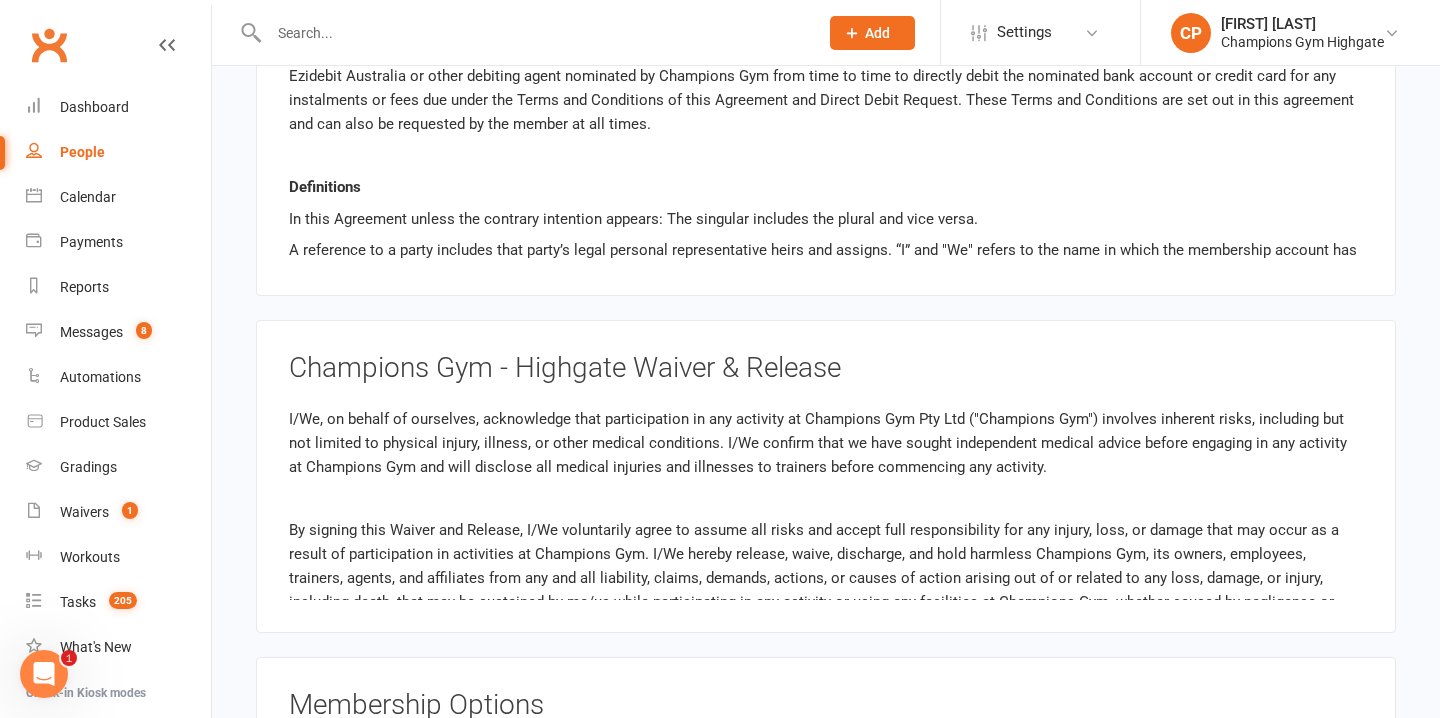 scroll, scrollTop: 1743, scrollLeft: 0, axis: vertical 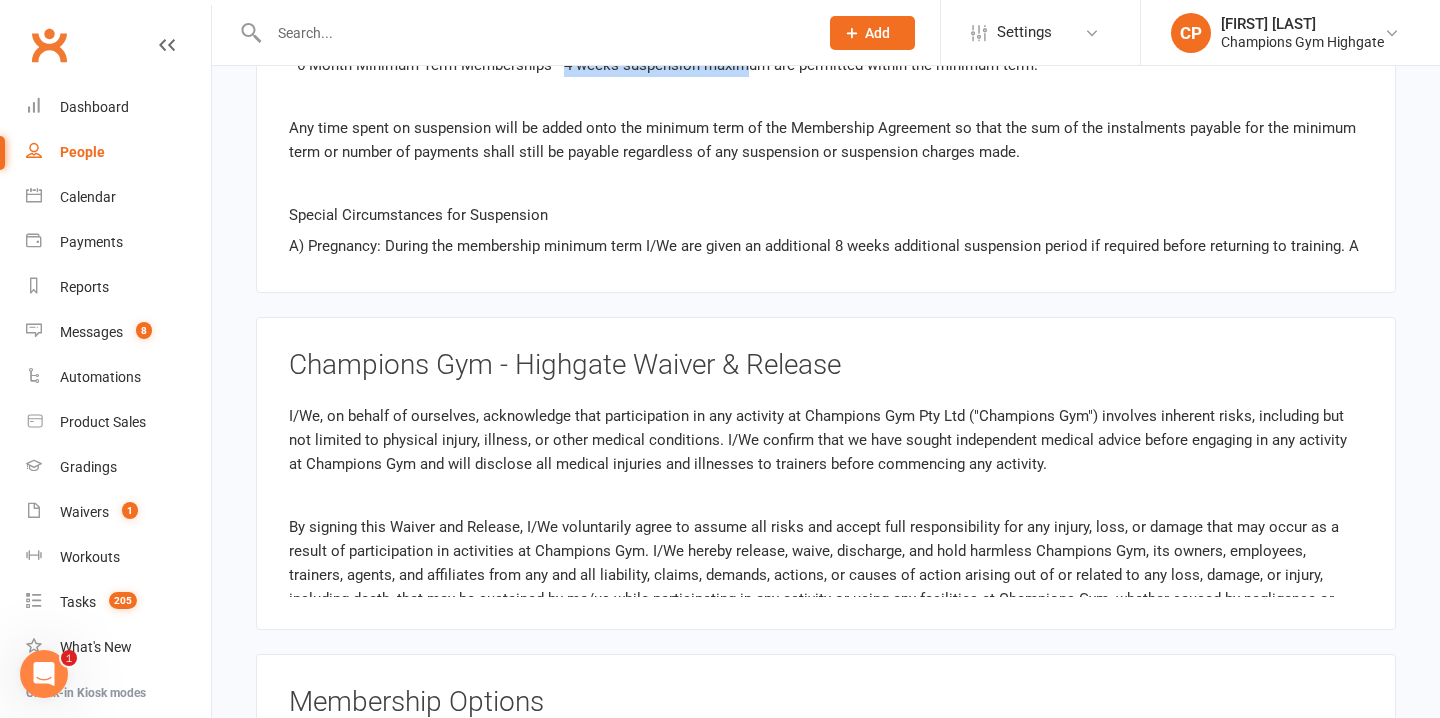 drag, startPoint x: 567, startPoint y: 159, endPoint x: 771, endPoint y: 159, distance: 204 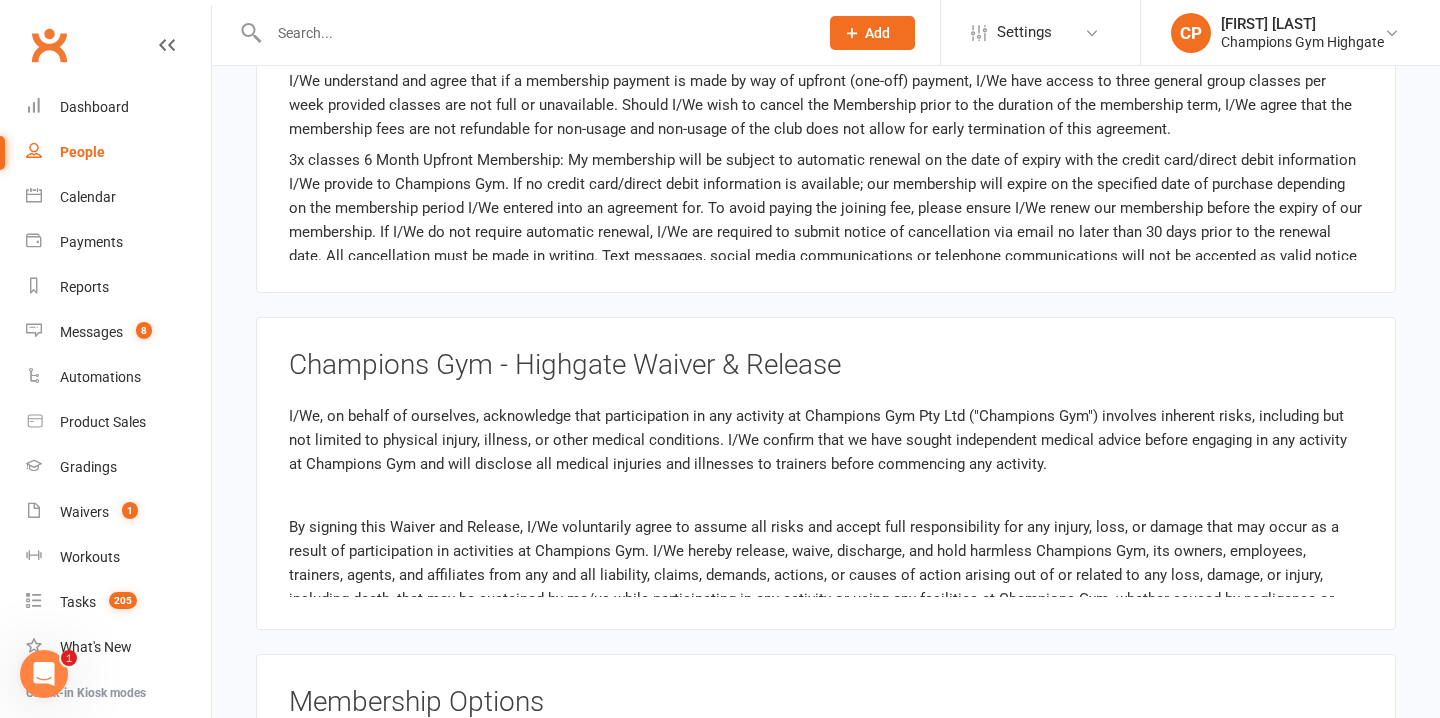 scroll, scrollTop: 7052, scrollLeft: 0, axis: vertical 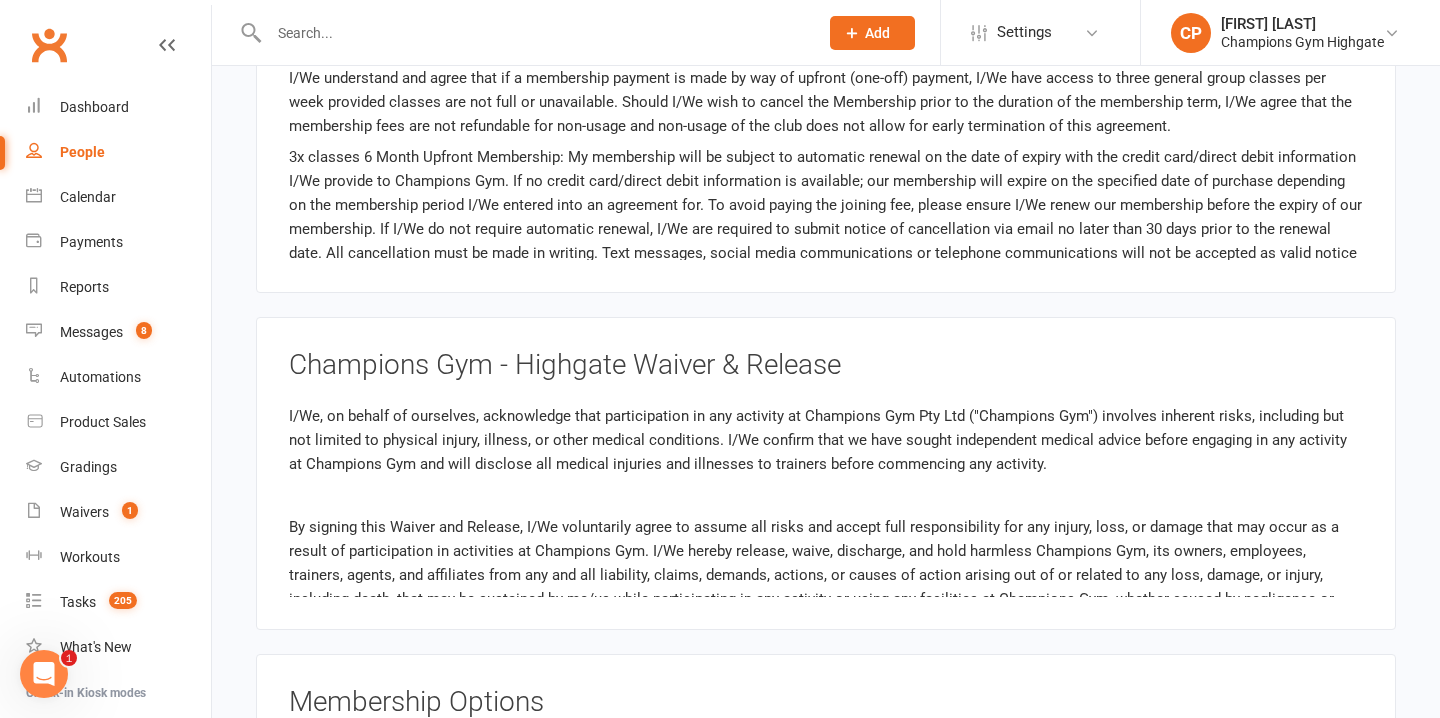 drag, startPoint x: 421, startPoint y: 113, endPoint x: 459, endPoint y: 110, distance: 38.118237 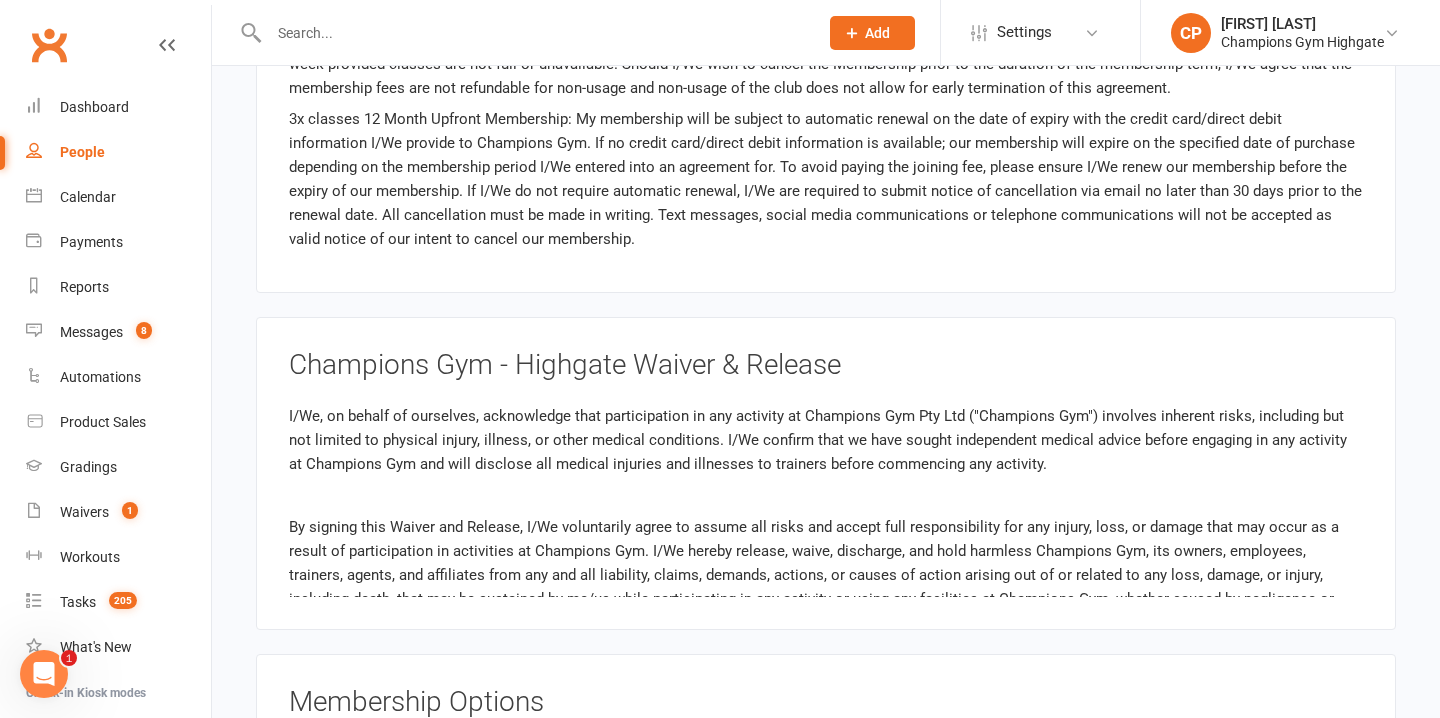 click on "3x classes 12 Month Upfront Membership: My membership will be subject to automatic renewal on the date of expiry with the credit card/direct debit information I/We provide to Champions Gym. If no credit card/direct debit information is available; our membership will expire on the specified date of purchase depending on the membership period I/We entered into an agreement for. To avoid paying the joining fee, please ensure I/We renew our membership before the expiry of our membership. If I/We do not require automatic renewal, I/We are required to submit notice of cancellation via email no later than 30 days prior to the renewal date. All cancellation must be made in writing. Text messages, social media communications or telephone communications will not be accepted as valid notice of our intent to cancel our membership." at bounding box center [826, 179] 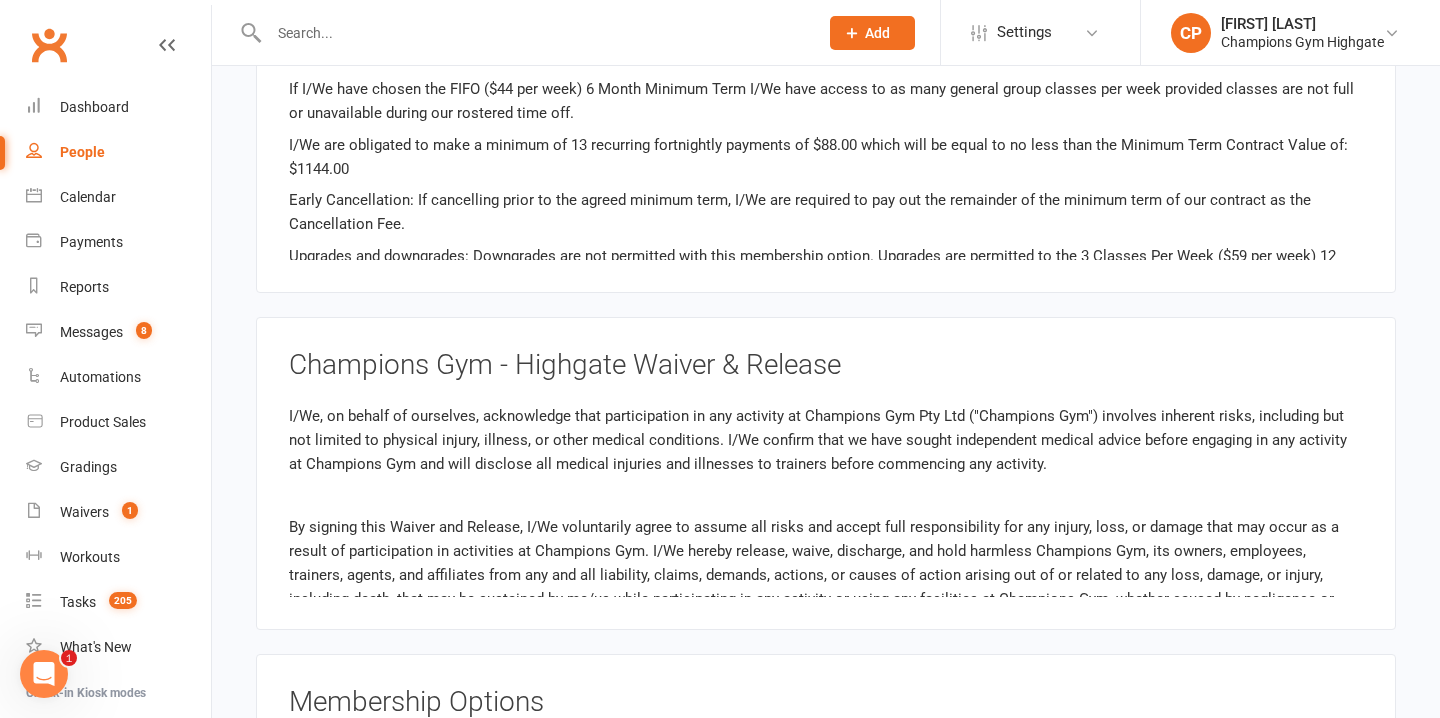 scroll, scrollTop: 8698, scrollLeft: 0, axis: vertical 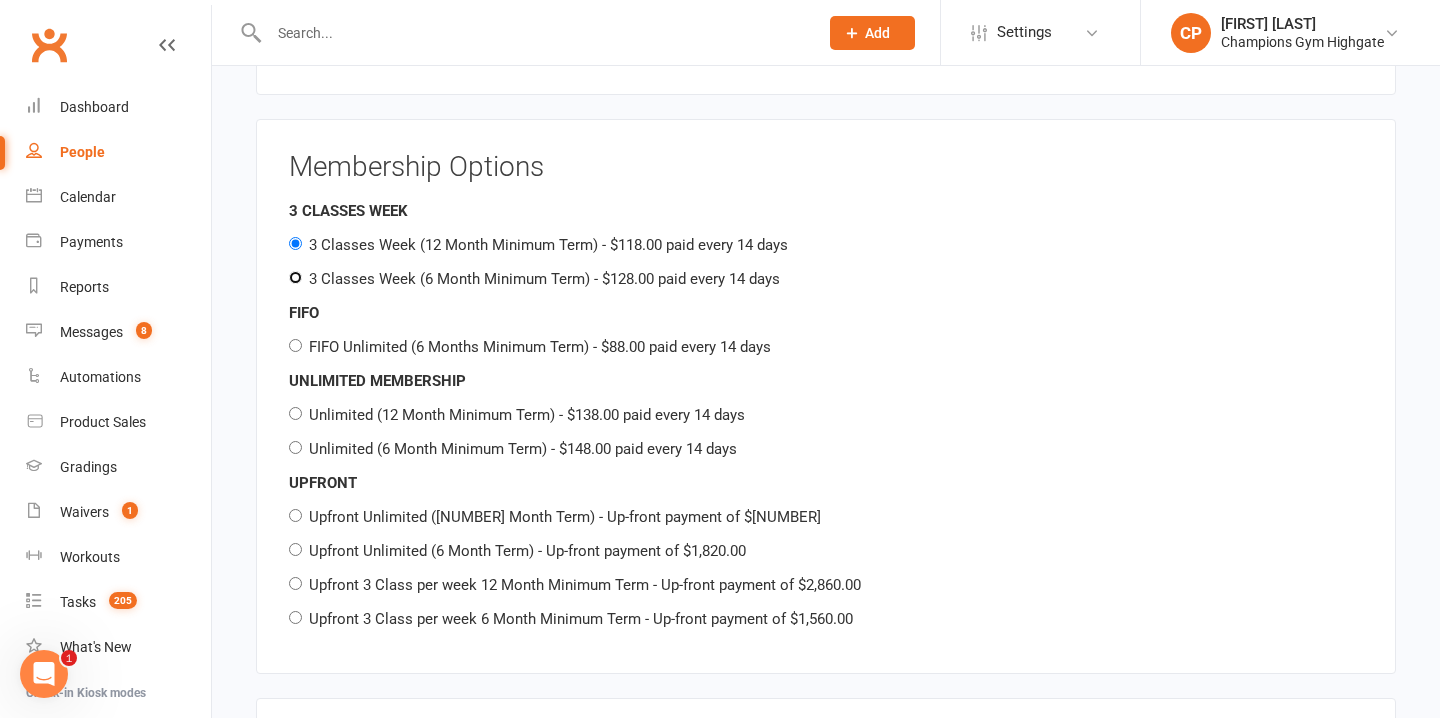 click on "3 Classes Week (6 Month Minimum Term) - $128.00 paid every 14 days" at bounding box center (295, 277) 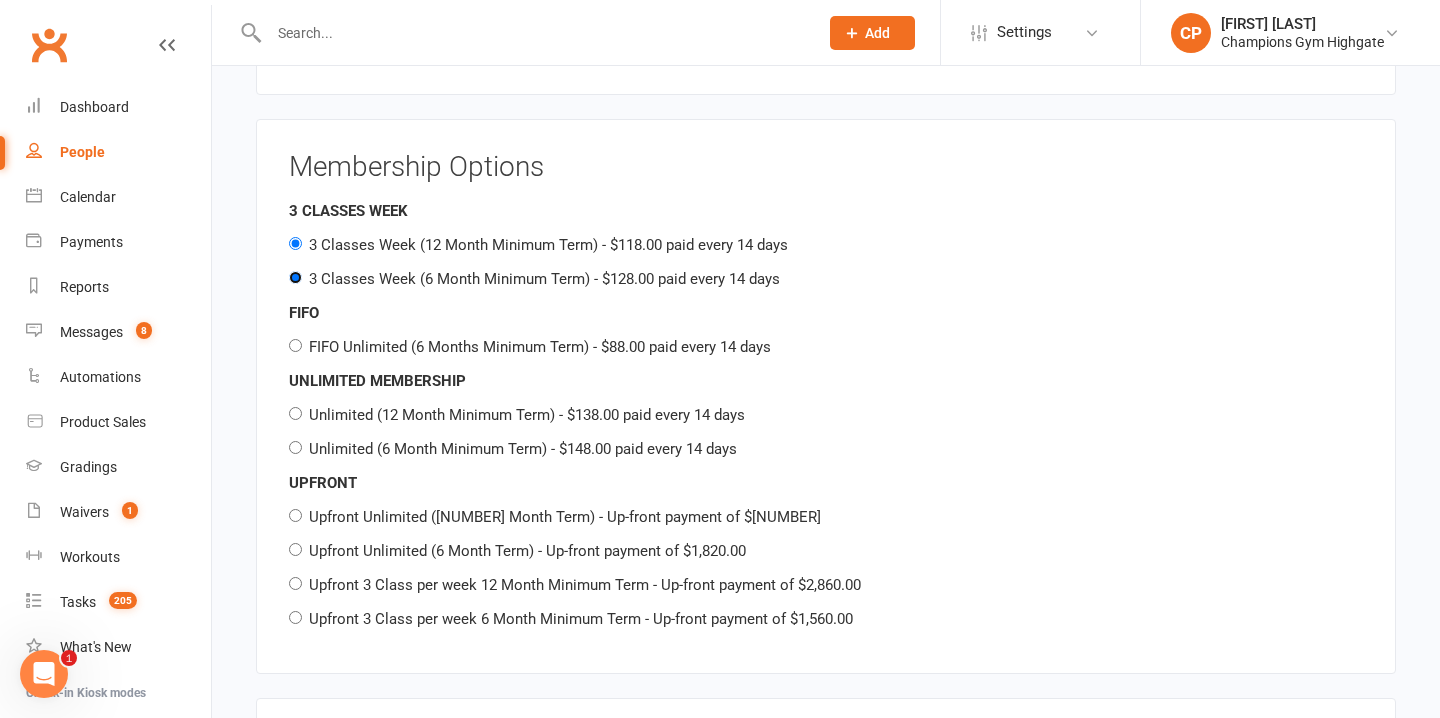 radio on "false" 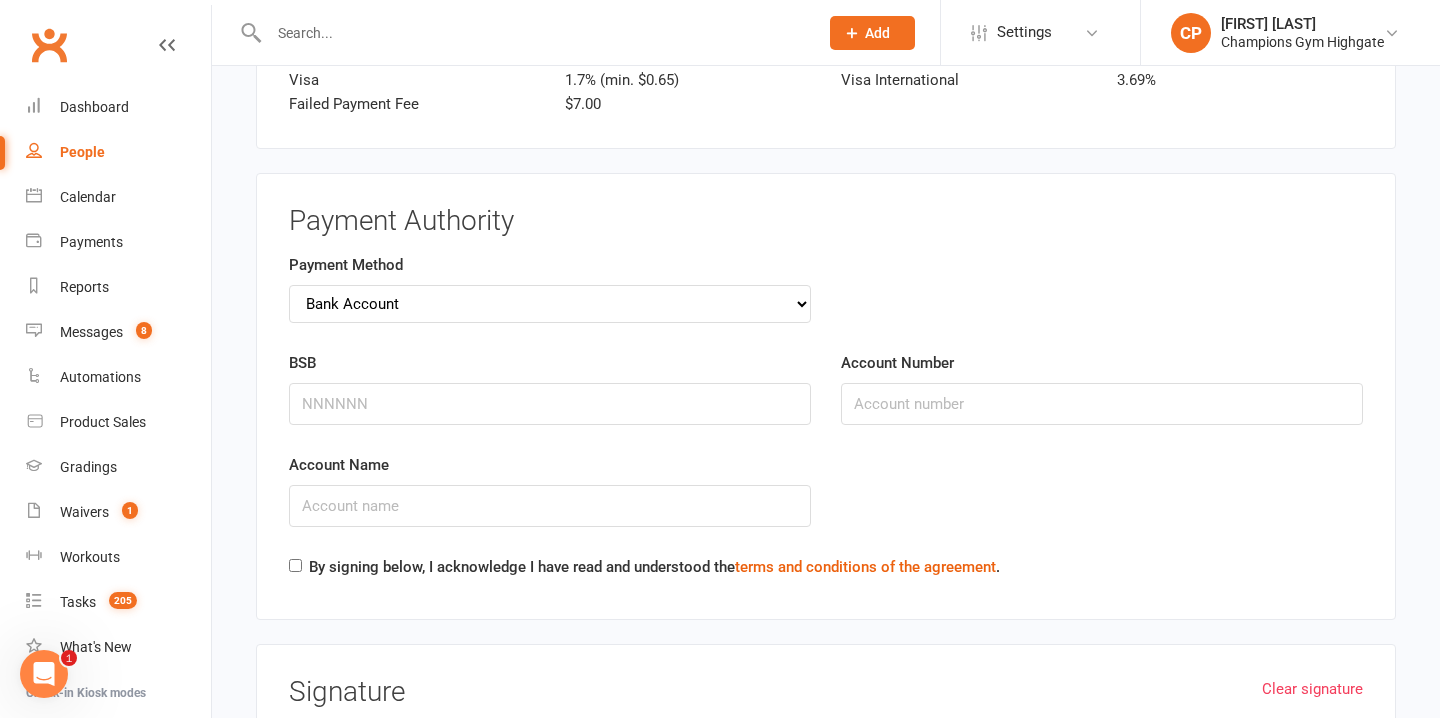 scroll, scrollTop: 3299, scrollLeft: 0, axis: vertical 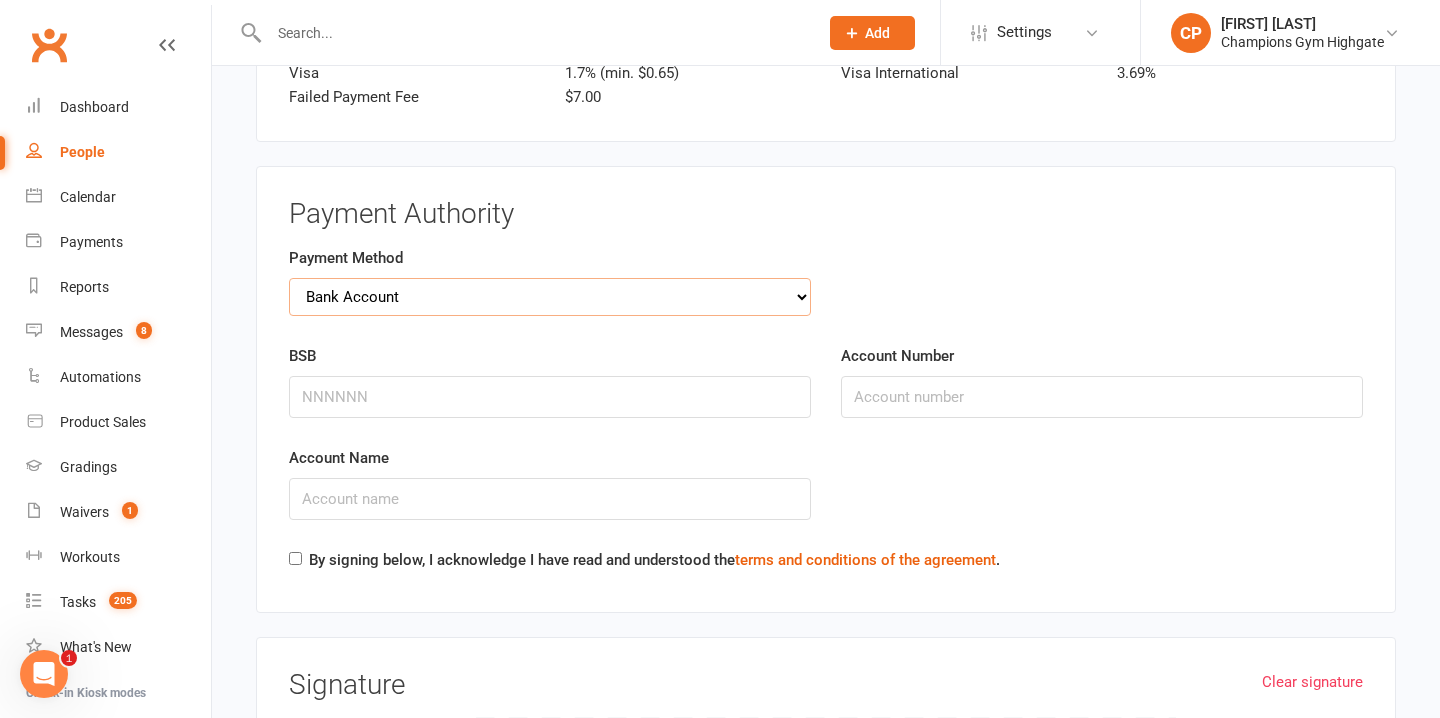 click on "Credit Card Bank Account" at bounding box center (550, 297) 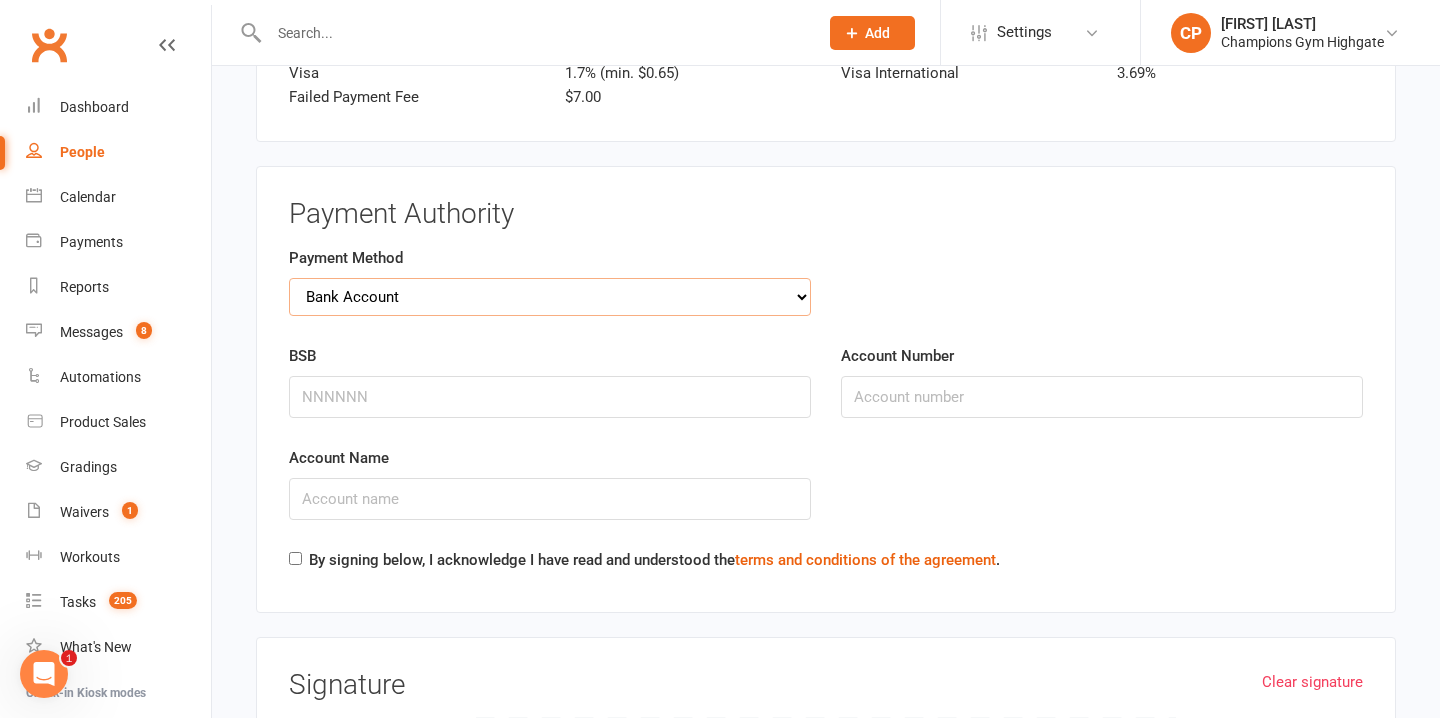 select on "credit_card" 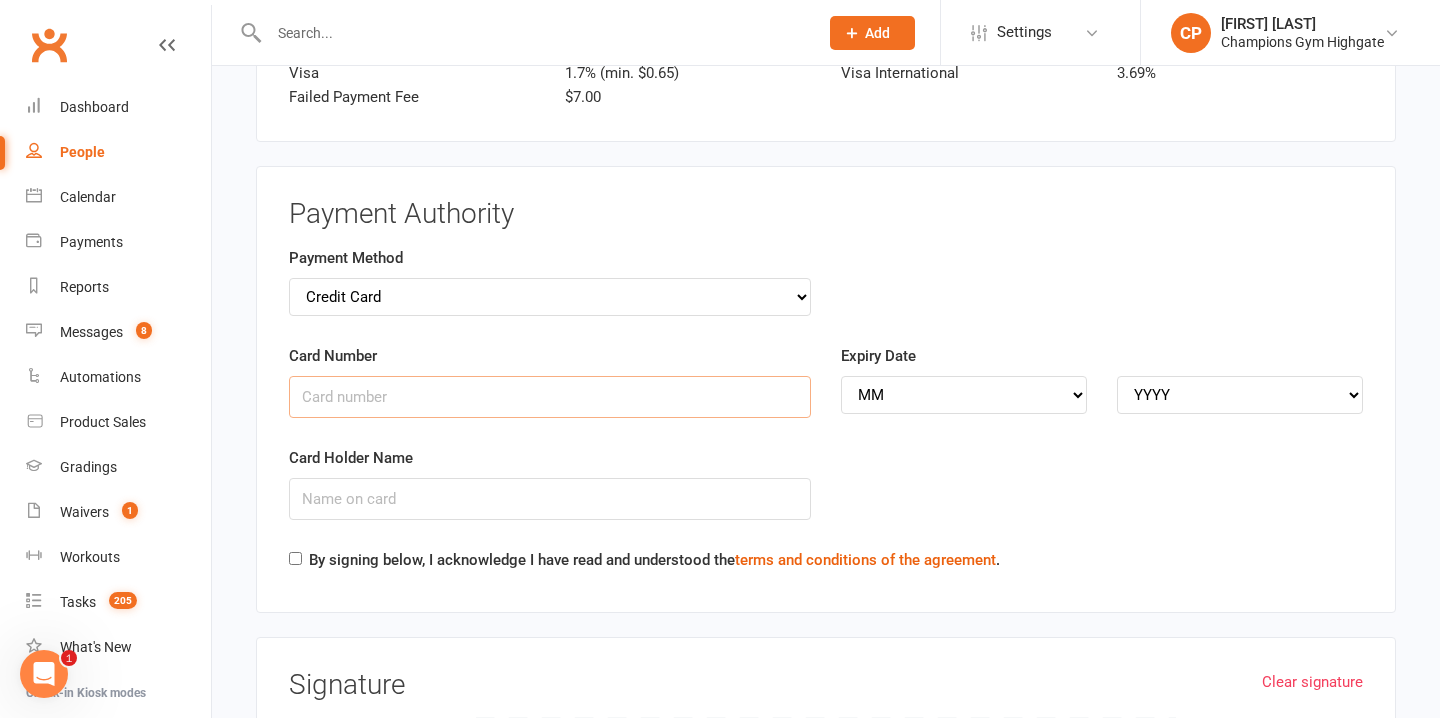 click on "Card Number" at bounding box center (550, 397) 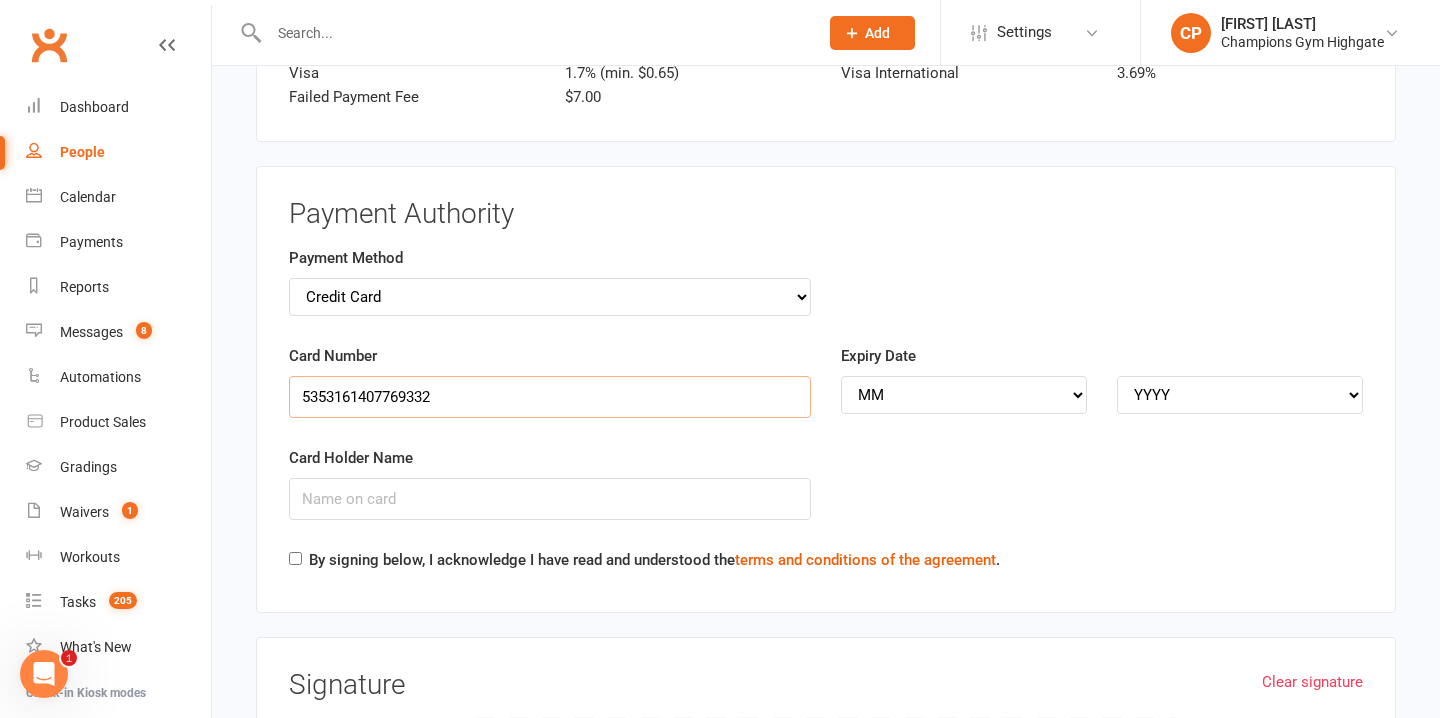 type on "5353161407769332" 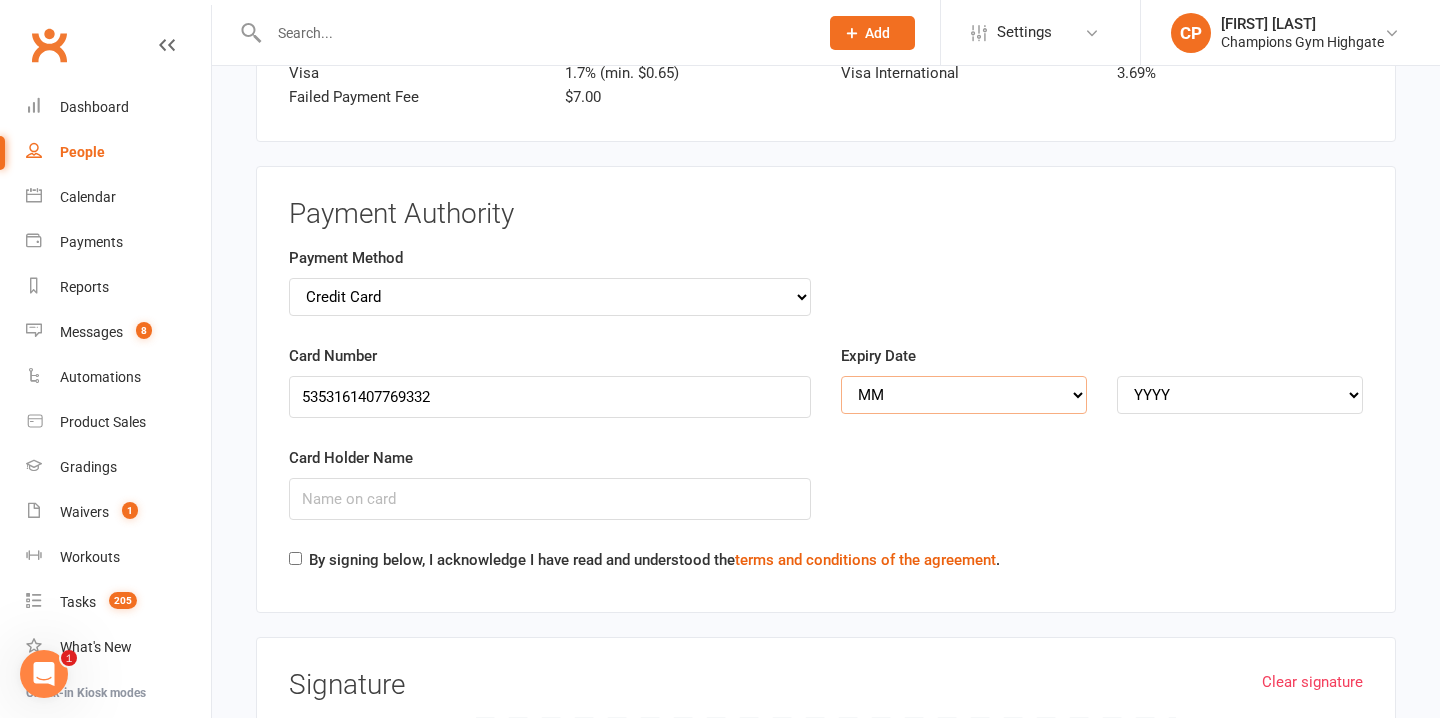 click on "MM 01 02 03 04 05 06 07 08 09 10 11 12" at bounding box center (964, 395) 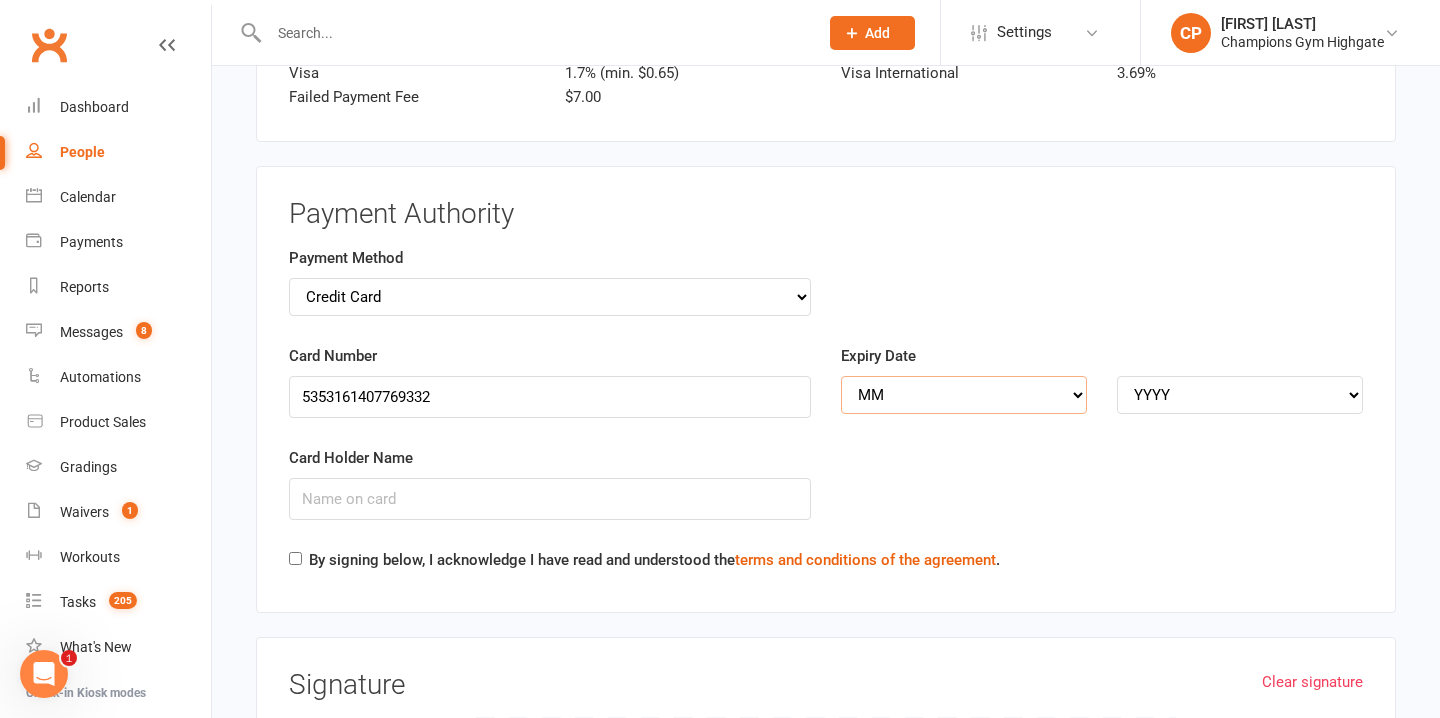 select on "10" 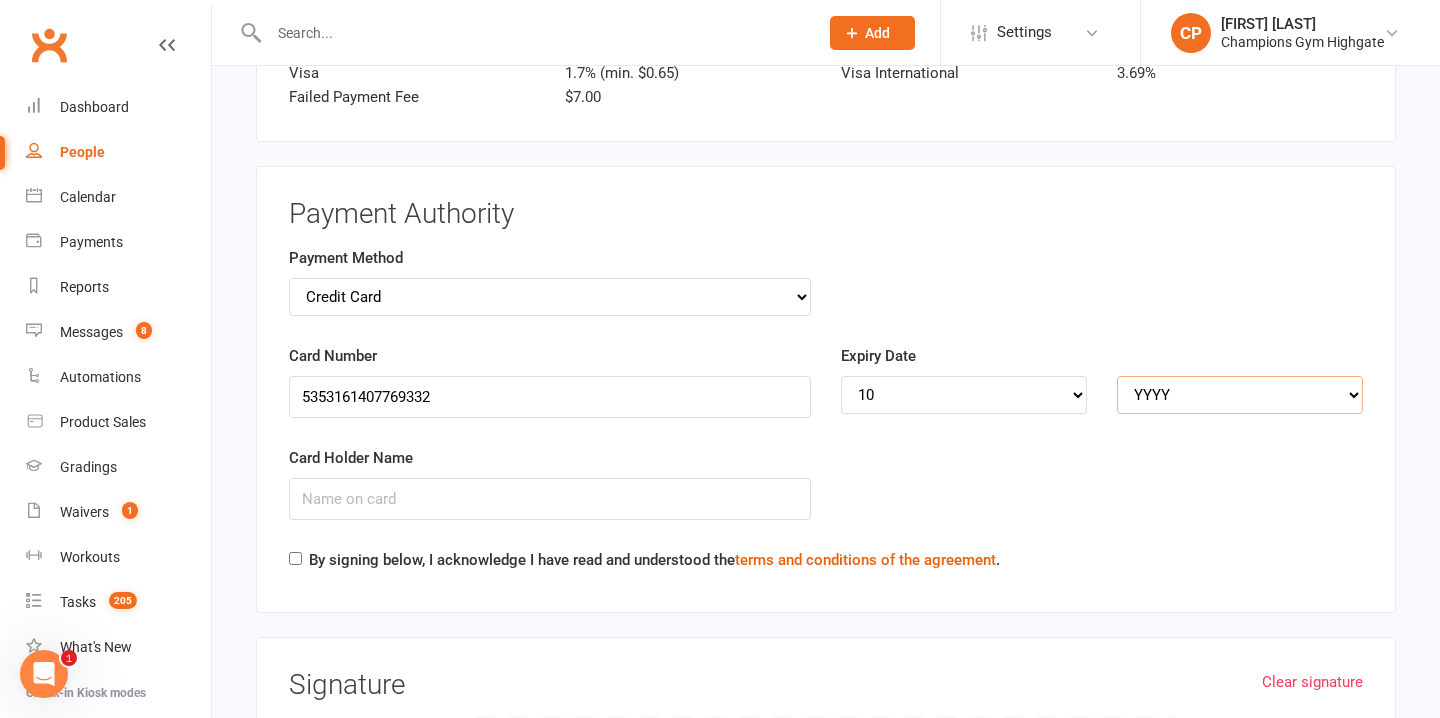 click on "YYYY 2025 2026 2027 2028 2029 2030 2031 2032 2033 2034" at bounding box center (1240, 395) 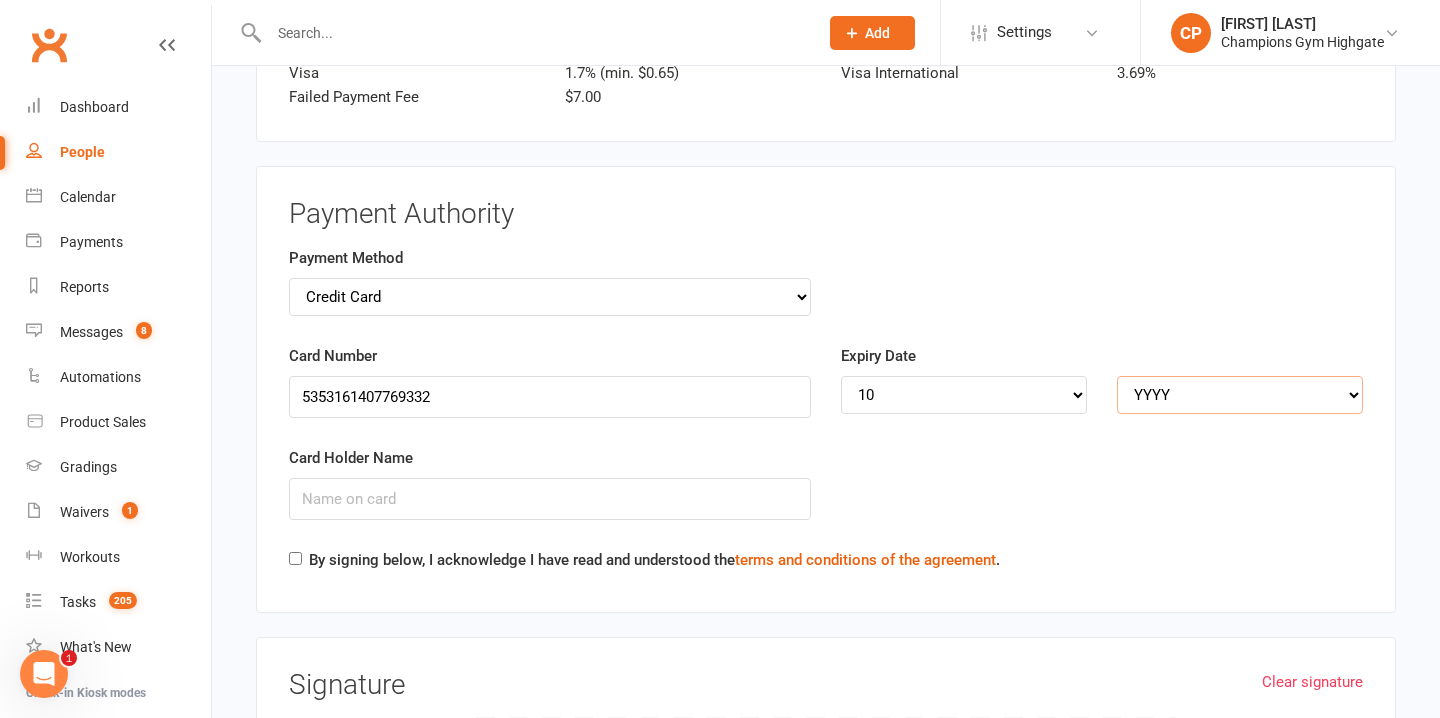 select on "2026" 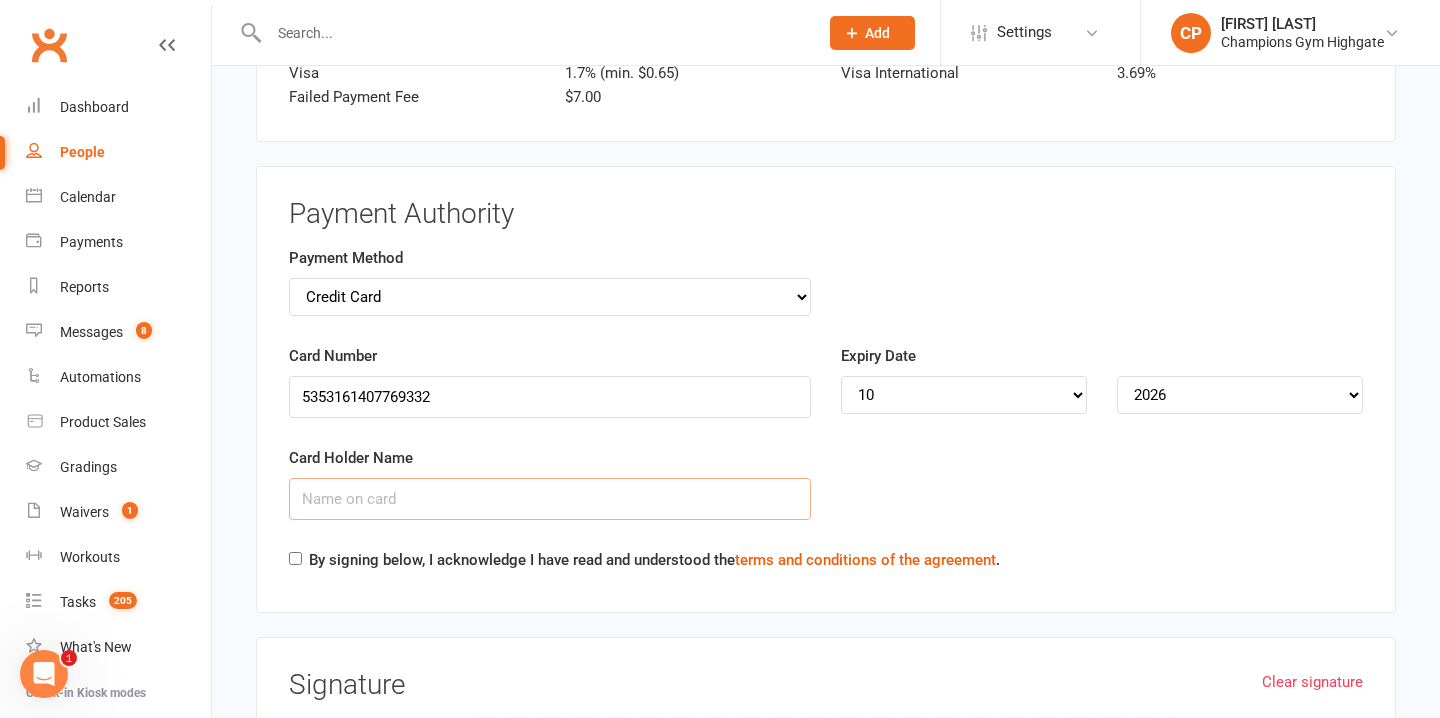 click on "Card Holder Name" at bounding box center (550, 499) 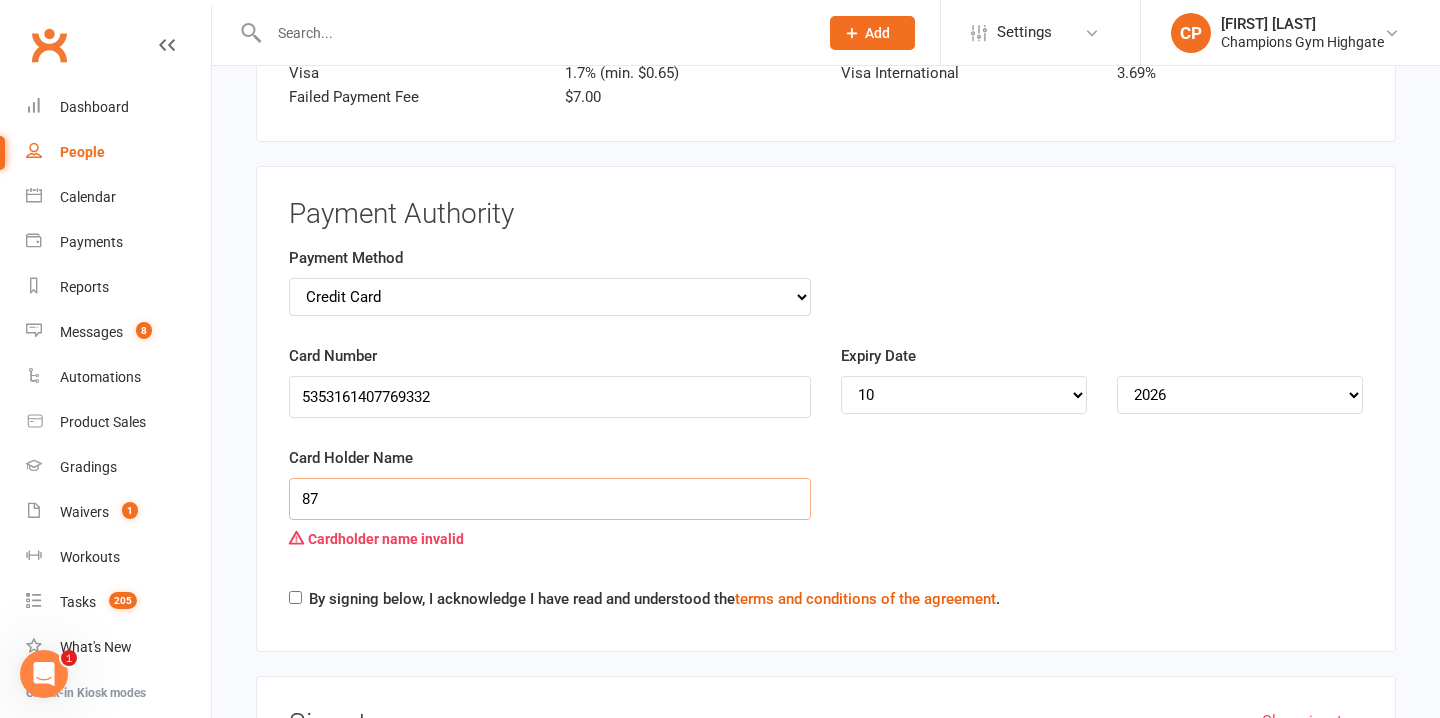 type on "8" 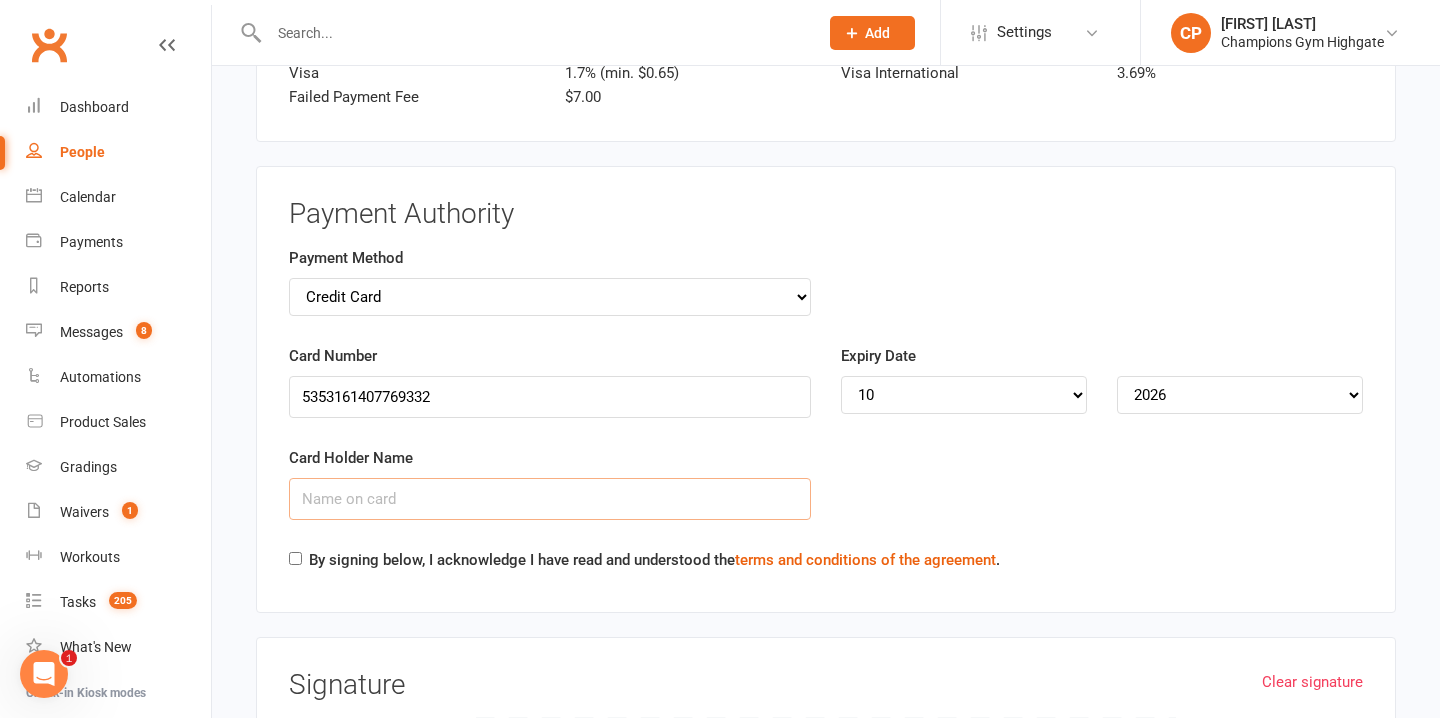 type on "o" 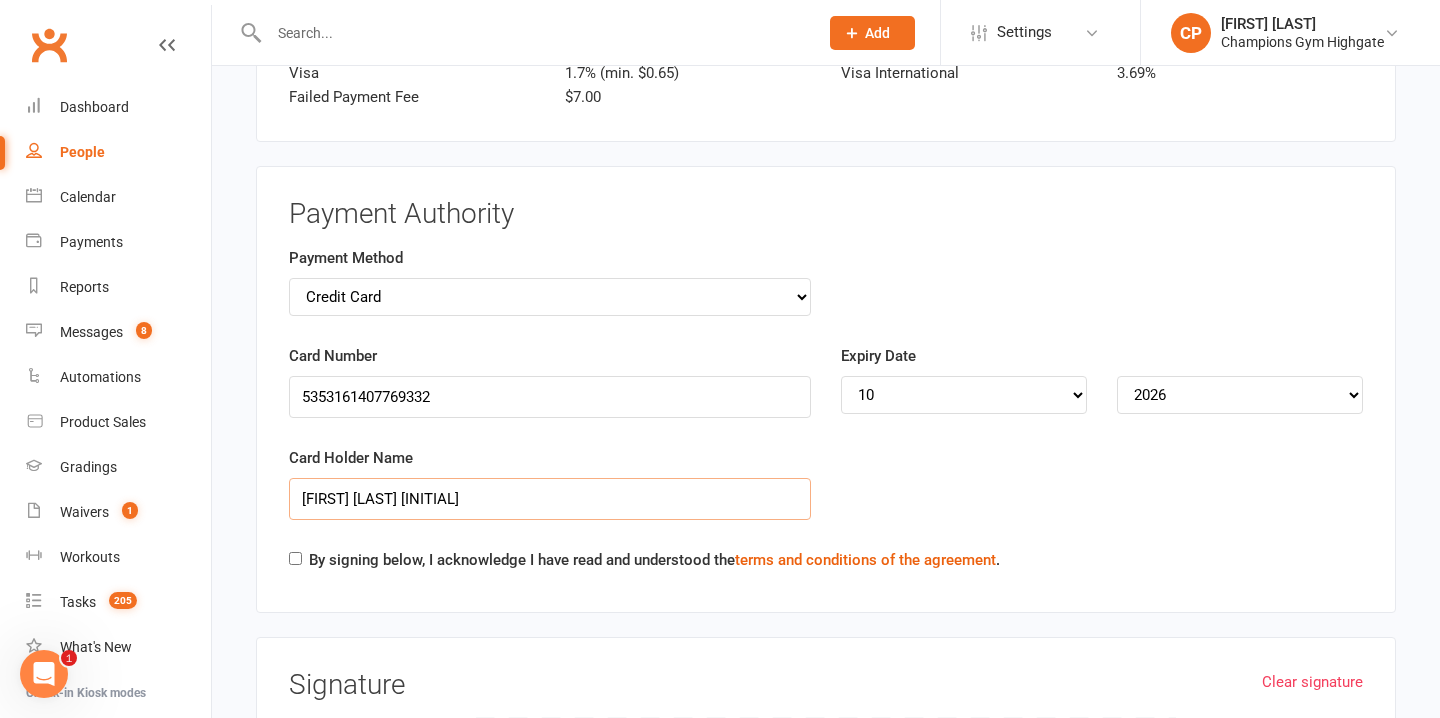type on "Oswaldo Ruiz Gonzalez" 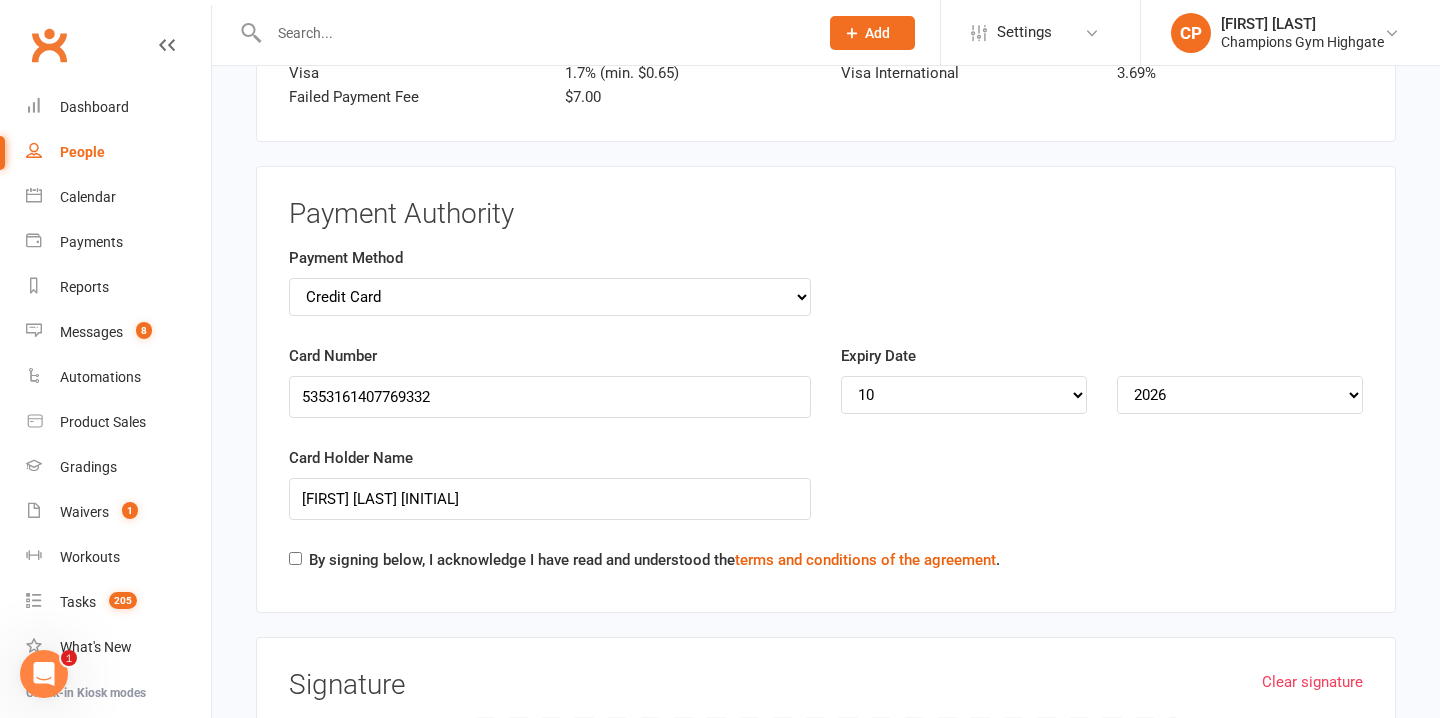 click on "By signing below, I acknowledge I have read and understood the  terms and conditions of the agreement ." at bounding box center (644, 564) 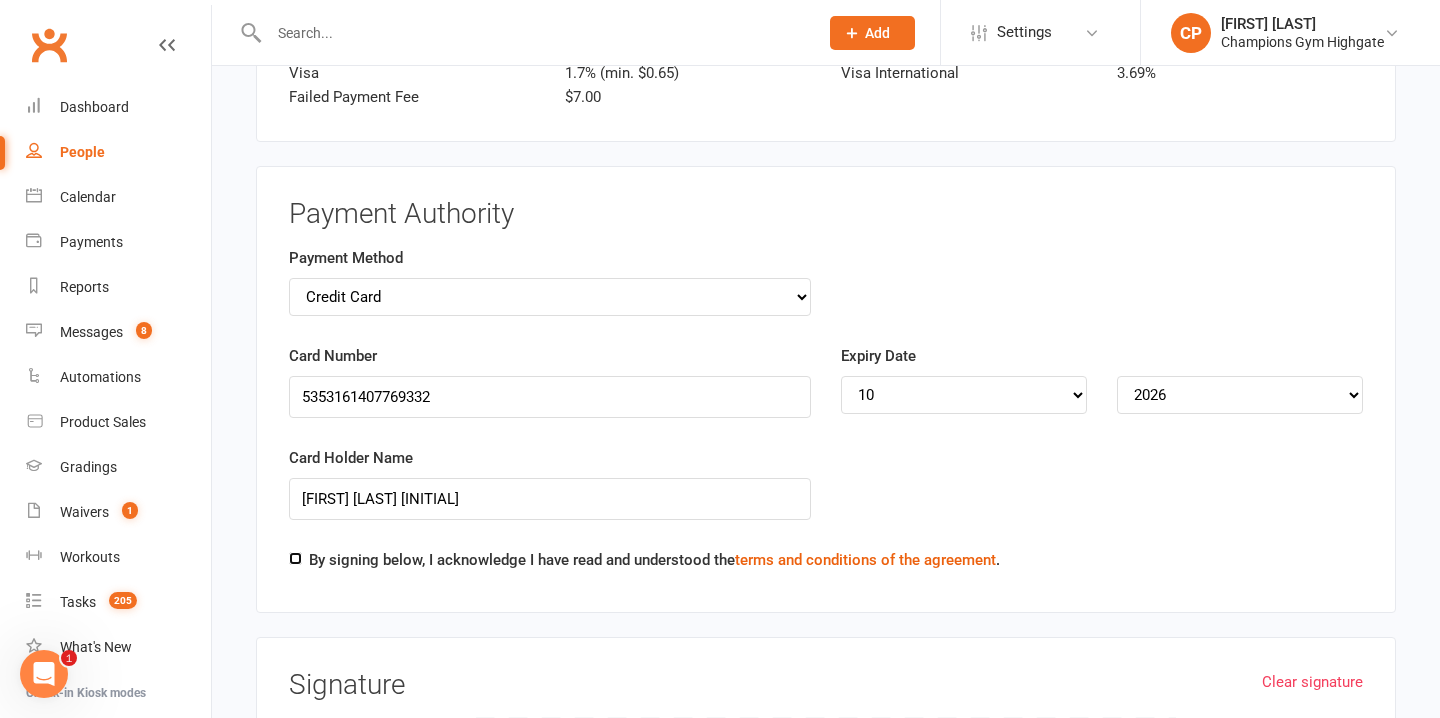 click on "By signing below, I acknowledge I have read and understood the  terms and conditions of the agreement ." at bounding box center [295, 558] 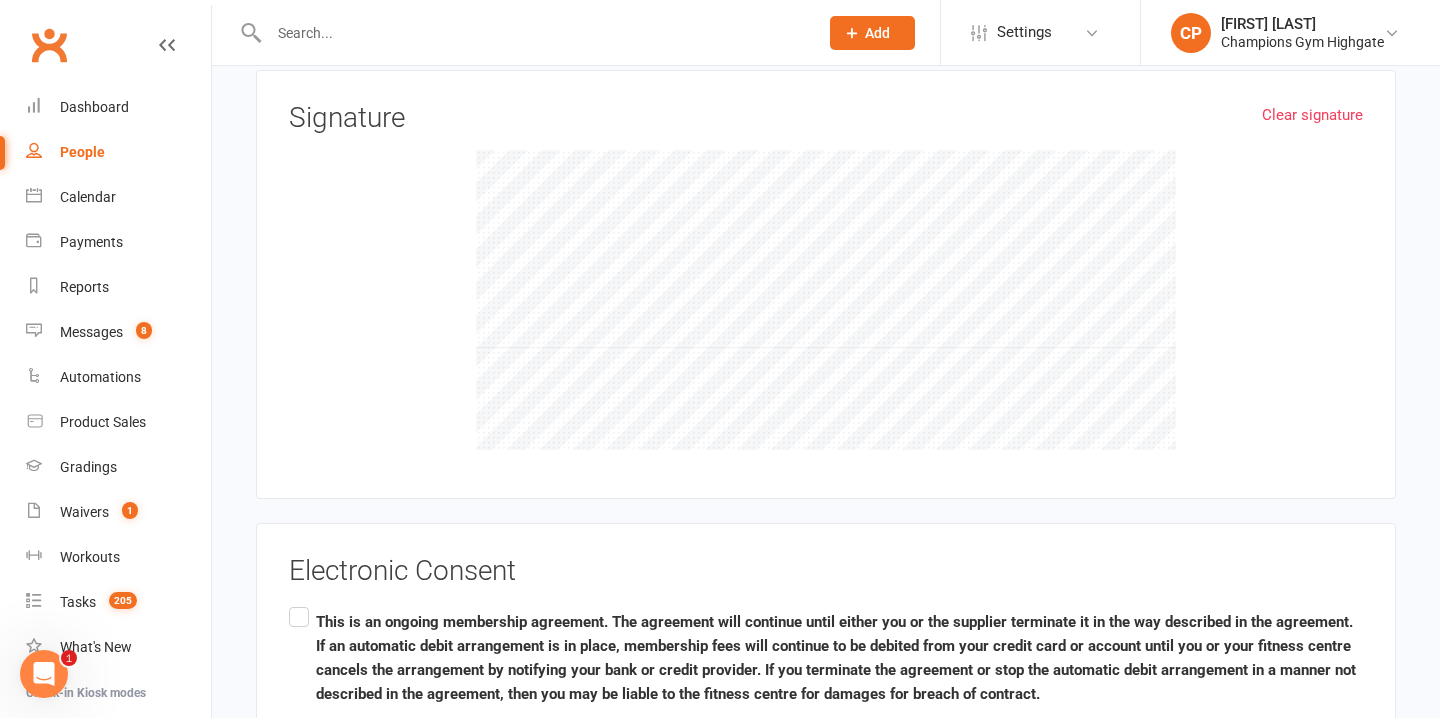 scroll, scrollTop: 3856, scrollLeft: 0, axis: vertical 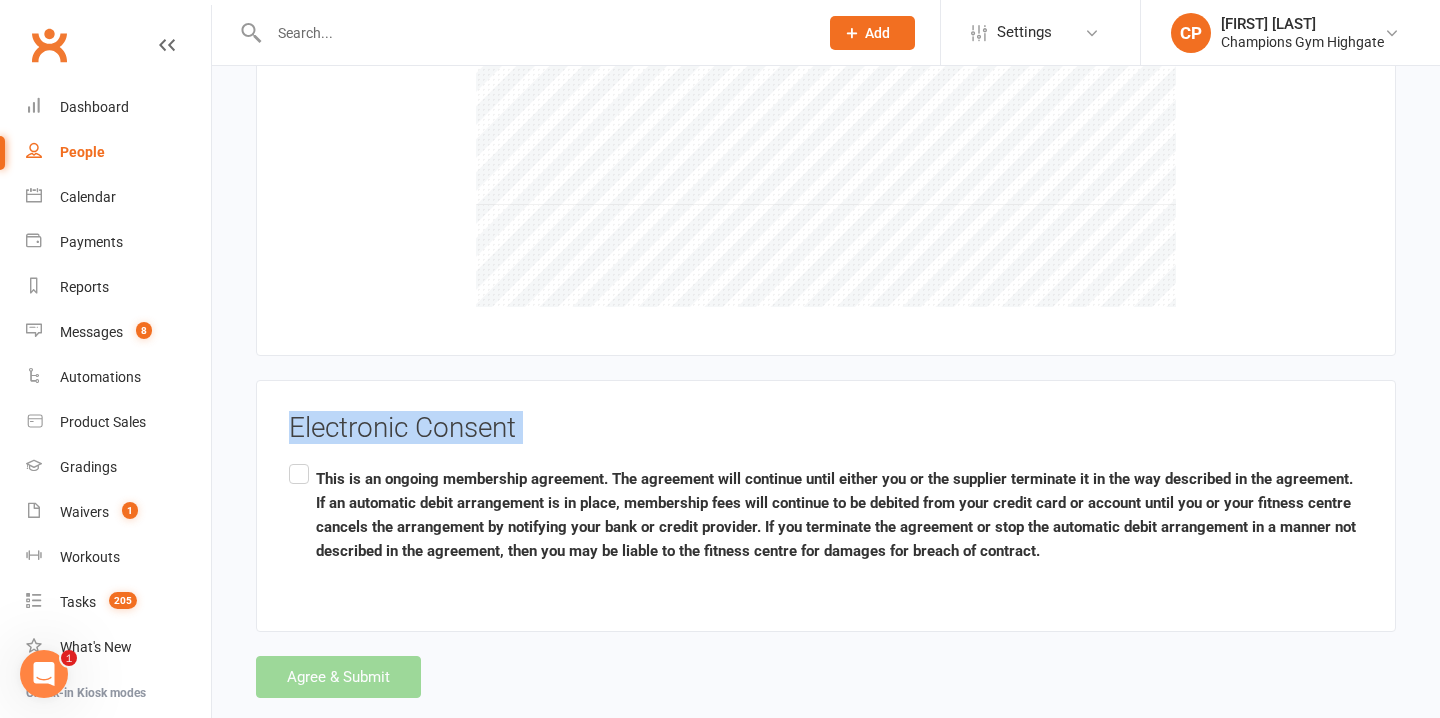 drag, startPoint x: 294, startPoint y: 556, endPoint x: 300, endPoint y: 632, distance: 76.23647 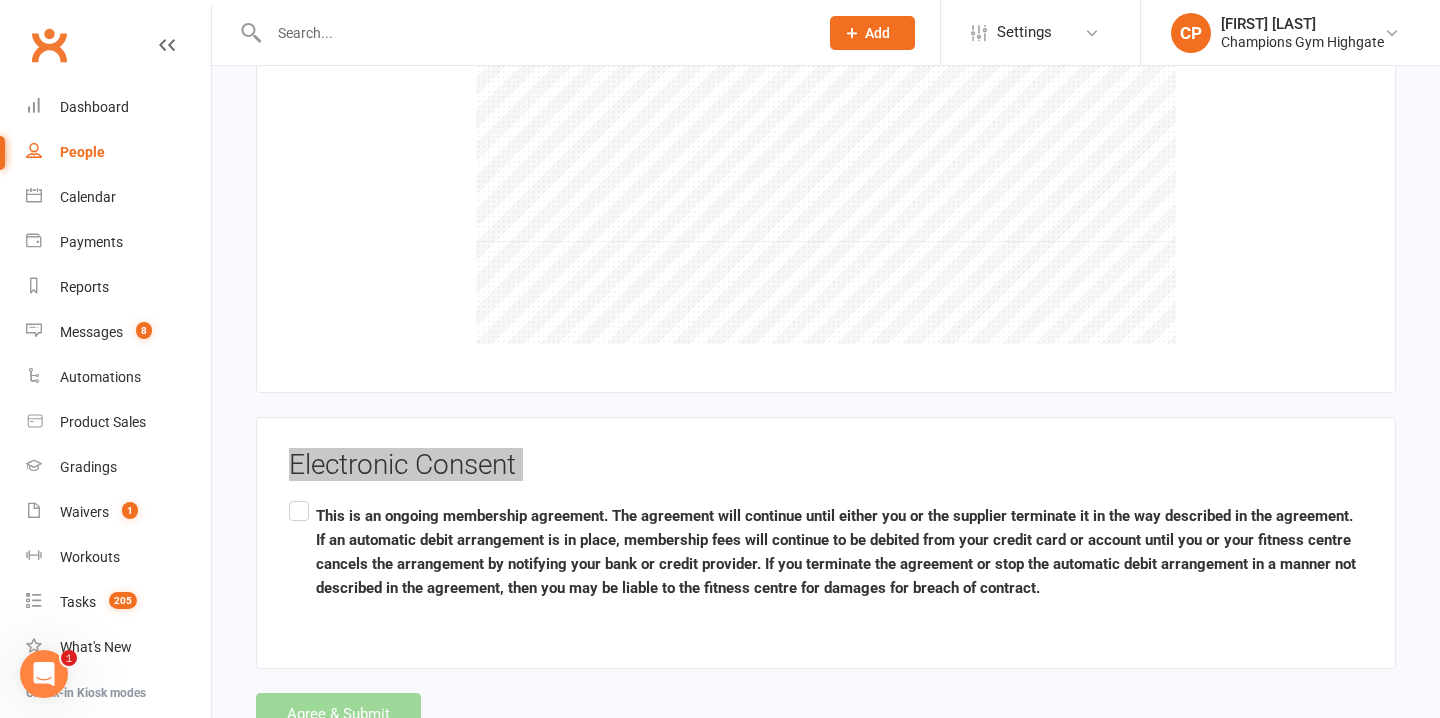 scroll, scrollTop: 4026, scrollLeft: 0, axis: vertical 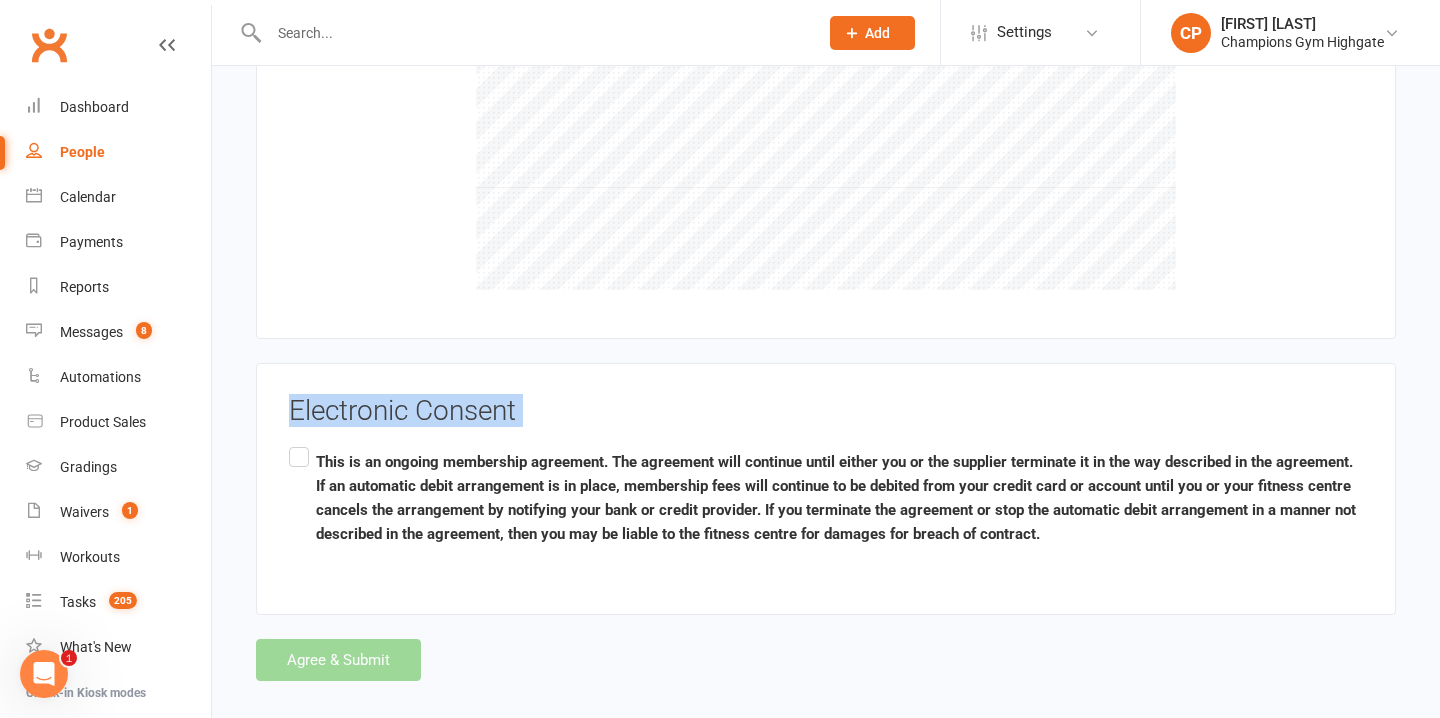 click on "This is an ongoing membership agreement. The agreement will continue until either you or the supplier terminate it in the way described in the agreement. If an automatic debit arrangement is in place, membership fees will continue to be debited from your credit card or account until you or your fitness centre cancels the arrangement by notifying your bank or credit provider. If you terminate the agreement or stop the automatic debit arrangement in a manner not described in the agreement, then you may be liable to the fitness centre for damages for breach of contract." at bounding box center [826, 498] 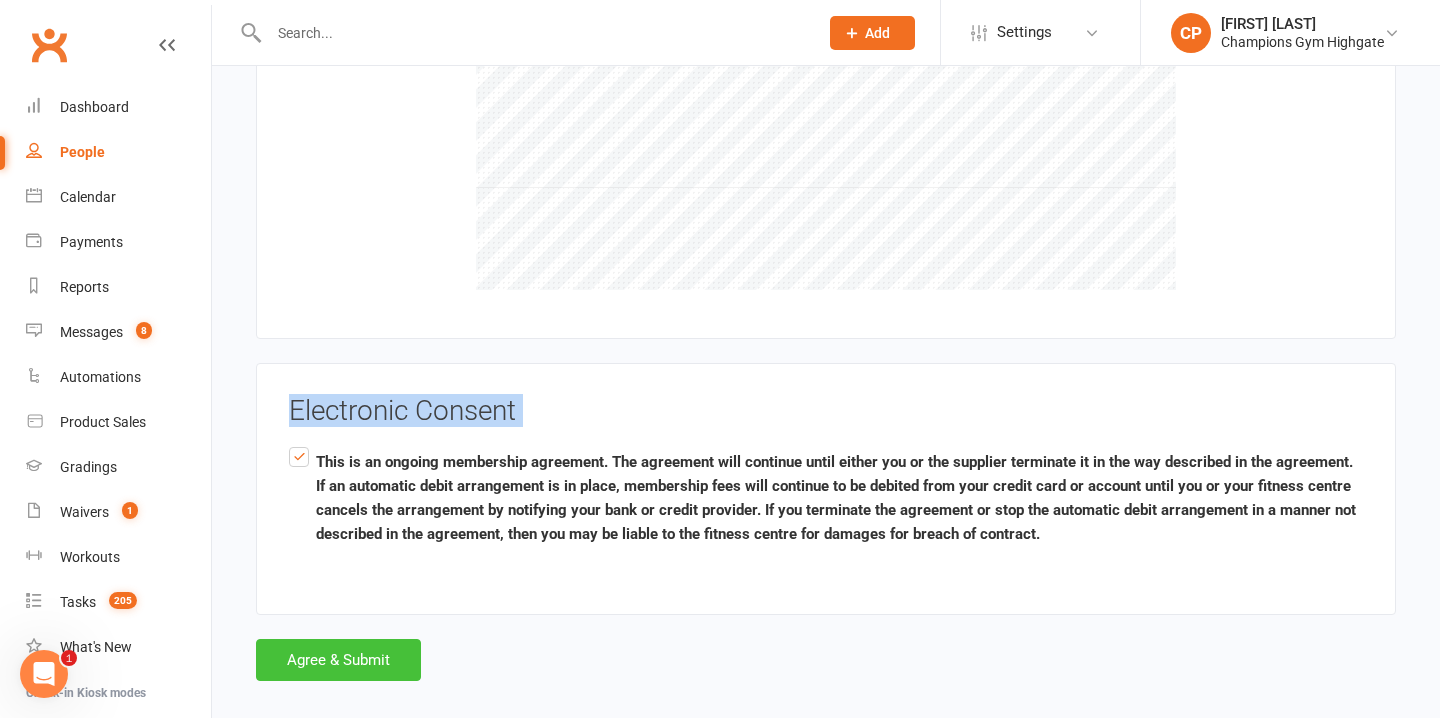 click on "Agree & Submit" at bounding box center (338, 660) 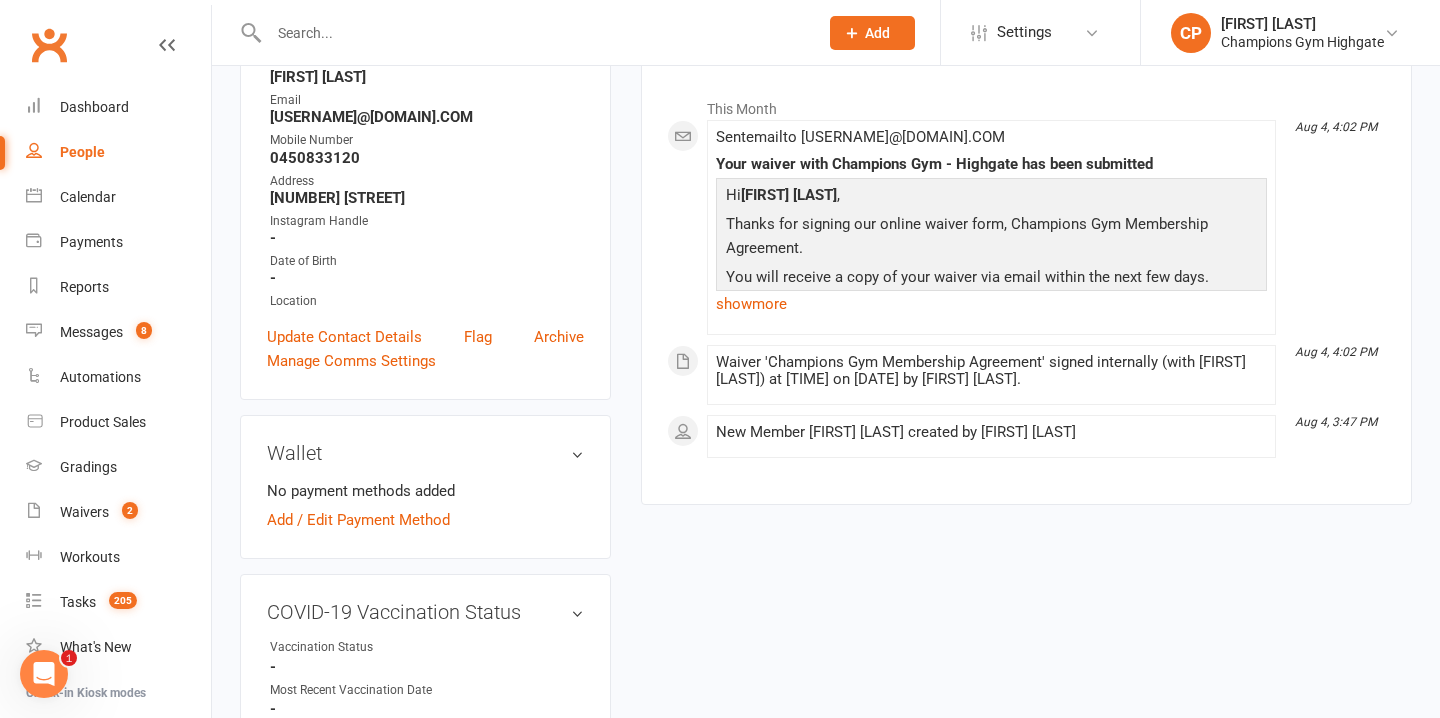 scroll, scrollTop: 0, scrollLeft: 0, axis: both 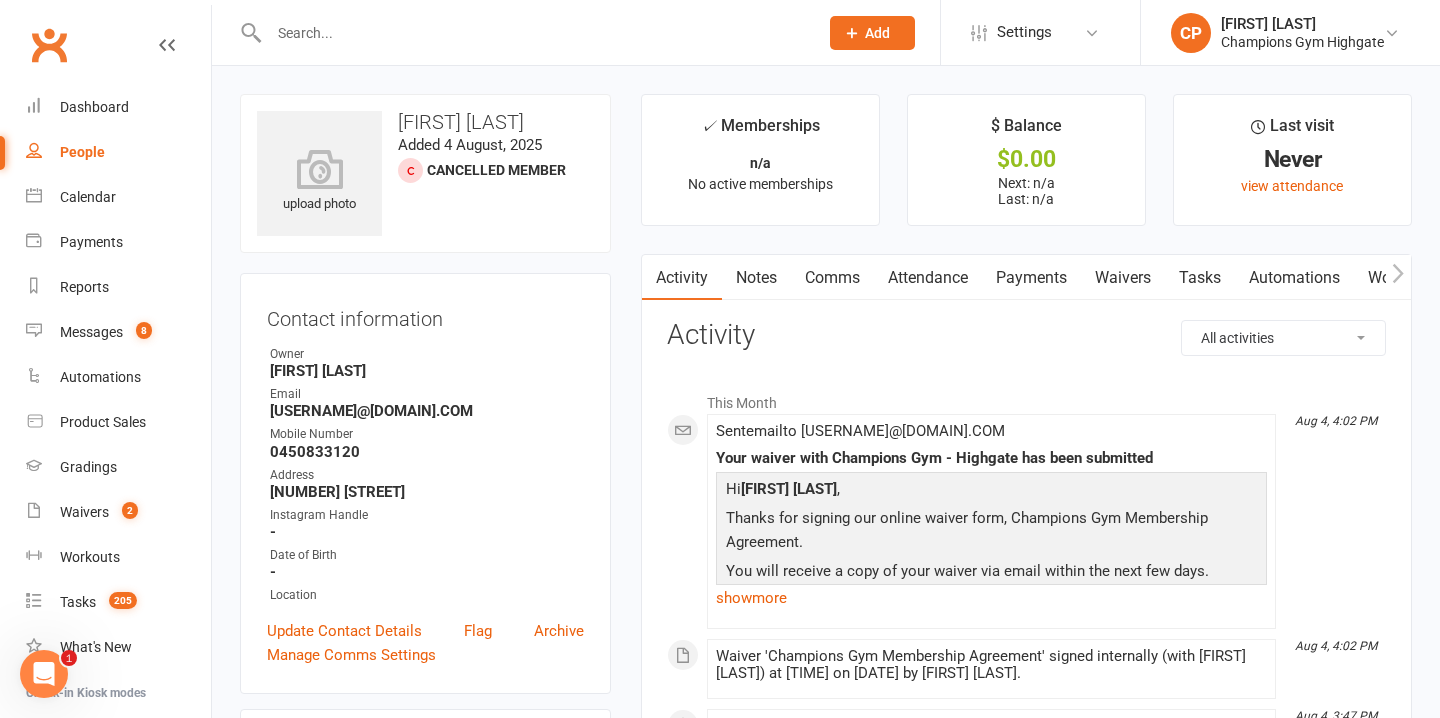 click on "Comms" at bounding box center (832, 278) 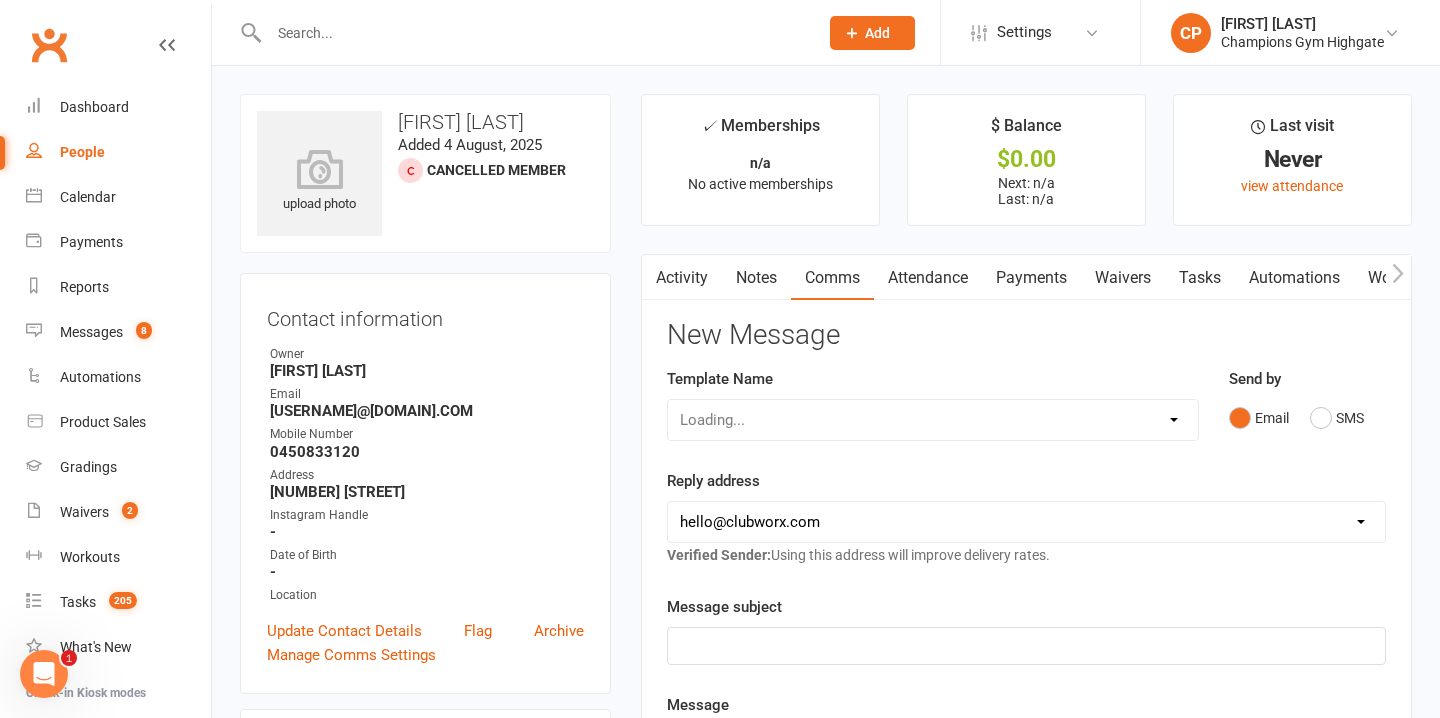 click on "Loading..." at bounding box center [933, 420] 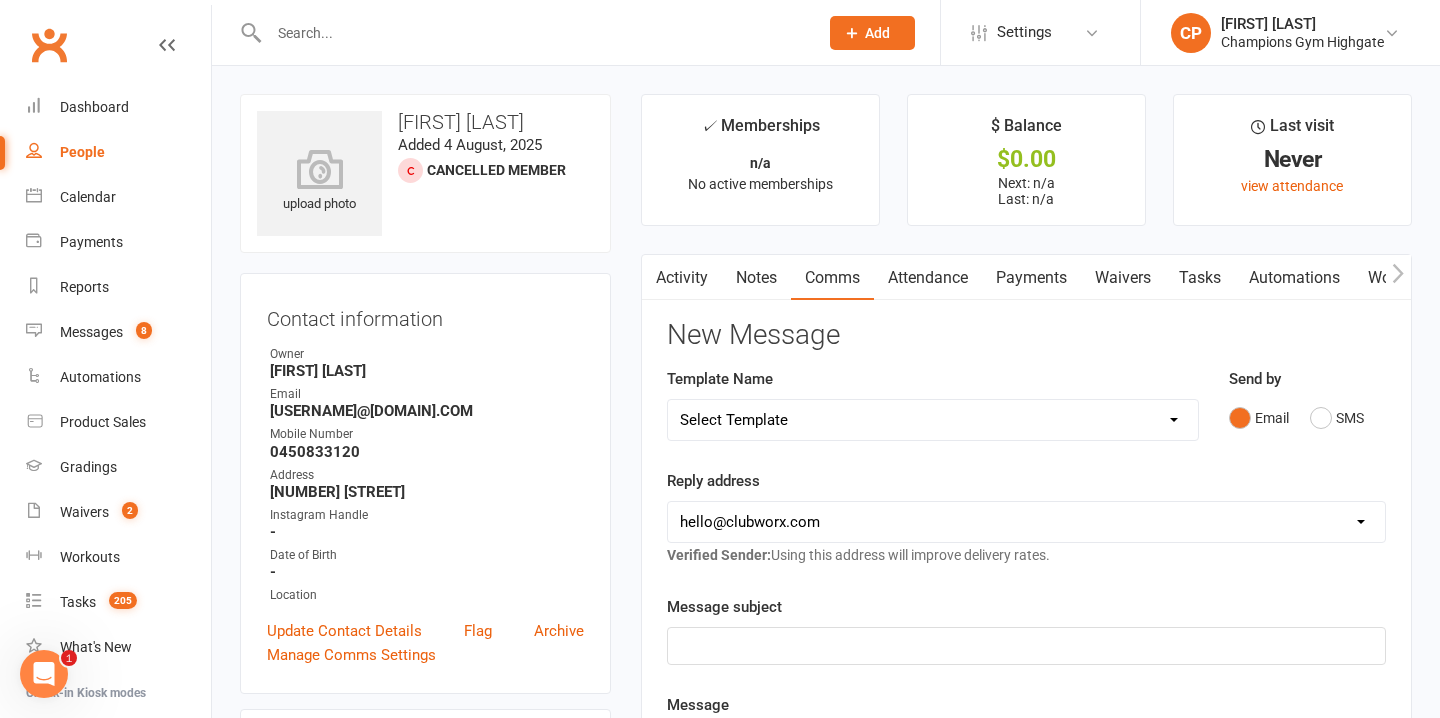select on "9" 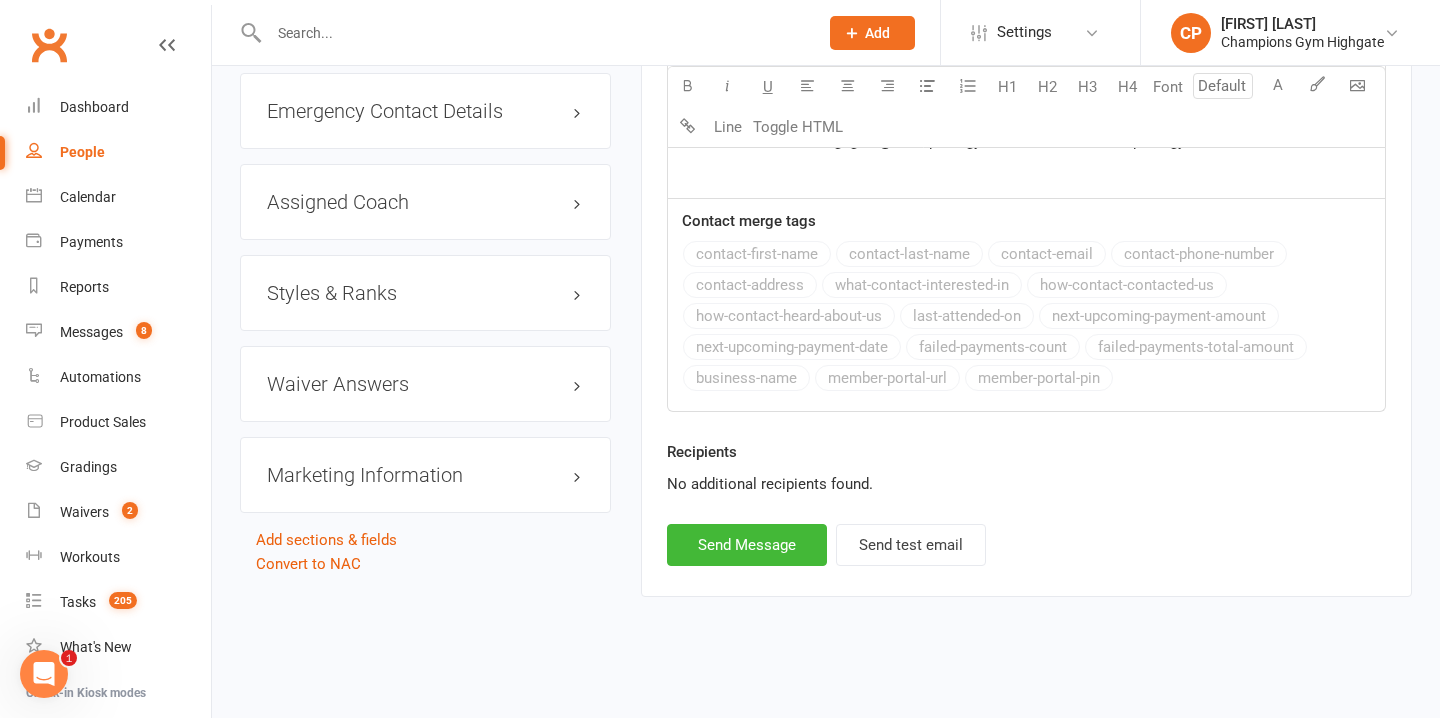 scroll, scrollTop: 1992, scrollLeft: 0, axis: vertical 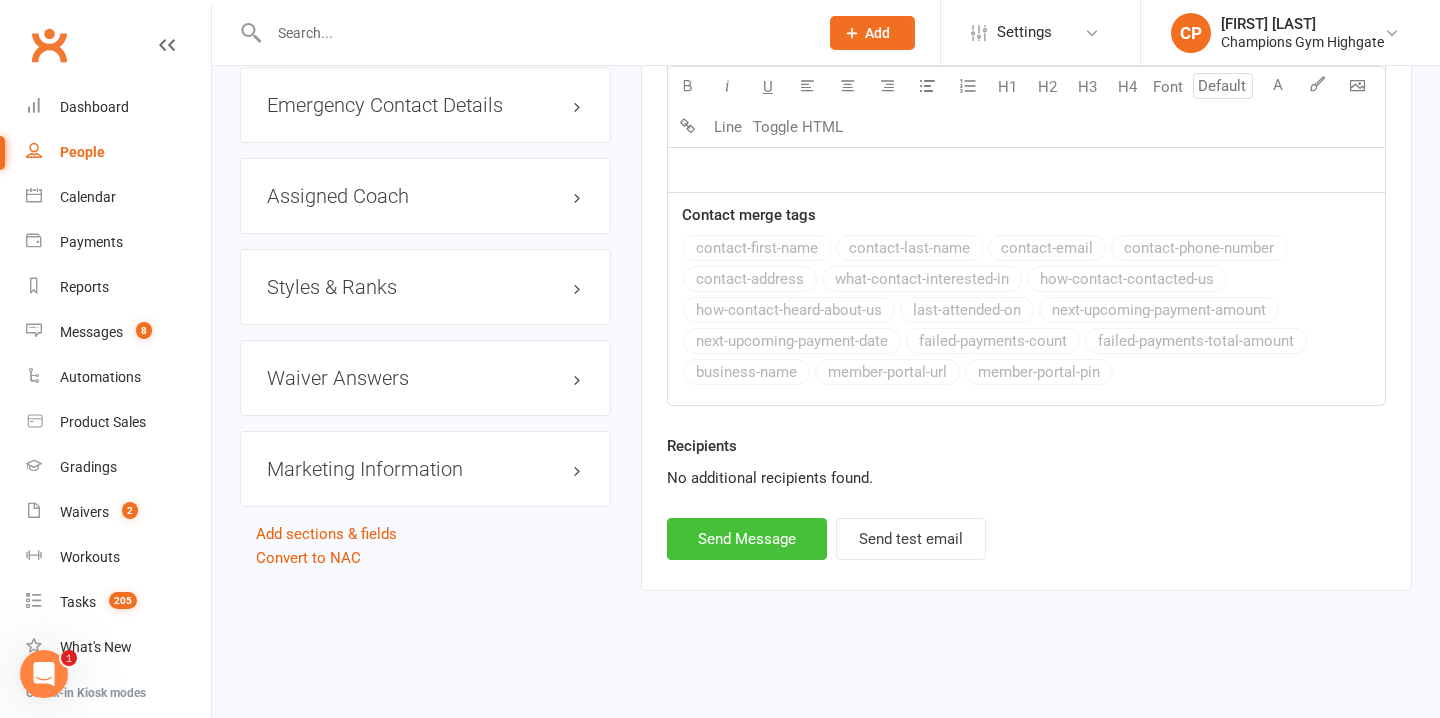 click on "Send Message" at bounding box center (747, 539) 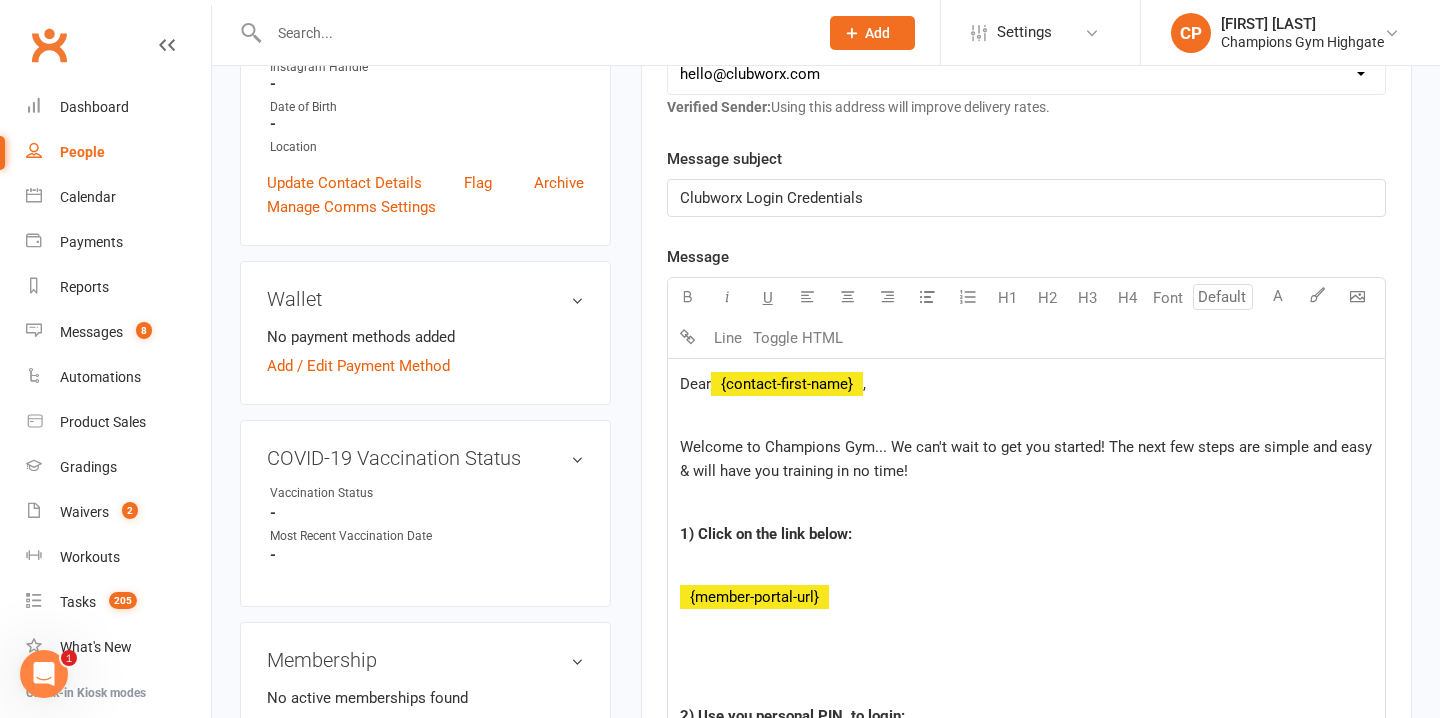 scroll, scrollTop: 0, scrollLeft: 0, axis: both 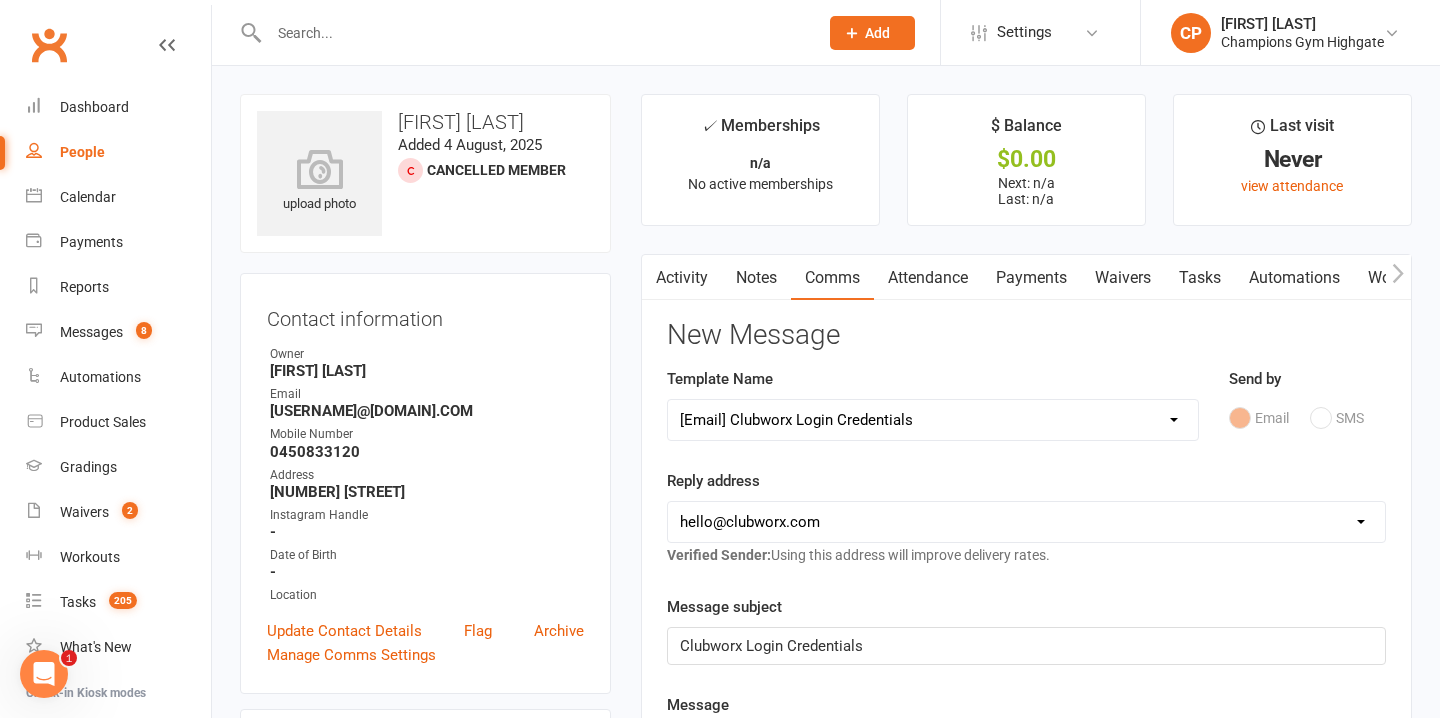 select 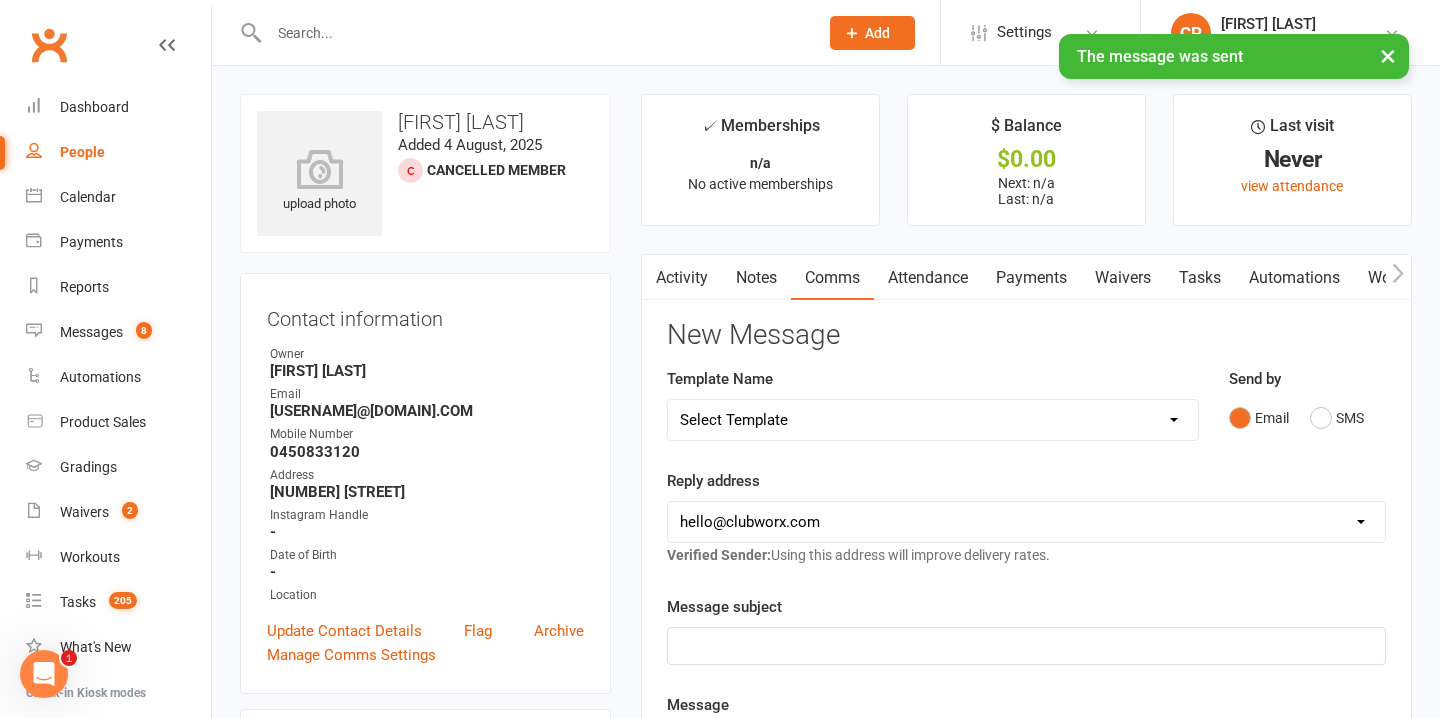 click on "Attendance" at bounding box center [928, 278] 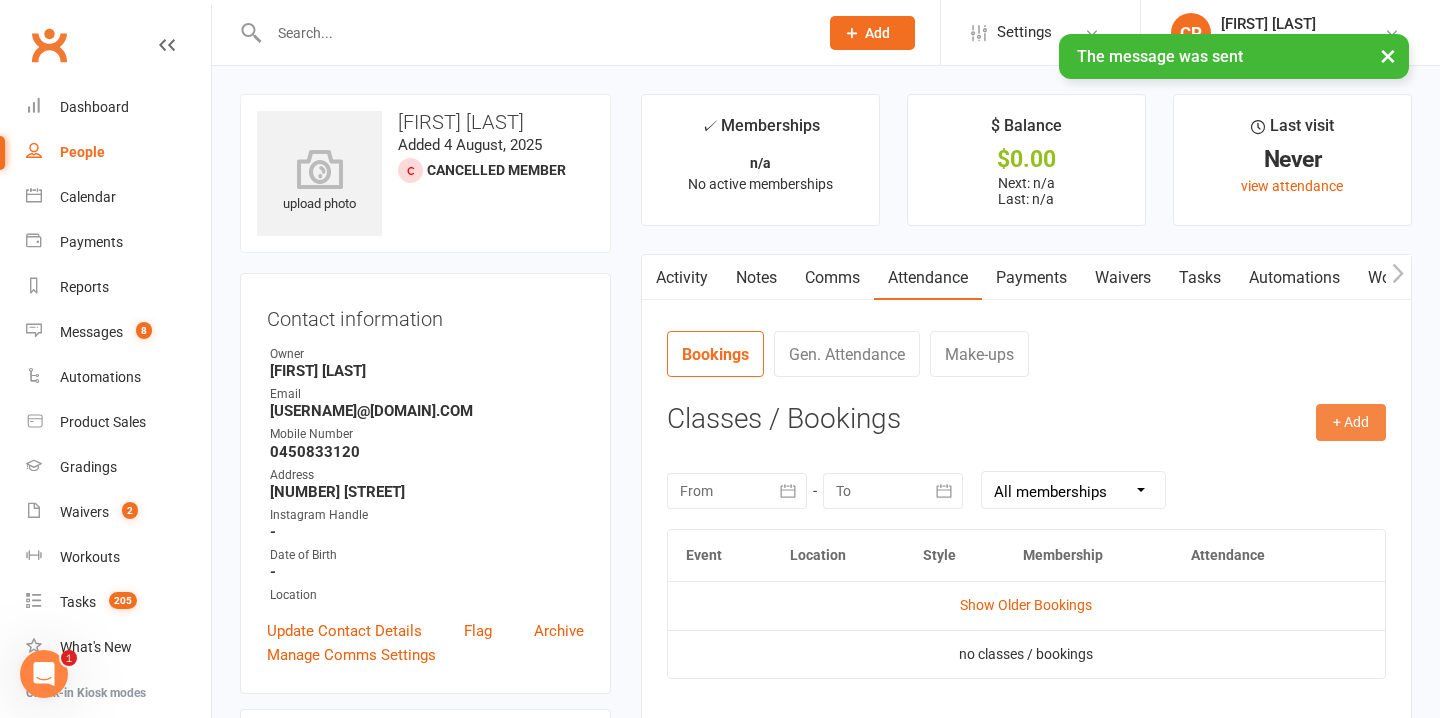 click on "+ Add" at bounding box center [1351, 422] 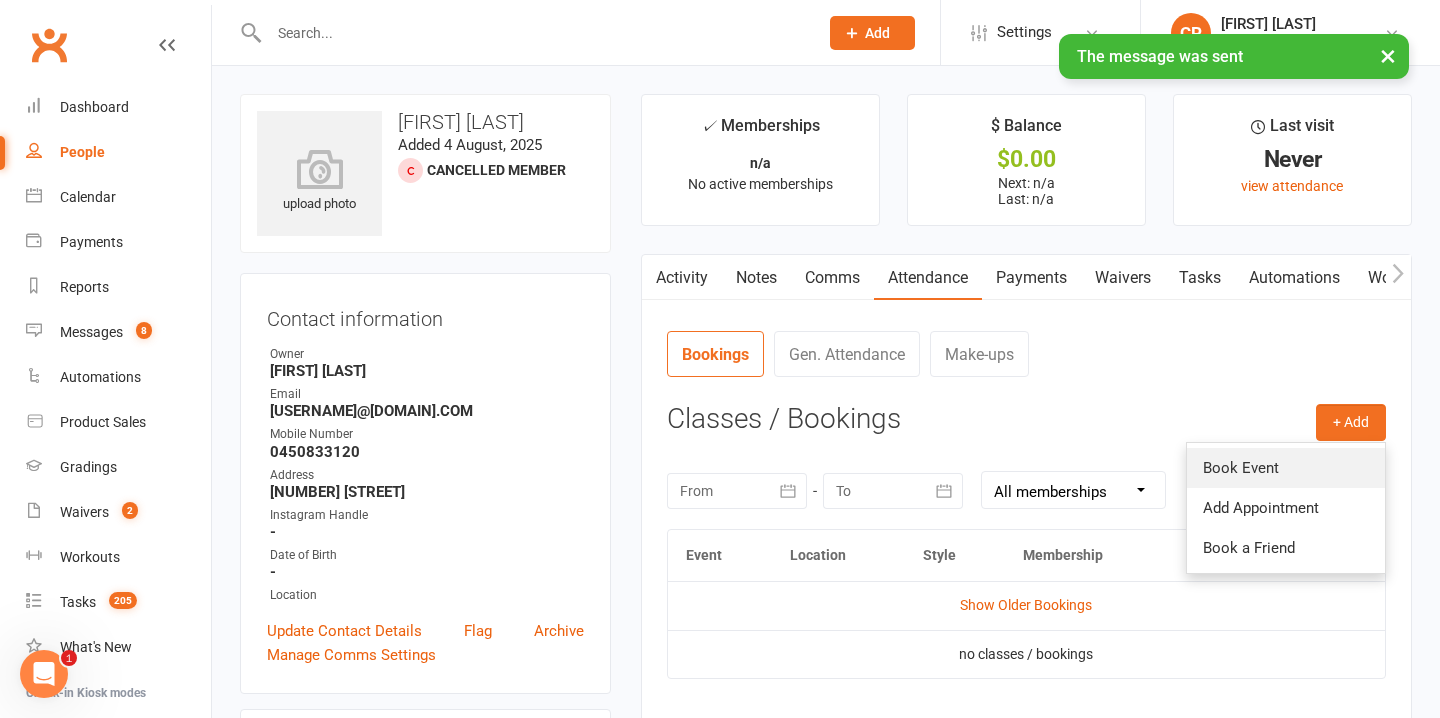 click on "Book Event" at bounding box center [1286, 468] 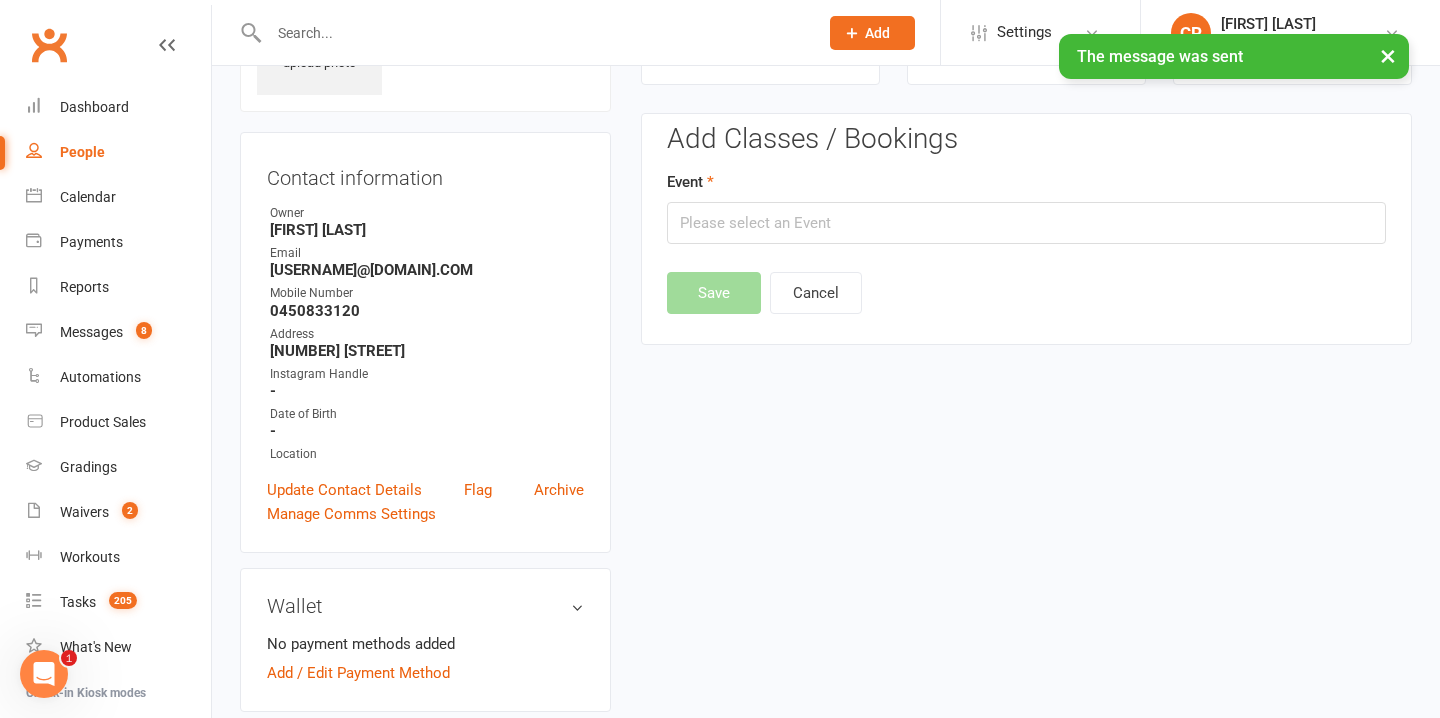 scroll, scrollTop: 153, scrollLeft: 0, axis: vertical 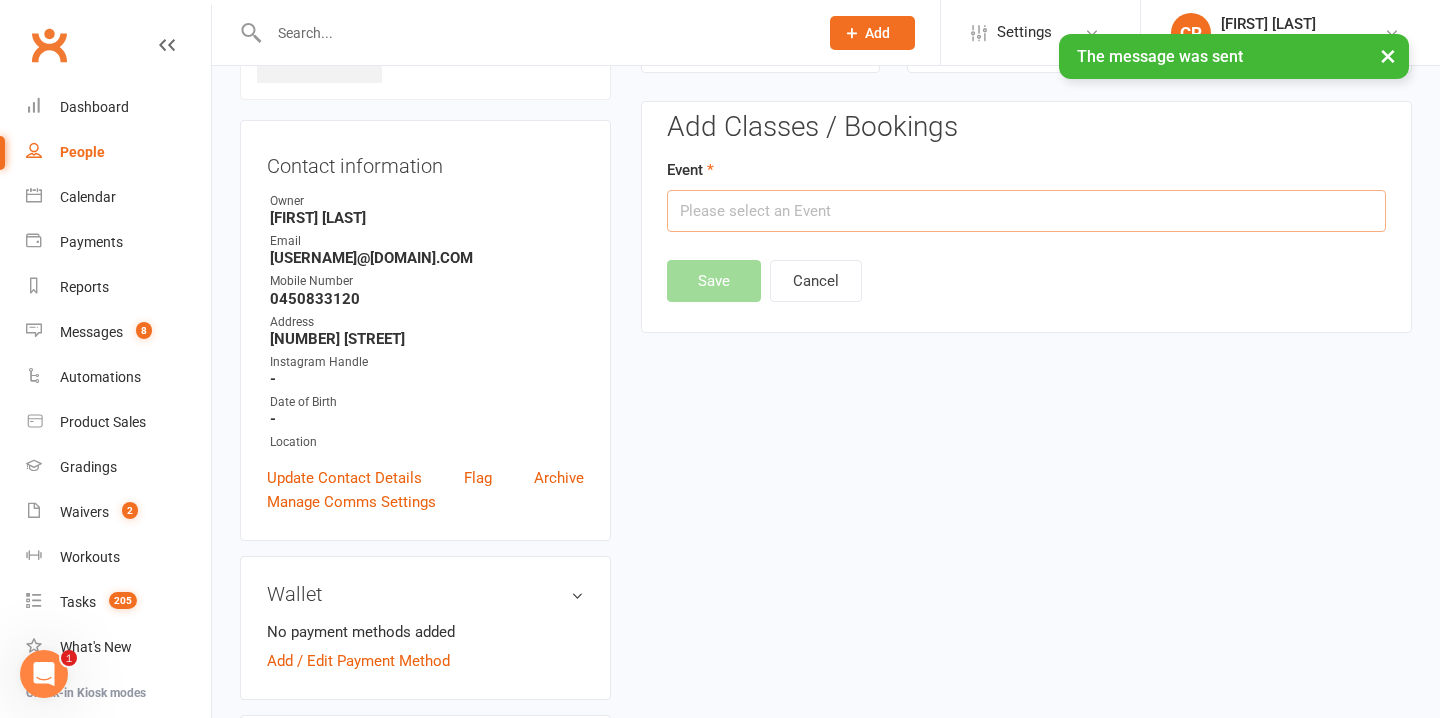click at bounding box center (1026, 211) 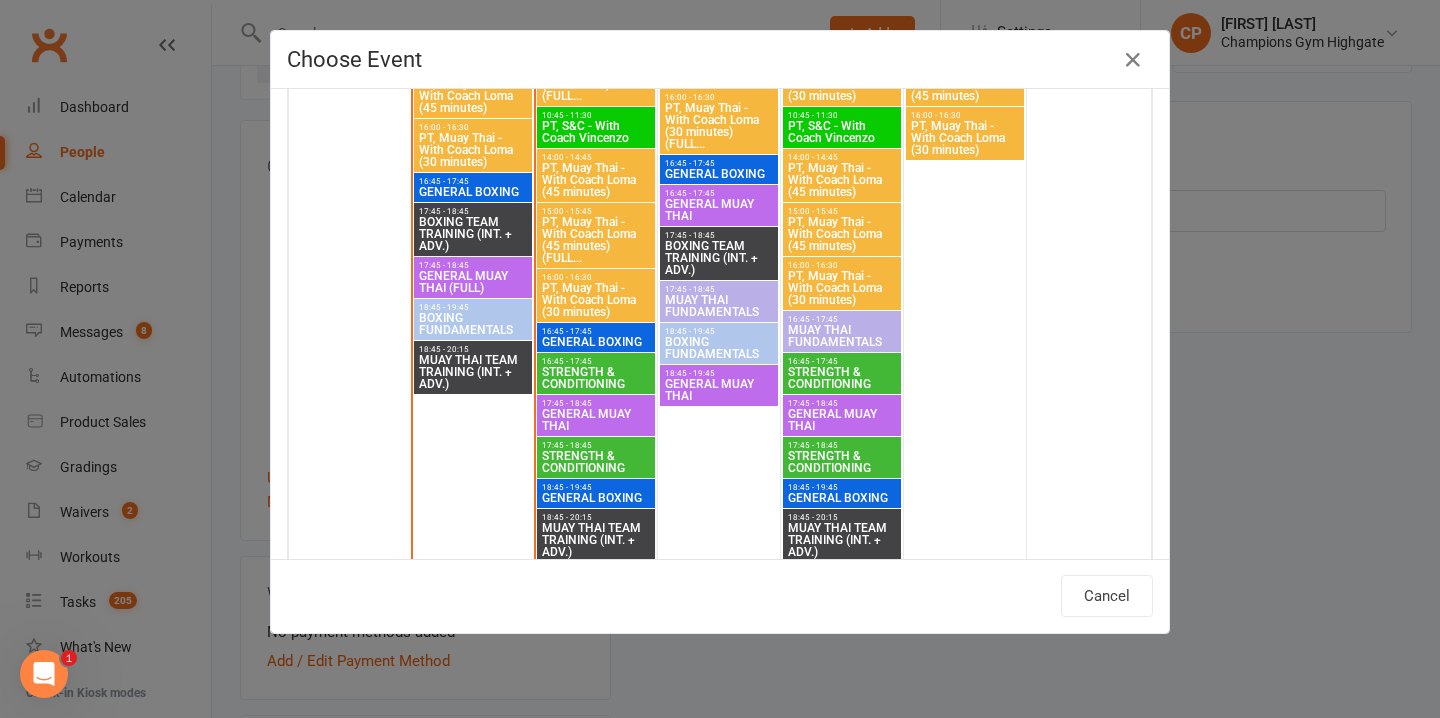 scroll, scrollTop: 1892, scrollLeft: 0, axis: vertical 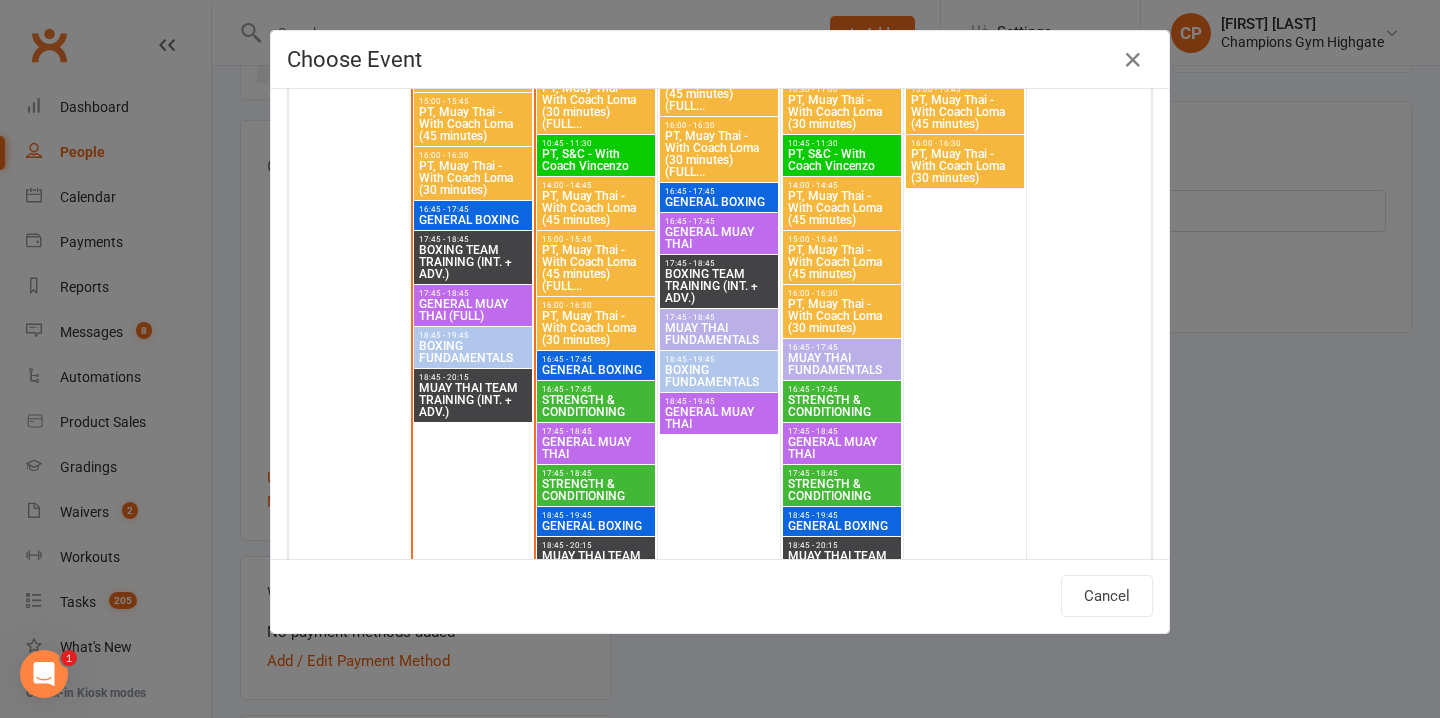 click on "BOXING FUNDAMENTALS" at bounding box center (473, 352) 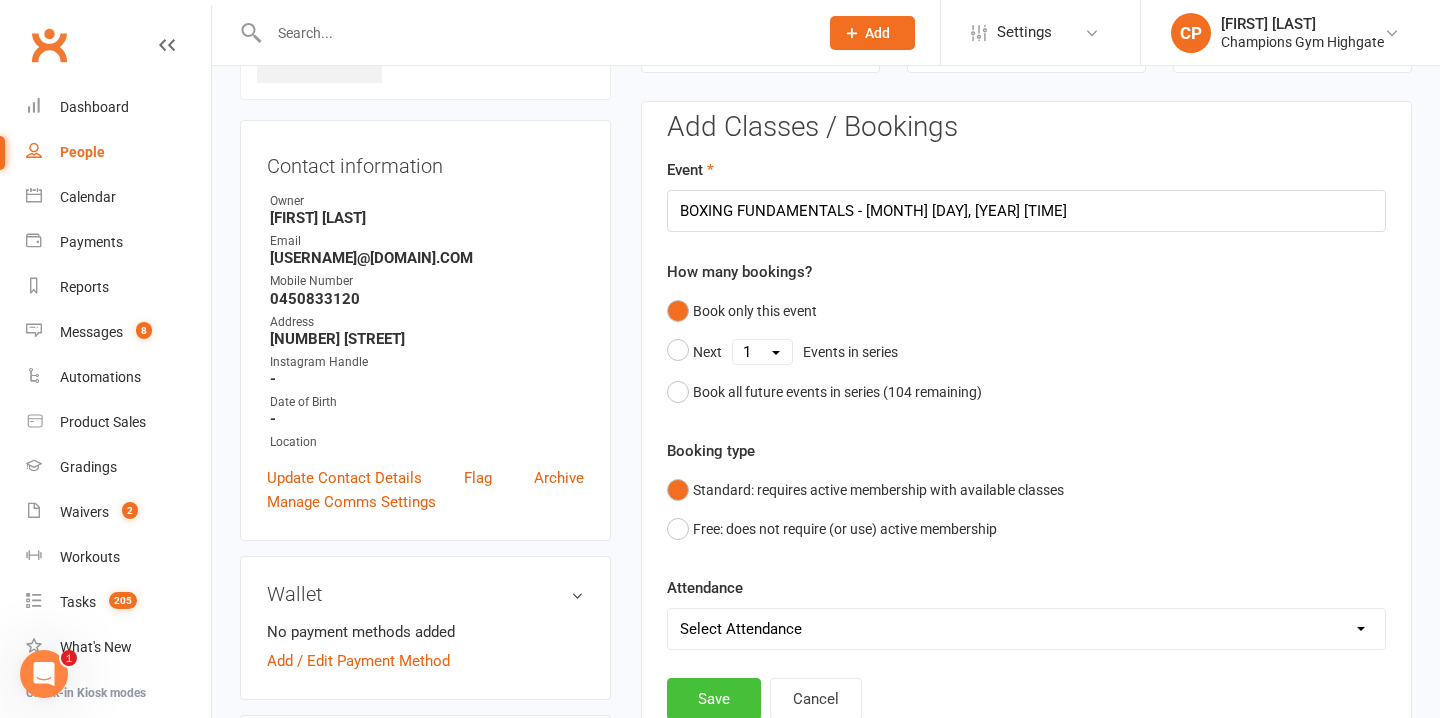 click on "Save" at bounding box center (714, 699) 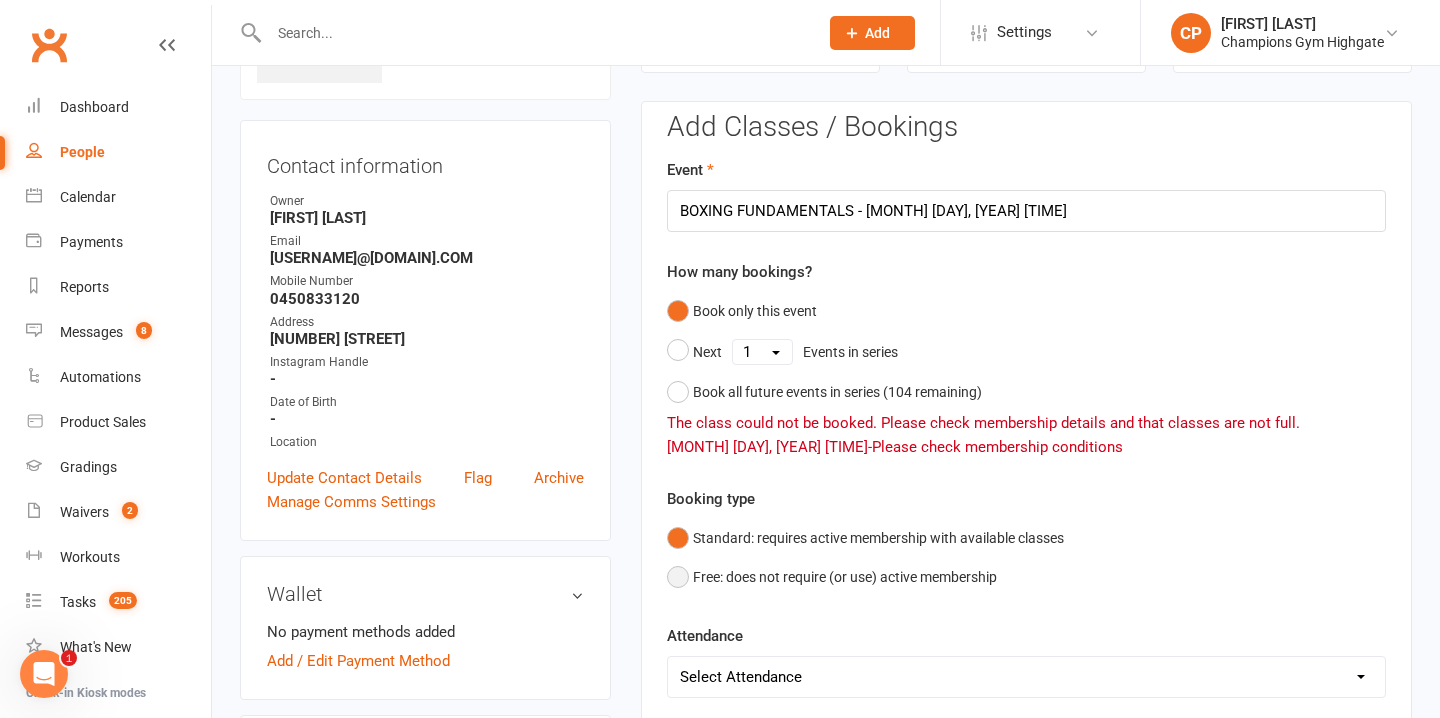 click on "Free: does not require (or use) active membership" at bounding box center (832, 577) 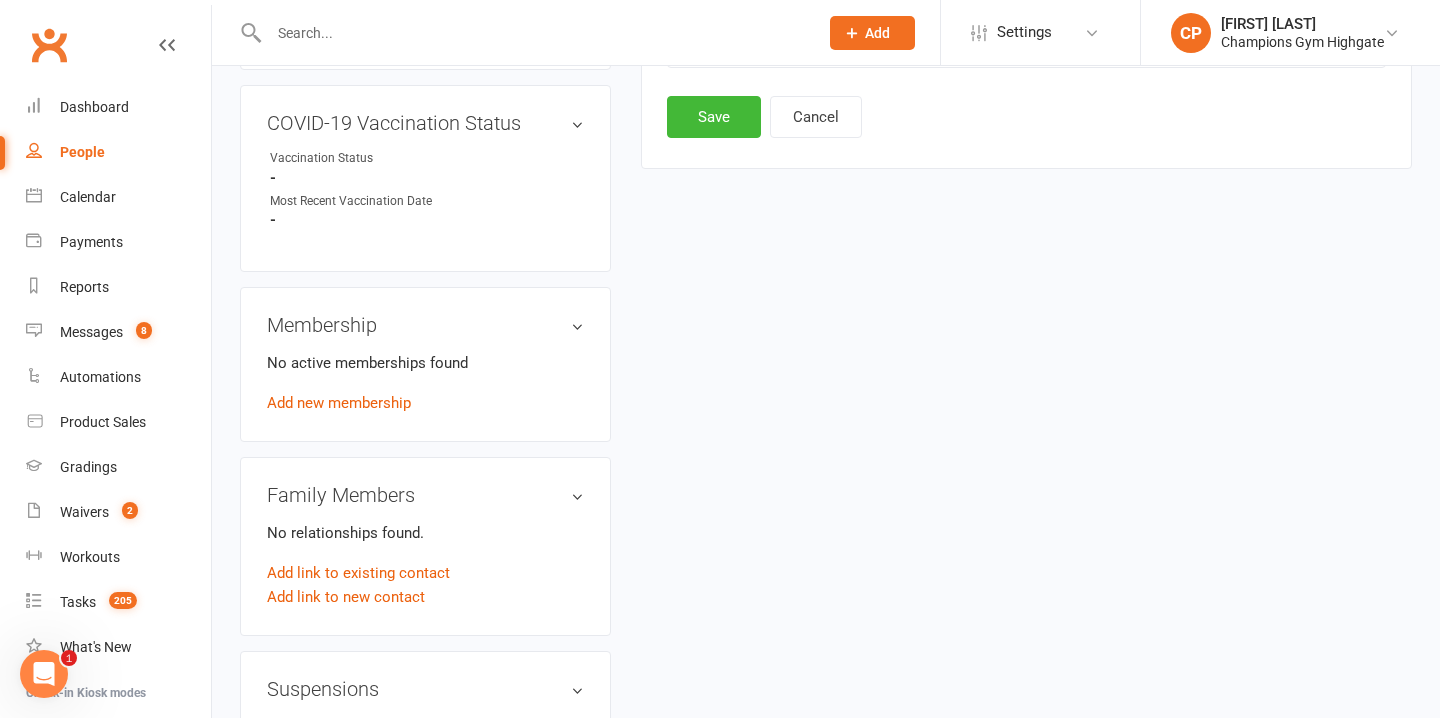 scroll, scrollTop: 742, scrollLeft: 0, axis: vertical 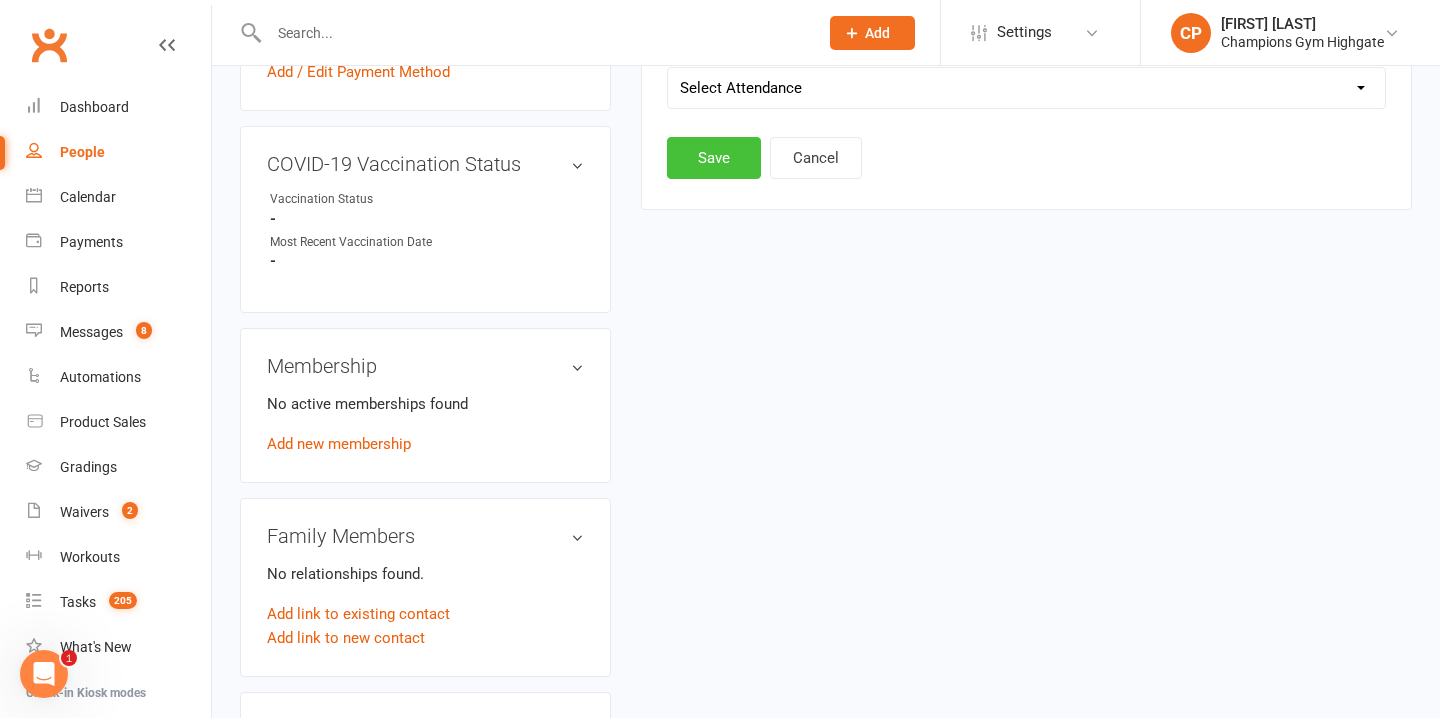 click on "Save" at bounding box center (714, 158) 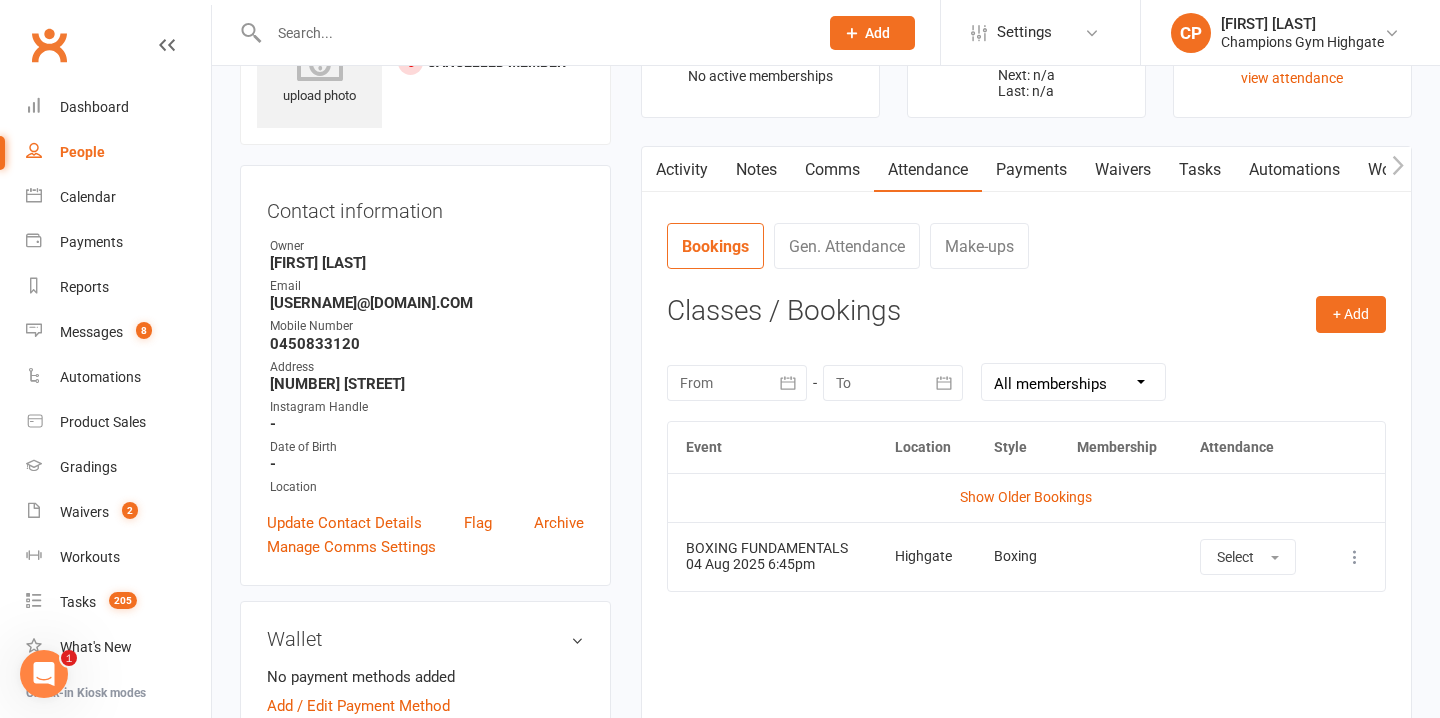 scroll, scrollTop: 117, scrollLeft: 0, axis: vertical 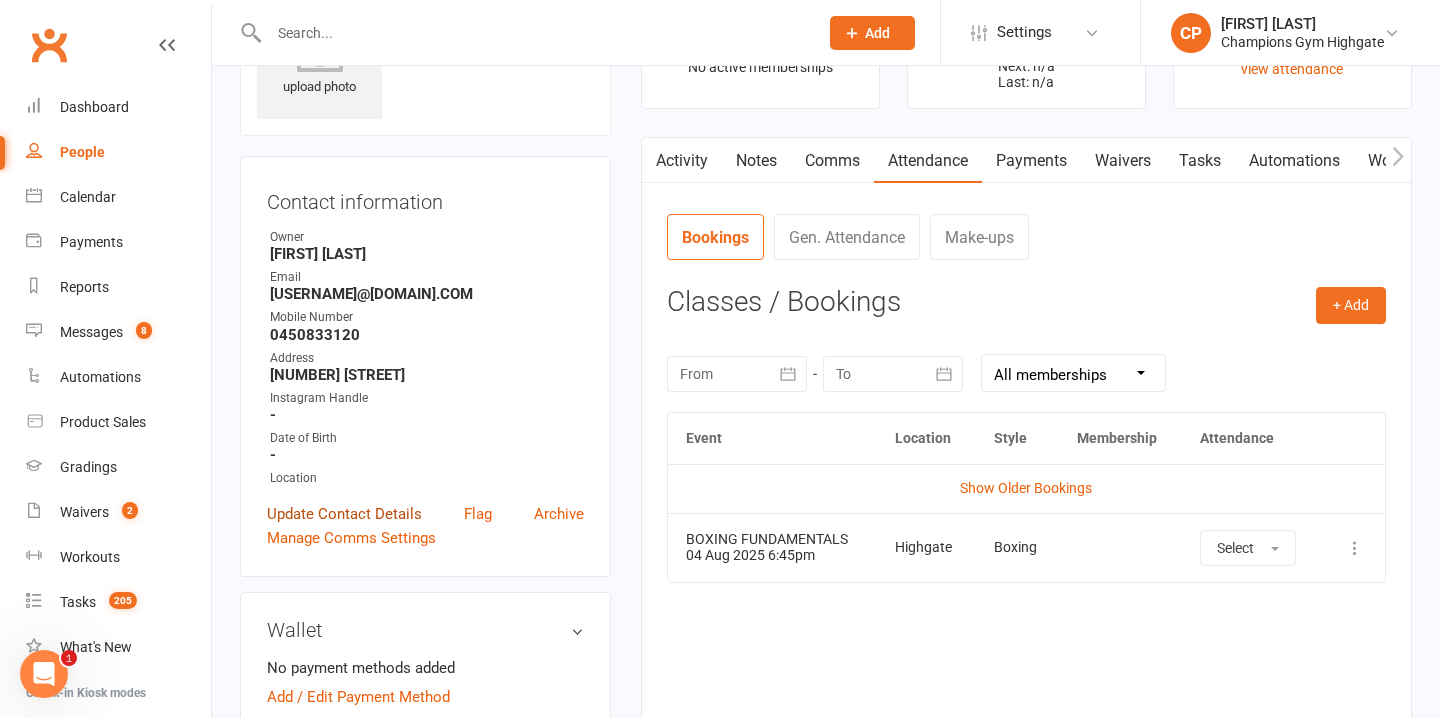 click on "Update Contact Details" at bounding box center (344, 514) 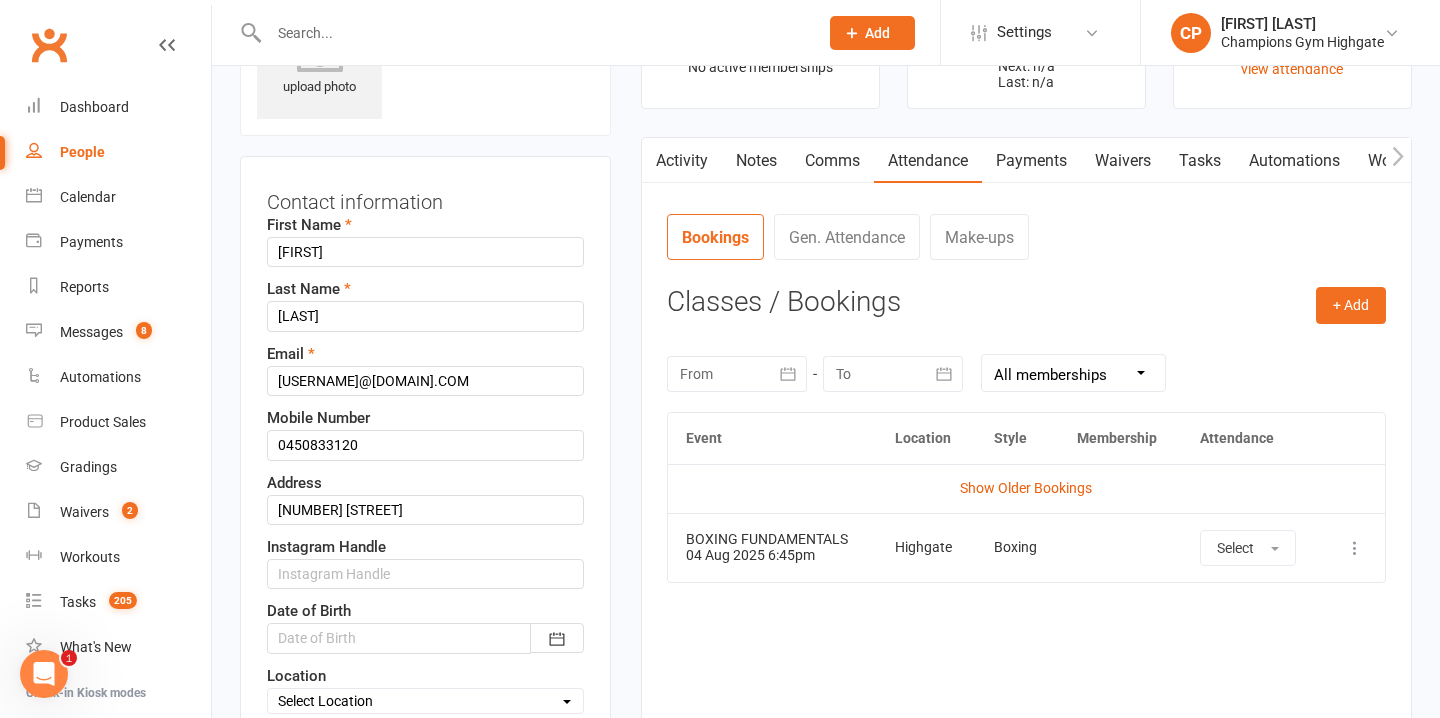 scroll, scrollTop: 94, scrollLeft: 0, axis: vertical 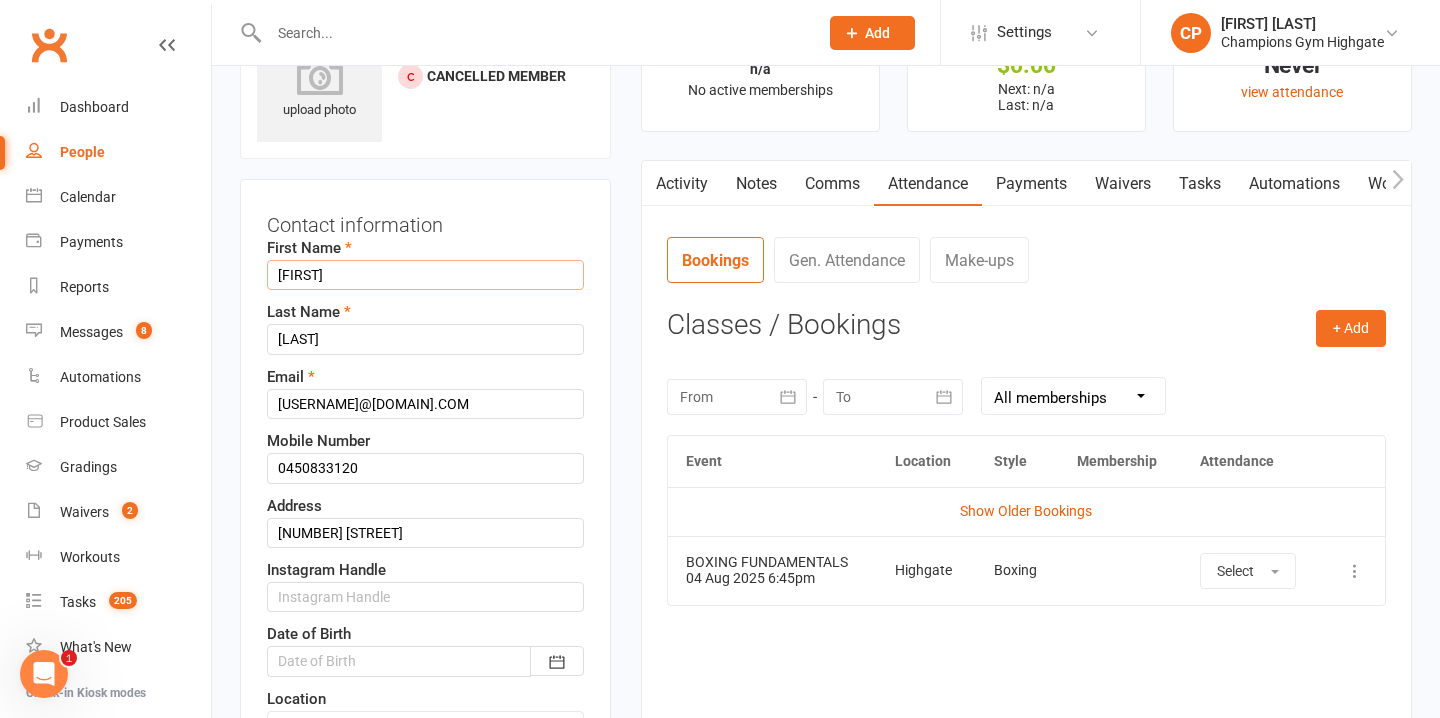 click on "oswaldo" at bounding box center [425, 275] 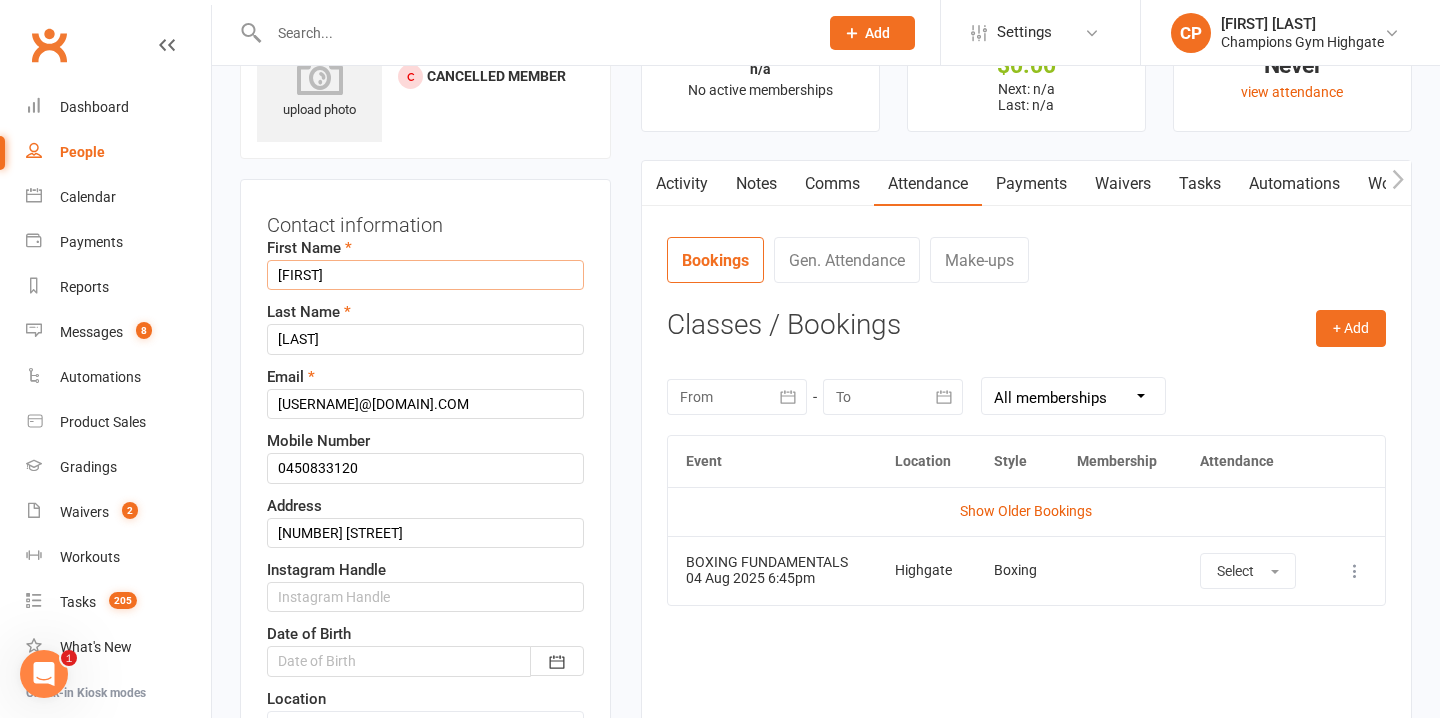 type on "Oswaldo" 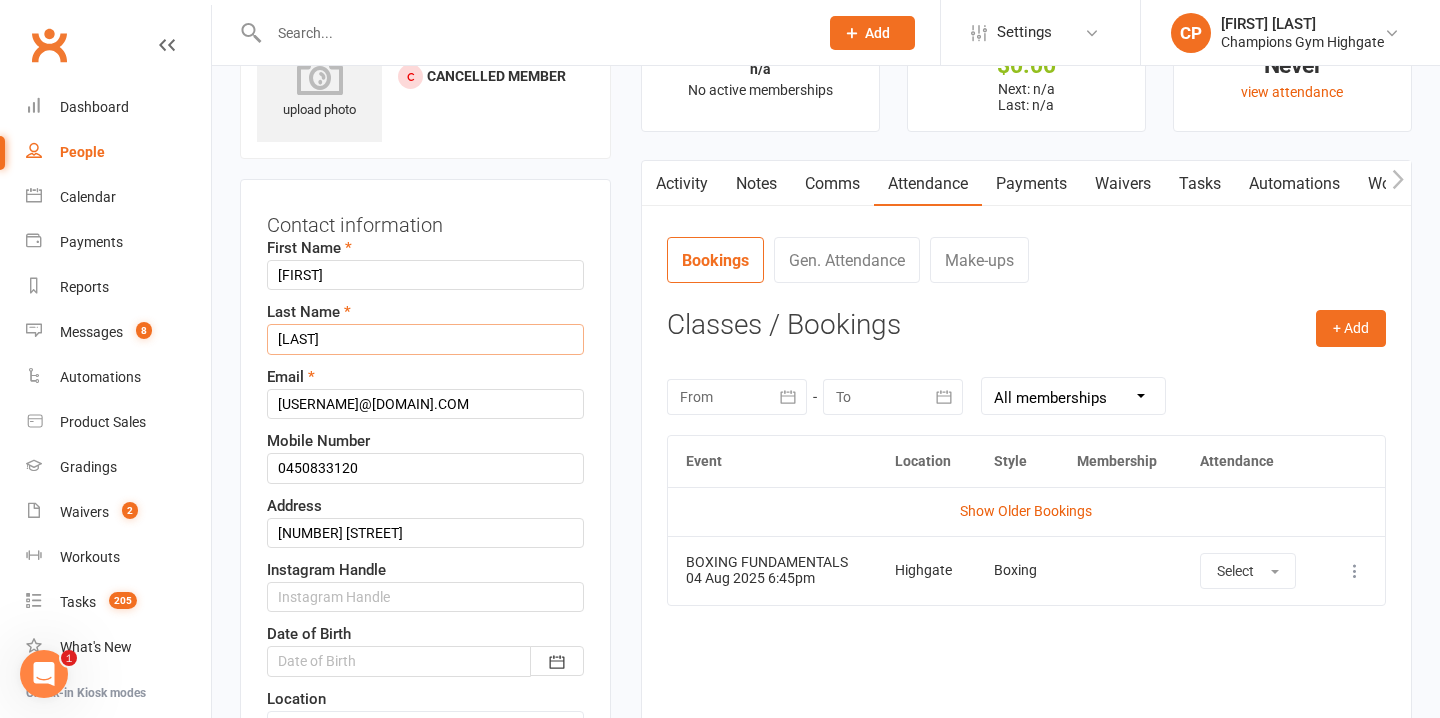 click on "ruiz" at bounding box center [425, 339] 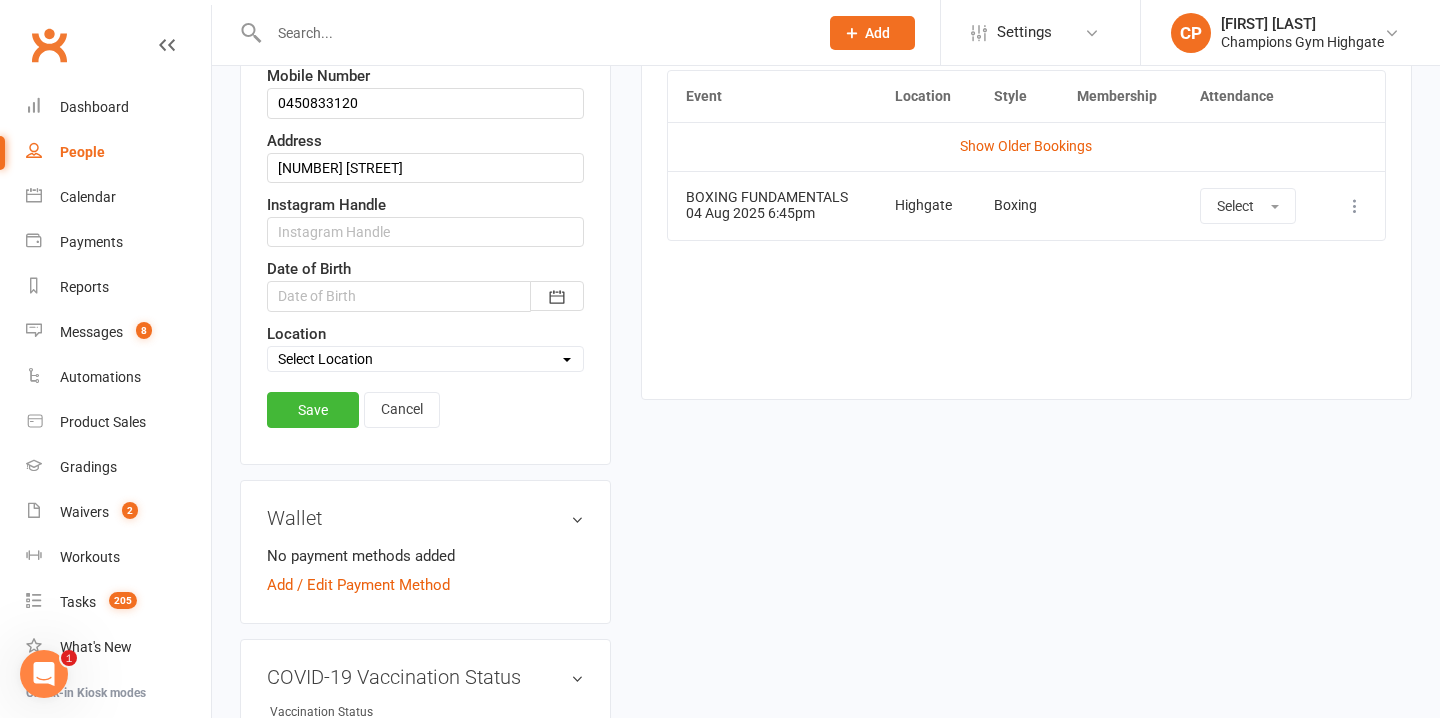 scroll, scrollTop: 466, scrollLeft: 0, axis: vertical 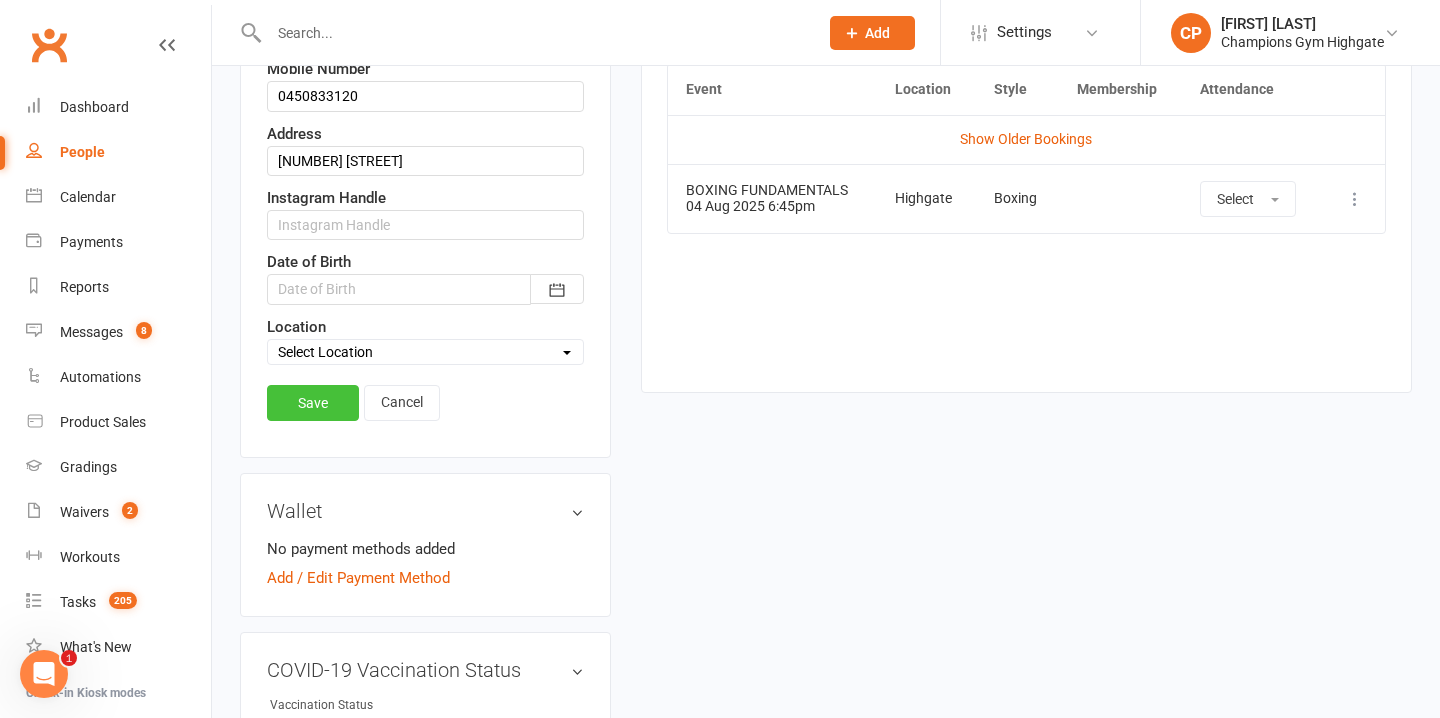 type on "Ruiz" 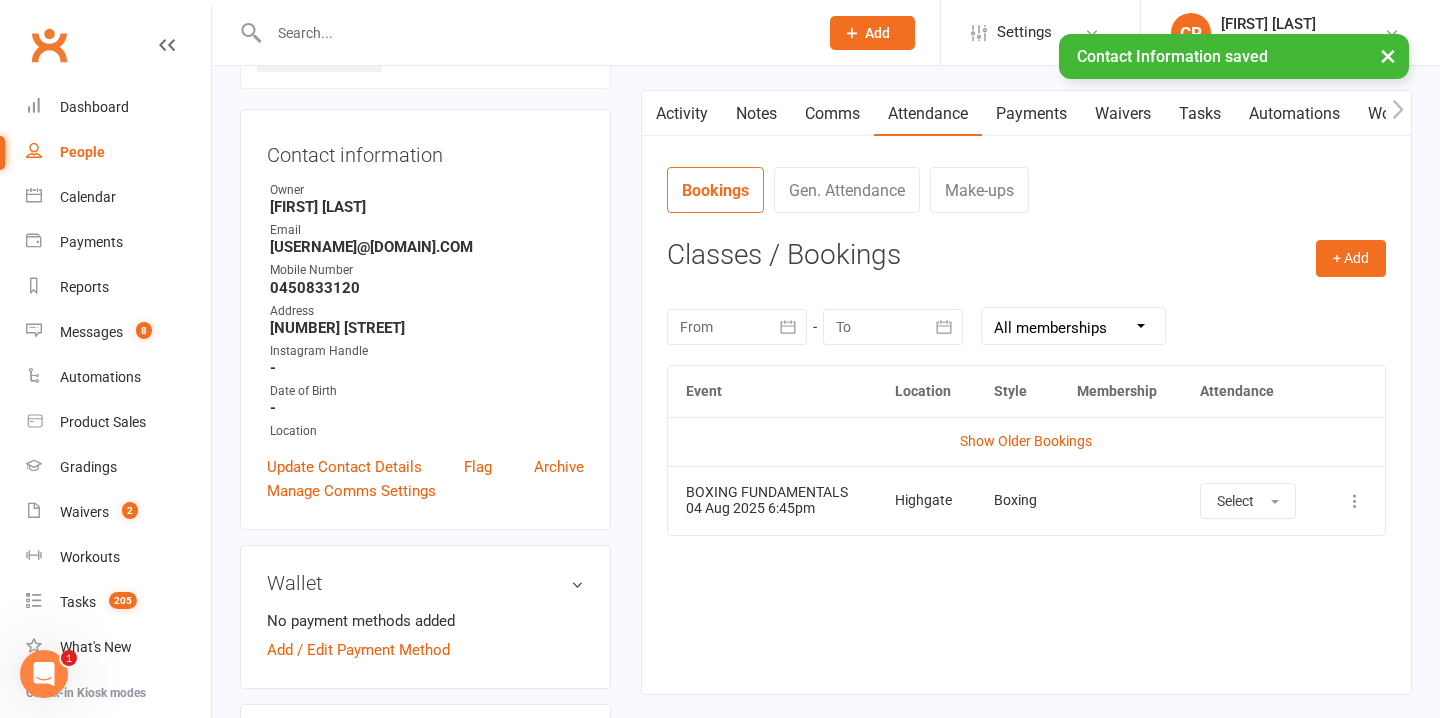 scroll, scrollTop: 0, scrollLeft: 0, axis: both 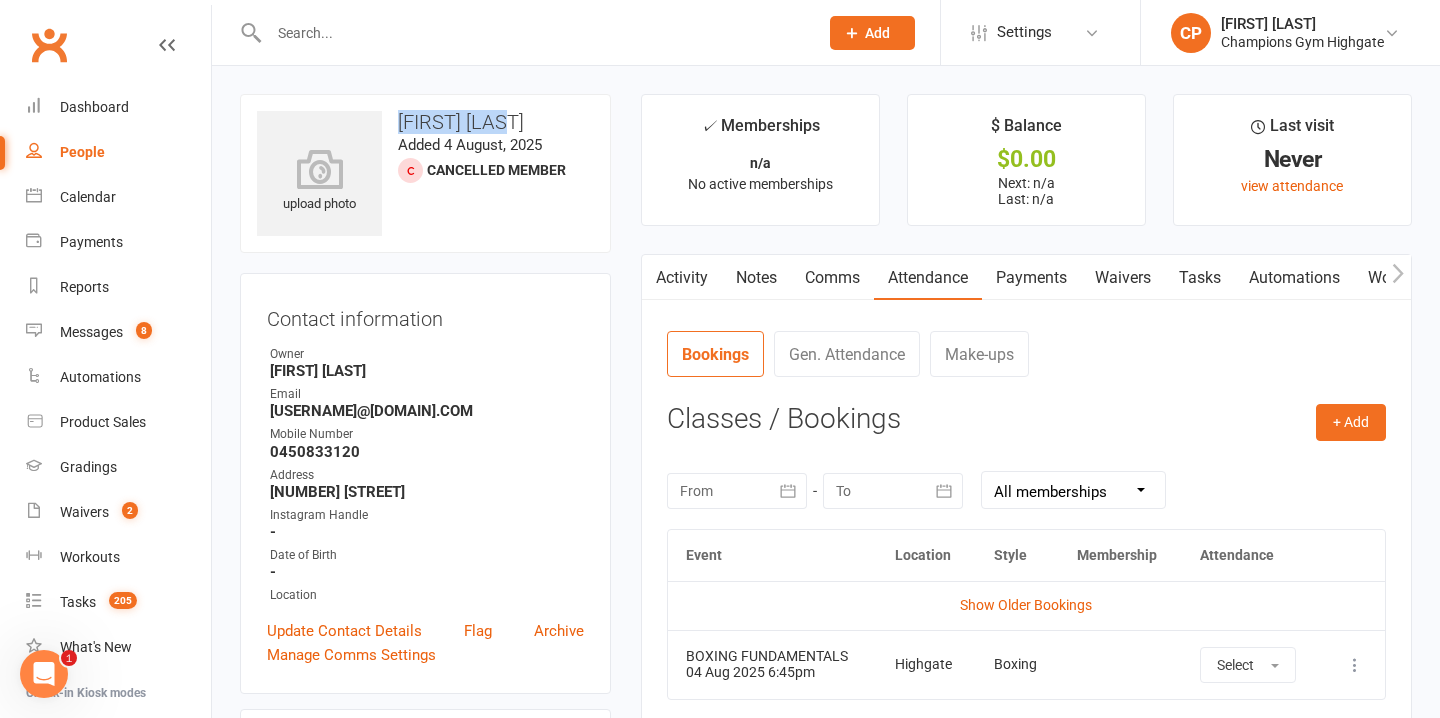drag, startPoint x: 520, startPoint y: 125, endPoint x: 400, endPoint y: 123, distance: 120.01666 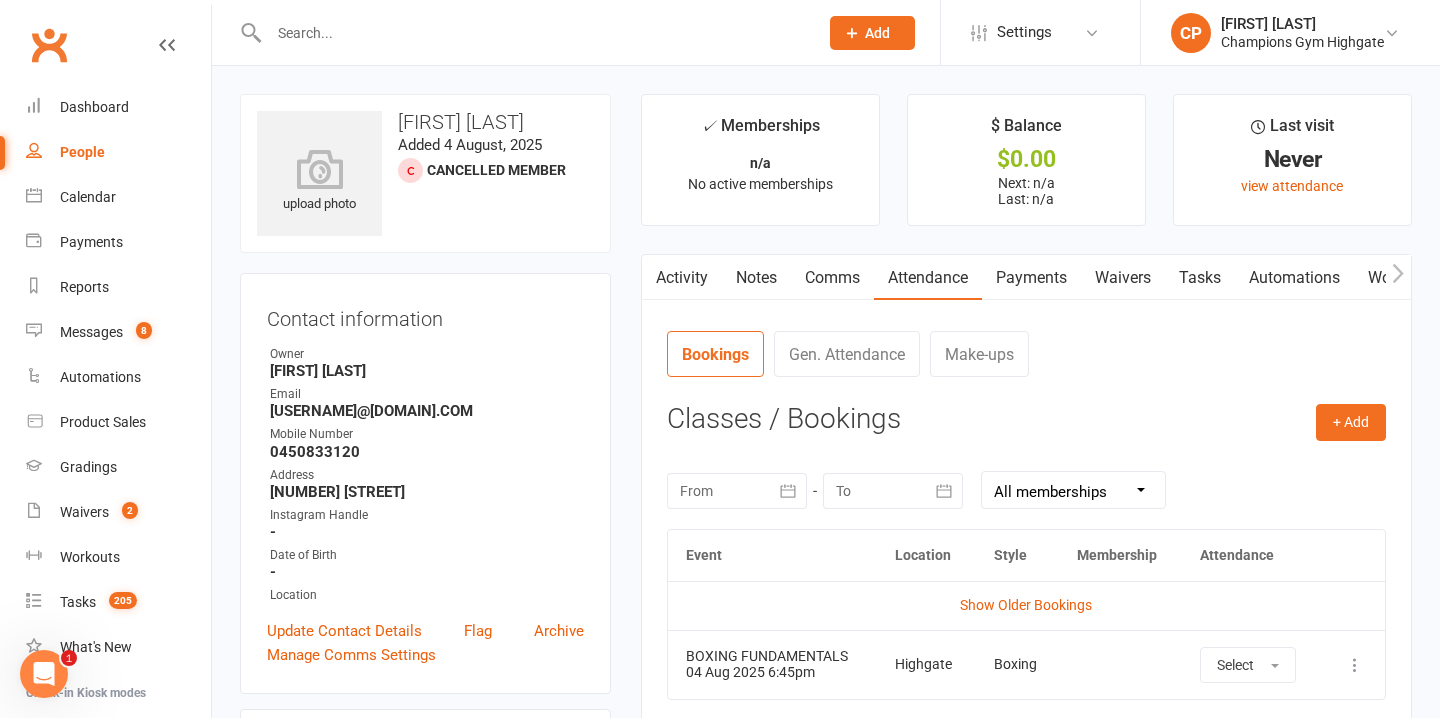 click on "upload photo Oswaldo Ruiz Added 4 August, 2025   Cancelled member" at bounding box center (425, 173) 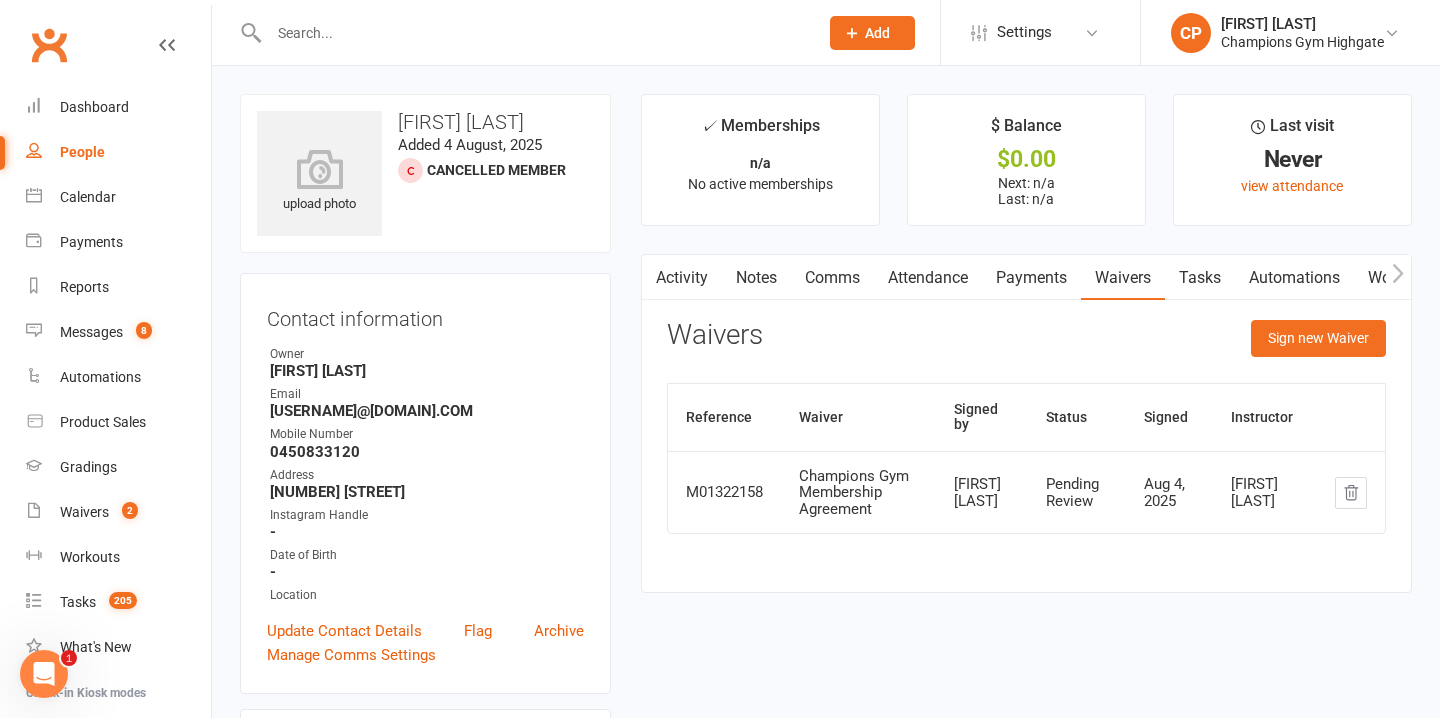 click on "Aug 4, 2025" at bounding box center [1169, 492] 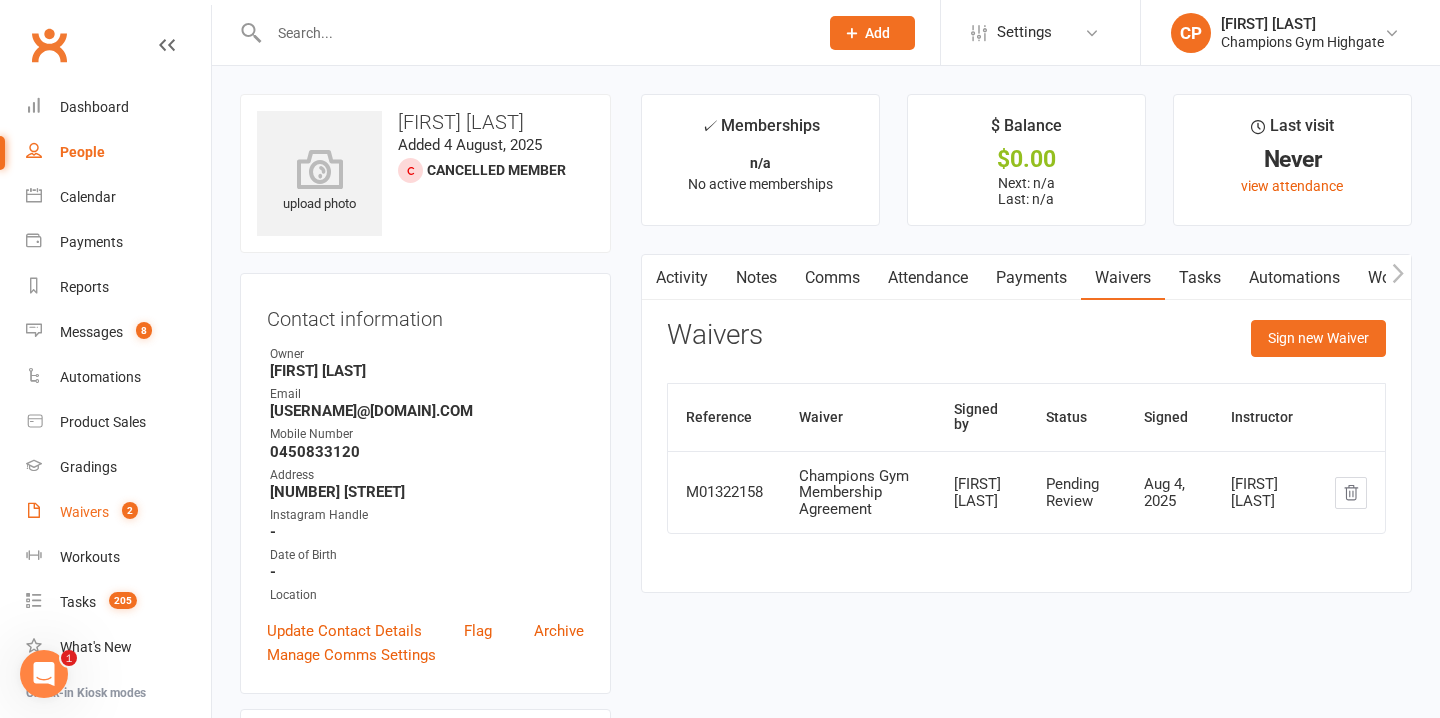 click on "Waivers" at bounding box center (84, 512) 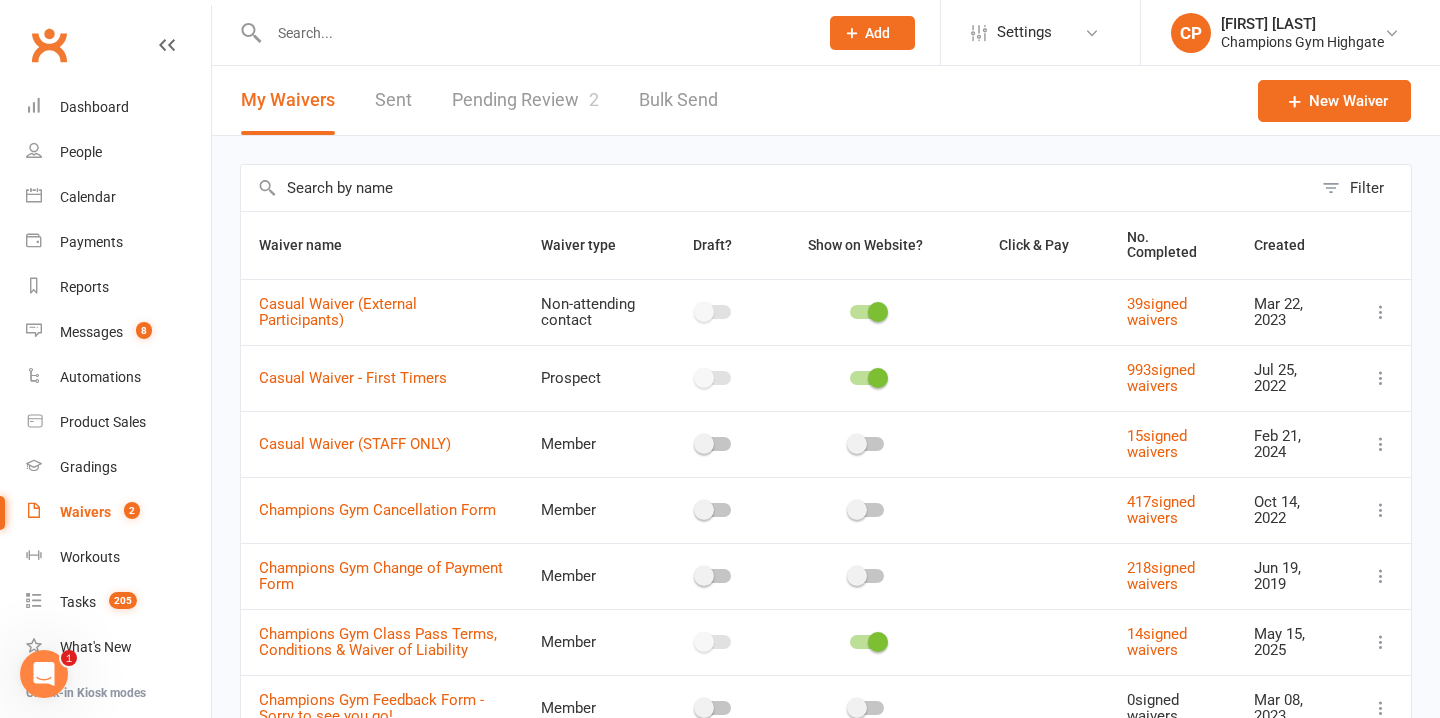 click on "Pending Review 2" at bounding box center [525, 100] 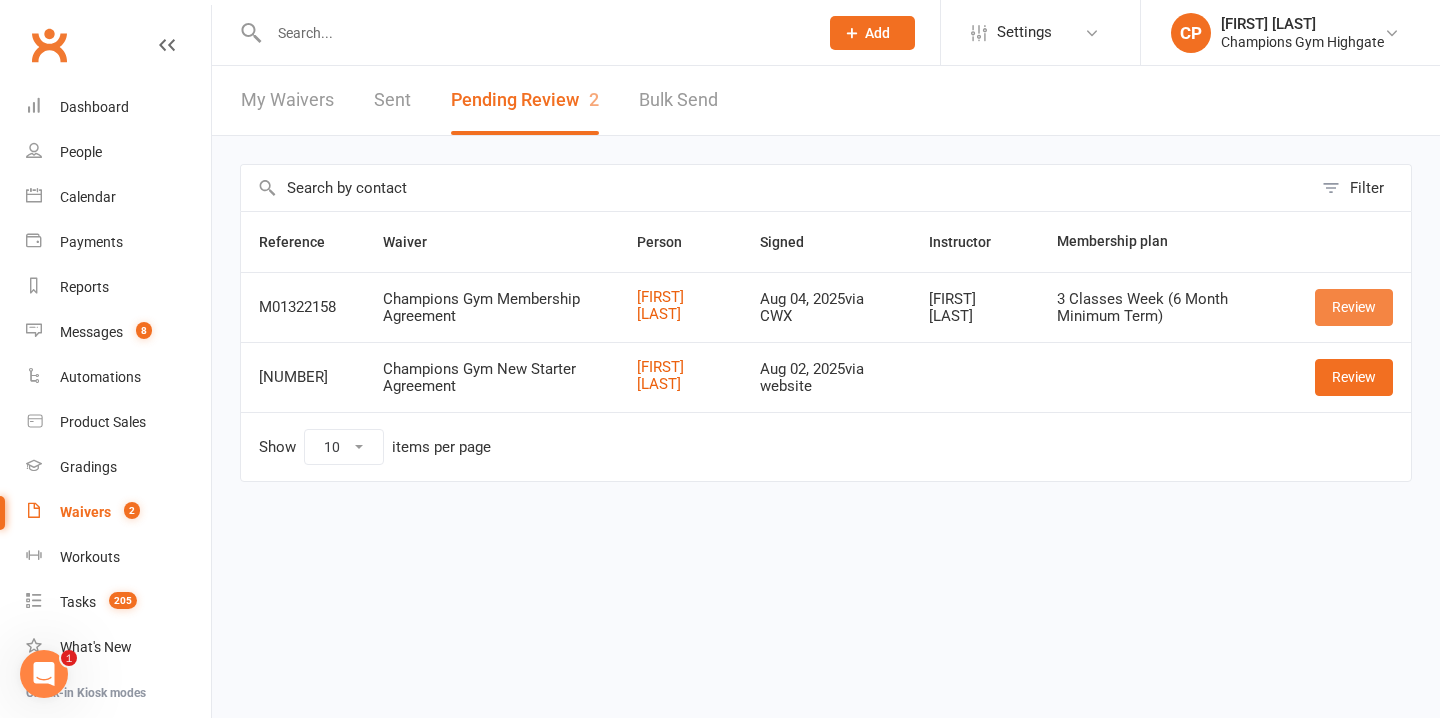 click on "Review" at bounding box center [1354, 307] 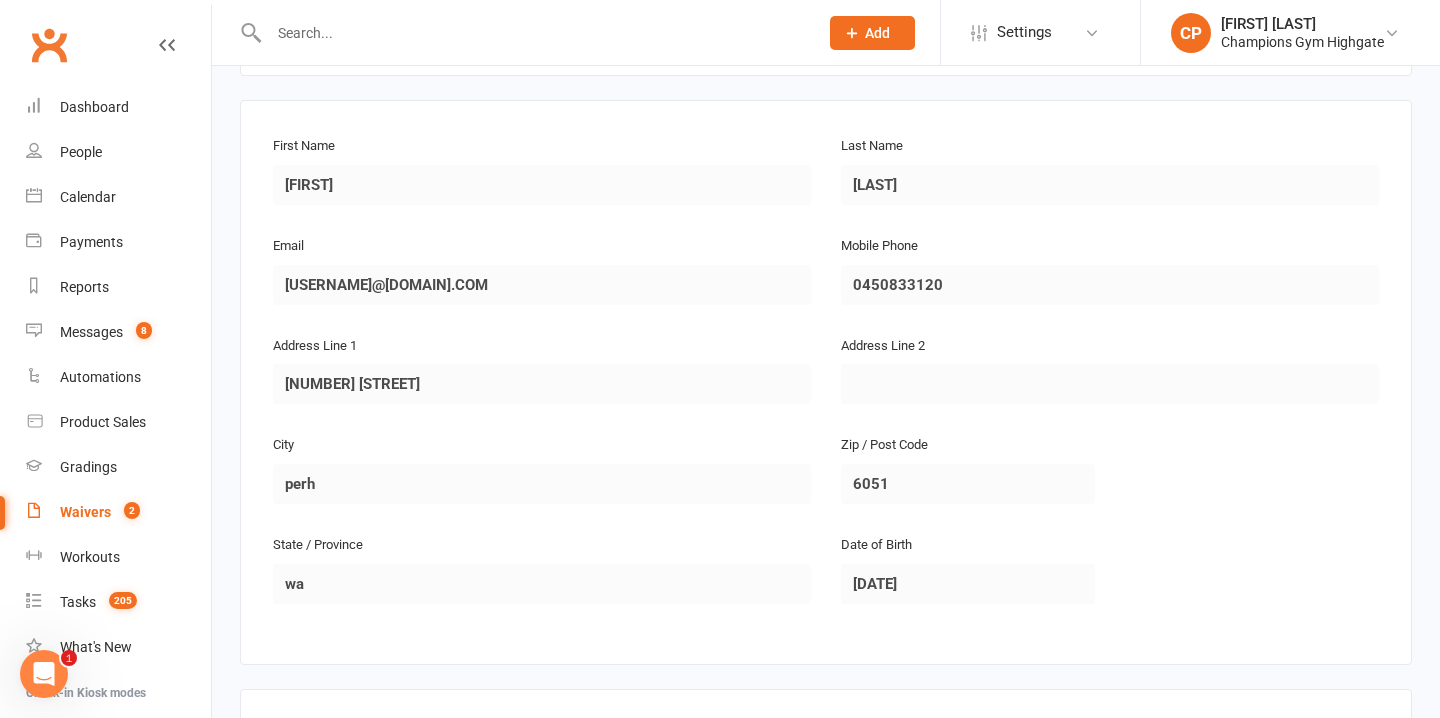 scroll, scrollTop: 308, scrollLeft: 0, axis: vertical 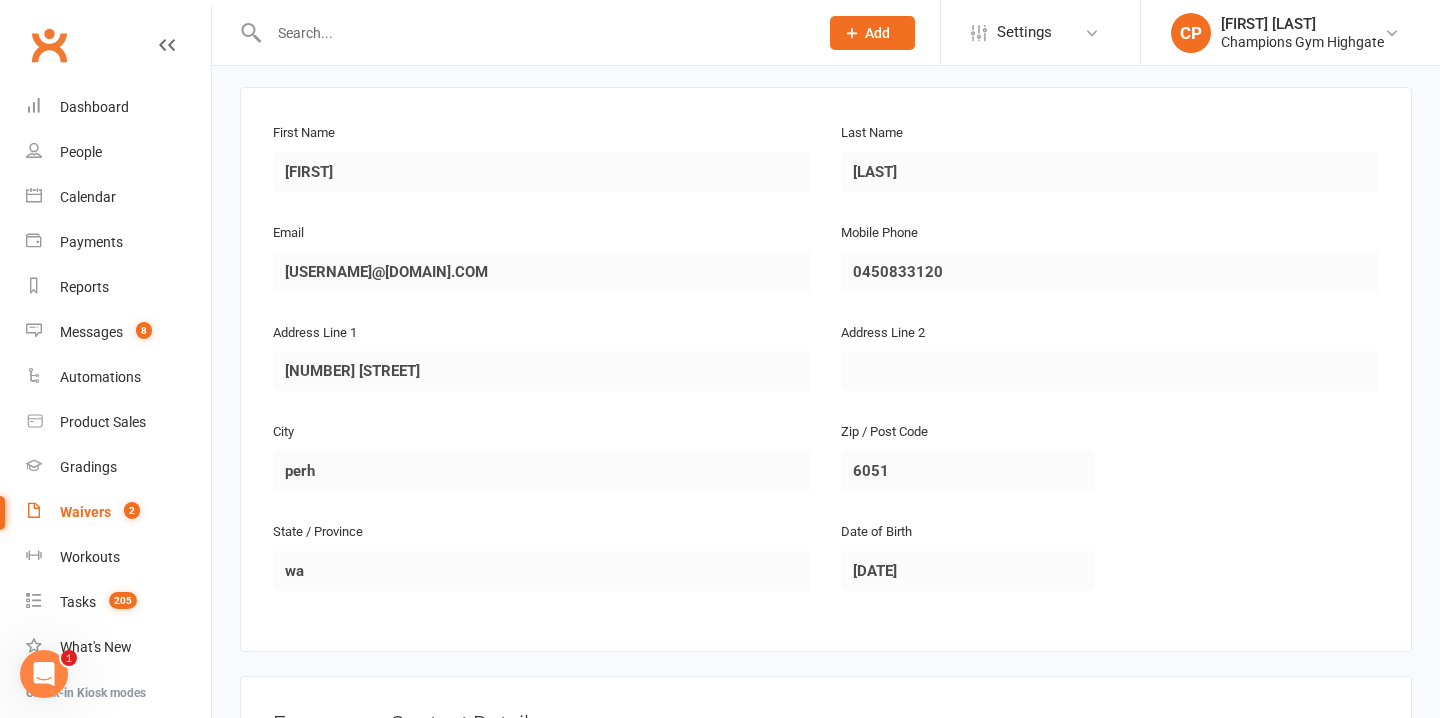 click on "First Name oswaldo Last Name ruiz Email oswaldodrg97@gmail.com Mobile Phone 0450833120 Address Line 1 112 Guildford road Address Line 2 City perh Zip / Post Code 6051 State / Province wa Date of Birth 1997-06-03" at bounding box center (826, 369) 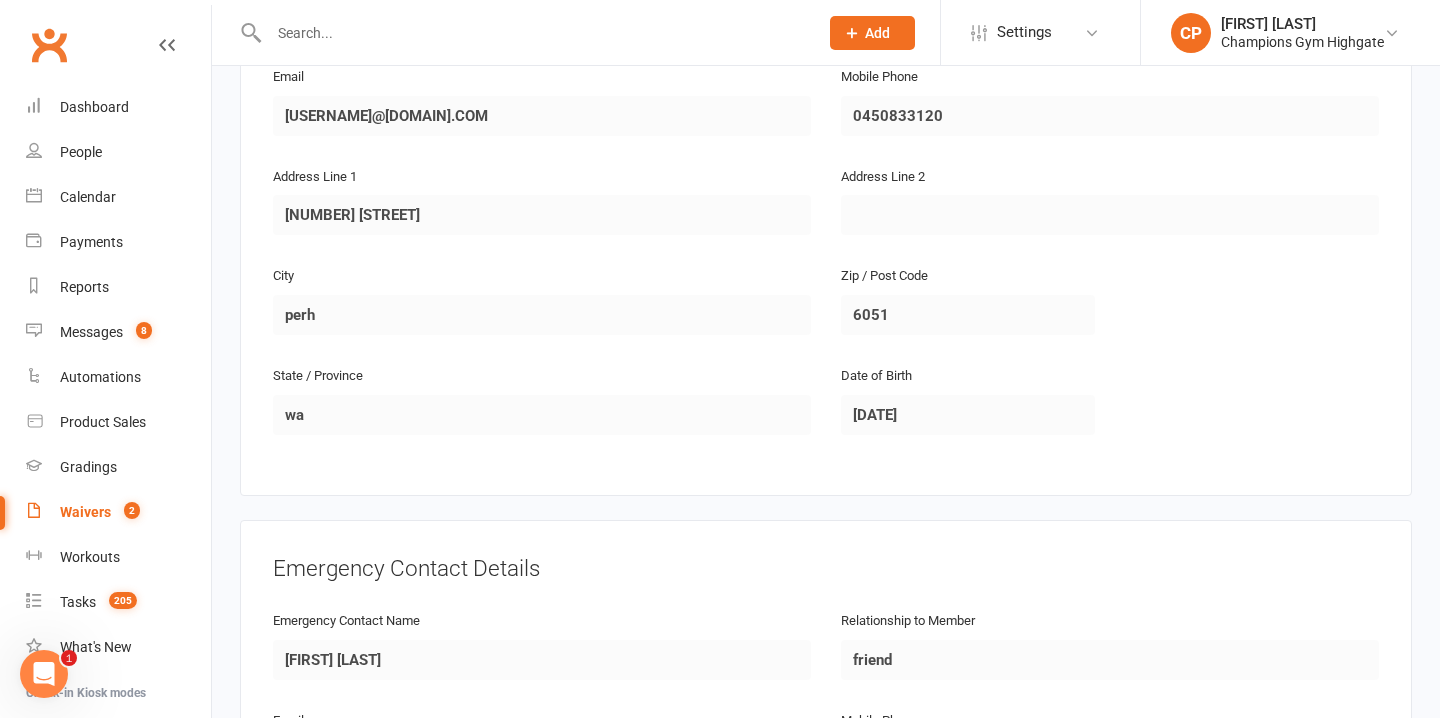 scroll, scrollTop: 467, scrollLeft: 0, axis: vertical 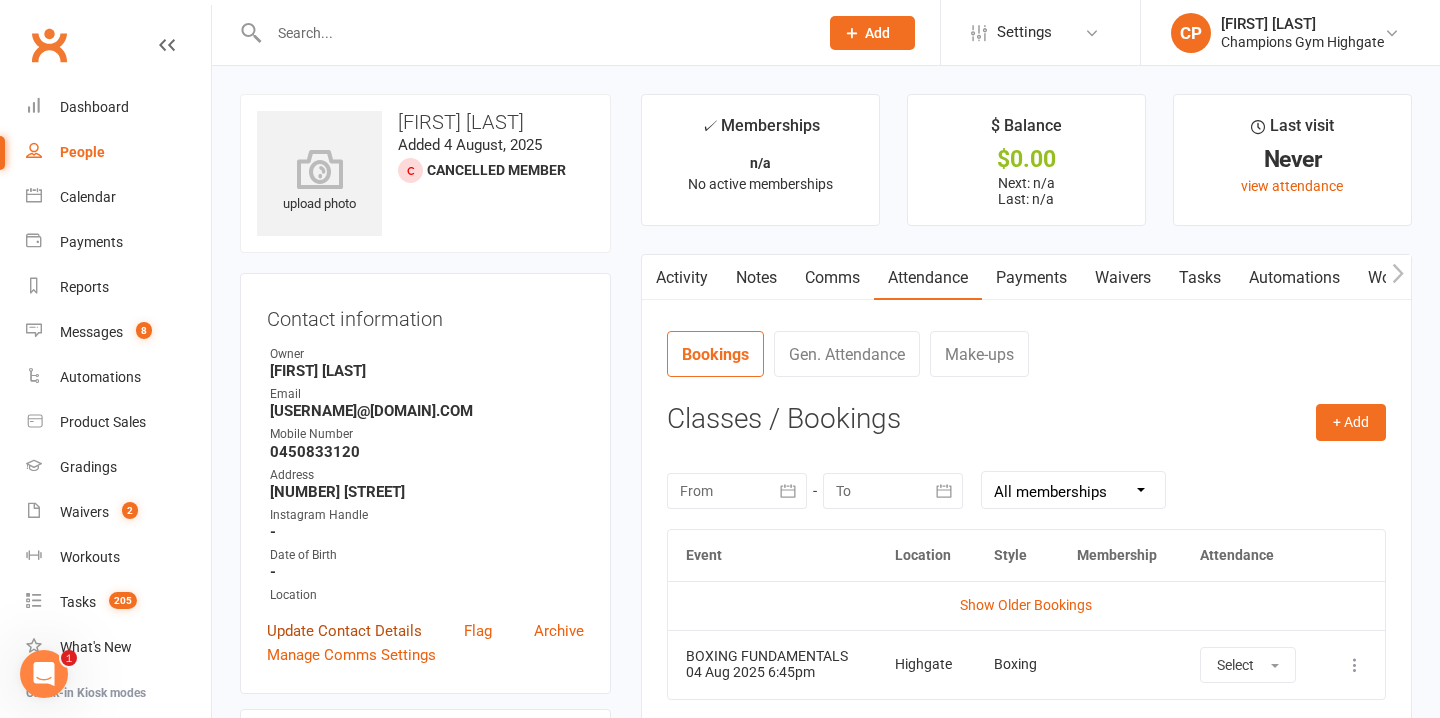 click on "Update Contact Details" at bounding box center [344, 631] 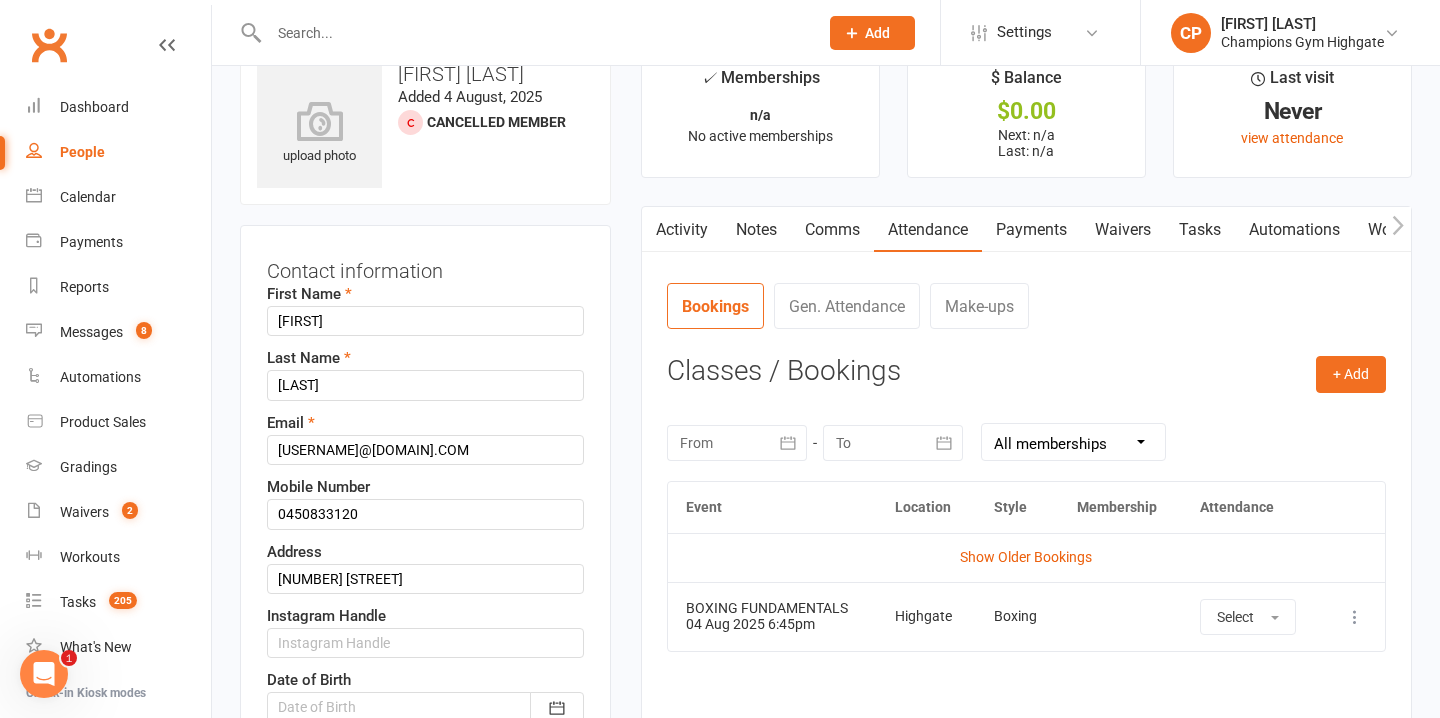 scroll, scrollTop: 94, scrollLeft: 0, axis: vertical 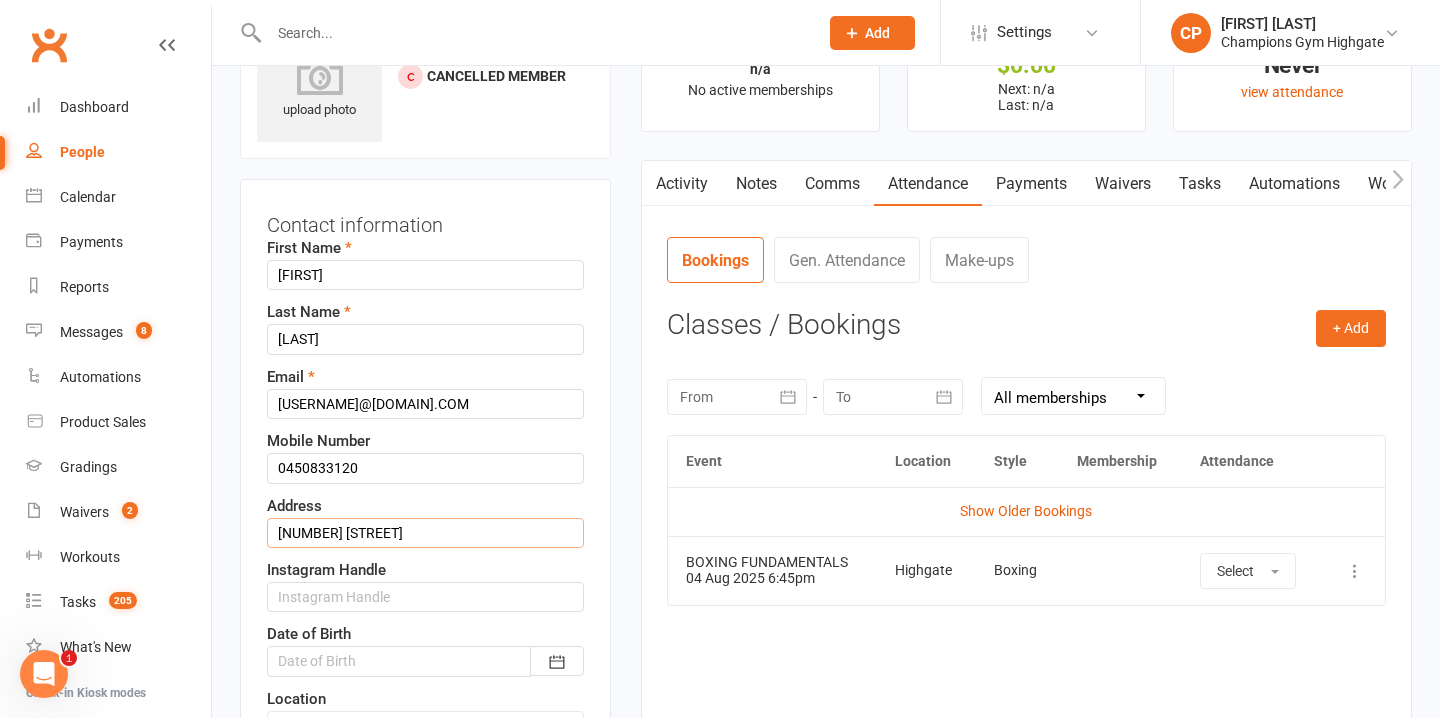 click on "112 G" at bounding box center (425, 533) 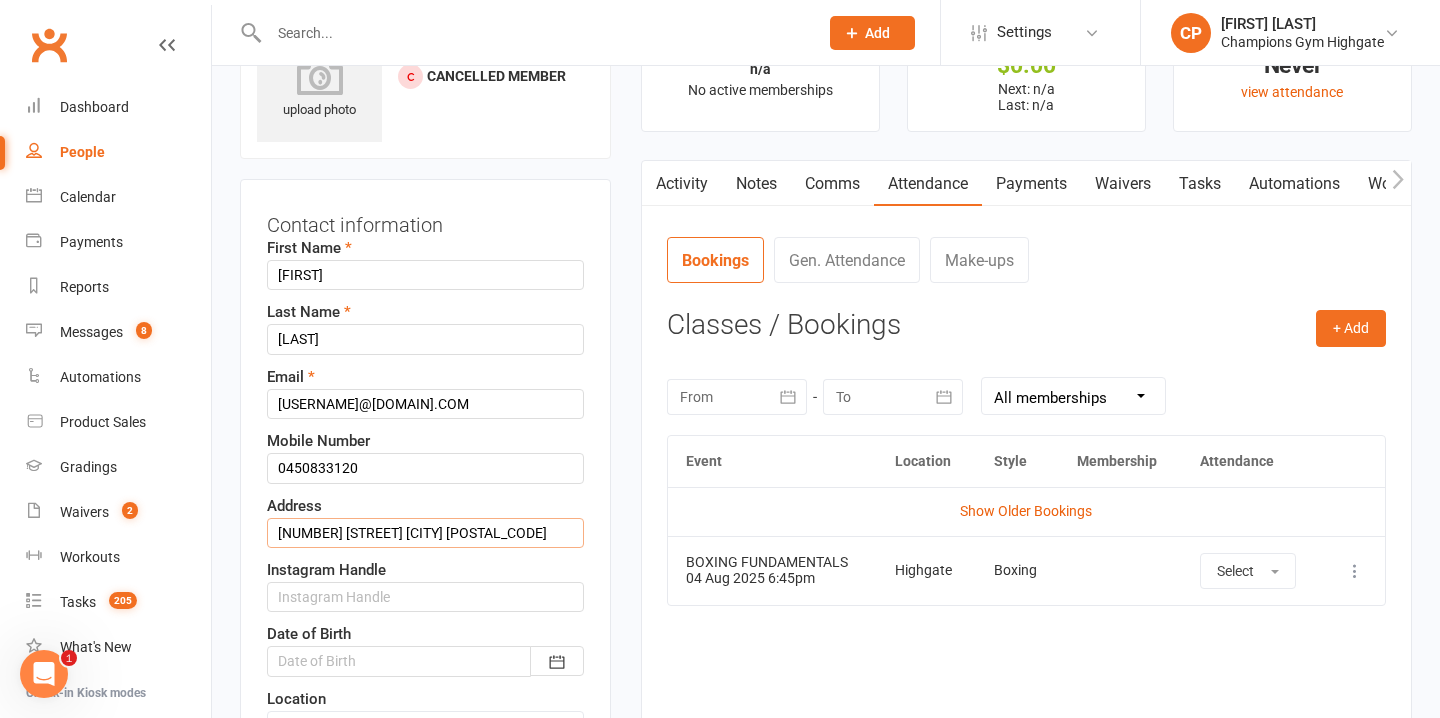click on "112 Guildford road perth 1051" at bounding box center (425, 533) 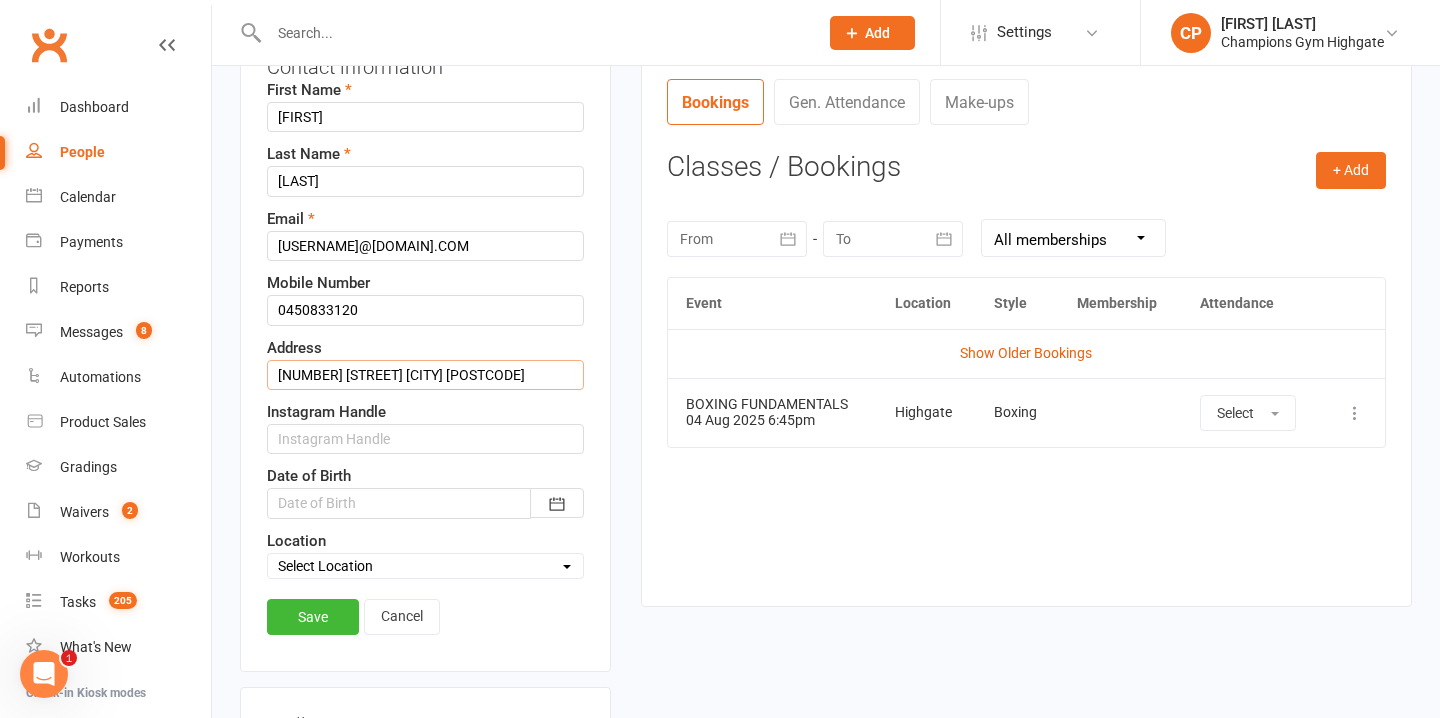 scroll, scrollTop: 264, scrollLeft: 0, axis: vertical 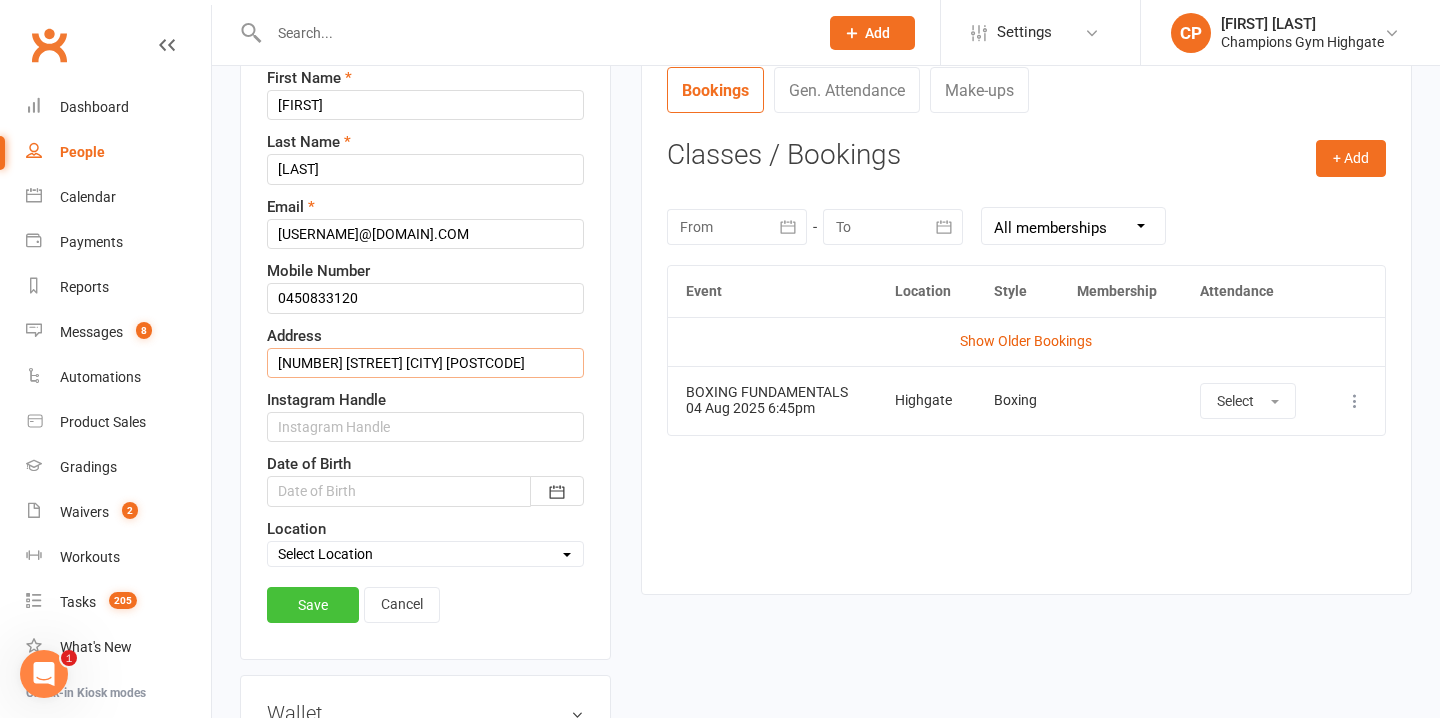 type on "112 Guildford road perth 6051" 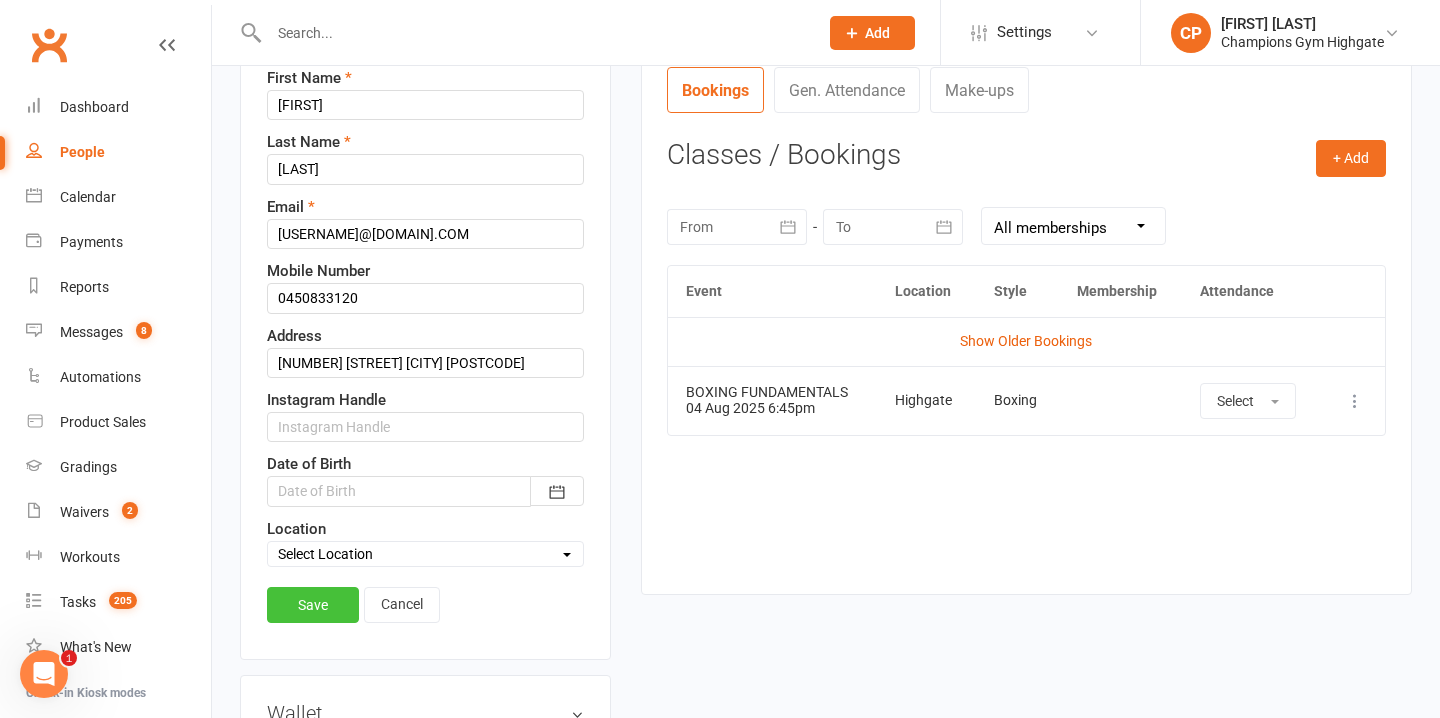 click on "Save" at bounding box center [313, 605] 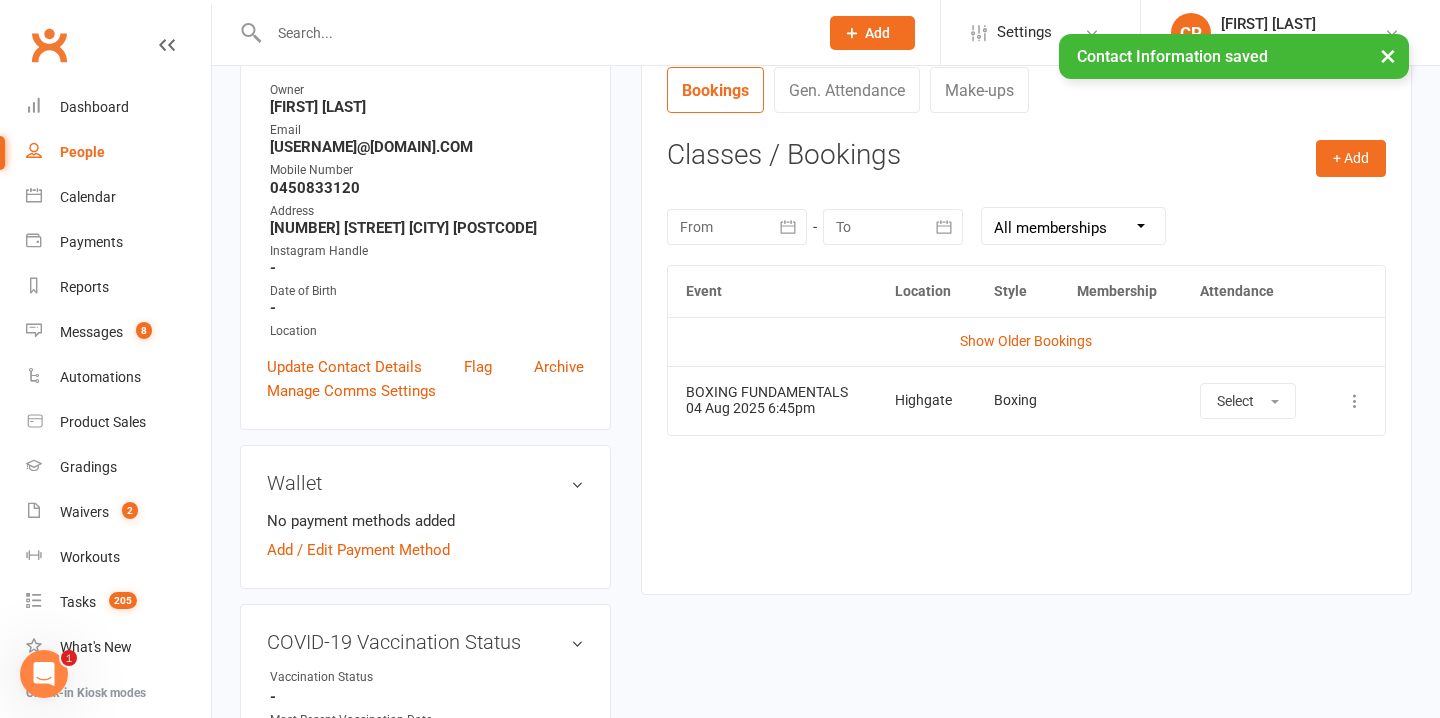 scroll, scrollTop: 0, scrollLeft: 0, axis: both 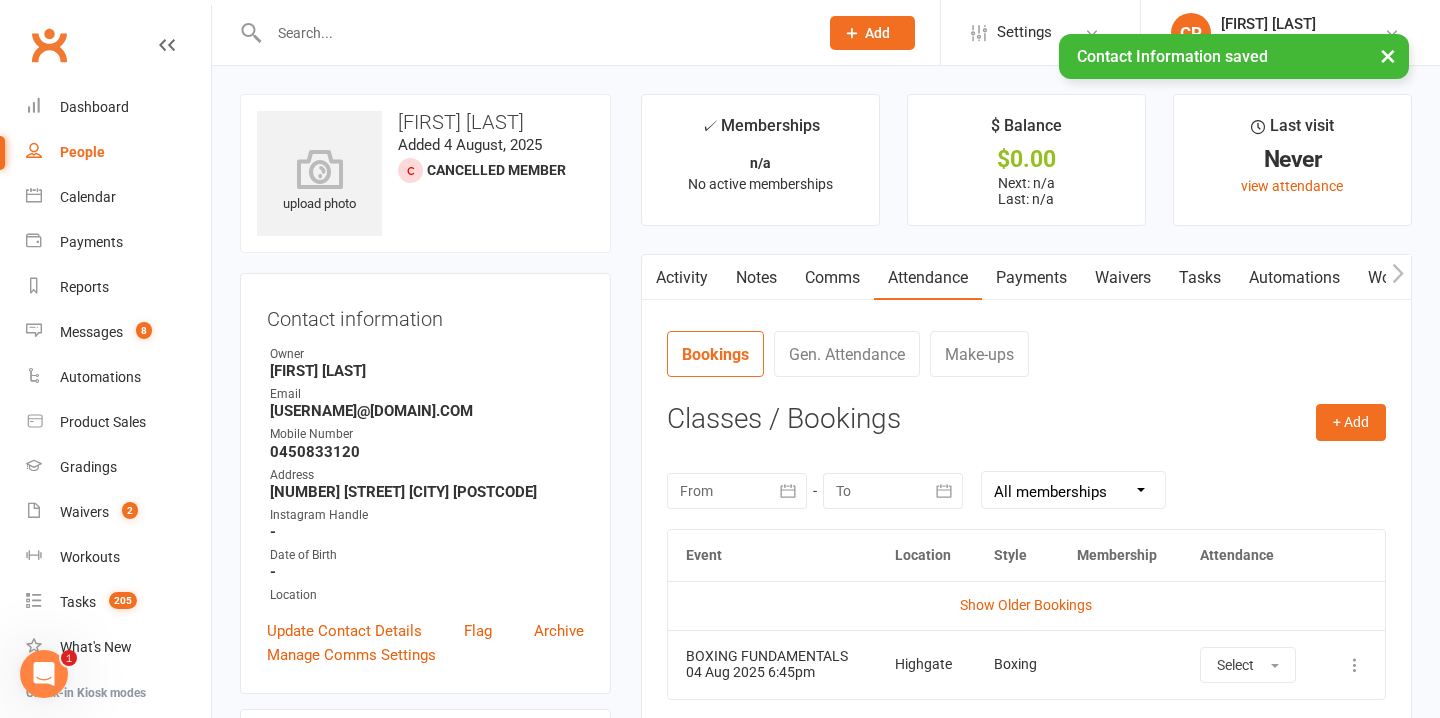 click on "Waivers" at bounding box center [1123, 278] 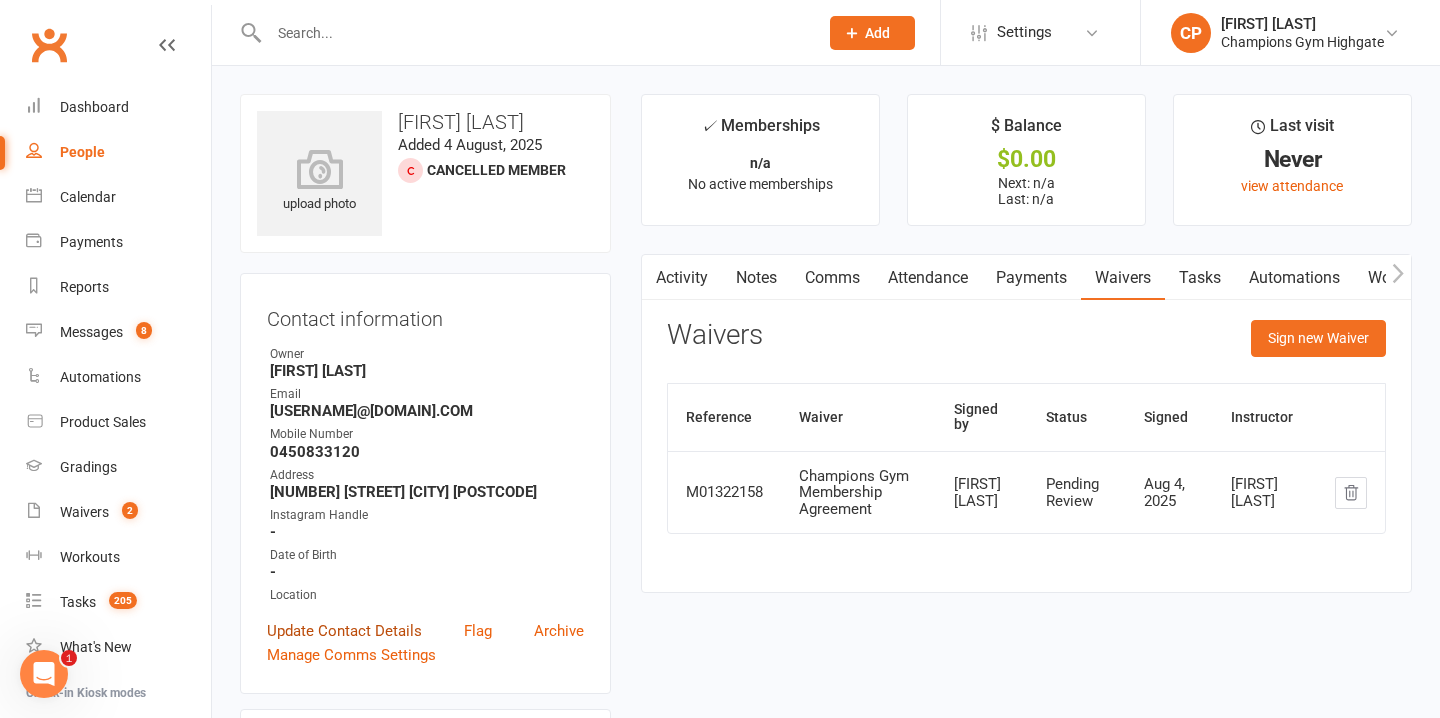 click on "Update Contact Details" at bounding box center [344, 631] 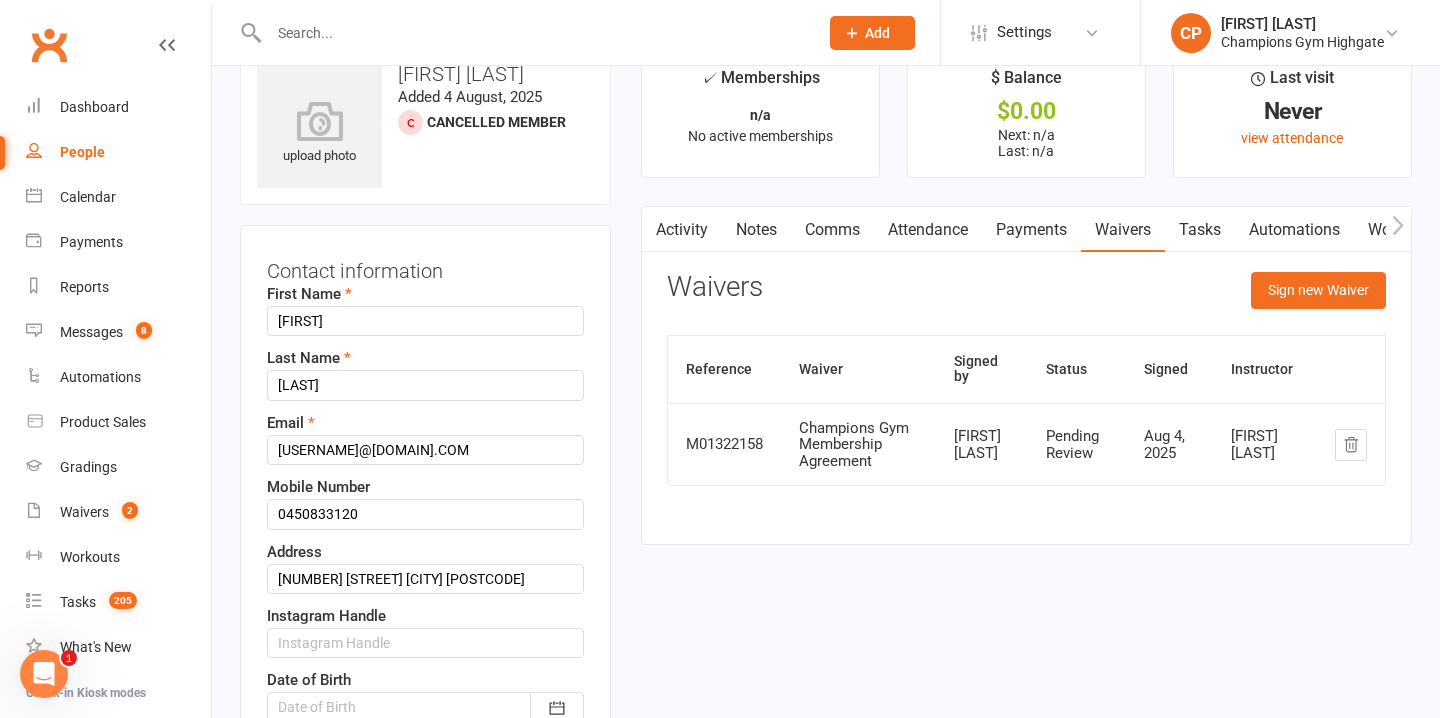 scroll, scrollTop: 94, scrollLeft: 0, axis: vertical 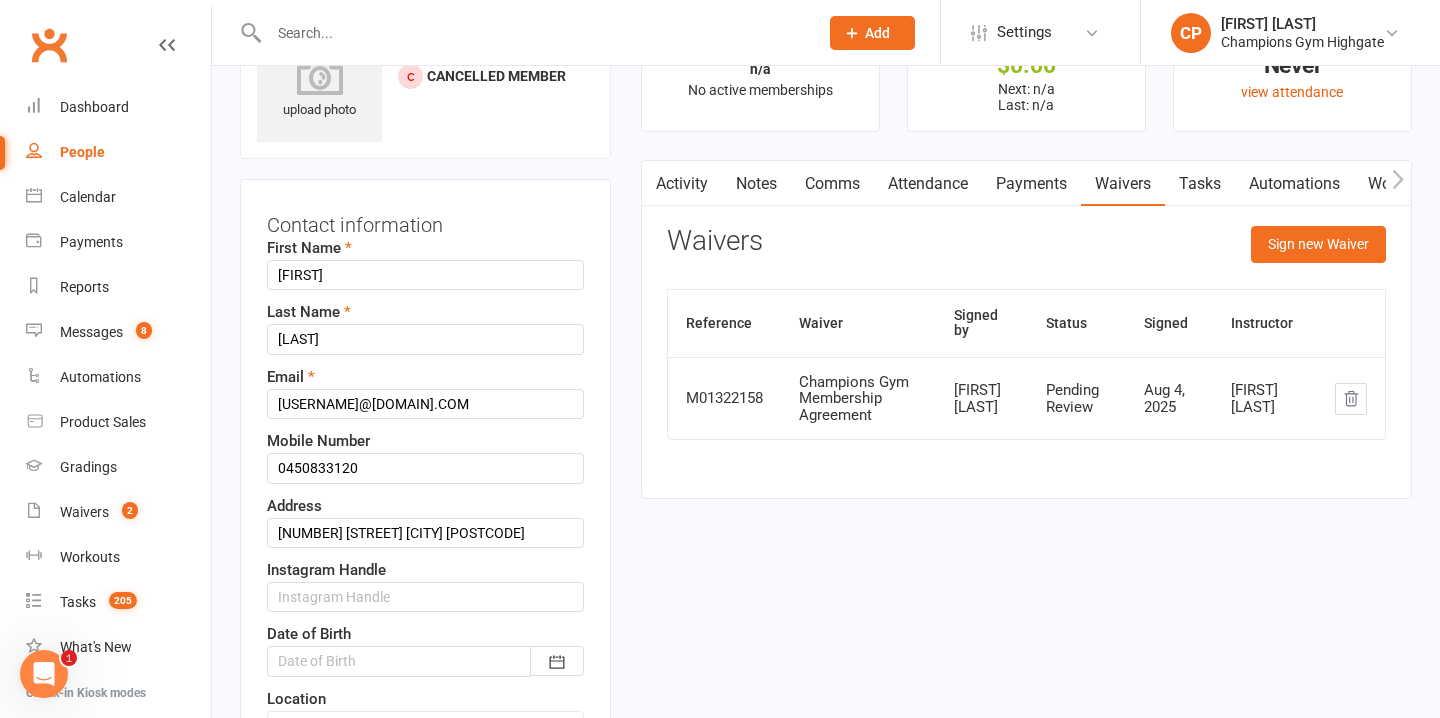 click at bounding box center [425, 661] 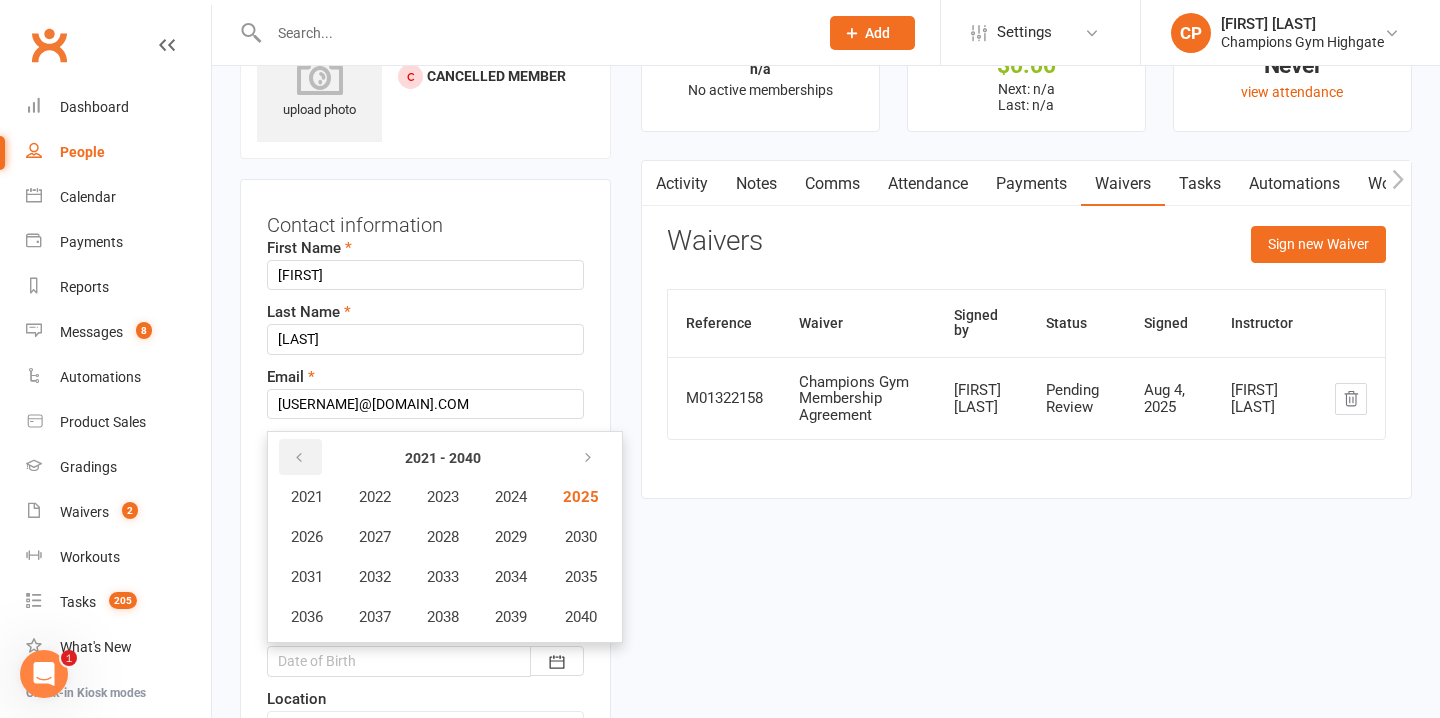 click at bounding box center [300, 457] 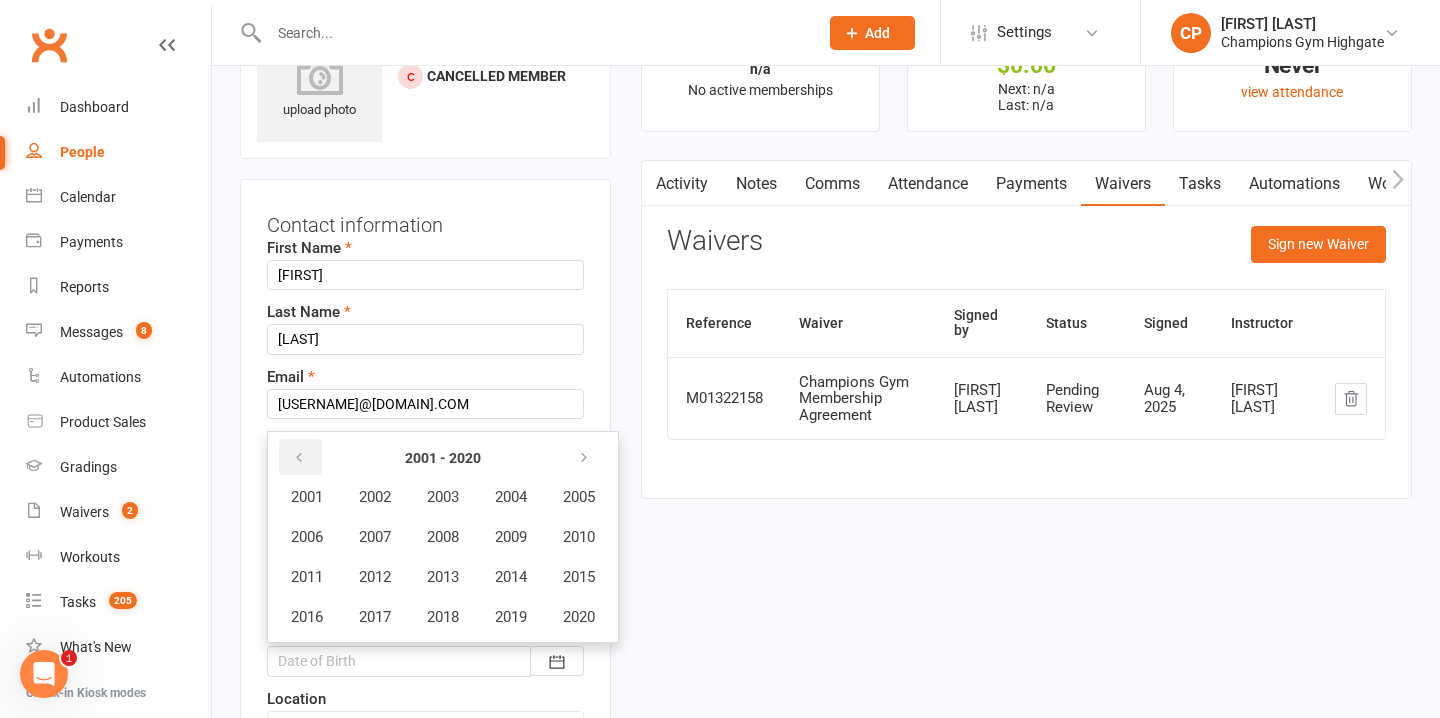 click at bounding box center [300, 457] 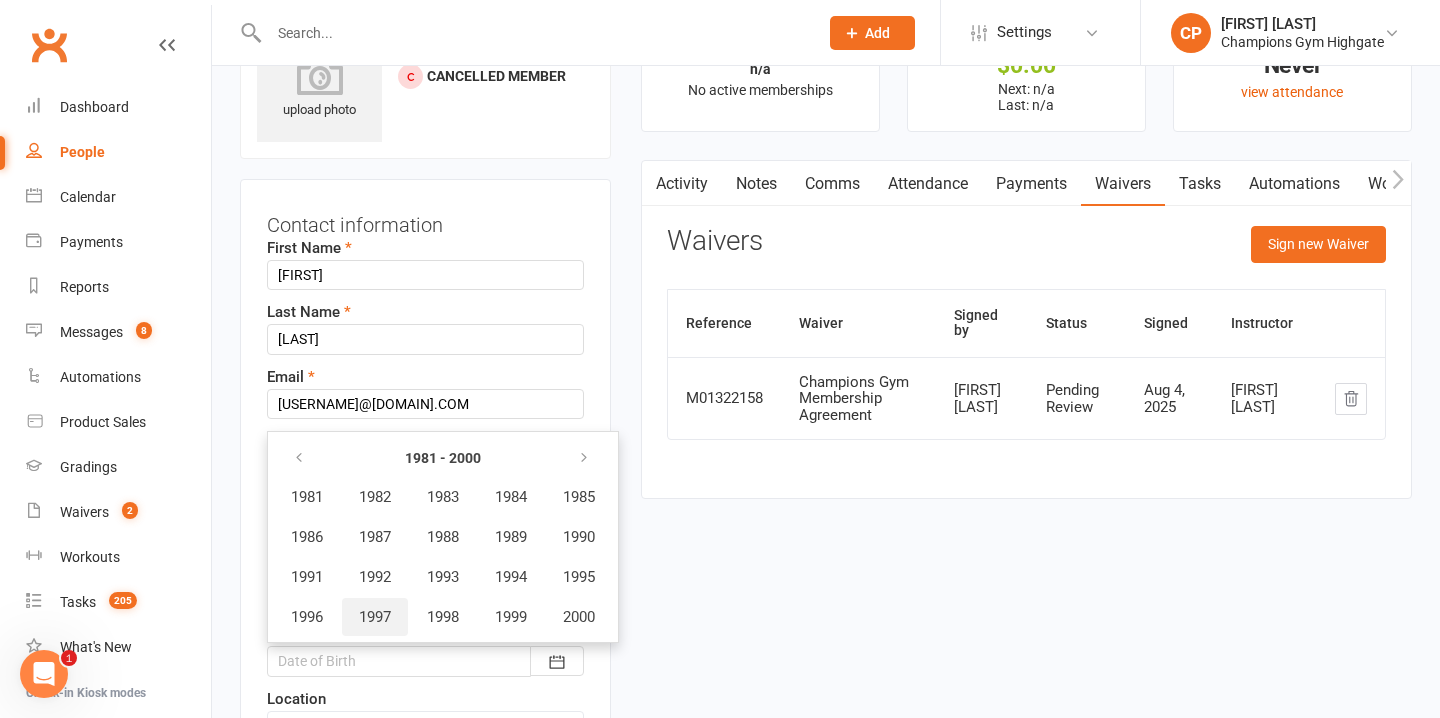 click on "1997" at bounding box center (375, 617) 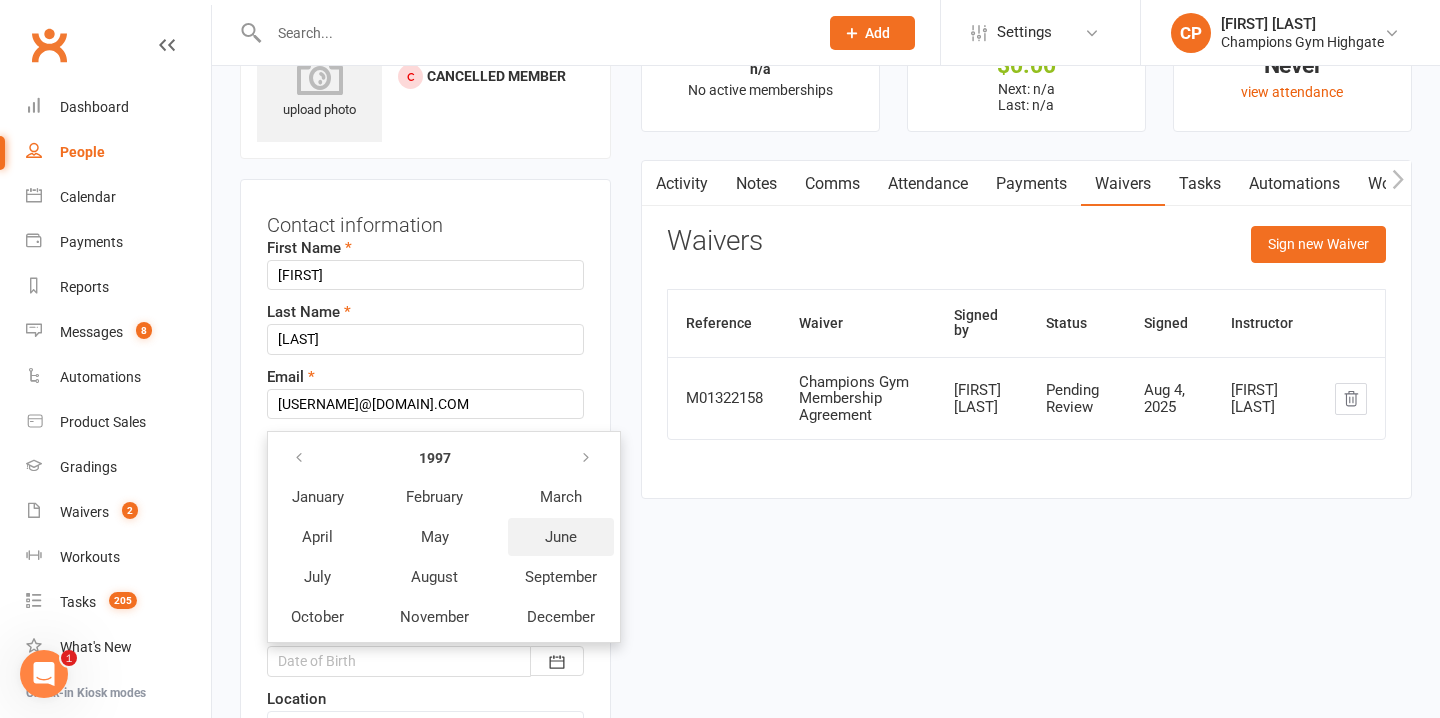 click on "June" at bounding box center [561, 537] 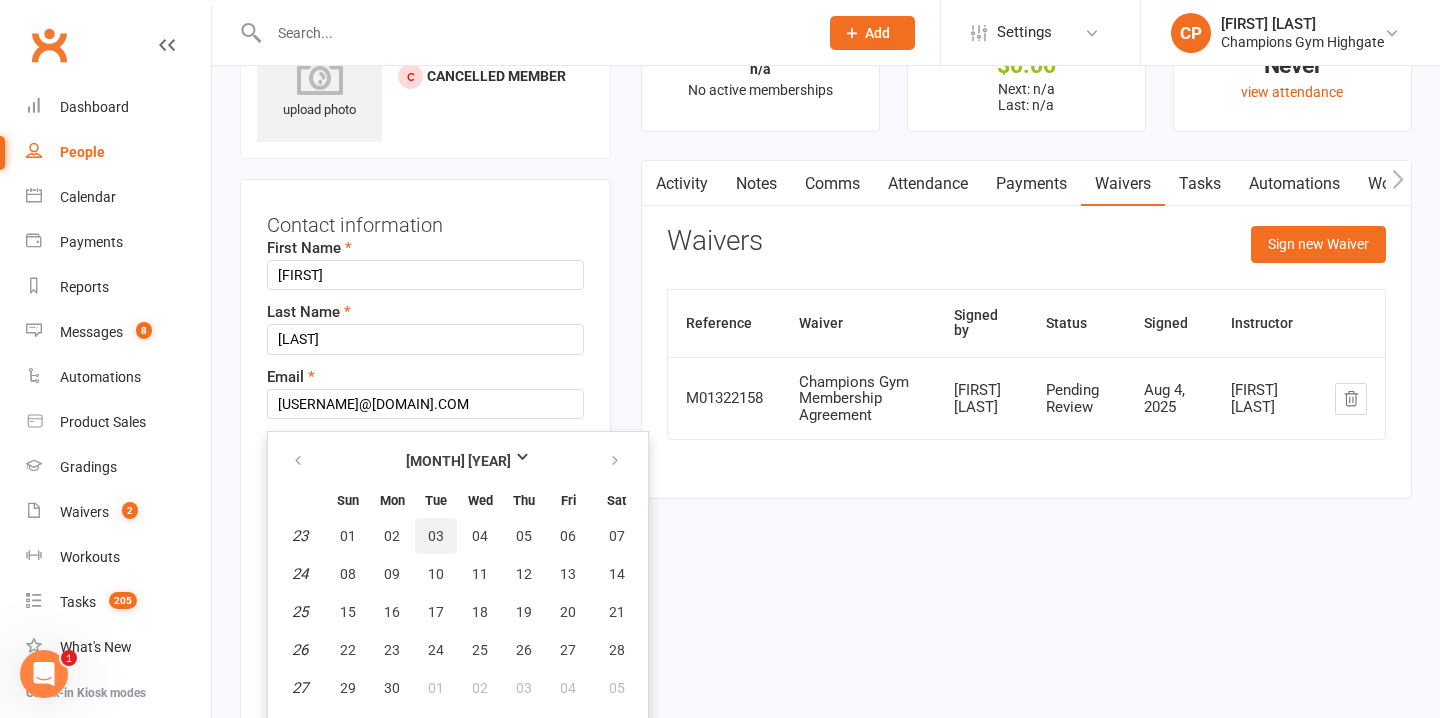 click on "03" at bounding box center [436, 536] 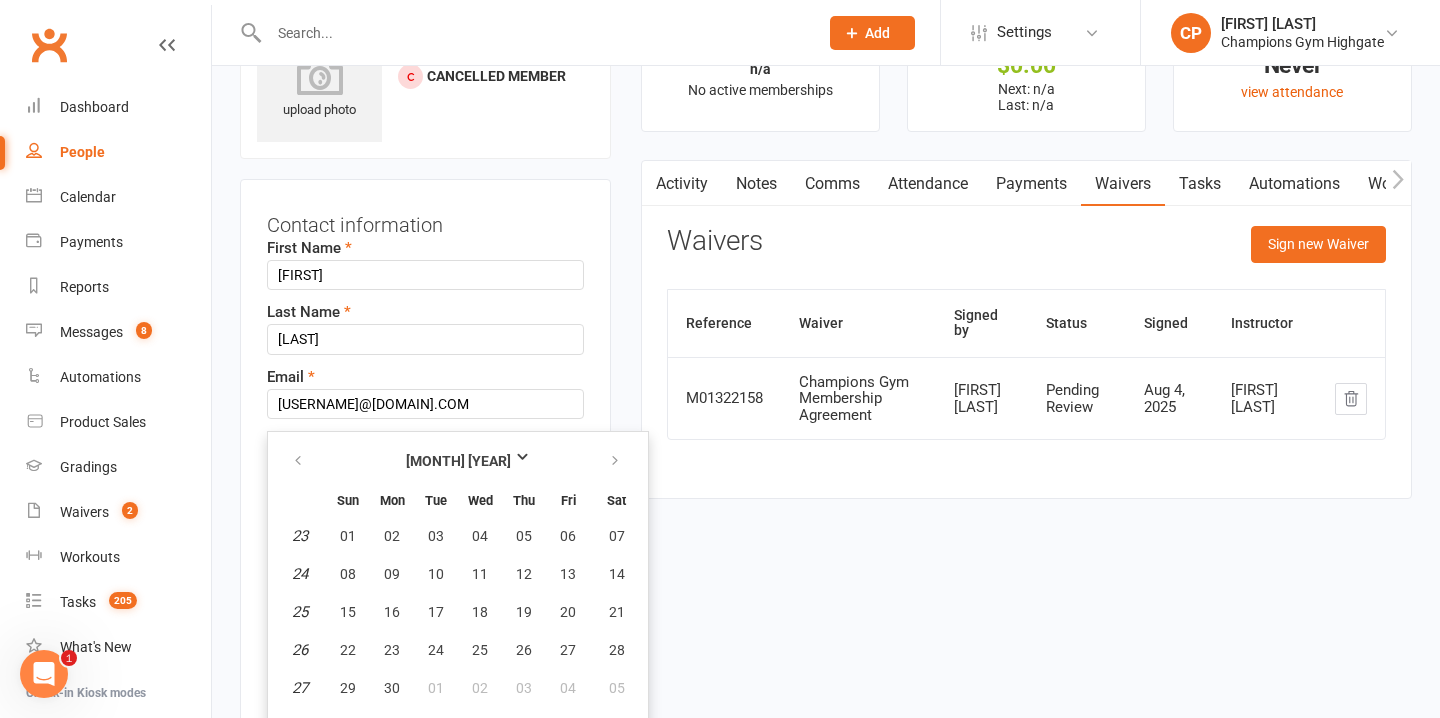 type on "03 Jun 1997" 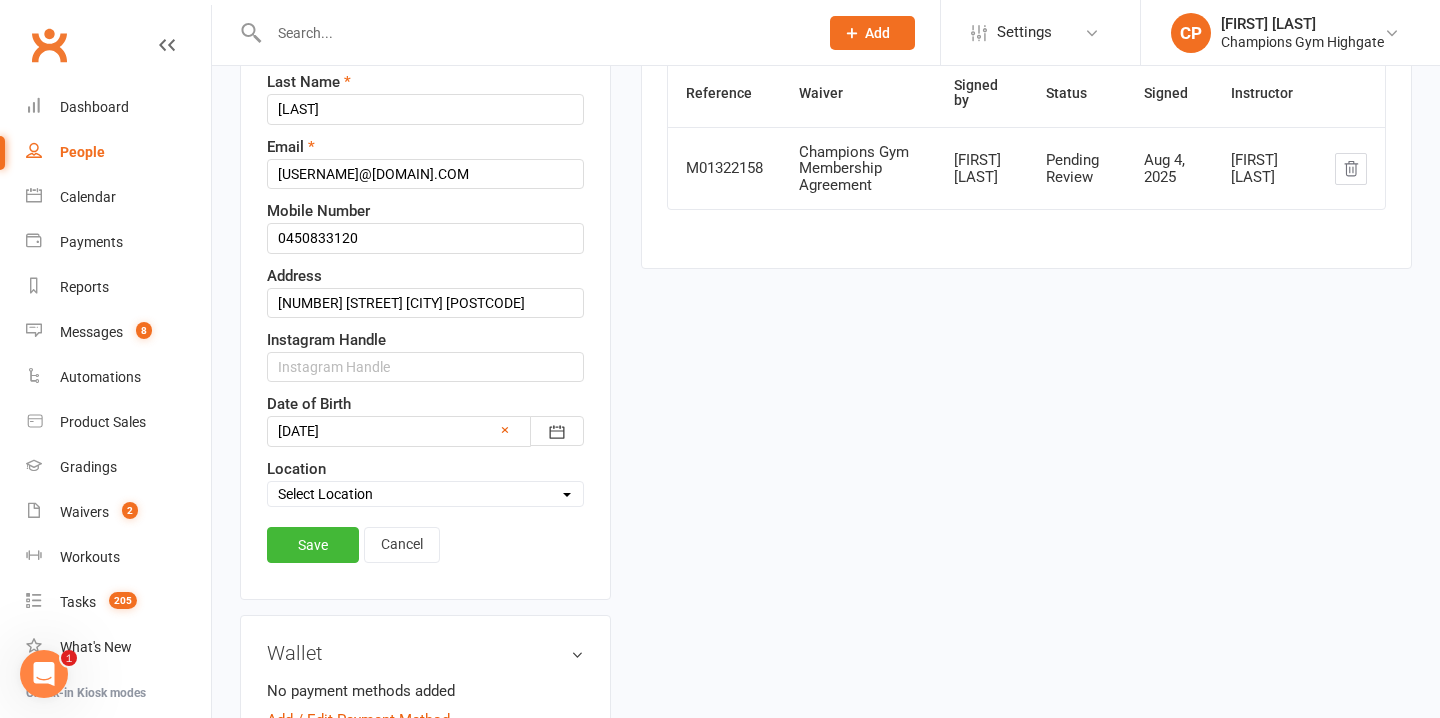 scroll, scrollTop: 328, scrollLeft: 0, axis: vertical 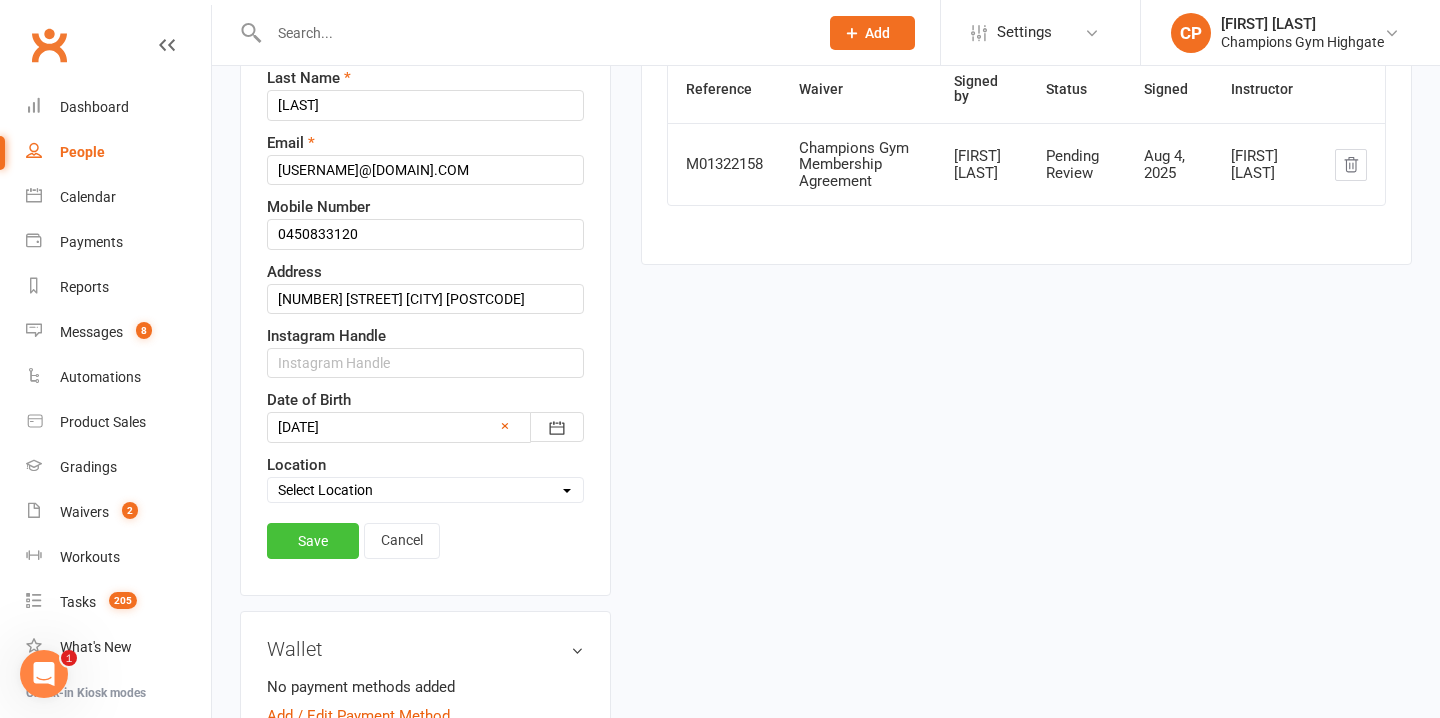 click on "Save" at bounding box center [313, 541] 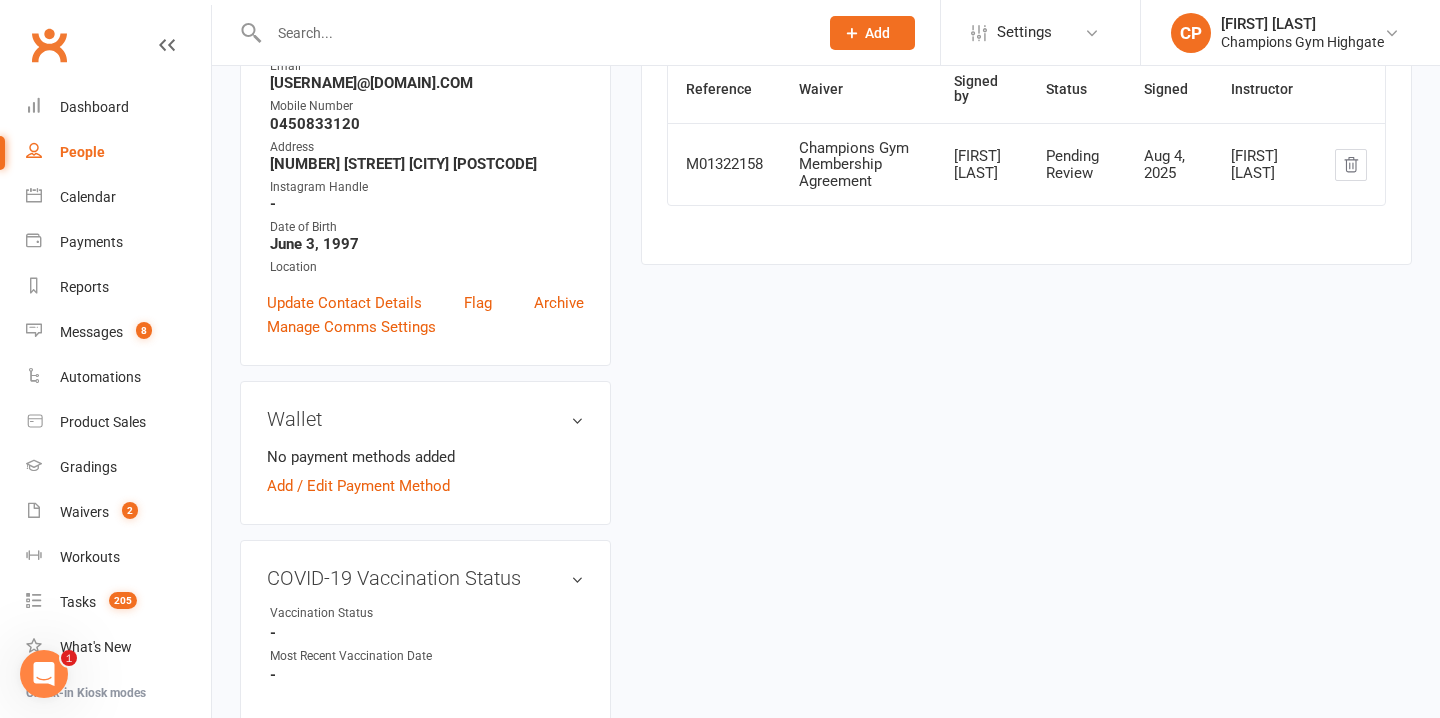 scroll, scrollTop: 0, scrollLeft: 0, axis: both 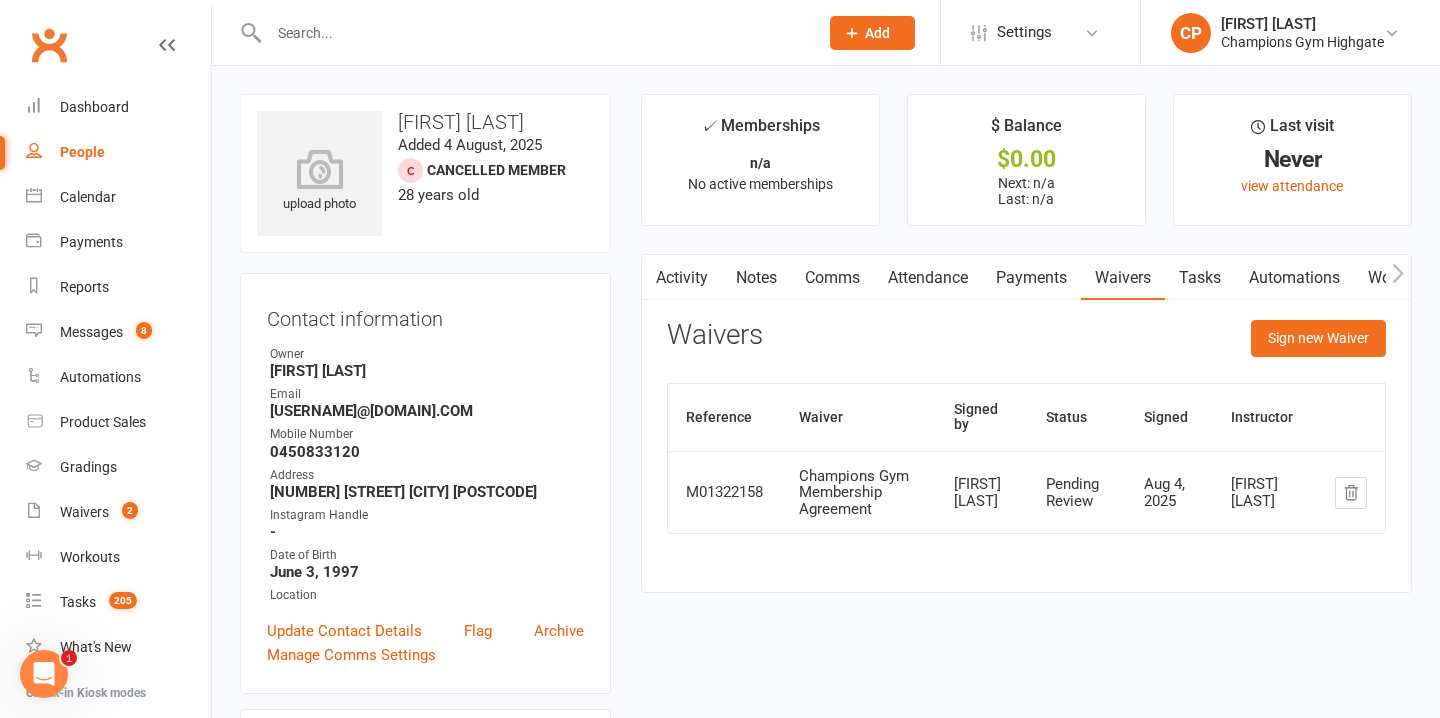 click on "Notes" at bounding box center (756, 278) 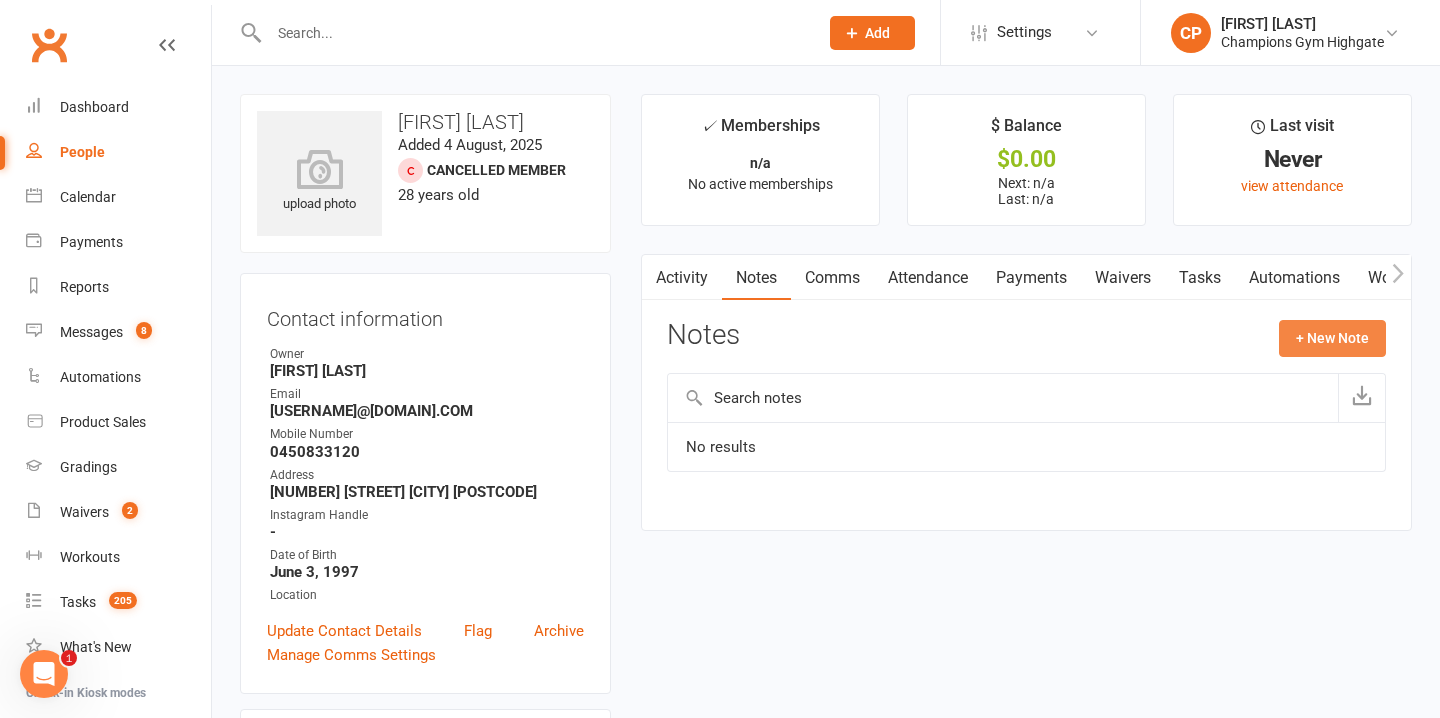 click on "+ New Note" at bounding box center (1332, 338) 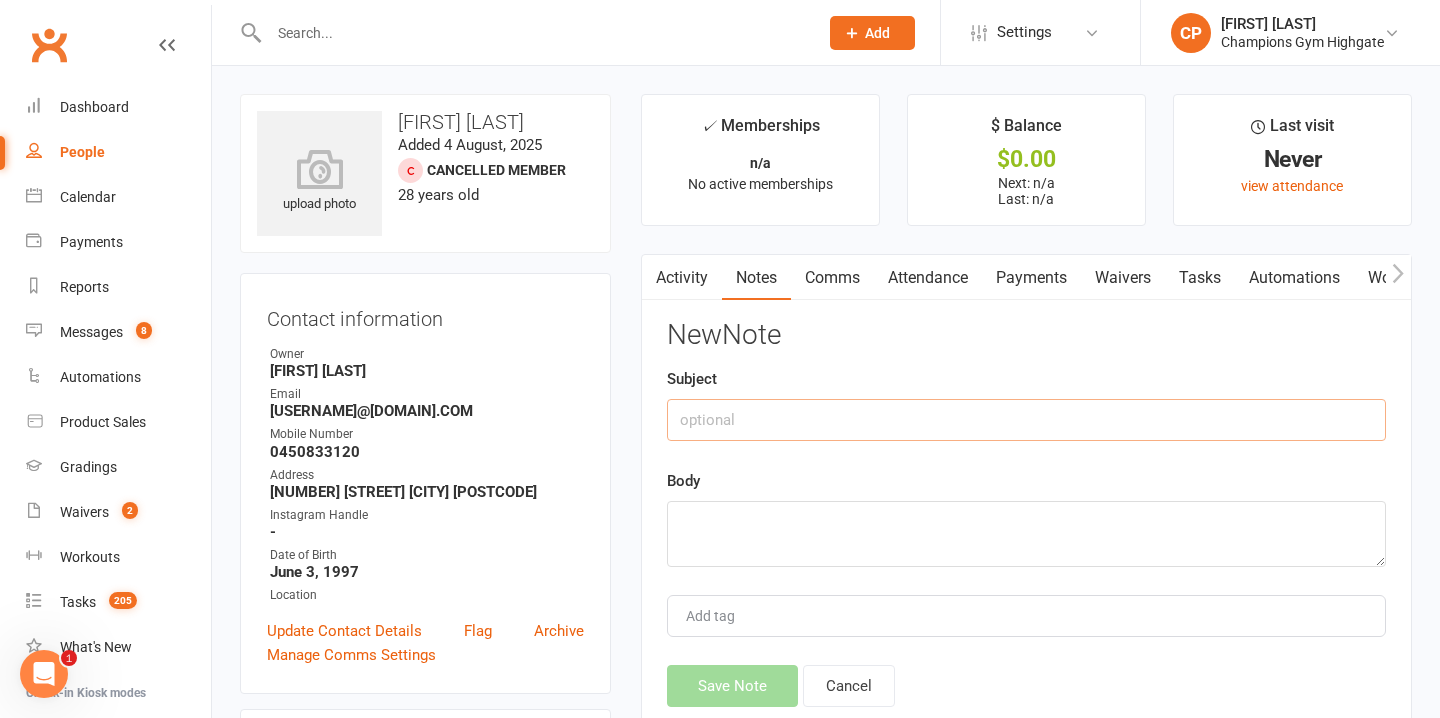 click at bounding box center (1026, 420) 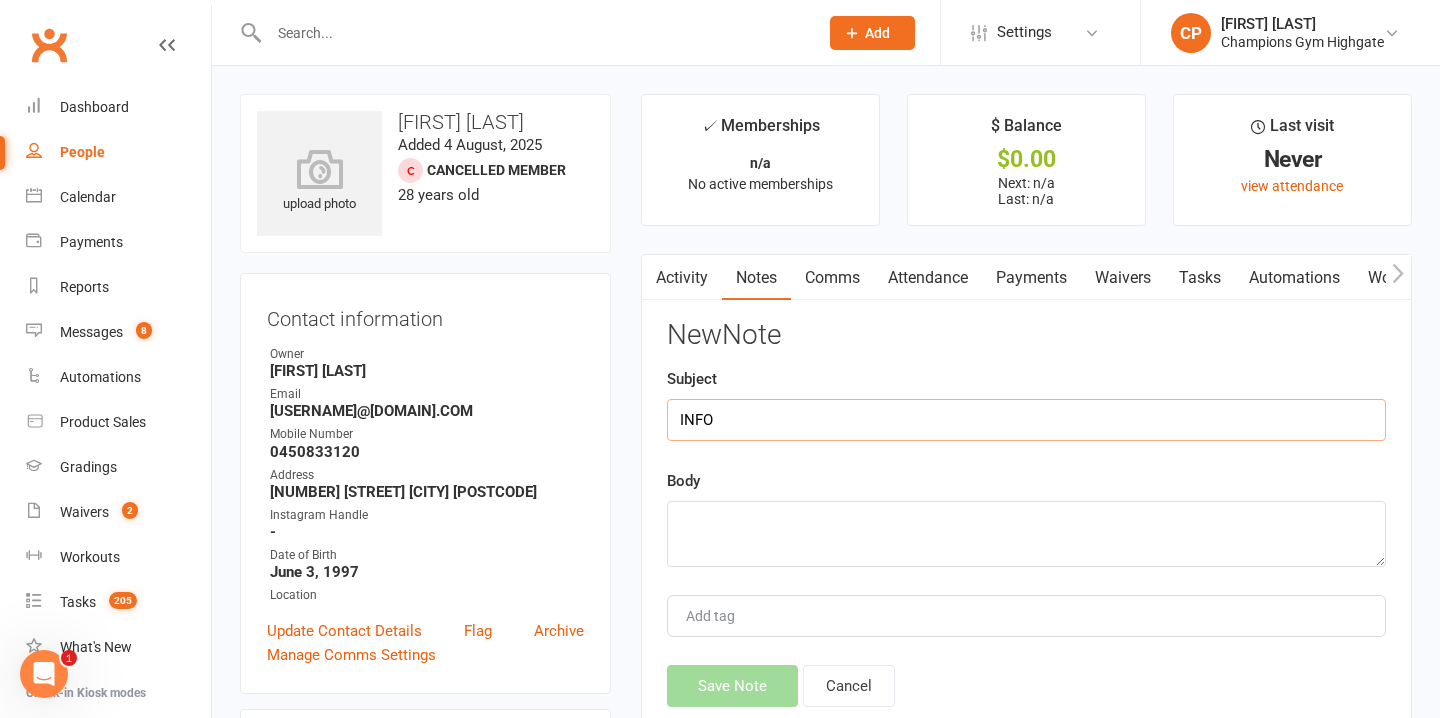 type on "INFO" 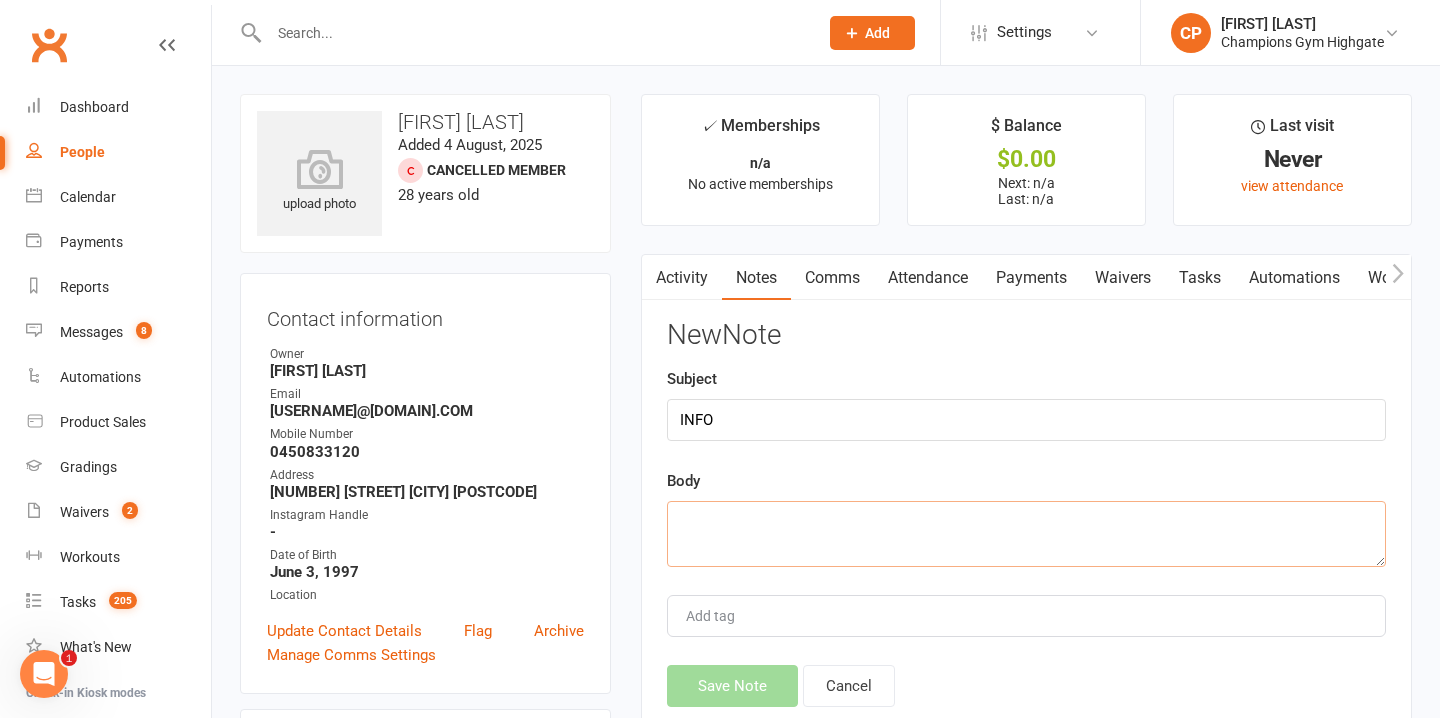 click at bounding box center [1026, 534] 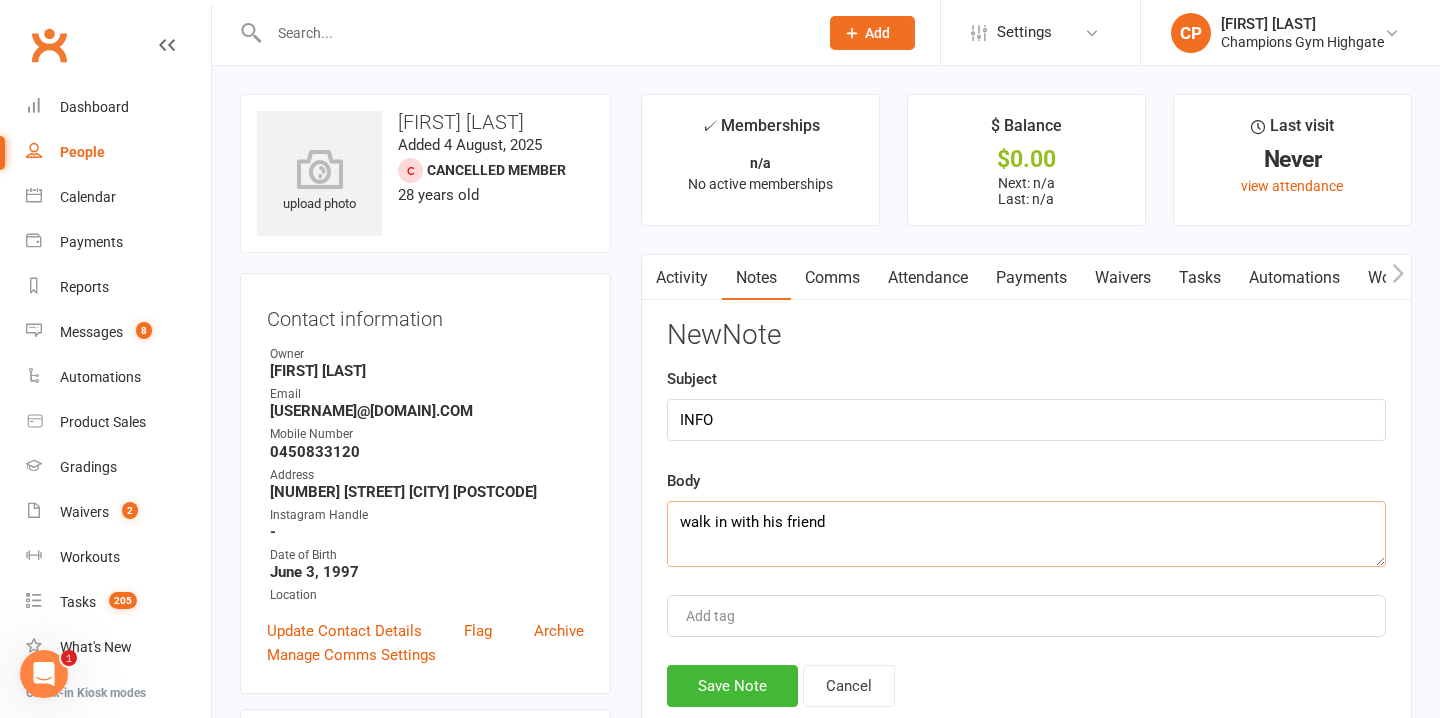 click on "walk in with his friend" at bounding box center (1026, 534) 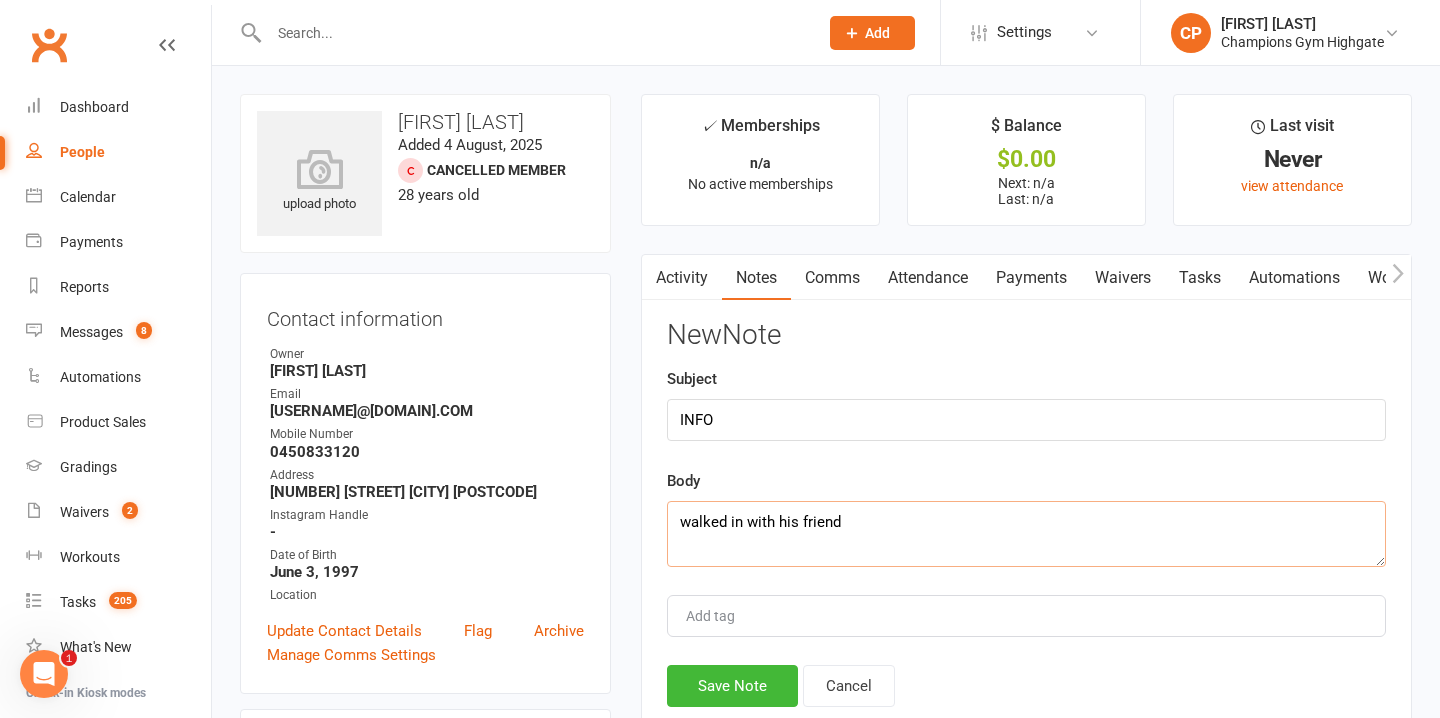 click on "walked in with his friend" at bounding box center (1026, 534) 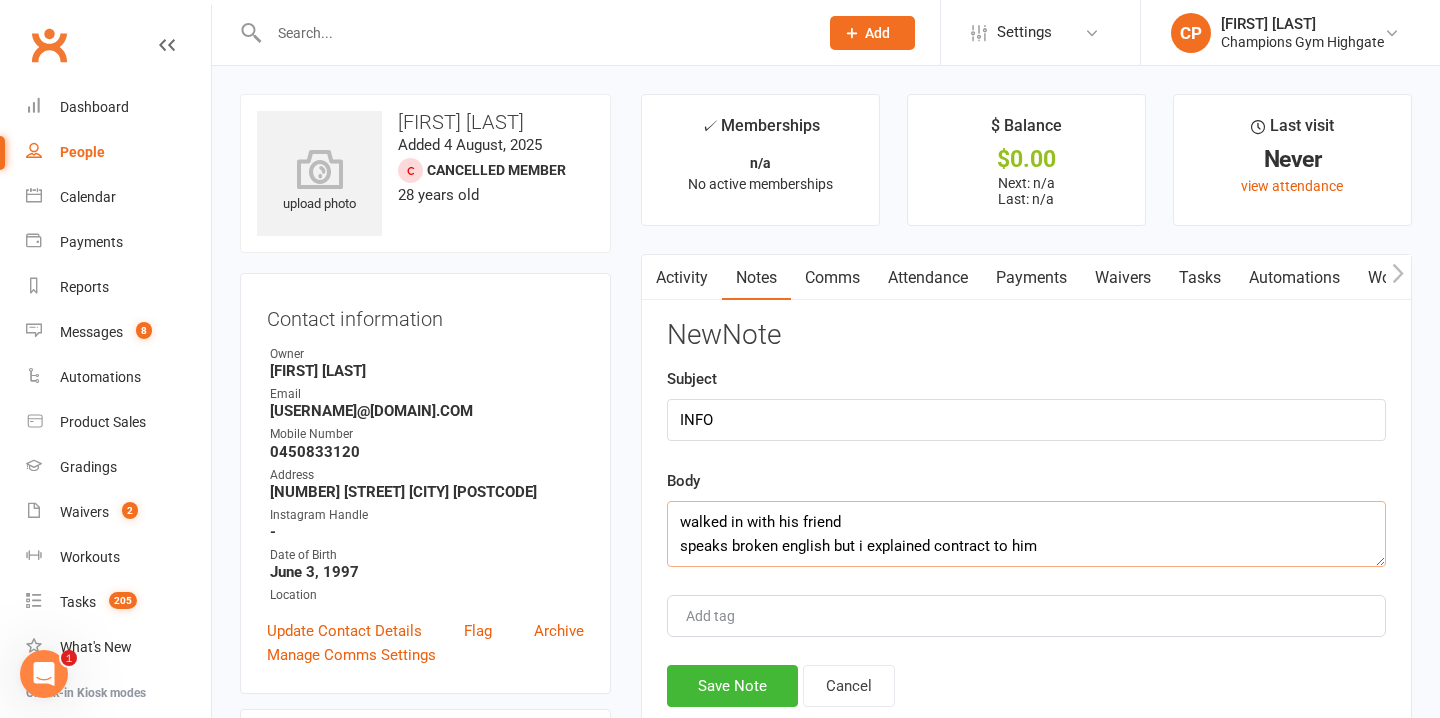 click on "walked in with his friend
speaks broken english but i explained contract to him" at bounding box center (1026, 534) 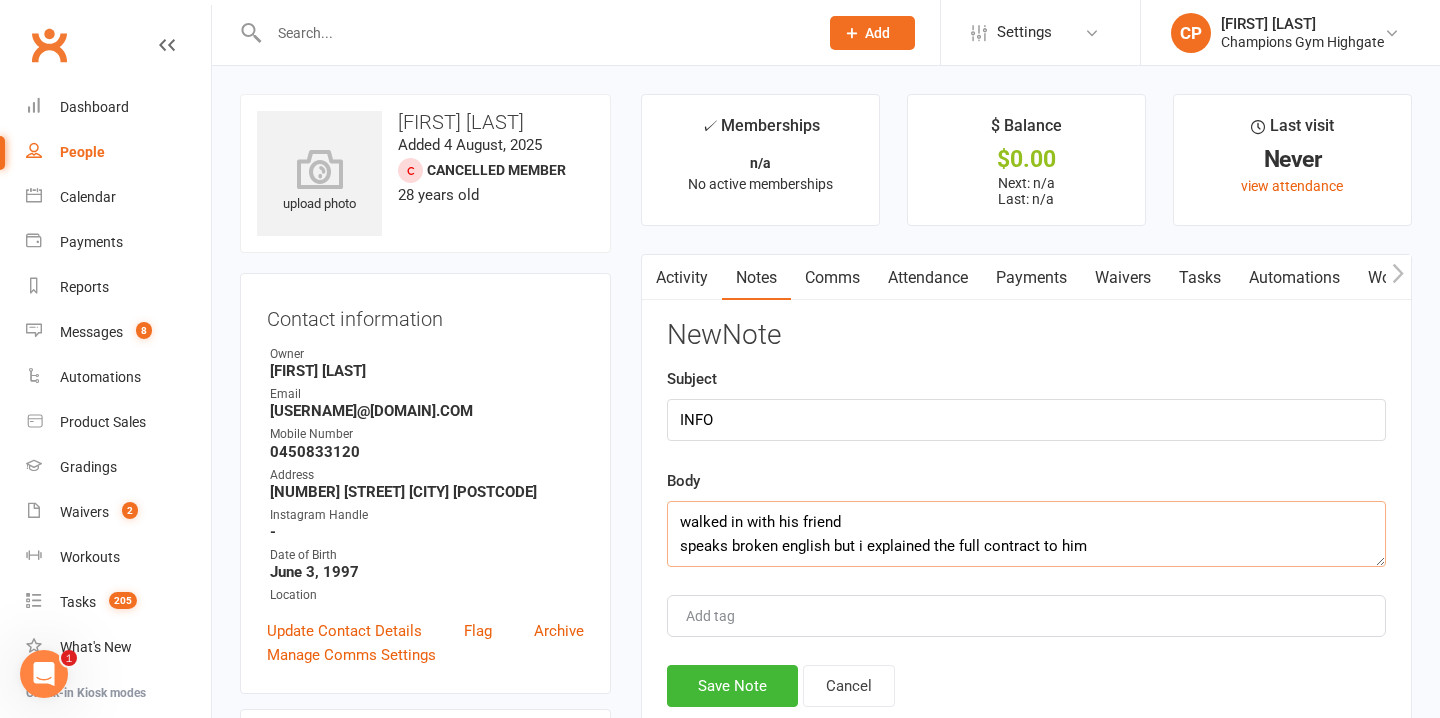 click on "walked in with his friend
speaks broken english but i explained the full contract to him" at bounding box center [1026, 534] 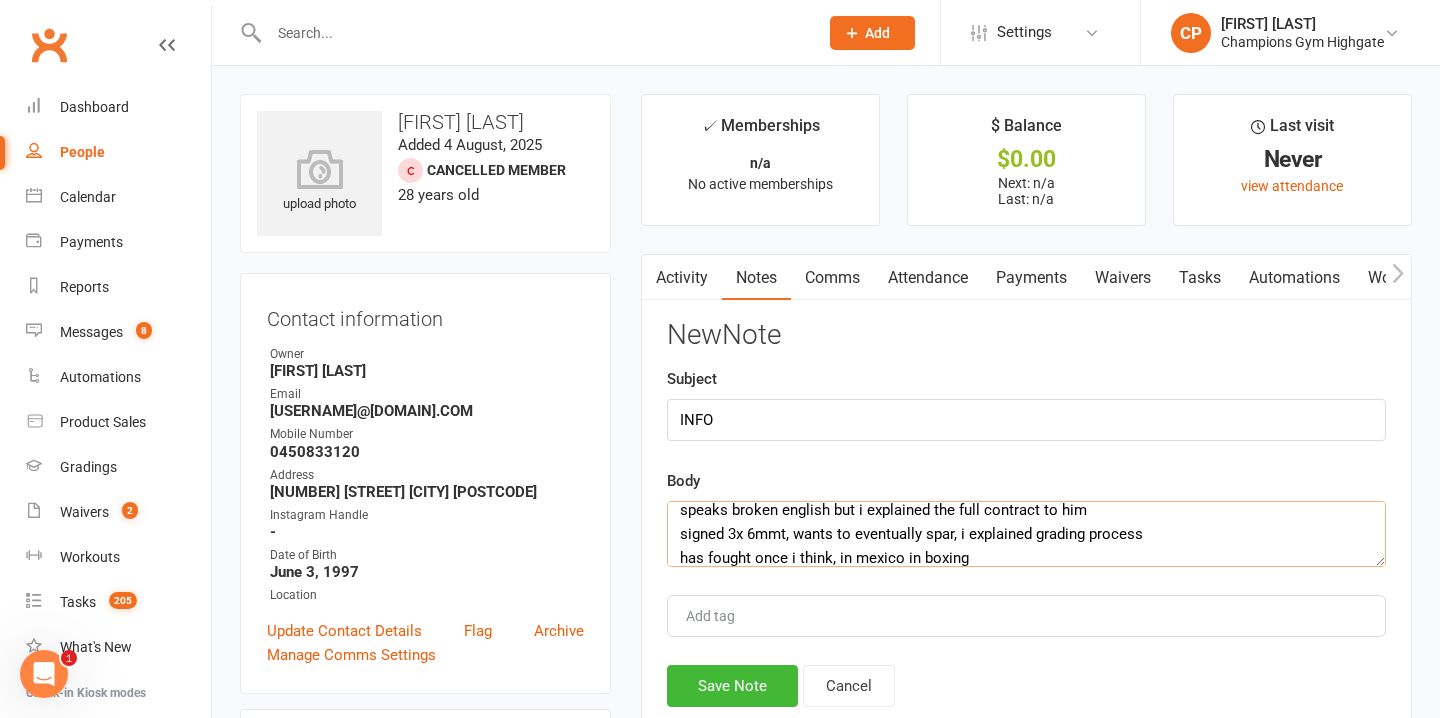 scroll, scrollTop: 60, scrollLeft: 0, axis: vertical 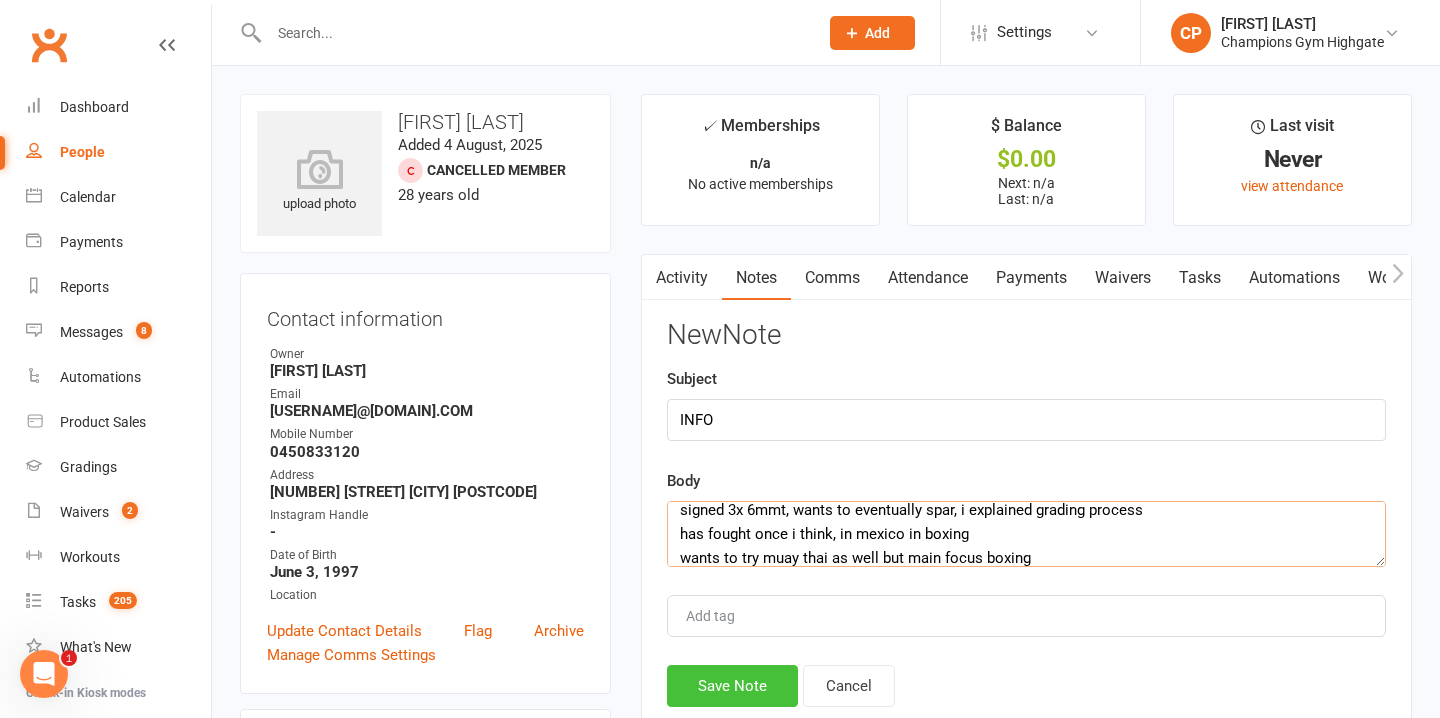 type on "walked in with his friend
speaks broken english but i explained the full contract to him
signed 3x 6mmt, wants to eventually spar, i explained grading process
has fought once i think, in mexico in boxing
wants to try muay thai as well but main focus boxing" 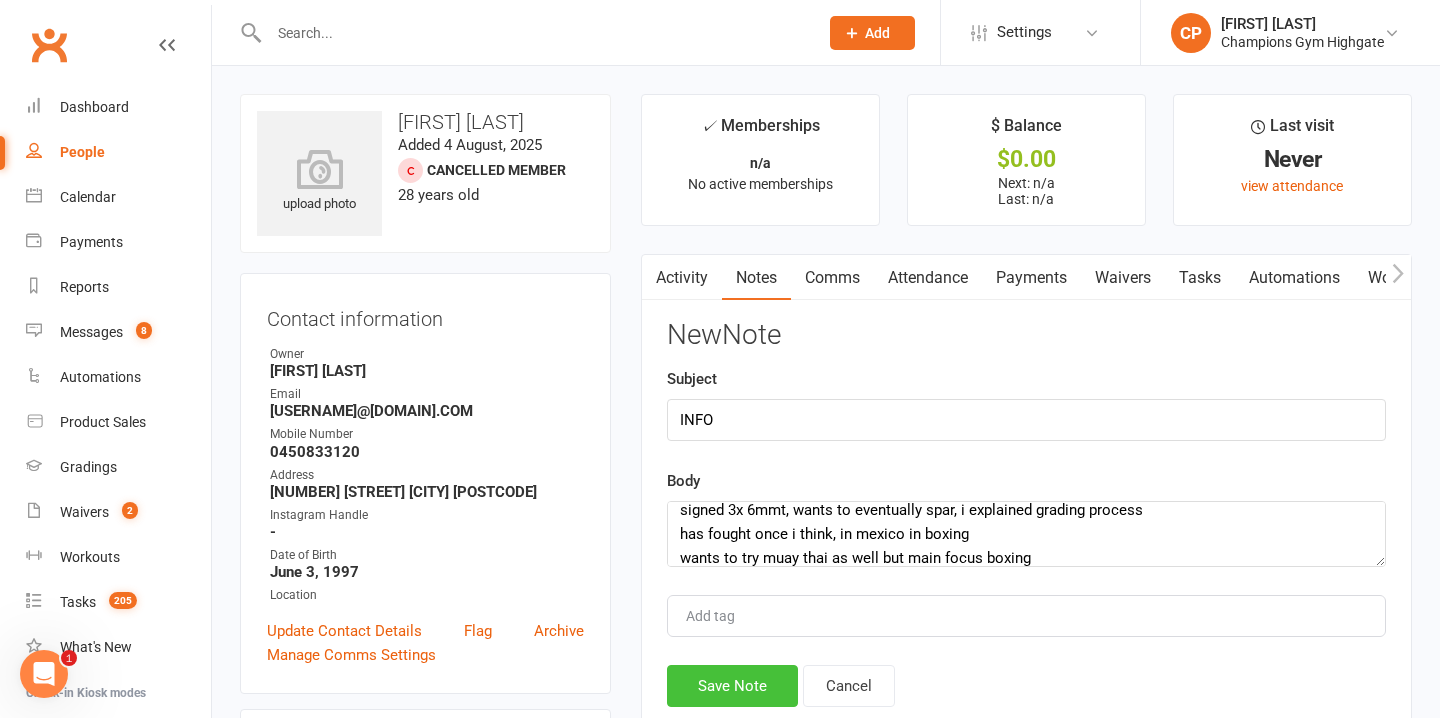 click on "Save Note" at bounding box center (732, 686) 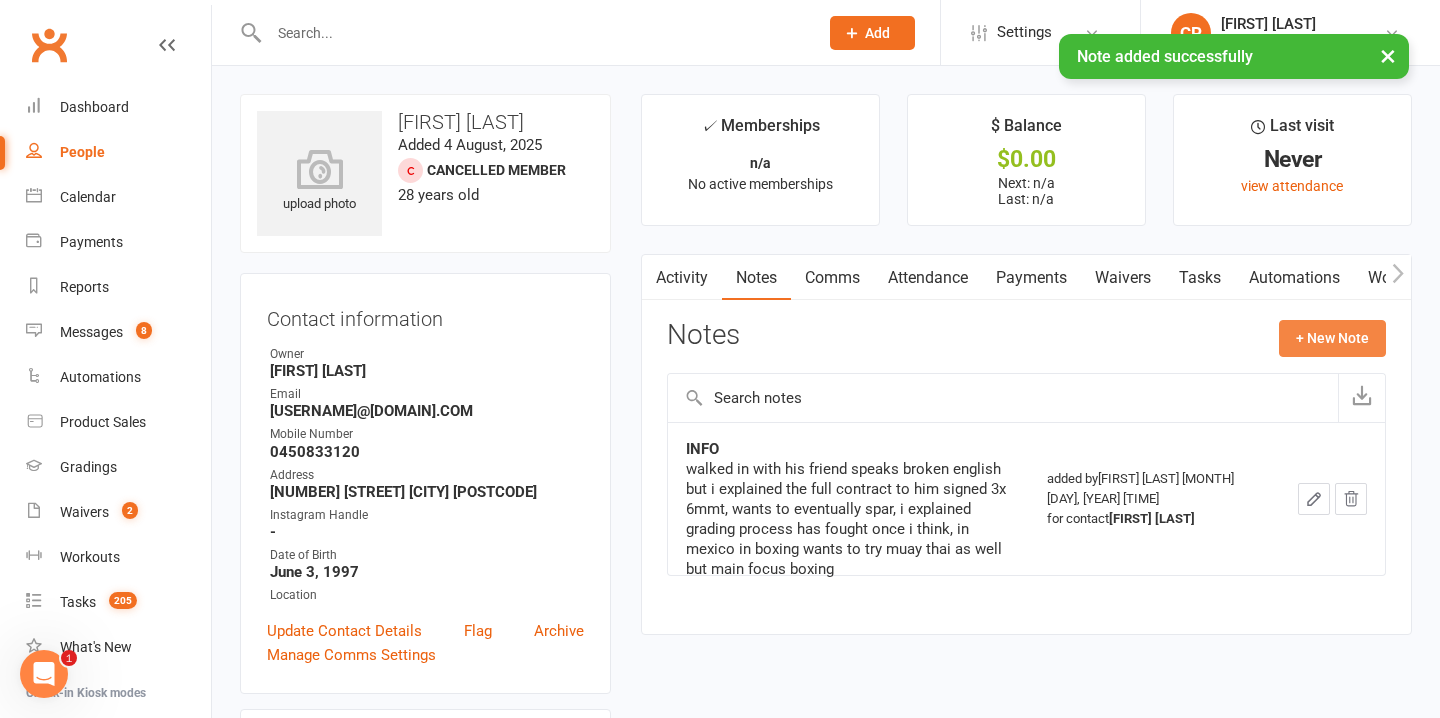 click on "+ New Note" at bounding box center (1332, 338) 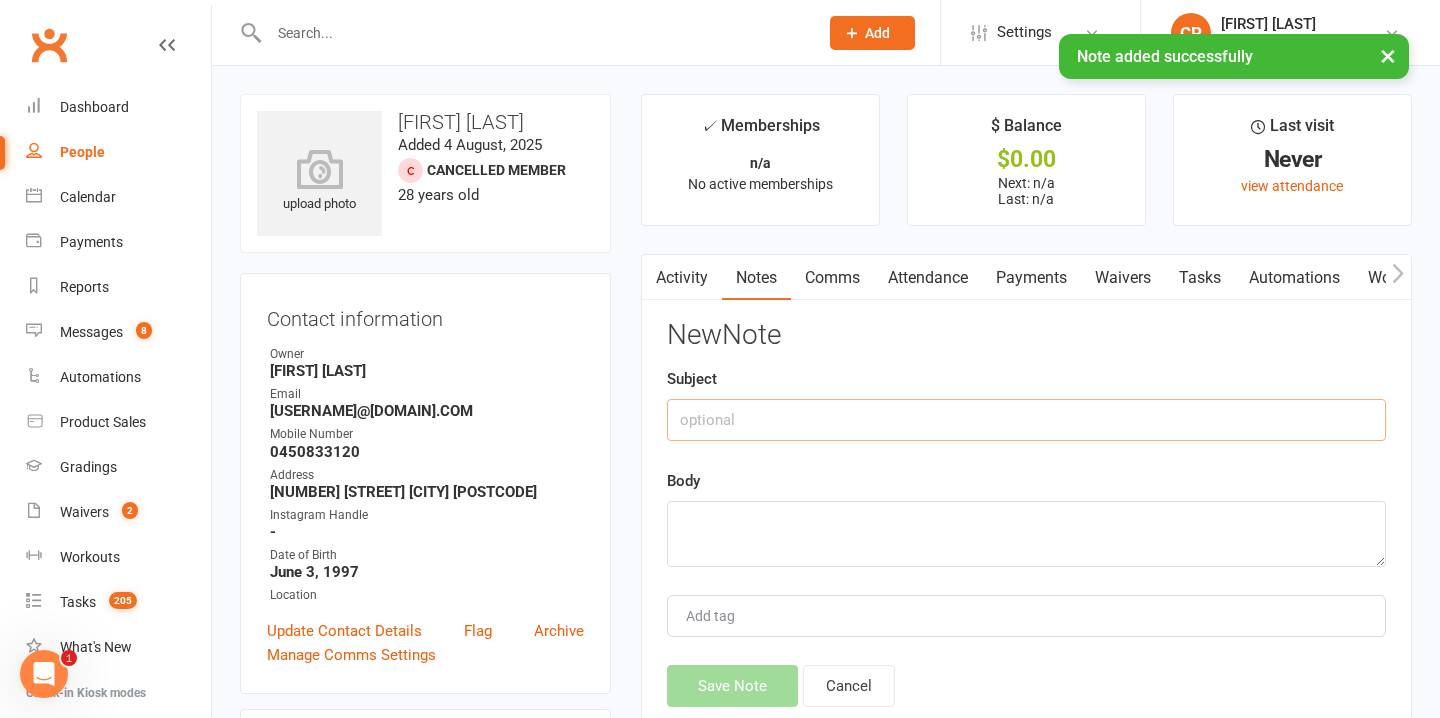 click at bounding box center (1026, 420) 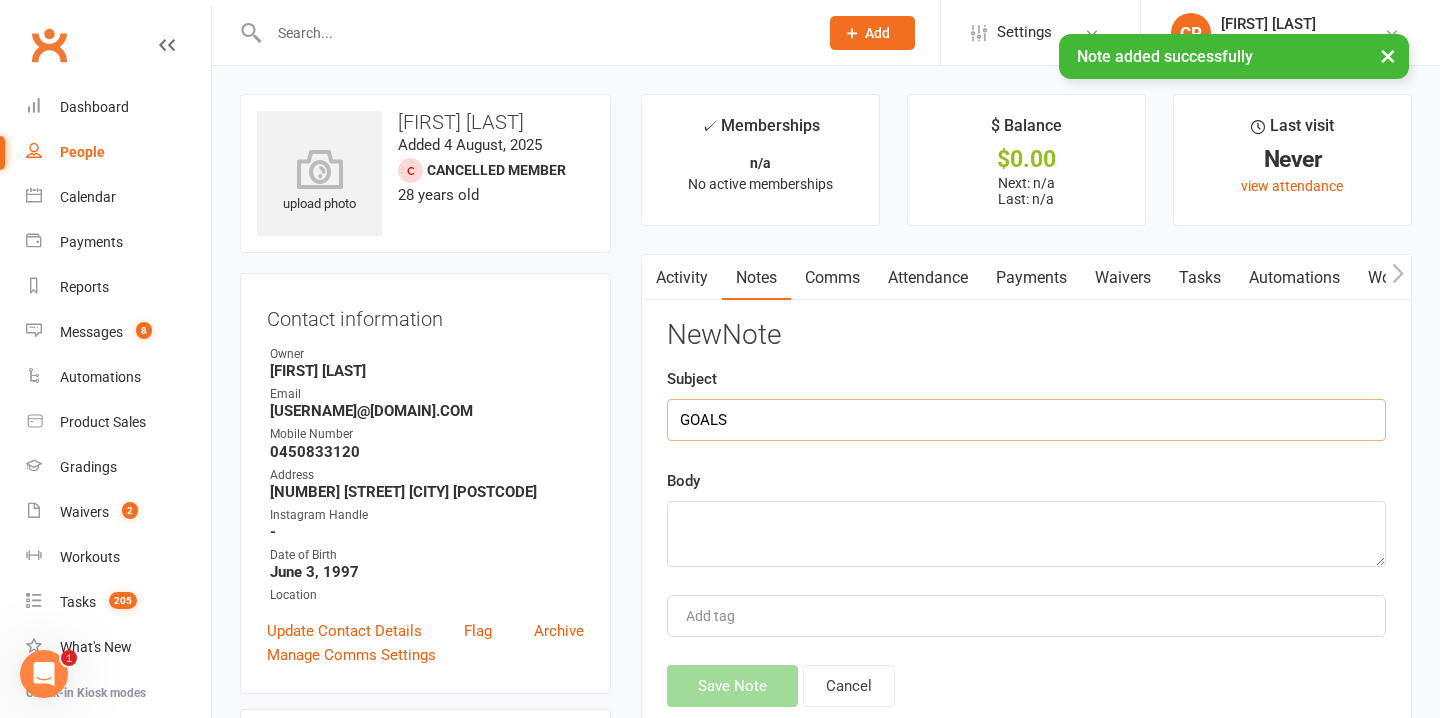 type on "GOALS" 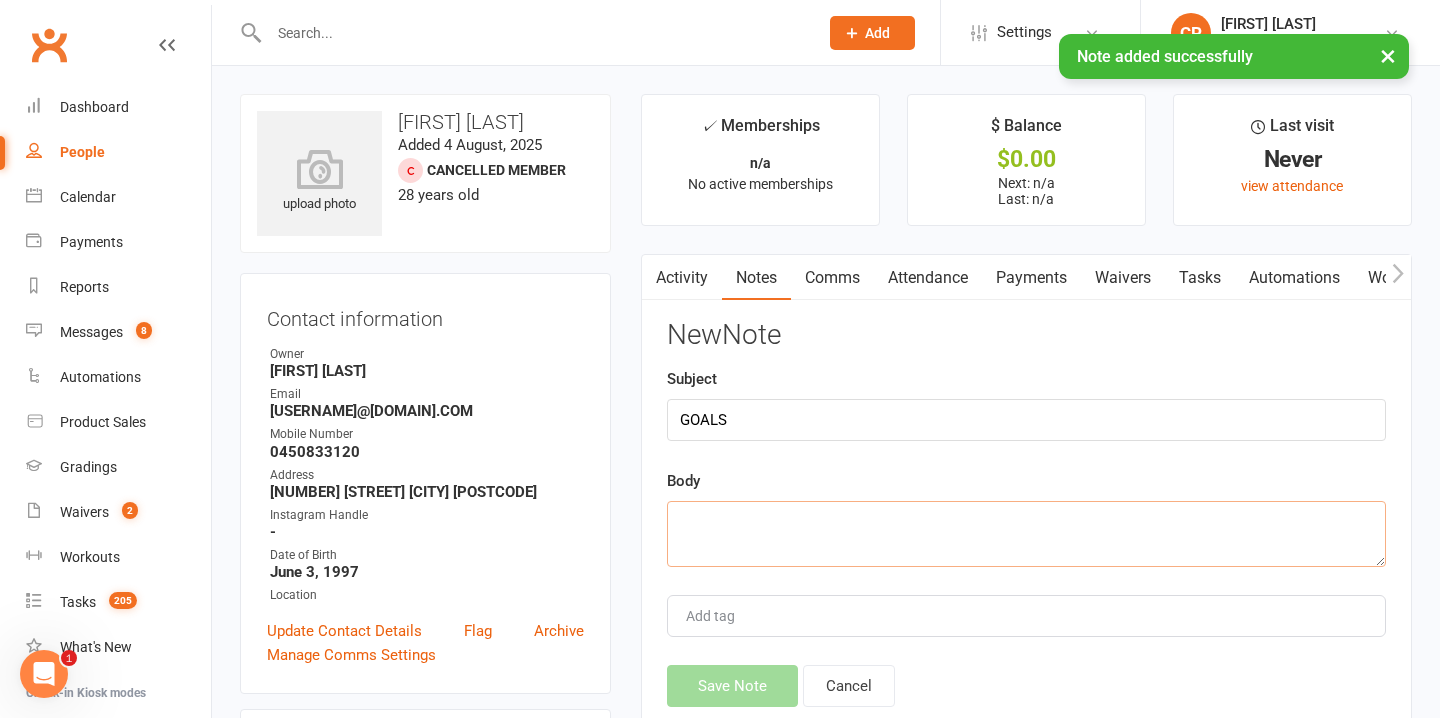 click at bounding box center (1026, 534) 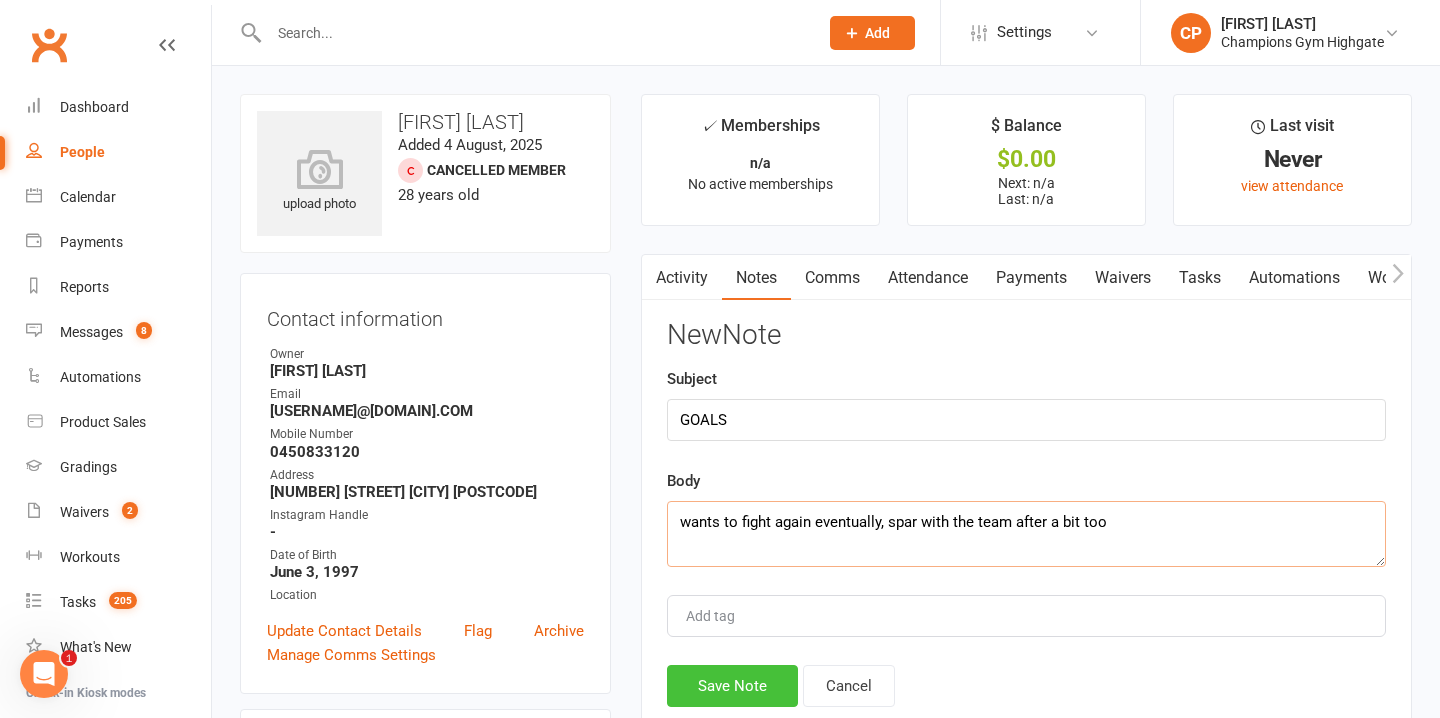 type on "wants to fight again eventually, spar with the team after a bit too" 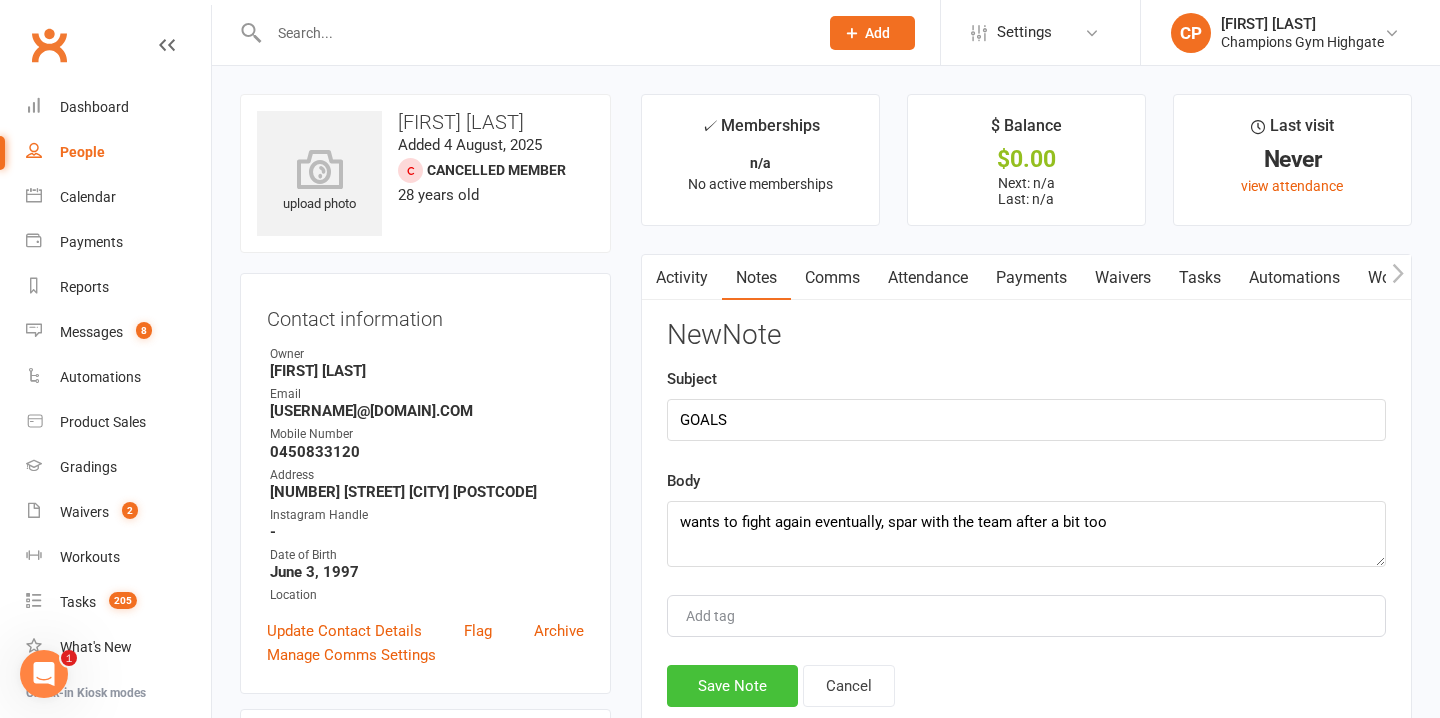 click on "Save Note" at bounding box center (732, 686) 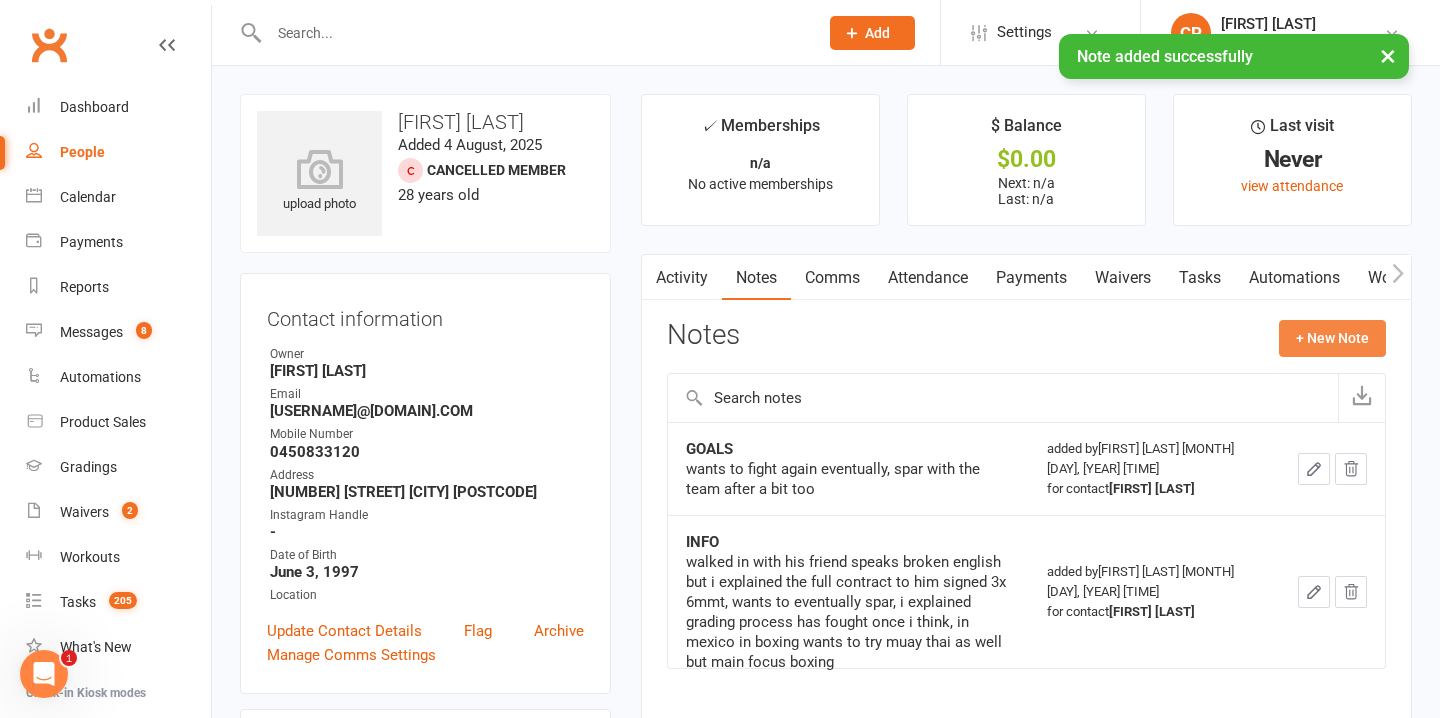 click on "+ New Note" at bounding box center [1332, 338] 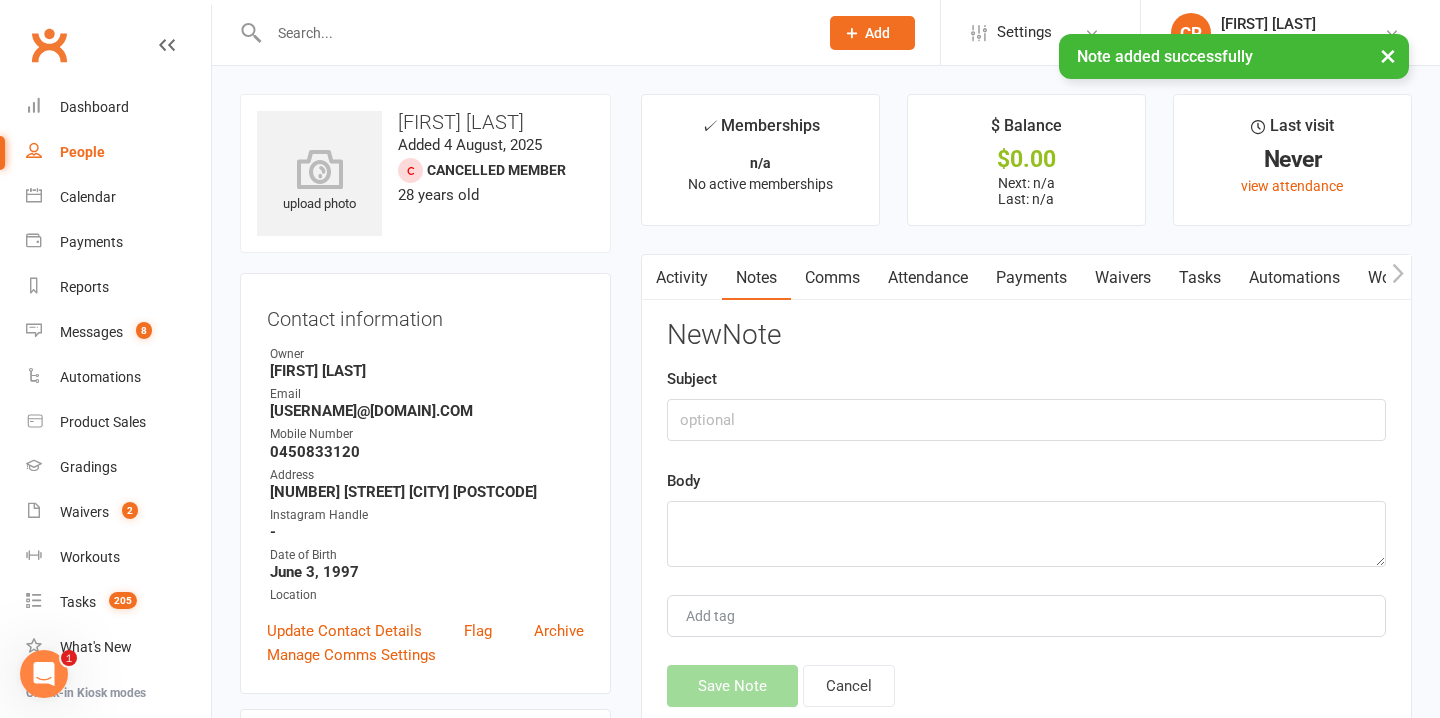 click on "Activity" at bounding box center (682, 278) 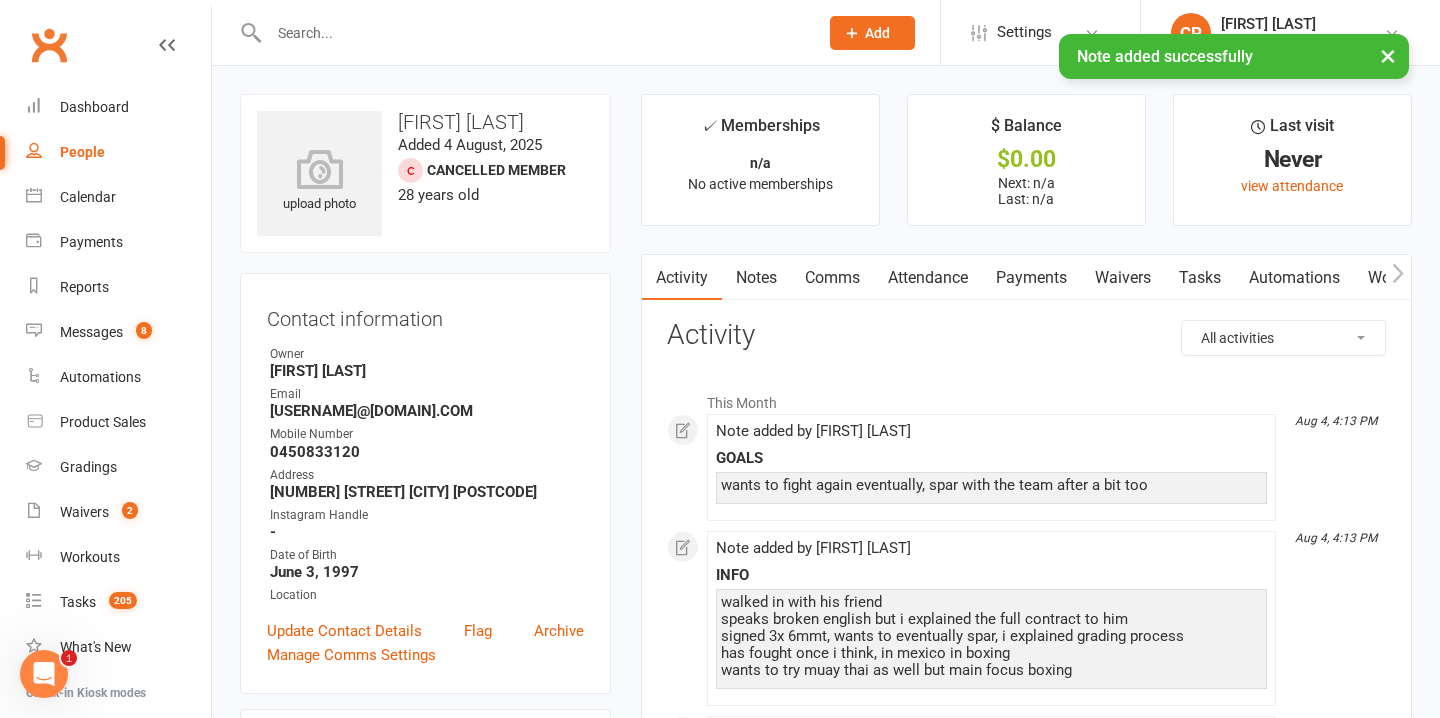 click on "Notes" at bounding box center (756, 278) 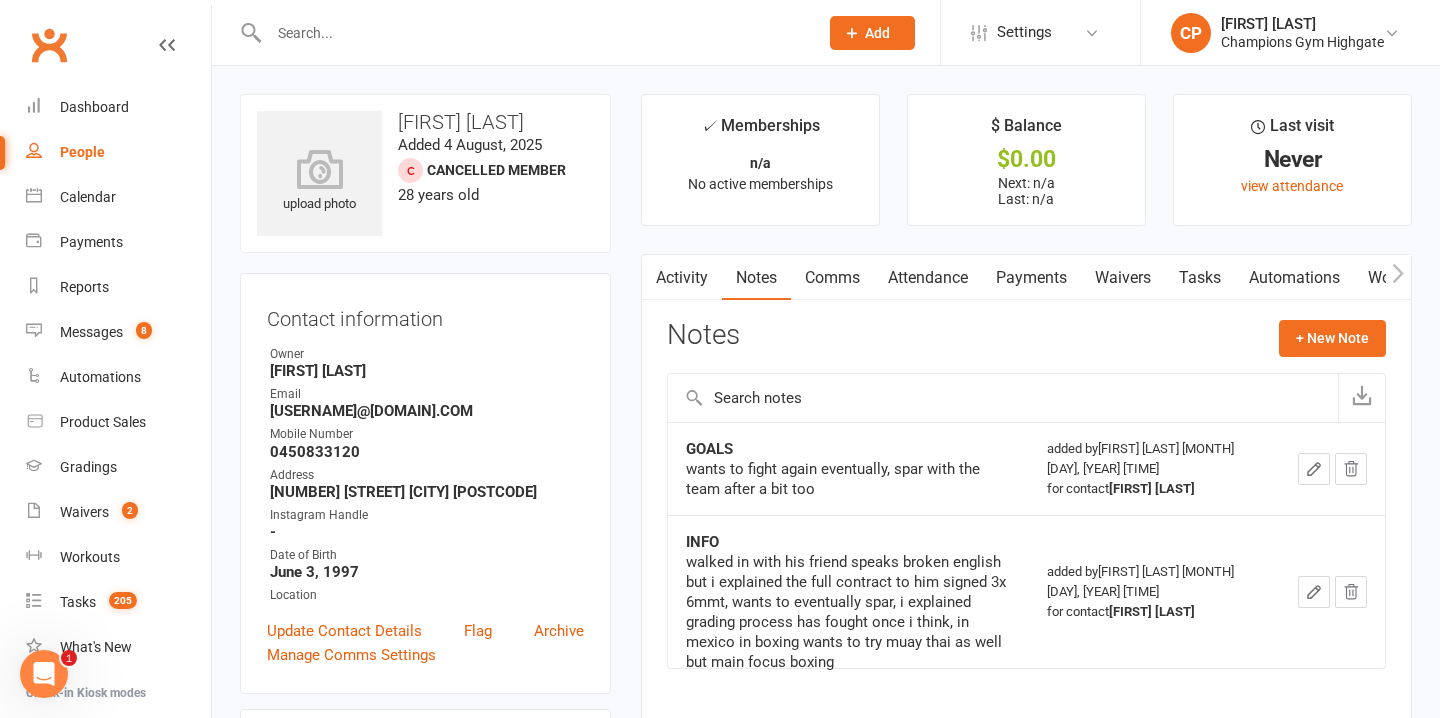 click 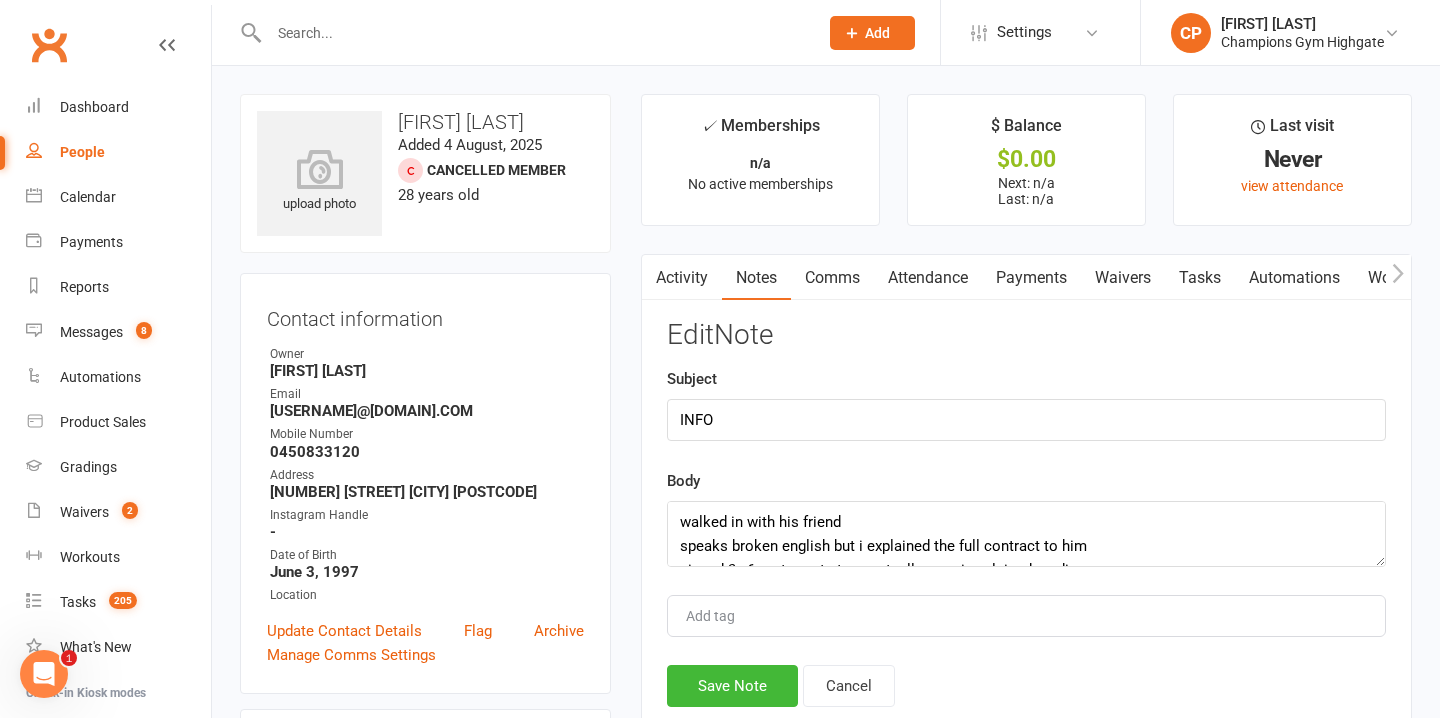 scroll, scrollTop: 72, scrollLeft: 0, axis: vertical 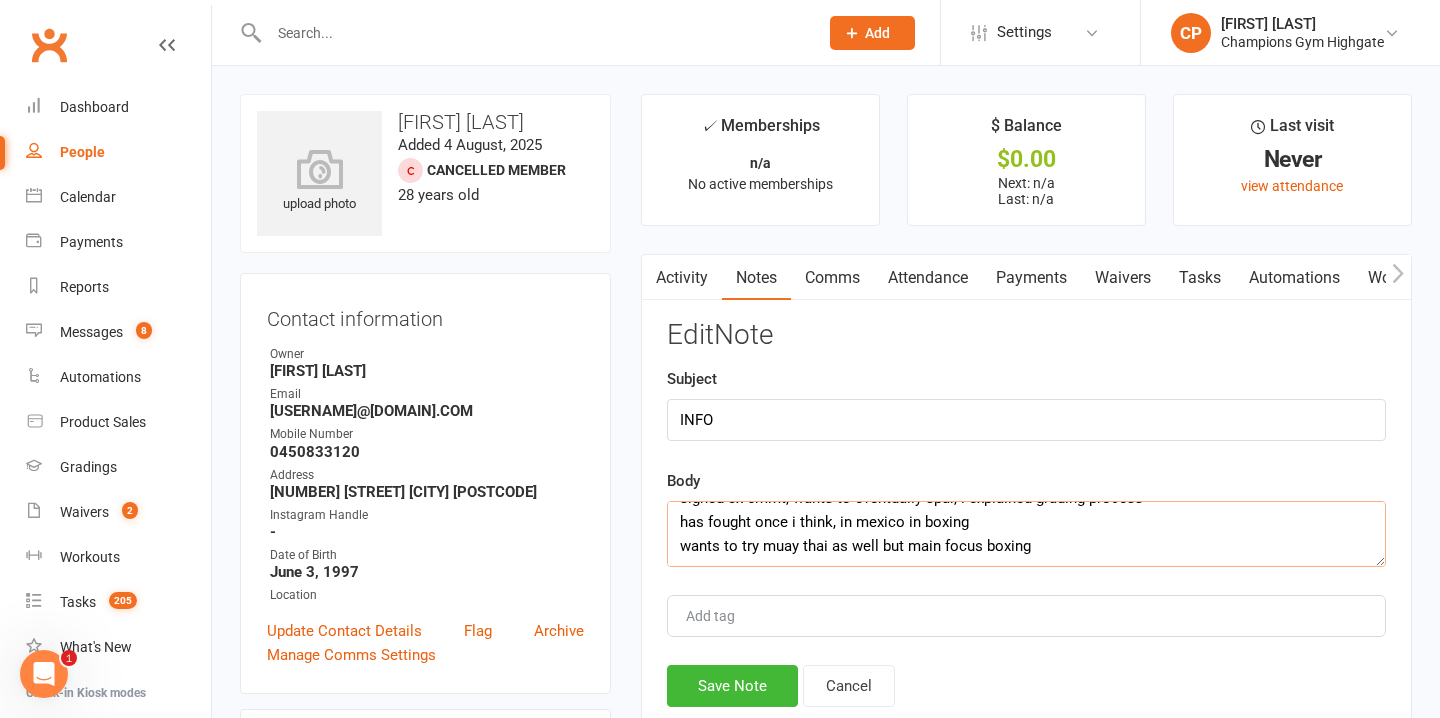 click on "walked in with his friend
speaks broken english but i explained the full contract to him
signed 3x 6mmt, wants to eventually spar, i explained grading process
has fought once i think, in mexico in boxing
wants to try muay thai as well but main focus boxing" at bounding box center (1026, 534) 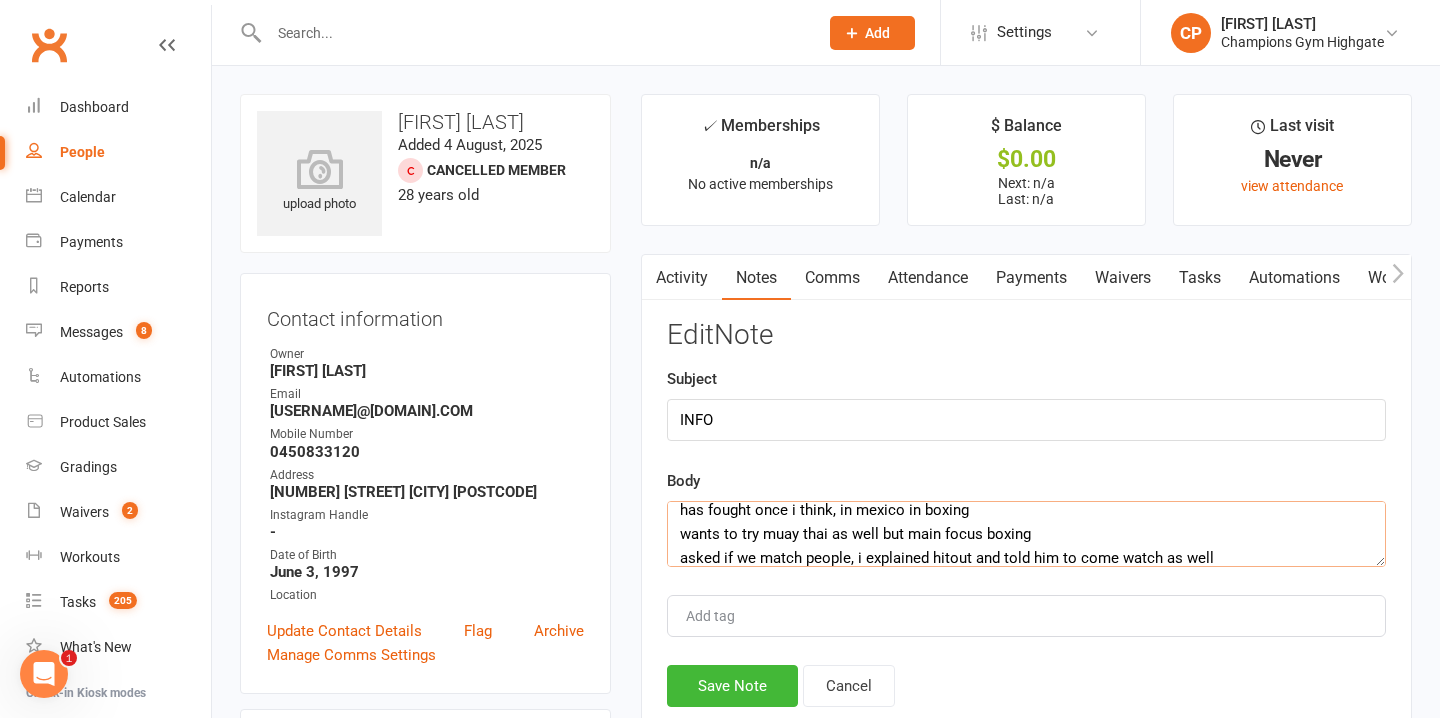 click on "walked in with his friend
speaks broken english but i explained the full contract to him
signed 3x 6mmt, wants to eventually spar, i explained grading process
has fought once i think, in mexico in boxing
wants to try muay thai as well but main focus boxing
asked if we match people, i explained hitout and told him to come watch as well" at bounding box center (1026, 534) 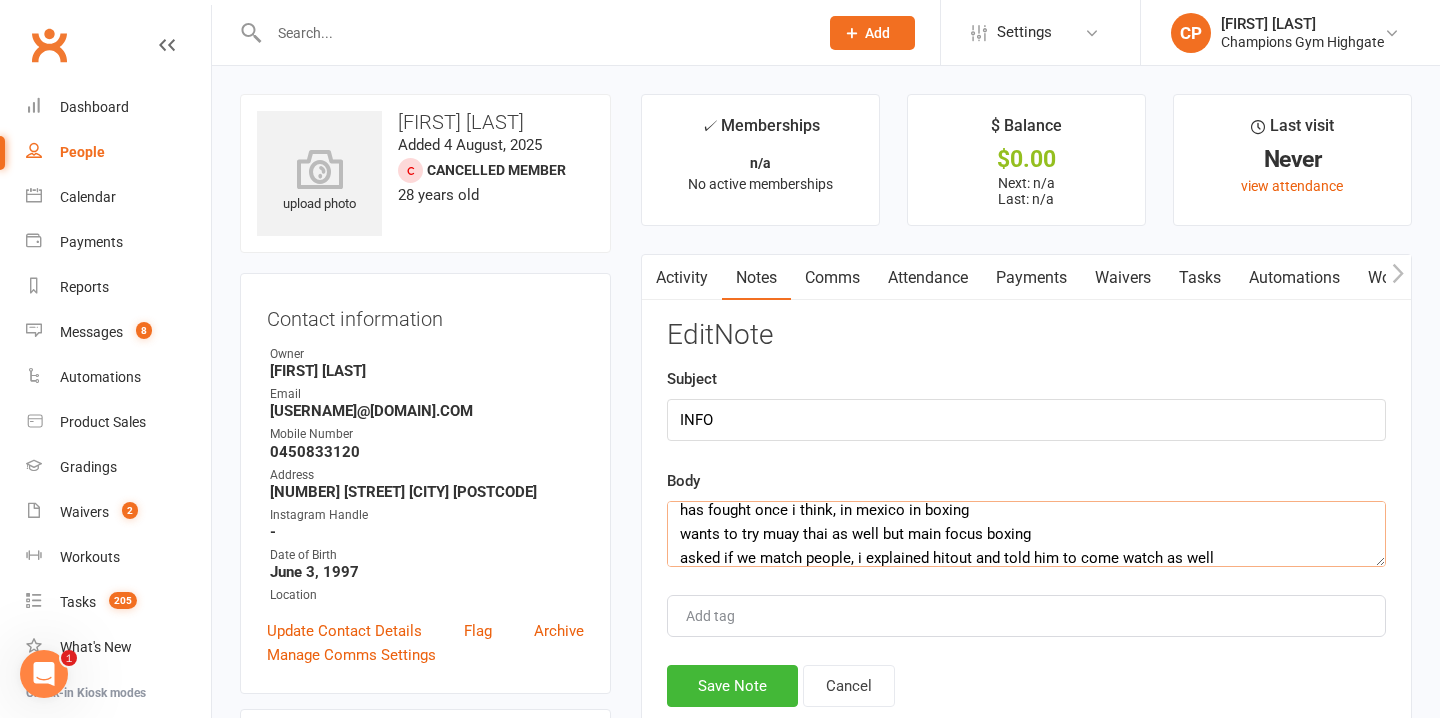 click on "walked in with his friend
speaks broken english but i explained the full contract to him
signed 3x 6mmt, wants to eventually spar, i explained grading process
has fought once i think, in mexico in boxing
wants to try muay thai as well but main focus boxing
asked if we match people, i explained hitout and told him to come watch as well" at bounding box center [1026, 534] 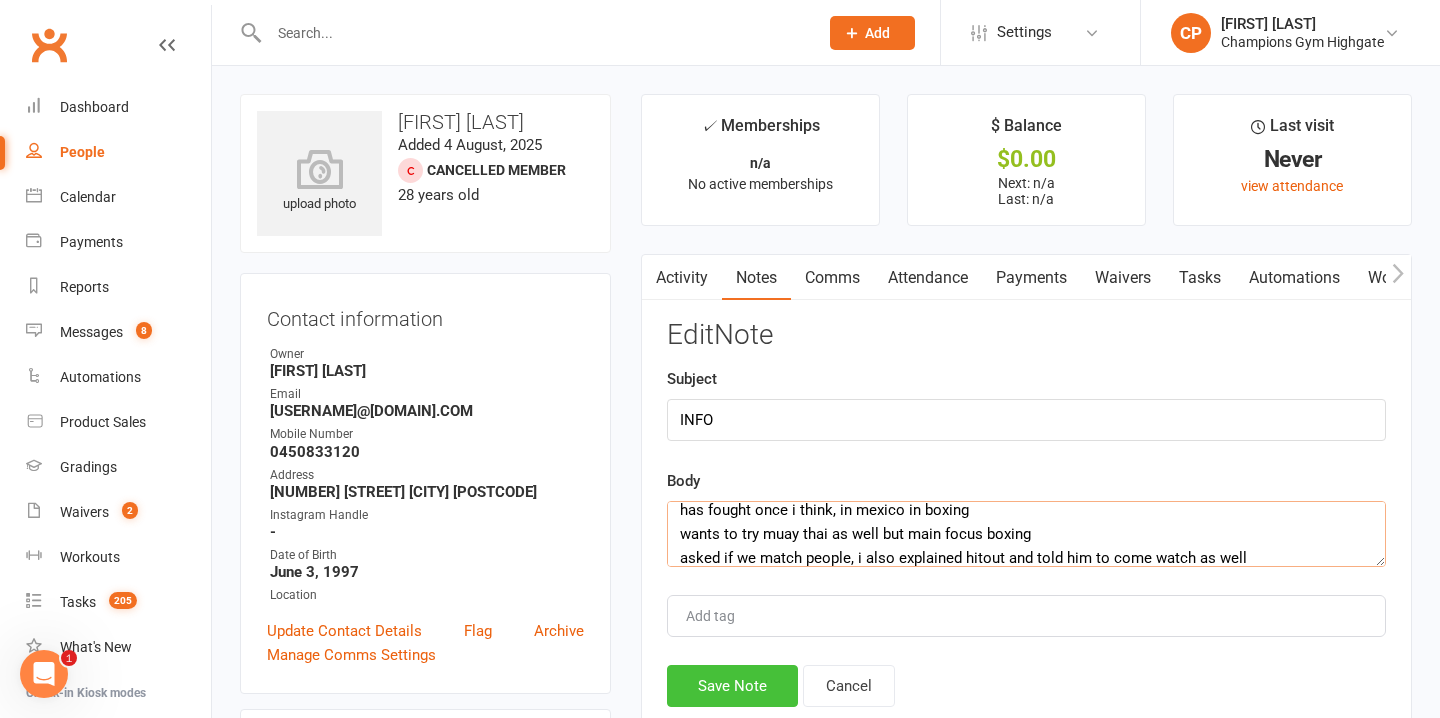 type on "walked in with his friend
speaks broken english but i explained the full contract to him
signed 3x 6mmt, wants to eventually spar, i explained grading process
has fought once i think, in mexico in boxing
wants to try muay thai as well but main focus boxing
asked if we match people, i also explained hitout and told him to come watch as well" 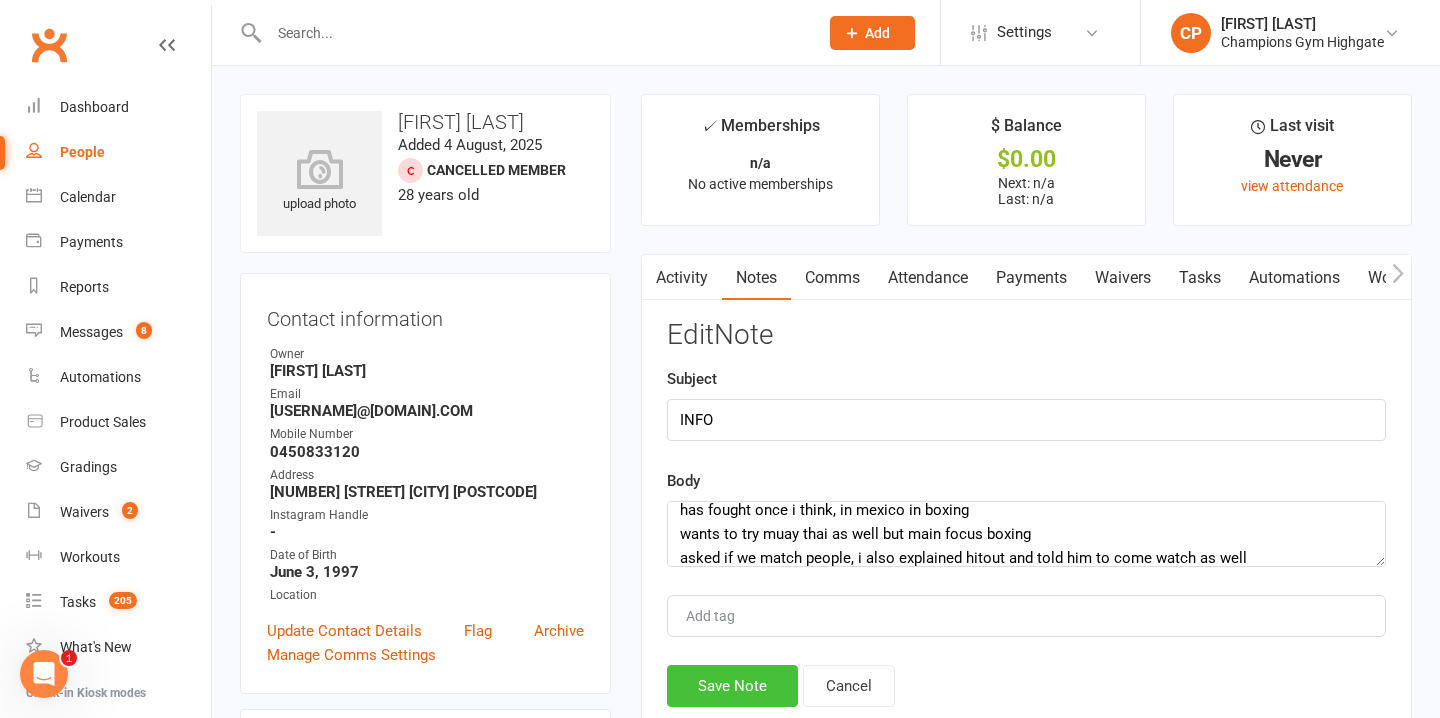 click on "Save Note" at bounding box center (732, 686) 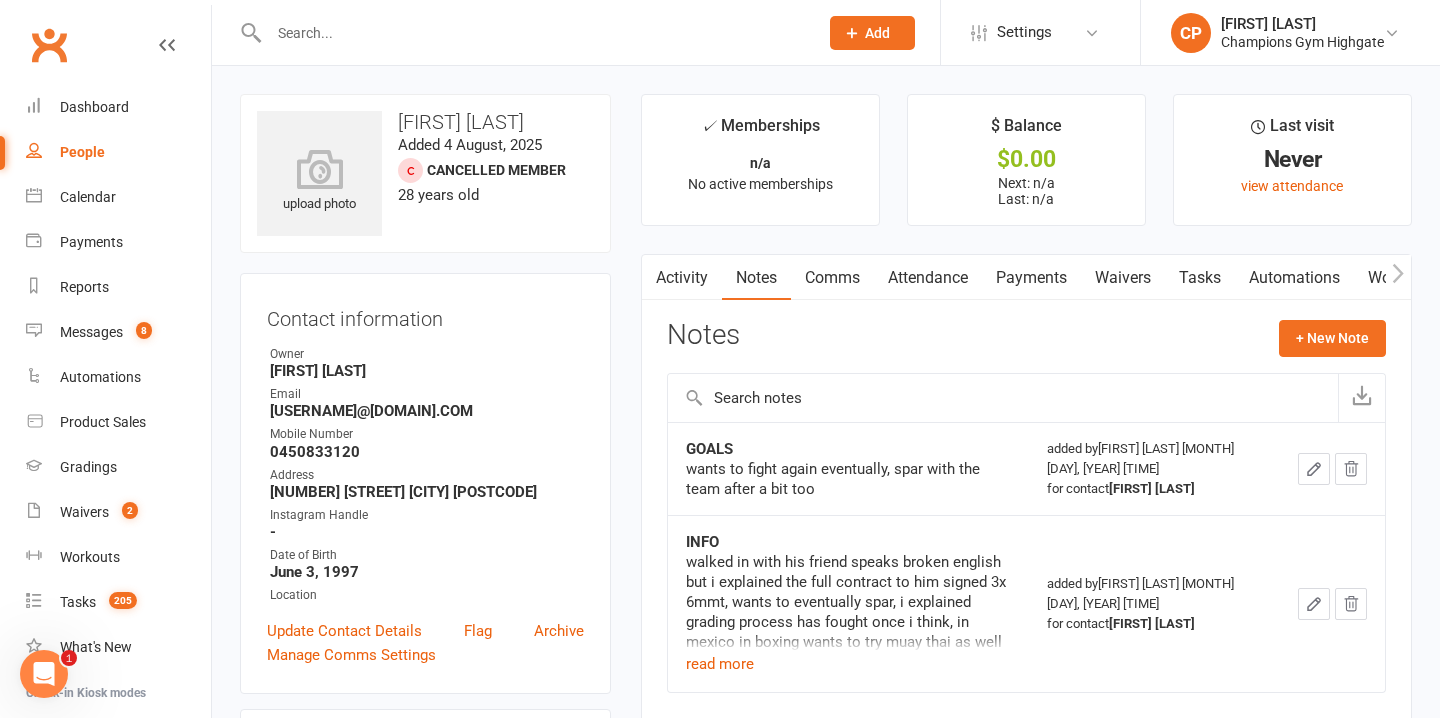 click on "Add" 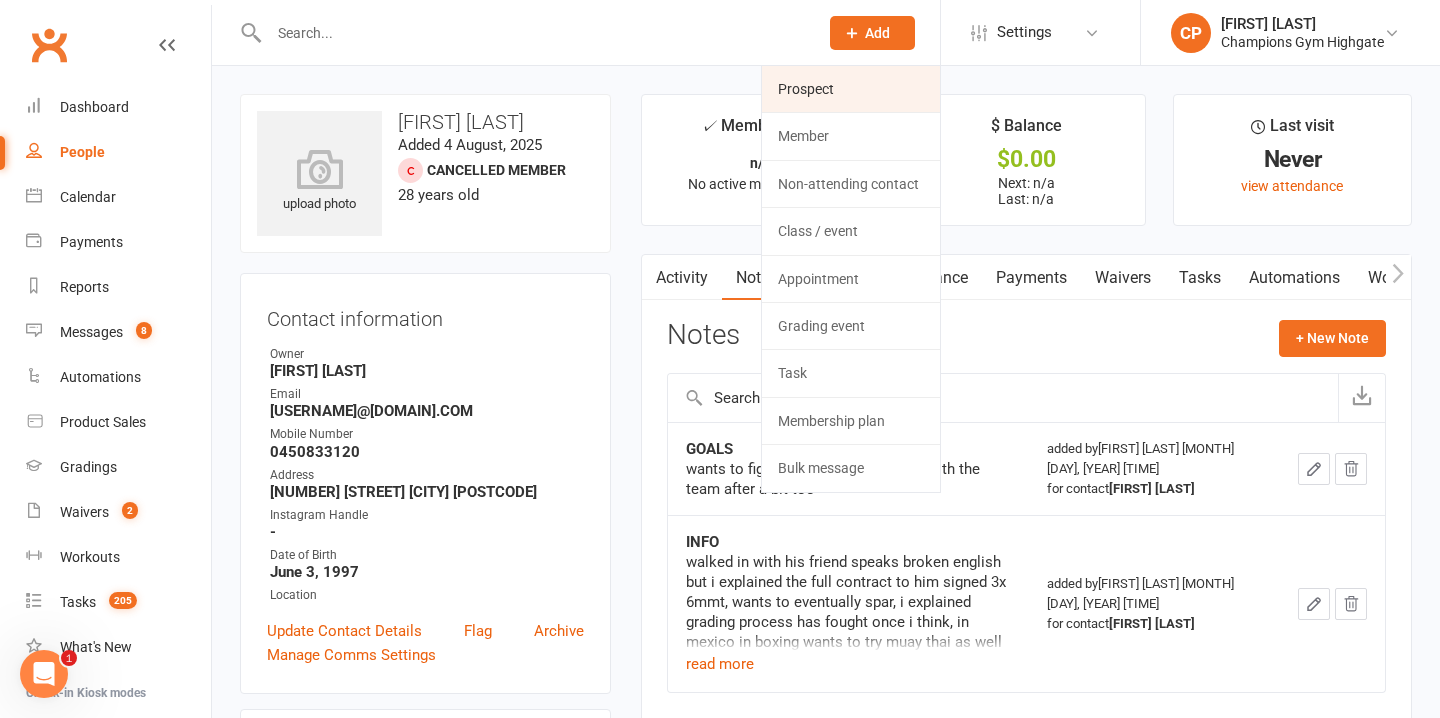click on "Prospect" 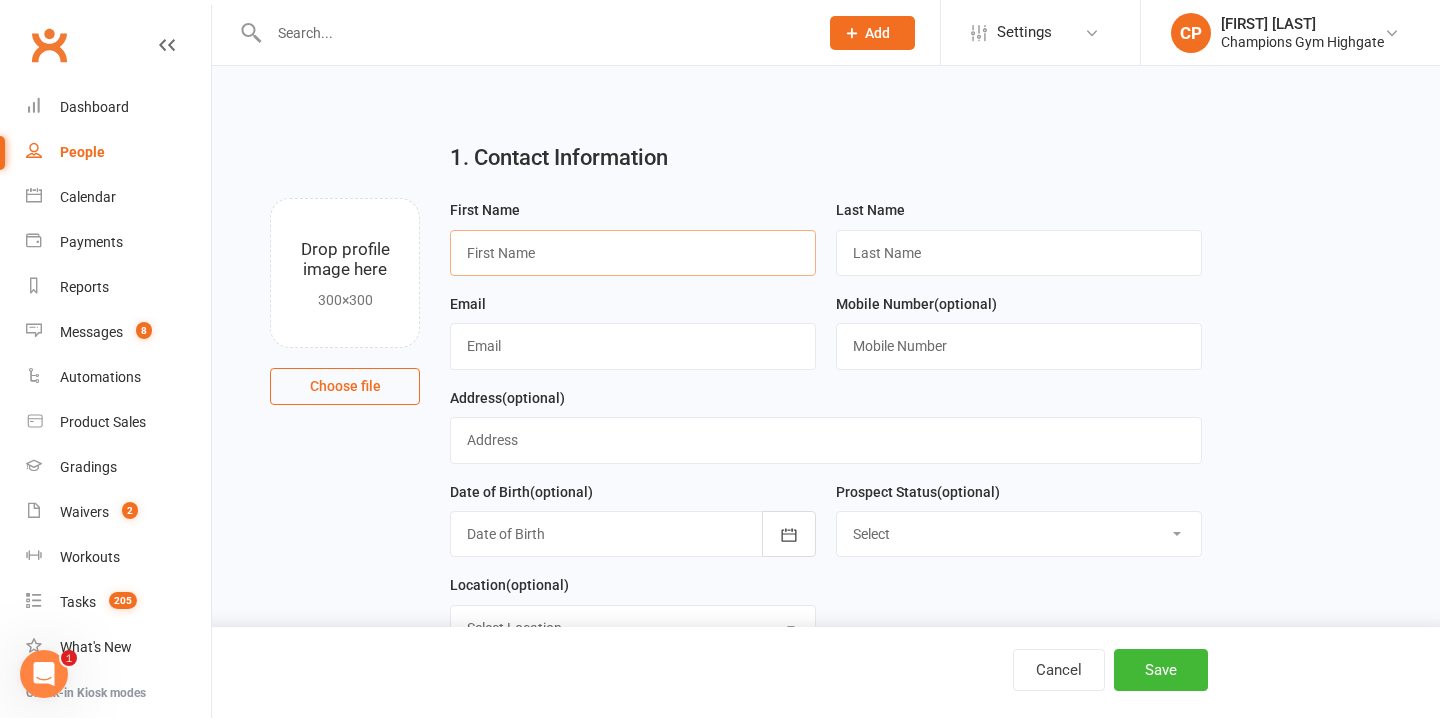 click at bounding box center (633, 253) 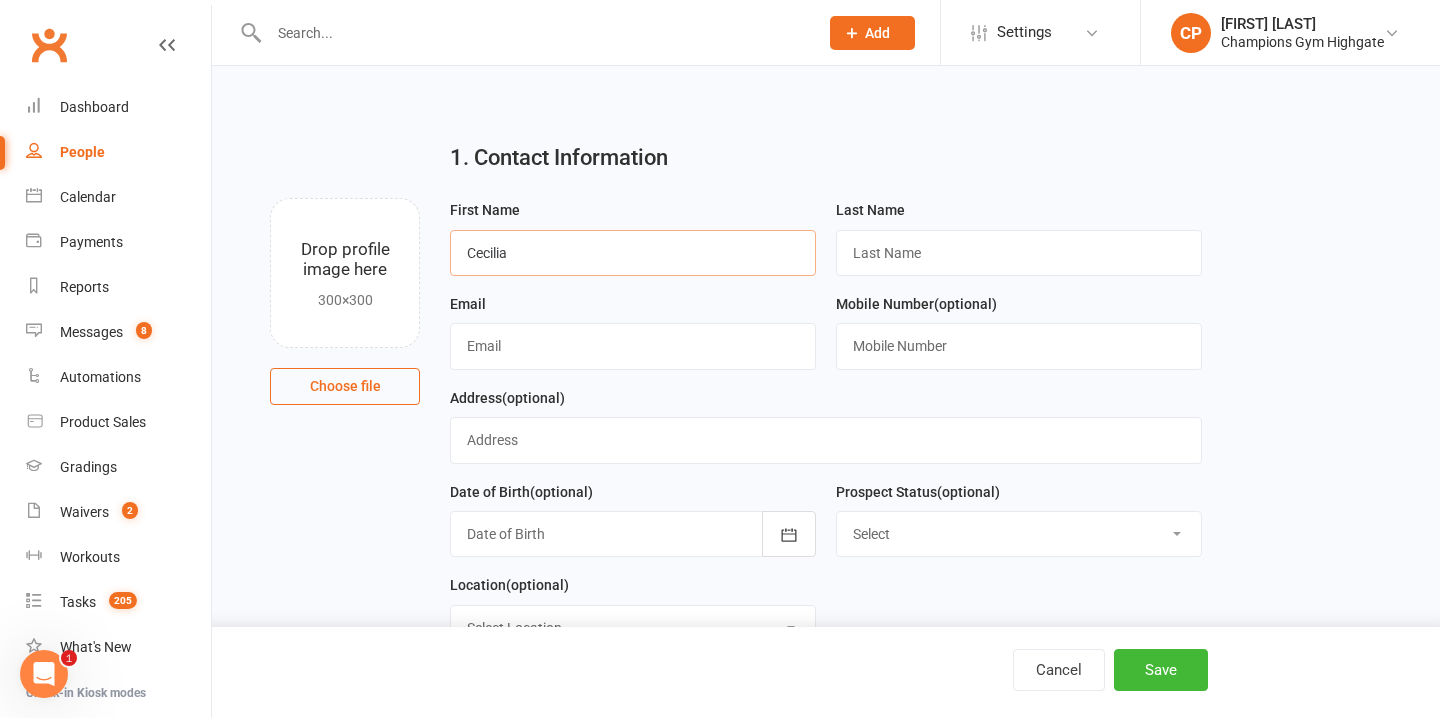 type on "Cecilia" 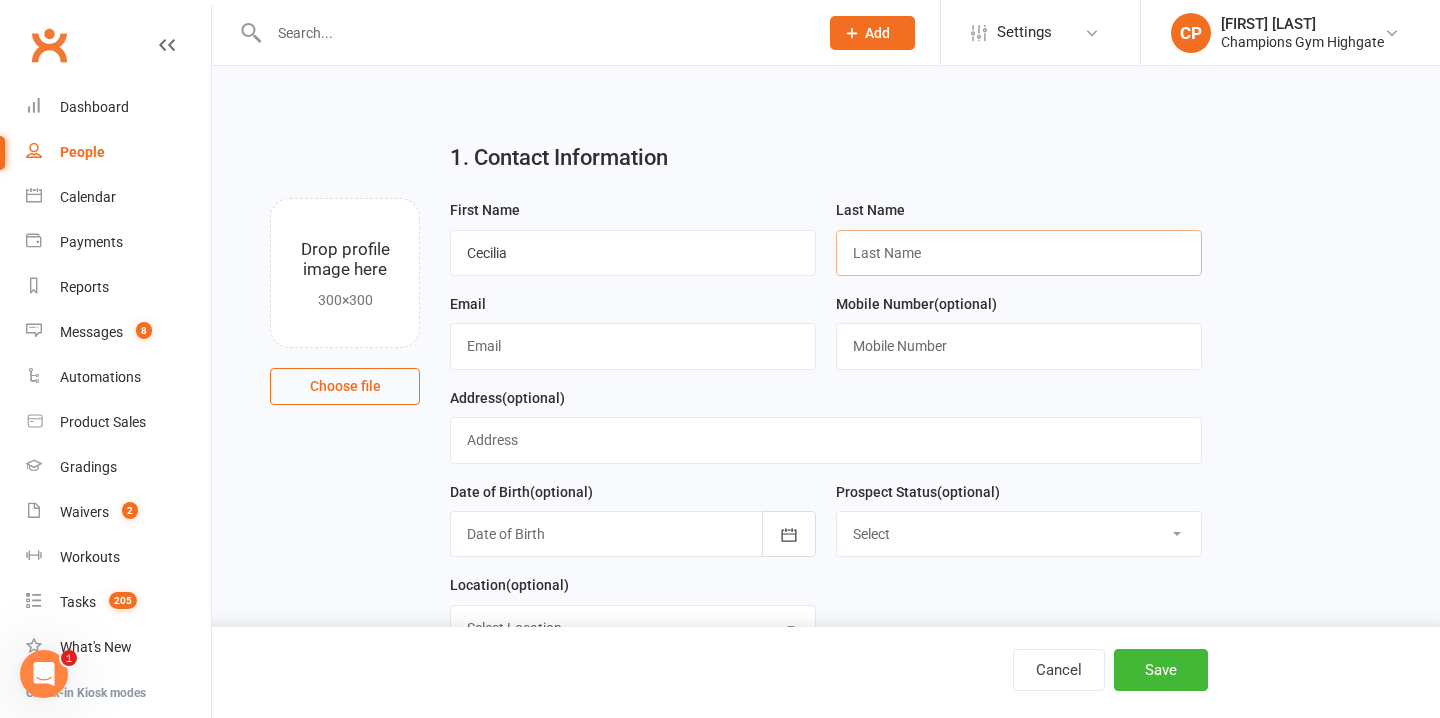 click at bounding box center (1019, 253) 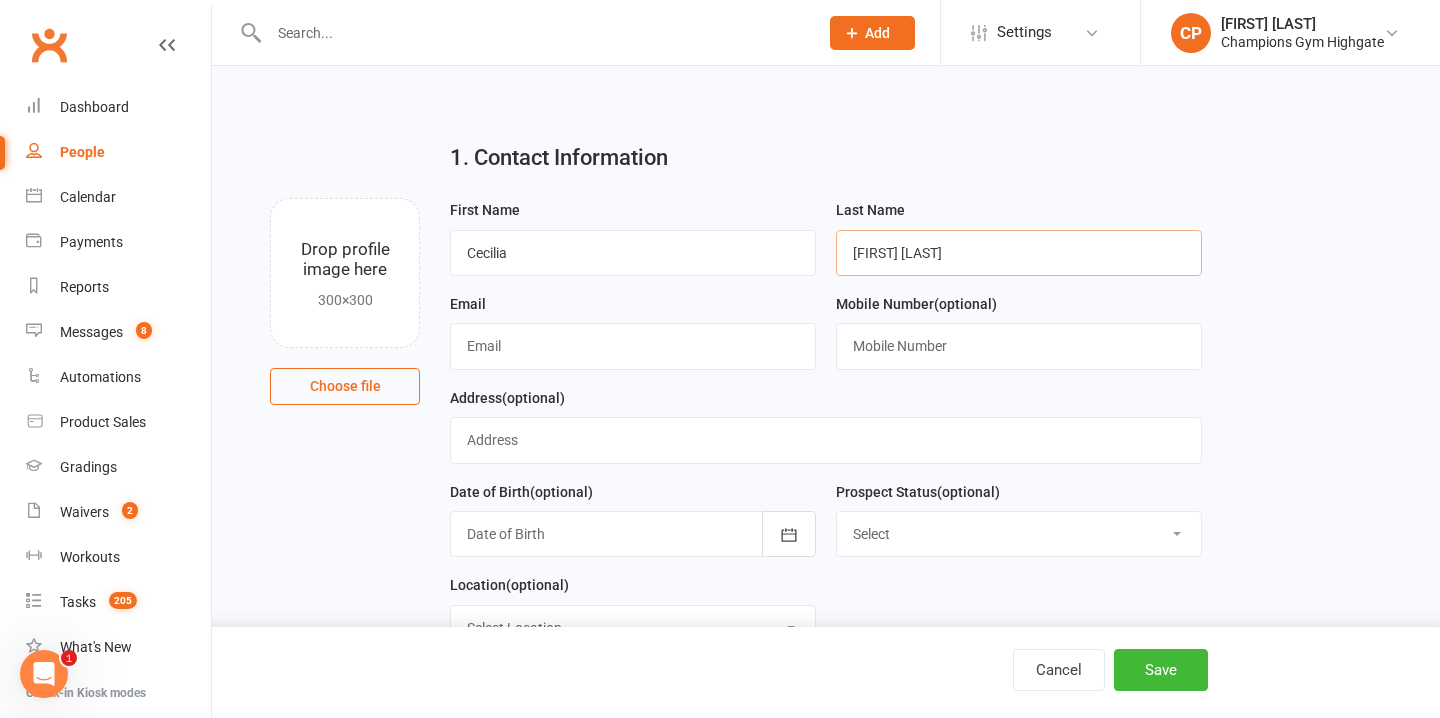 drag, startPoint x: 899, startPoint y: 248, endPoint x: 761, endPoint y: 228, distance: 139.44174 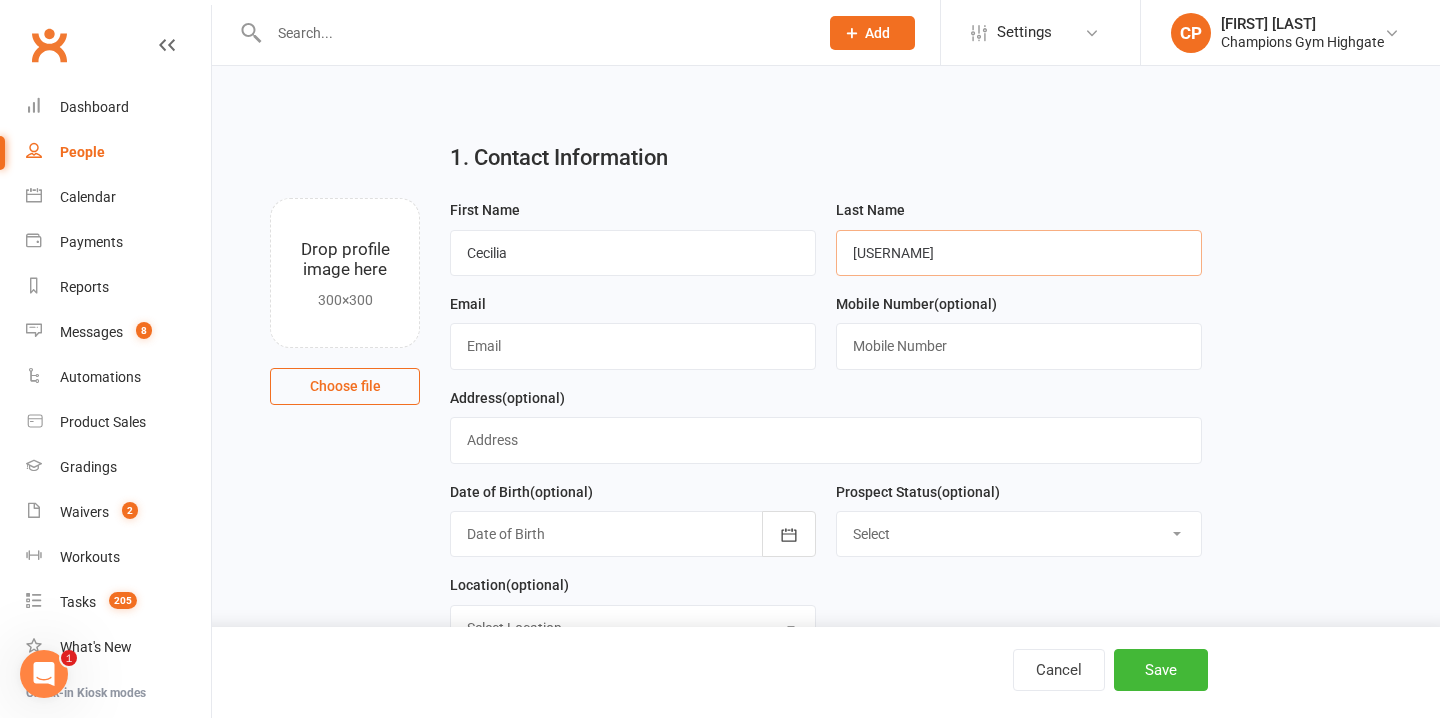 type on "Kalmeyjer" 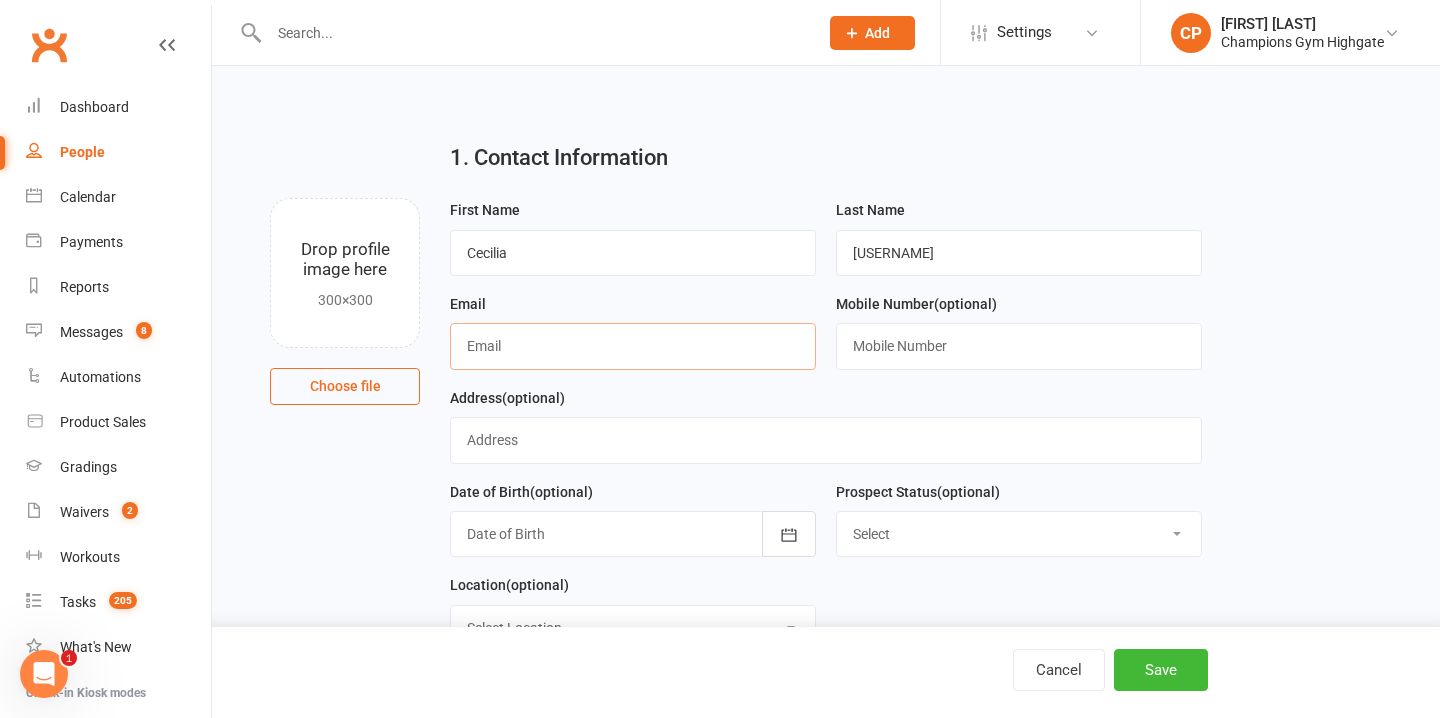click at bounding box center [633, 346] 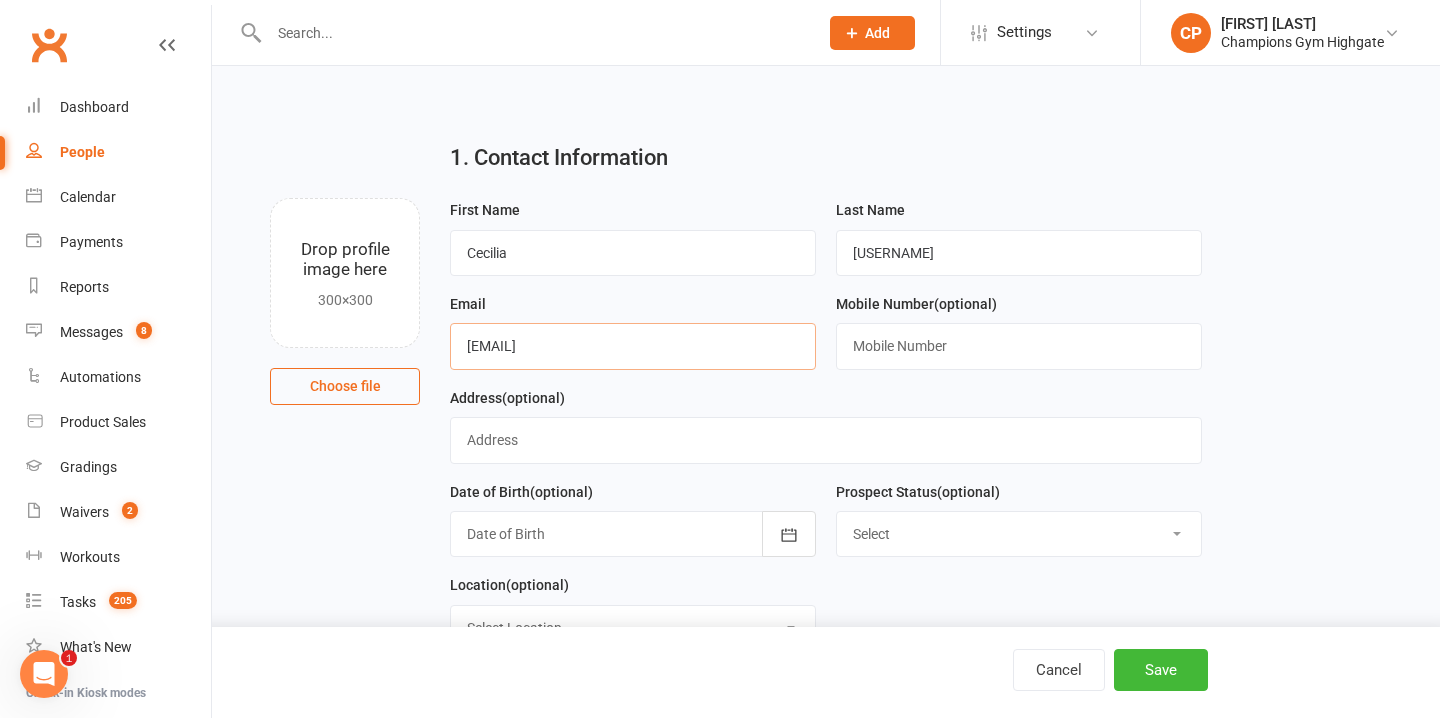 type on "cakalmeyjer@gmail.com" 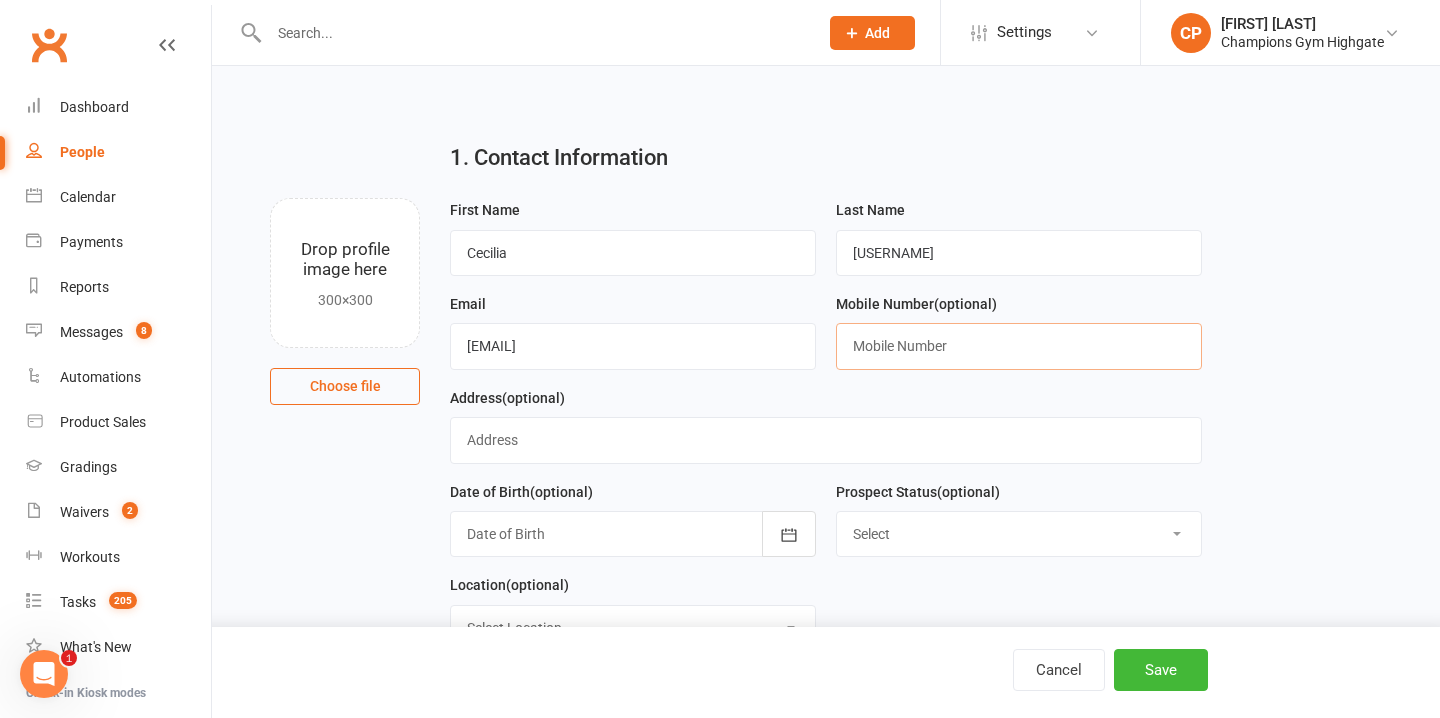click at bounding box center (1019, 346) 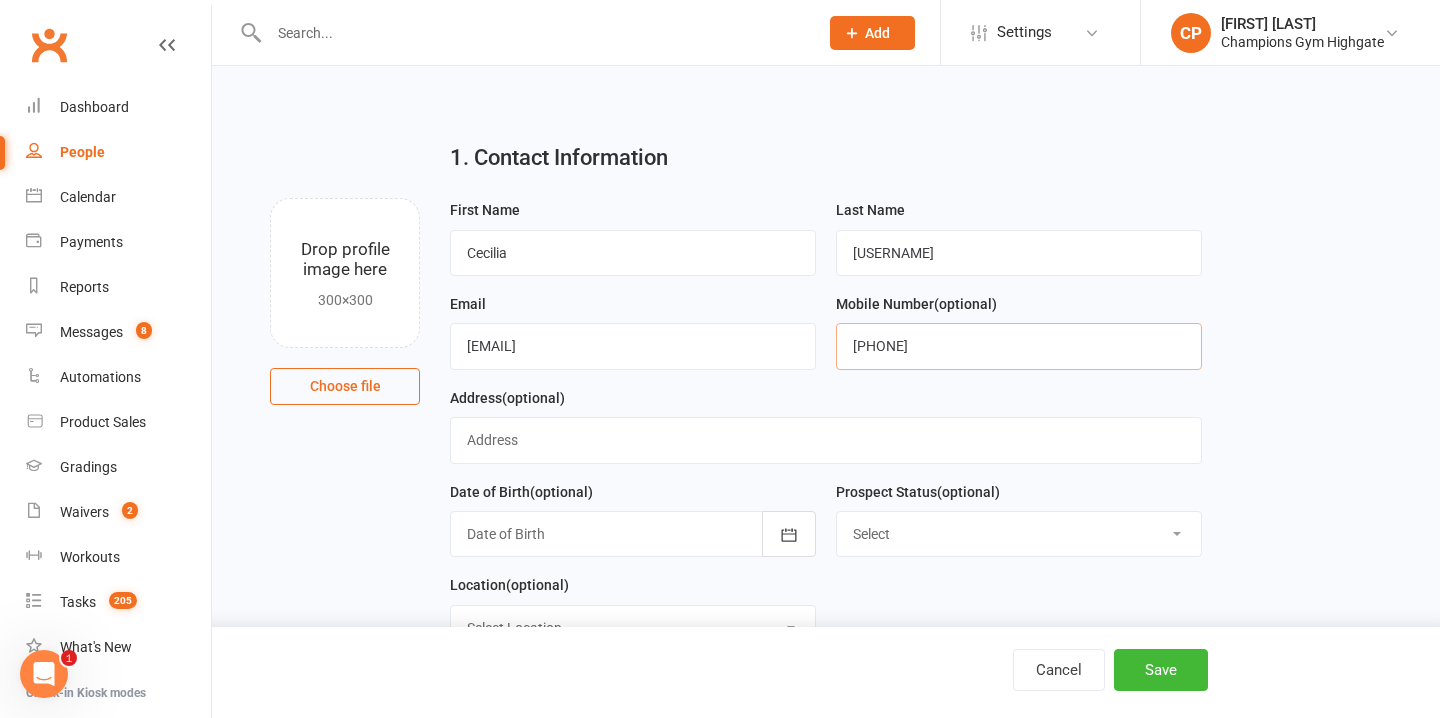 type on "0489286464" 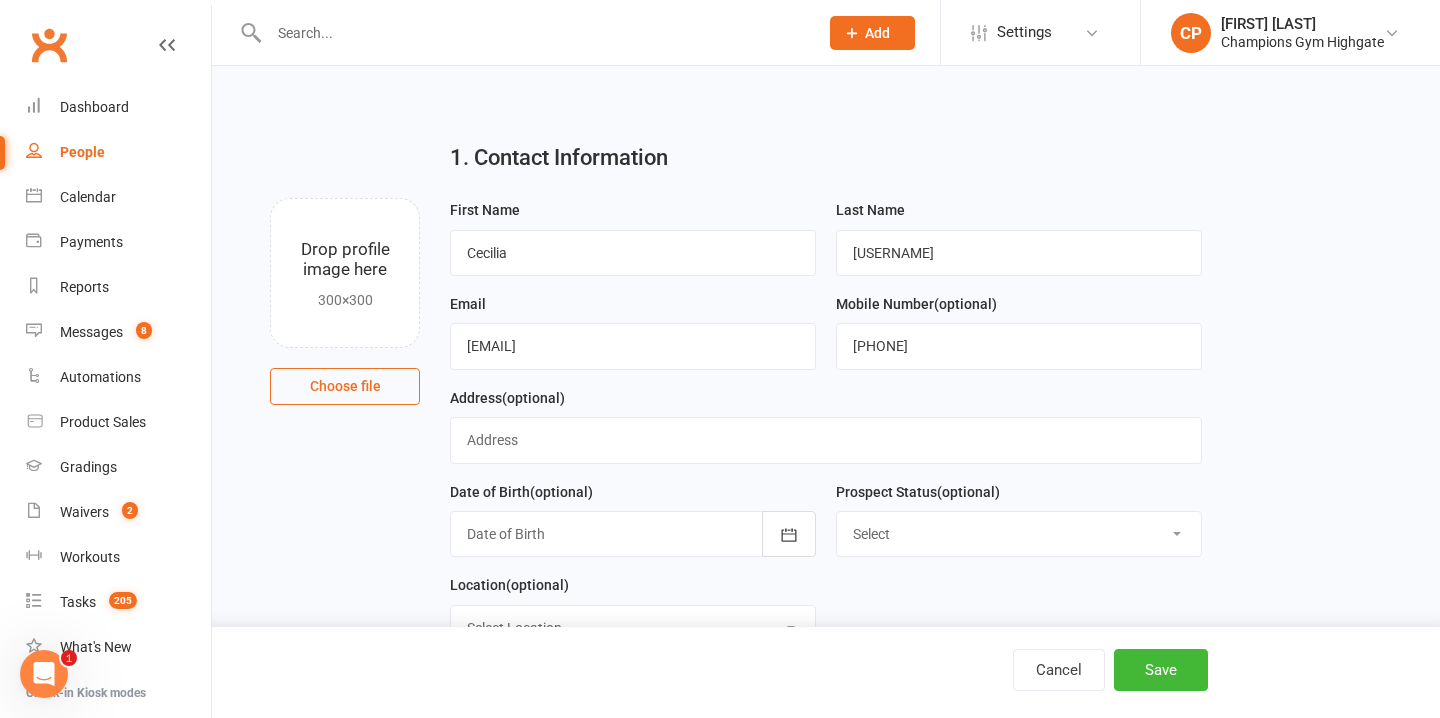 click on "Date of Birth  (optional)
2021 - 2040
2021
2022
2023
2024
2025
2026
2027
2028
2029
2030
2031
2032
2033
2034
2035
2036
2037
2038
2039
2040" at bounding box center [633, 519] 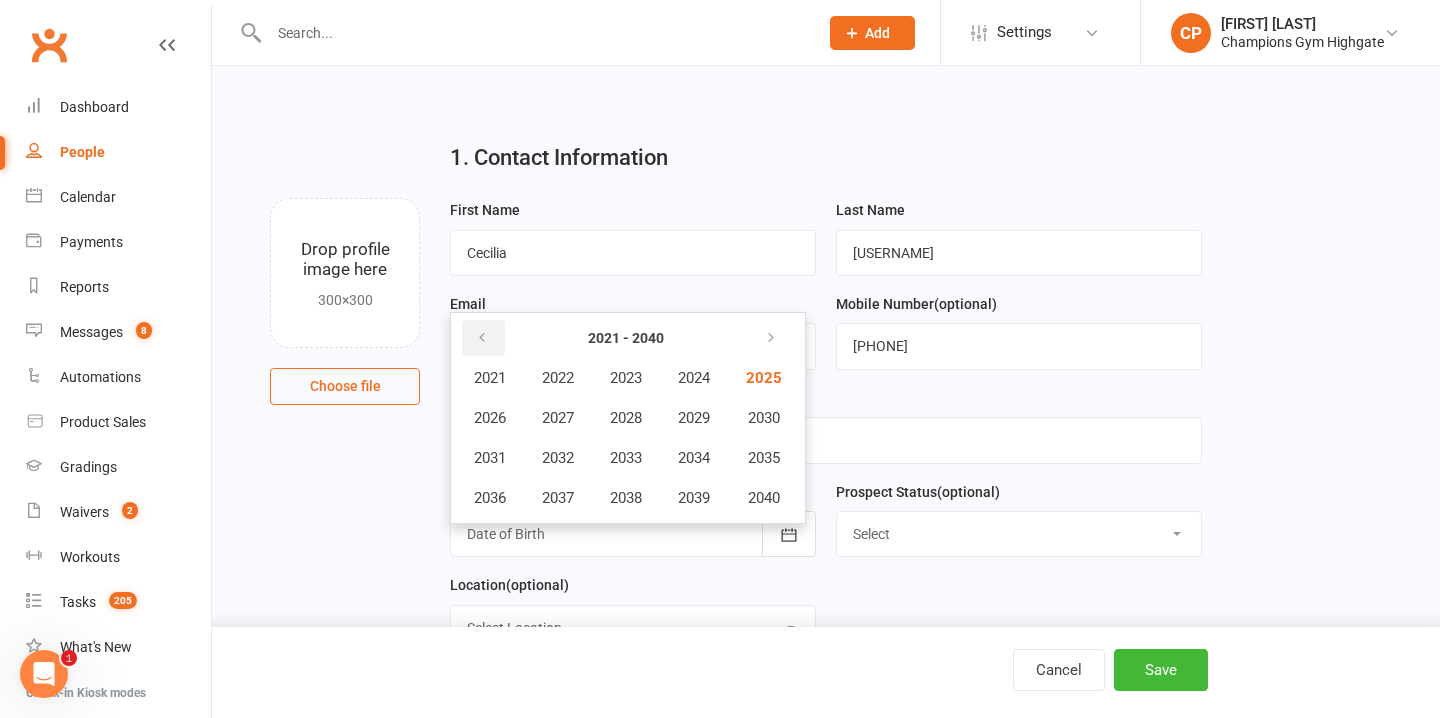 click at bounding box center (483, 338) 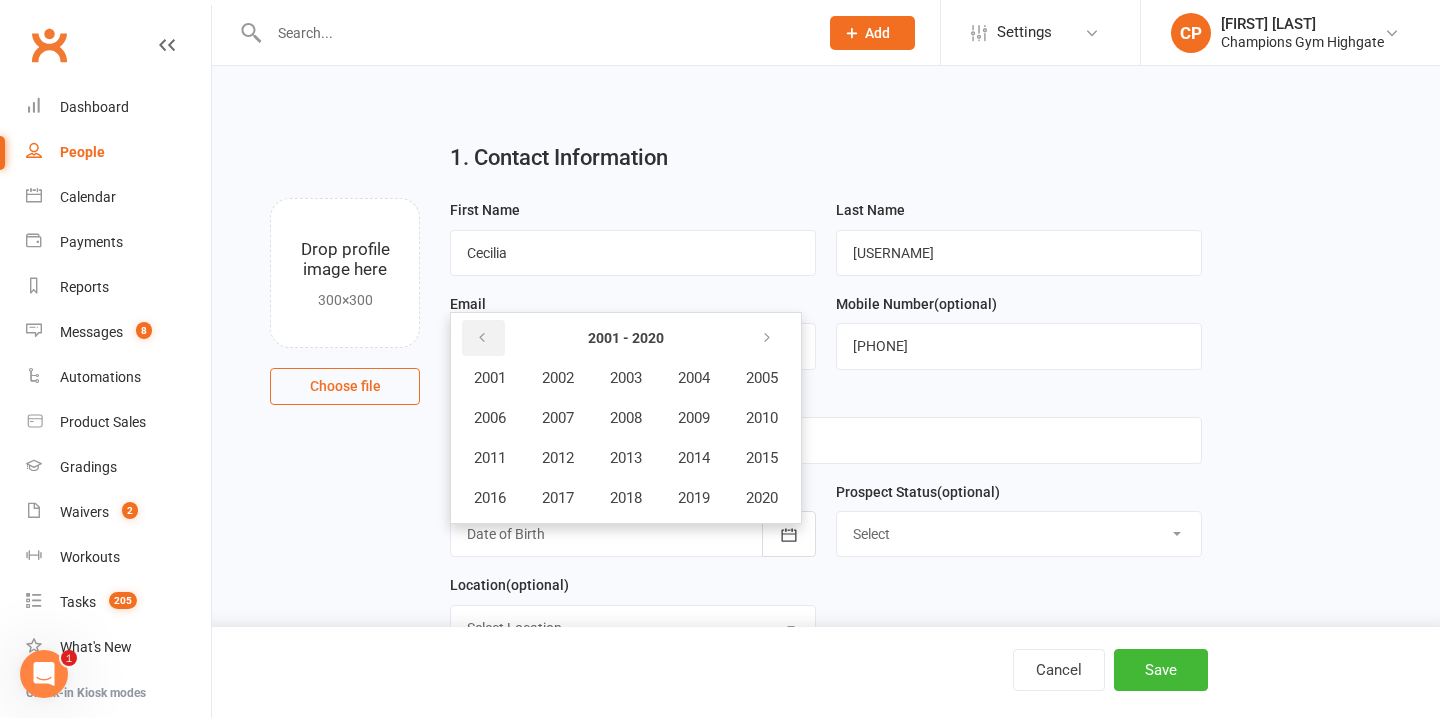 click at bounding box center [482, 338] 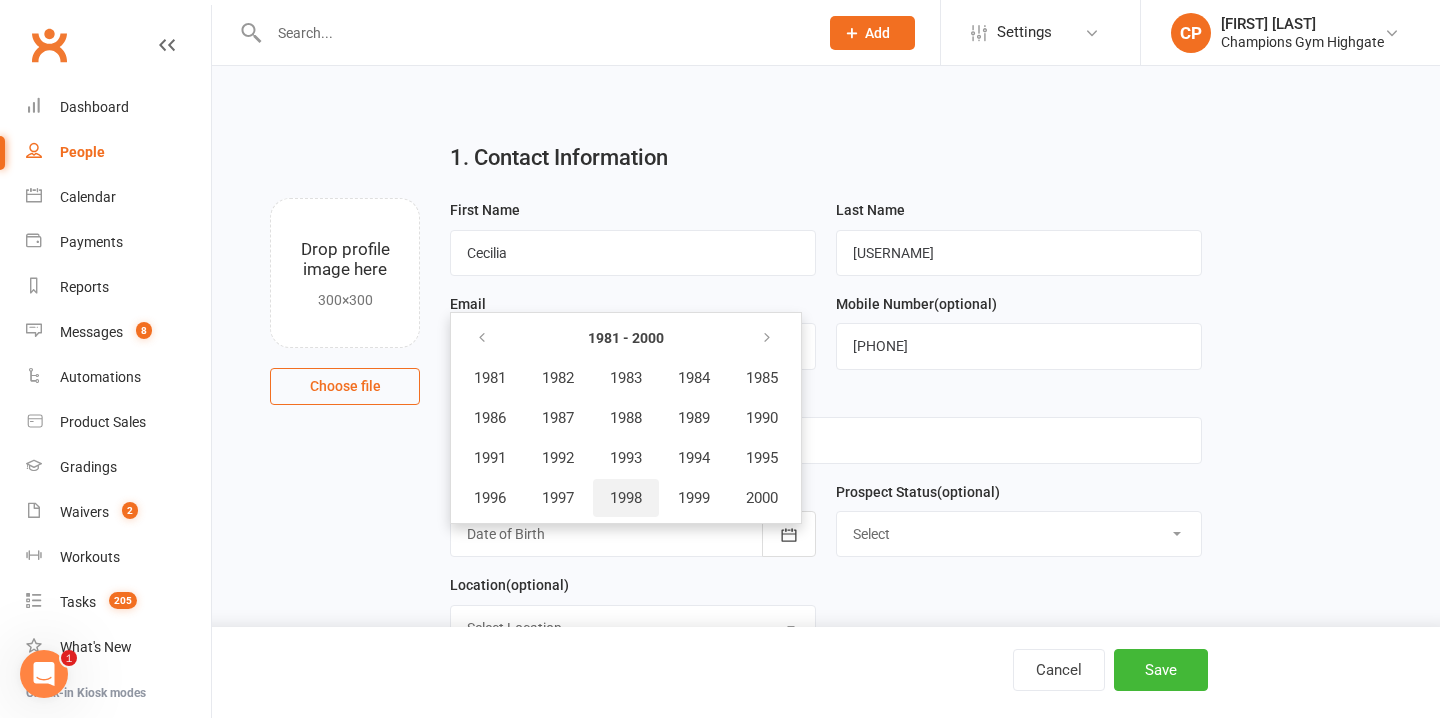 click on "1998" at bounding box center (626, 498) 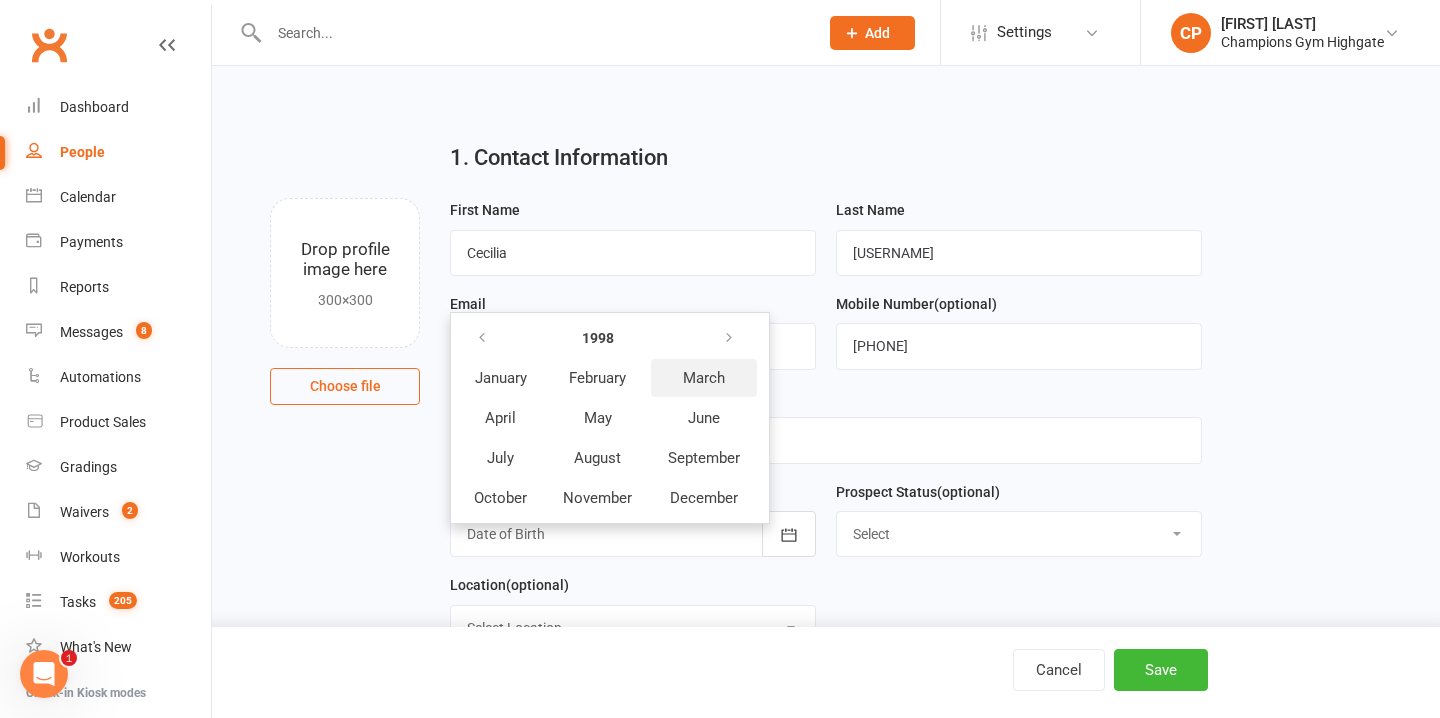 click on "March" at bounding box center (704, 378) 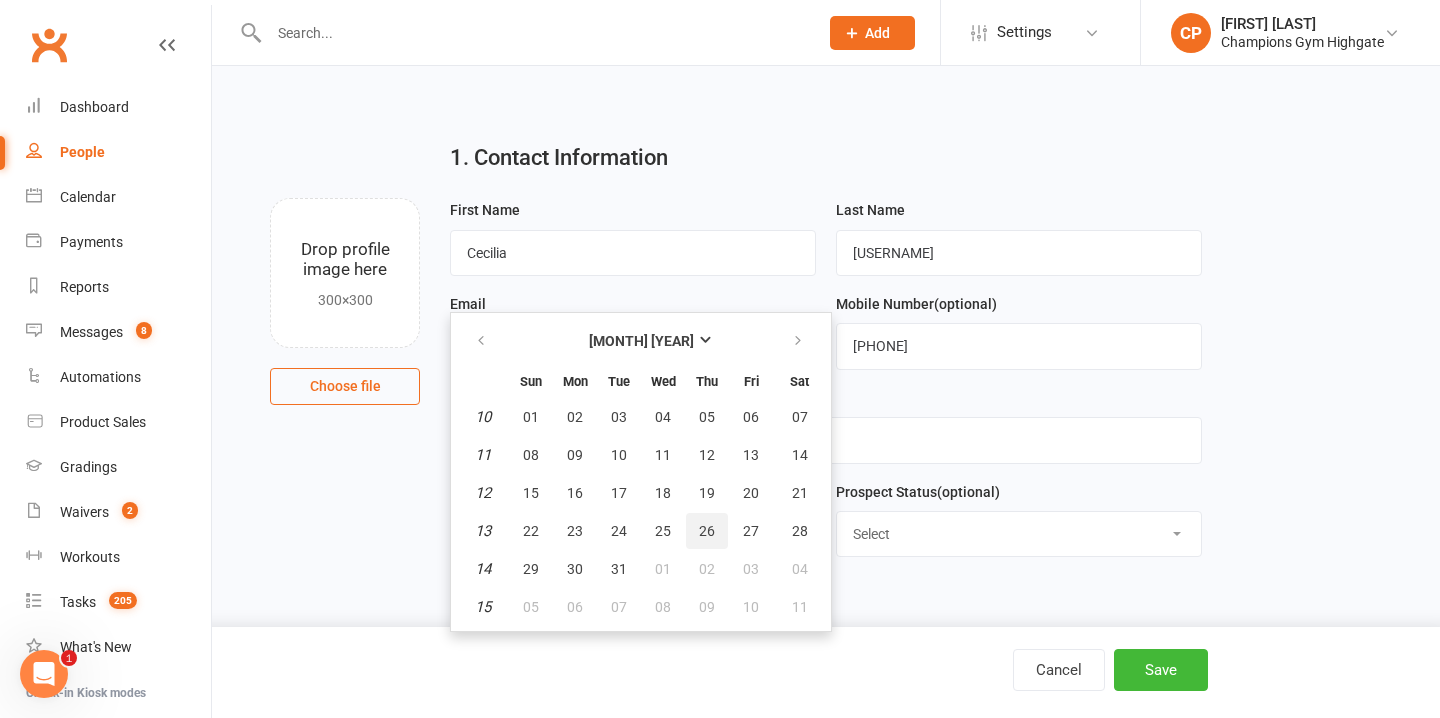 click on "26" at bounding box center (707, 531) 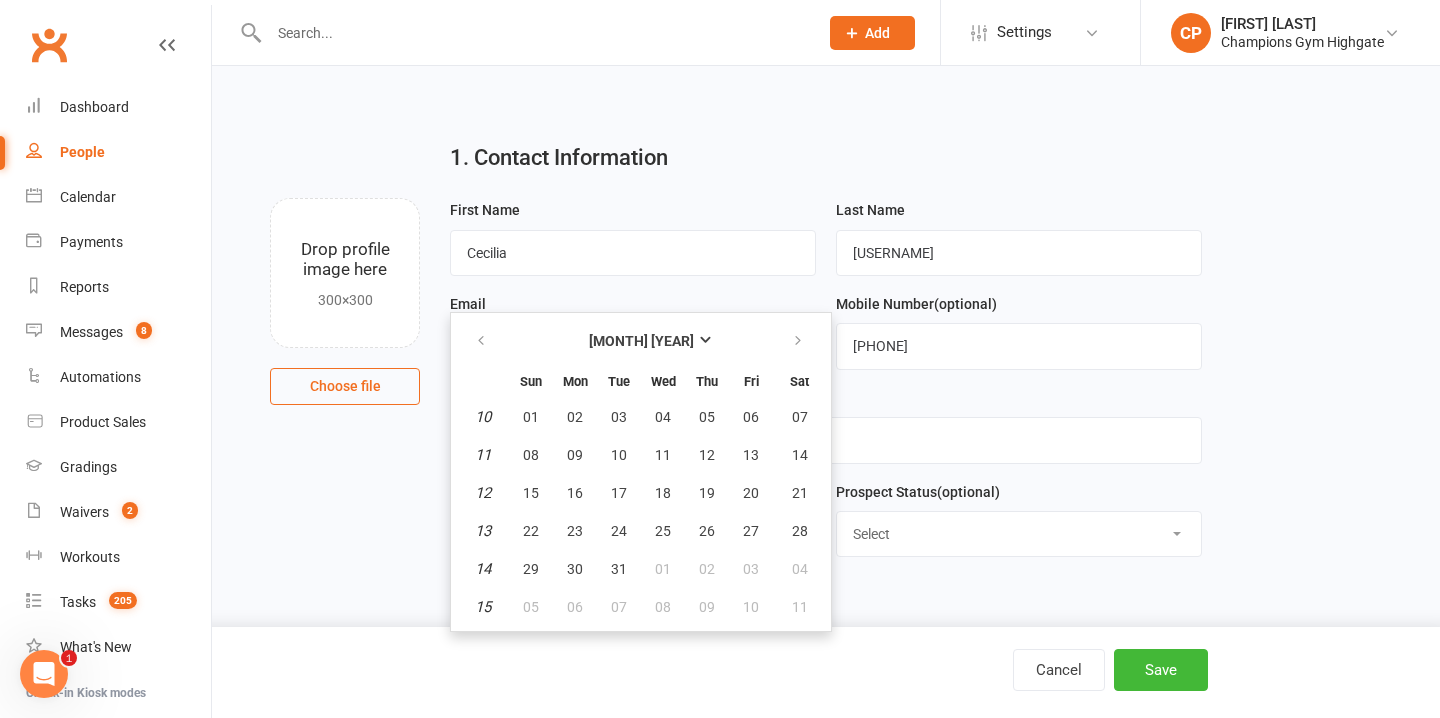 type on "26 Mar 1998" 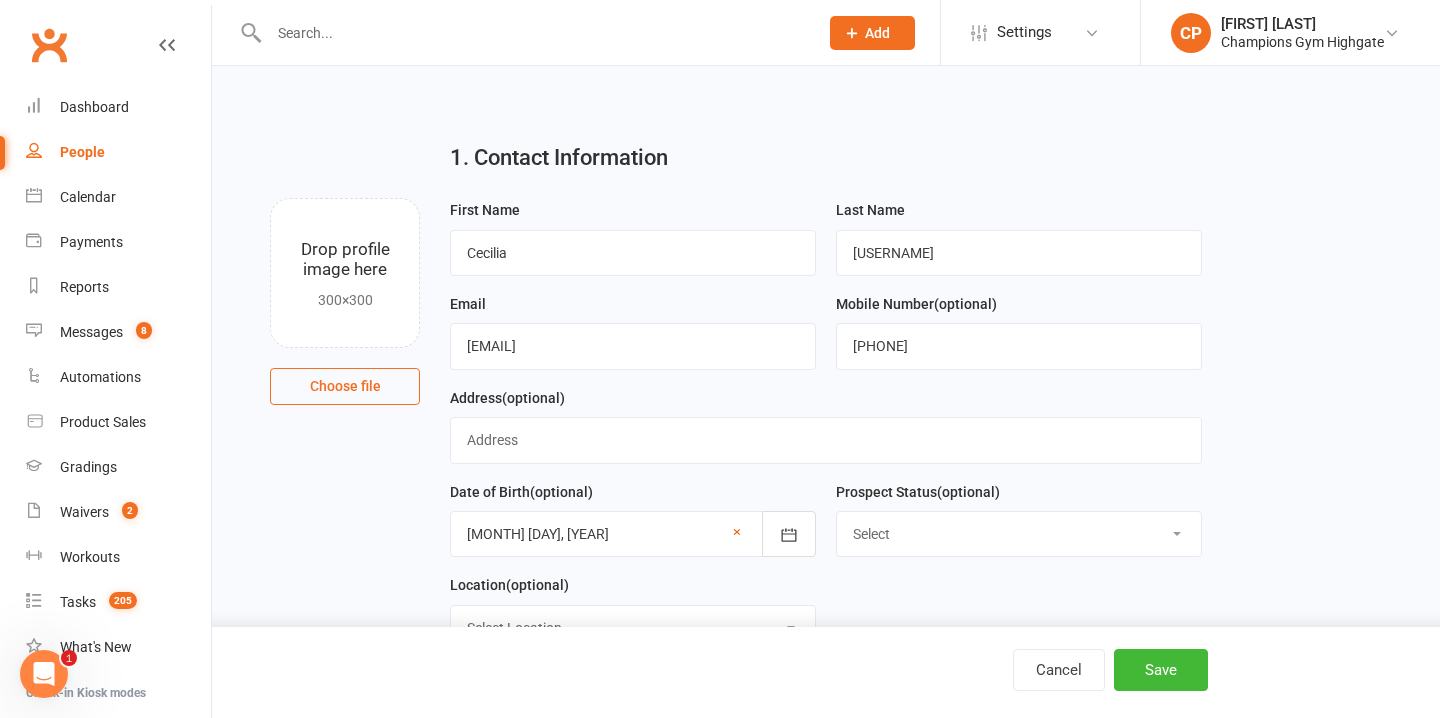 click on "Select Initial Contact Follow-up Call Follow-up Email Almost Ready Not Ready Not interested" at bounding box center (1019, 534) 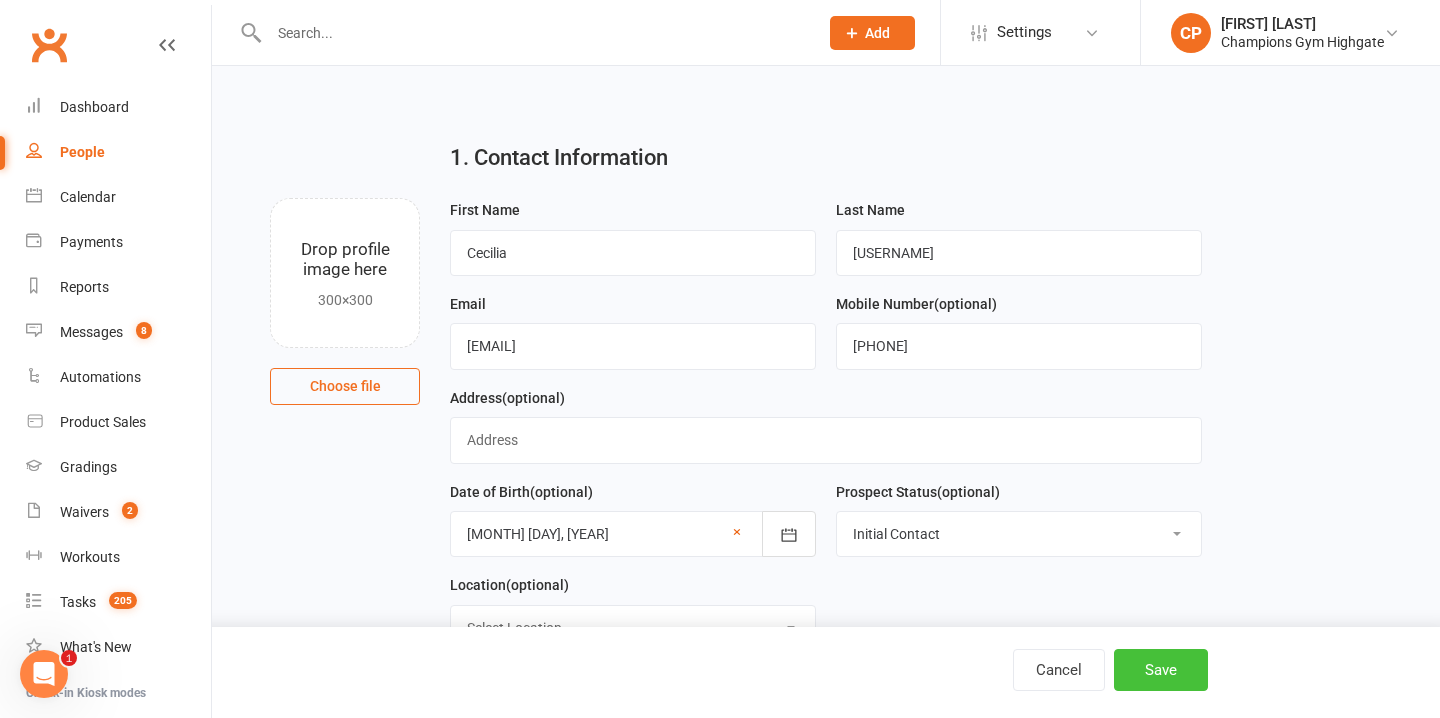 click on "Save" at bounding box center [1161, 670] 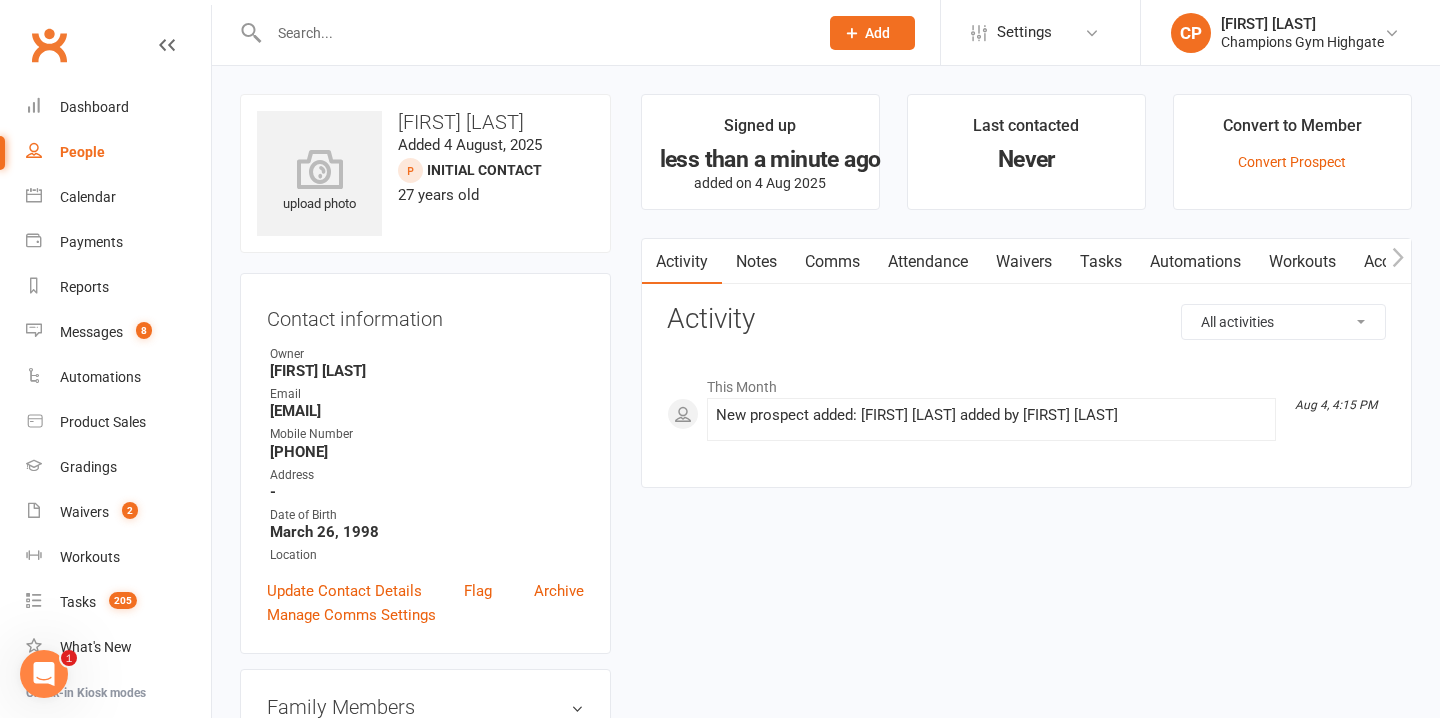 click on "Notes" at bounding box center (756, 262) 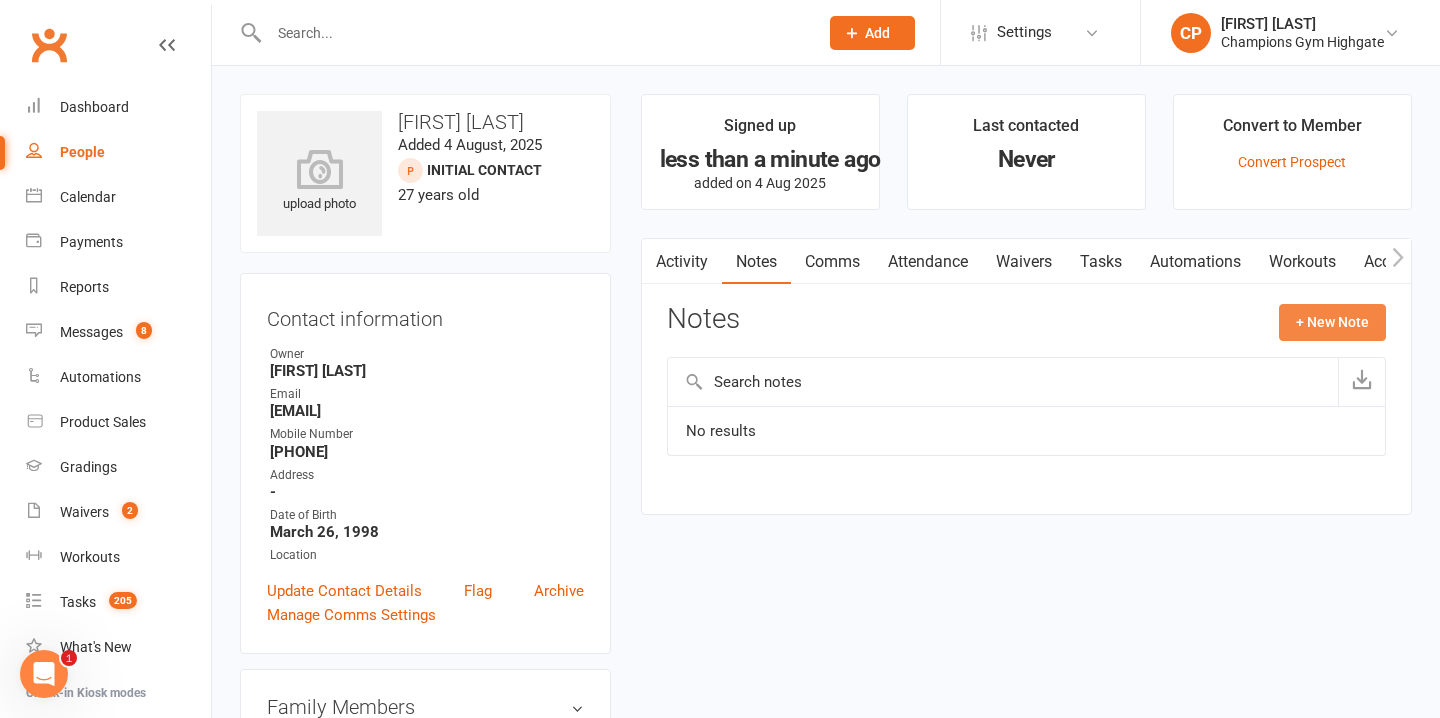 click on "+ New Note" at bounding box center (1332, 322) 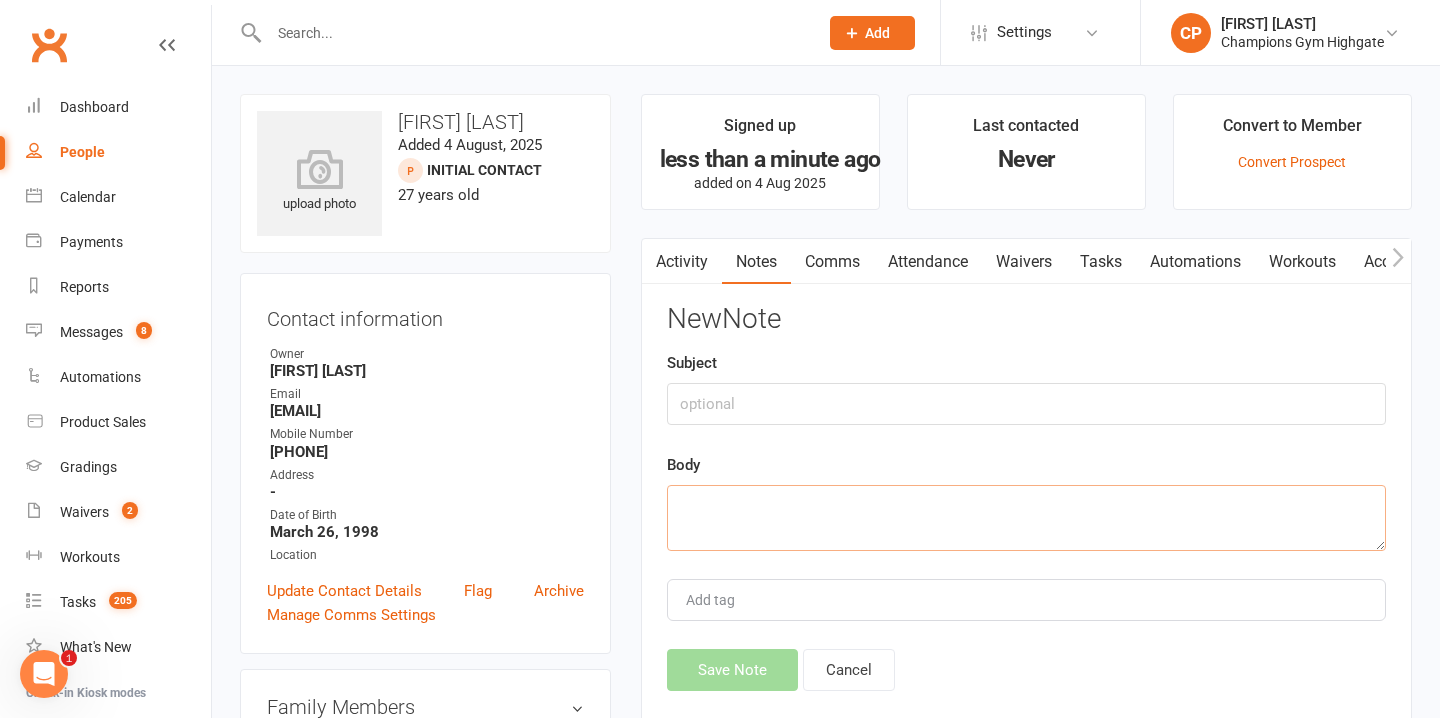 click at bounding box center (1026, 518) 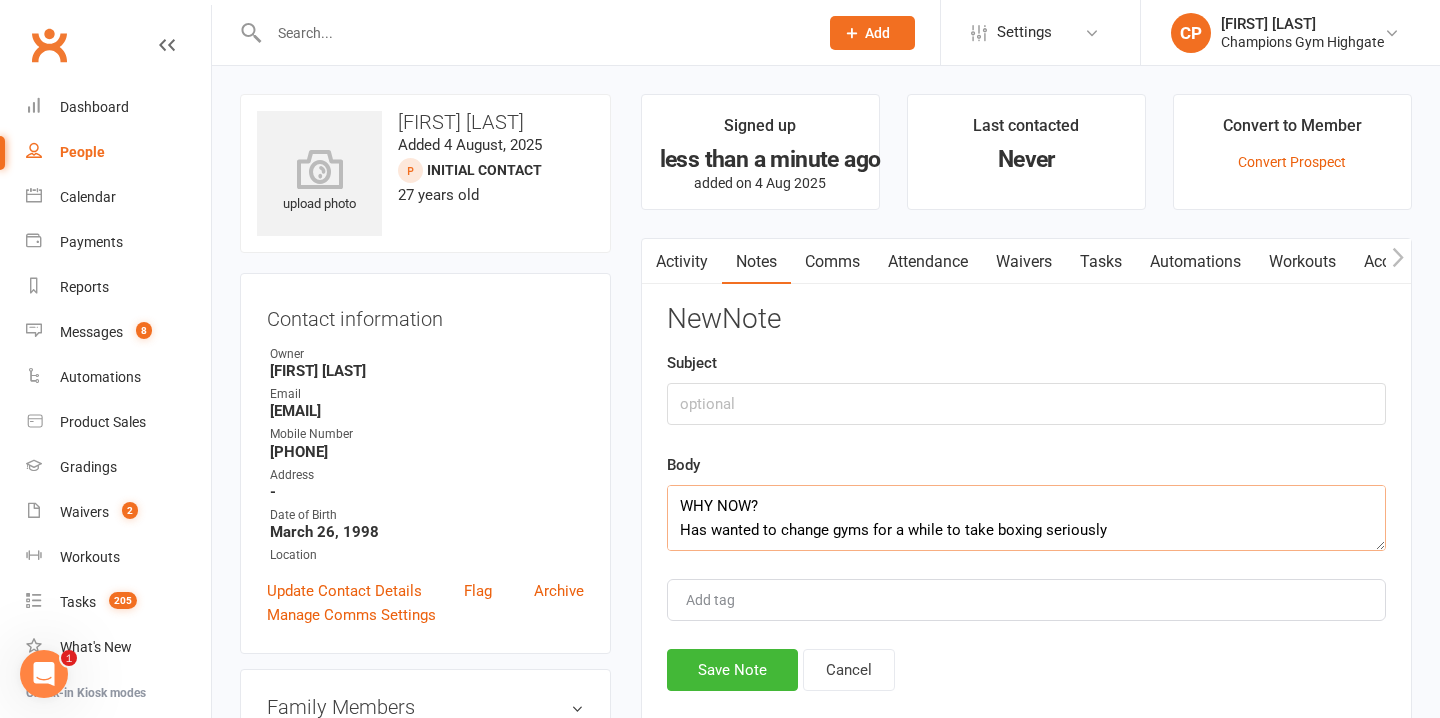 scroll, scrollTop: 132, scrollLeft: 0, axis: vertical 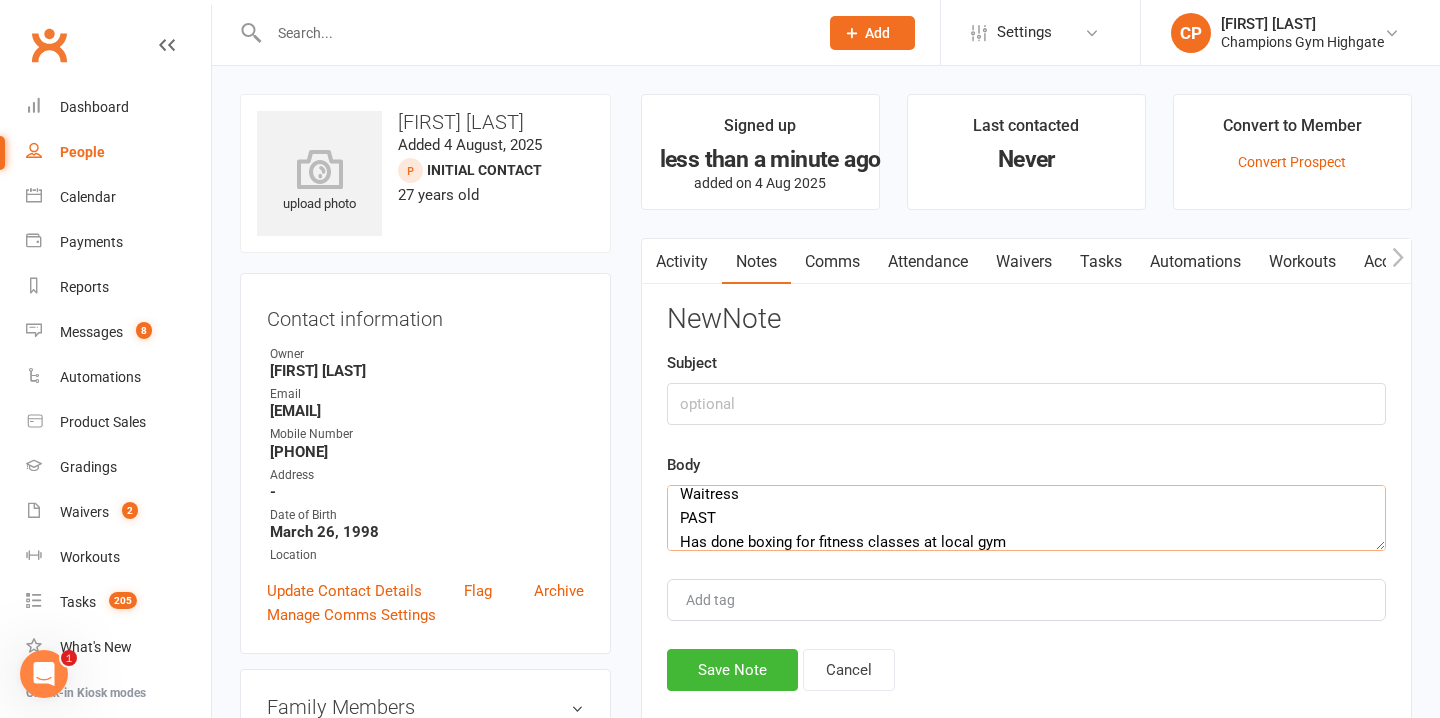 type on "WHY NOW?
Has wanted to change gyms for a while to take boxing seriously
INFO
At uni
Waitress
PAST
Has done boxing for fitness classes at local gym" 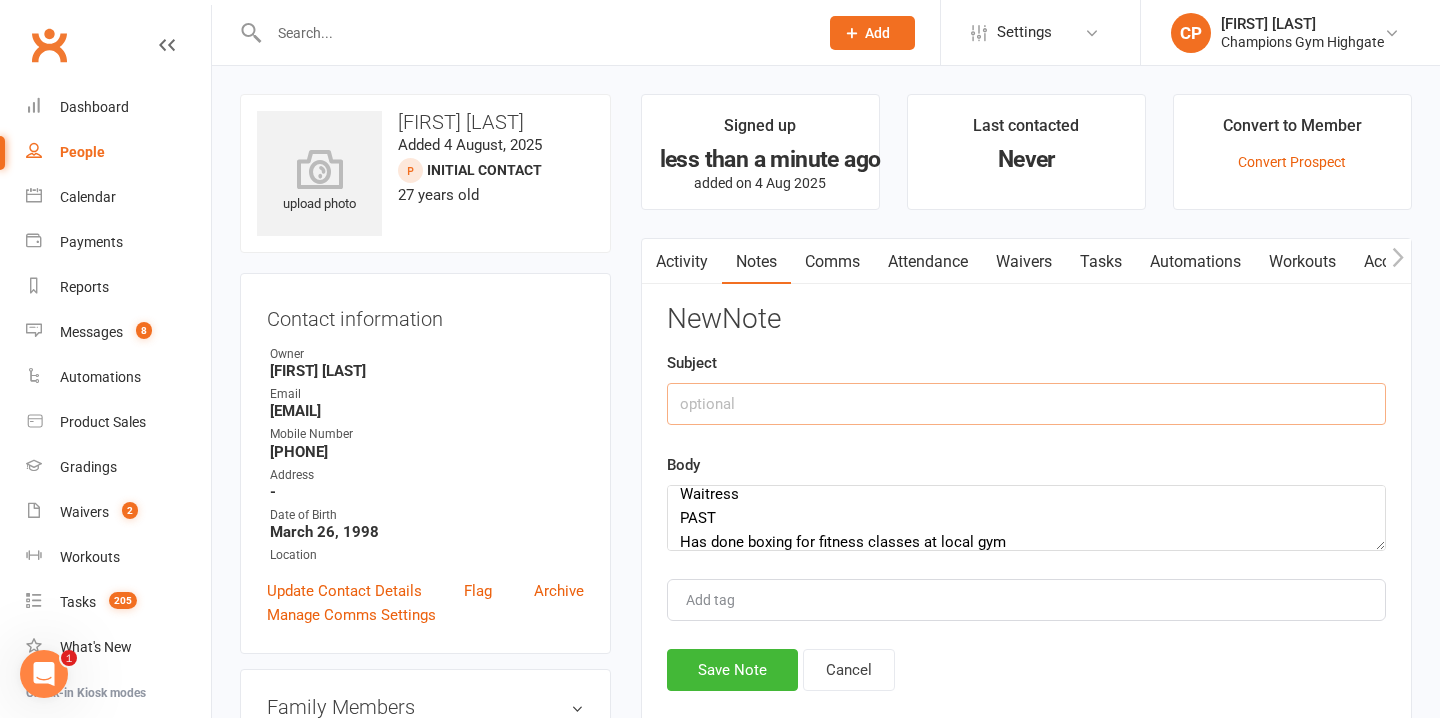 click at bounding box center (1026, 404) 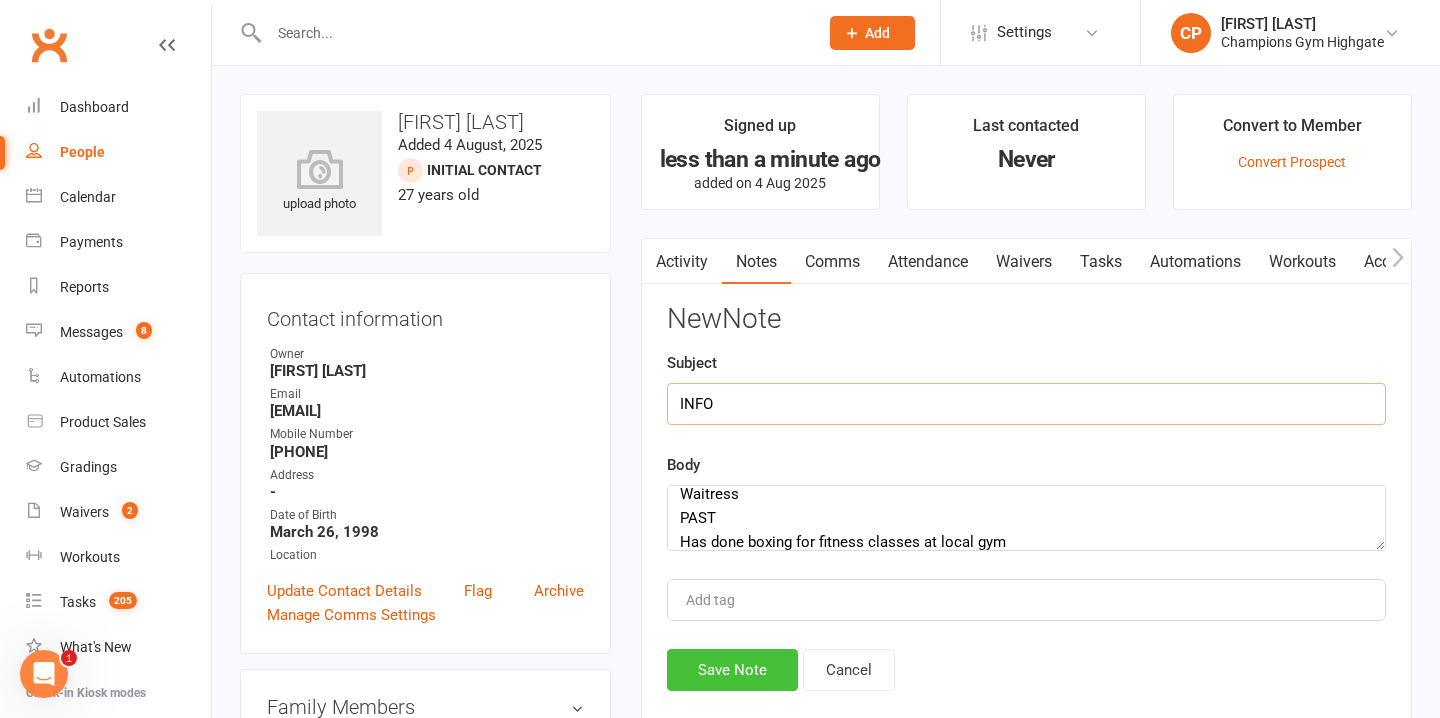 type on "INFO" 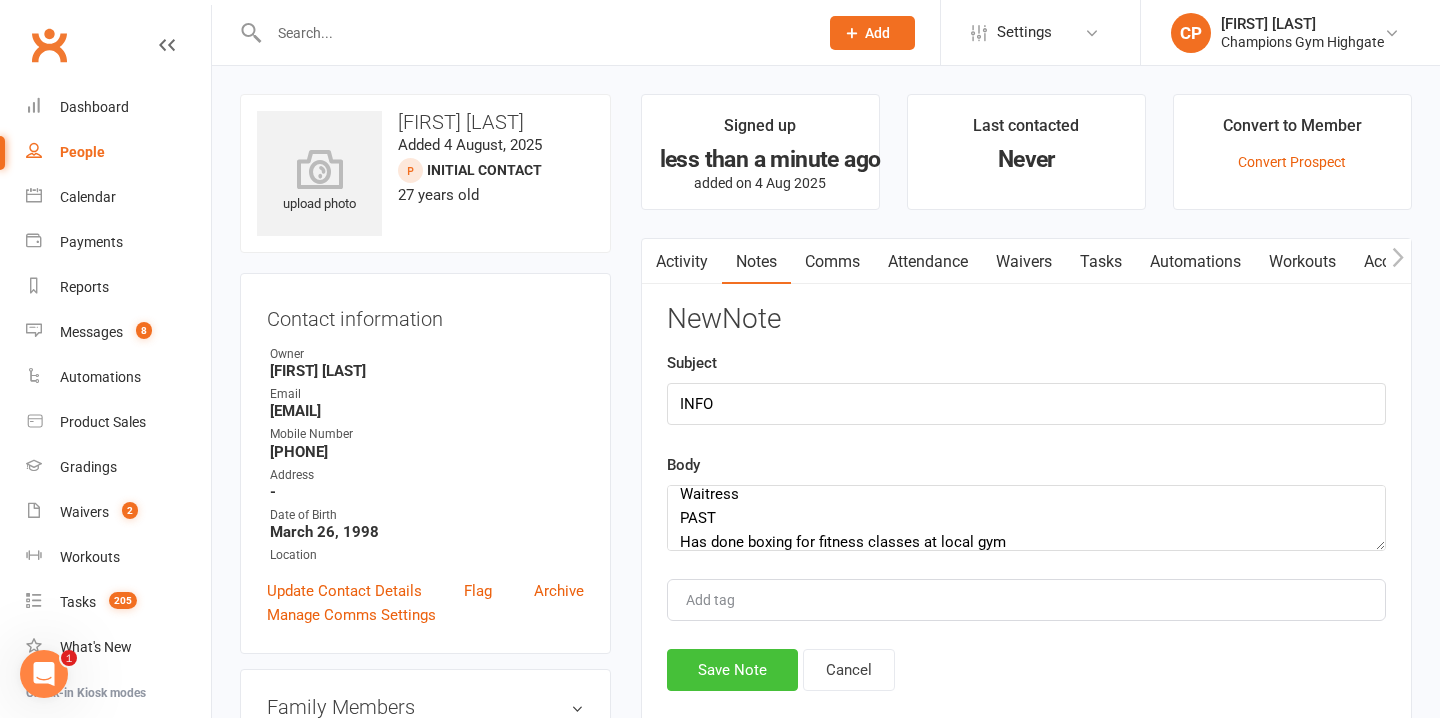 click on "Save Note" at bounding box center (732, 670) 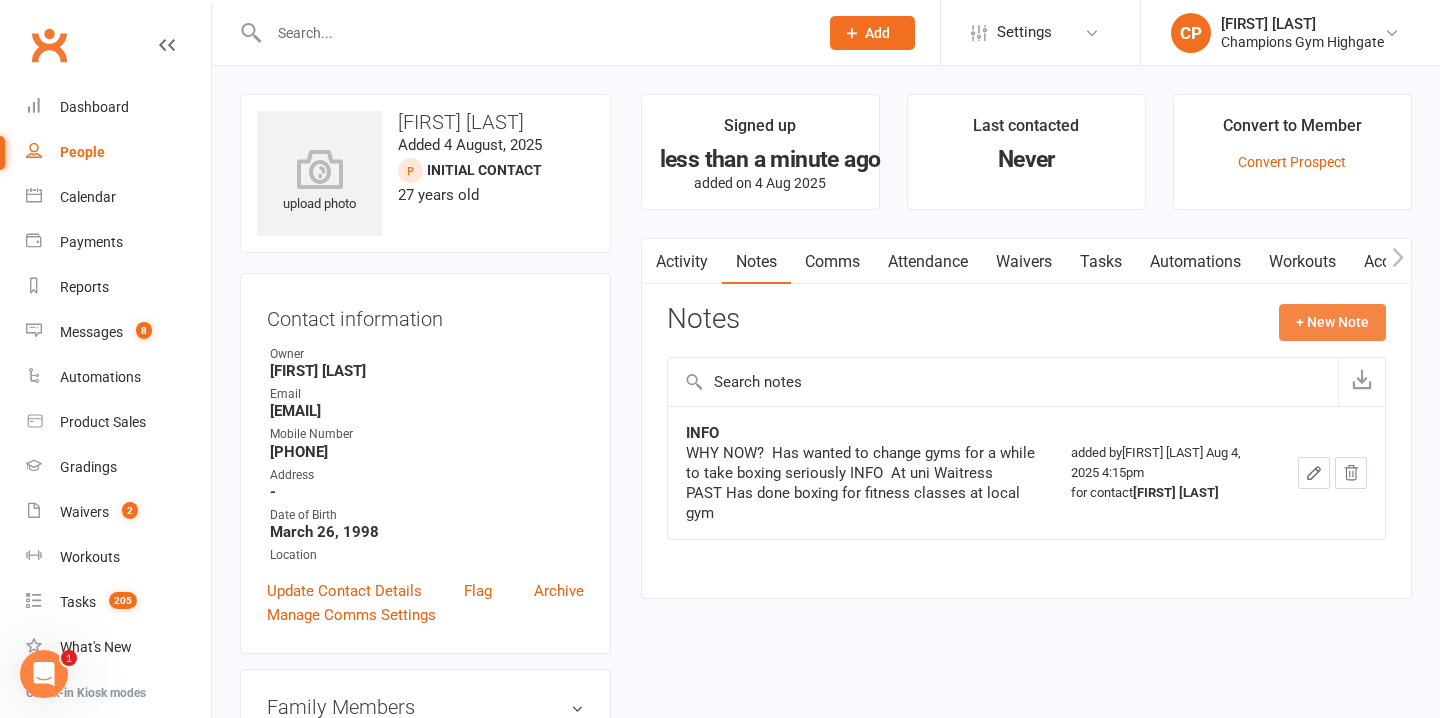 click on "+ New Note" at bounding box center (1332, 322) 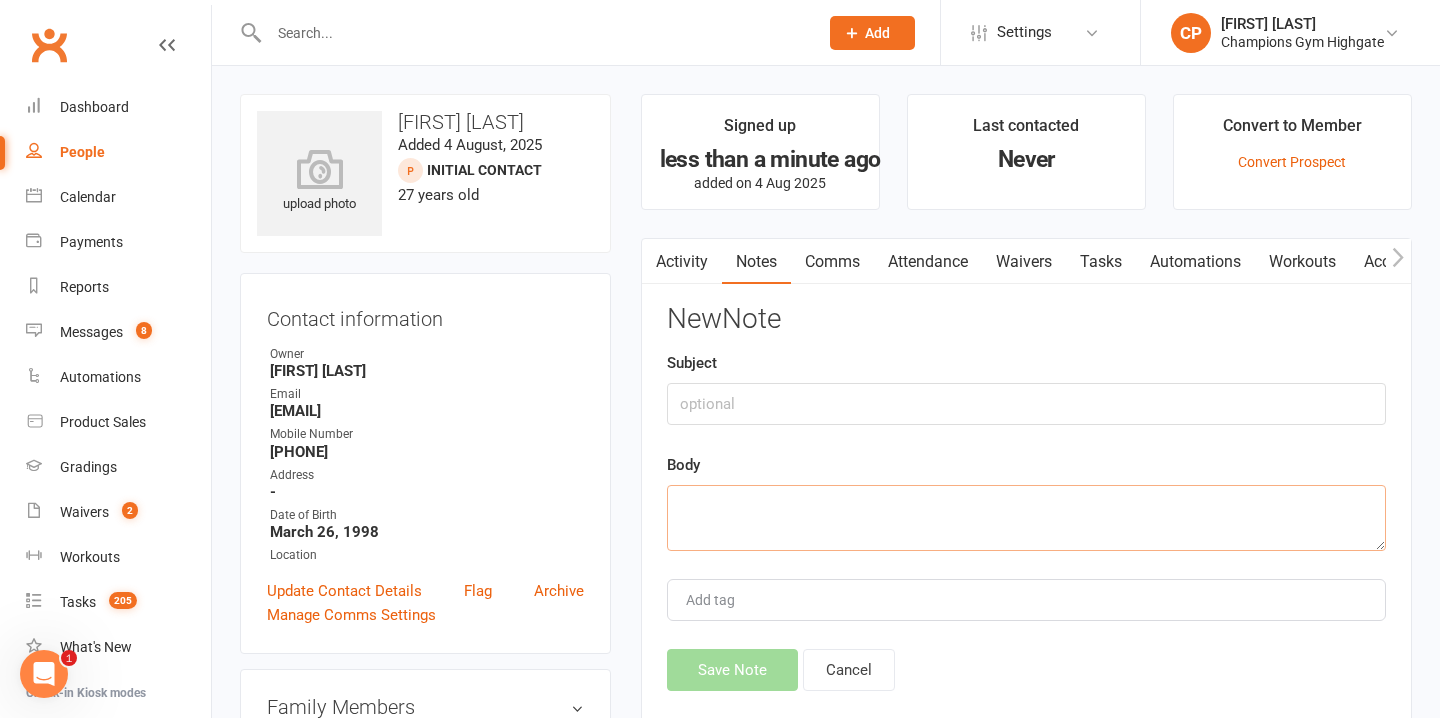 click at bounding box center (1026, 518) 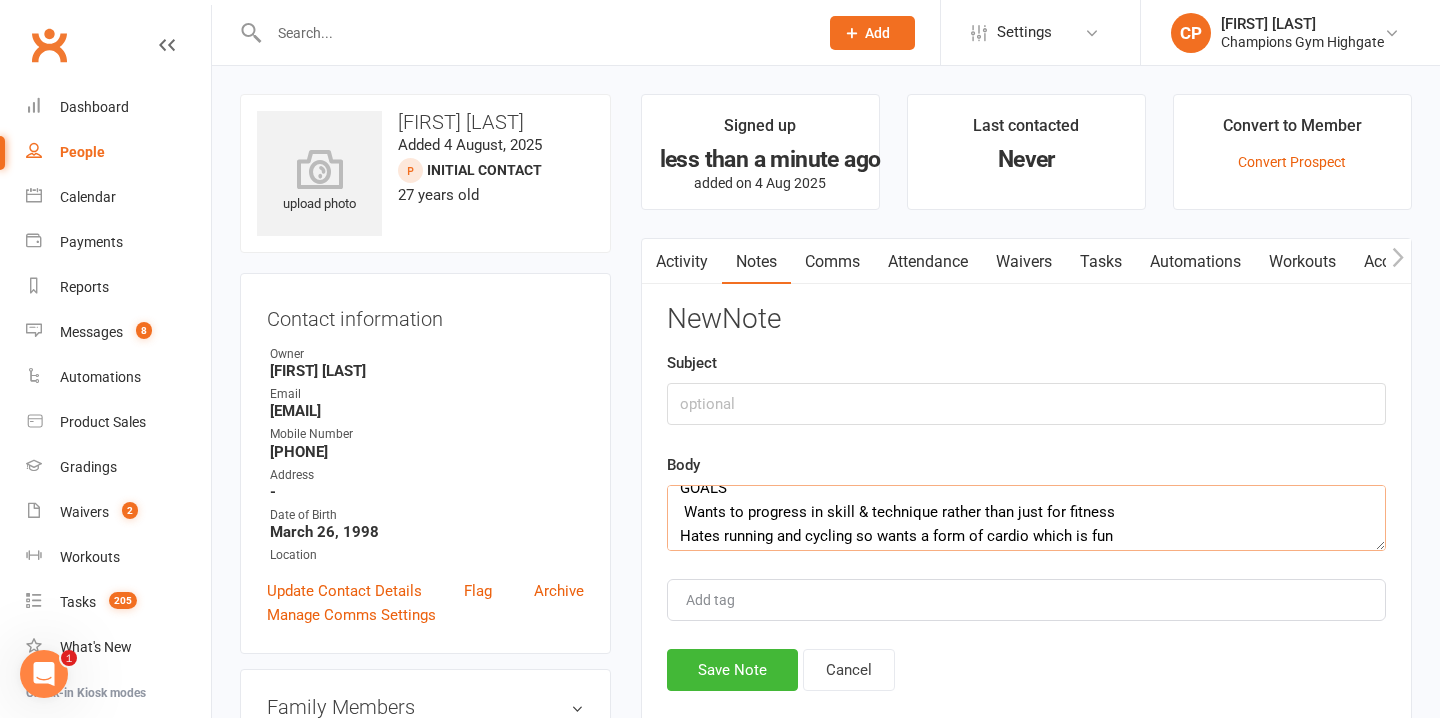 scroll, scrollTop: 0, scrollLeft: 0, axis: both 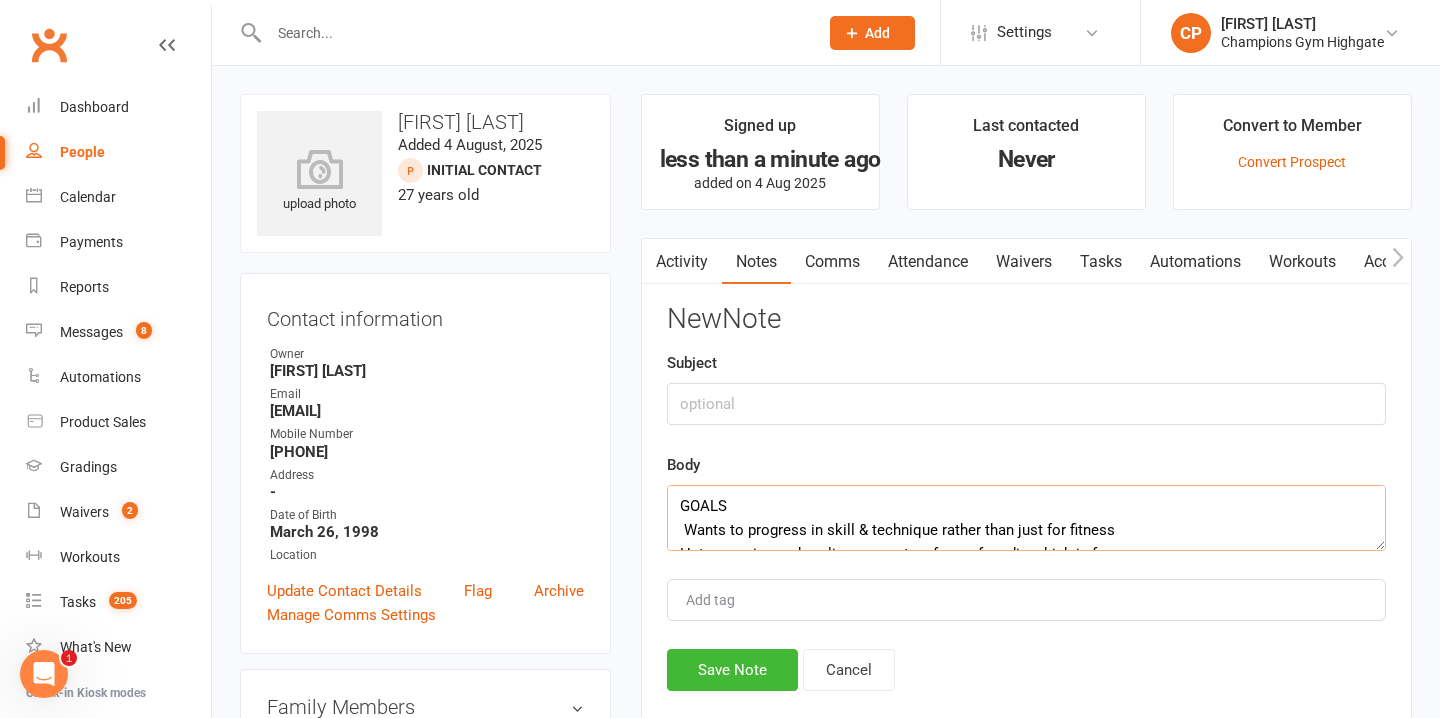 drag, startPoint x: 742, startPoint y: 507, endPoint x: 646, endPoint y: 507, distance: 96 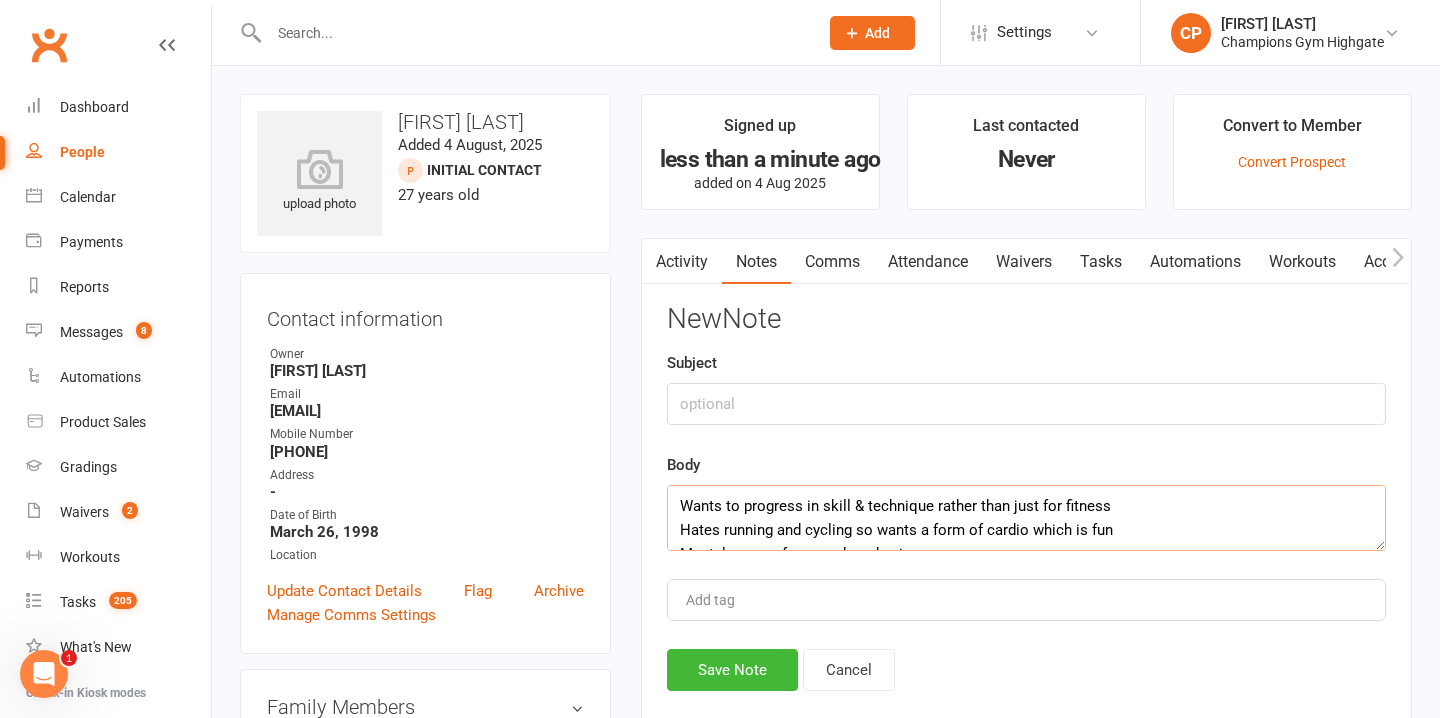 type on "Wants to progress in skill & technique rather than just for fitness
Hates running and cycling so wants a form of cardio which is fun
Mental escape from work and uni" 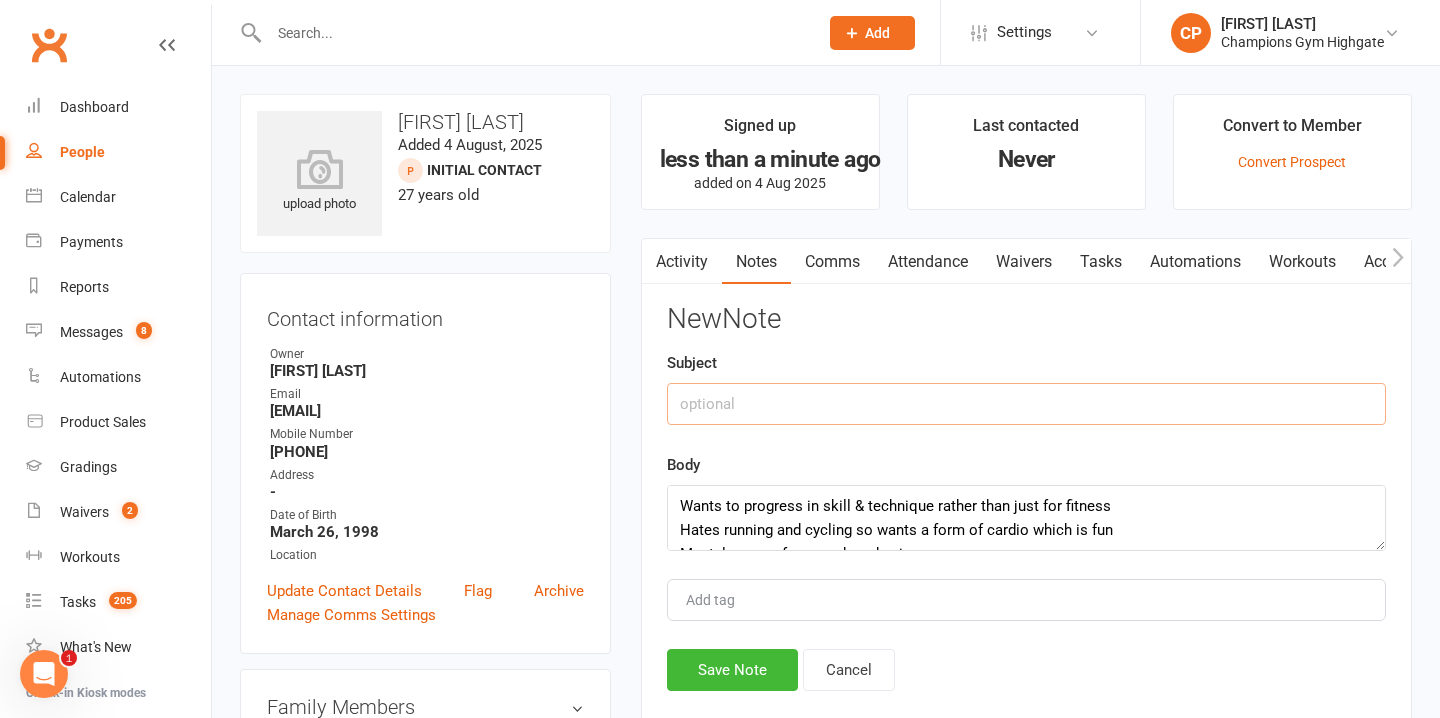 click at bounding box center (1026, 404) 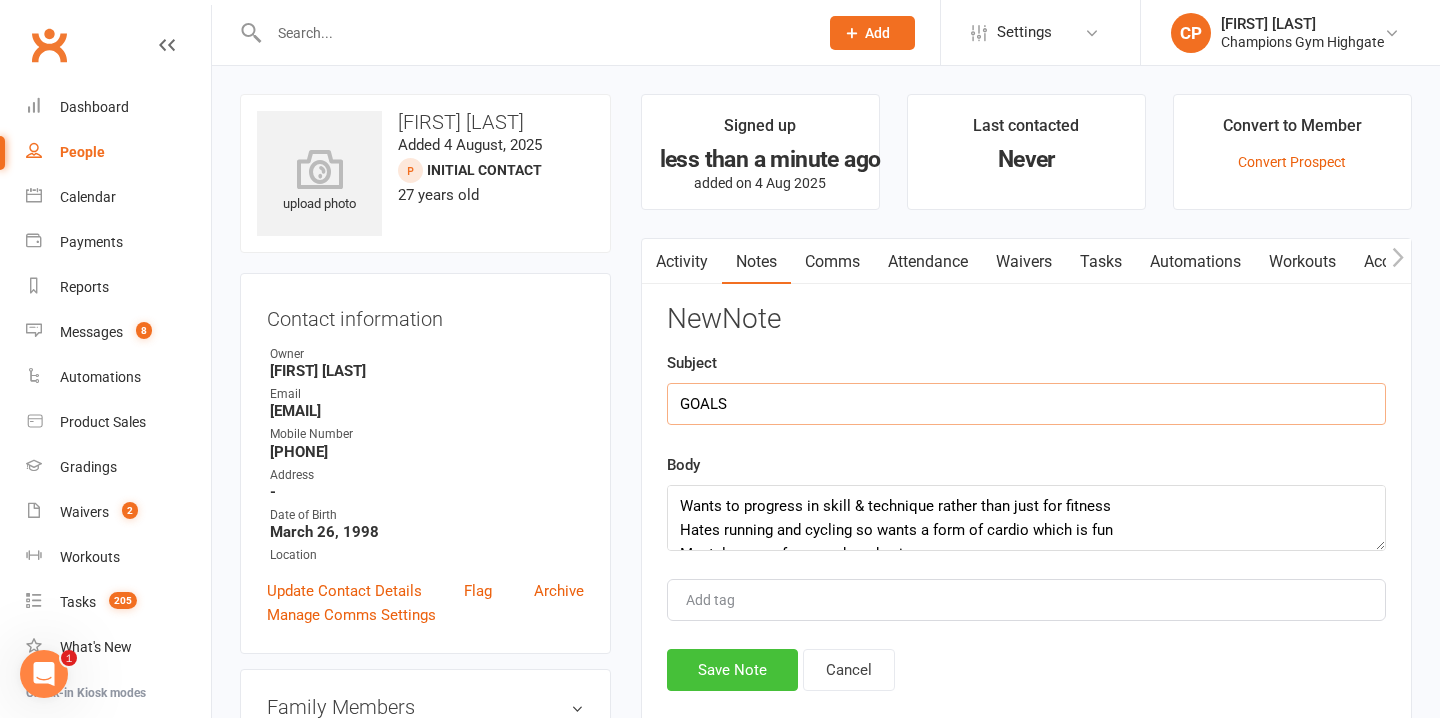 type on "GOALS" 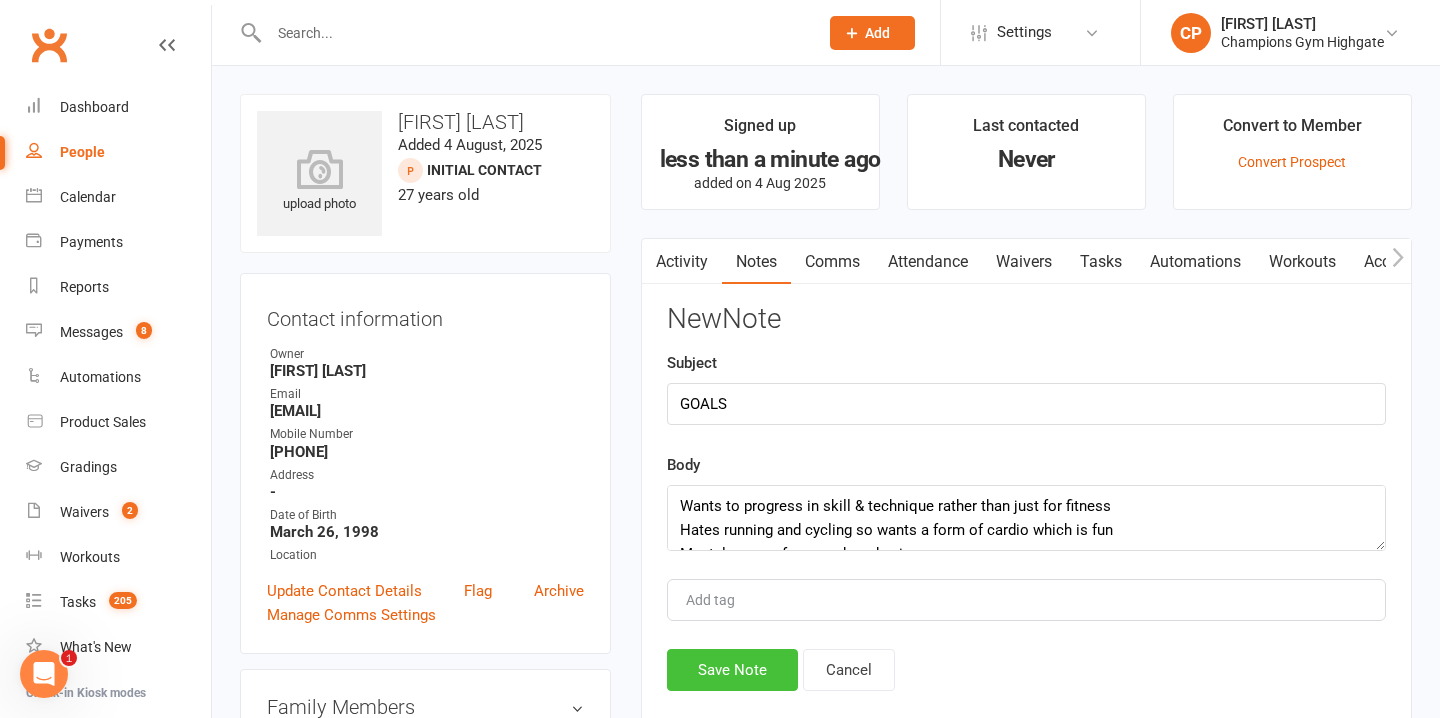 click on "Save Note" at bounding box center [732, 670] 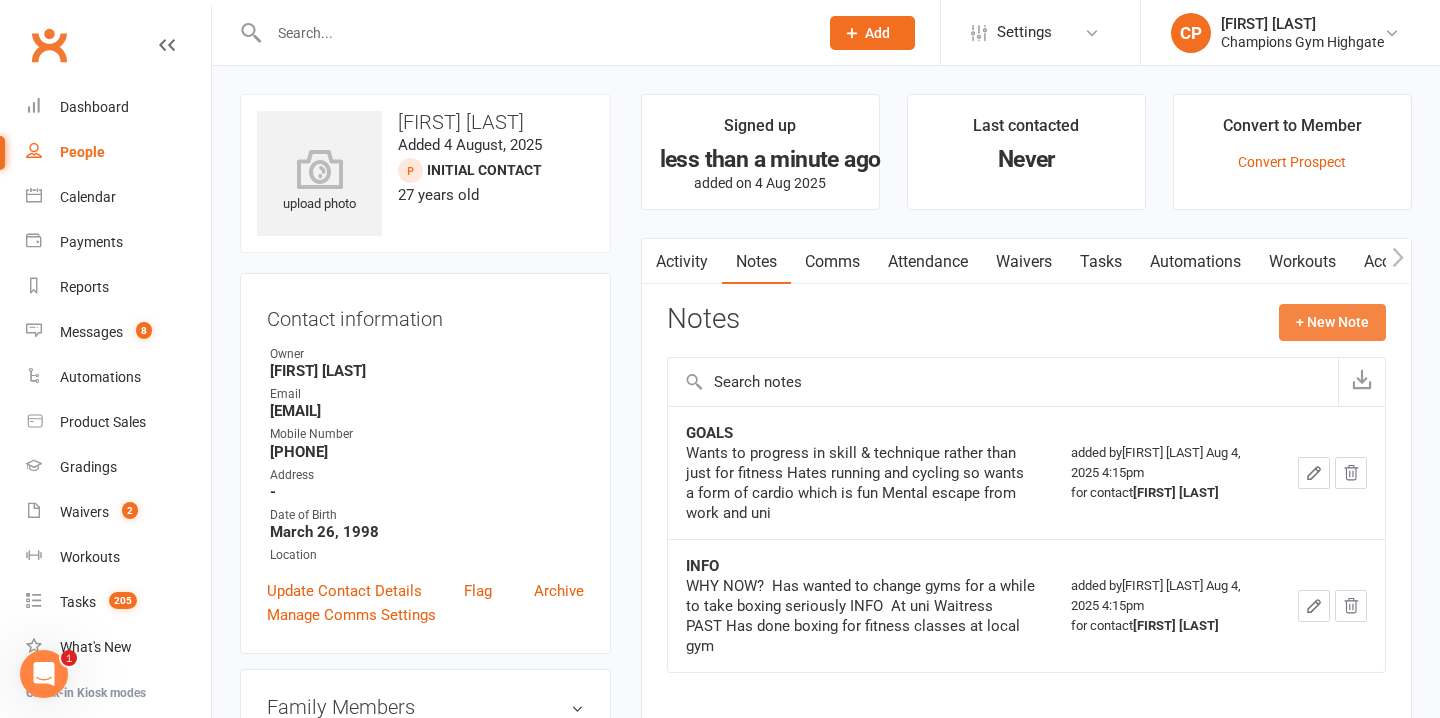 click on "+ New Note" at bounding box center [1332, 322] 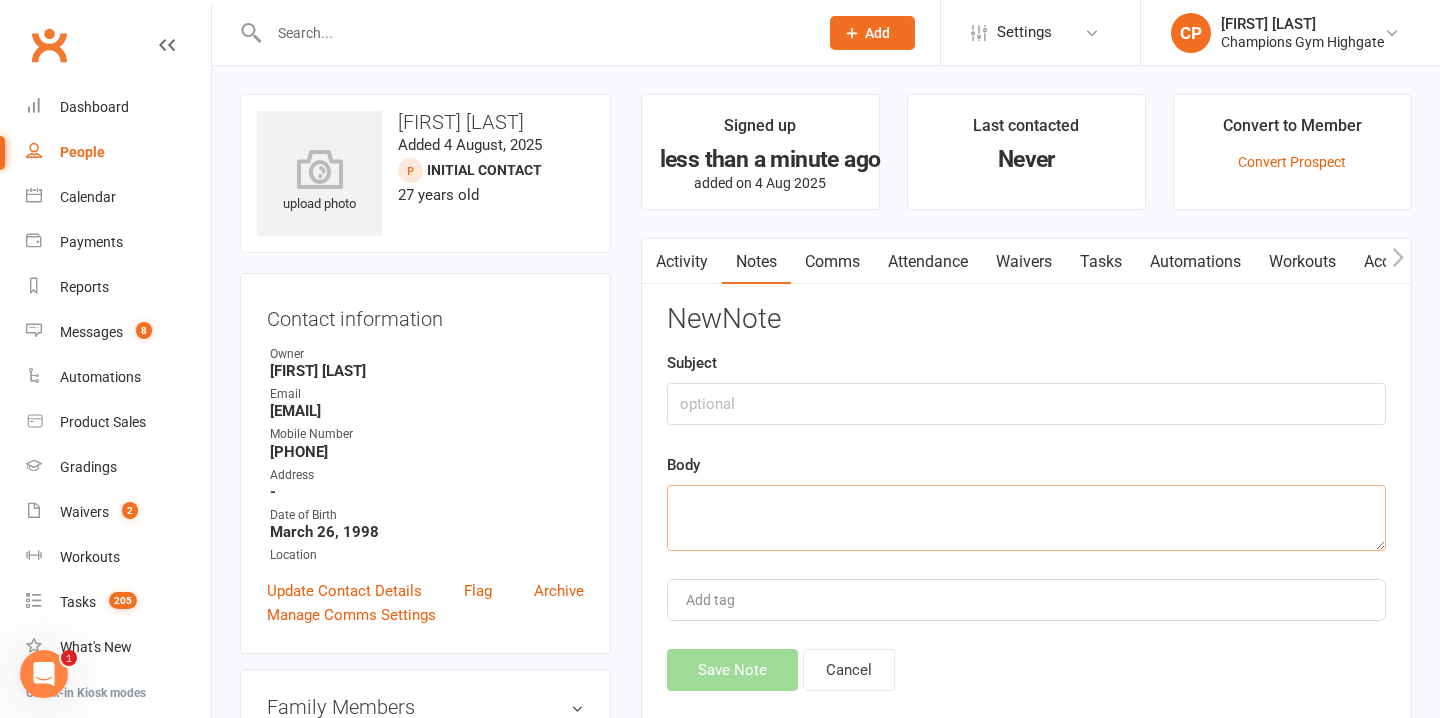 click at bounding box center (1026, 518) 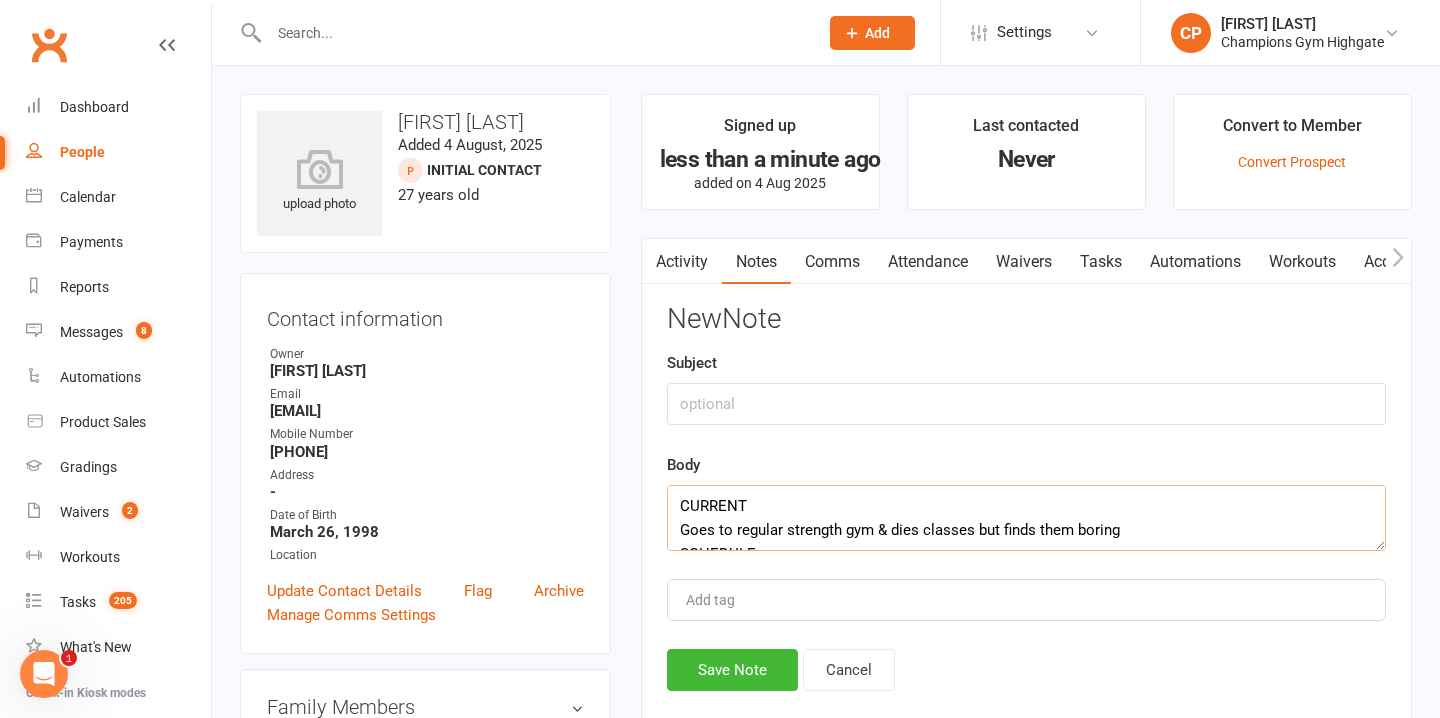 scroll, scrollTop: 84, scrollLeft: 0, axis: vertical 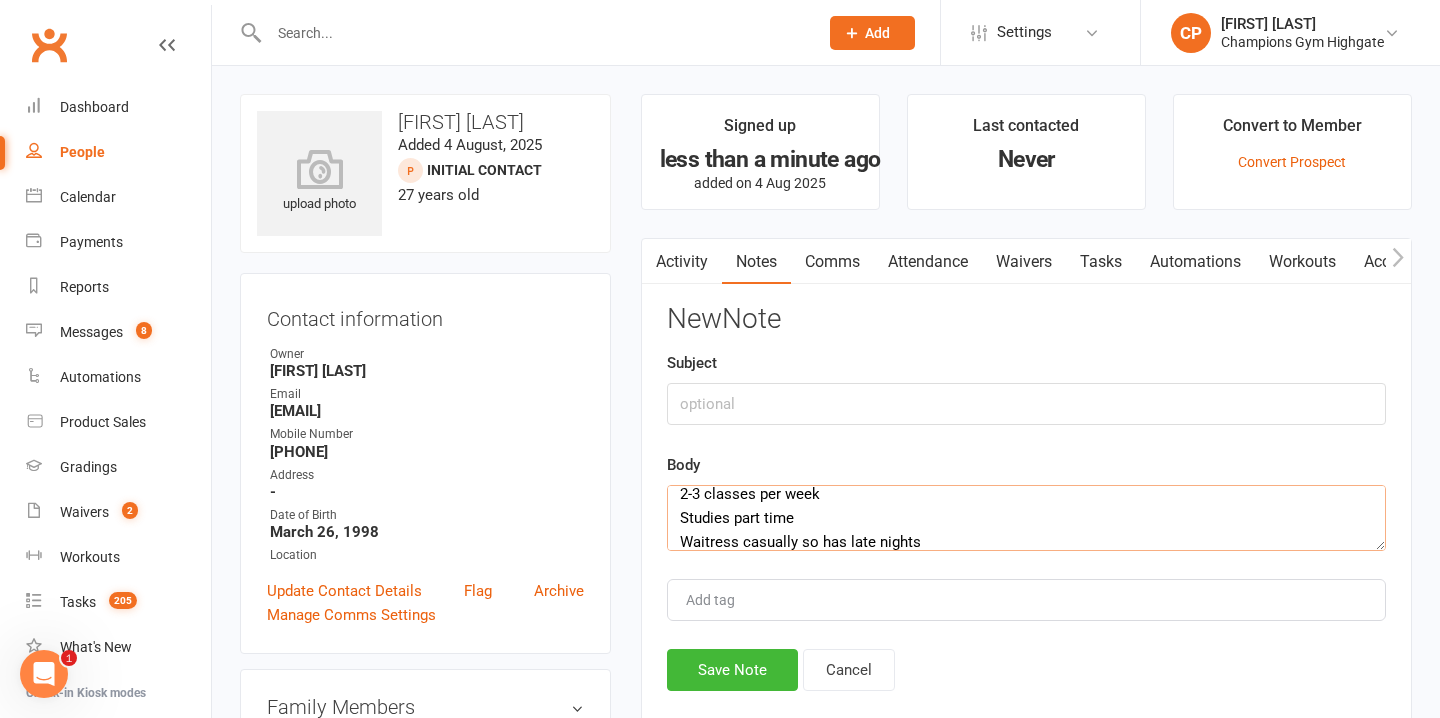 type on "CURRENT
Goes to regular strength gym & dies classes but finds them boring
SCHEDULE
2-3 classes per week
Studies part time
Waitress casually so has late nights" 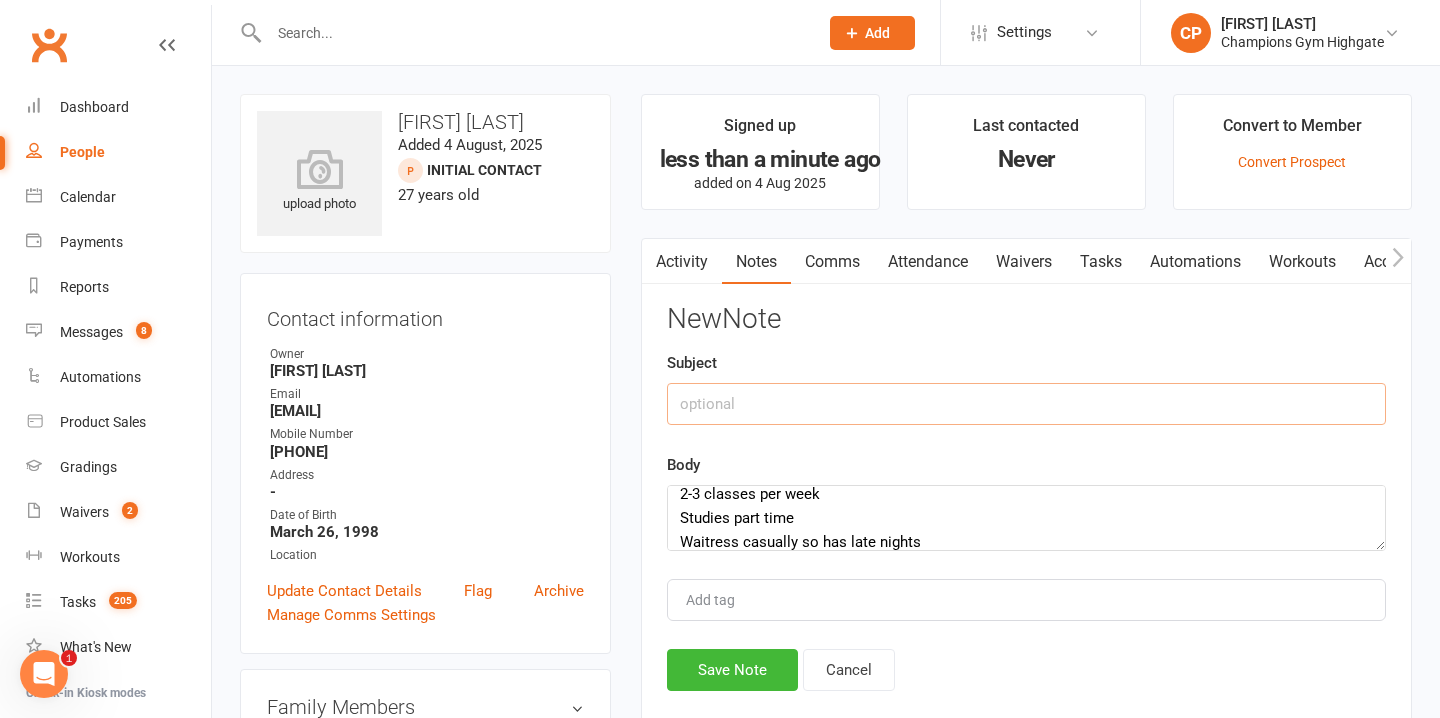 click at bounding box center [1026, 404] 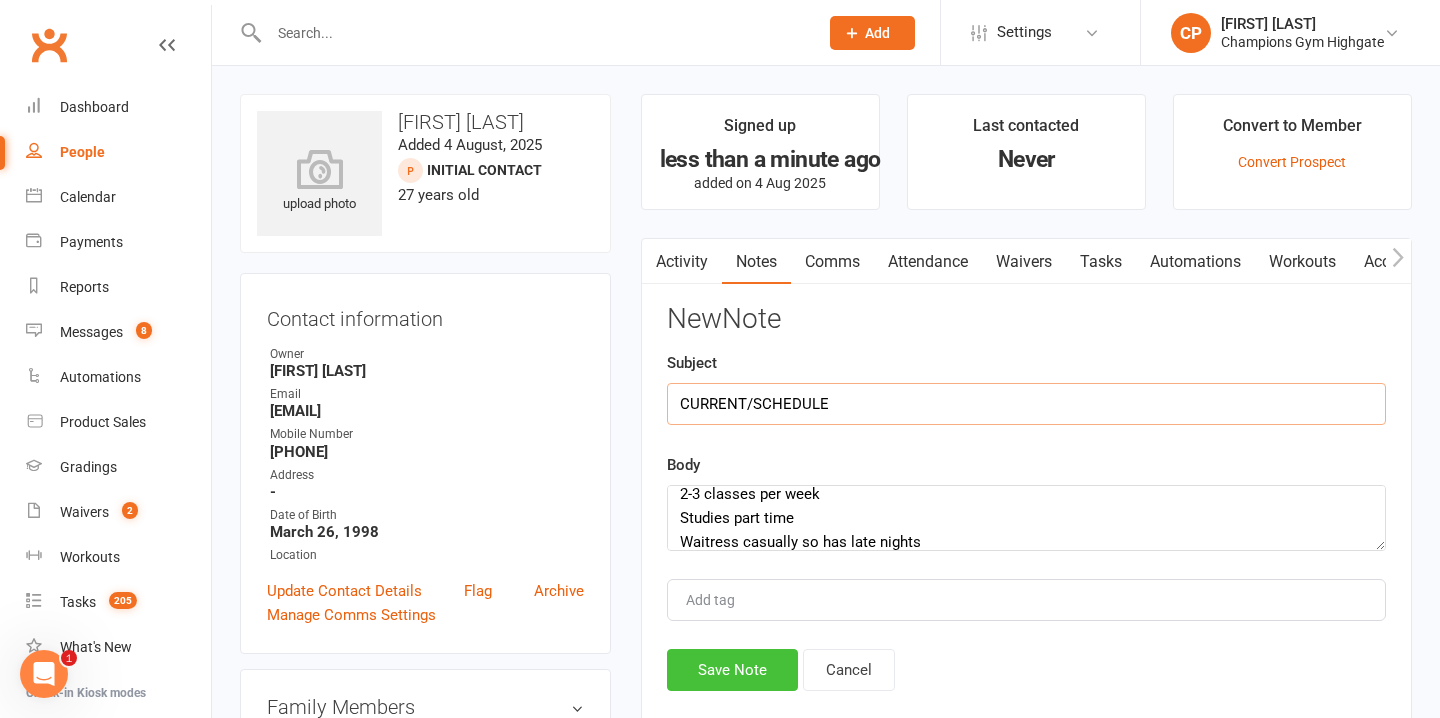 type on "CURRENT/SCHEDULE" 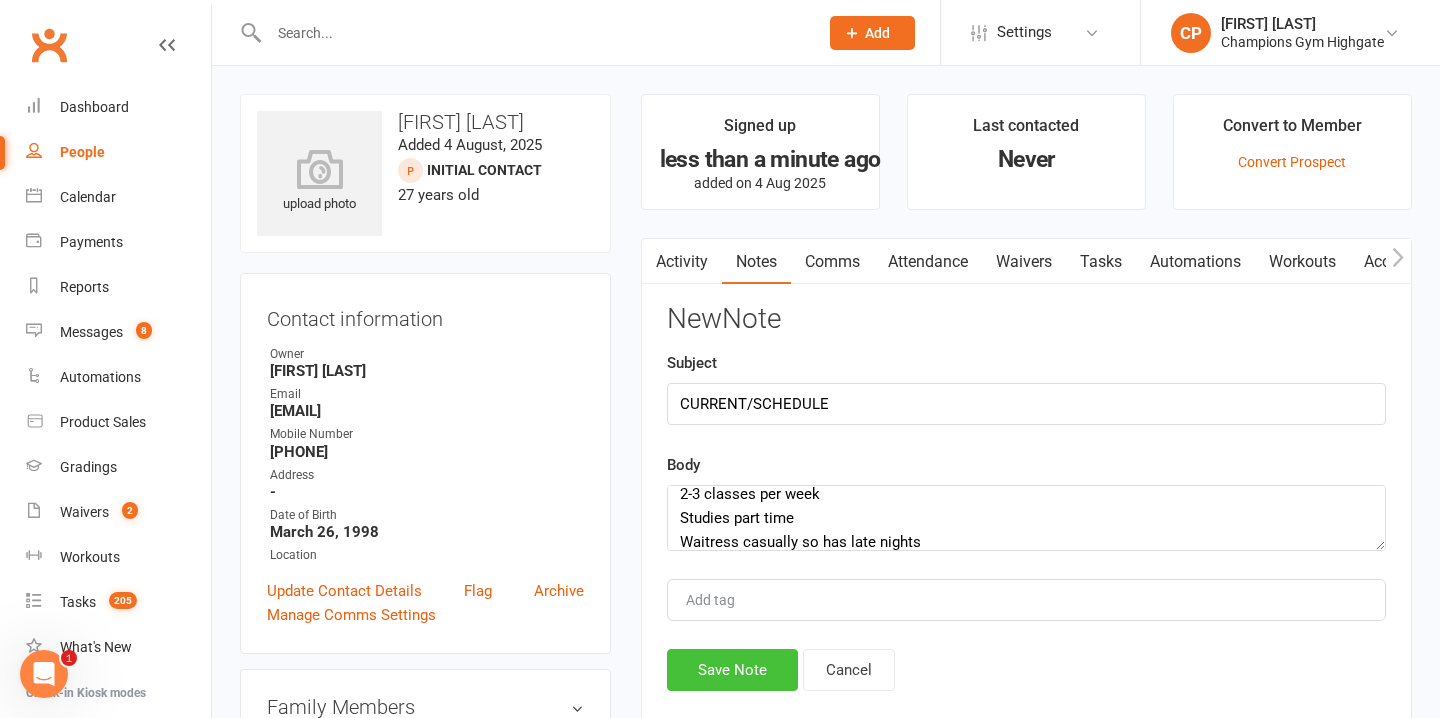 click on "Save Note" at bounding box center (732, 670) 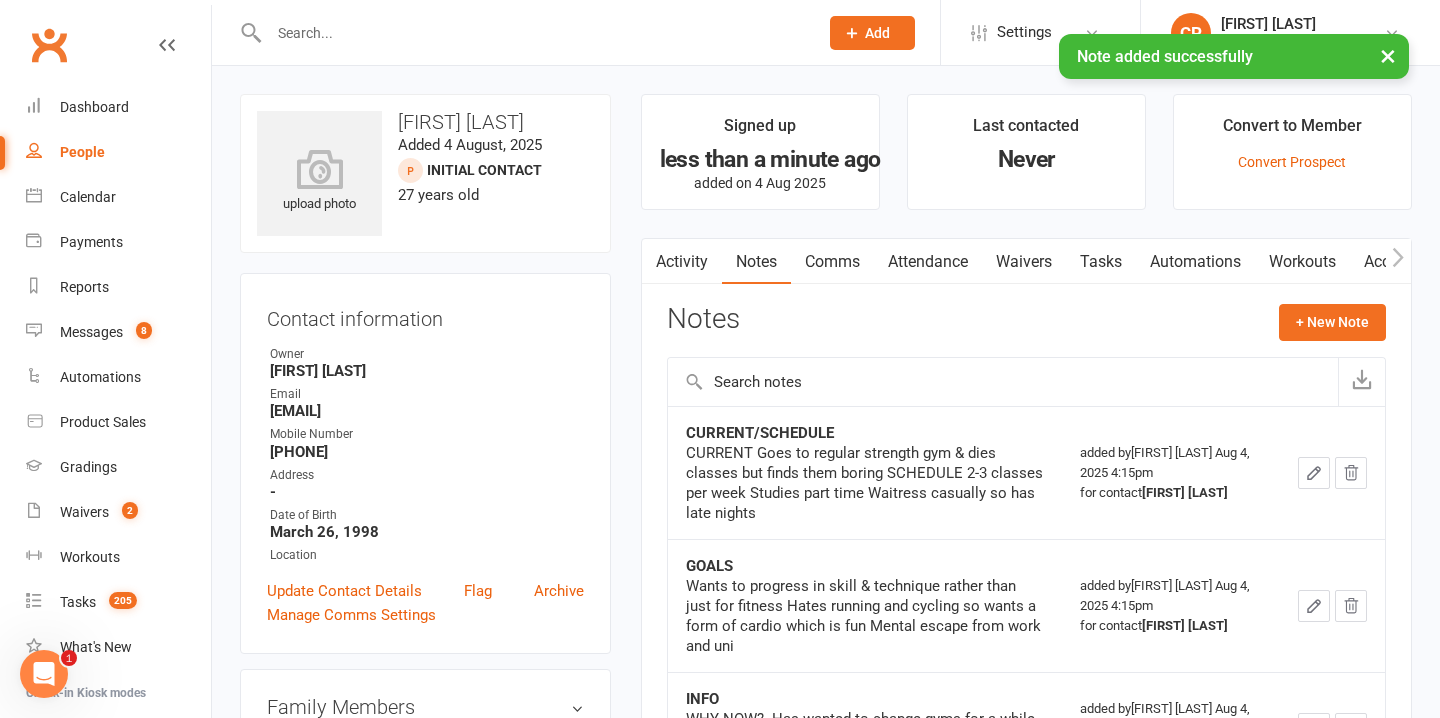 click on "Attendance" at bounding box center (928, 262) 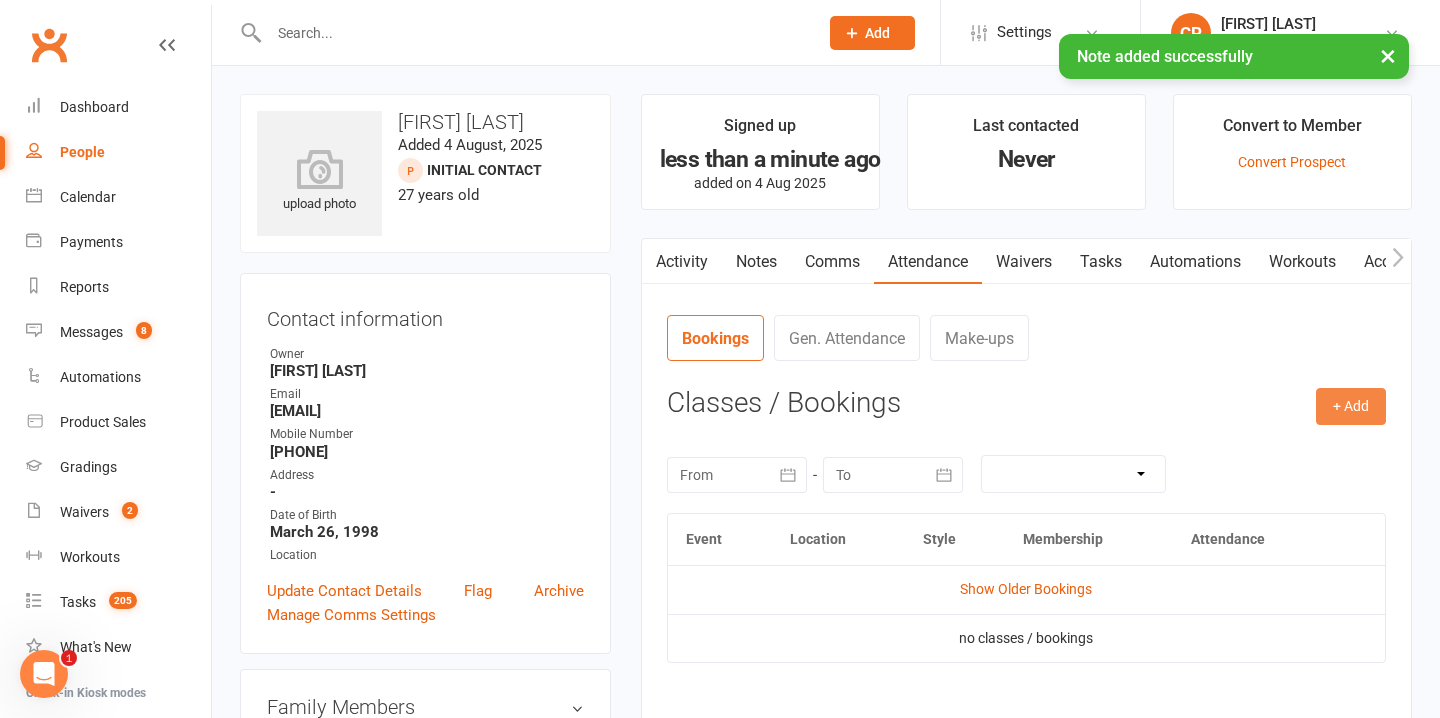 click on "+ Add" at bounding box center [1351, 406] 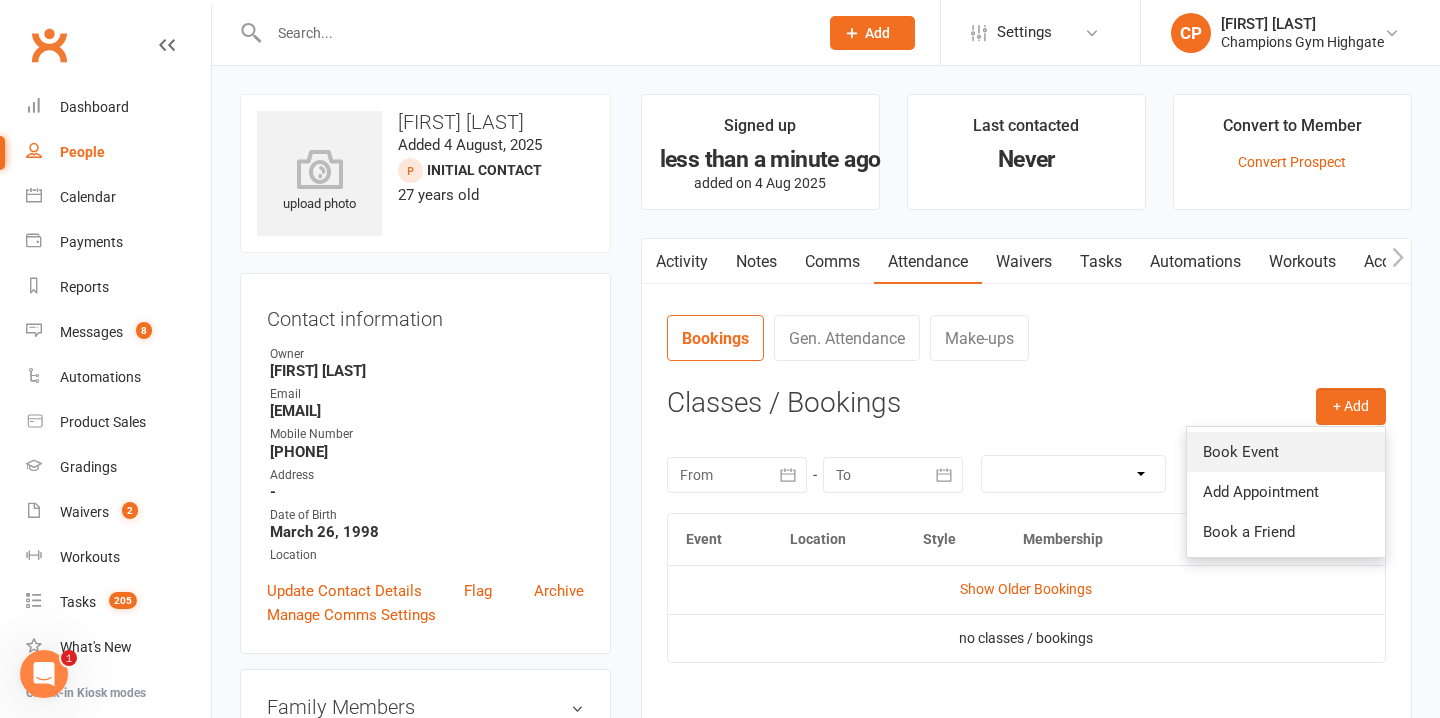 click on "Book Event" at bounding box center (1286, 452) 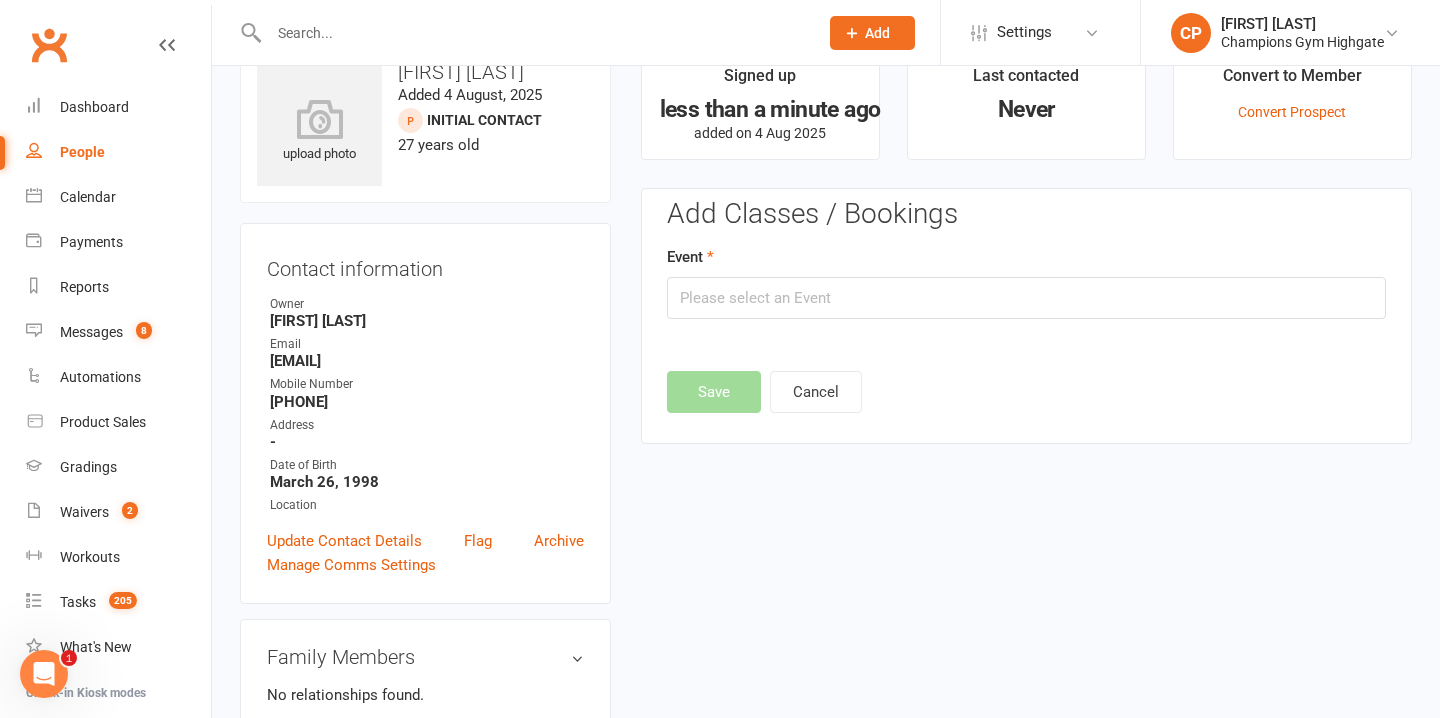 scroll, scrollTop: 137, scrollLeft: 0, axis: vertical 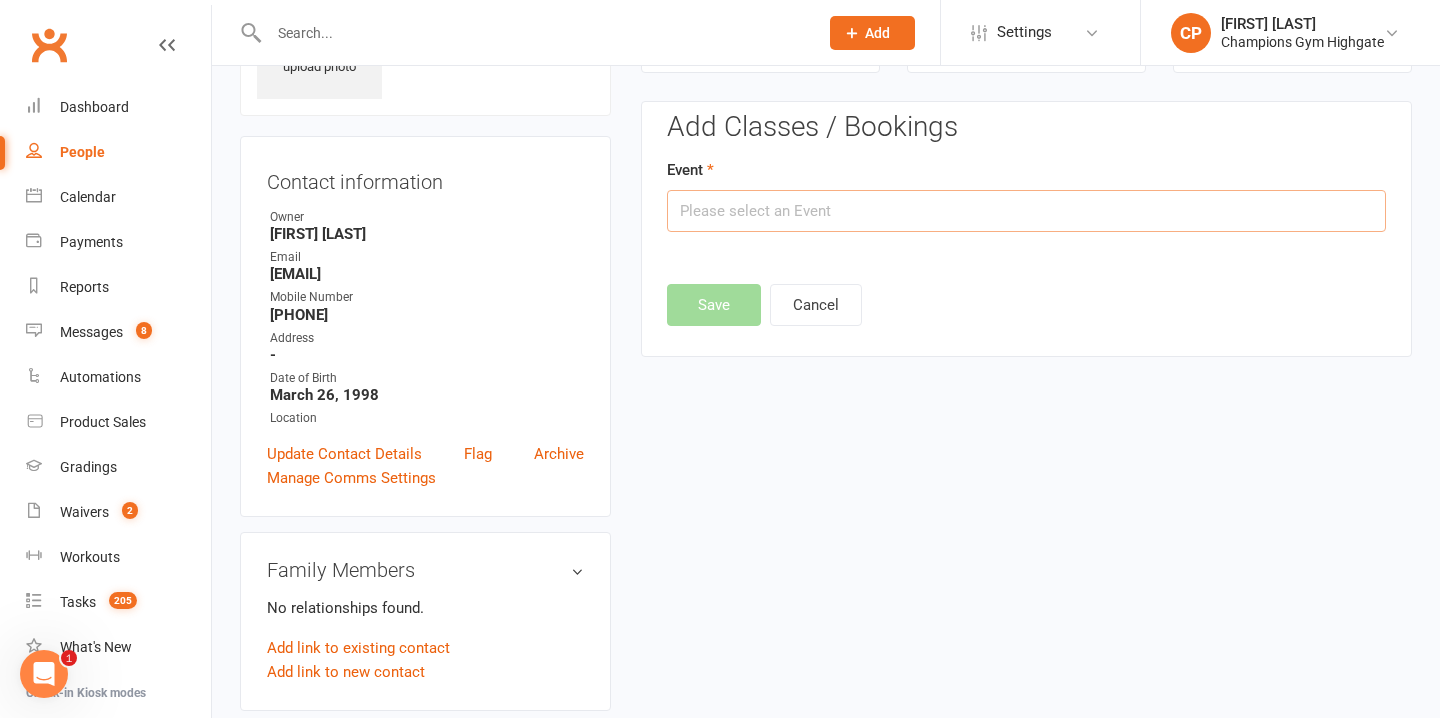 click at bounding box center [1026, 211] 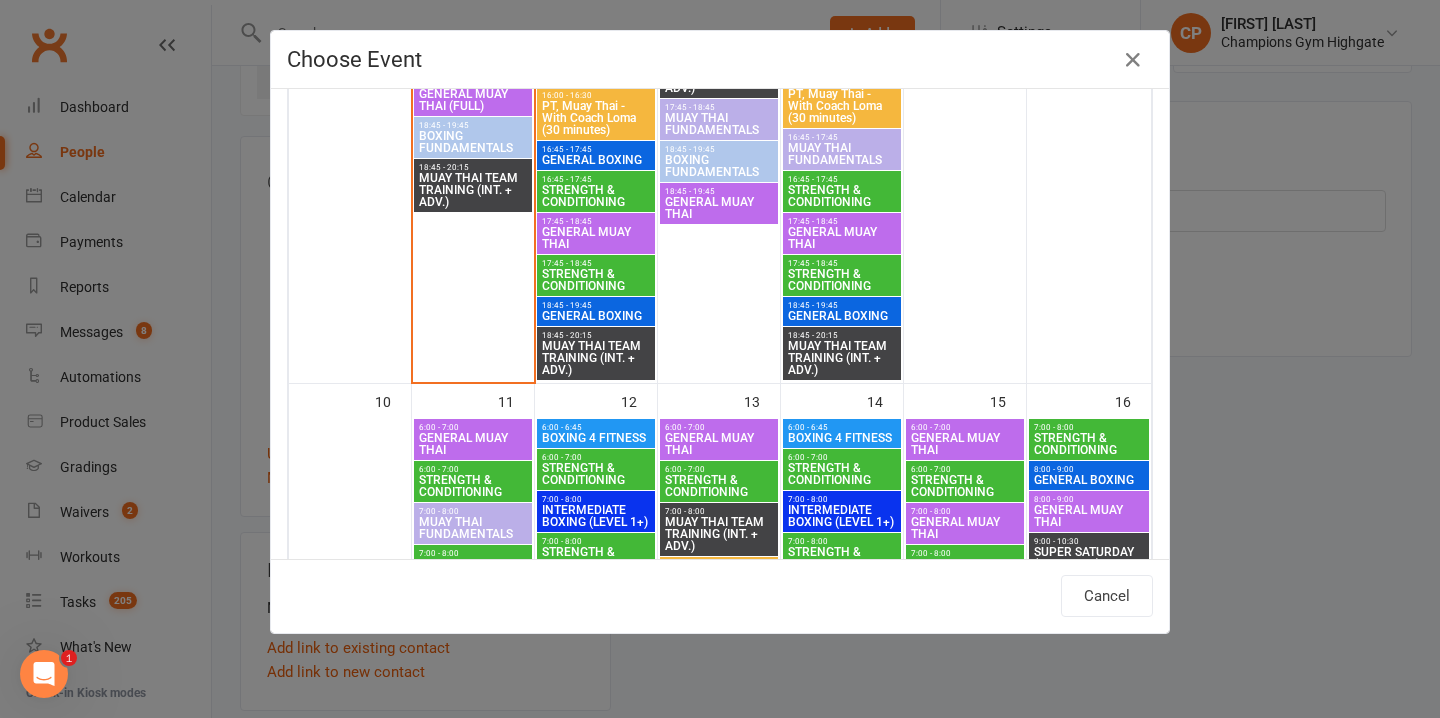 scroll, scrollTop: 2105, scrollLeft: 0, axis: vertical 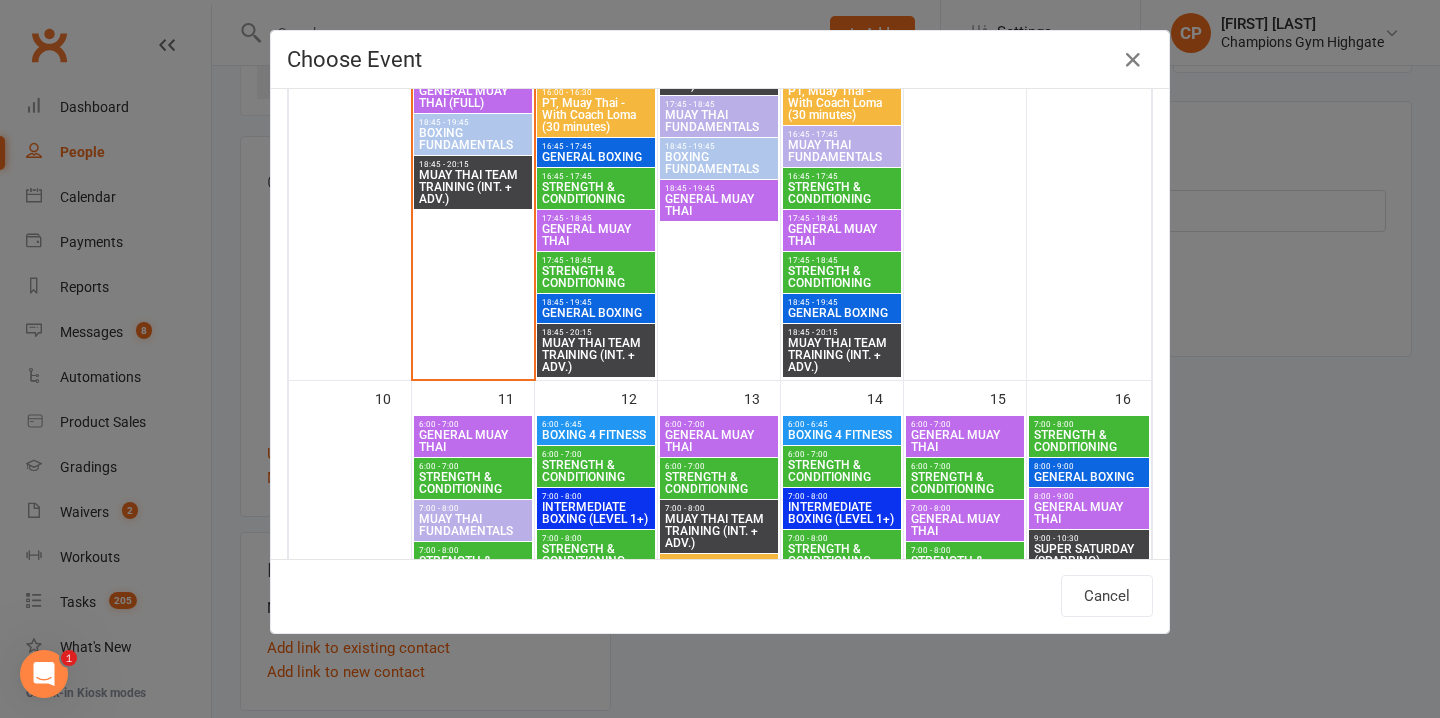 click on "BOXING FUNDAMENTALS" at bounding box center [473, 139] 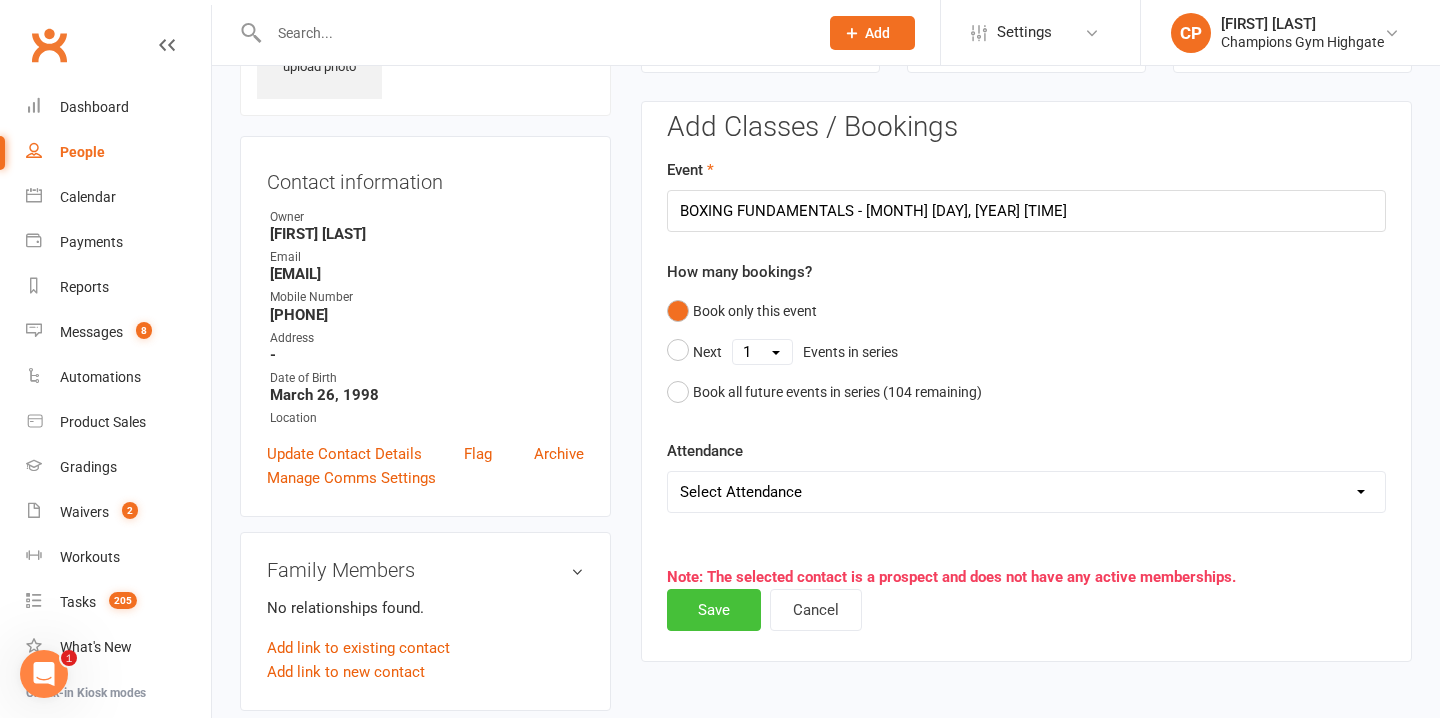 click on "Save" at bounding box center (714, 610) 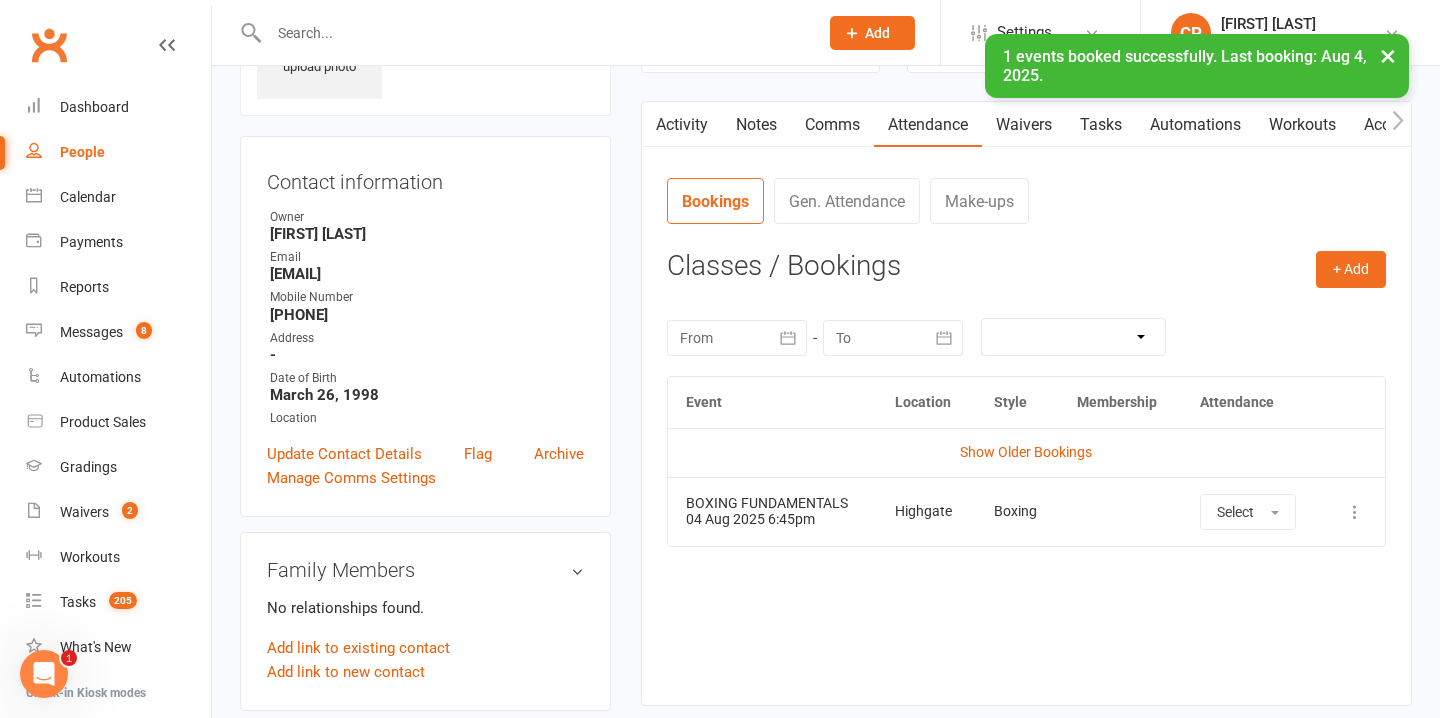 scroll, scrollTop: 0, scrollLeft: 0, axis: both 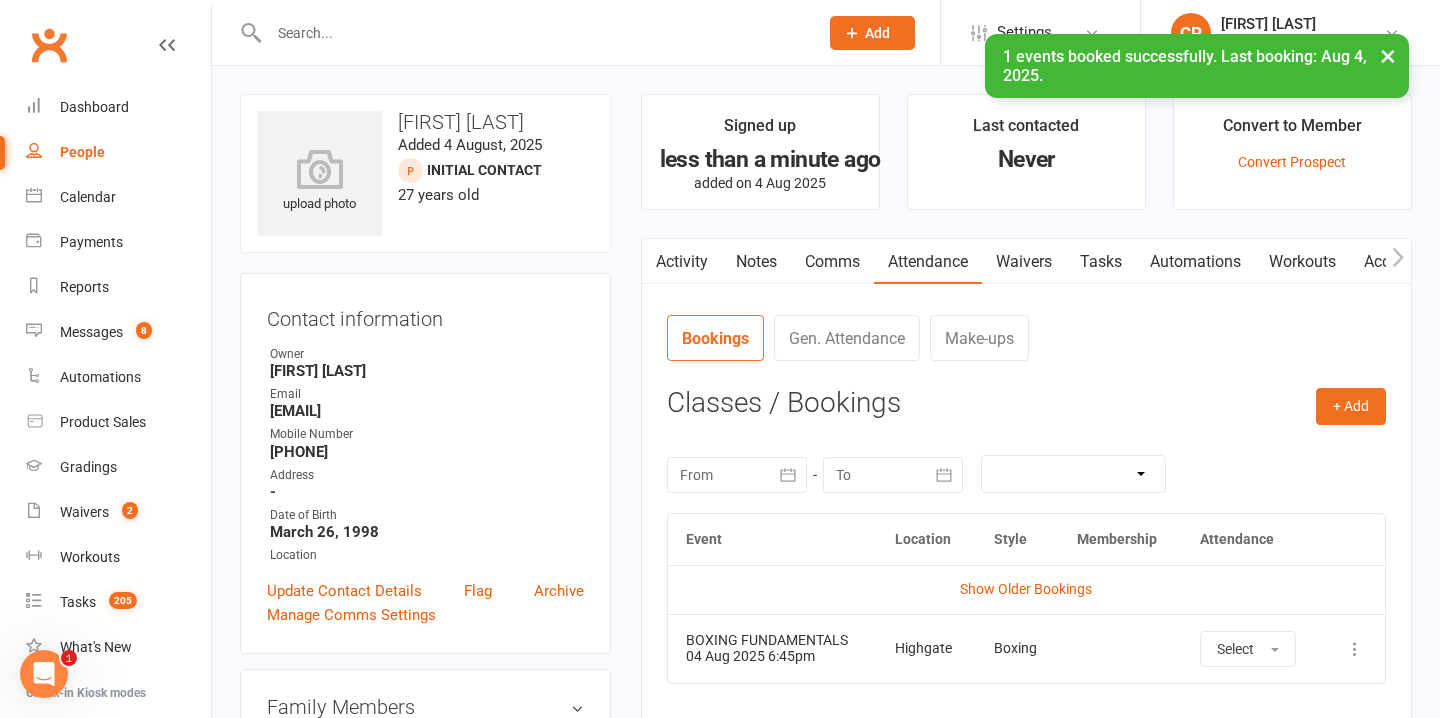drag, startPoint x: 559, startPoint y: 112, endPoint x: 399, endPoint y: 113, distance: 160.00313 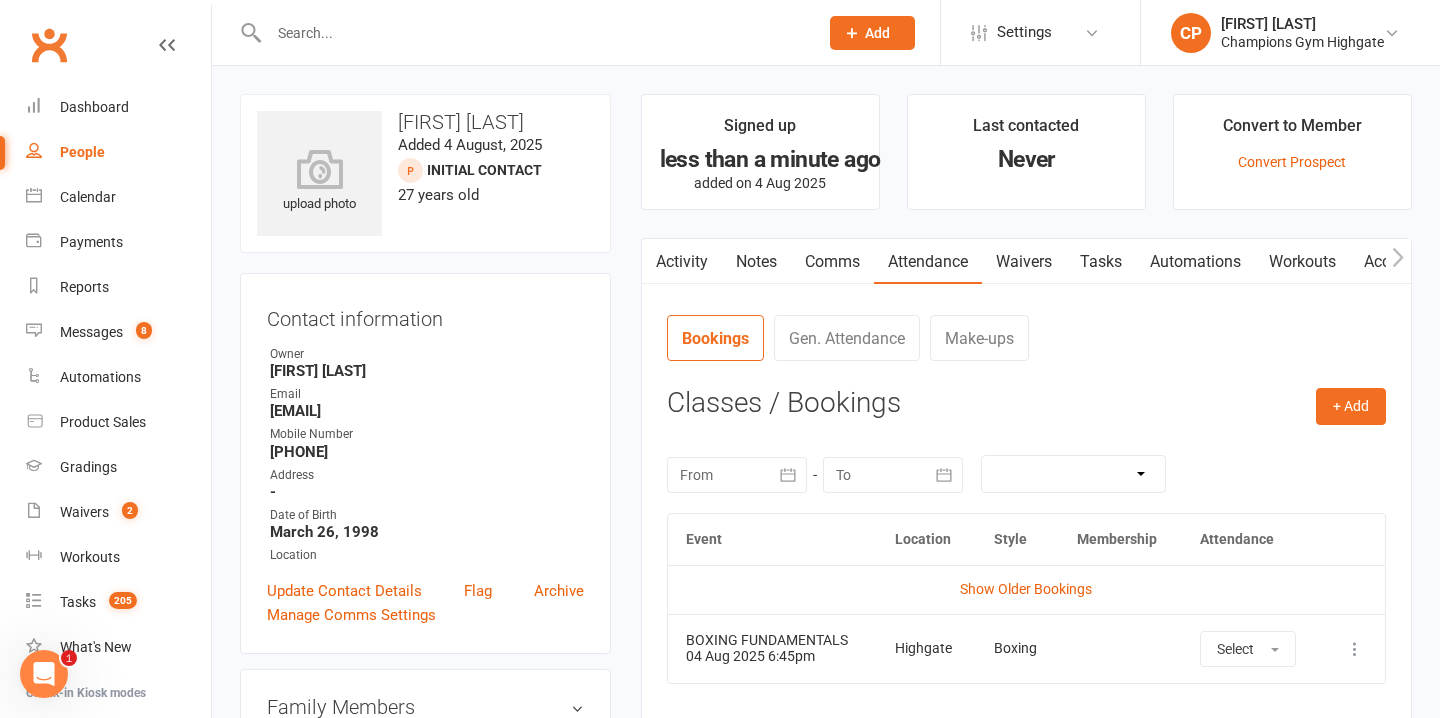 click at bounding box center [533, 33] 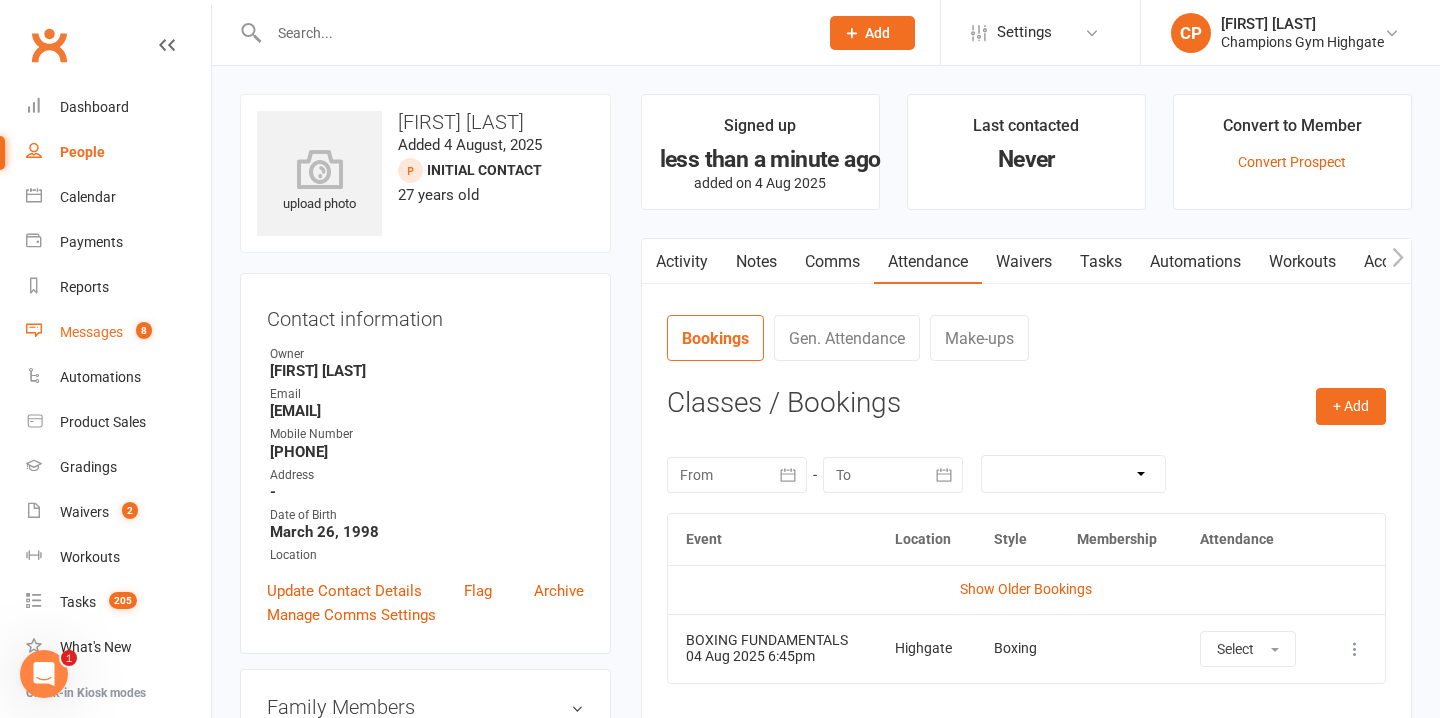 click on "Messages   8" at bounding box center (118, 332) 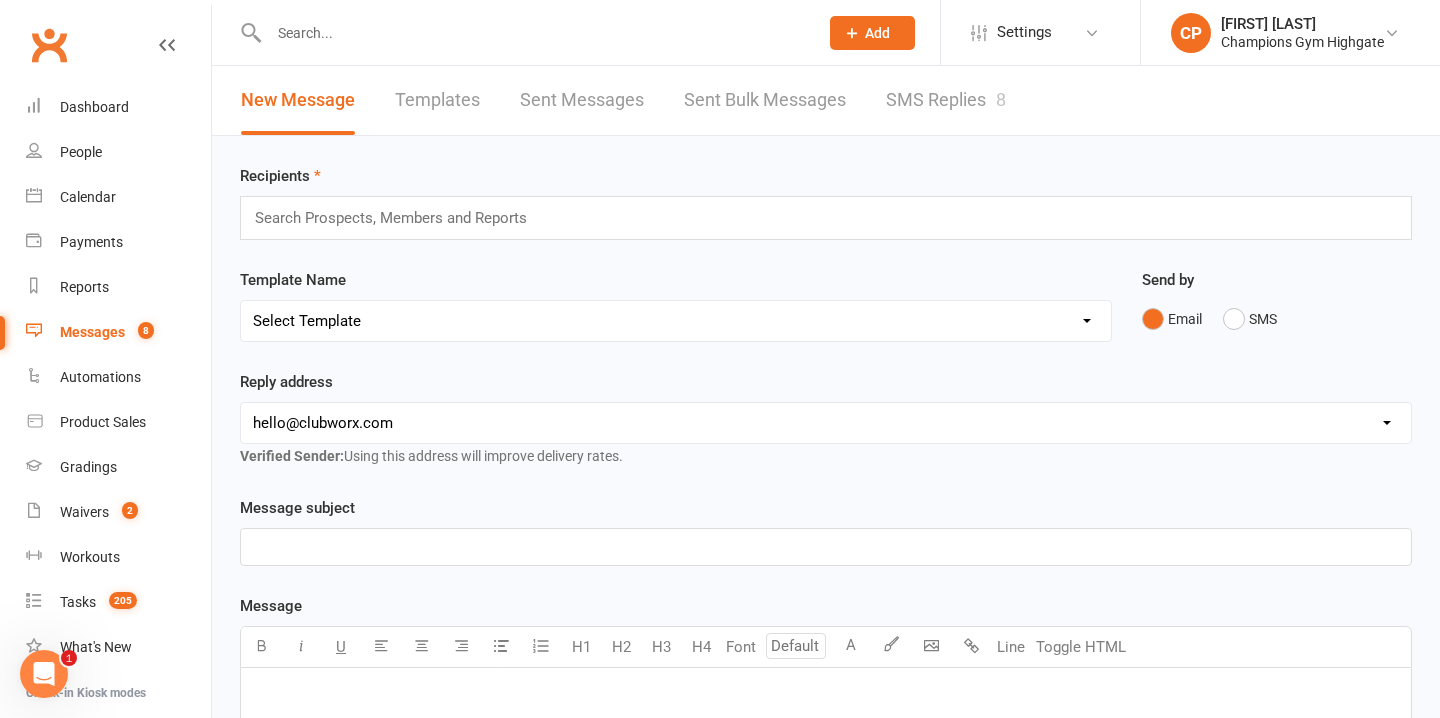 click on "SMS Replies  8" at bounding box center (946, 100) 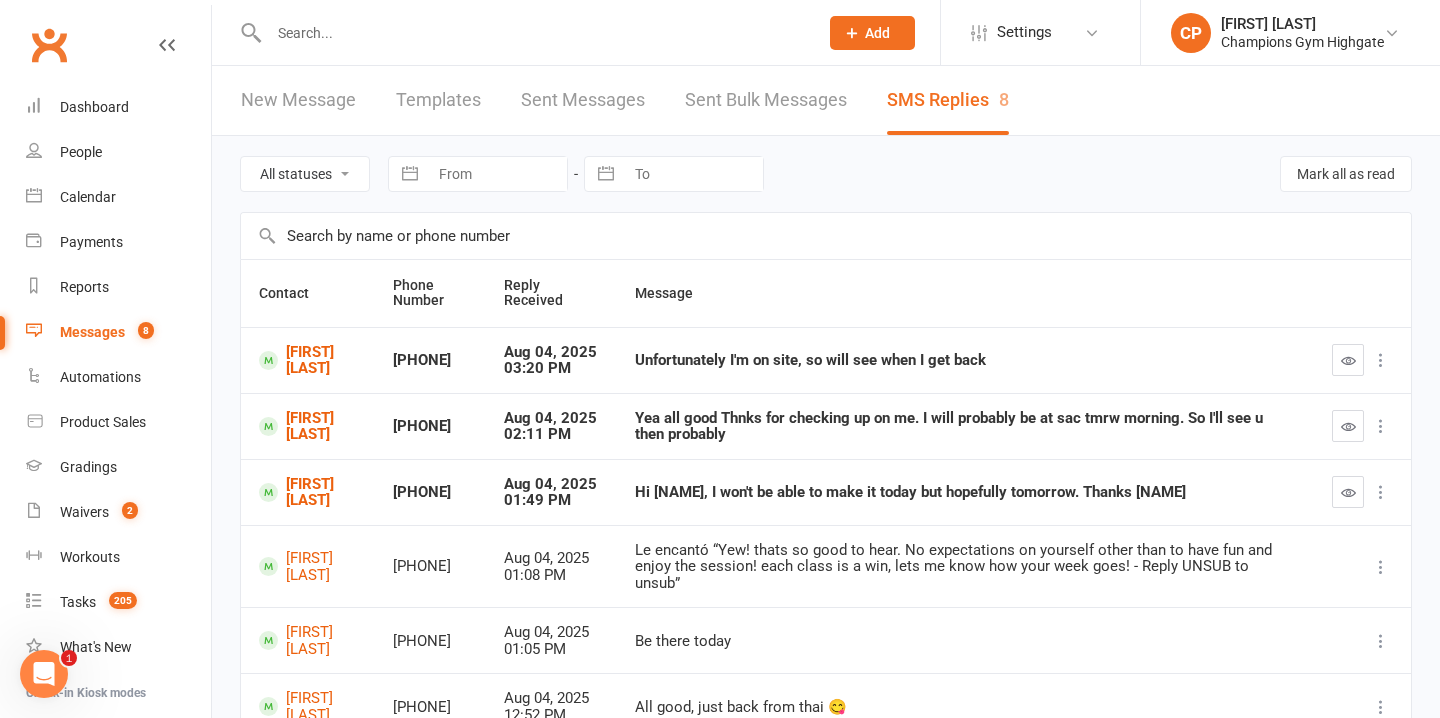 click at bounding box center [533, 33] 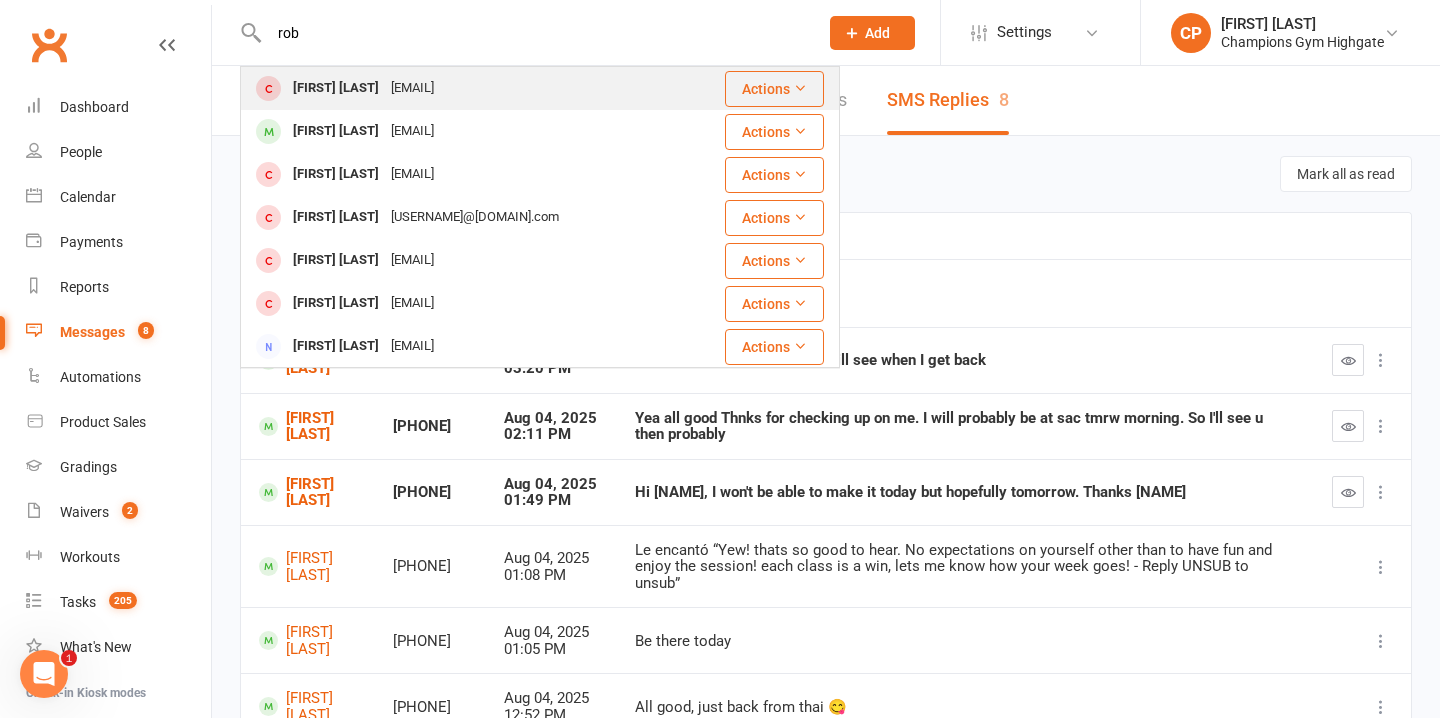 type on "rob" 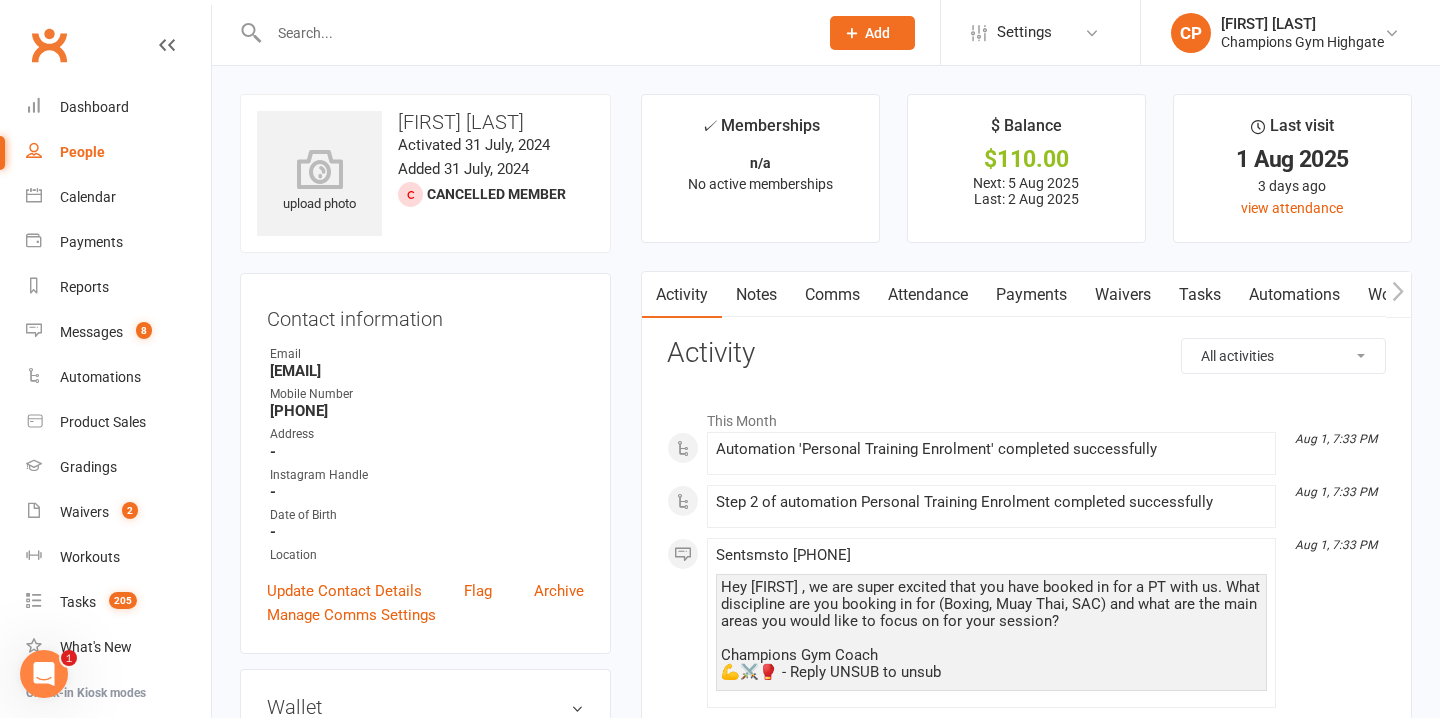 click at bounding box center (533, 33) 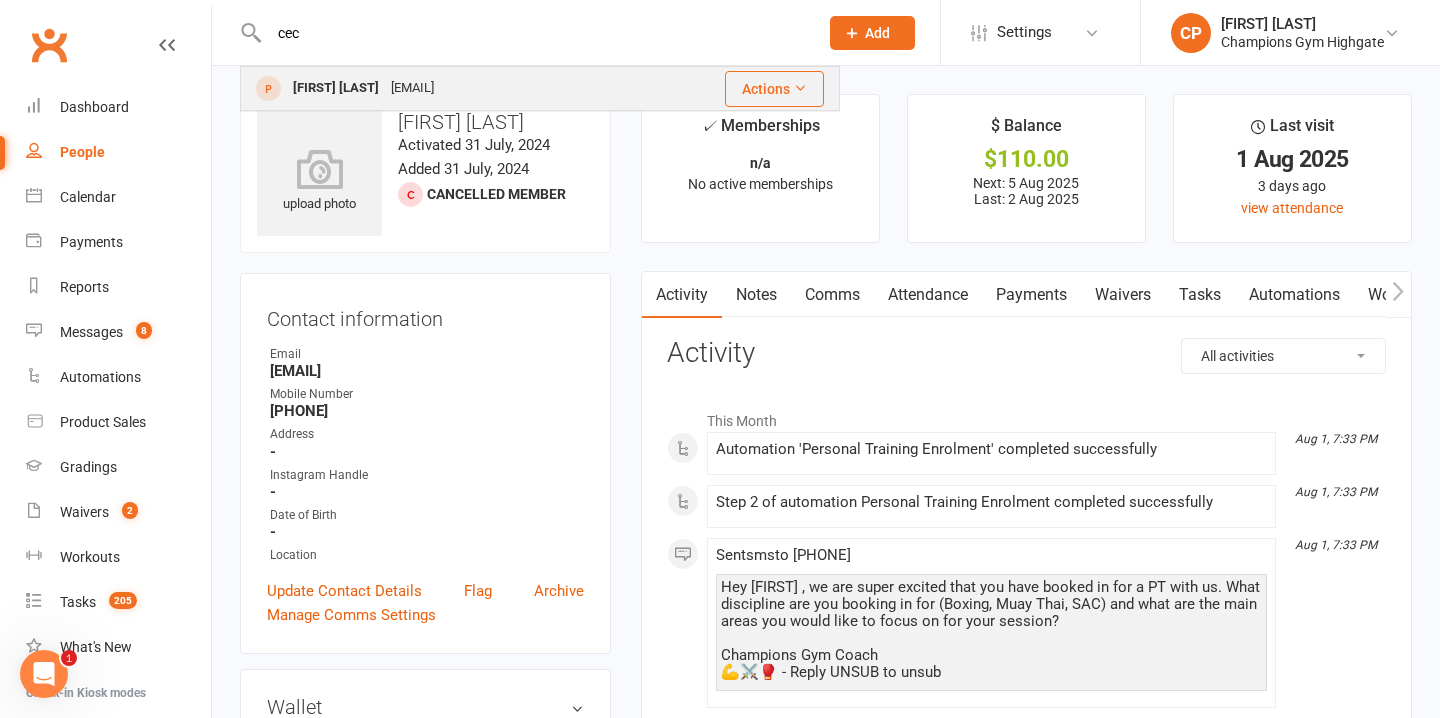type on "cec" 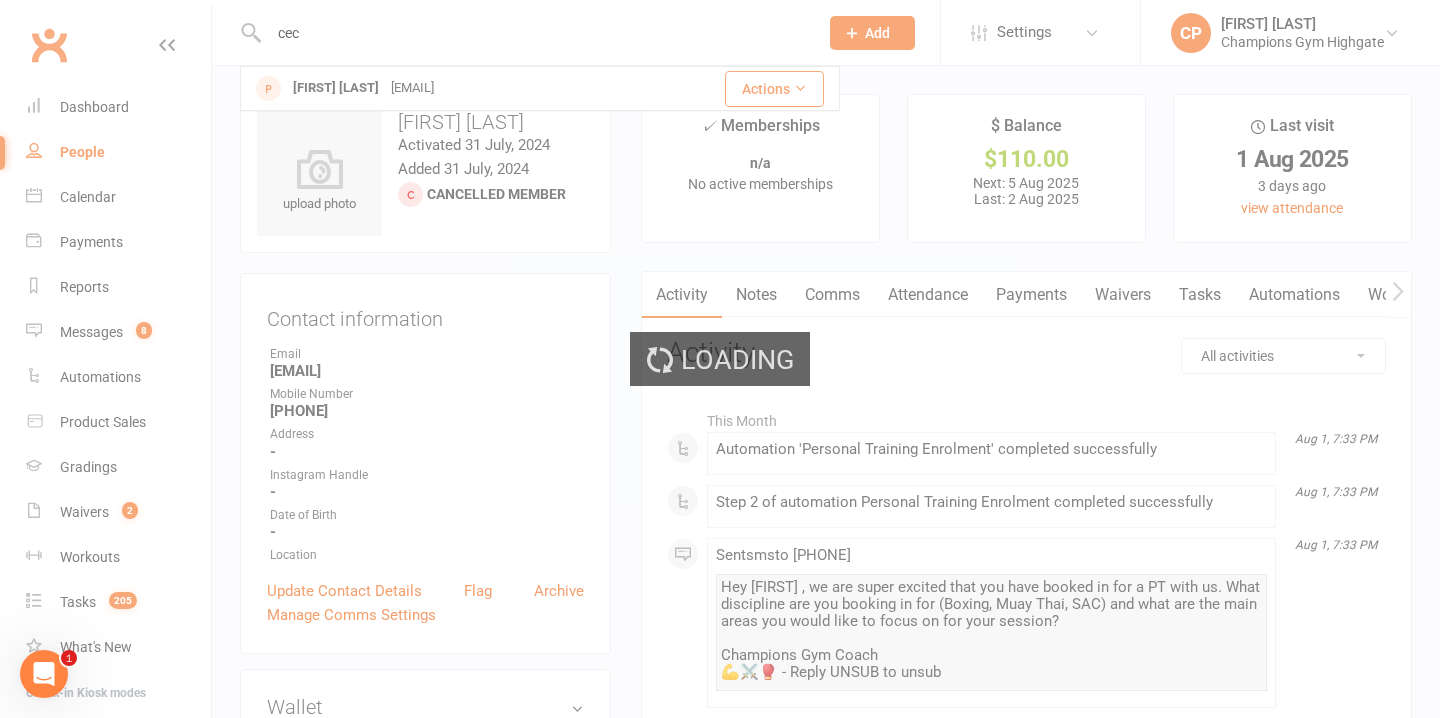 type 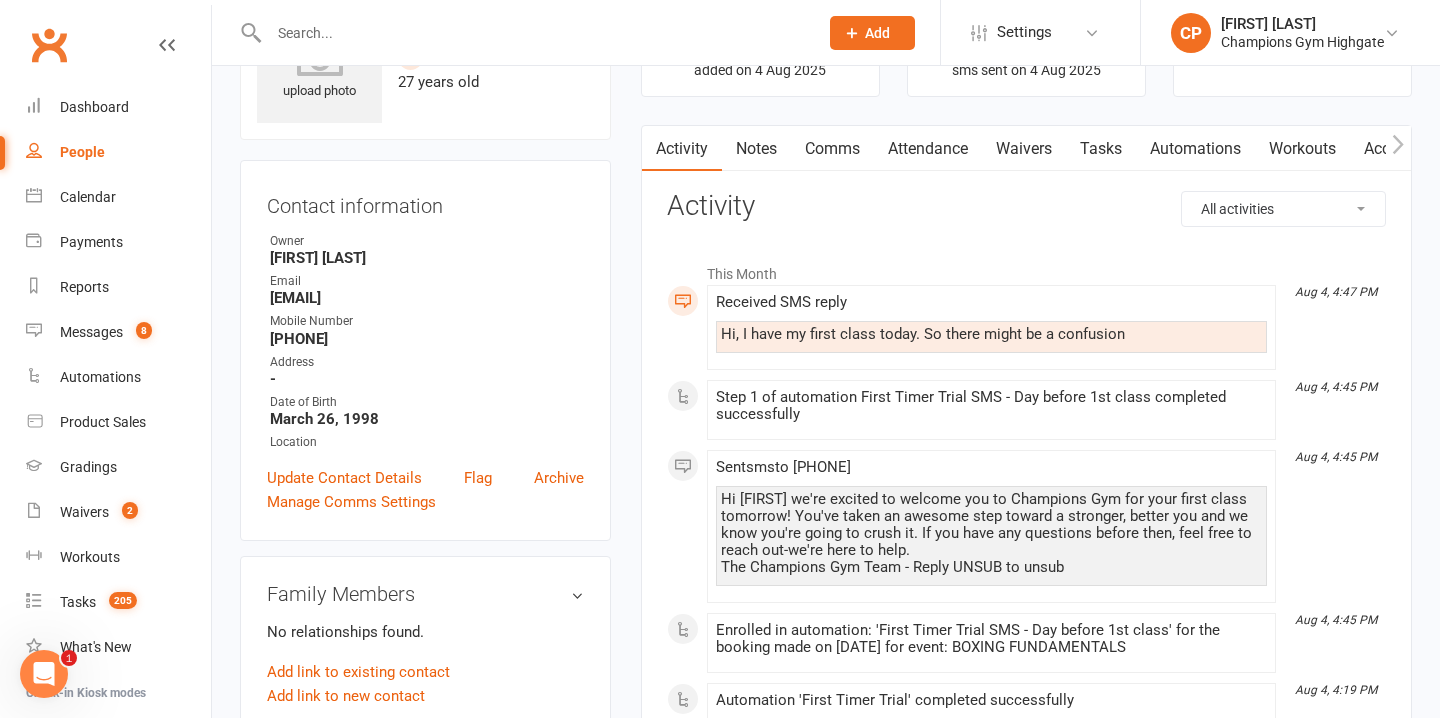 scroll, scrollTop: 114, scrollLeft: 0, axis: vertical 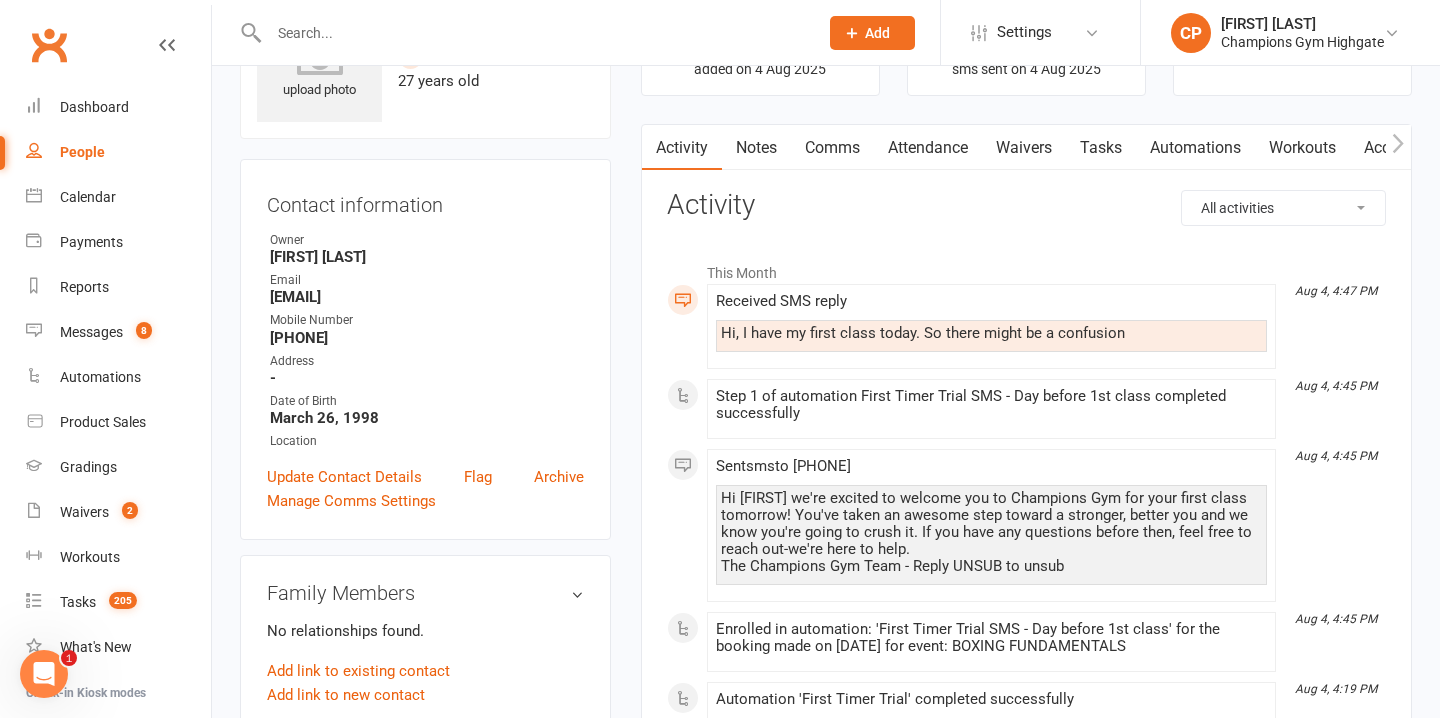 click on "Comms" at bounding box center (832, 148) 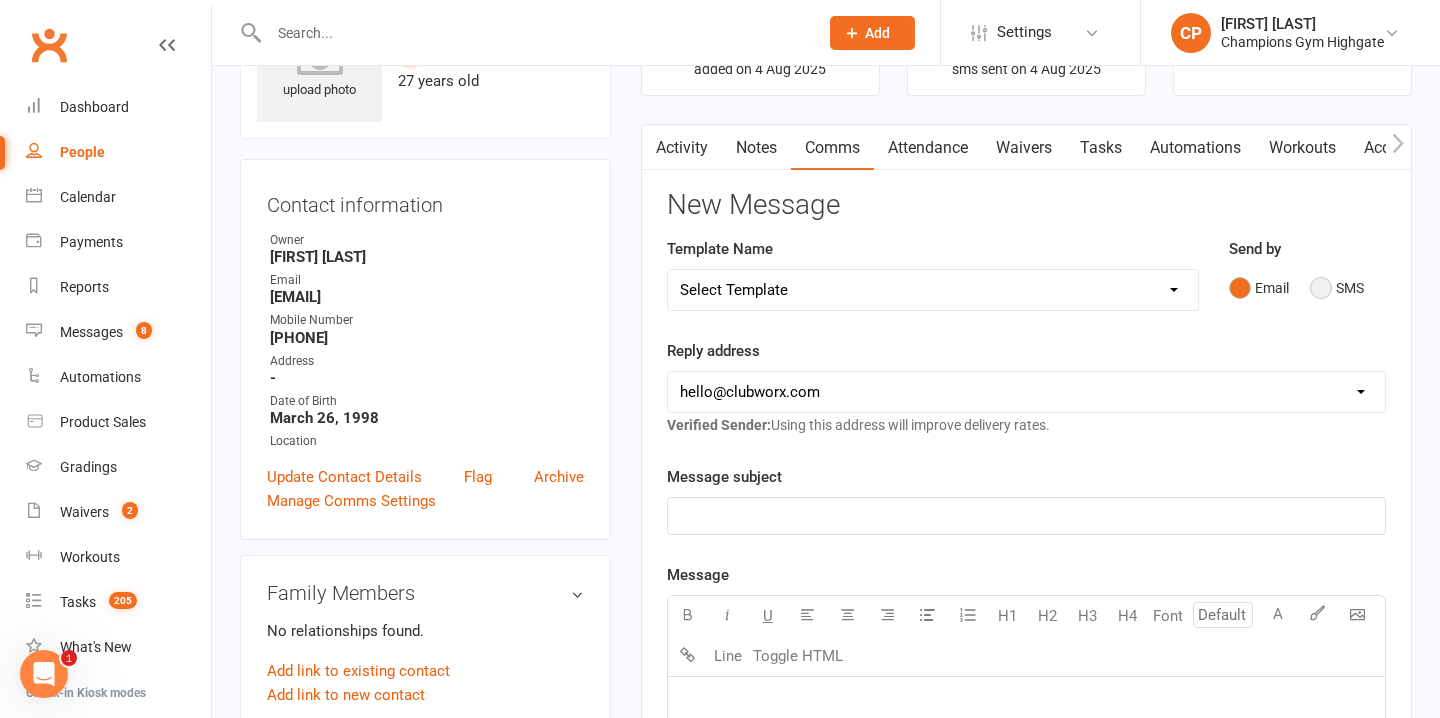 click on "SMS" at bounding box center [1337, 288] 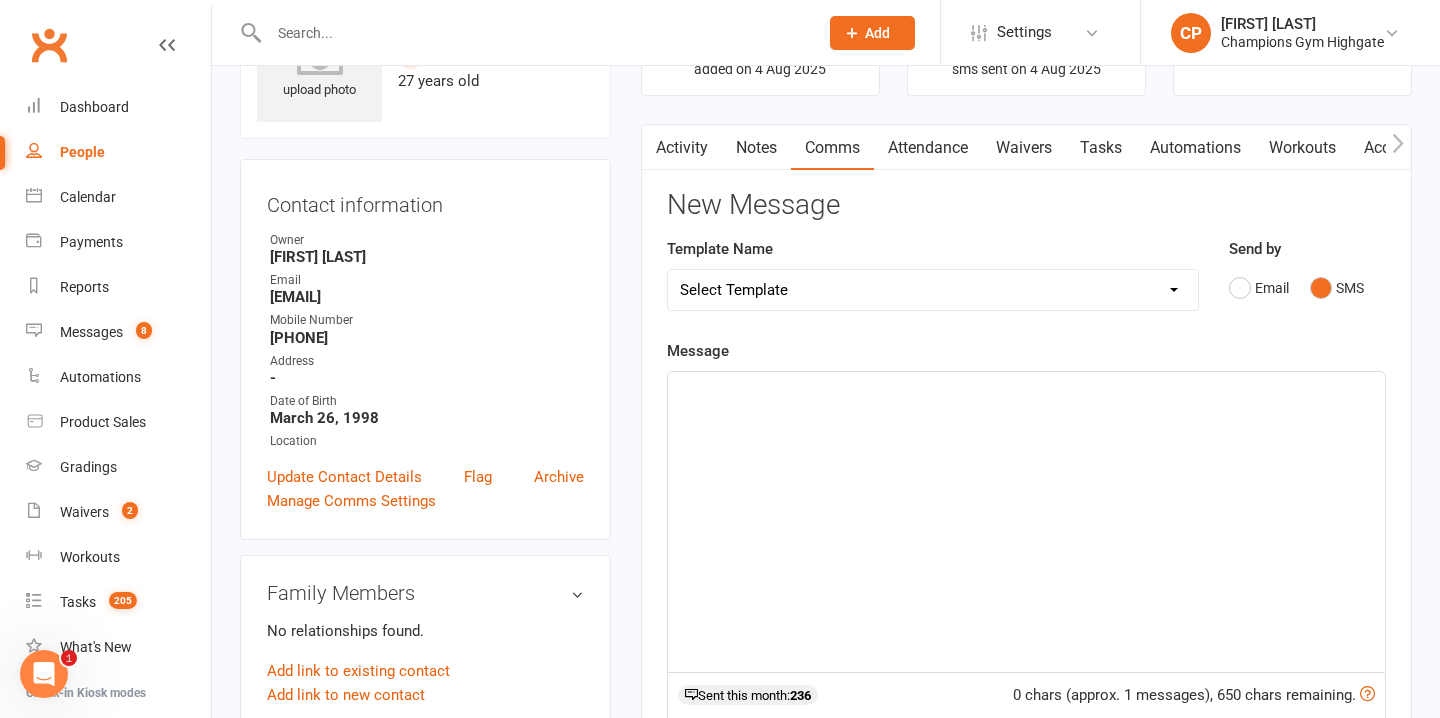 click on "﻿" 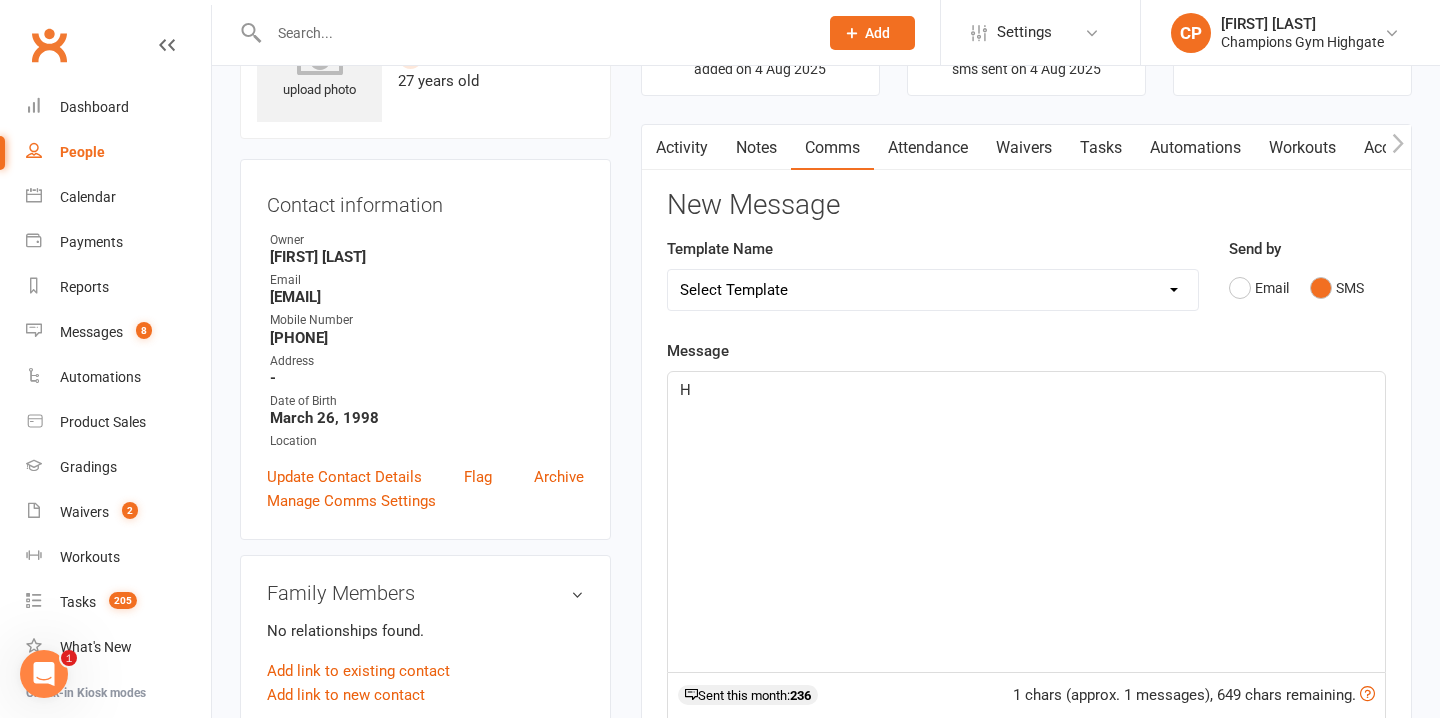 type 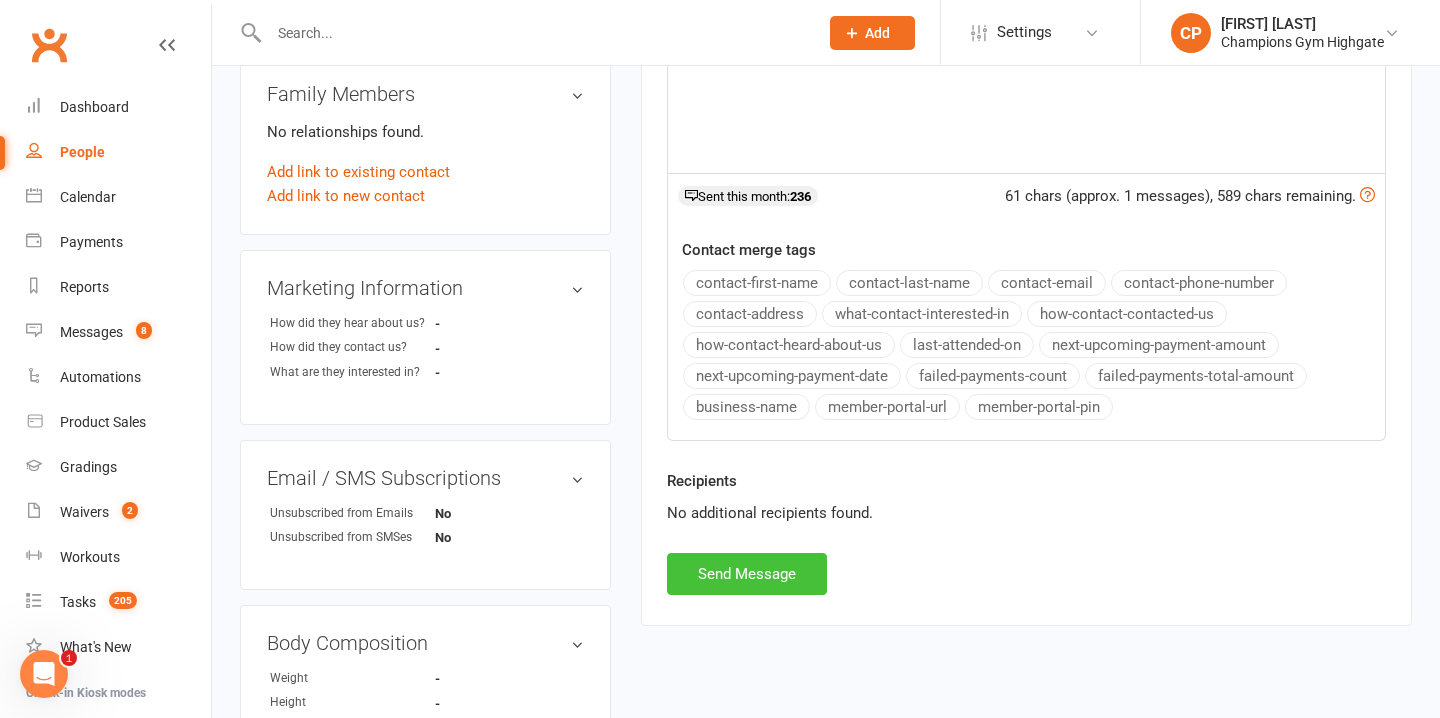 click on "Send Message" at bounding box center [747, 574] 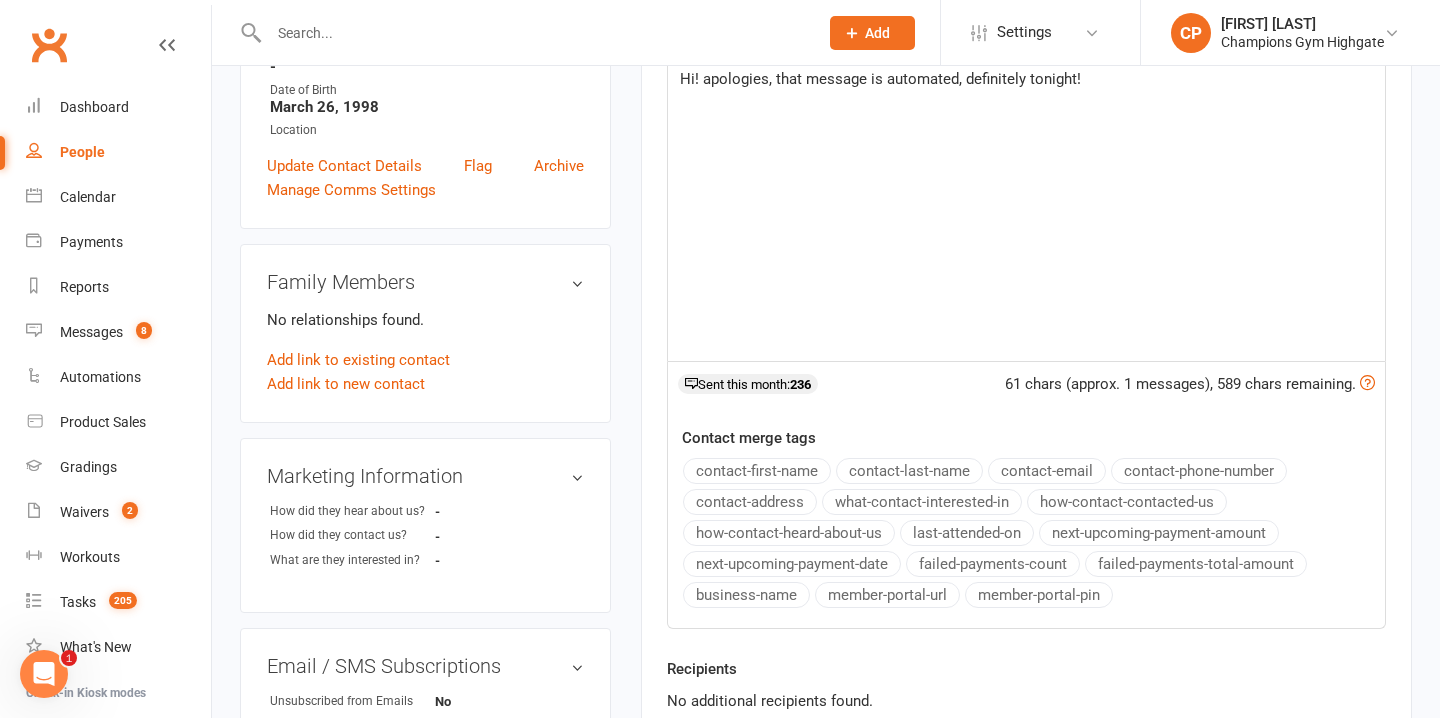 scroll, scrollTop: 0, scrollLeft: 0, axis: both 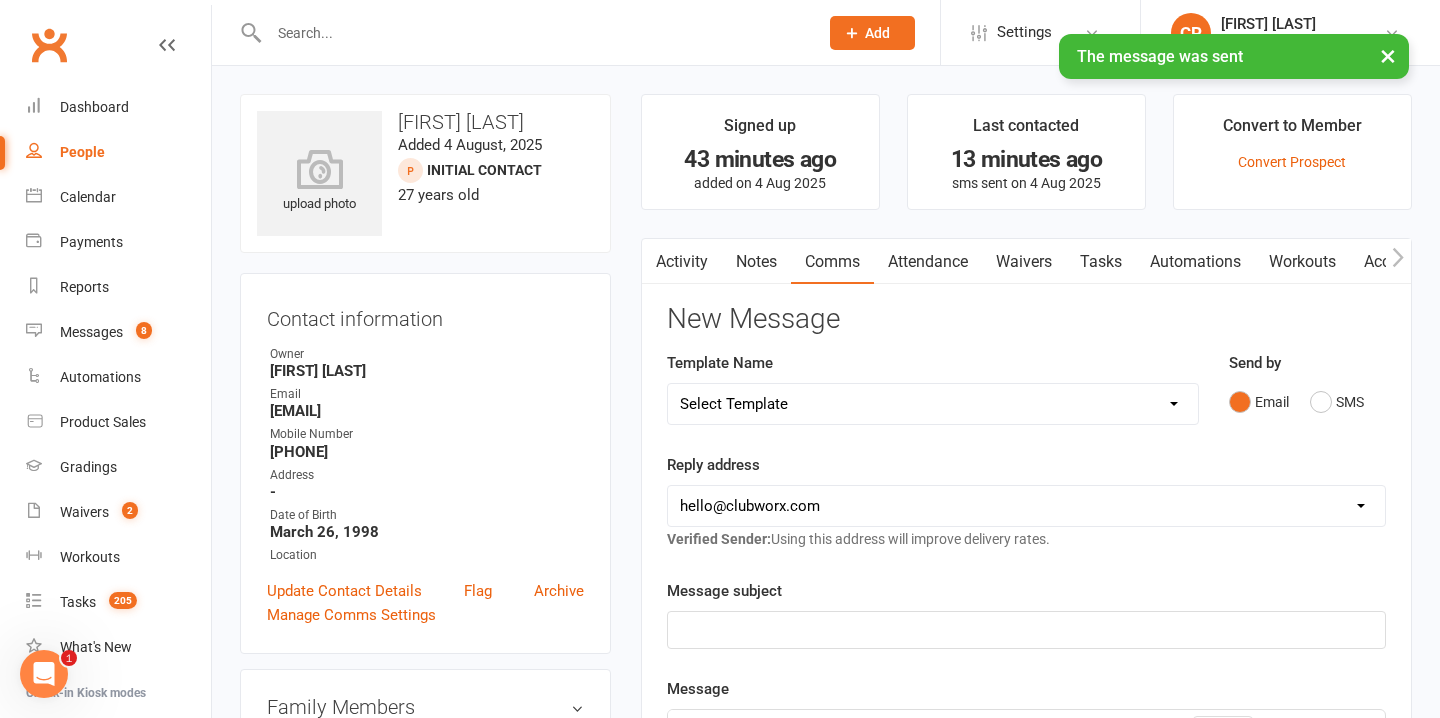 click on "Notes" at bounding box center [756, 262] 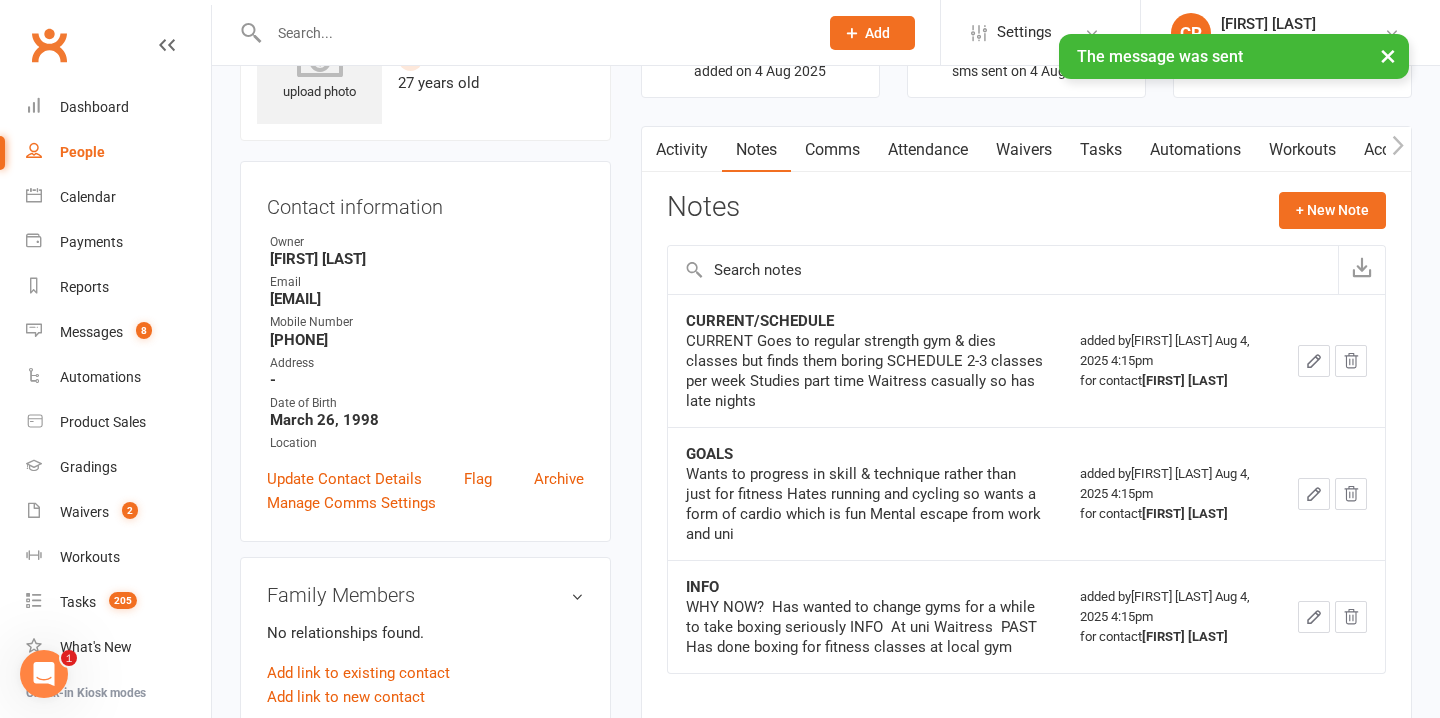 scroll, scrollTop: 114, scrollLeft: 0, axis: vertical 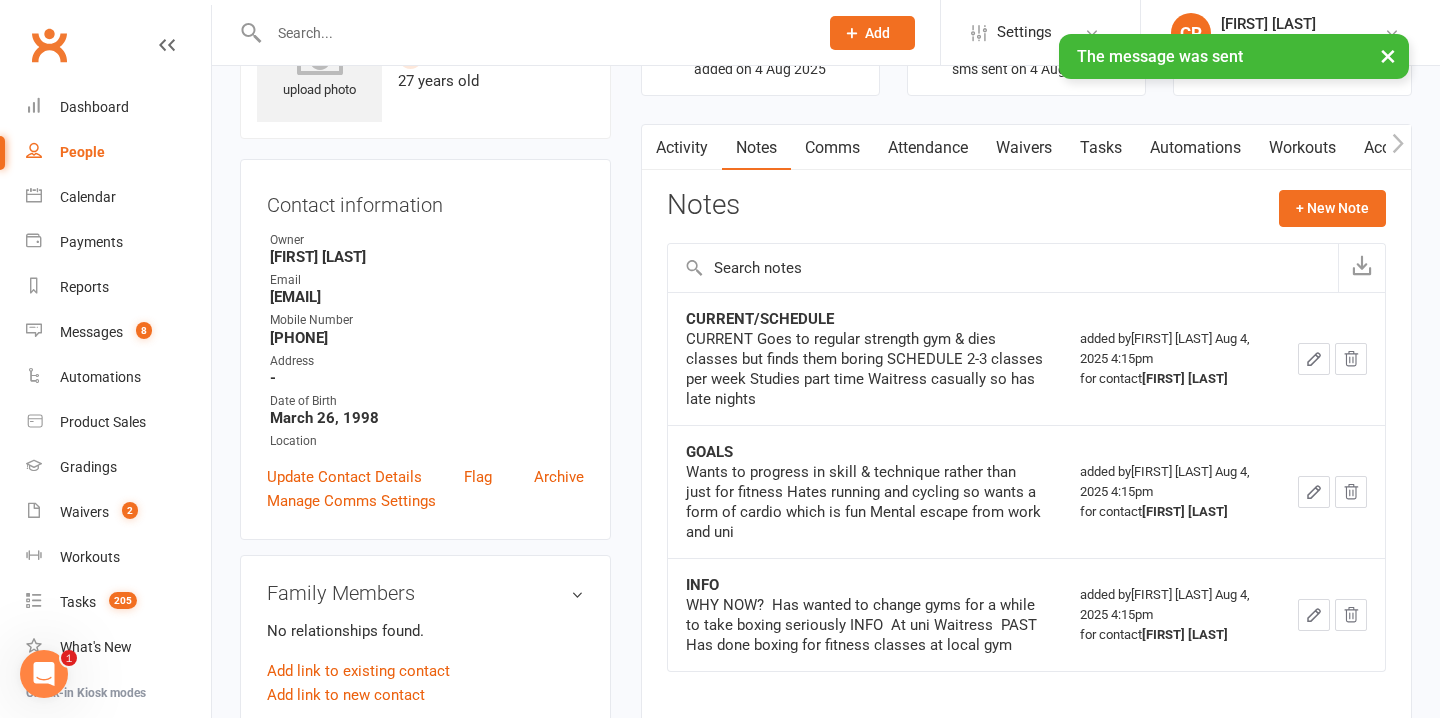 click on "Activity" at bounding box center [682, 148] 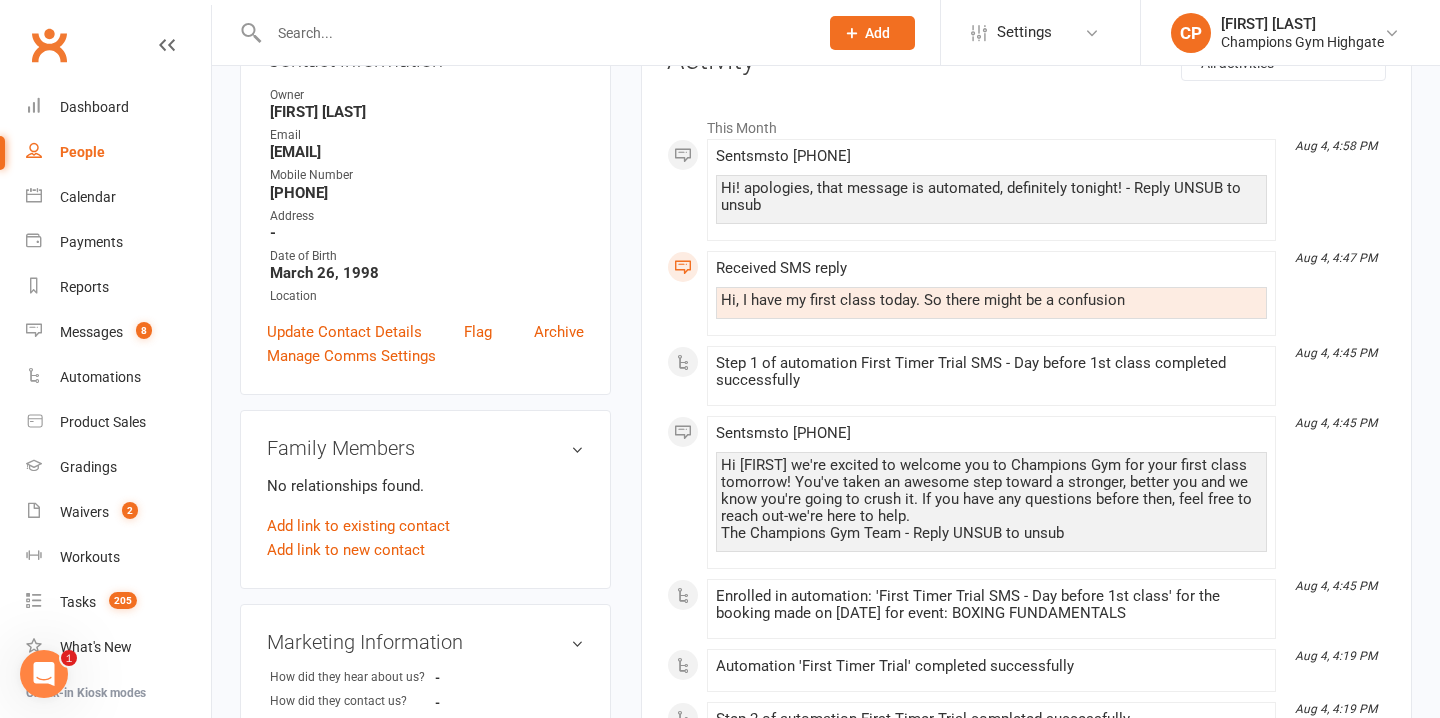 scroll, scrollTop: 0, scrollLeft: 0, axis: both 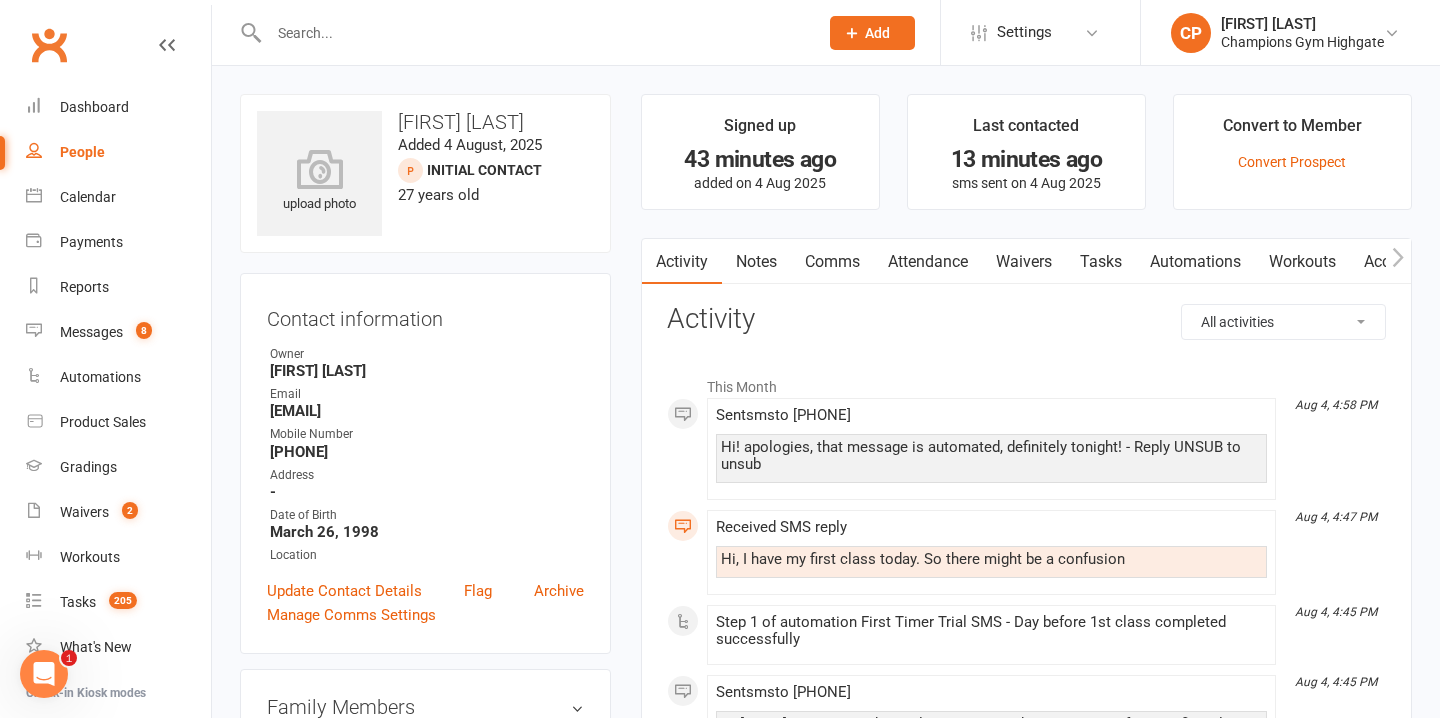 click at bounding box center [533, 33] 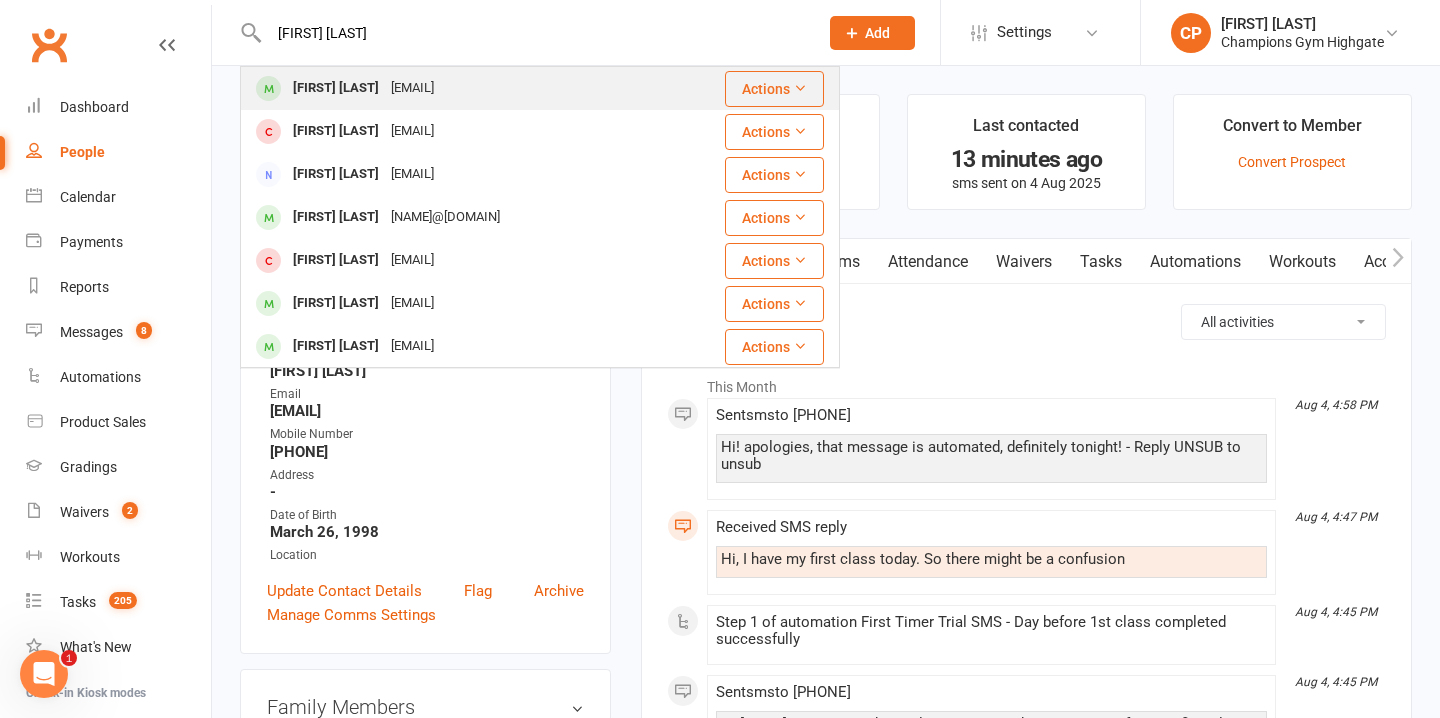 type on "james barac" 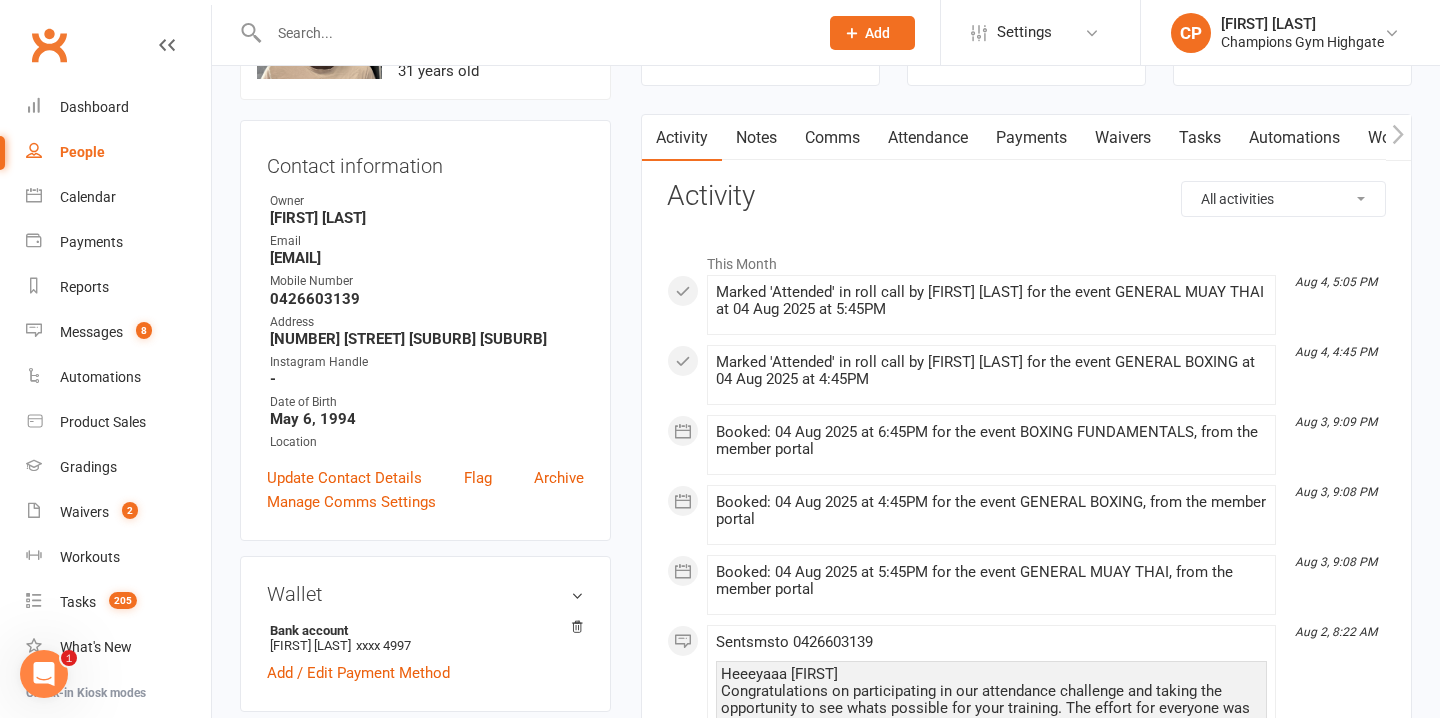 scroll, scrollTop: 110, scrollLeft: 0, axis: vertical 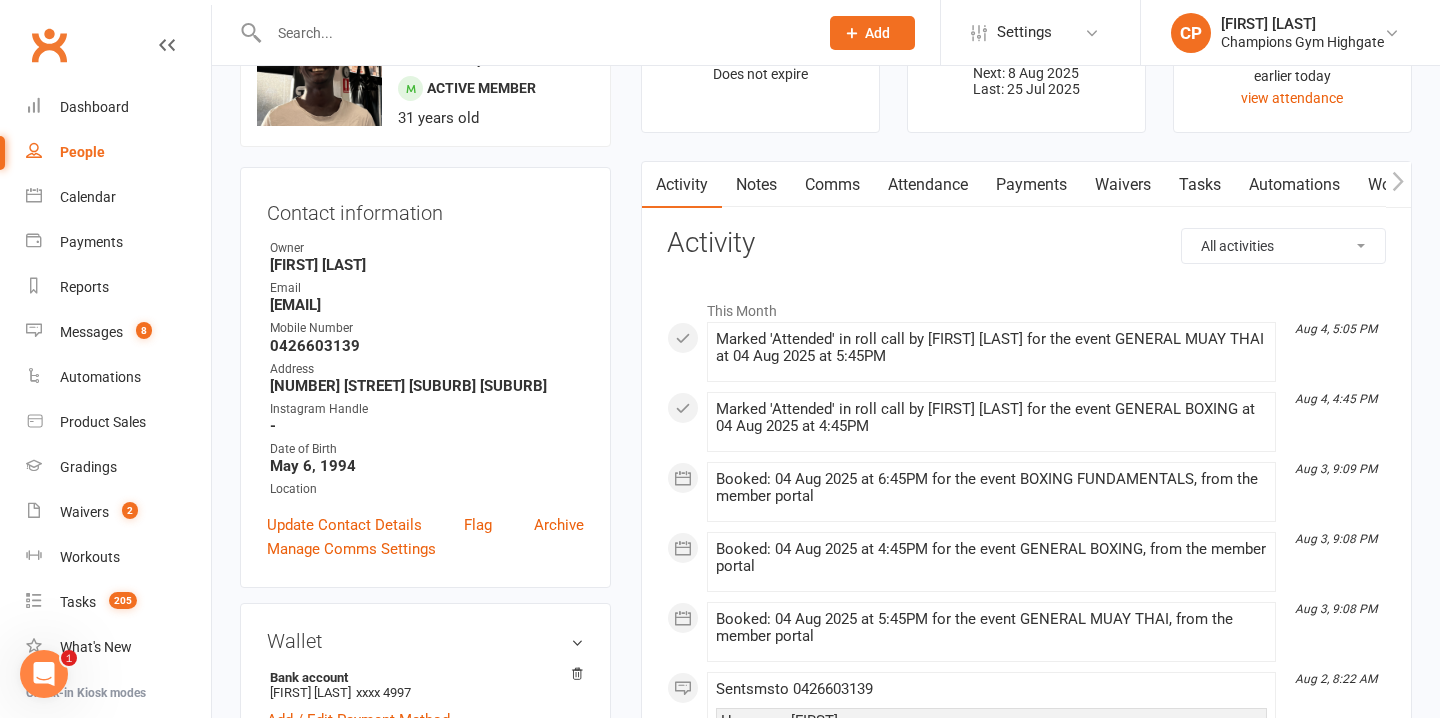 click on "Attendance" at bounding box center [928, 185] 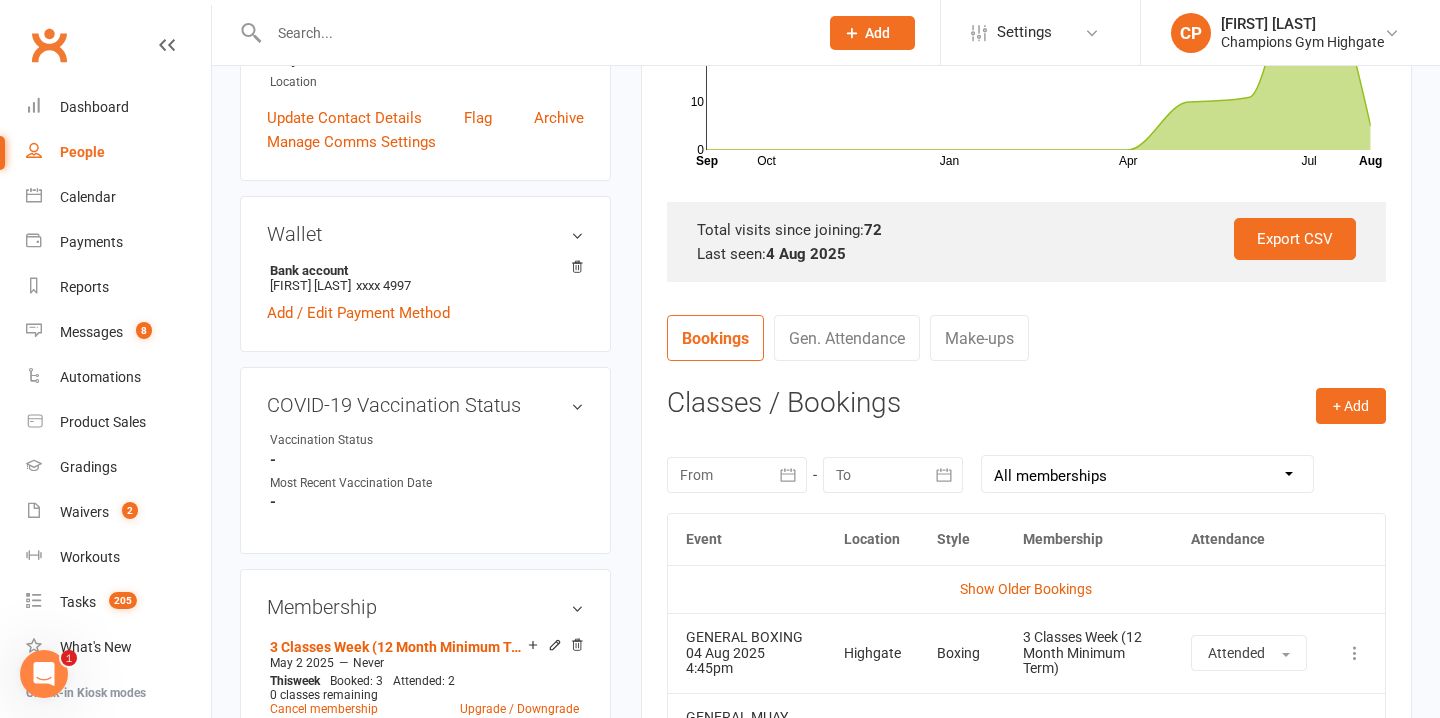 scroll, scrollTop: 0, scrollLeft: 0, axis: both 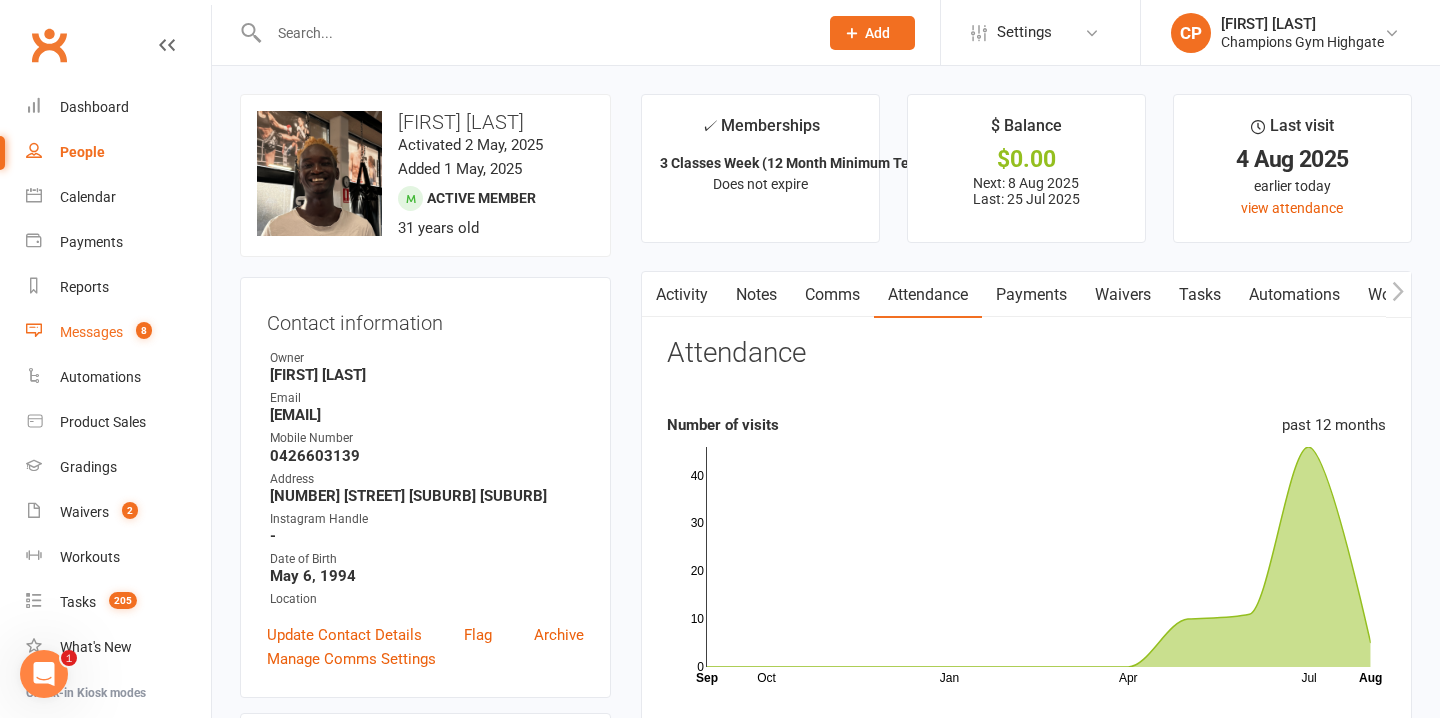 click on "8" at bounding box center [144, 330] 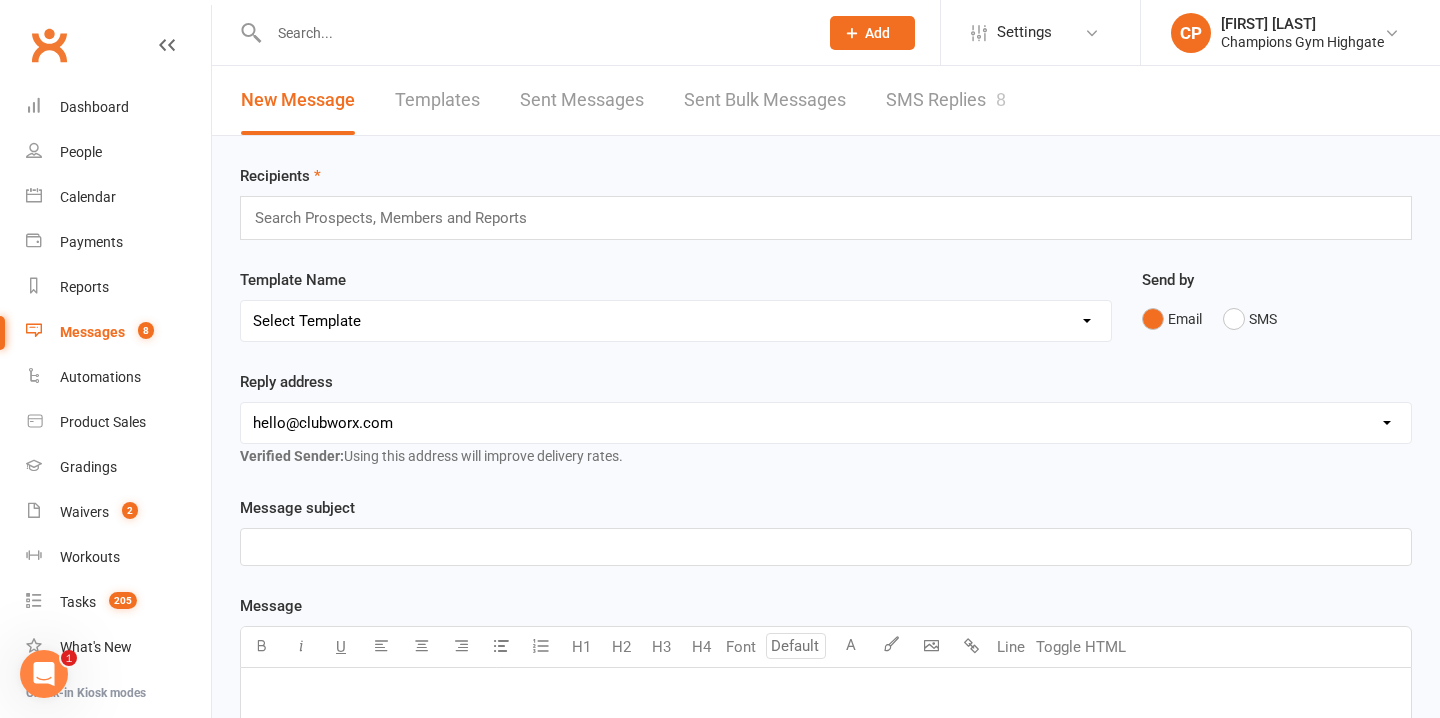 click on "SMS Replies  8" at bounding box center (946, 100) 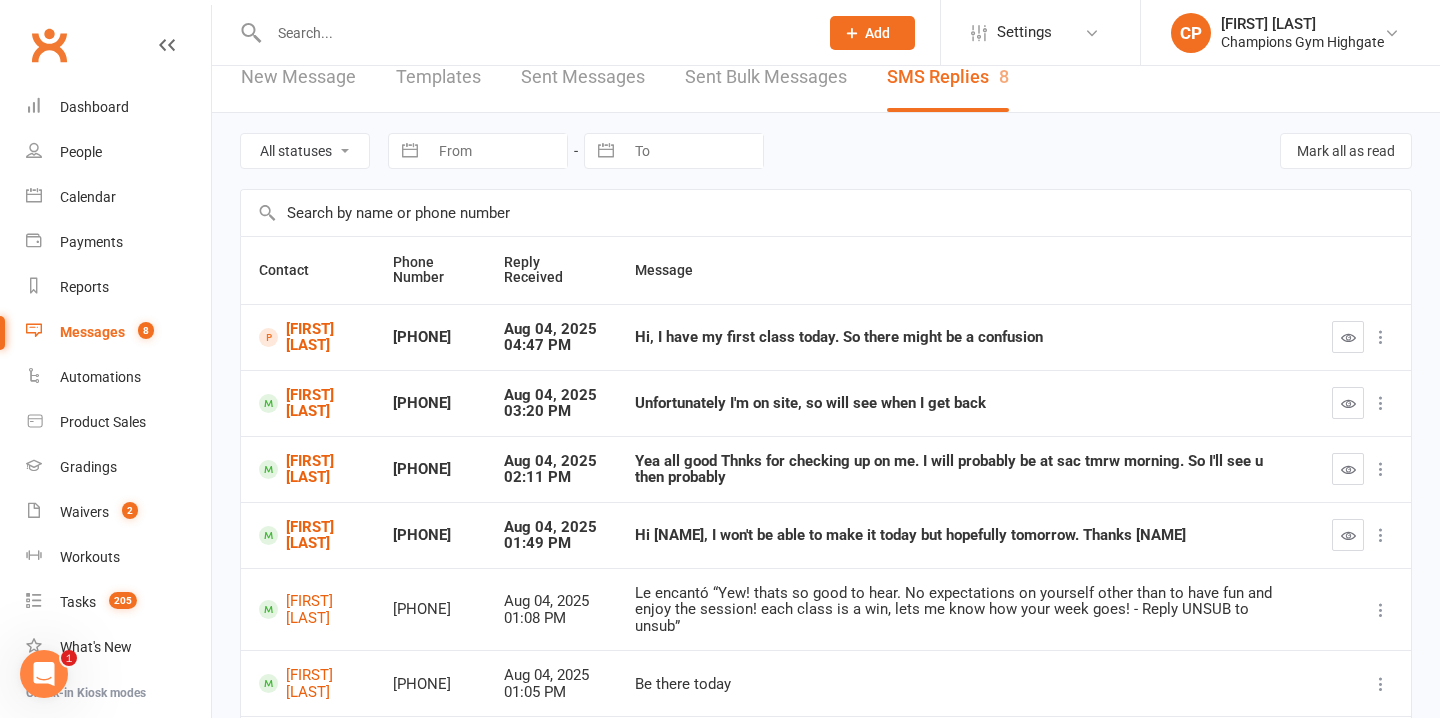 scroll, scrollTop: 26, scrollLeft: 0, axis: vertical 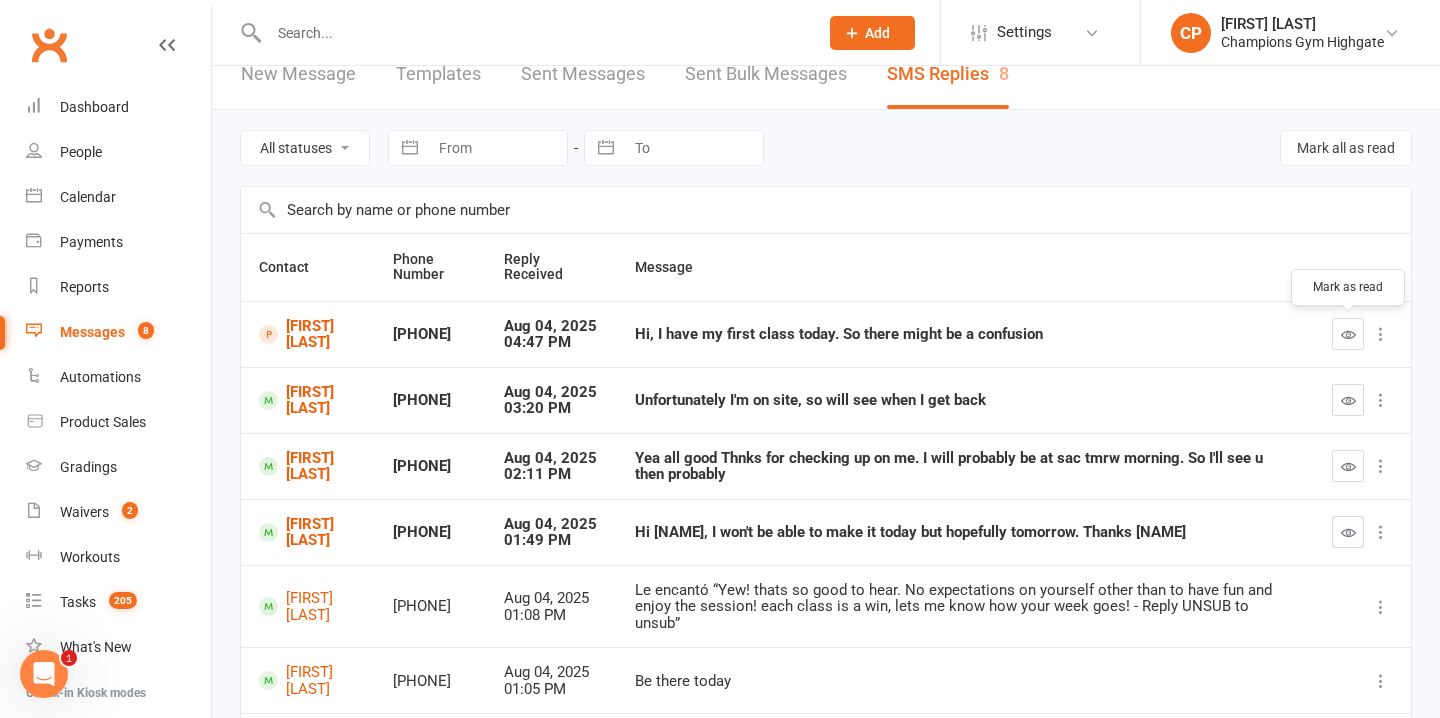 click at bounding box center (1348, 334) 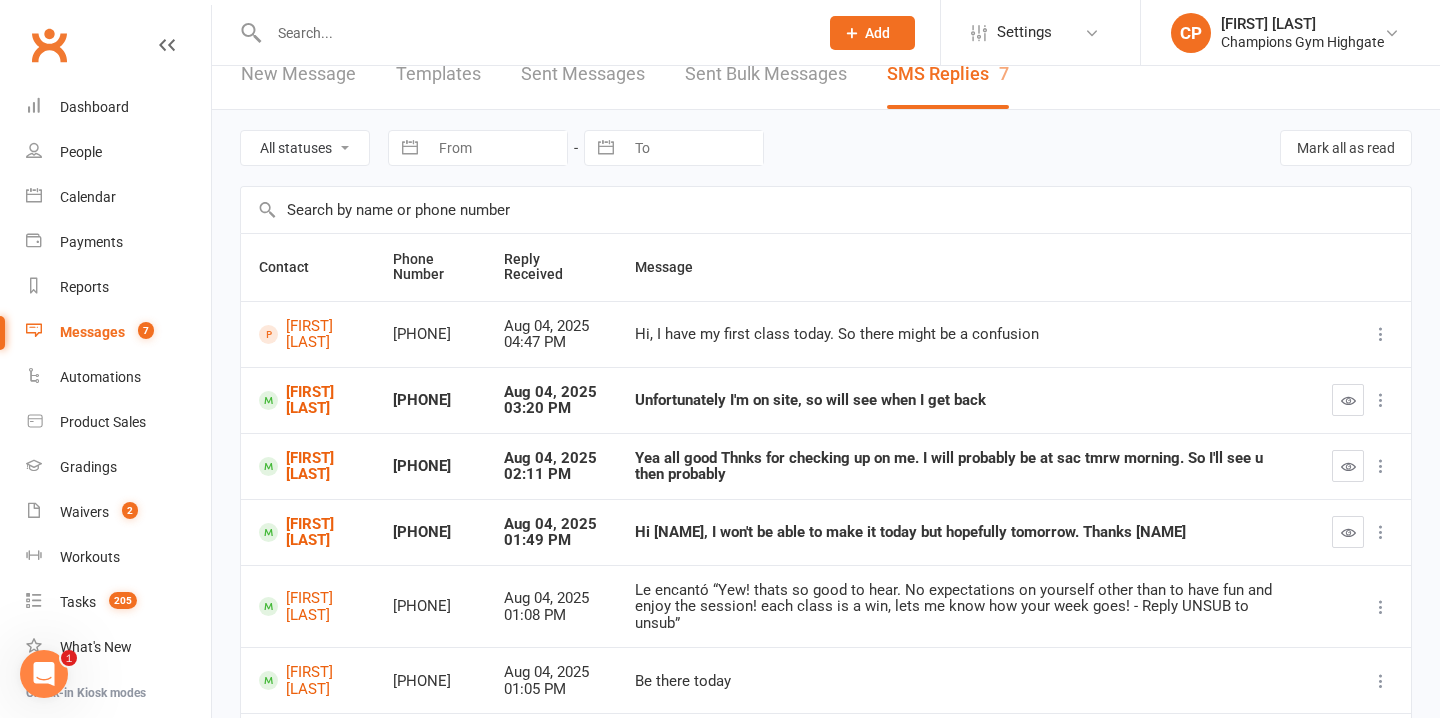 click at bounding box center [533, 33] 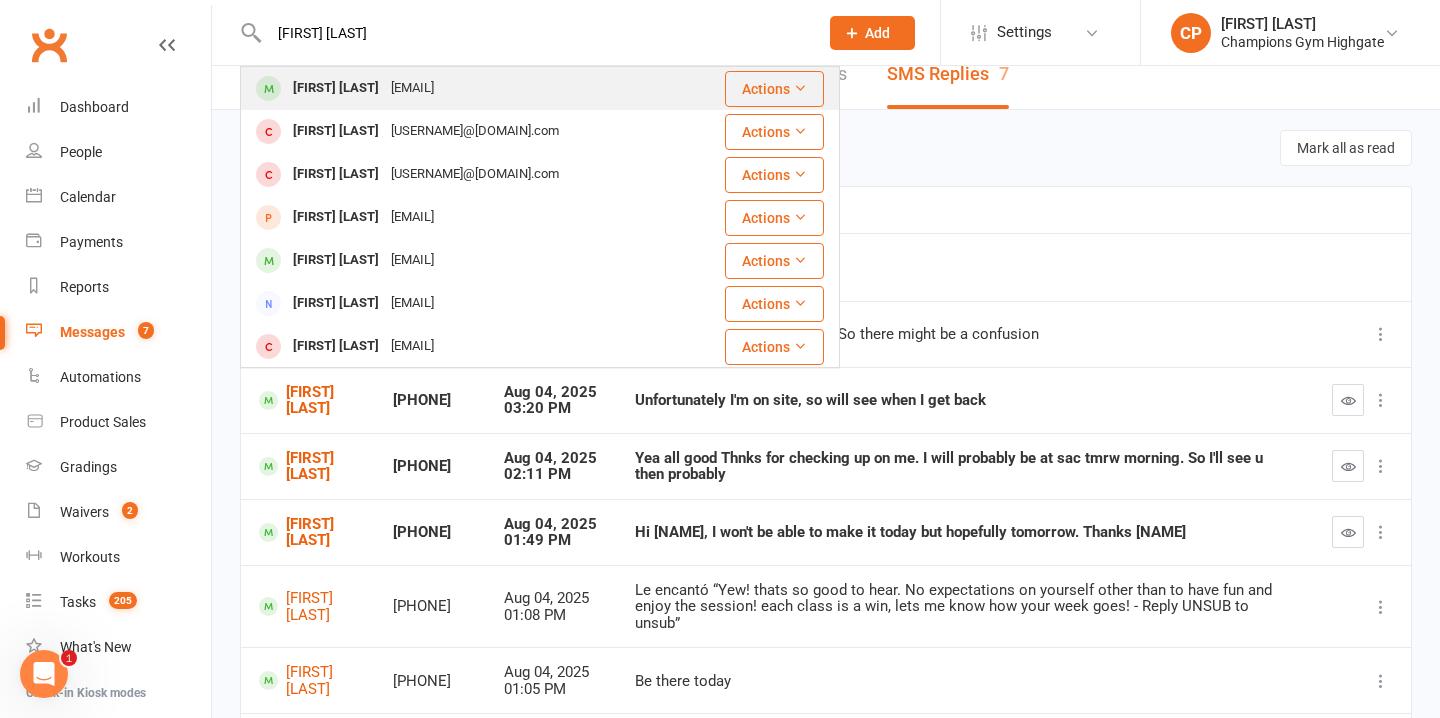 type on "david keay" 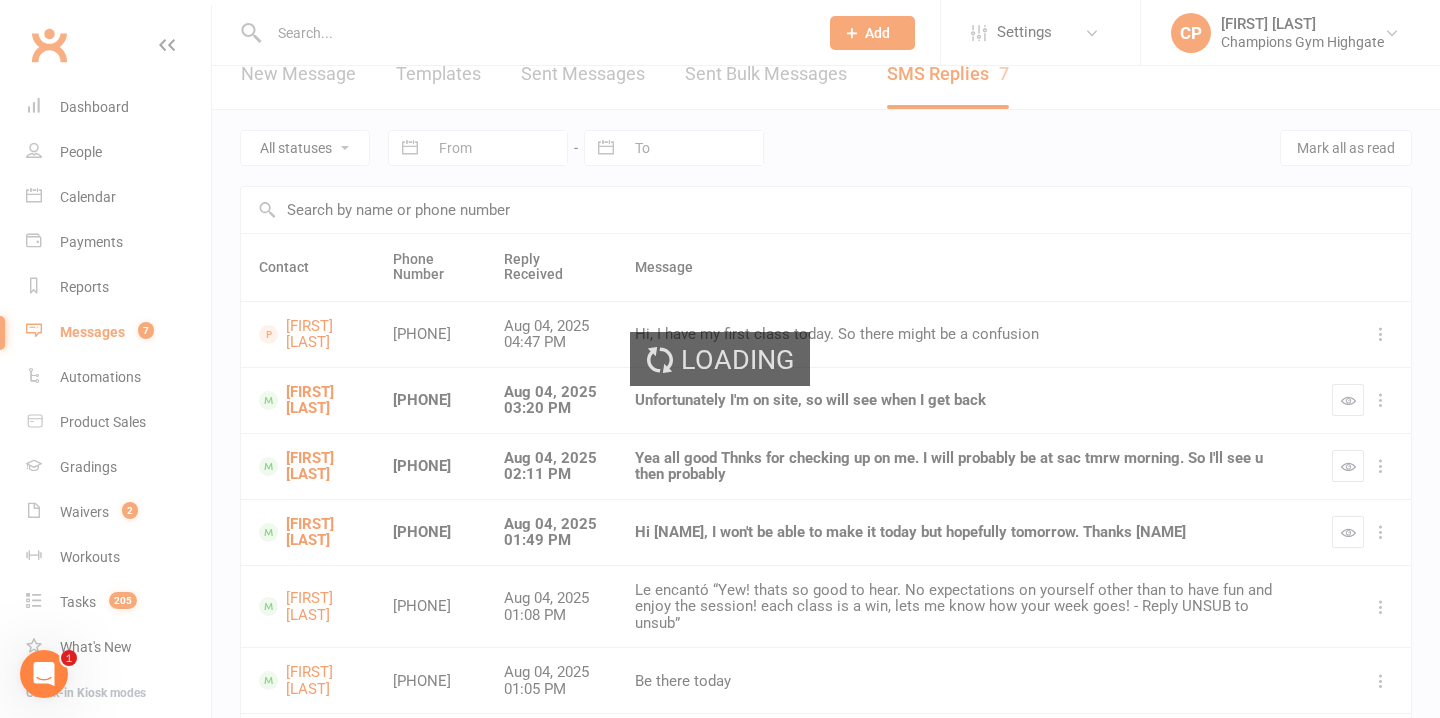 scroll, scrollTop: 0, scrollLeft: 0, axis: both 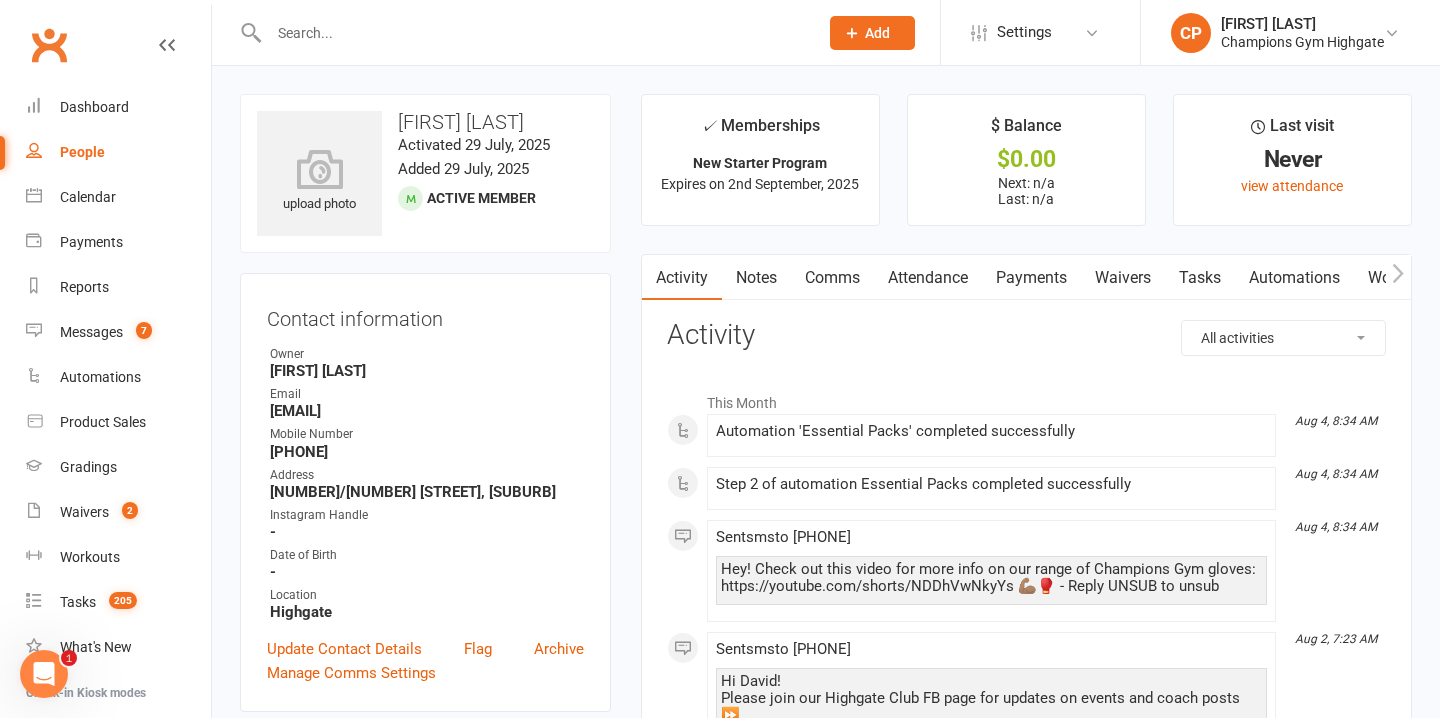 click on "Attendance" at bounding box center [928, 278] 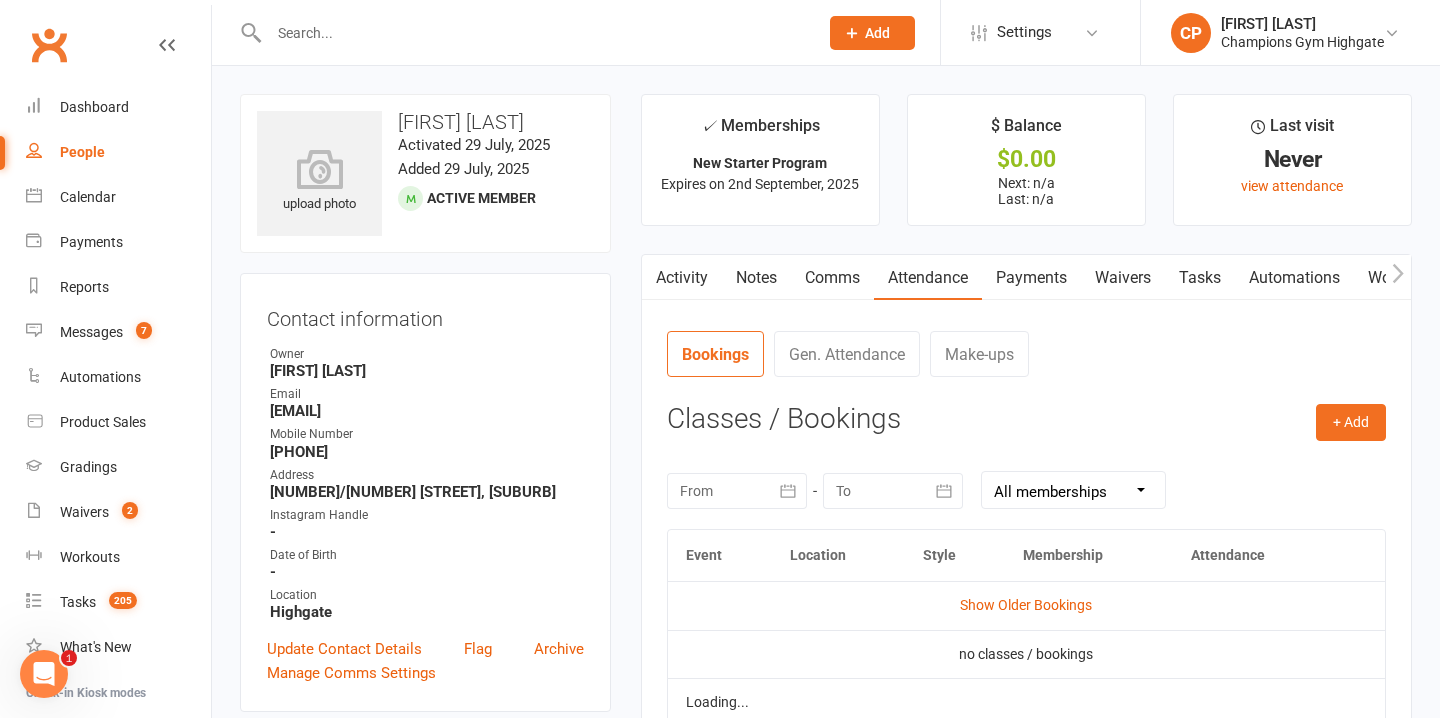 scroll, scrollTop: 243, scrollLeft: 0, axis: vertical 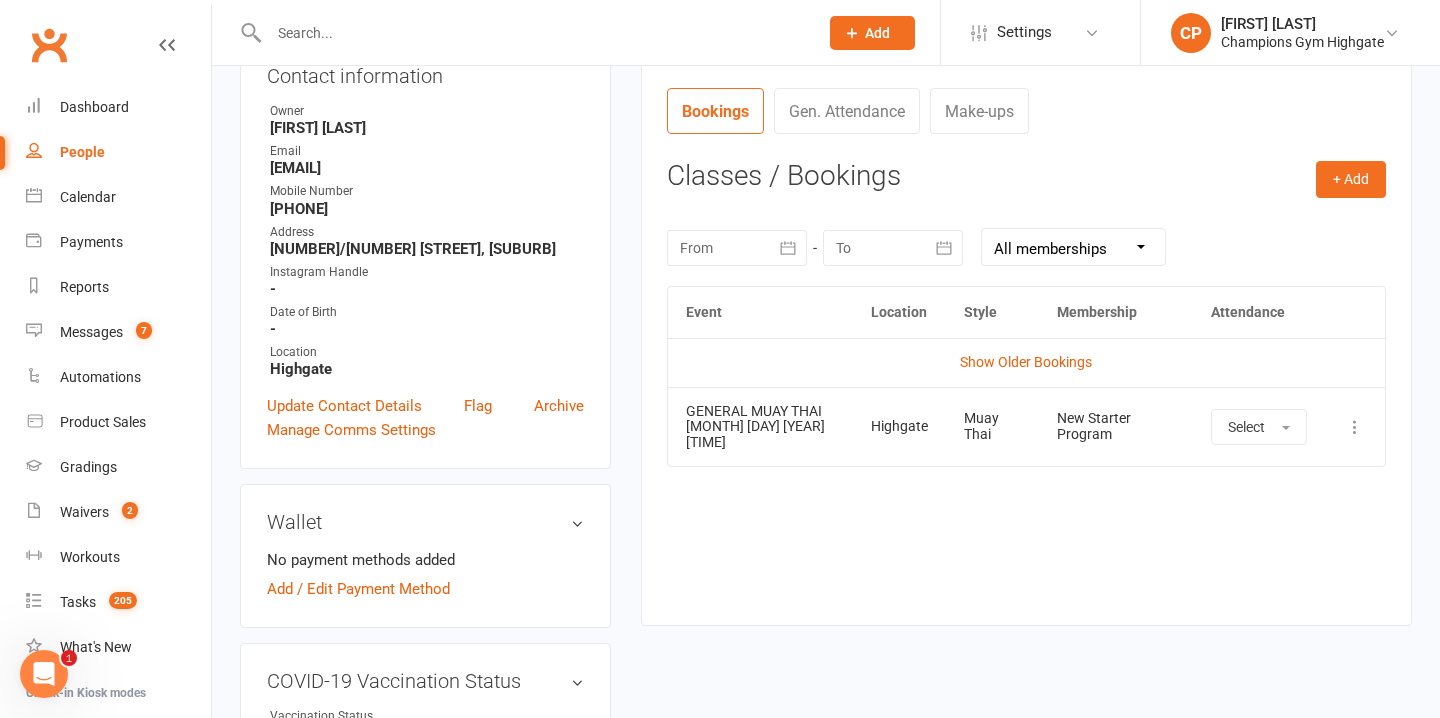 click at bounding box center [533, 33] 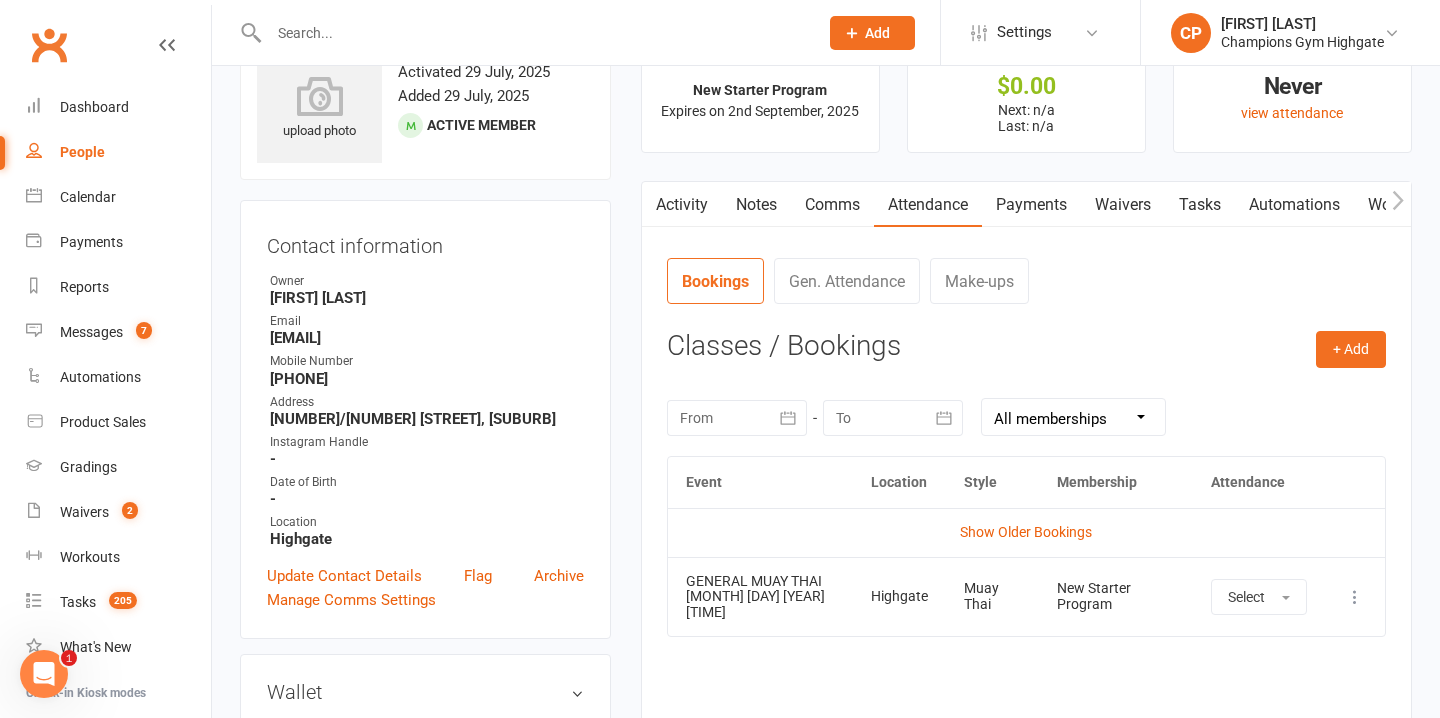 scroll, scrollTop: 0, scrollLeft: 0, axis: both 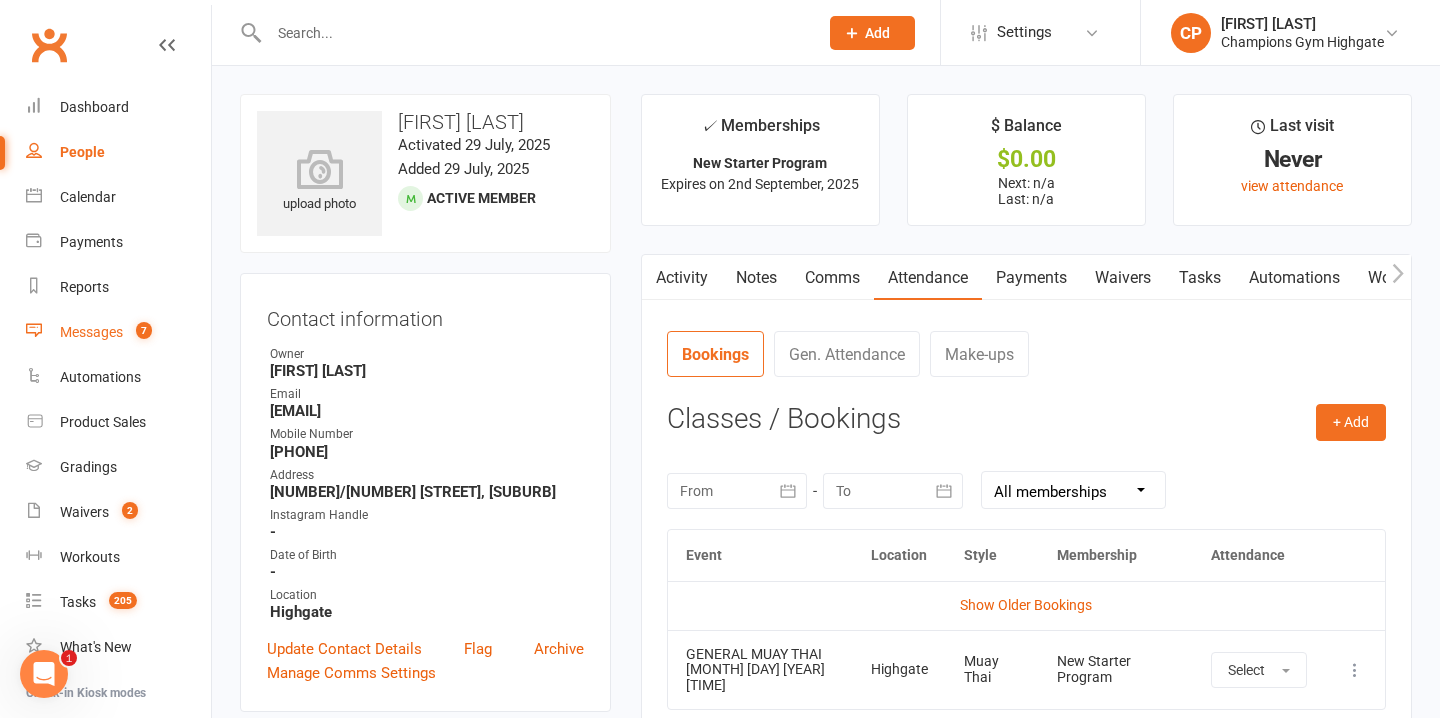 click on "Messages" at bounding box center [91, 332] 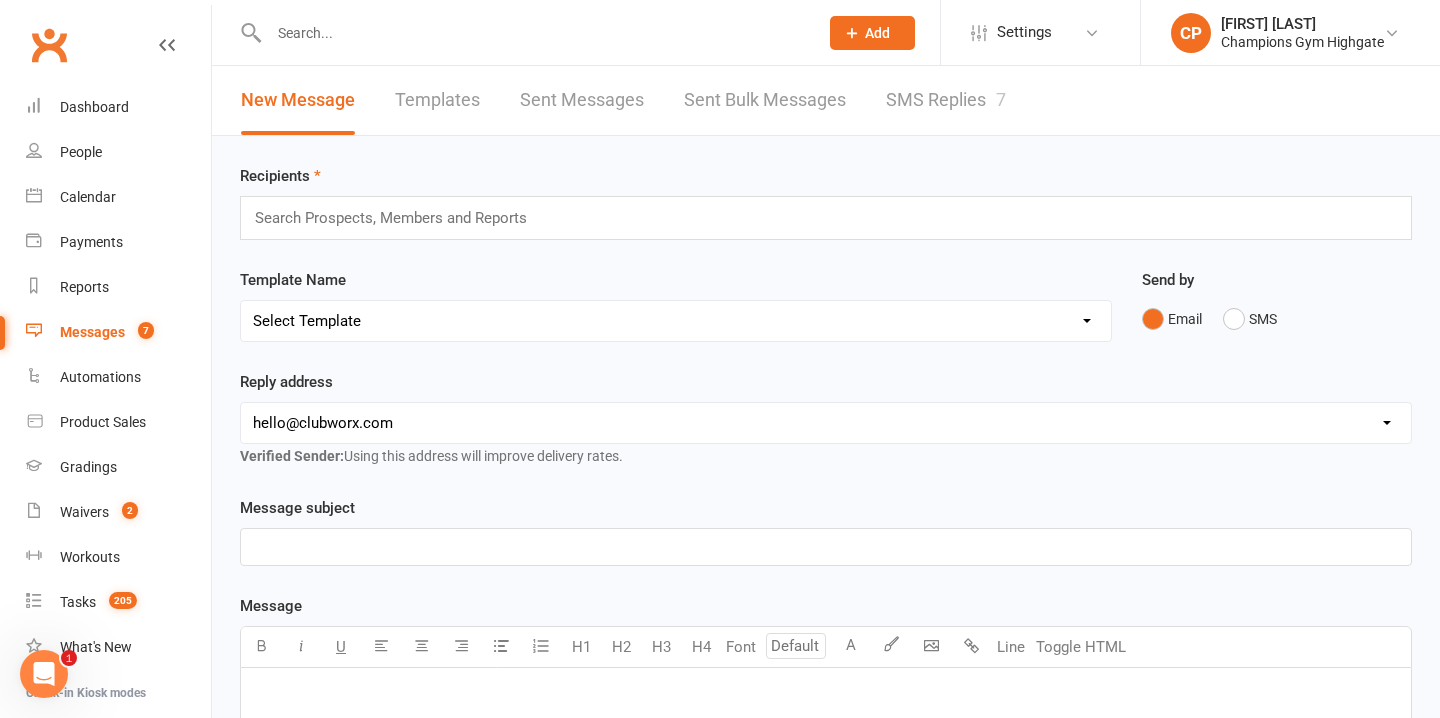 click on "SMS Replies  7" at bounding box center [946, 100] 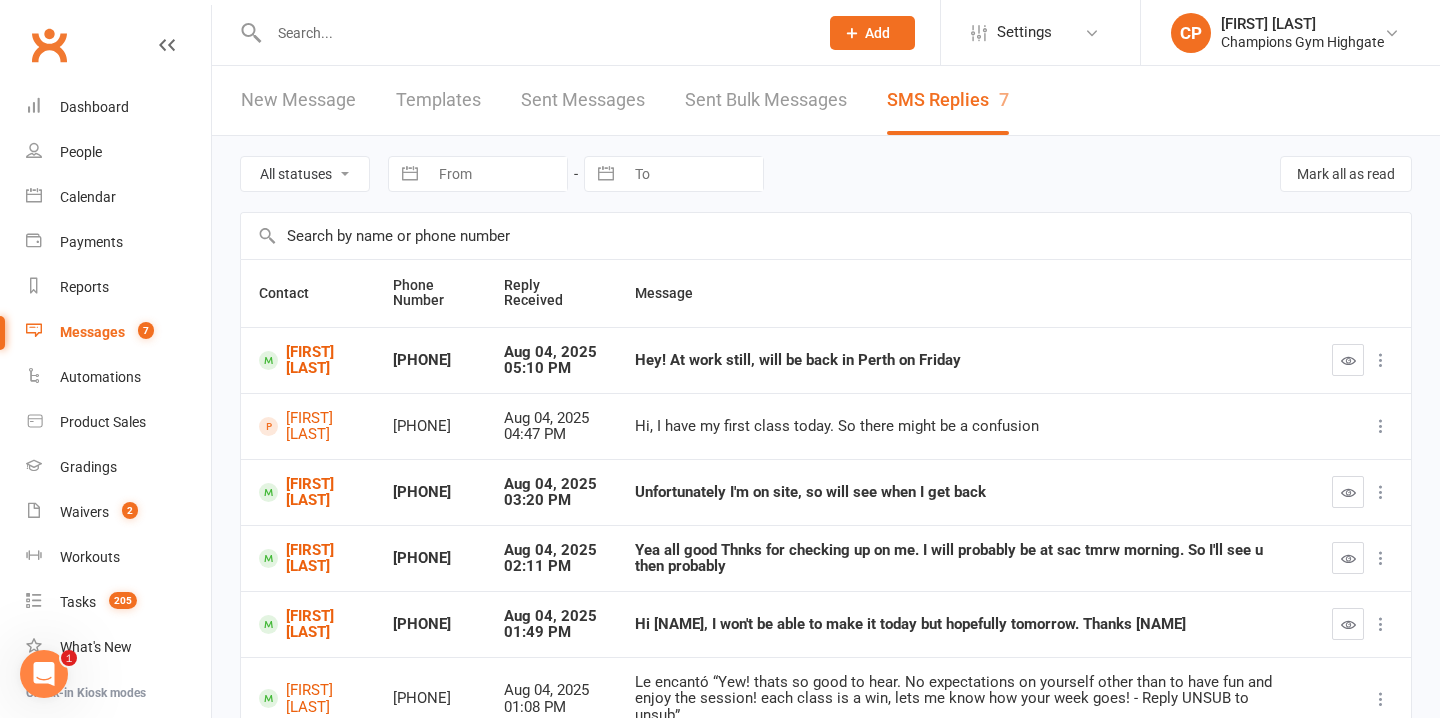 click at bounding box center (533, 33) 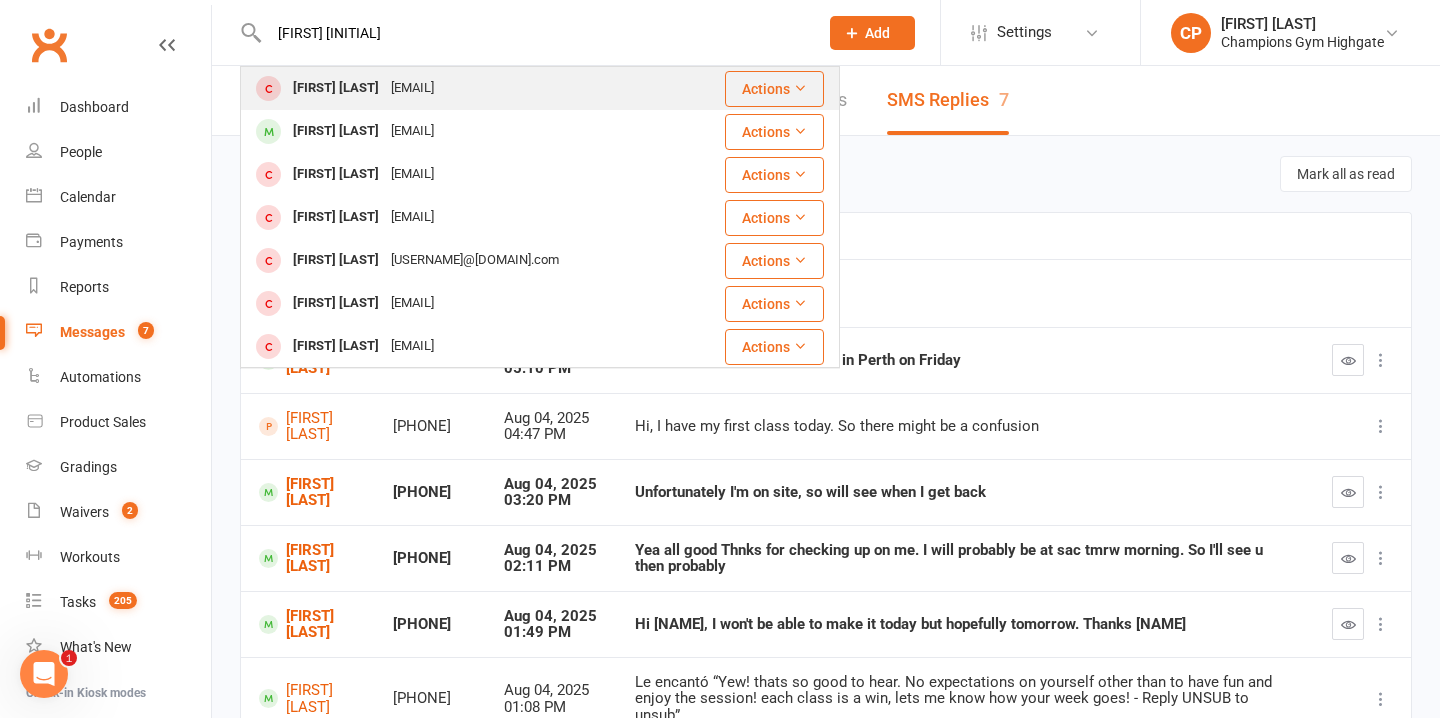 type on "[FIRST] [LAST]" 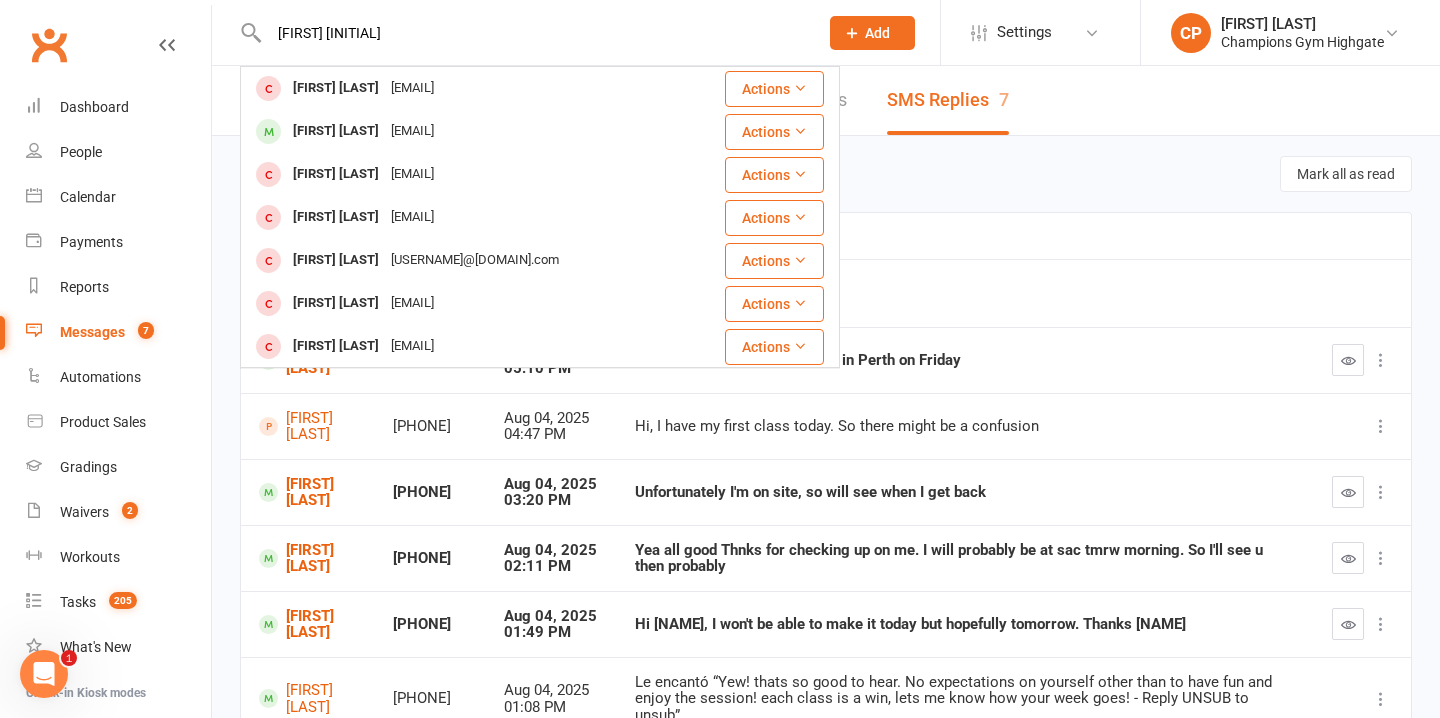 click on "Rob Bullen rob_bullen@outlook.com" at bounding box center (464, 88) 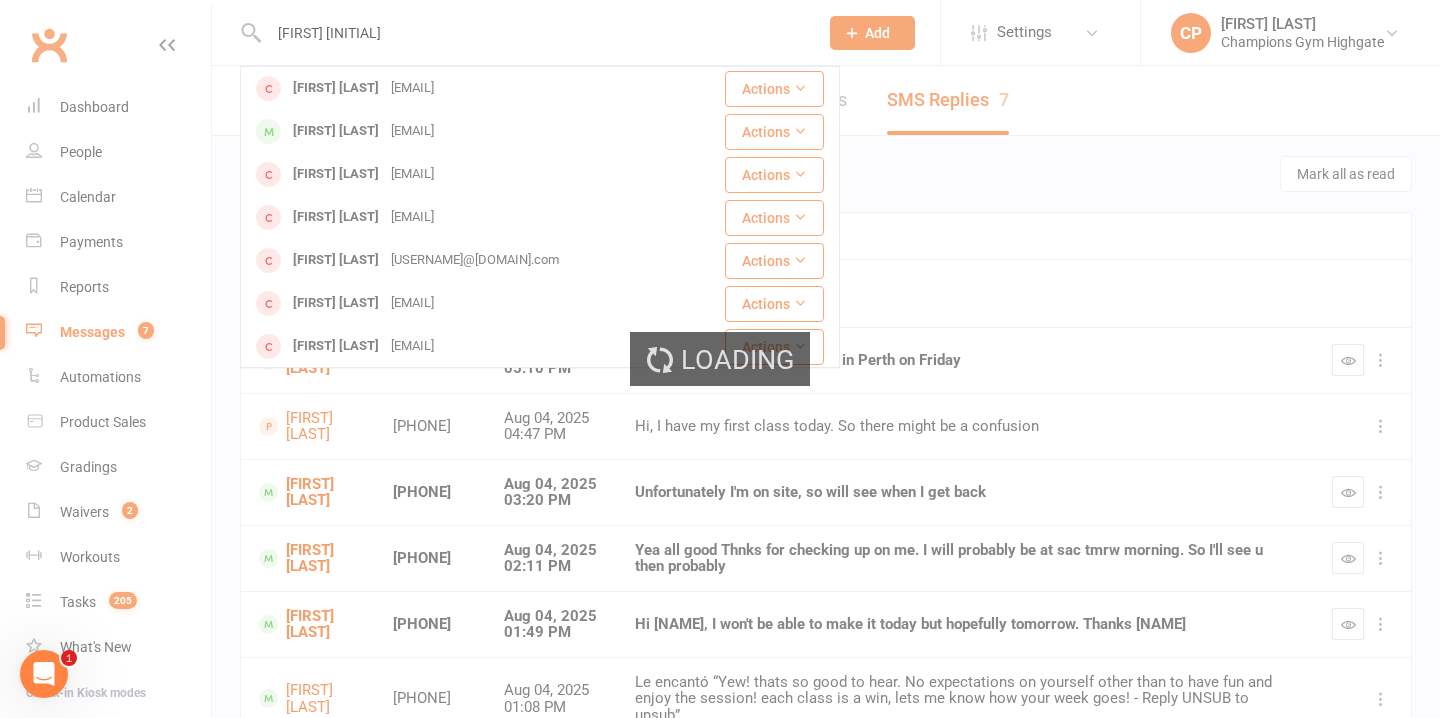type 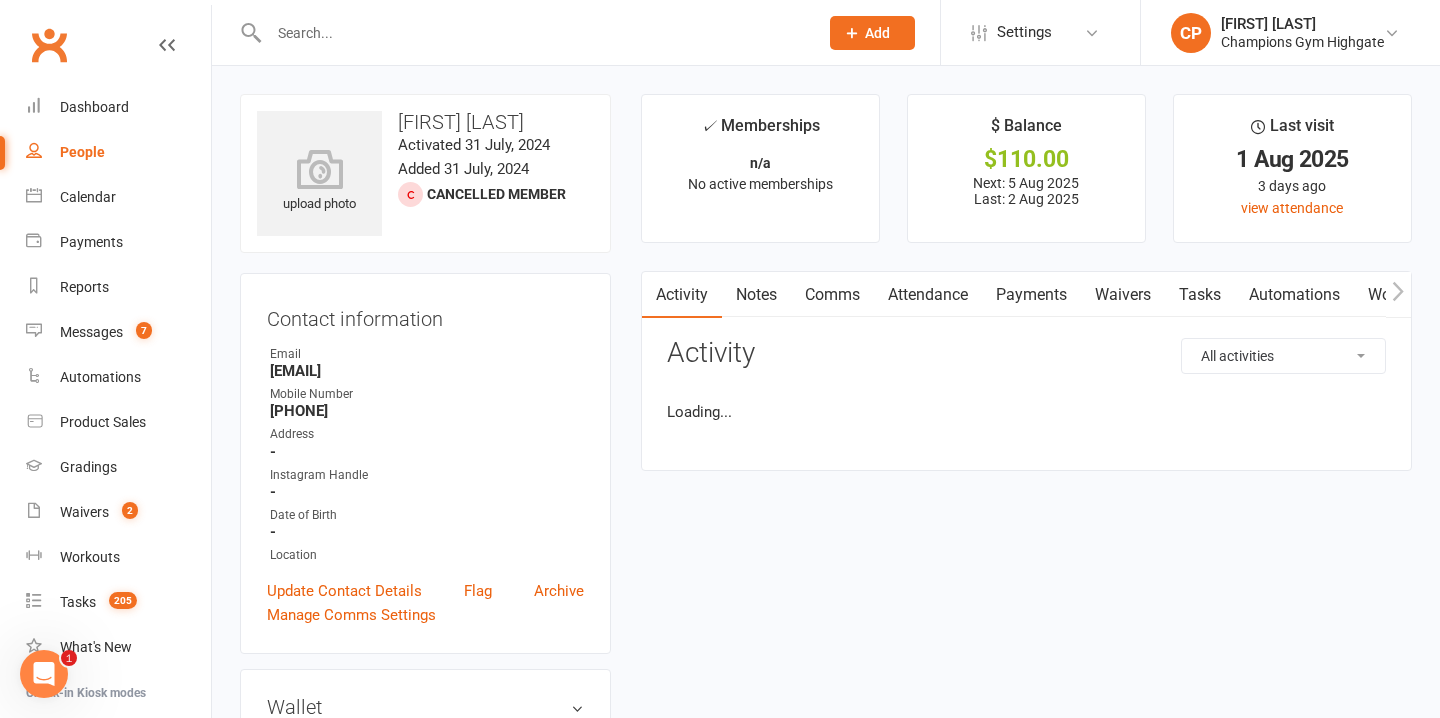 click on "Payments" at bounding box center (1031, 295) 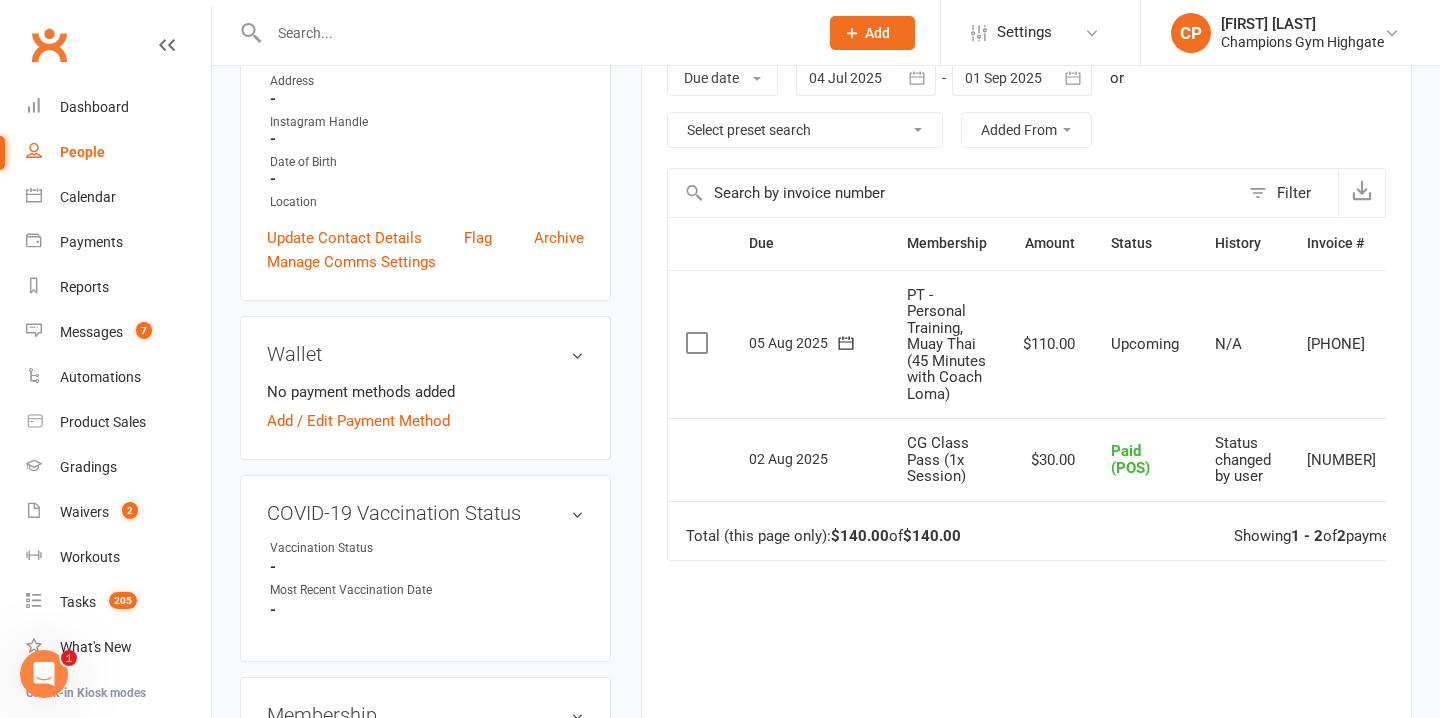 scroll, scrollTop: 354, scrollLeft: 0, axis: vertical 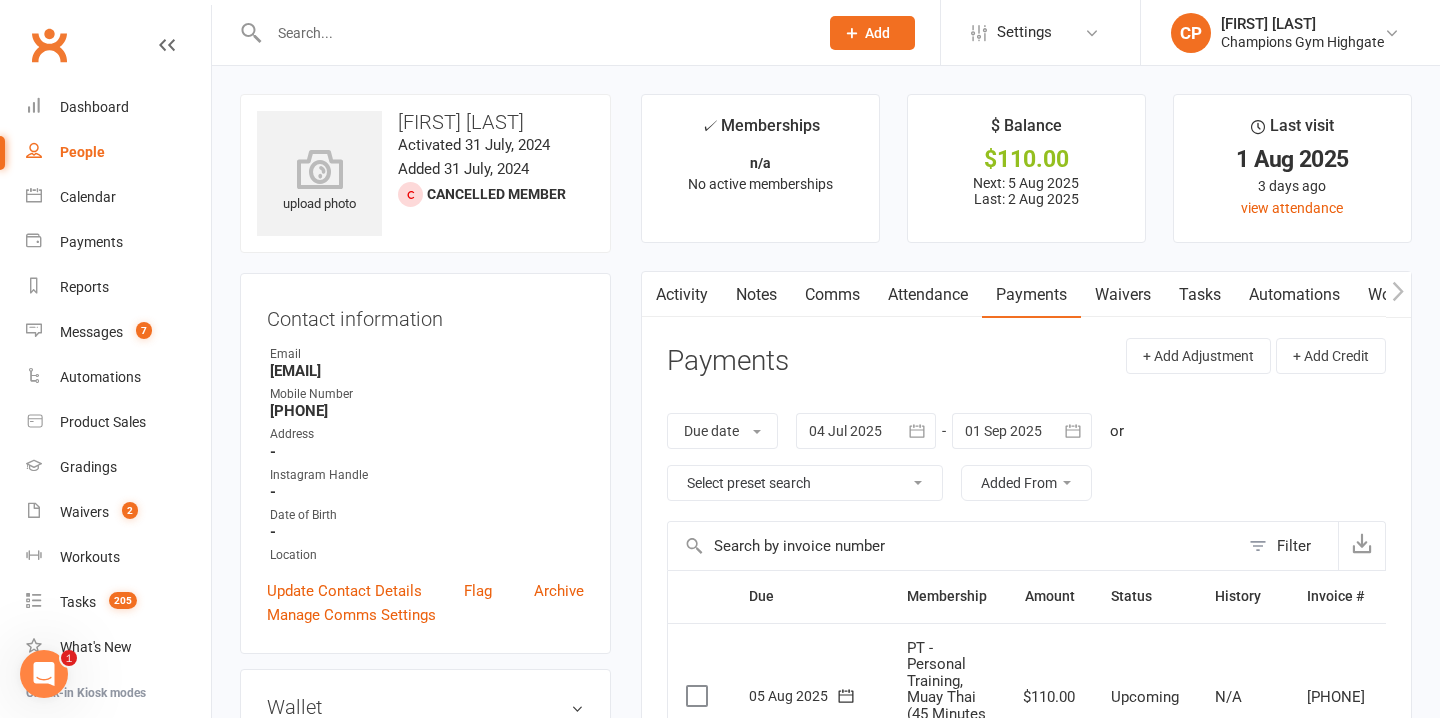 click on "Notes" at bounding box center (756, 295) 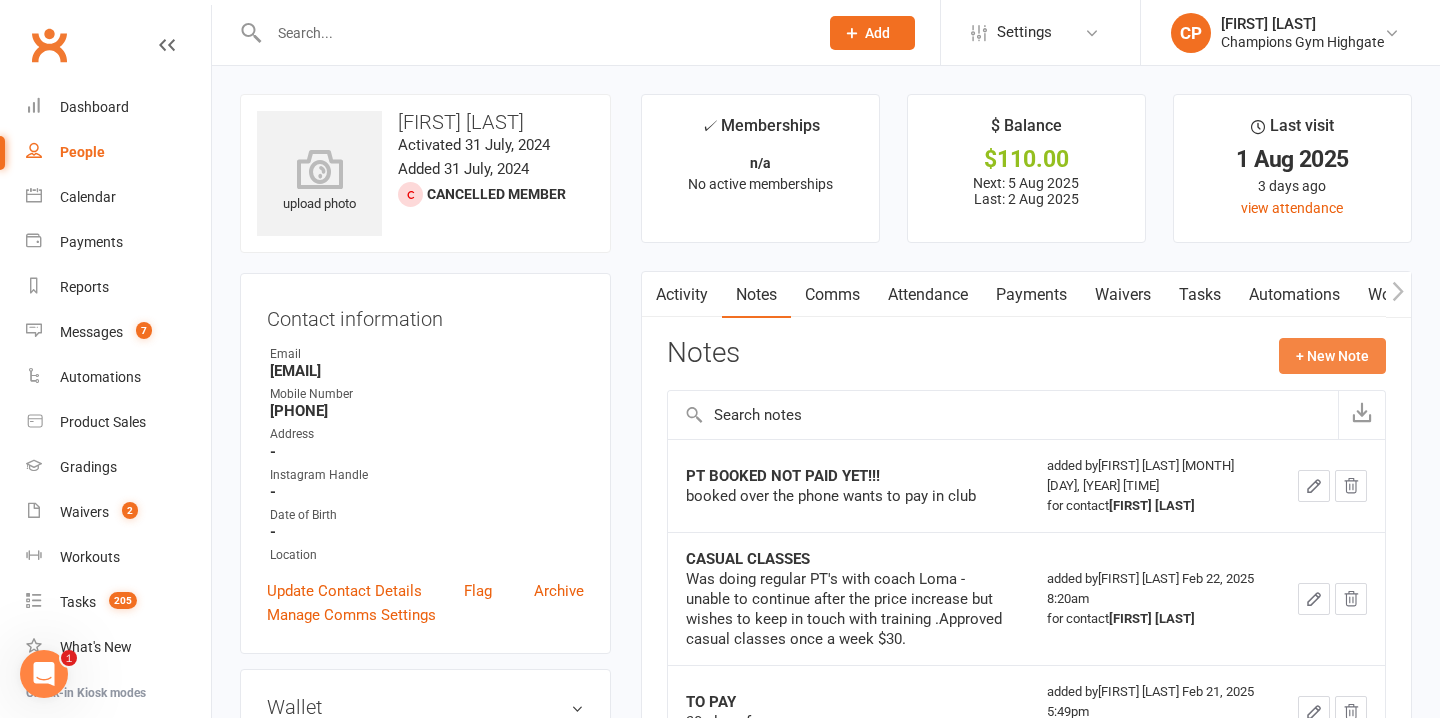 click on "+ New Note" 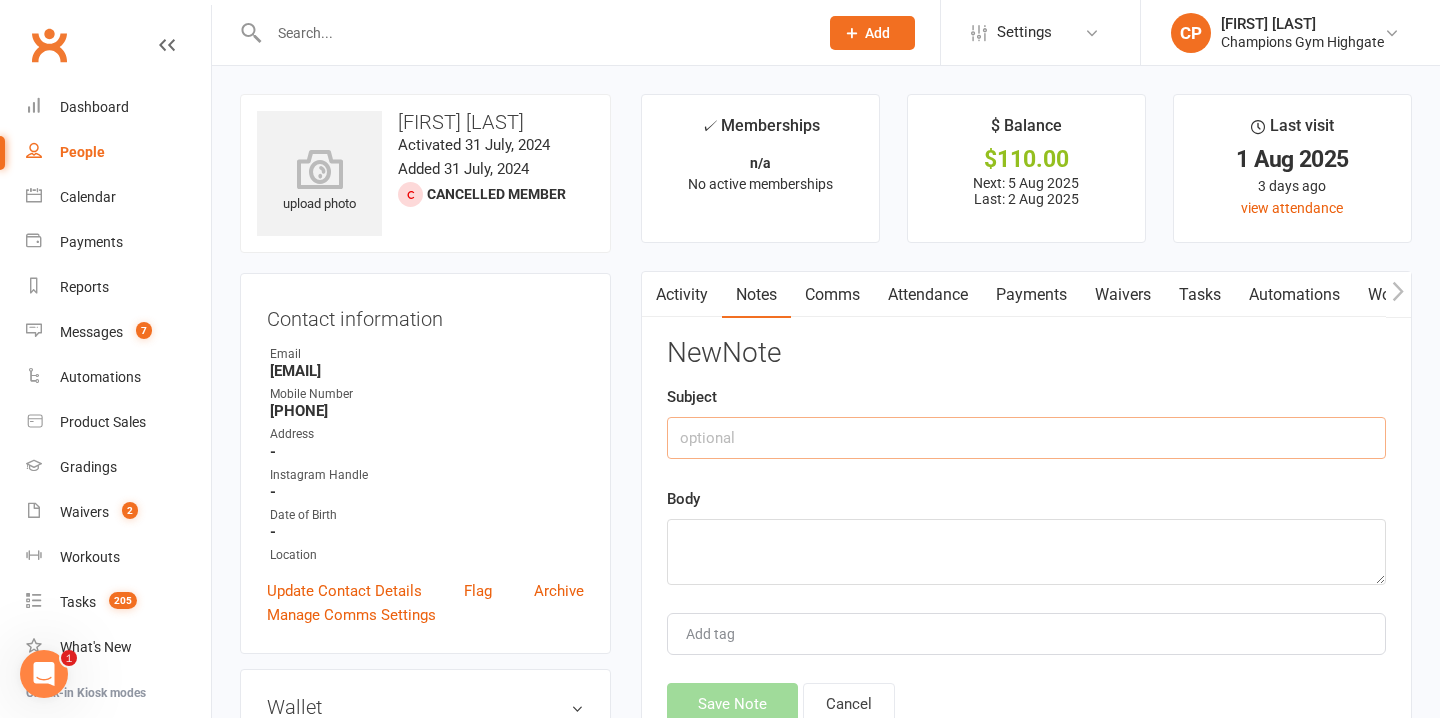 click 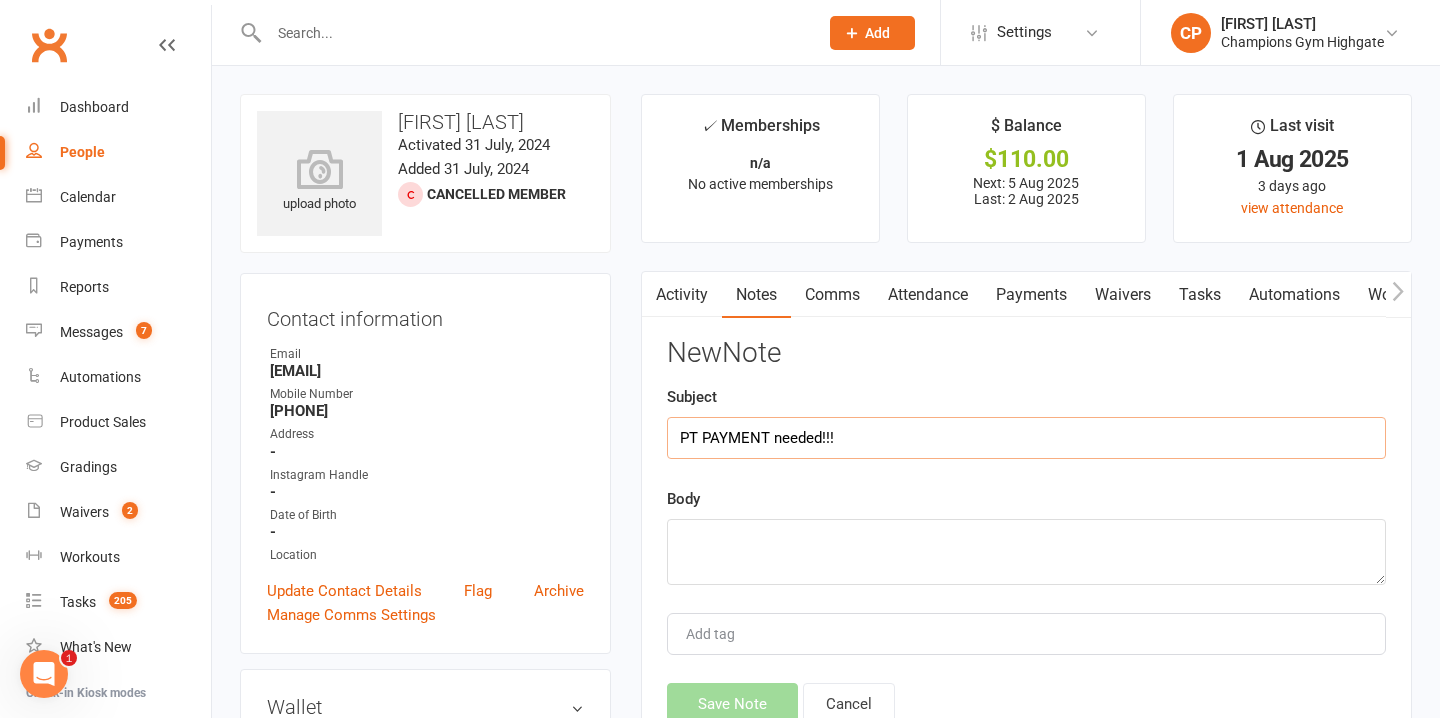 type on "PT PAYMENT needed!!!" 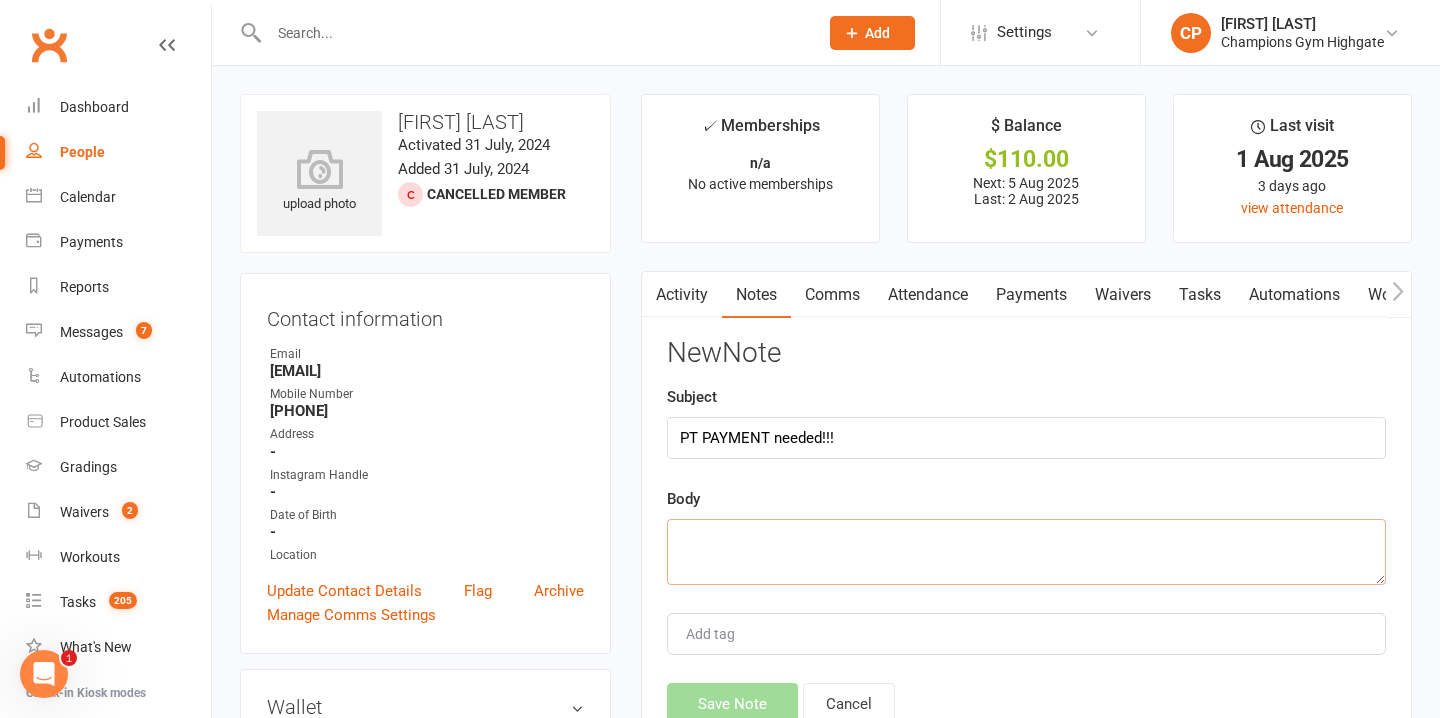 click 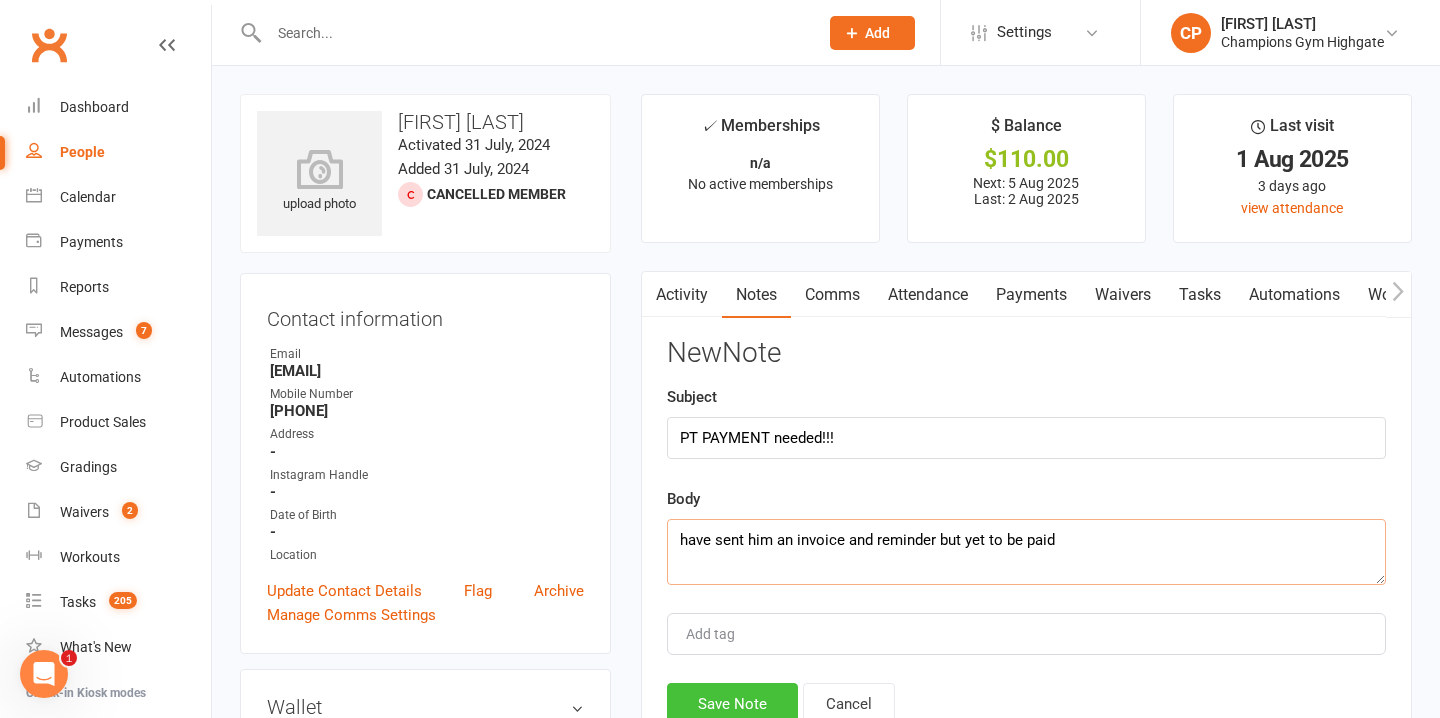 type on "have sent him an invoice and reminder but yet to be paid" 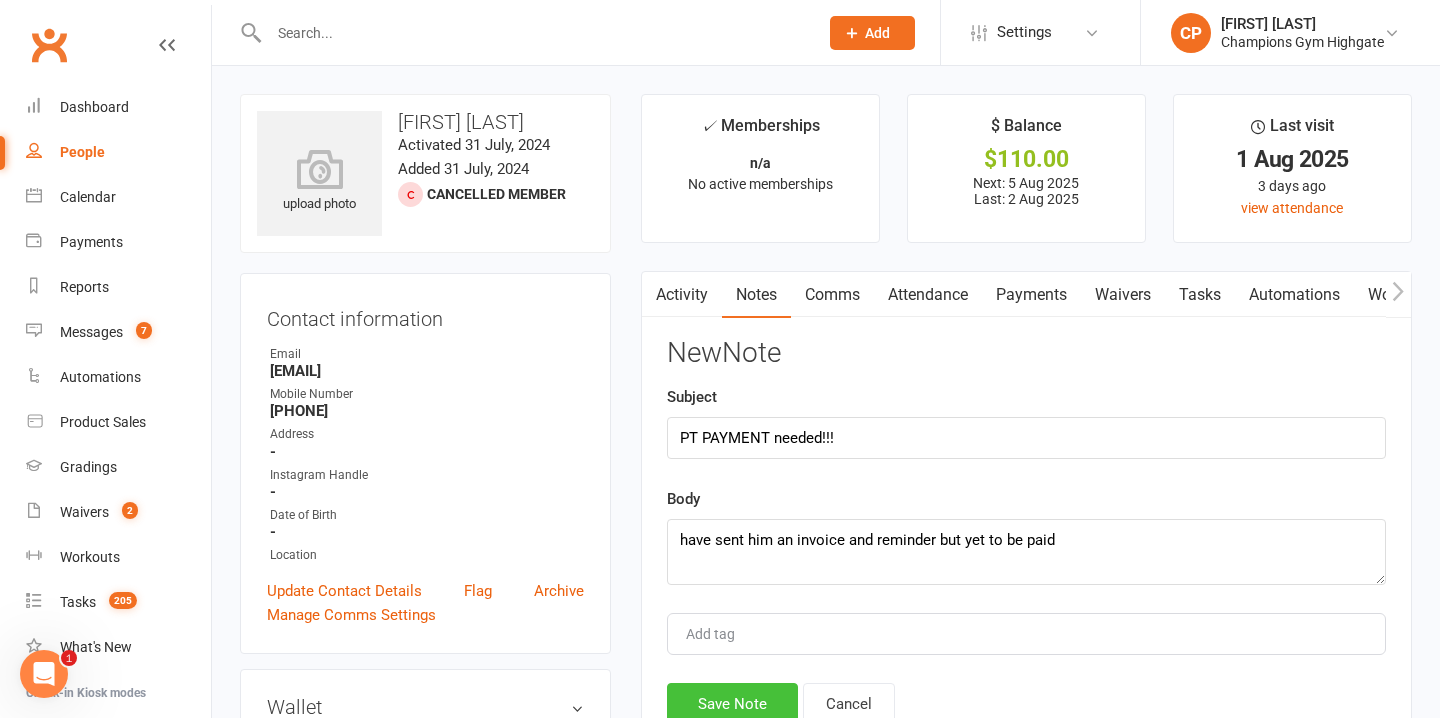 click on "Save Note" 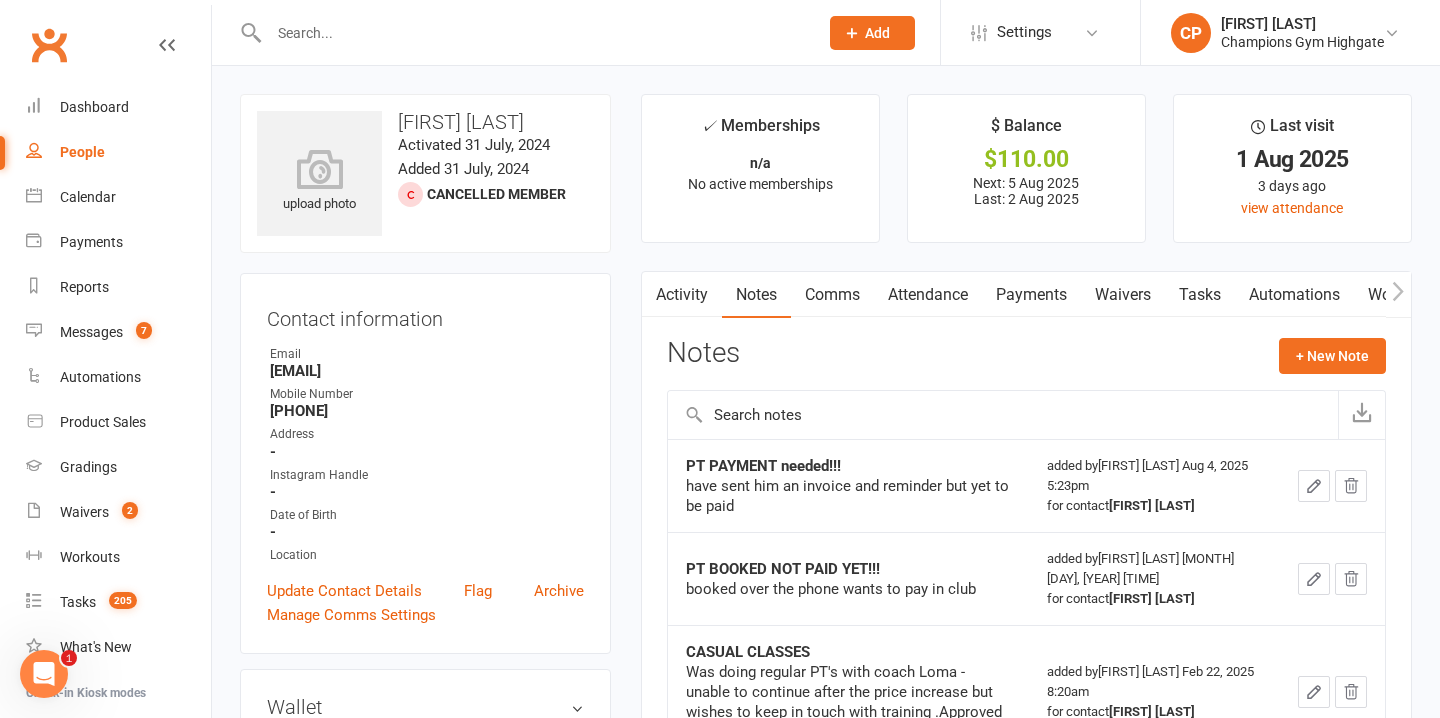 click 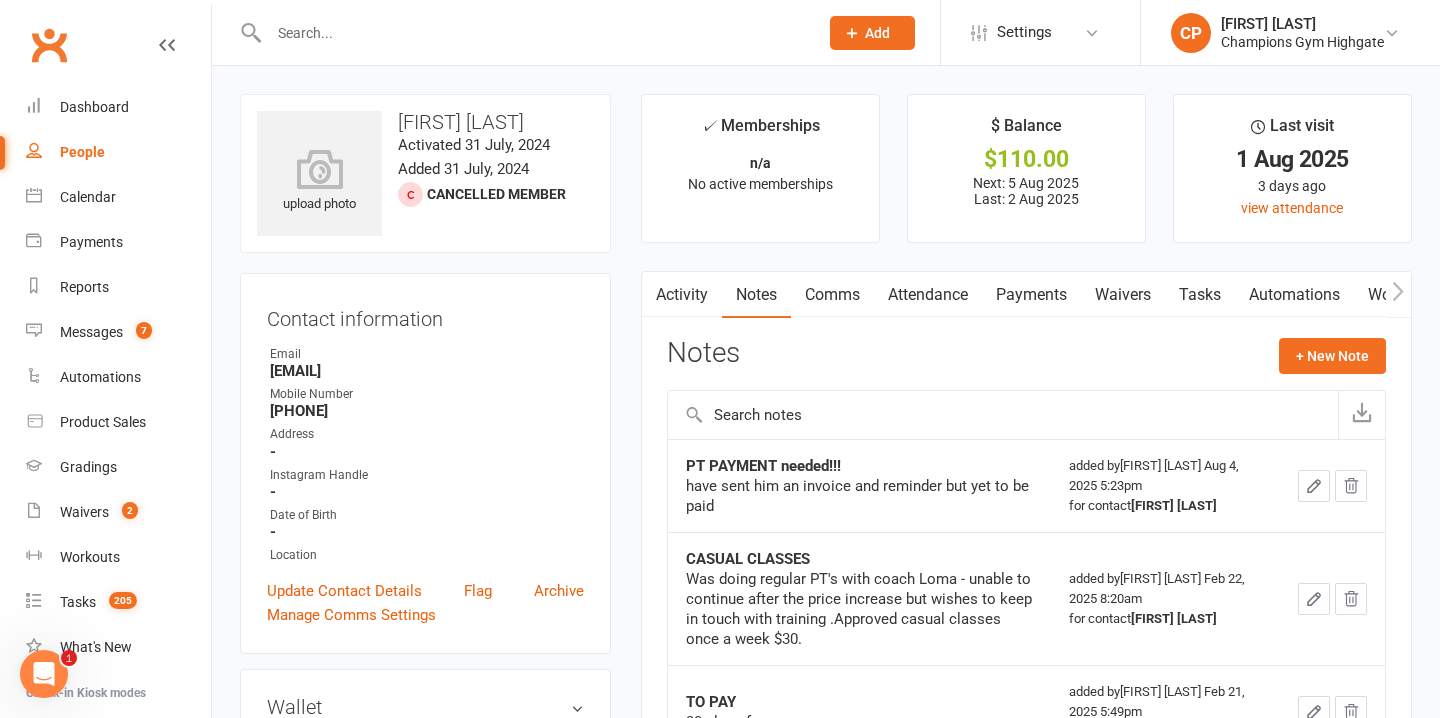 click on "Activity" at bounding box center [682, 295] 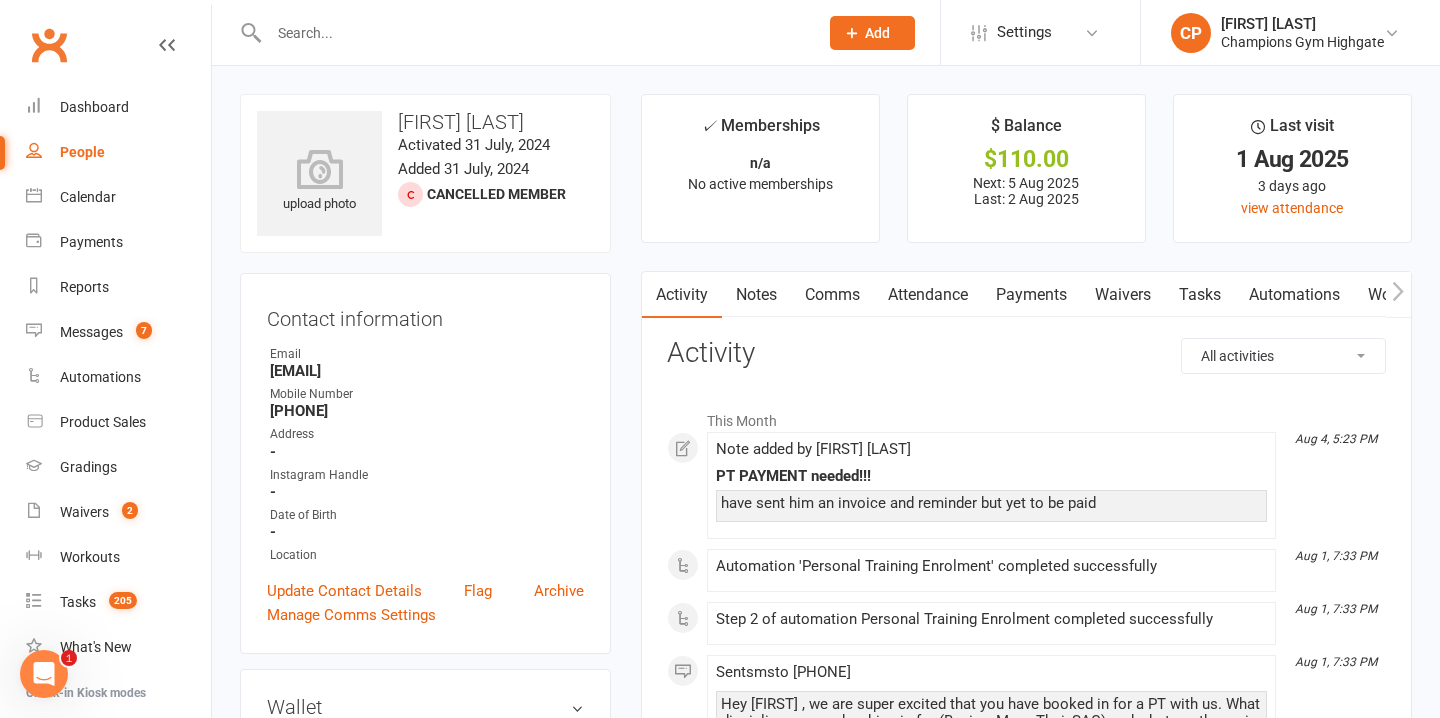 click on "Notes" at bounding box center (756, 295) 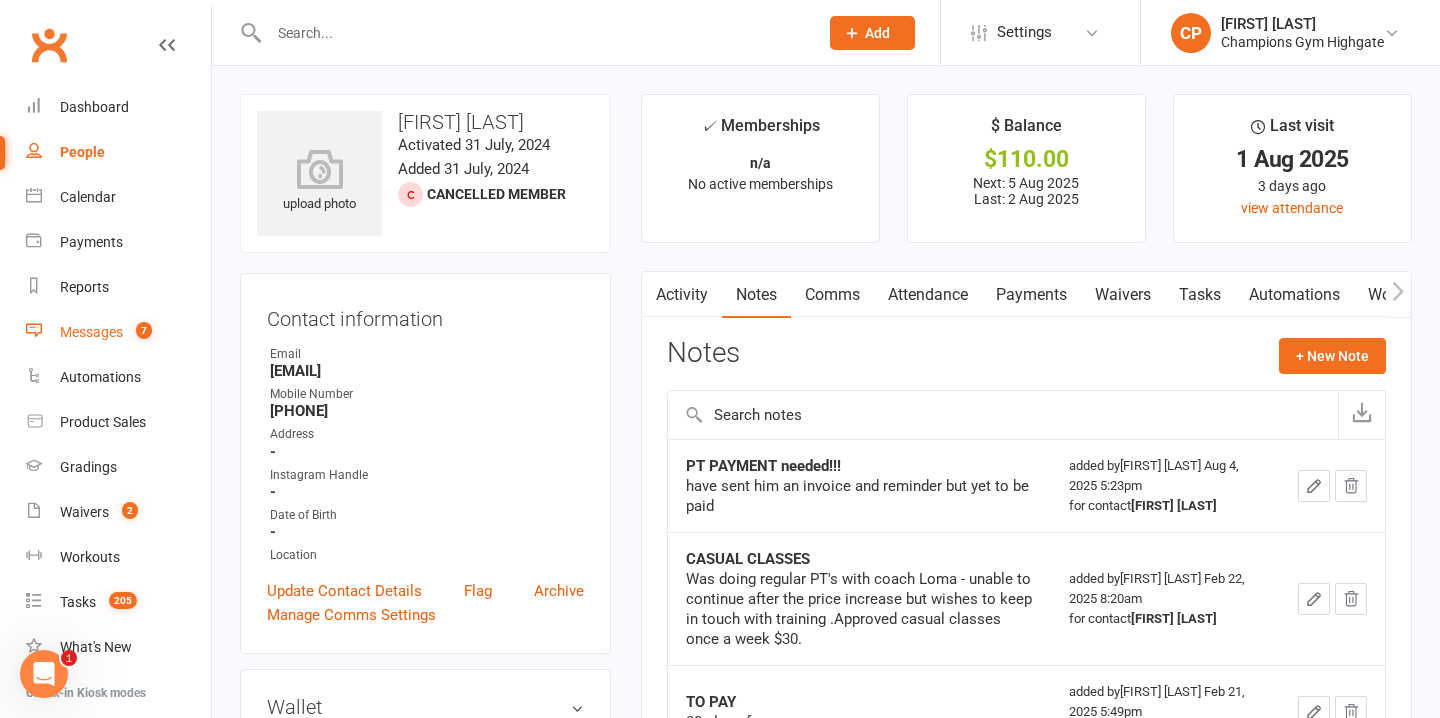 click on "Messages" at bounding box center [91, 332] 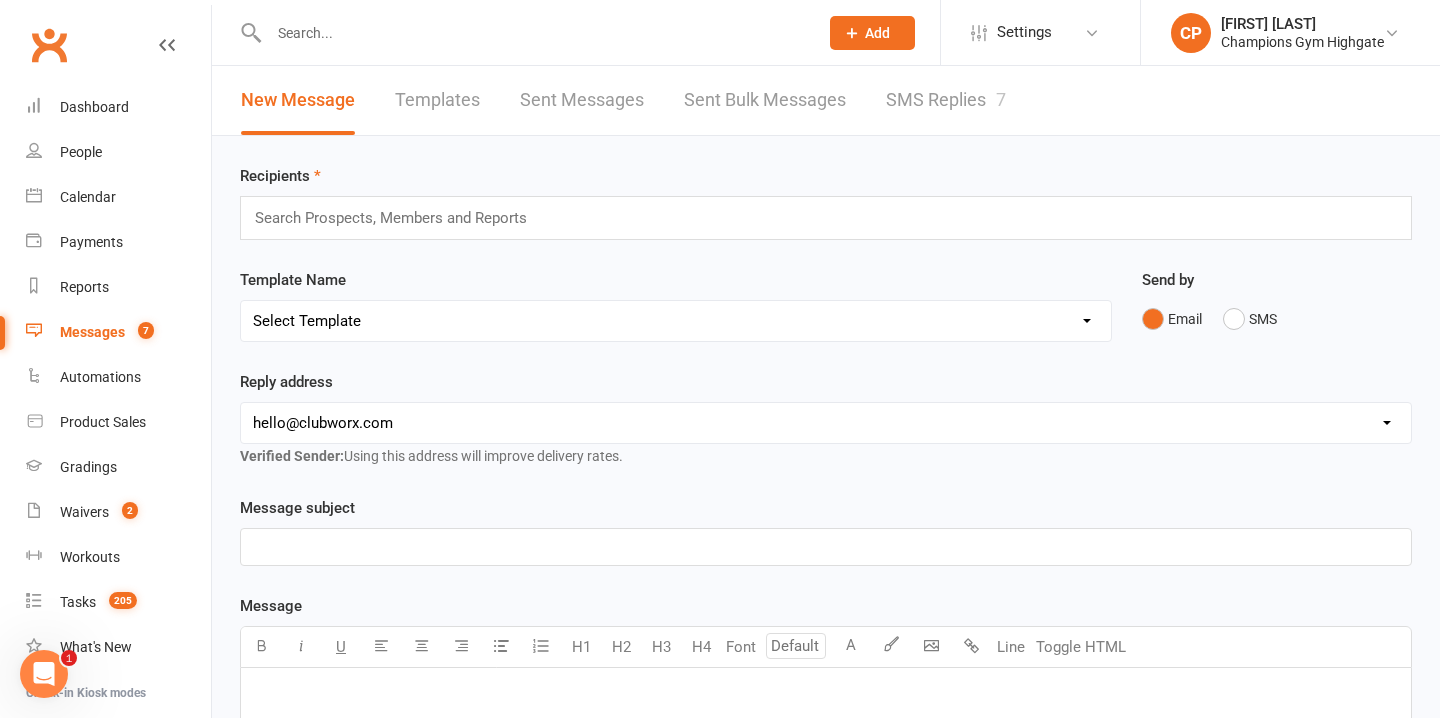 click on "Sent Bulk Messages" at bounding box center [765, 100] 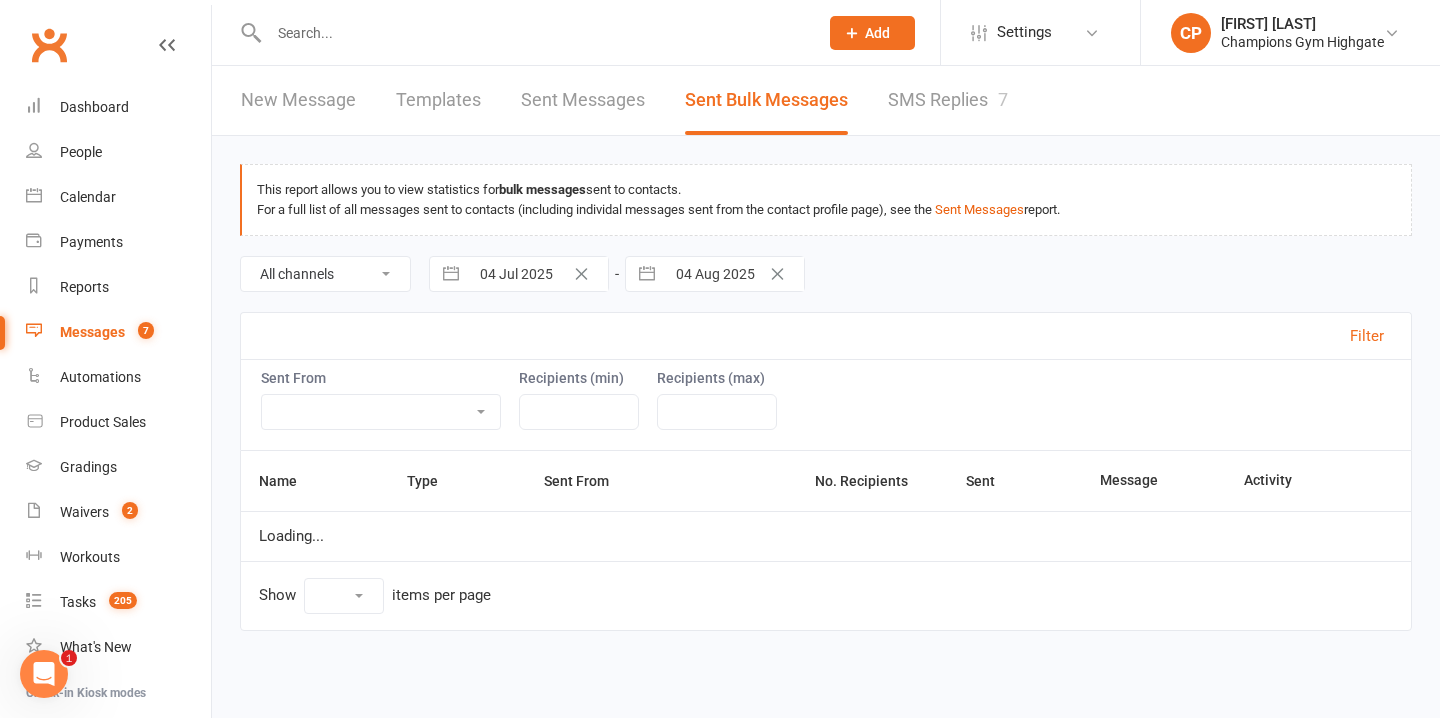 select on "10" 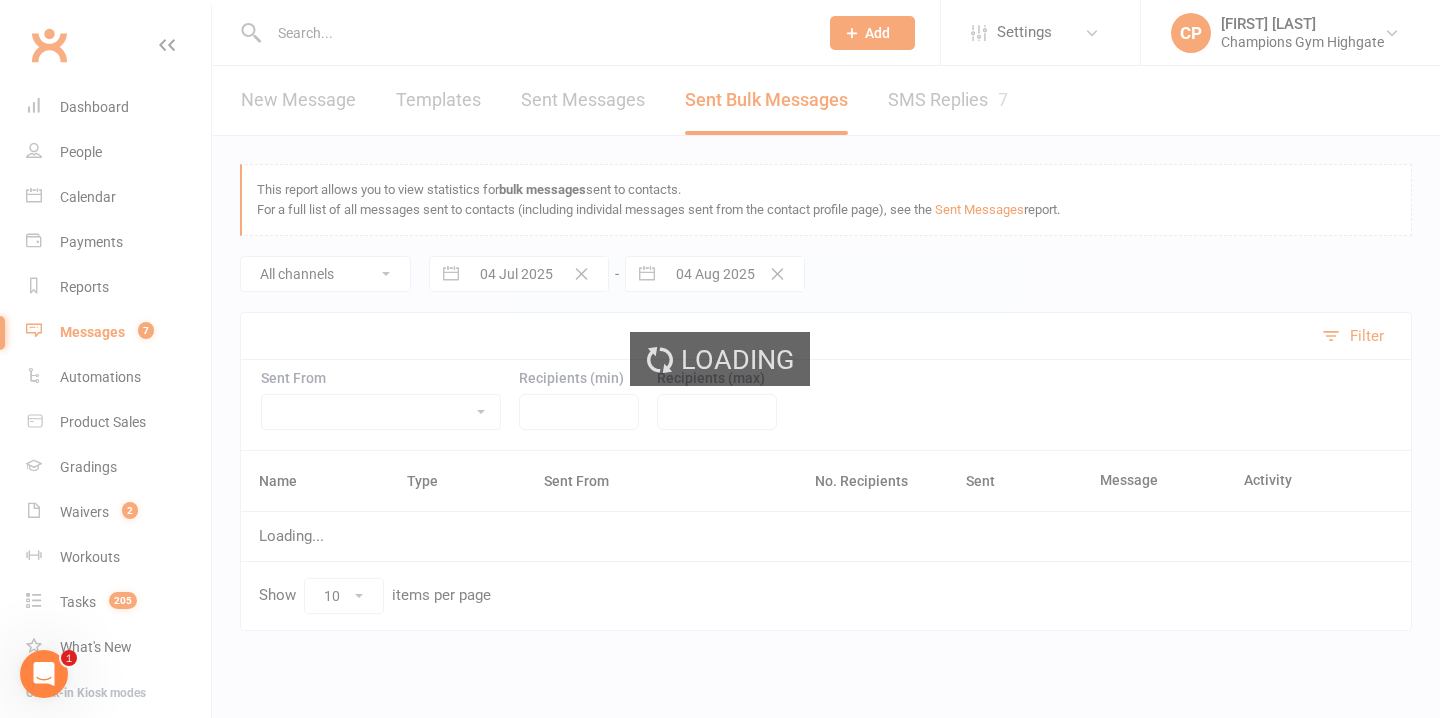 click on "Loading" at bounding box center (720, 359) 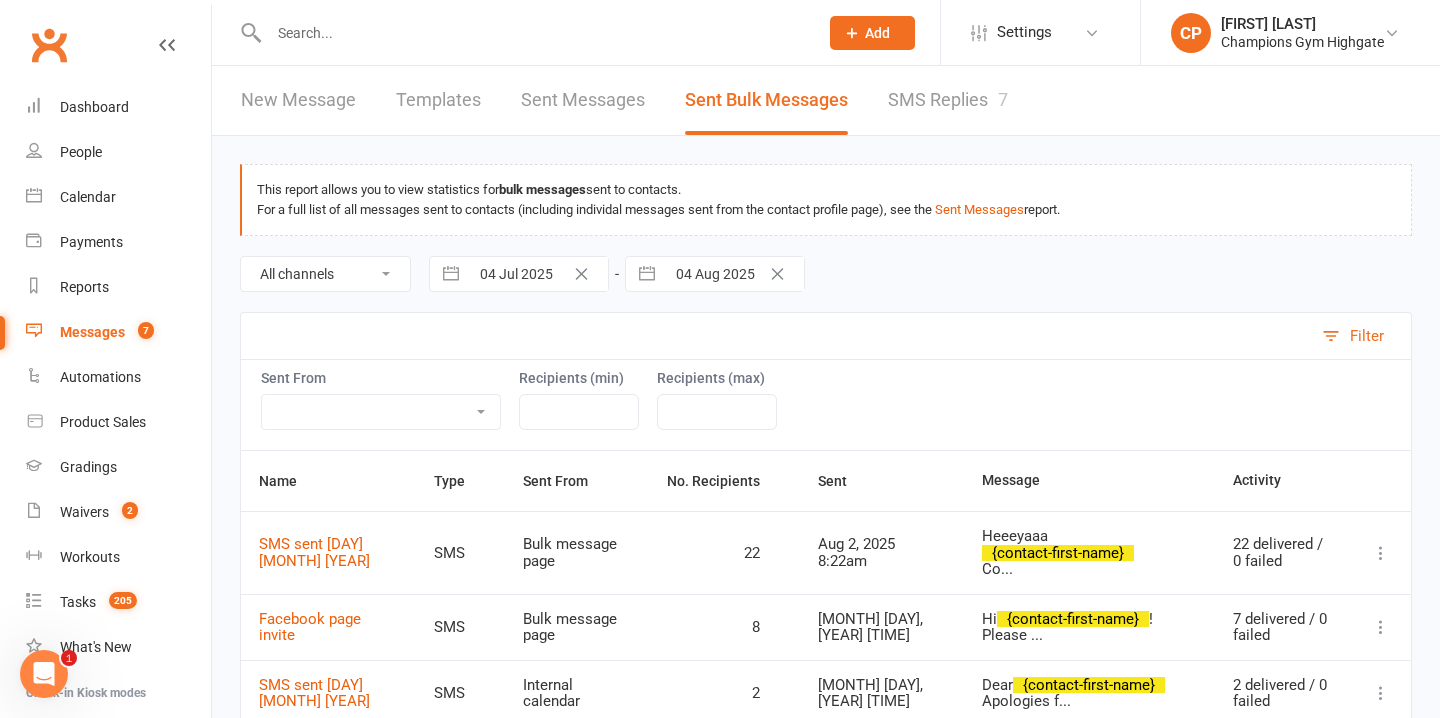 click at bounding box center (533, 33) 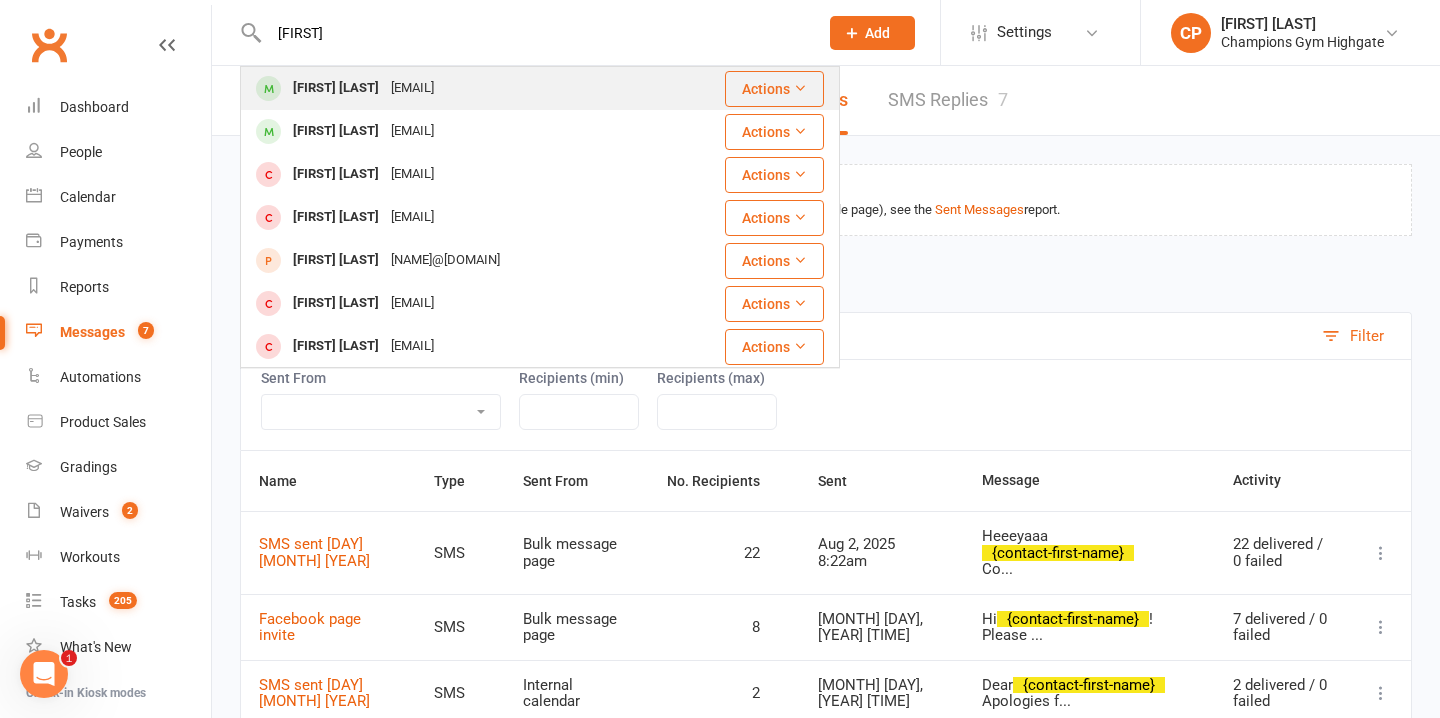 type on "trish" 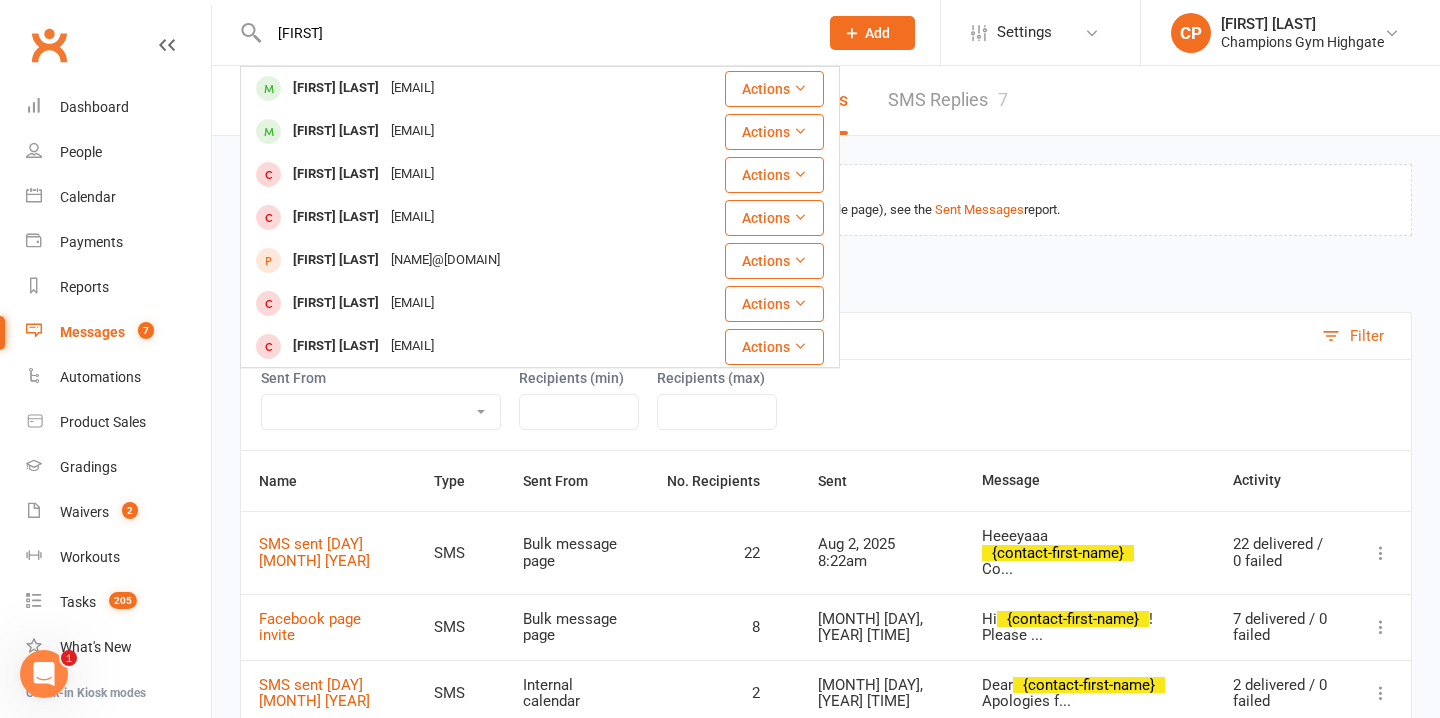 type 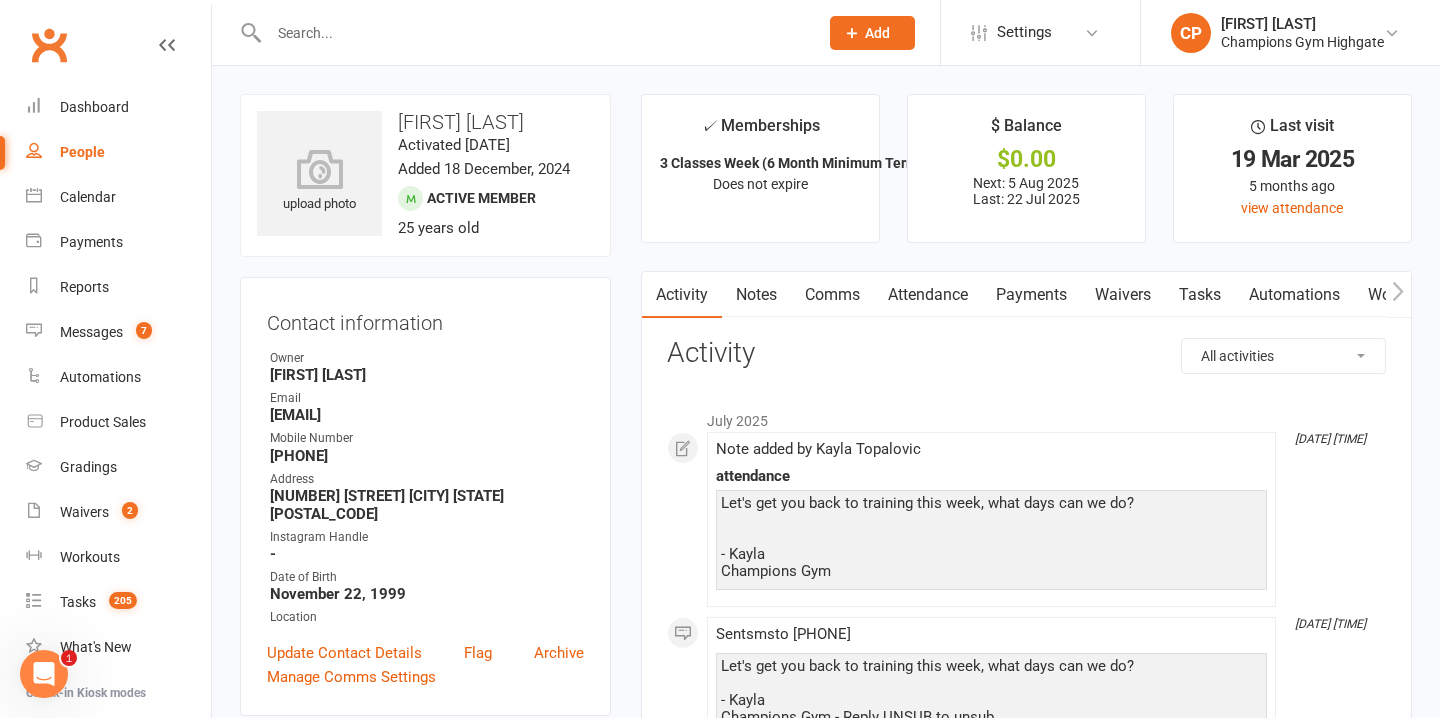 click on "Notes" at bounding box center (756, 295) 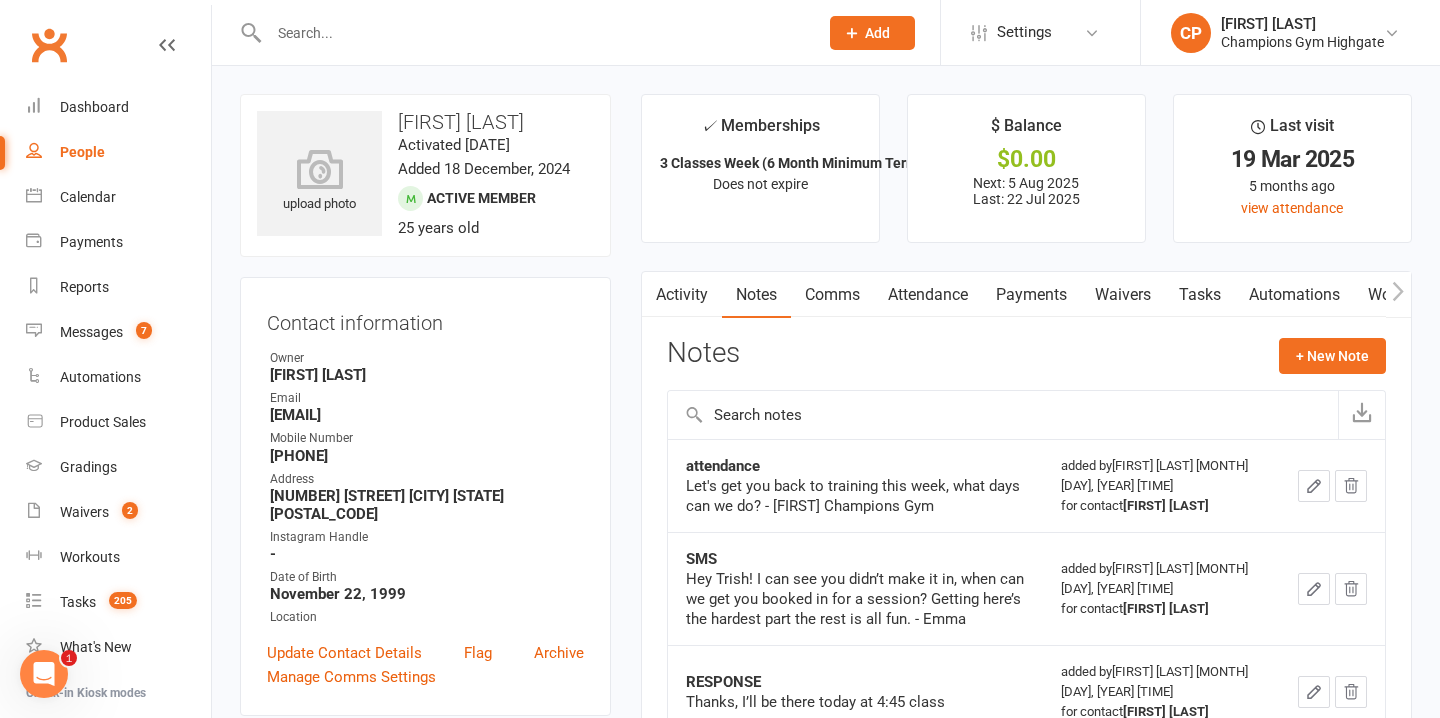 click on "Payments" at bounding box center (1031, 295) 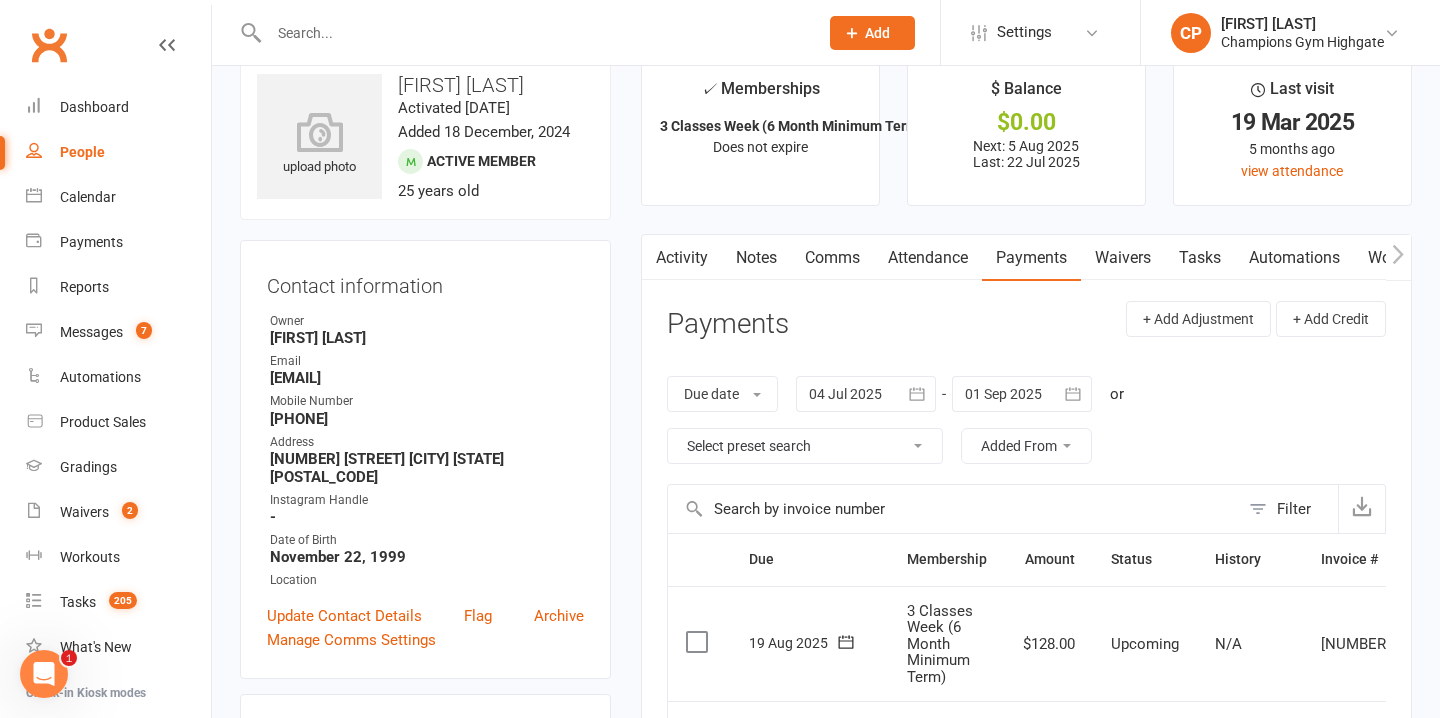 scroll, scrollTop: 0, scrollLeft: 0, axis: both 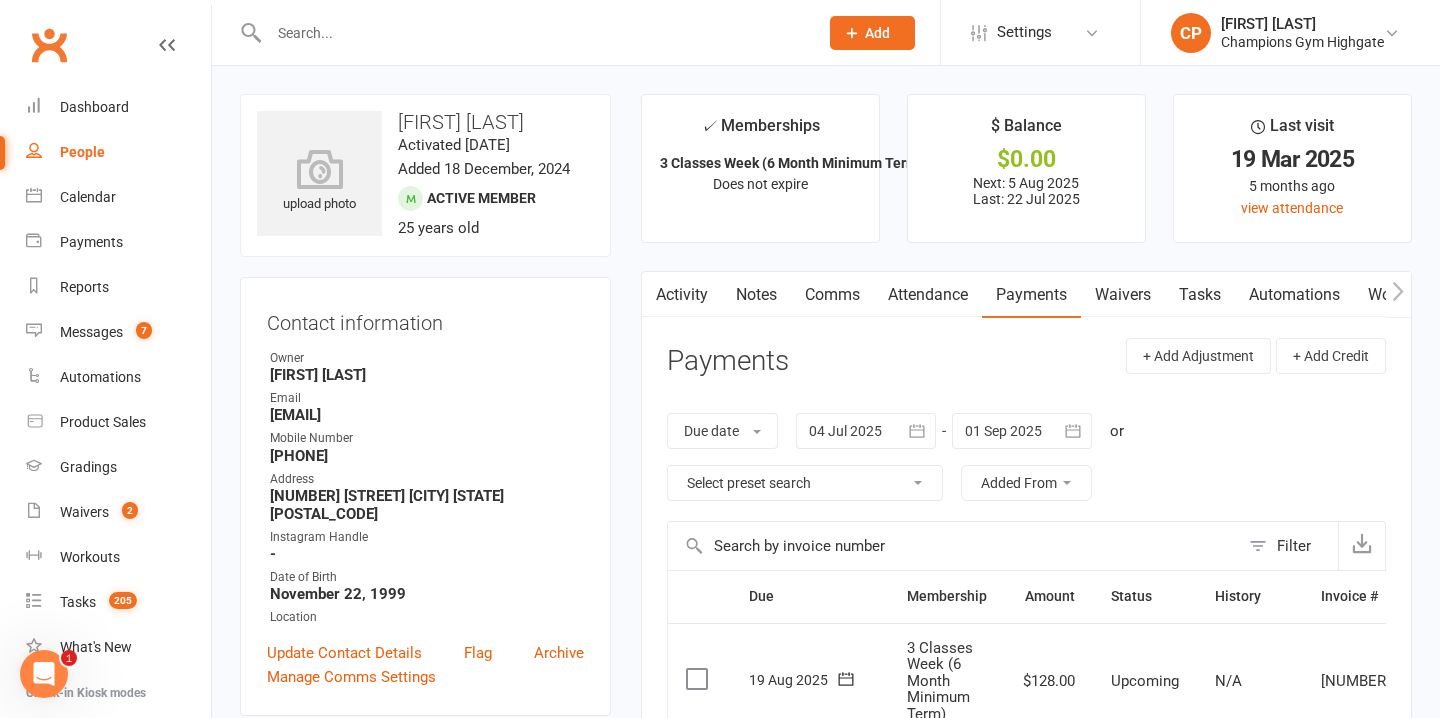 click on "Comms" at bounding box center (832, 295) 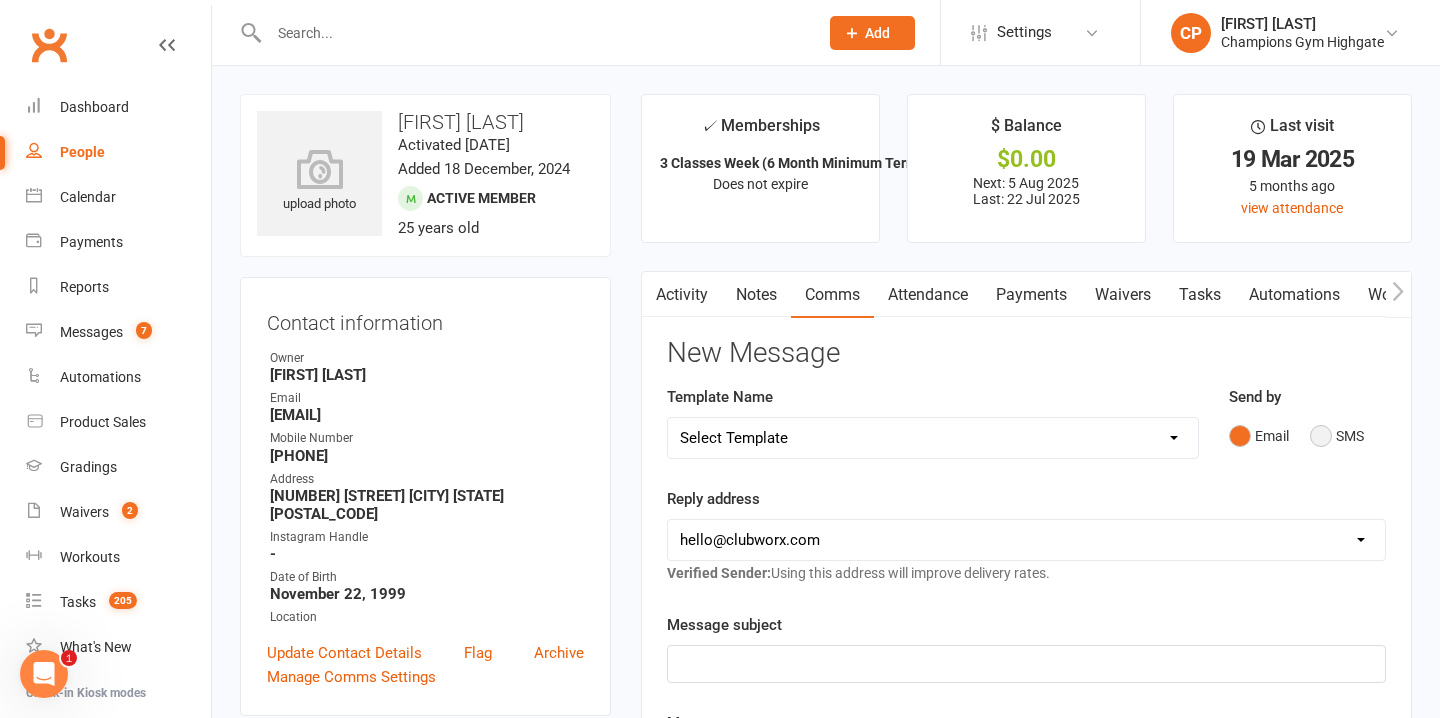 click on "SMS" at bounding box center [1337, 436] 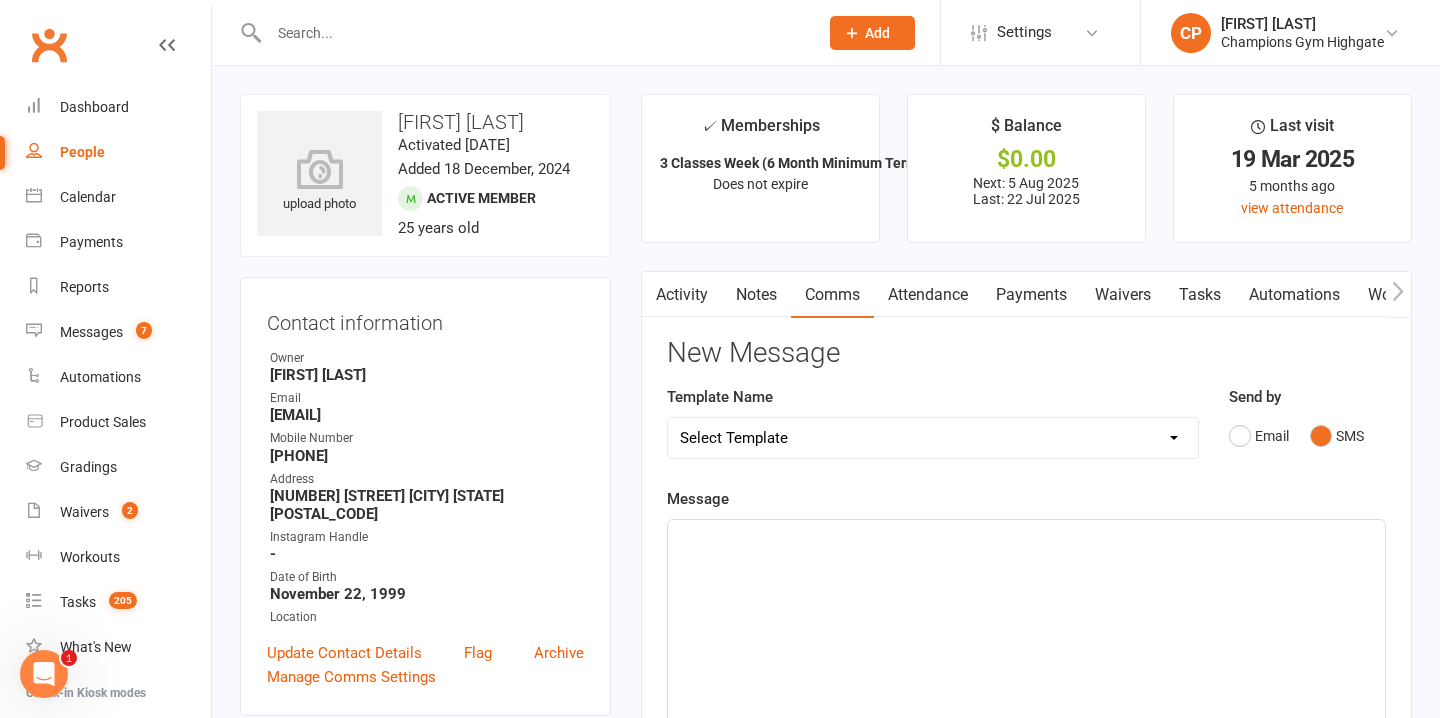 click on "﻿" 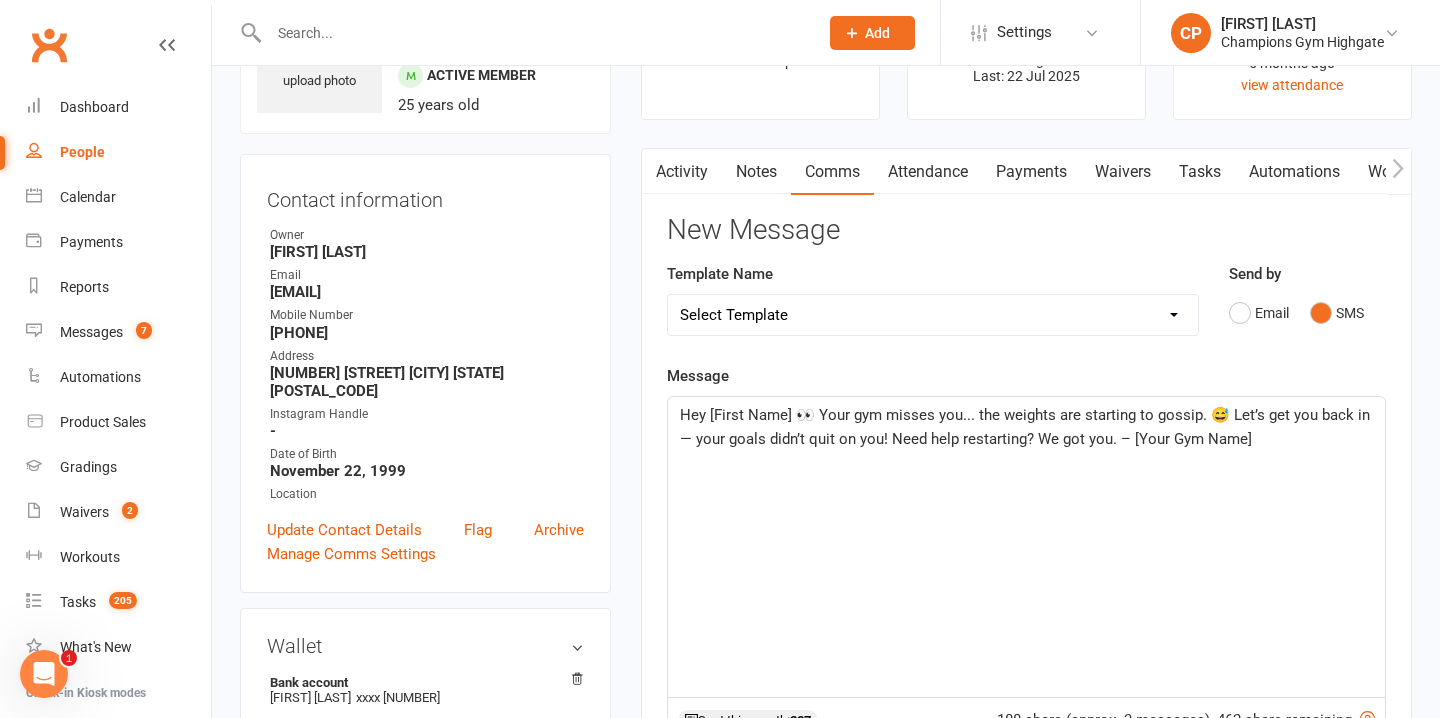scroll, scrollTop: 128, scrollLeft: 0, axis: vertical 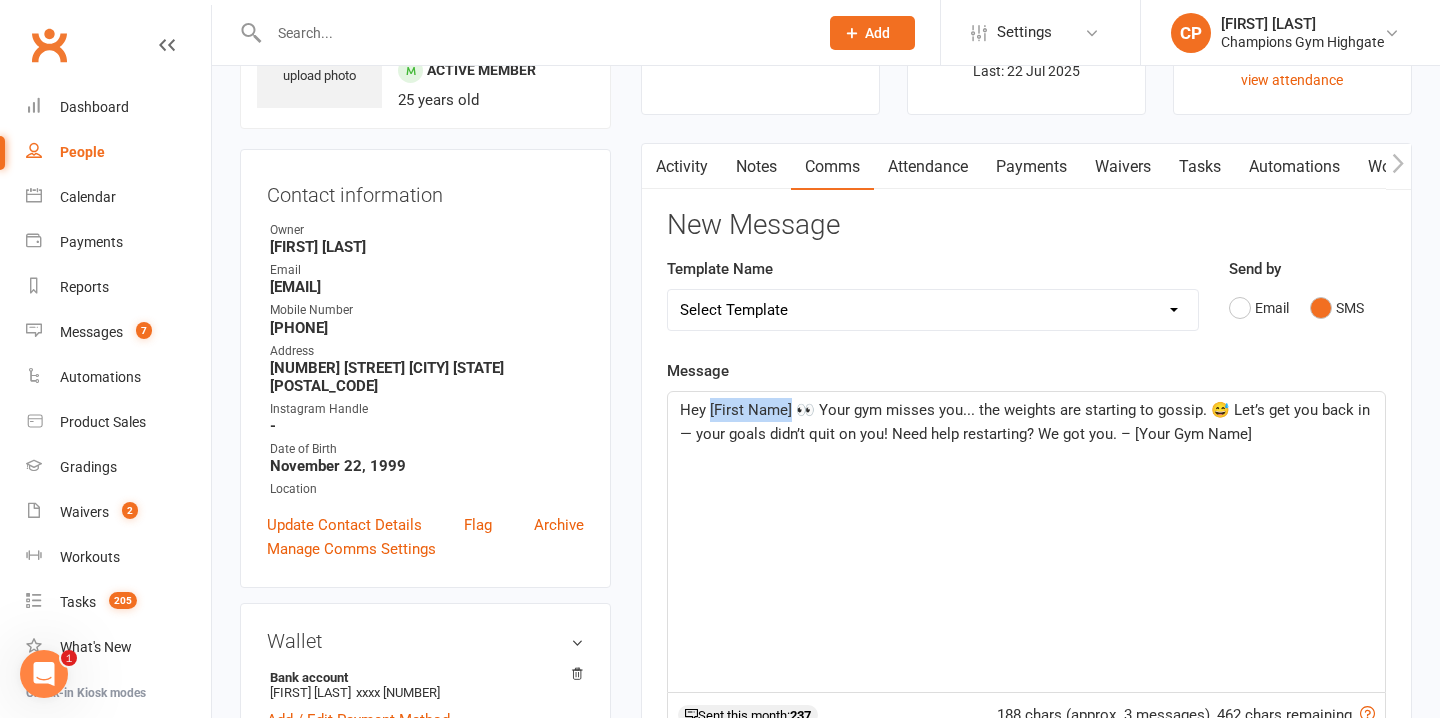 drag, startPoint x: 791, startPoint y: 413, endPoint x: 710, endPoint y: 408, distance: 81.154175 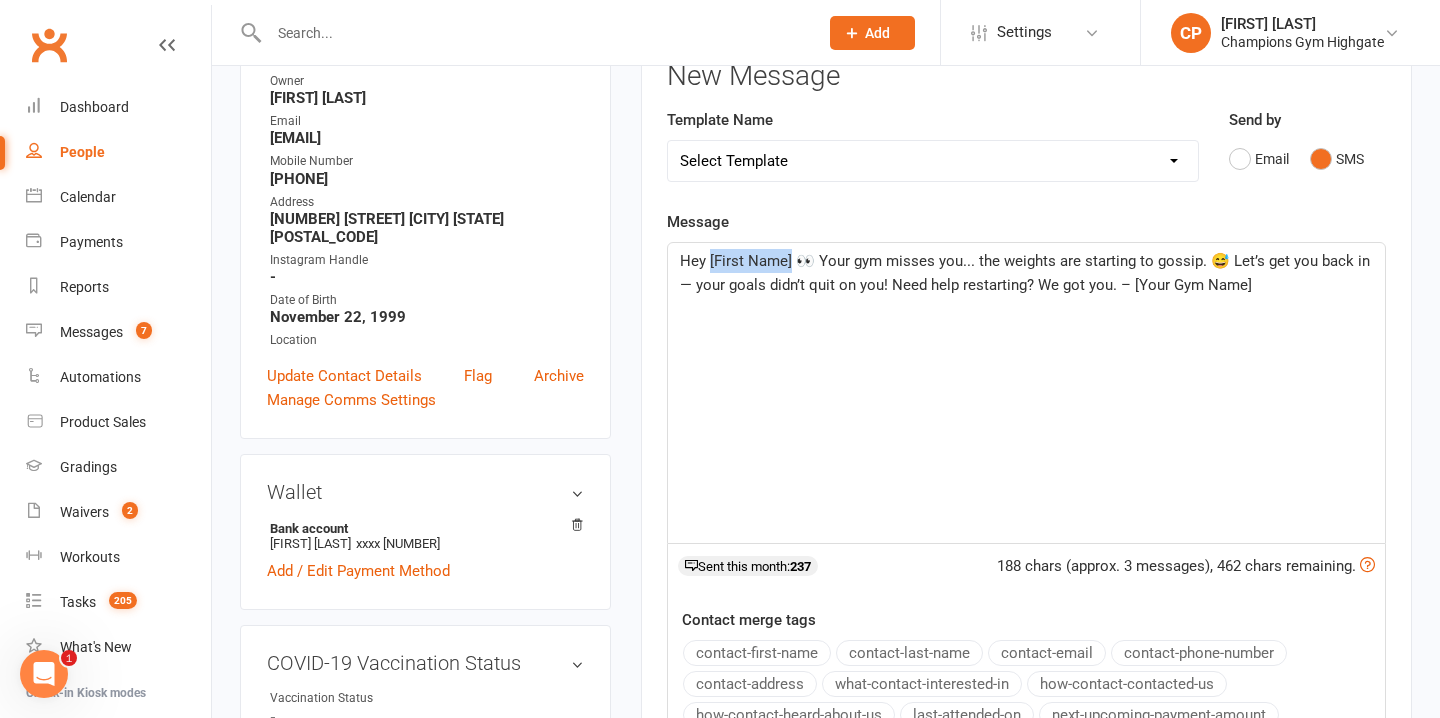 scroll, scrollTop: 310, scrollLeft: 0, axis: vertical 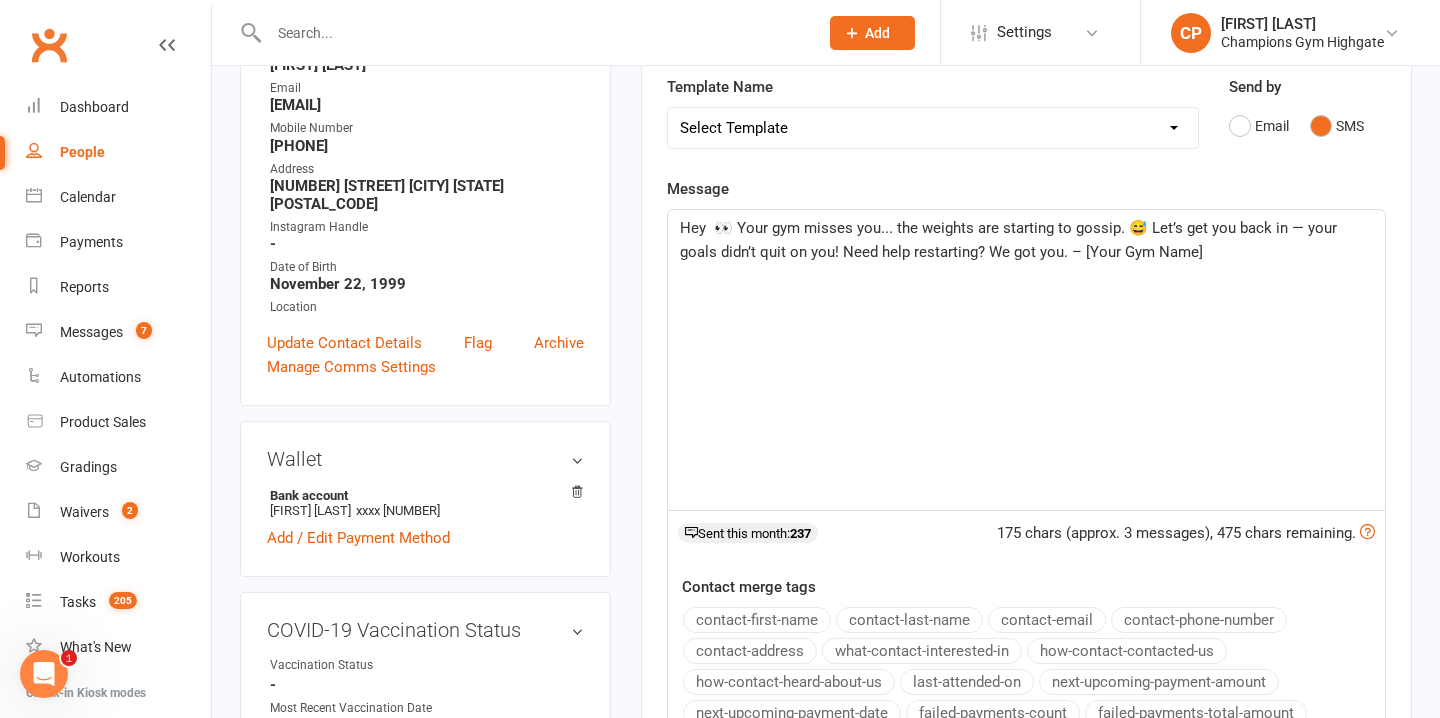 click on "contact-first-name" 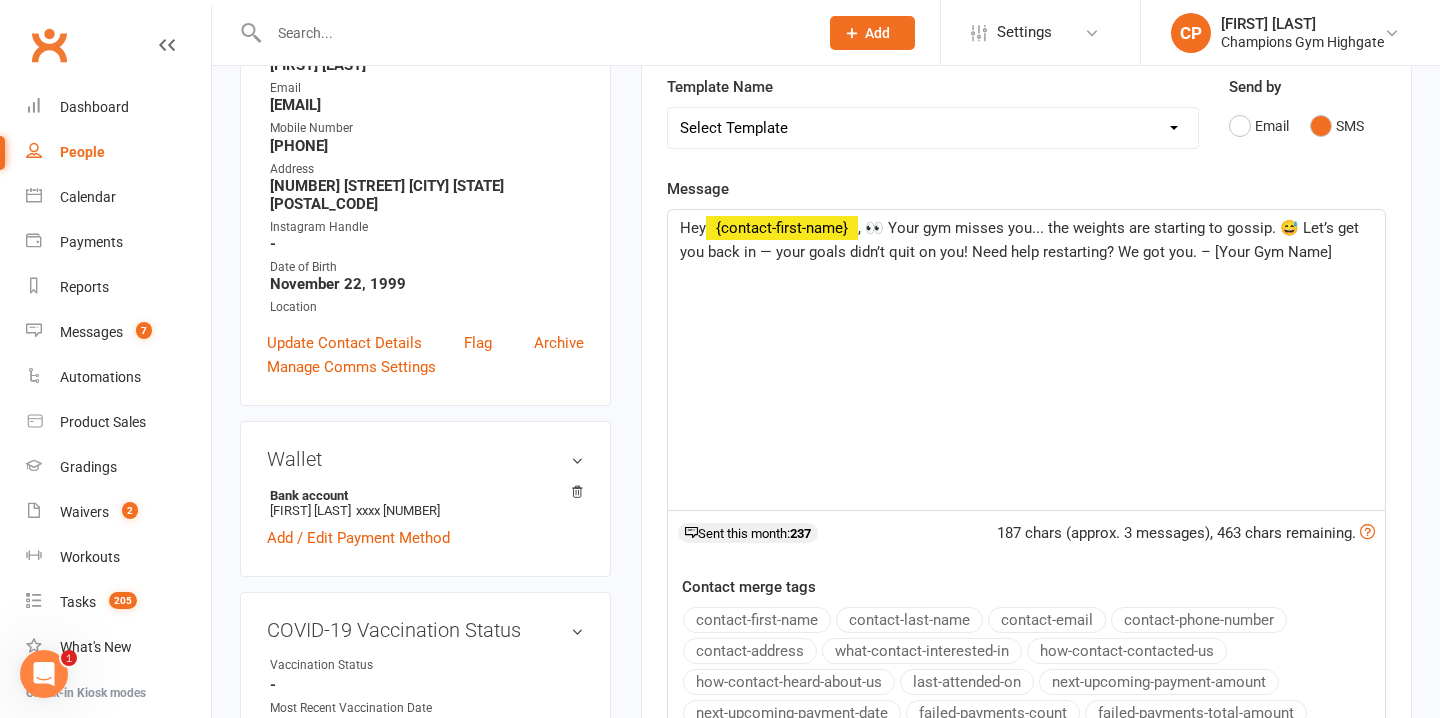 click on ", 👀 Your gym misses you... the weights are starting to gossip. 😅 Let’s get you back in — your goals didn’t quit on you! Need help restarting? We got you. – [Your Gym Name]" 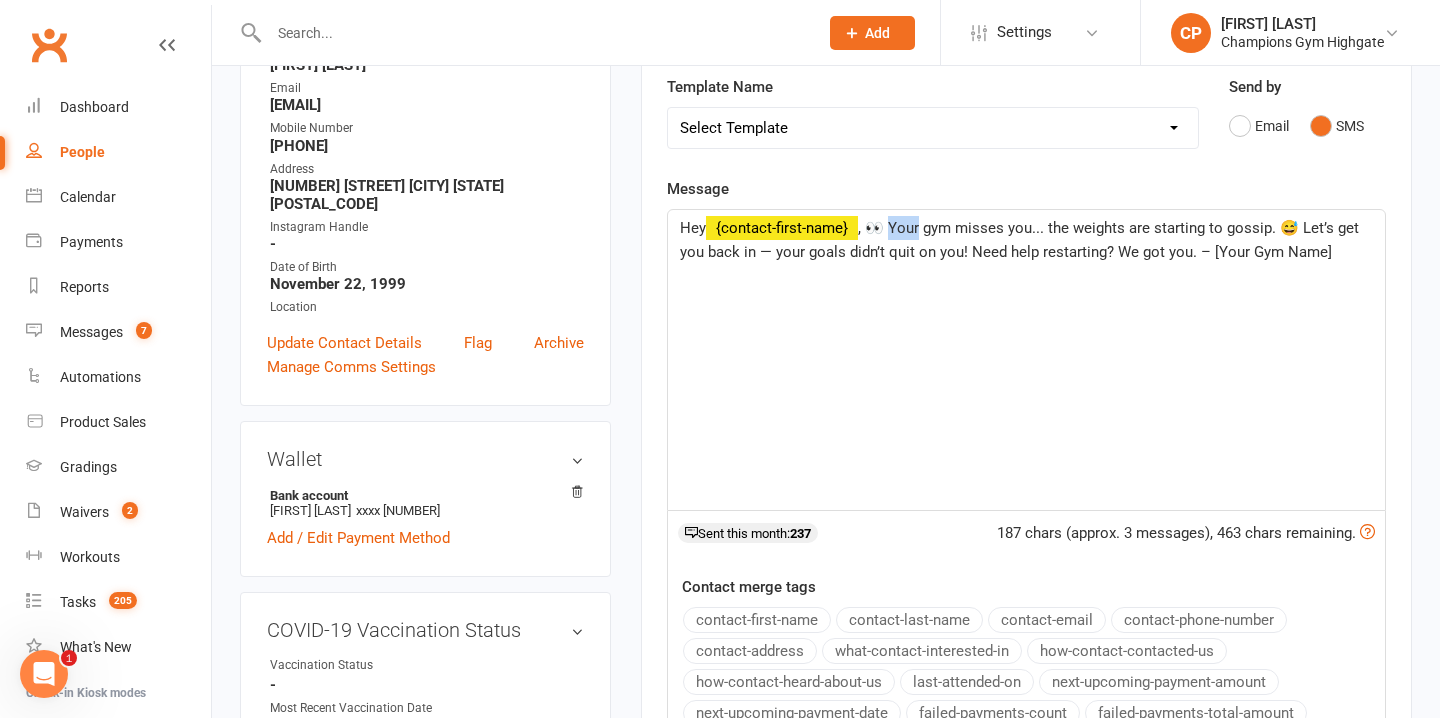 click on ", 👀 Your gym misses you... the weights are starting to gossip. 😅 Let’s get you back in — your goals didn’t quit on you! Need help restarting? We got you. – [Your Gym Name]" 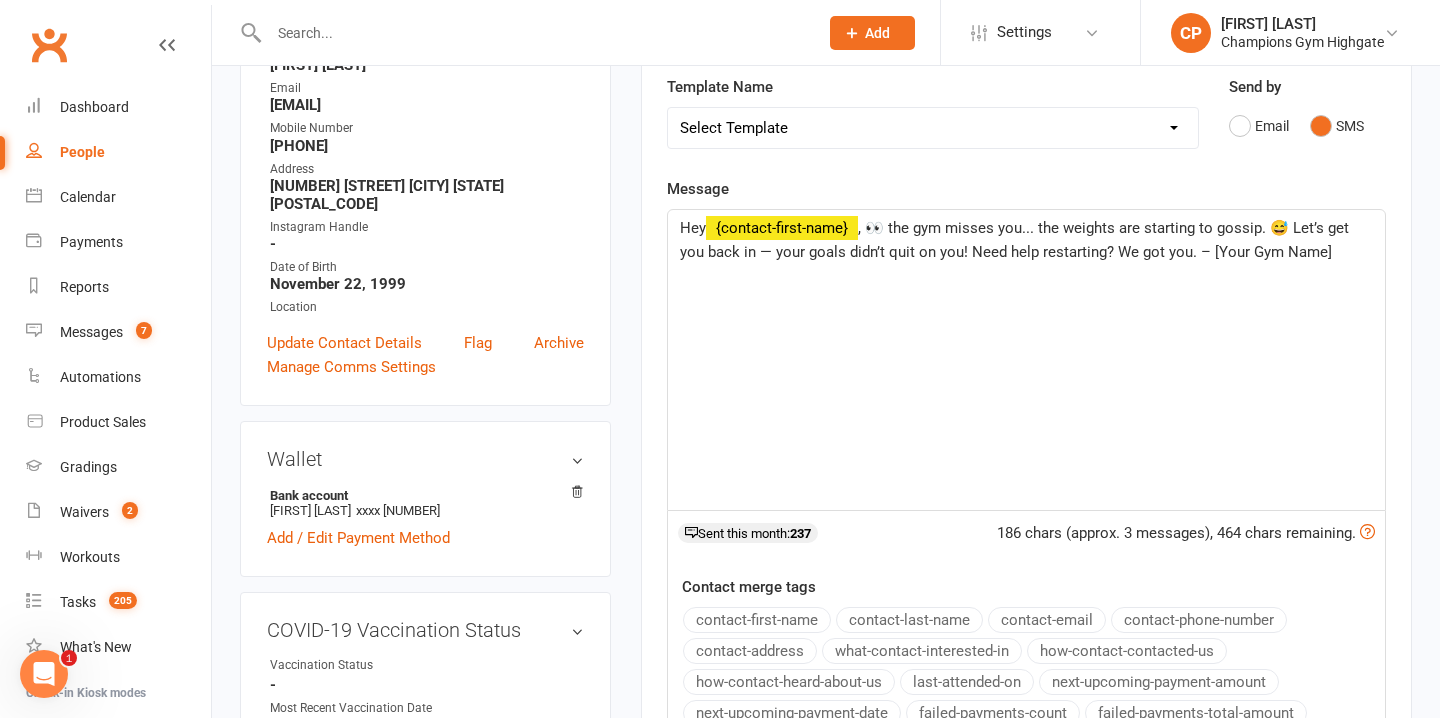 click on ", 👀 the gym misses you... the weights are starting to gossip. 😅 Let’s get you back in — your goals didn’t quit on you! Need help restarting? We got you. – [Your Gym Name]" 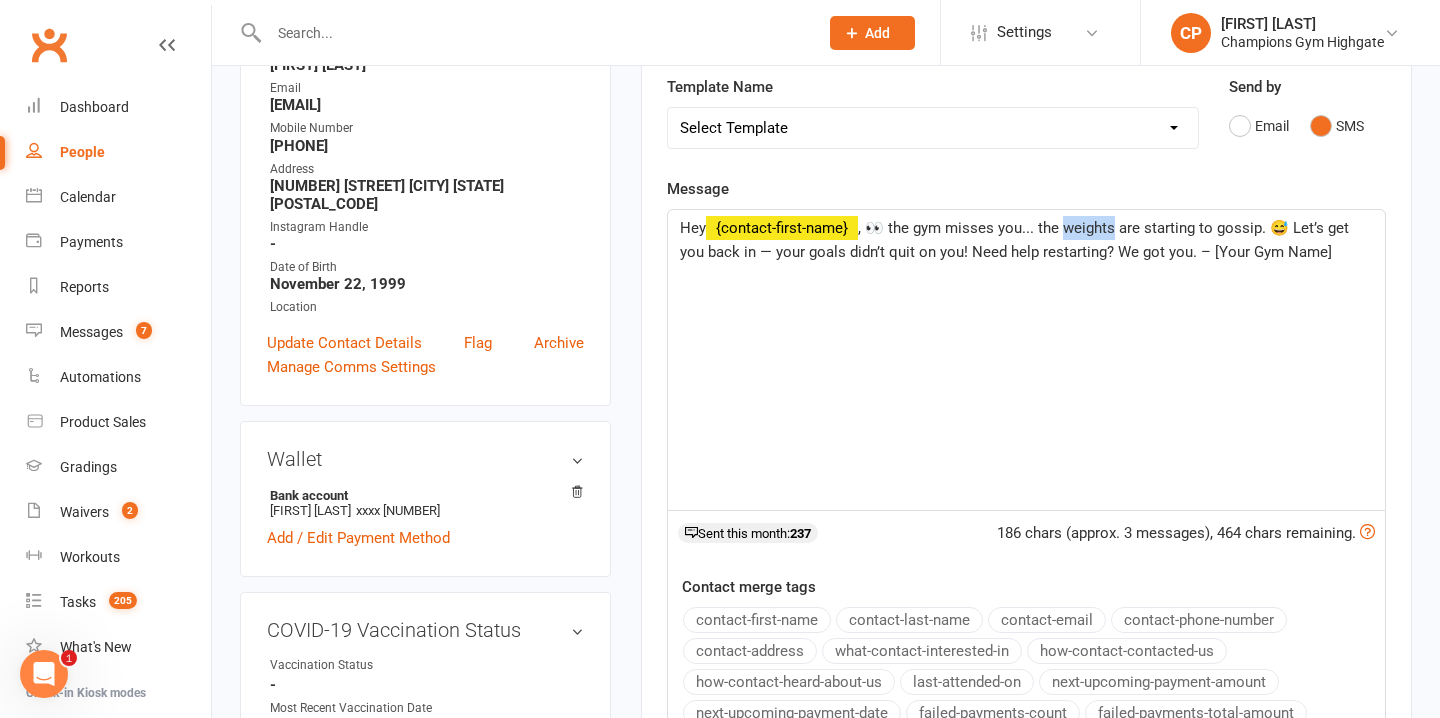 click on ", 👀 the gym misses you... the weights are starting to gossip. 😅 Let’s get you back in — your goals didn’t quit on you! Need help restarting? We got you. – [Your Gym Name]" 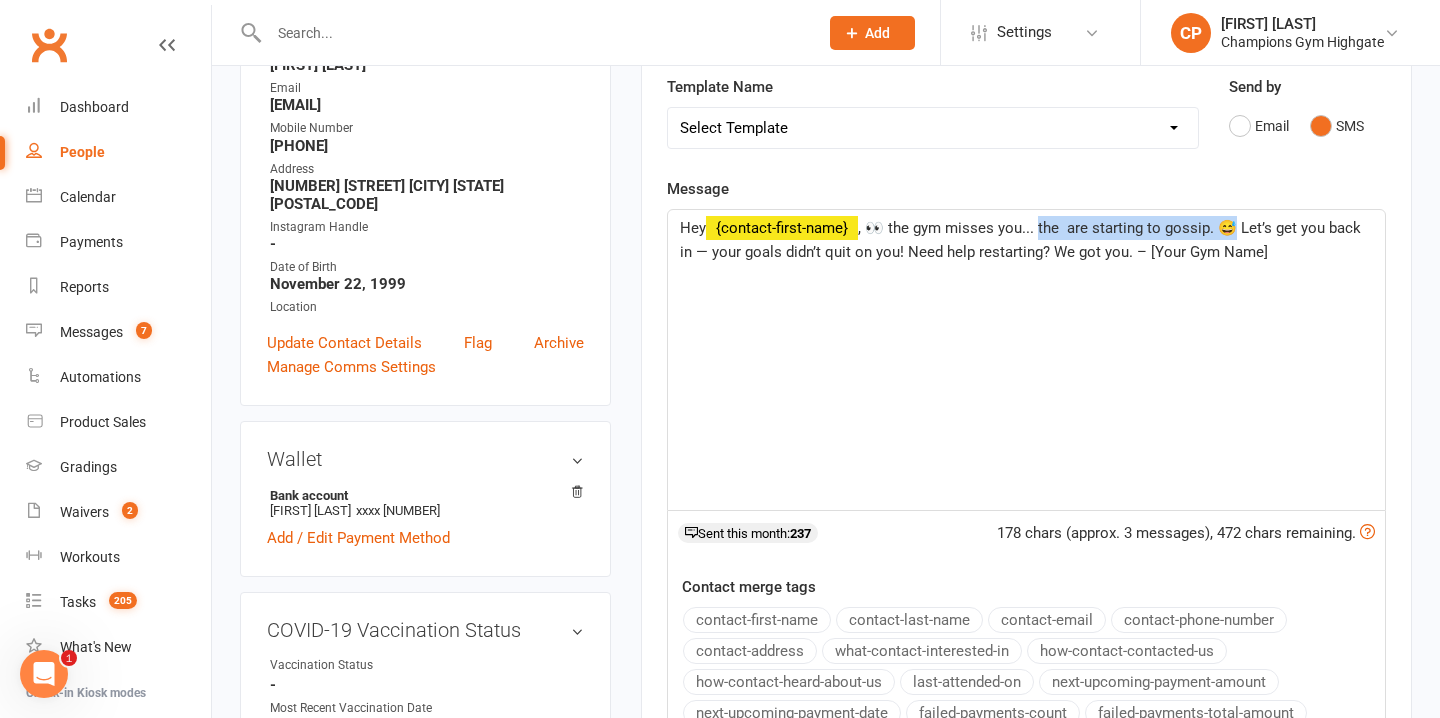 drag, startPoint x: 1230, startPoint y: 233, endPoint x: 1034, endPoint y: 238, distance: 196.06377 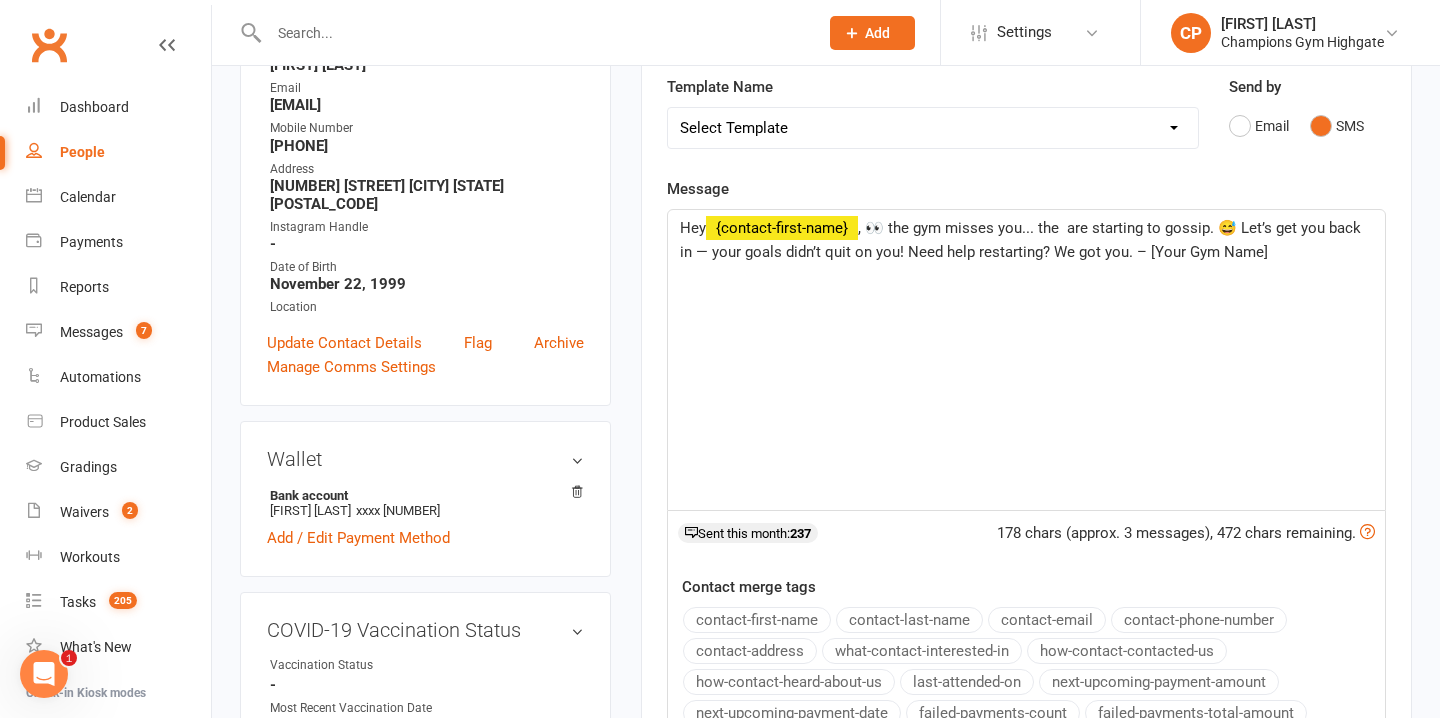click on "Hey  ﻿ {contact-first-name} , 👀 the gym misses you... the  are starting to gossip. 😅 Let’s get you back in — your goals didn’t quit on you! Need help restarting? We got you. – [Your Gym Name]" 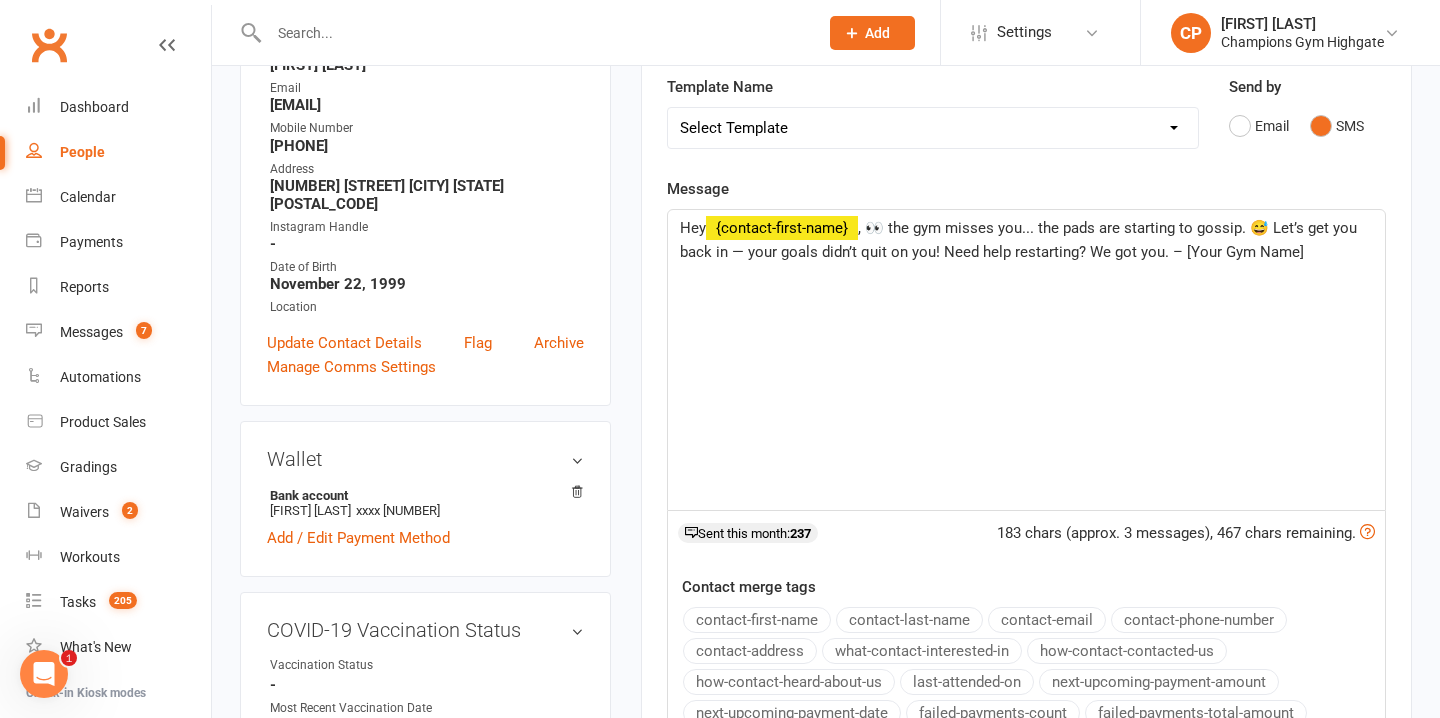 click on ", 👀 the gym misses you... the pads are starting to gossip. 😅 Let’s get you back in — your goals didn’t quit on you! Need help restarting? We got you. – [Your Gym Name]" 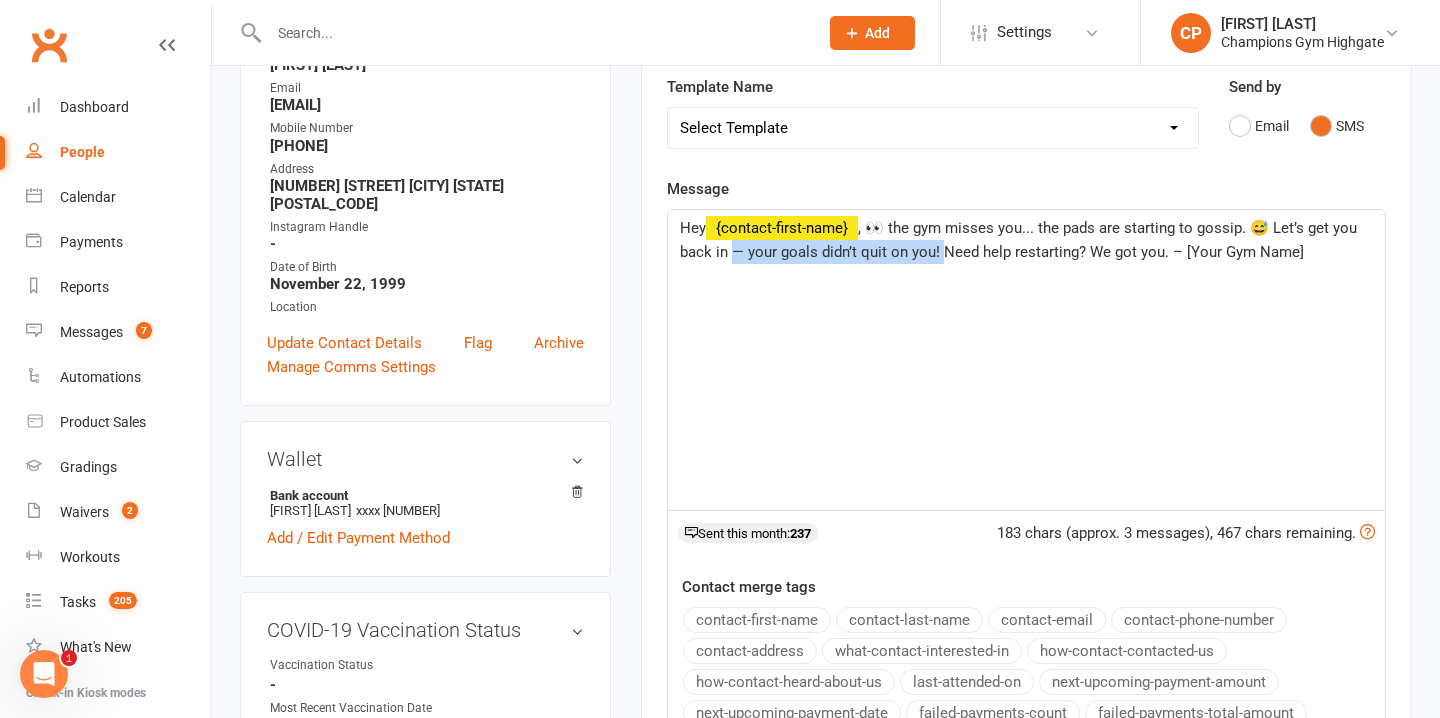 drag, startPoint x: 941, startPoint y: 257, endPoint x: 732, endPoint y: 261, distance: 209.03827 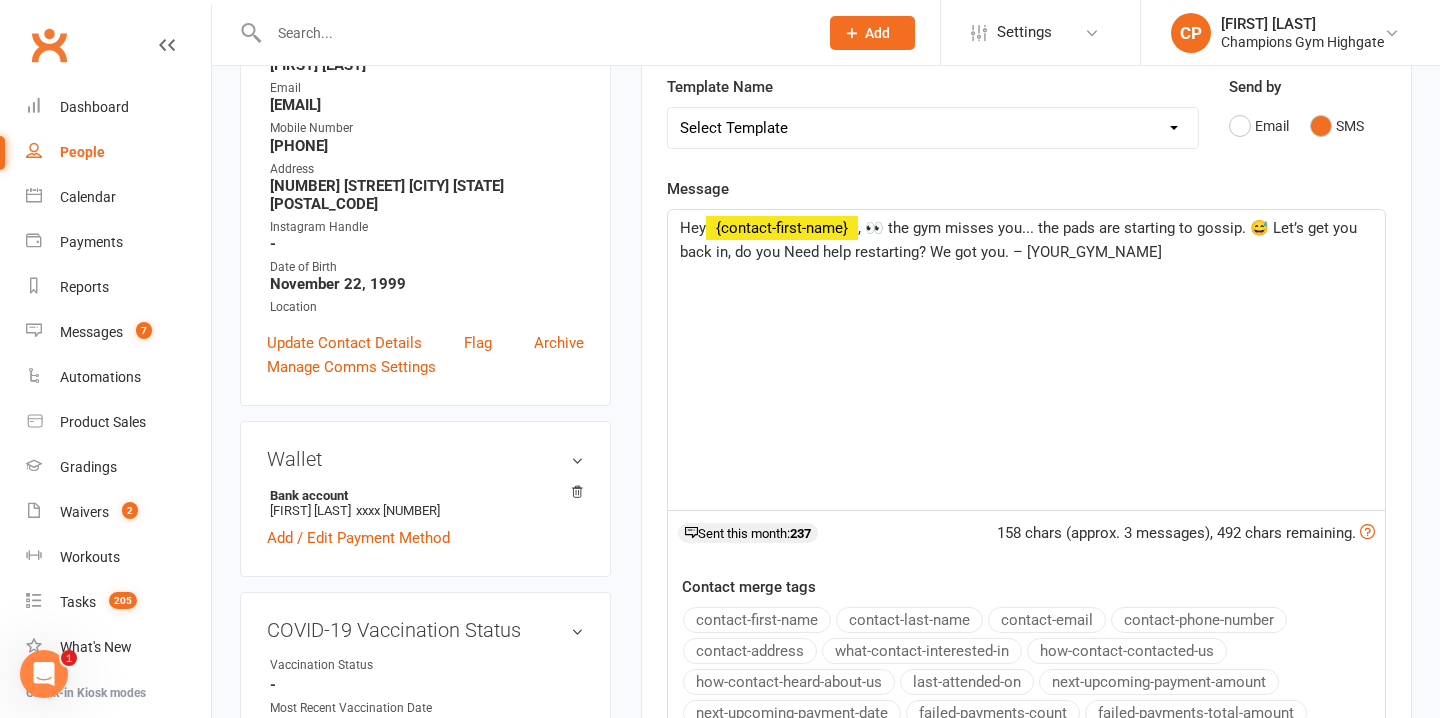 click on ", 👀 the gym misses you... the pads are starting to gossip. 😅 Let’s get you back in, do you Need help restarting? We got you. – [Your Gym Name]" 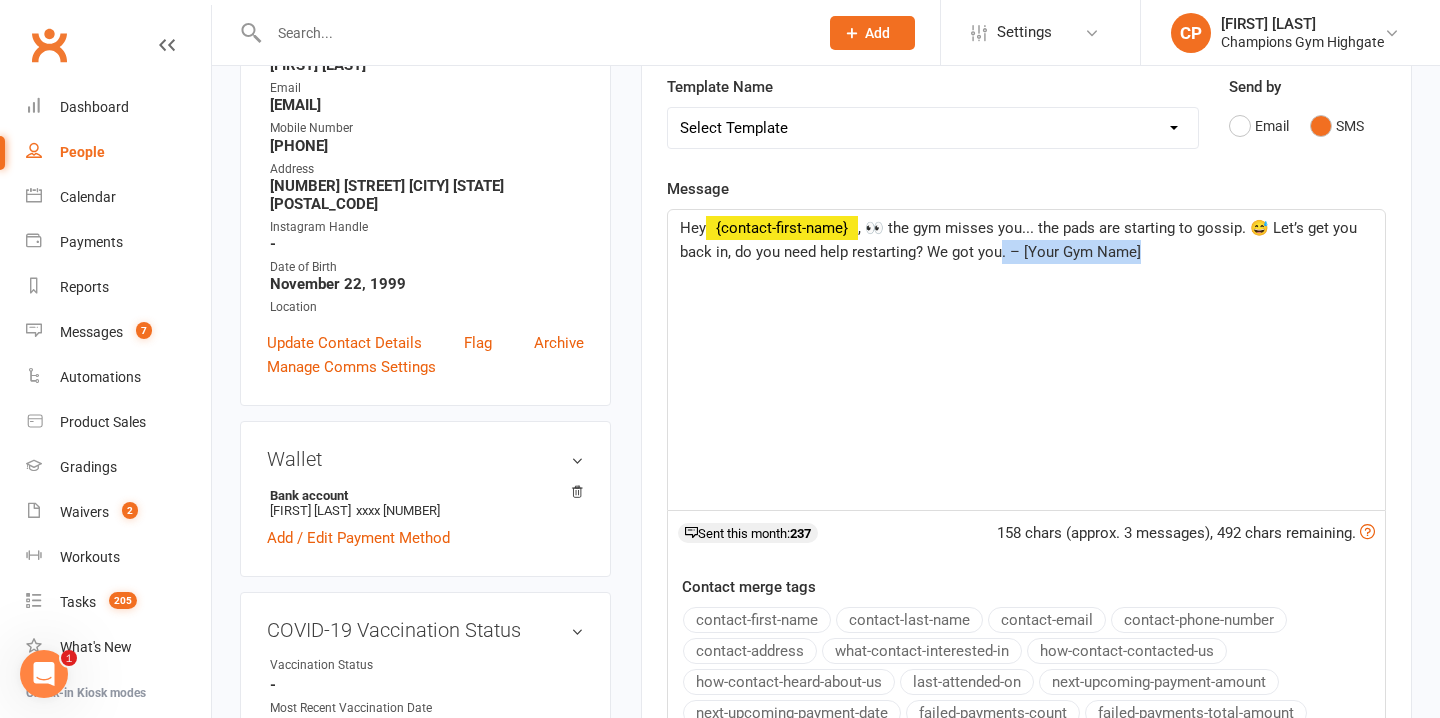 drag, startPoint x: 1141, startPoint y: 250, endPoint x: 1002, endPoint y: 252, distance: 139.01439 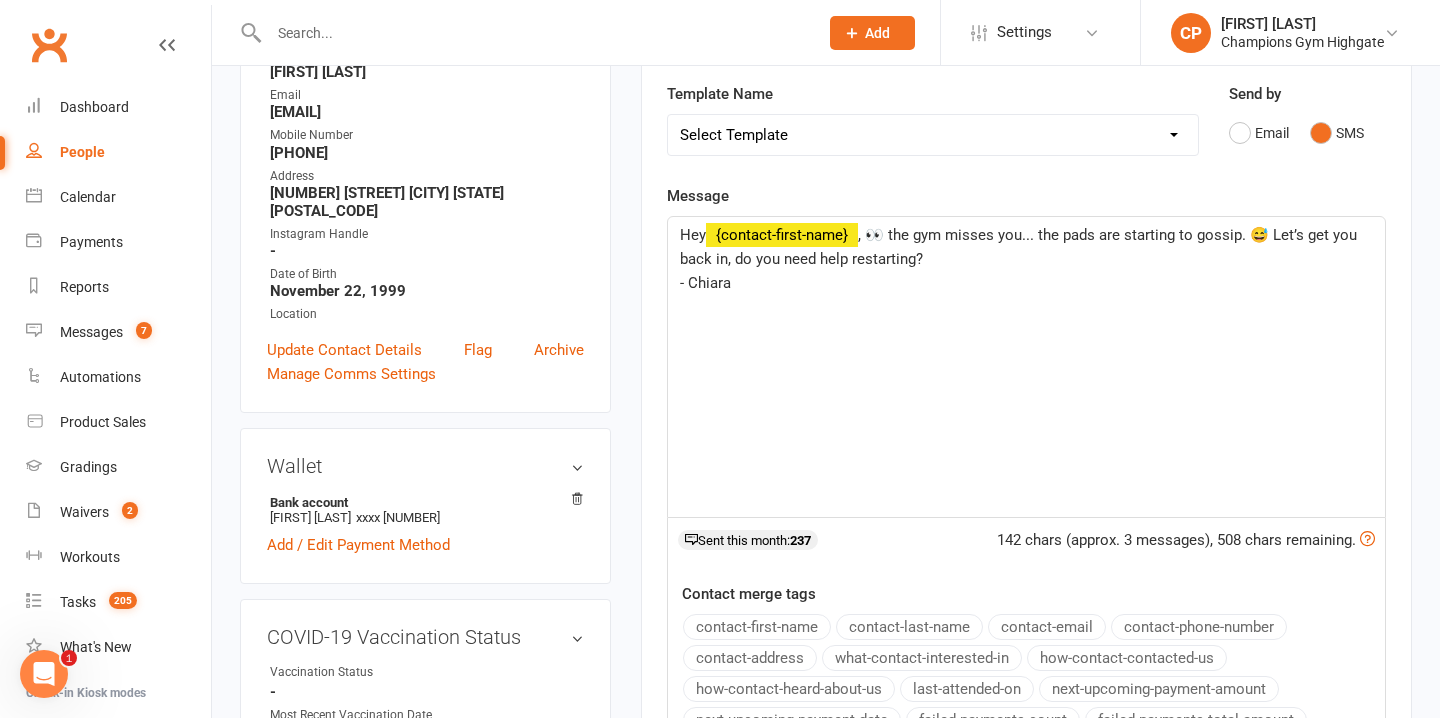 scroll, scrollTop: 148, scrollLeft: 0, axis: vertical 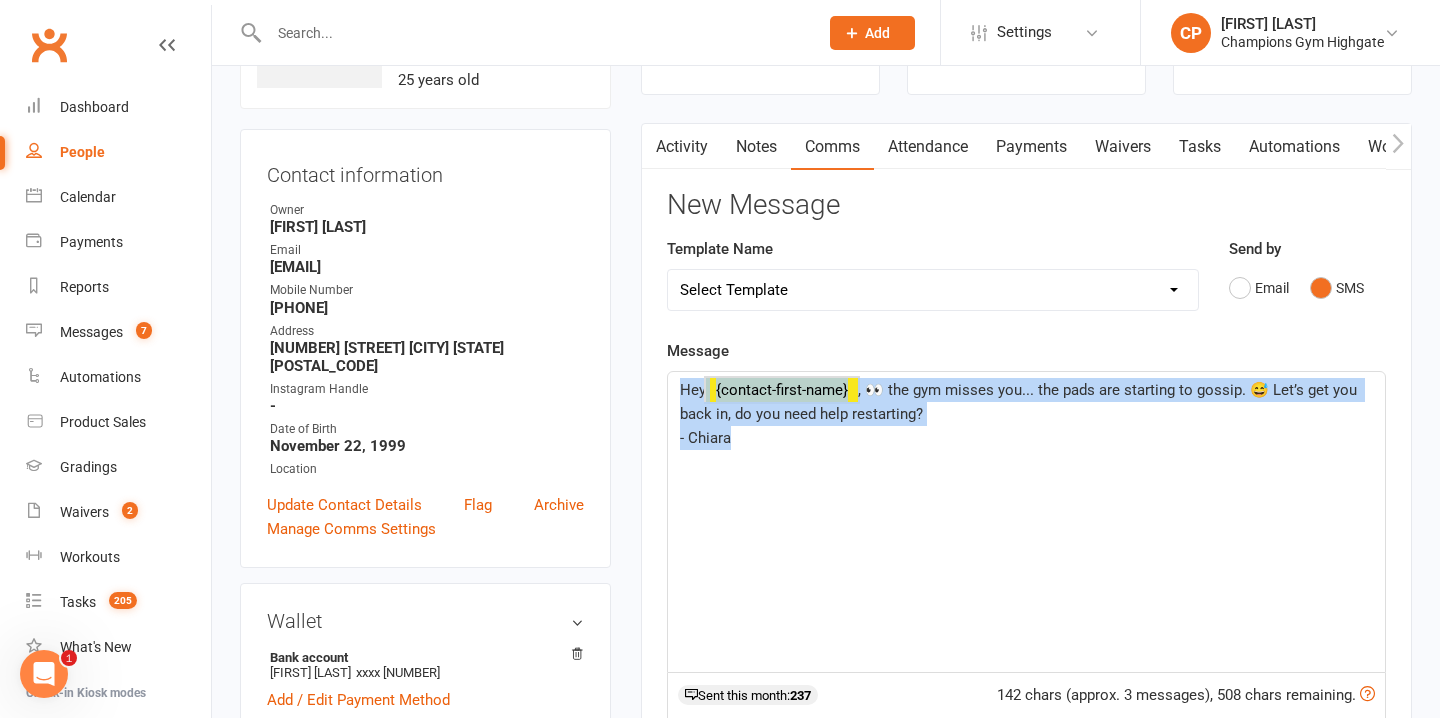drag, startPoint x: 677, startPoint y: 389, endPoint x: 816, endPoint y: 443, distance: 149.12076 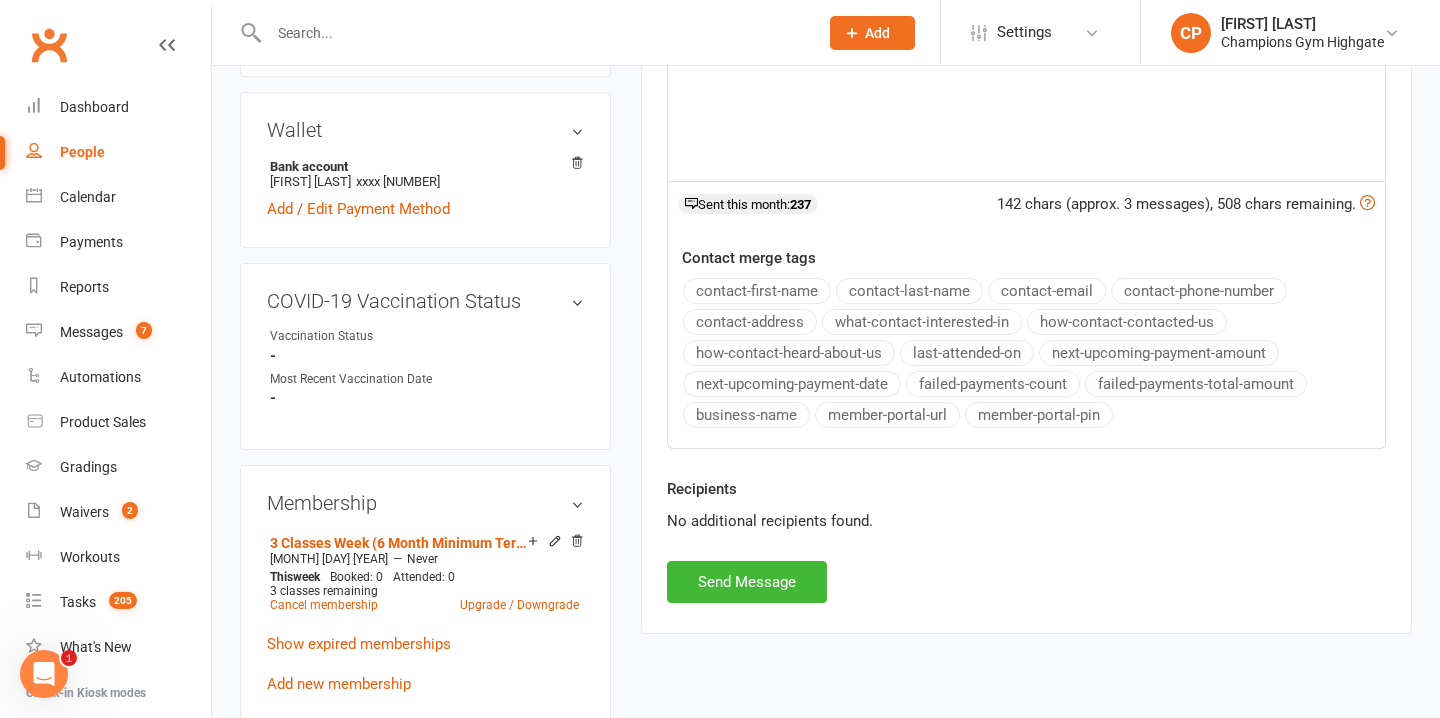 scroll, scrollTop: 668, scrollLeft: 0, axis: vertical 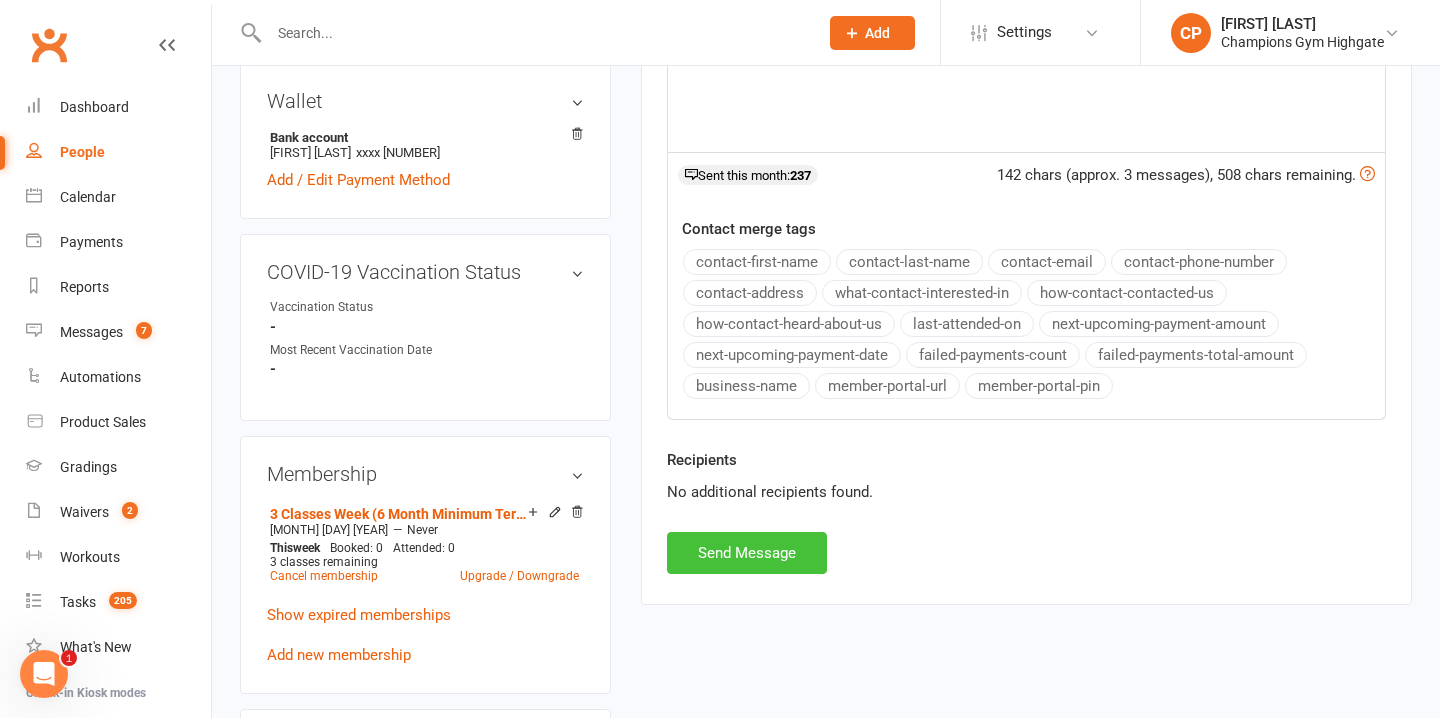 click on "Send Message" at bounding box center [747, 553] 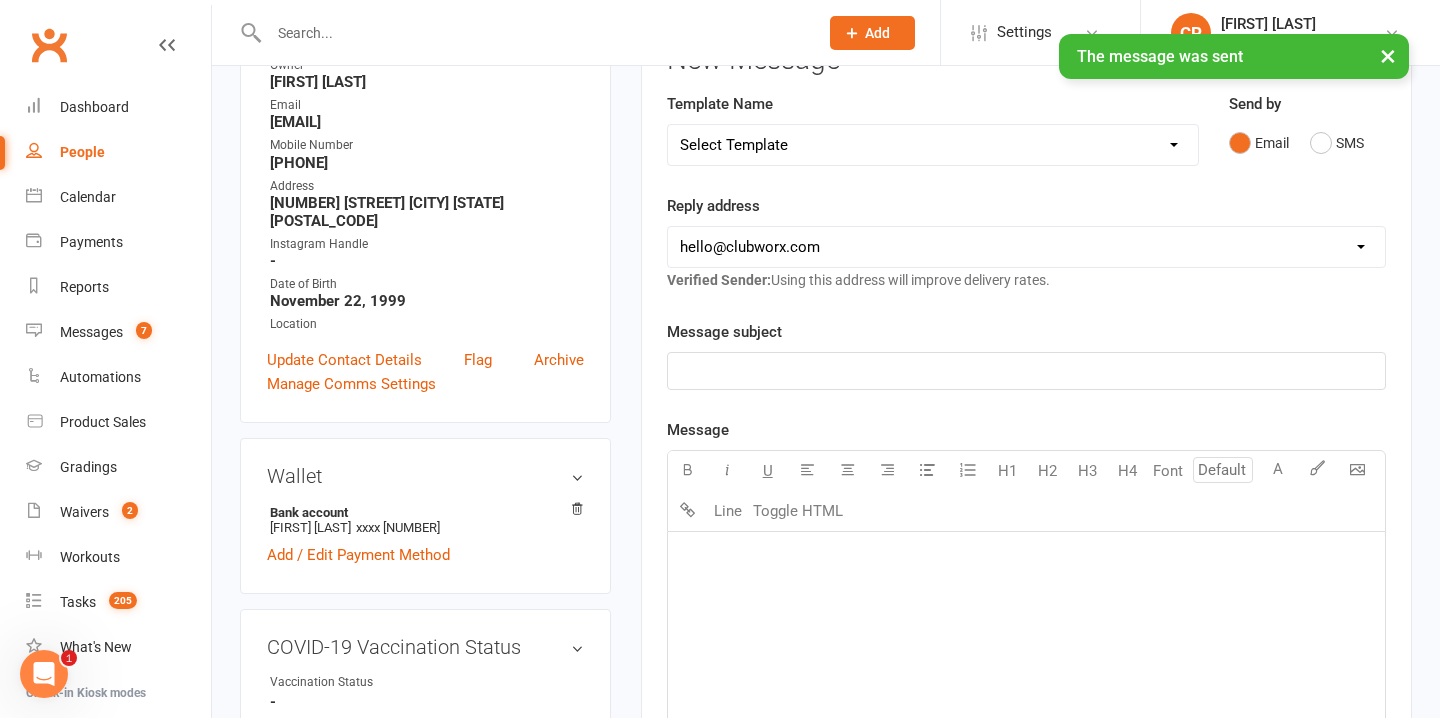 scroll, scrollTop: 0, scrollLeft: 0, axis: both 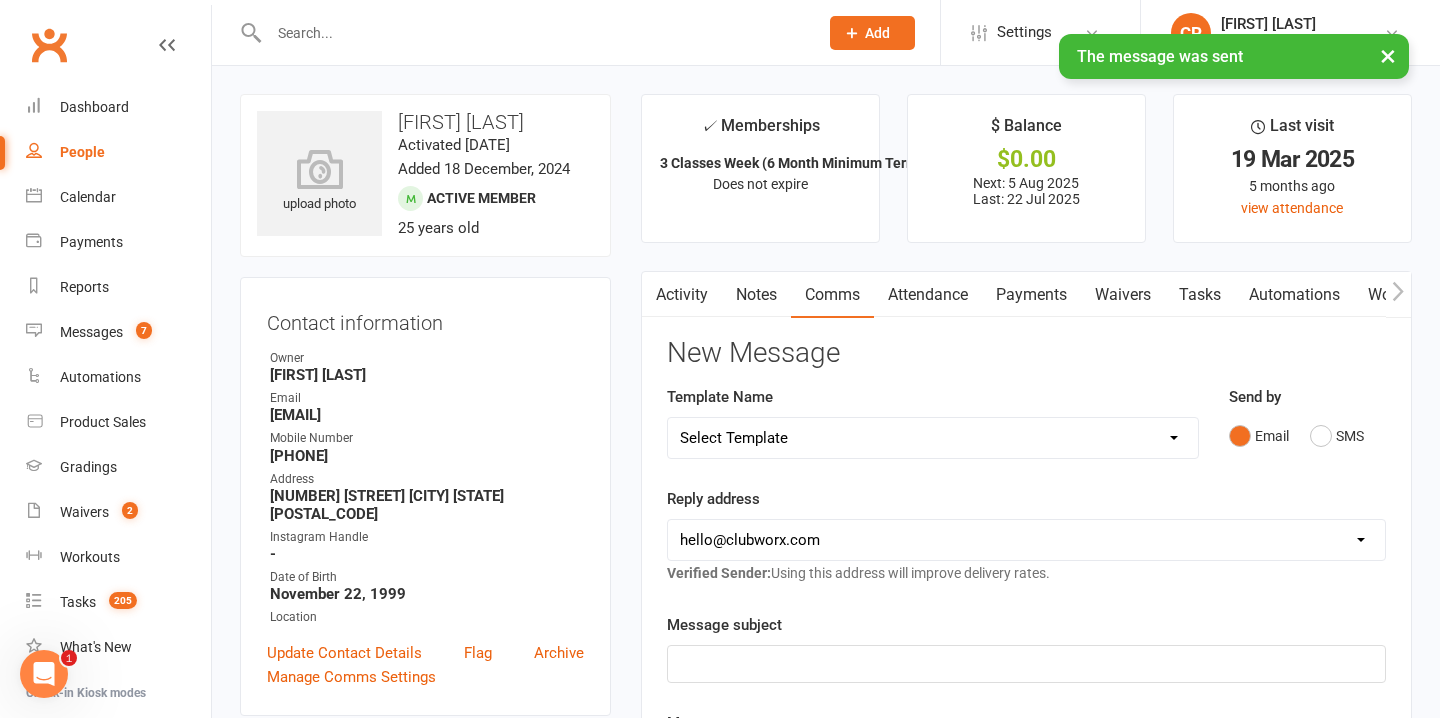click on "Notes" at bounding box center (756, 295) 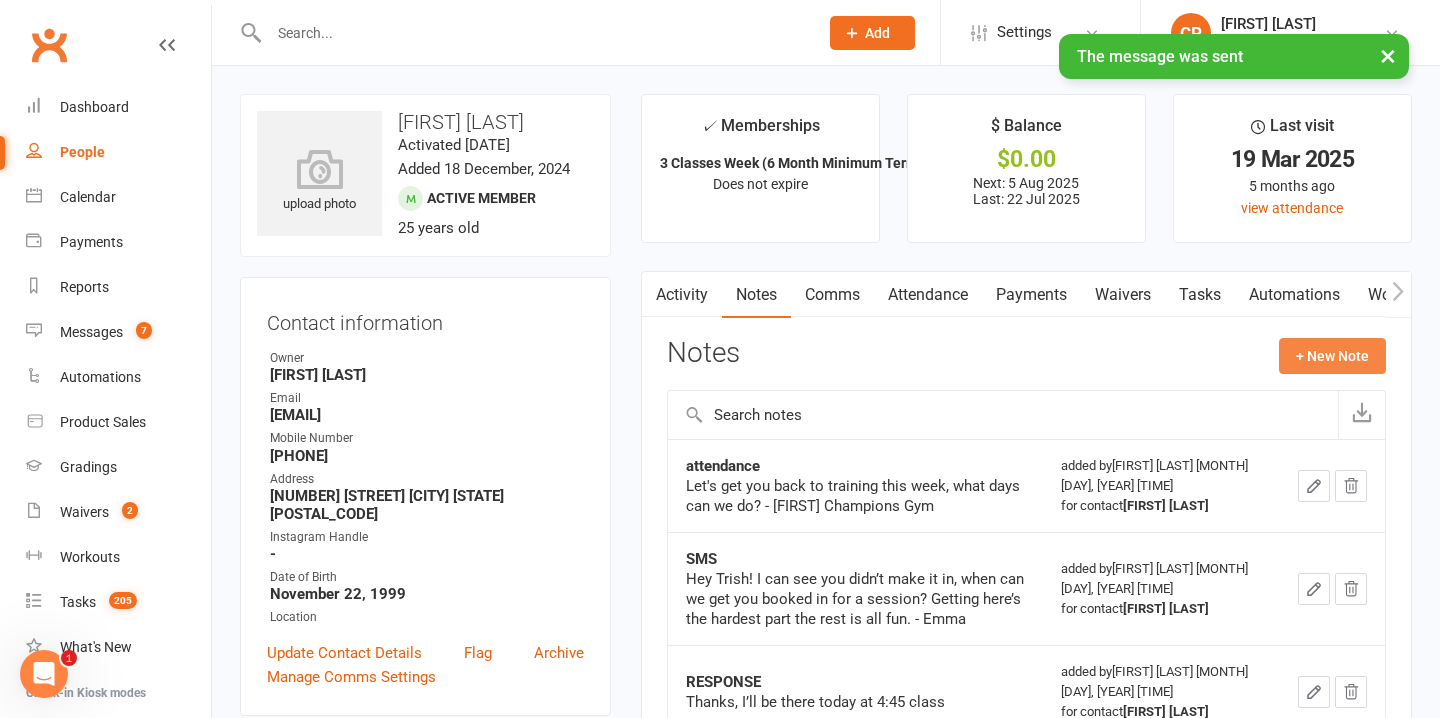 click on "+ New Note" 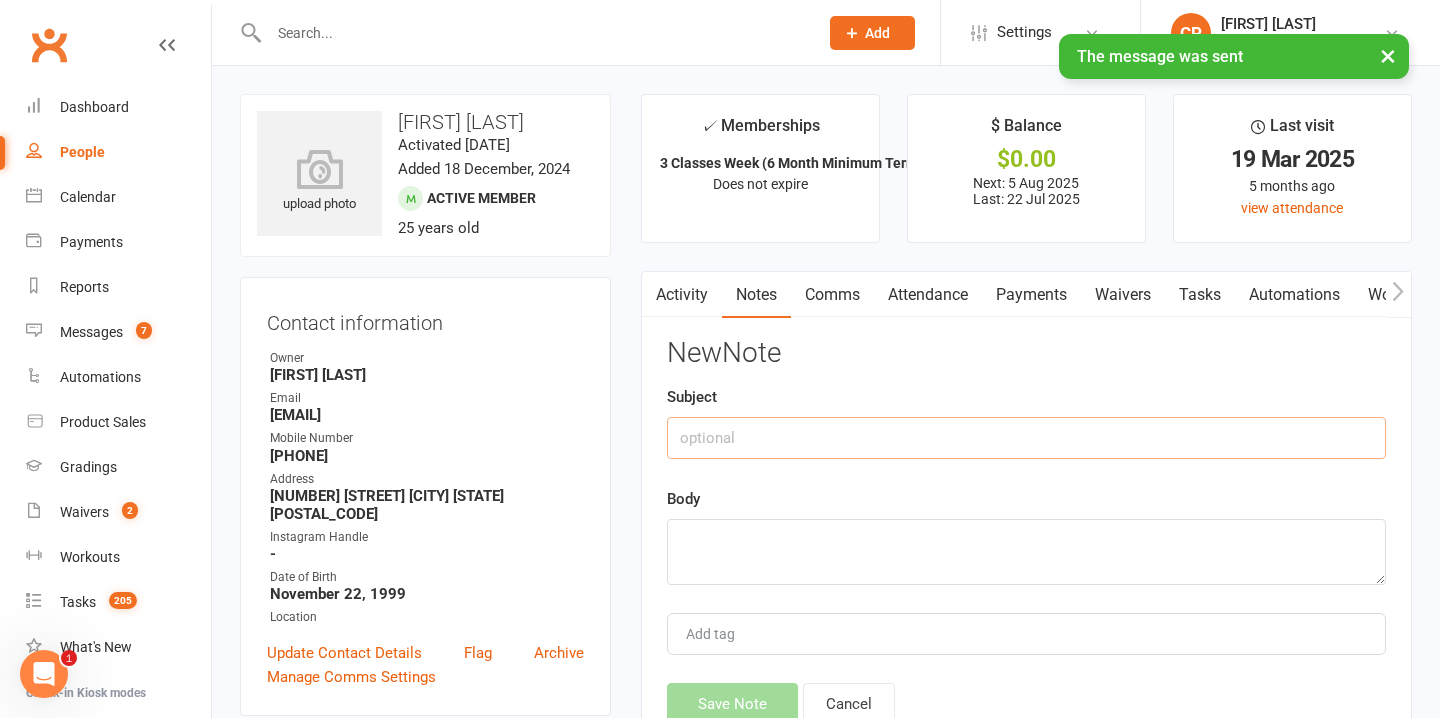 click 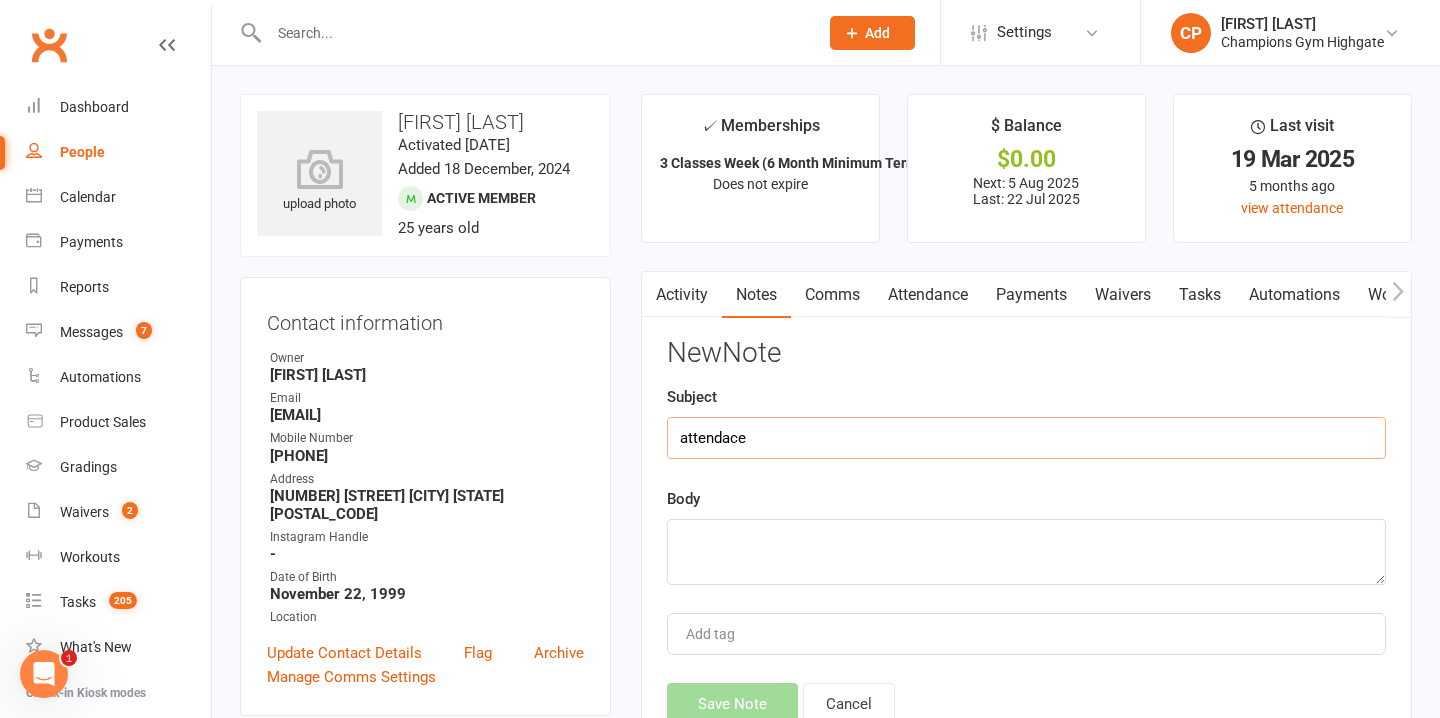 type on "attendace" 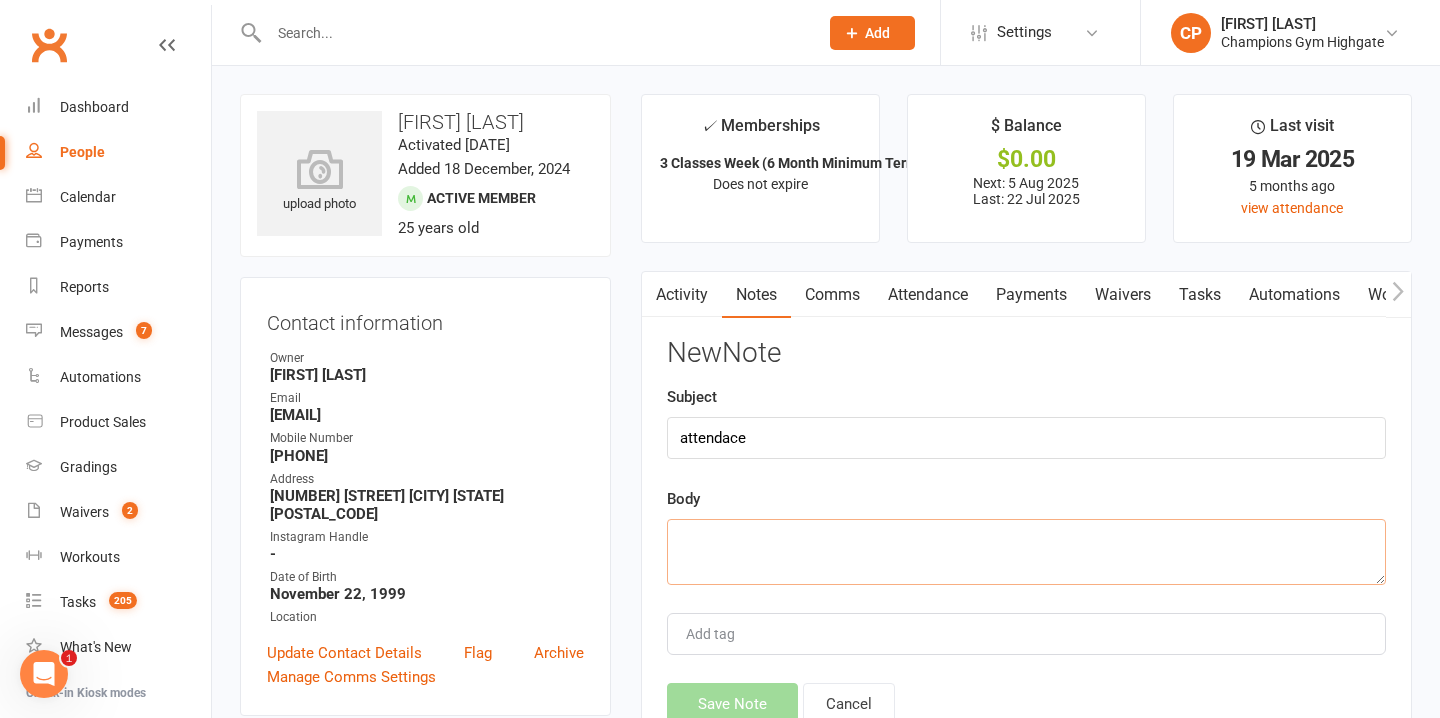 click 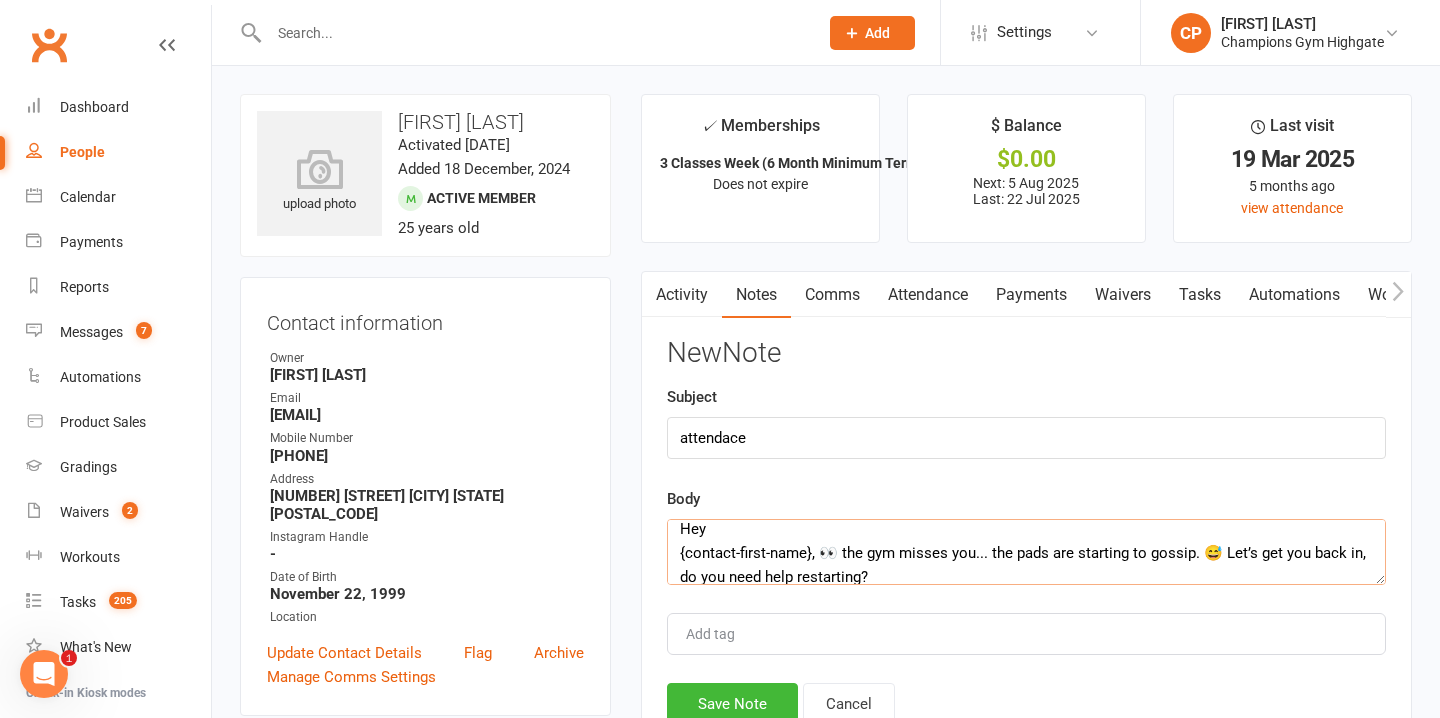scroll, scrollTop: 0, scrollLeft: 0, axis: both 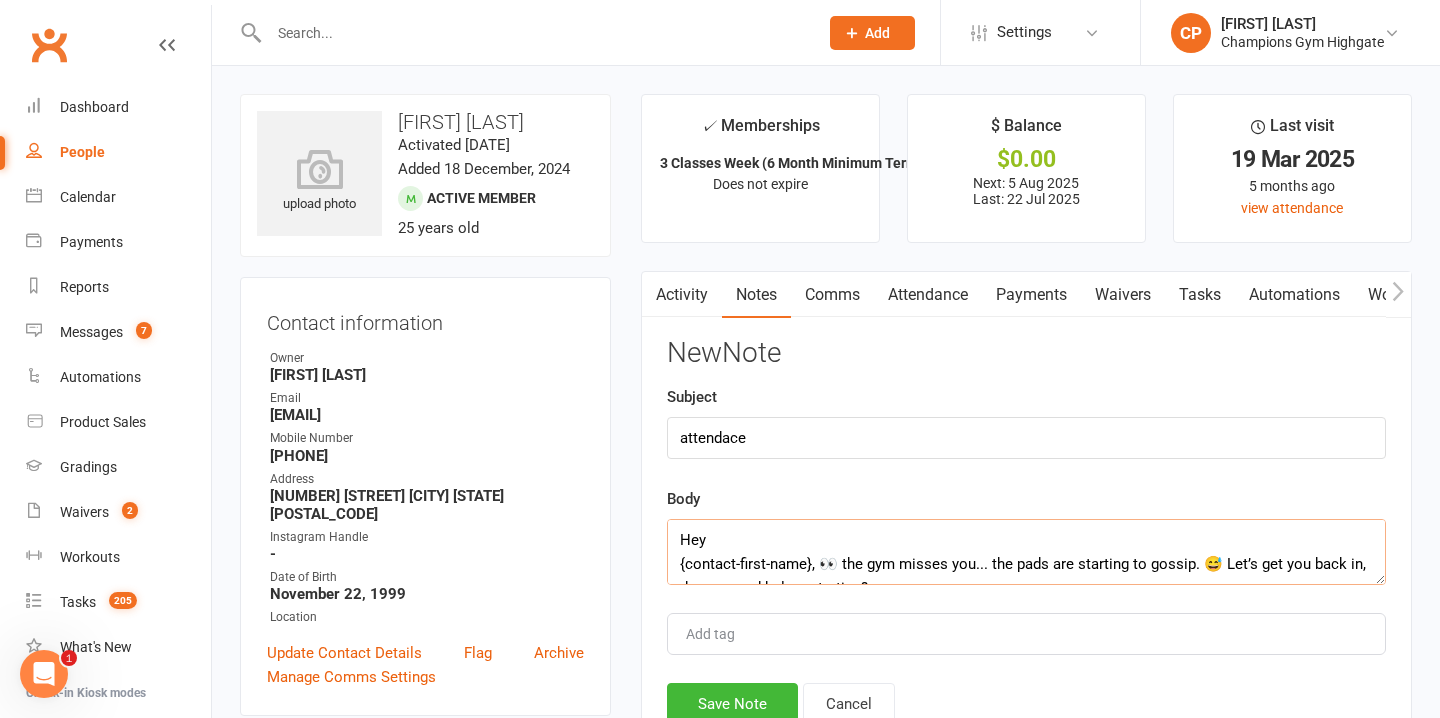 type on "Hey
{contact-first-name}, 👀 the gym misses you... the pads are starting to gossip. 😅 Let’s get you back in, do you need help restarting?
- Chiara" 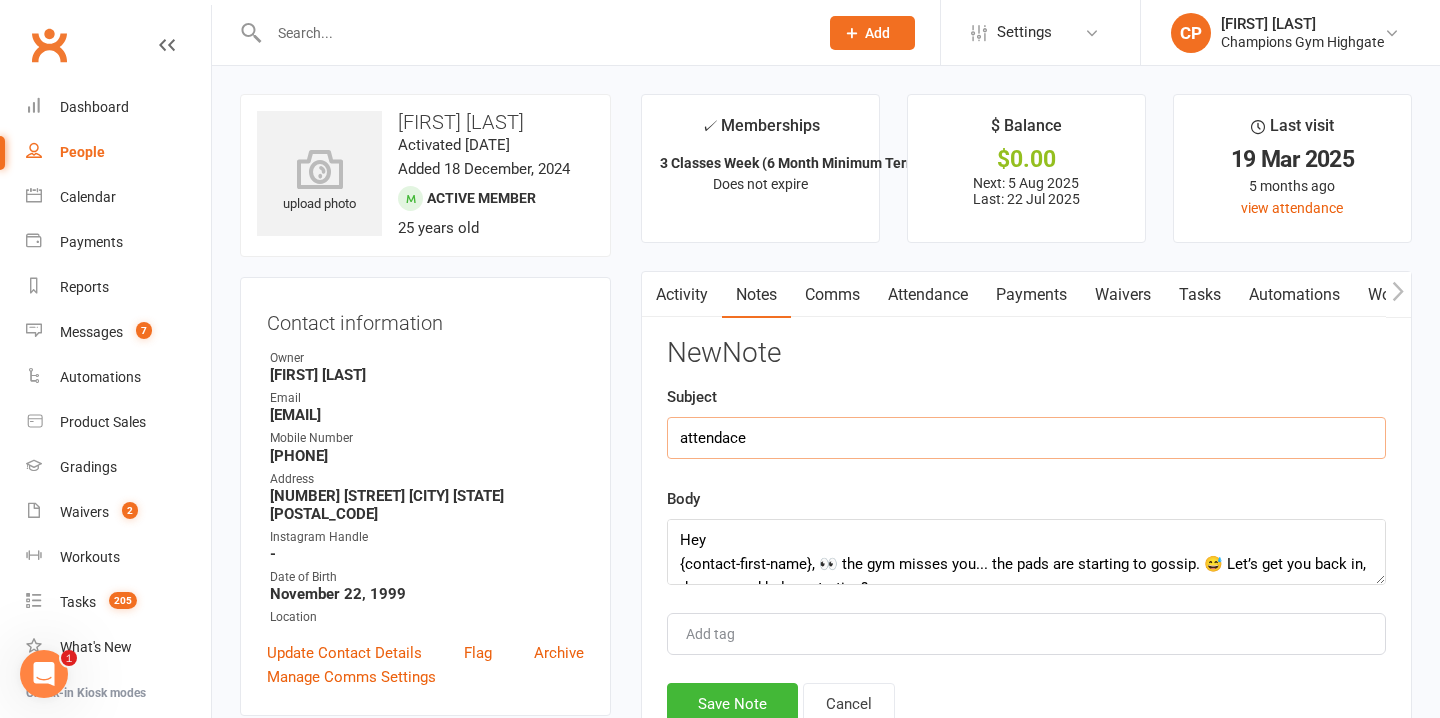 click on "attendace" 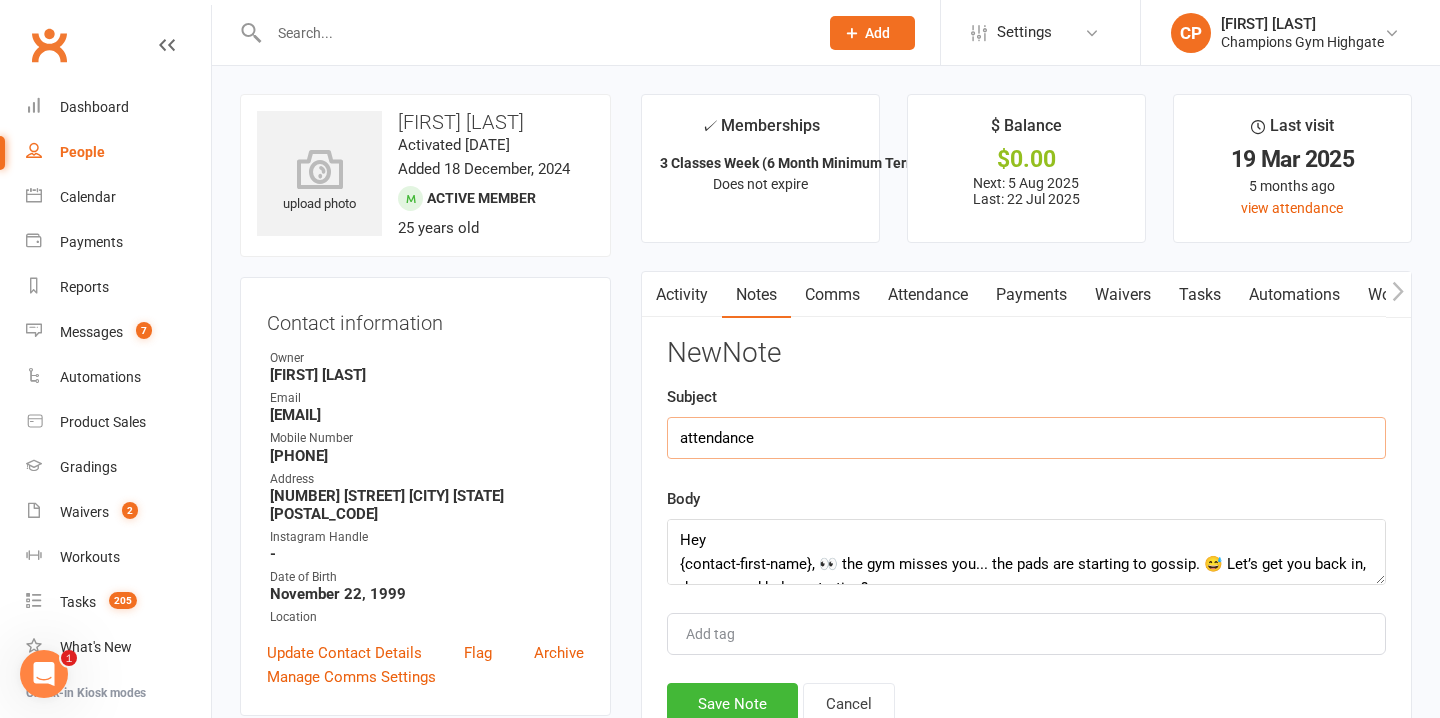 type on "attendance" 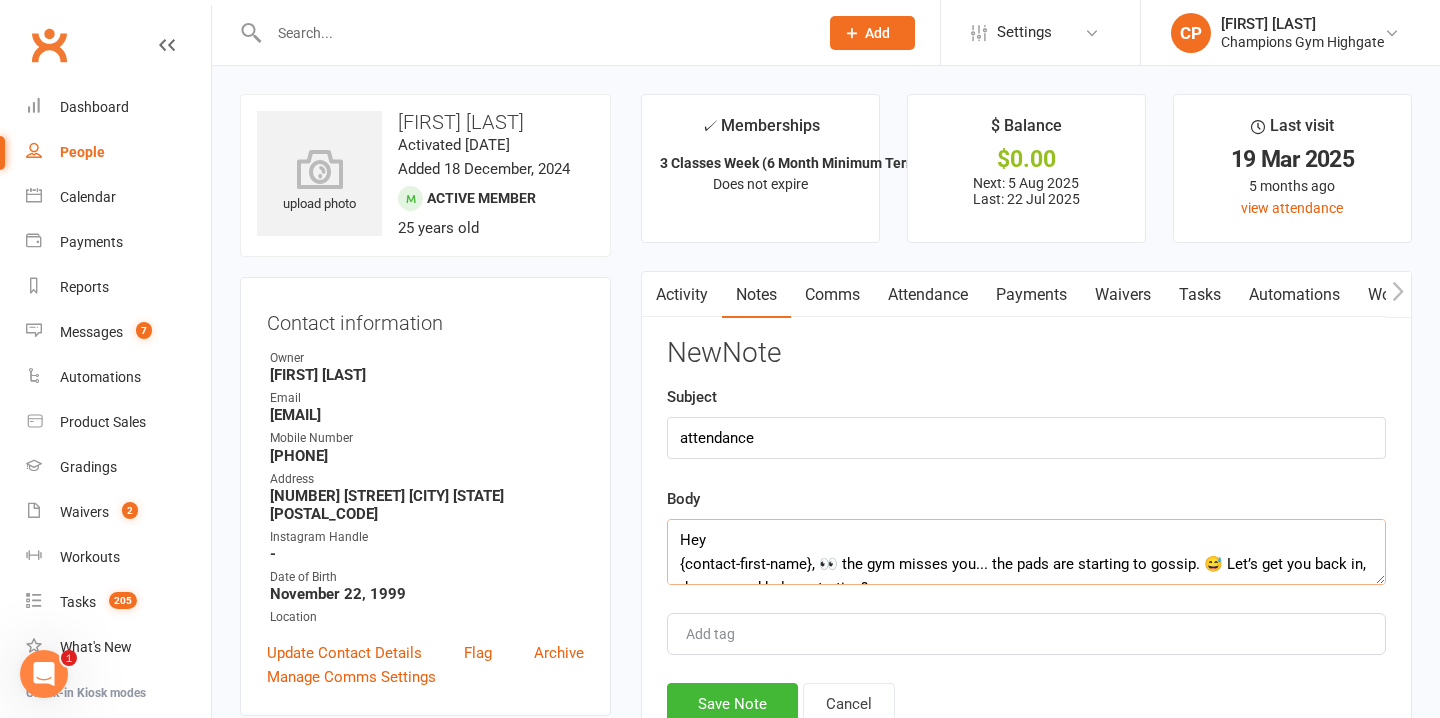 drag, startPoint x: 811, startPoint y: 567, endPoint x: 676, endPoint y: 570, distance: 135.03333 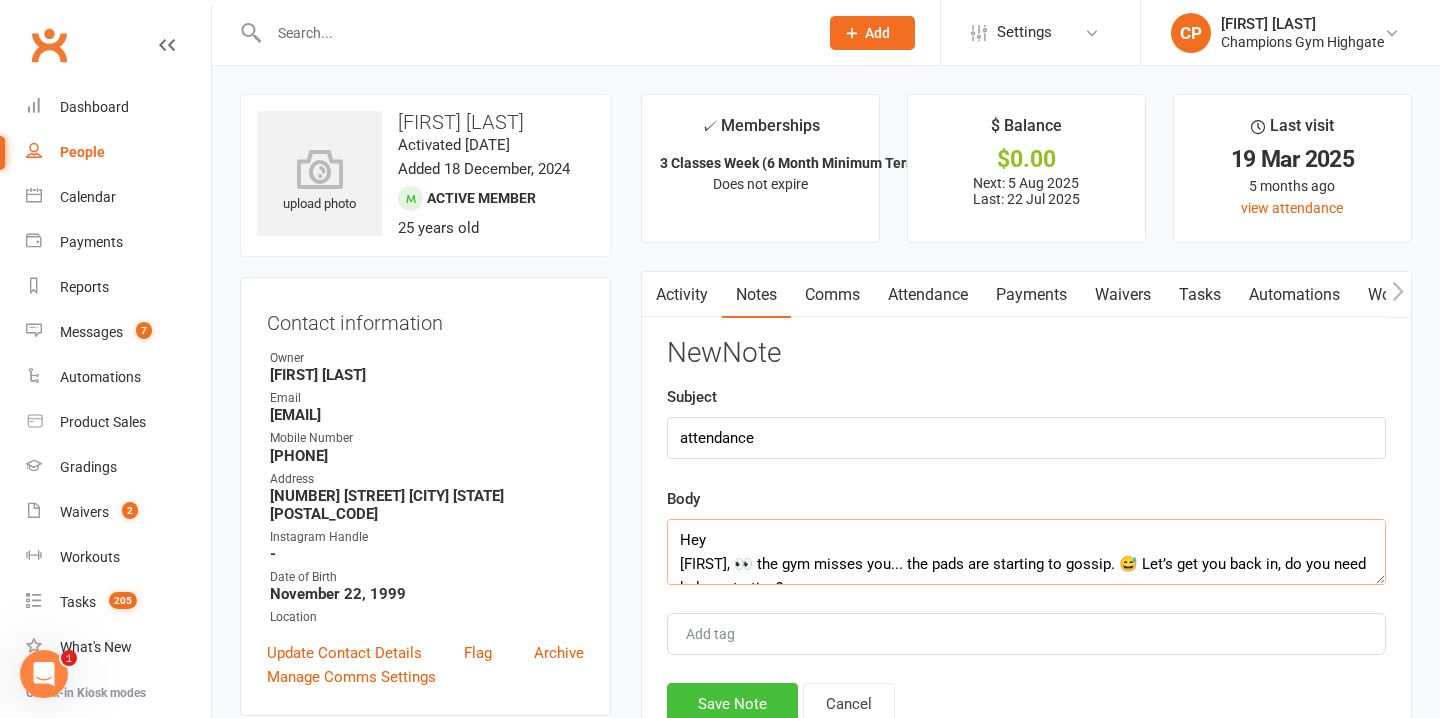 type on "Hey
trish, 👀 the gym misses you... the pads are starting to gossip. 😅 Let’s get you back in, do you need help restarting?
- Chiara" 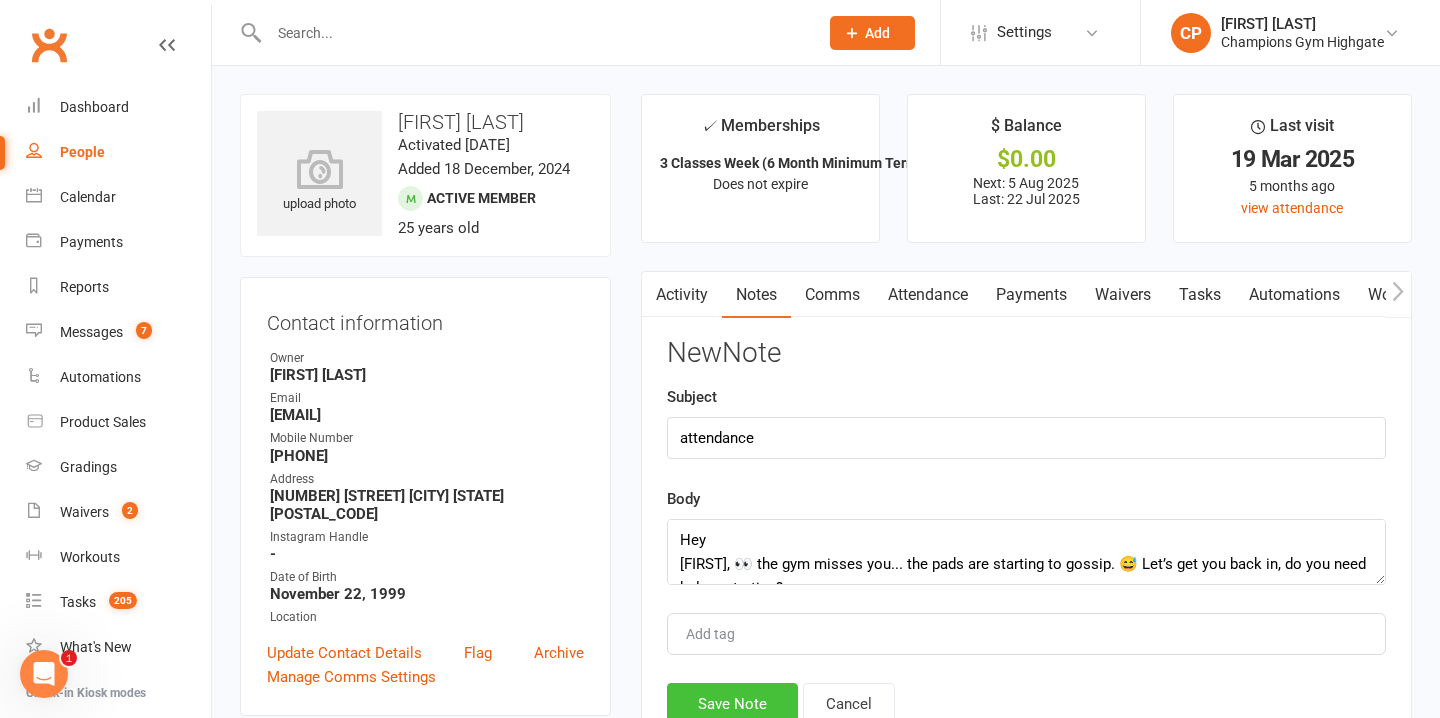 click on "Save Note" 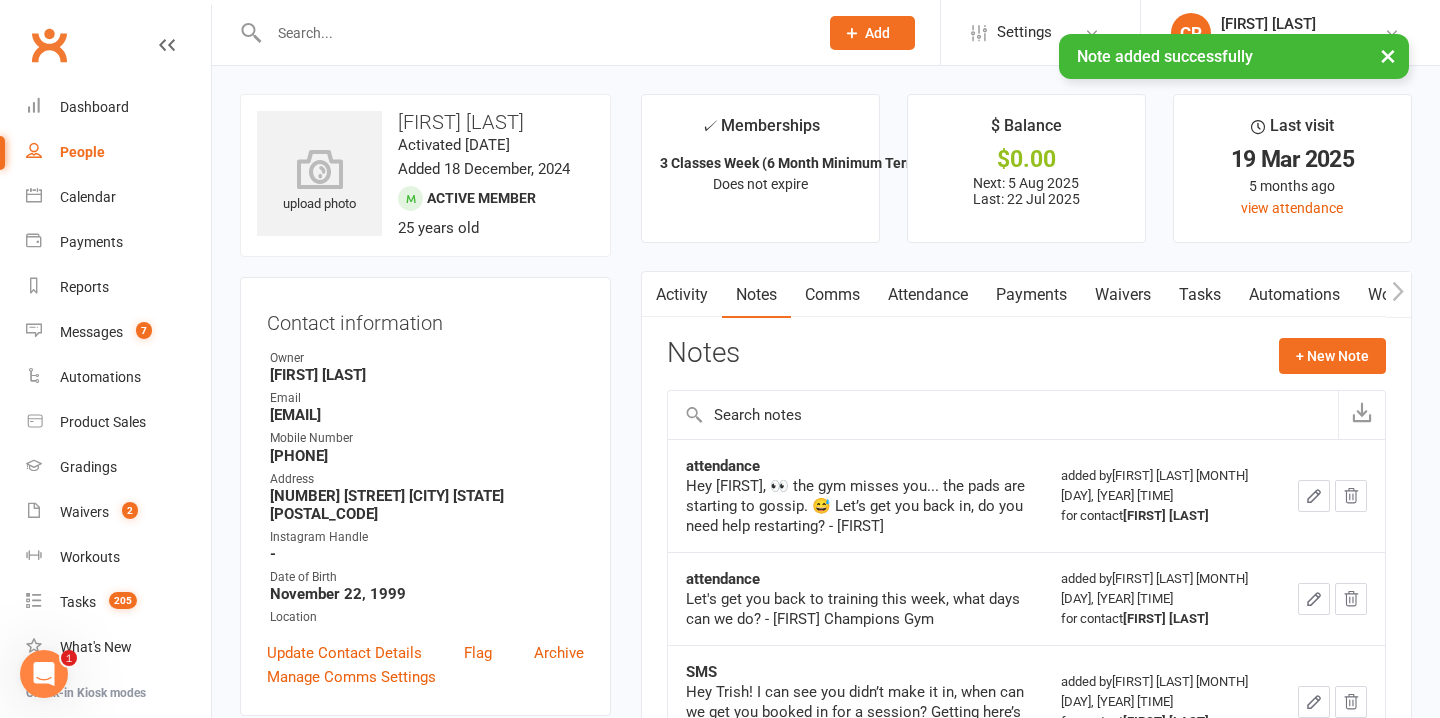 click at bounding box center (533, 33) 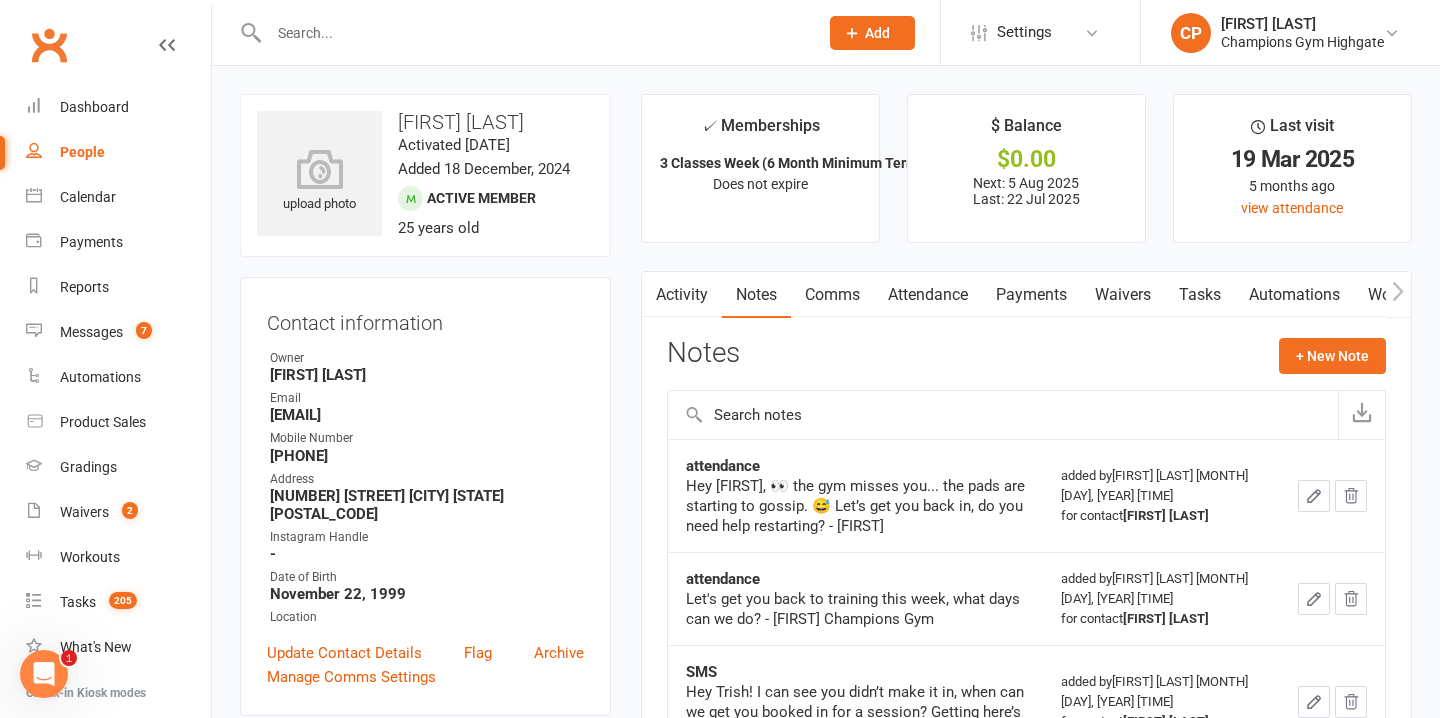 click at bounding box center (533, 33) 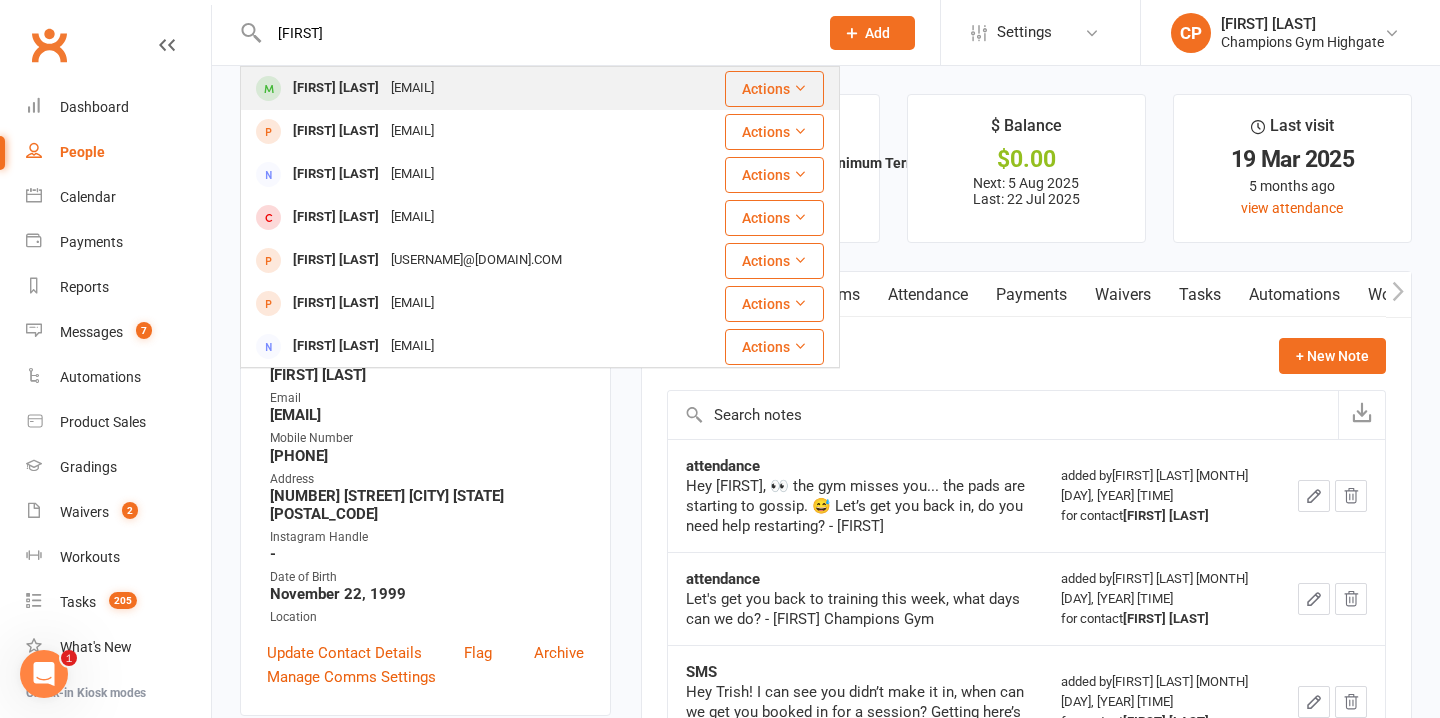 type on "stanley" 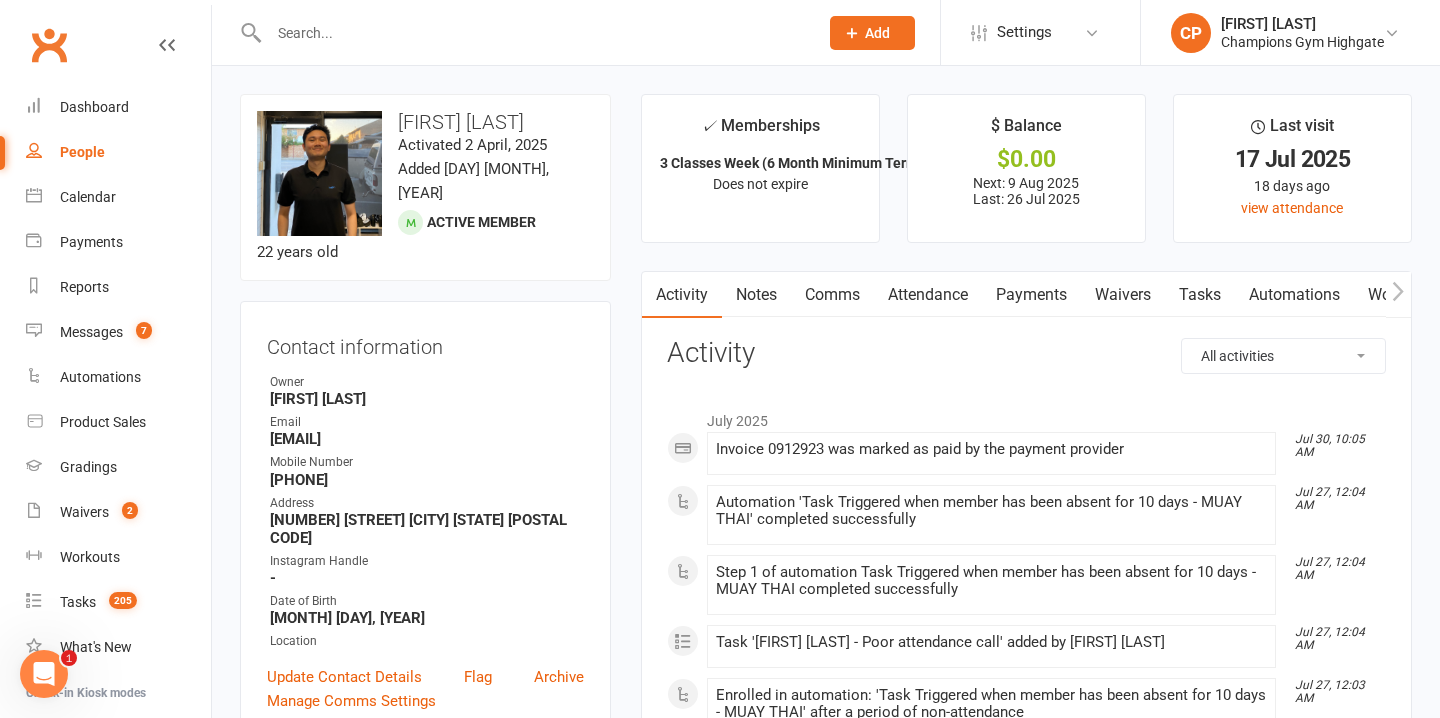 click on "Notes" at bounding box center [756, 295] 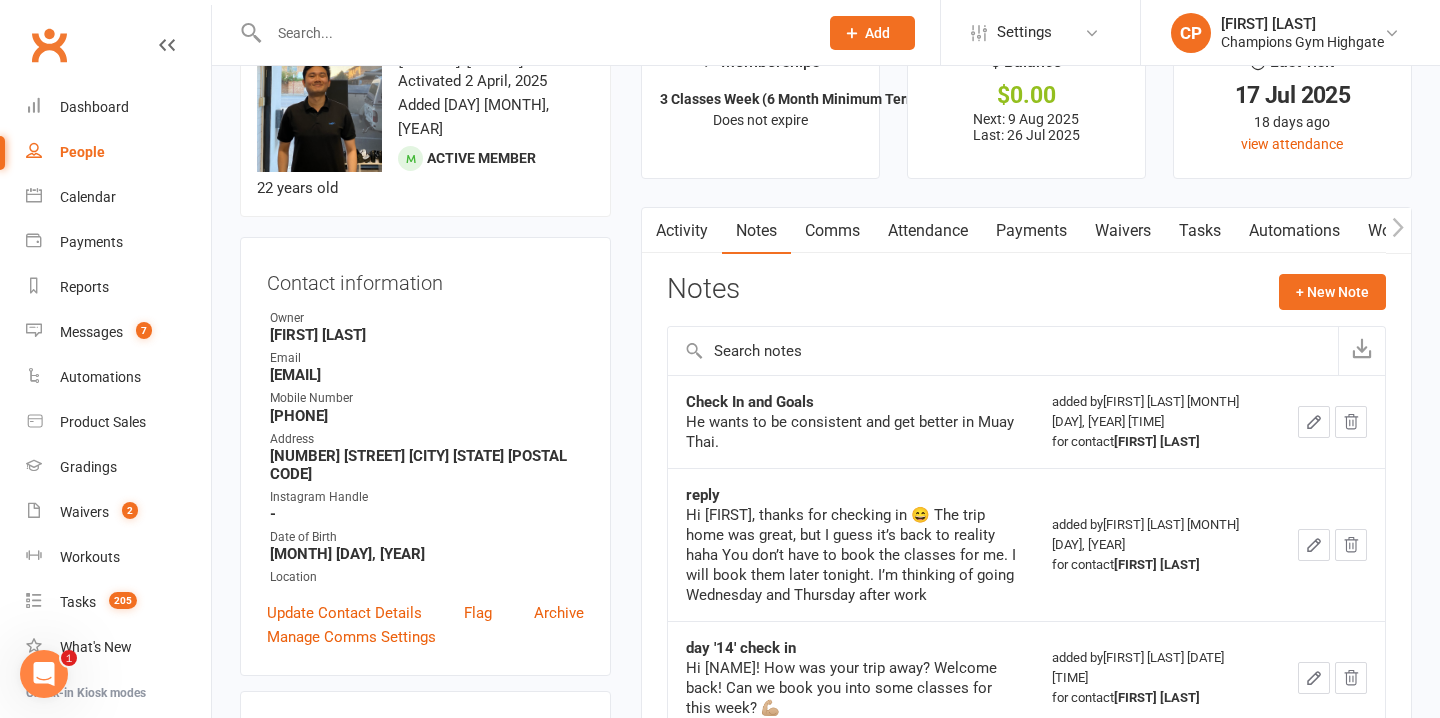 scroll, scrollTop: 70, scrollLeft: 0, axis: vertical 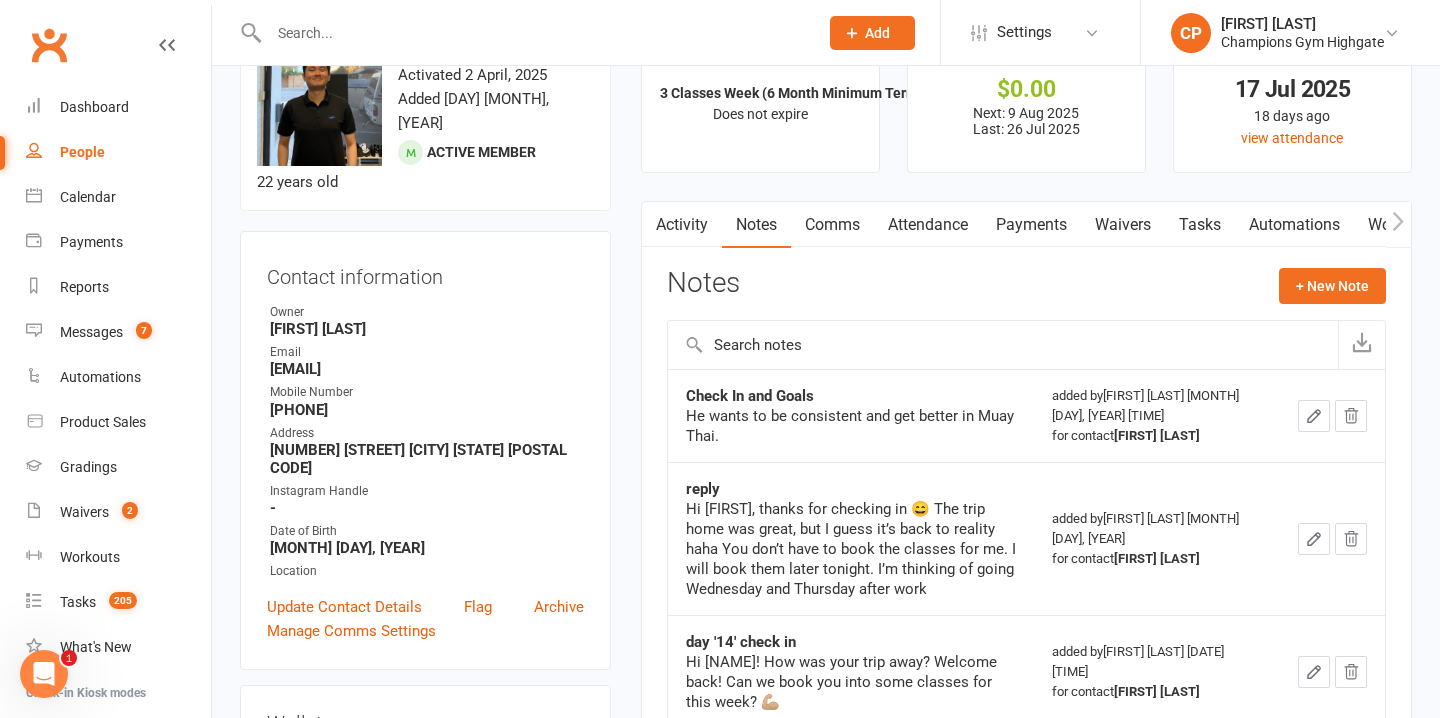 click on "Comms" at bounding box center [832, 225] 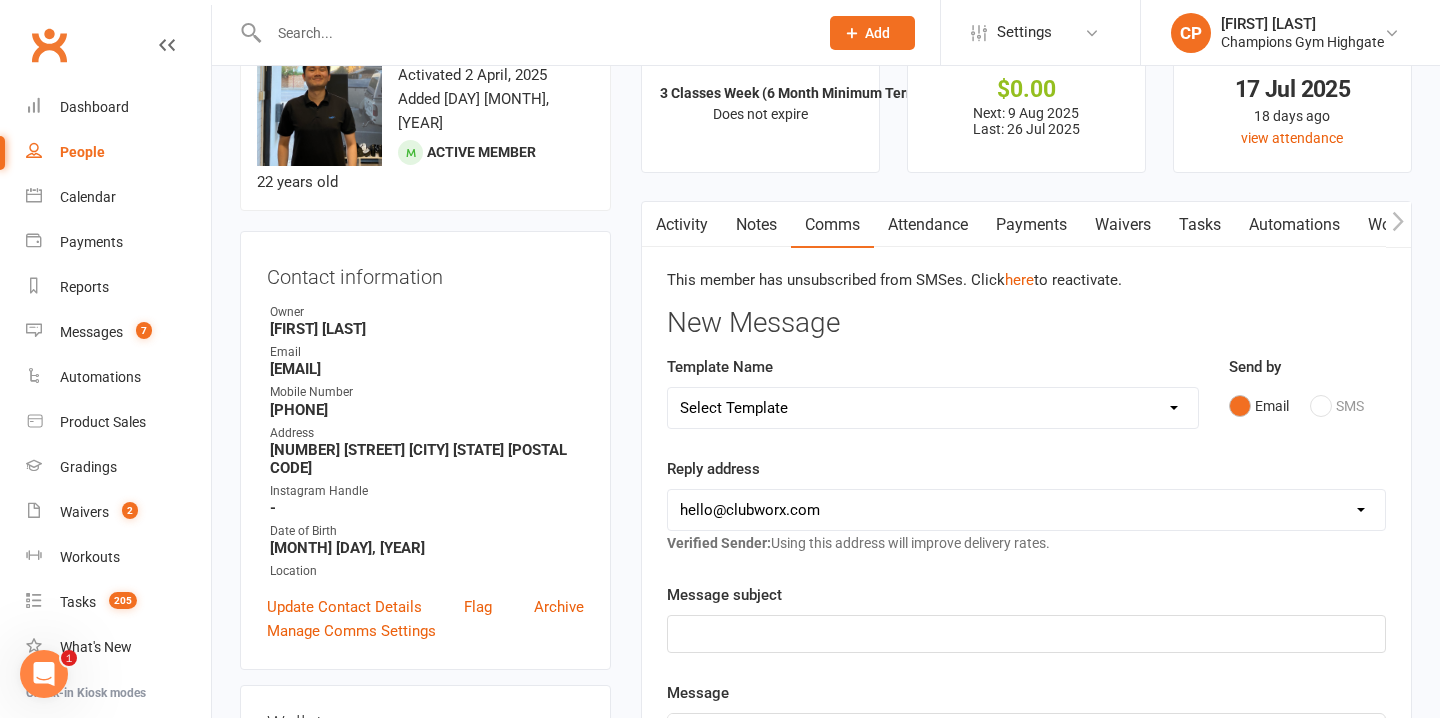 click on "Notes" at bounding box center [756, 225] 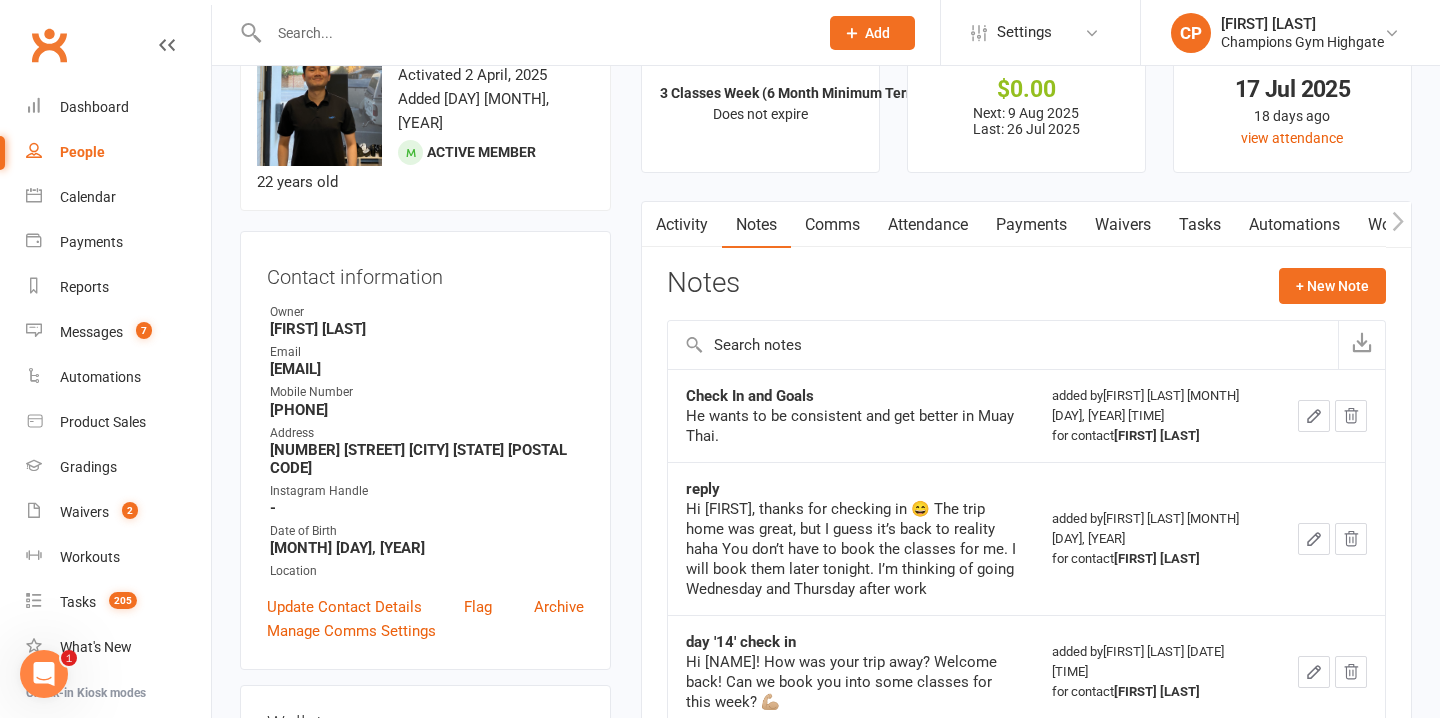 click at bounding box center [533, 33] 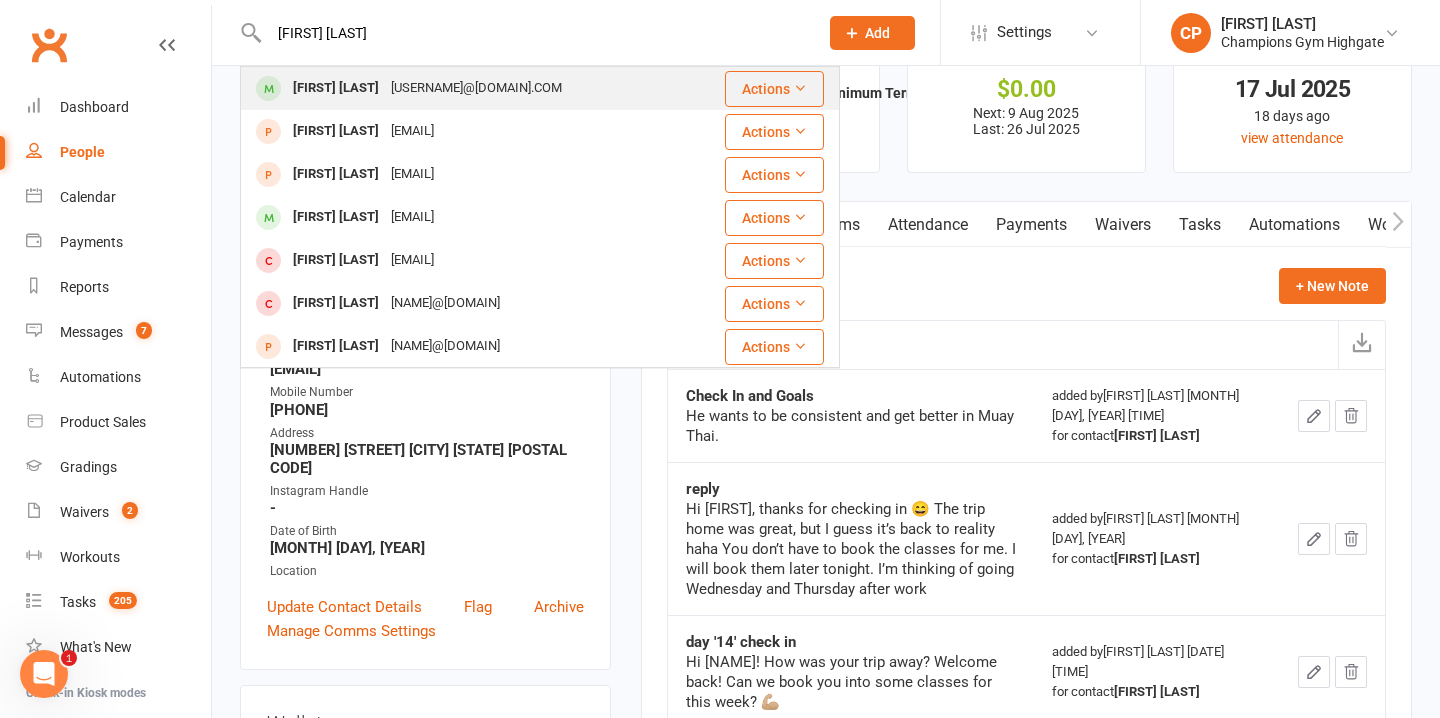 type on "kevin lee" 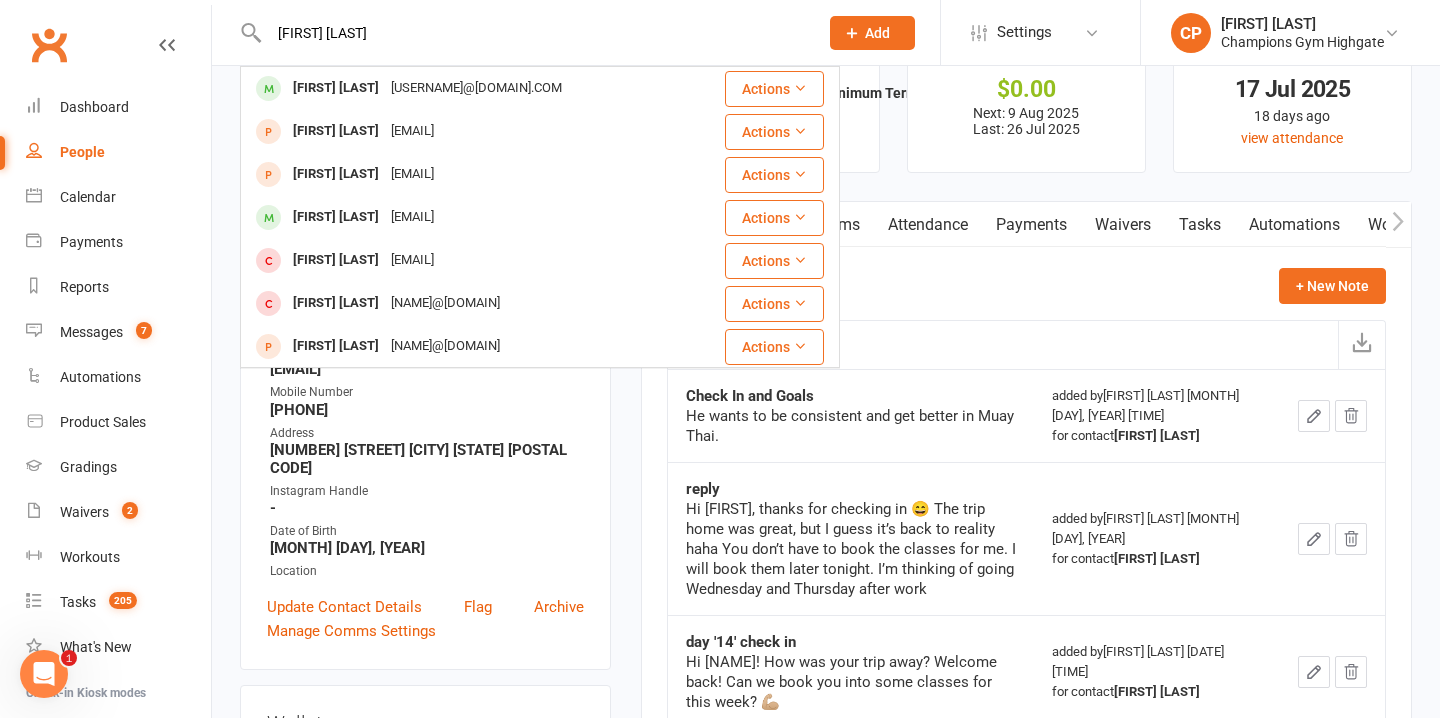 type 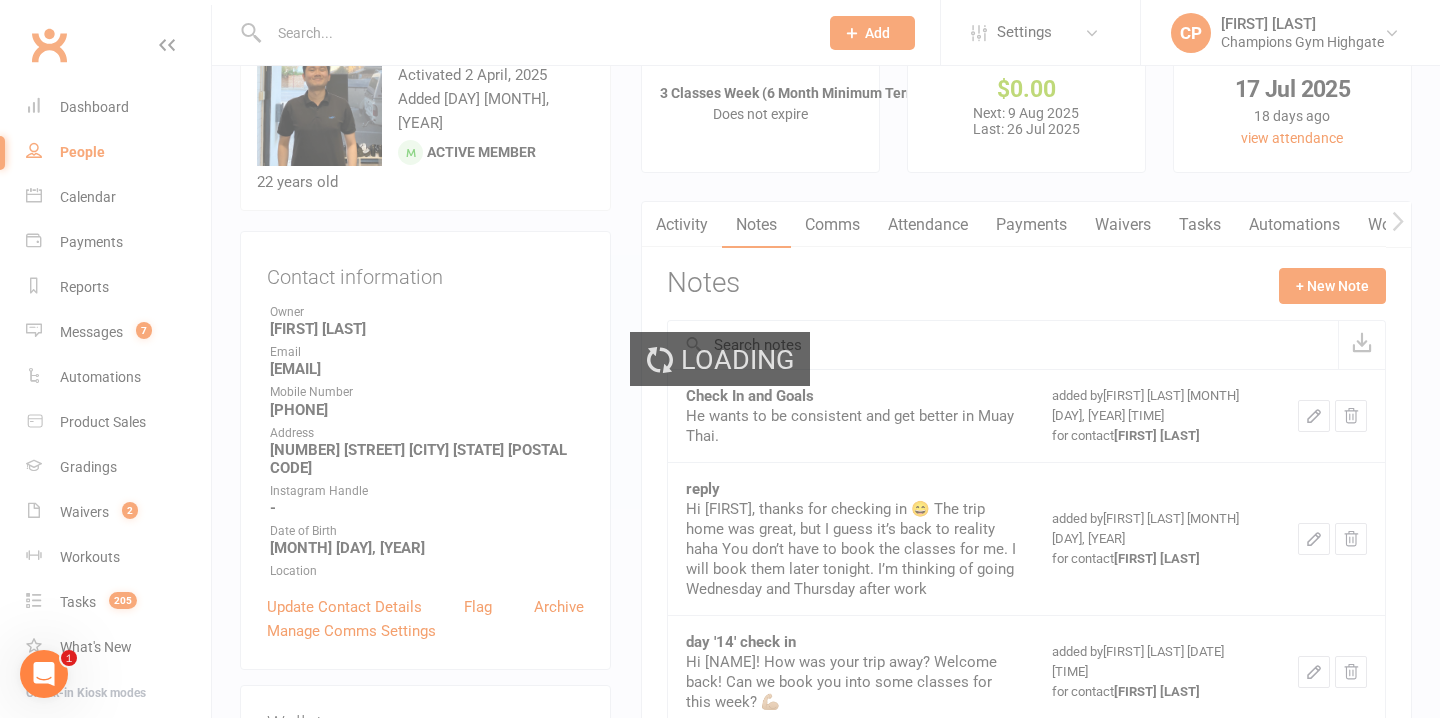 scroll, scrollTop: 0, scrollLeft: 0, axis: both 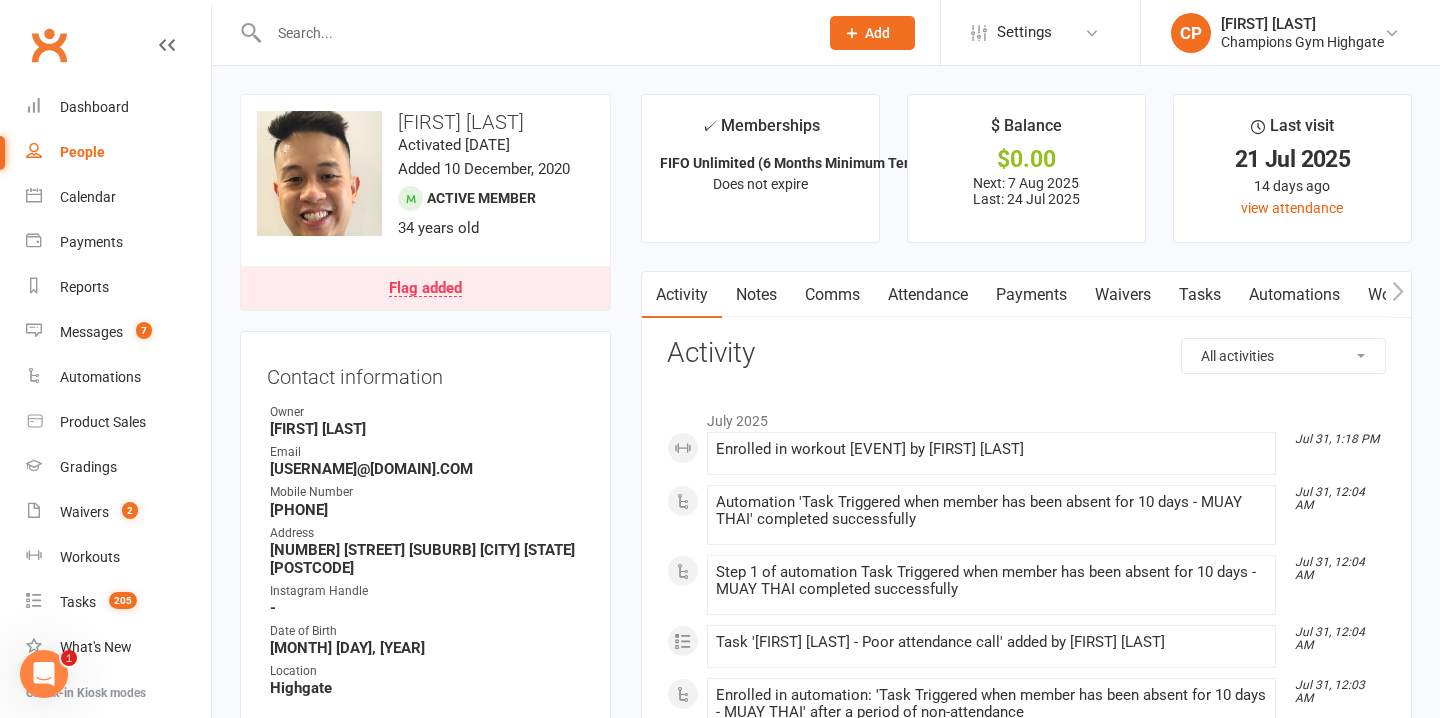click on "Notes" at bounding box center [756, 295] 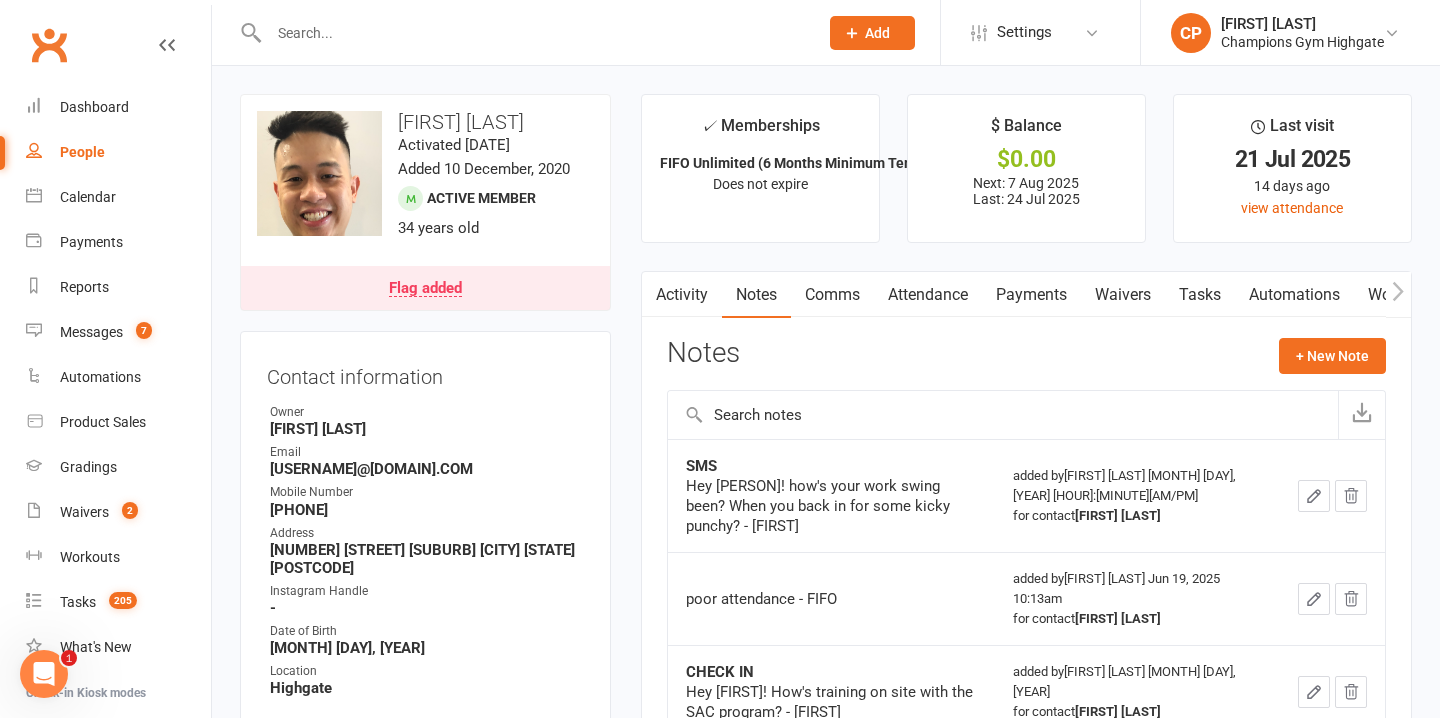 click on "Comms" at bounding box center (832, 295) 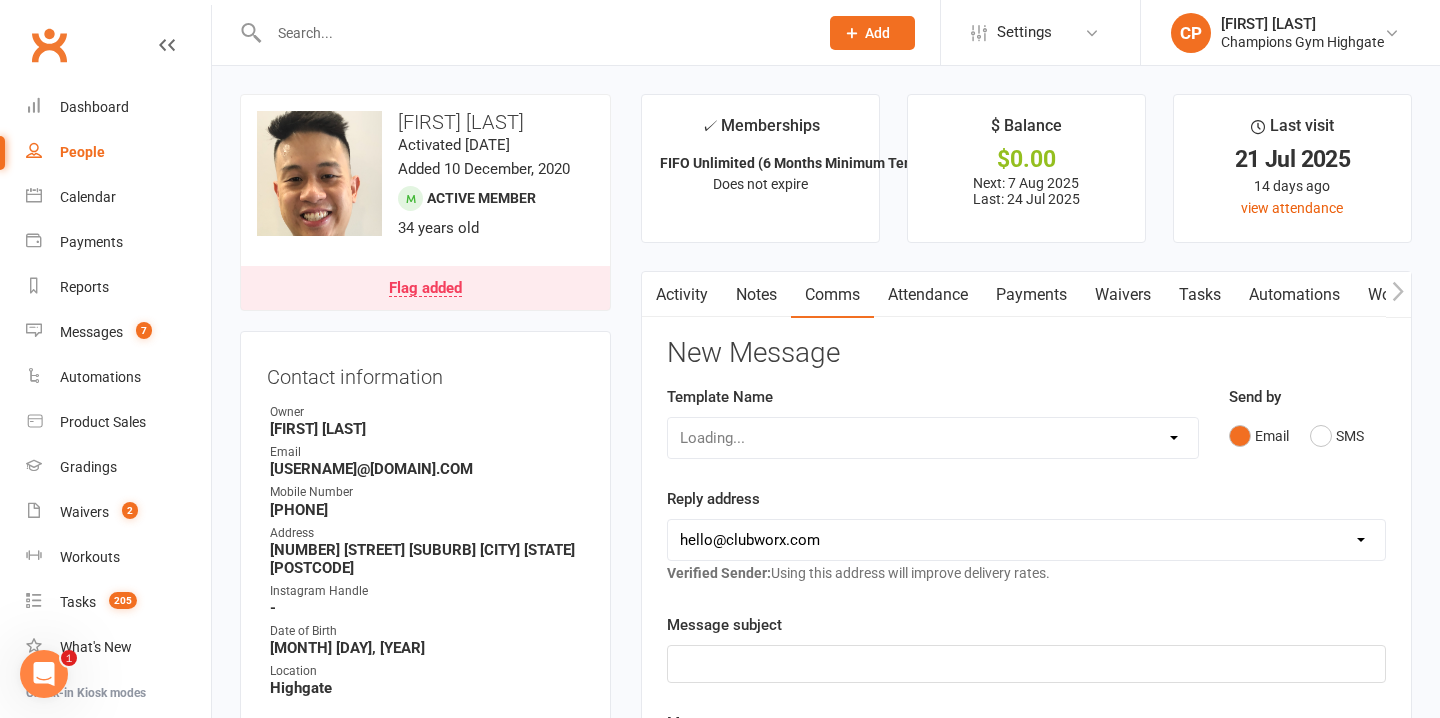 click on "Notes" at bounding box center (756, 295) 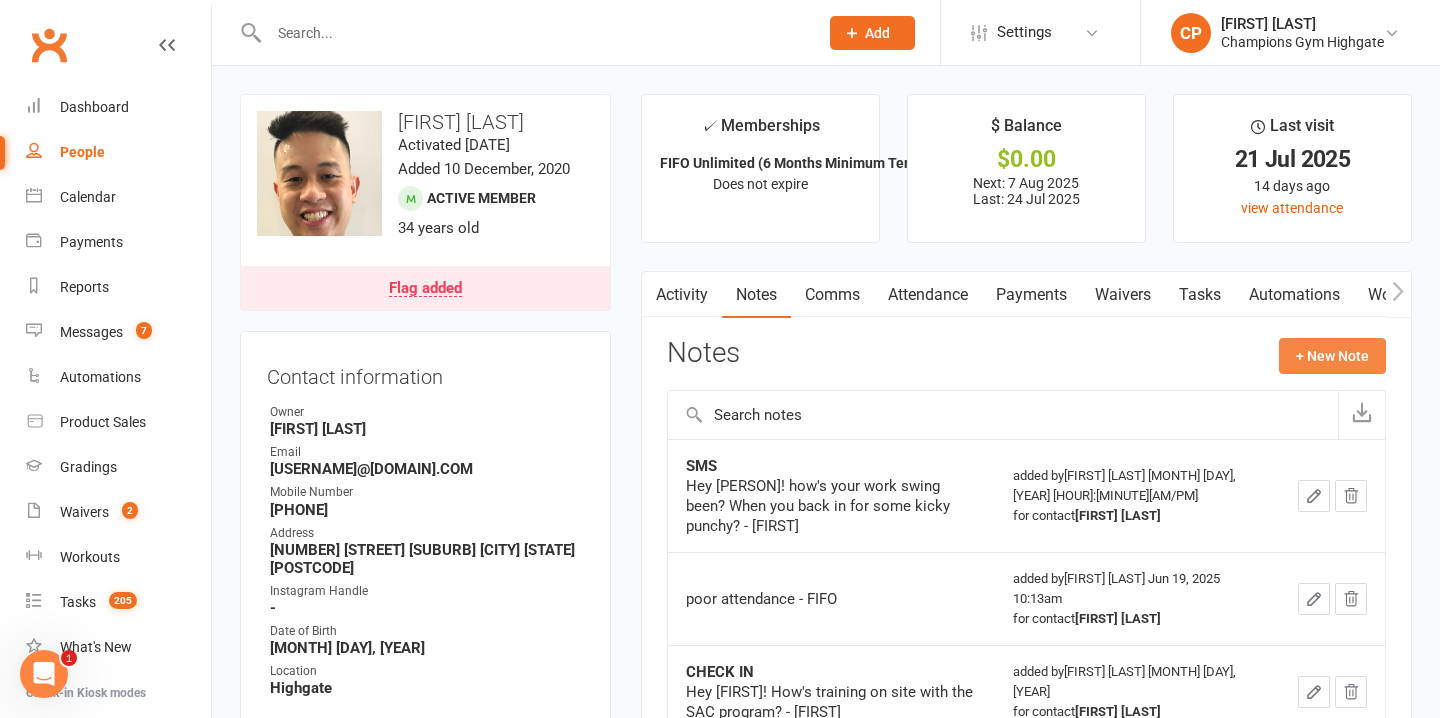 click on "+ New Note" at bounding box center [1332, 356] 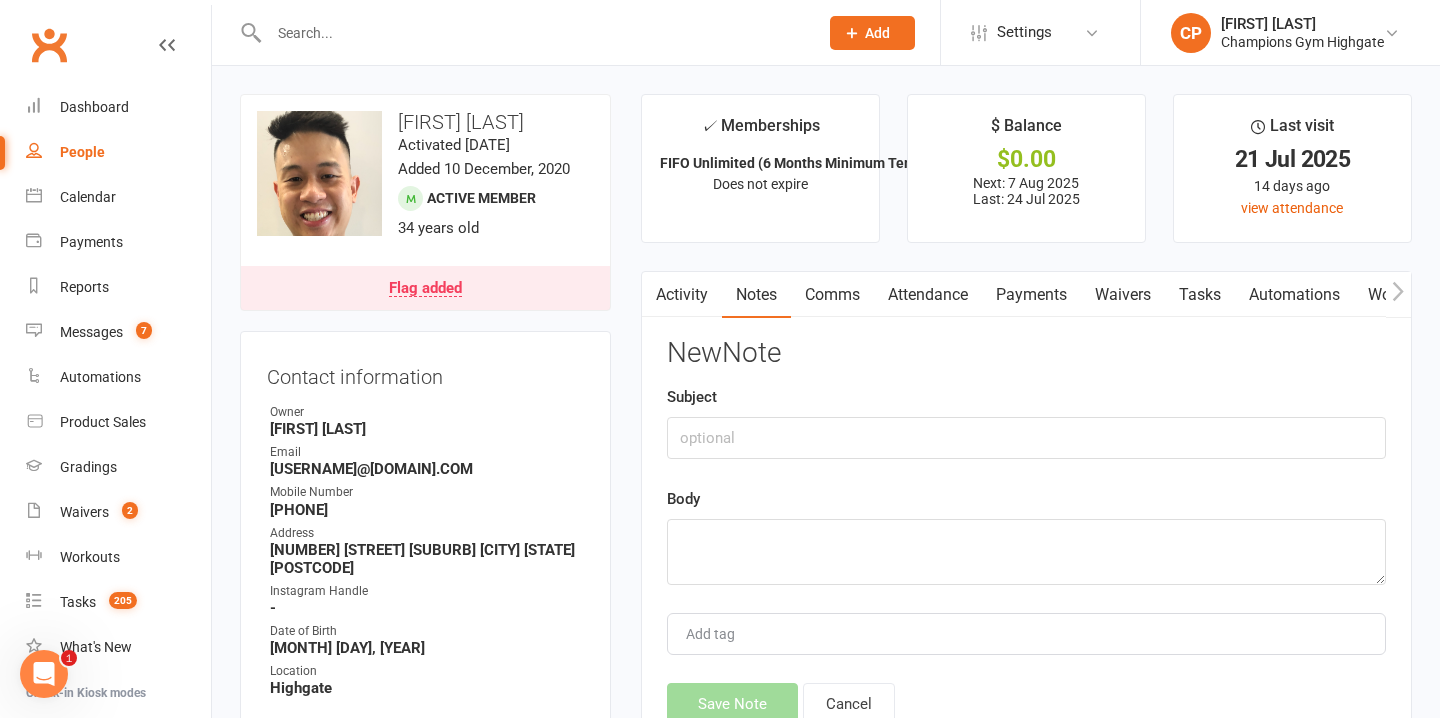 click on "Activity" at bounding box center (682, 295) 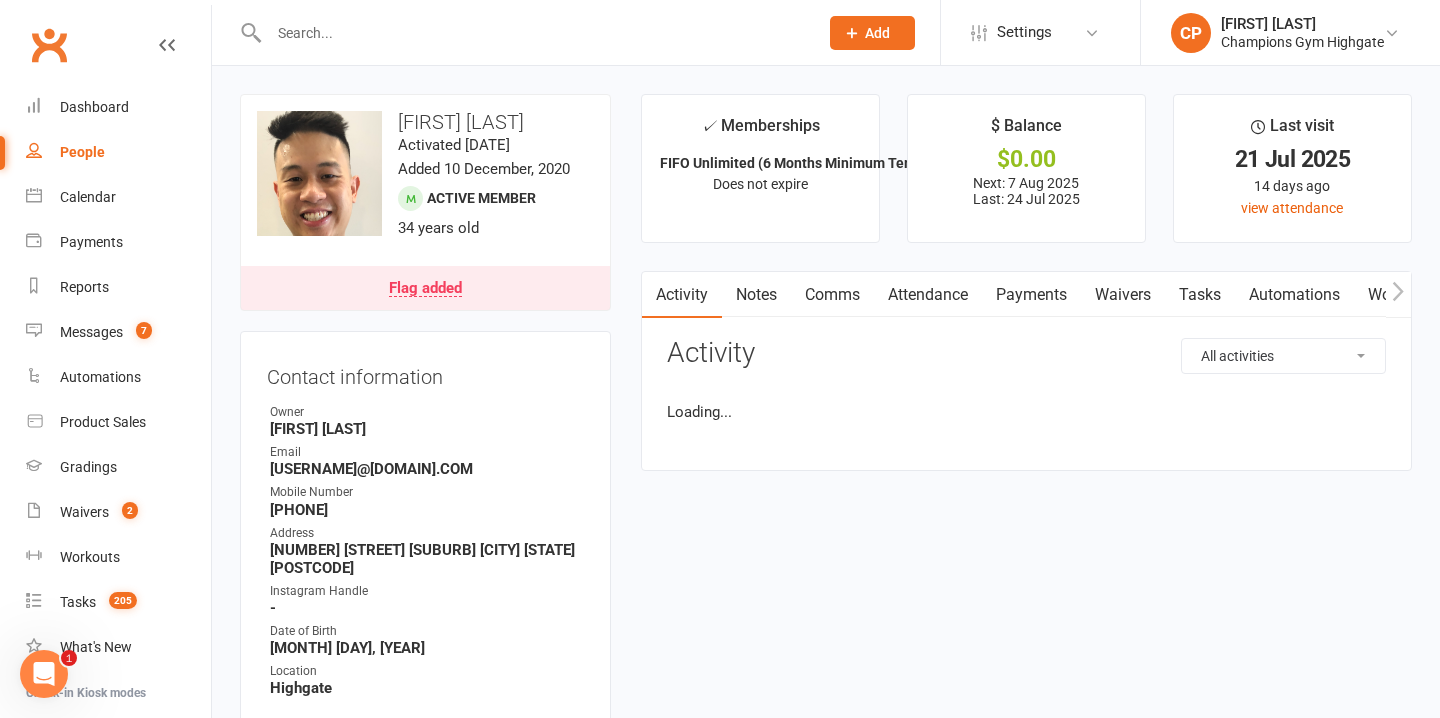 click on "Notes" at bounding box center [756, 295] 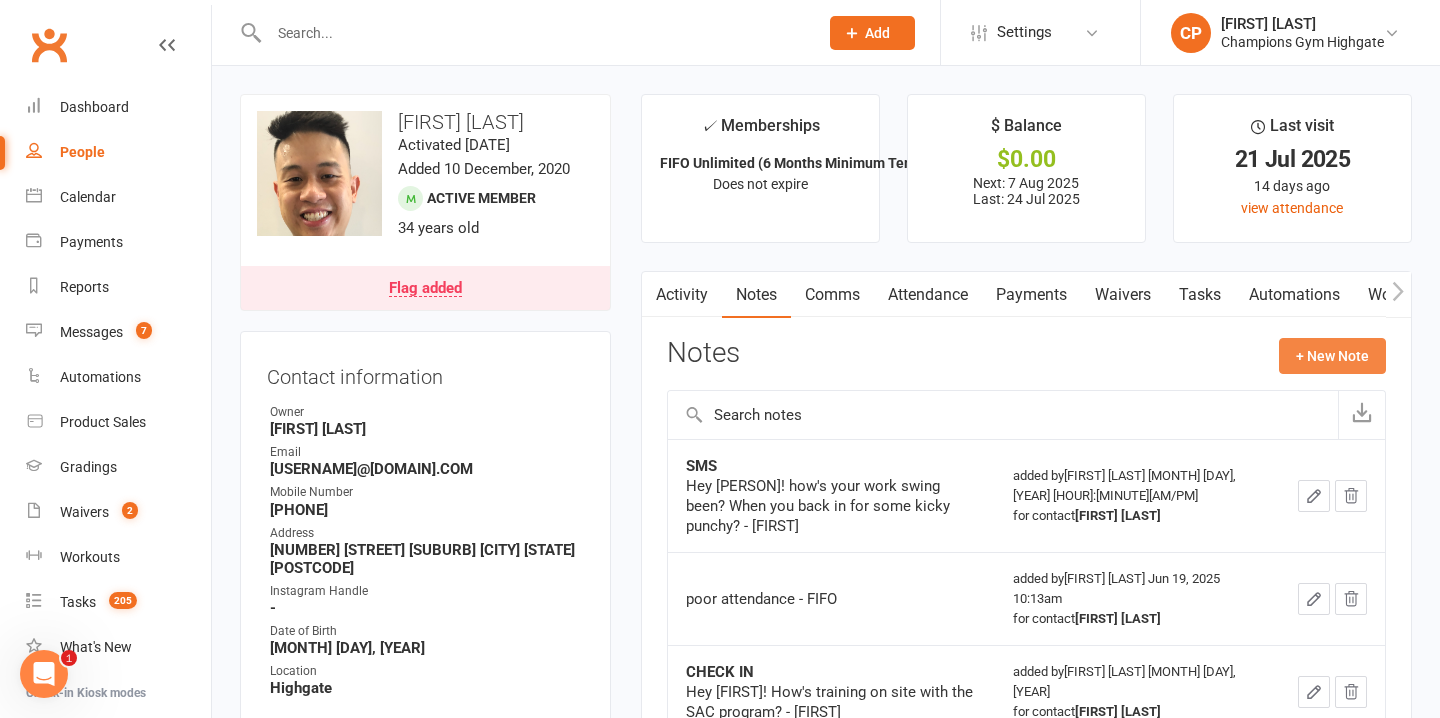 click on "+ New Note" at bounding box center (1332, 356) 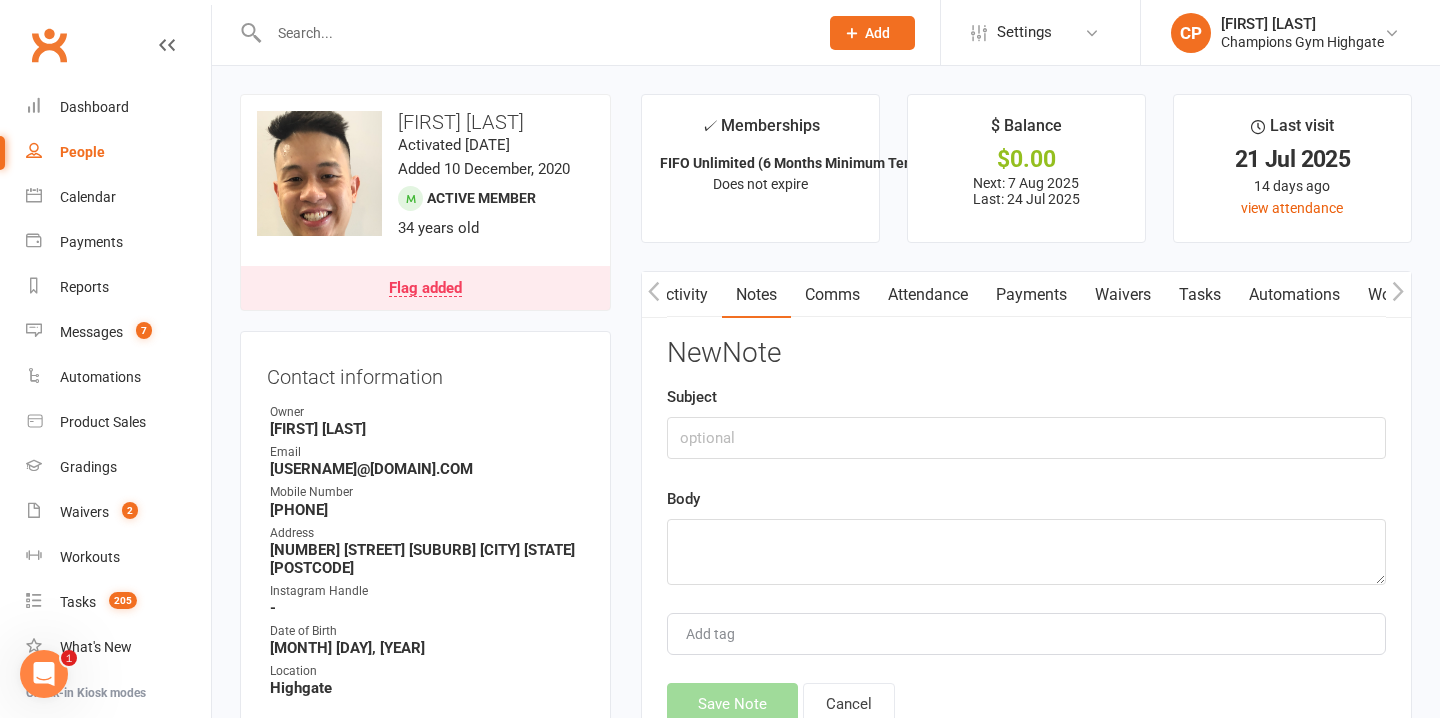 scroll, scrollTop: 0, scrollLeft: 1, axis: horizontal 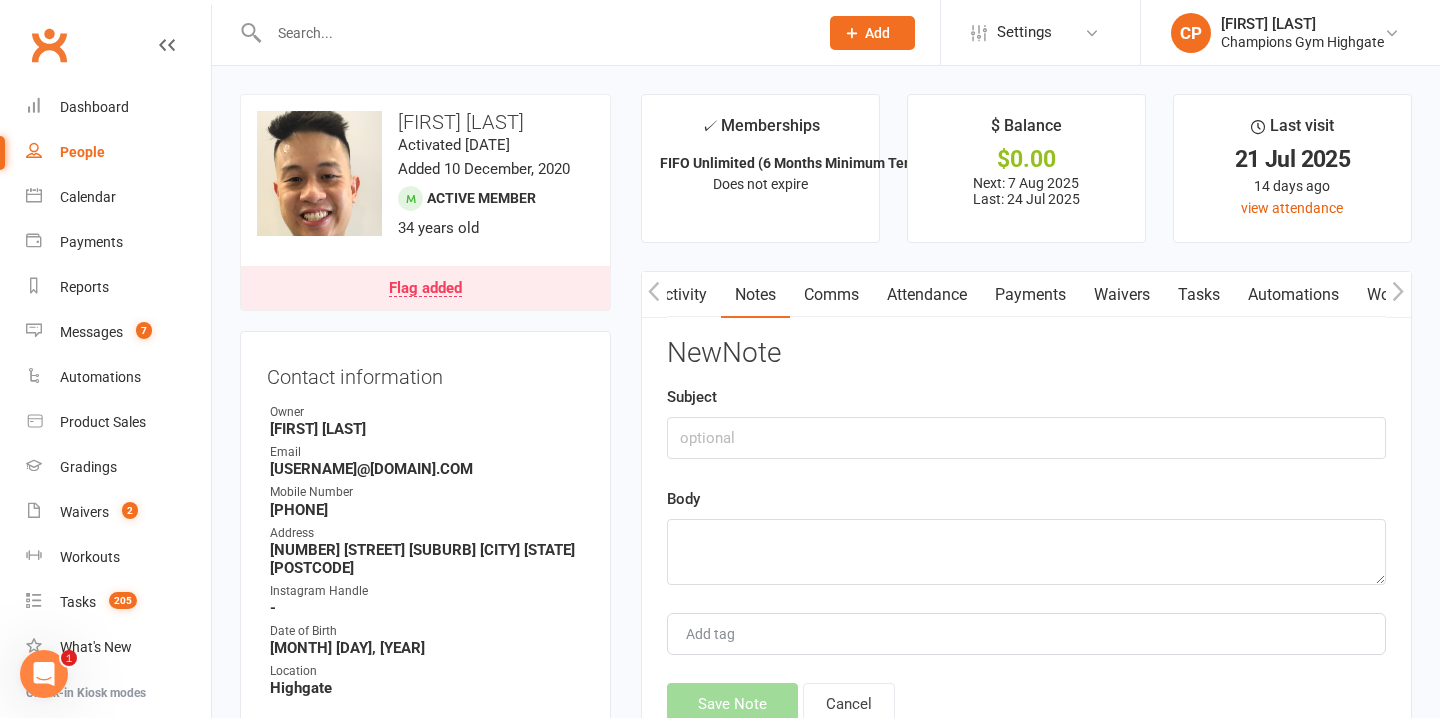 click on "Comms" at bounding box center (831, 295) 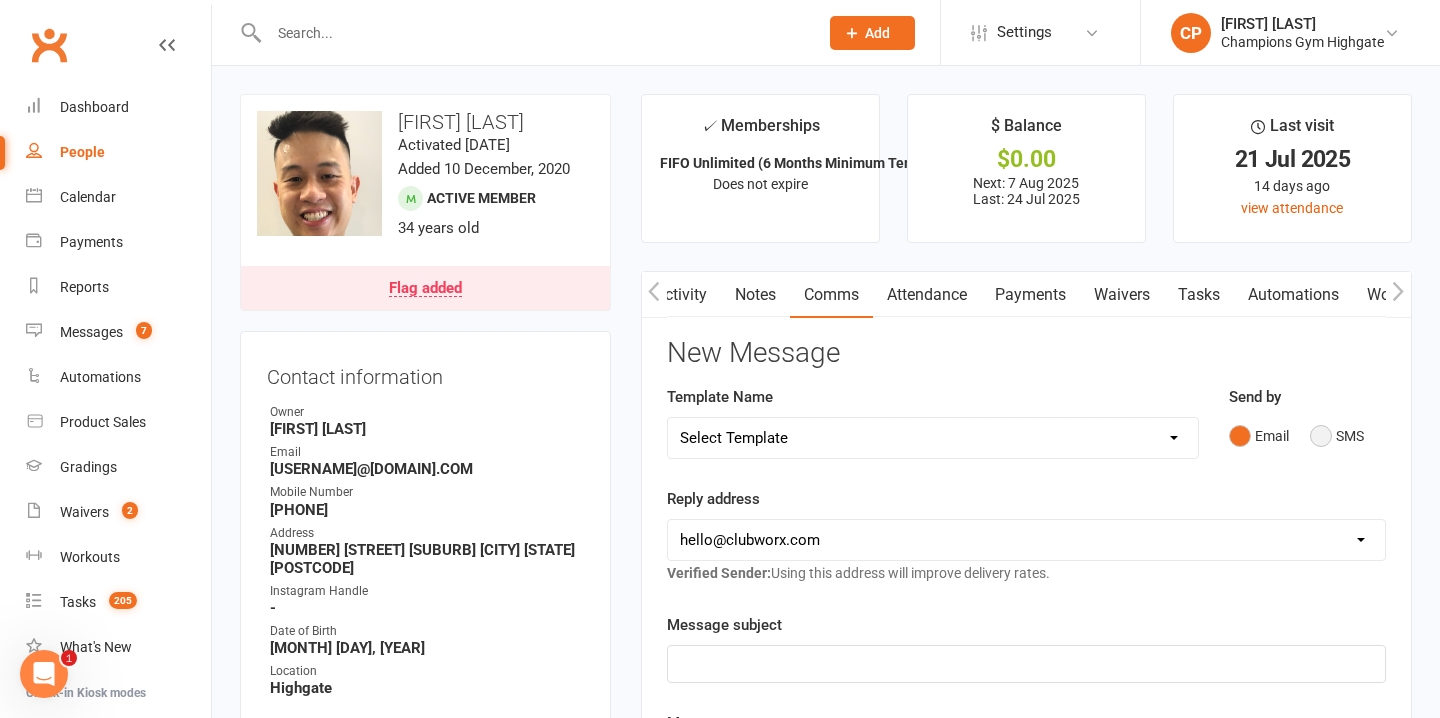 click on "SMS" at bounding box center [1337, 436] 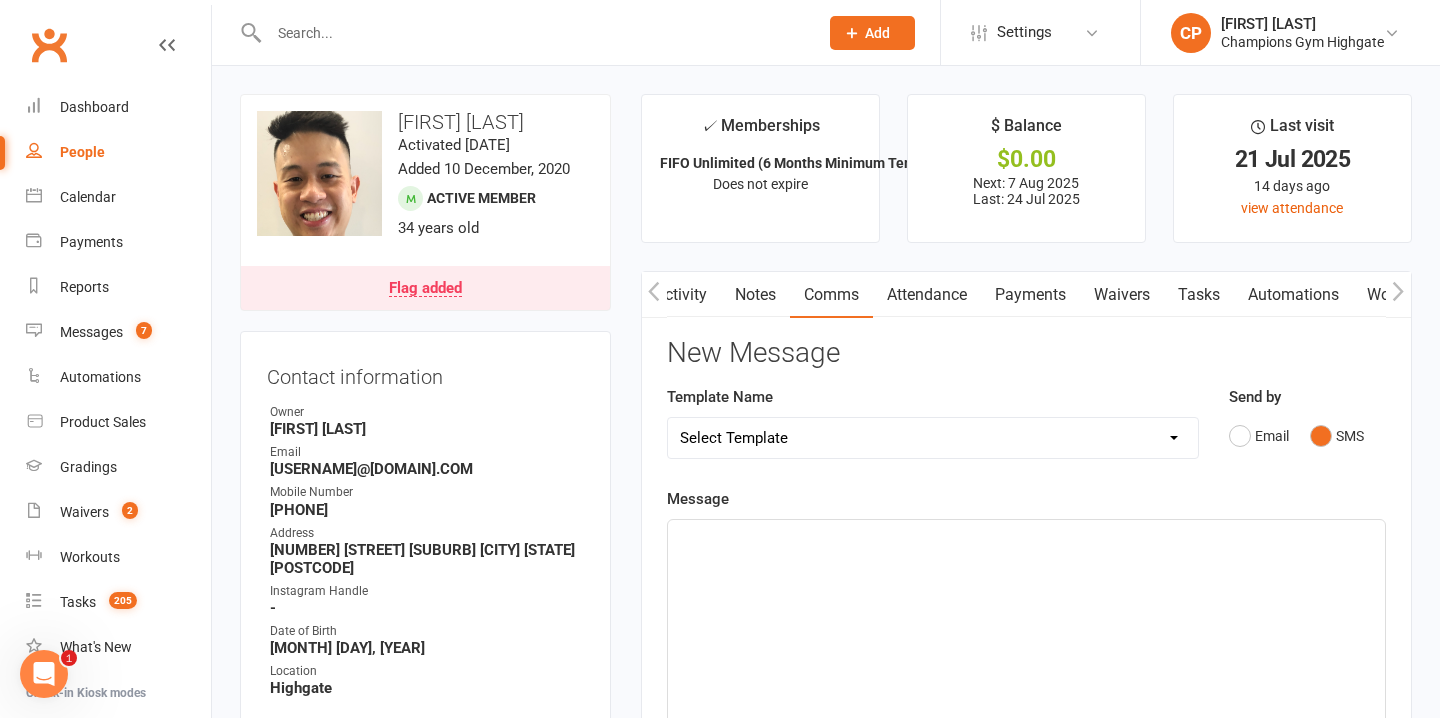 click on "﻿" 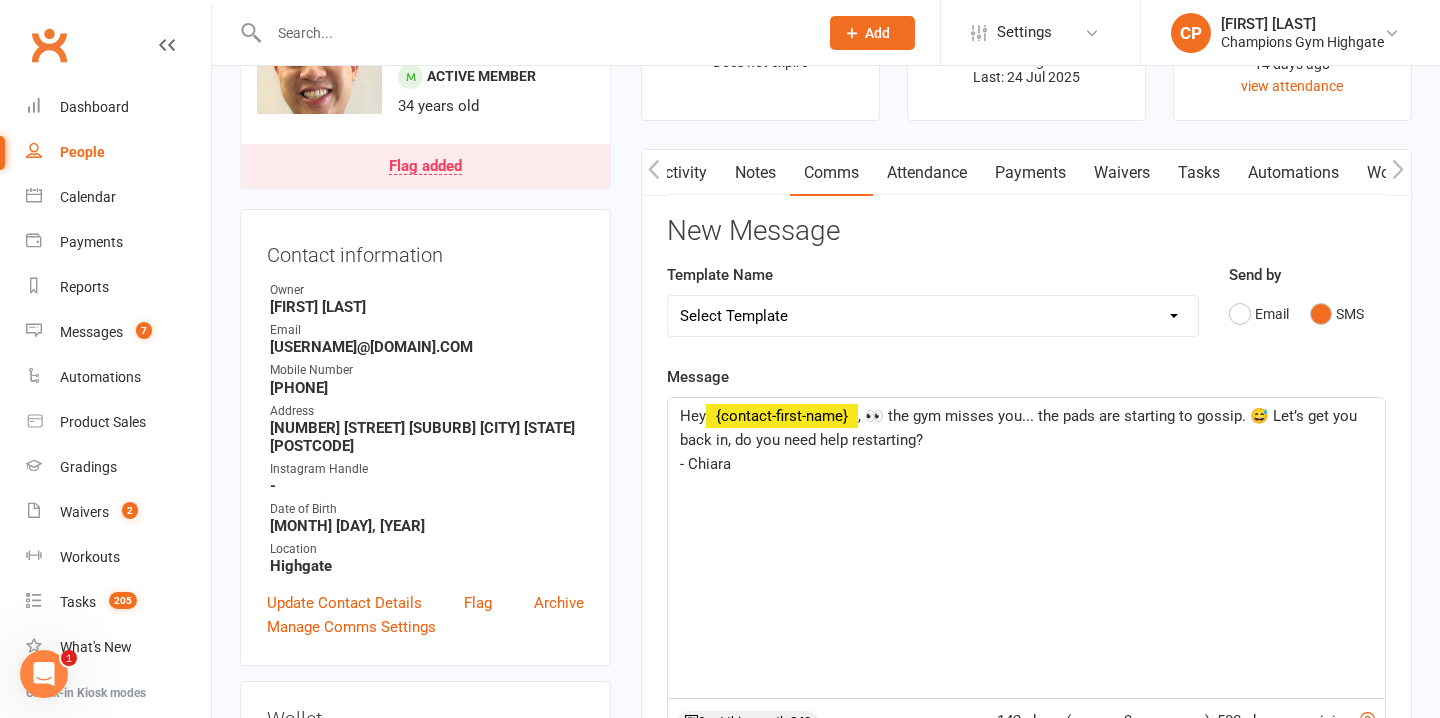 scroll, scrollTop: 216, scrollLeft: 0, axis: vertical 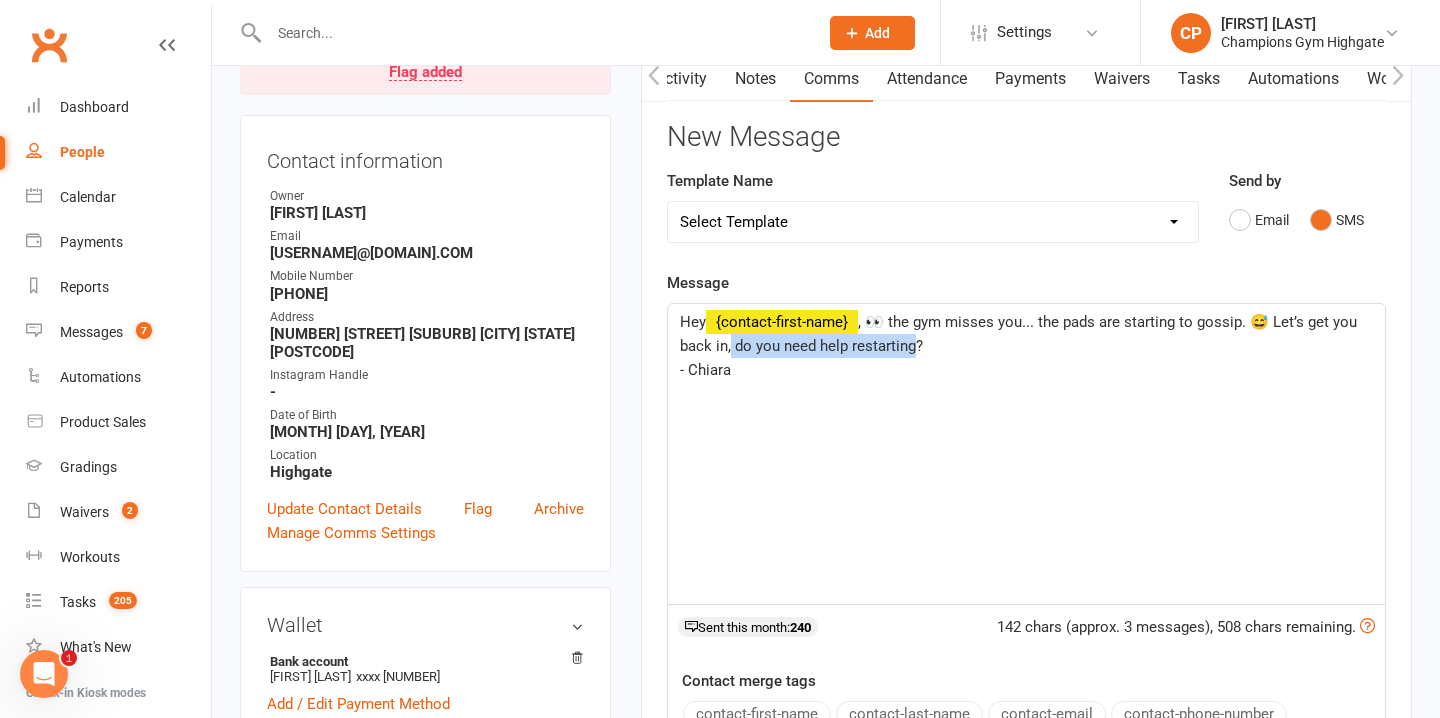 drag, startPoint x: 915, startPoint y: 352, endPoint x: 729, endPoint y: 353, distance: 186.00269 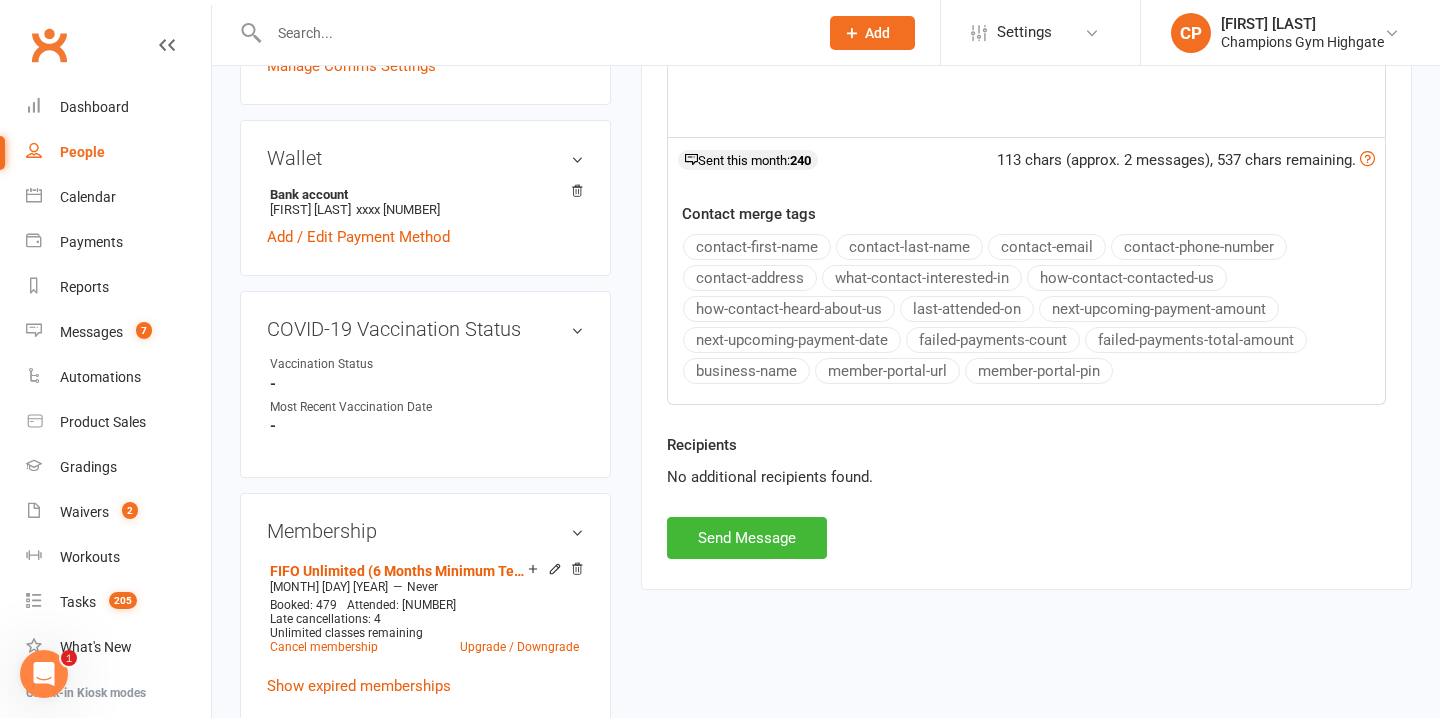 scroll, scrollTop: 703, scrollLeft: 0, axis: vertical 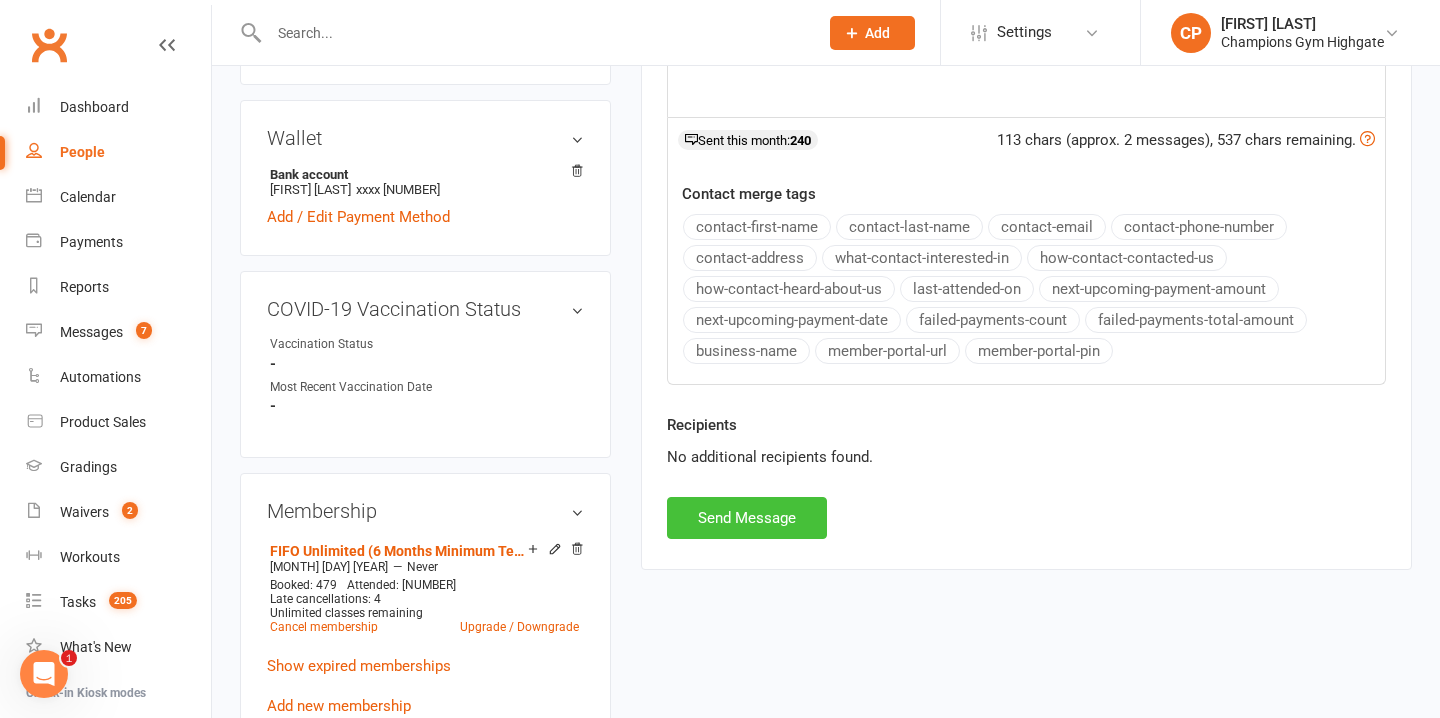 click on "Send Message" at bounding box center [747, 518] 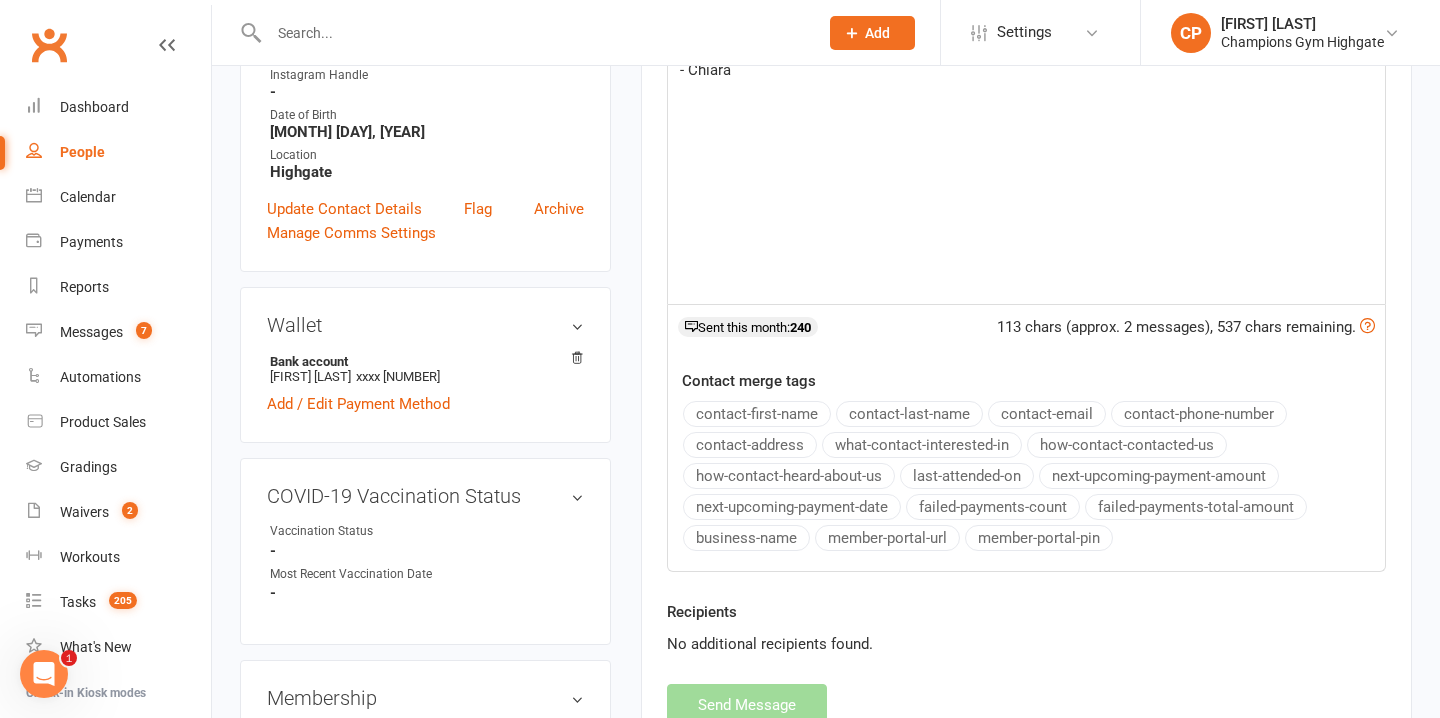scroll, scrollTop: 0, scrollLeft: 0, axis: both 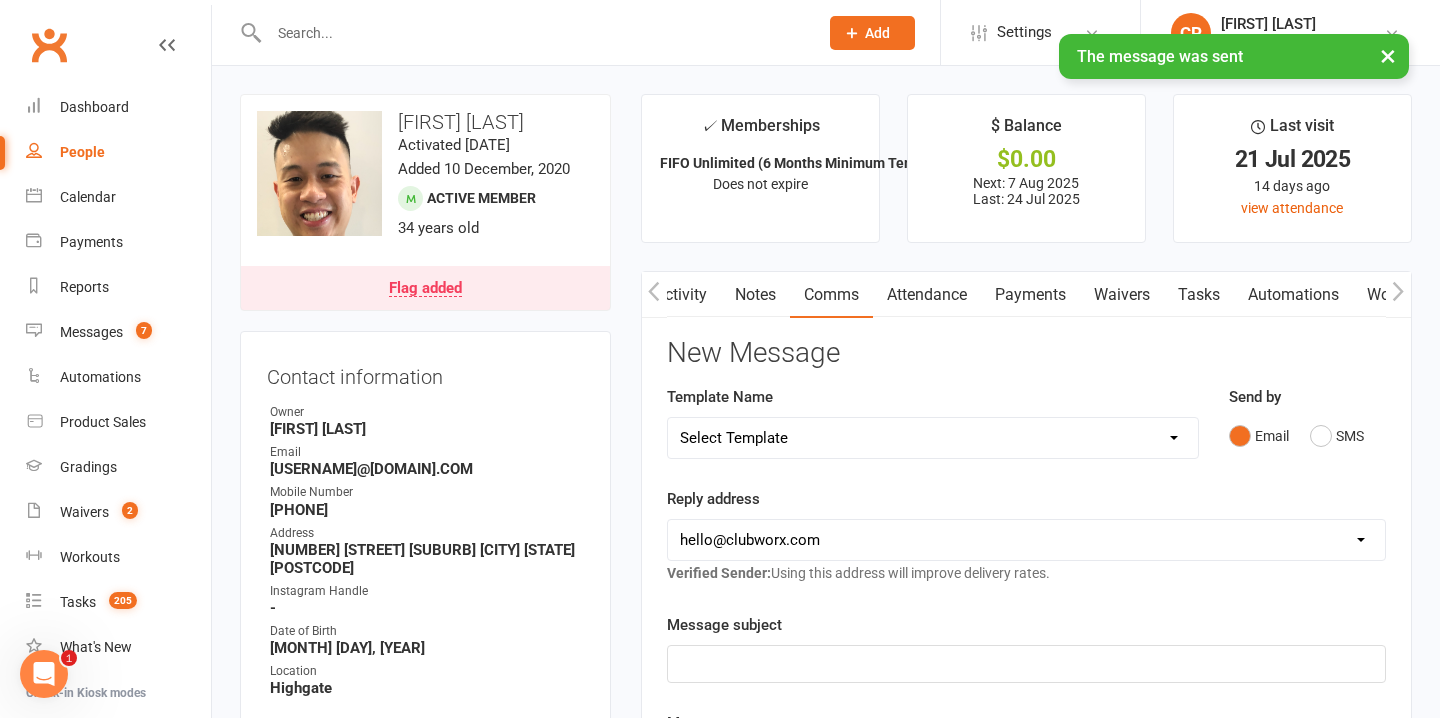 click on "Notes" at bounding box center [755, 295] 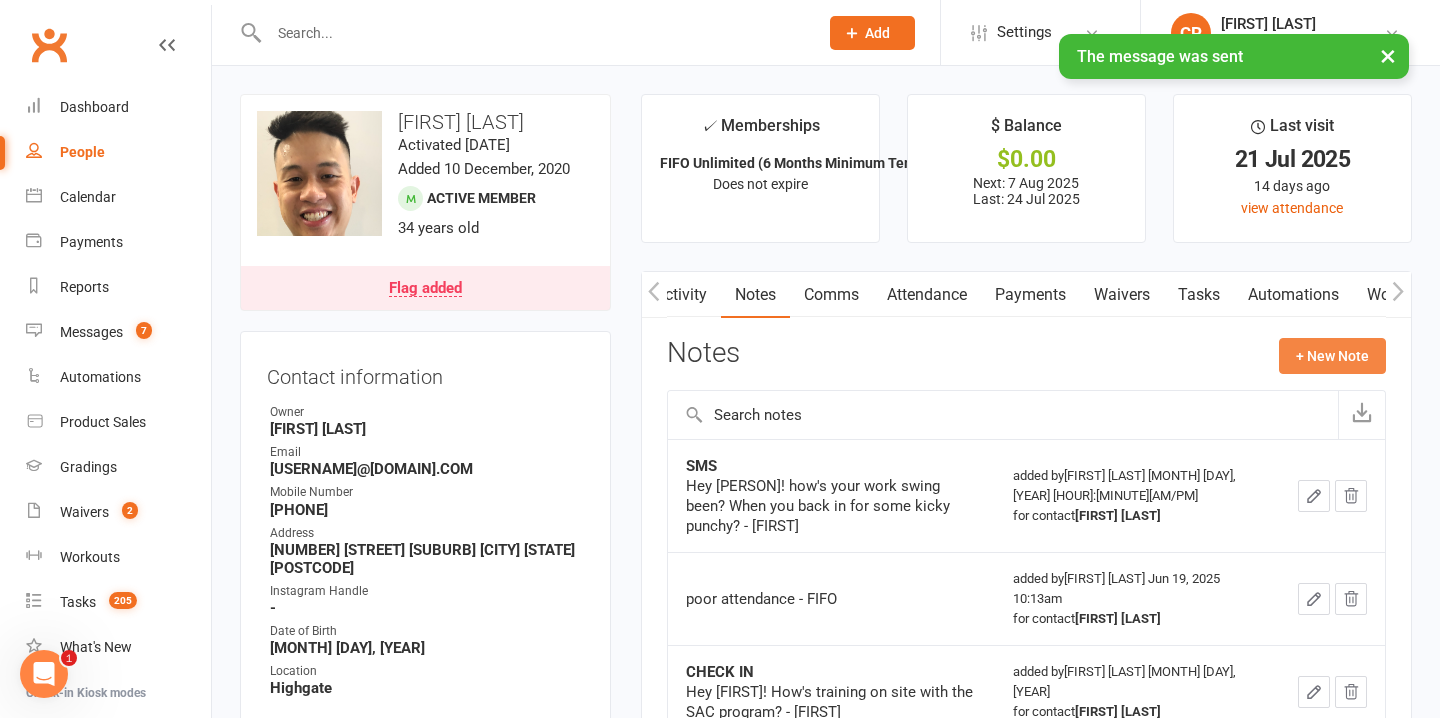 click on "+ New Note" at bounding box center (1332, 356) 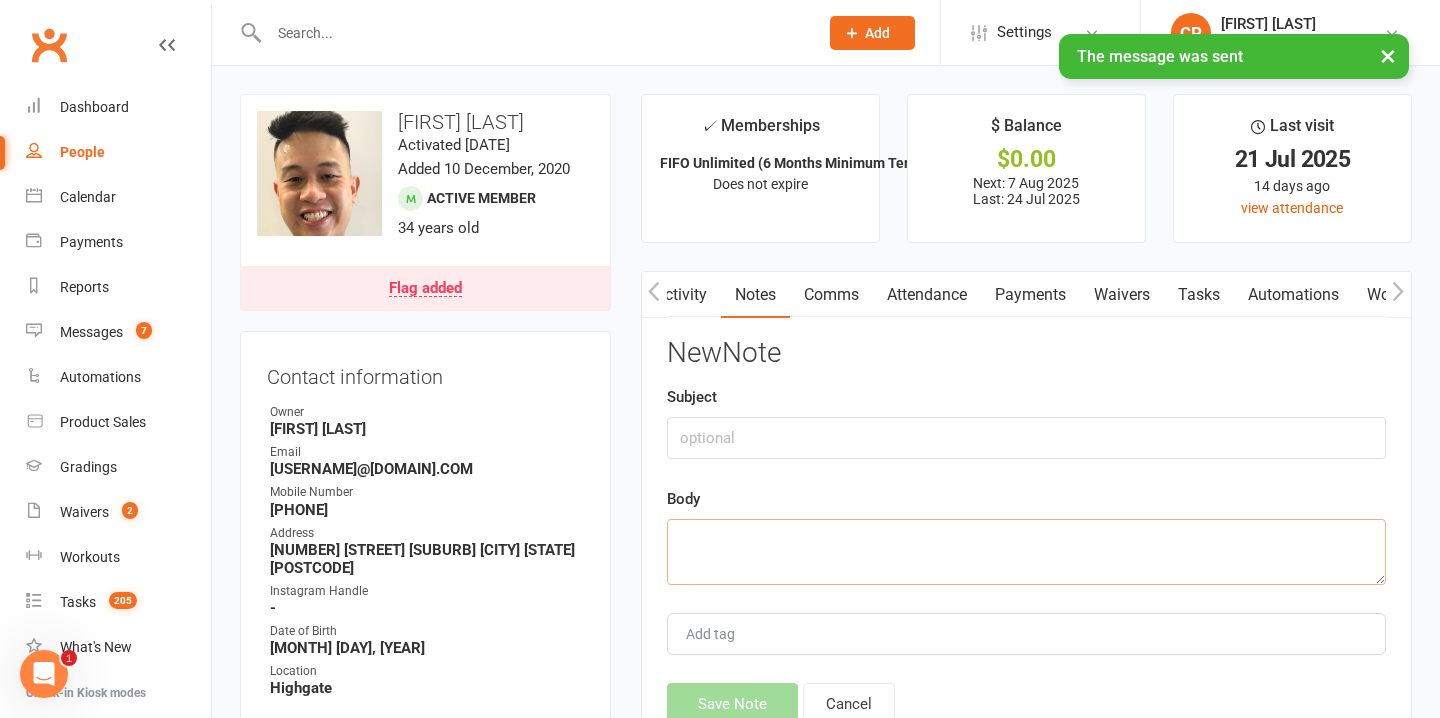 click at bounding box center [1026, 552] 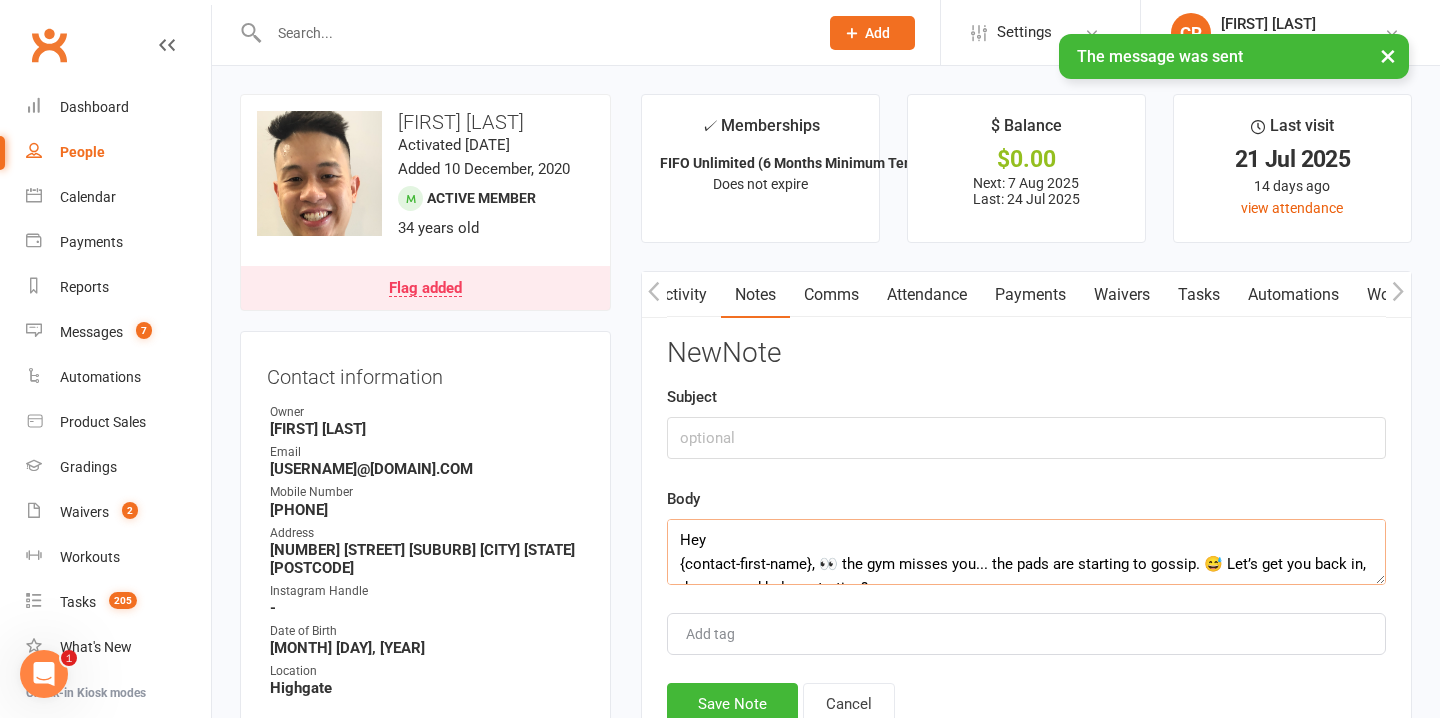 scroll, scrollTop: 60, scrollLeft: 0, axis: vertical 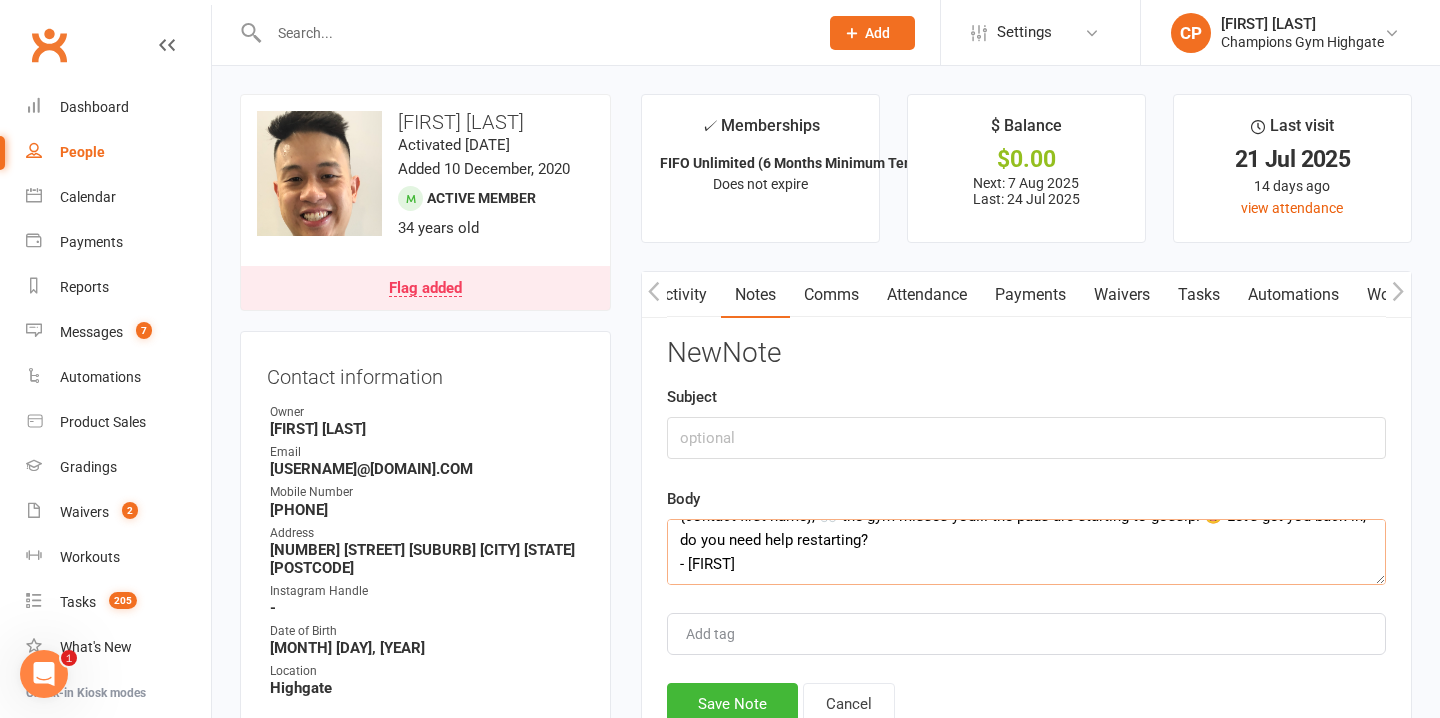 drag, startPoint x: 878, startPoint y: 534, endPoint x: 664, endPoint y: 532, distance: 214.00934 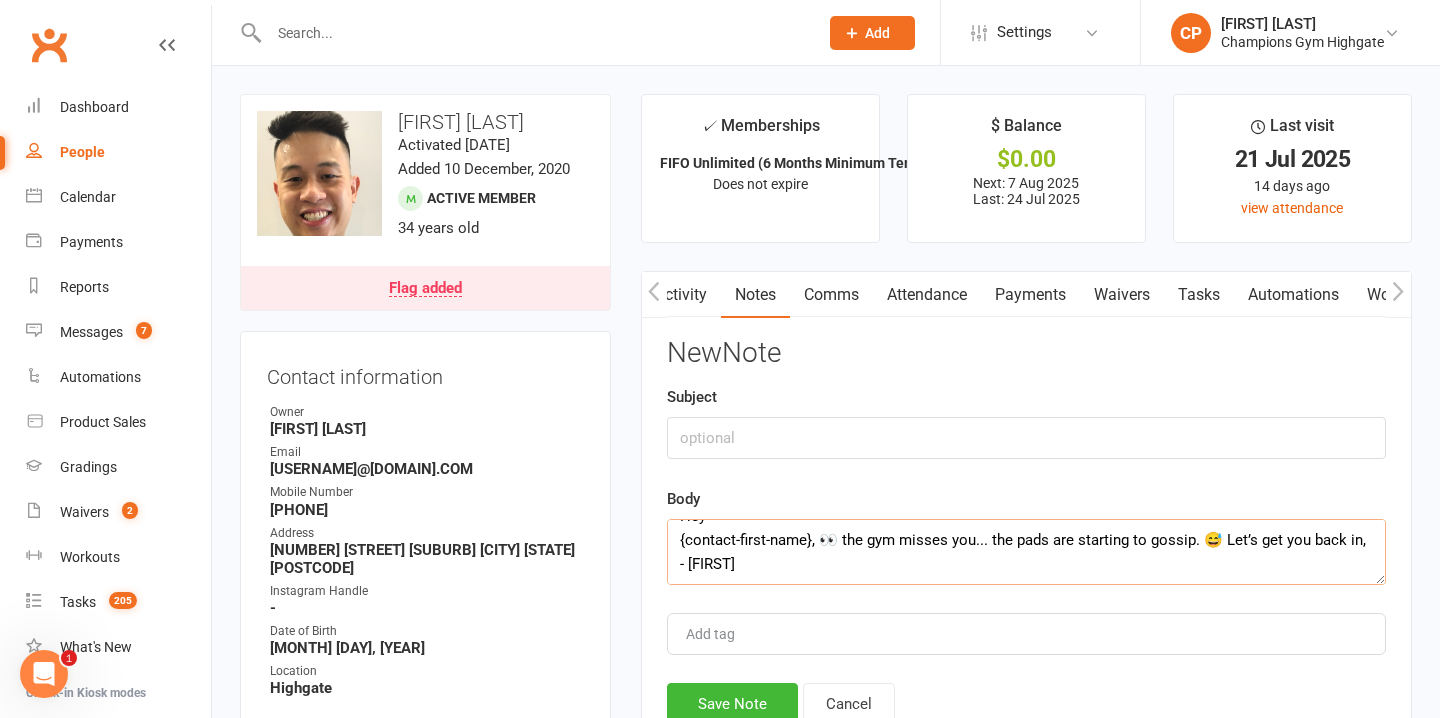 scroll, scrollTop: 34, scrollLeft: 0, axis: vertical 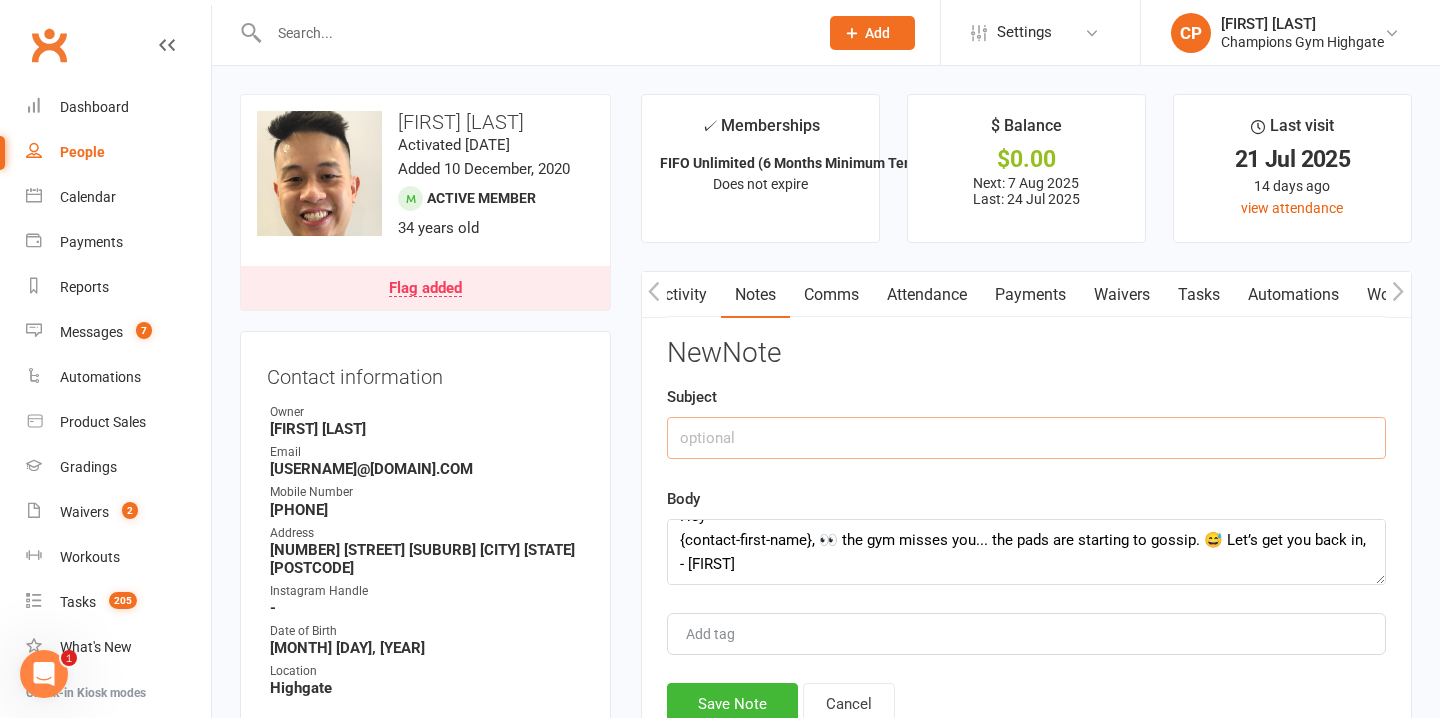 click at bounding box center [1026, 438] 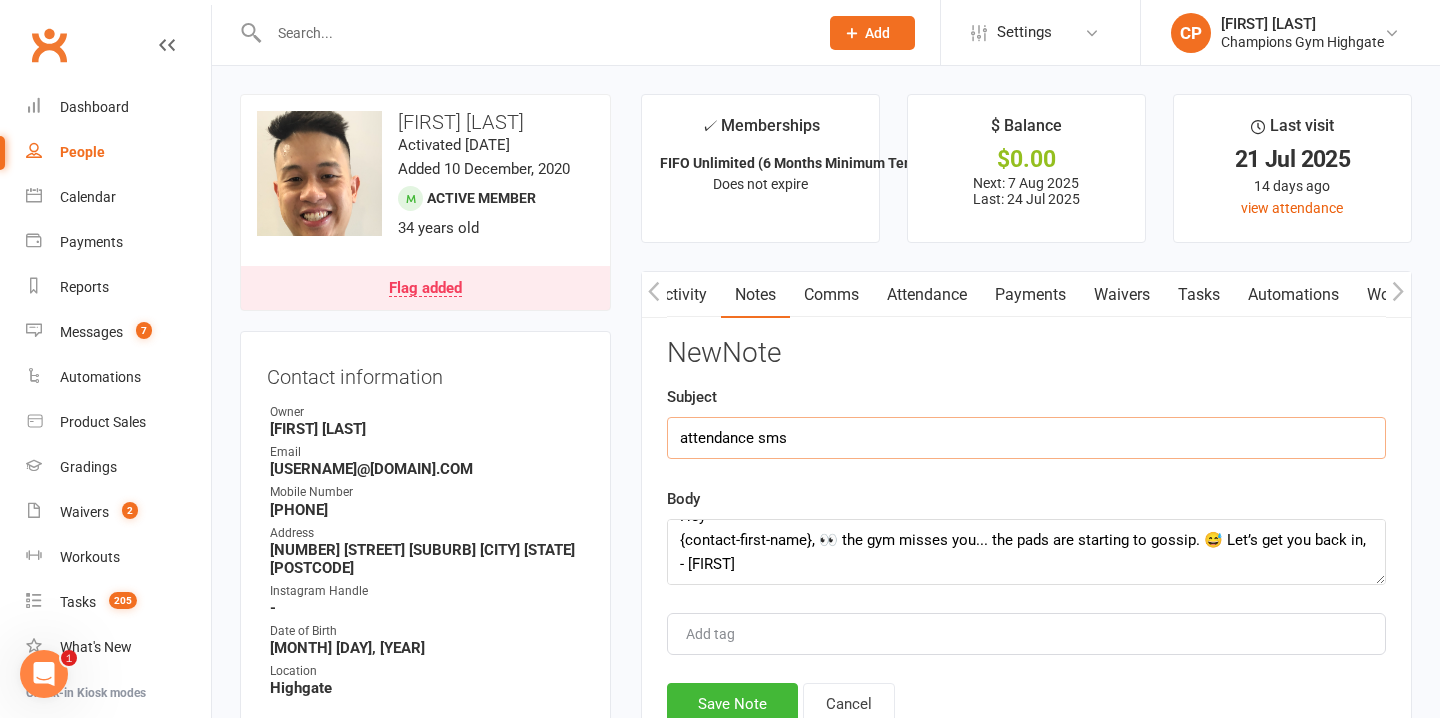 type on "attendance sms" 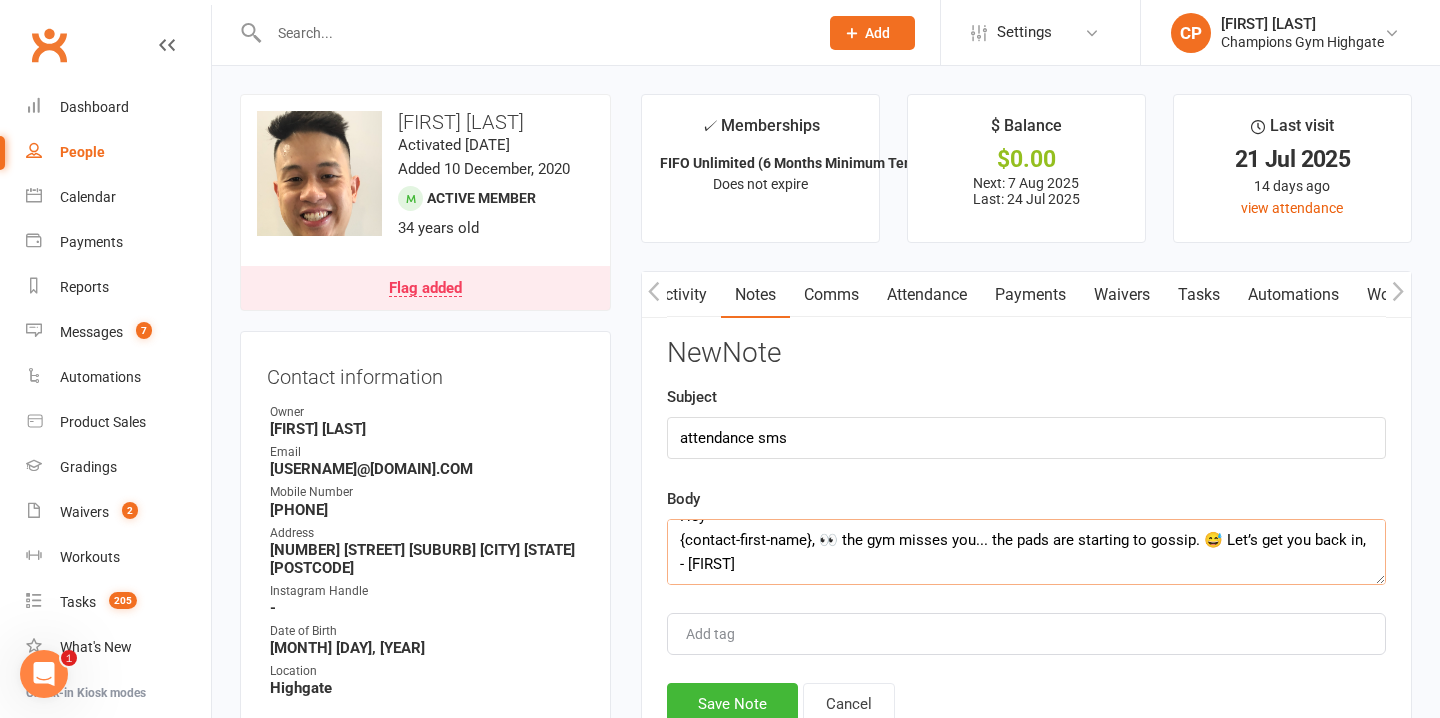 drag, startPoint x: 811, startPoint y: 538, endPoint x: 672, endPoint y: 536, distance: 139.01439 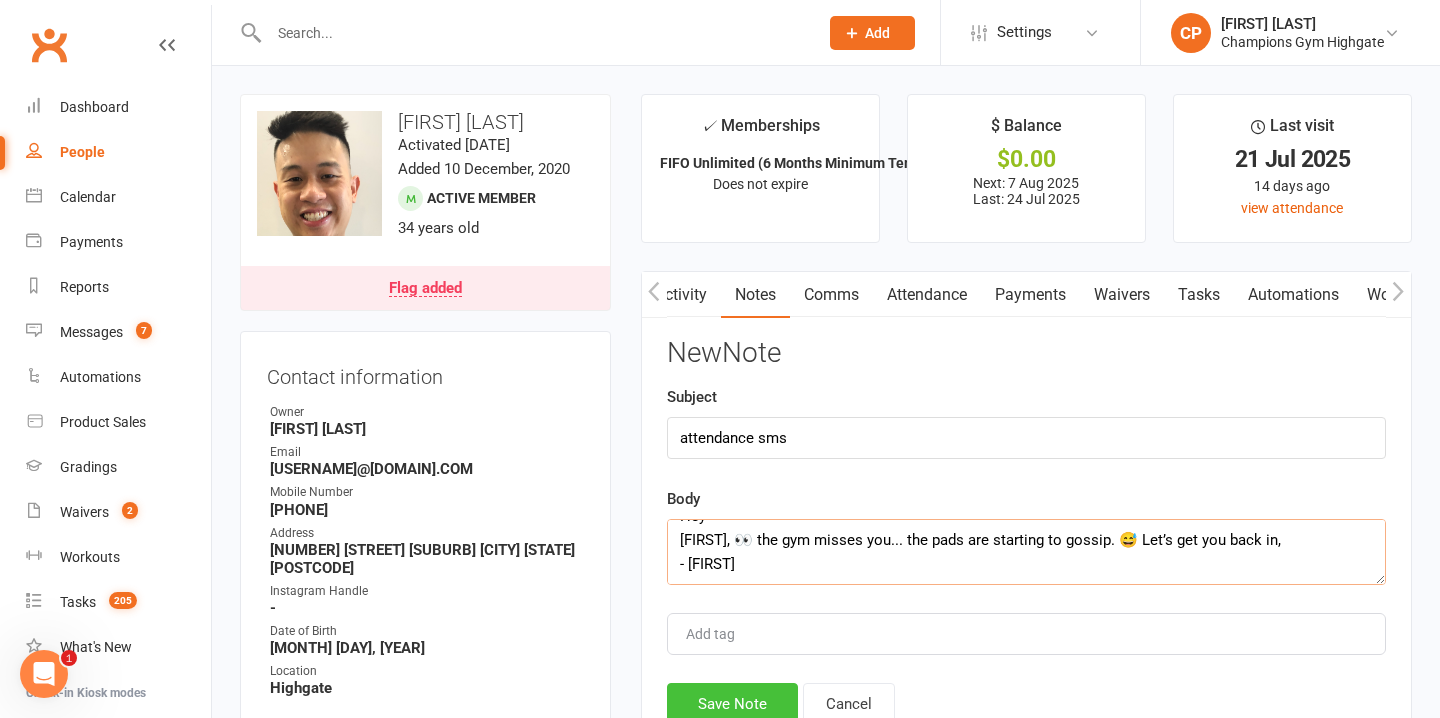 type on "Hey
kevin, 👀 the gym misses you... the pads are starting to gossip. 😅 Let’s get you back in,
- Chiara" 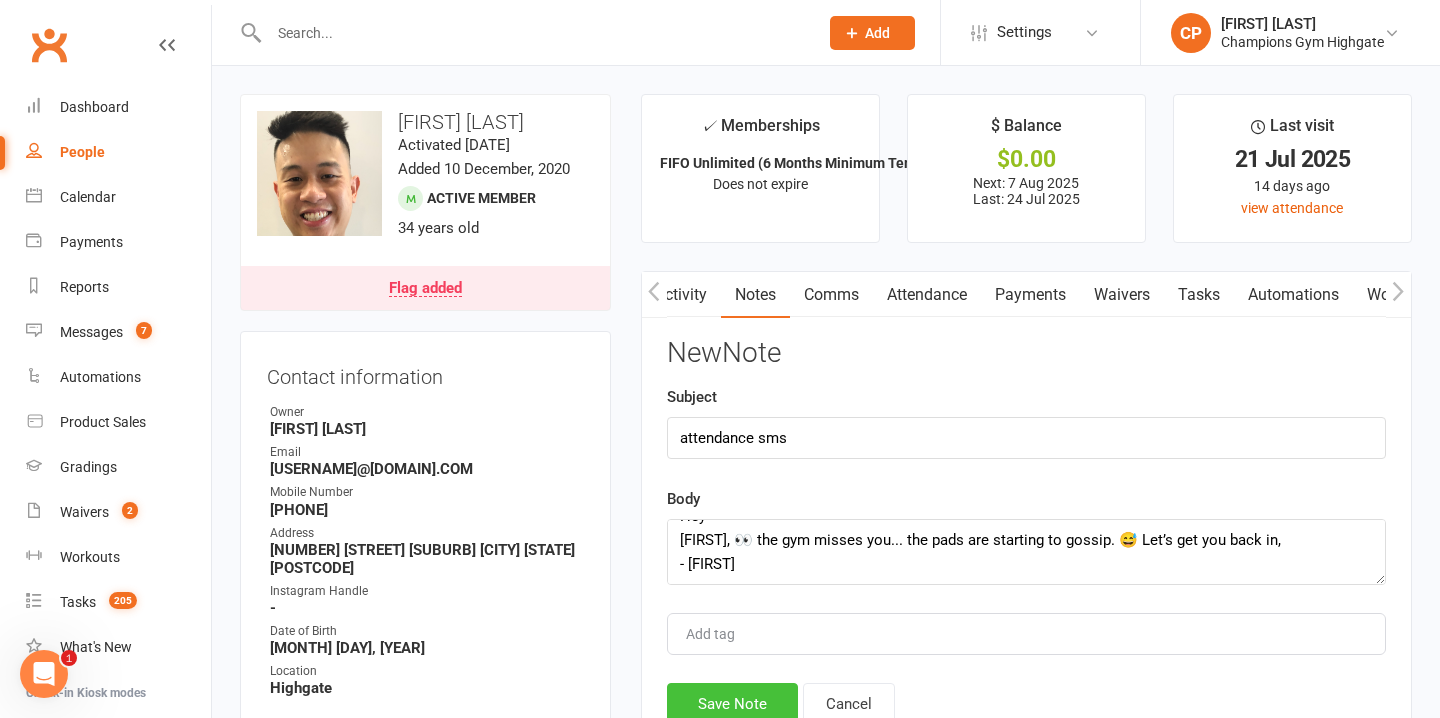 click on "Save Note" at bounding box center [732, 704] 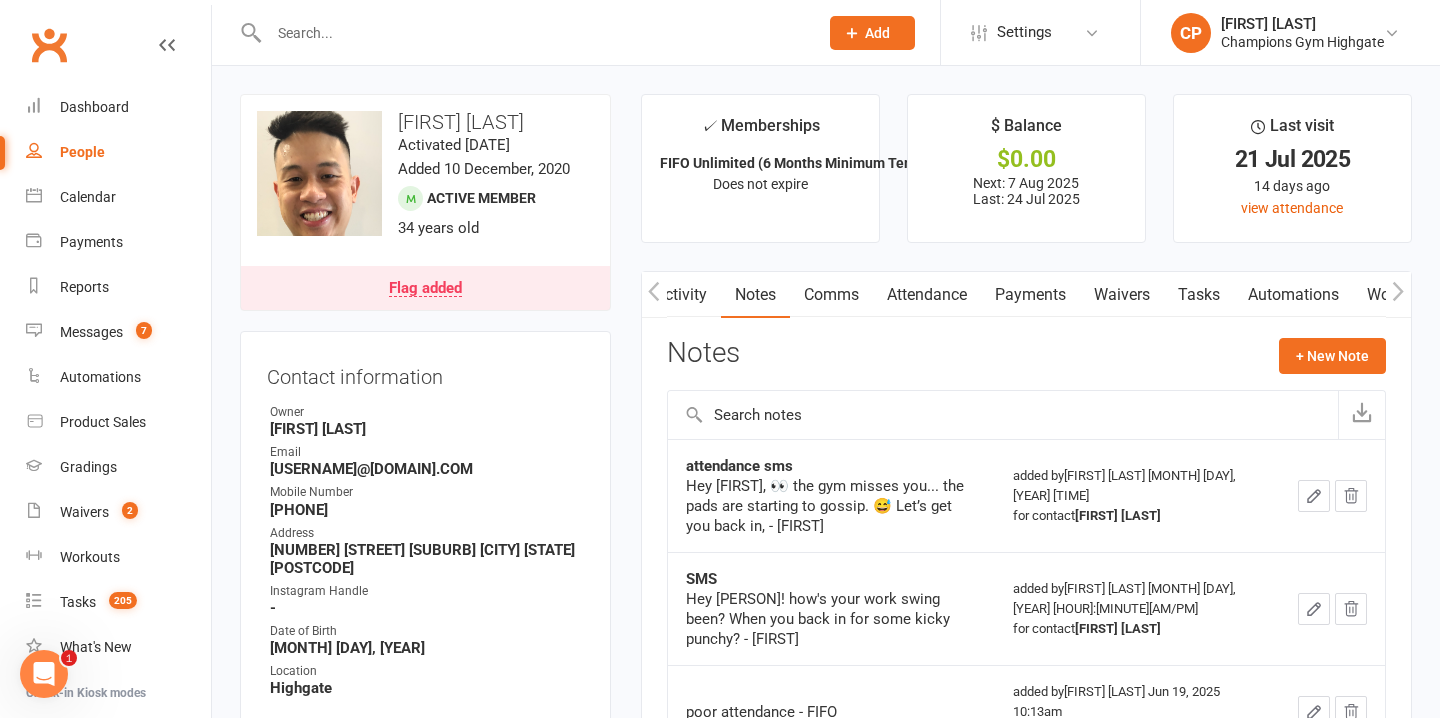 click at bounding box center (533, 33) 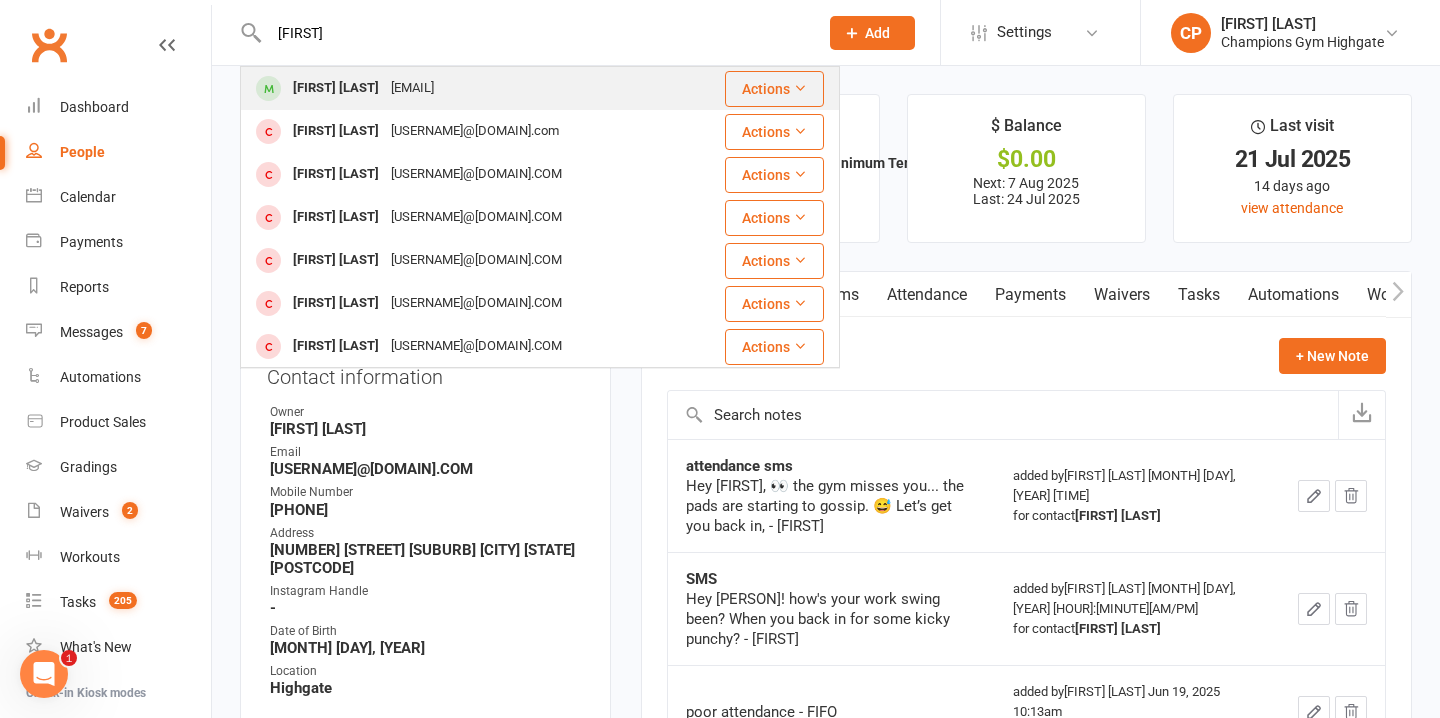 type on "nihal" 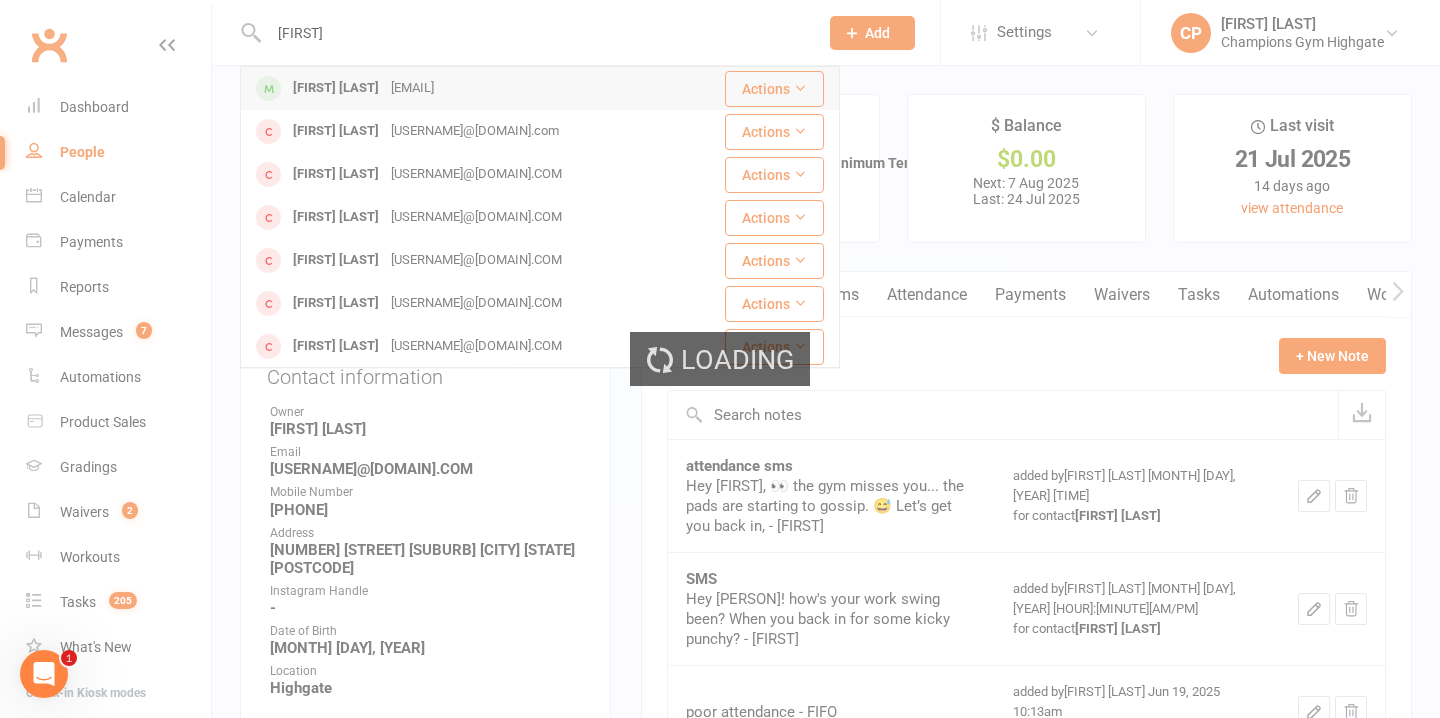 type 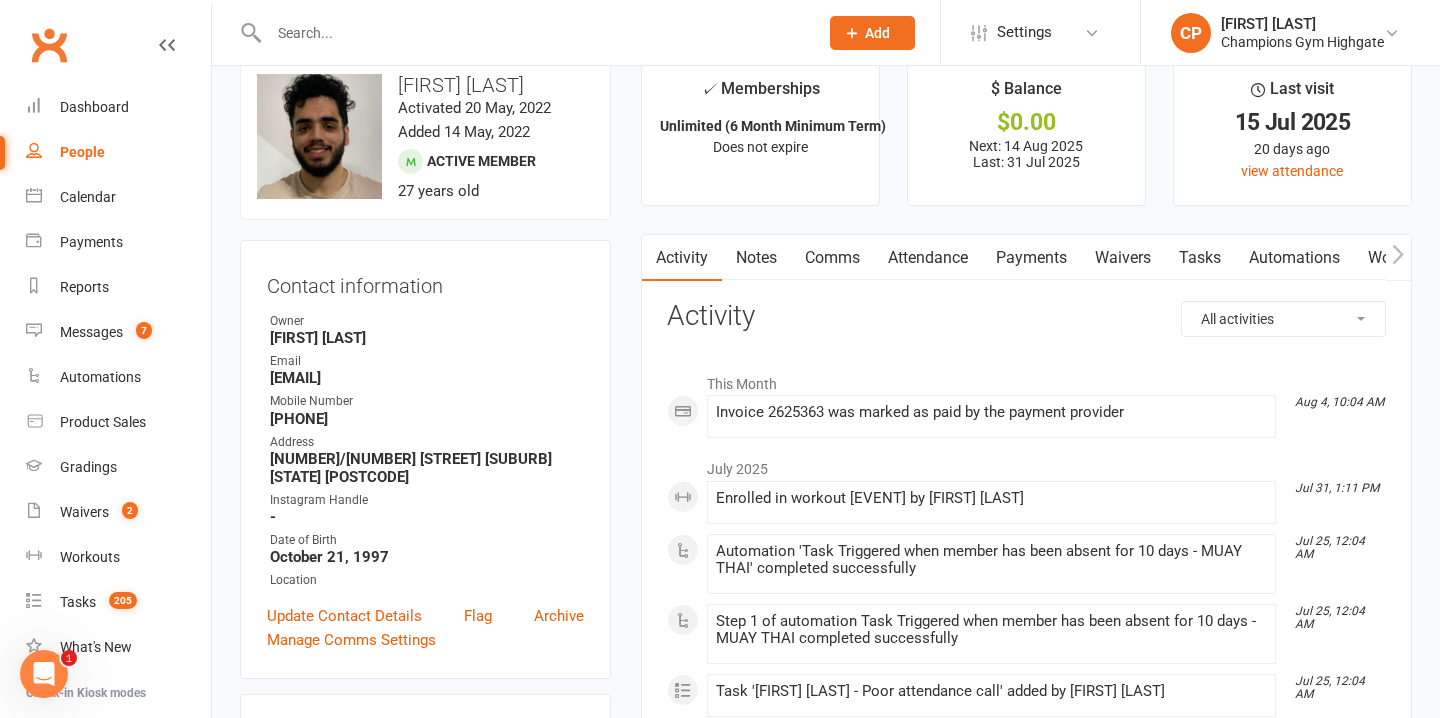 scroll, scrollTop: 49, scrollLeft: 0, axis: vertical 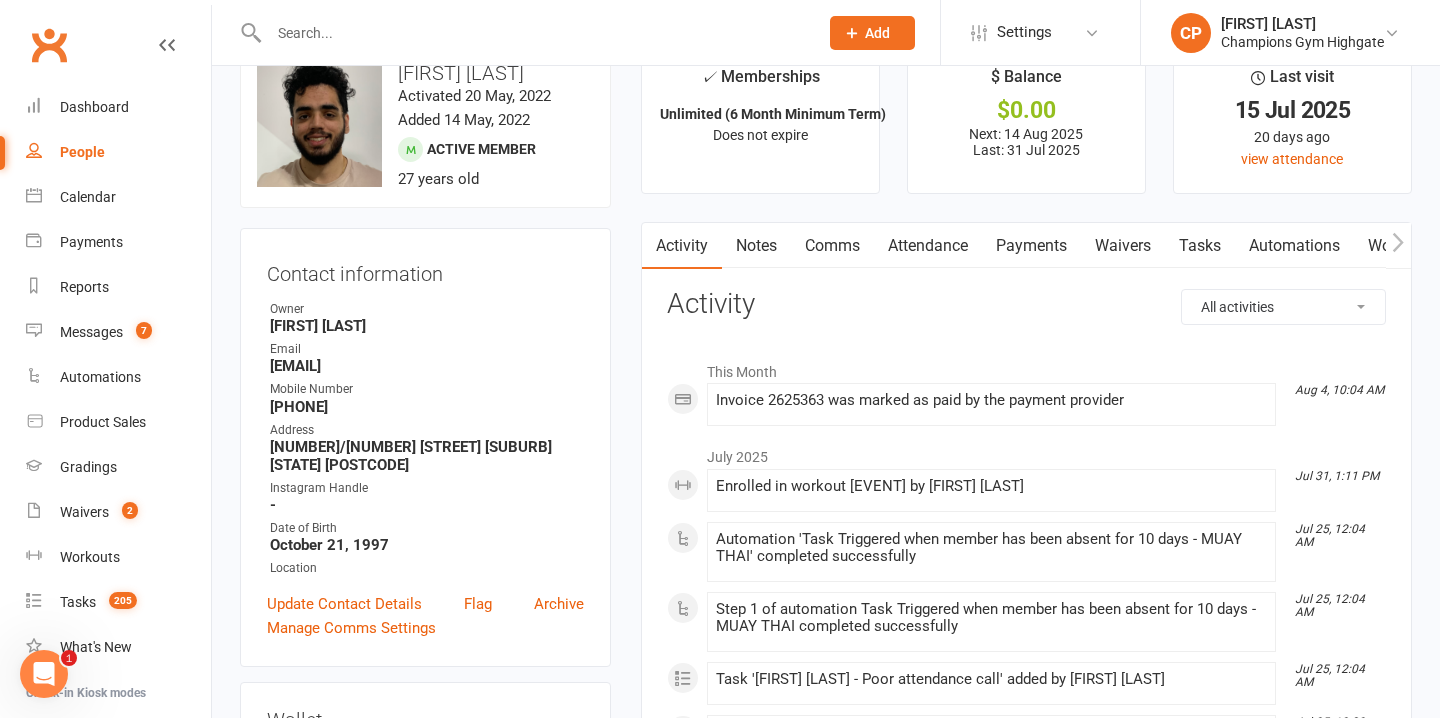 click on "Notes" at bounding box center [756, 246] 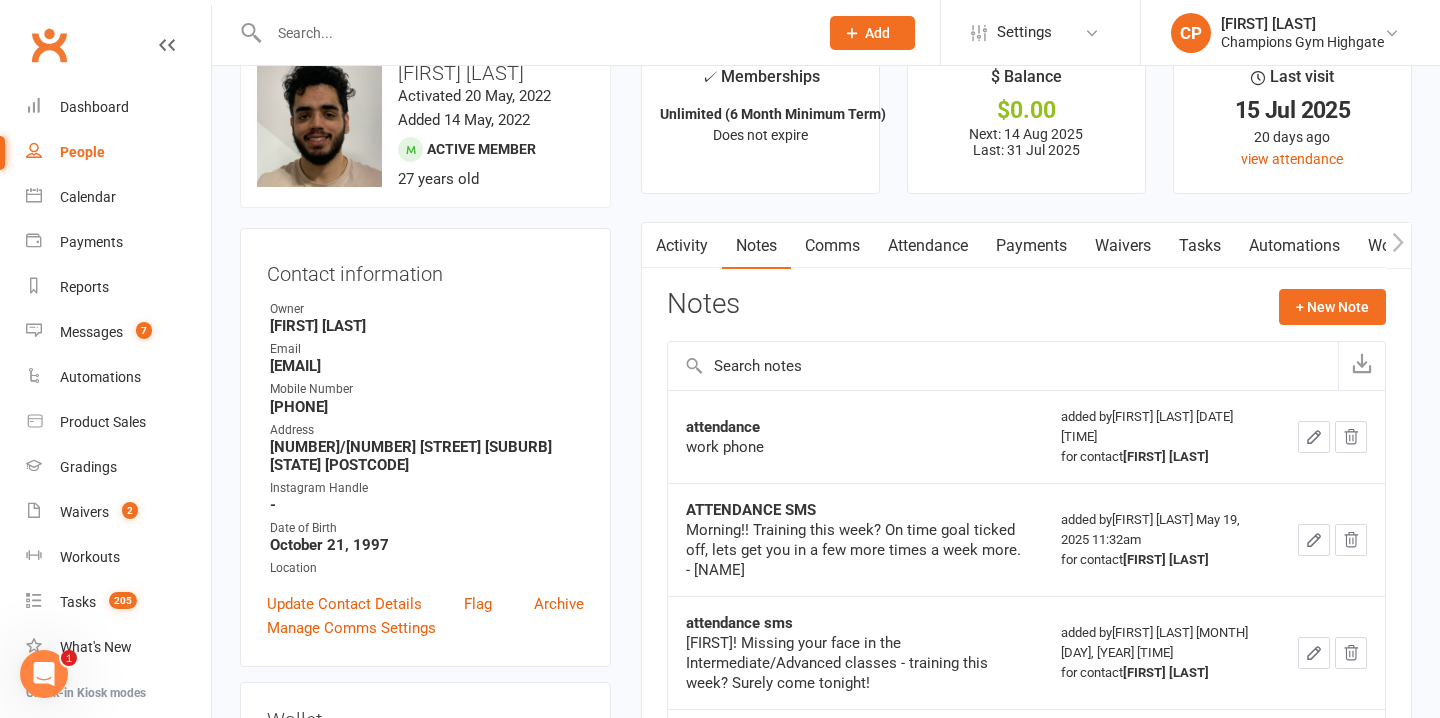 click on "Attendance" at bounding box center [928, 246] 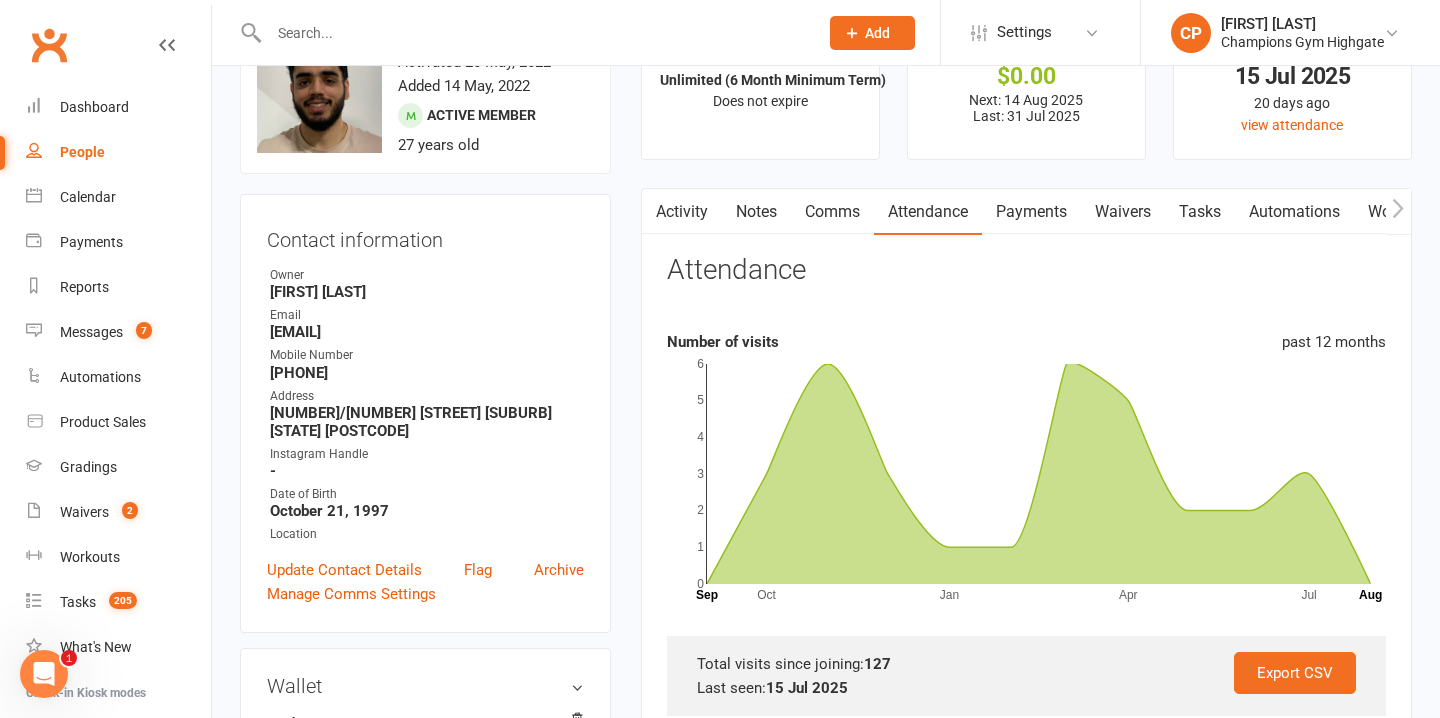 scroll, scrollTop: 97, scrollLeft: 0, axis: vertical 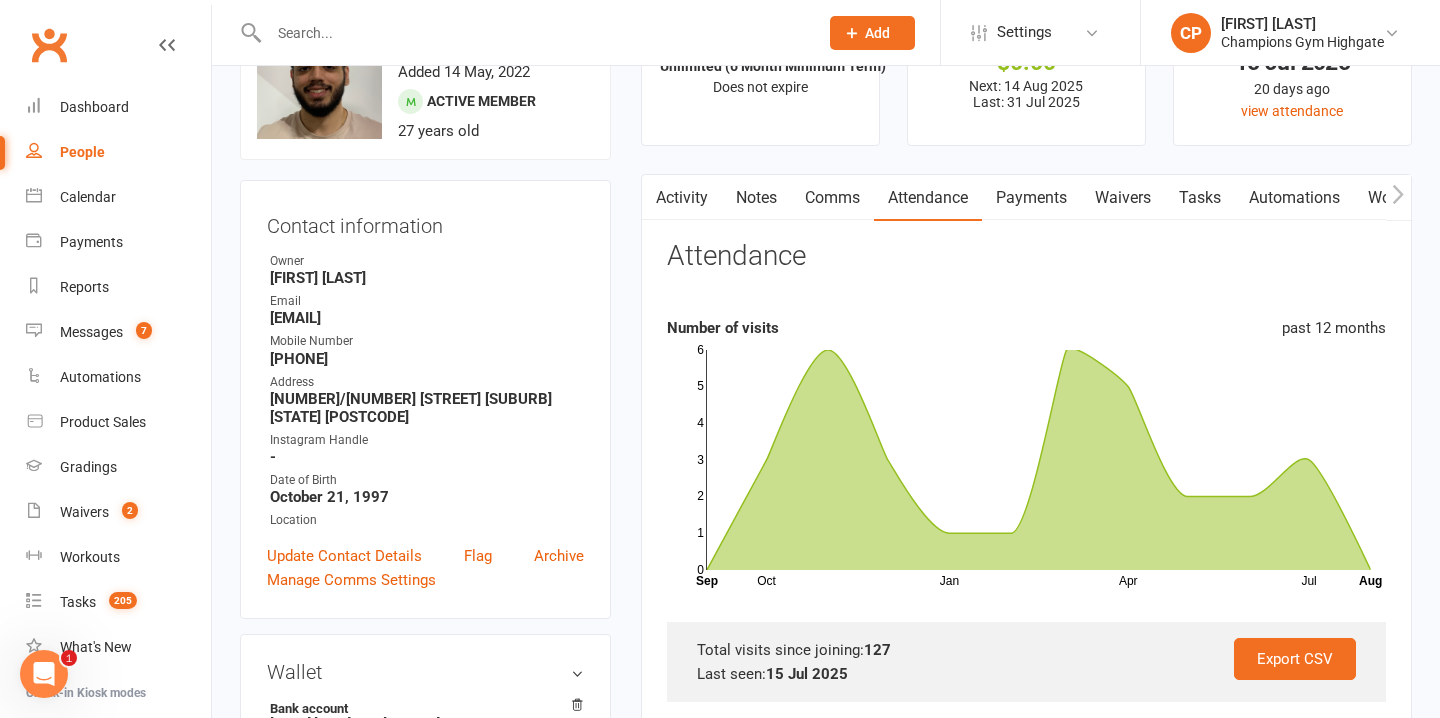 click on "Comms" at bounding box center (832, 198) 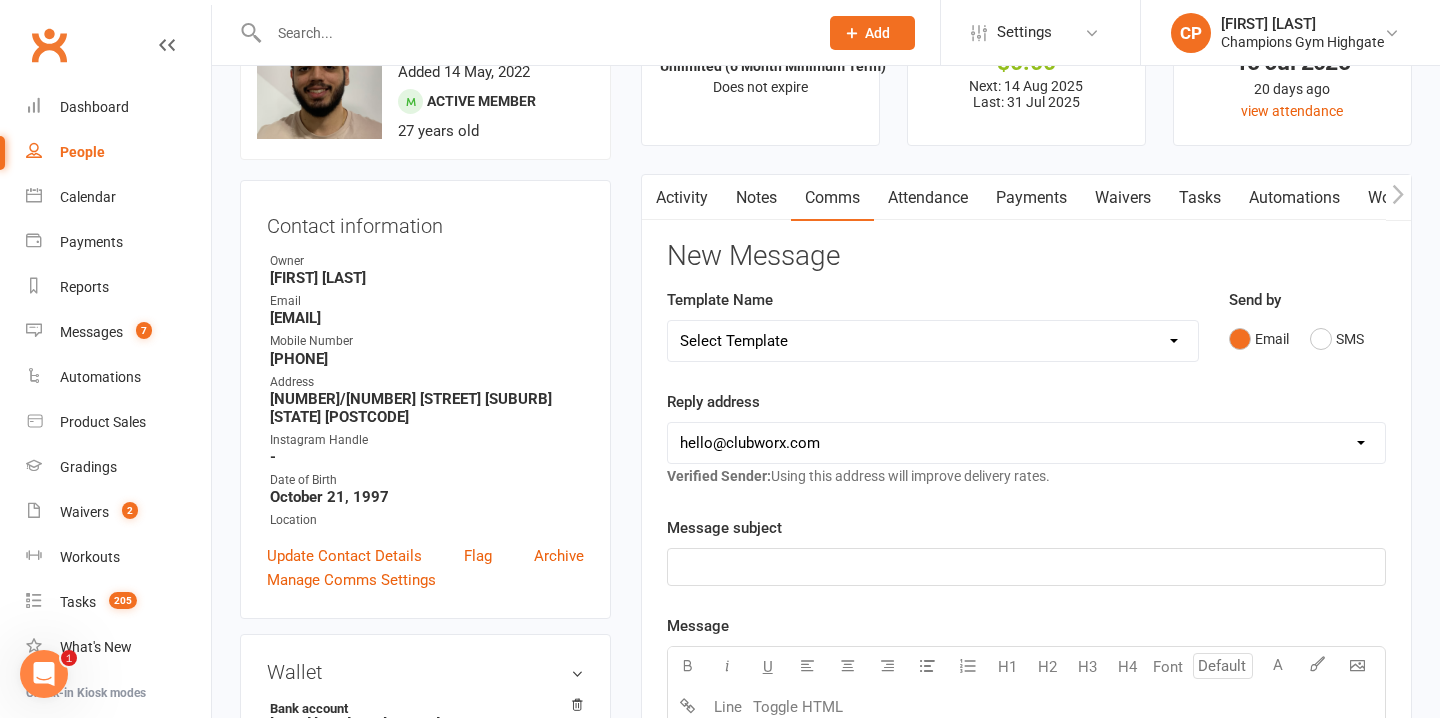 click on "Email SMS" at bounding box center [1307, 339] 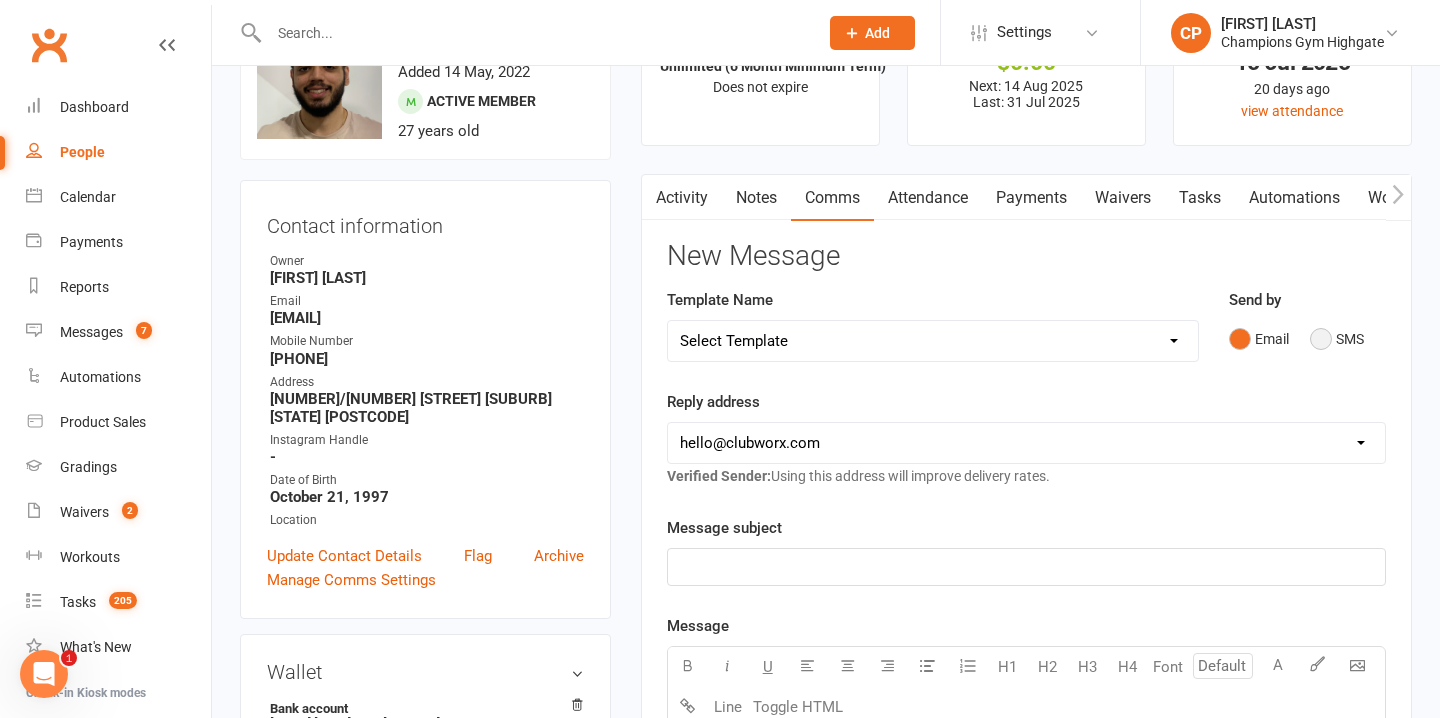 click on "SMS" at bounding box center (1337, 339) 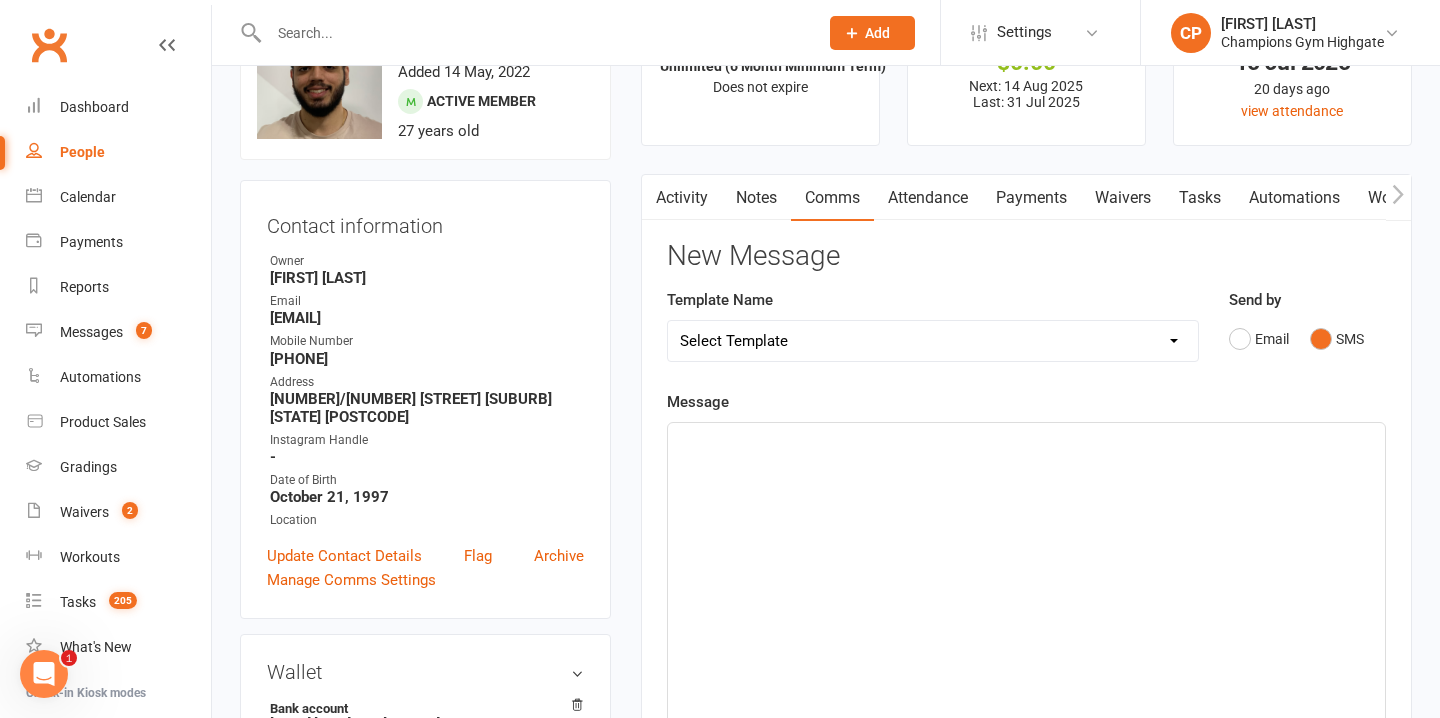 click on "﻿" 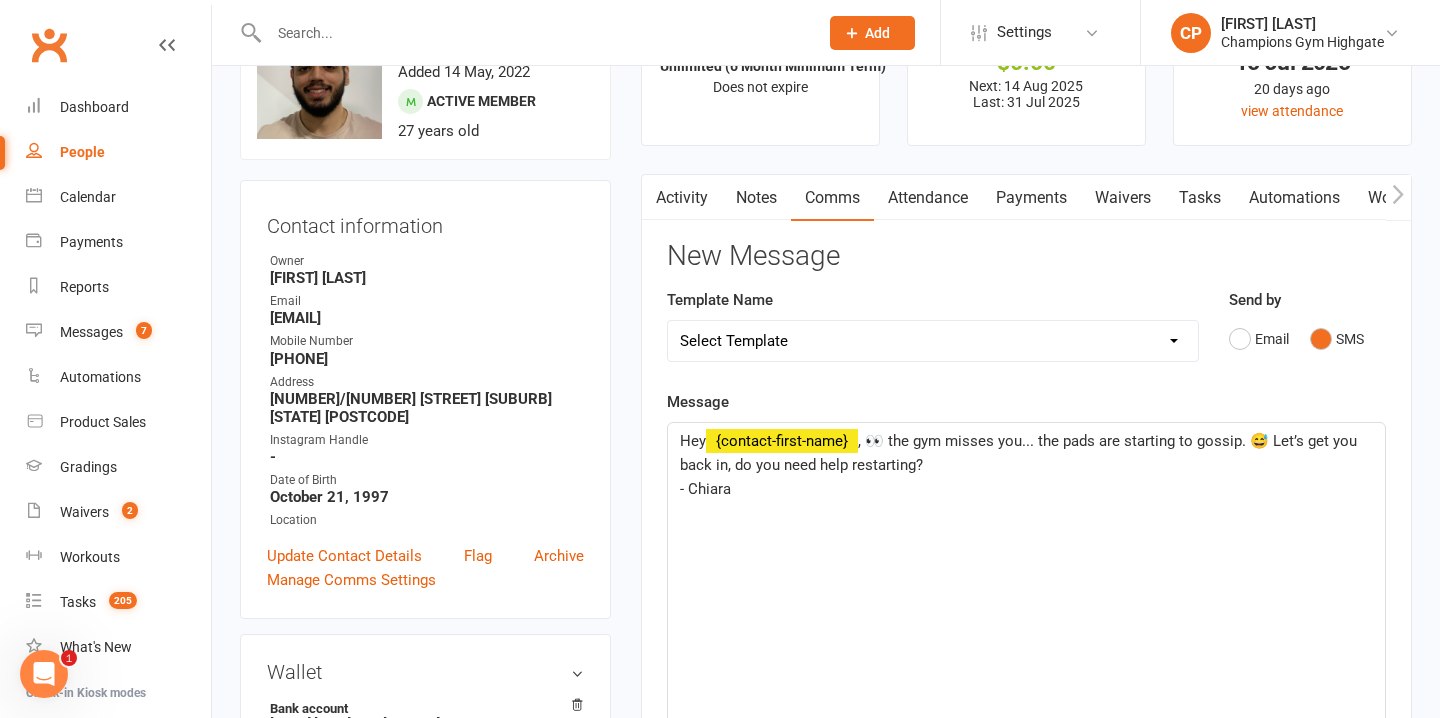 scroll, scrollTop: 148, scrollLeft: 0, axis: vertical 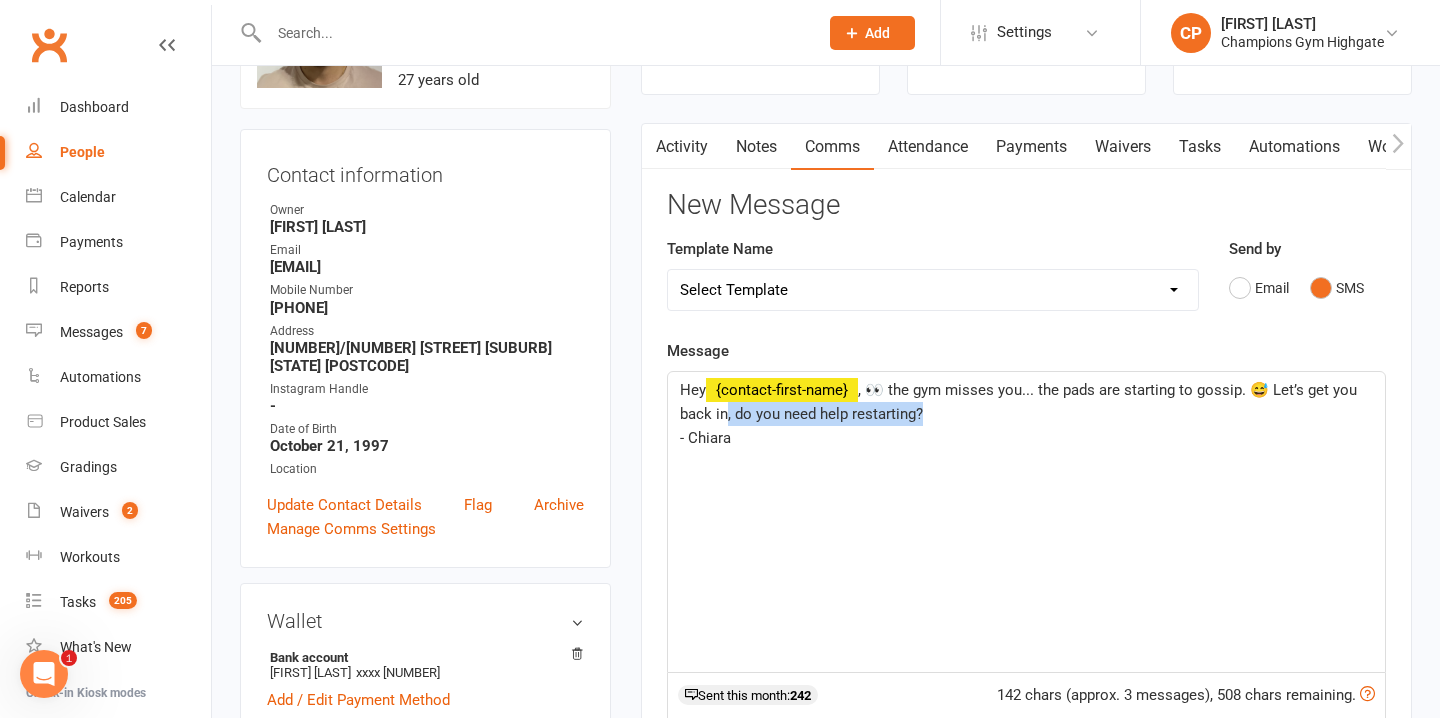 drag, startPoint x: 728, startPoint y: 417, endPoint x: 926, endPoint y: 416, distance: 198.00252 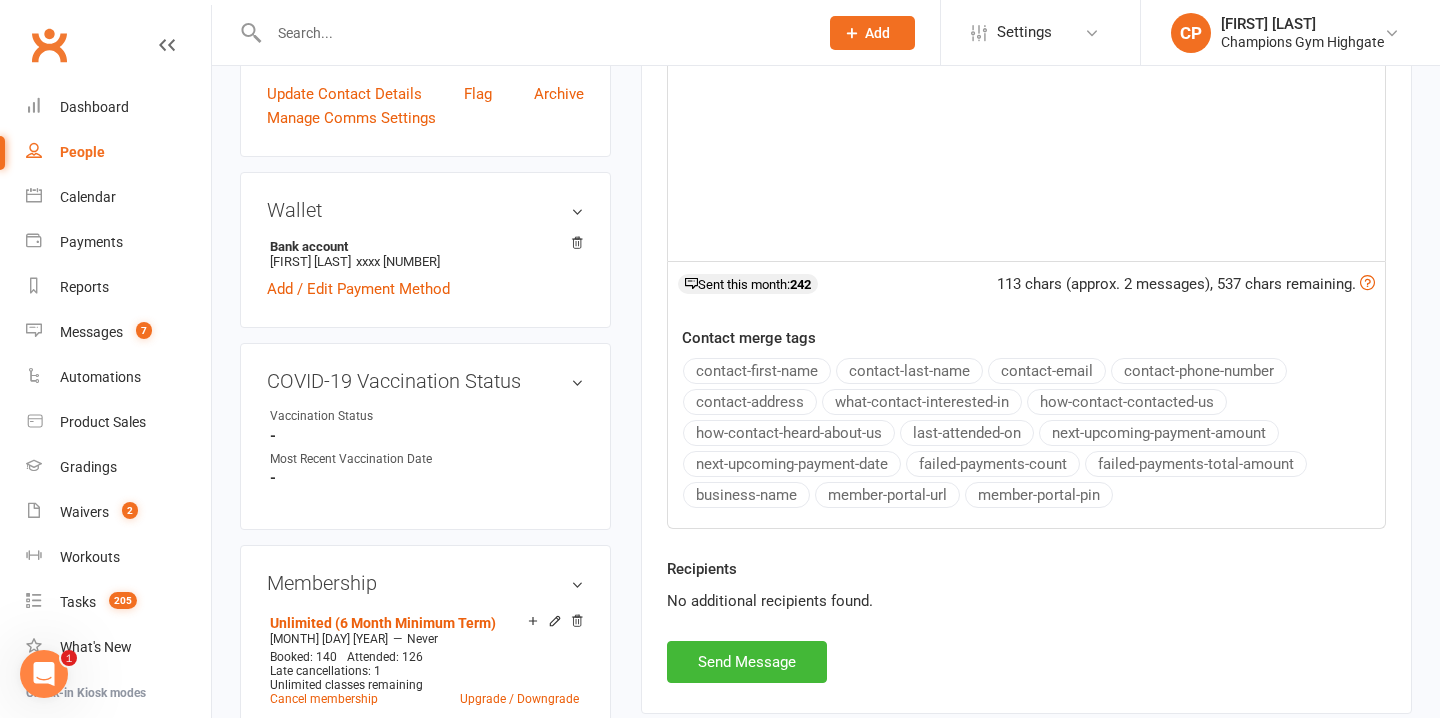 scroll, scrollTop: 560, scrollLeft: 0, axis: vertical 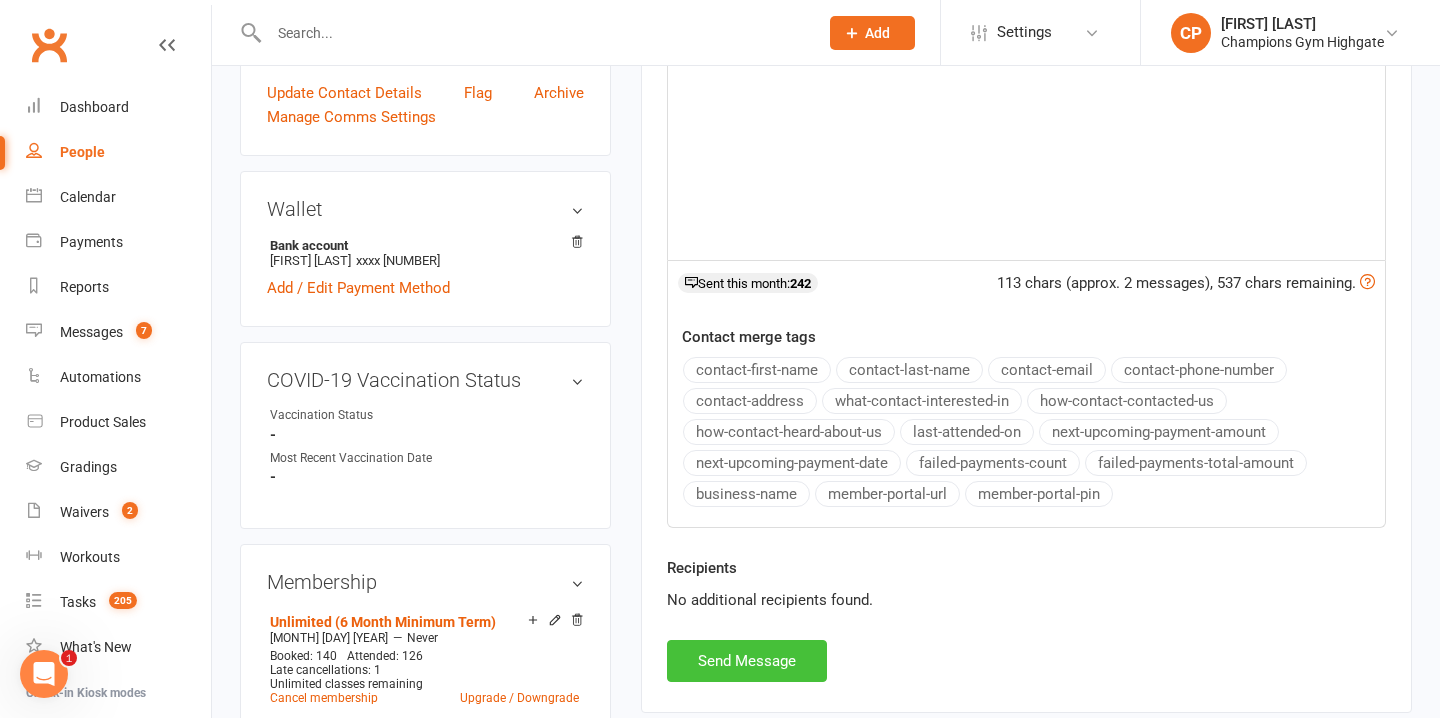 click on "Send Message" at bounding box center [747, 661] 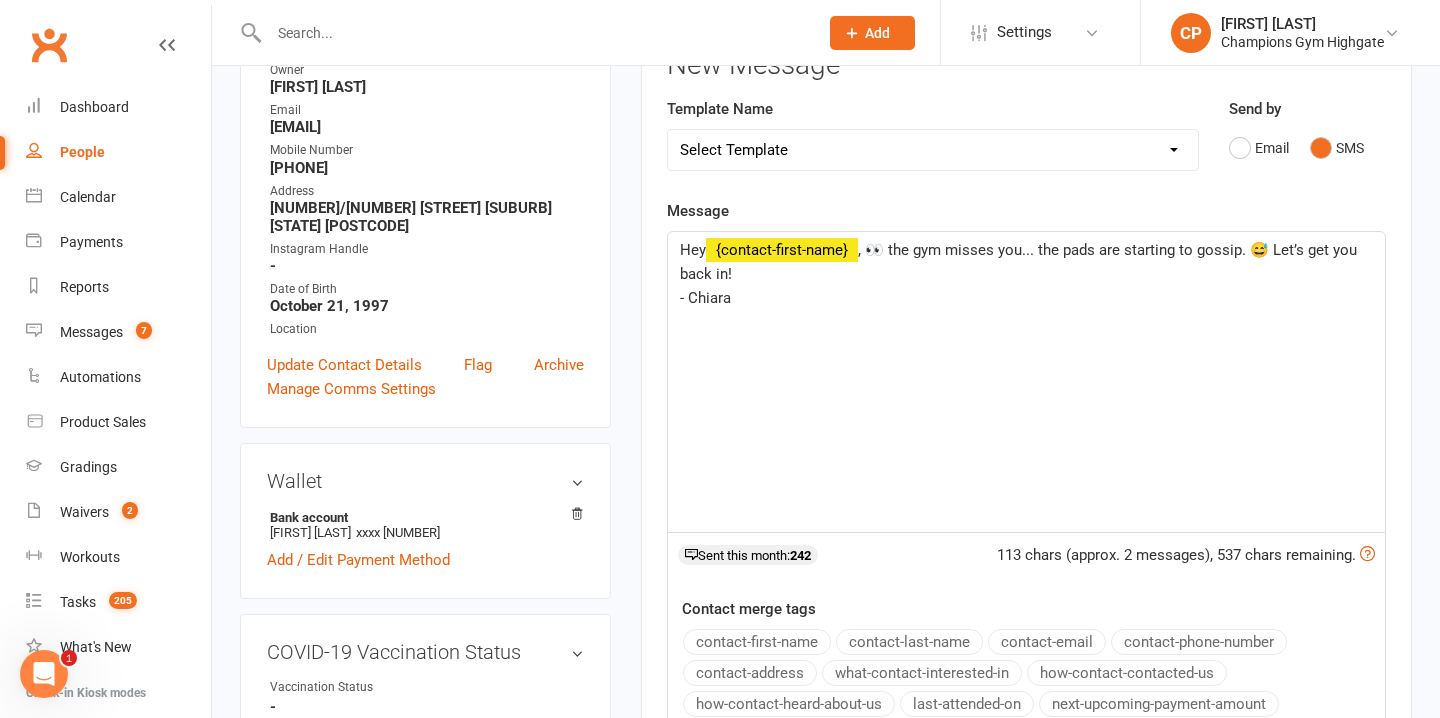 scroll, scrollTop: 0, scrollLeft: 0, axis: both 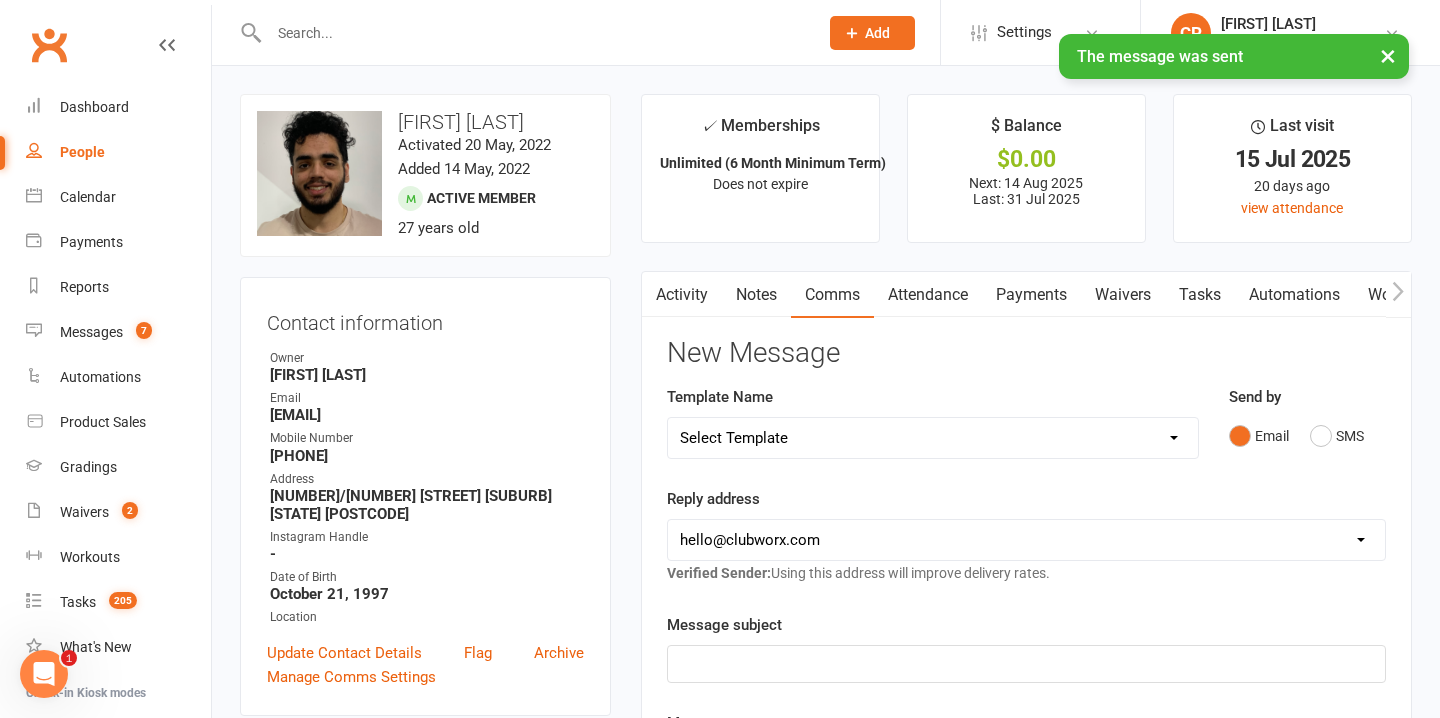 click on "Notes" at bounding box center [756, 295] 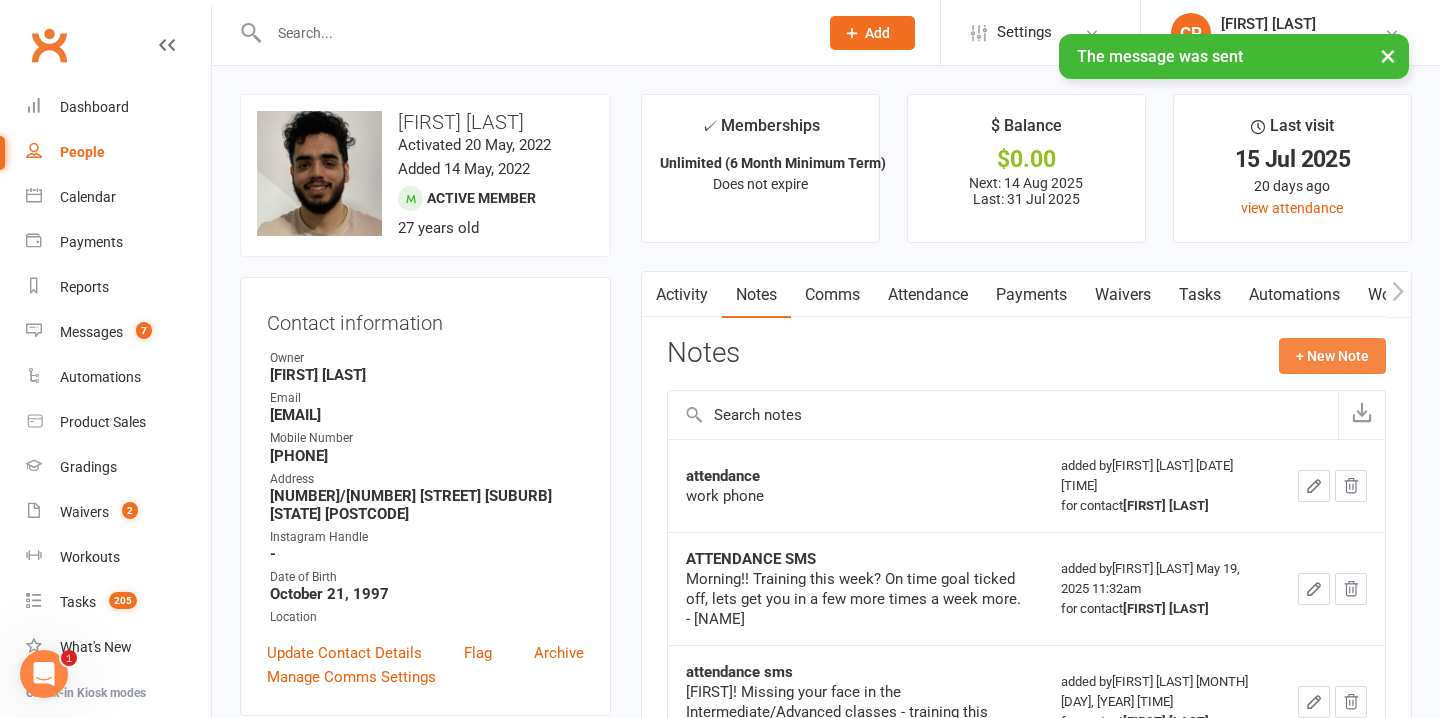 click on "+ New Note" at bounding box center (1332, 356) 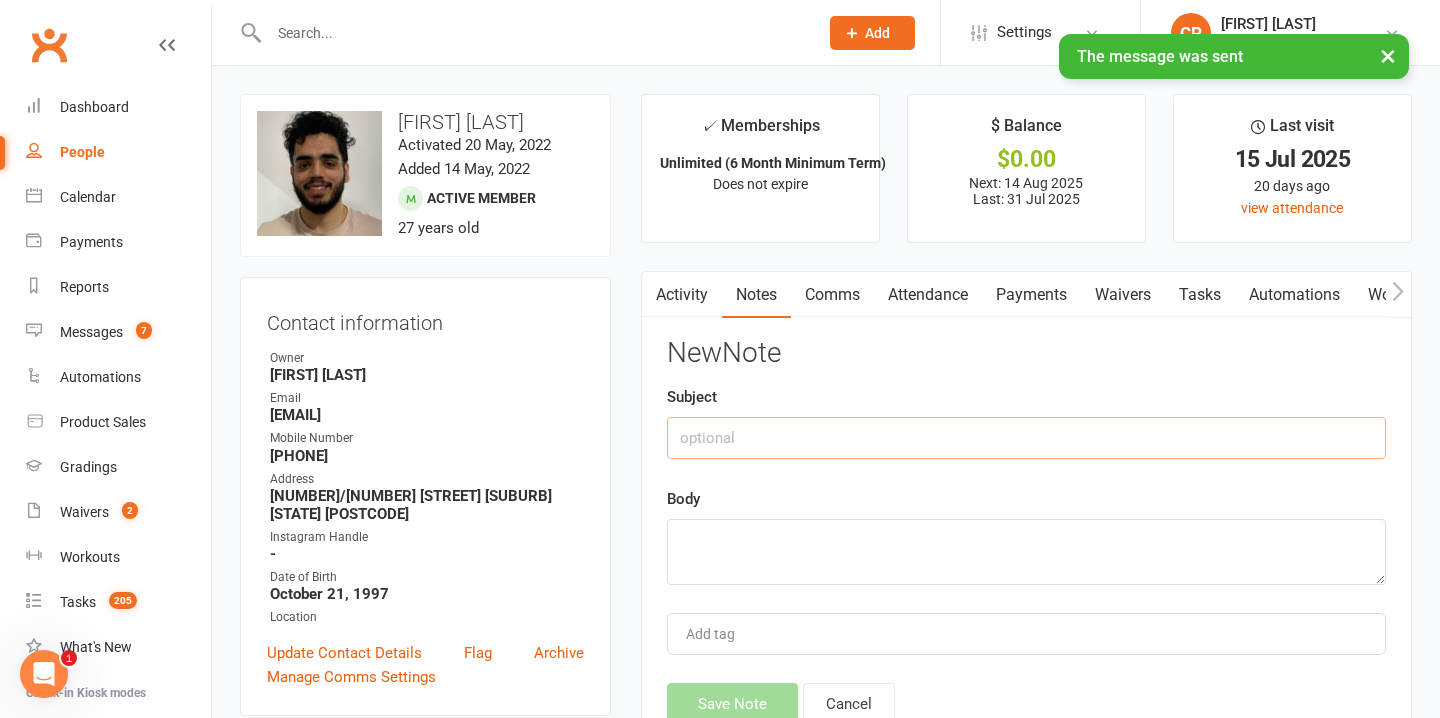 click at bounding box center [1026, 438] 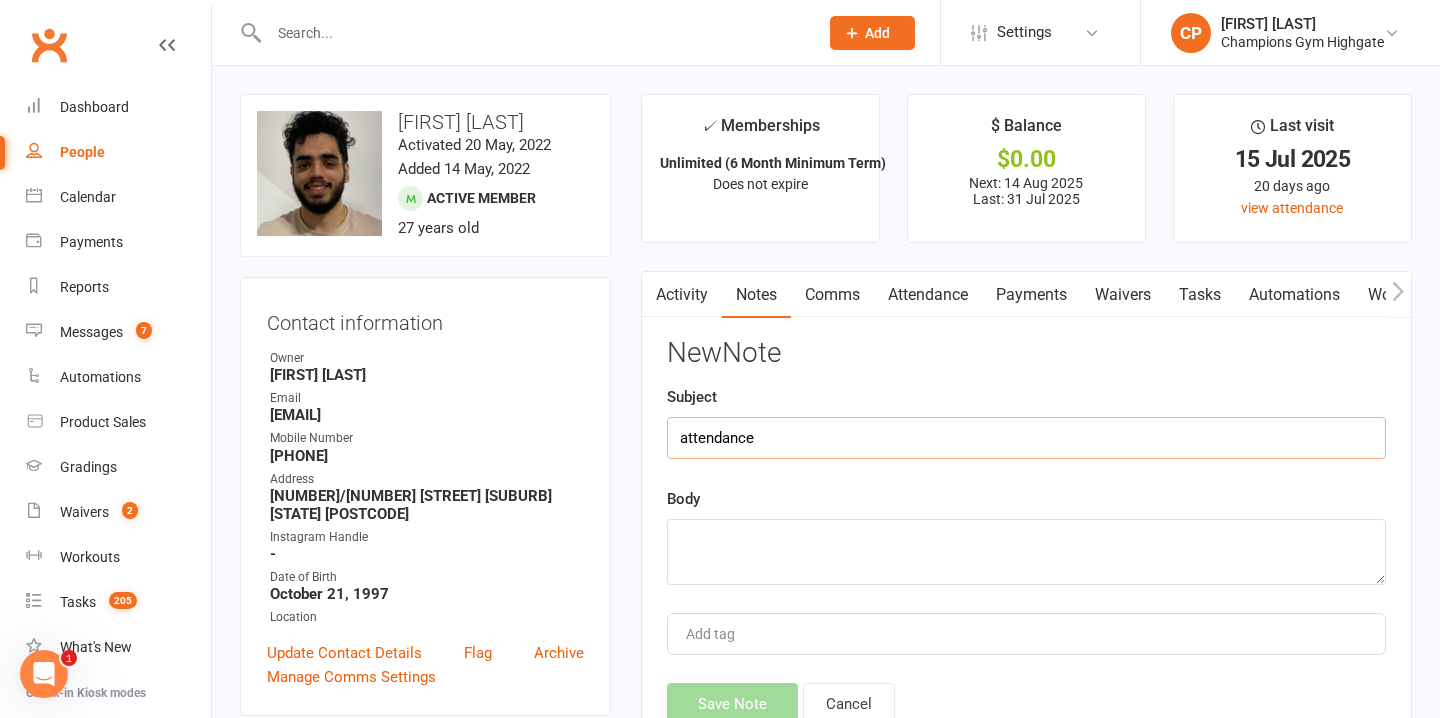 type on "attendance" 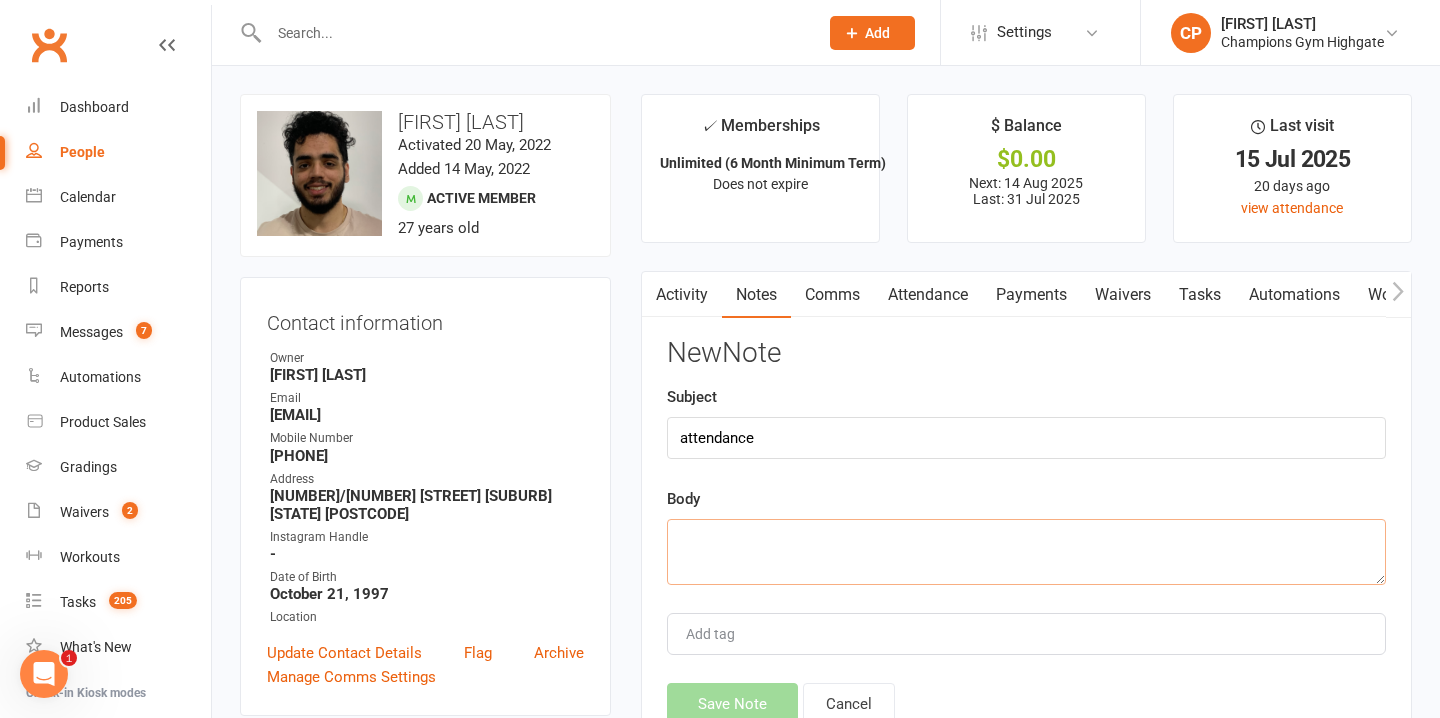 click at bounding box center (1026, 552) 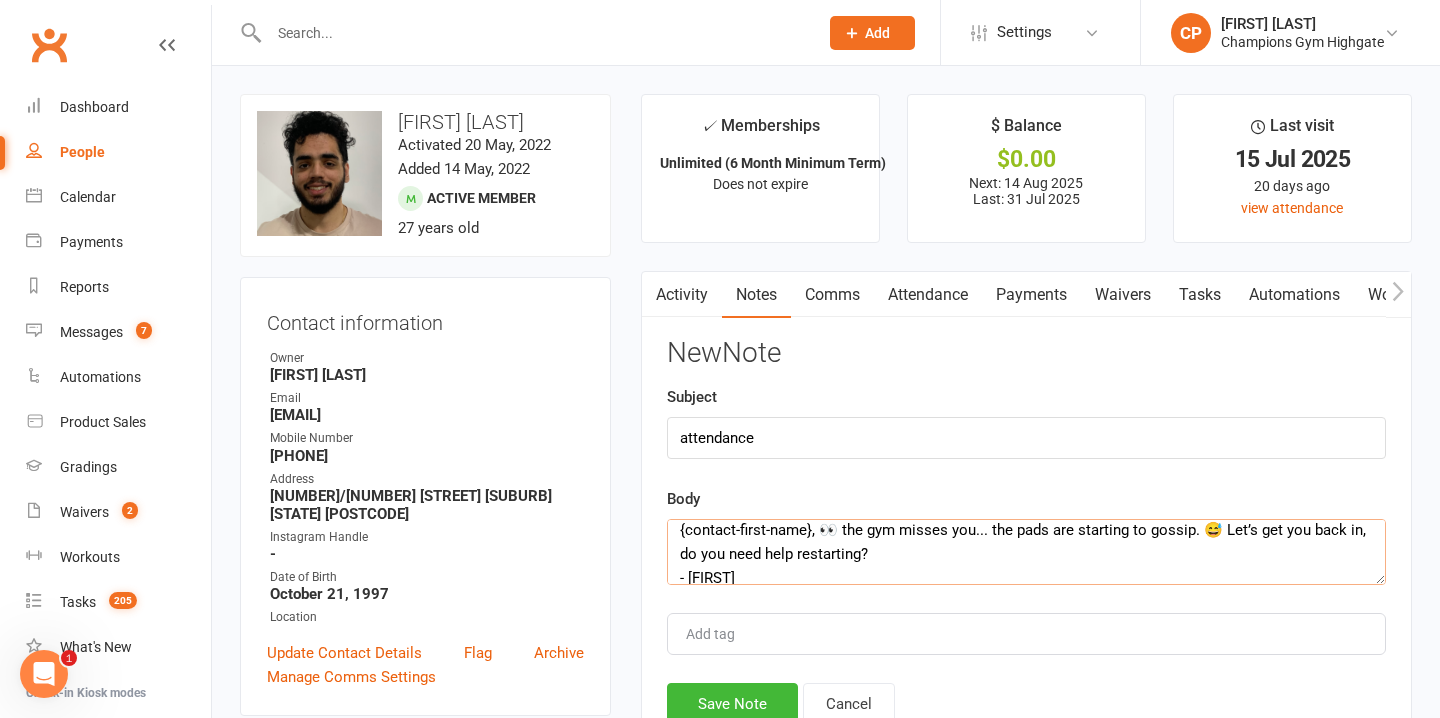 scroll, scrollTop: 30, scrollLeft: 0, axis: vertical 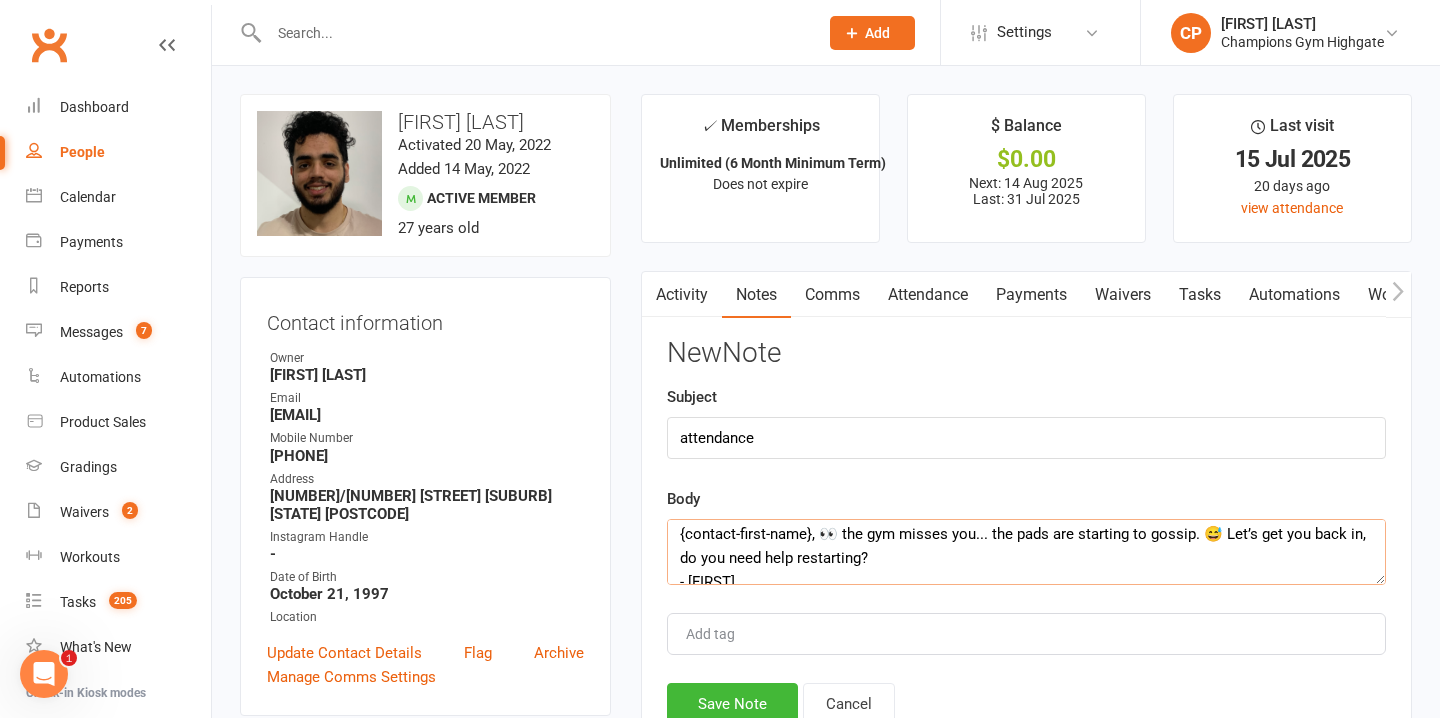 drag, startPoint x: 905, startPoint y: 555, endPoint x: 650, endPoint y: 561, distance: 255.07057 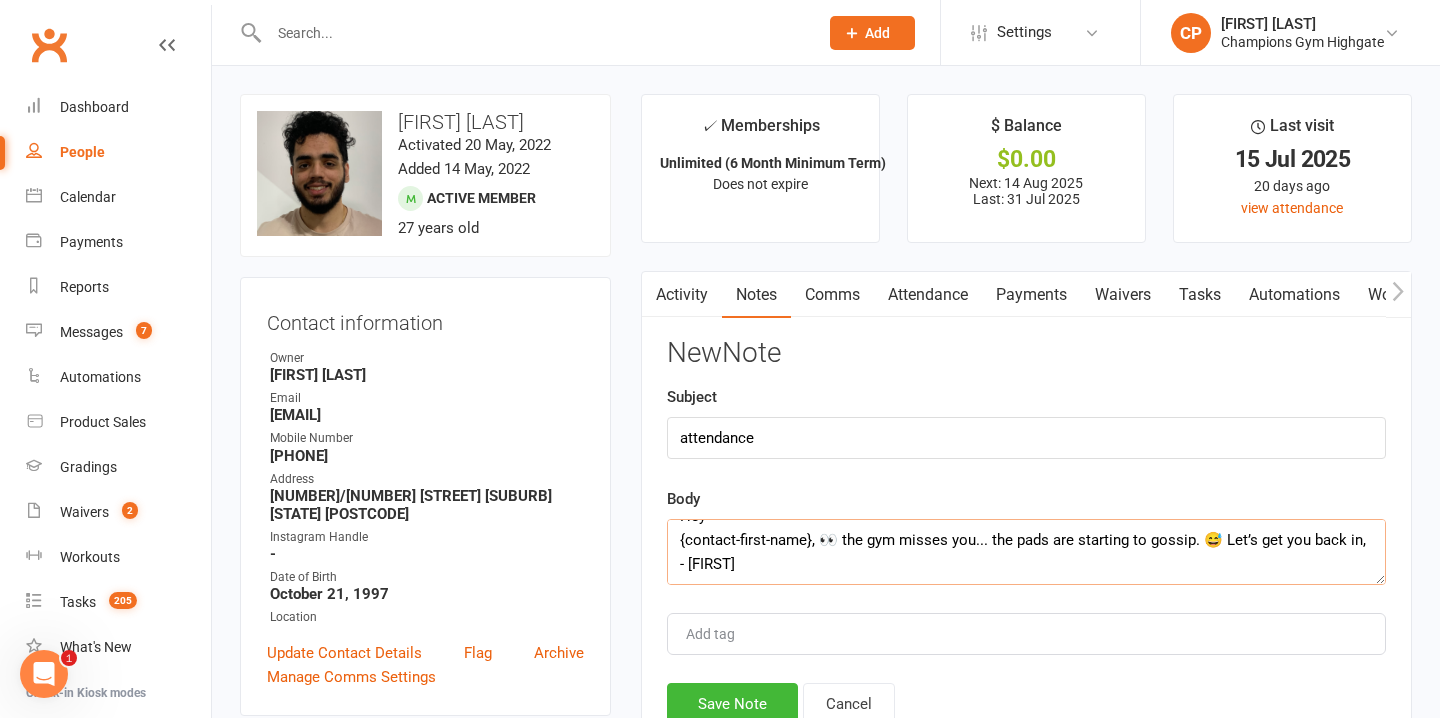 drag, startPoint x: 810, startPoint y: 541, endPoint x: 677, endPoint y: 534, distance: 133.18408 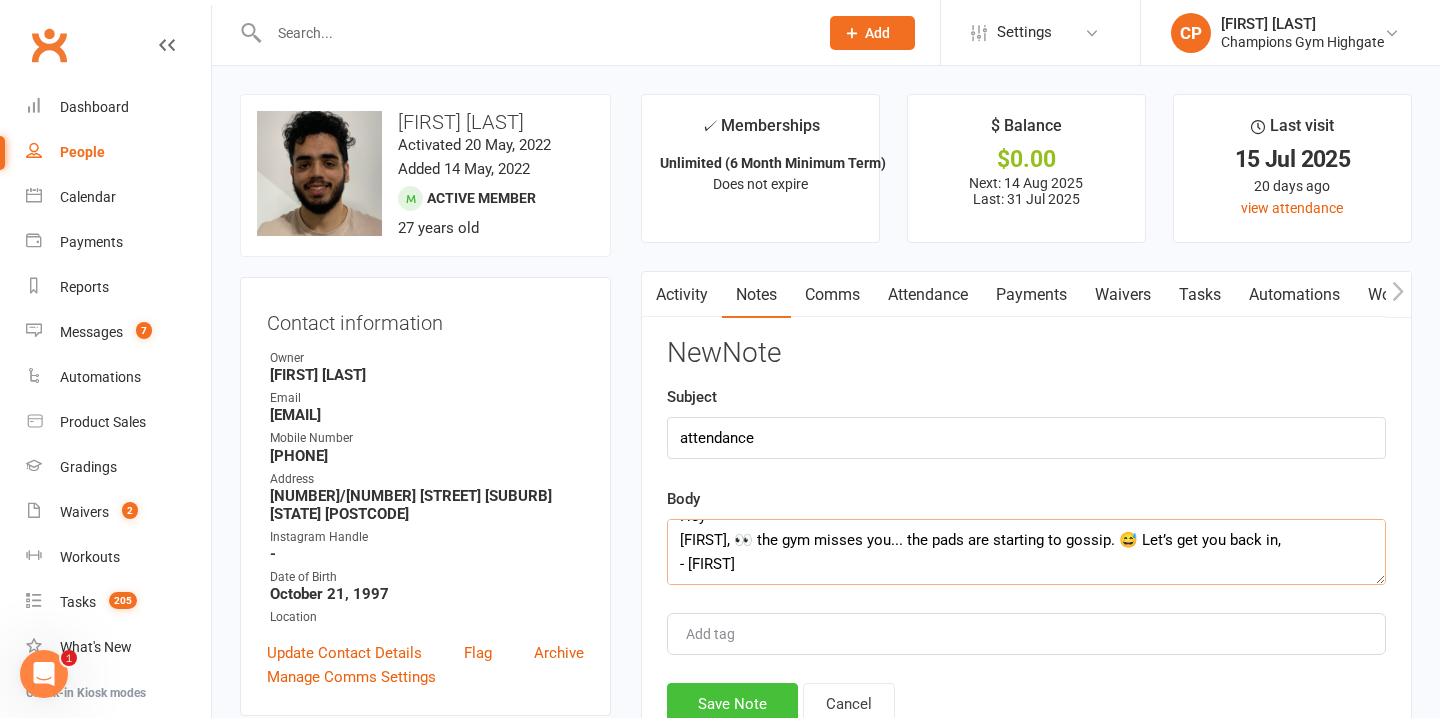 type on "Hey
nihal, 👀 the gym misses you... the pads are starting to gossip. 😅 Let’s get you back in,
- Chiara" 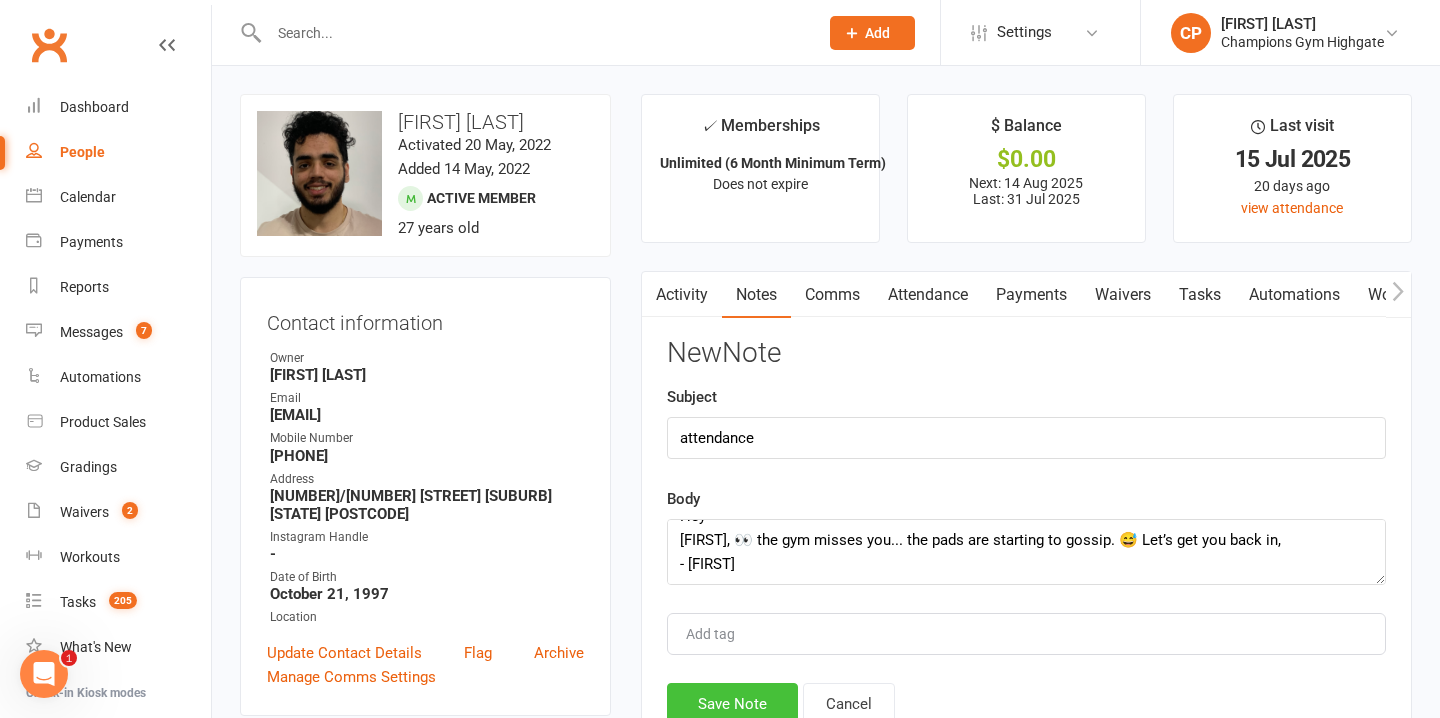 click on "Save Note" at bounding box center (732, 704) 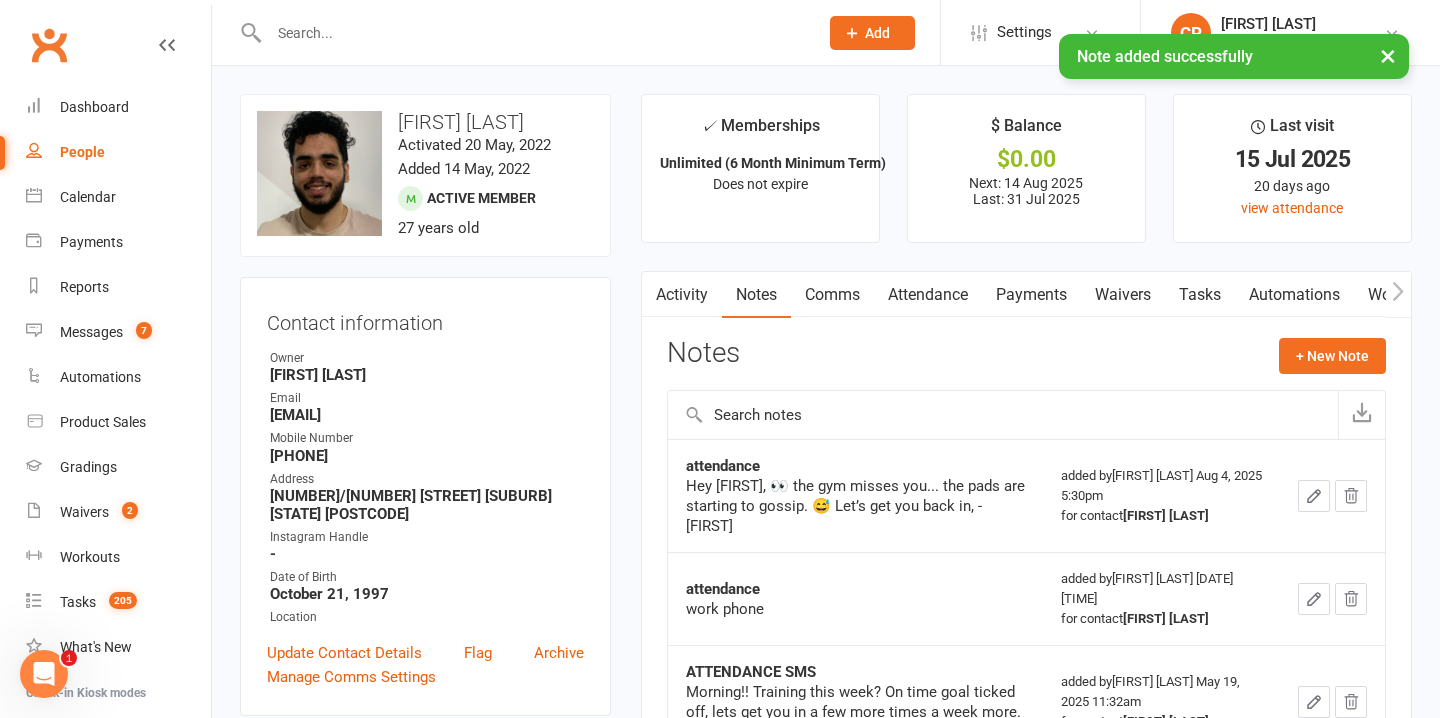 click on "Activity" at bounding box center (682, 295) 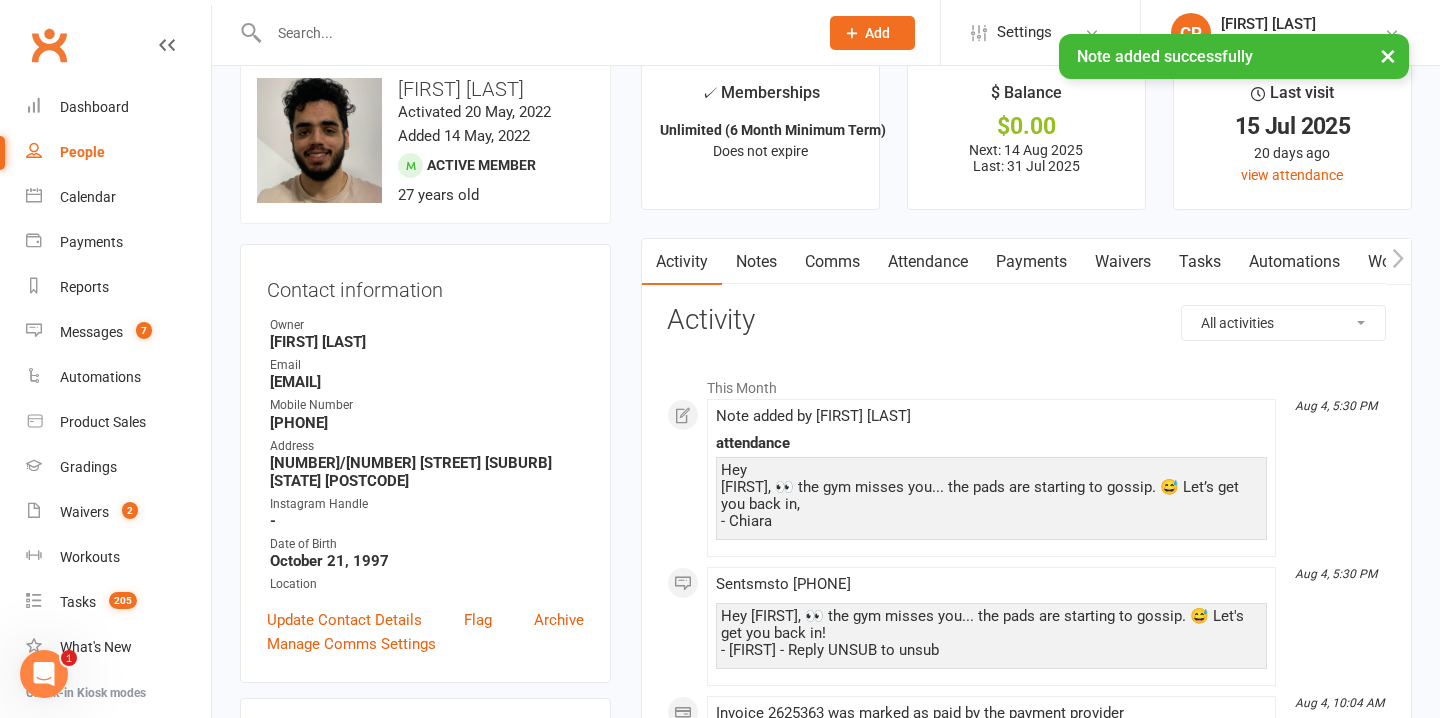 scroll, scrollTop: 19, scrollLeft: 0, axis: vertical 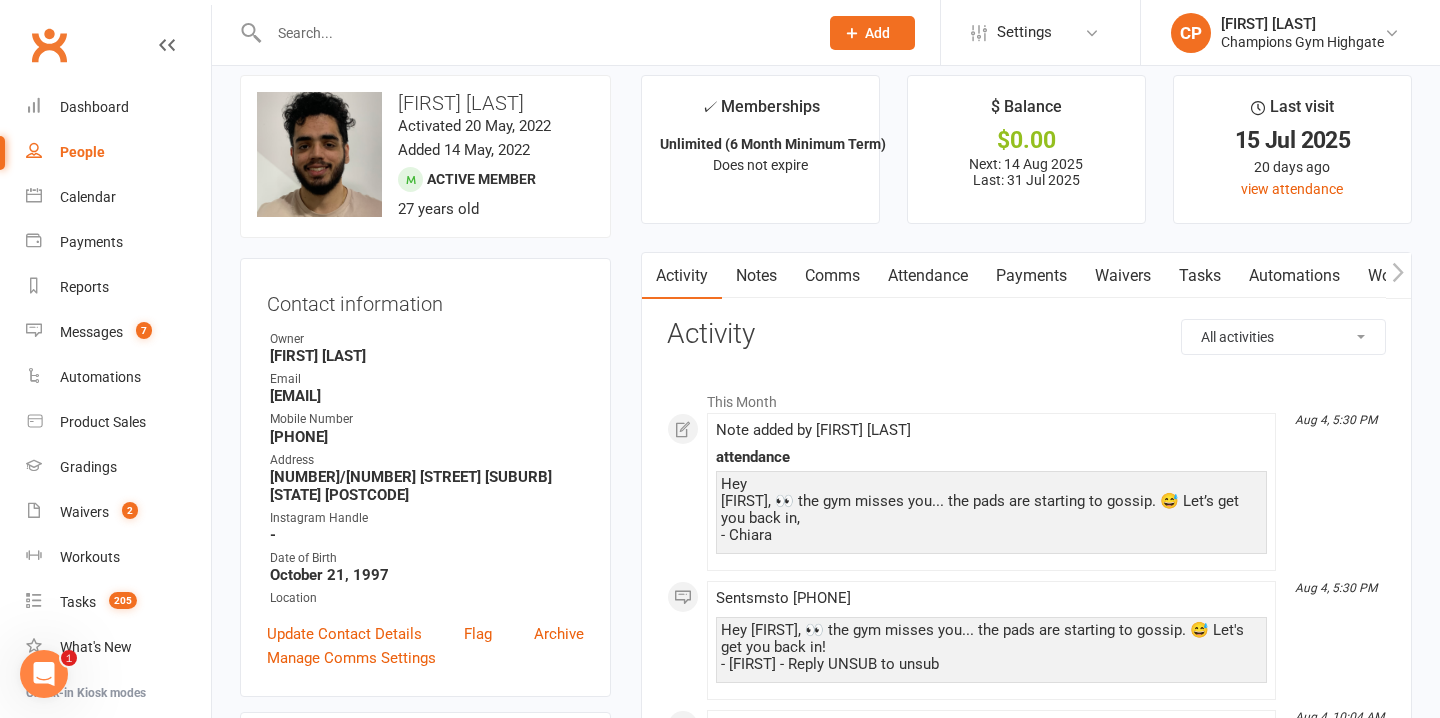 click at bounding box center (533, 33) 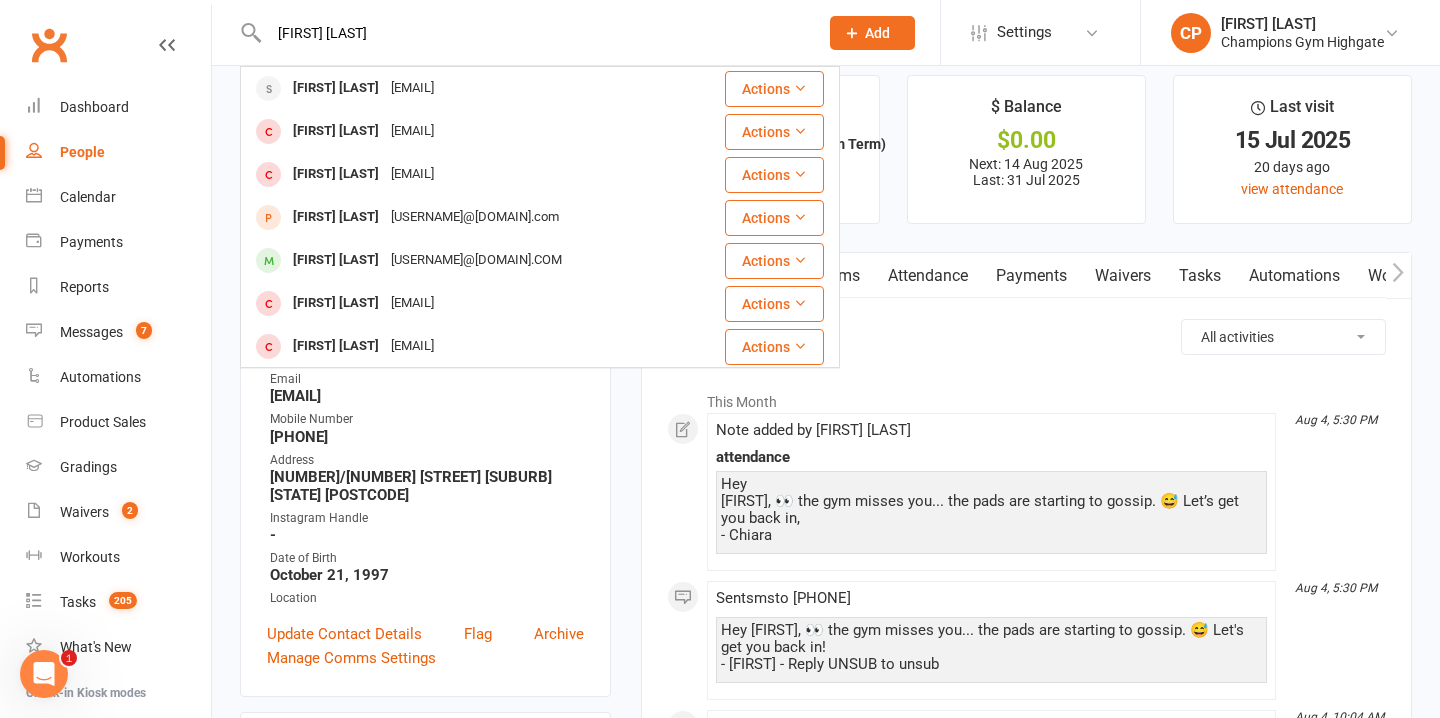 click on "samantha r" at bounding box center (533, 33) 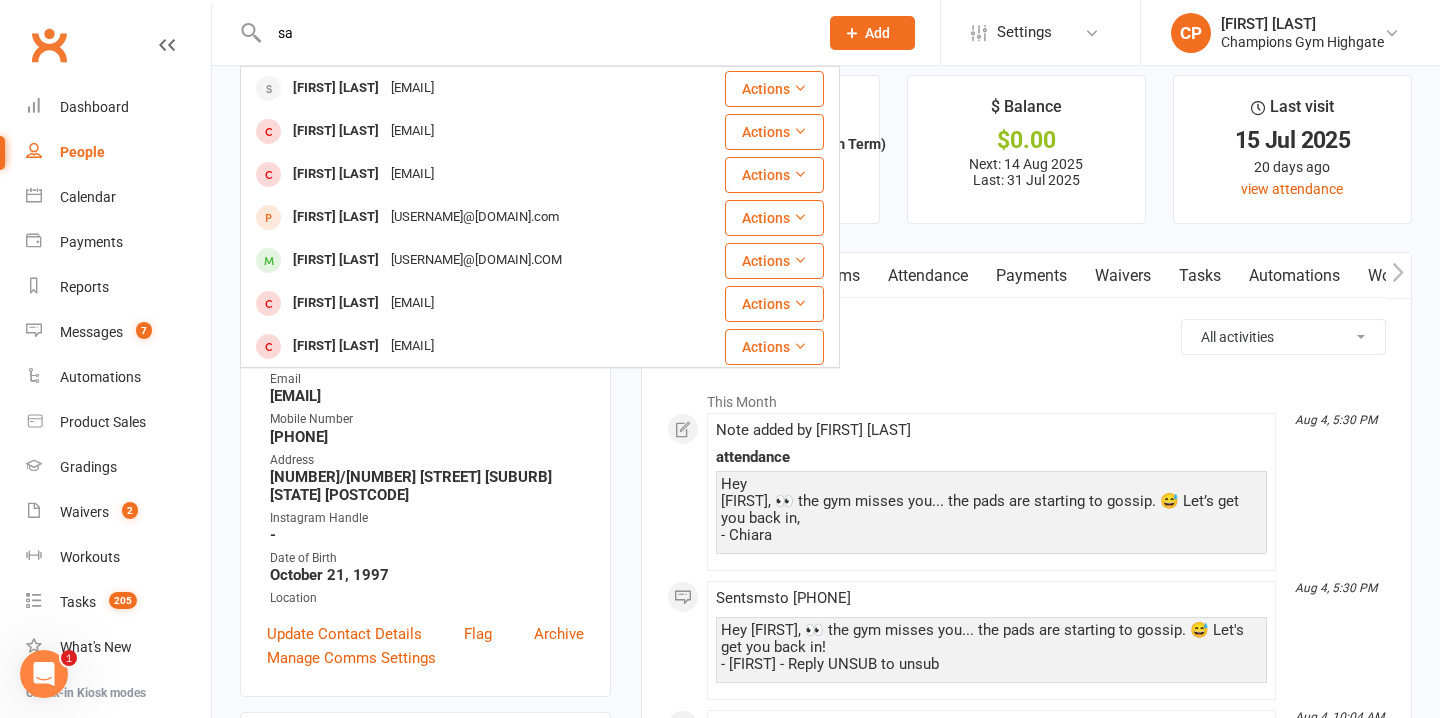 type on "s" 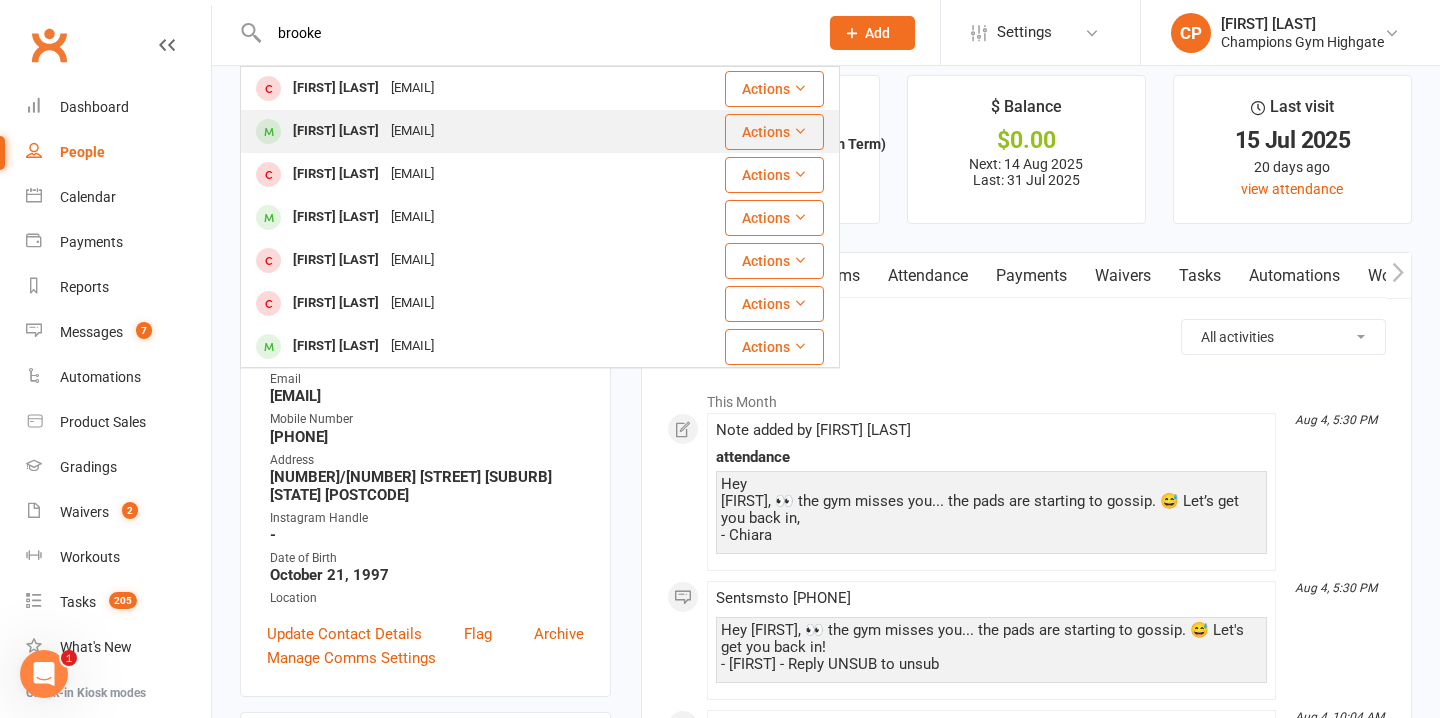 type on "brooke" 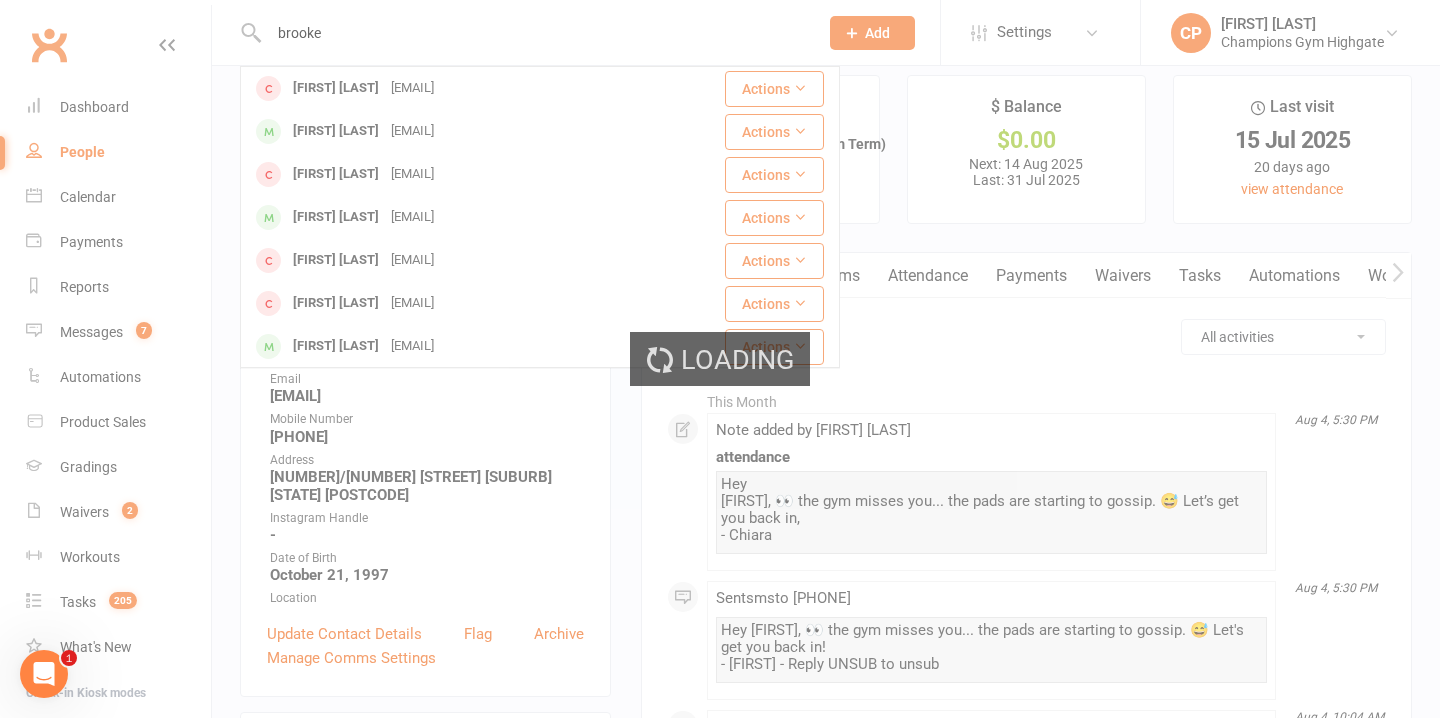 type 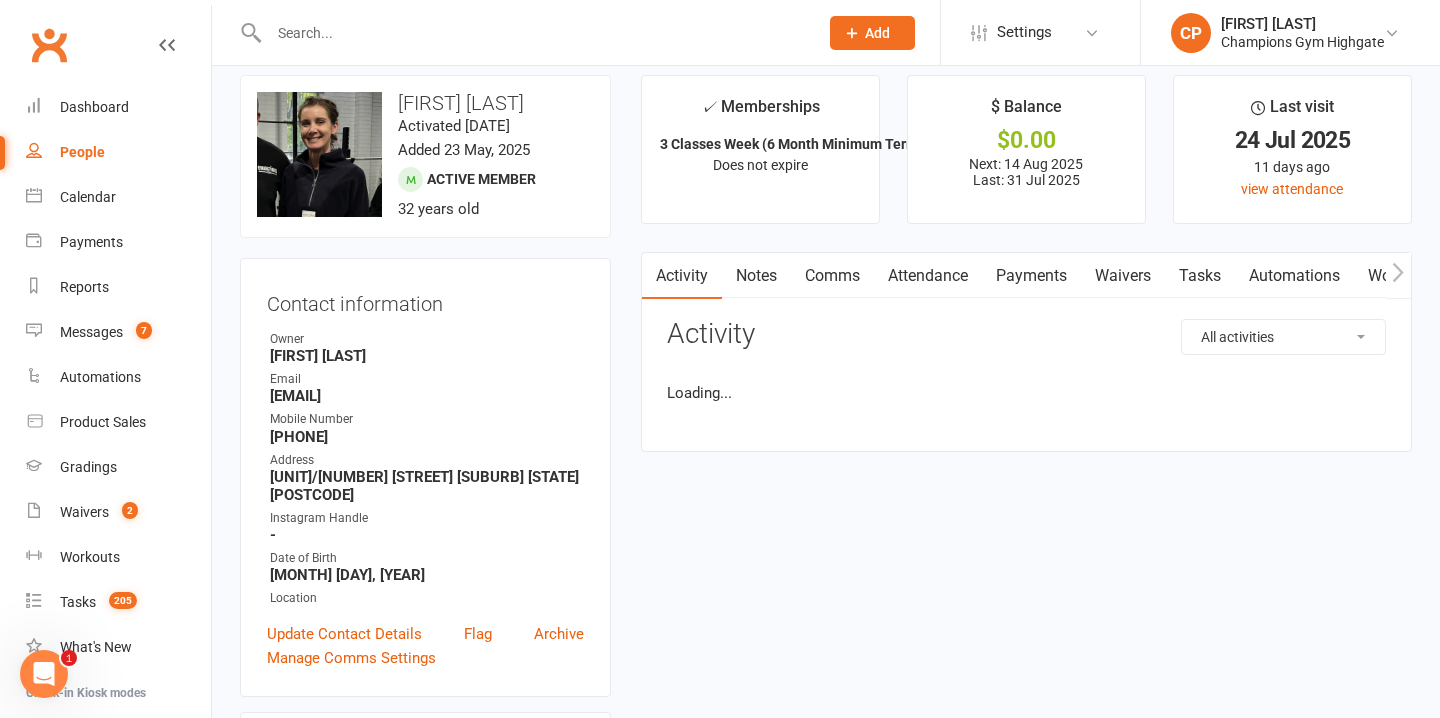 scroll, scrollTop: 0, scrollLeft: 0, axis: both 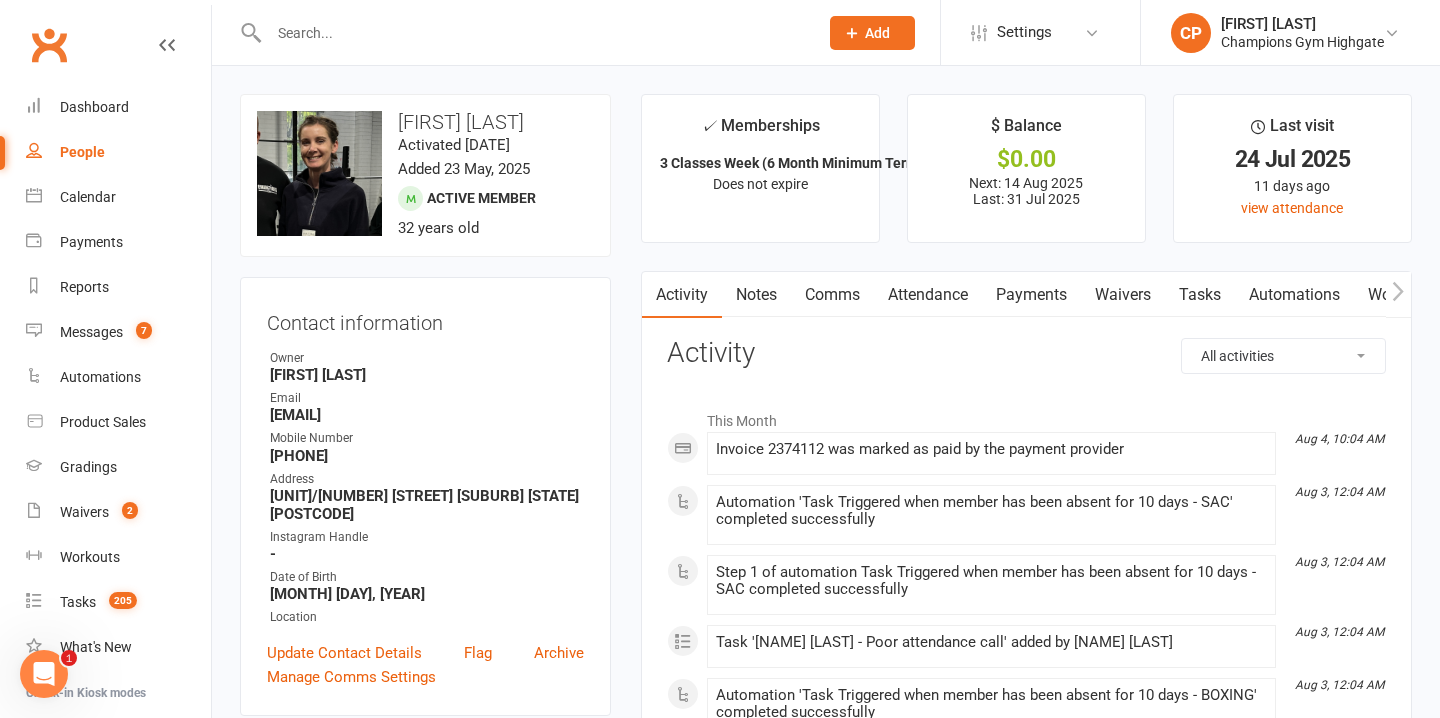 click on "Notes" at bounding box center [756, 295] 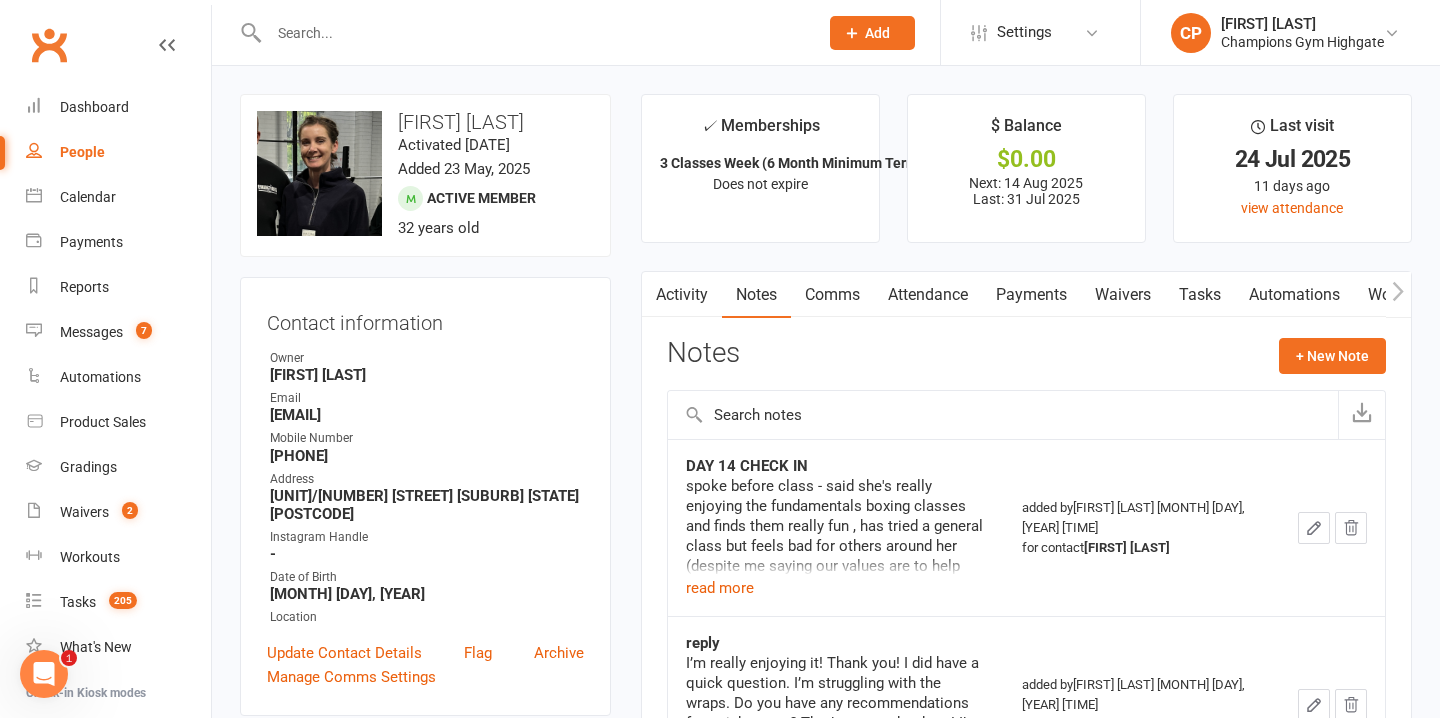 click on "Attendance" at bounding box center [928, 295] 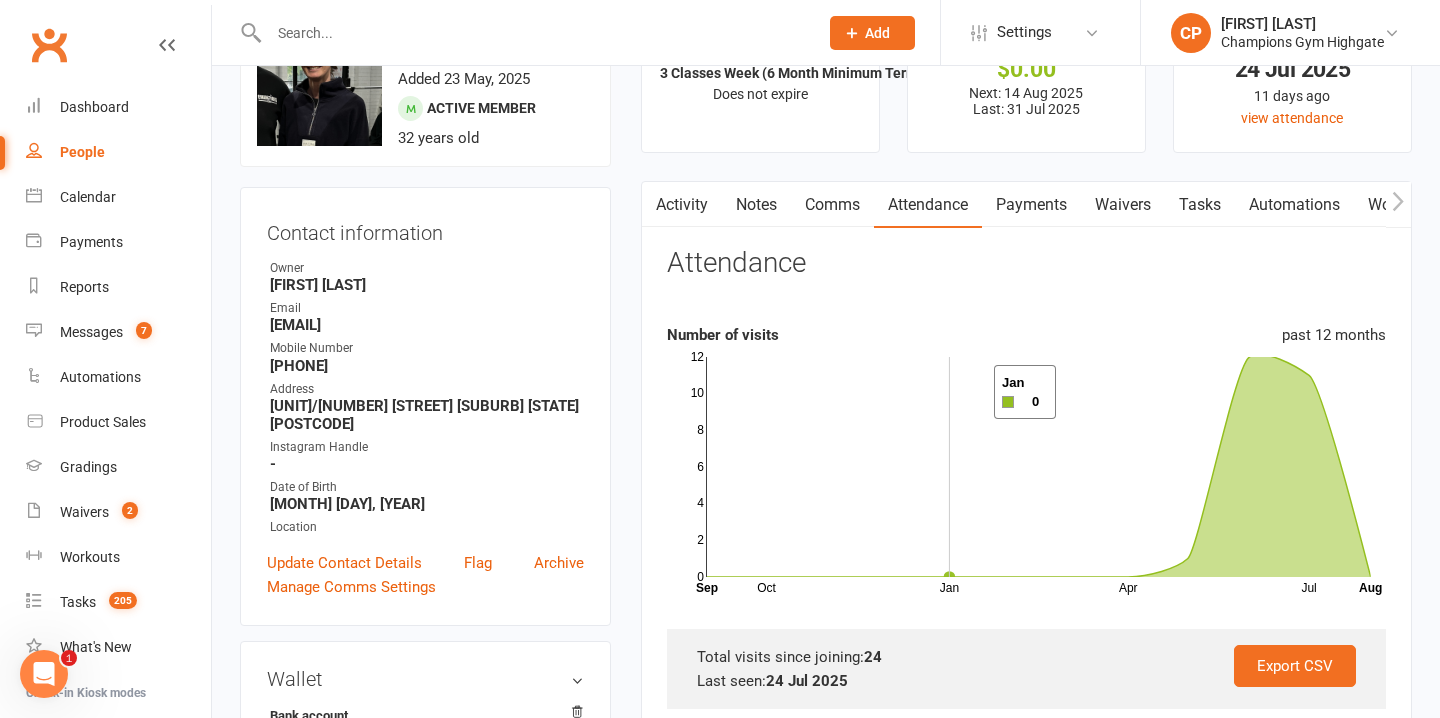 scroll, scrollTop: 70, scrollLeft: 0, axis: vertical 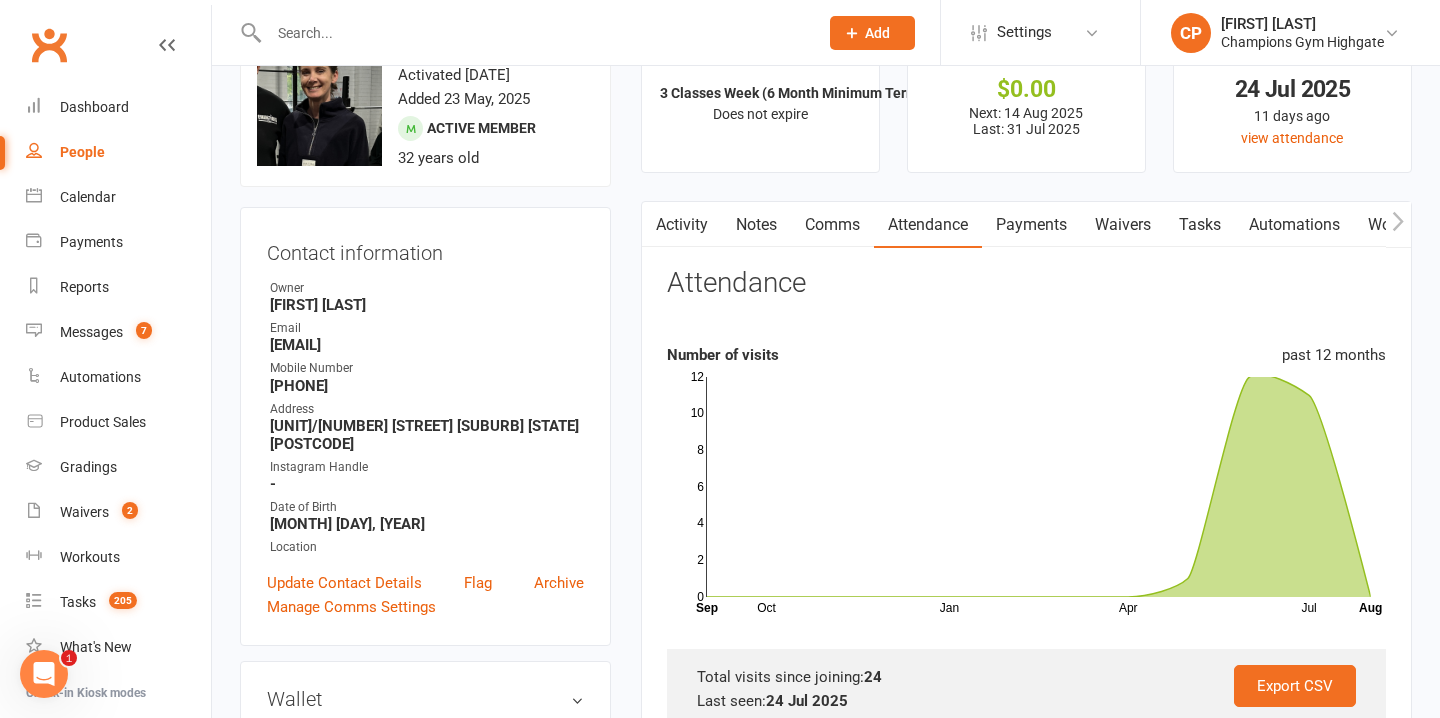 click on "Comms" at bounding box center [832, 225] 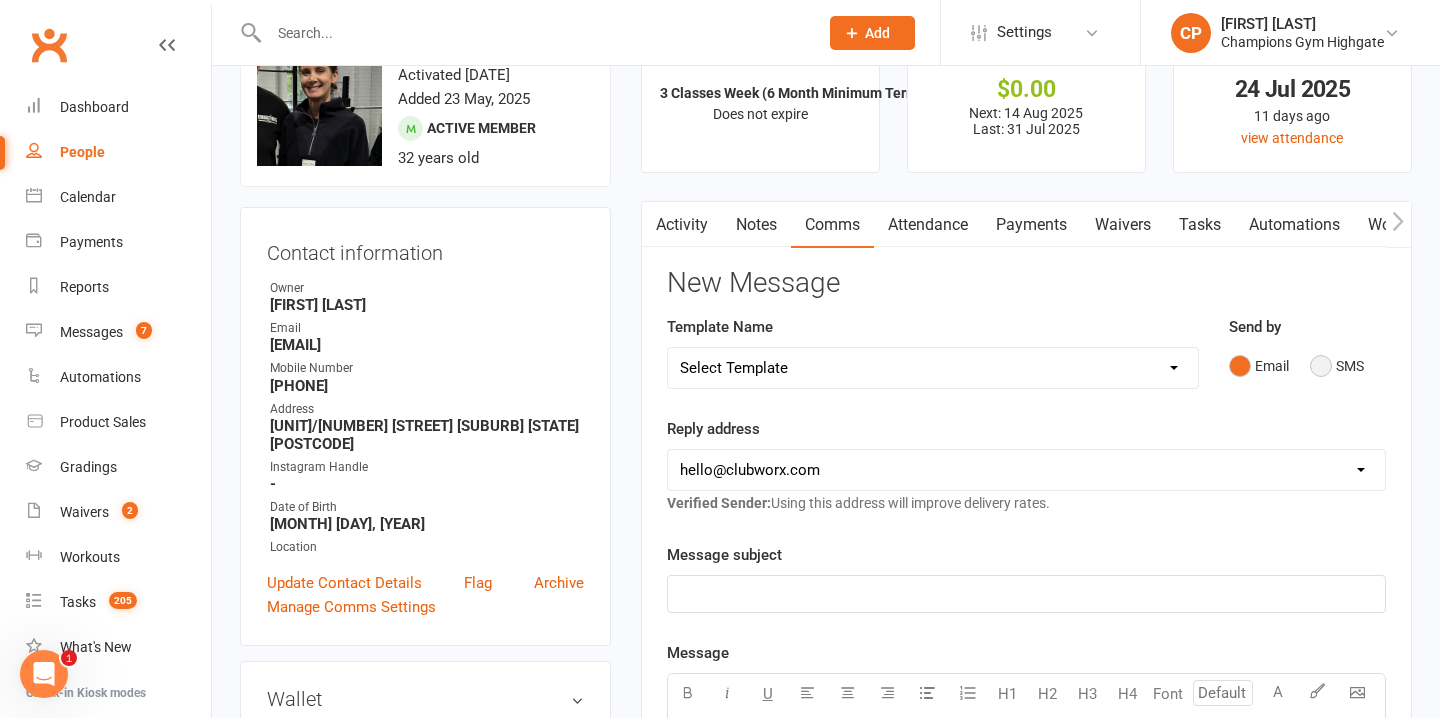 click on "SMS" at bounding box center [1337, 366] 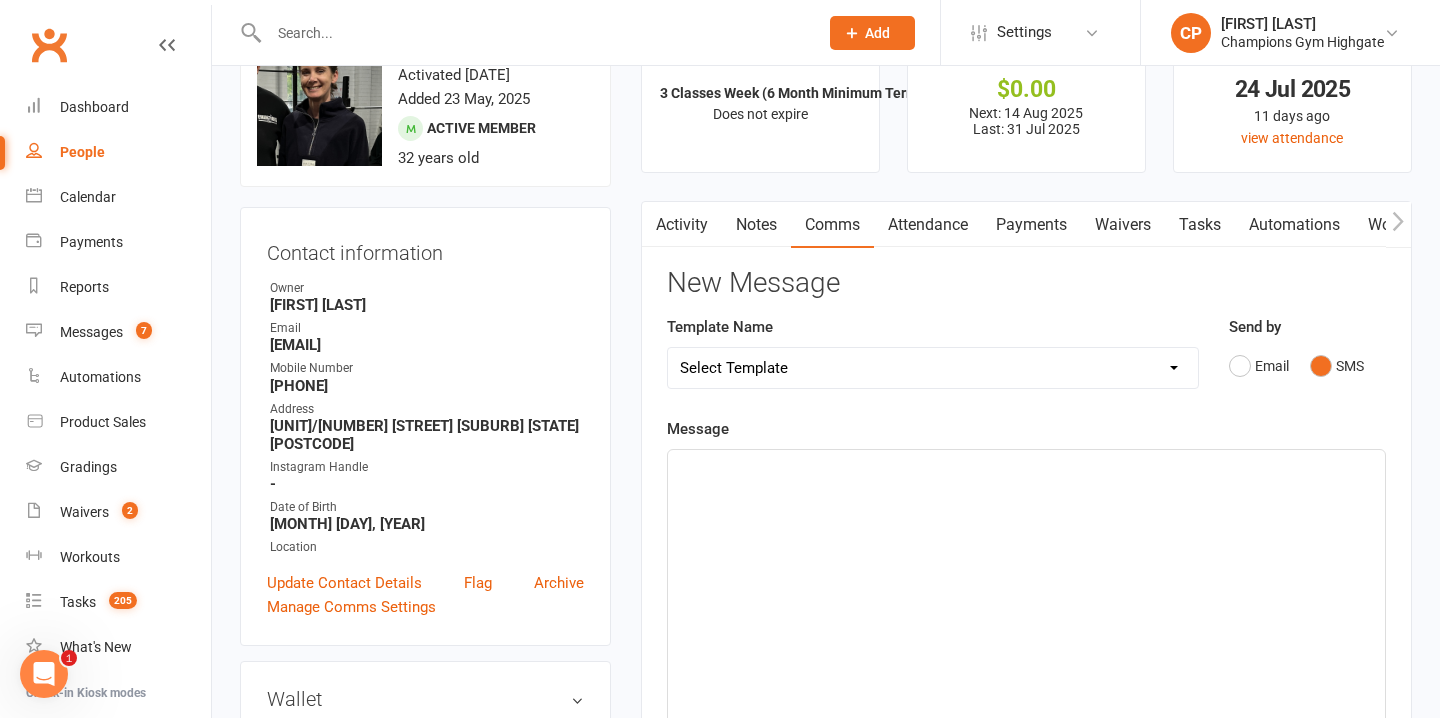 click on "﻿" 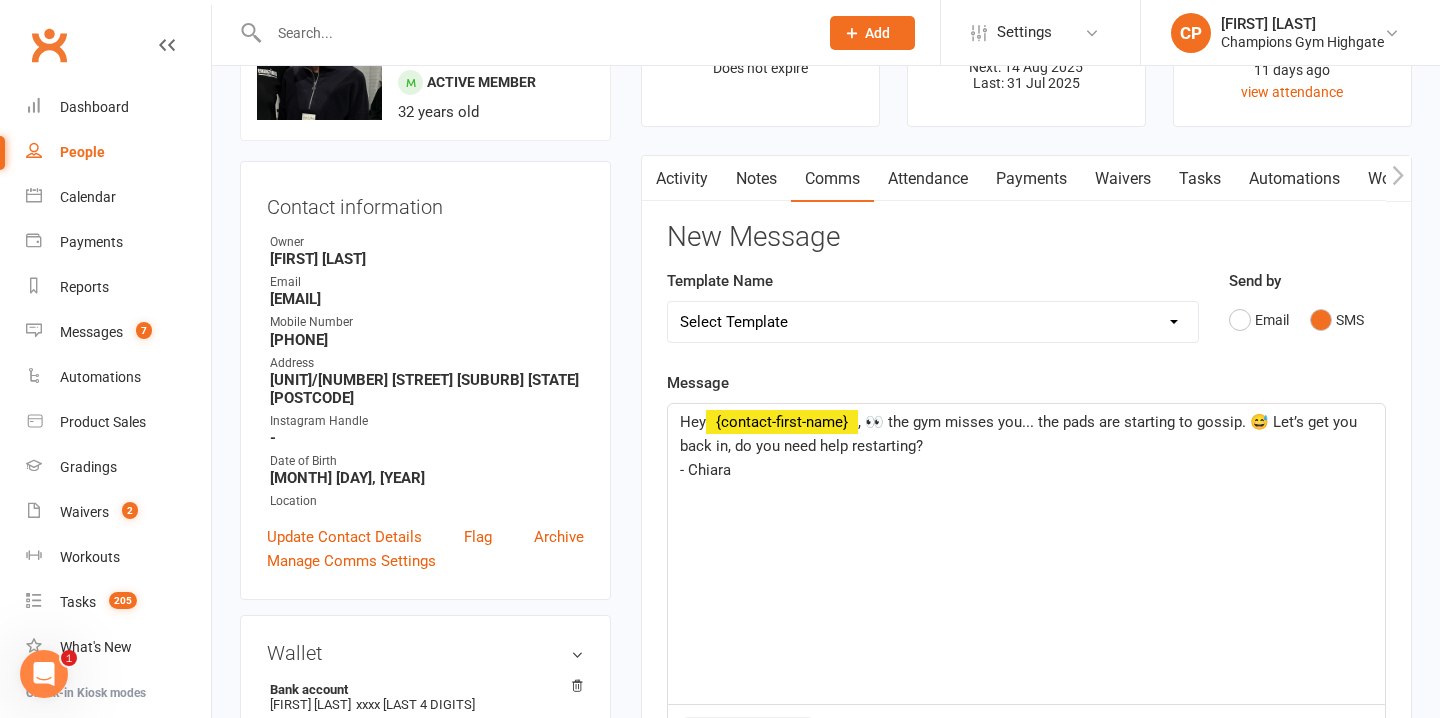 scroll, scrollTop: 129, scrollLeft: 0, axis: vertical 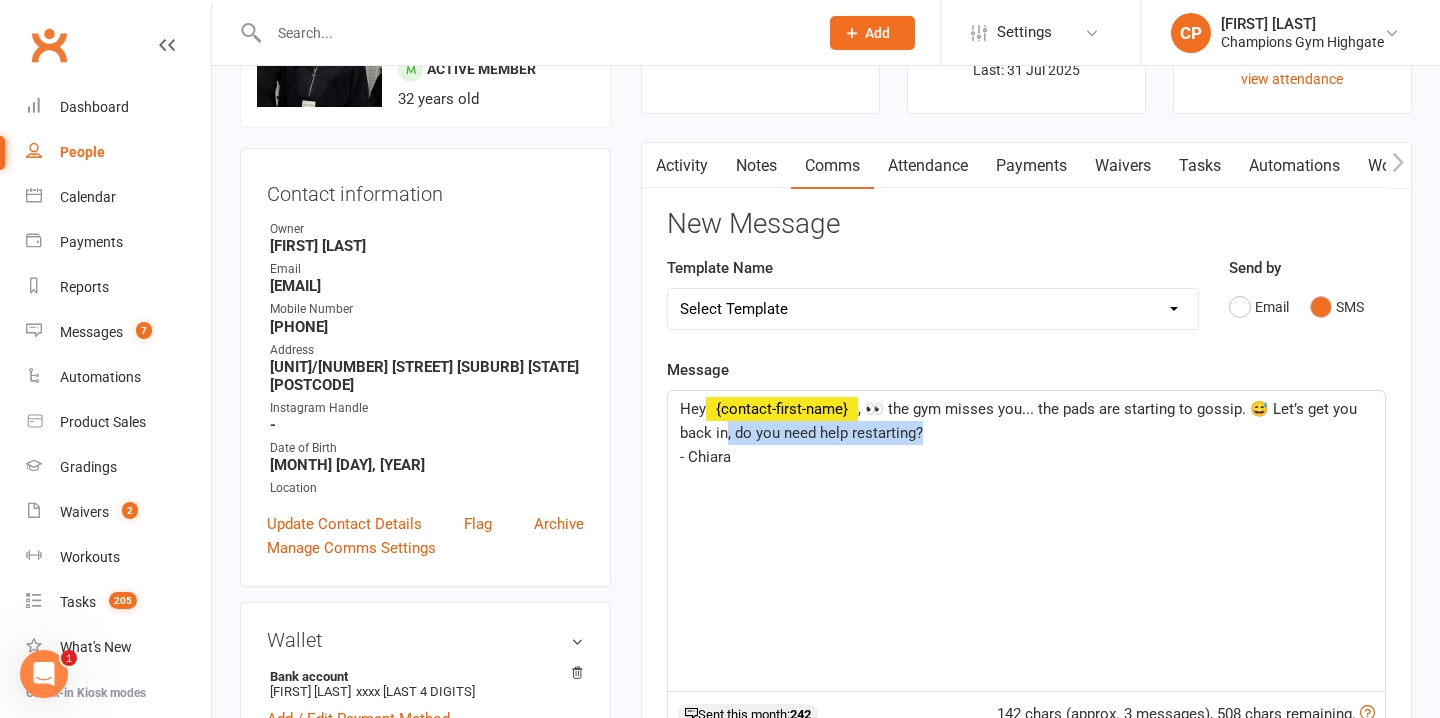 drag, startPoint x: 928, startPoint y: 440, endPoint x: 725, endPoint y: 438, distance: 203.00986 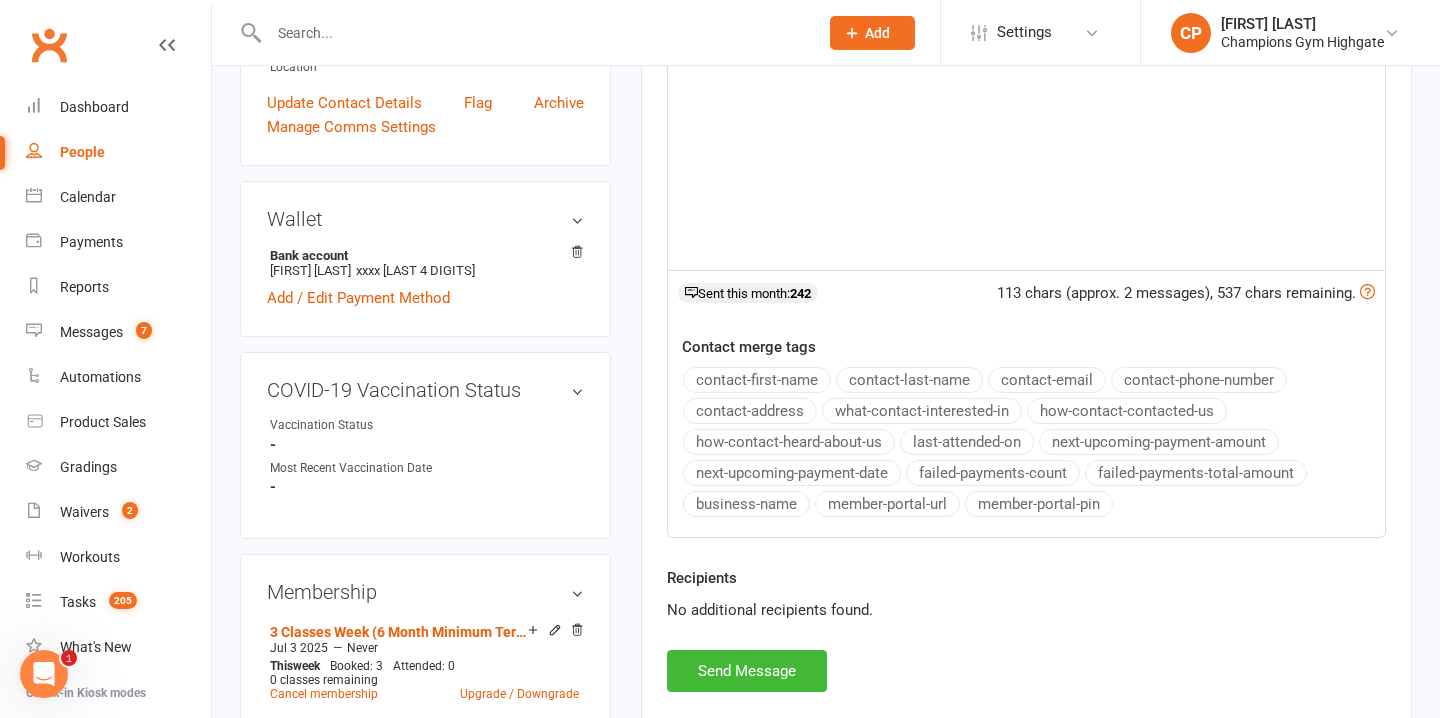 scroll, scrollTop: 571, scrollLeft: 0, axis: vertical 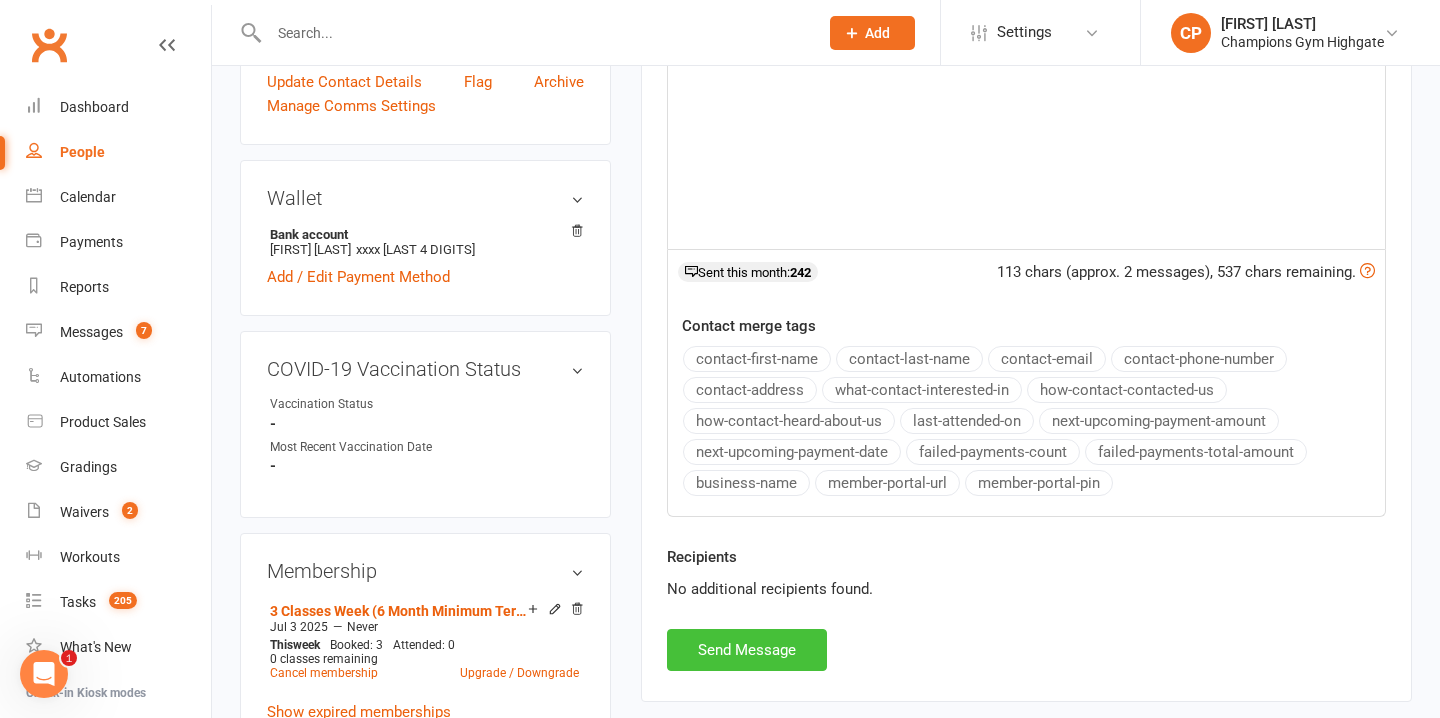click on "Send Message" at bounding box center [747, 650] 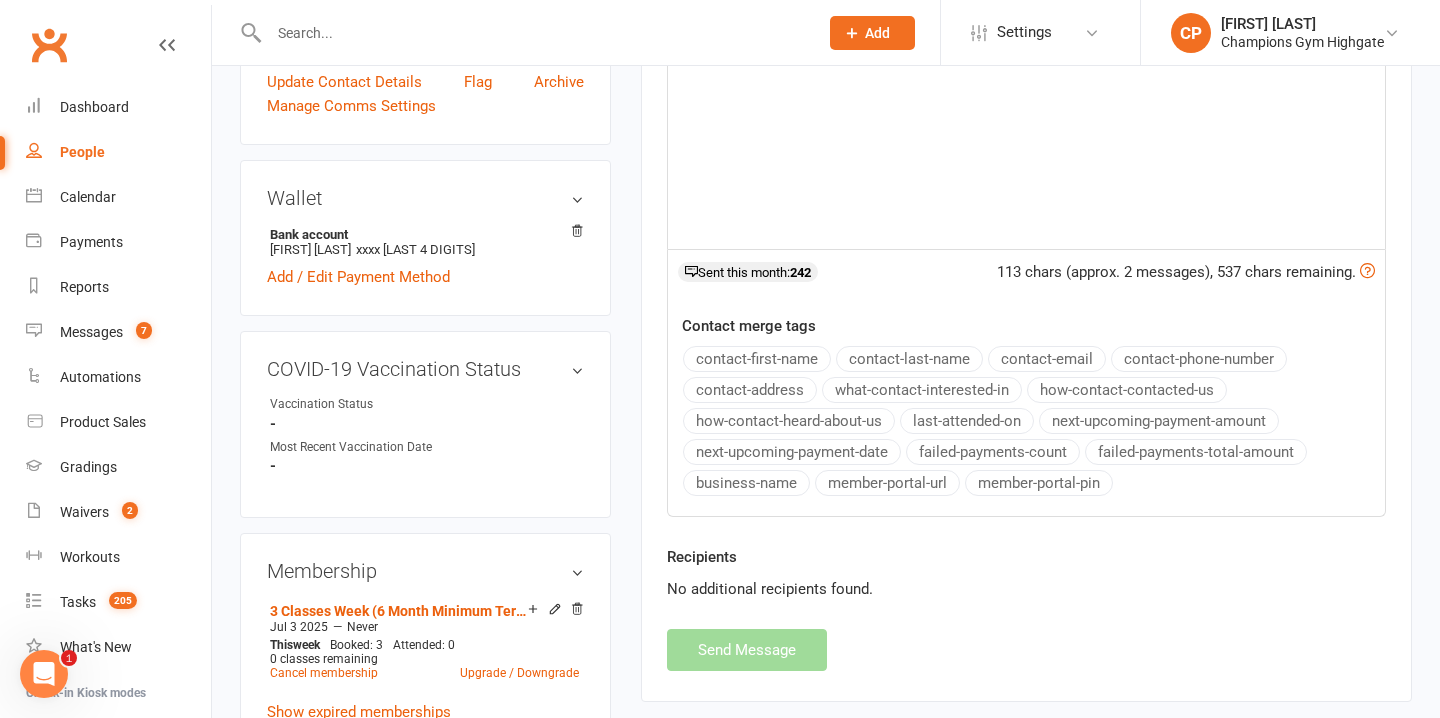 scroll, scrollTop: 0, scrollLeft: 0, axis: both 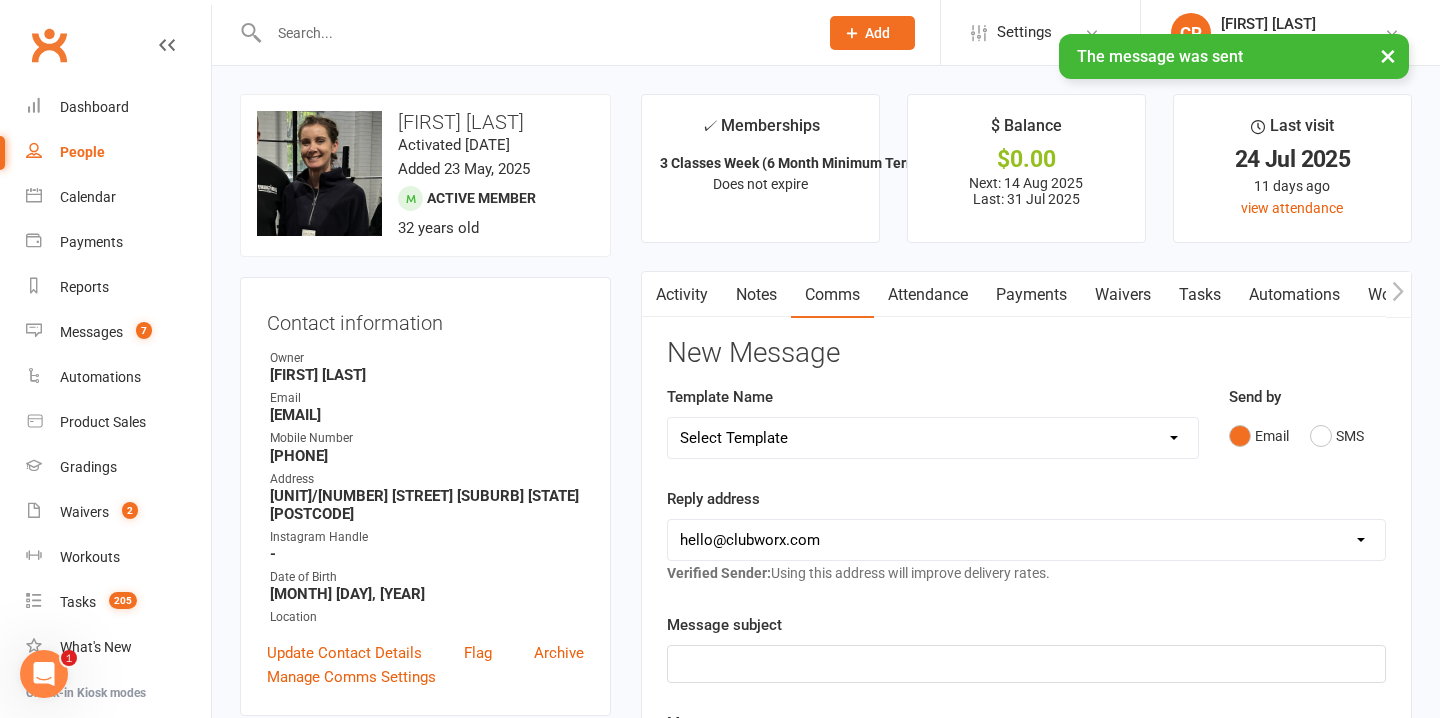 click on "Notes" at bounding box center [756, 295] 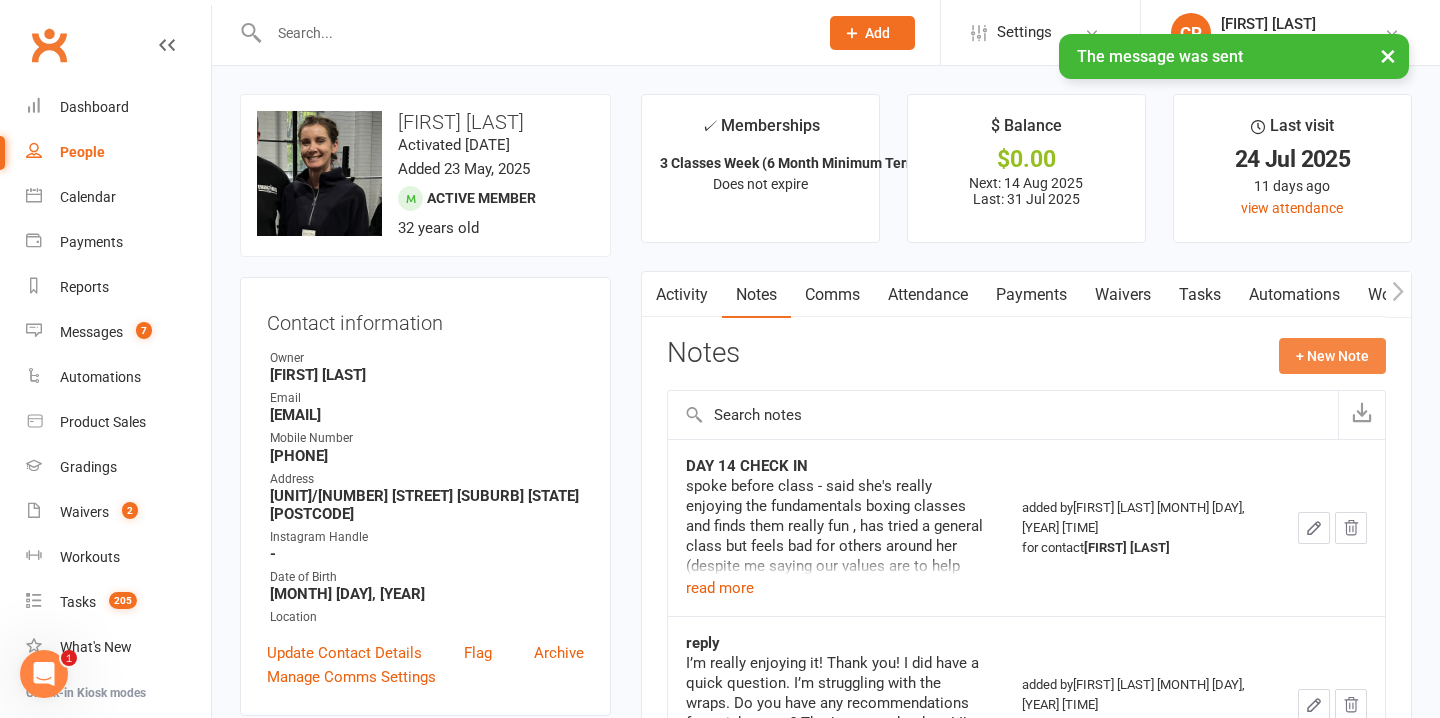click on "+ New Note" at bounding box center [1332, 356] 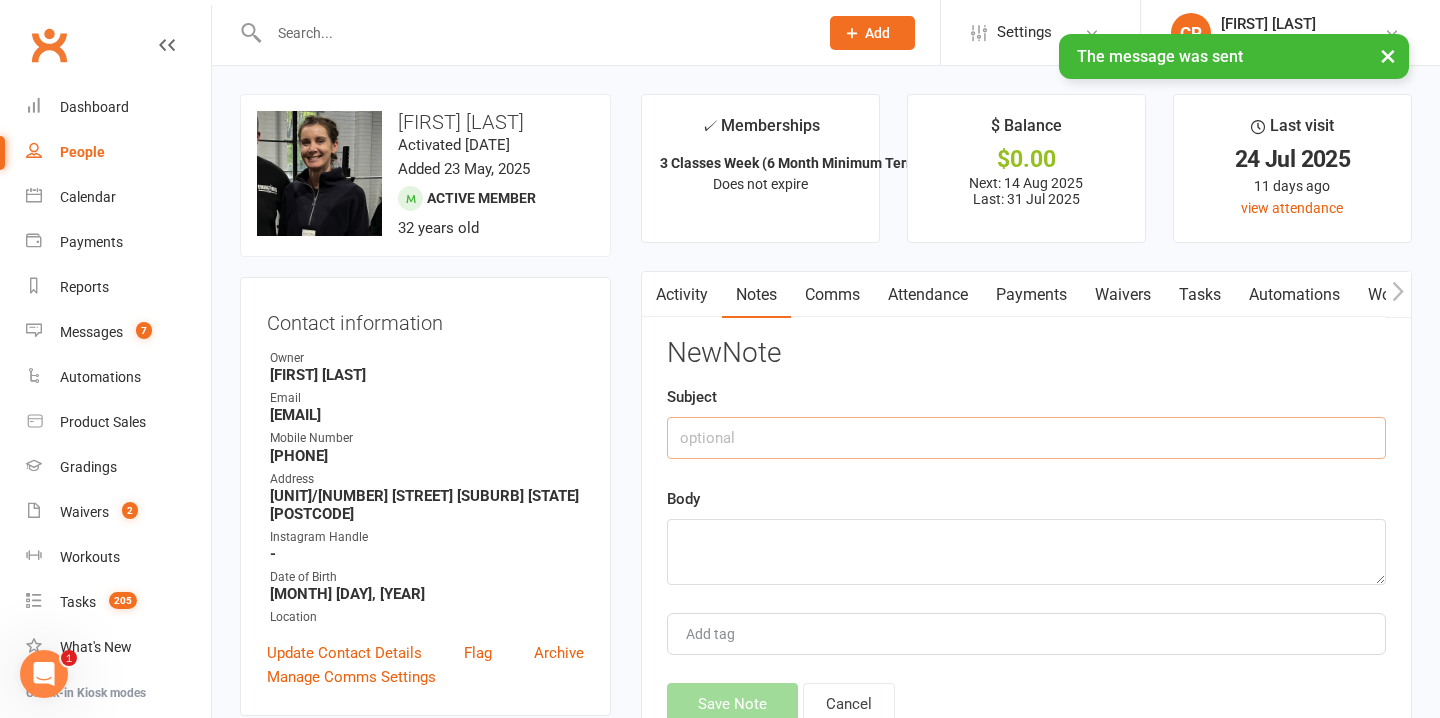 click at bounding box center (1026, 438) 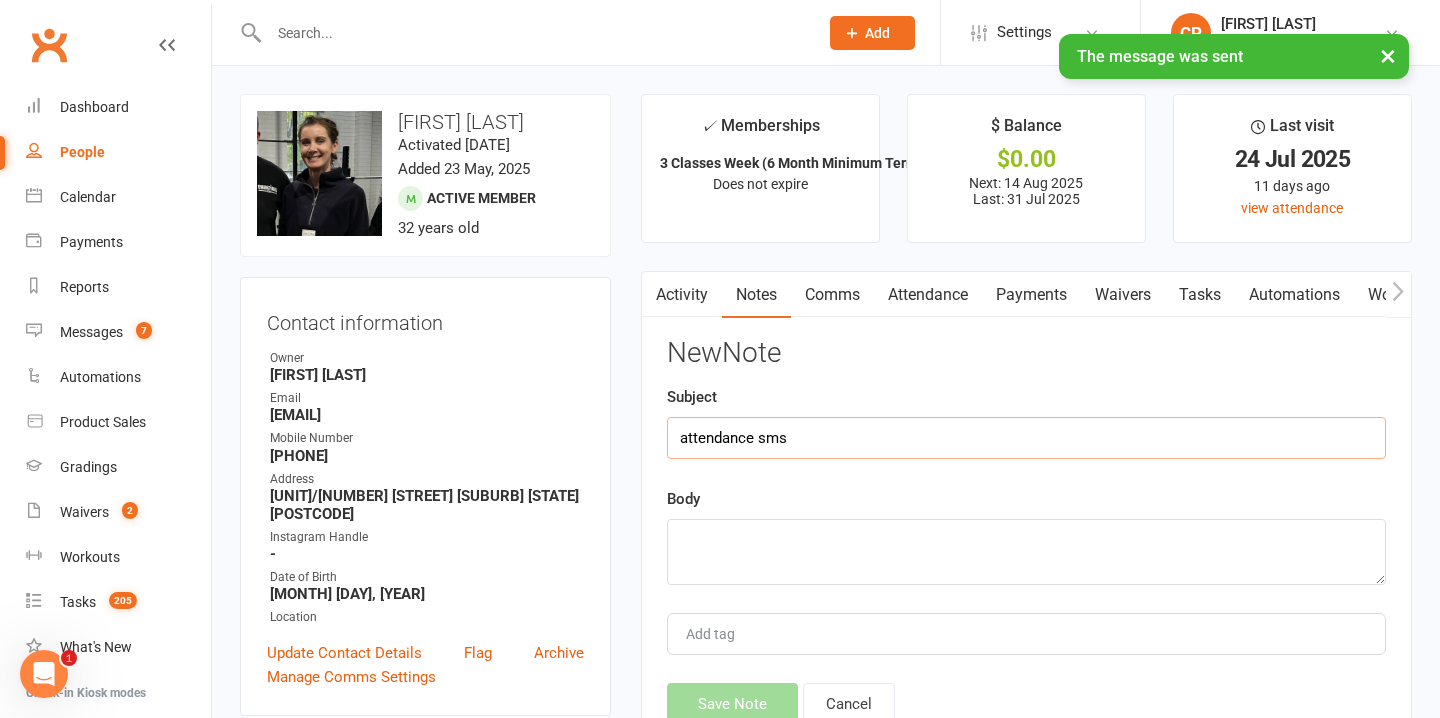 type on "attendance sms" 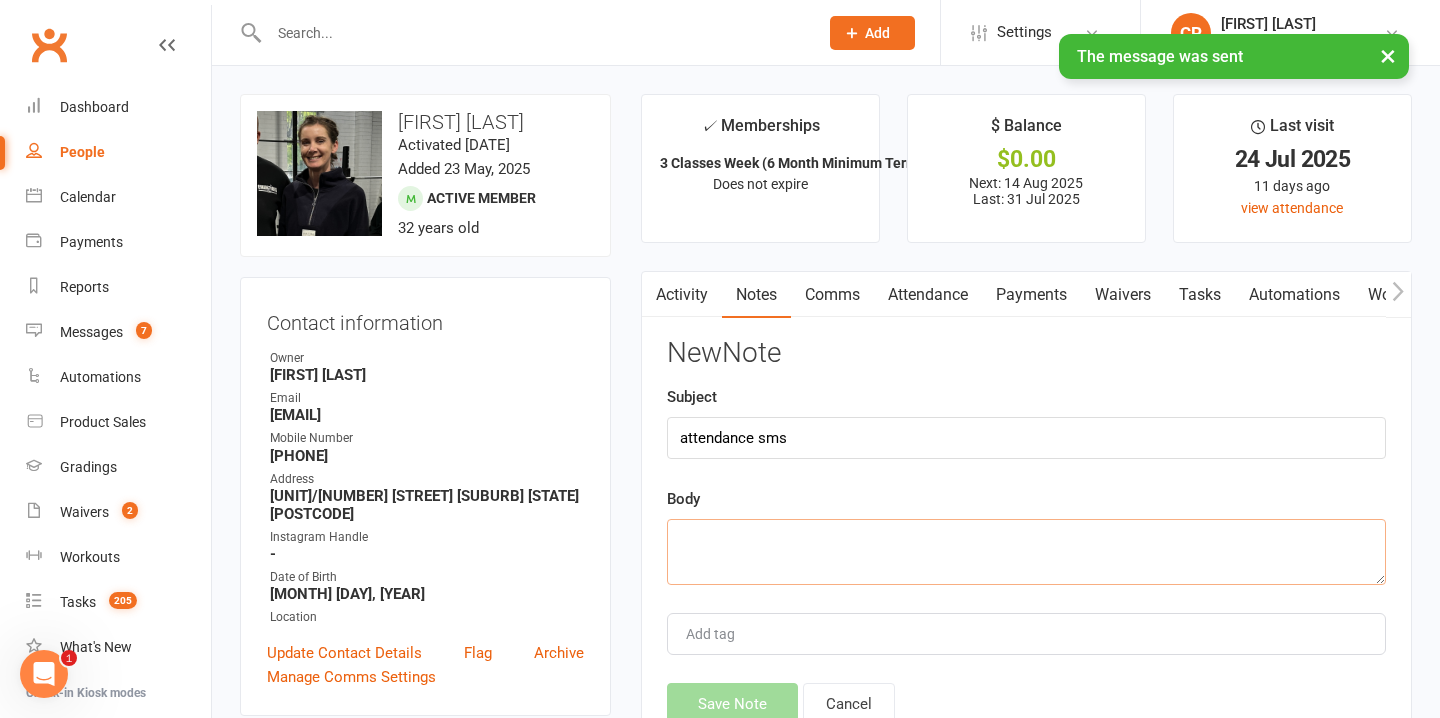 click at bounding box center [1026, 552] 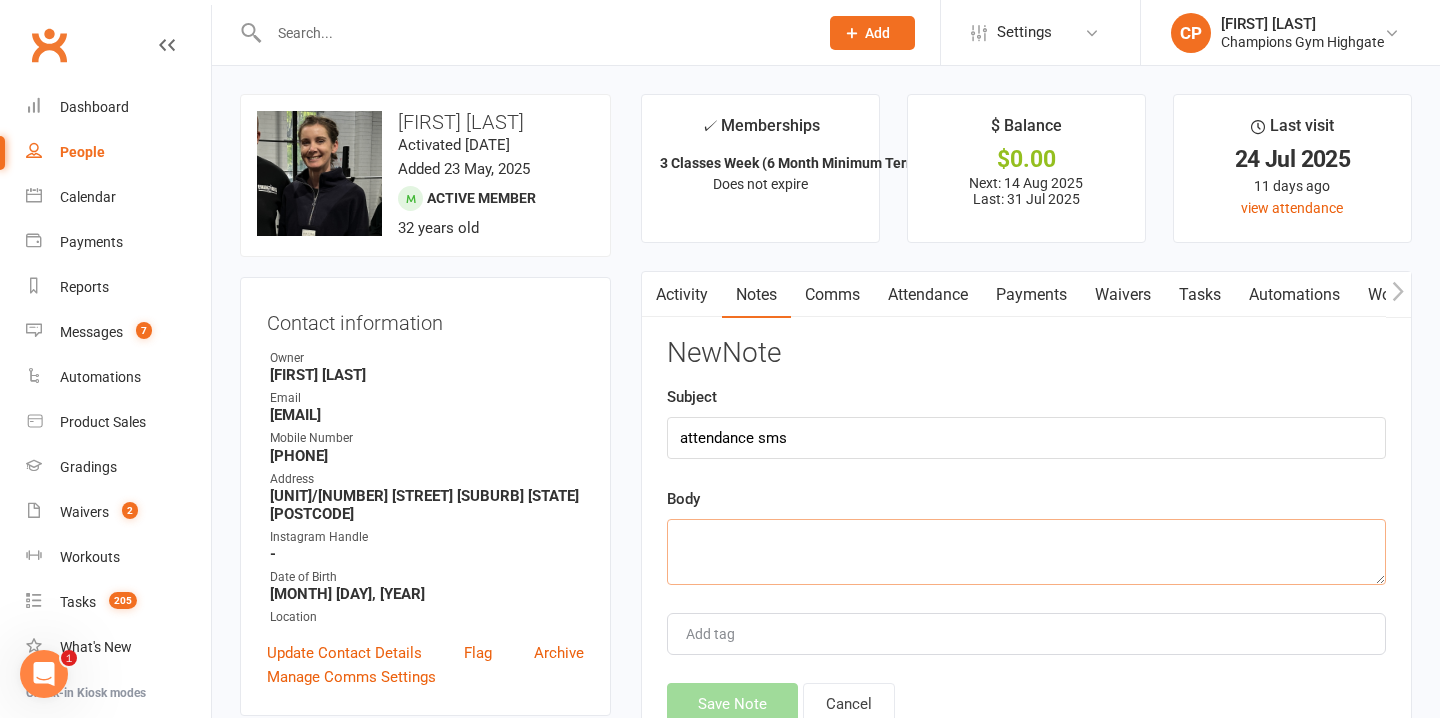 paste on "Hey
{contact-first-name}, 👀 the gym misses you... the pads are starting to gossip. 😅 Let’s get you back in, do you need help restarting?
- Chiara" 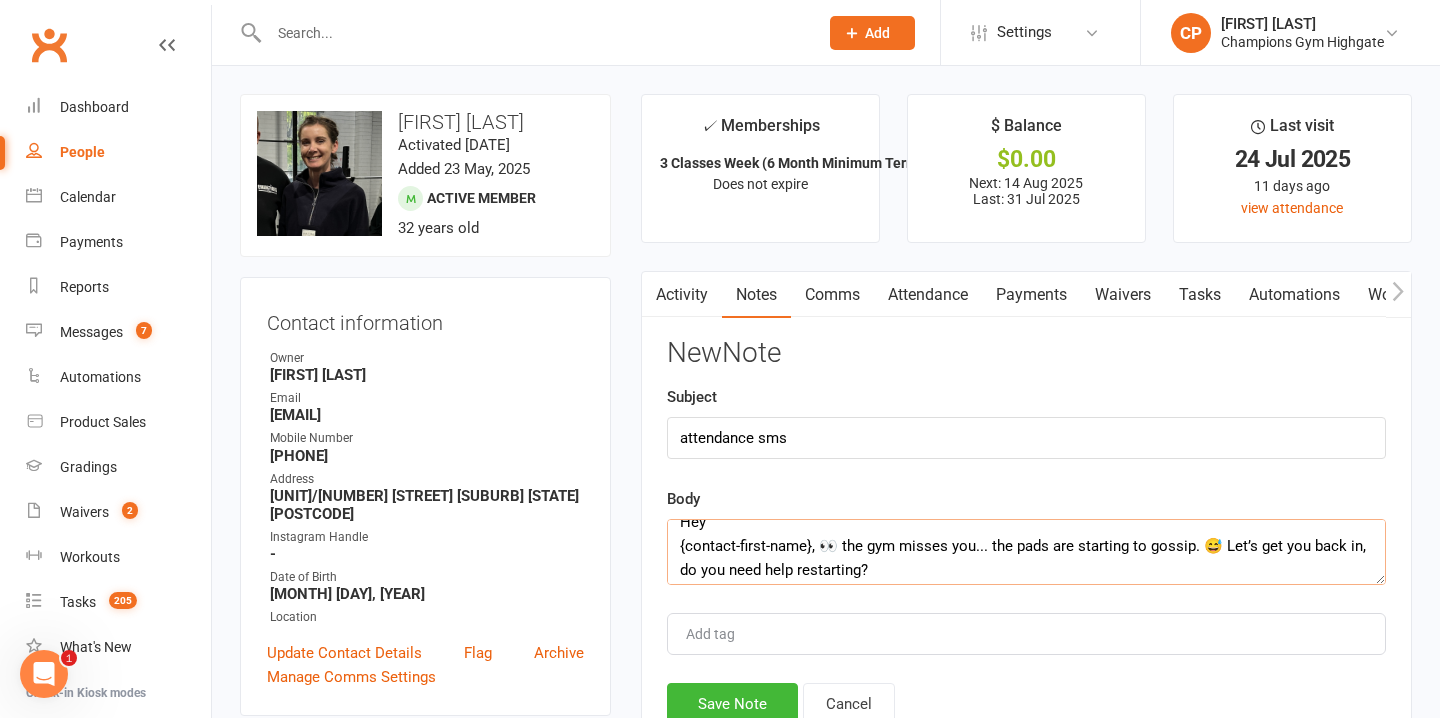 scroll, scrollTop: 19, scrollLeft: 0, axis: vertical 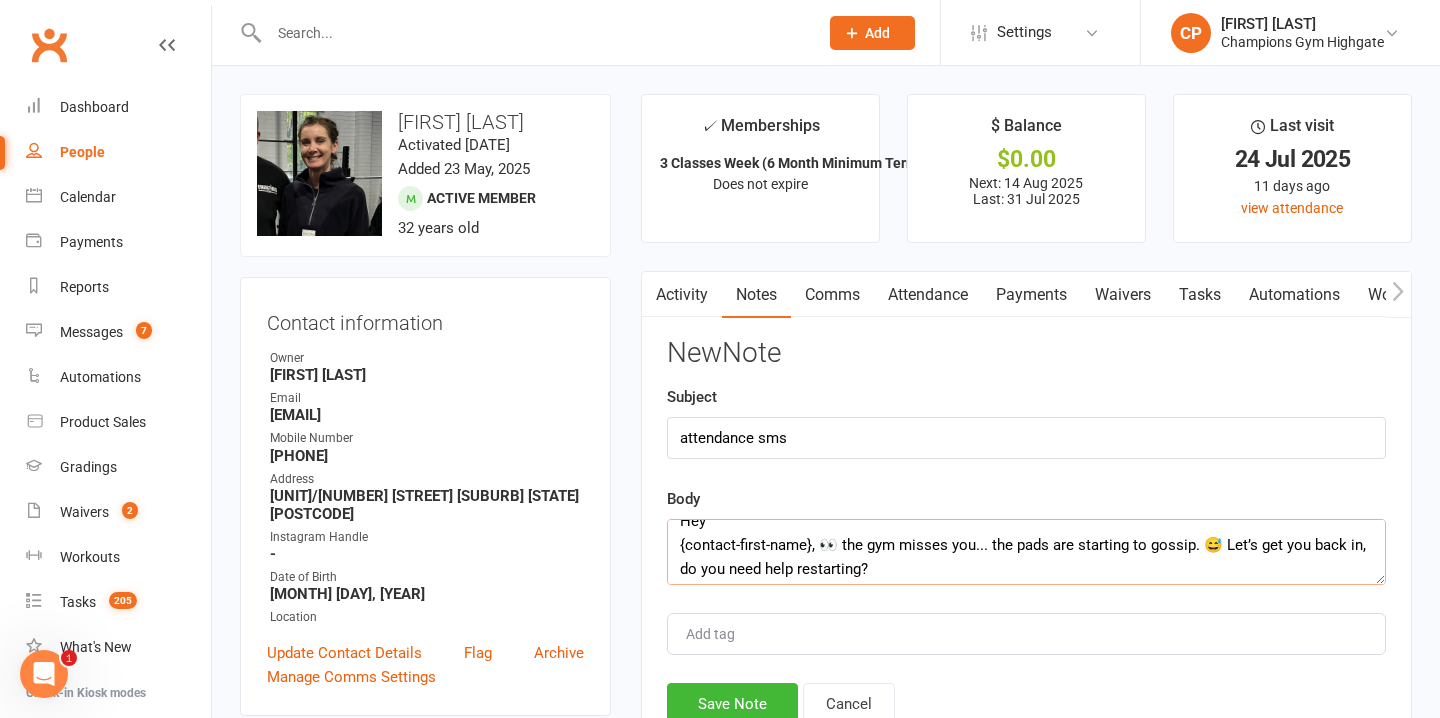 drag, startPoint x: 886, startPoint y: 562, endPoint x: 639, endPoint y: 565, distance: 247.01822 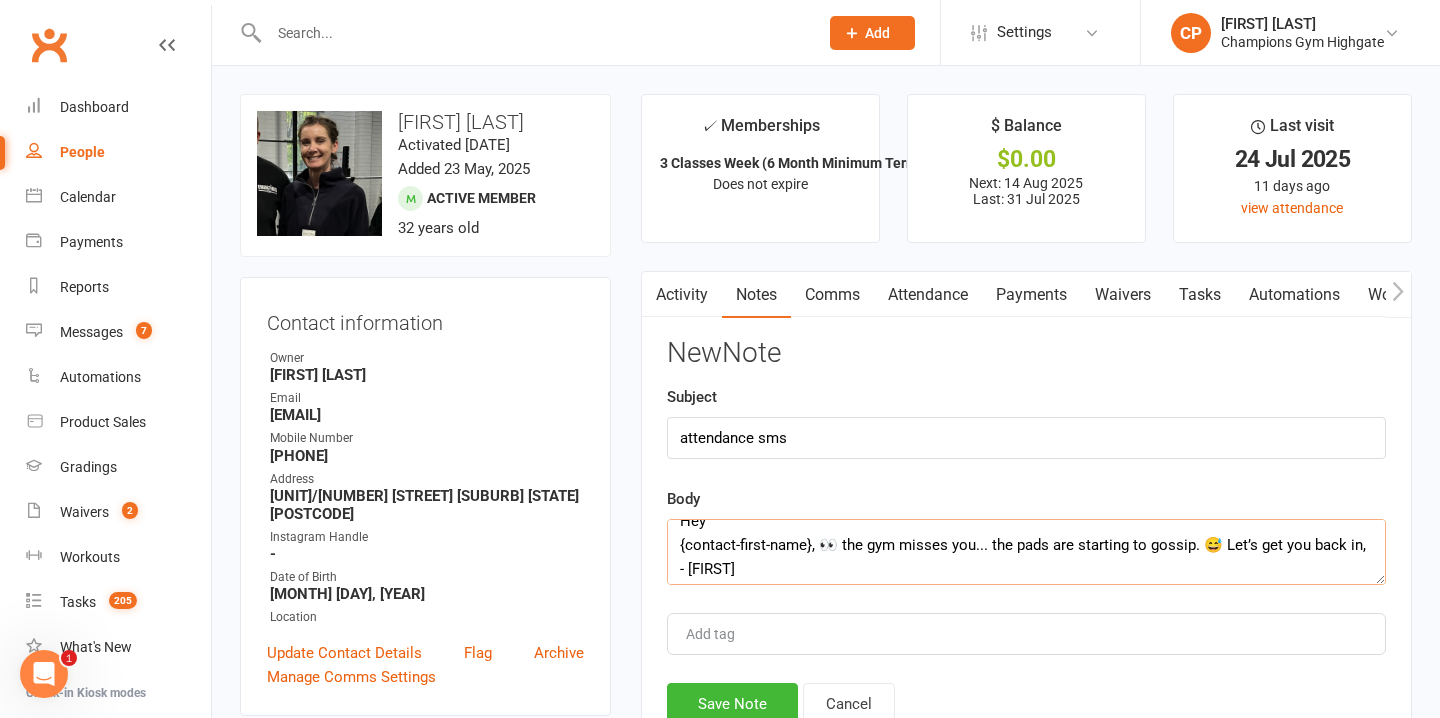drag, startPoint x: 810, startPoint y: 544, endPoint x: 673, endPoint y: 546, distance: 137.0146 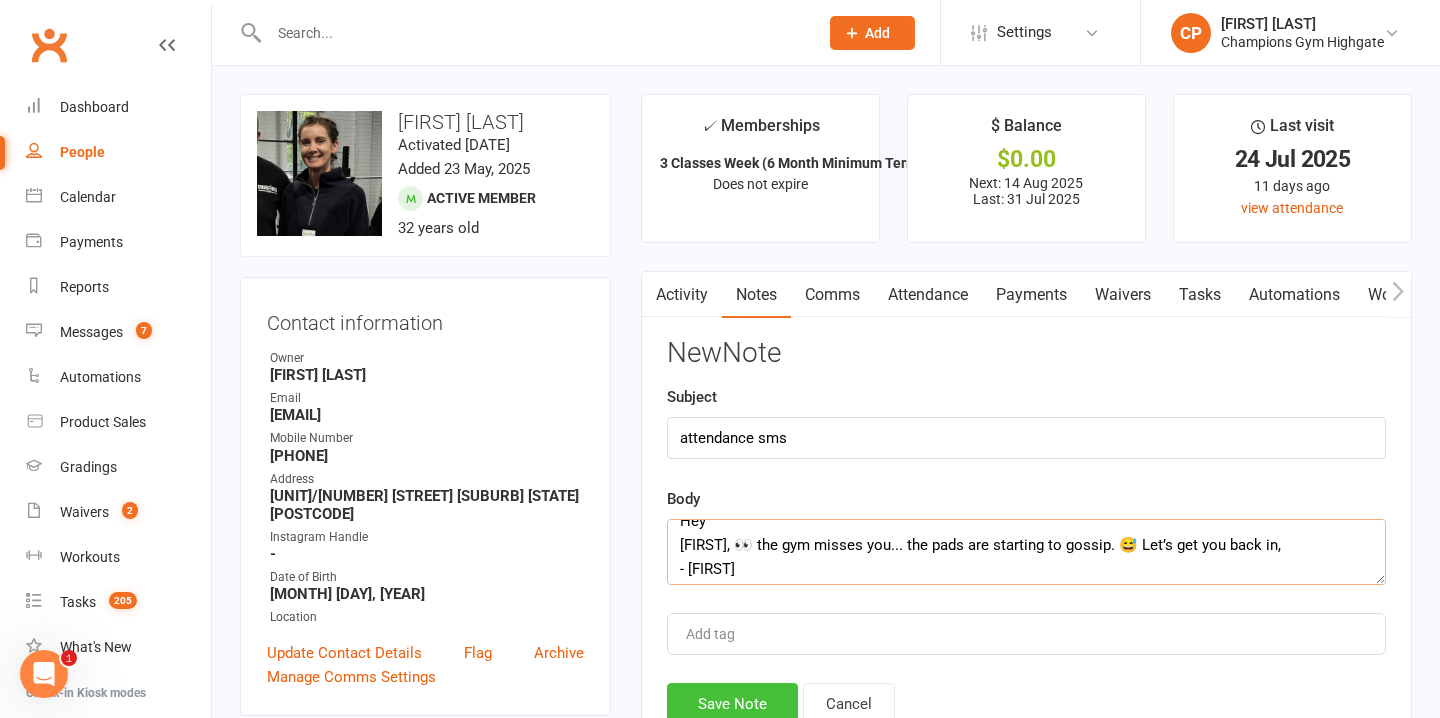 type on "Hey
brooke, 👀 the gym misses you... the pads are starting to gossip. 😅 Let’s get you back in,
- Chiara" 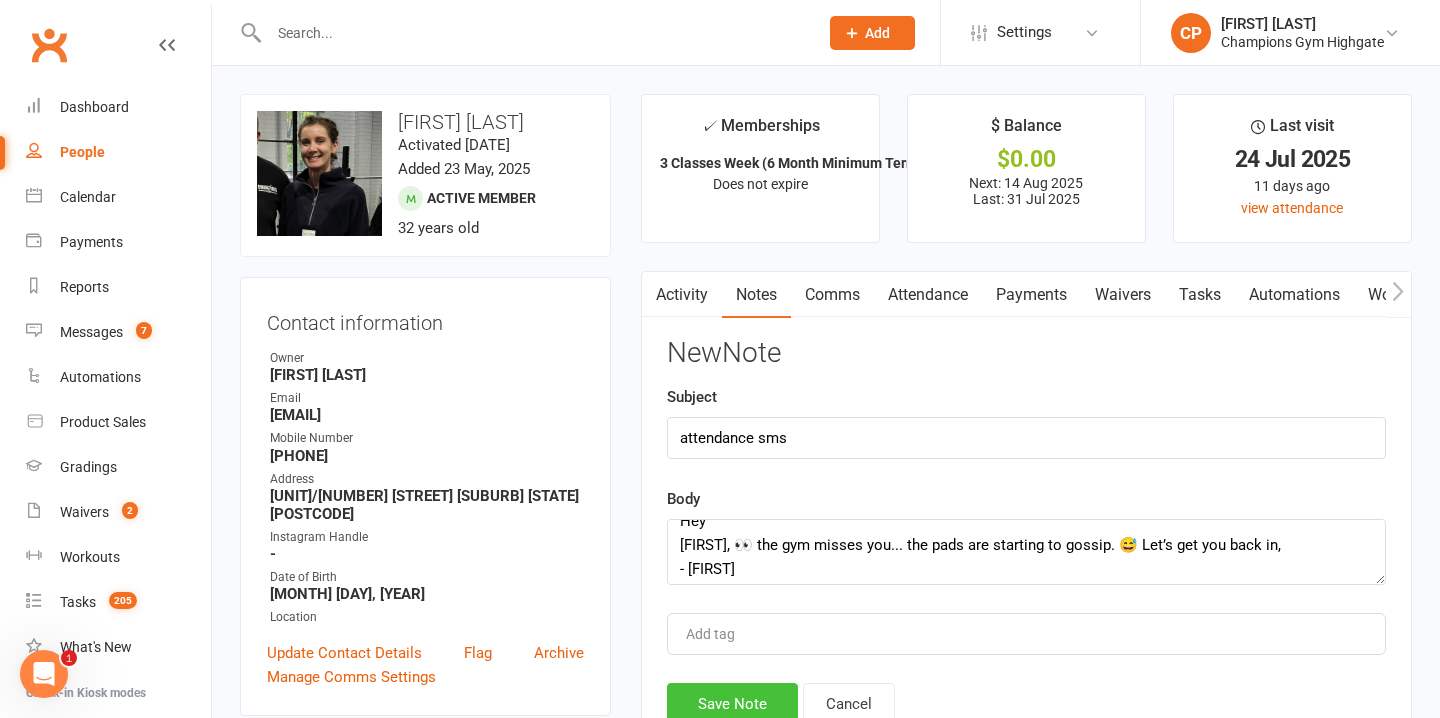 click on "Save Note" at bounding box center [732, 704] 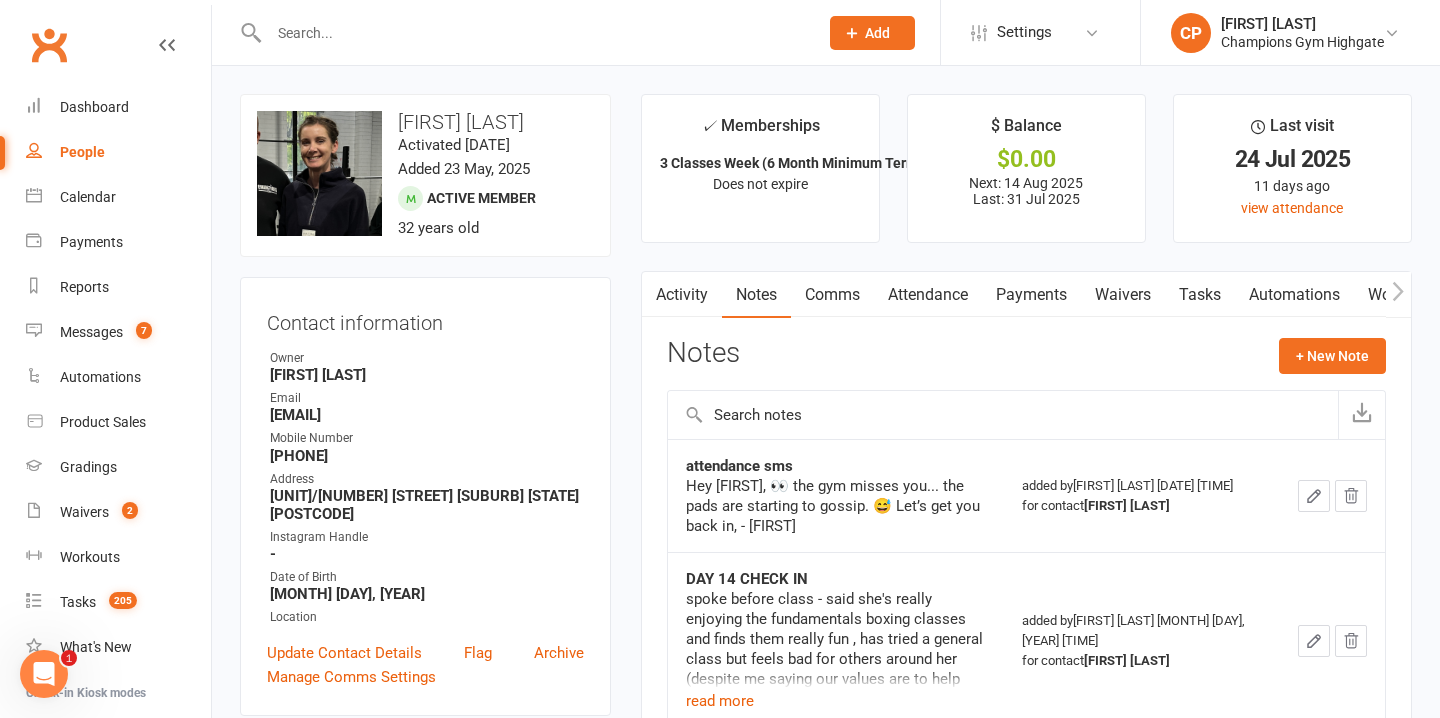 click at bounding box center (533, 33) 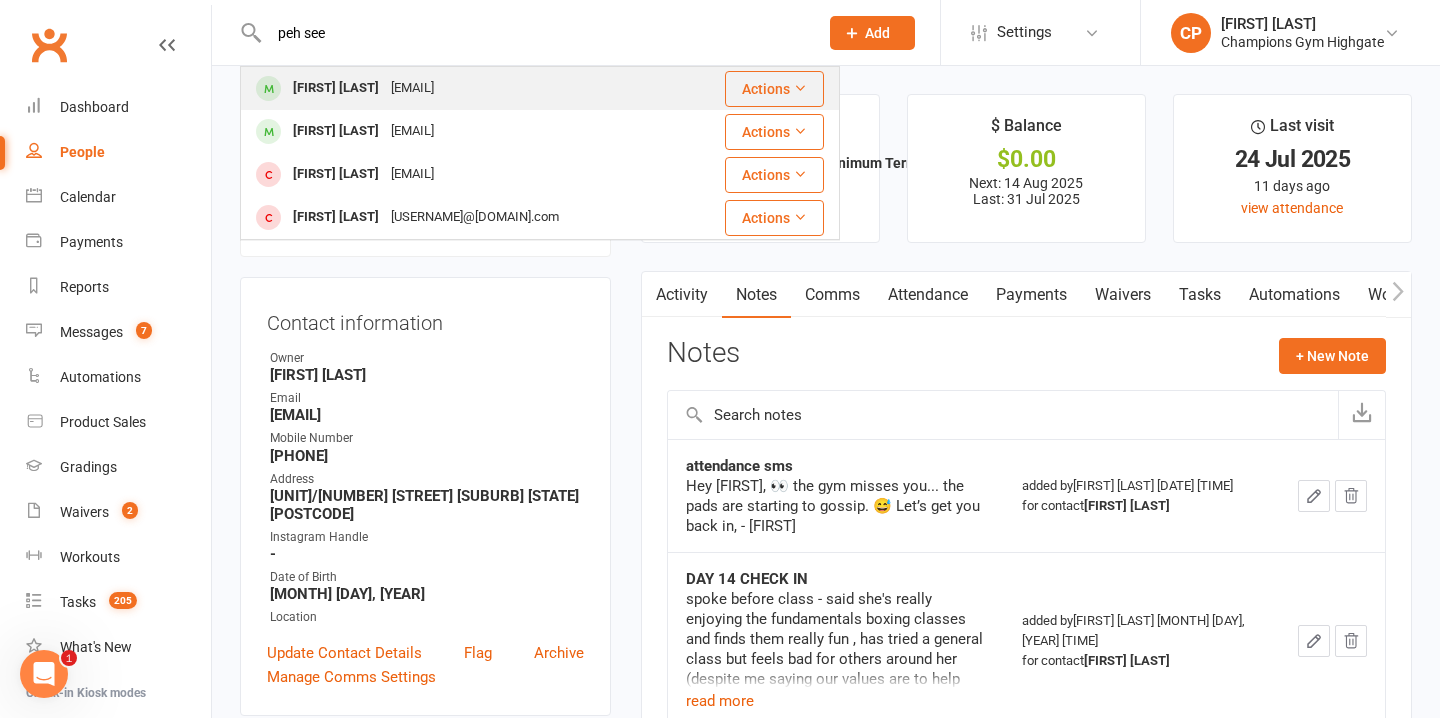 type on "peh see" 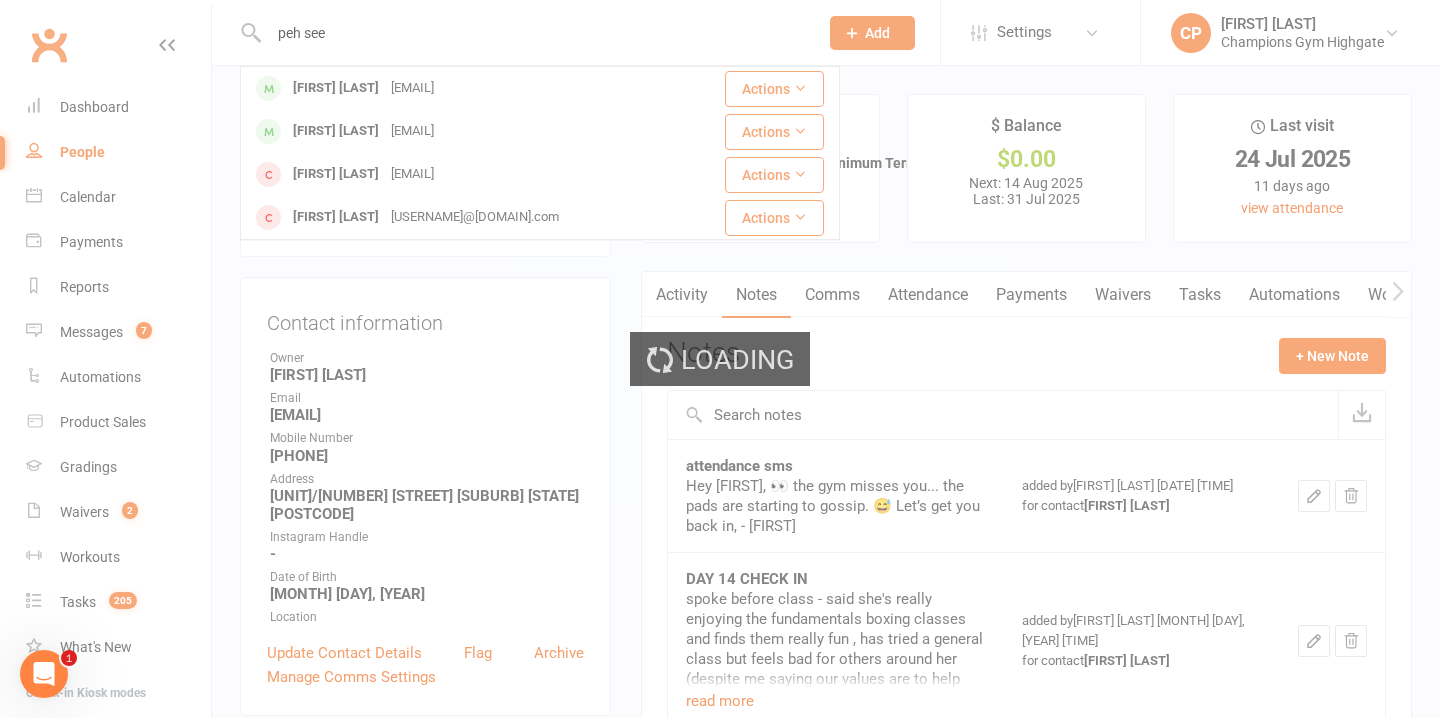 type 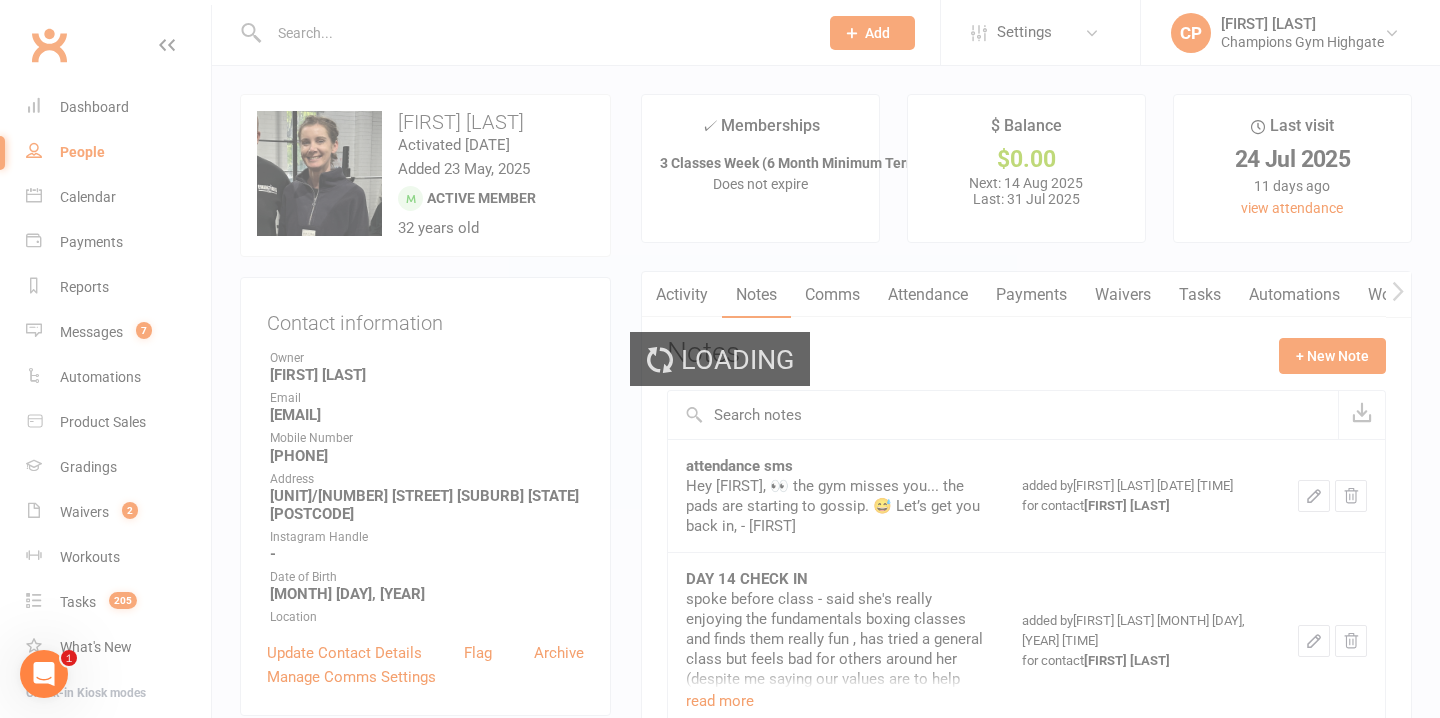 scroll, scrollTop: 67, scrollLeft: 0, axis: vertical 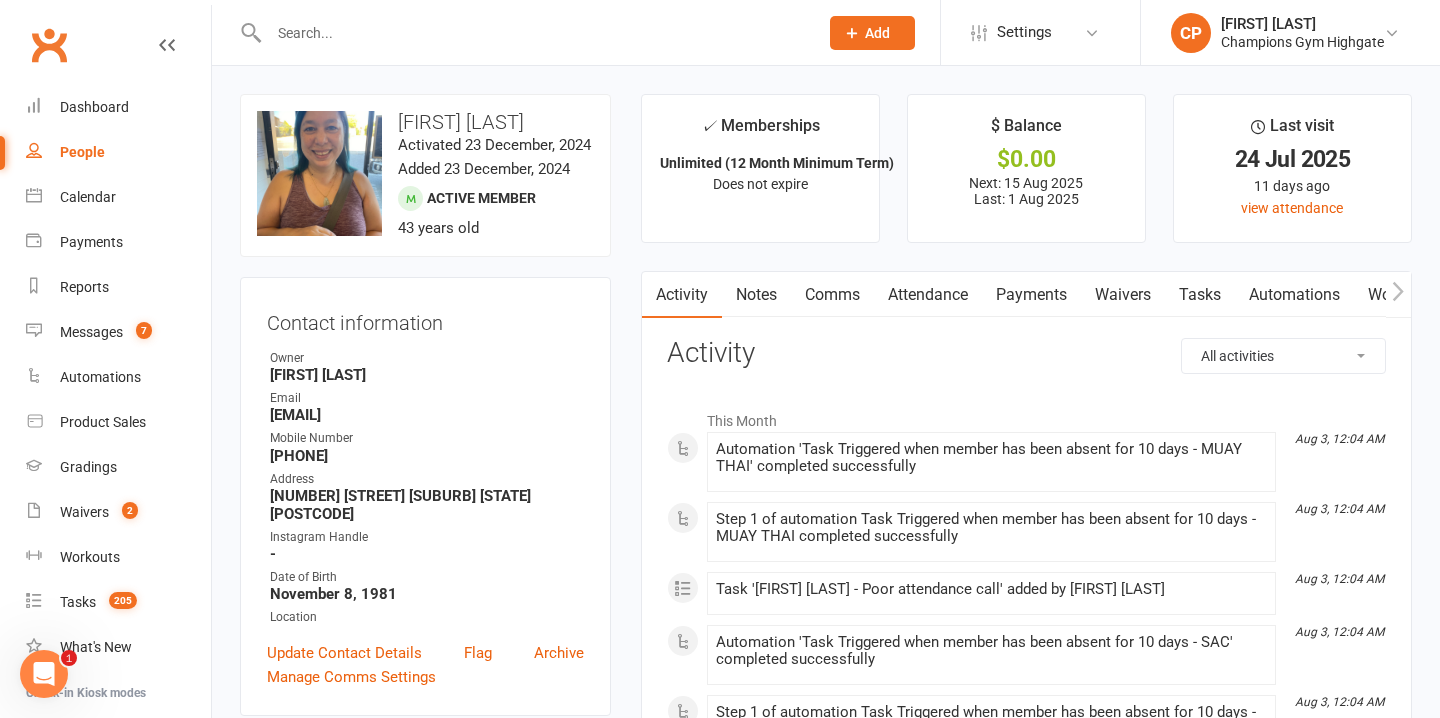 click on "Notes" at bounding box center (756, 295) 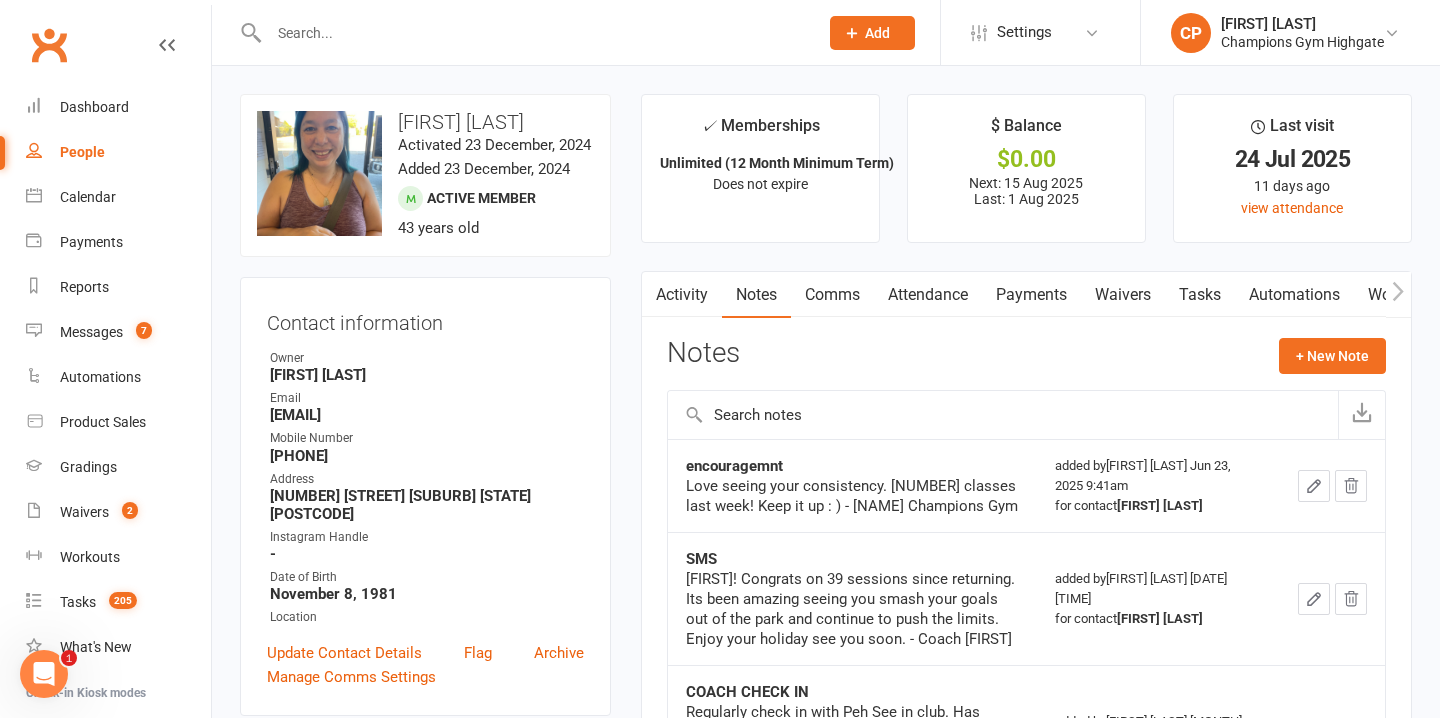click on "Comms" at bounding box center [832, 295] 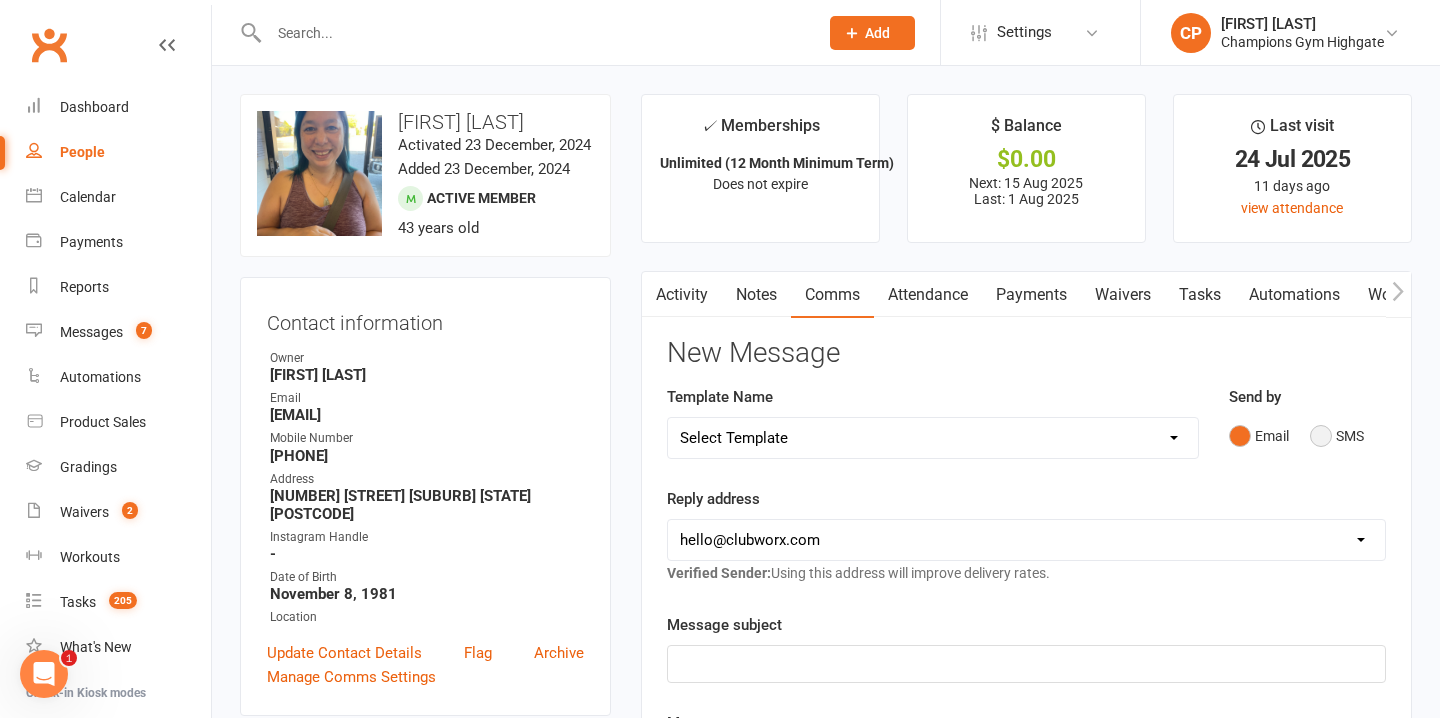 click on "SMS" at bounding box center (1337, 436) 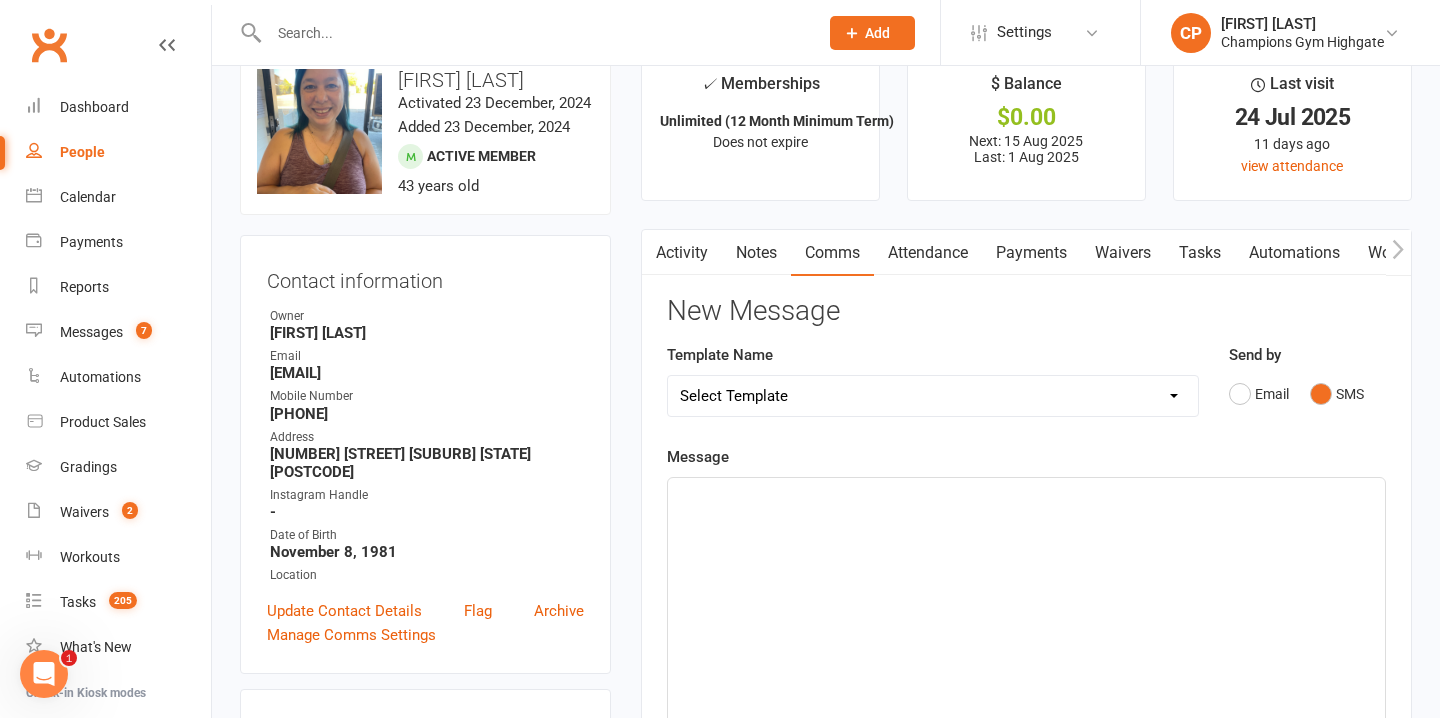 scroll, scrollTop: 73, scrollLeft: 0, axis: vertical 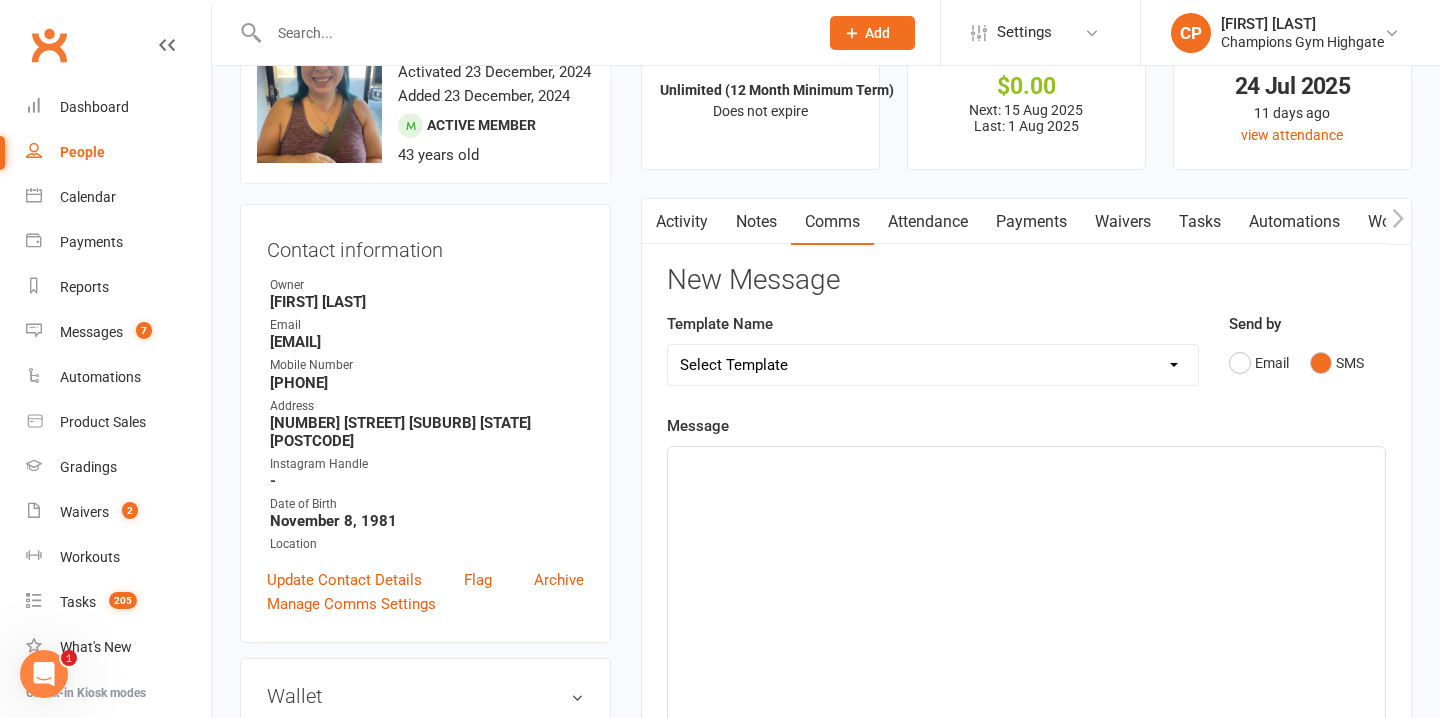 click on "﻿" 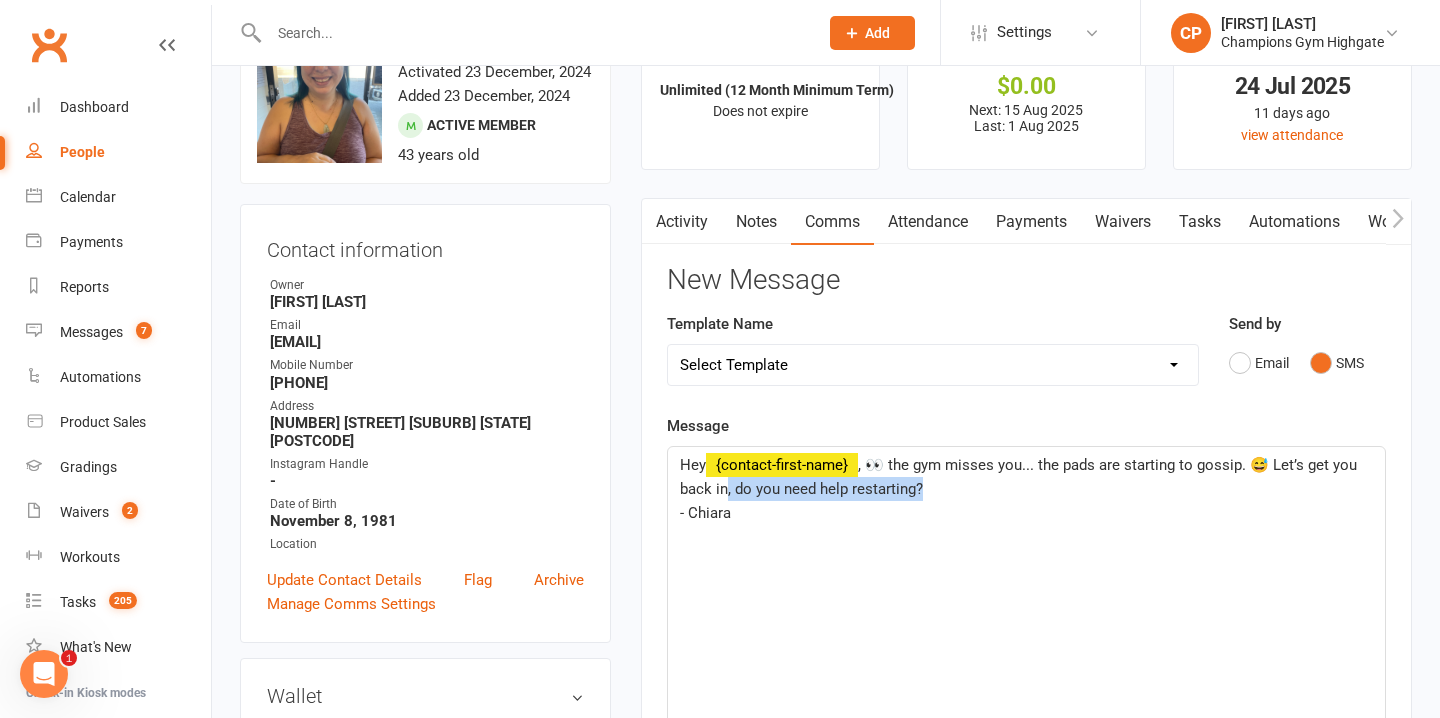 drag, startPoint x: 958, startPoint y: 500, endPoint x: 727, endPoint y: 498, distance: 231.00865 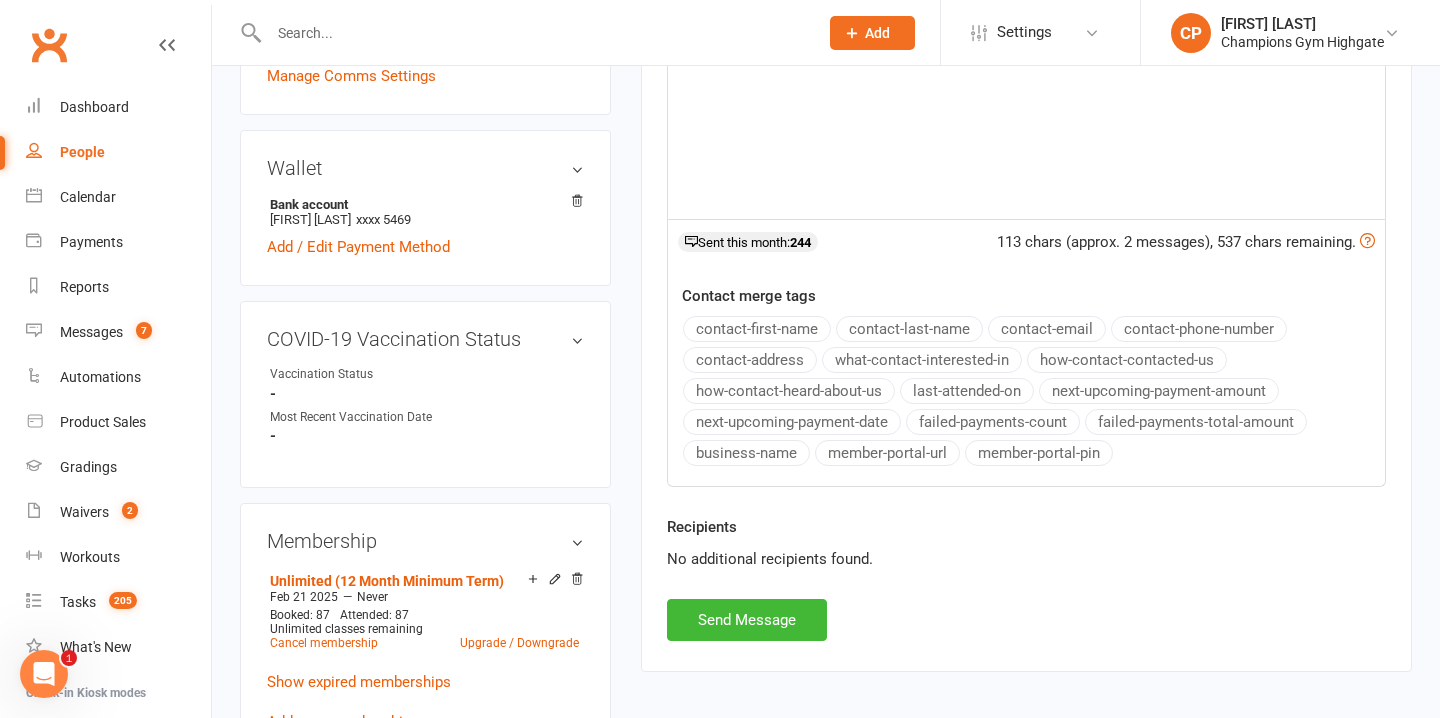 scroll, scrollTop: 602, scrollLeft: 0, axis: vertical 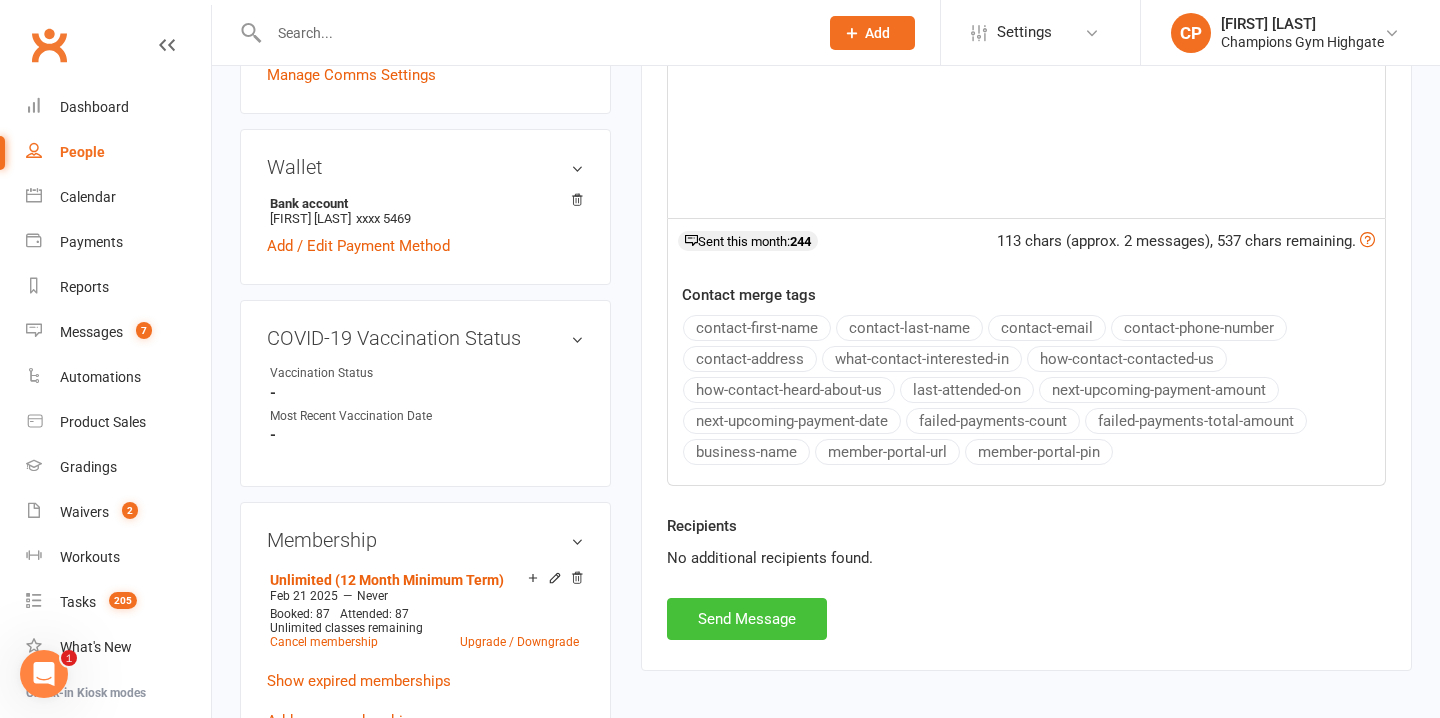 click on "Send Message" at bounding box center [747, 619] 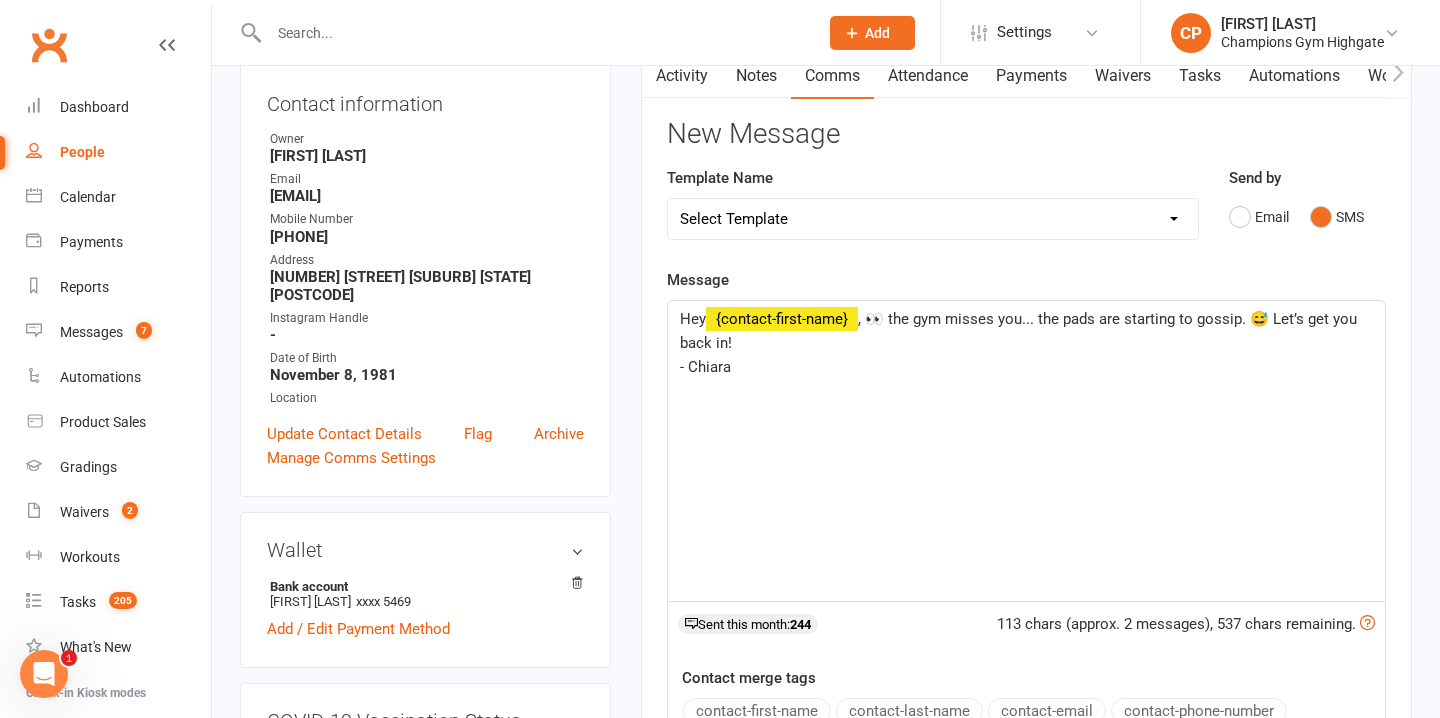 scroll, scrollTop: 0, scrollLeft: 0, axis: both 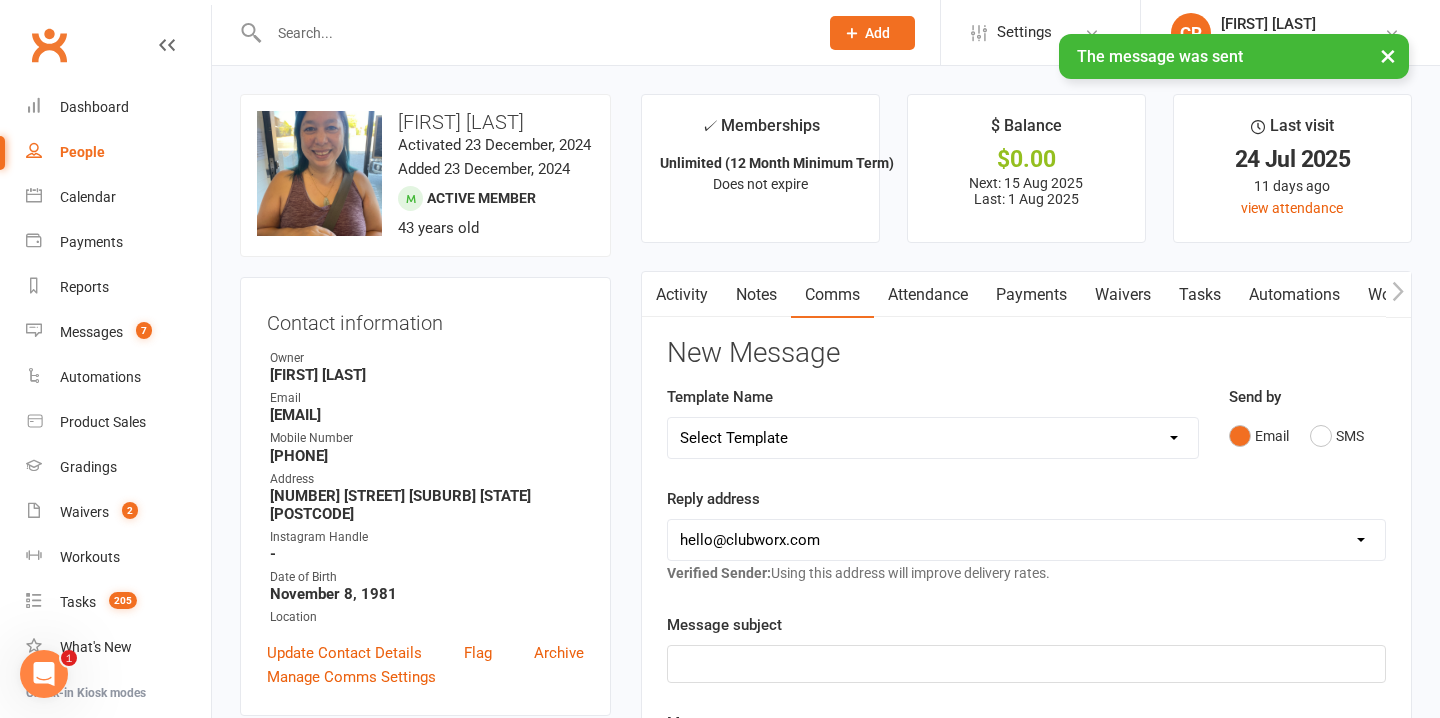 click on "Notes" at bounding box center (756, 295) 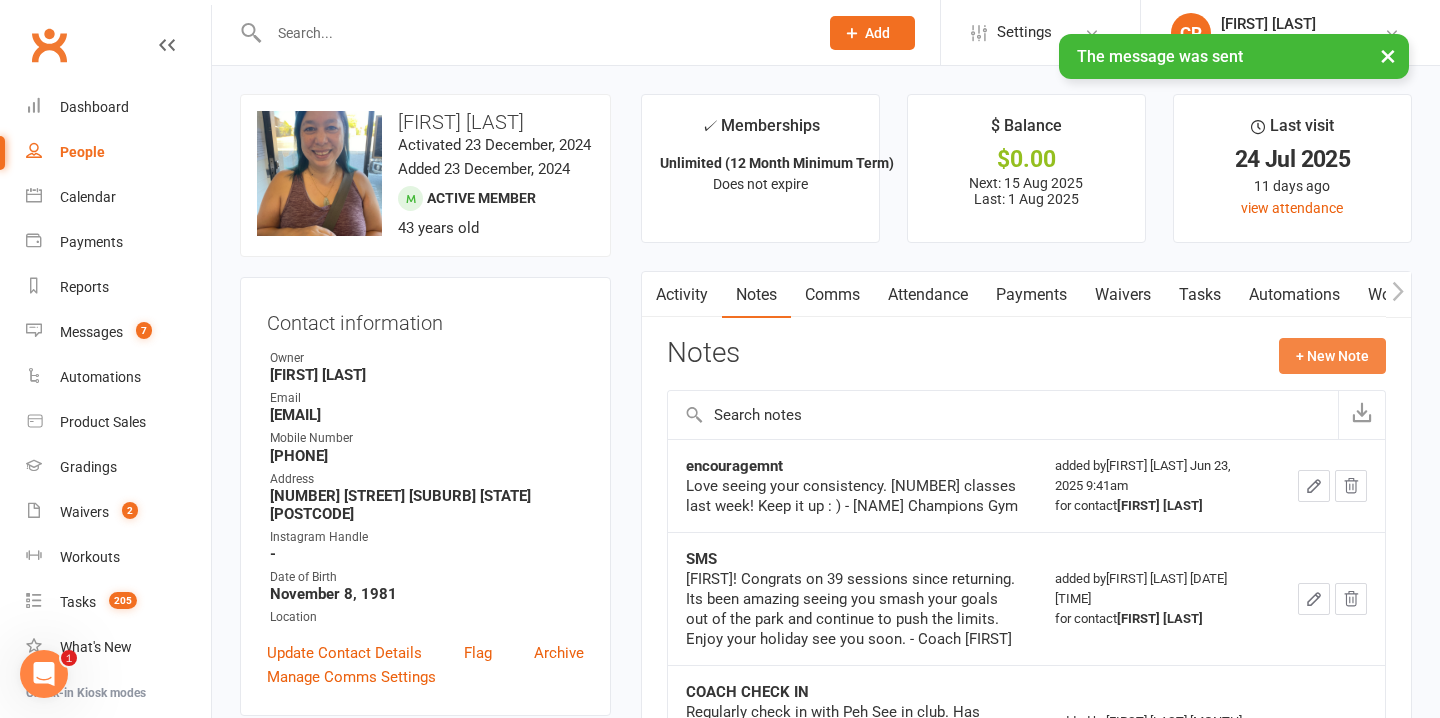 click on "+ New Note" at bounding box center (1332, 356) 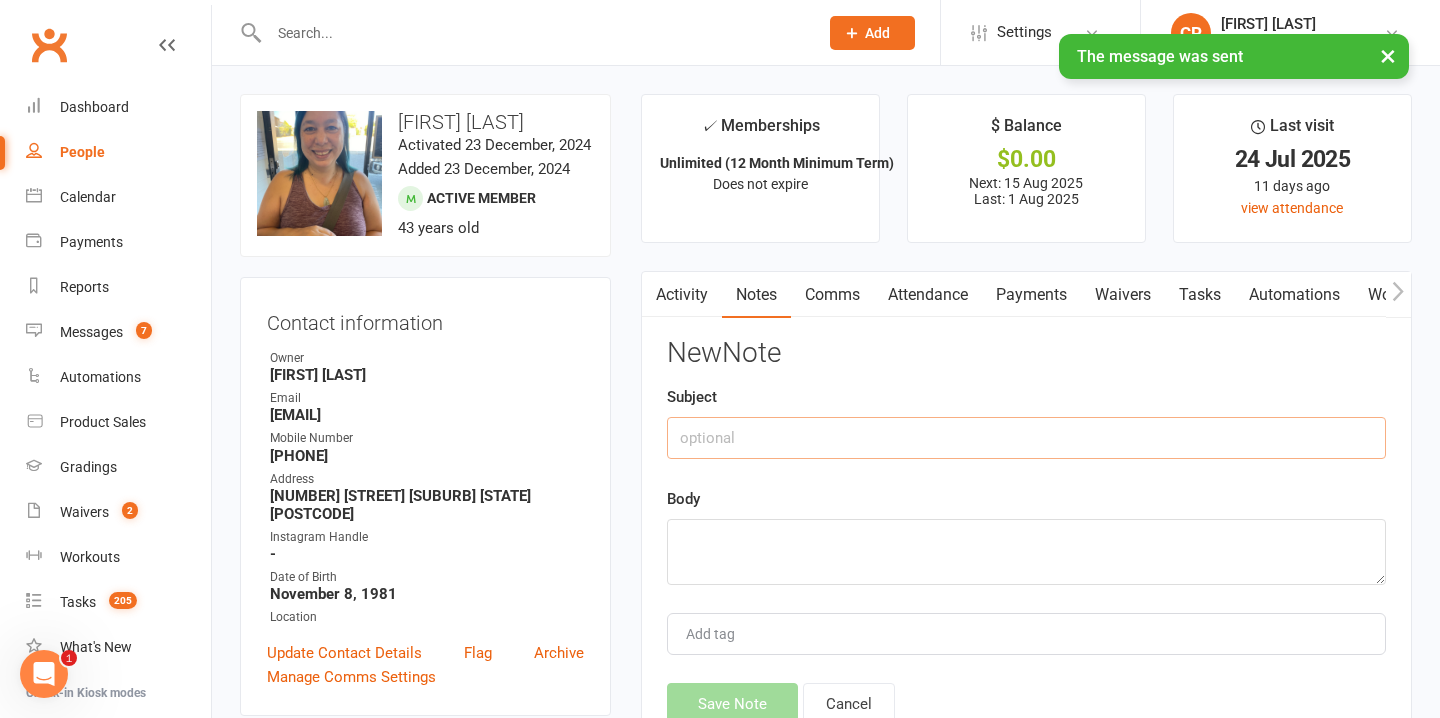 click at bounding box center (1026, 438) 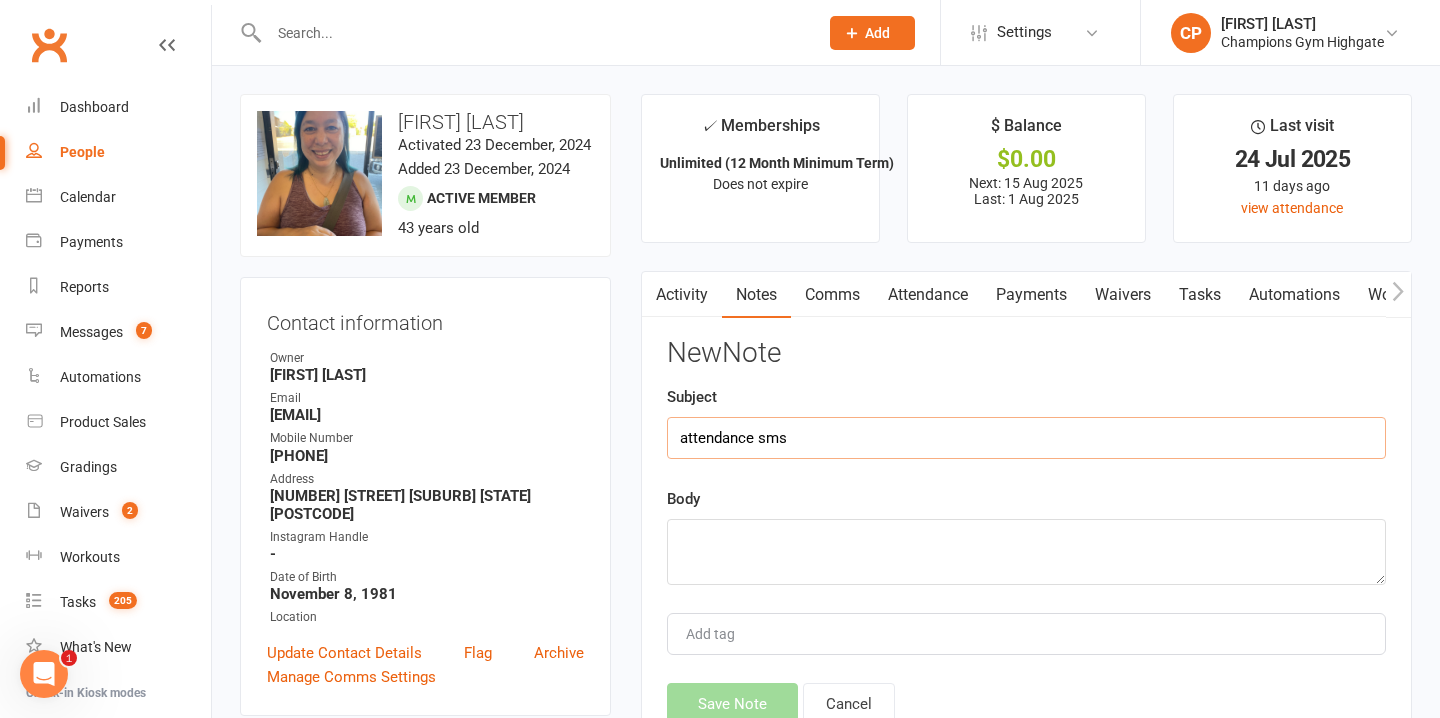 type on "attendance sms" 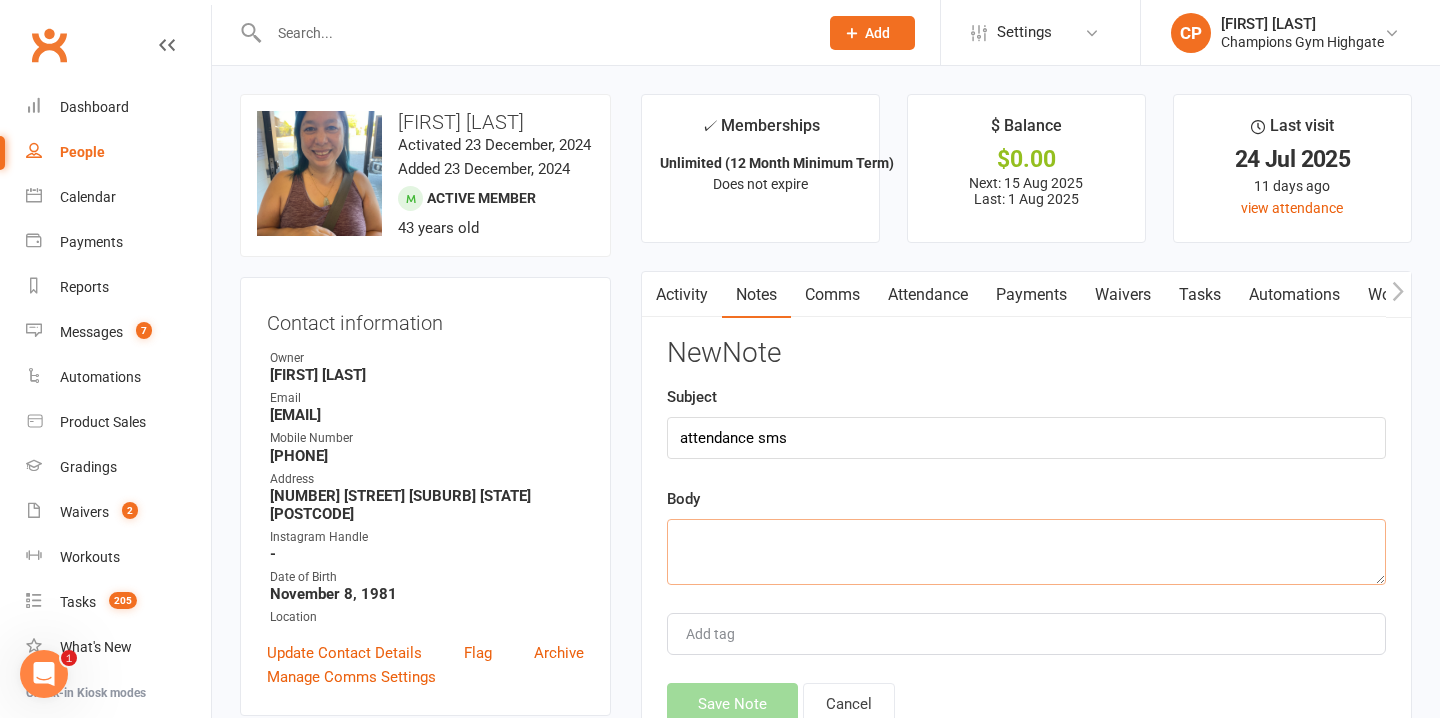click at bounding box center [1026, 552] 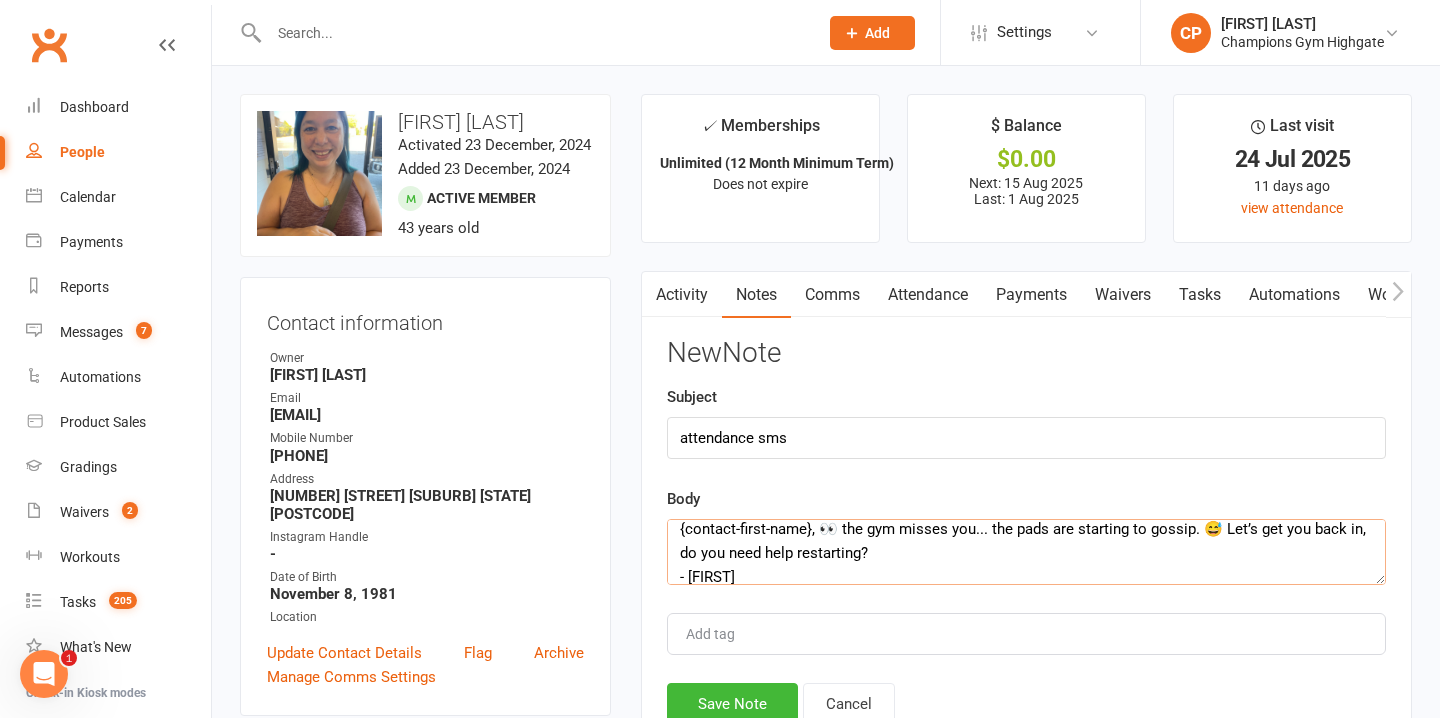 scroll, scrollTop: 55, scrollLeft: 0, axis: vertical 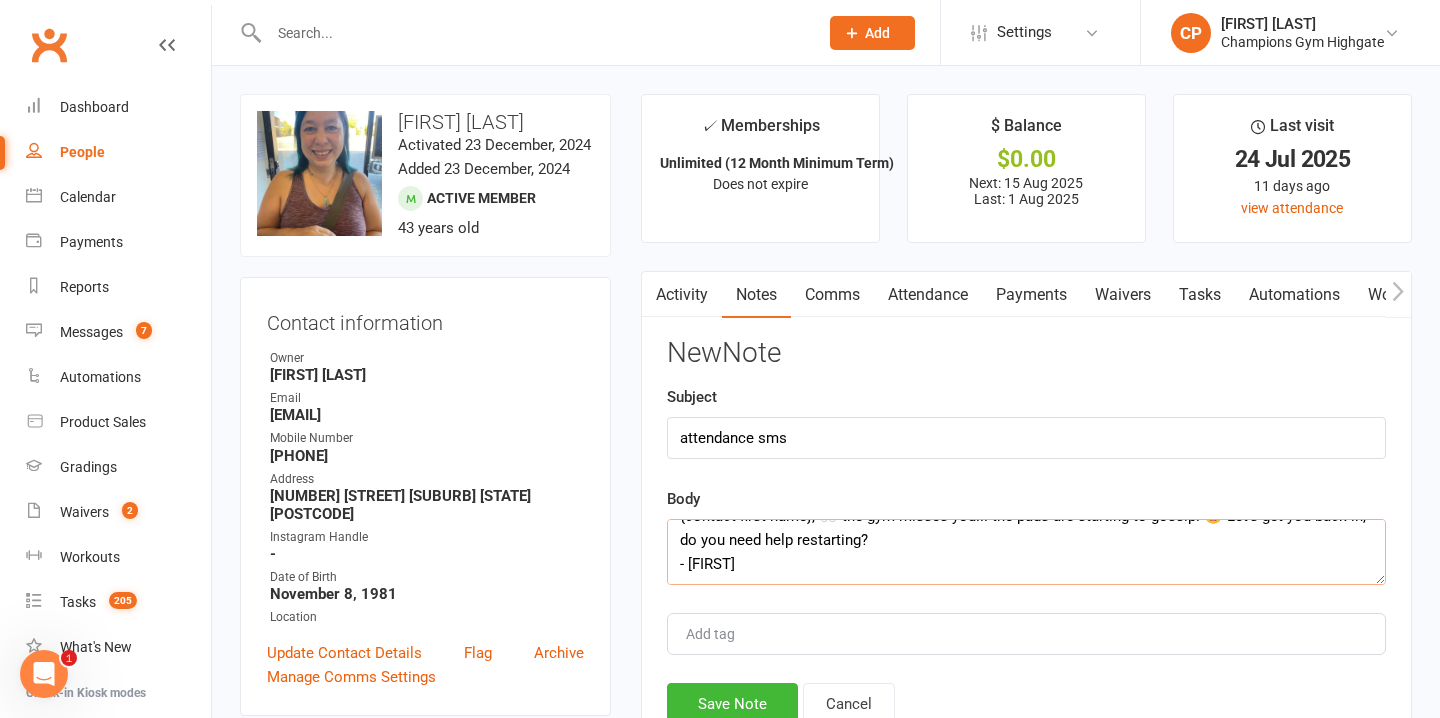 drag, startPoint x: 893, startPoint y: 526, endPoint x: 675, endPoint y: 545, distance: 218.82642 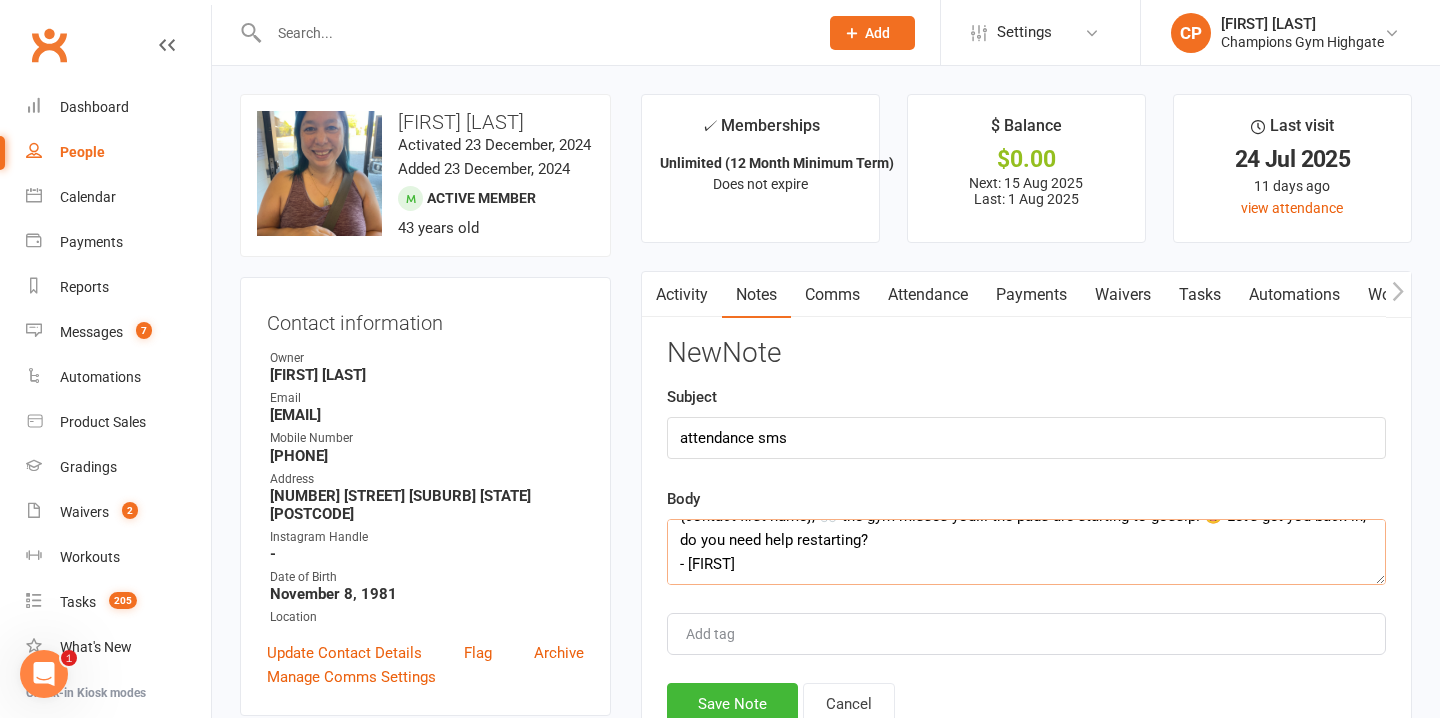 drag, startPoint x: 883, startPoint y: 543, endPoint x: 679, endPoint y: 535, distance: 204.1568 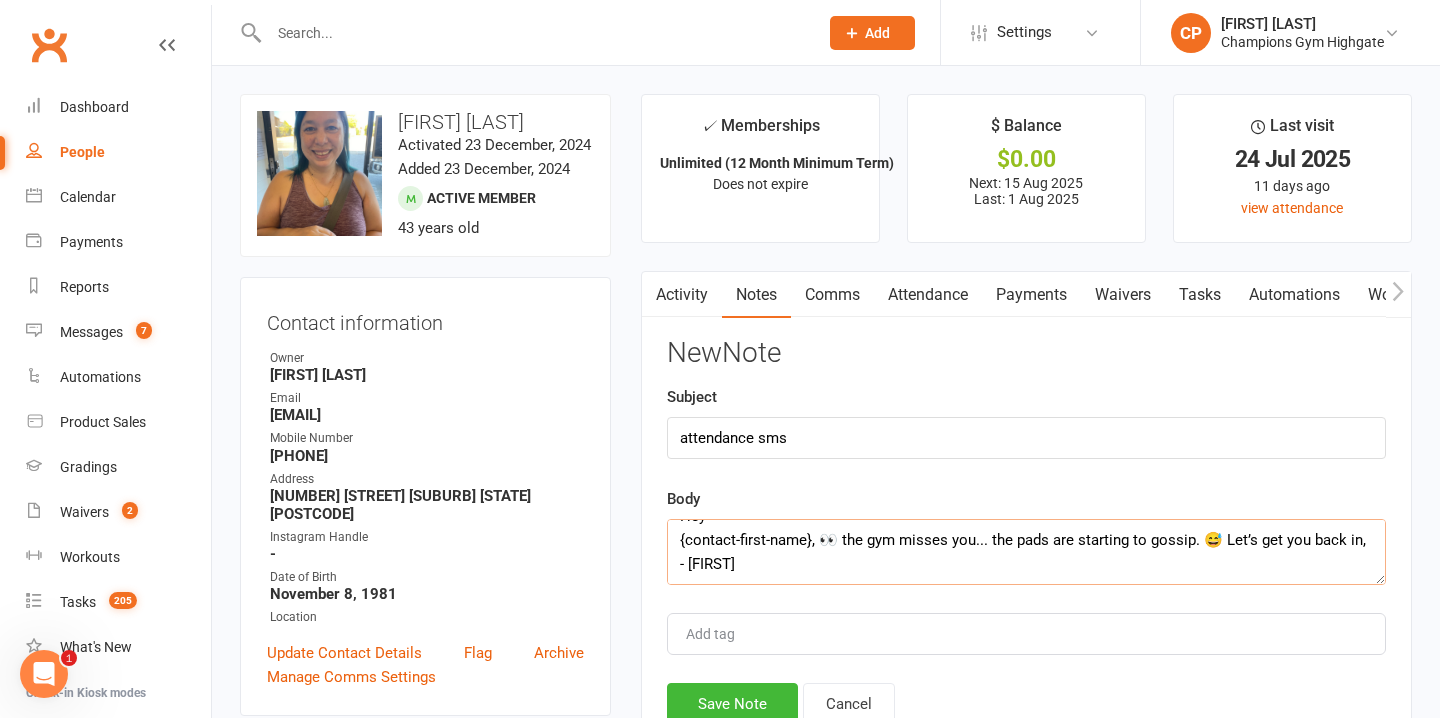 scroll, scrollTop: 34, scrollLeft: 0, axis: vertical 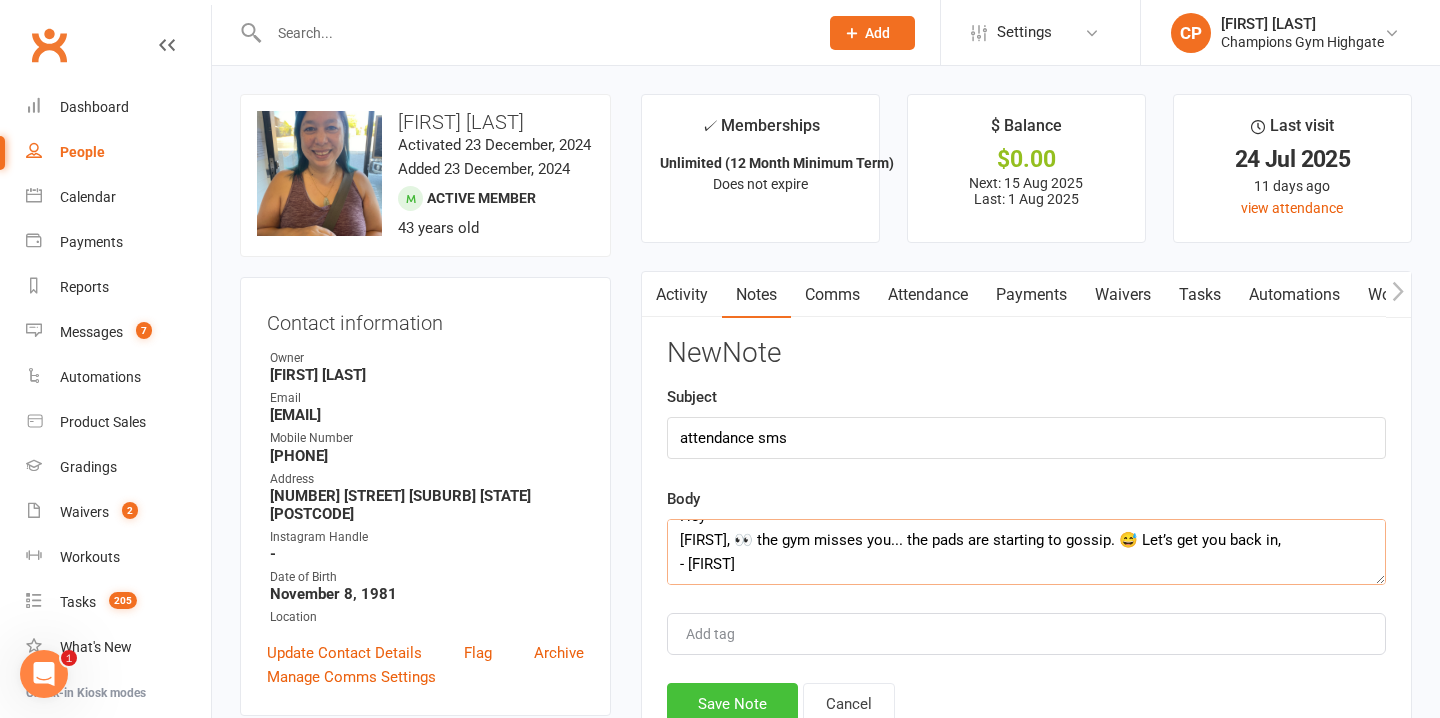 type on "Hey
peh see, 👀 the gym misses you... the pads are starting to gossip. 😅 Let’s get you back in,
- Chiara" 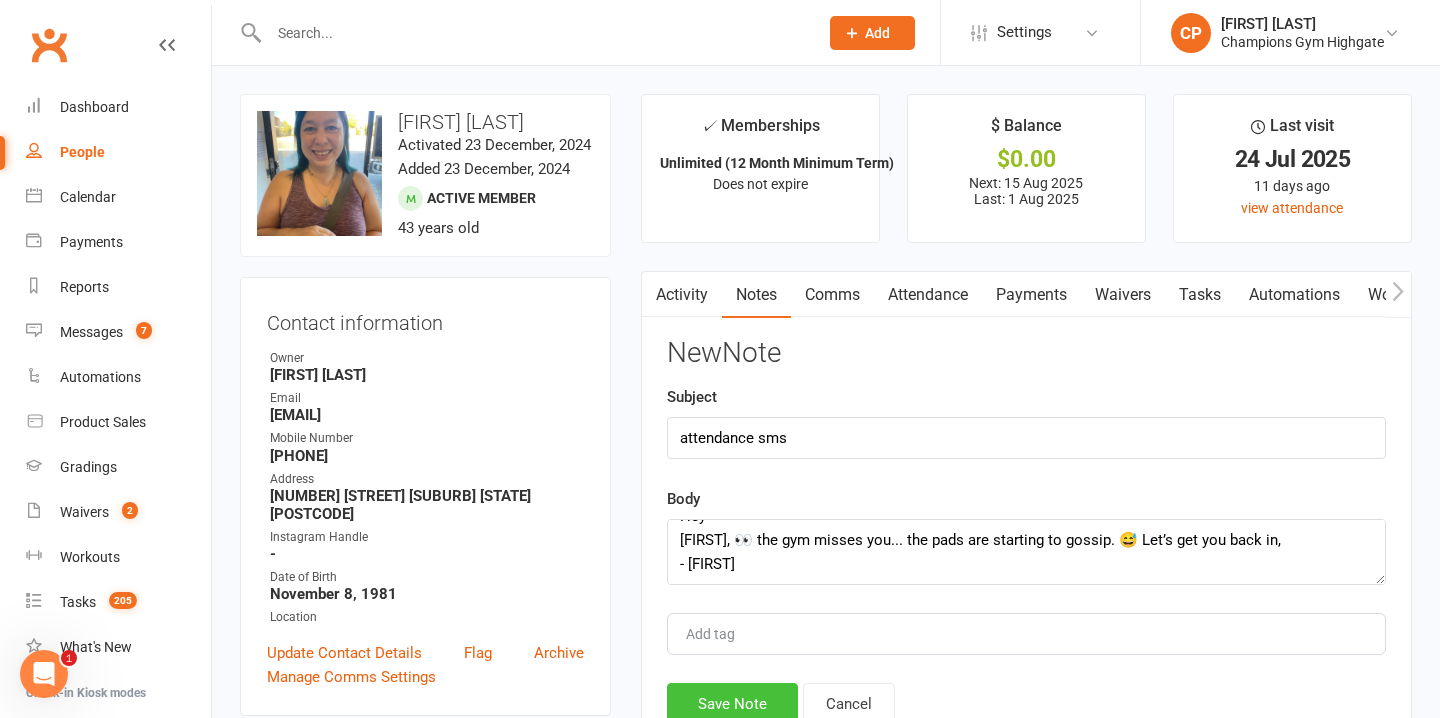 click on "Save Note" at bounding box center (732, 704) 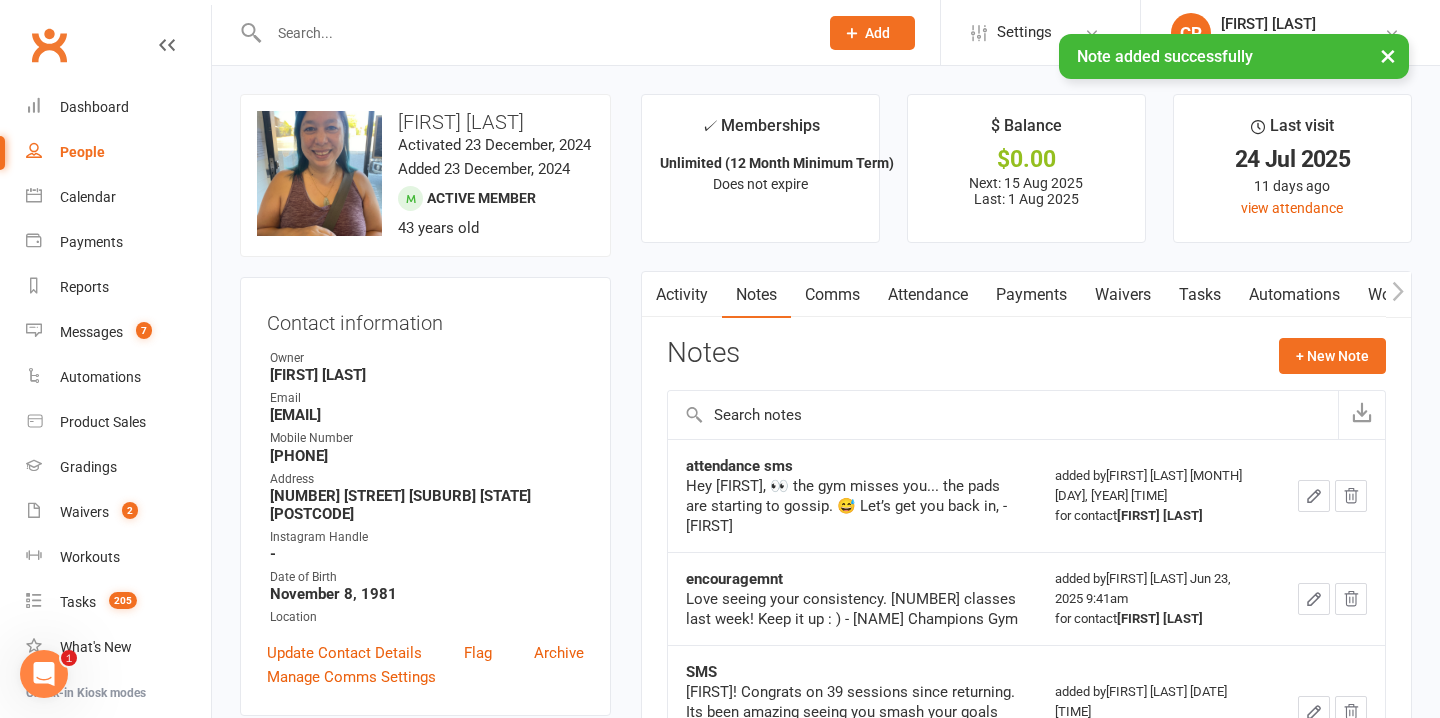 click on "Activity" at bounding box center [682, 295] 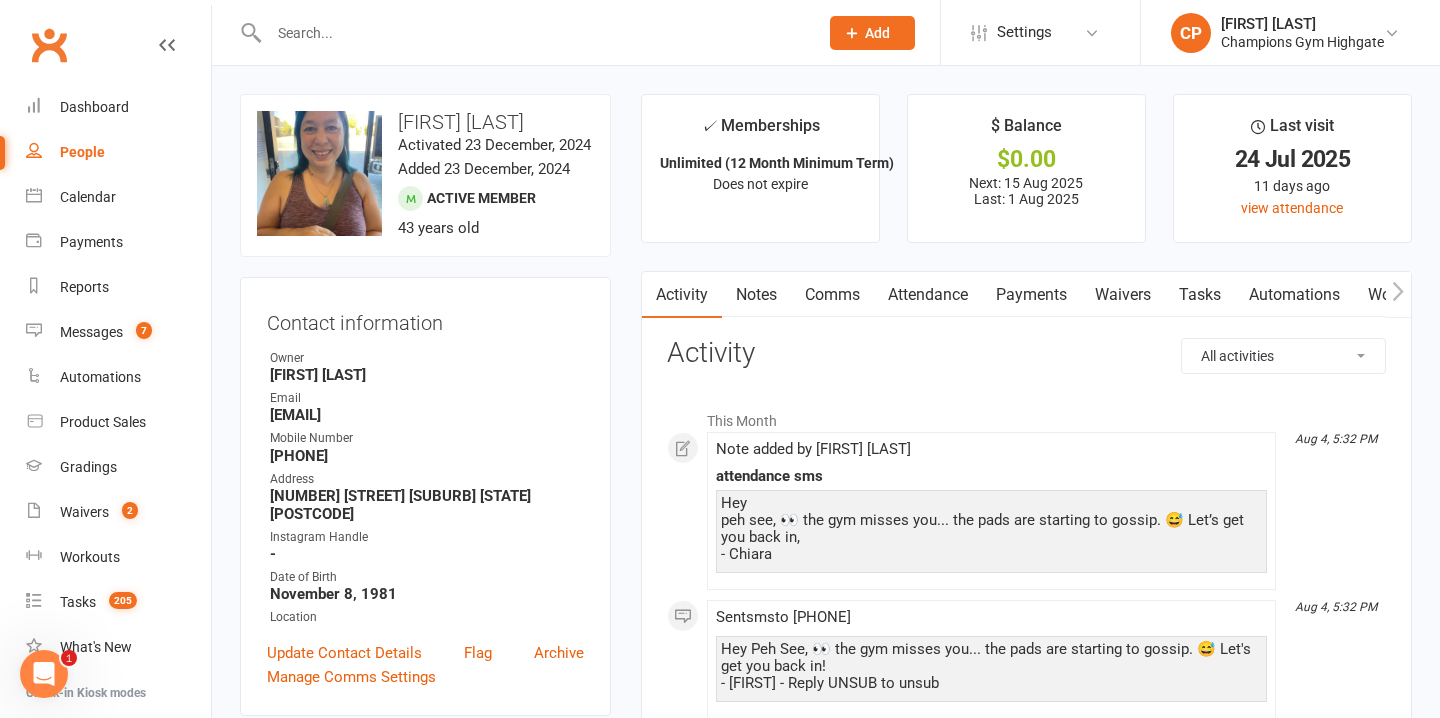 click at bounding box center (533, 33) 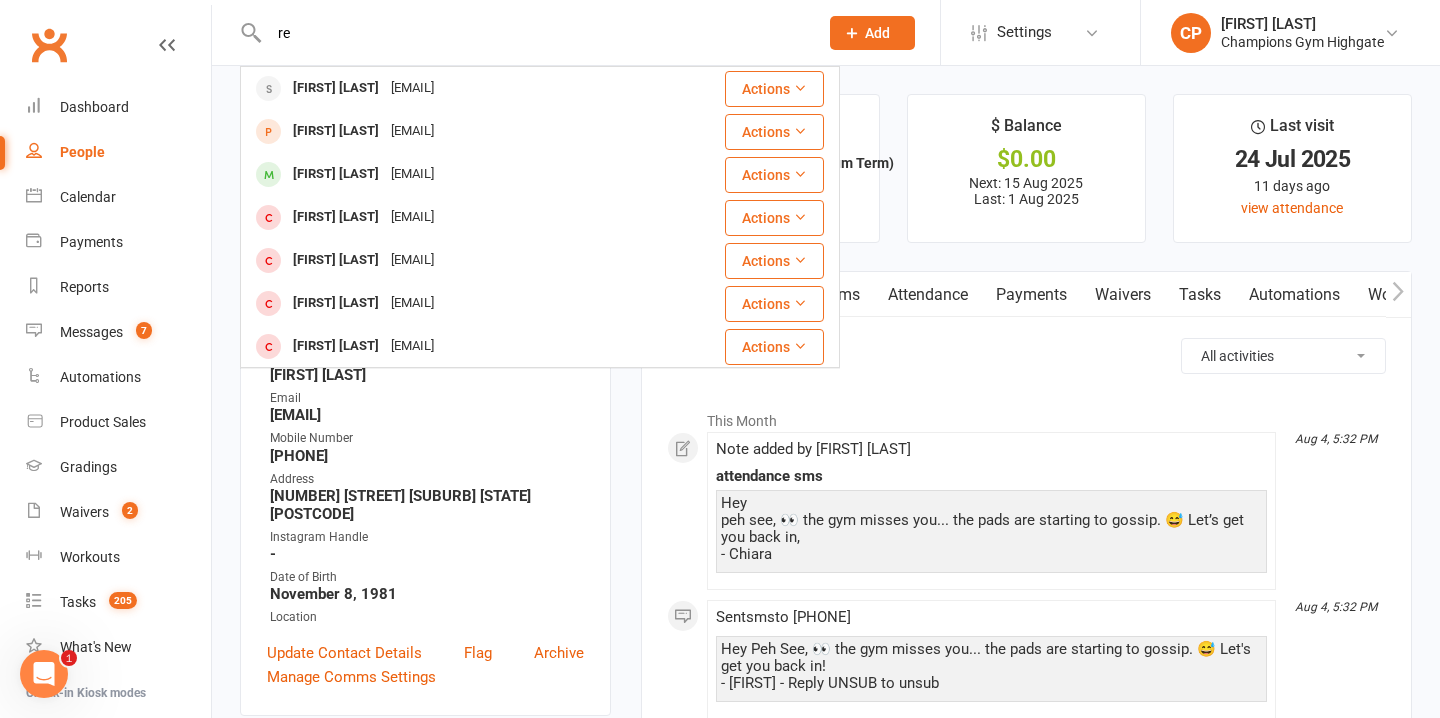 type on "r" 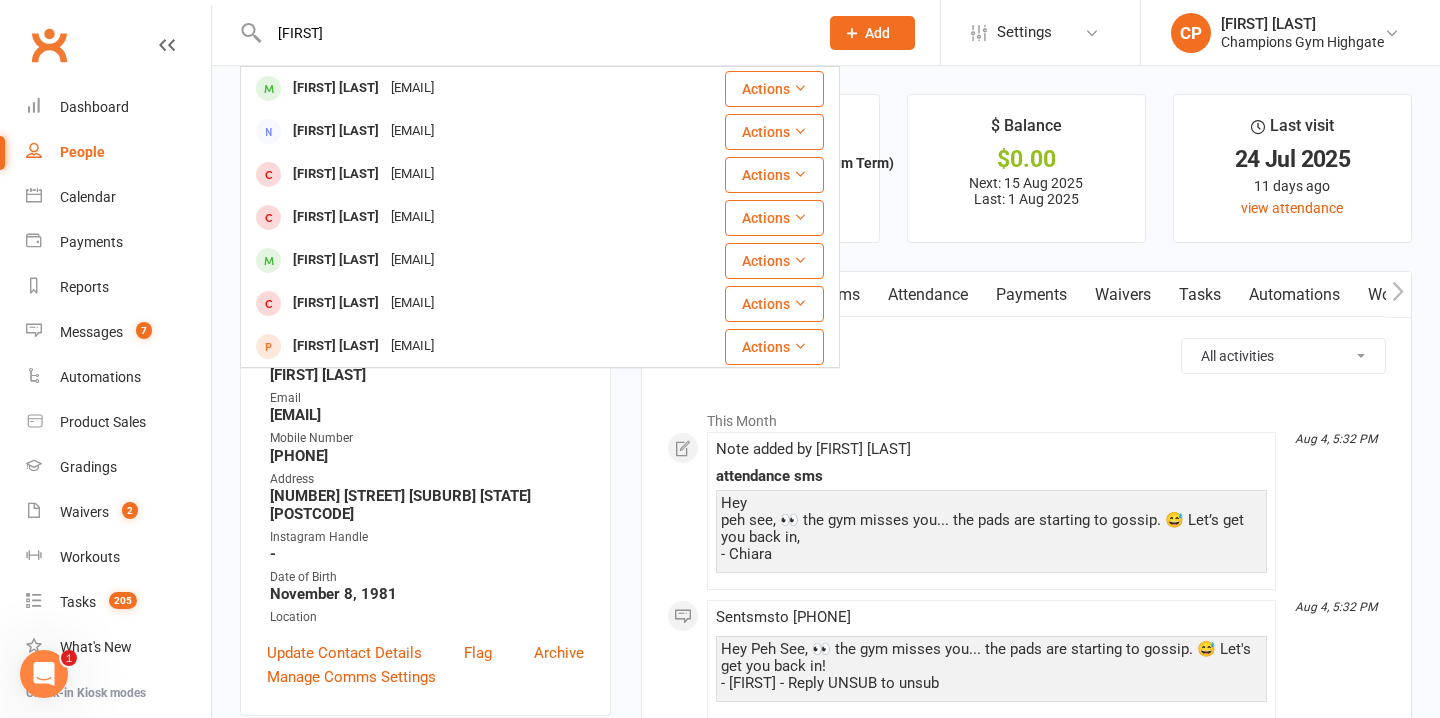 type on "taela" 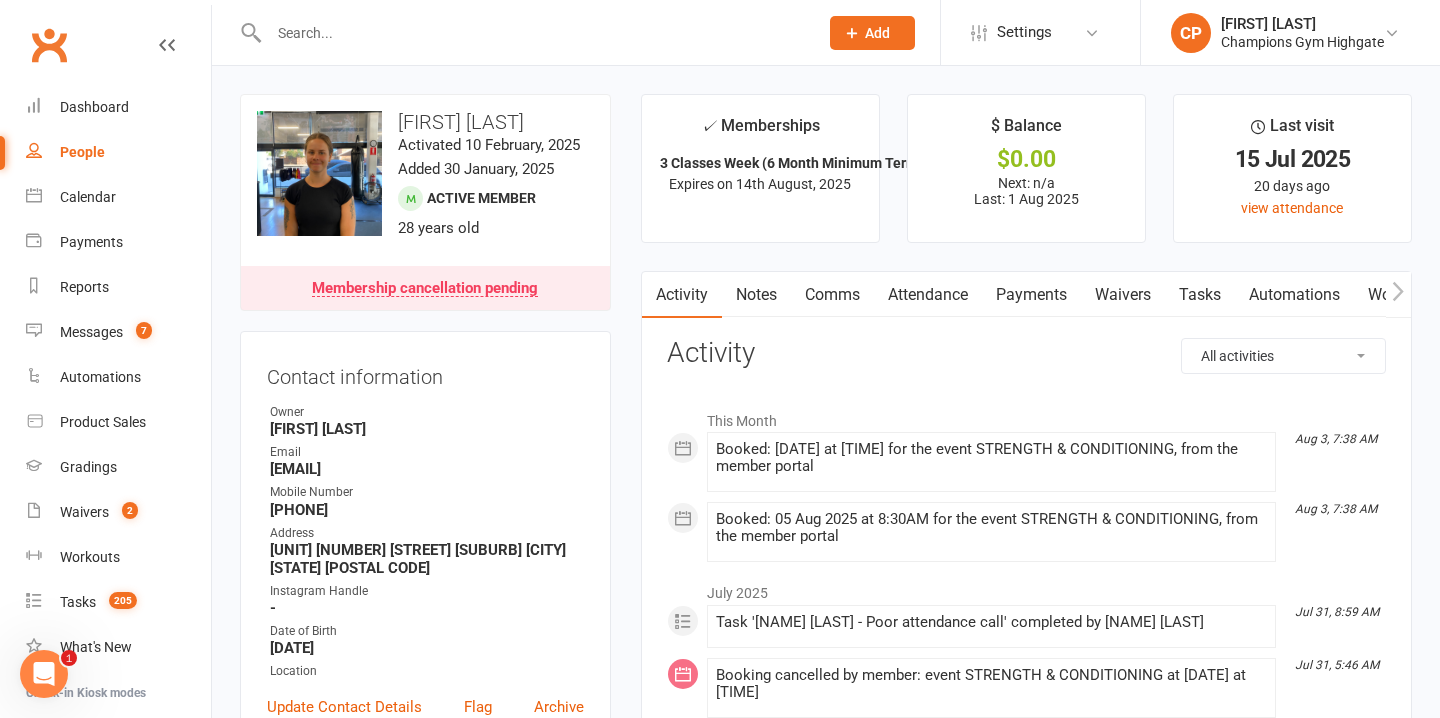 click on "Notes" at bounding box center [756, 295] 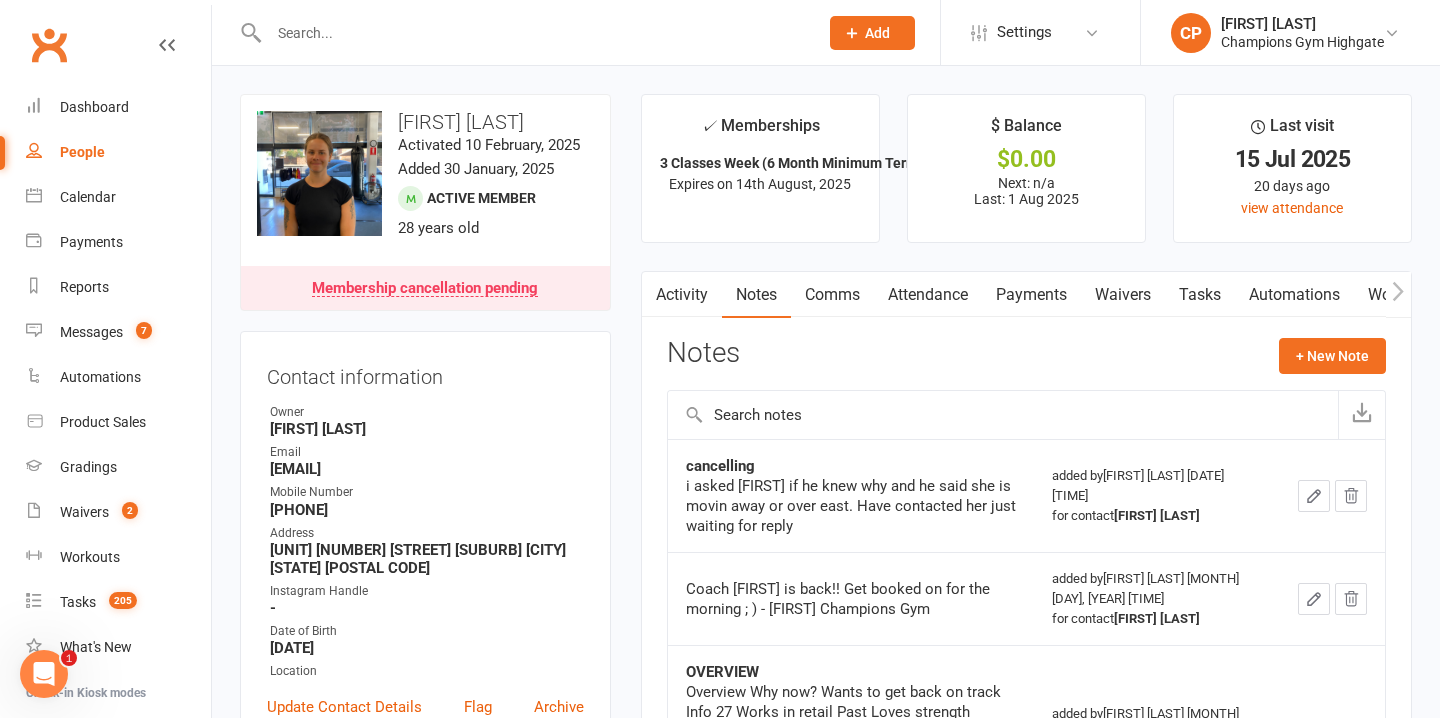 click at bounding box center (533, 33) 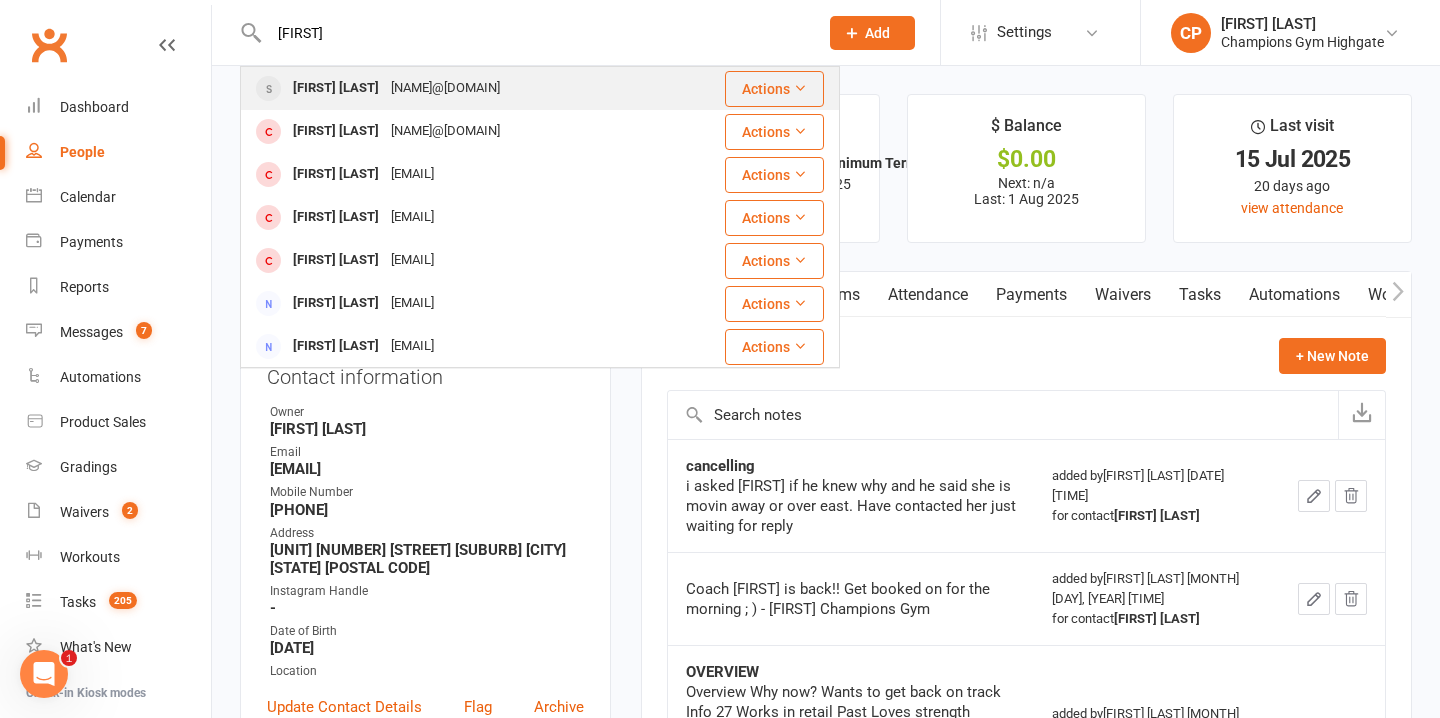 type on "rahul" 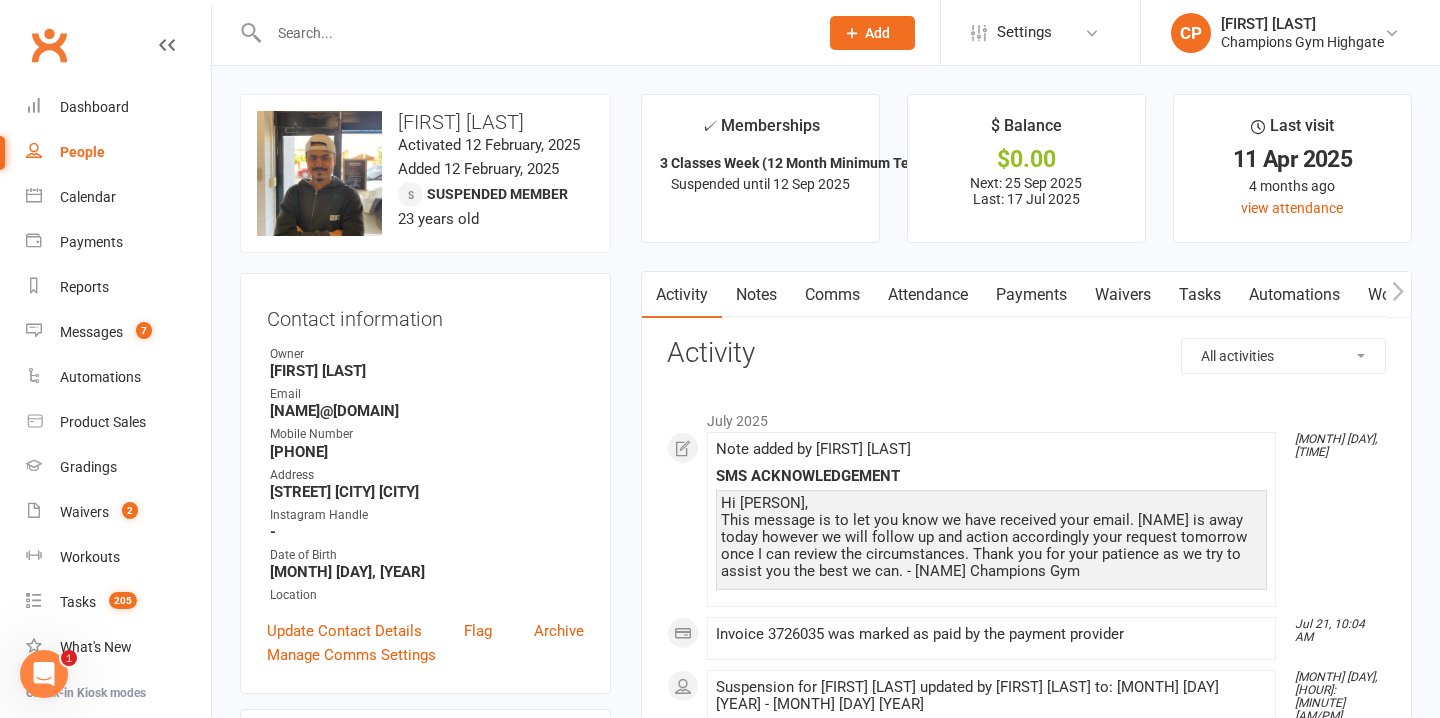 click at bounding box center (533, 33) 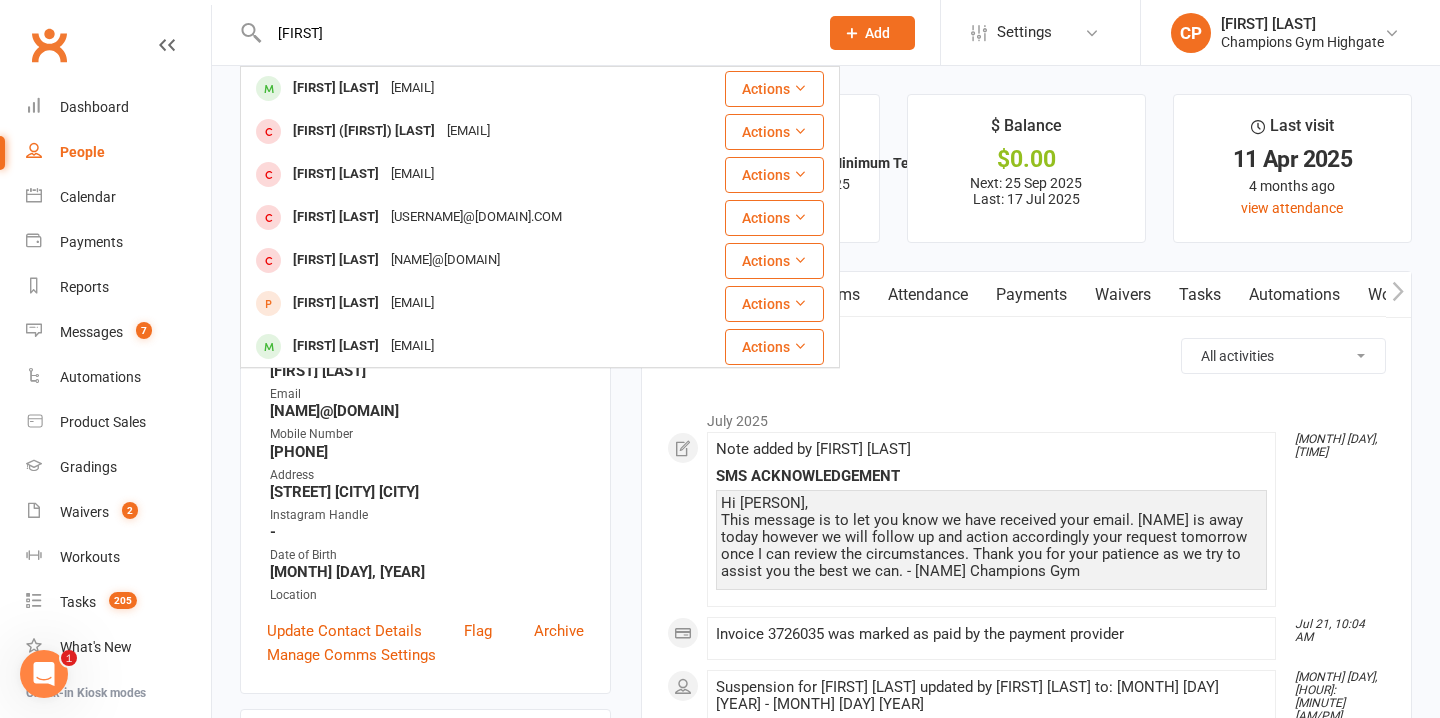 type on "vivian" 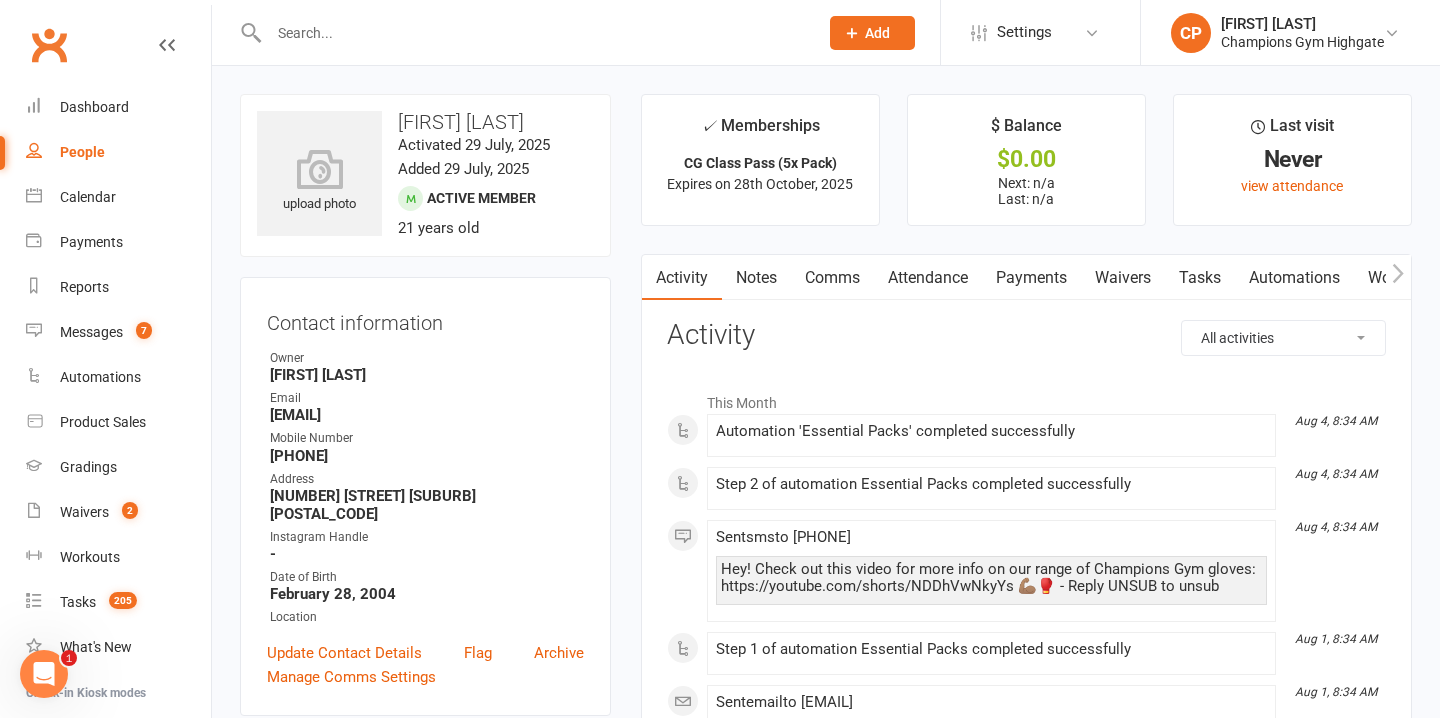 click on "Notes" at bounding box center [756, 278] 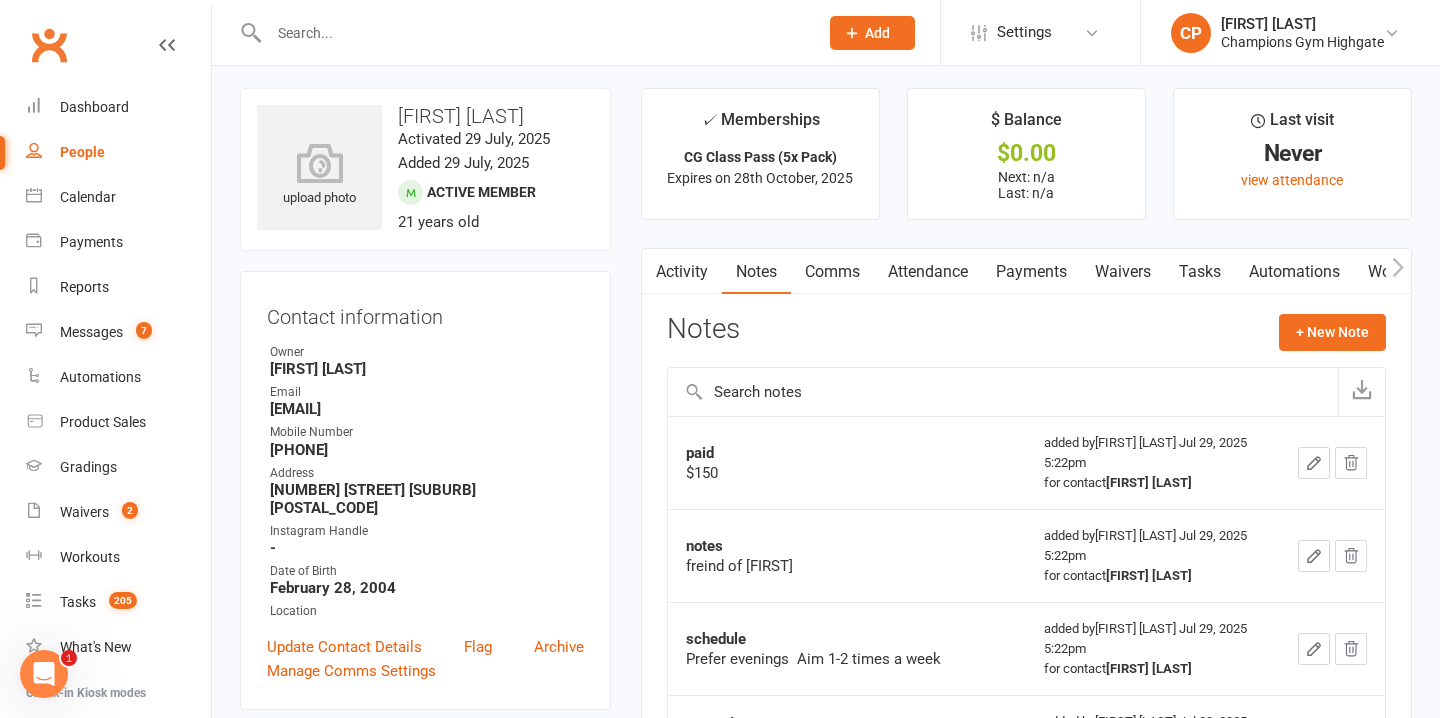 scroll, scrollTop: 0, scrollLeft: 0, axis: both 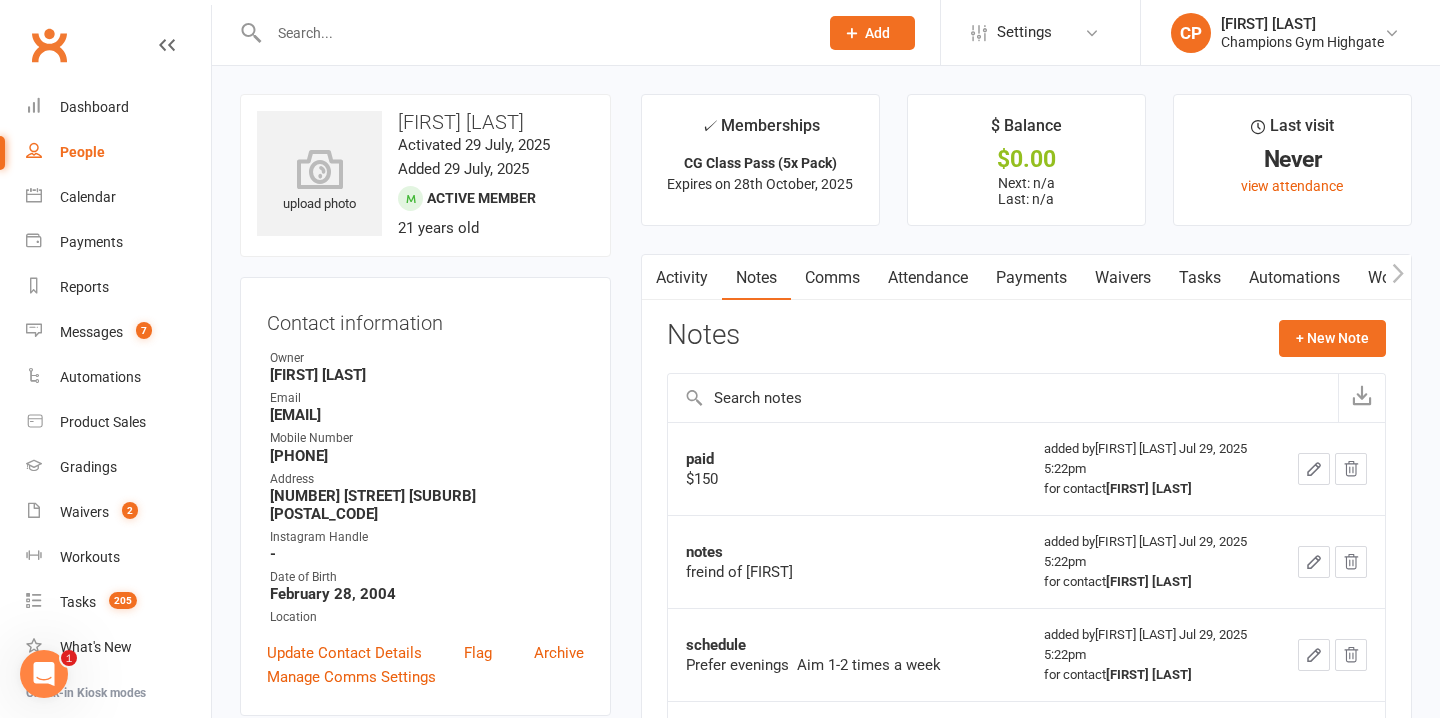 click at bounding box center (533, 33) 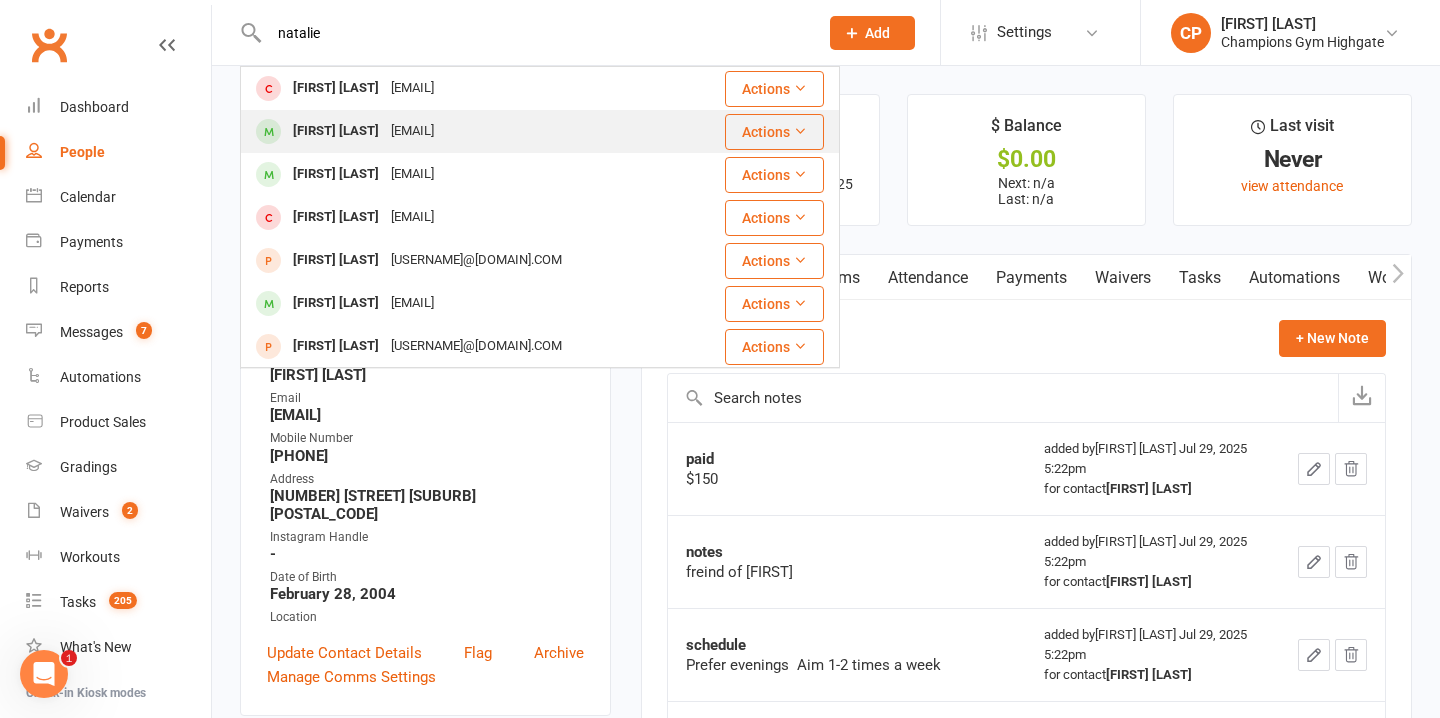 type on "natalie" 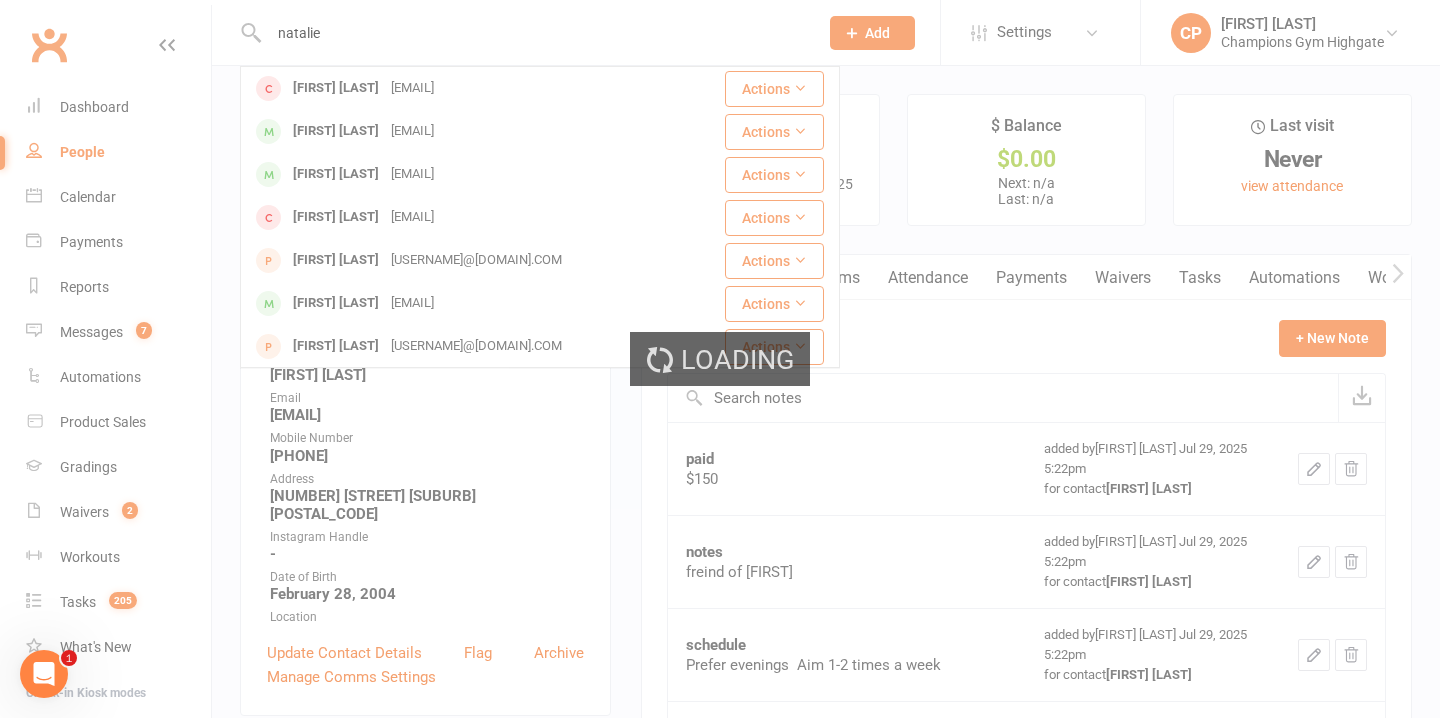type 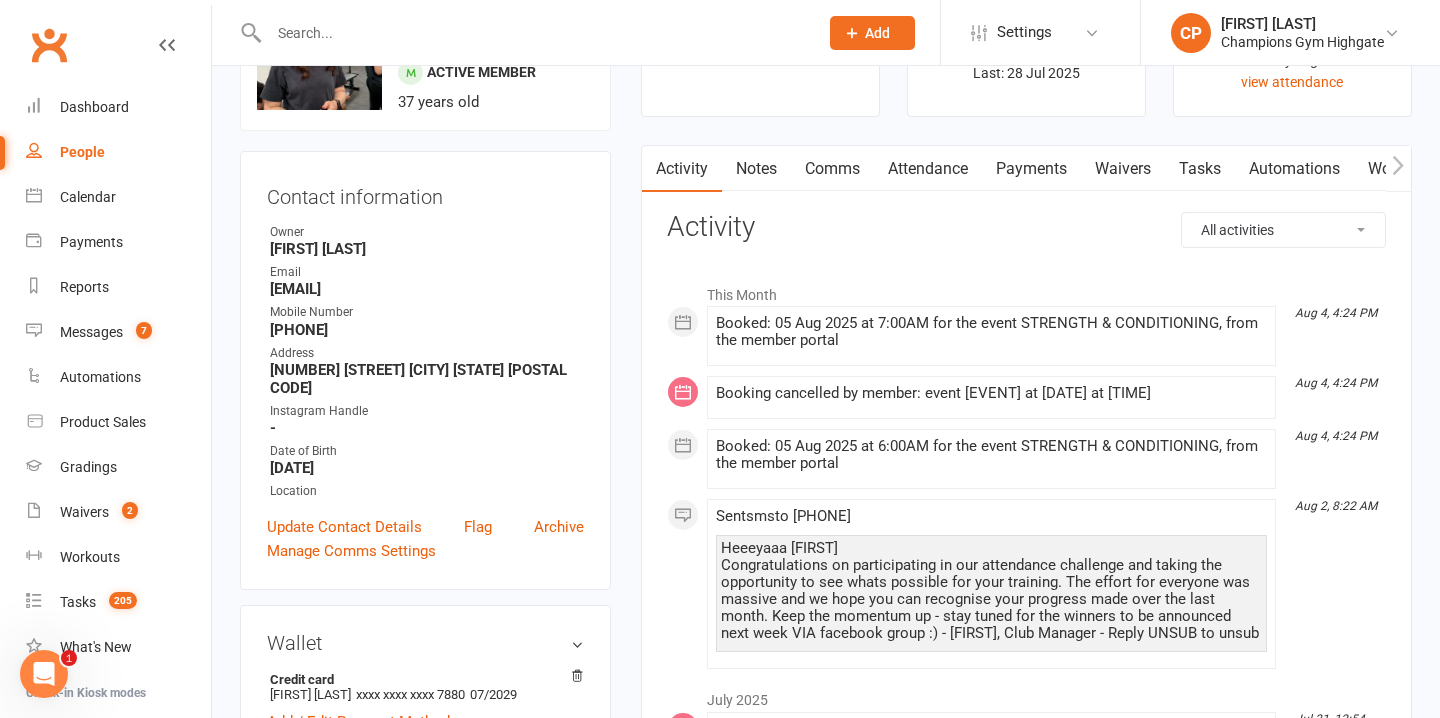 scroll, scrollTop: 115, scrollLeft: 0, axis: vertical 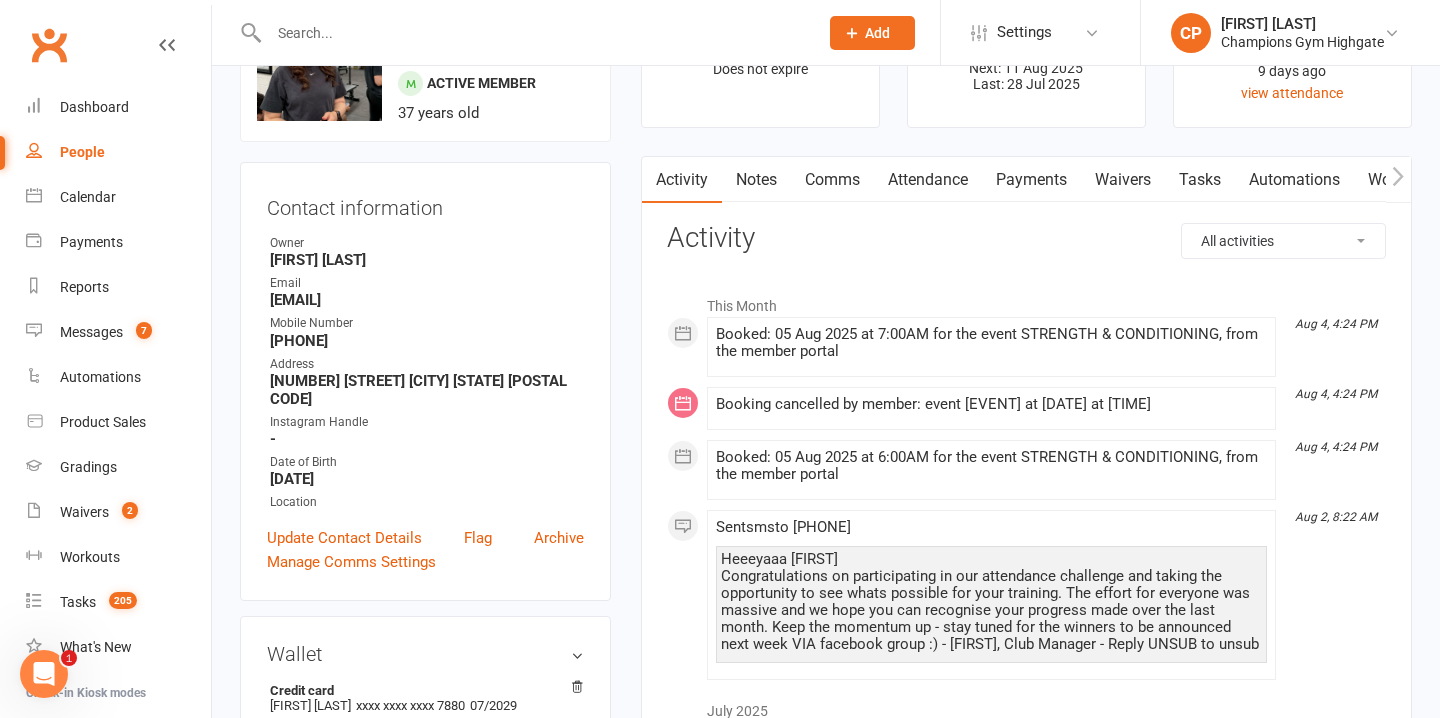 click on "Notes" at bounding box center [756, 180] 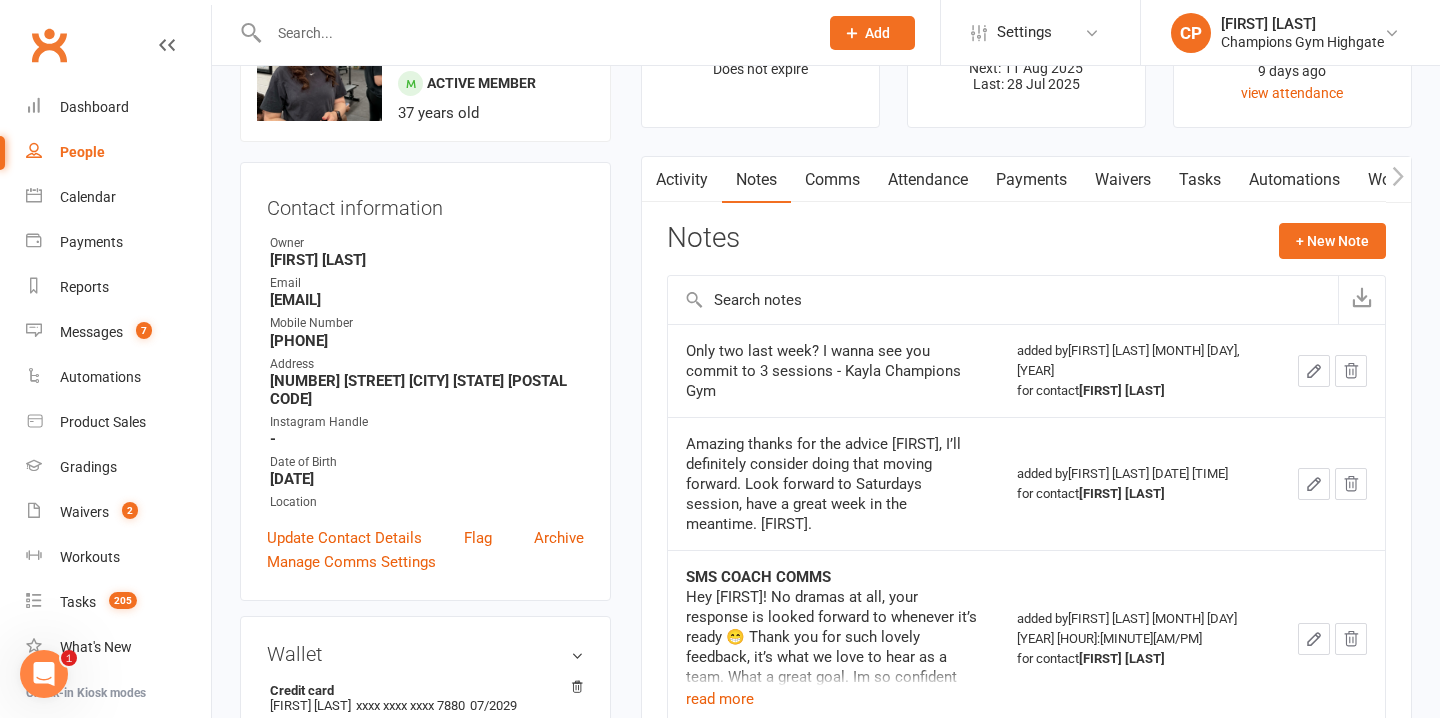 click on "Attendance" at bounding box center (928, 180) 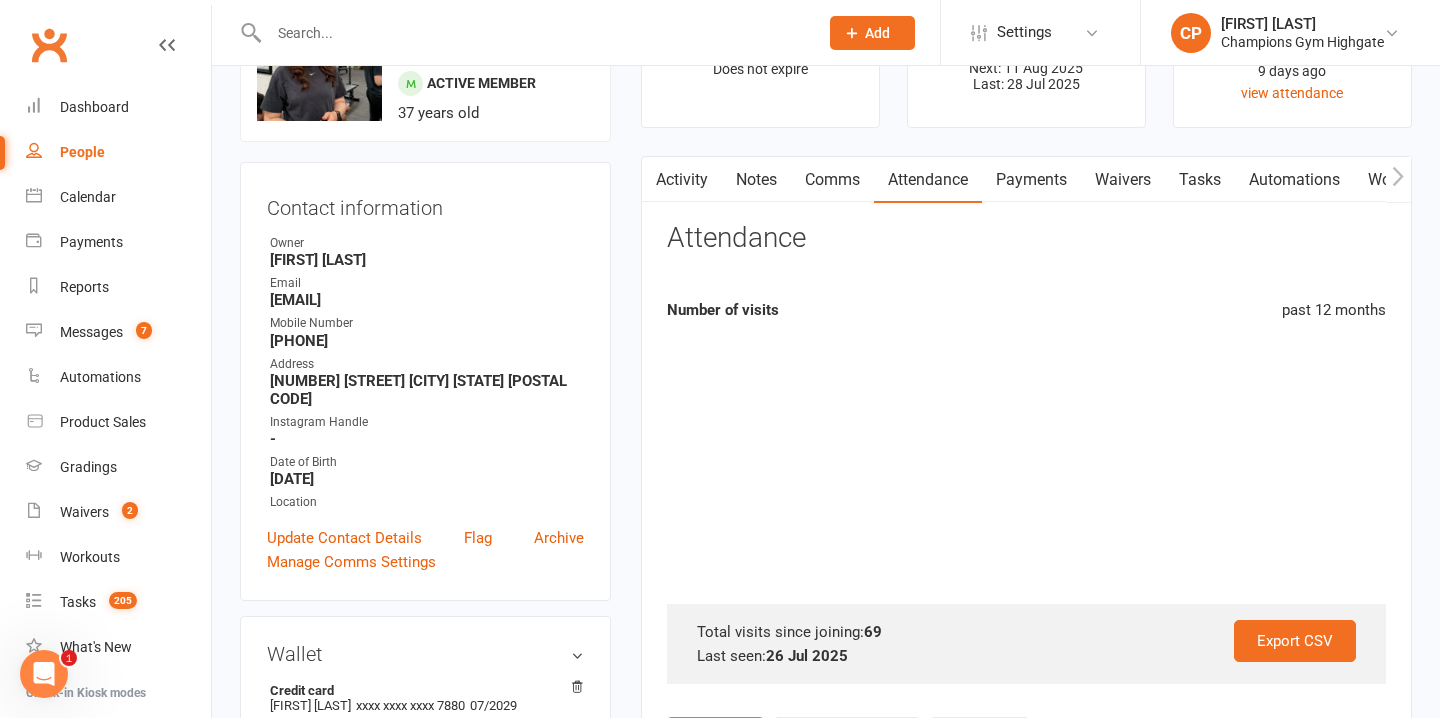 click on "Comms" at bounding box center [832, 180] 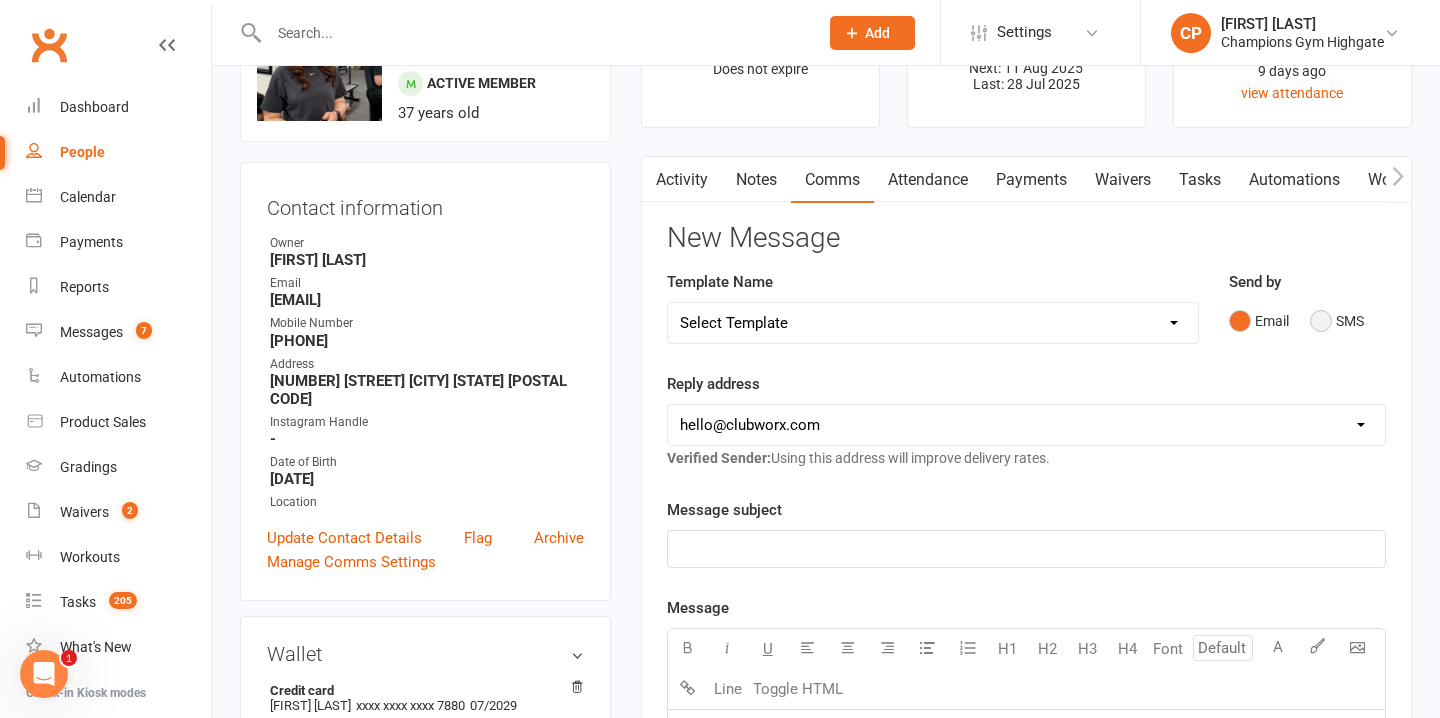 click on "SMS" at bounding box center (1337, 321) 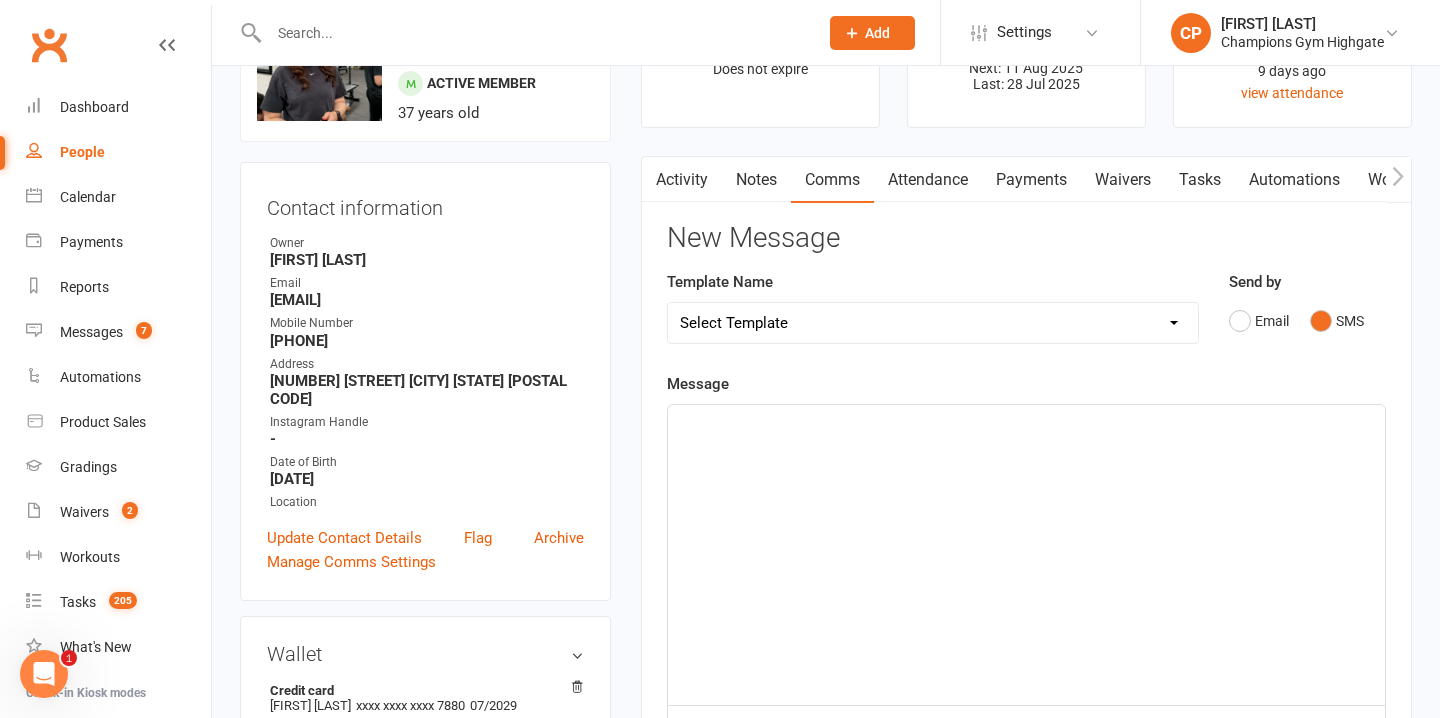 click on "﻿" 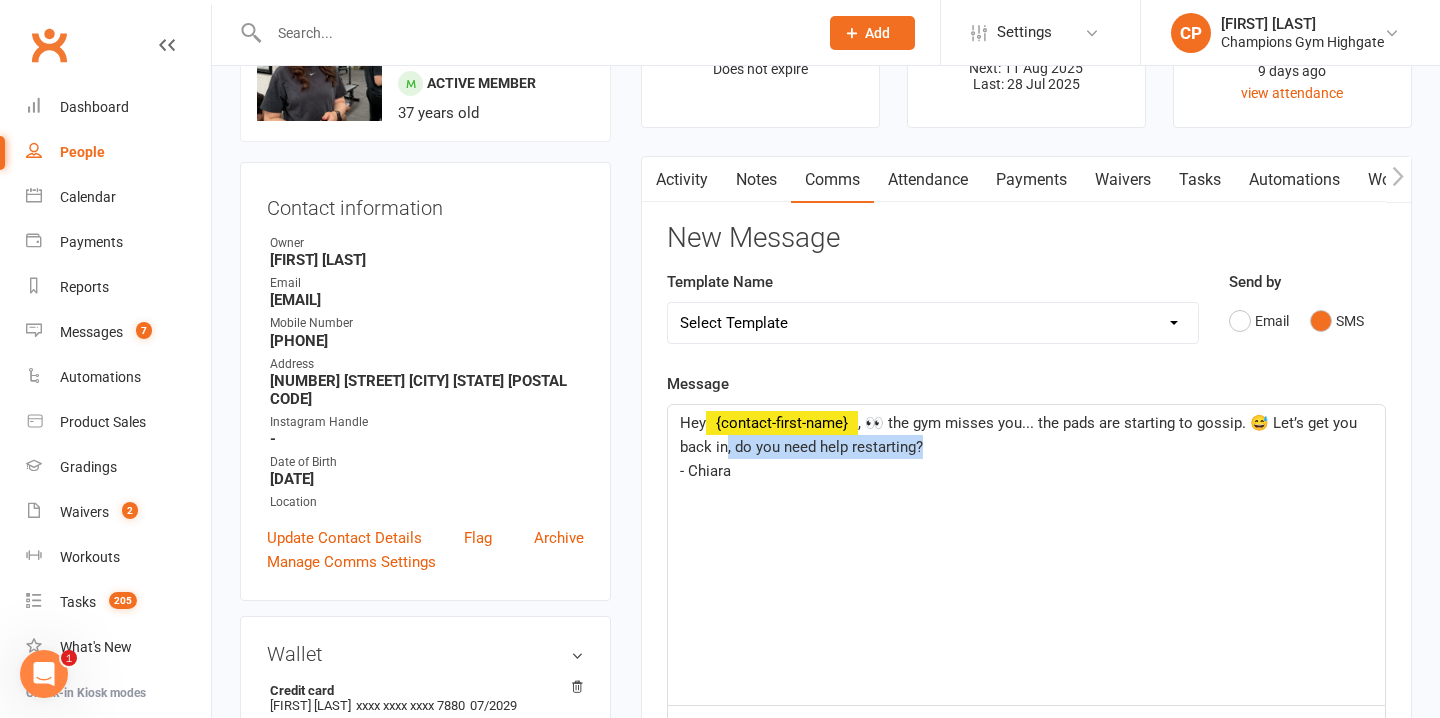 drag, startPoint x: 926, startPoint y: 451, endPoint x: 726, endPoint y: 455, distance: 200.04 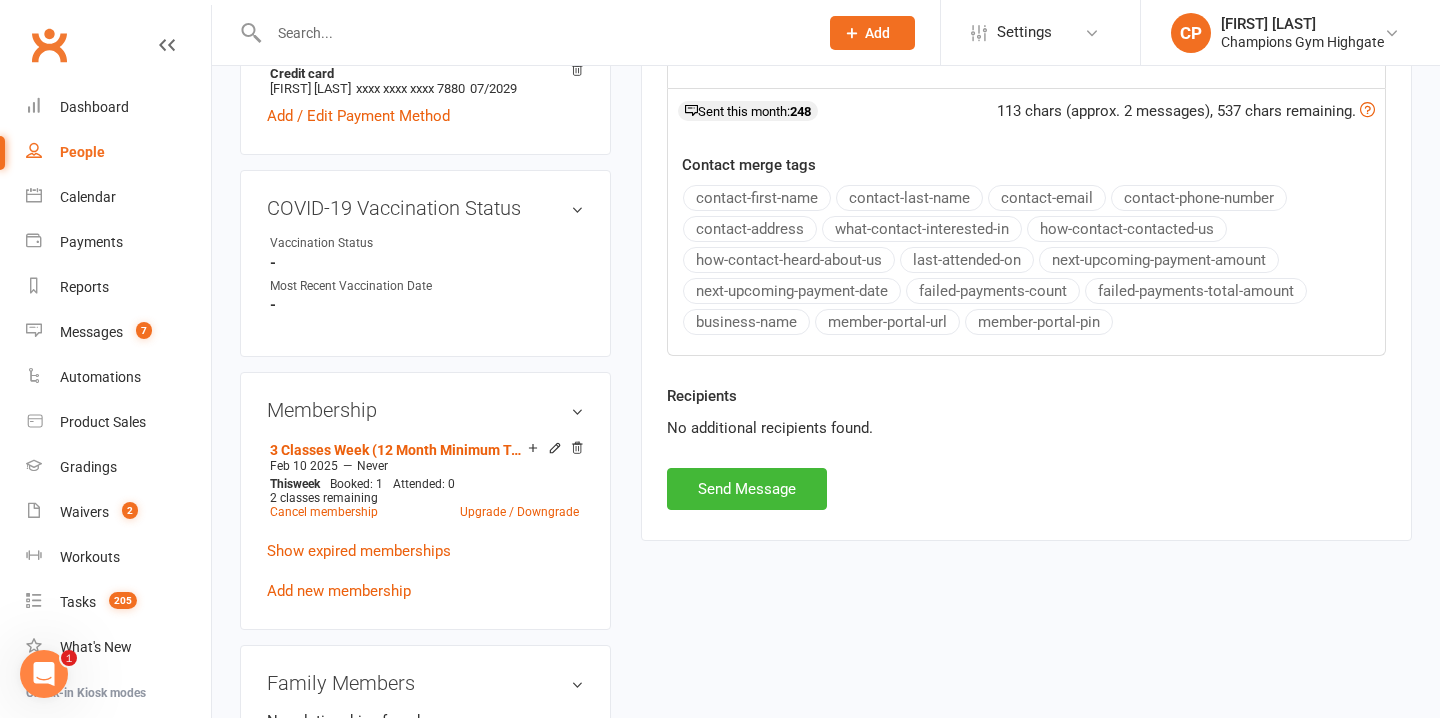 scroll, scrollTop: 869, scrollLeft: 0, axis: vertical 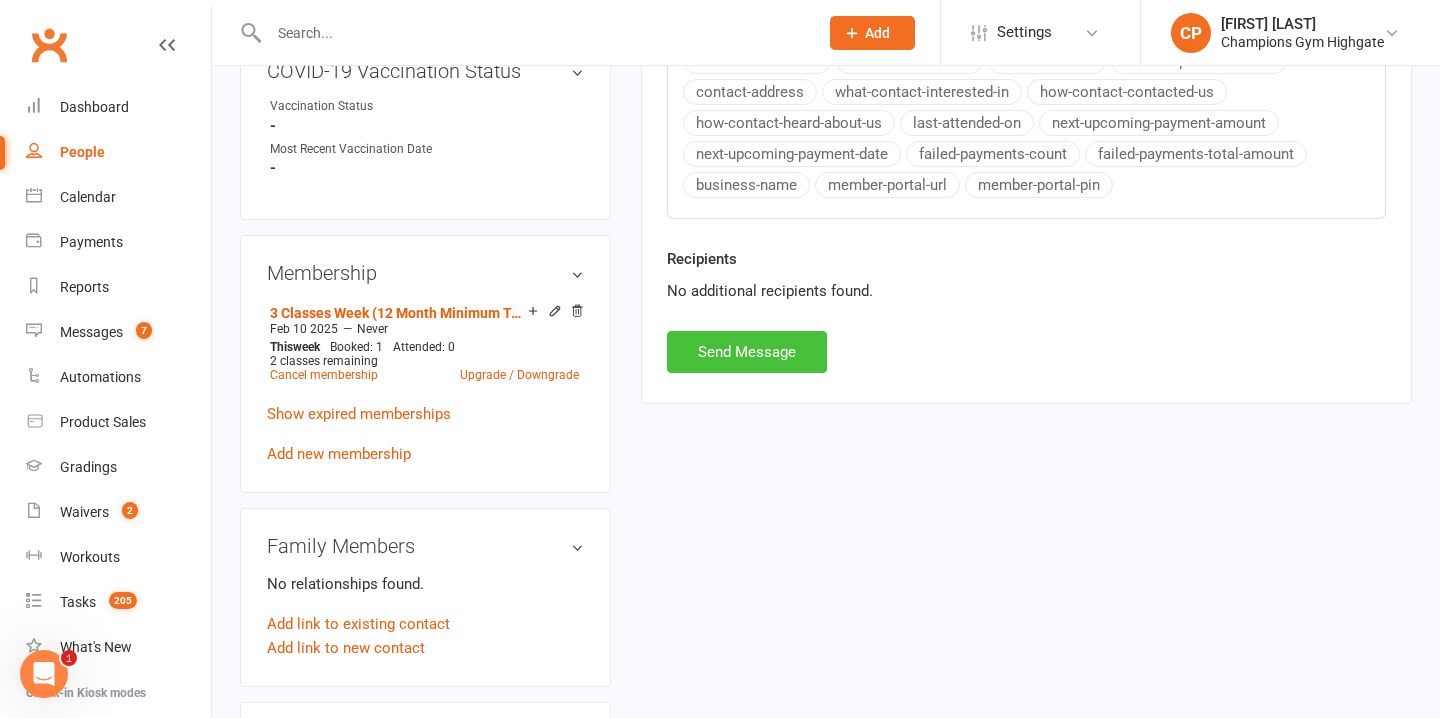 click on "Send Message" at bounding box center (747, 352) 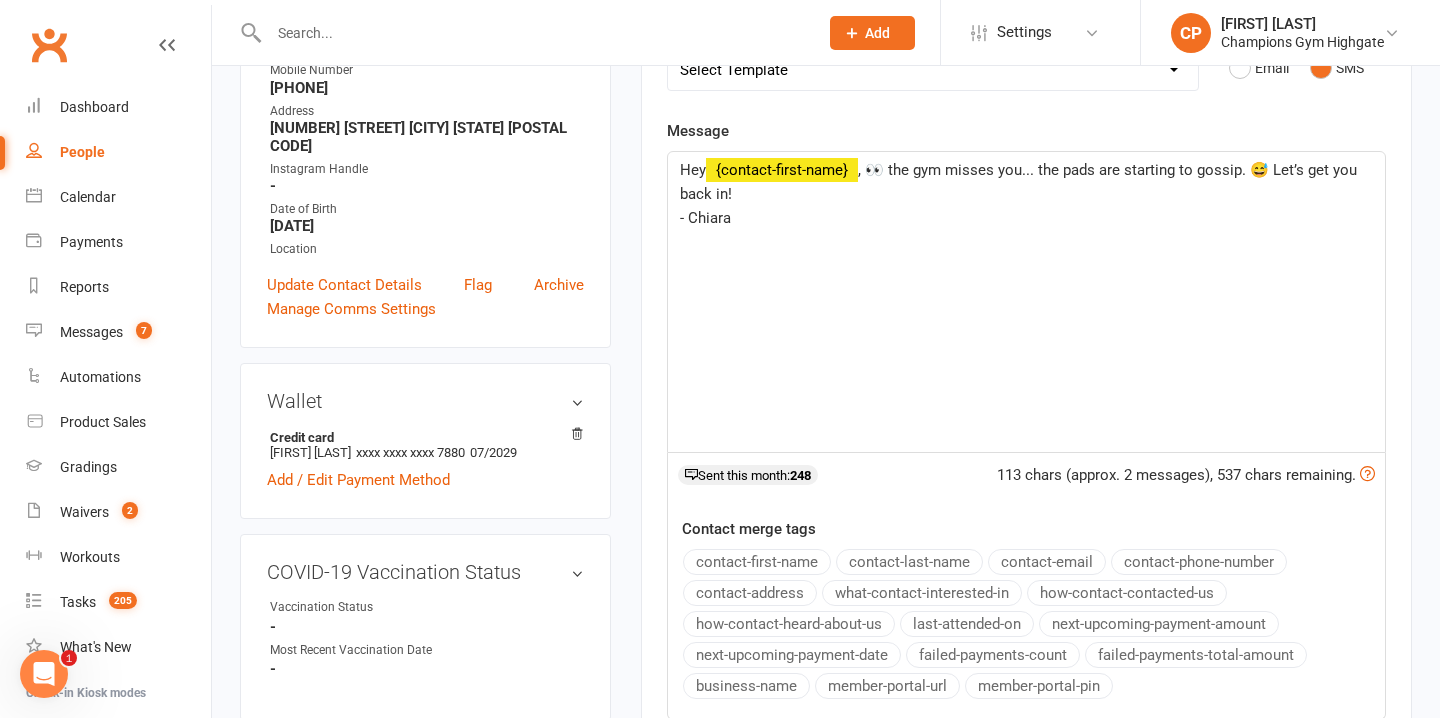 scroll, scrollTop: 0, scrollLeft: 0, axis: both 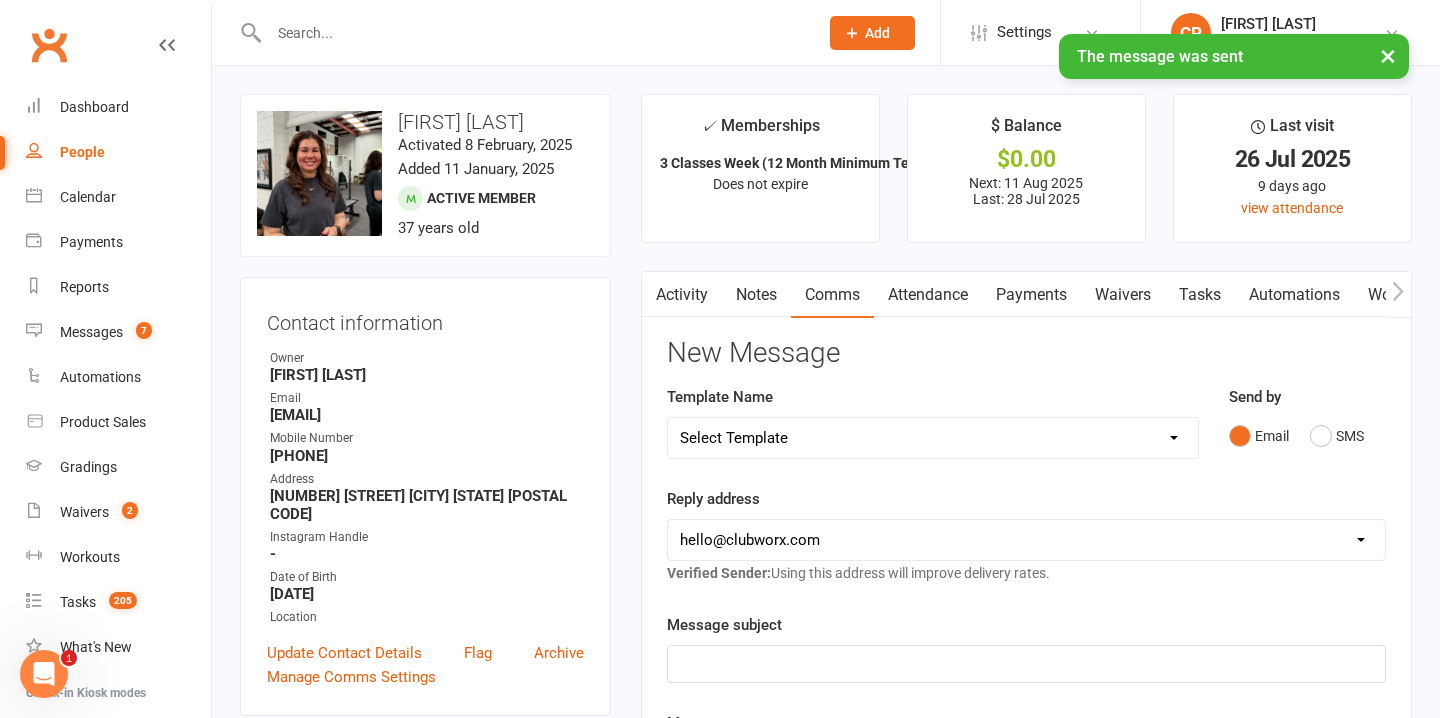 click on "Notes" at bounding box center [756, 295] 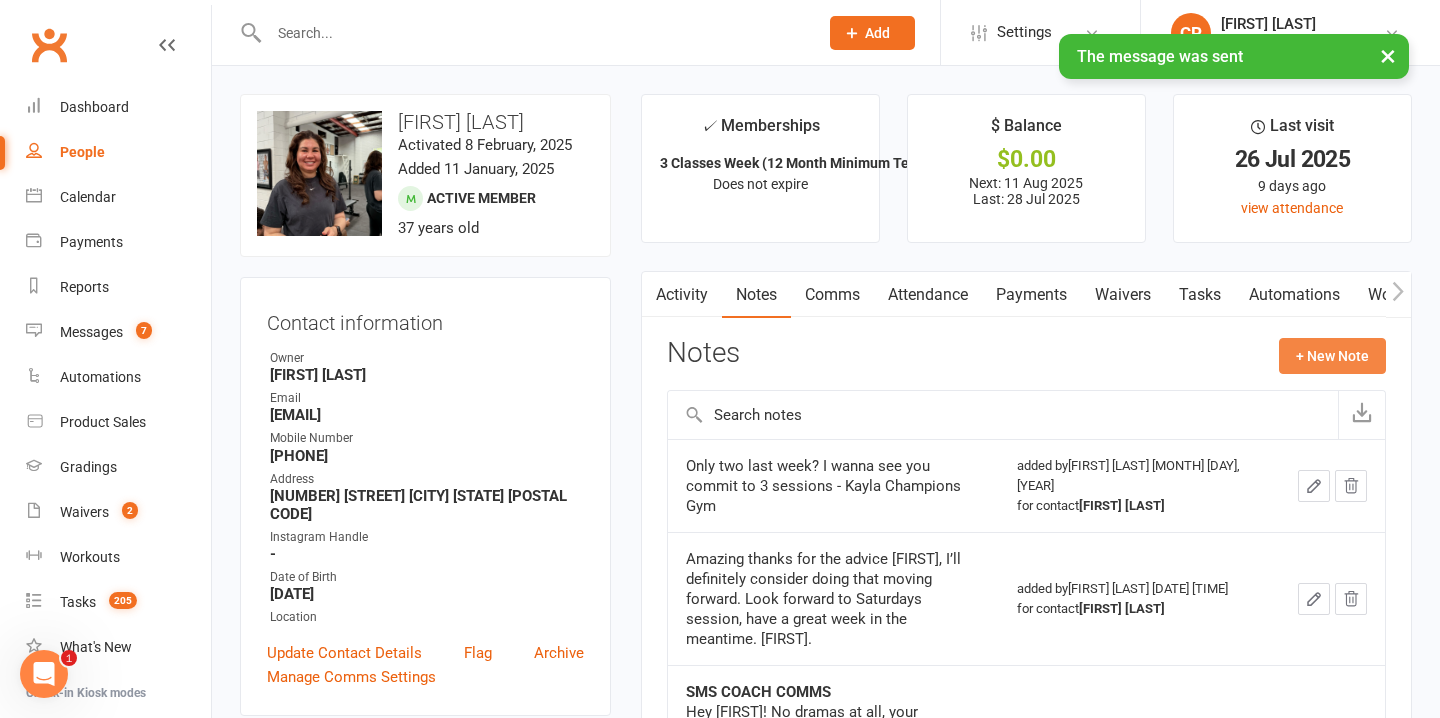 click on "+ New Note" at bounding box center (1332, 356) 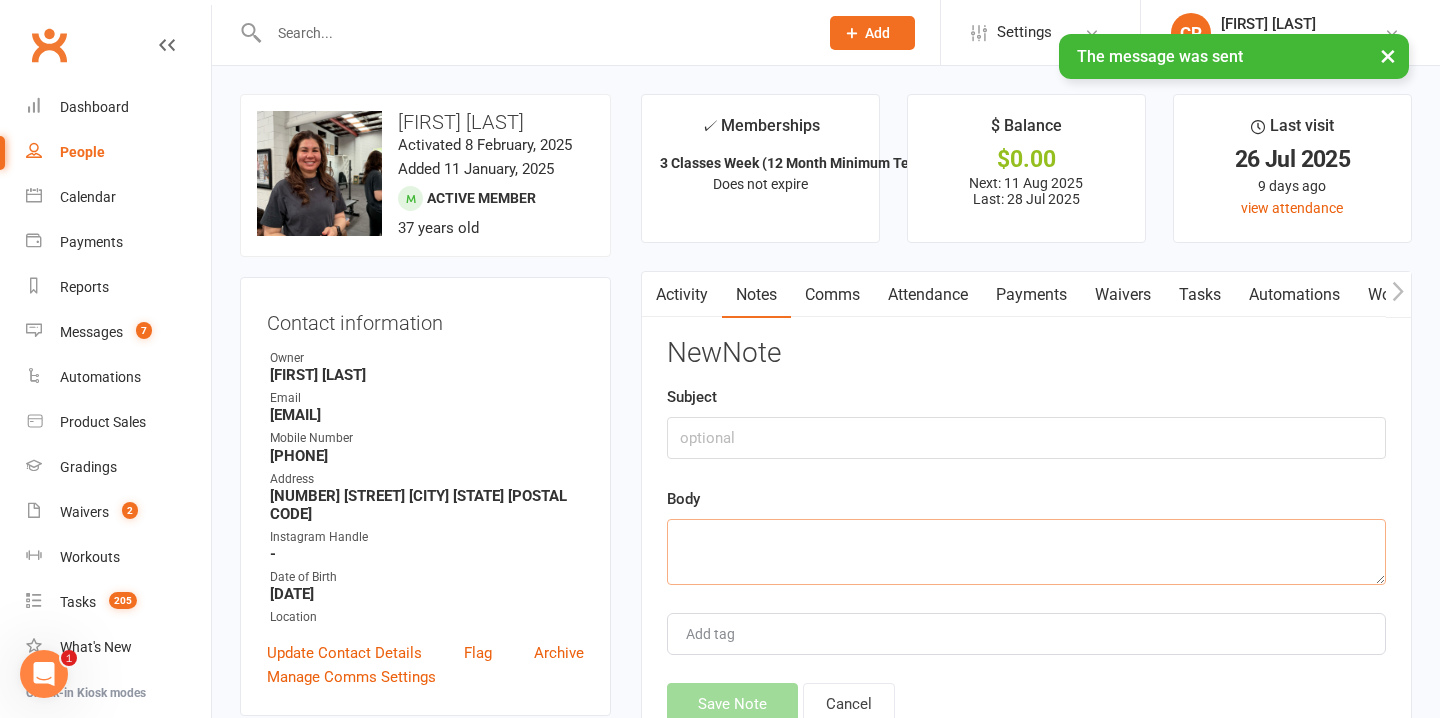 click at bounding box center [1026, 552] 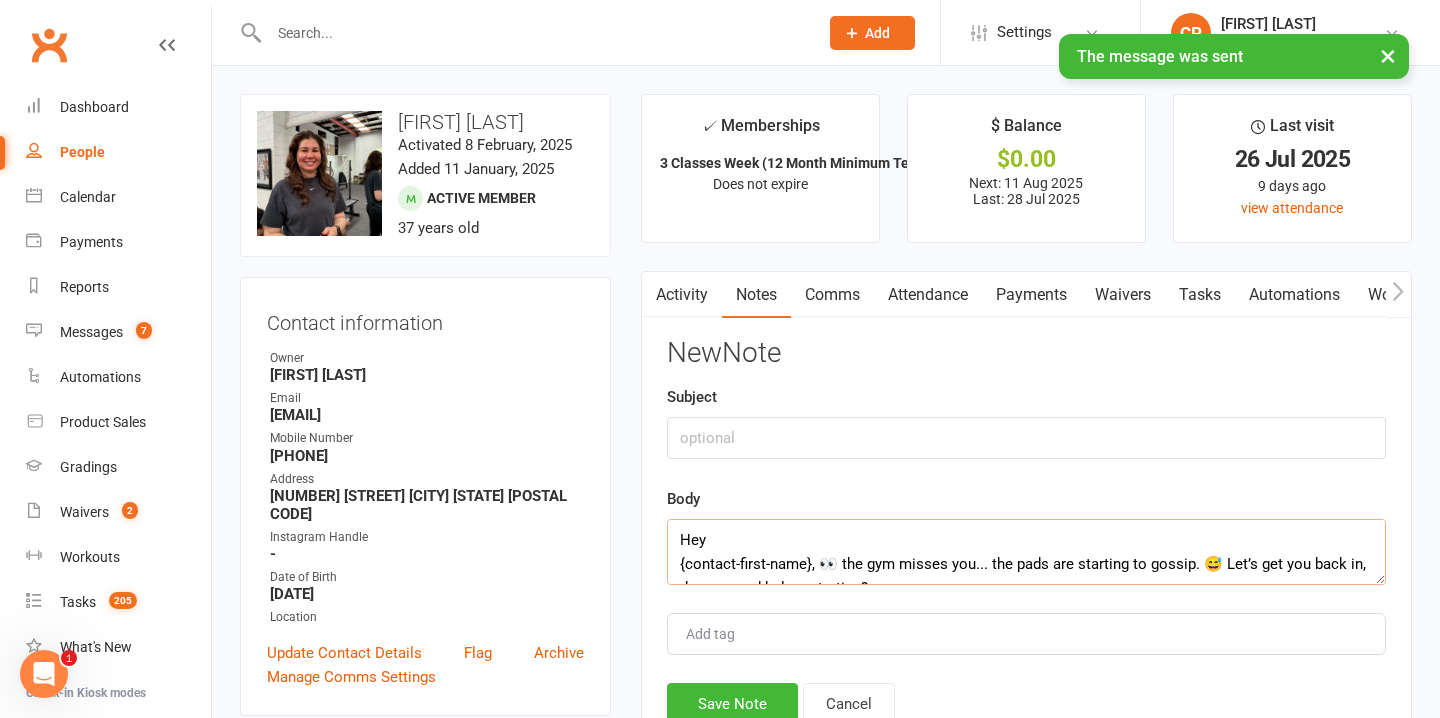scroll, scrollTop: 60, scrollLeft: 0, axis: vertical 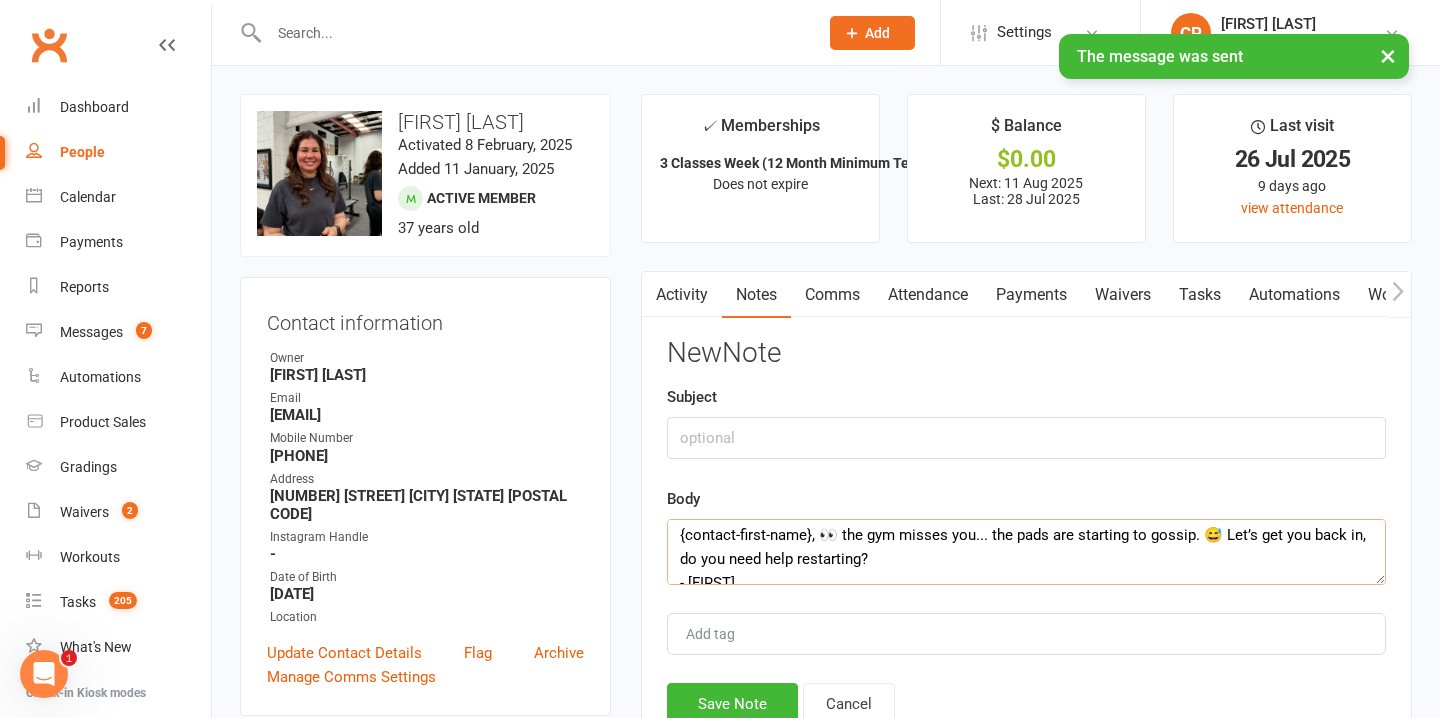 drag, startPoint x: 872, startPoint y: 528, endPoint x: 670, endPoint y: 554, distance: 203.6664 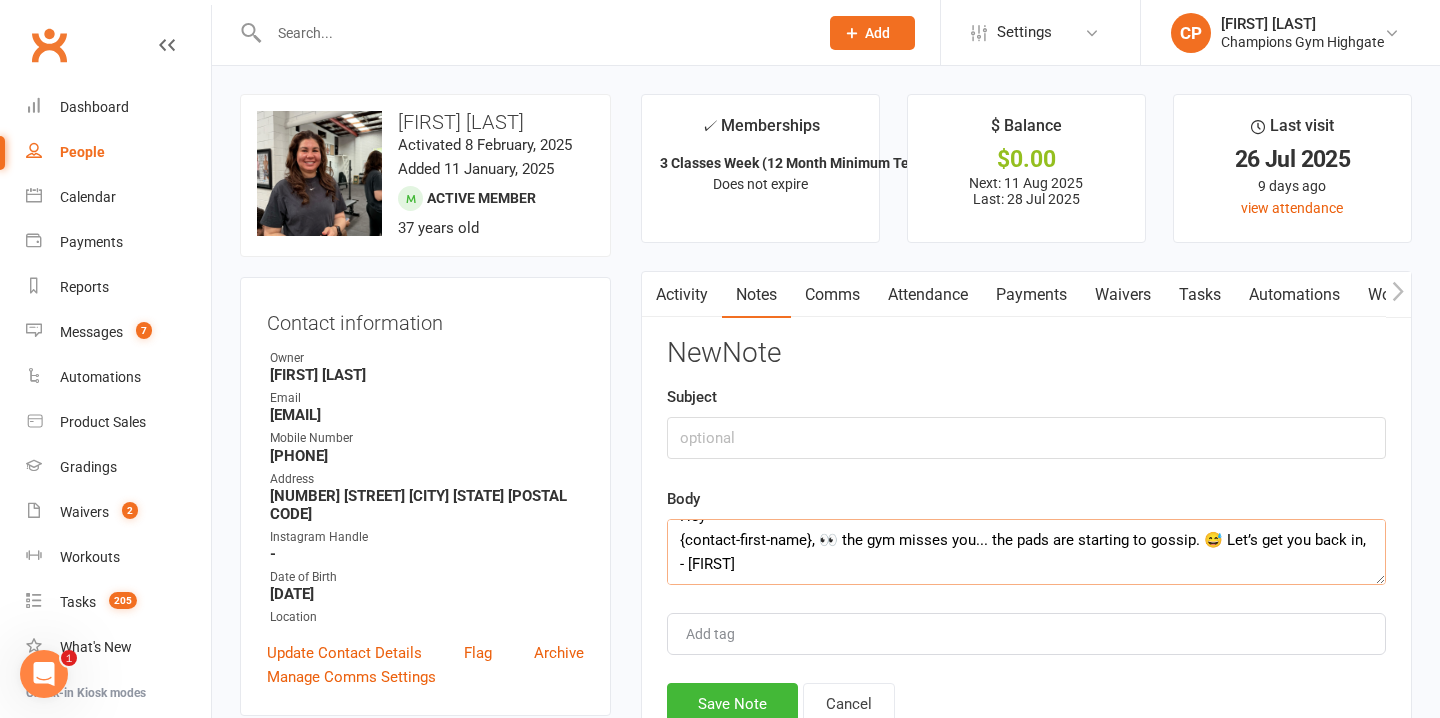 type on "Hey
{contact-first-name}, 👀 the gym misses you... the pads are starting to gossip. 😅 Let’s get you back in,
- Chiara" 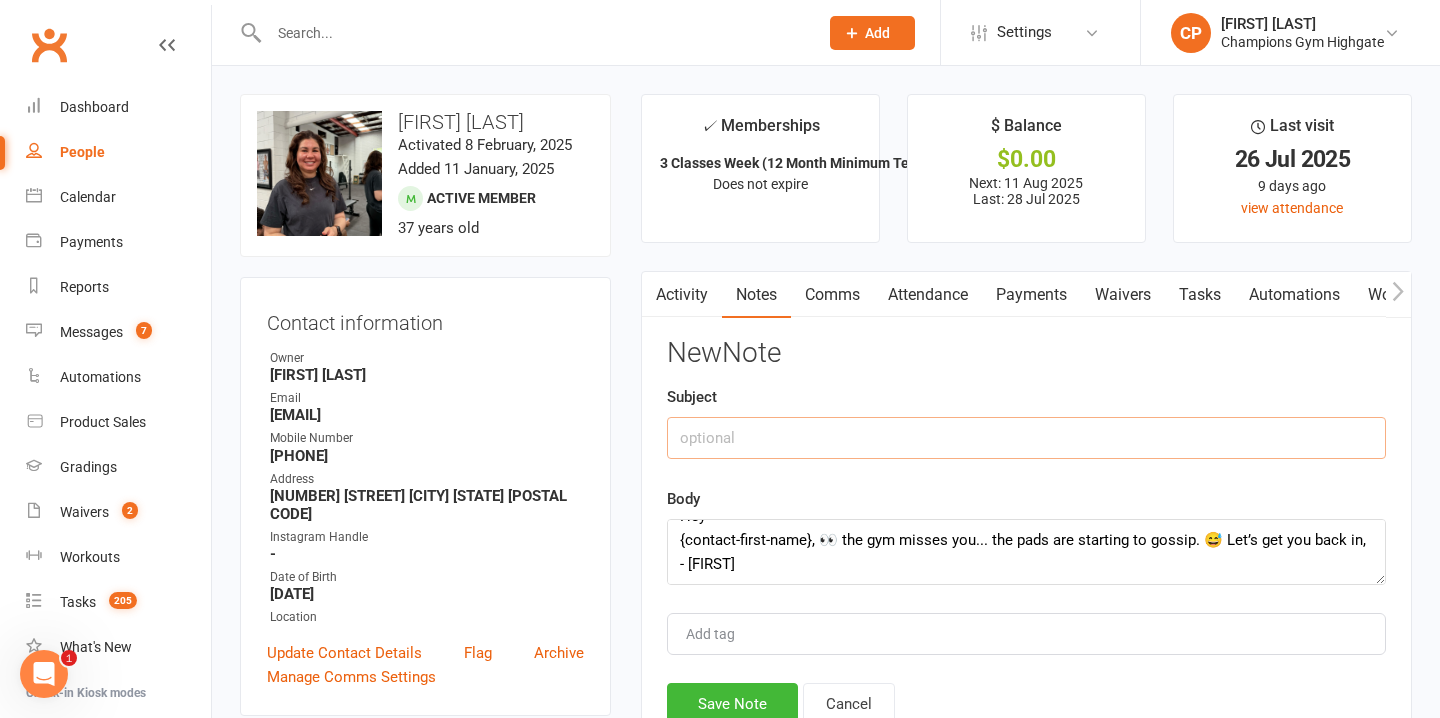click at bounding box center (1026, 438) 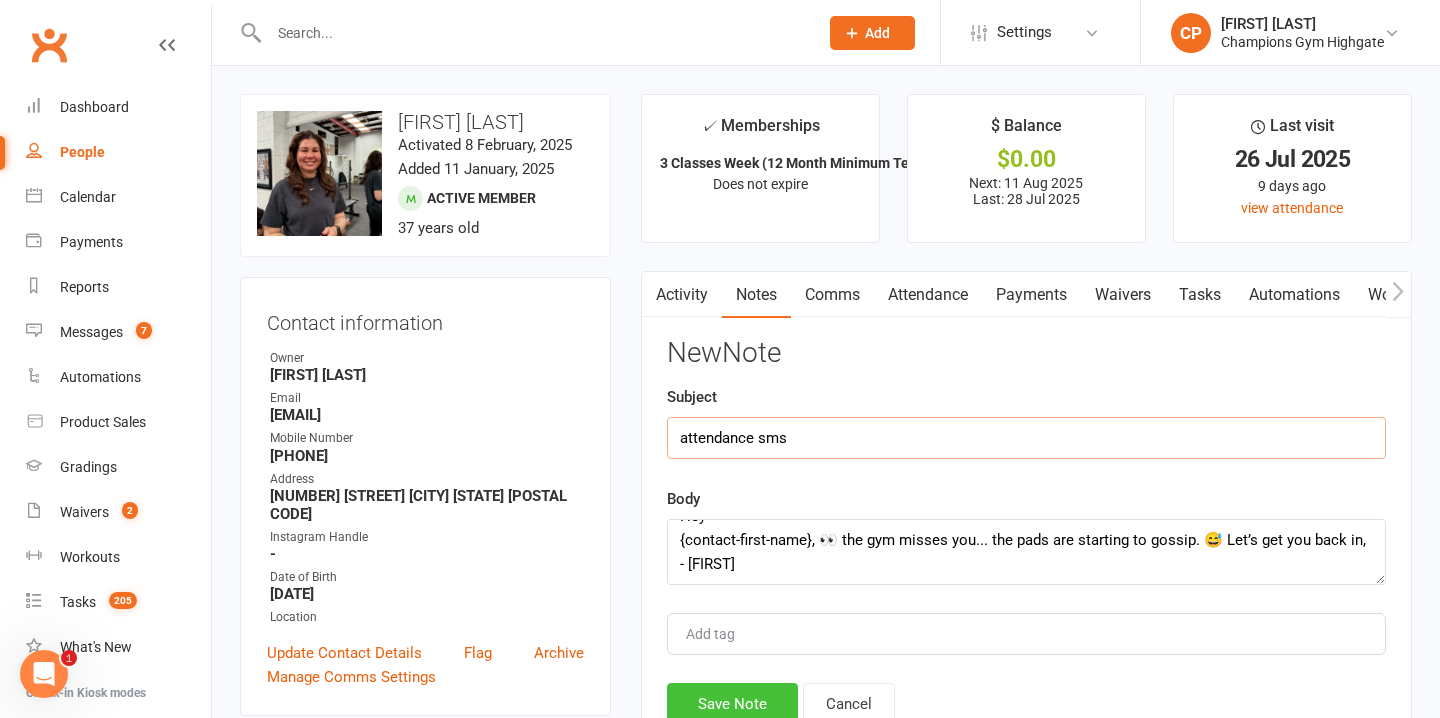 type on "attendance sms" 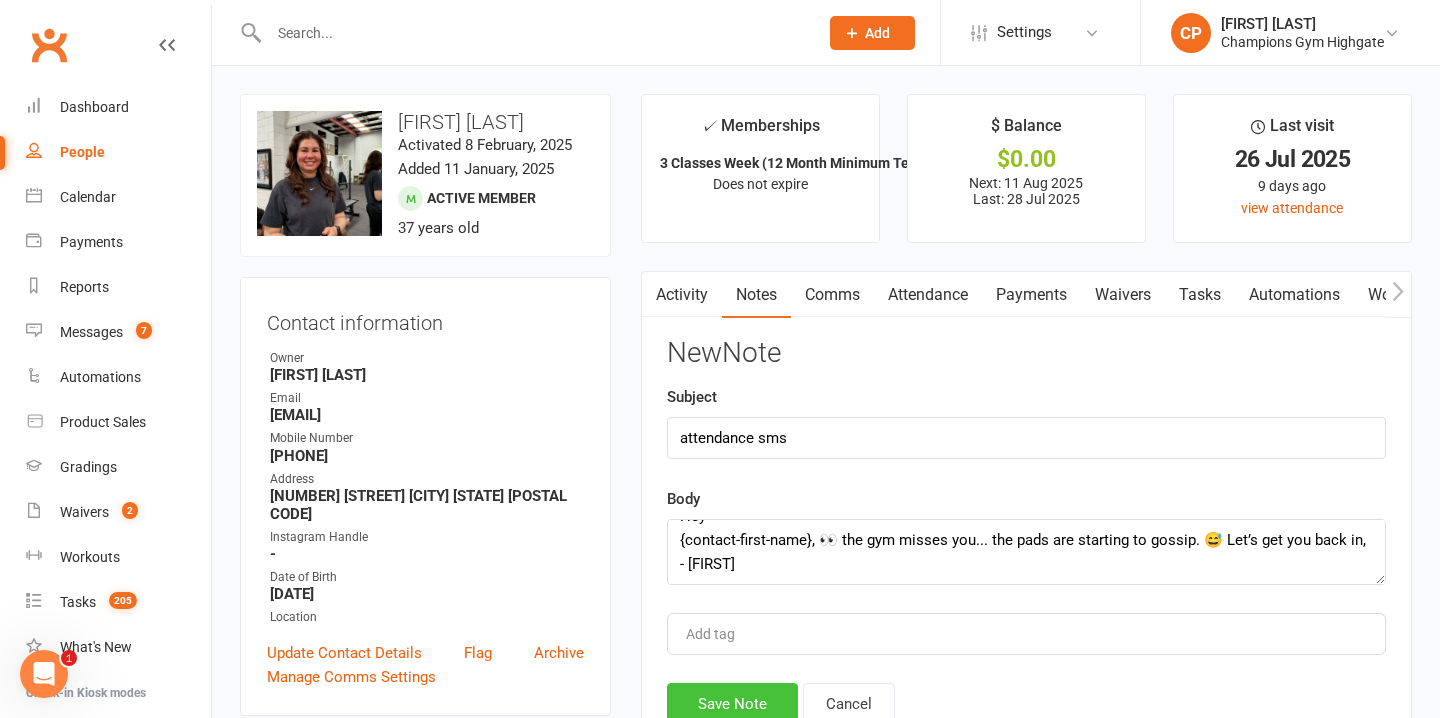 click on "Save Note" at bounding box center (732, 704) 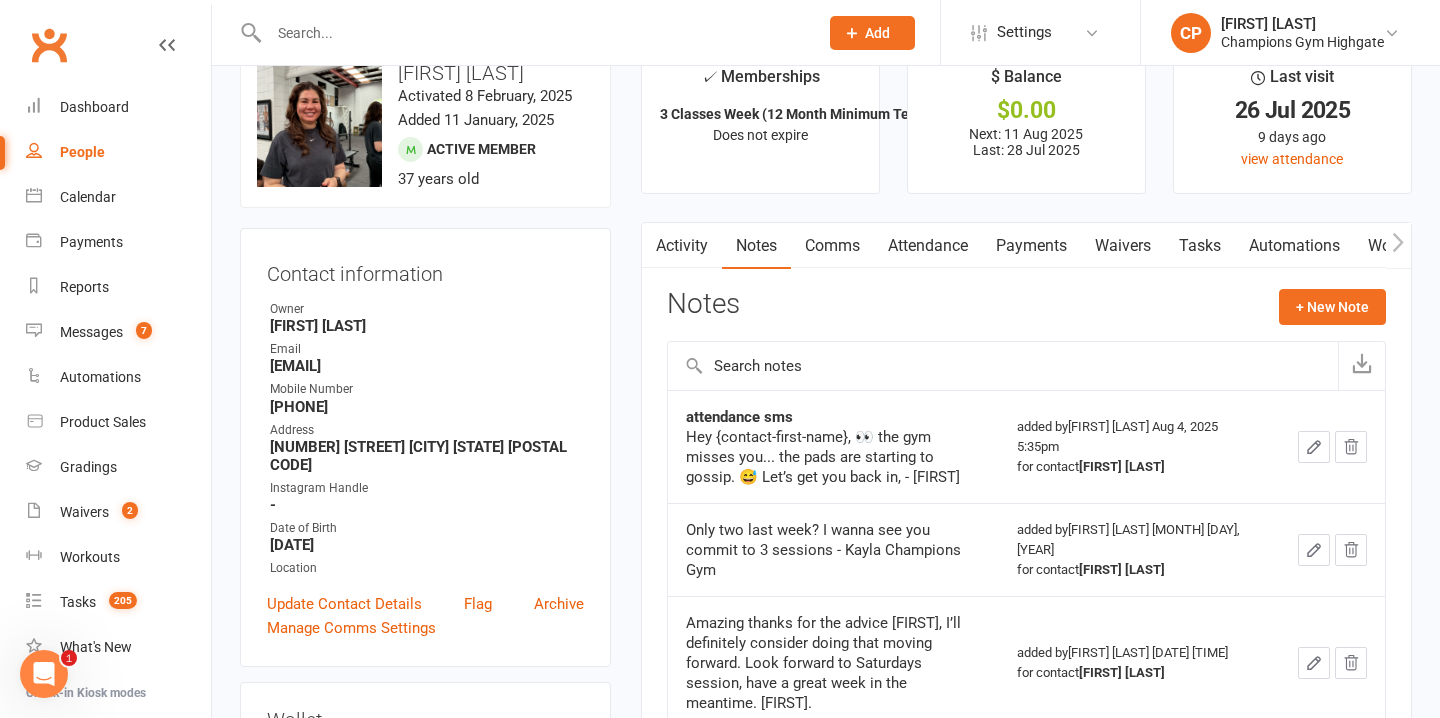 scroll, scrollTop: 0, scrollLeft: 0, axis: both 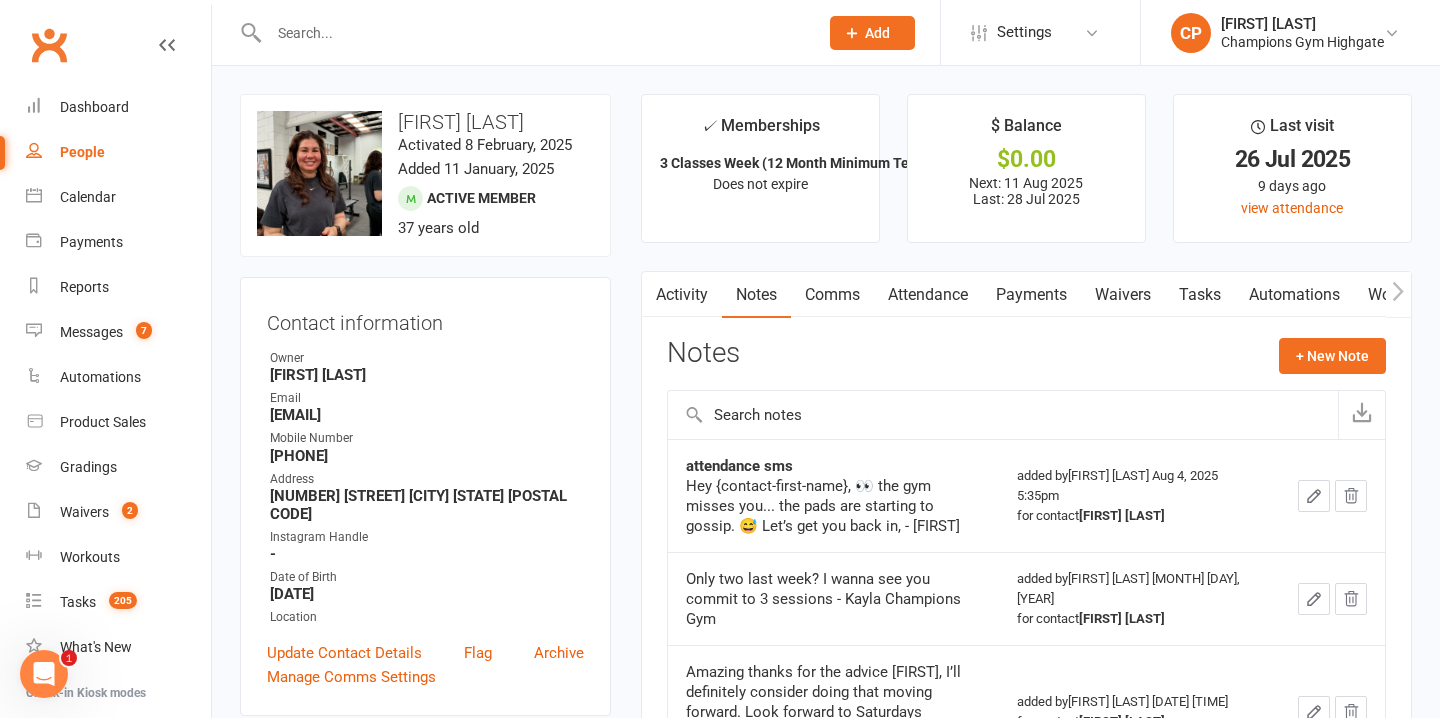 click at bounding box center [533, 33] 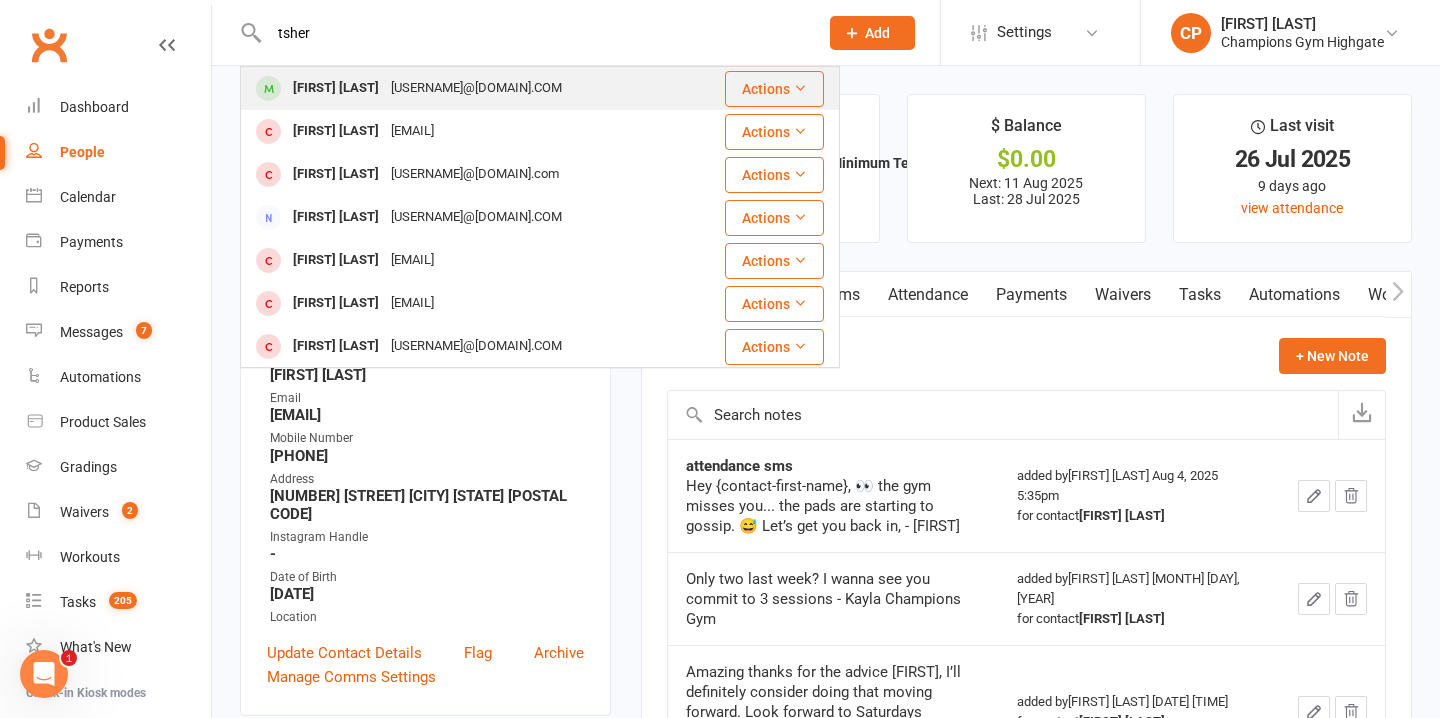 type on "tsher" 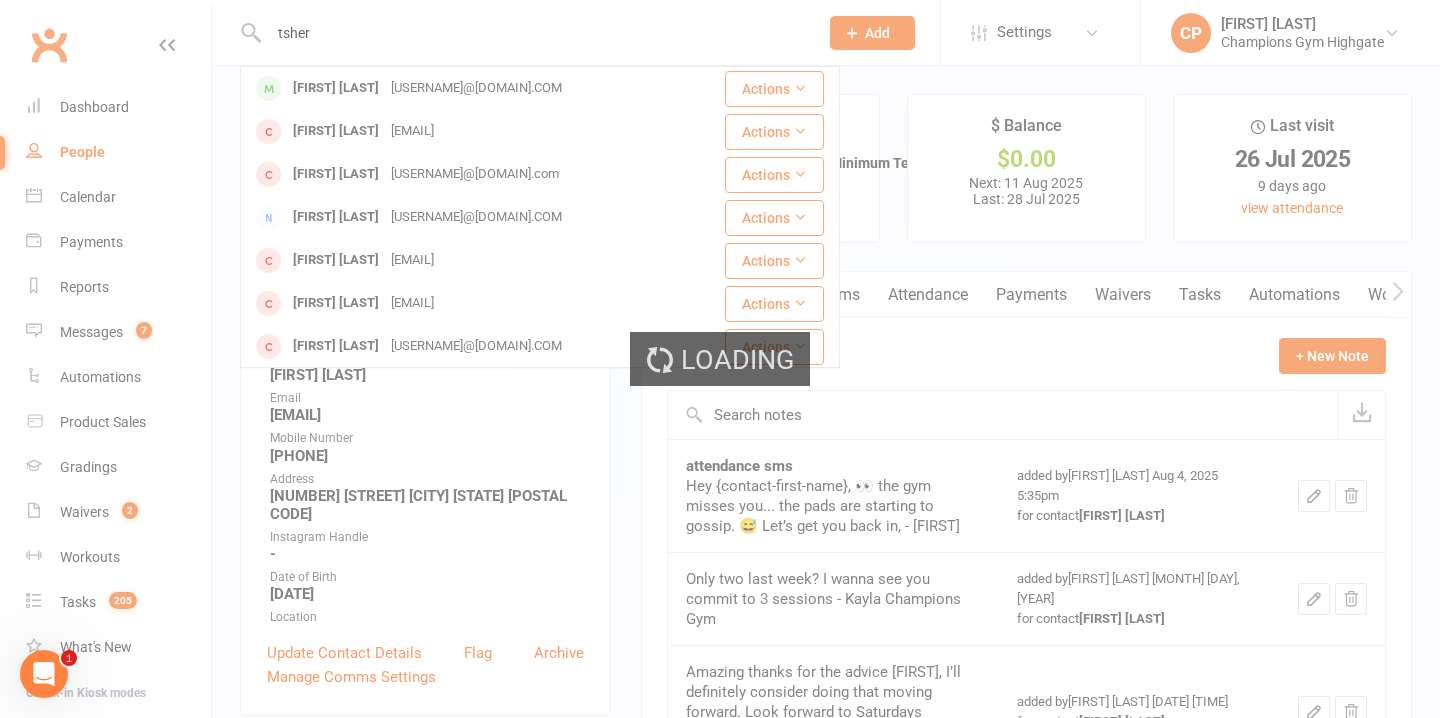 type 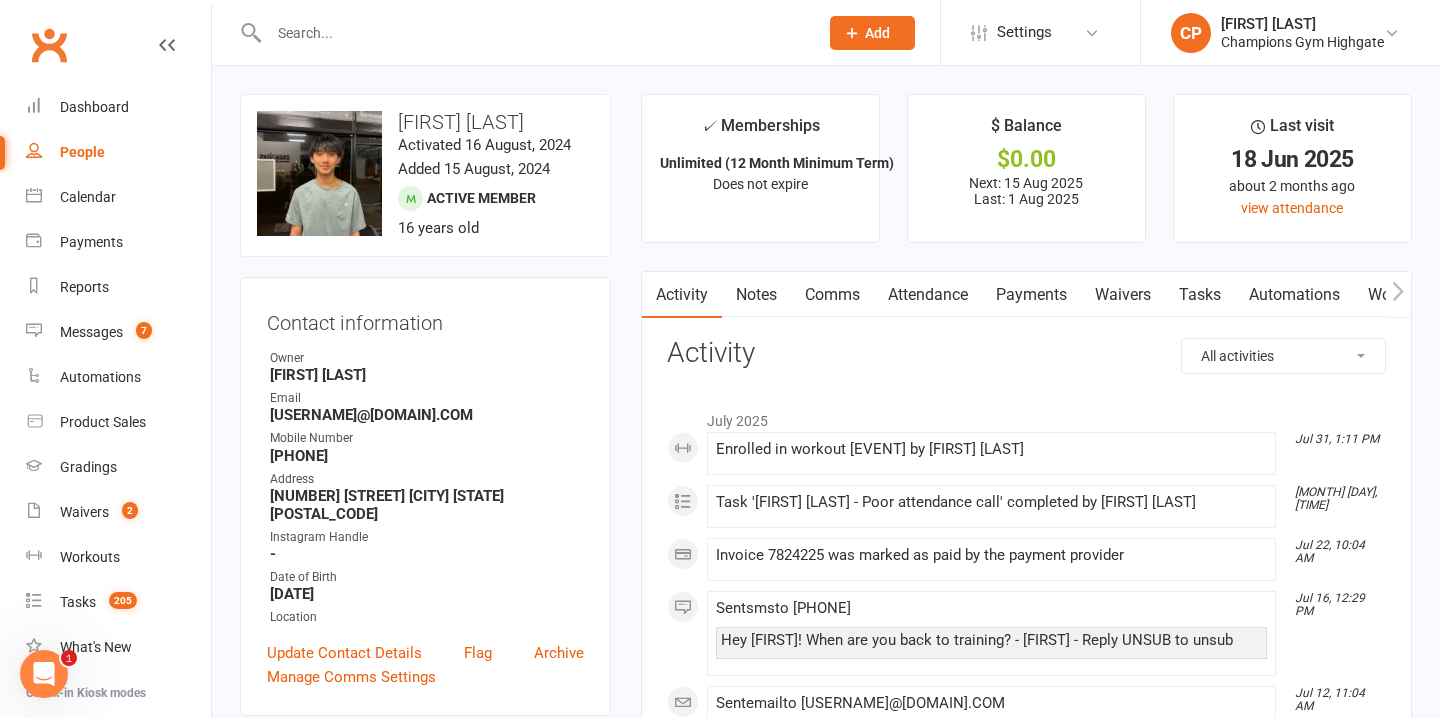 click on "Notes" at bounding box center [756, 295] 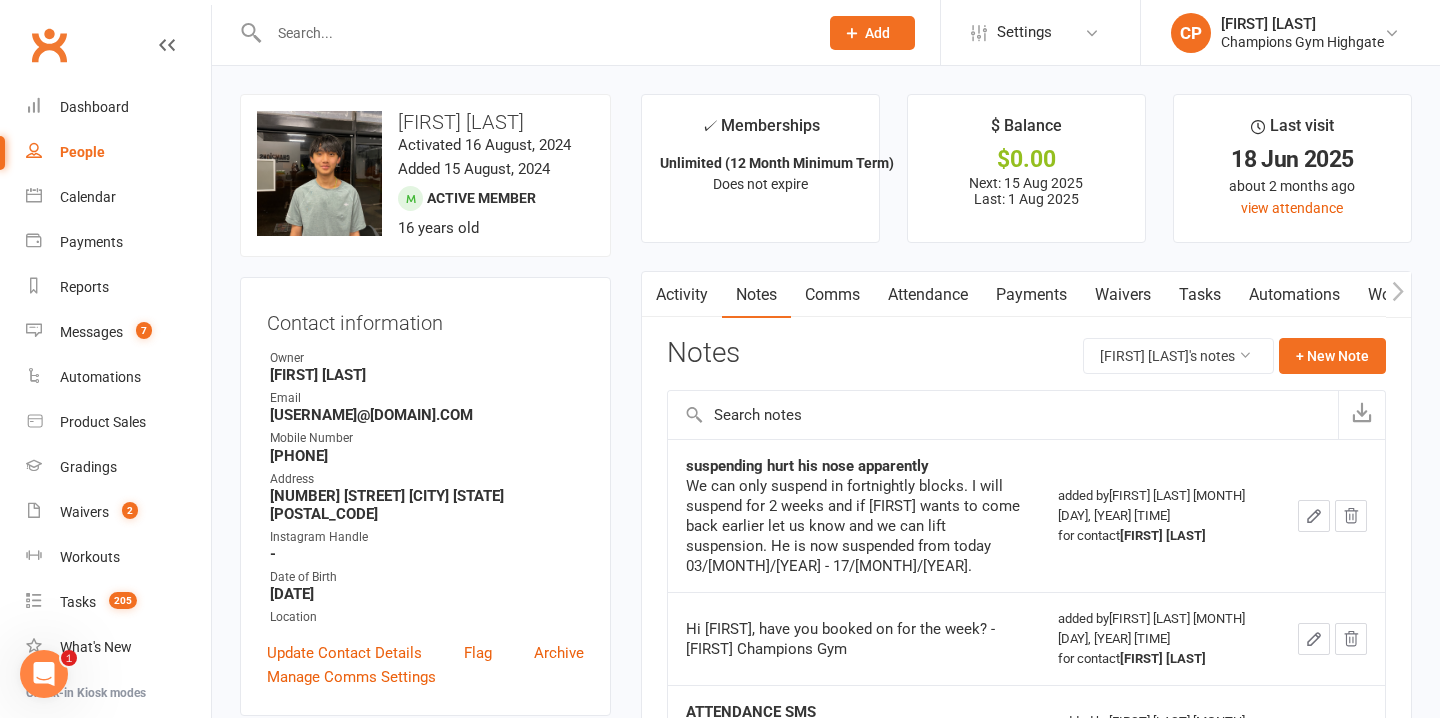 click on "Comms" at bounding box center [832, 295] 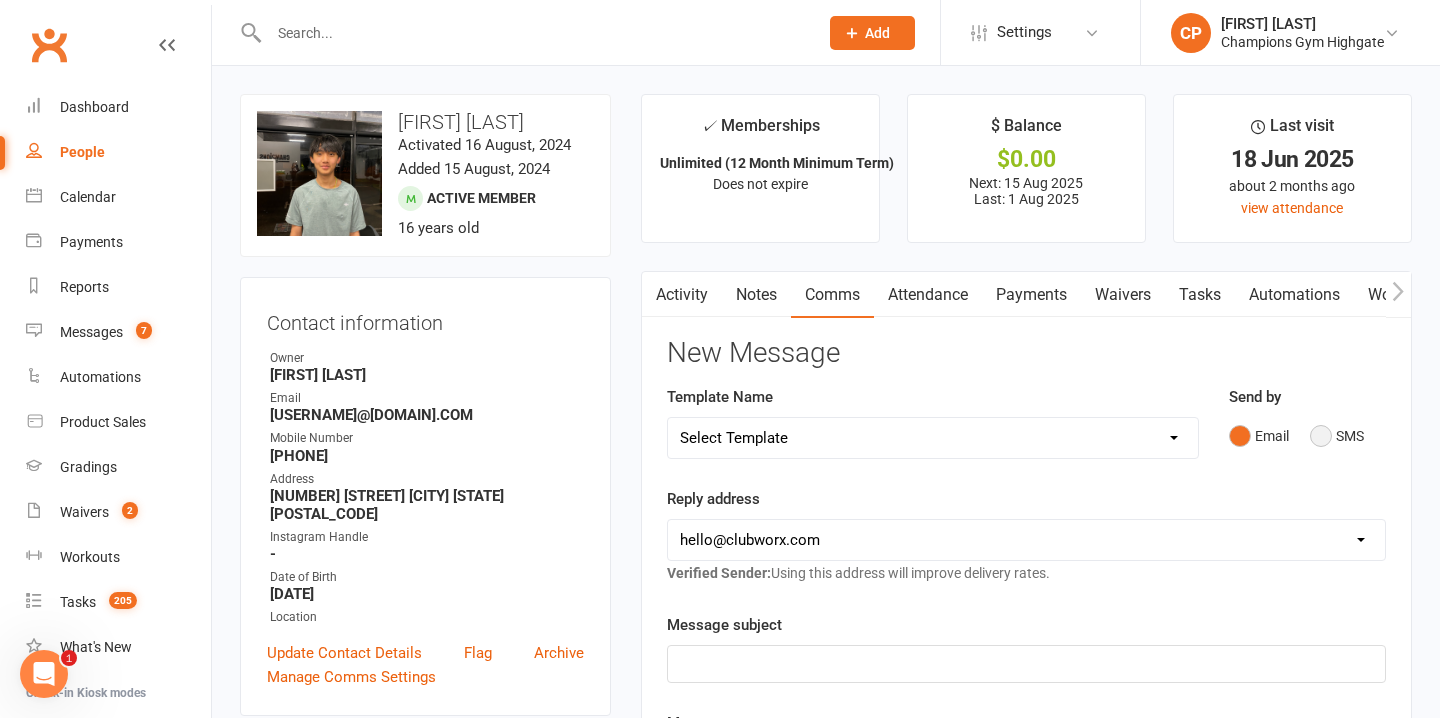click on "SMS" at bounding box center (1337, 436) 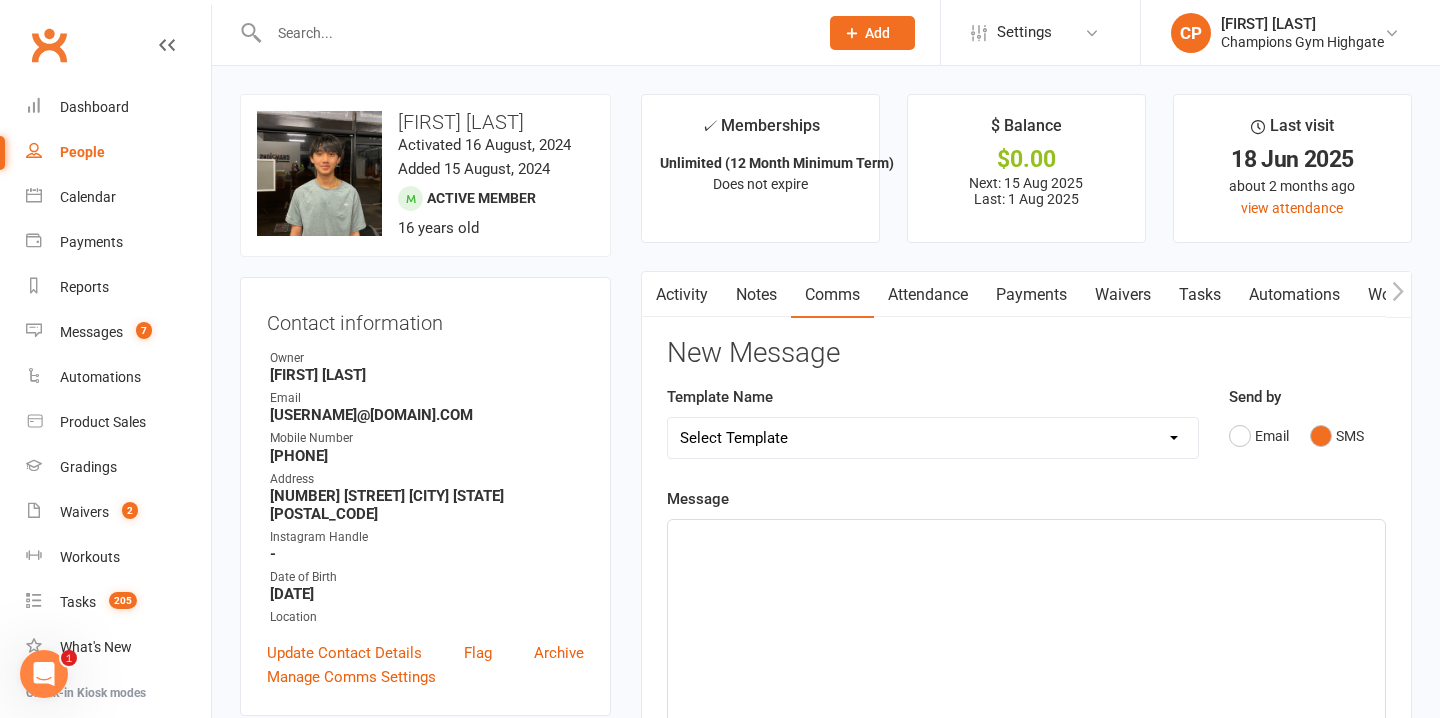 click on "﻿" 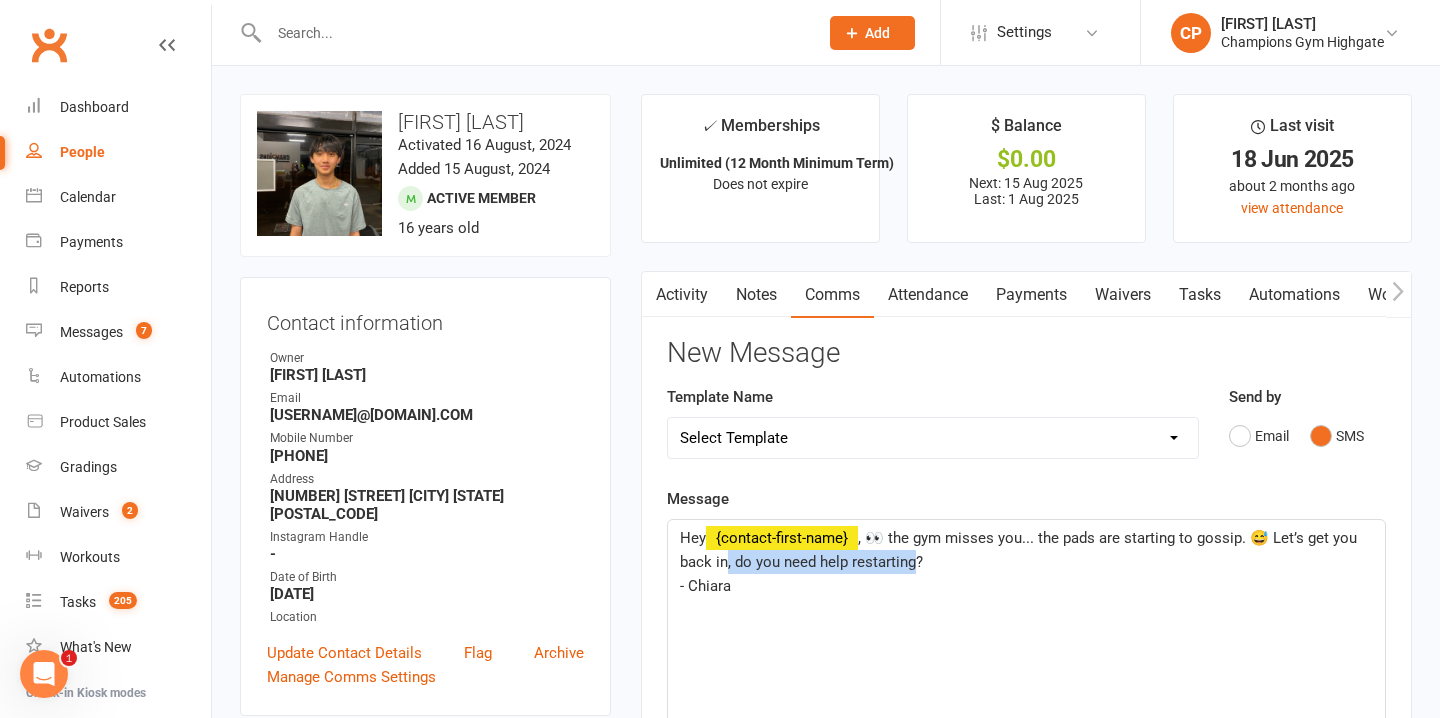 drag, startPoint x: 916, startPoint y: 563, endPoint x: 726, endPoint y: 555, distance: 190.16835 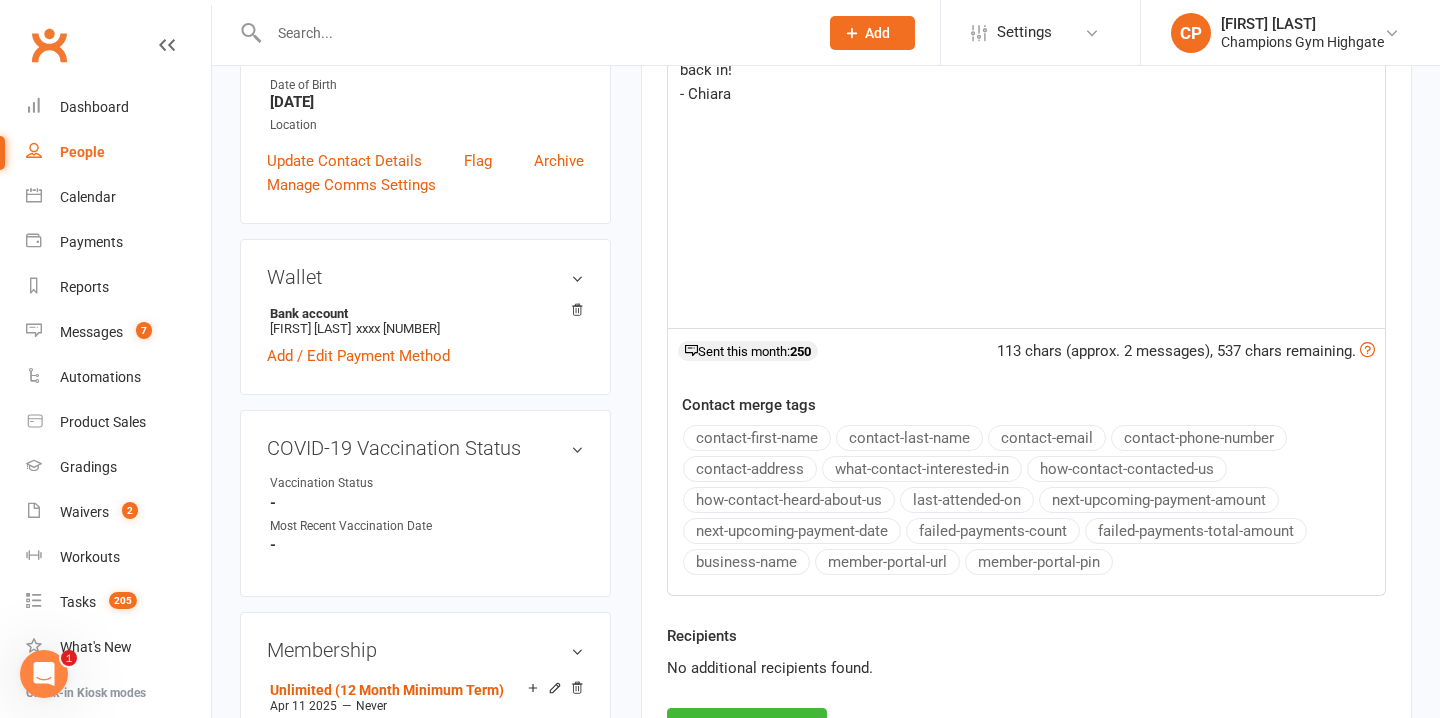 scroll, scrollTop: 510, scrollLeft: 0, axis: vertical 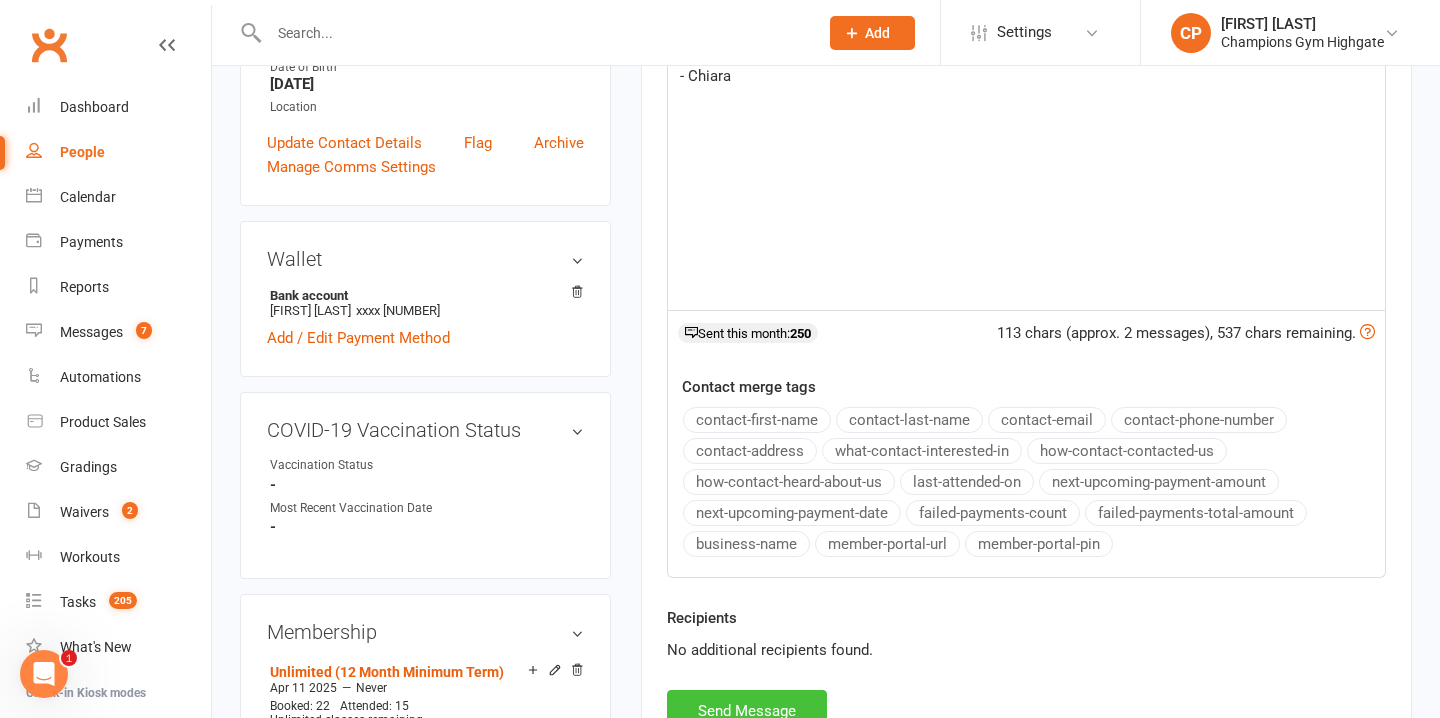 click on "Send Message" at bounding box center (747, 711) 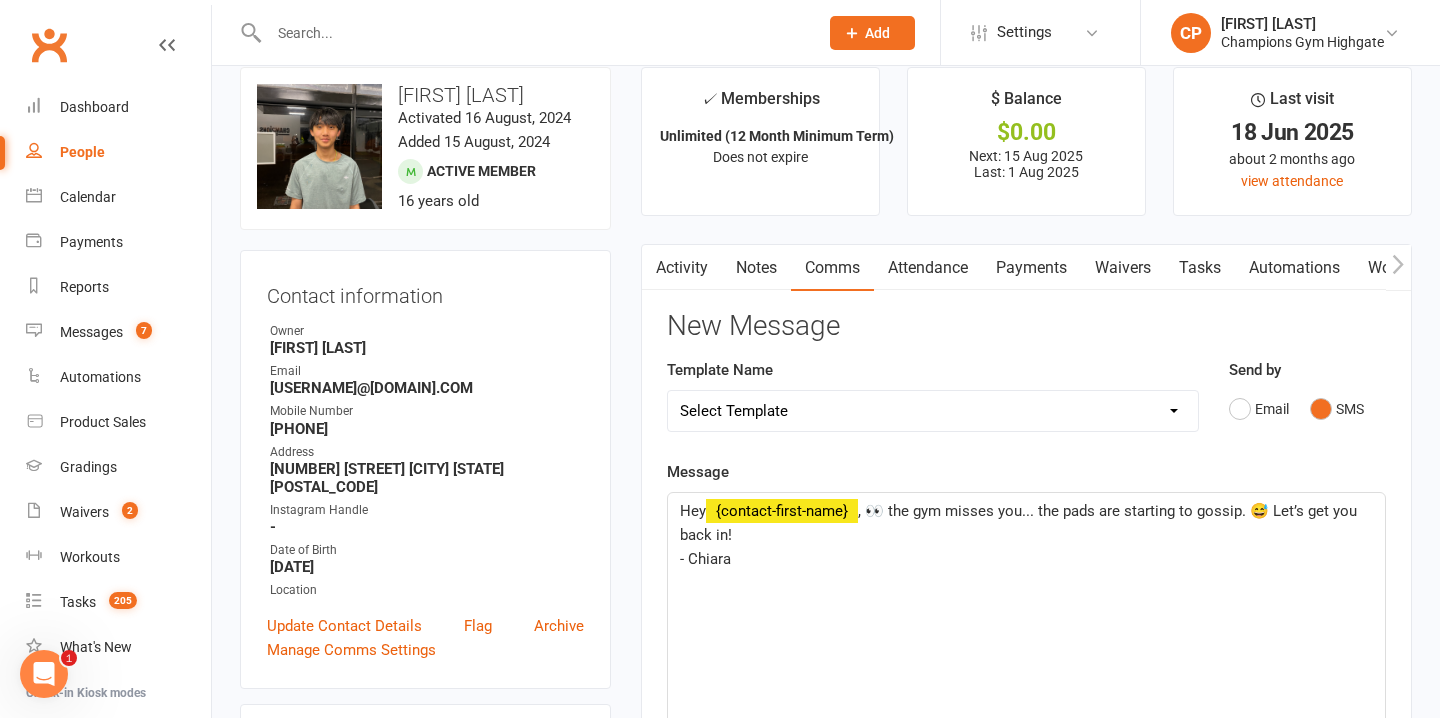 scroll, scrollTop: 0, scrollLeft: 0, axis: both 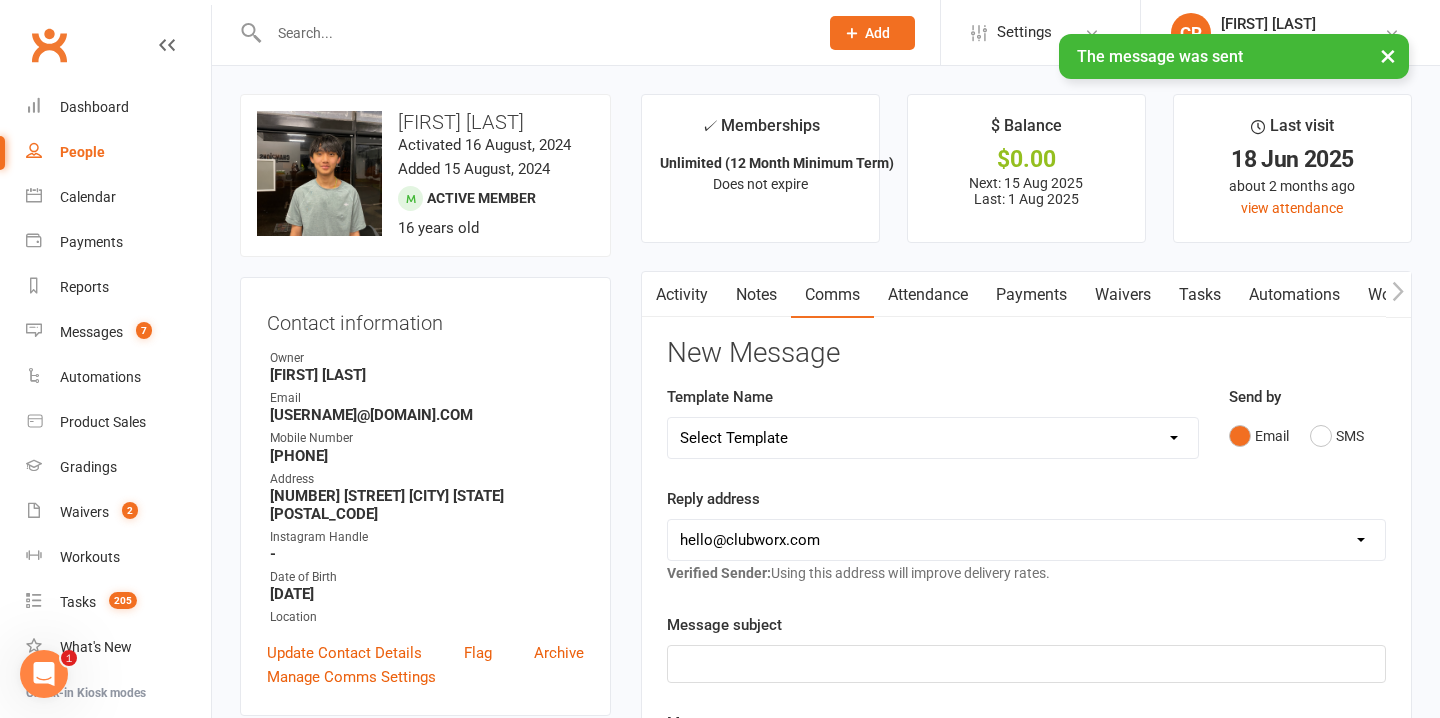 click on "Notes" at bounding box center (756, 295) 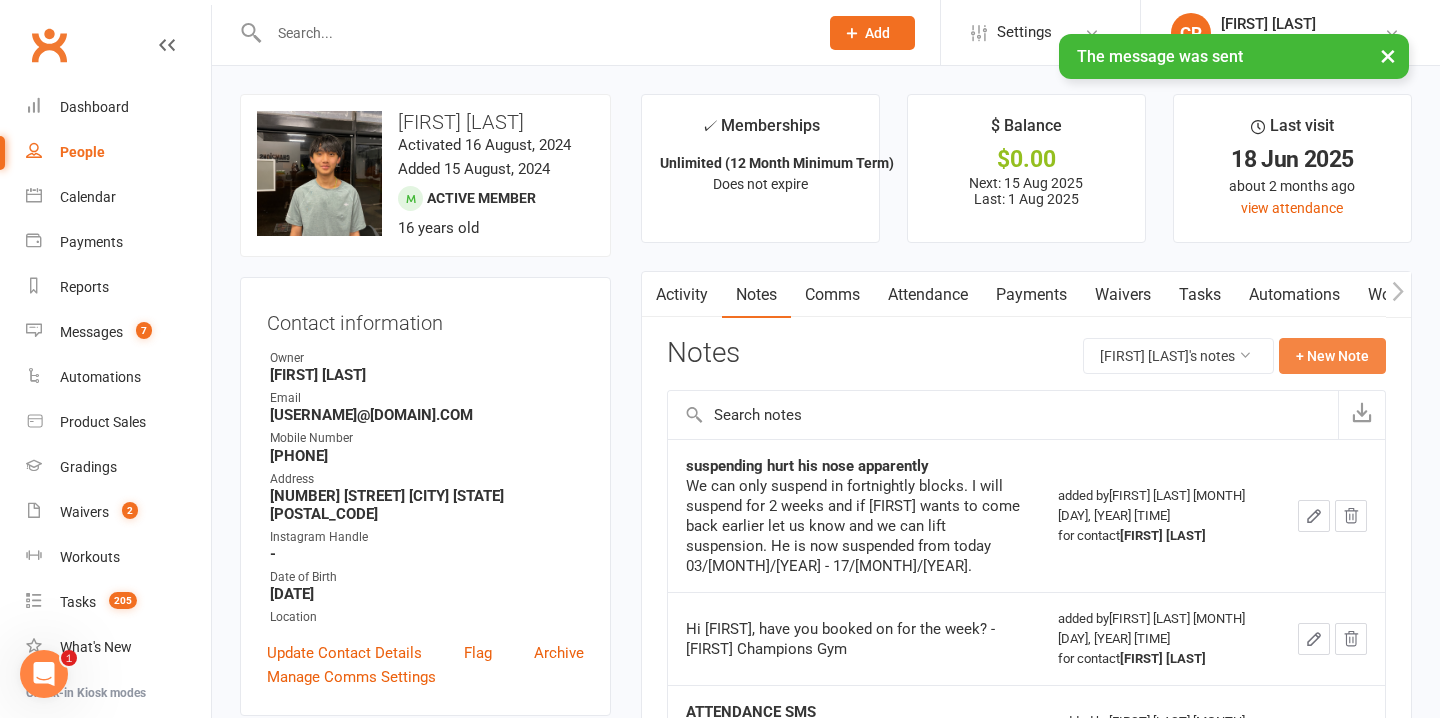 click on "+ New Note" at bounding box center (1332, 356) 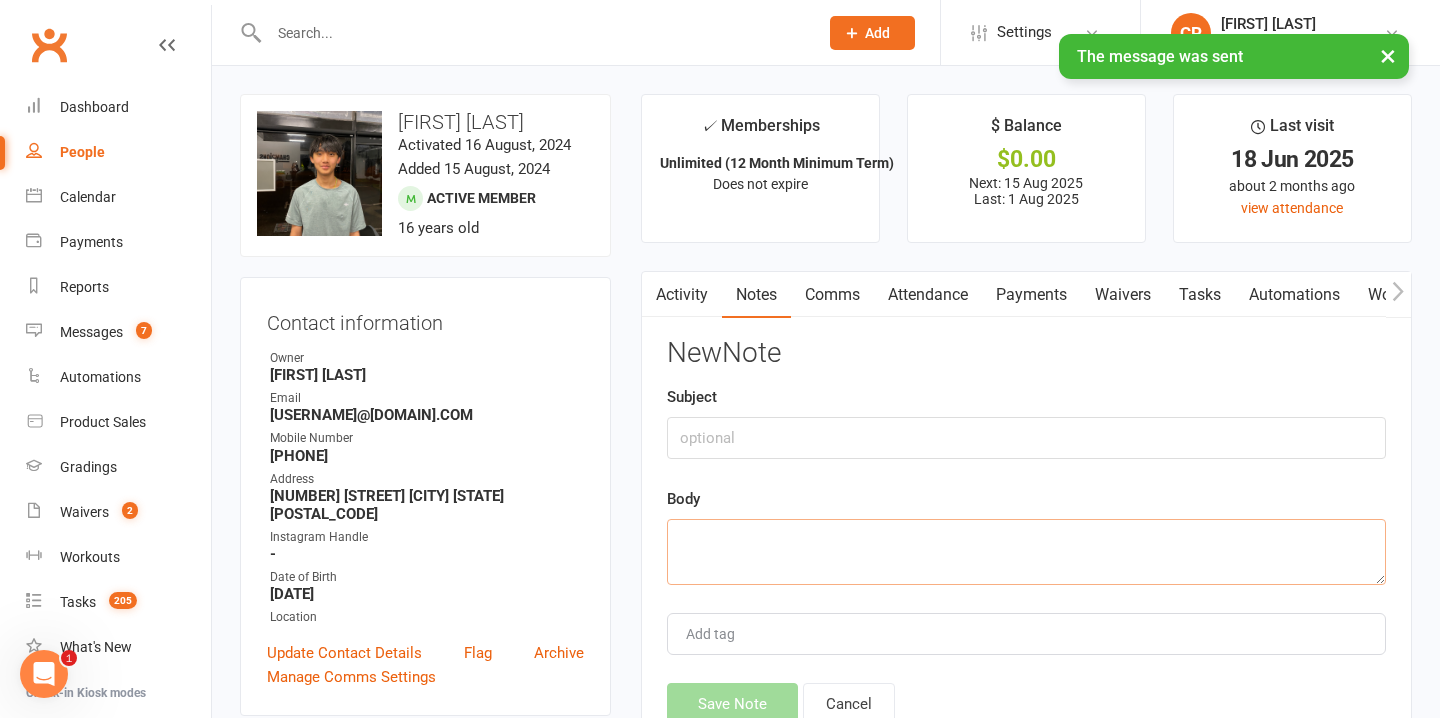 click at bounding box center (1026, 552) 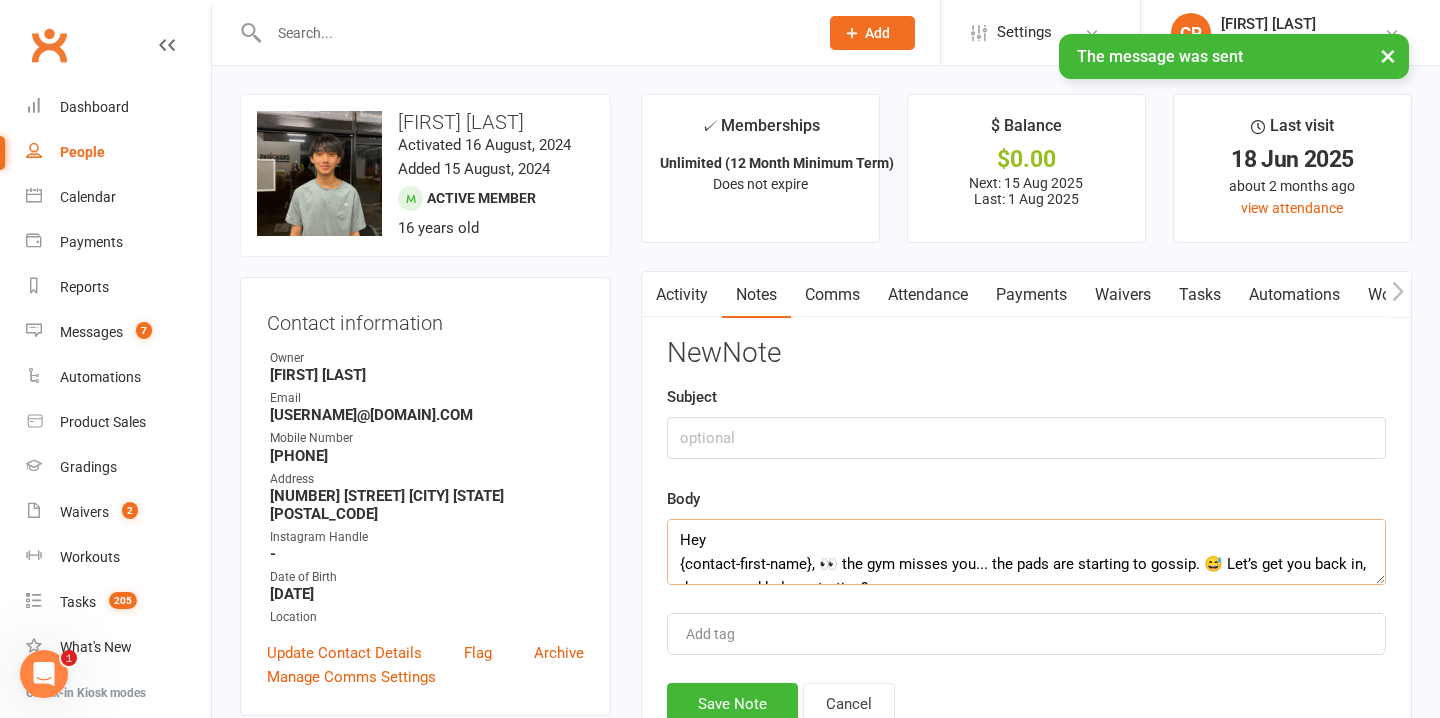 scroll, scrollTop: 60, scrollLeft: 0, axis: vertical 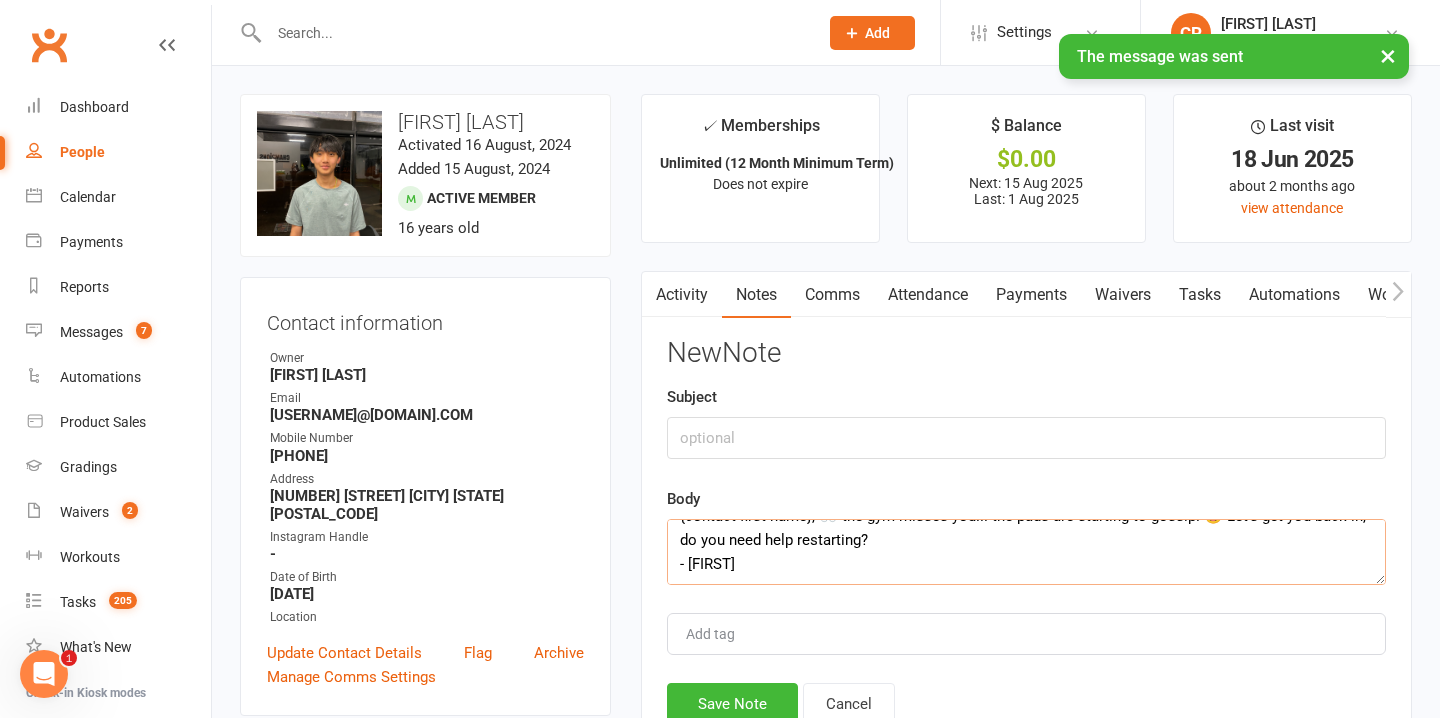 drag, startPoint x: 862, startPoint y: 531, endPoint x: 668, endPoint y: 530, distance: 194.00258 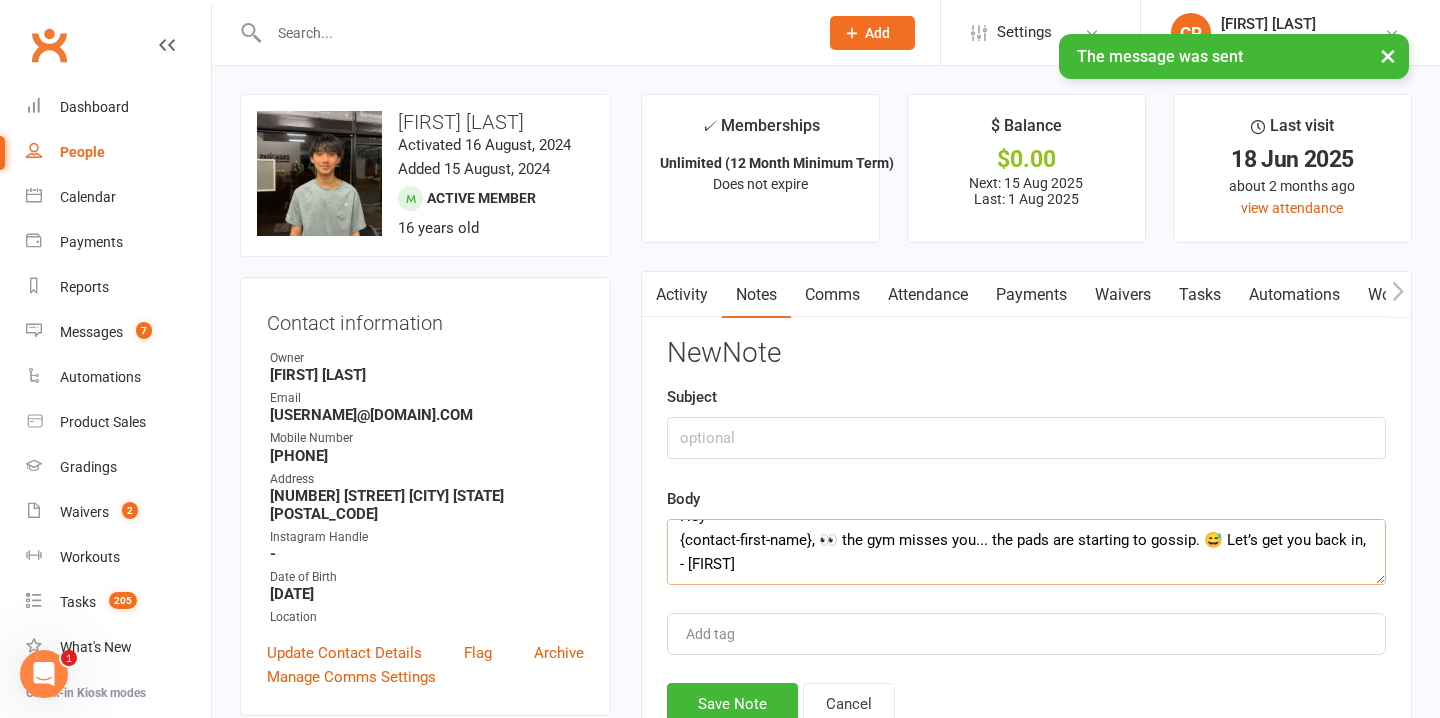 scroll, scrollTop: 34, scrollLeft: 0, axis: vertical 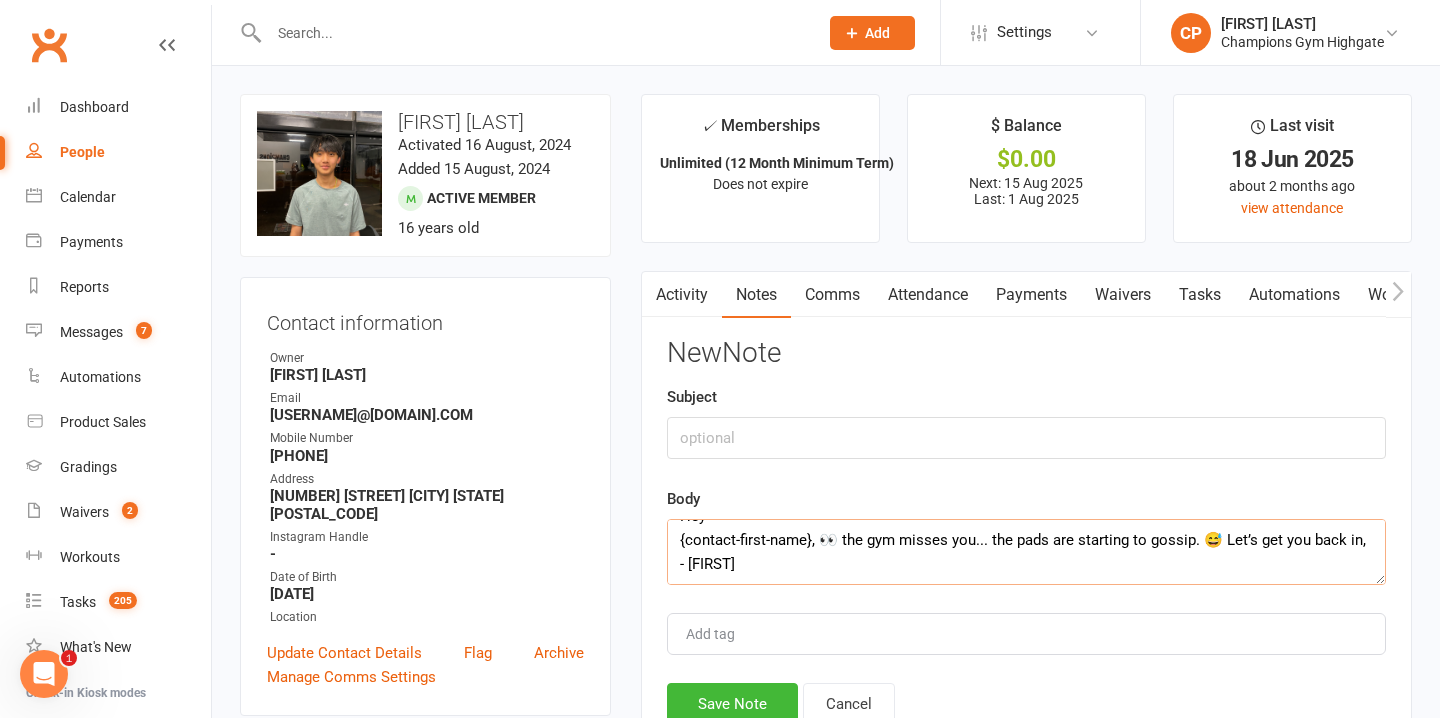 type on "Hey
{contact-first-name}, 👀 the gym misses you... the pads are starting to gossip. 😅 Let’s get you back in,
- Chiara" 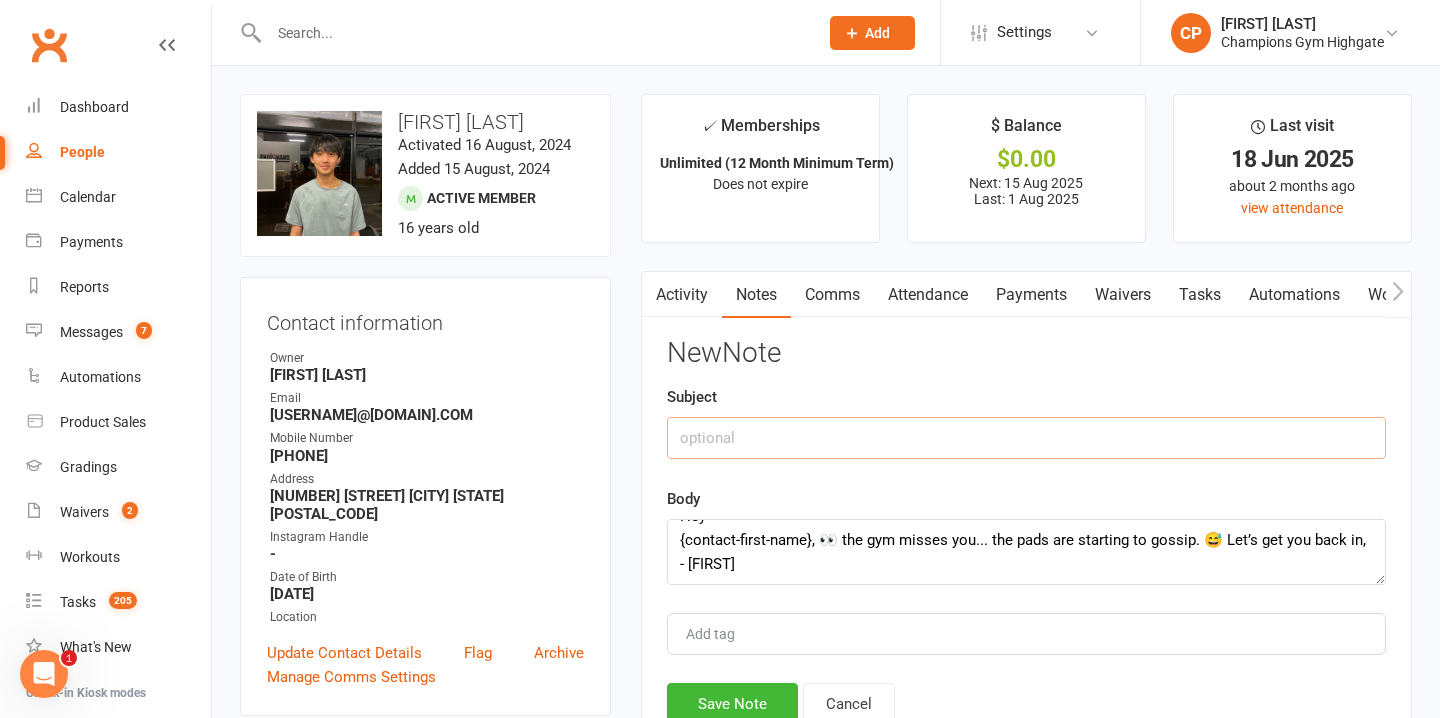 click at bounding box center (1026, 438) 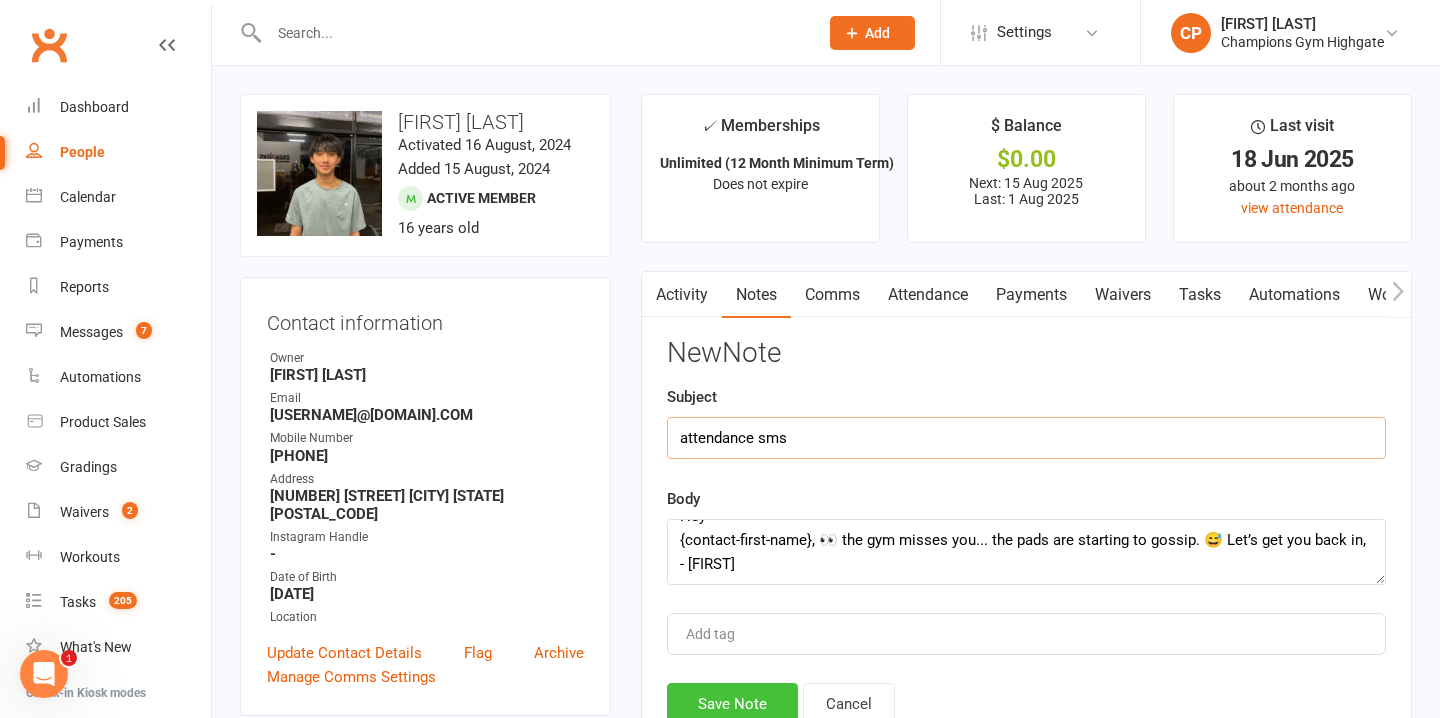 type on "attendance sms" 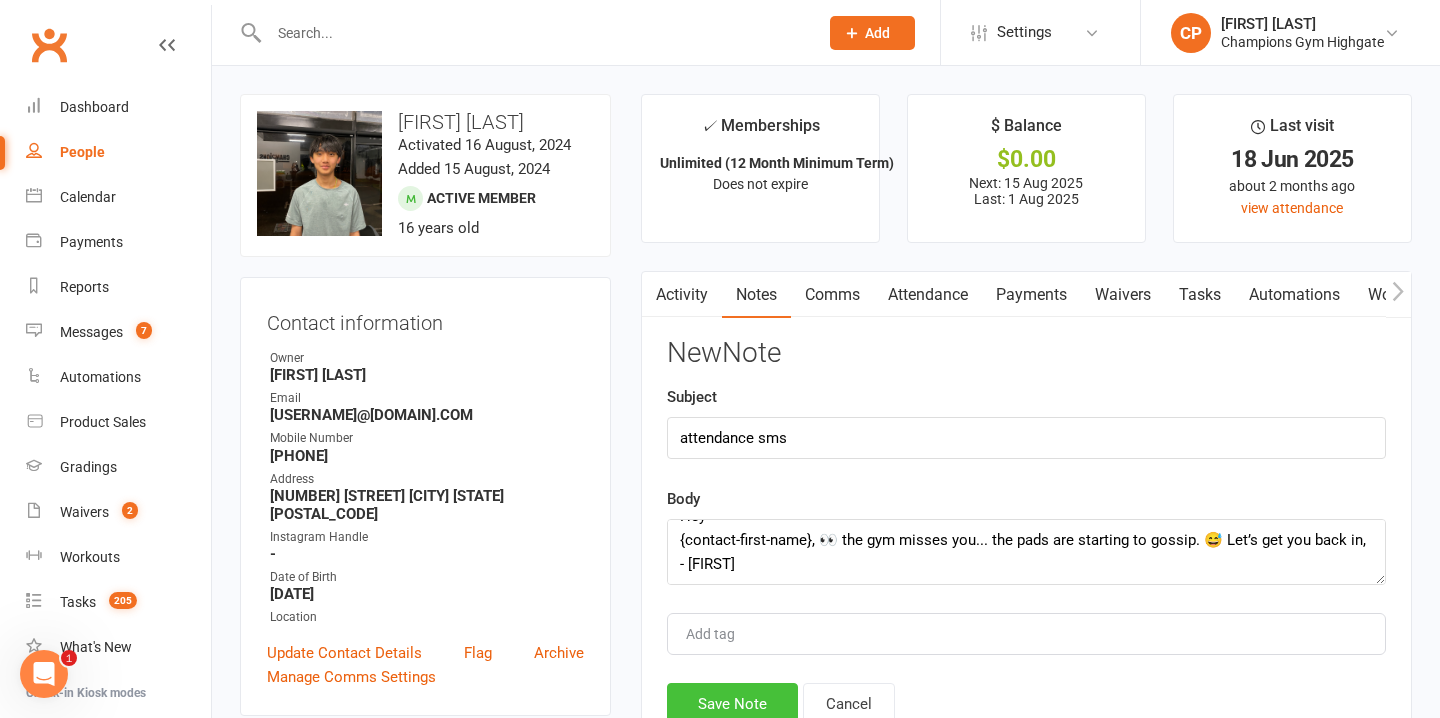 click on "Save Note" at bounding box center (732, 704) 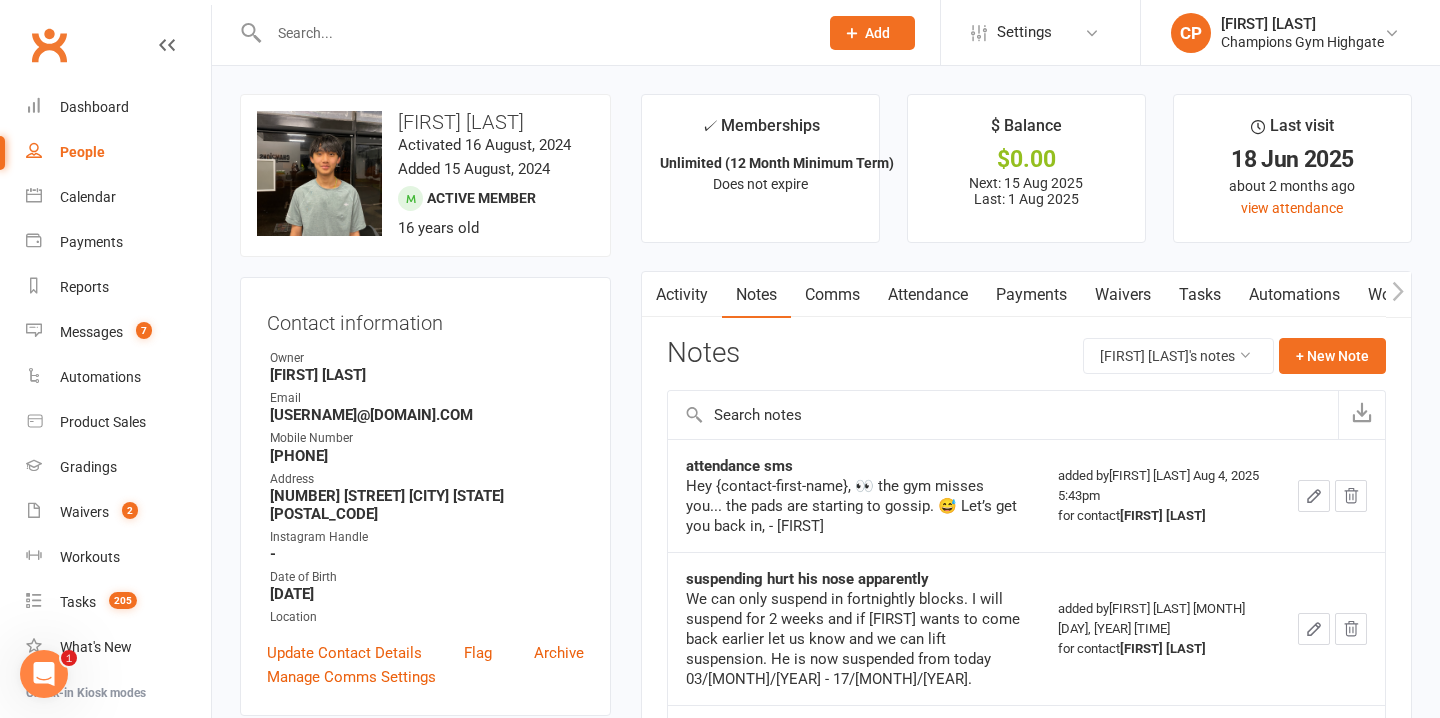 click at bounding box center [533, 33] 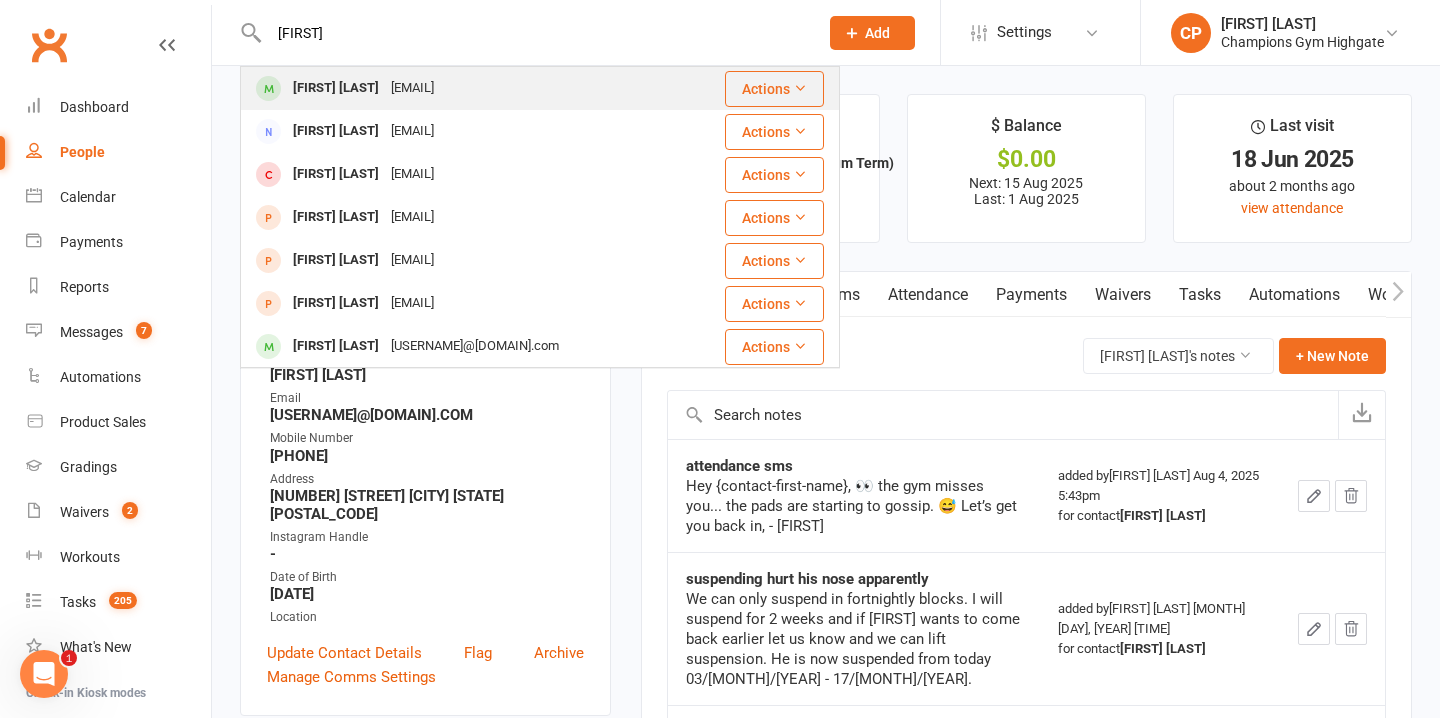 type on "alana" 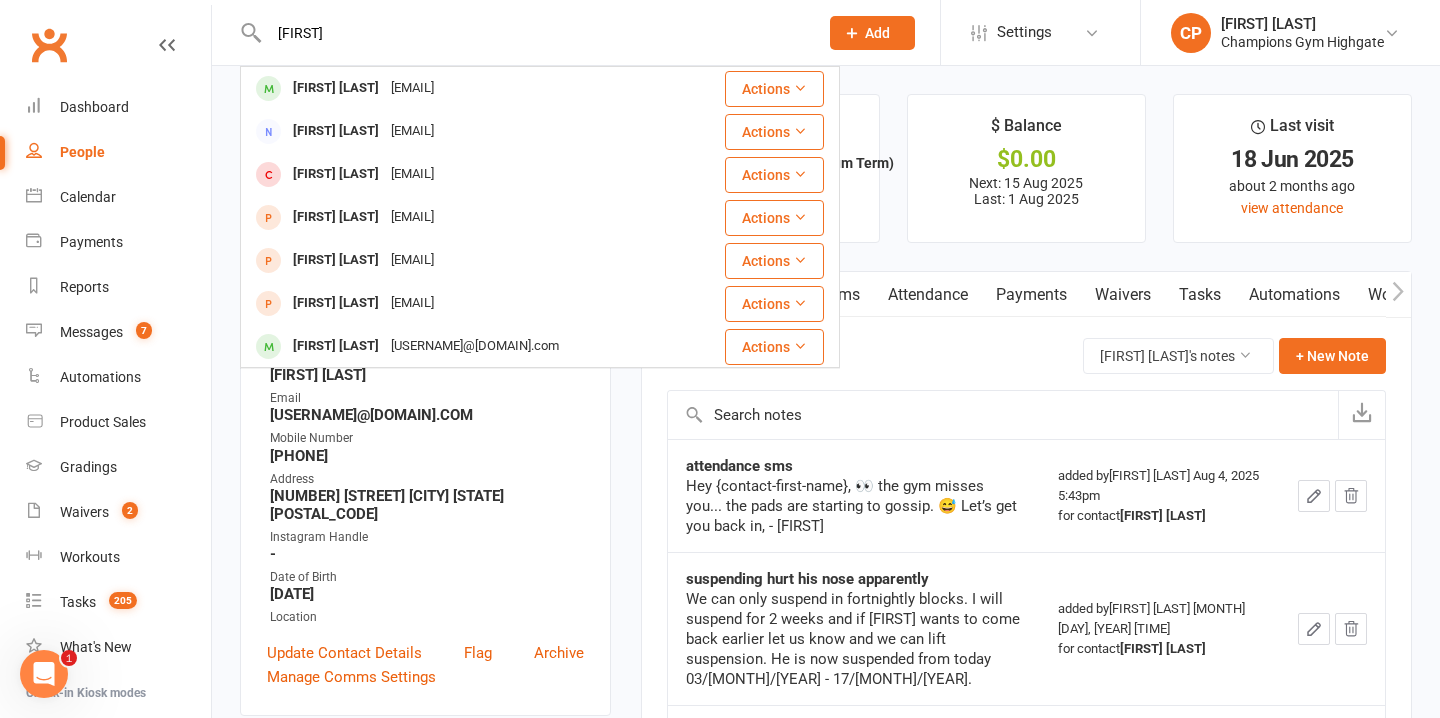 type 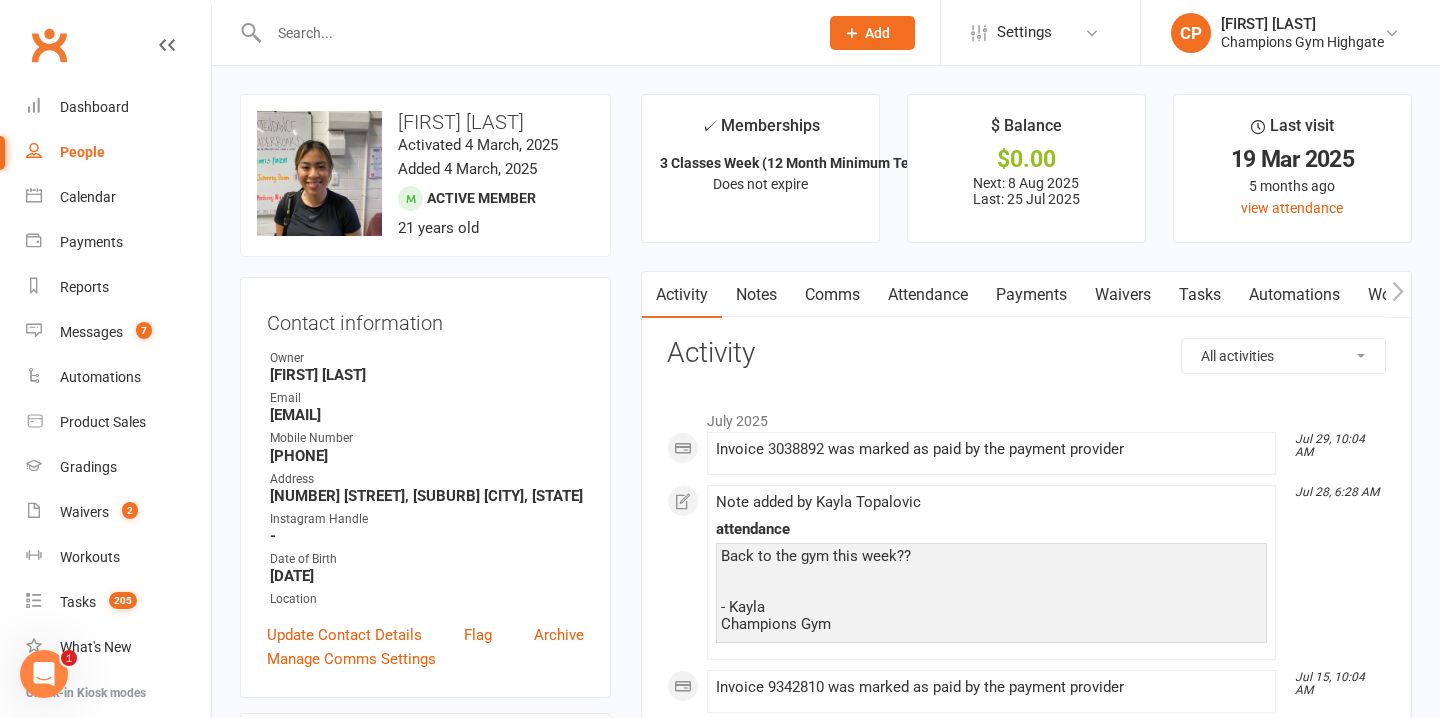 click on "Notes" at bounding box center (756, 295) 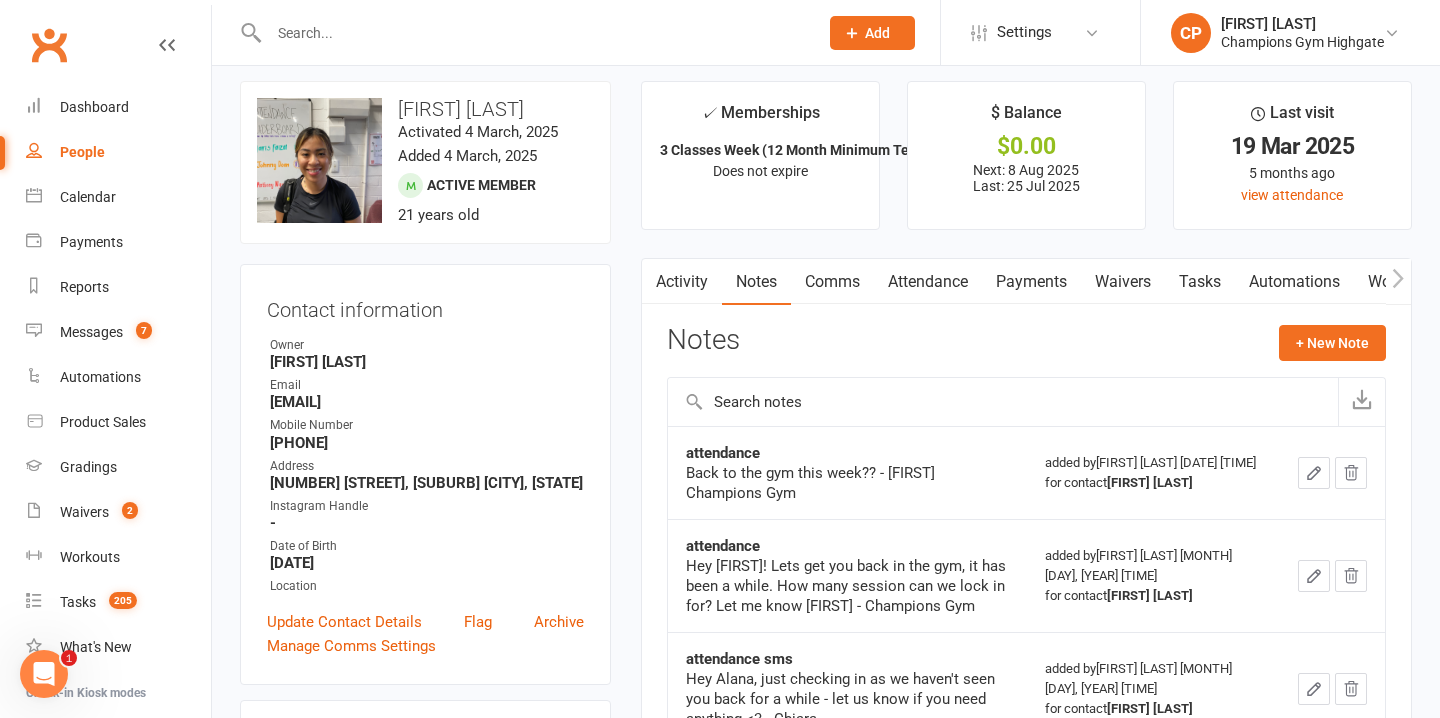 scroll, scrollTop: 15, scrollLeft: 0, axis: vertical 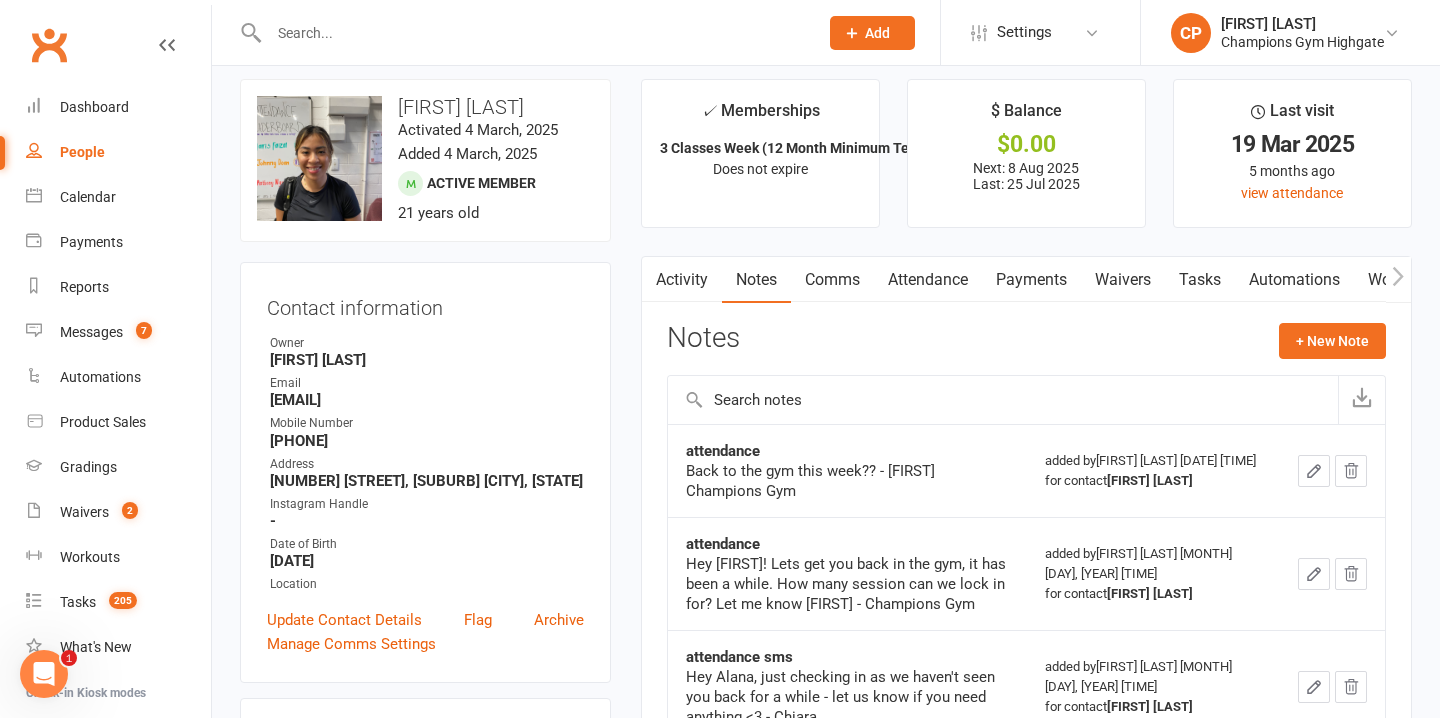 click on "Comms" at bounding box center [832, 280] 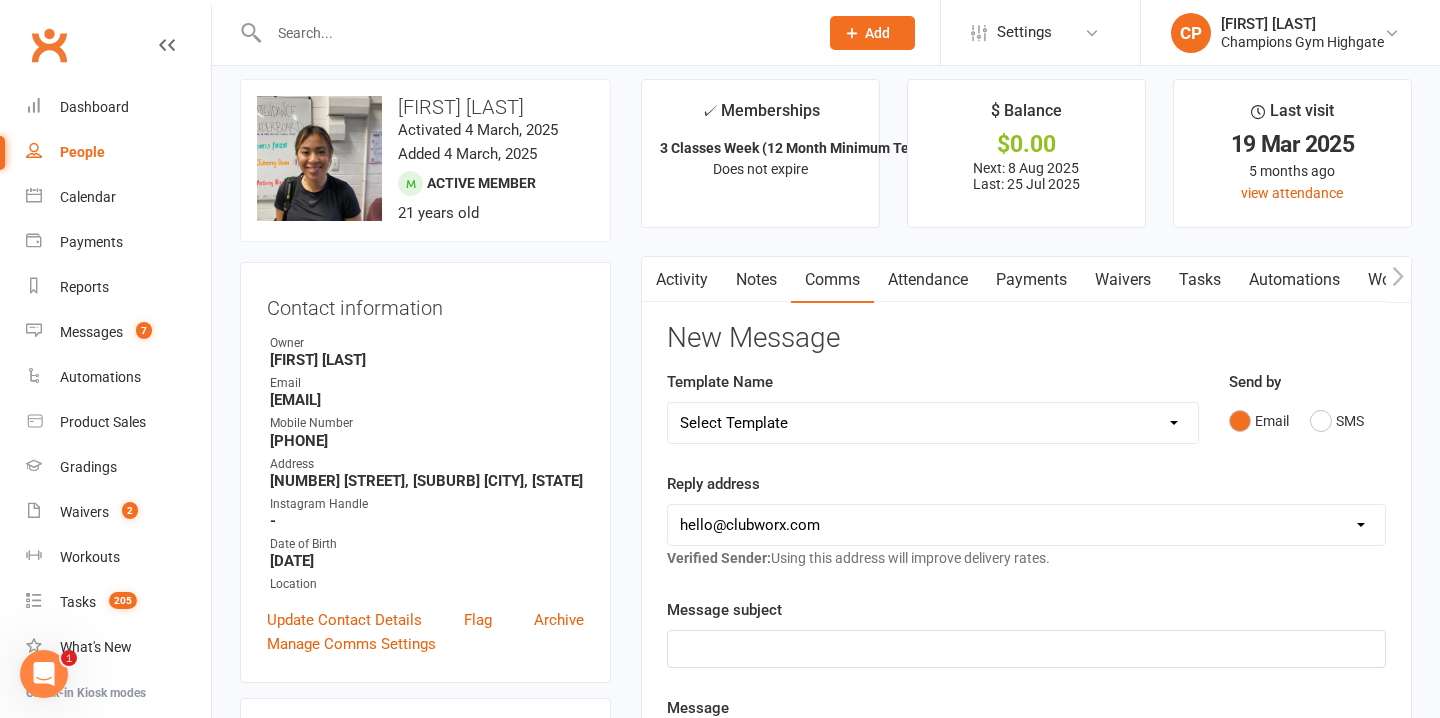 click on "Attendance" at bounding box center [928, 280] 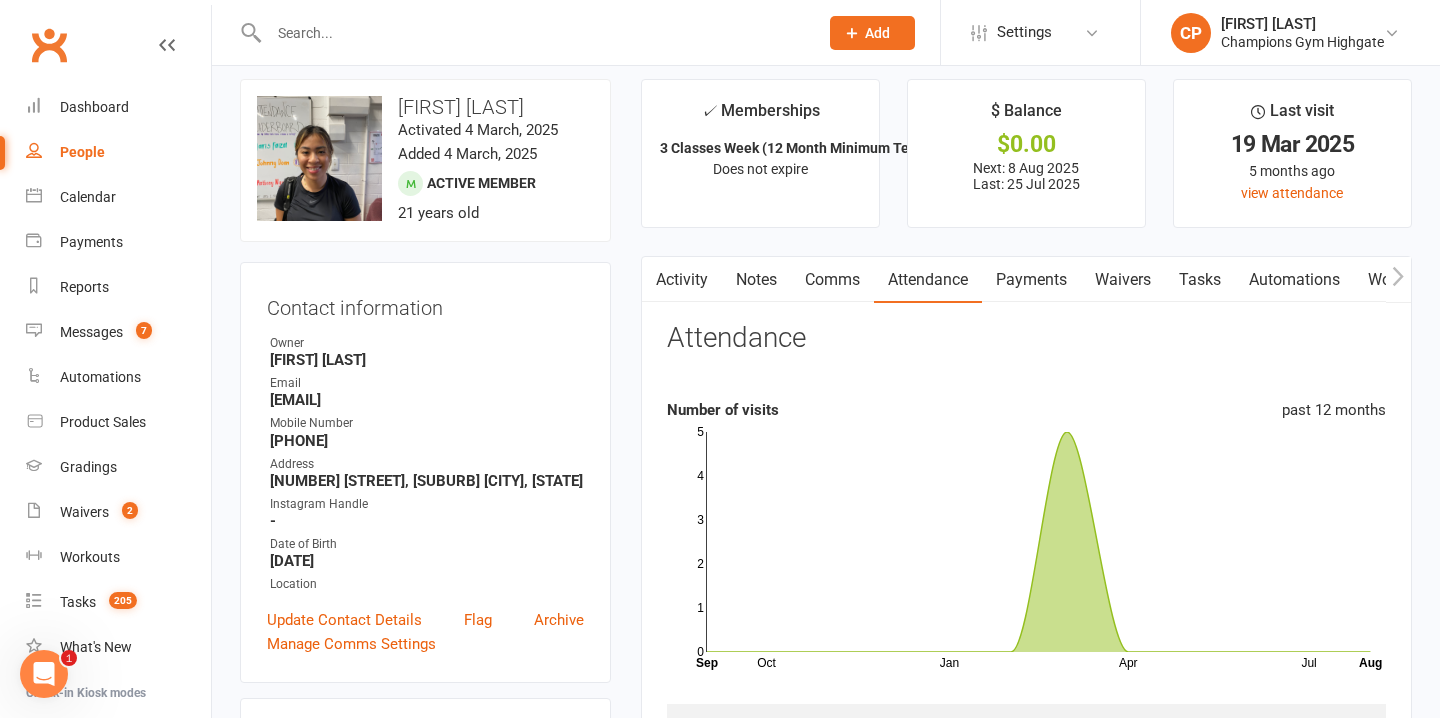 click on "Comms" at bounding box center (832, 280) 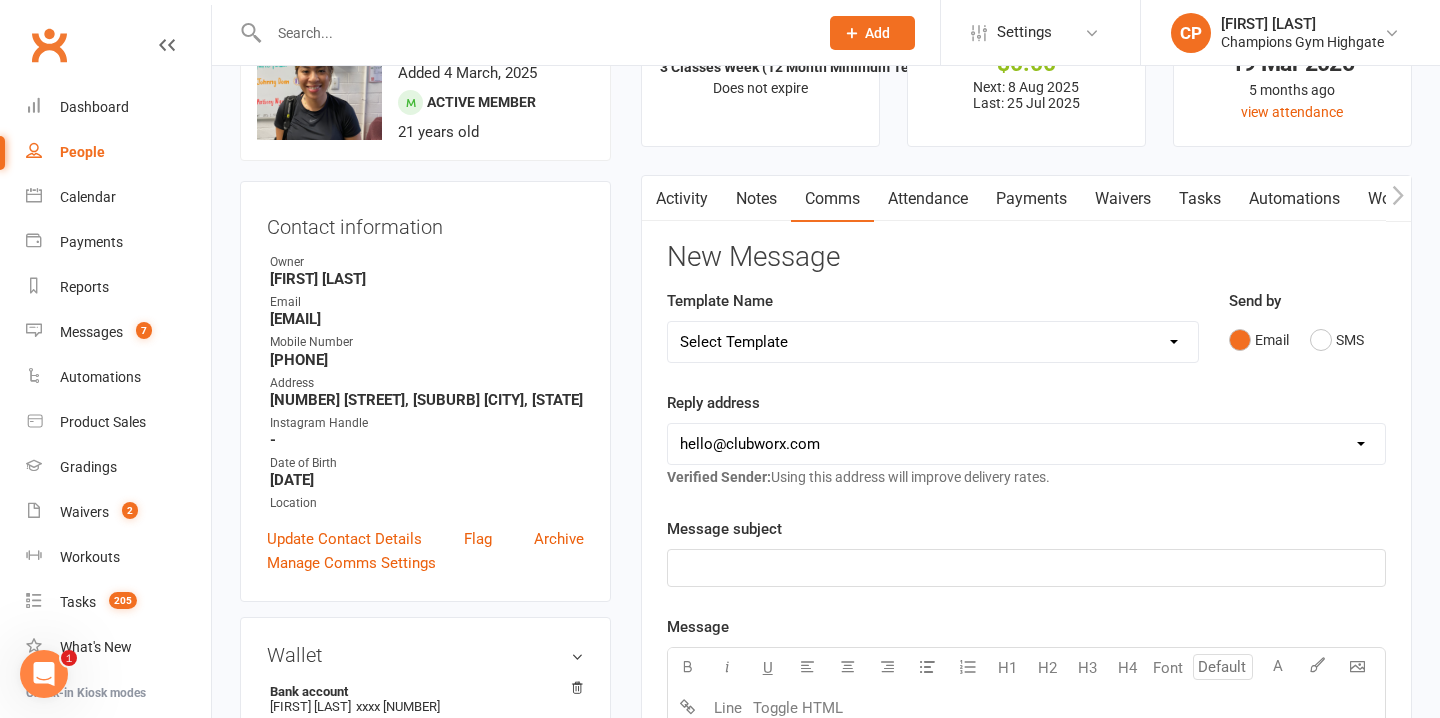 scroll, scrollTop: 103, scrollLeft: 0, axis: vertical 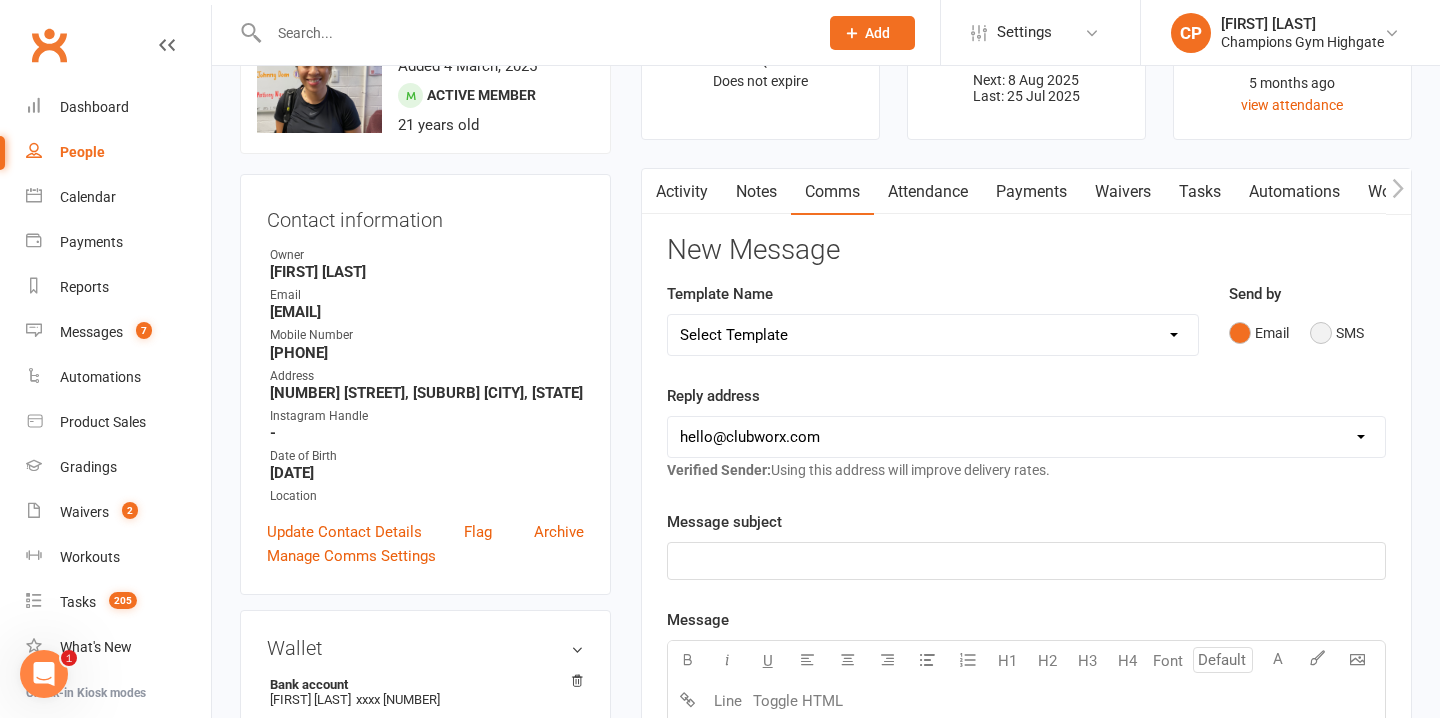 drag, startPoint x: 1326, startPoint y: 325, endPoint x: 1316, endPoint y: 330, distance: 11.18034 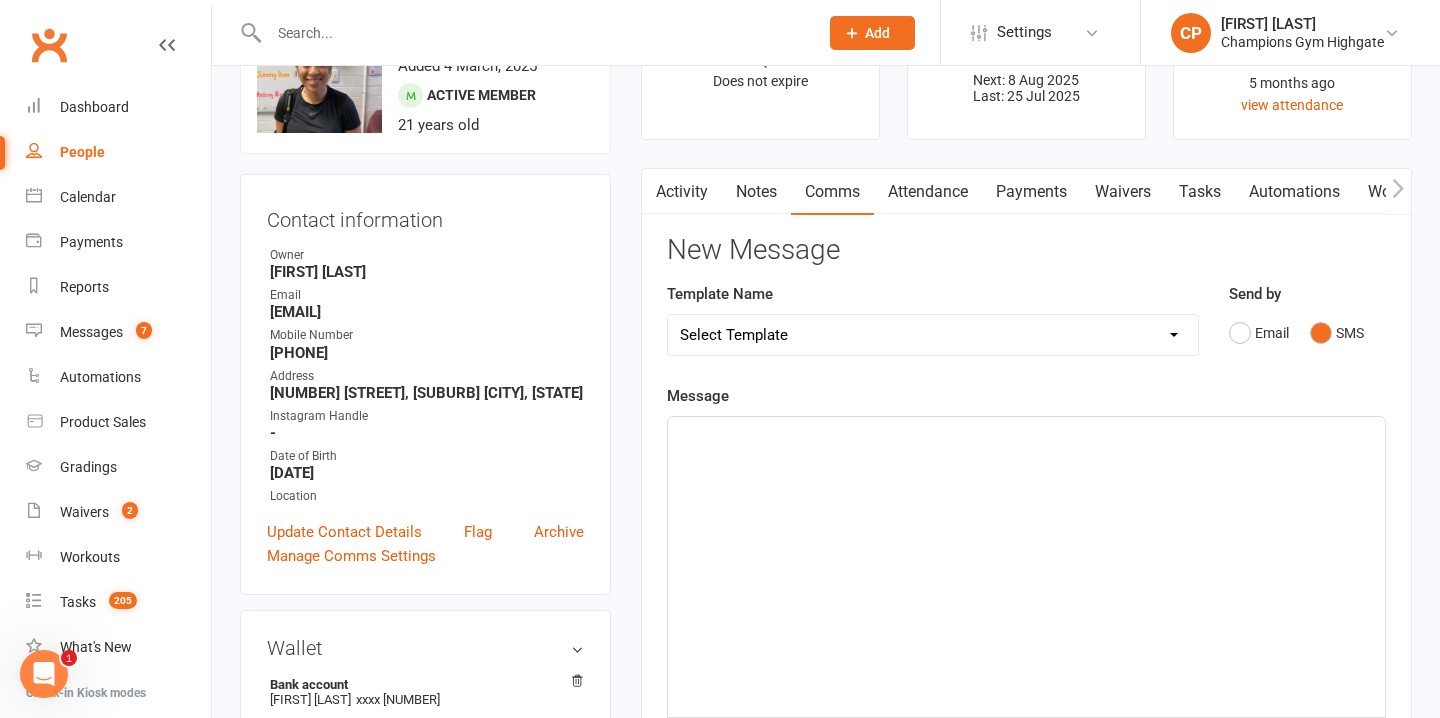 click on "﻿" 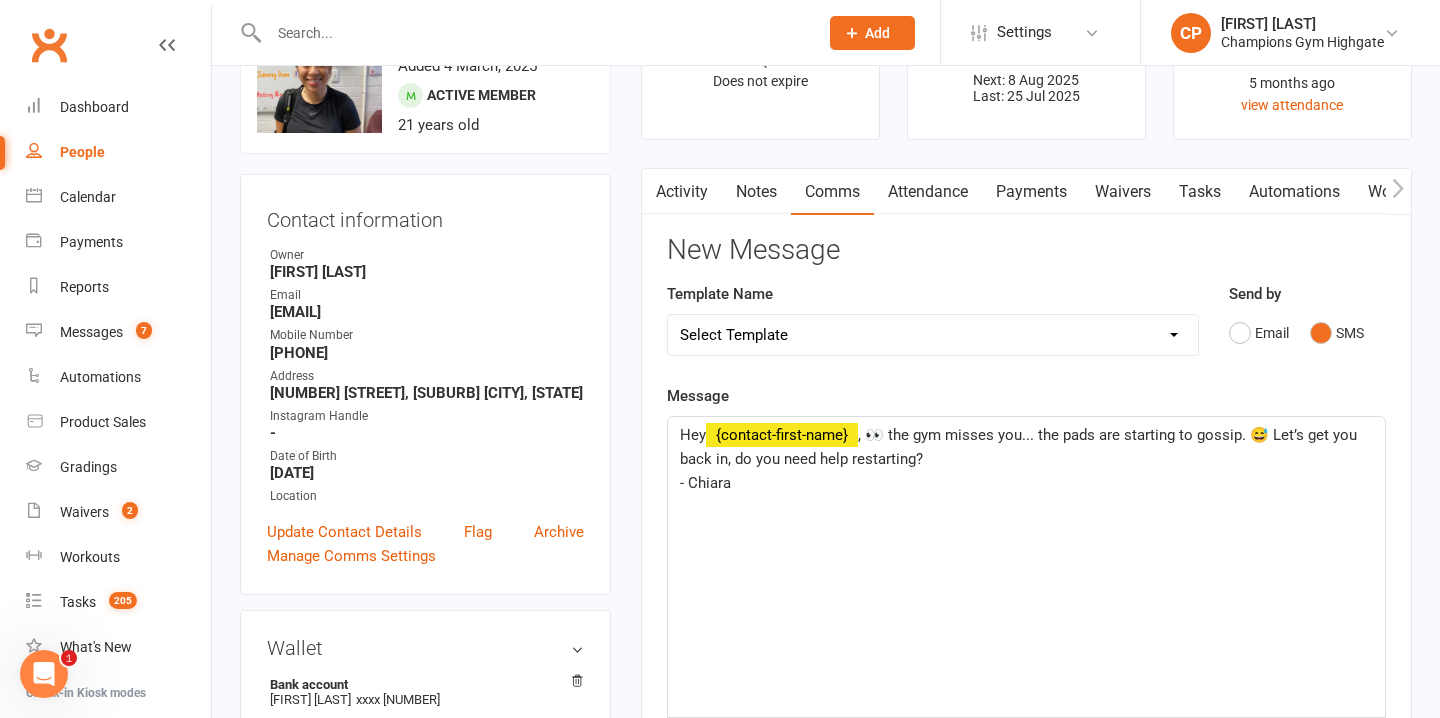 click on ", 👀 the gym misses you... the pads are starting to gossip. 😅 Let’s get you back in, do you need help restarting?" 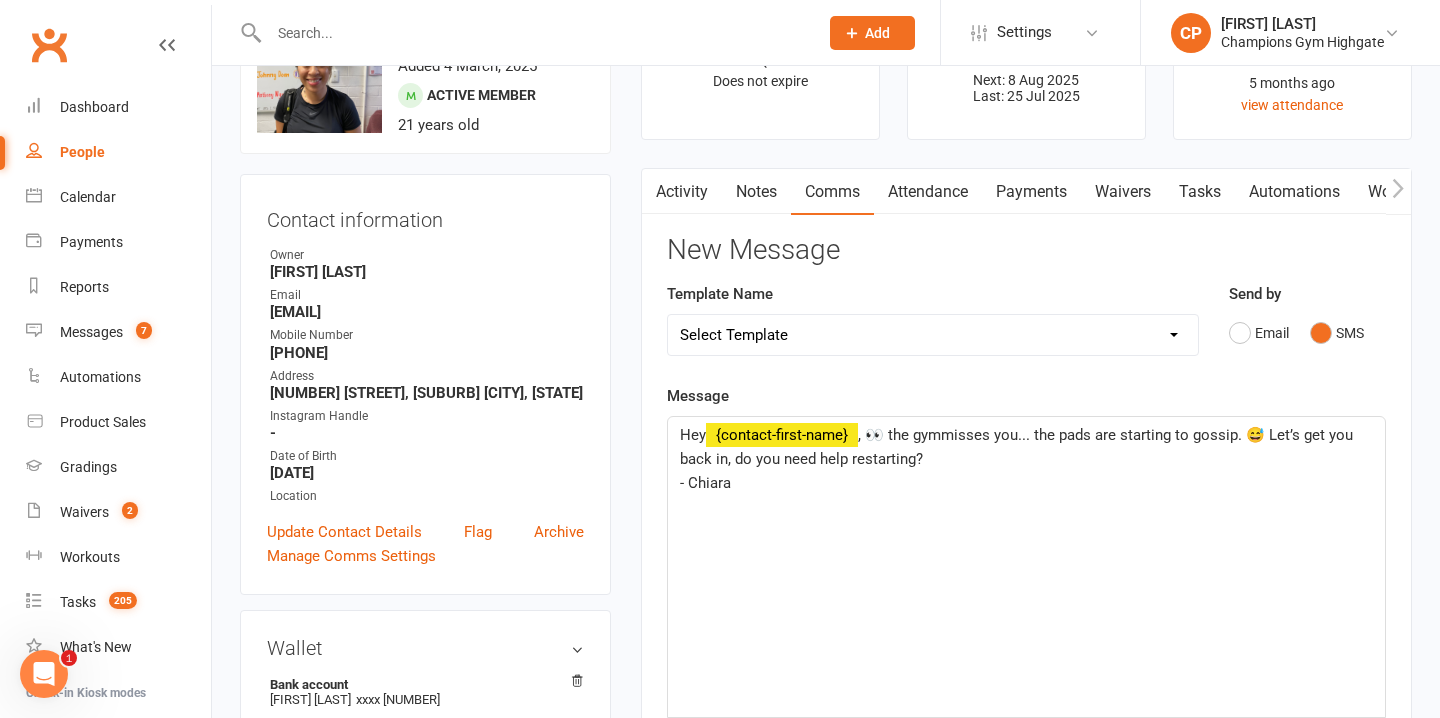 type 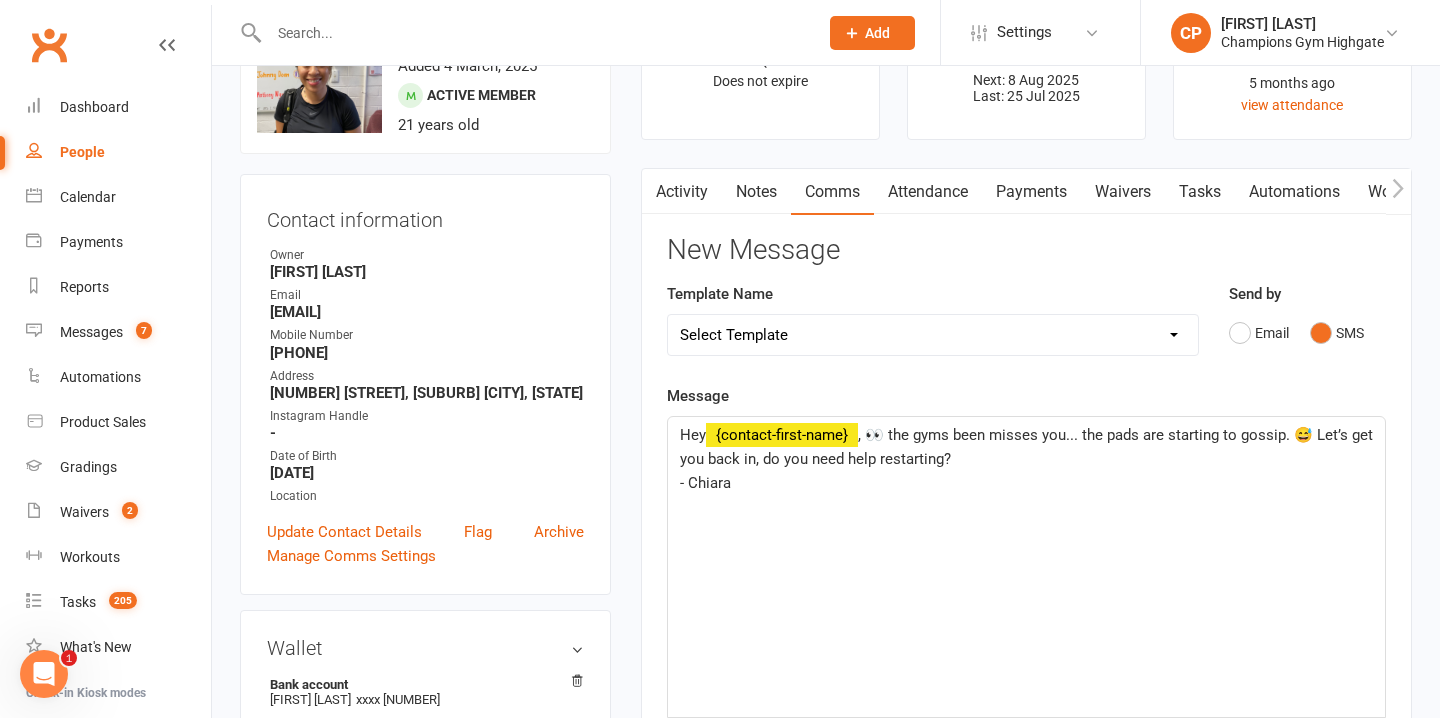click on ", 👀 the gyms been misses you... the pads are starting to gossip. 😅 Let’s get you back in, do you need help restarting?" 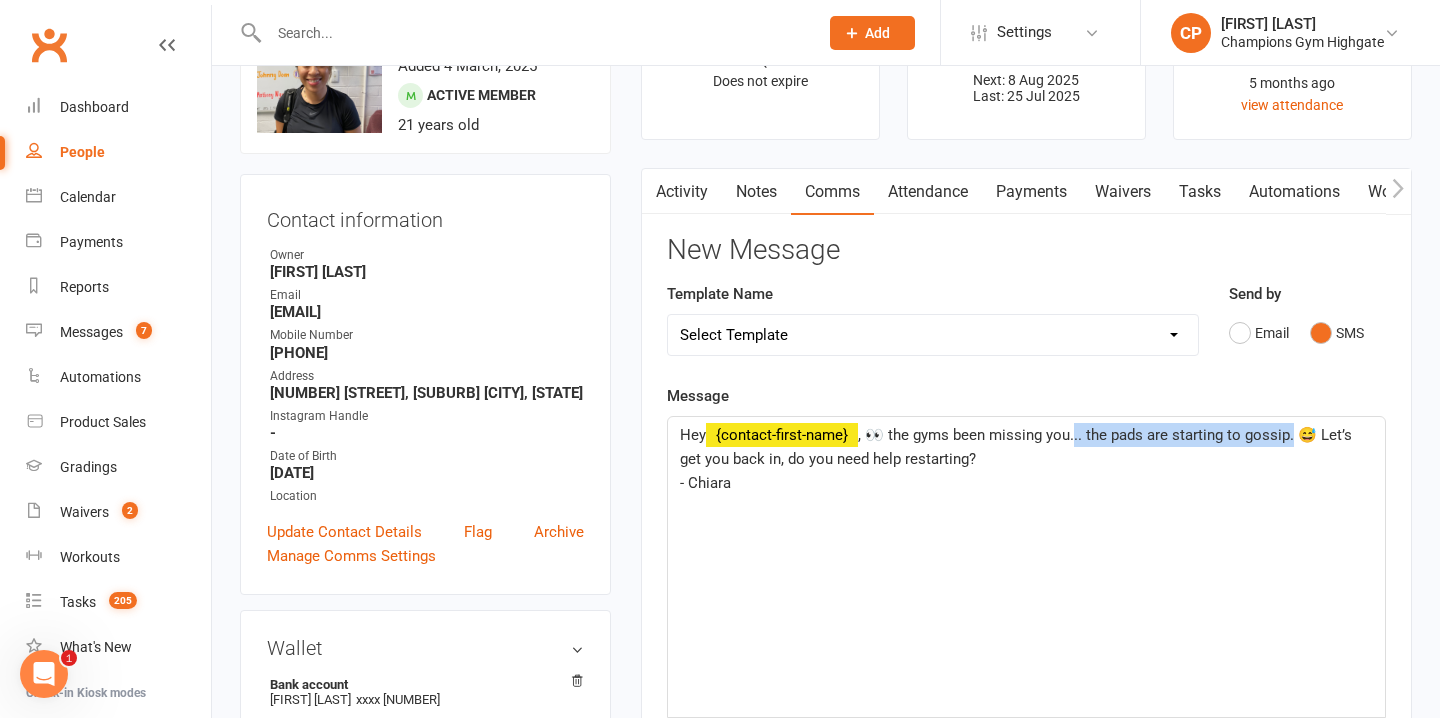 drag, startPoint x: 1070, startPoint y: 437, endPoint x: 1292, endPoint y: 438, distance: 222.00226 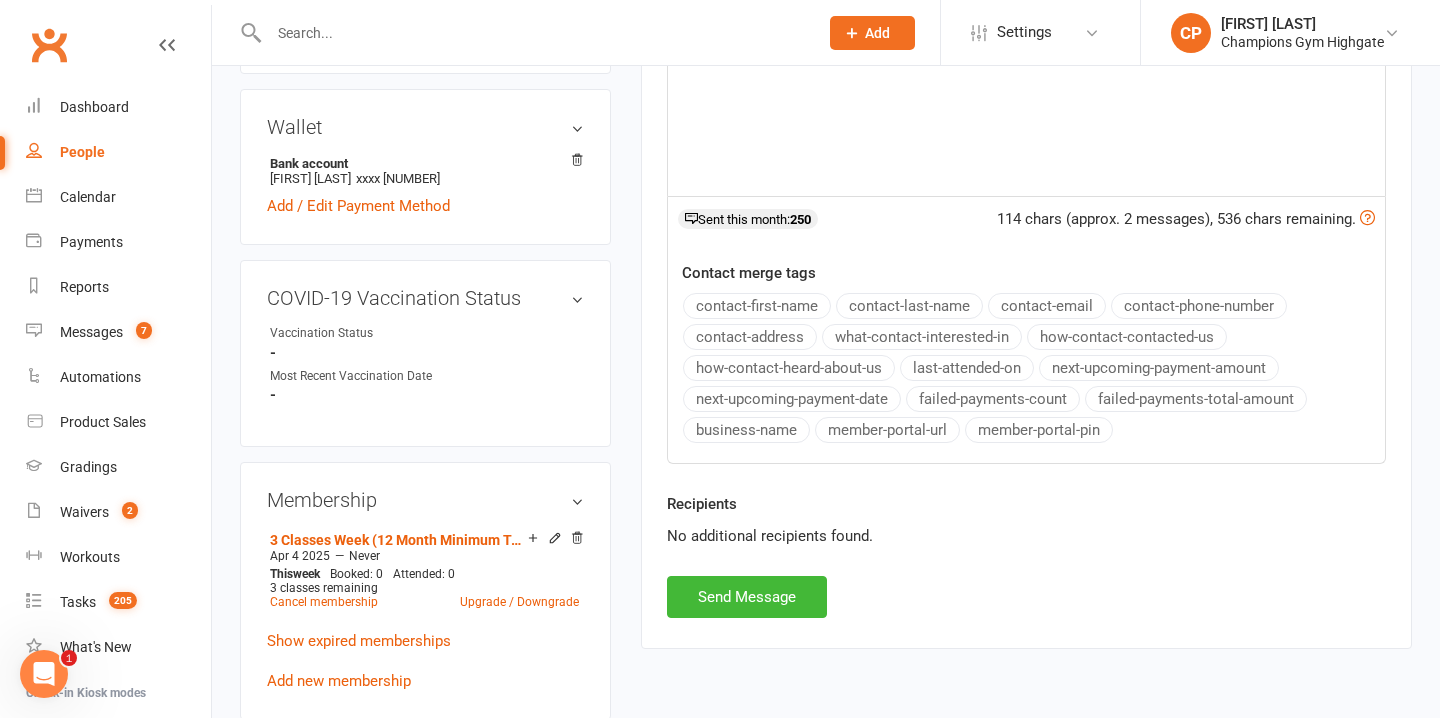 scroll, scrollTop: 964, scrollLeft: 0, axis: vertical 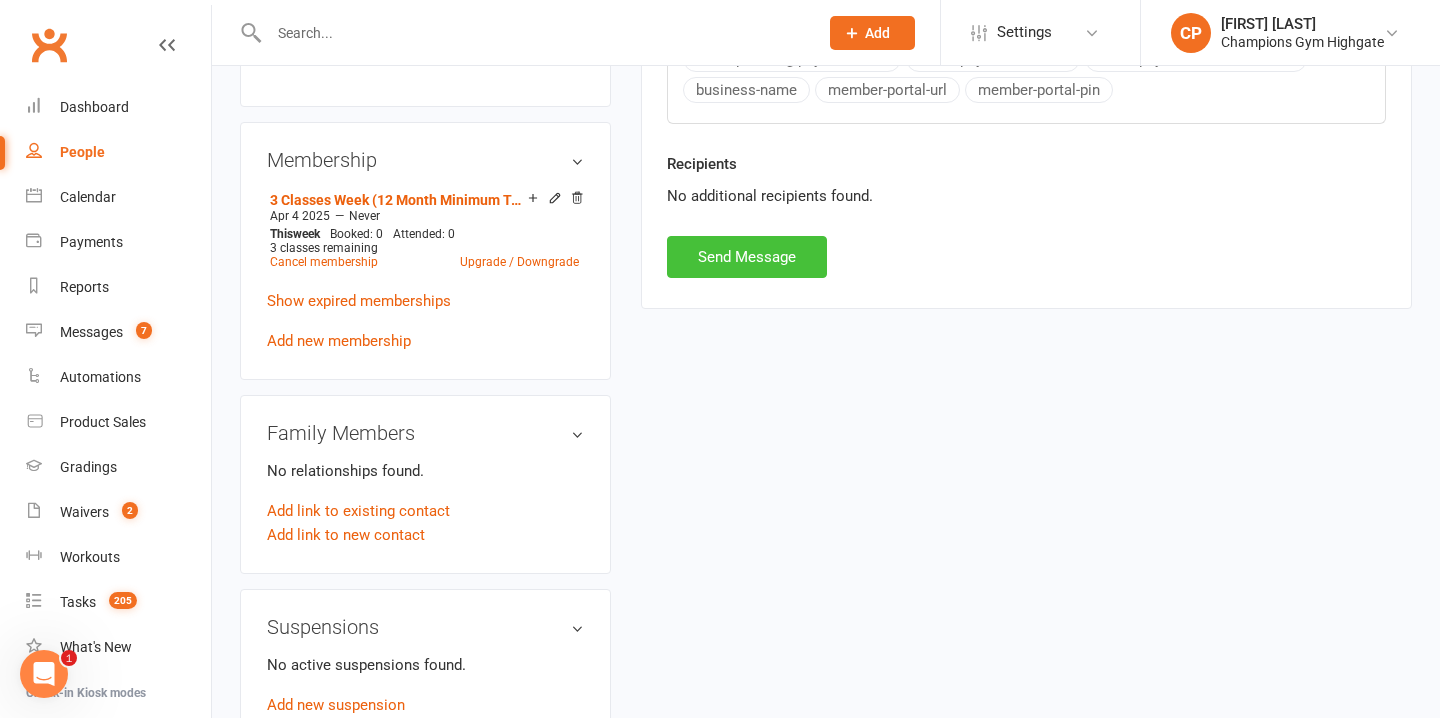 click on "Send Message" at bounding box center (747, 257) 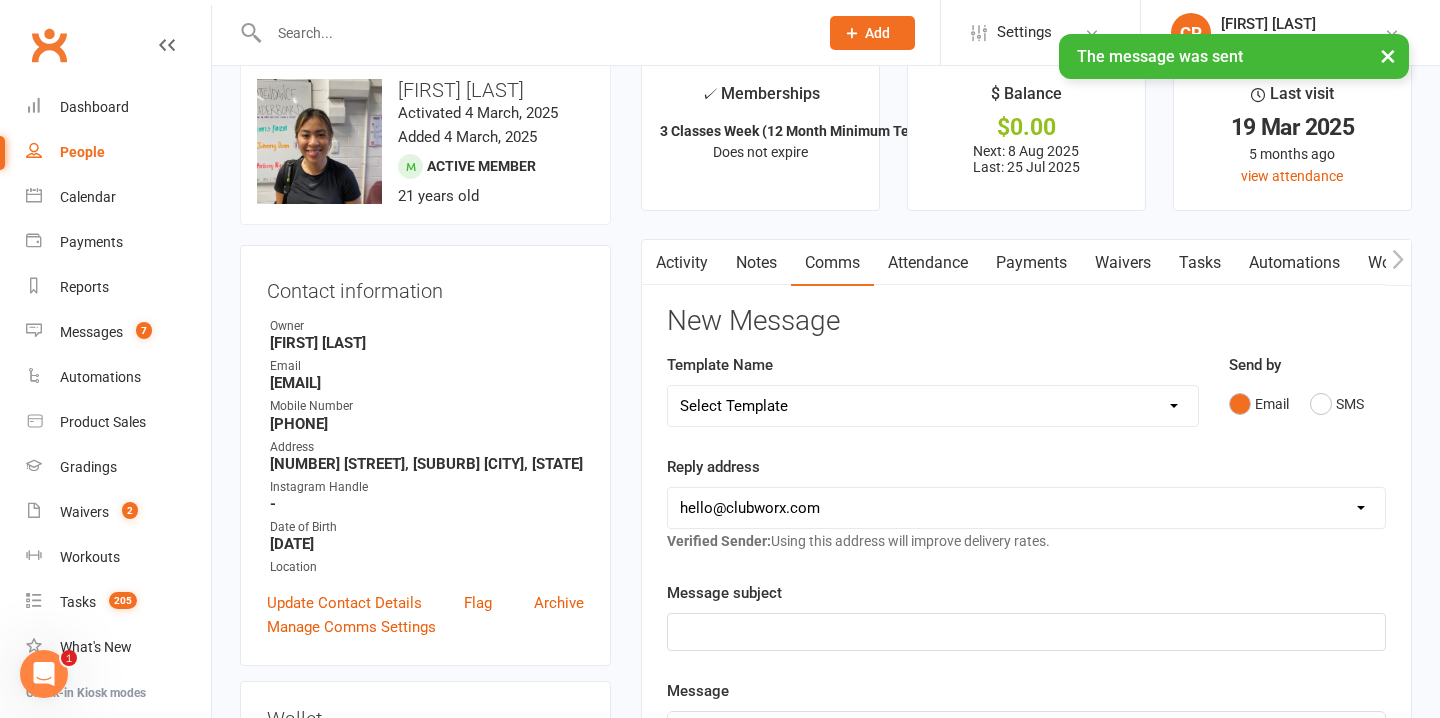 scroll, scrollTop: 0, scrollLeft: 0, axis: both 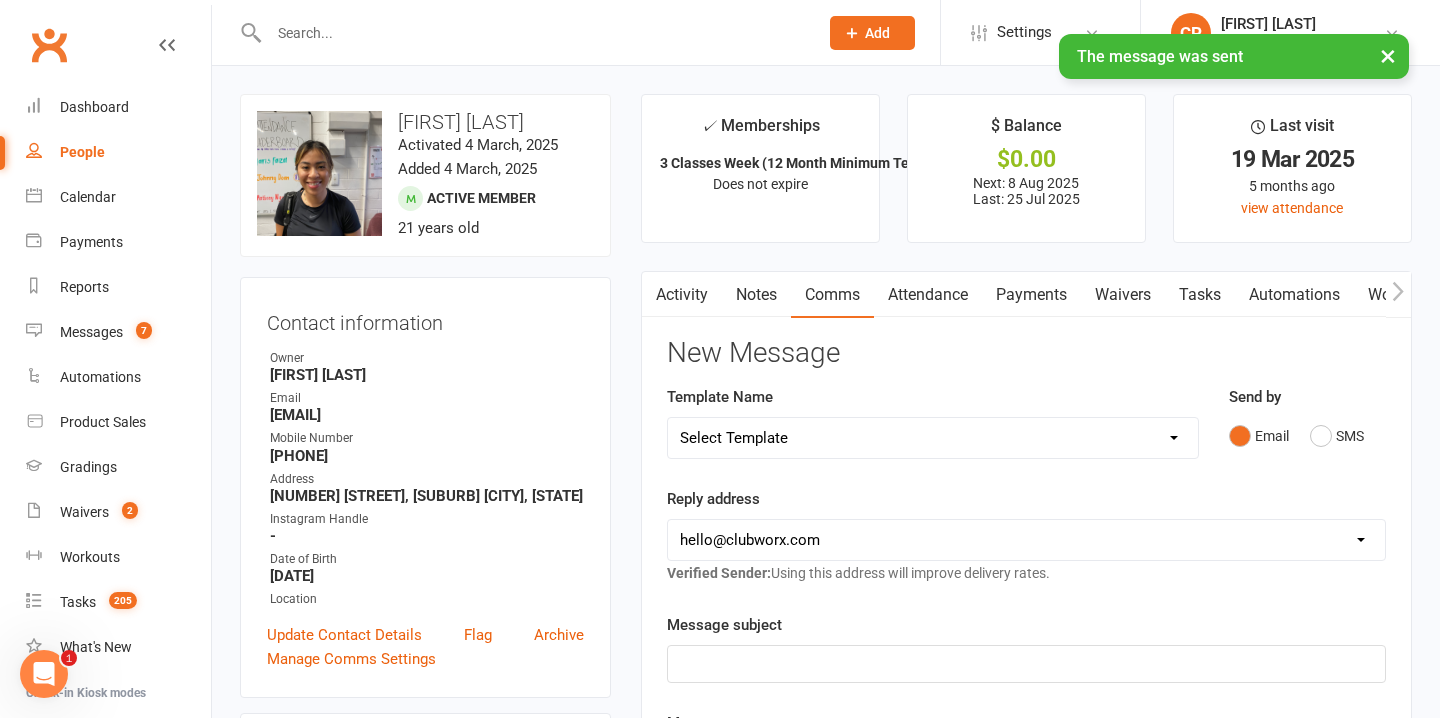 click on "Notes" at bounding box center (756, 295) 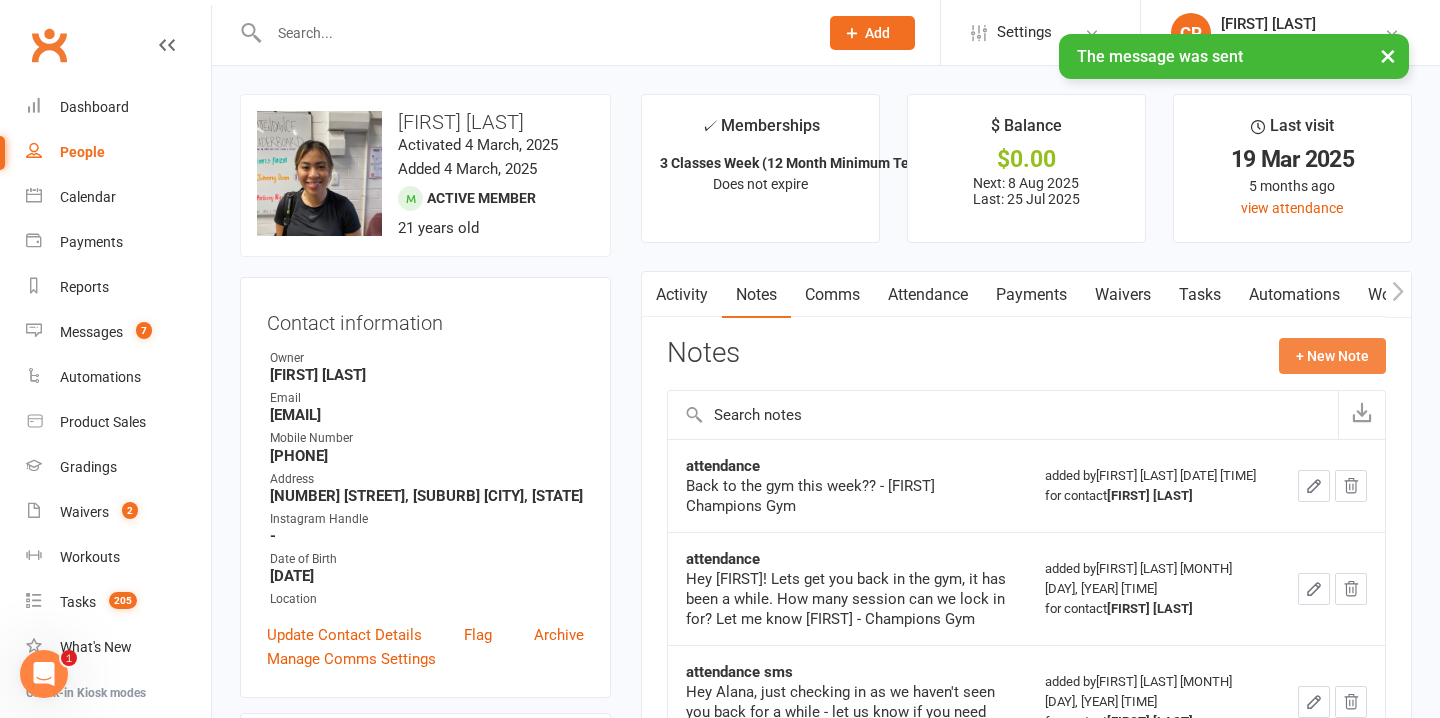 click on "+ New Note" at bounding box center (1332, 356) 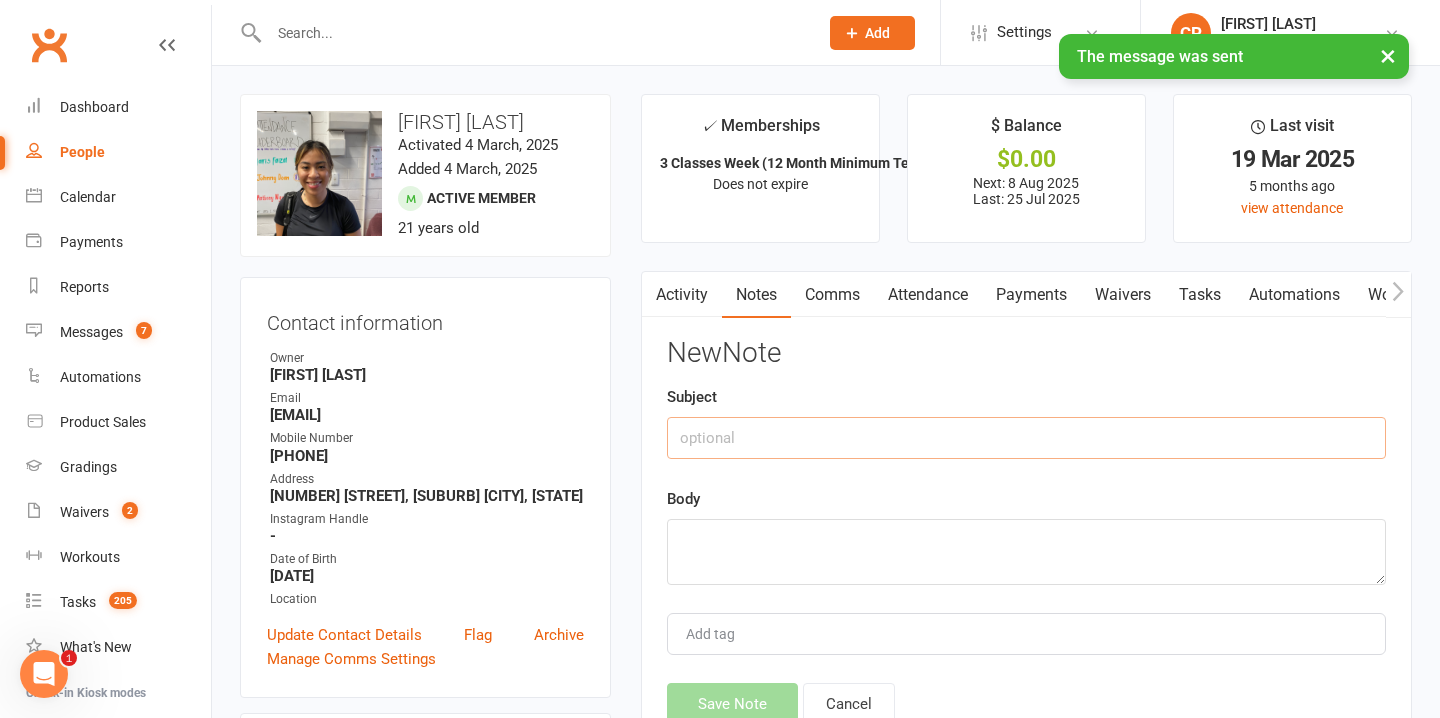 click at bounding box center (1026, 438) 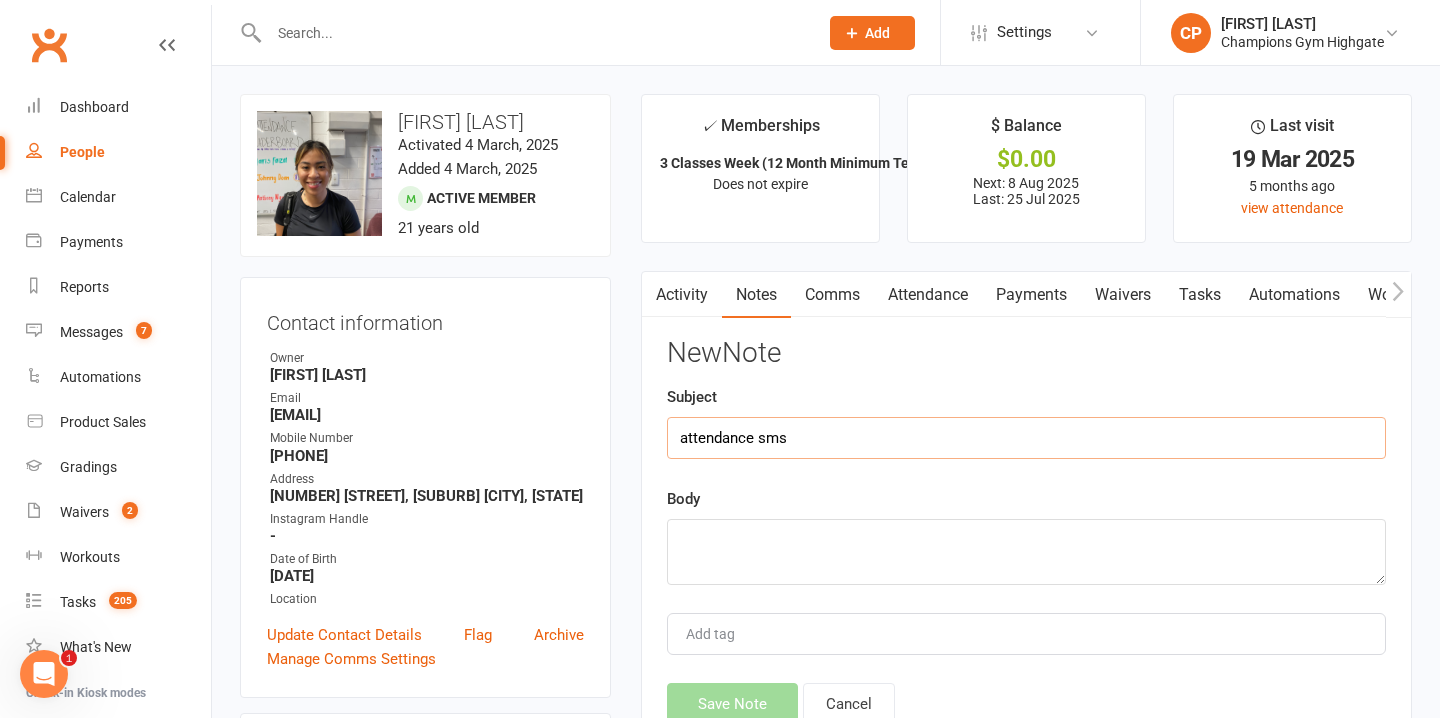 type on "attendance sms" 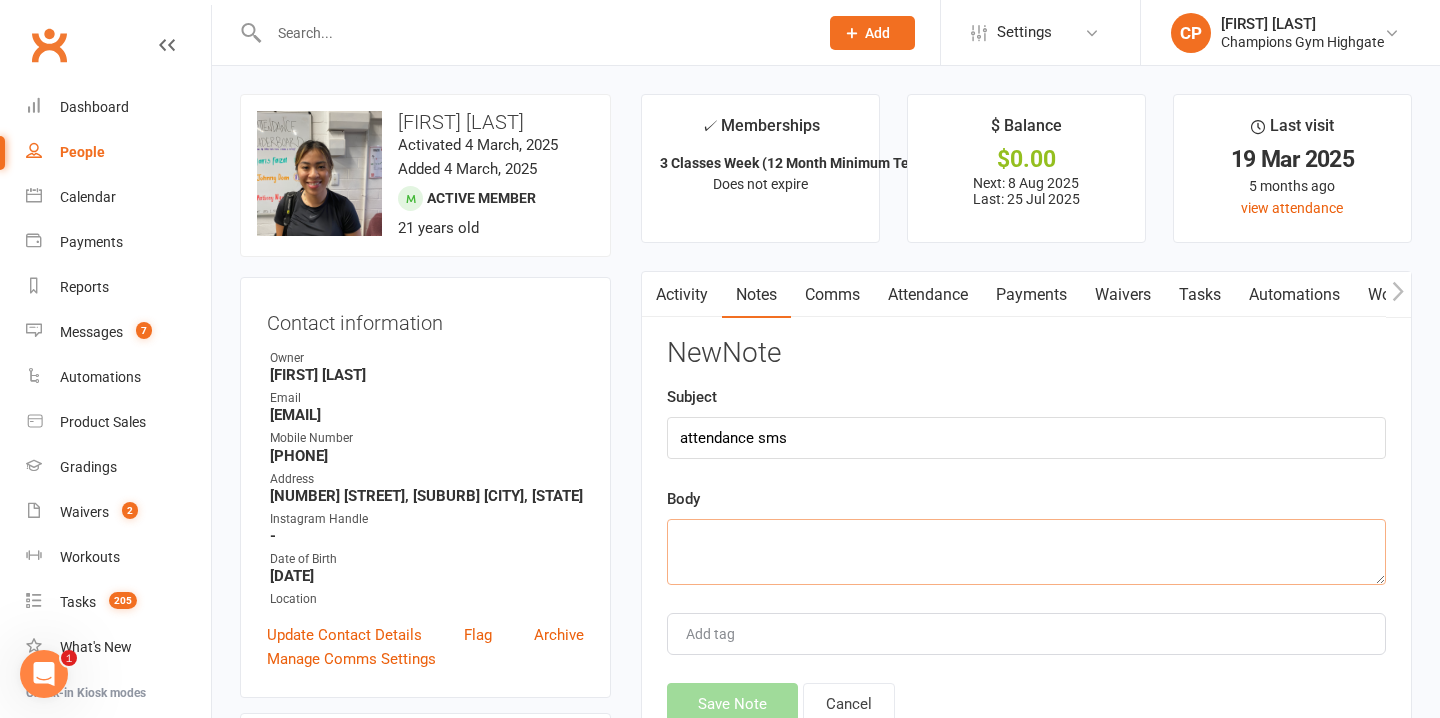 click at bounding box center (1026, 552) 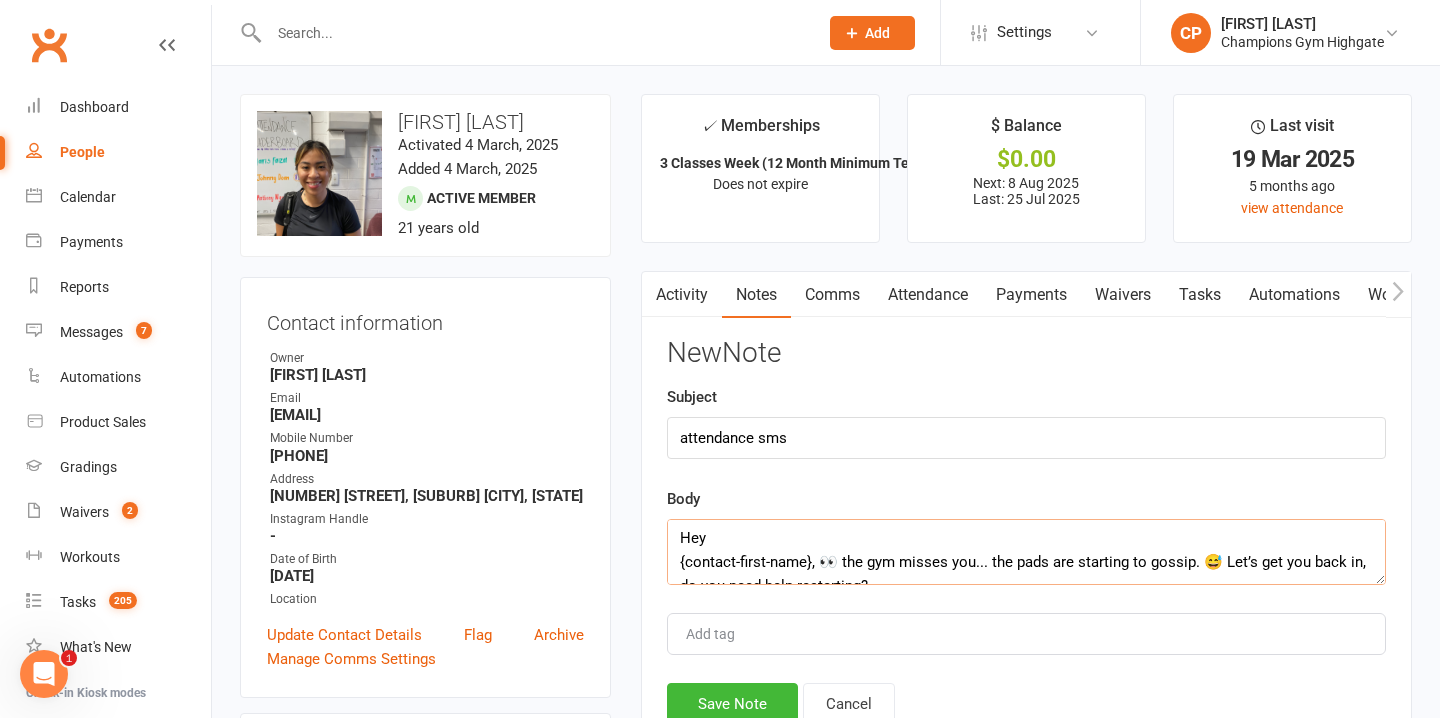 scroll, scrollTop: 0, scrollLeft: 0, axis: both 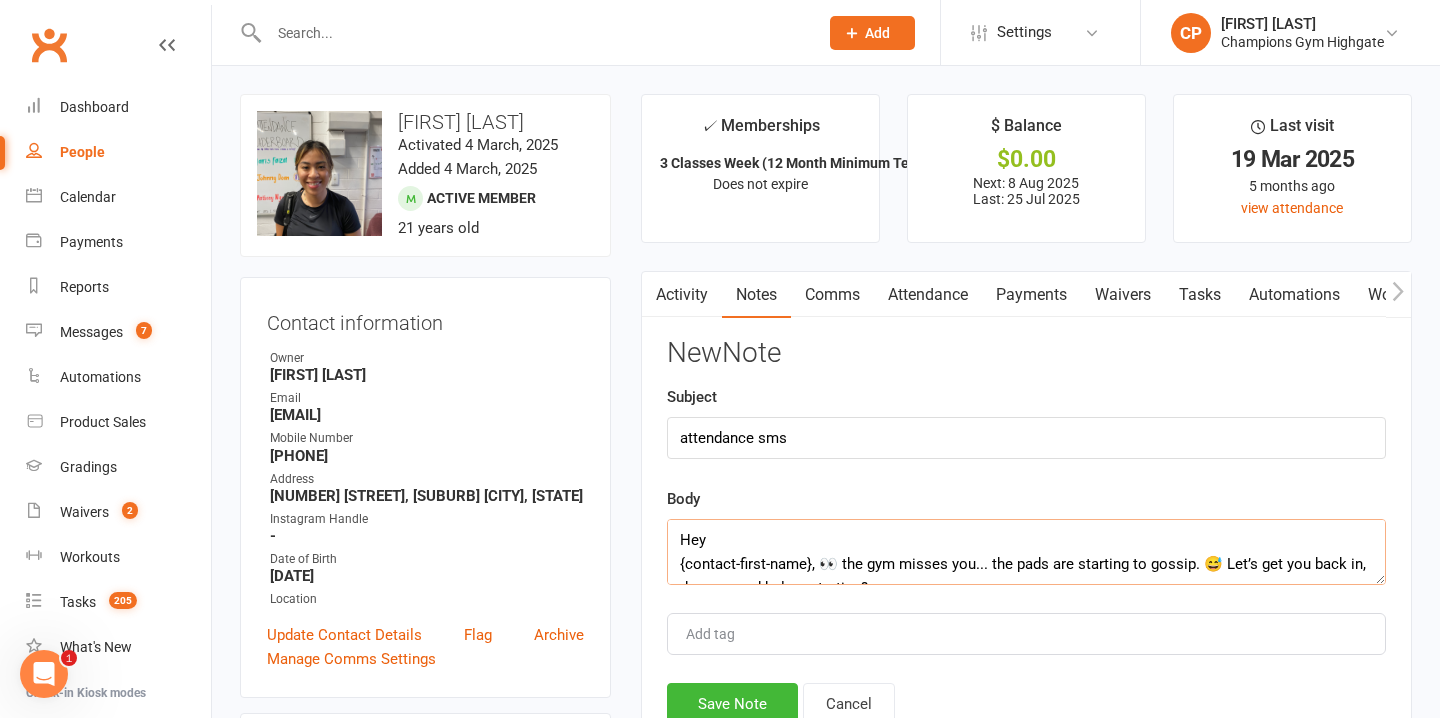 click on "Hey
{contact-first-name}, 👀 the gym misses you... the pads are starting to gossip. 😅 Let’s get you back in, do you need help restarting?
- Chiara" at bounding box center [1026, 552] 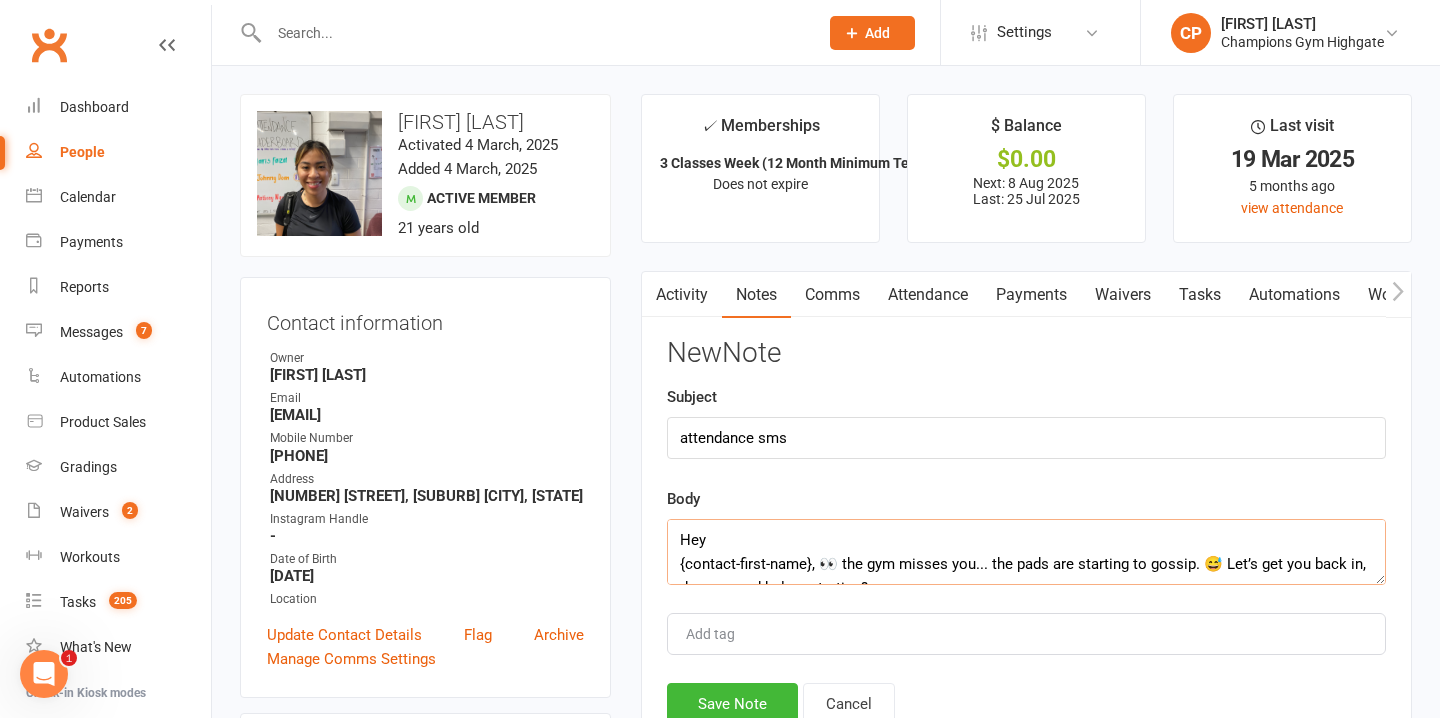 click on "Hey
{contact-first-name}, 👀 the gym misses you... the pads are starting to gossip. 😅 Let’s get you back in, do you need help restarting?
- Chiara" at bounding box center [1026, 552] 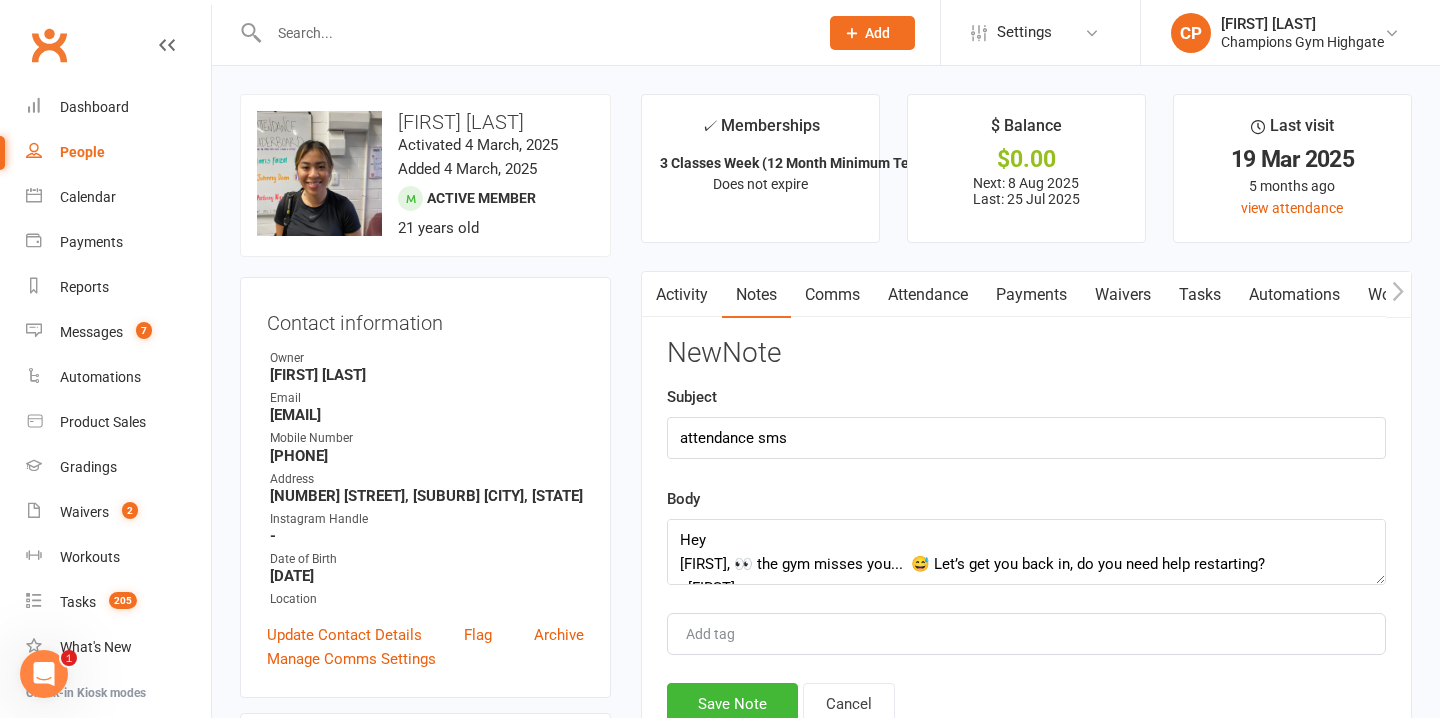 click on "New  Note Subject attendance sms Body Hey
{contact-first-name}, 👀 the gym misses you...  😅 Let’s get you back in, do you need help restarting?
- Chiara
Add tag Save Note Cancel" at bounding box center [1026, 531] 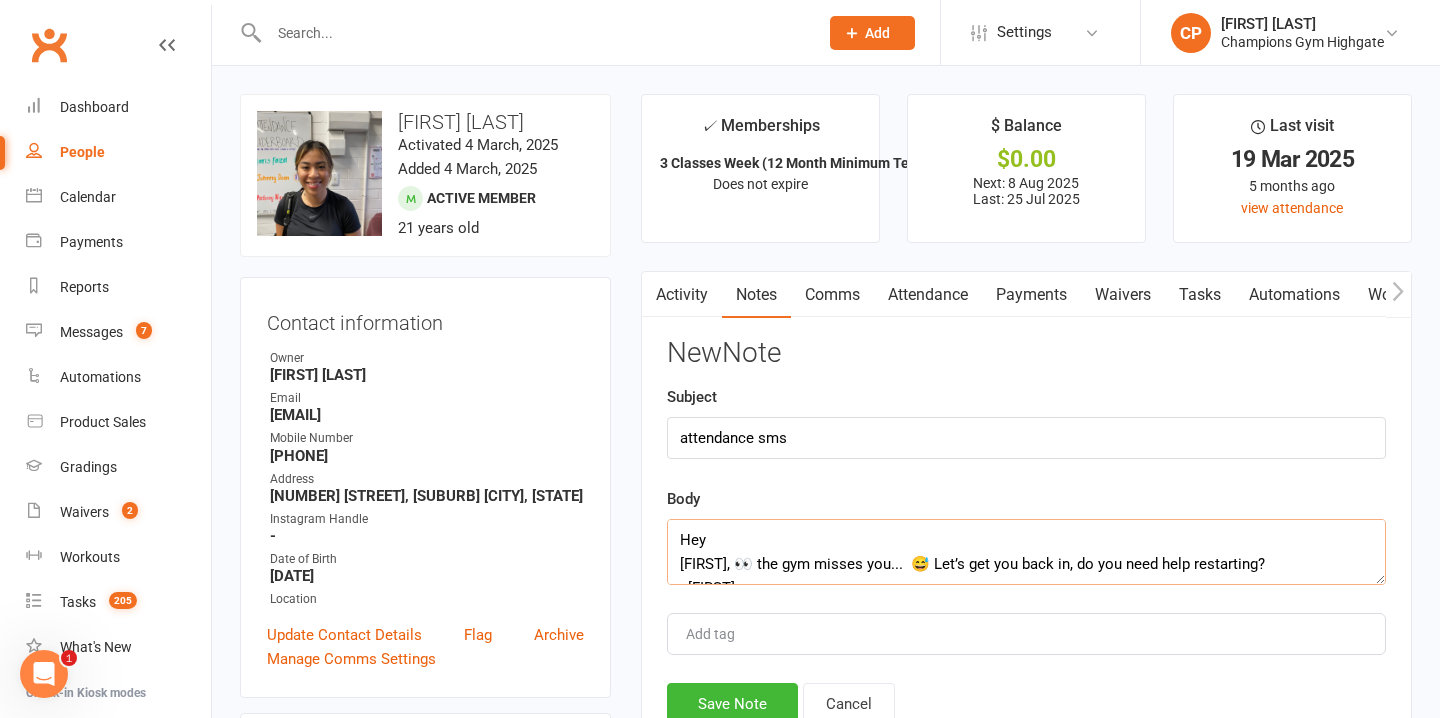 drag, startPoint x: 810, startPoint y: 566, endPoint x: 670, endPoint y: 567, distance: 140.00357 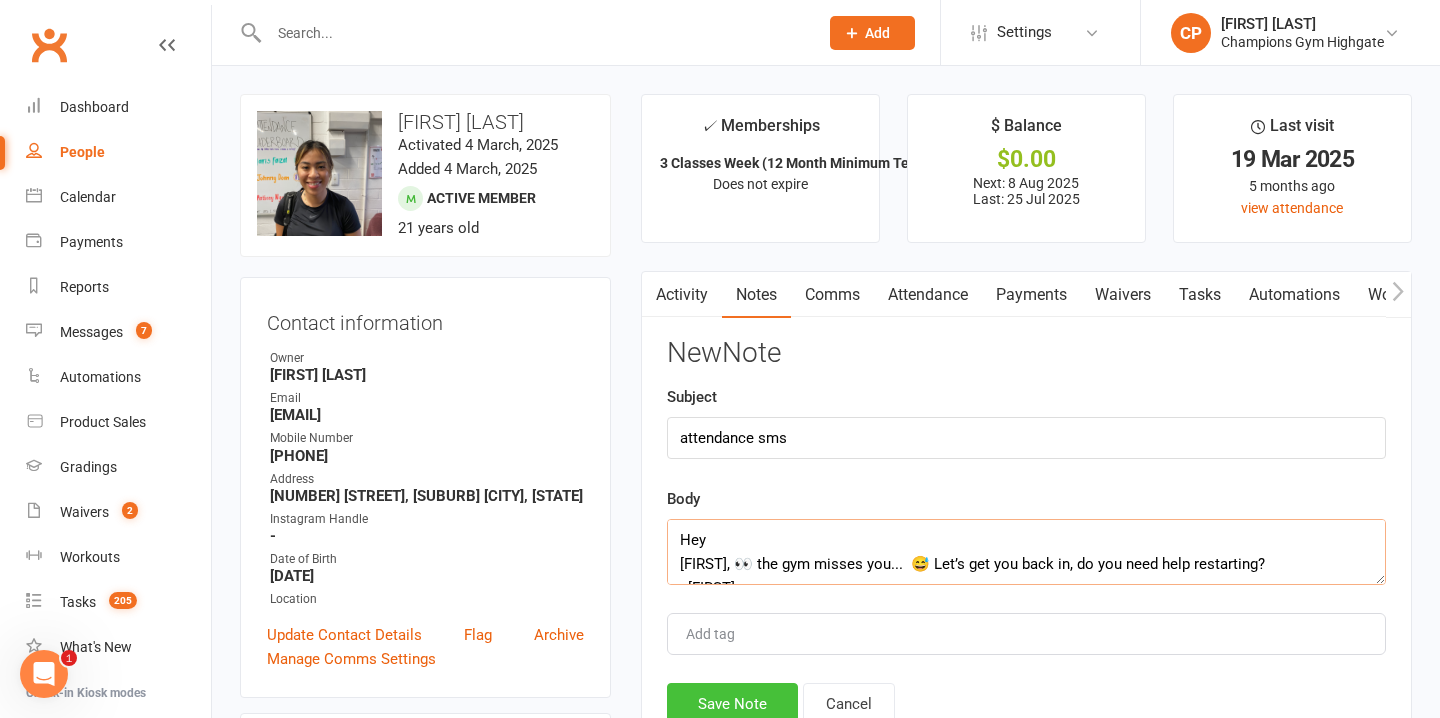 type on "Hey
alana, 👀 the gym misses you...  😅 Let’s get you back in, do you need help restarting?
- Chiara" 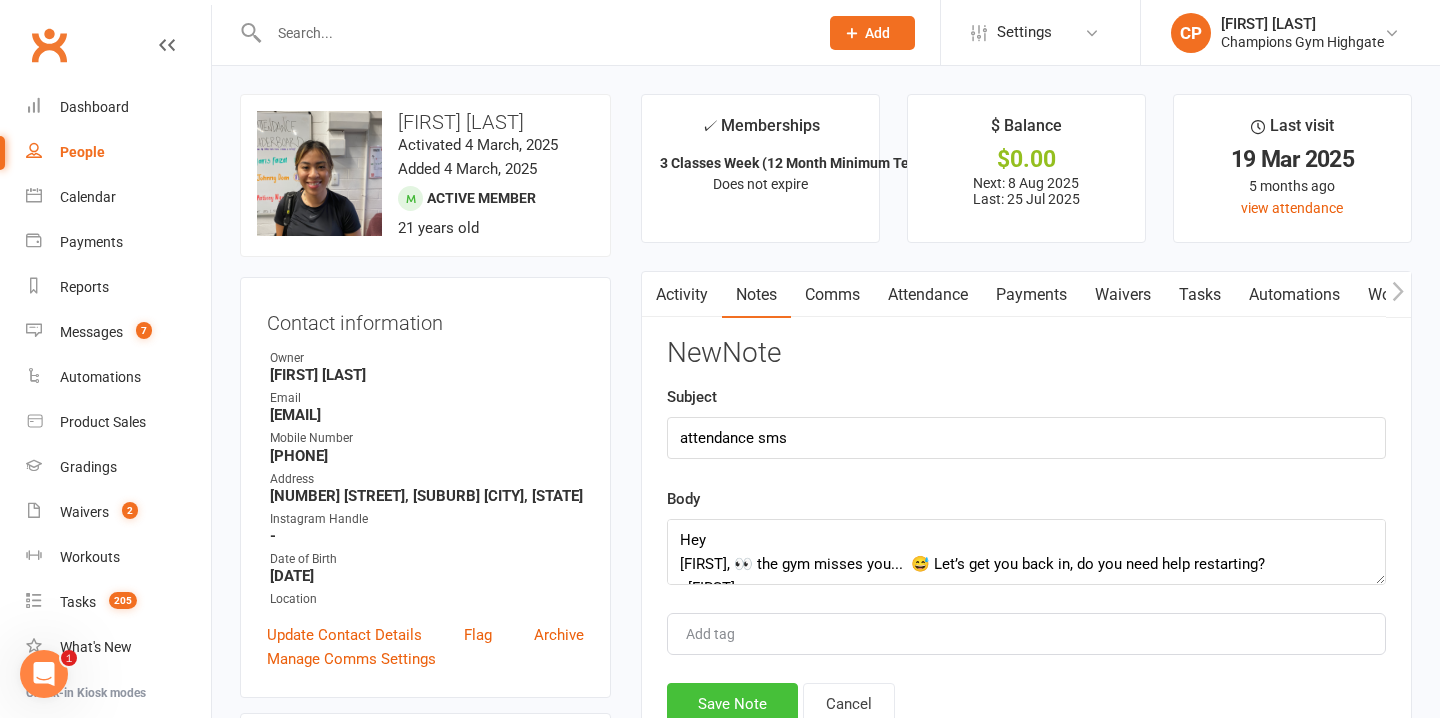 click on "Save Note" at bounding box center (732, 704) 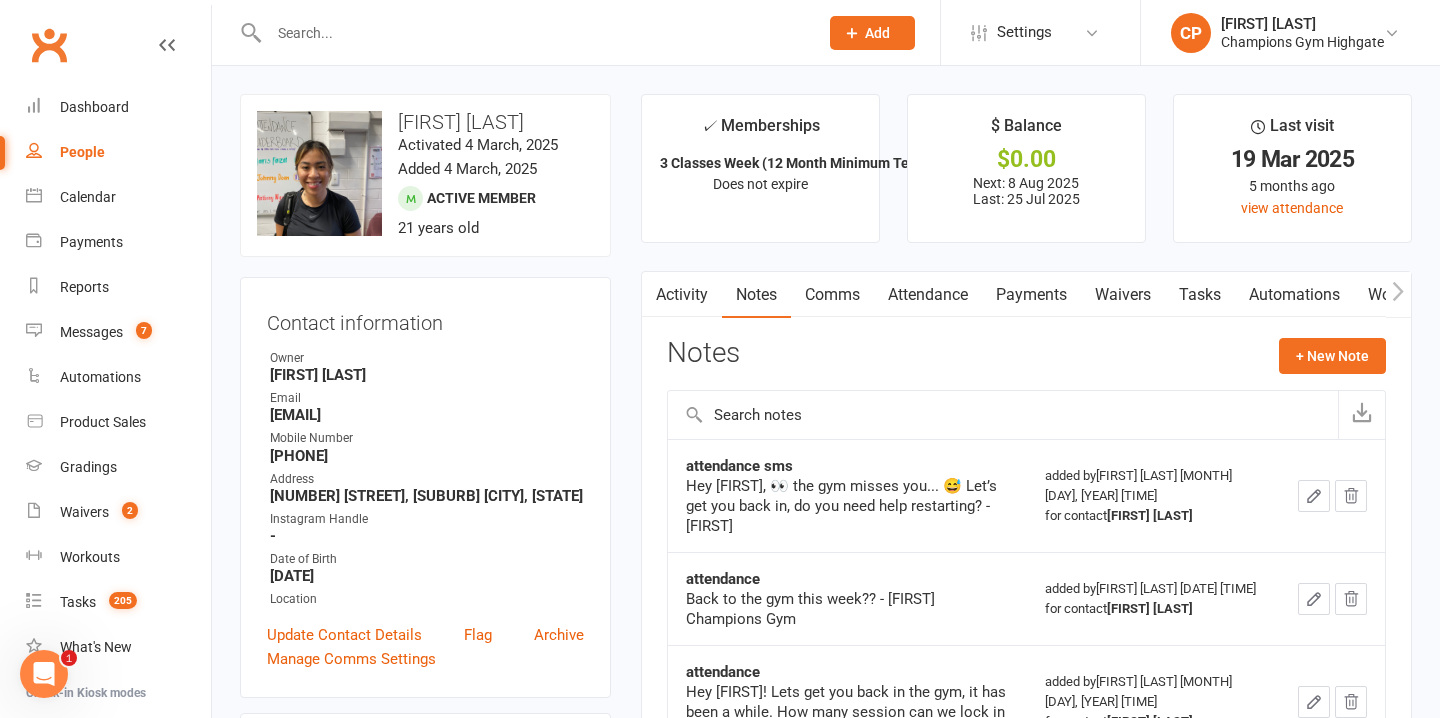click at bounding box center (533, 33) 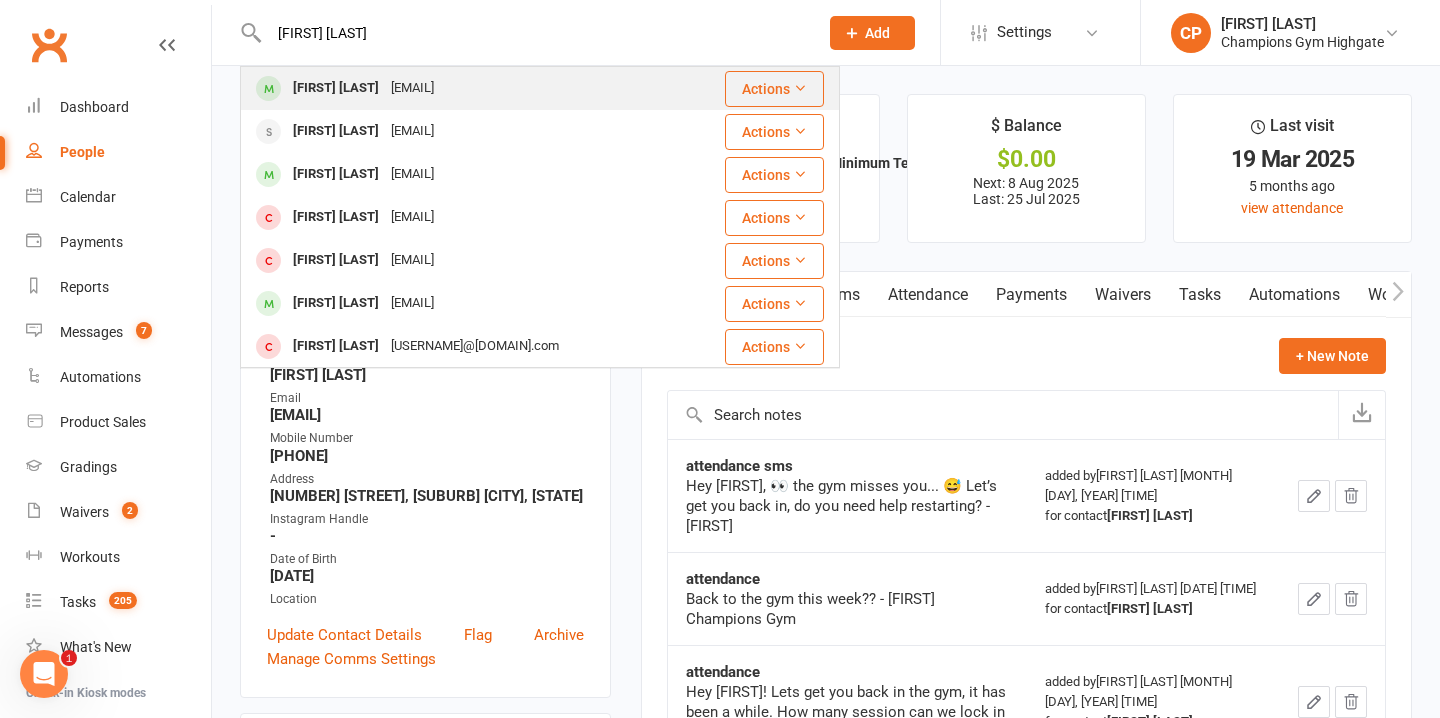 type on "tim mitchell" 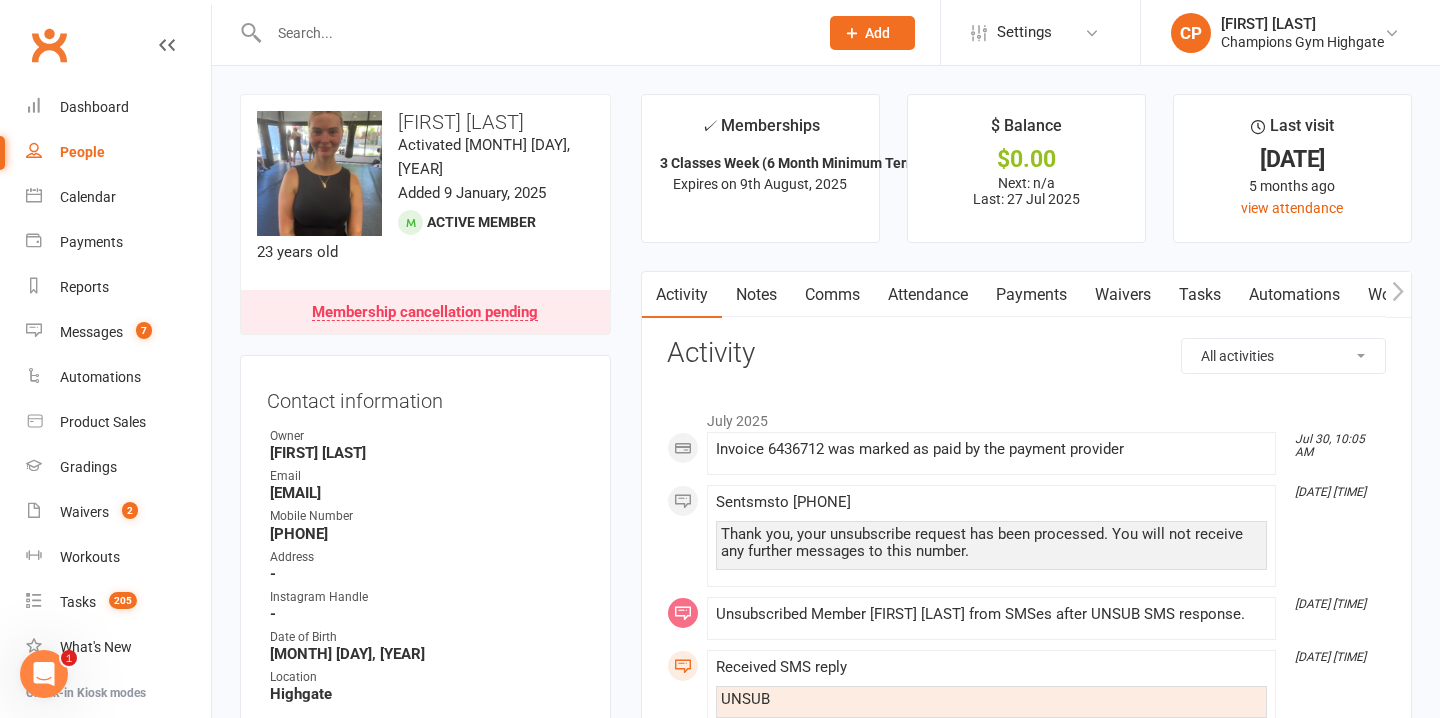 click at bounding box center [533, 33] 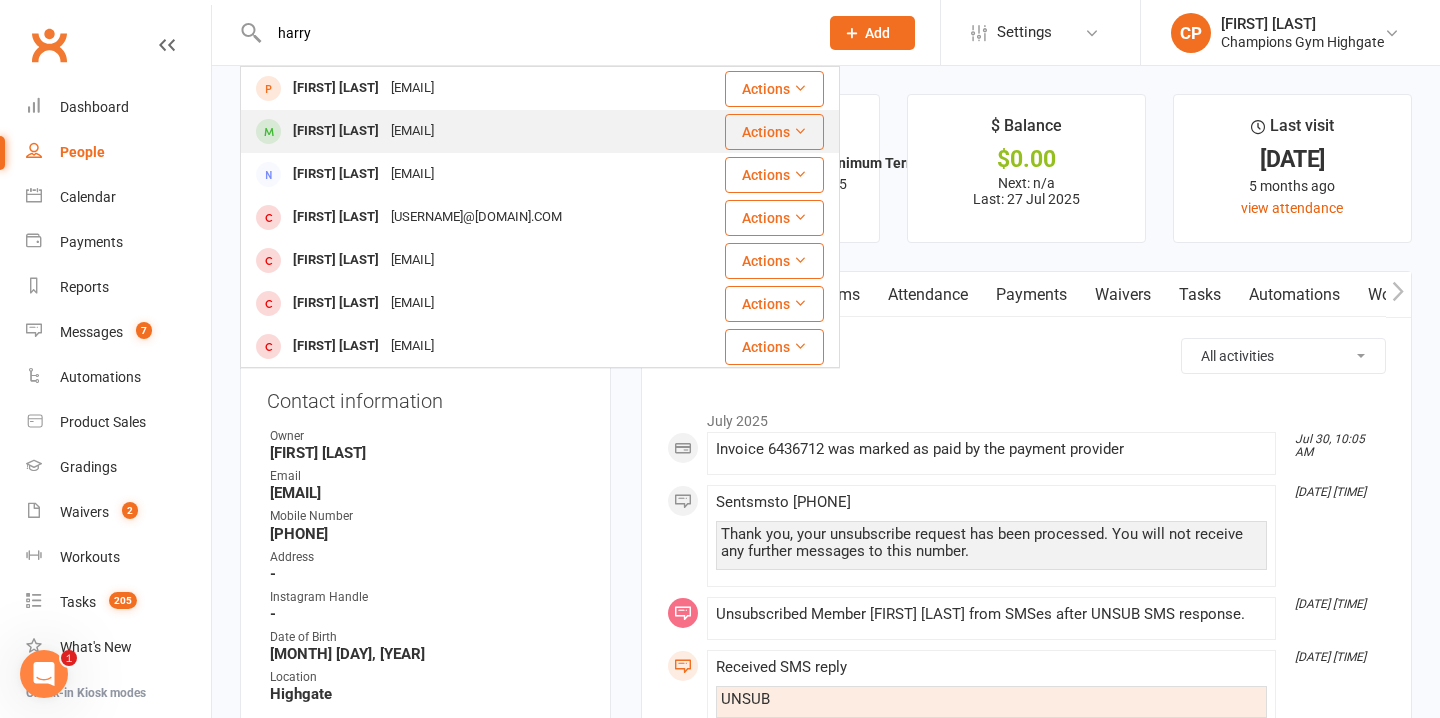 type on "harry" 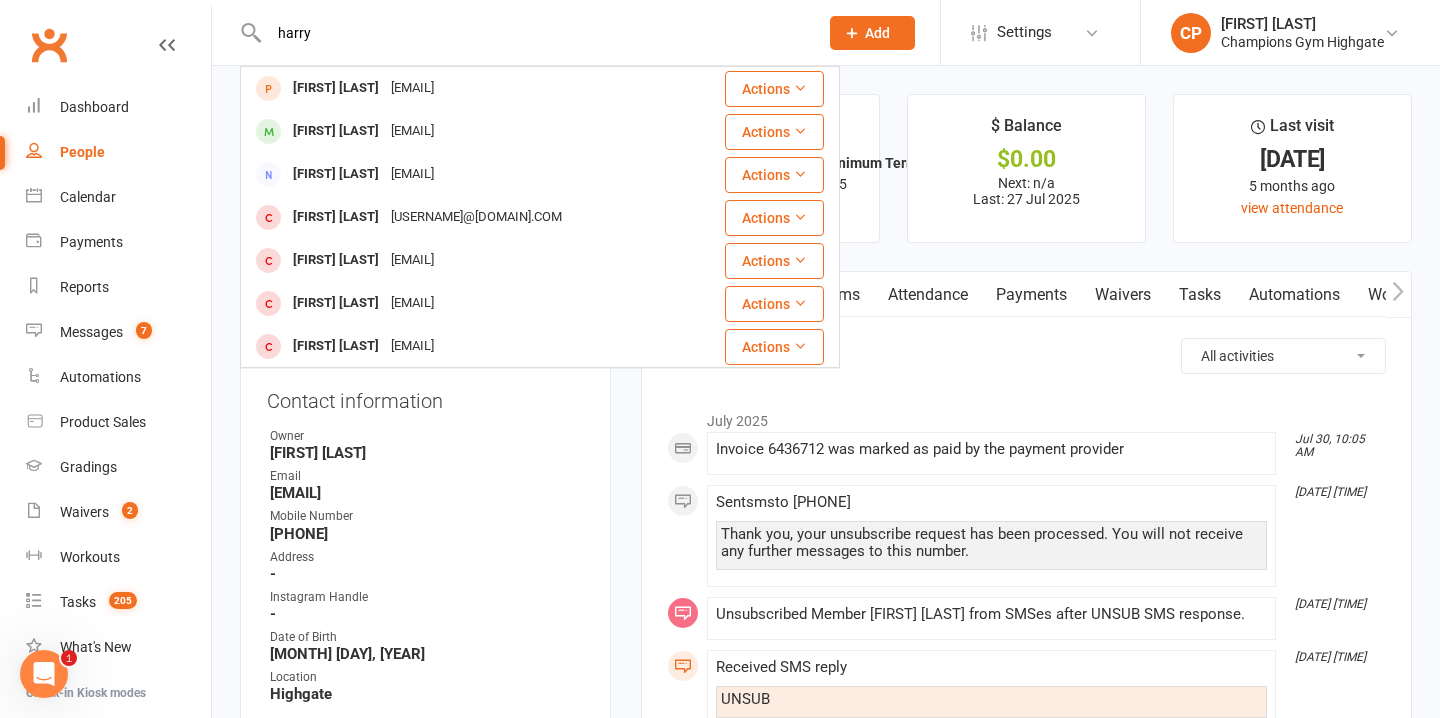 type 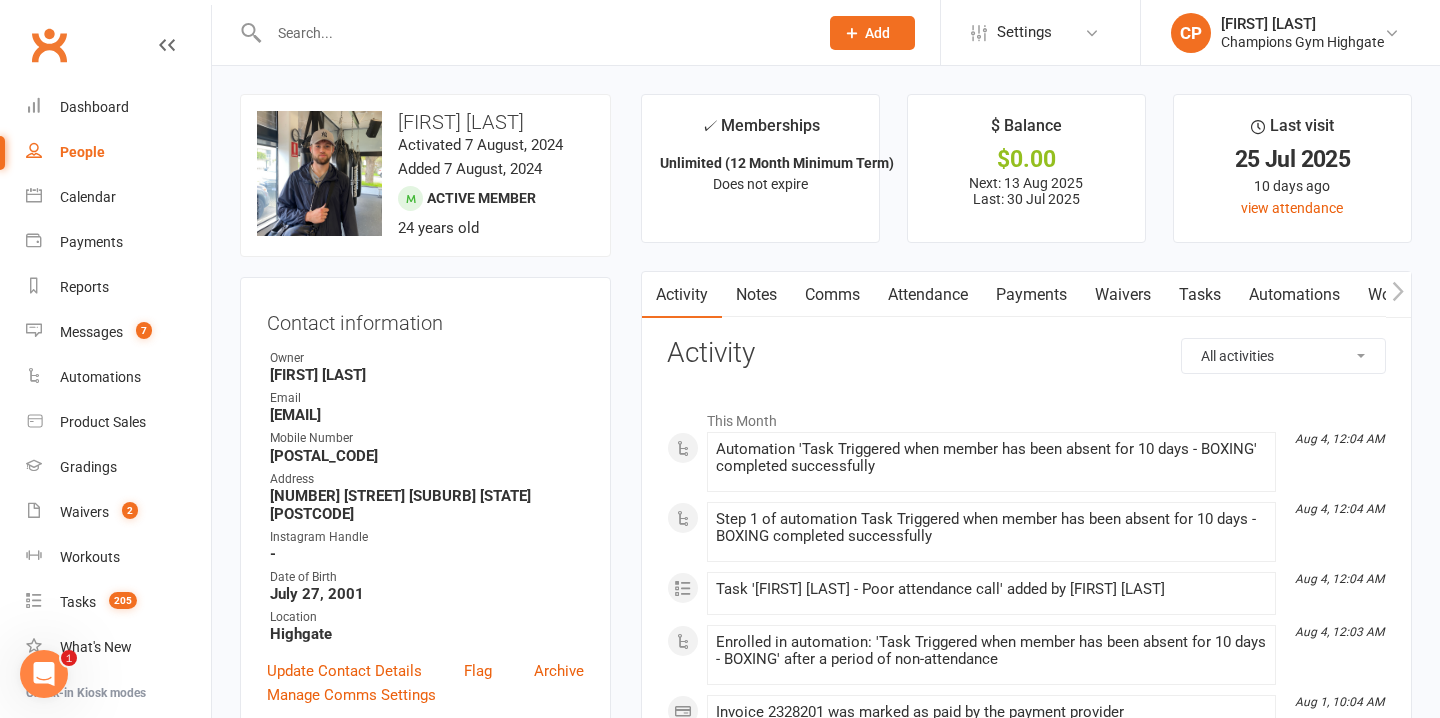 click on "Notes" at bounding box center [756, 295] 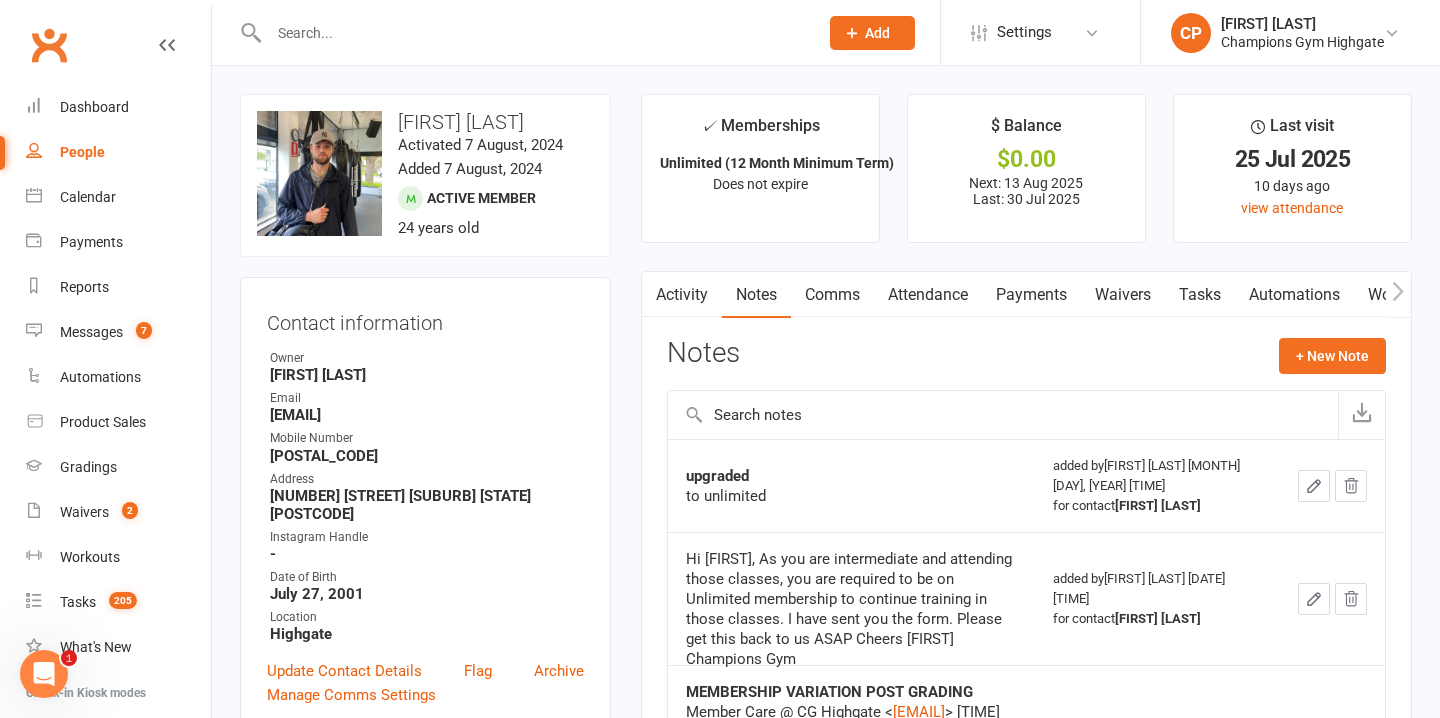 click on "Comms" at bounding box center (832, 295) 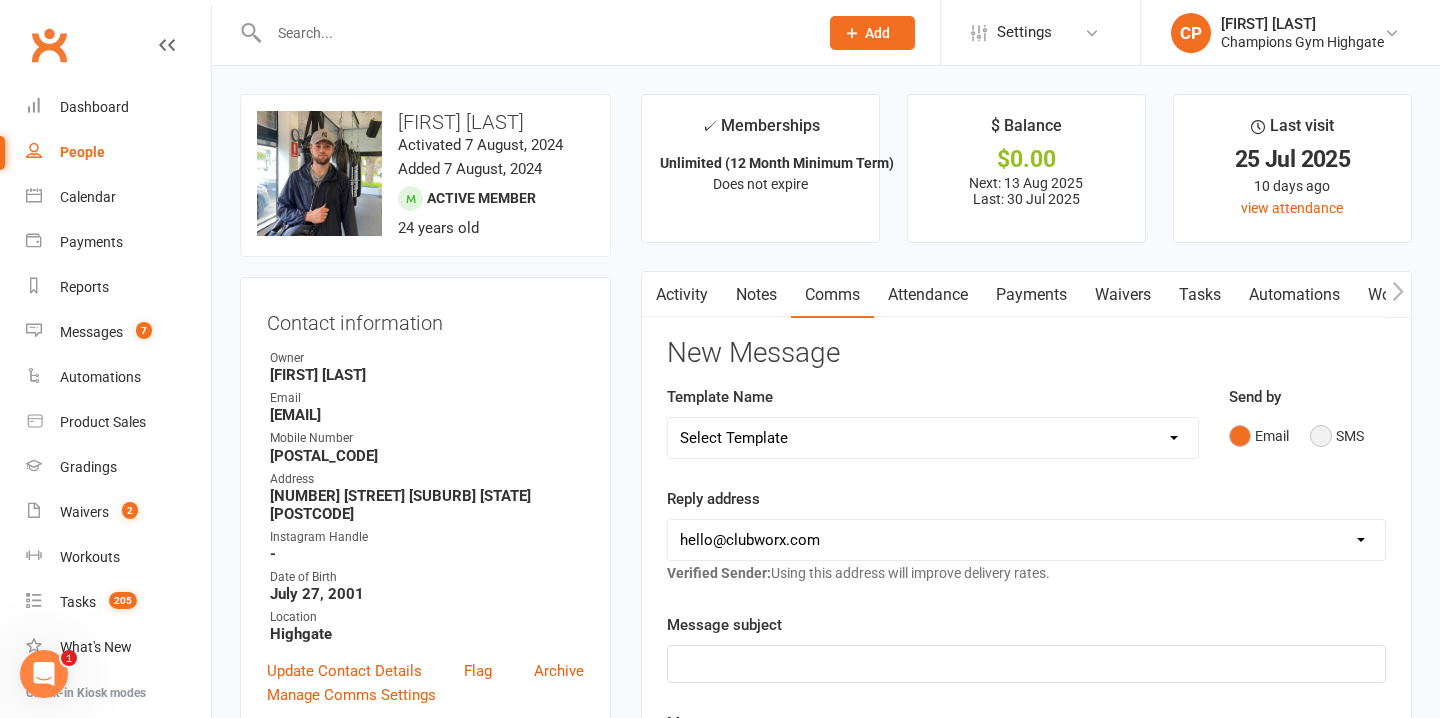 click on "SMS" at bounding box center [1337, 436] 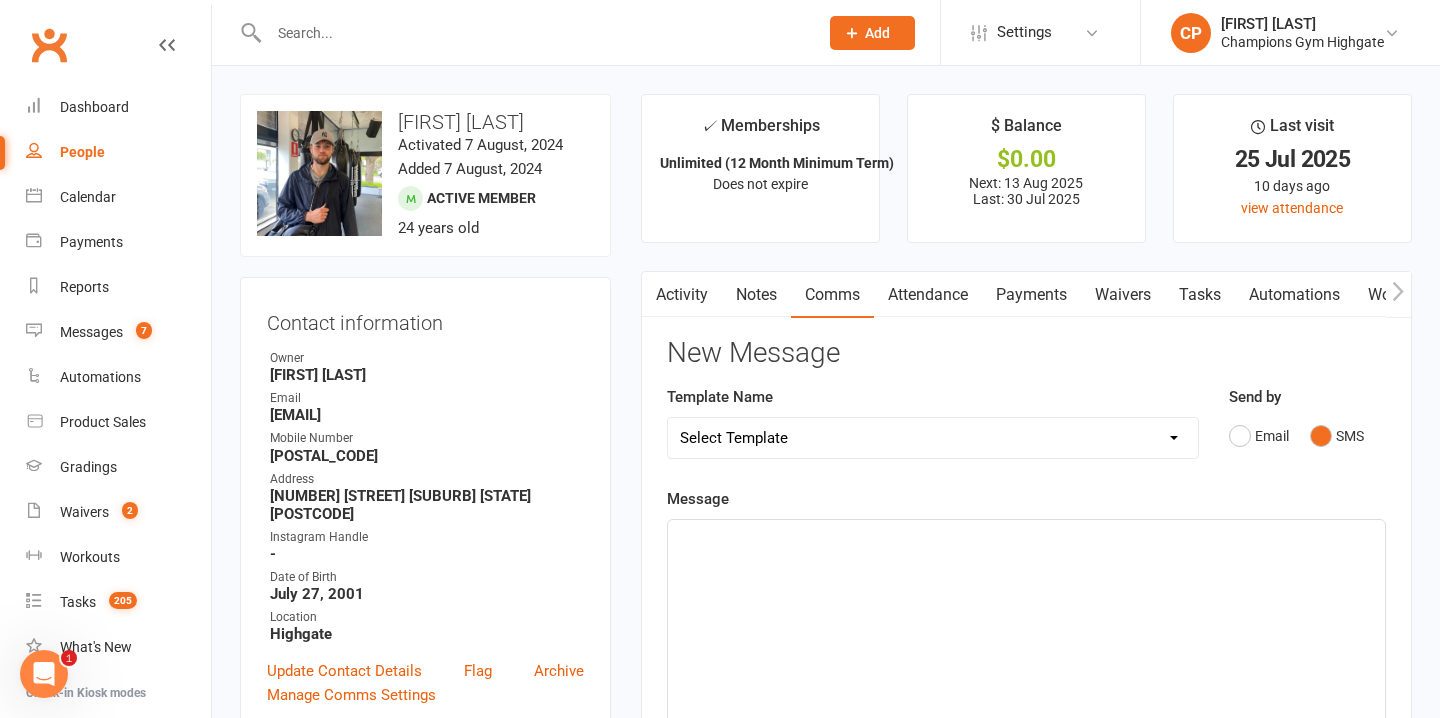 click on "﻿" 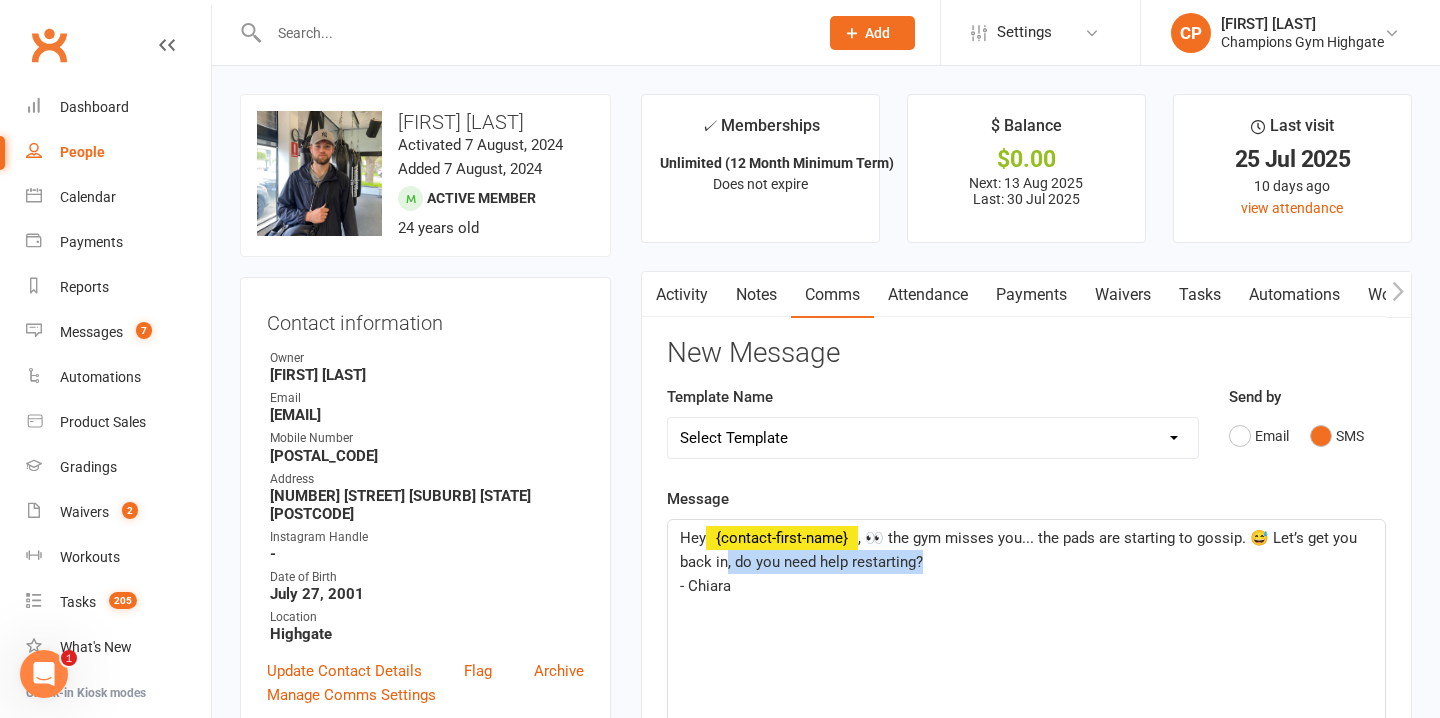 drag, startPoint x: 934, startPoint y: 560, endPoint x: 727, endPoint y: 563, distance: 207.02174 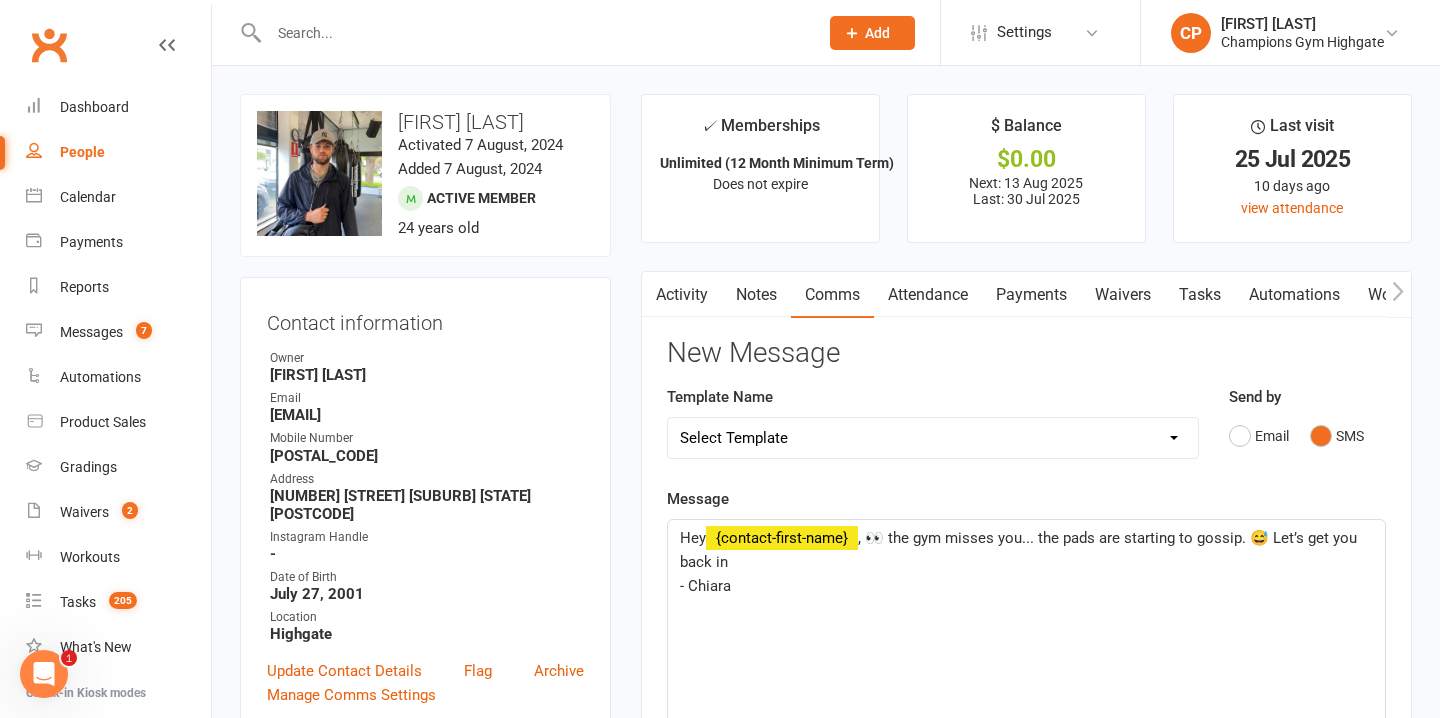type 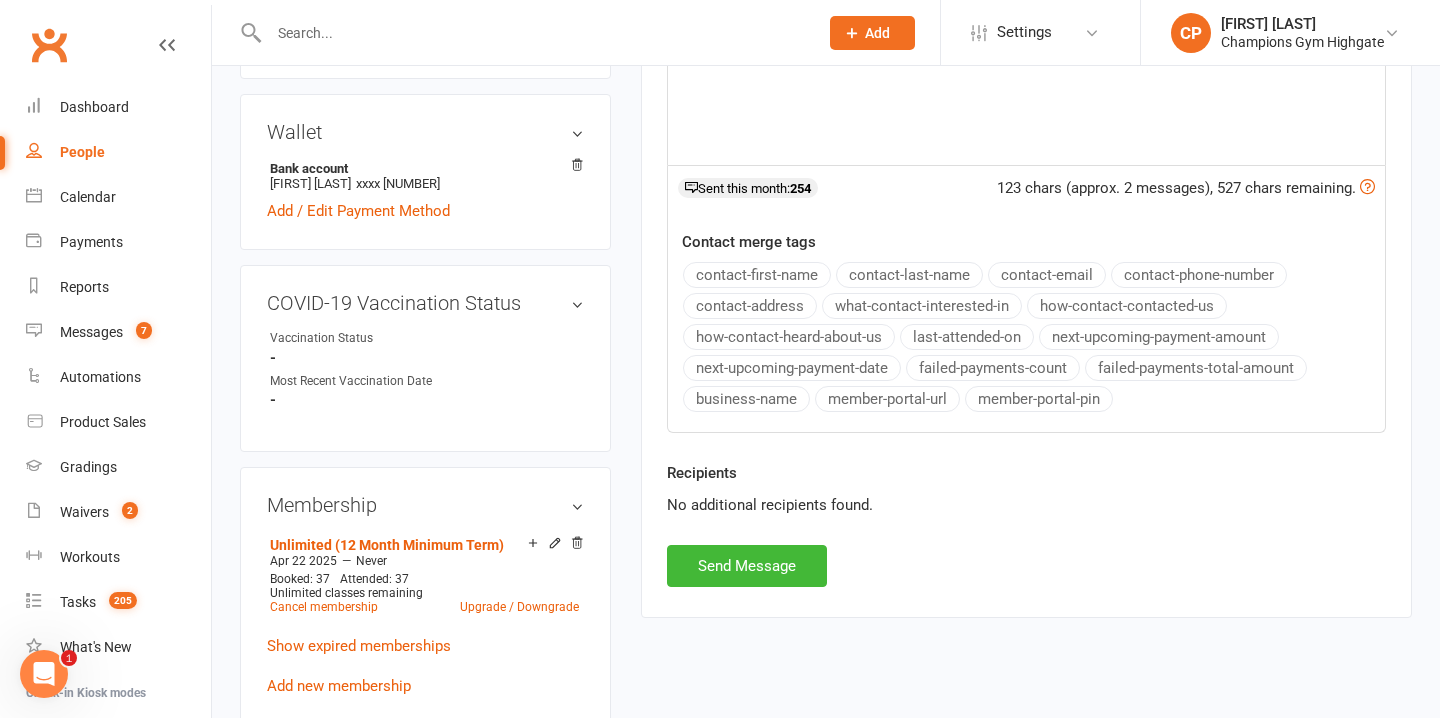 scroll, scrollTop: 733, scrollLeft: 0, axis: vertical 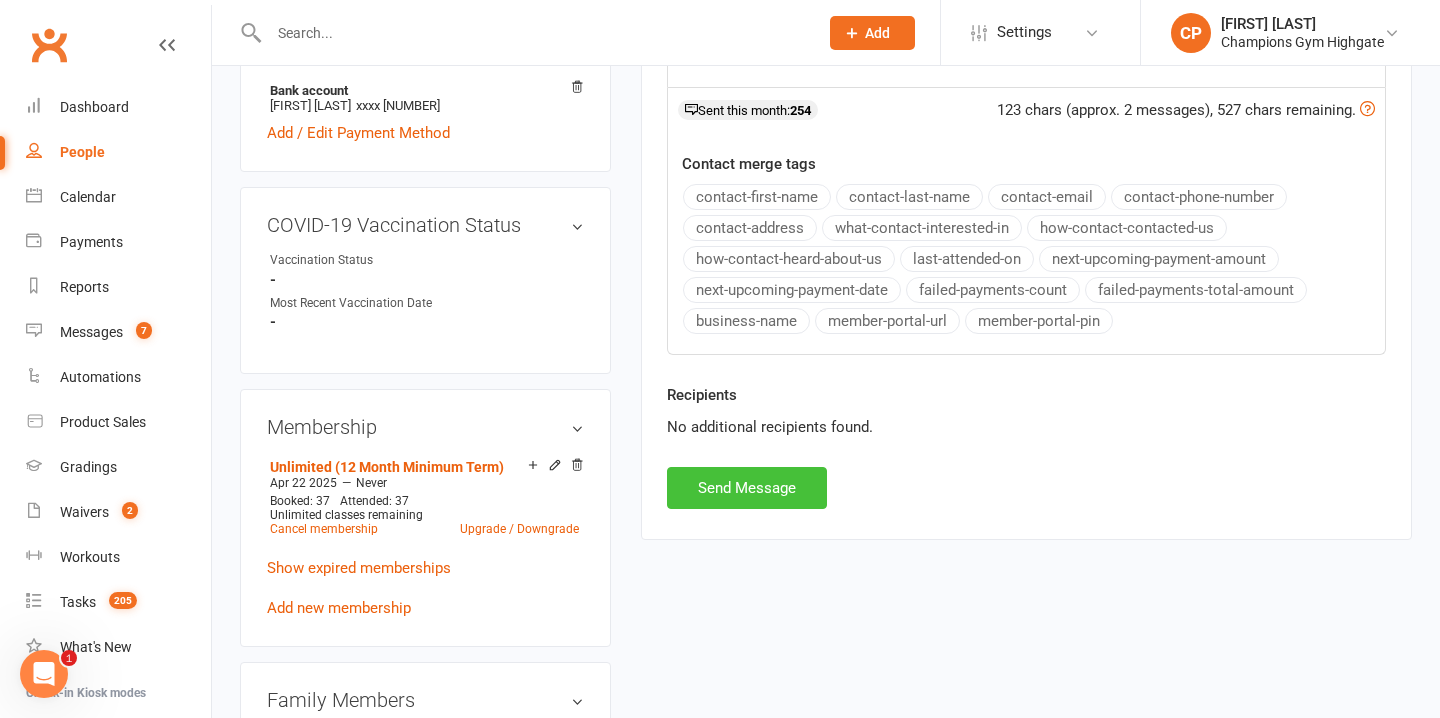 click on "Send Message" at bounding box center [747, 488] 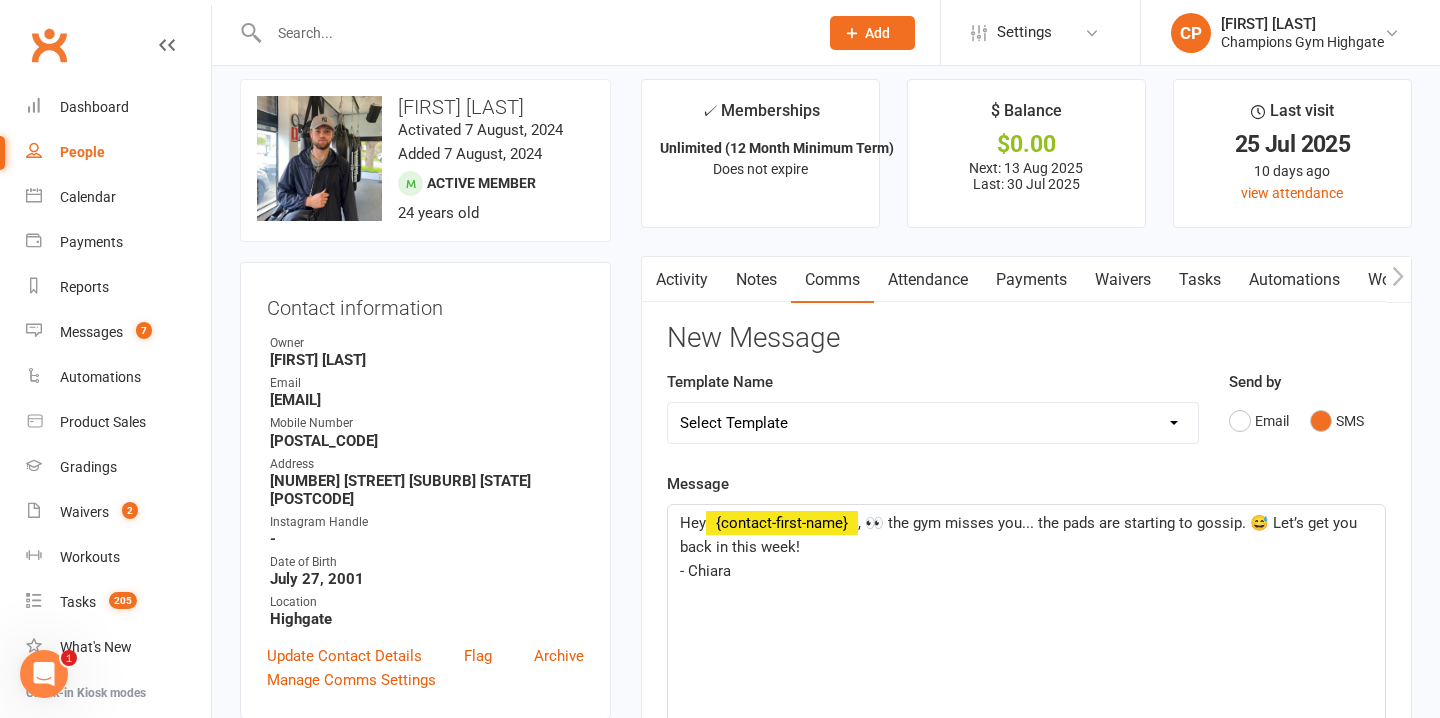 scroll, scrollTop: 0, scrollLeft: 0, axis: both 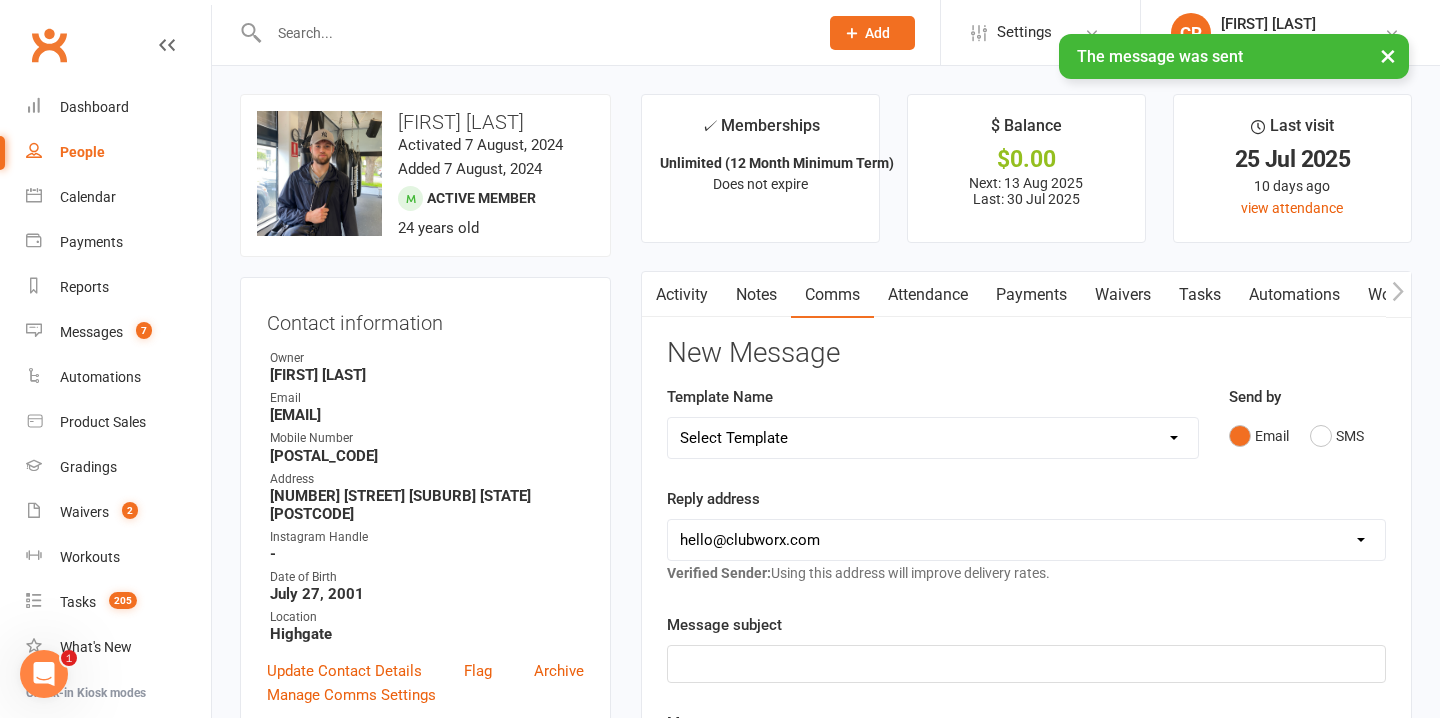 click on "Notes" at bounding box center (756, 295) 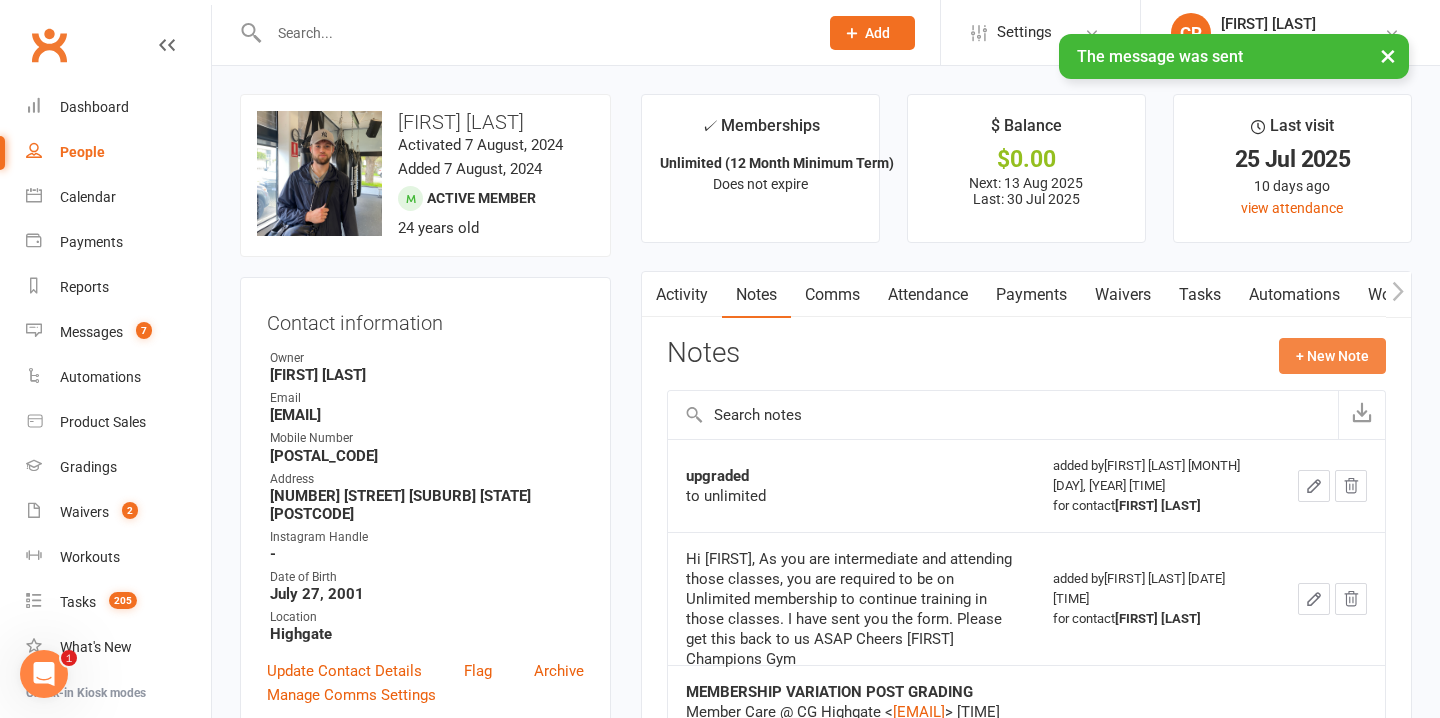 click on "+ New Note" at bounding box center (1332, 356) 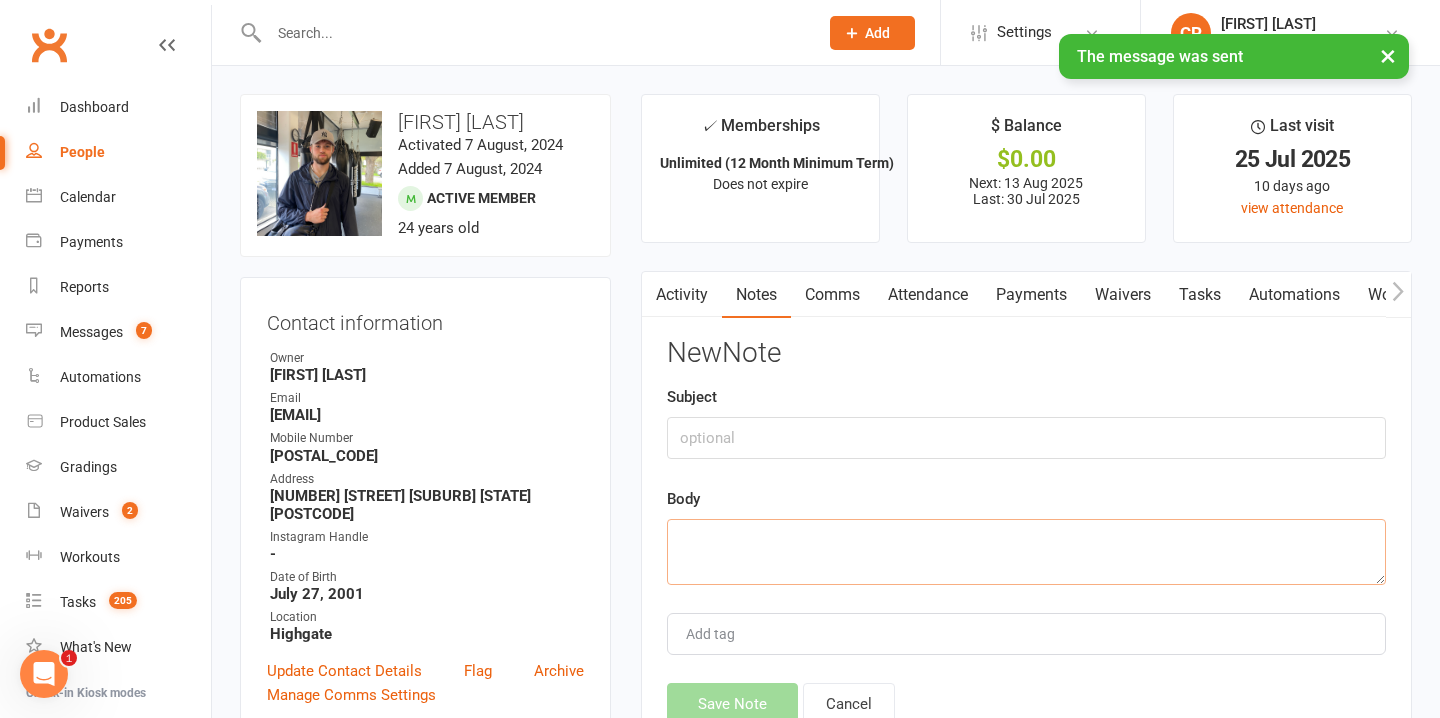click at bounding box center (1026, 552) 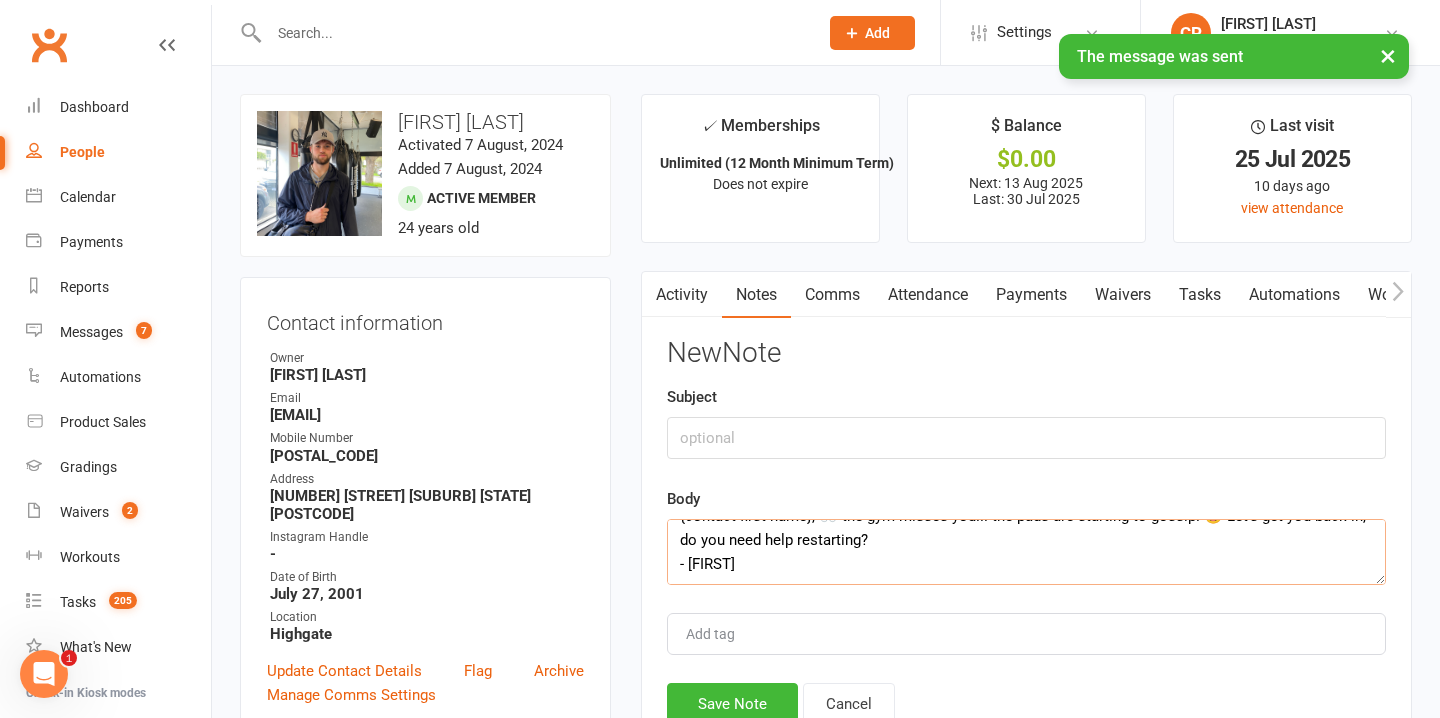 scroll, scrollTop: 35, scrollLeft: 0, axis: vertical 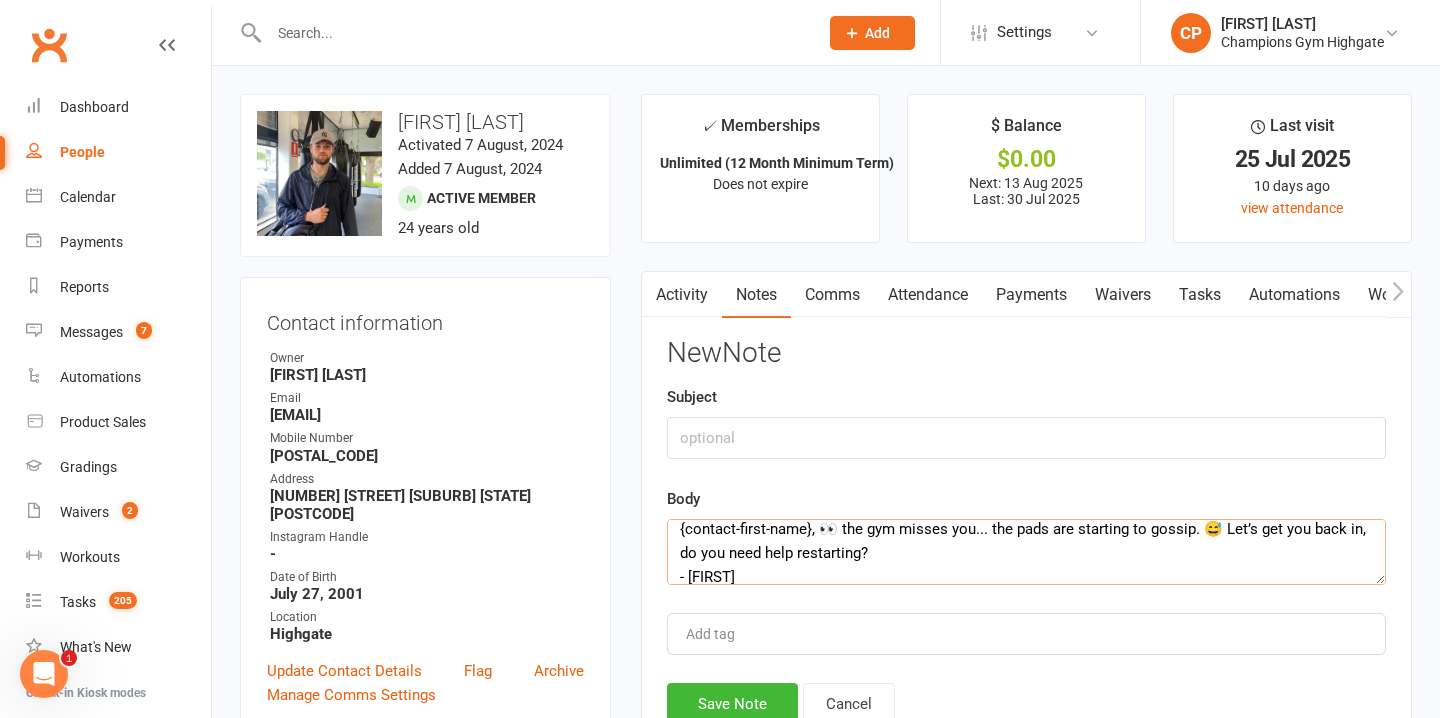 drag, startPoint x: 880, startPoint y: 555, endPoint x: 1348, endPoint y: 529, distance: 468.72168 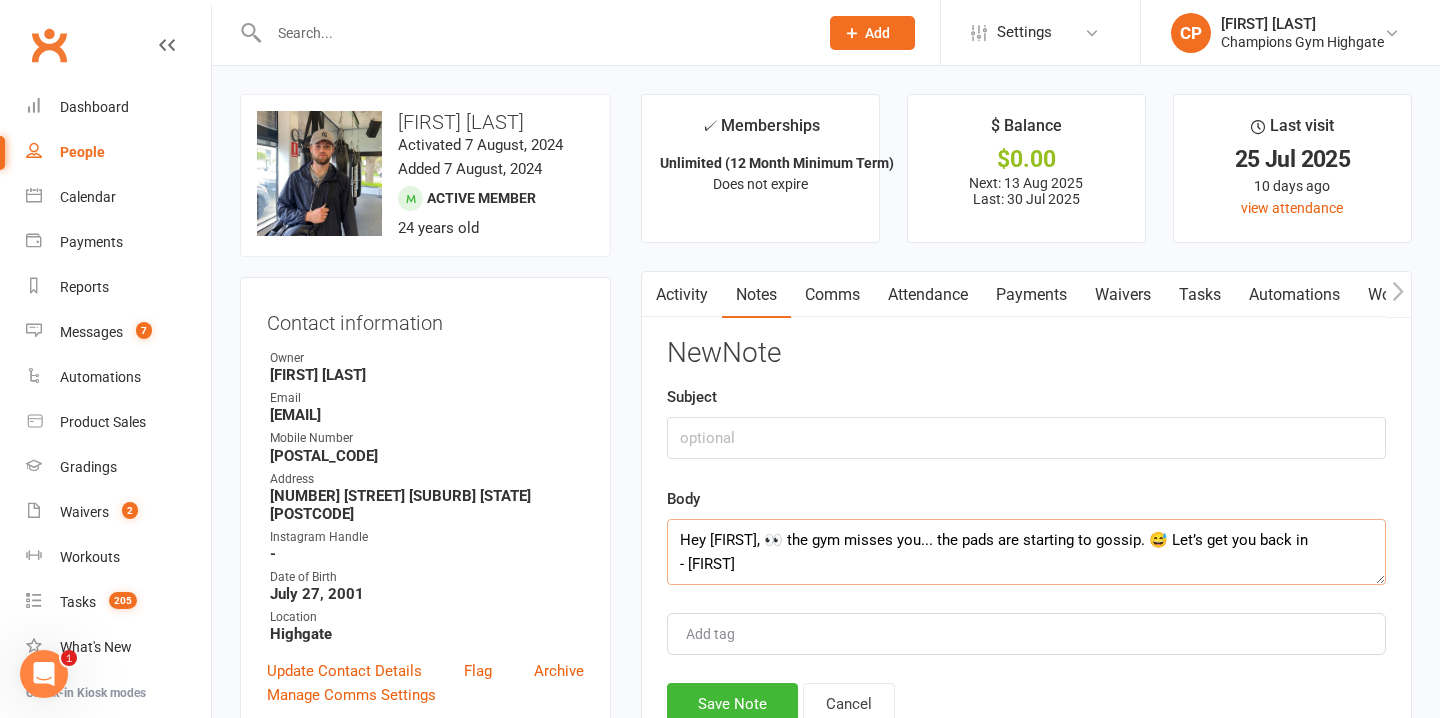 scroll, scrollTop: 34, scrollLeft: 0, axis: vertical 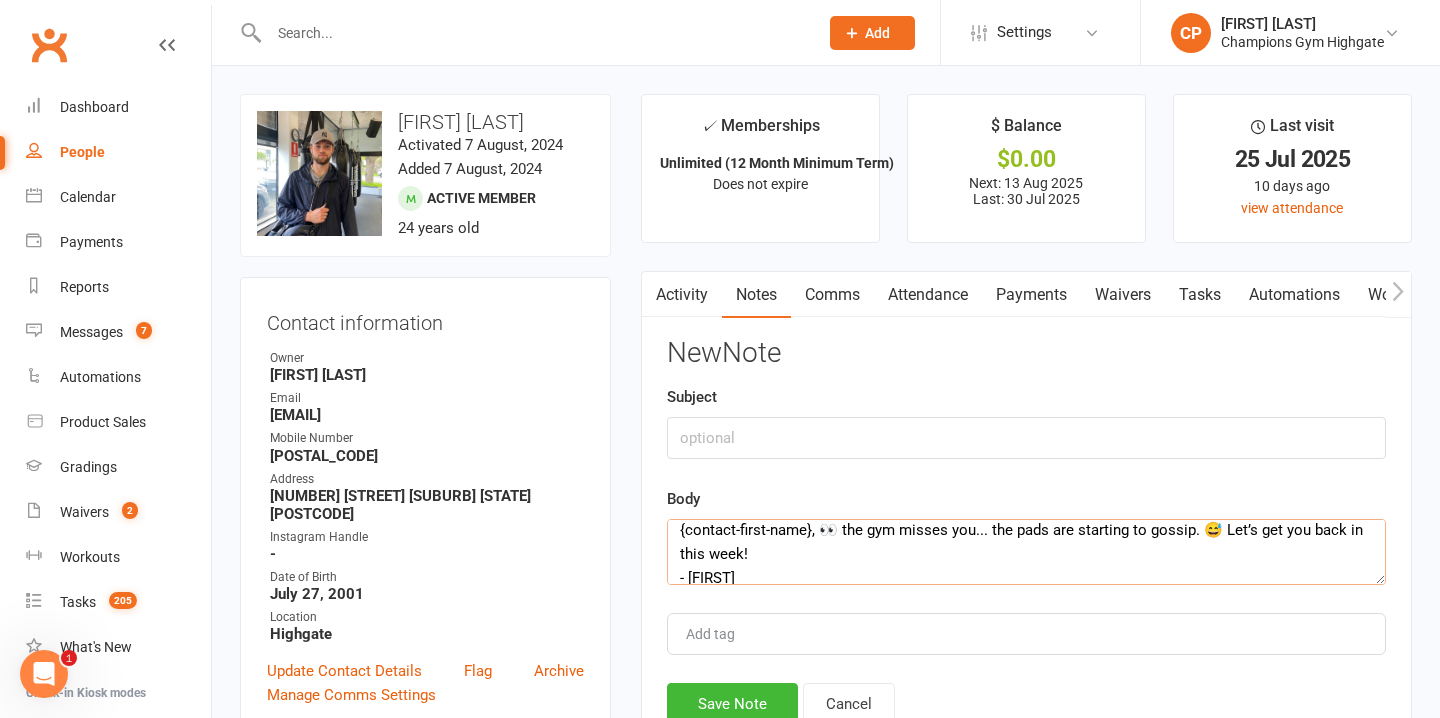 type on "Hey
{contact-first-name}, 👀 the gym misses you... the pads are starting to gossip. 😅 Let’s get you back in this week!
- Chiara" 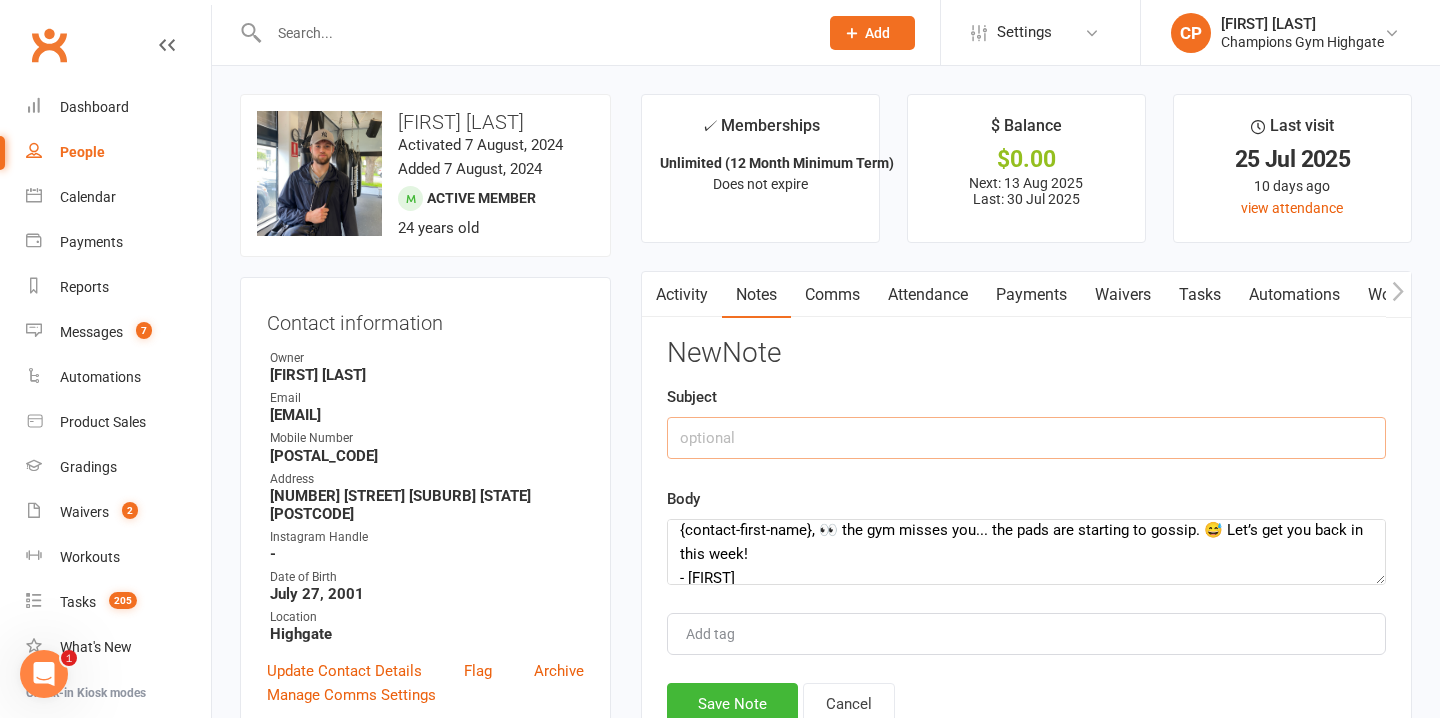 click at bounding box center (1026, 438) 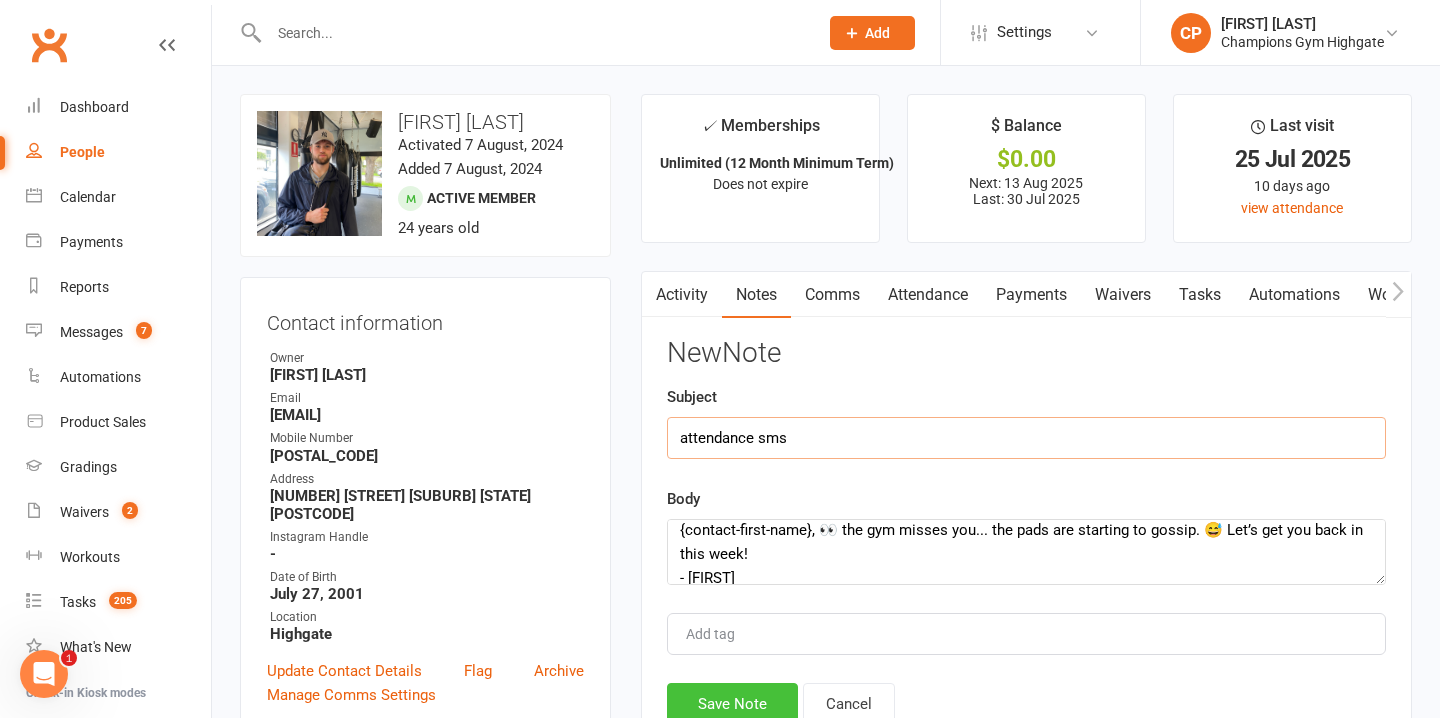 type on "attendance sms" 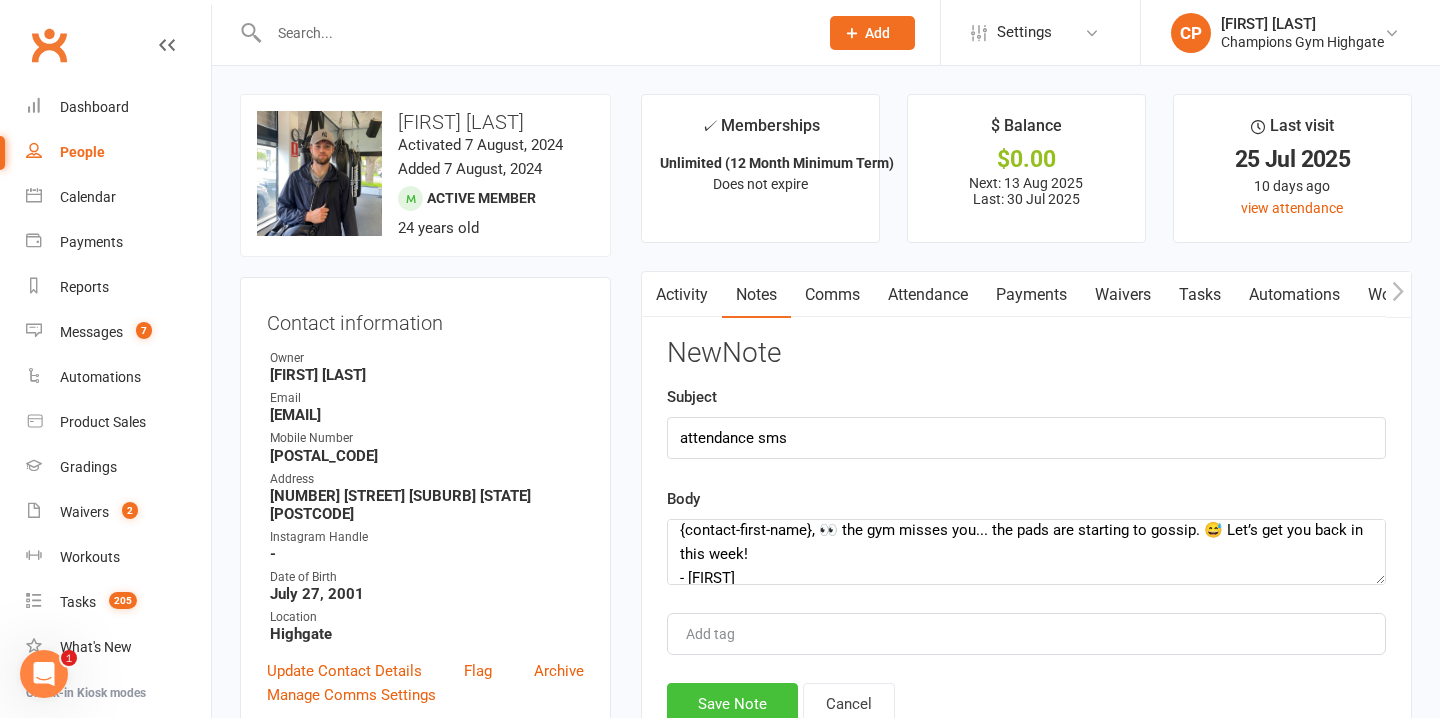 click on "Save Note" at bounding box center [732, 704] 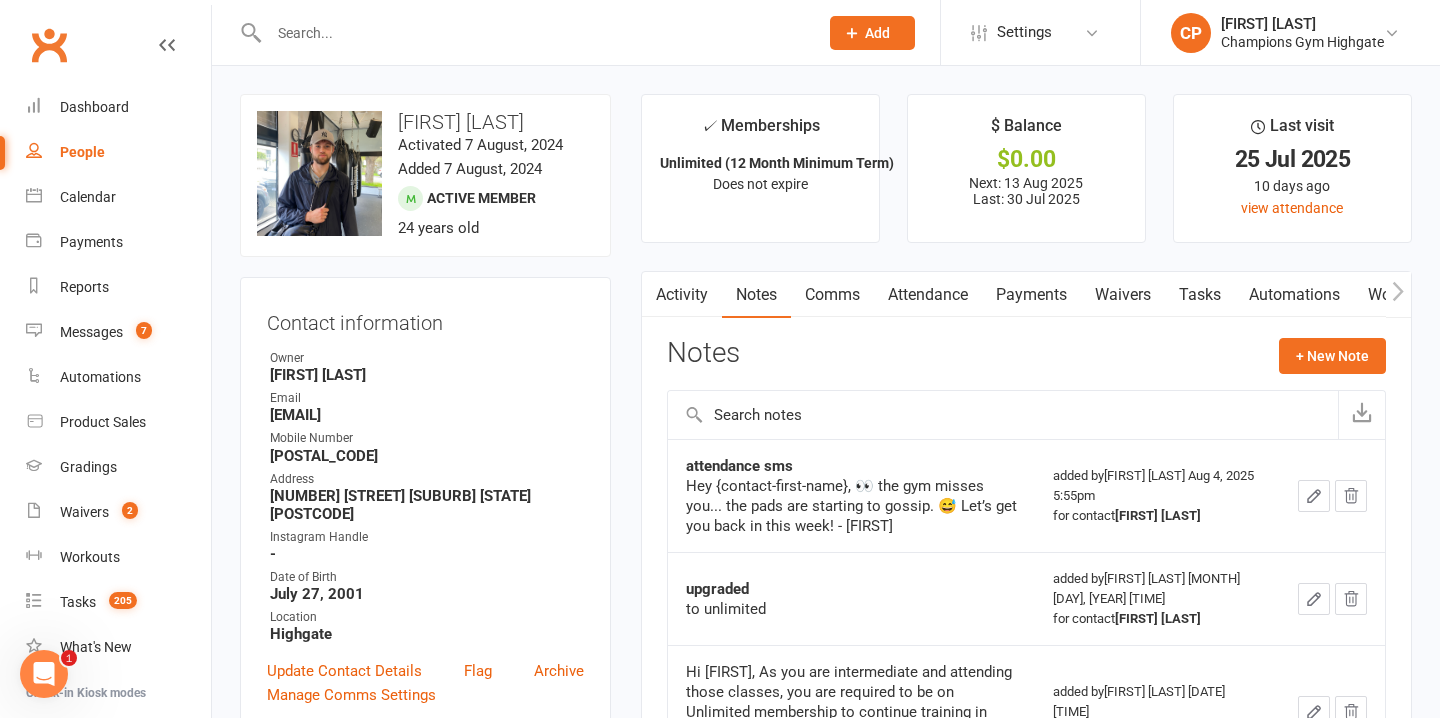 click at bounding box center [533, 33] 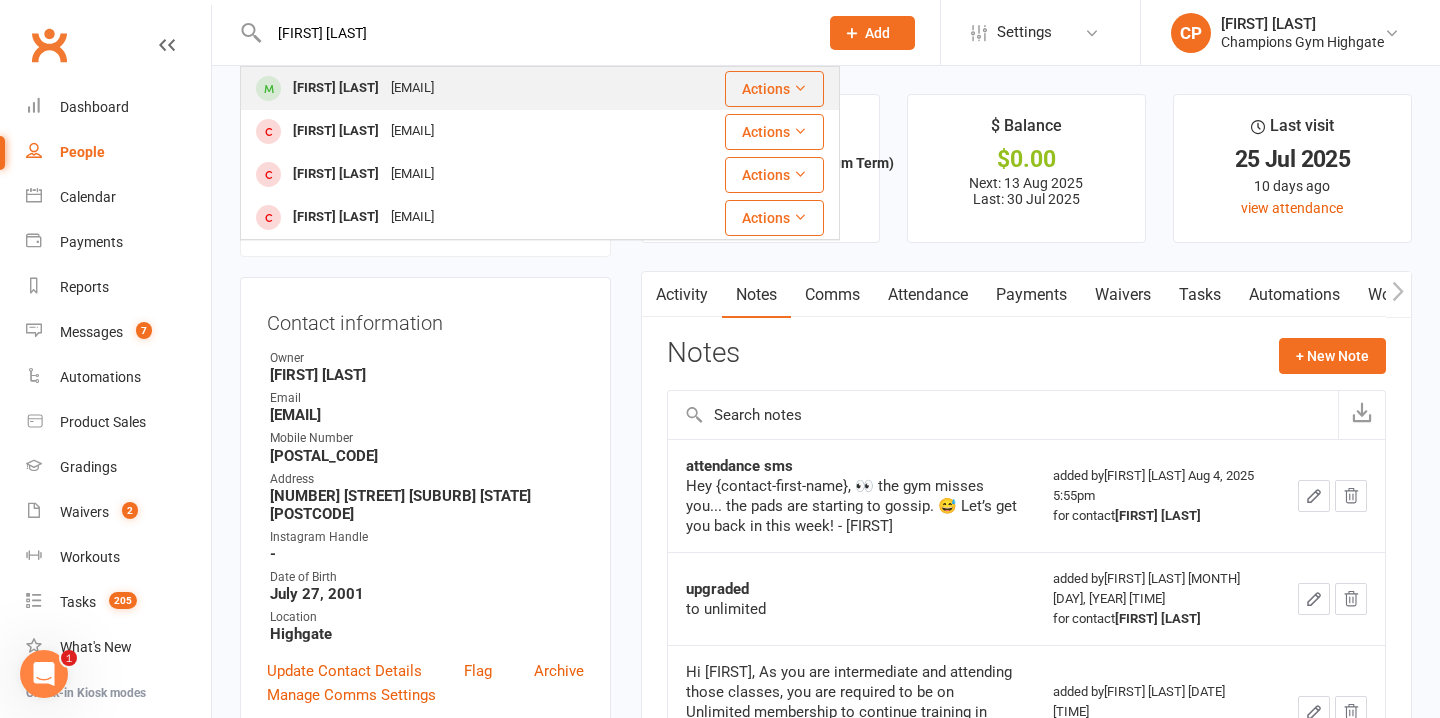 type on "otis feas" 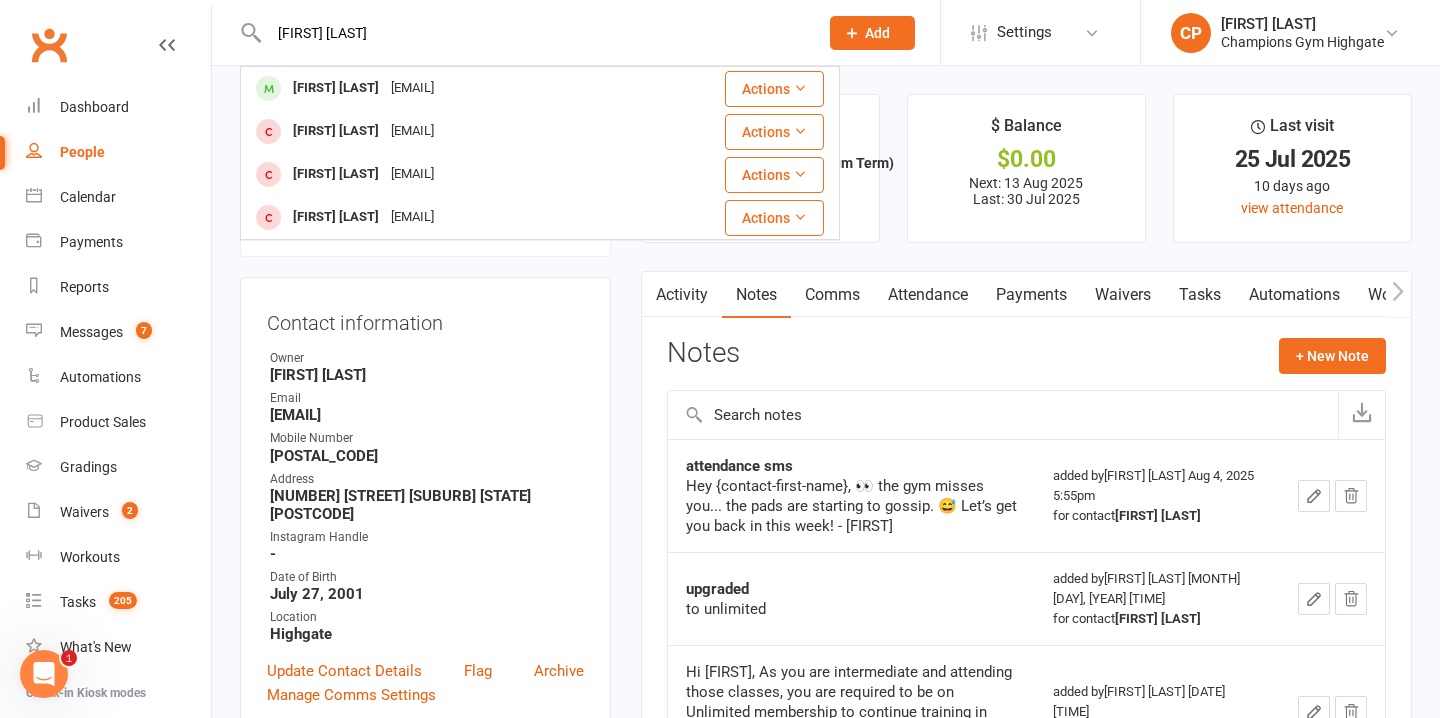 click on "Otis Feasey otisfeasey@gmail.com" at bounding box center [433, 88] 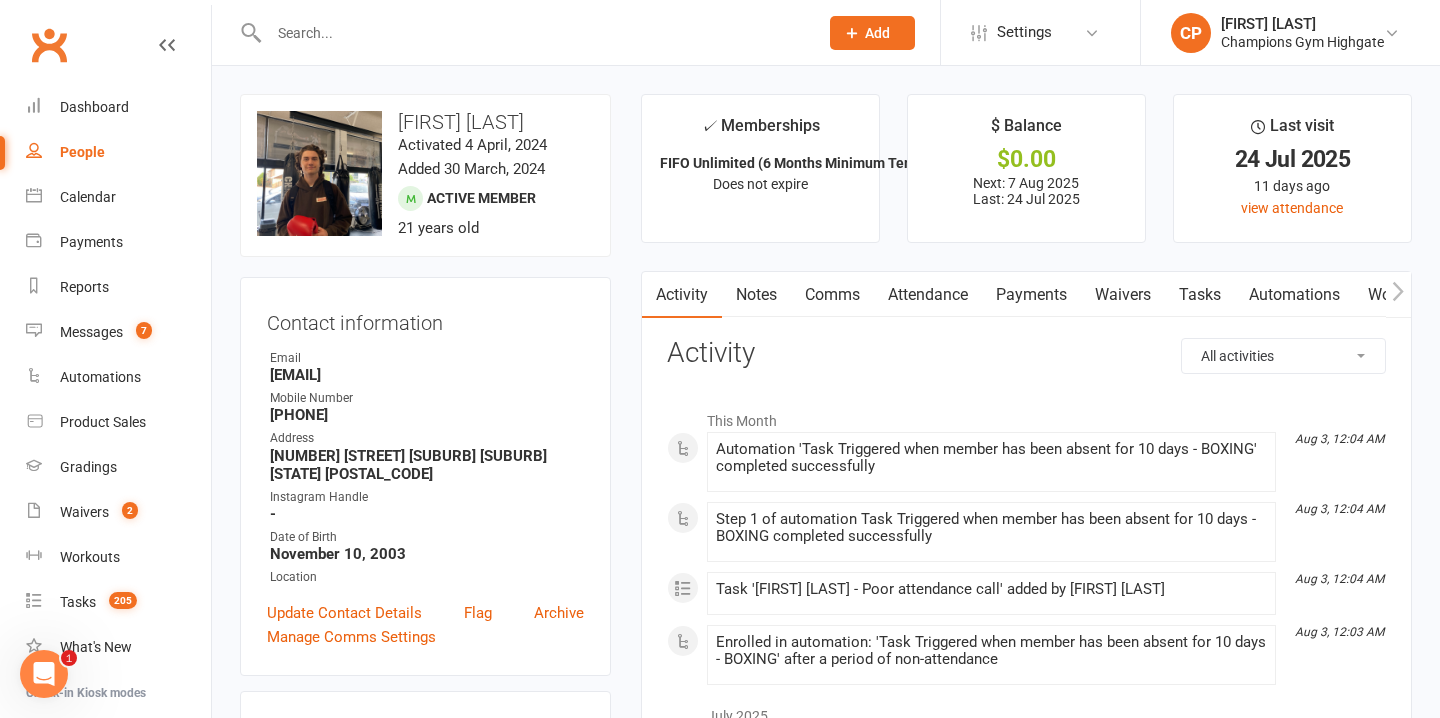click on "Notes" at bounding box center (756, 295) 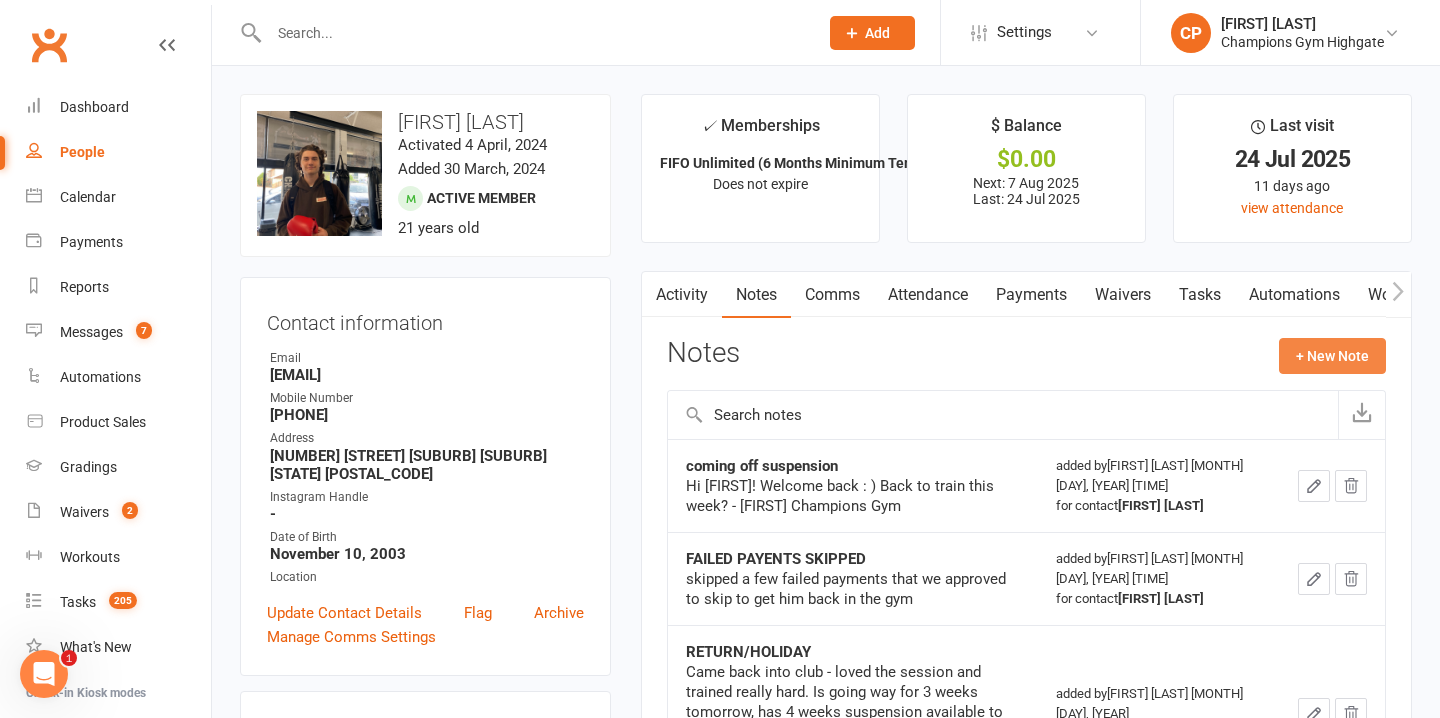 click on "+ New Note" at bounding box center (1332, 356) 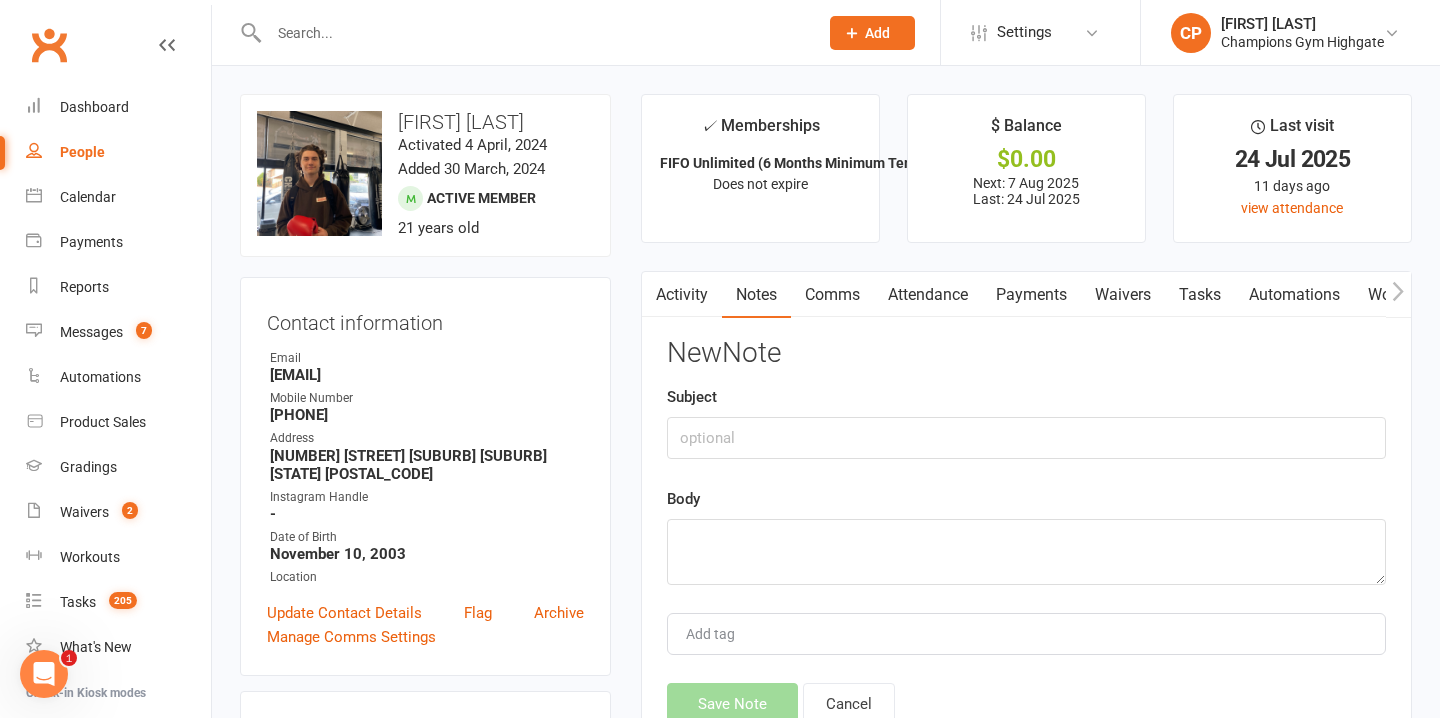 click on "Comms" at bounding box center [832, 295] 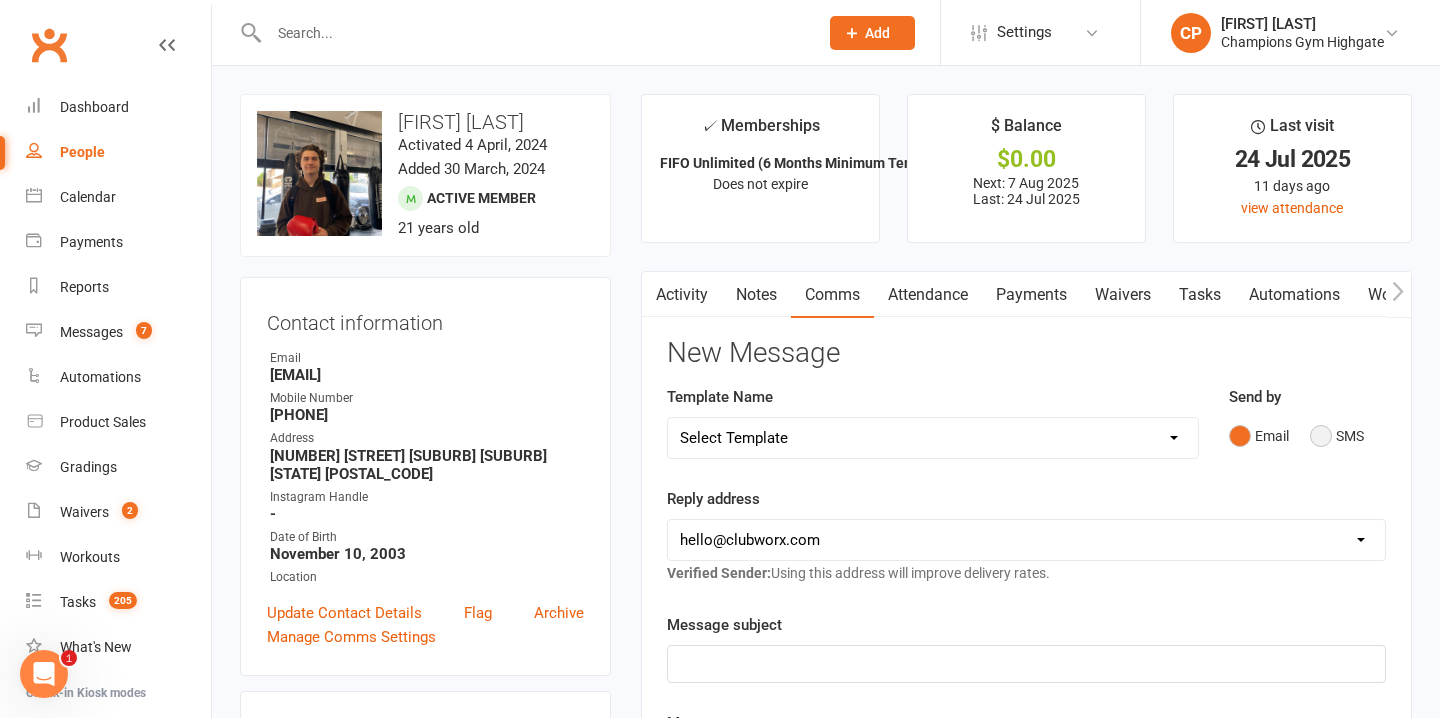 click on "SMS" at bounding box center (1337, 436) 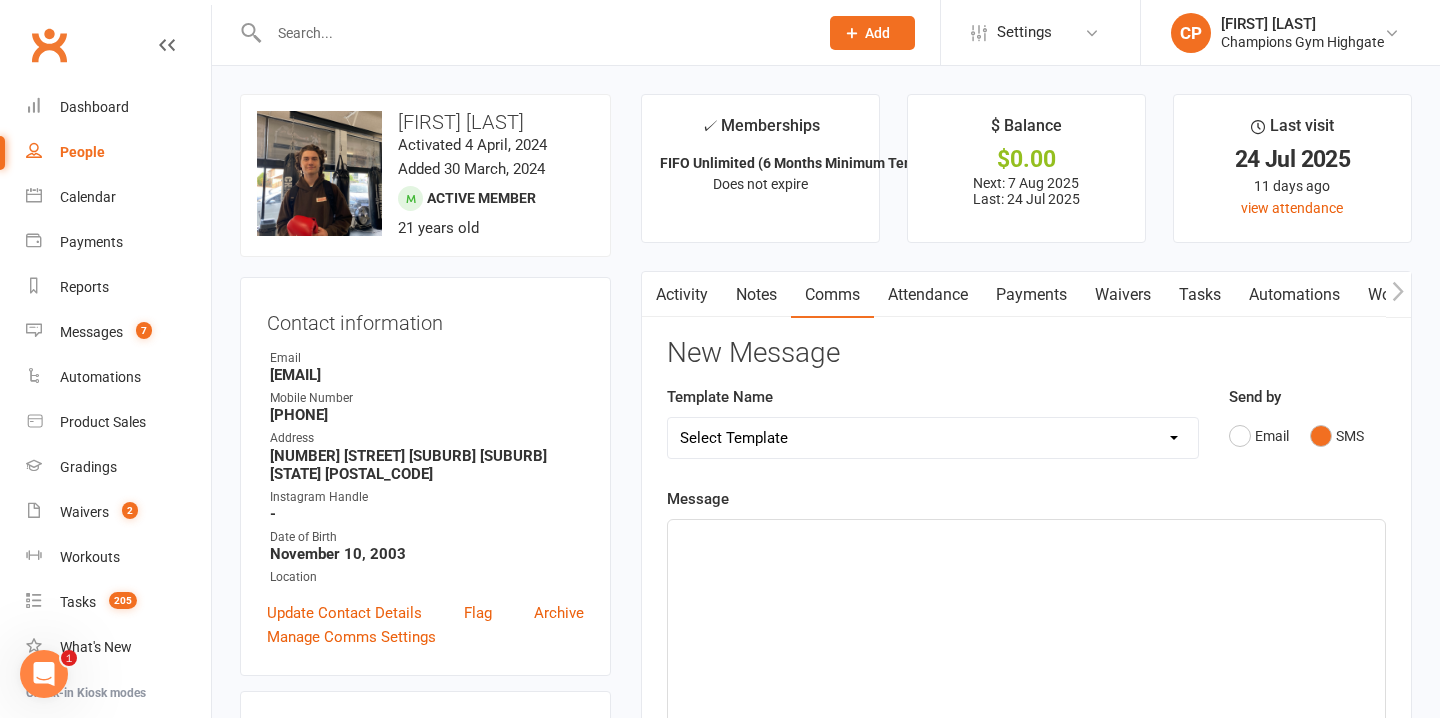 click on "﻿" 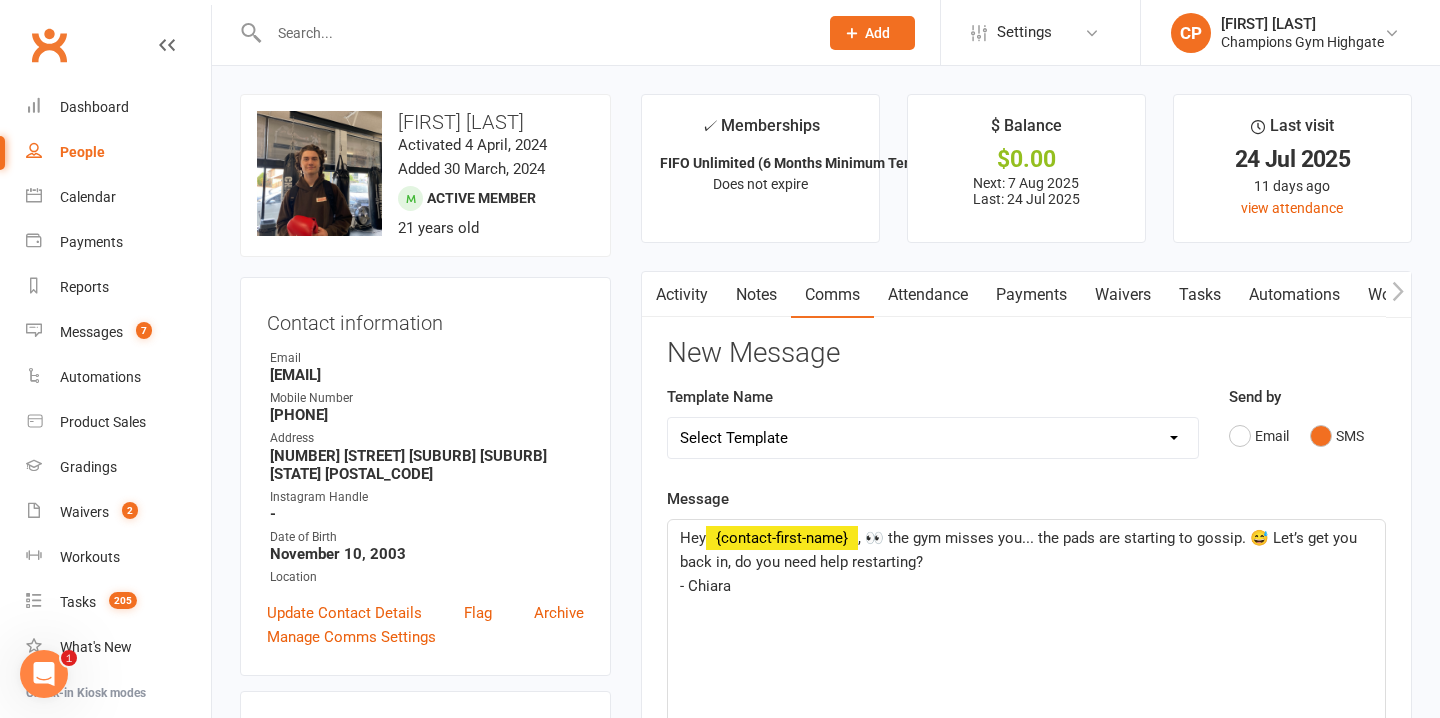 click on ", 👀 the gym misses you... the pads are starting to gossip. 😅 Let’s get you back in, do you need help restarting?" 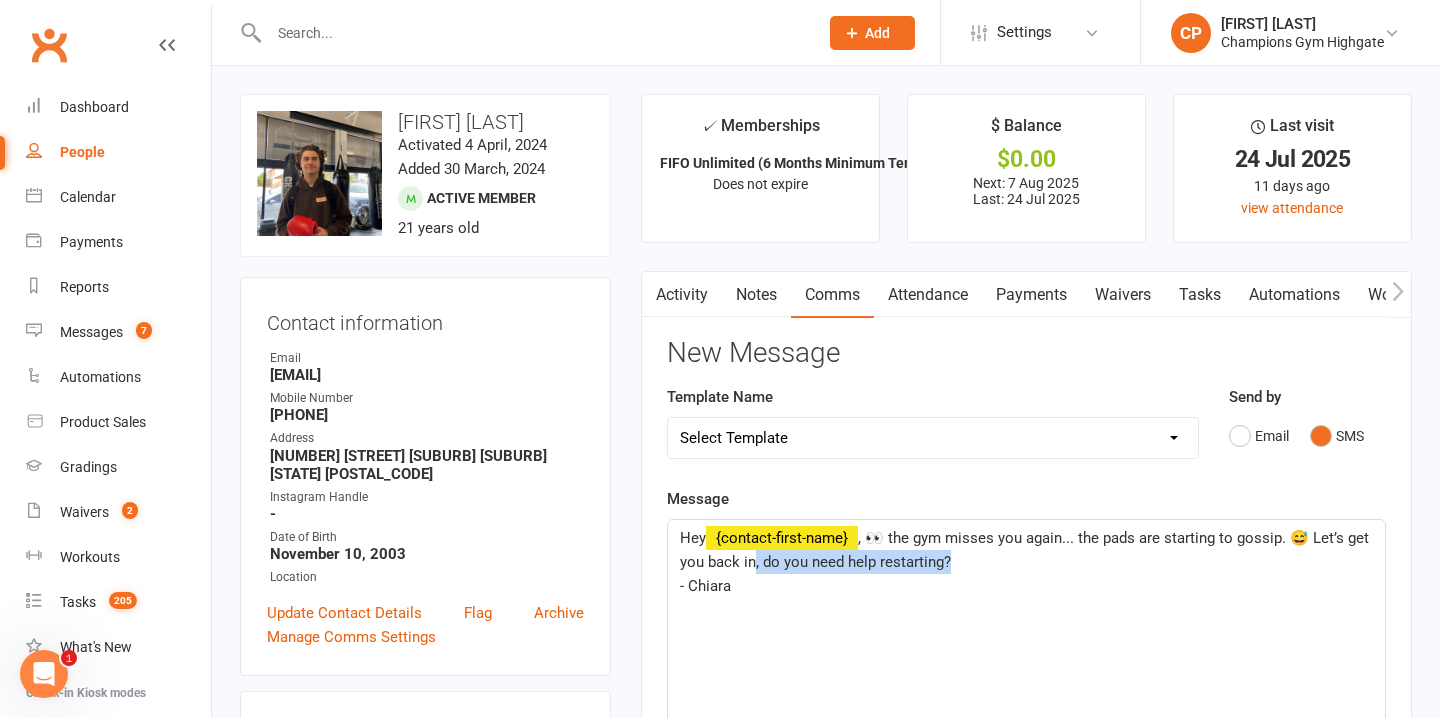 drag, startPoint x: 952, startPoint y: 565, endPoint x: 755, endPoint y: 566, distance: 197.00253 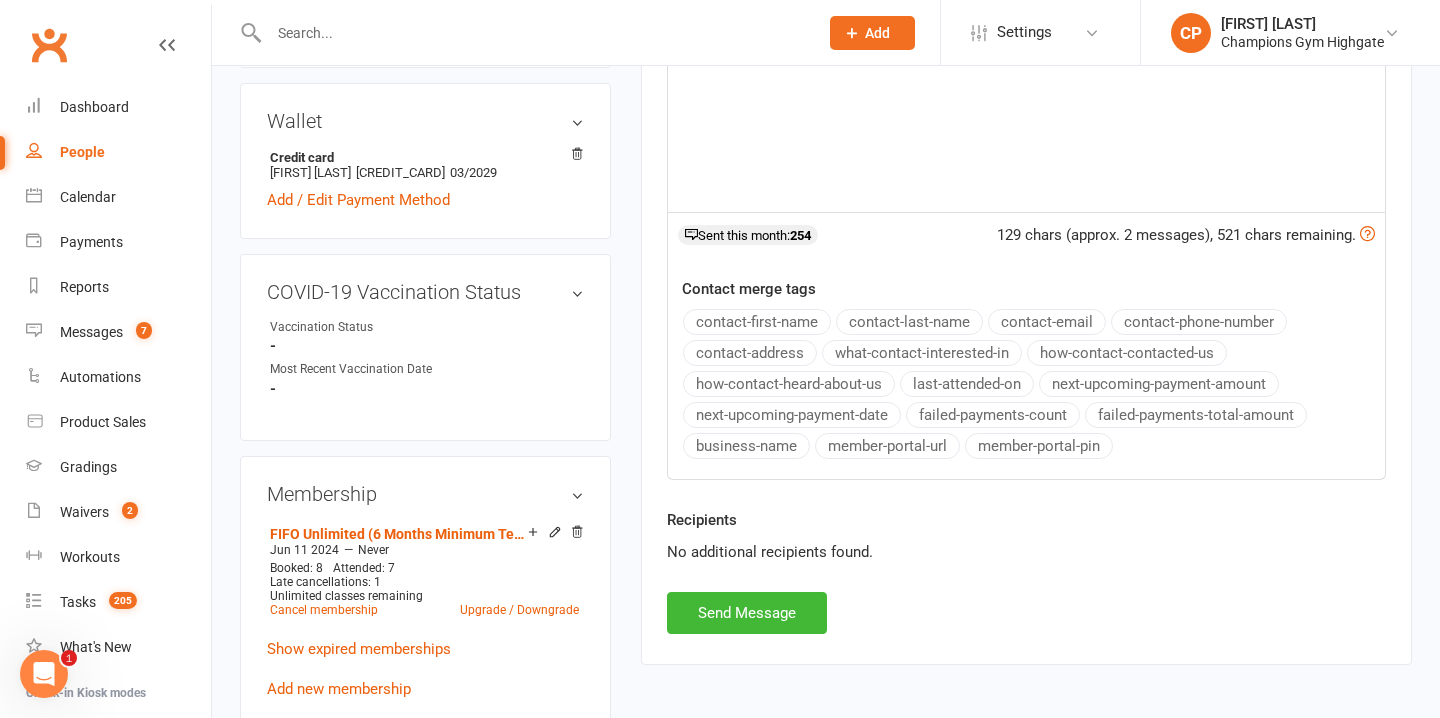 scroll, scrollTop: 622, scrollLeft: 0, axis: vertical 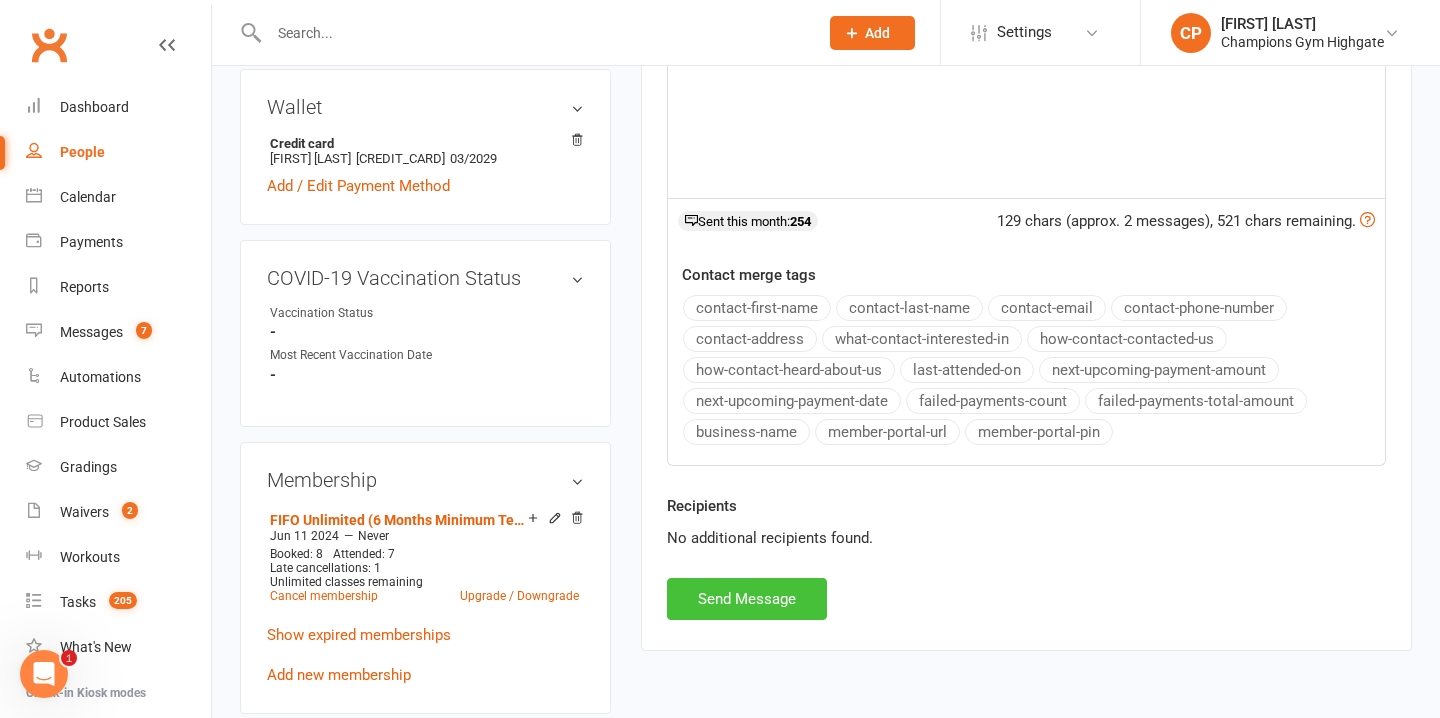 click on "Send Message" at bounding box center [747, 599] 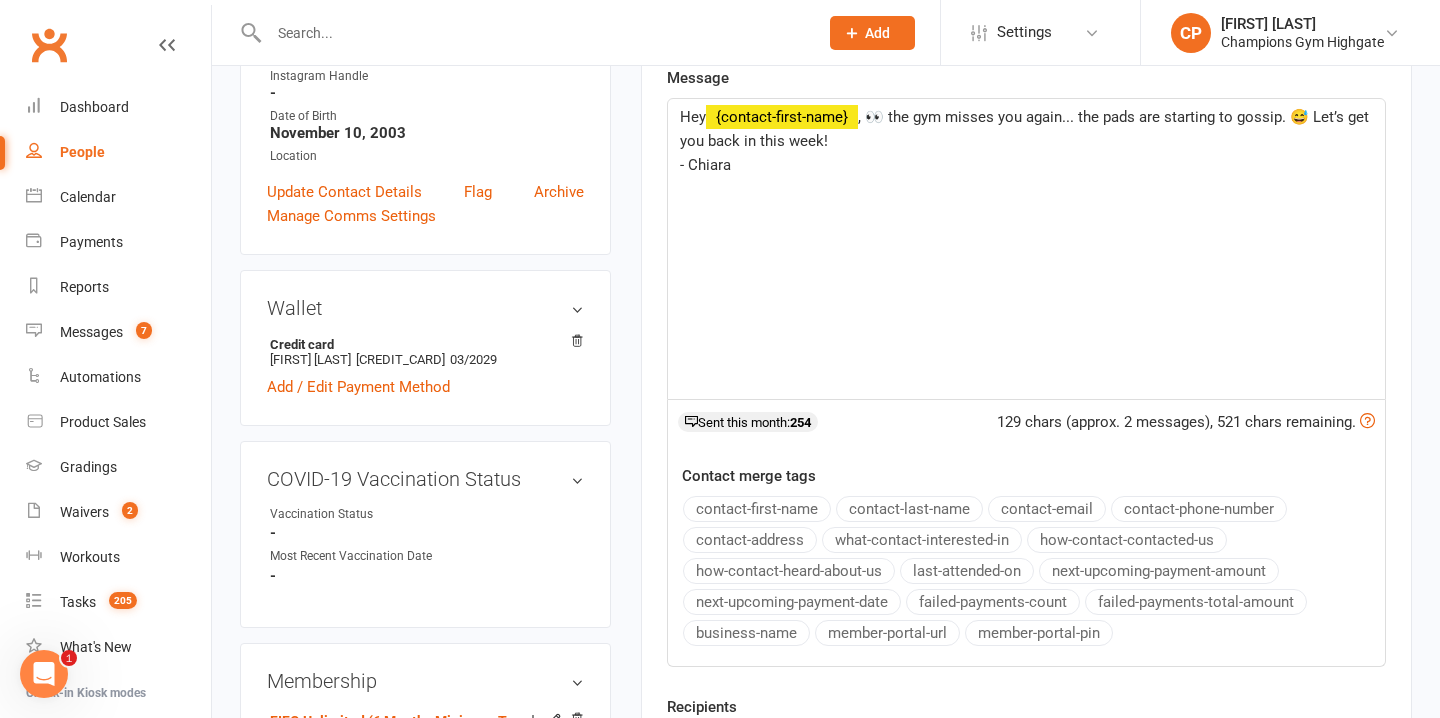 scroll, scrollTop: 0, scrollLeft: 0, axis: both 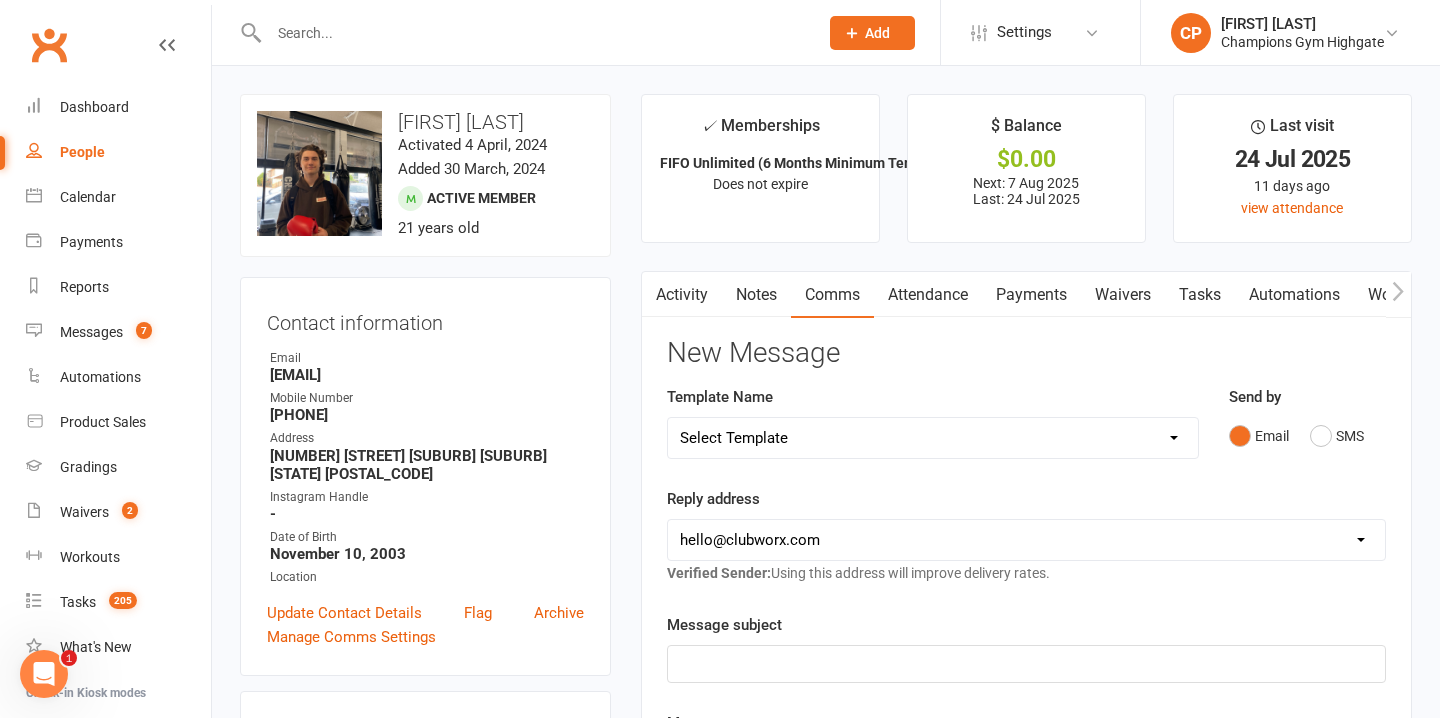 click at bounding box center [533, 33] 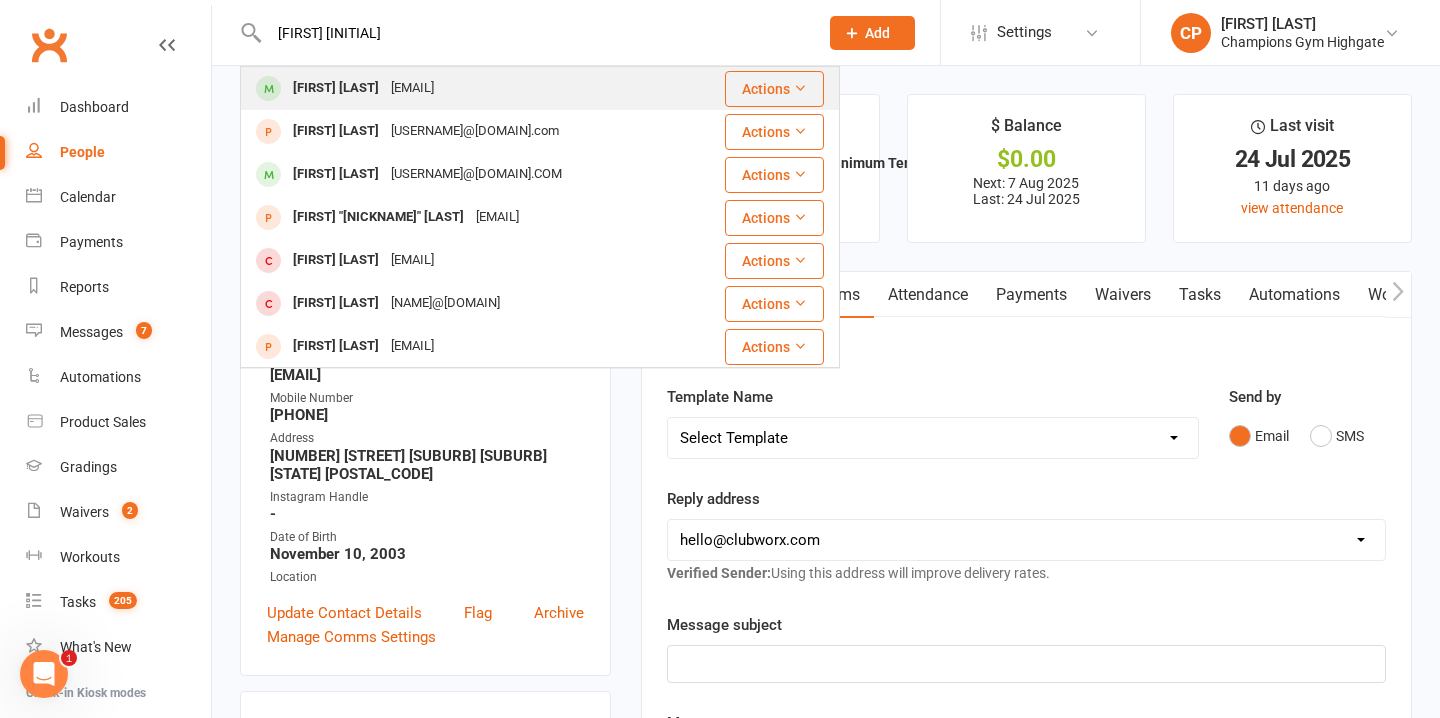 type on "misa huang" 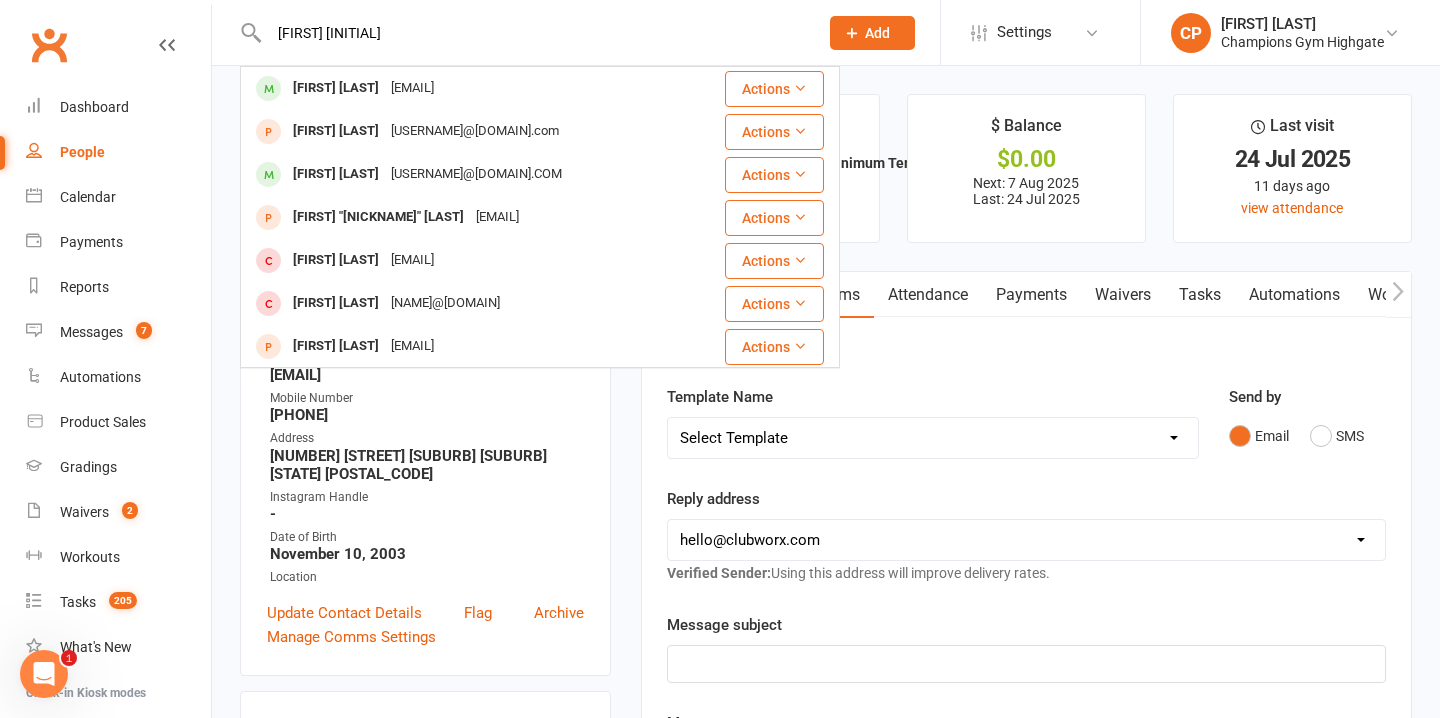type 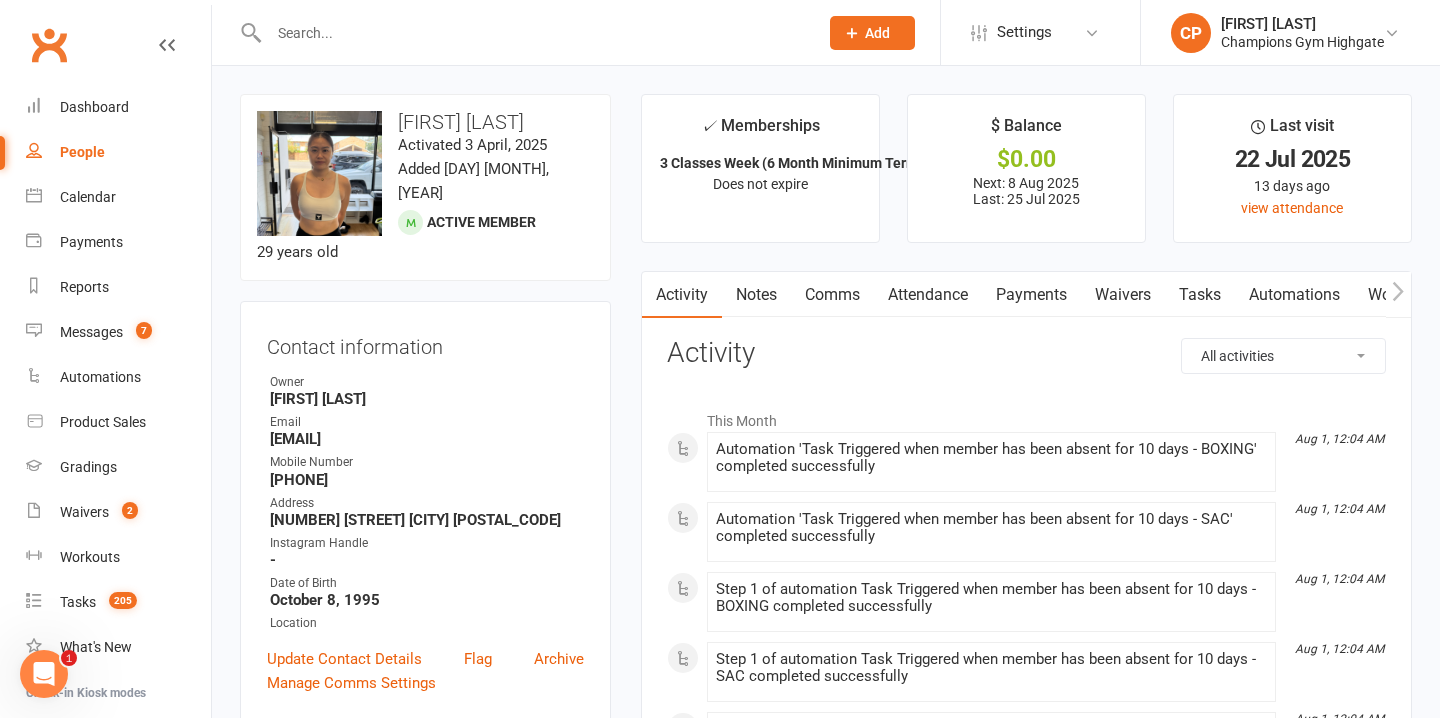 click on "Notes" at bounding box center [756, 295] 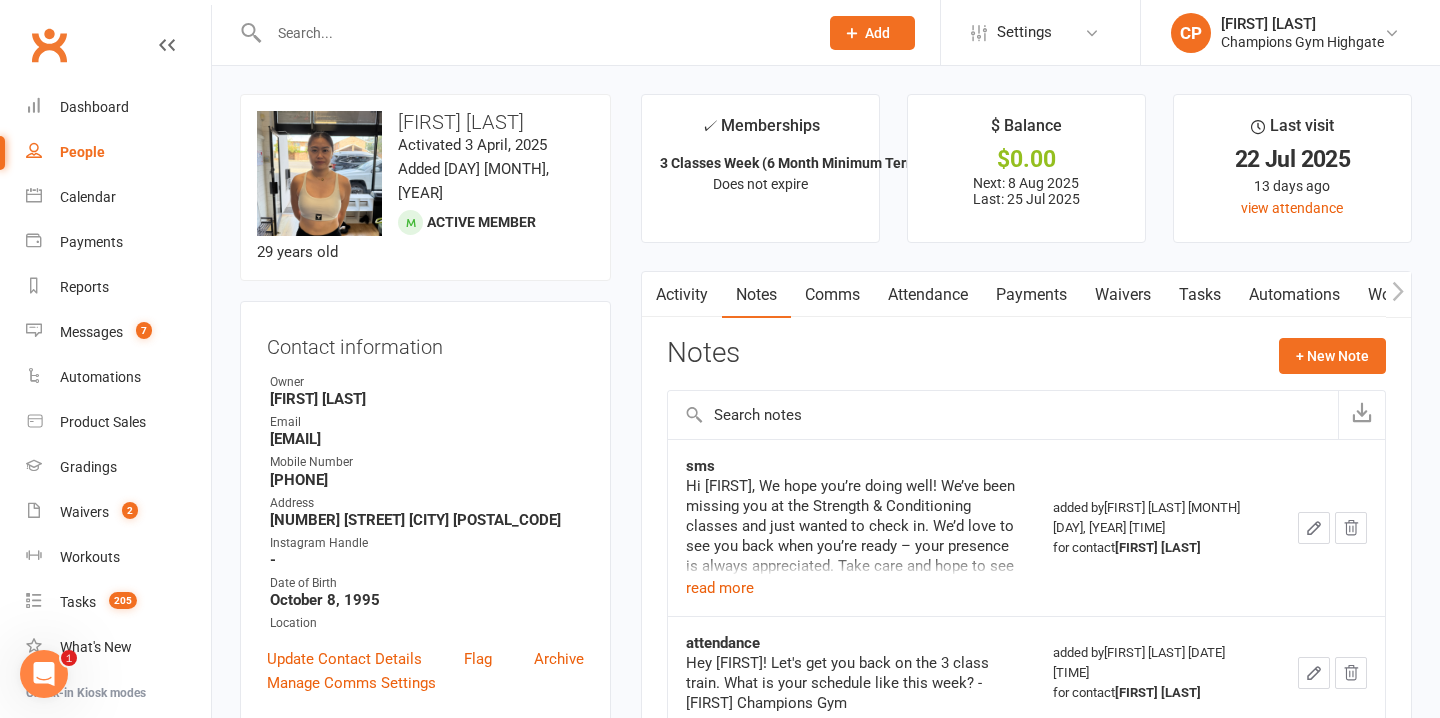 click on "Comms" at bounding box center (832, 295) 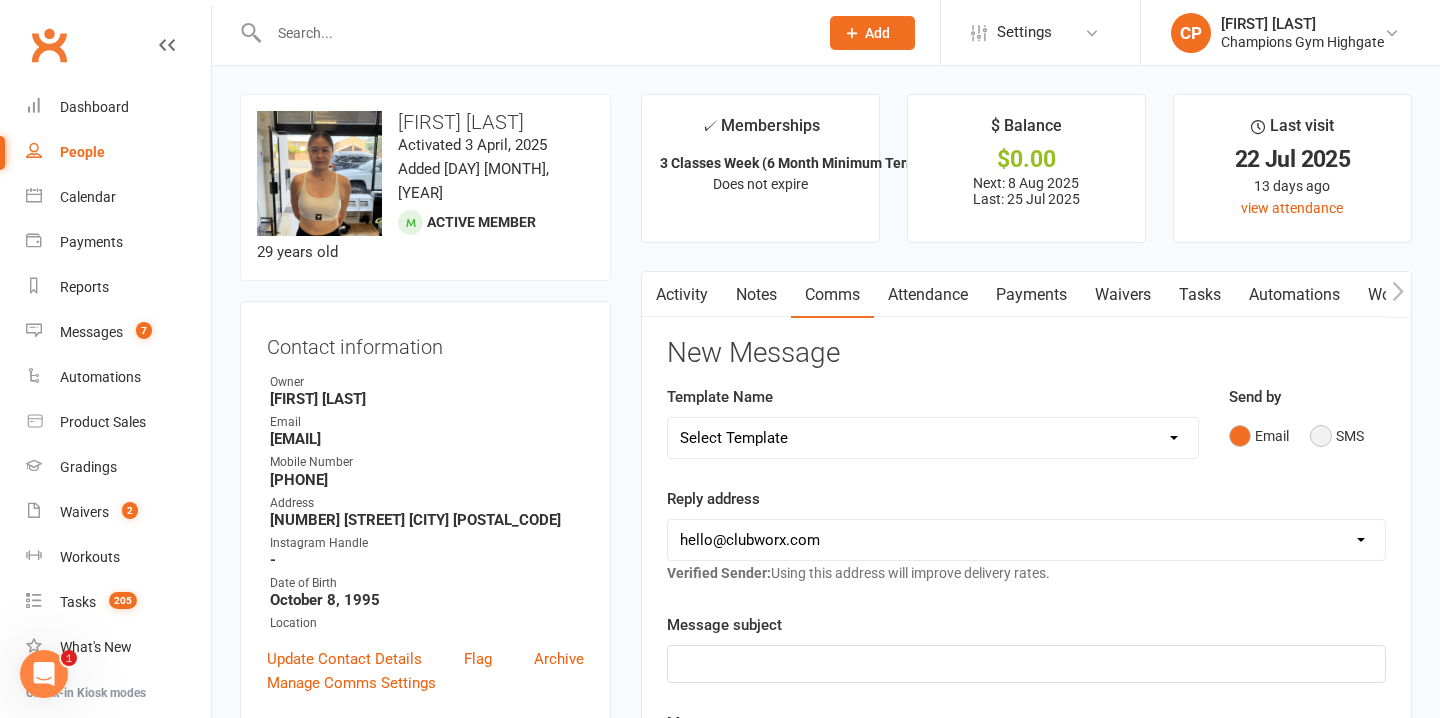 drag, startPoint x: 1330, startPoint y: 435, endPoint x: 1130, endPoint y: 507, distance: 212.56528 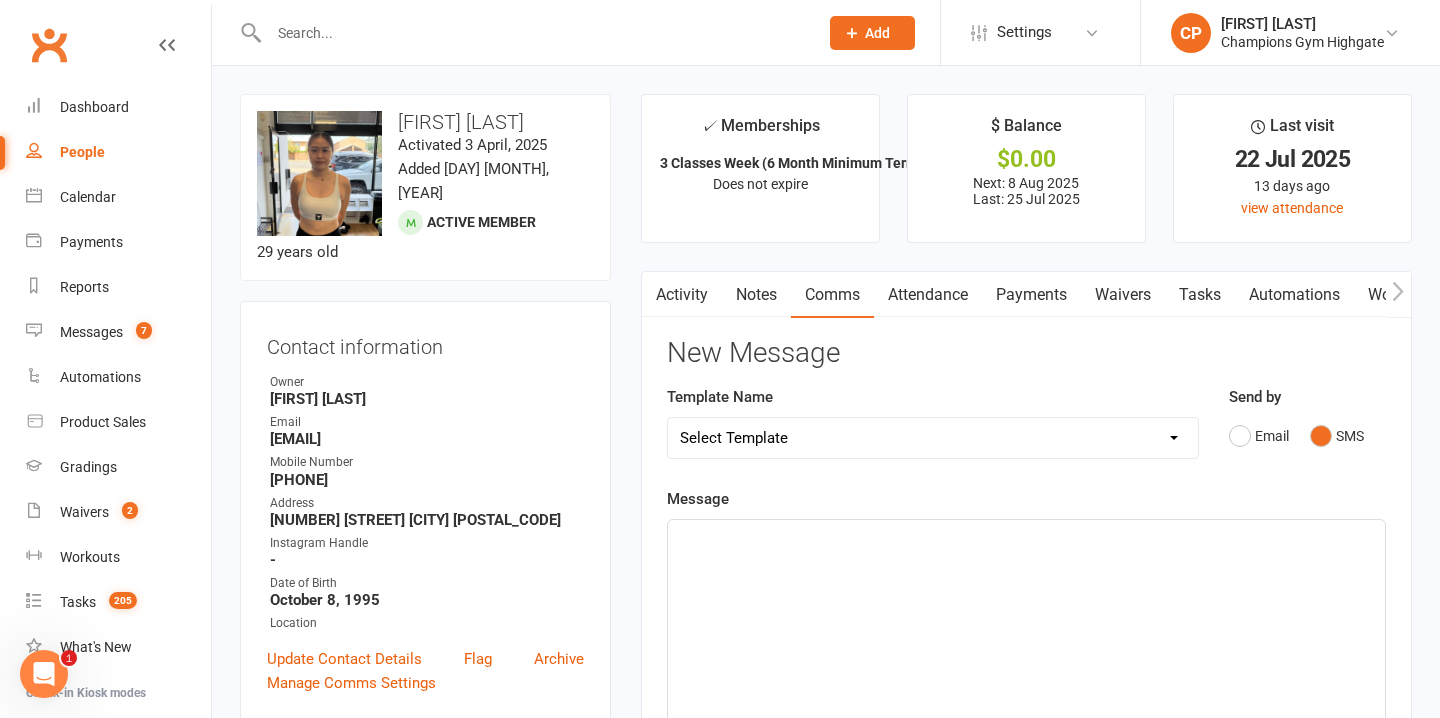 click on "﻿" 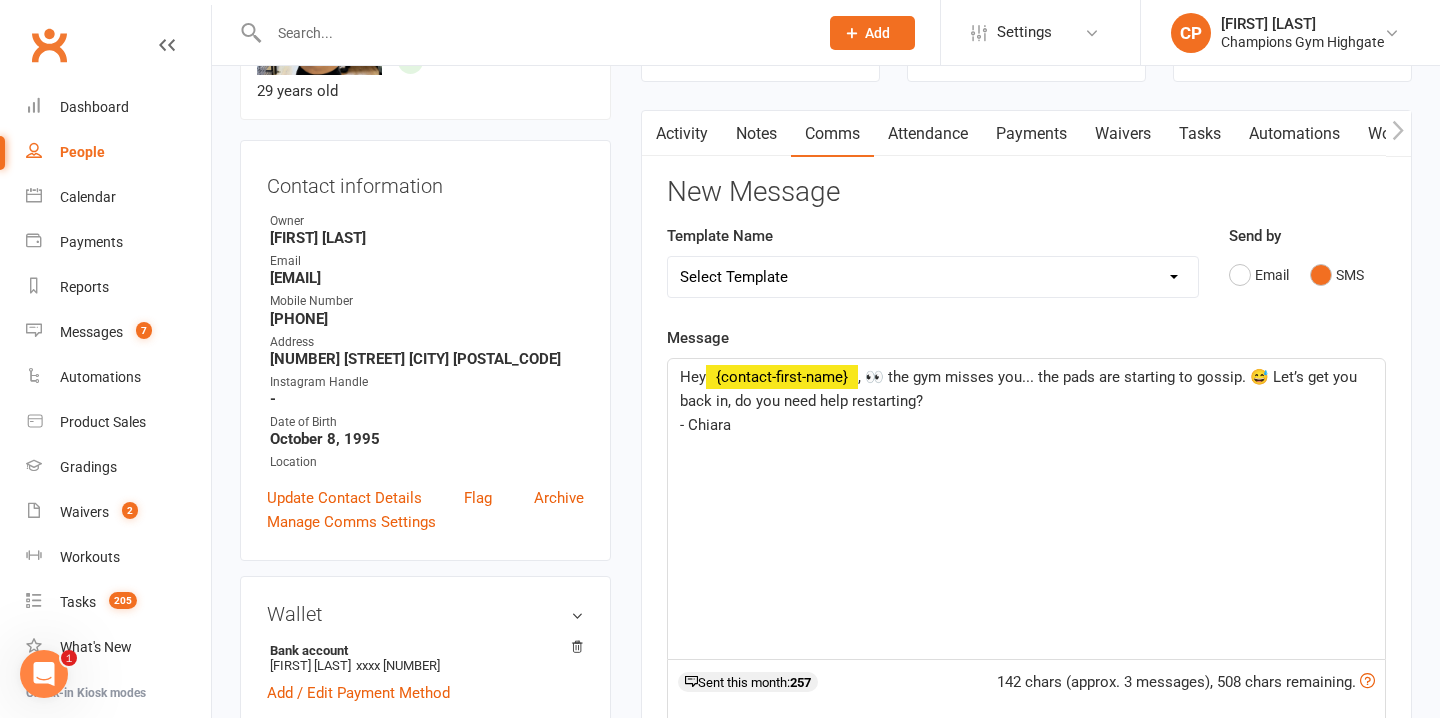 scroll, scrollTop: 166, scrollLeft: 0, axis: vertical 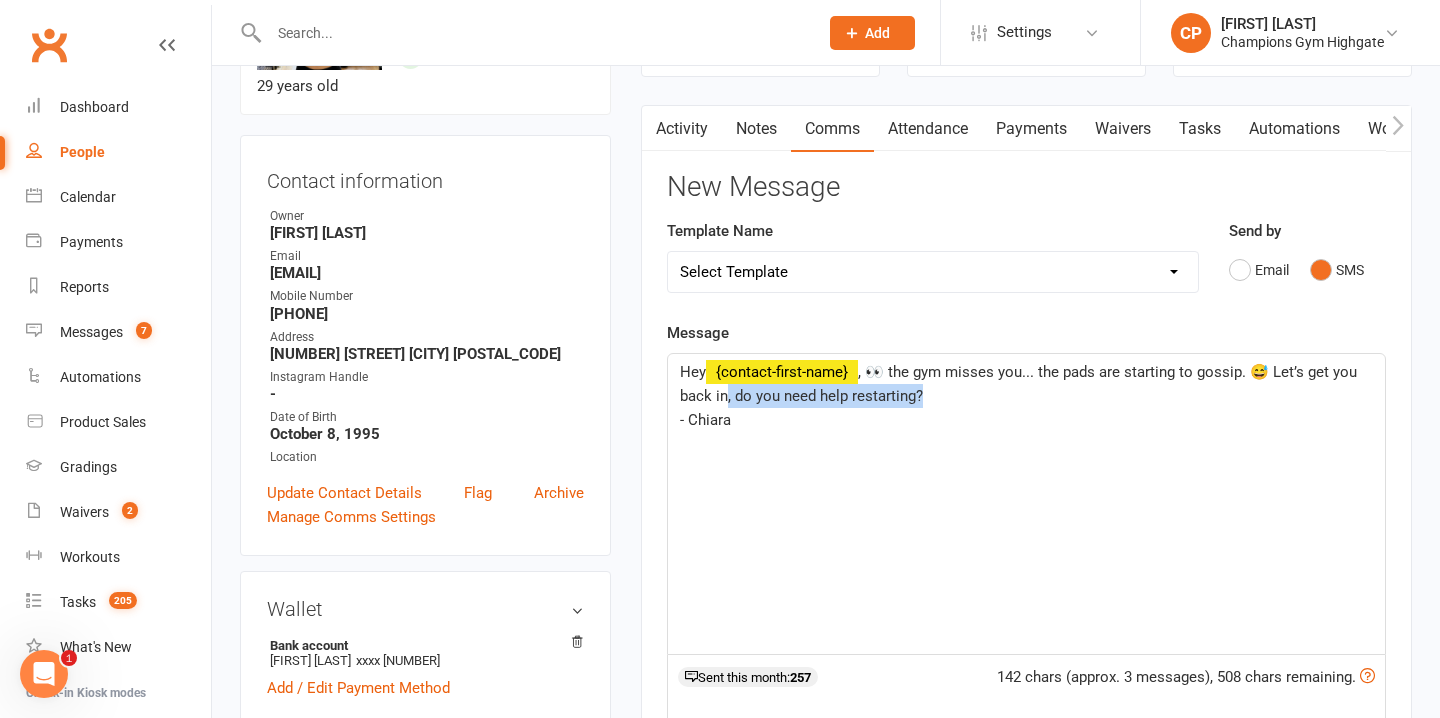 drag, startPoint x: 932, startPoint y: 402, endPoint x: 727, endPoint y: 399, distance: 205.02196 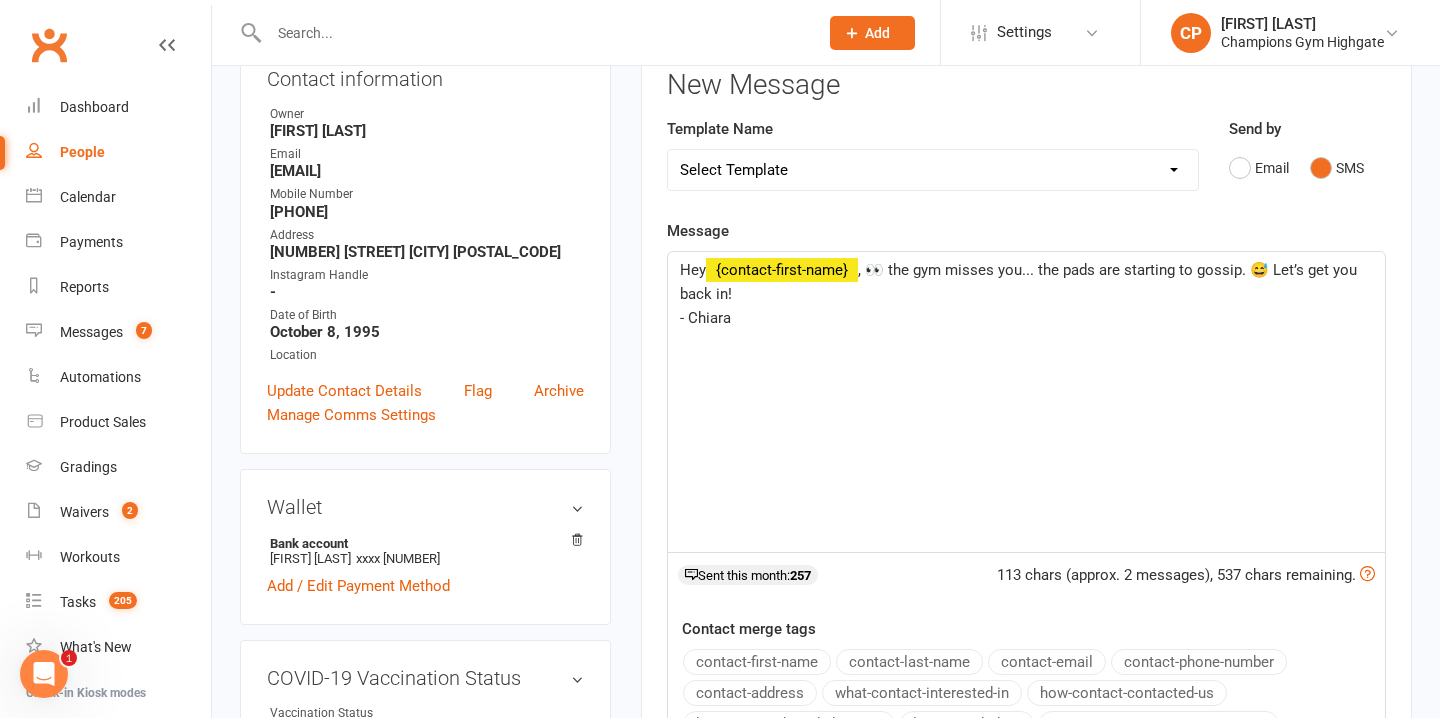scroll, scrollTop: 273, scrollLeft: 0, axis: vertical 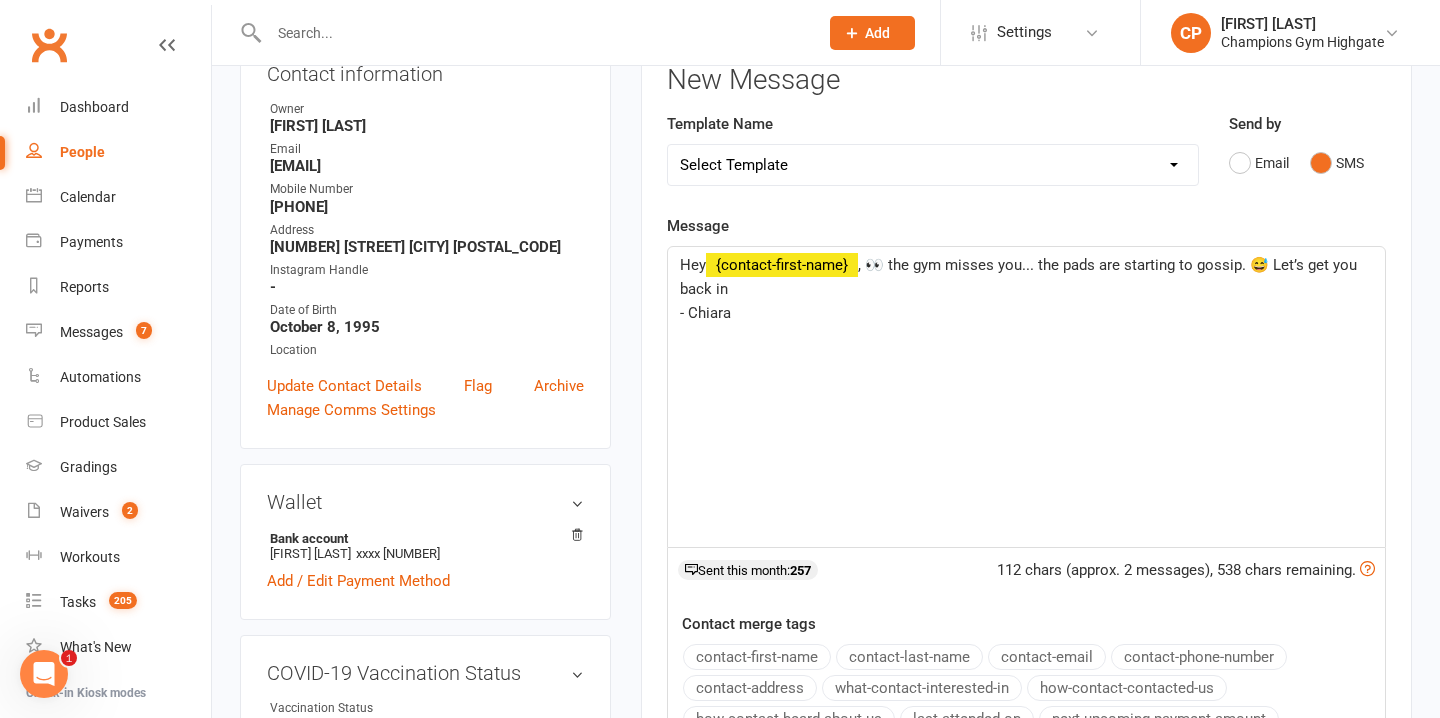 type 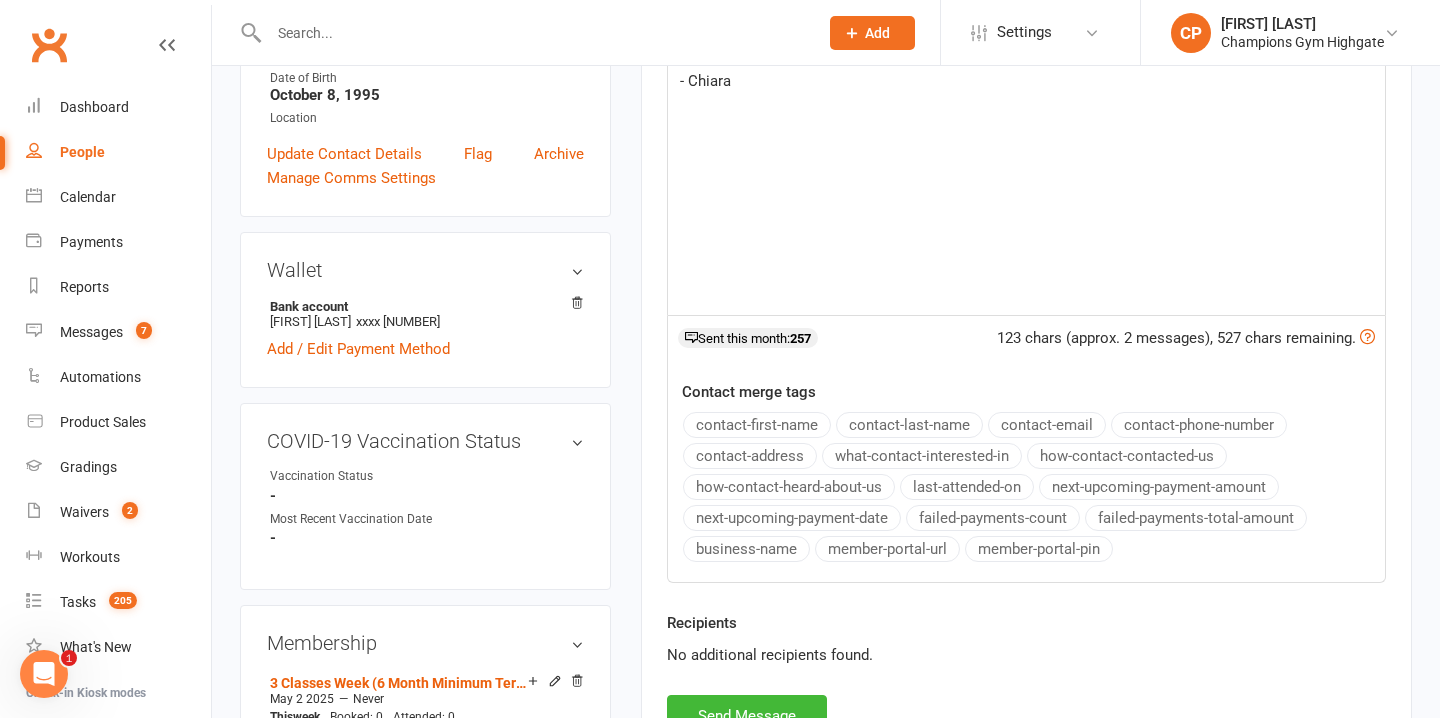 scroll, scrollTop: 515, scrollLeft: 0, axis: vertical 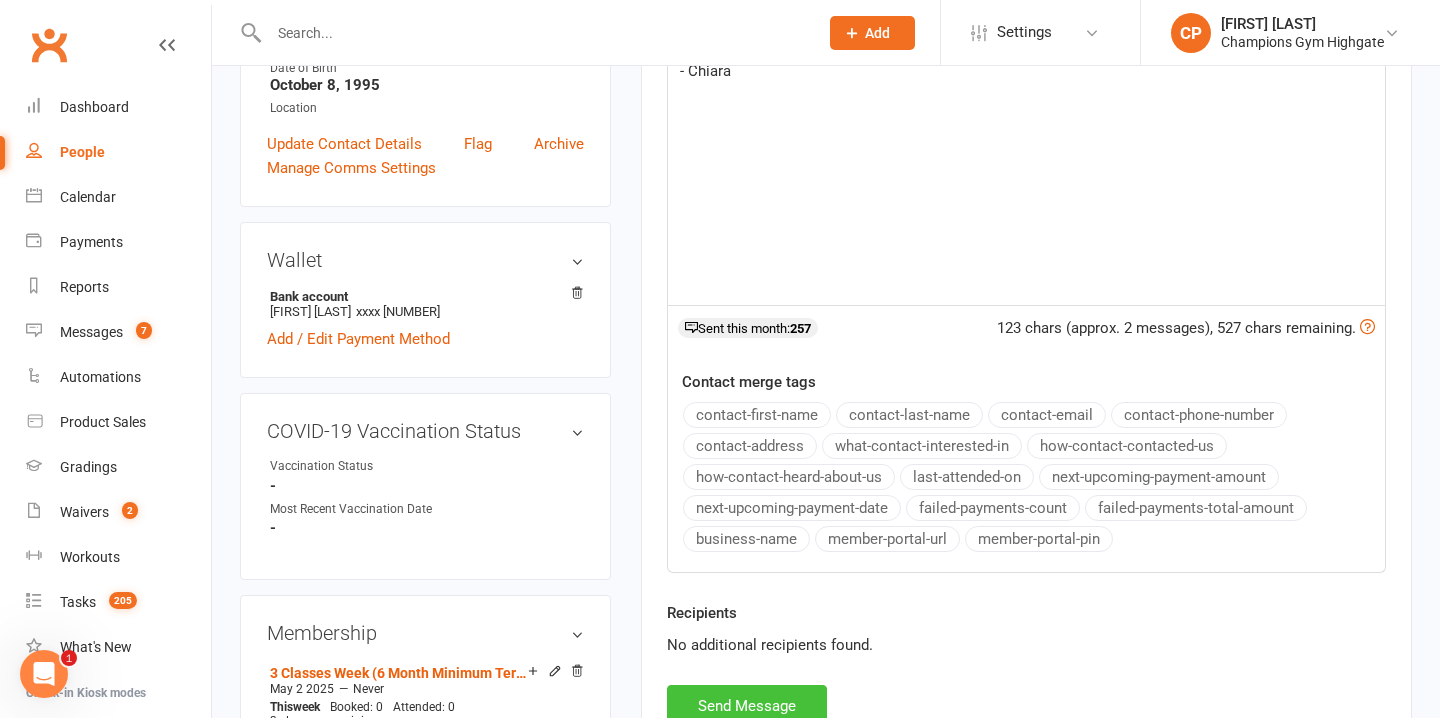 click on "Send Message" at bounding box center [747, 706] 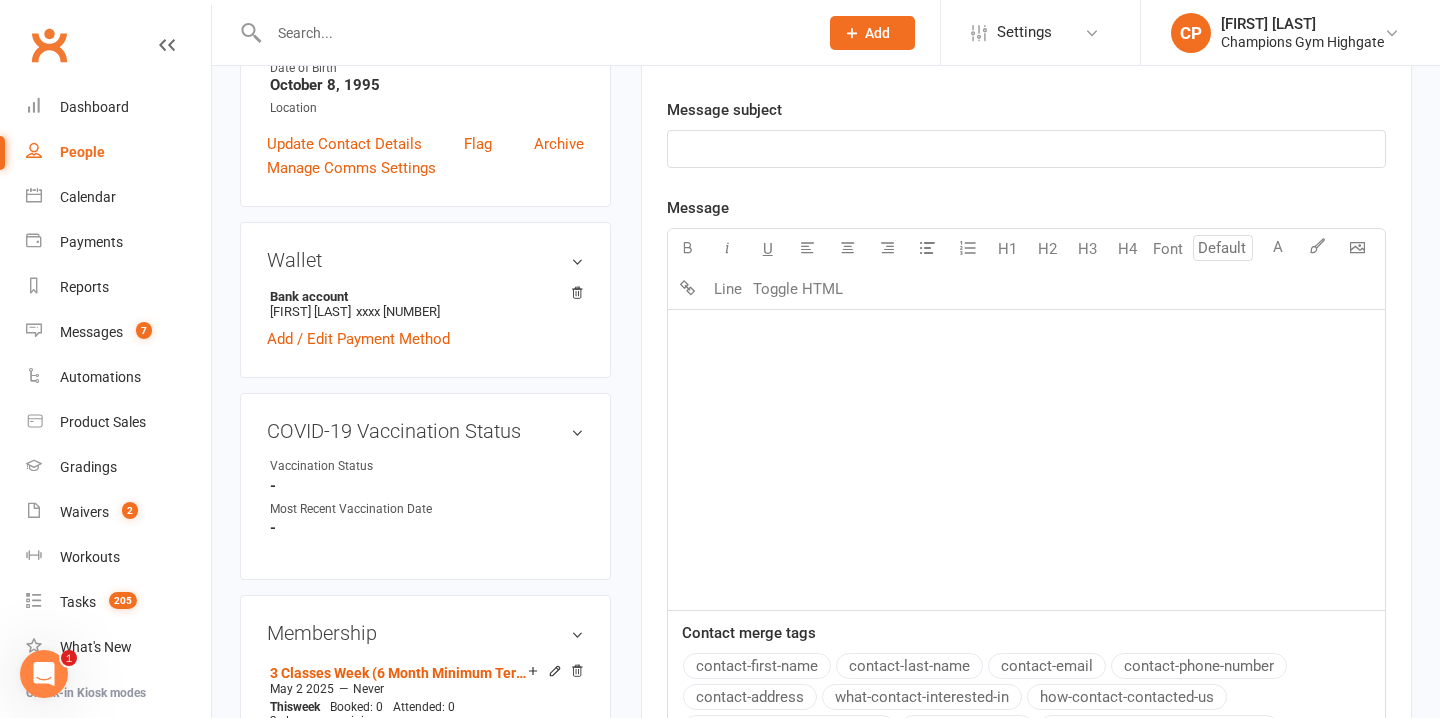 click at bounding box center [533, 33] 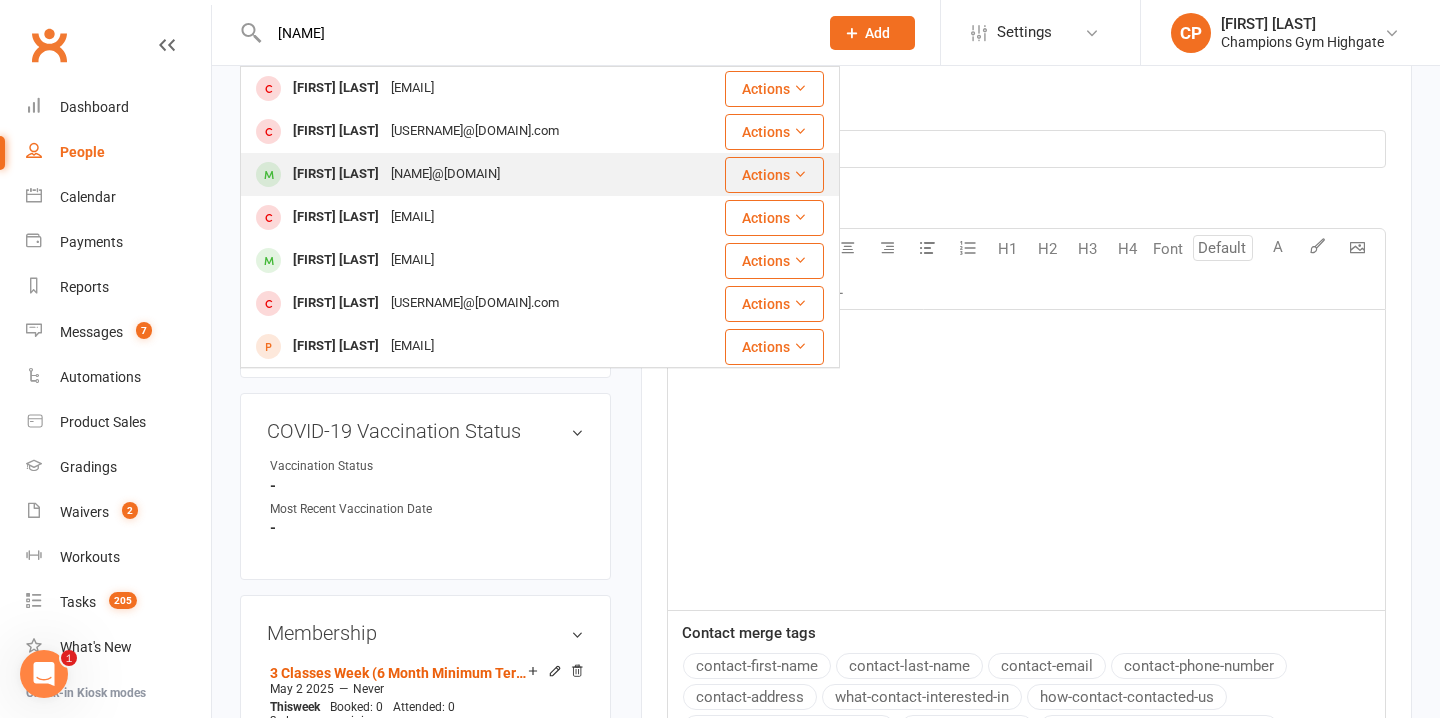 type on "callum" 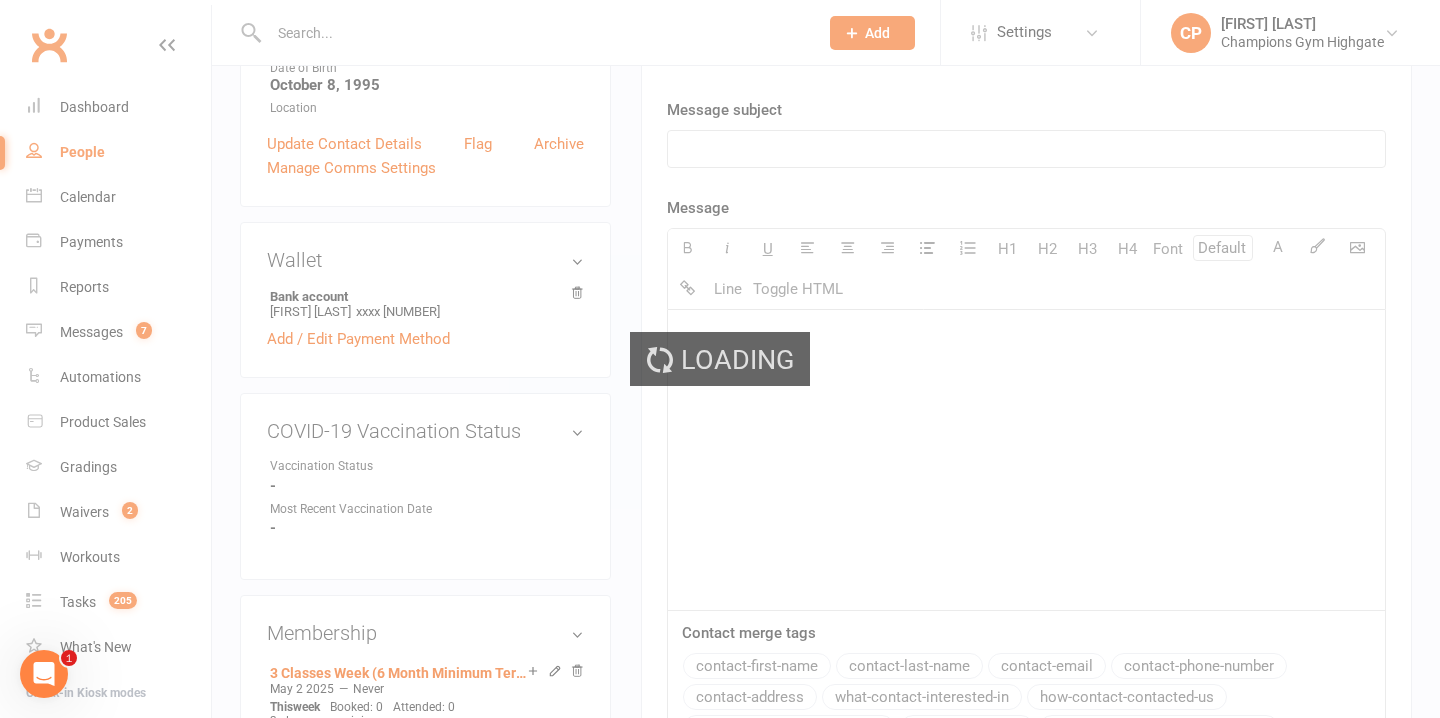 scroll, scrollTop: 0, scrollLeft: 0, axis: both 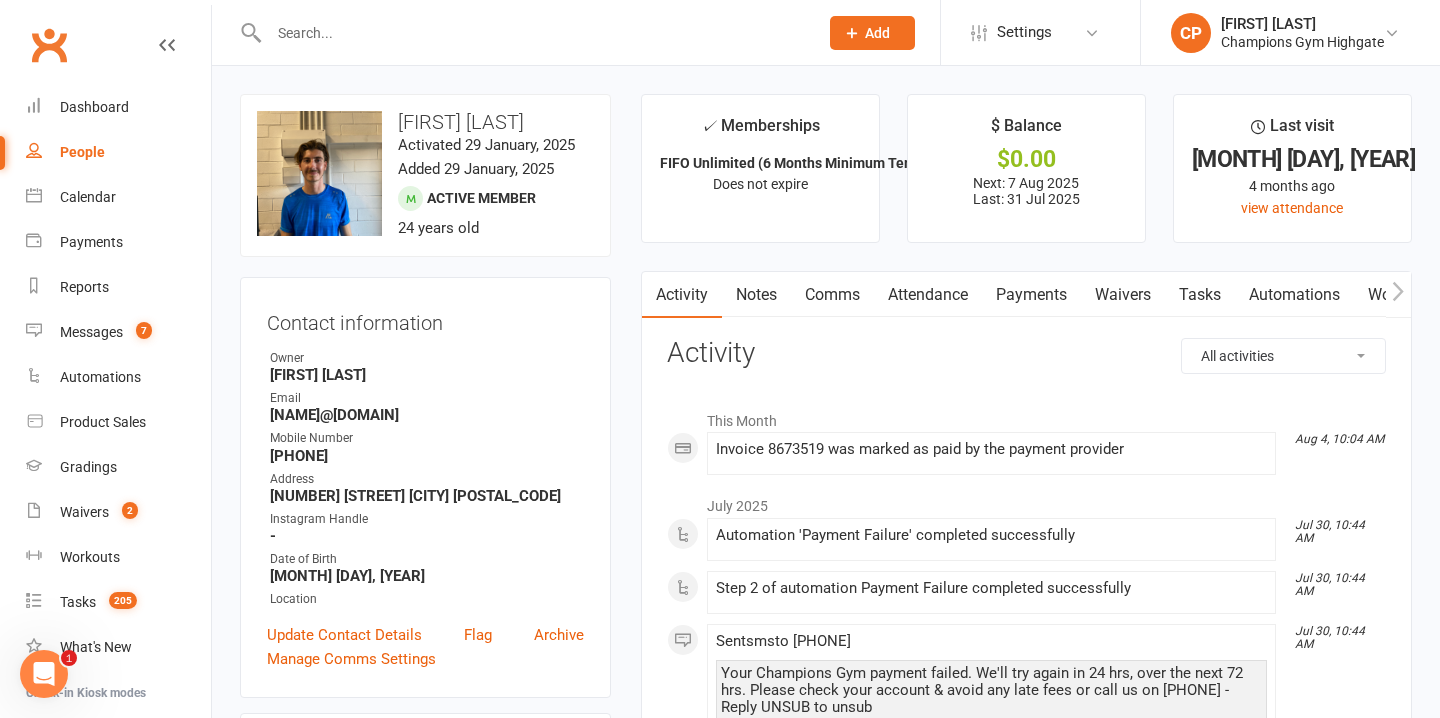 click on "Notes" at bounding box center (756, 295) 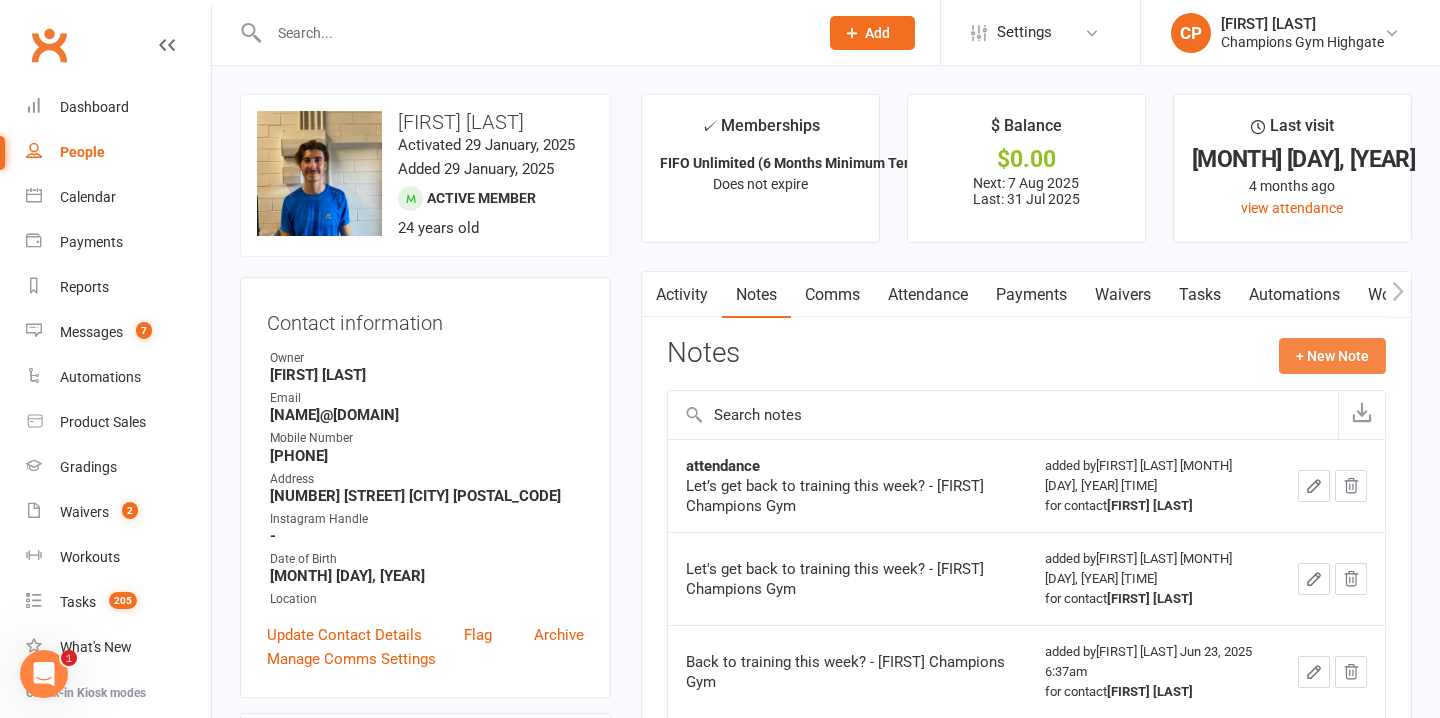 click on "+ New Note" at bounding box center (1332, 356) 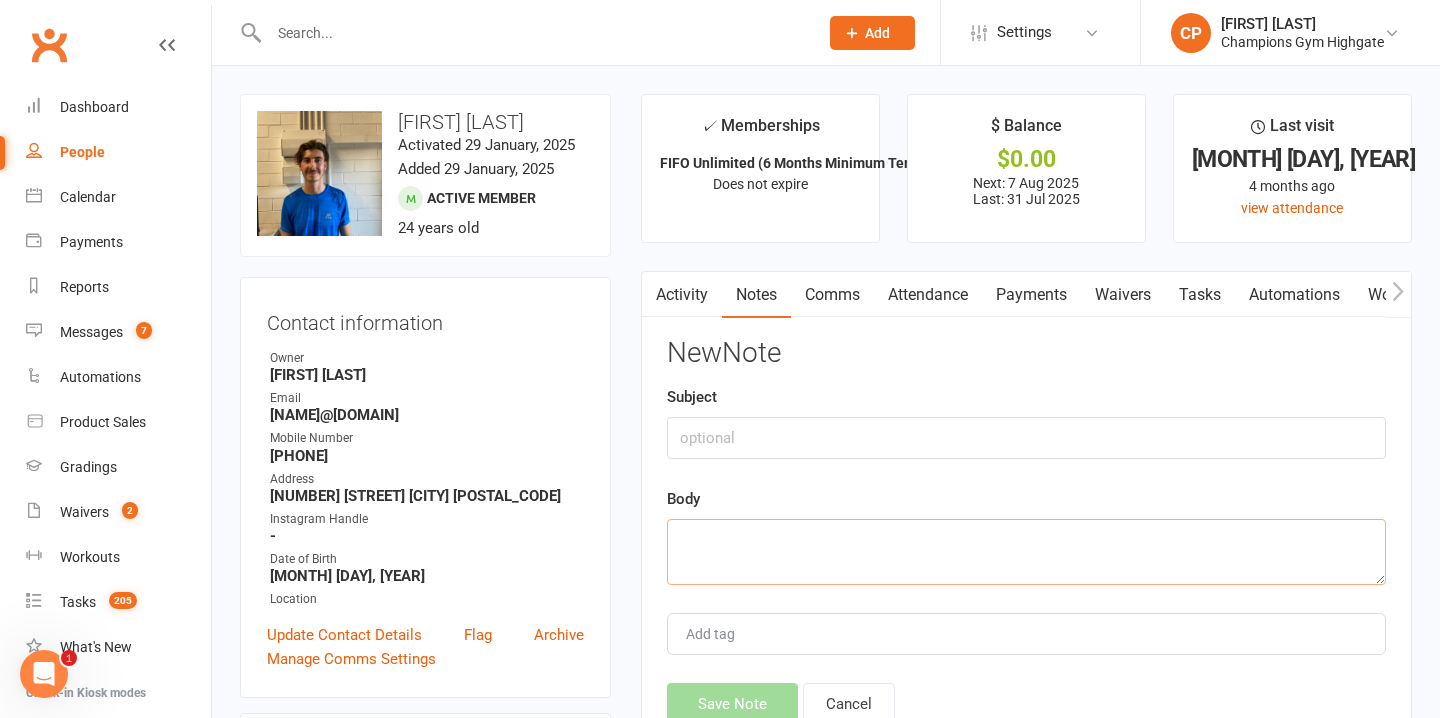 click at bounding box center (1026, 552) 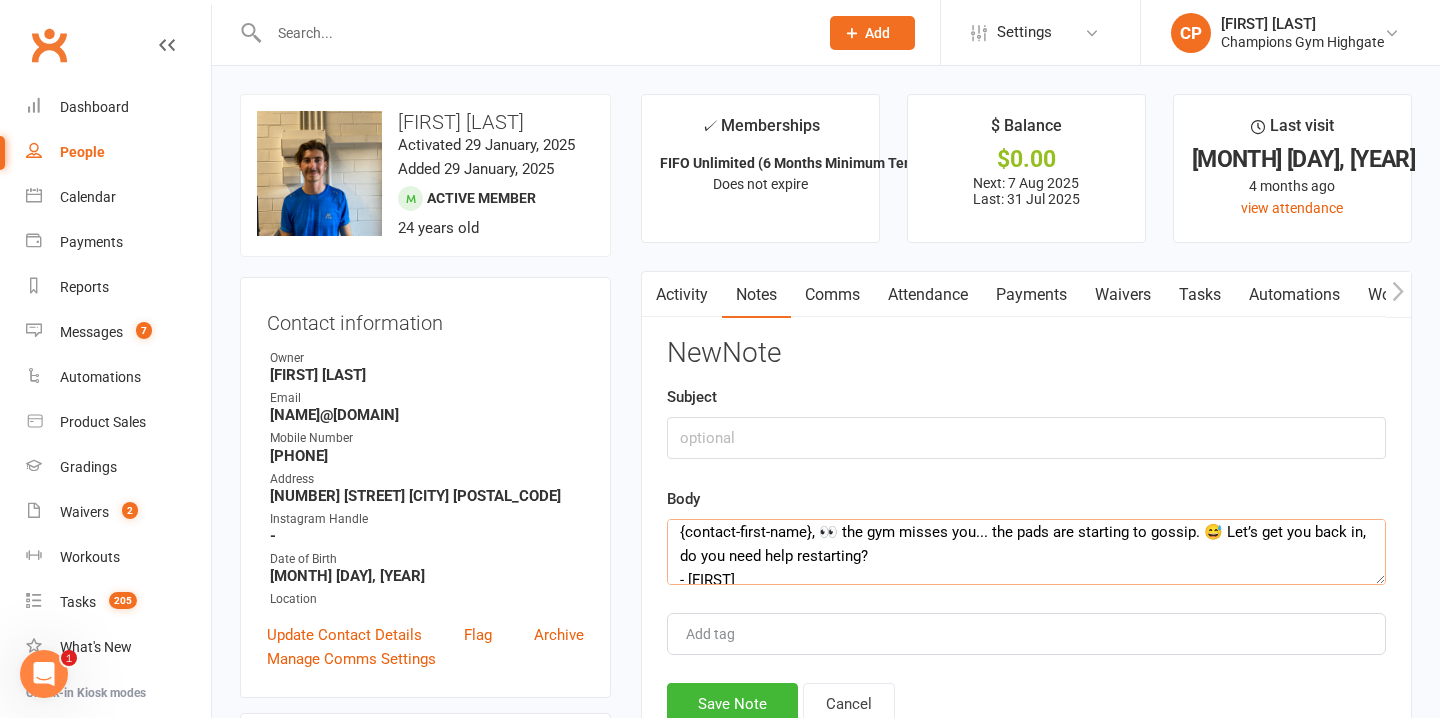 scroll, scrollTop: 27, scrollLeft: 0, axis: vertical 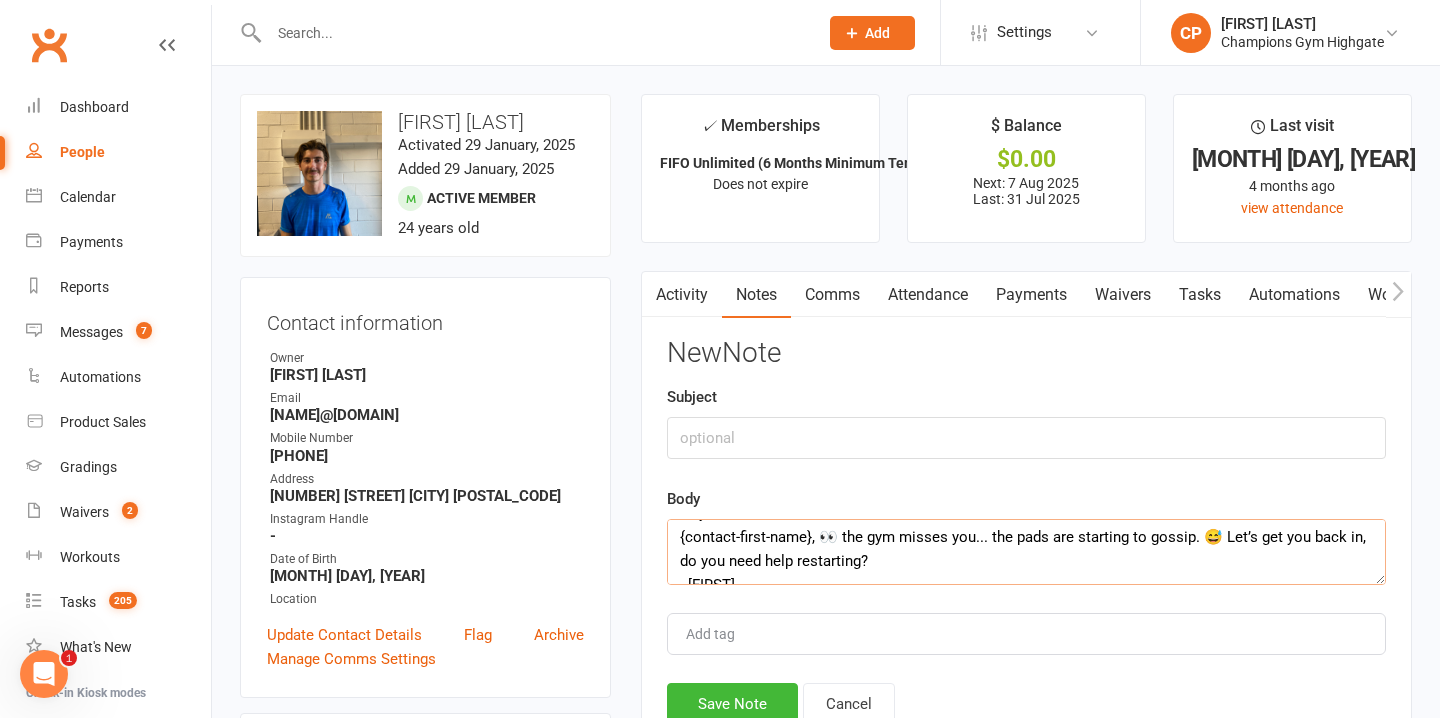 type on "Hey
{contact-first-name}, 👀 the gym misses you... the pads are starting to gossip. 😅 Let’s get you back in, do you need help restarting?
- Chiara" 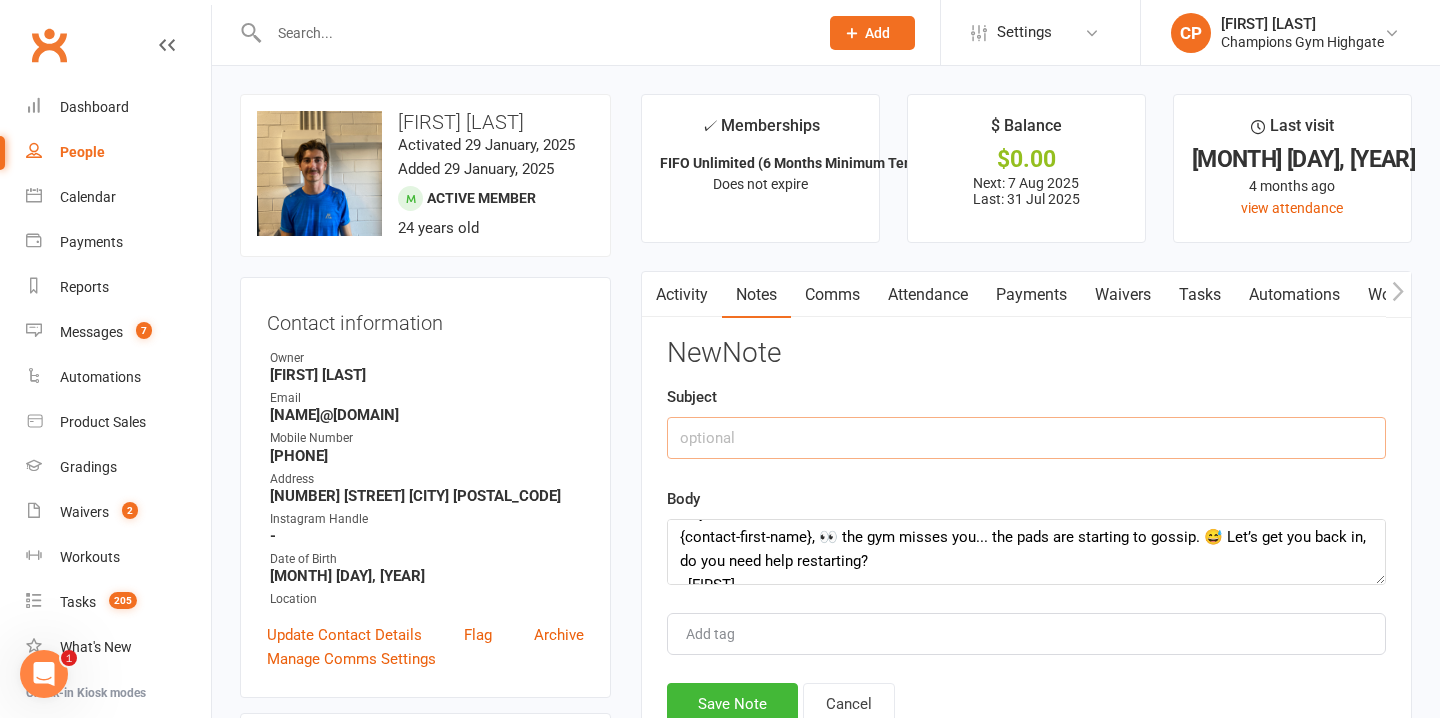 click at bounding box center (1026, 438) 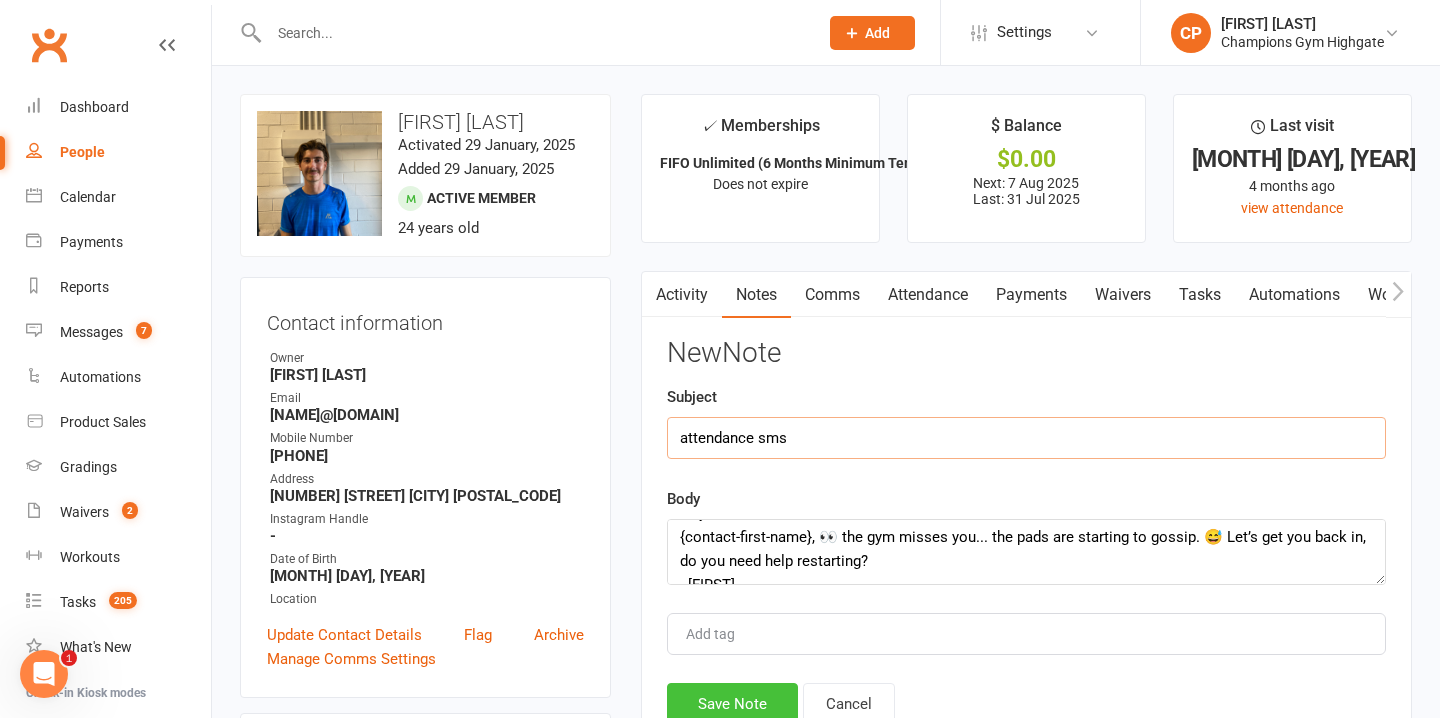 type on "attendance sms" 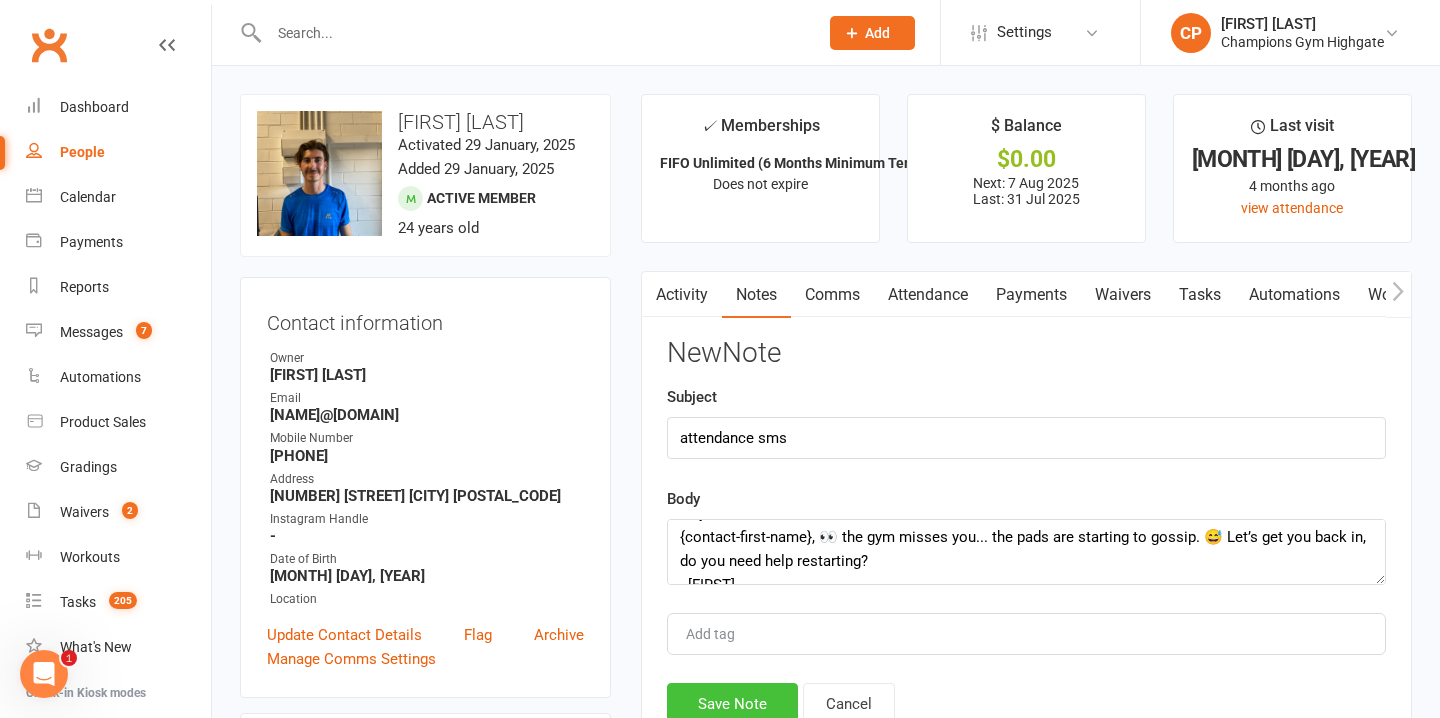 click on "Save Note" at bounding box center [732, 704] 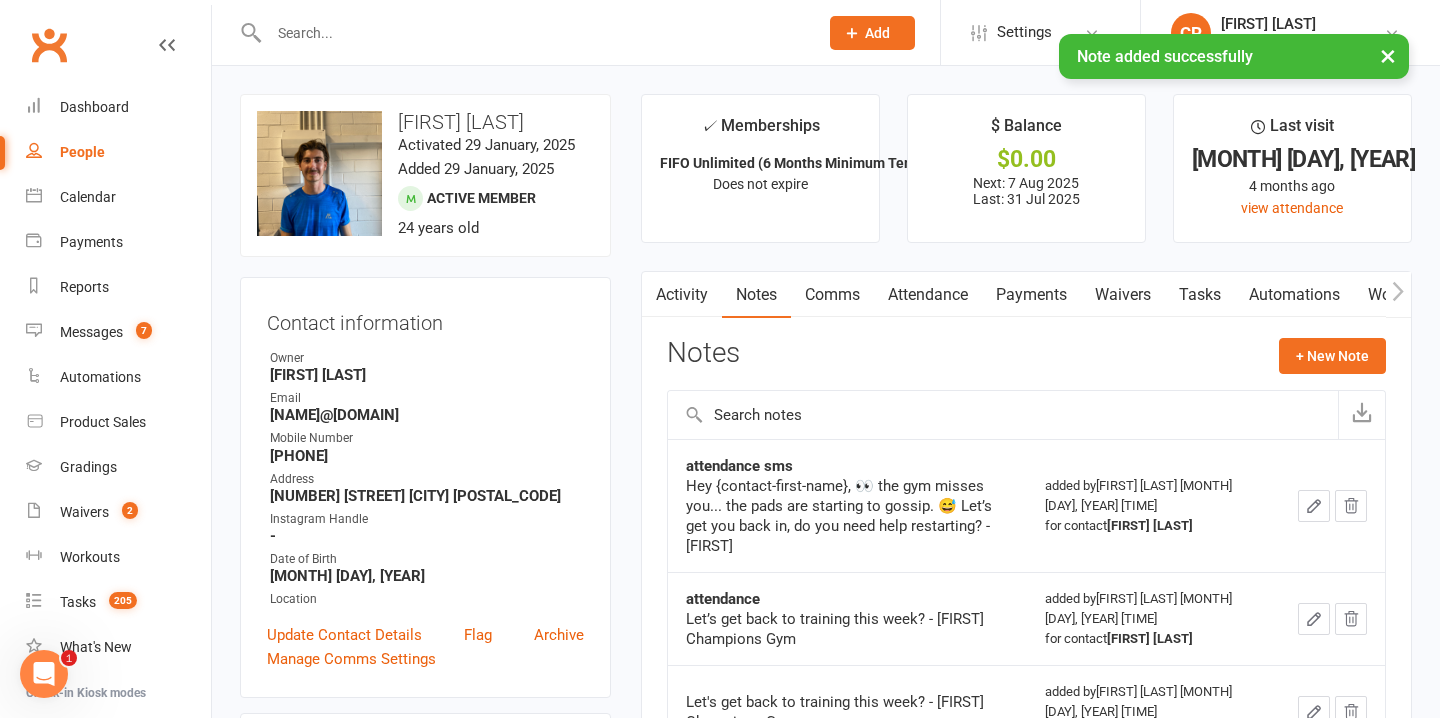 click on "Comms" at bounding box center (832, 295) 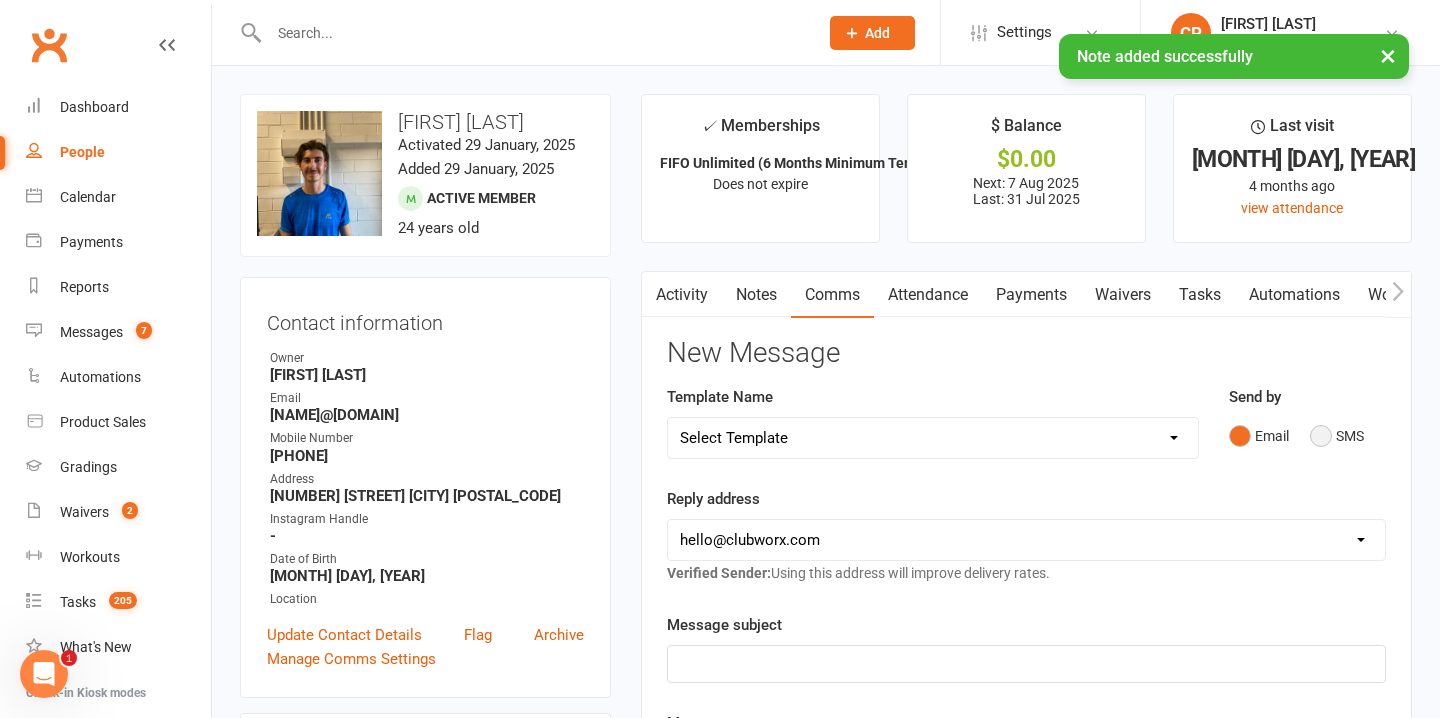 click on "SMS" at bounding box center [1337, 436] 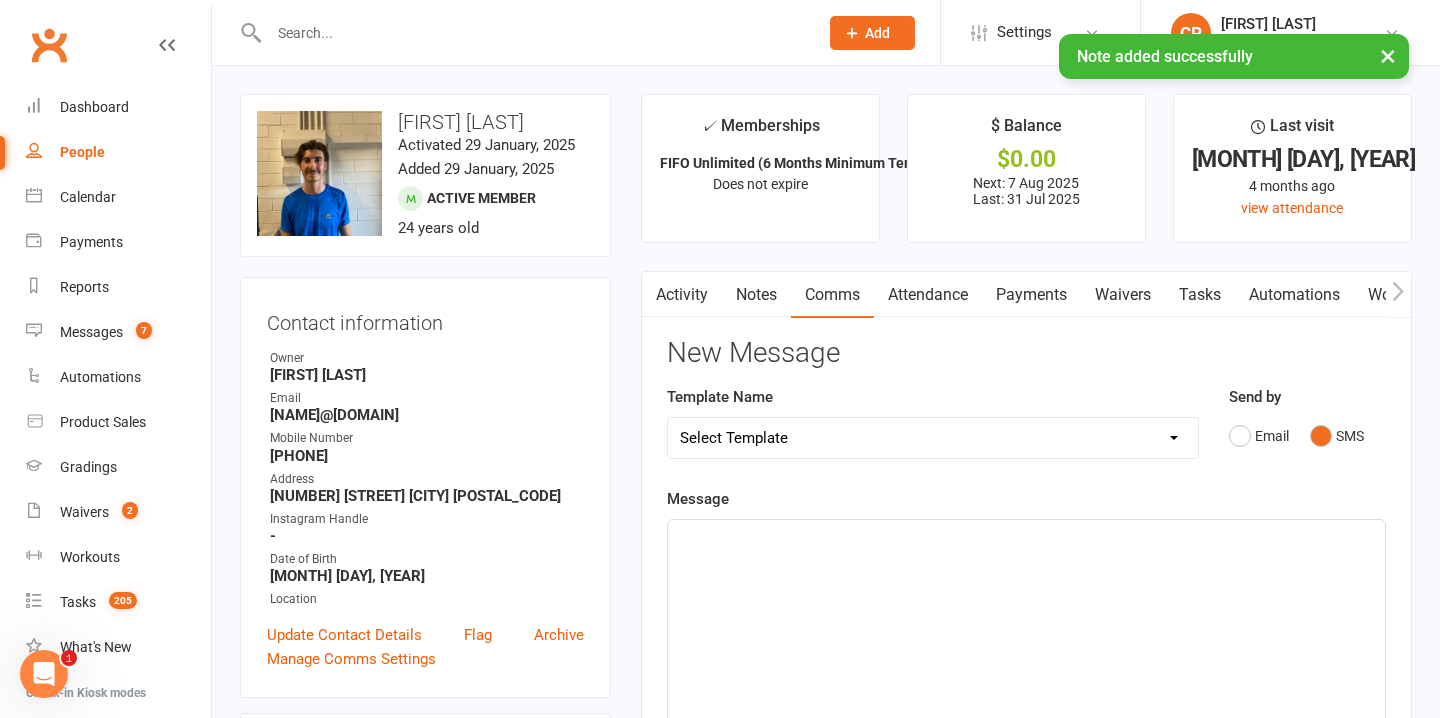 click on "﻿" 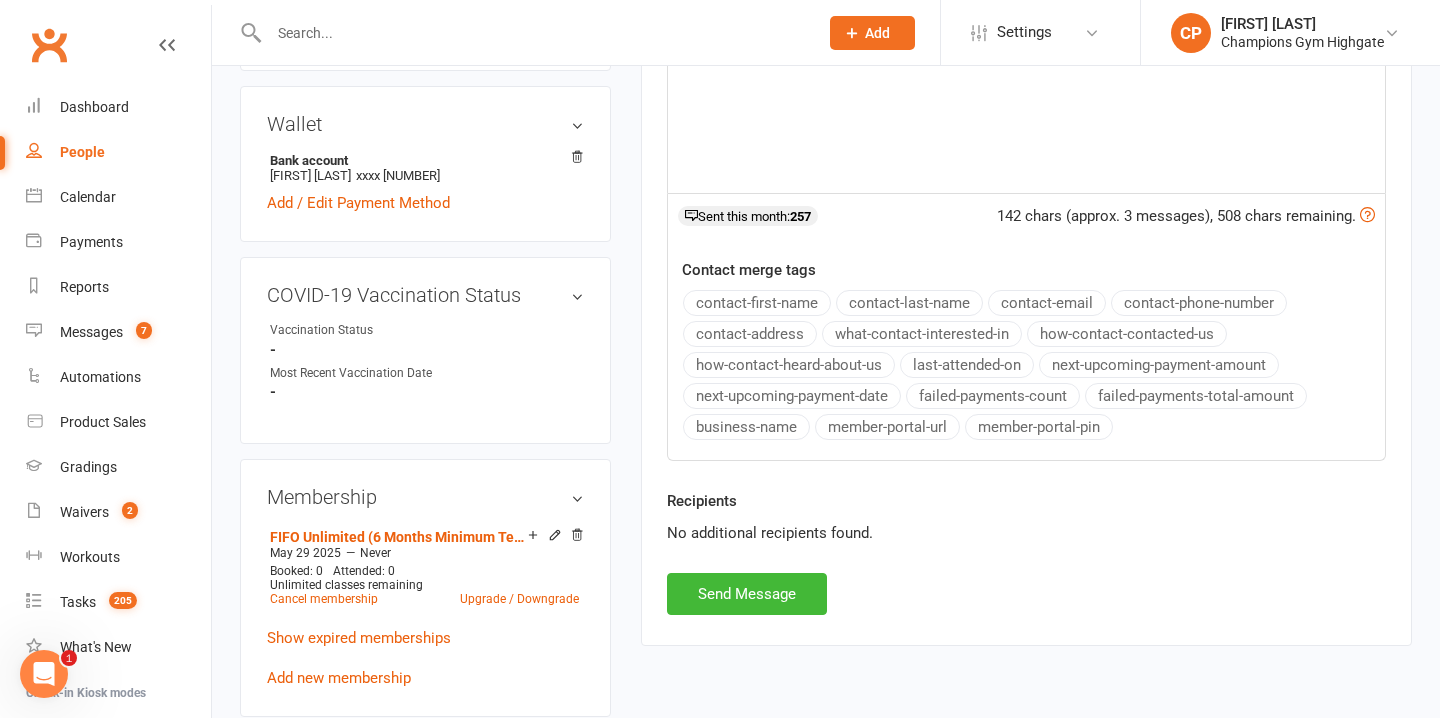 scroll, scrollTop: 630, scrollLeft: 0, axis: vertical 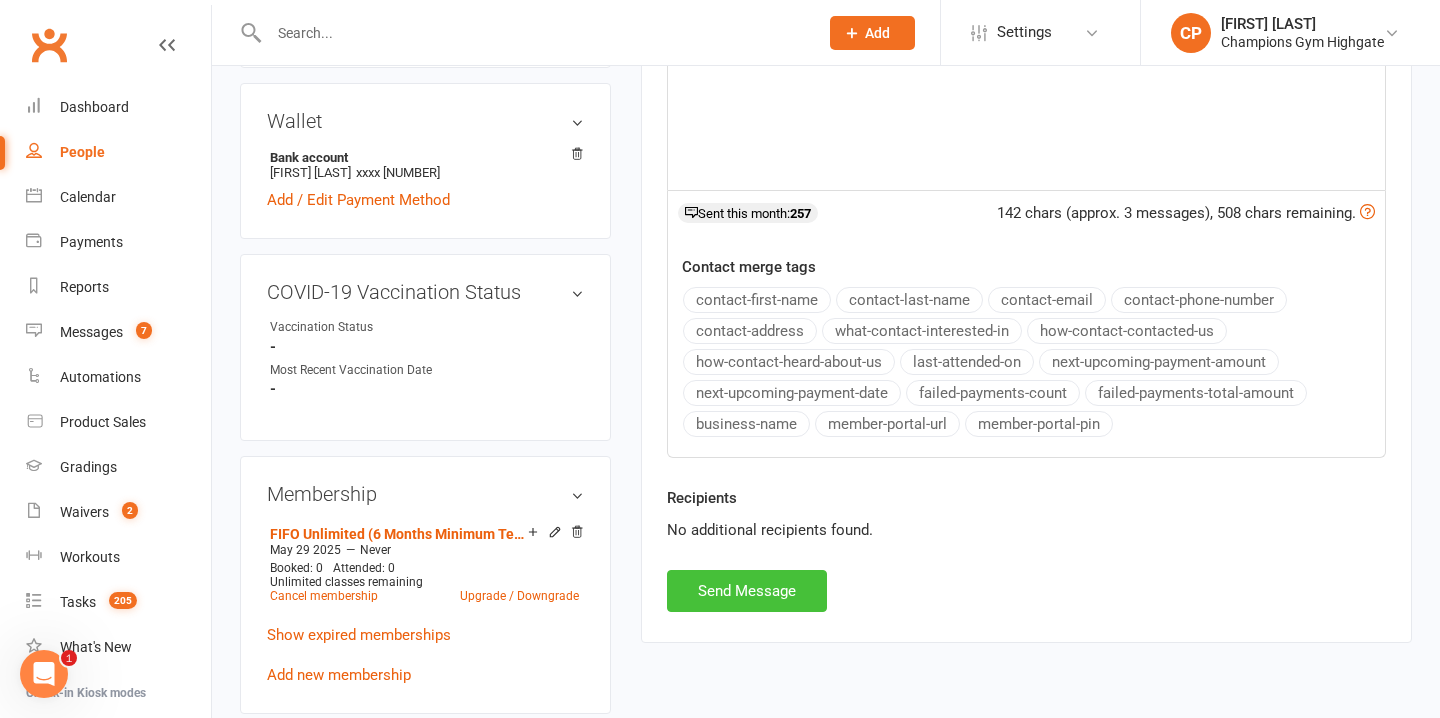 click on "Send Message" at bounding box center (747, 591) 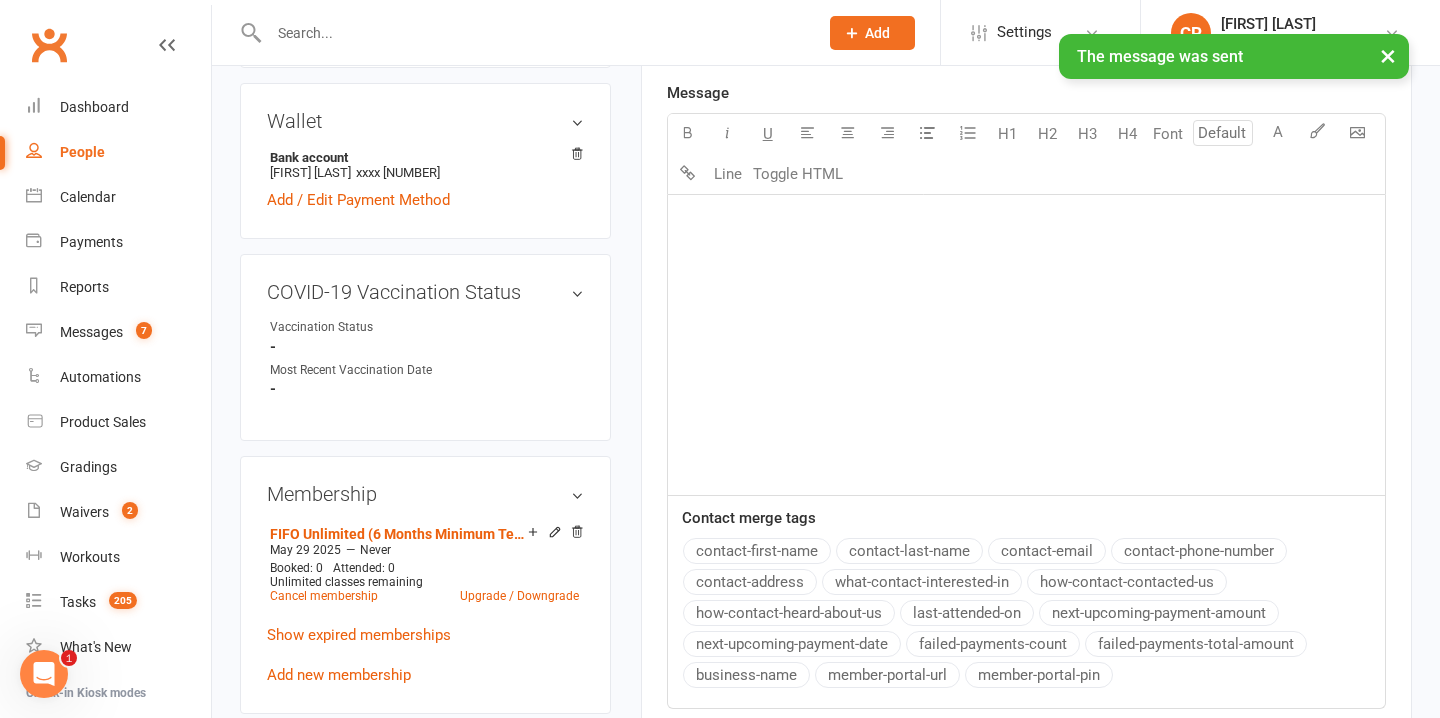 click at bounding box center (533, 33) 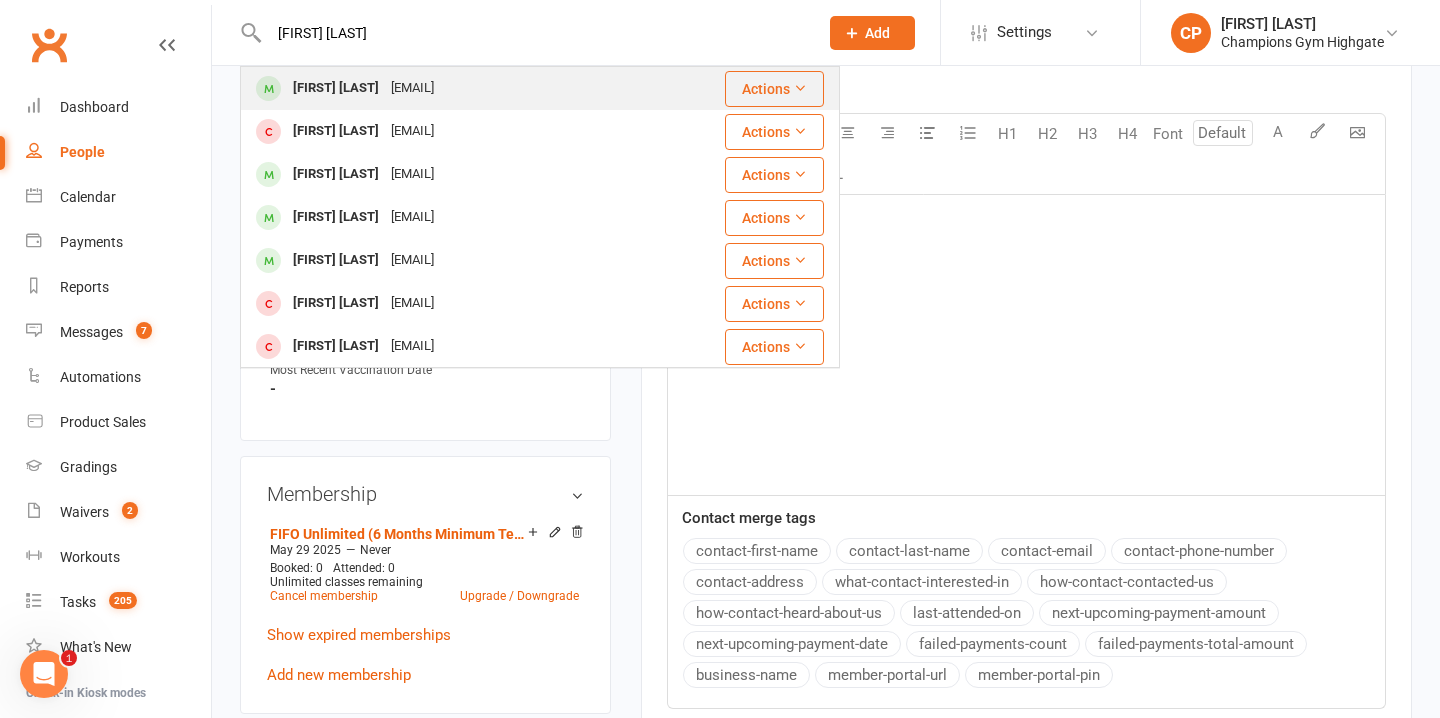 type on "ash scott" 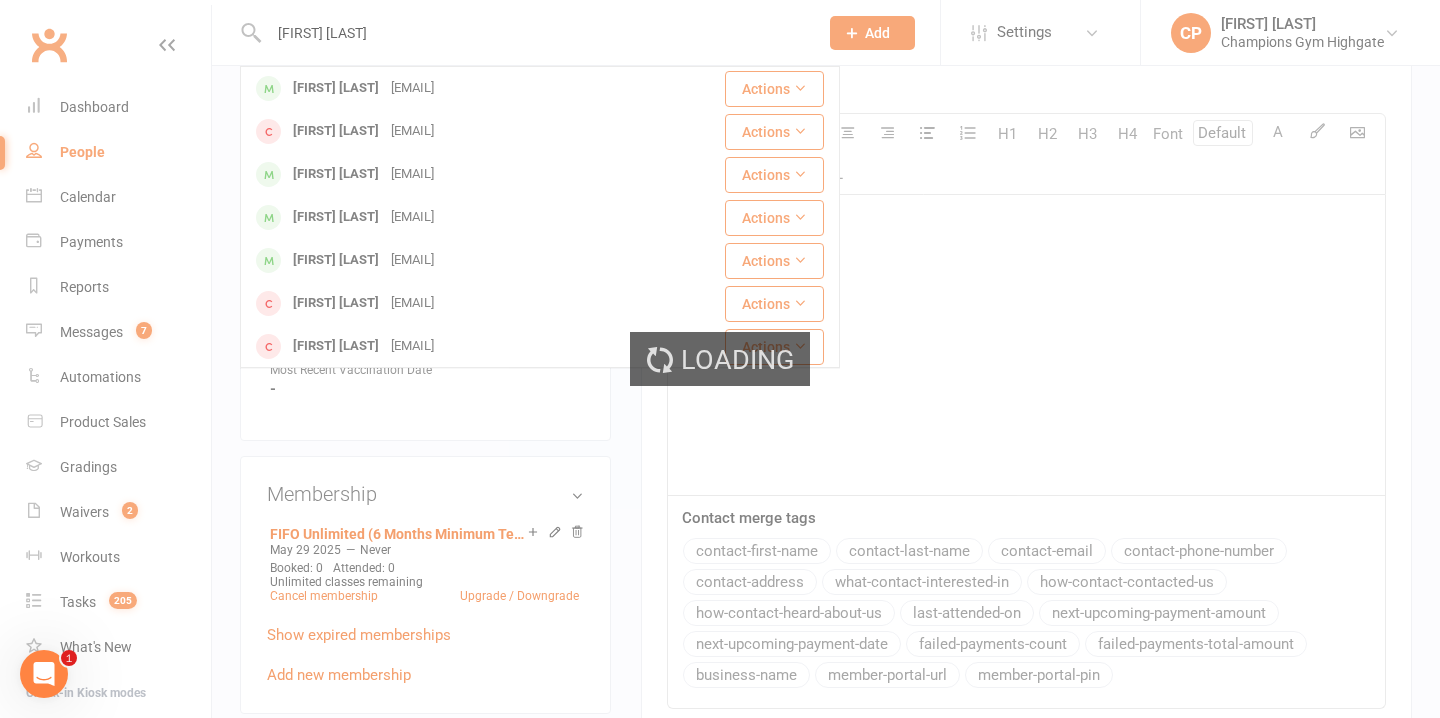 type 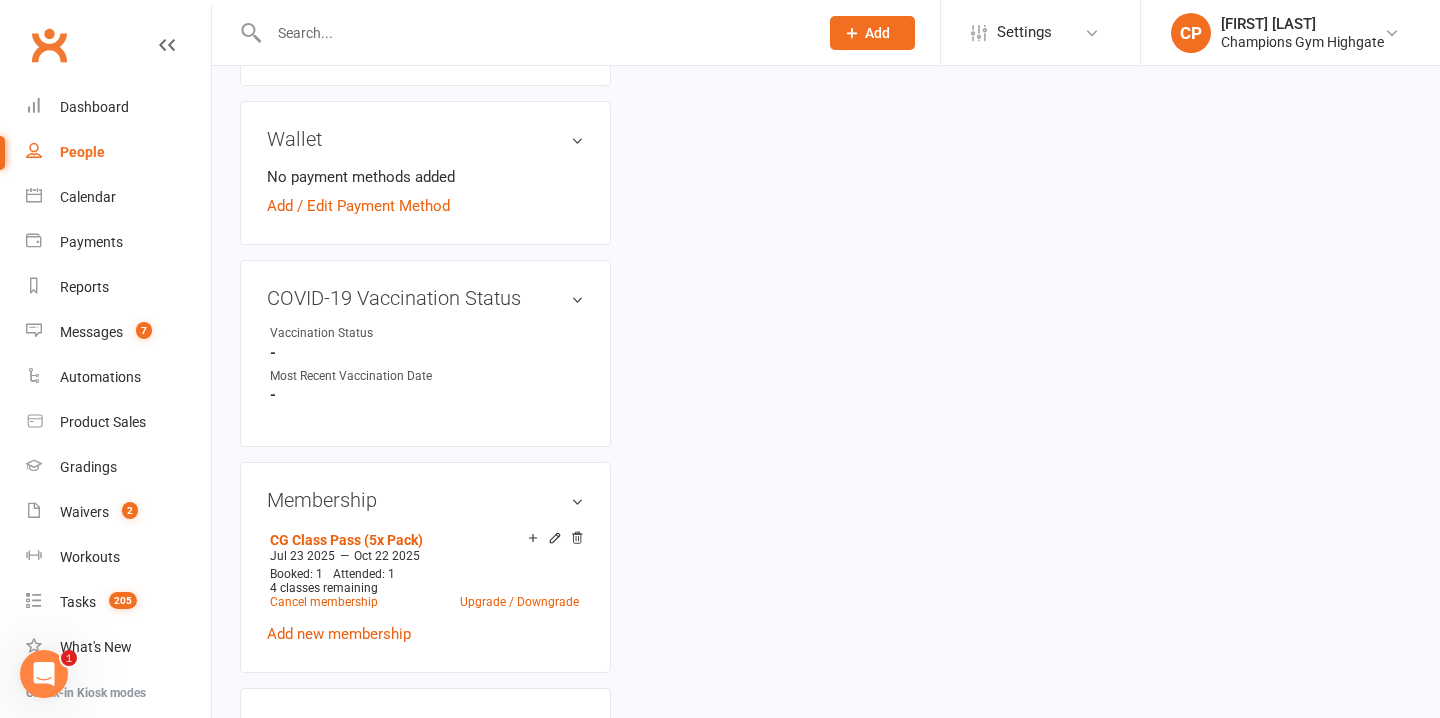 scroll, scrollTop: 0, scrollLeft: 0, axis: both 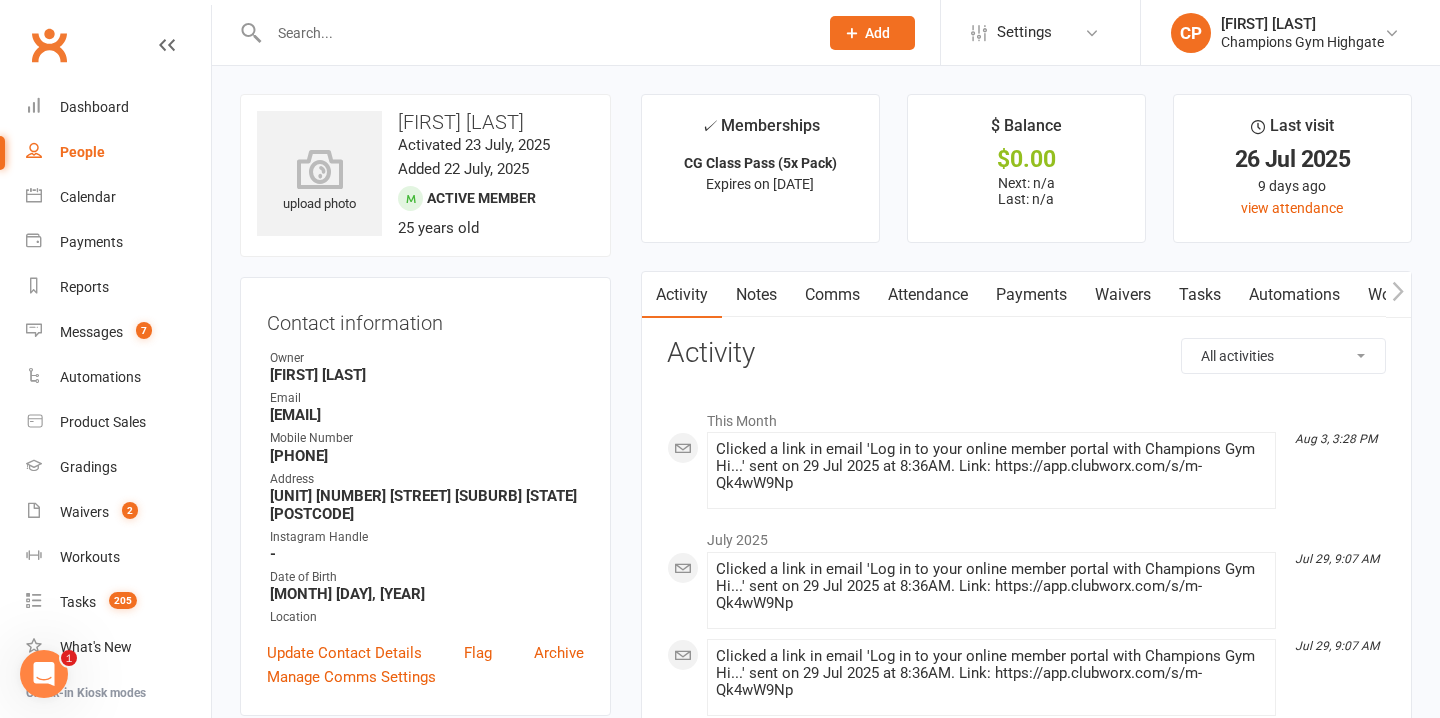 click on "Notes" at bounding box center (756, 295) 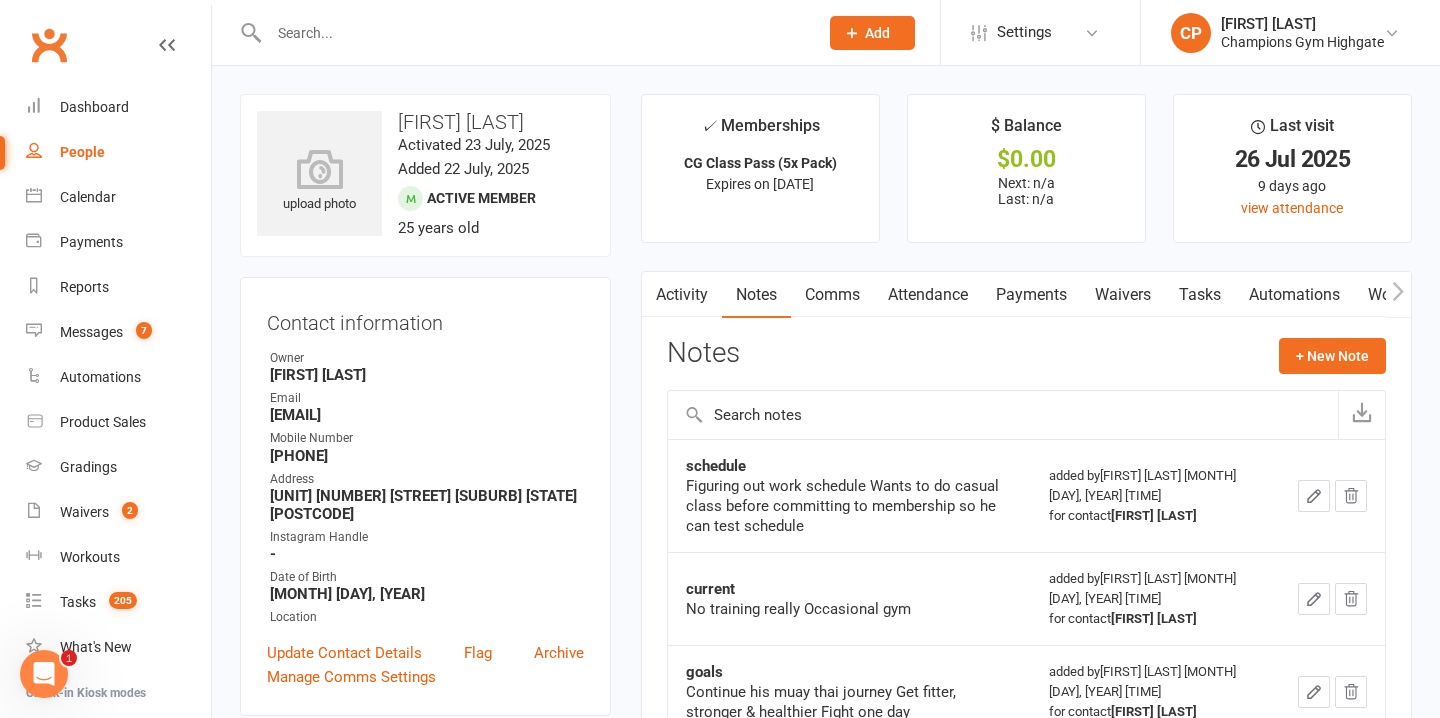 click on "Comms" at bounding box center [832, 295] 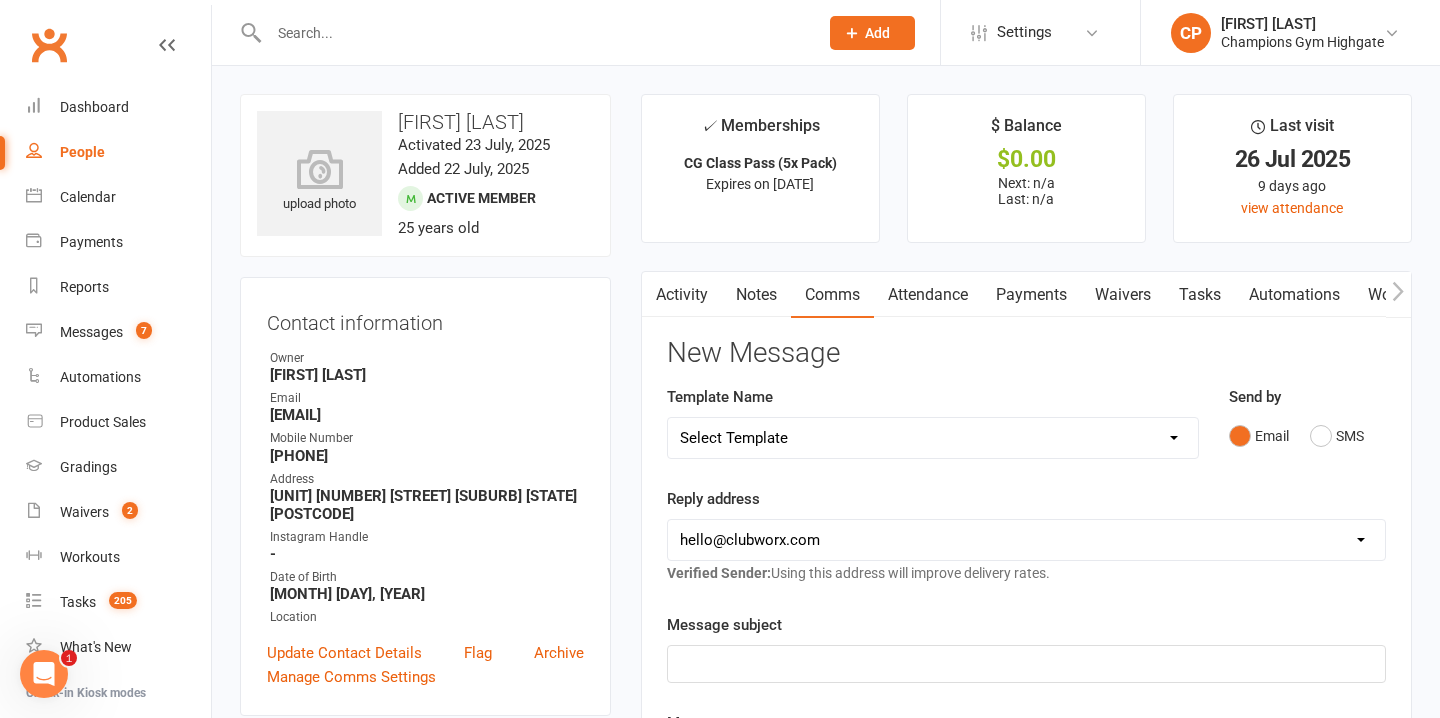 click on "Attendance" at bounding box center (928, 295) 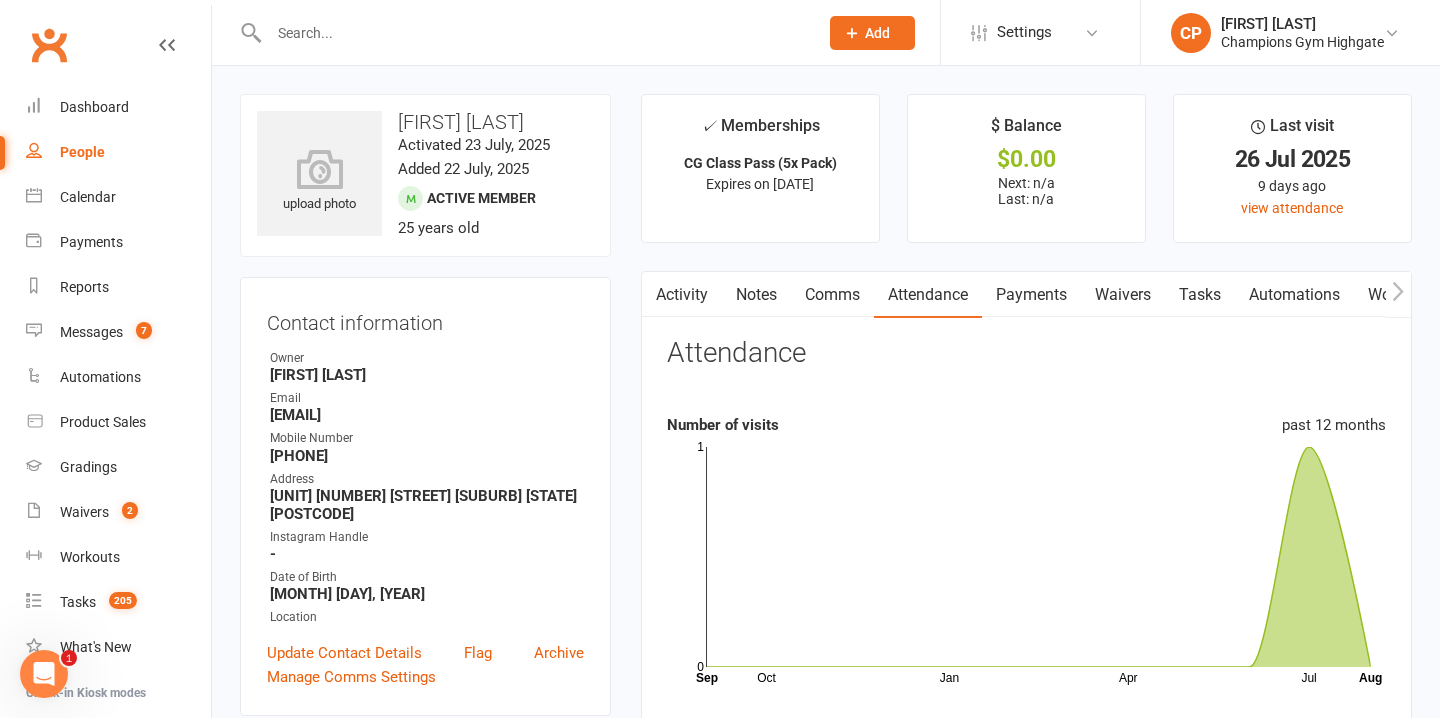 click on "Comms" at bounding box center [832, 295] 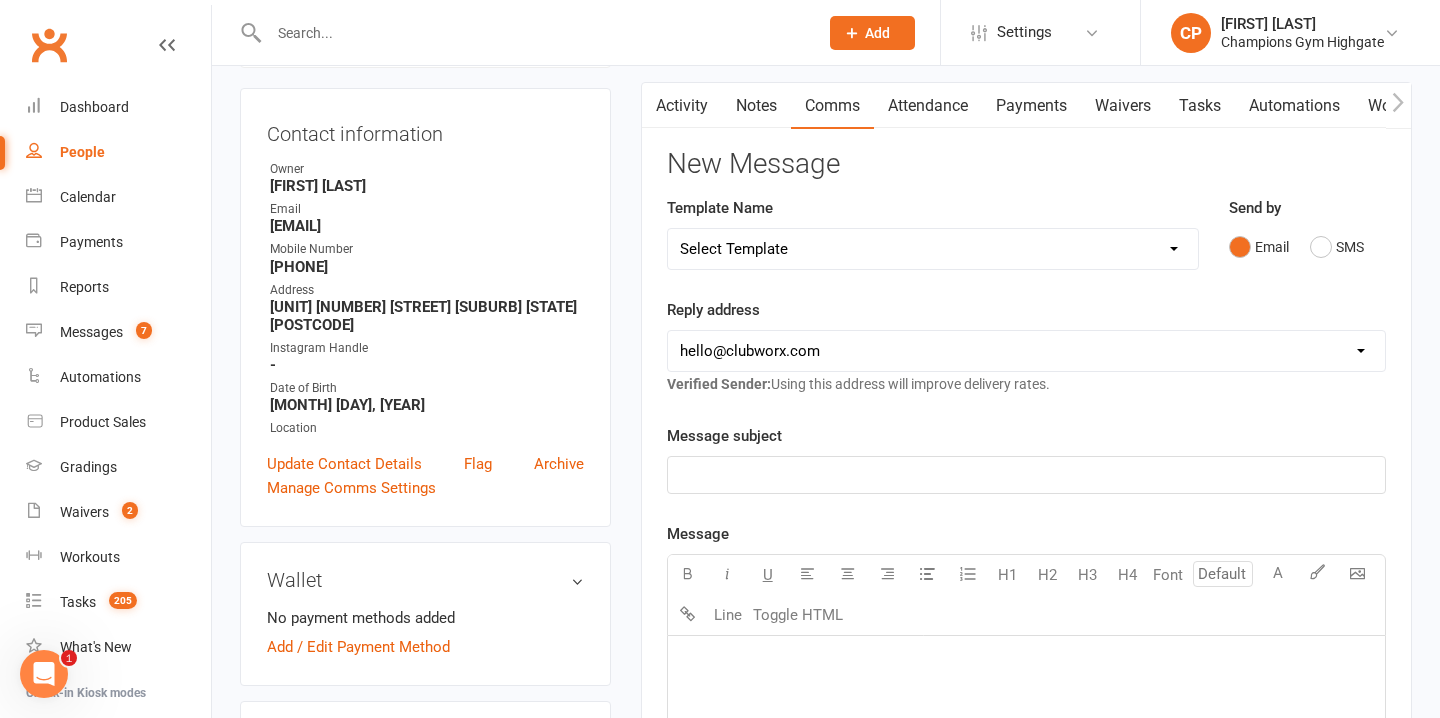 scroll, scrollTop: 197, scrollLeft: 0, axis: vertical 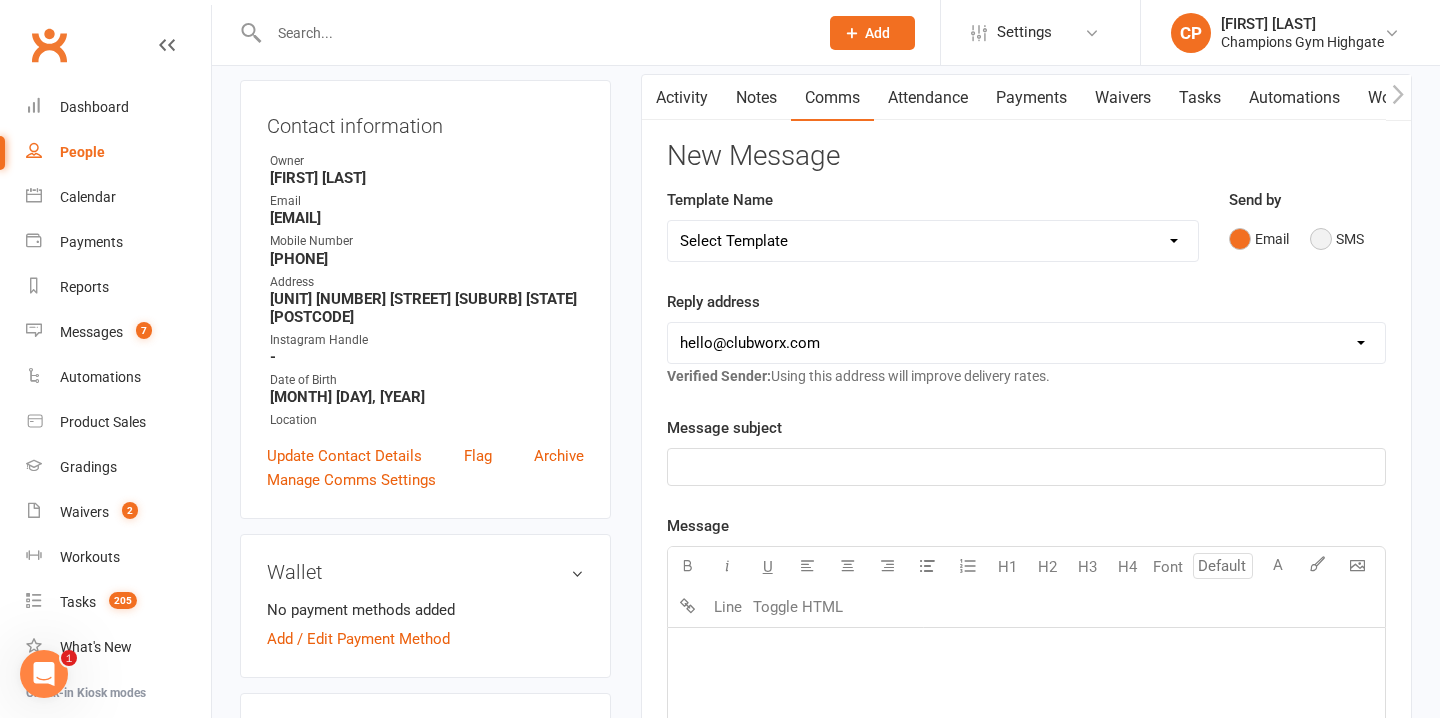 click on "SMS" at bounding box center (1337, 239) 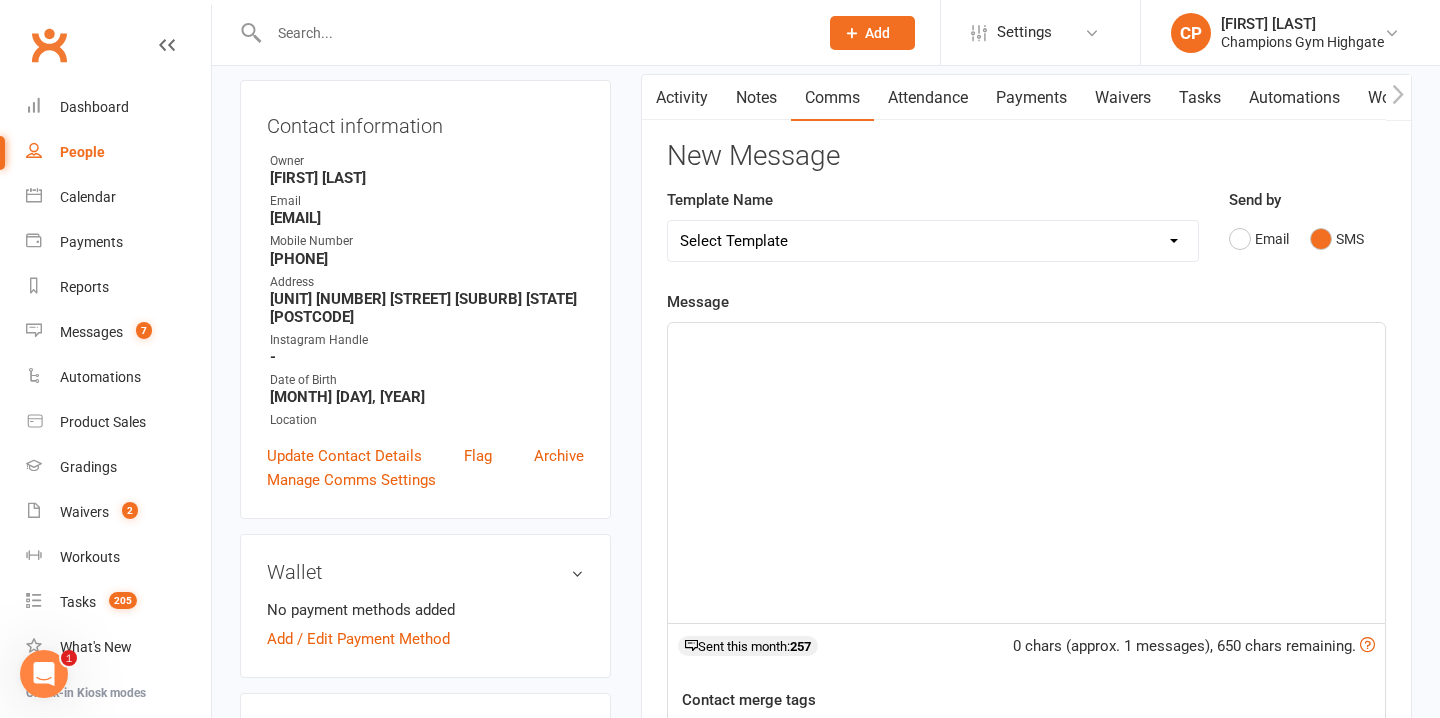 click on "﻿" 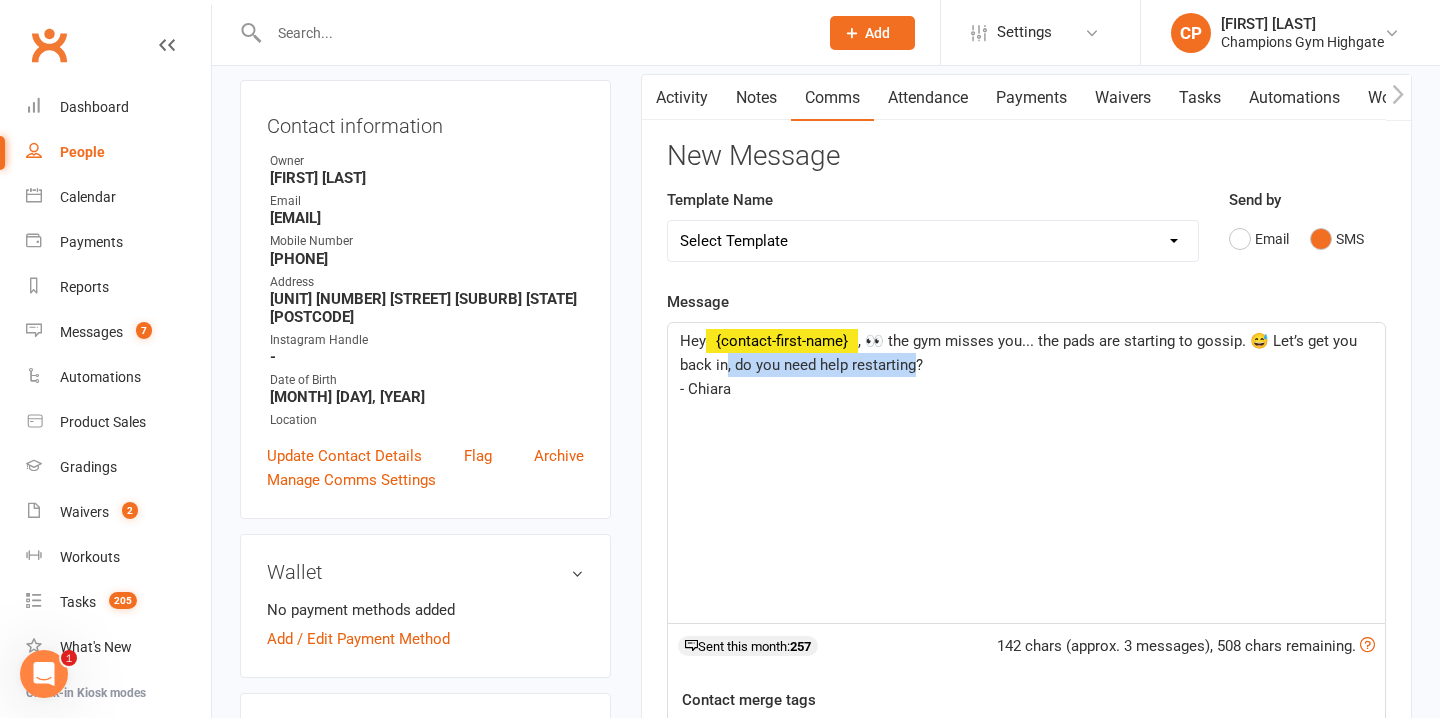 drag, startPoint x: 917, startPoint y: 365, endPoint x: 722, endPoint y: 366, distance: 195.00256 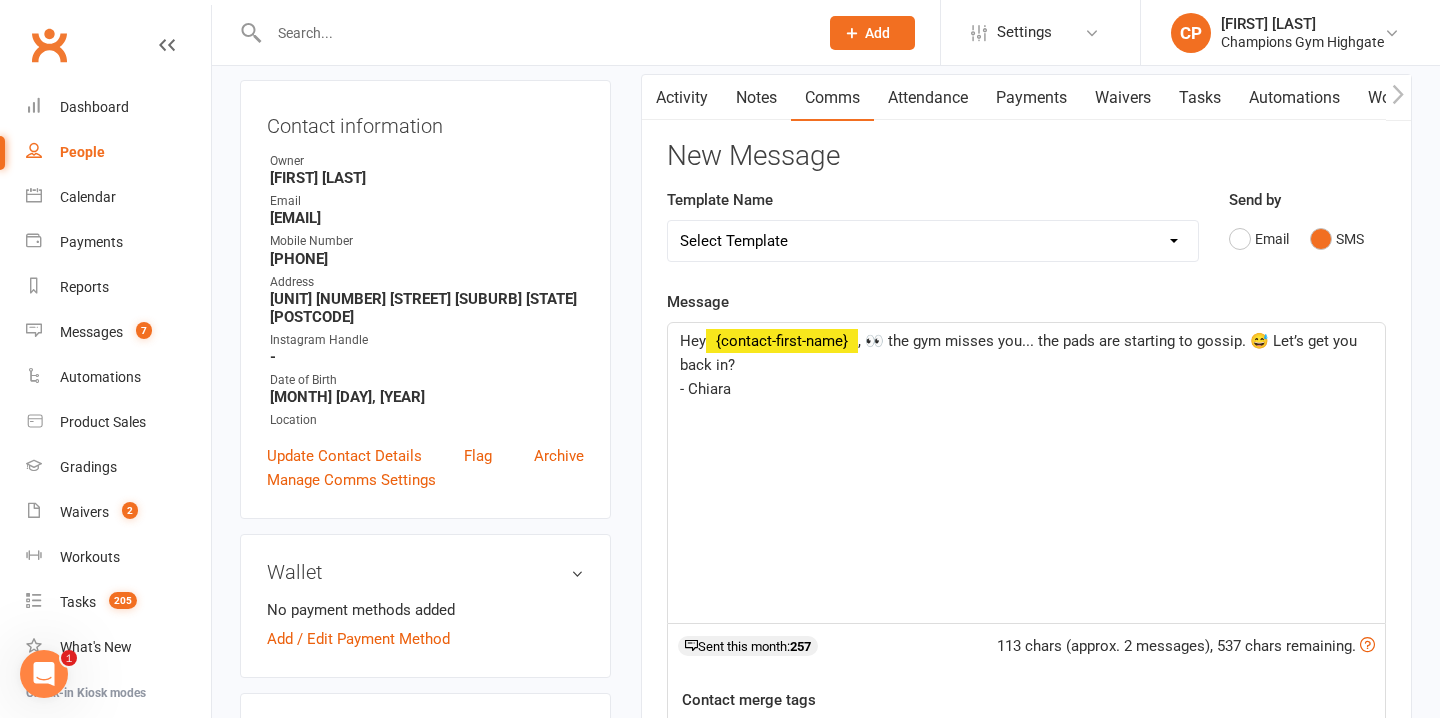 type 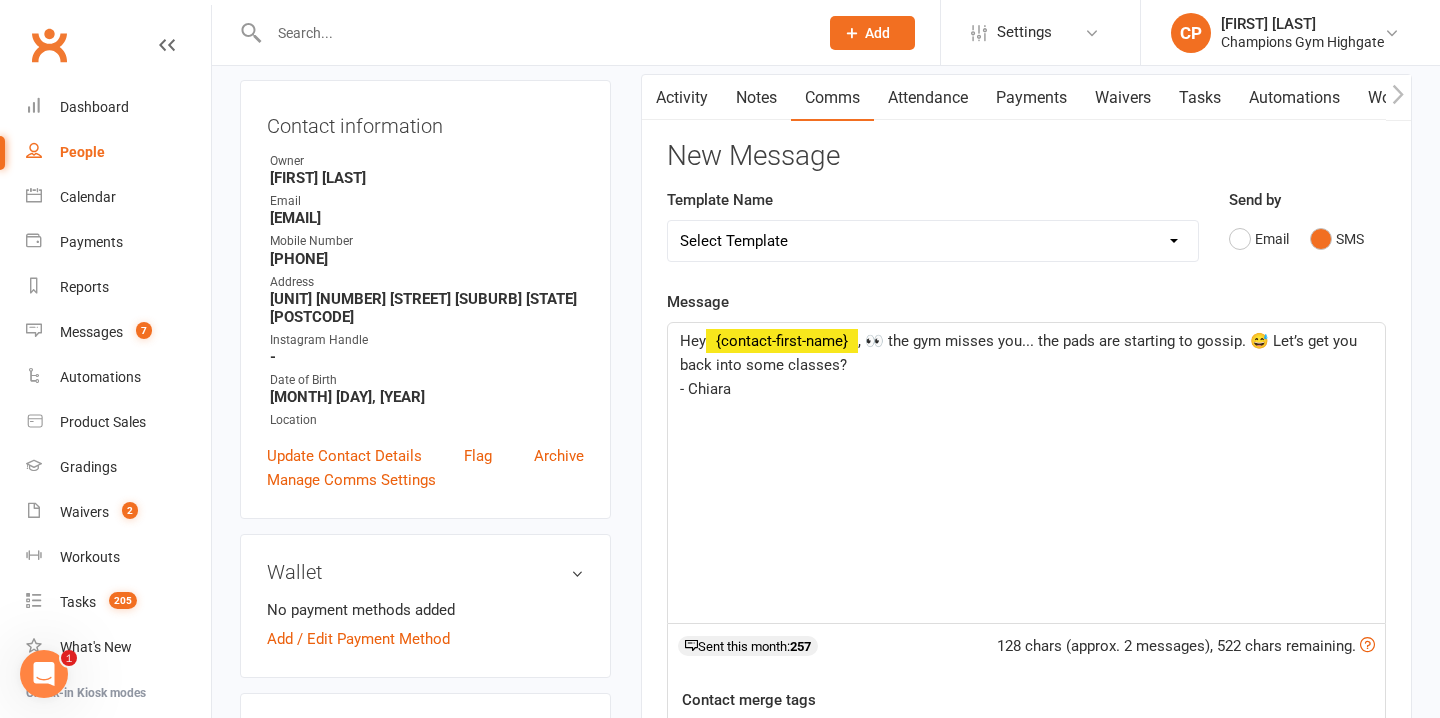 click on "- Chiara" 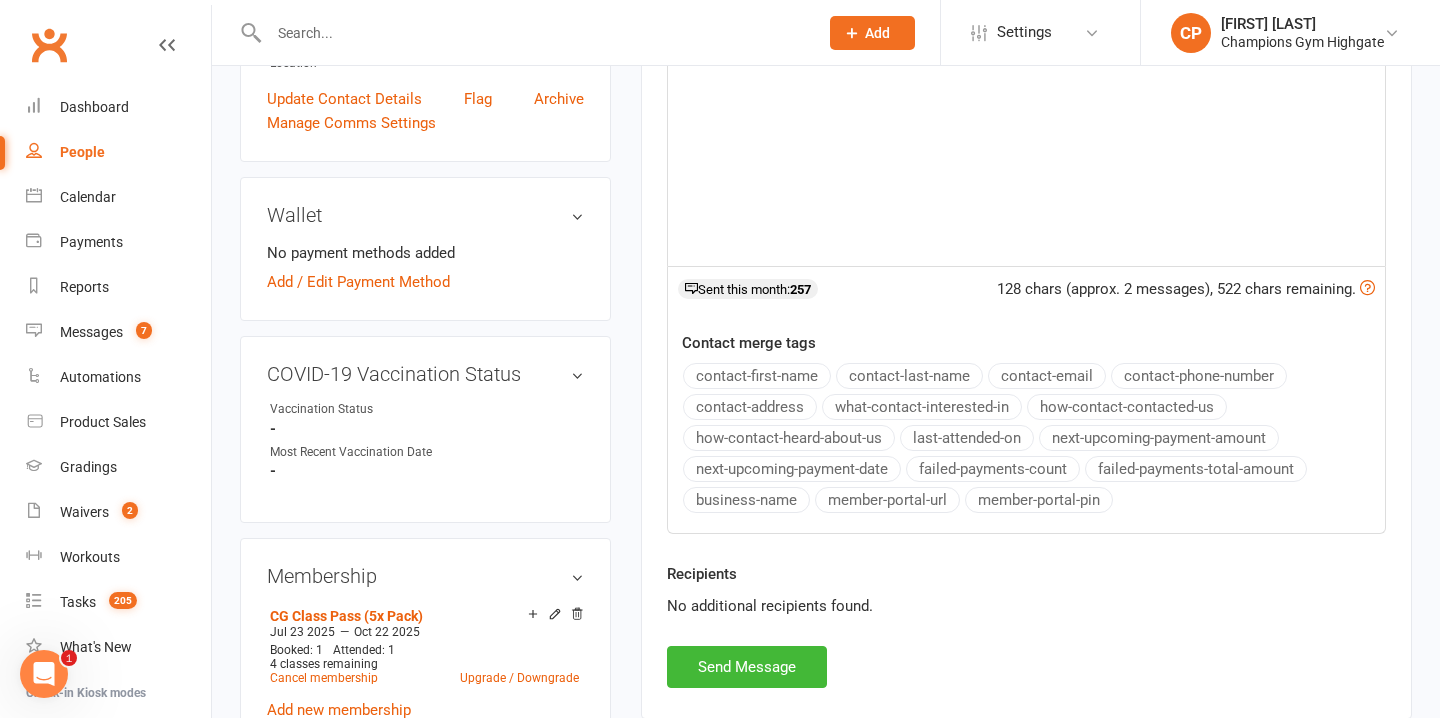 scroll, scrollTop: 736, scrollLeft: 0, axis: vertical 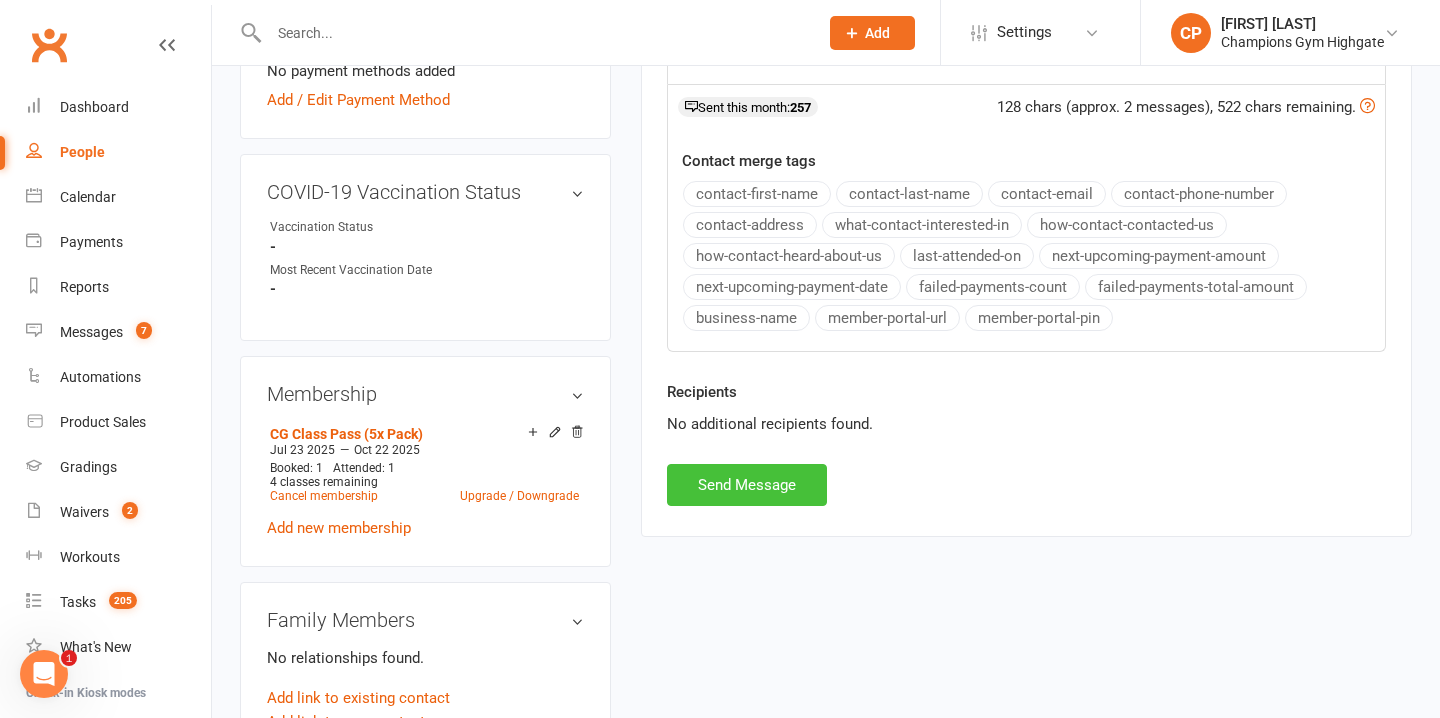 click on "Send Message" at bounding box center [747, 485] 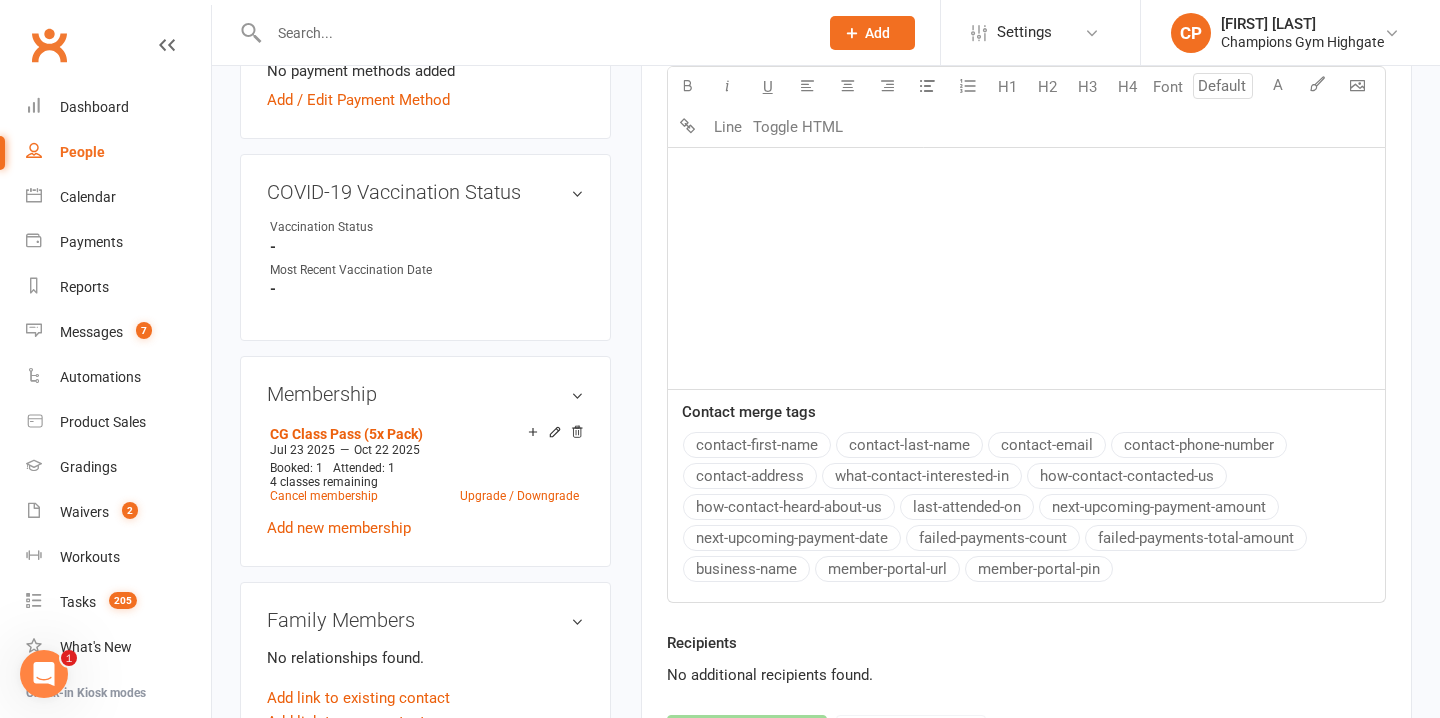 click at bounding box center [533, 33] 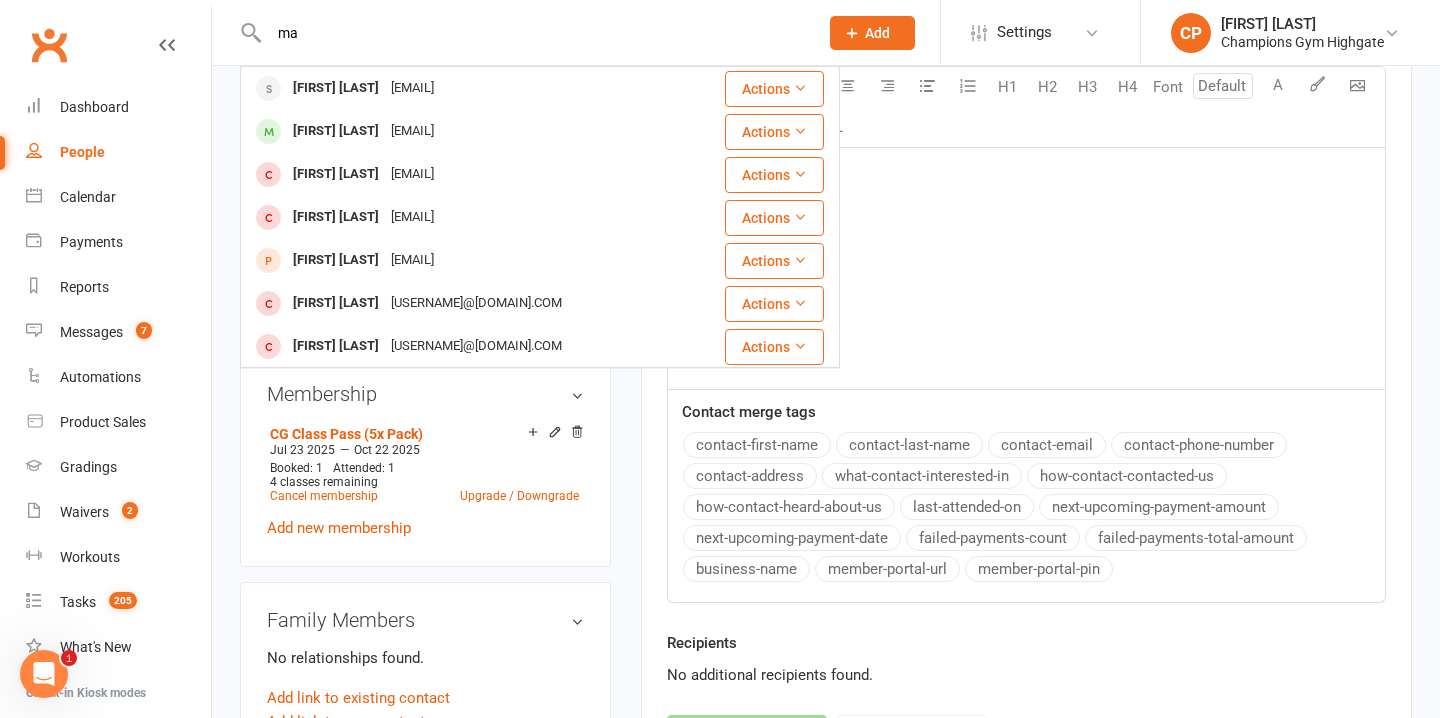 type on "m" 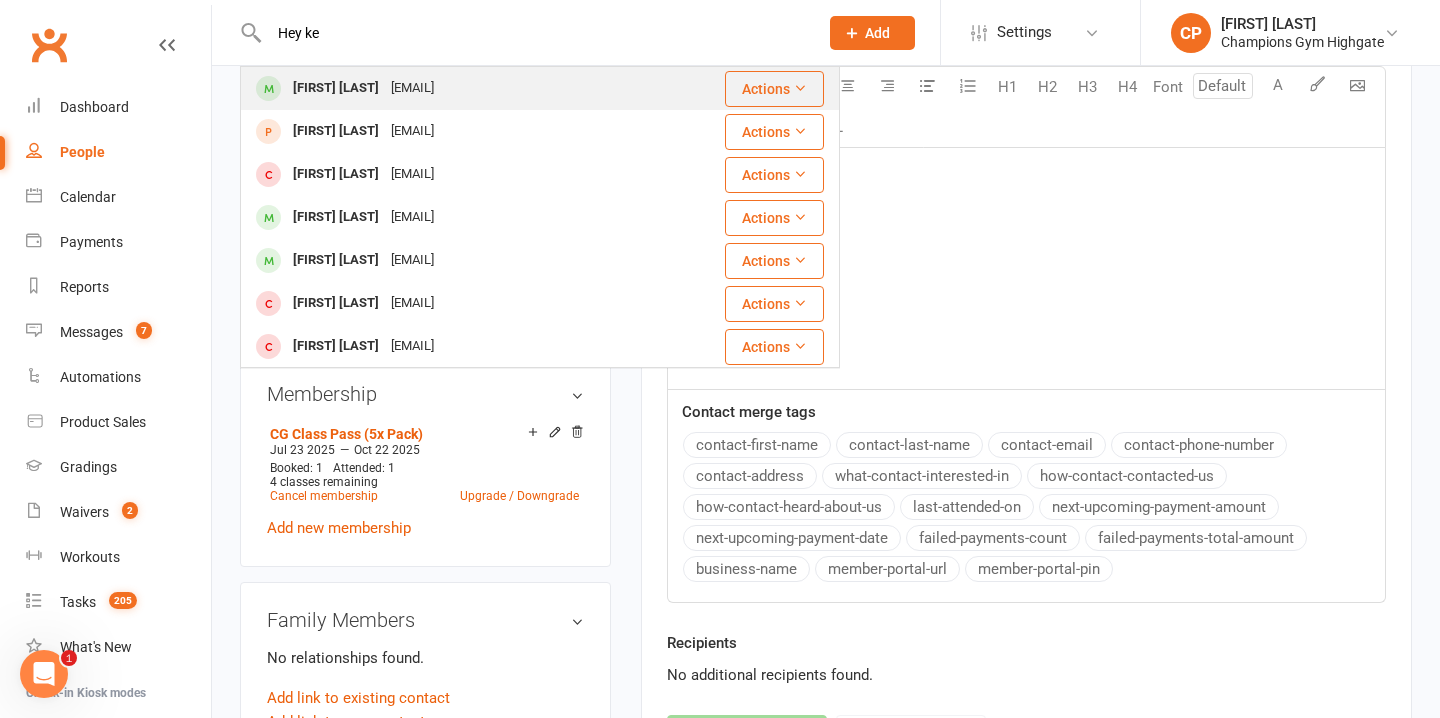 type on "hayden ke" 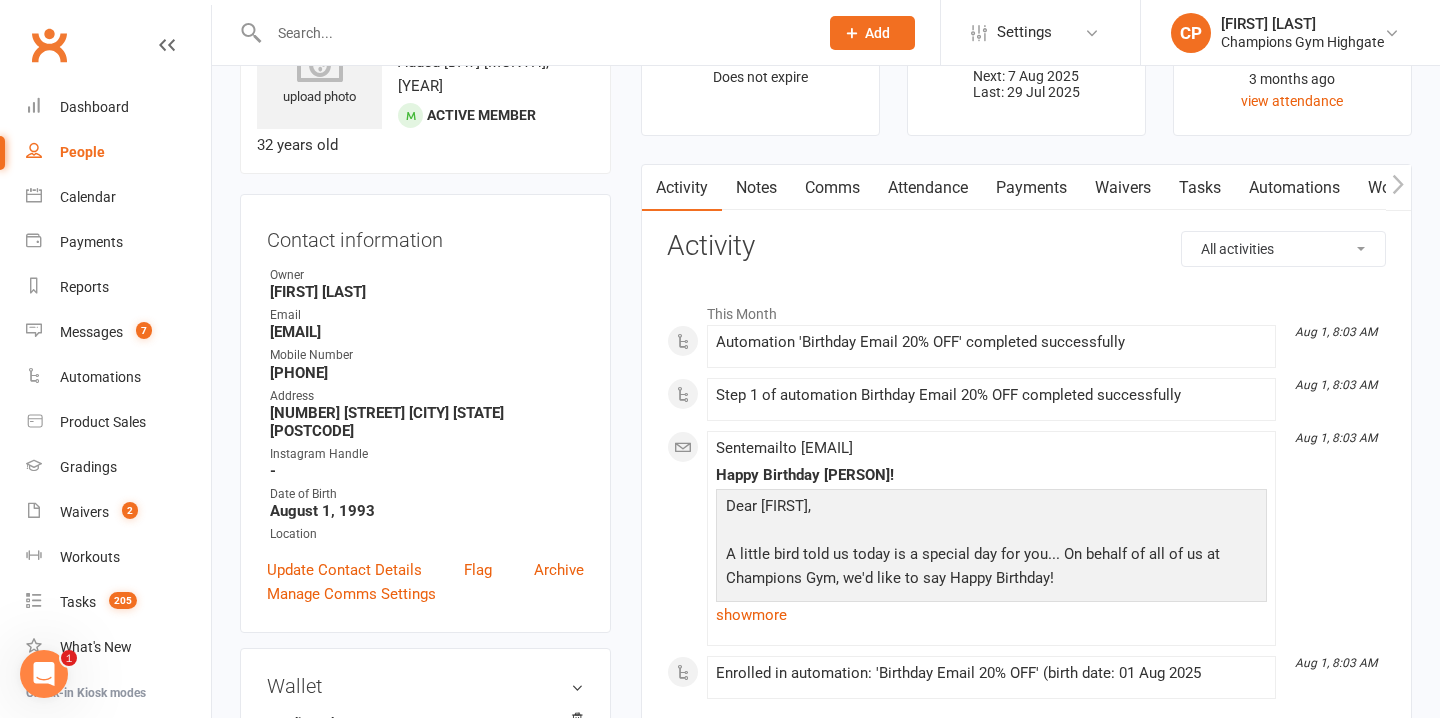 scroll, scrollTop: 102, scrollLeft: 0, axis: vertical 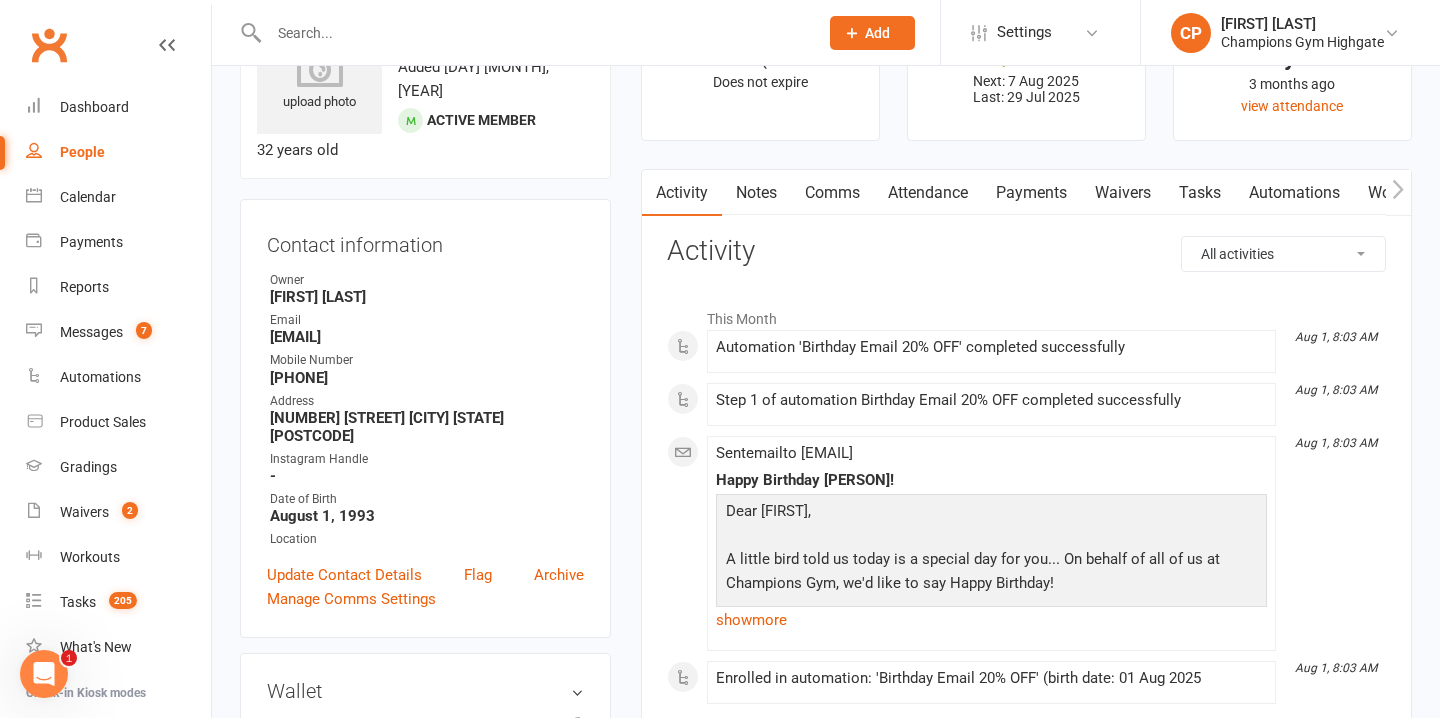 click on "Notes" at bounding box center [756, 193] 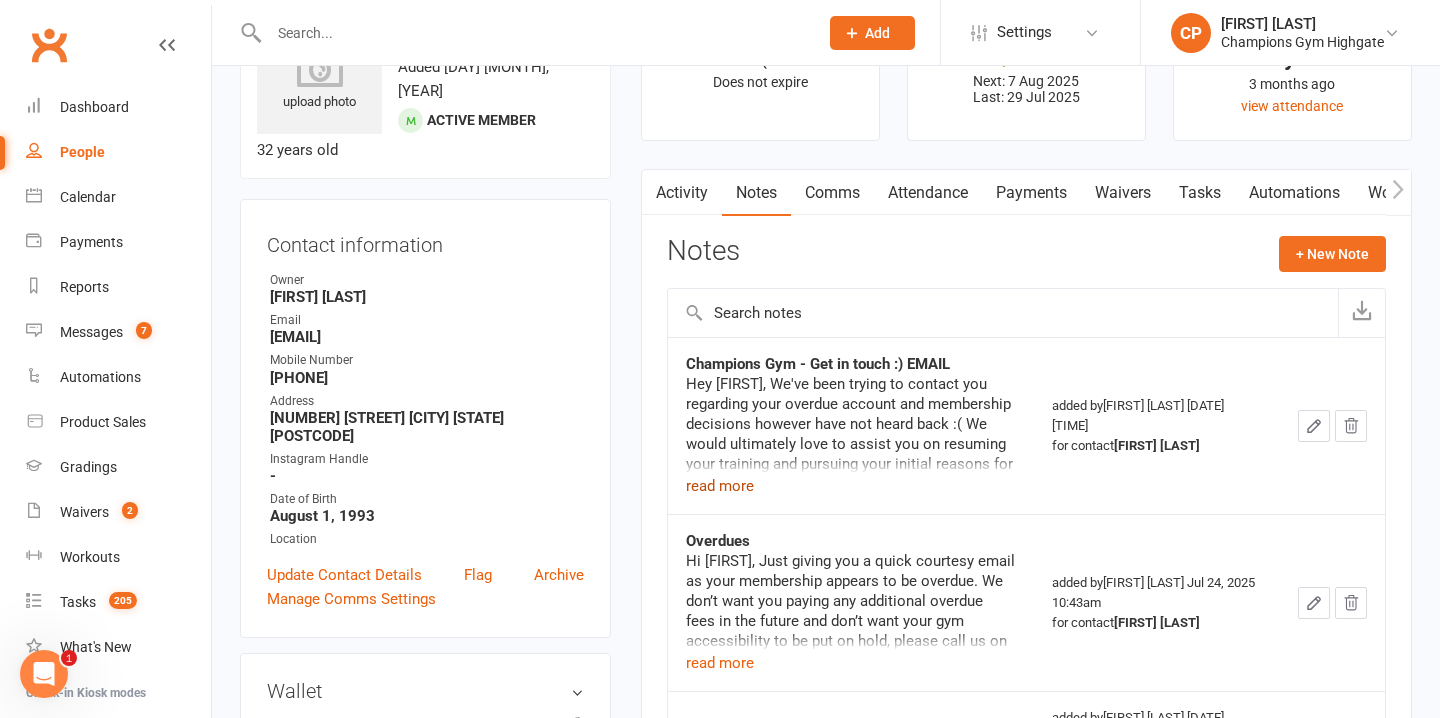 click on "read more" at bounding box center [720, 486] 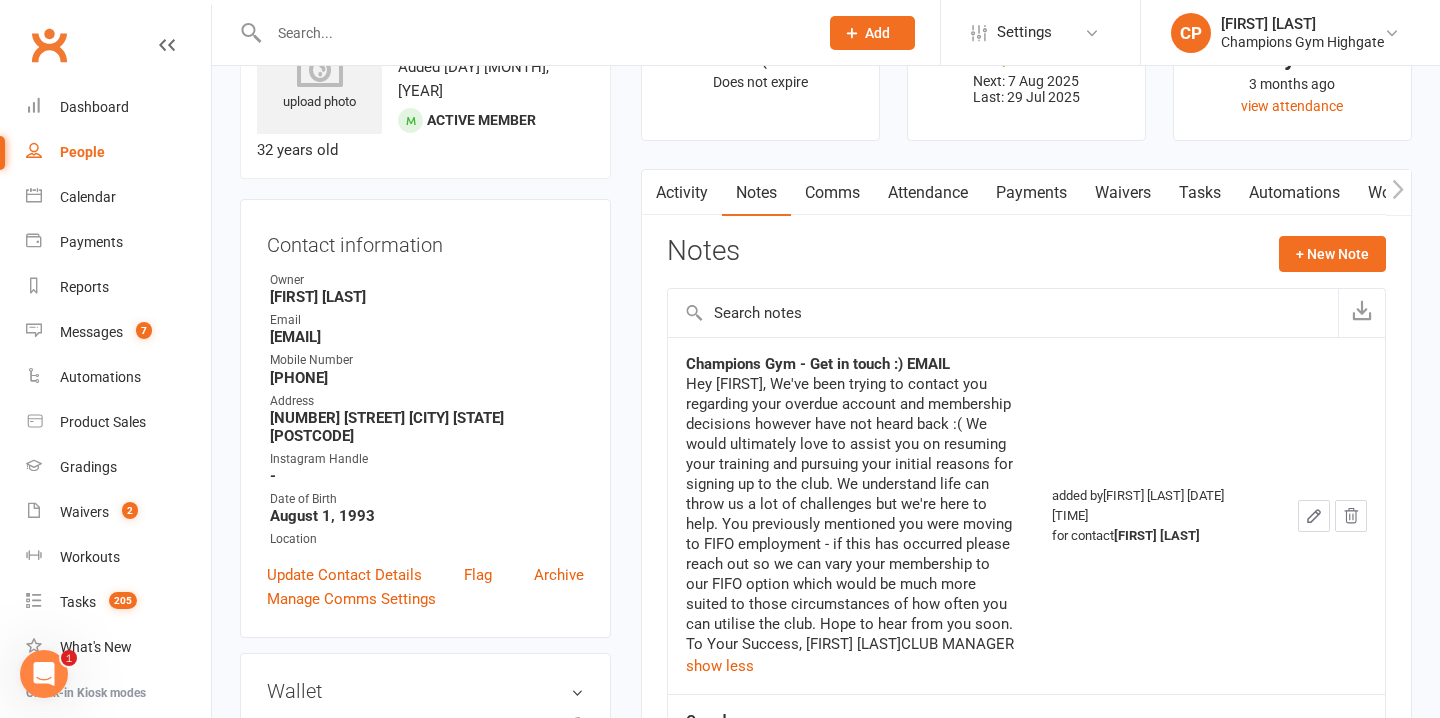 click at bounding box center [533, 33] 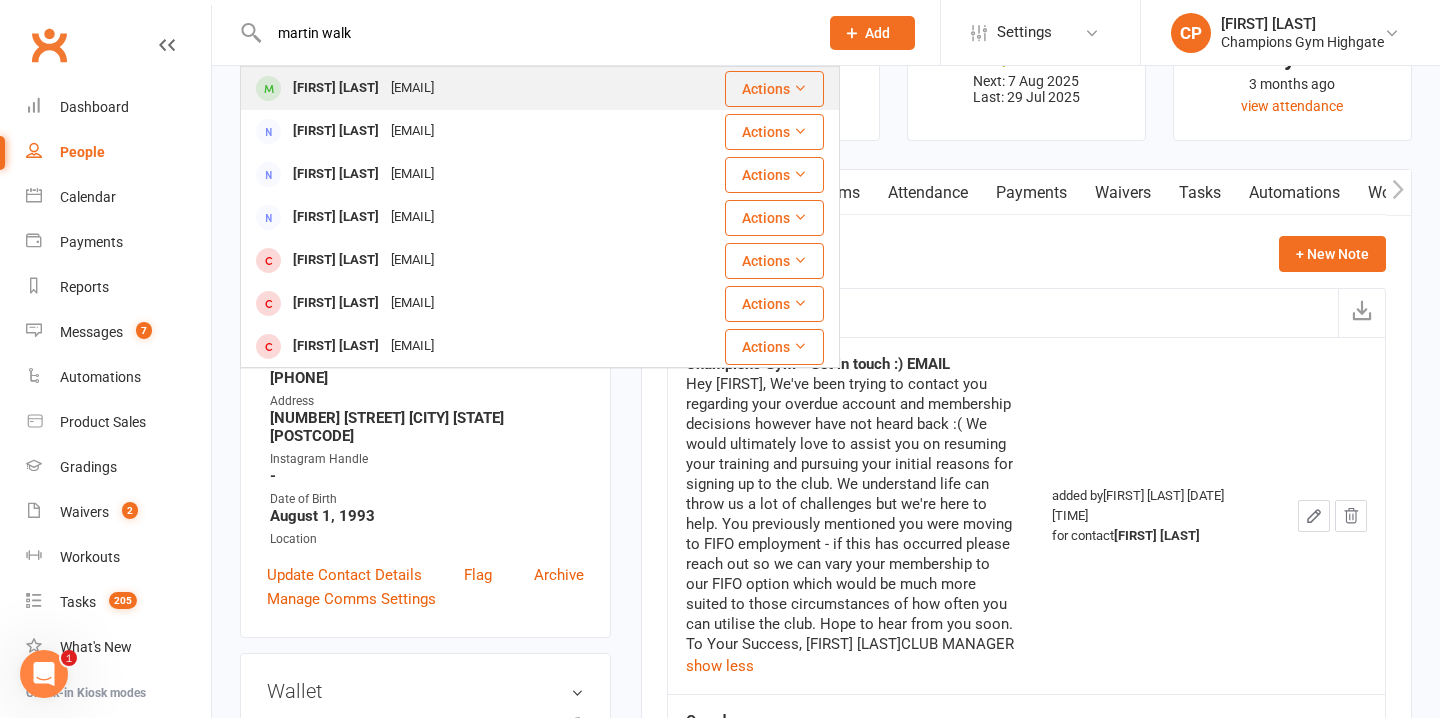 type on "martin walk" 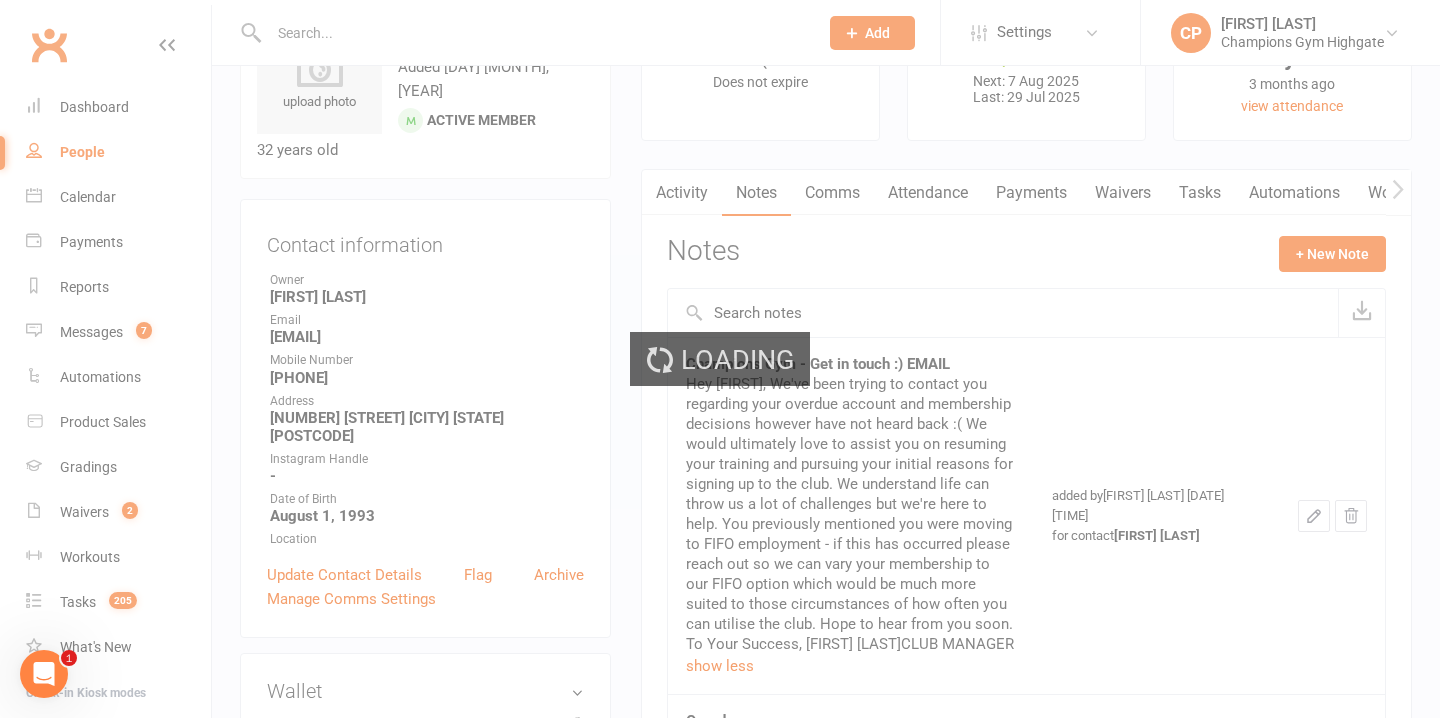 scroll, scrollTop: 0, scrollLeft: 0, axis: both 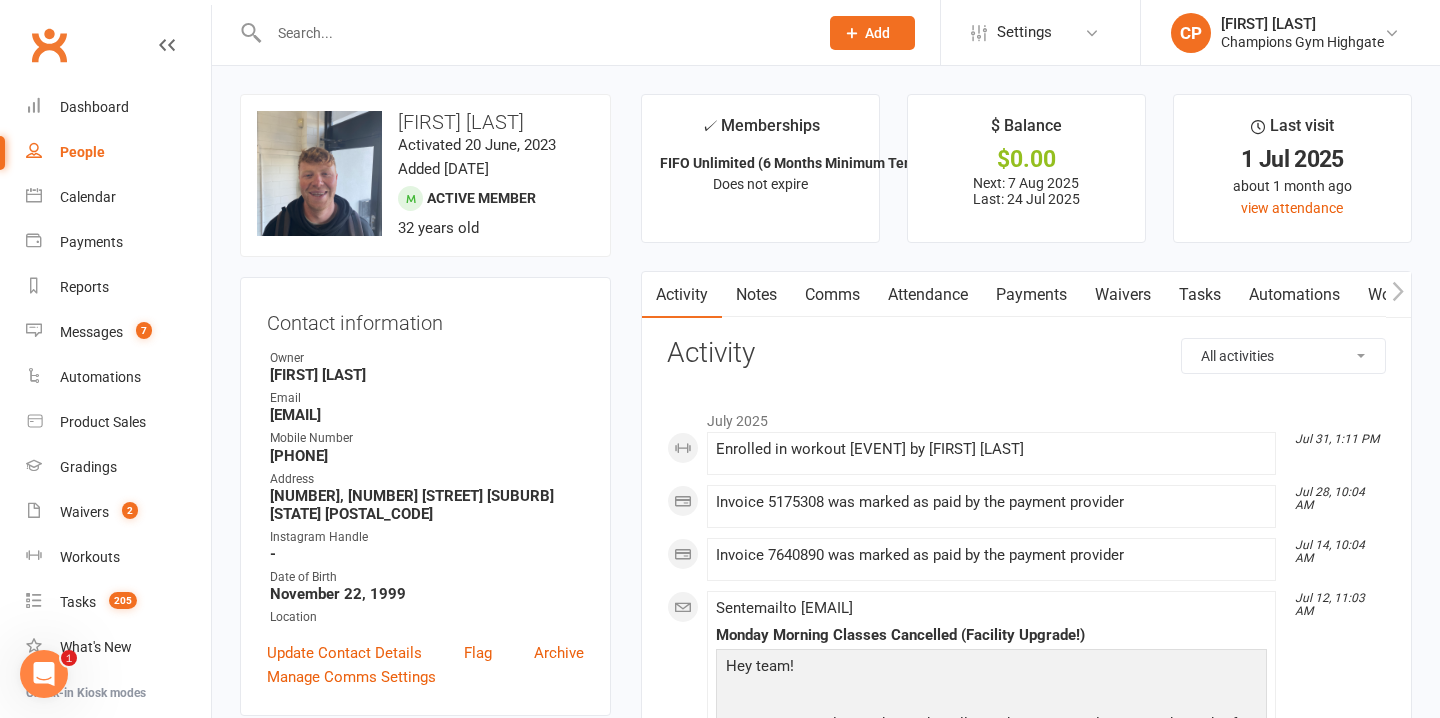 click on "Notes" at bounding box center [756, 295] 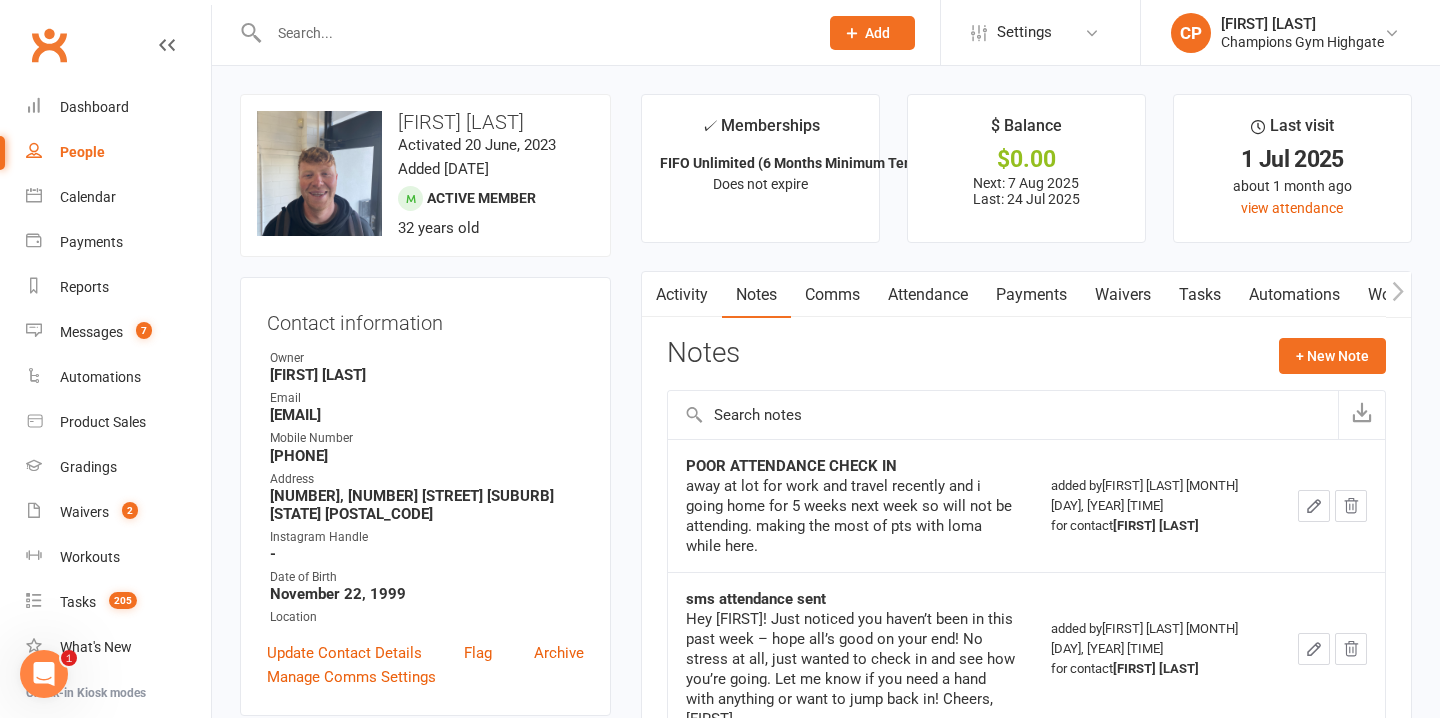 click at bounding box center [533, 33] 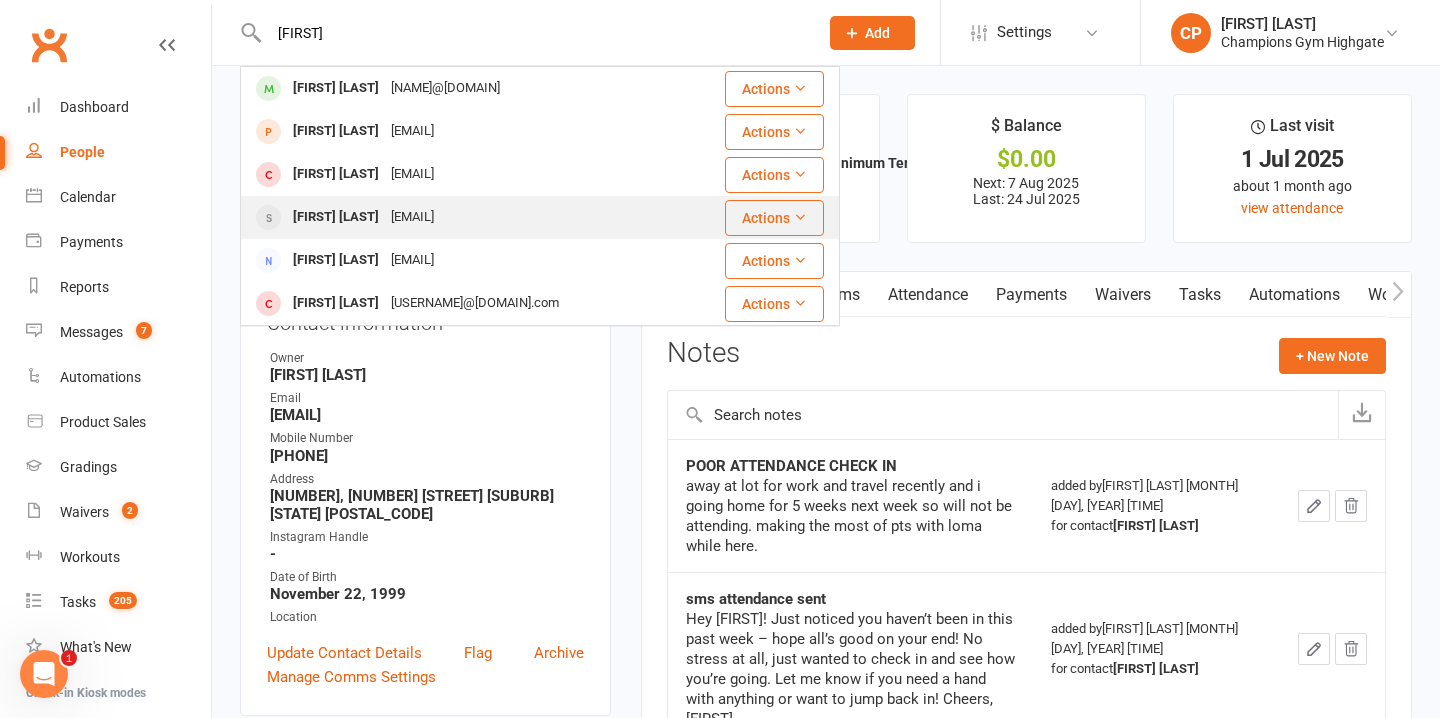 type on "abdullah" 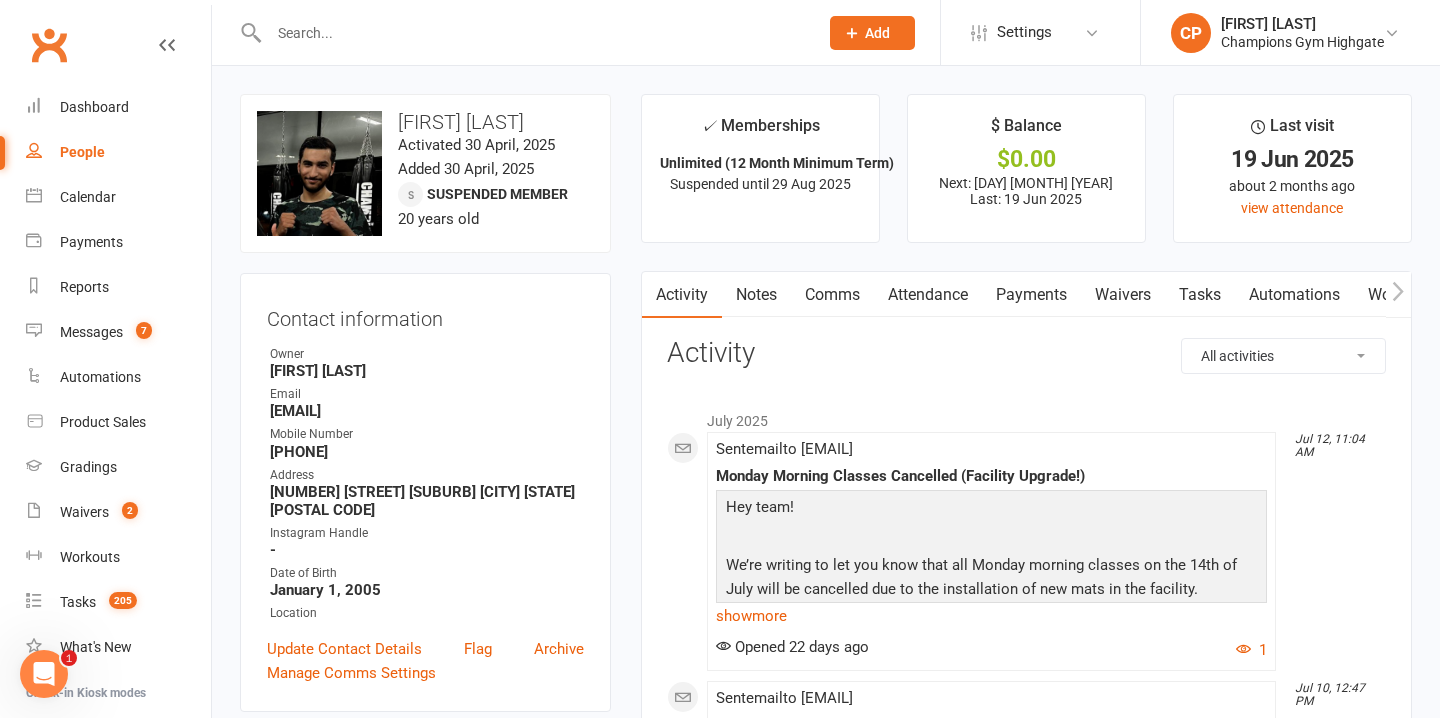 click on "Notes" at bounding box center [756, 295] 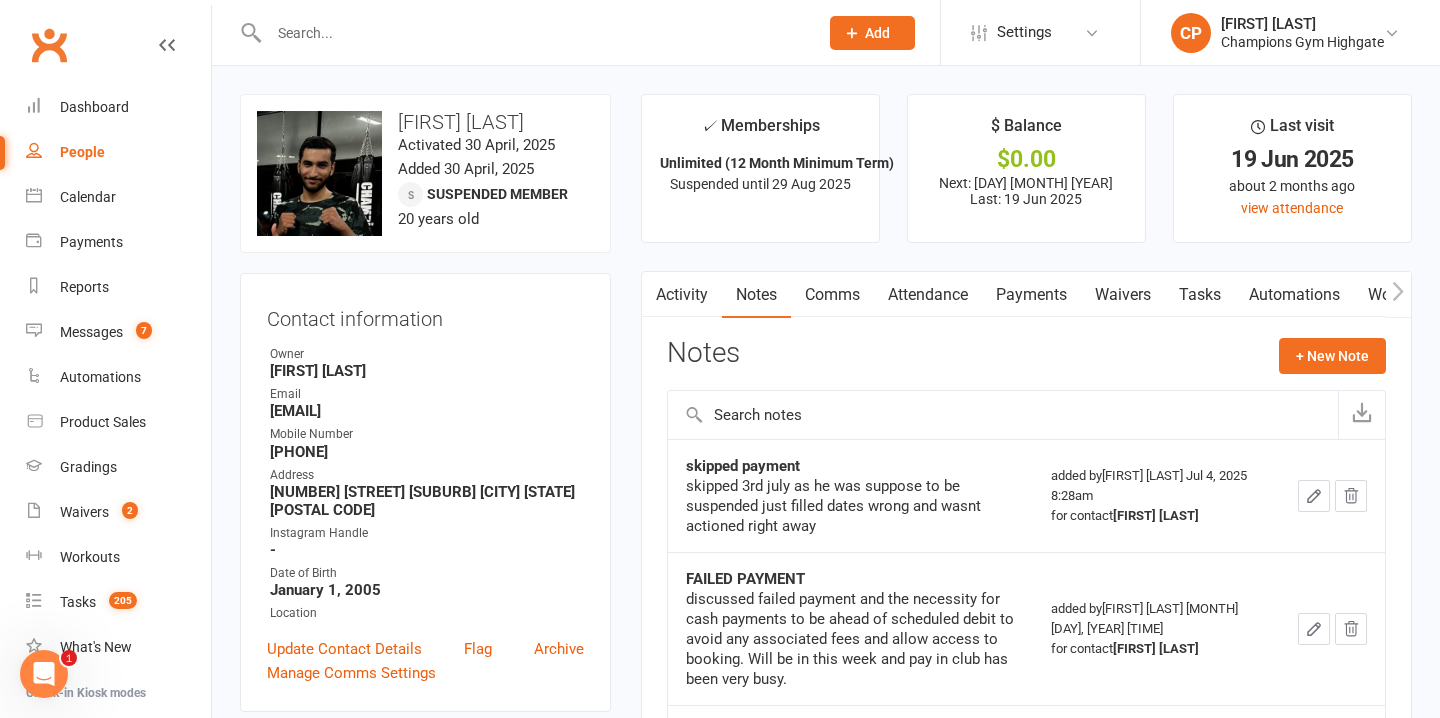 click at bounding box center (533, 33) 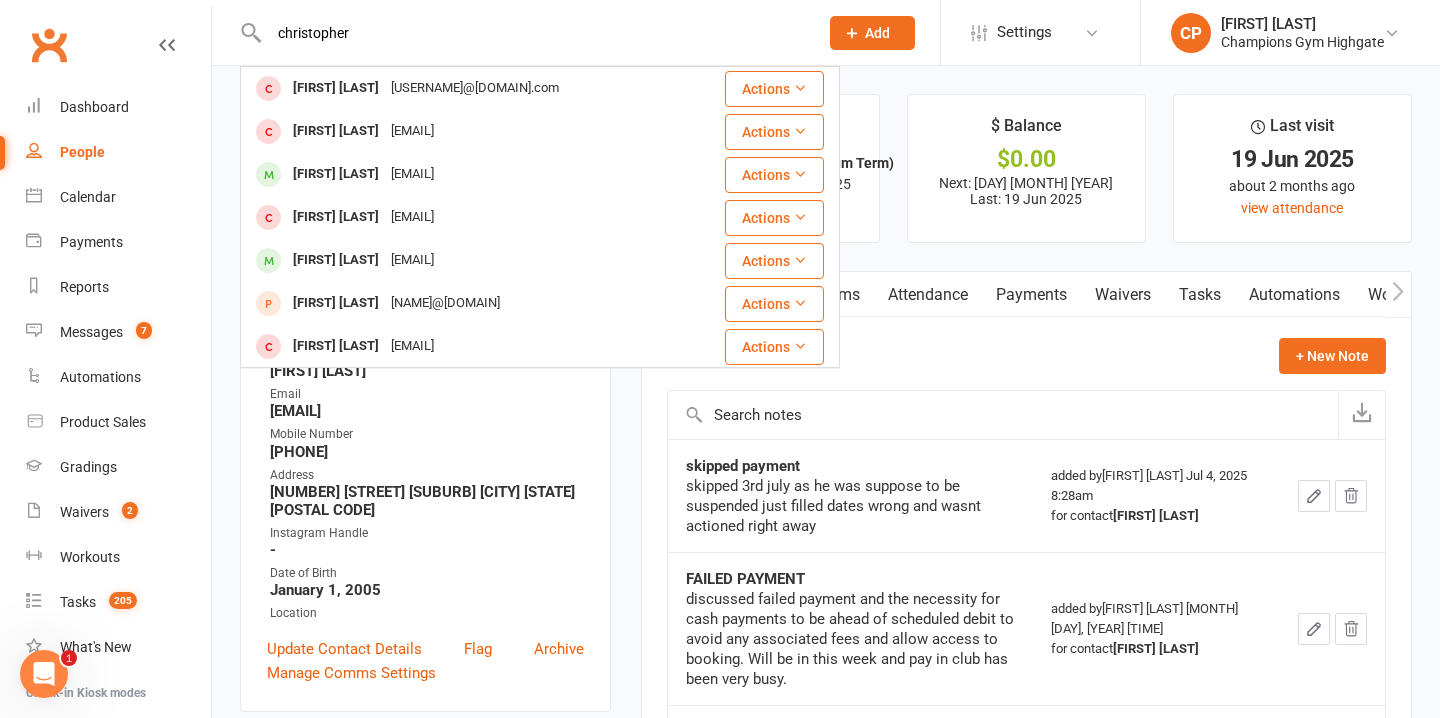 type on "christopher" 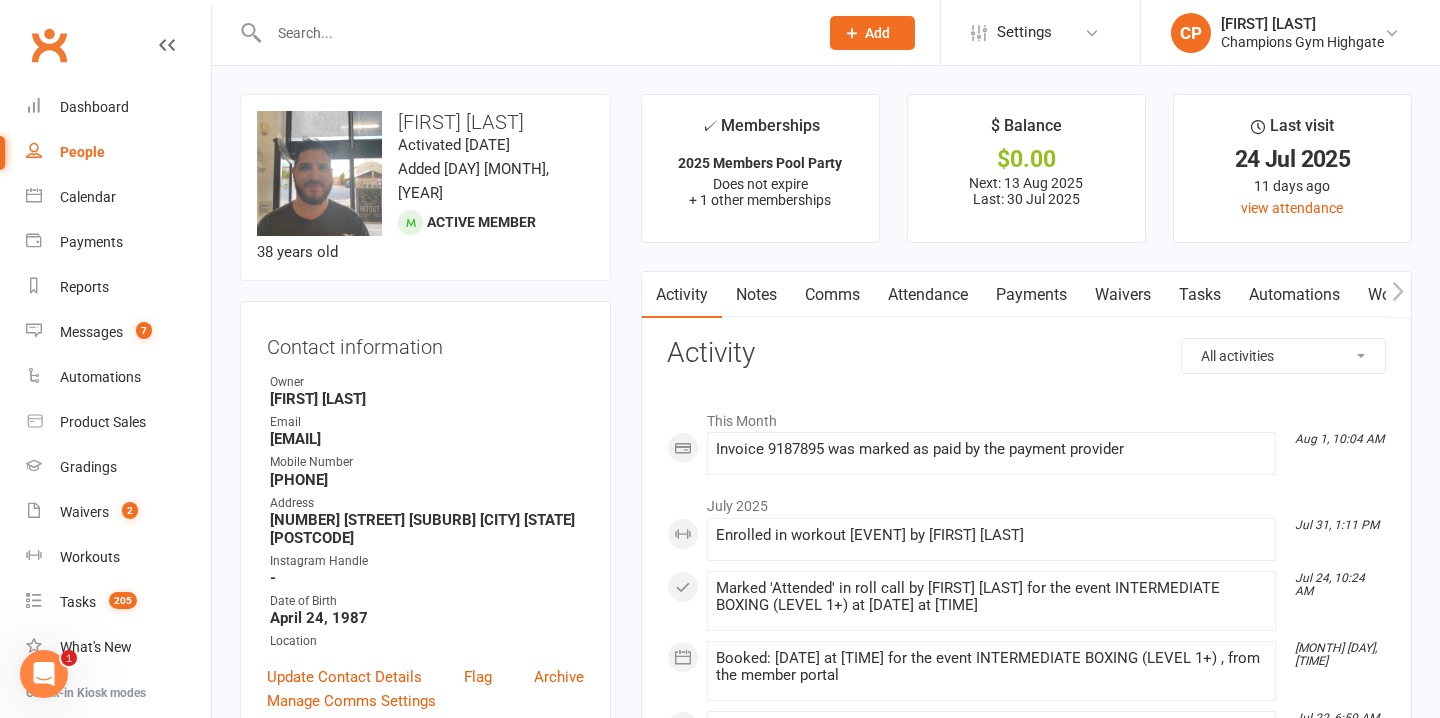 click on "Notes" at bounding box center (756, 295) 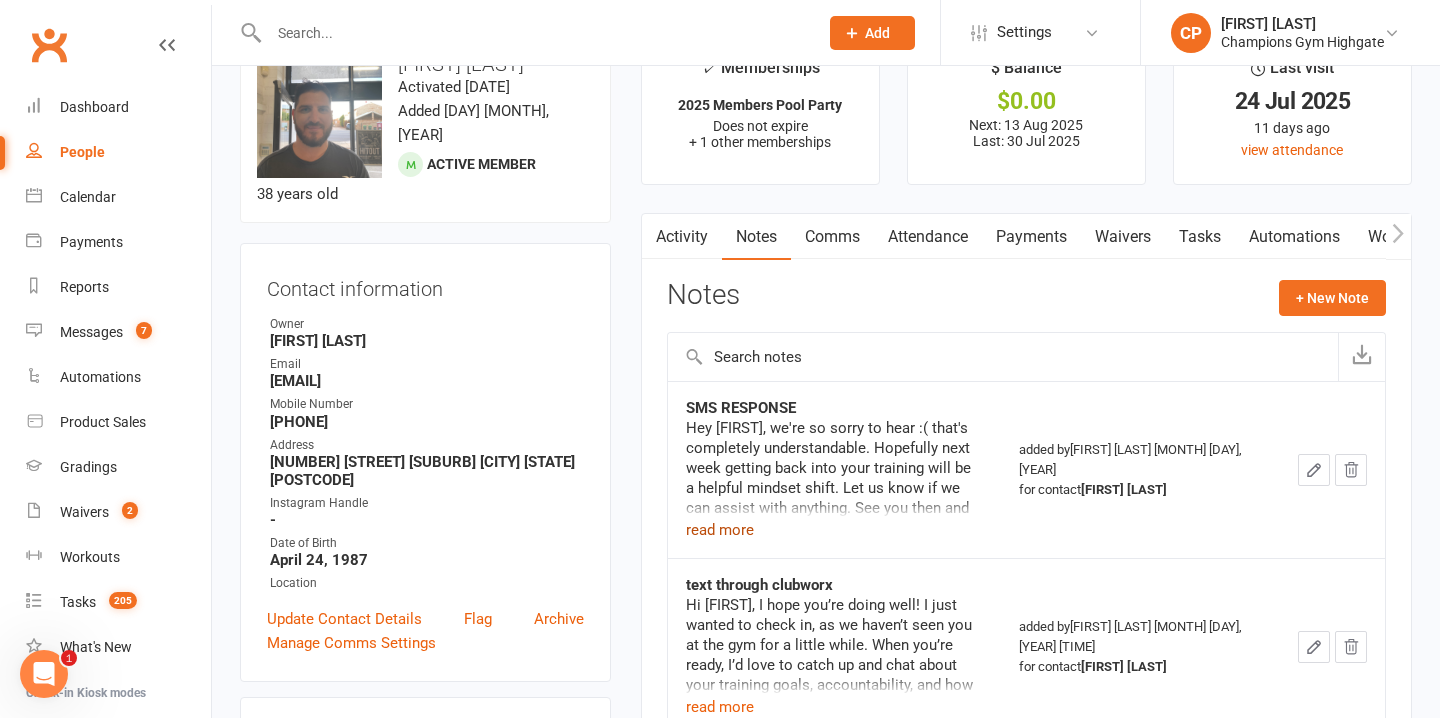scroll, scrollTop: 60, scrollLeft: 0, axis: vertical 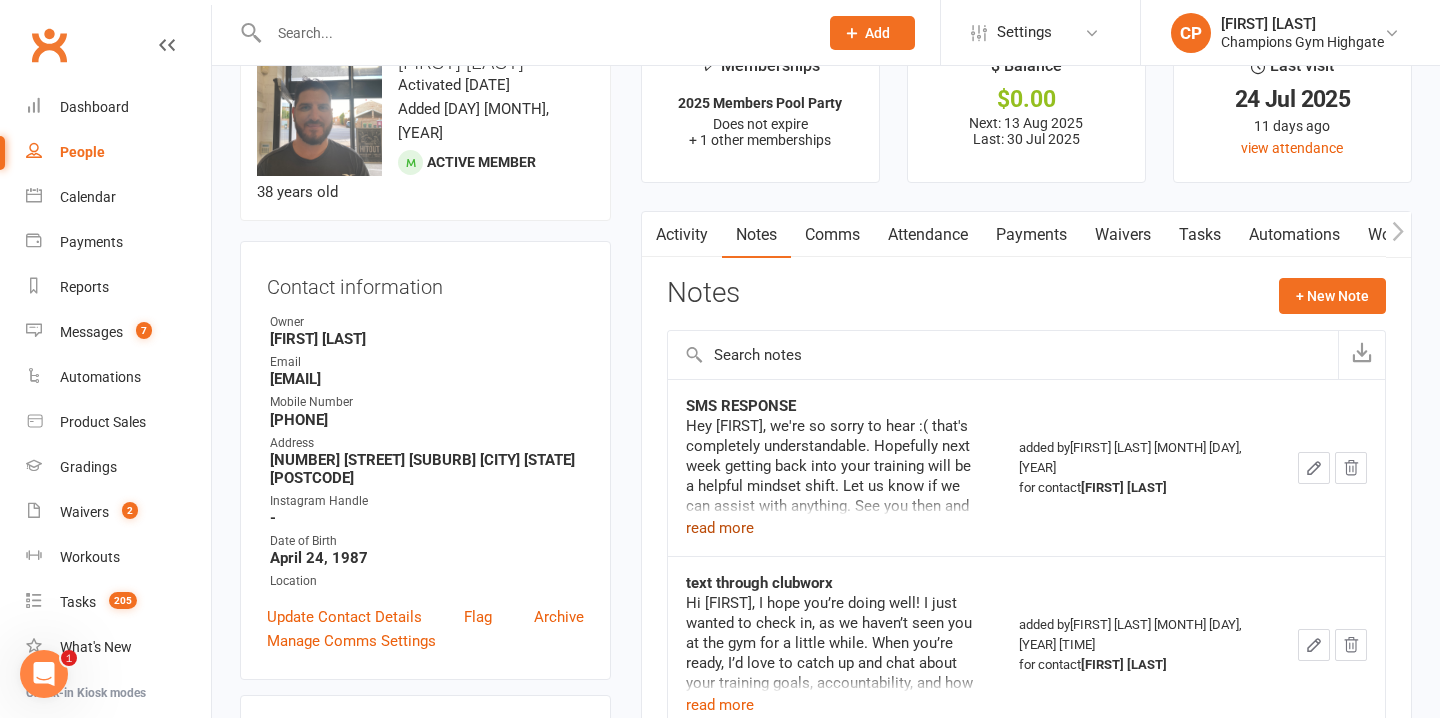 click on "read more" at bounding box center [720, 528] 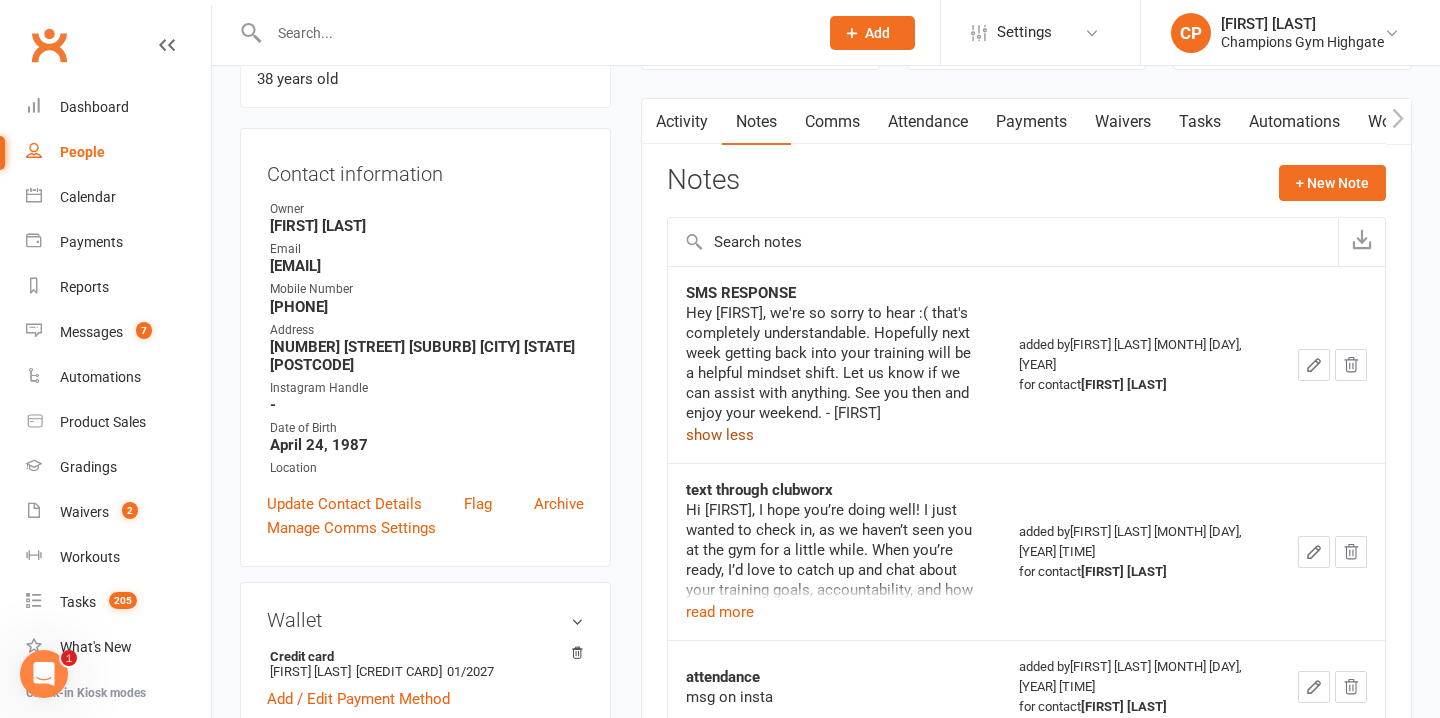 scroll, scrollTop: 178, scrollLeft: 0, axis: vertical 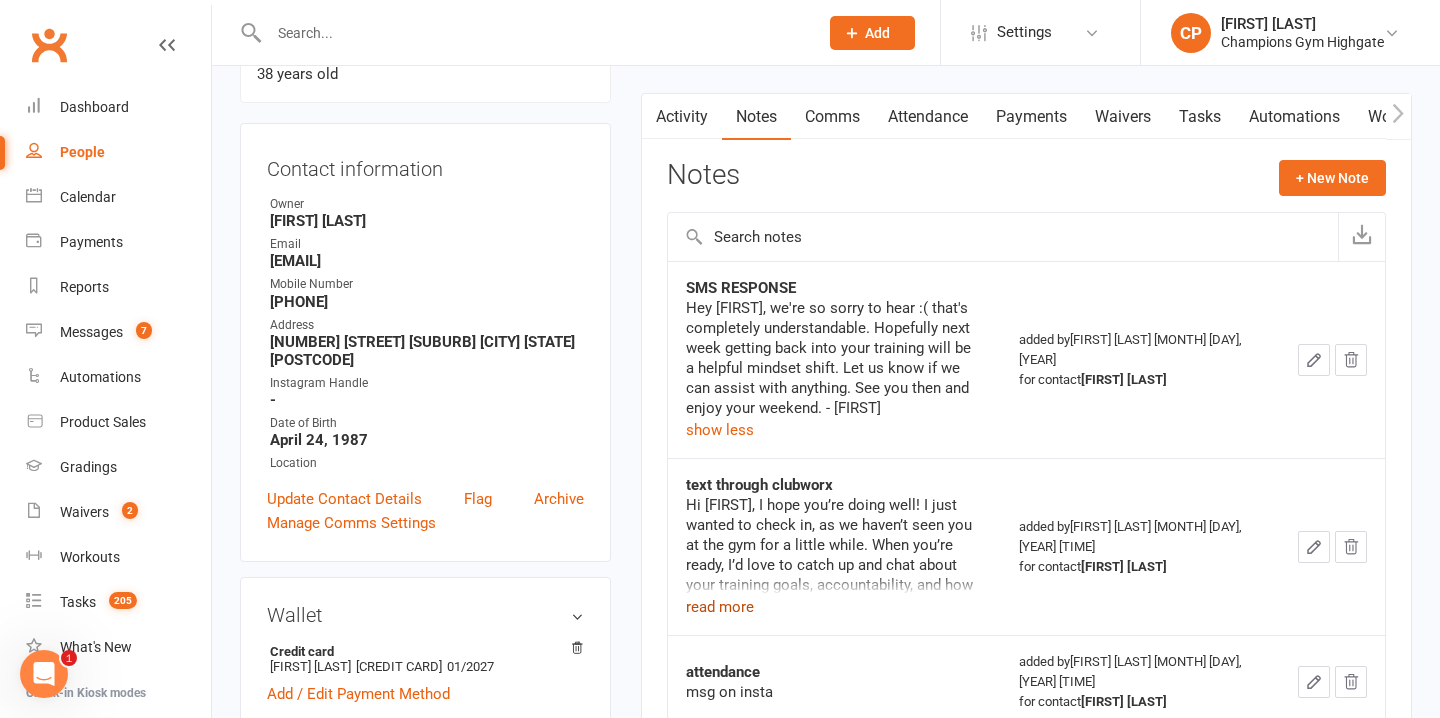 click on "read more" at bounding box center (720, 607) 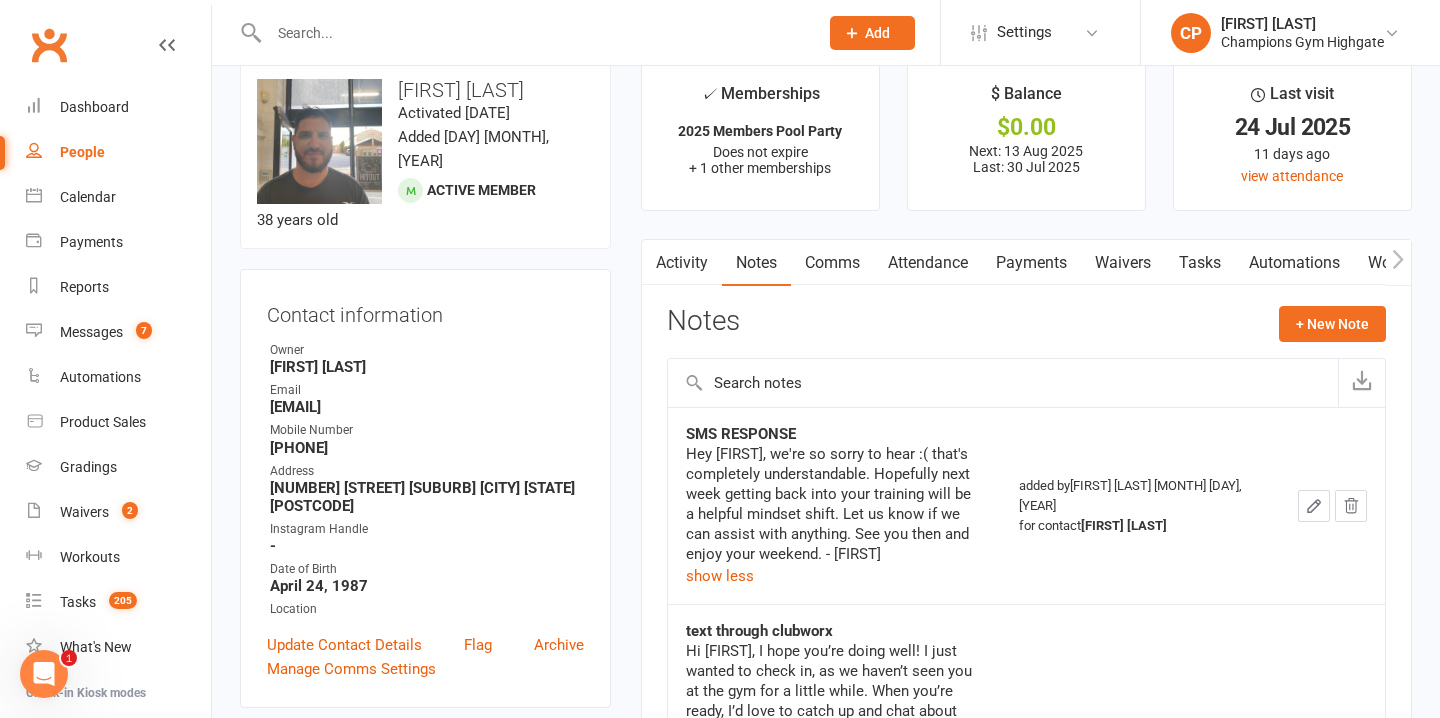 click on "Activity" at bounding box center [682, 263] 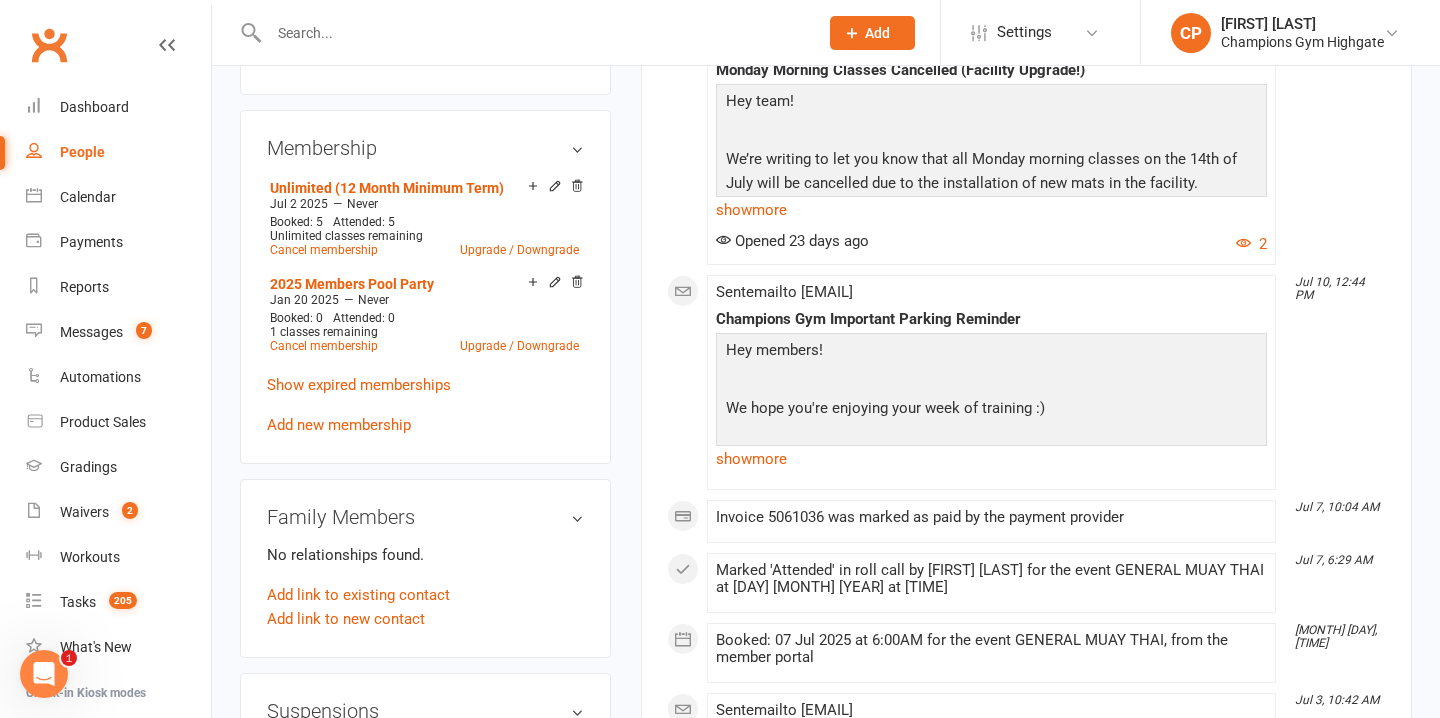 scroll, scrollTop: 901, scrollLeft: 0, axis: vertical 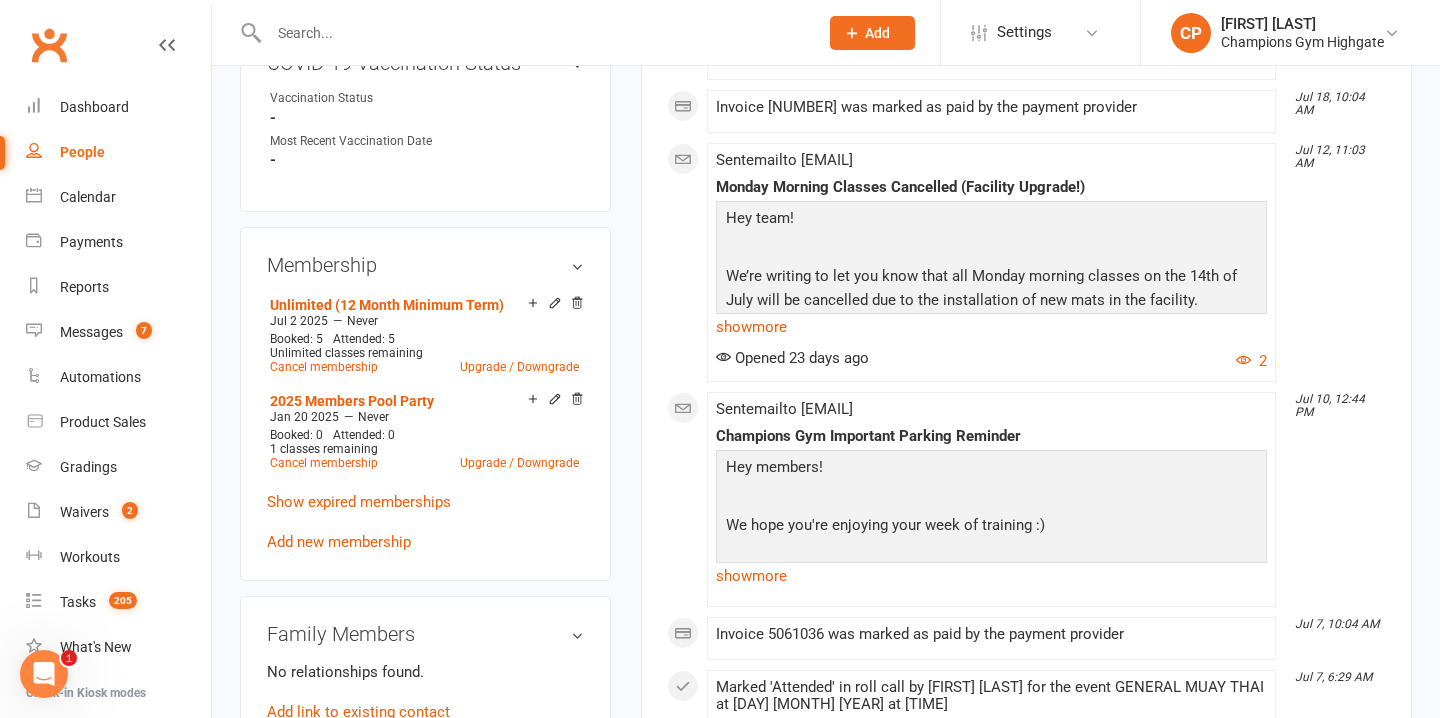 click at bounding box center [533, 33] 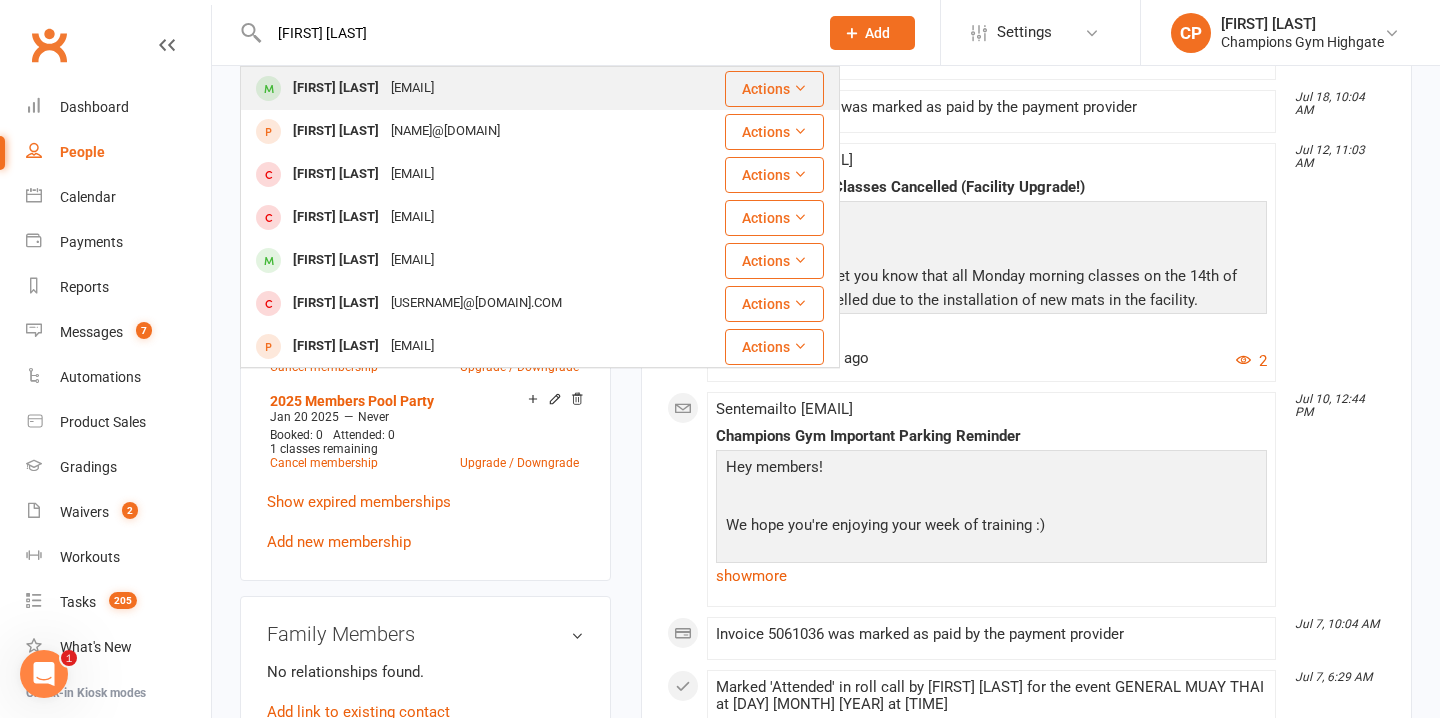 type on "tristan tri" 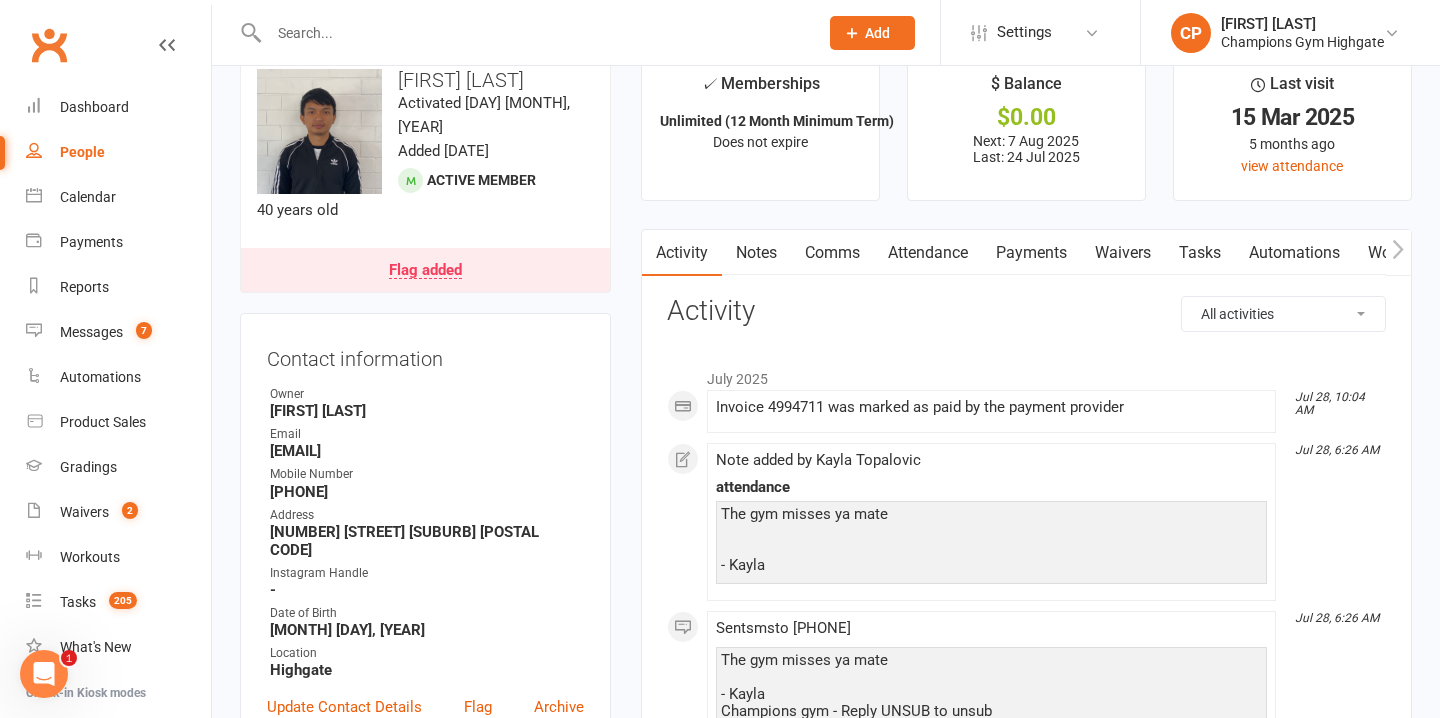 scroll, scrollTop: 0, scrollLeft: 0, axis: both 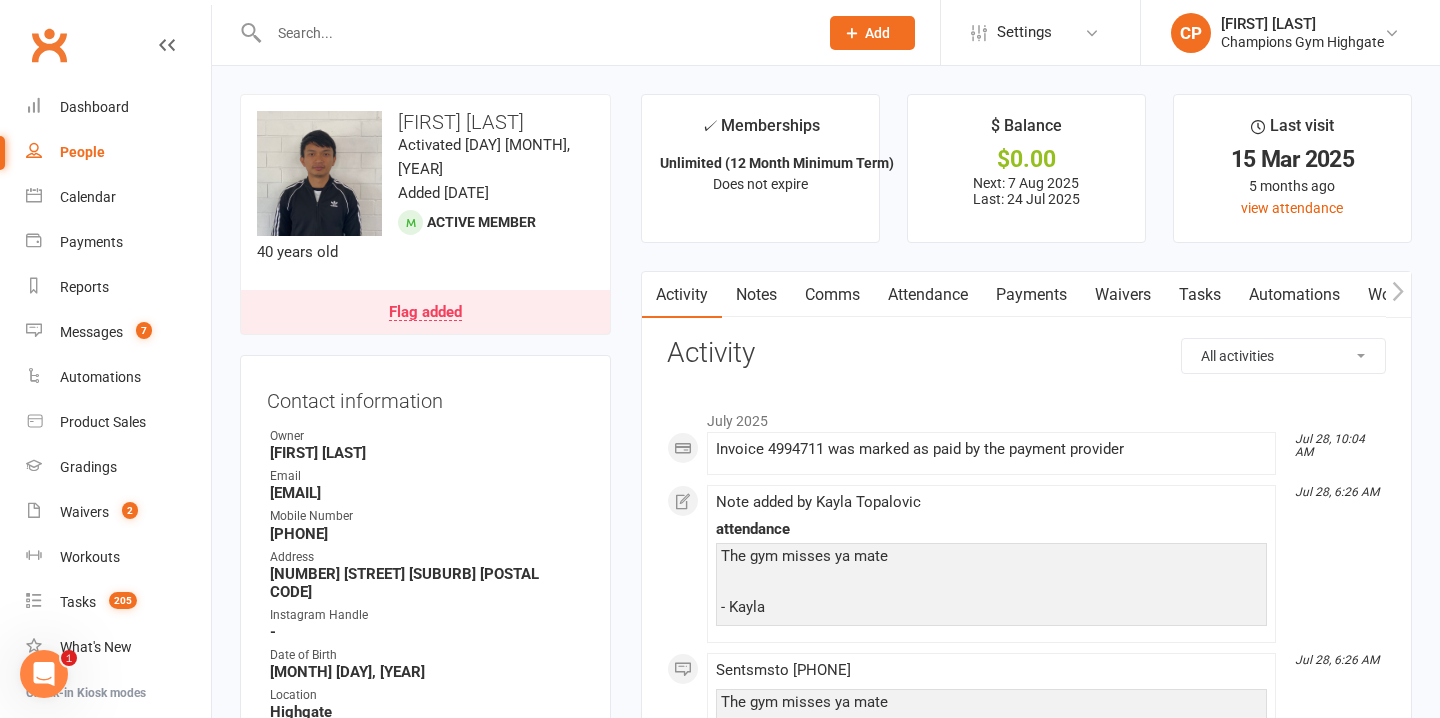 click on "Notes" at bounding box center [756, 295] 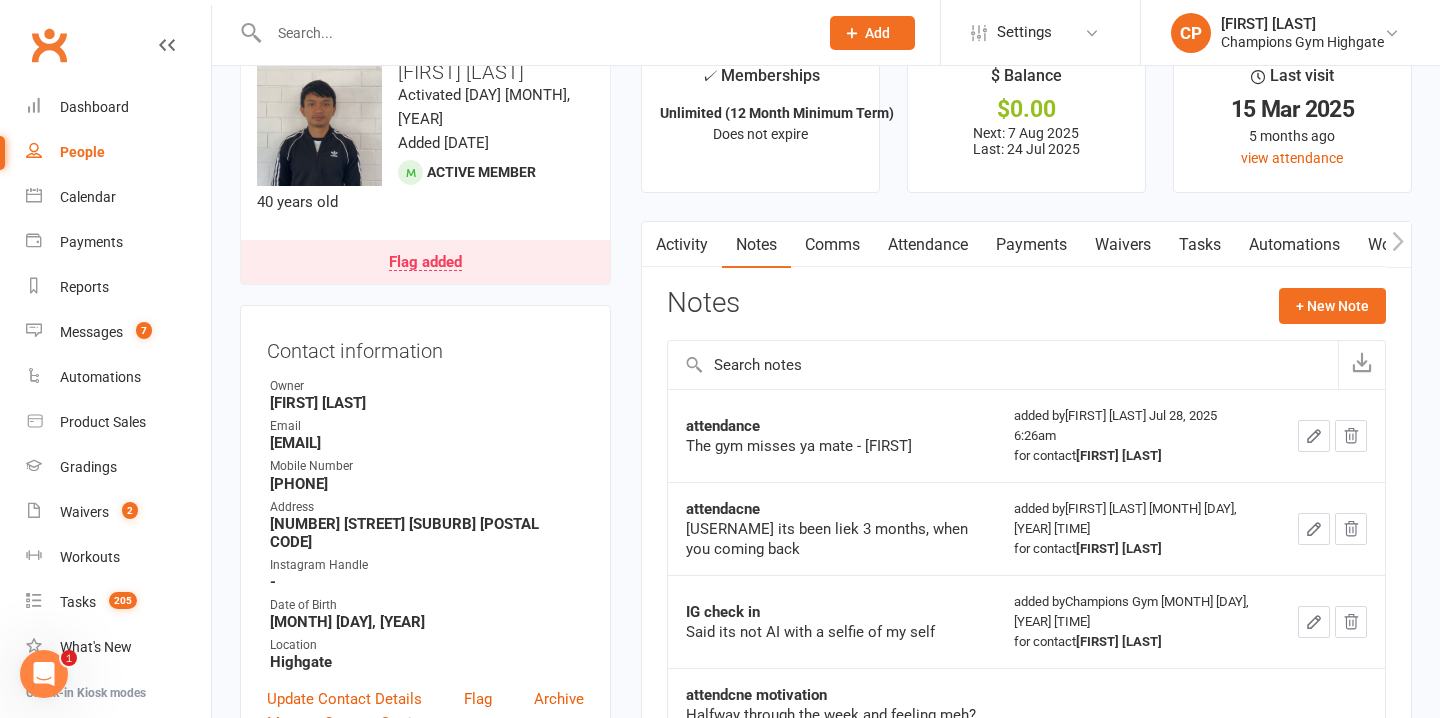 scroll, scrollTop: 0, scrollLeft: 0, axis: both 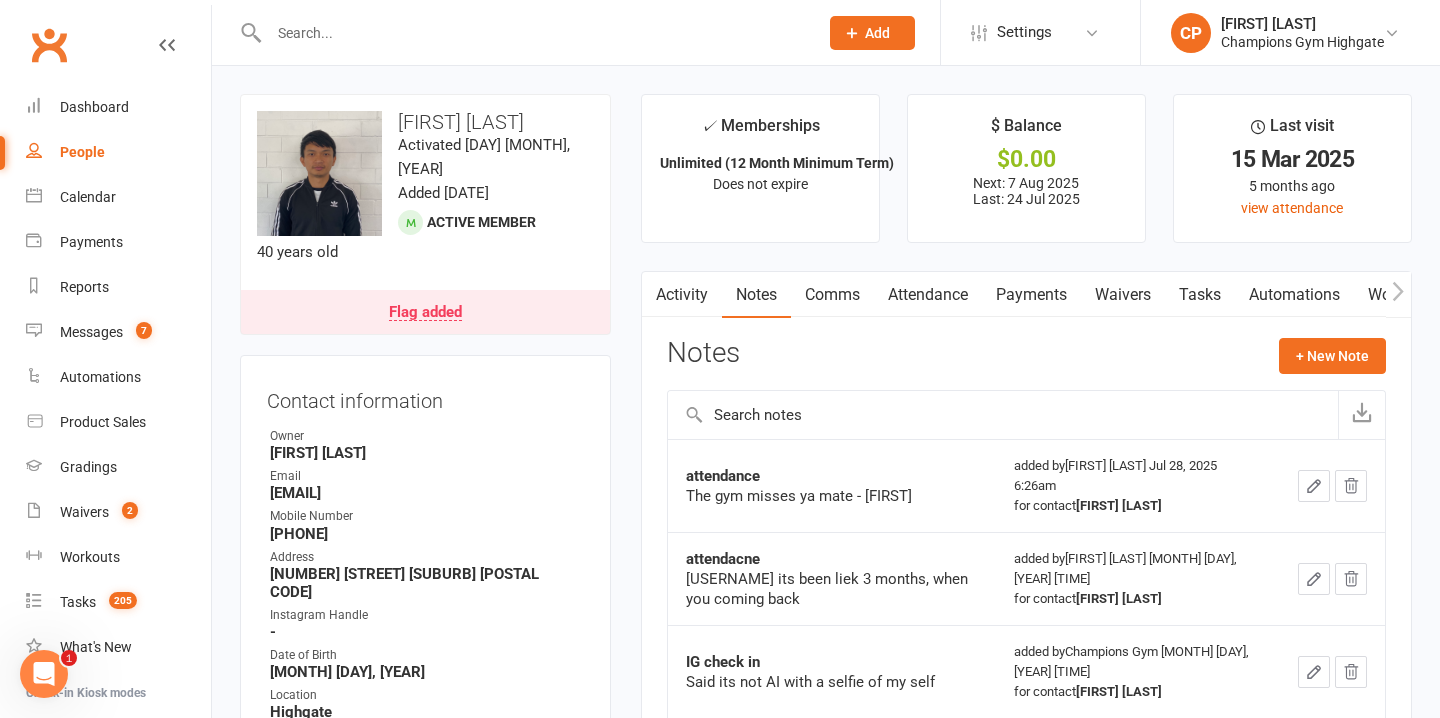 click on "Attendance" at bounding box center [928, 295] 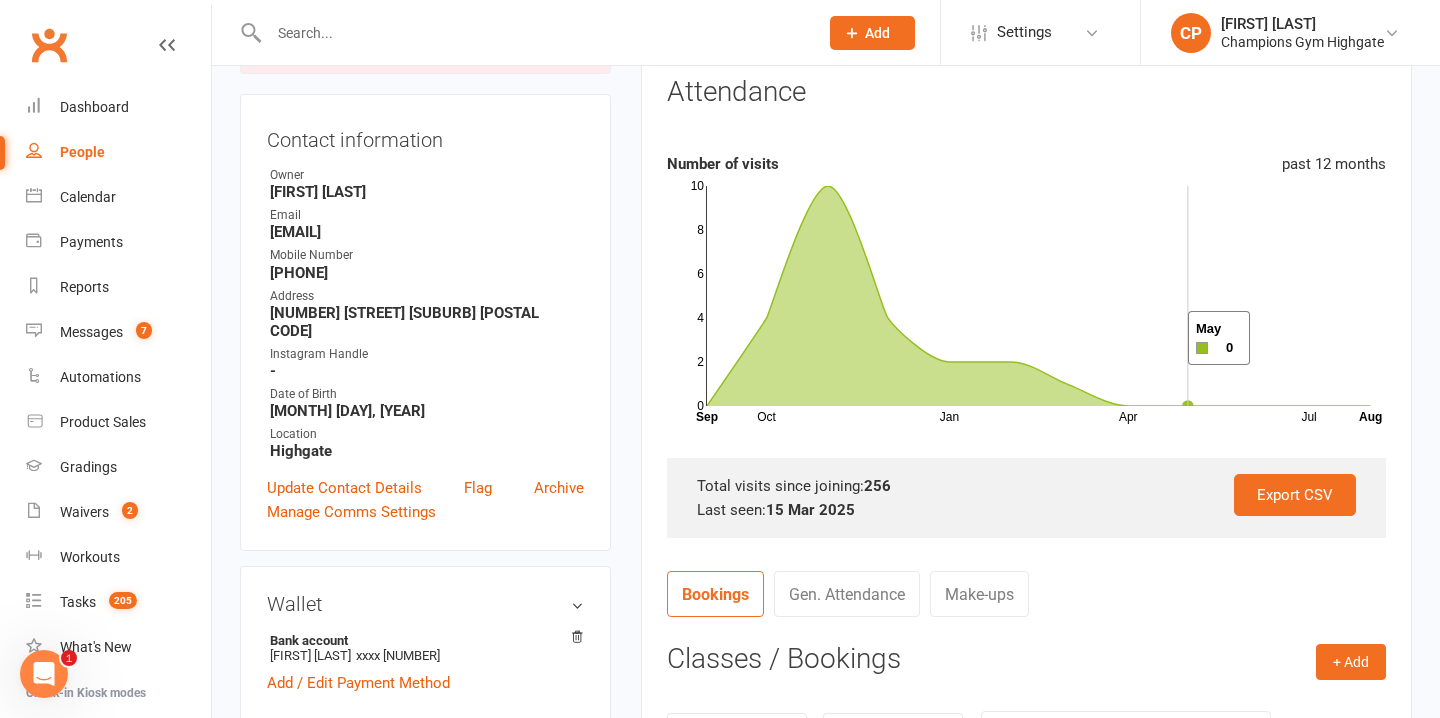 scroll, scrollTop: 160, scrollLeft: 0, axis: vertical 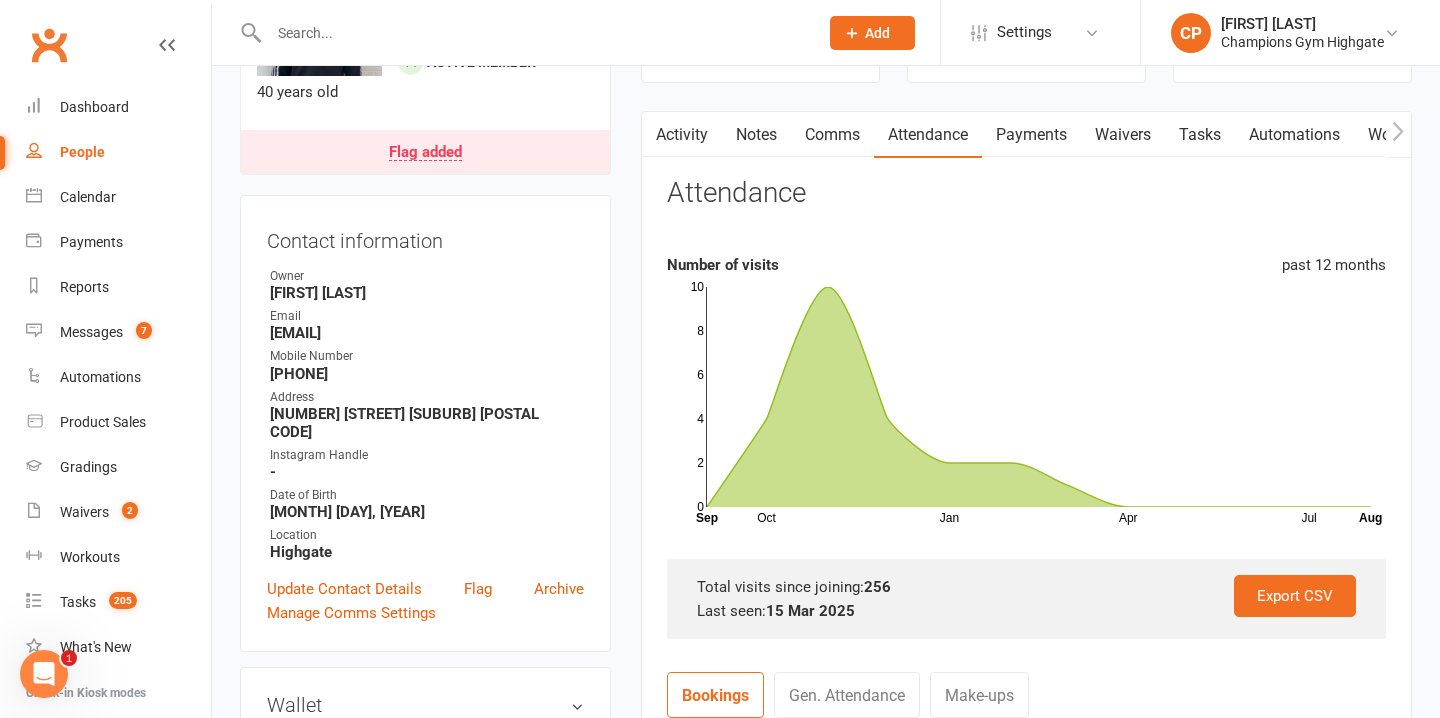 click on "Comms" at bounding box center (832, 135) 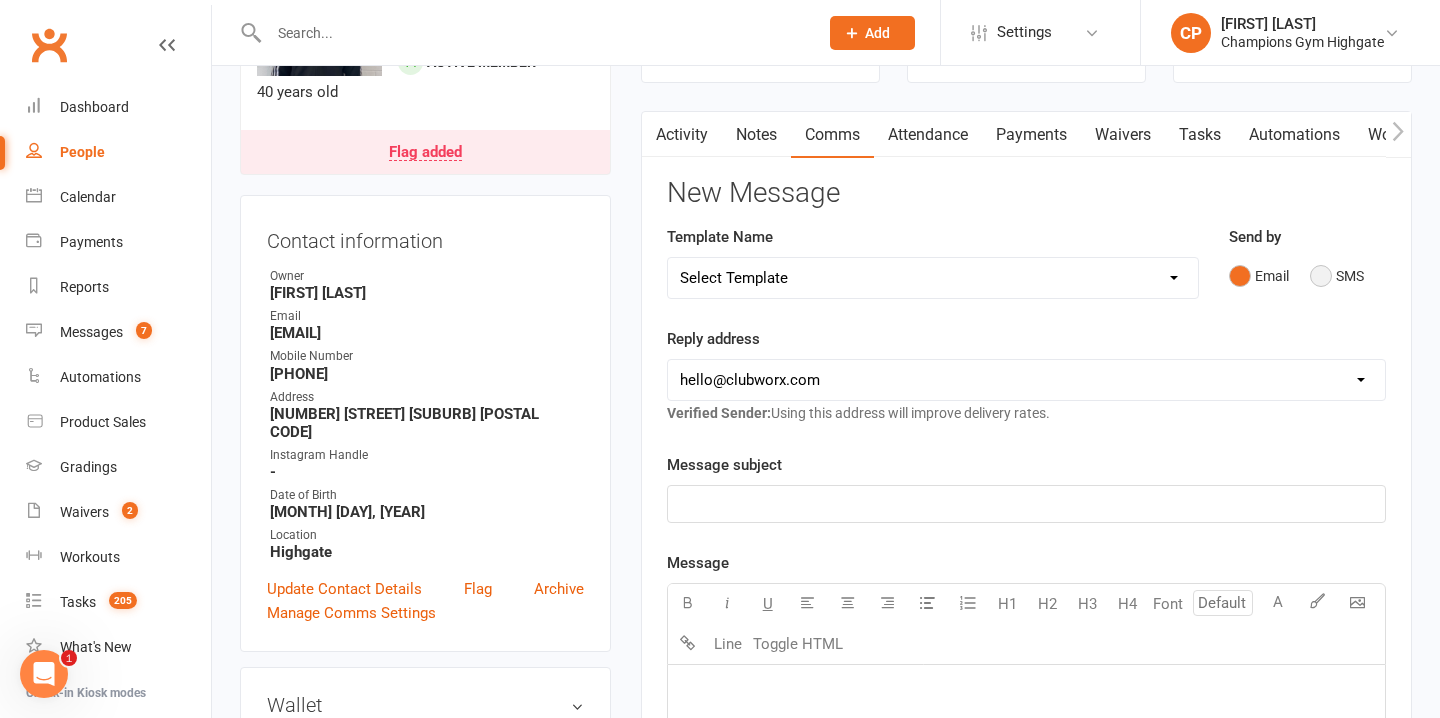 click on "SMS" at bounding box center [1337, 276] 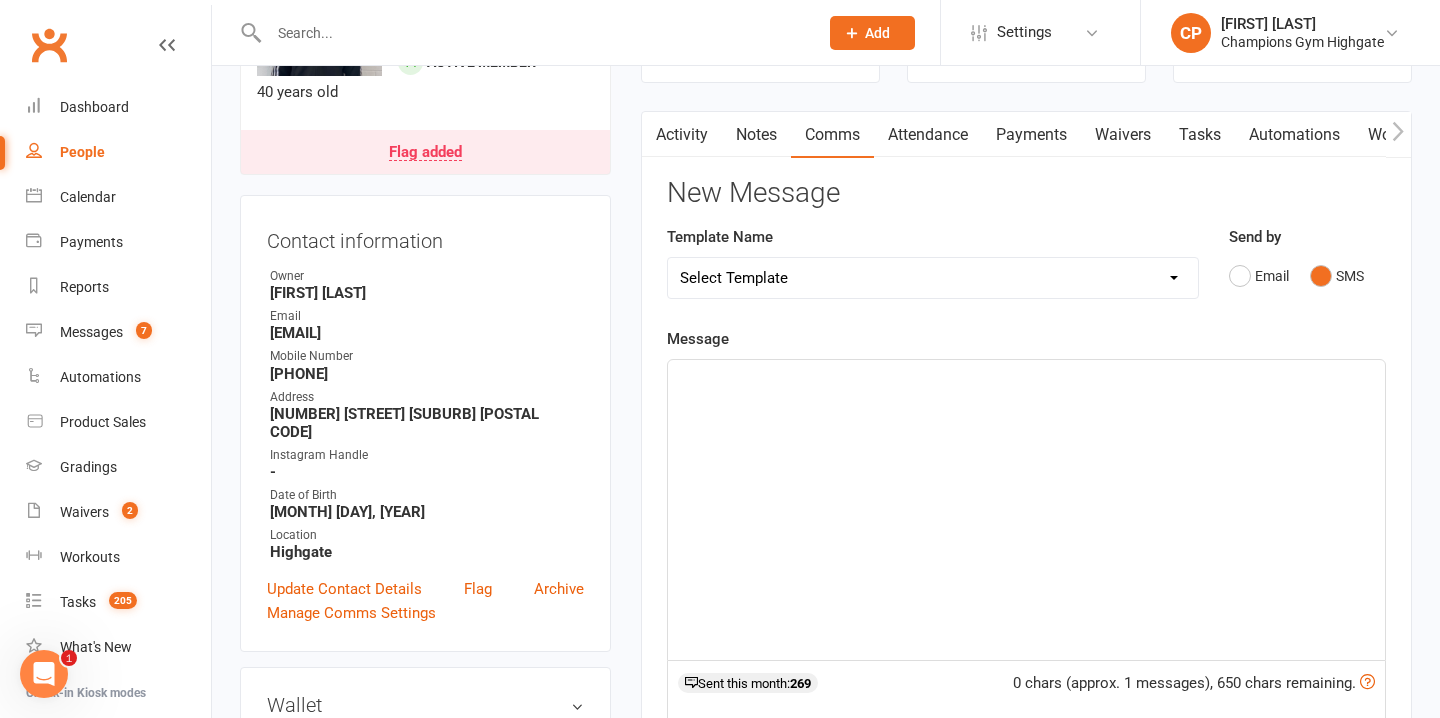 click on "﻿" 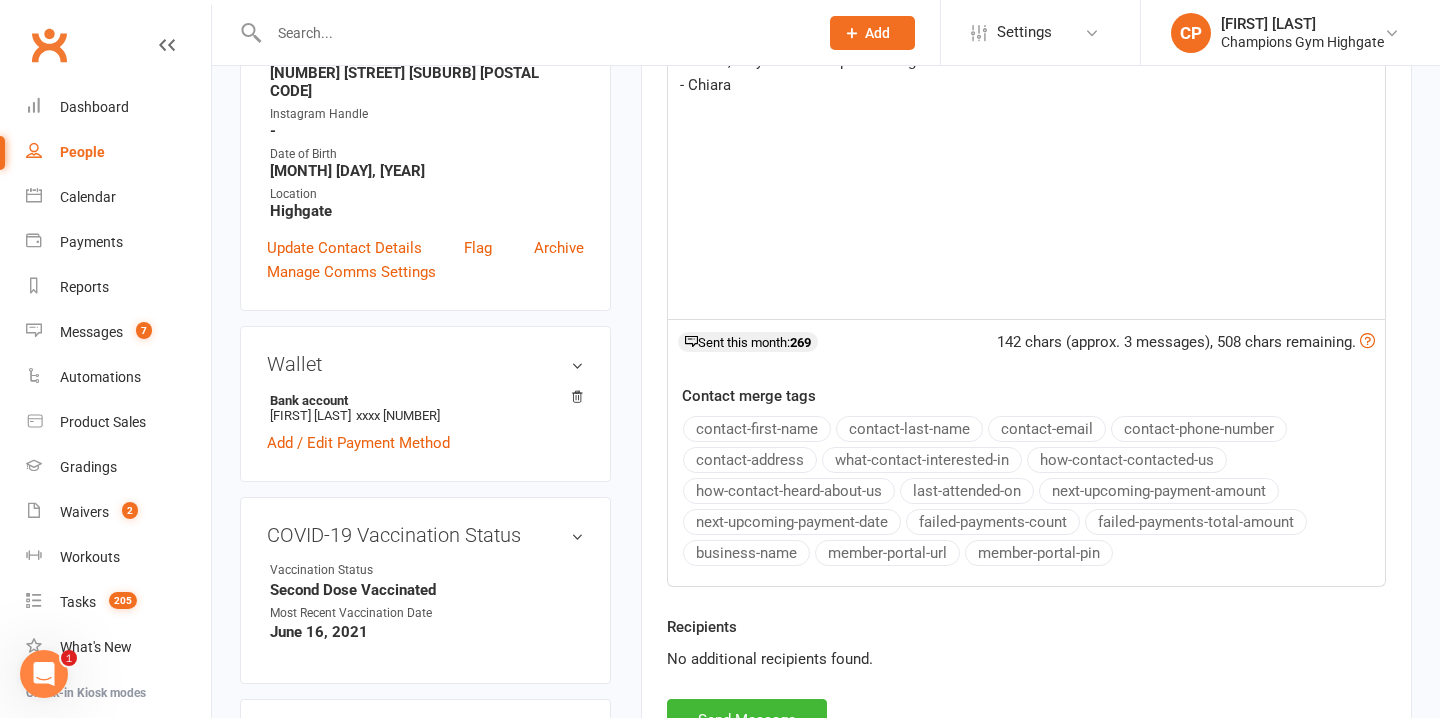 scroll, scrollTop: 524, scrollLeft: 0, axis: vertical 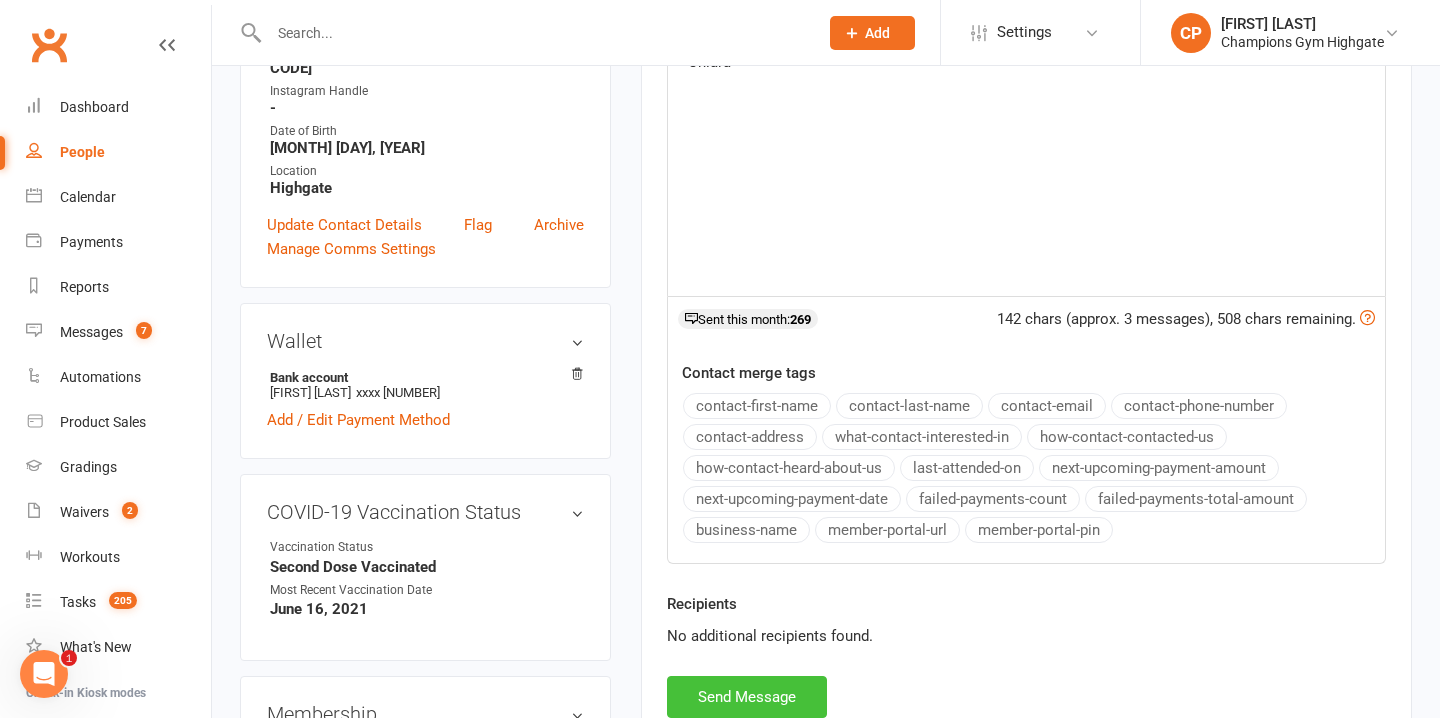 click on "Send Message" at bounding box center (747, 697) 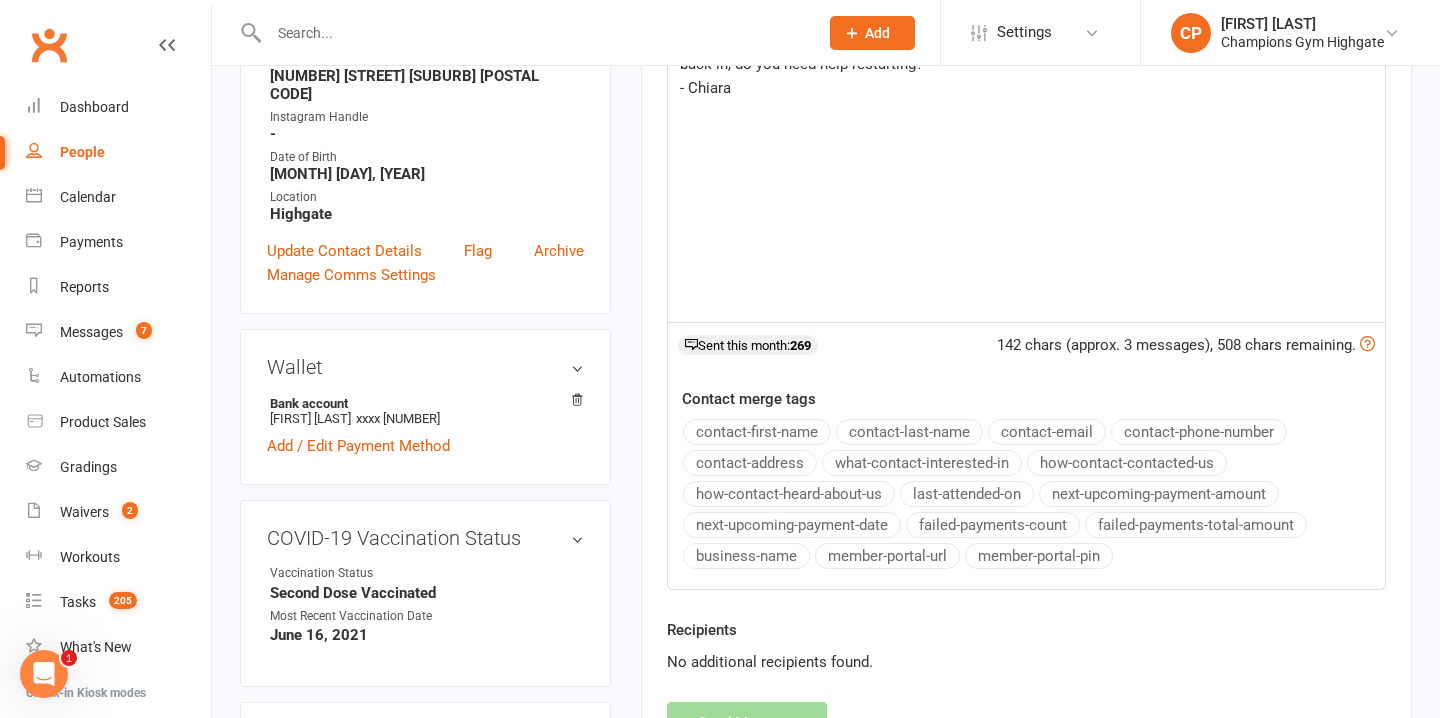 scroll, scrollTop: 0, scrollLeft: 0, axis: both 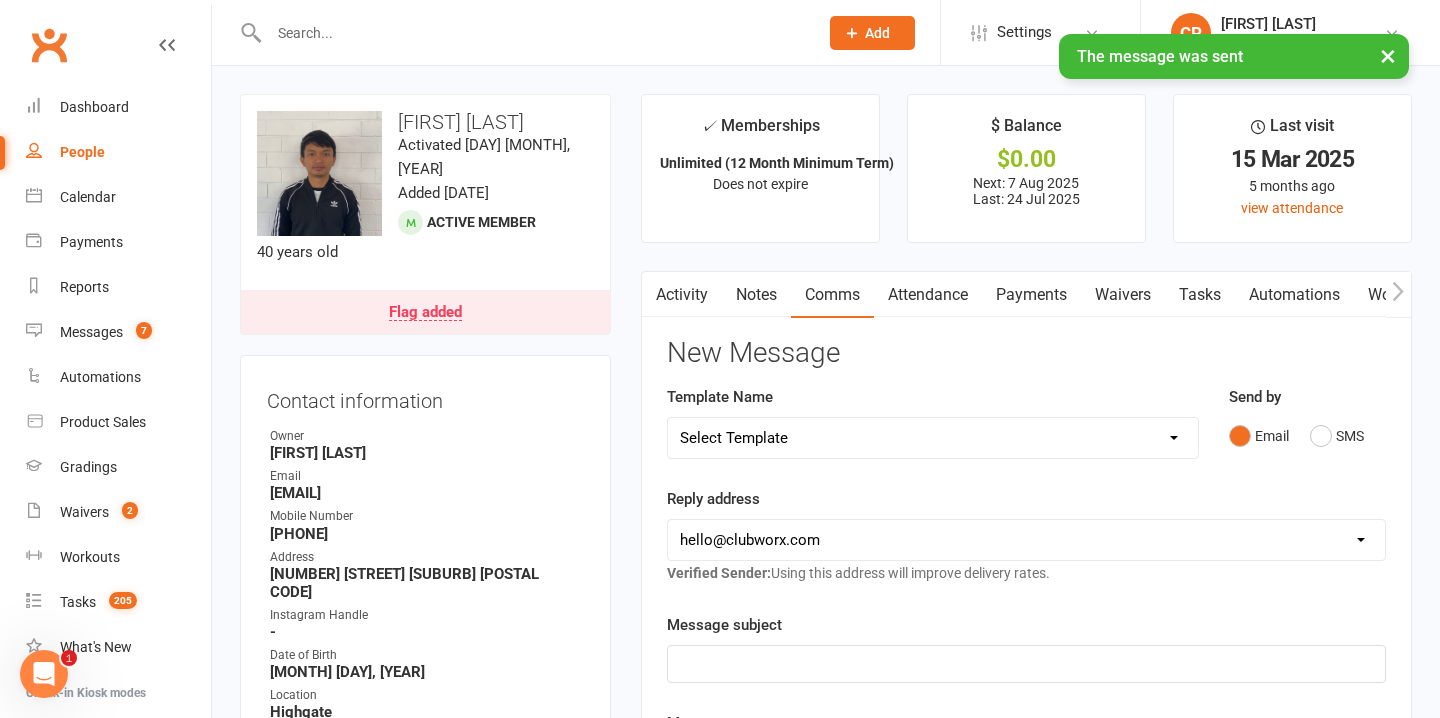 click on "Notes" at bounding box center (756, 295) 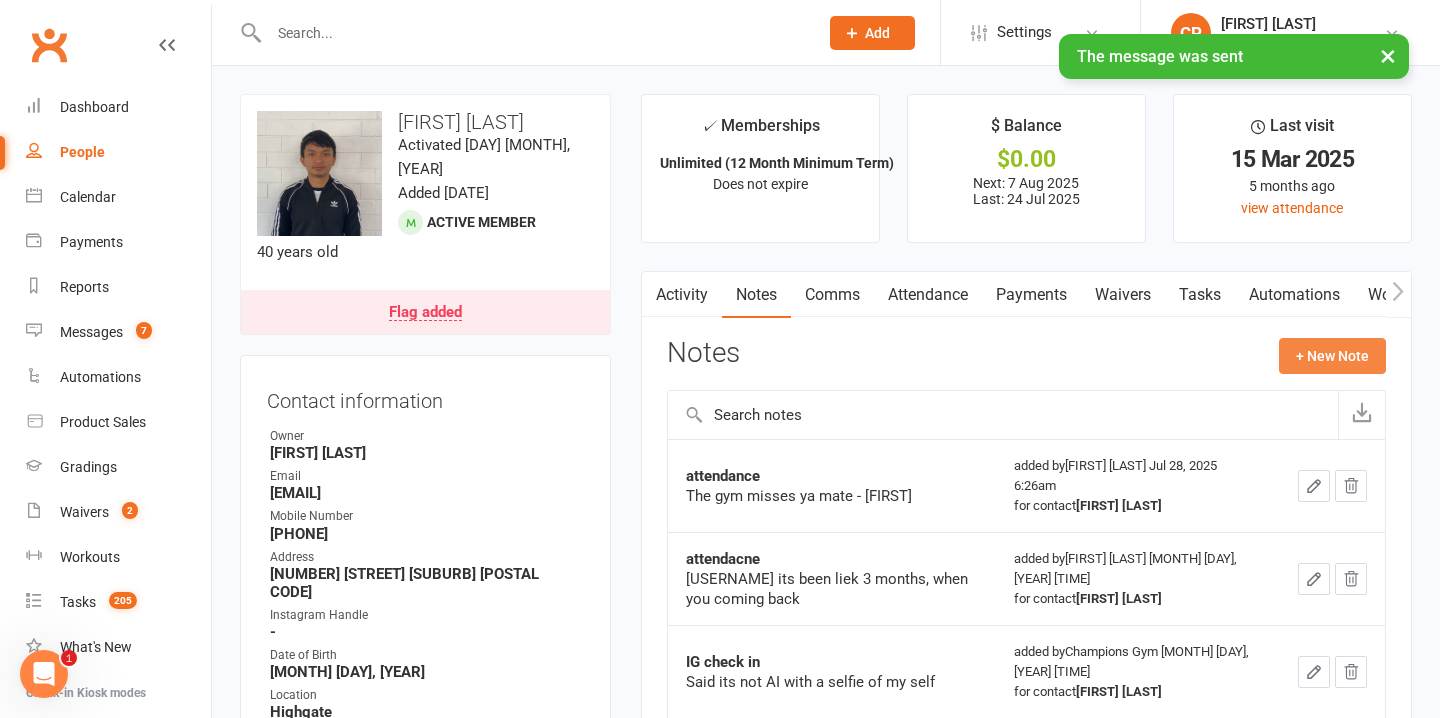 click on "+ New Note" at bounding box center (1332, 356) 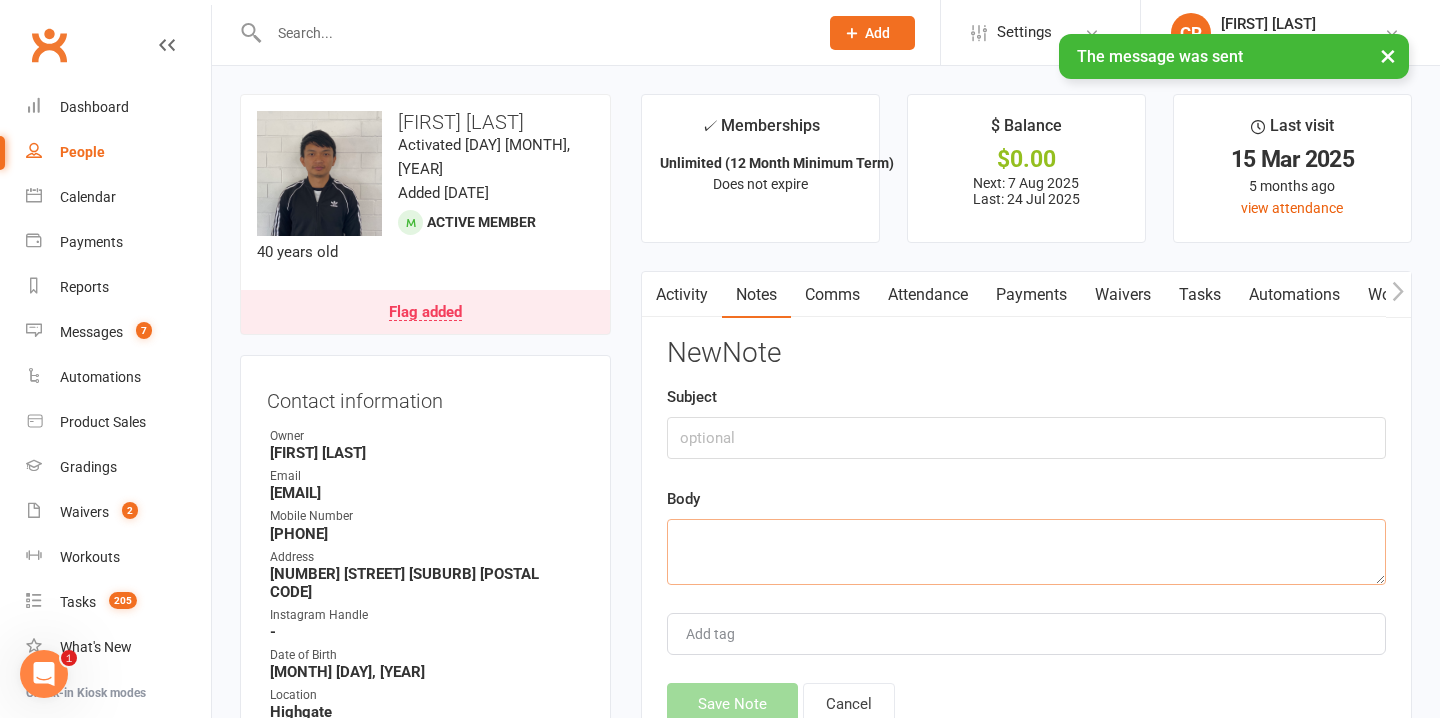 click at bounding box center [1026, 552] 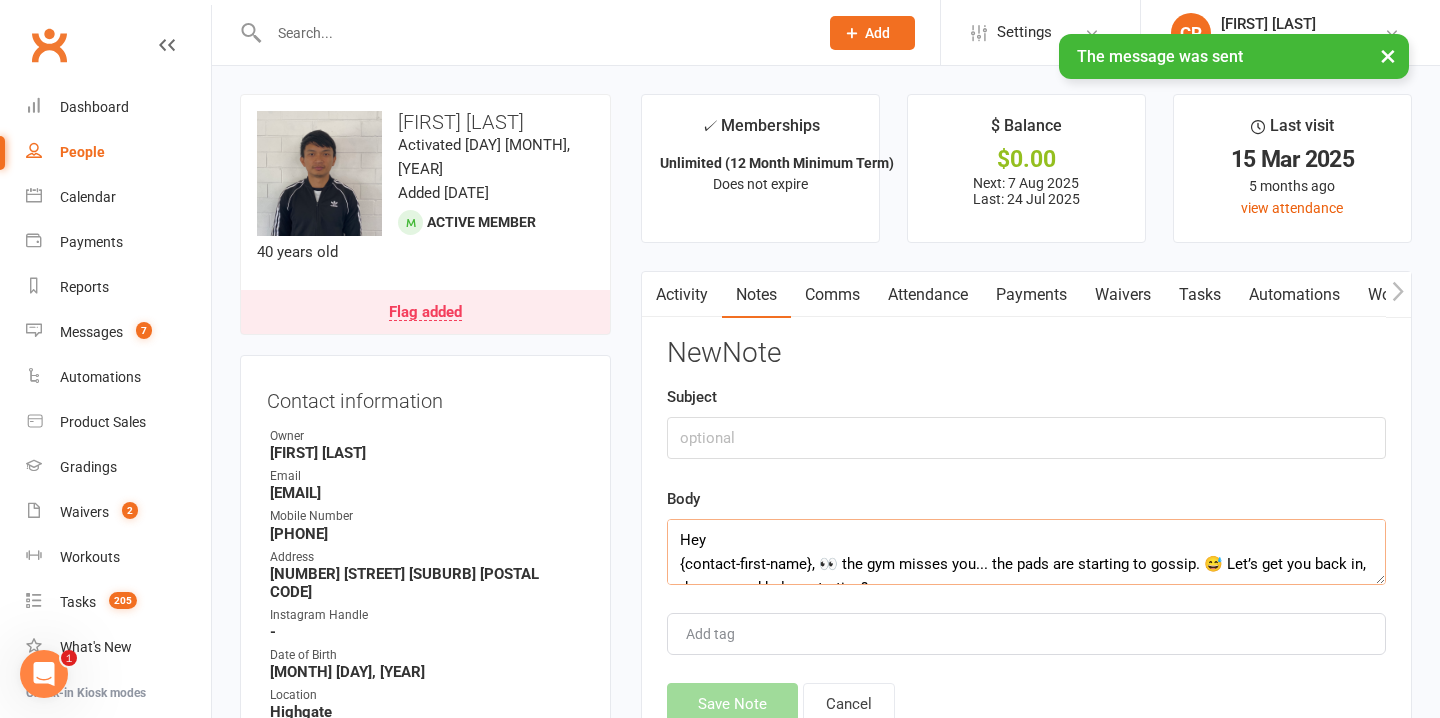 scroll, scrollTop: 60, scrollLeft: 0, axis: vertical 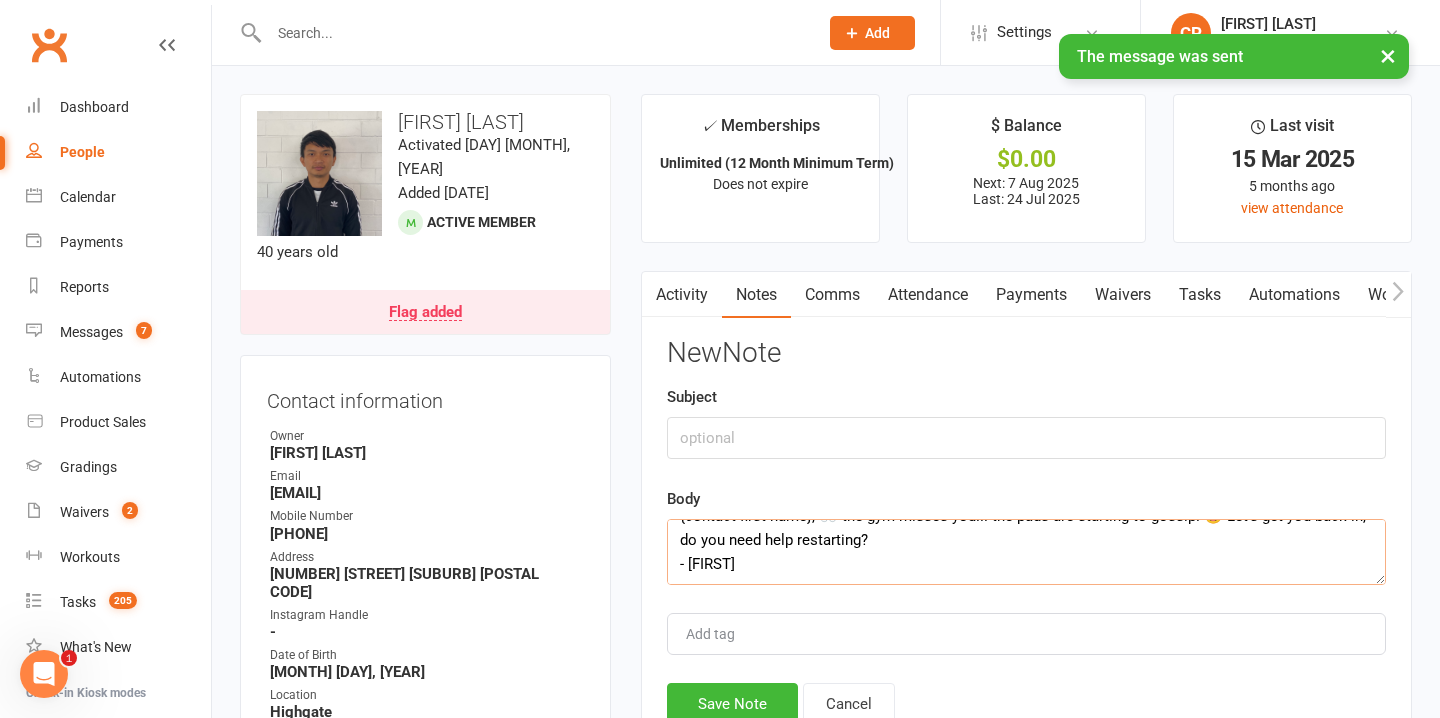 type on "Hey
{contact-first-name}, 👀 the gym misses you... the pads are starting to gossip. 😅 Let’s get you back in, do you need help restarting?
- Chiara" 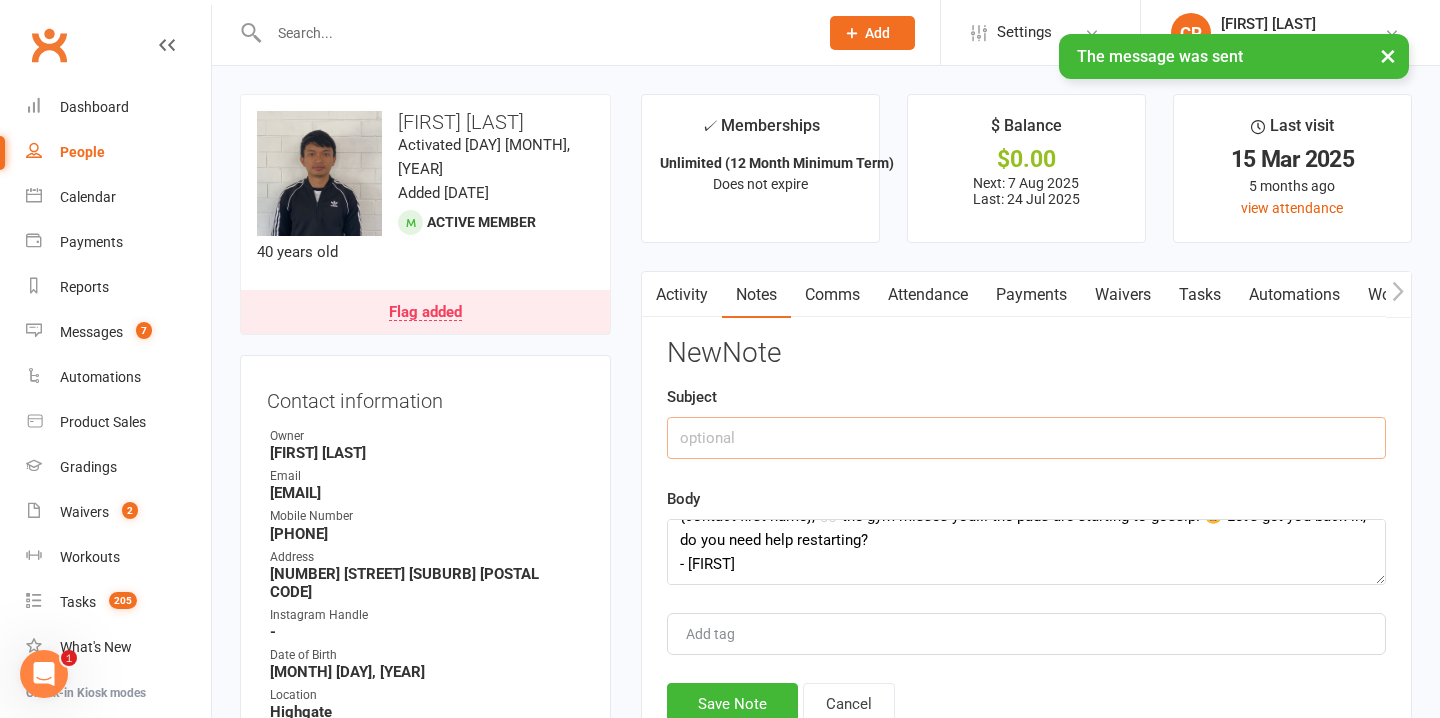 click at bounding box center [1026, 438] 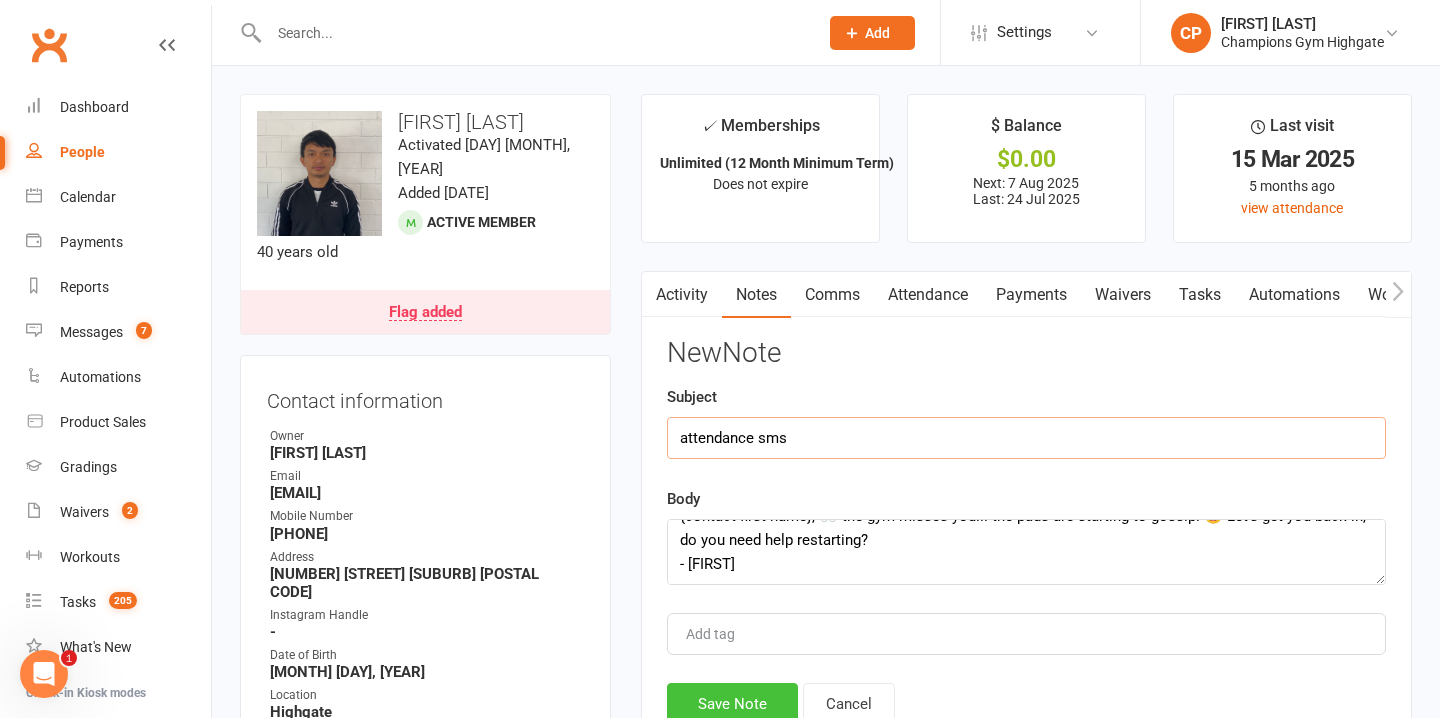 type on "attendance sms" 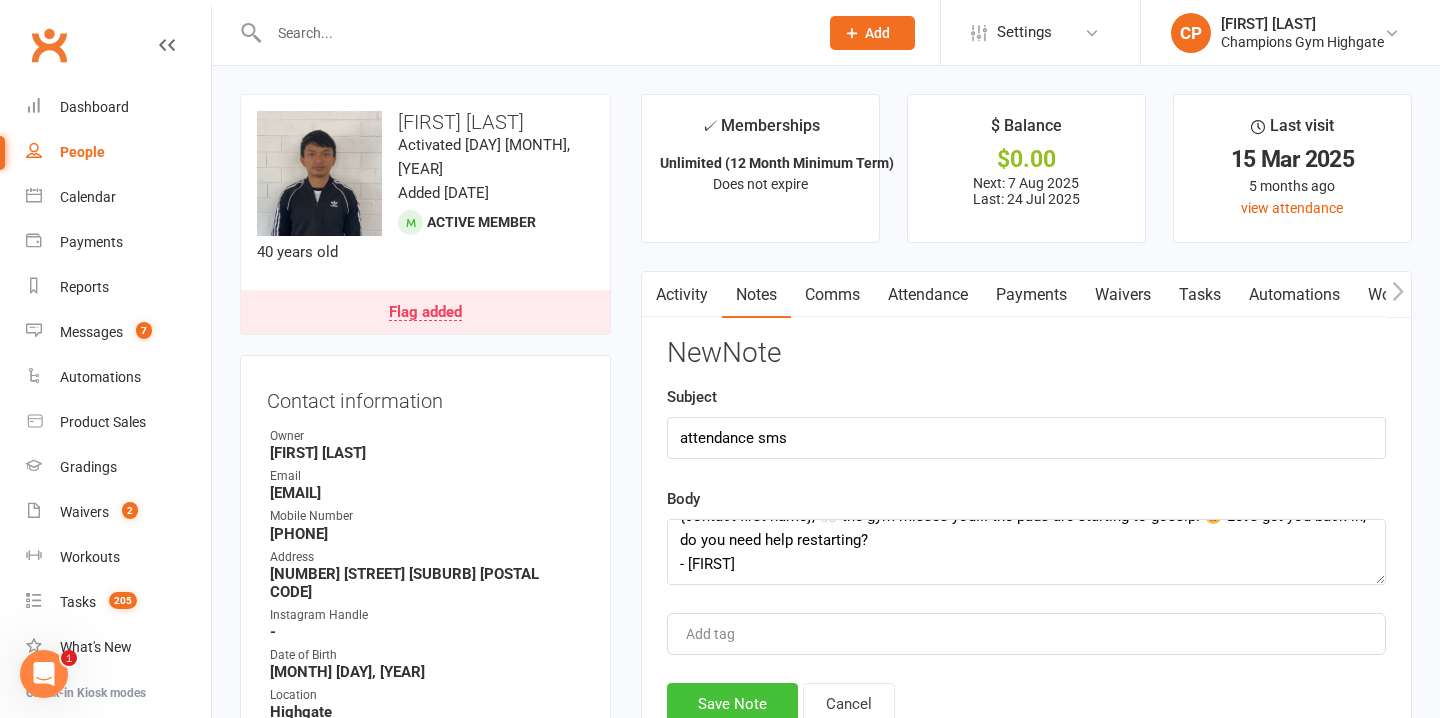 click on "Save Note" at bounding box center [732, 704] 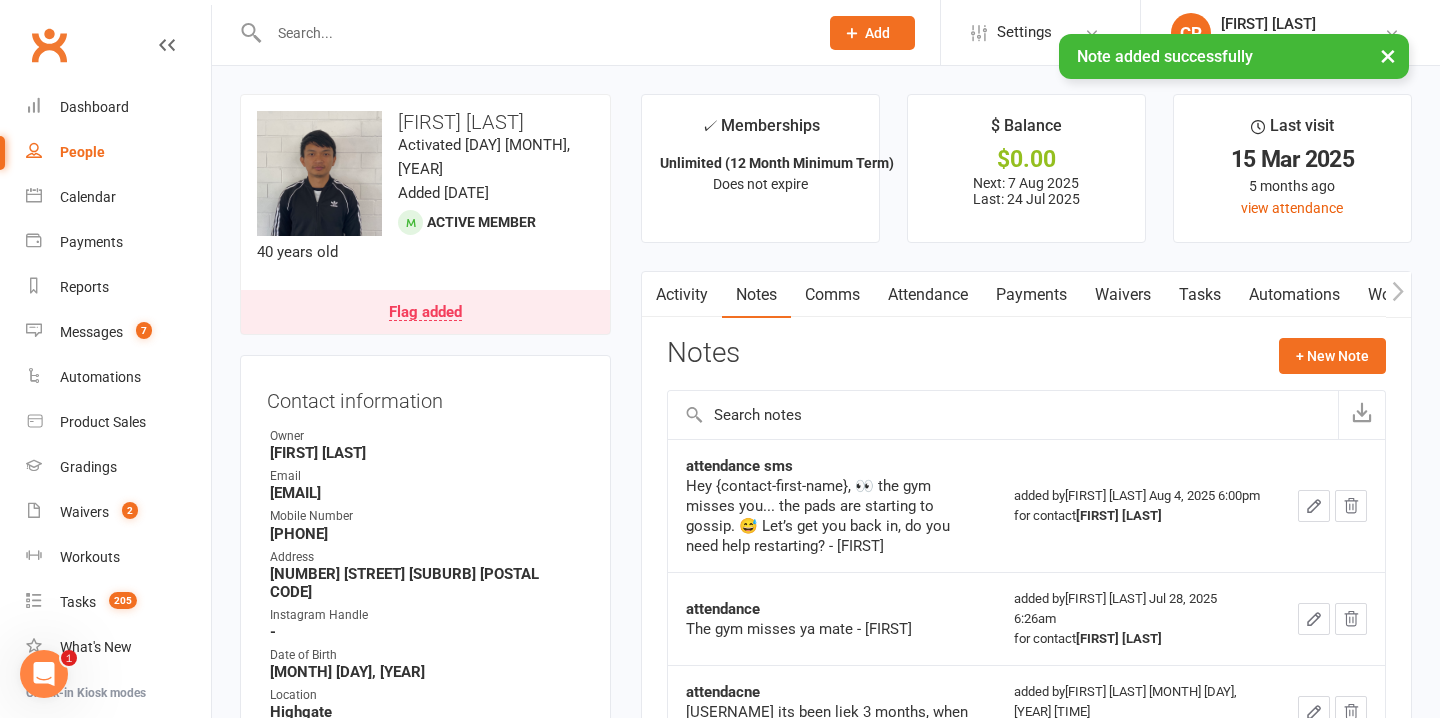 click at bounding box center (533, 33) 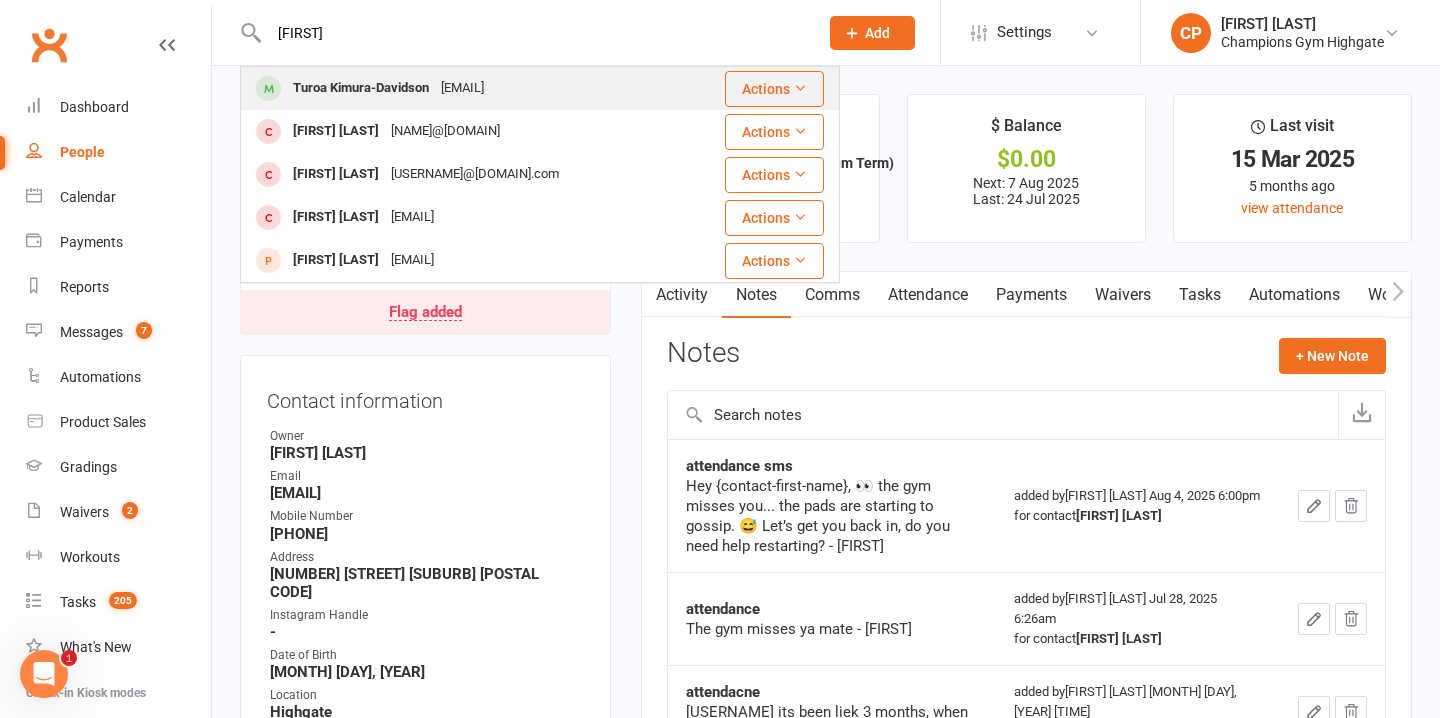 type on "turoa" 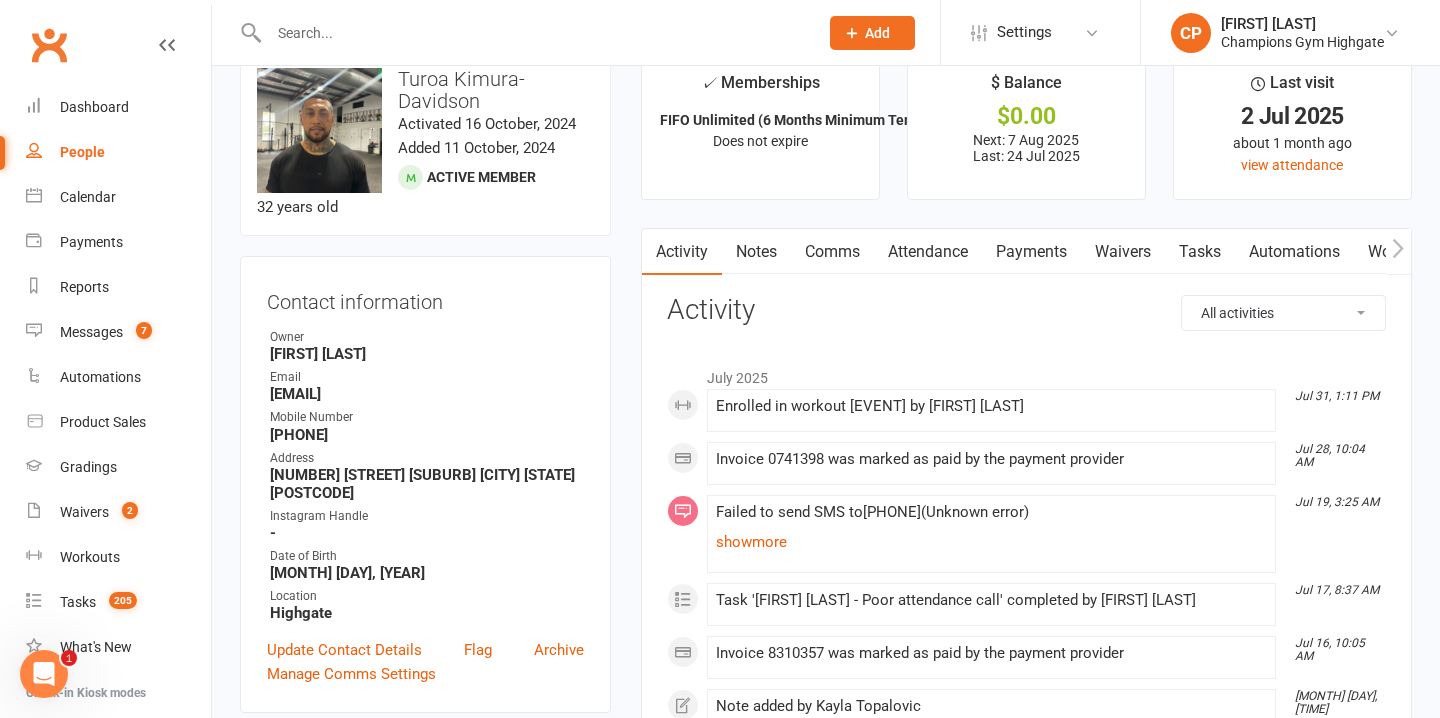 scroll, scrollTop: 7, scrollLeft: 0, axis: vertical 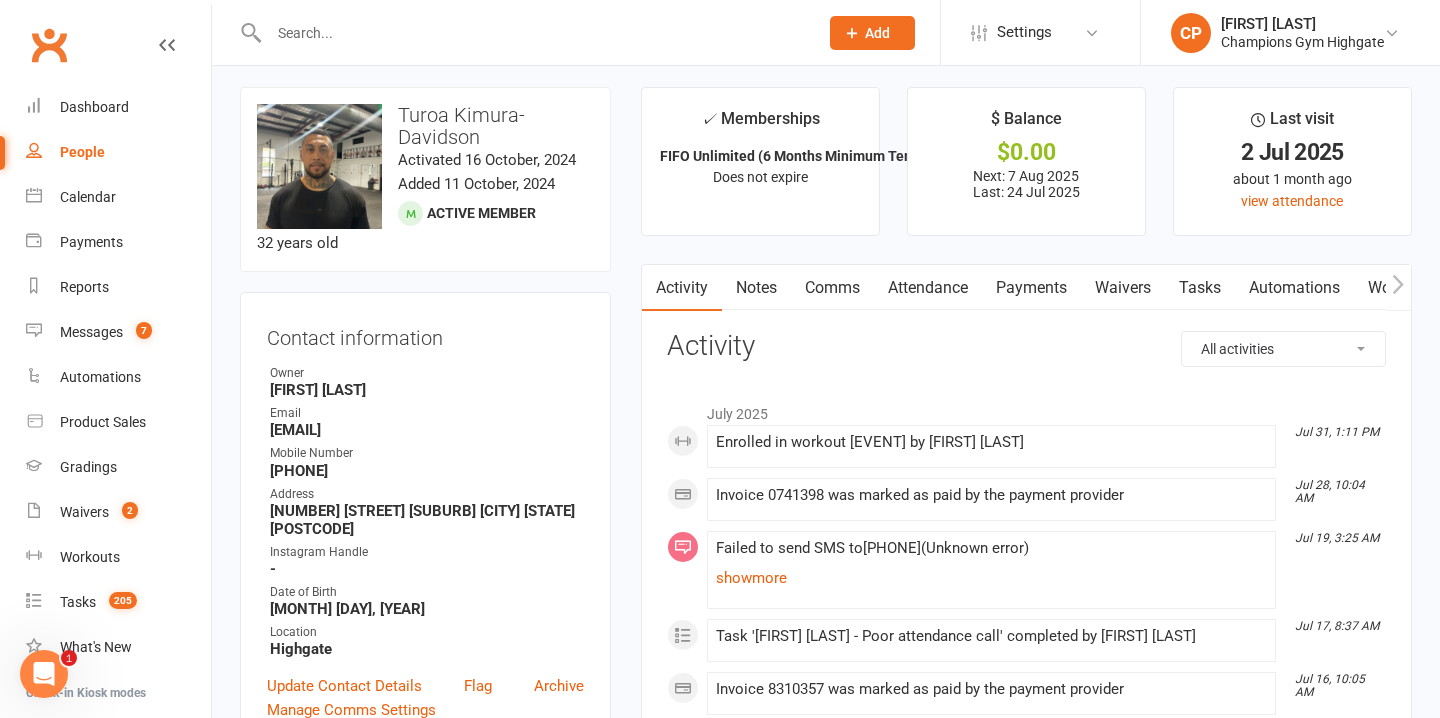 click on "Comms" at bounding box center [832, 288] 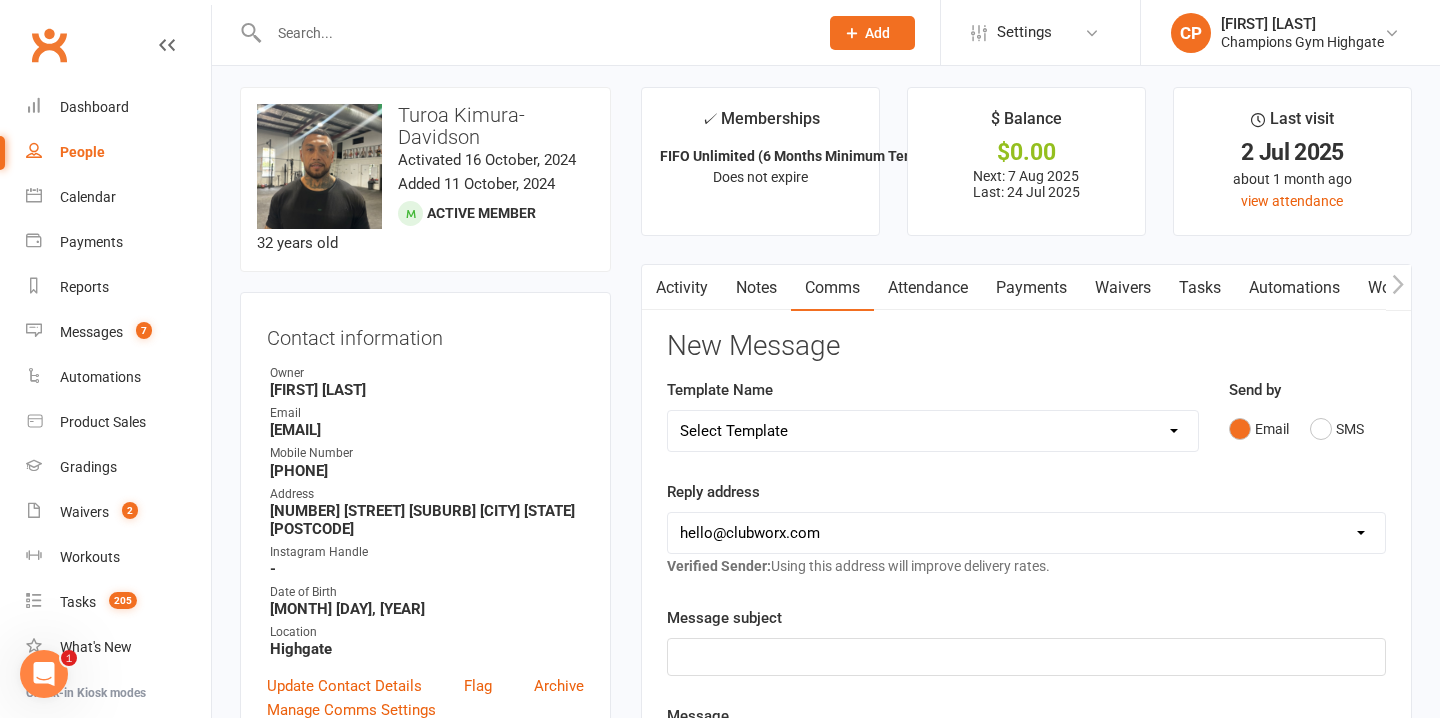 click on "Notes" at bounding box center [756, 288] 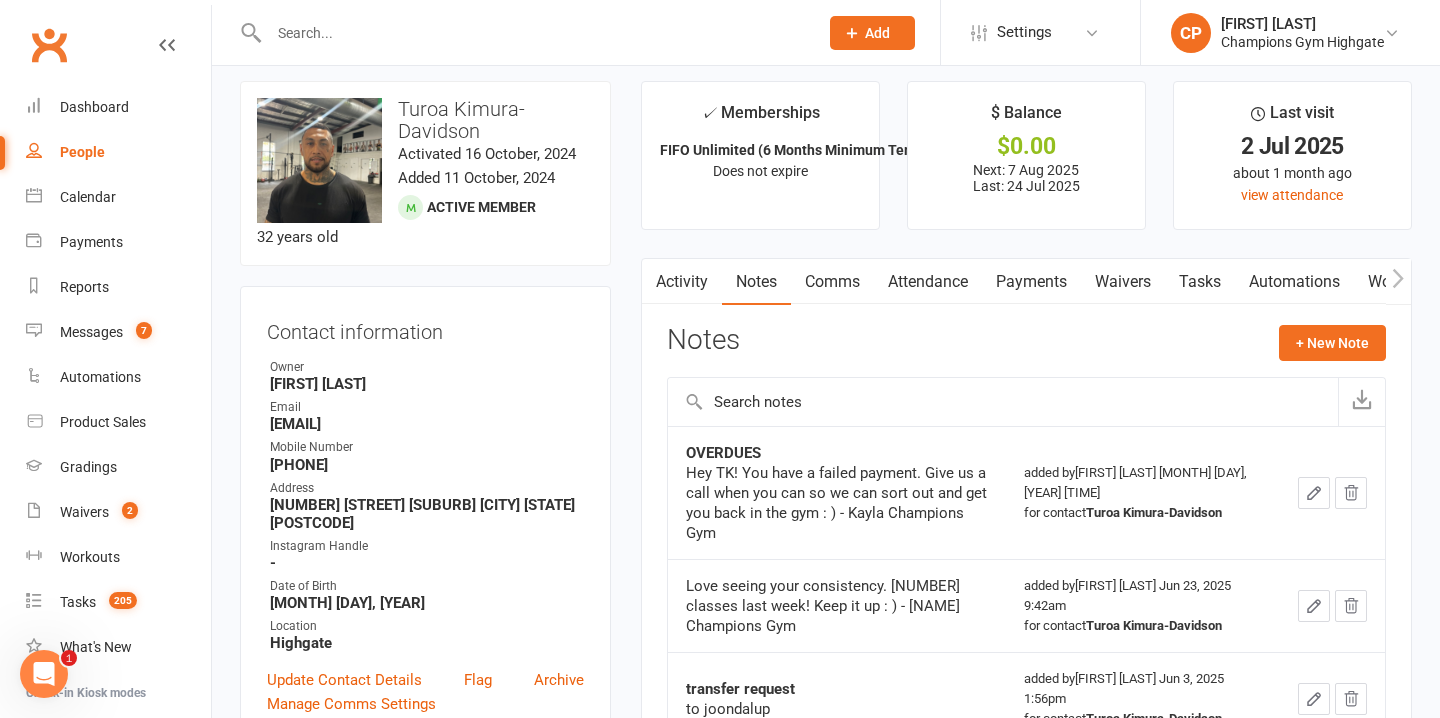 scroll, scrollTop: 0, scrollLeft: 0, axis: both 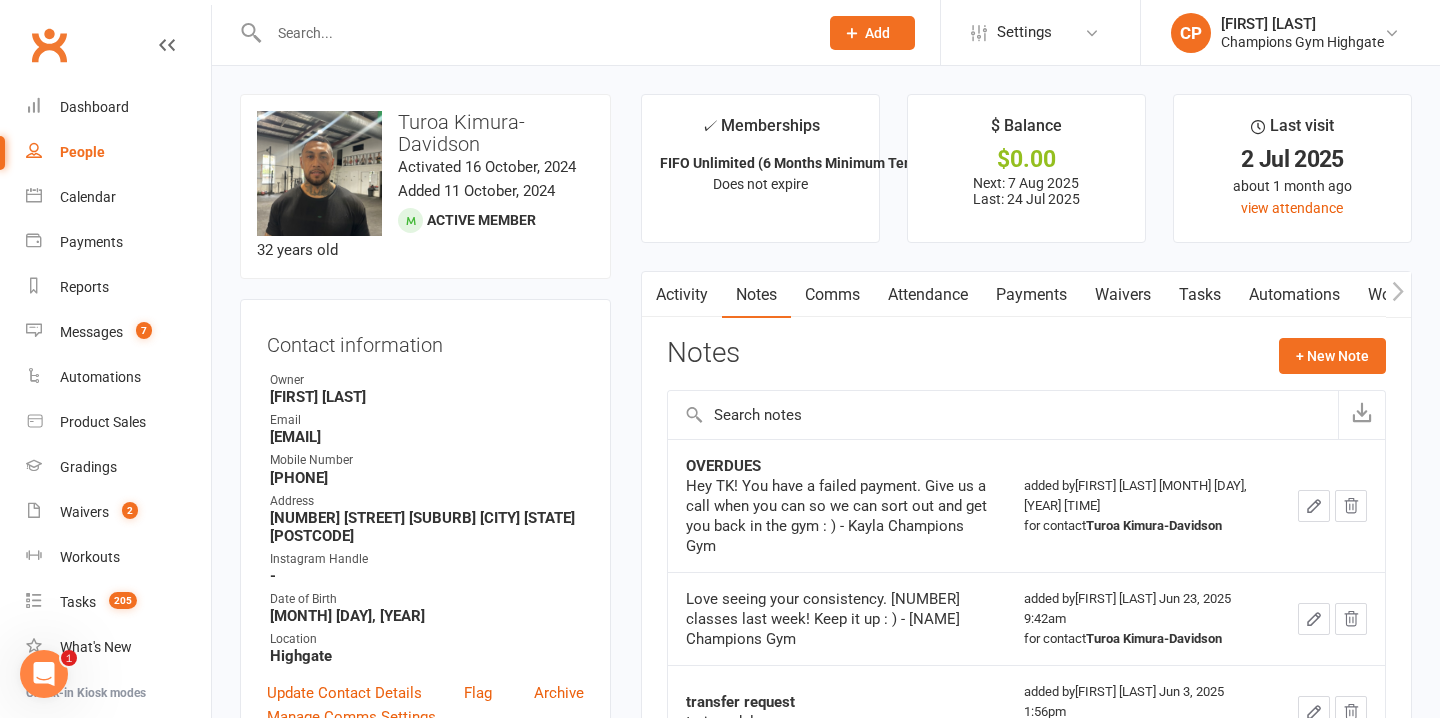 click on "Comms" at bounding box center (832, 295) 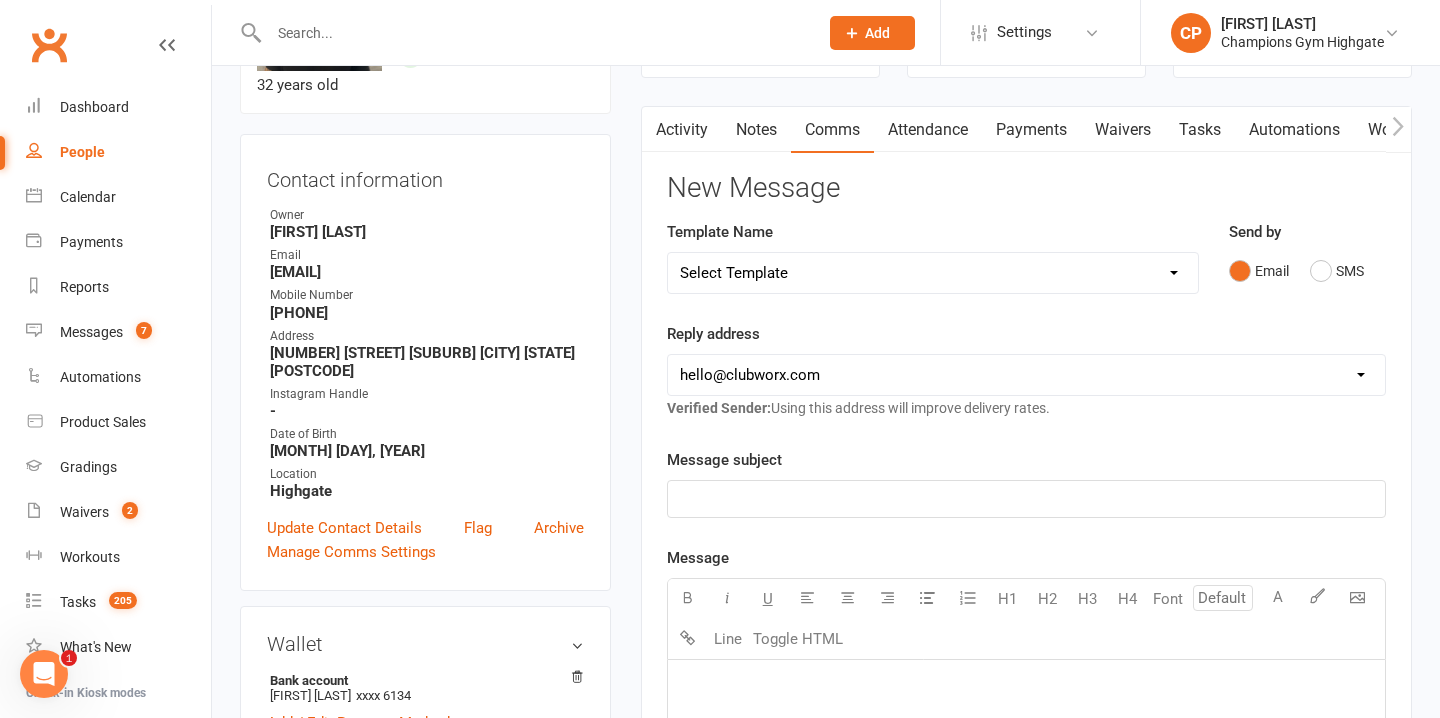scroll, scrollTop: 168, scrollLeft: 0, axis: vertical 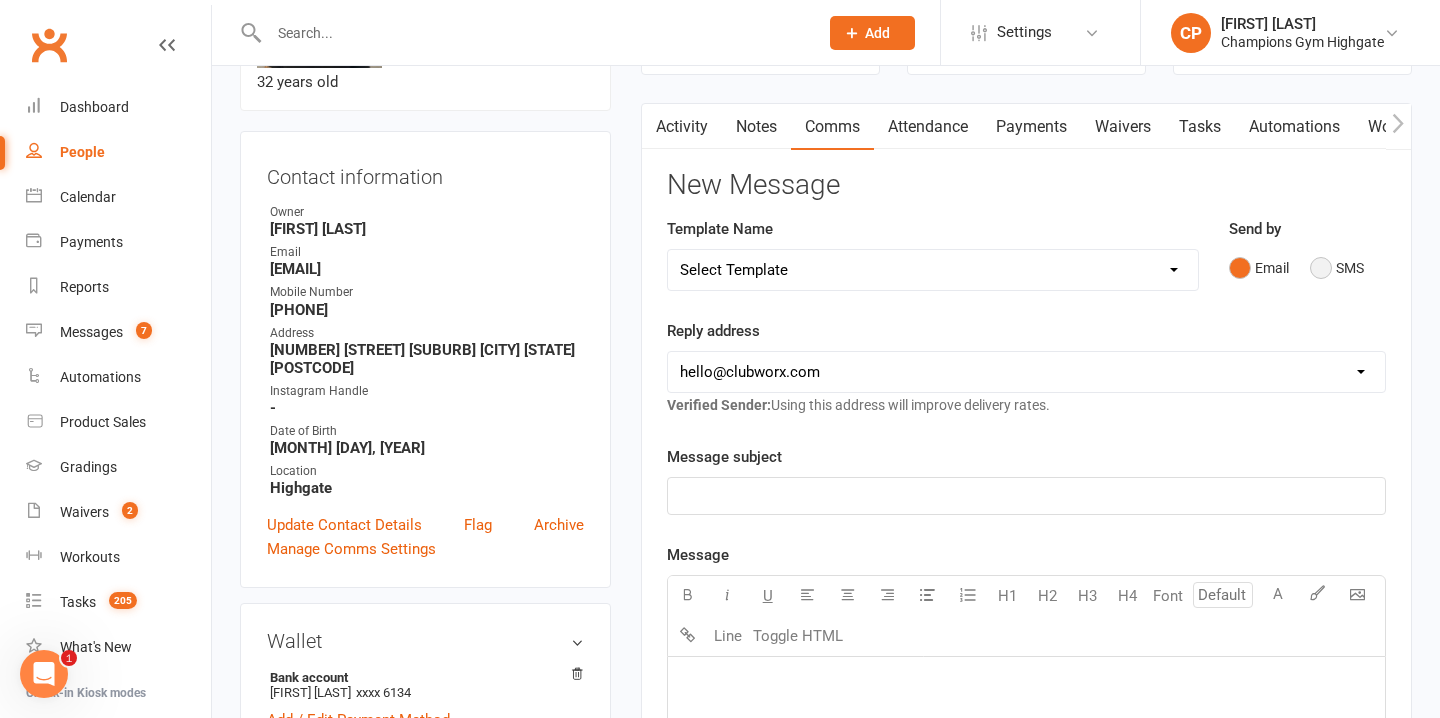 click on "SMS" at bounding box center (1337, 268) 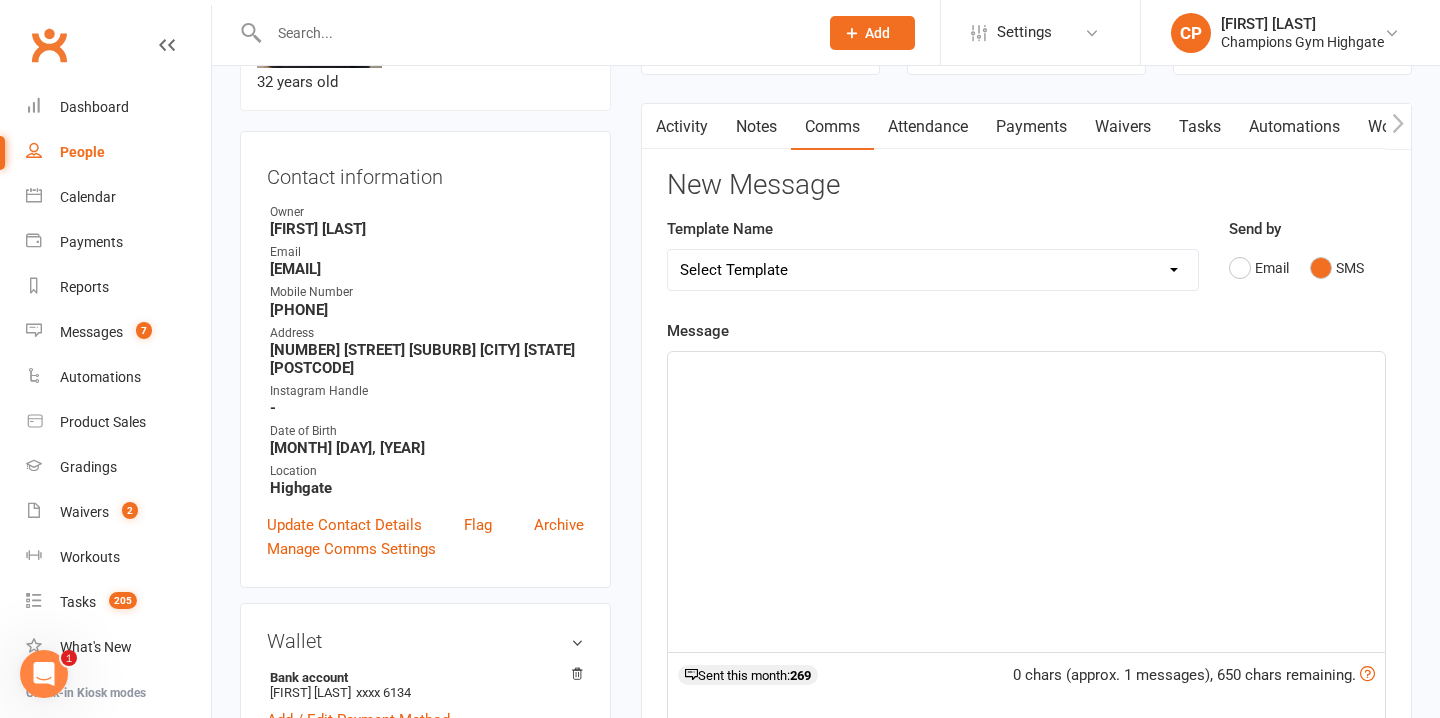 click on "﻿" 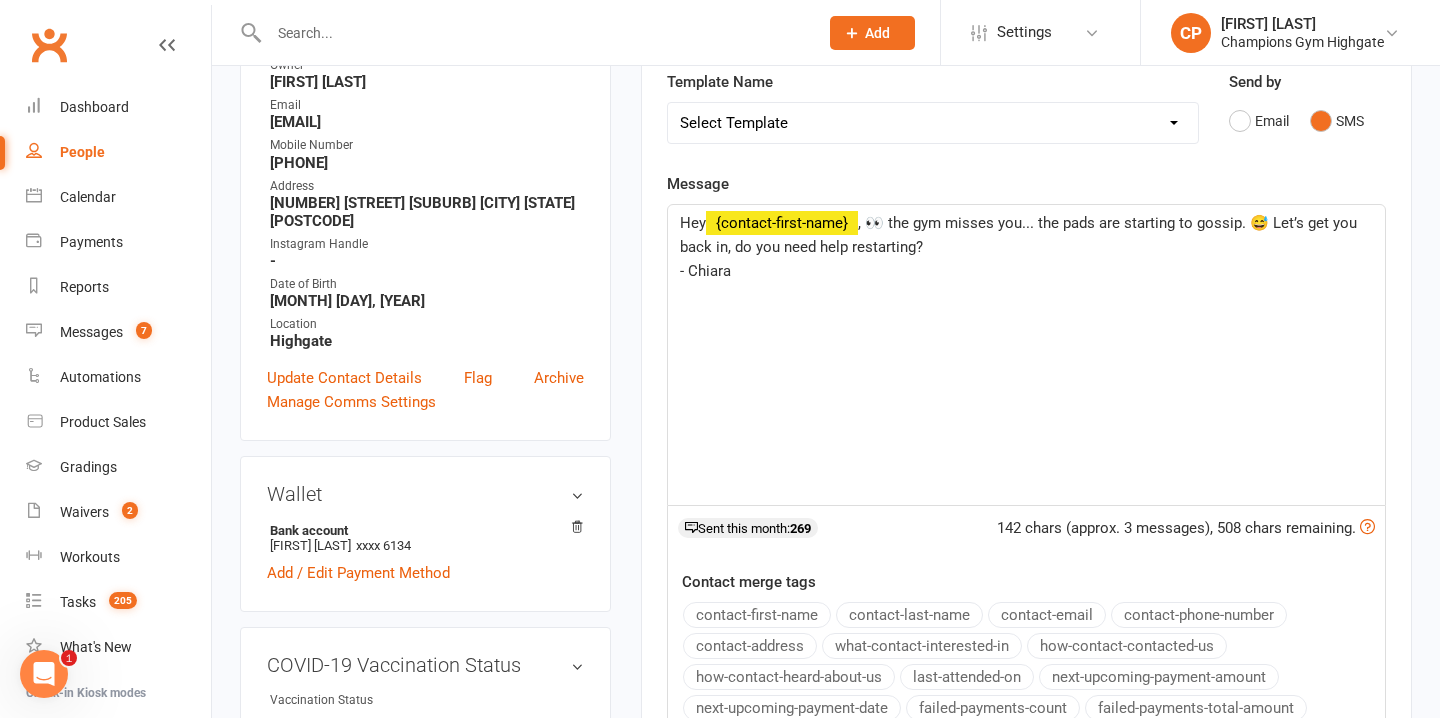 scroll, scrollTop: 337, scrollLeft: 0, axis: vertical 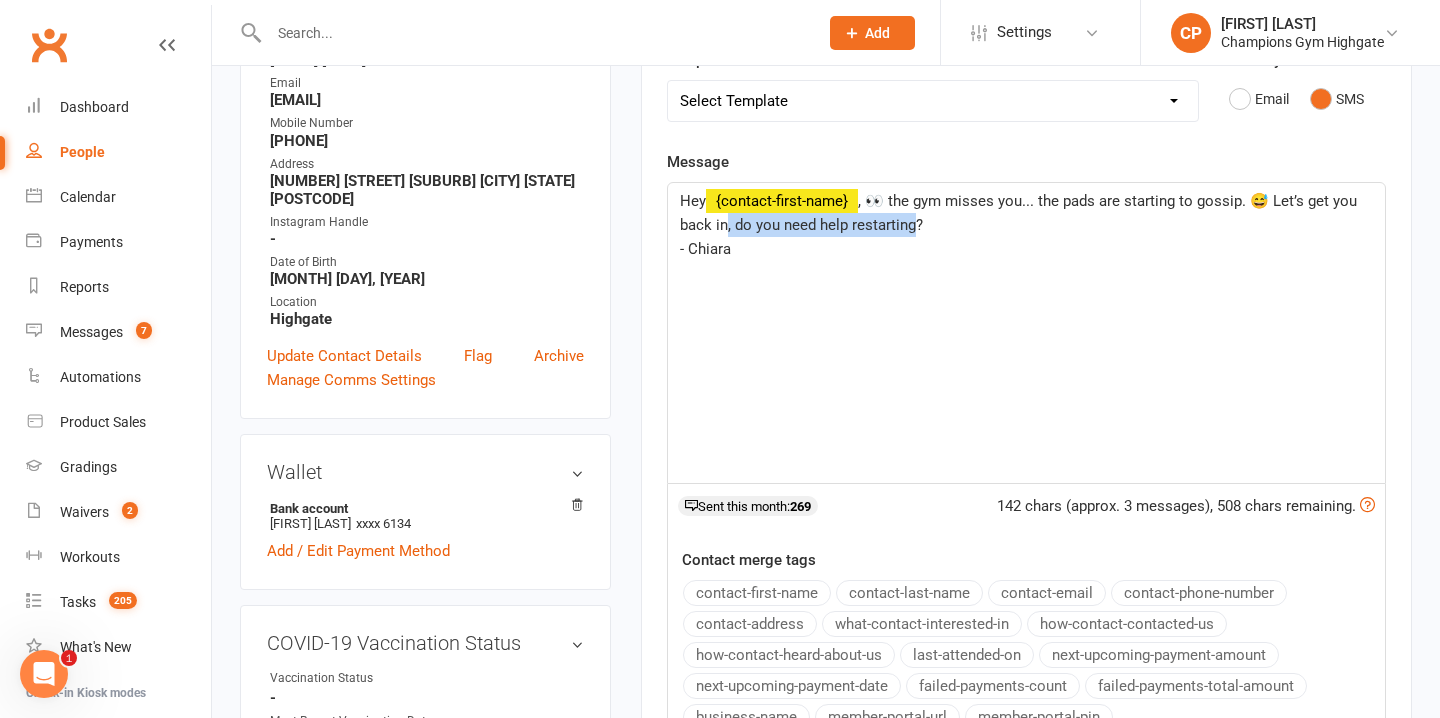 drag, startPoint x: 916, startPoint y: 228, endPoint x: 728, endPoint y: 229, distance: 188.00266 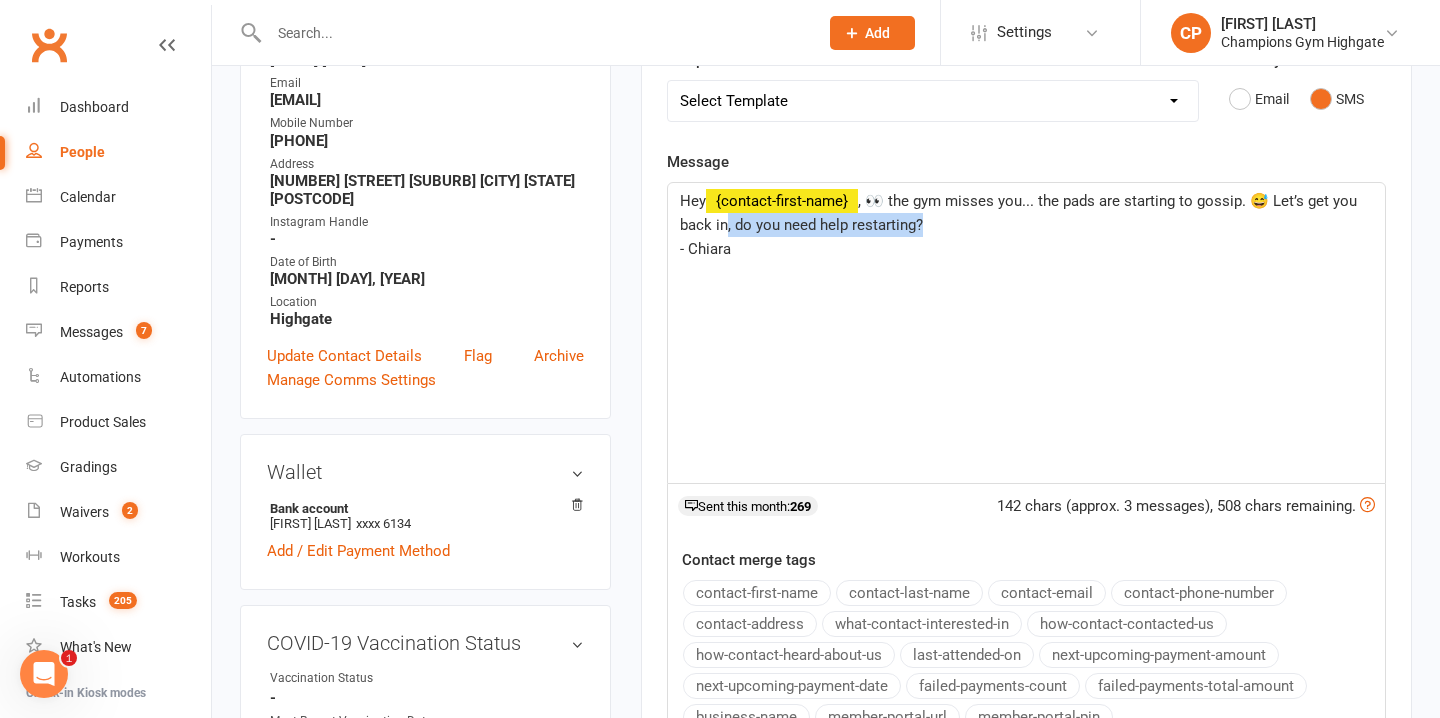 drag, startPoint x: 941, startPoint y: 228, endPoint x: 723, endPoint y: 231, distance: 218.02065 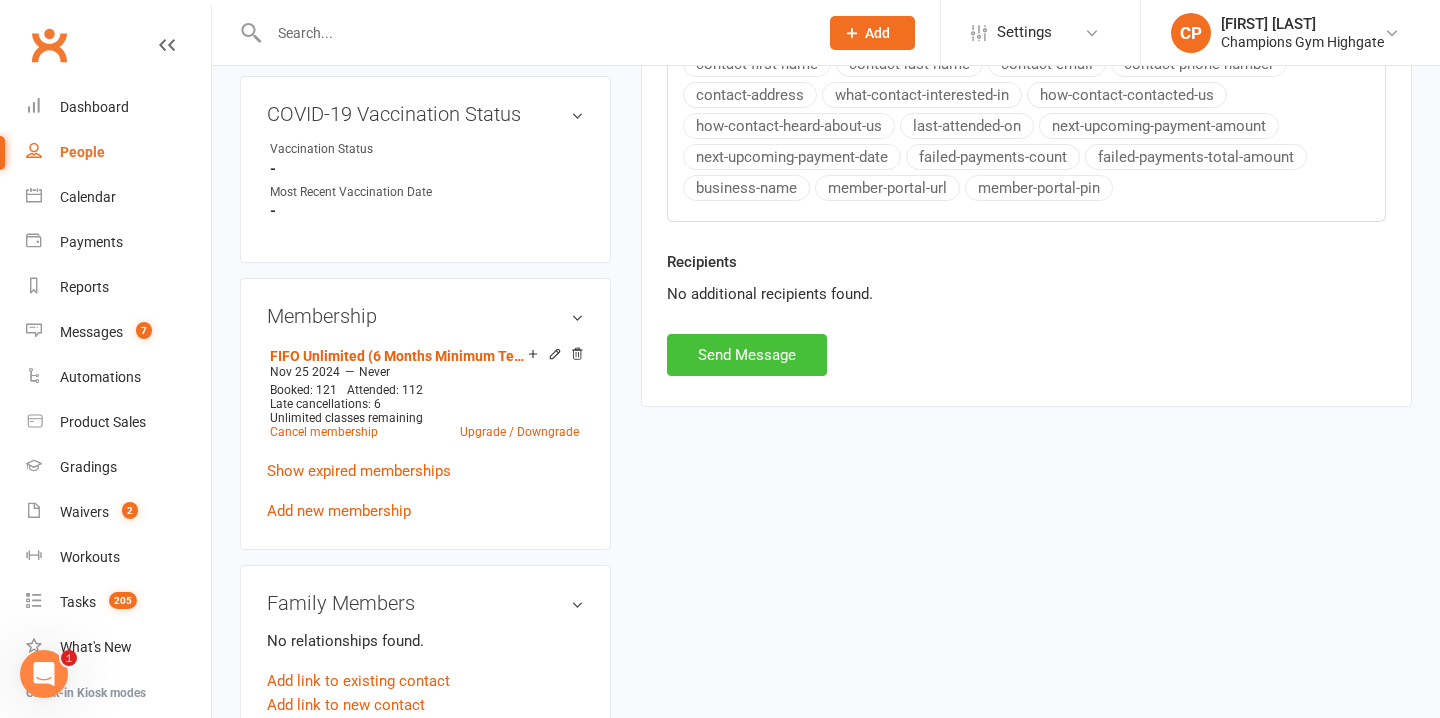 click on "Send Message" at bounding box center (747, 355) 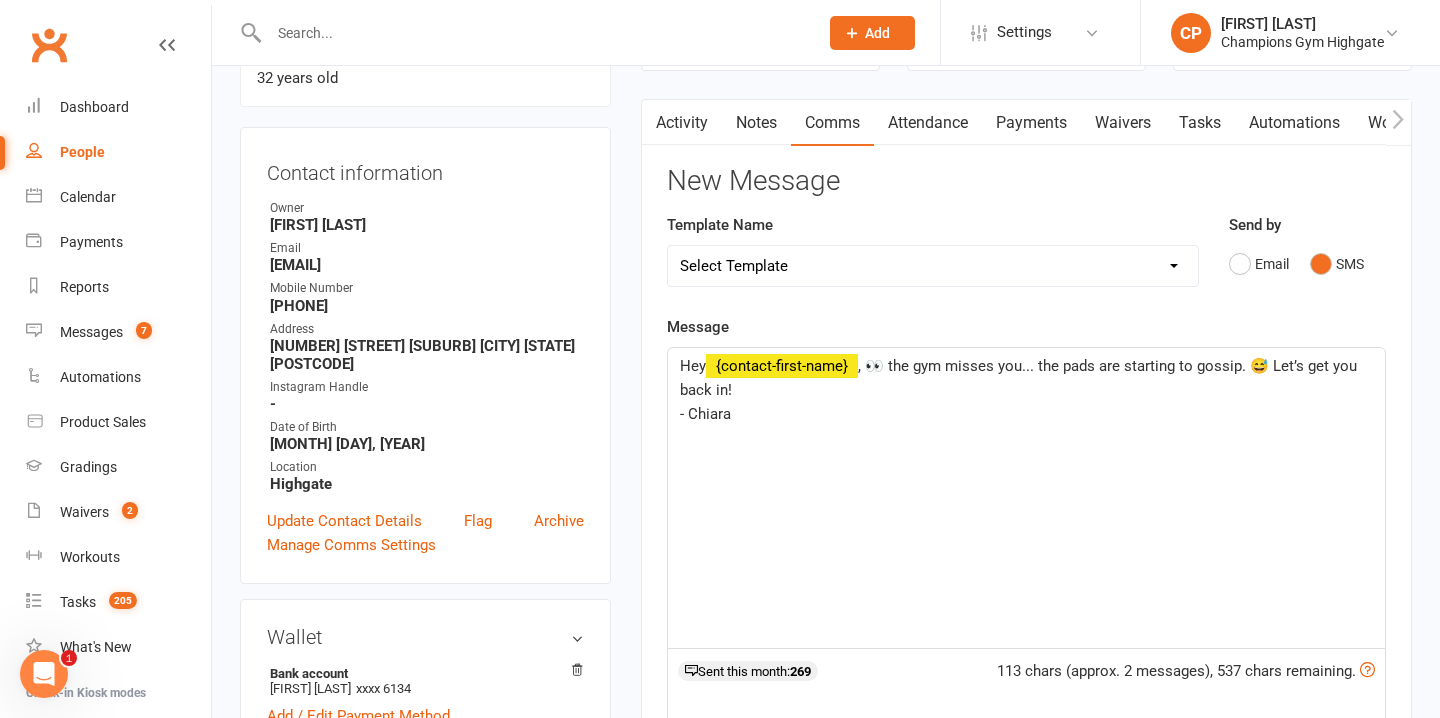 scroll, scrollTop: 0, scrollLeft: 0, axis: both 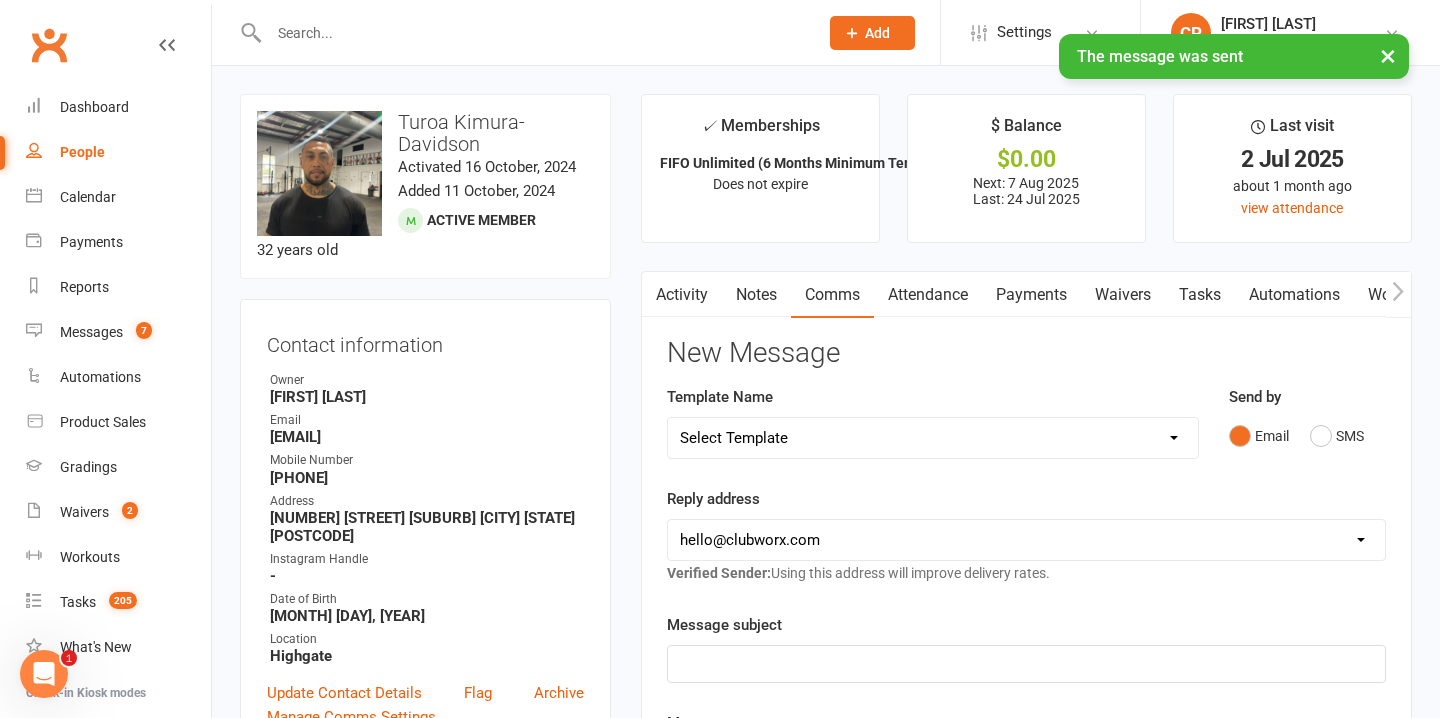 click on "× The message was sent" at bounding box center (707, 34) 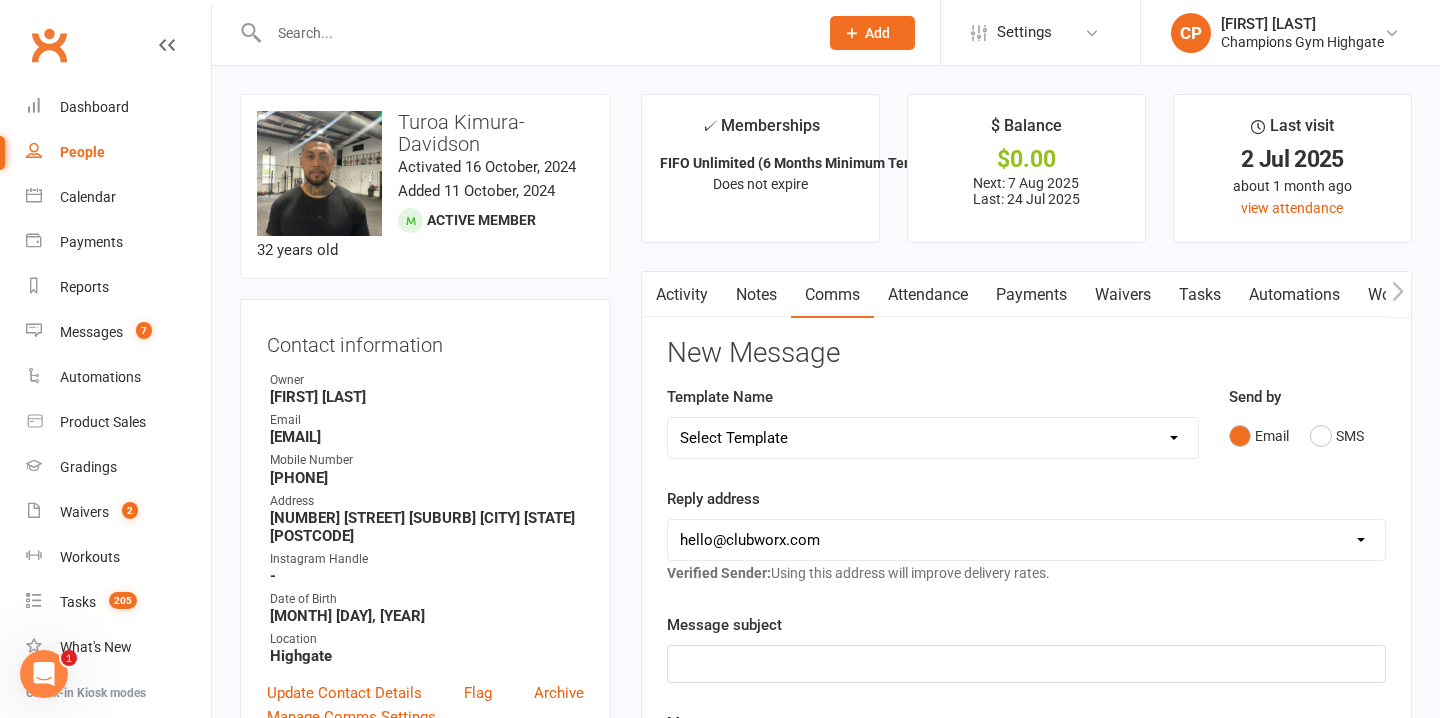 click at bounding box center (533, 33) 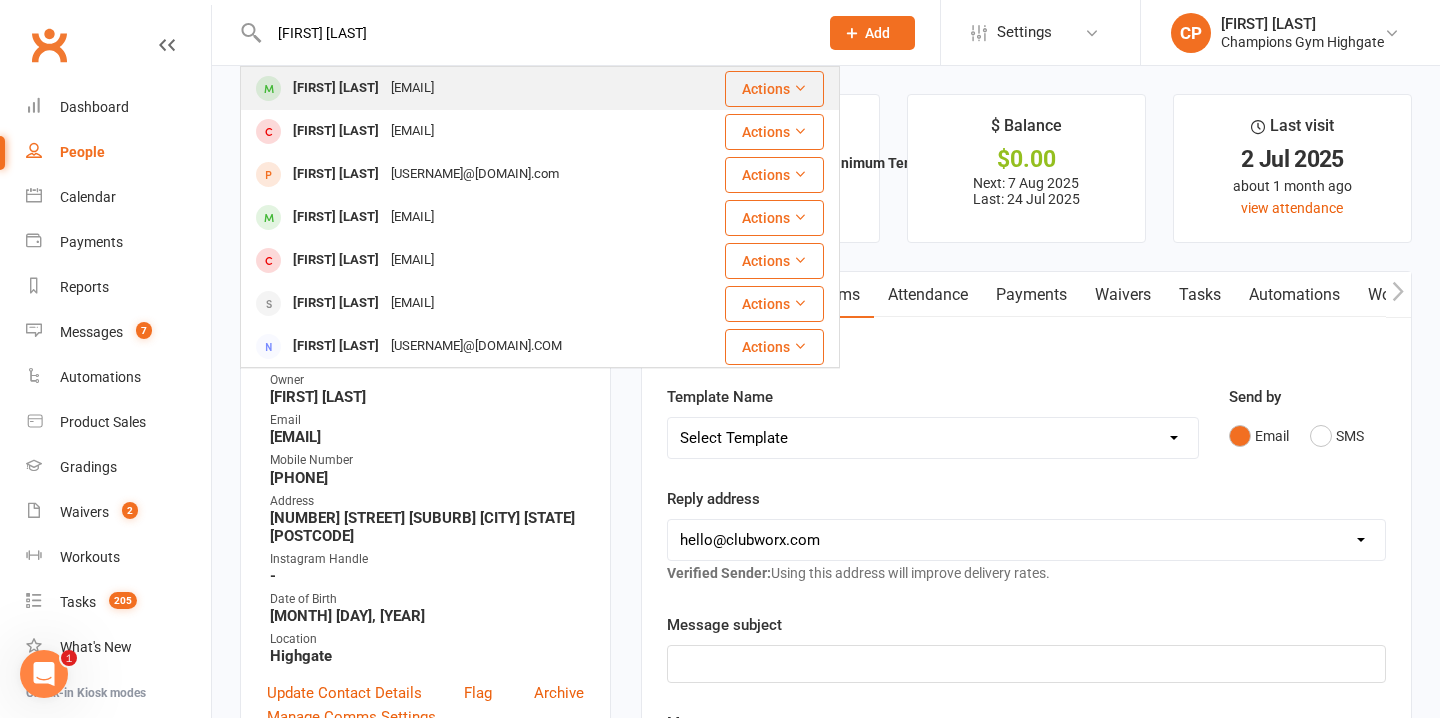type on "alex baldwin" 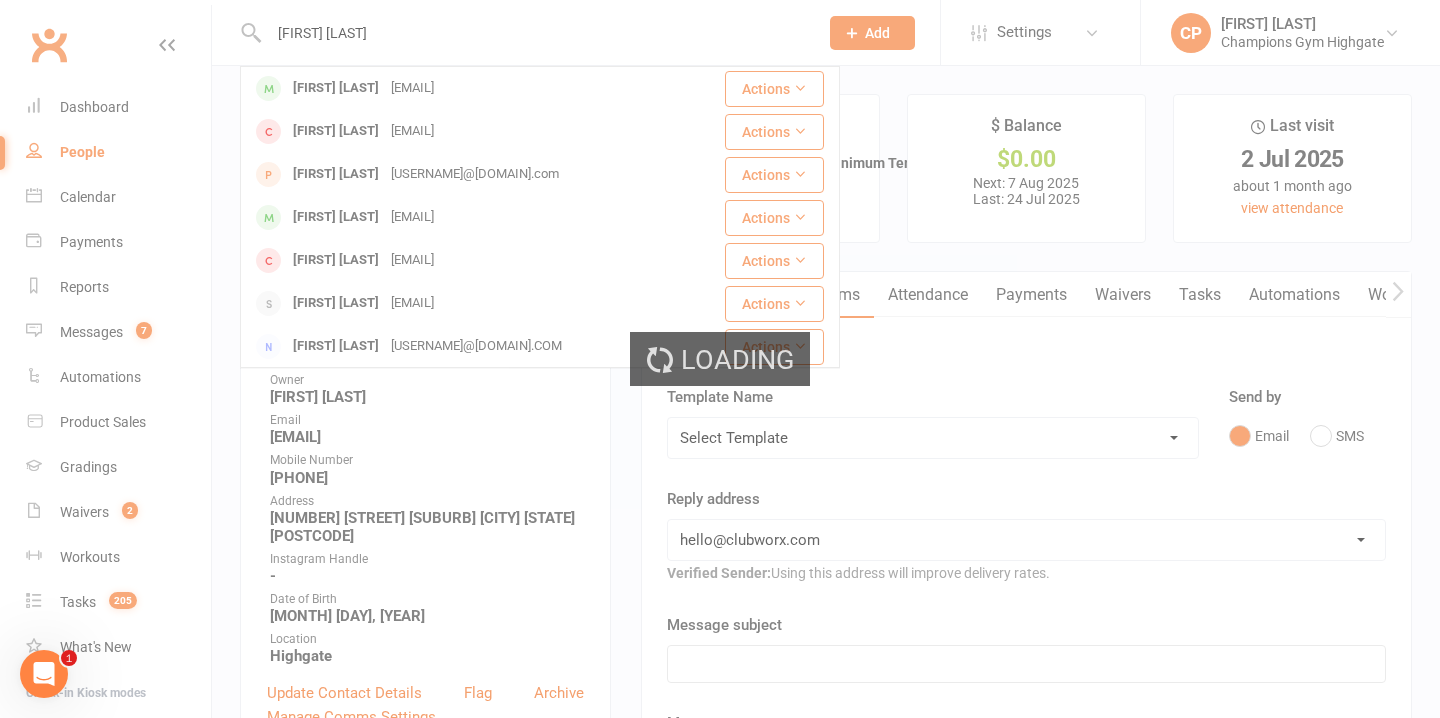 type 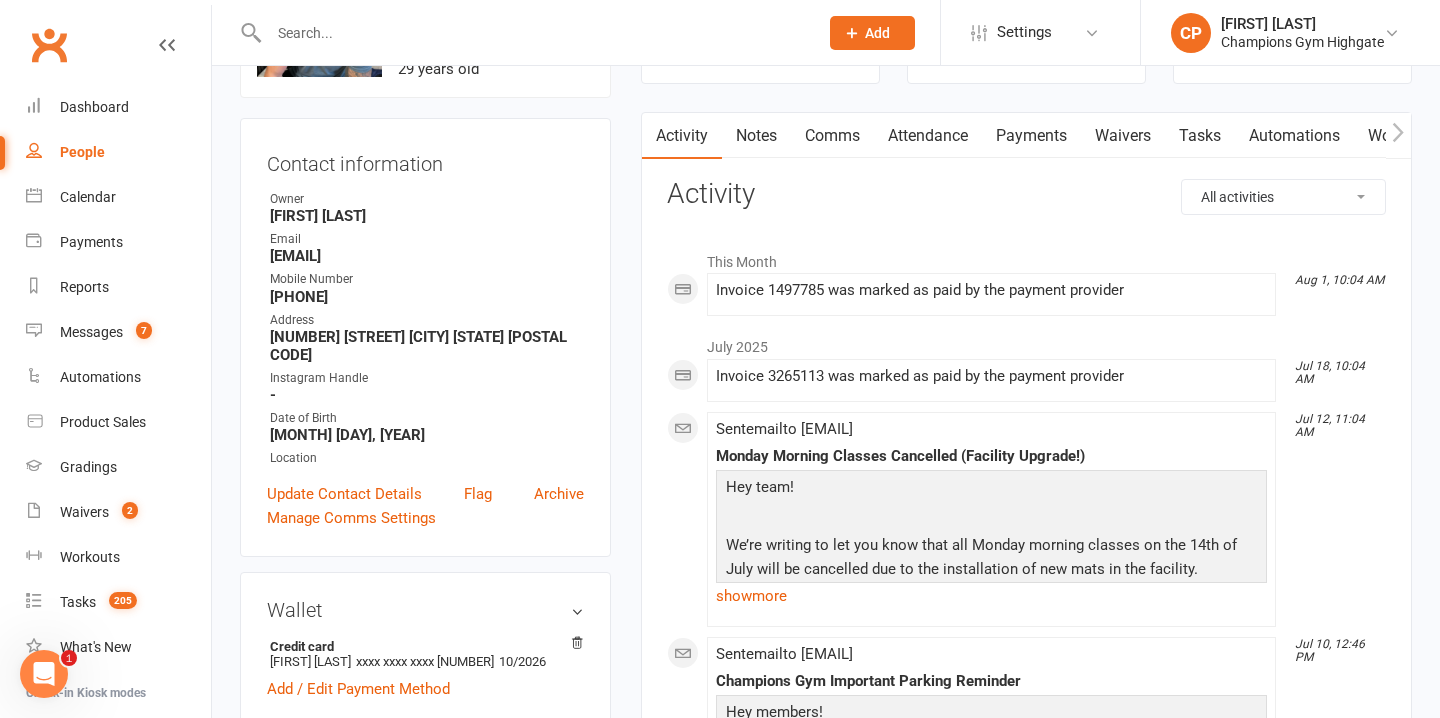 scroll, scrollTop: 42, scrollLeft: 0, axis: vertical 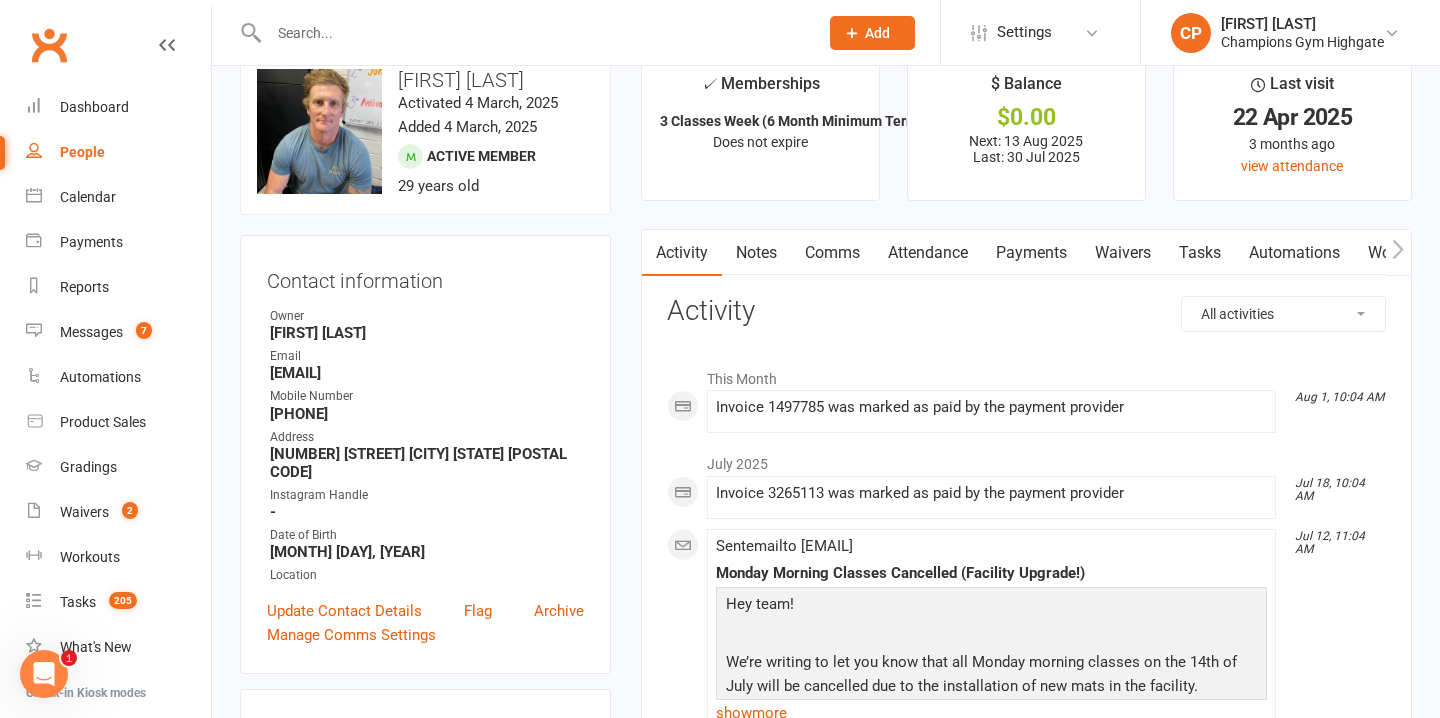 click on "Notes" at bounding box center (756, 253) 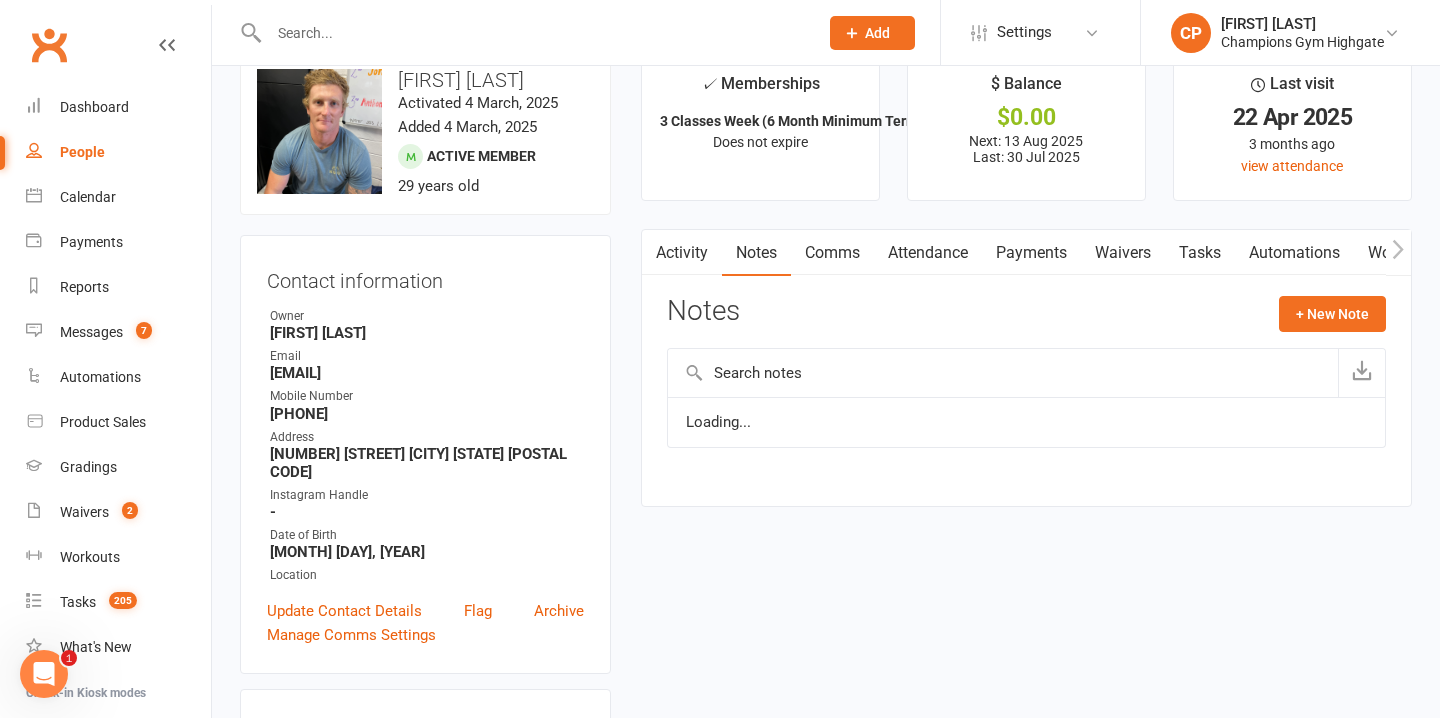 scroll, scrollTop: 102, scrollLeft: 0, axis: vertical 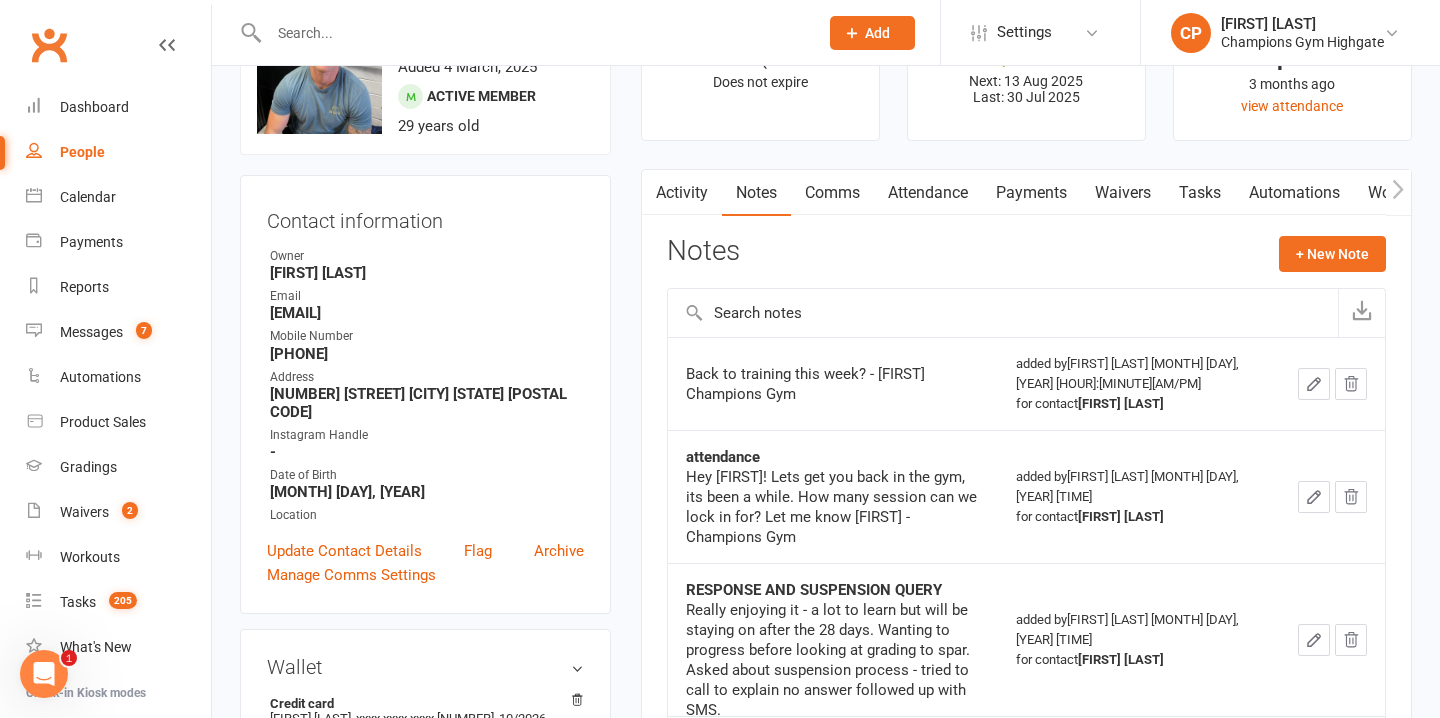 click on "Comms" at bounding box center (832, 193) 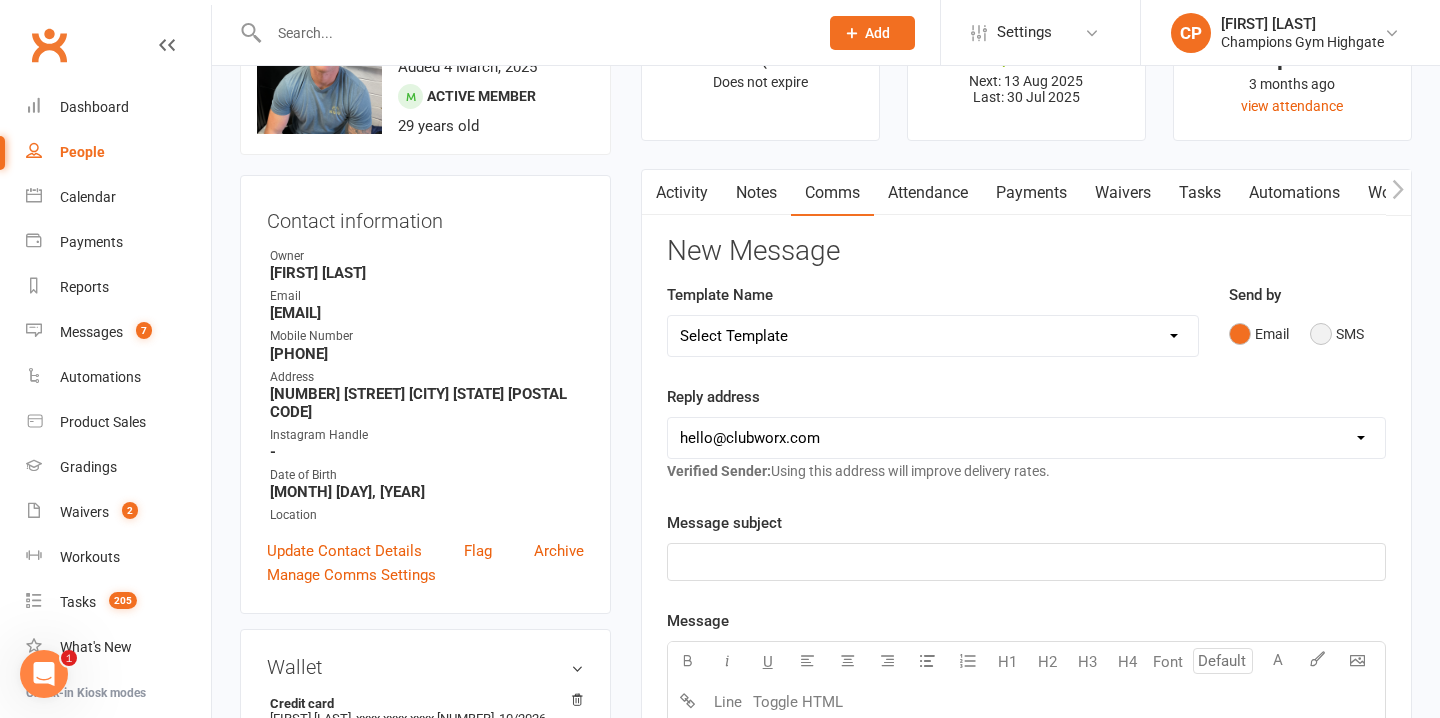 click on "SMS" at bounding box center (1337, 334) 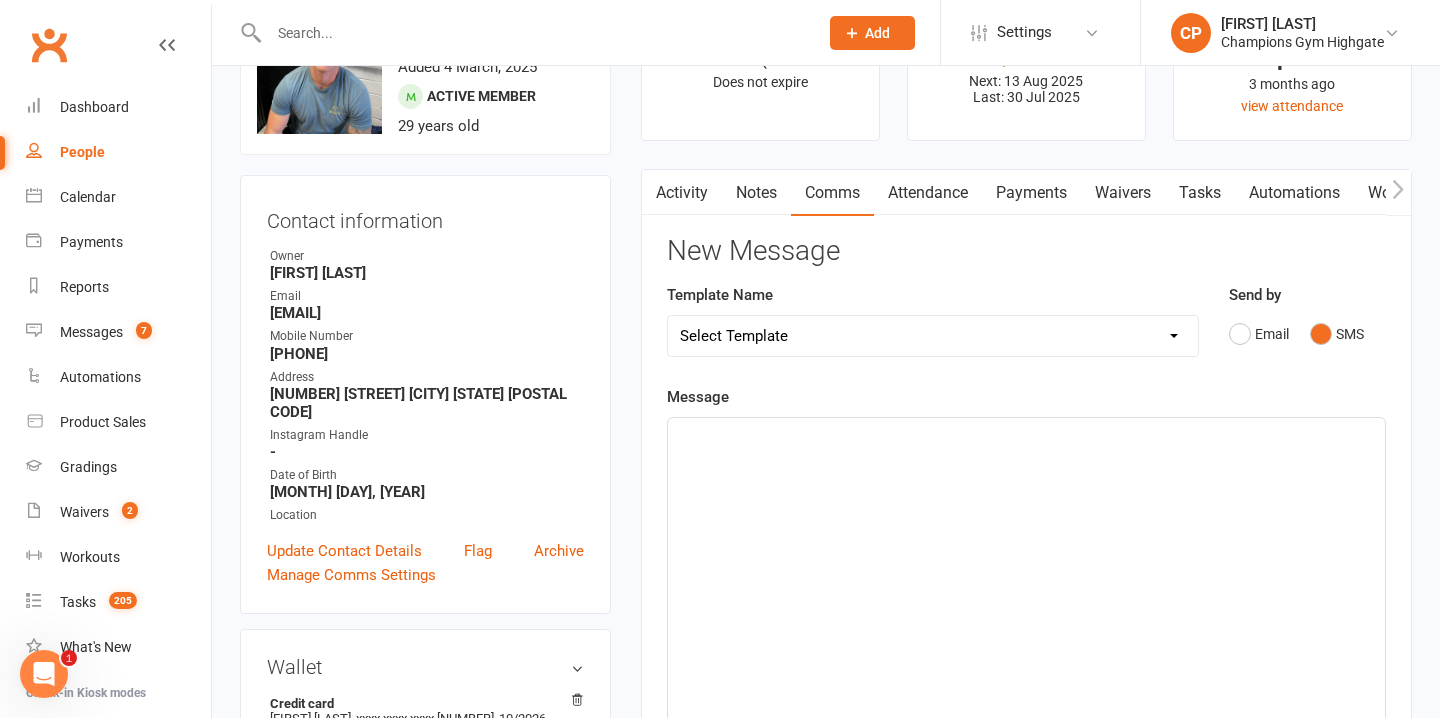 click on "﻿" 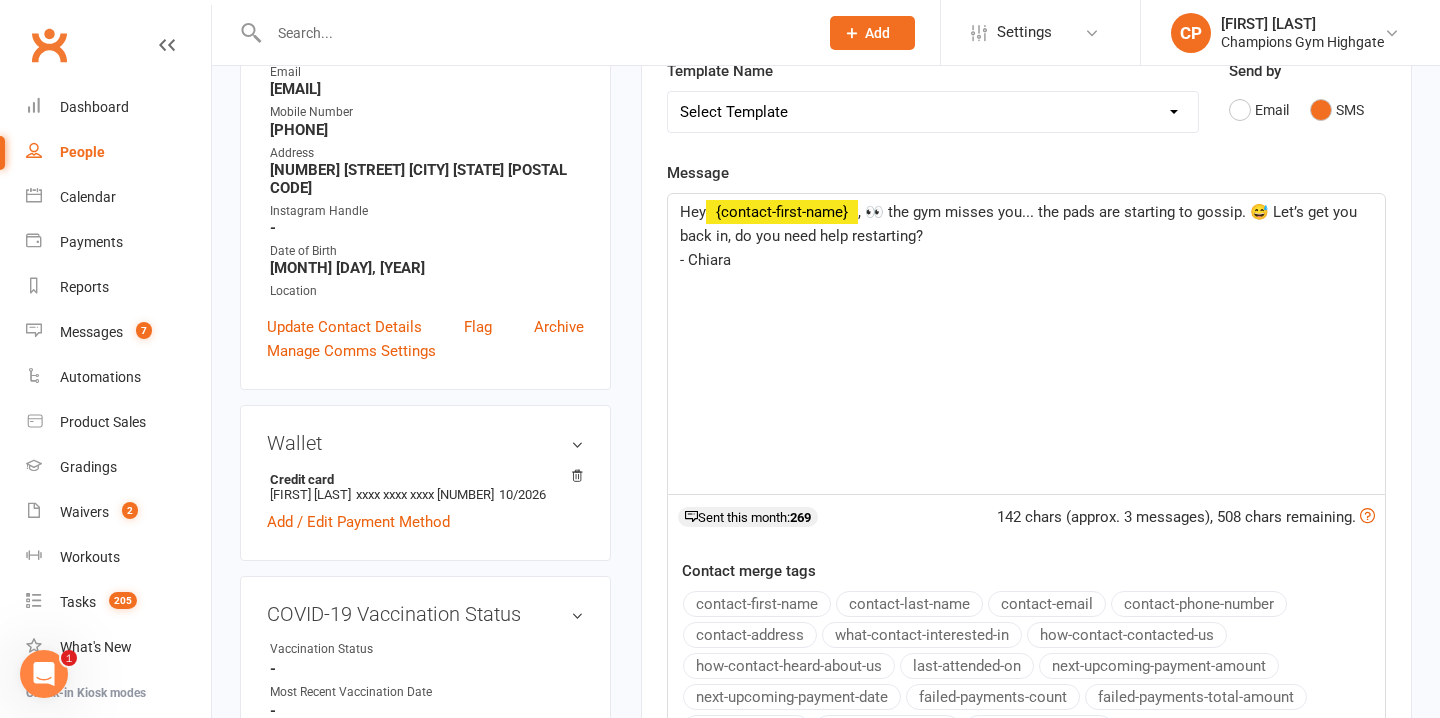 scroll, scrollTop: 331, scrollLeft: 0, axis: vertical 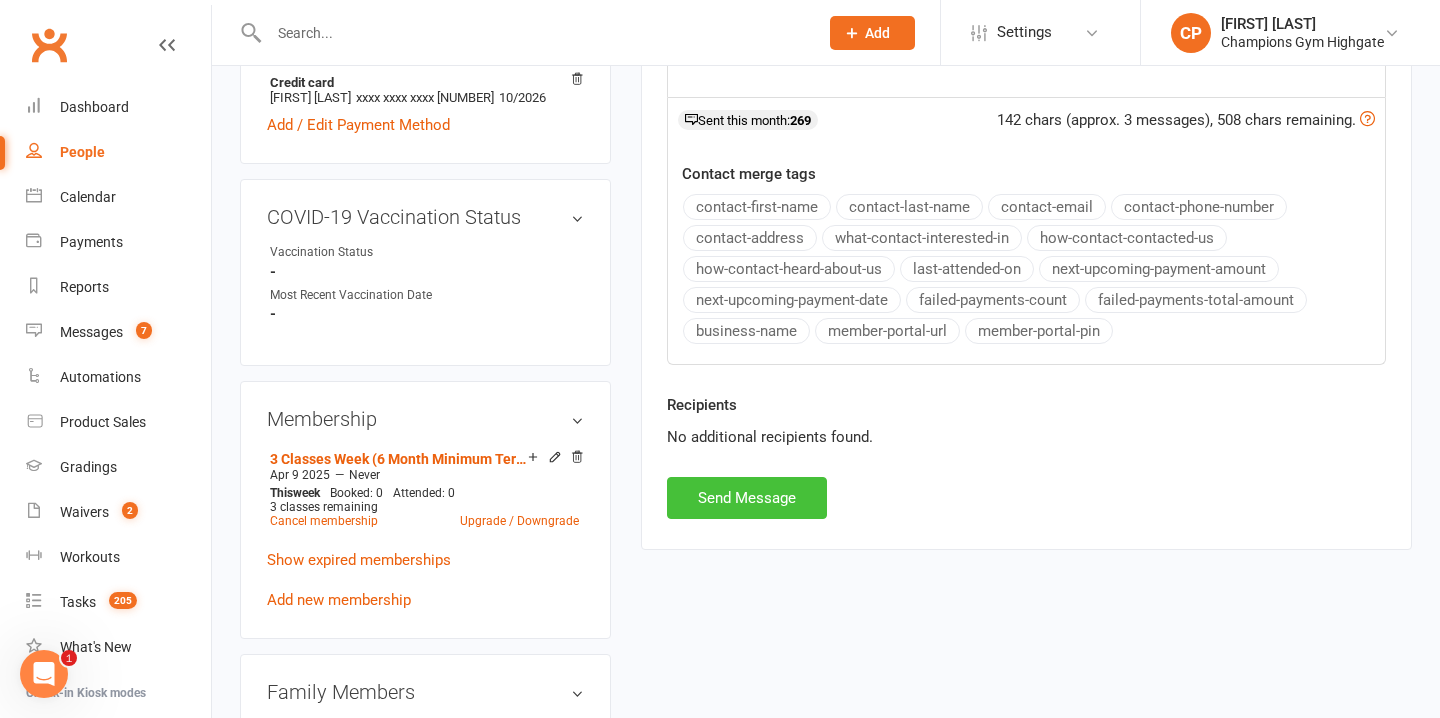 click on "Send Message" at bounding box center [747, 498] 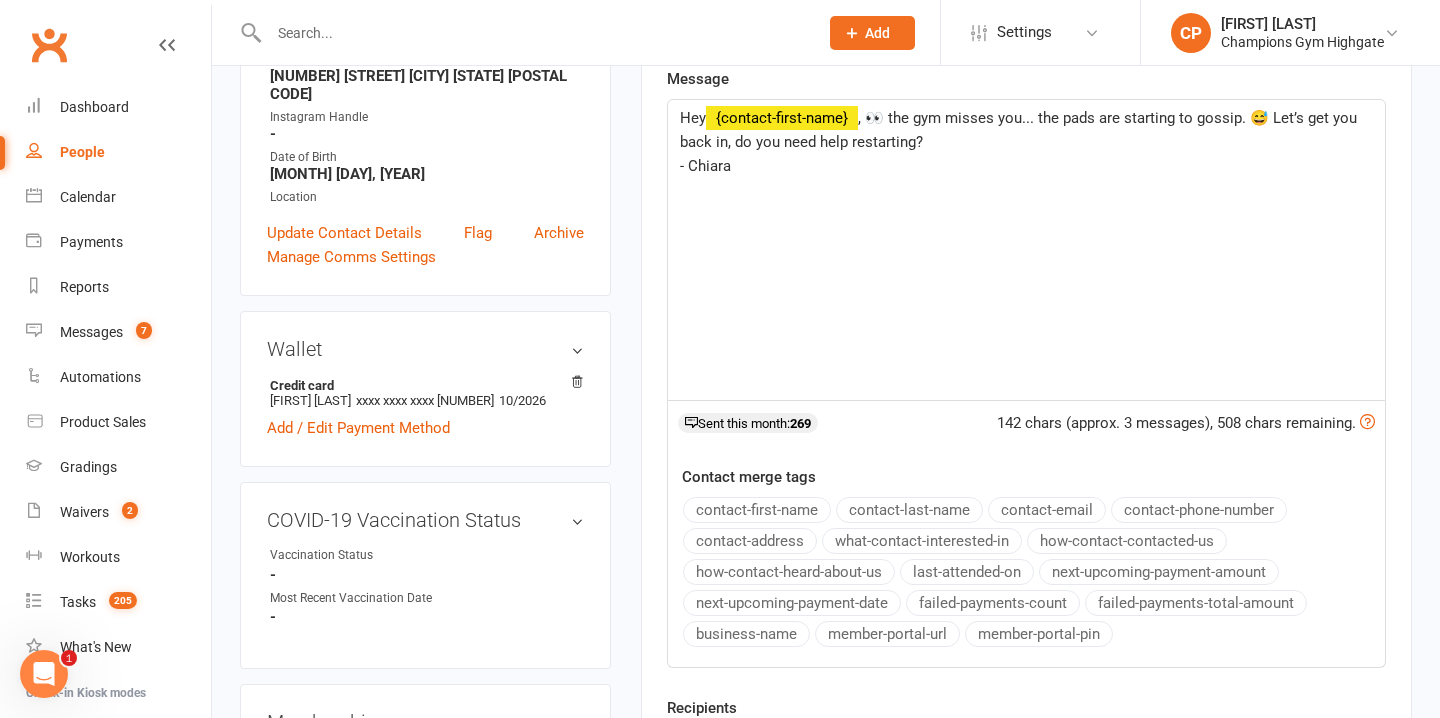 scroll, scrollTop: 91, scrollLeft: 0, axis: vertical 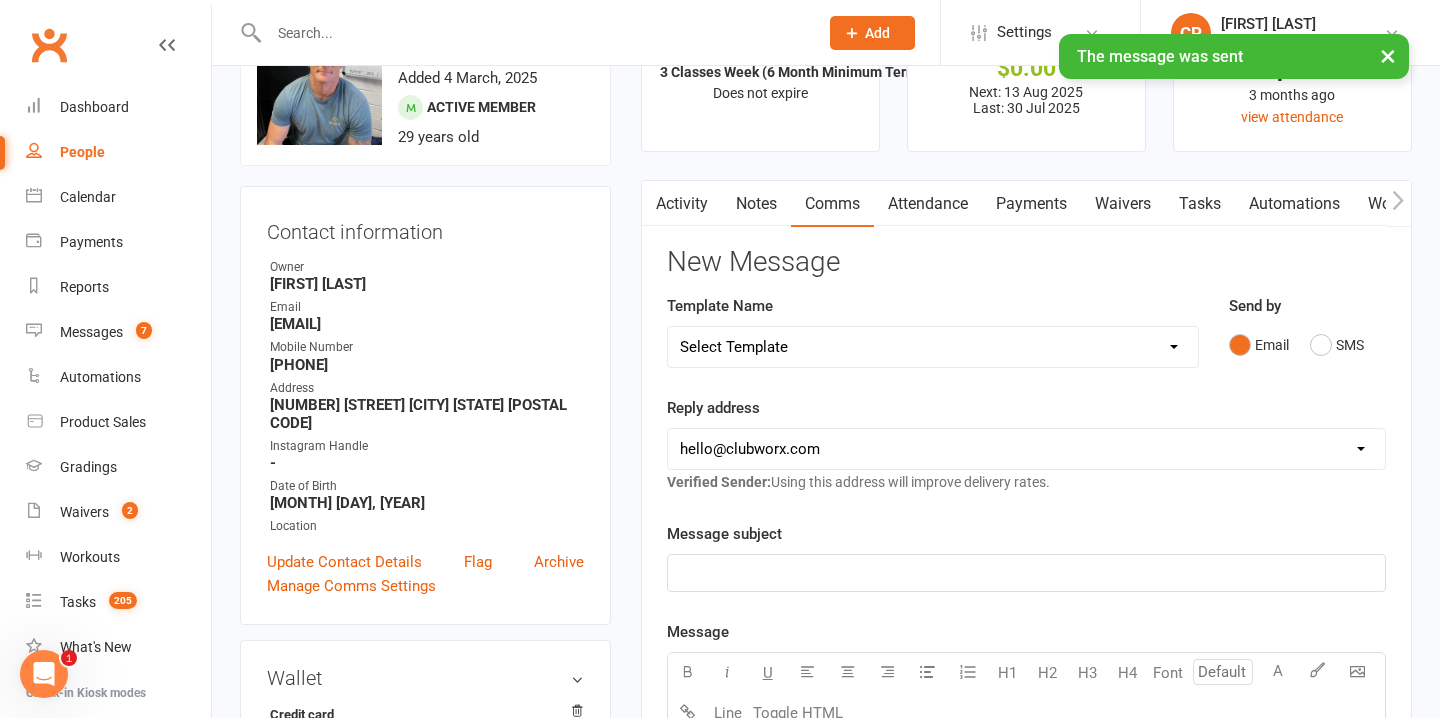 click on "Notes" at bounding box center [756, 204] 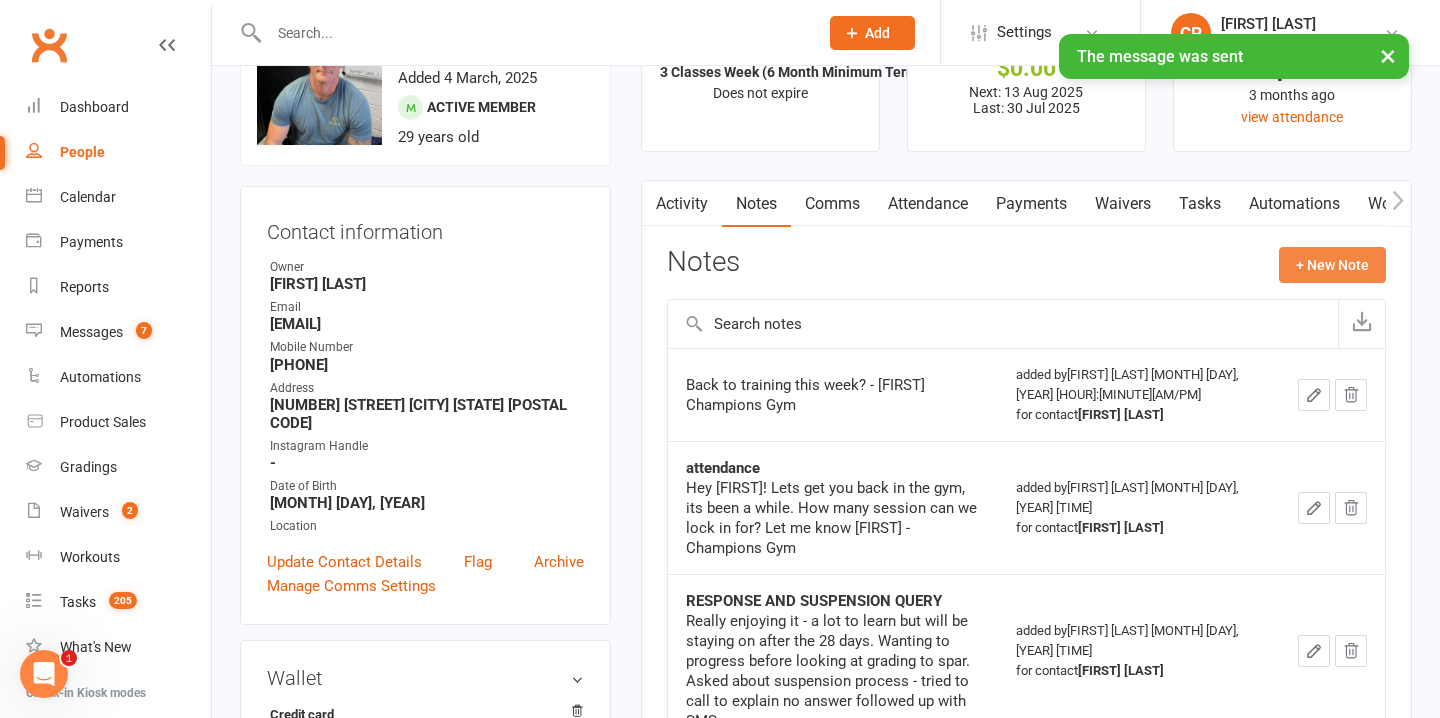click on "+ New Note" at bounding box center [1332, 265] 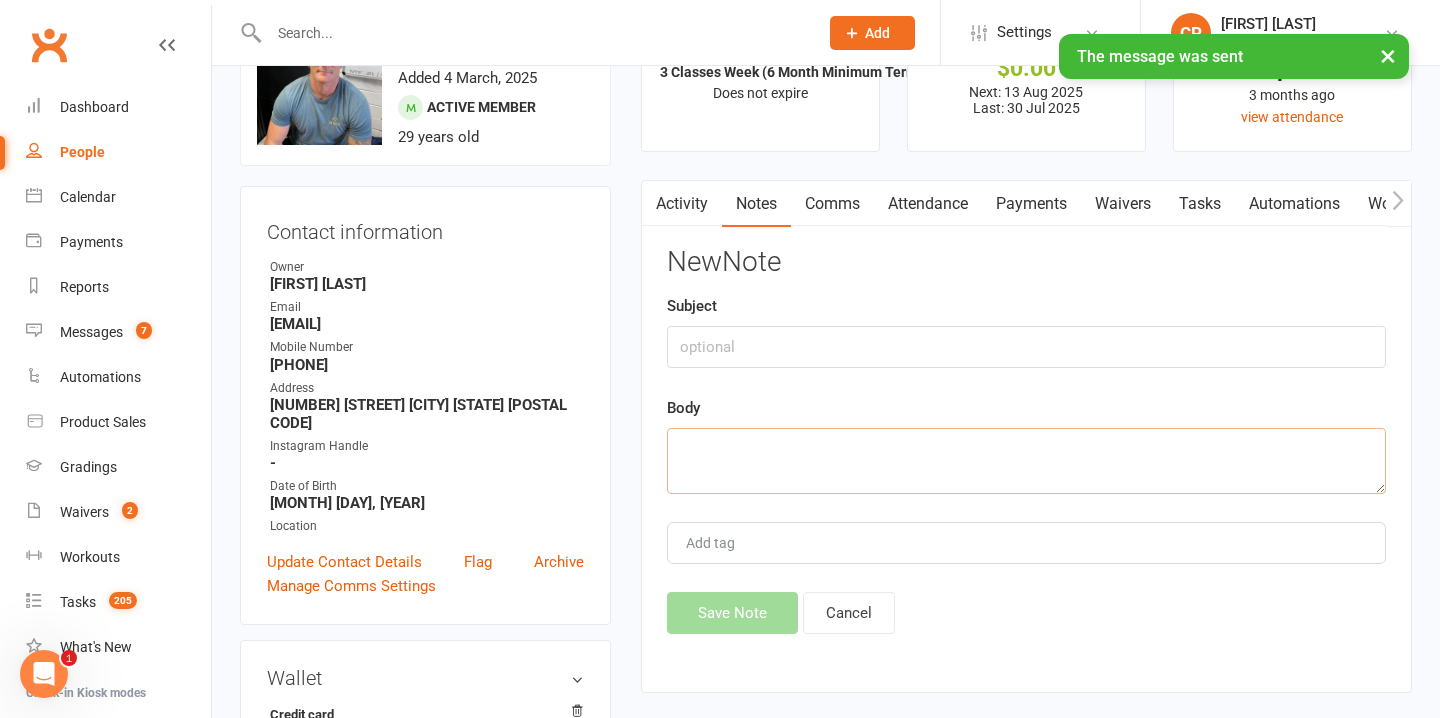 click at bounding box center [1026, 461] 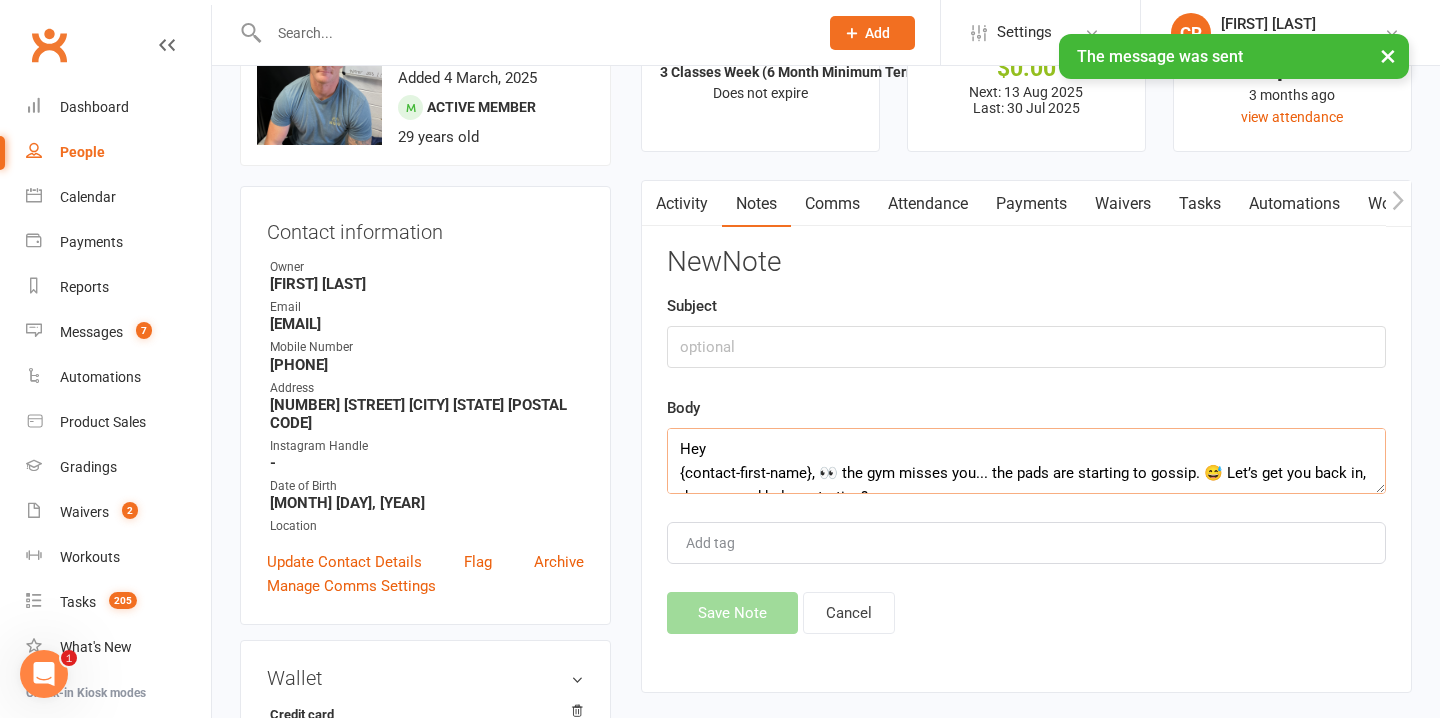 scroll, scrollTop: 60, scrollLeft: 0, axis: vertical 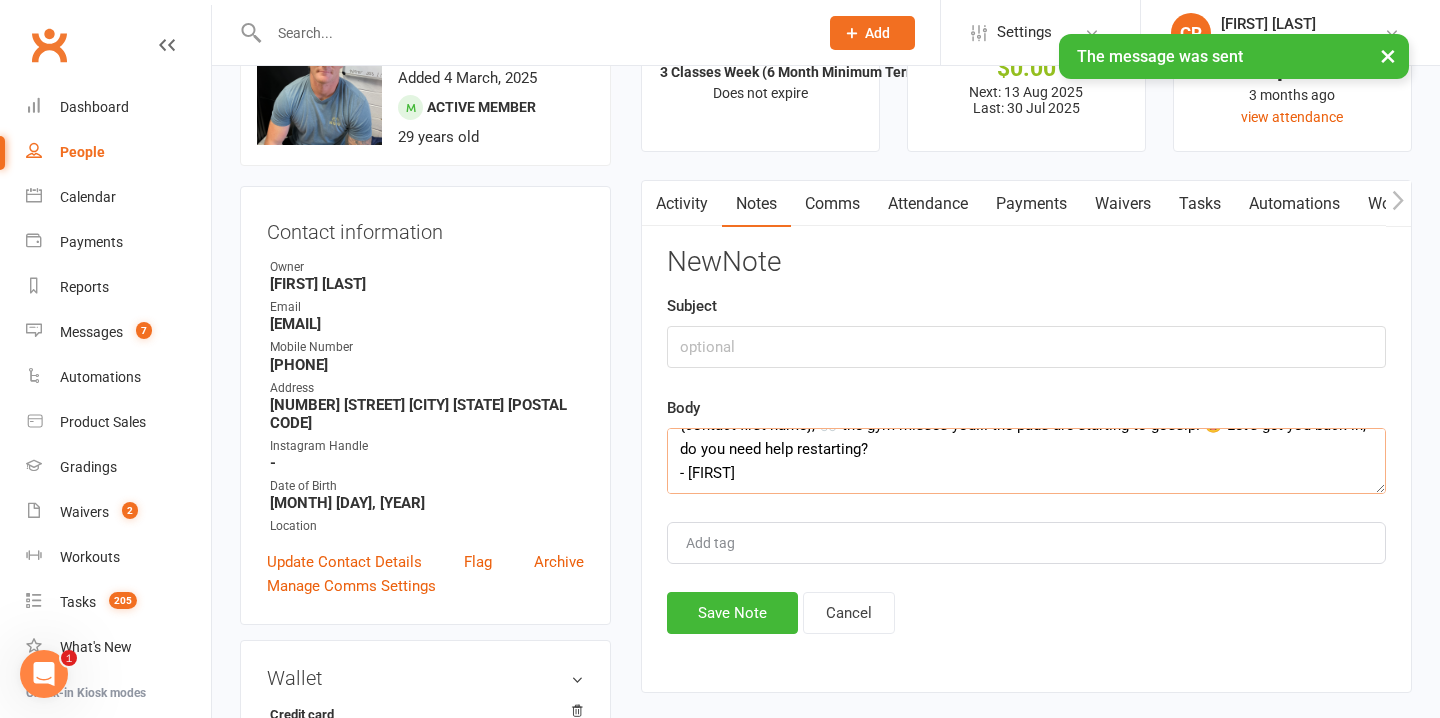 type on "Hey
{contact-first-name}, 👀 the gym misses you... the pads are starting to gossip. 😅 Let’s get you back in, do you need help restarting?
- Chiara" 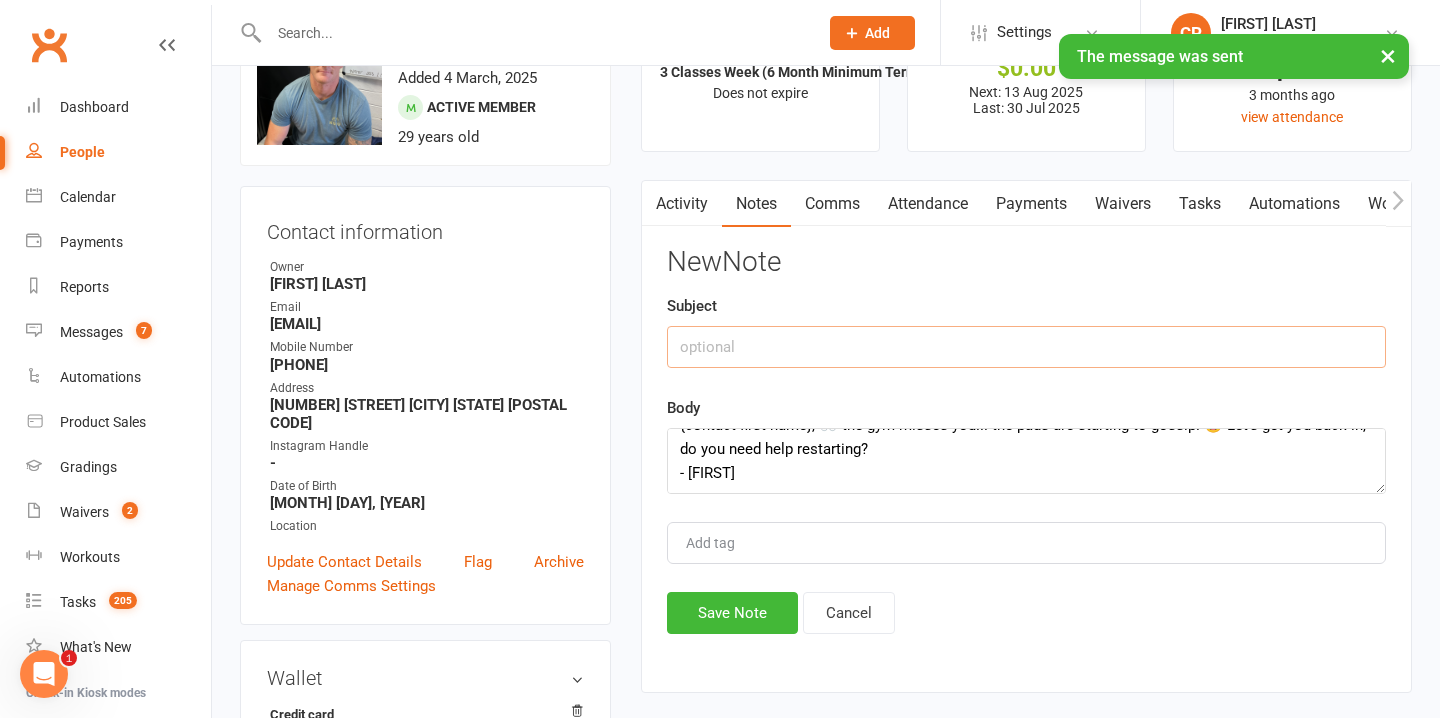 click at bounding box center (1026, 347) 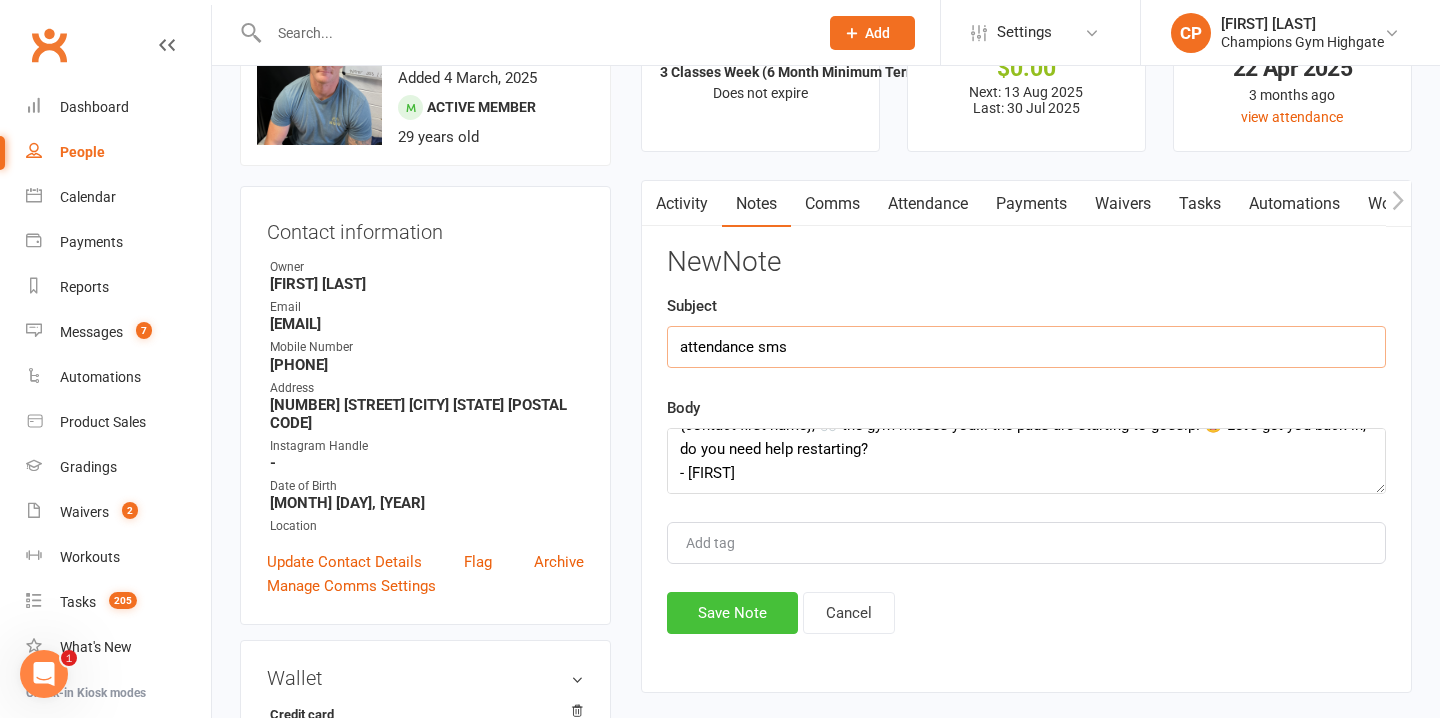 type on "attendance sms" 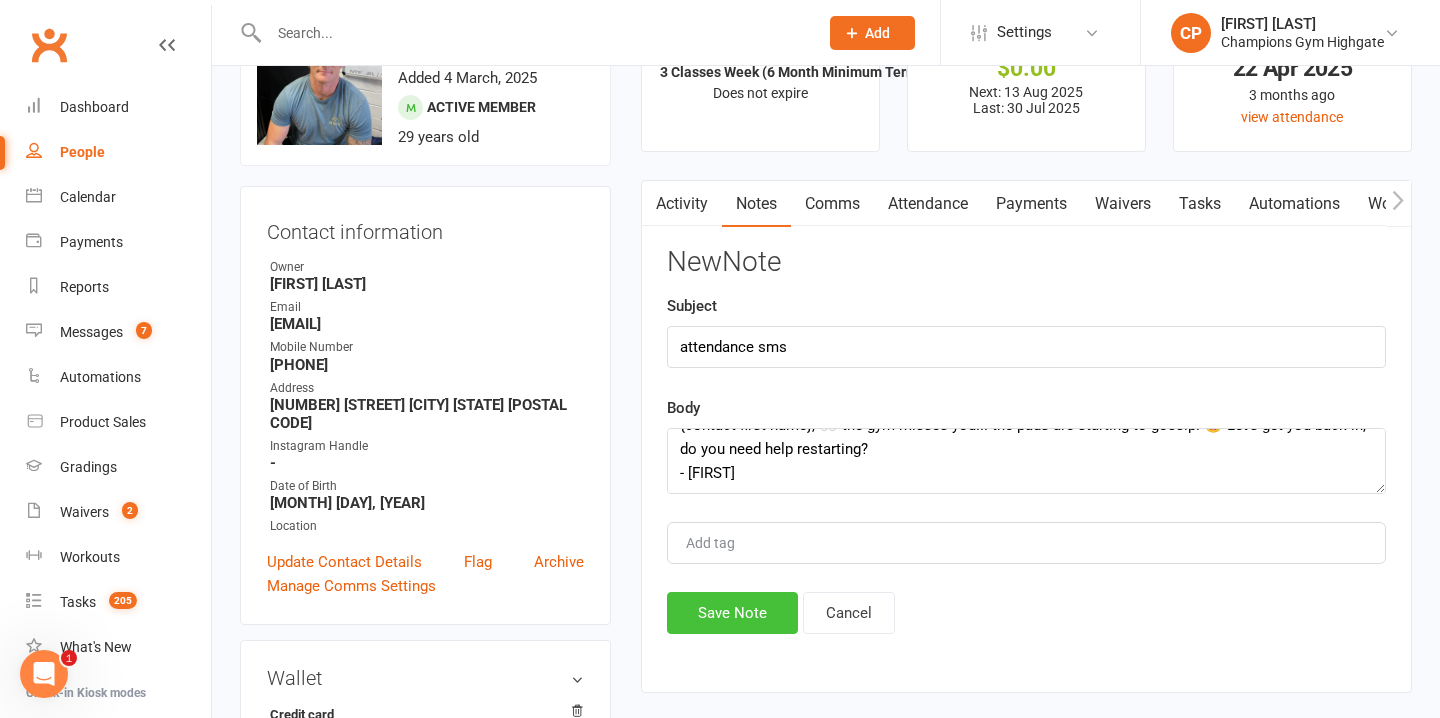 click on "Save Note" at bounding box center (732, 613) 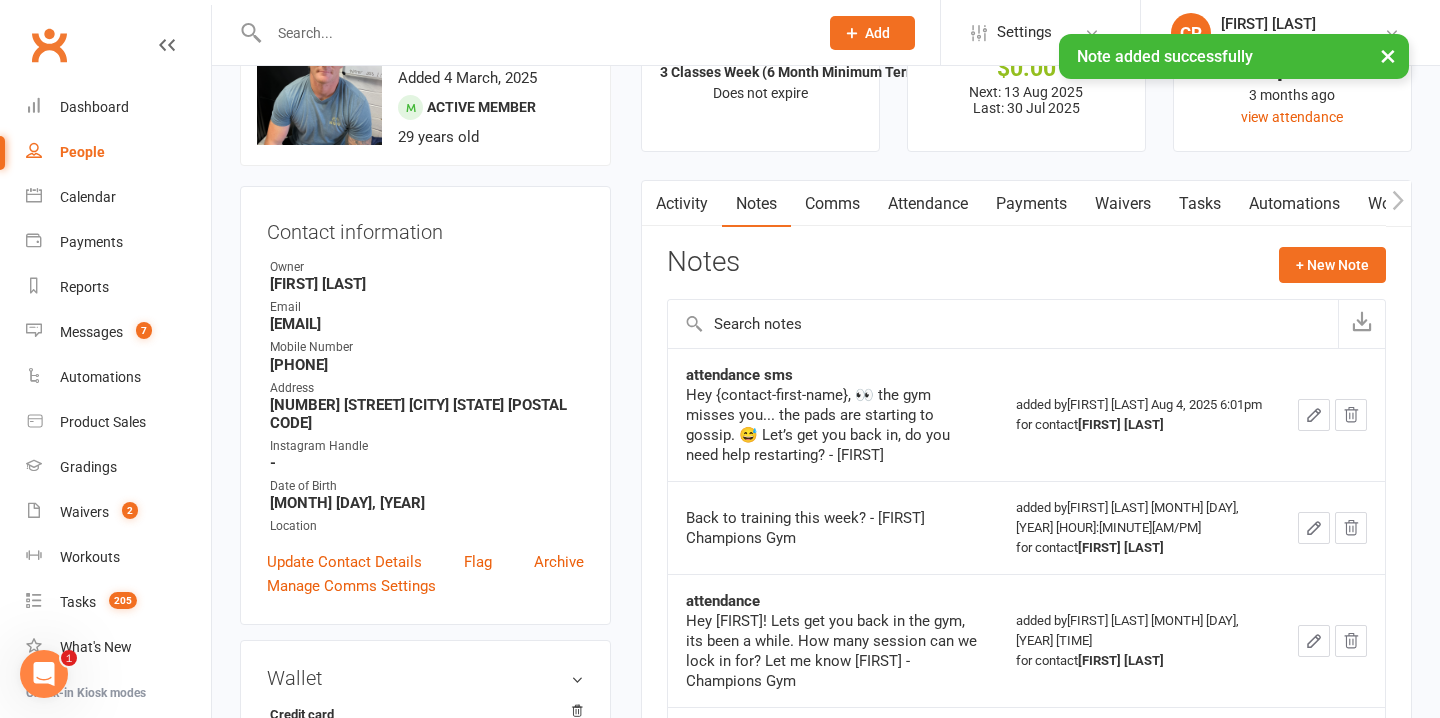click on "× Note added successfully" at bounding box center (707, 34) 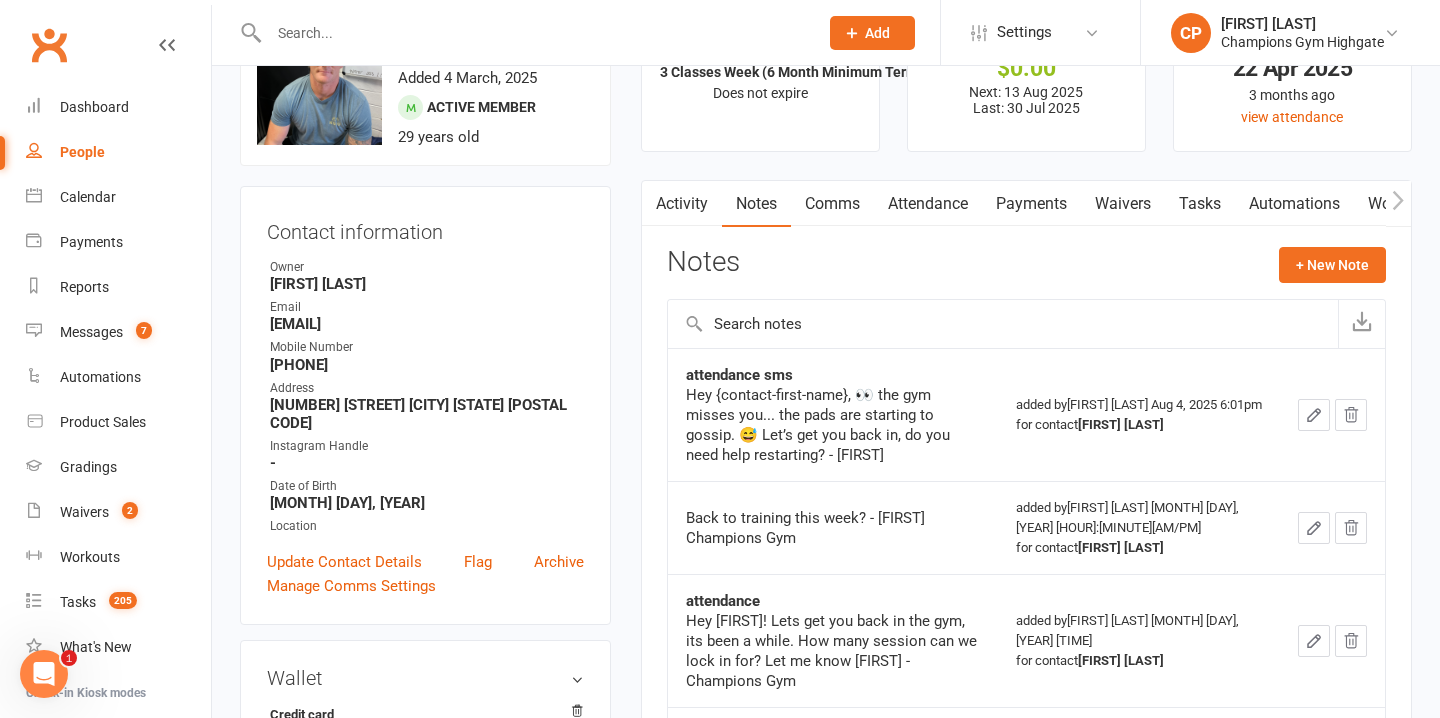 click at bounding box center [533, 33] 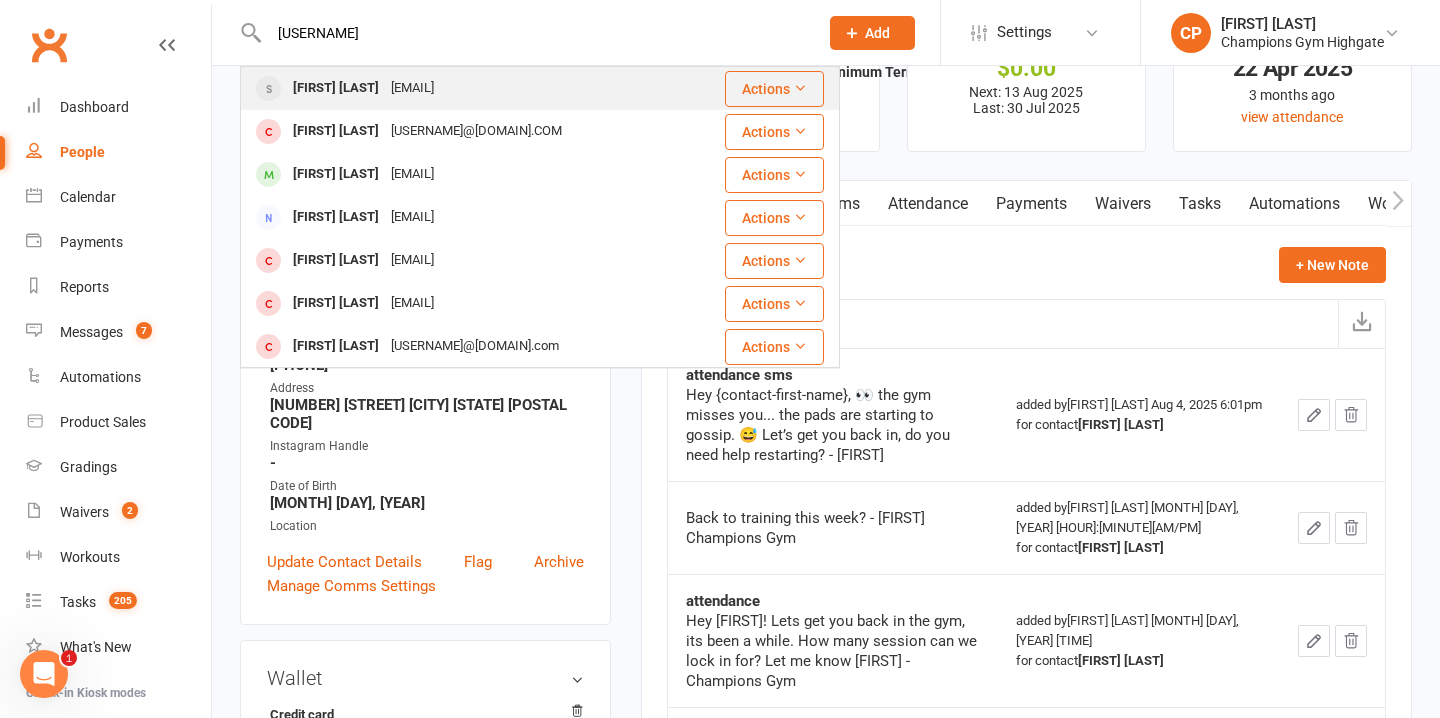 type on "axelle" 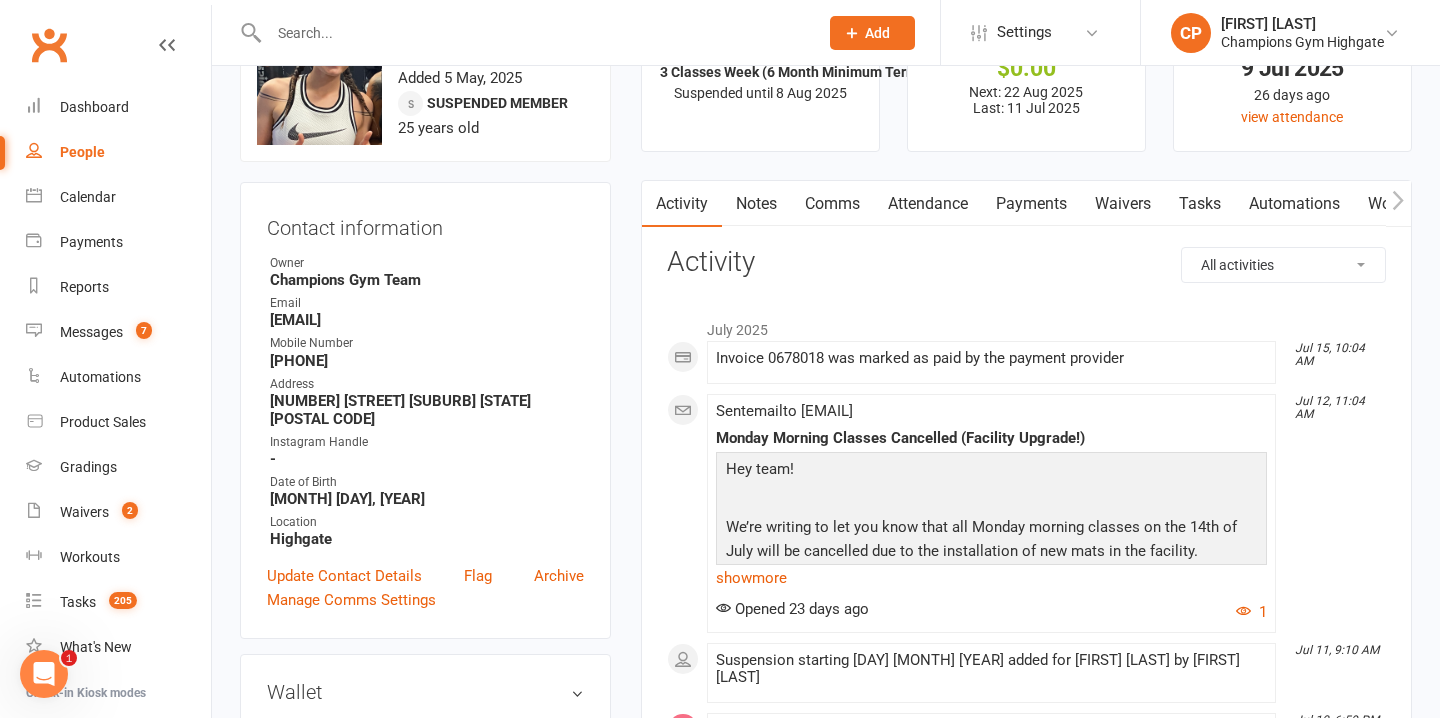scroll, scrollTop: 0, scrollLeft: 0, axis: both 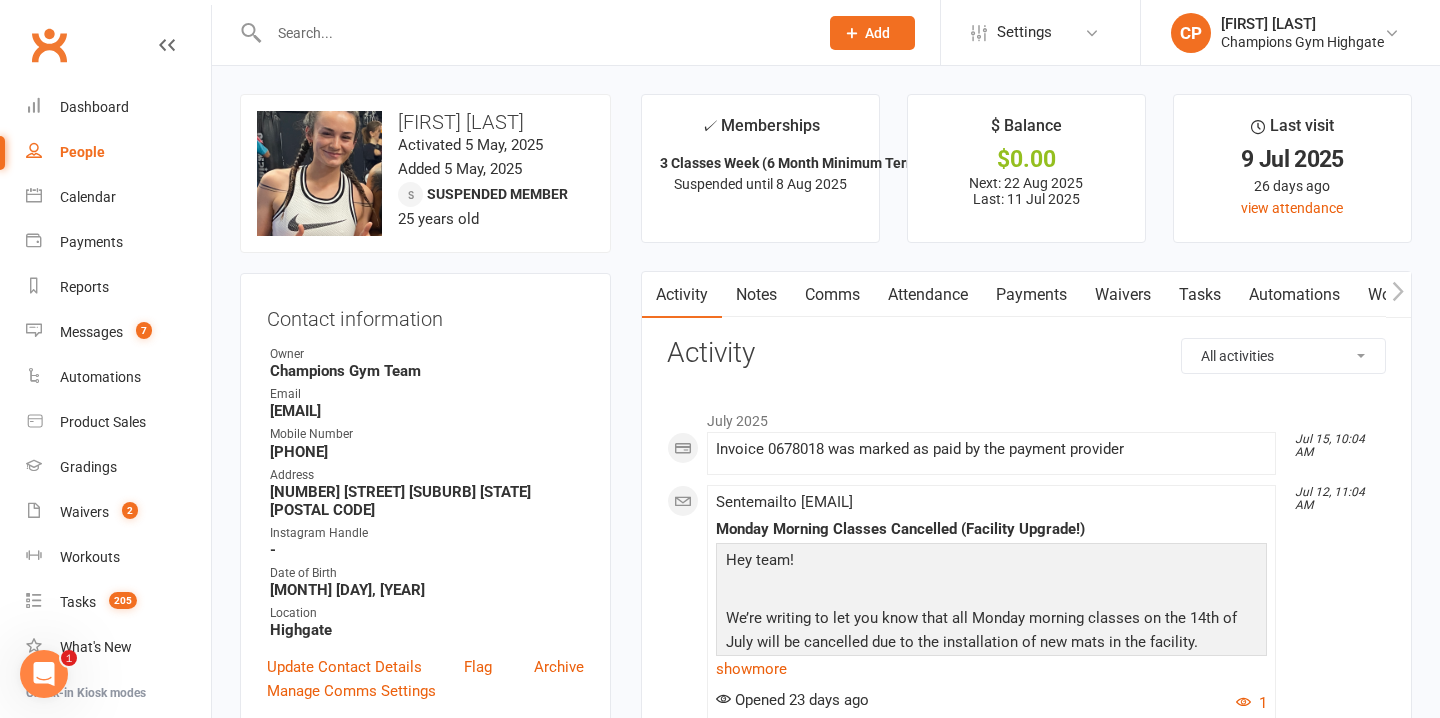 click at bounding box center [533, 33] 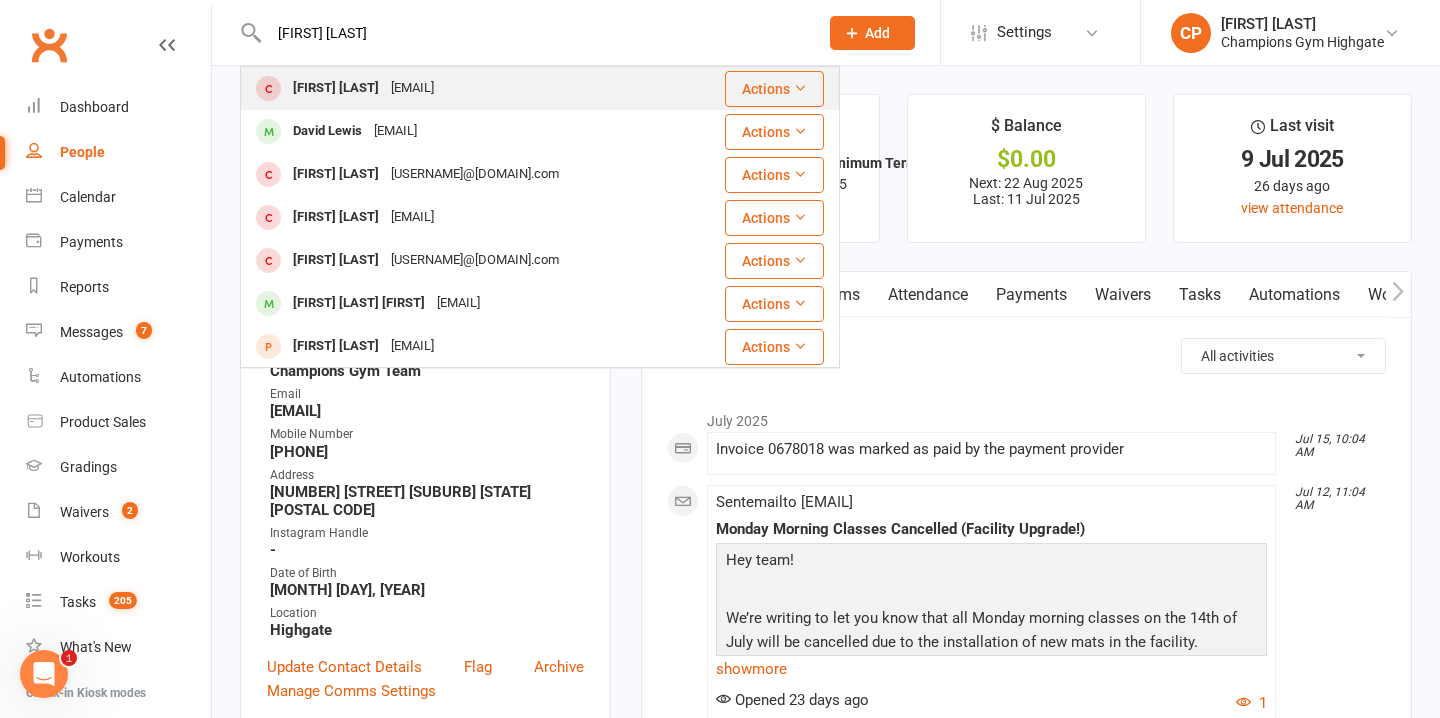type on "davide la" 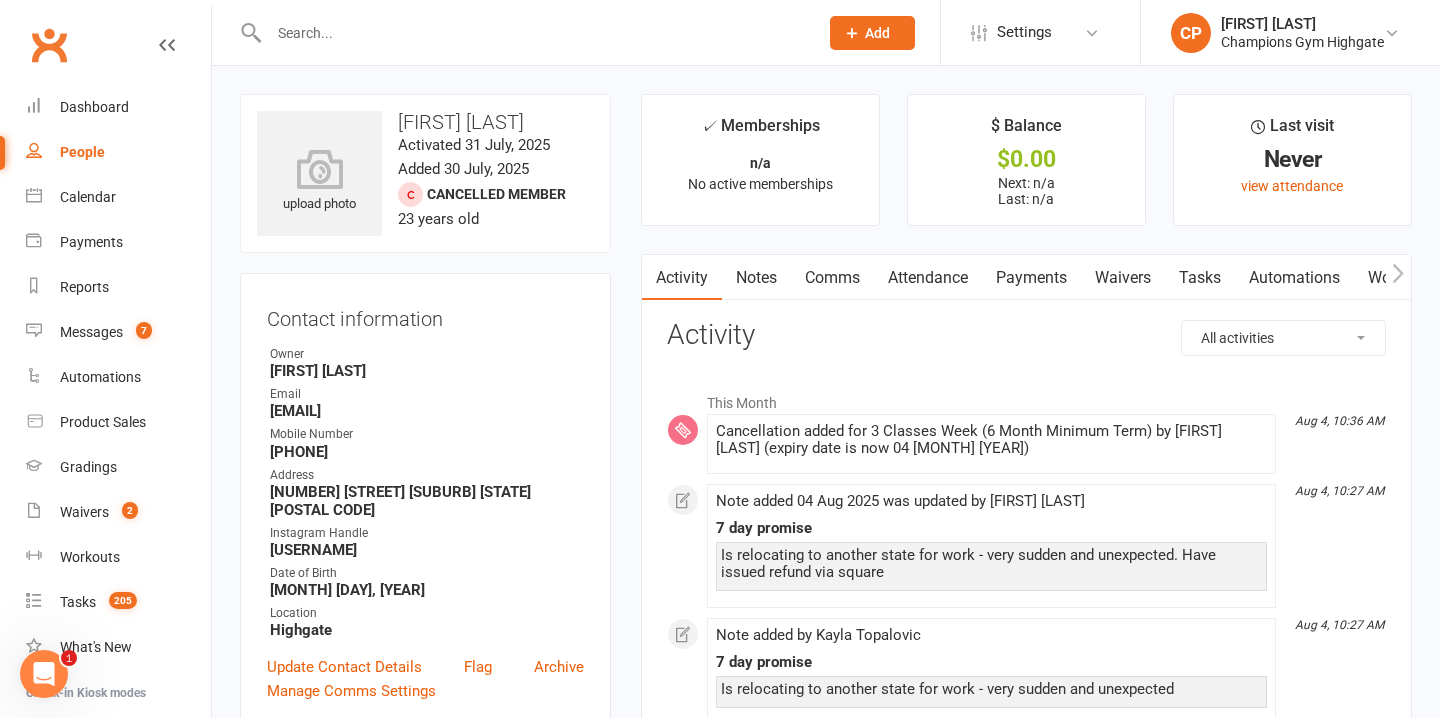 click on "Notes" at bounding box center [756, 278] 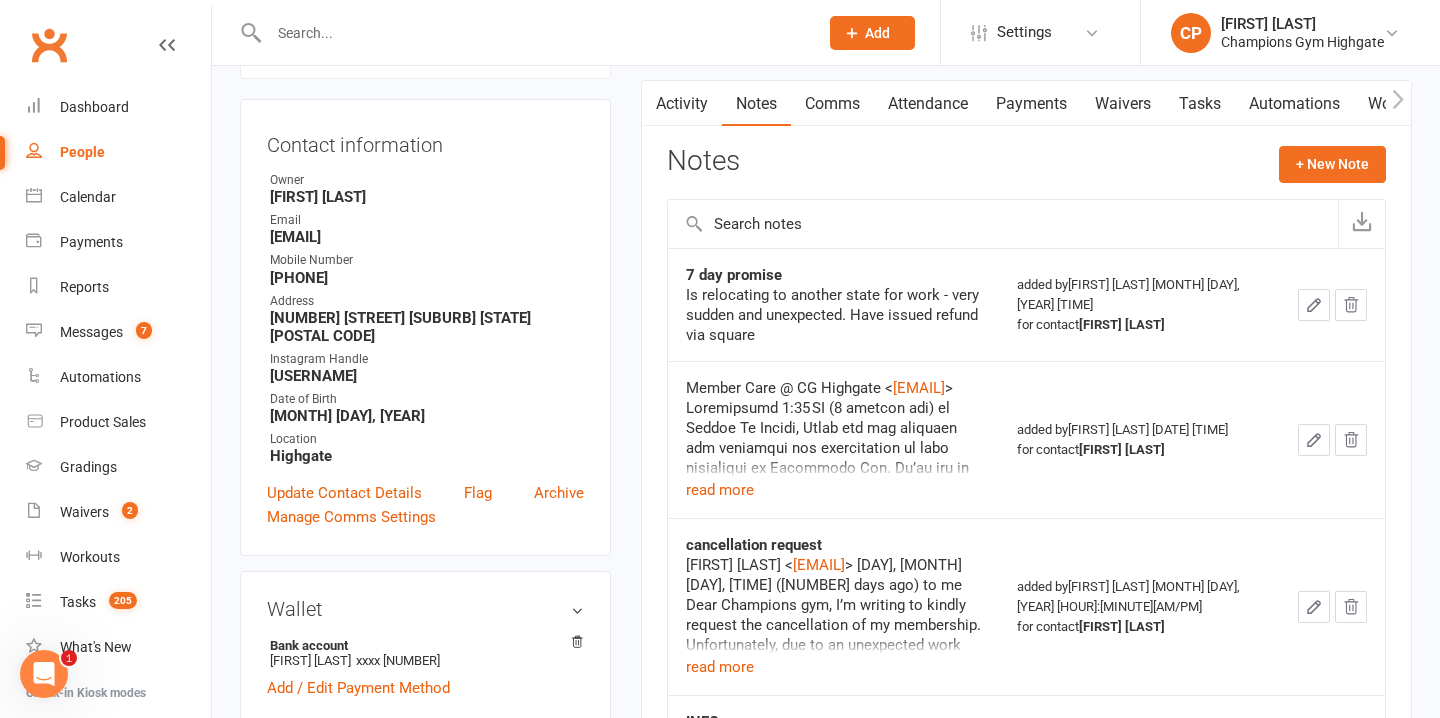 scroll, scrollTop: 0, scrollLeft: 0, axis: both 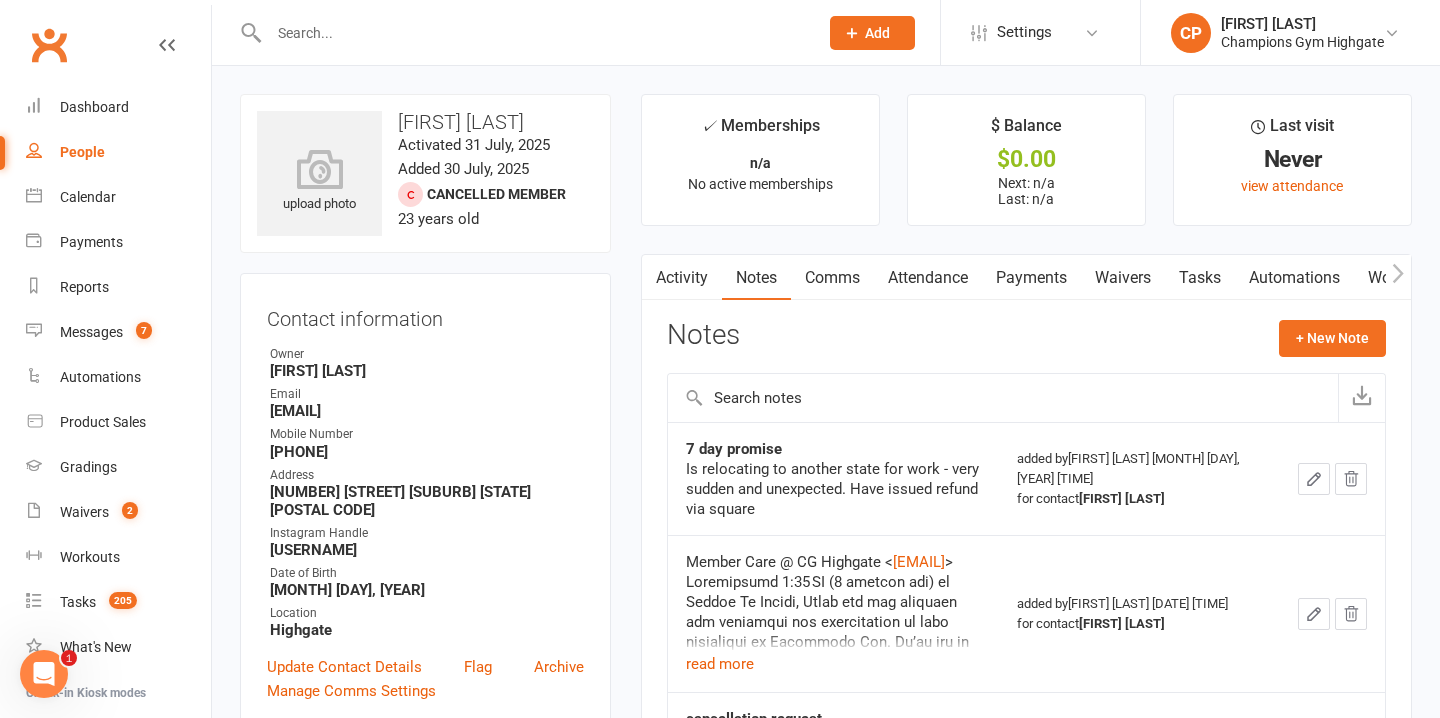 click at bounding box center (533, 33) 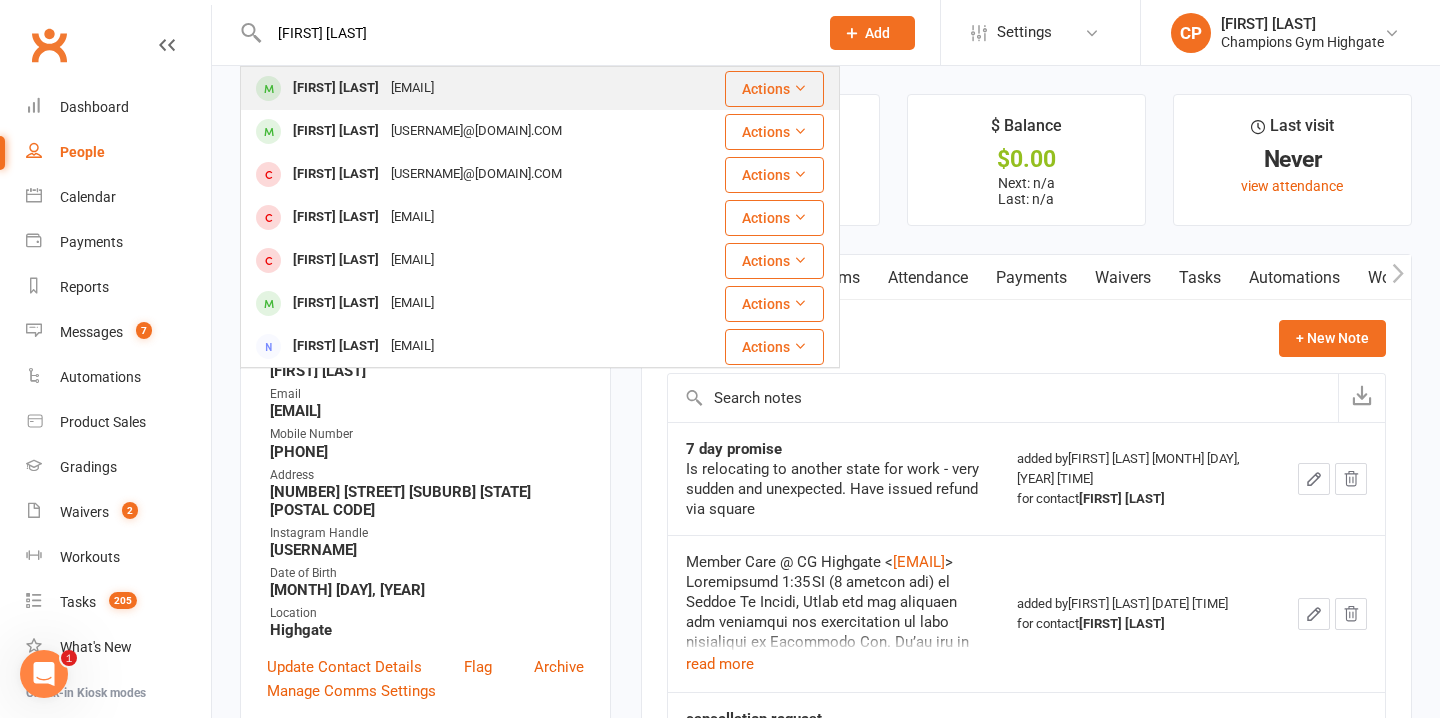 type on "reid kl" 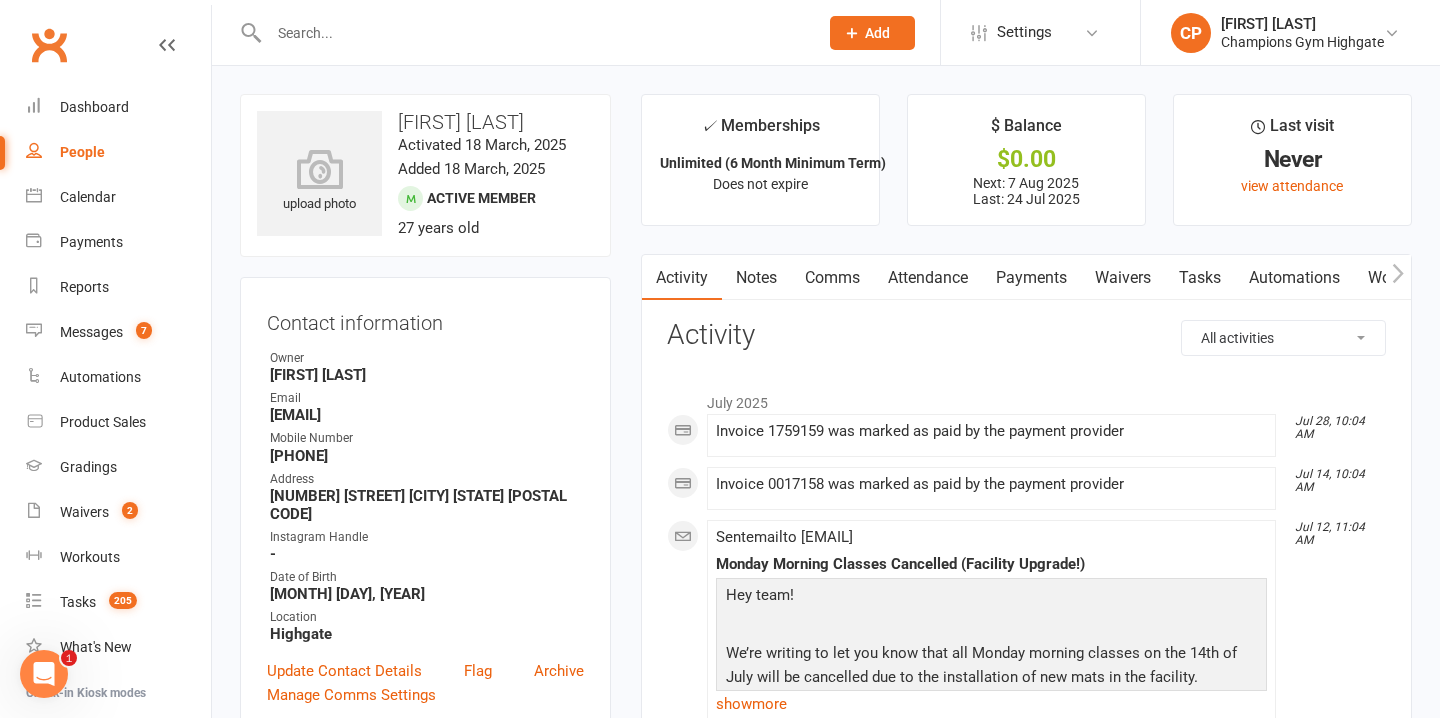 click on "Notes" at bounding box center (756, 278) 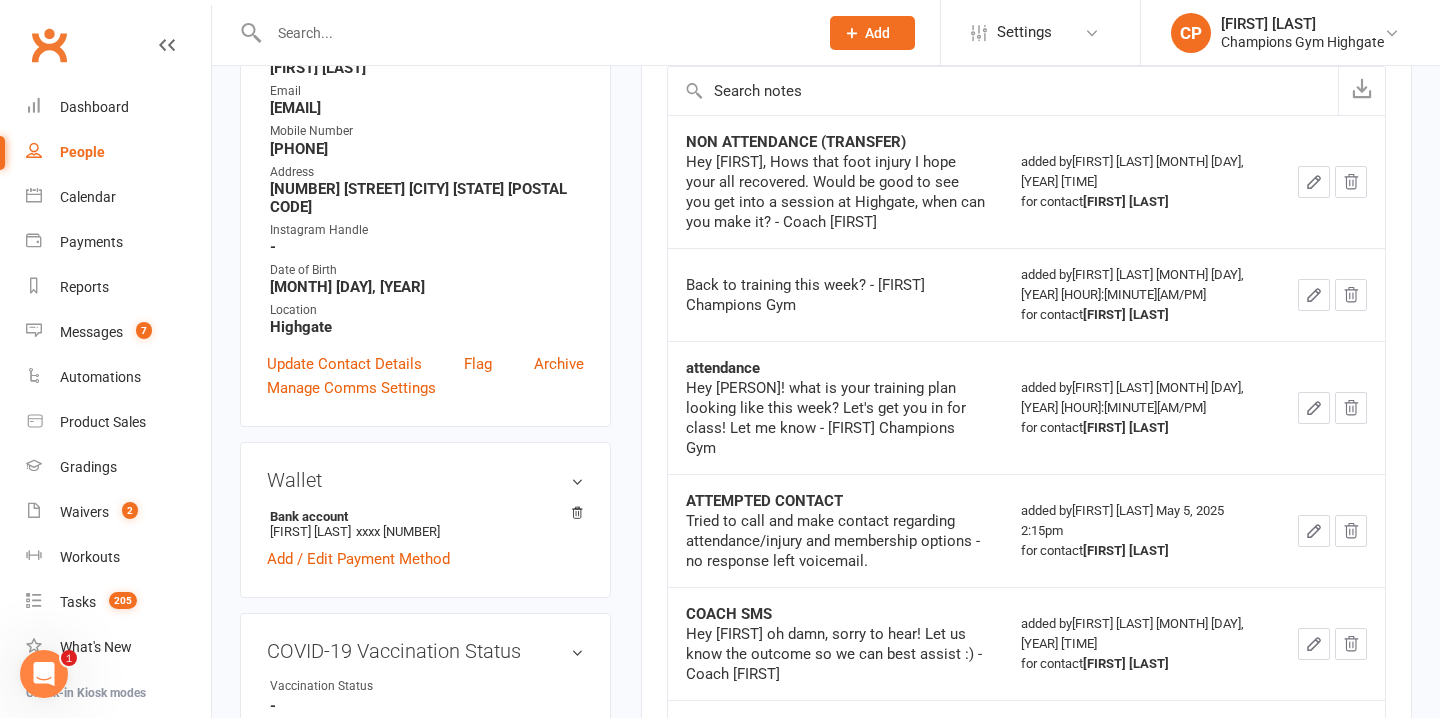 scroll, scrollTop: 0, scrollLeft: 0, axis: both 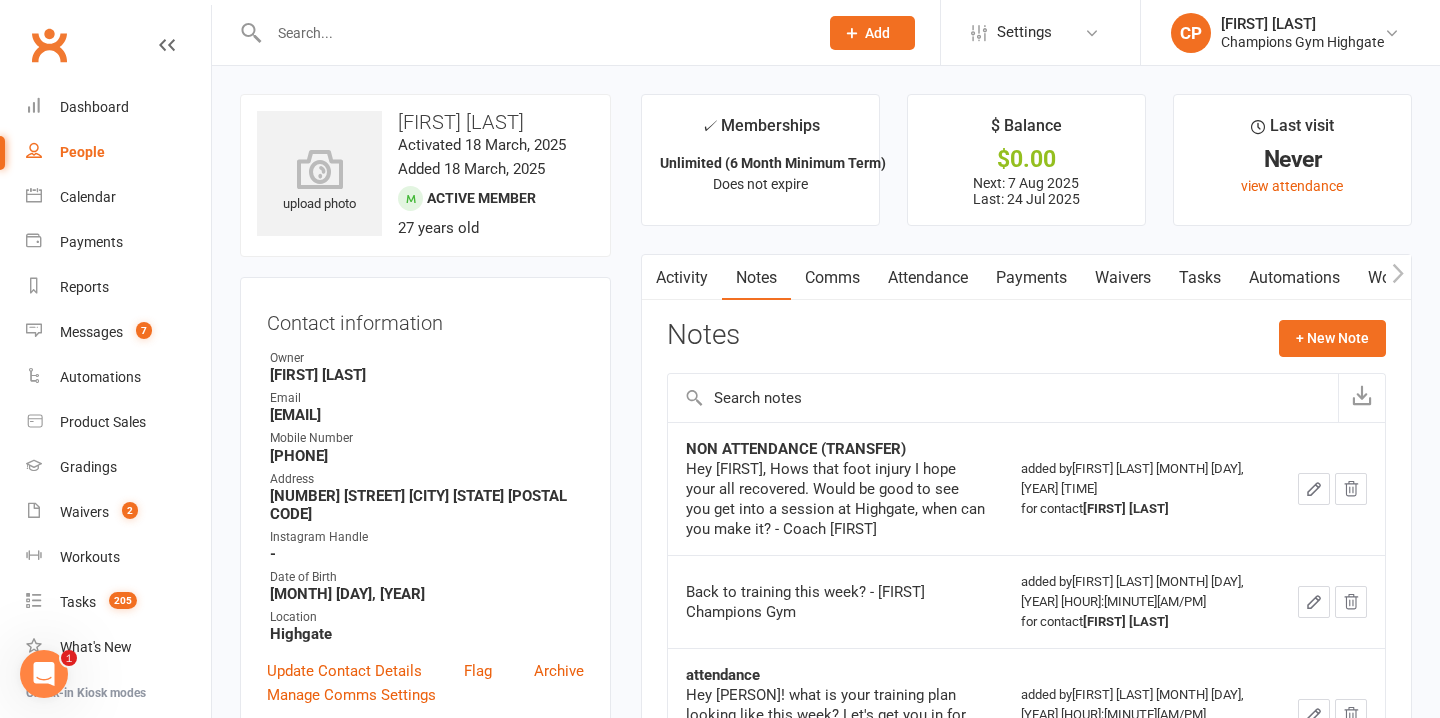 click at bounding box center [533, 33] 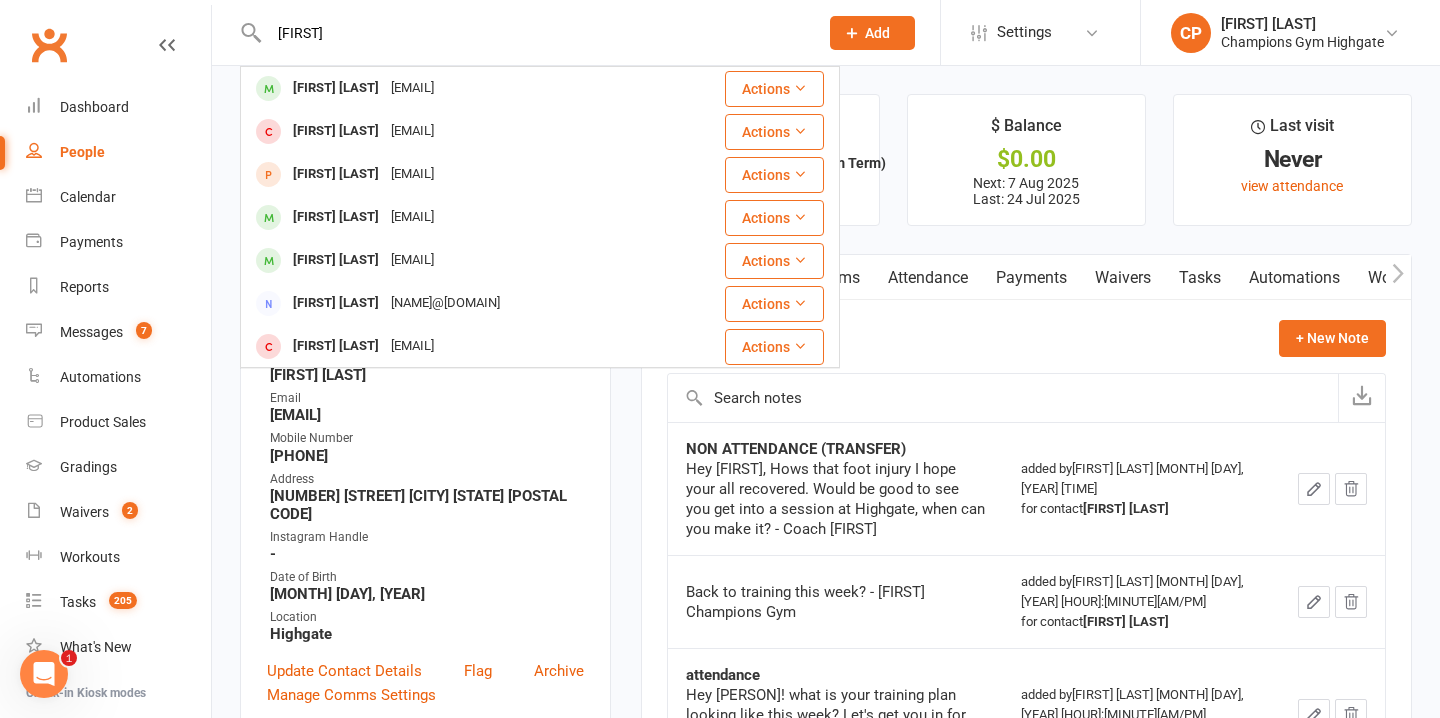 type on "gert" 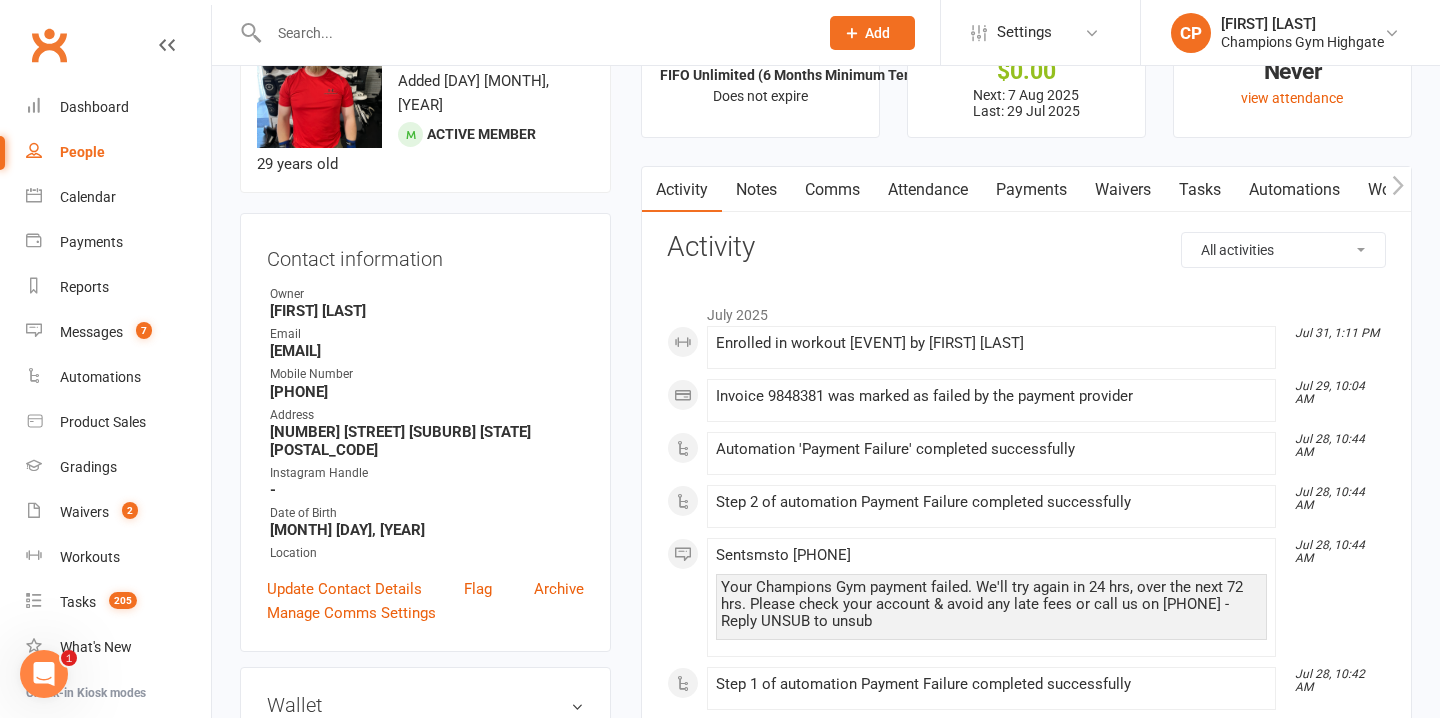 scroll, scrollTop: 0, scrollLeft: 0, axis: both 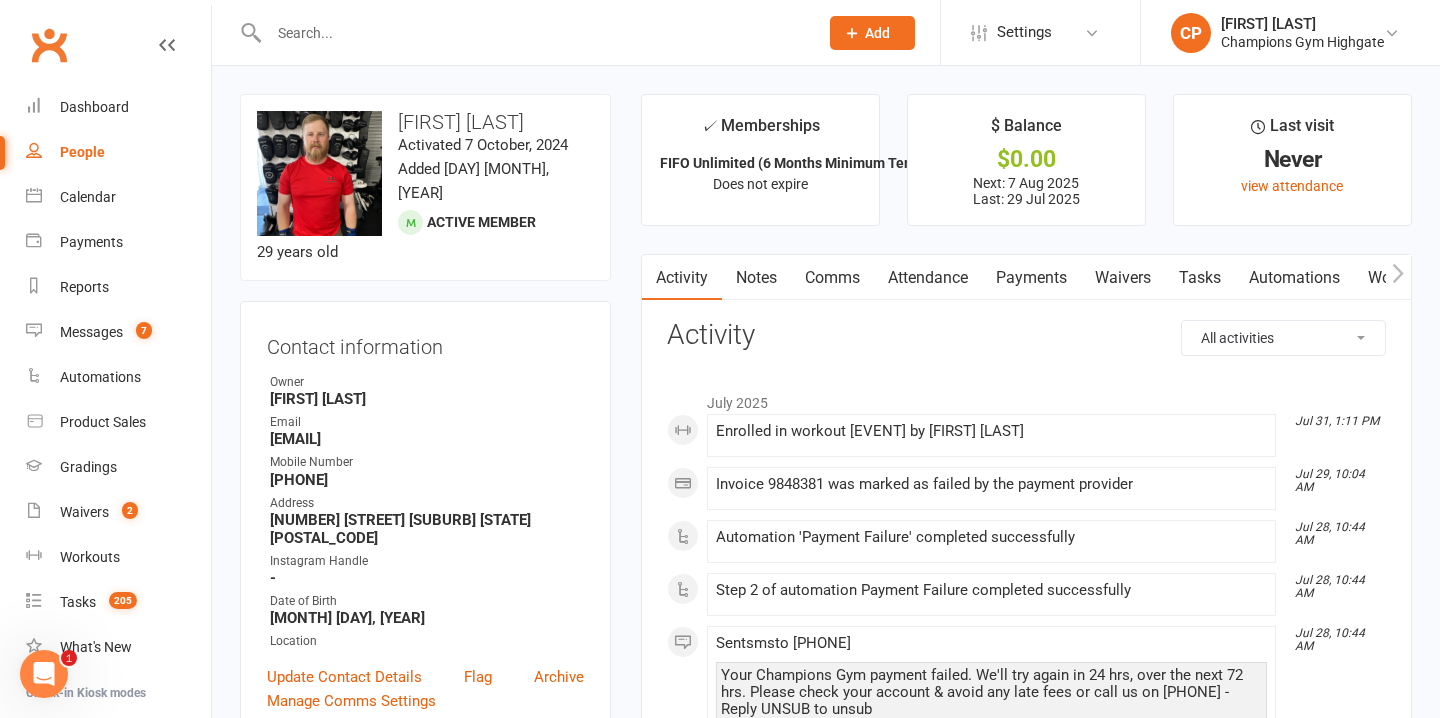 click at bounding box center (533, 33) 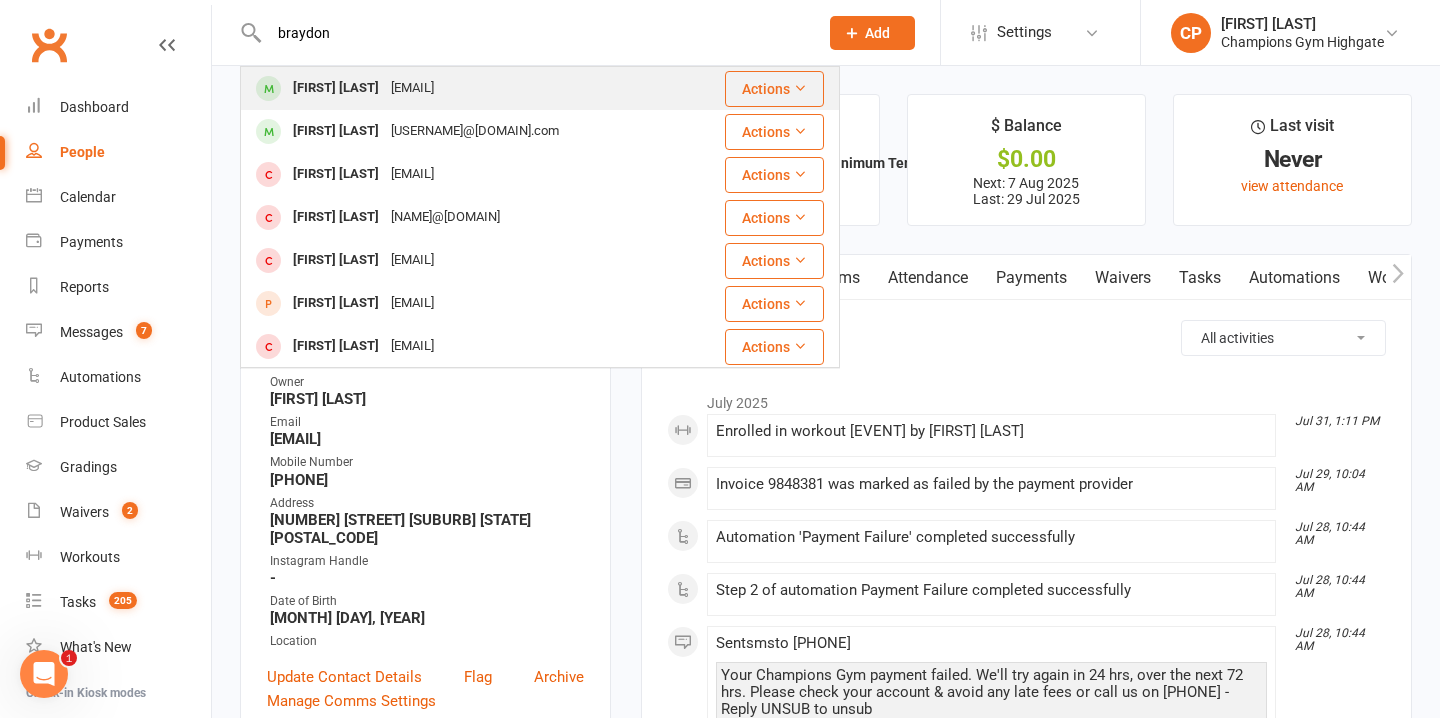 type on "braydon" 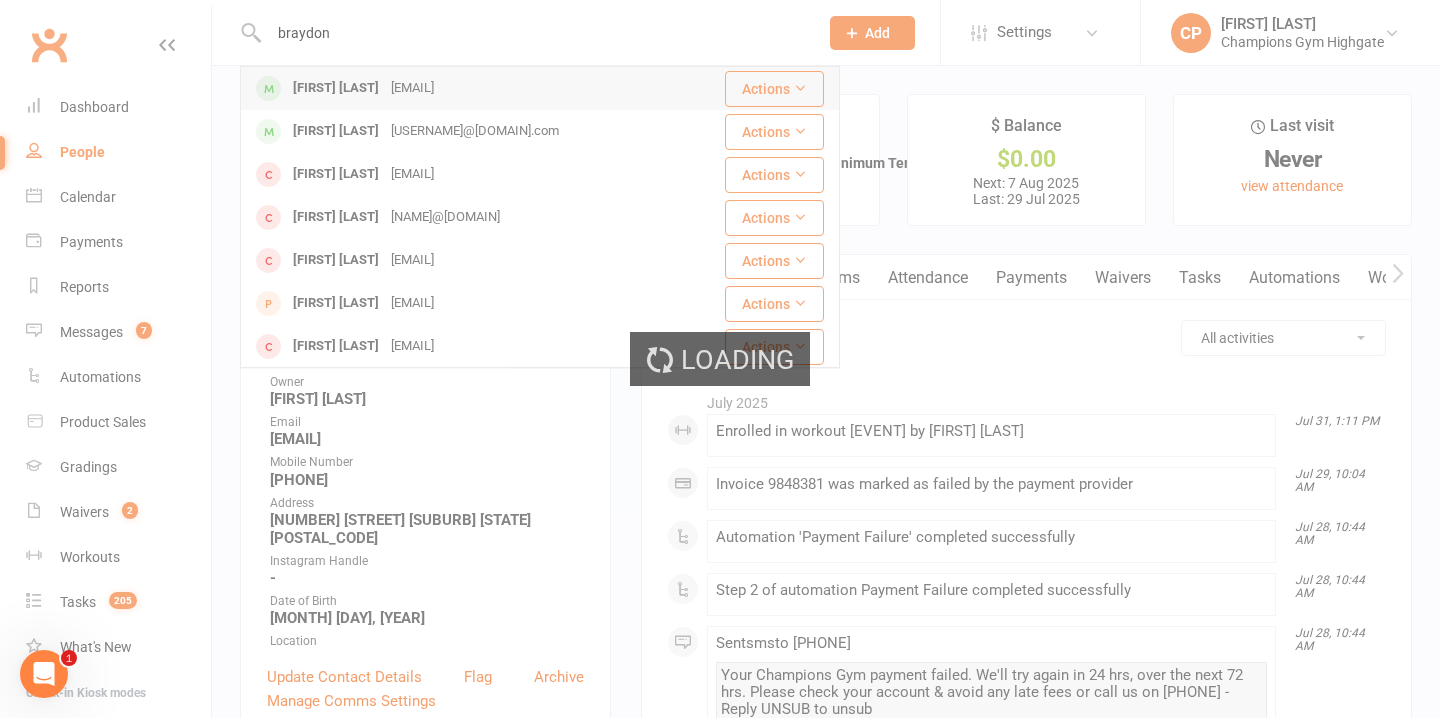 type 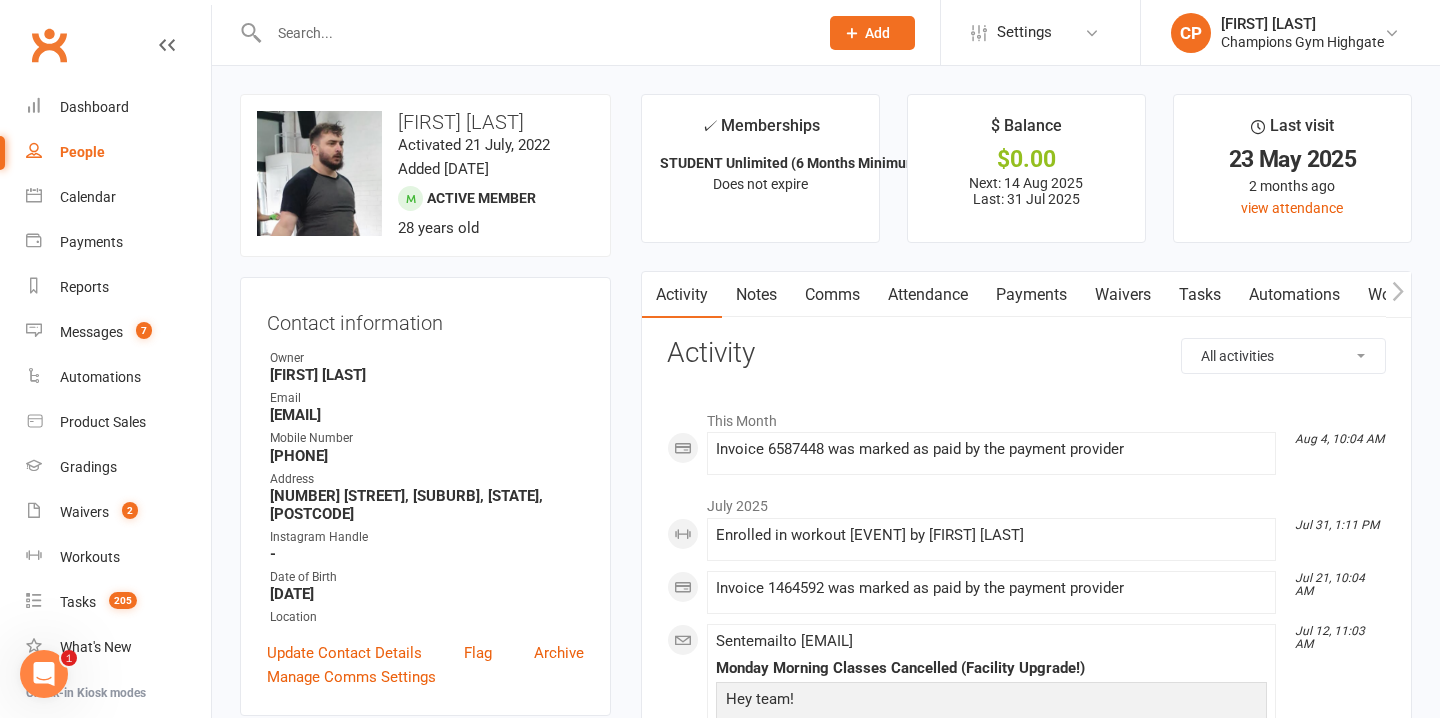 click on "Notes" at bounding box center [756, 295] 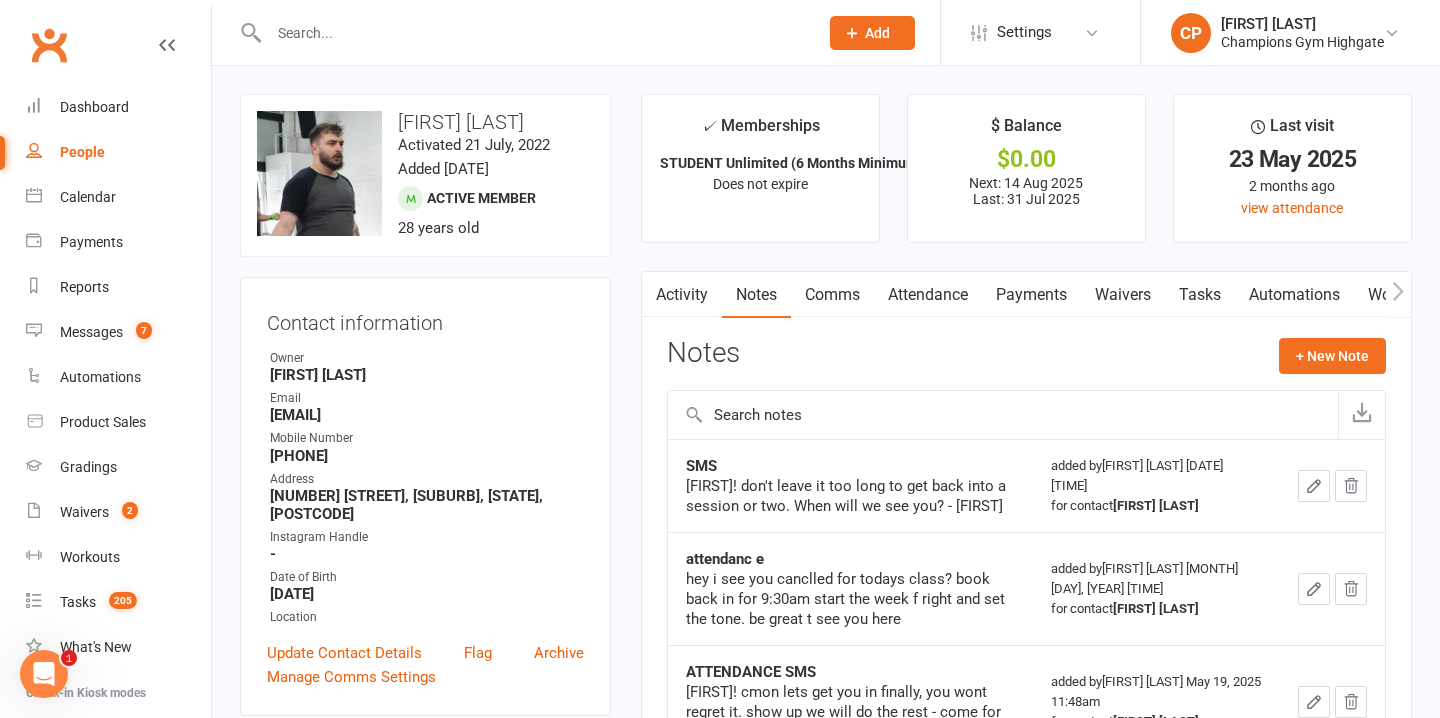click on "Attendance" at bounding box center (928, 295) 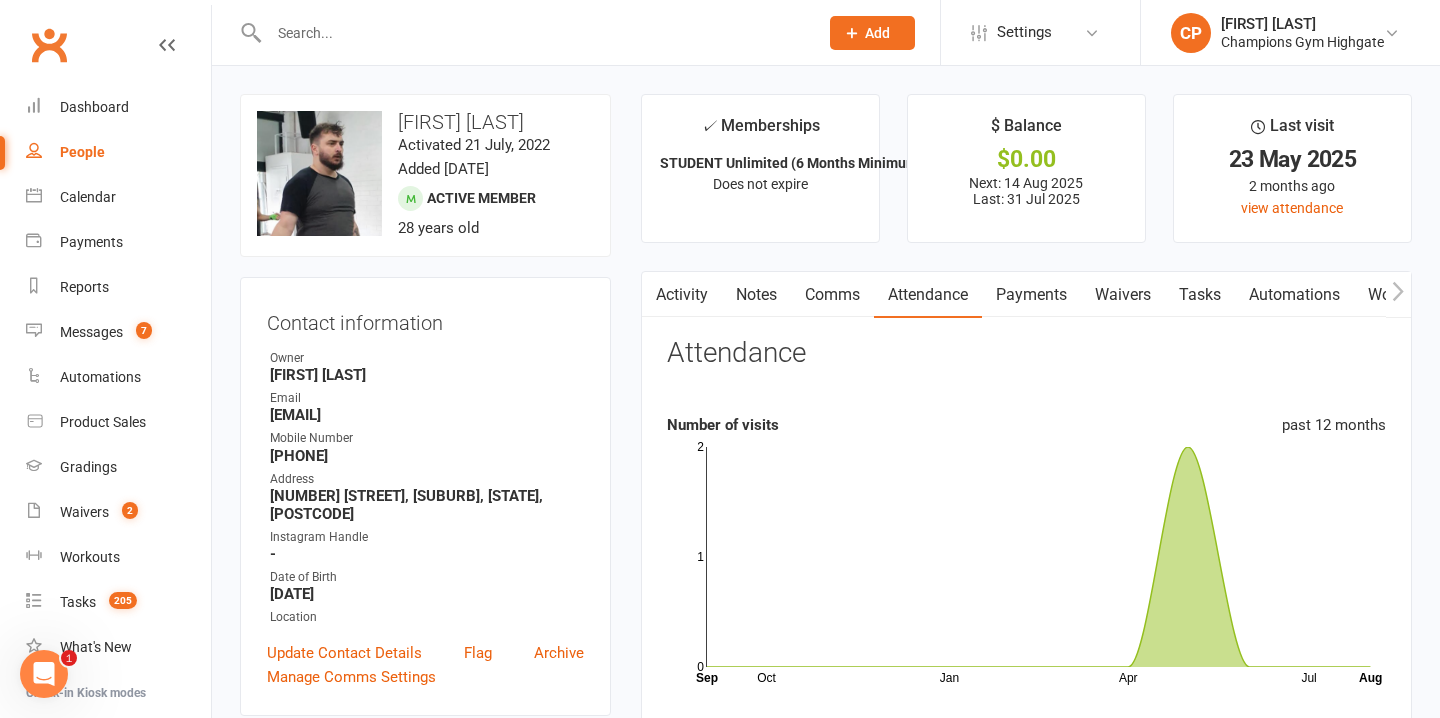 click on "Comms" at bounding box center (832, 295) 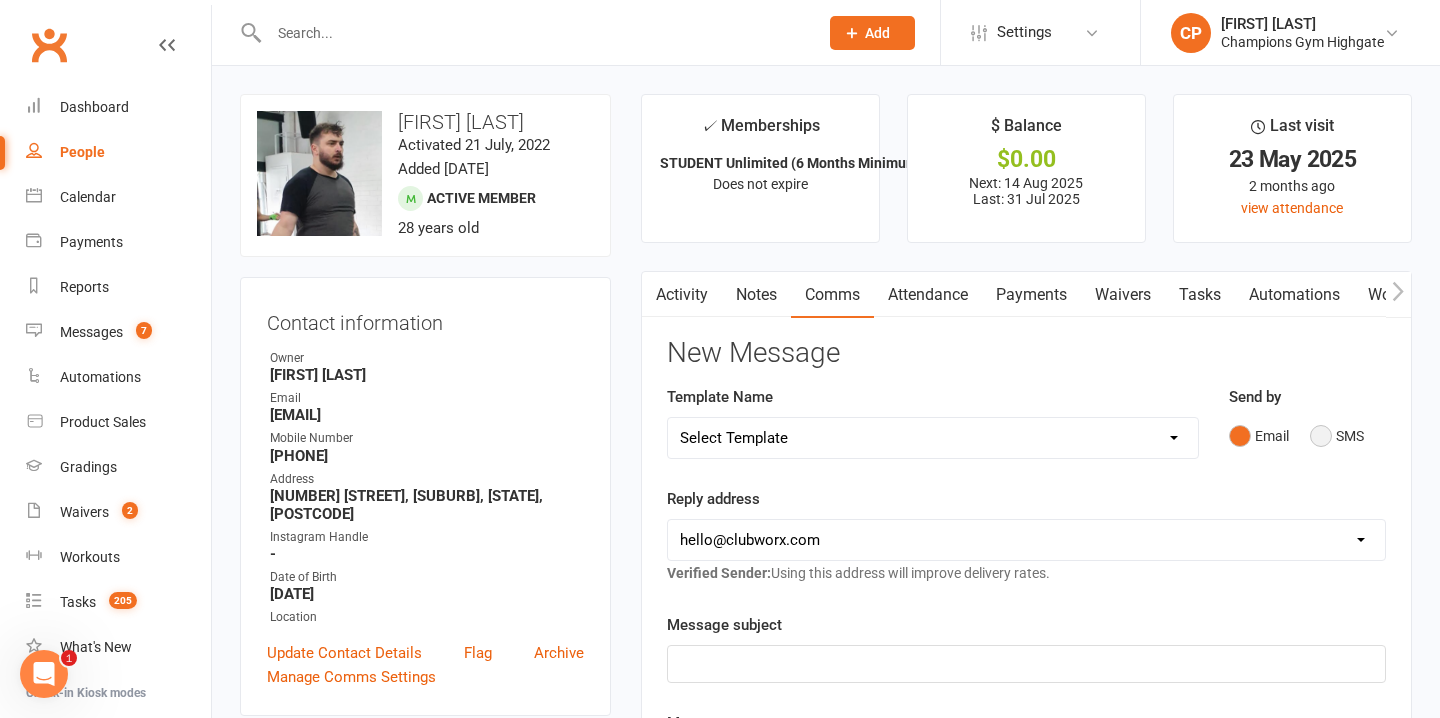 click on "SMS" at bounding box center [1337, 436] 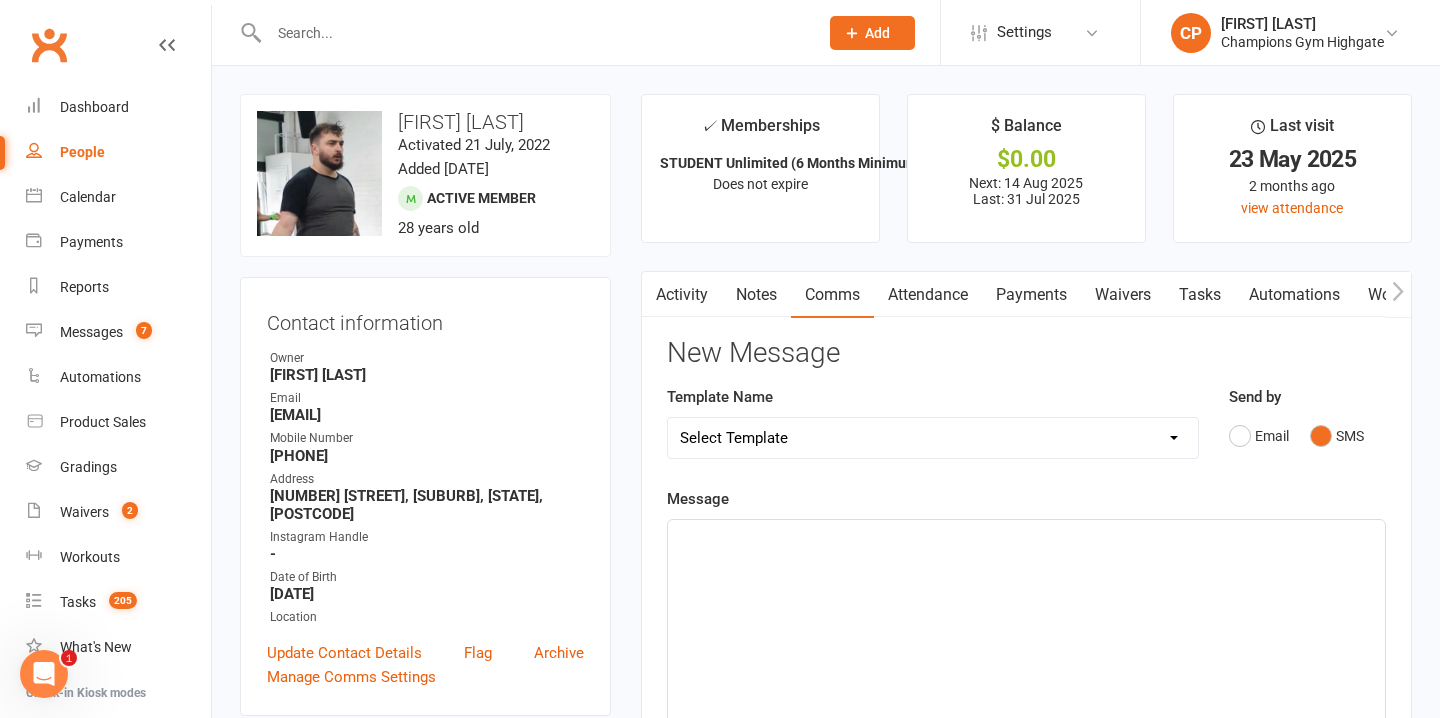 type 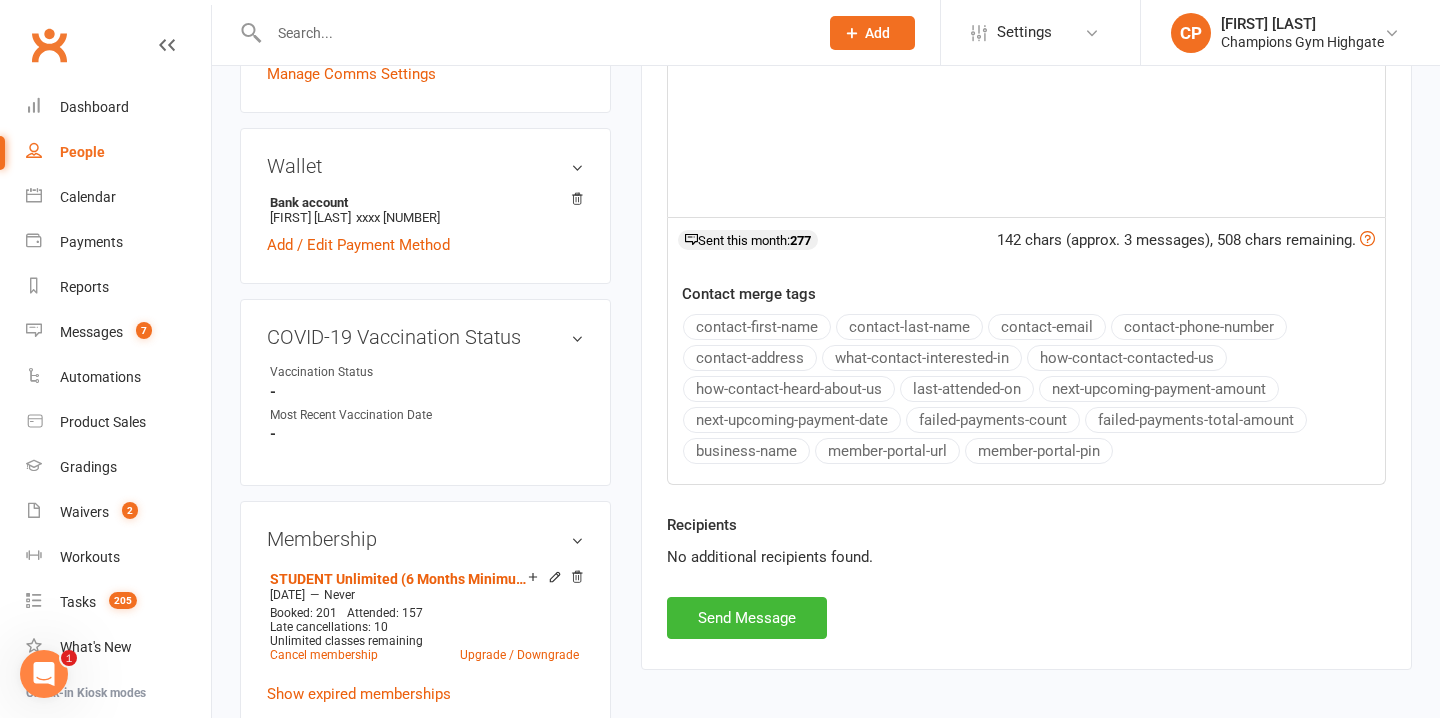 scroll, scrollTop: 604, scrollLeft: 0, axis: vertical 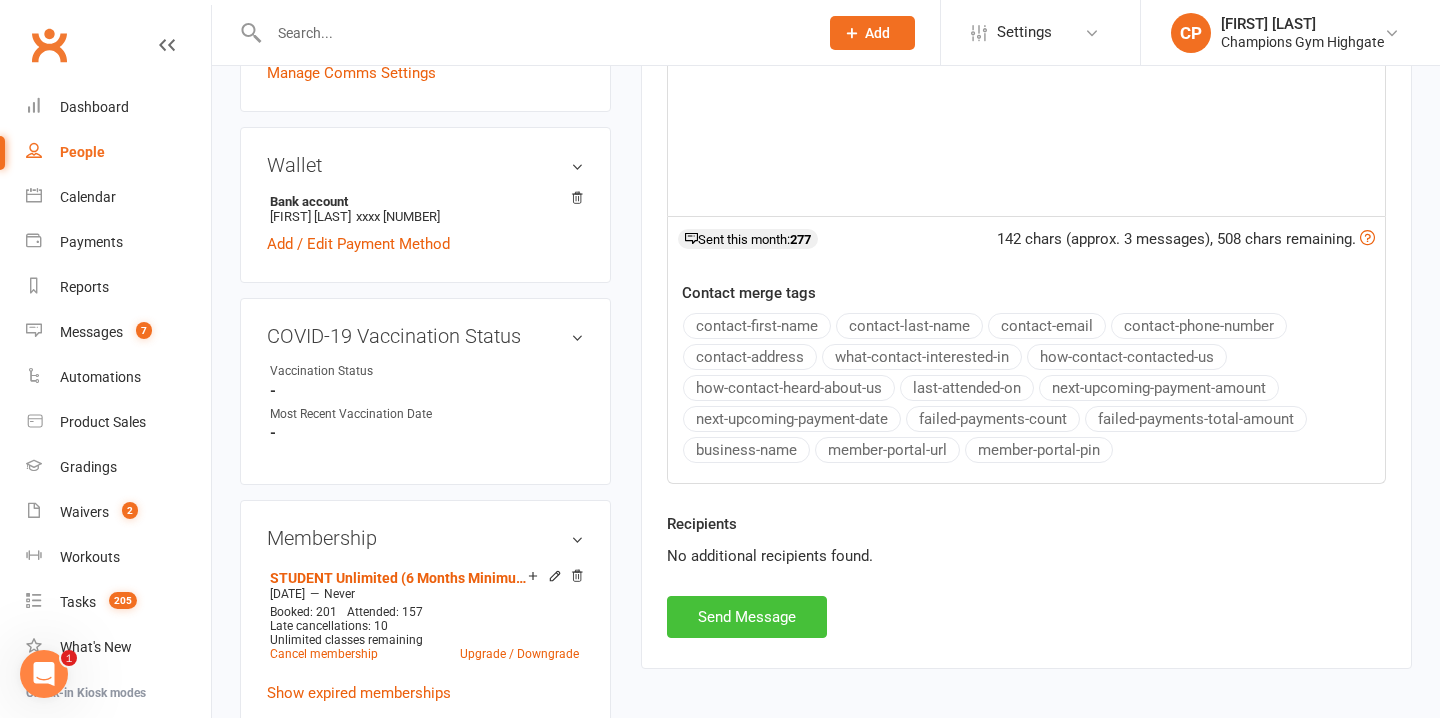 click on "Send Message" at bounding box center (747, 617) 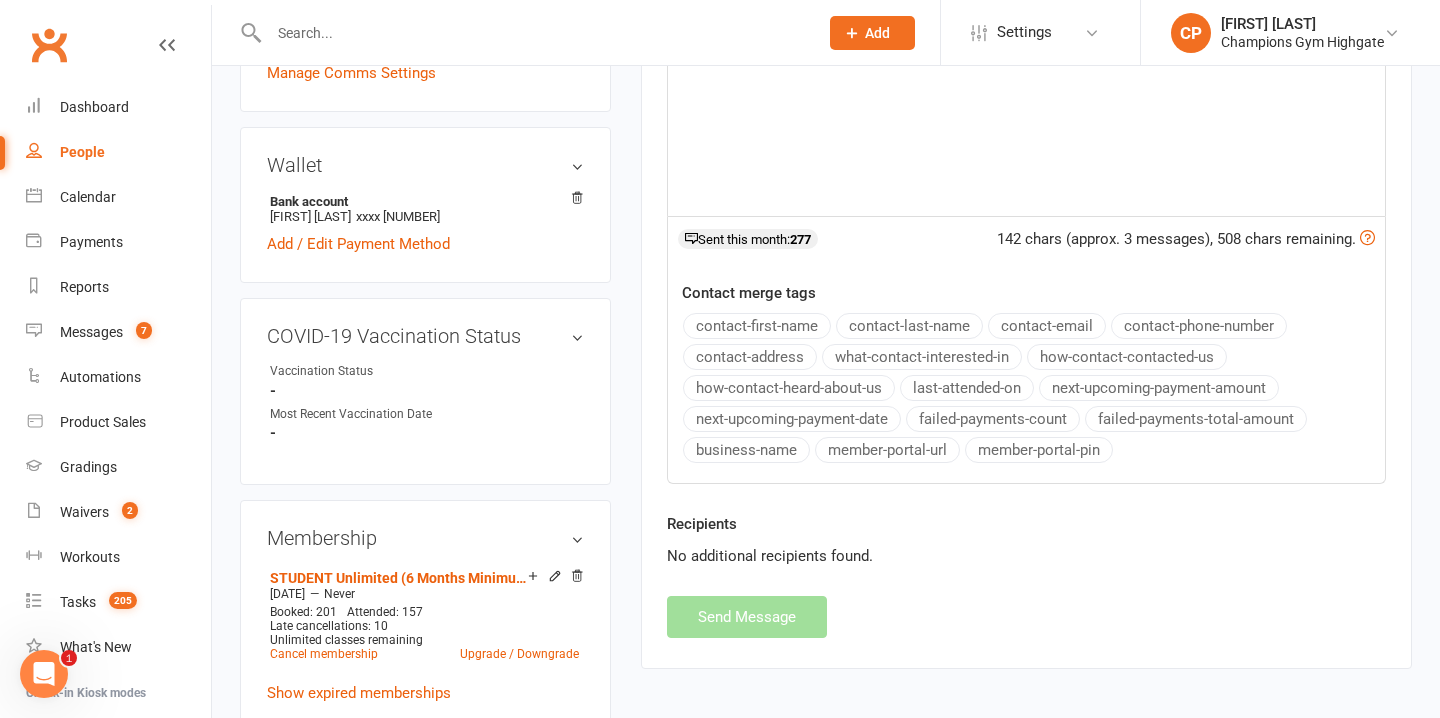 scroll, scrollTop: 0, scrollLeft: 0, axis: both 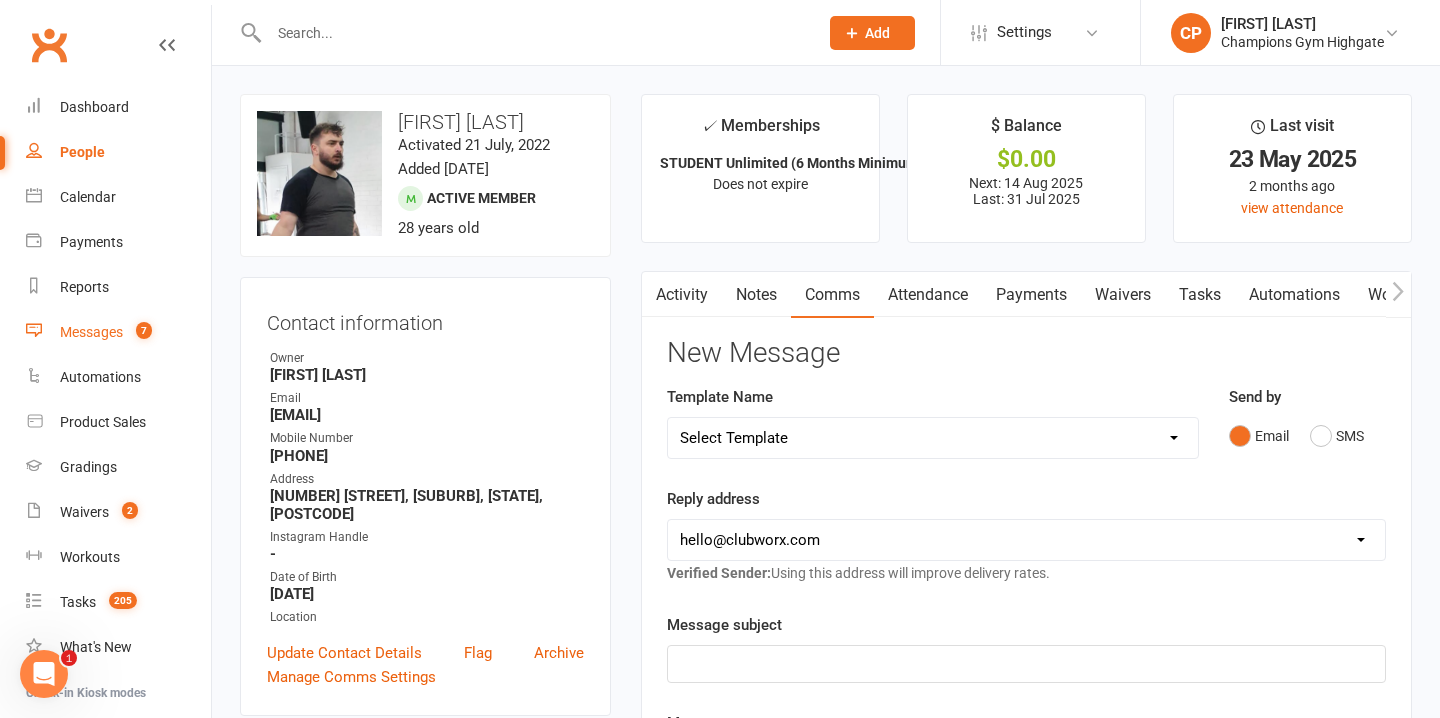 click on "Messages" at bounding box center [91, 332] 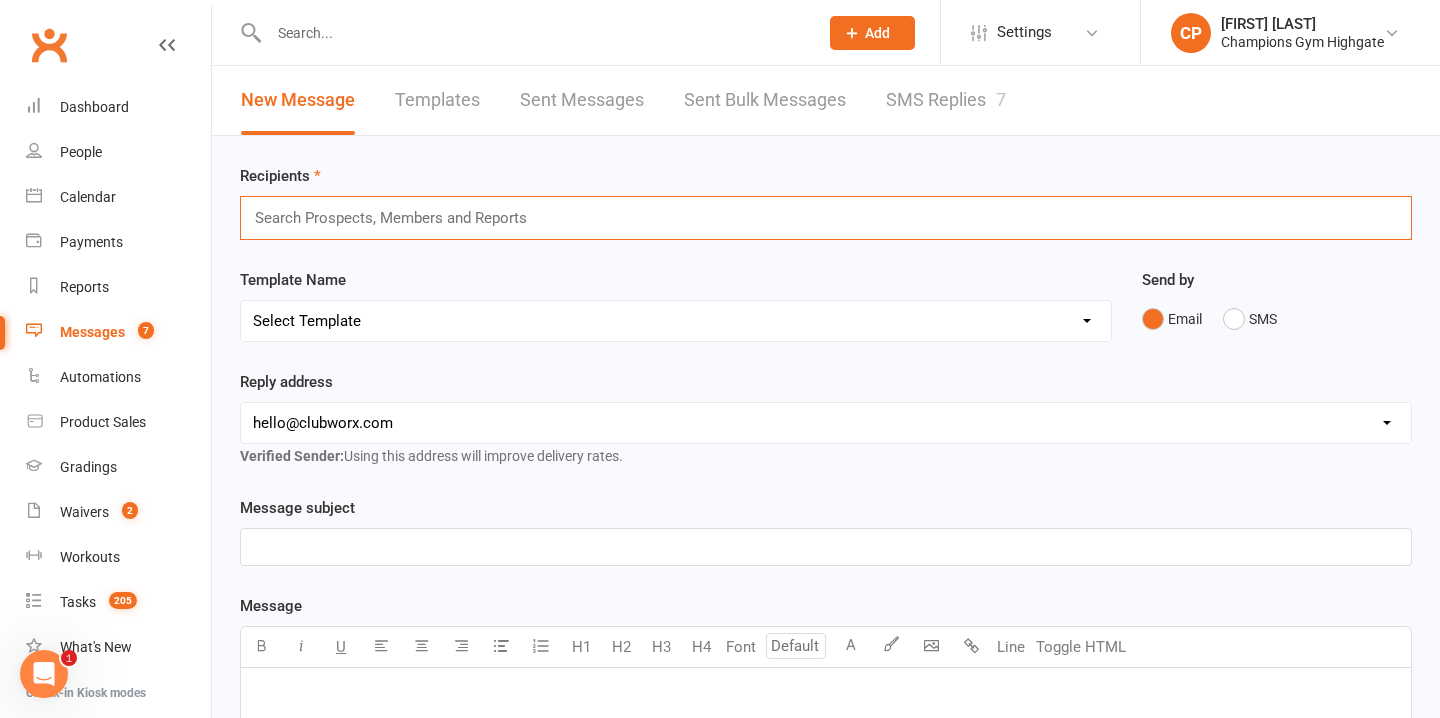 click at bounding box center [399, 218] 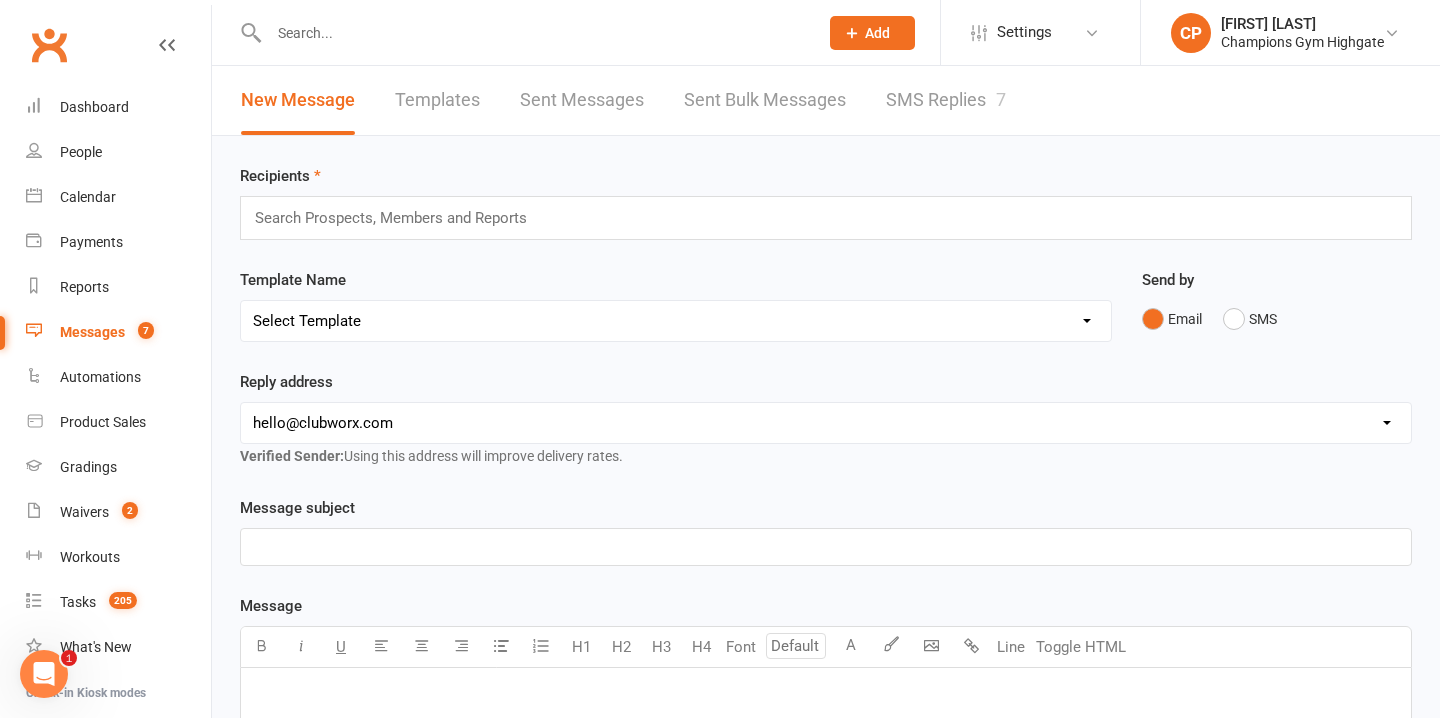 select on "27" 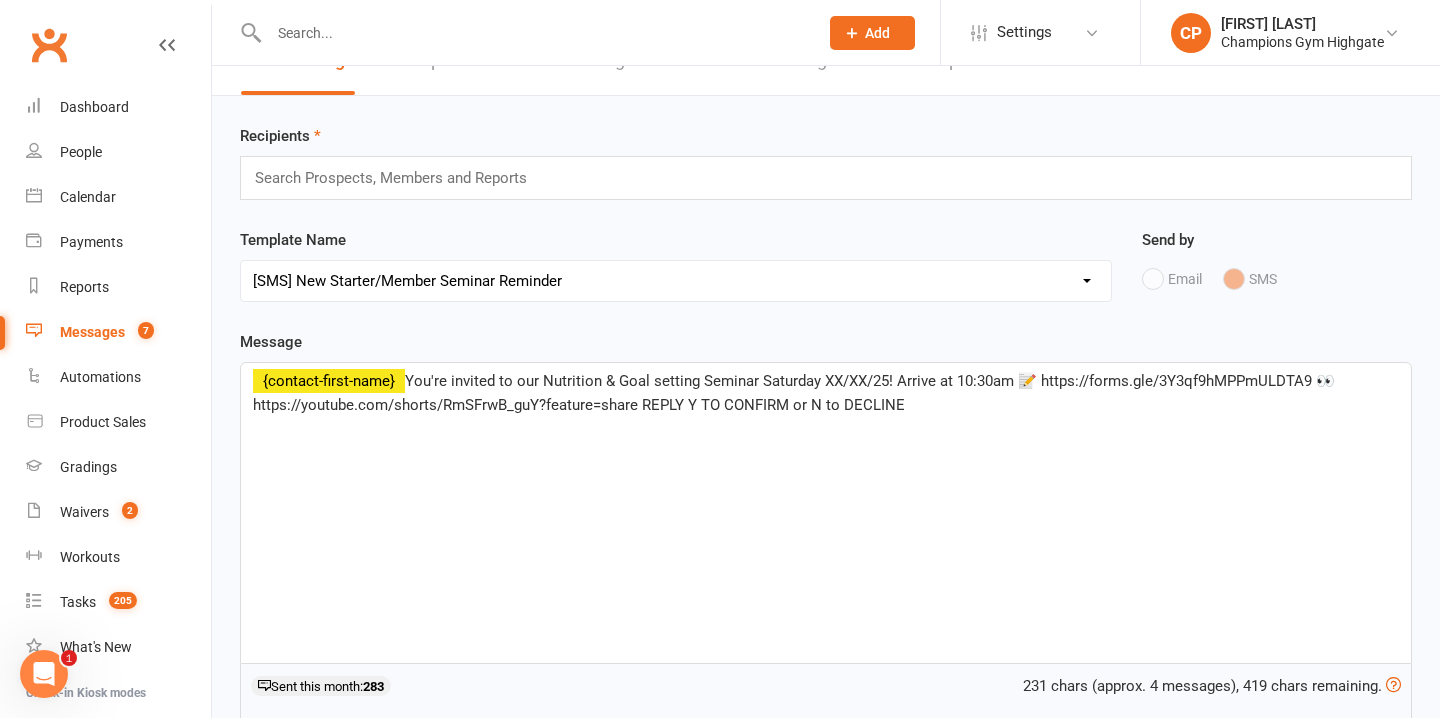 scroll, scrollTop: 43, scrollLeft: 0, axis: vertical 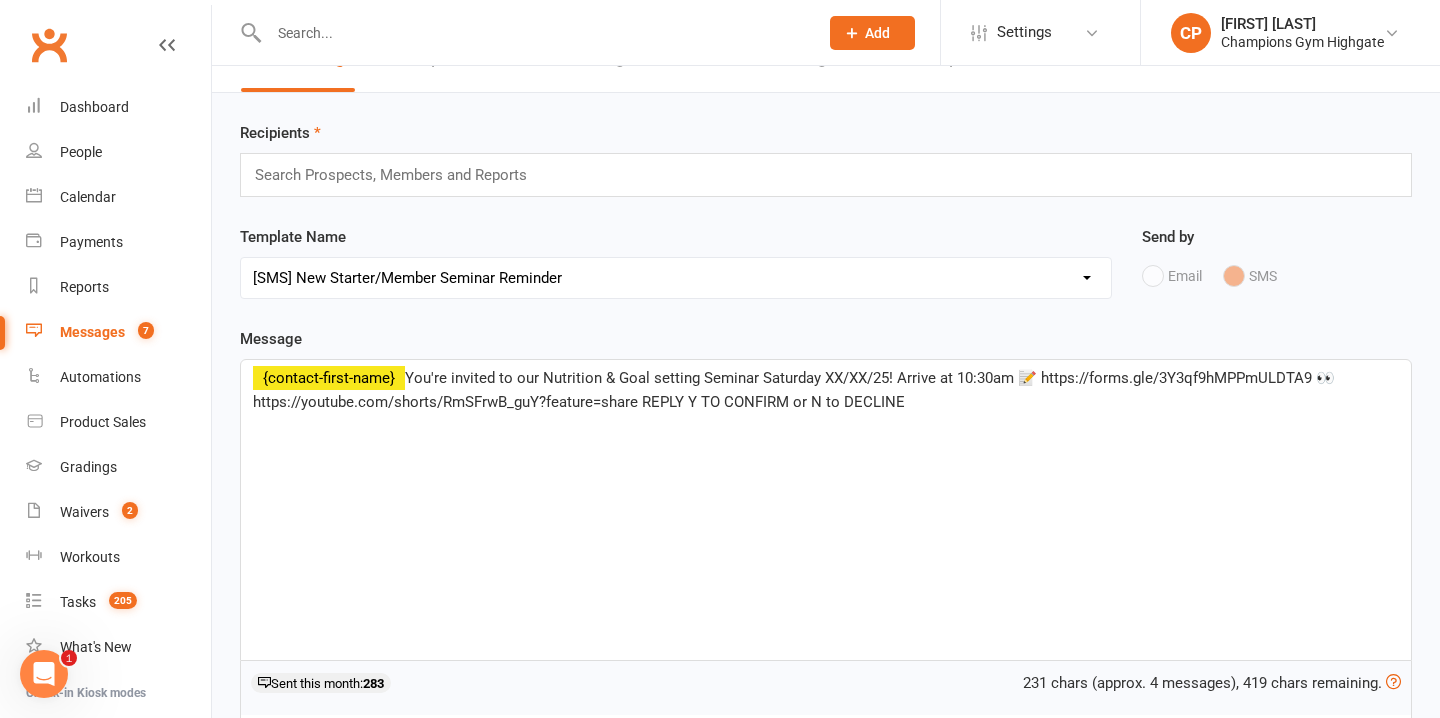 click on "You're invited to our Nutrition & Goal setting Seminar Saturday XX/XX/25! Arrive at 10:30am 📝 https://forms.gle/3Y3qf9hMPPmULDTA9 👀https://youtube.com/shorts/RmSFrwB_guY?feature=share REPLY Y TO CONFIRM or N to DECLINE" at bounding box center (794, 390) 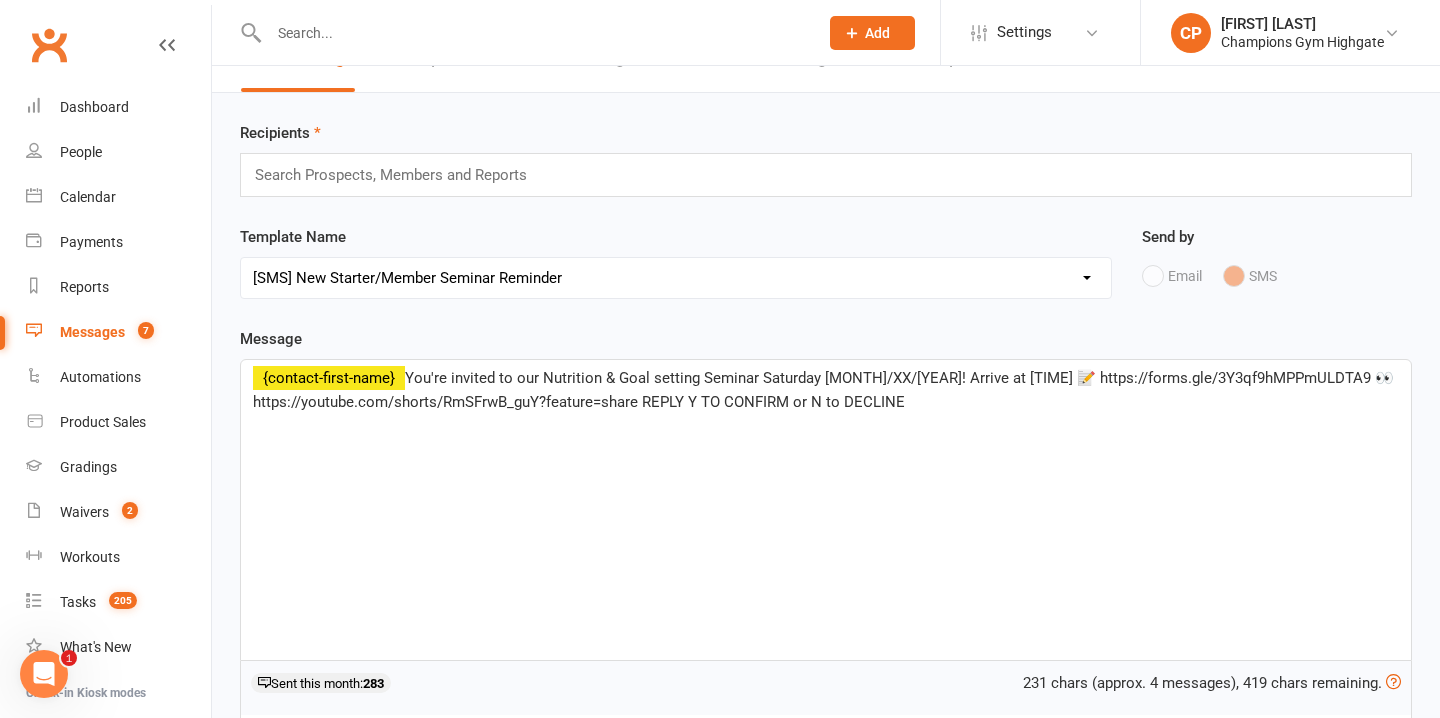 click on "You're invited to our Nutrition & Goal setting Seminar Saturday 09/XX/25! Arrive at 10:30am 📝 https://forms.gle/3Y3qf9hMPPmULDTA9 👀https://youtube.com/shorts/RmSFrwB_guY?feature=share REPLY Y TO CONFIRM or N to DECLINE" at bounding box center [823, 390] 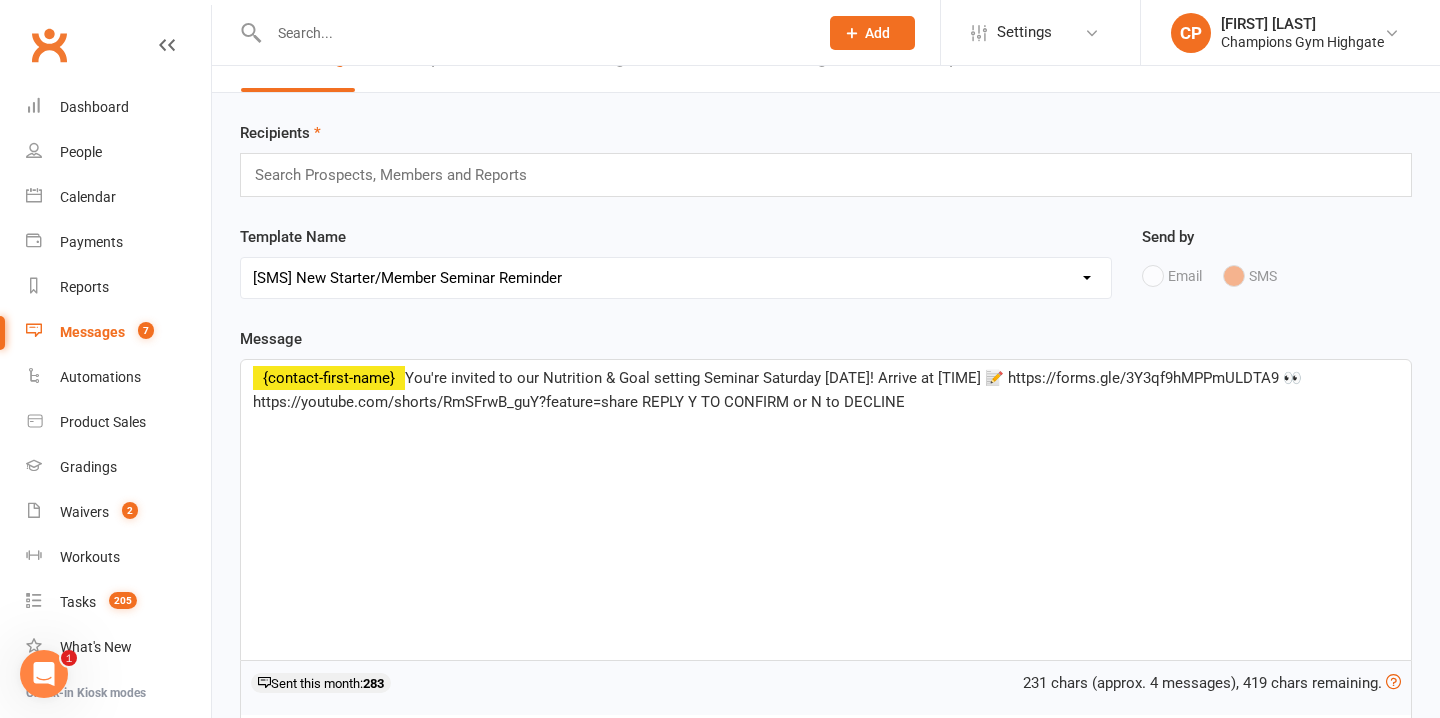 click on "﻿ ﻿ {contact-first-name}  You're invited to our Nutrition & Goal setting Seminar Saturday 09/08/25! Arrive at 10:30am 📝 https://forms.gle/3Y3qf9hMPPmULDTA9 👀https://youtube.com/shorts/RmSFrwB_guY?feature=share REPLY Y TO CONFIRM or N to DECLINE" at bounding box center [826, 510] 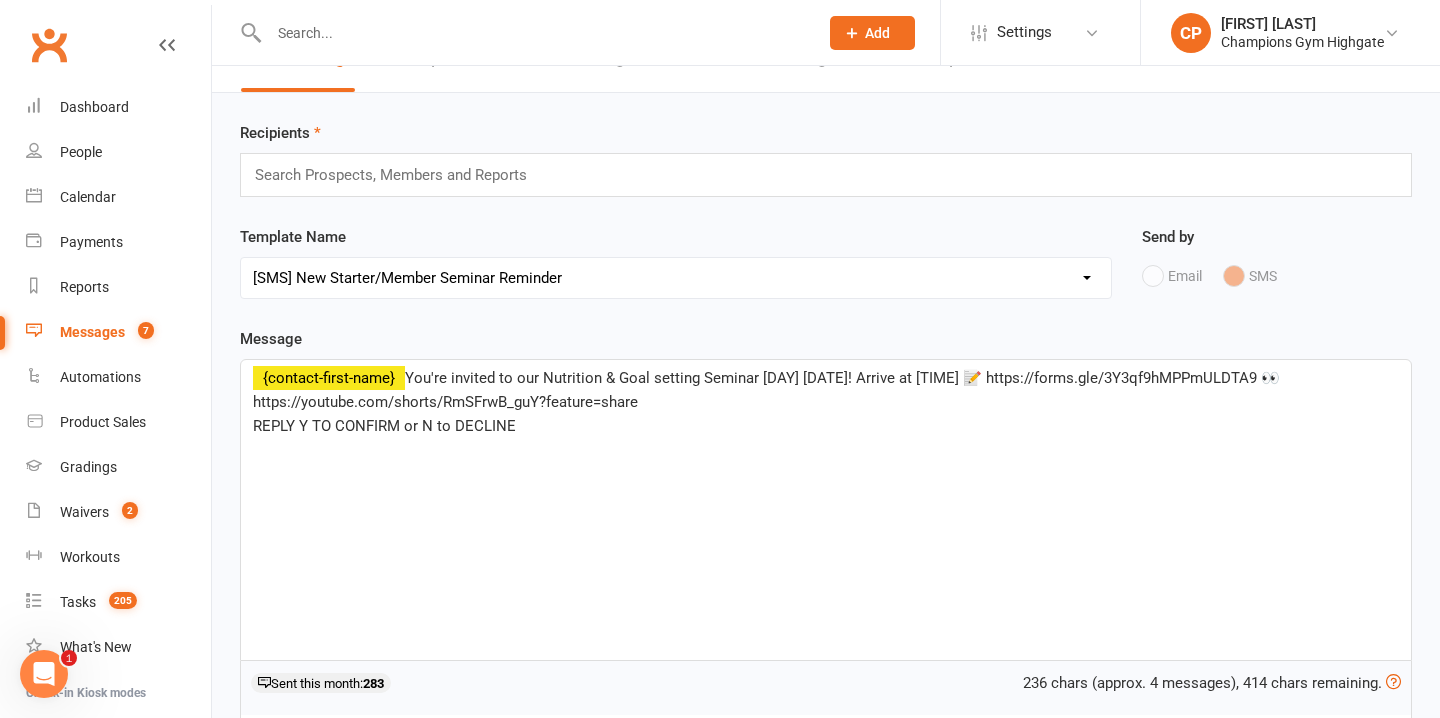 click on "You're invited to our Nutrition & Goal setting Seminar Saturday 09/08/25! Arrive at 10:30am 📝 https://forms.gle/3Y3qf9hMPPmULDTA9 👀https://youtube.com/shorts/RmSFrwB_guY?feature=share" at bounding box center (766, 390) 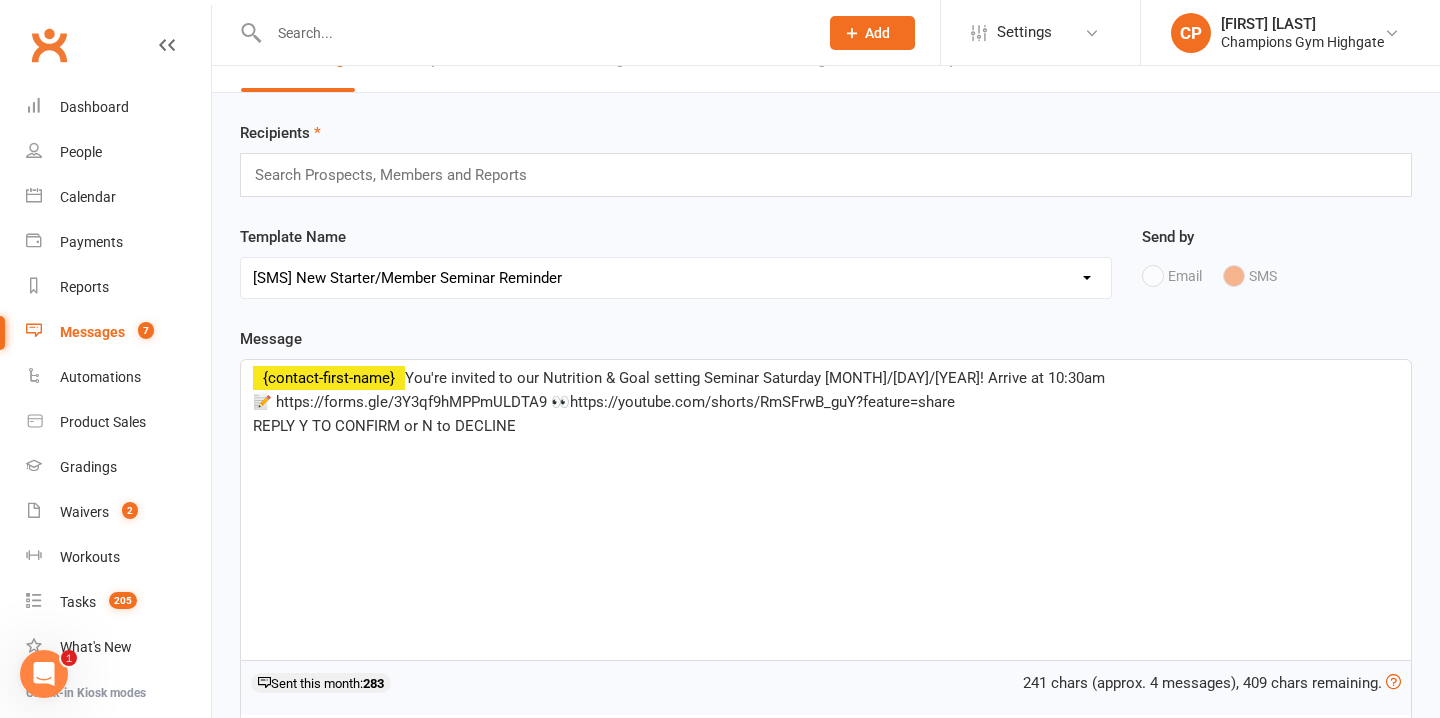 click on "﻿ ﻿ {contact-first-name}  You're invited to our Nutrition & Goal setting Seminar Saturday 09/08/25! Arrive at 10:30am  📝 https://forms.gle/3Y3qf9hMPPmULDTA9 👀https://youtube.com/shorts/RmSFrwB_guY?feature=share  REPLY Y TO CONFIRM or N to DECLINE" at bounding box center [826, 510] 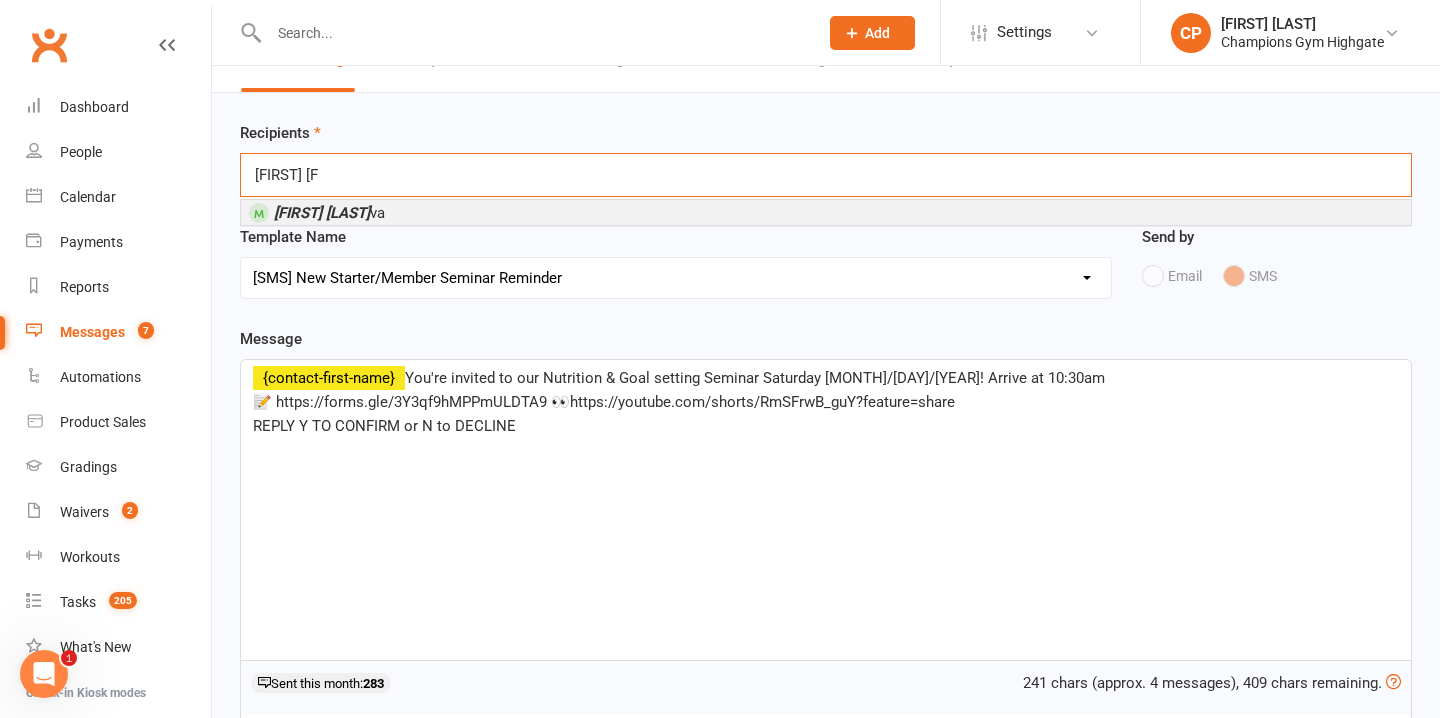 type on "hari sel" 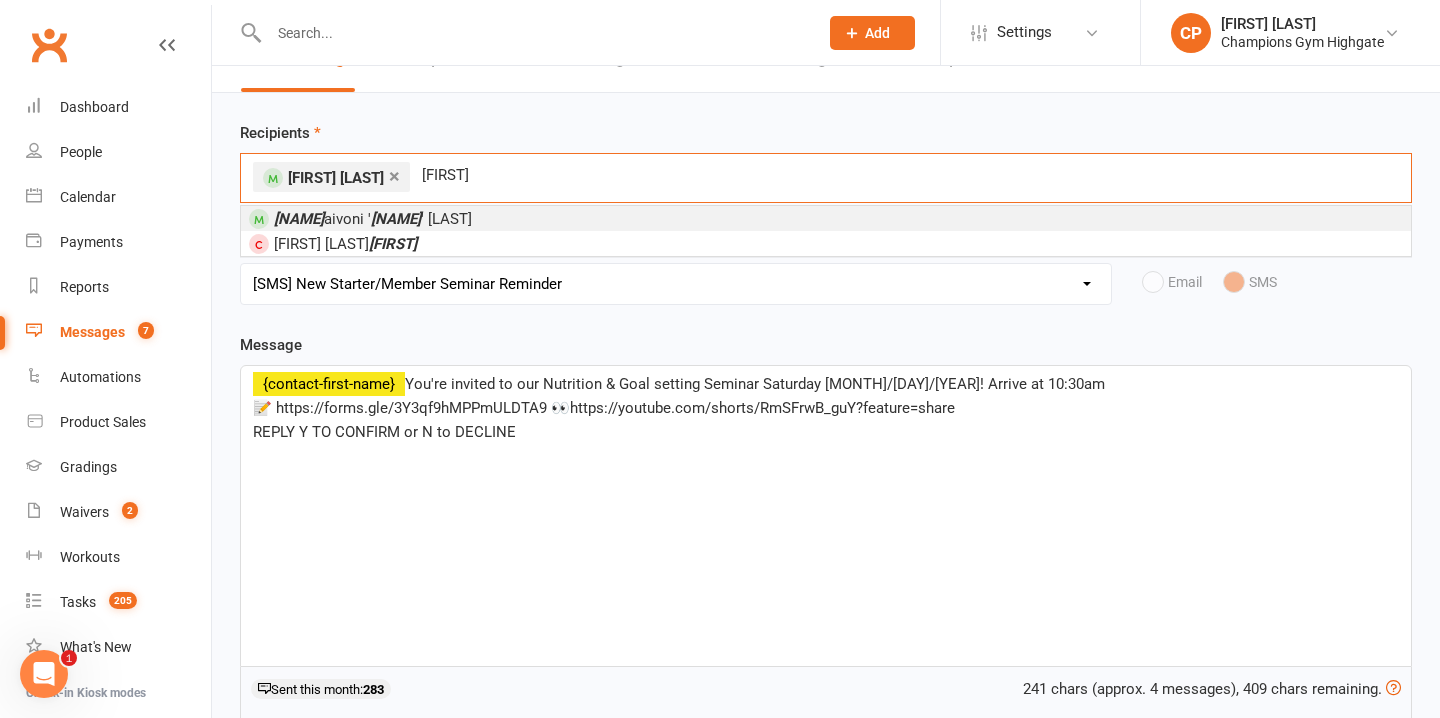 type on "kely" 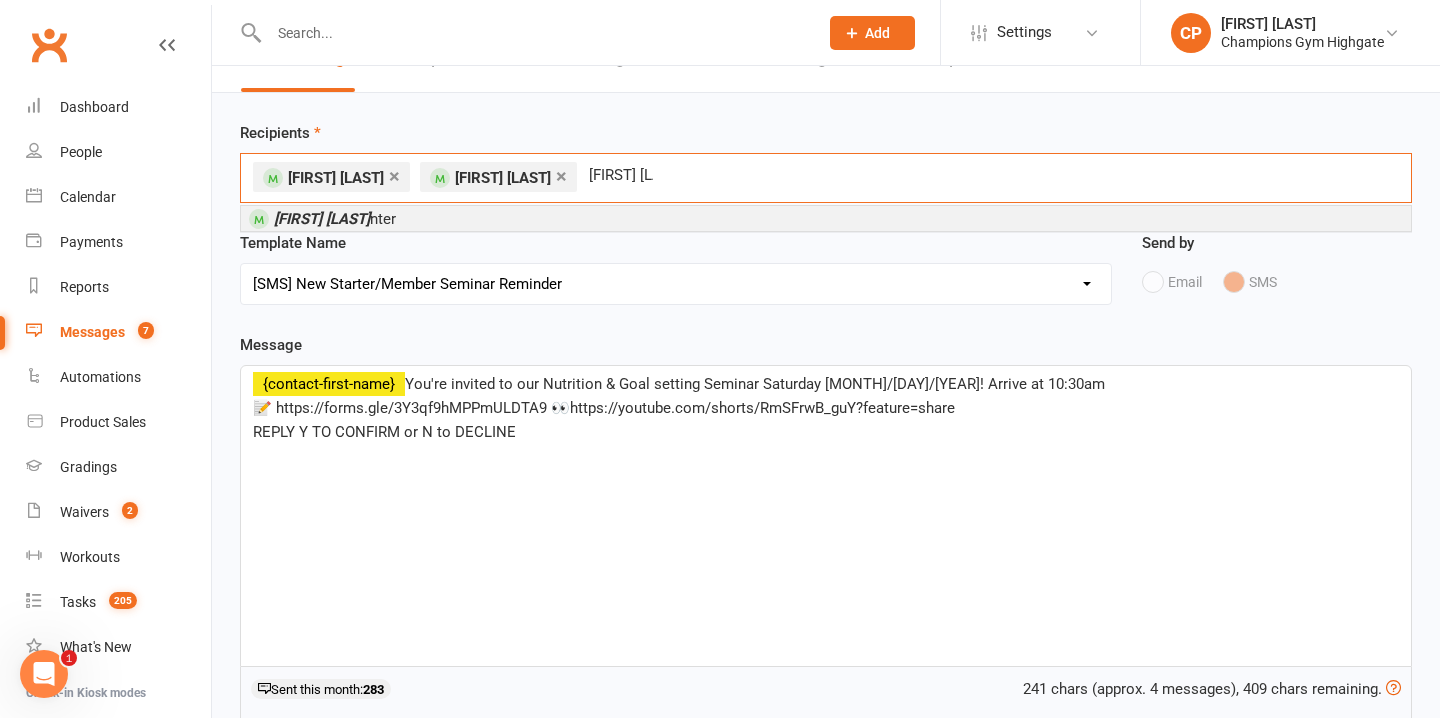 type on "fraser hu" 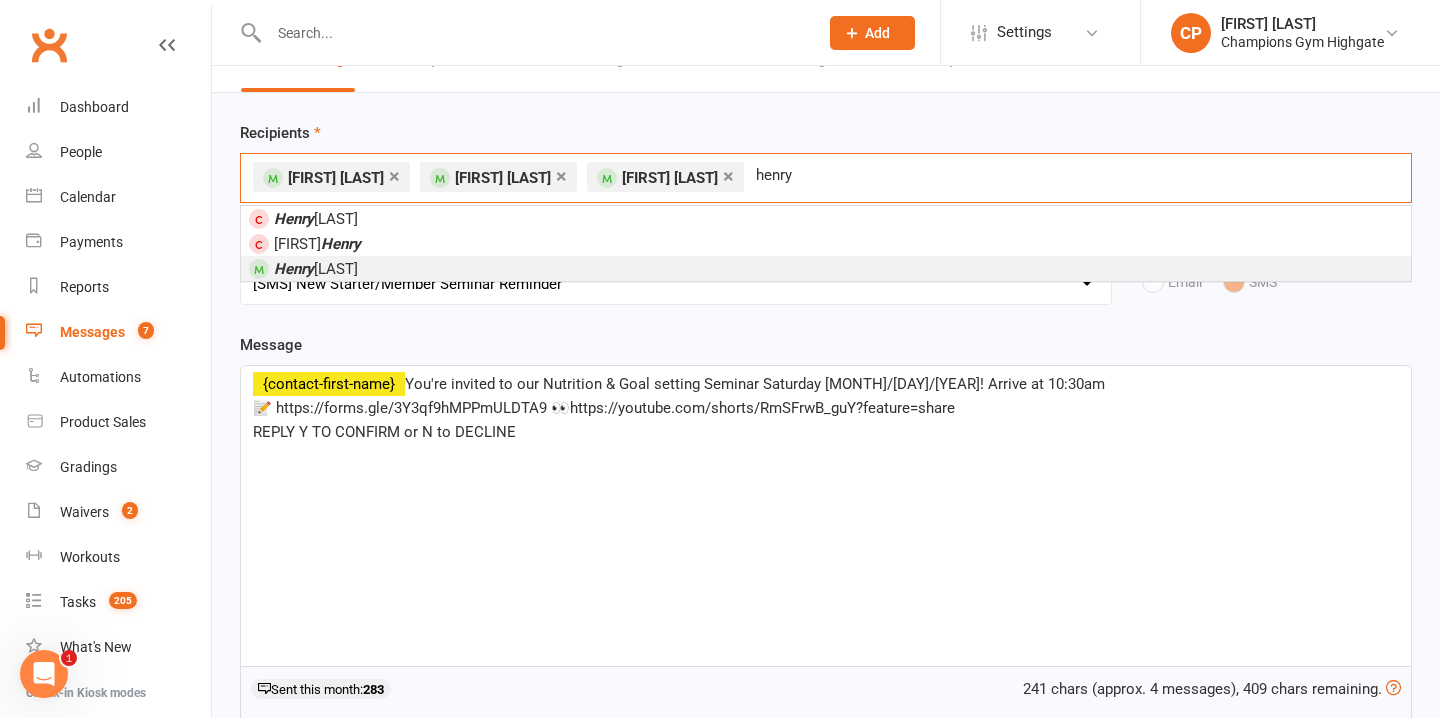 type on "henry" 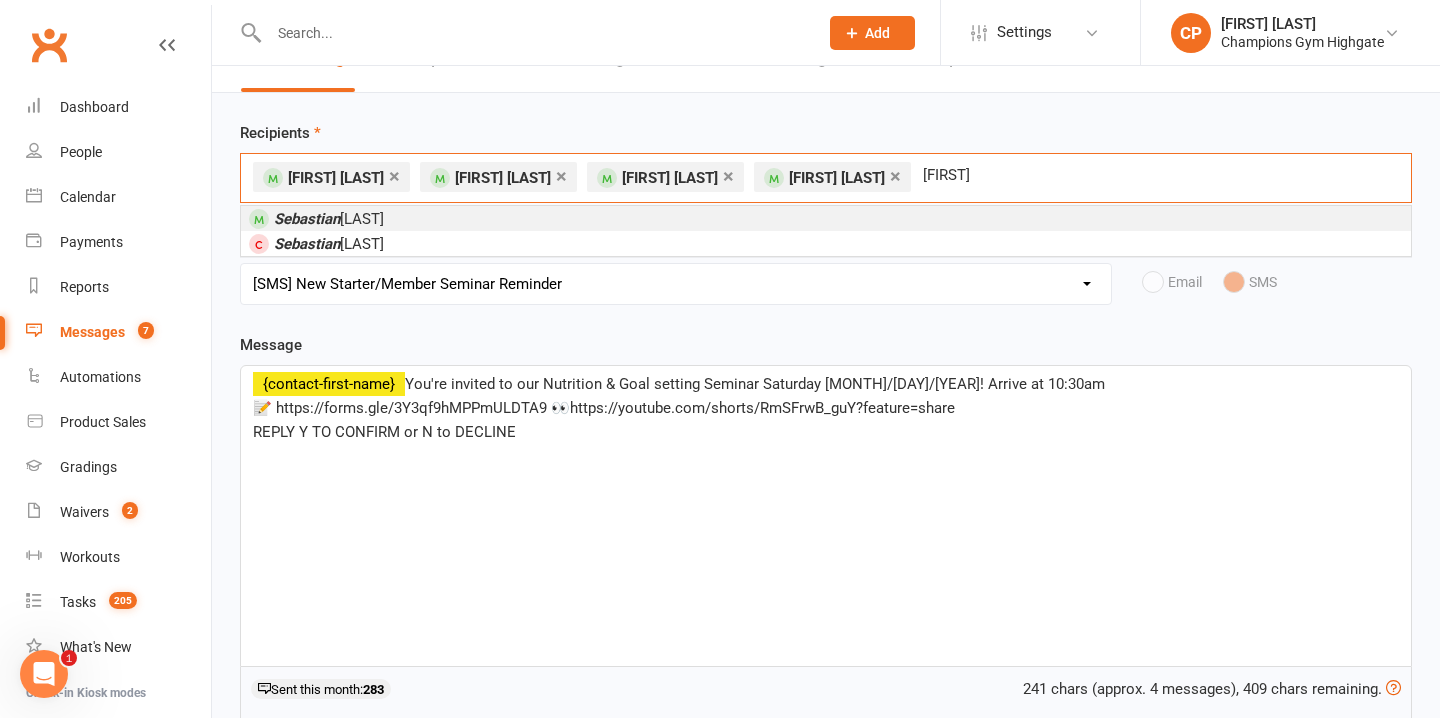 type on "sebastian" 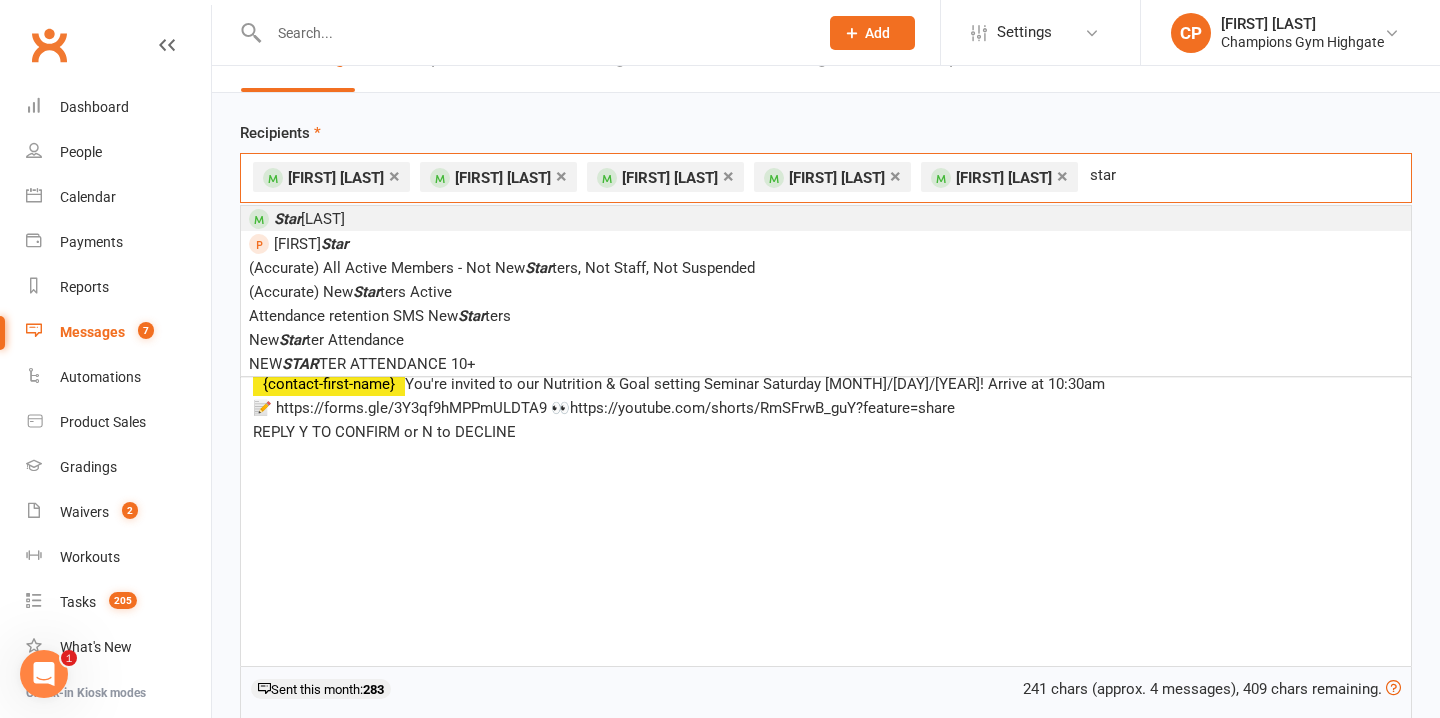 type on "star" 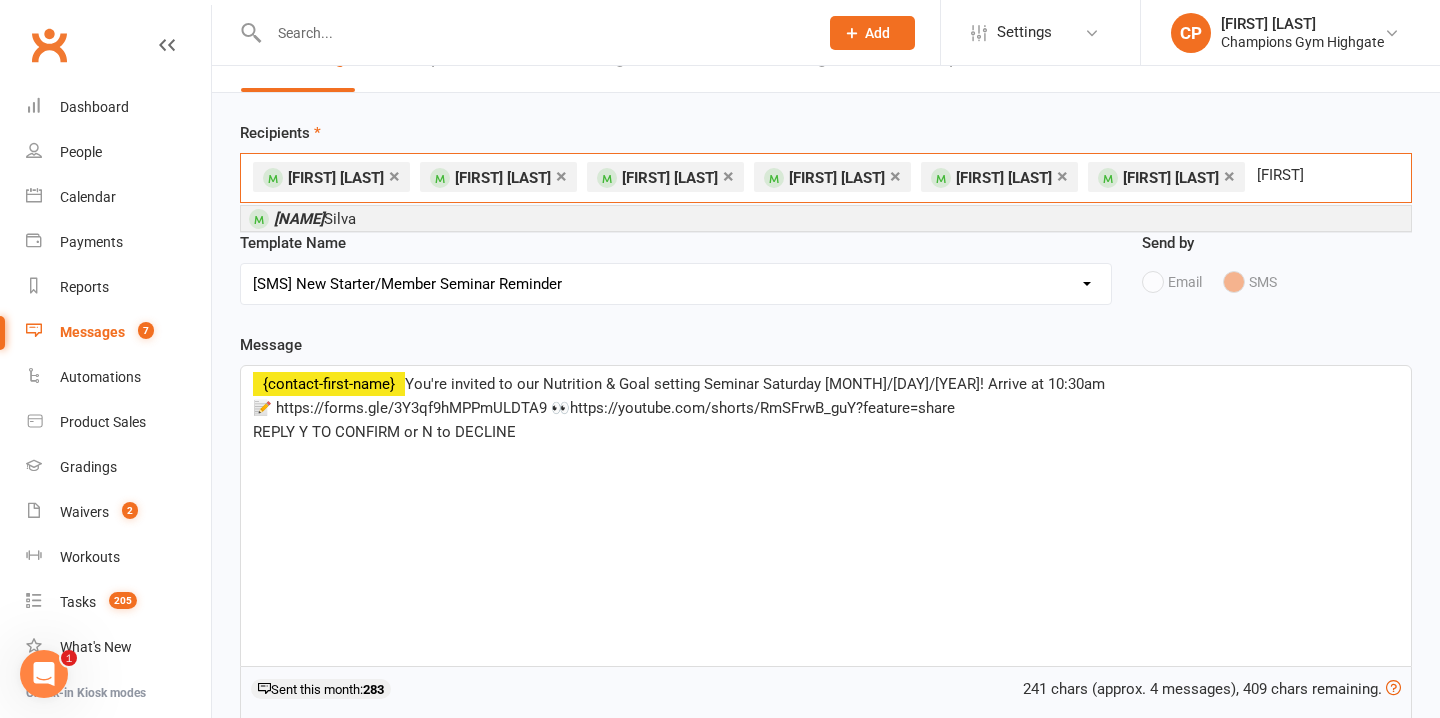 type on "[FIRST]" 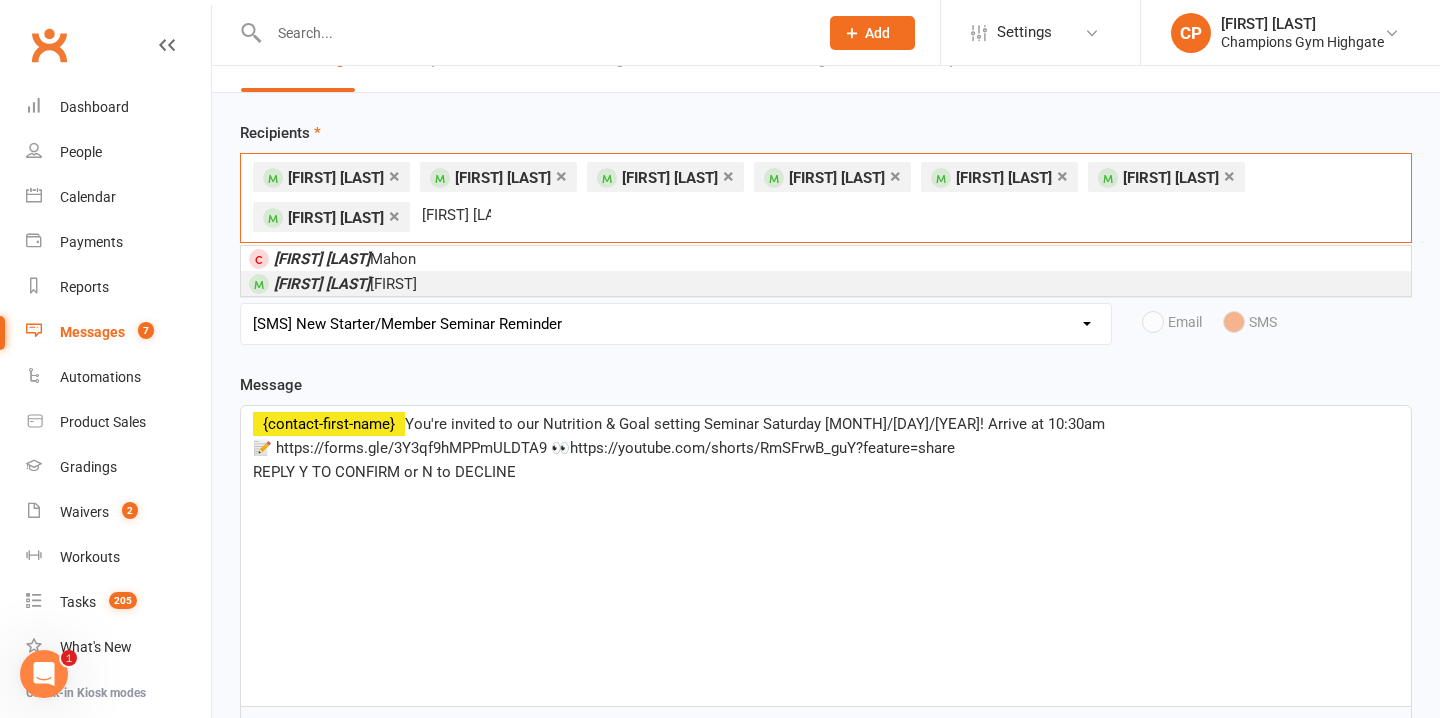 type on "james mc" 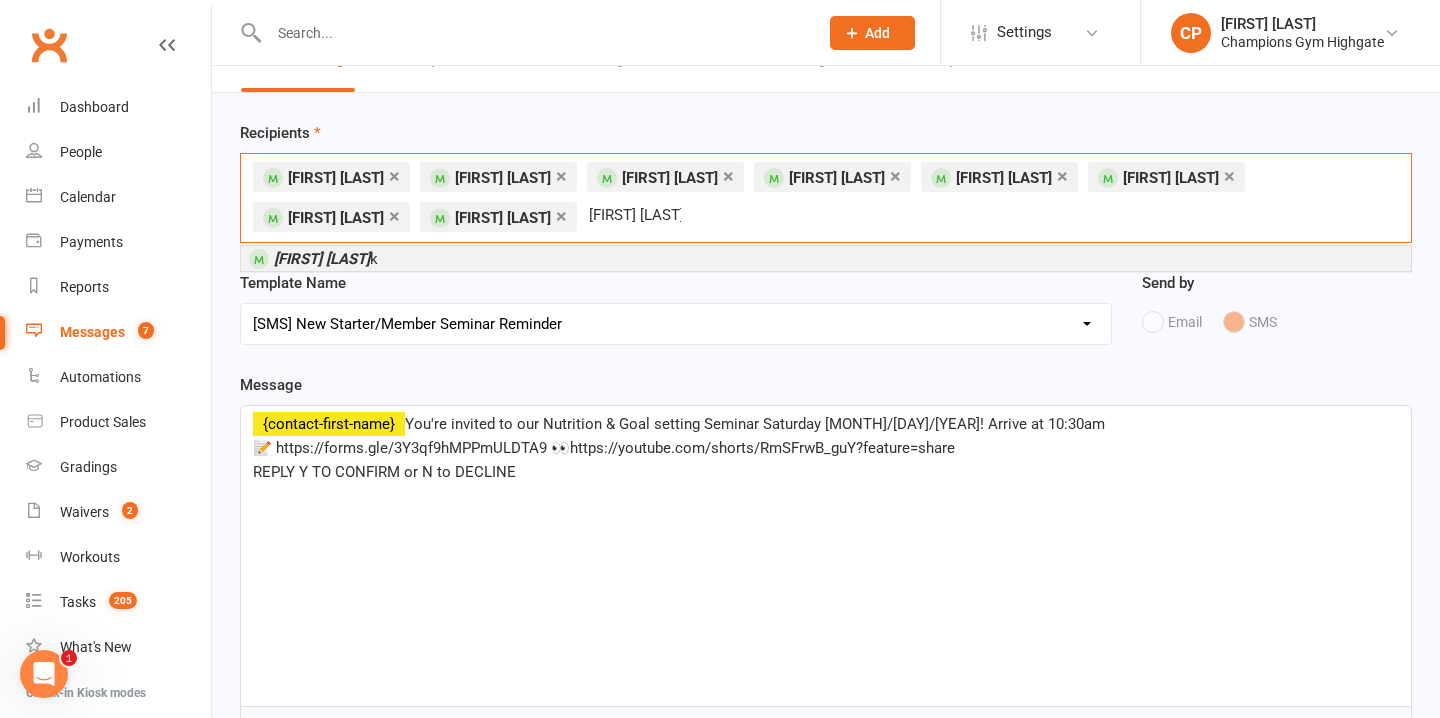 type on "courtney coo" 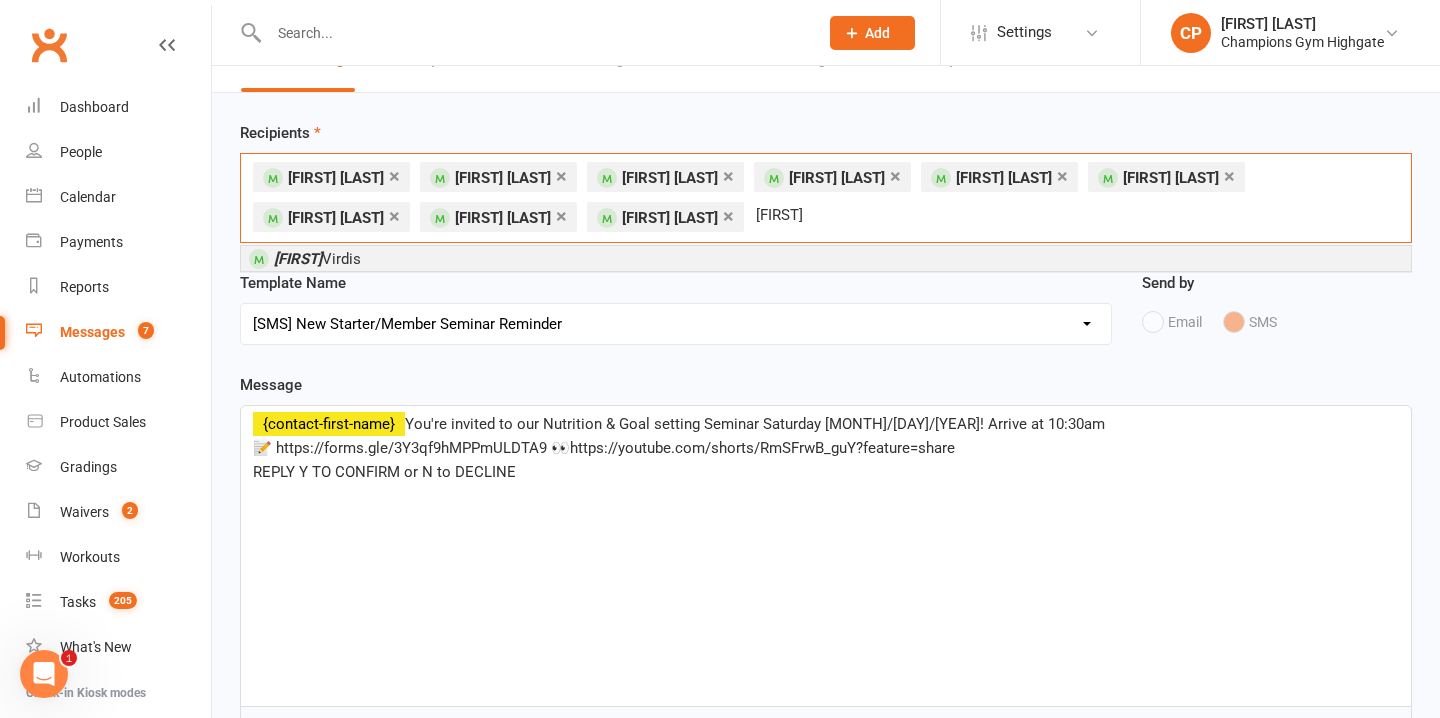 type on "silvia" 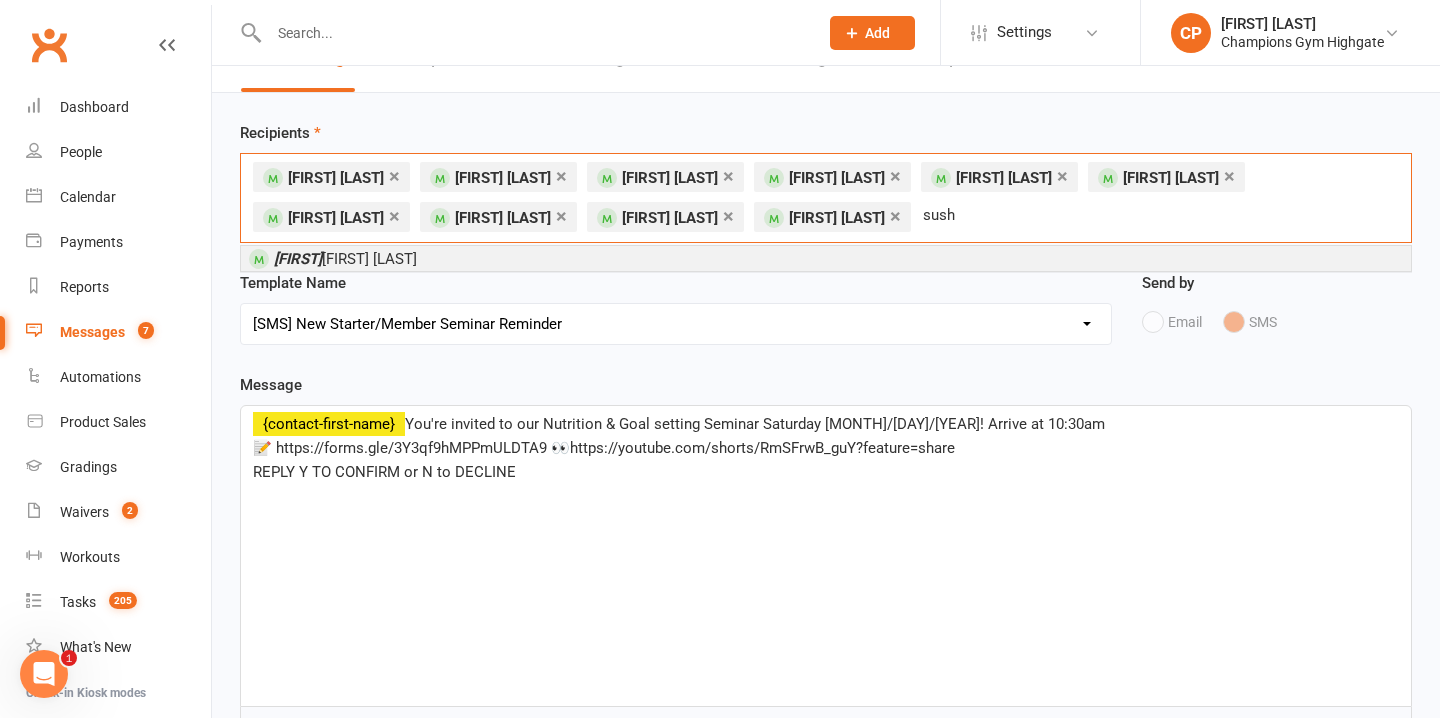 type on "sush" 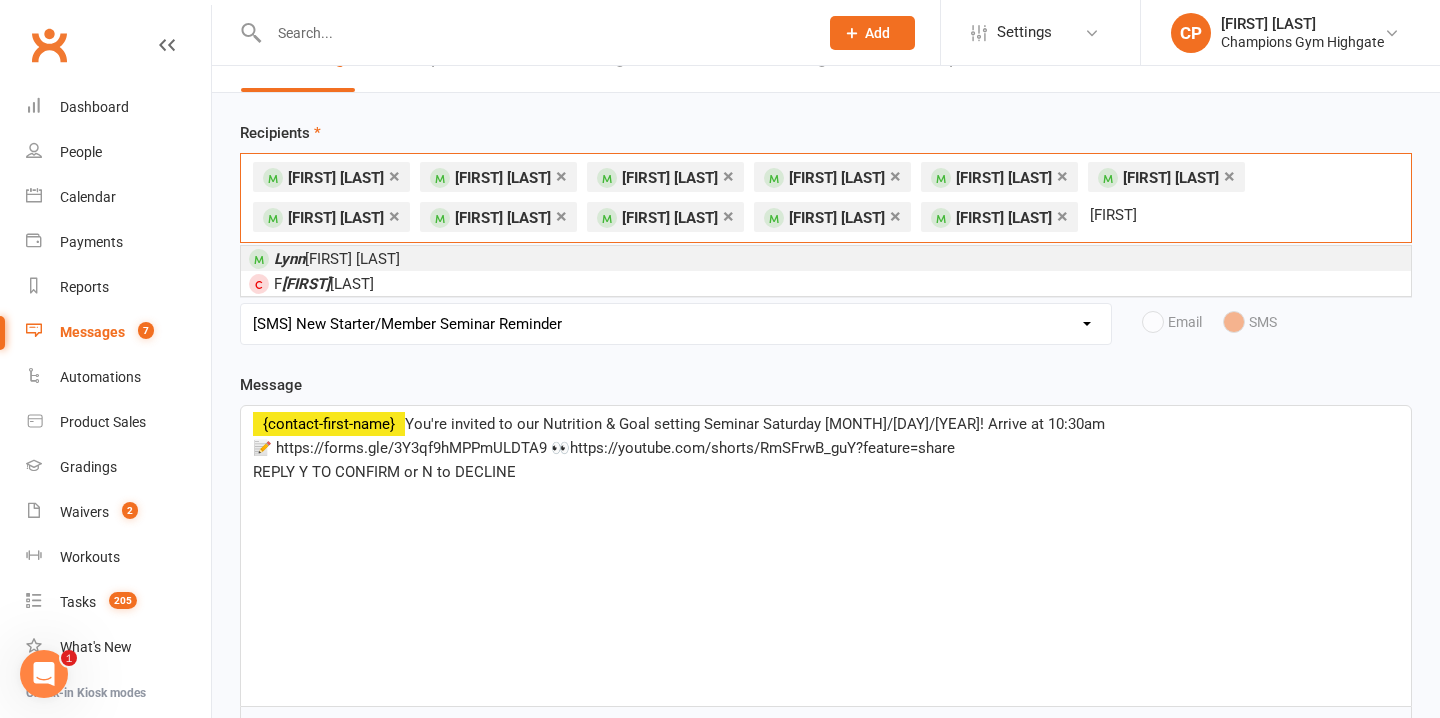 type on "lynn" 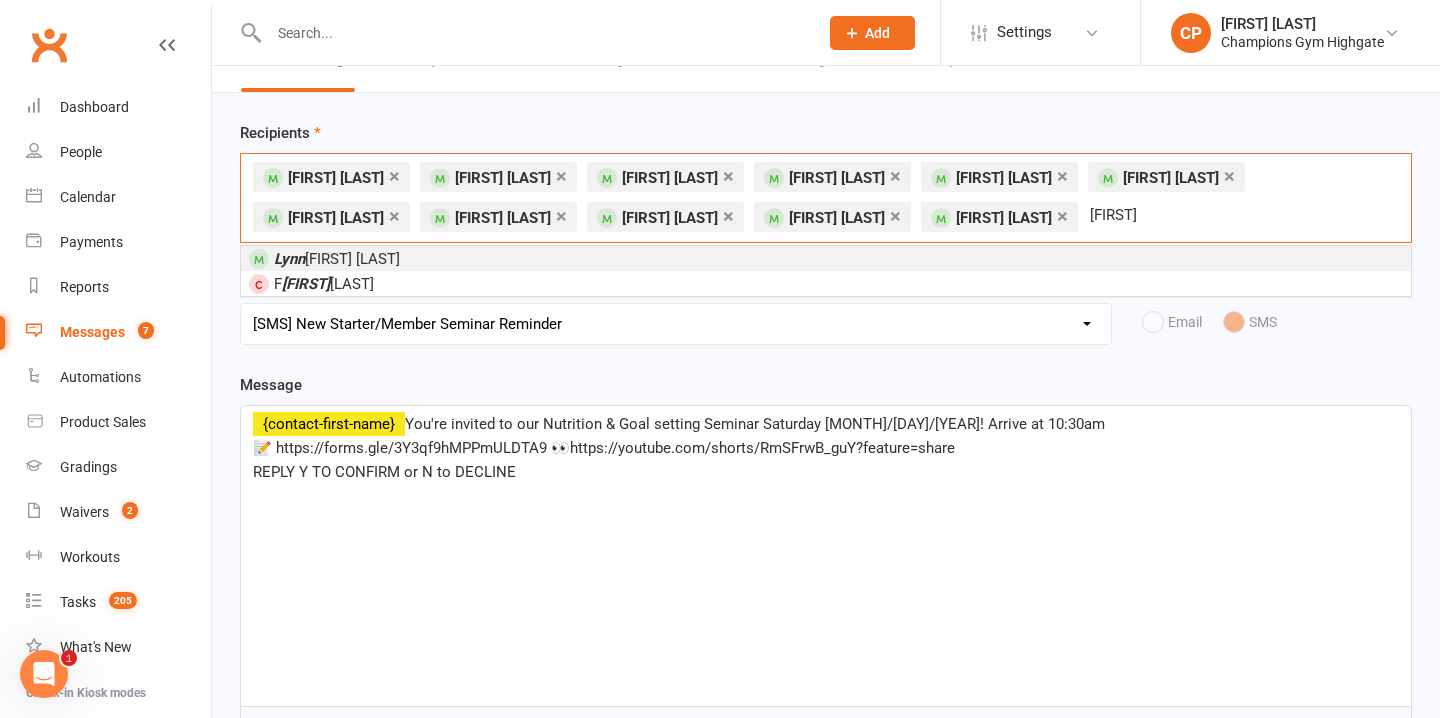 click on "Lynn  David George" at bounding box center (826, 258) 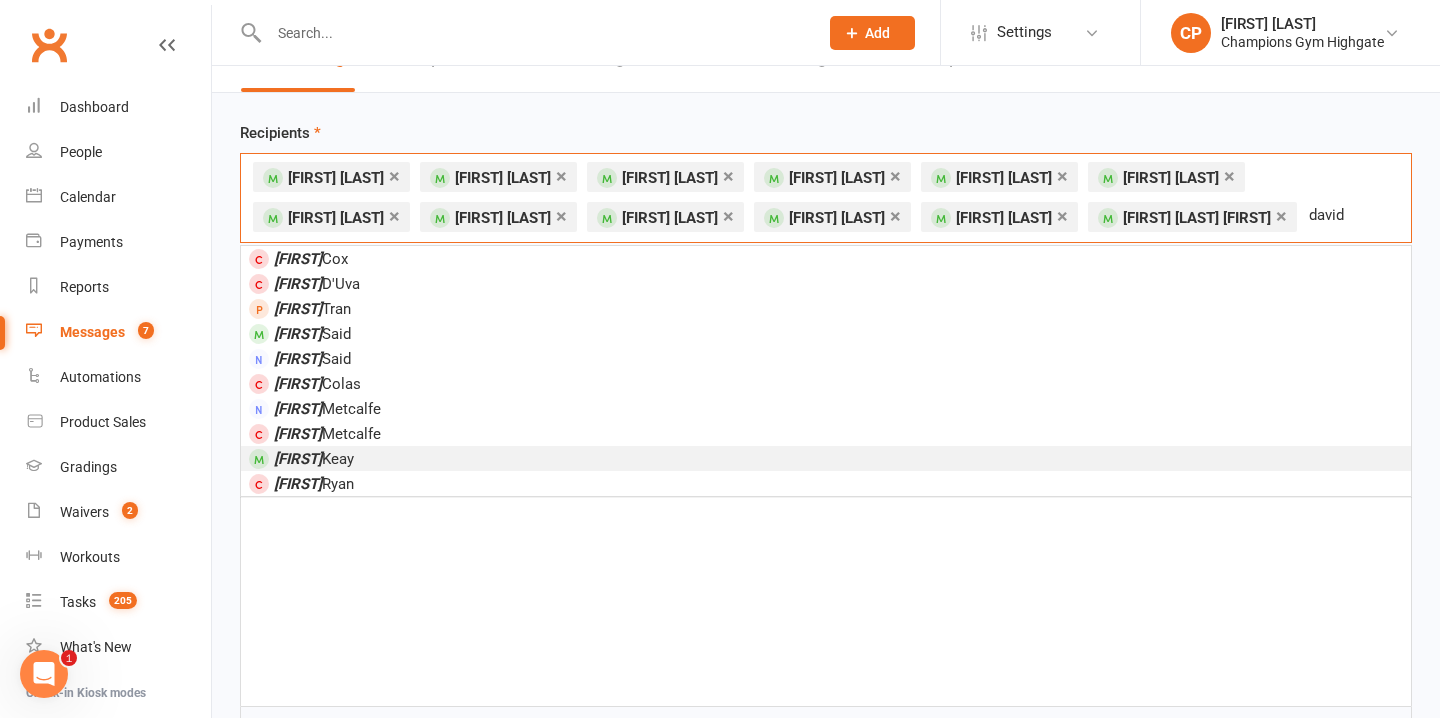 type on "david" 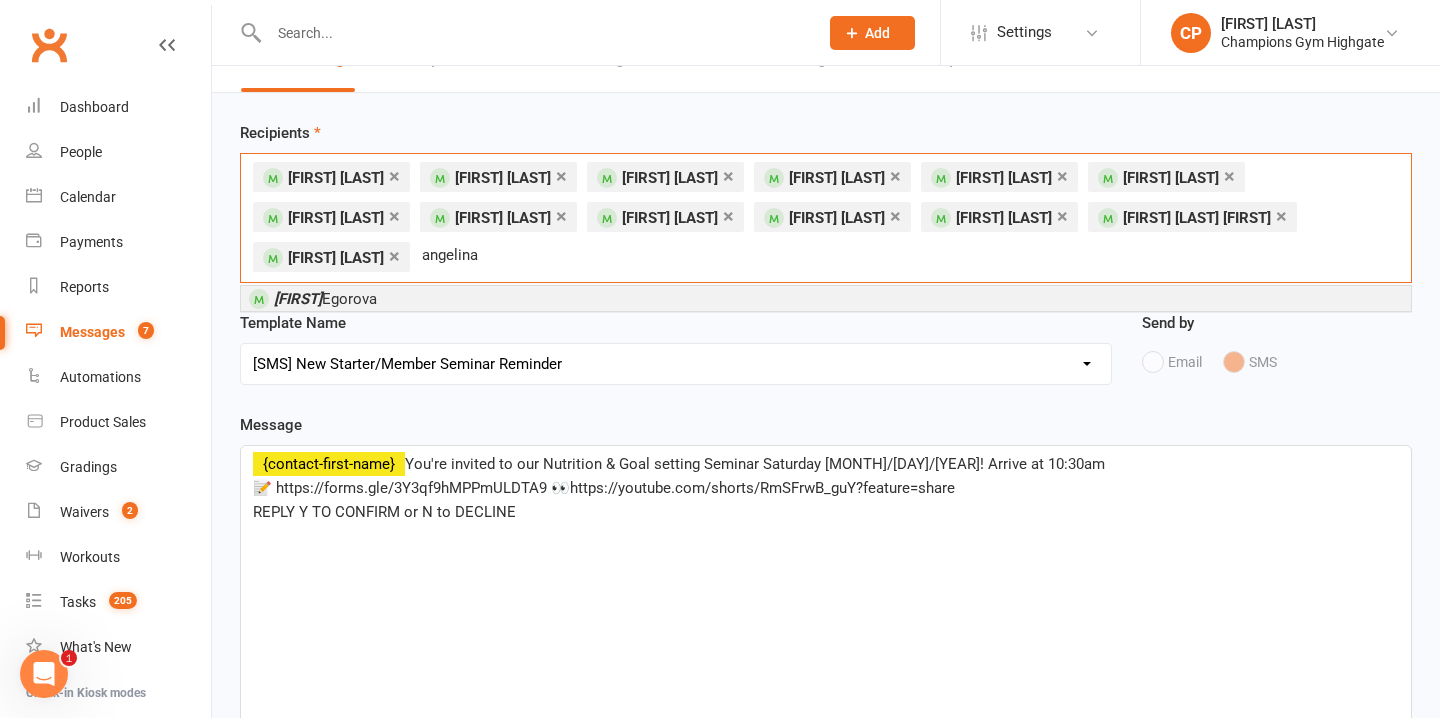 type on "angelina" 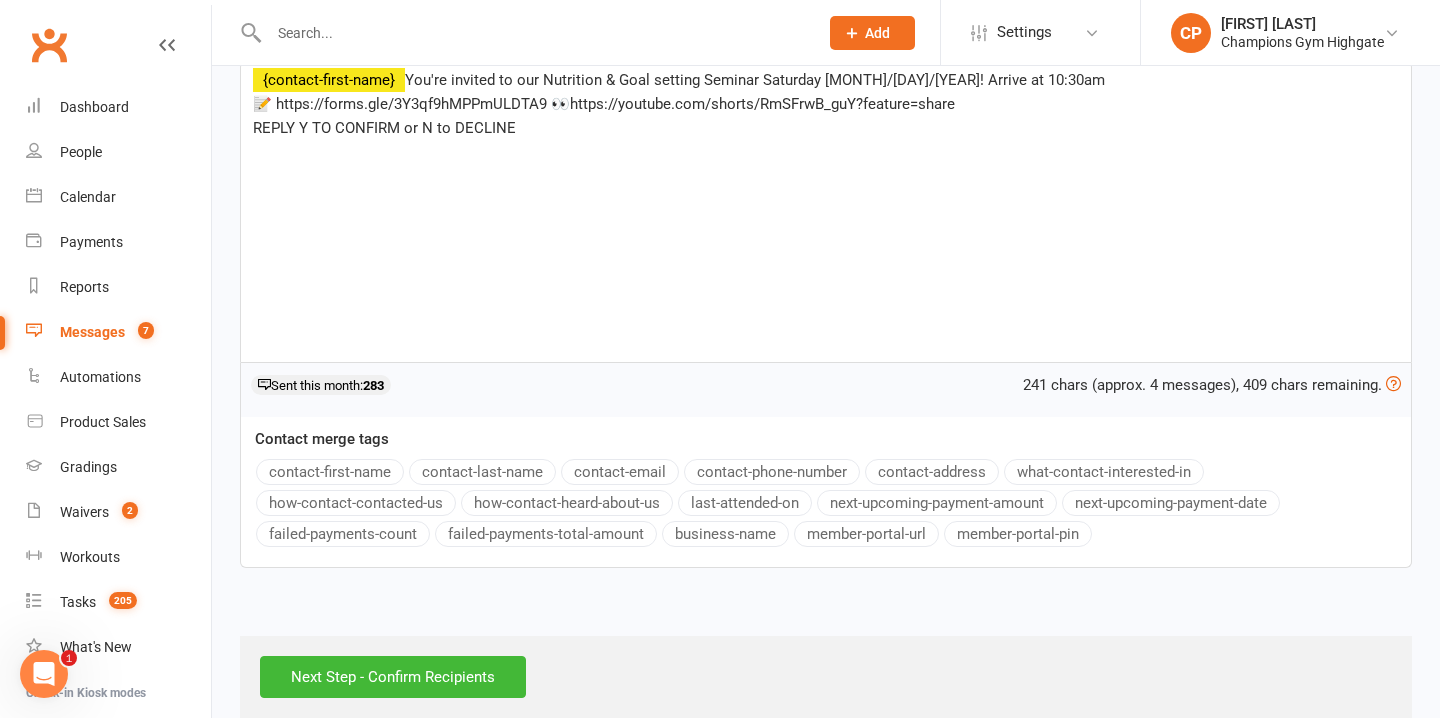 scroll, scrollTop: 429, scrollLeft: 0, axis: vertical 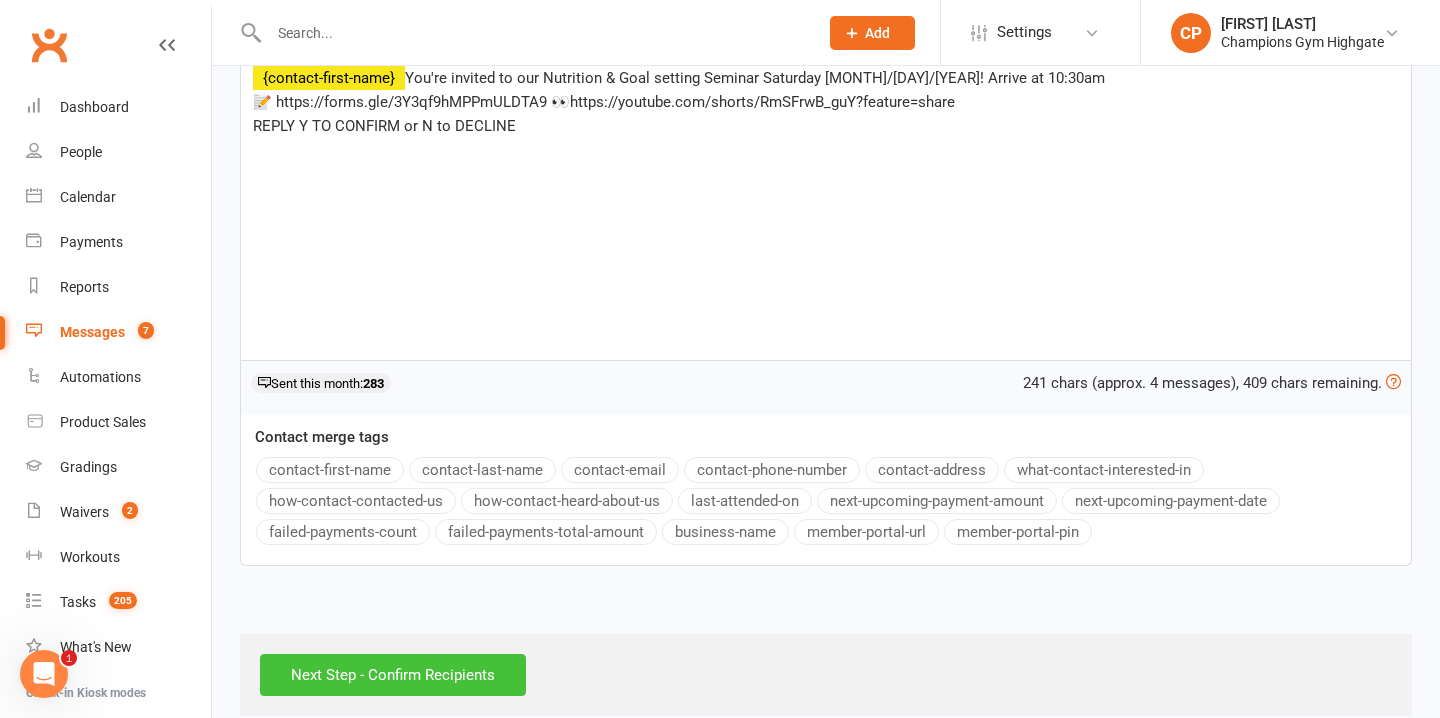 click on "Next Step - Confirm Recipients" at bounding box center (393, 675) 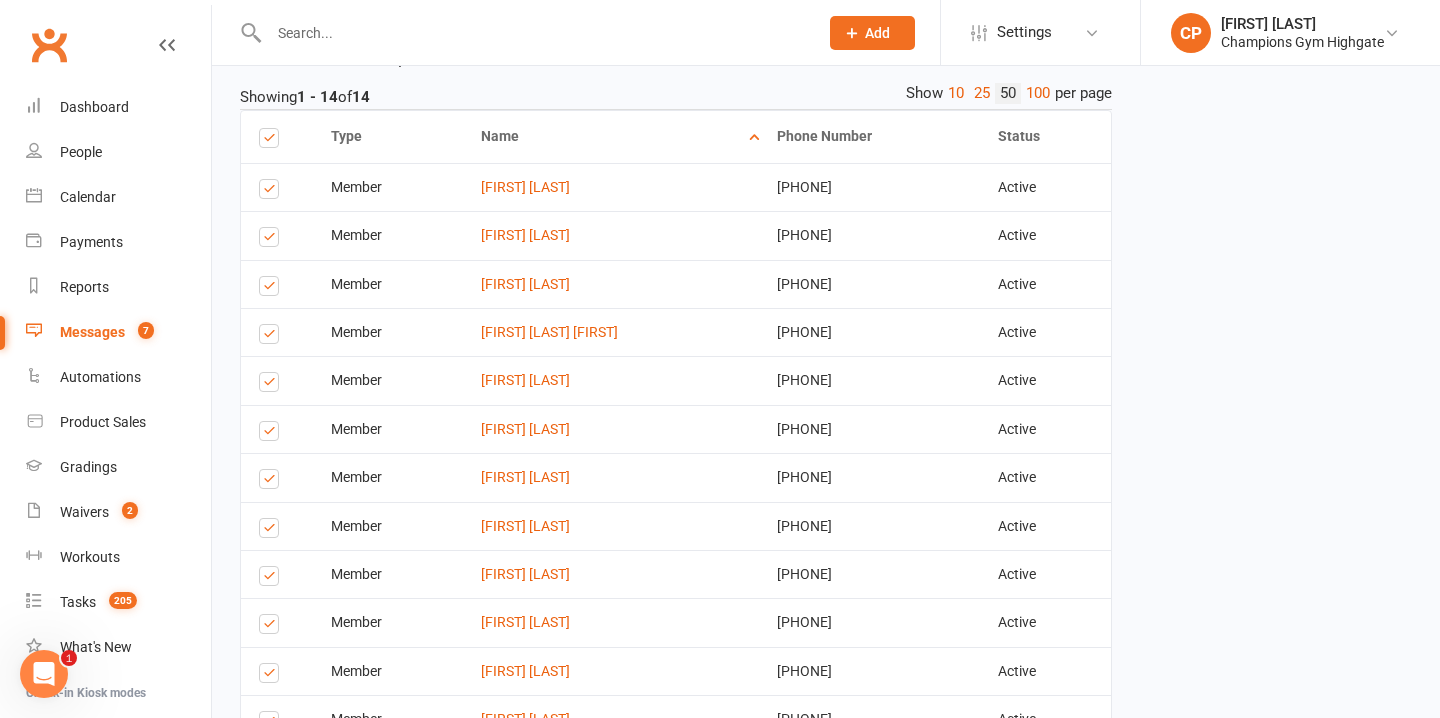 scroll, scrollTop: 694, scrollLeft: 0, axis: vertical 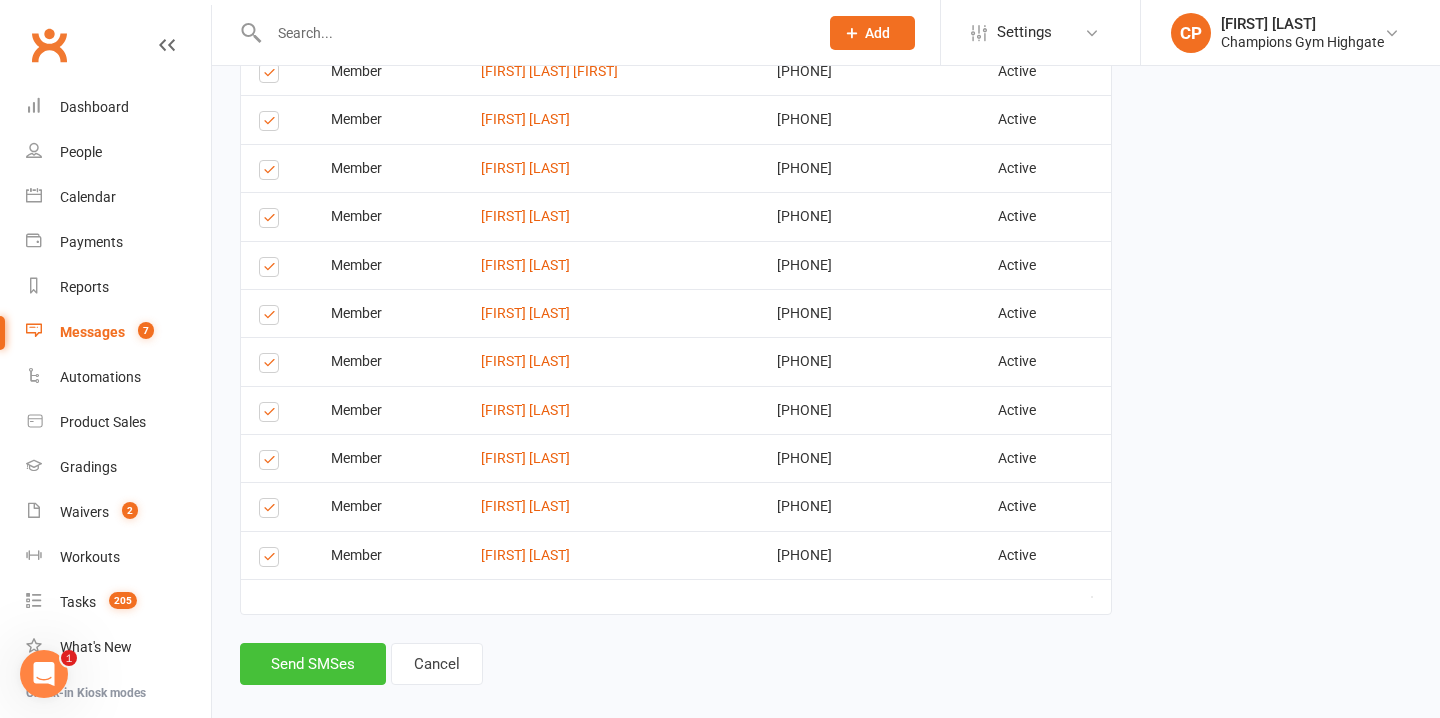 click on "Send SMSes" at bounding box center [313, 664] 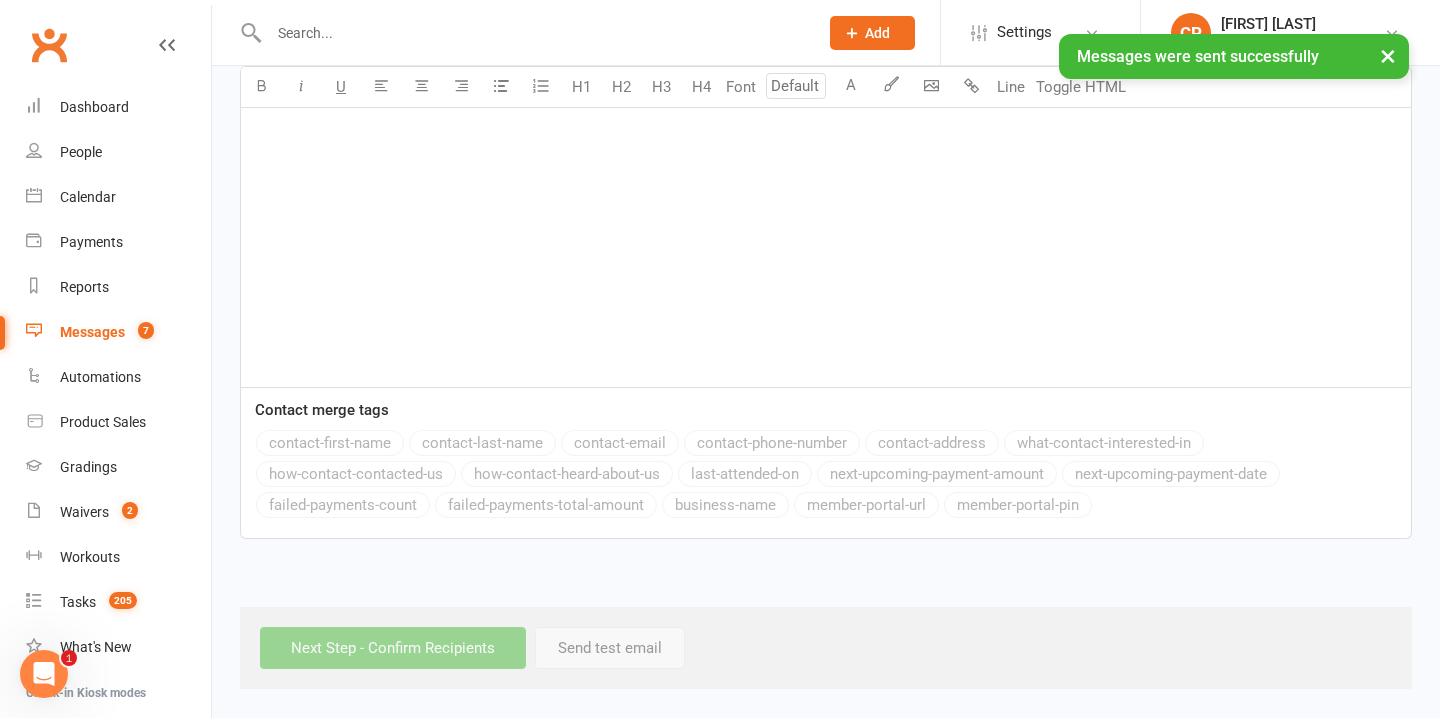 scroll, scrollTop: 0, scrollLeft: 0, axis: both 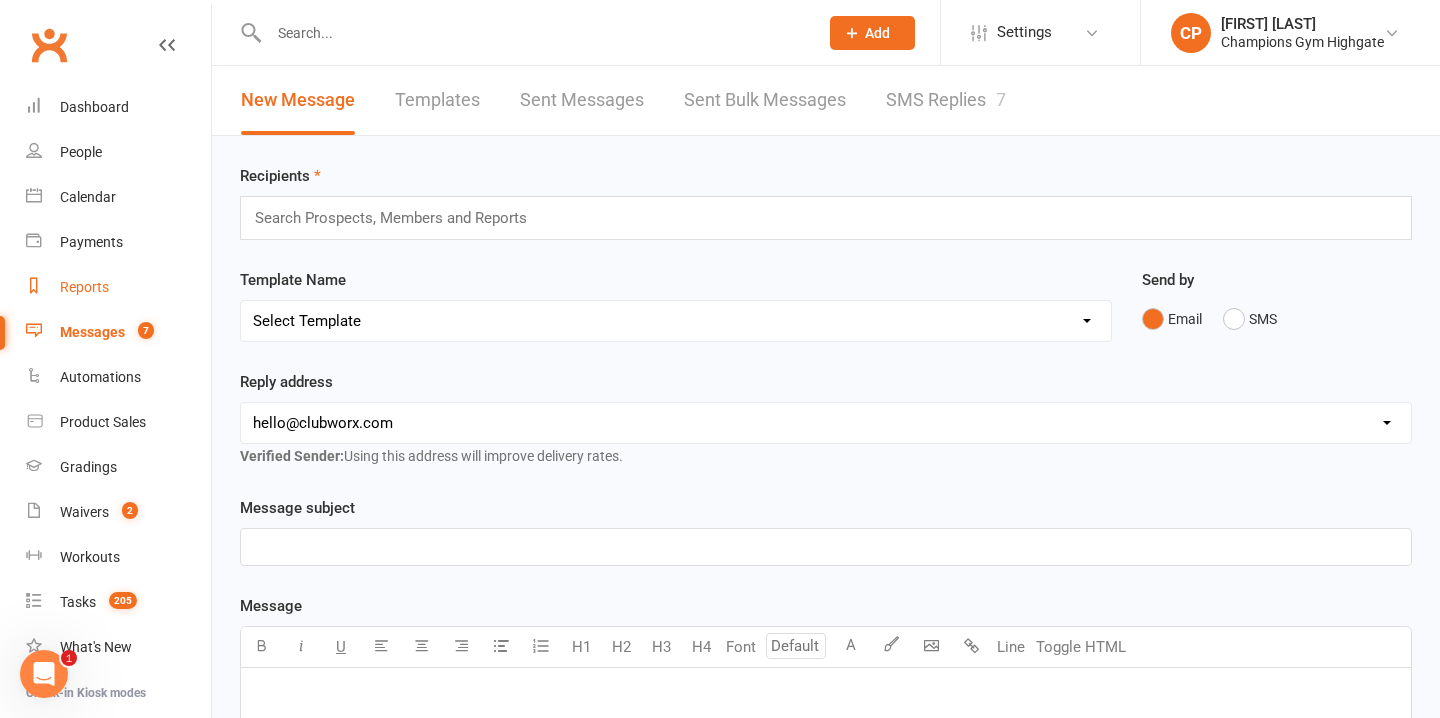 click on "Reports" at bounding box center (118, 287) 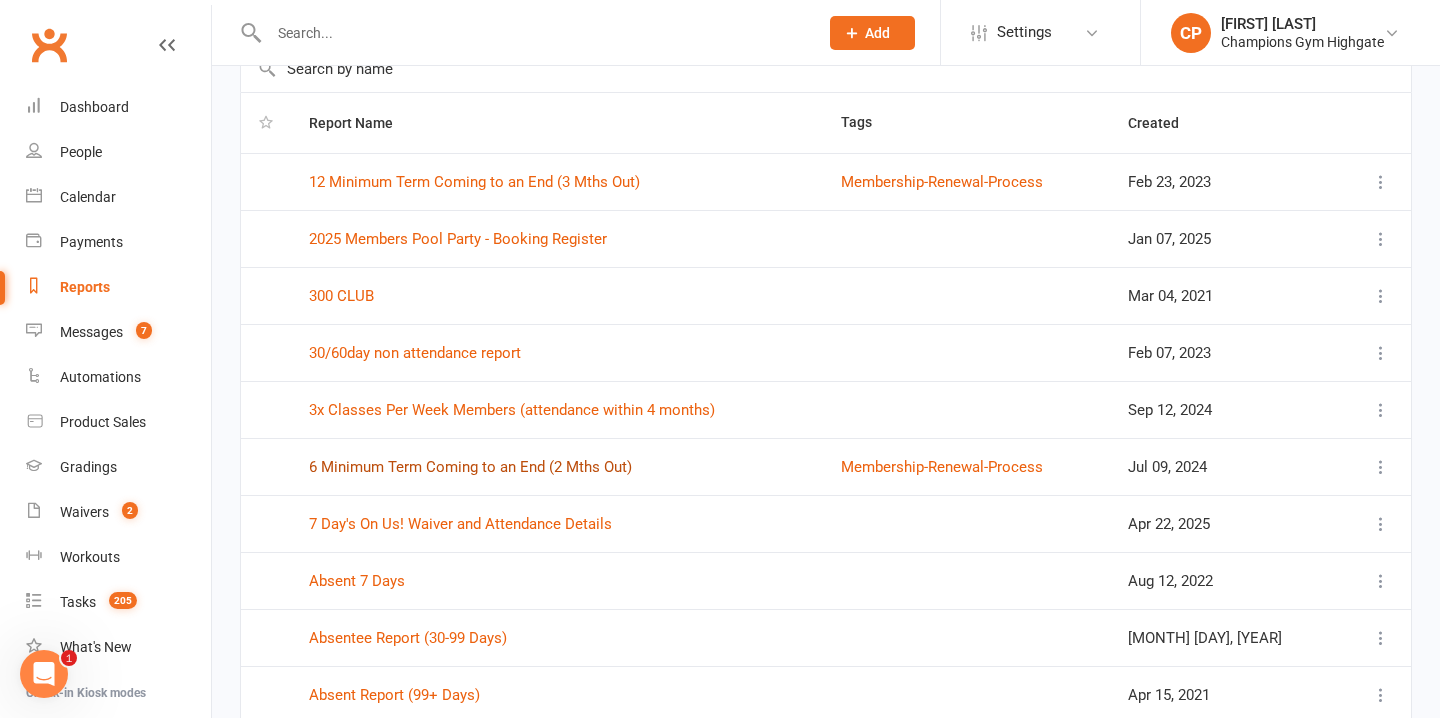 scroll, scrollTop: 122, scrollLeft: 0, axis: vertical 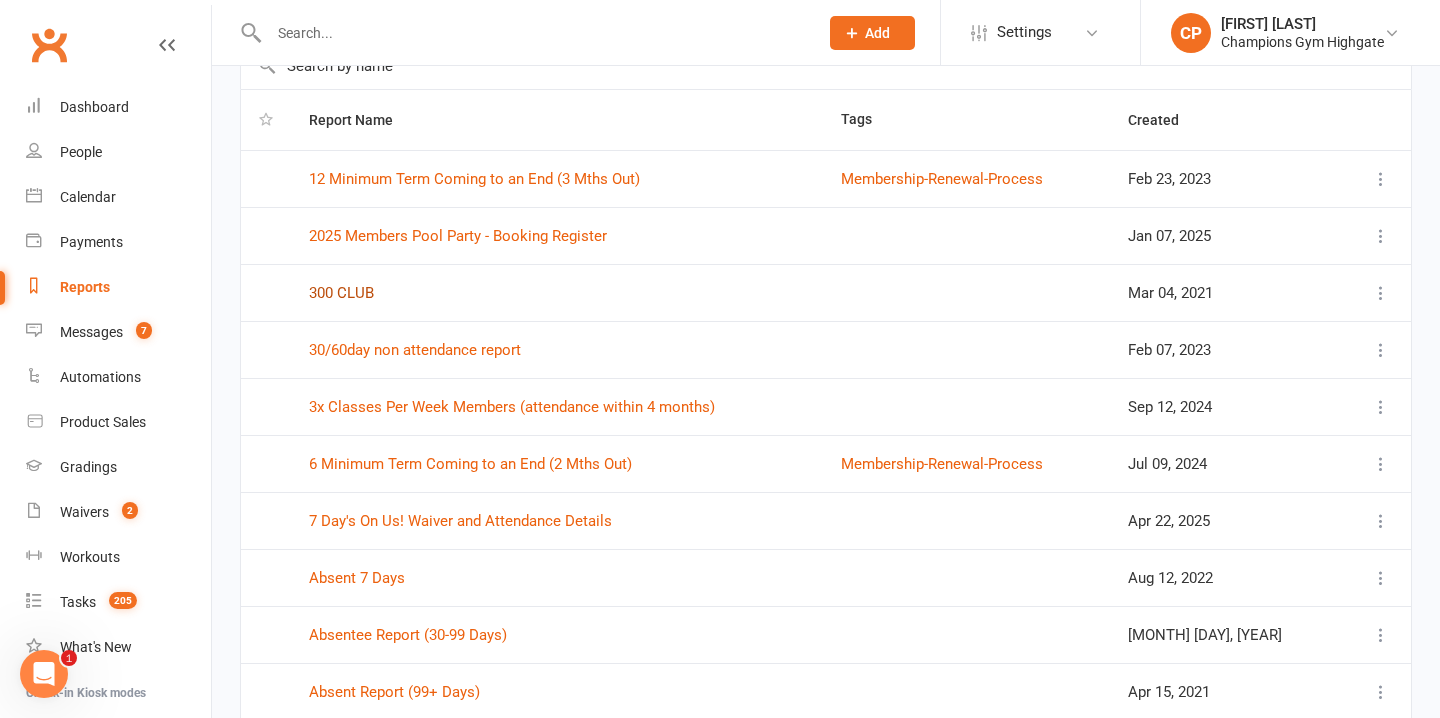 click on "300 CLUB" at bounding box center (341, 293) 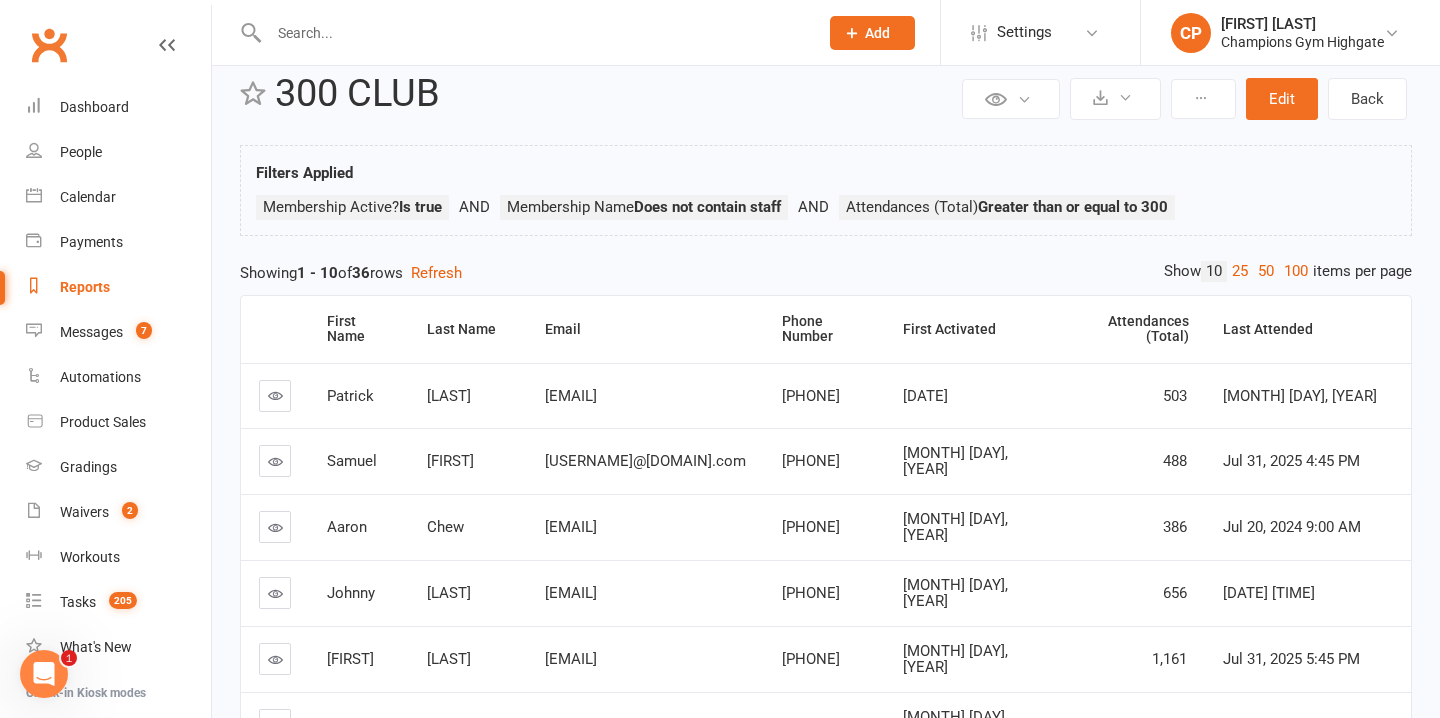 scroll, scrollTop: 43, scrollLeft: 0, axis: vertical 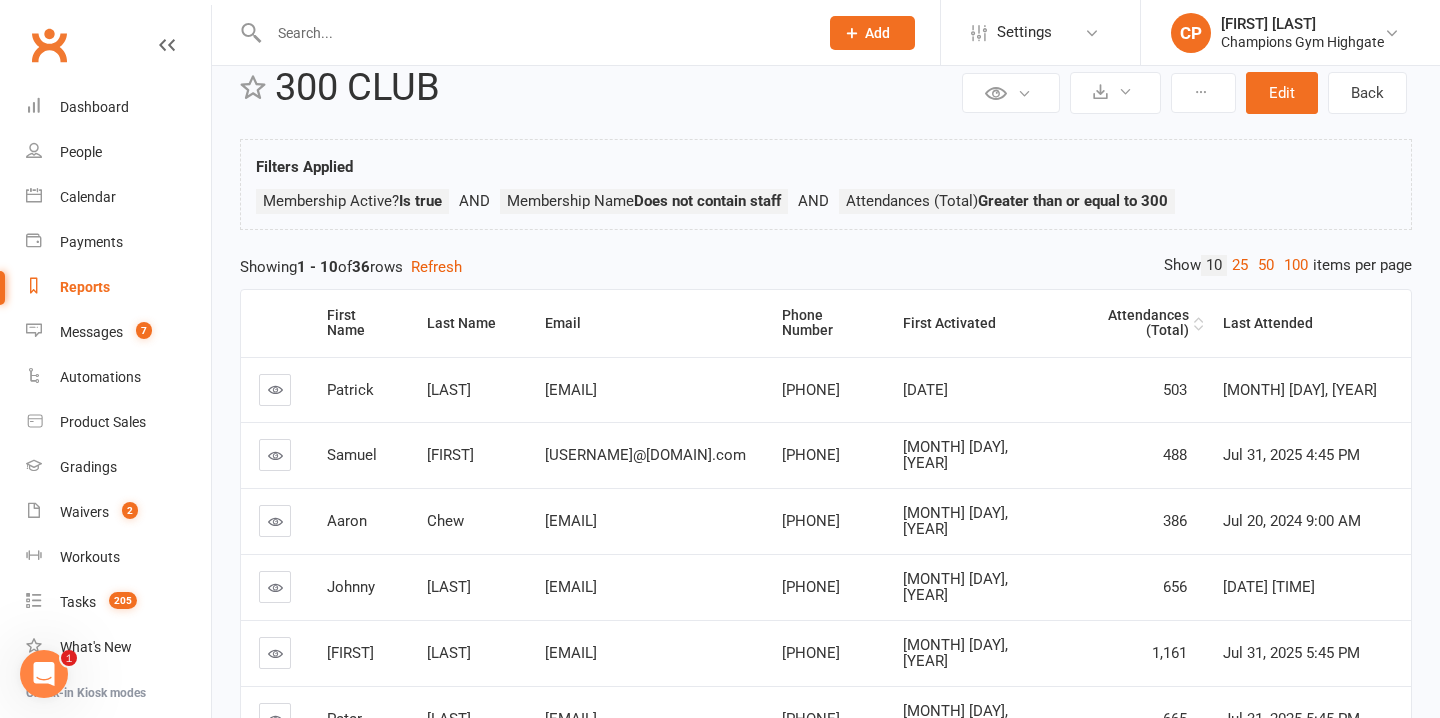 click on "Attendances (Total)" at bounding box center (1130, 323) 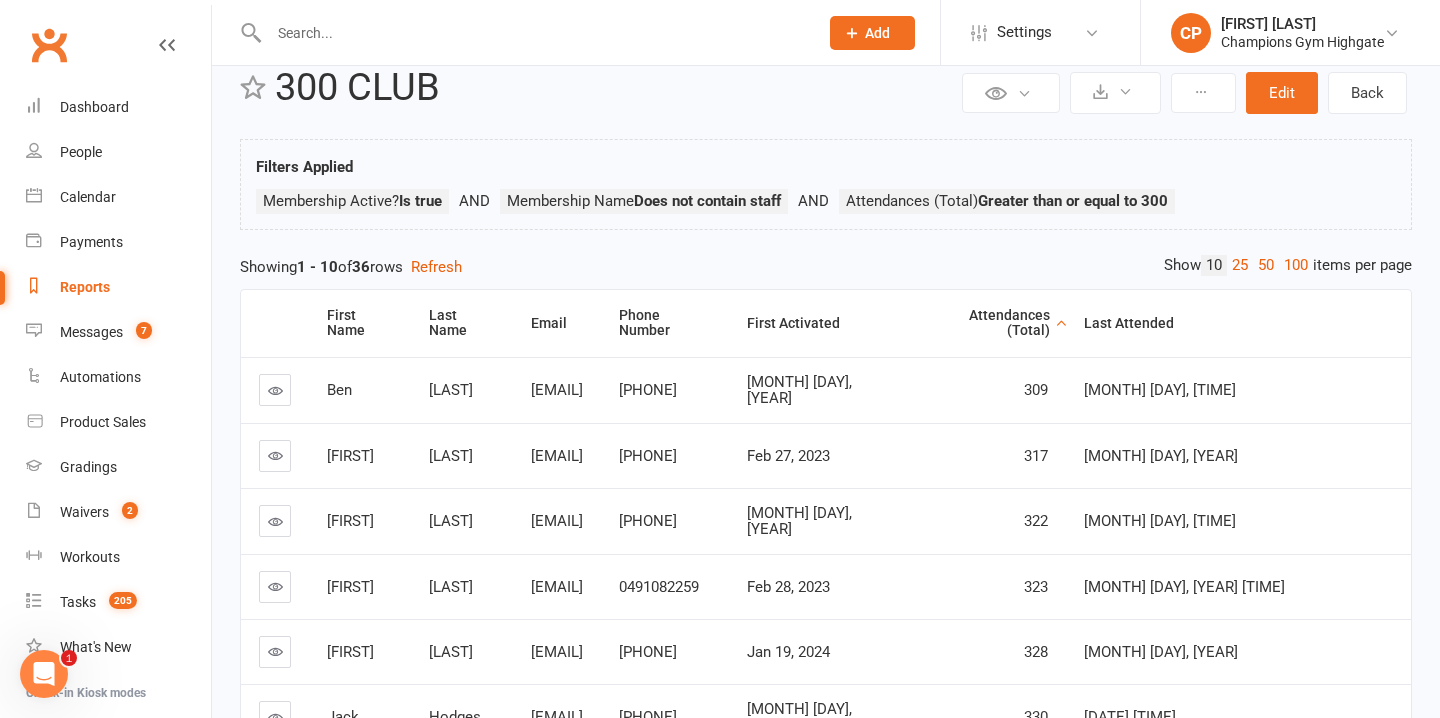 click on "Attendances (Total)" at bounding box center [988, 323] 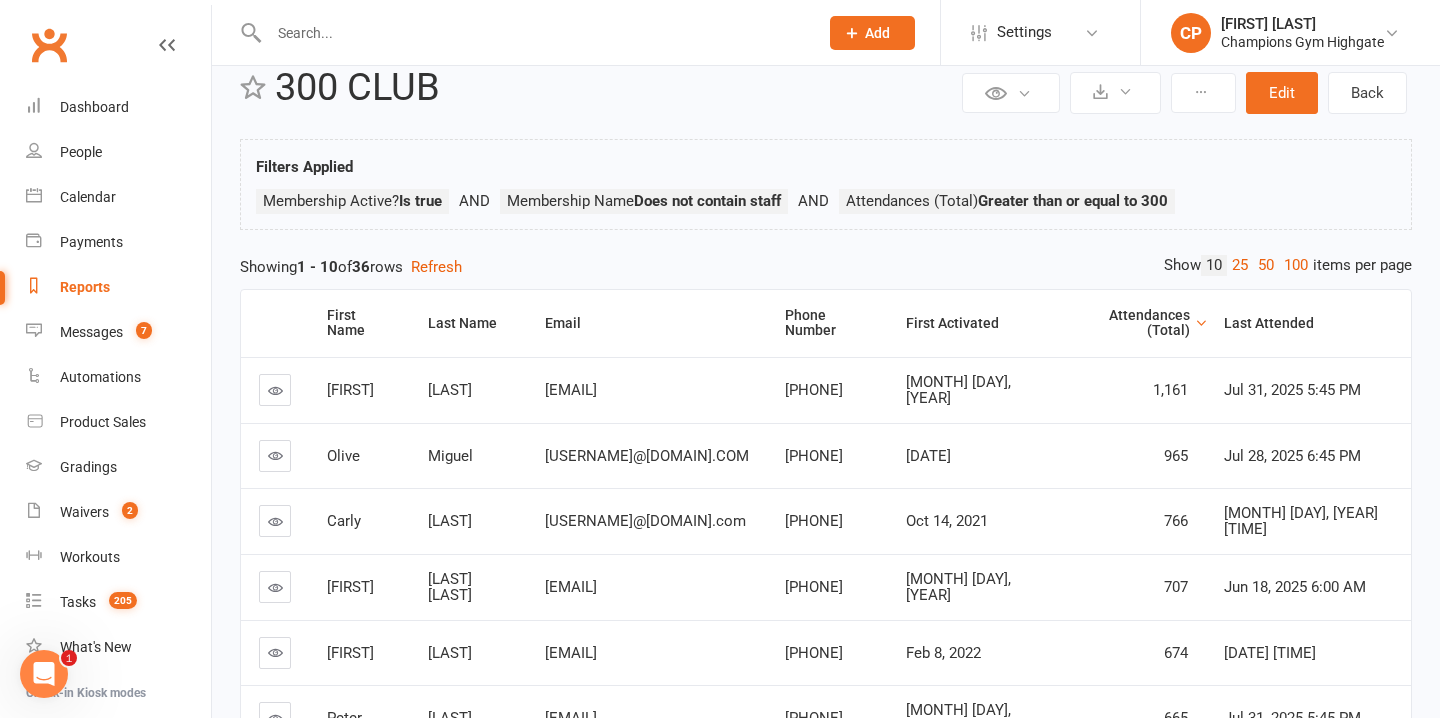 click on "Reports" at bounding box center (85, 287) 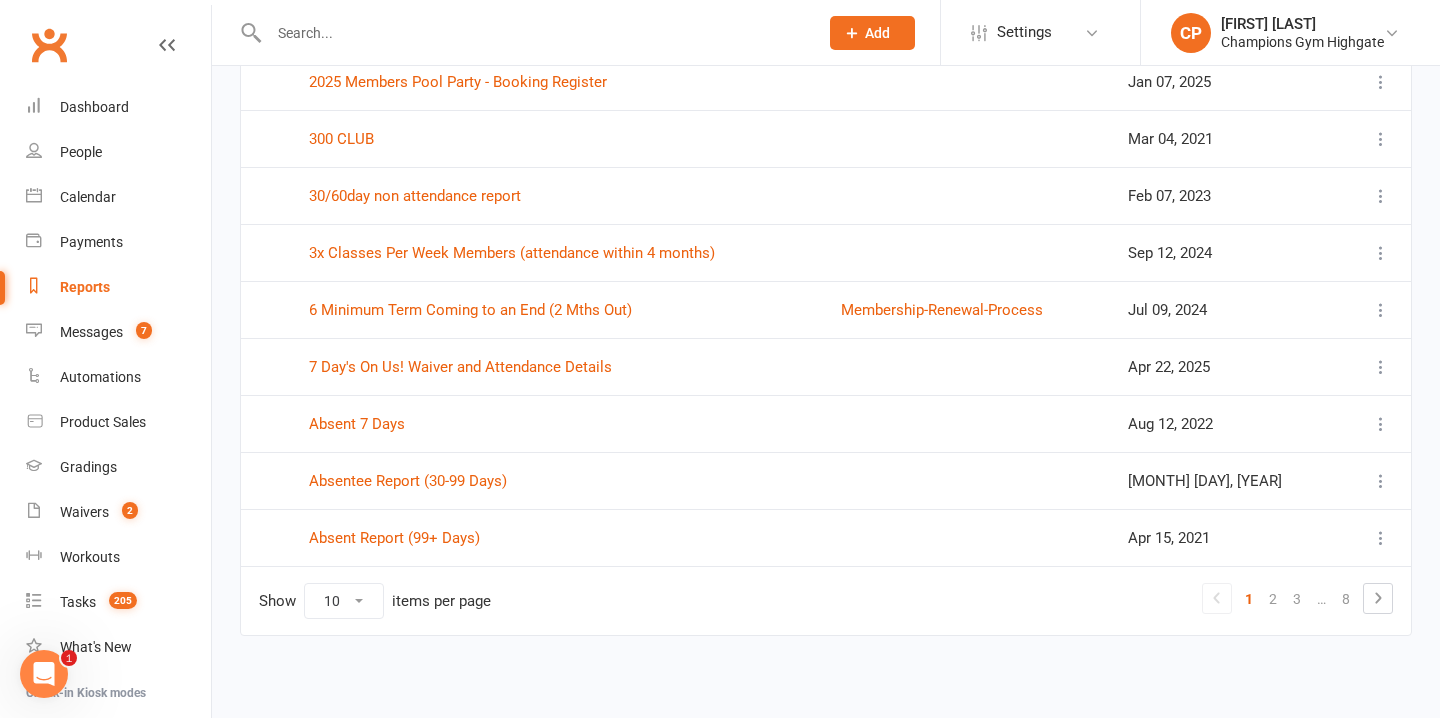 scroll, scrollTop: 279, scrollLeft: 0, axis: vertical 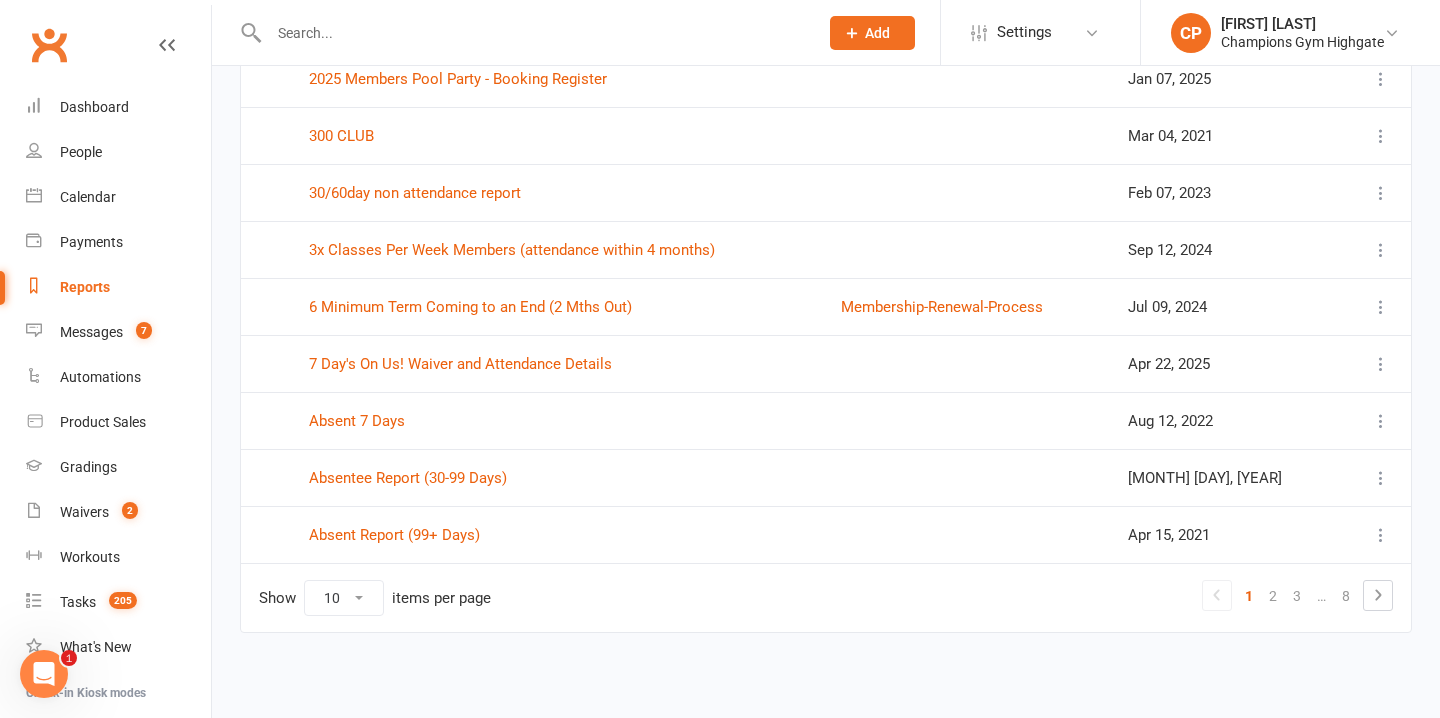 click on "10 25 50 100" at bounding box center [344, 598] 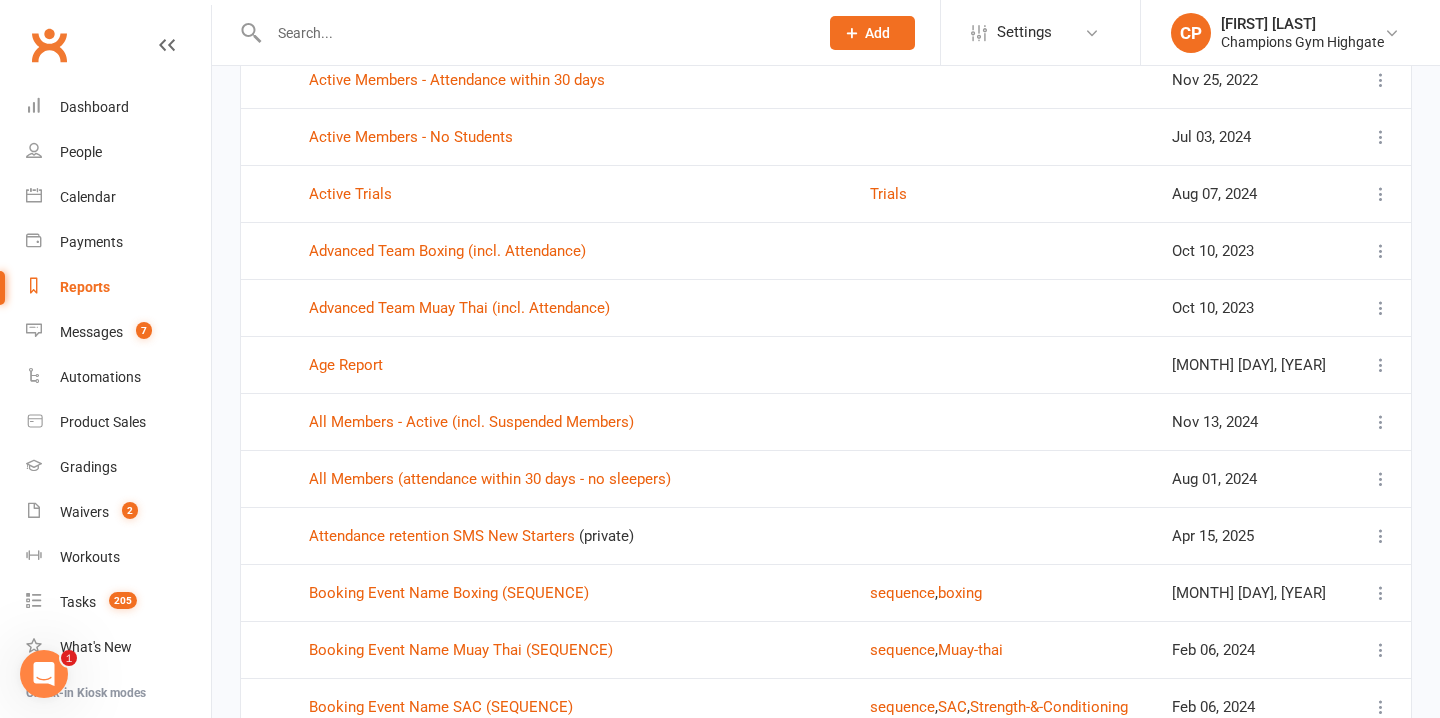 scroll, scrollTop: 1194, scrollLeft: 0, axis: vertical 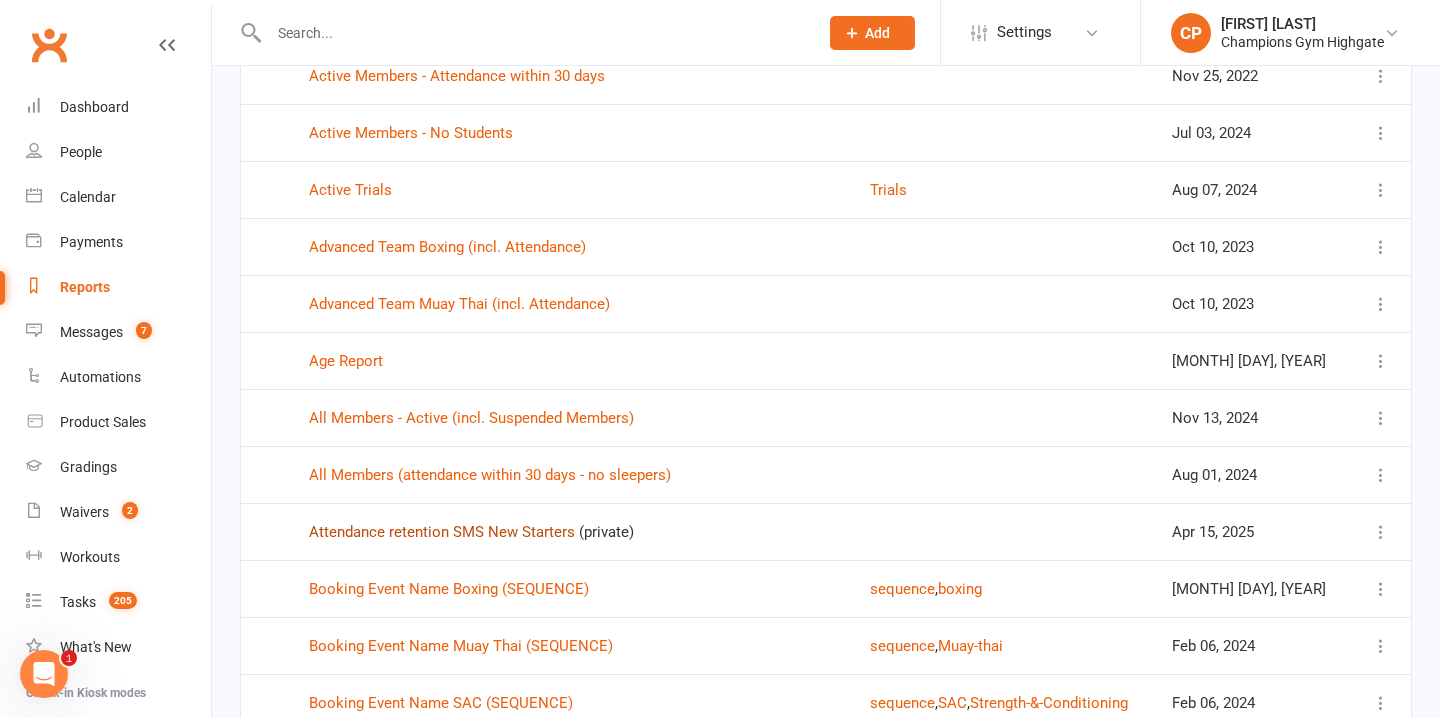 click on "Attendance retention SMS New Starters" at bounding box center (442, 532) 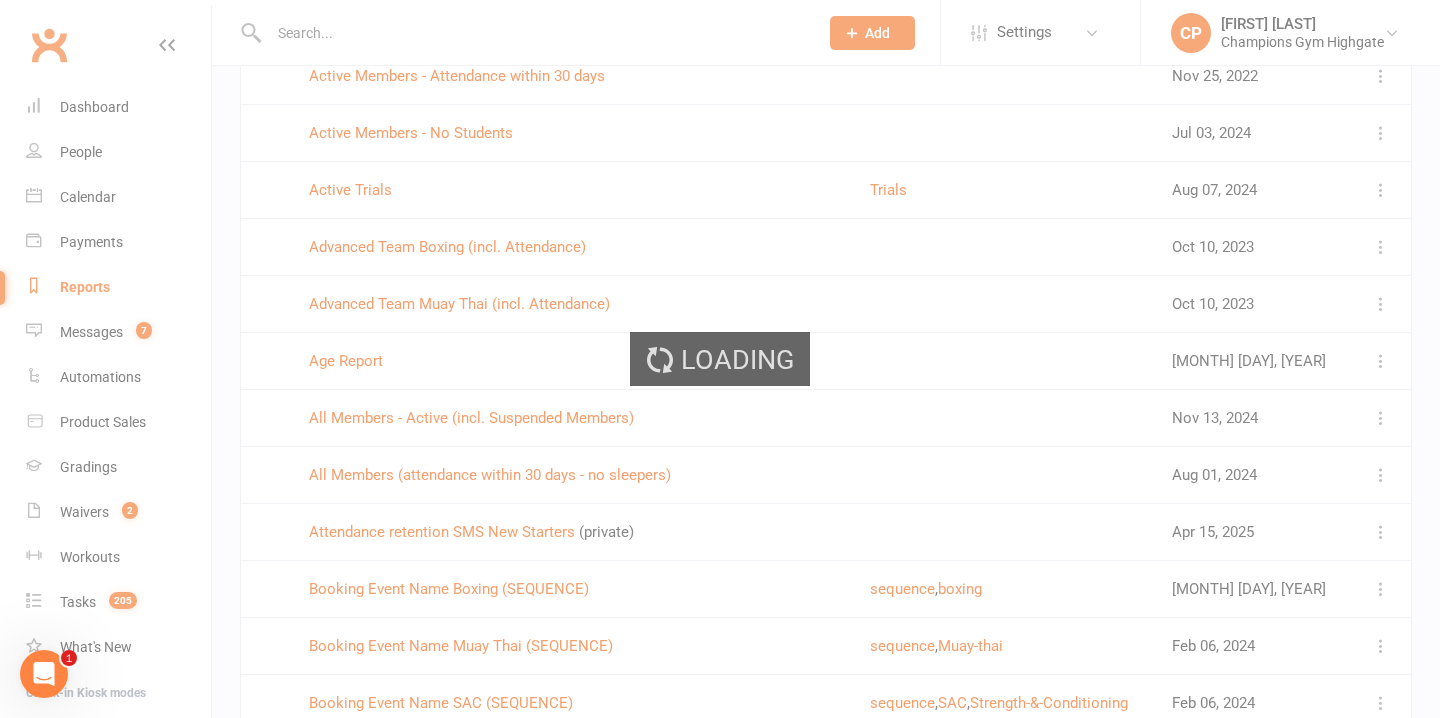 scroll, scrollTop: 0, scrollLeft: 0, axis: both 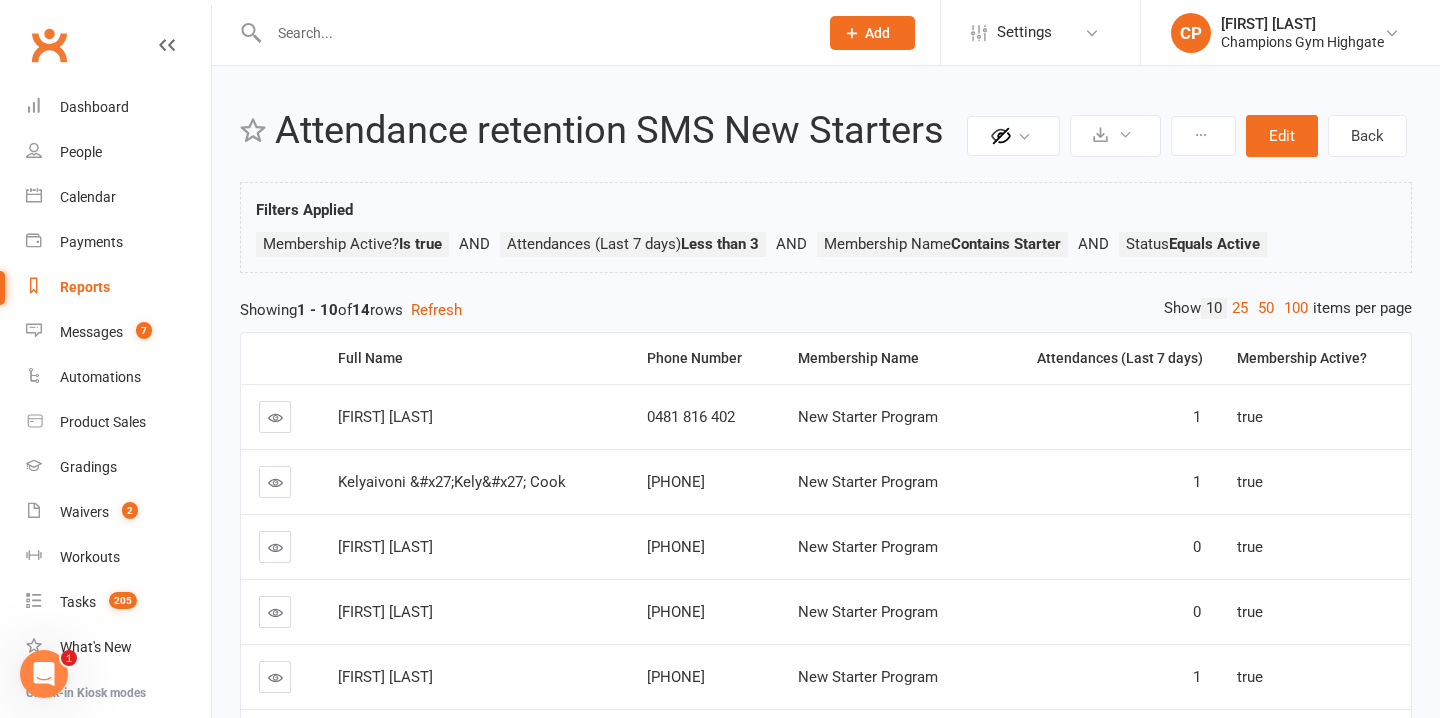select on "100" 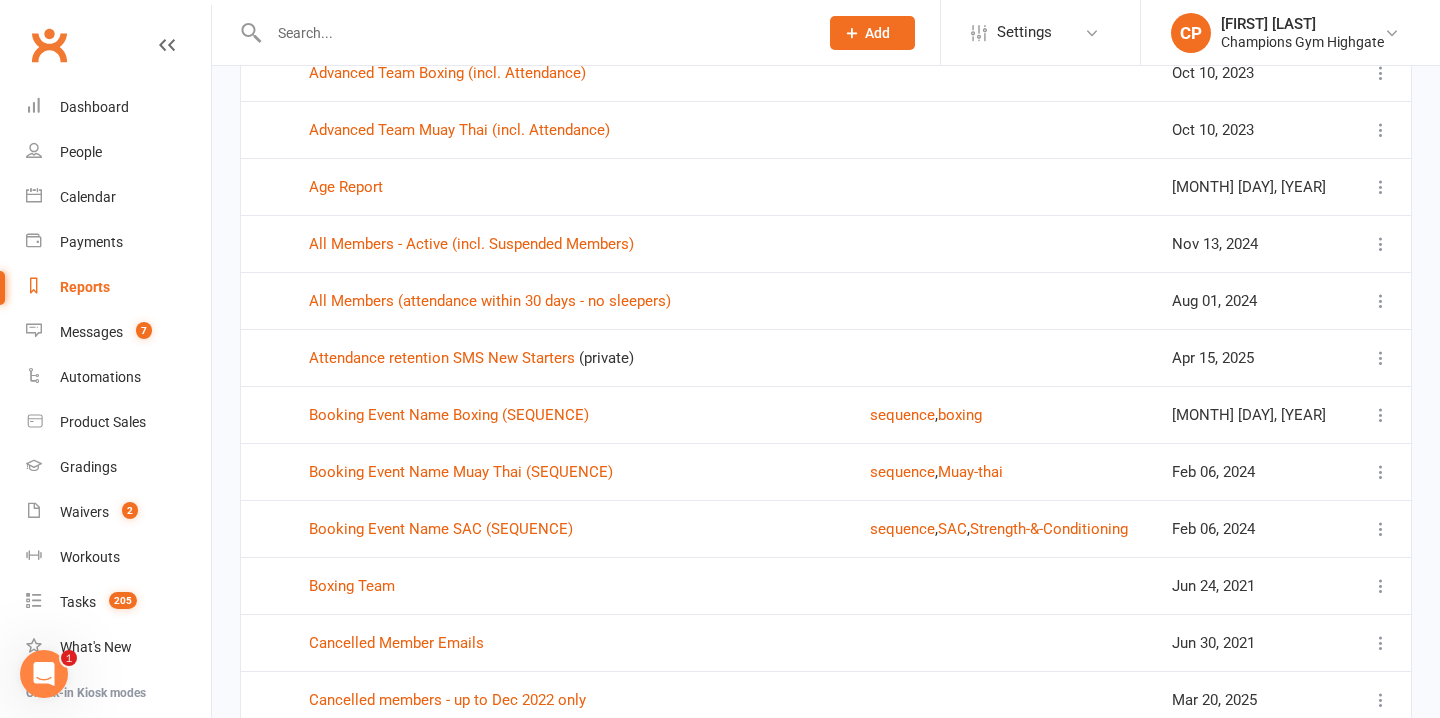 scroll, scrollTop: 1381, scrollLeft: 0, axis: vertical 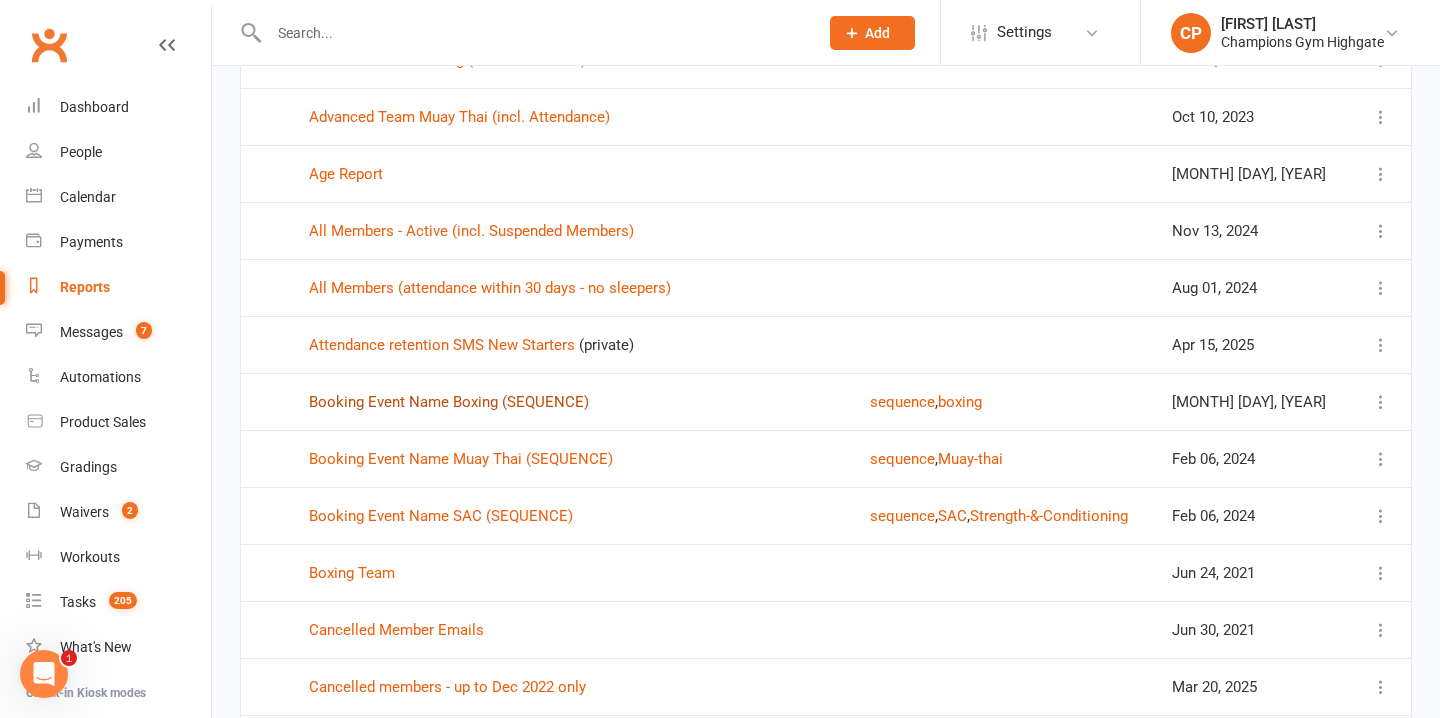 click on "Booking Event Name Boxing (SEQUENCE)" at bounding box center (449, 402) 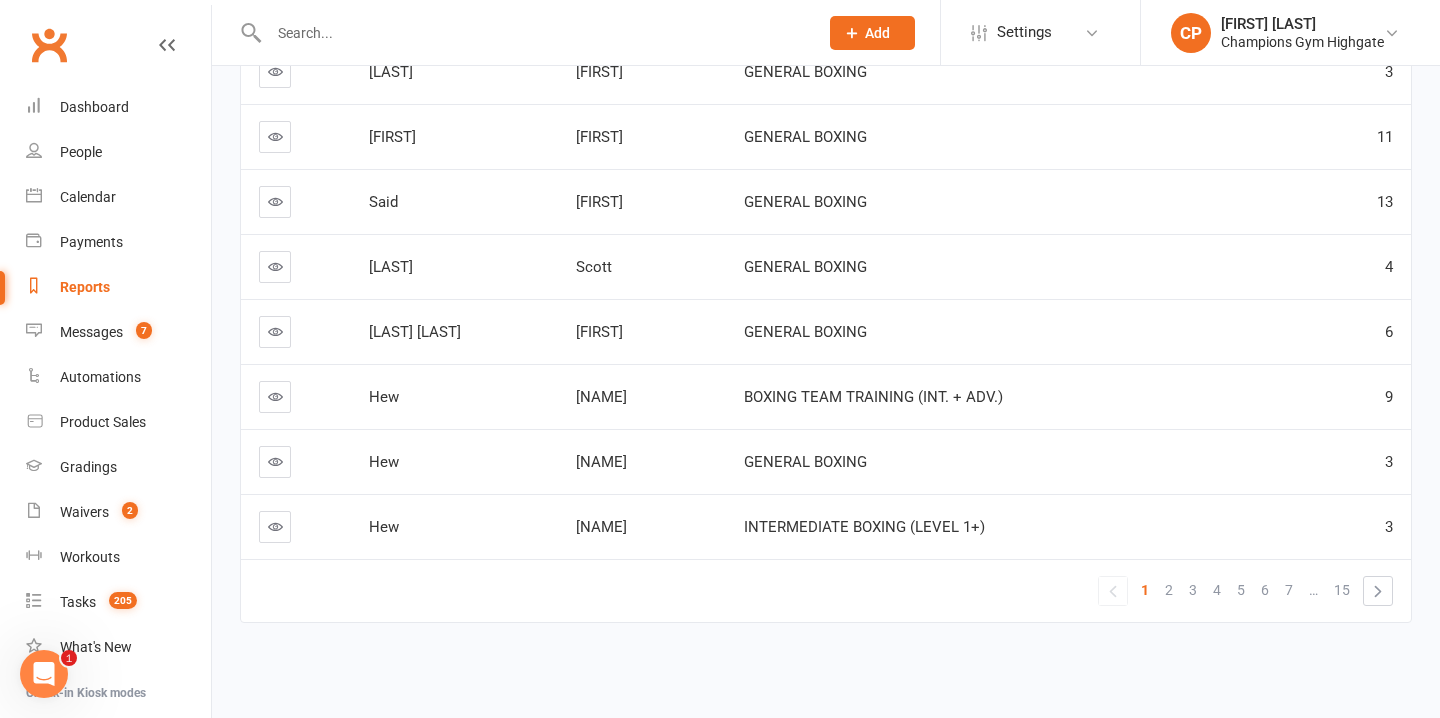 scroll, scrollTop: 0, scrollLeft: 0, axis: both 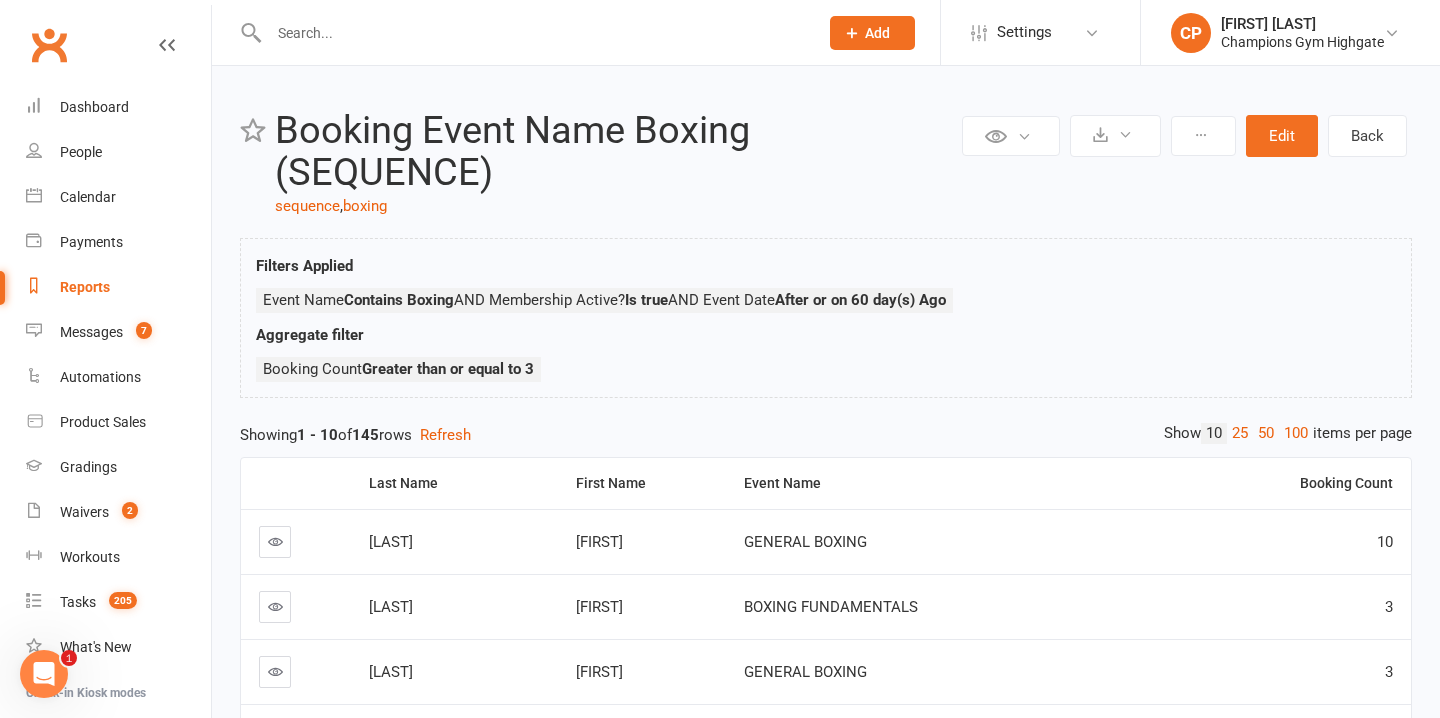 click on "Booking Count" at bounding box center (1307, 483) 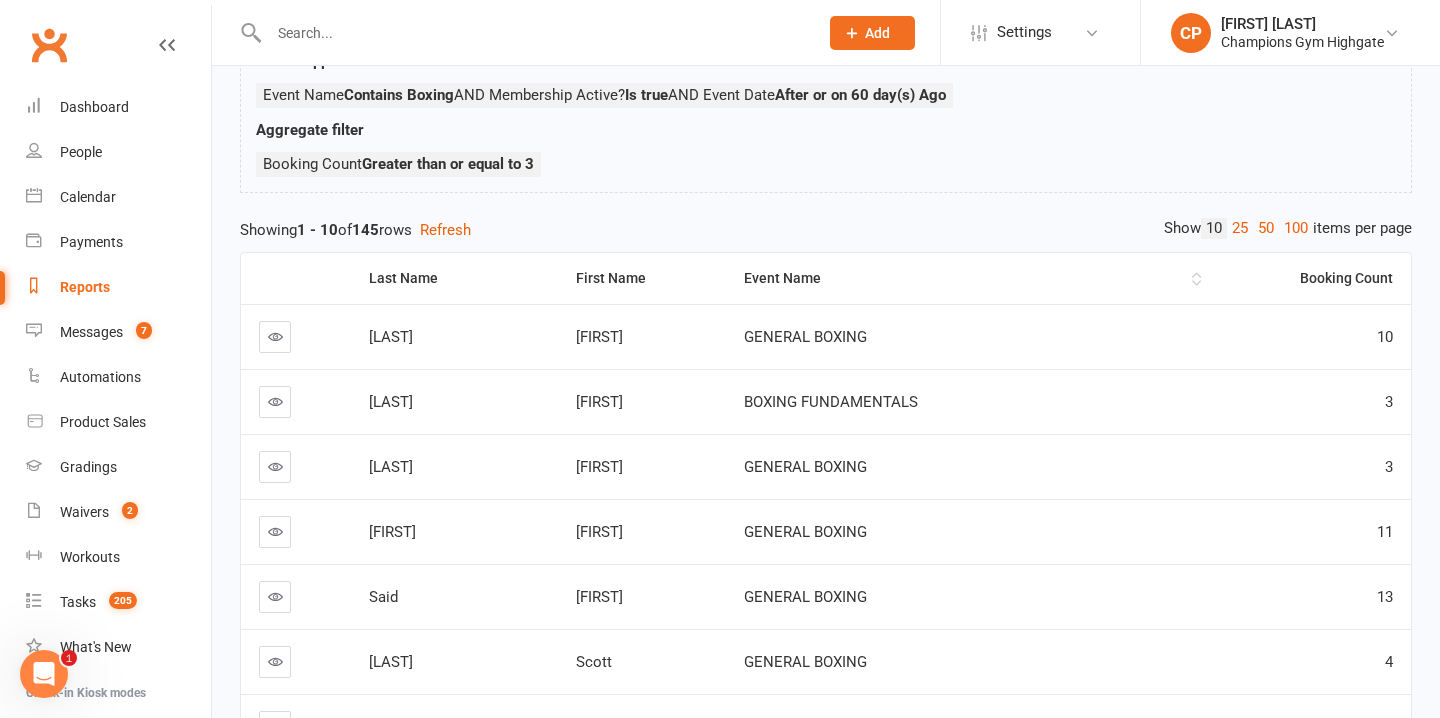 scroll, scrollTop: 239, scrollLeft: 0, axis: vertical 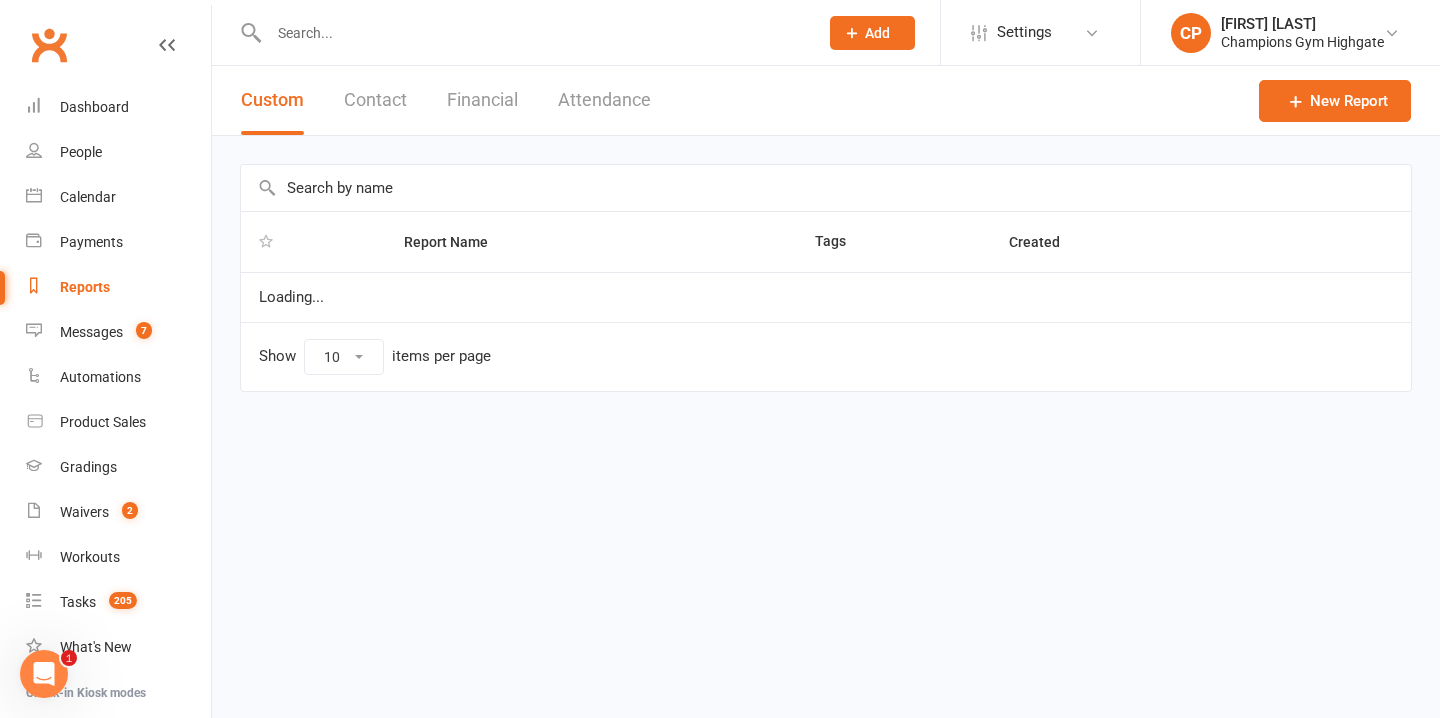 select on "100" 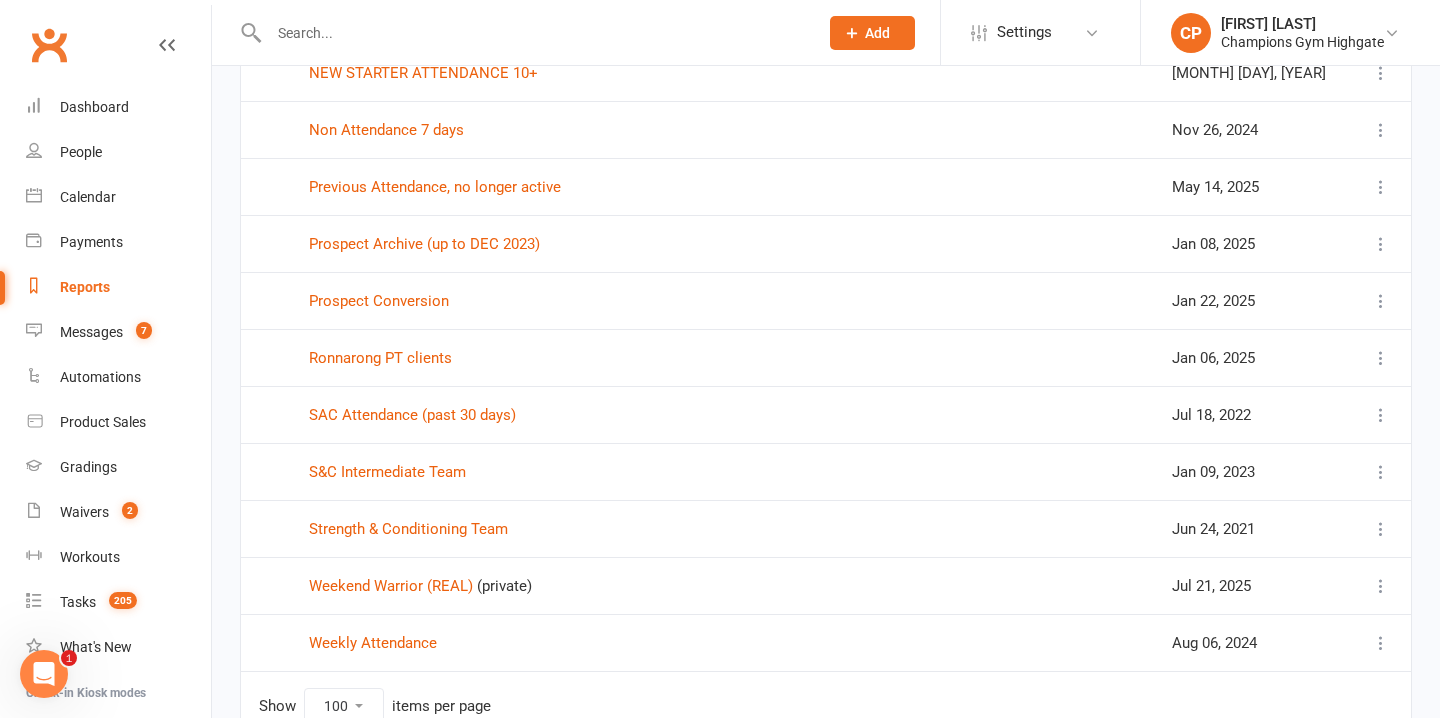 scroll, scrollTop: 3840, scrollLeft: 0, axis: vertical 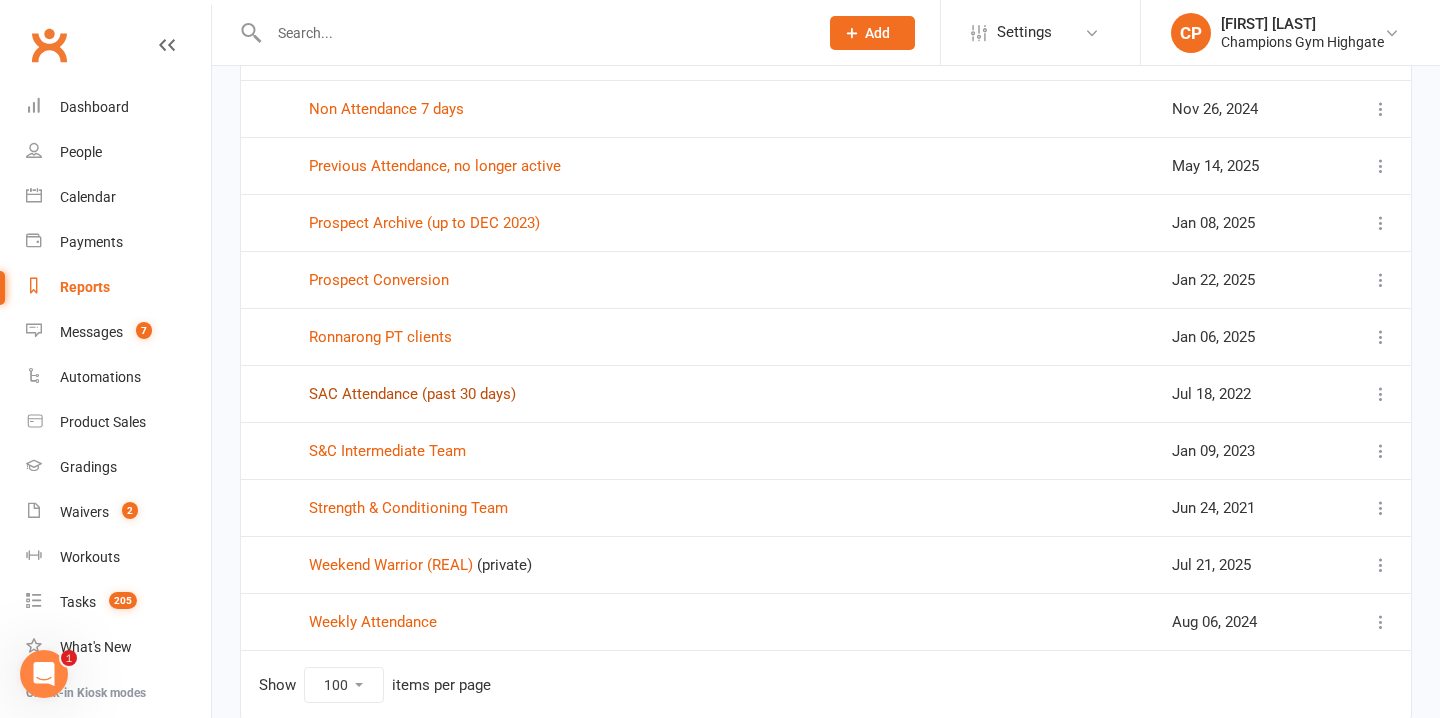 click on "SAC Attendance (past 30 days)" at bounding box center (412, 394) 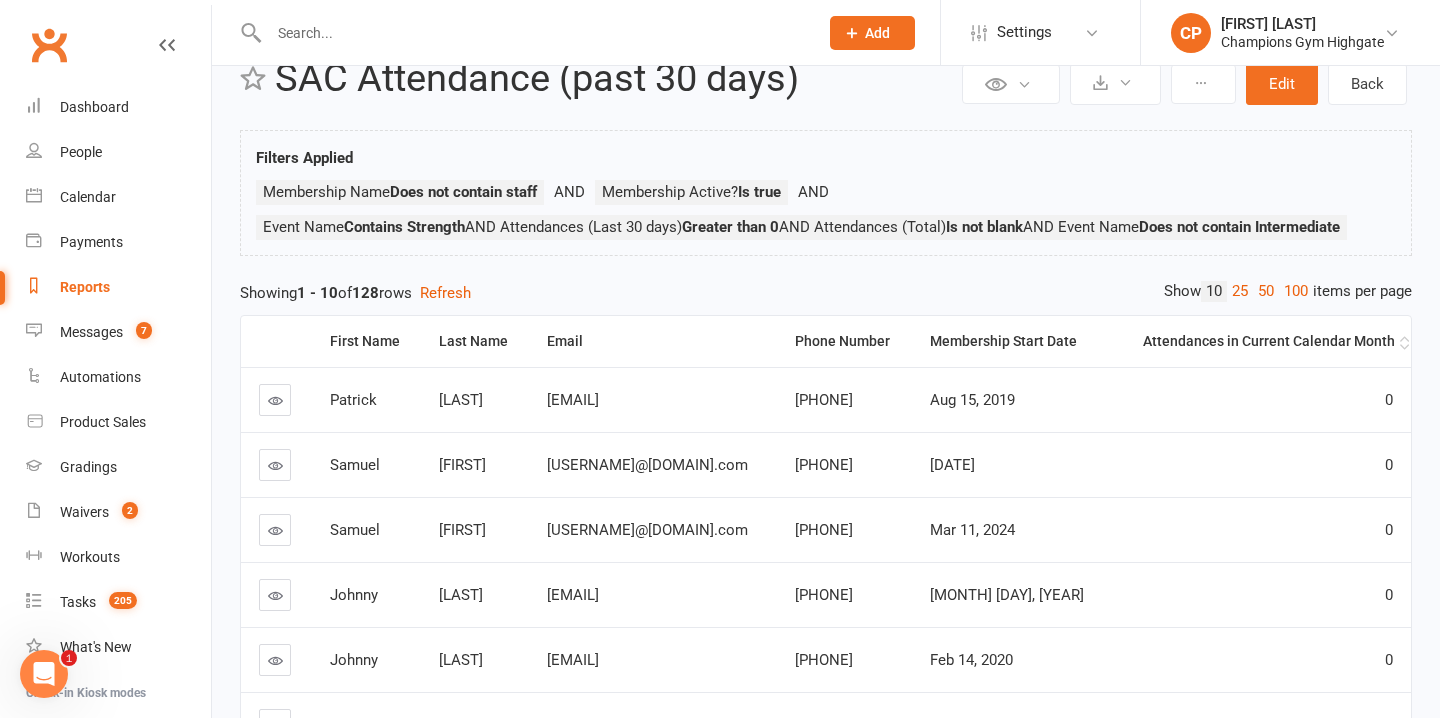 scroll, scrollTop: 61, scrollLeft: 0, axis: vertical 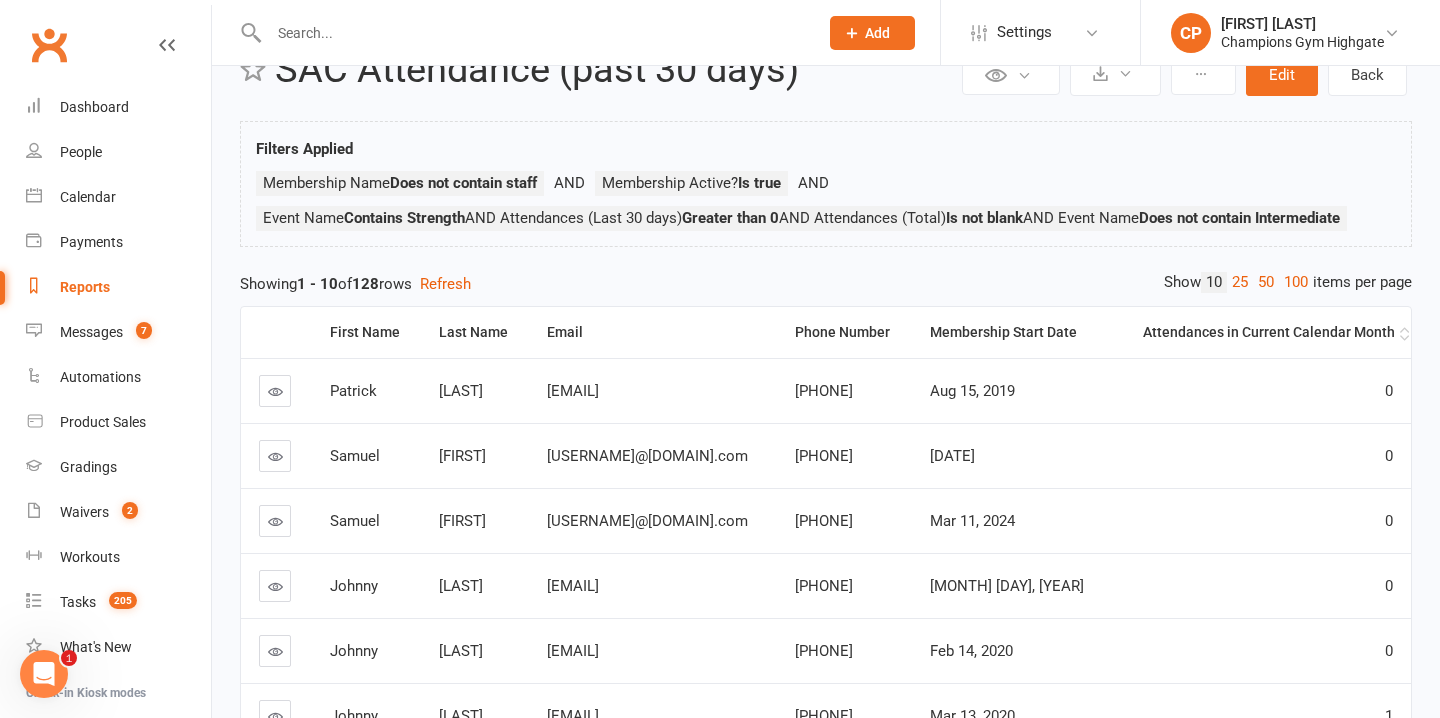 click on "Attendances in Current Calendar Month" at bounding box center (1262, 332) 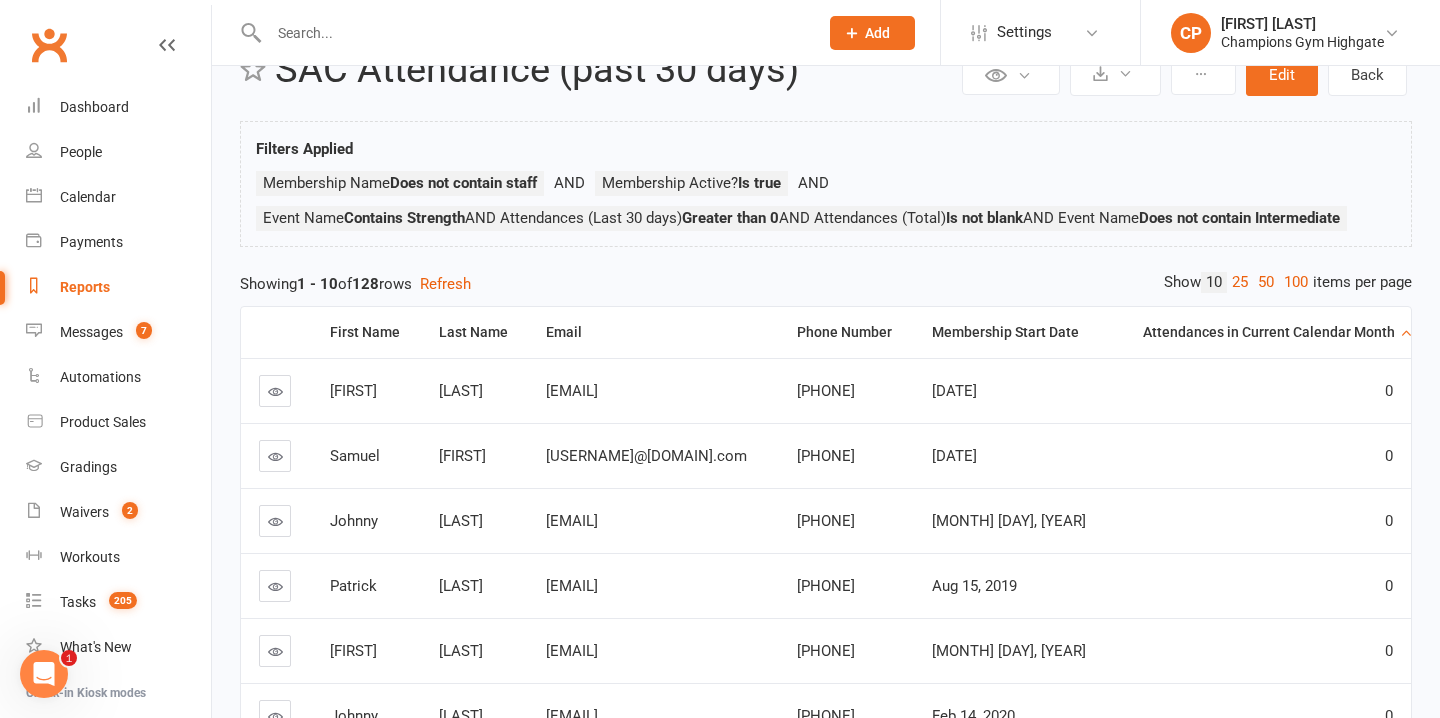 scroll, scrollTop: 0, scrollLeft: 1, axis: horizontal 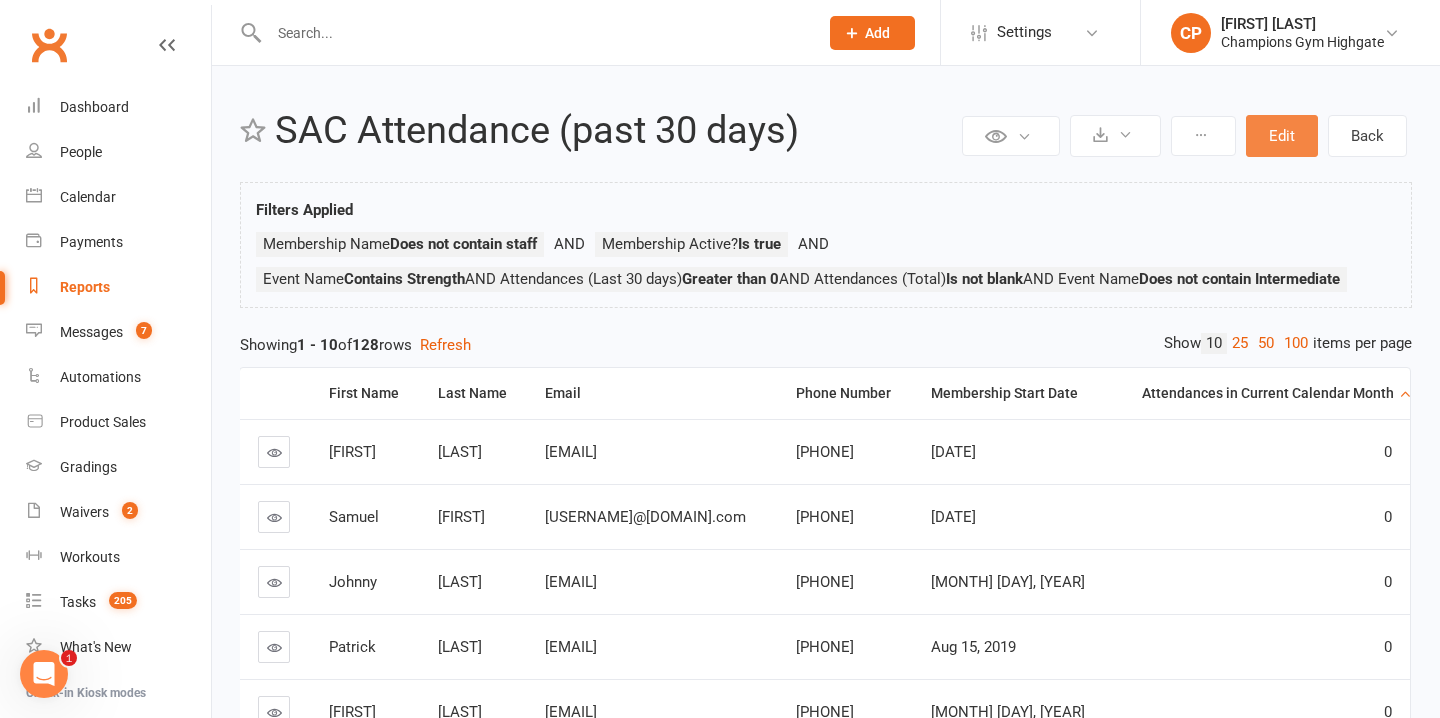 click on "Edit" at bounding box center [1282, 136] 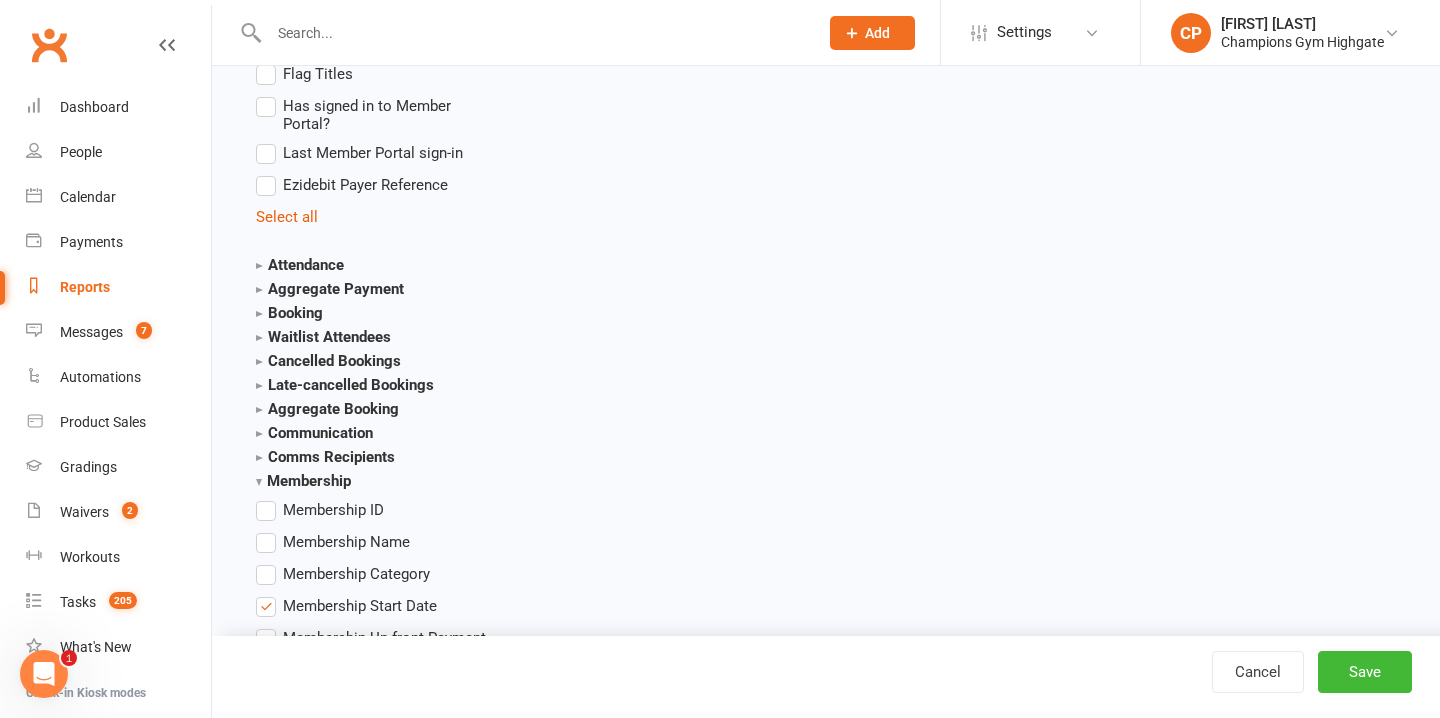 scroll, scrollTop: 2084, scrollLeft: 0, axis: vertical 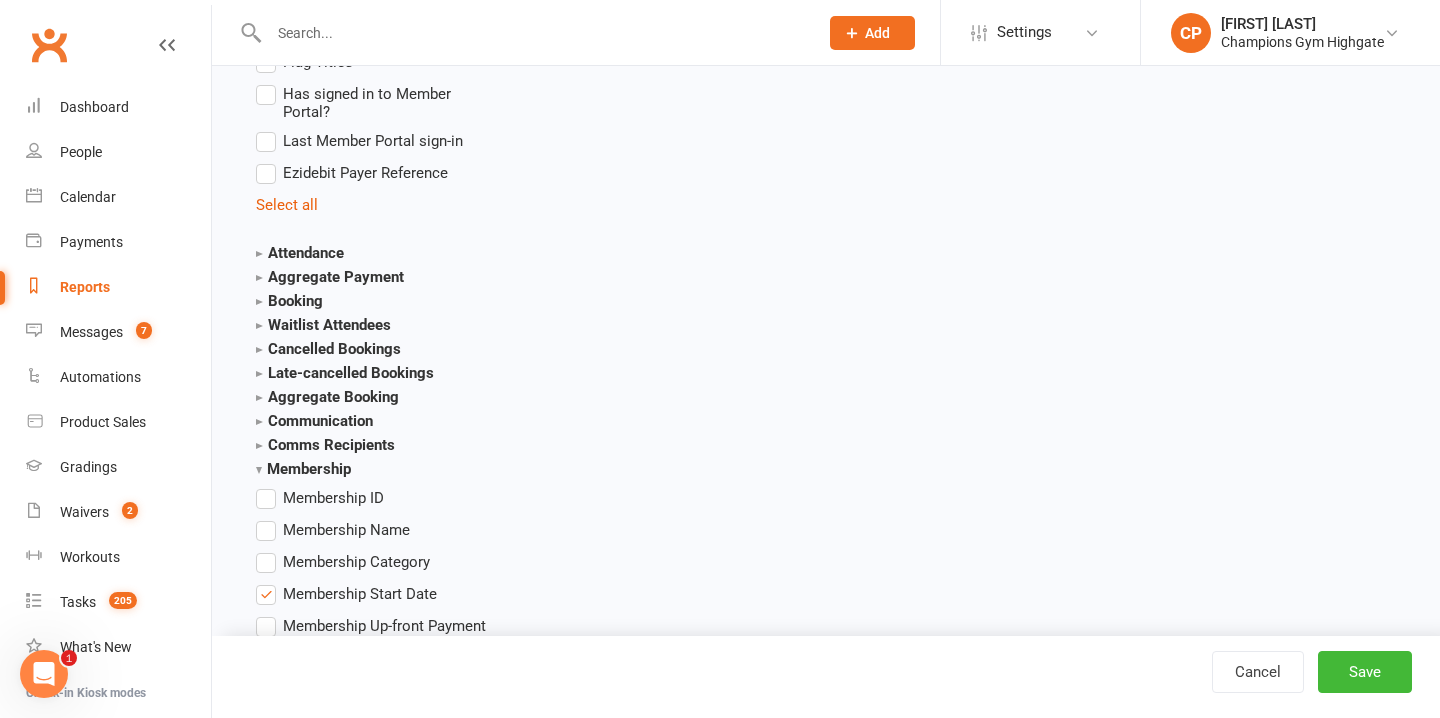 click on "Attendance" at bounding box center [300, 253] 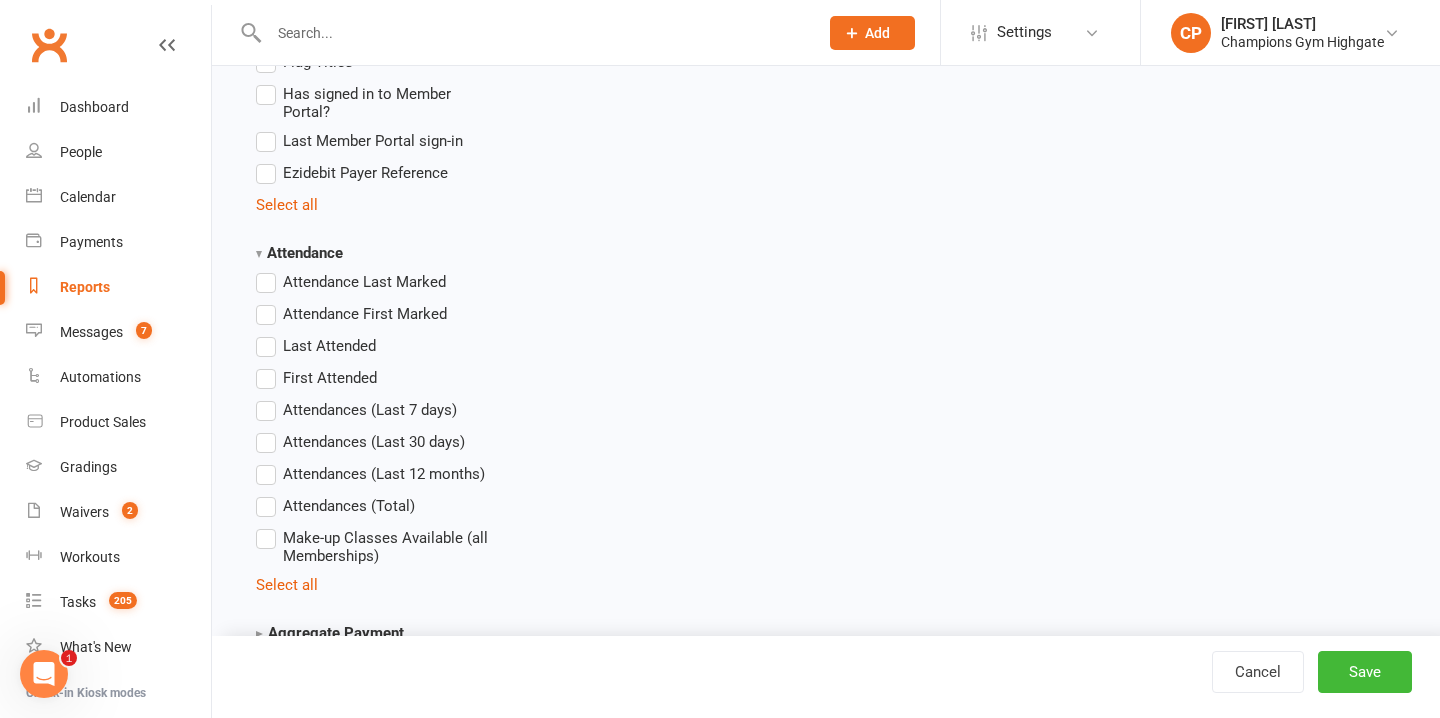 click on "Attendances (Last 30 days)" at bounding box center [360, 442] 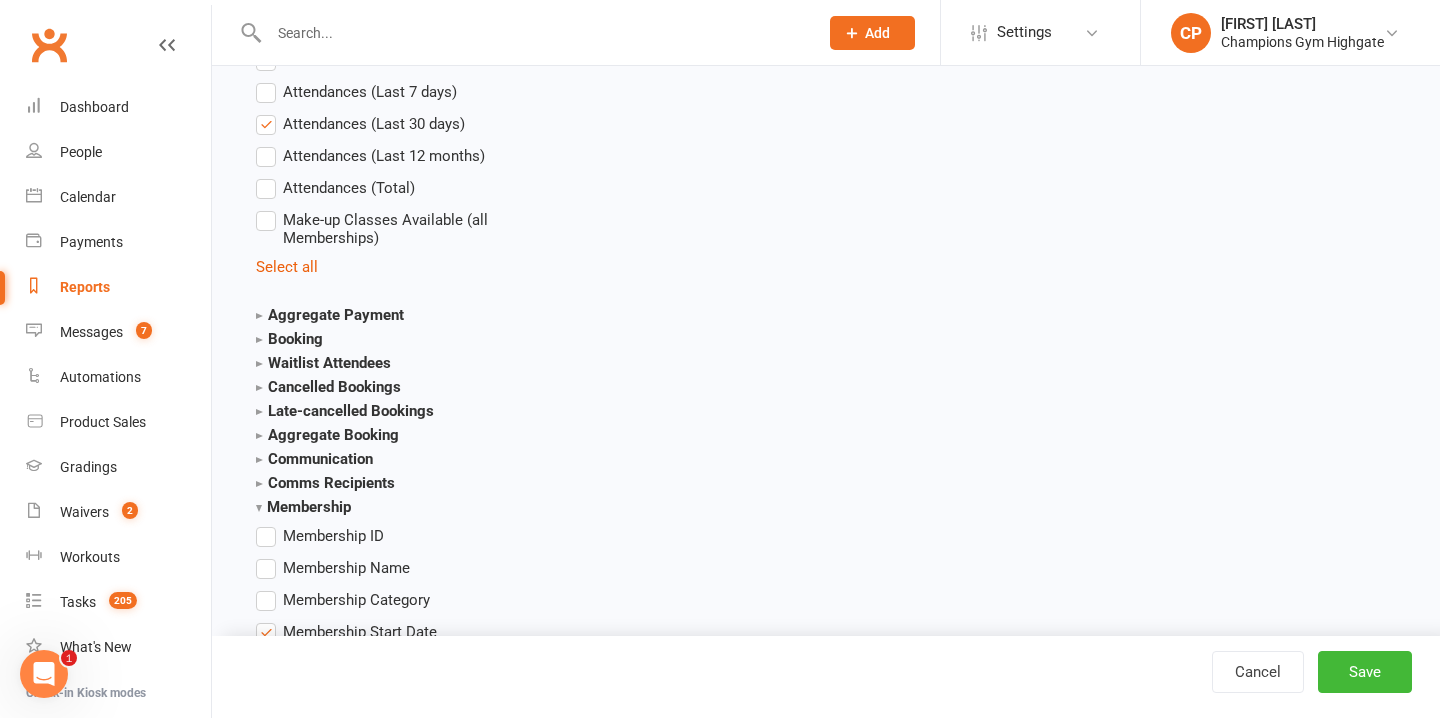 scroll, scrollTop: 2406, scrollLeft: 0, axis: vertical 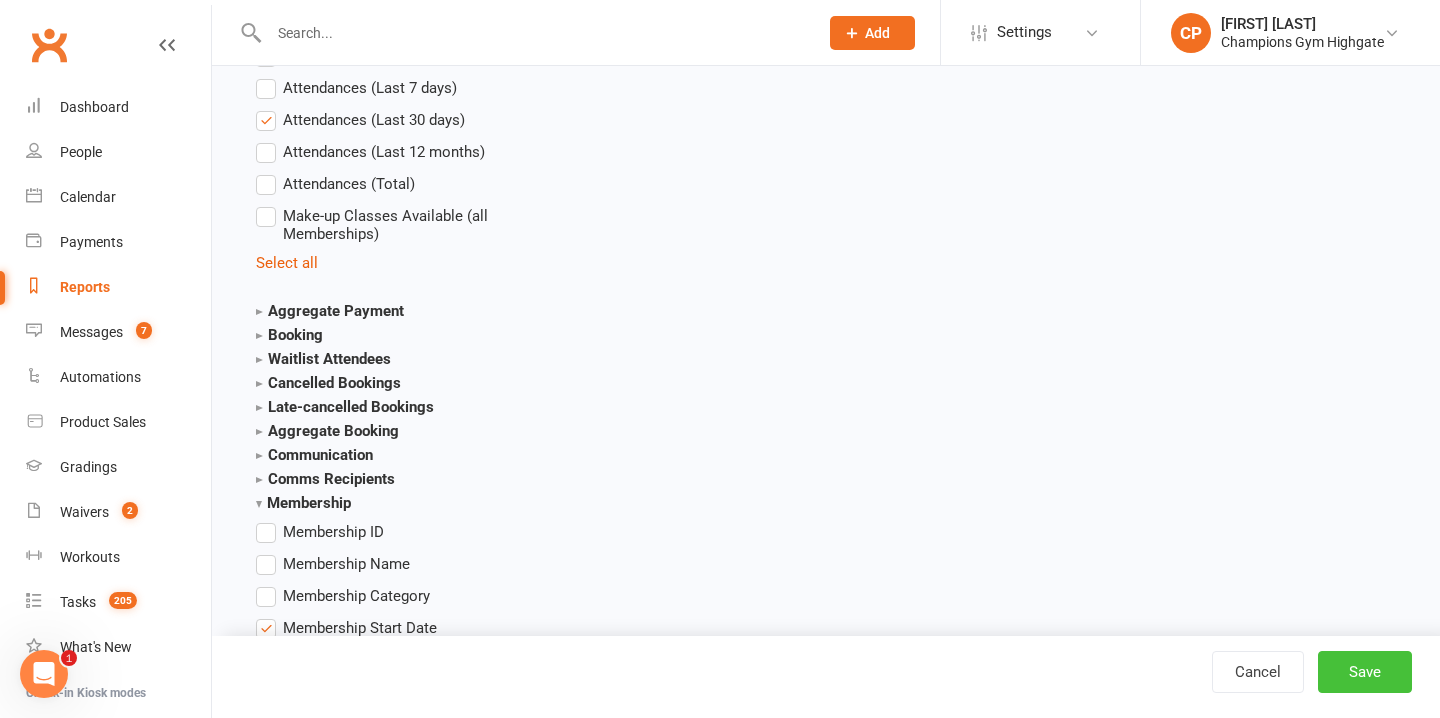 click on "Save" at bounding box center (1365, 672) 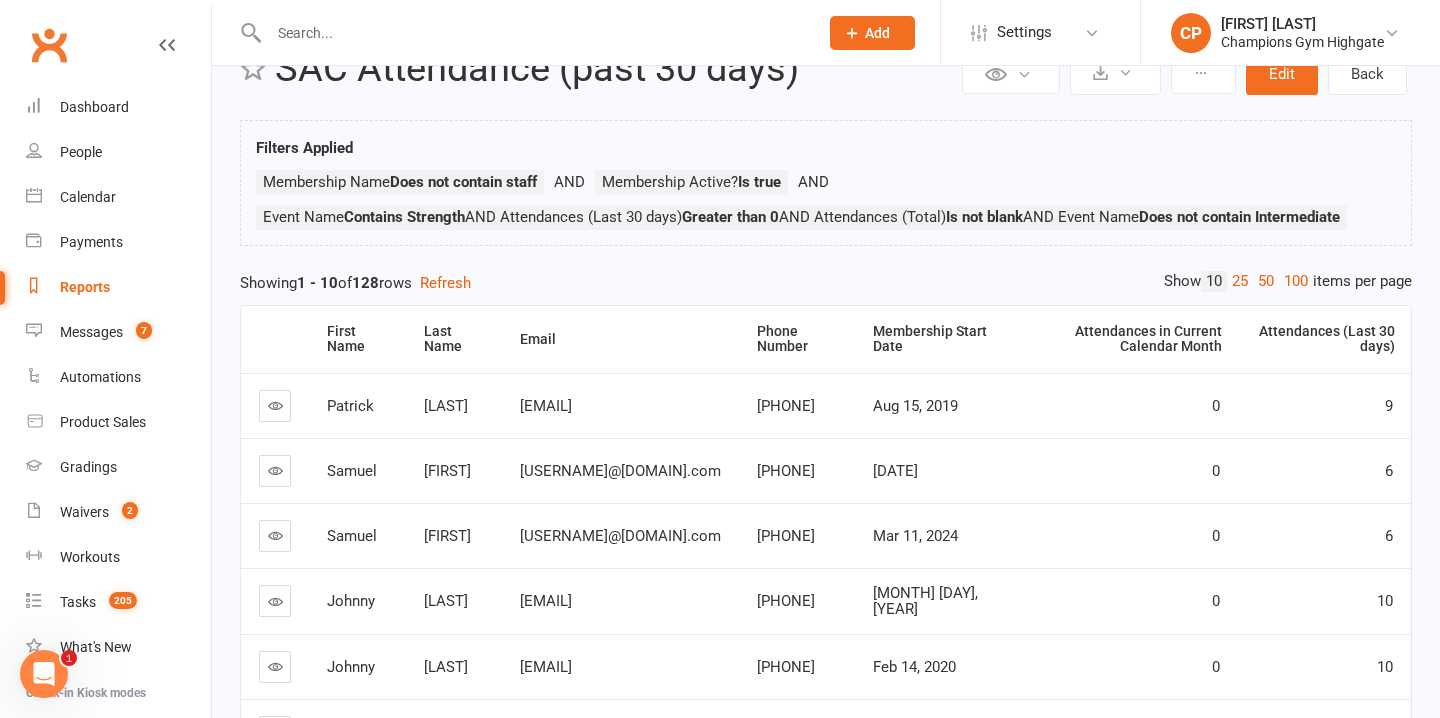scroll, scrollTop: 70, scrollLeft: 0, axis: vertical 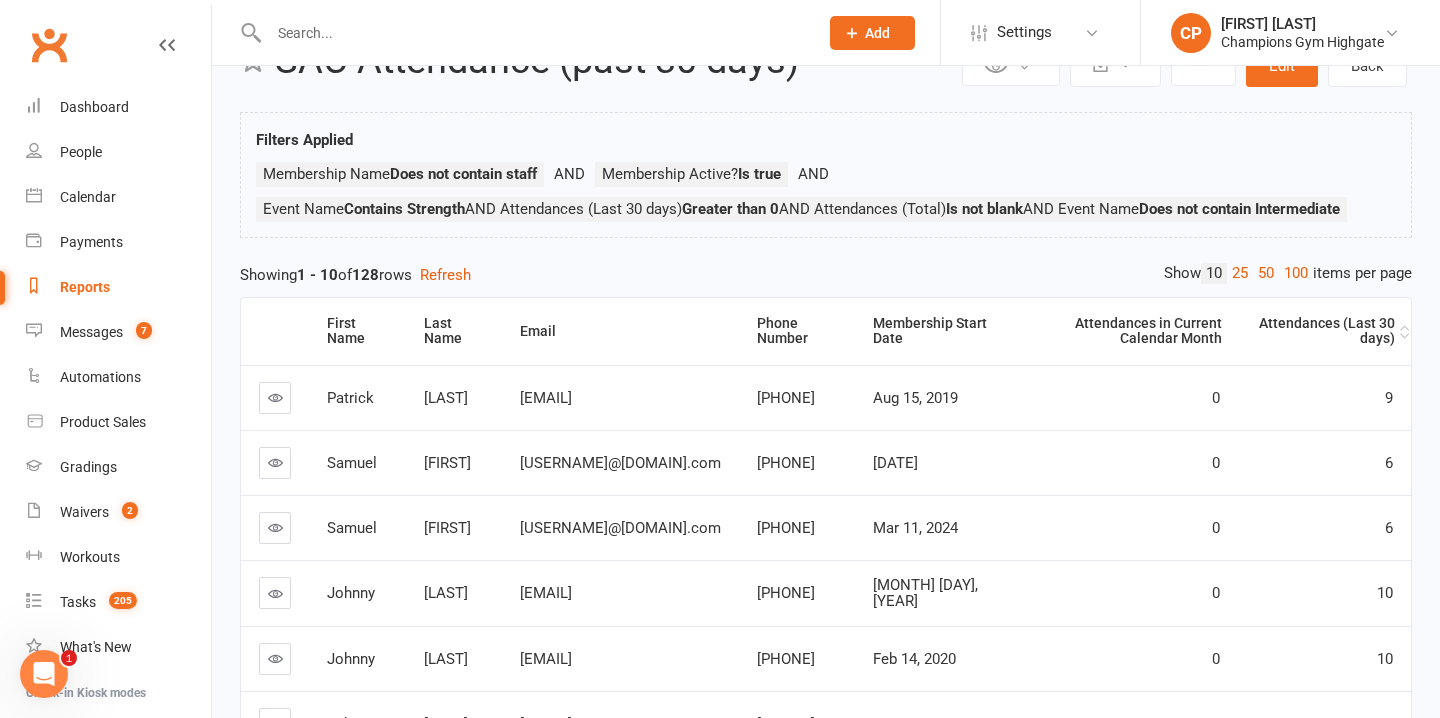 click on "Attendances (Last 30 days)" at bounding box center (1325, 331) 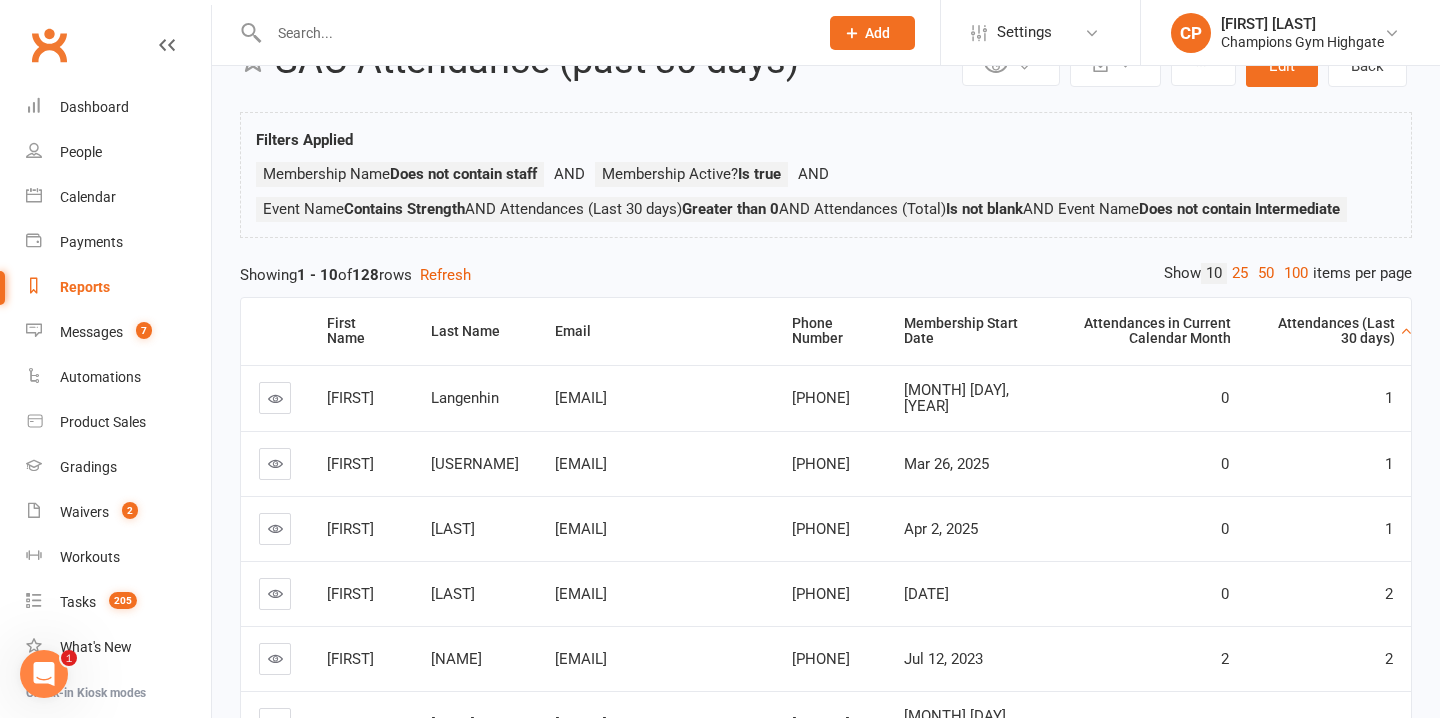 click on "Attendances (Last 30 days)" at bounding box center (1330, 331) 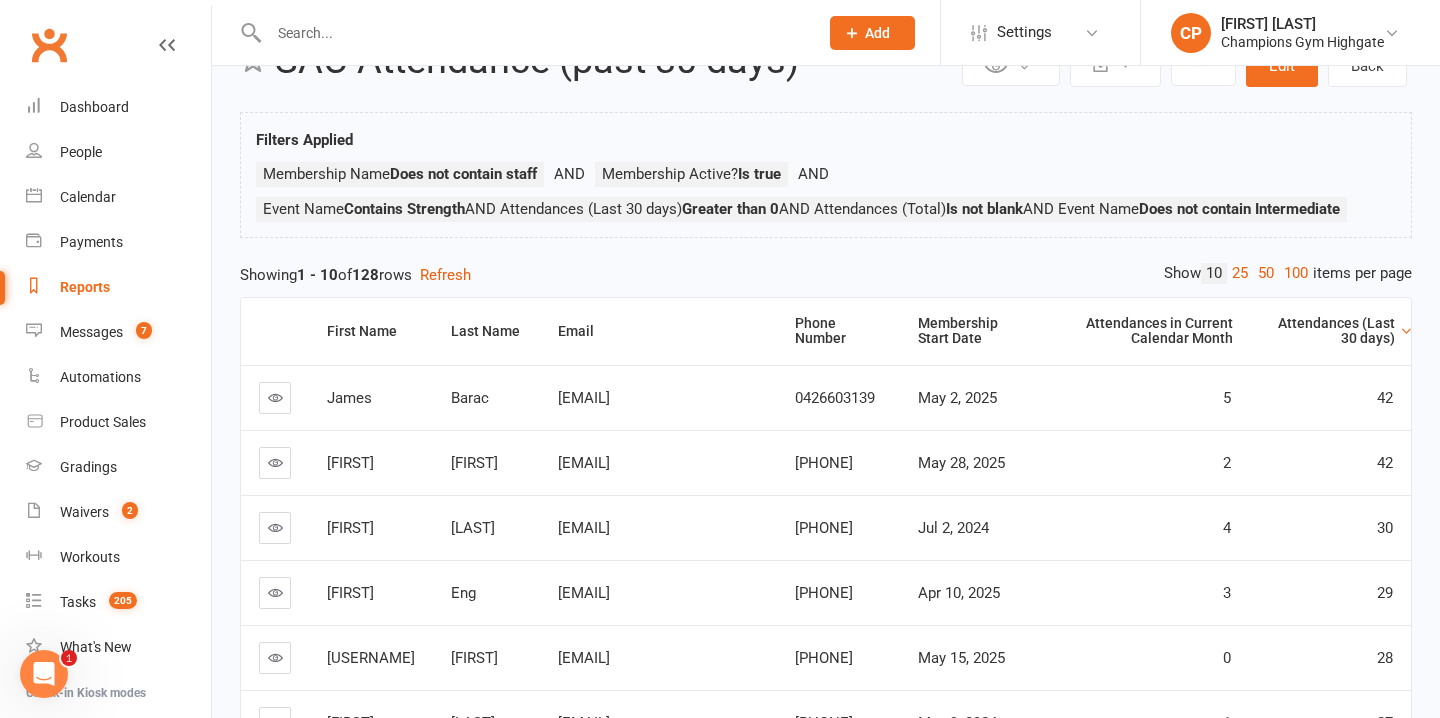 click at bounding box center [44, 674] 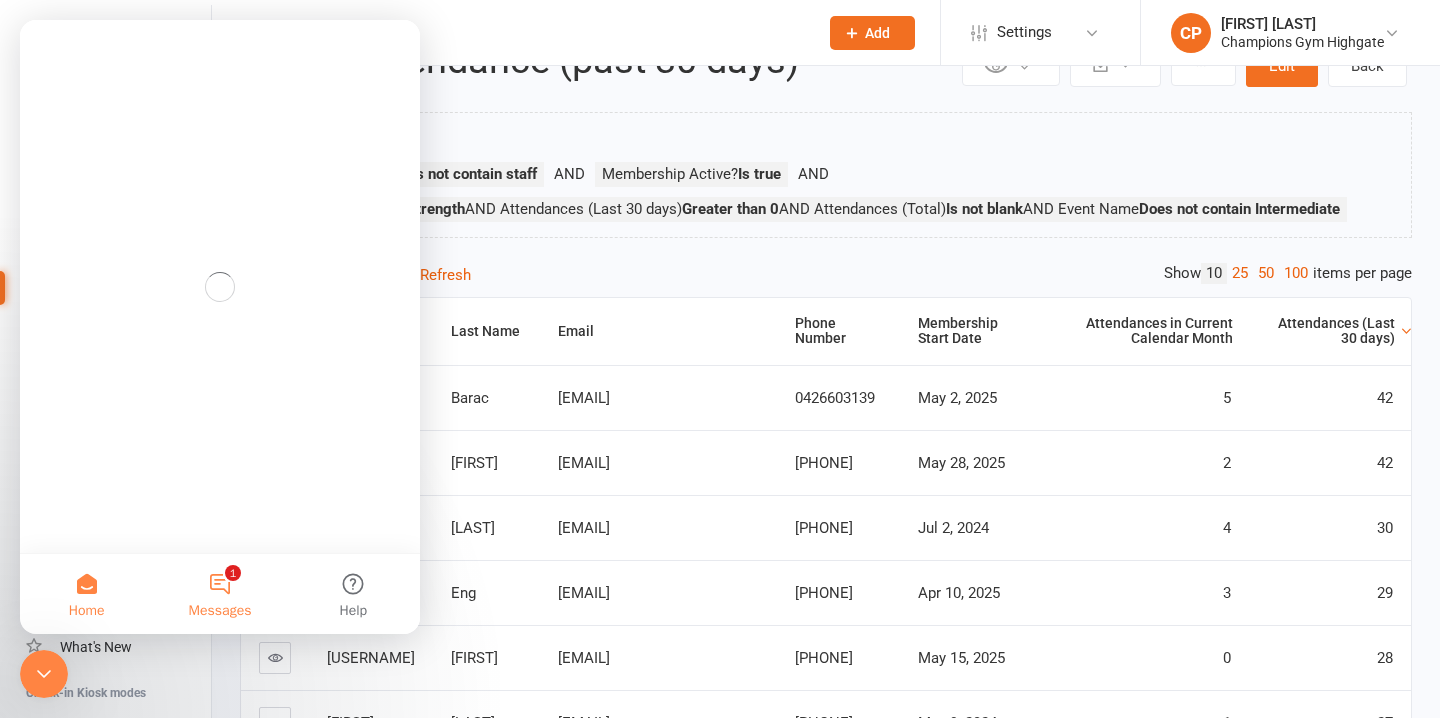 scroll, scrollTop: 0, scrollLeft: 0, axis: both 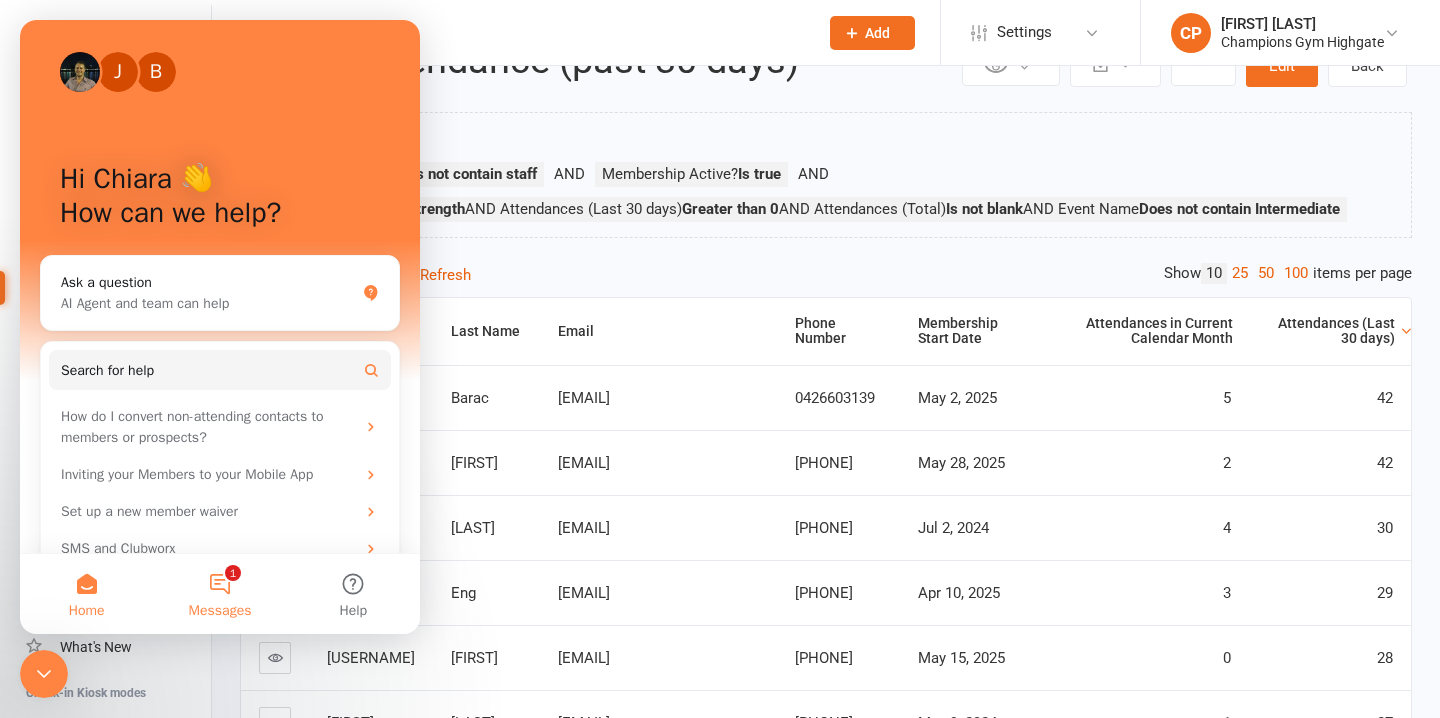 click on "1 Messages" at bounding box center [219, 594] 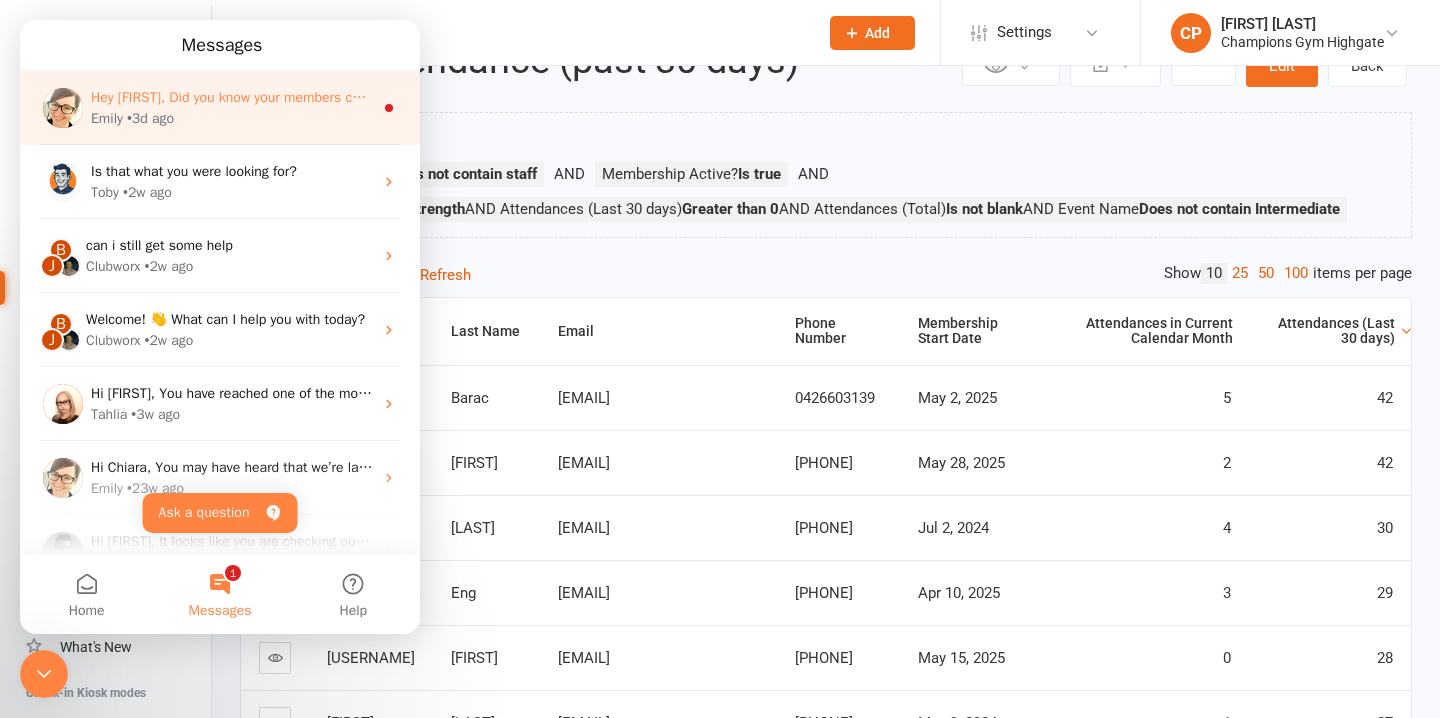 click on "Emily •  3d ago" at bounding box center [232, 118] 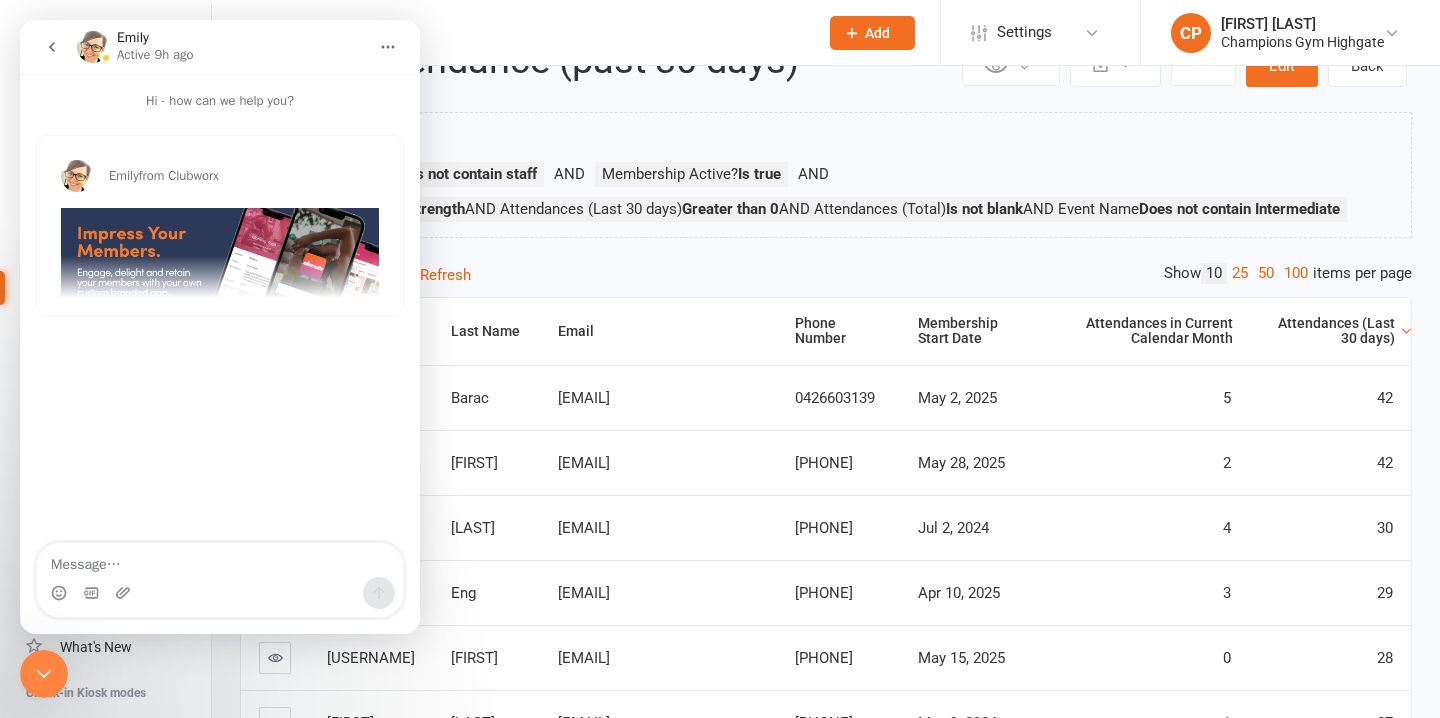 click 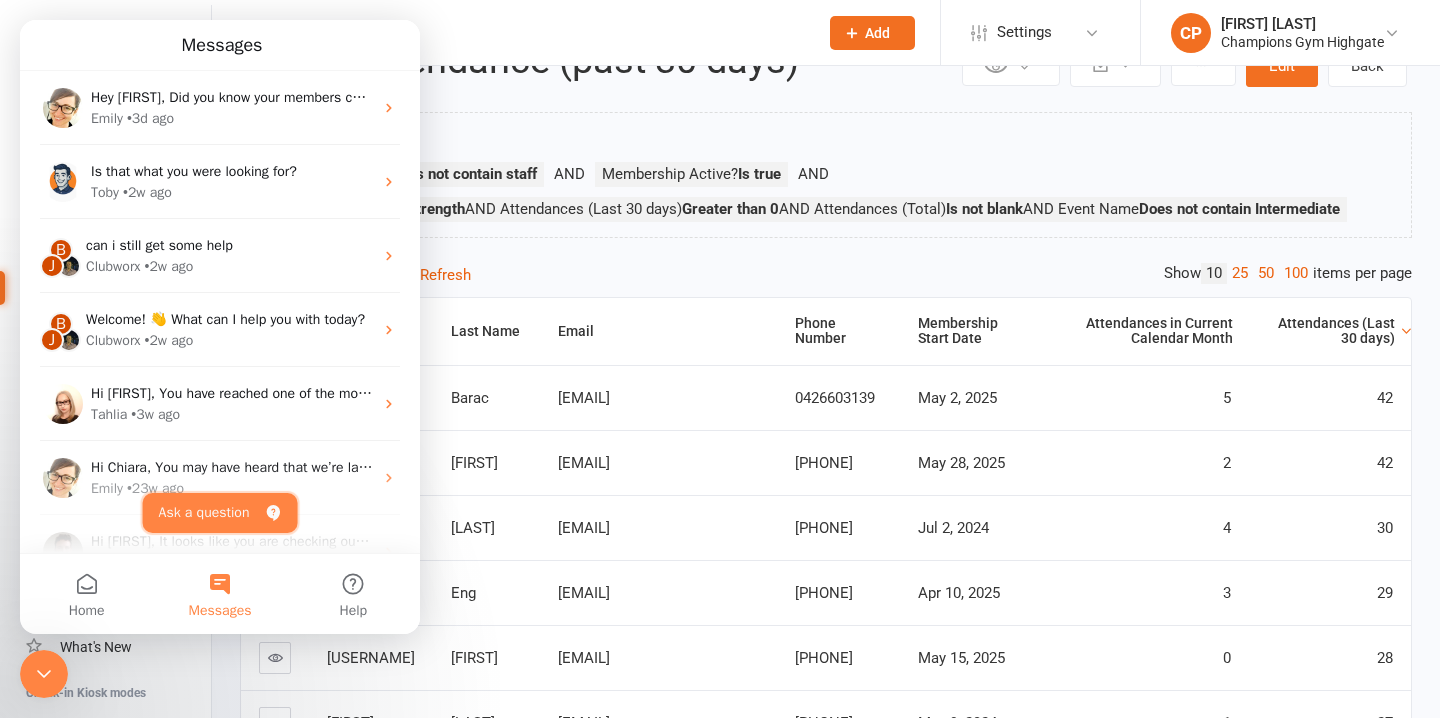 click on "Ask a question" at bounding box center [220, 513] 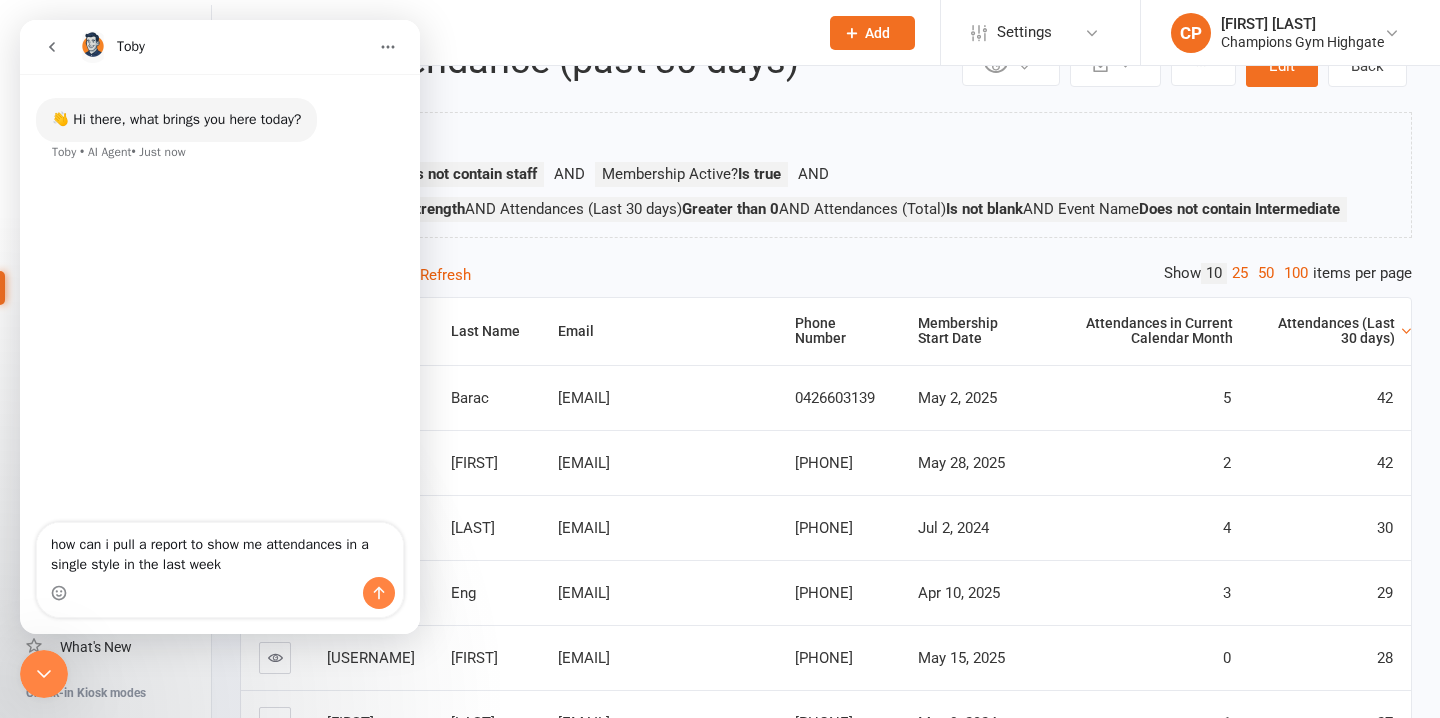 type on "how can i pull a report to show me attendances in a single style in the last week" 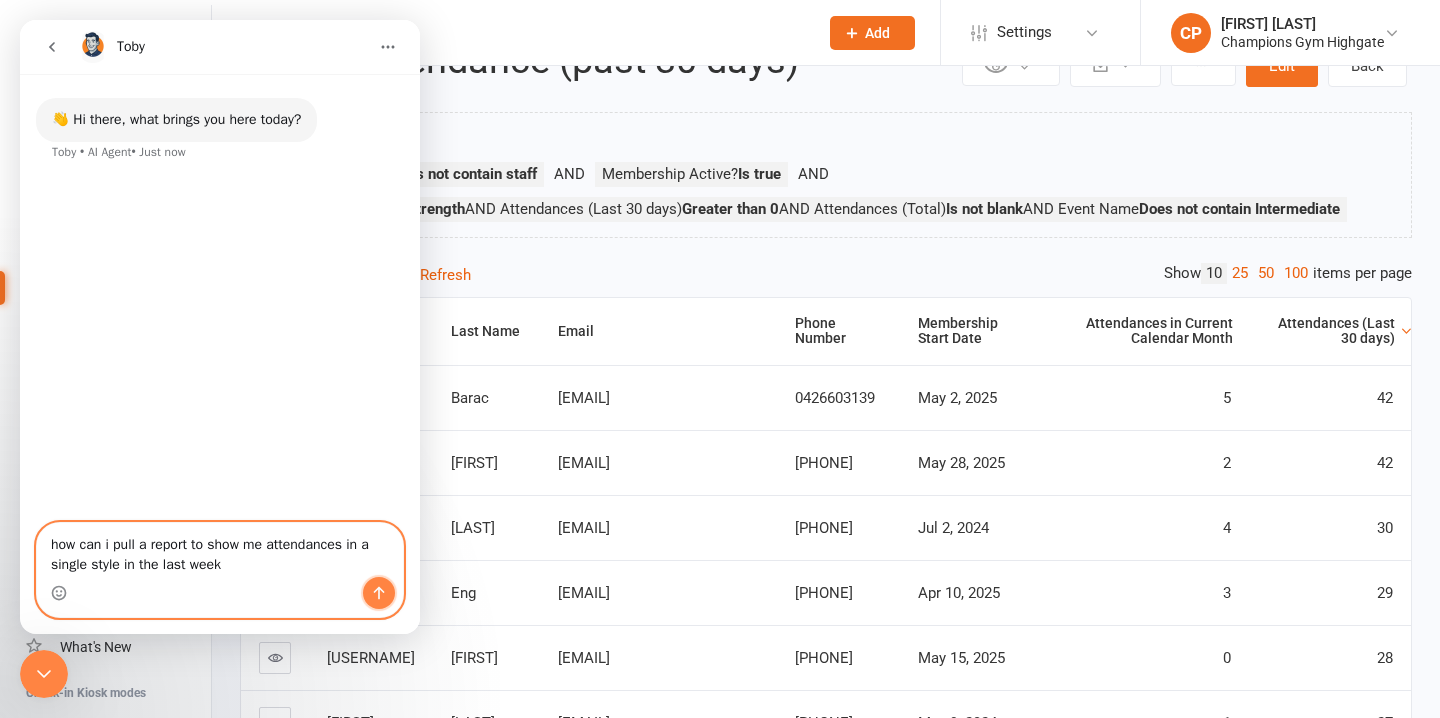 click 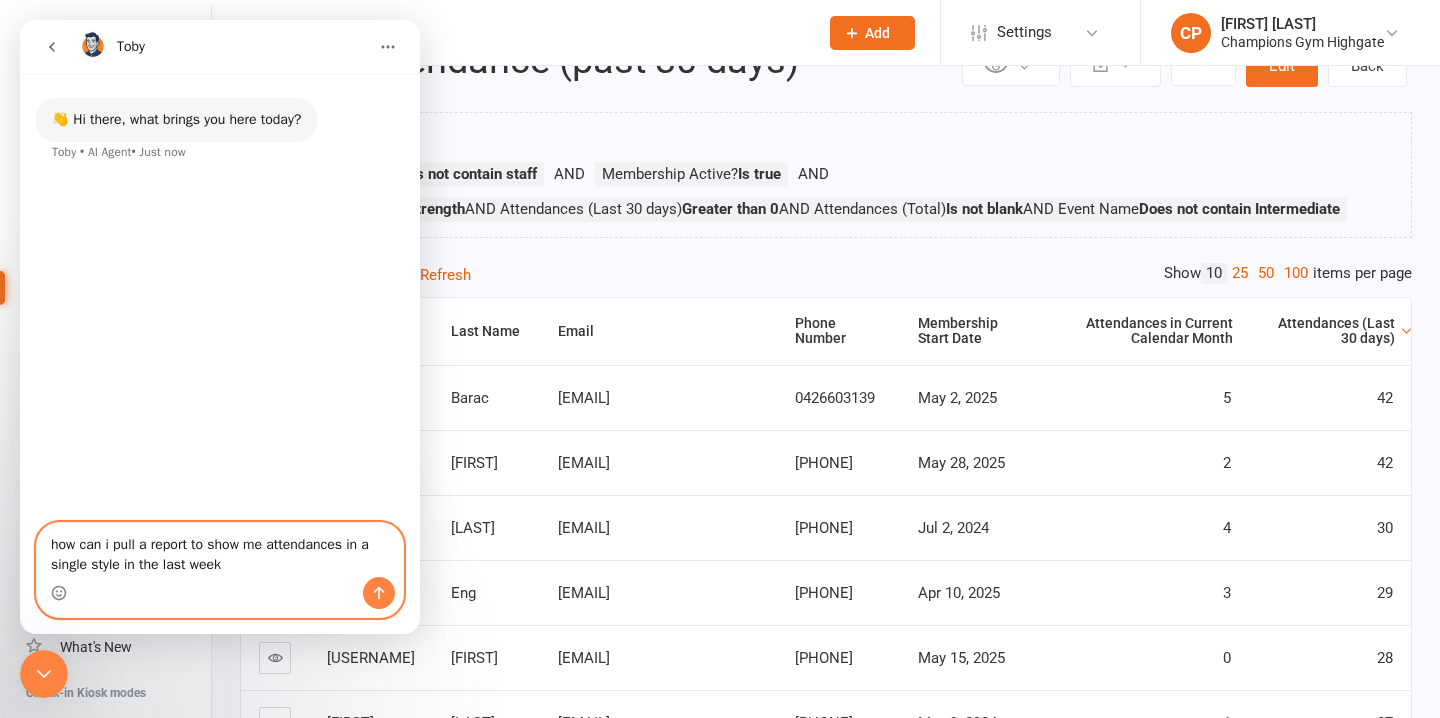 type 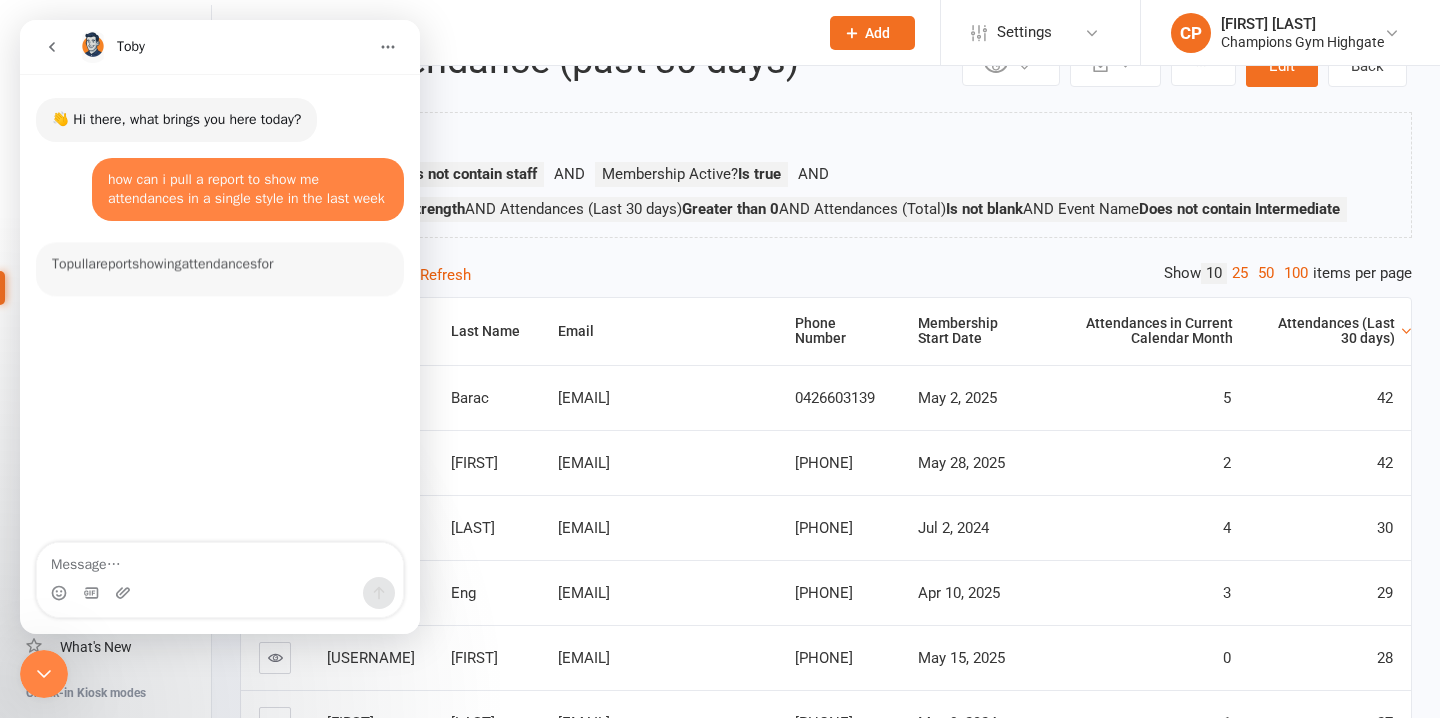 scroll, scrollTop: 3, scrollLeft: 0, axis: vertical 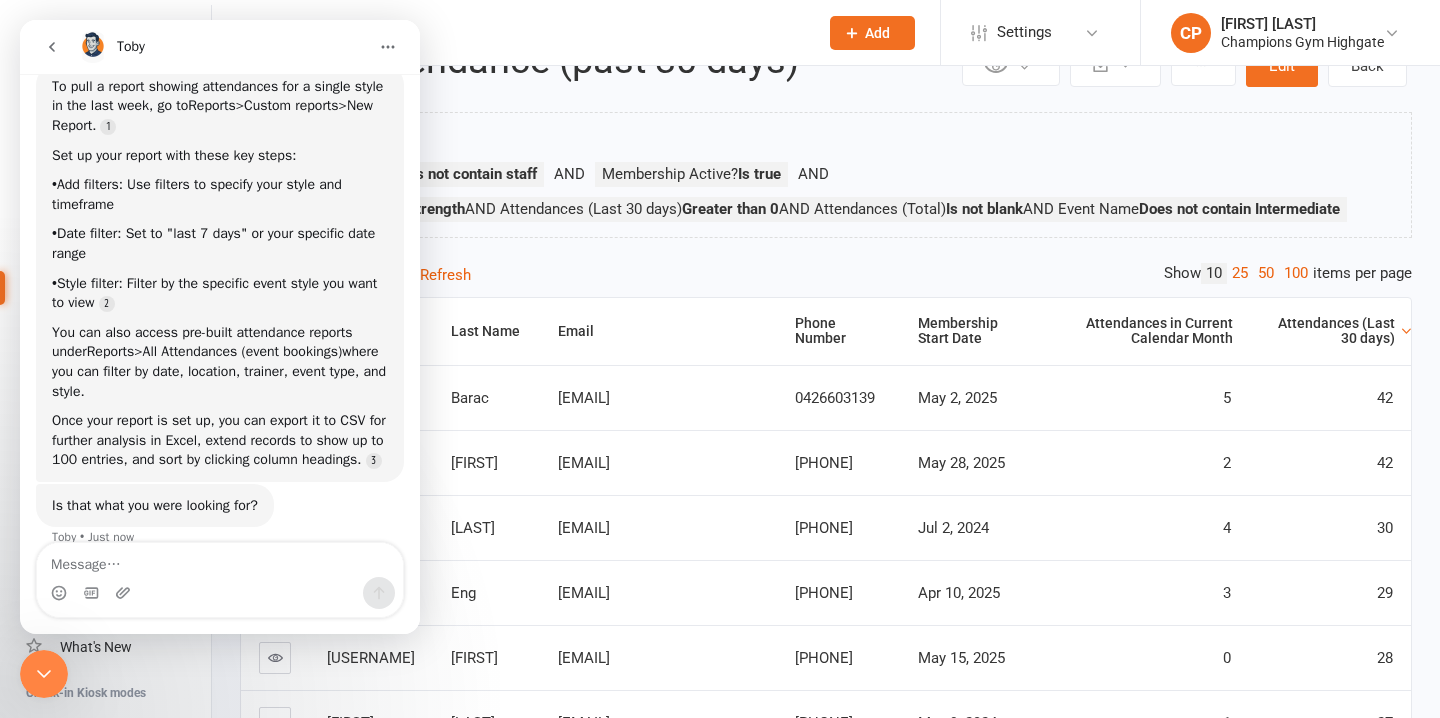 click on "First Name Last Name Email Phone Number Membership Start Date Attendances in Current Calendar Month Attendances (Last 30 days) James
Barac
james-barac09@hotmail.com
0426603139
May 2, 2025
5
42
Anas
Rachidi
anas20rachidi04@gmail.com
0421277329
May 28, 2025
2
42
Florivic
Melnitsenko
f.dorado@live.com.au
0432114543
Jul 2, 2024
4
30
Rachel
Eng
racheleng711@hotmail.com
0466531099
Apr 10, 2025
3
29
Labeb
Khalif
labebkhalif99@gmail.com
0423 604 453
May 15, 2025
0
28
Mario
Recchia
mariorecchia@hotmail.com
0404034025
May 9, 2024
1
27
Liam
Reilly
reilly.liam@hotmail.com
0406083119
Feb 13, 2025
1
26
Alex
Hill
ahill299@googlemail.com
0458733047
Jun 19, 2025
0
26
Haris
Faizal
Harisfaizal0213@gmail.com
0435377071
Feb 8, 2025
0
23
Peter
Krishnapur
prajval.200@gmail.com
0490253110
Jun 7, 2025
3
23
«                 1                 2               3               4" at bounding box center (826, 702) 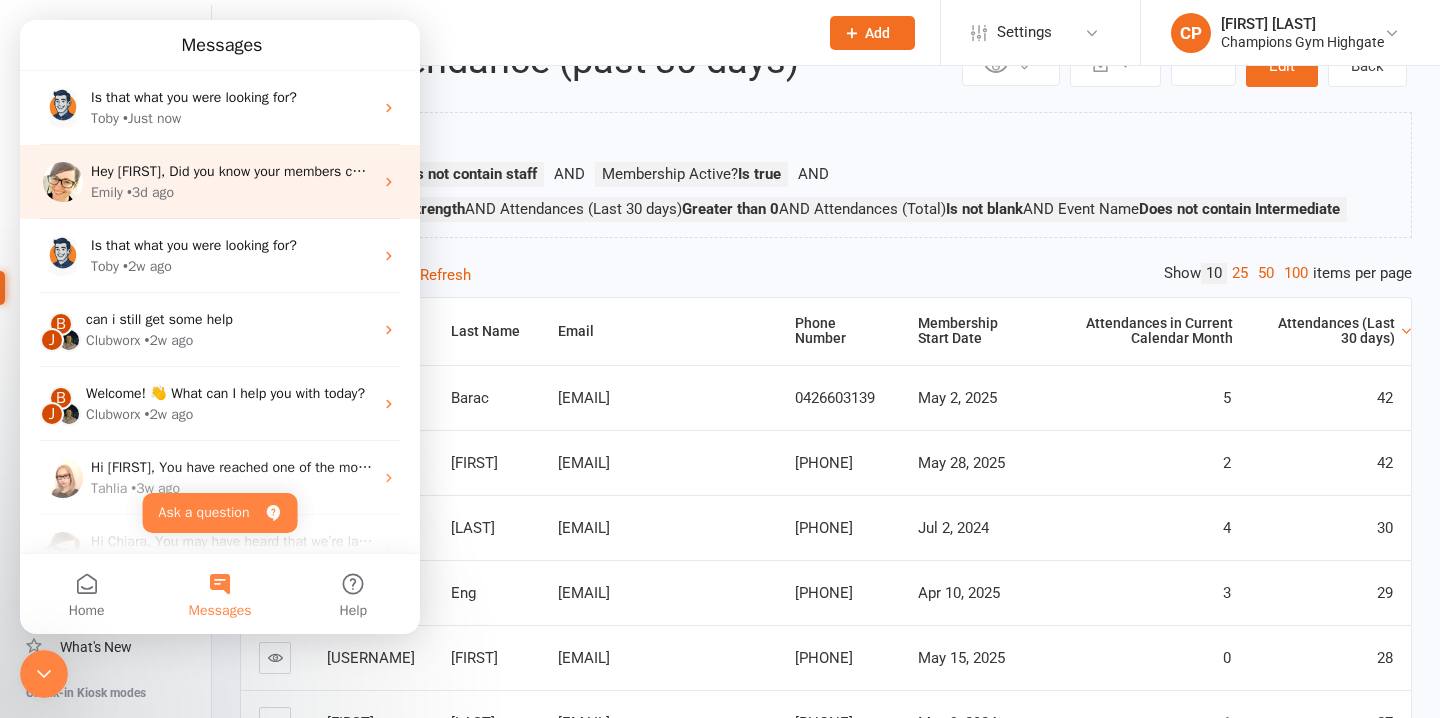 scroll, scrollTop: 169, scrollLeft: 0, axis: vertical 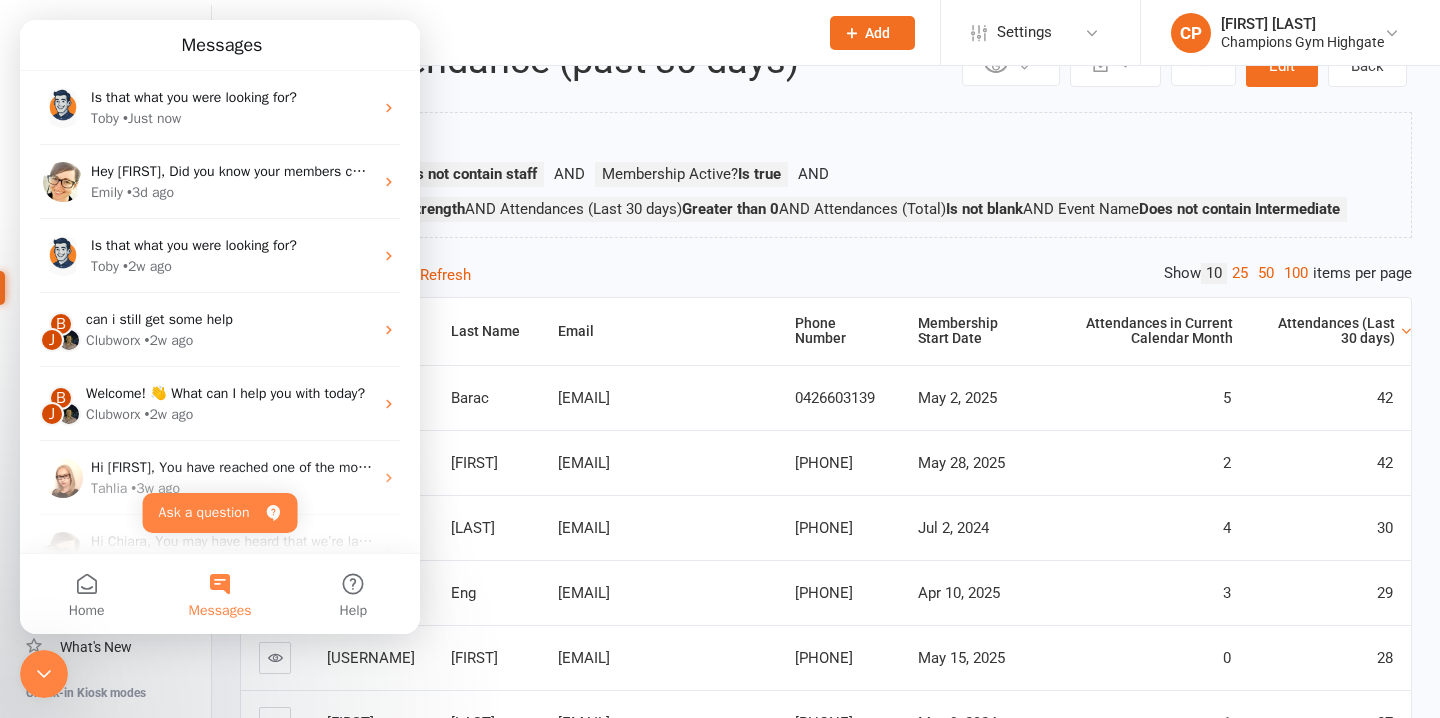 click on "Private Report Only visible by me Public Report Visible to everyone at gym Export to CSV Schedule recurring exports  Edit Back SAC Attendance (past 30 days)  Filters Applied  Membership Name  Does not contain staff Membership Active?  Is true Event Name  Contains Strength  AND Attendances (Last 30 days)  Greater than 0  AND Attendances (Total)  Is not blank   AND Event Name  Does not contain Intermediate Show  10 25 50 100  items per page Showing  1 - 10  of  128  rows Refresh First Name Last Name Email Phone Number Membership Start Date Attendances in Current Calendar Month Attendances (Last 30 days) James
Barac
james-barac09@hotmail.com
0426603139
May 2, 2025
5
42
Anas
Rachidi
anas20rachidi04@gmail.com
0421277329
May 28, 2025
2
42
Florivic
Melnitsenko
f.dorado@live.com.au
0432114543
Jul 2, 2024
4
30
Rachel
Eng
racheleng711@hotmail.com
0466531099
Apr 10, 2025
3
29
Labeb
Khalif
labebkhalif99@gmail.com
0423 604 453
May 15, 2025
0
28
Mario" at bounding box center [826, 570] 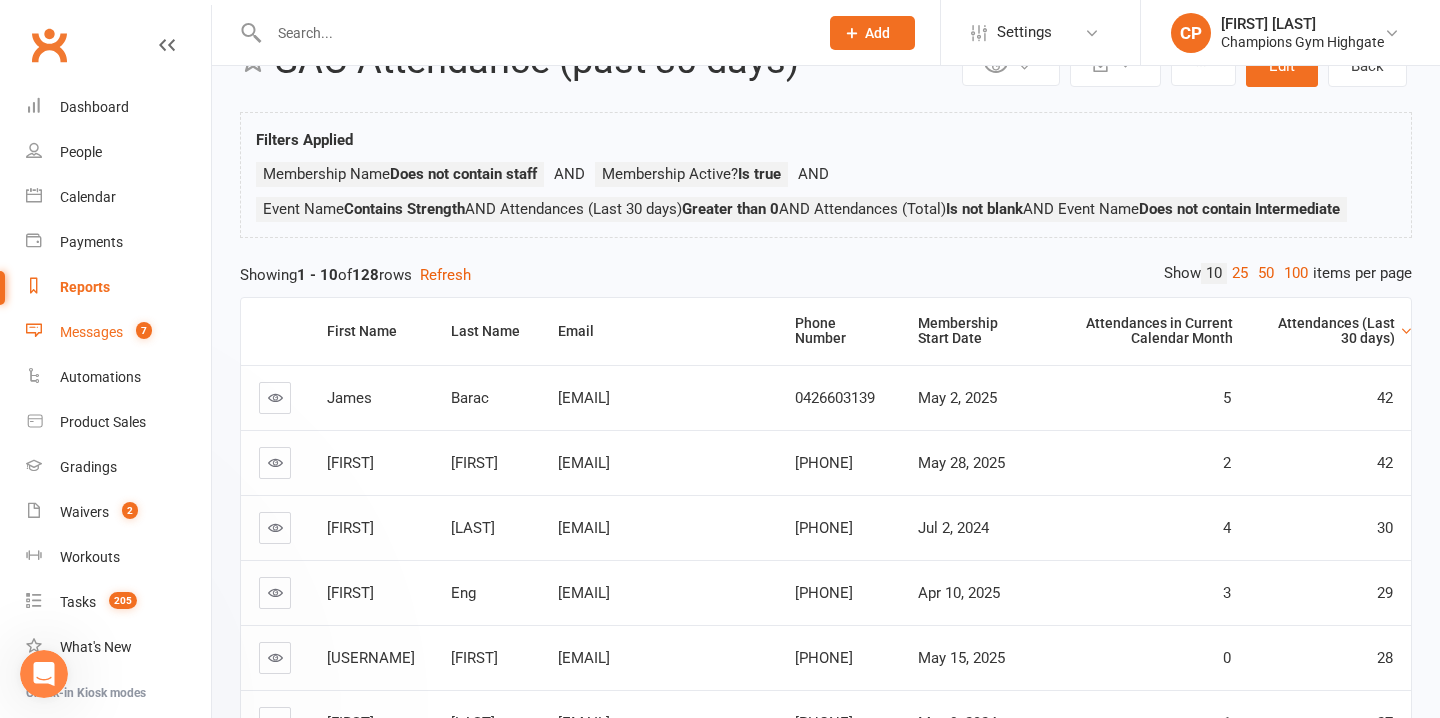 scroll, scrollTop: 0, scrollLeft: 0, axis: both 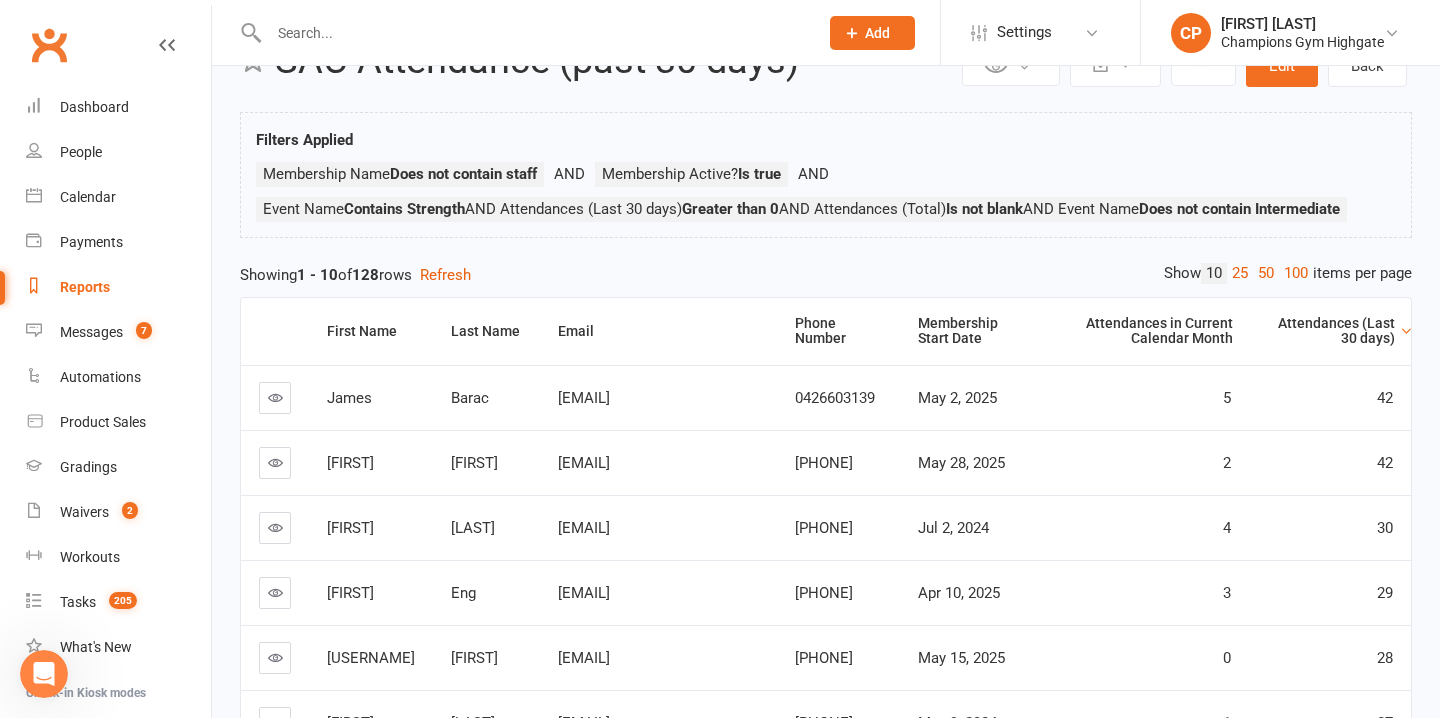 click on "Reports" at bounding box center (85, 287) 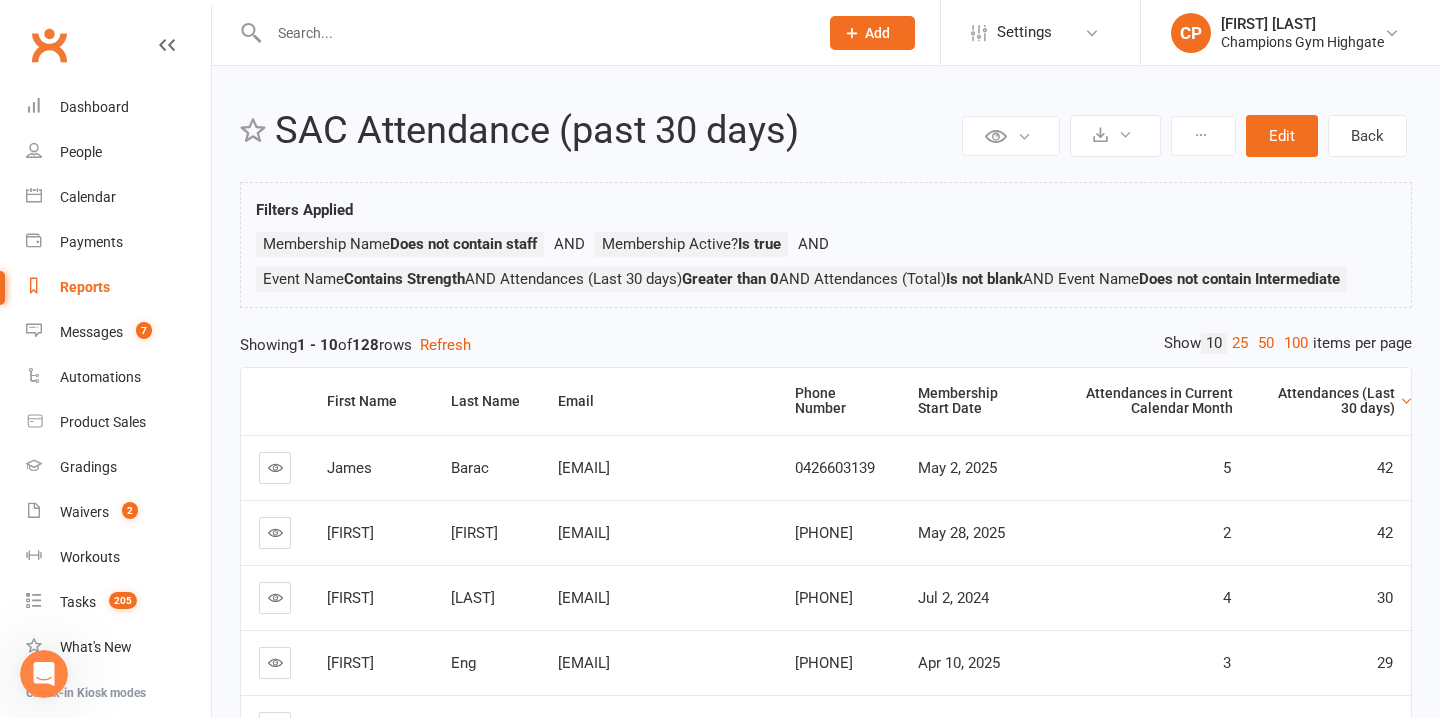 select on "100" 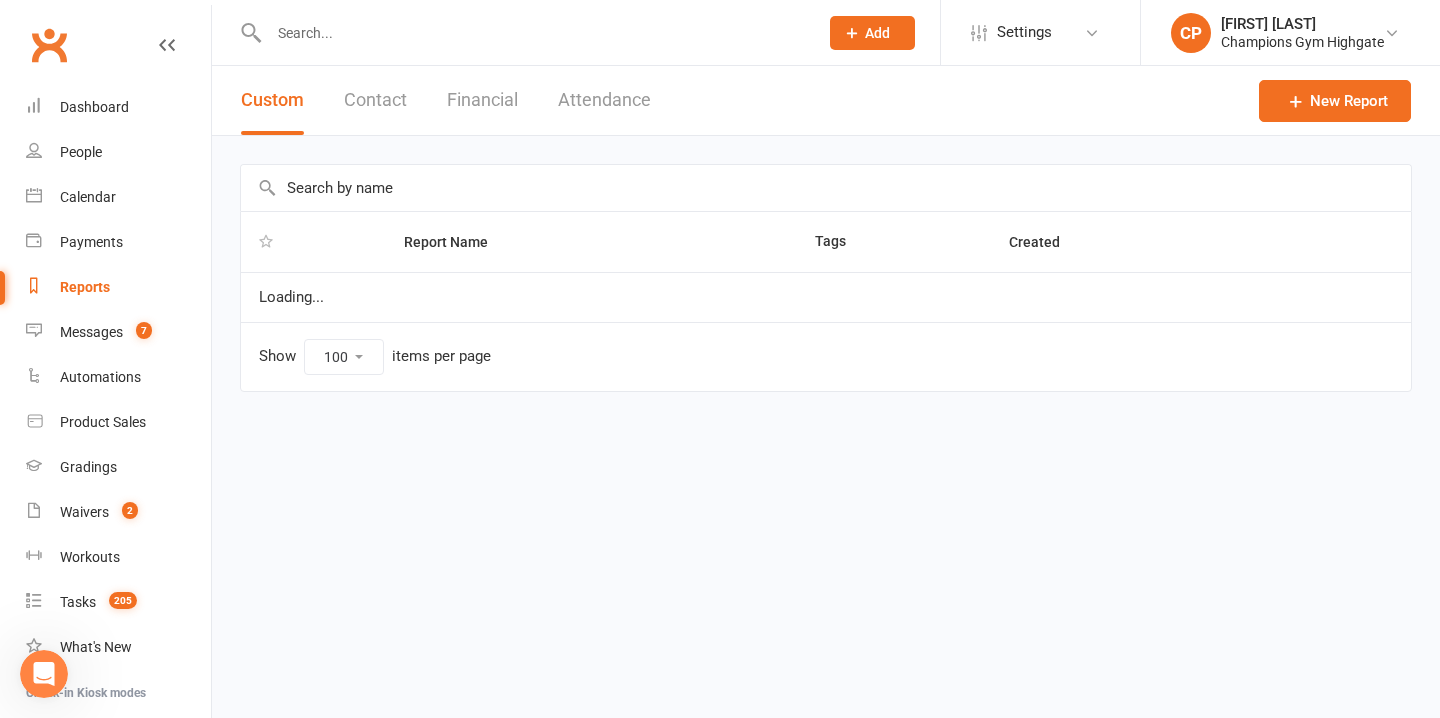 click on "Attendance" at bounding box center [604, 100] 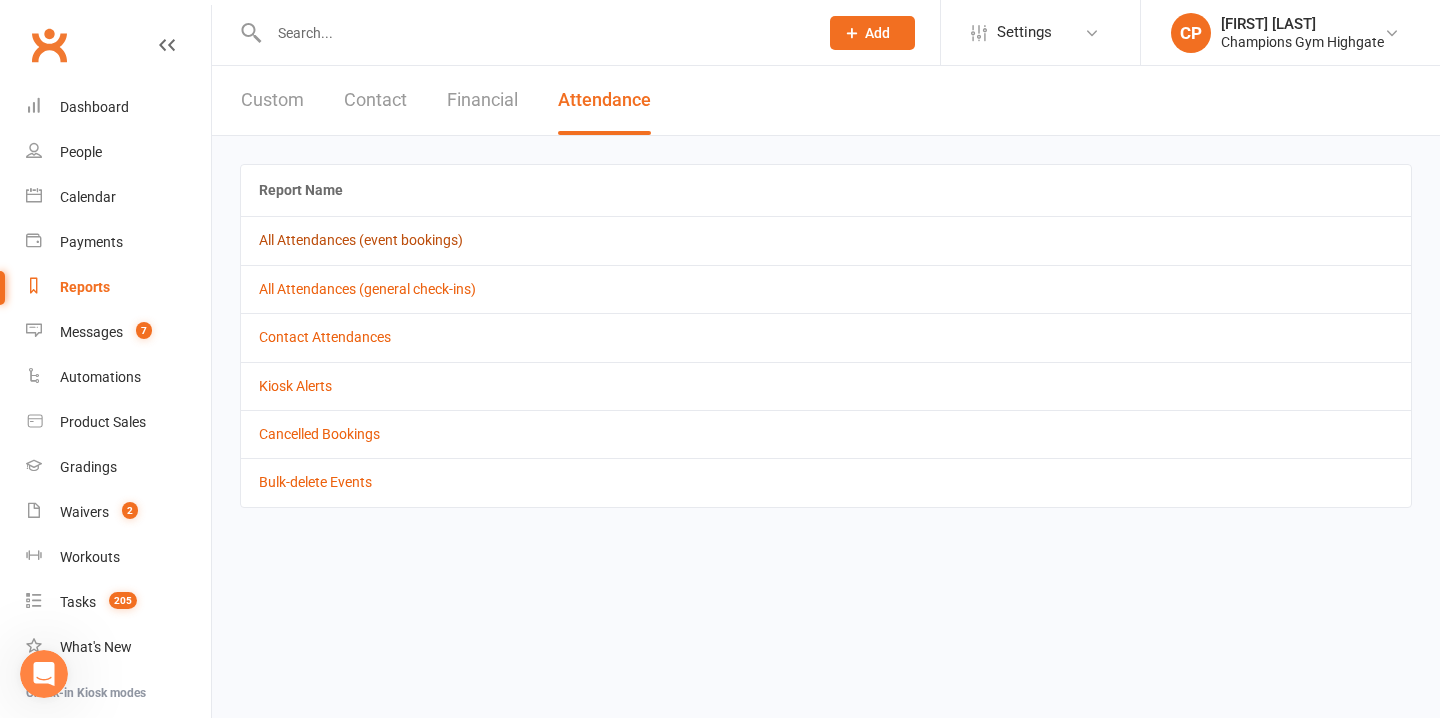 click on "All Attendances (event bookings)" at bounding box center [361, 240] 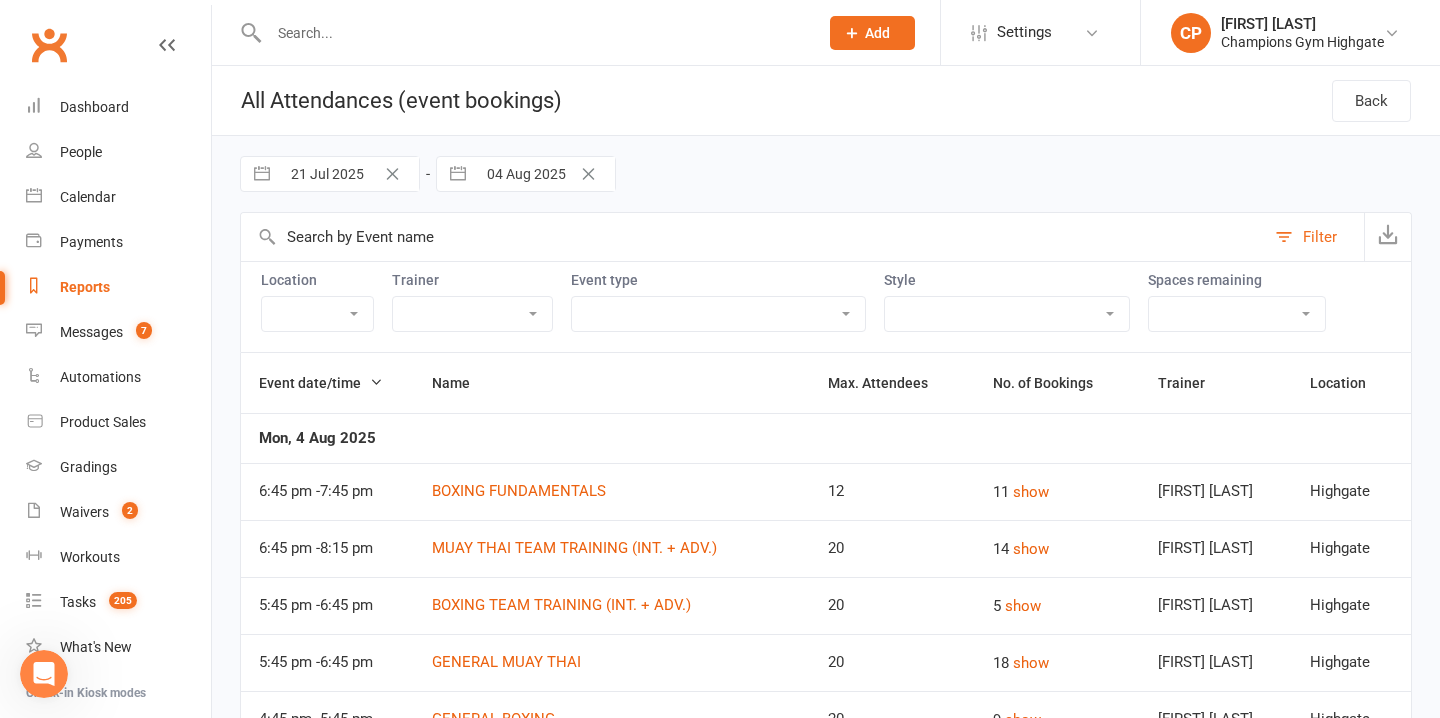 select on "5" 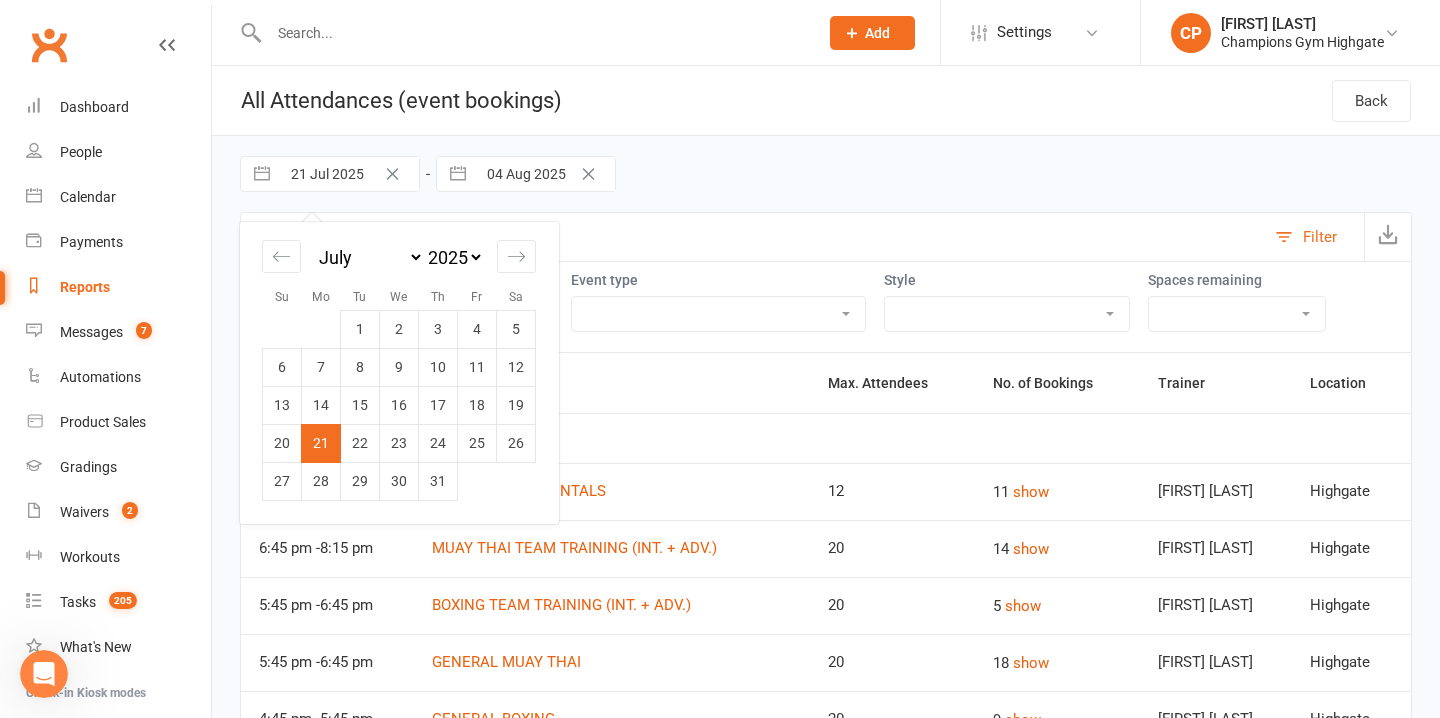 click on "21 Jul 2025" at bounding box center [349, 174] 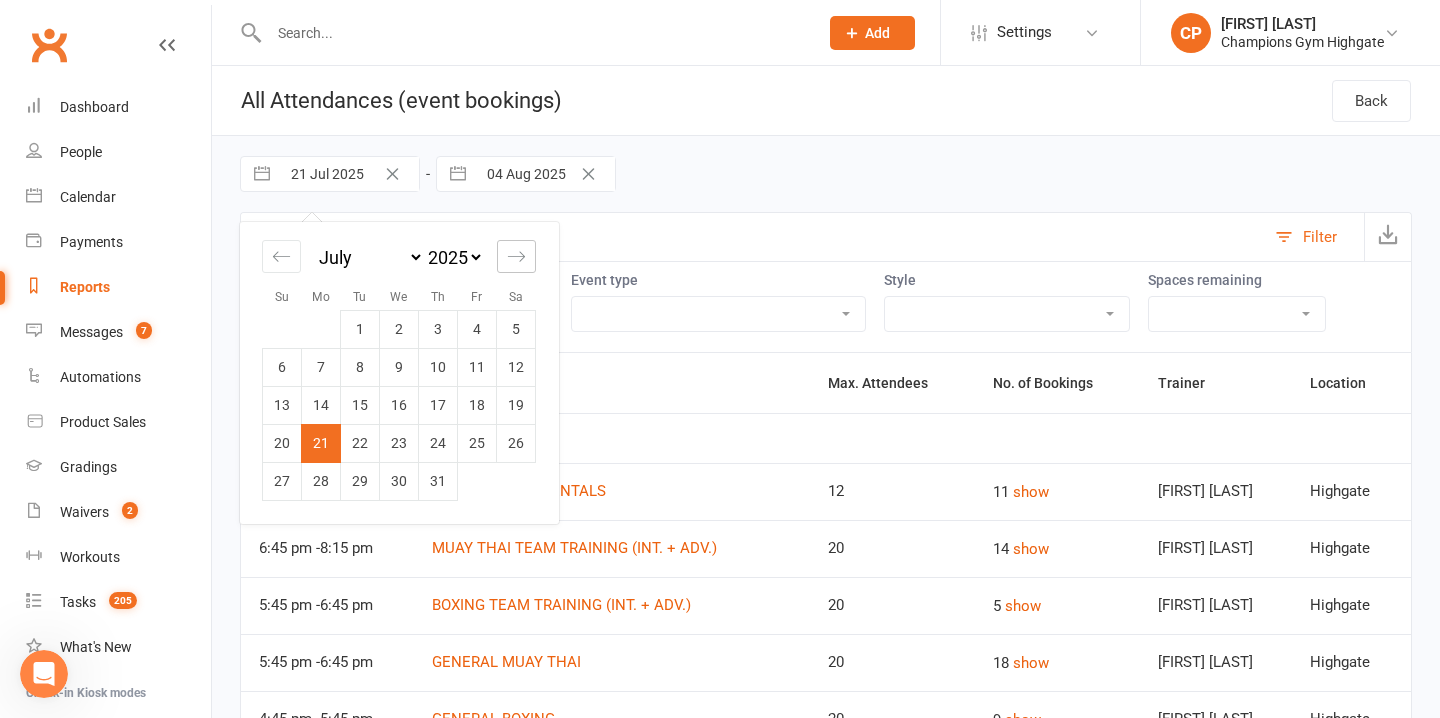 click at bounding box center (516, 256) 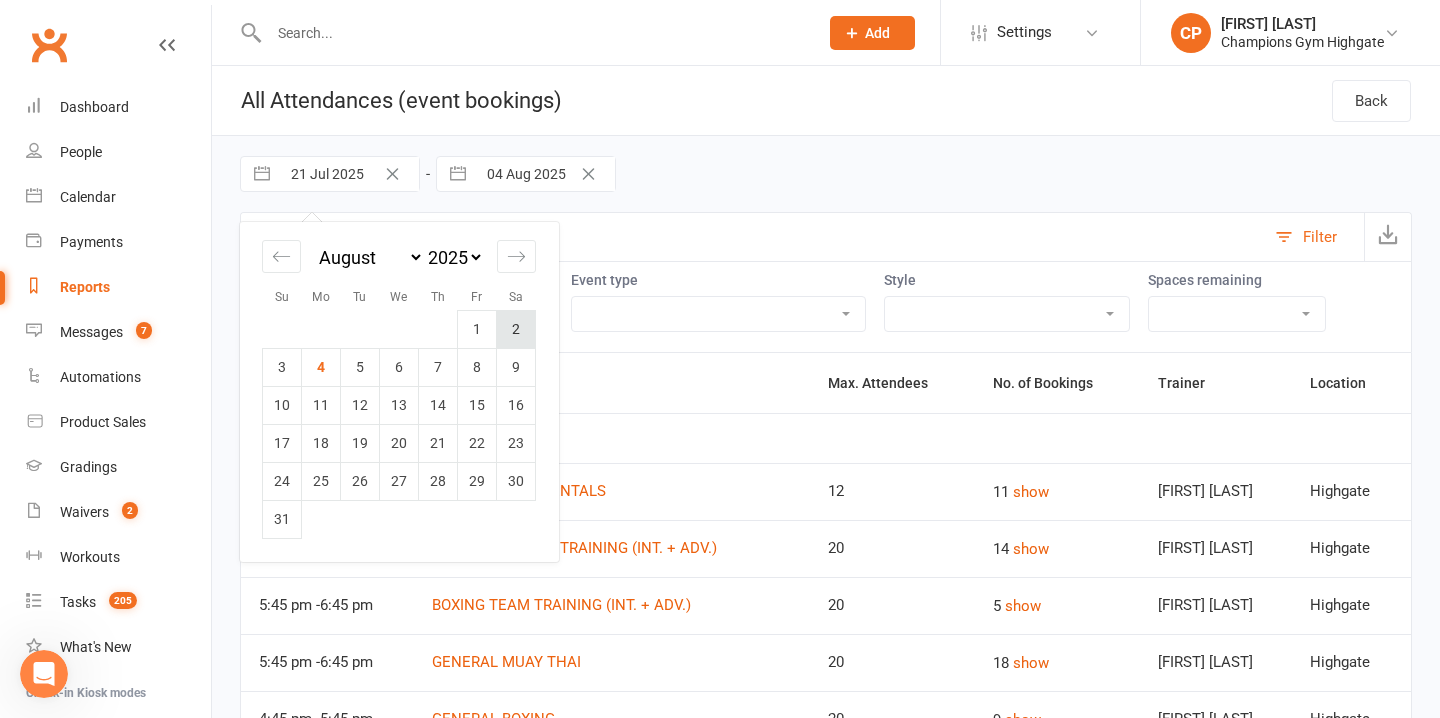 click on "2" at bounding box center [516, 329] 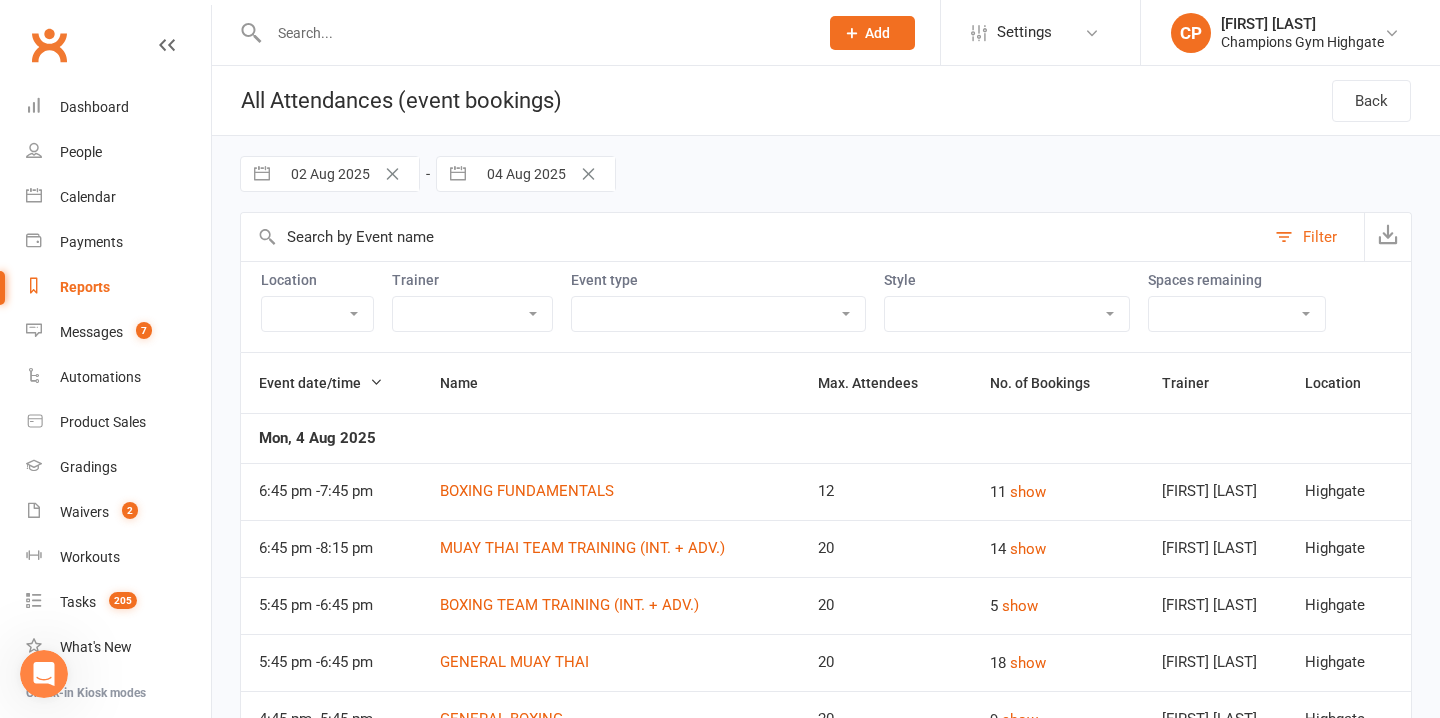 click at bounding box center (588, 174) 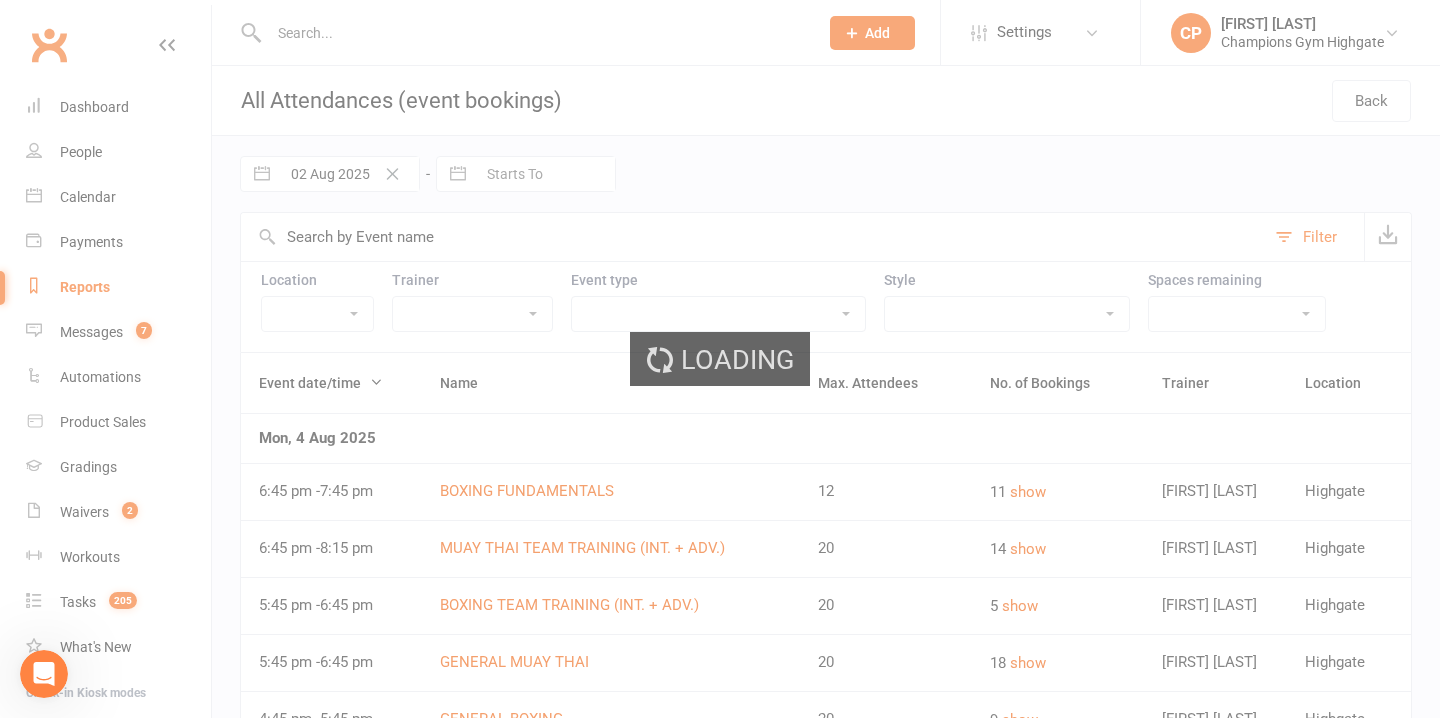click on "Loading" at bounding box center [720, 359] 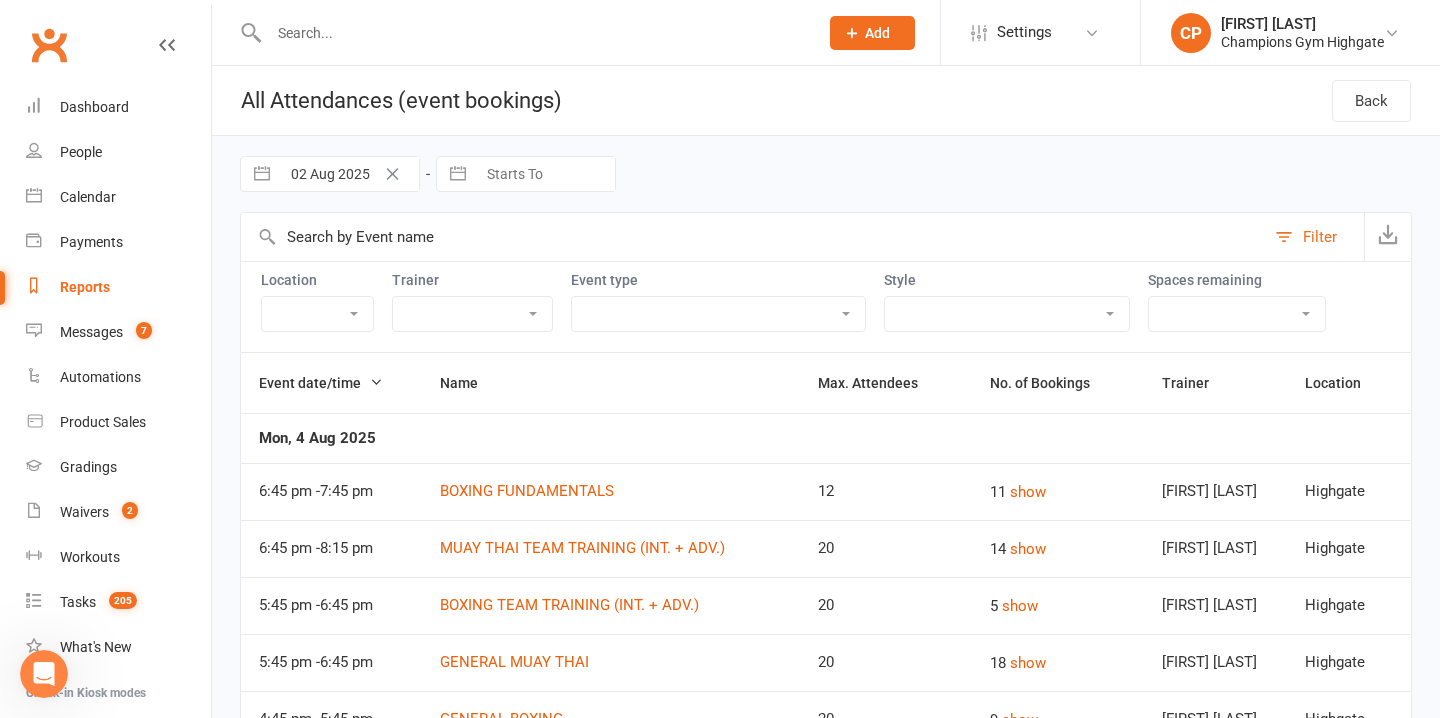click at bounding box center (545, 174) 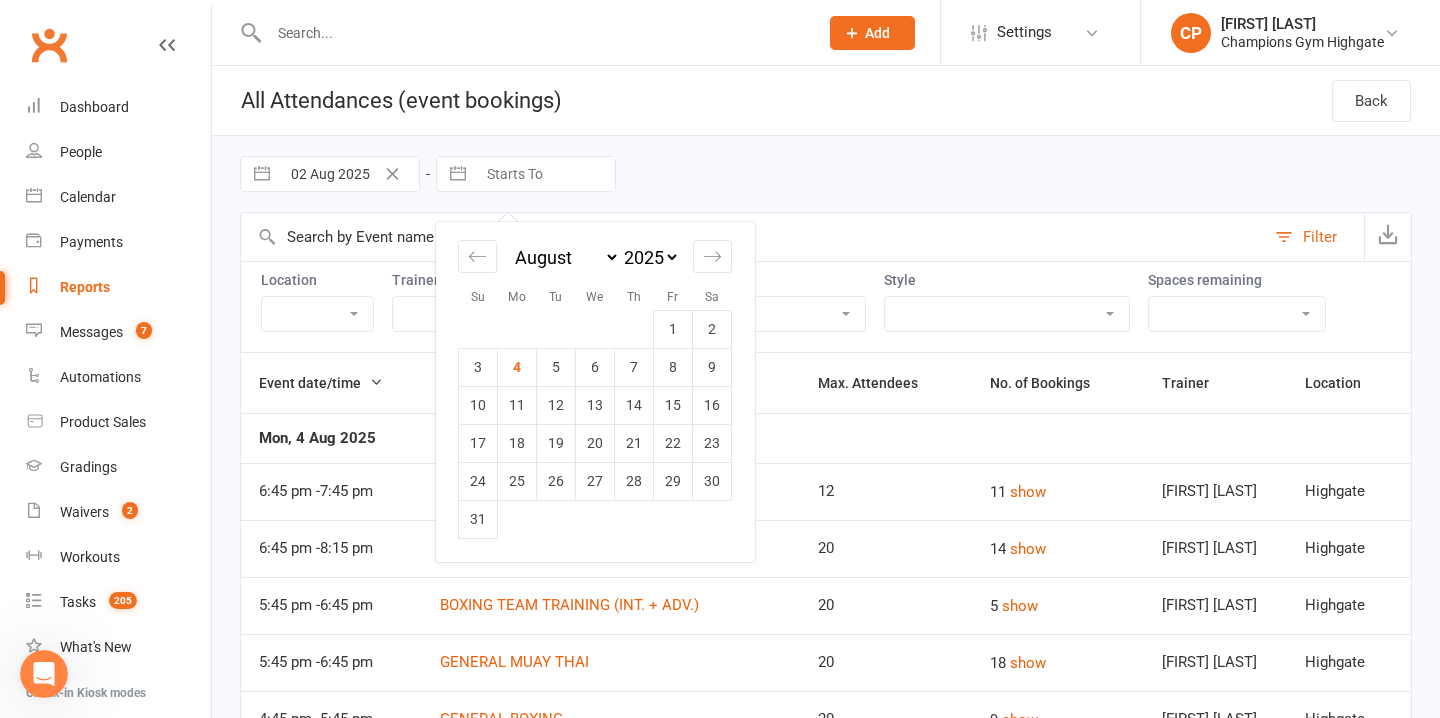 click on "2" at bounding box center (712, 329) 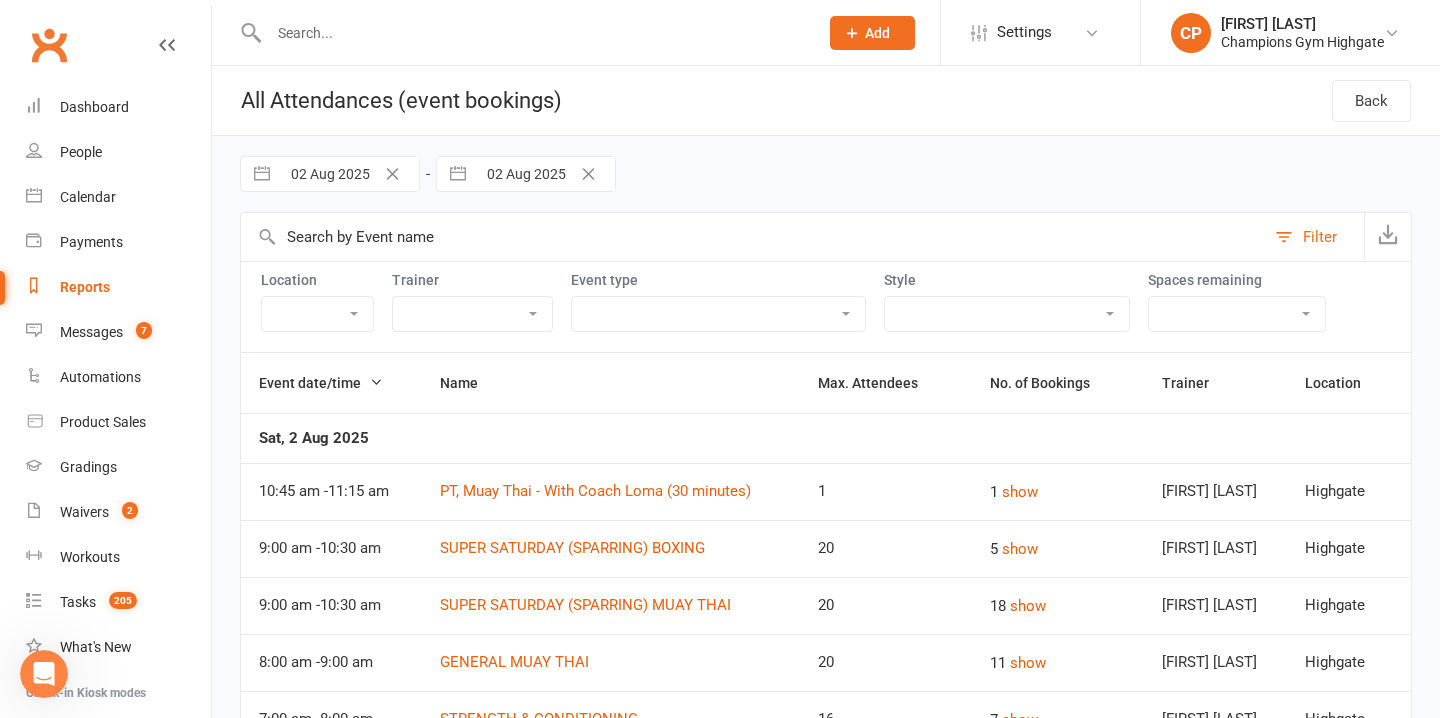 select on "6" 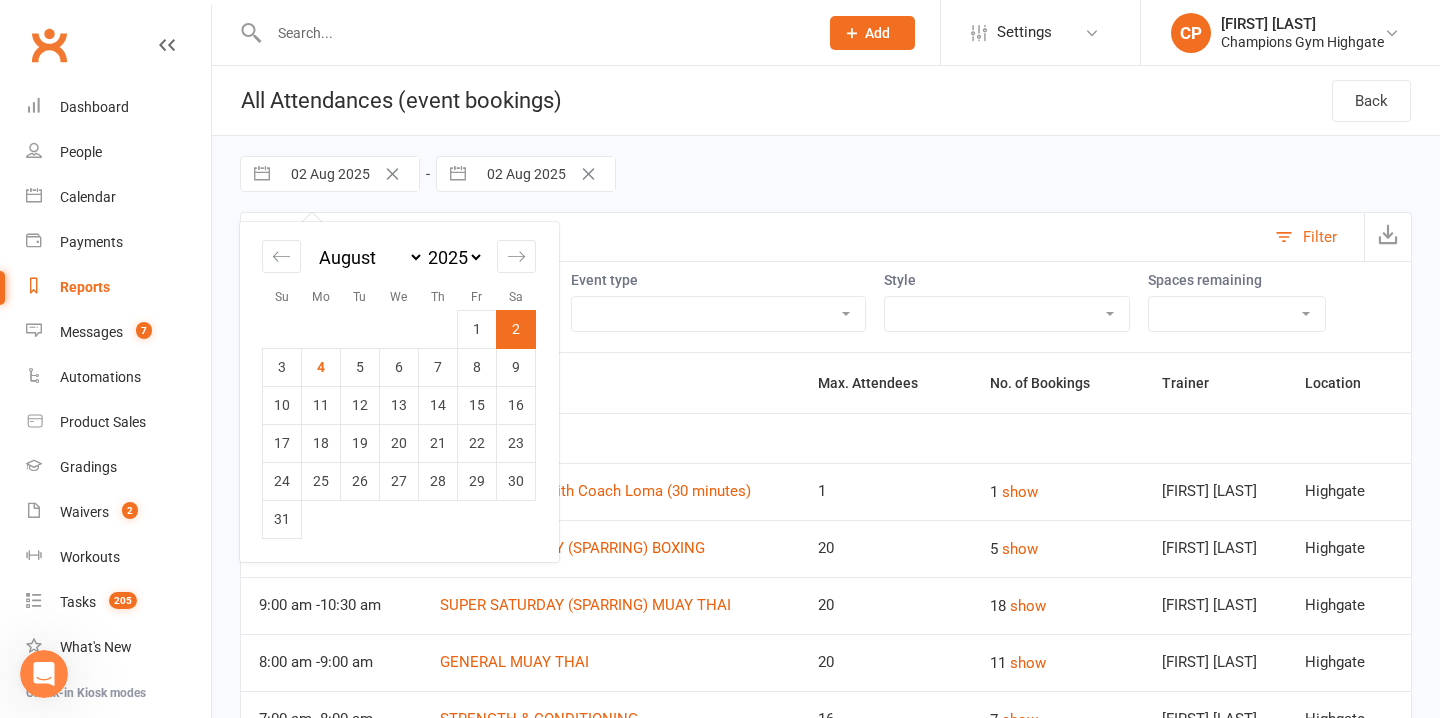 click on "02 Aug 2025" at bounding box center [349, 174] 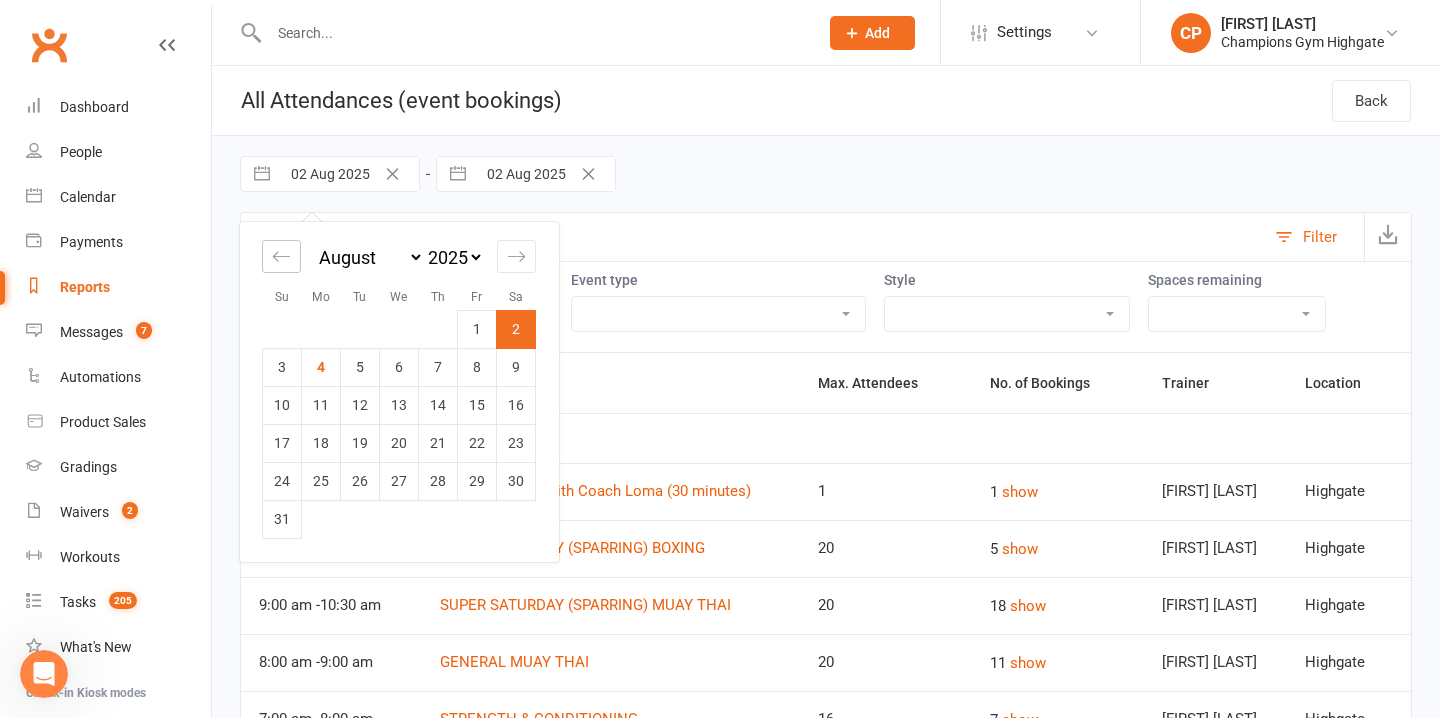 click 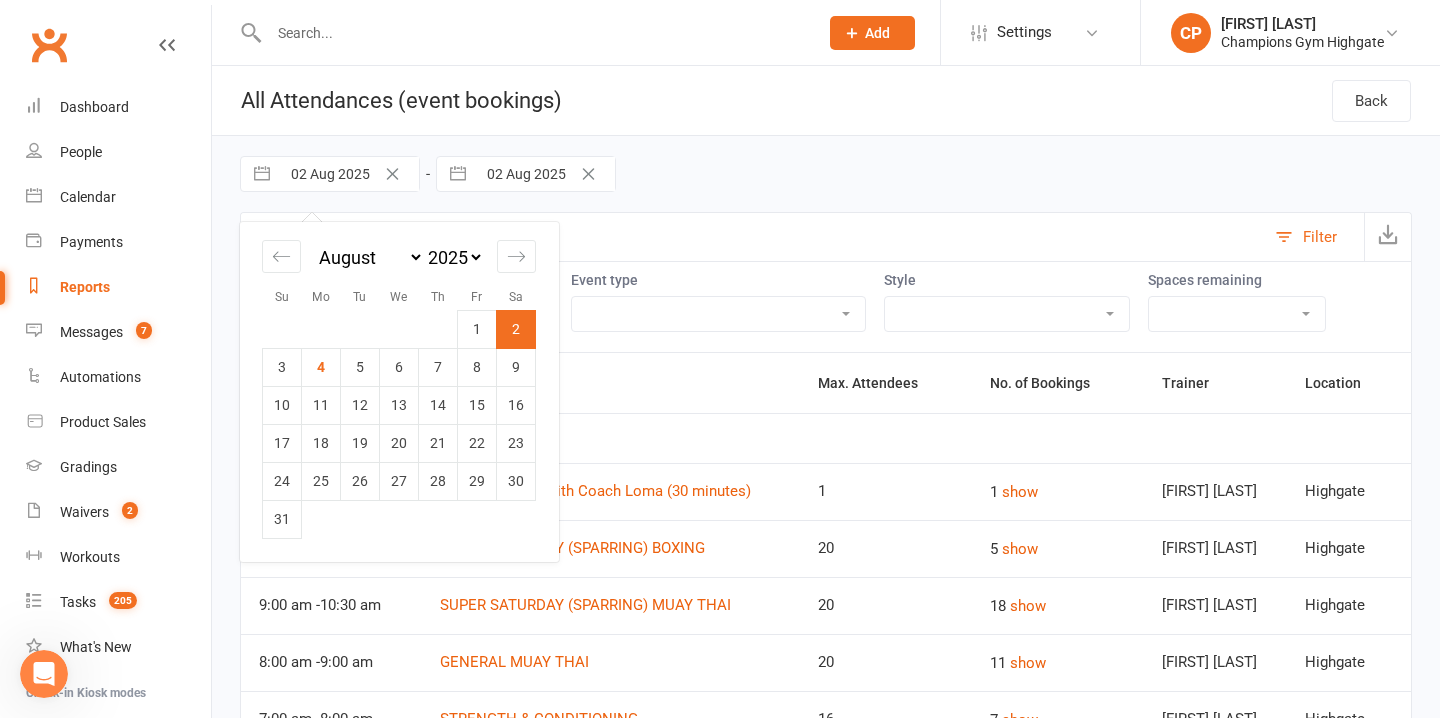 select on "5" 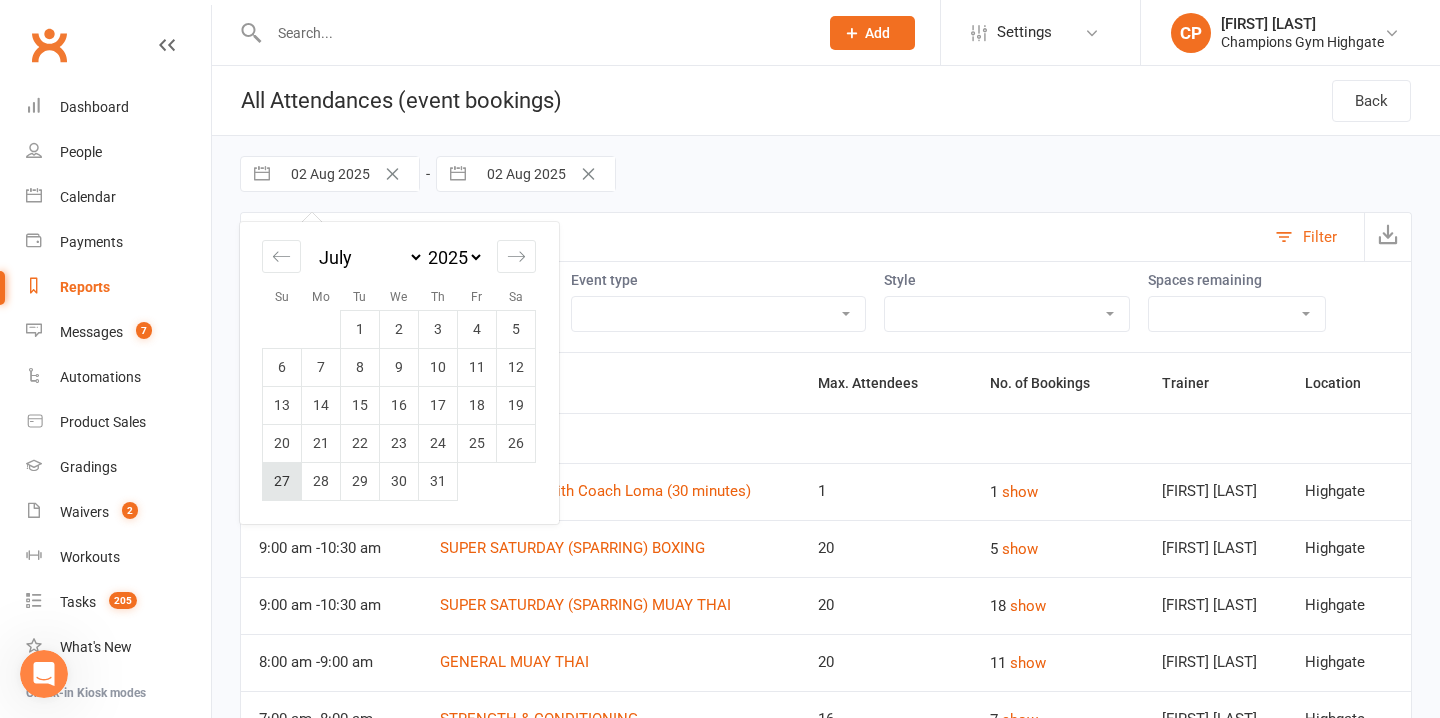 click on "27" at bounding box center [282, 481] 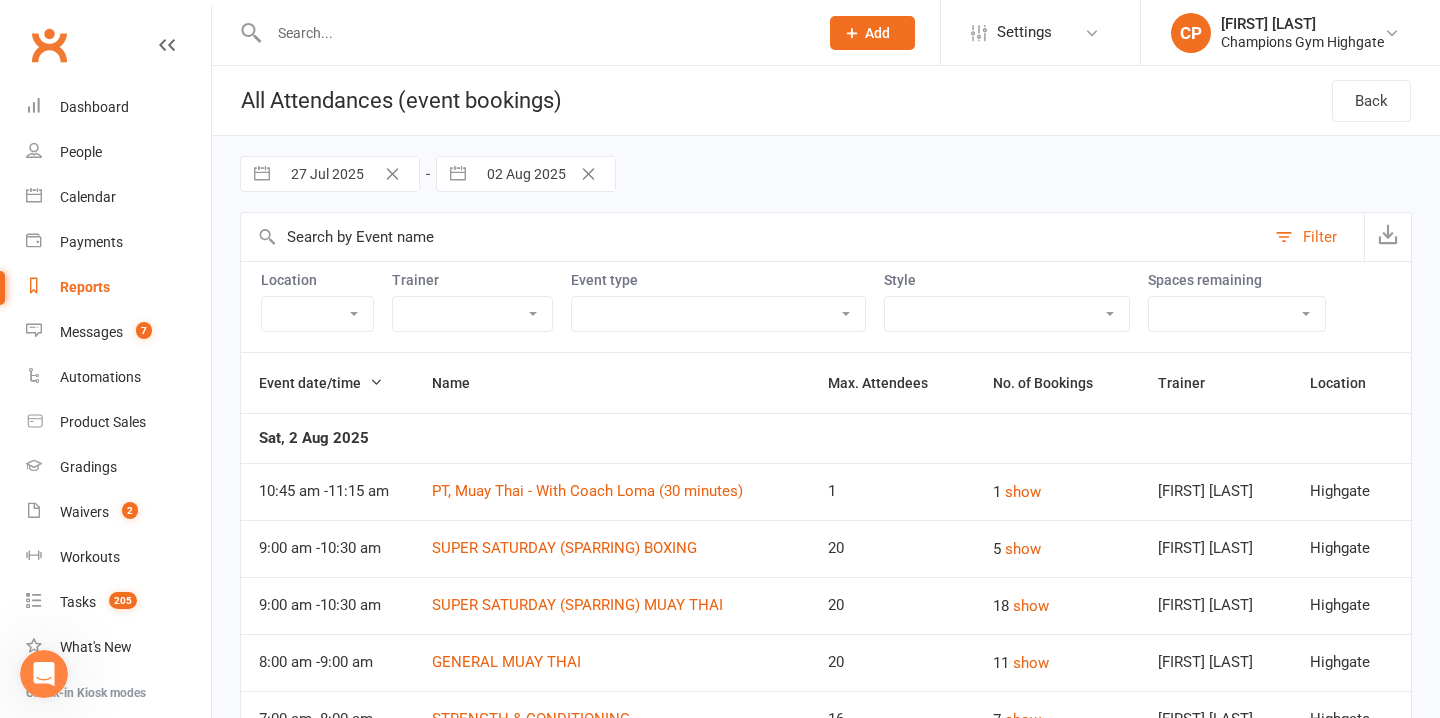 click on "Myaree Highgate" at bounding box center [317, 314] 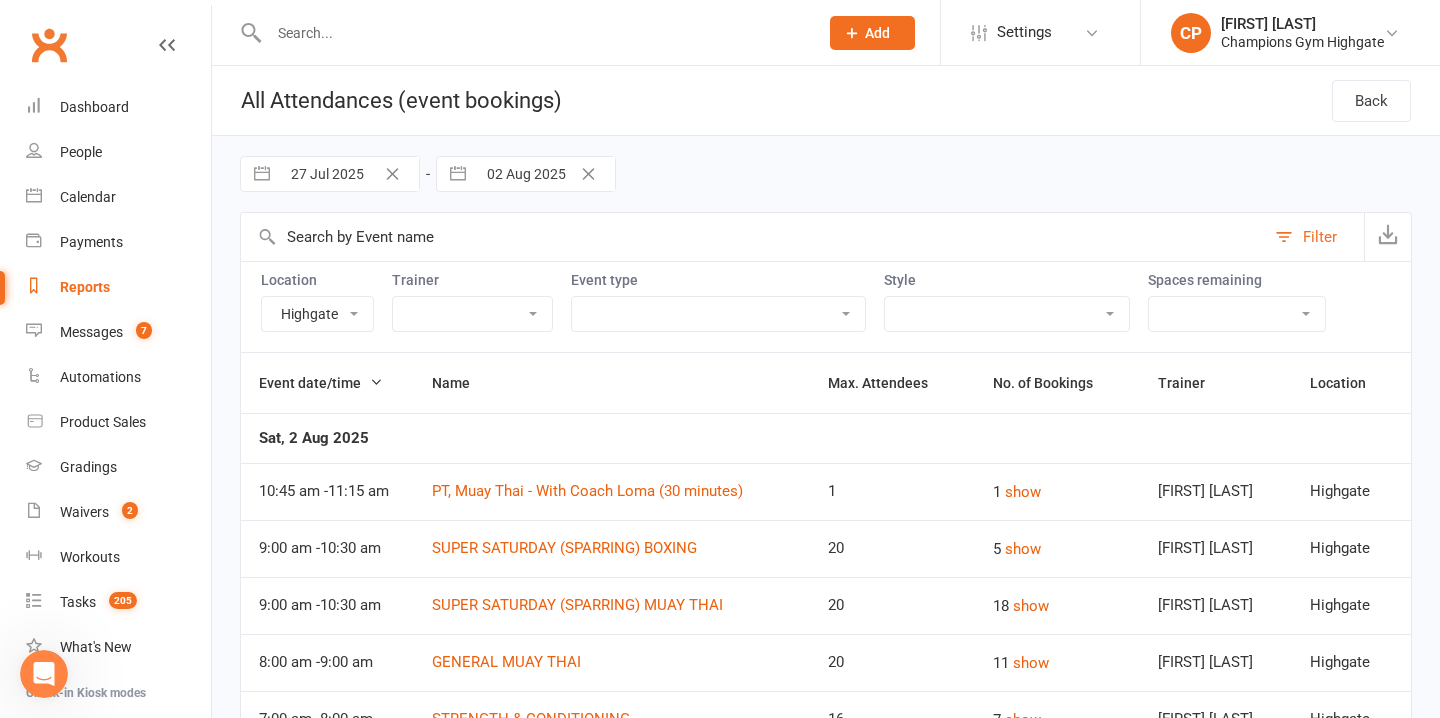 click on "Class Member Event PT - with Coach Emma (30 minutes) PT - with Coach Emma (45 minutes) PT - With Coach Loma (30 minutes) PT - With Coach Loma (45 minutes) PT - with Coach Vincenzo (30 minutes) PT - with Coach Vincenzo (45 minutes)" at bounding box center [718, 314] 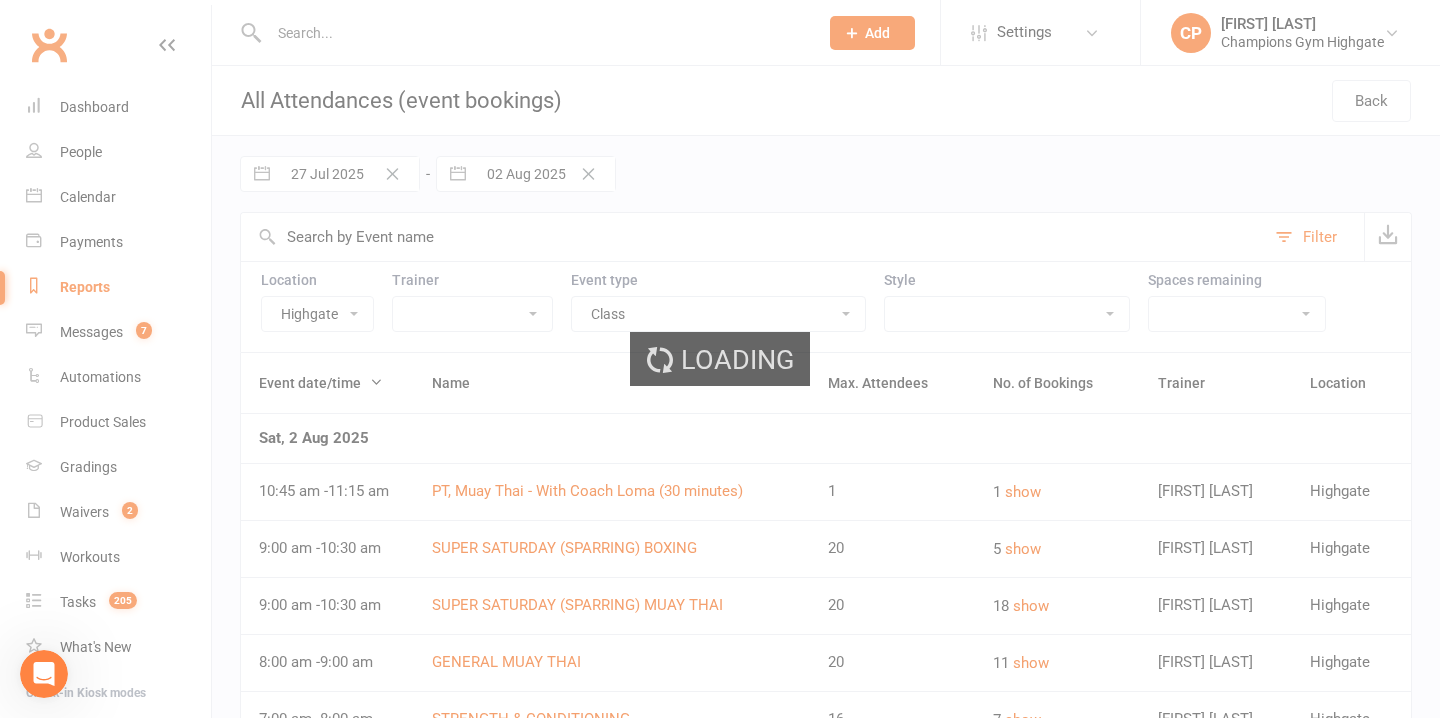 click on "Loading" at bounding box center [720, 359] 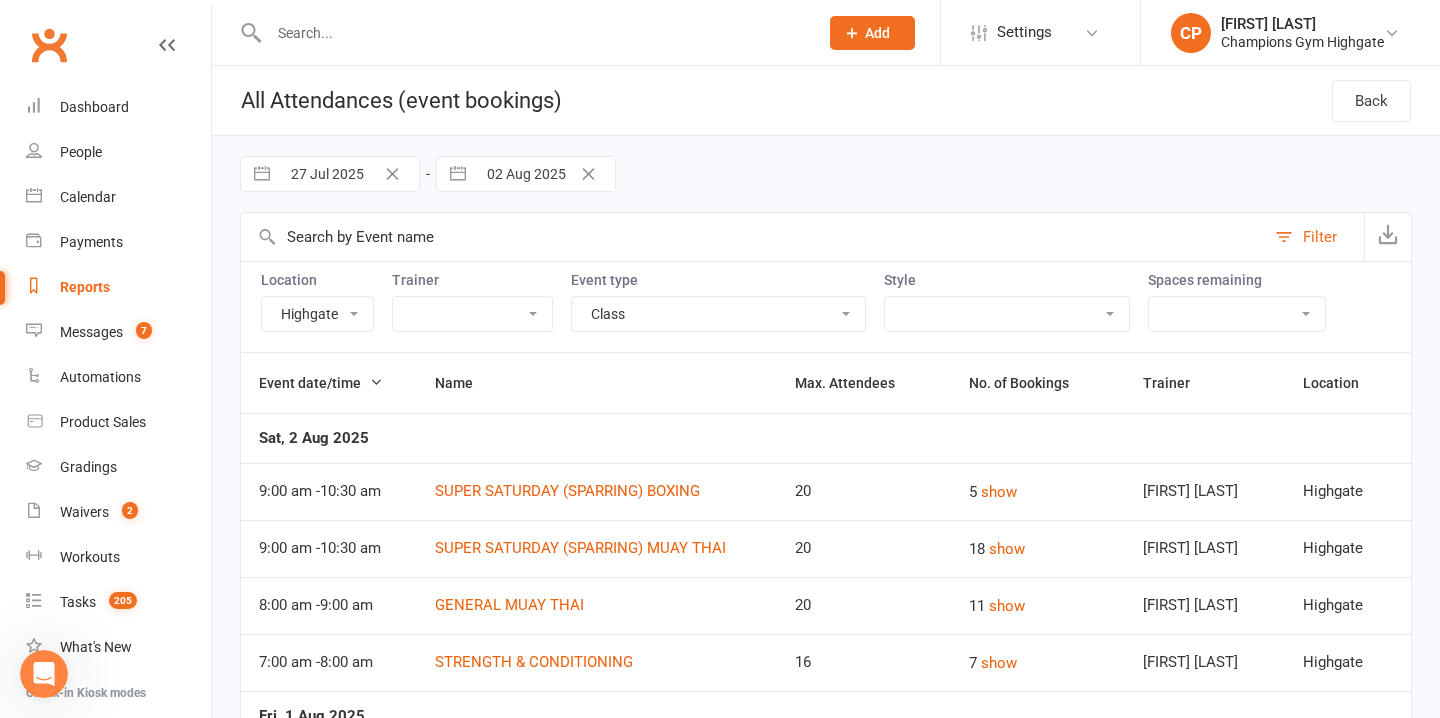 click on "Boxing Muay Thai Personal Training (30 Minutes) Personal Training (45 Minutes) Strength and Conditioning Trial" at bounding box center [1007, 314] 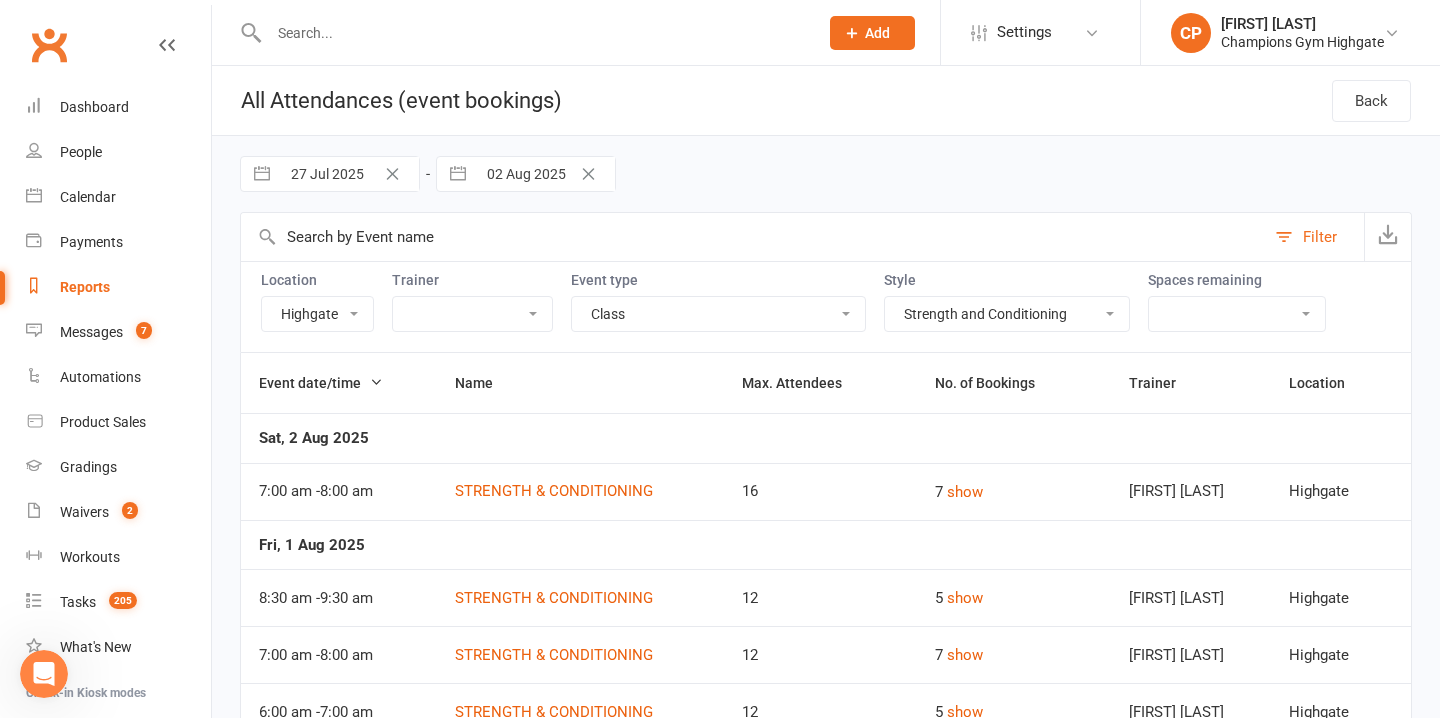 click on "Pamorn Martdee Ronnarong (LOMA) Tongseeon Oscar Brant Jordan Lawlor Jordan Sears Kazuma Otorii Champions Gym Emma Mallia Krishan Nain Thomas Mitchell Duran Singh Vincenzo Marroni Ruben Pineiro" at bounding box center (472, 314) 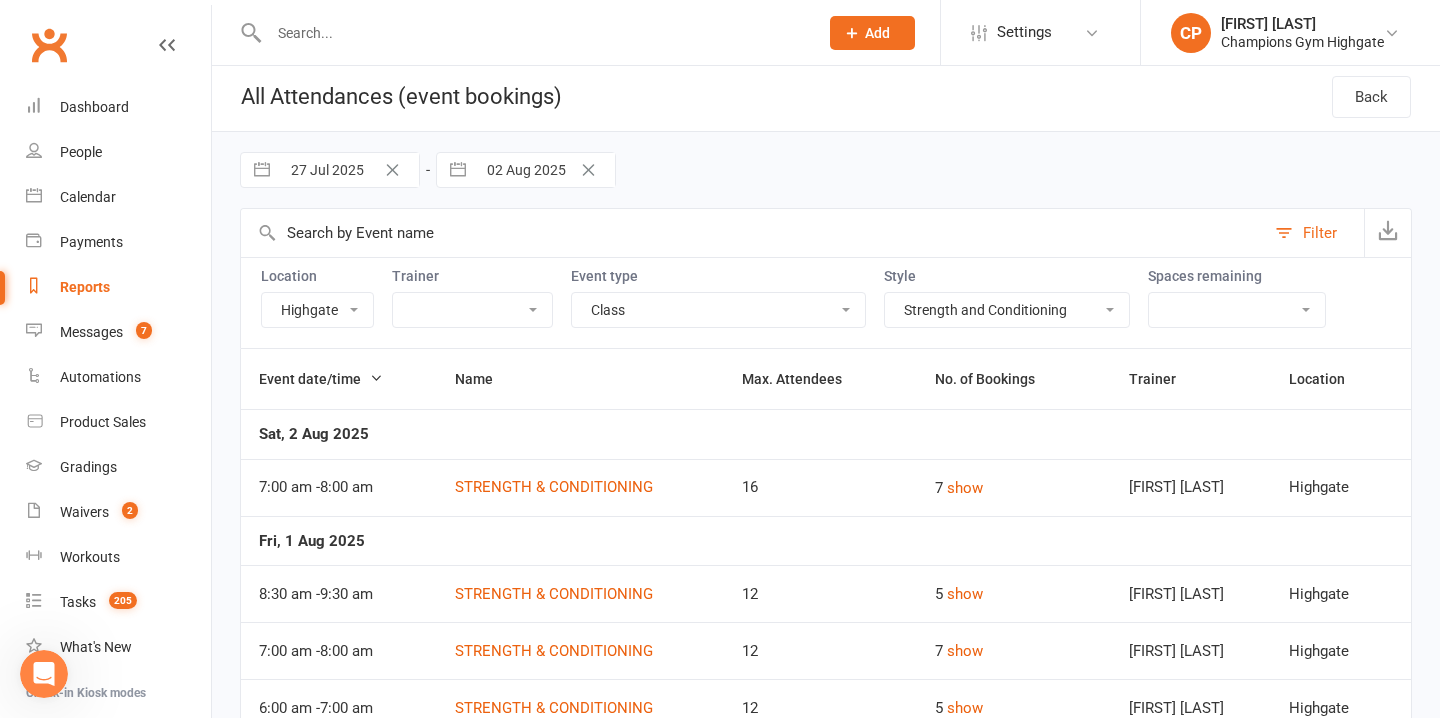 scroll, scrollTop: 0, scrollLeft: 0, axis: both 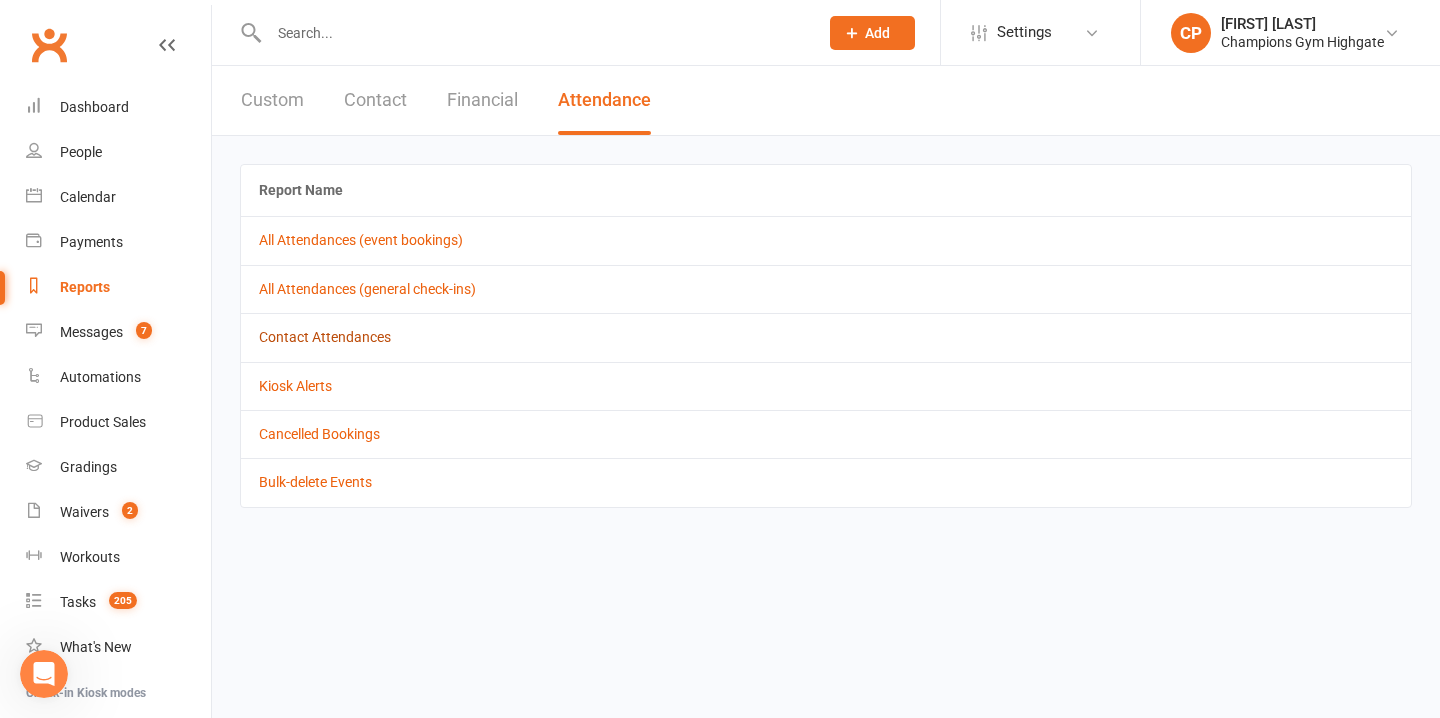 click on "Contact Attendances" at bounding box center (325, 337) 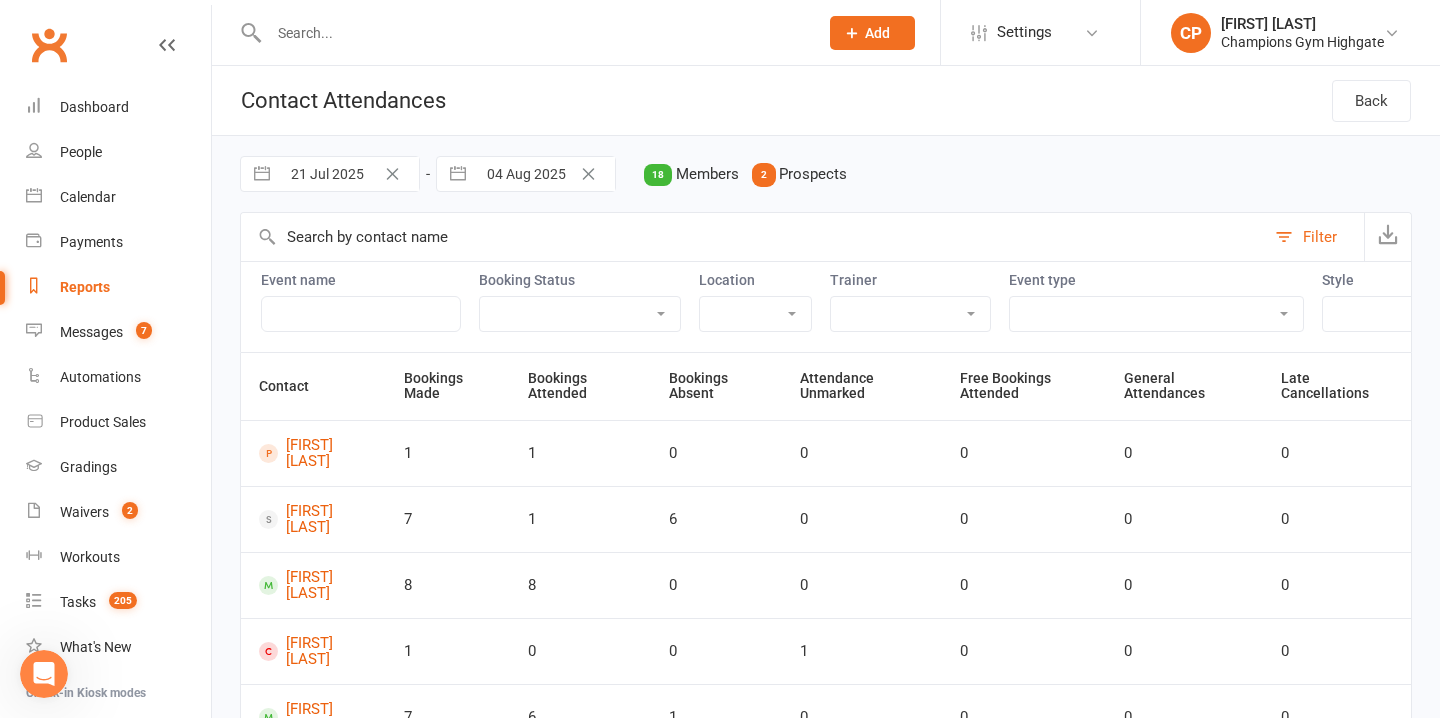 click at bounding box center [361, 314] 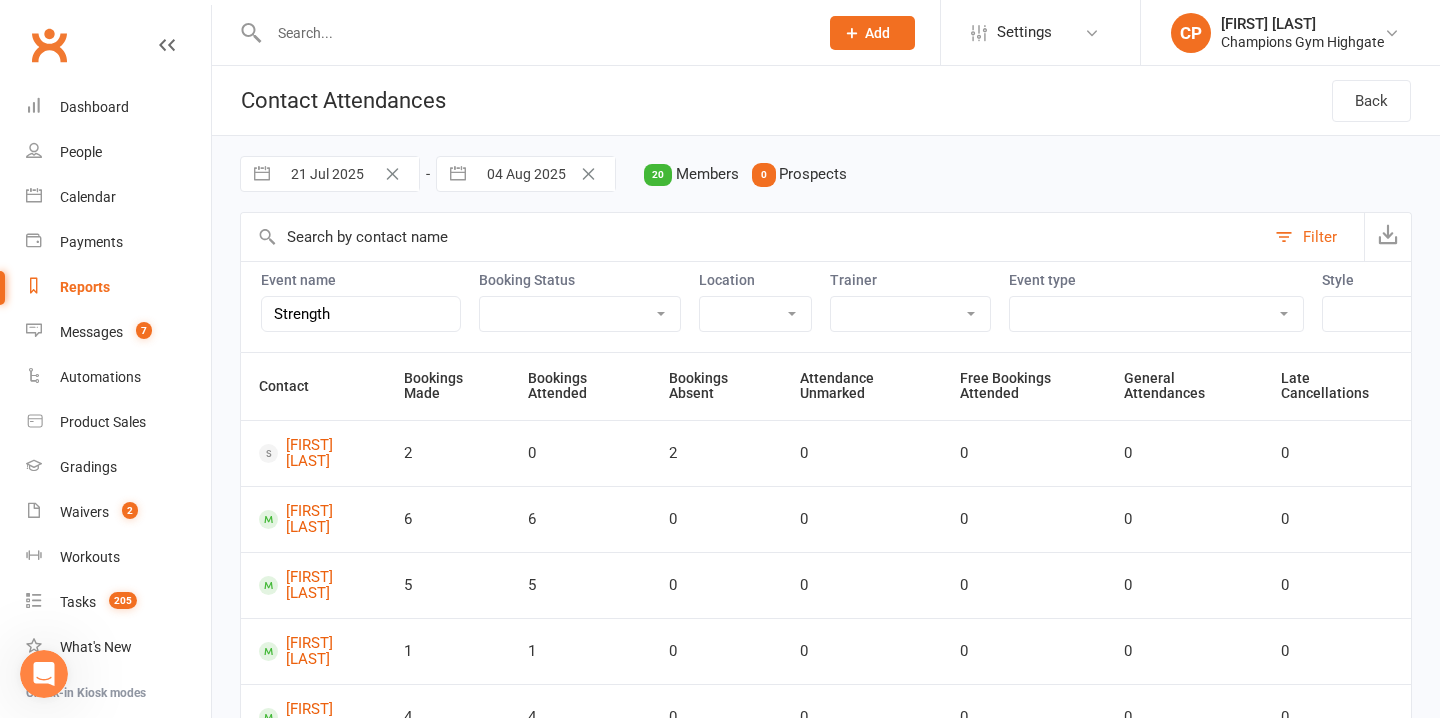 type 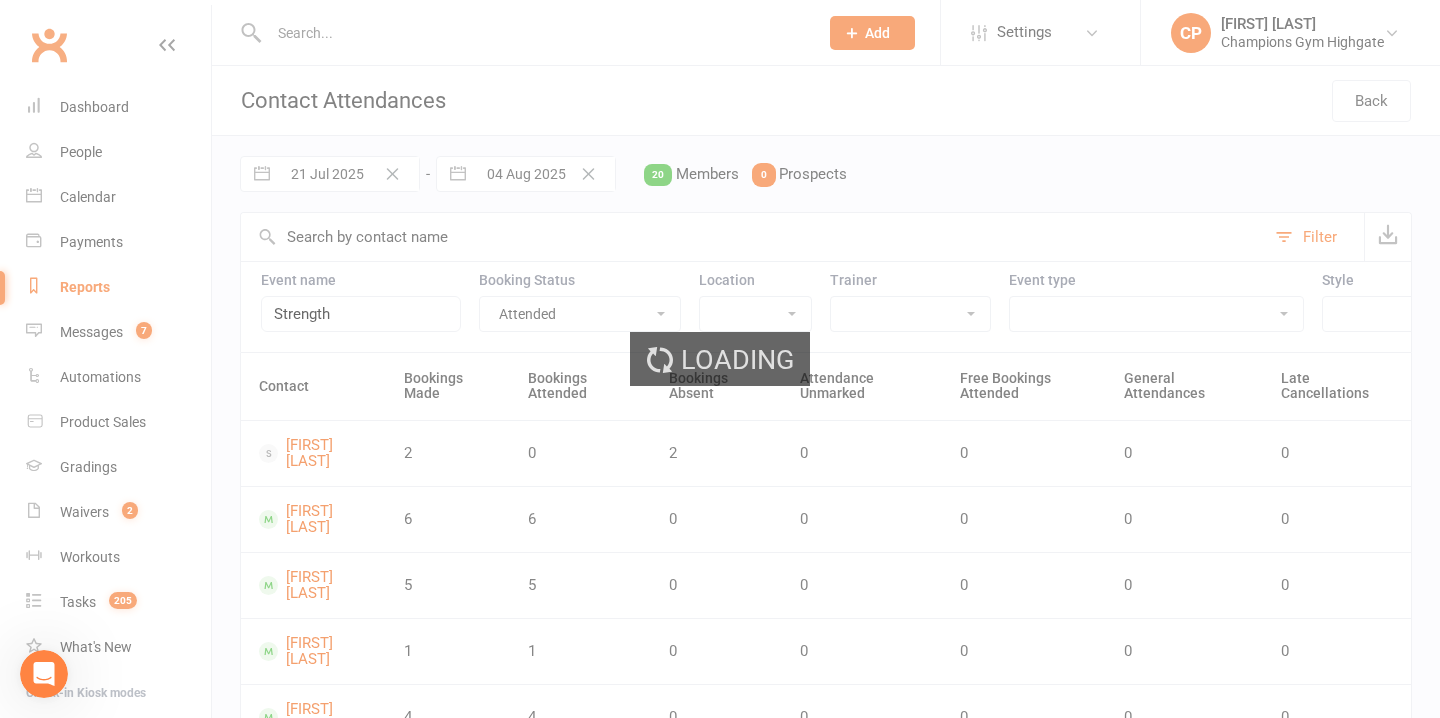 click on "Loading" at bounding box center [720, 359] 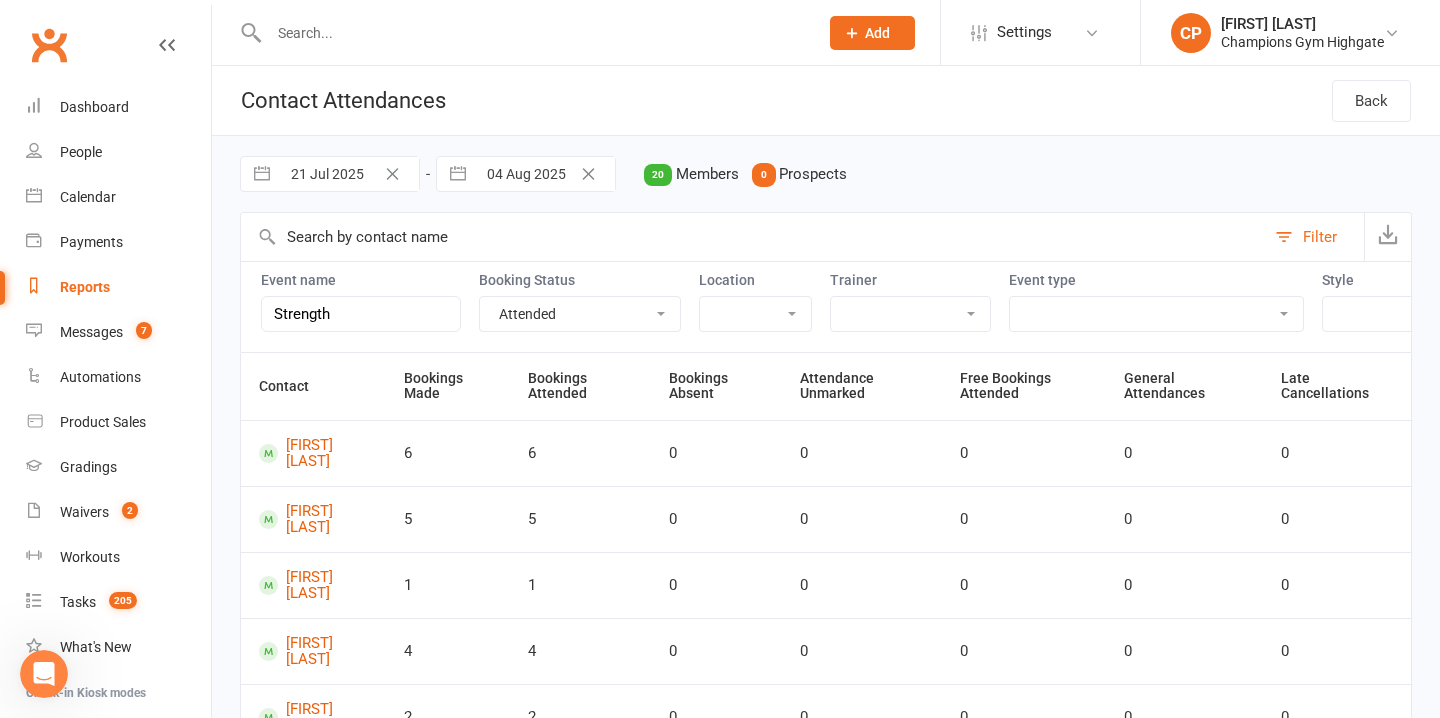 click on "Class Member Event PT - with Coach Emma (30 minutes) PT - with Coach Emma (45 minutes) PT - With Coach Loma (30 minutes) PT - With Coach Loma (45 minutes) PT - with Coach Vincenzo (30 minutes) PT - with Coach Vincenzo (45 minutes)" at bounding box center (1156, 314) 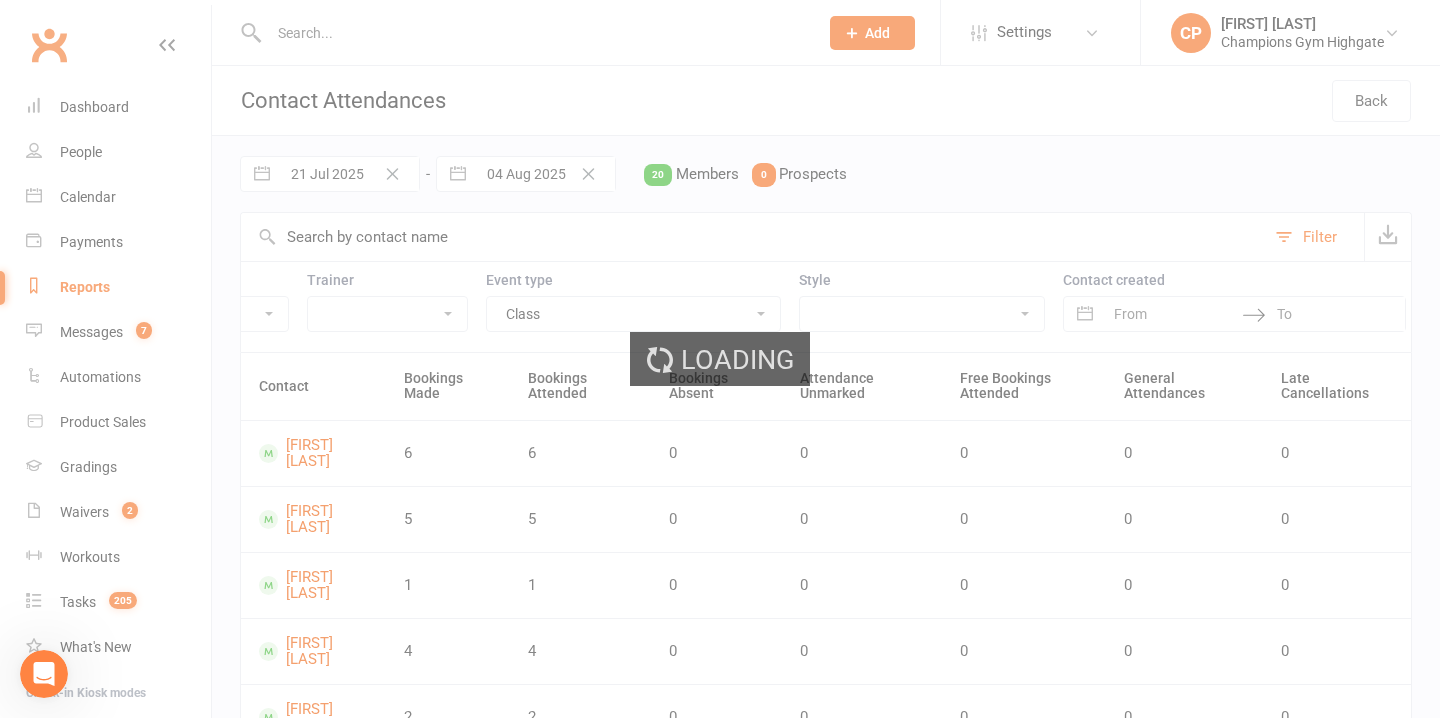 scroll, scrollTop: 0, scrollLeft: 524, axis: horizontal 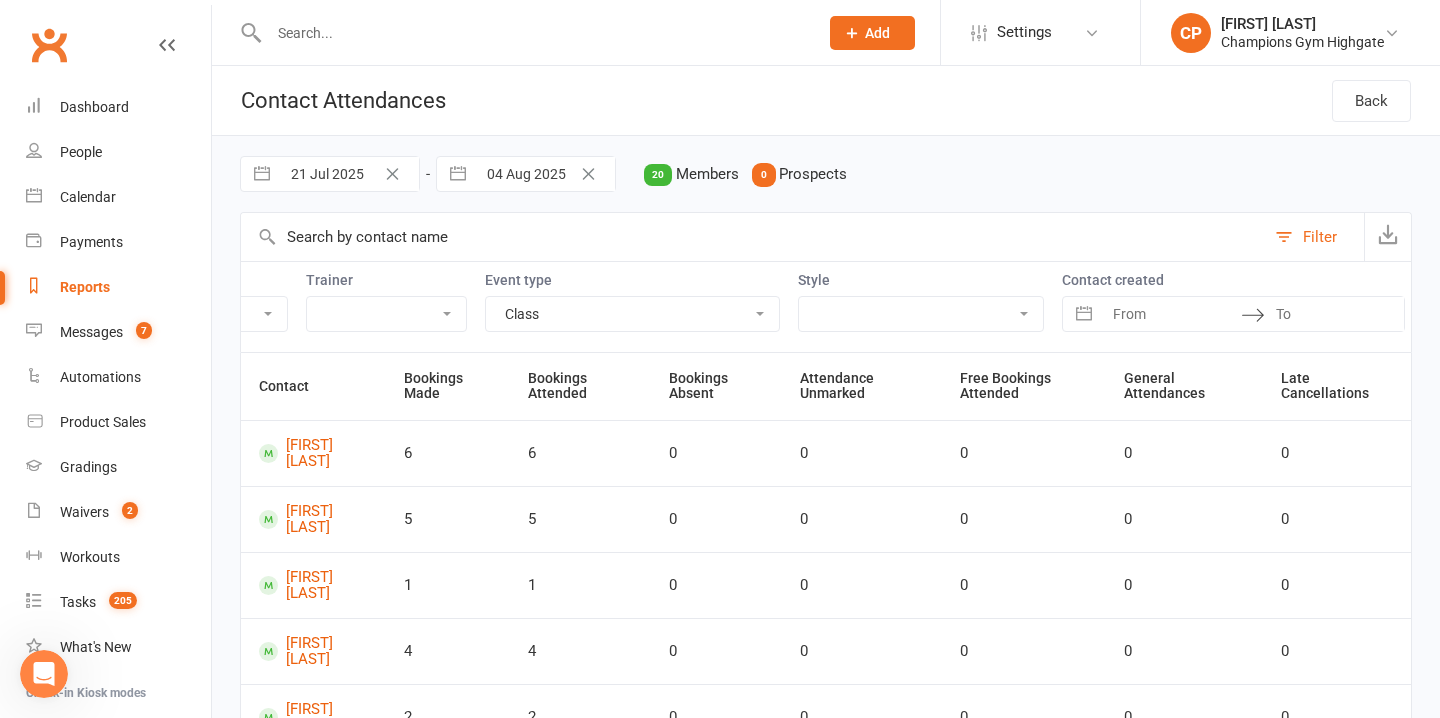 click on "Boxing Muay Thai Personal Training (30 Minutes) Personal Training (45 Minutes) Strength and Conditioning Trial" at bounding box center (921, 314) 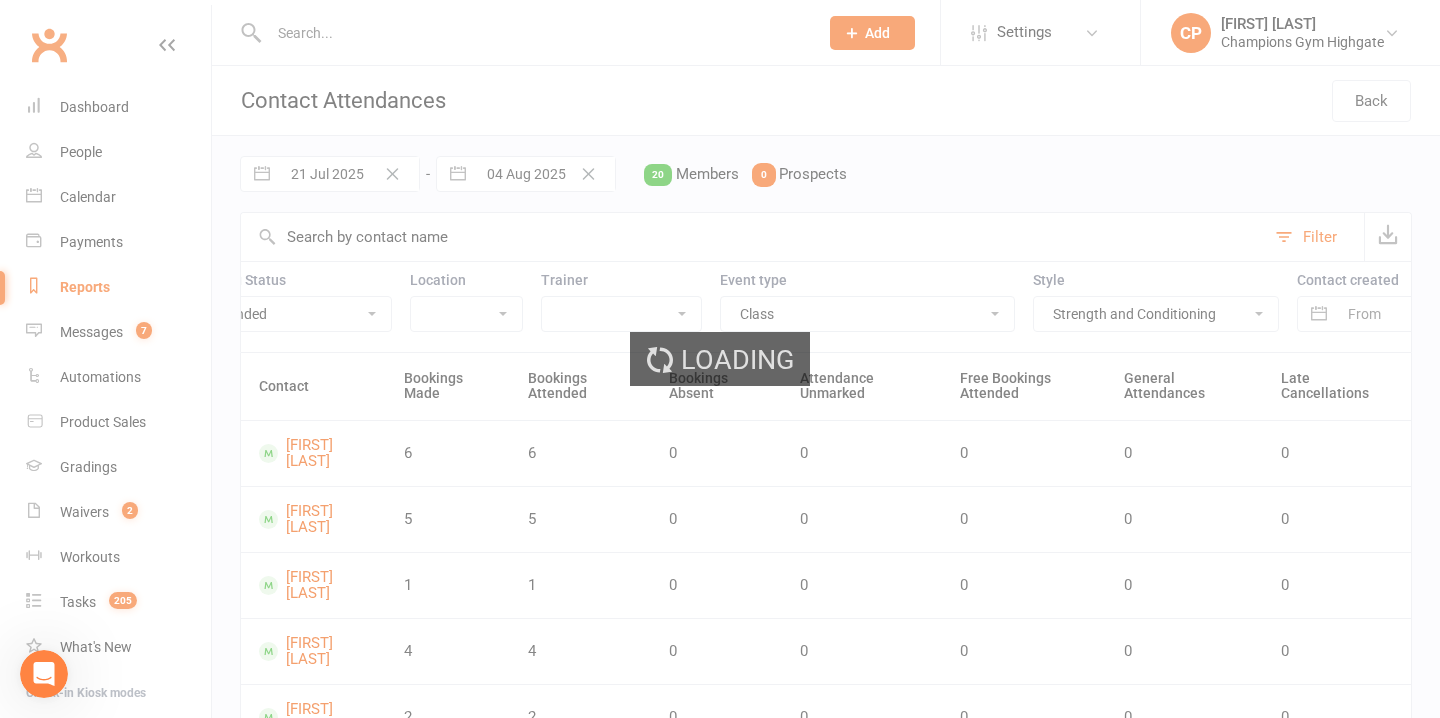 scroll, scrollTop: 0, scrollLeft: 0, axis: both 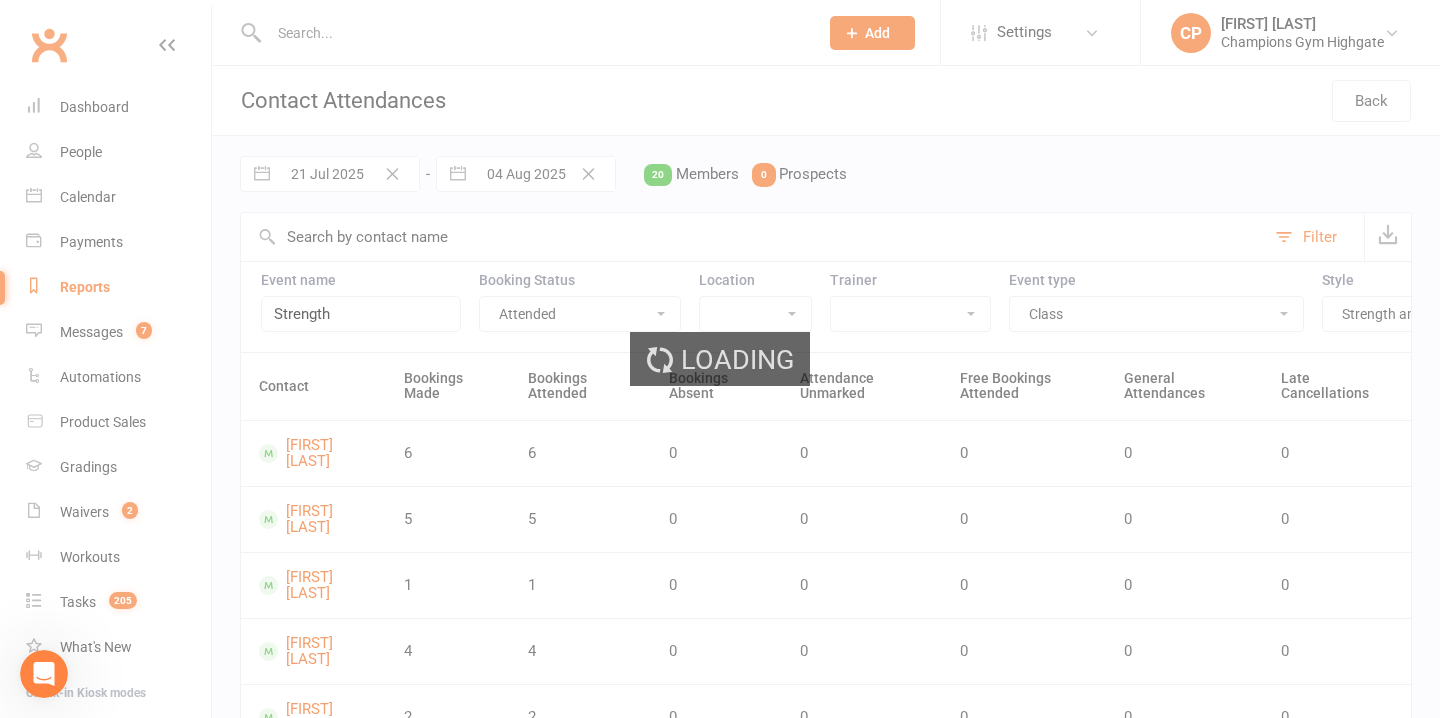 click on "Prospect
Member
Non-attending contact
Class / event
Appointment
Grading event
Task
Membership plan
Bulk message
Add
Settings Membership Plans Event Templates Appointment Types Website Image Library Customize Contacts Account Profile CP Chiara Prince Champions Gym Highgate My profile Help Terms & conditions  Privacy policy  Sign out Clubworx Dashboard People Calendar Payments Reports Messages   7 Automations   Product Sales Gradings   Waivers   2 Workouts   Tasks   205 What's New Check-in Kiosk modes General attendance Roll call Class check-in Signed in successfully. × × Messages were sent successfully × × Contact Attendances Back 21 Jul 2025 04 Aug 2025 20   Members 0   Prospects Filter Event name Strength Booking Status Attended Class" at bounding box center (720, 943) 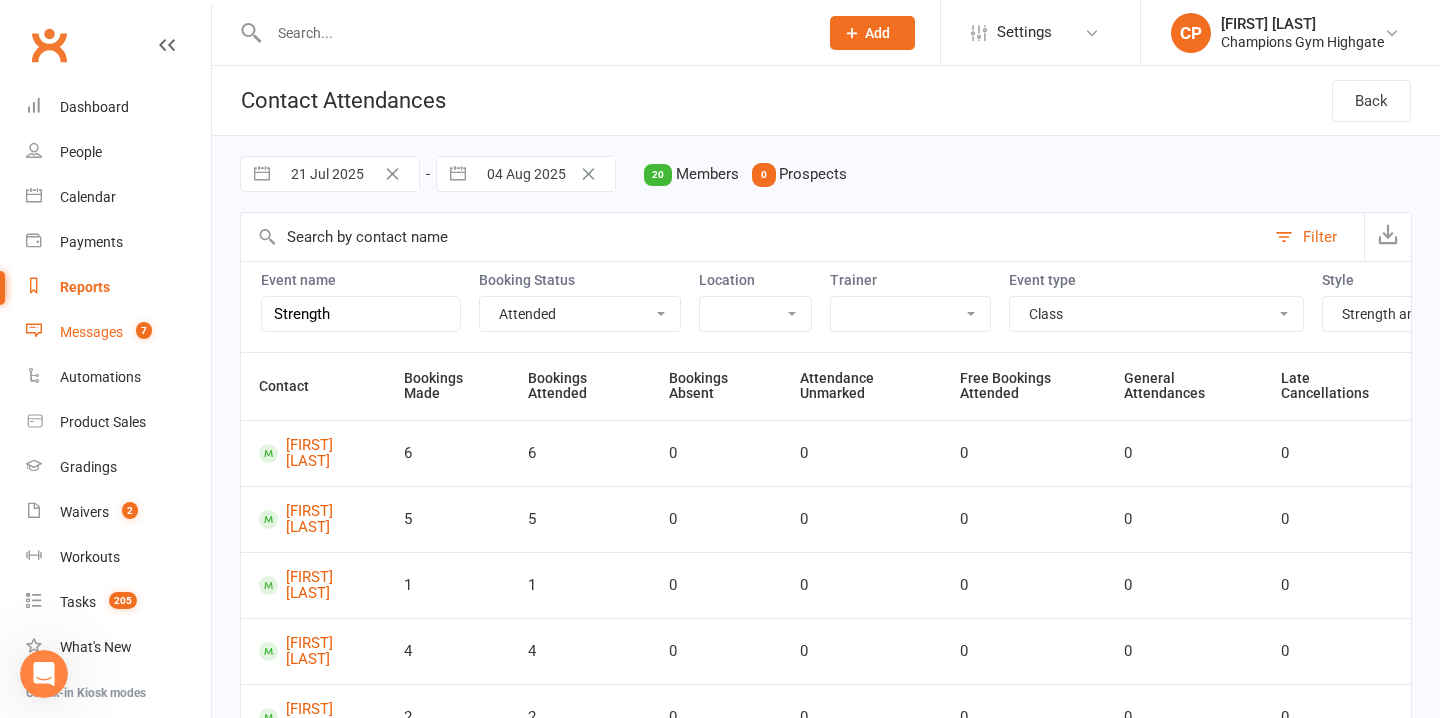 drag, startPoint x: 343, startPoint y: 316, endPoint x: 203, endPoint y: 316, distance: 140 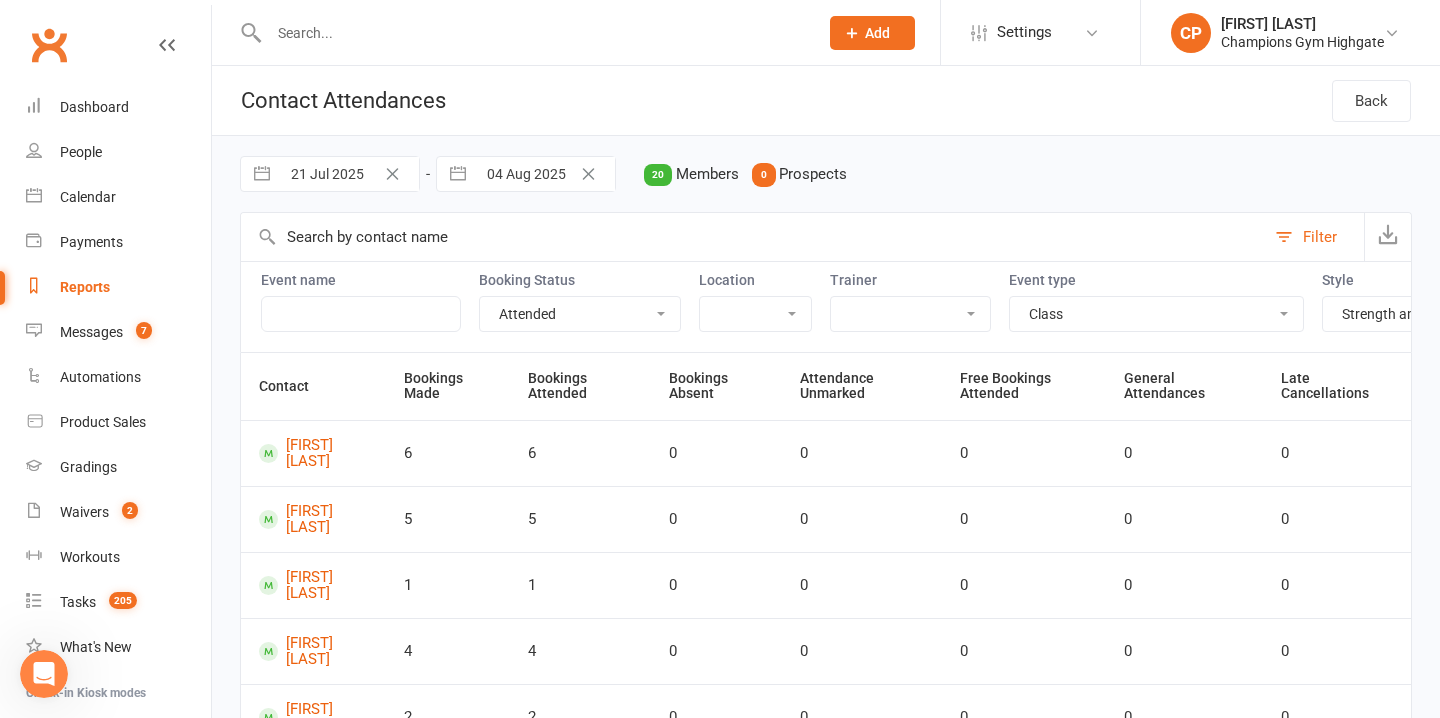 click on "Myaree Highgate" at bounding box center (755, 314) 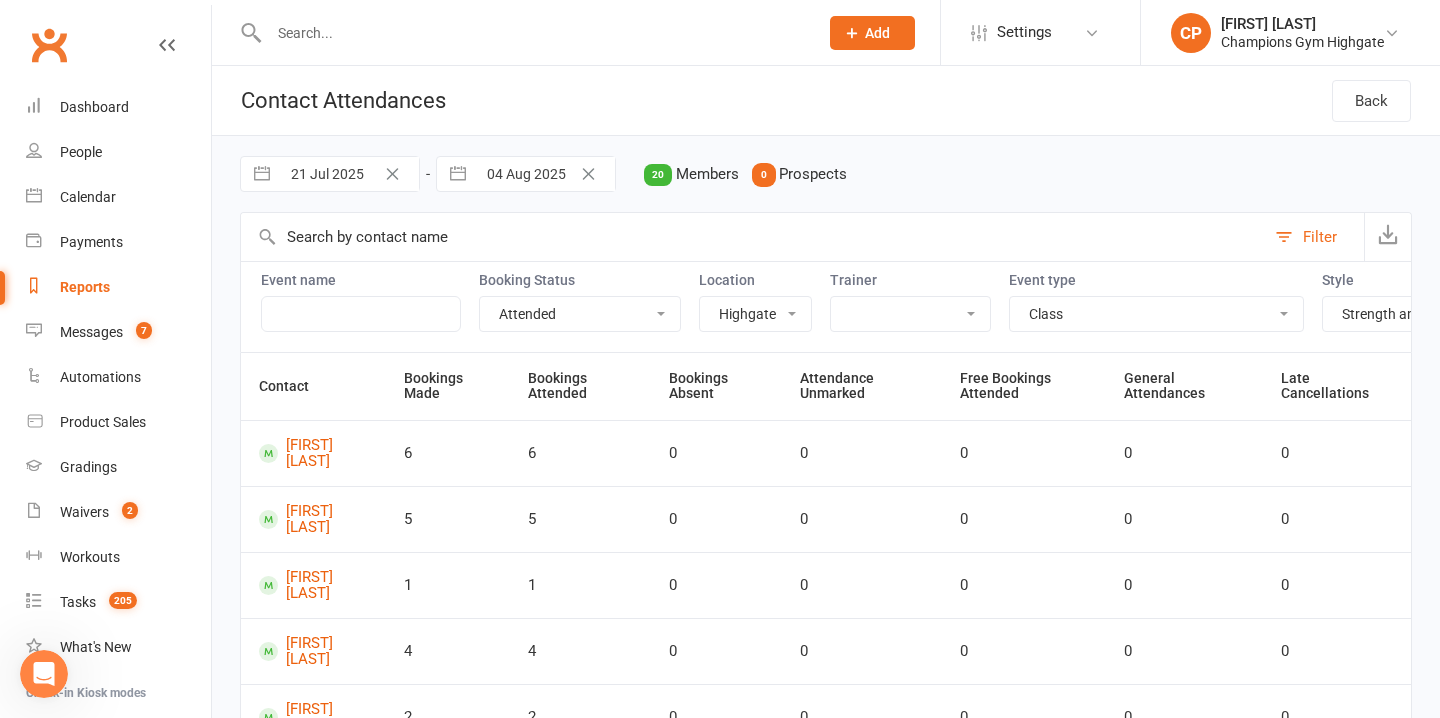 click on "Pamorn Martdee Ronnarong (LOMA) Tongseeon Oscar Brant Jordan Lawlor Jordan Sears Kazuma Otorii Champions Gym Emma Mallia Krishan Nain Thomas Mitchell Duran Singh Vincenzo Marroni Ruben Pineiro" at bounding box center (910, 314) 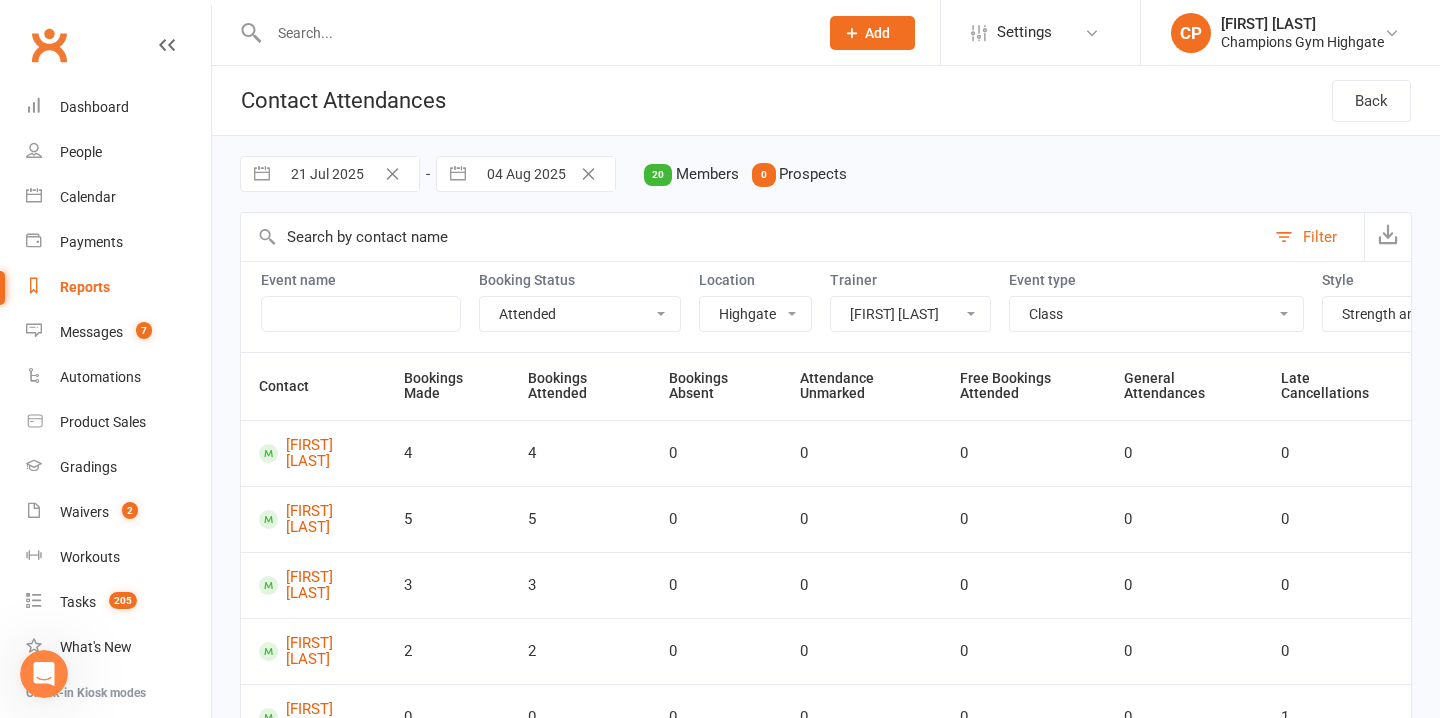click on "Pamorn Martdee Ronnarong (LOMA) Tongseeon Oscar Brant Jordan Lawlor Jordan Sears Kazuma Otorii Champions Gym Emma Mallia Krishan Nain Thomas Mitchell Duran Singh Vincenzo Marroni Ruben Pineiro" at bounding box center (910, 314) 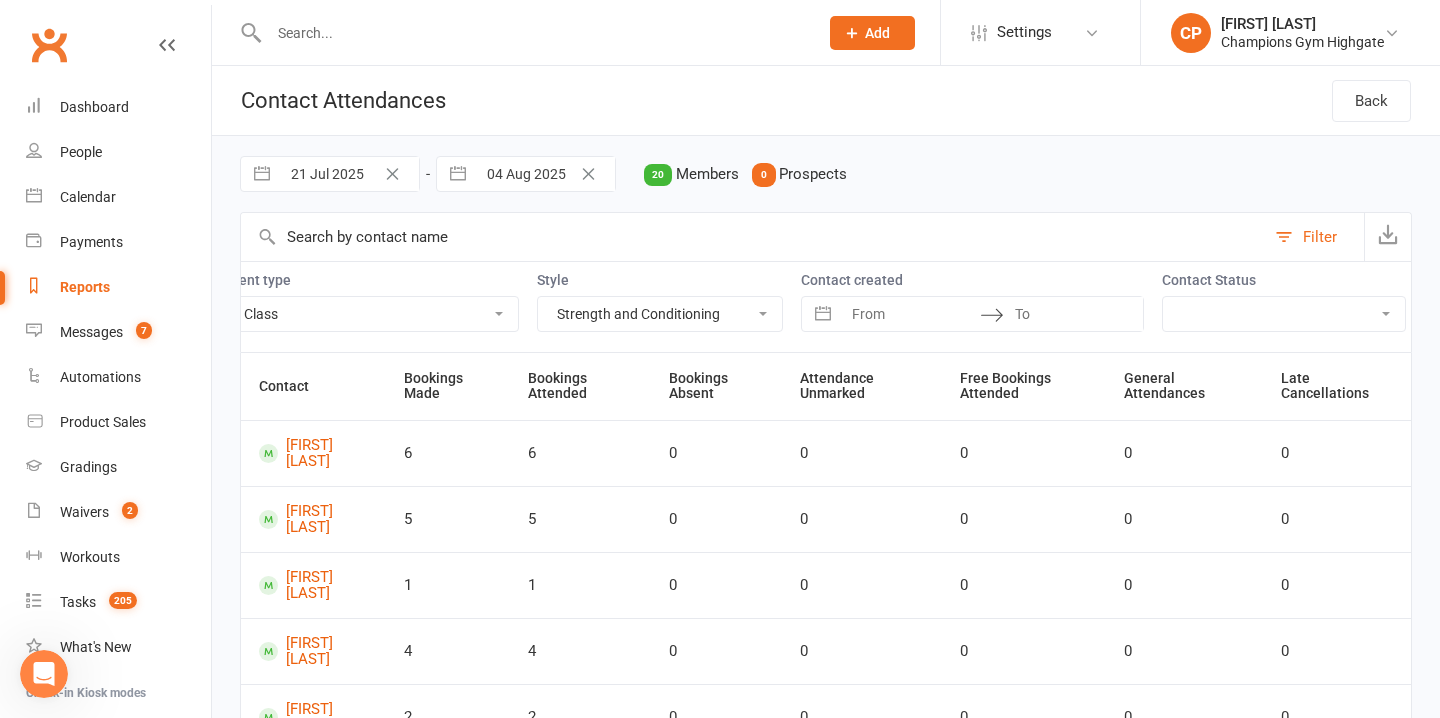 scroll, scrollTop: 0, scrollLeft: 892, axis: horizontal 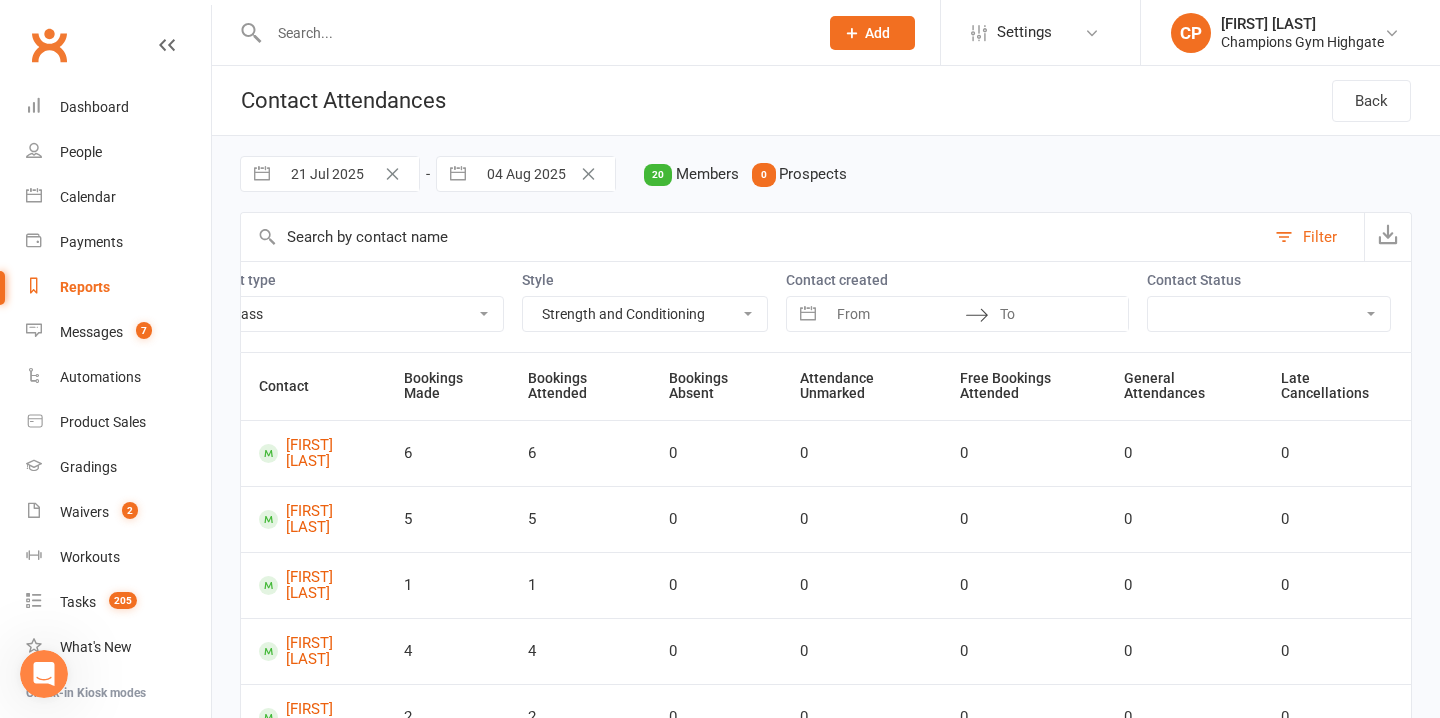 click on "[Member] Active [Member] Cancelled [Member] Suspended [Member] Active or Cancelled [Member] Active or Suspended [Prospect] Initial Contact [Prospect] Follow-up Call [Prospect] Follow-up Email [Prospect] Almost Ready [Prospect] Not Ready [Prospect] Not interested" at bounding box center [1269, 314] 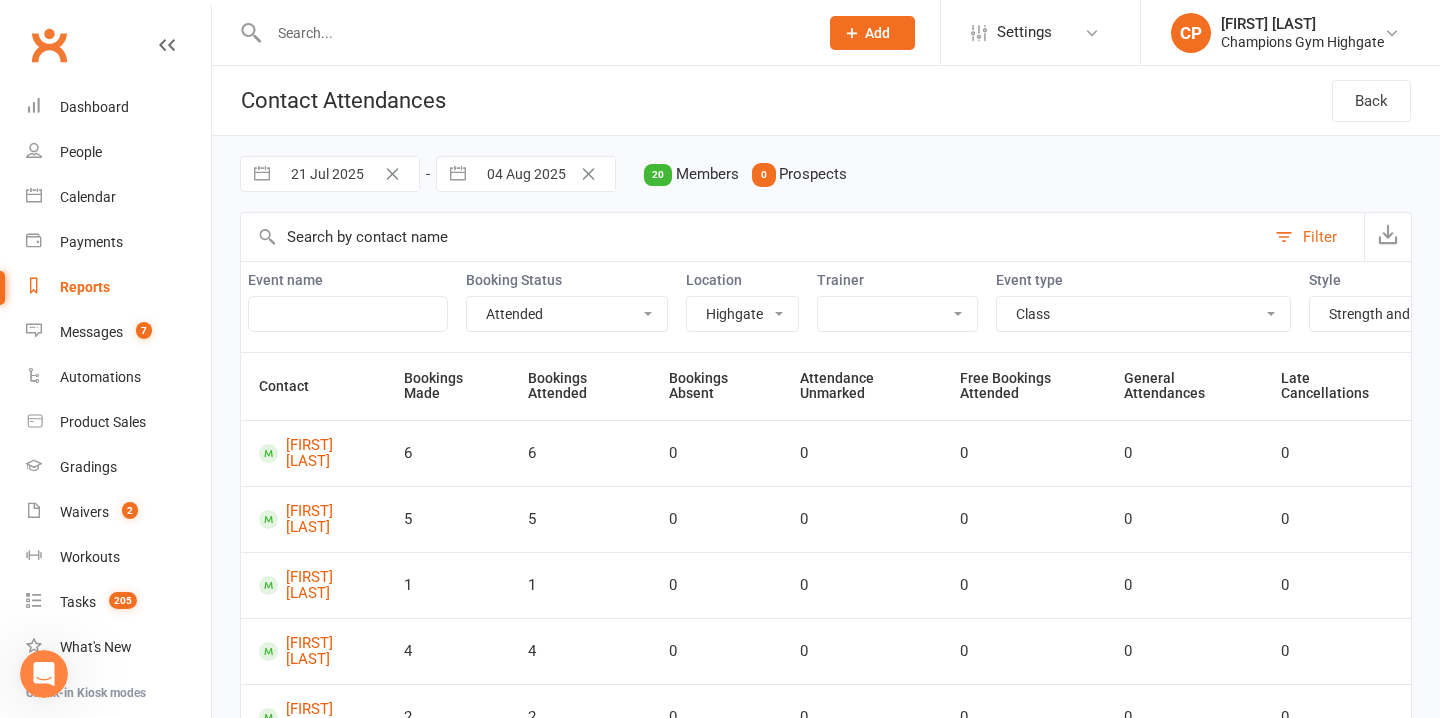 scroll, scrollTop: 0, scrollLeft: 0, axis: both 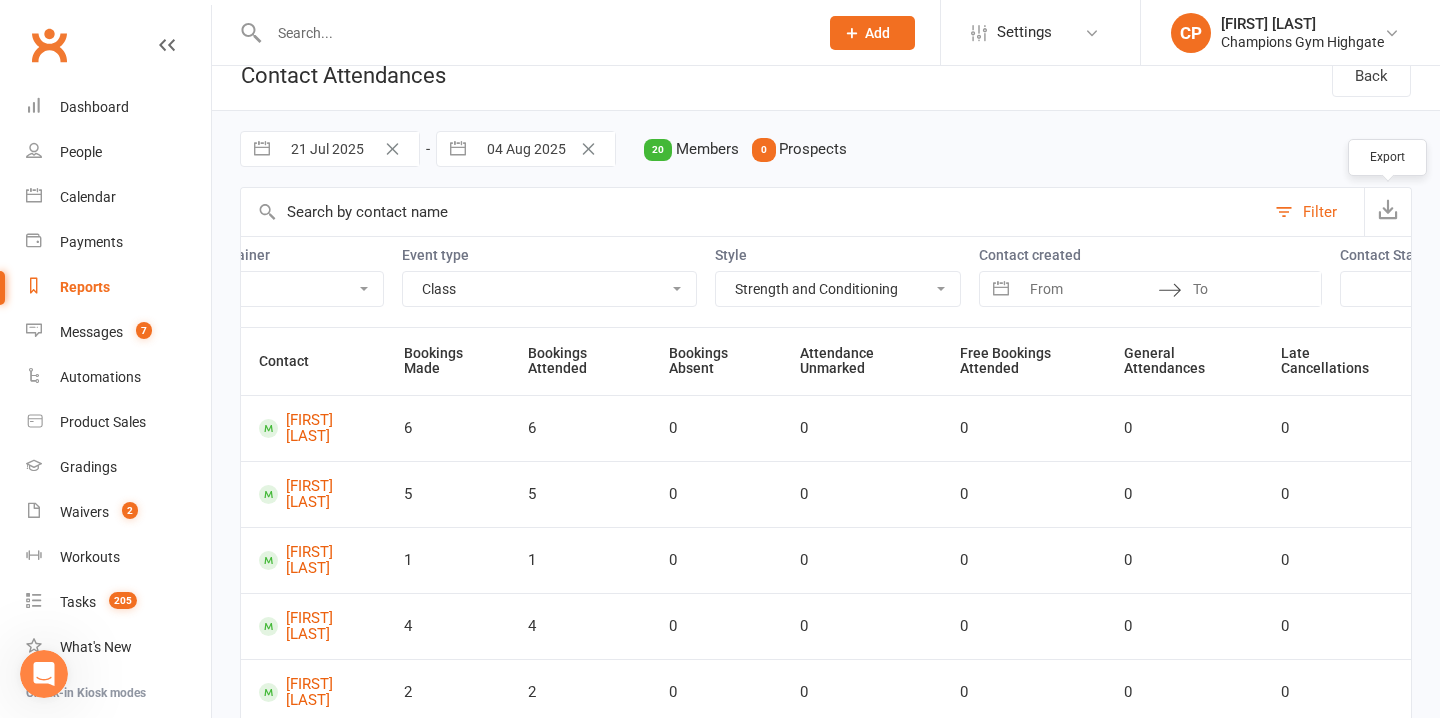 click at bounding box center (1388, 209) 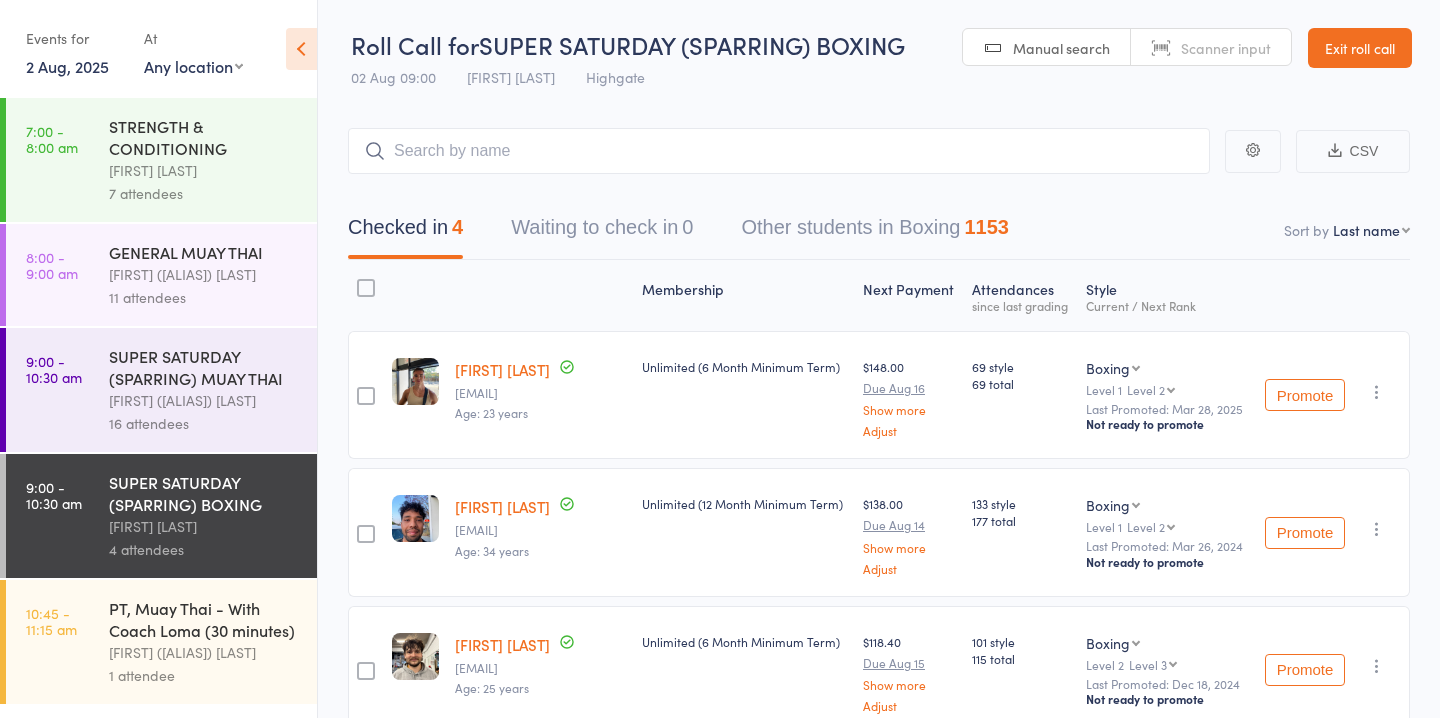 scroll, scrollTop: 99, scrollLeft: 0, axis: vertical 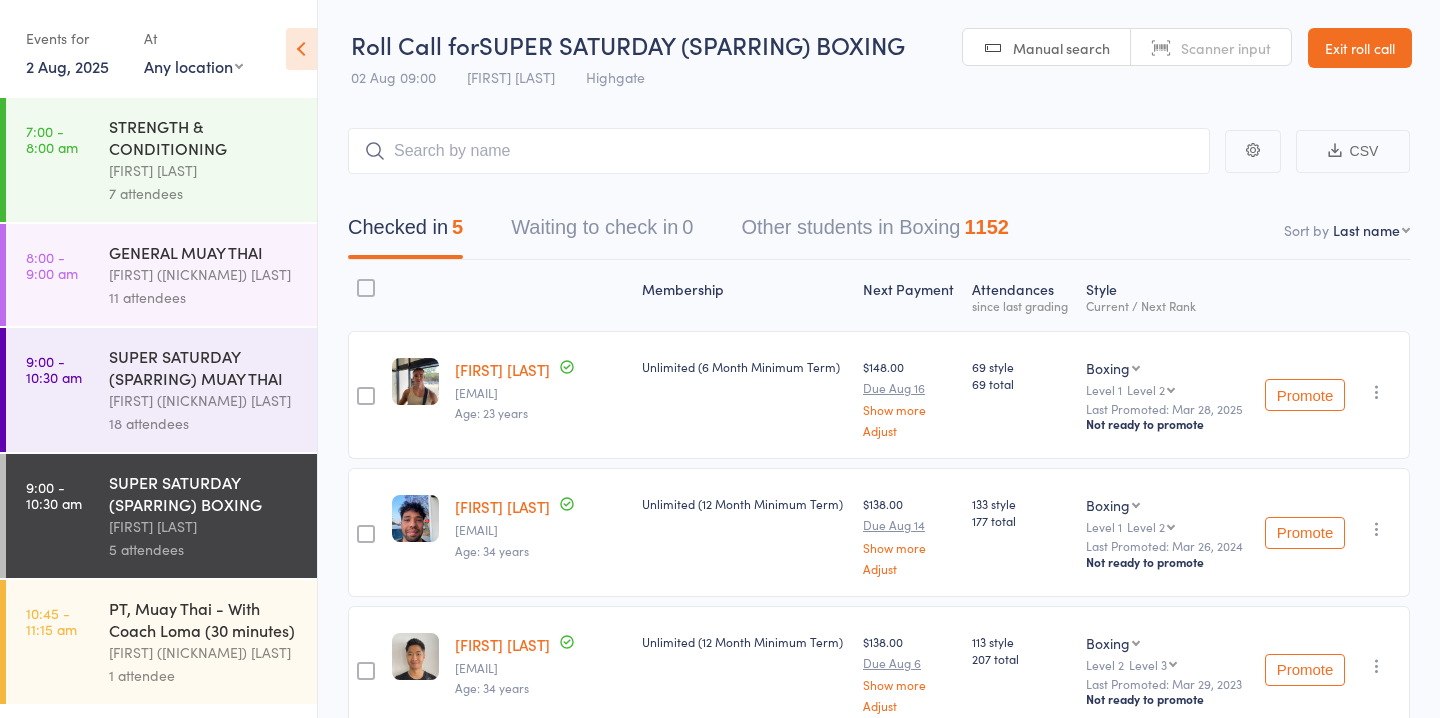 click on "2 Aug, 2025" at bounding box center [67, 66] 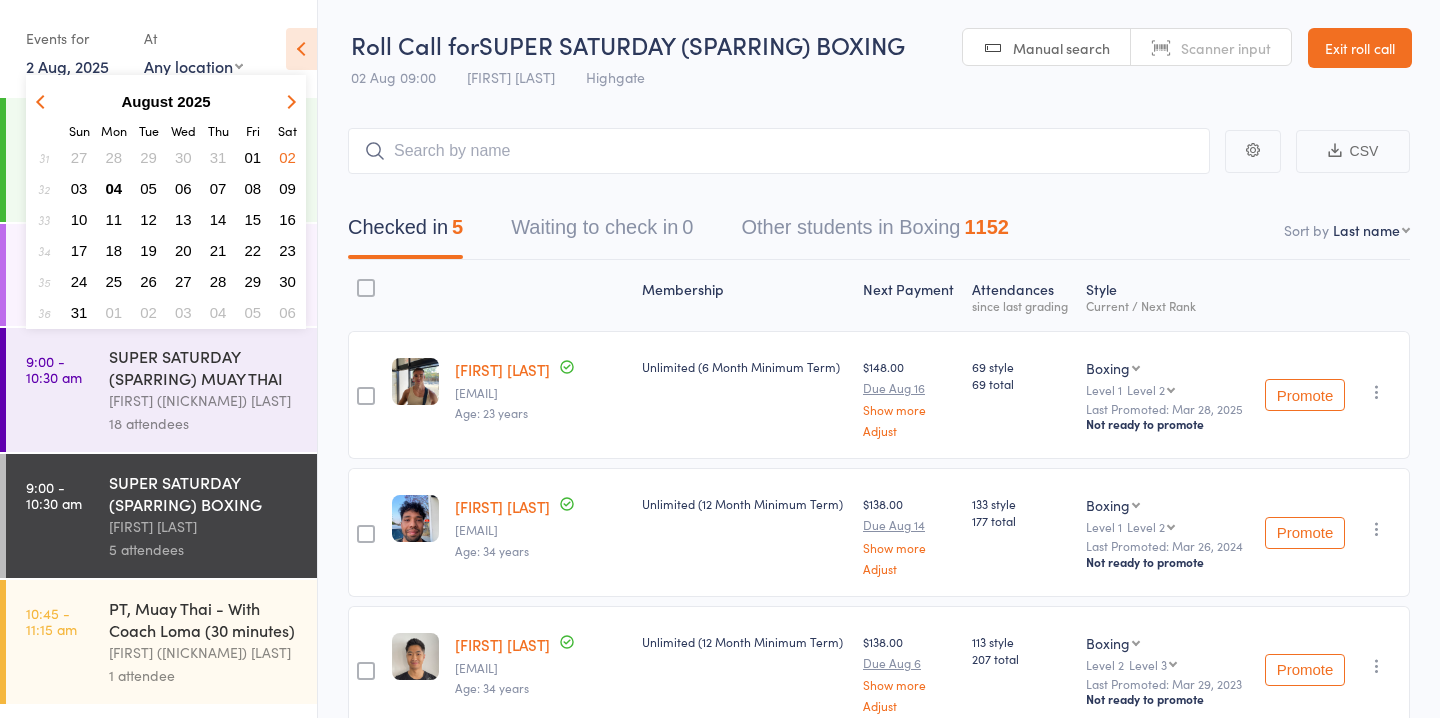 click on "04" at bounding box center (114, 188) 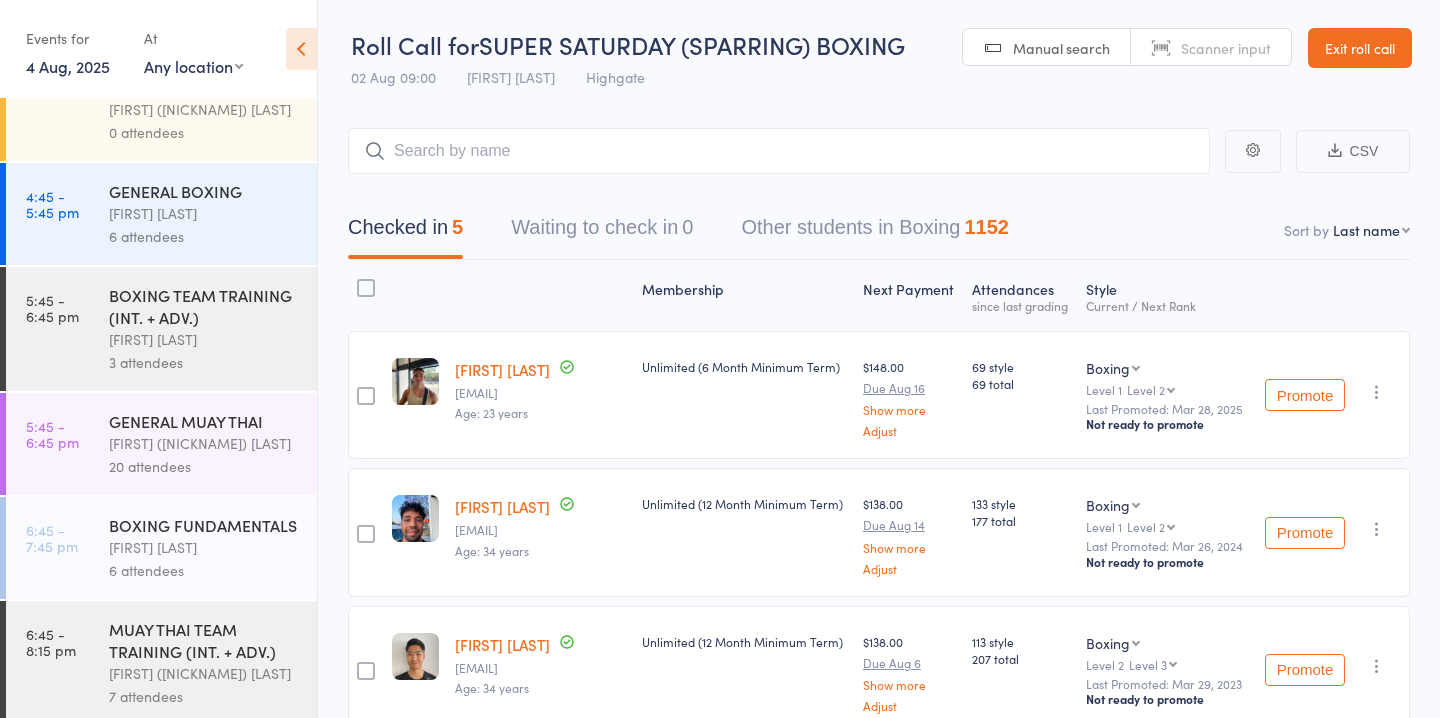 scroll, scrollTop: 1933, scrollLeft: 0, axis: vertical 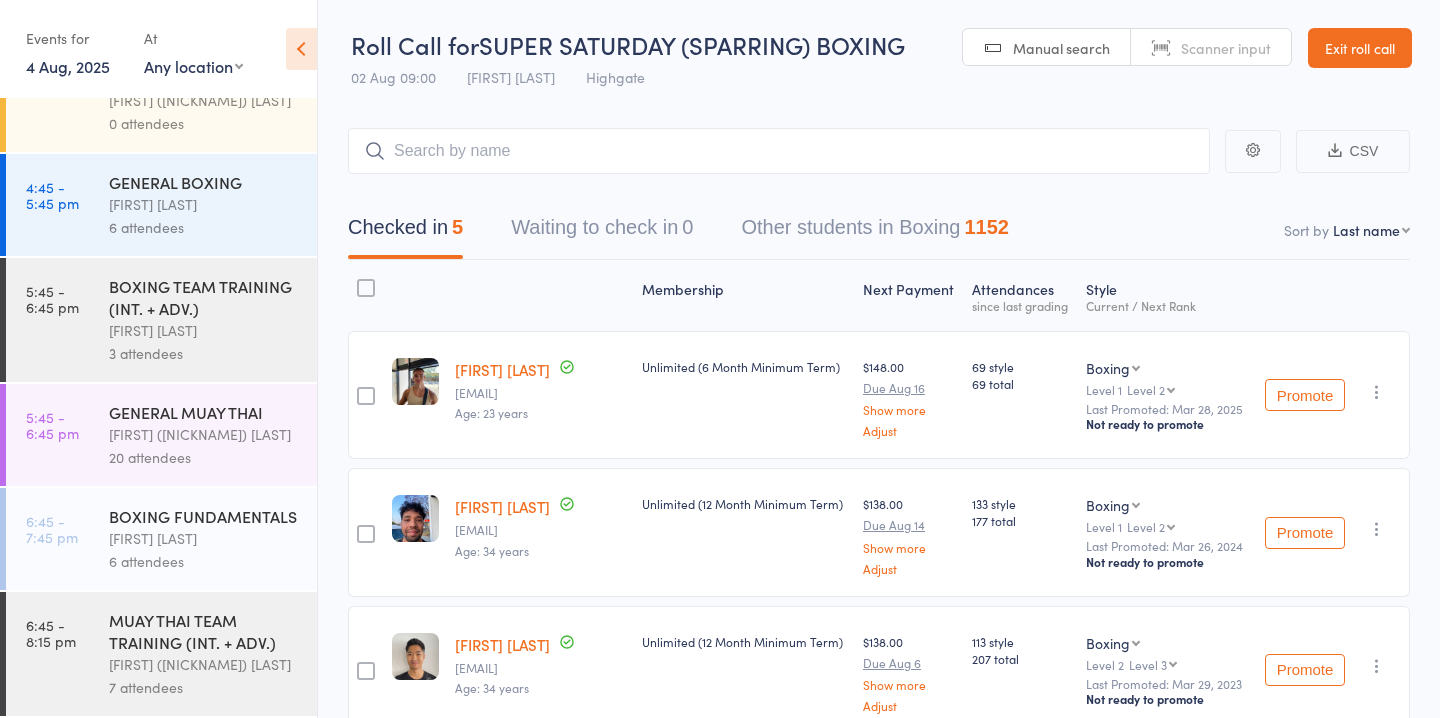 click on "6 attendees" at bounding box center [204, 227] 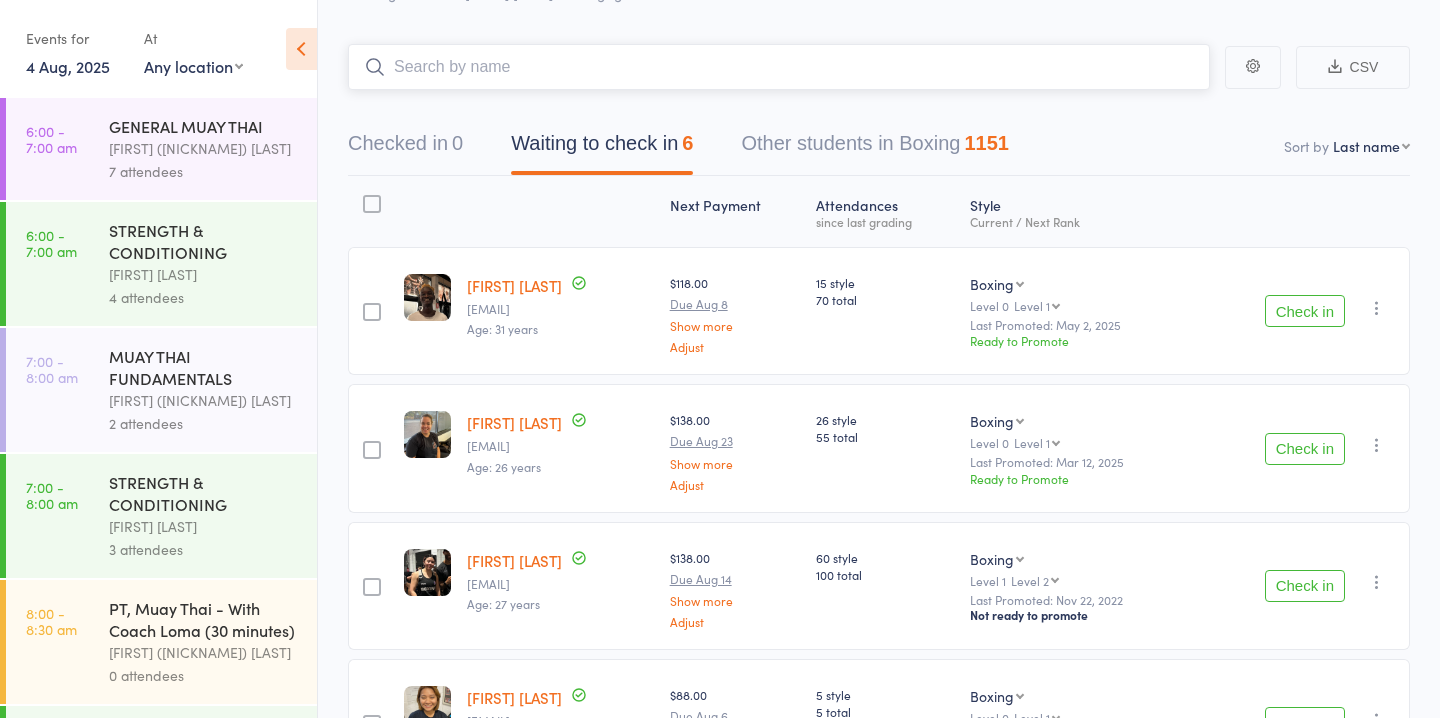 scroll, scrollTop: 0, scrollLeft: 0, axis: both 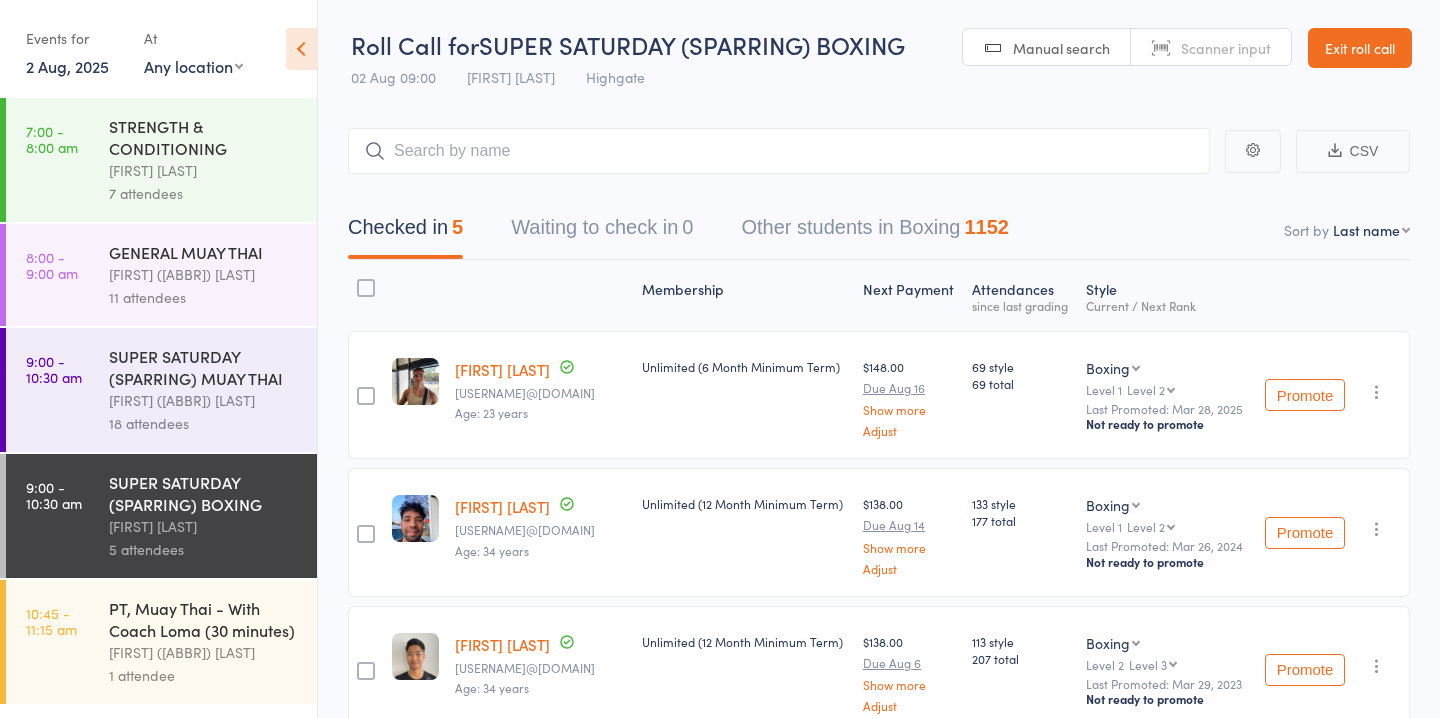 click on "2 Aug, 2025" at bounding box center [67, 66] 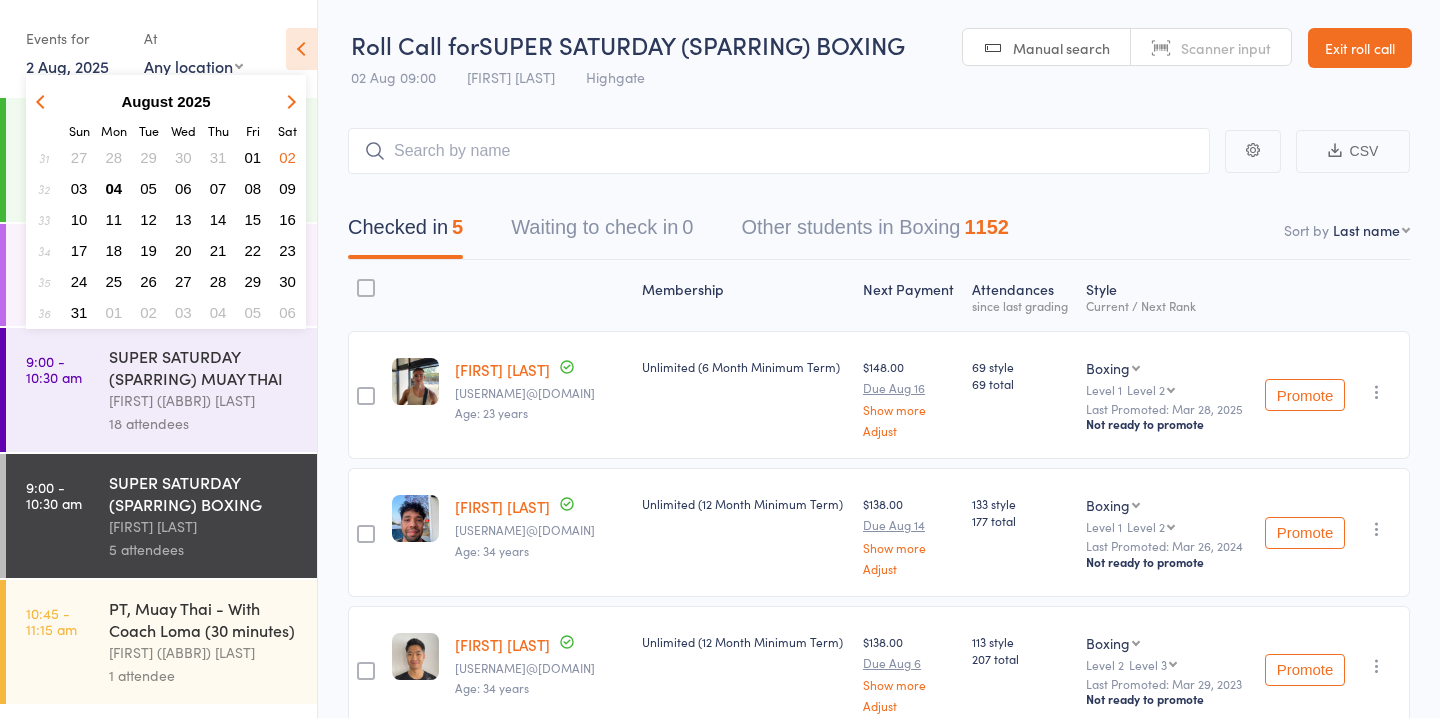 click on "04" at bounding box center (114, 188) 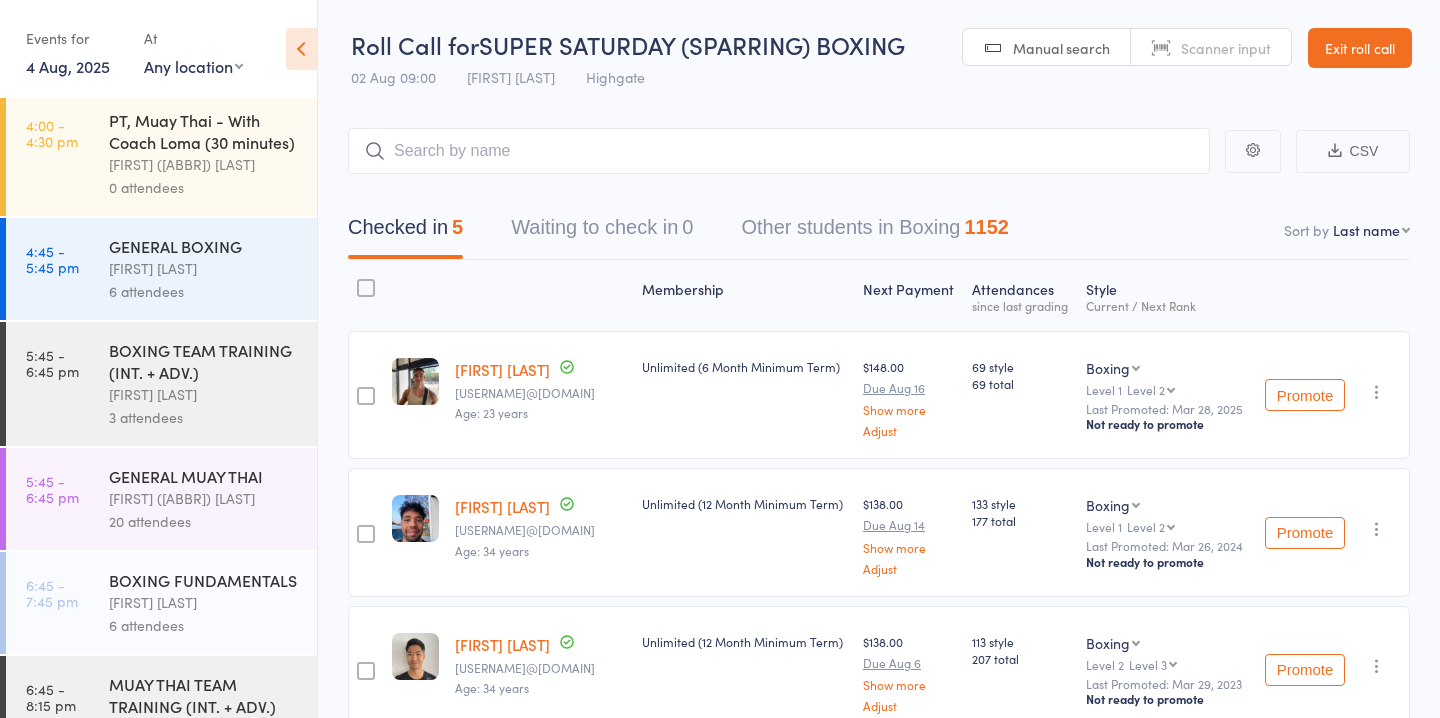scroll, scrollTop: 1851, scrollLeft: 0, axis: vertical 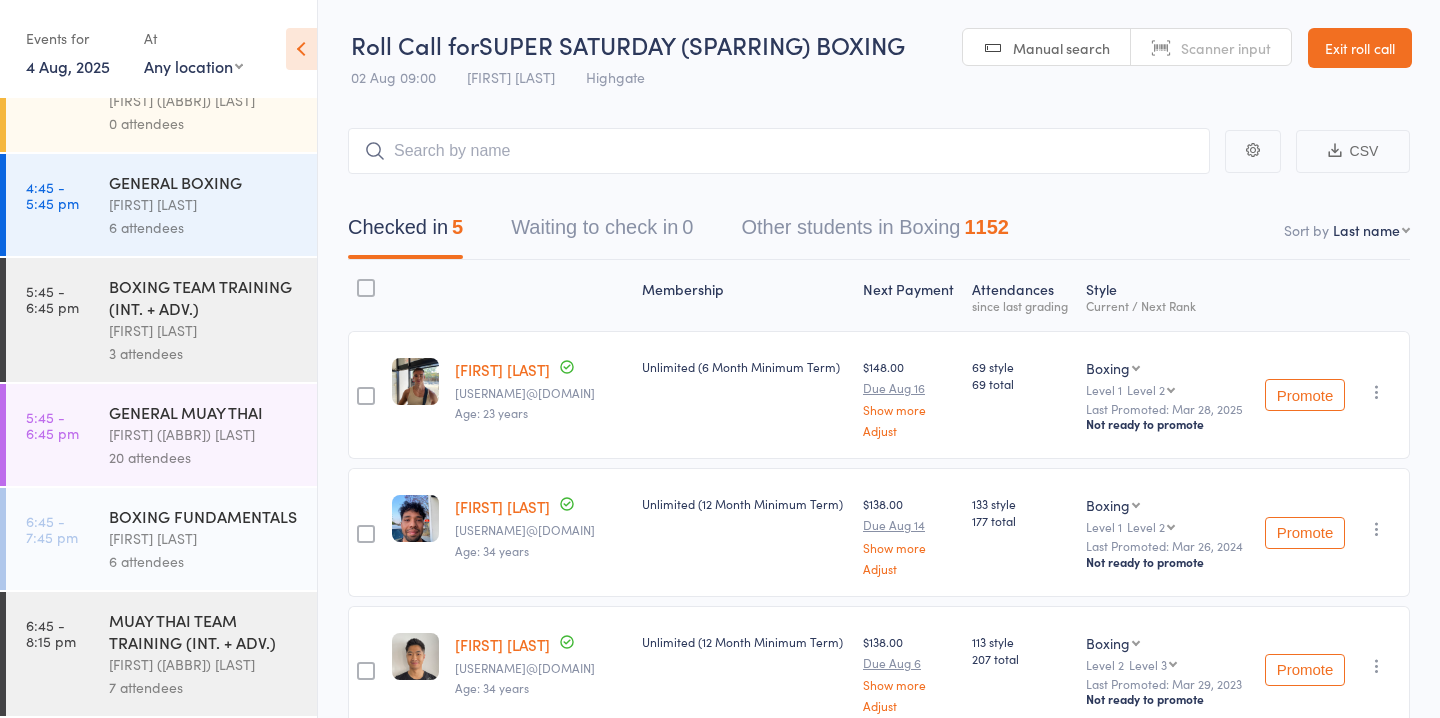 click on "BOXING TEAM TRAINING (INT. + ADV.) Jordan Sears 3 attendees" at bounding box center [213, 320] 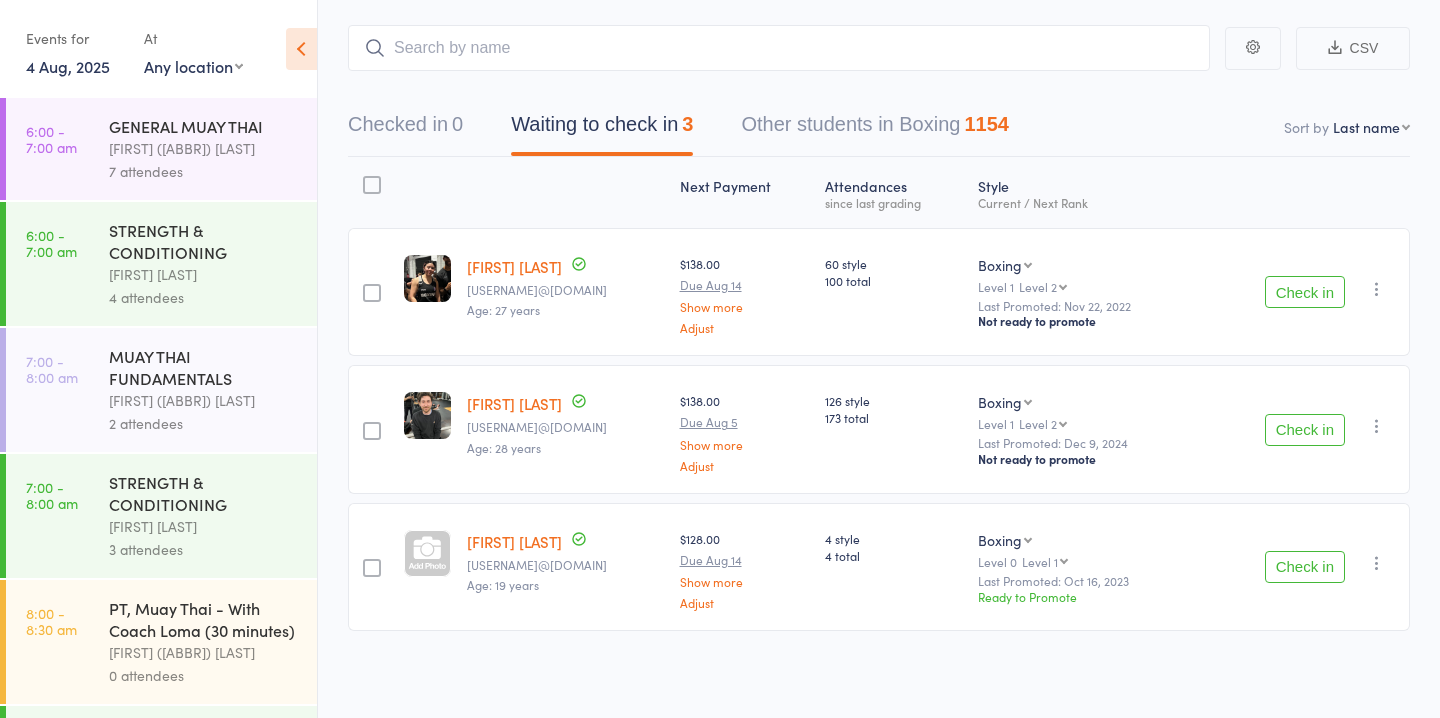 scroll, scrollTop: 0, scrollLeft: 0, axis: both 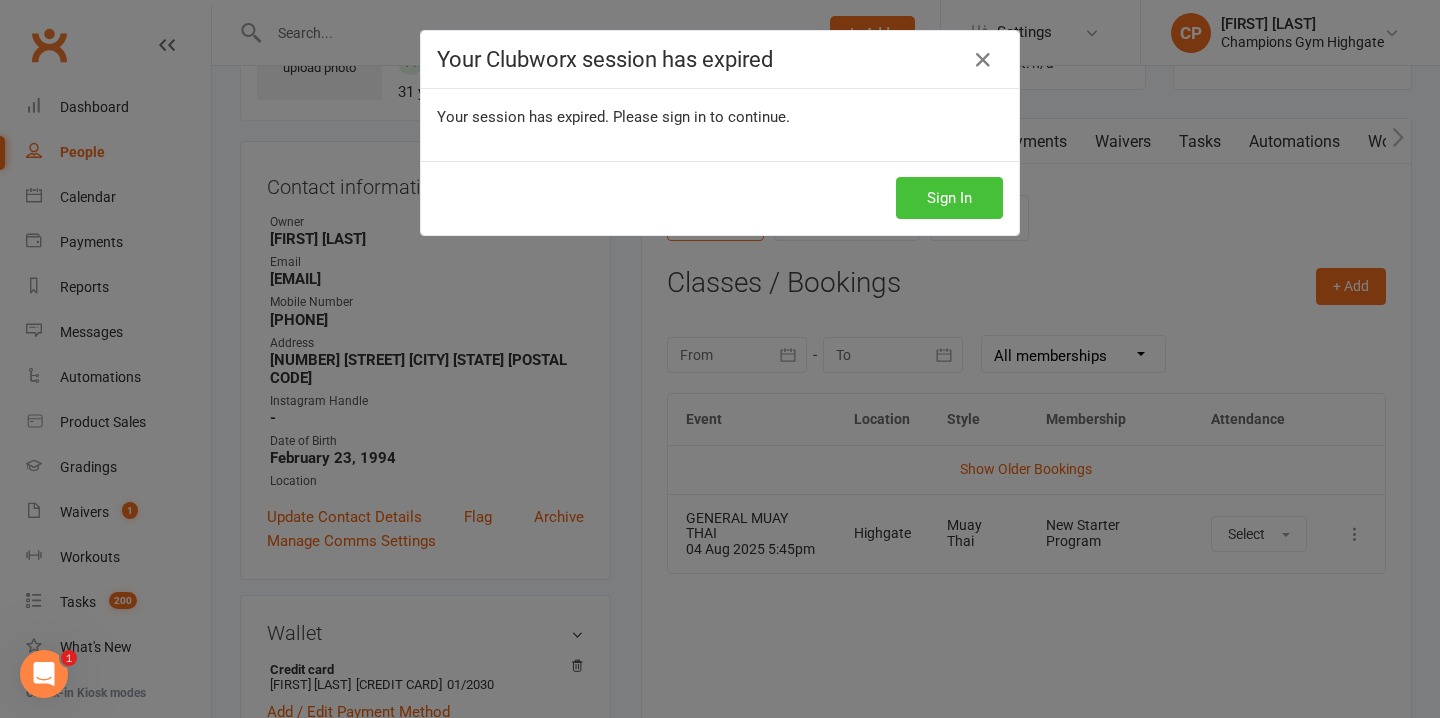 click on "Sign In" at bounding box center (949, 198) 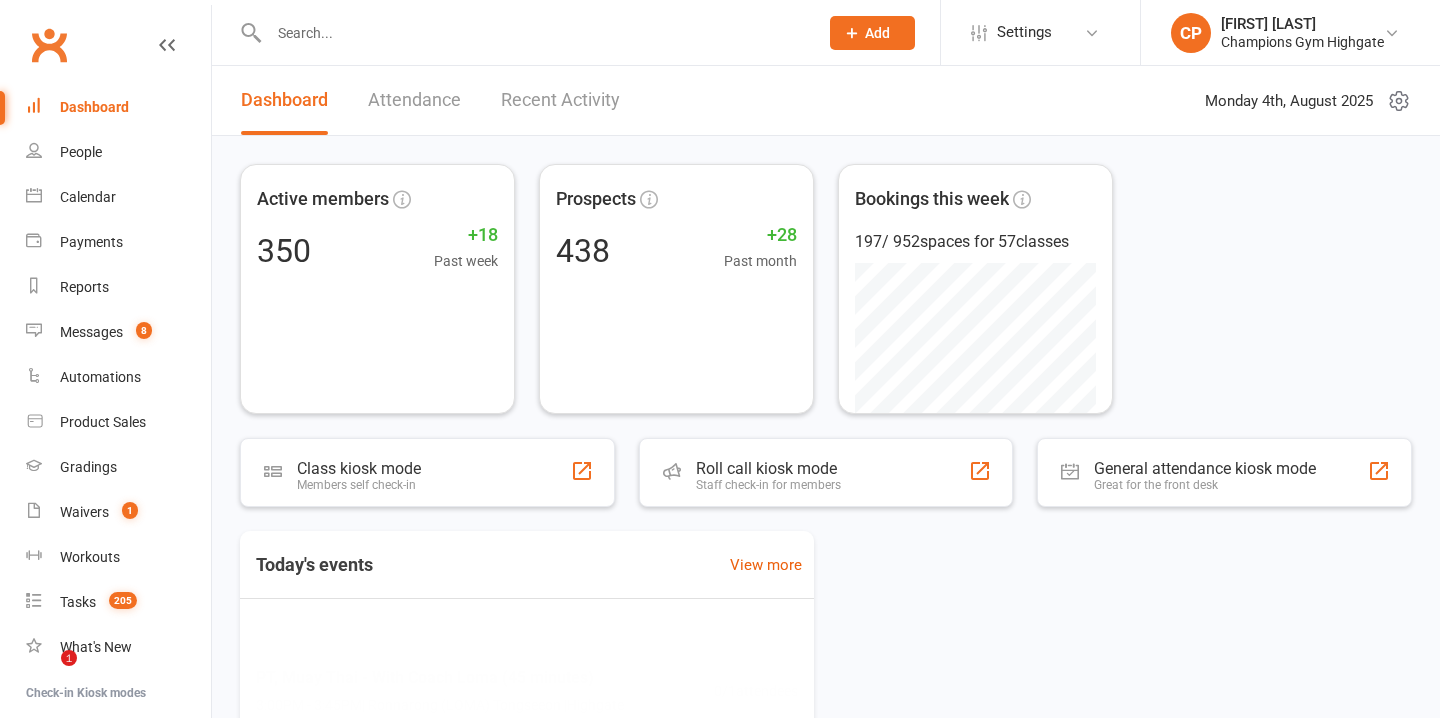 scroll, scrollTop: 0, scrollLeft: 0, axis: both 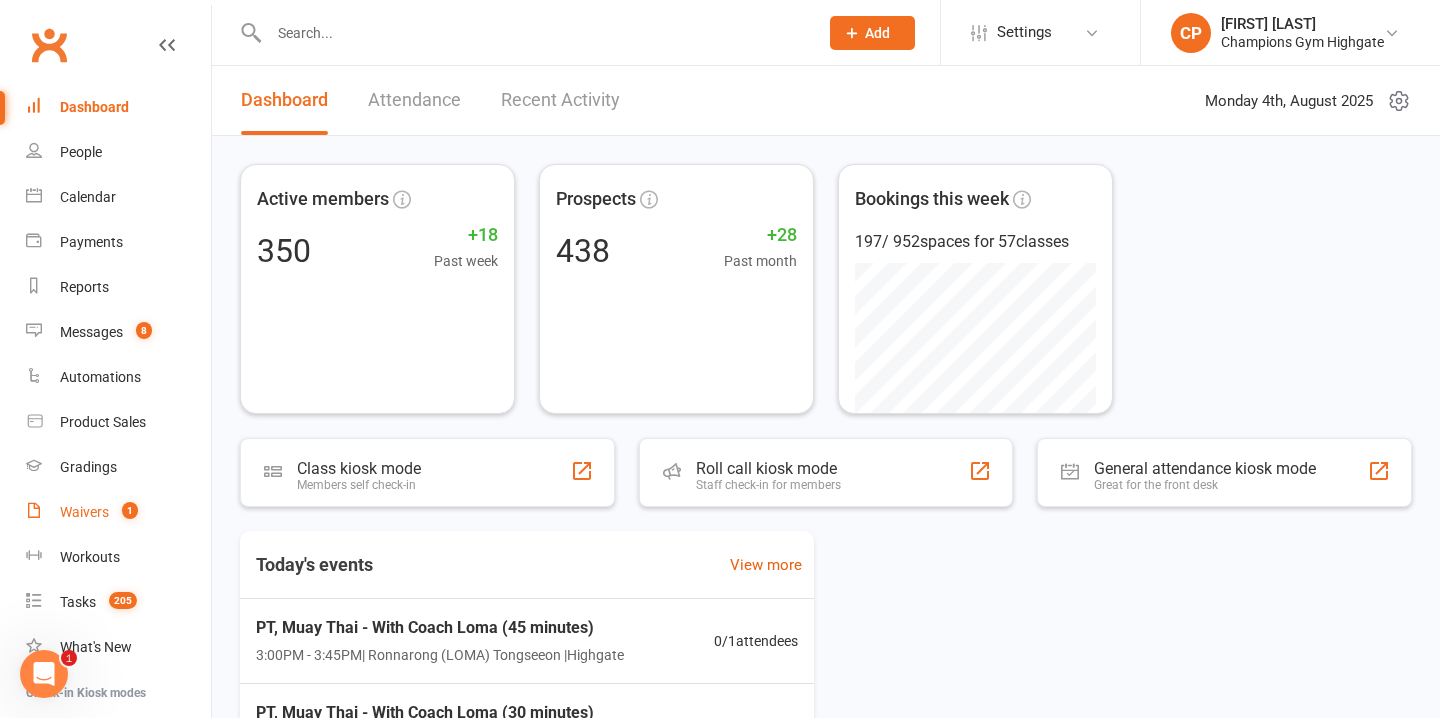 click on "Waivers   1" at bounding box center [118, 512] 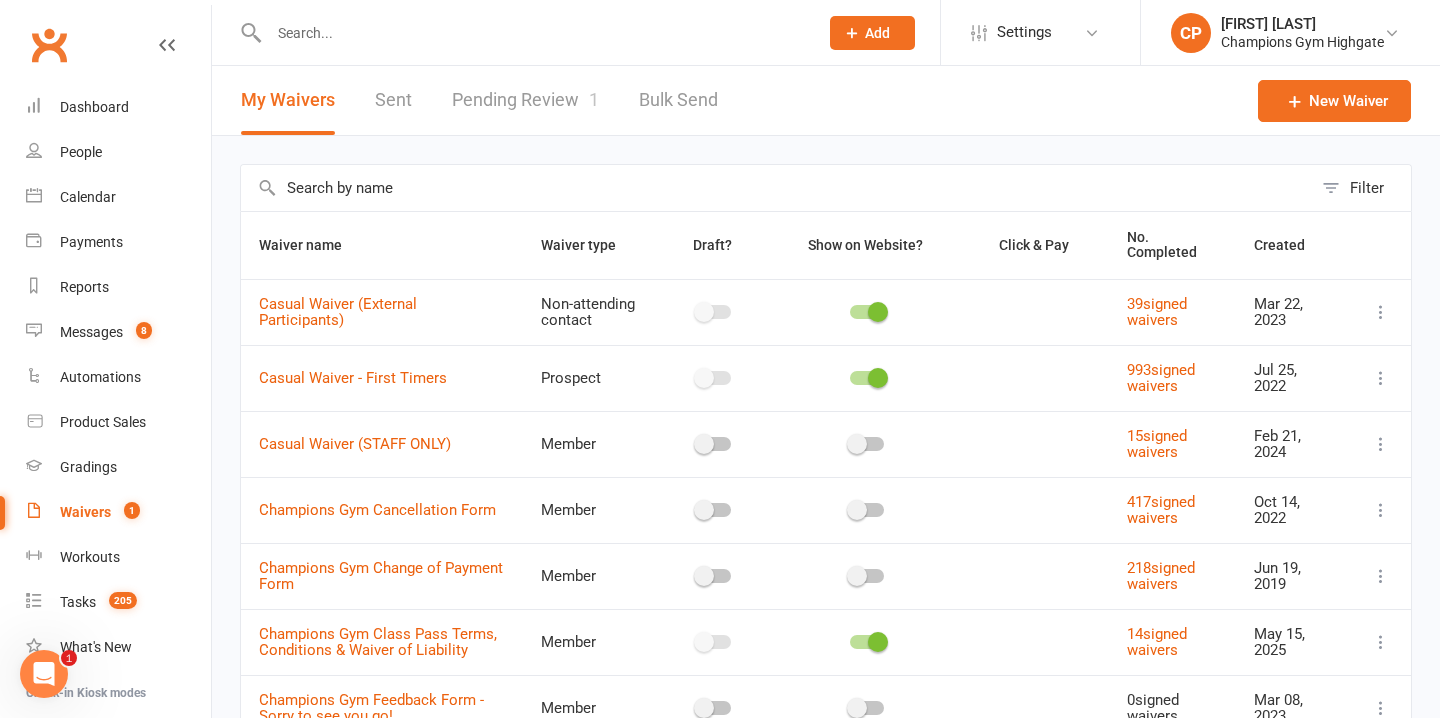 click on "Pending Review 1" at bounding box center [525, 100] 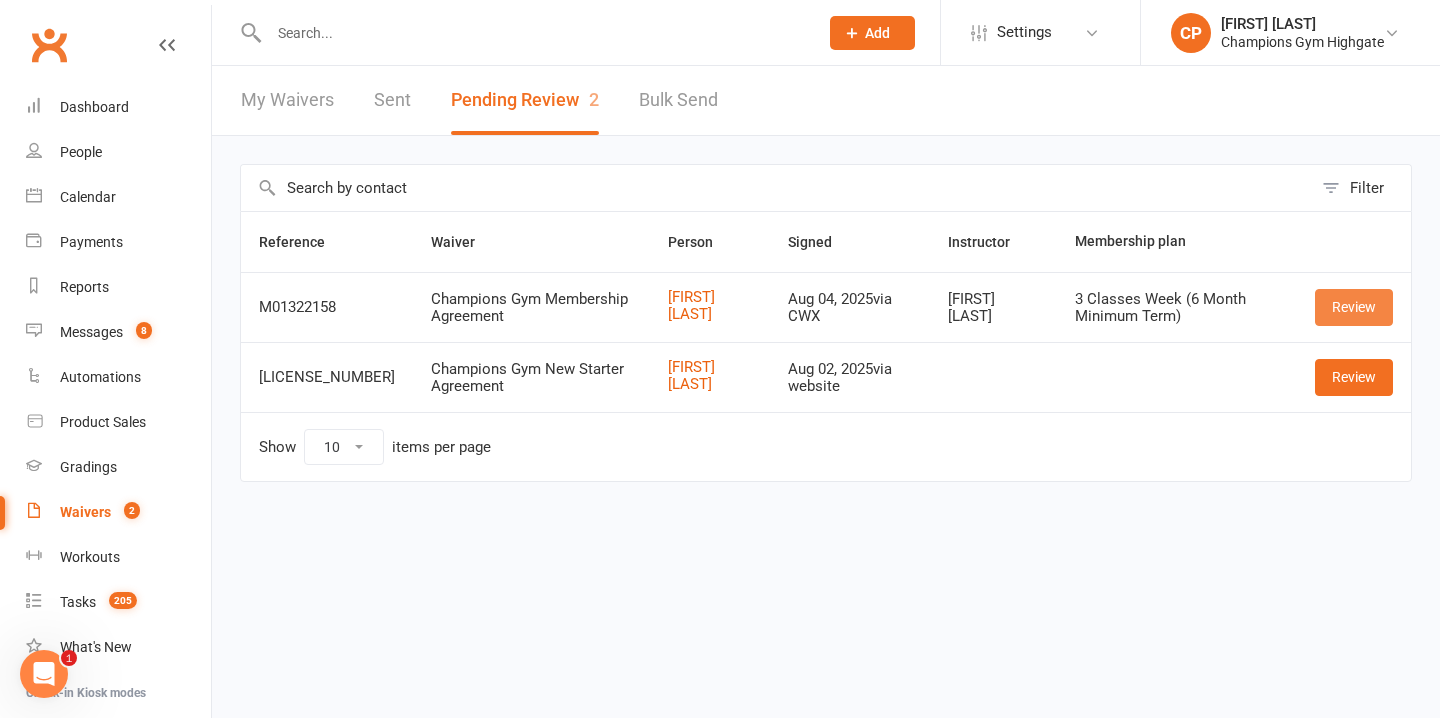 click on "Review" at bounding box center [1354, 307] 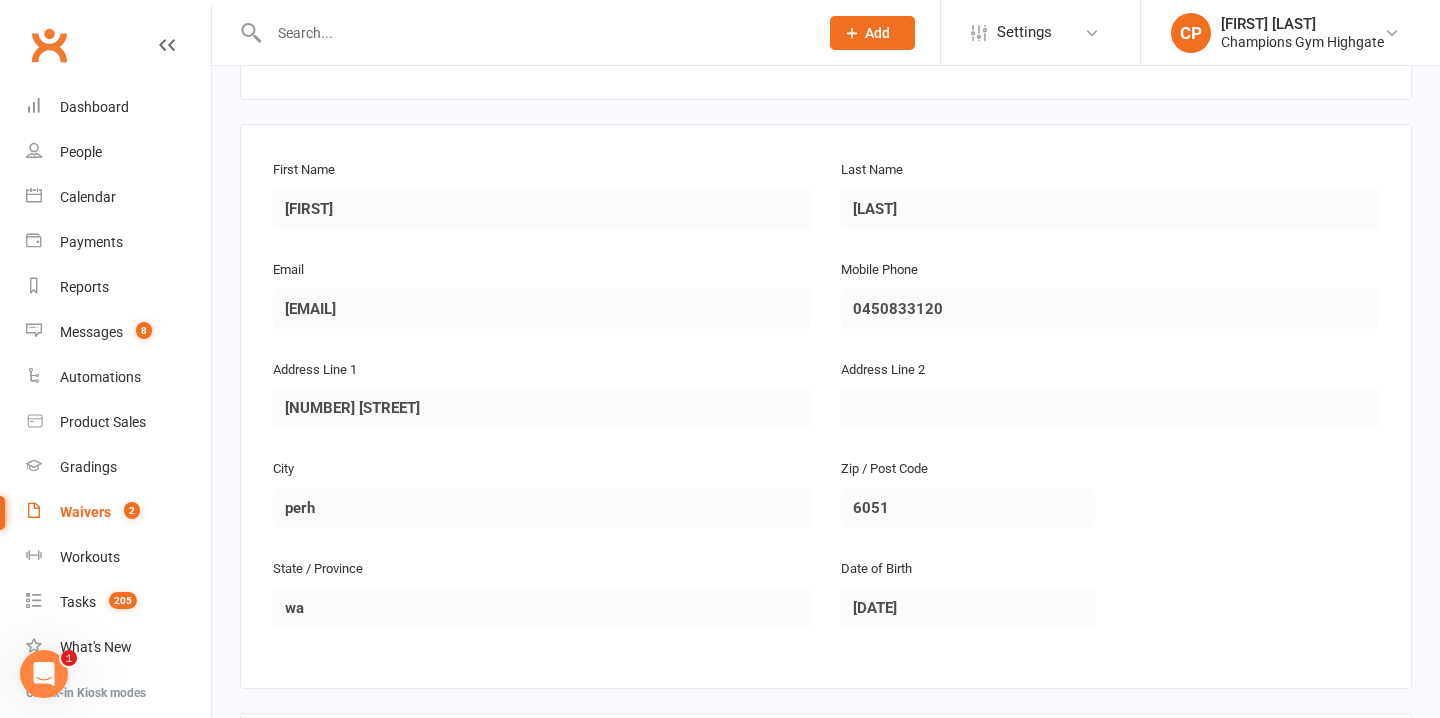 scroll, scrollTop: 276, scrollLeft: 0, axis: vertical 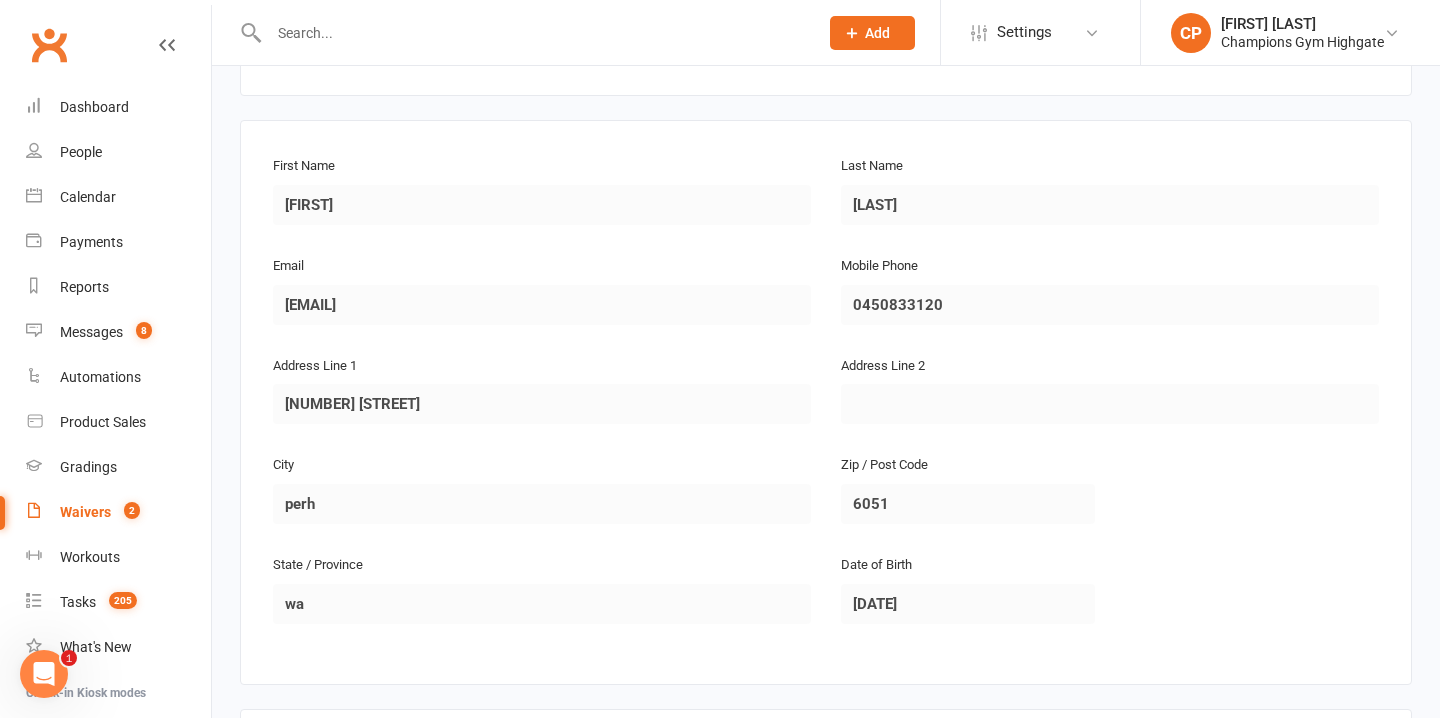 click at bounding box center (522, 32) 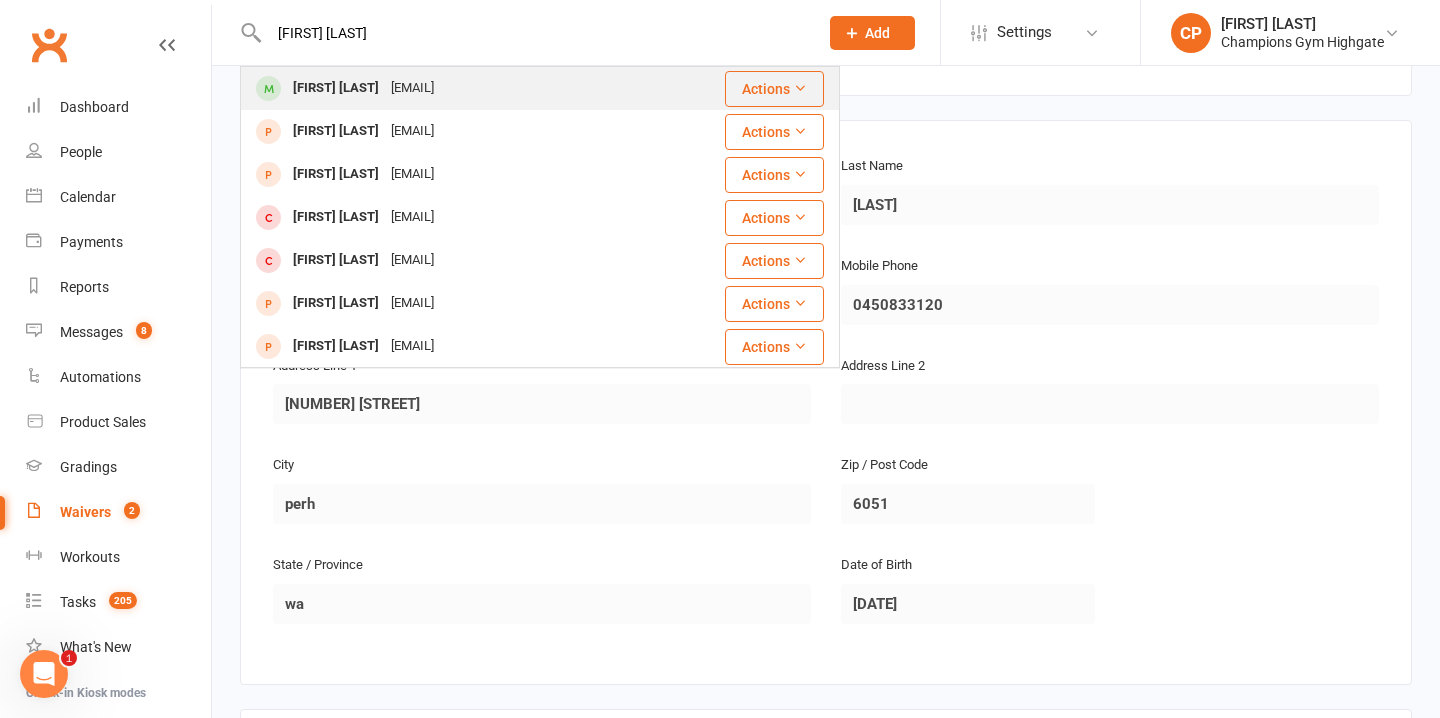 type on "adam mander" 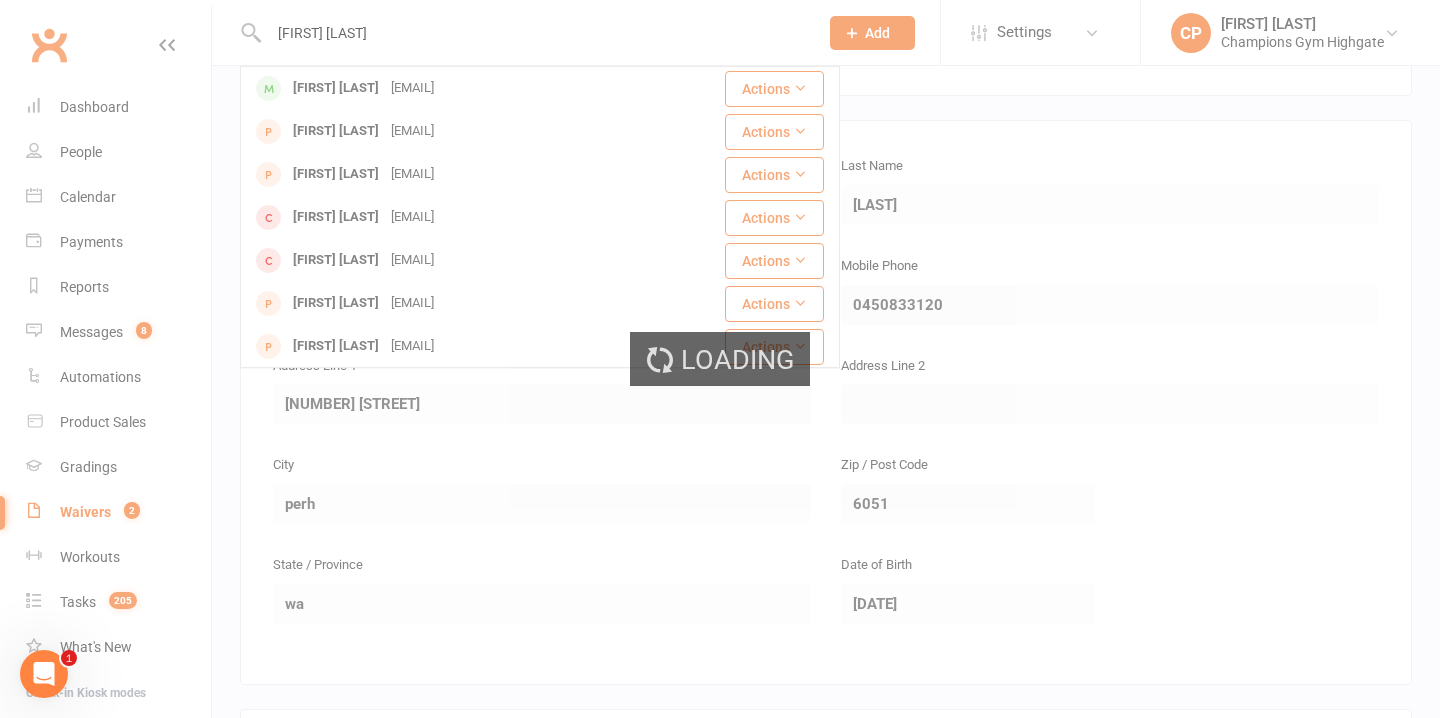 type 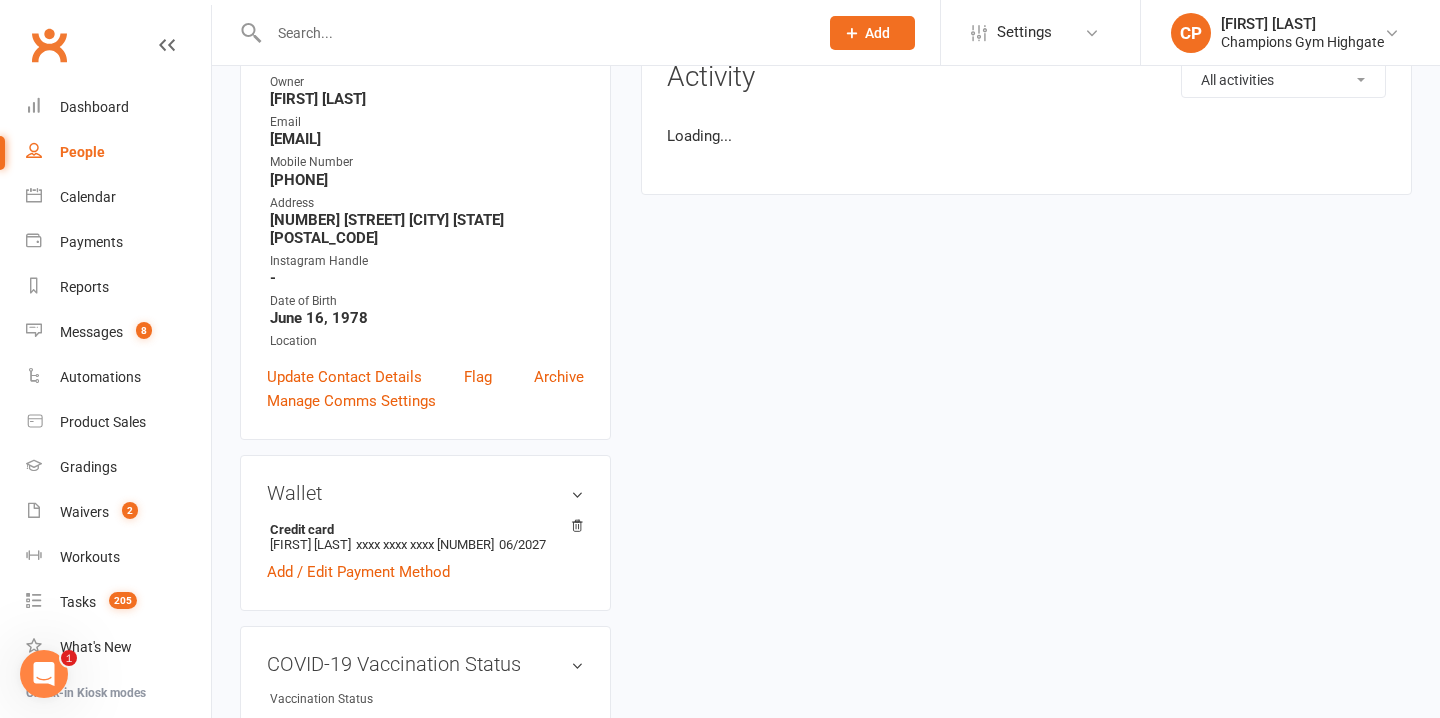 scroll, scrollTop: 0, scrollLeft: 0, axis: both 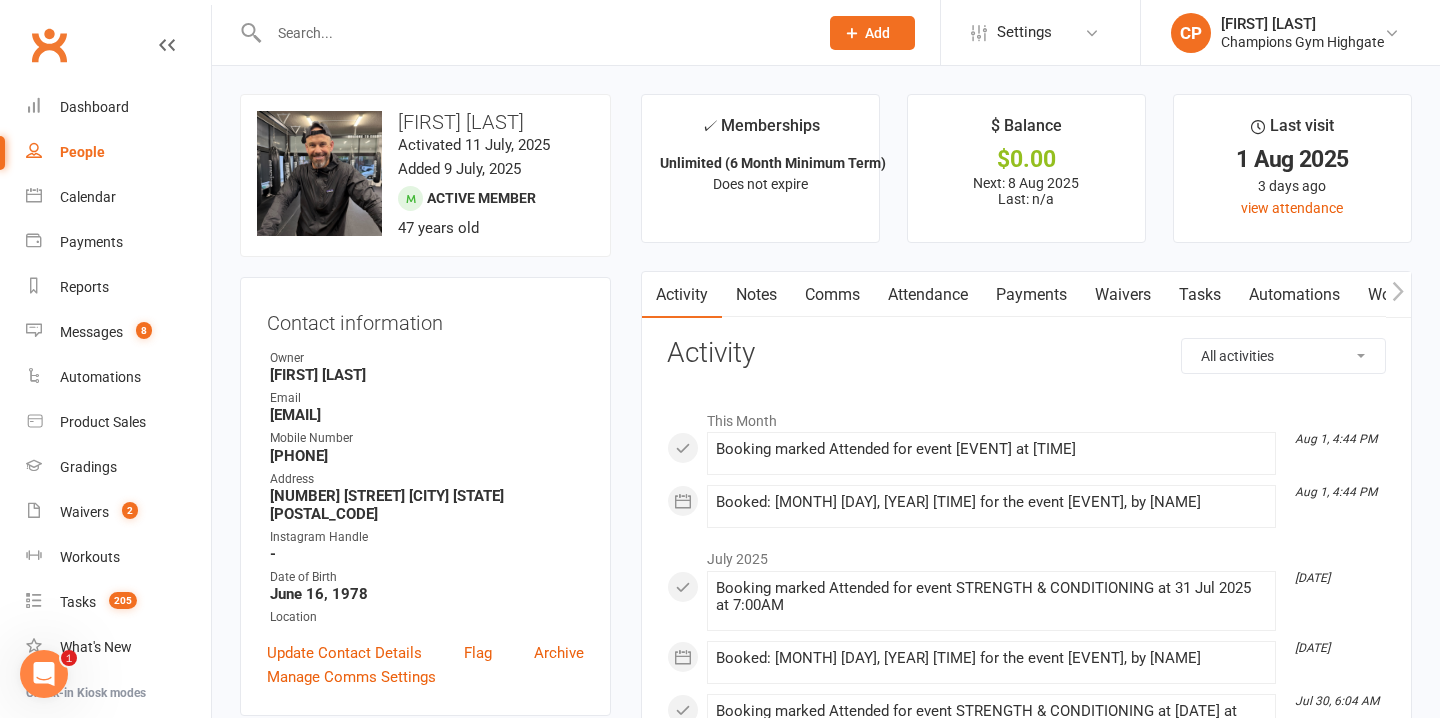 click on "Attendance" at bounding box center [928, 295] 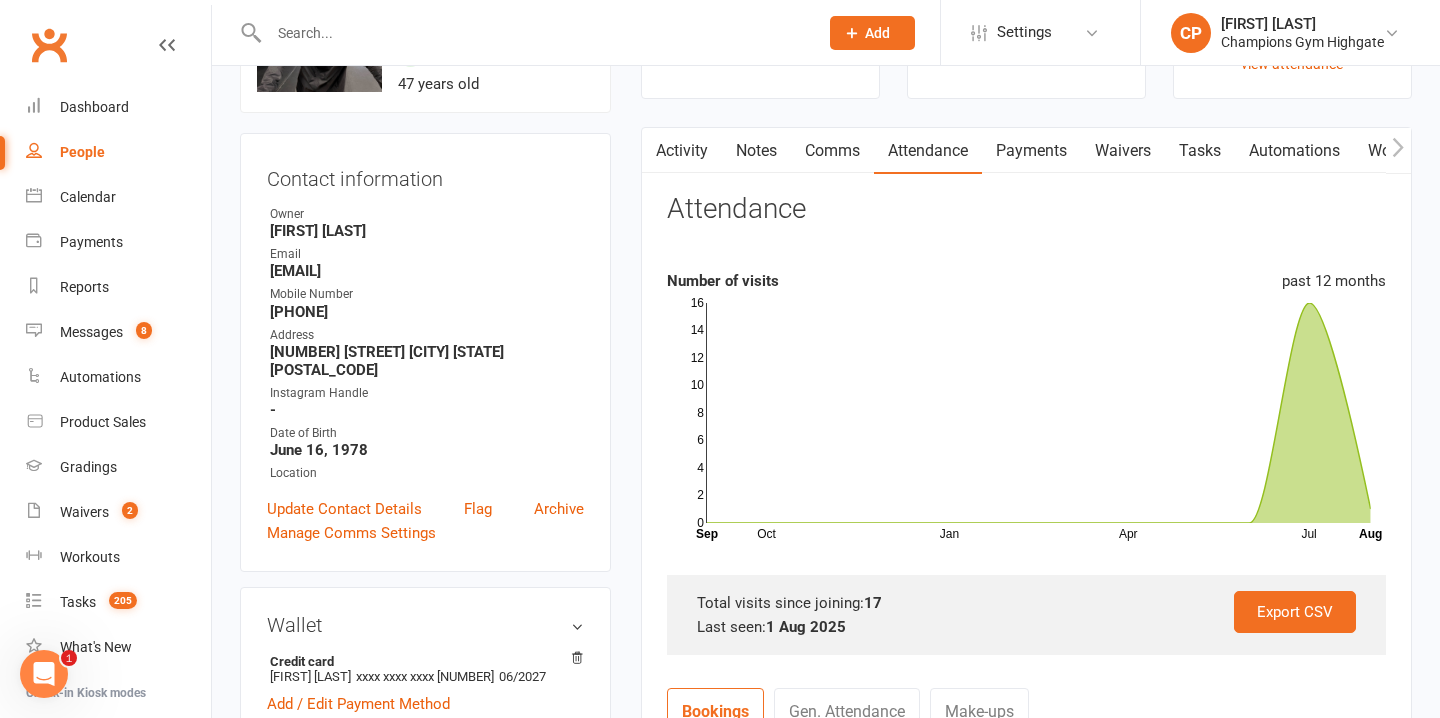 scroll, scrollTop: 164, scrollLeft: 0, axis: vertical 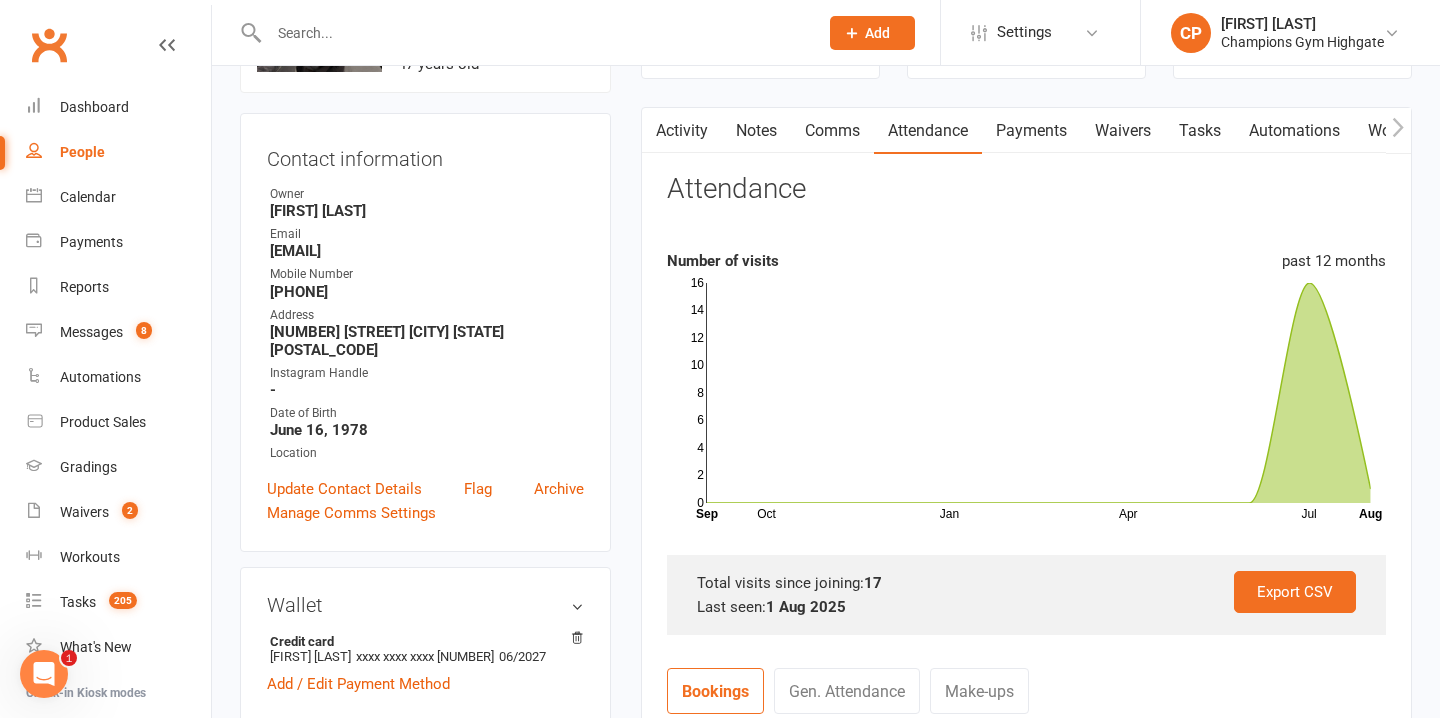 click on "Payments" at bounding box center [1031, 131] 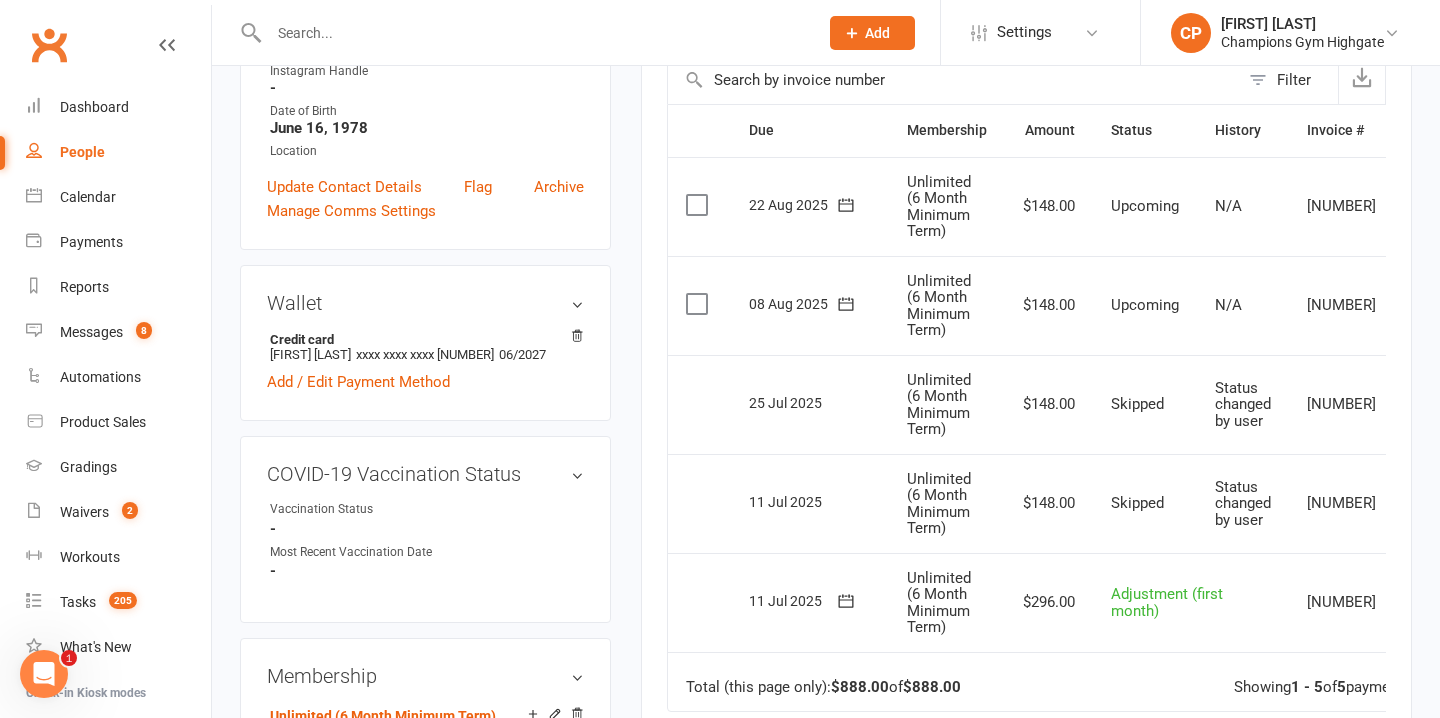 scroll, scrollTop: 473, scrollLeft: 0, axis: vertical 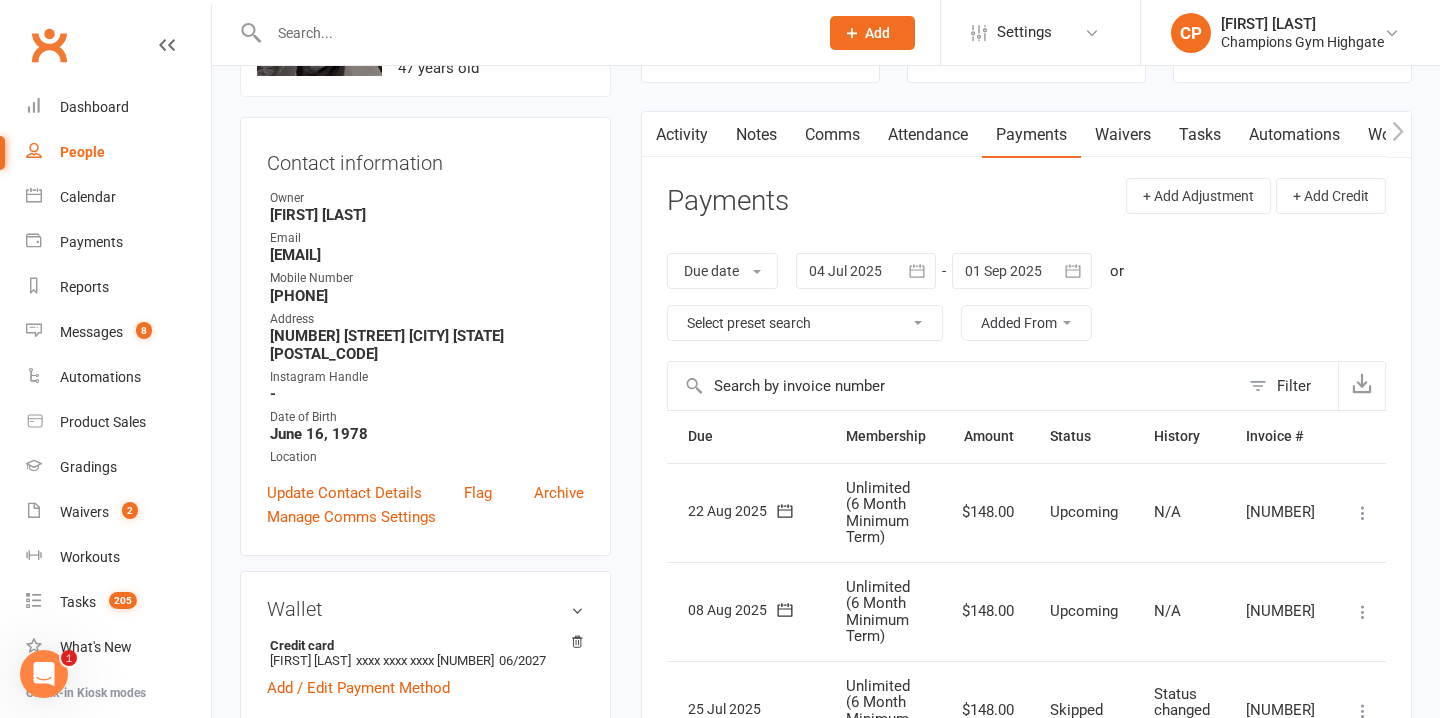 click at bounding box center [1022, 271] 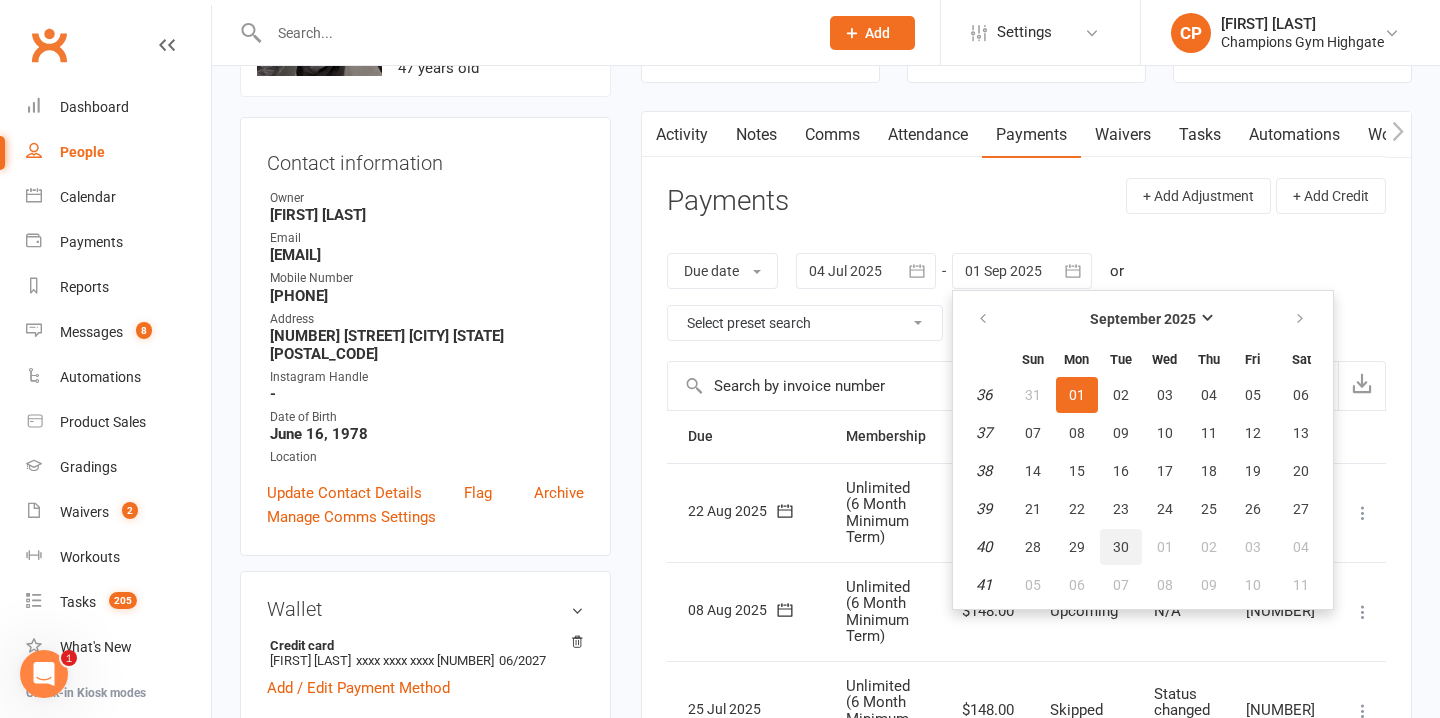 click on "30" at bounding box center (1121, 547) 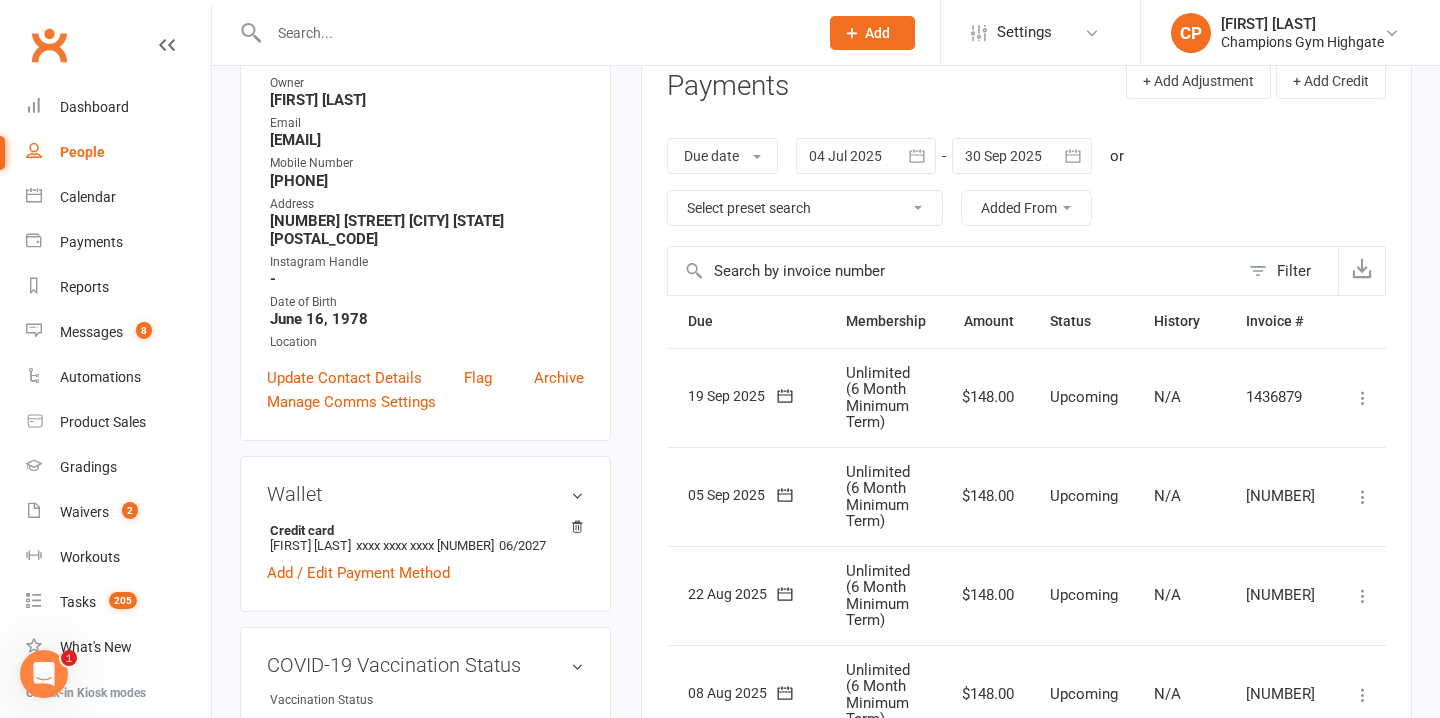 scroll, scrollTop: 0, scrollLeft: 0, axis: both 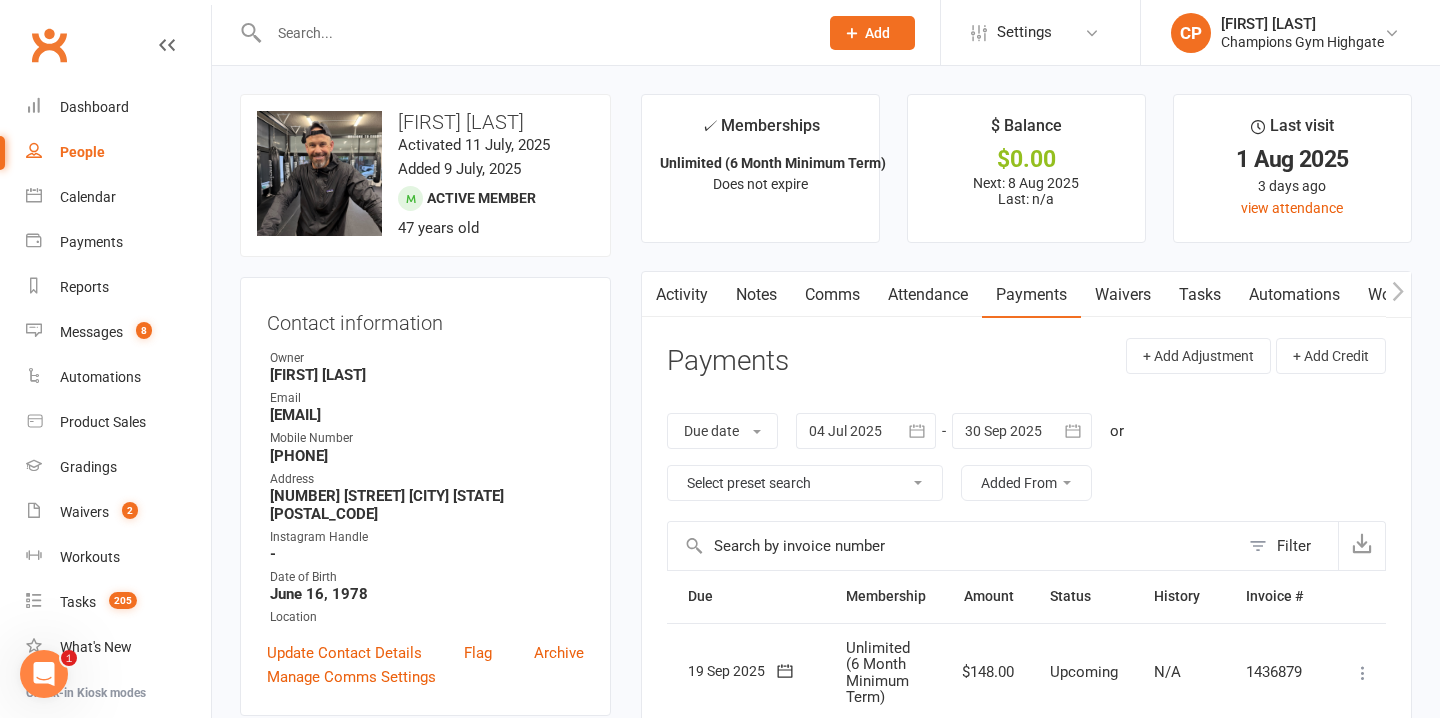 click on "Activity" at bounding box center (682, 295) 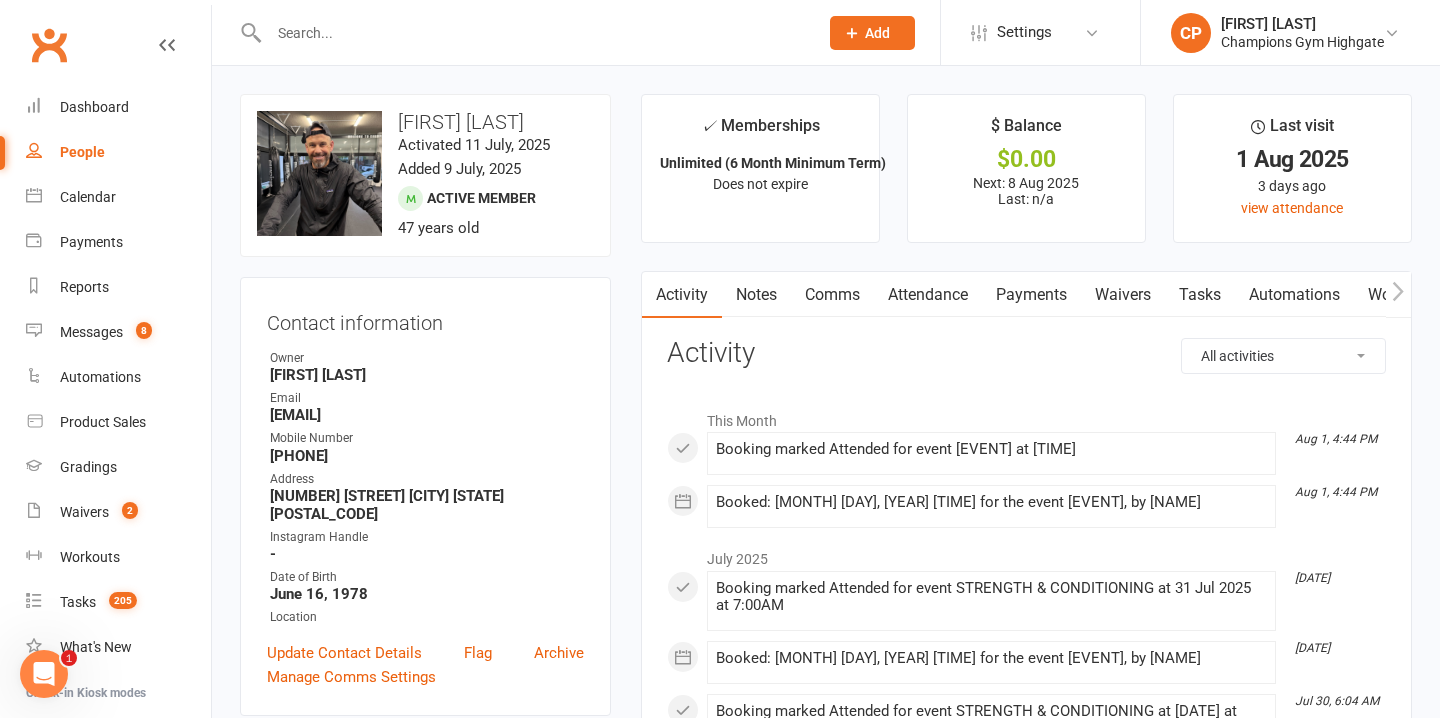 click on "Notes" at bounding box center [756, 295] 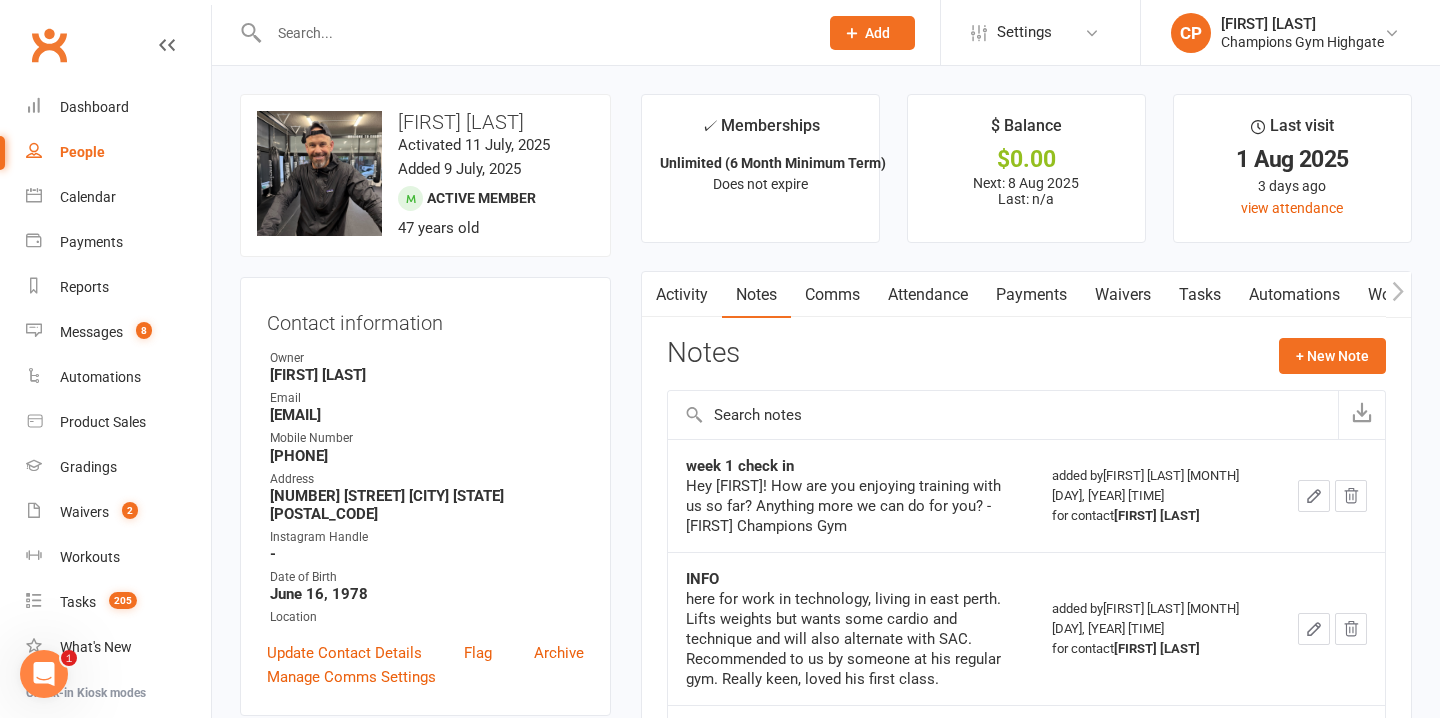 click at bounding box center (533, 33) 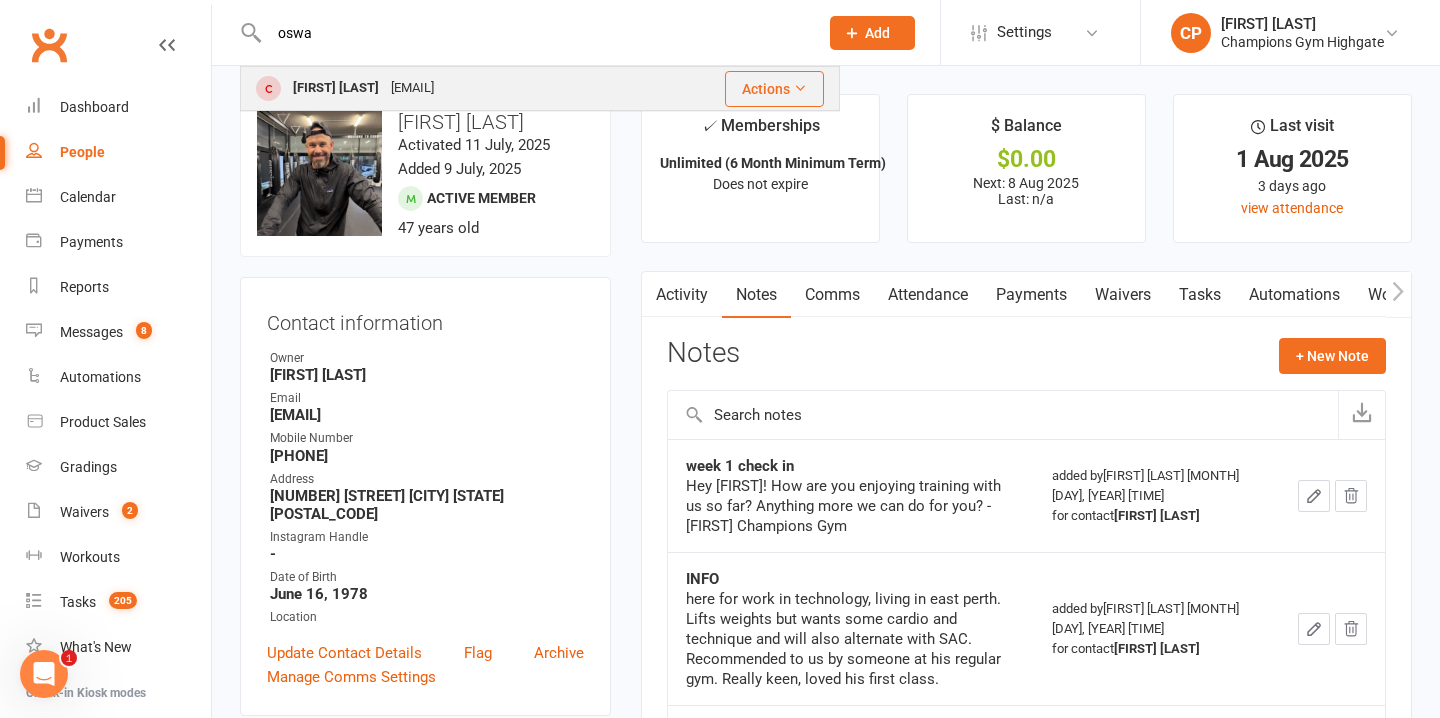 type on "oswa" 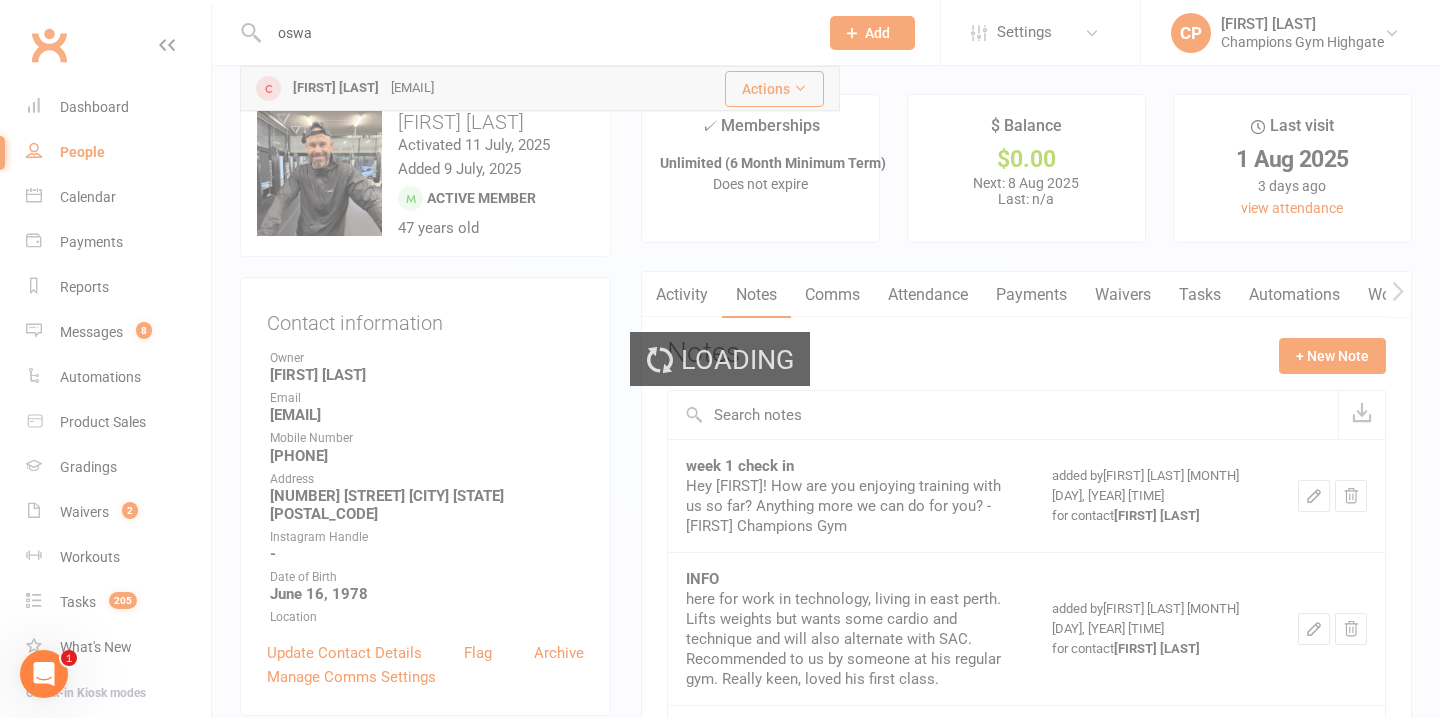 type 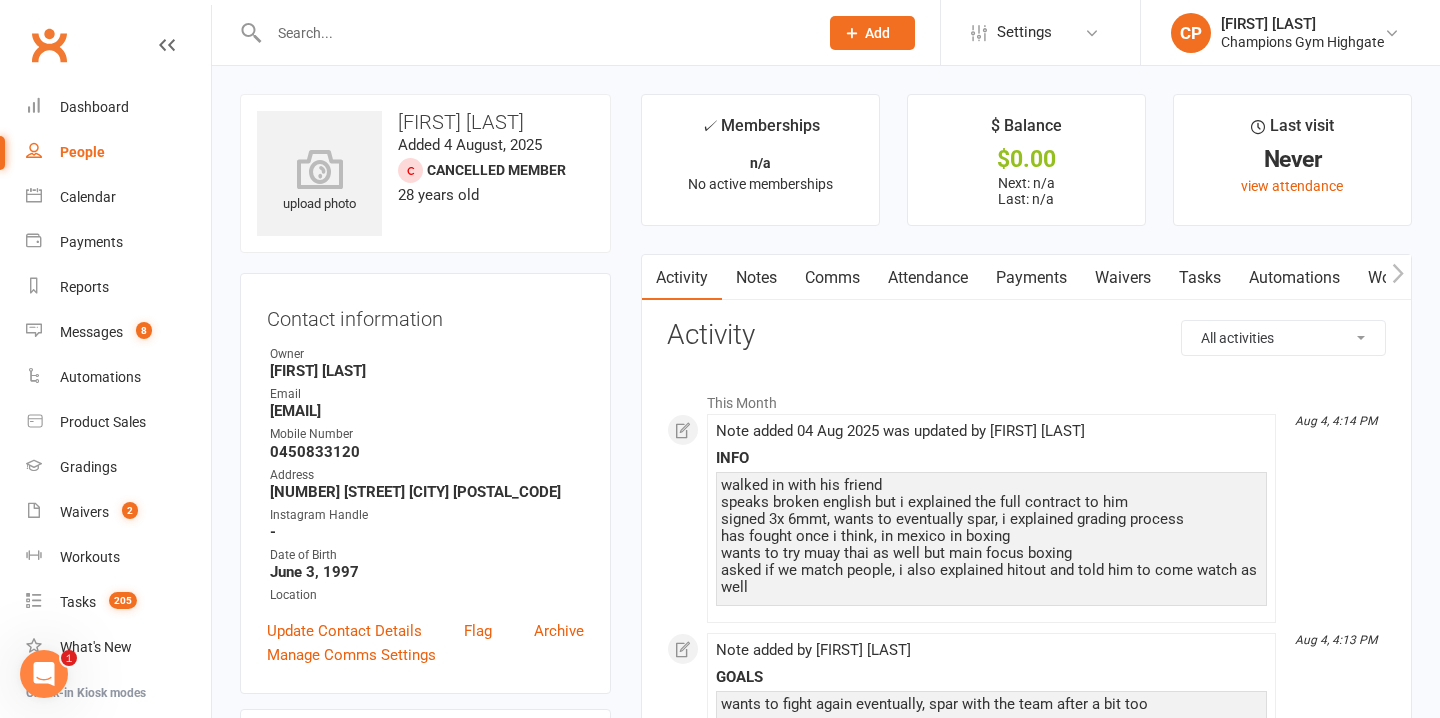 click on "Payments" at bounding box center [1031, 278] 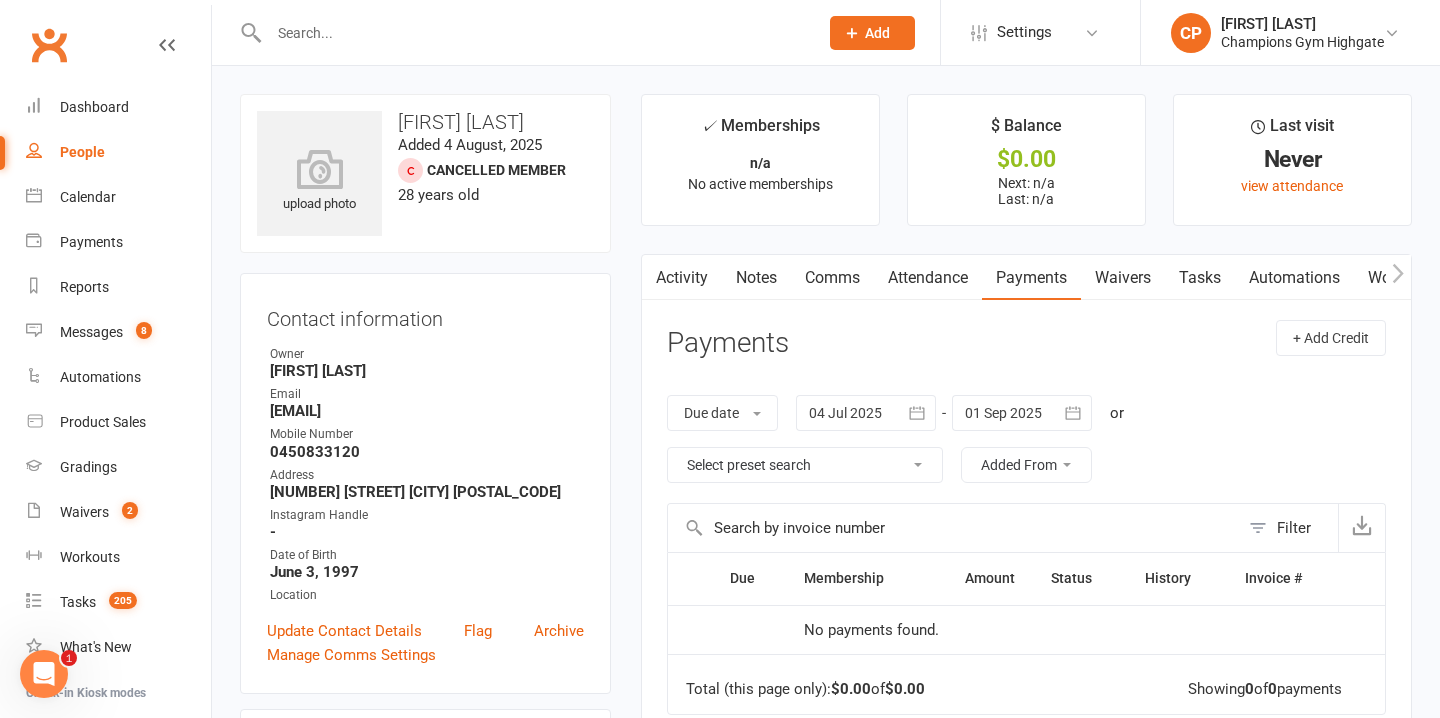 click on "Notes" at bounding box center (756, 278) 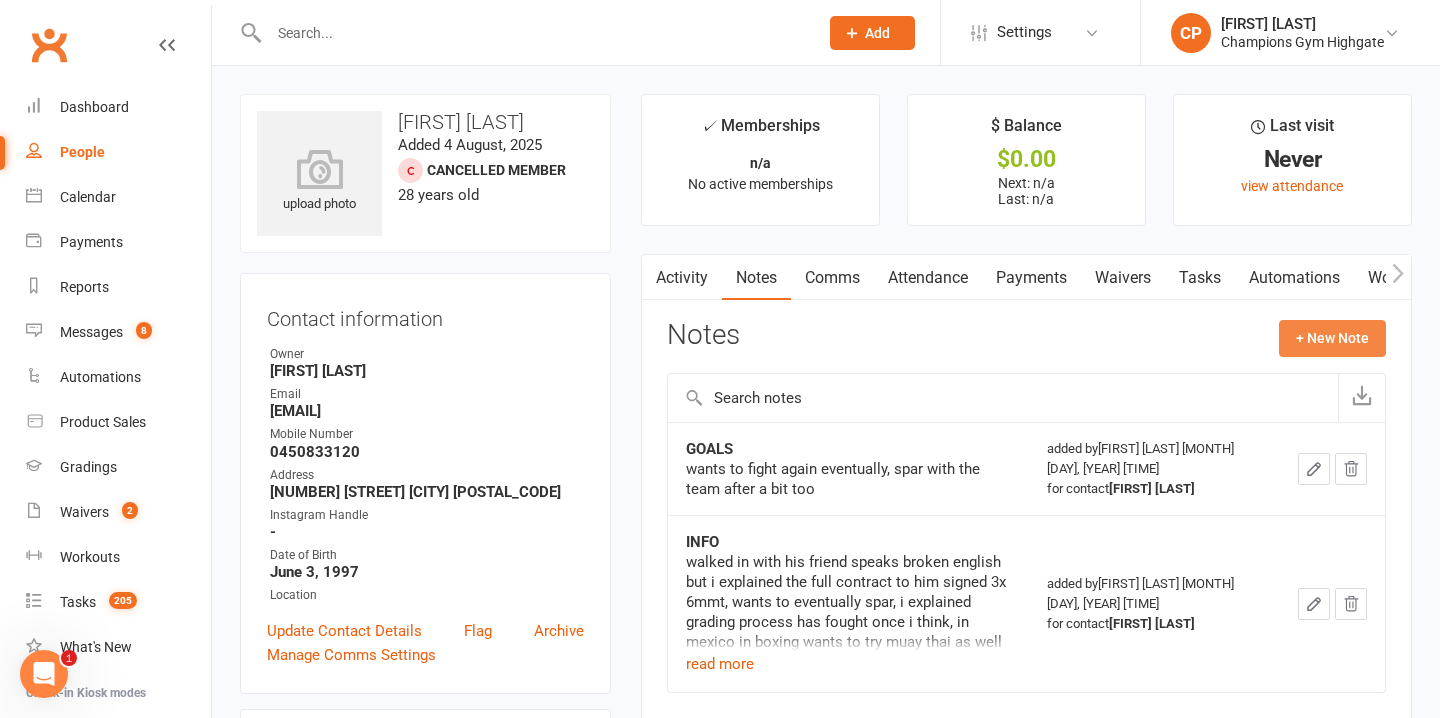 click on "+ New Note" 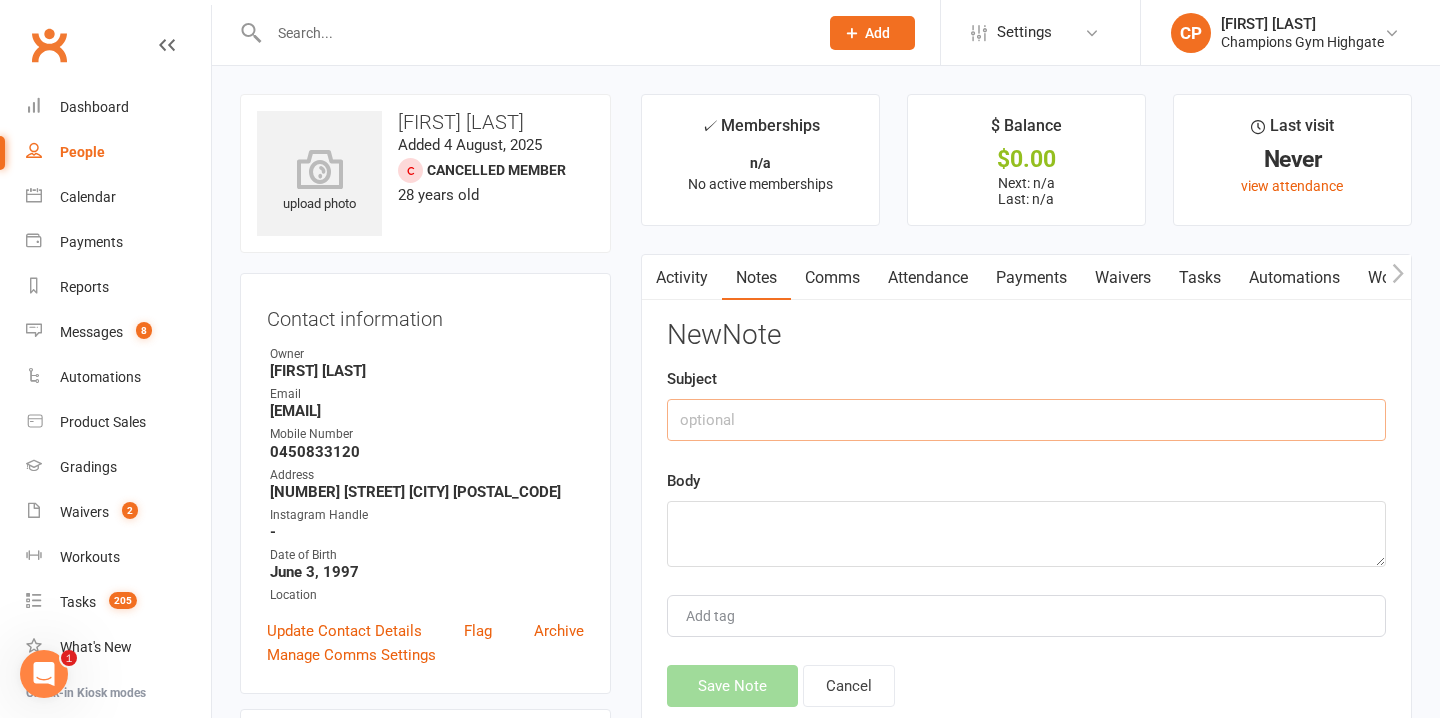 click 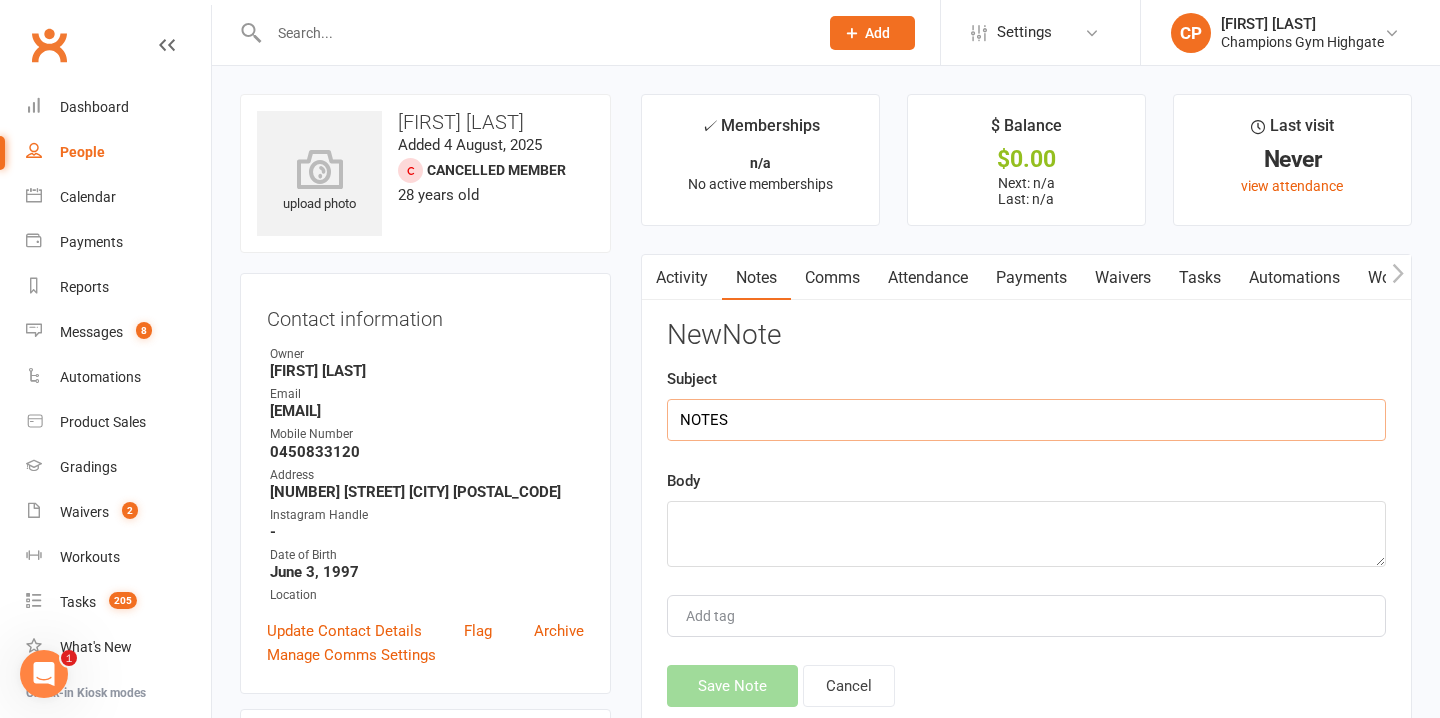type on "NOTES" 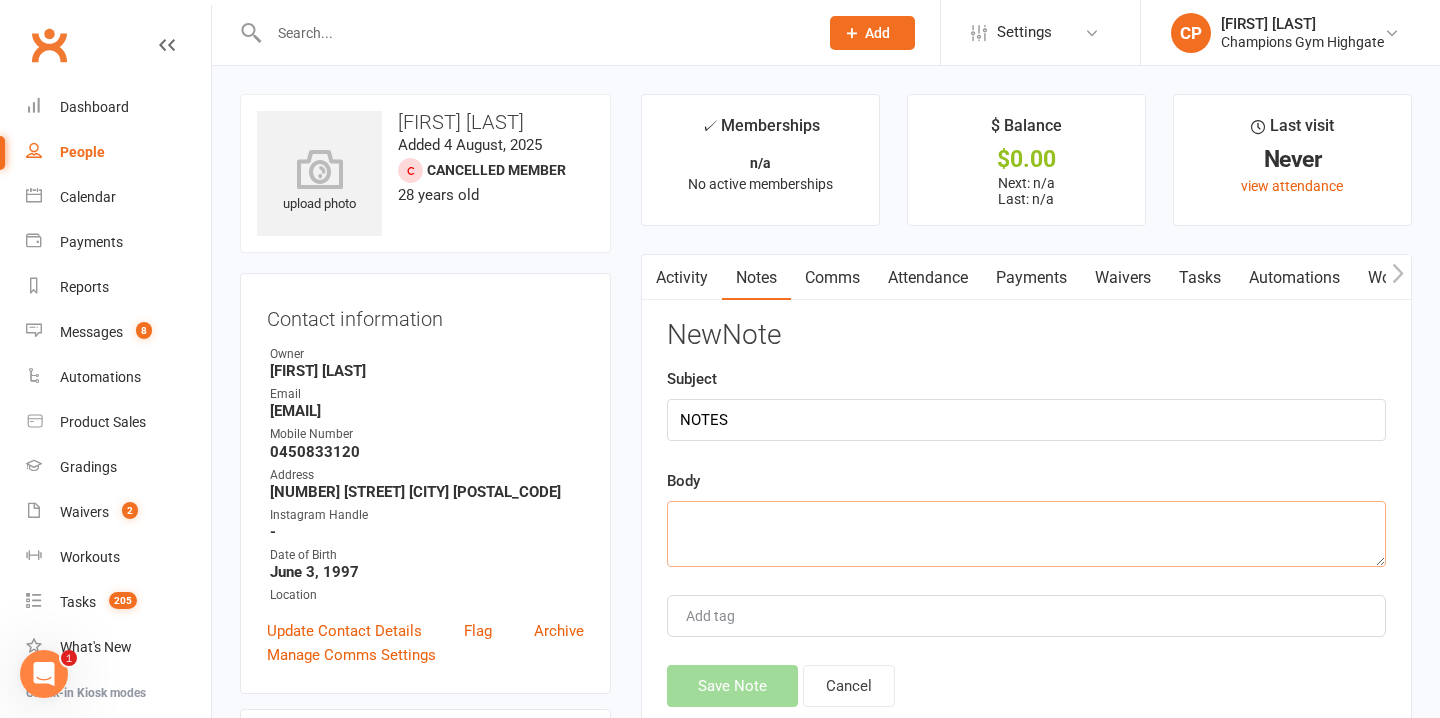click 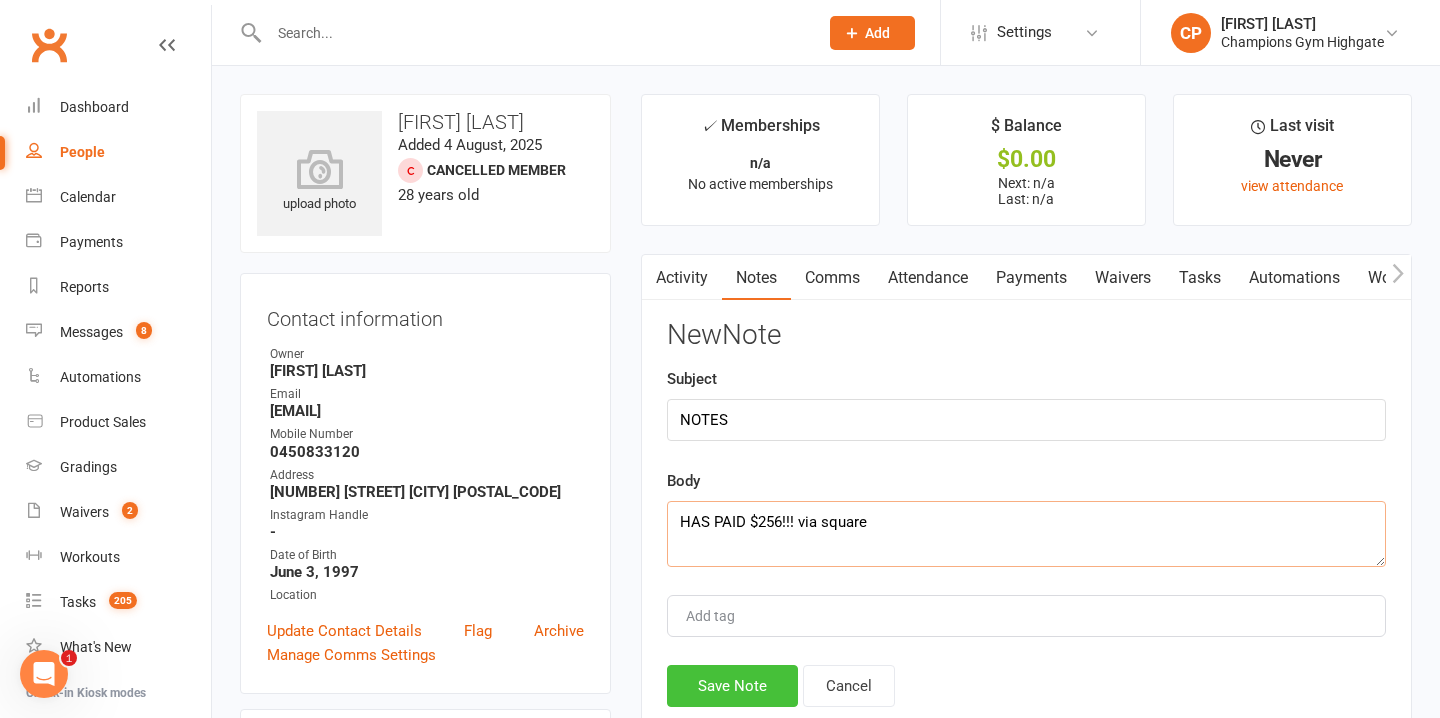 type on "HAS PAID $256!!! via square" 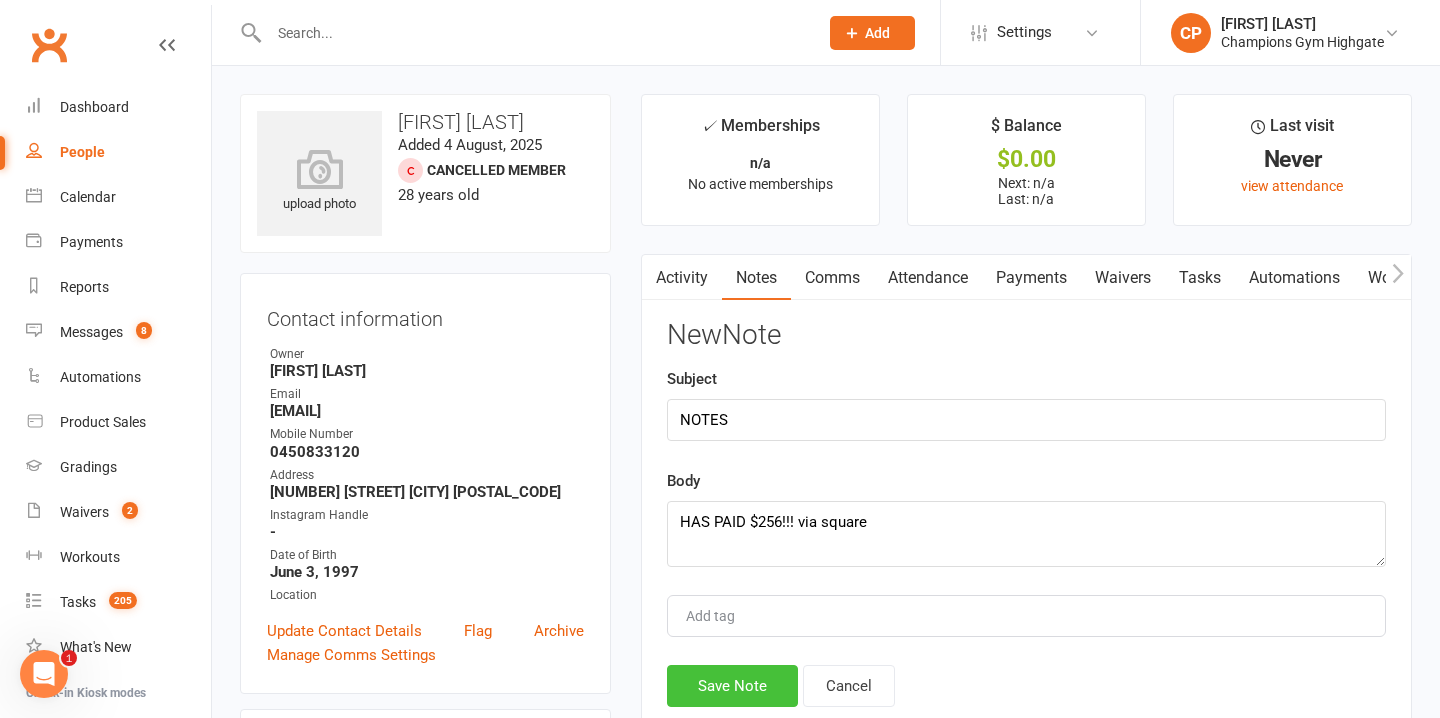 click on "Save Note" 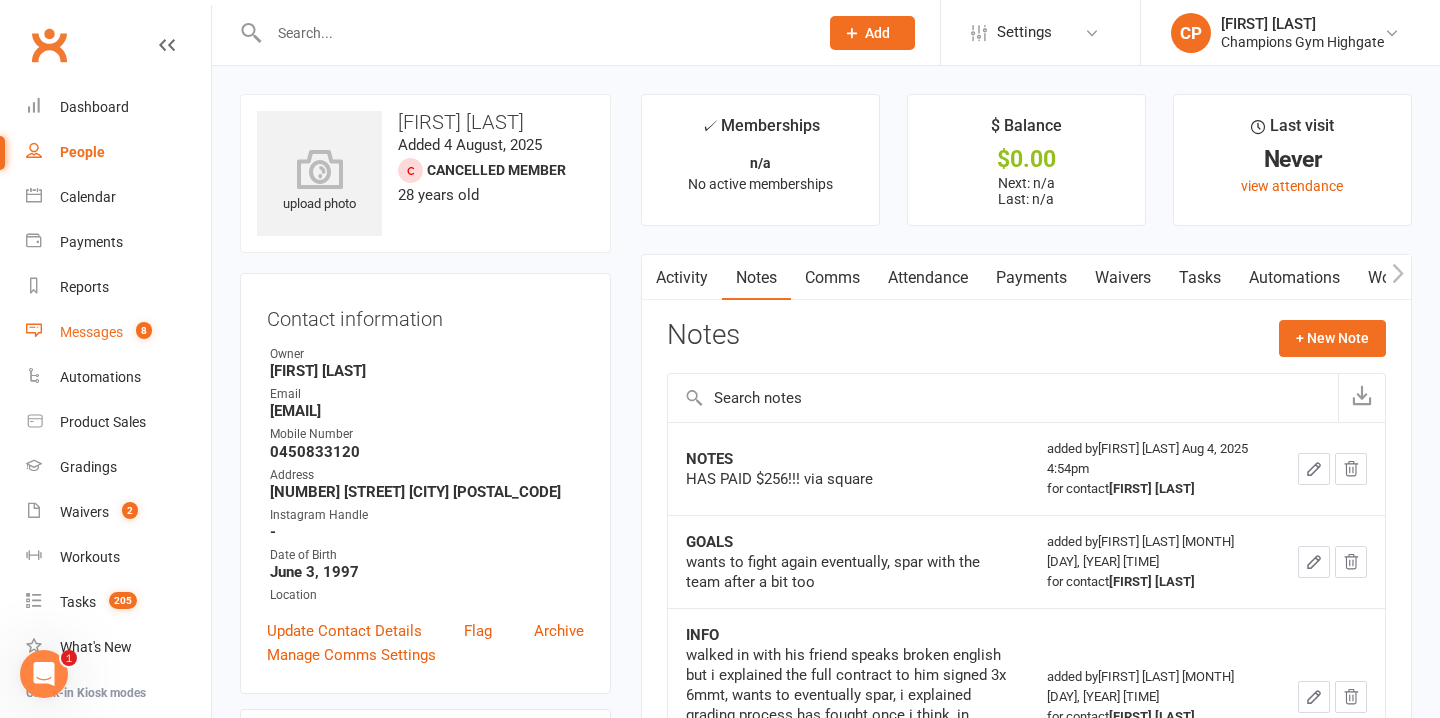 click on "Messages   8" at bounding box center (118, 332) 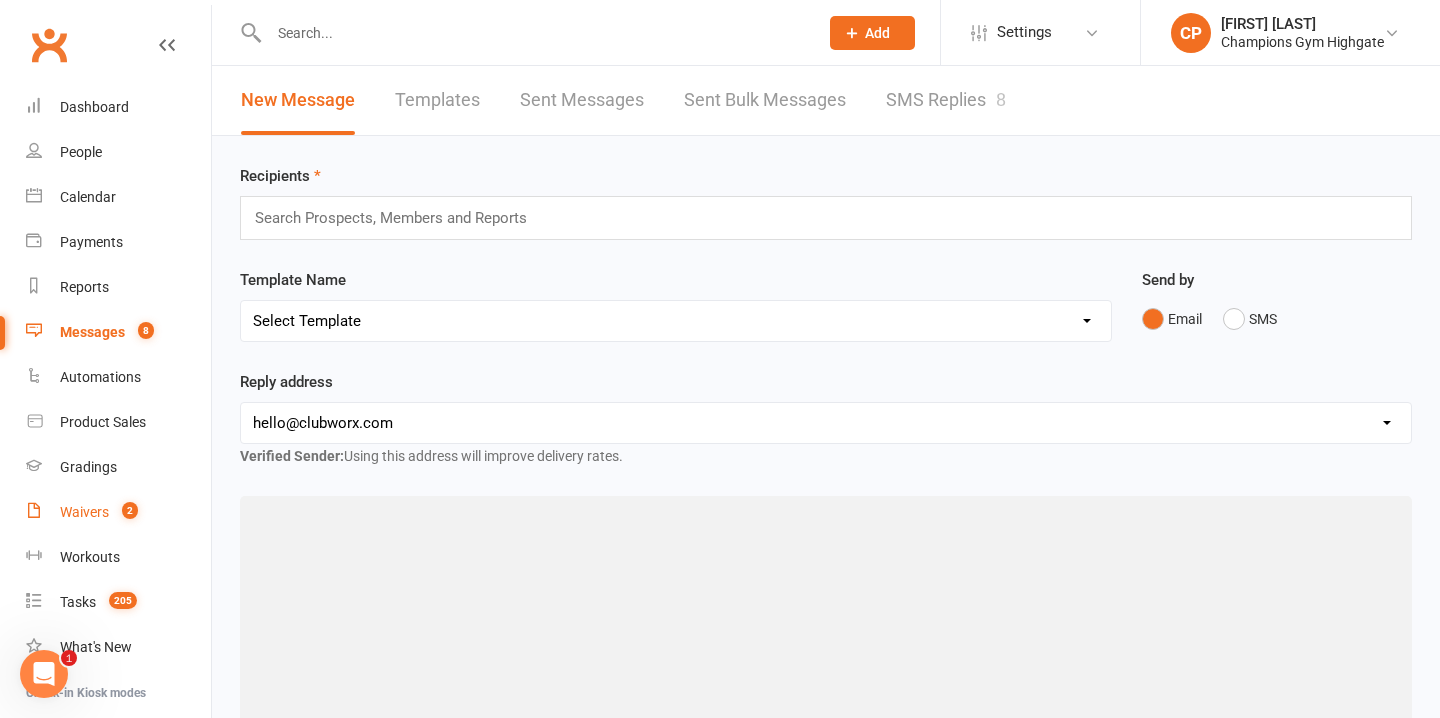 click on "Waivers" at bounding box center [84, 512] 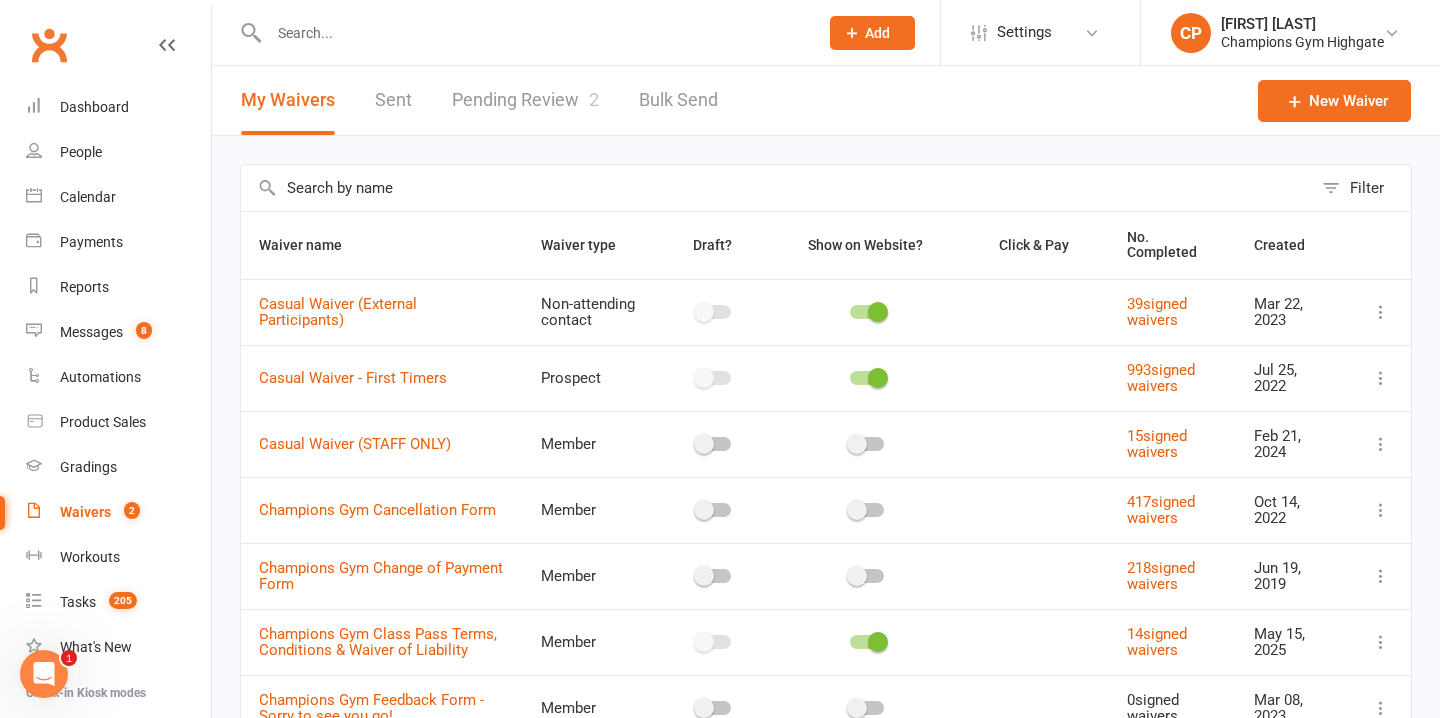 click on "Pending Review 2" at bounding box center (525, 100) 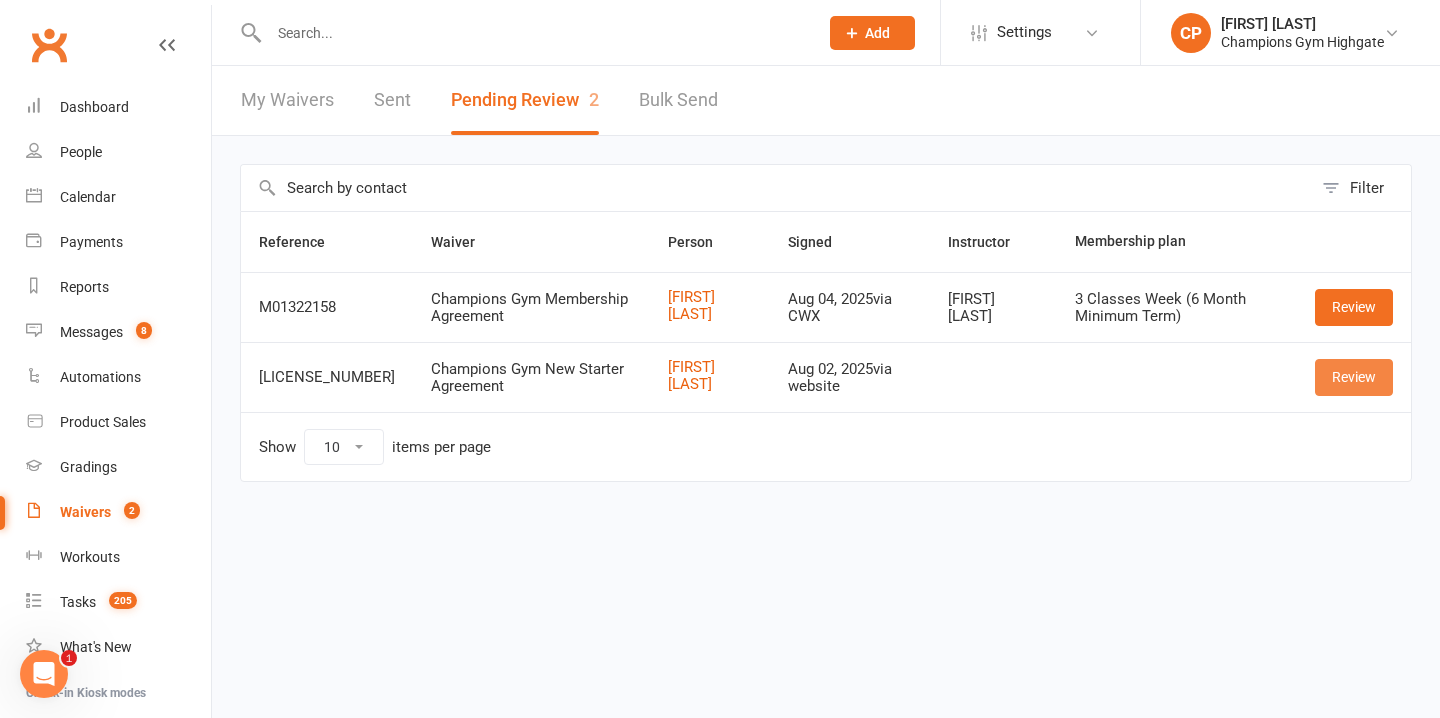 click on "Review" at bounding box center [1354, 377] 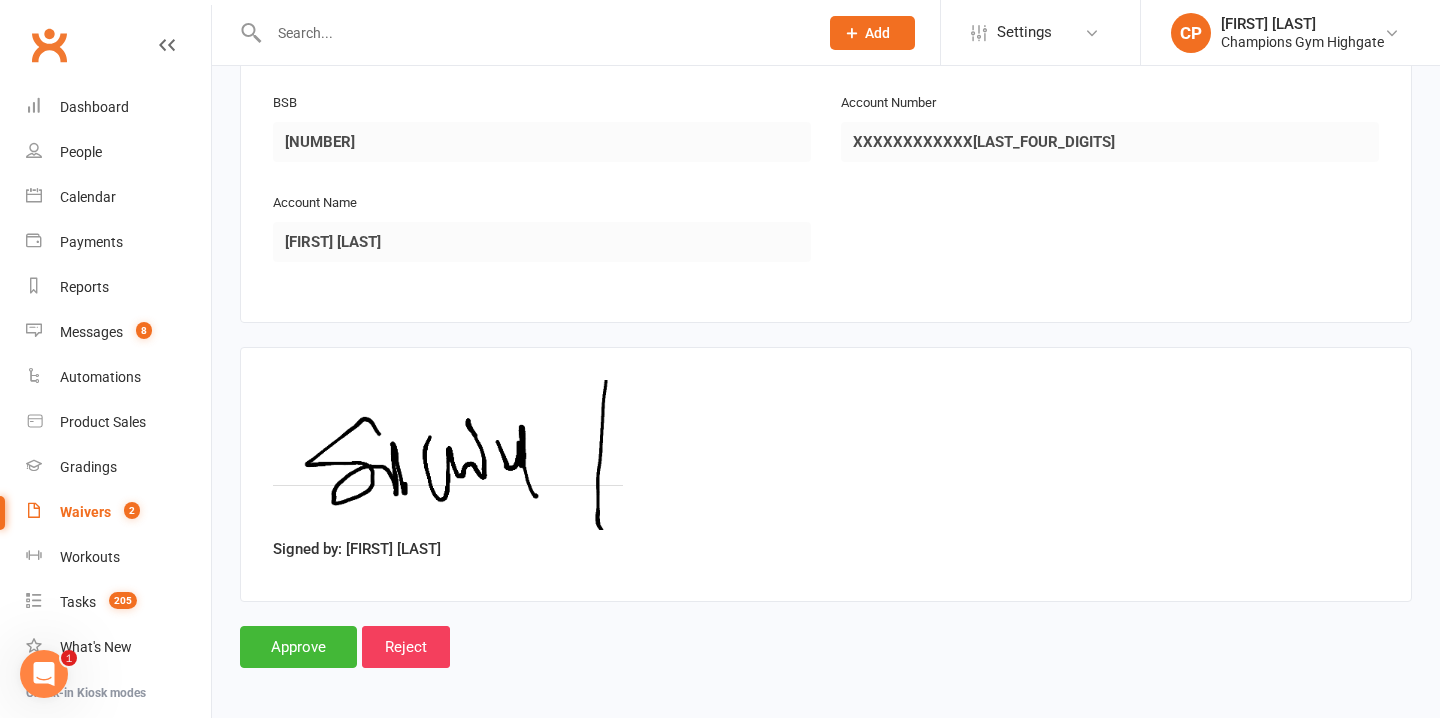 scroll, scrollTop: 1519, scrollLeft: 0, axis: vertical 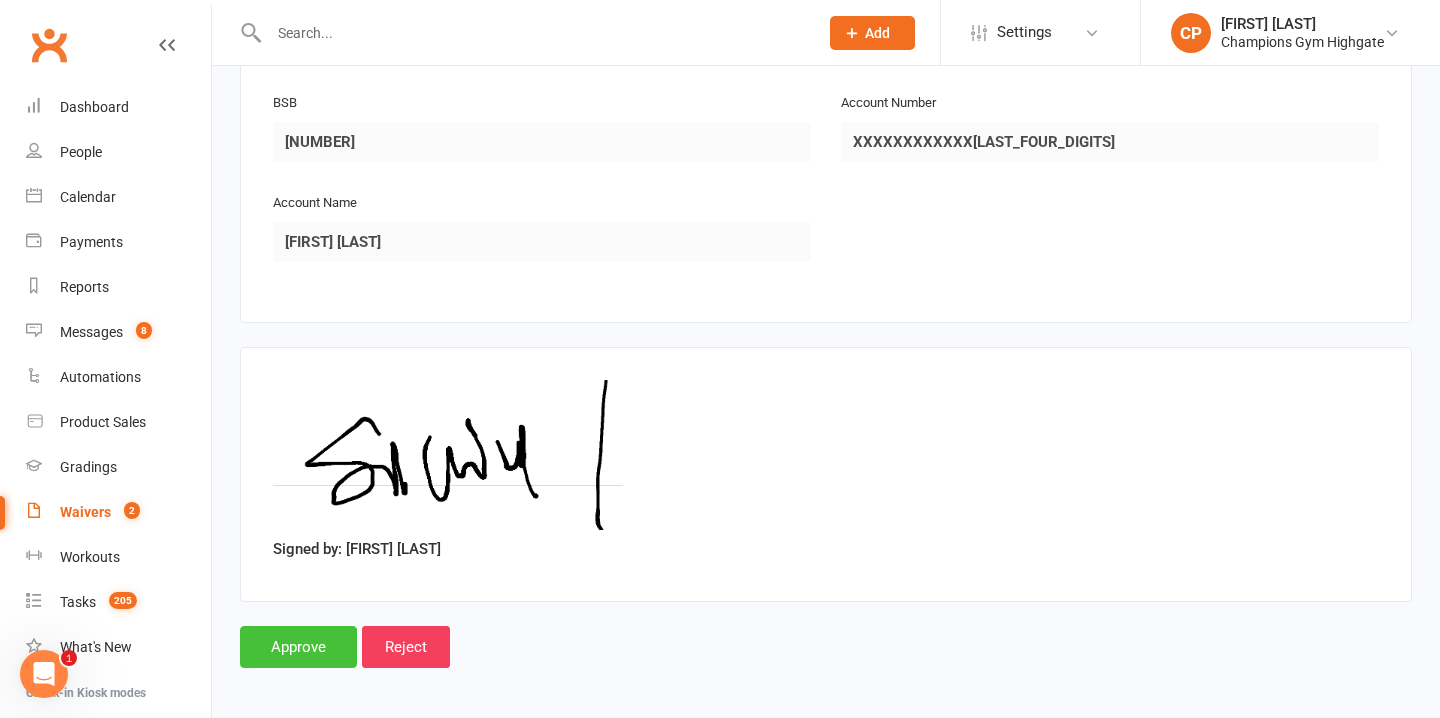 click on "Approve" at bounding box center (298, 647) 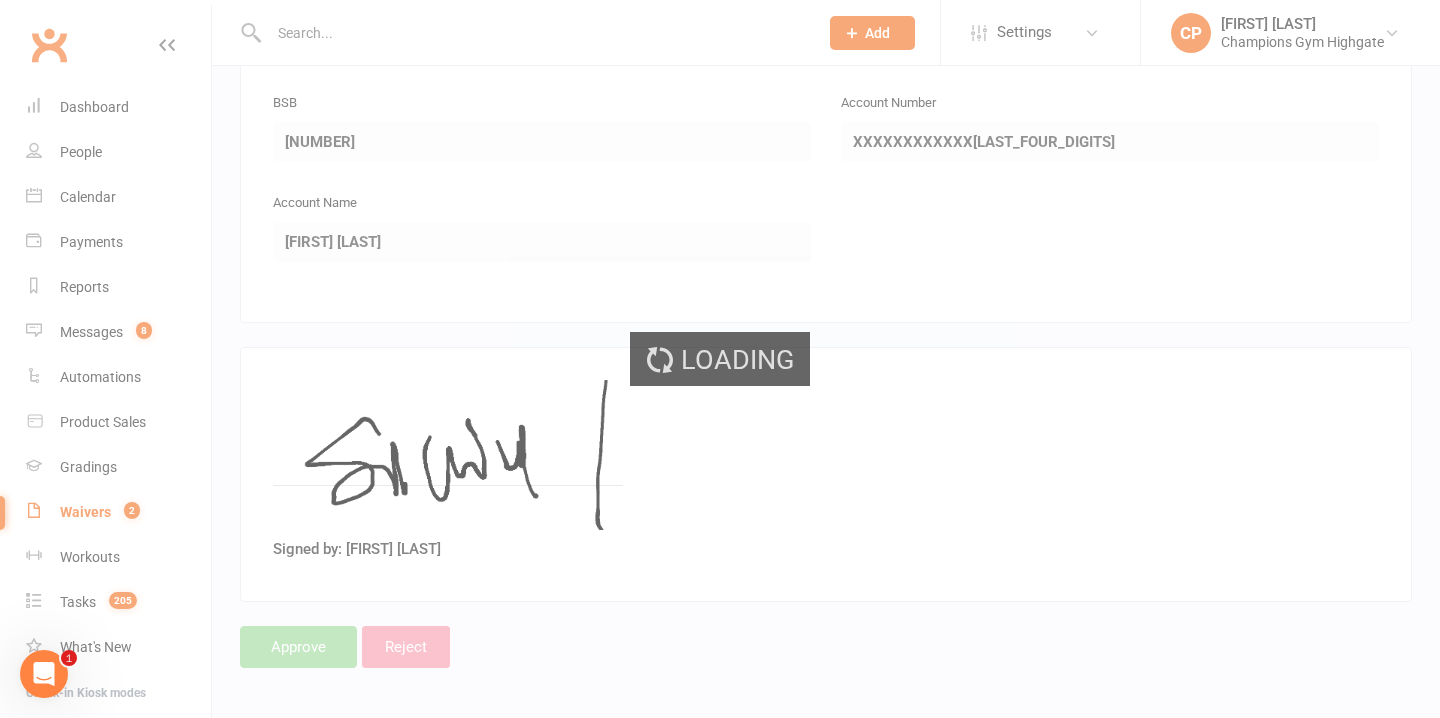 scroll, scrollTop: 0, scrollLeft: 0, axis: both 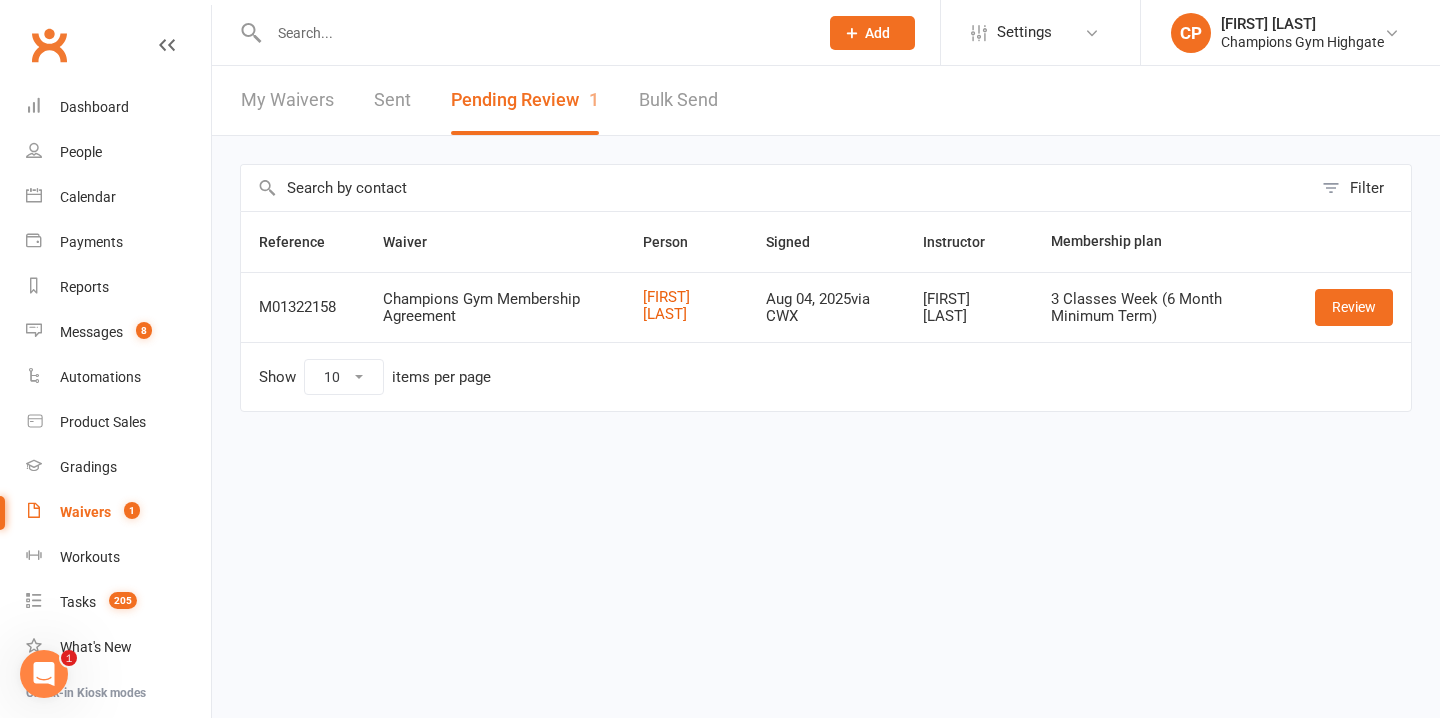 click at bounding box center (533, 33) 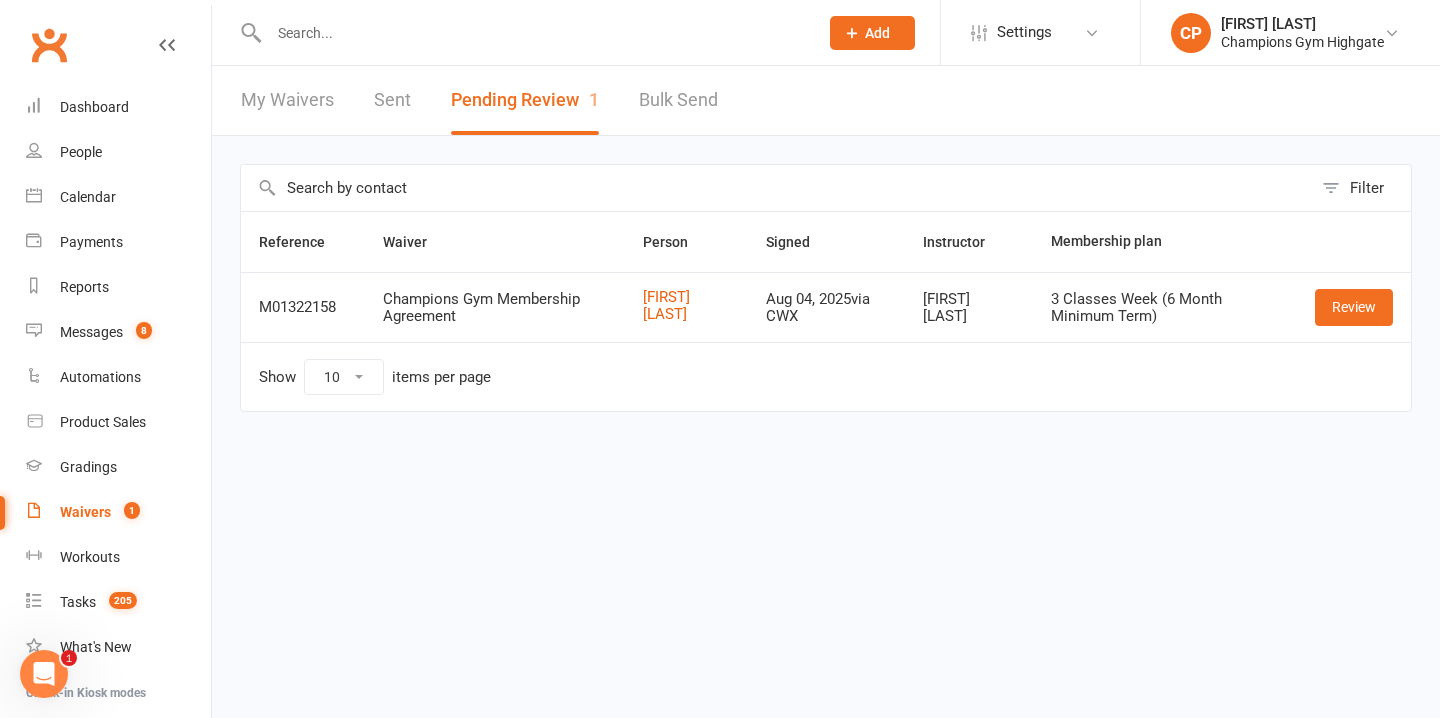 click at bounding box center [533, 33] 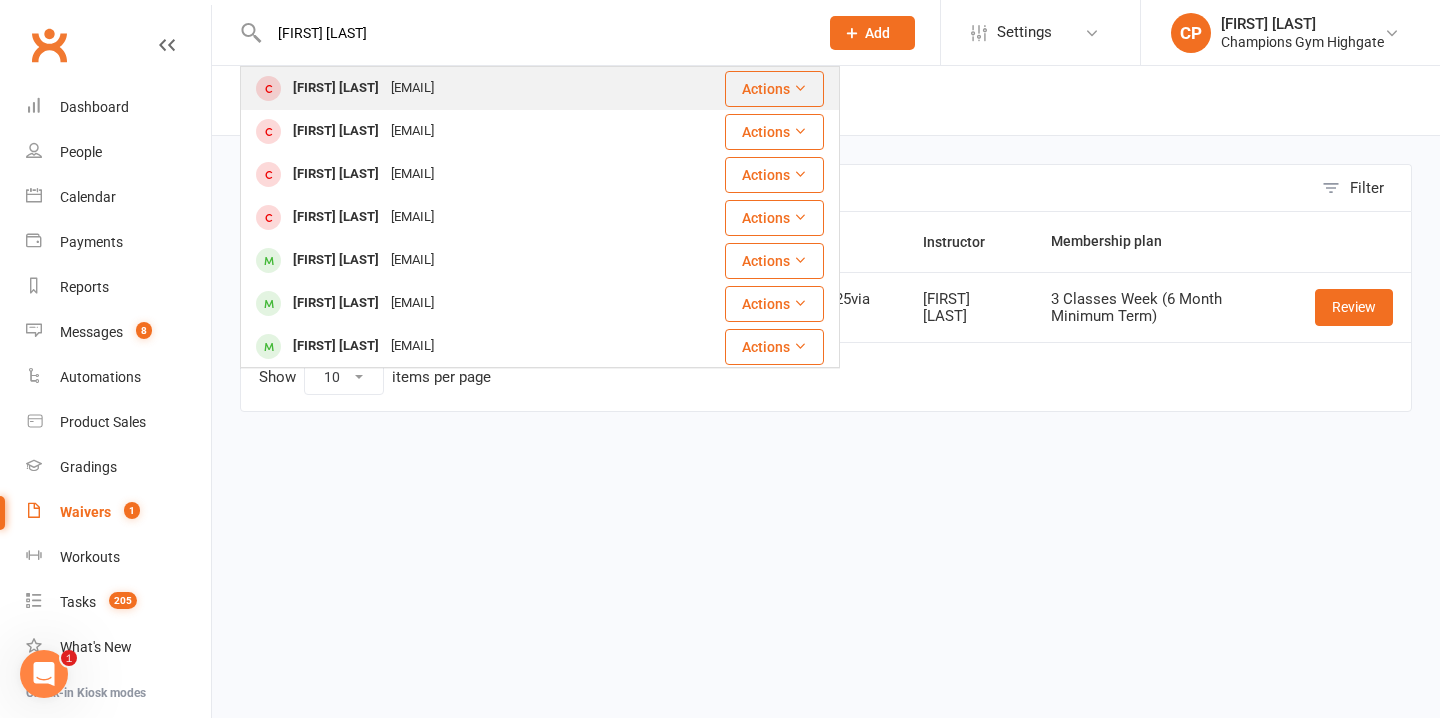 type on "joshua soupa" 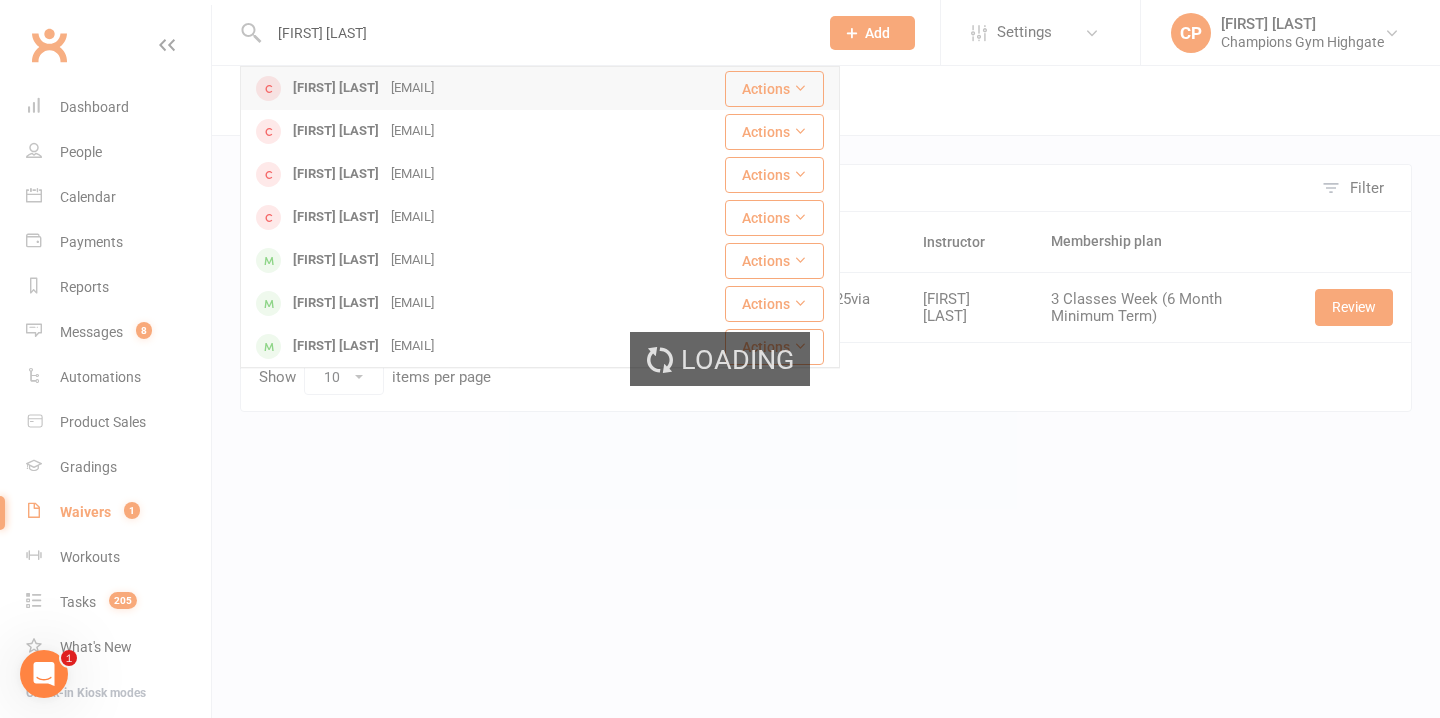type 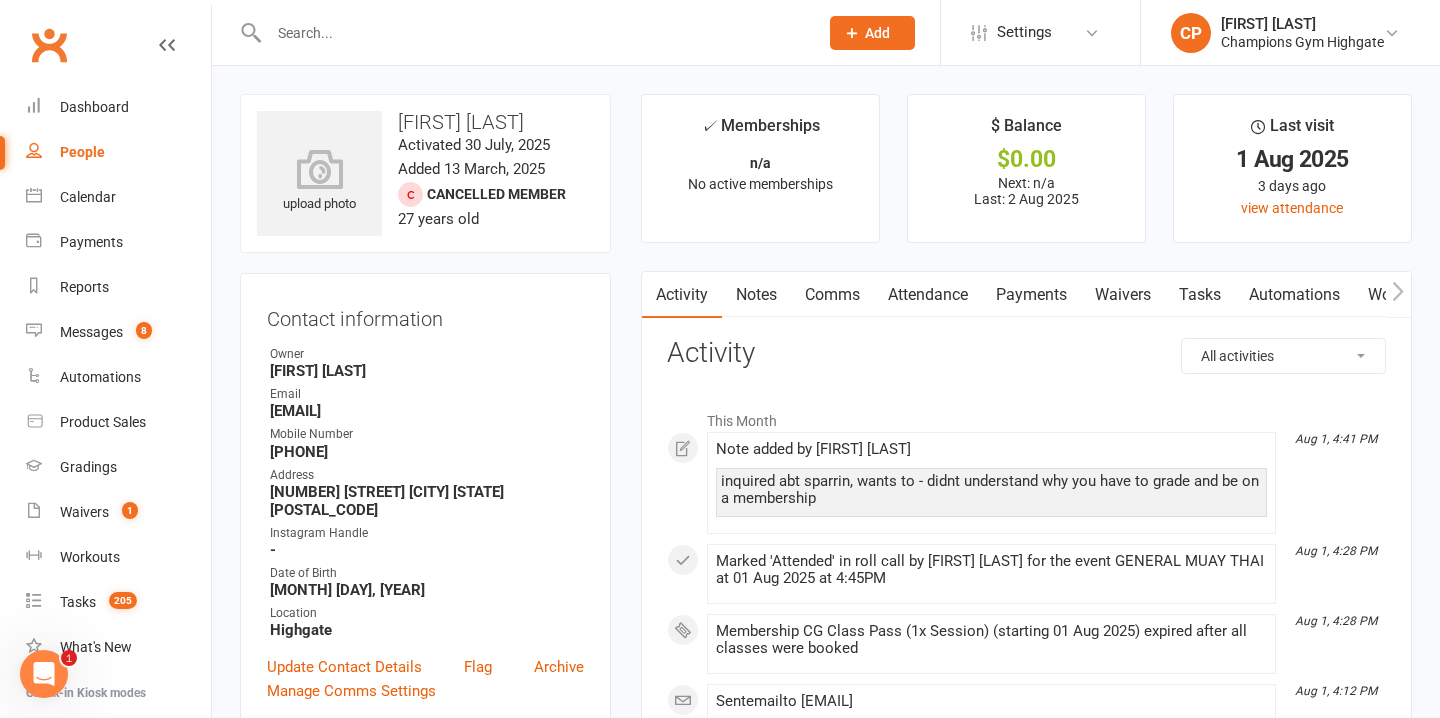 click on "Notes" at bounding box center (756, 295) 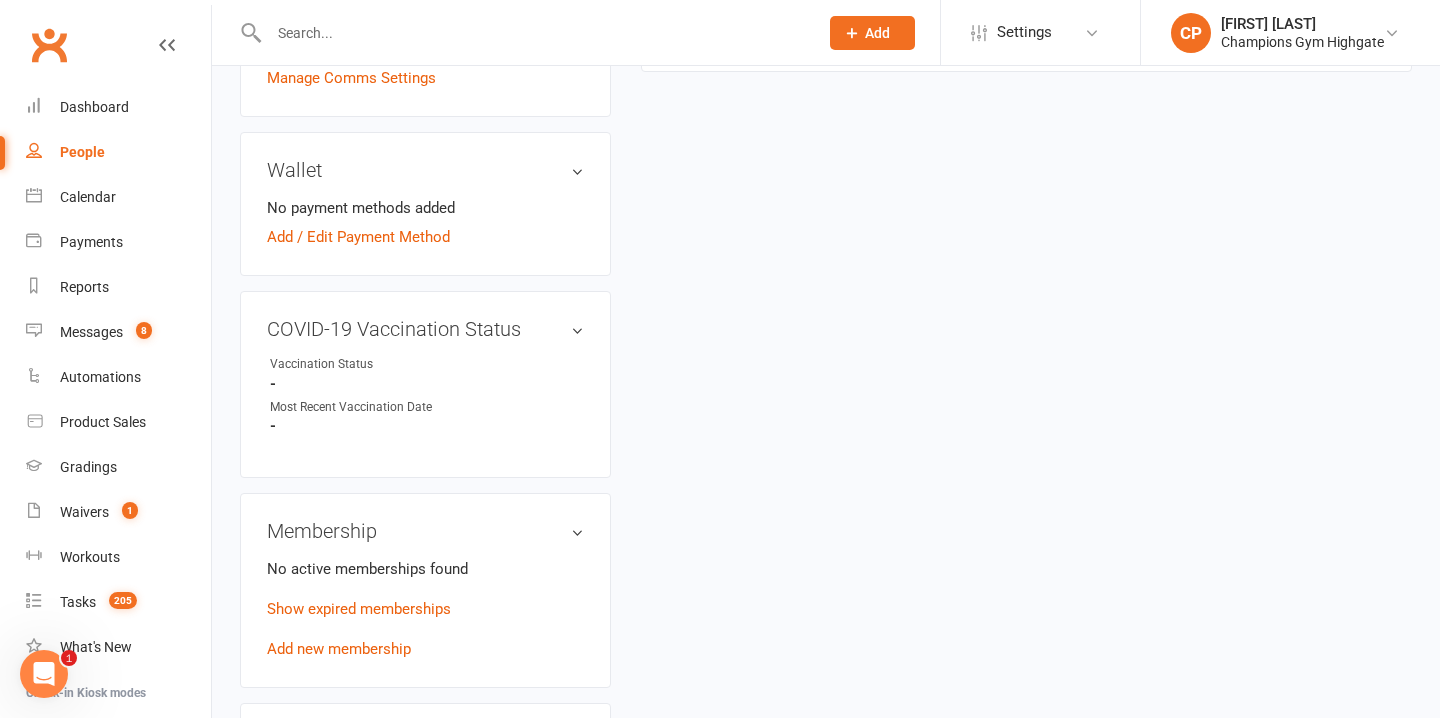 scroll, scrollTop: 634, scrollLeft: 0, axis: vertical 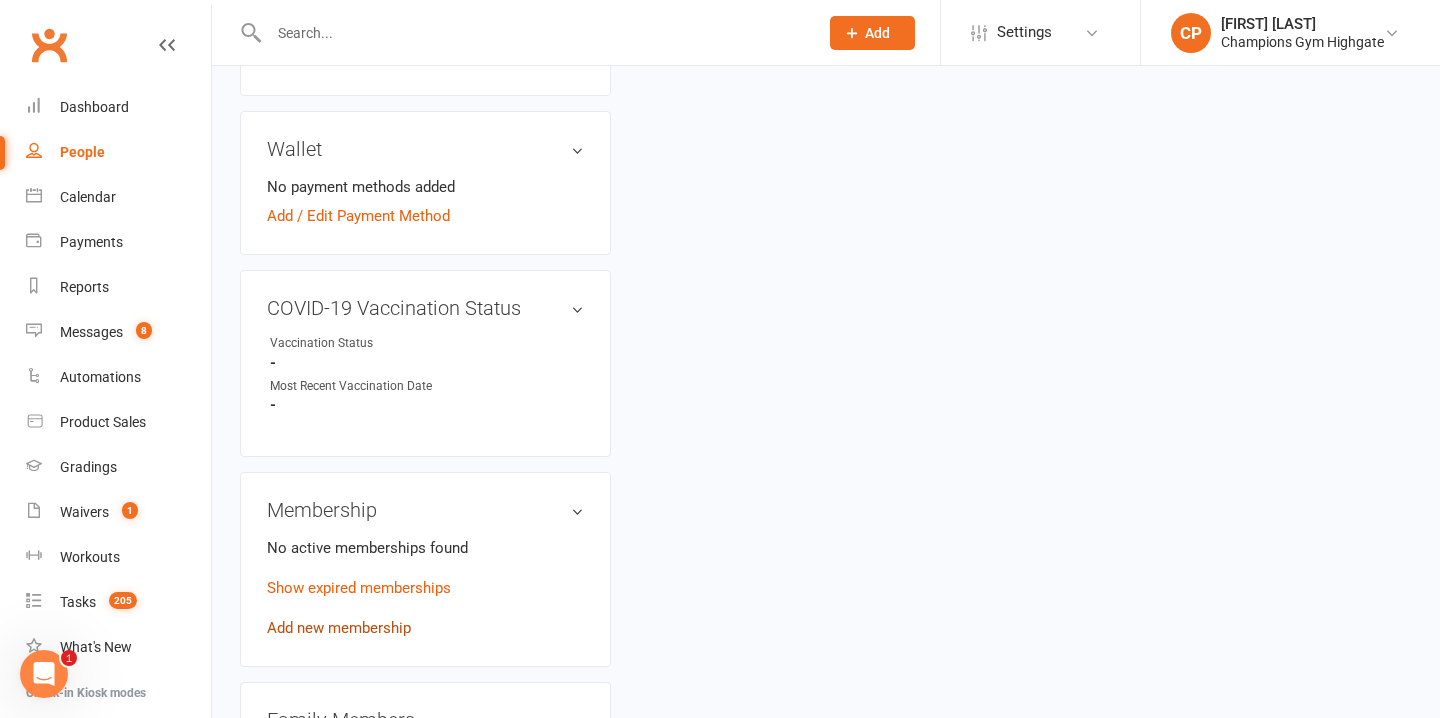 click on "Add new membership" at bounding box center [339, 628] 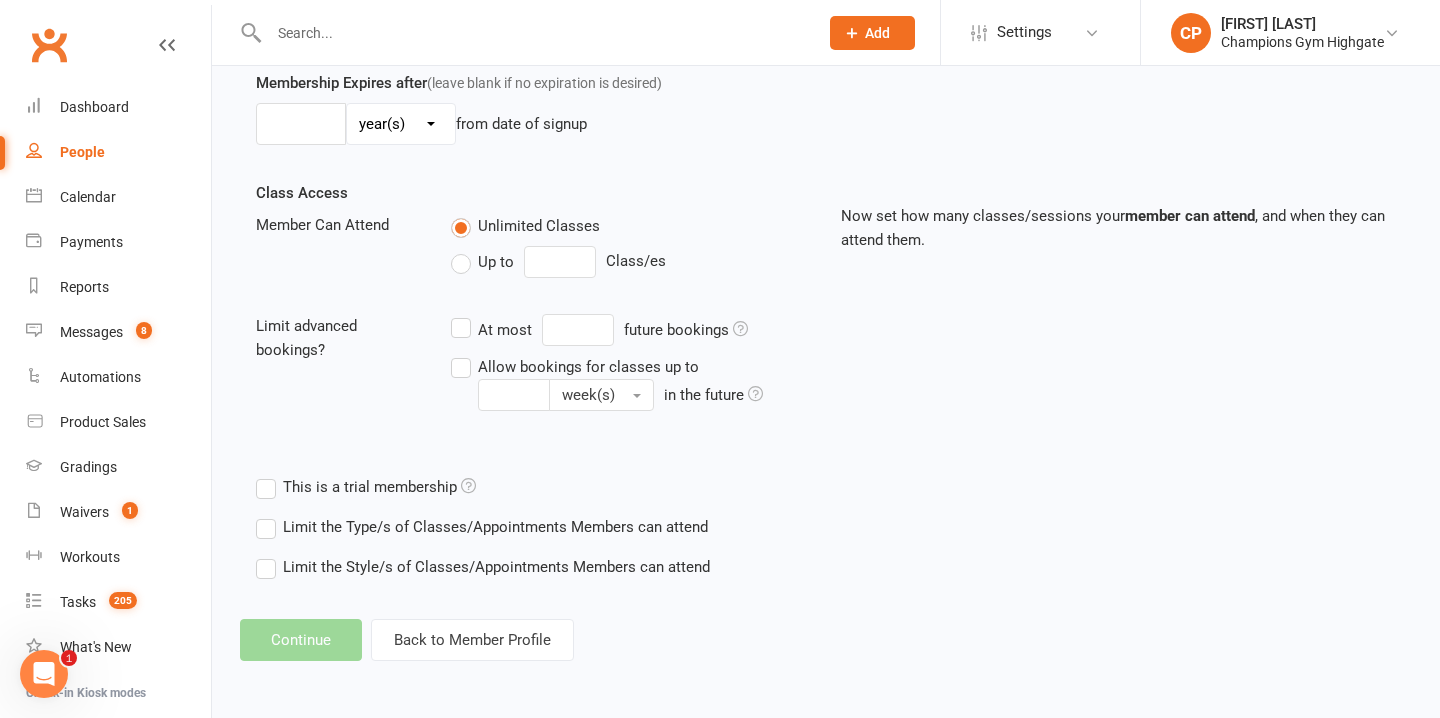 scroll, scrollTop: 0, scrollLeft: 0, axis: both 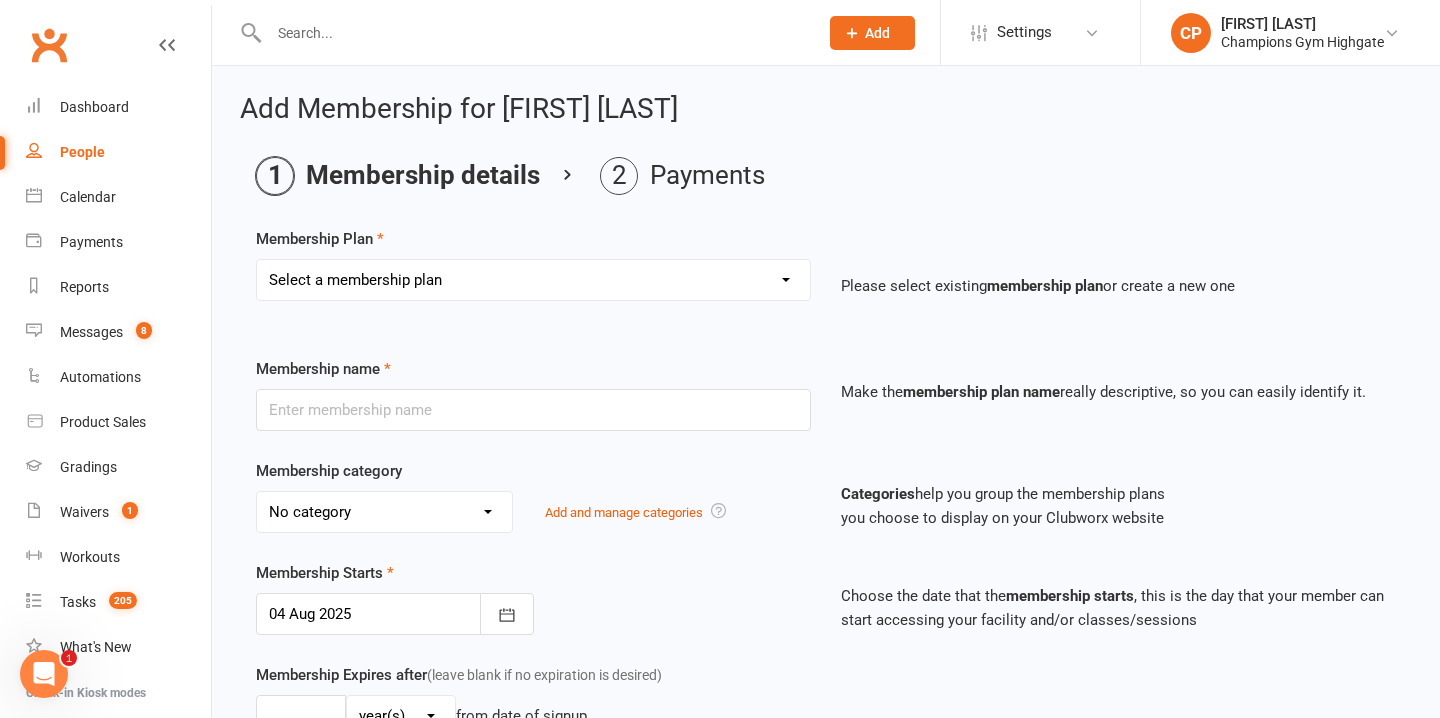click on "Select a membership plan Create new Membership Plan New Starter Program FIFO New Starter Program Unlimited (12 Month Minimum Term) Unlimited (6 Month Minimum Term) 3 Classes Week (12 Month Minimum Term) 3 Classes Week (6 Month Minimum Term) FIFO Unlimited (6 Months Minimum Term) Junior 3x Class Membership (6 Month Minimum Term) Upfront Unlimited (12 Month Term) Staff Membership STUDENT Unlimited (6 Months Minimum Term) PT - Personal Training, Muay Thai (45 Minutes with Coach Loma) PT - Personal Training, Muay Thai (45 Minutes with Coach Loma, 5x Pack) PT - Personal Training, Muay Thai (45 Minutes with Coach Loma, 10x Pack) PT - Personal Training, Muay Thai (30 Minutes with Coach Loma) PT - Personal Training, Muay Thai (30 Minutes with Coach Loma, 10x Pack) PT - Personal Training, Muay Thai (30 Minutes with Coach Loma, 5x Pack) PT - Personal Training, SAC (30 Minutes with Coach Alexandre) PT - Personal Training, SAC (45 Minutes with Coach Alexandre) Mentorship Program Upfront Unlimited (6 Month Term)" at bounding box center (533, 280) 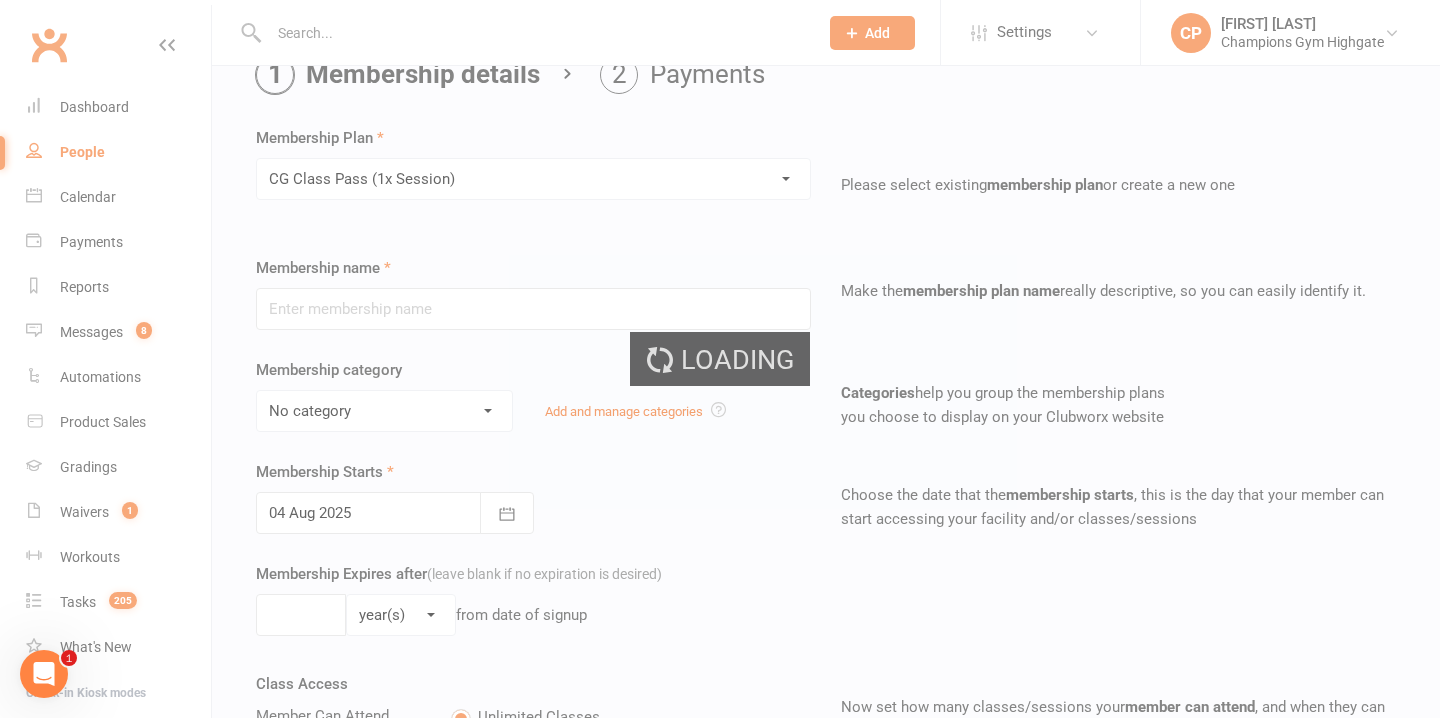 scroll, scrollTop: 103, scrollLeft: 0, axis: vertical 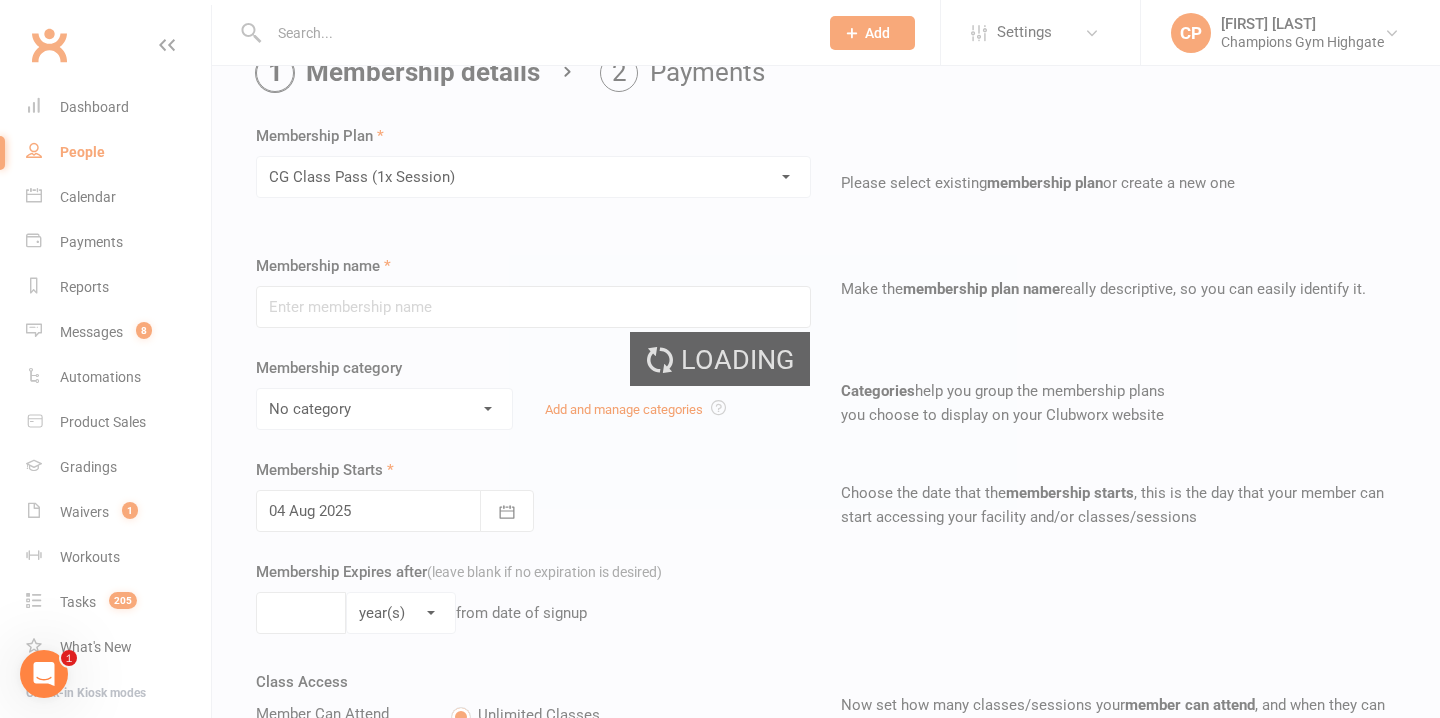 type on "CG Class Pass (1x Session)" 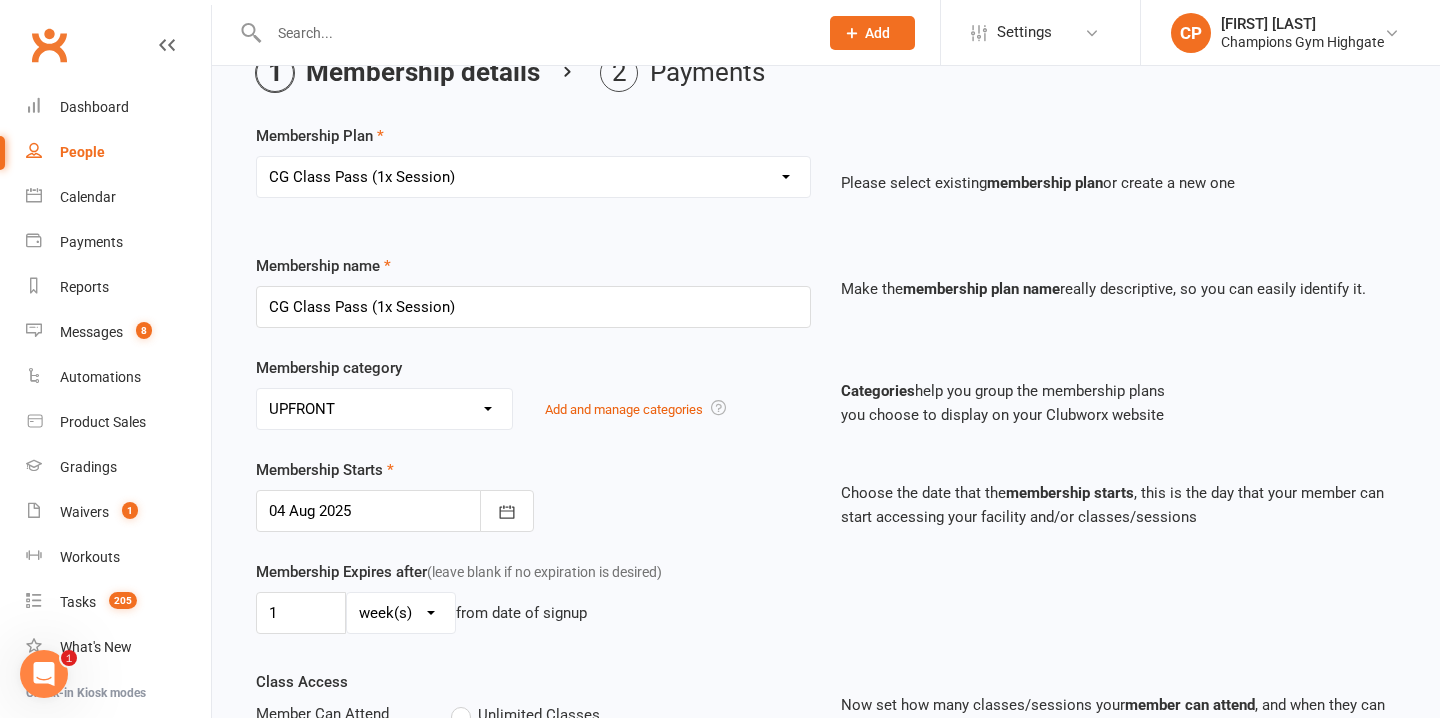 click at bounding box center (395, 511) 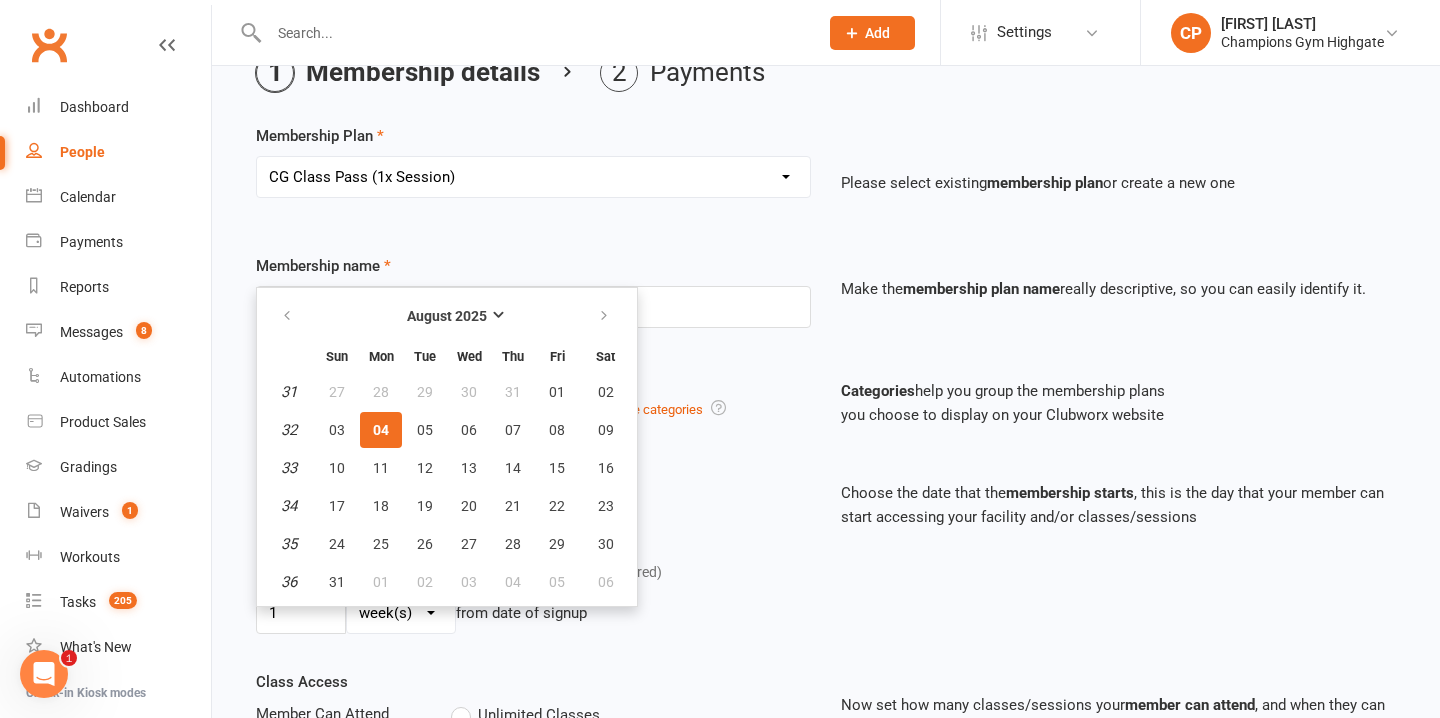 click on "04" at bounding box center [381, 430] 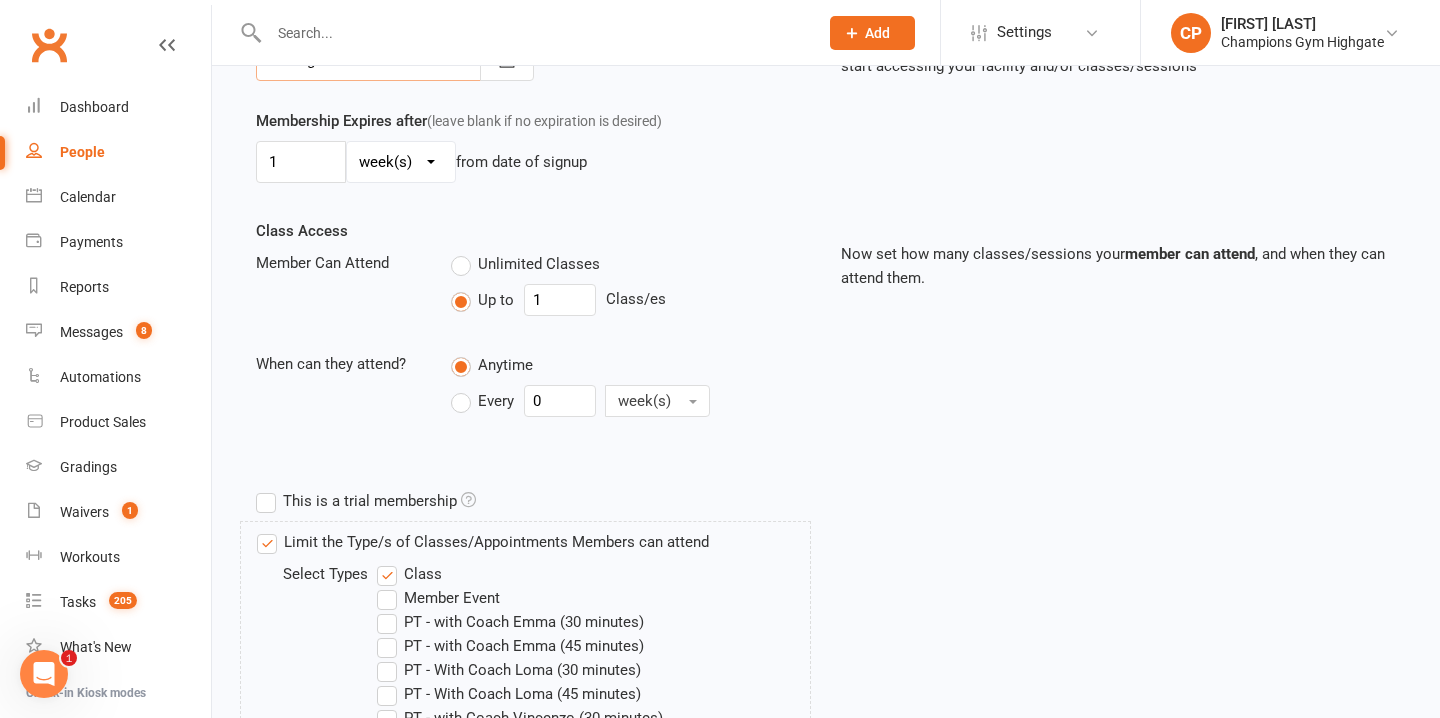 scroll, scrollTop: 882, scrollLeft: 0, axis: vertical 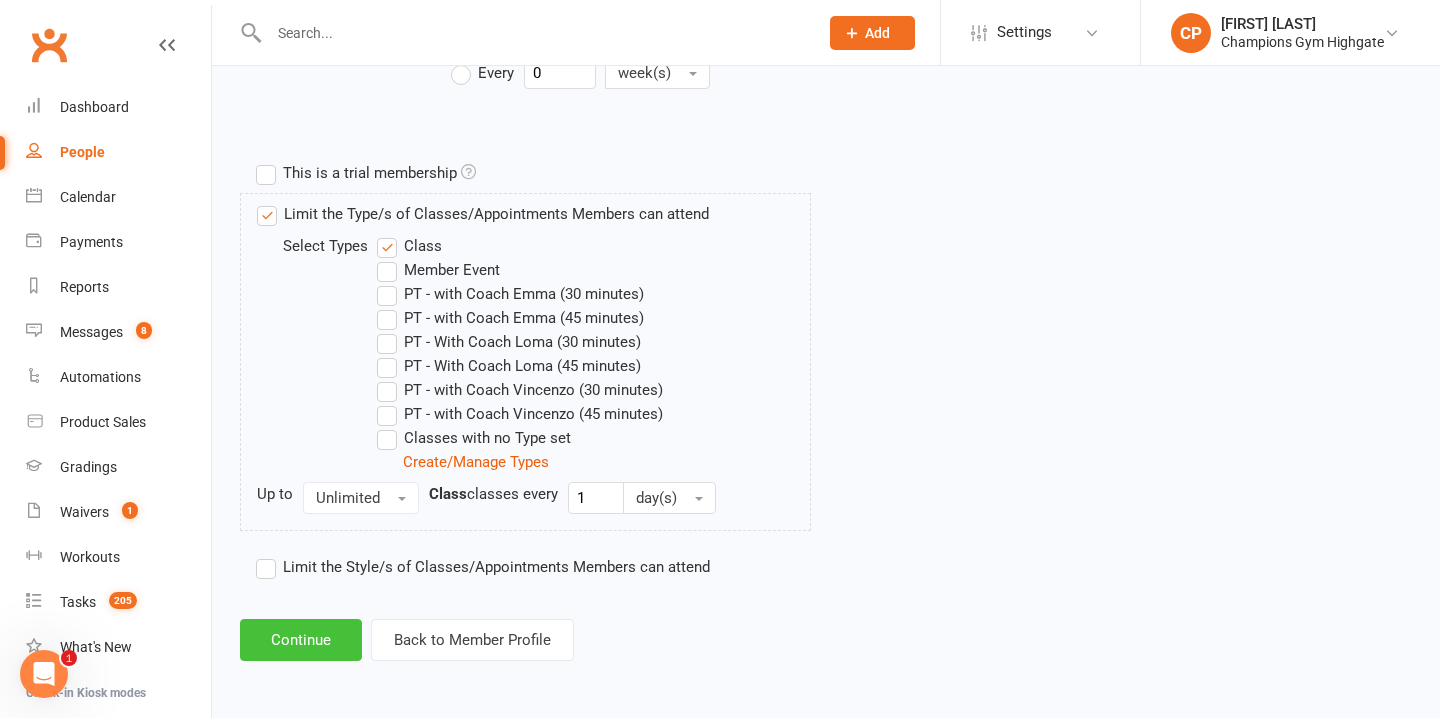 click on "Continue" at bounding box center [301, 640] 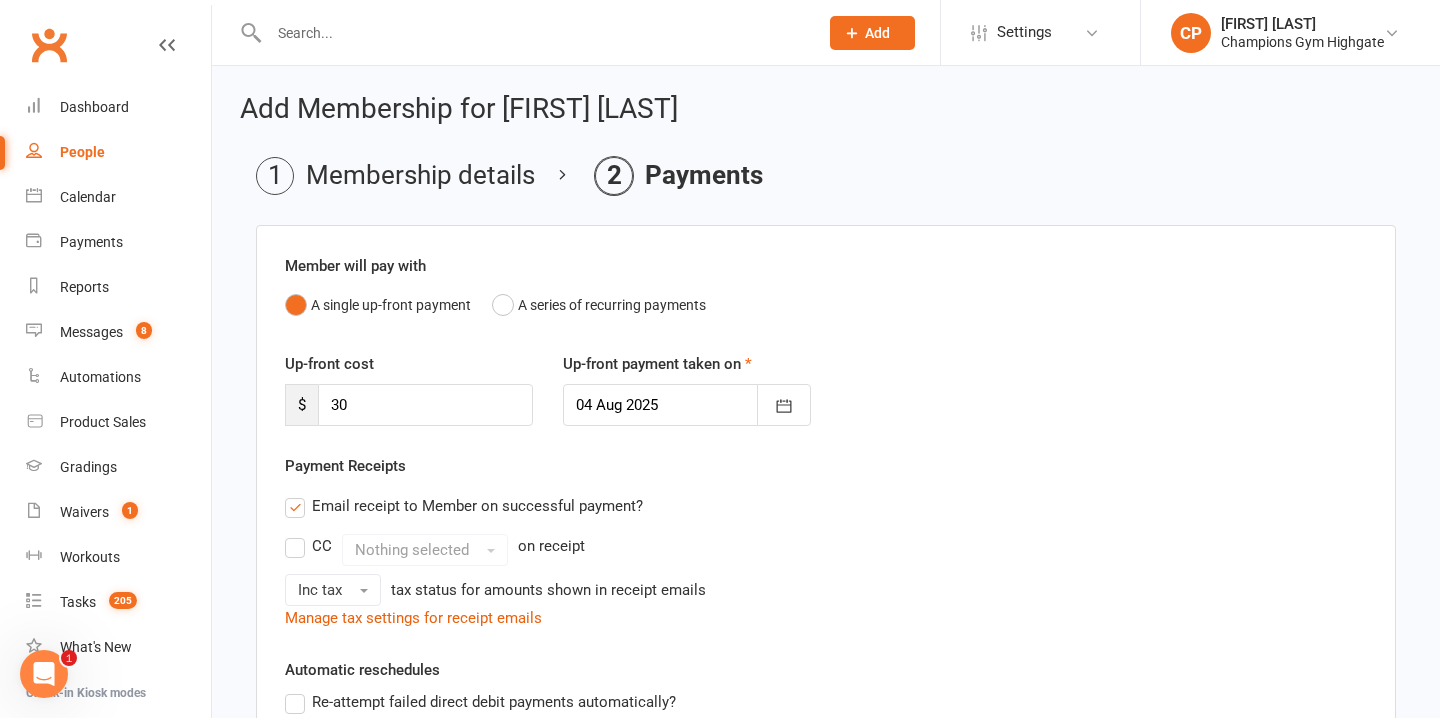 scroll, scrollTop: 451, scrollLeft: 0, axis: vertical 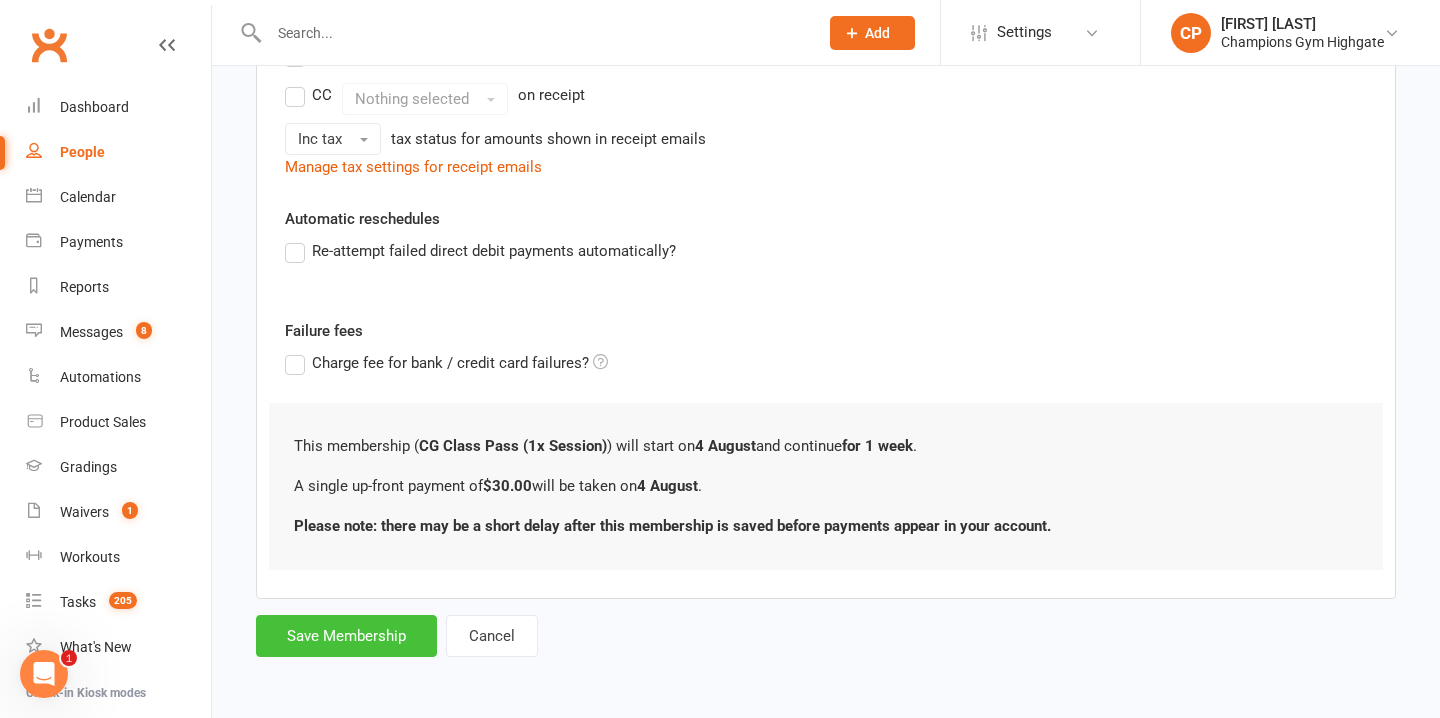 click on "Save Membership" at bounding box center (346, 636) 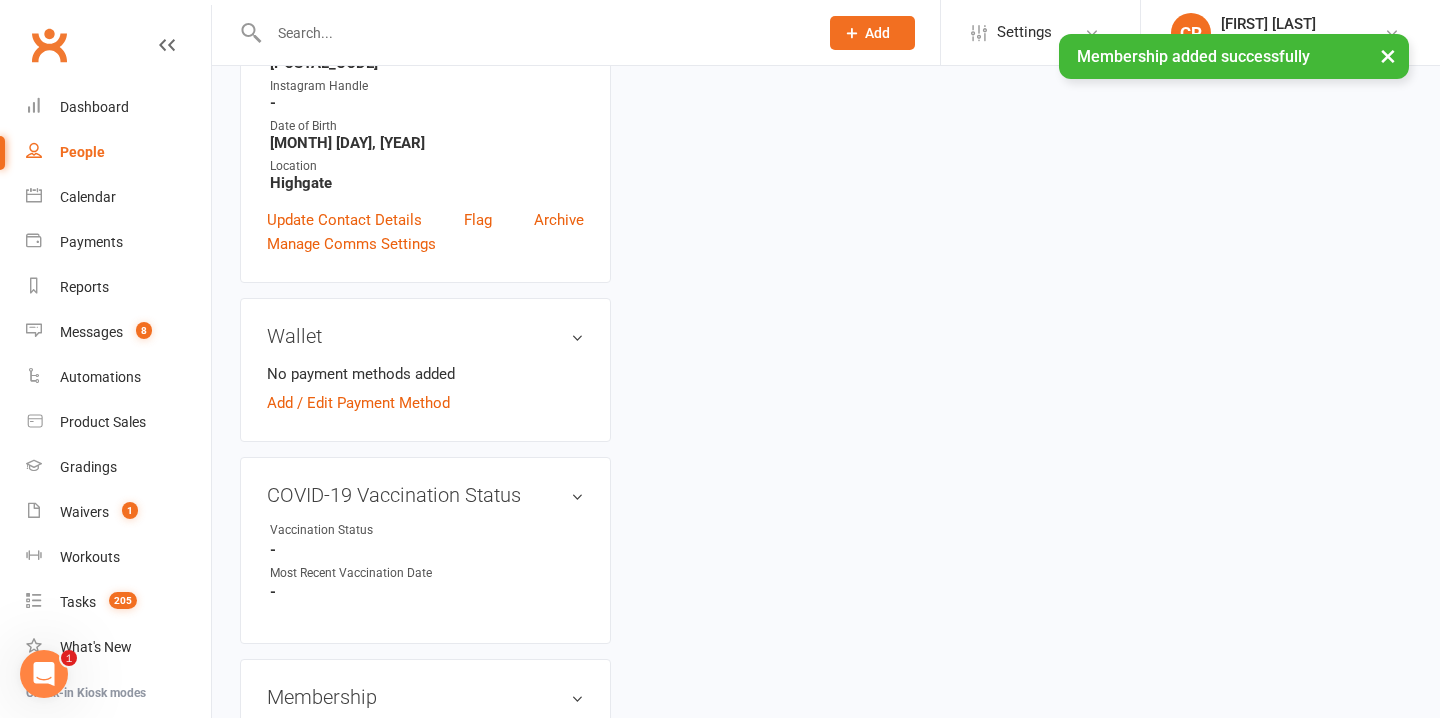 scroll, scrollTop: 0, scrollLeft: 0, axis: both 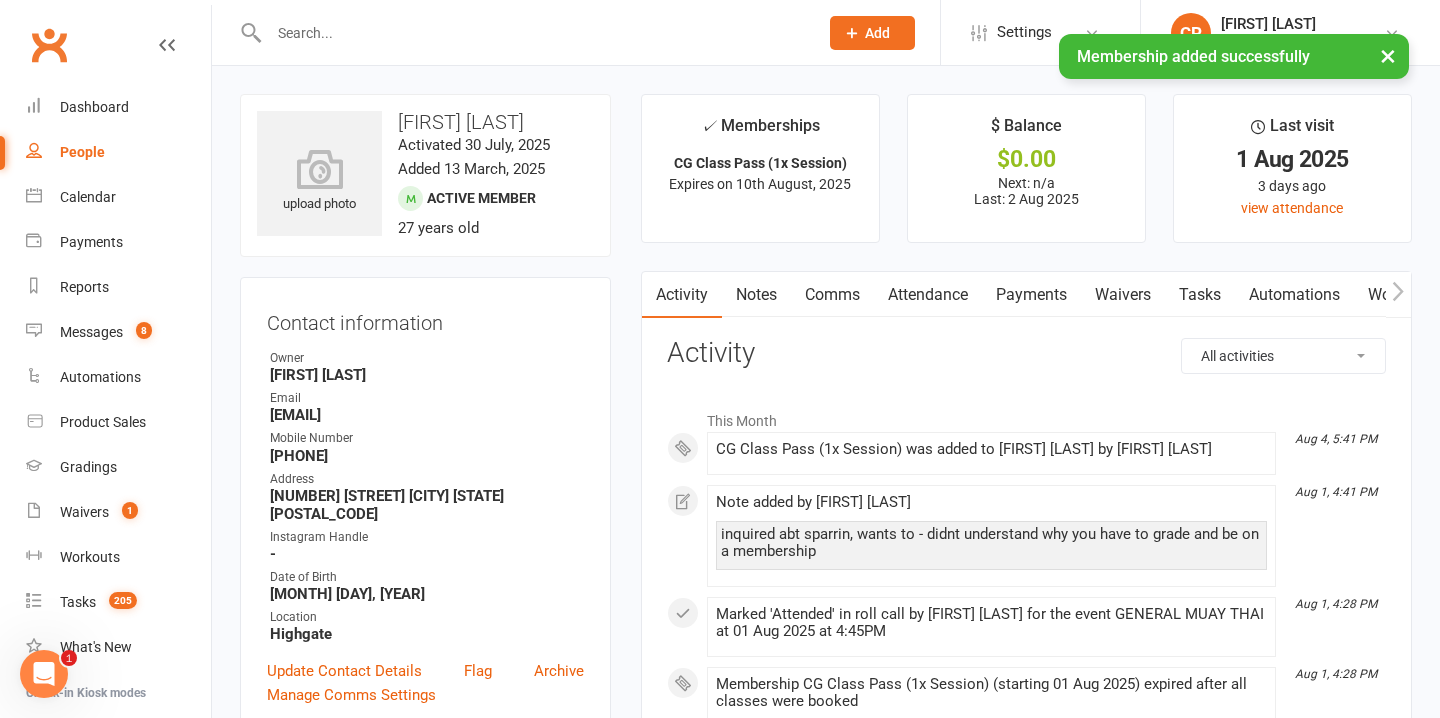 click on "Attendance" at bounding box center (928, 295) 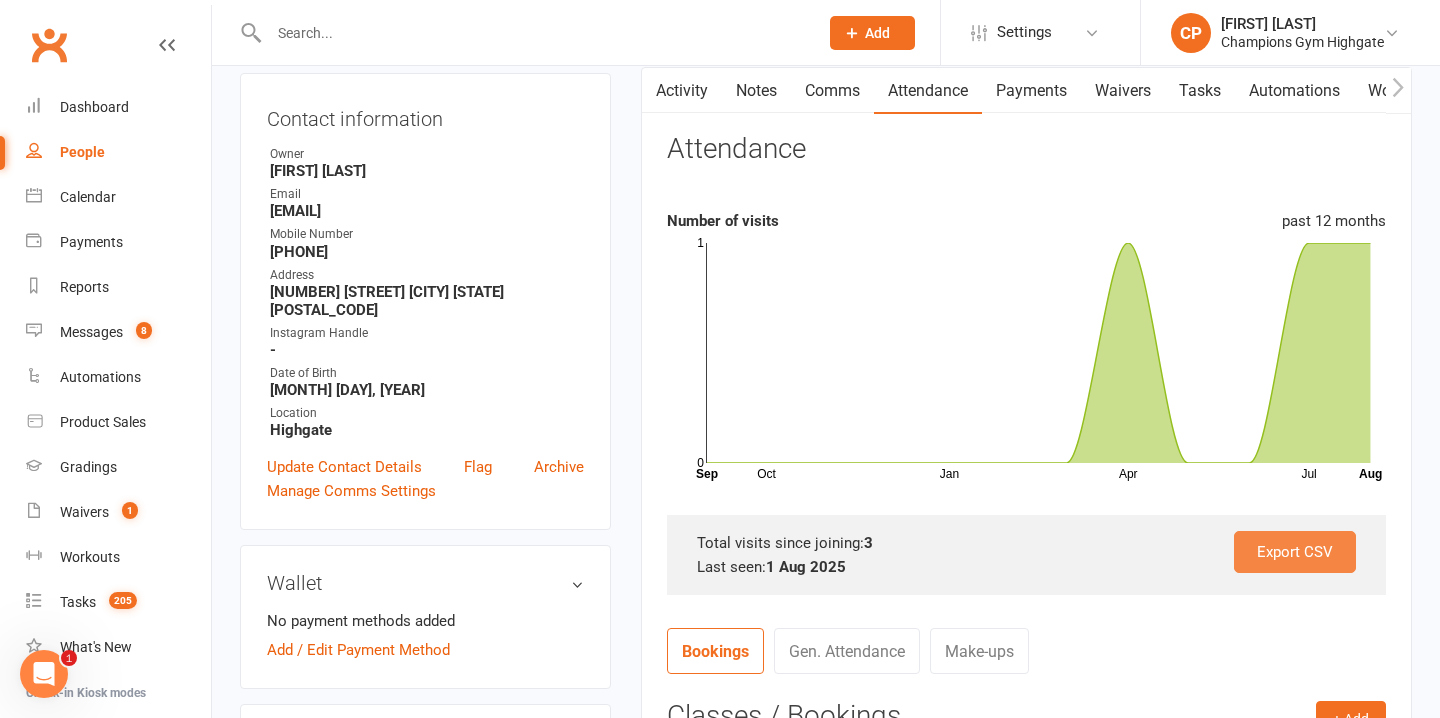 scroll, scrollTop: 214, scrollLeft: 0, axis: vertical 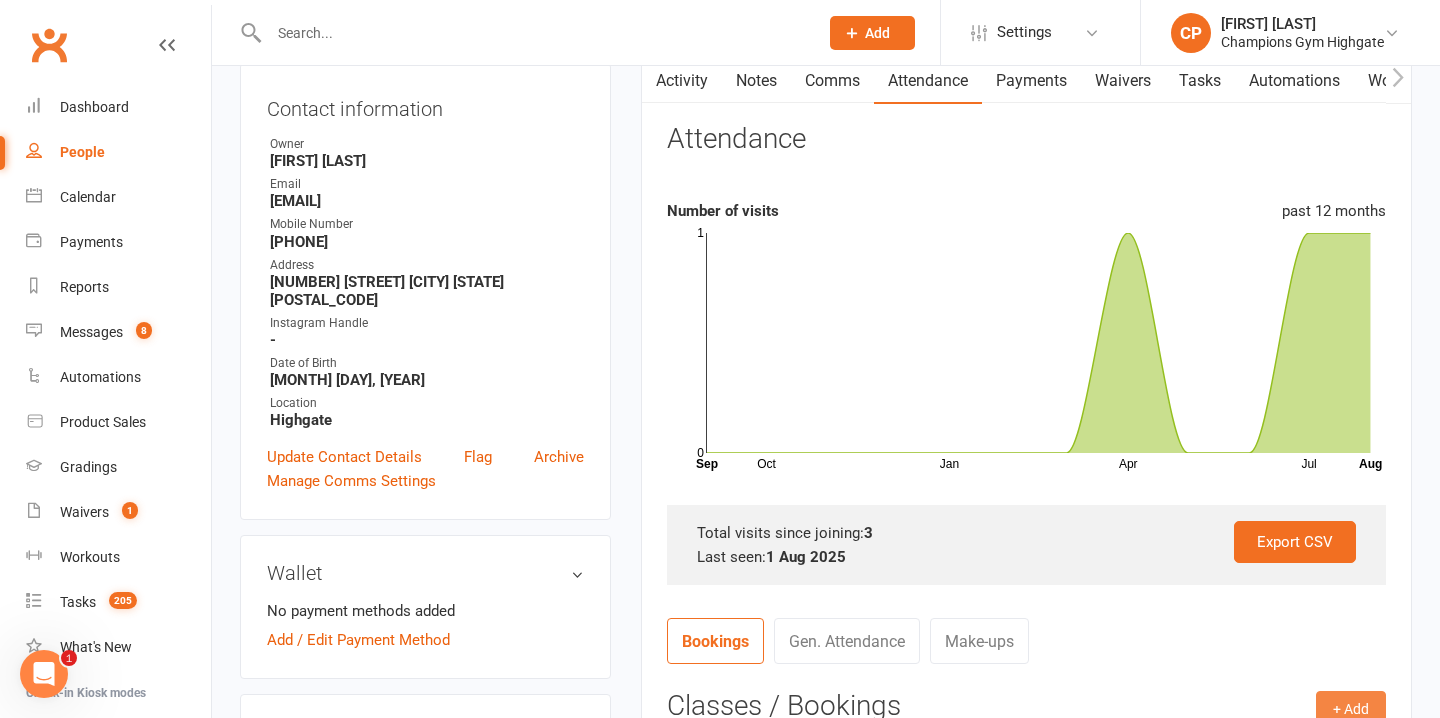 click on "+ Add" at bounding box center [1351, 709] 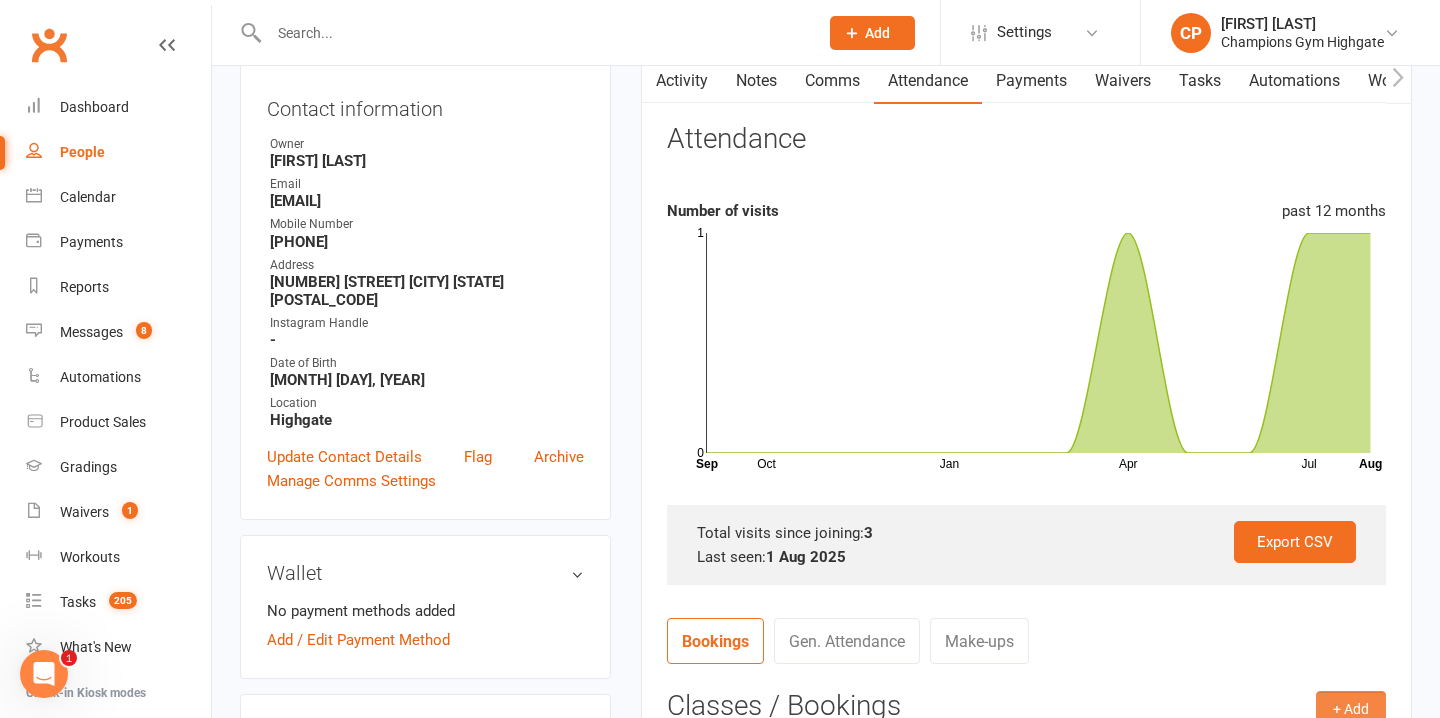 click on "+ Add" at bounding box center [1351, 709] 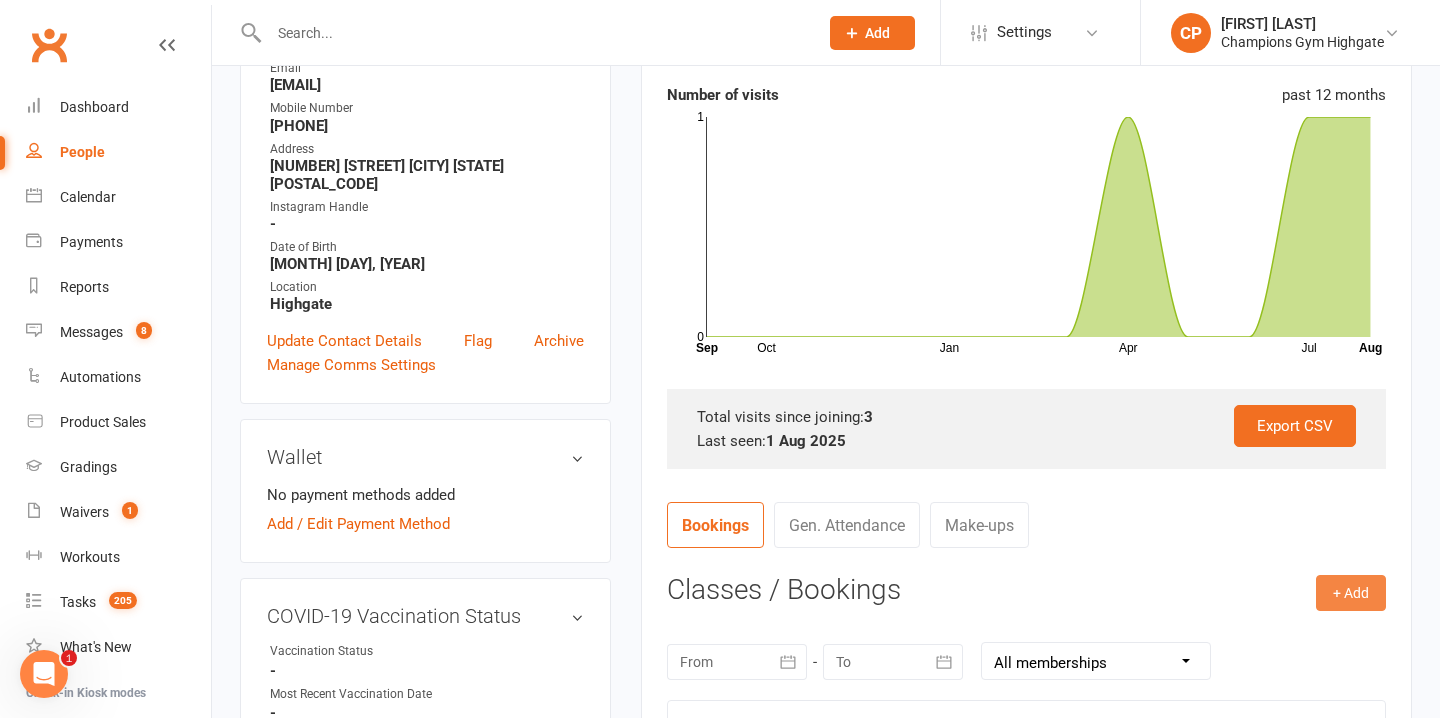 scroll, scrollTop: 331, scrollLeft: 0, axis: vertical 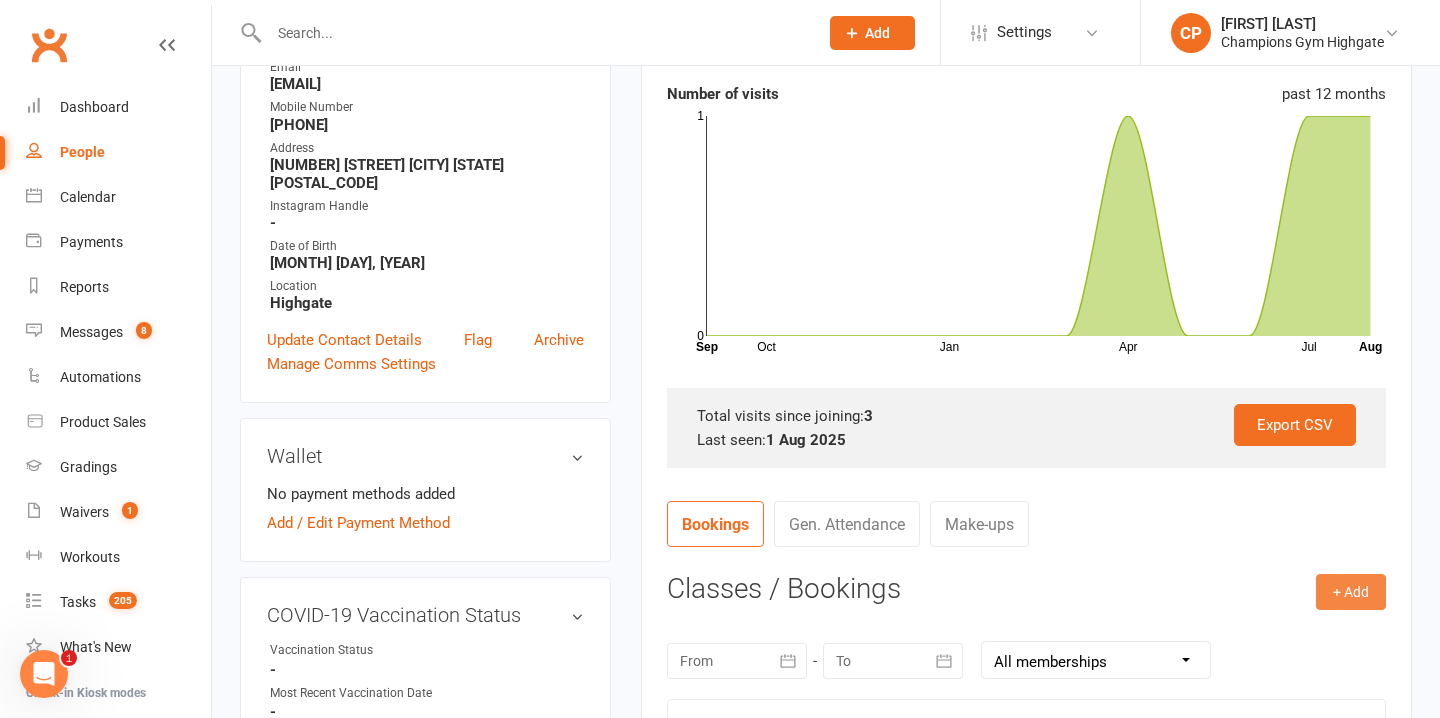 click on "+ Add" at bounding box center (1351, 592) 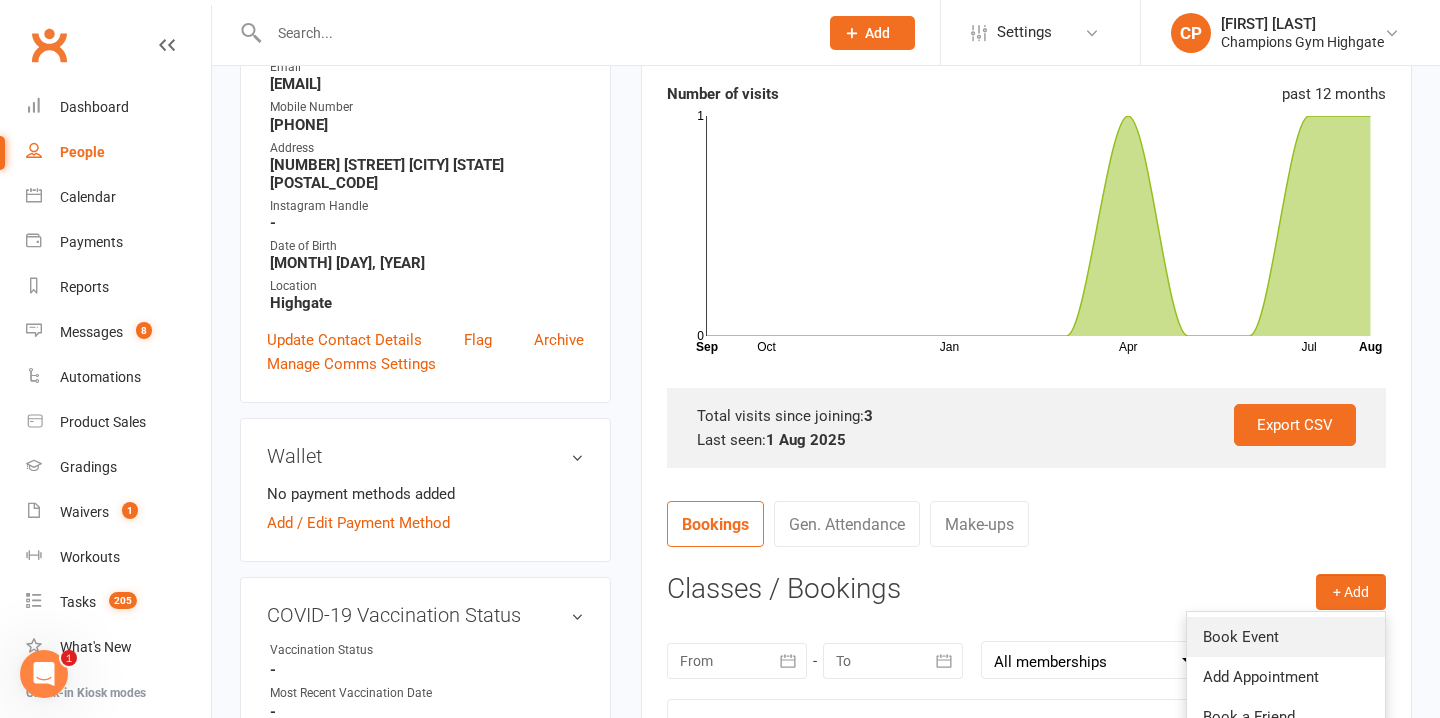 click on "Book Event" at bounding box center [1286, 637] 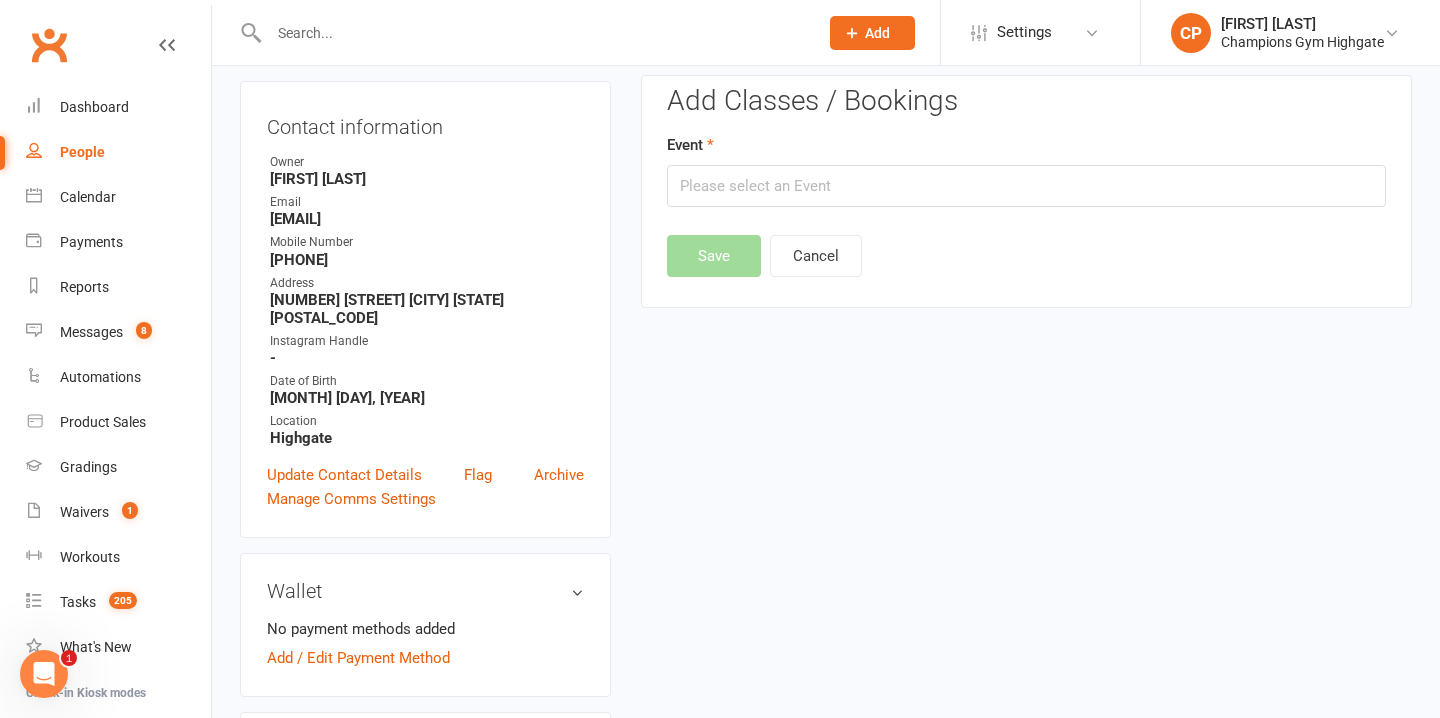 scroll, scrollTop: 171, scrollLeft: 0, axis: vertical 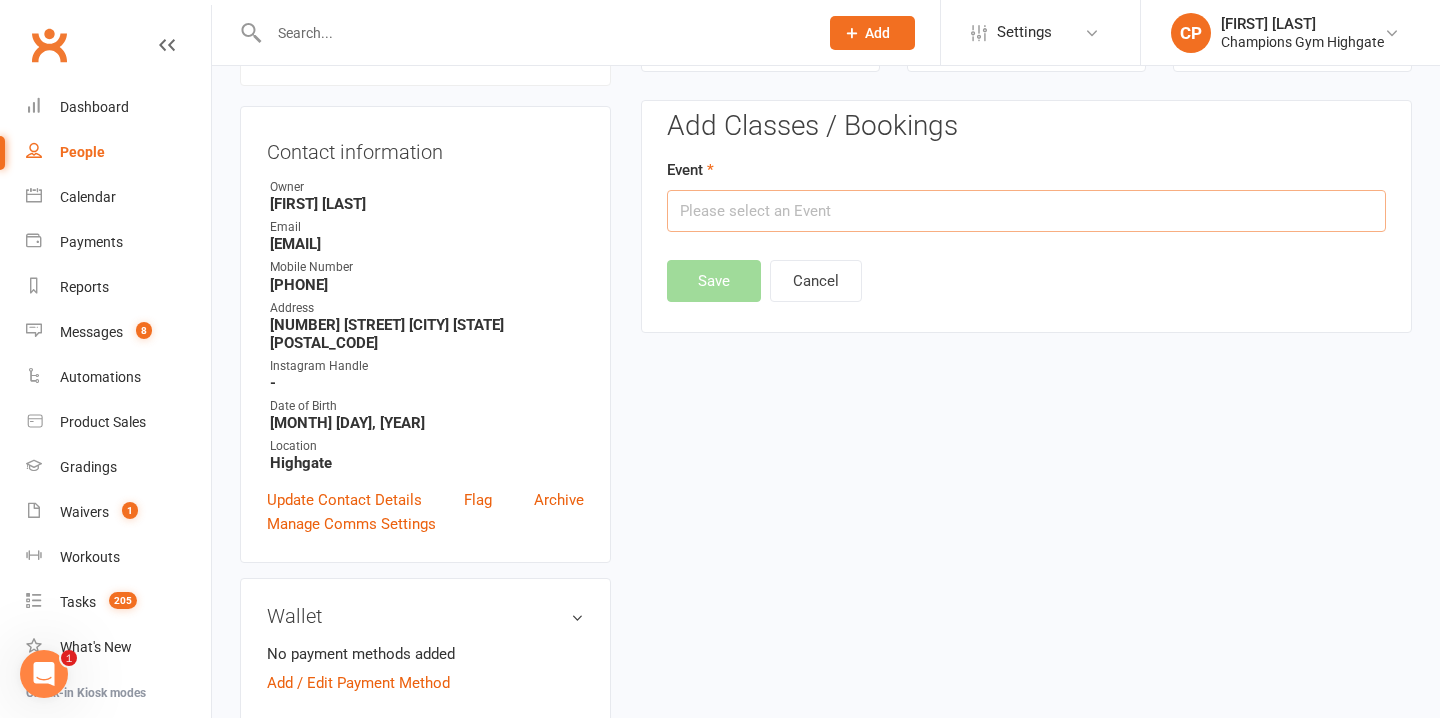 click at bounding box center [1026, 211] 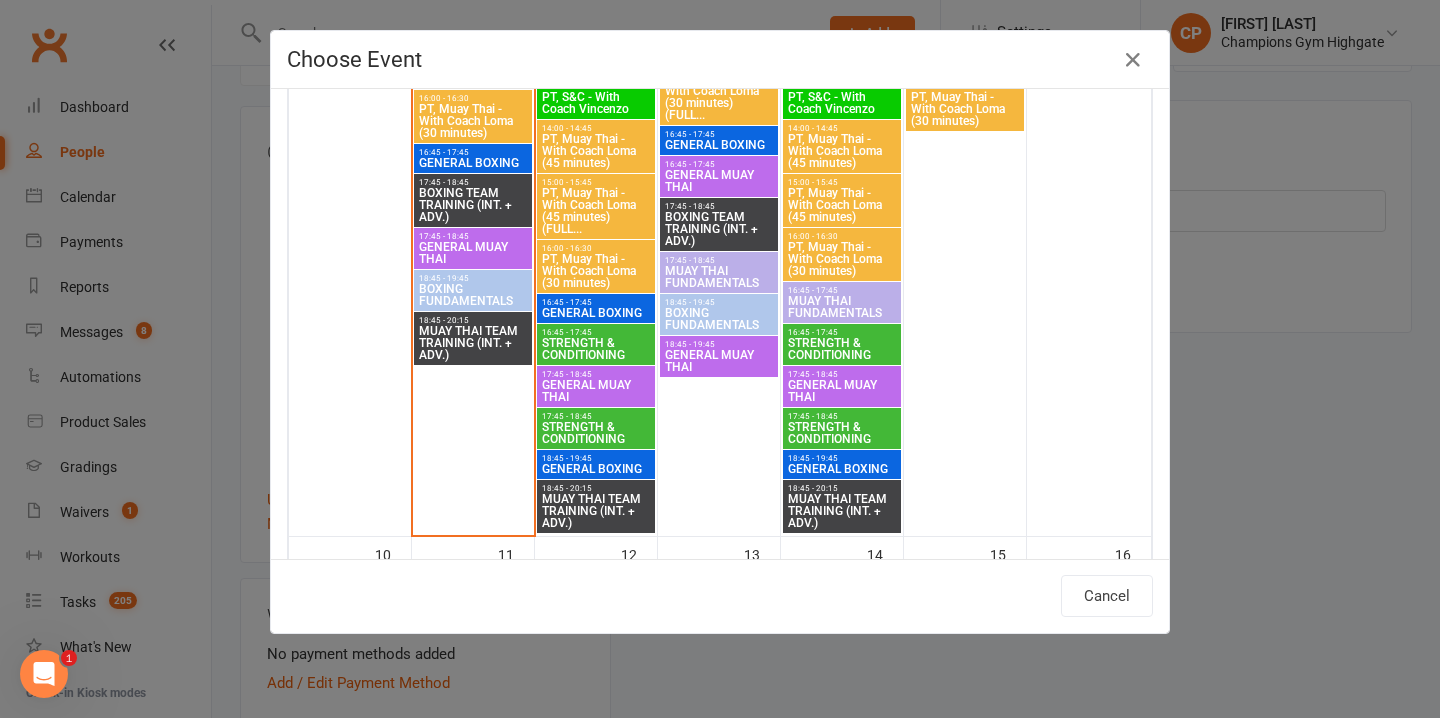 scroll, scrollTop: 2028, scrollLeft: 0, axis: vertical 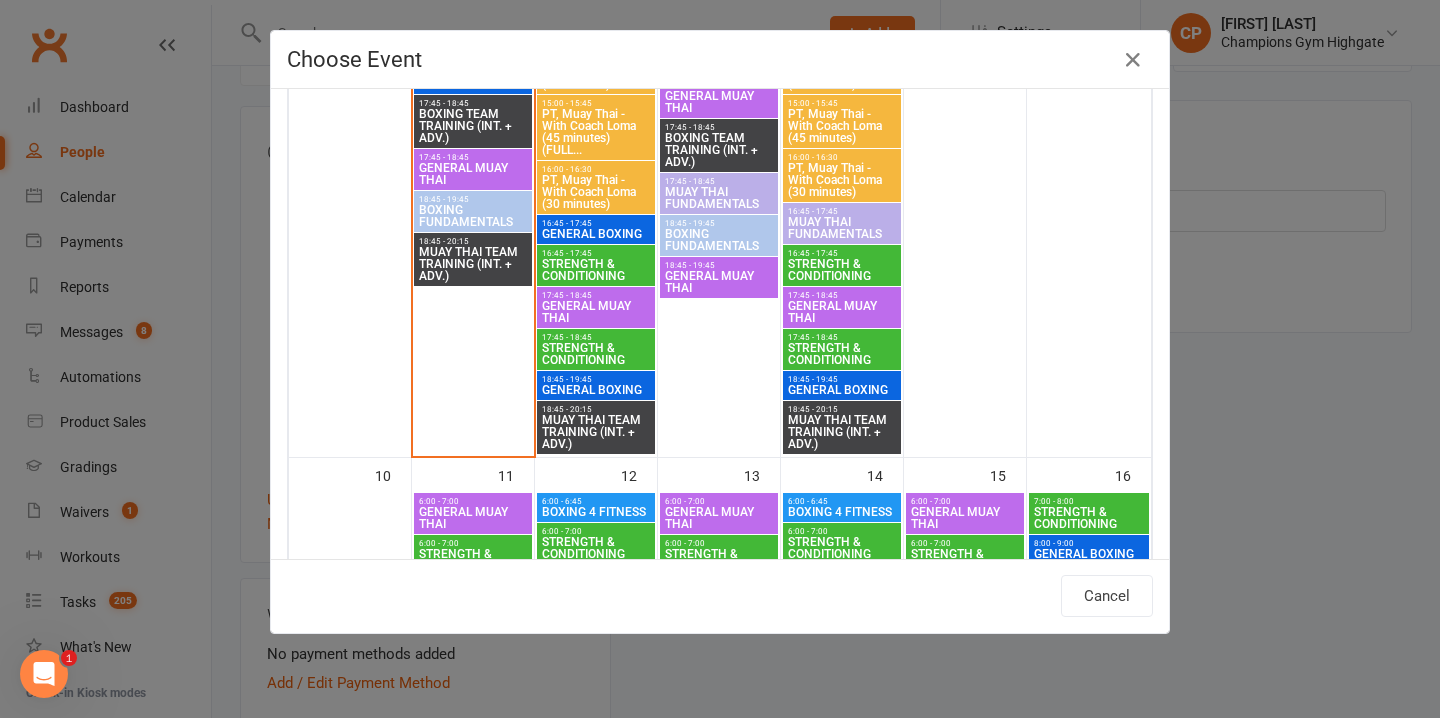 click on "GENERAL MUAY THAI" at bounding box center [473, 174] 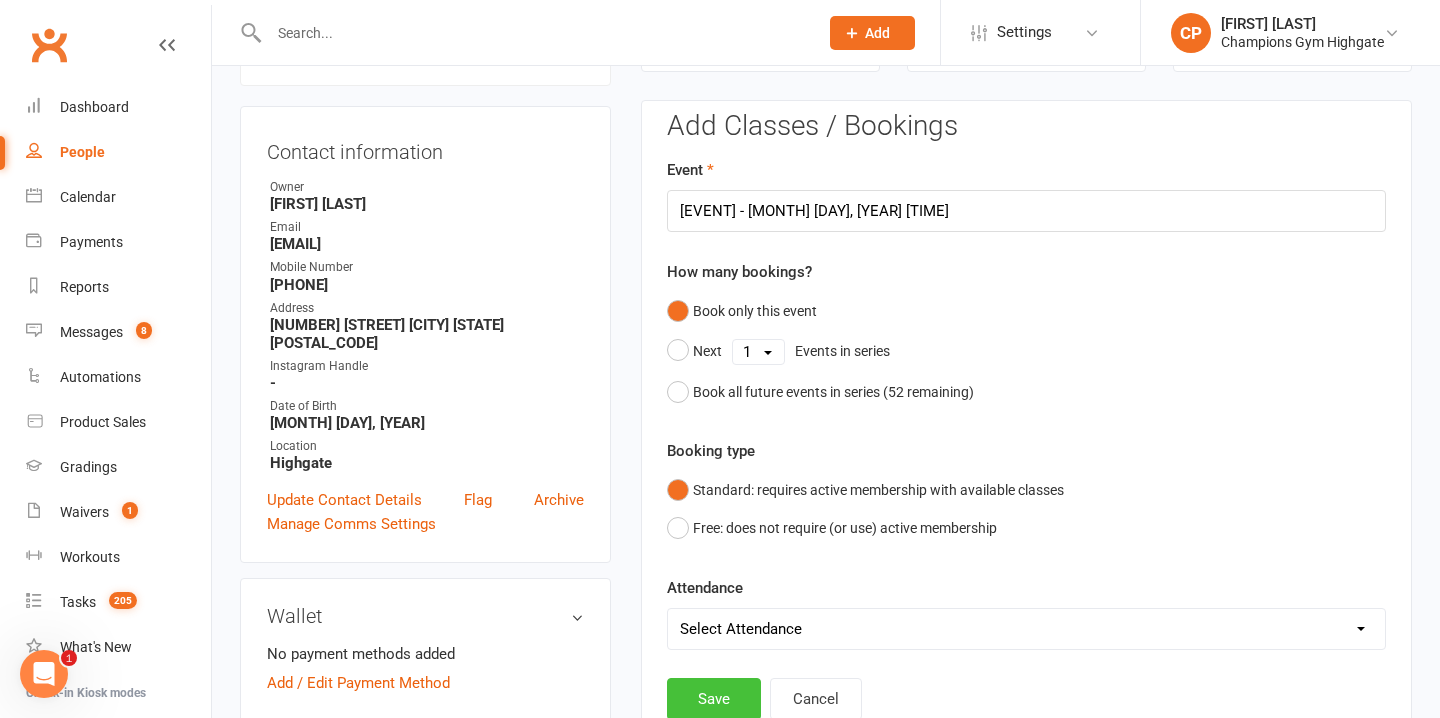 click on "Save" at bounding box center [714, 699] 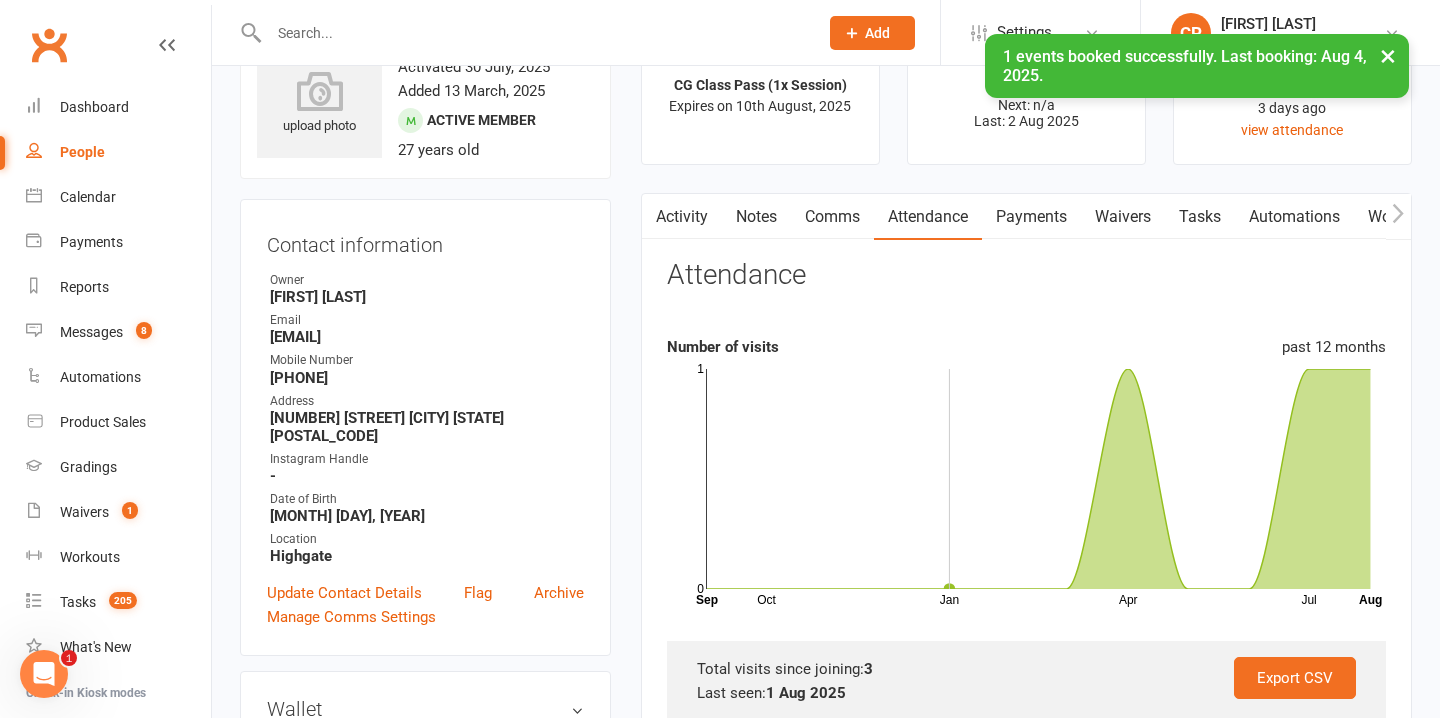 scroll, scrollTop: 0, scrollLeft: 0, axis: both 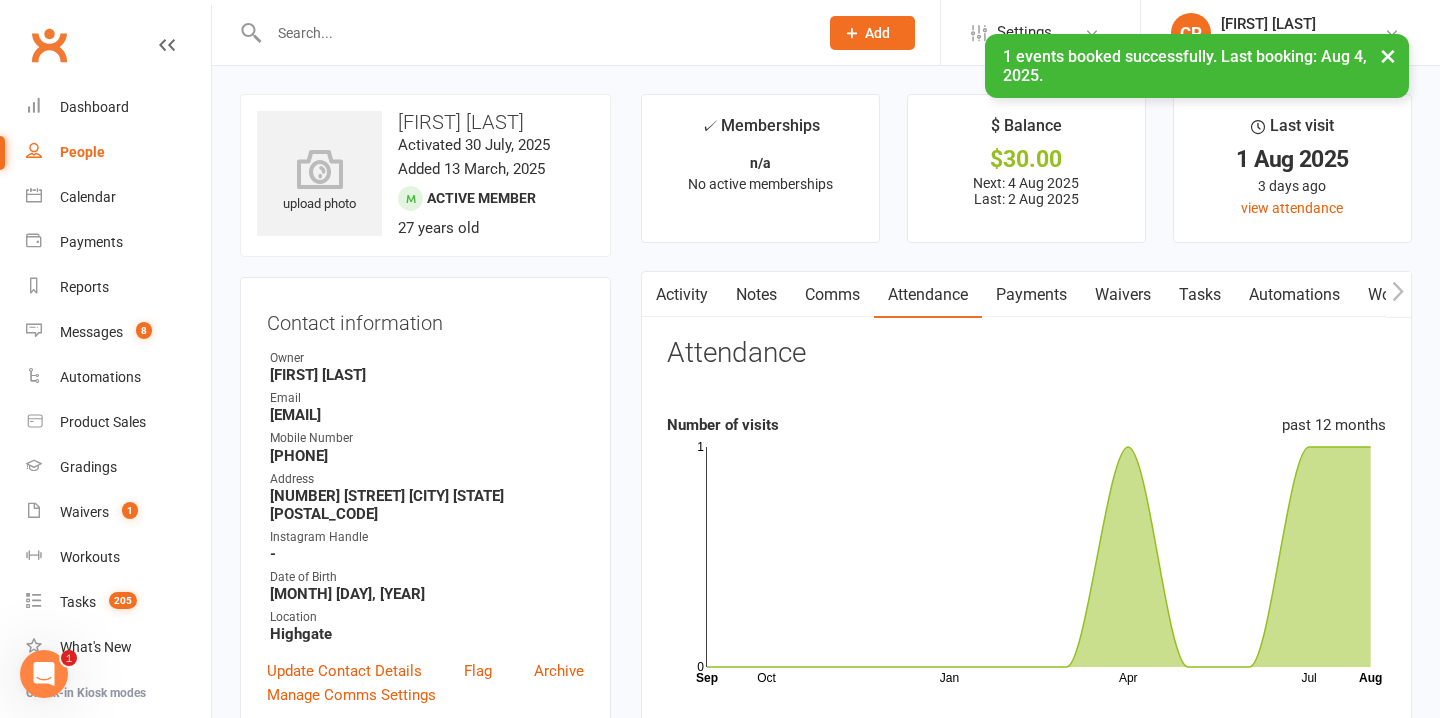 click on "Payments" at bounding box center [1031, 295] 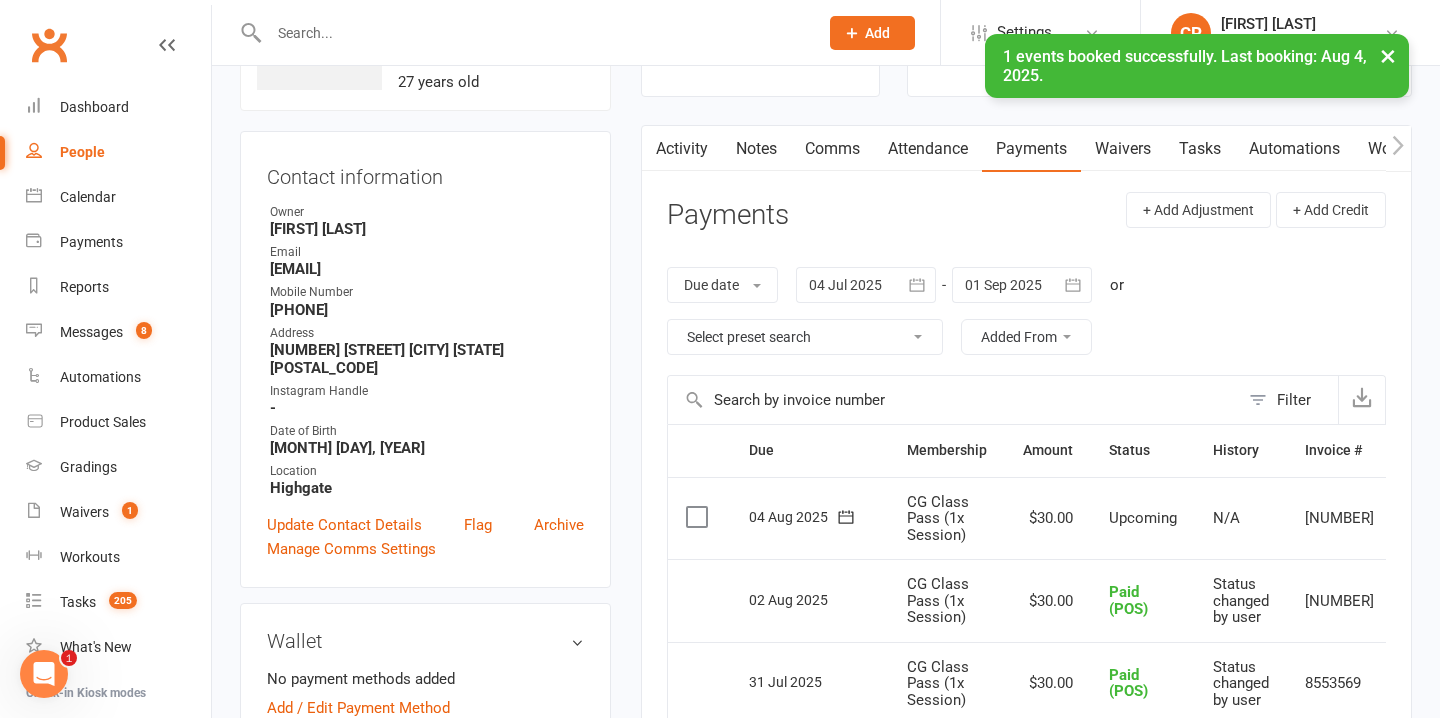 scroll, scrollTop: 168, scrollLeft: 0, axis: vertical 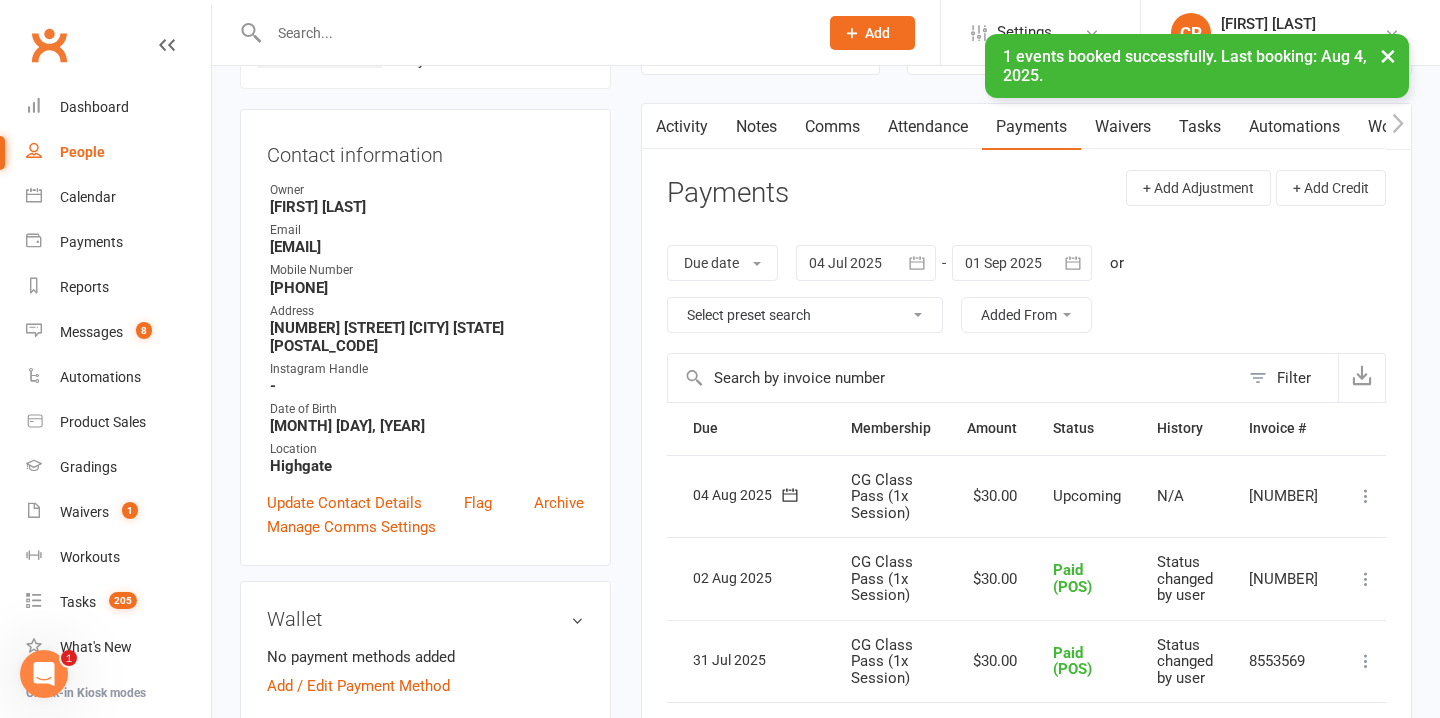 click at bounding box center (1366, 496) 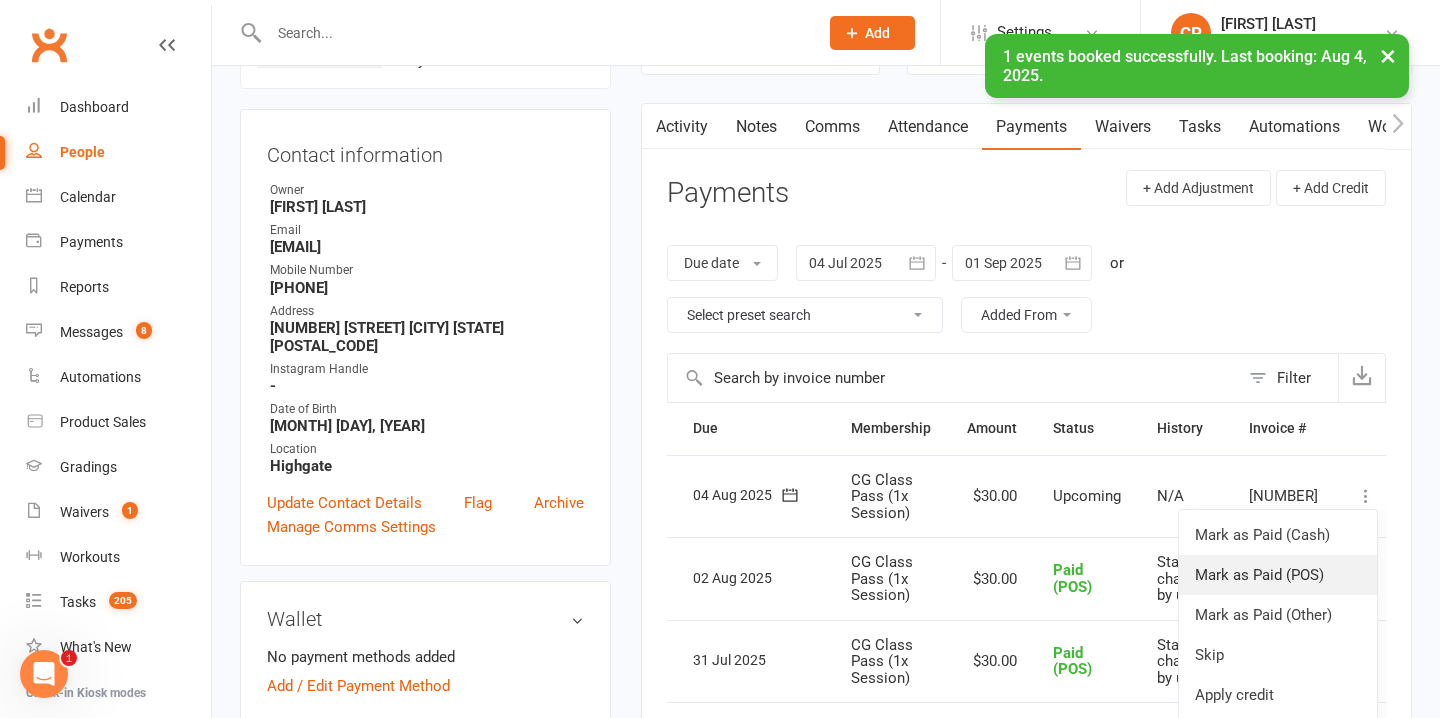 click on "Mark as Paid (POS)" at bounding box center [1278, 575] 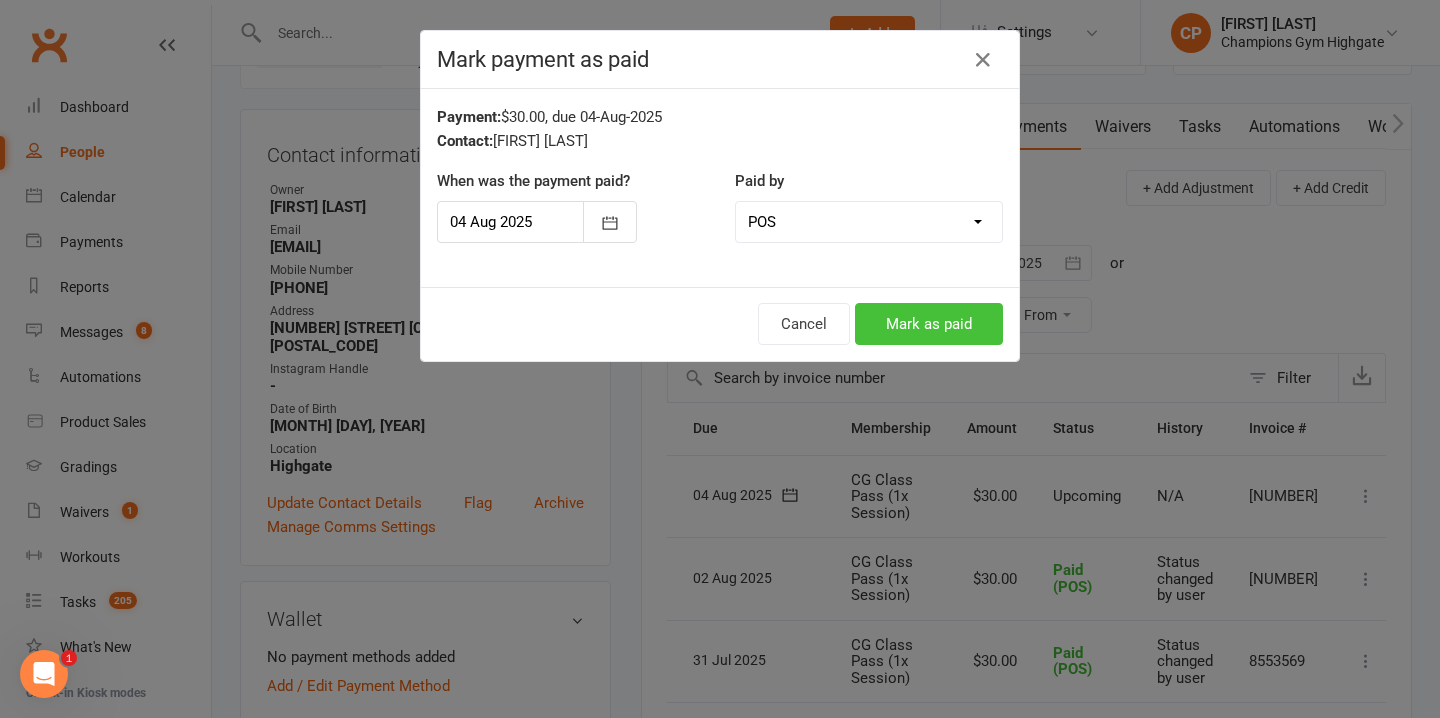 click on "Mark as paid" at bounding box center (929, 324) 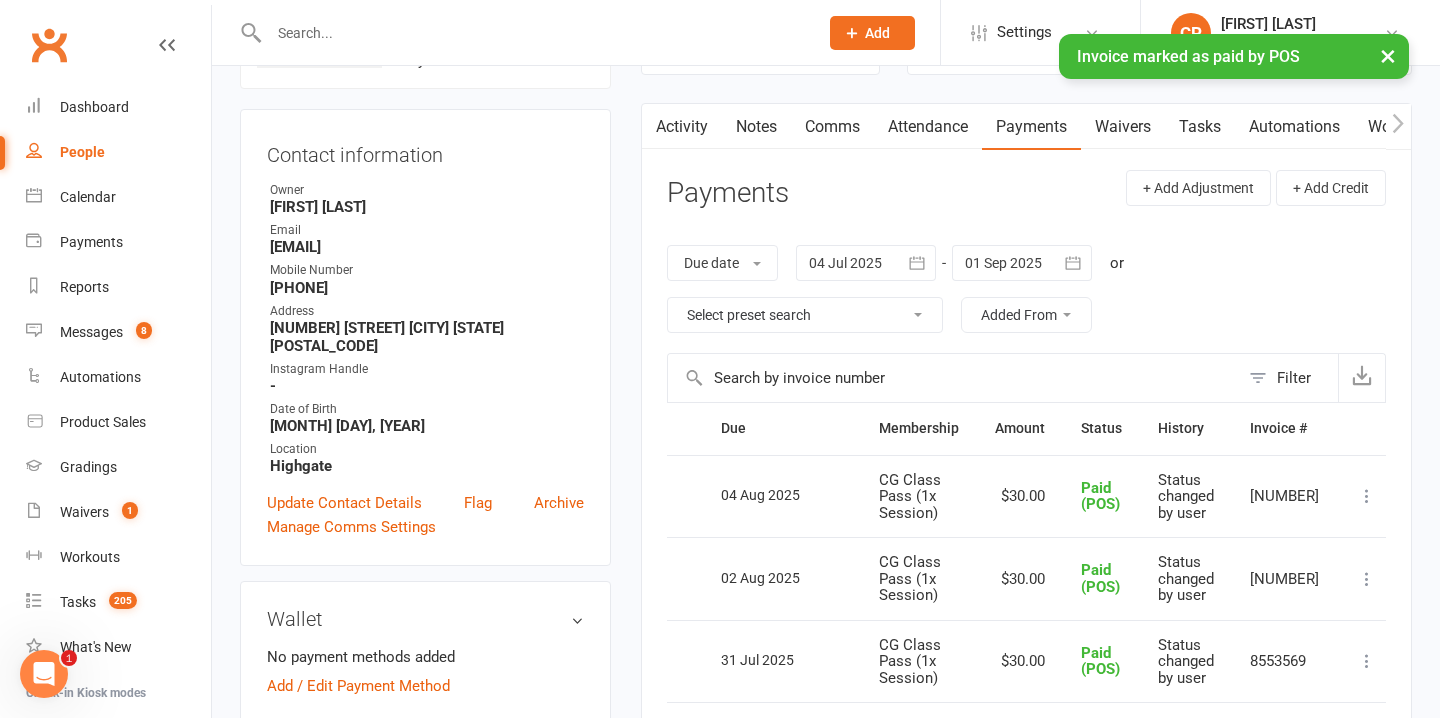 scroll, scrollTop: 0, scrollLeft: 0, axis: both 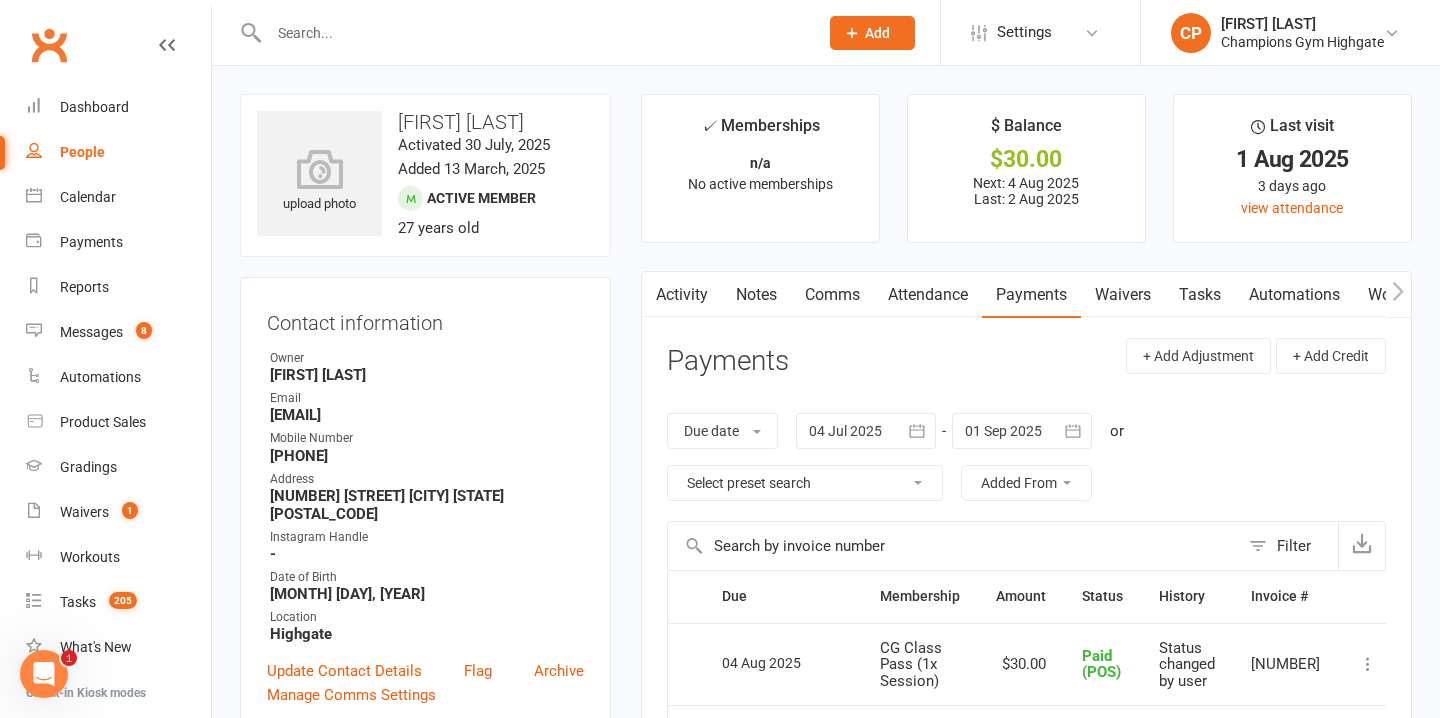 click at bounding box center [533, 33] 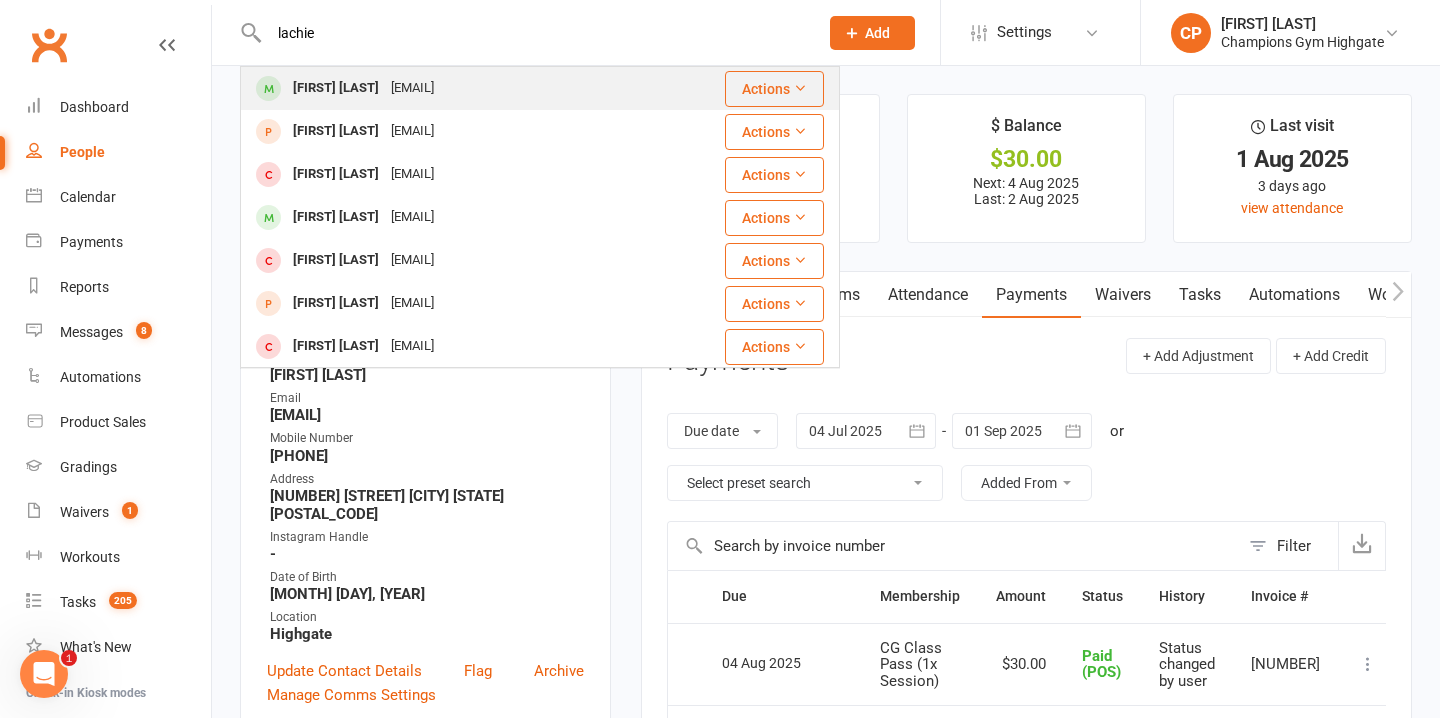 type on "lachie" 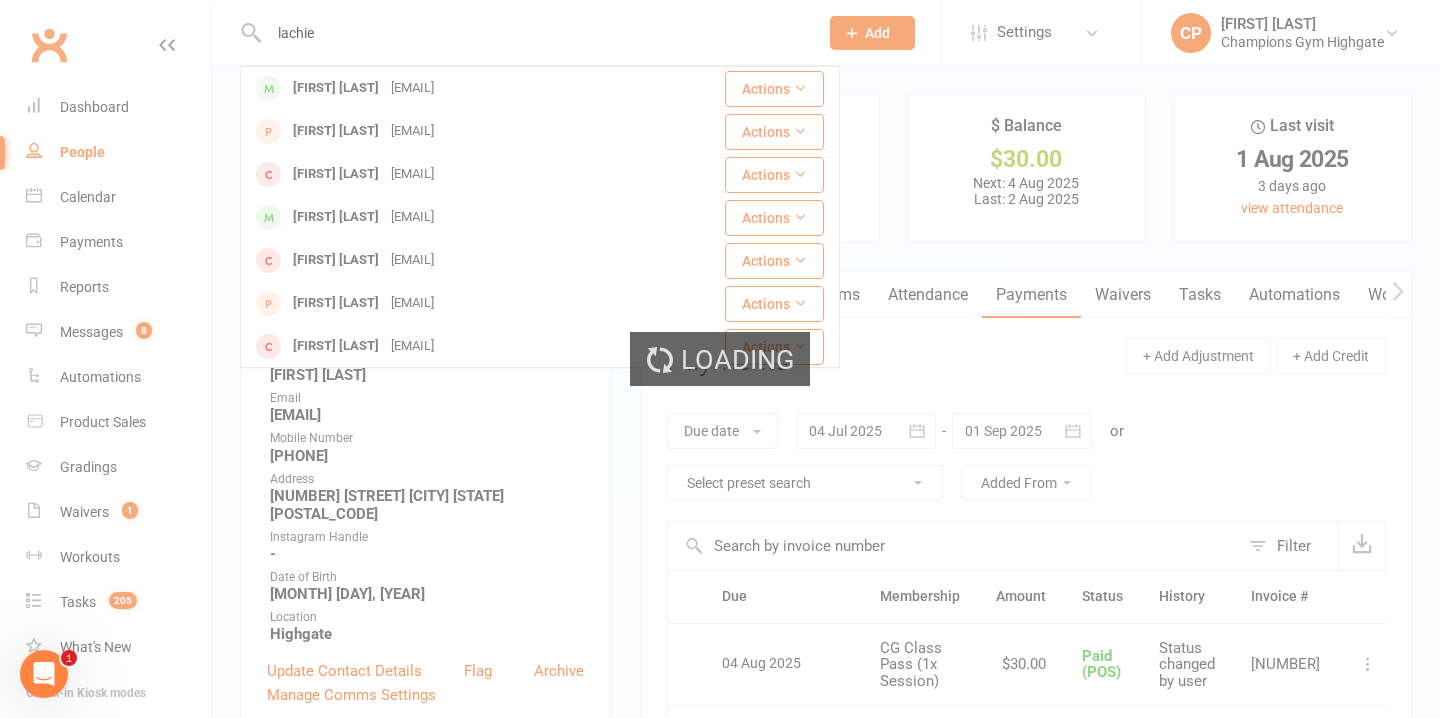 type 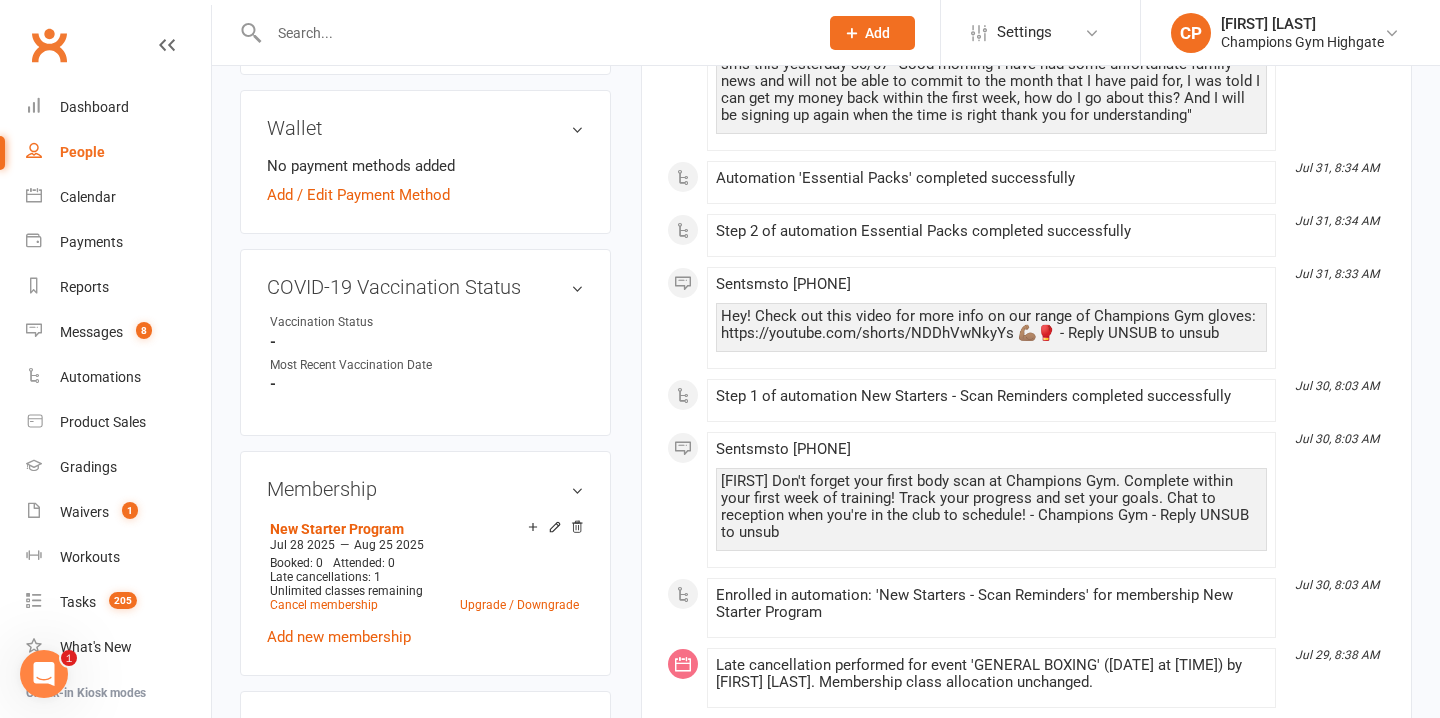scroll, scrollTop: 634, scrollLeft: 0, axis: vertical 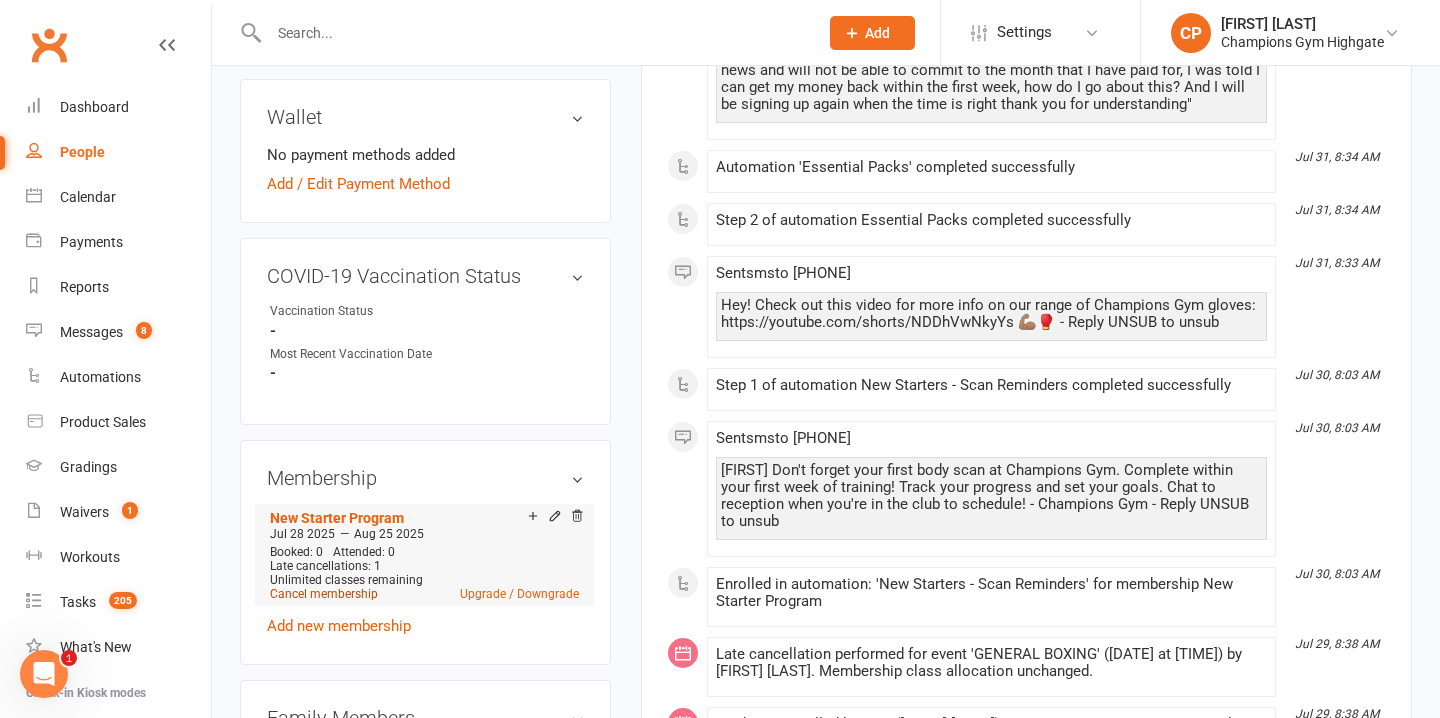 click on "Cancel membership" at bounding box center (324, 594) 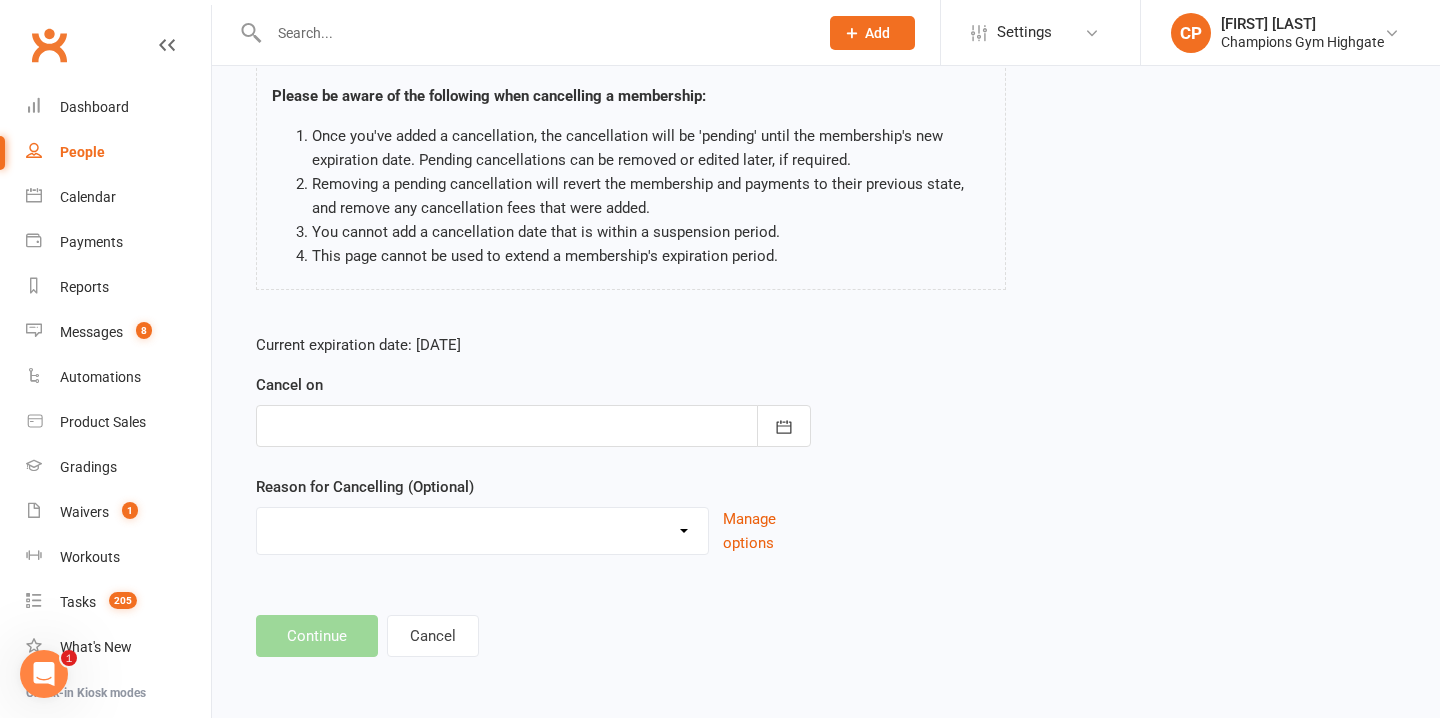 scroll, scrollTop: 0, scrollLeft: 0, axis: both 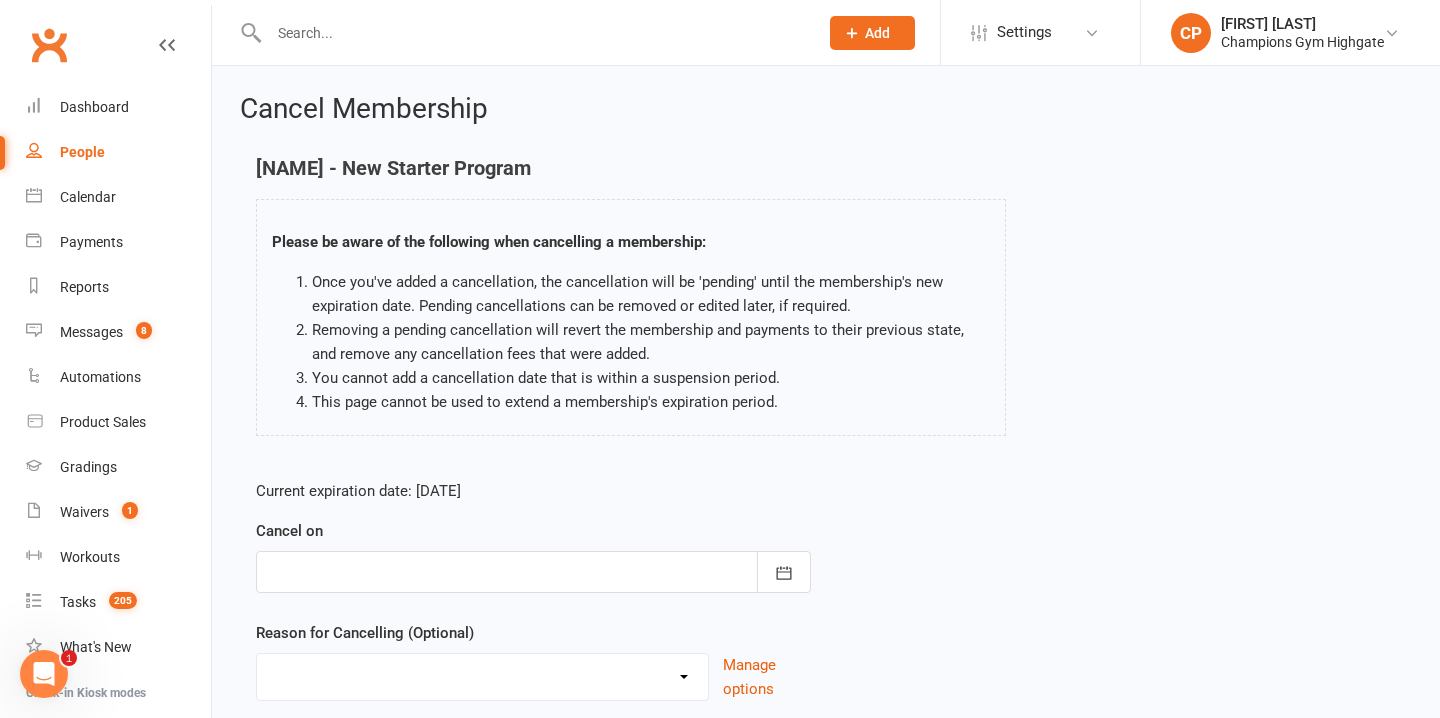 click at bounding box center [533, 572] 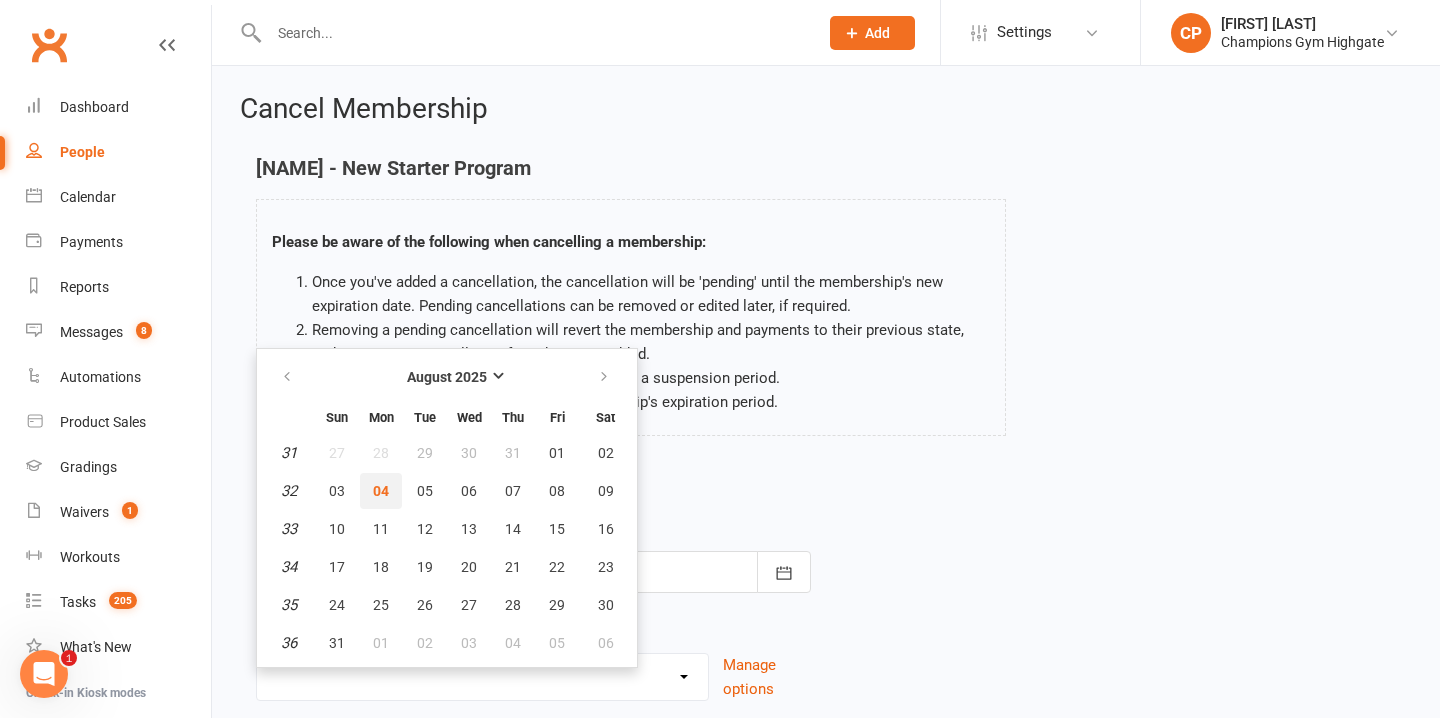 click on "04" at bounding box center (381, 491) 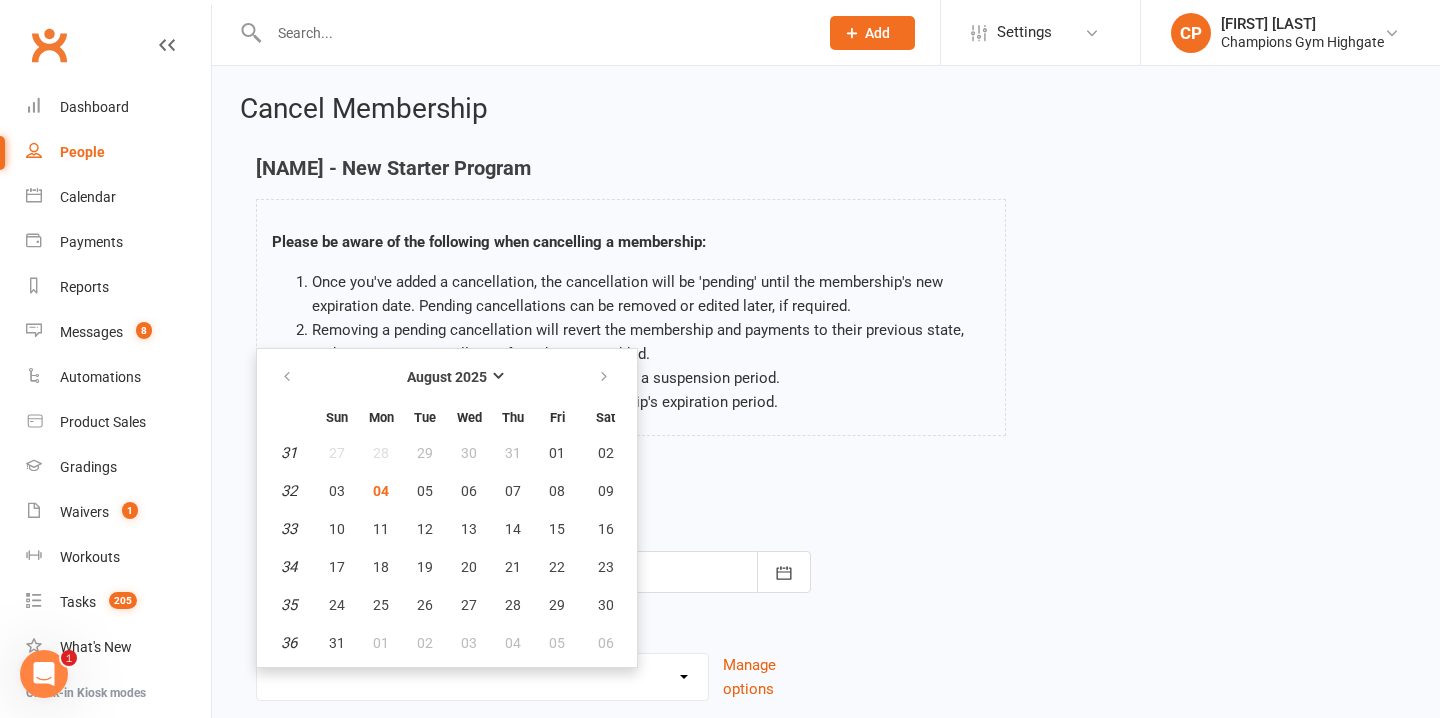 type on "04 Aug 2025" 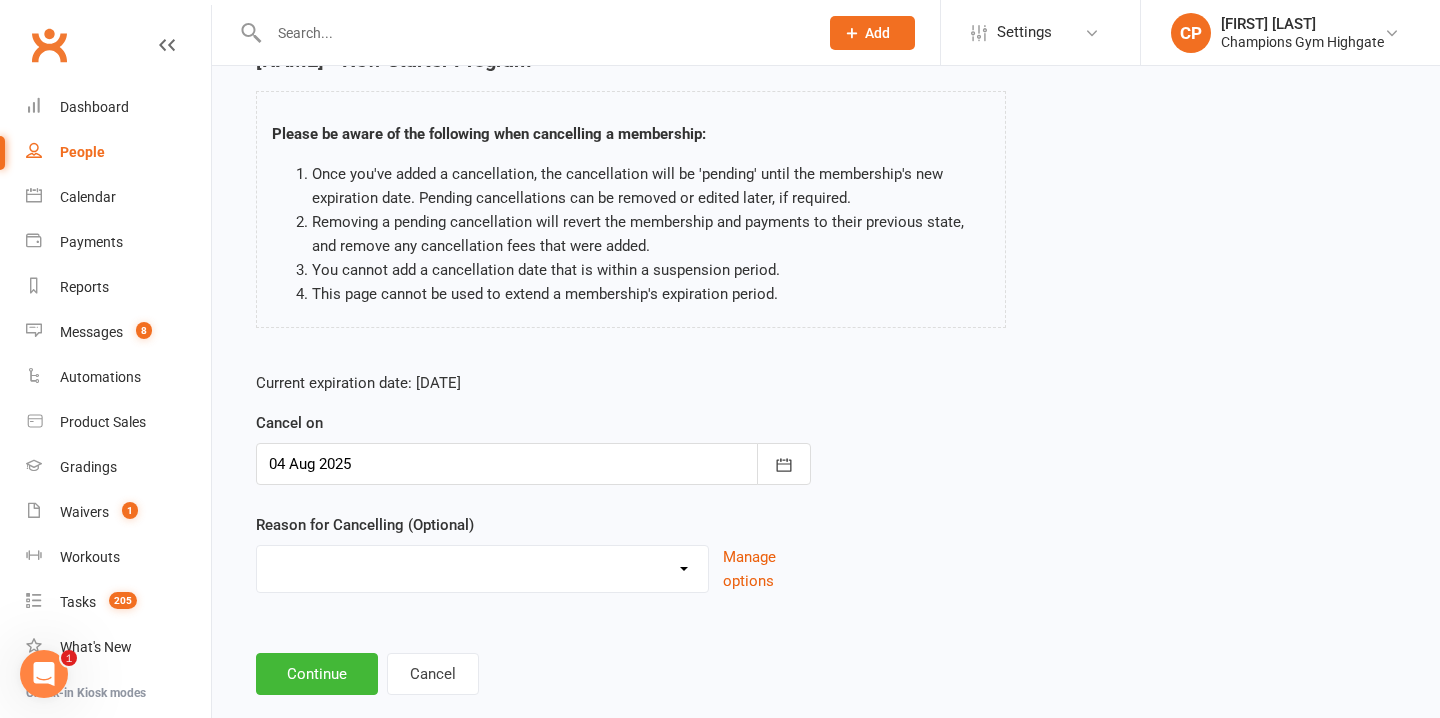 scroll, scrollTop: 146, scrollLeft: 0, axis: vertical 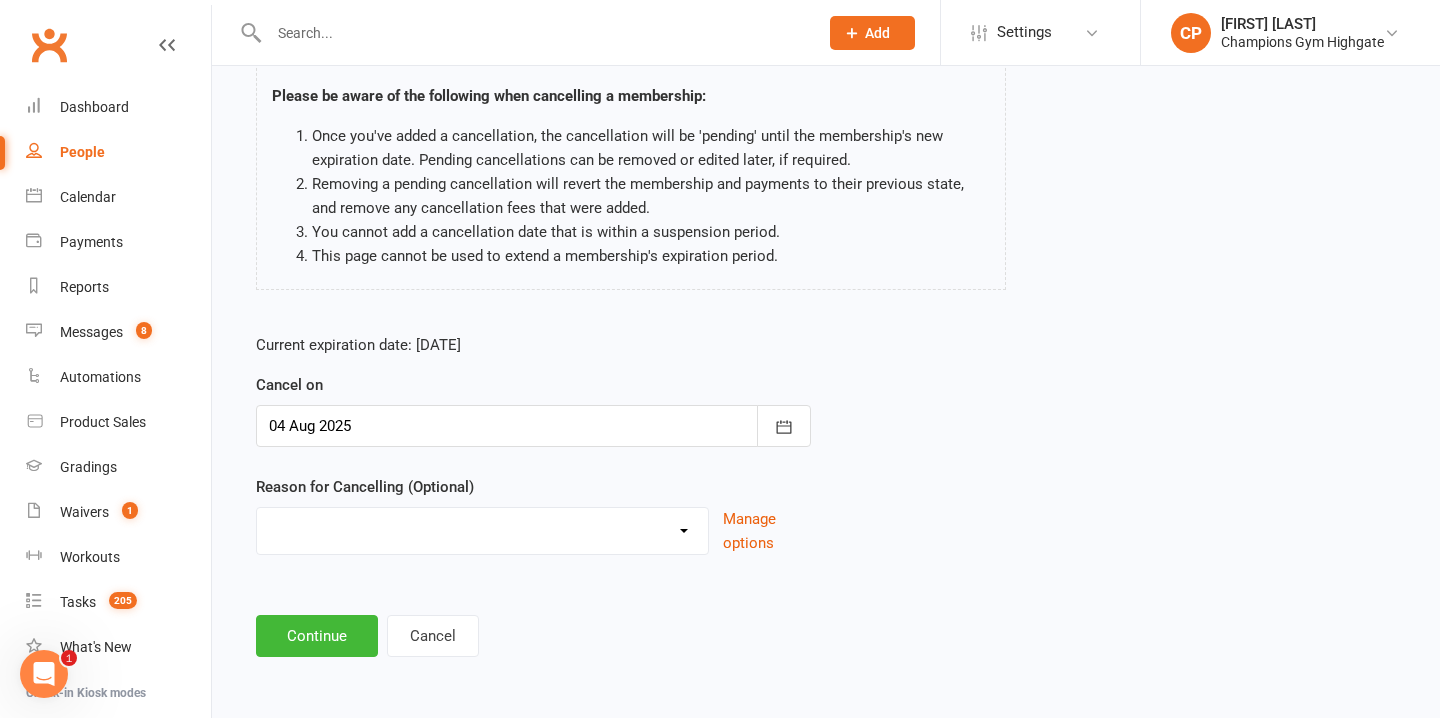 click on "Debt Collection Downgrade Holiday Injury Out of minimum term Relocation Upgrade Other reason" at bounding box center (482, 528) 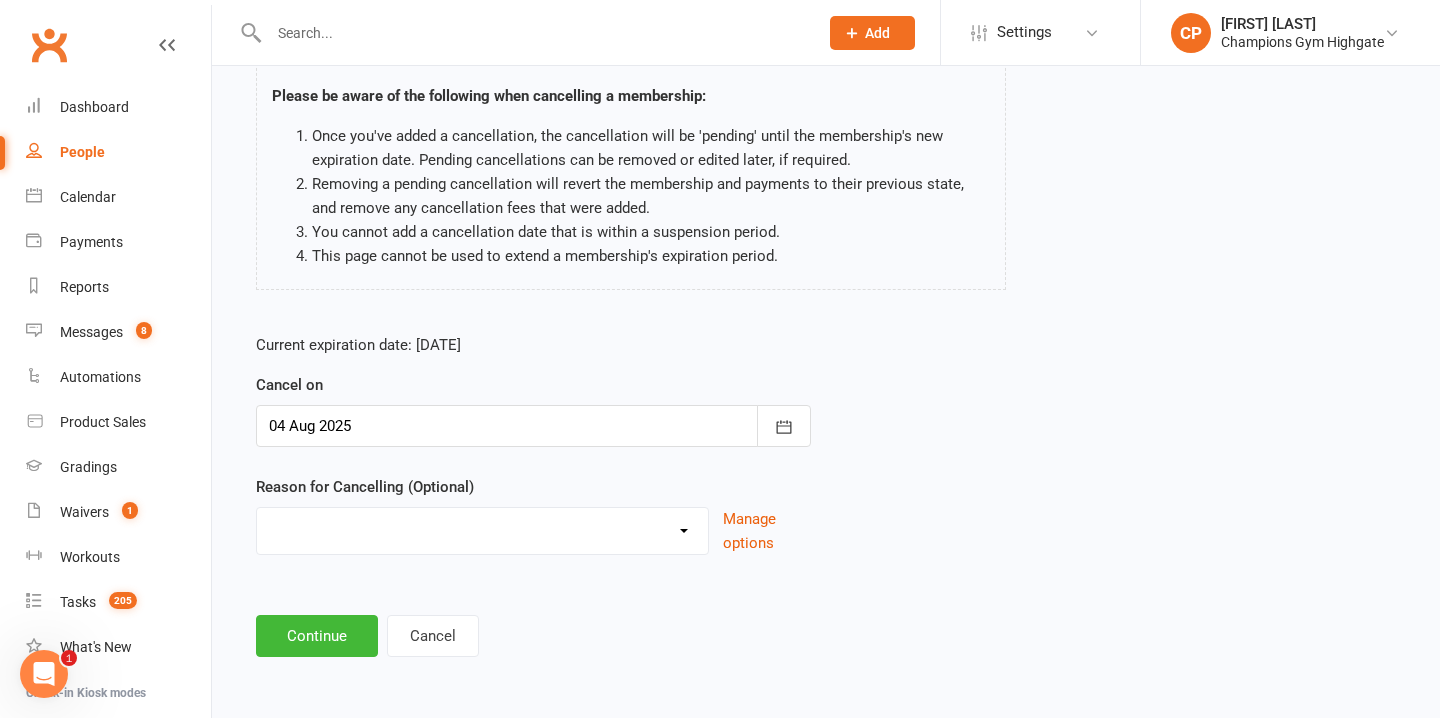 select on "7" 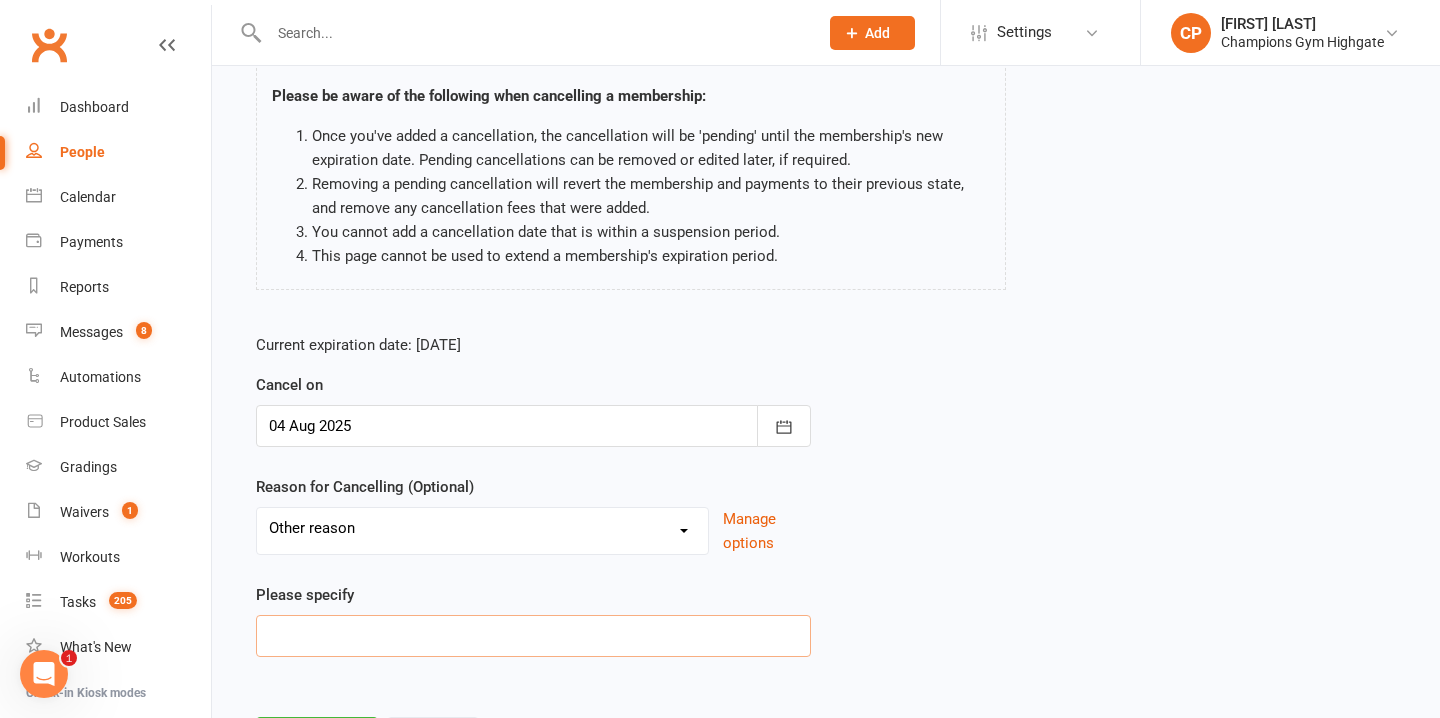 click at bounding box center [533, 636] 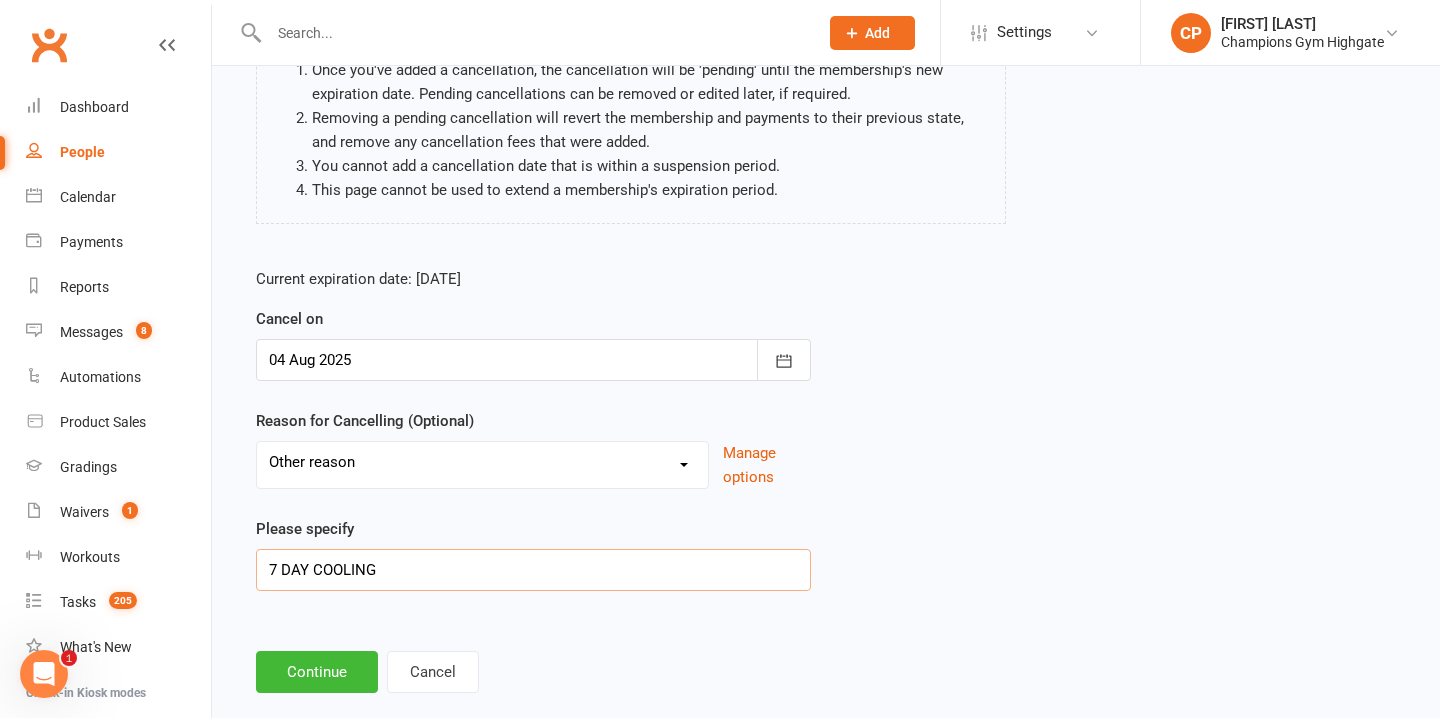 scroll, scrollTop: 248, scrollLeft: 0, axis: vertical 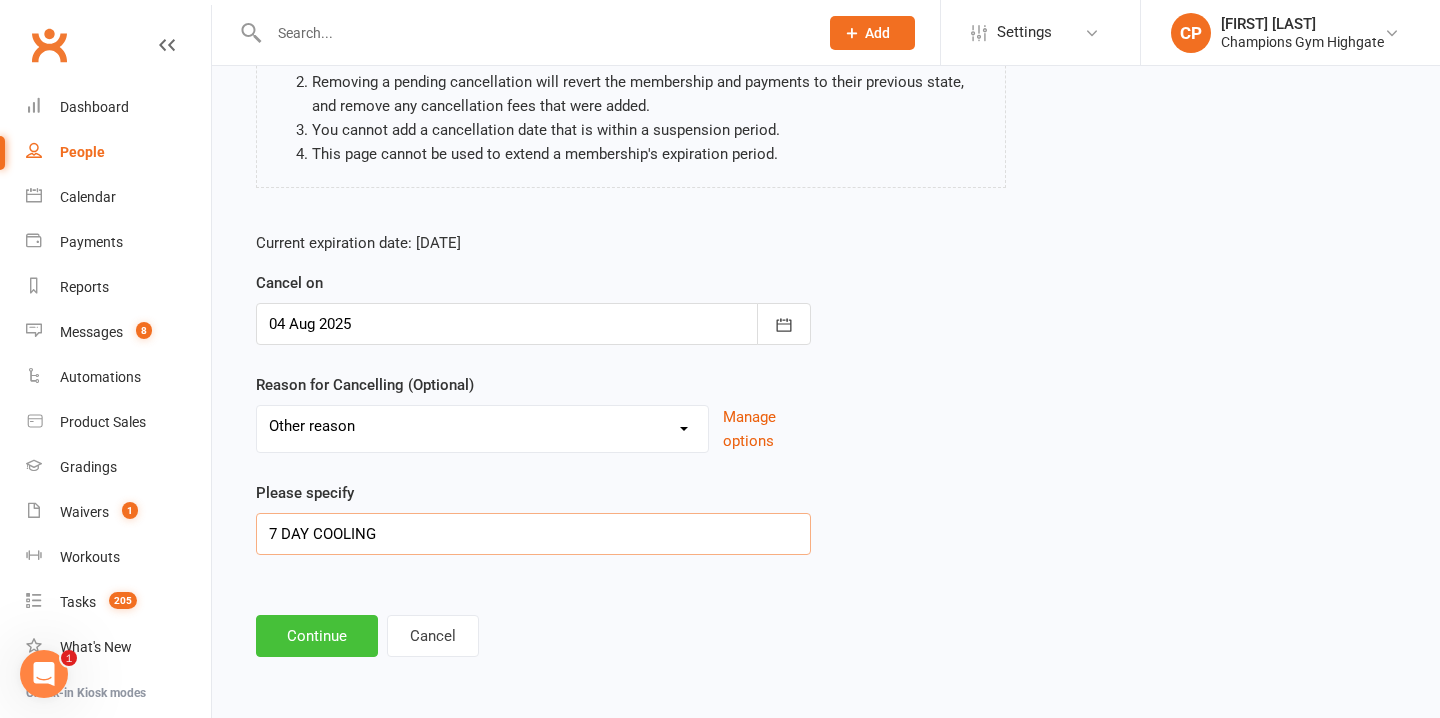type on "7 DAY COOLING" 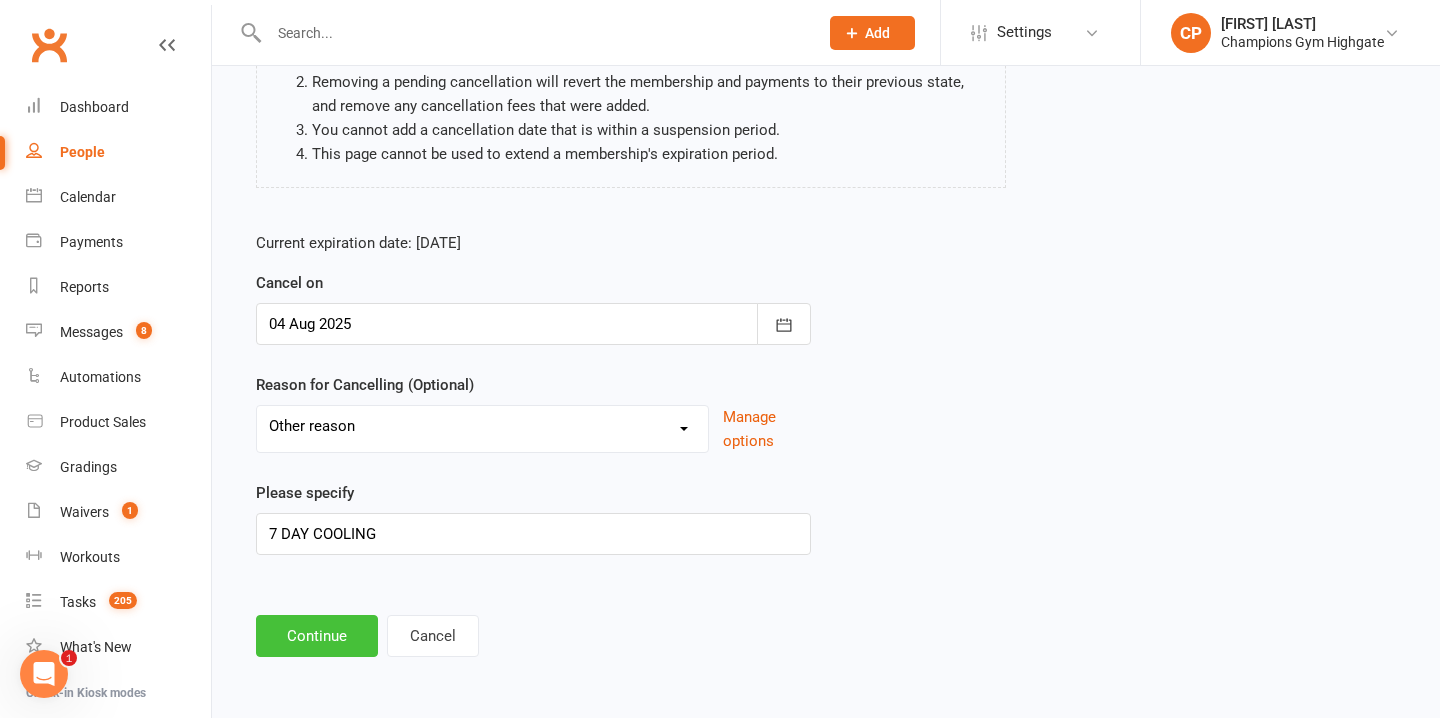 click on "Continue" at bounding box center (317, 636) 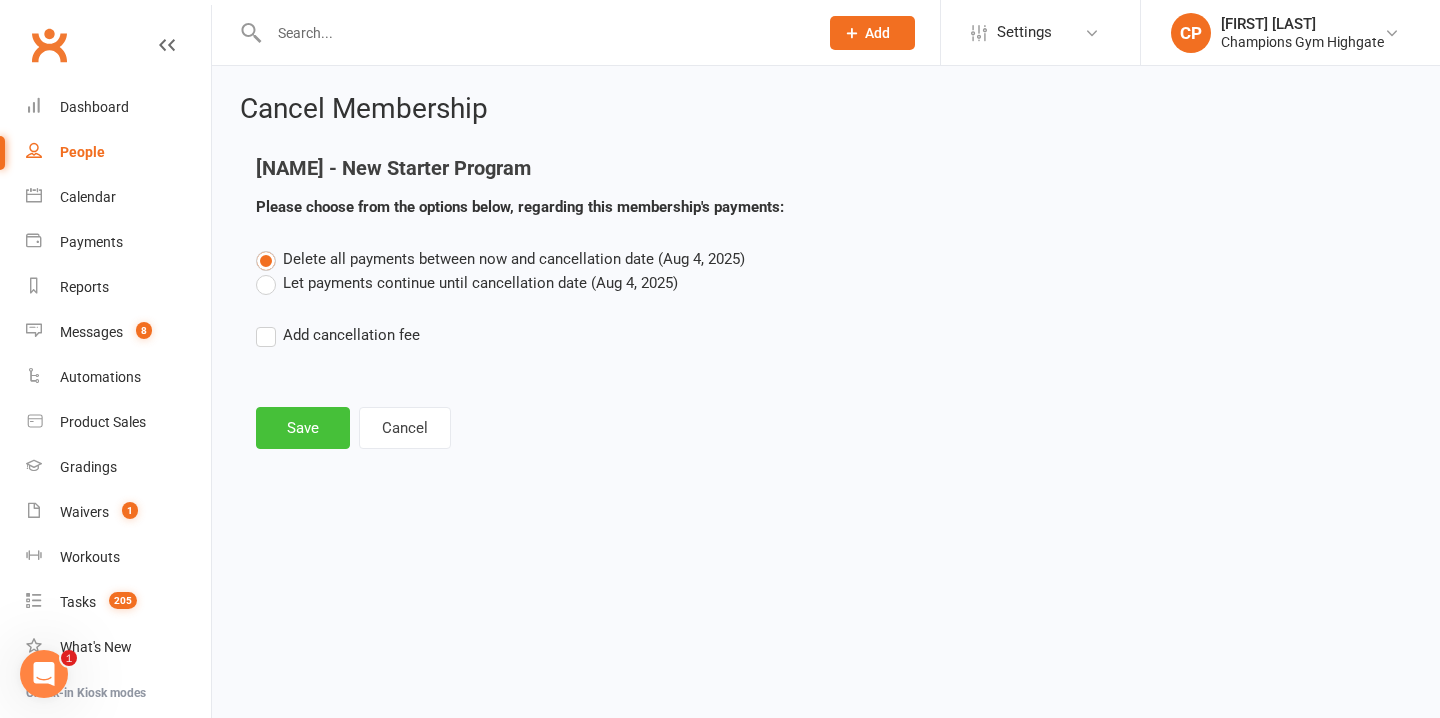 click on "Save" at bounding box center [303, 428] 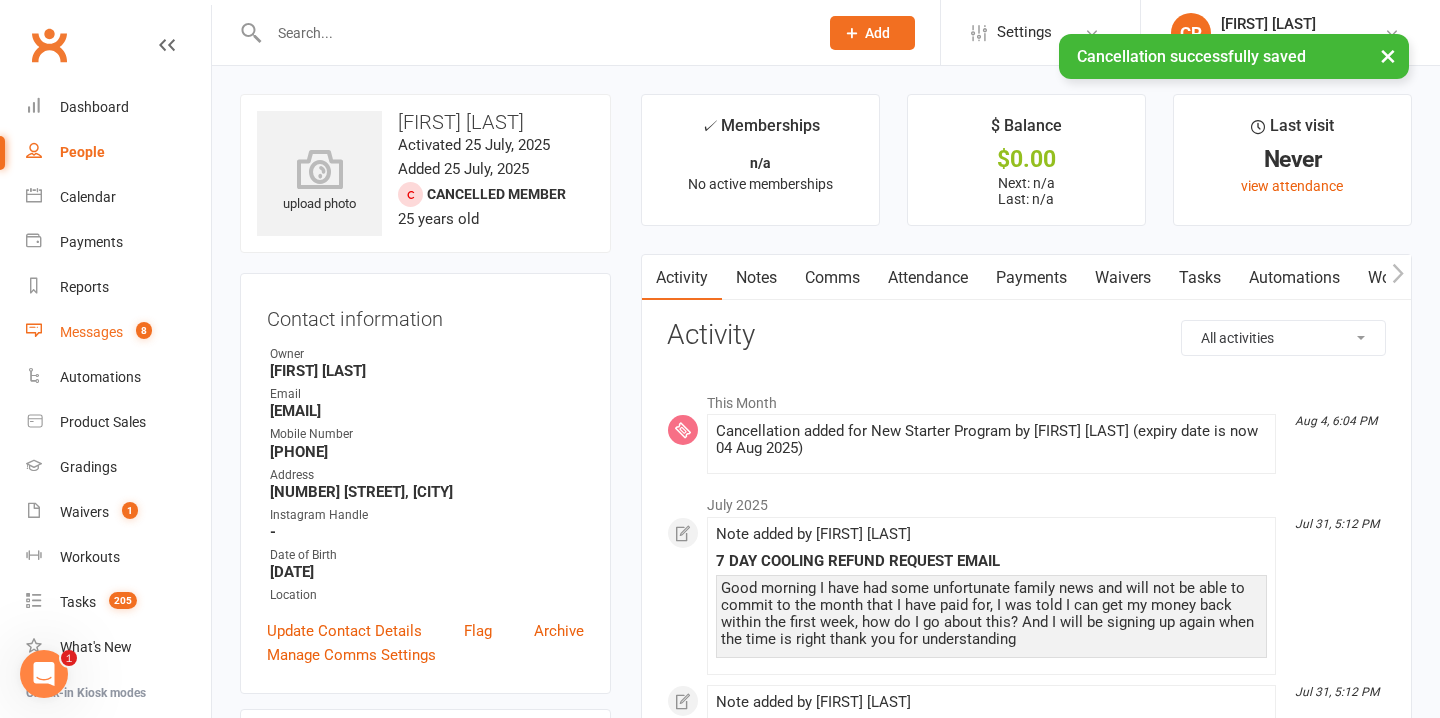 click on "Messages   8" at bounding box center [118, 332] 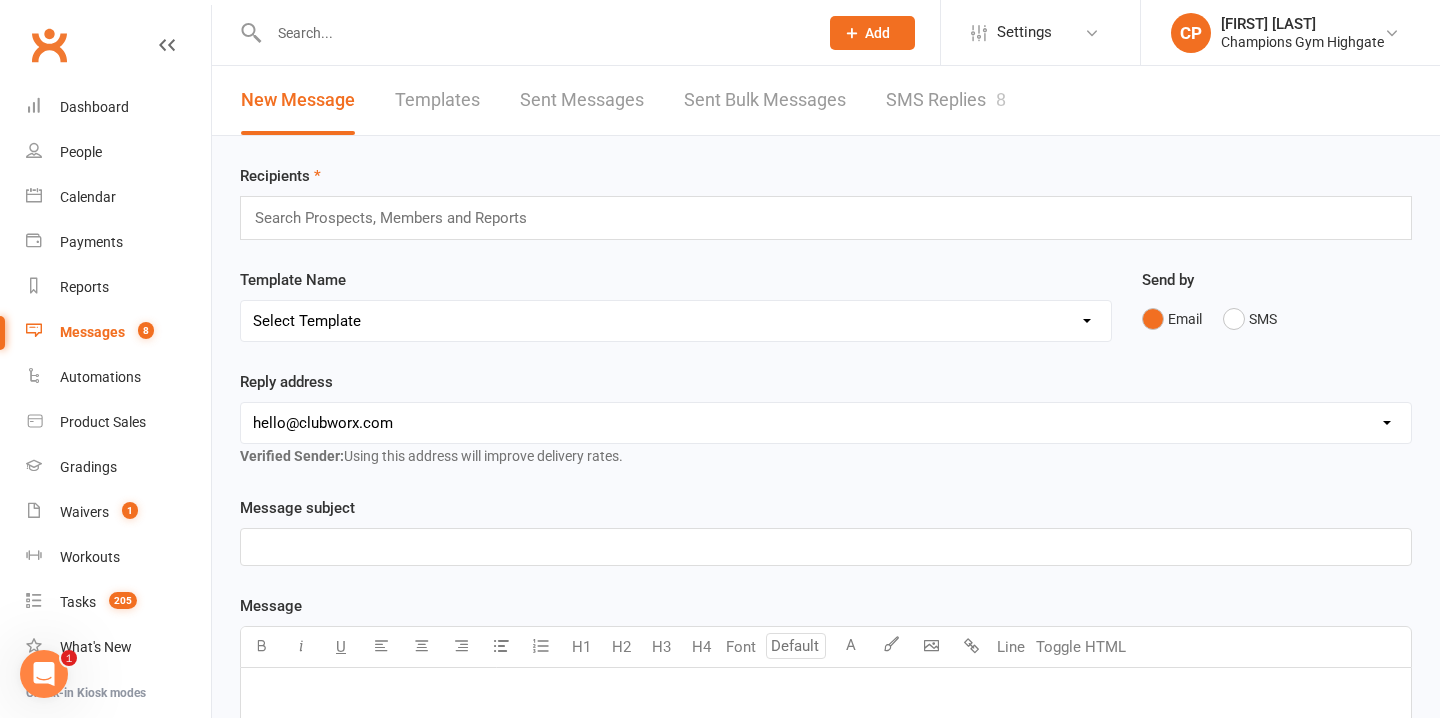 click on "SMS Replies  8" at bounding box center (946, 100) 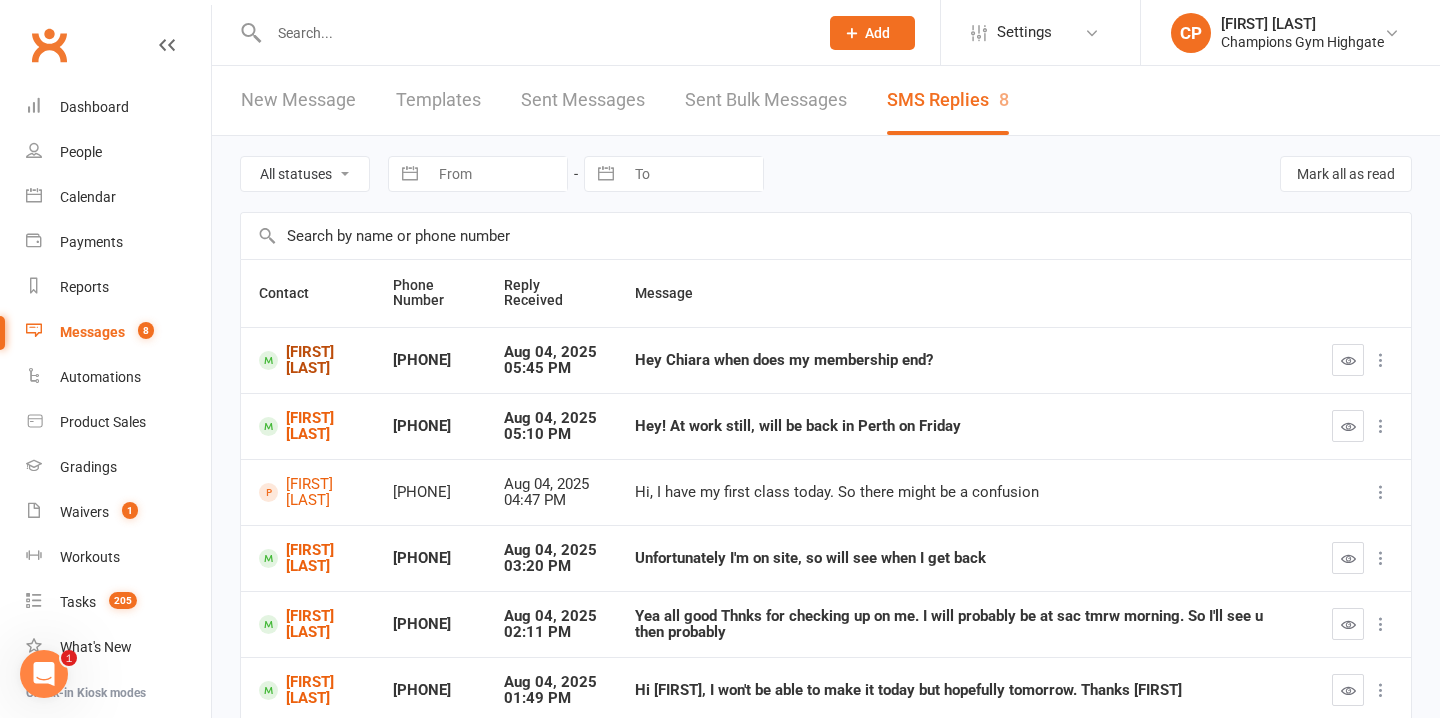 click on "[FIRST] [LAST]" at bounding box center (308, 360) 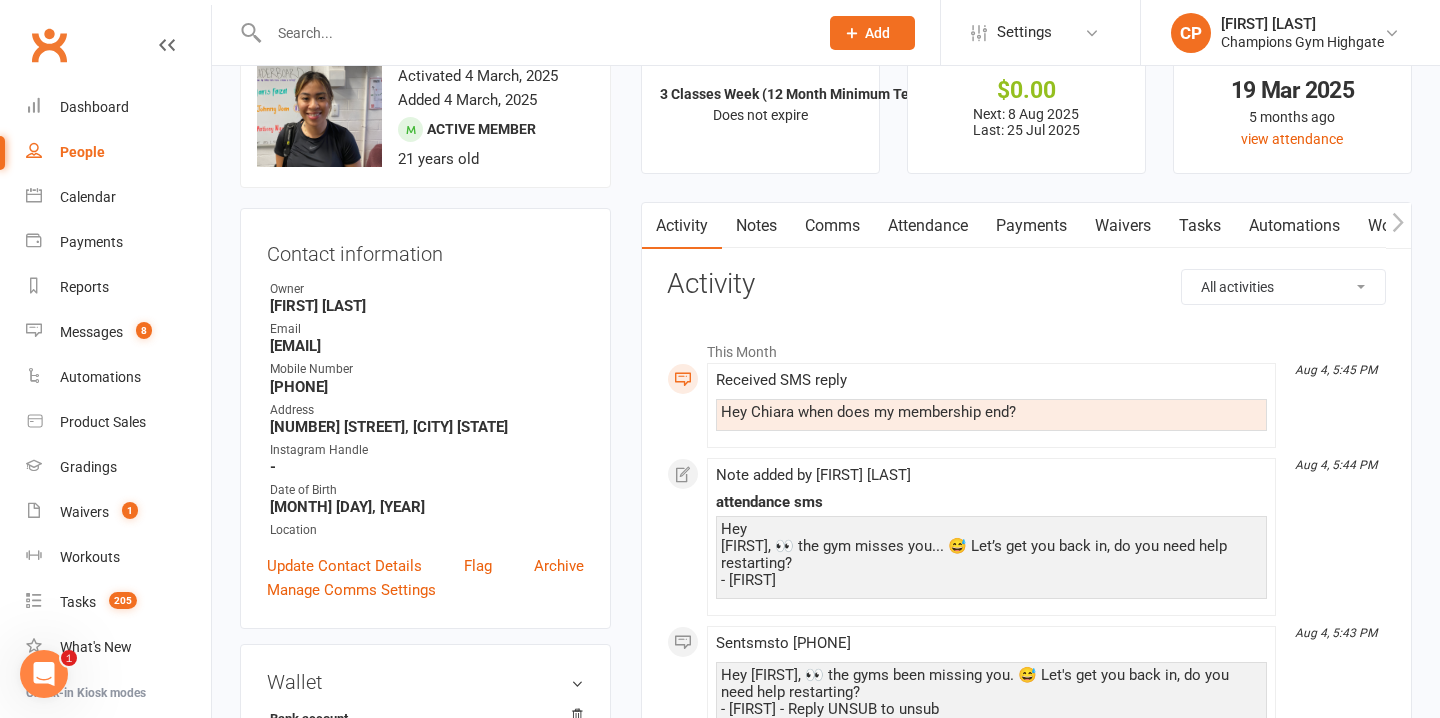 scroll, scrollTop: 77, scrollLeft: 0, axis: vertical 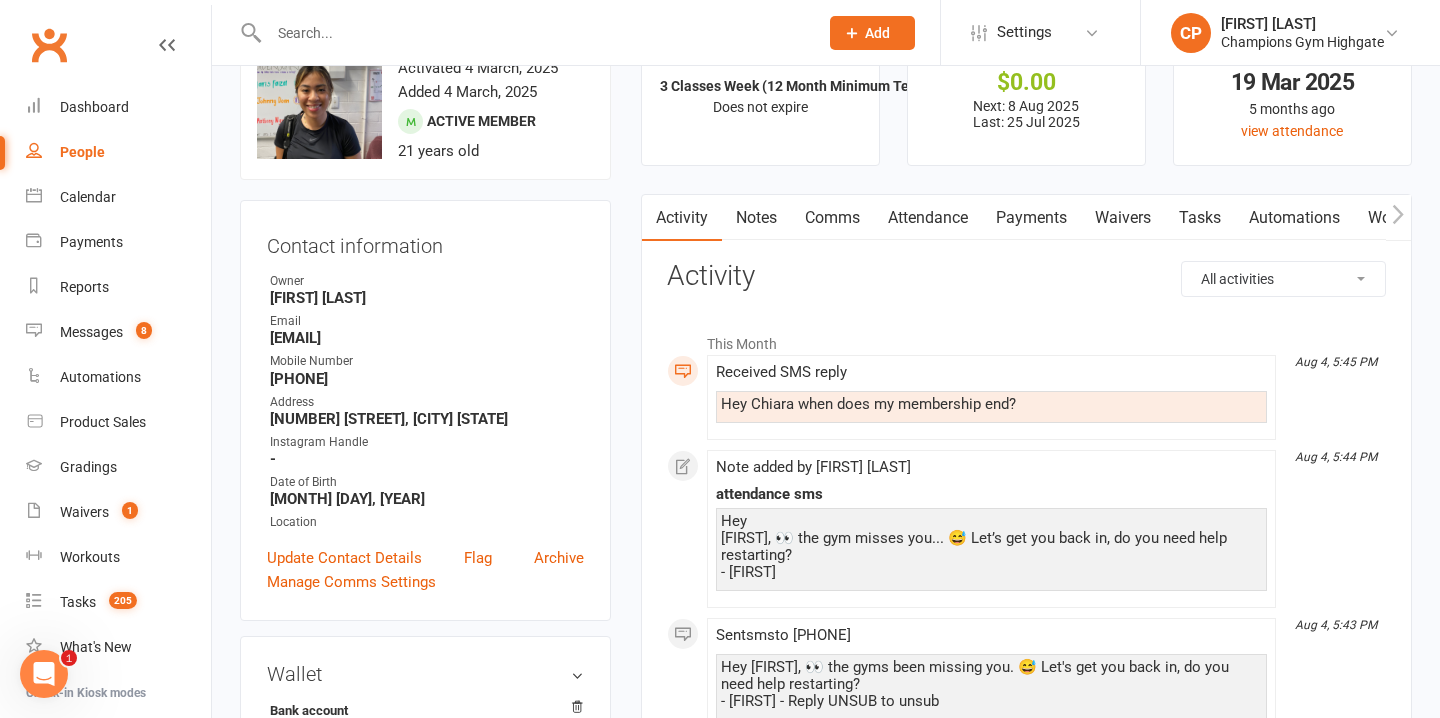 click on "Attendance" at bounding box center (928, 218) 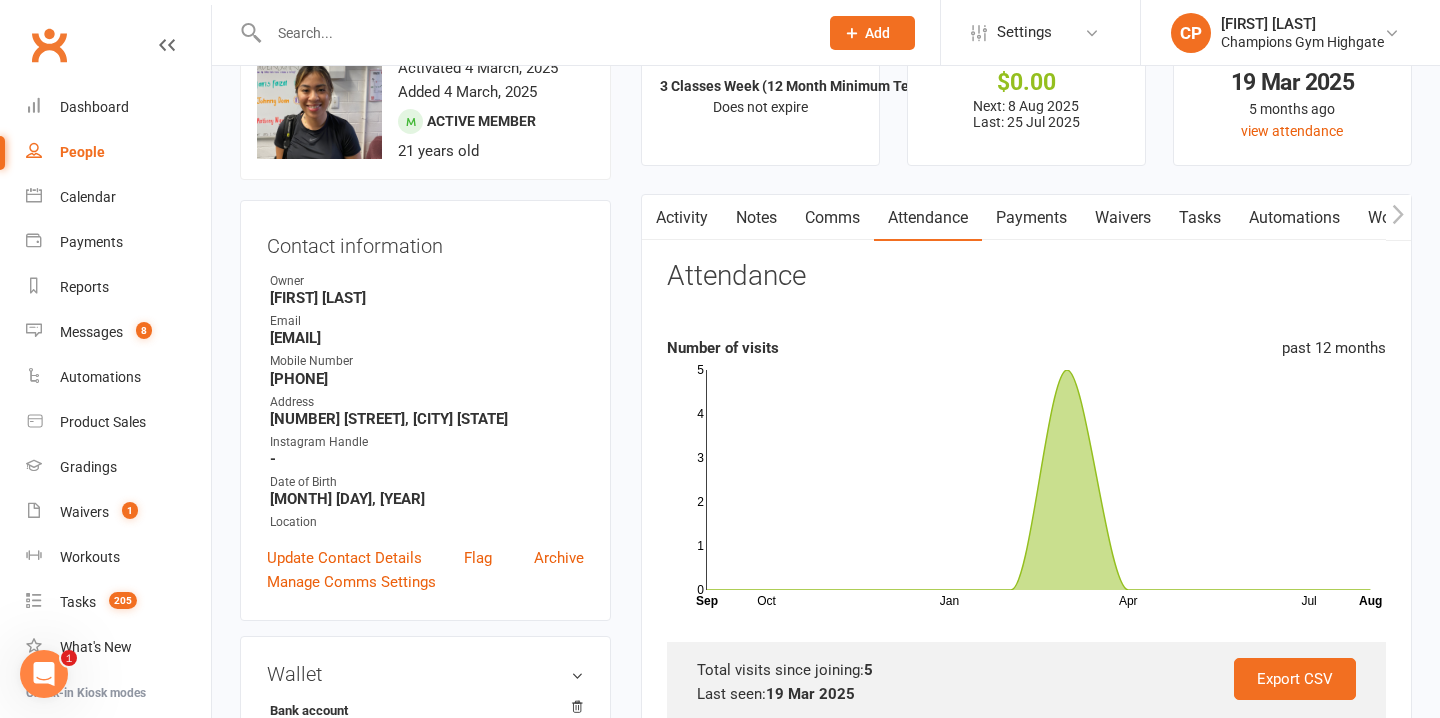 click on "Payments" at bounding box center [1031, 218] 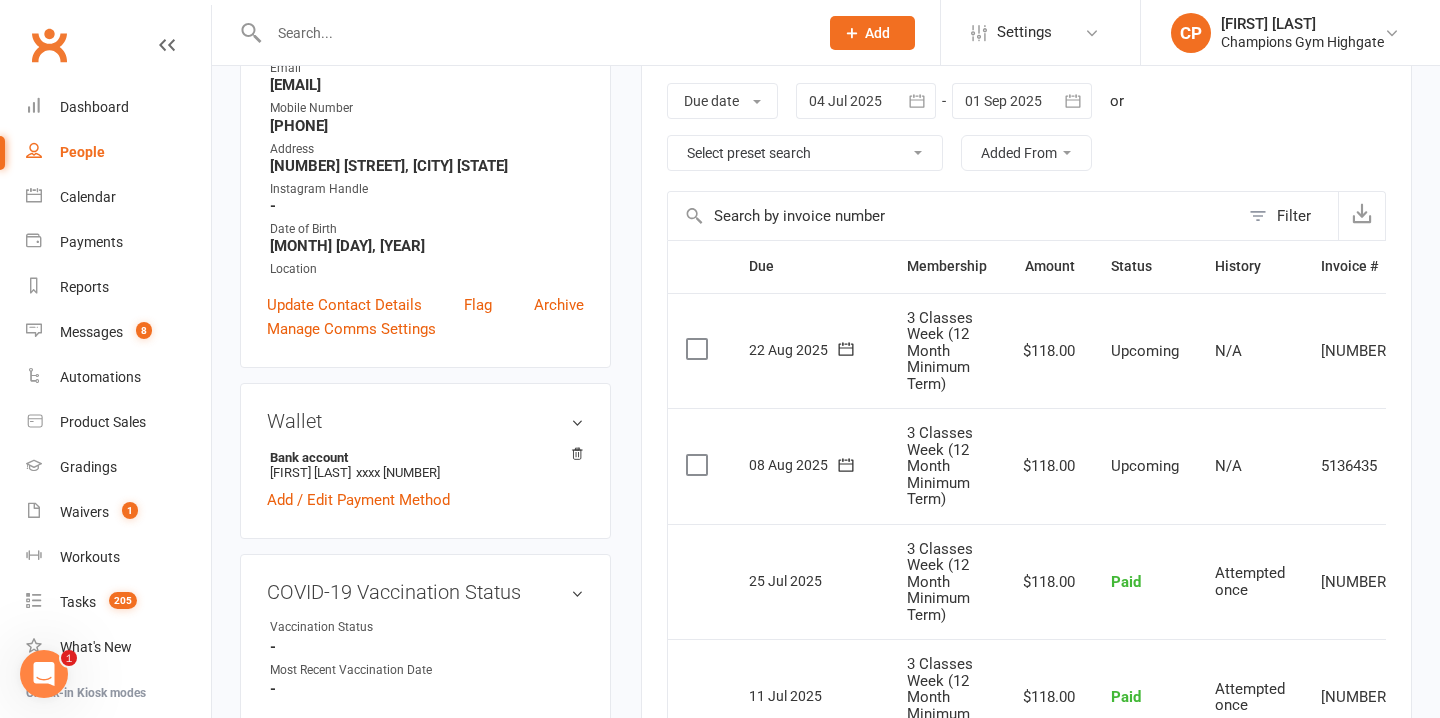 scroll, scrollTop: 328, scrollLeft: 0, axis: vertical 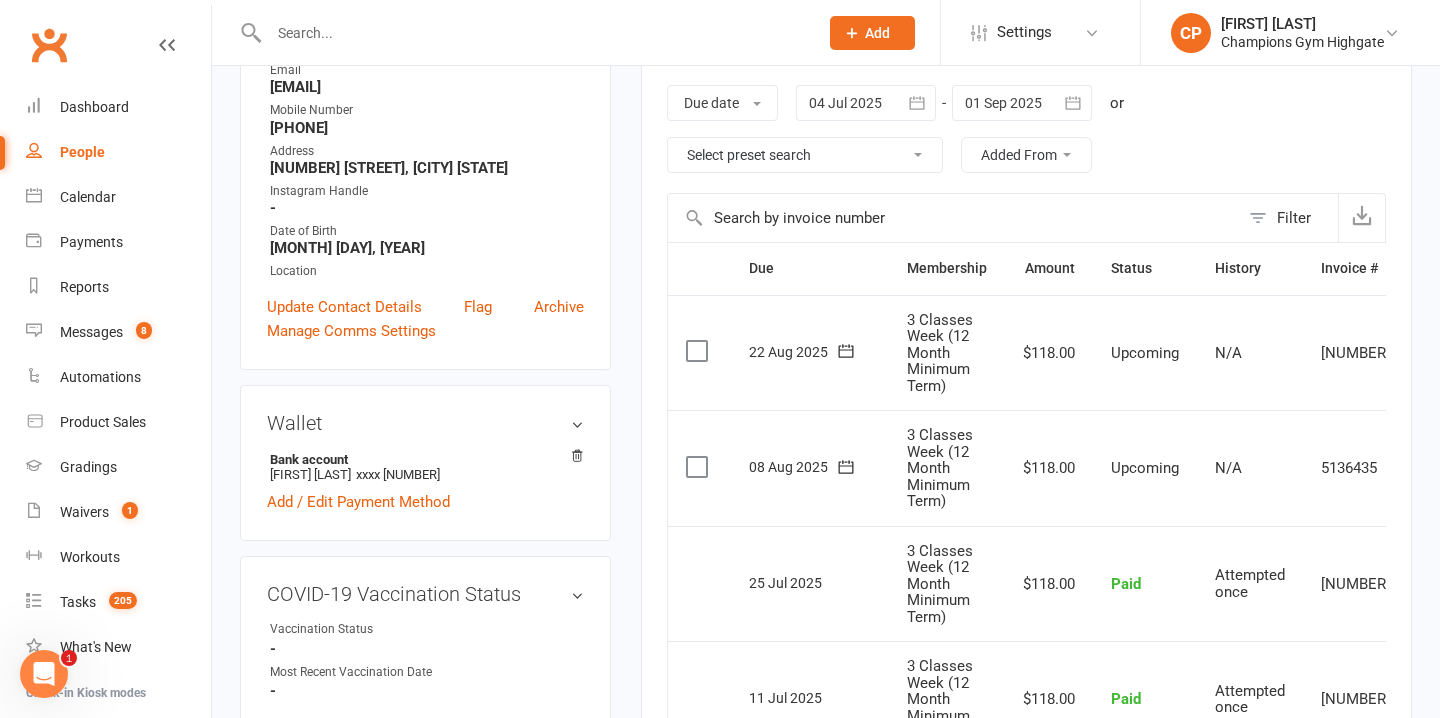 click at bounding box center [866, 103] 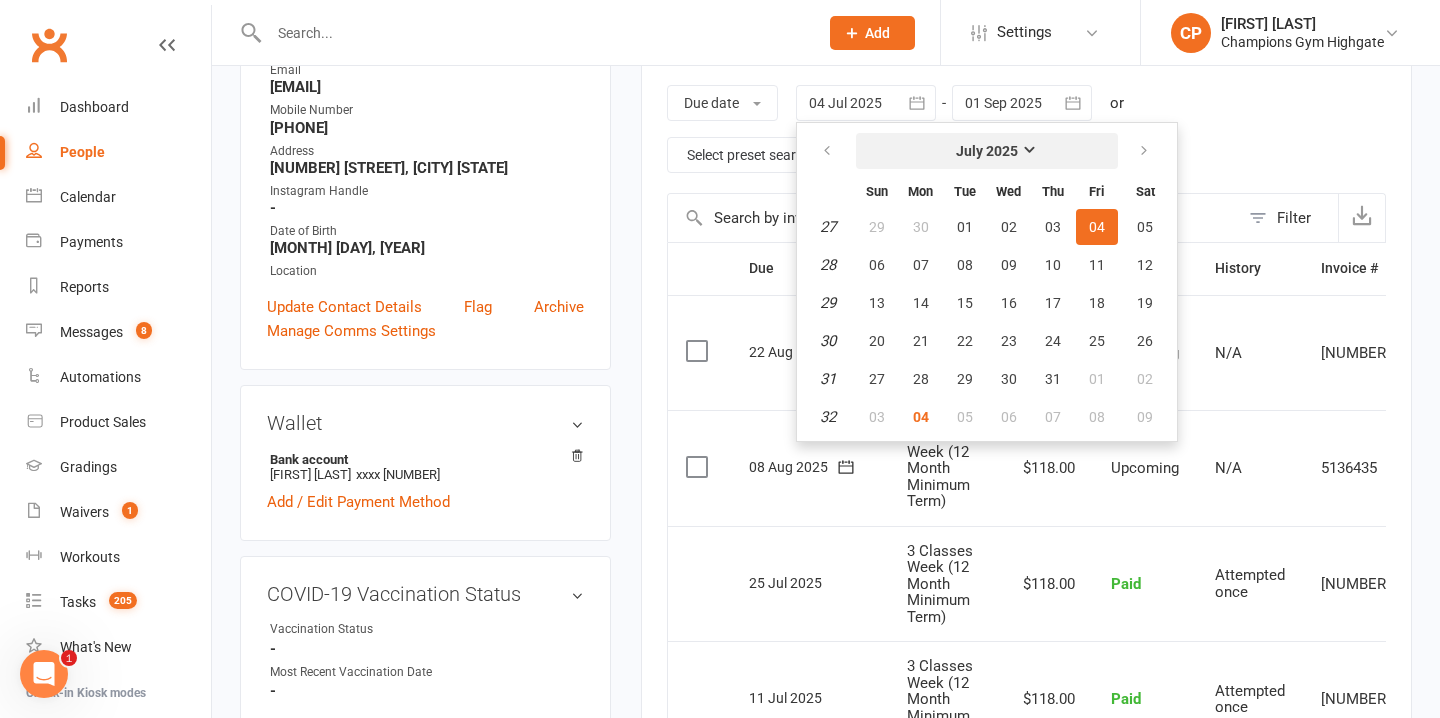 click on "July 2025" at bounding box center [987, 151] 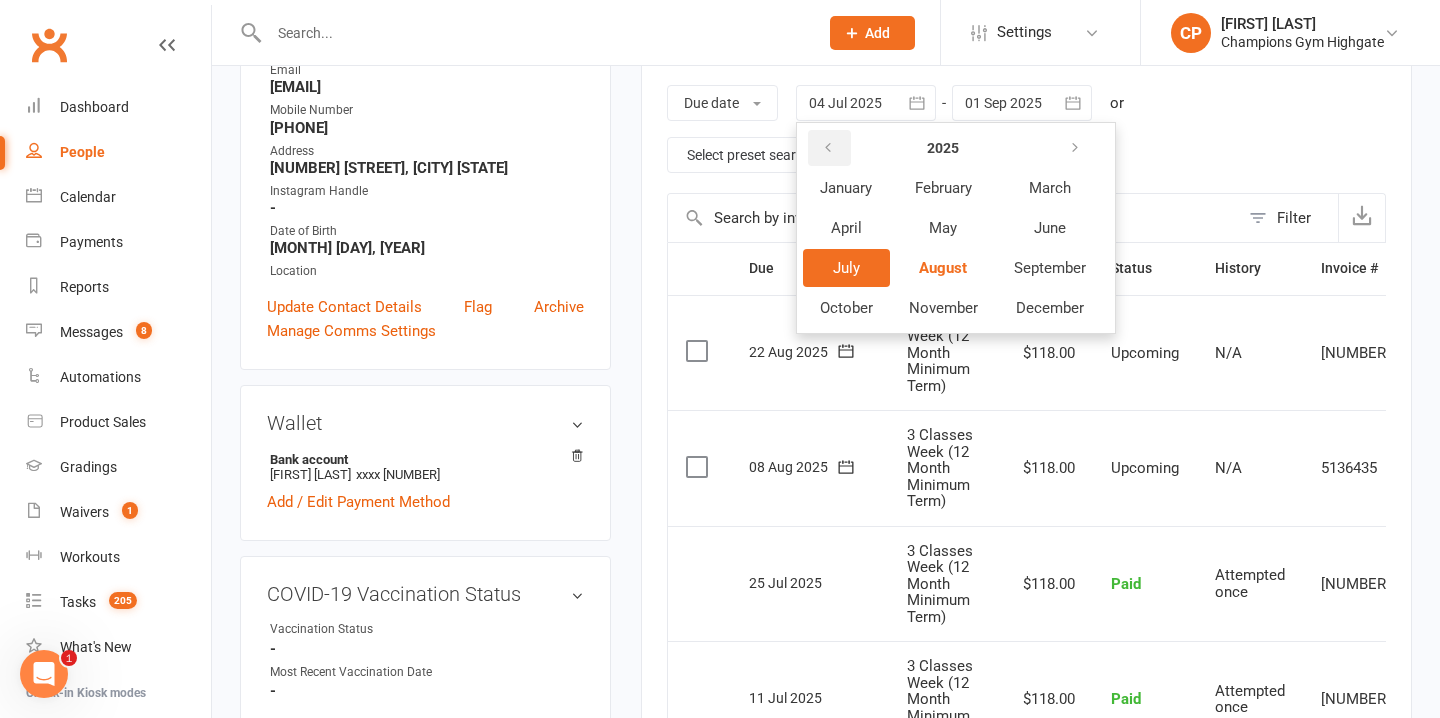 click at bounding box center (828, 148) 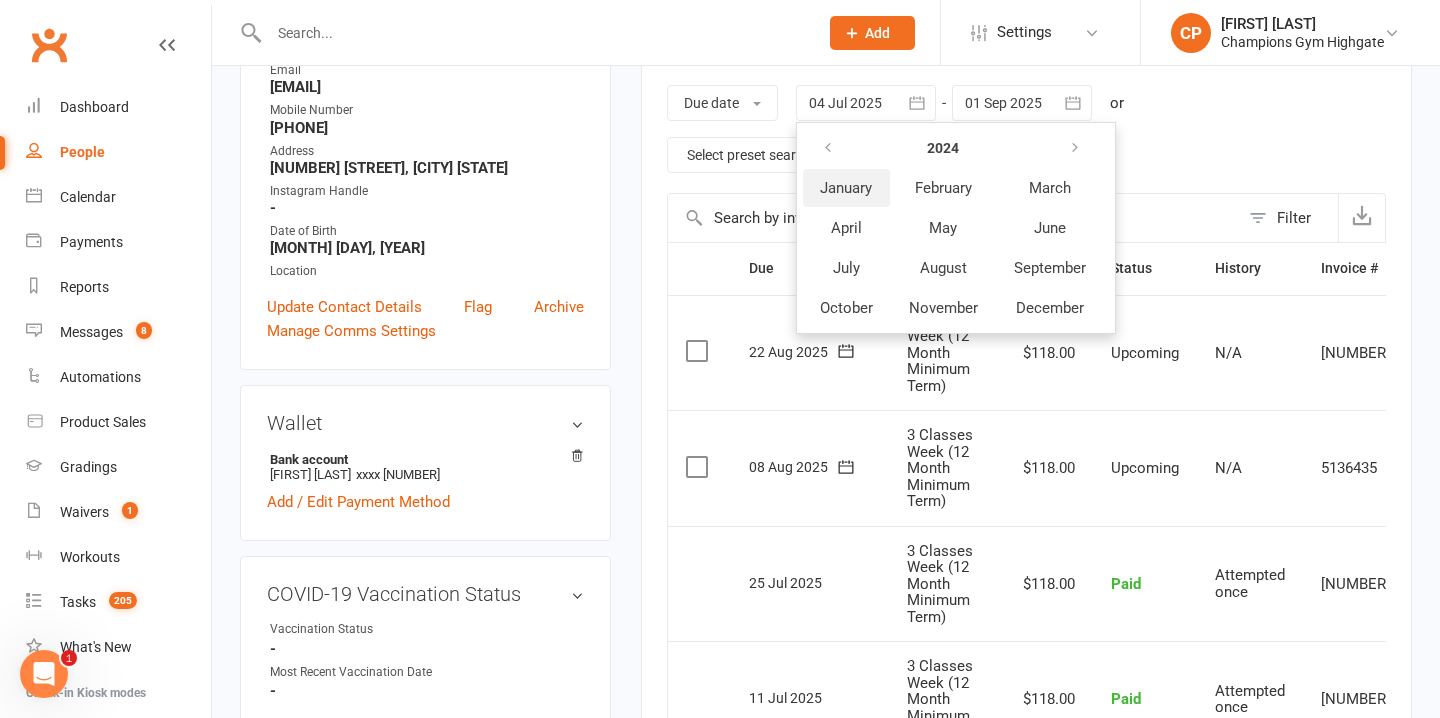 click on "January" at bounding box center (846, 188) 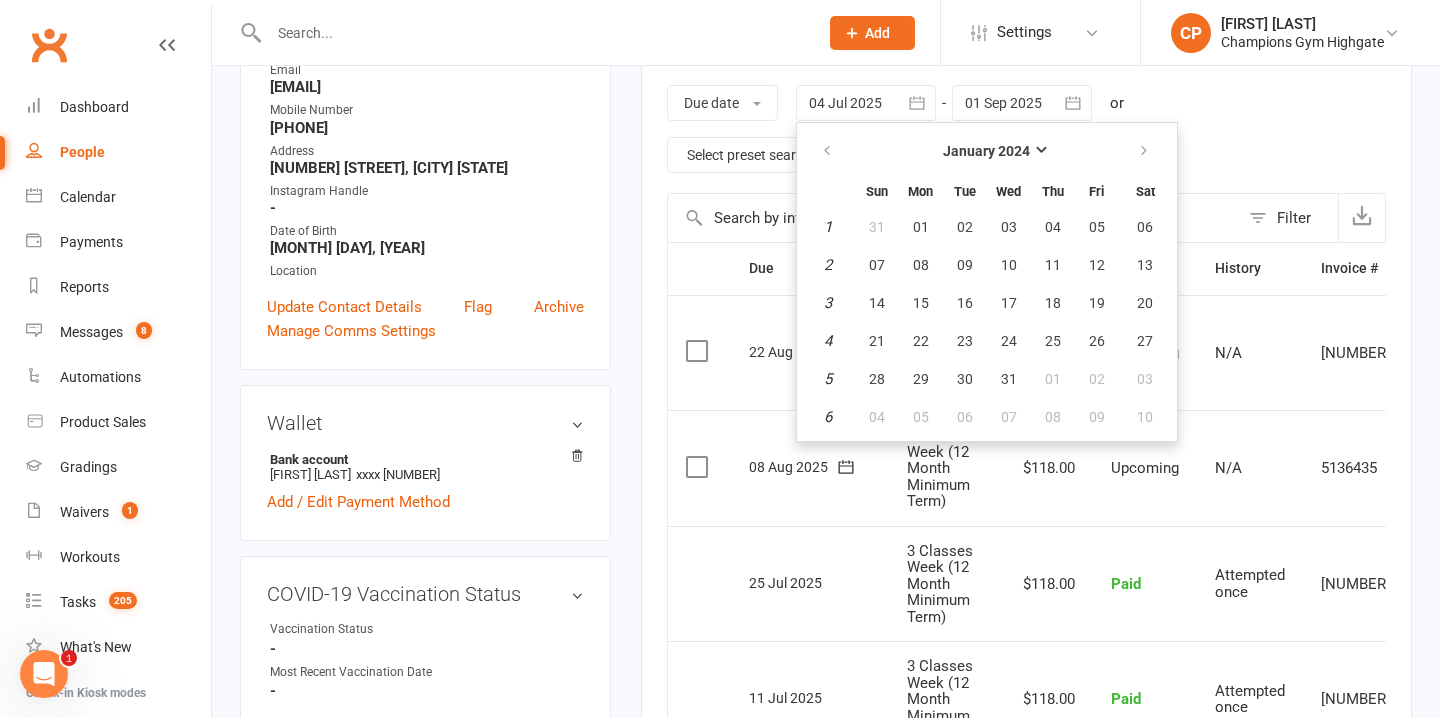 click at bounding box center (1022, 103) 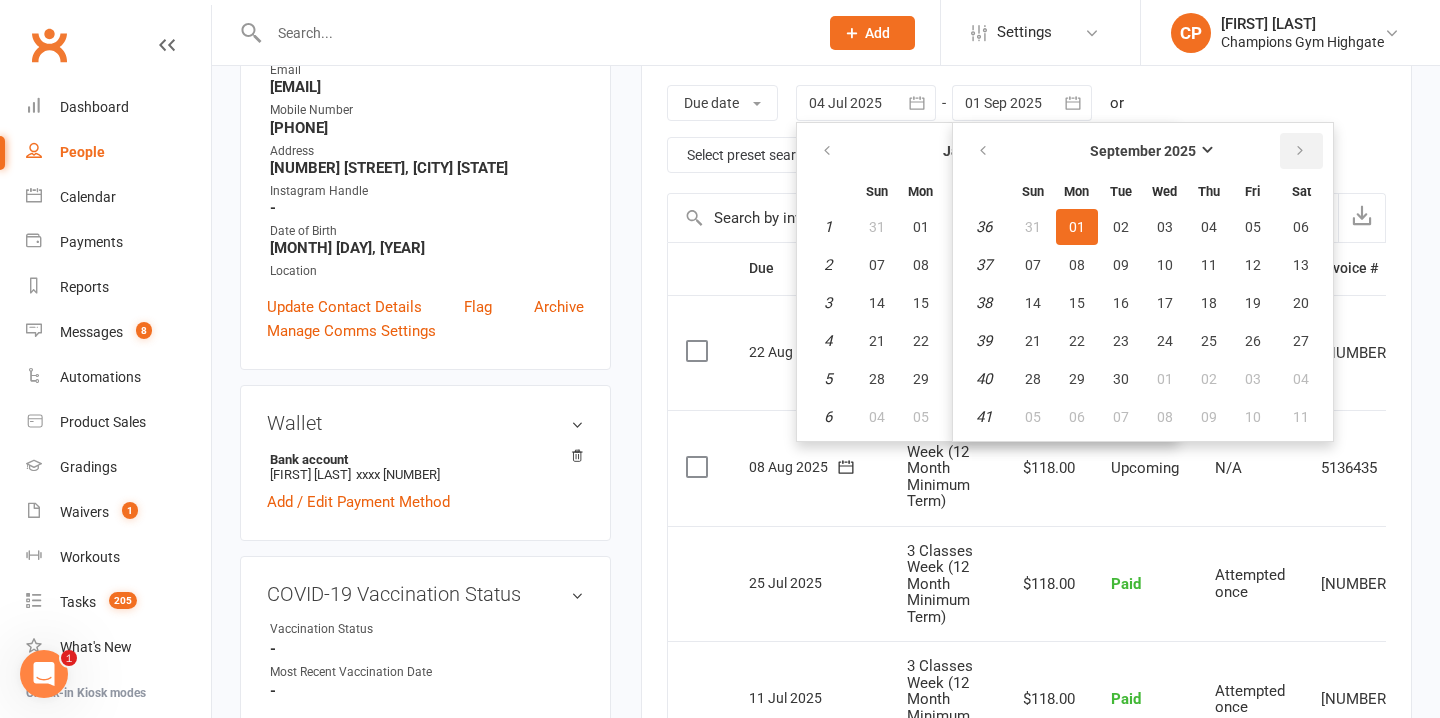 click at bounding box center (1300, 151) 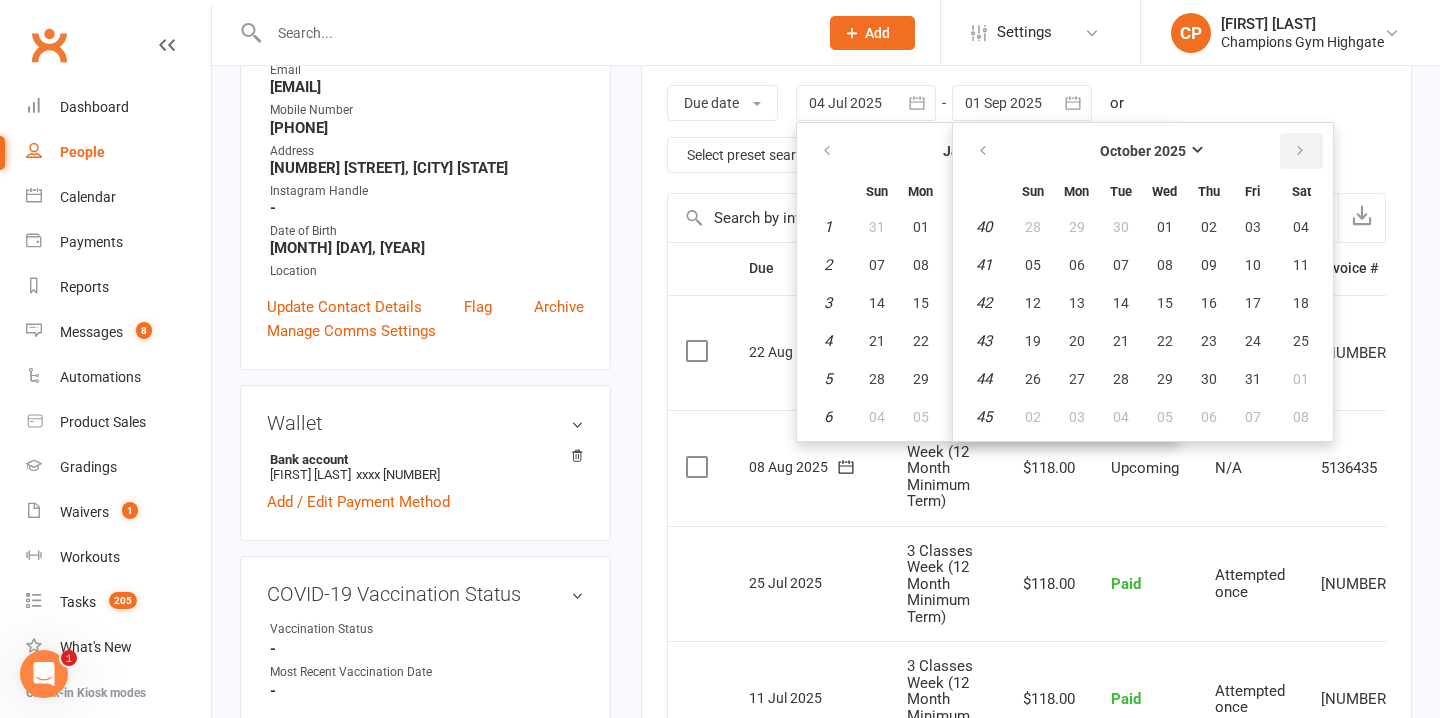 click at bounding box center (1301, 151) 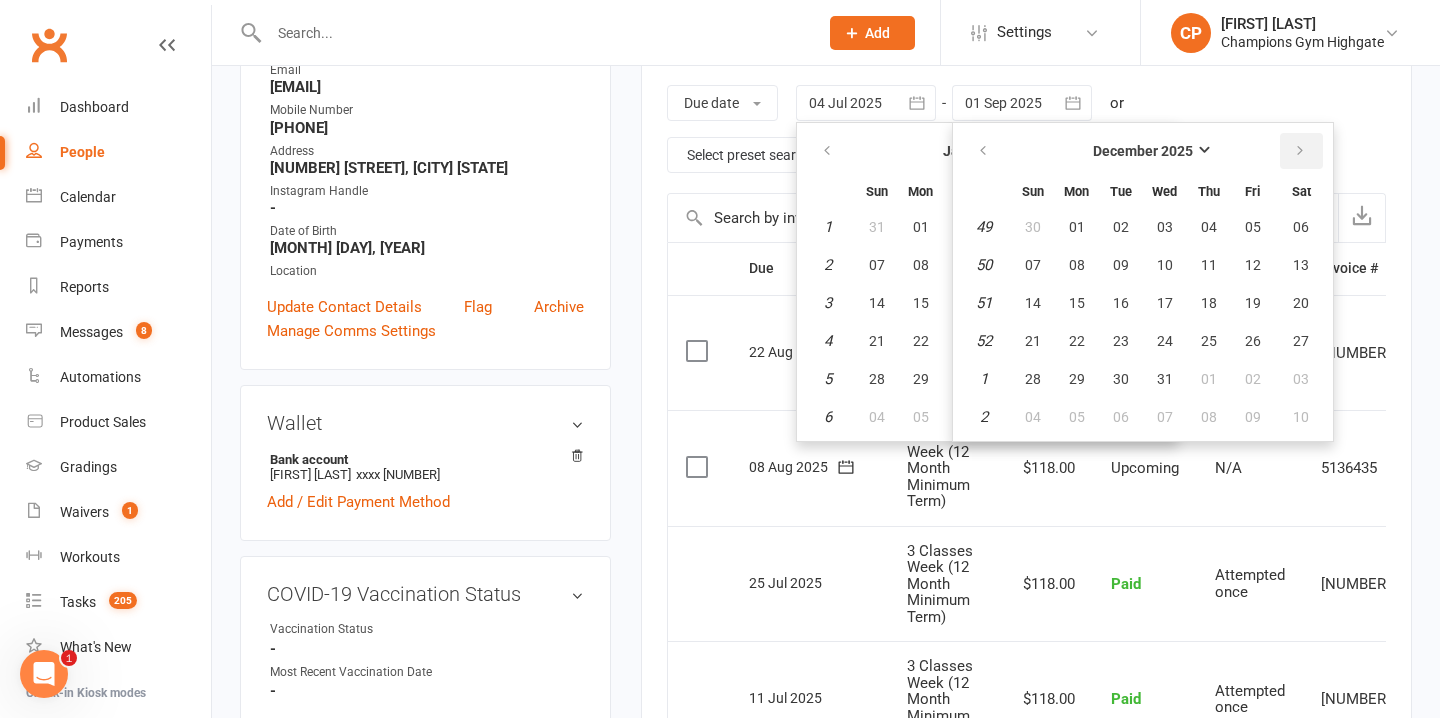 click at bounding box center [1300, 151] 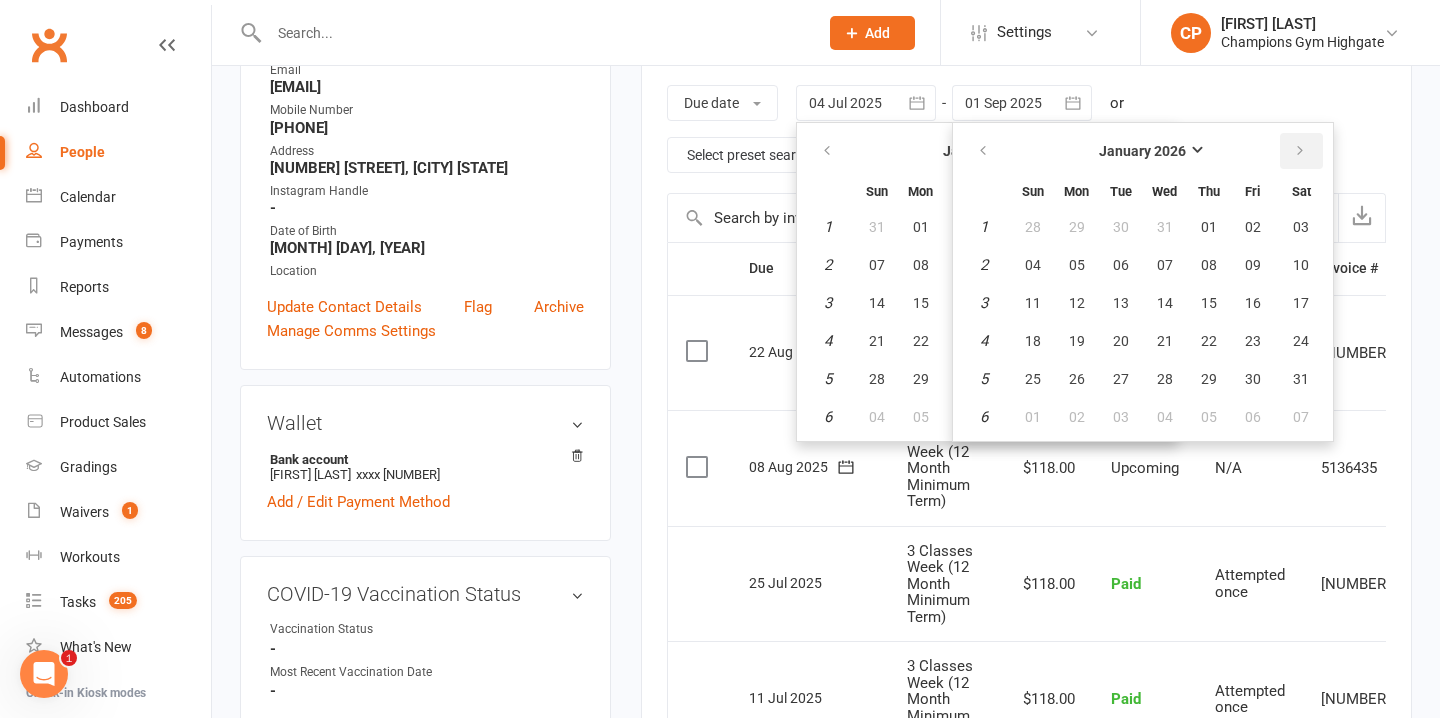 click at bounding box center [1300, 151] 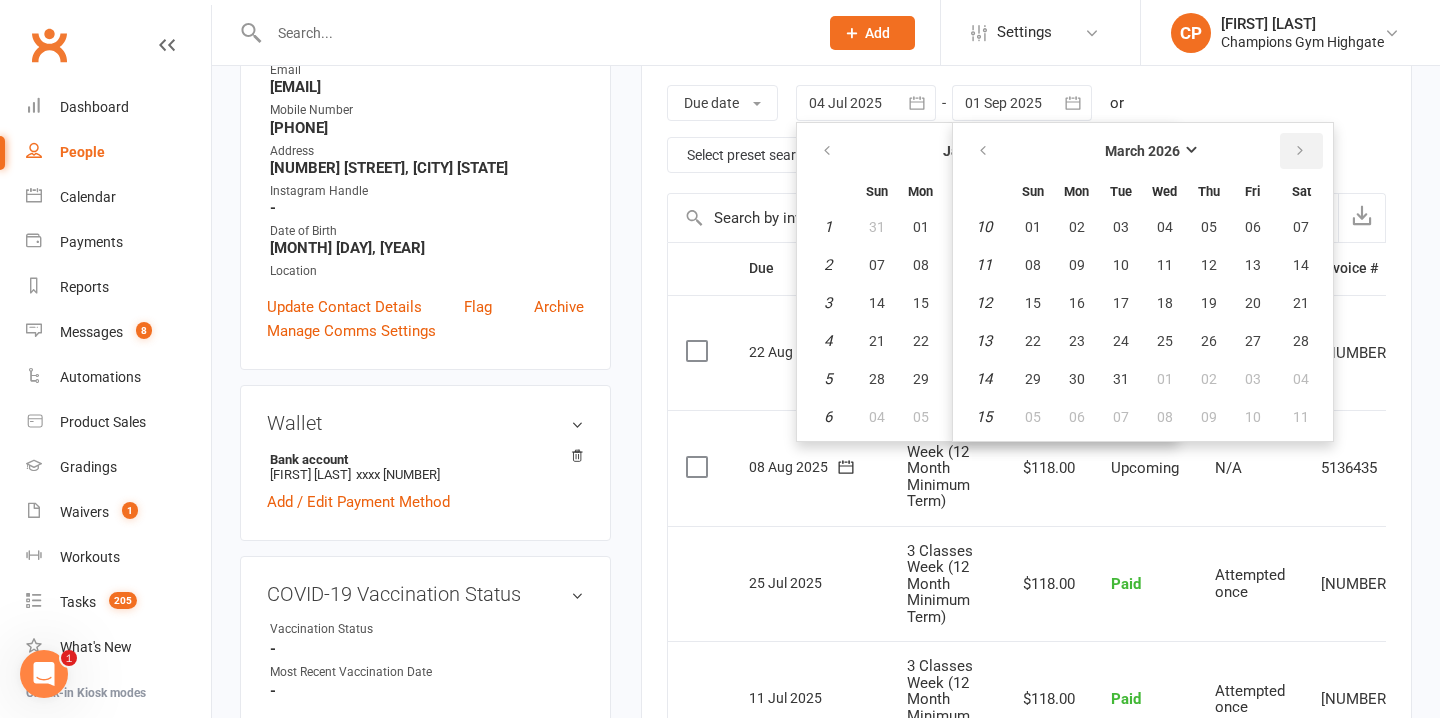 click at bounding box center (1301, 151) 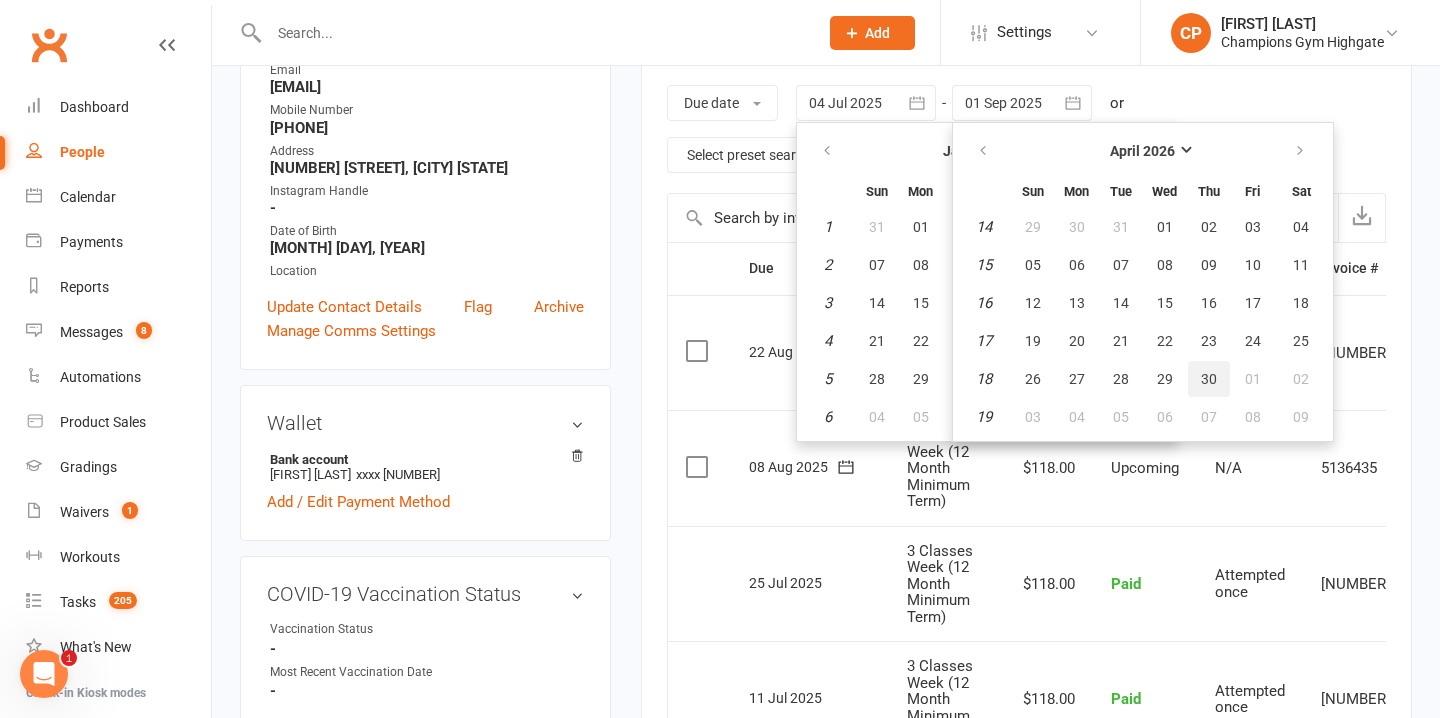 click on "30" at bounding box center (1209, 379) 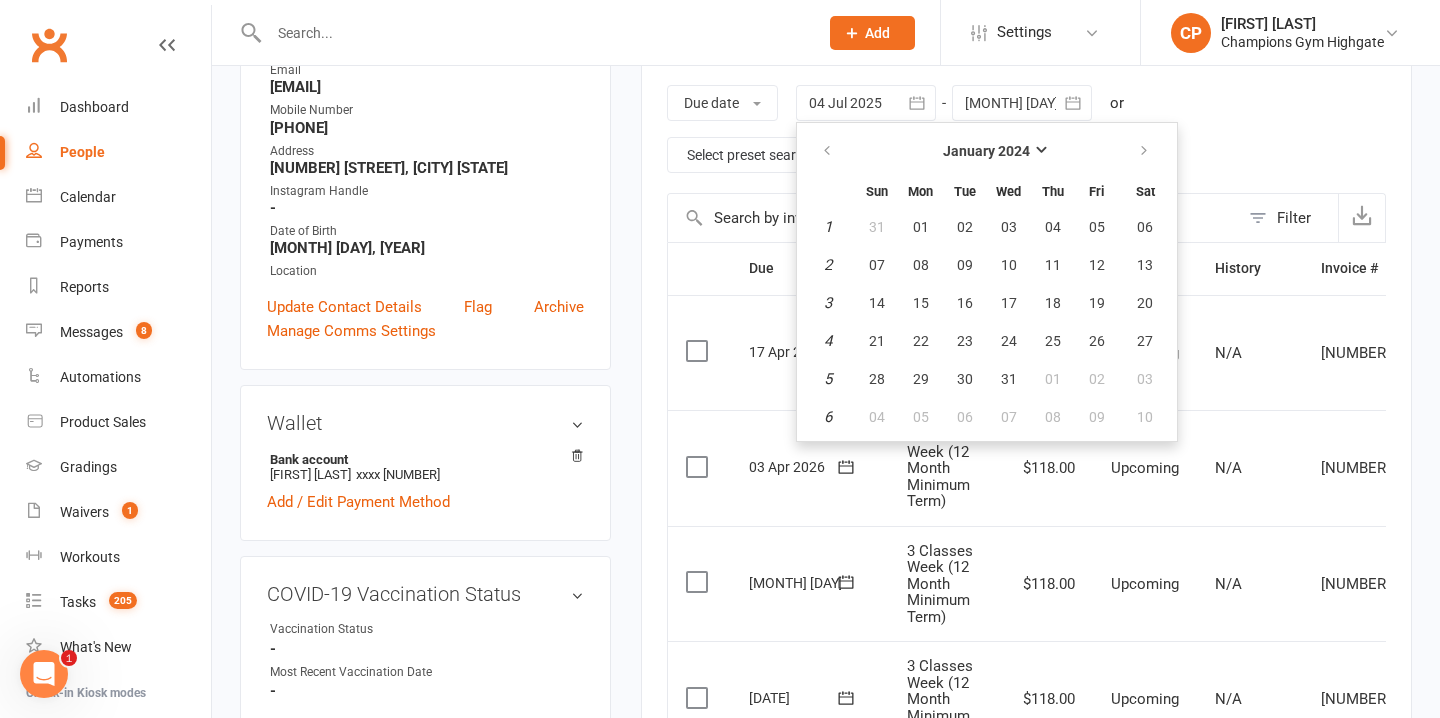 click on "Due date  Due date Date paid Date failed Date settled 04 Jul 2025
January 2024
Sun Mon Tue Wed Thu Fri Sat
1
31
01
02
03
04
05
06
2
07
08
09
10
11
12
13
3
14
15
16
17
18
19
20
4
21
22
23
24
25
26
27
5
28
29
30
31
01
02" at bounding box center (1026, 129) 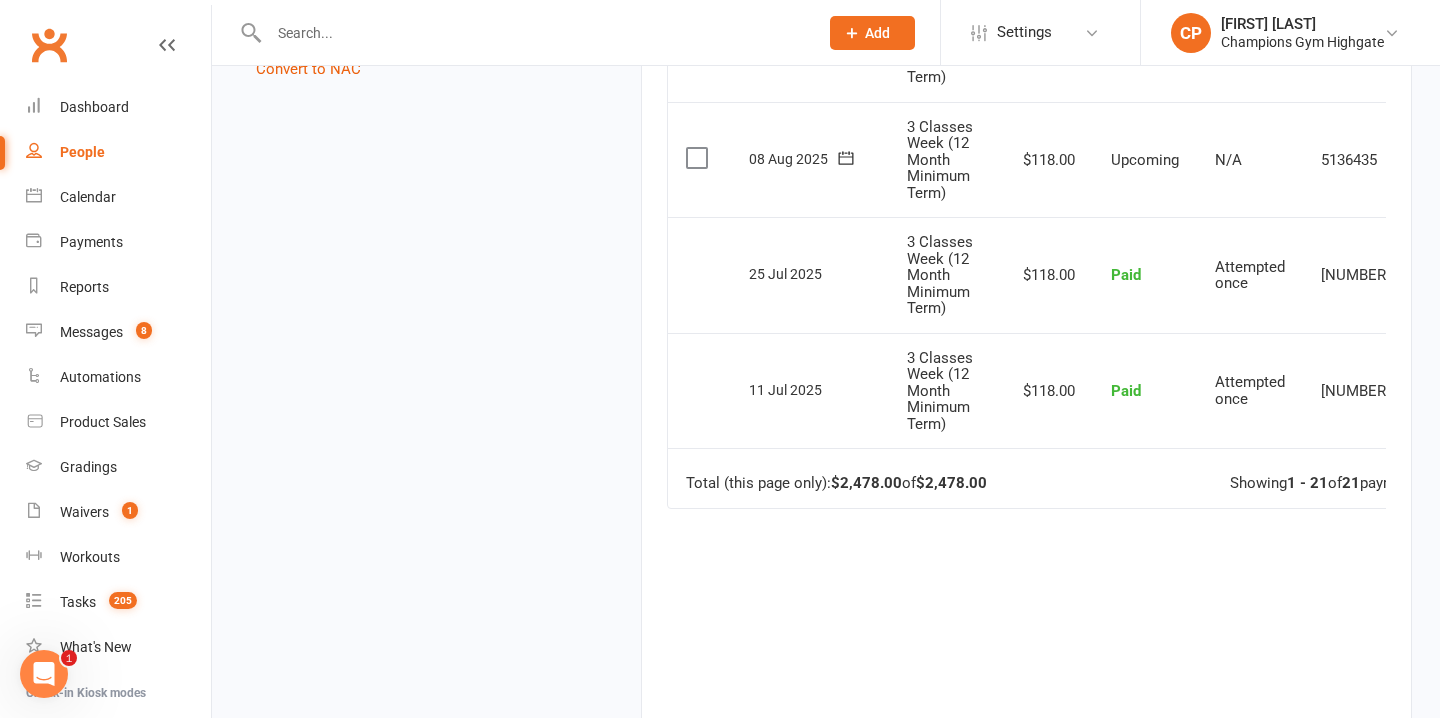 scroll, scrollTop: 2598, scrollLeft: 0, axis: vertical 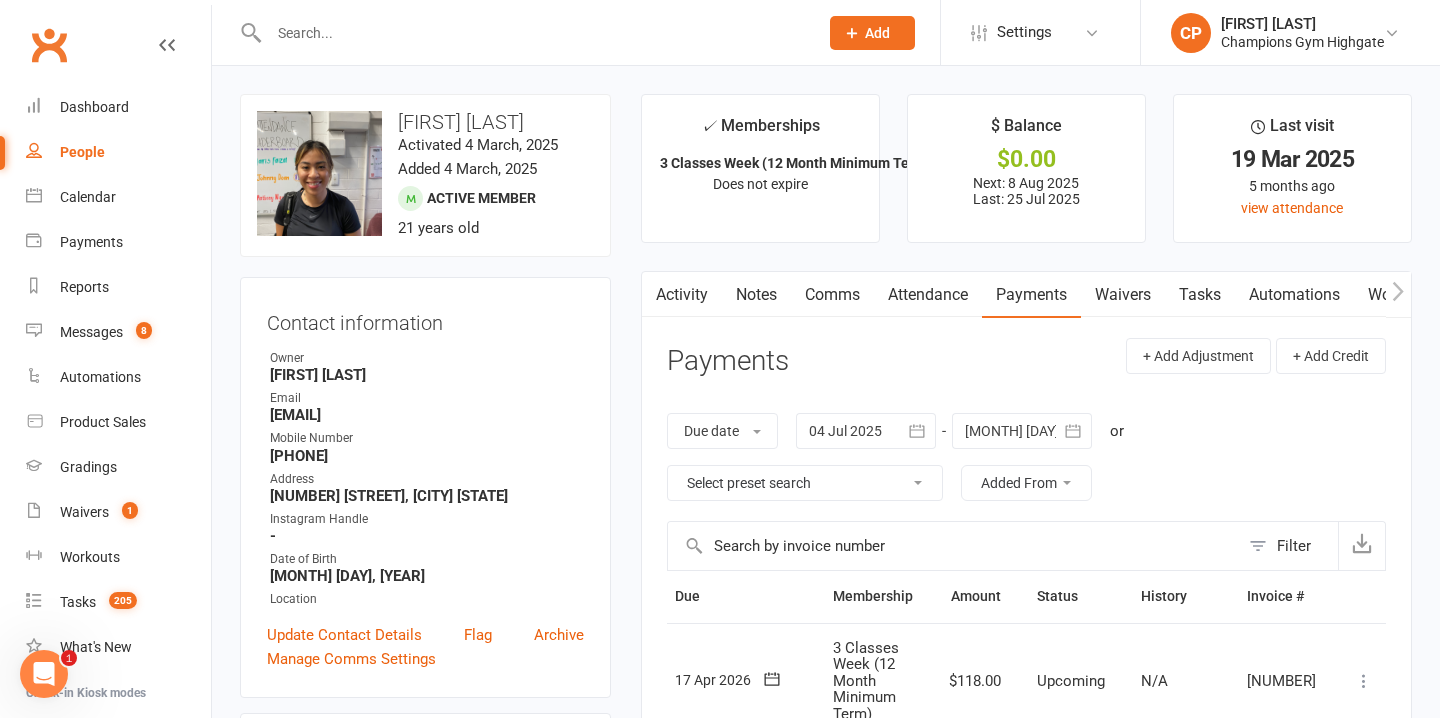 click at bounding box center [866, 431] 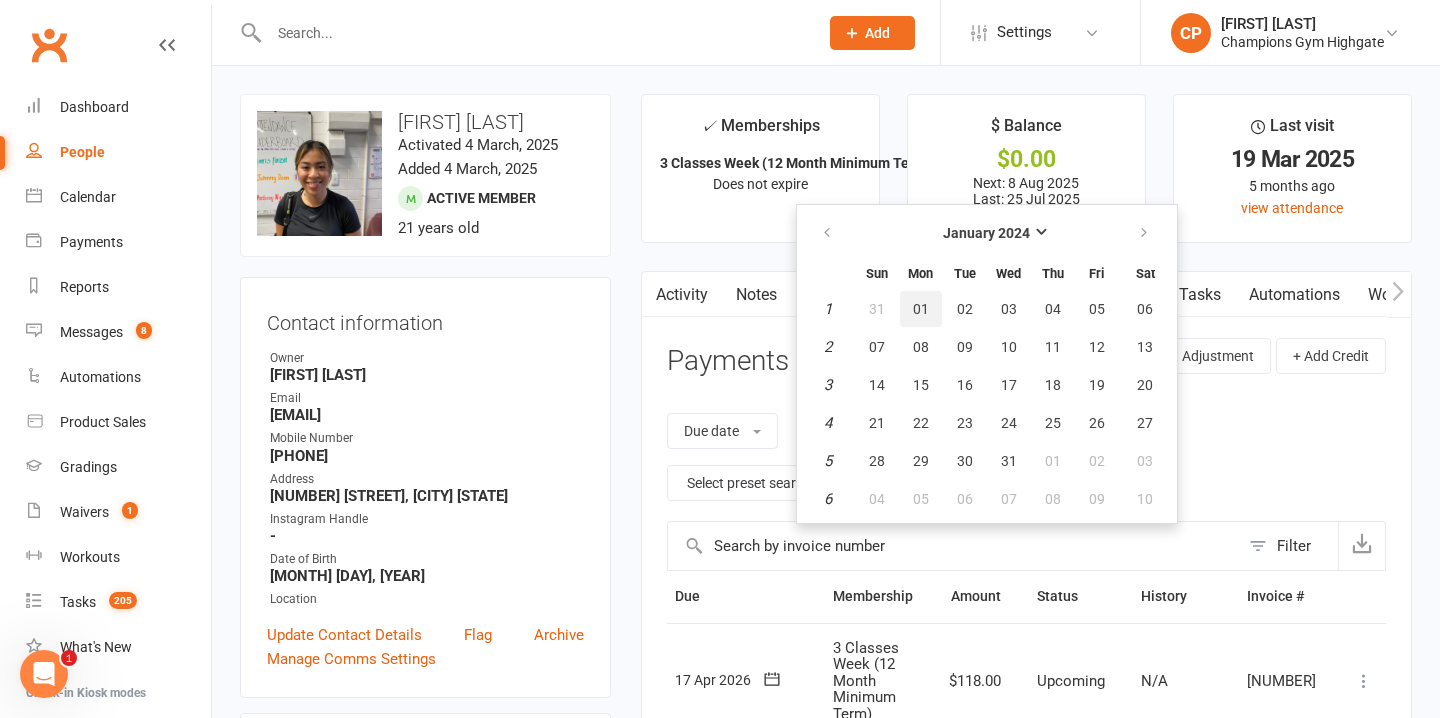 click on "01" at bounding box center (921, 309) 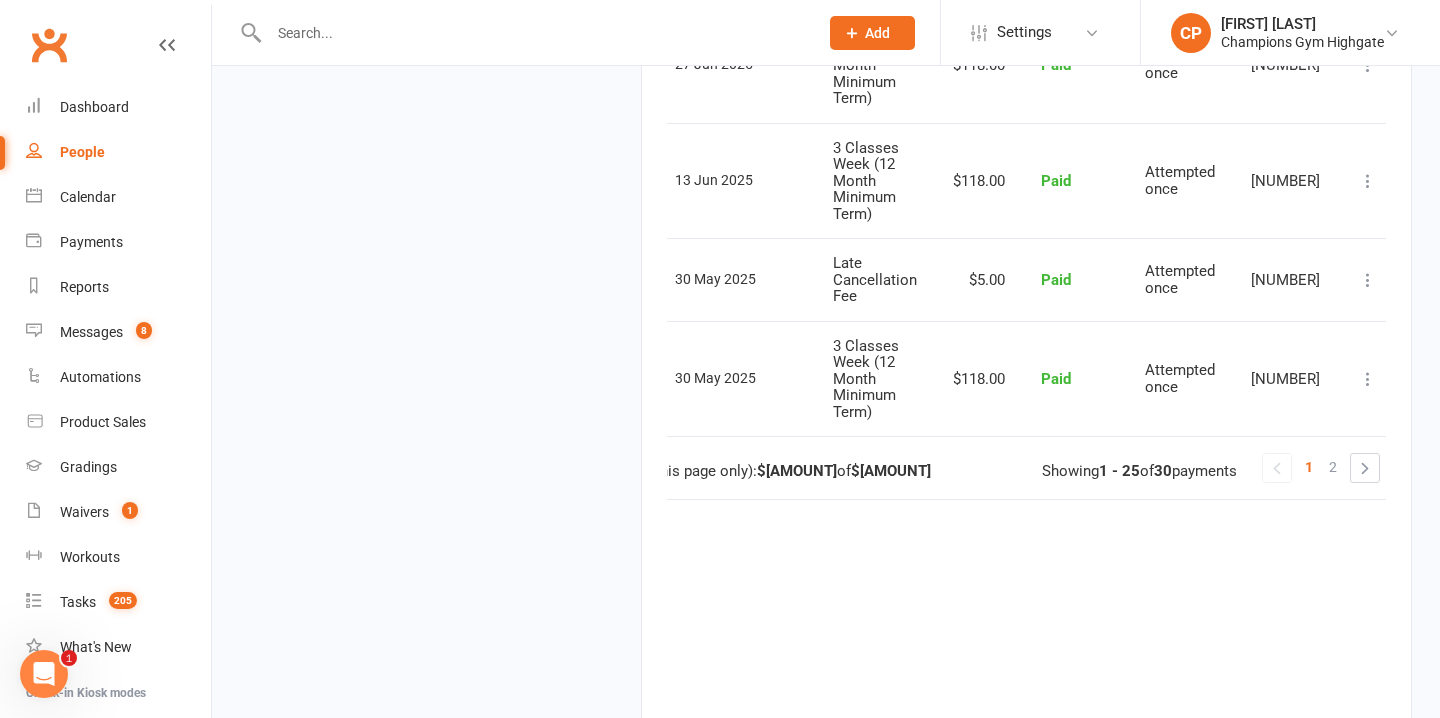 scroll, scrollTop: 3036, scrollLeft: 0, axis: vertical 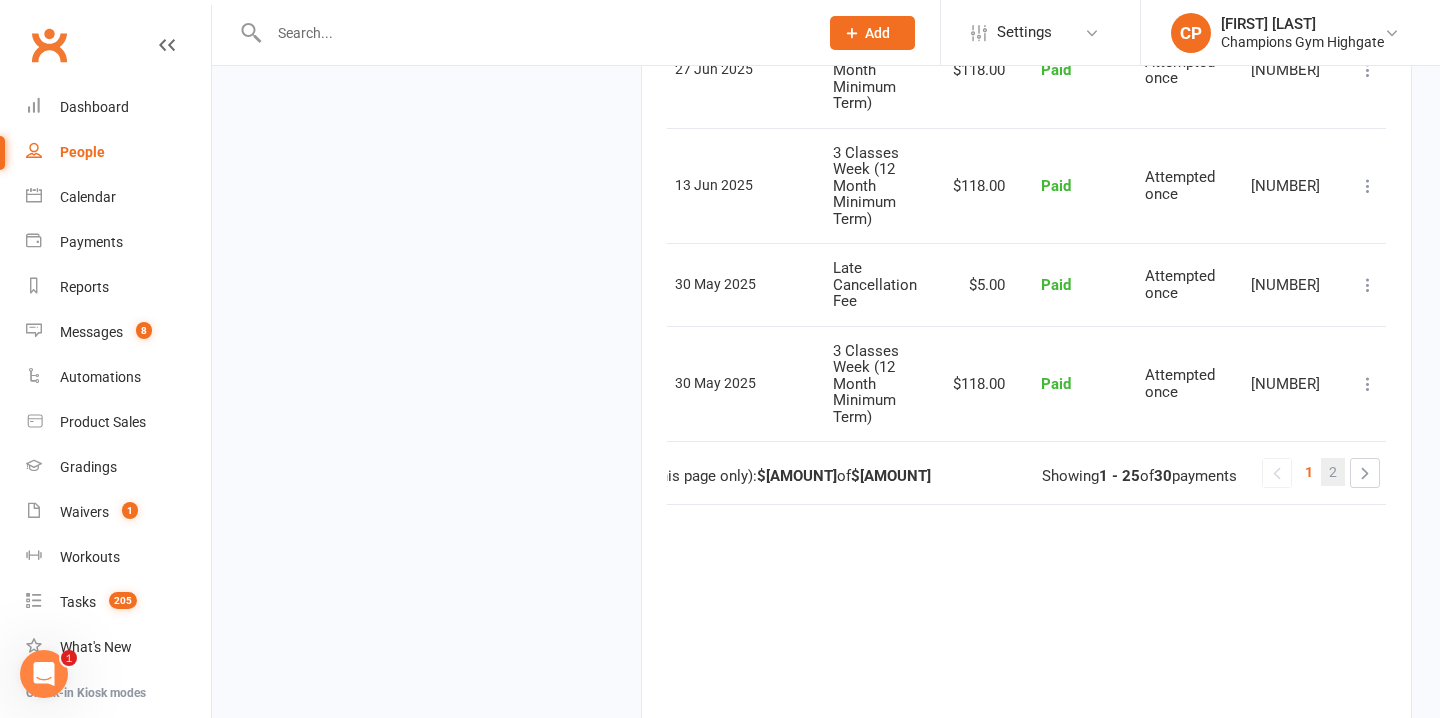 click on "2" at bounding box center (1333, 472) 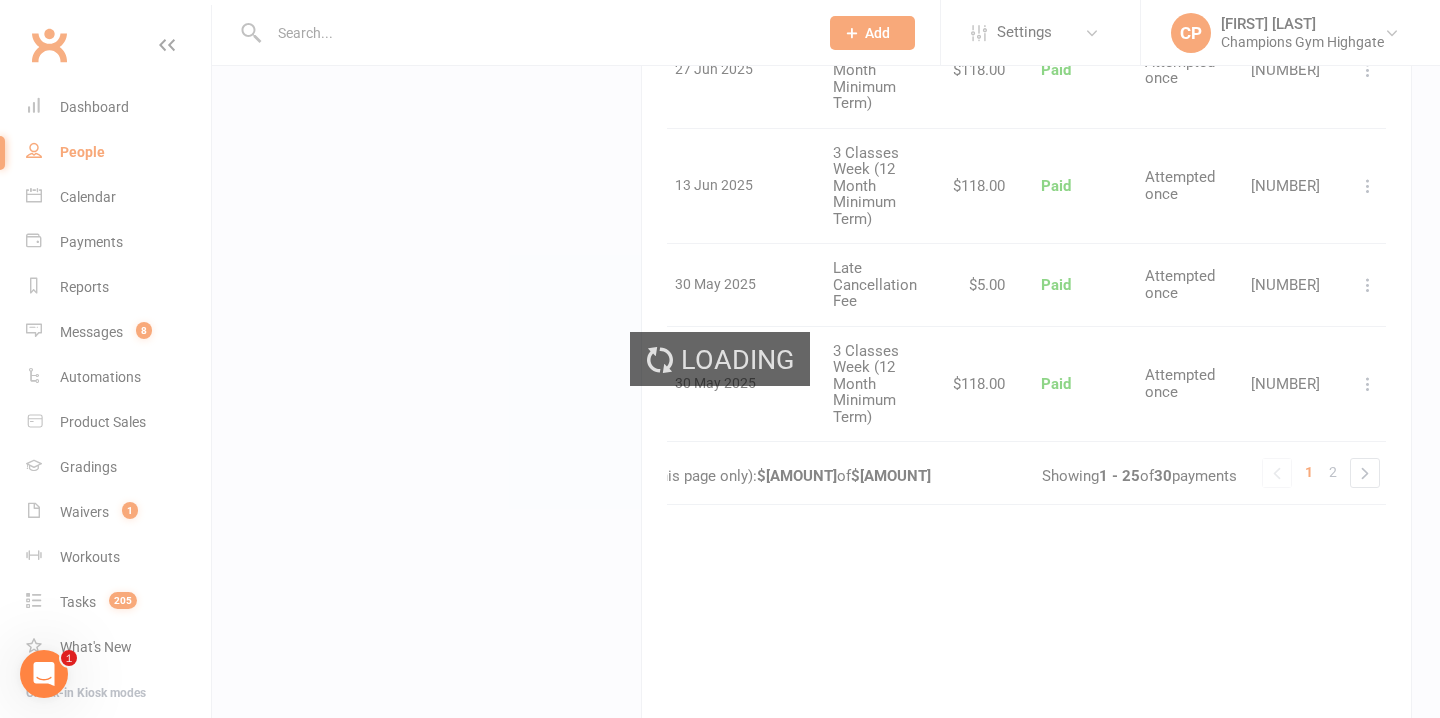 scroll, scrollTop: 0, scrollLeft: 0, axis: both 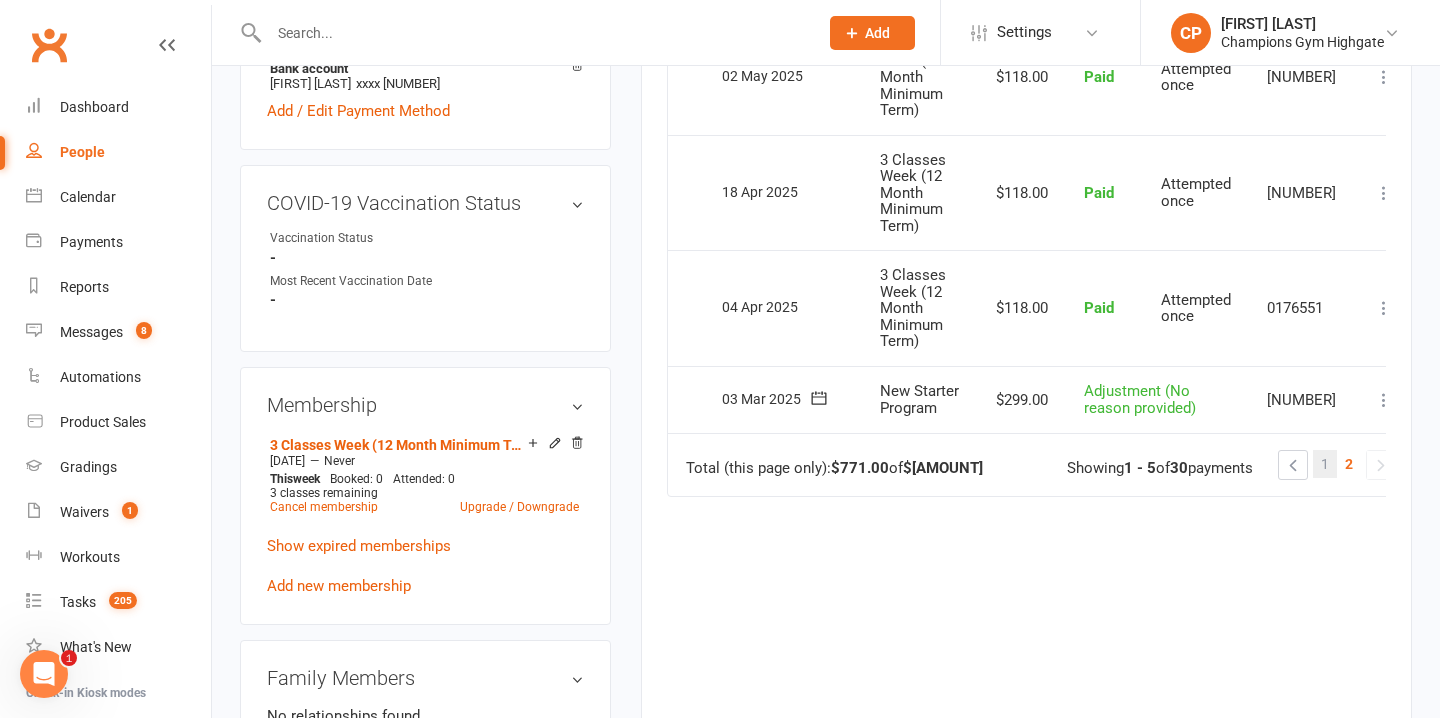 click on "1" at bounding box center (1325, 464) 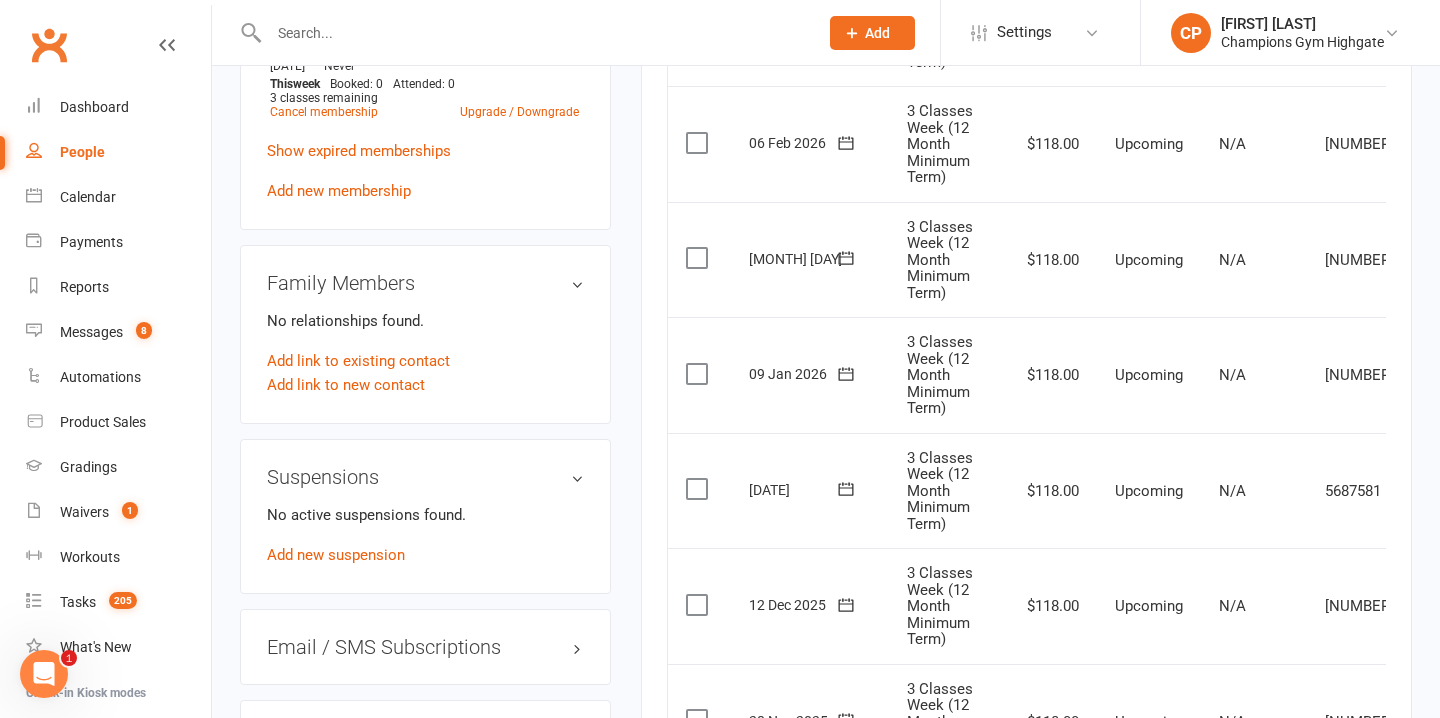scroll, scrollTop: 1112, scrollLeft: 0, axis: vertical 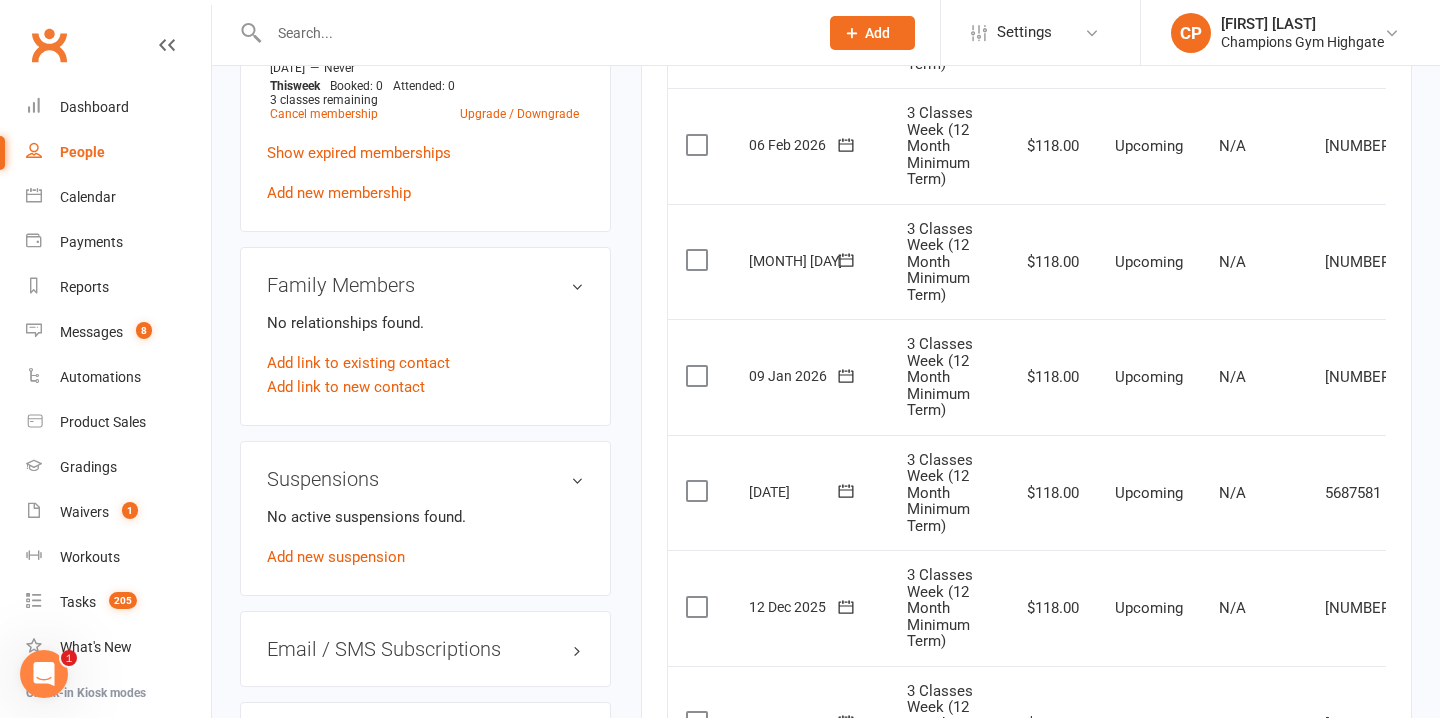 click at bounding box center (699, 376) 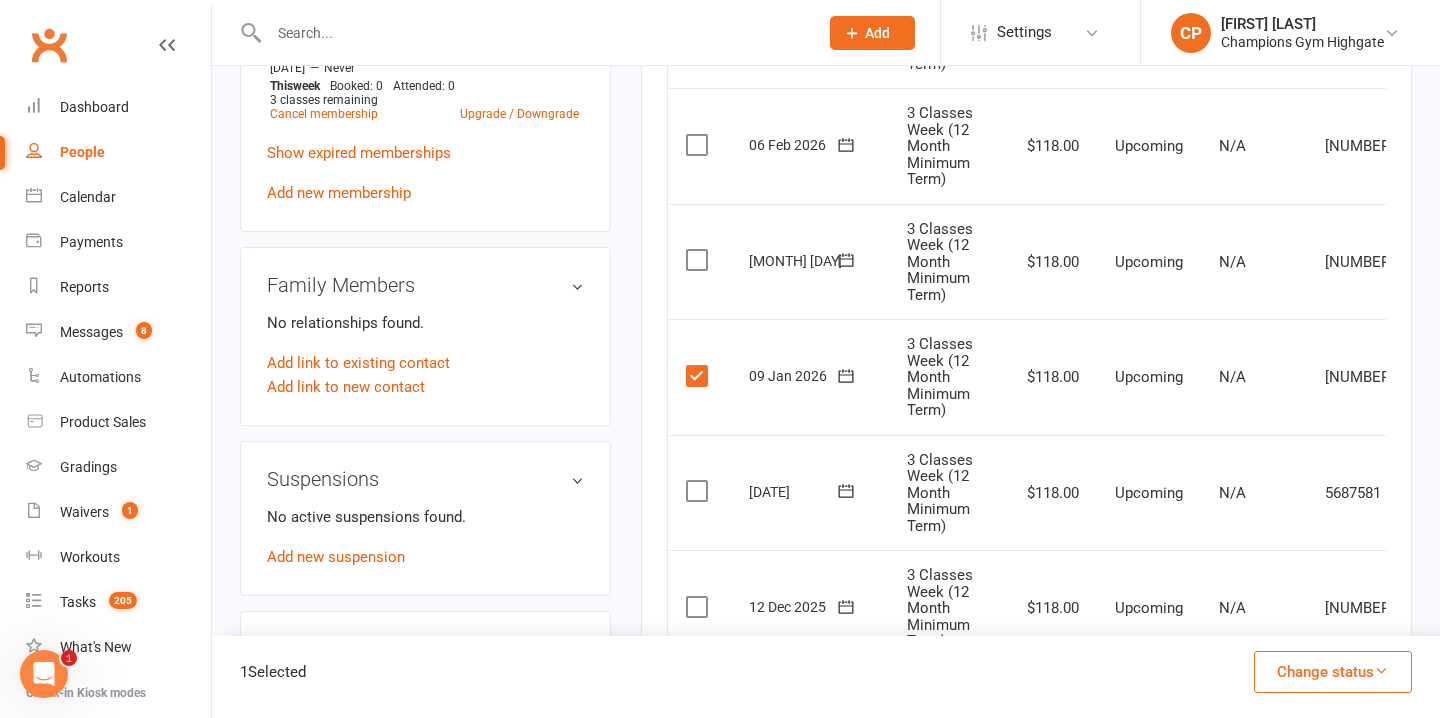 click at bounding box center (699, 376) 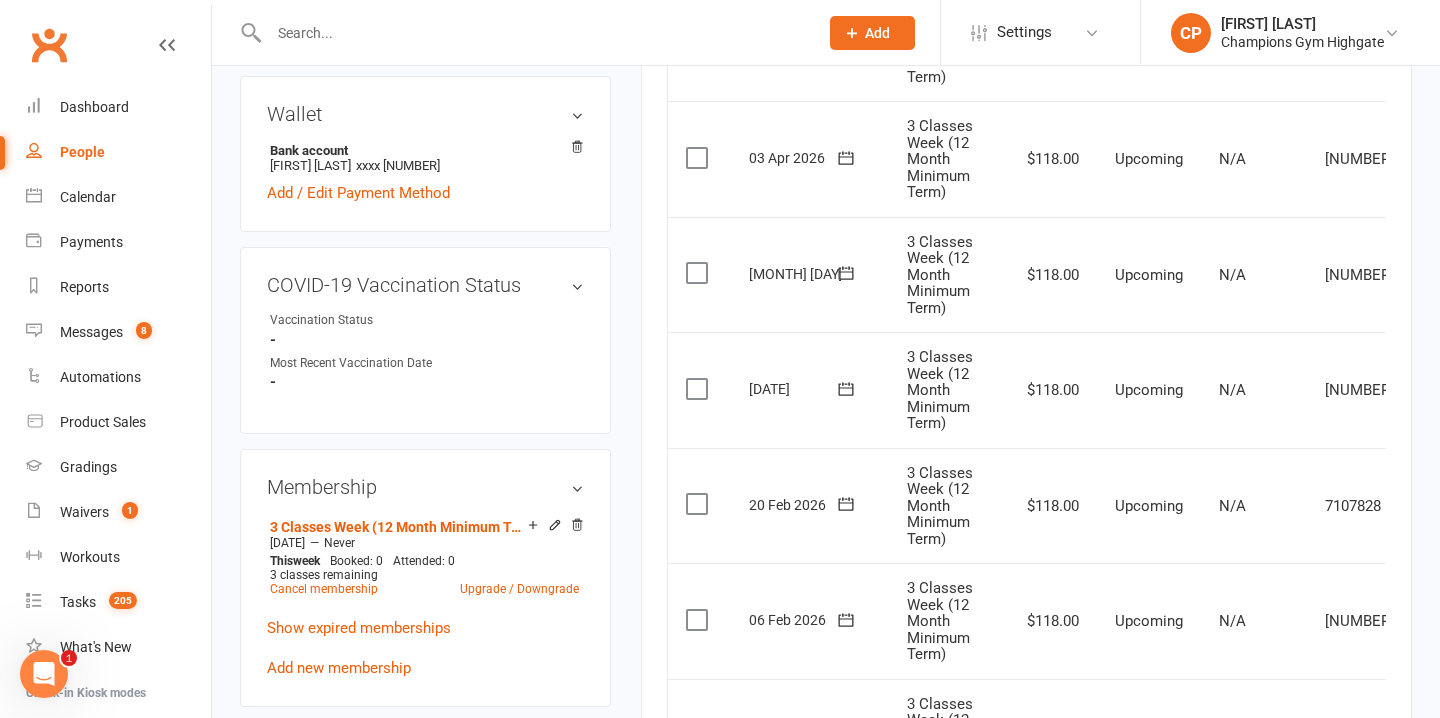 click at bounding box center (699, 273) 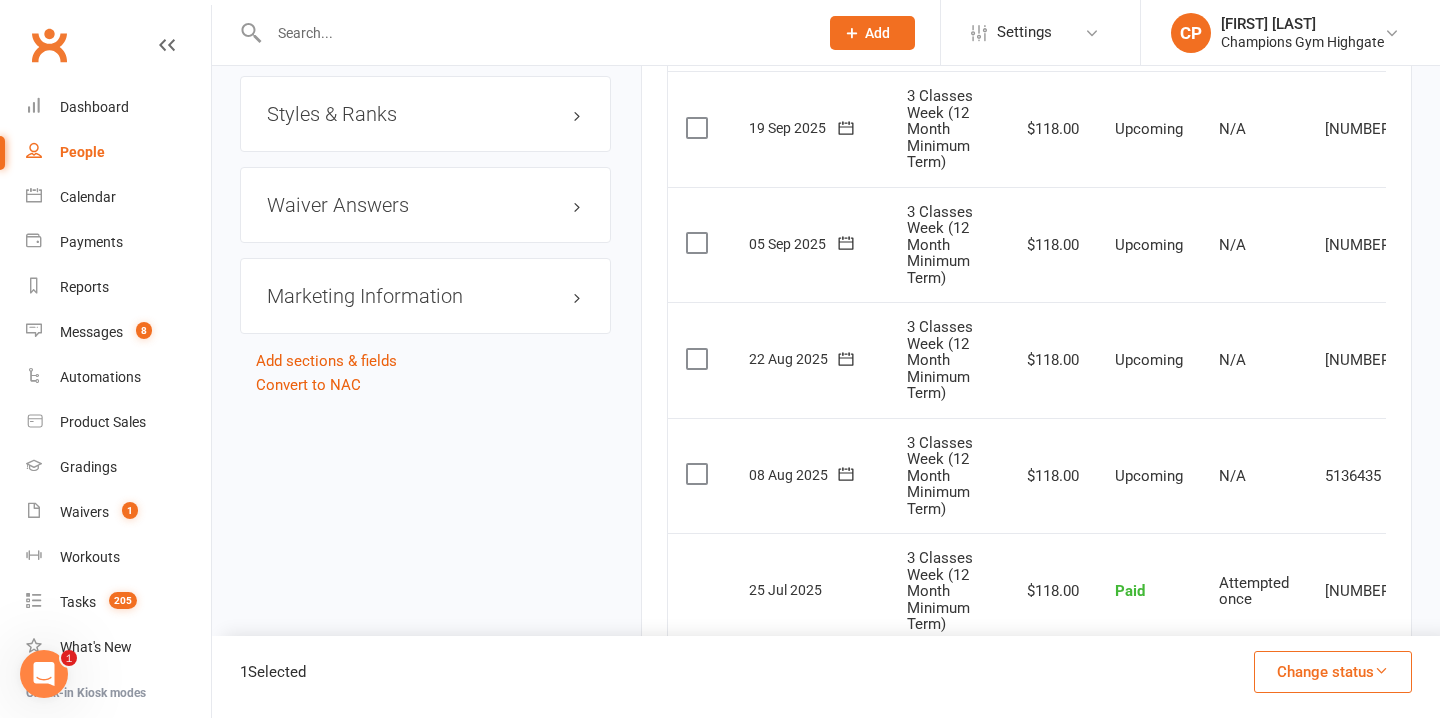 scroll, scrollTop: 2271, scrollLeft: 0, axis: vertical 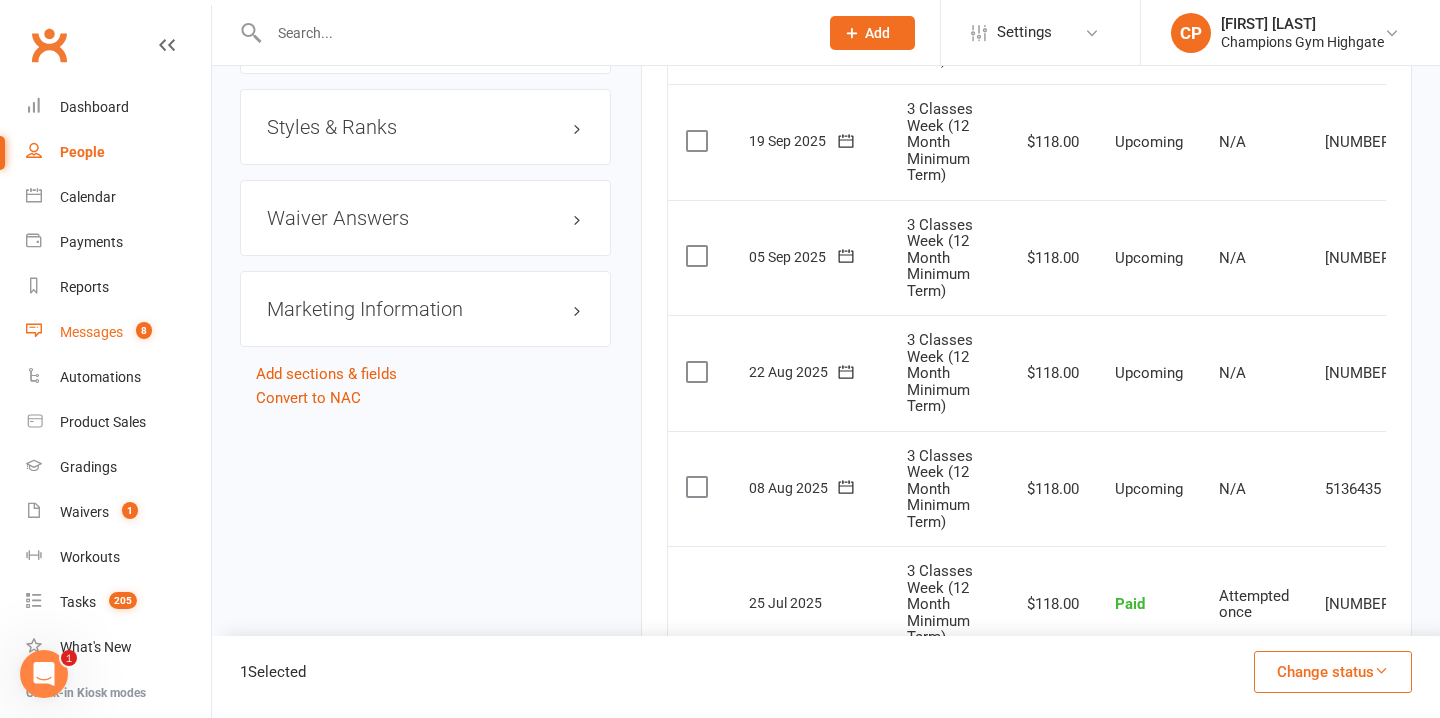 click on "Messages   8" at bounding box center [118, 332] 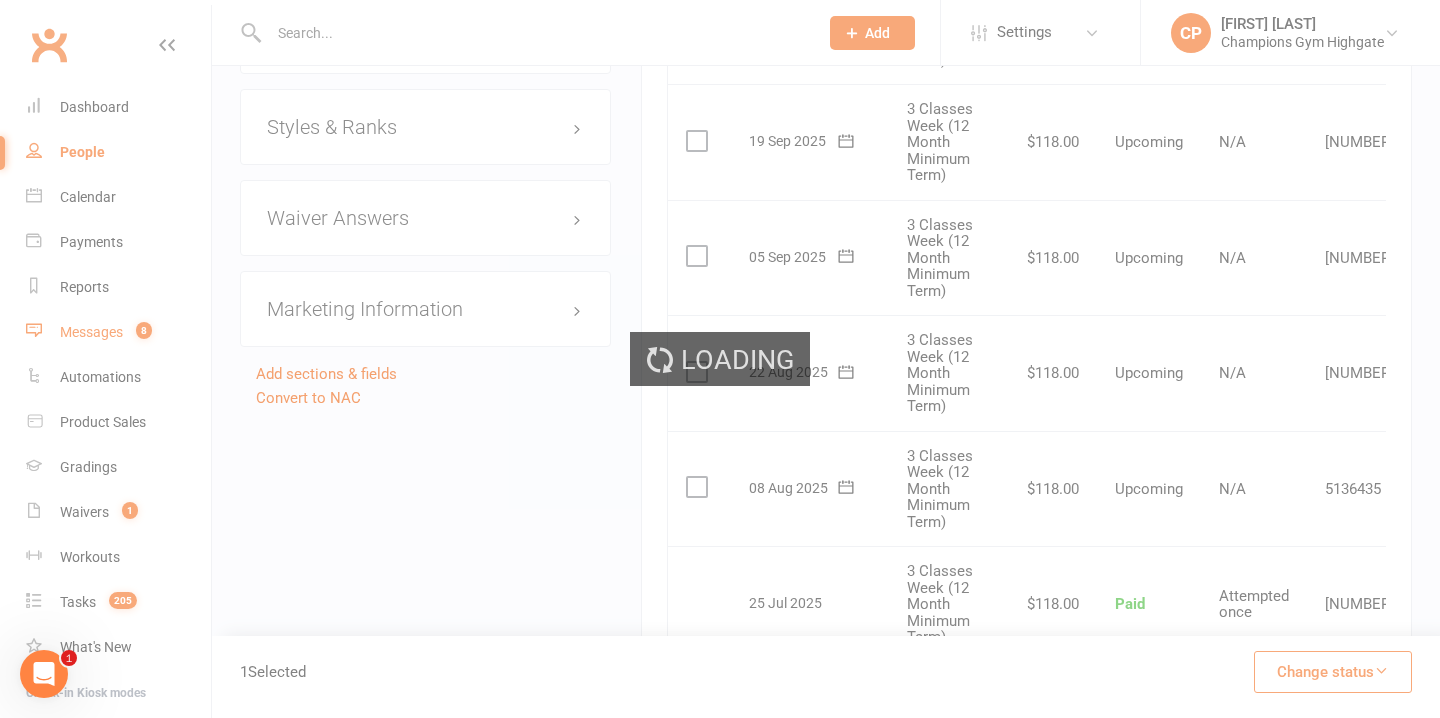 scroll, scrollTop: 0, scrollLeft: 0, axis: both 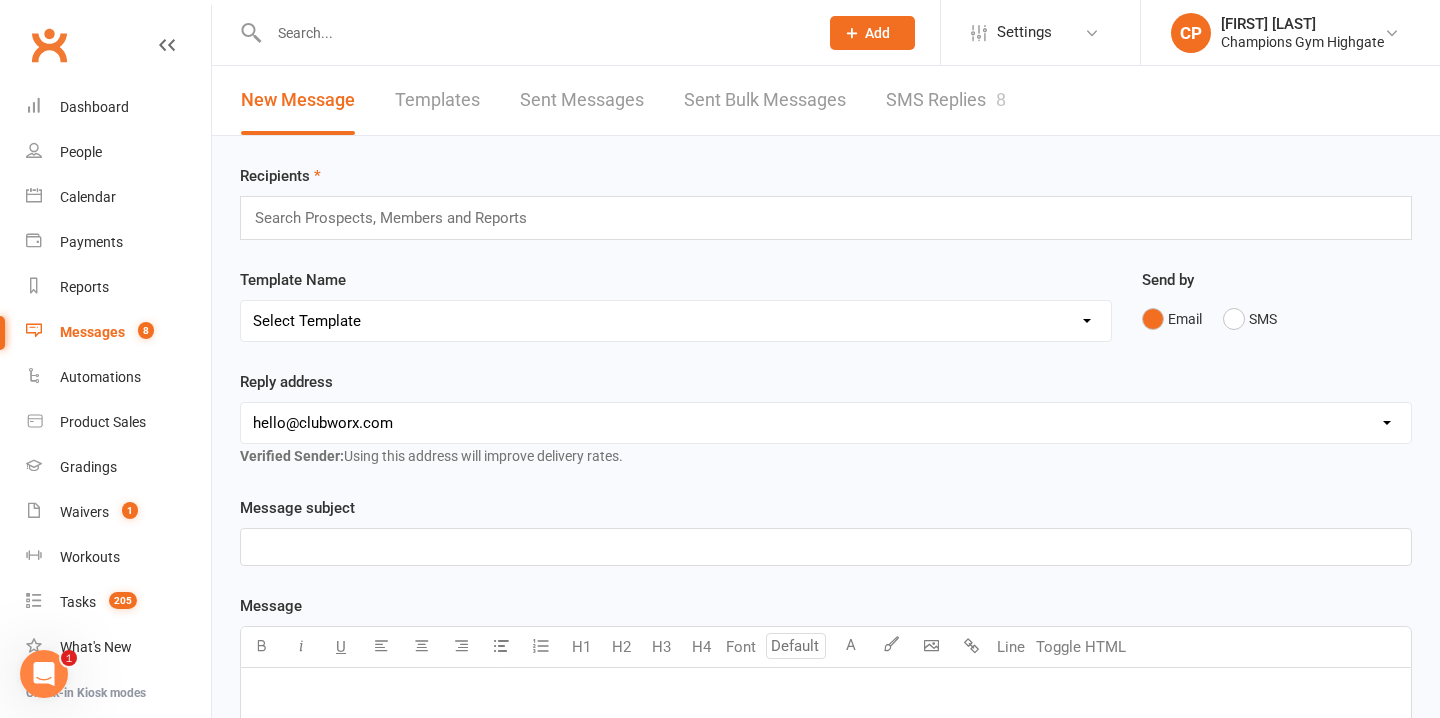 click on "SMS Replies  8" at bounding box center [946, 100] 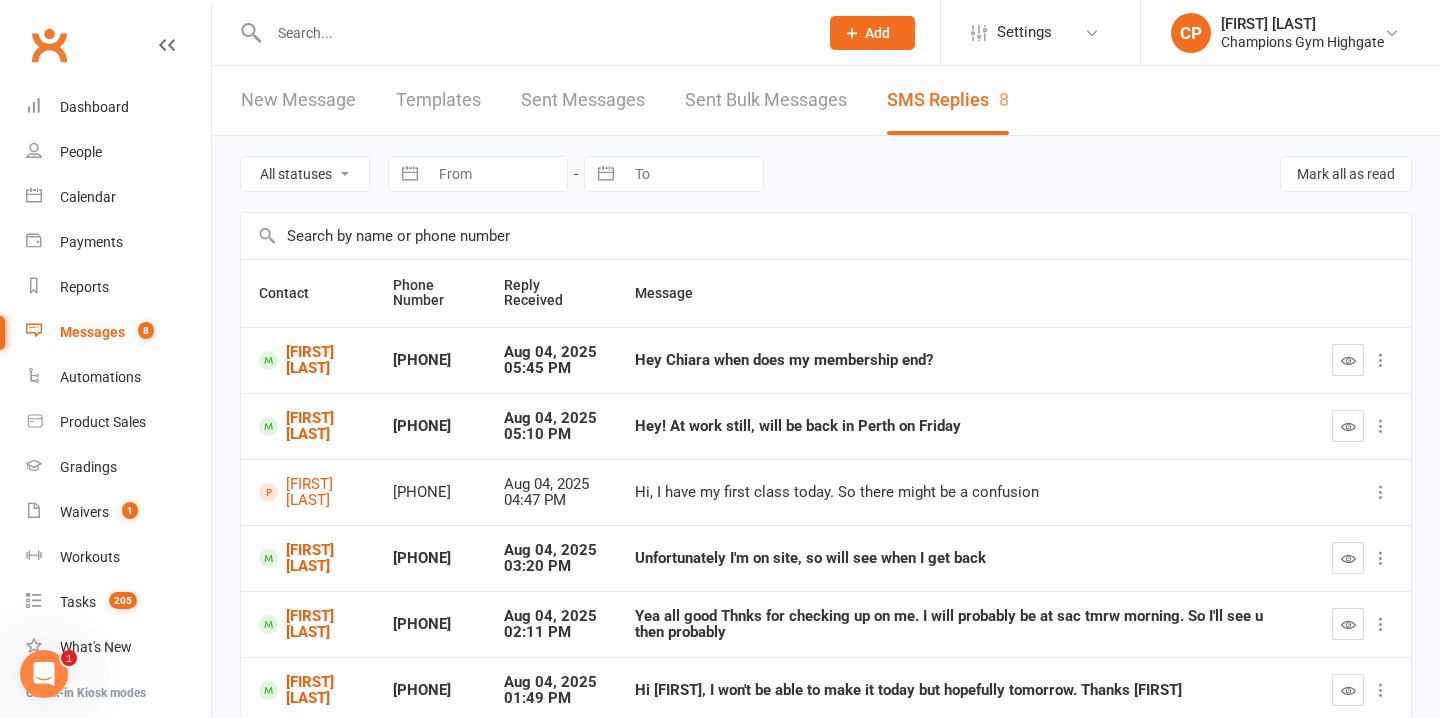 click at bounding box center (1348, 360) 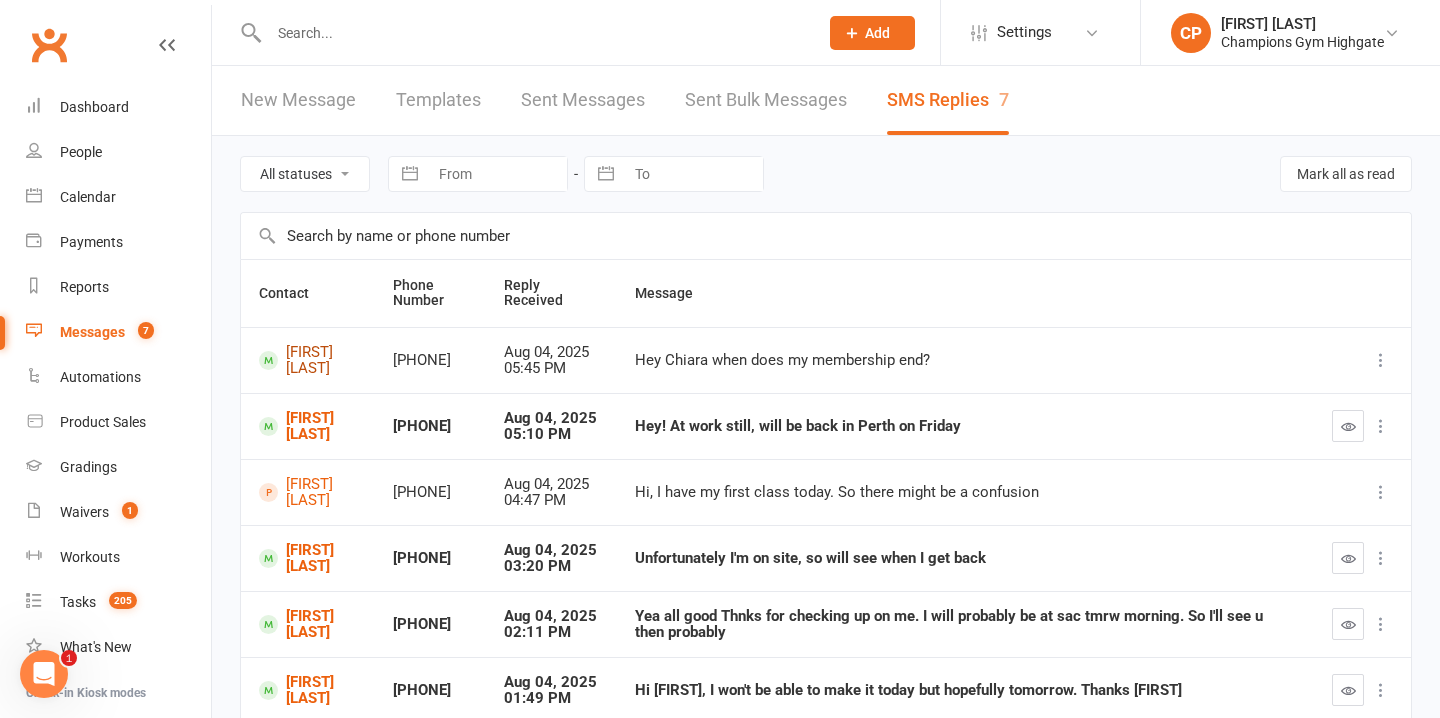 click on "[FIRST] [LAST]" at bounding box center [308, 360] 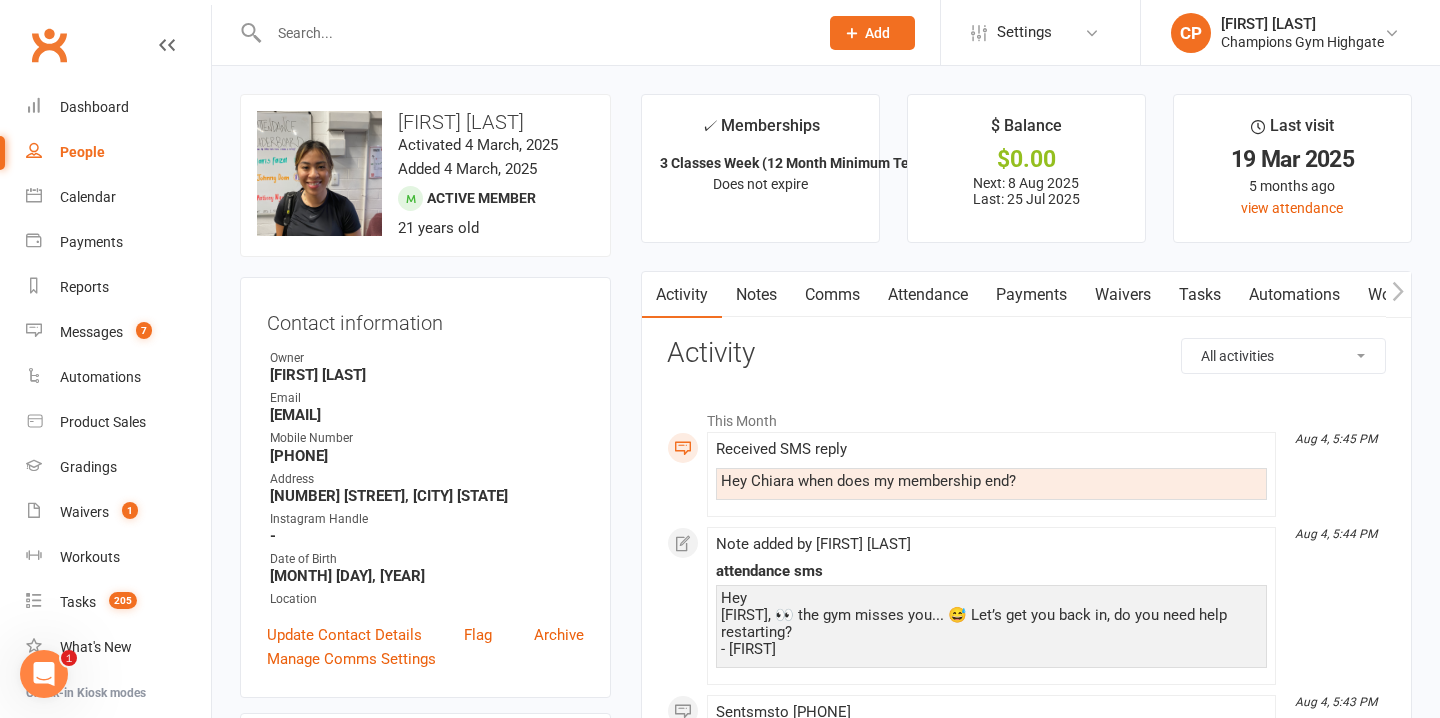 click on "Notes" at bounding box center (756, 295) 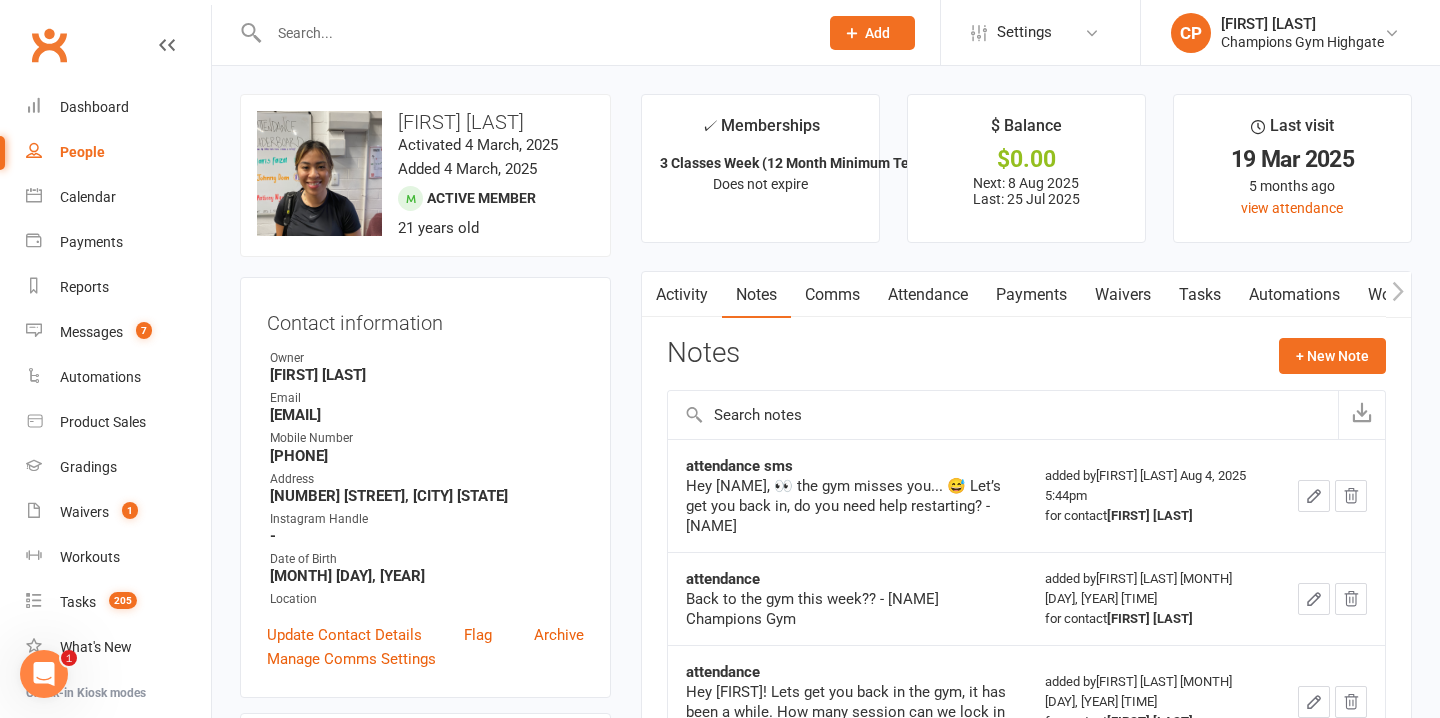 click on "Attendance" at bounding box center [928, 295] 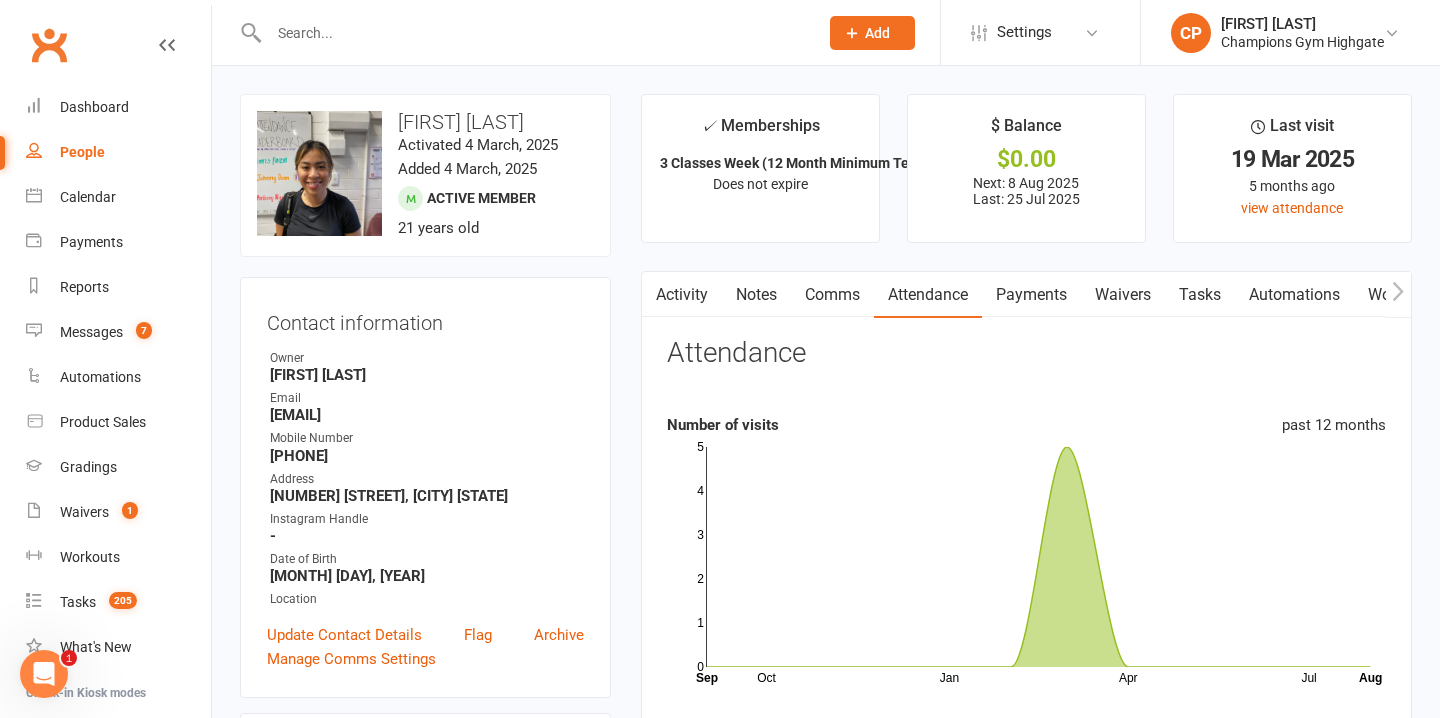 click on "Payments" at bounding box center [1031, 295] 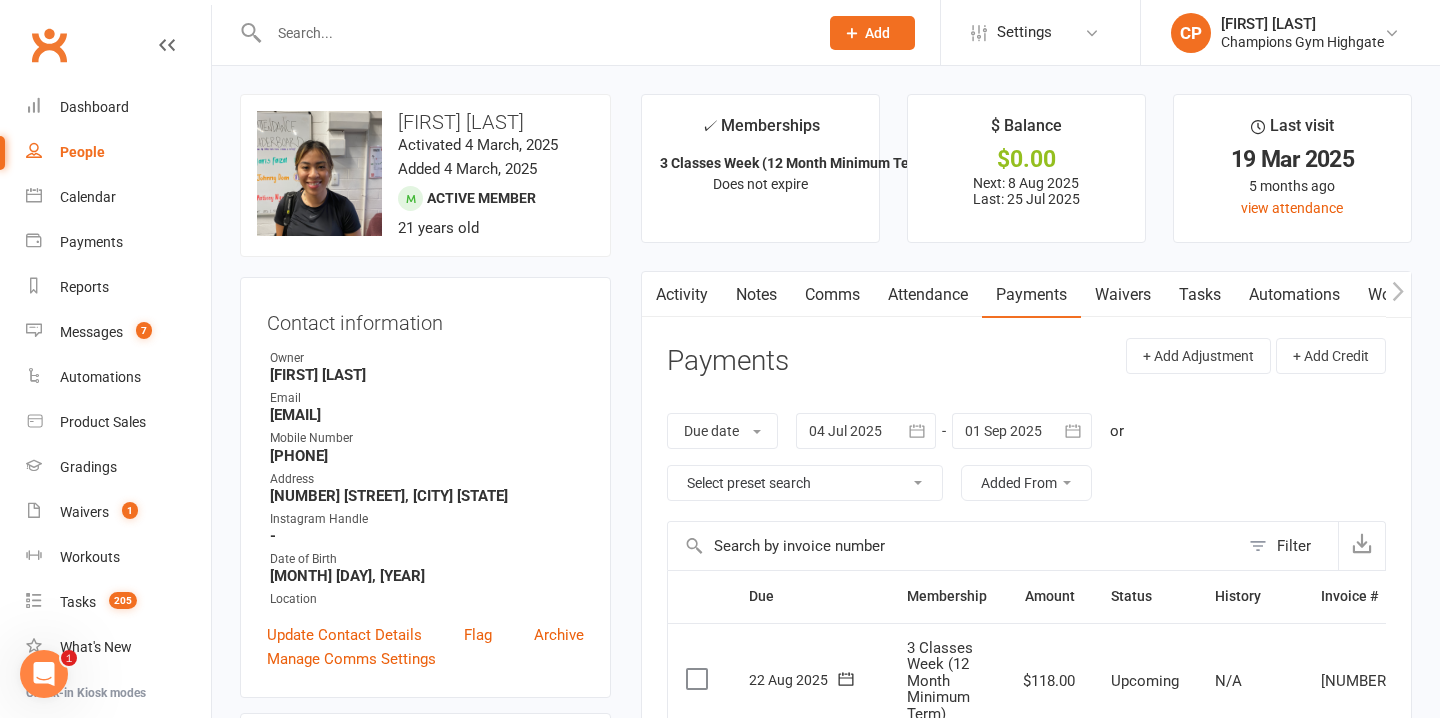 click on "Attendance" at bounding box center (928, 295) 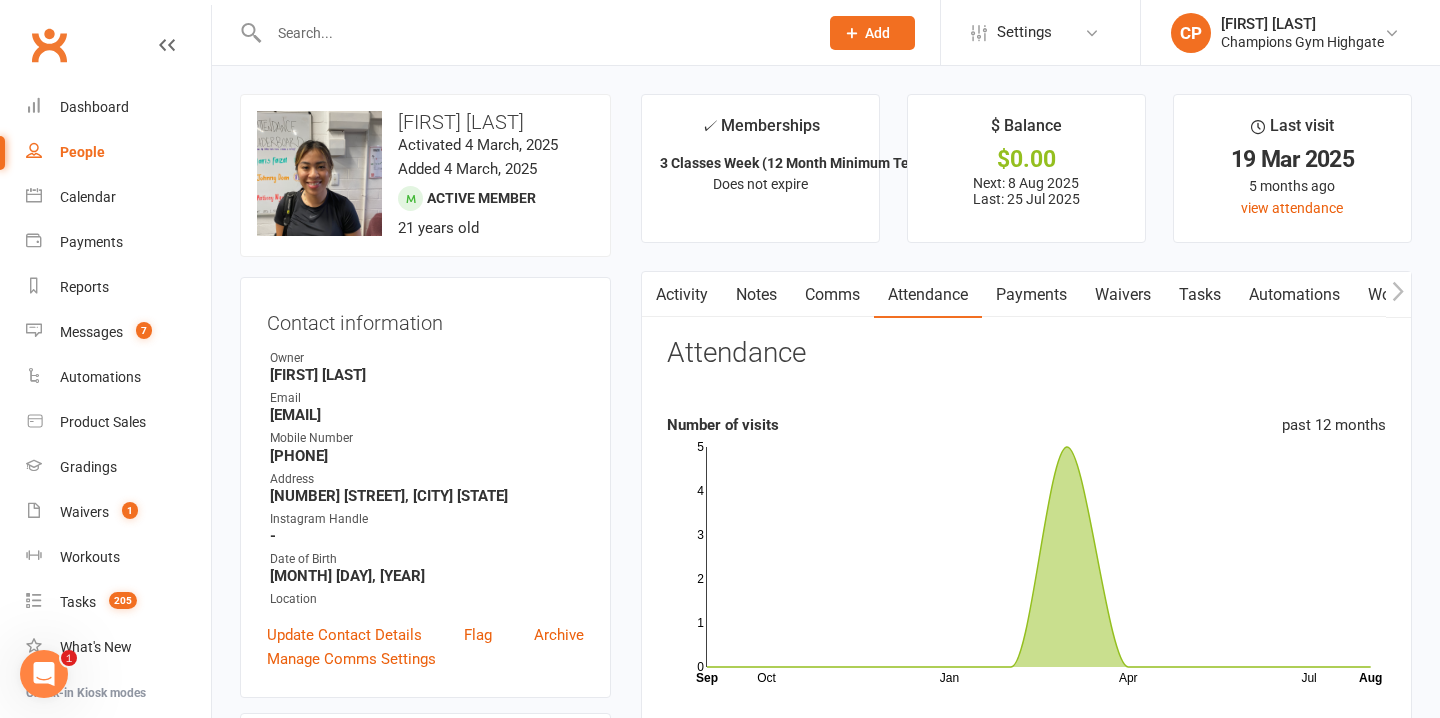 click on "Comms" at bounding box center [832, 295] 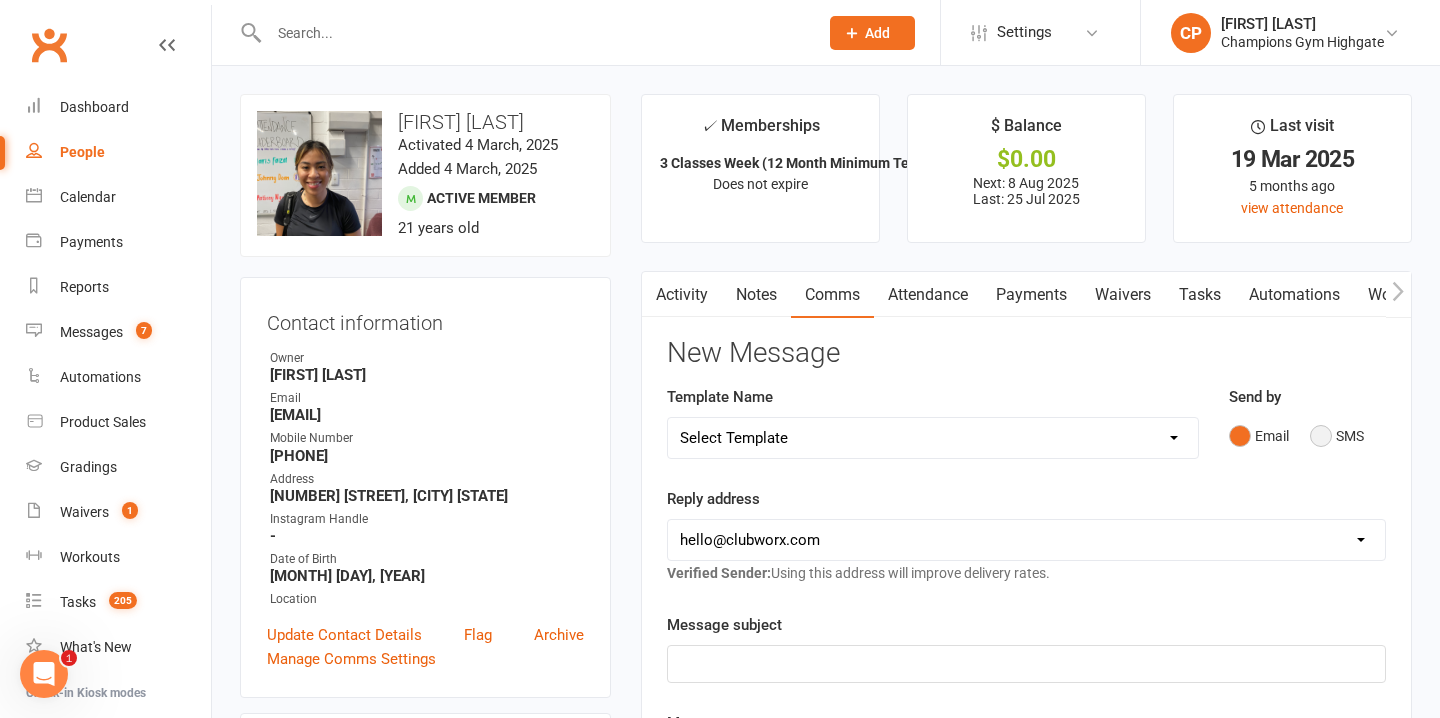 click on "SMS" at bounding box center (1337, 436) 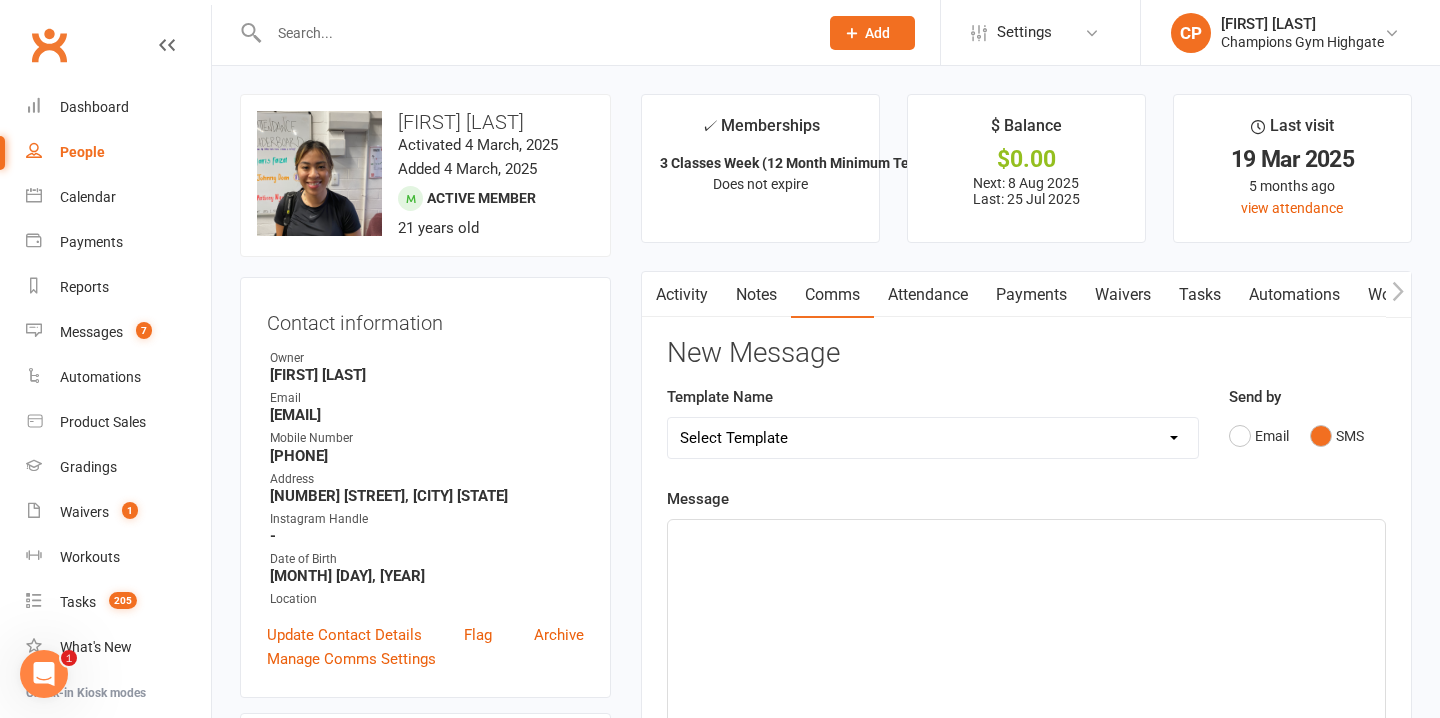 click on "﻿" 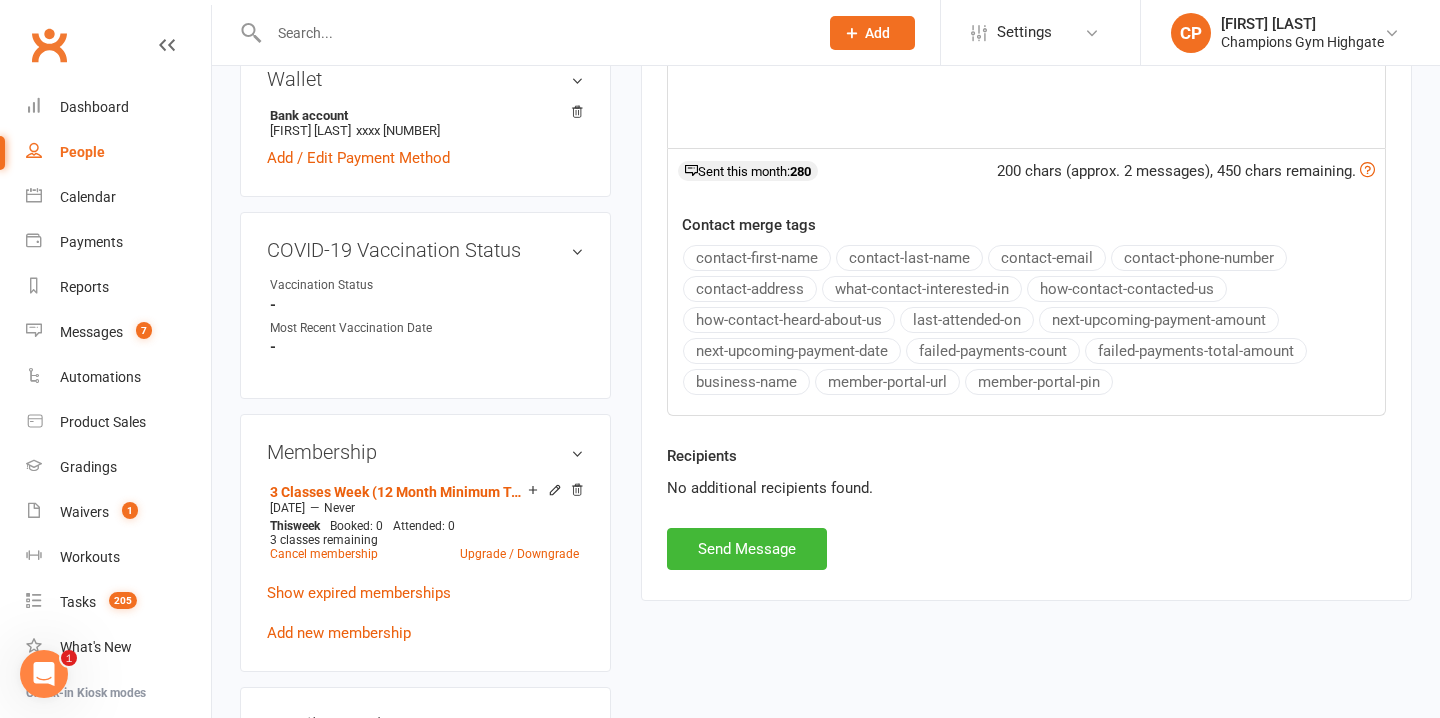 scroll, scrollTop: 690, scrollLeft: 0, axis: vertical 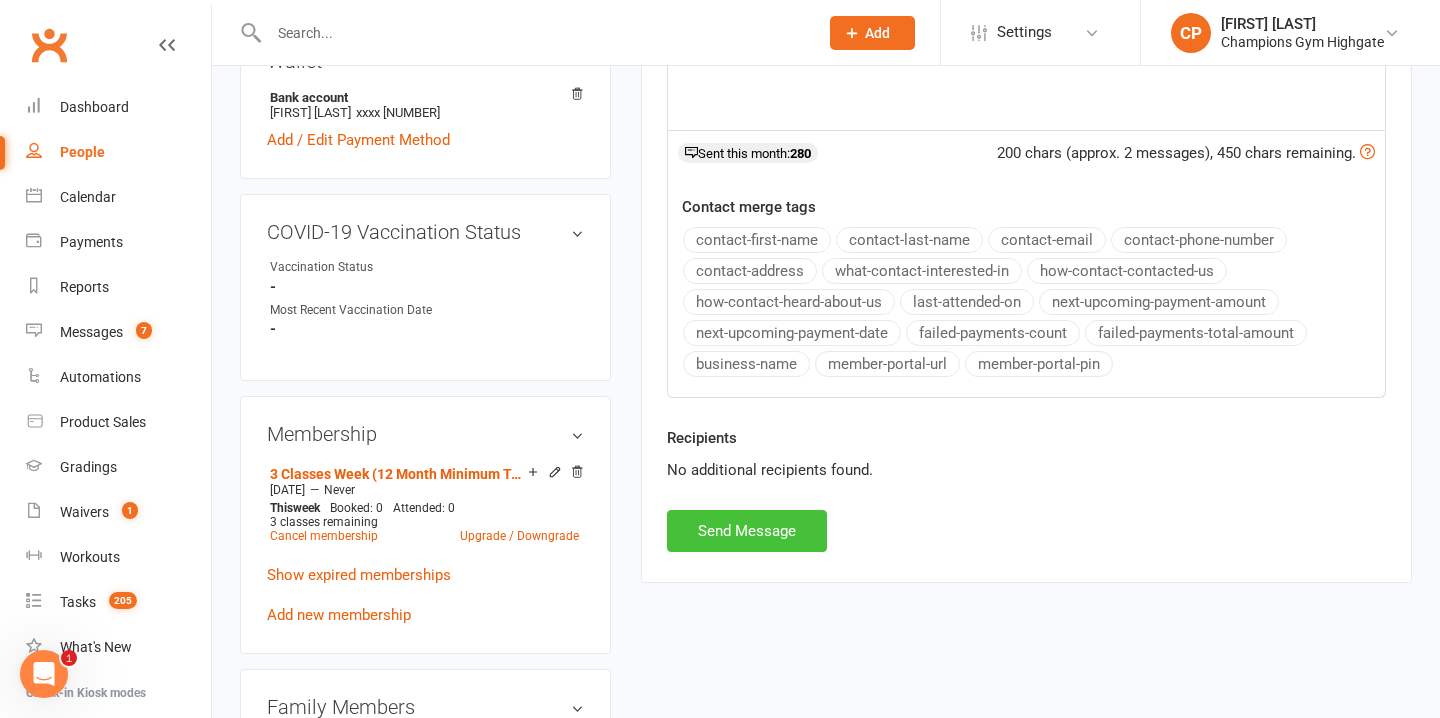 click on "Send Message" at bounding box center [747, 531] 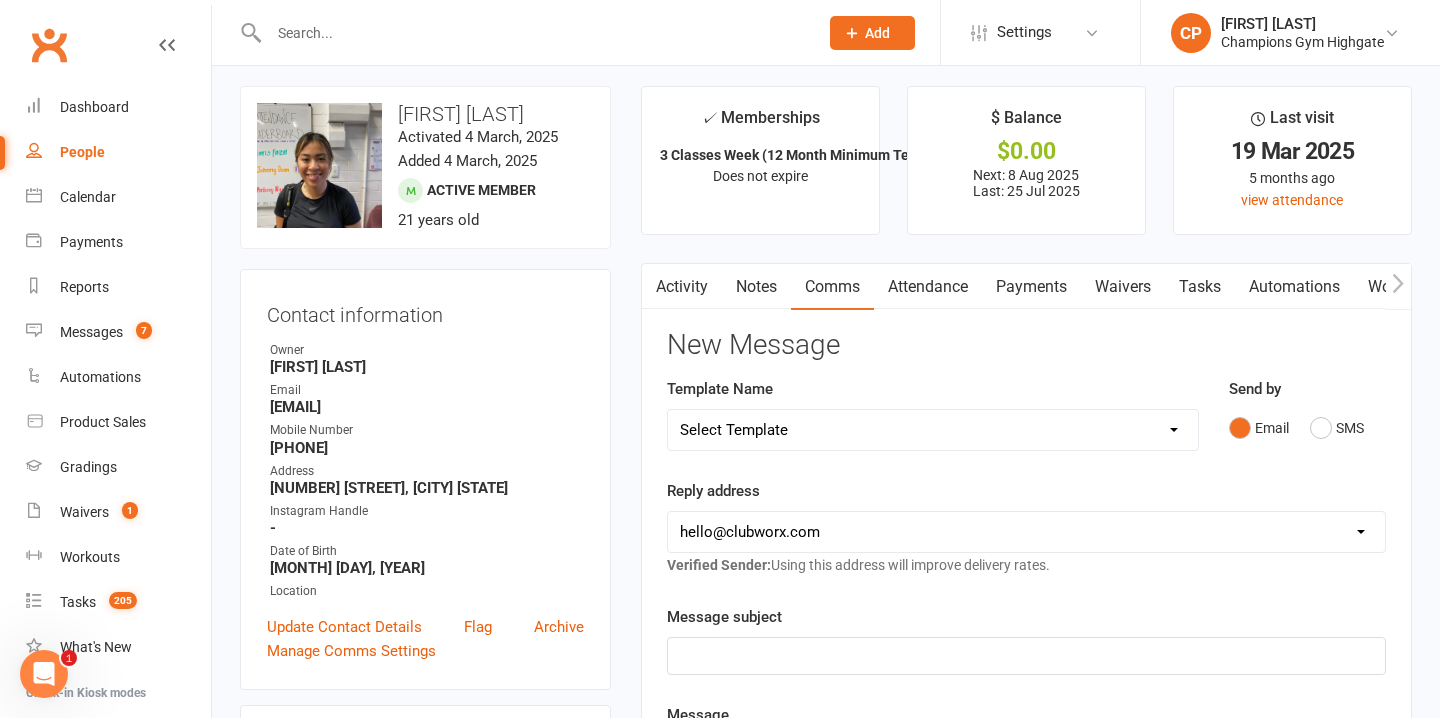 scroll, scrollTop: 0, scrollLeft: 0, axis: both 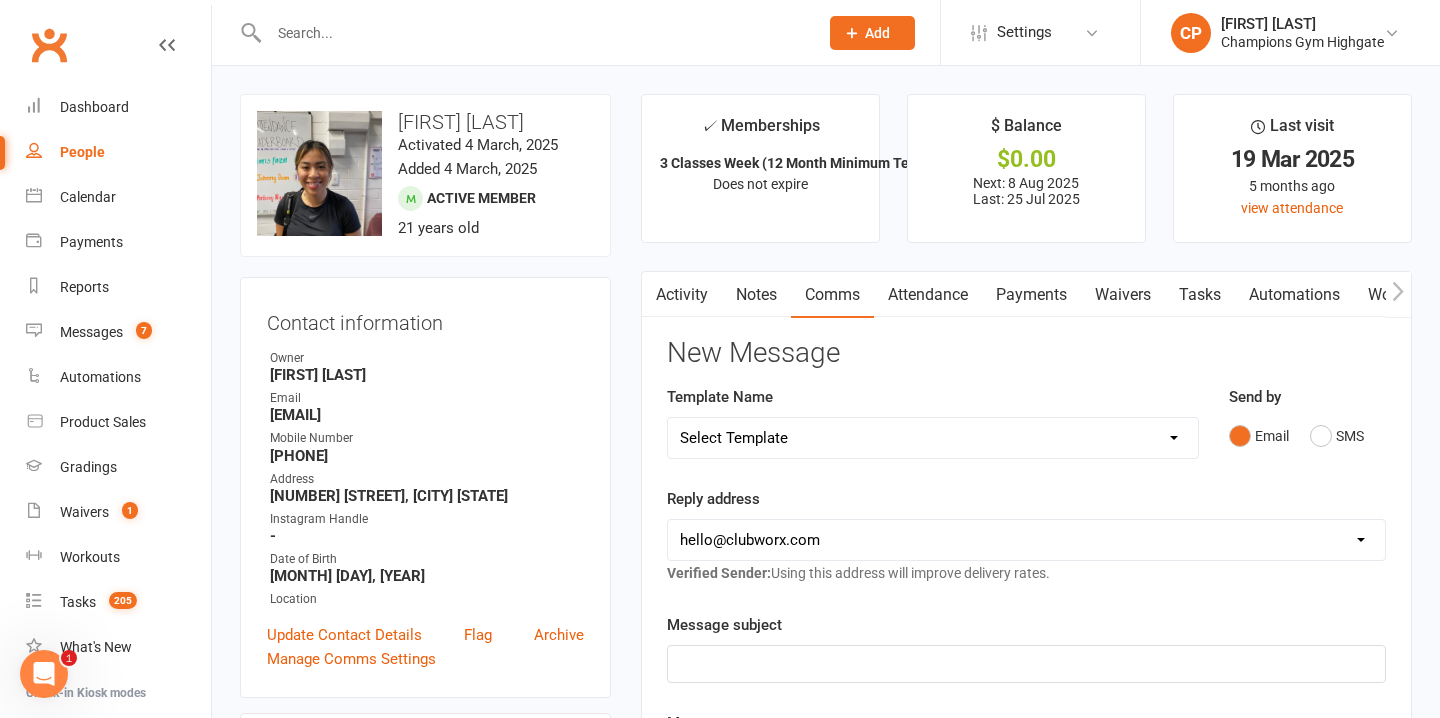 click on "Payments" at bounding box center (1031, 295) 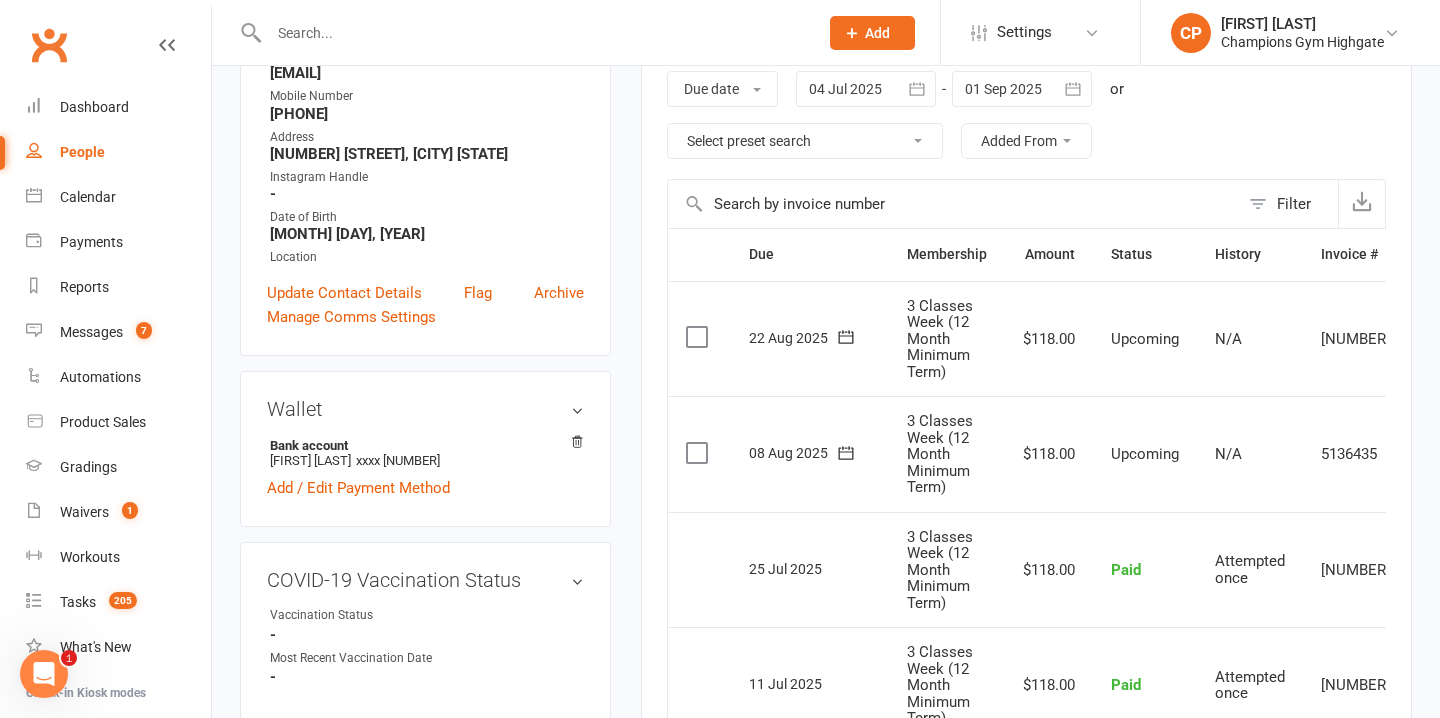 scroll, scrollTop: 306, scrollLeft: 0, axis: vertical 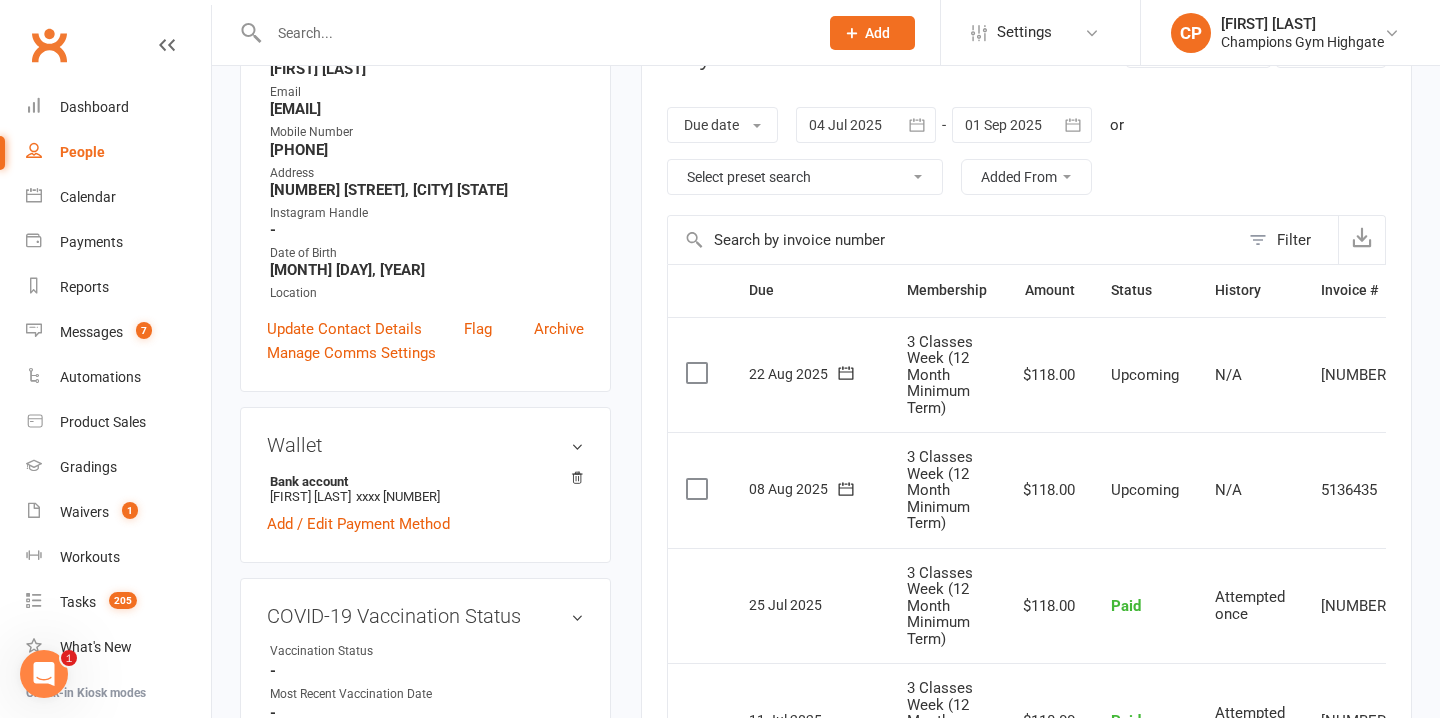 click at bounding box center [1022, 125] 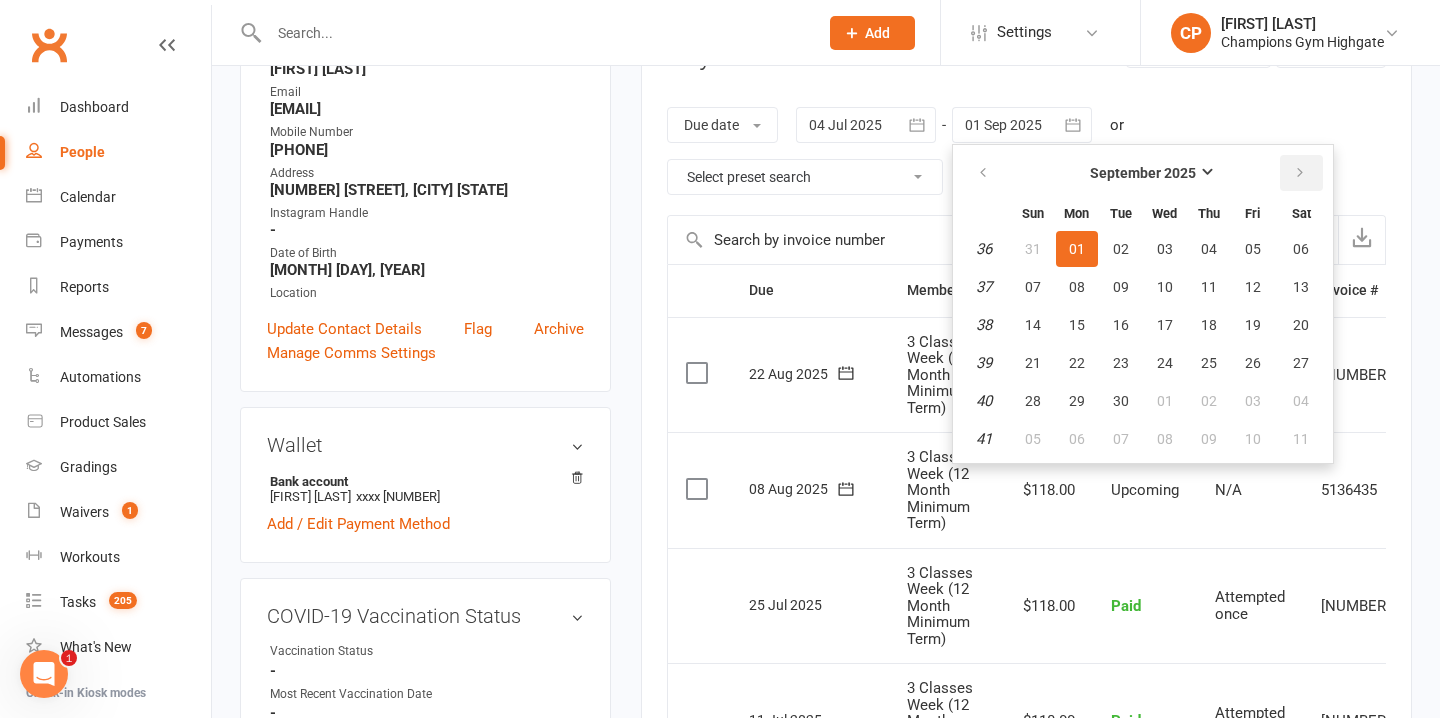click at bounding box center (1300, 173) 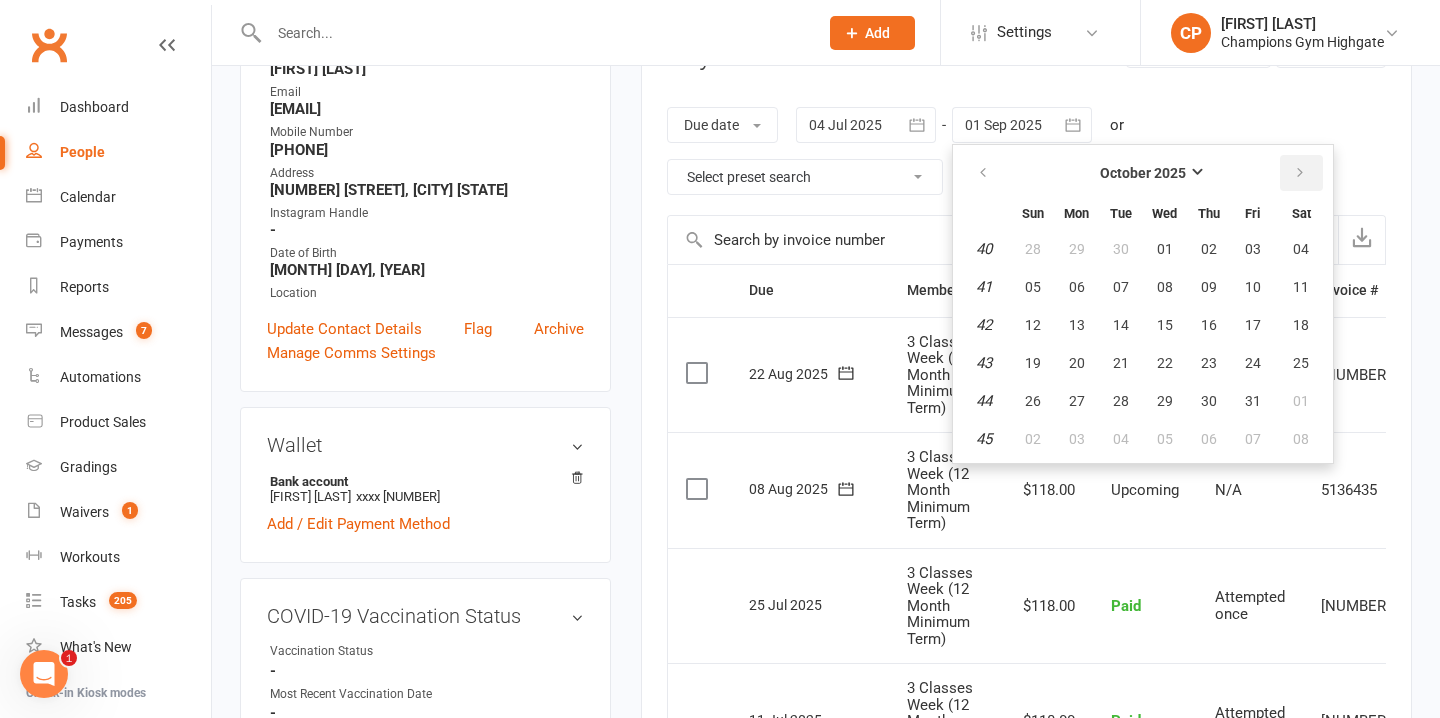 click at bounding box center (1300, 173) 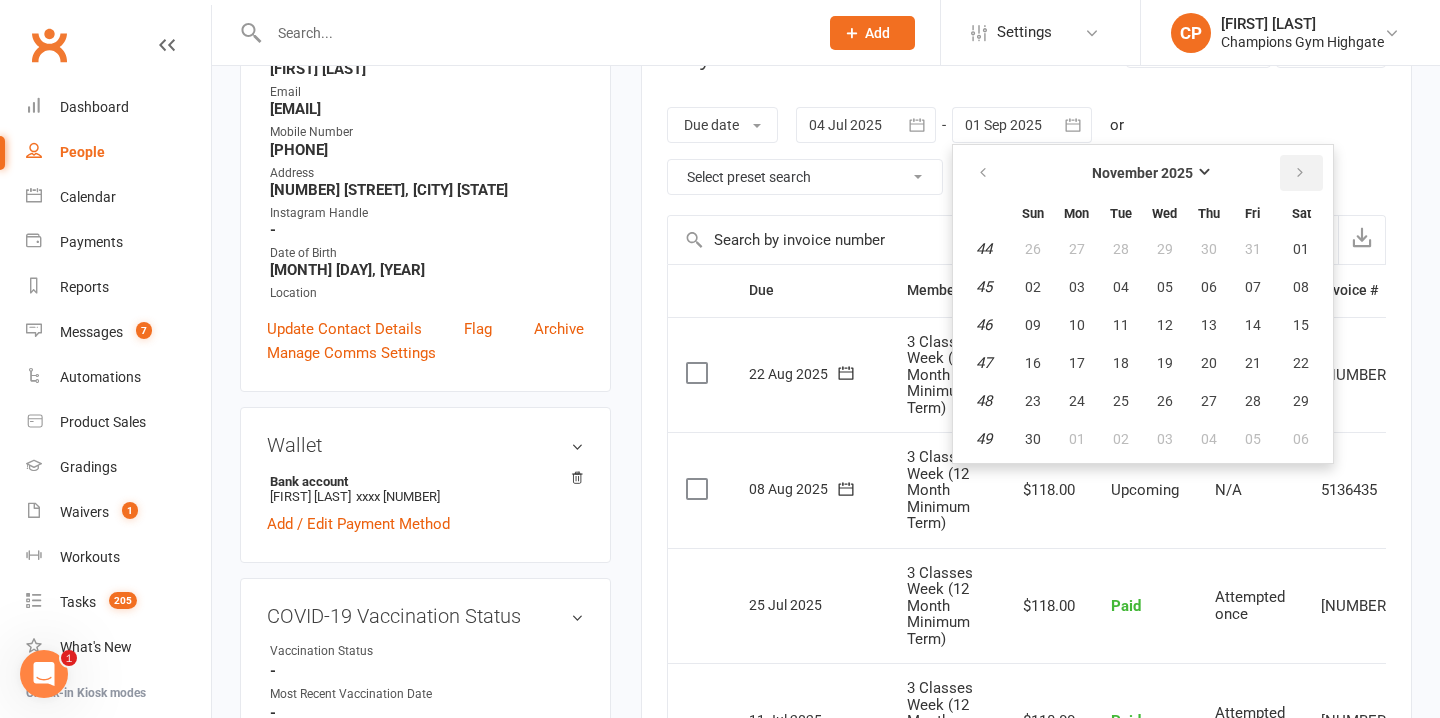 click at bounding box center (1300, 173) 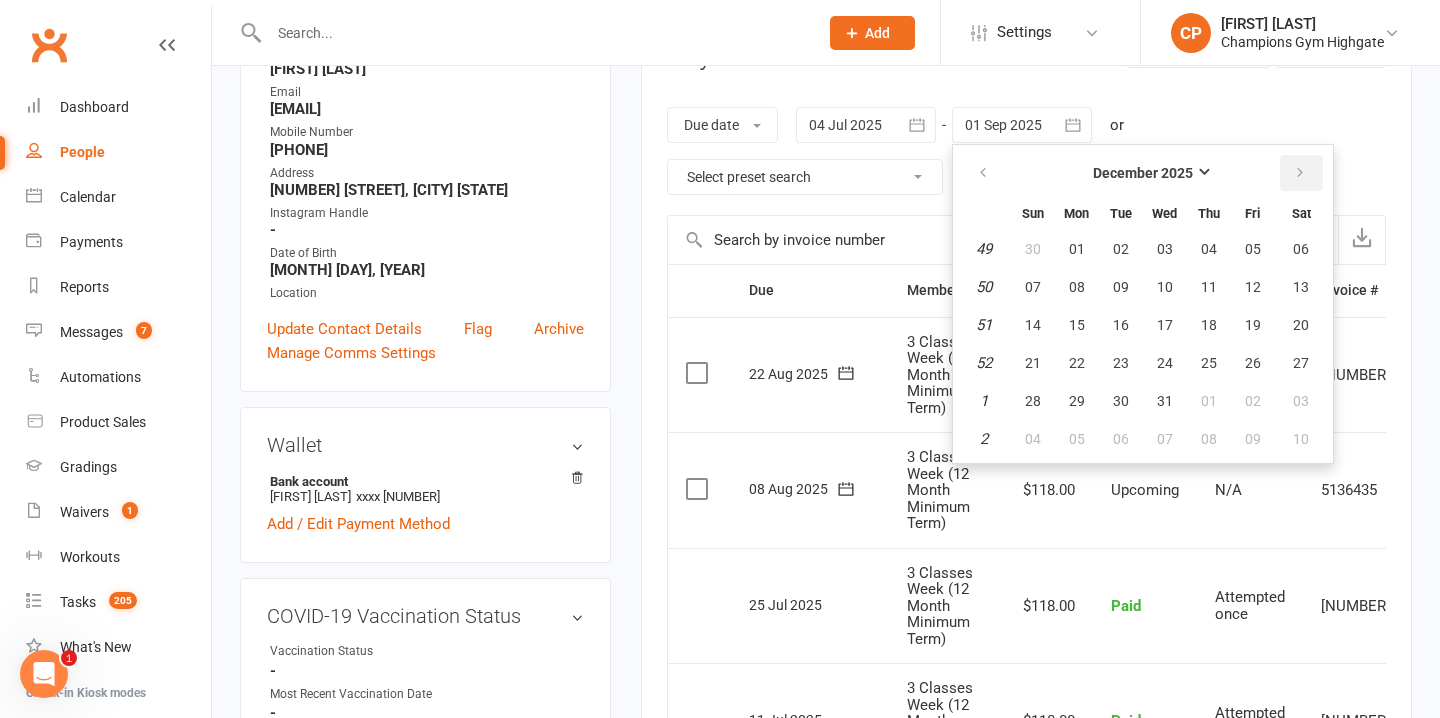 click at bounding box center [1300, 173] 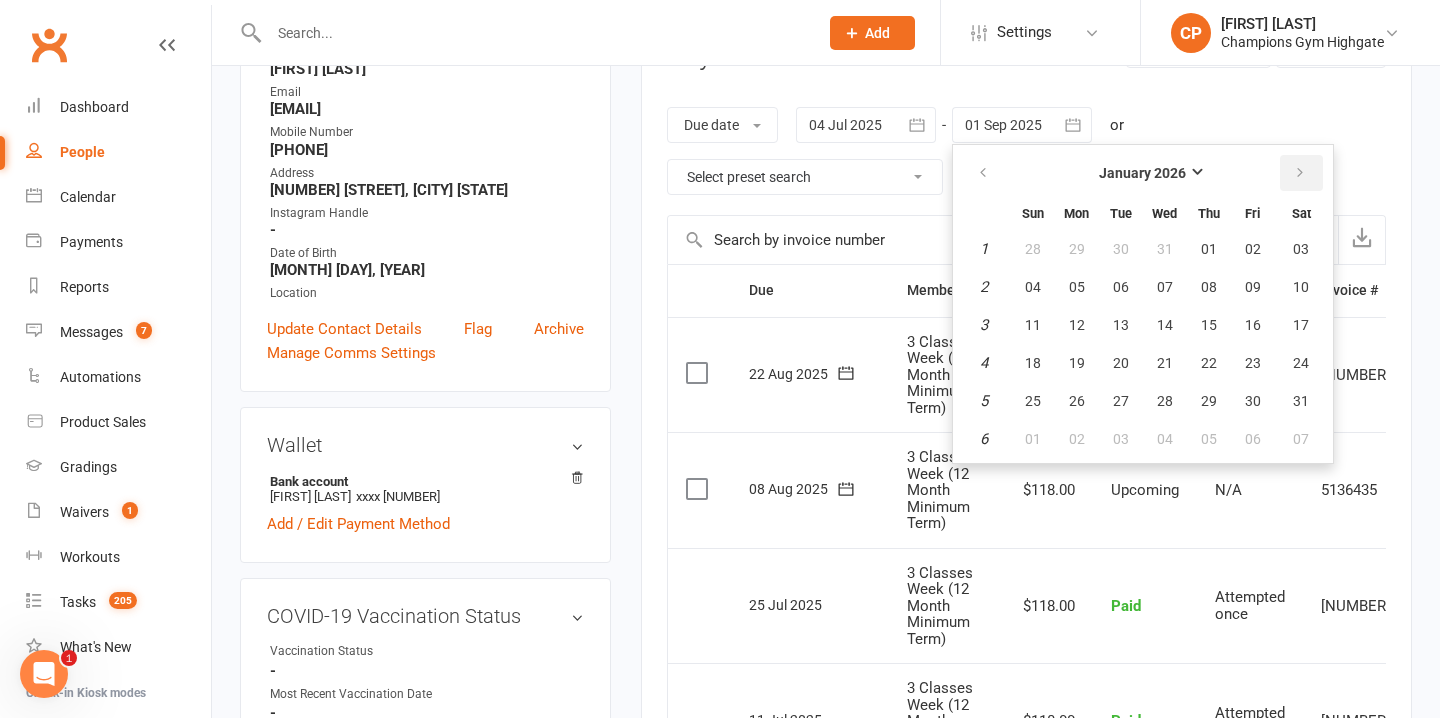 click at bounding box center (1300, 173) 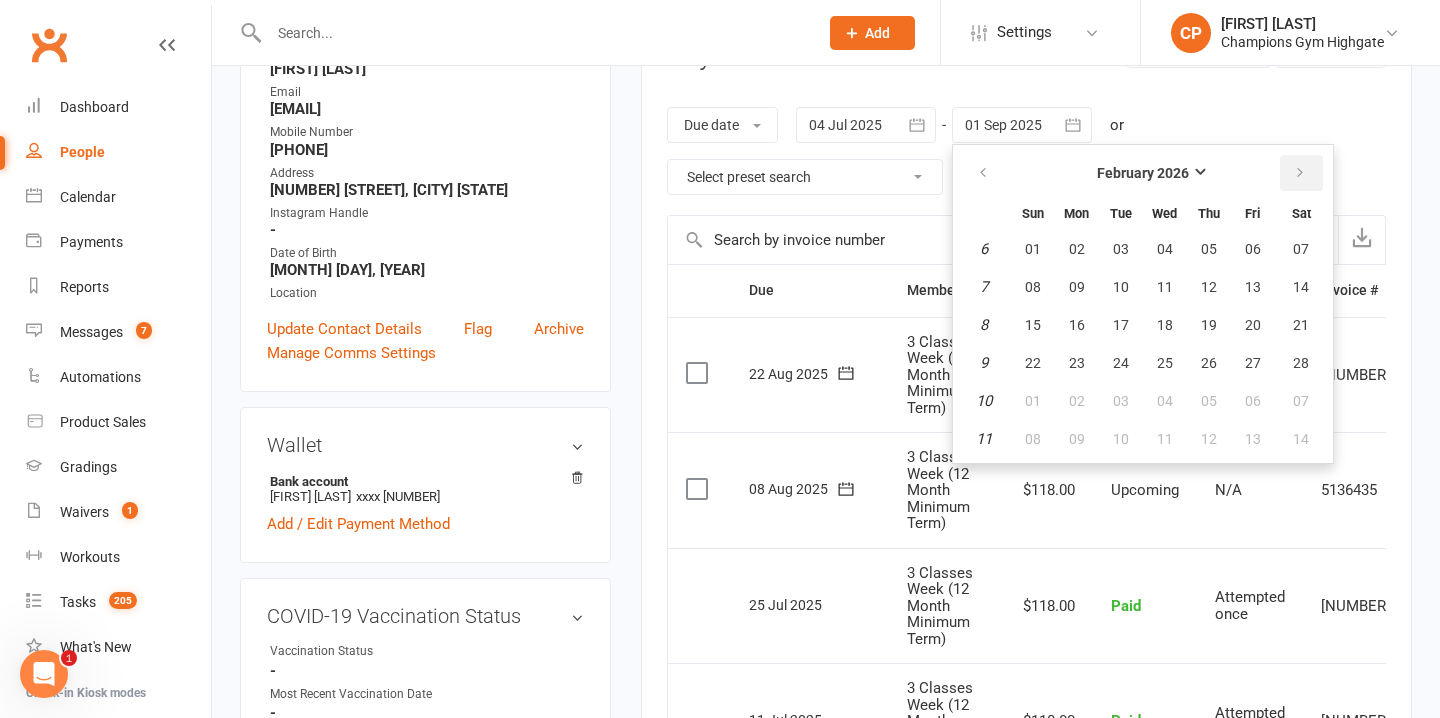 click at bounding box center (1300, 173) 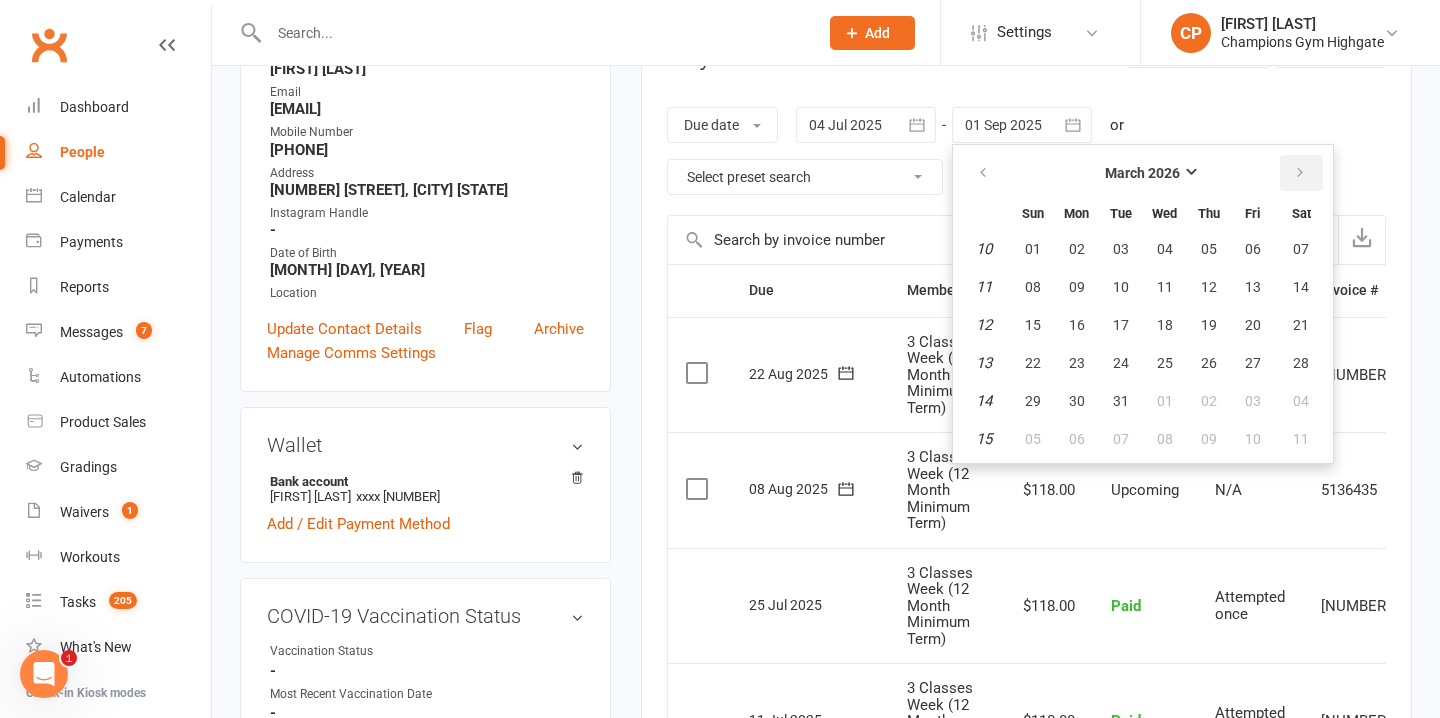 click at bounding box center (1300, 173) 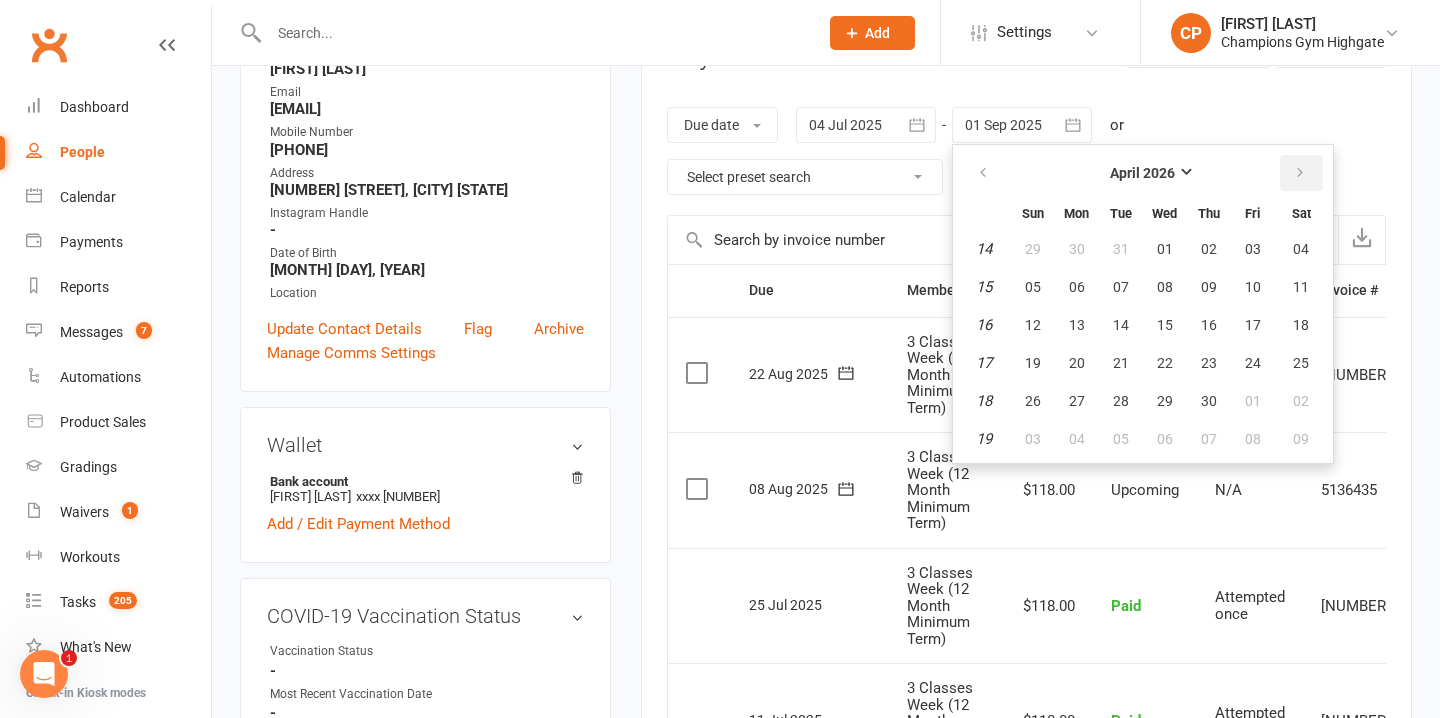 click at bounding box center (1300, 173) 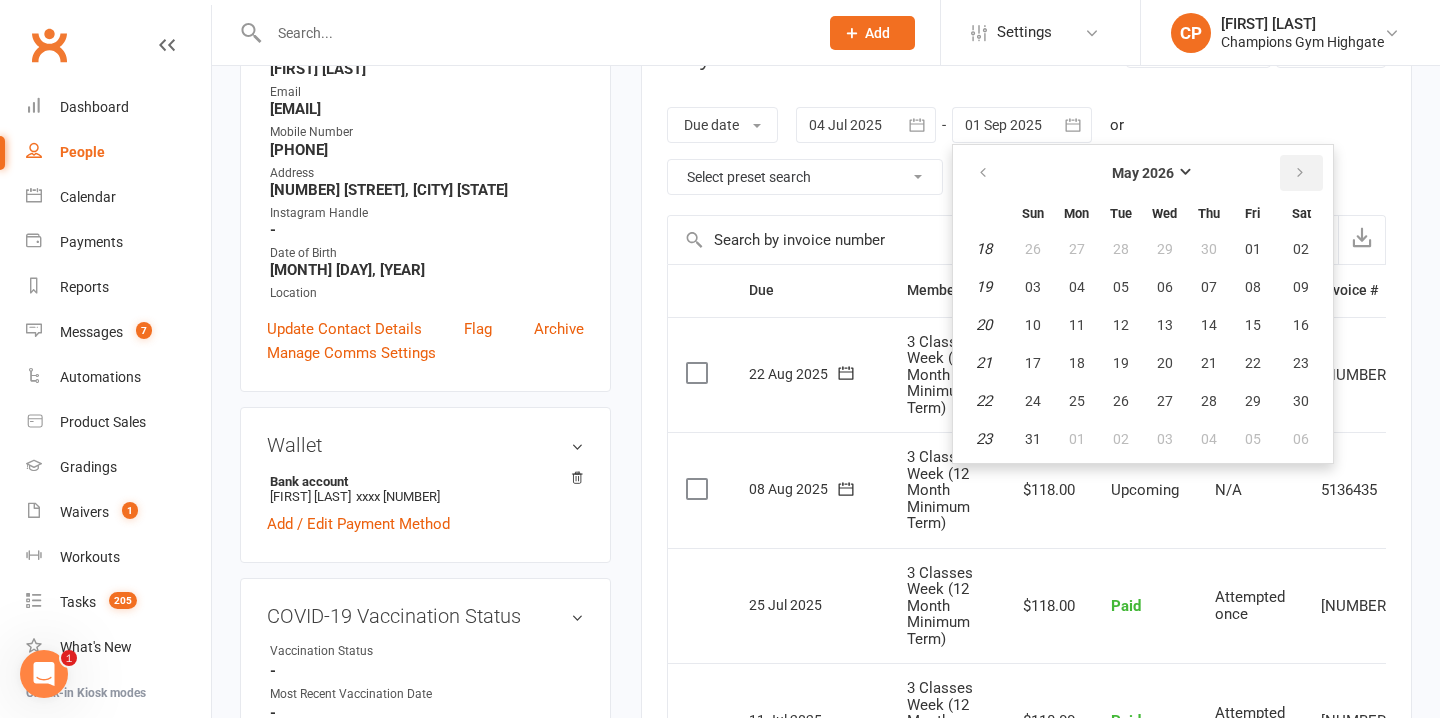 click at bounding box center [1300, 173] 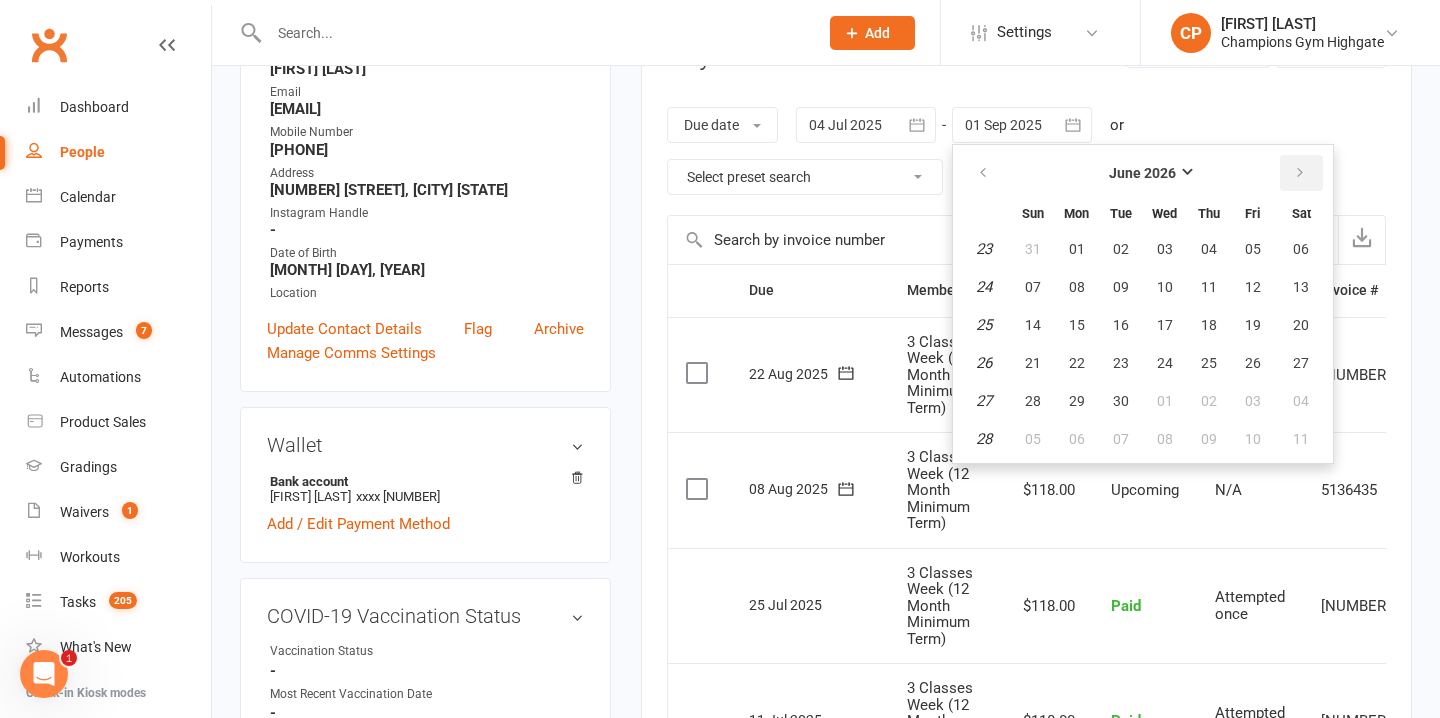click at bounding box center (1300, 173) 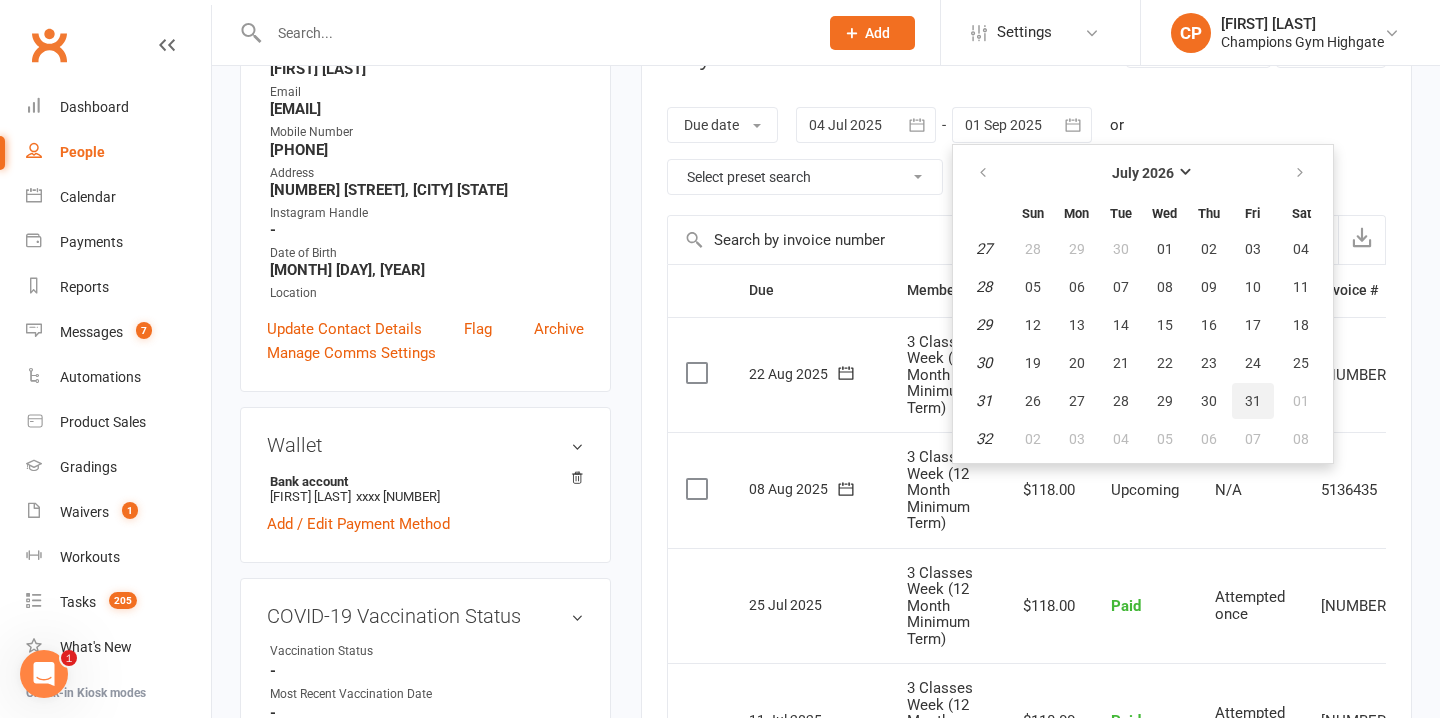 click on "31" at bounding box center [1253, 401] 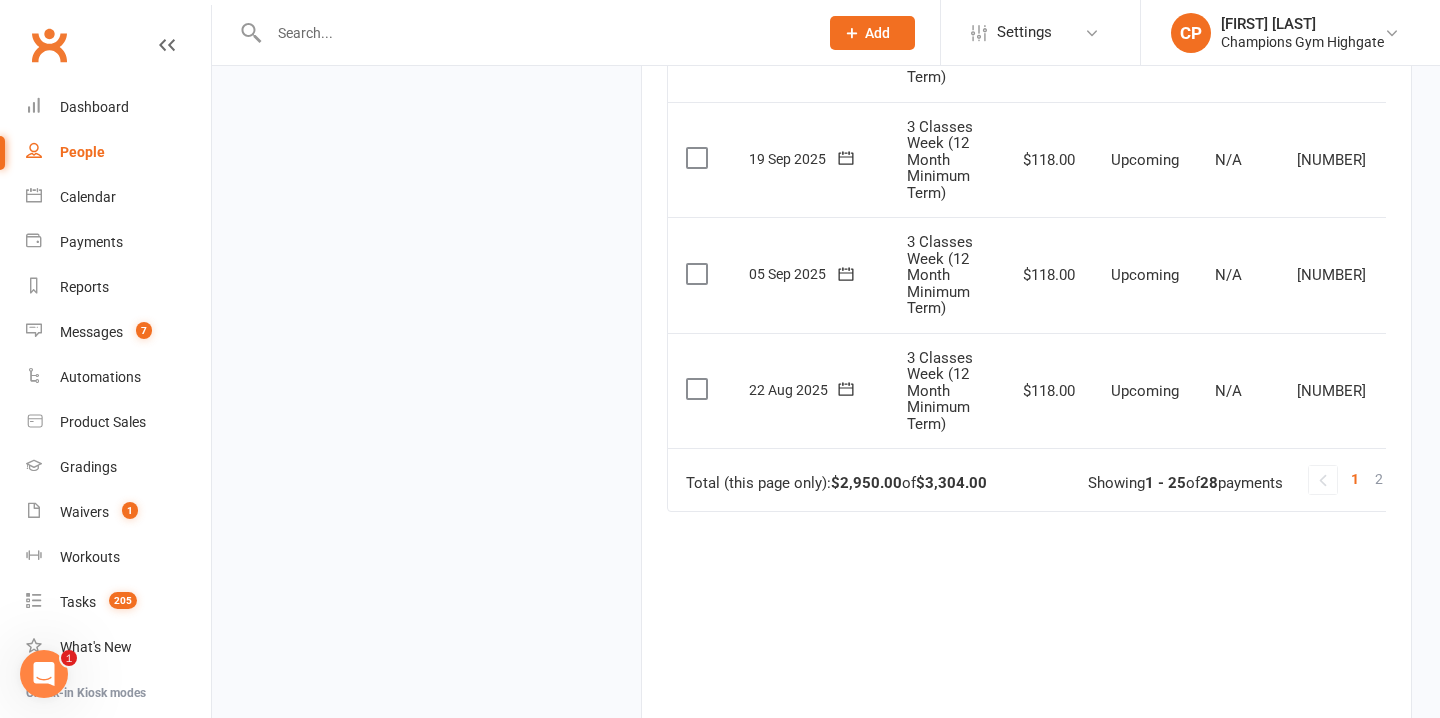 scroll, scrollTop: 3065, scrollLeft: 0, axis: vertical 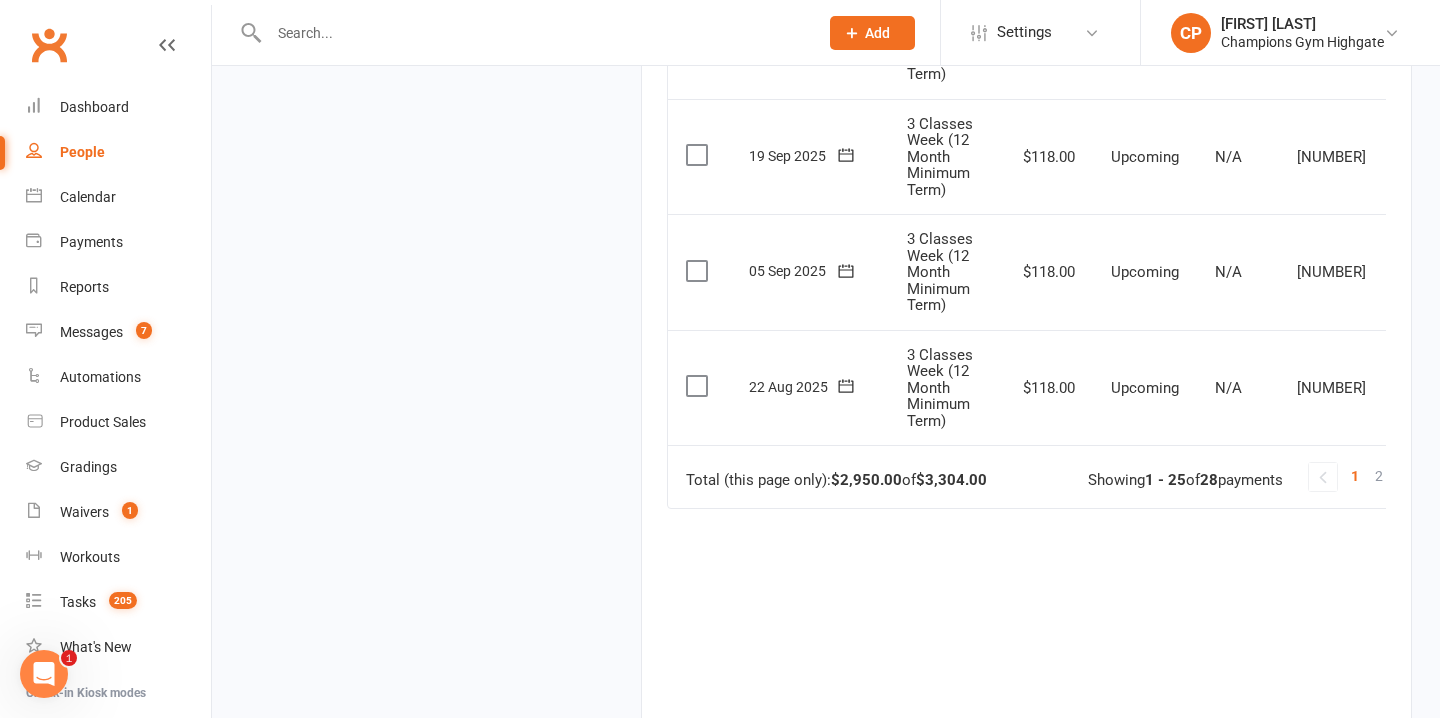 click on "2" at bounding box center [1379, 476] 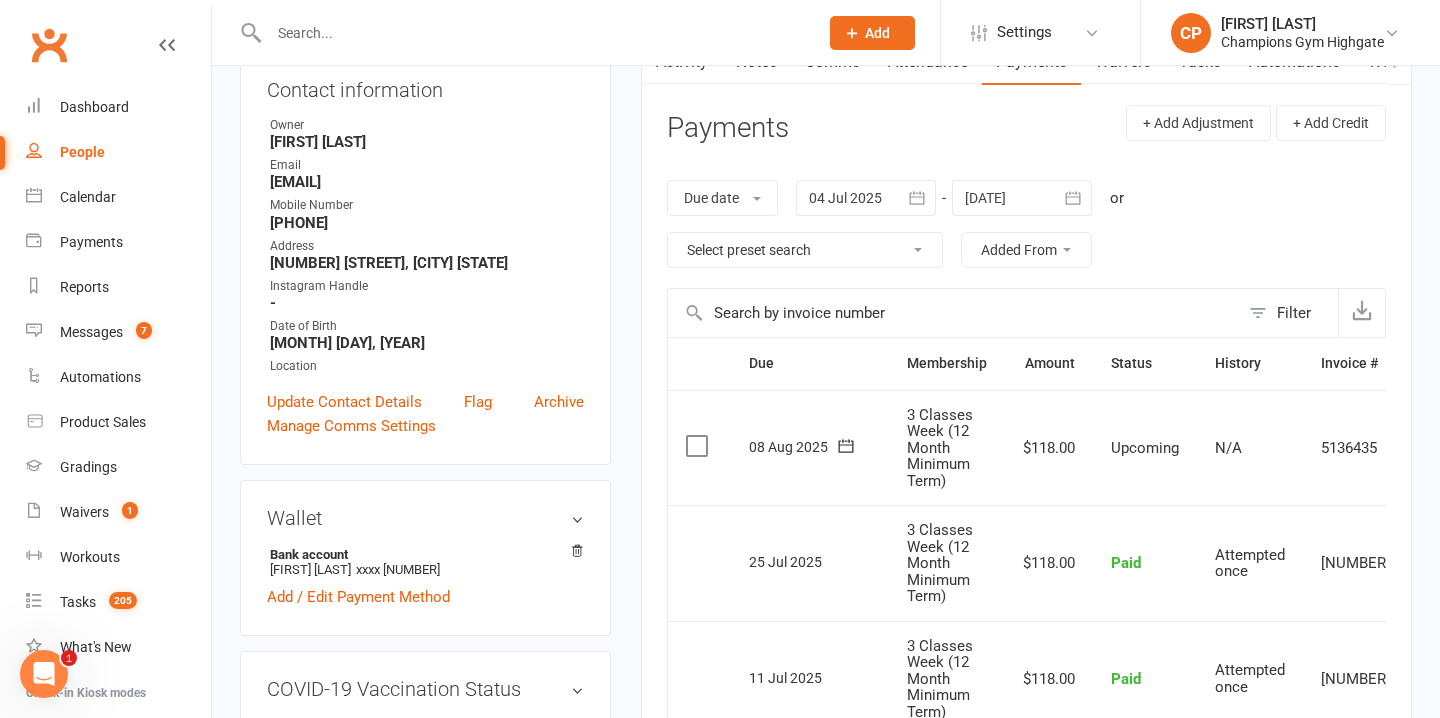 scroll, scrollTop: 227, scrollLeft: 0, axis: vertical 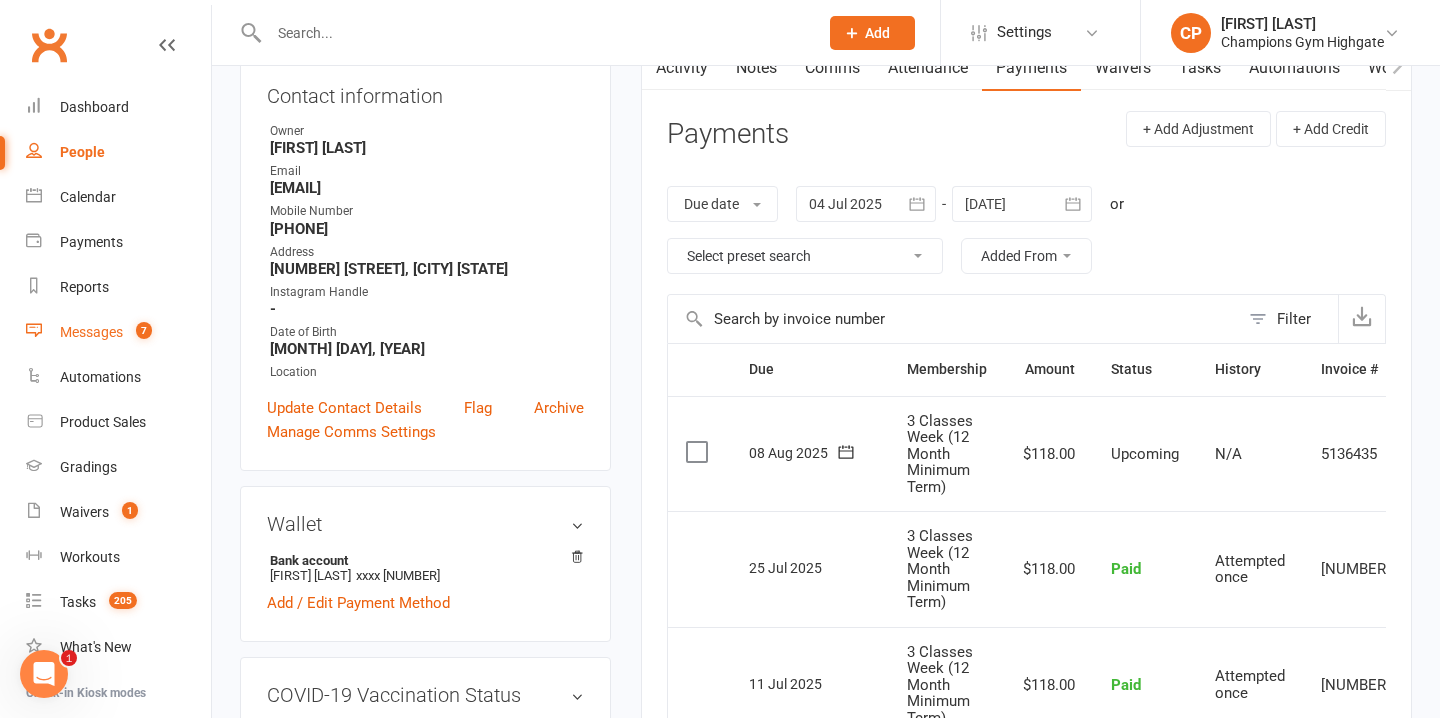 click on "Messages   7" at bounding box center (118, 332) 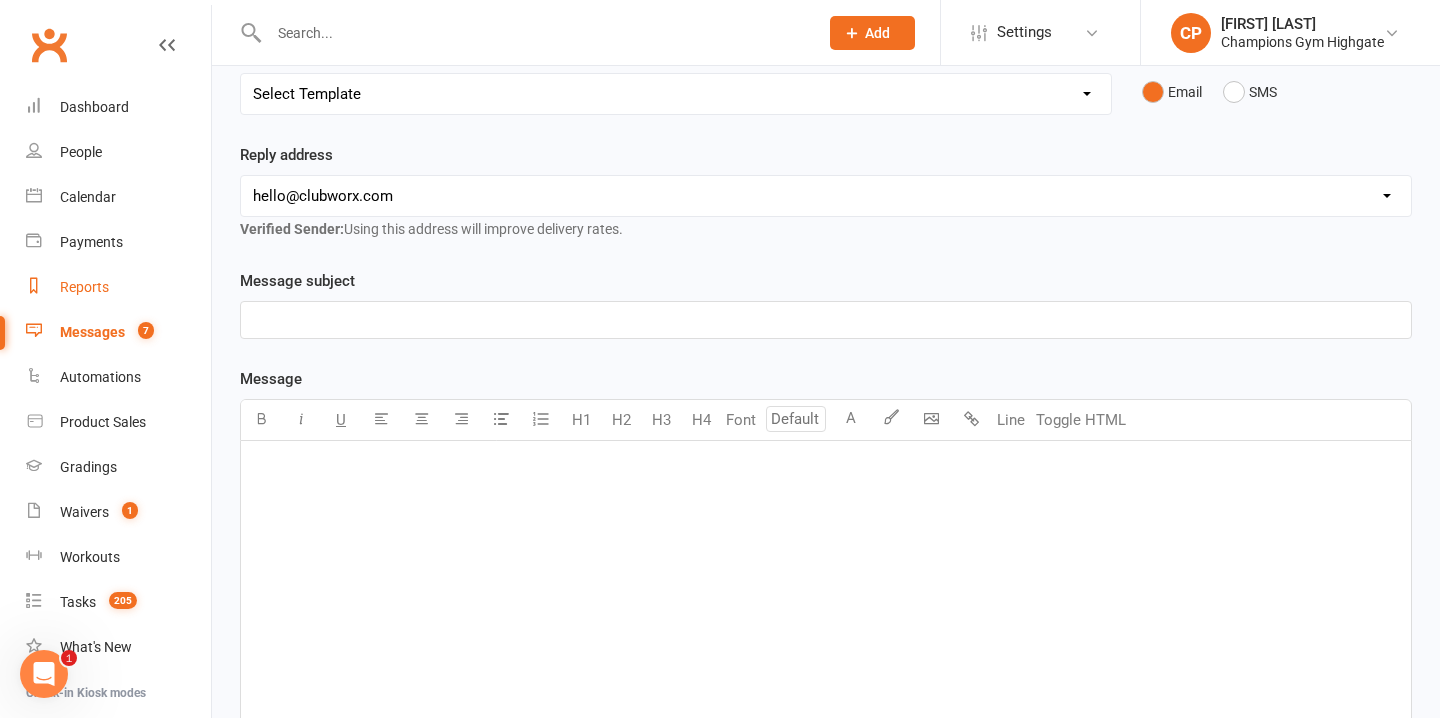 scroll, scrollTop: 0, scrollLeft: 0, axis: both 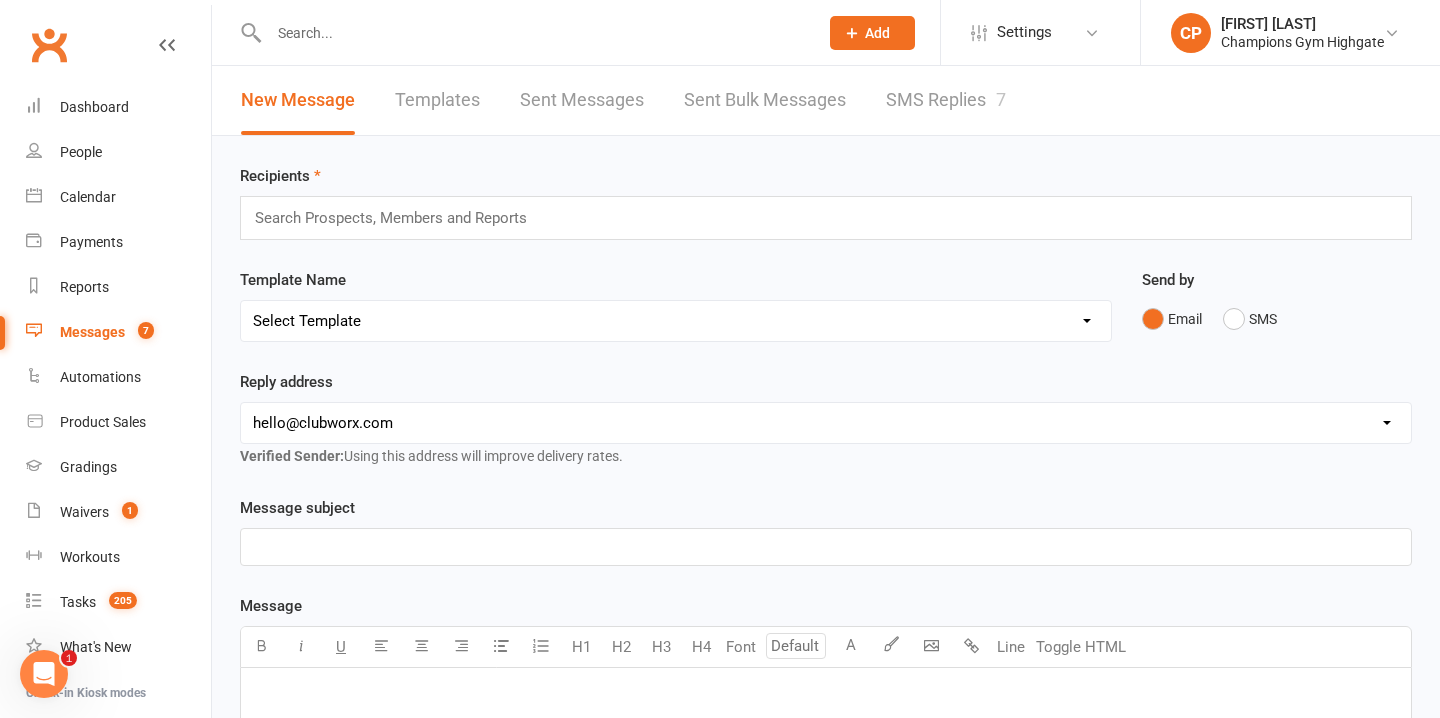 click on "SMS Replies  7" at bounding box center (946, 100) 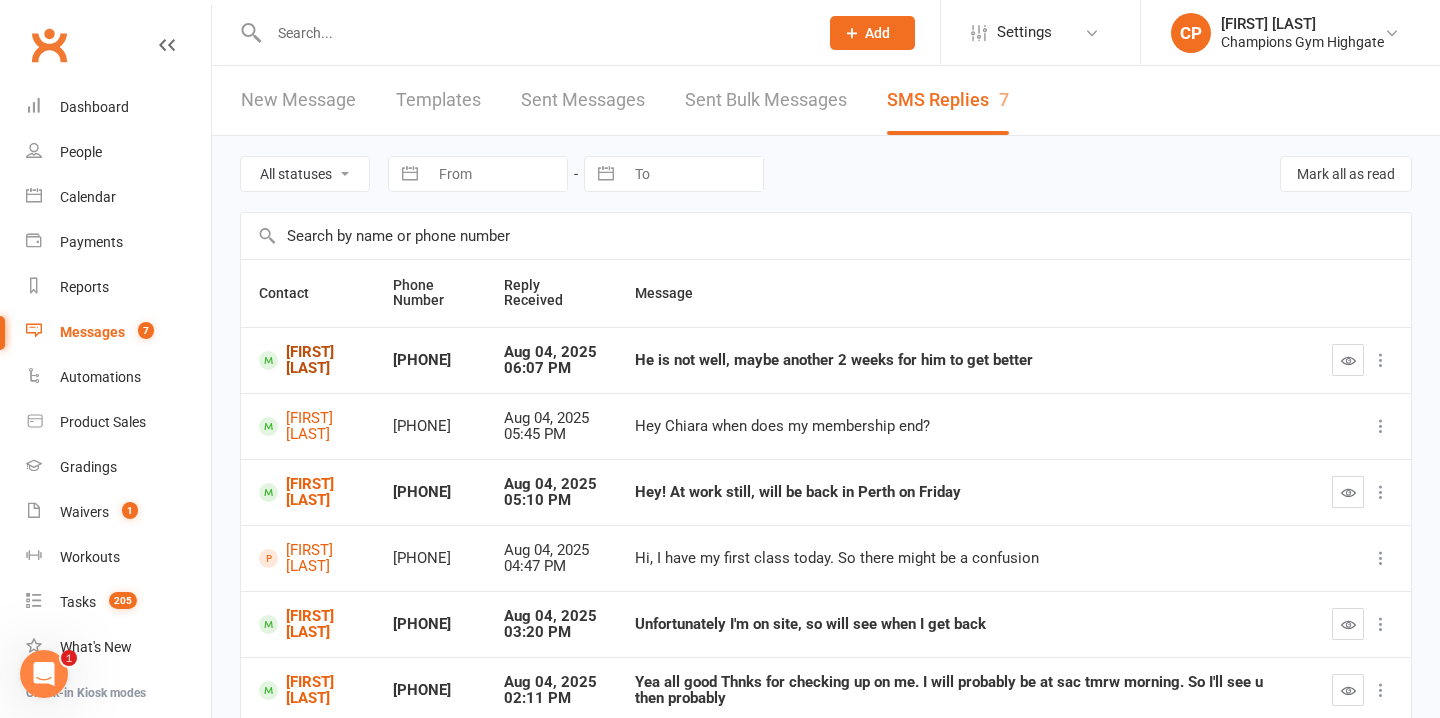 click on "[FIRST] [LAST]" at bounding box center (308, 360) 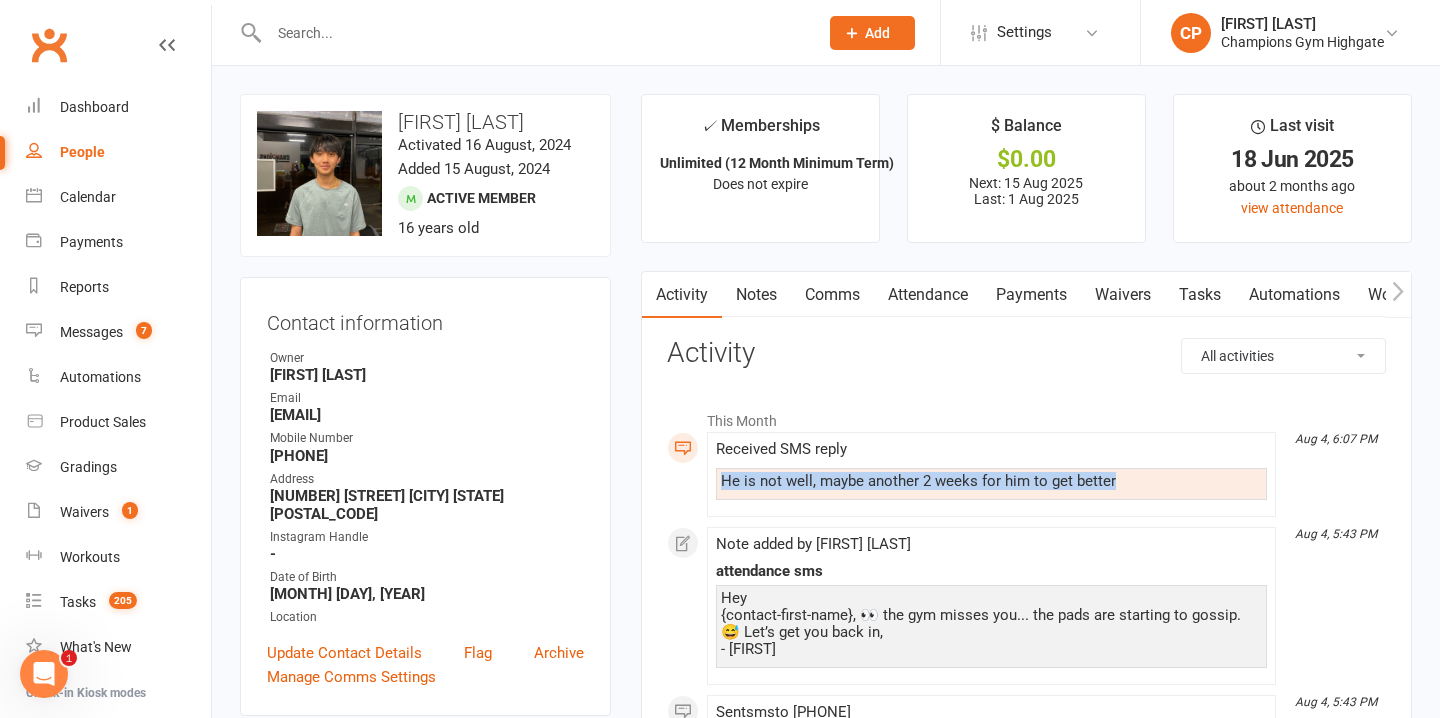 drag, startPoint x: 1119, startPoint y: 479, endPoint x: 661, endPoint y: 486, distance: 458.0535 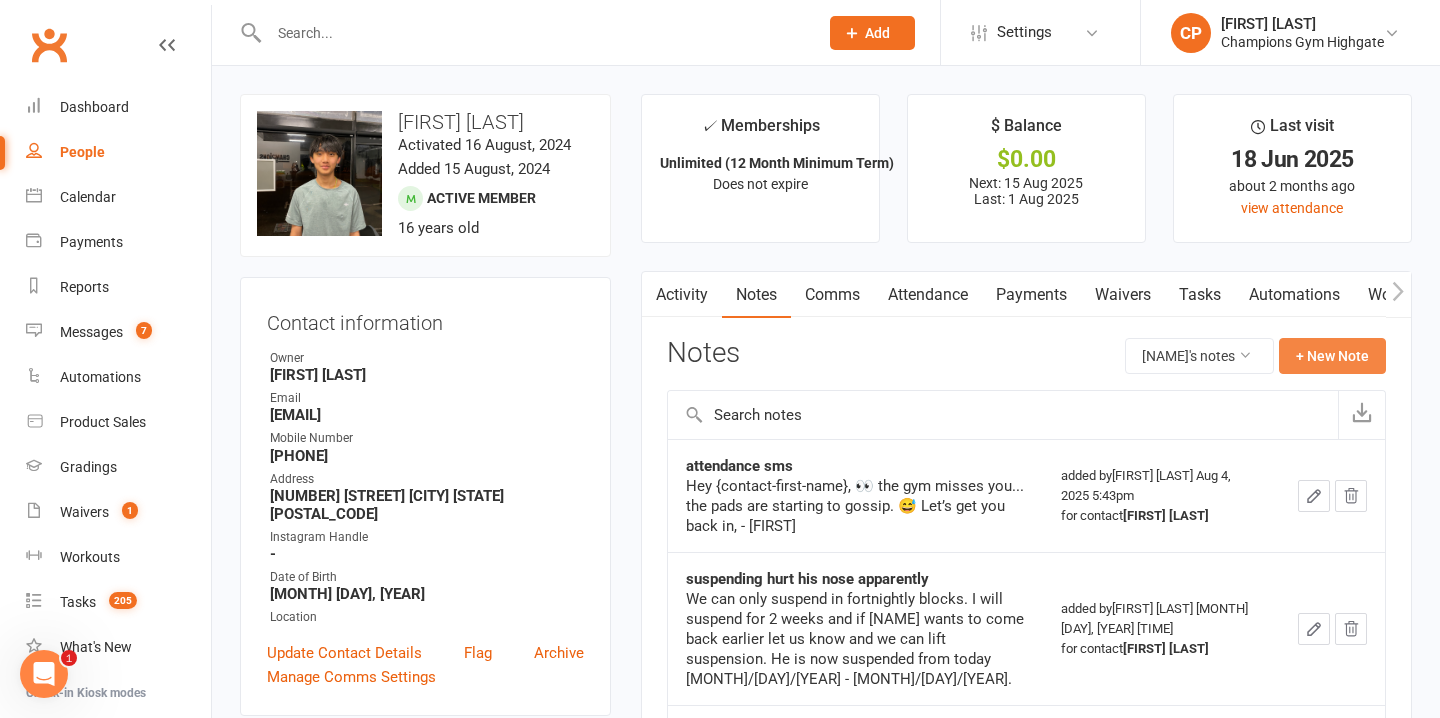 click on "+ New Note" at bounding box center [1332, 356] 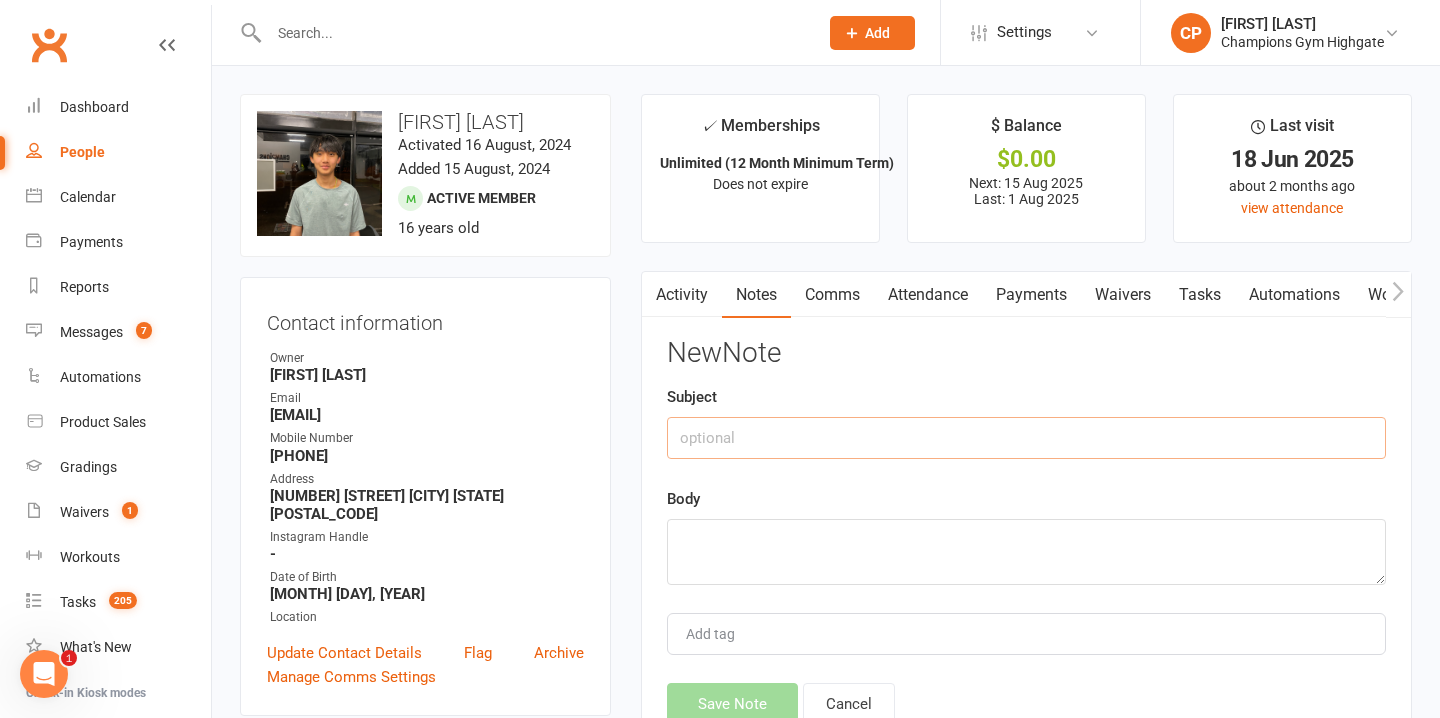 click at bounding box center [1026, 438] 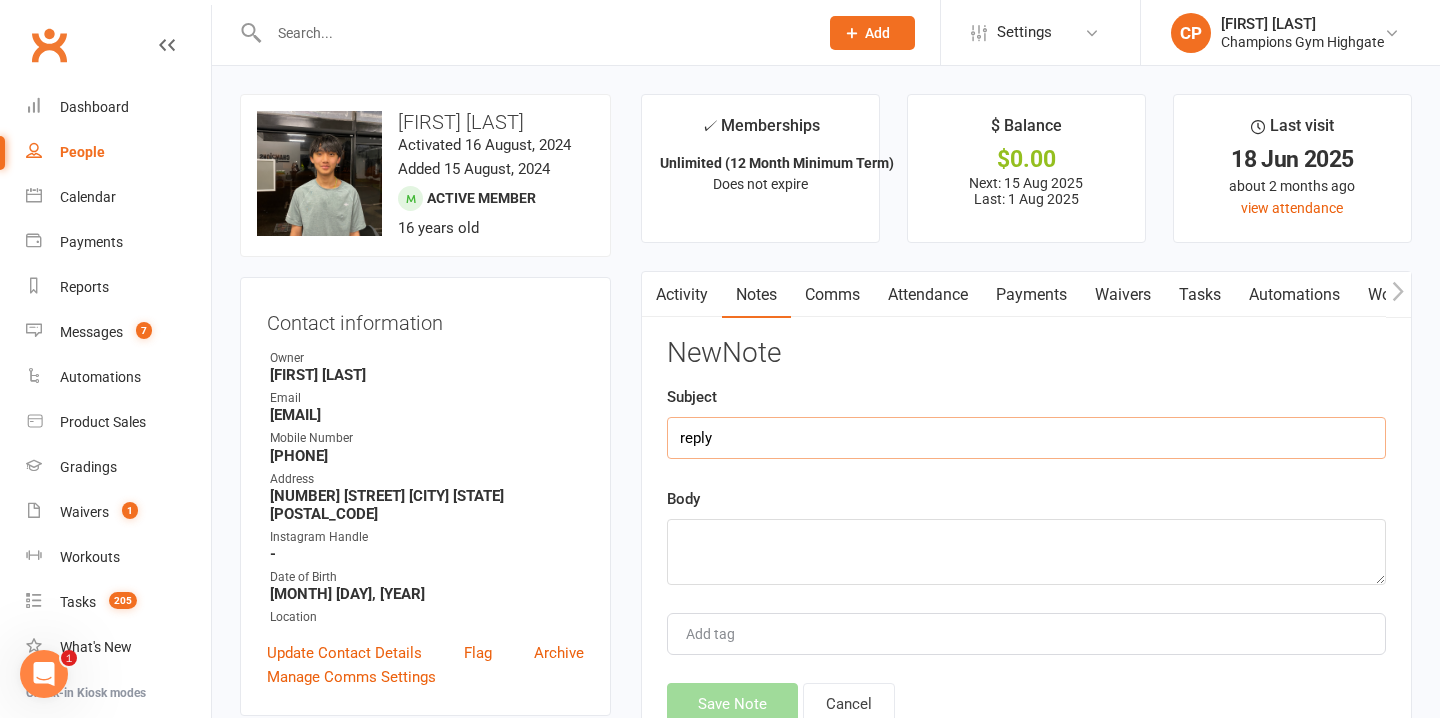 type on "reply" 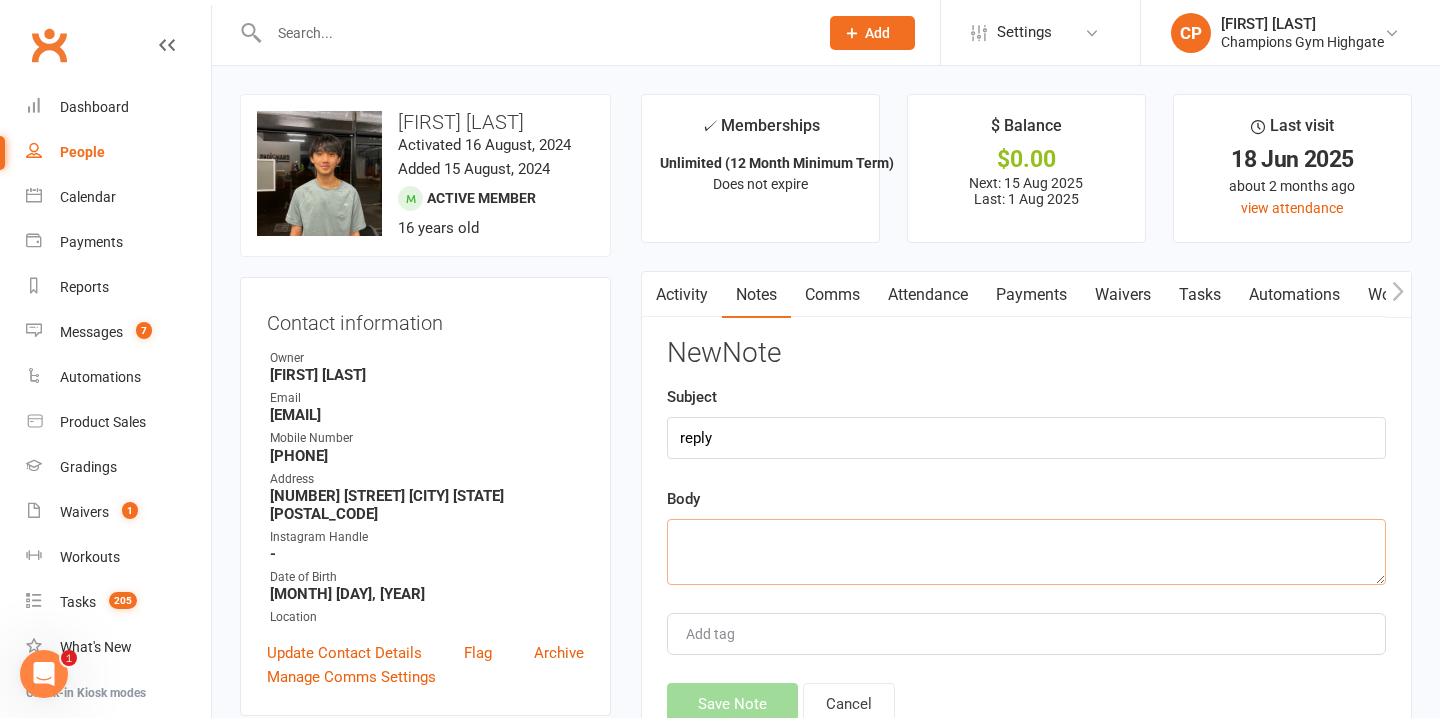 click at bounding box center [1026, 552] 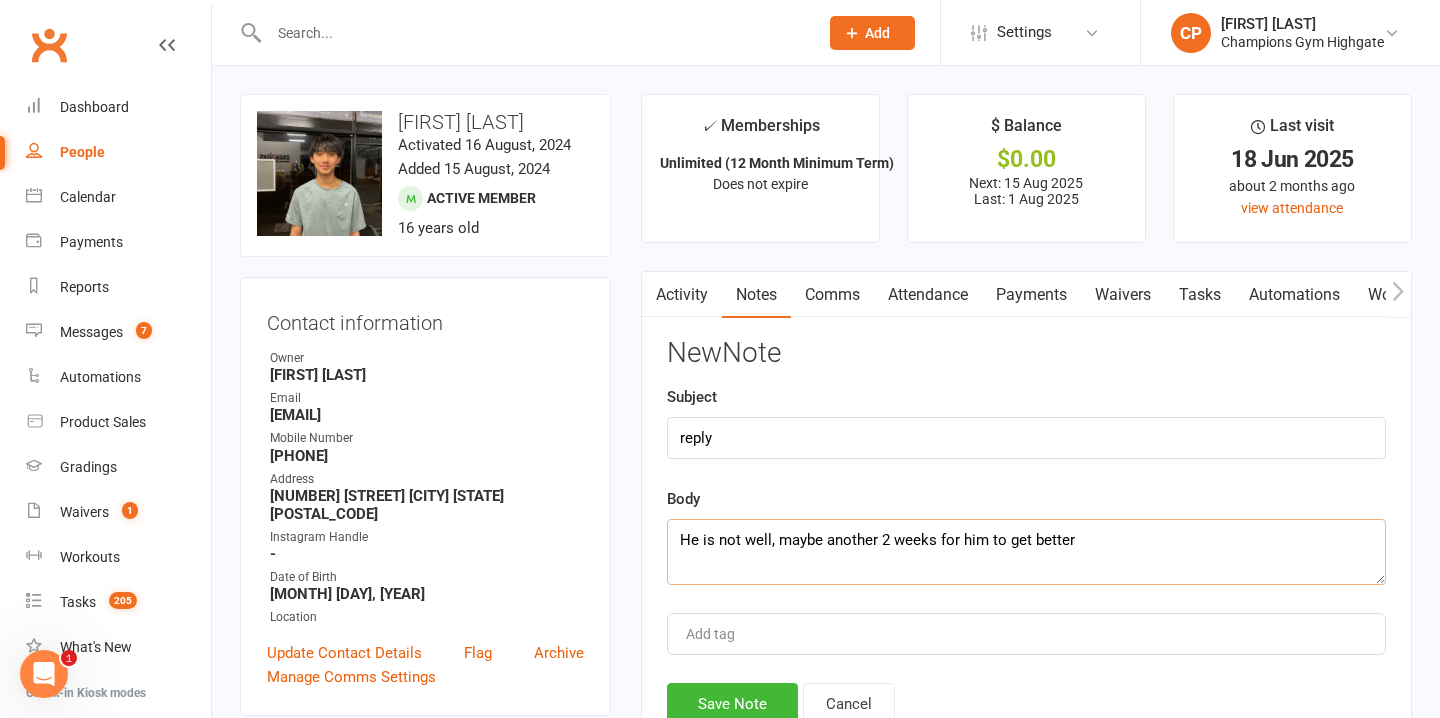 type on "He is not well, maybe another 2 weeks for him to get better" 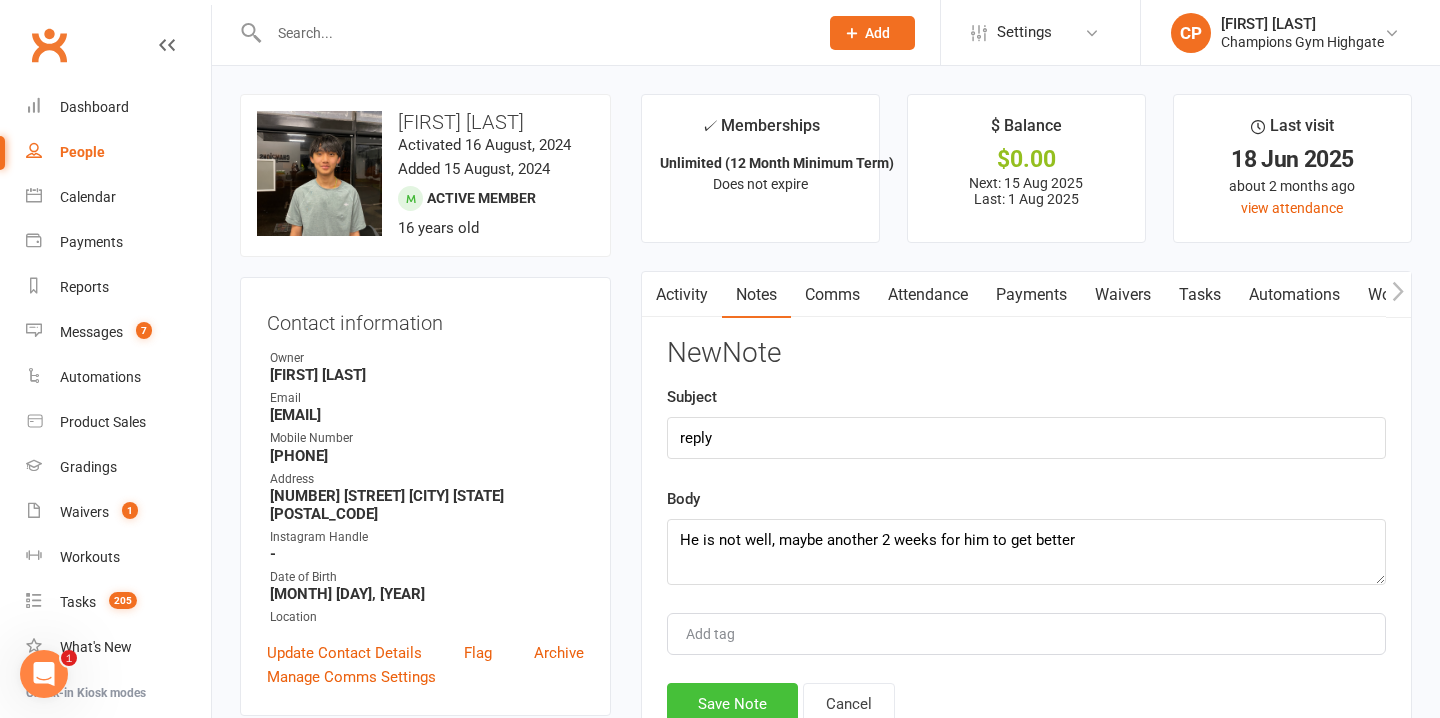 click on "Save Note" at bounding box center (732, 704) 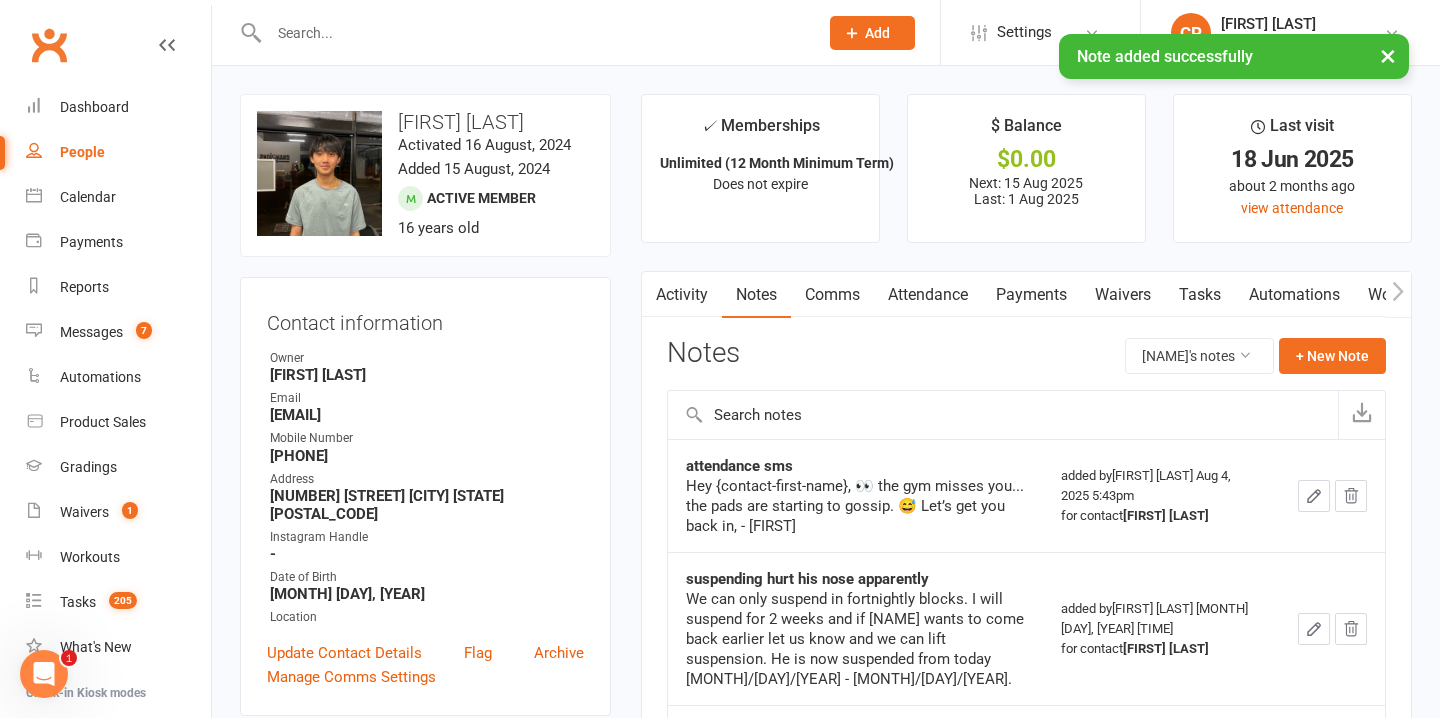 click on "Attendance" at bounding box center (928, 295) 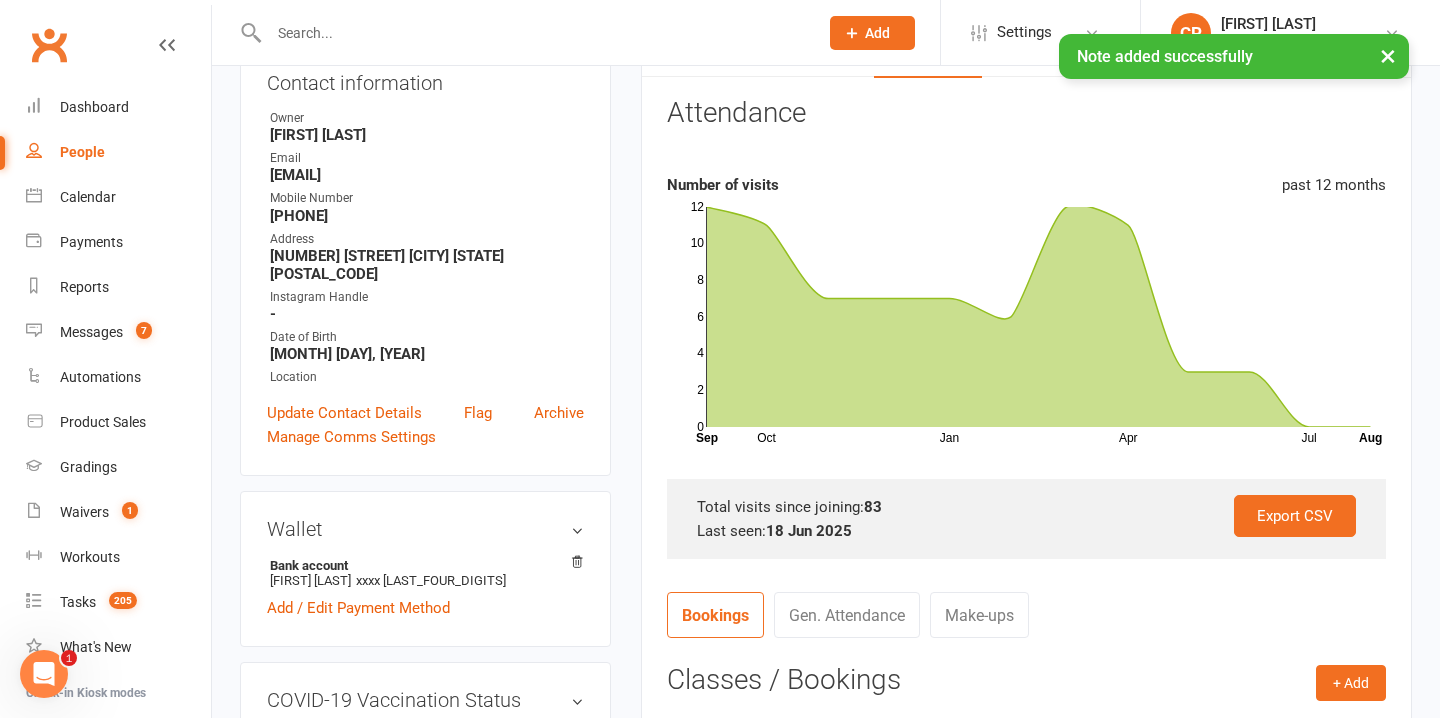 scroll, scrollTop: 189, scrollLeft: 0, axis: vertical 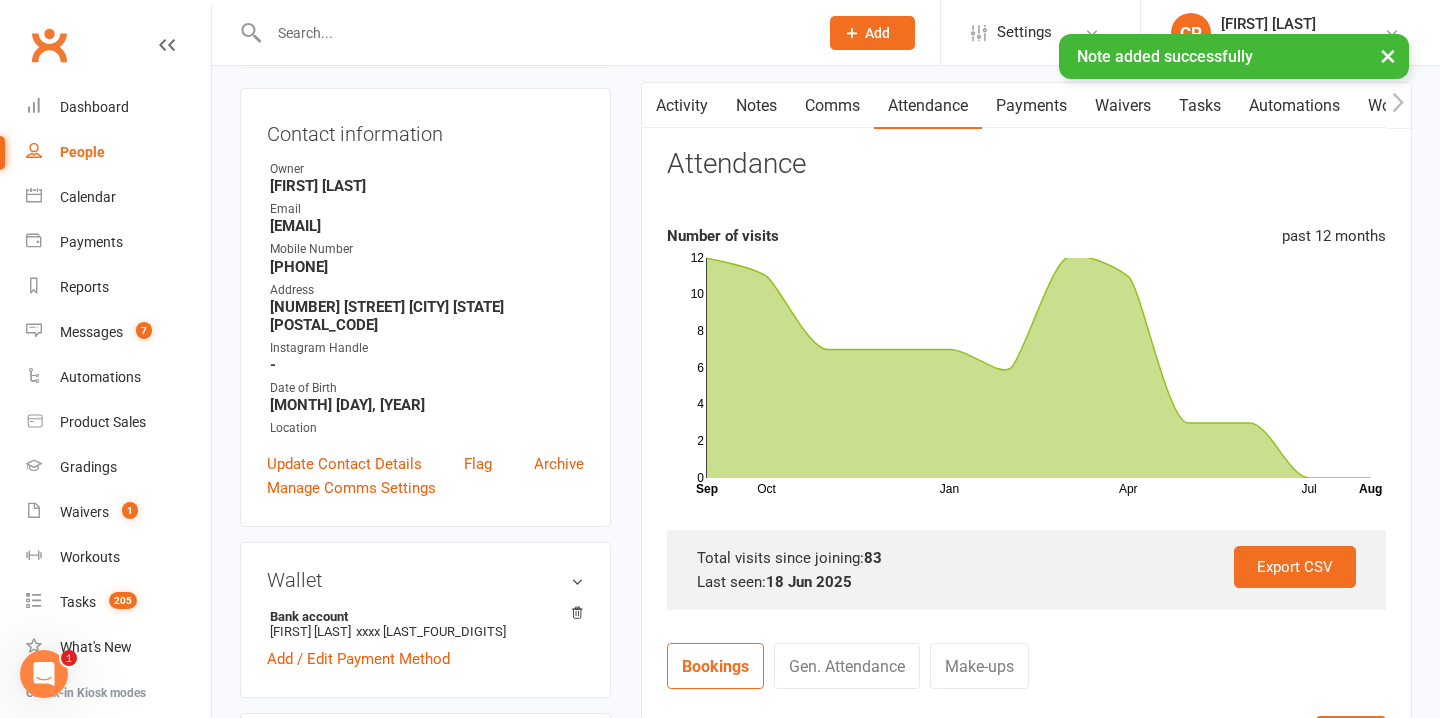 click on "Comms" at bounding box center (832, 106) 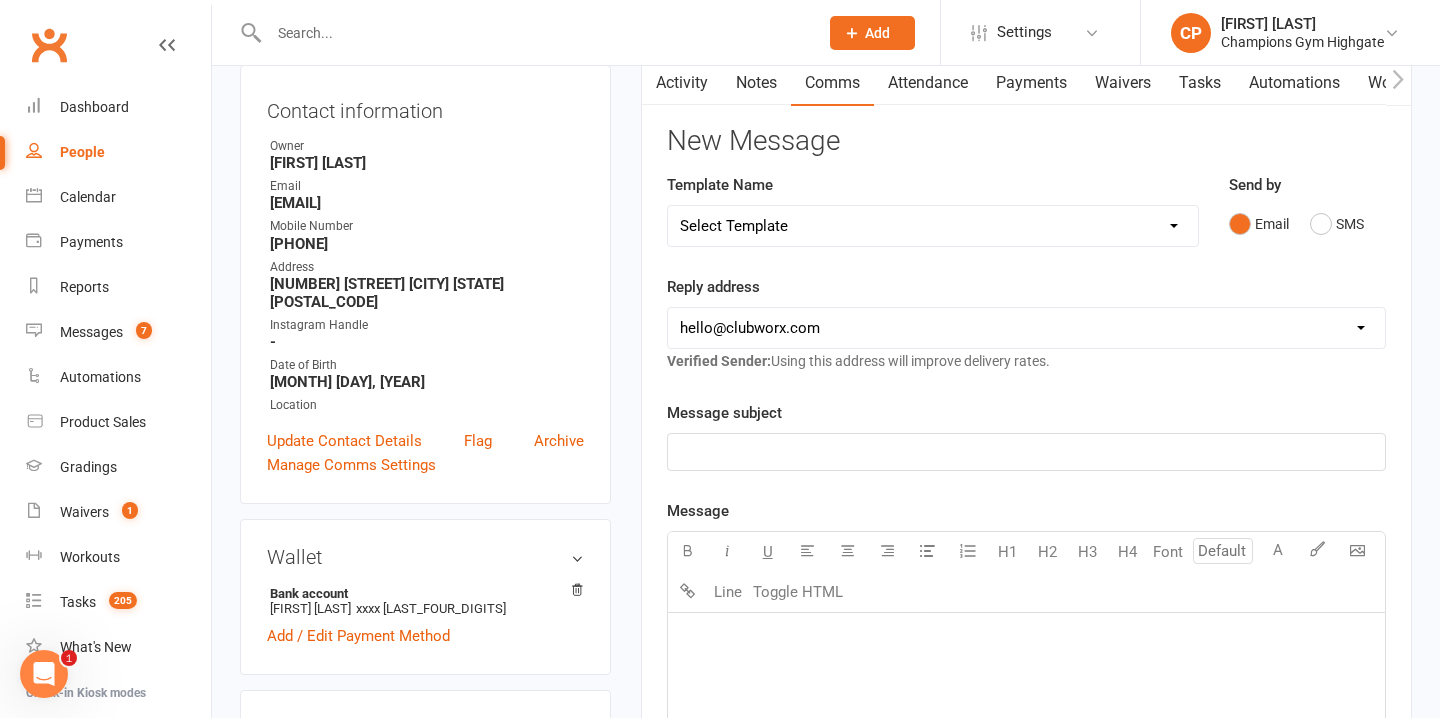 scroll, scrollTop: 217, scrollLeft: 0, axis: vertical 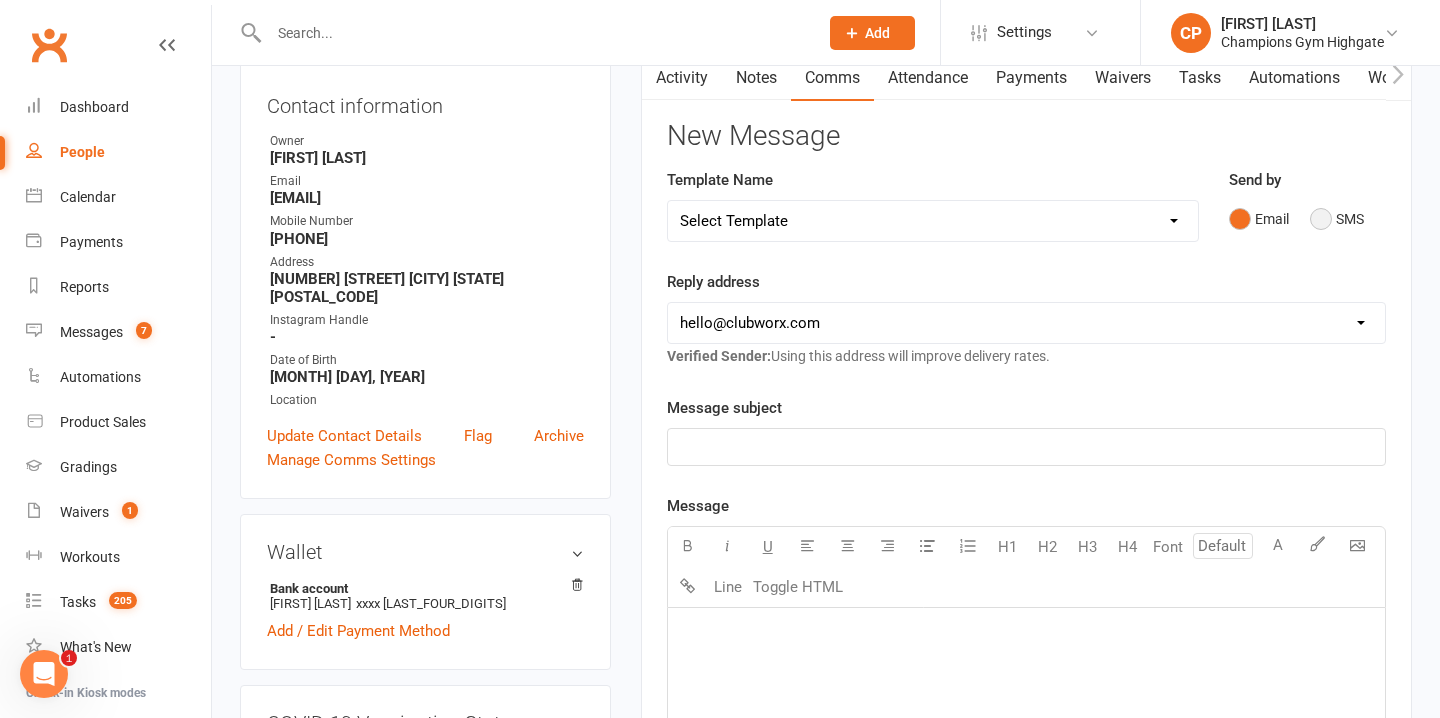 click on "SMS" at bounding box center (1337, 219) 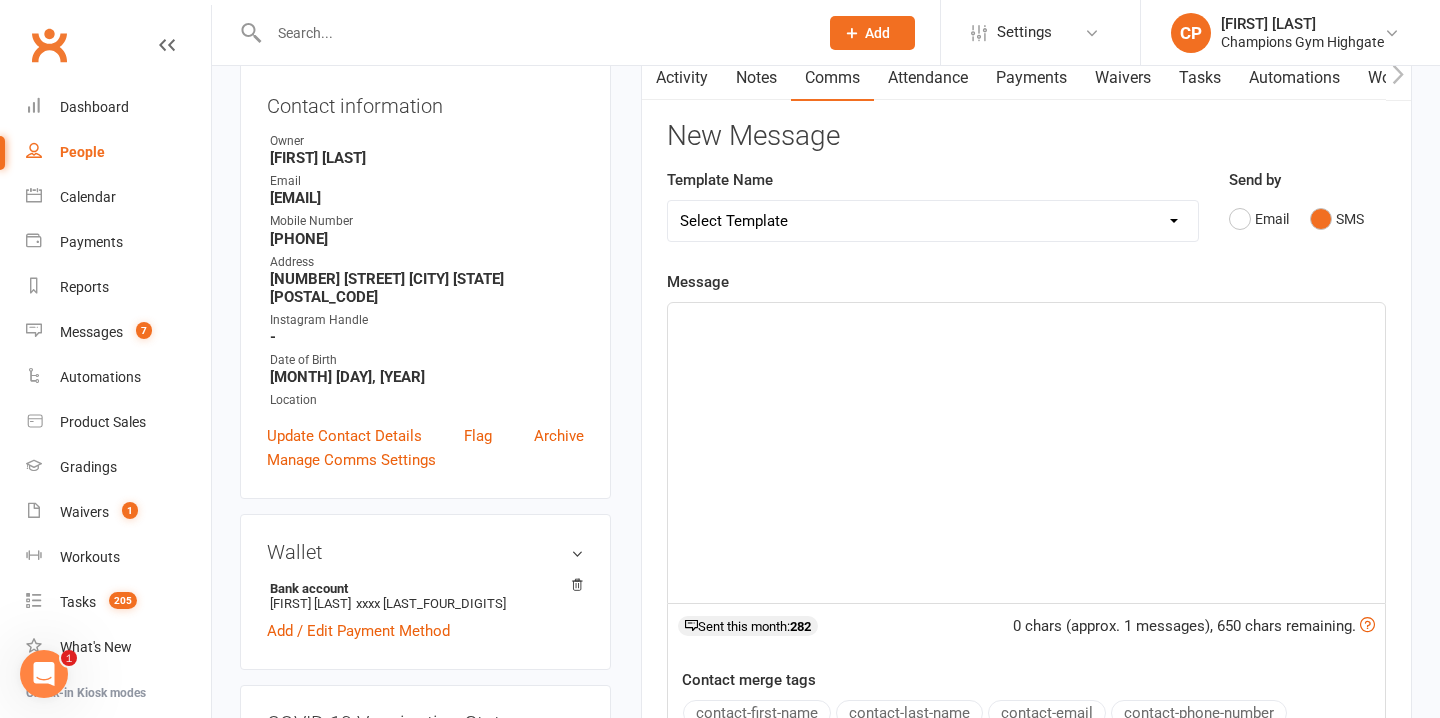 click on "﻿" 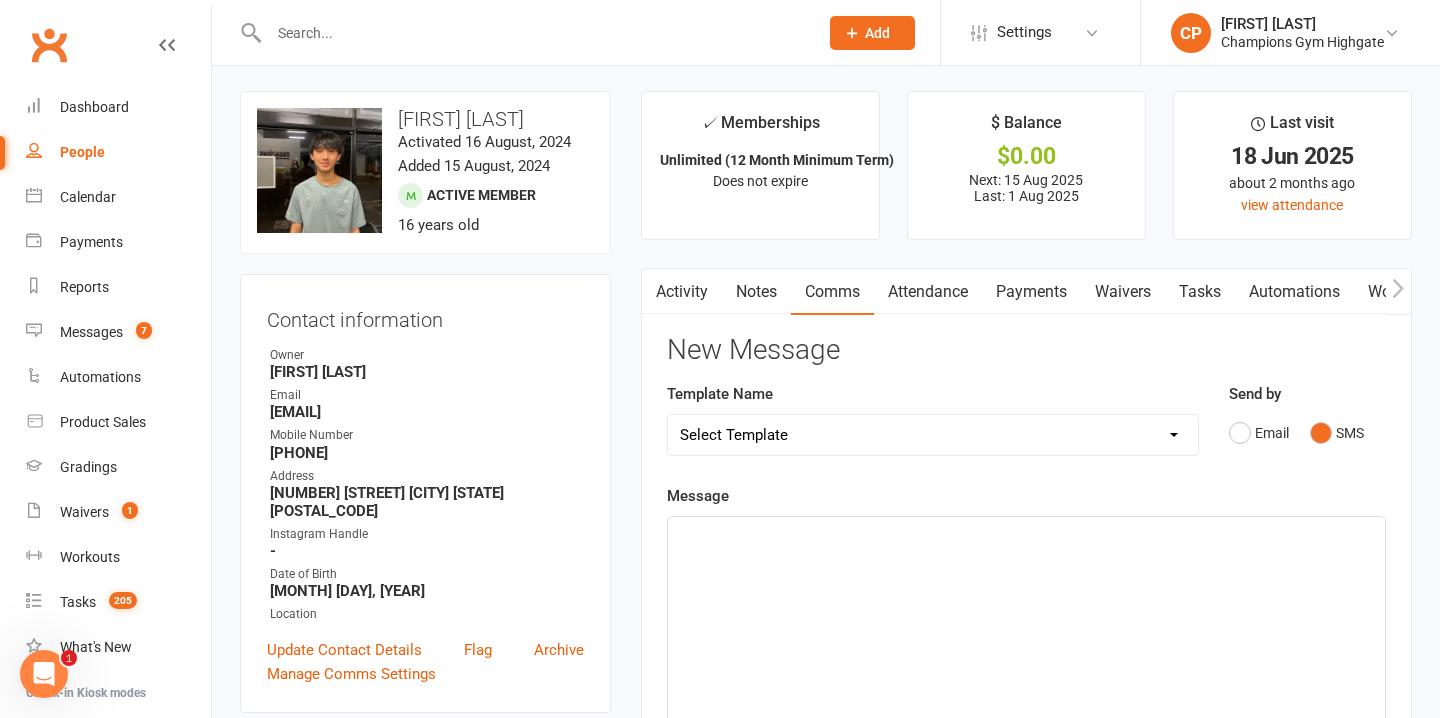 scroll, scrollTop: 0, scrollLeft: 0, axis: both 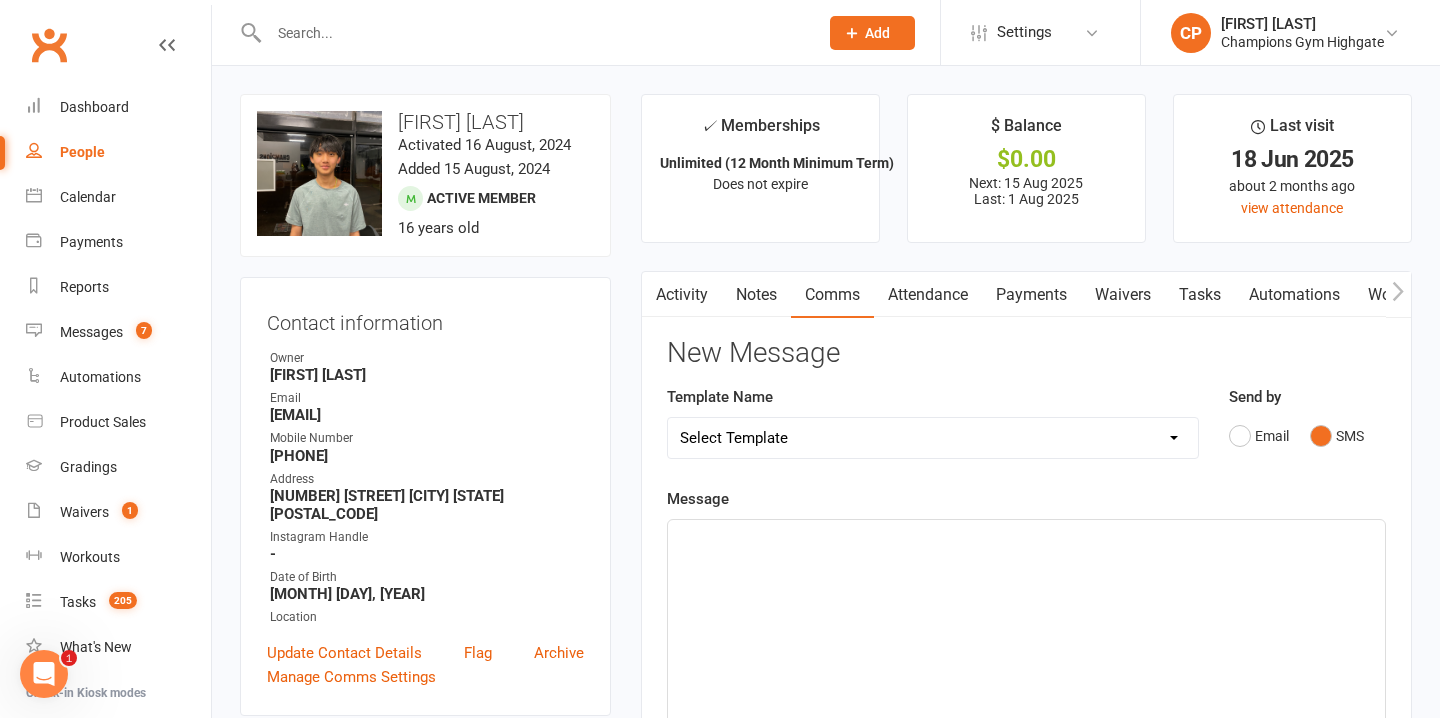 type 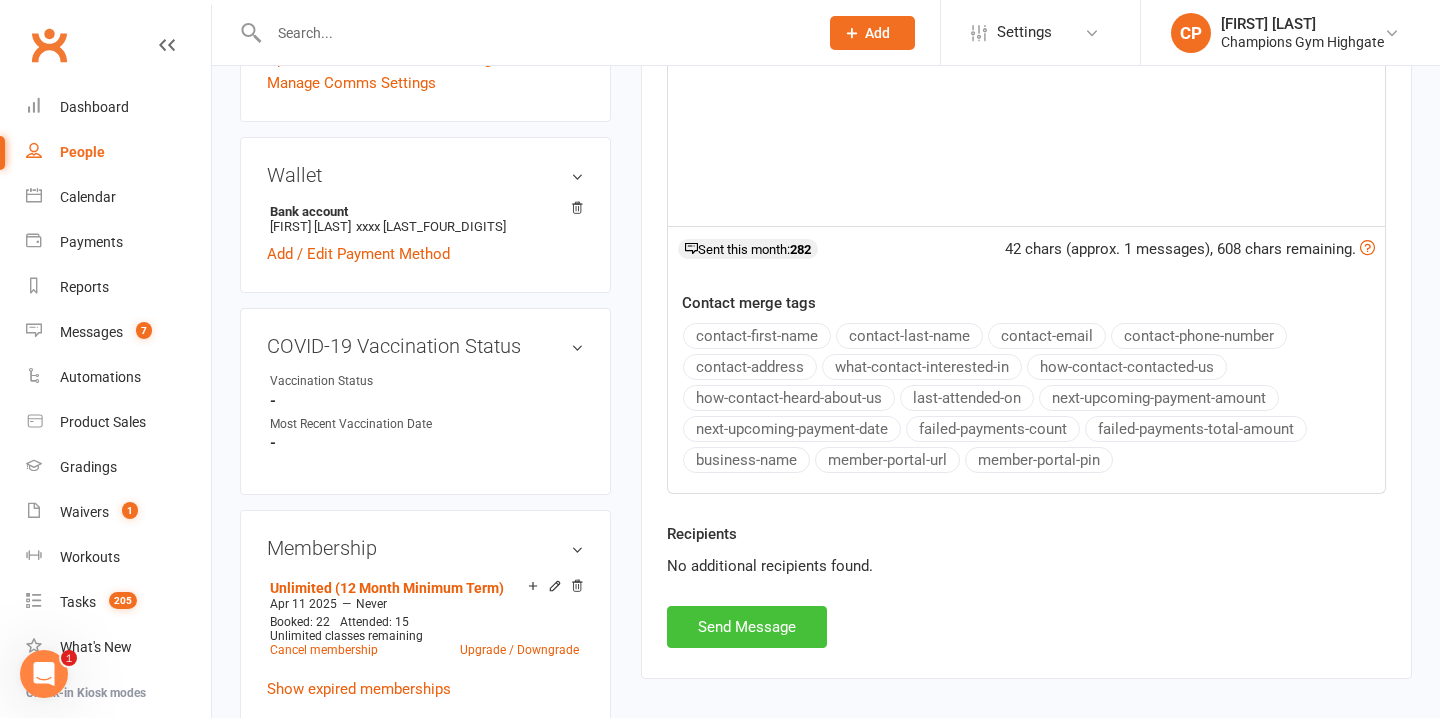 click on "Send Message" at bounding box center [747, 627] 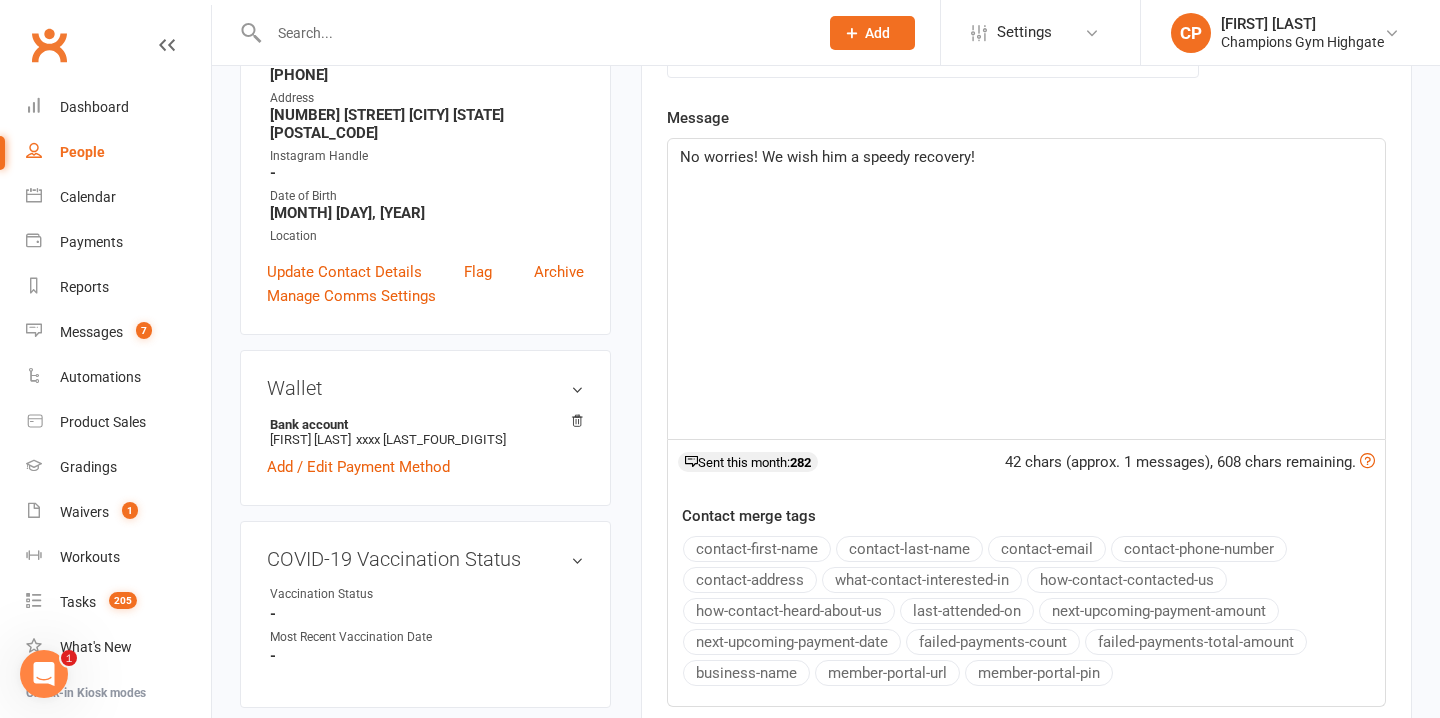 scroll, scrollTop: 0, scrollLeft: 0, axis: both 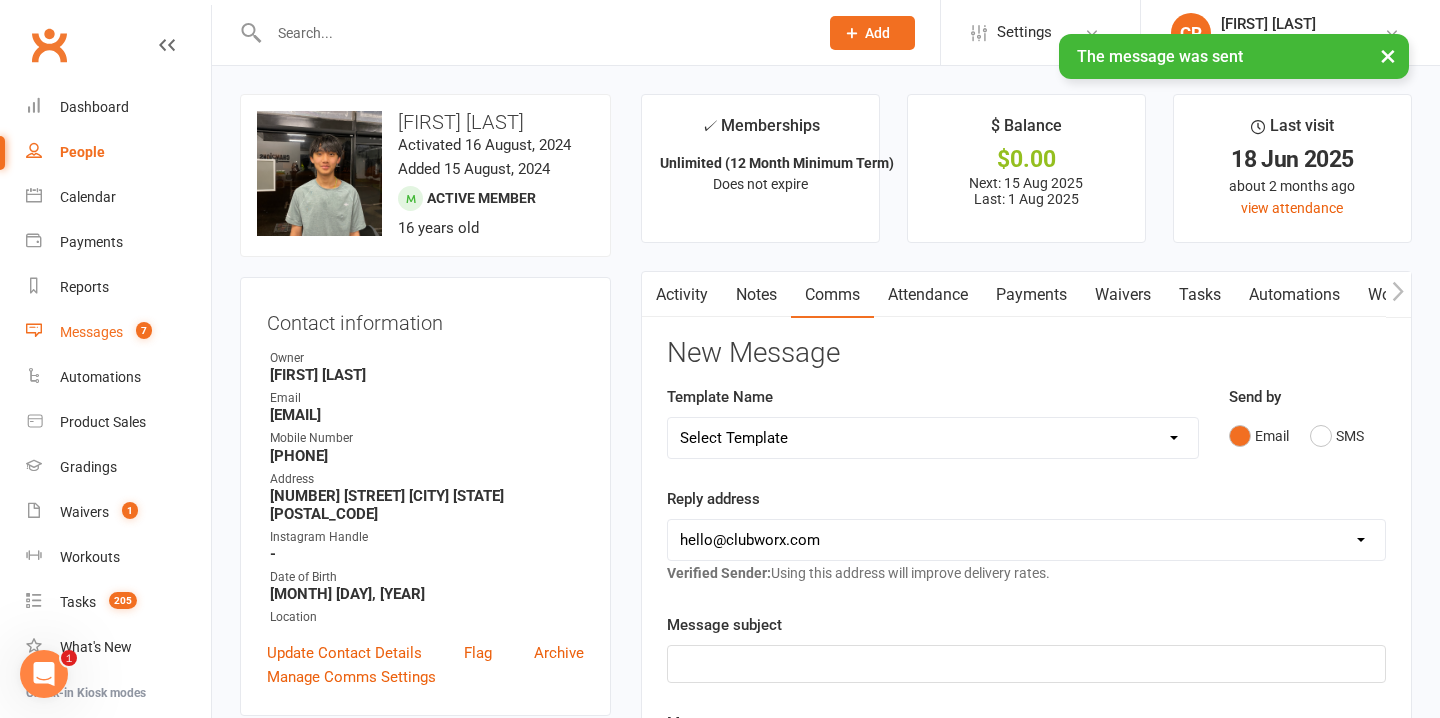 click on "Messages" at bounding box center [91, 332] 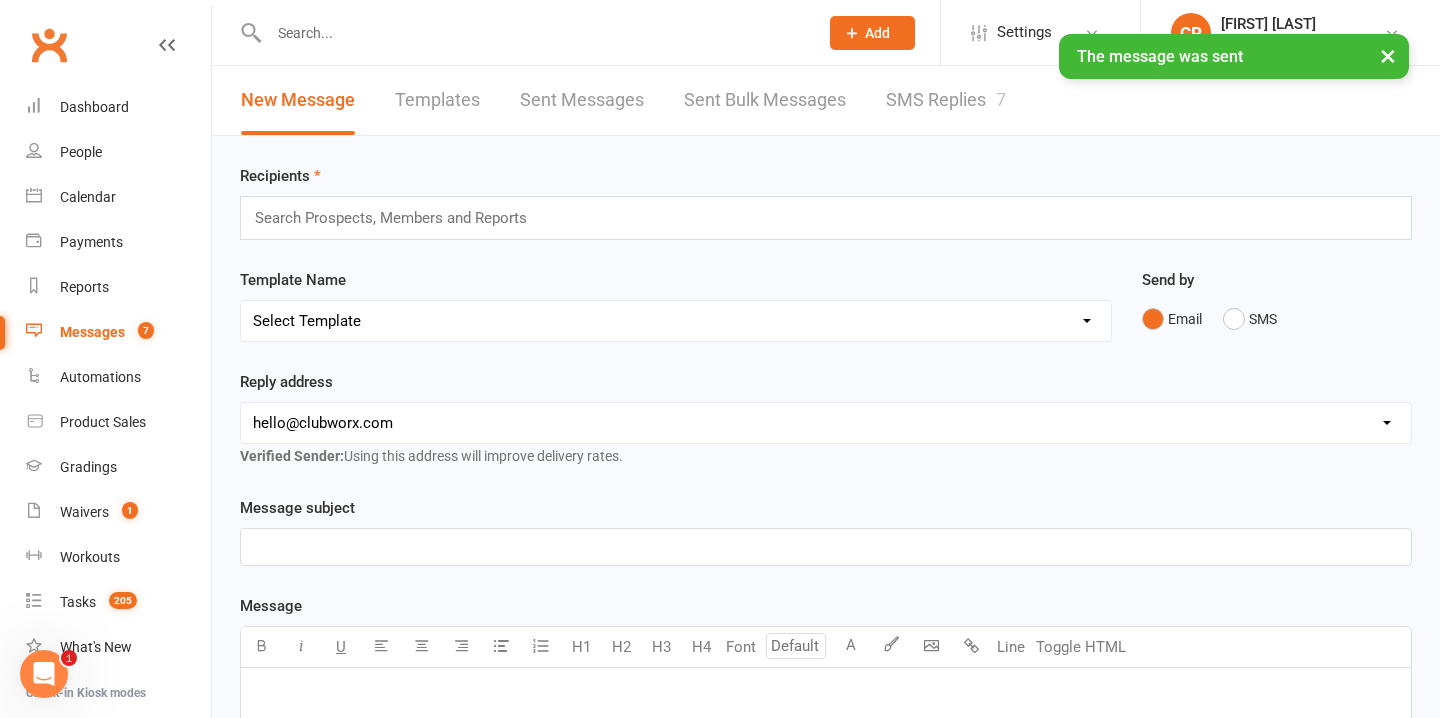 click on "SMS Replies  7" at bounding box center [946, 100] 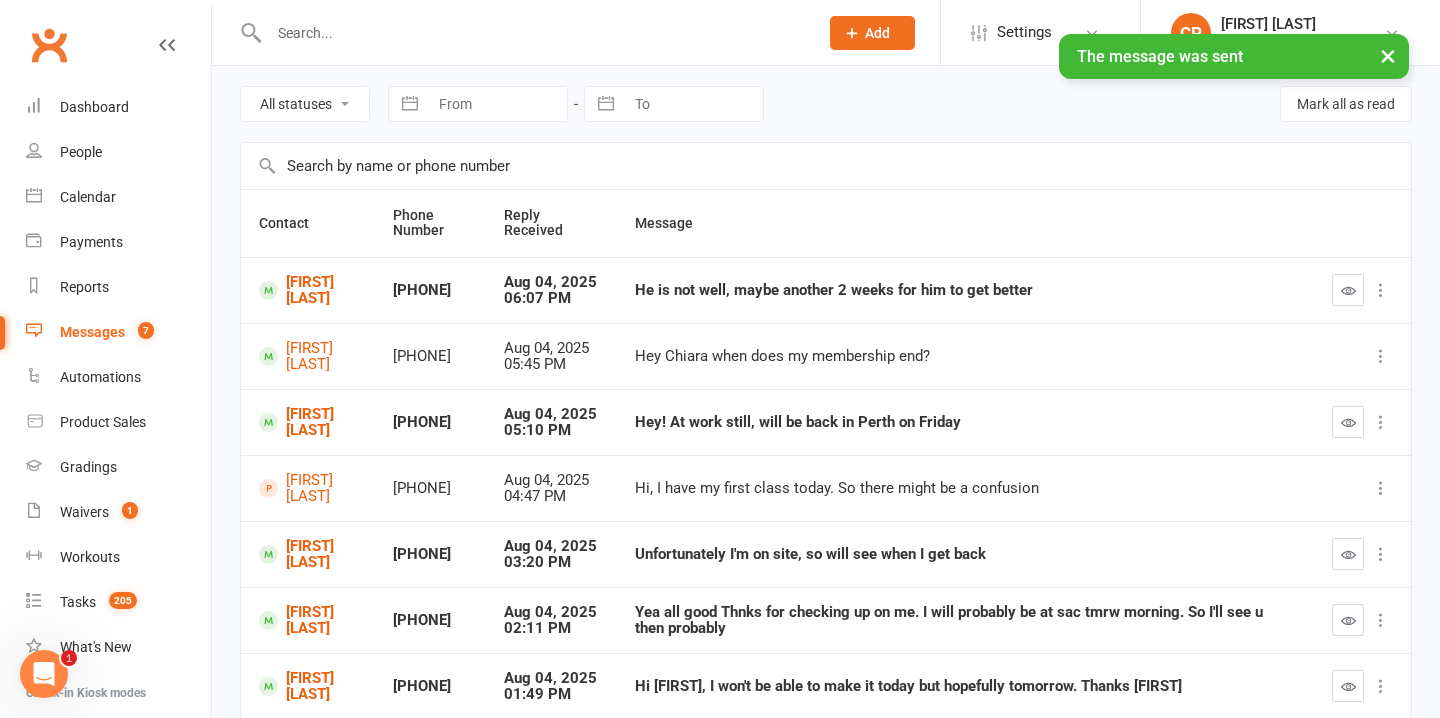 scroll, scrollTop: 90, scrollLeft: 0, axis: vertical 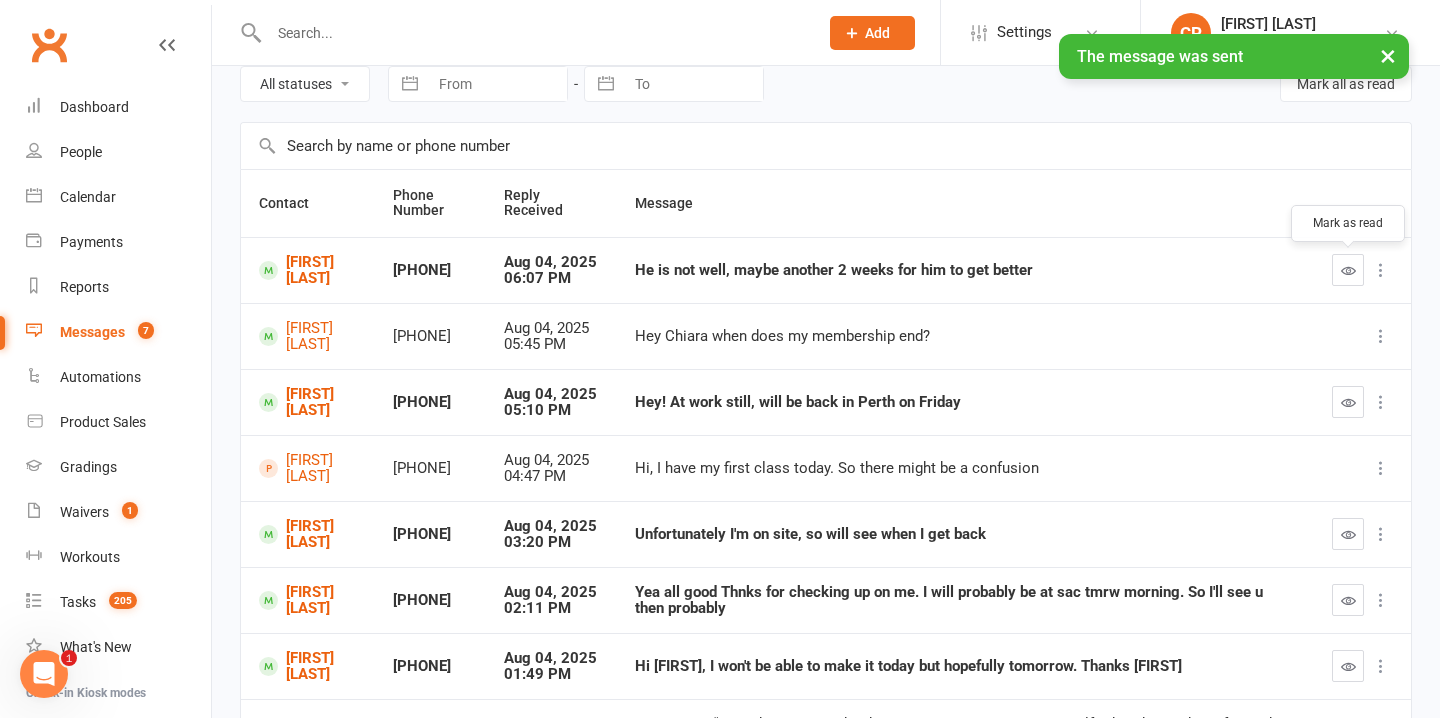 click at bounding box center (1348, 270) 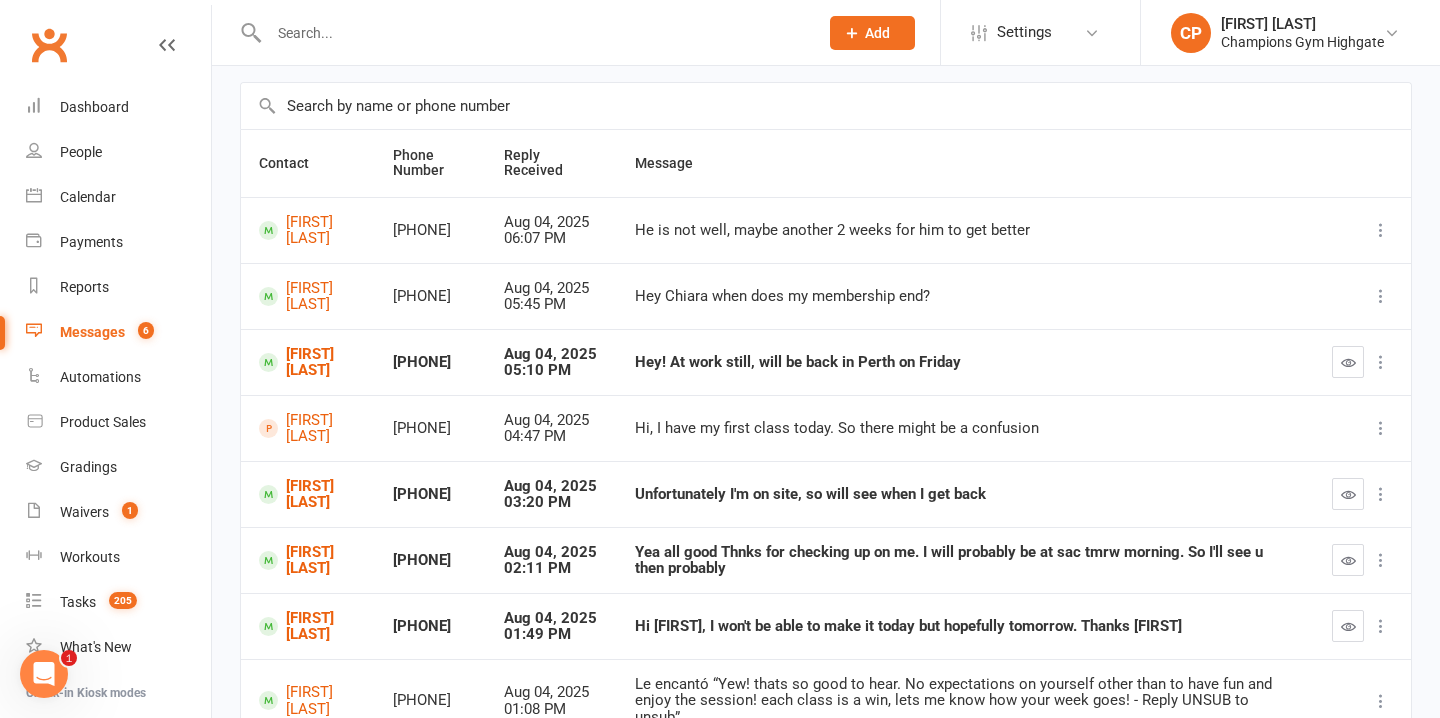 scroll, scrollTop: 134, scrollLeft: 0, axis: vertical 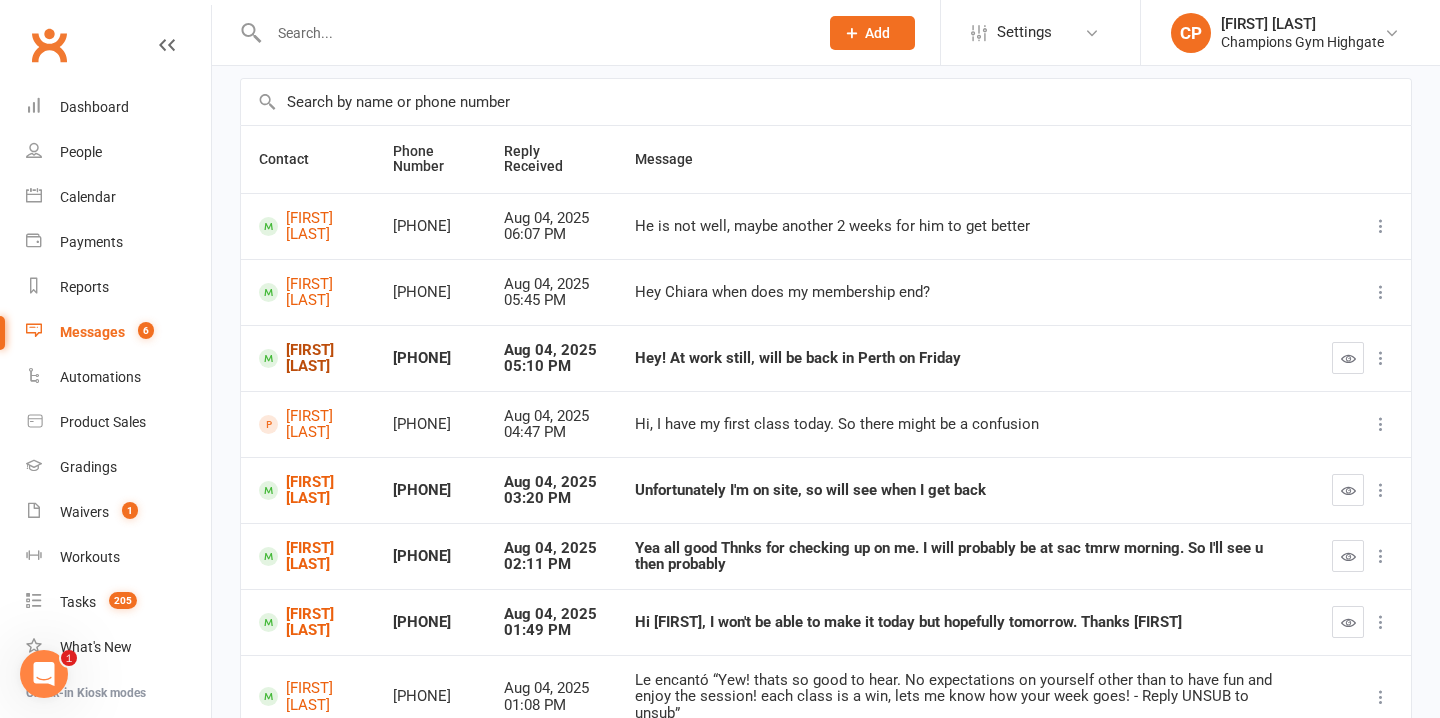 click on "[FIRST] [LAST]" at bounding box center [308, 358] 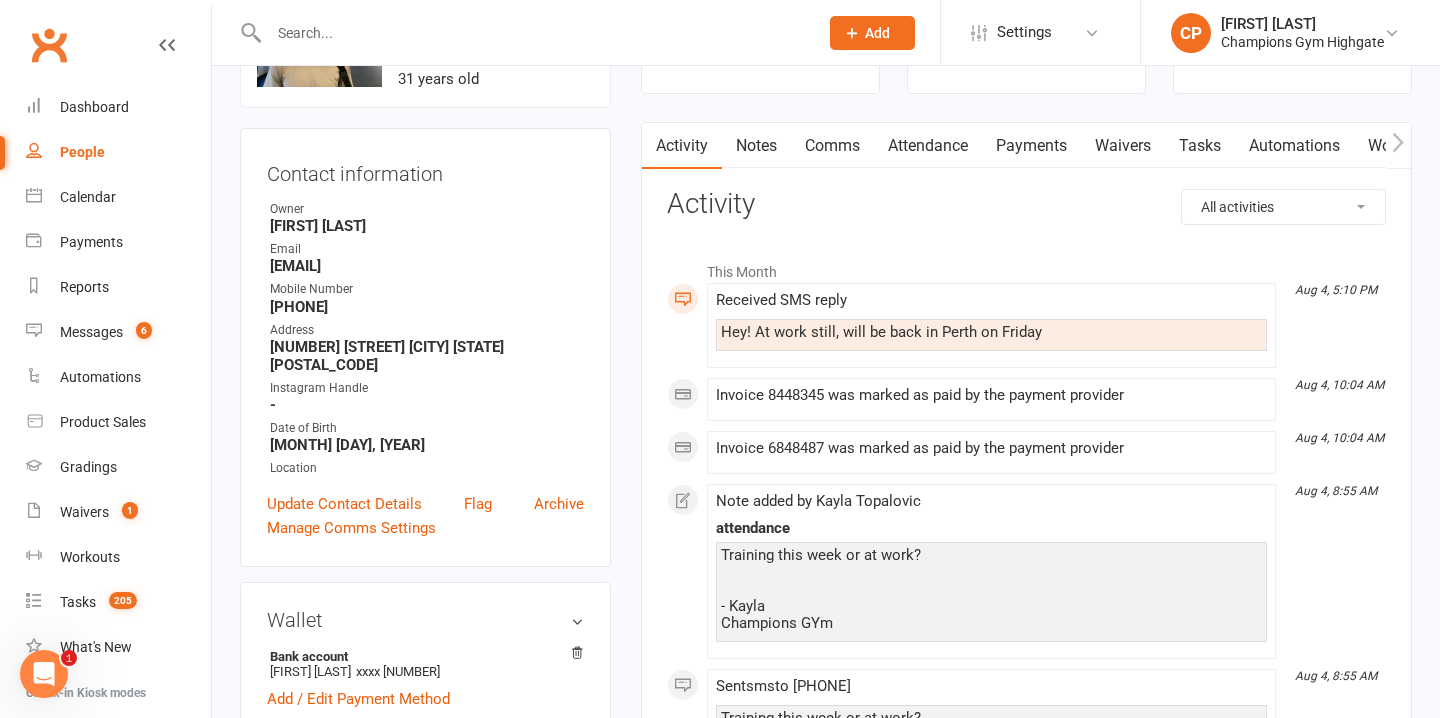 scroll, scrollTop: 155, scrollLeft: 0, axis: vertical 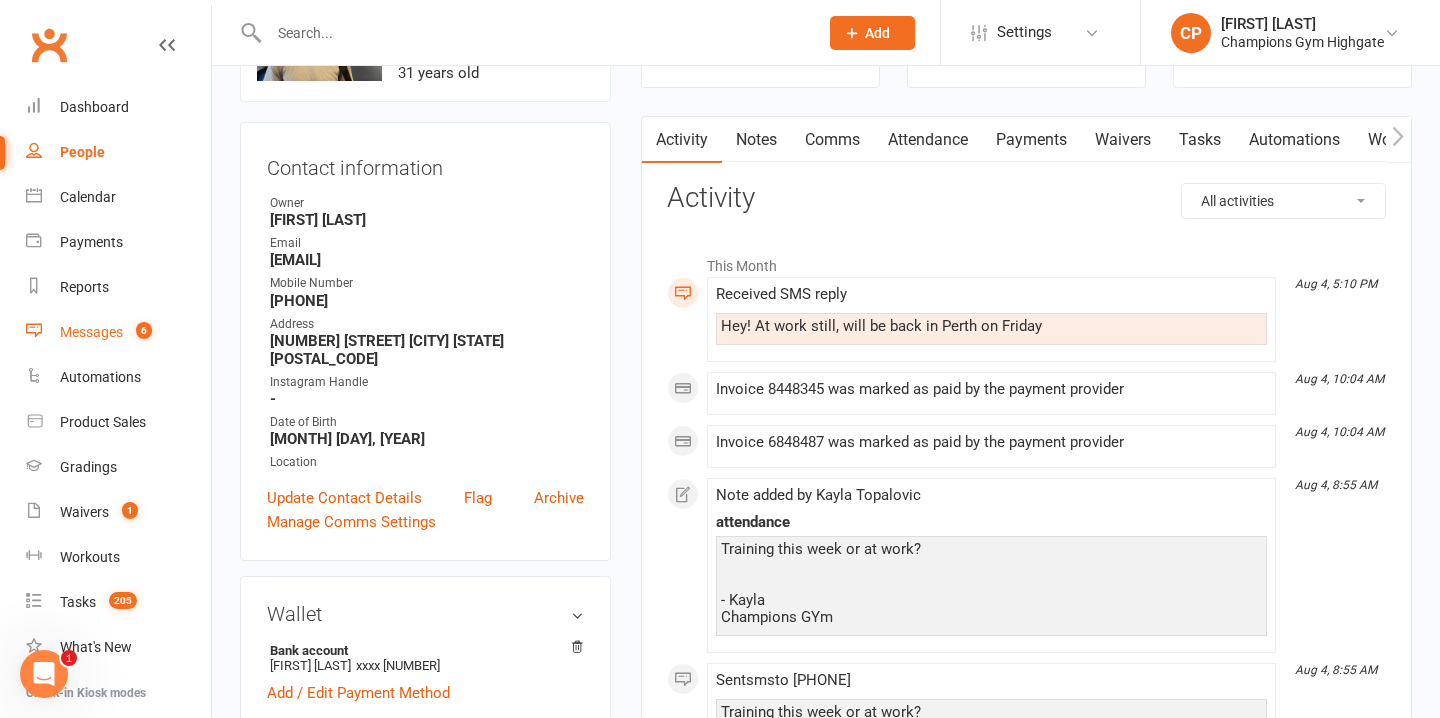 click on "Messages   6" at bounding box center [118, 332] 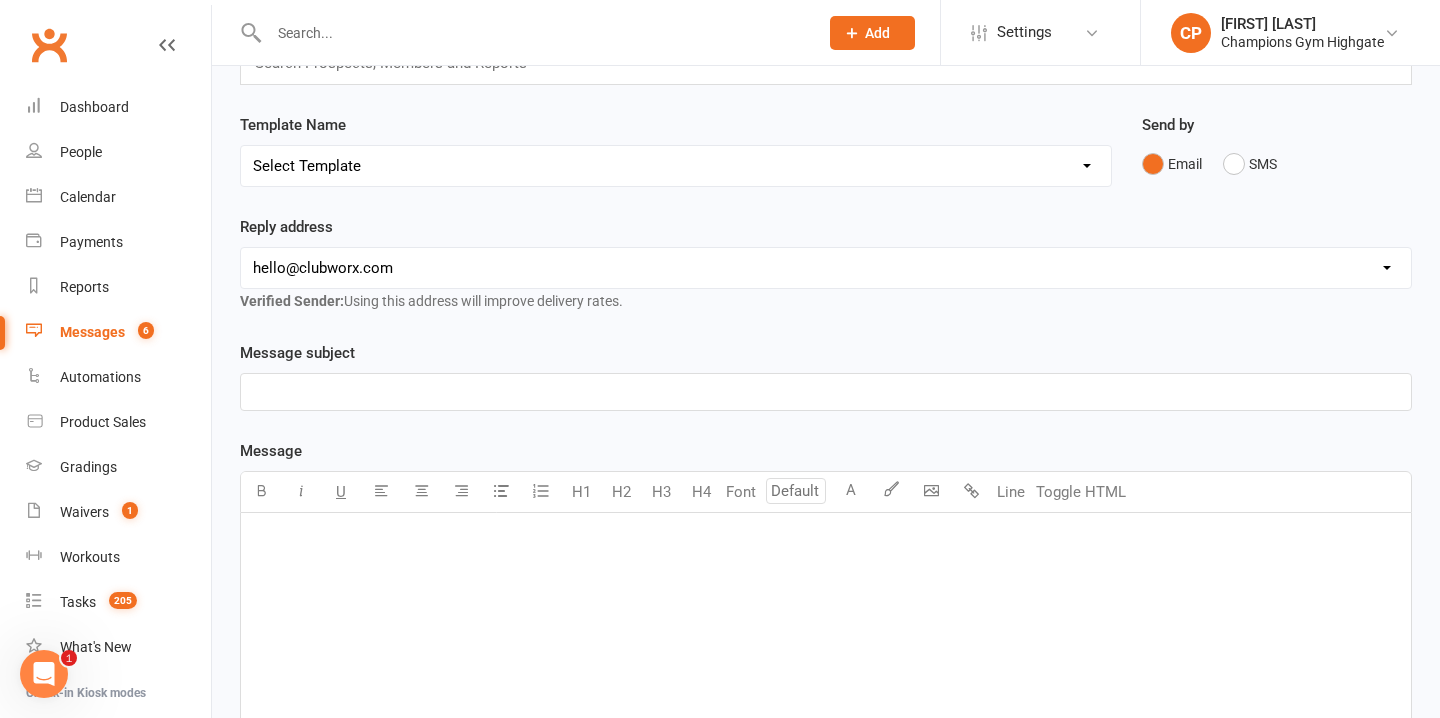 scroll, scrollTop: 0, scrollLeft: 0, axis: both 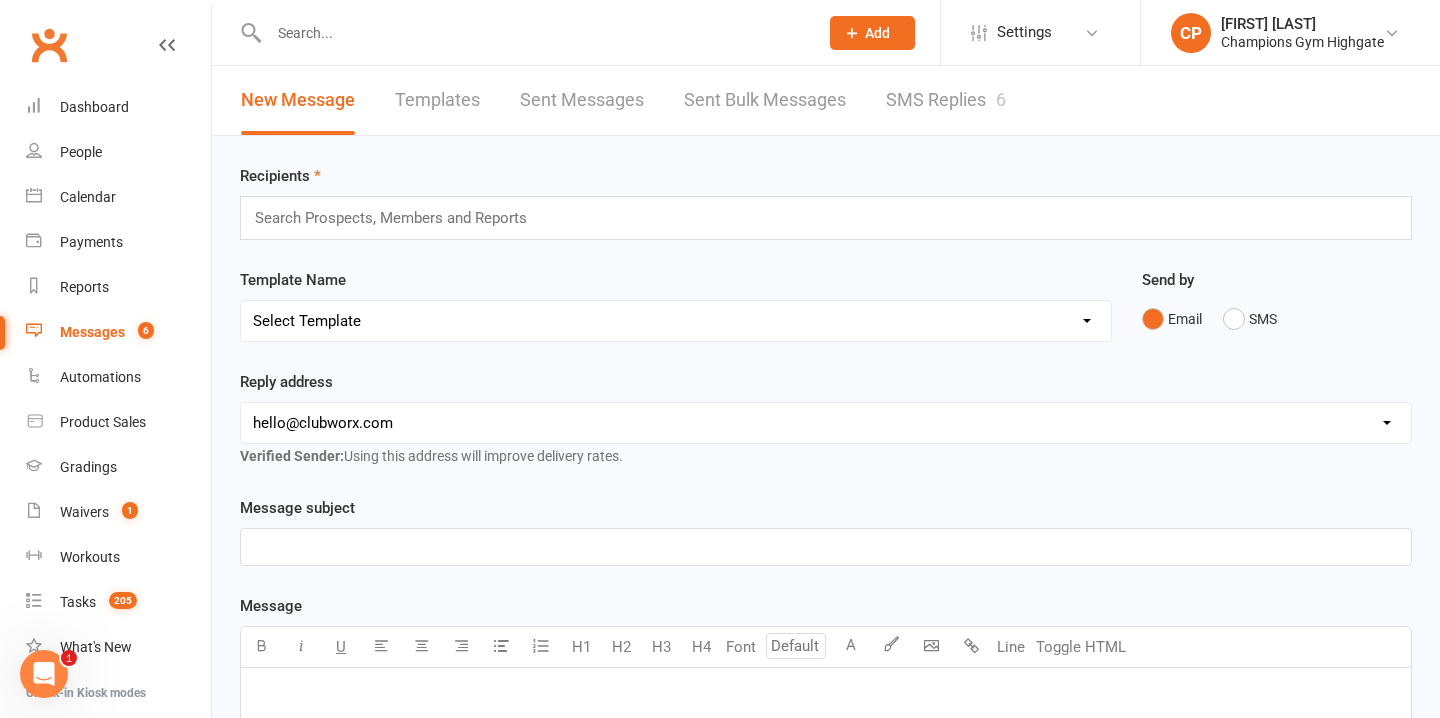 click on "SMS Replies  6" at bounding box center (946, 100) 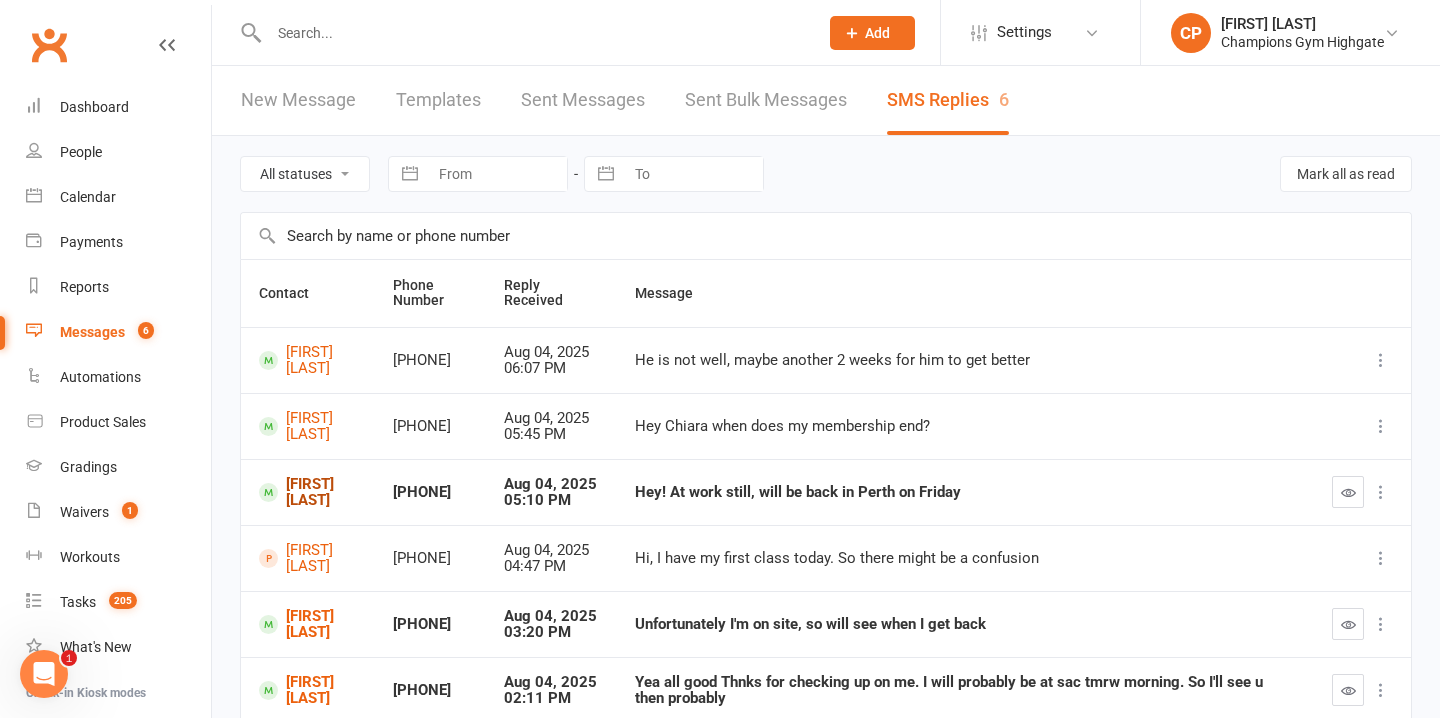 click on "[FIRST] [LAST]" at bounding box center [308, 492] 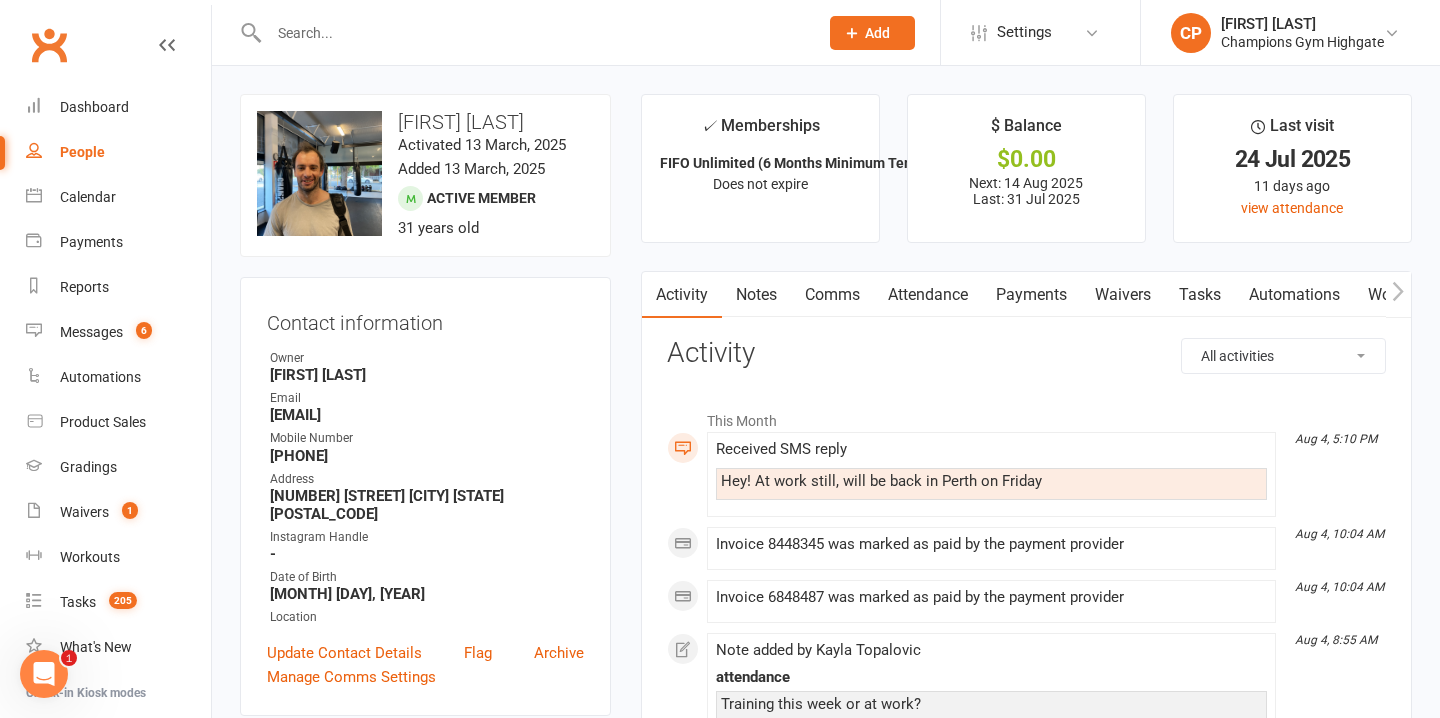 click on "Attendance" at bounding box center [928, 295] 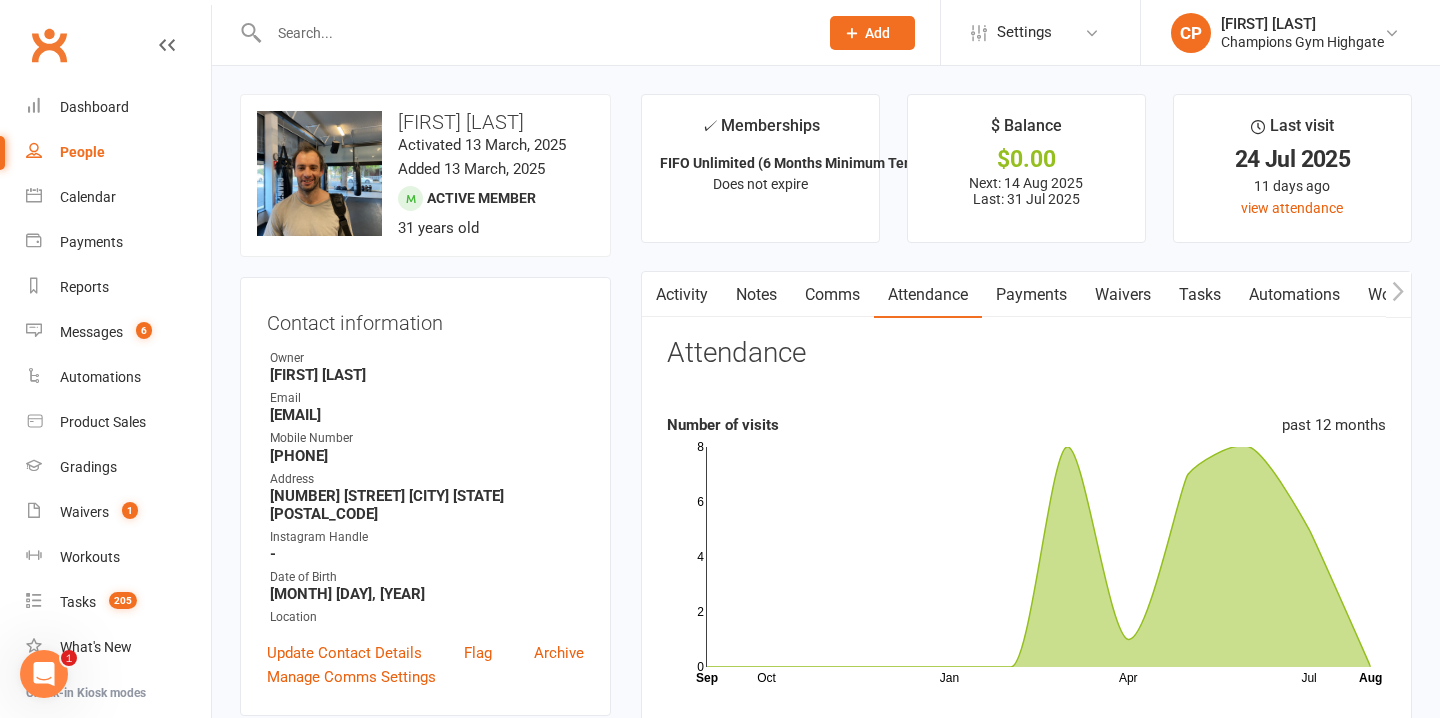 click on "Comms" at bounding box center (832, 295) 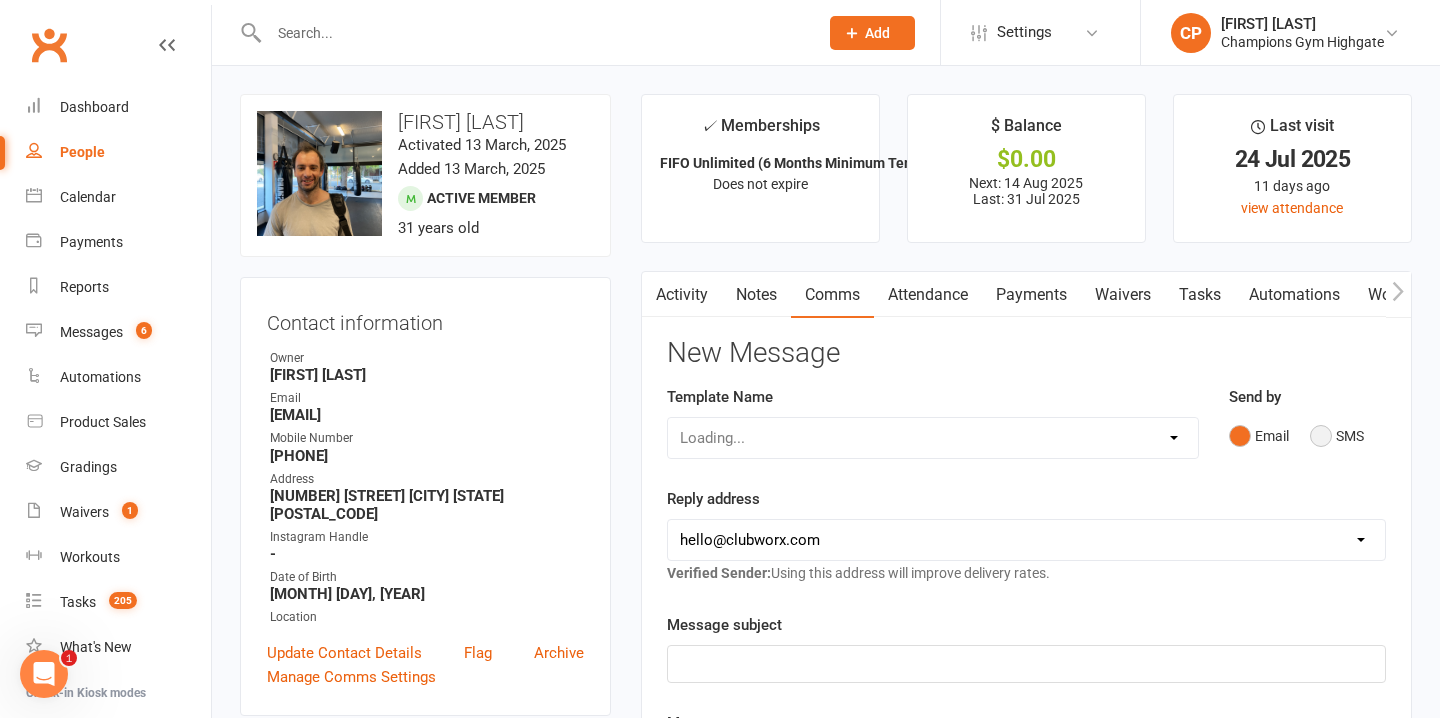 click on "SMS" at bounding box center (1337, 436) 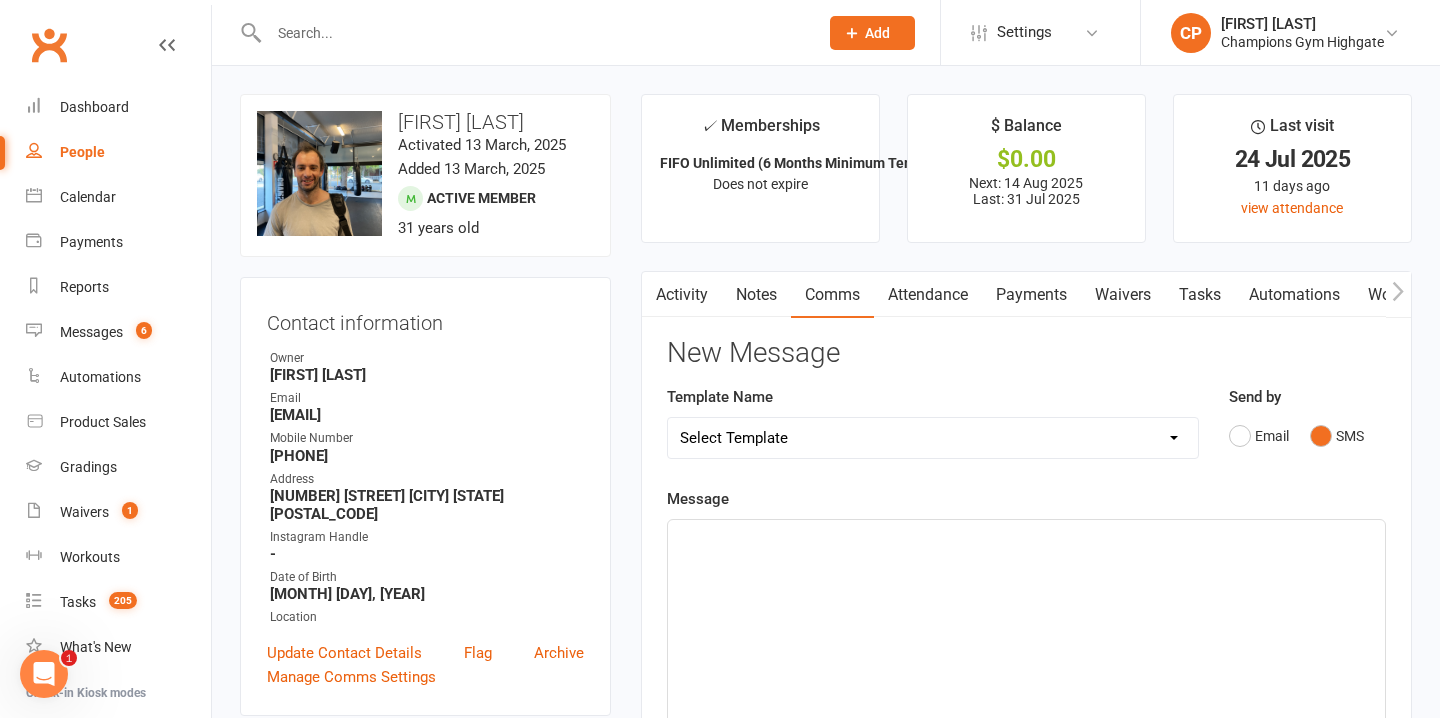click on "﻿" 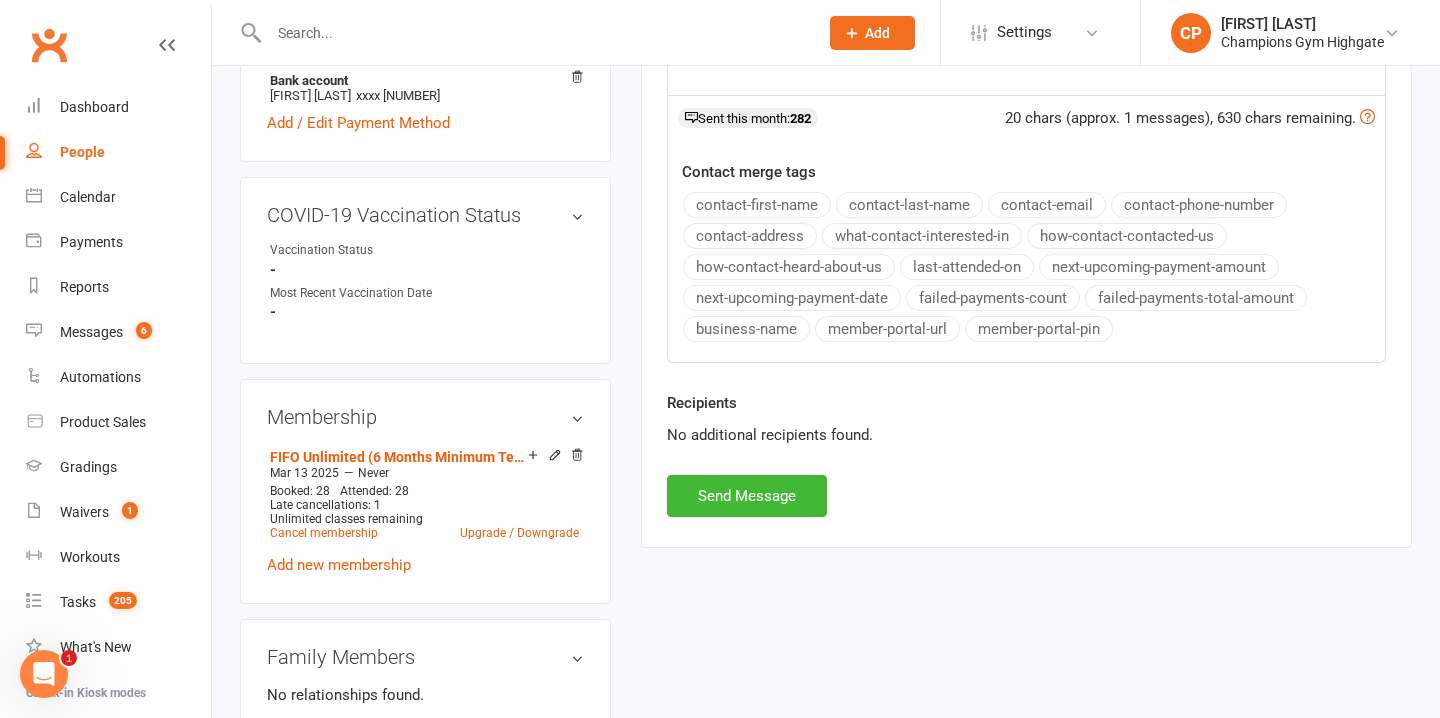 scroll, scrollTop: 742, scrollLeft: 0, axis: vertical 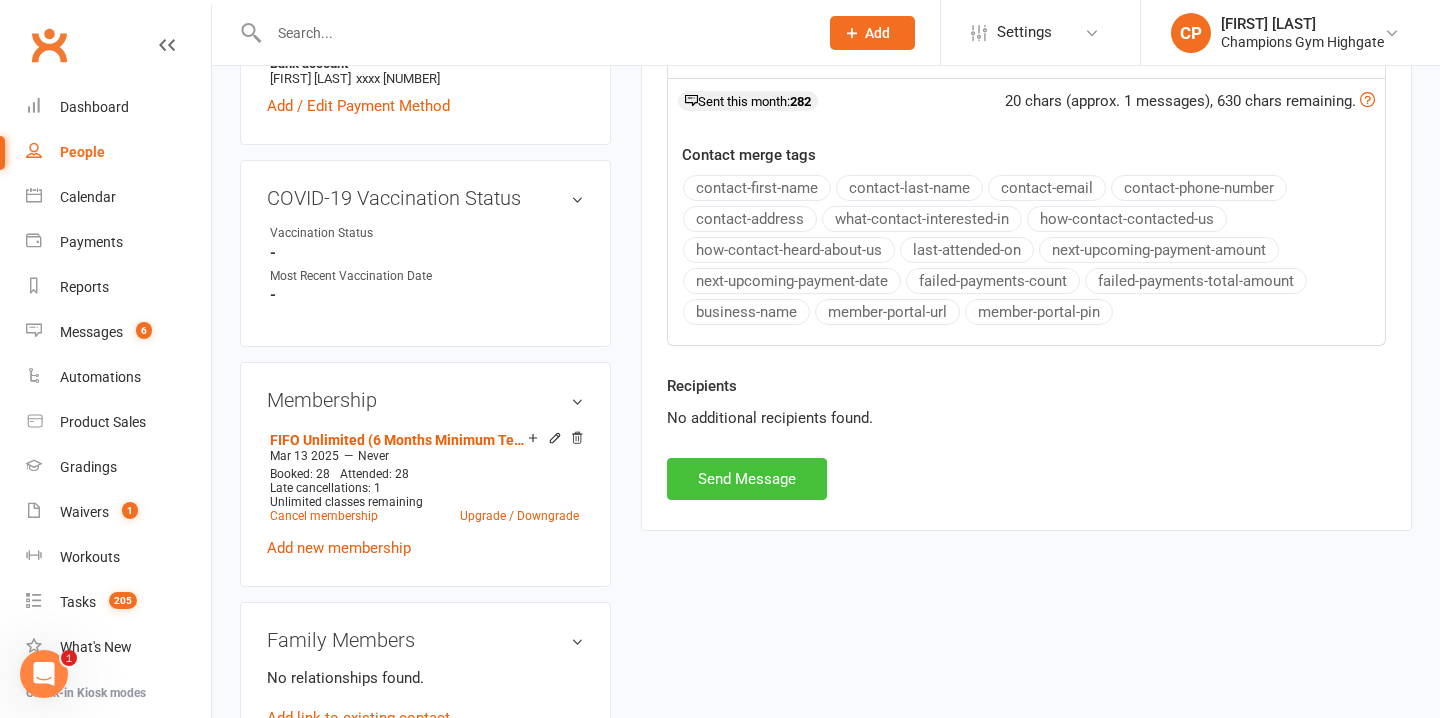 click on "Send Message" at bounding box center (747, 479) 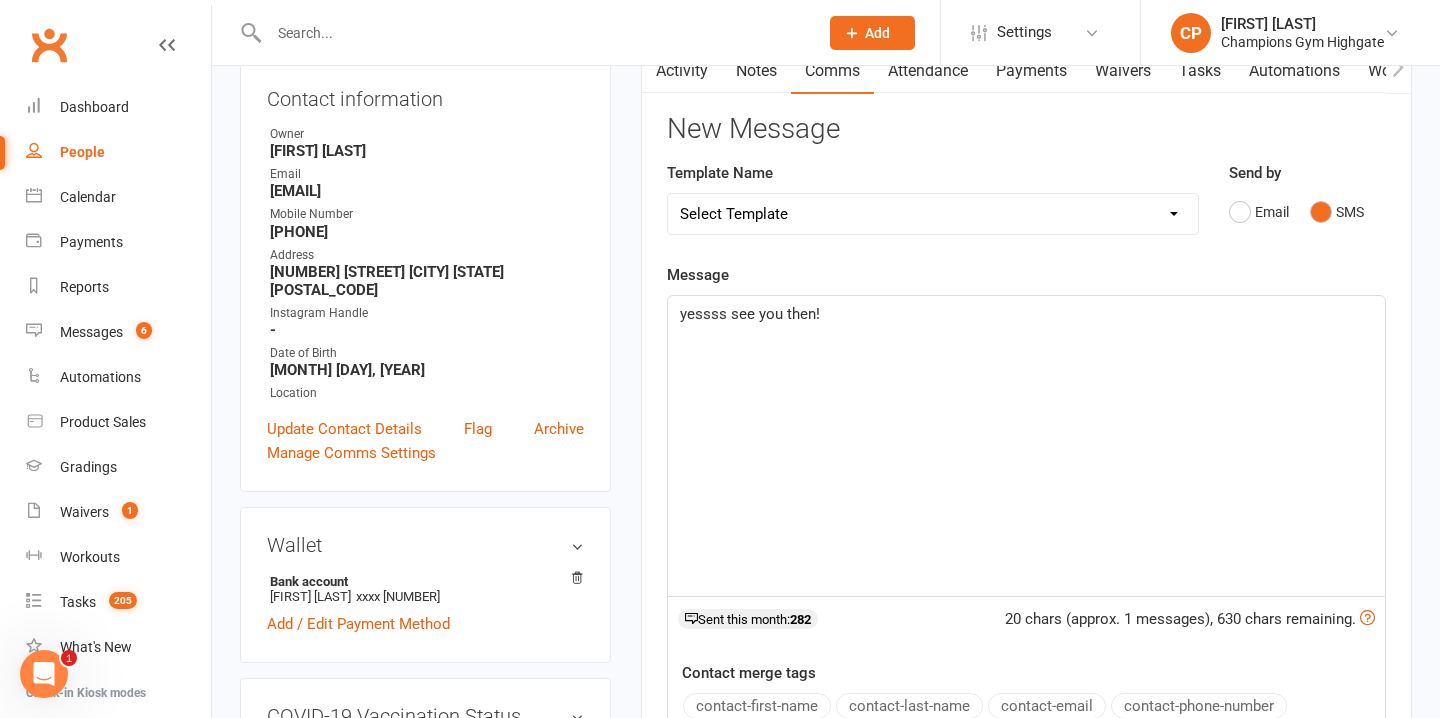 scroll, scrollTop: 0, scrollLeft: 0, axis: both 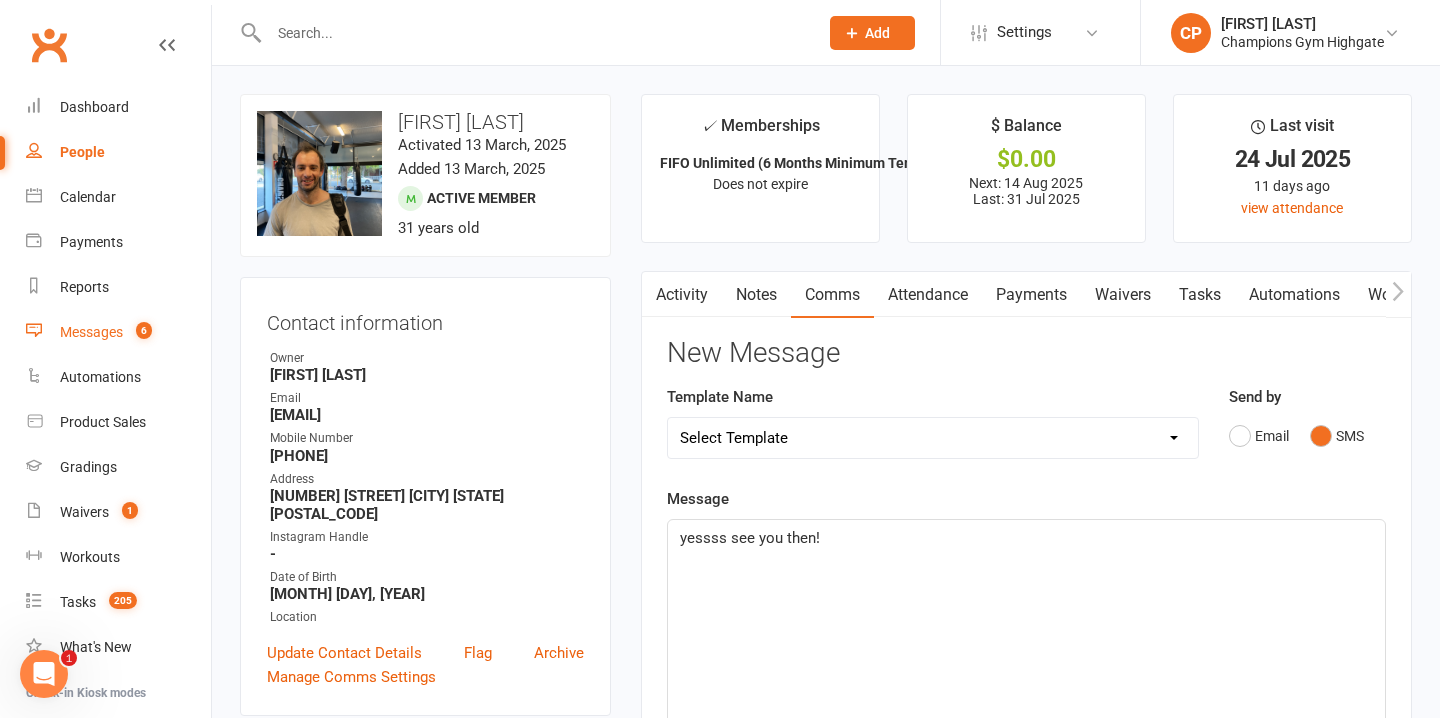 click on "Messages   6" at bounding box center (118, 332) 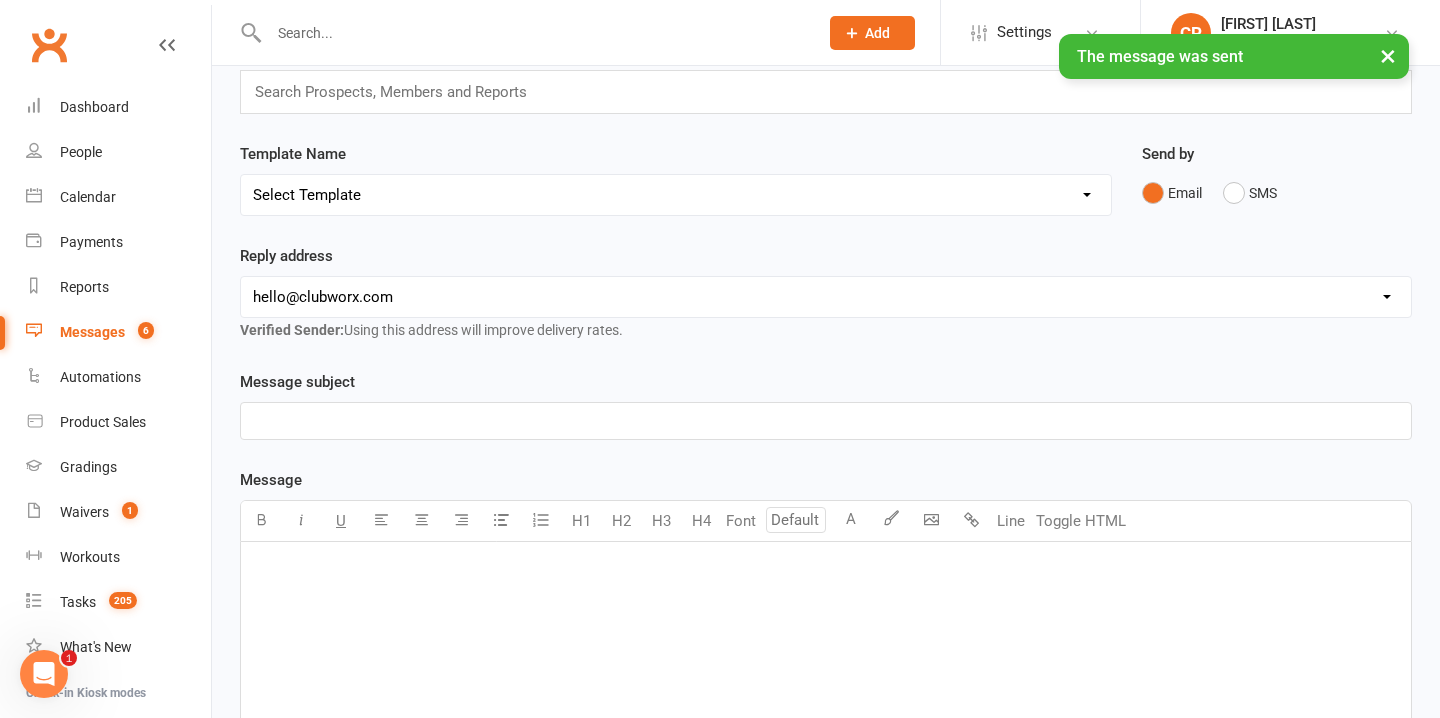 scroll, scrollTop: 0, scrollLeft: 0, axis: both 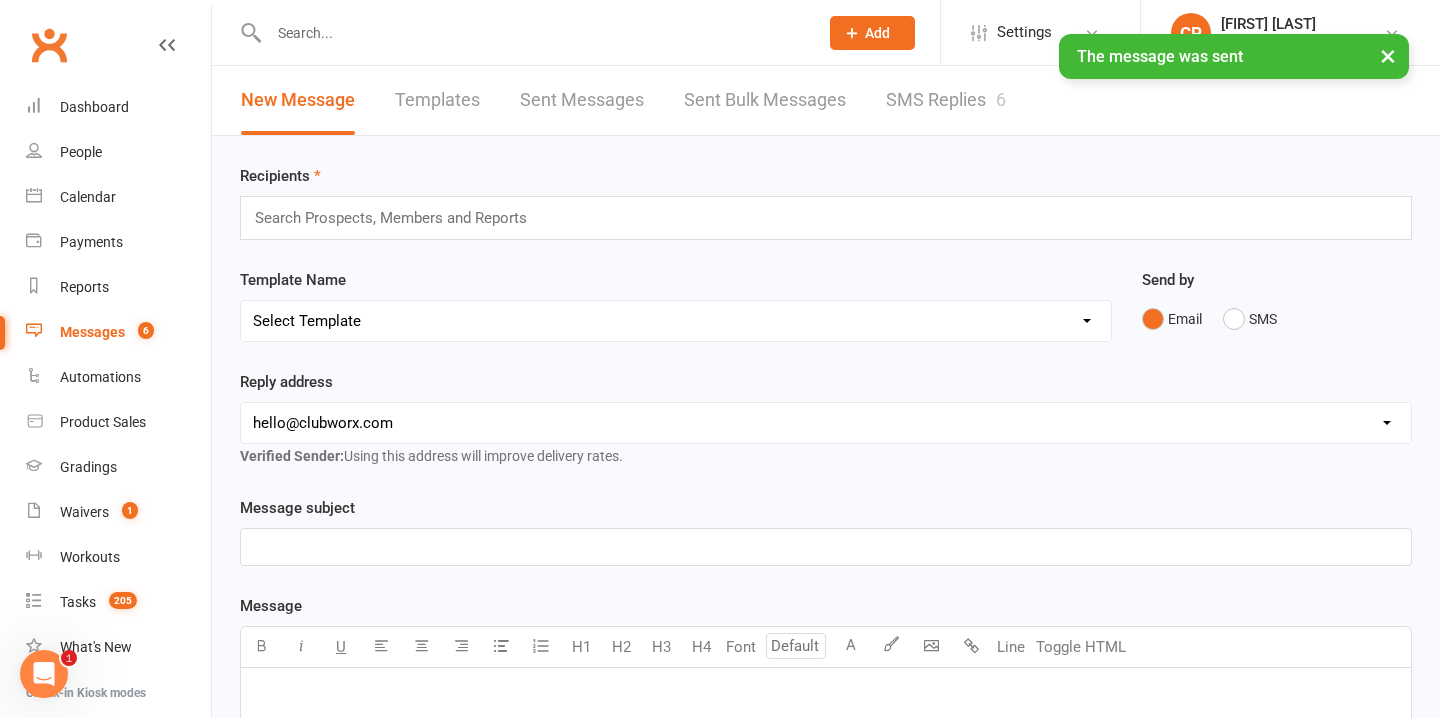 click on "SMS Replies  6" at bounding box center (946, 100) 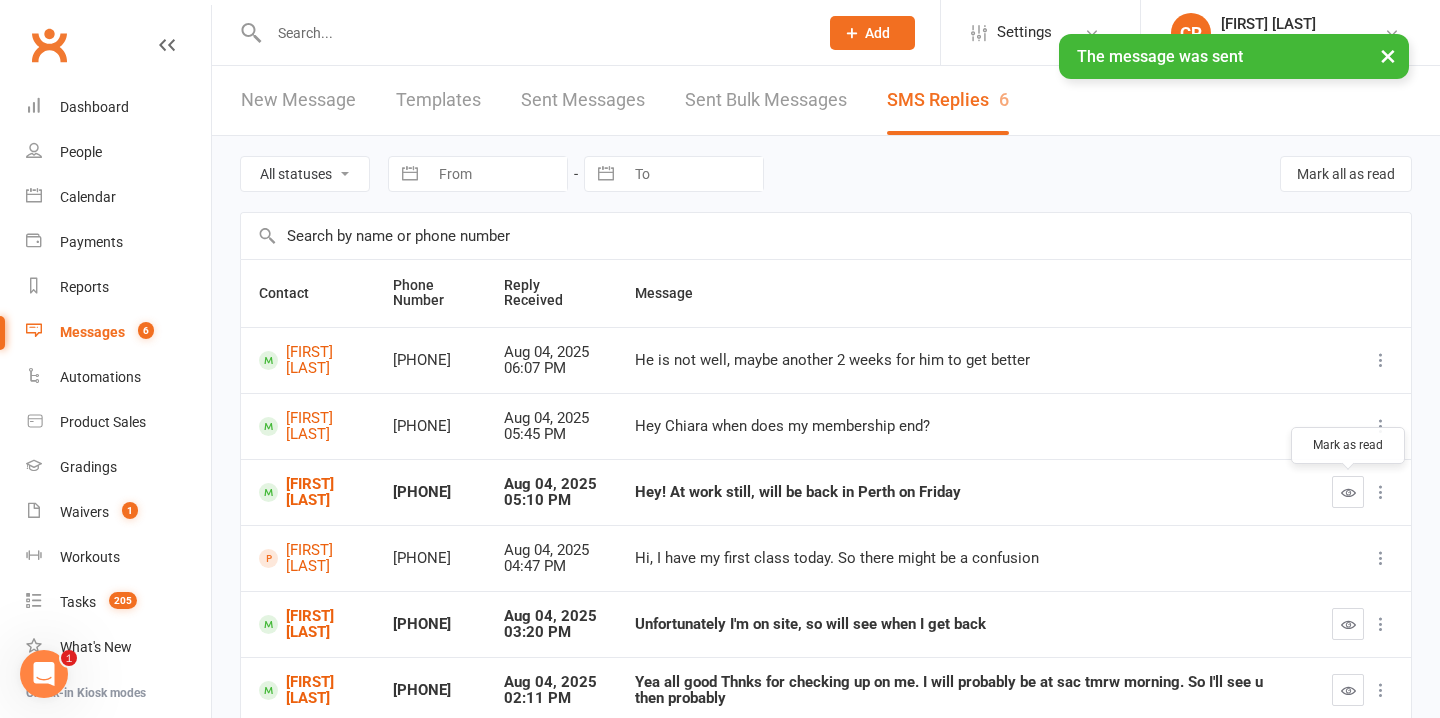 click at bounding box center (1348, 492) 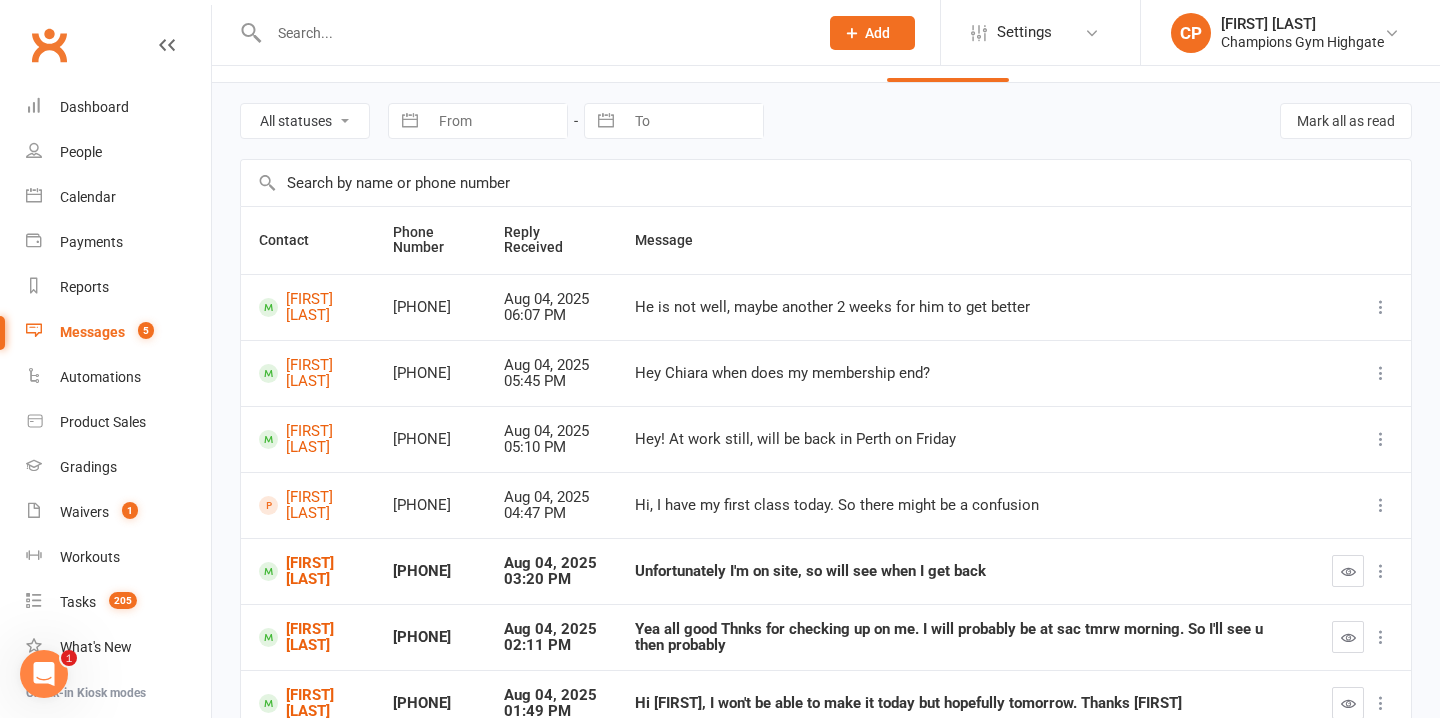 scroll, scrollTop: 0, scrollLeft: 0, axis: both 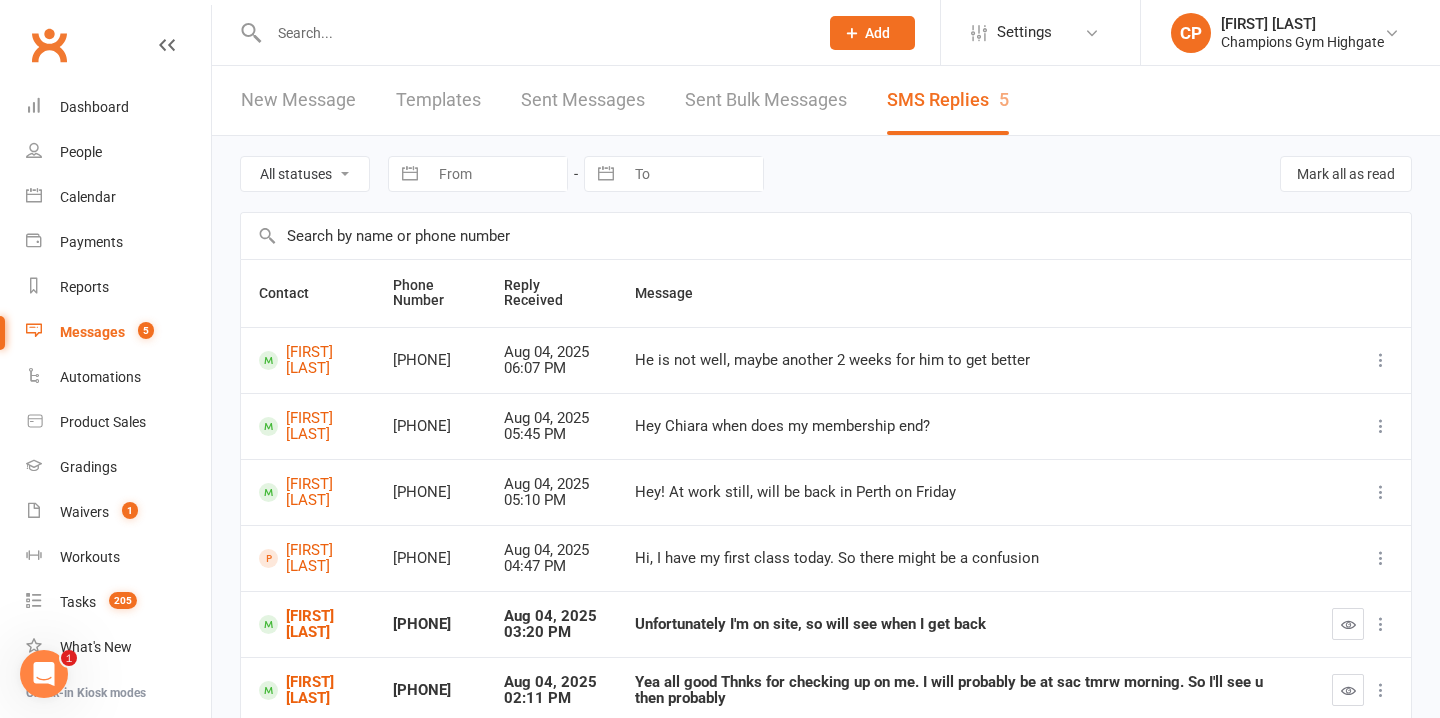 click at bounding box center (533, 33) 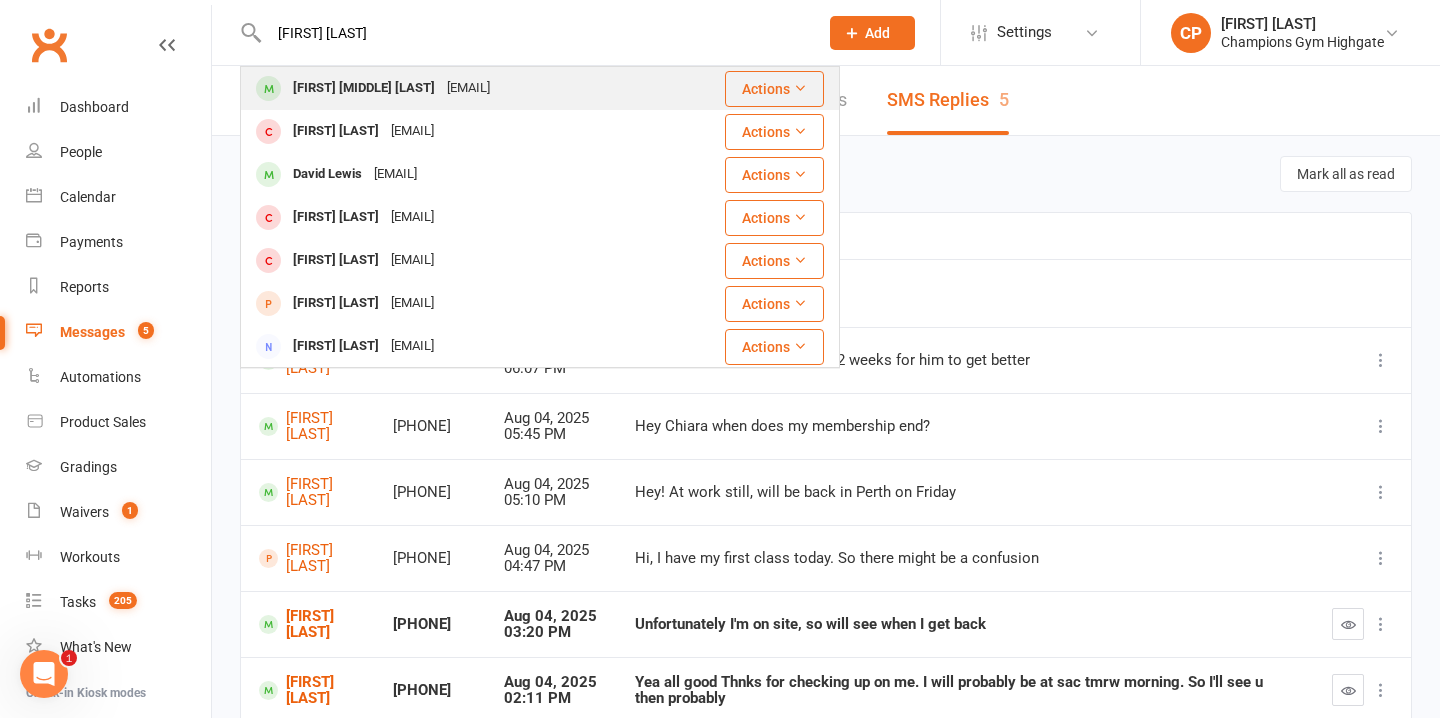 type on "lynn david" 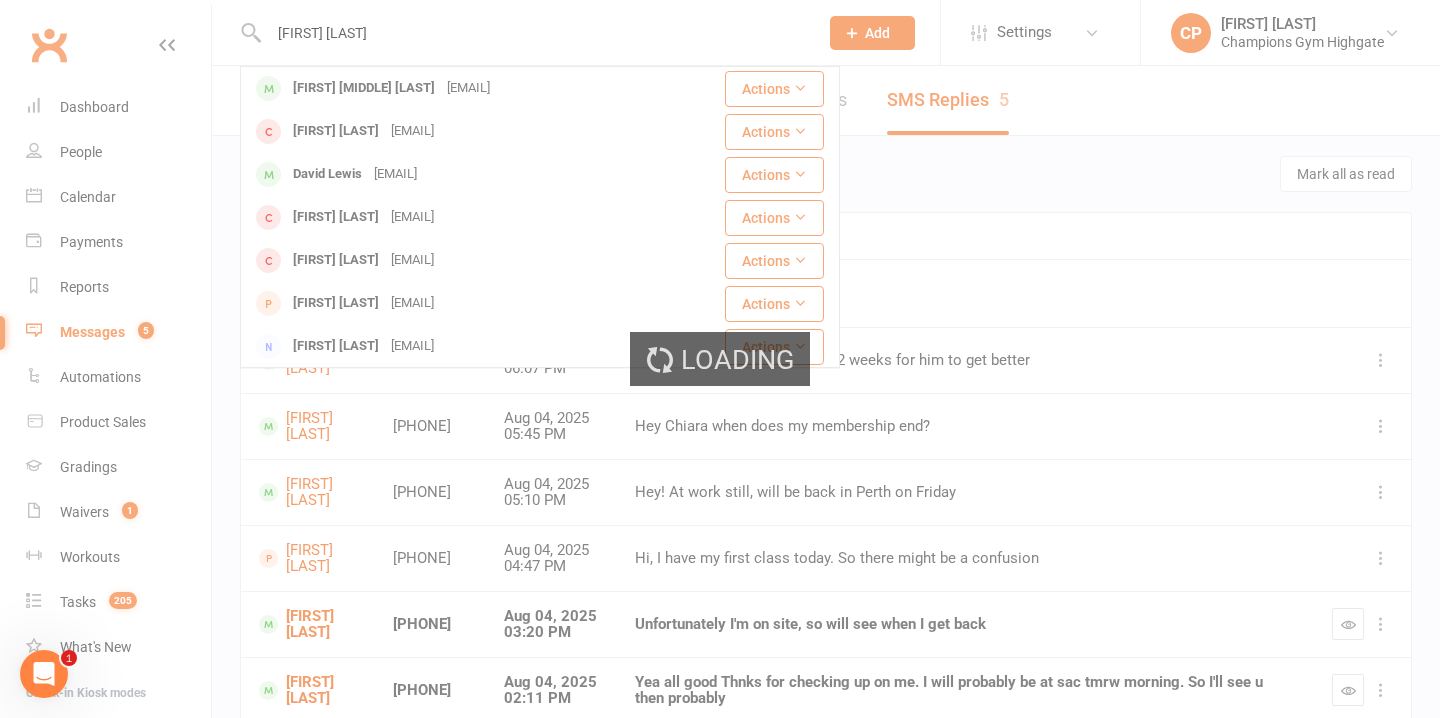 type 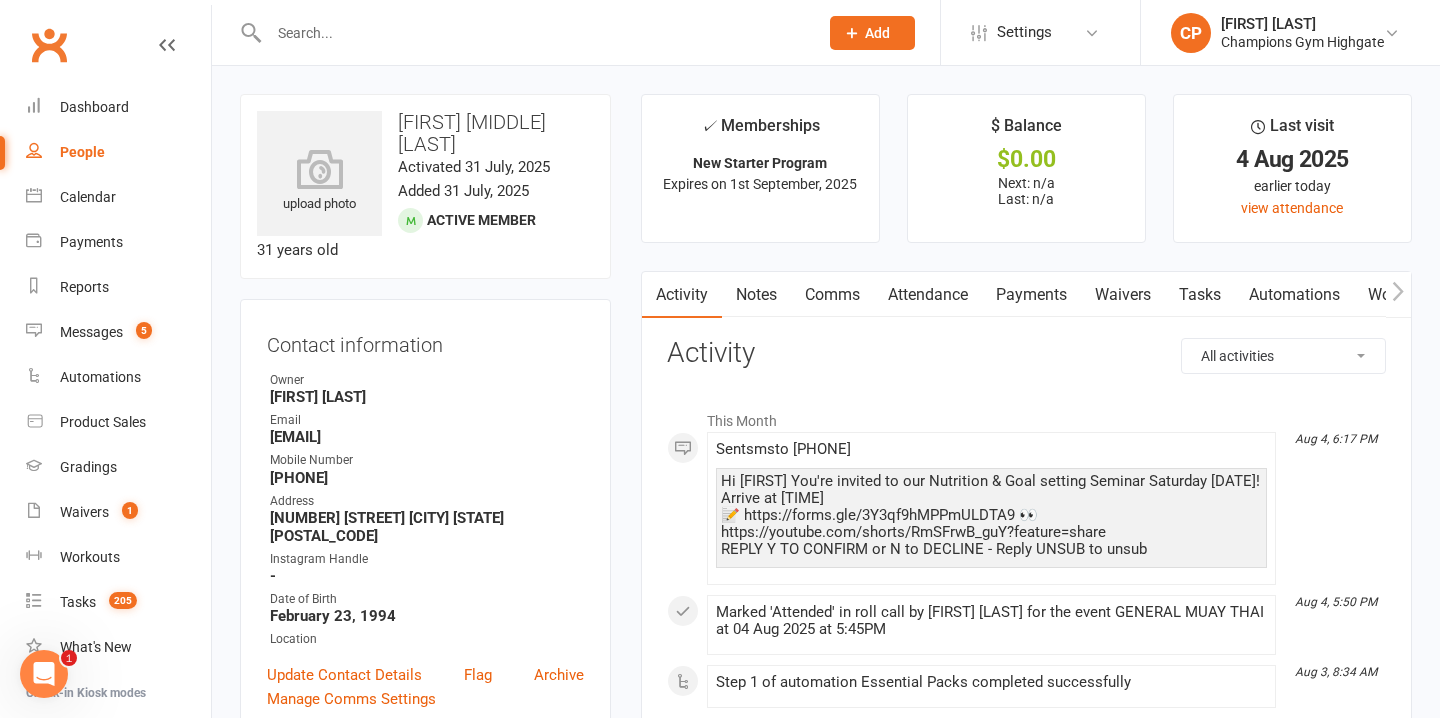 click on "Comms" at bounding box center [832, 295] 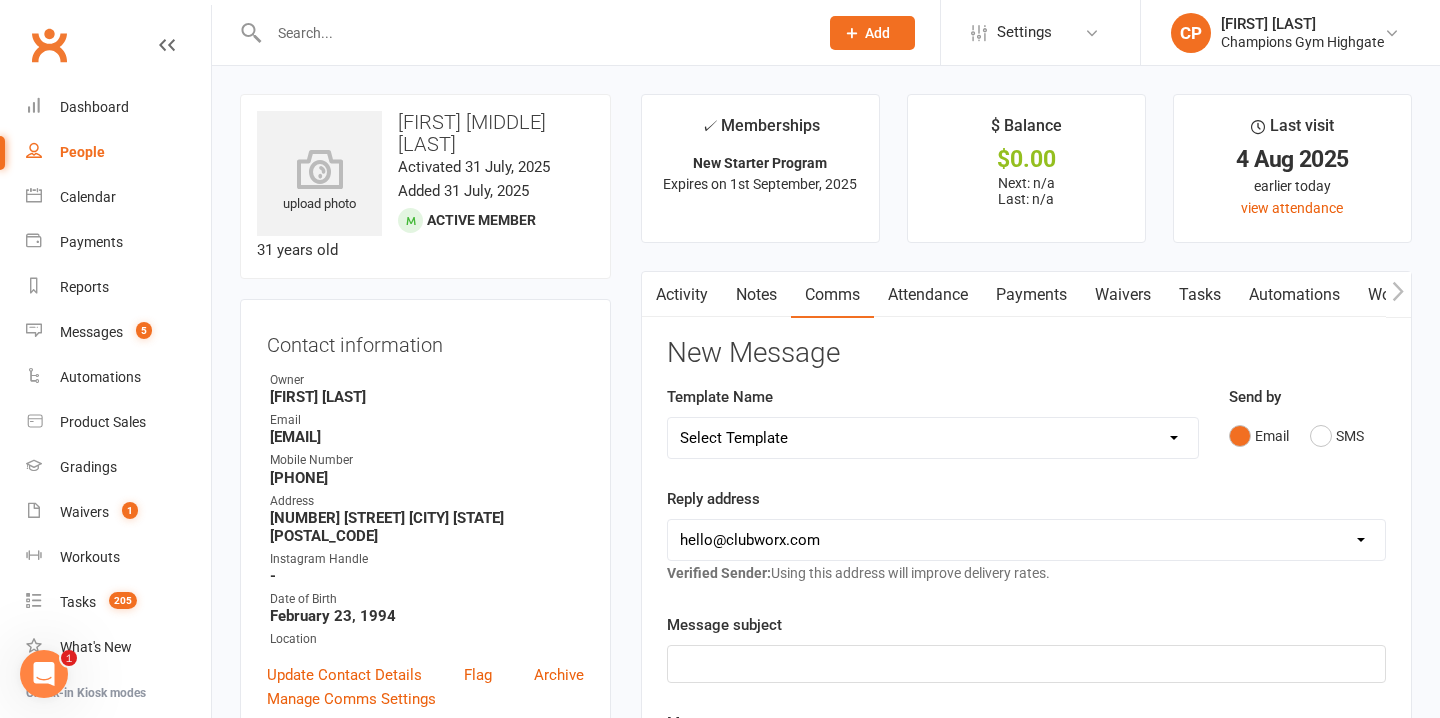 click on "Select Template [SMS] 14 days non-attendance sms [Email] A. First Timer Trial [Email] Essential Packs Upsell [Email] 2023 Champions Gym Member Questionnaire 📝 [Email] 2024 Price Increase [Email] A special Gift for You [Email] CG Escapes 2026 - Koh Samui [Email] Champ Life Awards - Nominations [SMS] Class No Show [Email] Clubworx Login Credentials [Email] DEBT EMAIL #1 [Email] DEBT EMAIL #2 [Email] DEBT EMAIL #3 [SMS] Facebook page invite [Email] Facebook Page Invite [Email] FIFO Membership Documentation [SMS] FIRST CLASS SMS [SMS] First Timer Trial - Day before 1st class [Email] Glove Upsell [SMS] Goal Setting & Accountability [SMS] Google review requests [Email] [Grading] Exemption Letter, Boxing [Email] [Grading] Exemption Letter, Muay Thai [SMS] [Grading] SMS To RSVP [Email] [Grading] Variation to Membership Email [SMS] New starter already training Seminar [Email] New Starter - Feedback Thank You [SMS] New Starter/Member Seminar Reminder [Email] New Starter Questionnaire [Email] Open Mat" at bounding box center (933, 438) 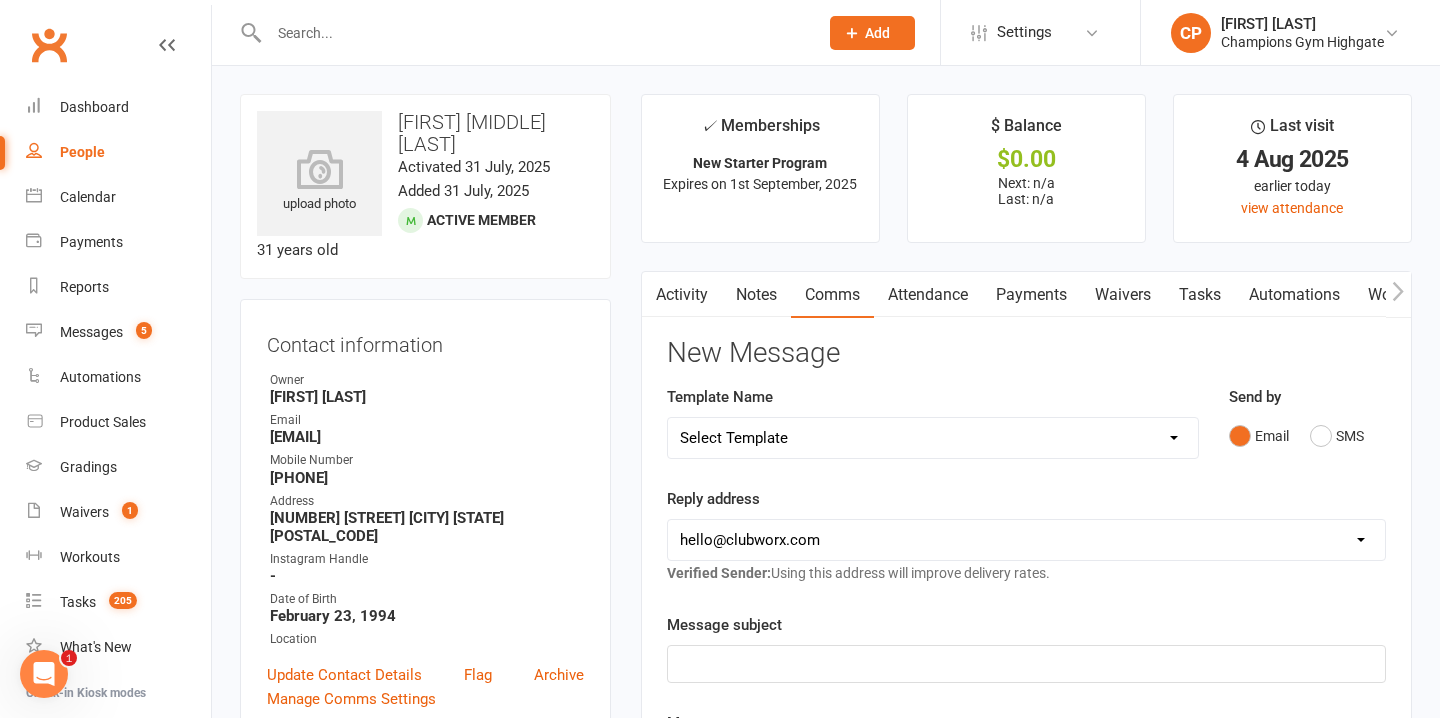 select on "9" 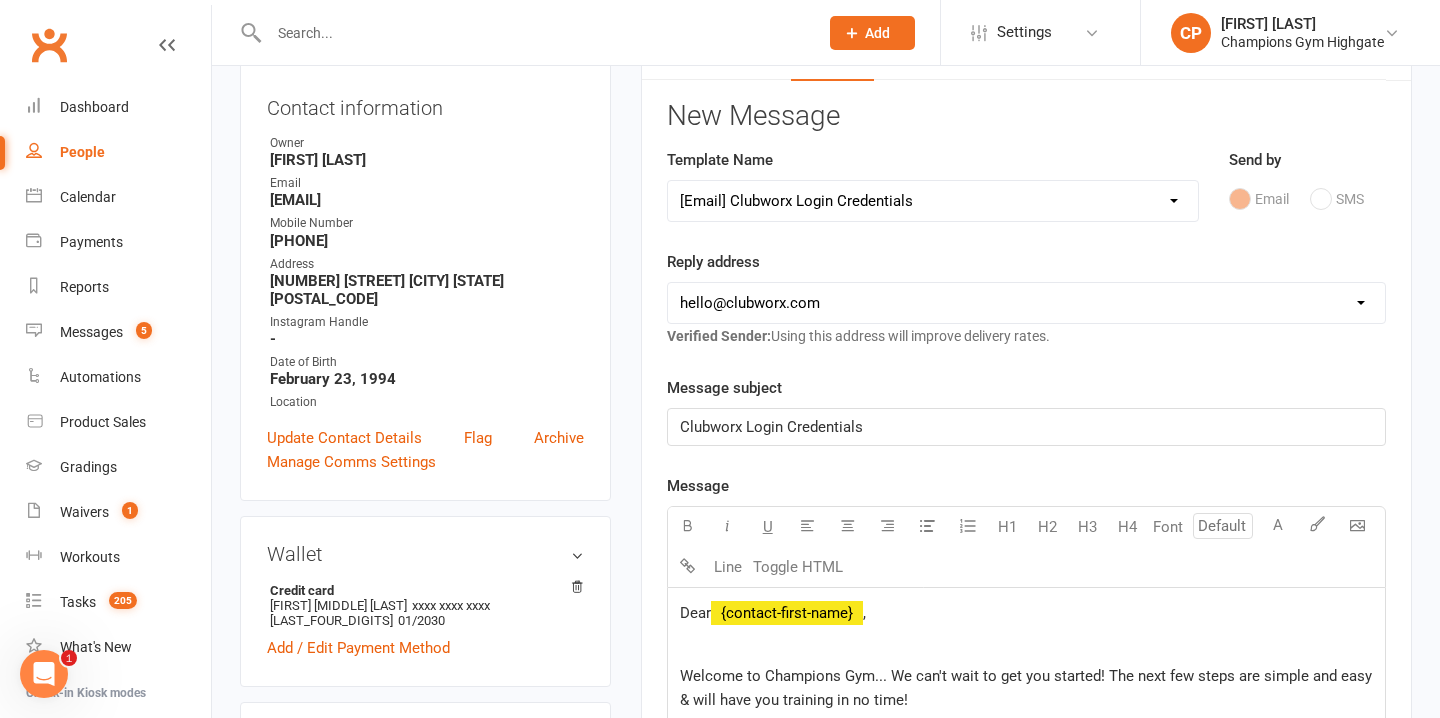 scroll, scrollTop: 260, scrollLeft: 0, axis: vertical 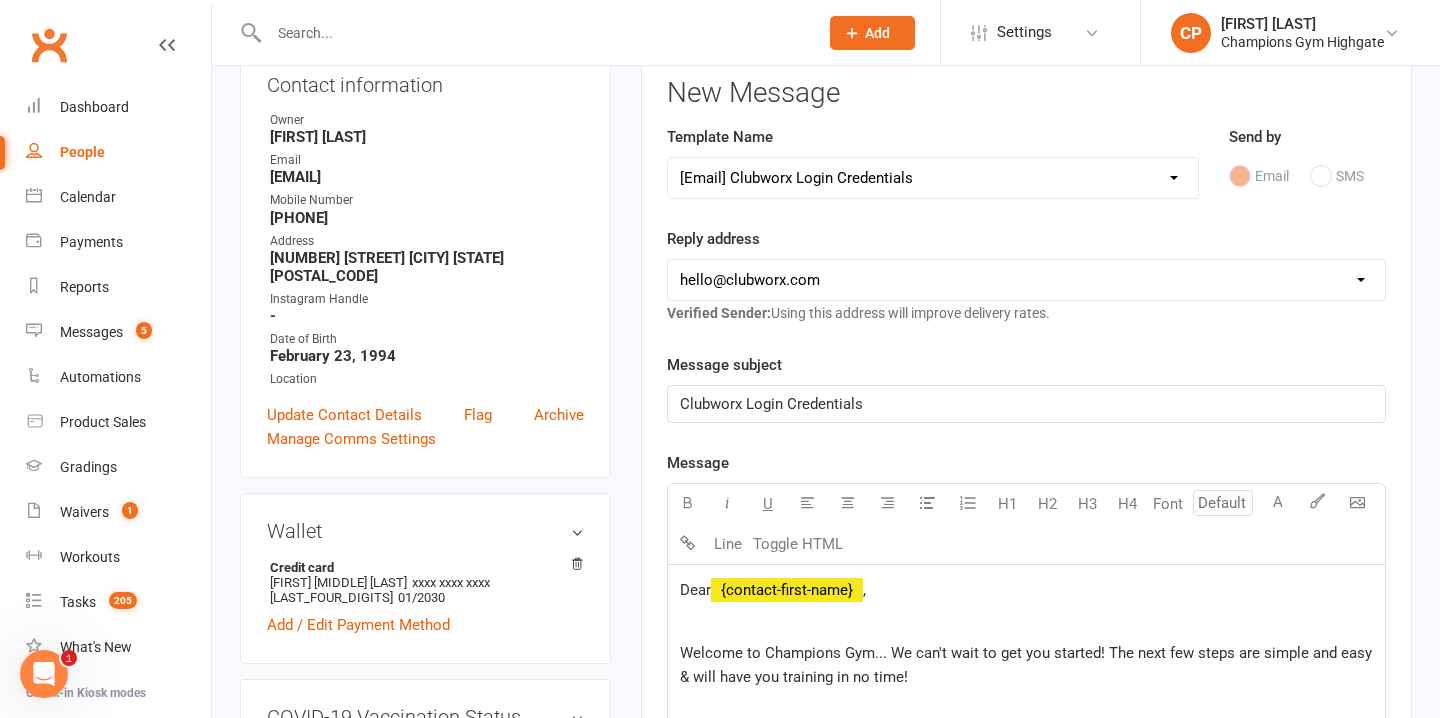 click on "hello@clubworx.com membershighgate@championsgym.com.au helen@championsgym.com.au loma@championsgym.com.au joondalup@championsgym.com.au marketing@championsgym.com.au admin@championsgym.com.au highgatemanager@championsgym.com.au newstartershighgate@championsgym.com.au noreply@championsgym.com.au" at bounding box center (1026, 280) 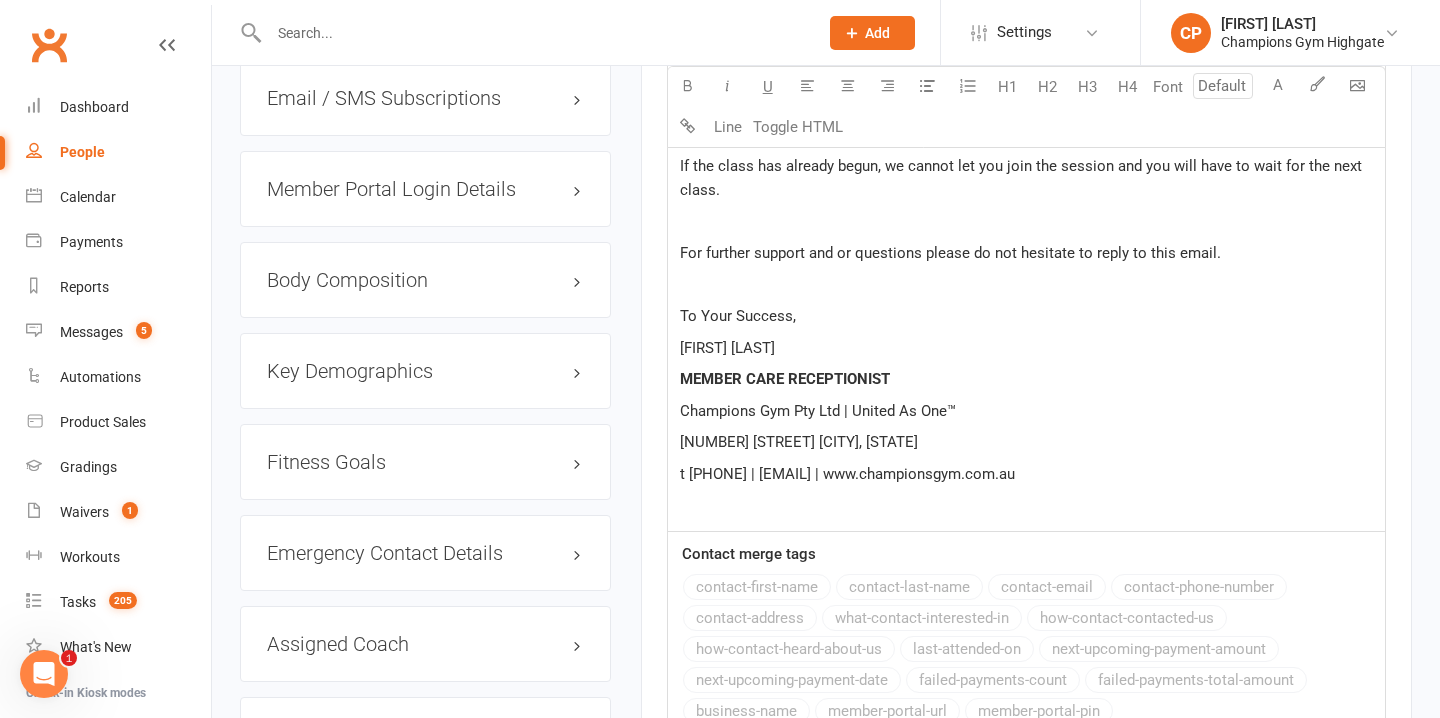 scroll, scrollTop: 2010, scrollLeft: 0, axis: vertical 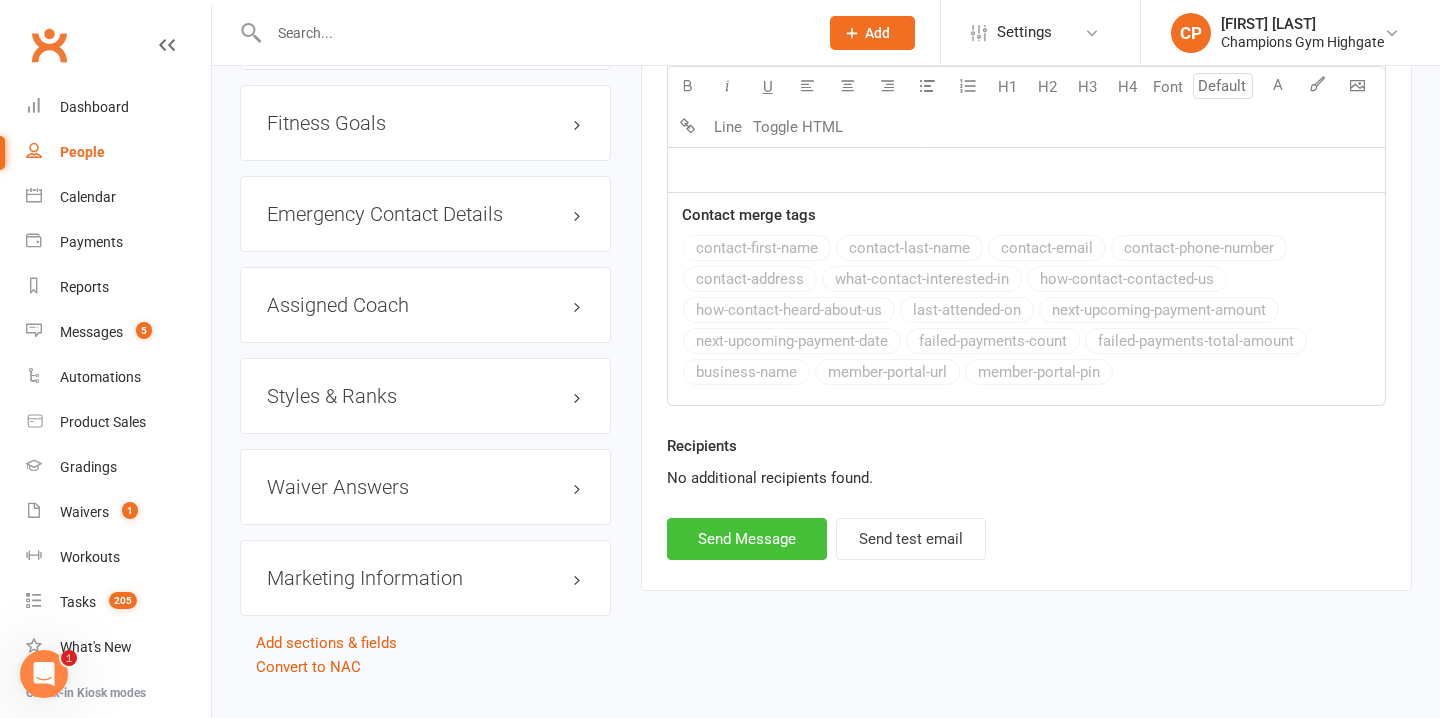 click on "Send Message" at bounding box center [747, 539] 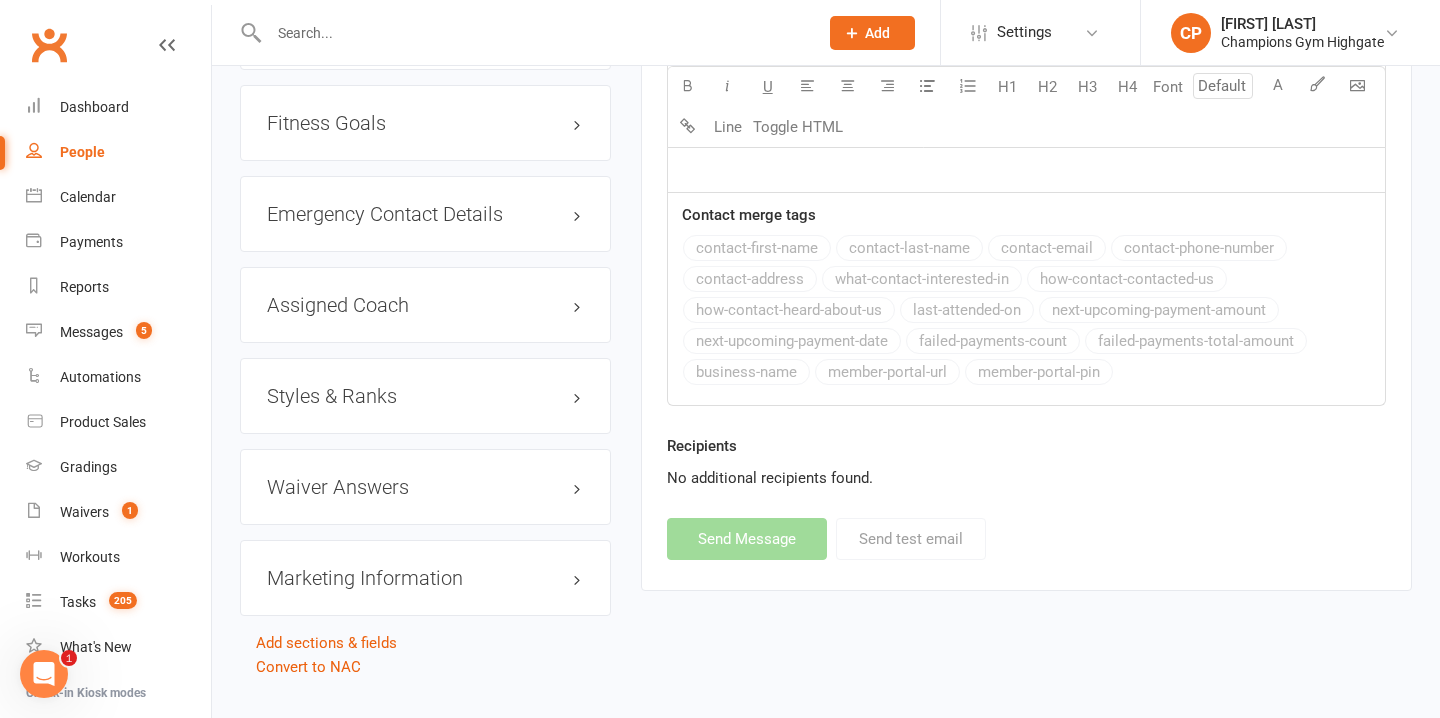 select 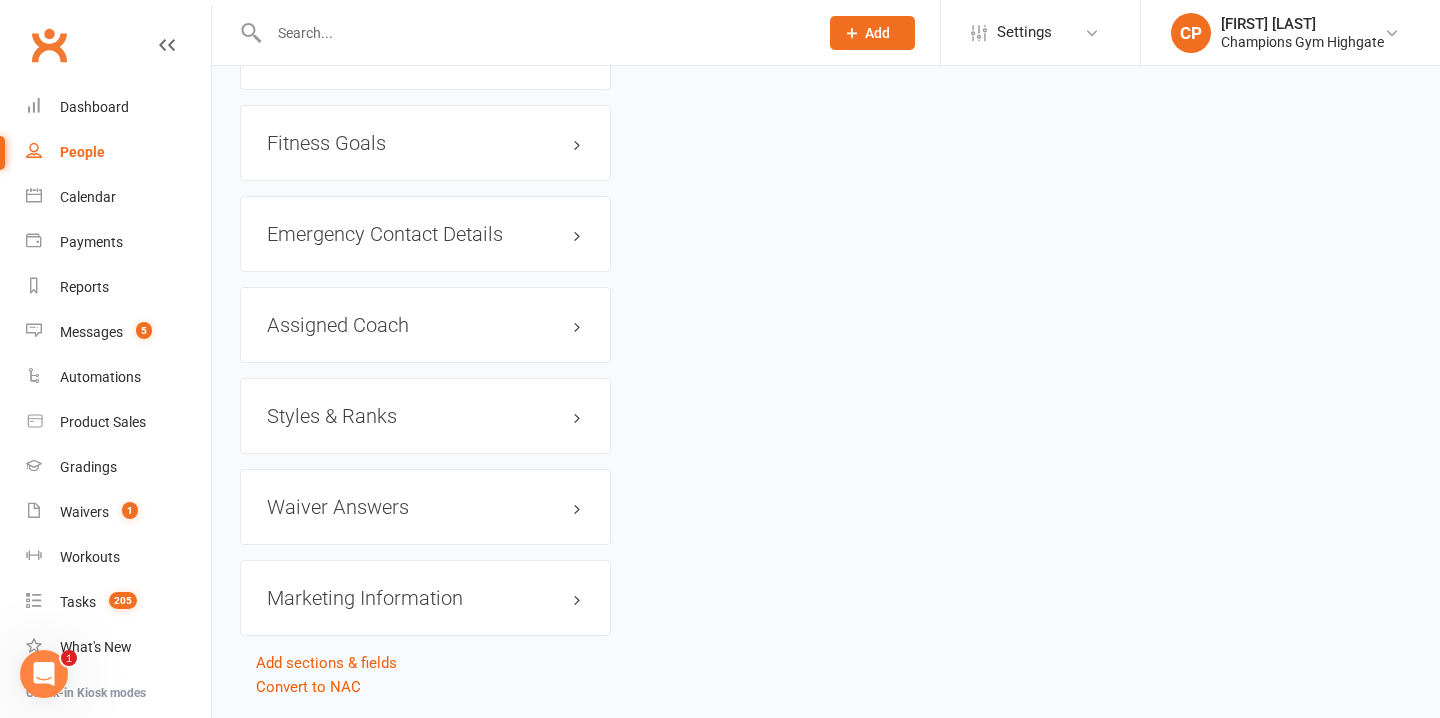 click at bounding box center [533, 33] 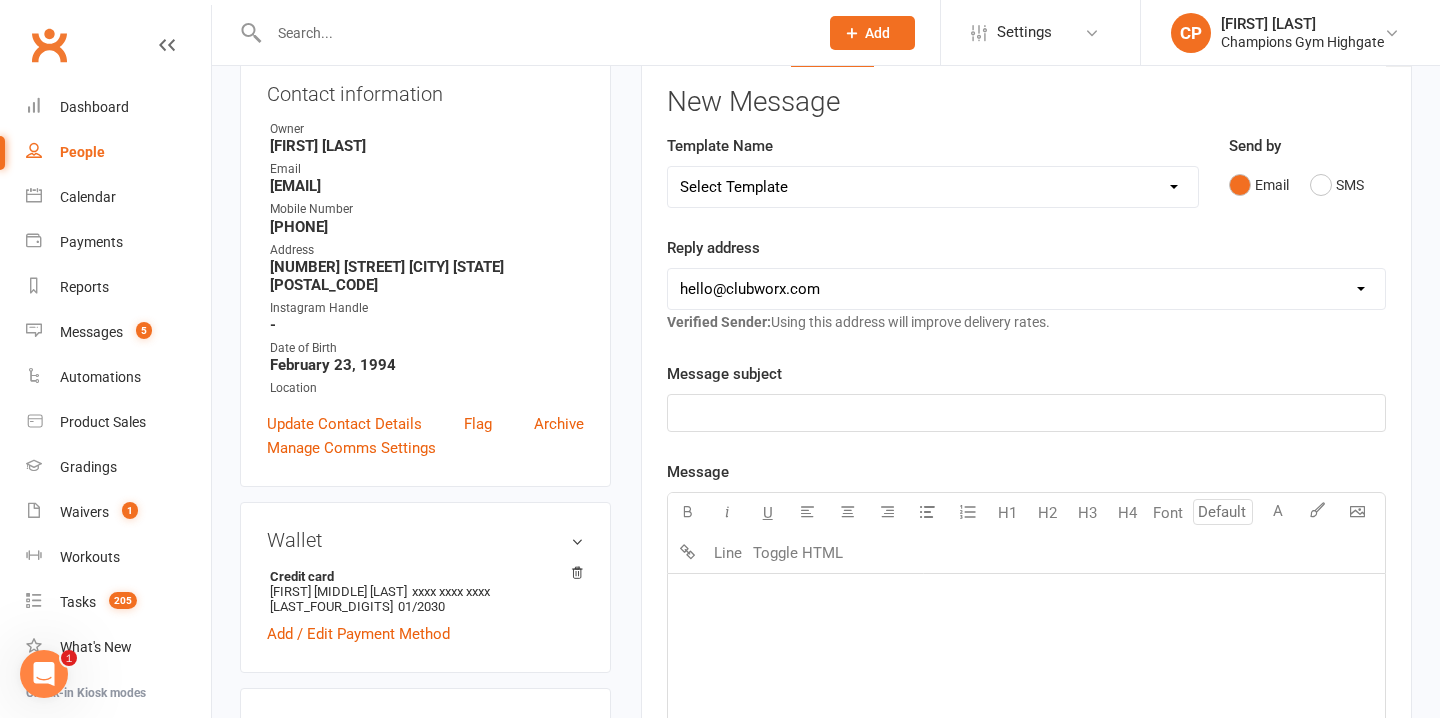 scroll, scrollTop: 0, scrollLeft: 0, axis: both 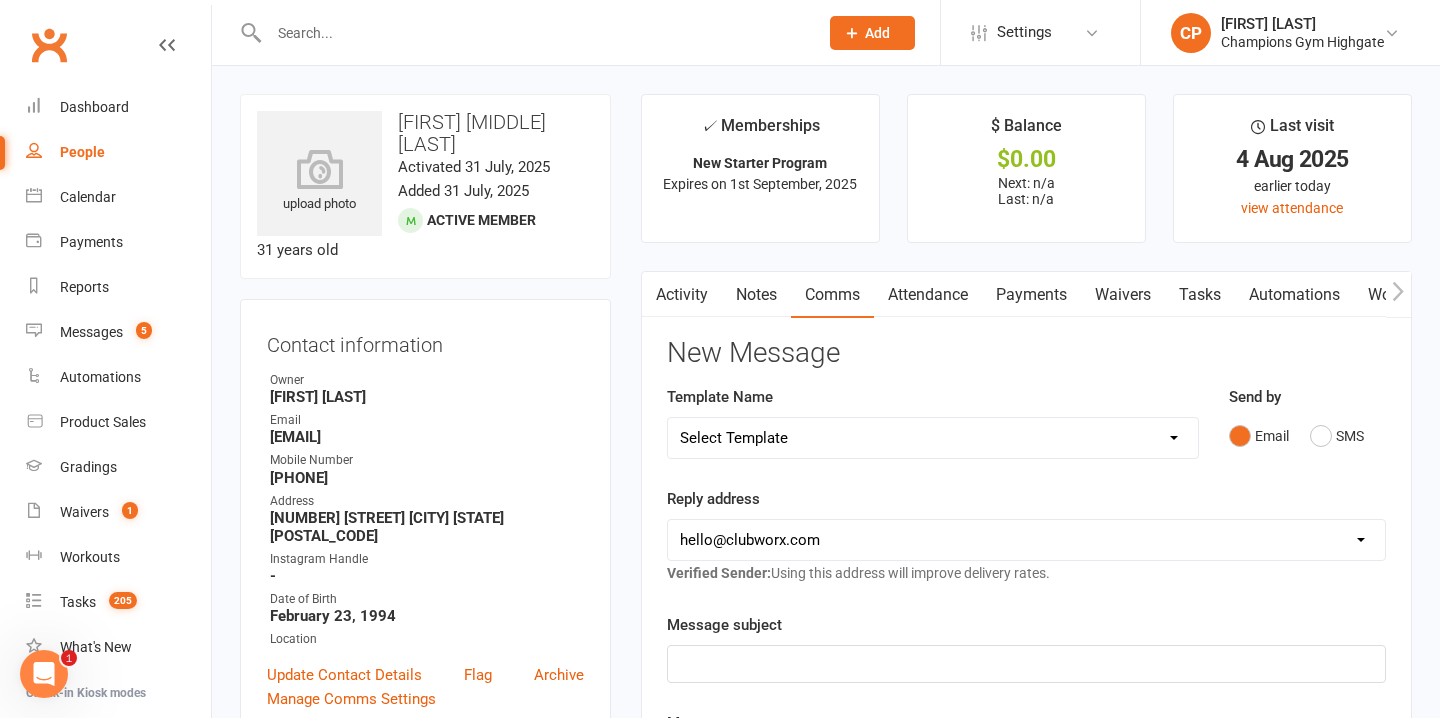 click at bounding box center [533, 33] 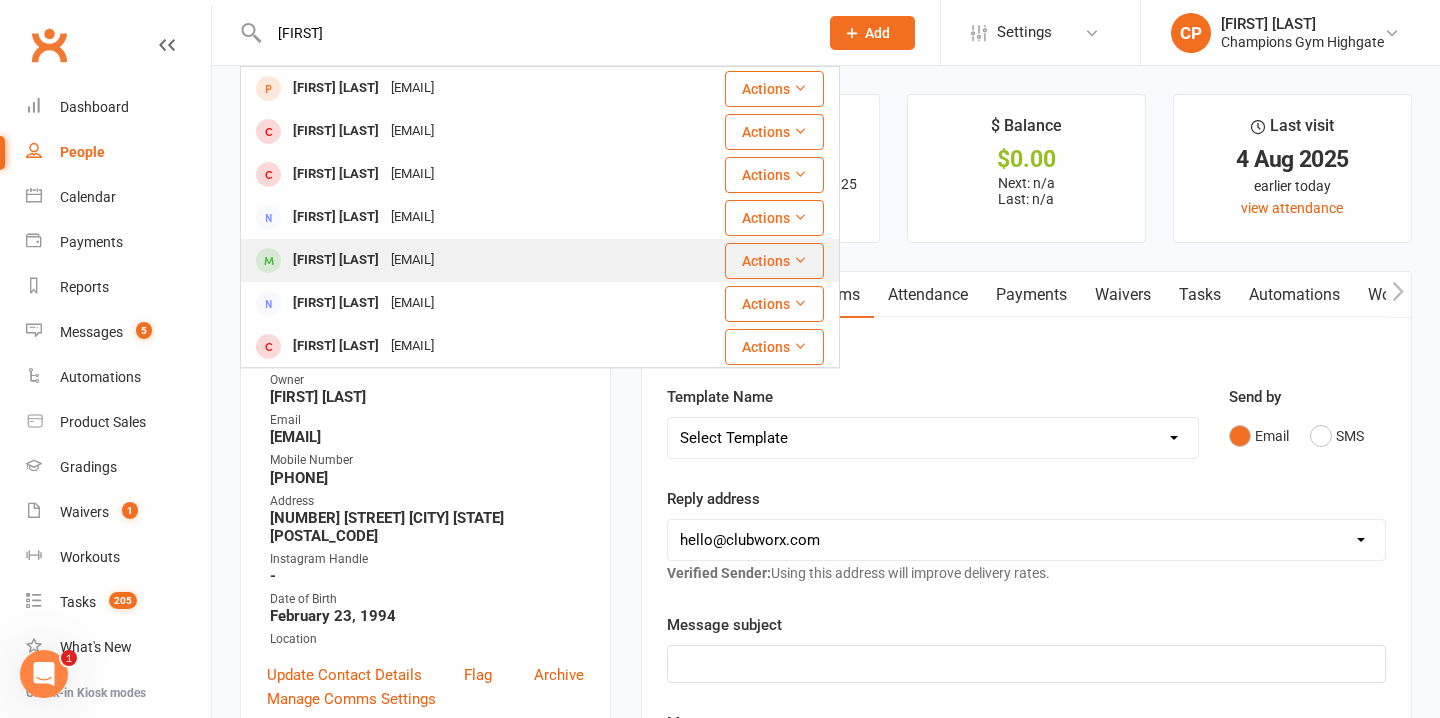 type on "alexandre" 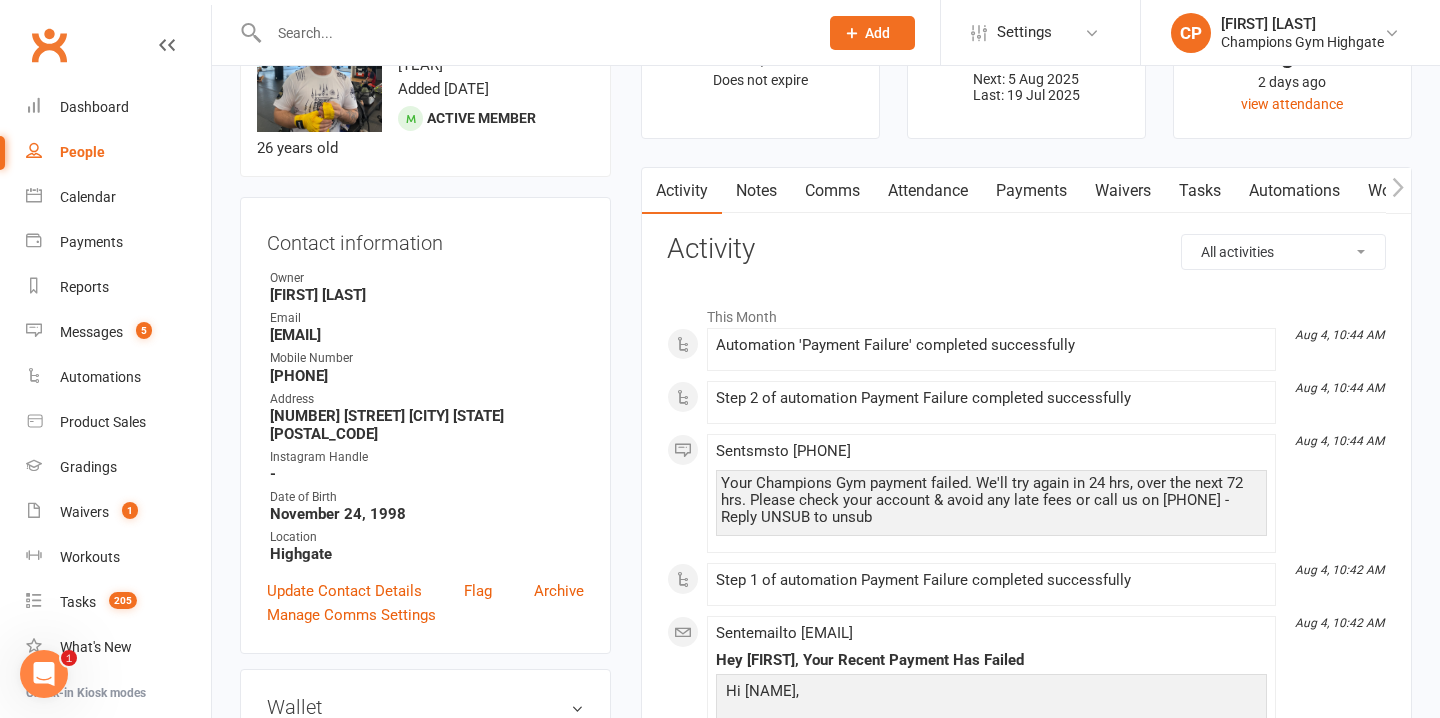 scroll, scrollTop: 105, scrollLeft: 0, axis: vertical 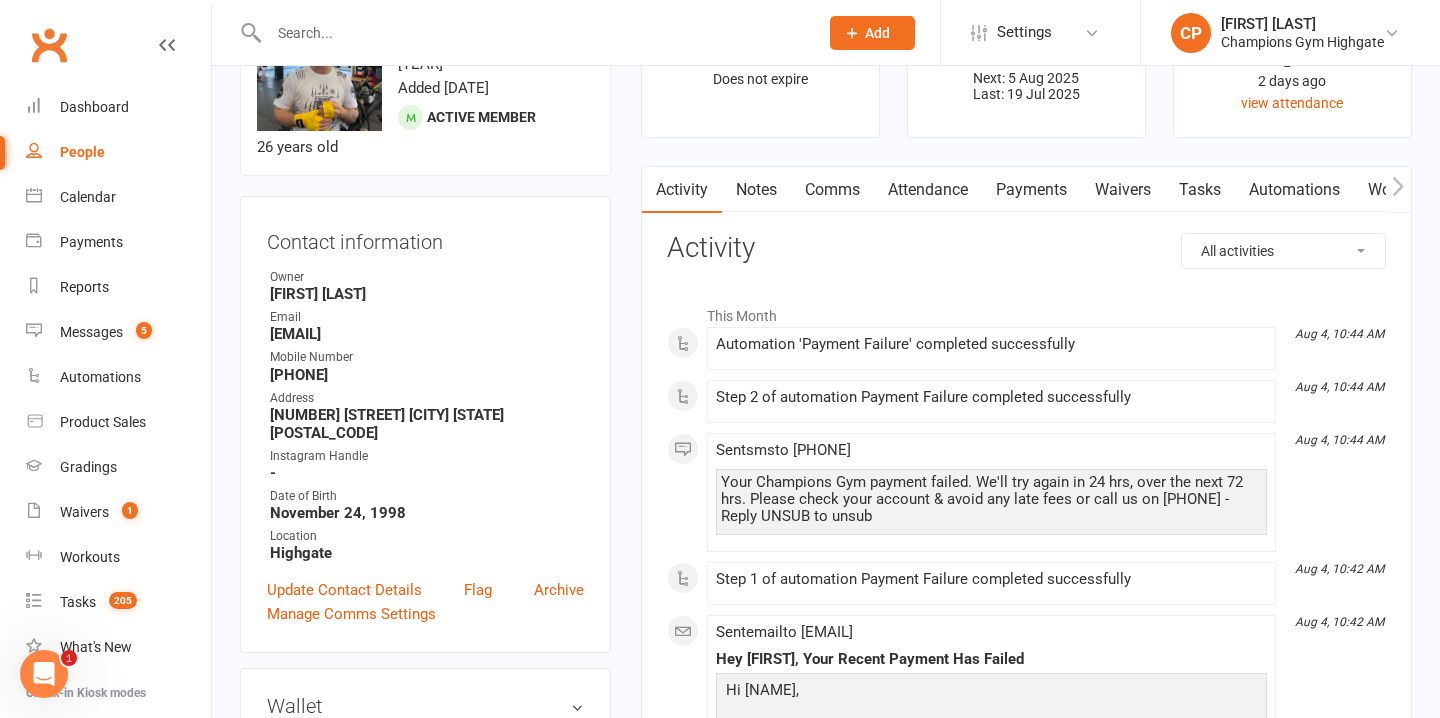 click on "Attendance" at bounding box center (928, 190) 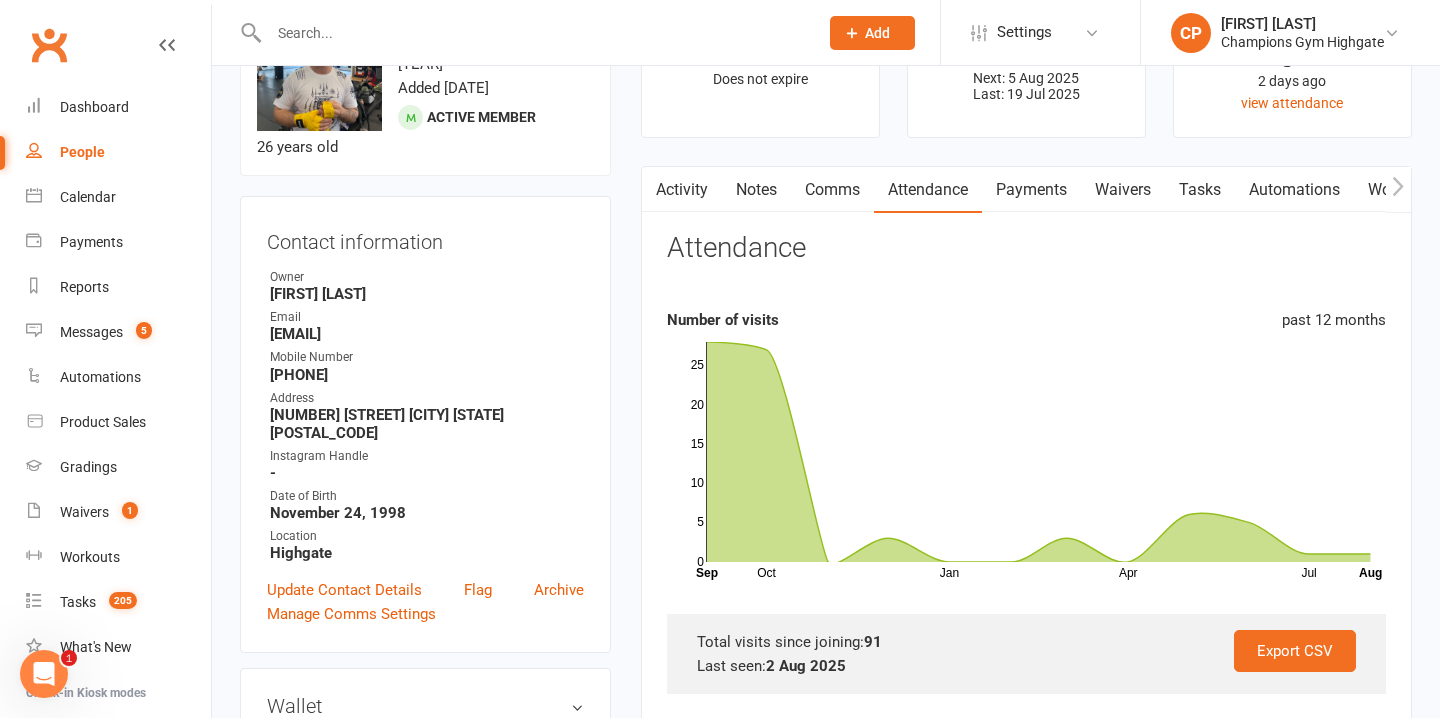 click on "Payments" at bounding box center (1031, 190) 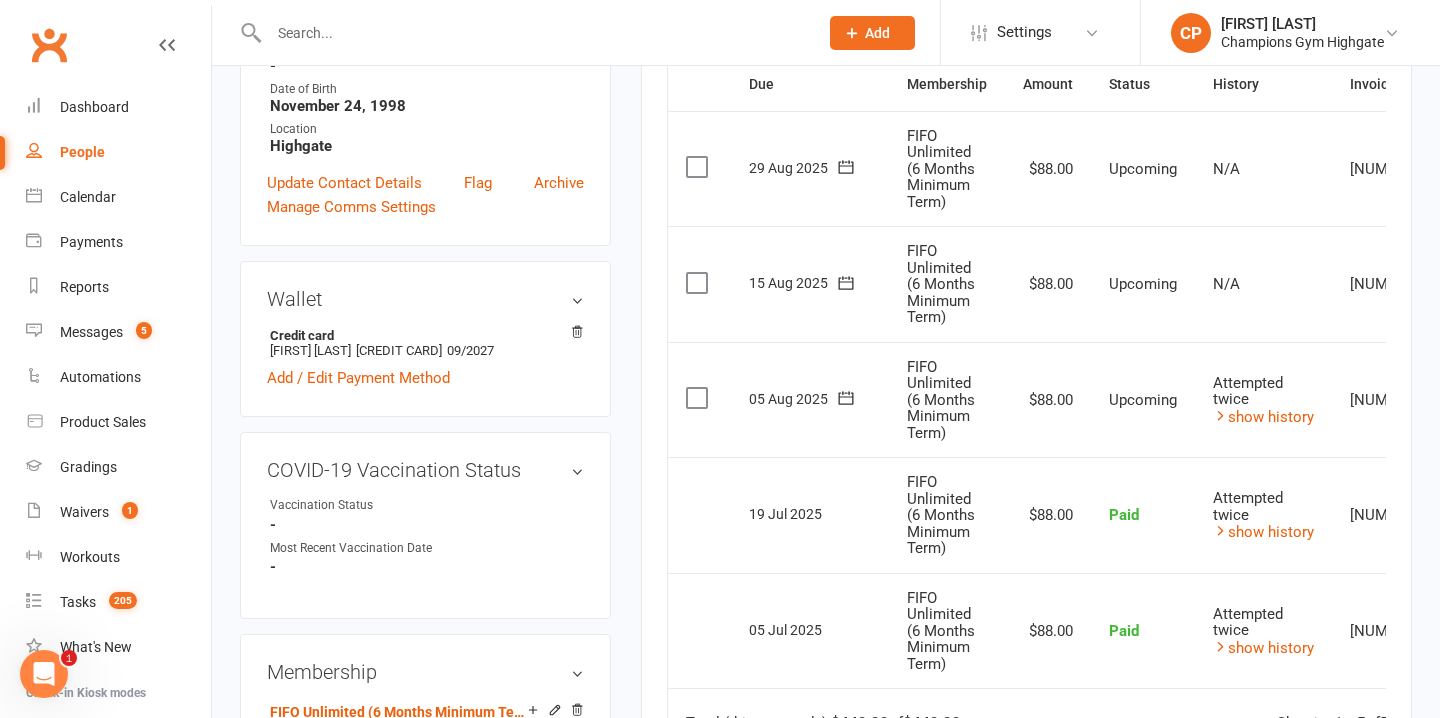 scroll, scrollTop: 514, scrollLeft: 0, axis: vertical 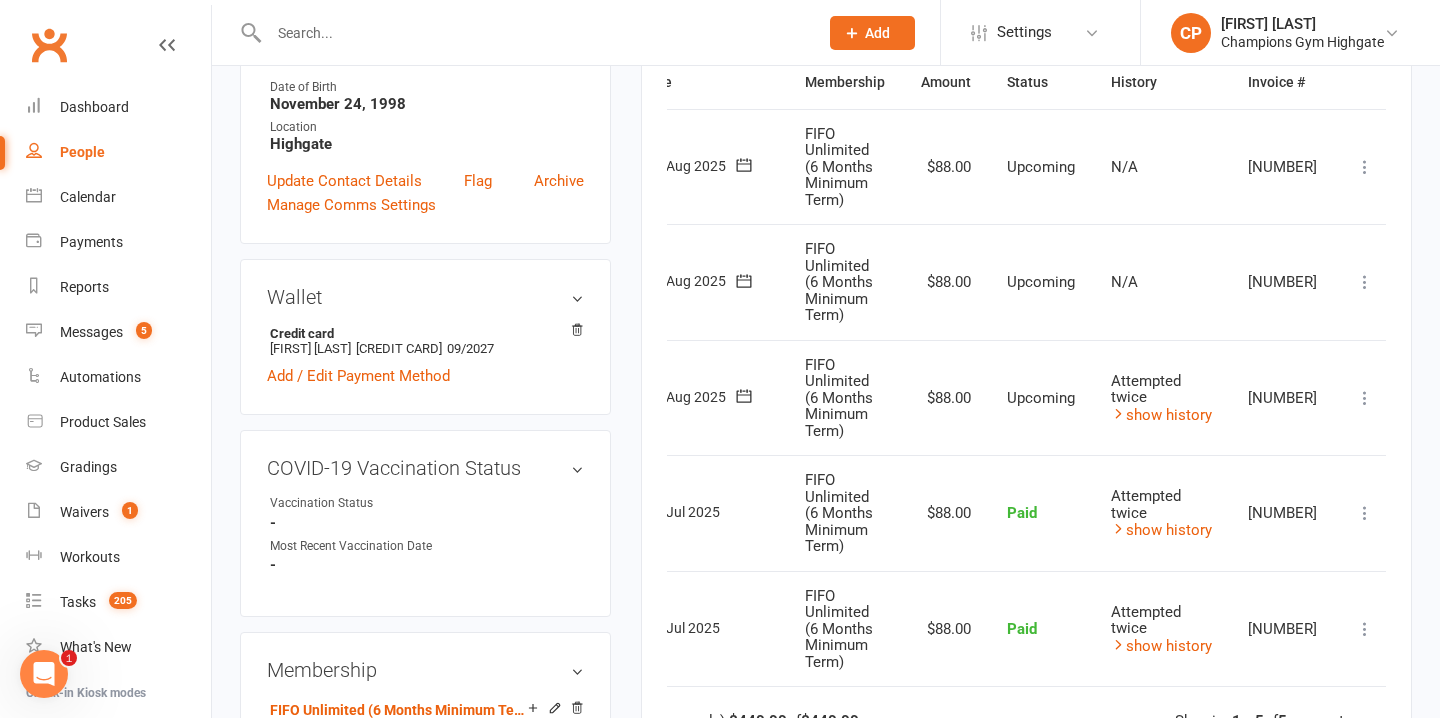 click at bounding box center [1365, 398] 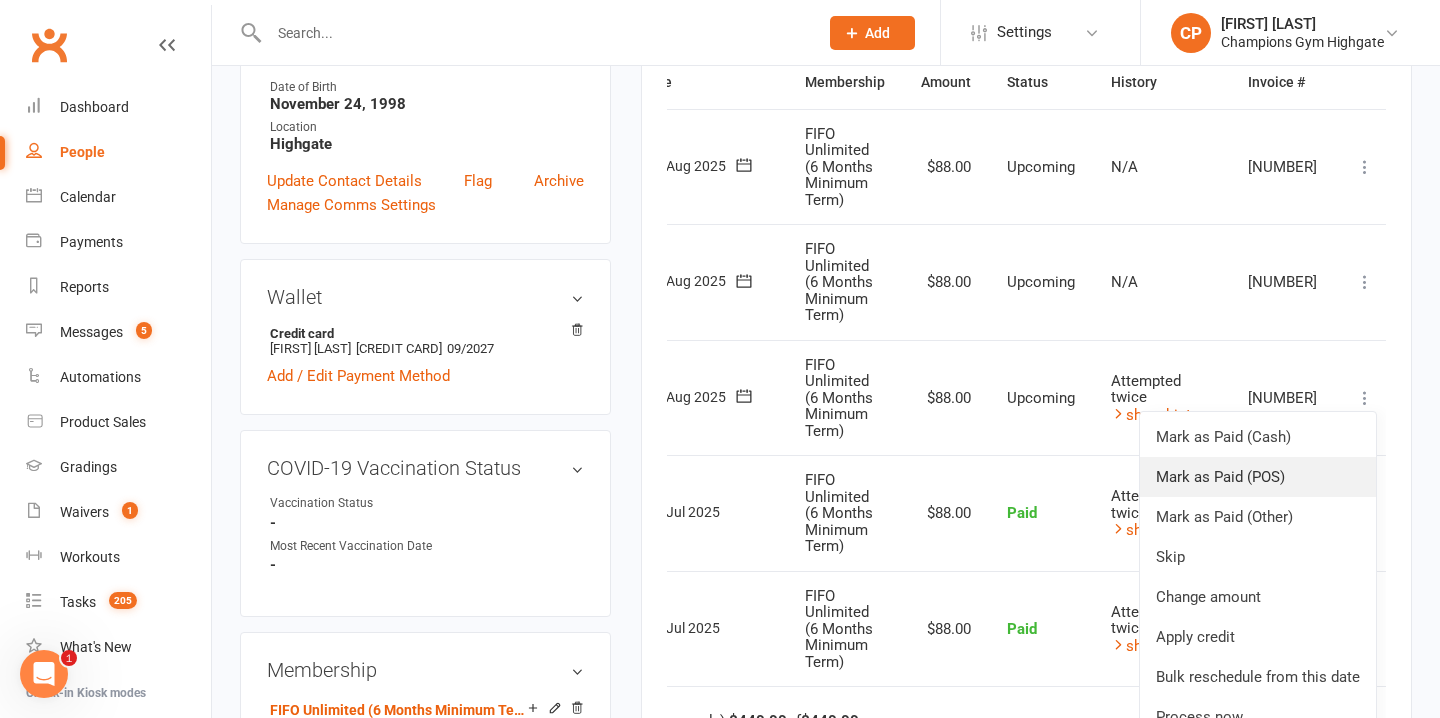 click on "Mark as Paid (POS)" at bounding box center [1258, 477] 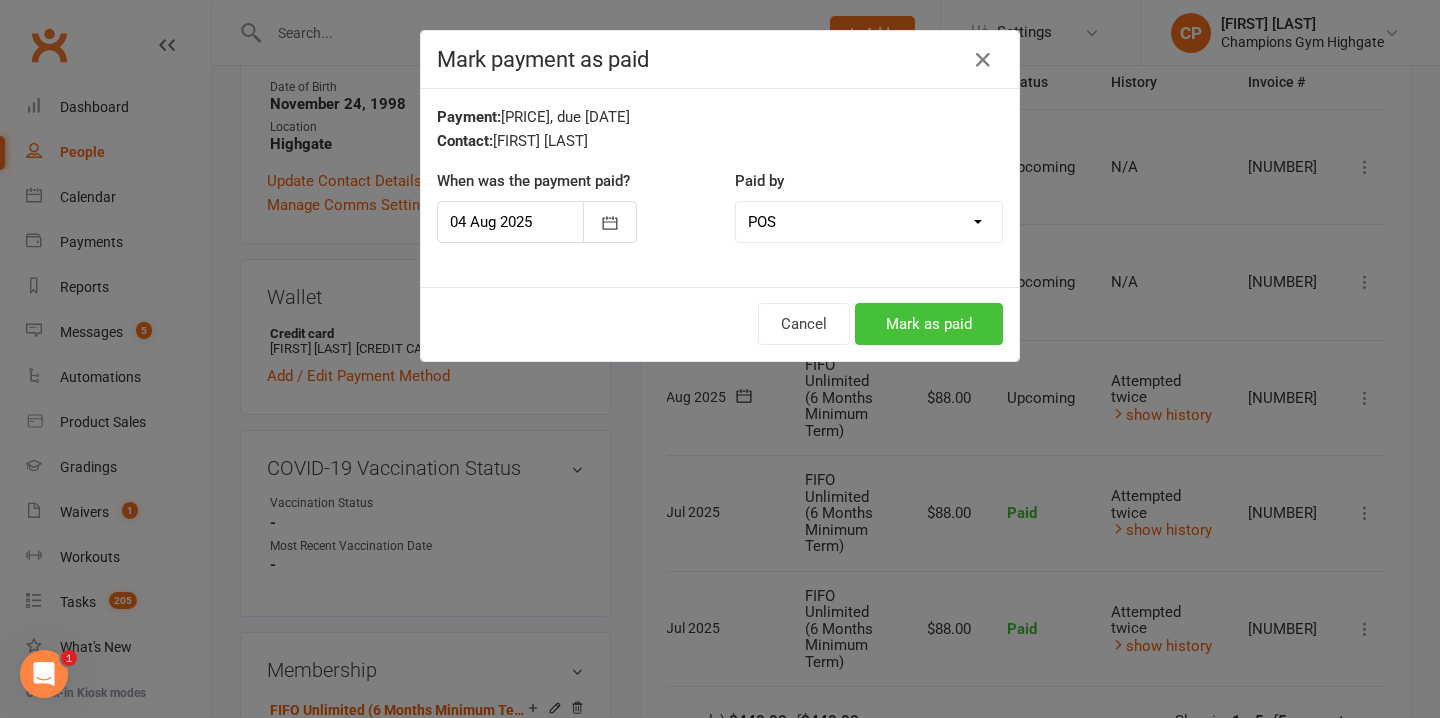 click on "Mark as paid" at bounding box center (929, 324) 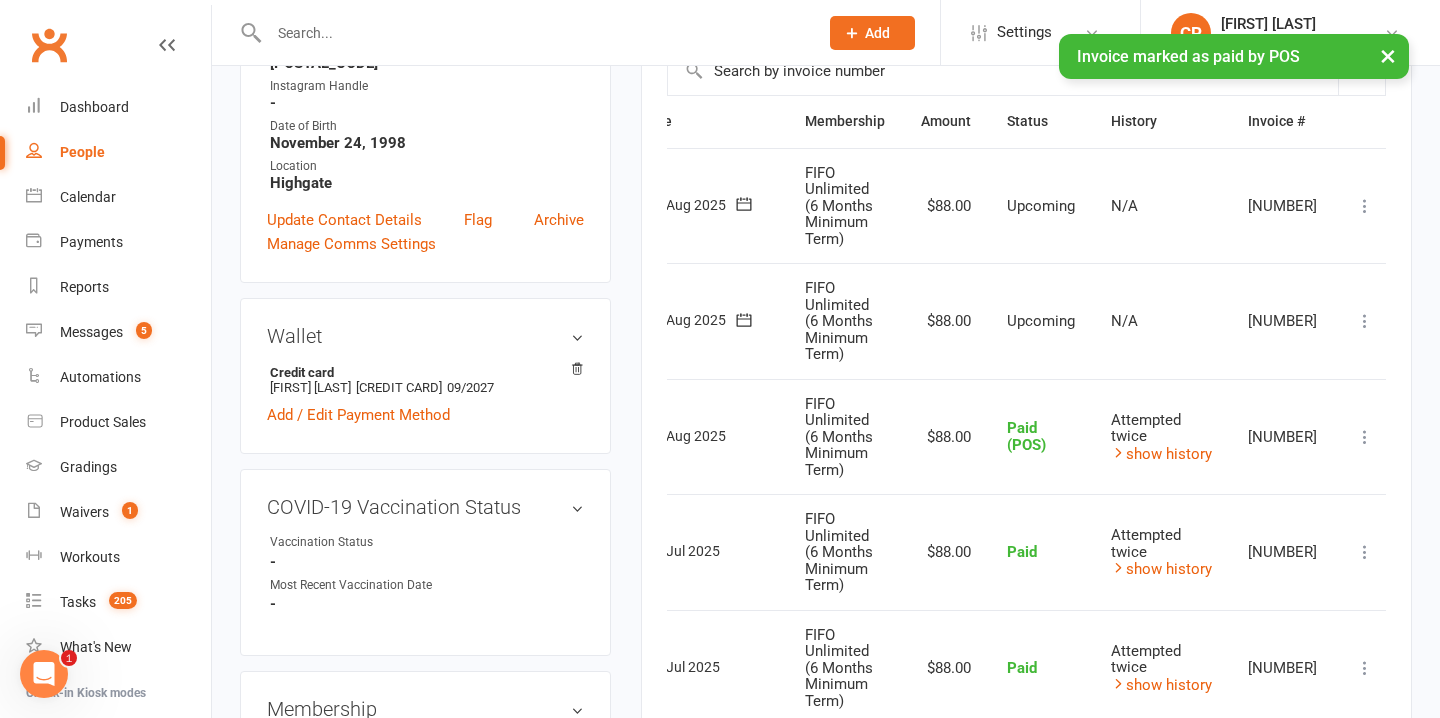 scroll, scrollTop: 474, scrollLeft: 0, axis: vertical 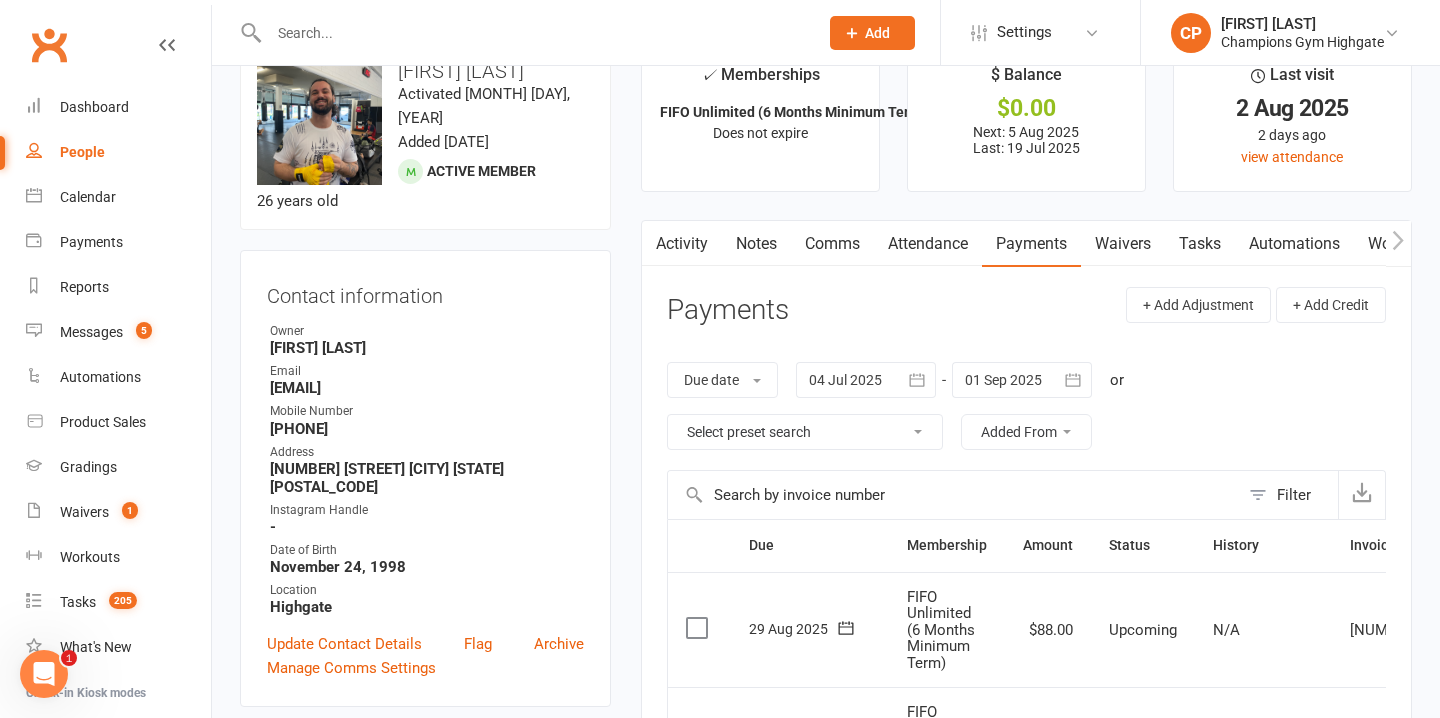 click on "Notes" at bounding box center (756, 244) 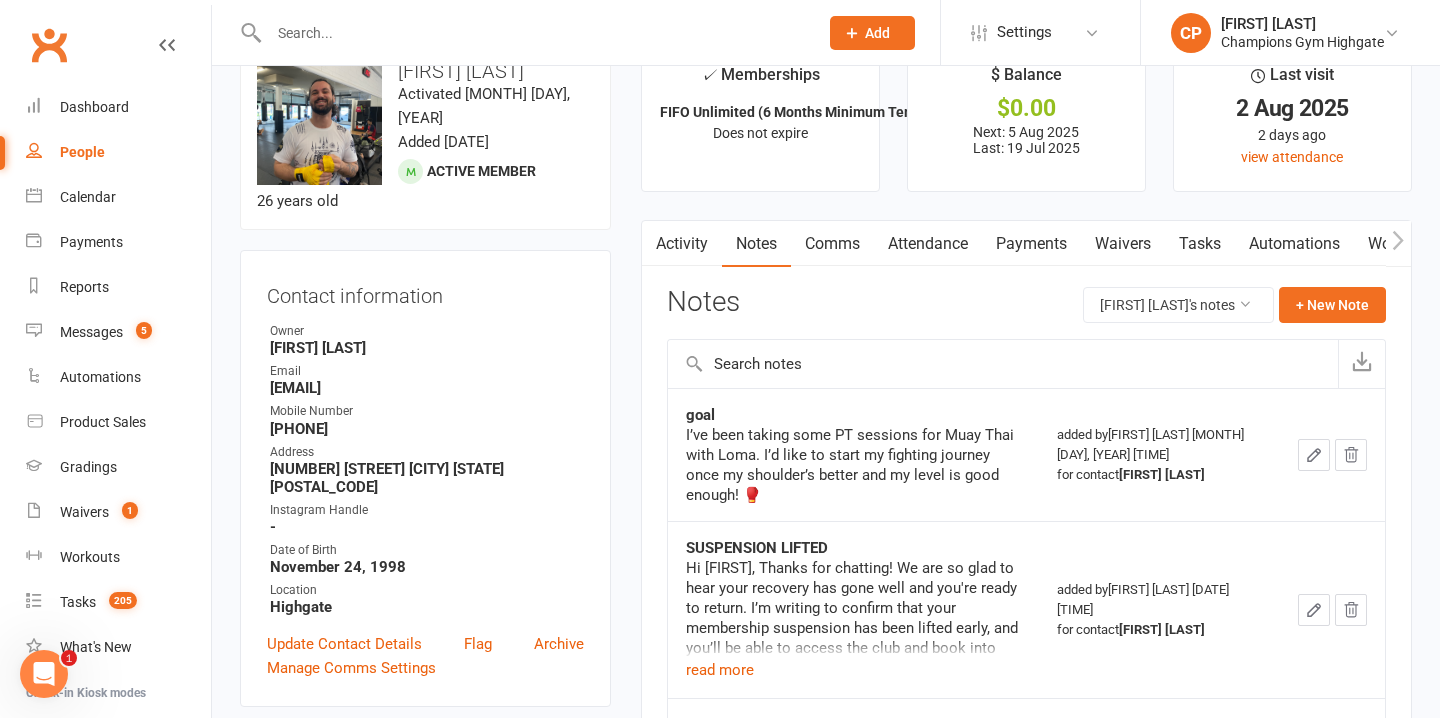 click on "Attendance" at bounding box center (928, 244) 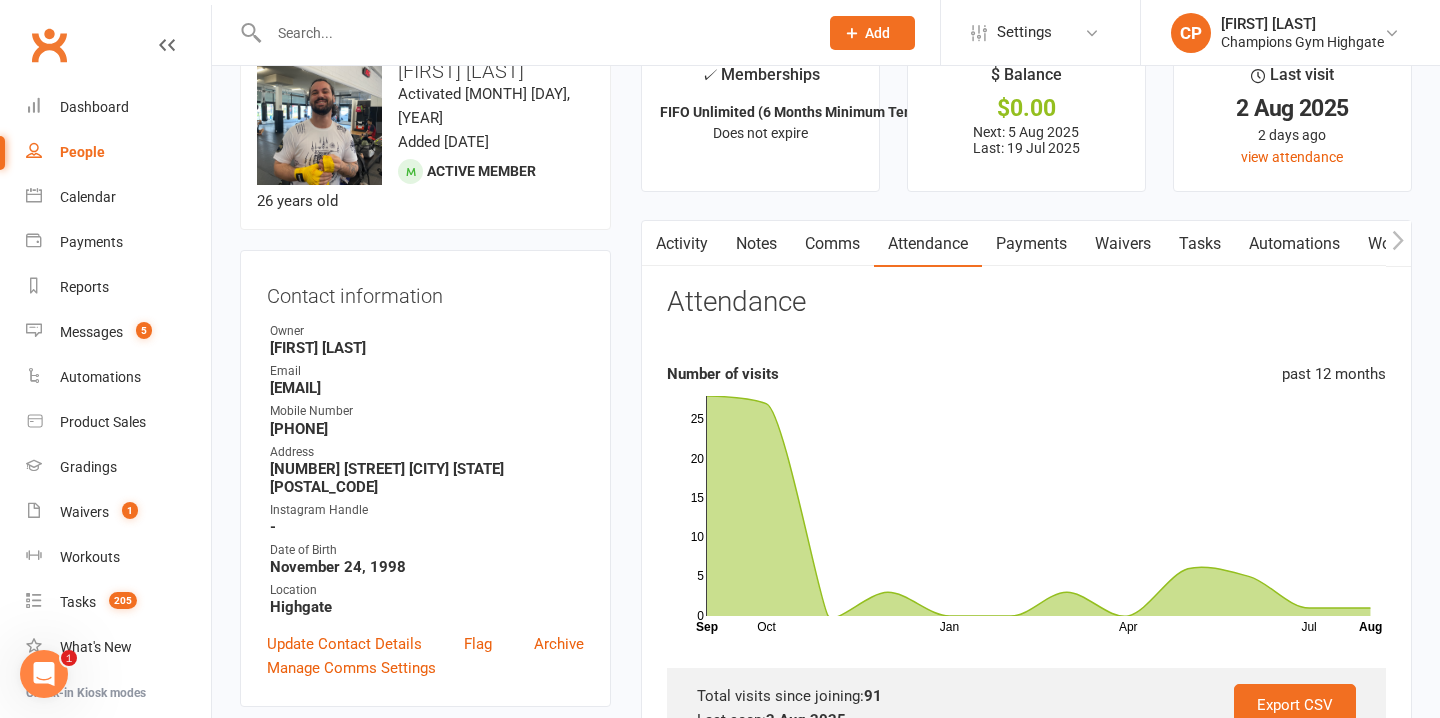 click on "Payments" at bounding box center [1031, 244] 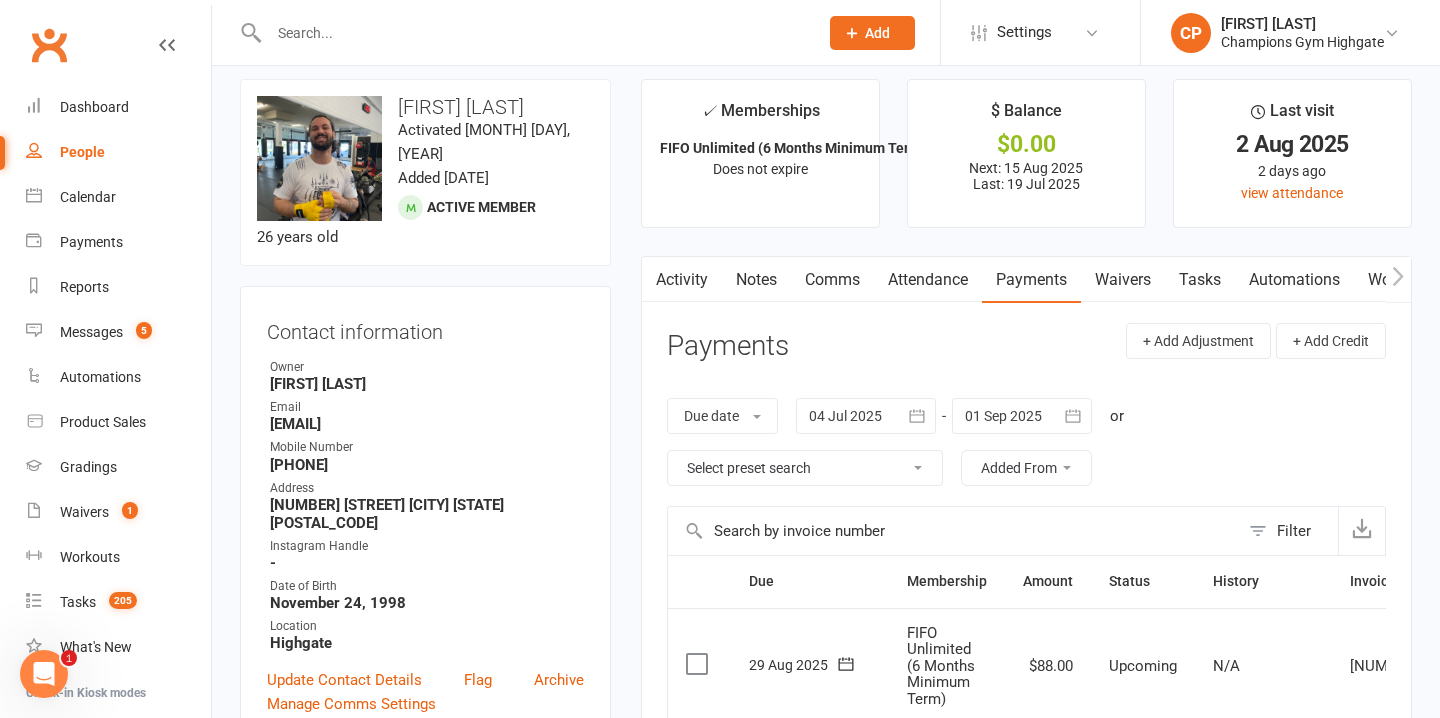 scroll, scrollTop: 10, scrollLeft: 0, axis: vertical 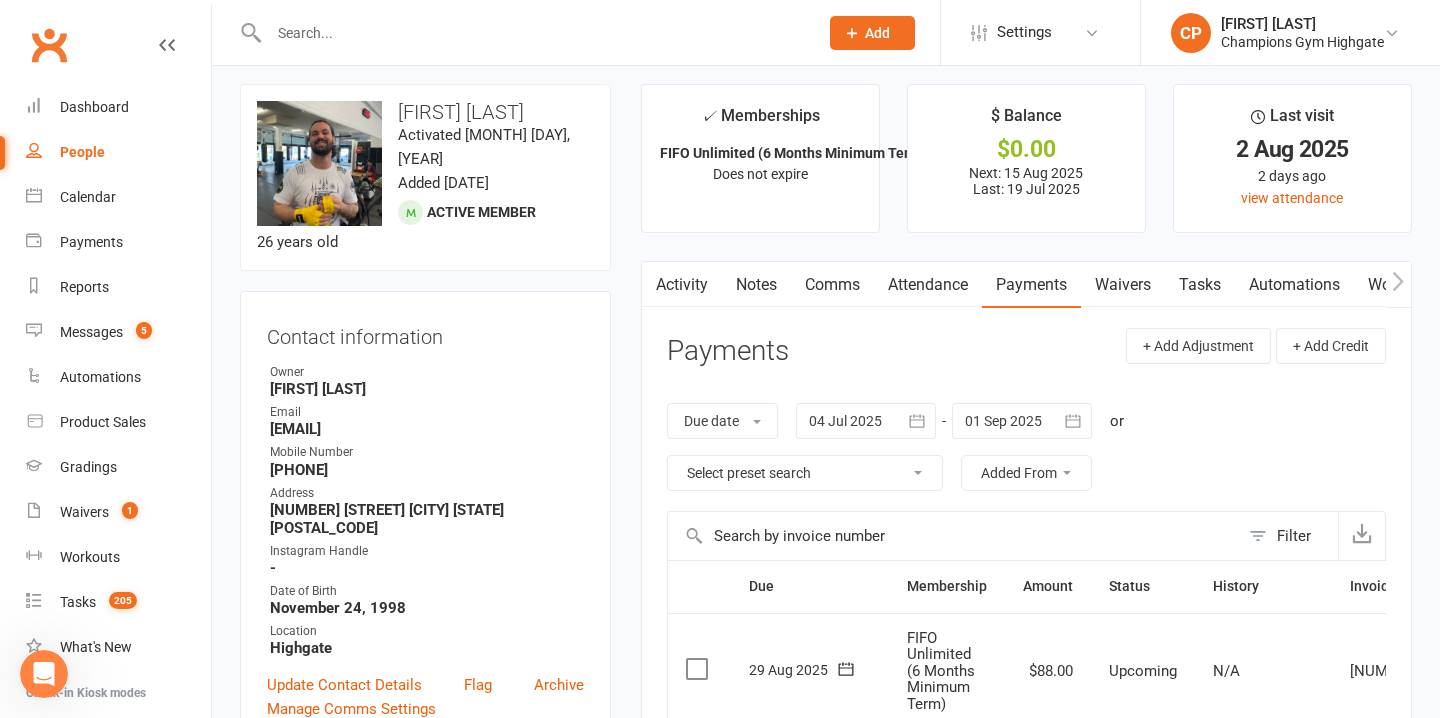 click at bounding box center (533, 33) 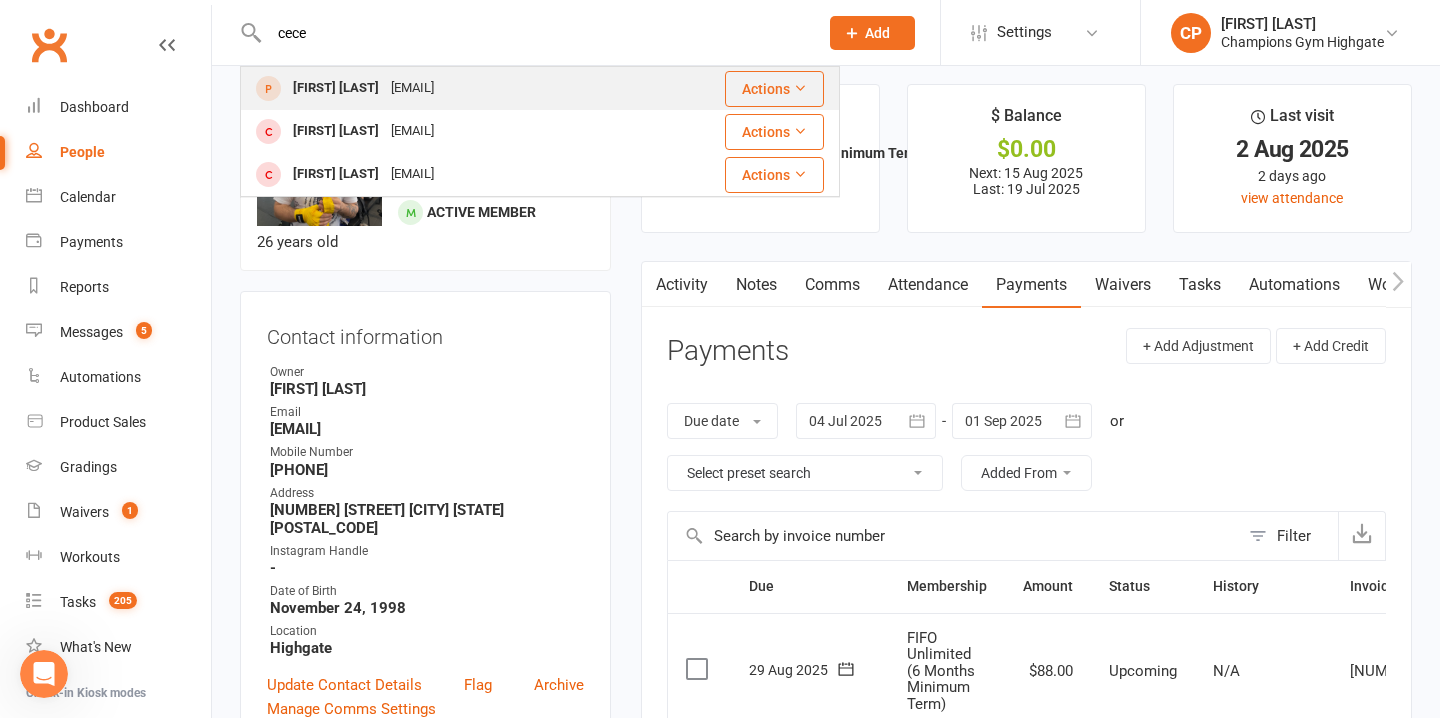 type on "cece" 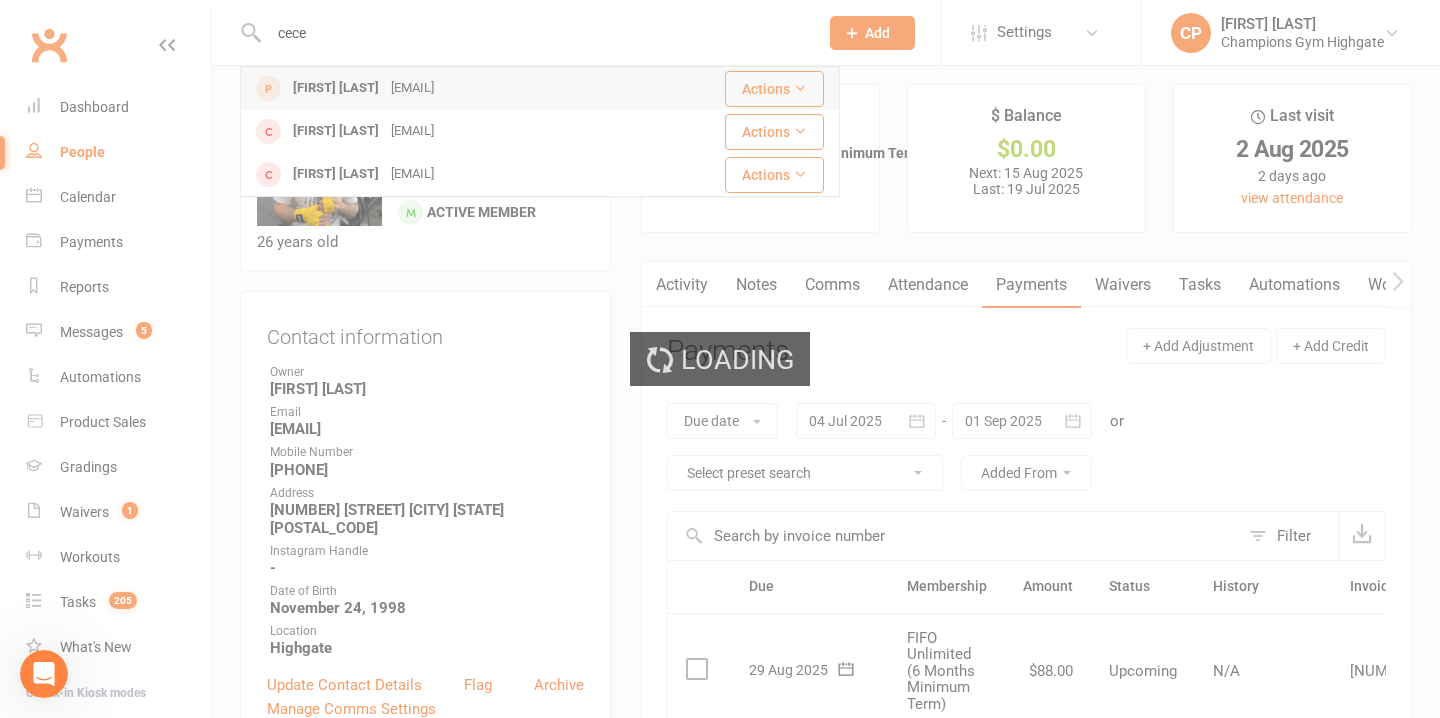 type 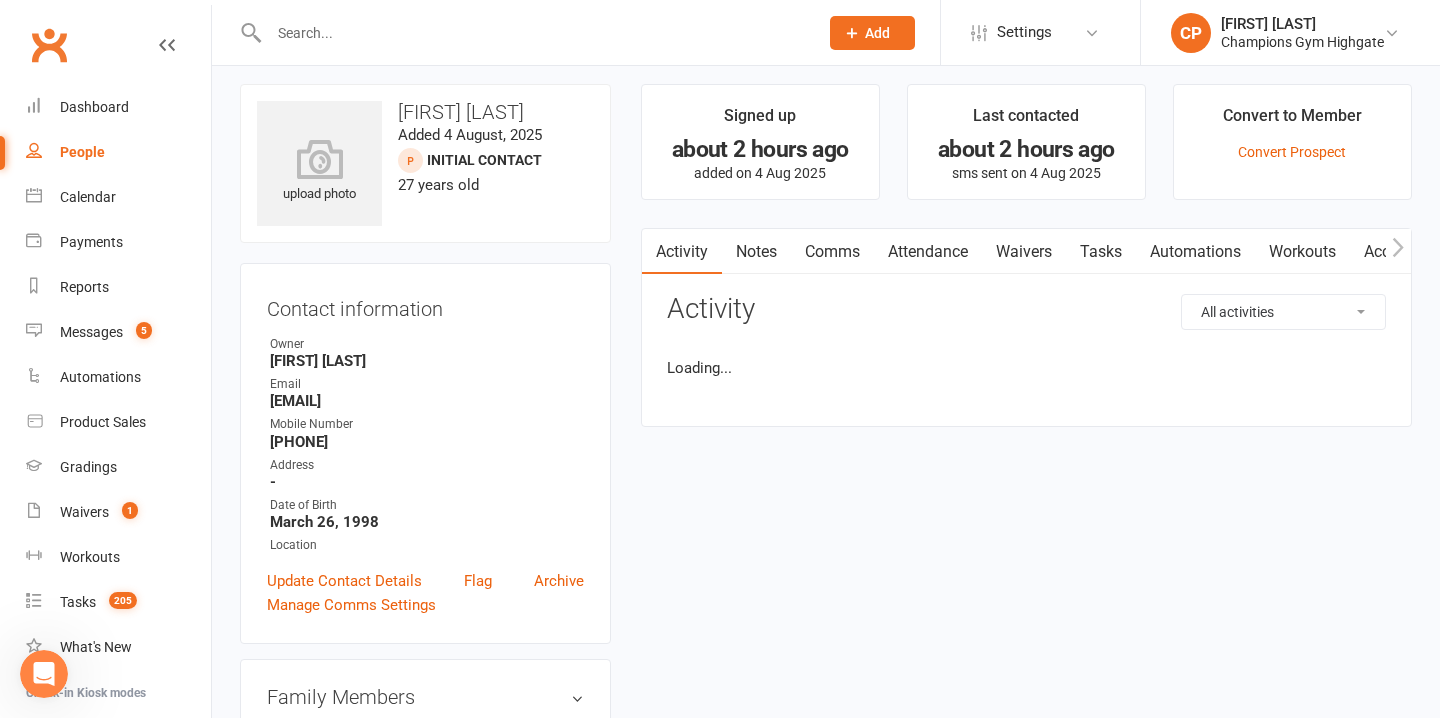 scroll, scrollTop: 0, scrollLeft: 0, axis: both 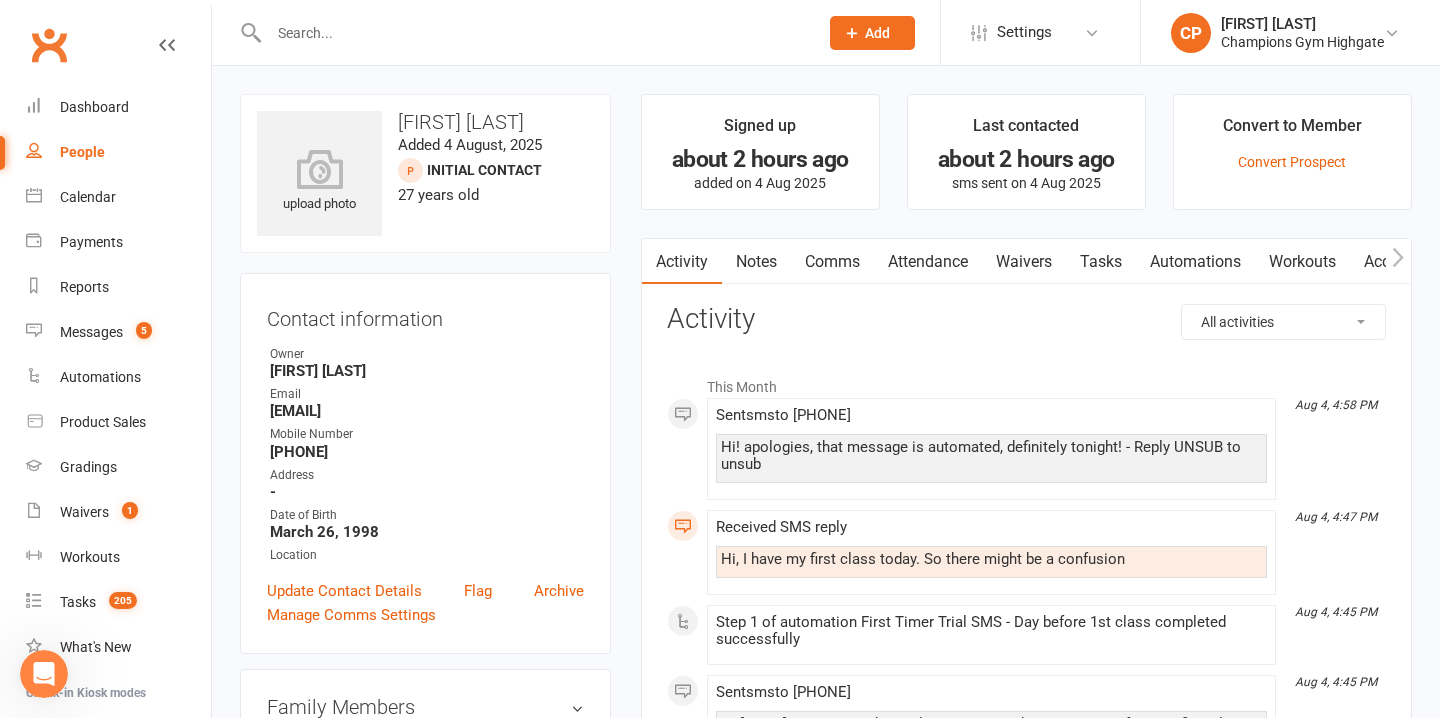 click on "Waivers" at bounding box center (1024, 262) 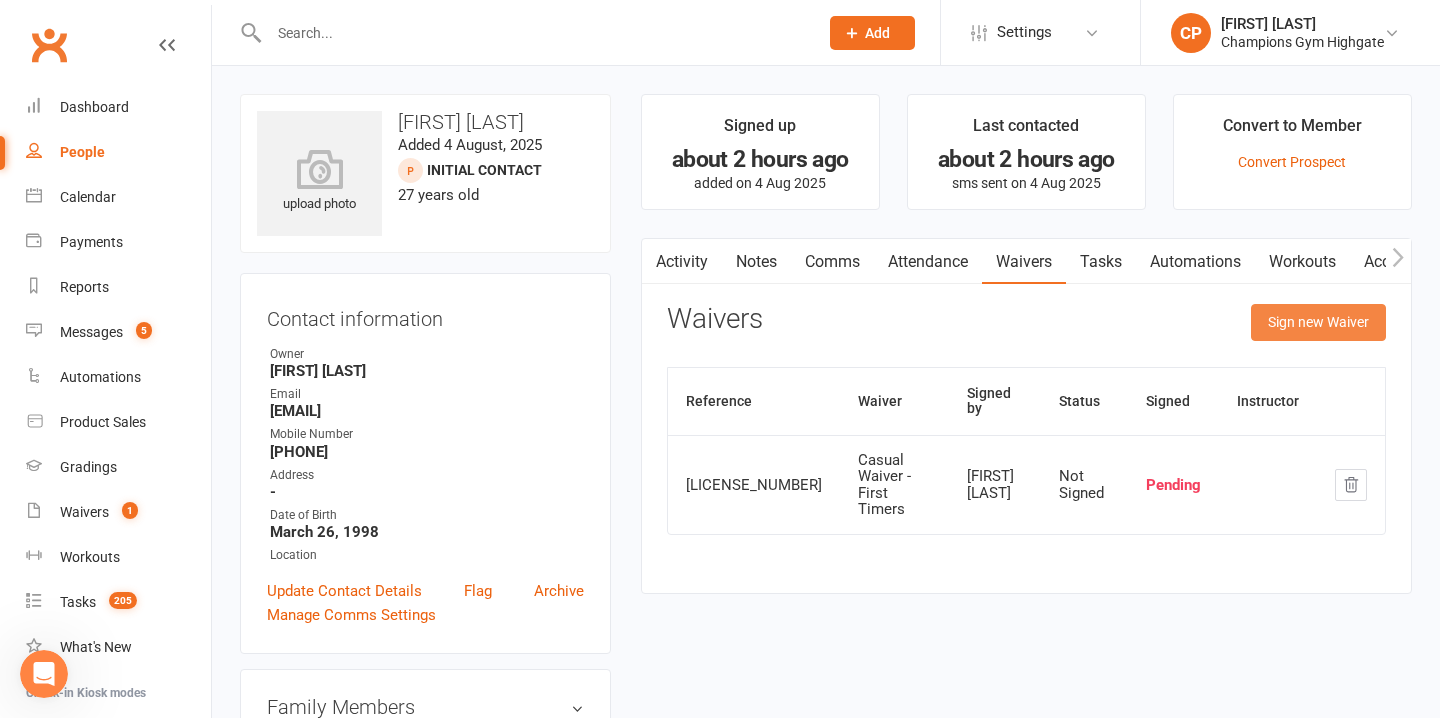 click on "Sign new Waiver" at bounding box center [1318, 322] 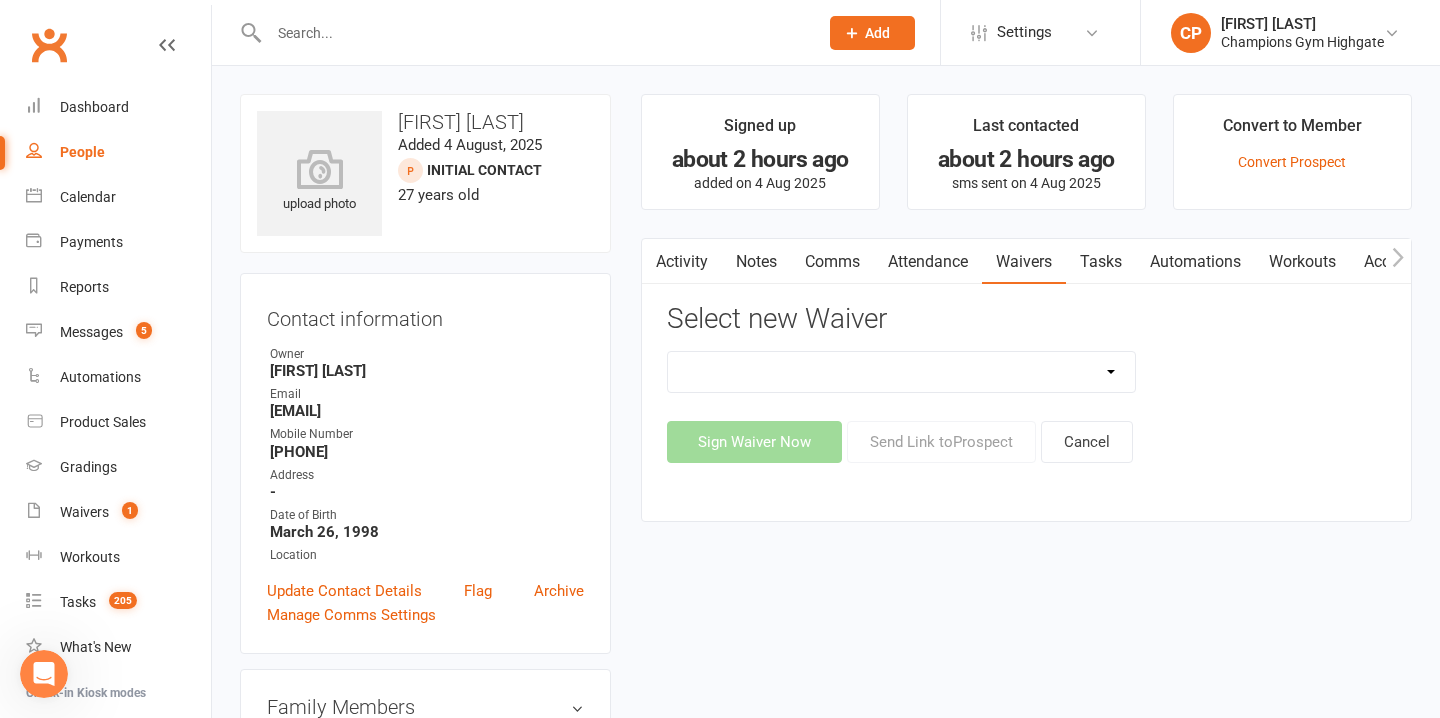 click on "Casual Waiver - First Timers Casual Waiver (STAFF ONLY) Champions Gym Cancellation Form Champions Gym Change of Payment Form Champions Gym Class Pass Terms, Conditions & Waiver of Liability Champions Gym Feedback Form - Sorry to see you go! Champions Gym Membership Agreement Champions Gym Membership Variation Form Champions Gym New Starter Agreement Champions Gym Pty Ltd – 7-Day Free Trial Waiver & Release of Liability Champions Gym Suspension Form ***DO NOT USE Champions Gym Membership Agreement (YOUTH) ***DO NOT USE Champions Gym Membership Variation Form - YOUTH ***DO NOT USE Champions Gym New Starter Agreement (YOUTH) Hitout Event Participant Commitment Agreement" at bounding box center [902, 372] 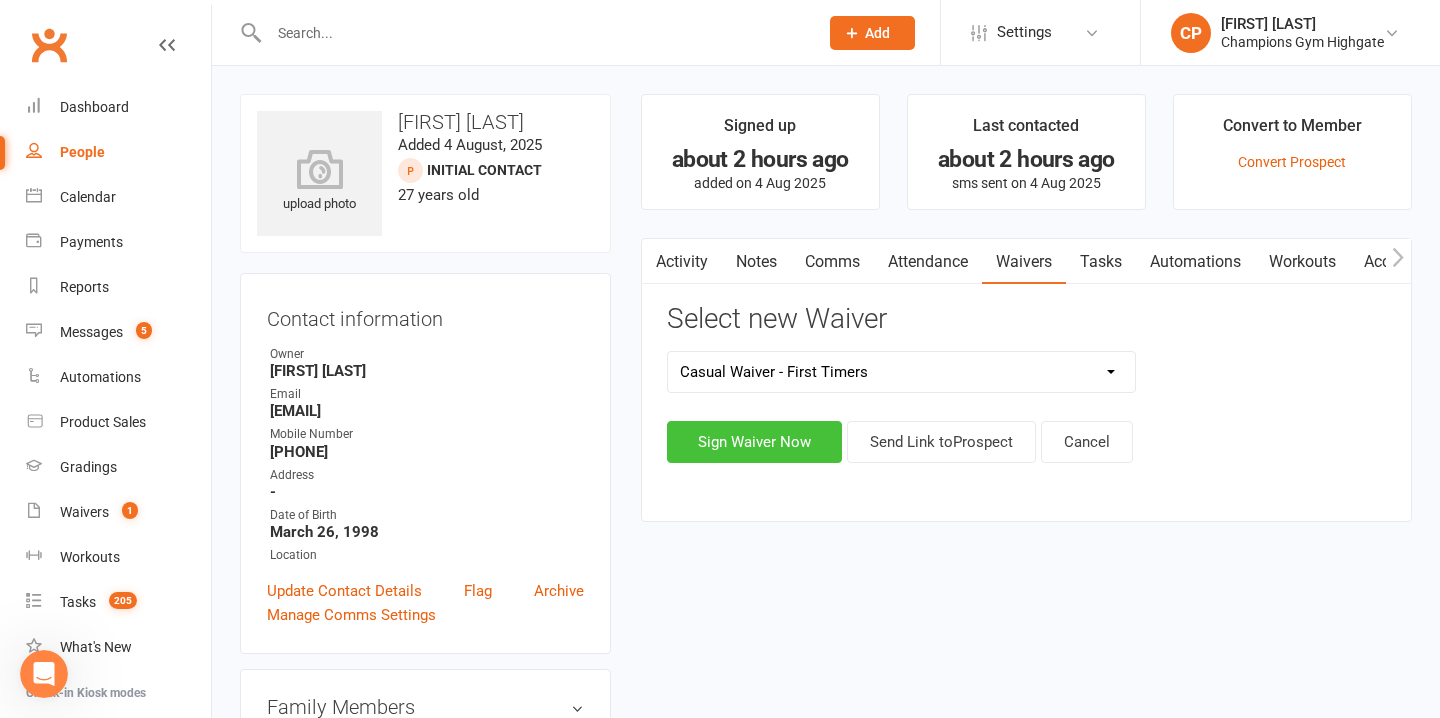click on "Sign Waiver Now" at bounding box center [754, 442] 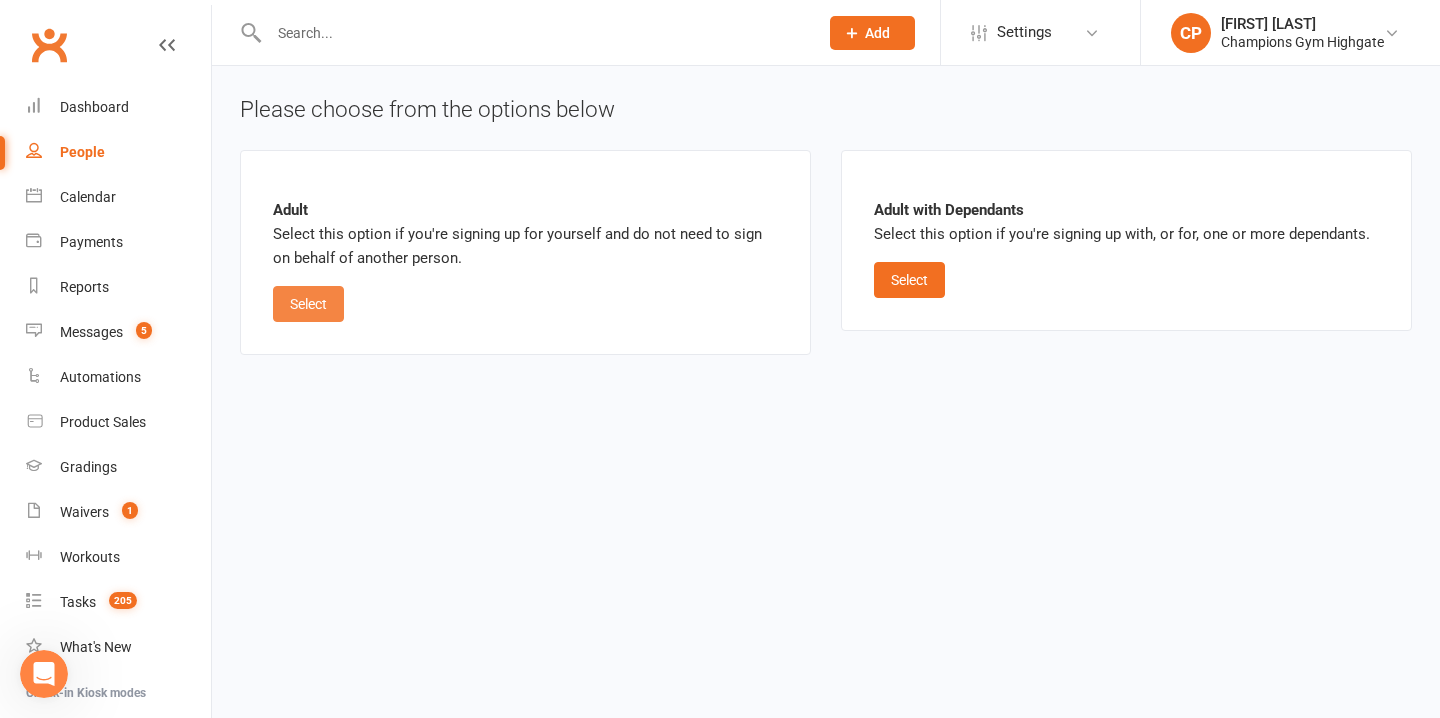 click on "Select" at bounding box center [308, 304] 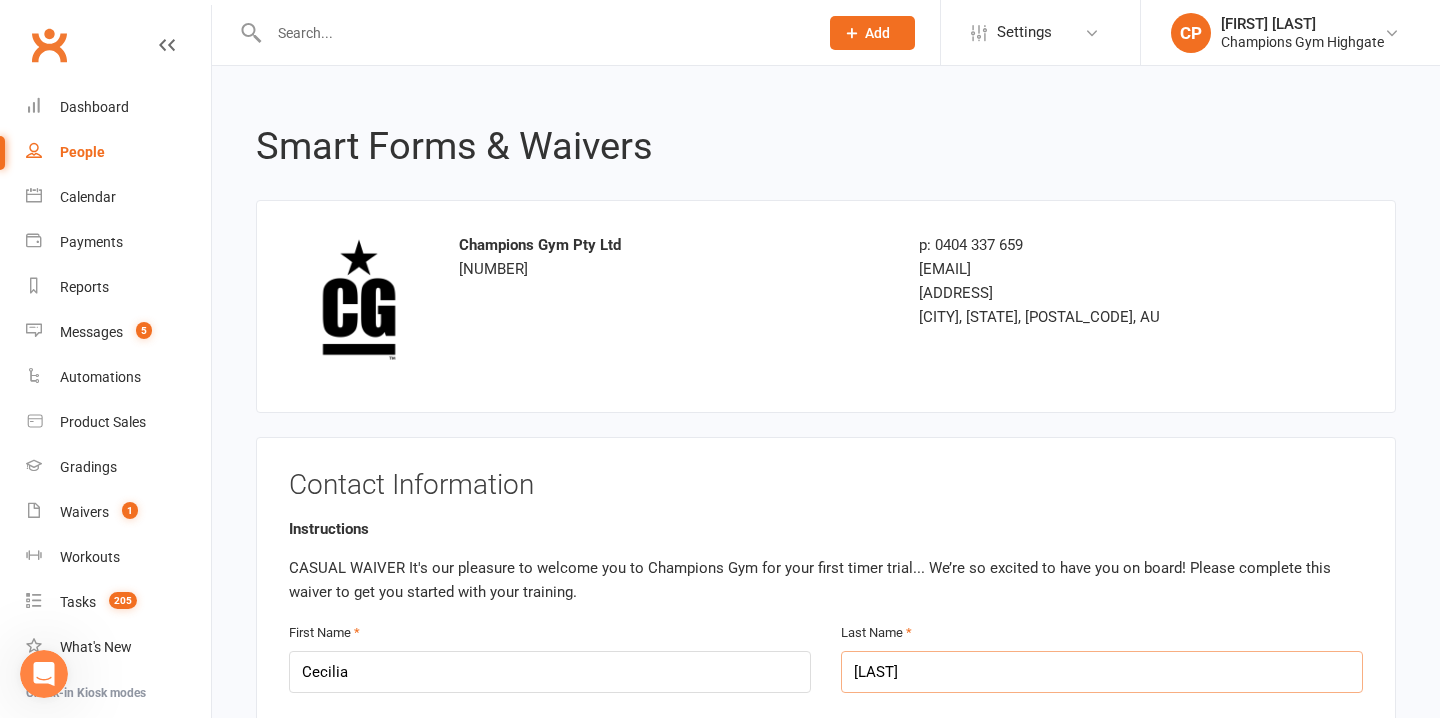 click on "Kalmeyjer" at bounding box center (1102, 672) 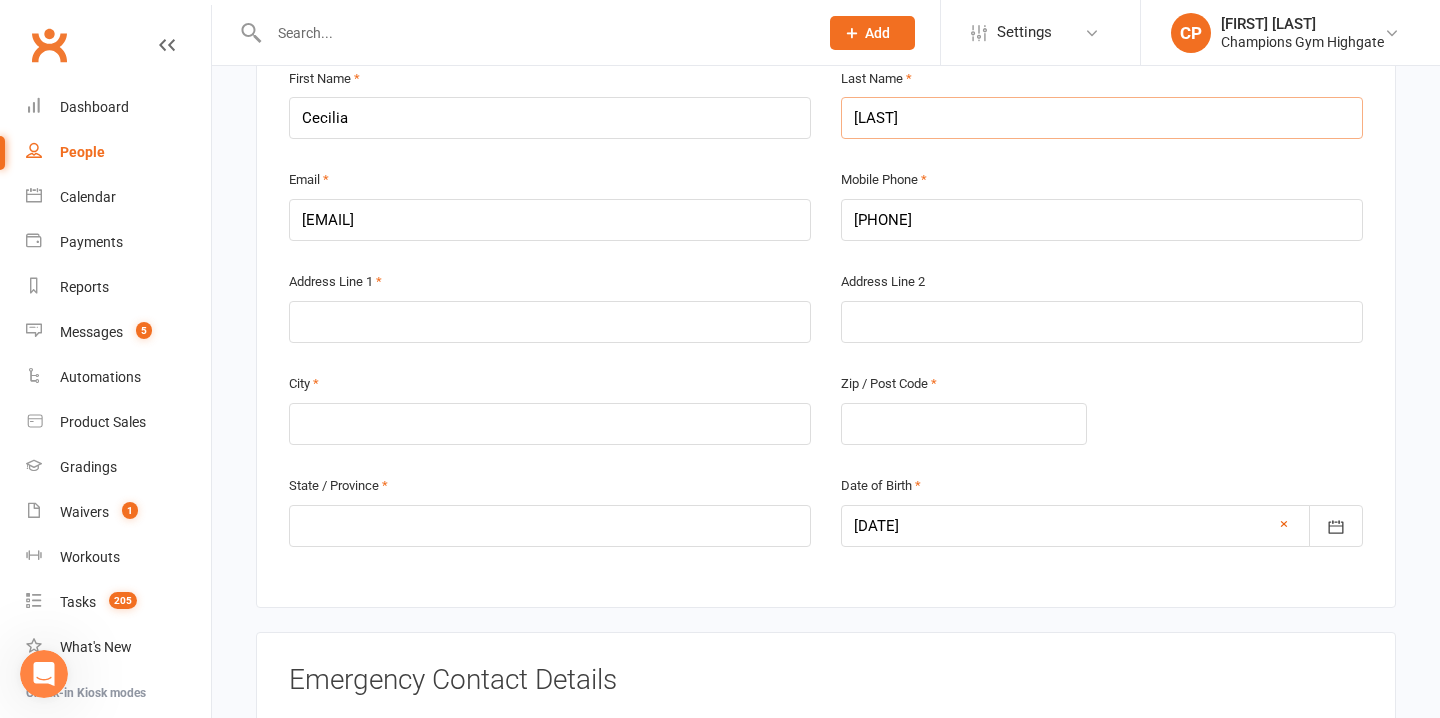 scroll, scrollTop: 547, scrollLeft: 0, axis: vertical 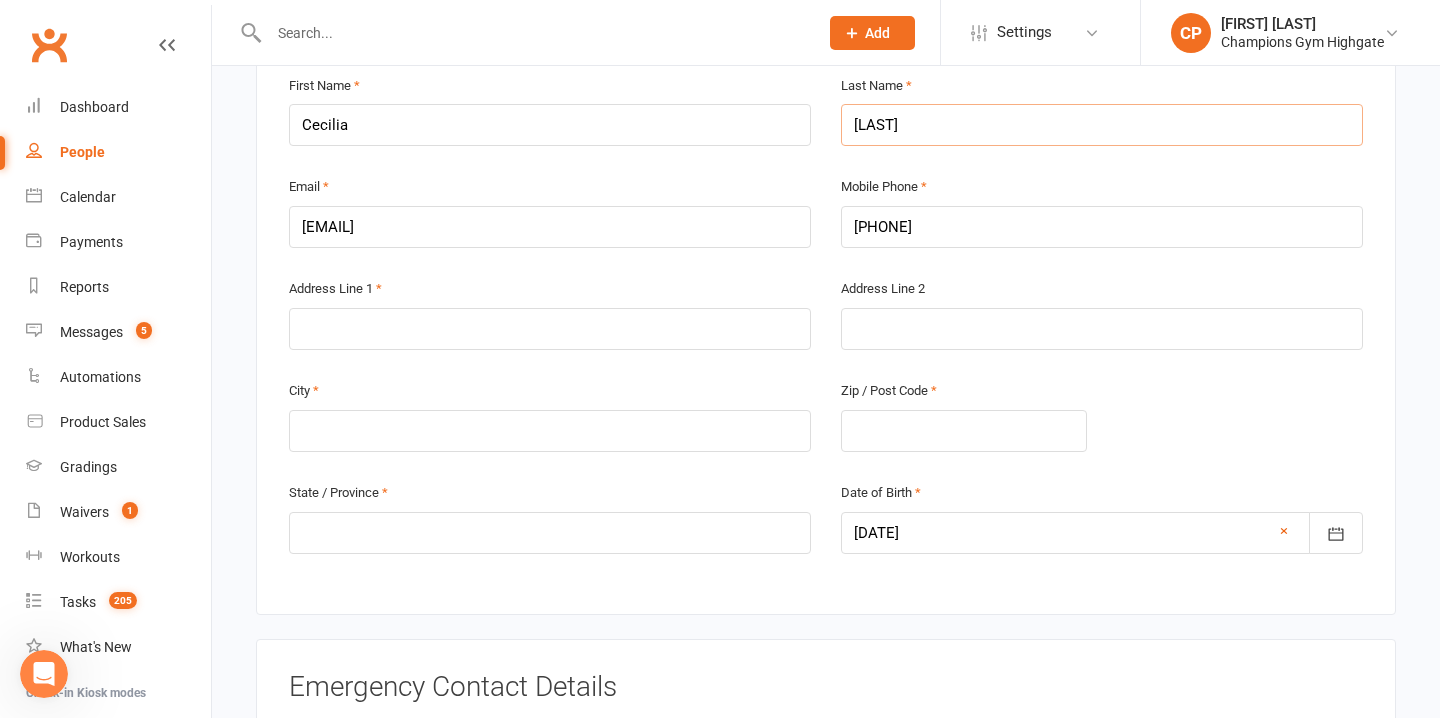 type on "Kalmeijer" 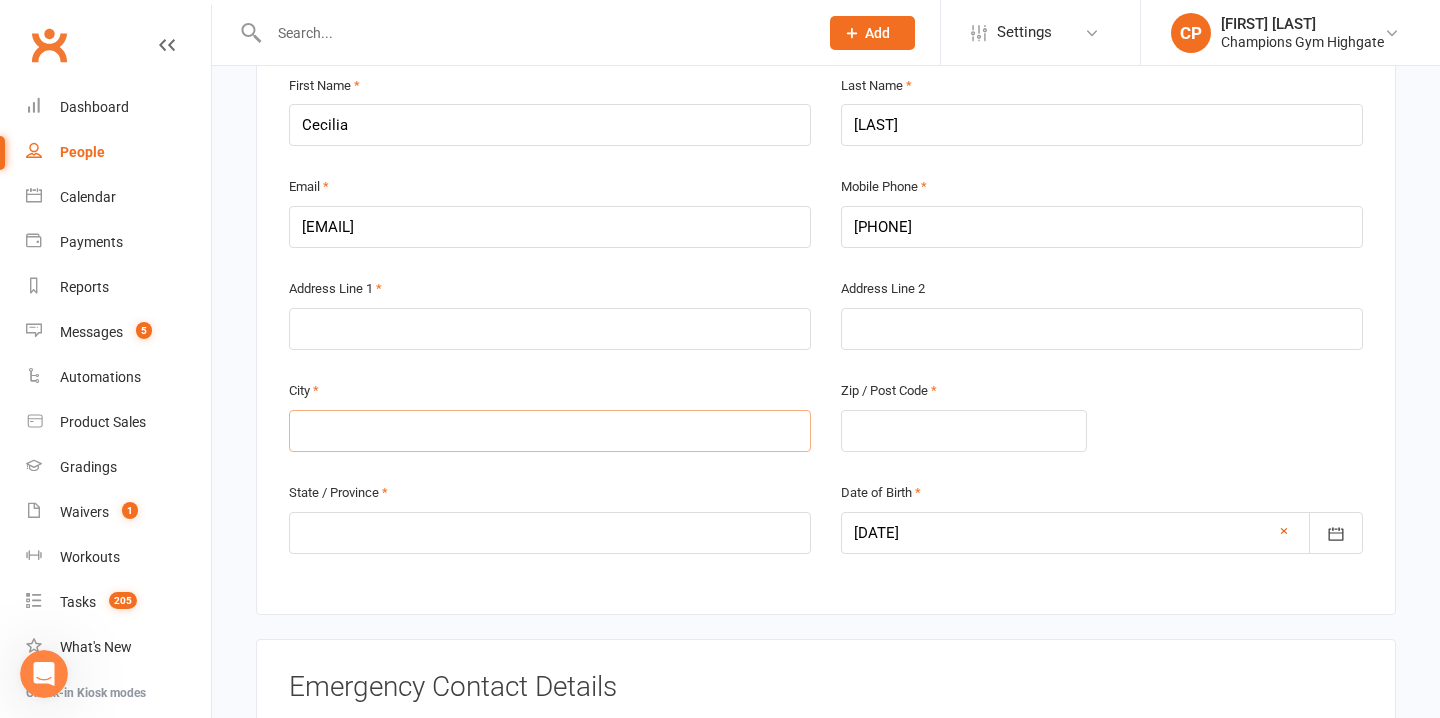 click at bounding box center (550, 431) 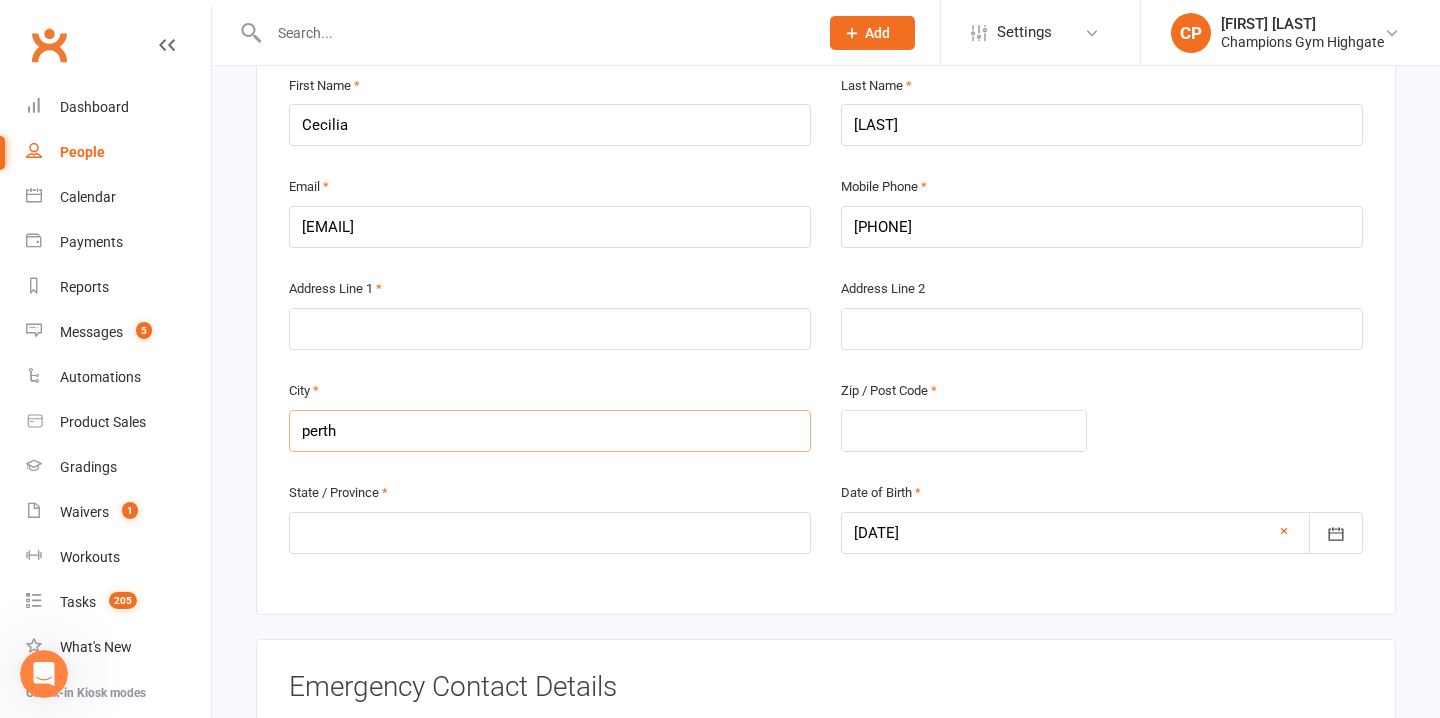 type on "perth" 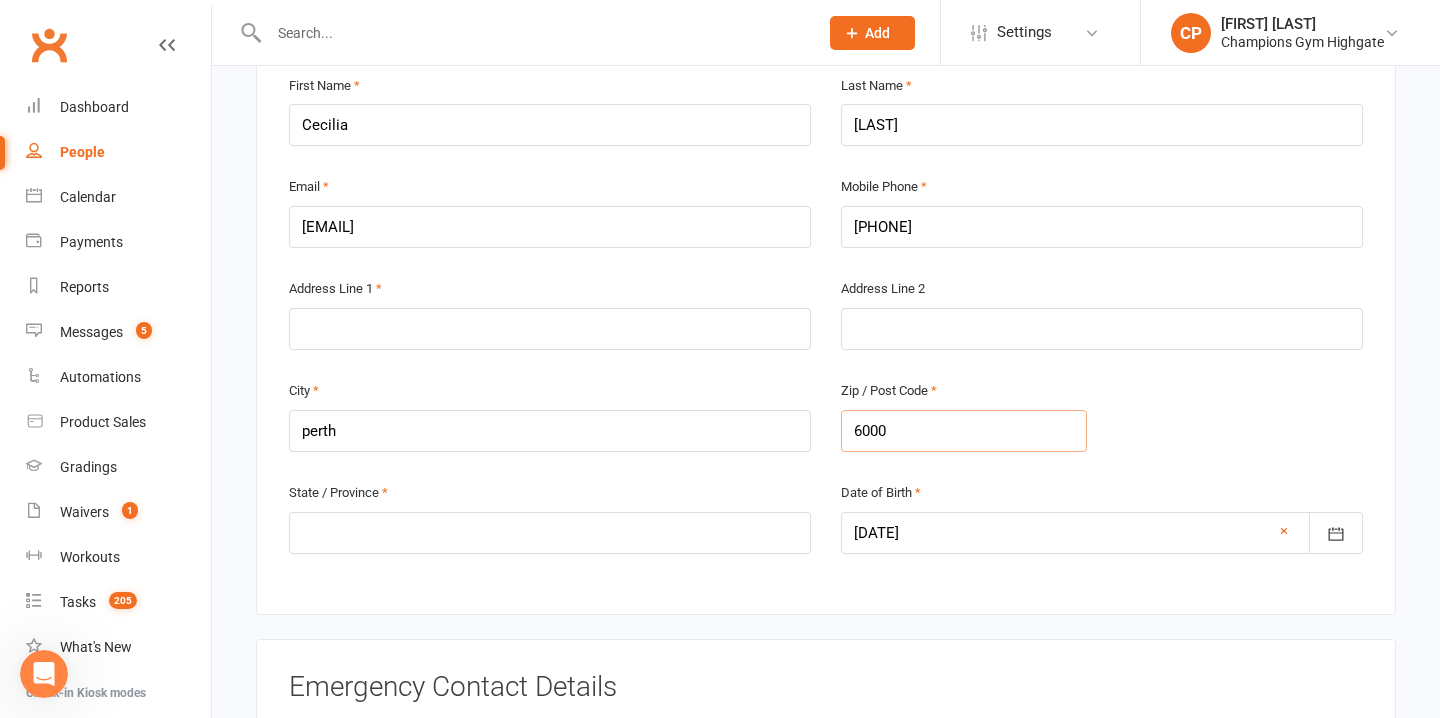 type on "6000" 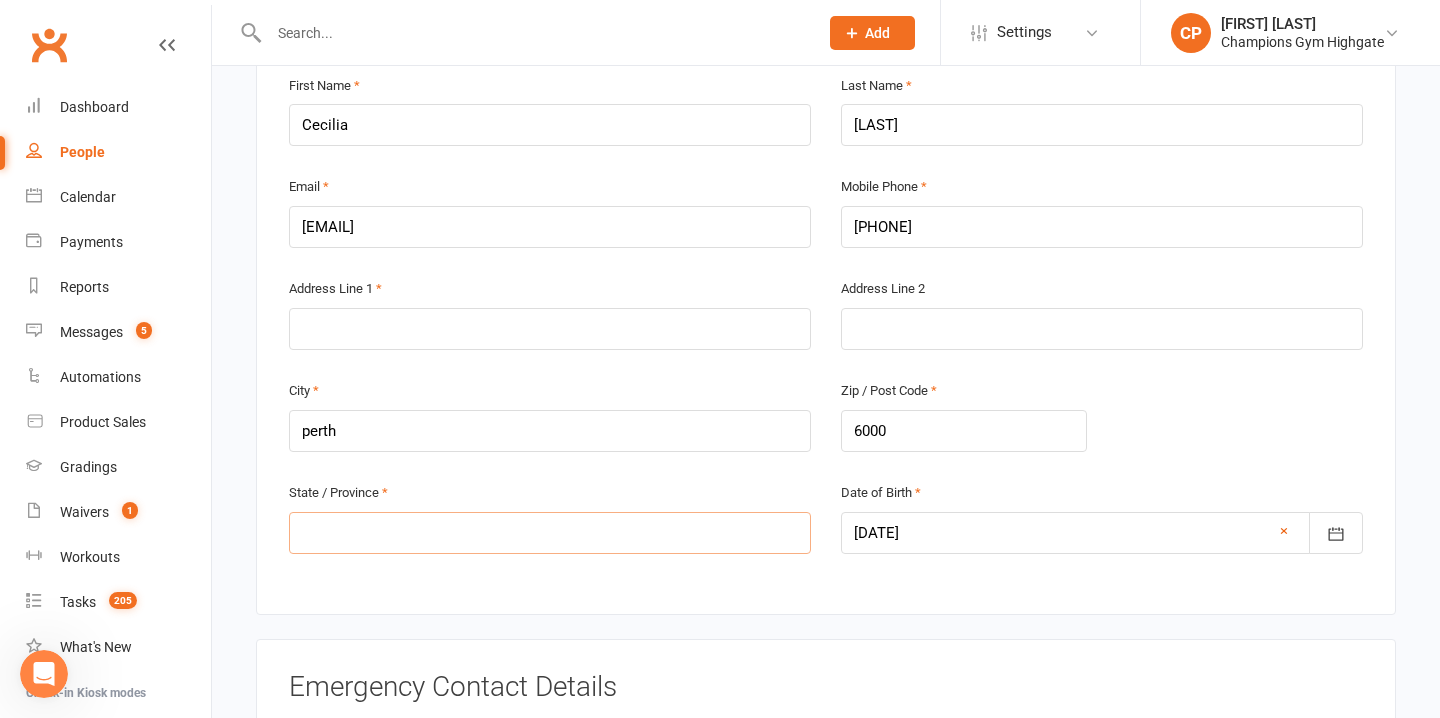 click at bounding box center (550, 533) 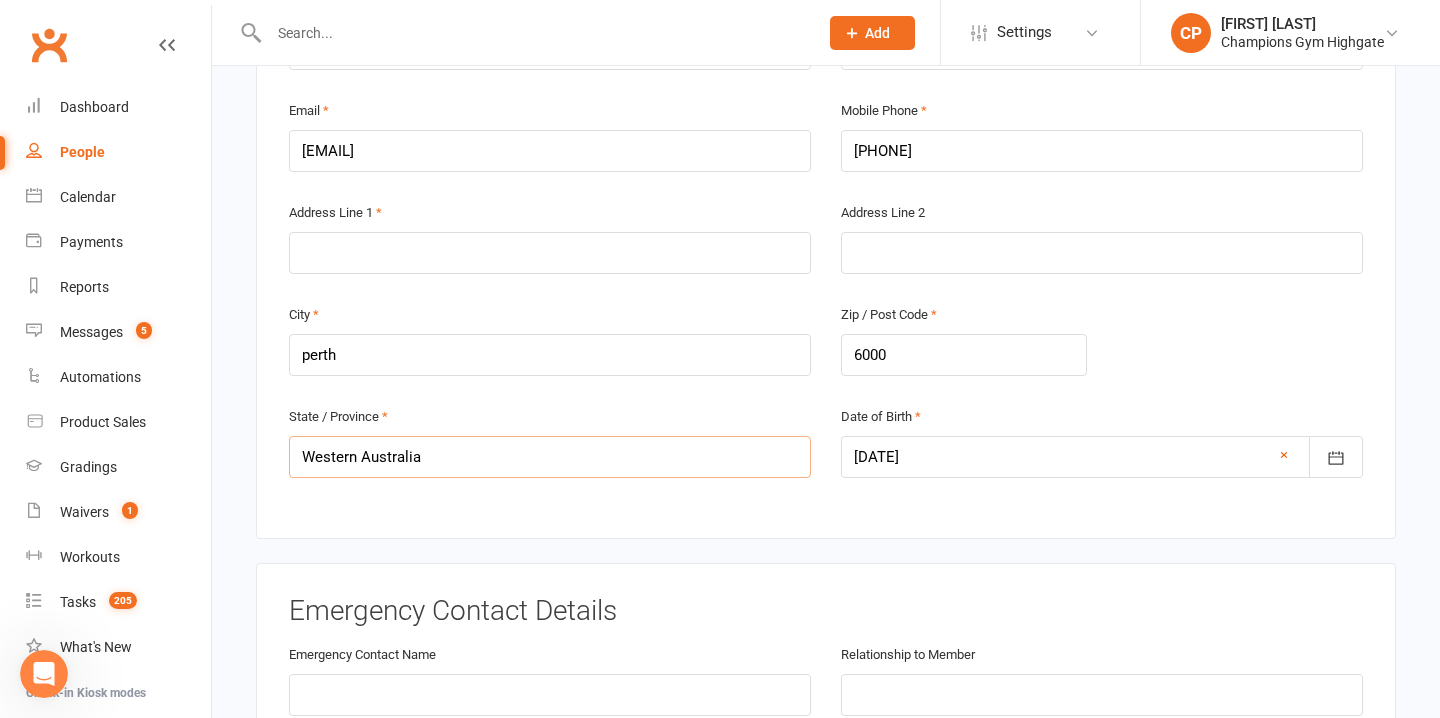 scroll, scrollTop: 631, scrollLeft: 0, axis: vertical 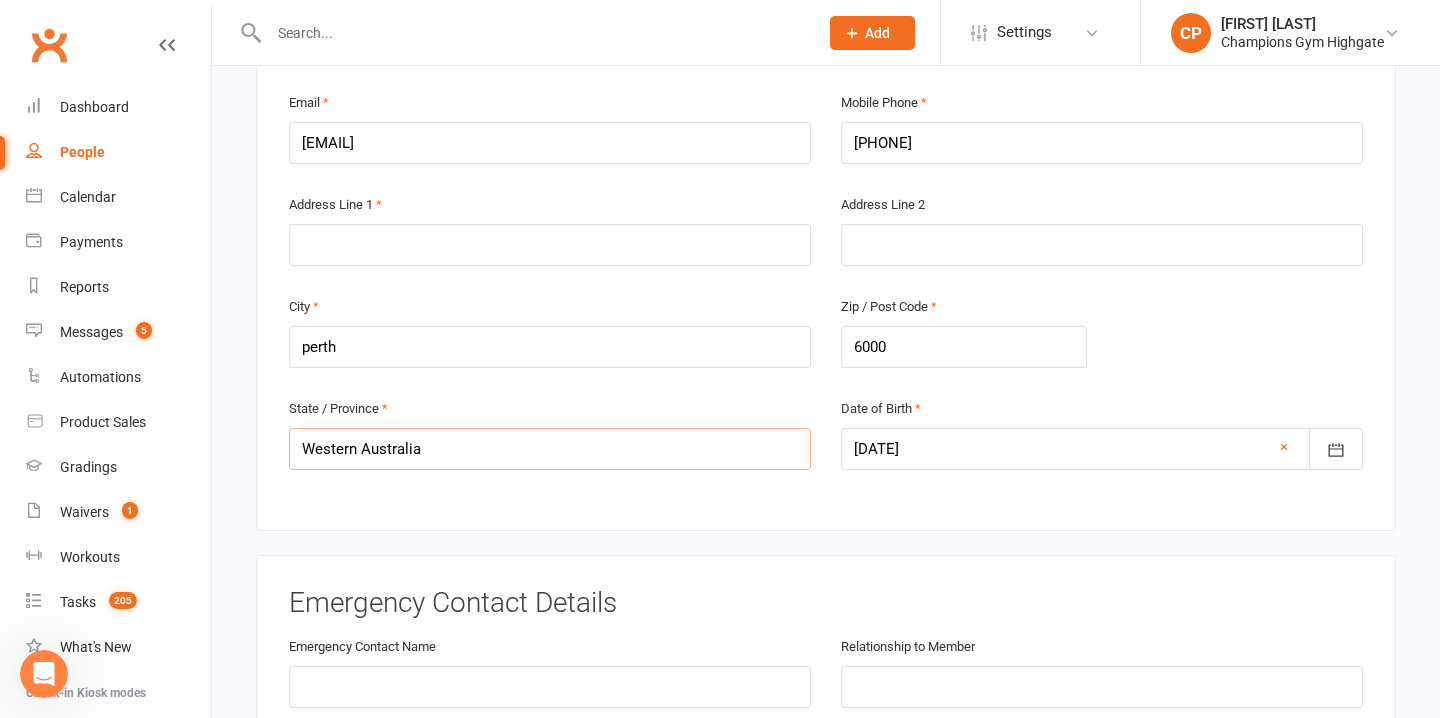 type on "Western Australia" 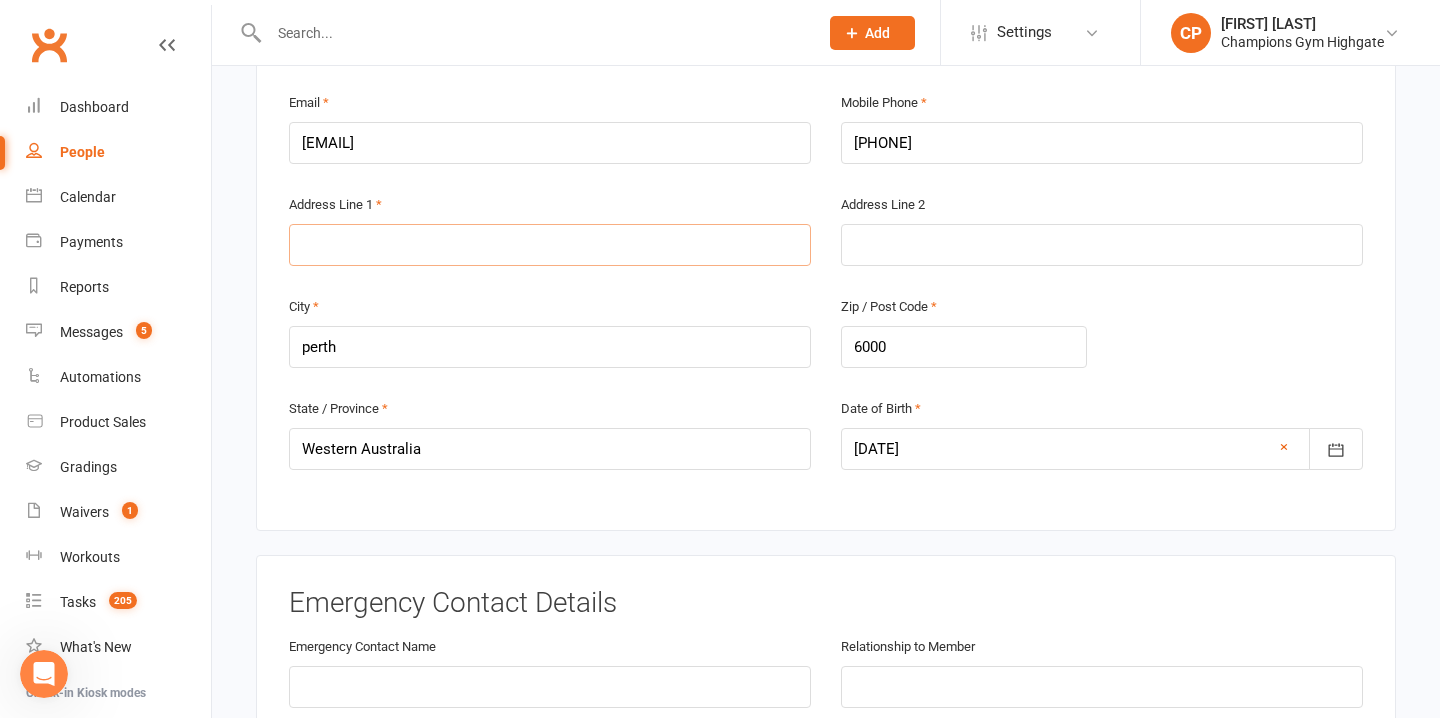 click at bounding box center (550, 245) 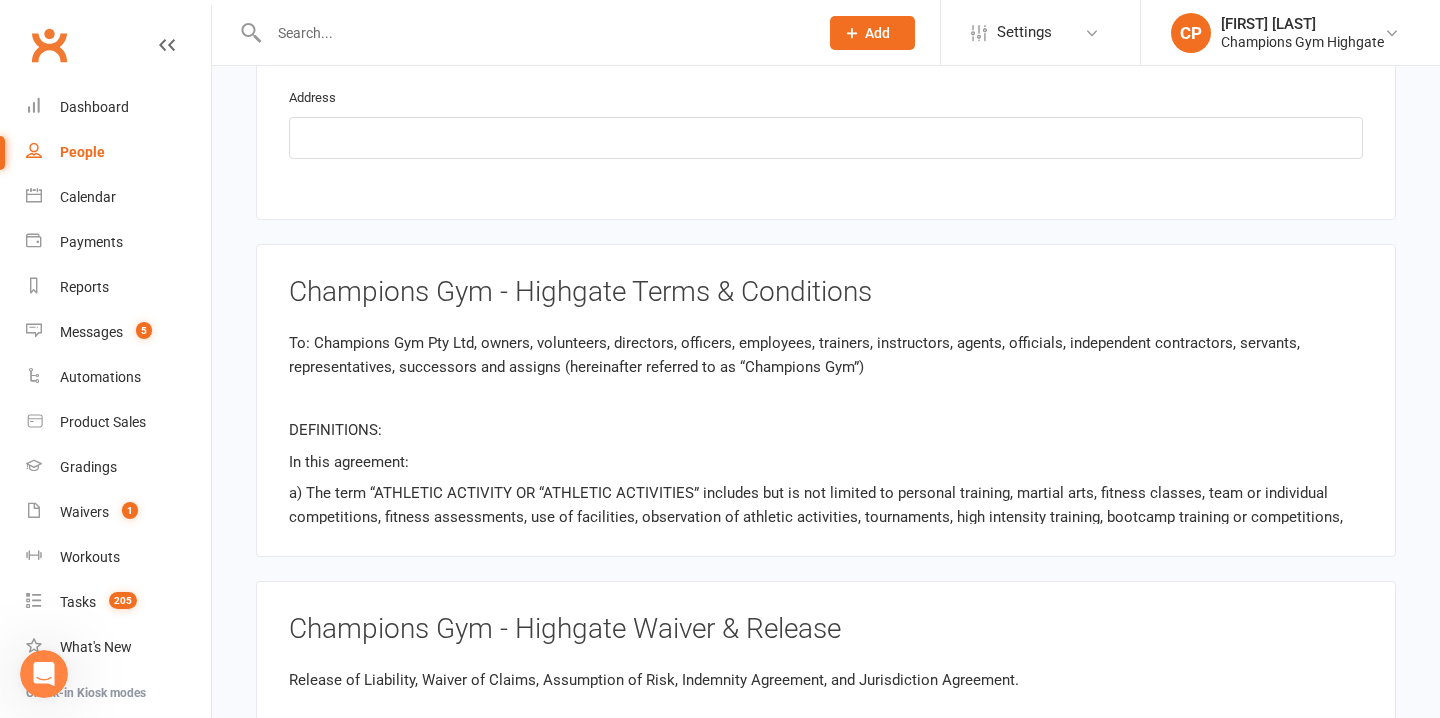scroll, scrollTop: 1469, scrollLeft: 0, axis: vertical 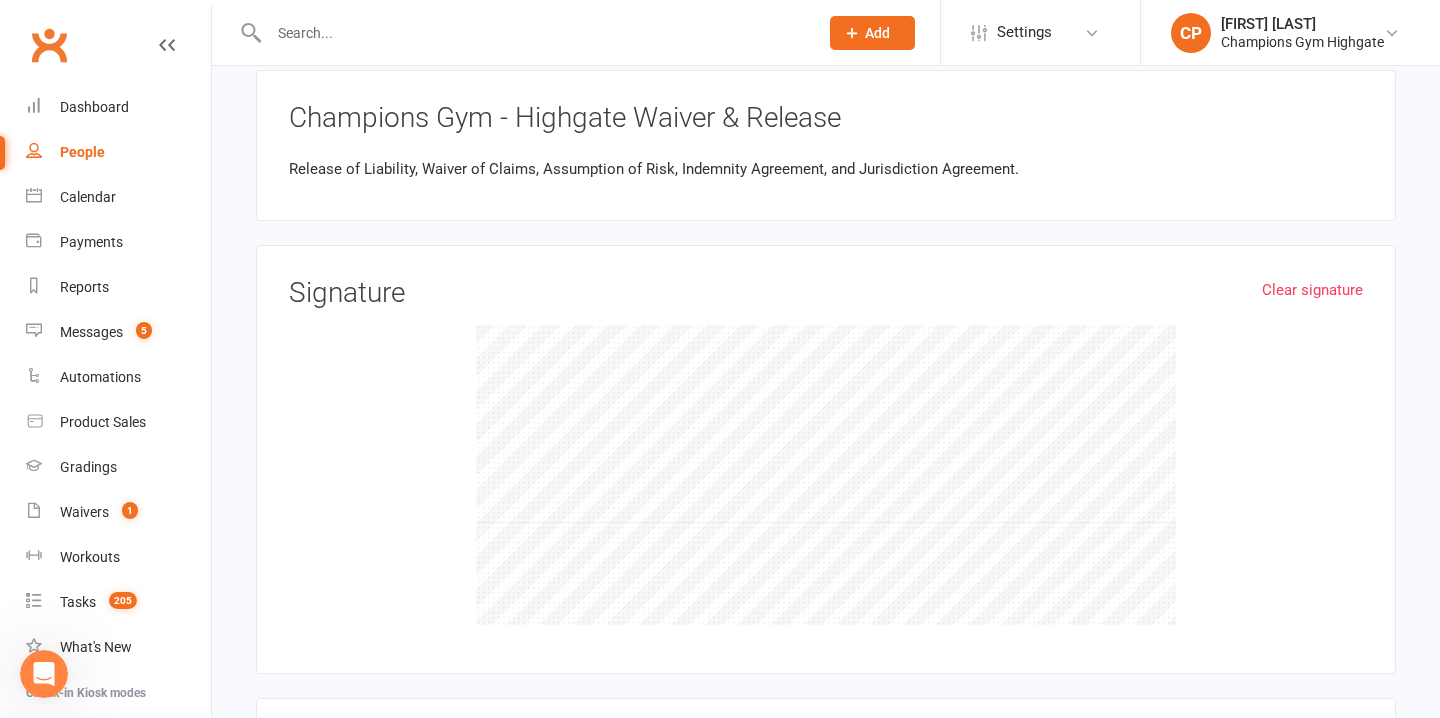 type on "89 stirling street" 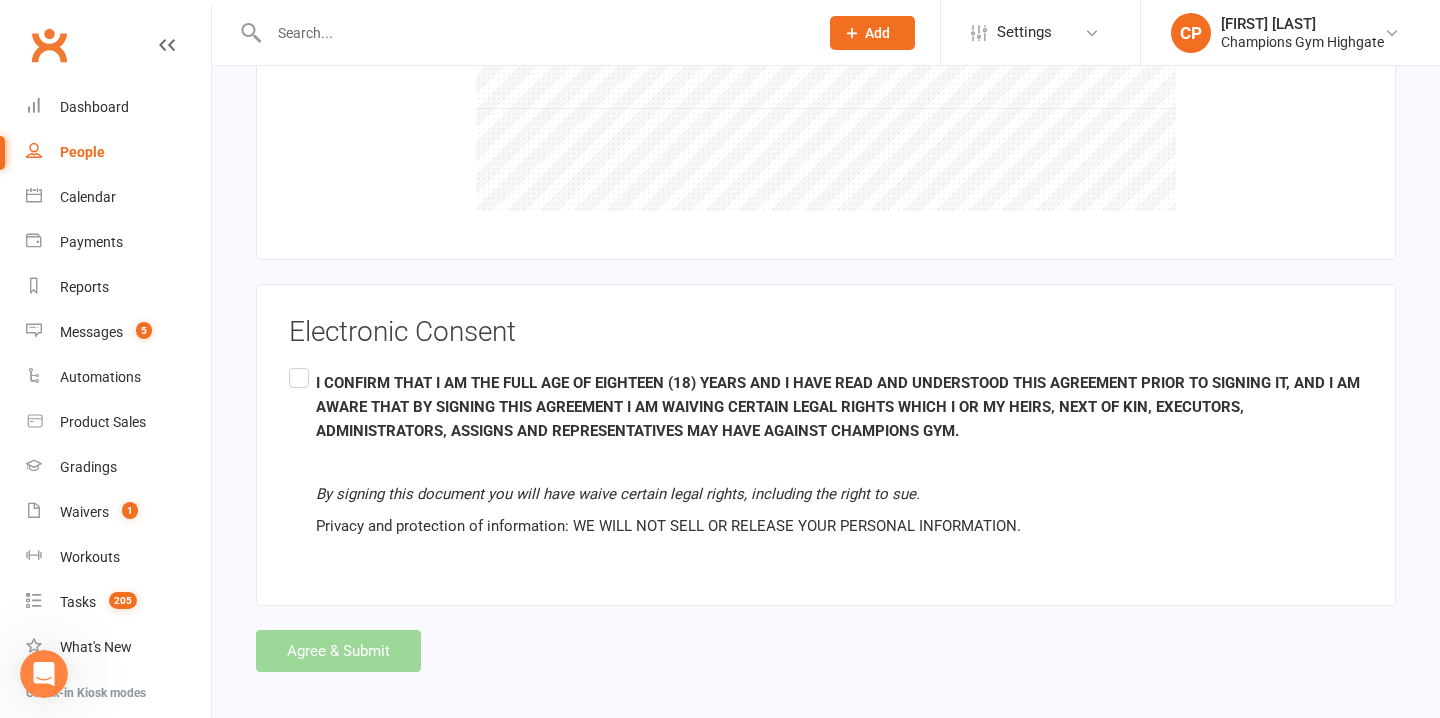 scroll, scrollTop: 2320, scrollLeft: 0, axis: vertical 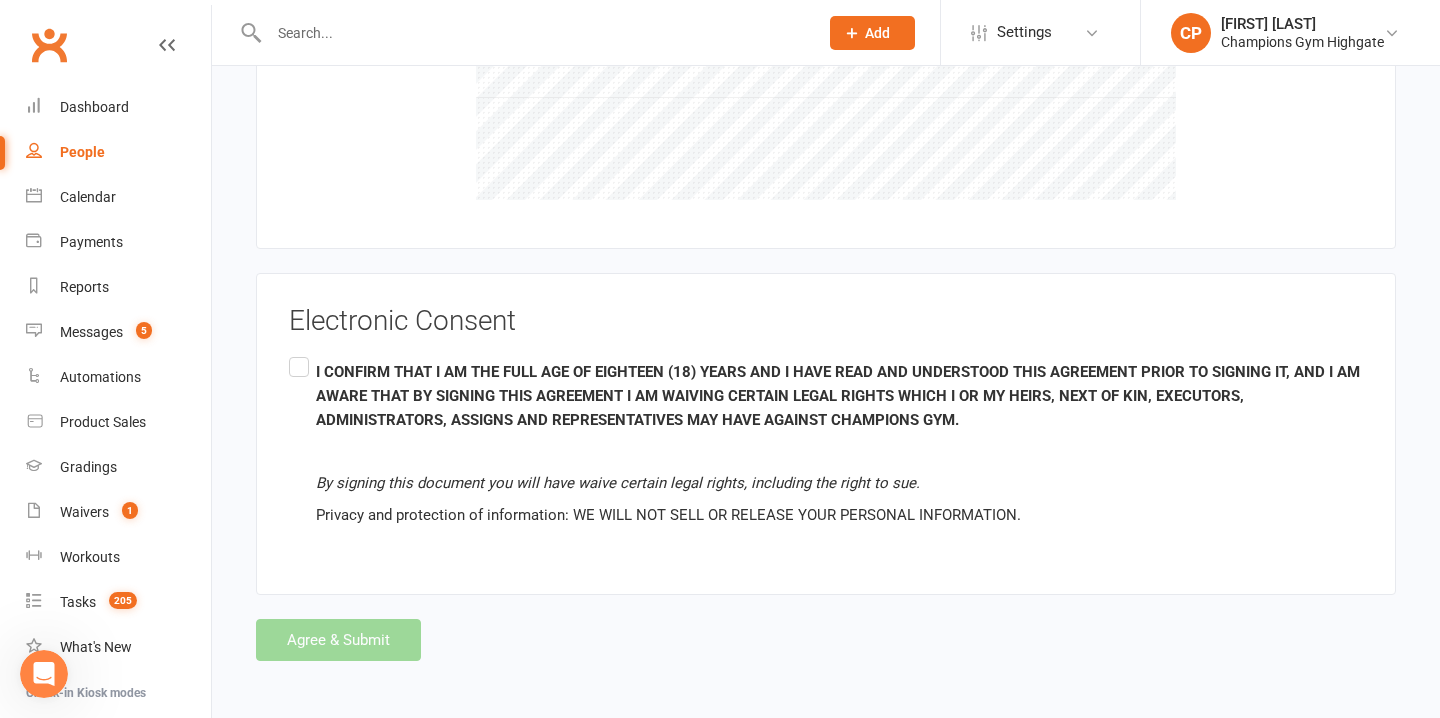 click on "I CONFIRM THAT I AM THE FULL AGE OF EIGHTEEN (18) YEARS AND I HAVE READ AND UNDERSTOOD THIS AGREEMENT PRIOR TO SIGNING IT, AND I AM AWARE THAT BY SIGNING THIS AGREEMENT I AM WAIVING CERTAIN LEGAL RIGHTS WHICH I OR MY HEIRS, NEXT OF KIN, EXECUTORS, ADMINISTRATORS, ASSIGNS AND REPRESENTATIVES MAY HAVE AGAINST CHAMPIONS GYM. By signing this document you will have waive certain legal rights, including the right to sue.  Privacy and protection of information: WE WILL NOT SELL OR RELEASE YOUR PERSONAL INFORMATION." at bounding box center [826, 444] 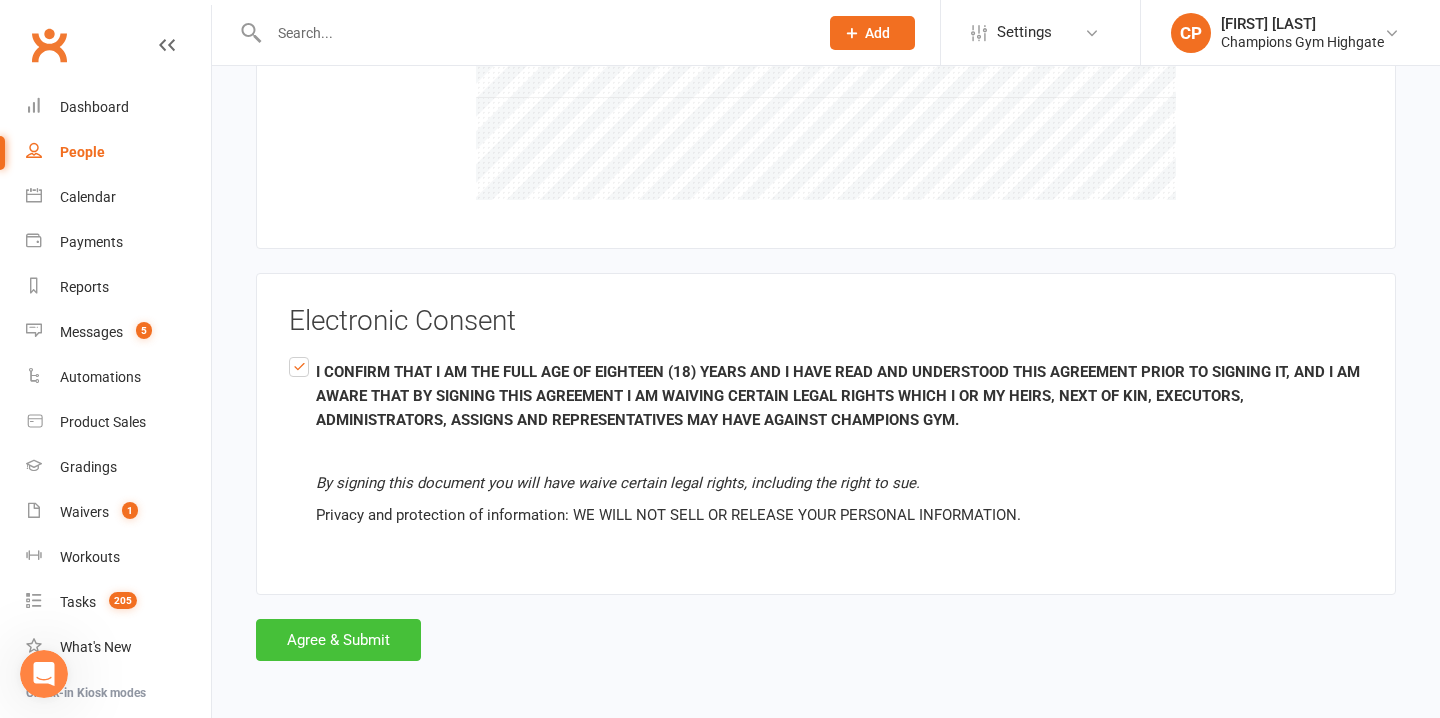 click on "Agree & Submit" at bounding box center [338, 640] 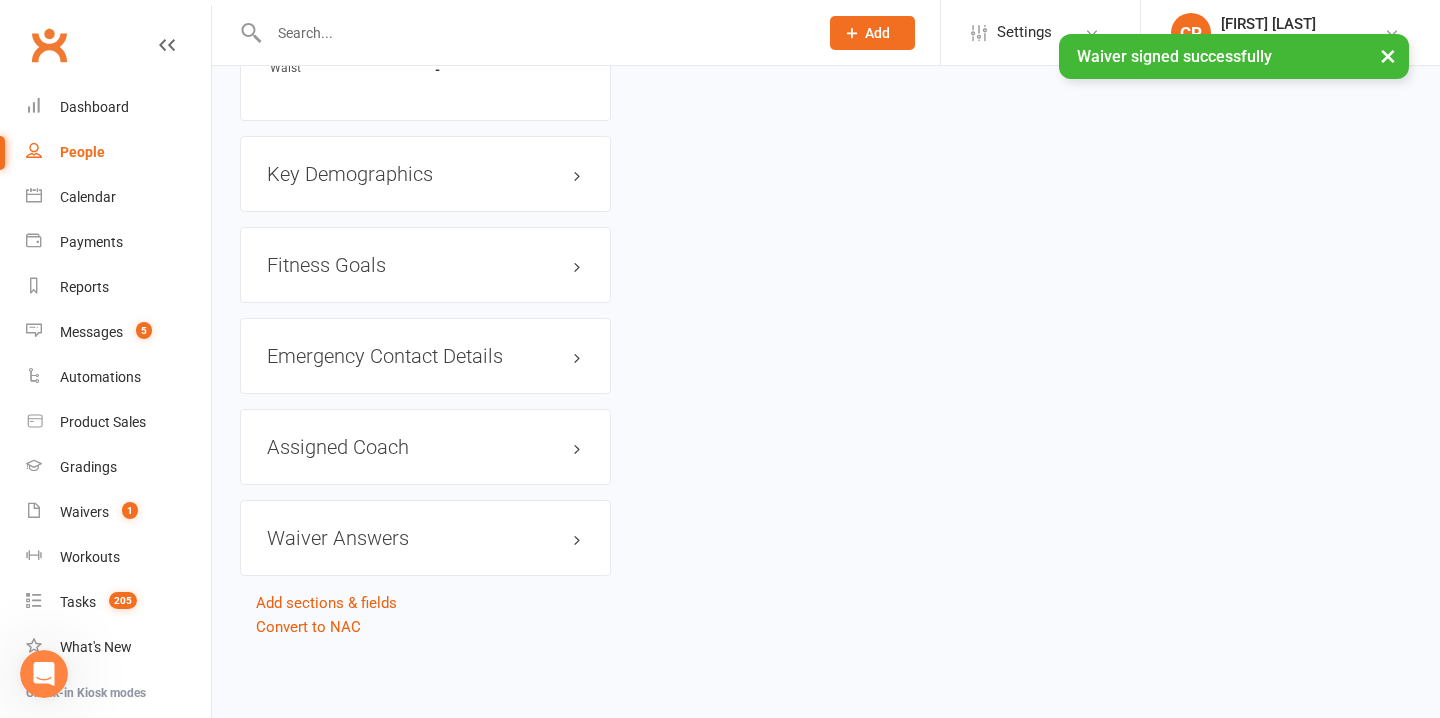 scroll, scrollTop: 0, scrollLeft: 0, axis: both 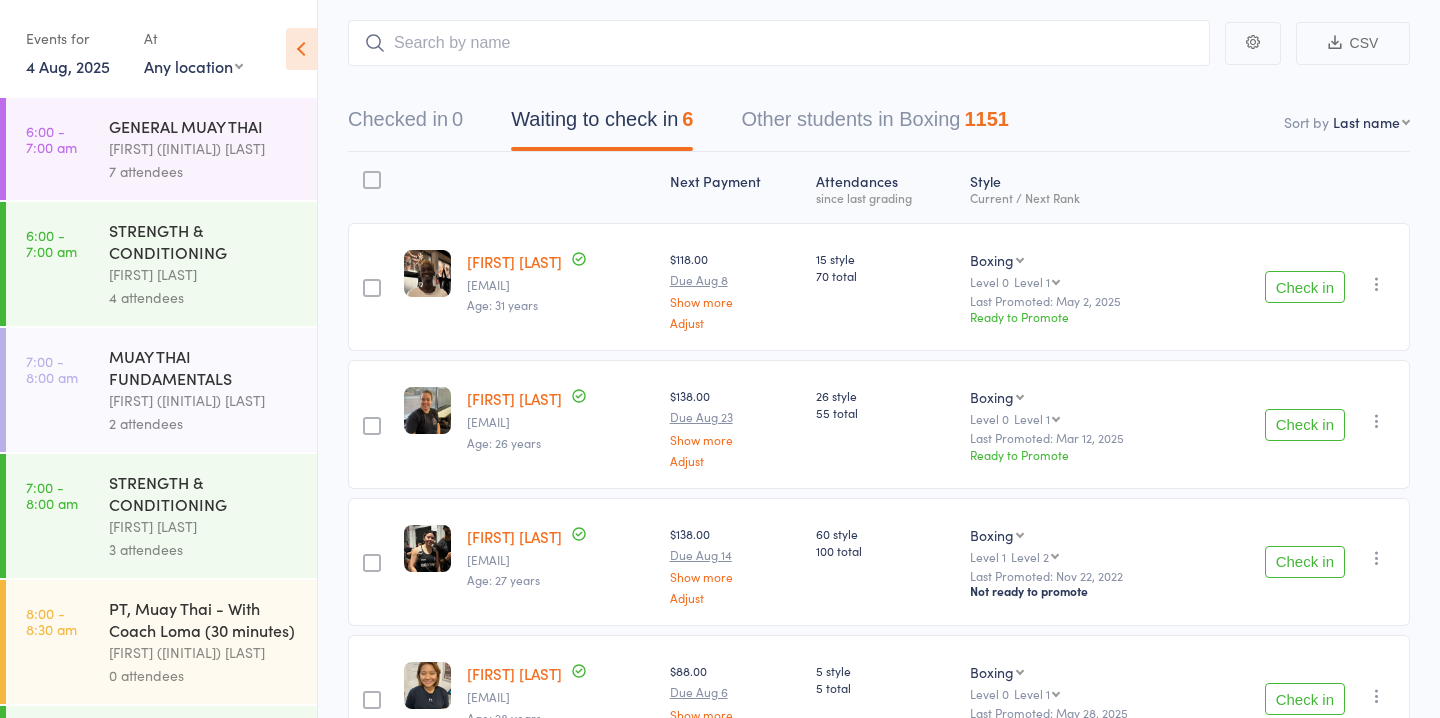 click on "Check in" at bounding box center (1305, 425) 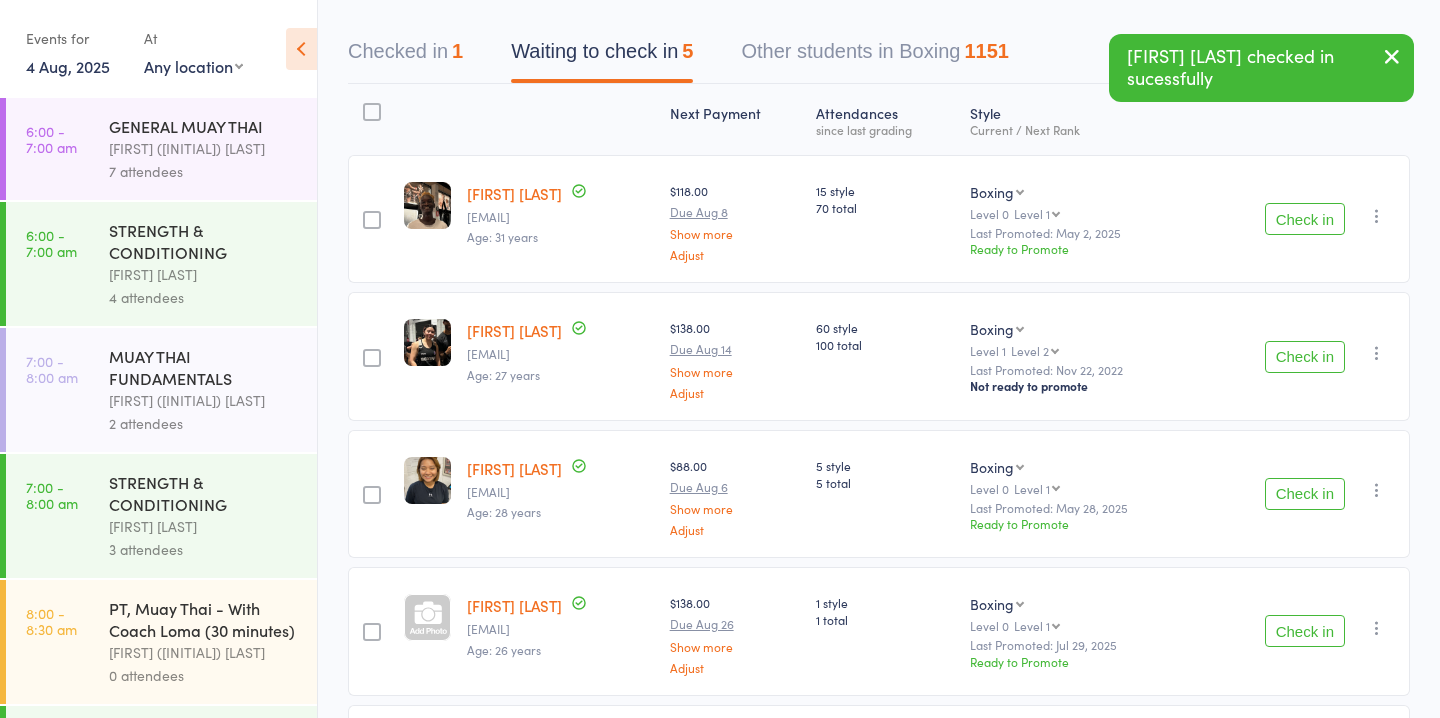 scroll, scrollTop: 181, scrollLeft: 0, axis: vertical 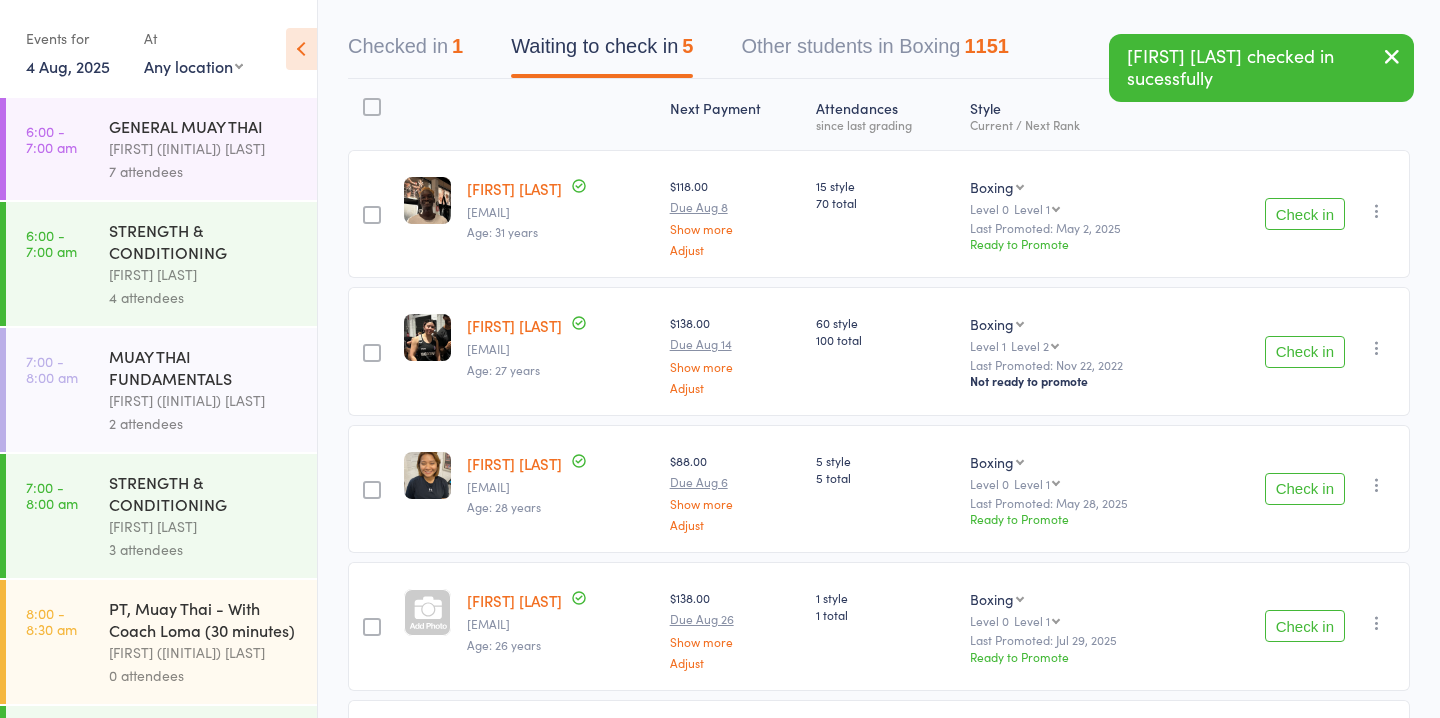 click on "Check in" at bounding box center (1305, 489) 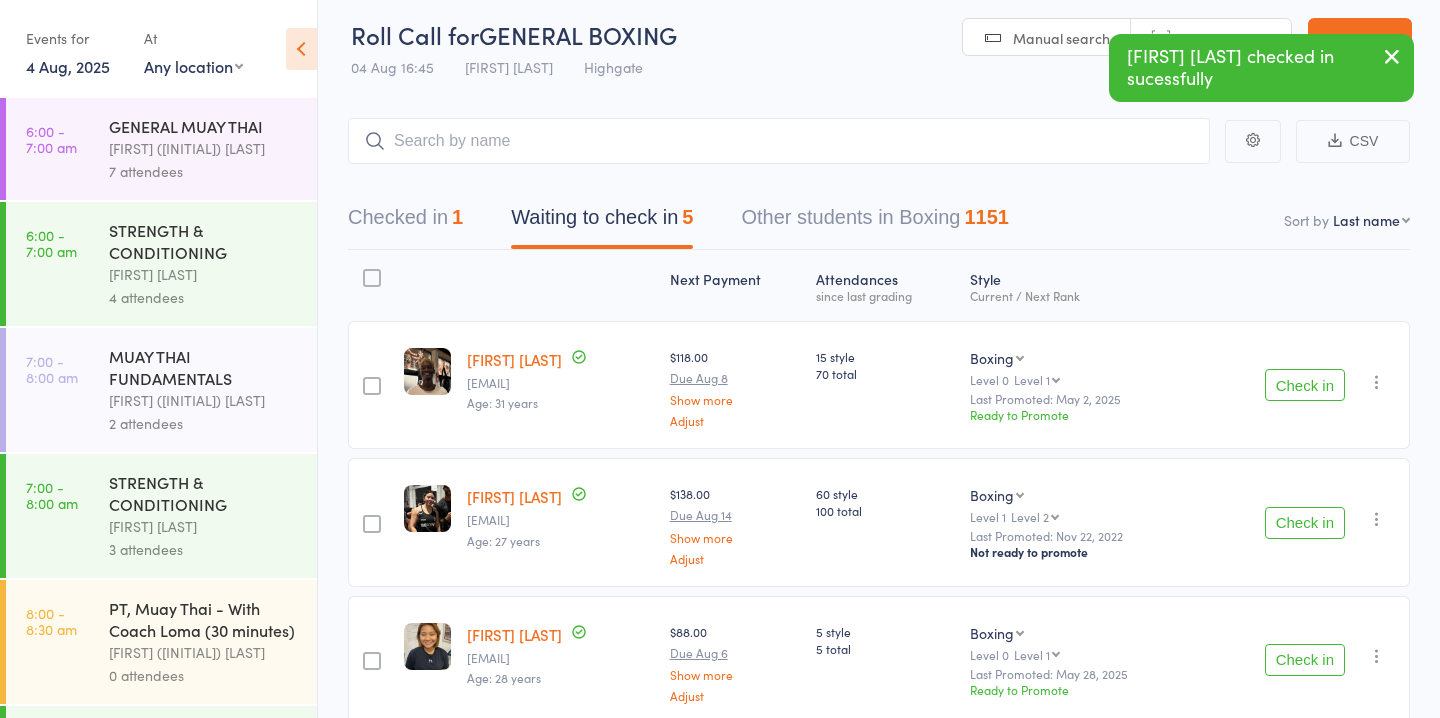 scroll, scrollTop: 0, scrollLeft: 0, axis: both 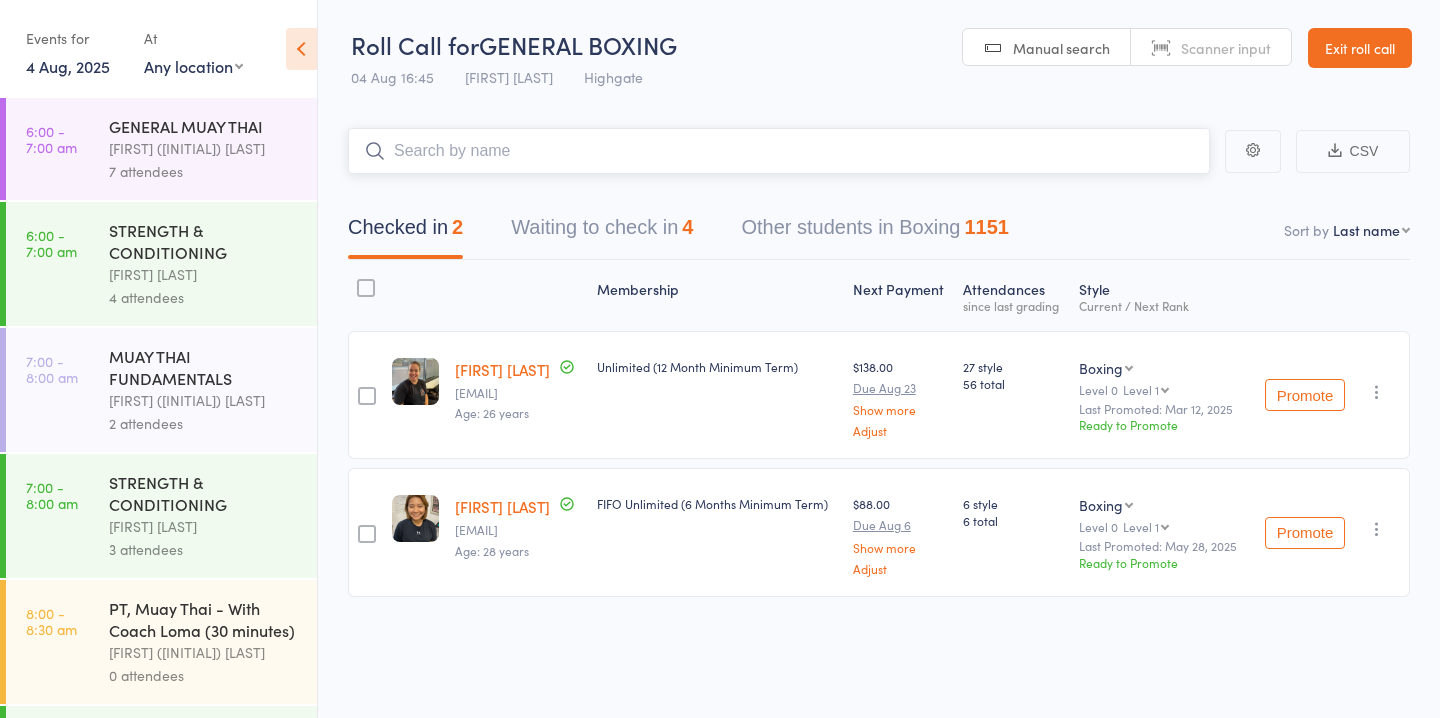 click on "Waiting to check in  4" at bounding box center (602, 232) 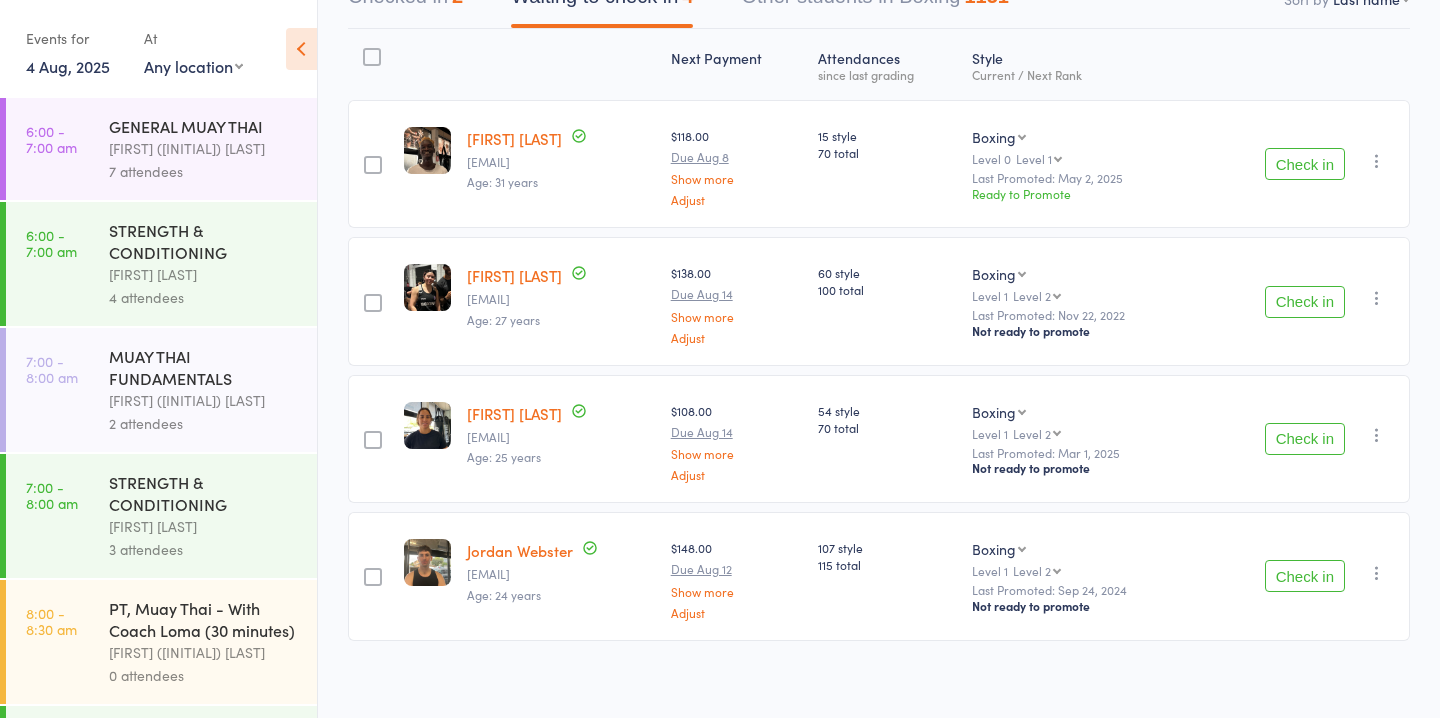 scroll, scrollTop: 240, scrollLeft: 0, axis: vertical 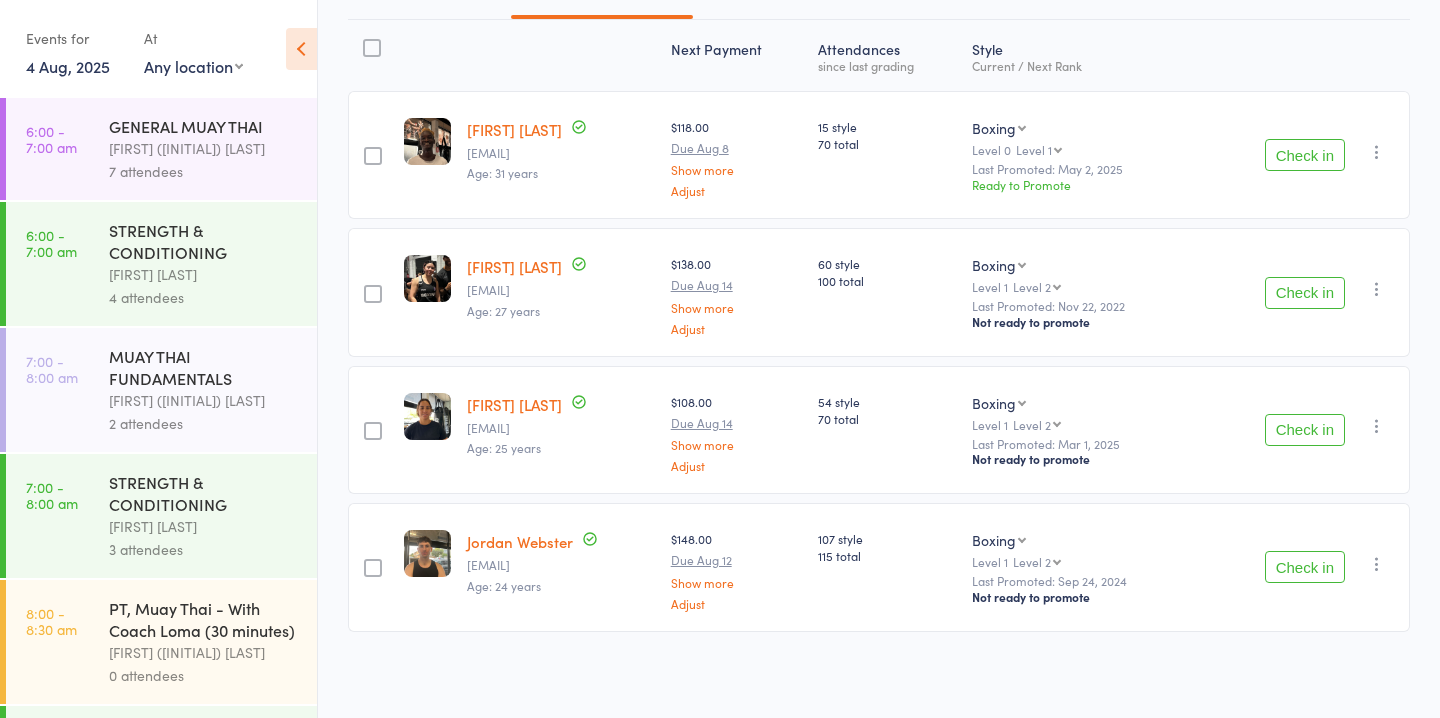 click on "Check in" at bounding box center [1305, 430] 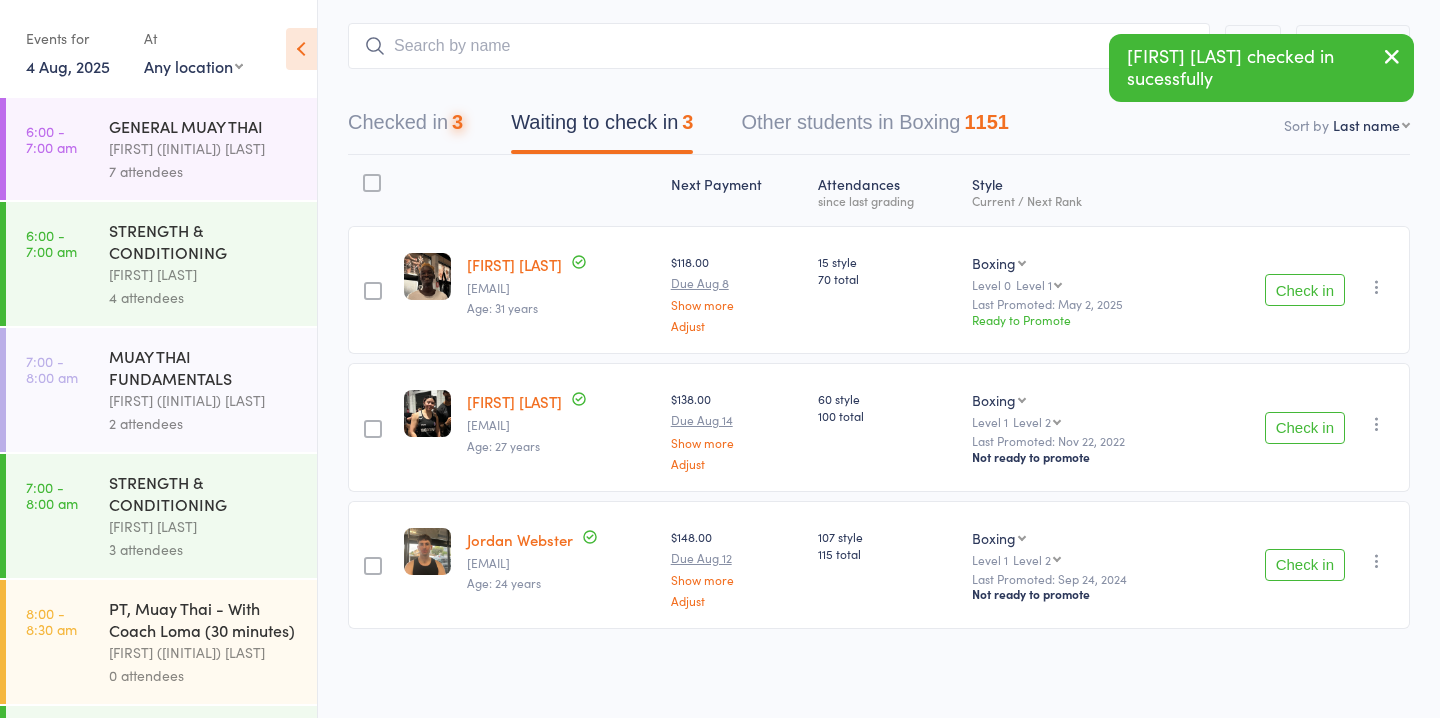 scroll, scrollTop: 103, scrollLeft: 0, axis: vertical 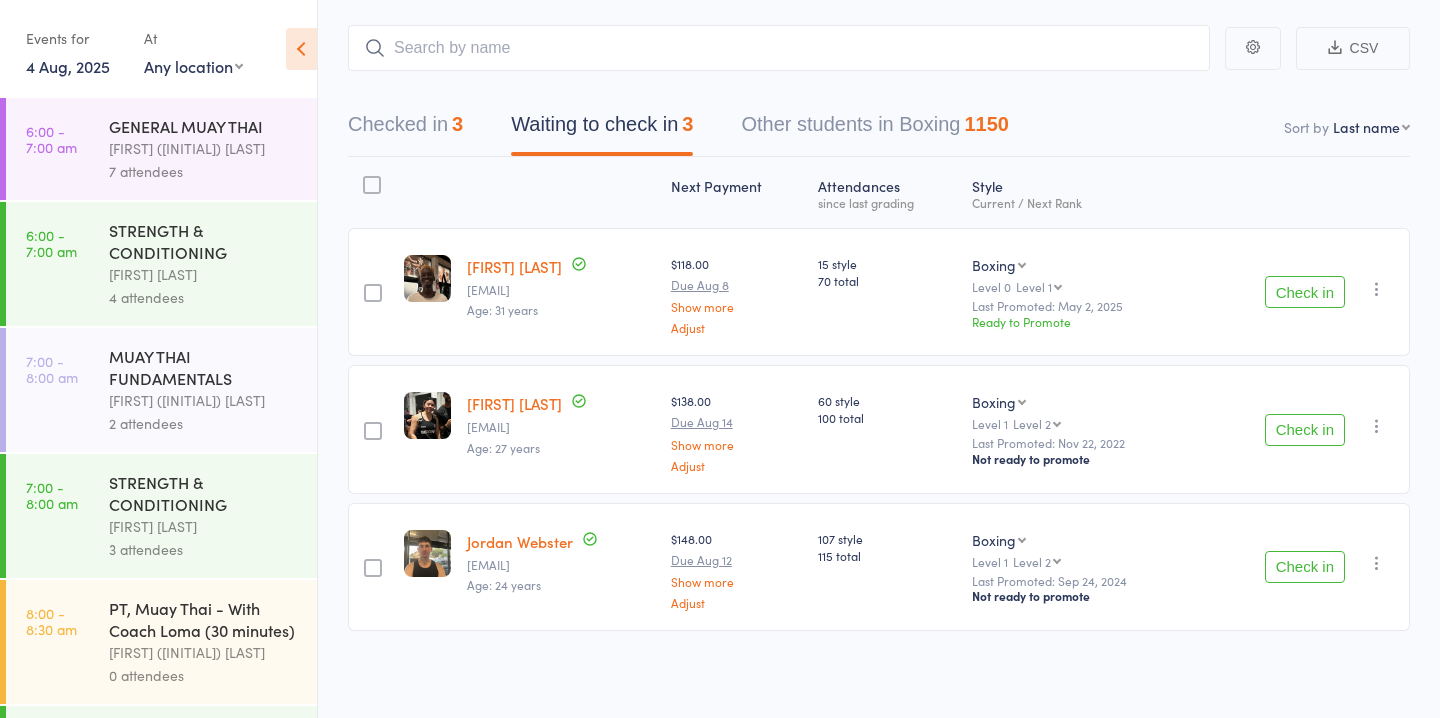 click on "Check in" at bounding box center [1305, 430] 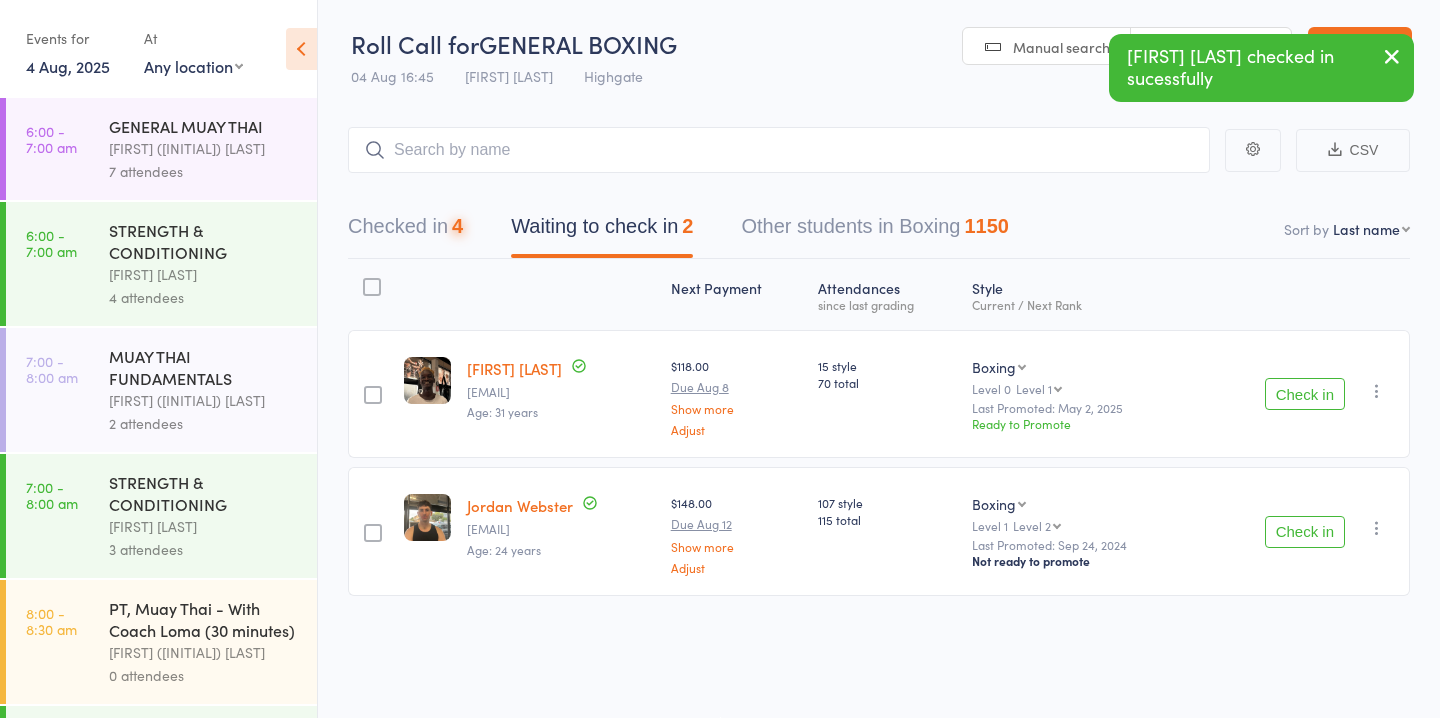 scroll, scrollTop: 1, scrollLeft: 0, axis: vertical 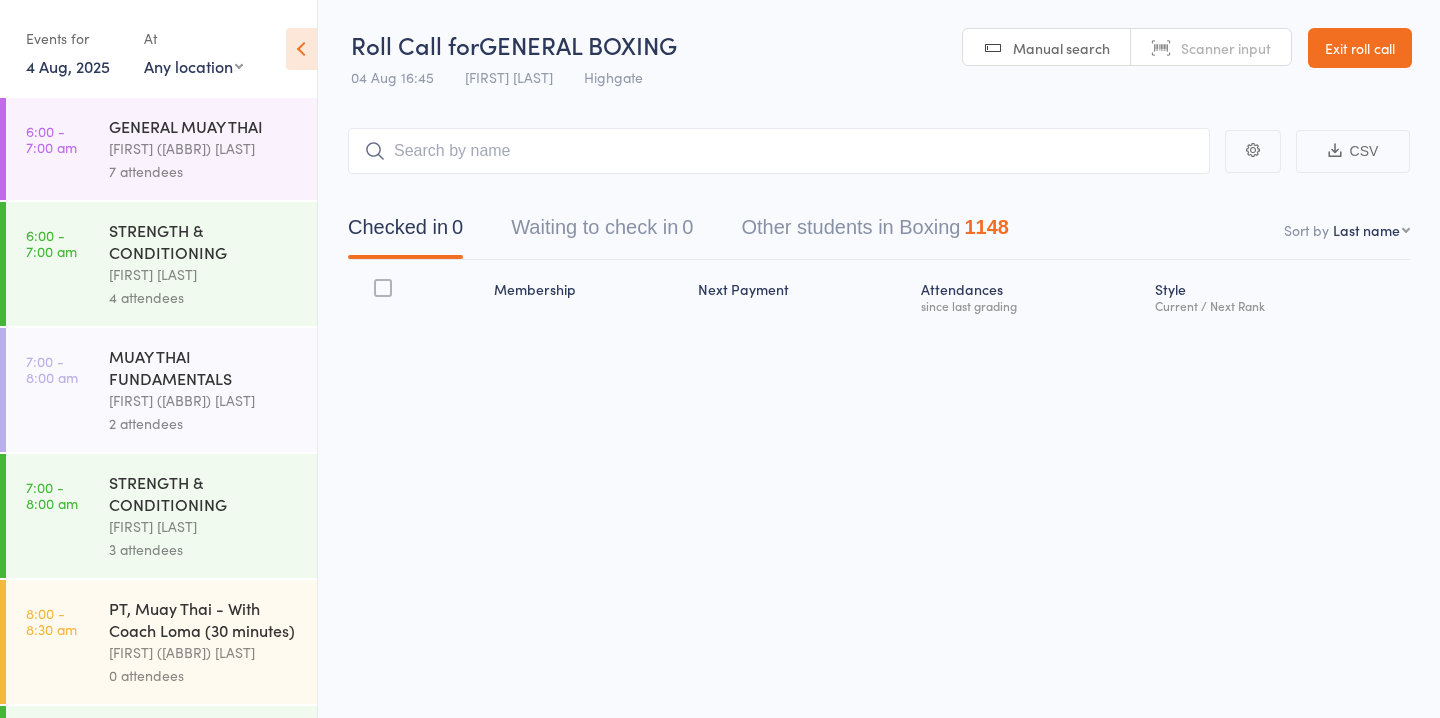 click on "Waiting to check in  0" at bounding box center [602, 232] 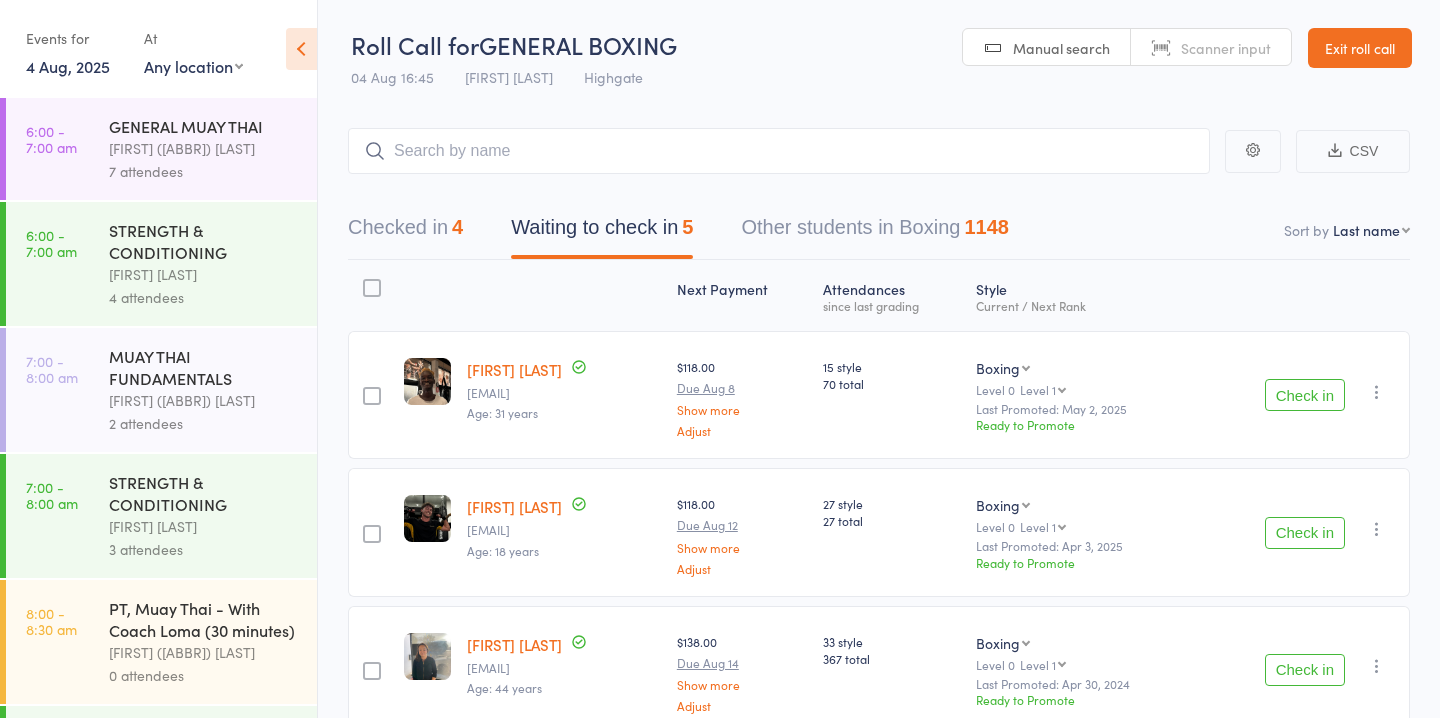 click on "Check in" at bounding box center [1305, 533] 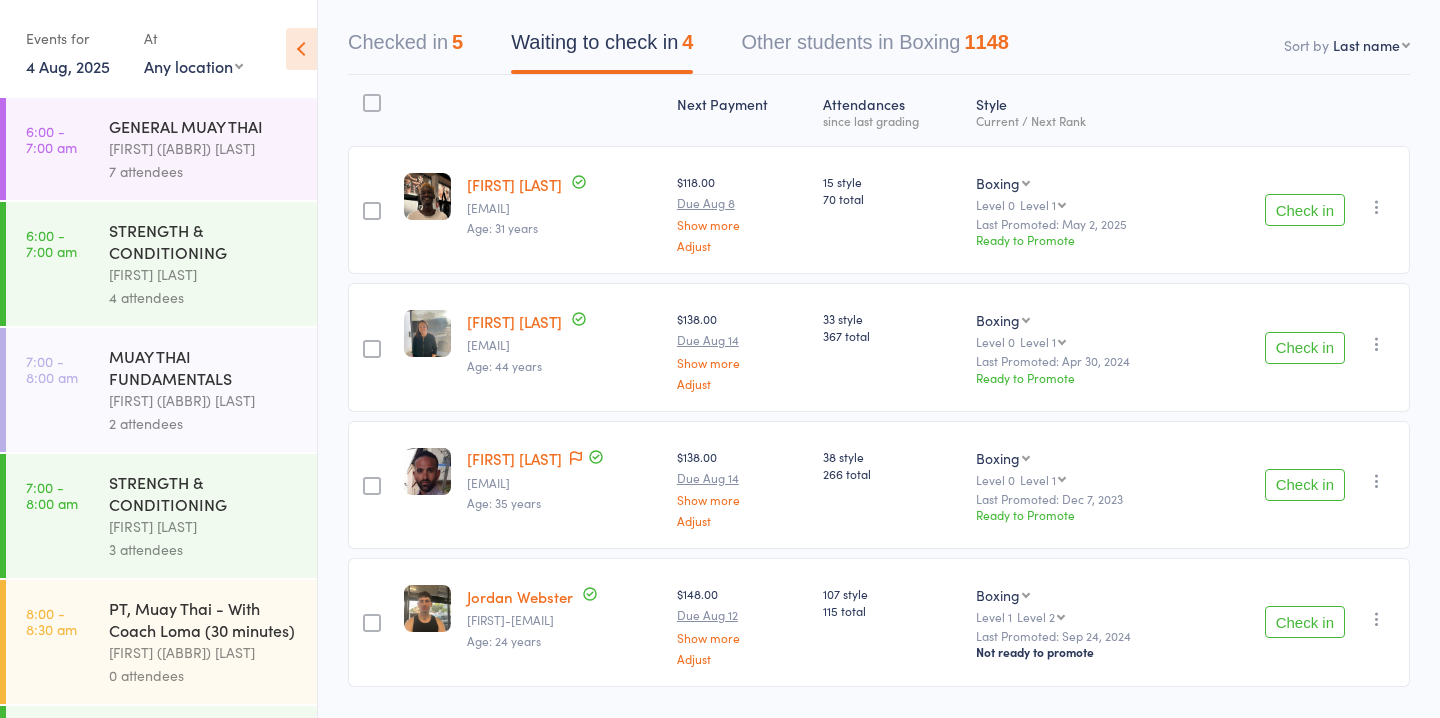 scroll, scrollTop: 189, scrollLeft: 0, axis: vertical 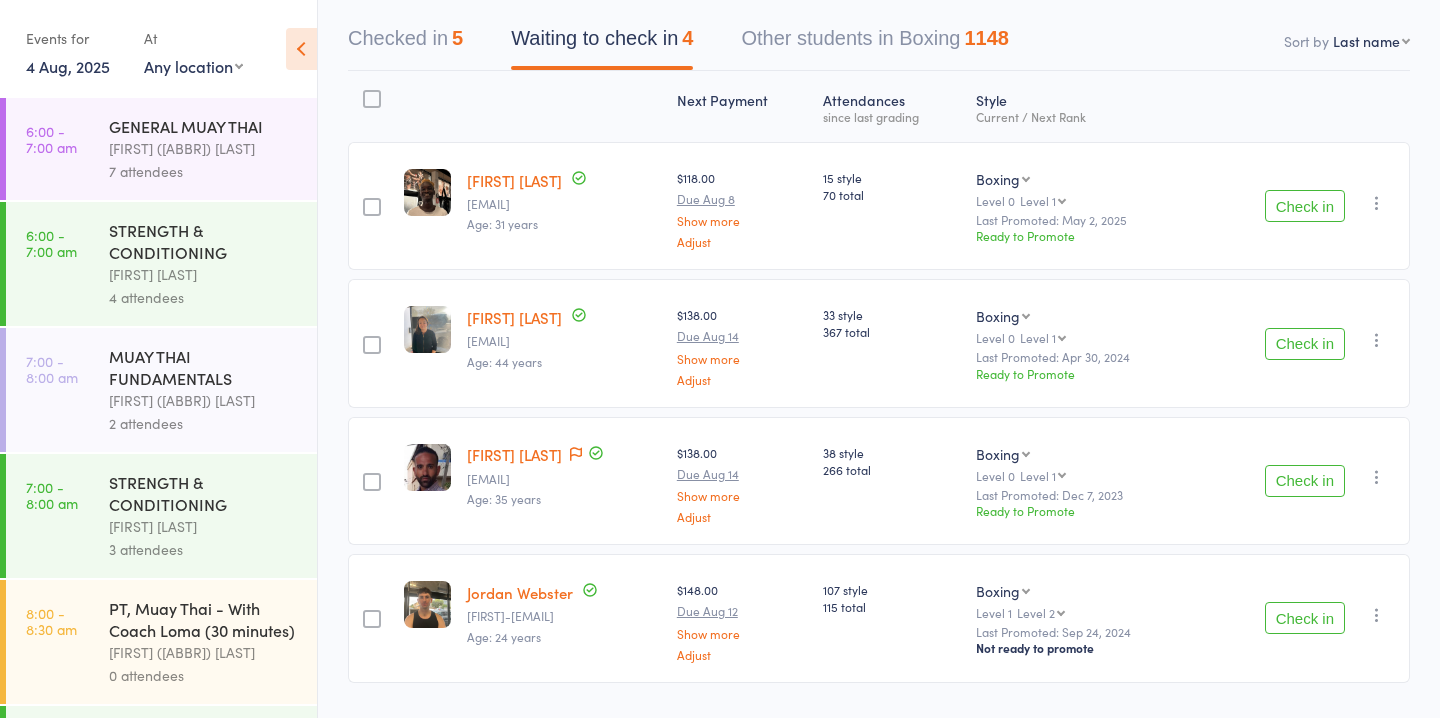 click on "Check in" at bounding box center (1305, 481) 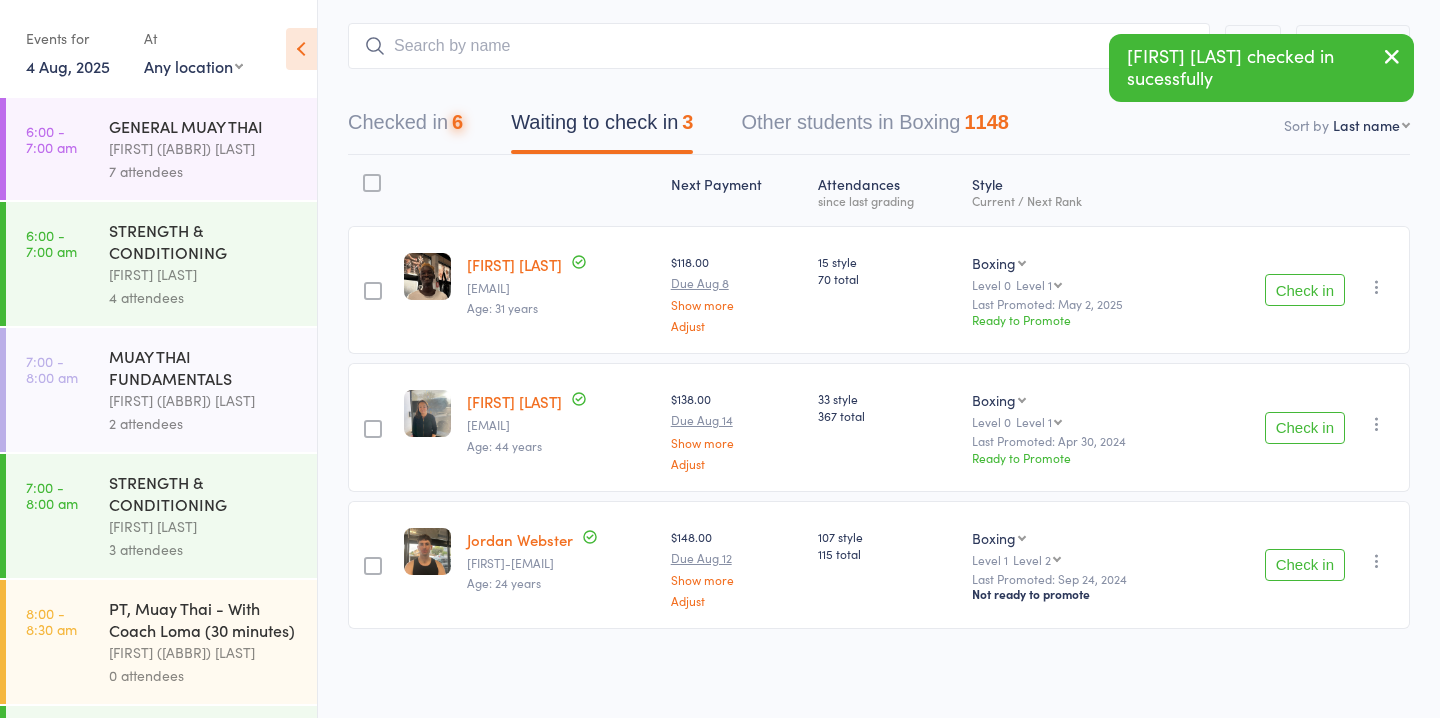 scroll, scrollTop: 103, scrollLeft: 0, axis: vertical 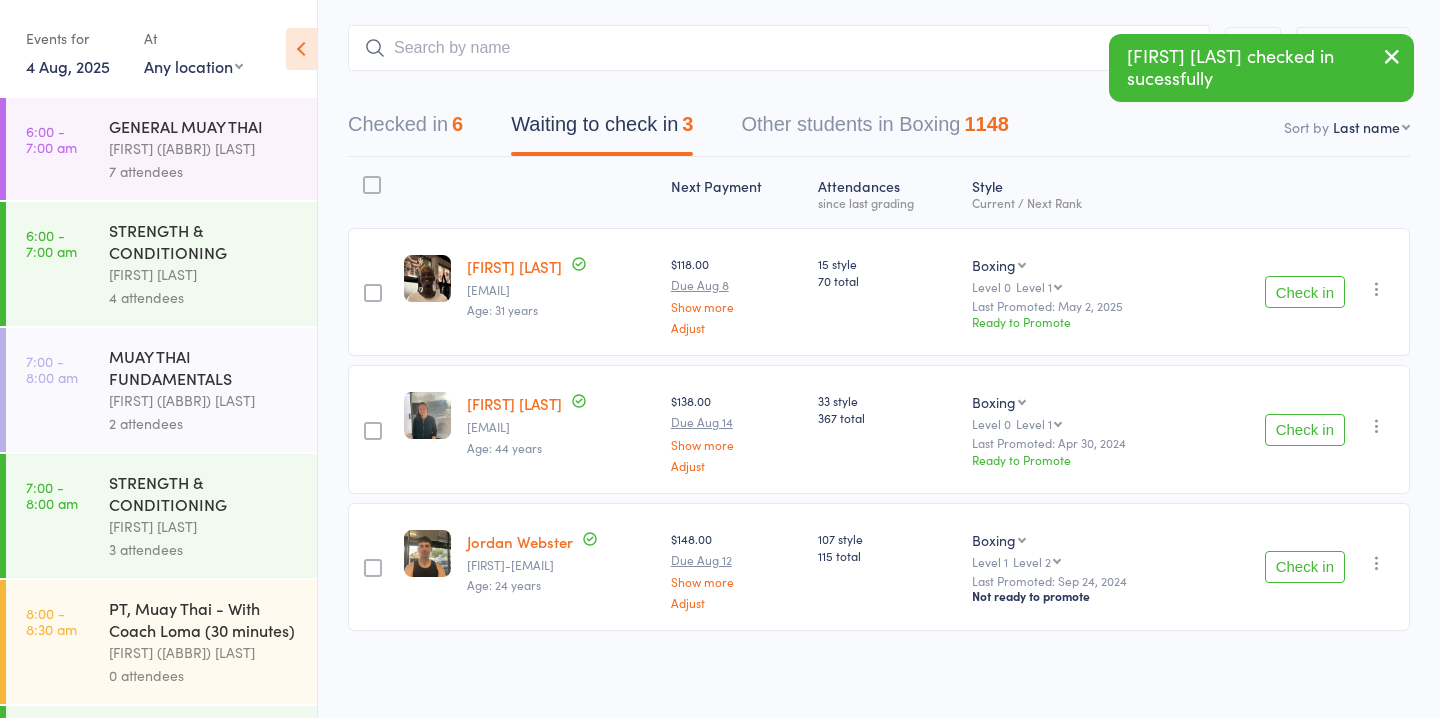 click on "Check in" at bounding box center (1305, 567) 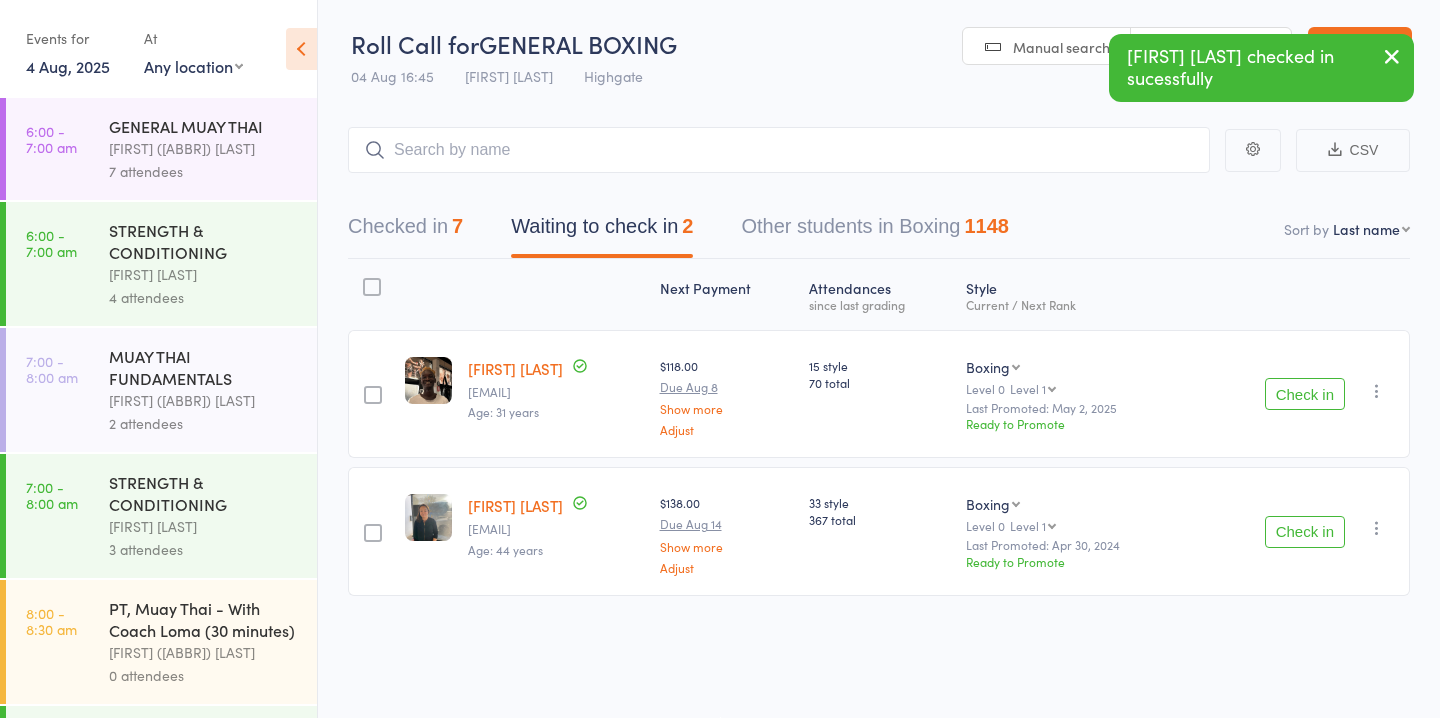 scroll, scrollTop: 0, scrollLeft: 0, axis: both 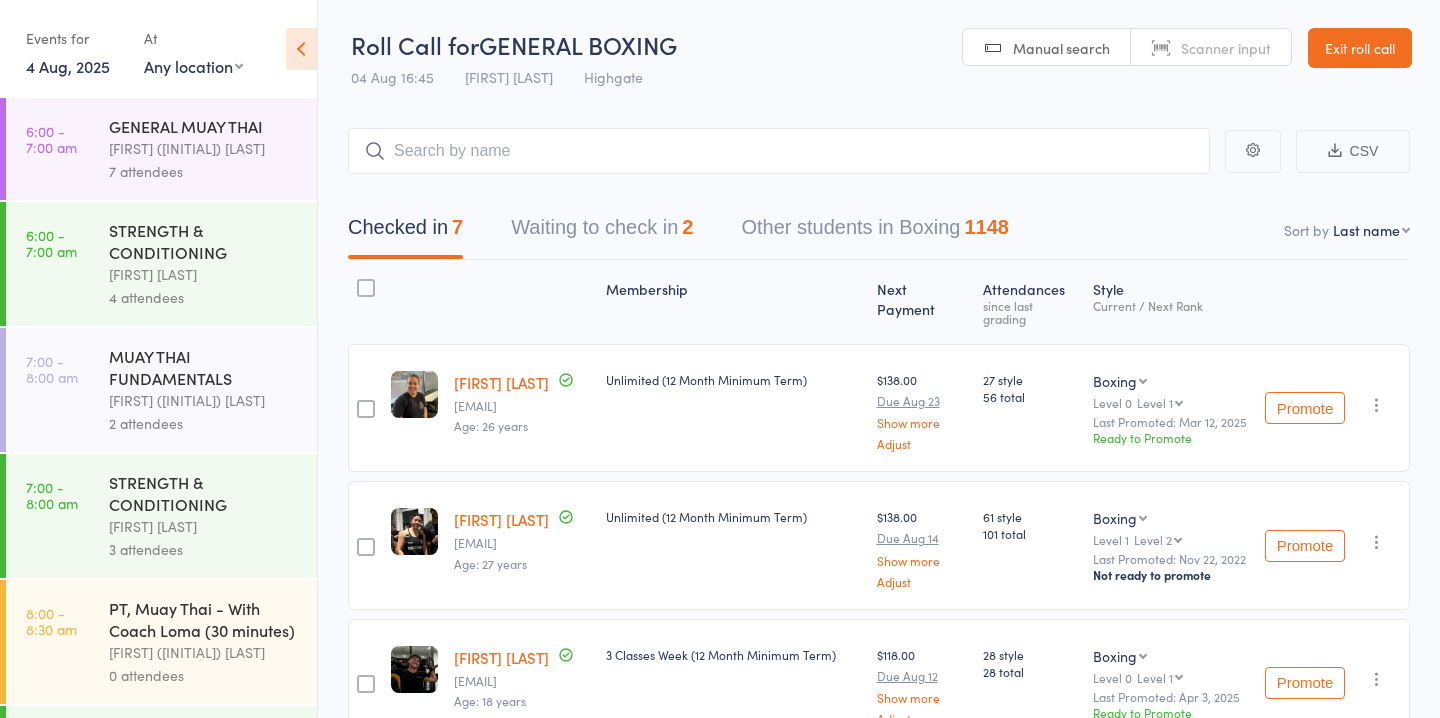 click on "Waiting to check in  2" at bounding box center [602, 232] 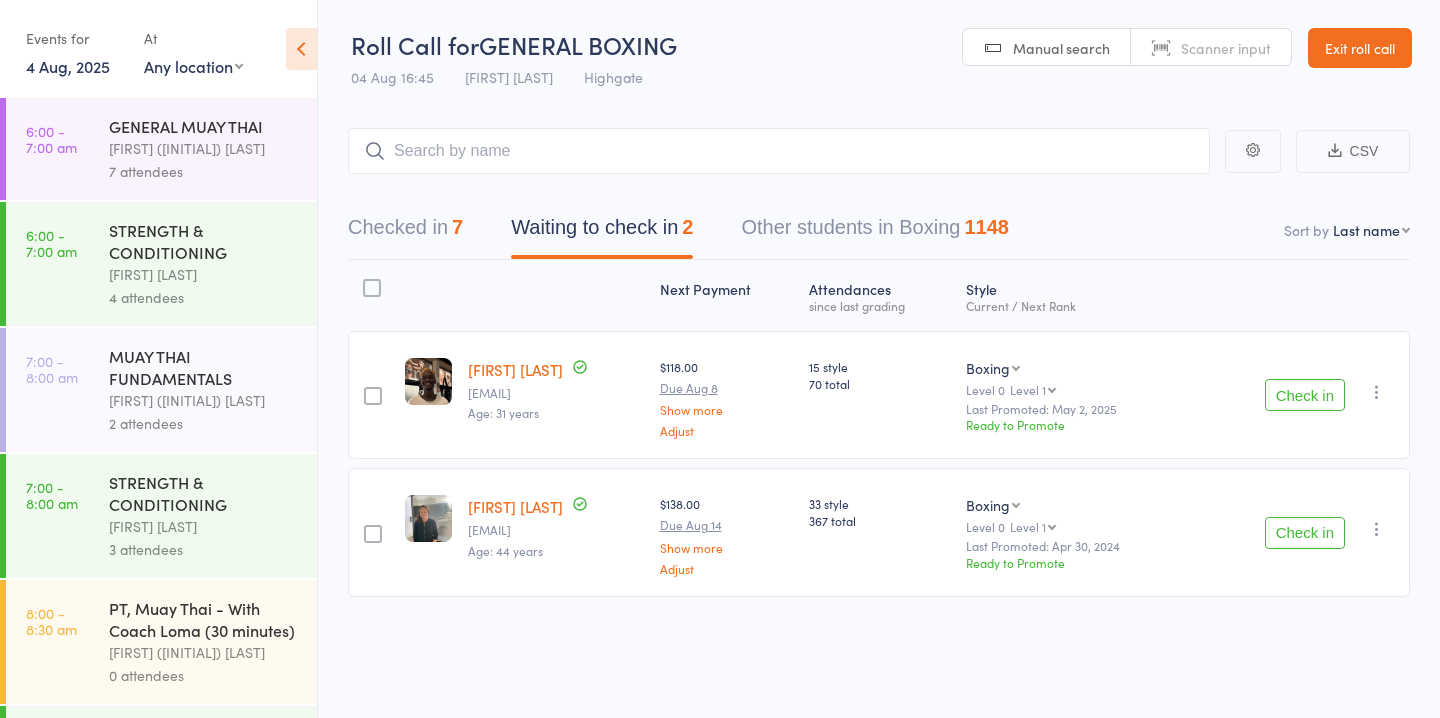 scroll, scrollTop: 1, scrollLeft: 0, axis: vertical 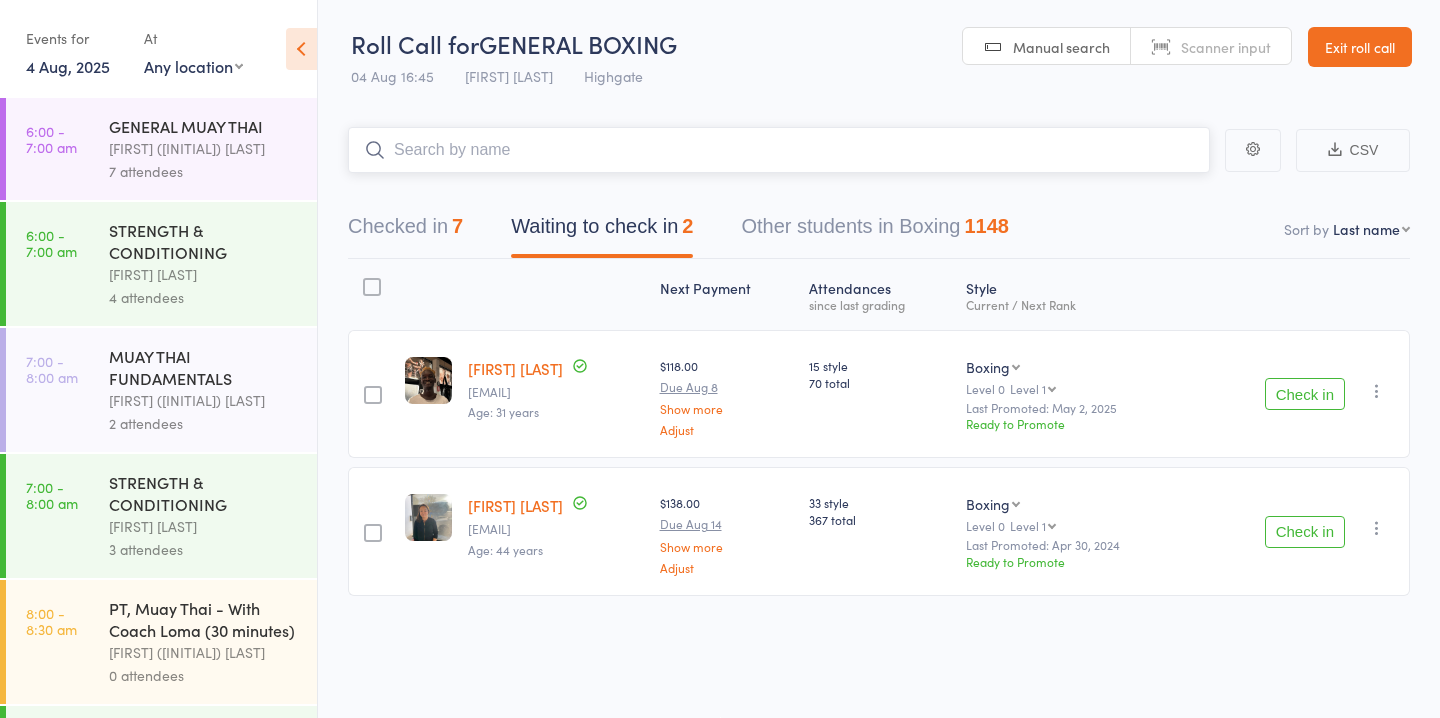 click on "Checked in  7" at bounding box center [405, 231] 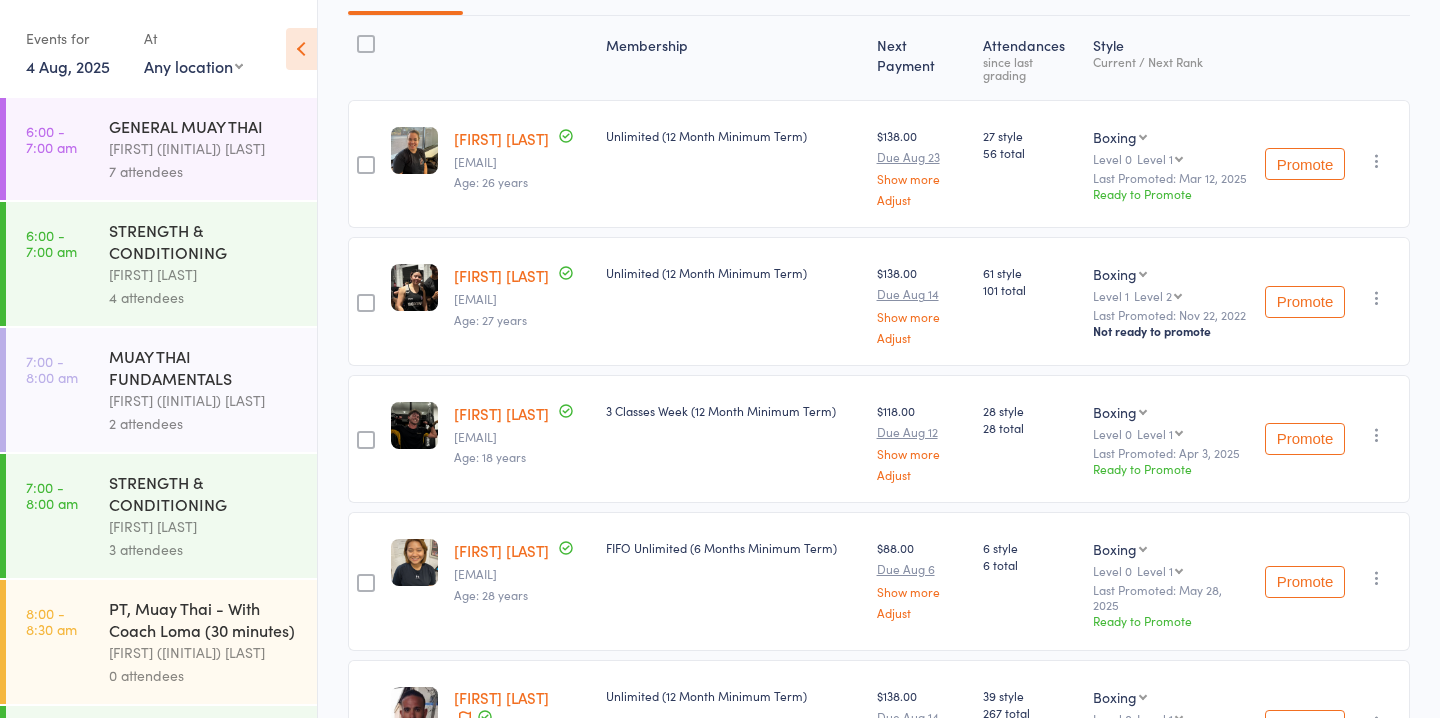 scroll, scrollTop: 151, scrollLeft: 0, axis: vertical 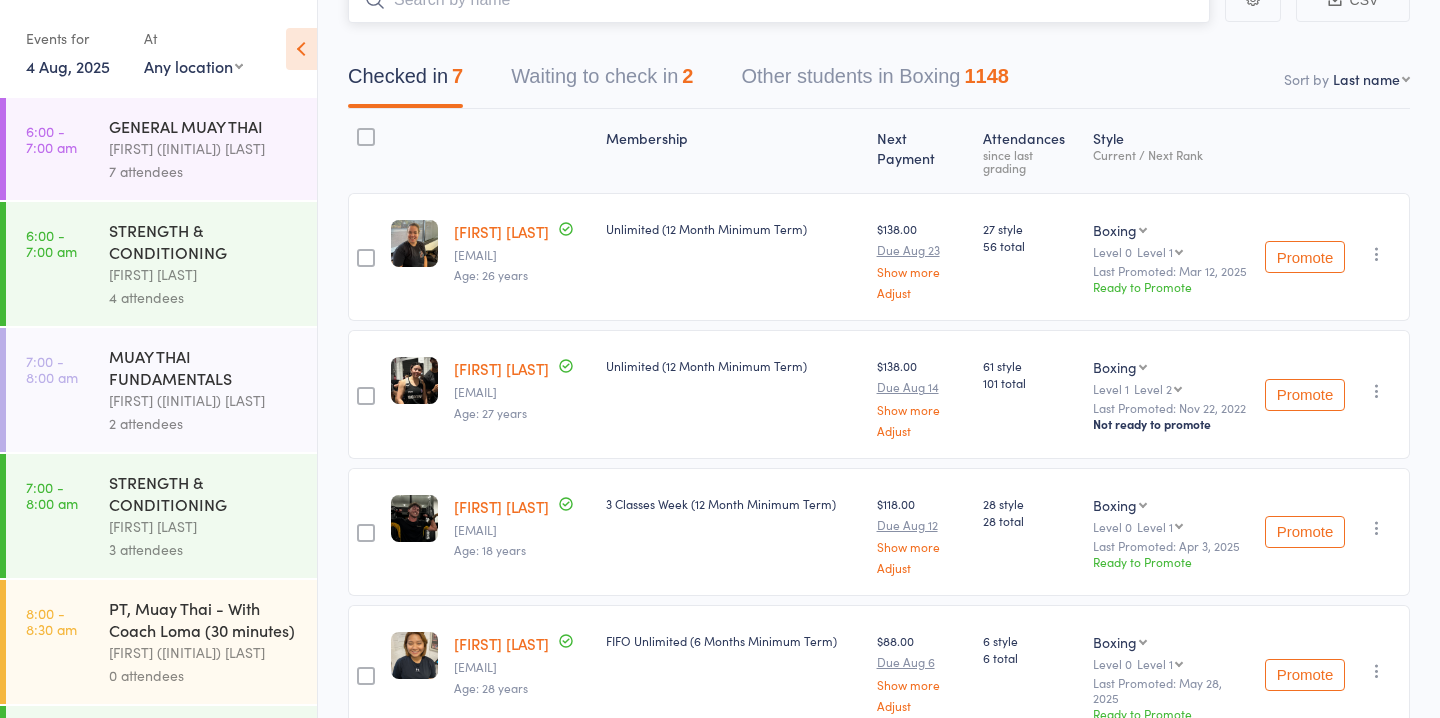 click on "Waiting to check in  2" at bounding box center (602, 81) 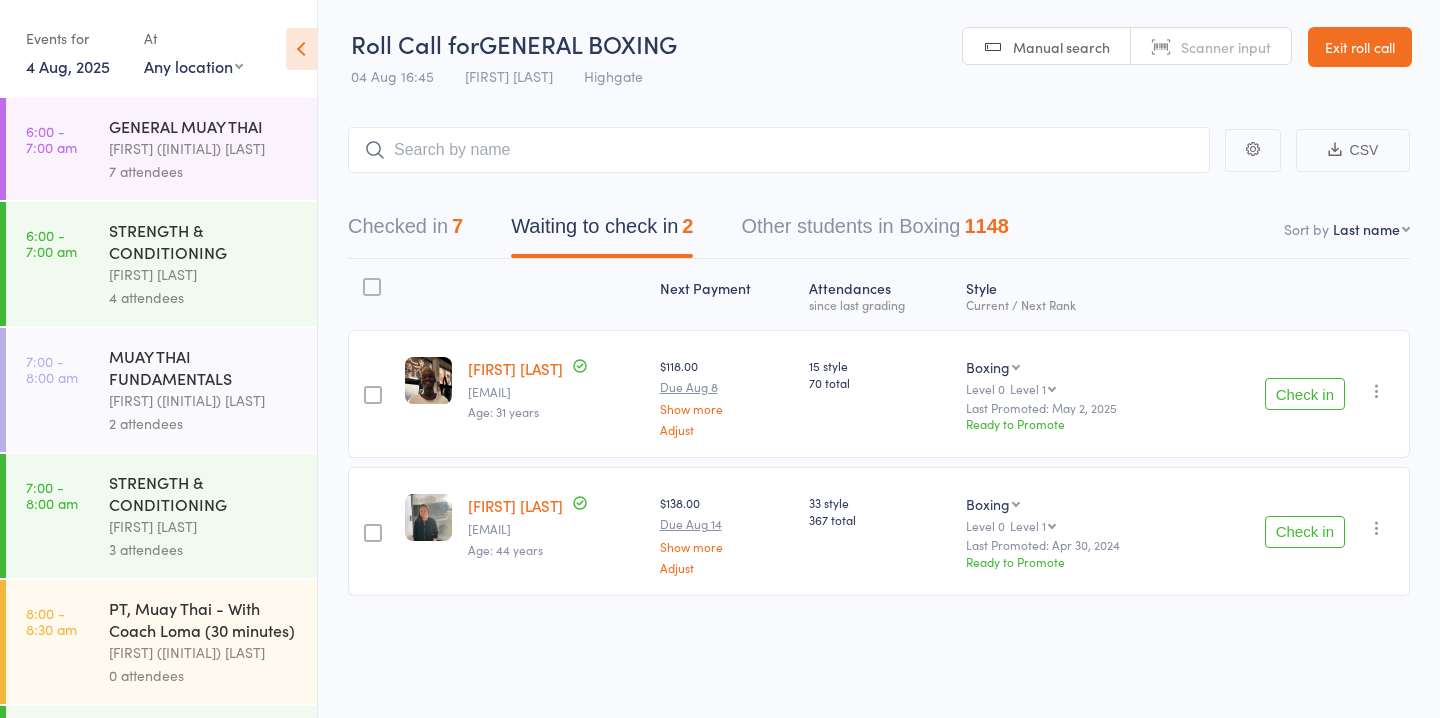 click on "Check in" at bounding box center [1305, 394] 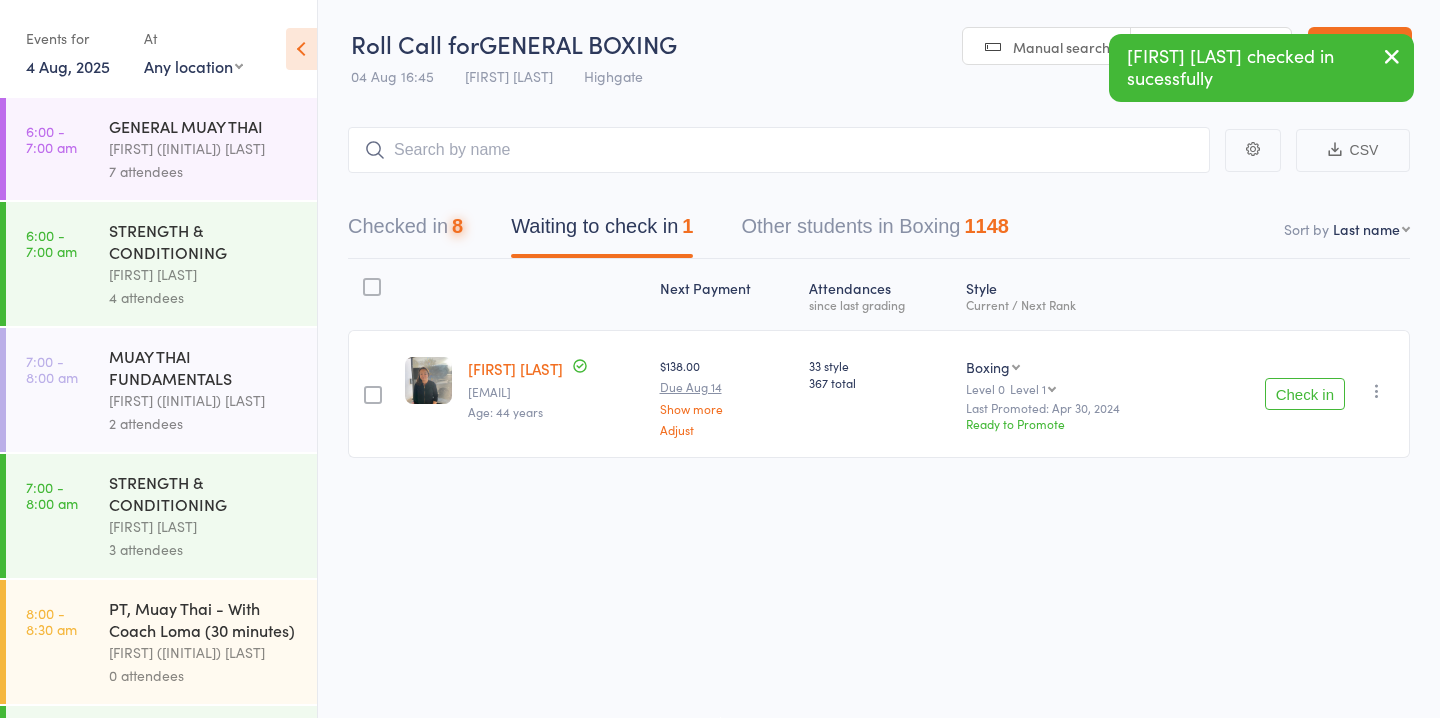 click on "Check in" at bounding box center [1305, 394] 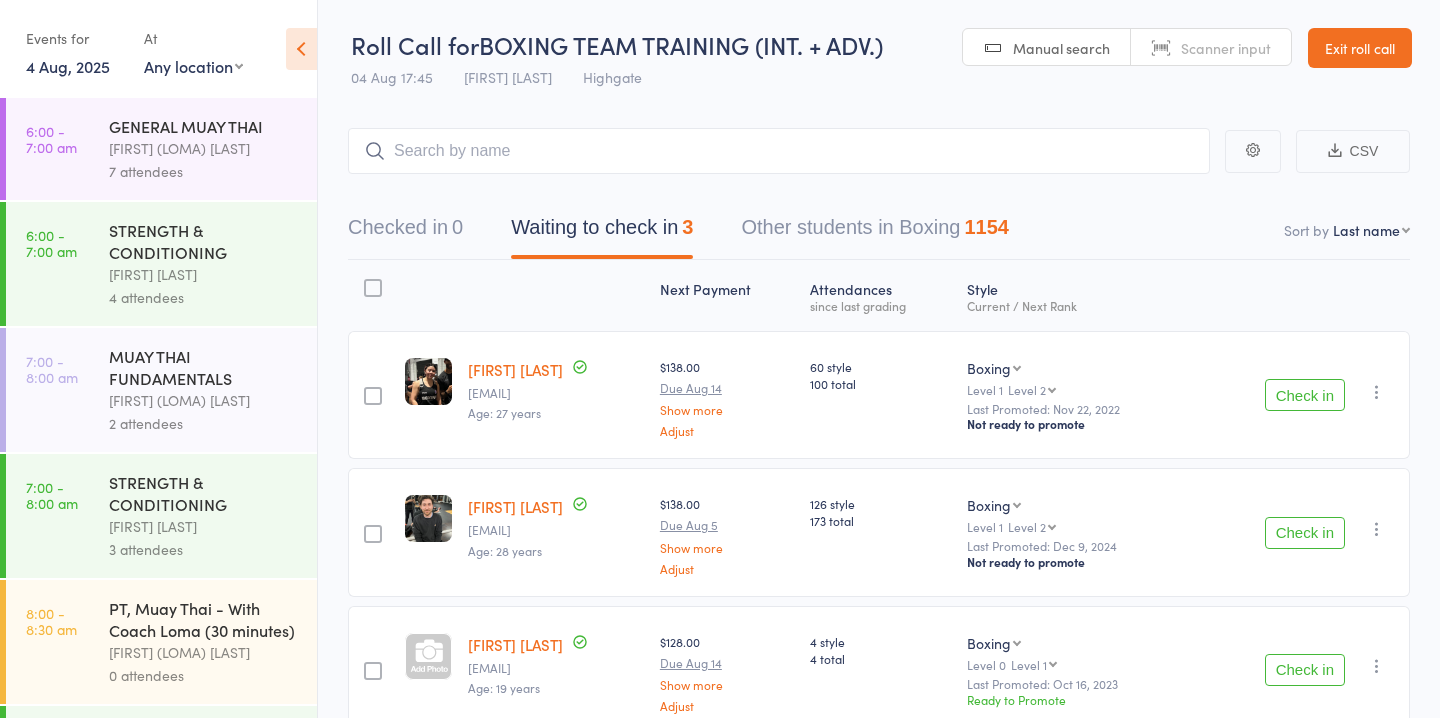 scroll, scrollTop: 0, scrollLeft: 0, axis: both 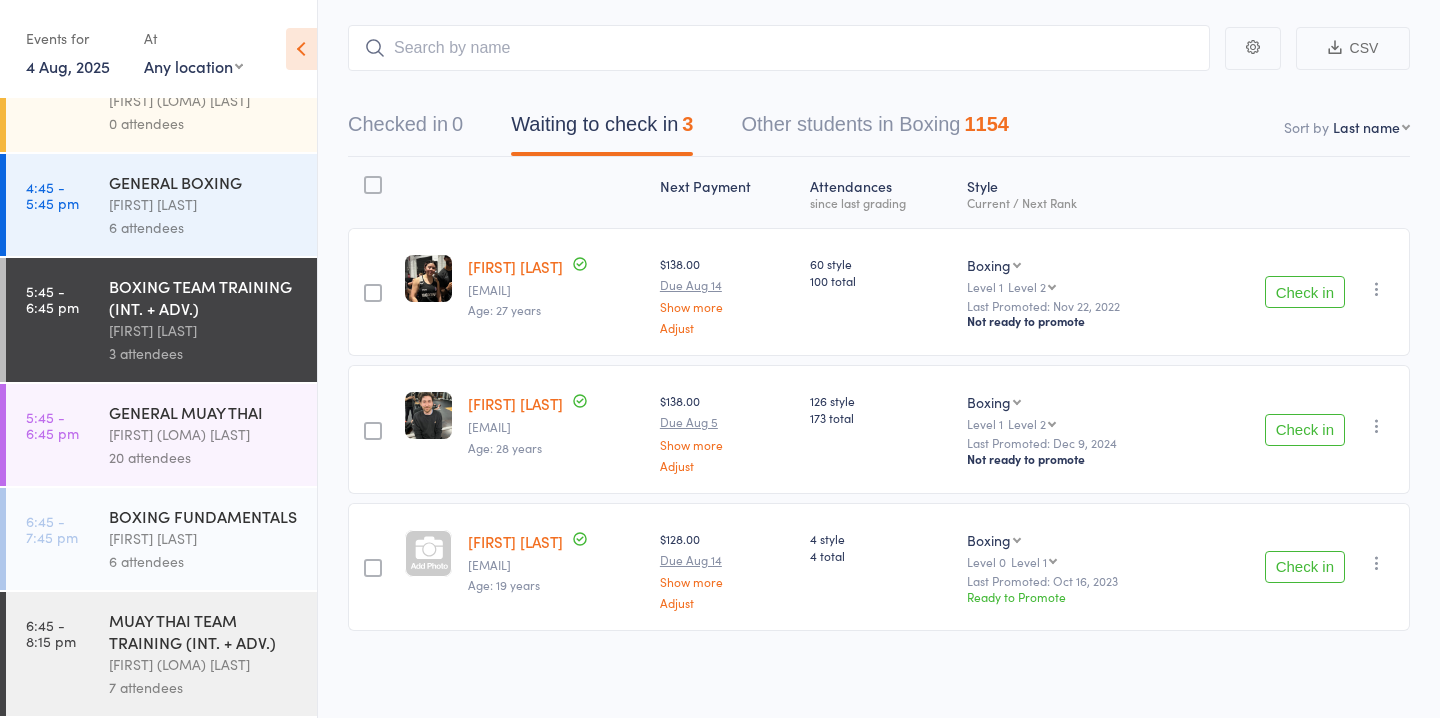 click on "Check in" at bounding box center (1305, 292) 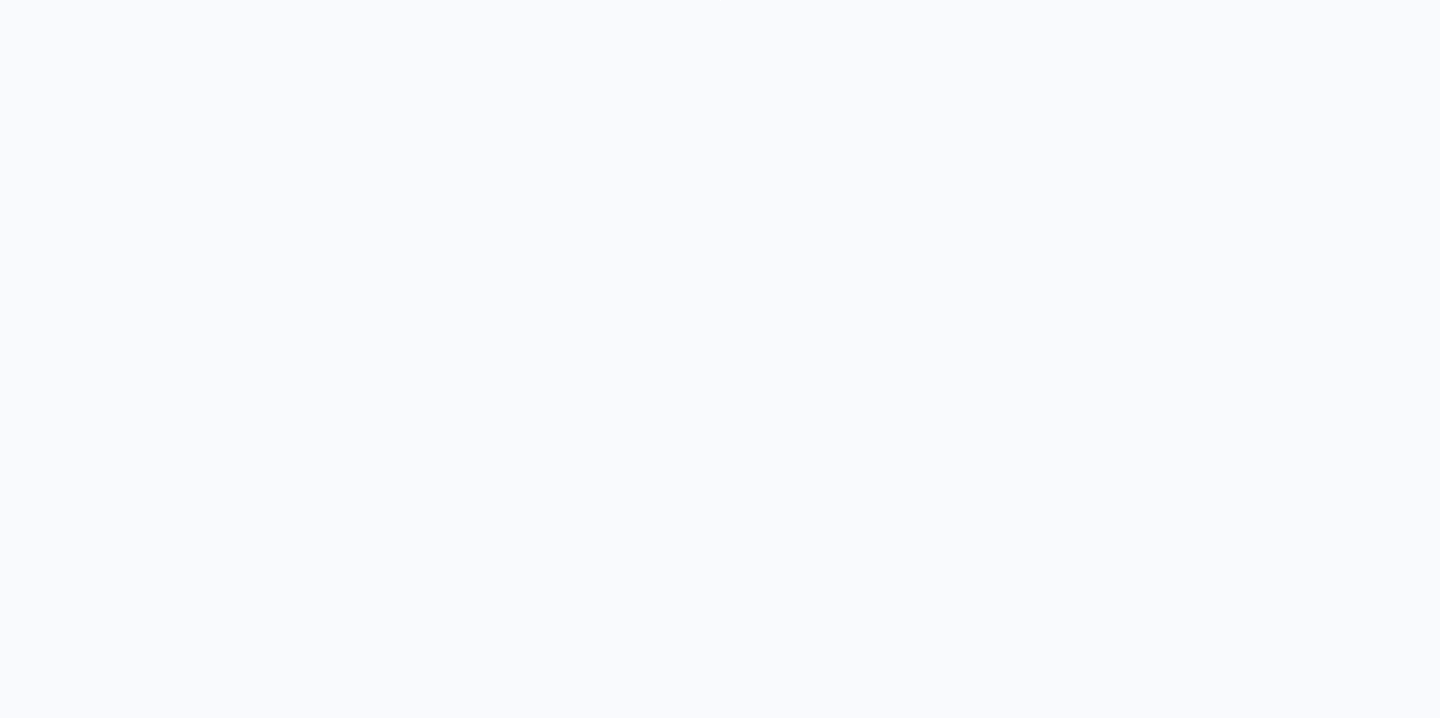 scroll, scrollTop: 0, scrollLeft: 0, axis: both 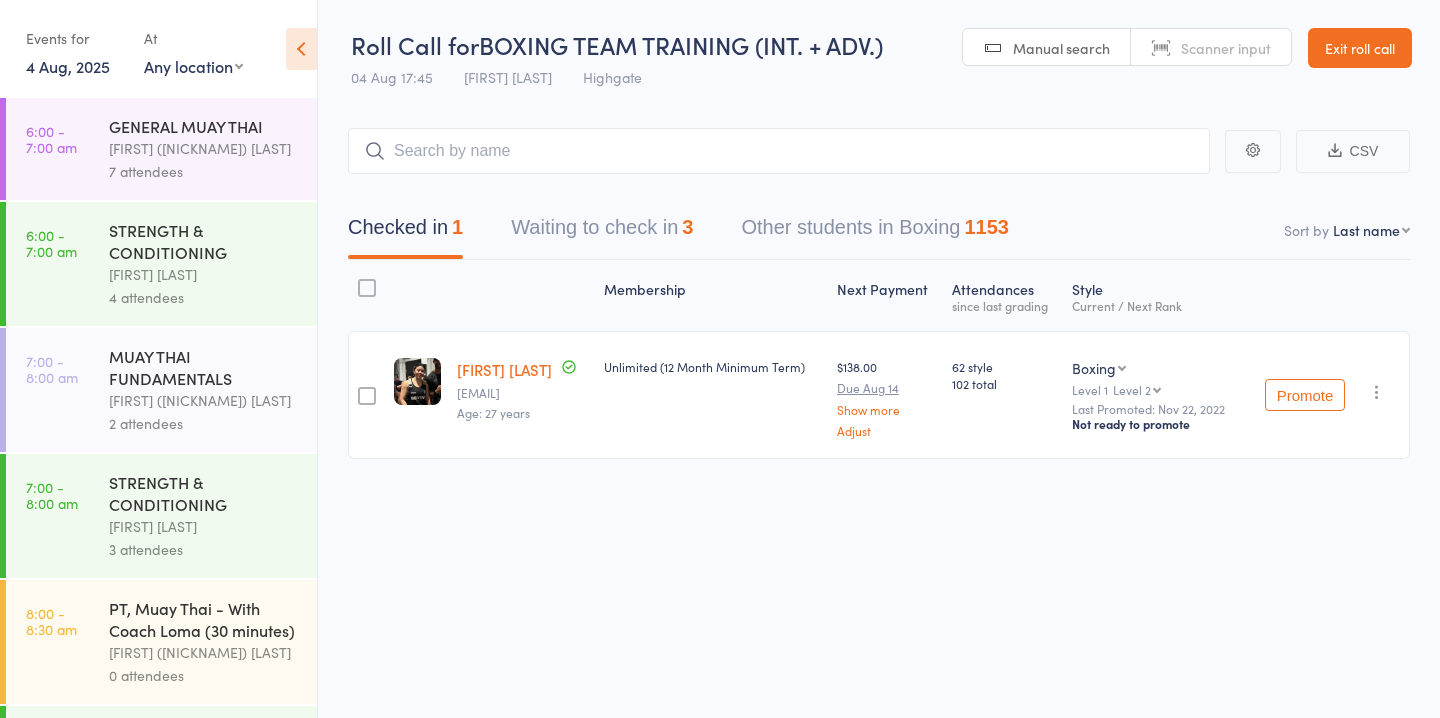 click on "Waiting to check in  3" at bounding box center (602, 232) 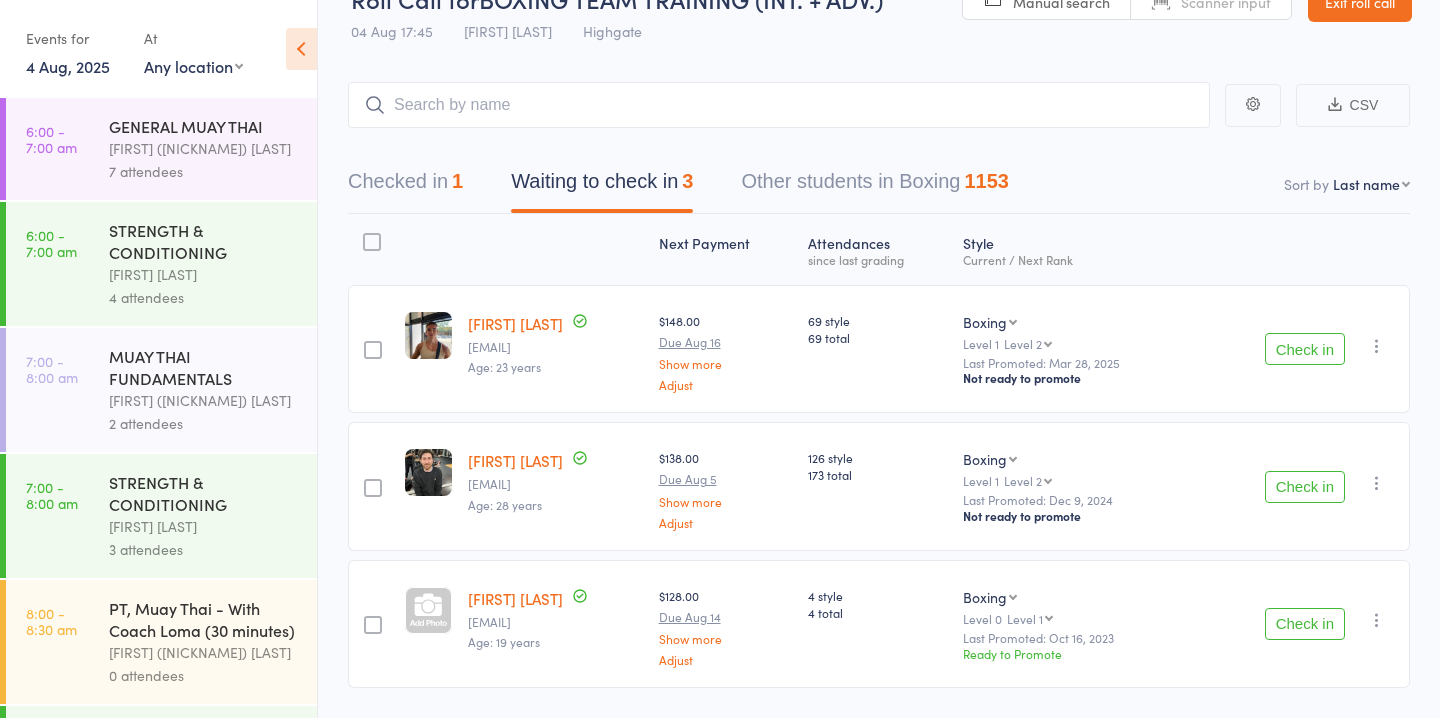 scroll, scrollTop: 48, scrollLeft: 0, axis: vertical 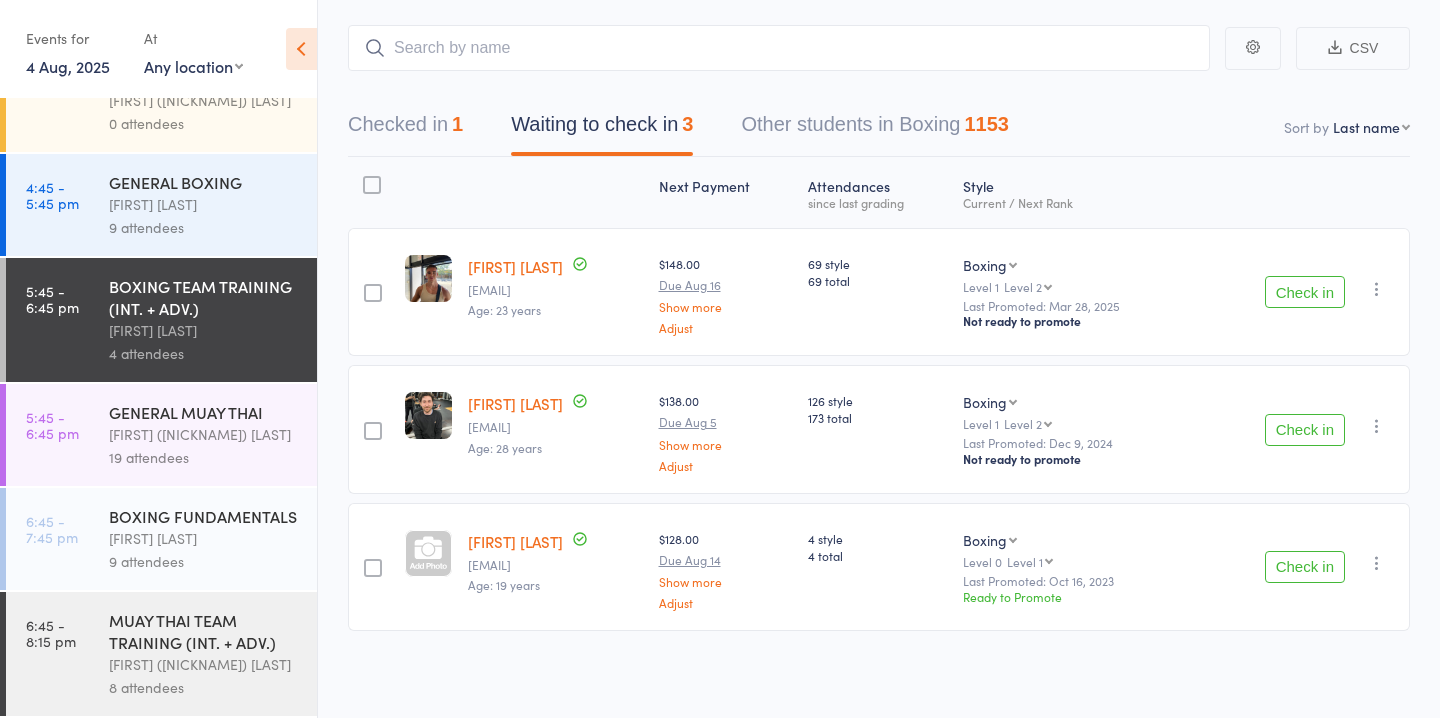 click on "19 attendees" at bounding box center (204, 457) 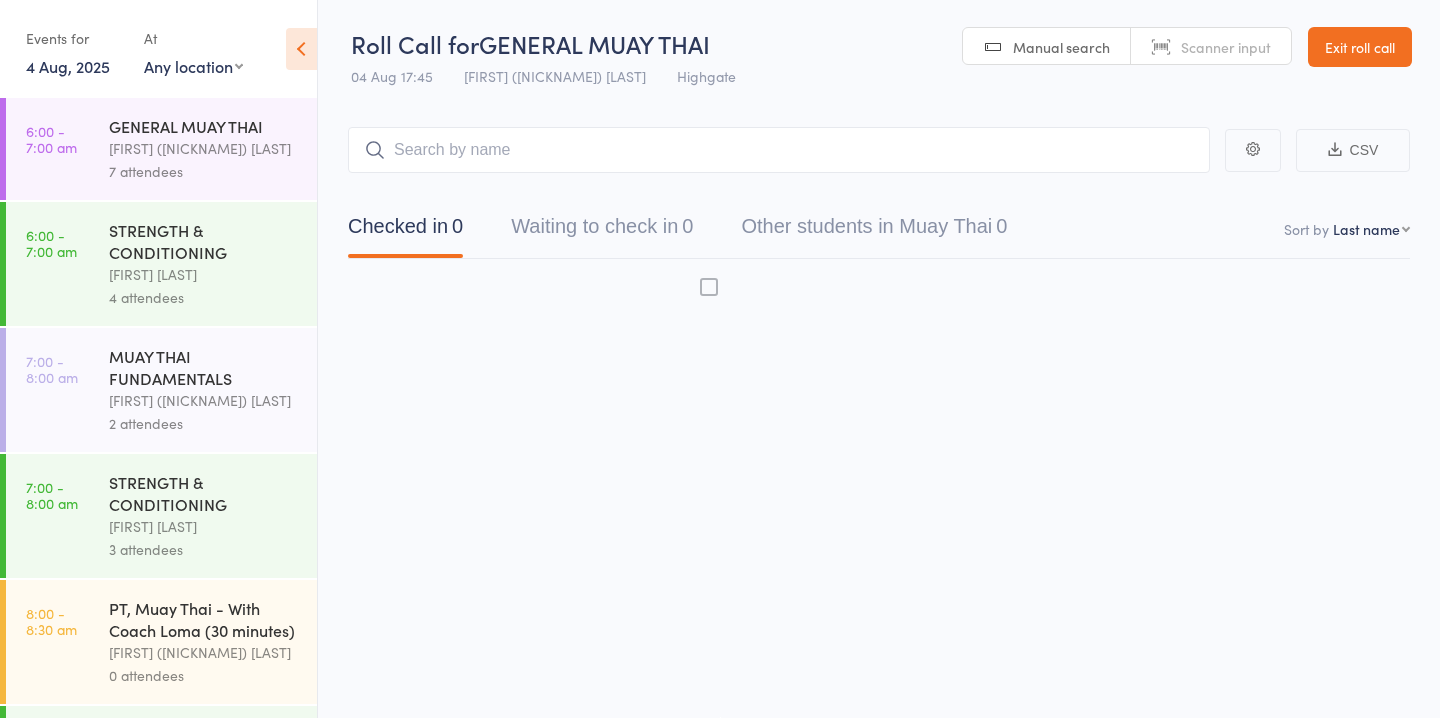 scroll, scrollTop: 1, scrollLeft: 0, axis: vertical 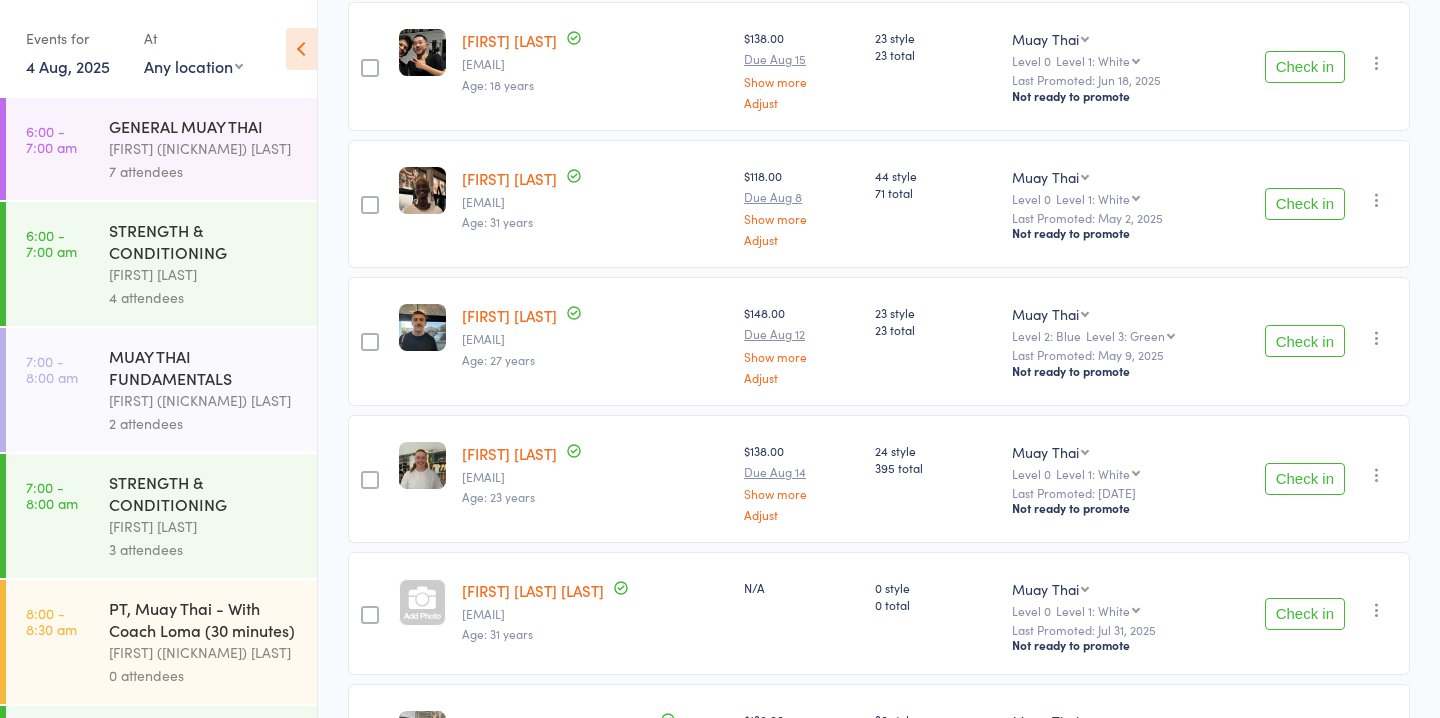 click on "Check in" at bounding box center [1305, 204] 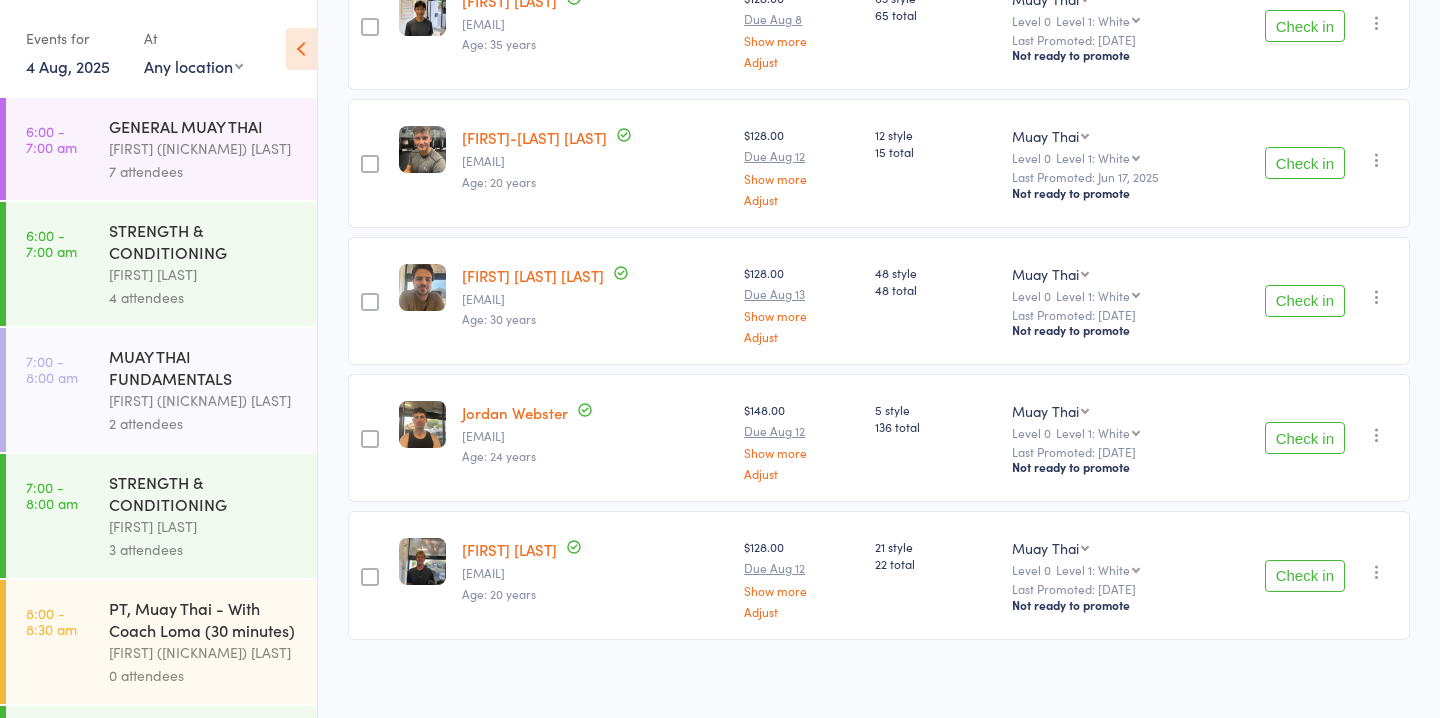 scroll, scrollTop: 1742, scrollLeft: 0, axis: vertical 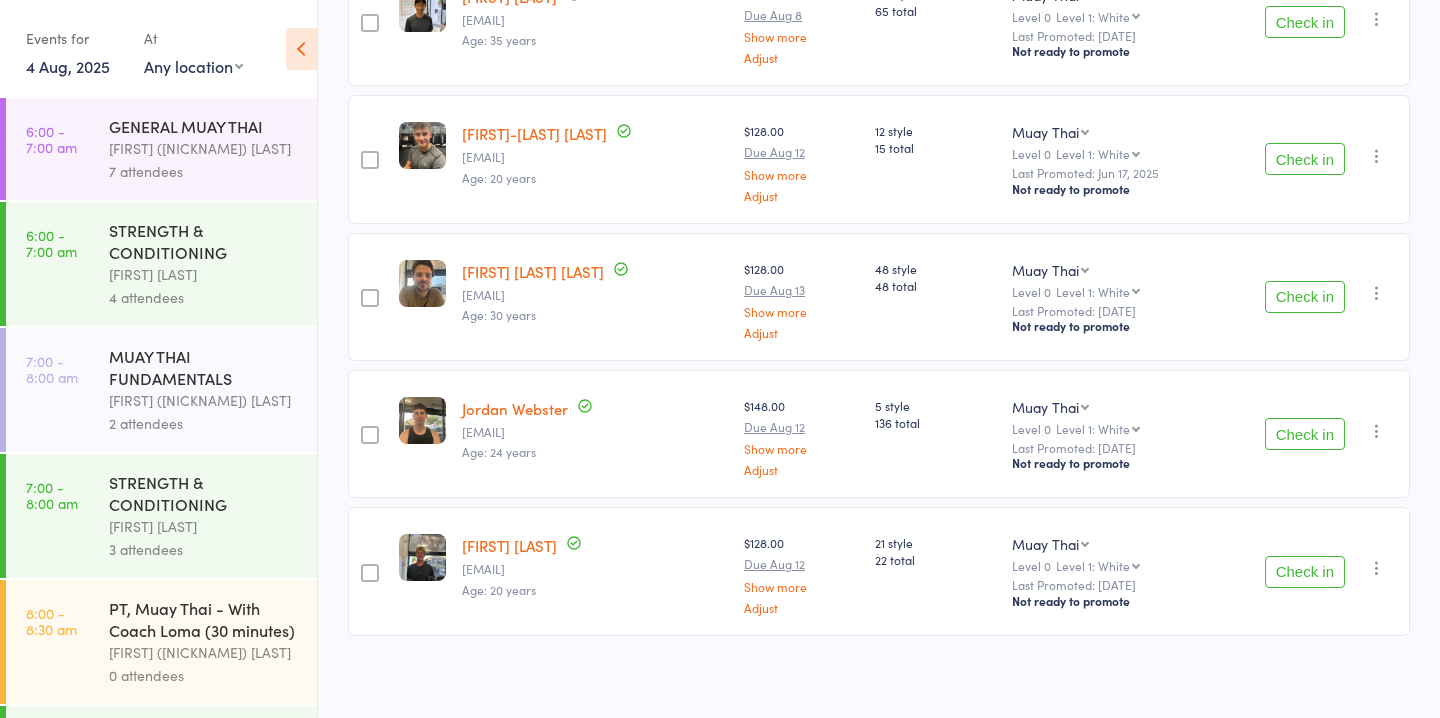 click on "Check in" at bounding box center [1305, 434] 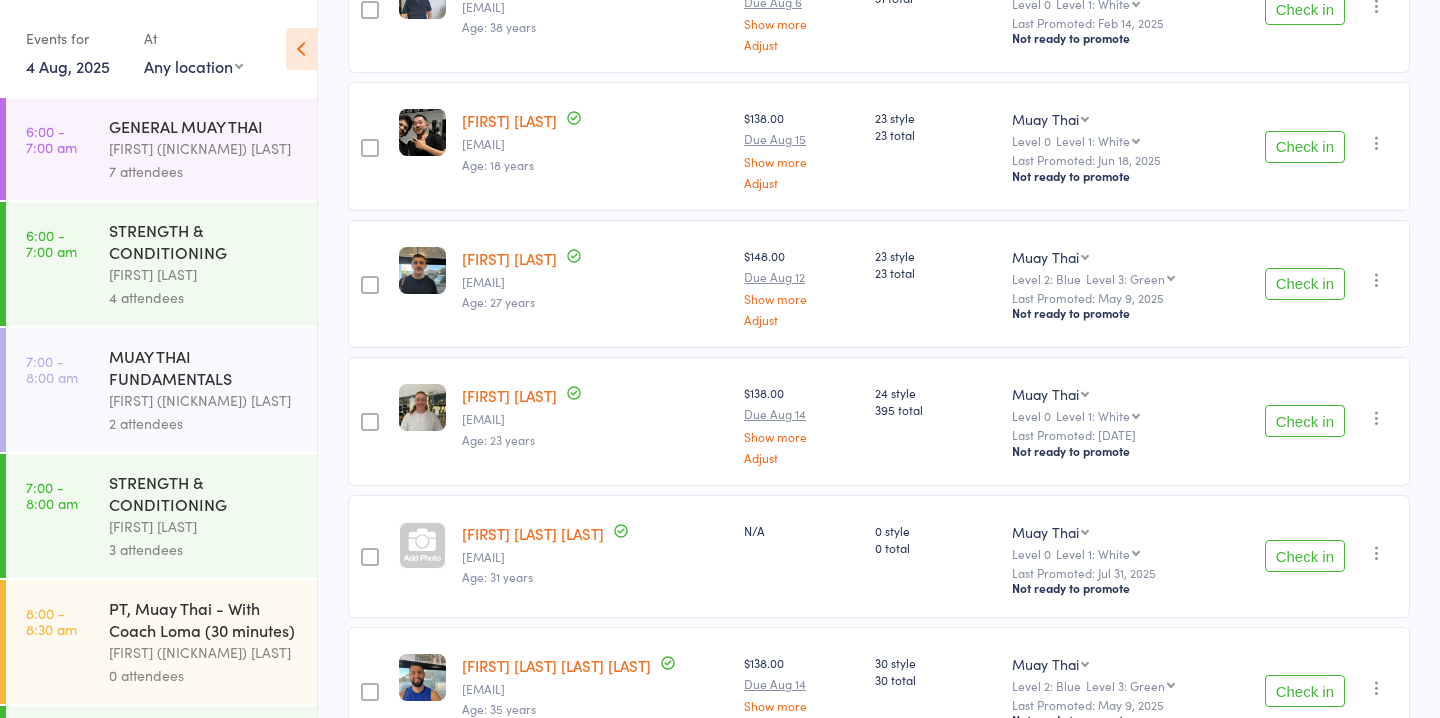 scroll, scrollTop: 389, scrollLeft: 0, axis: vertical 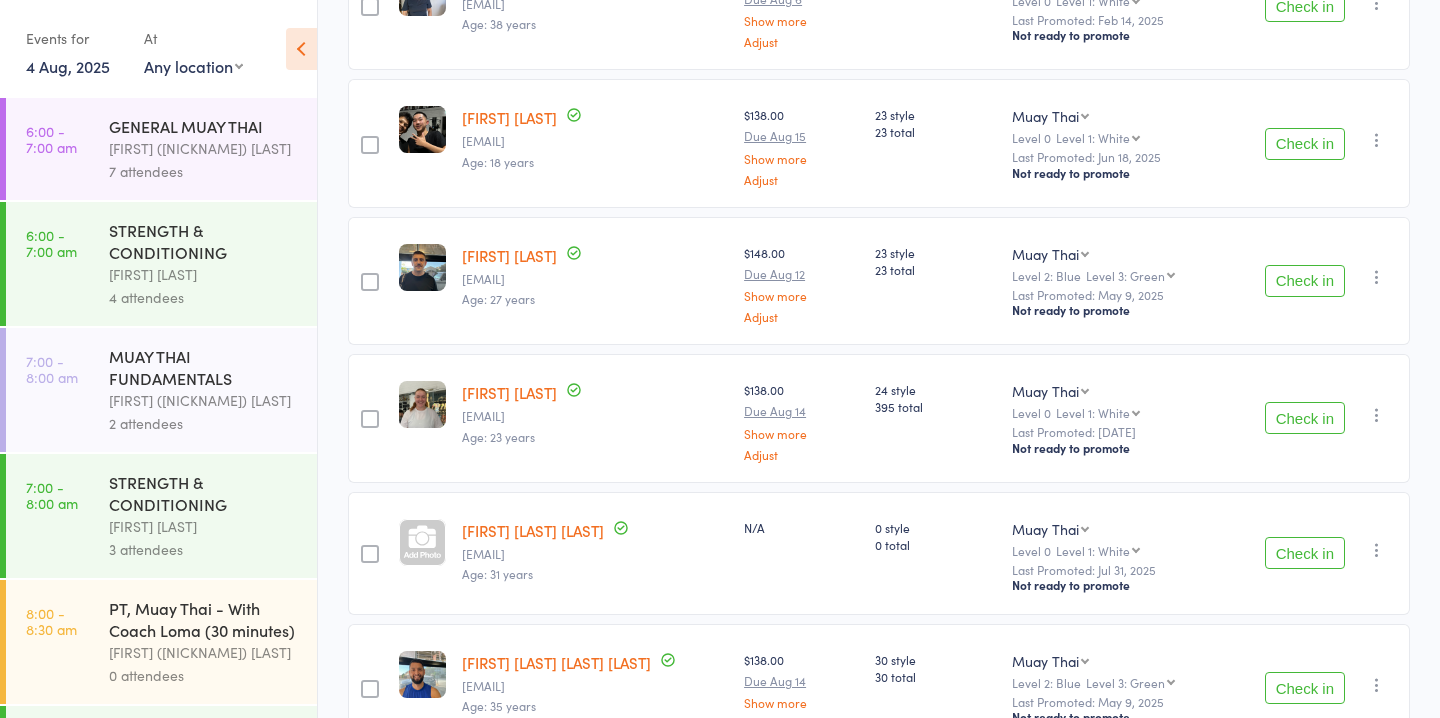 click on "Check in" at bounding box center [1305, 281] 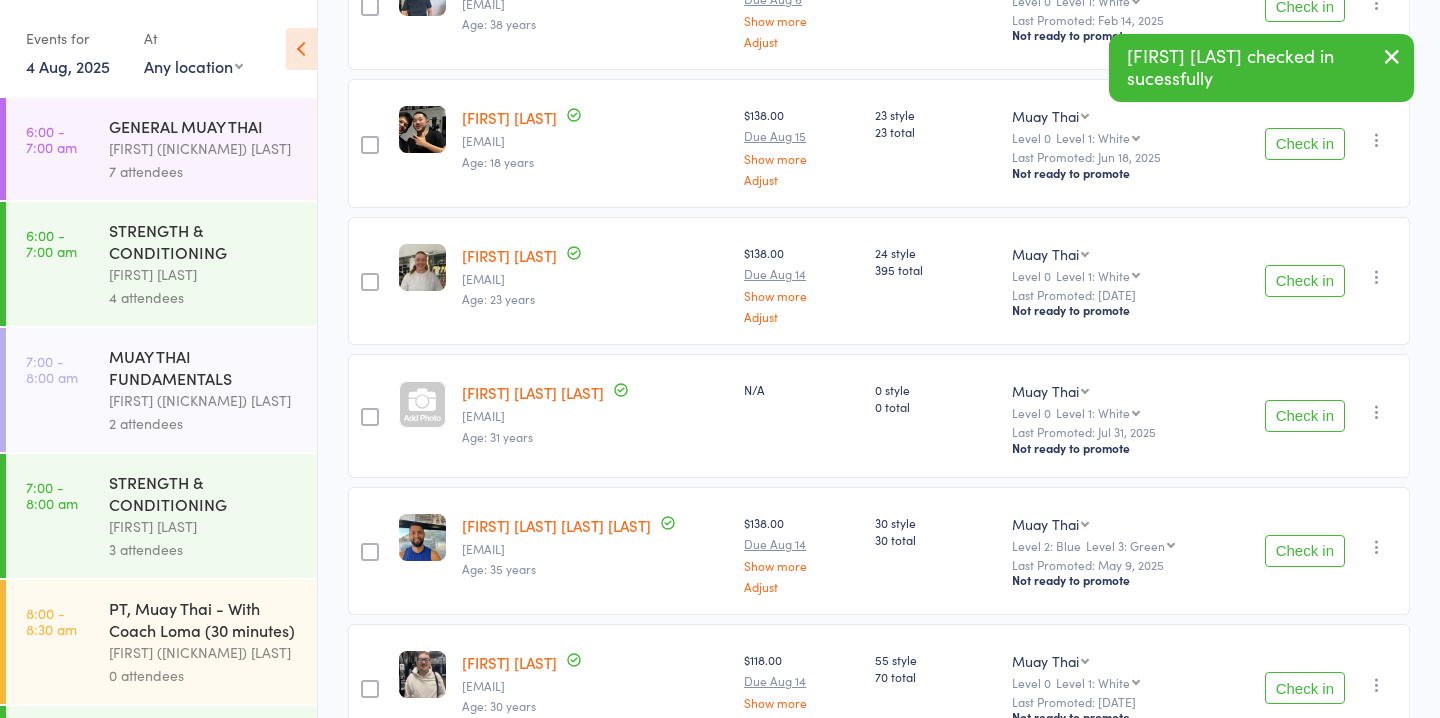click on "Check in" at bounding box center (1305, 551) 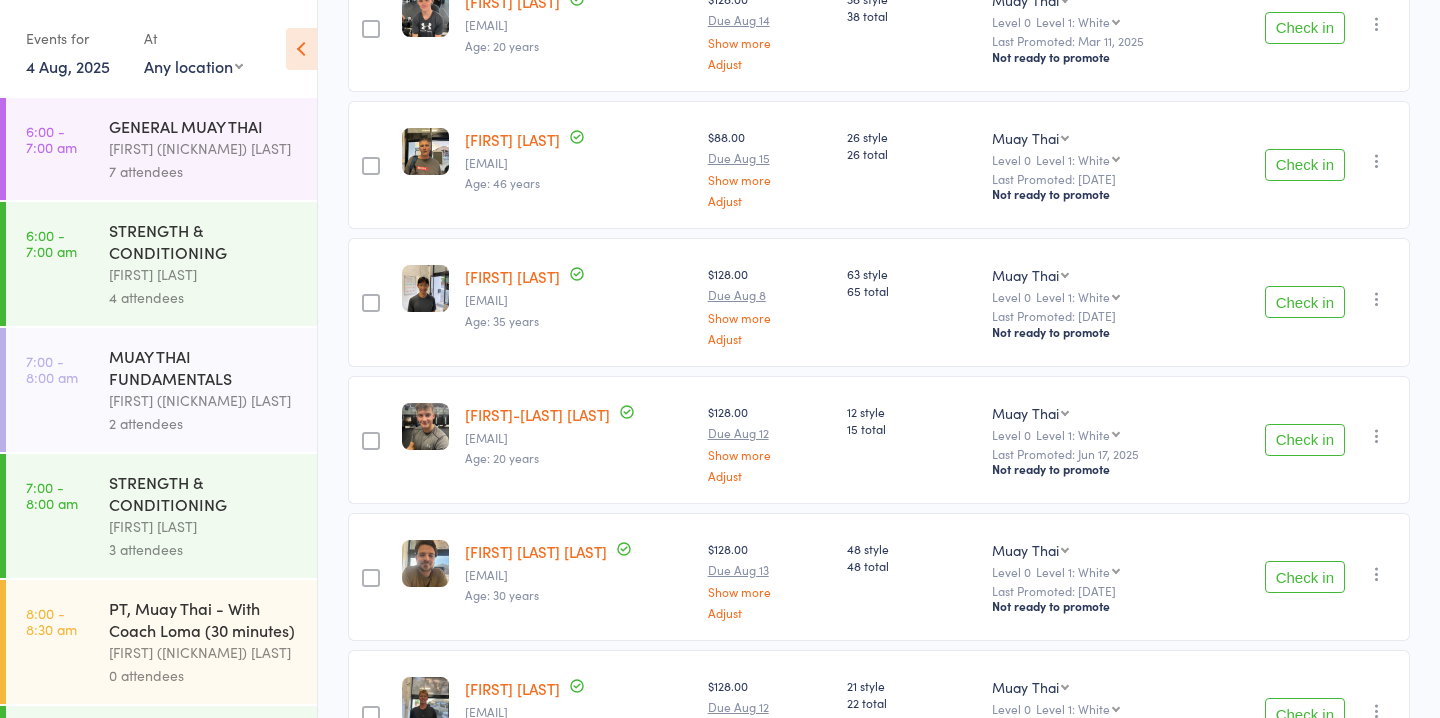 scroll, scrollTop: 1191, scrollLeft: 0, axis: vertical 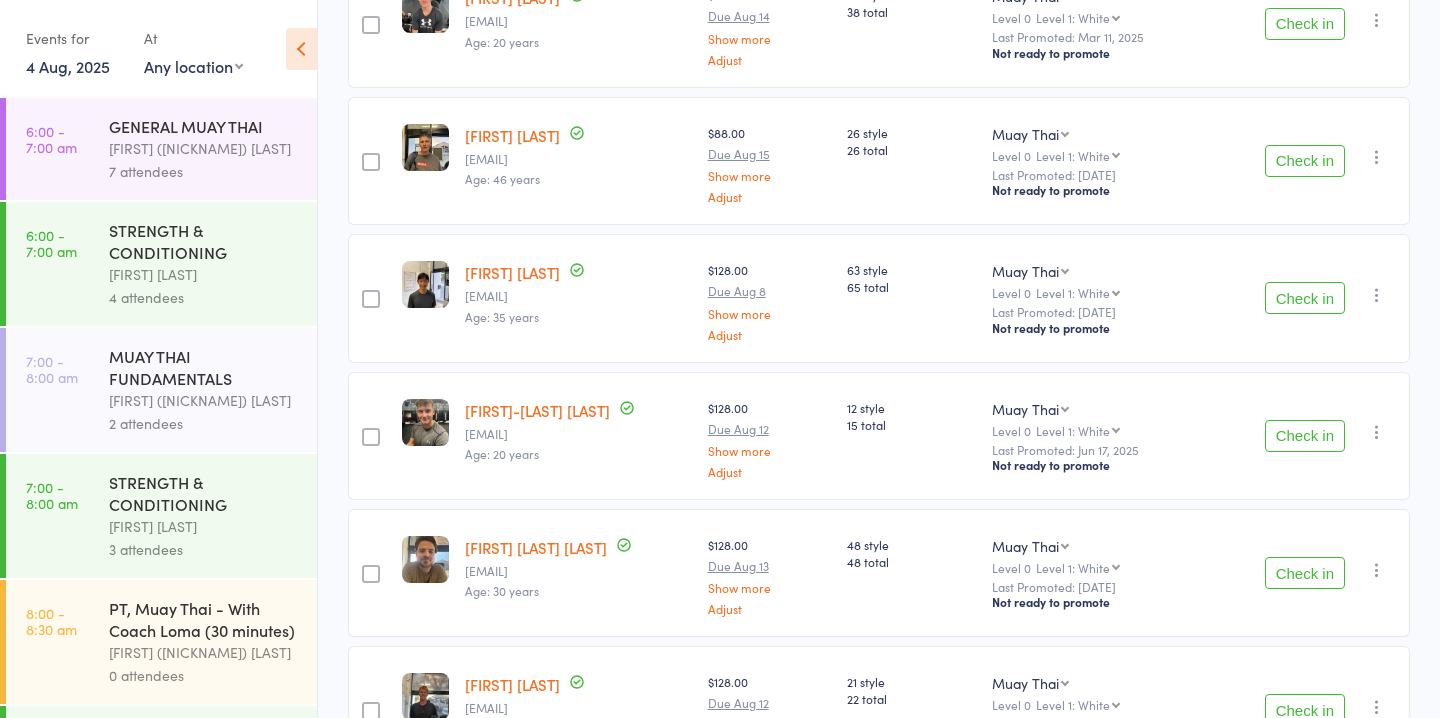 click on "Check in" at bounding box center [1305, 298] 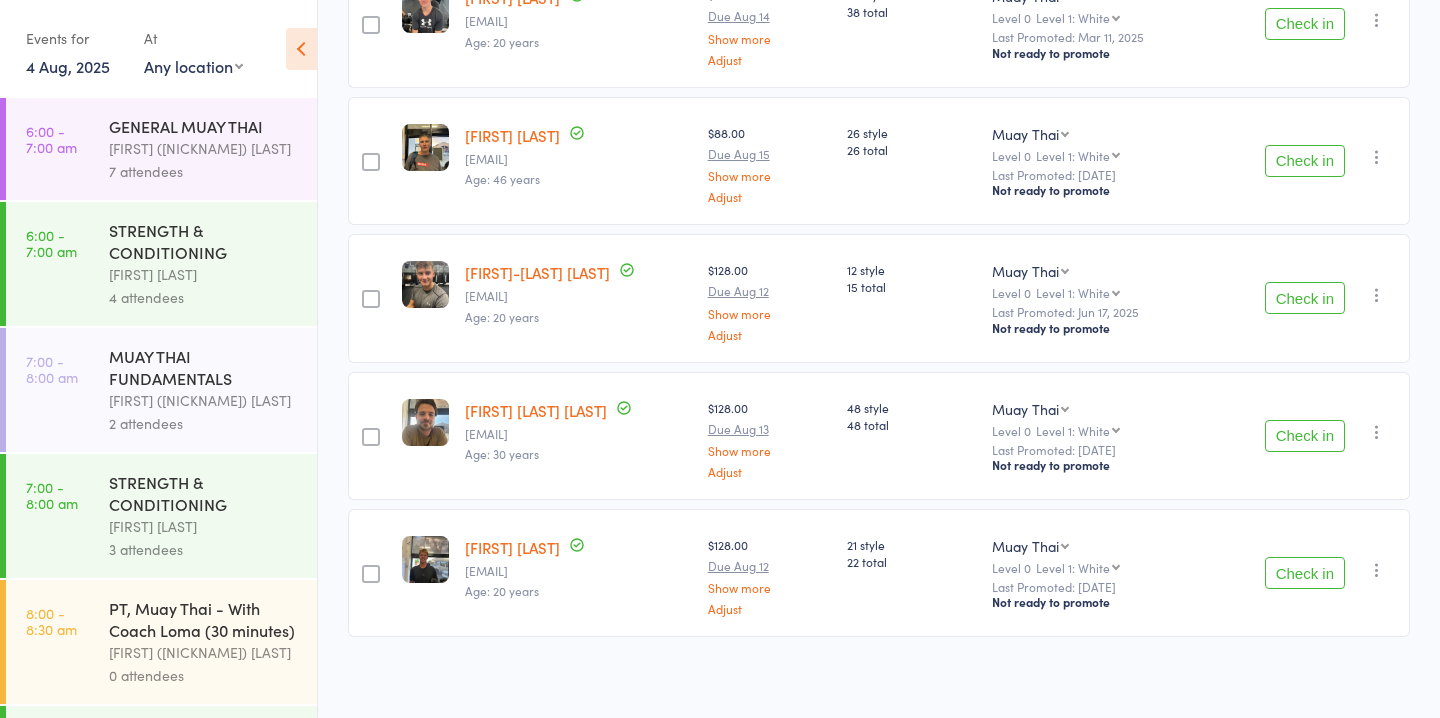 click on "Check in" at bounding box center [1305, 573] 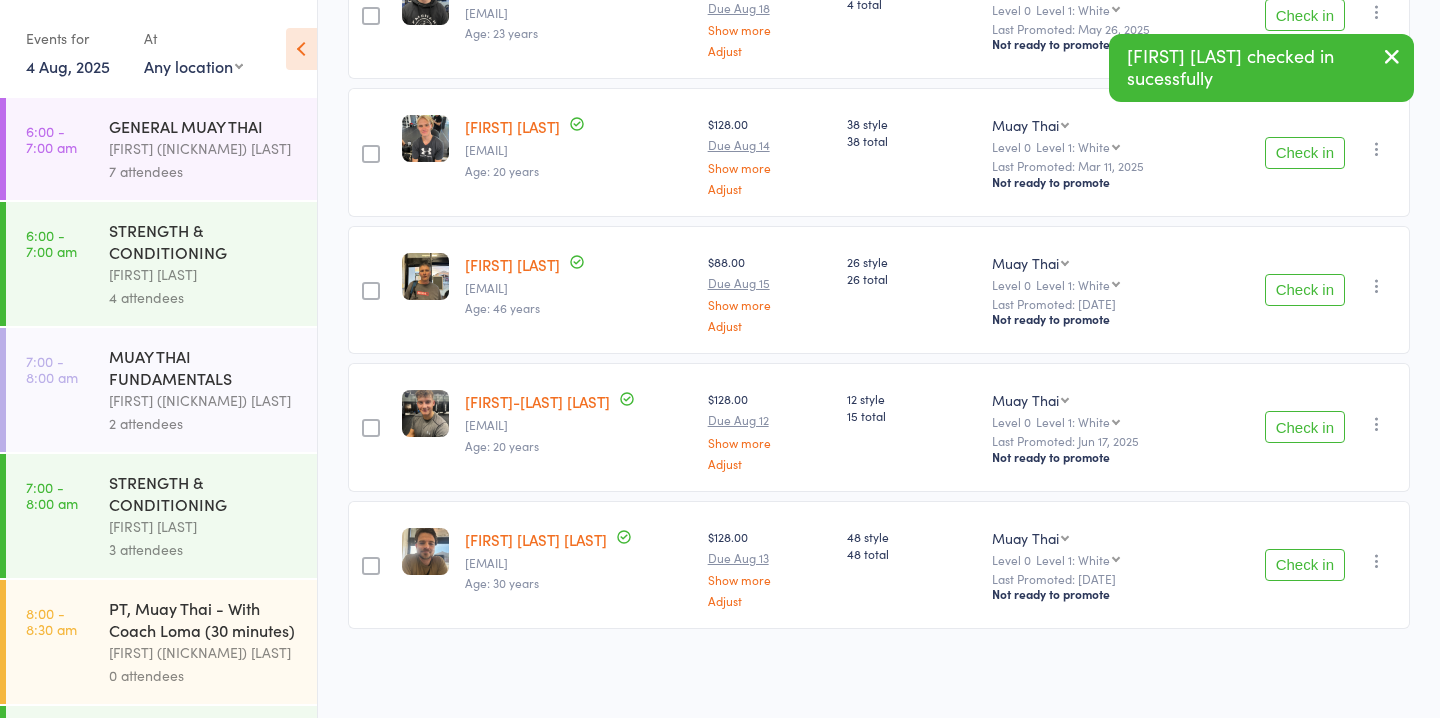 scroll, scrollTop: 1058, scrollLeft: 0, axis: vertical 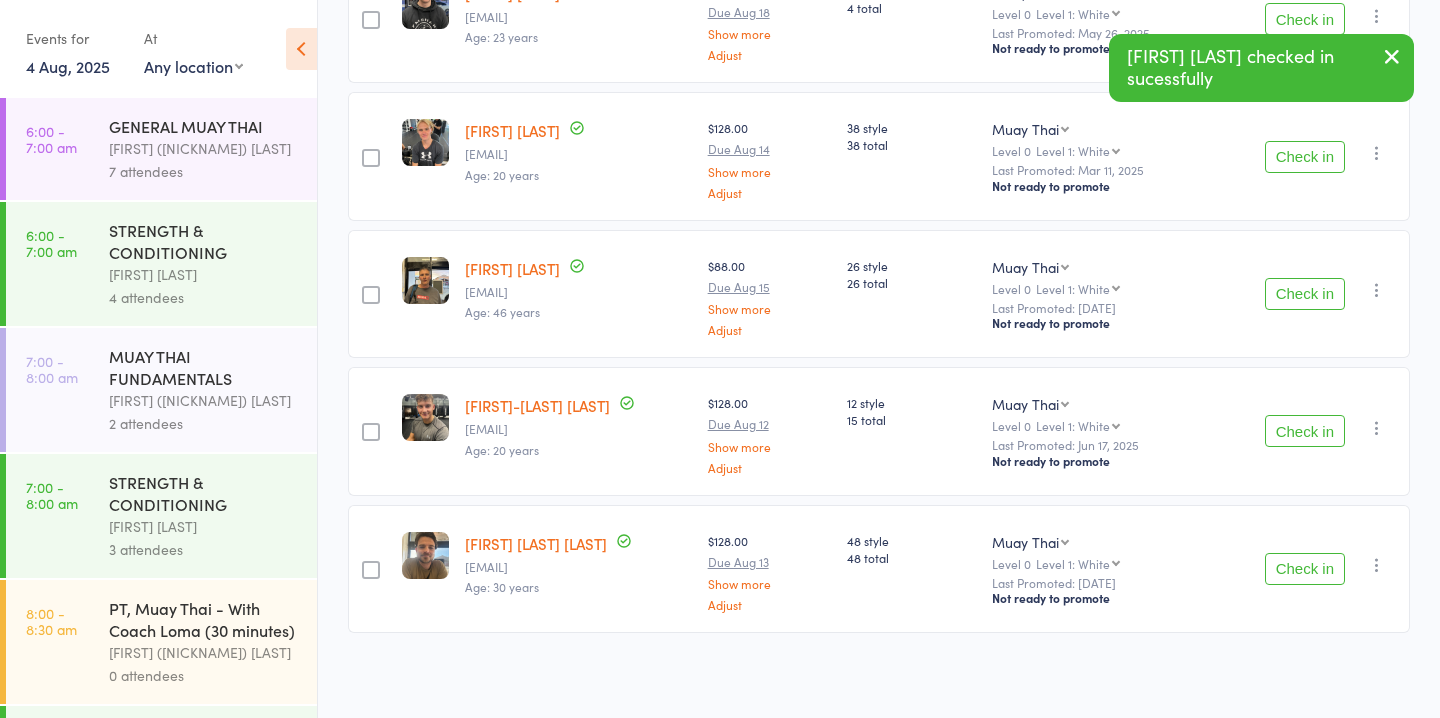click on "Check in" at bounding box center [1305, 294] 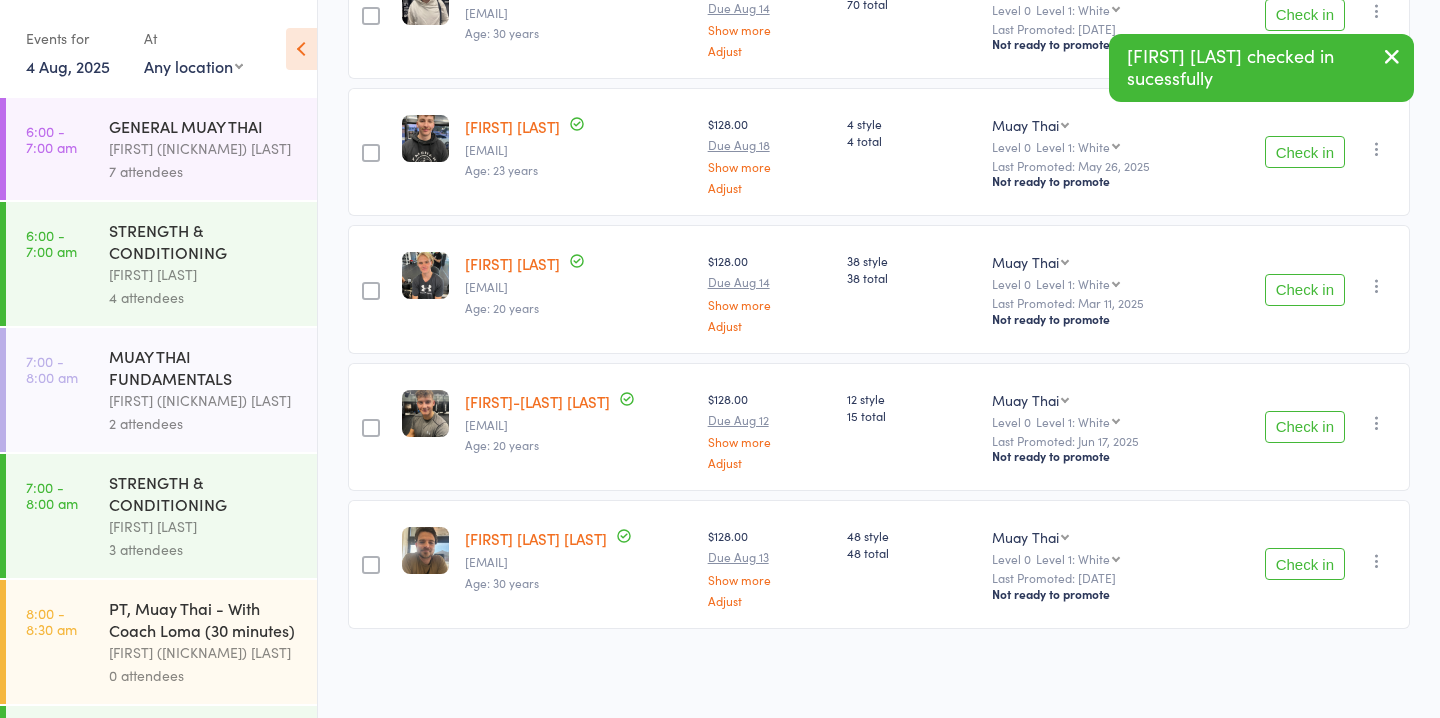 scroll, scrollTop: 921, scrollLeft: 0, axis: vertical 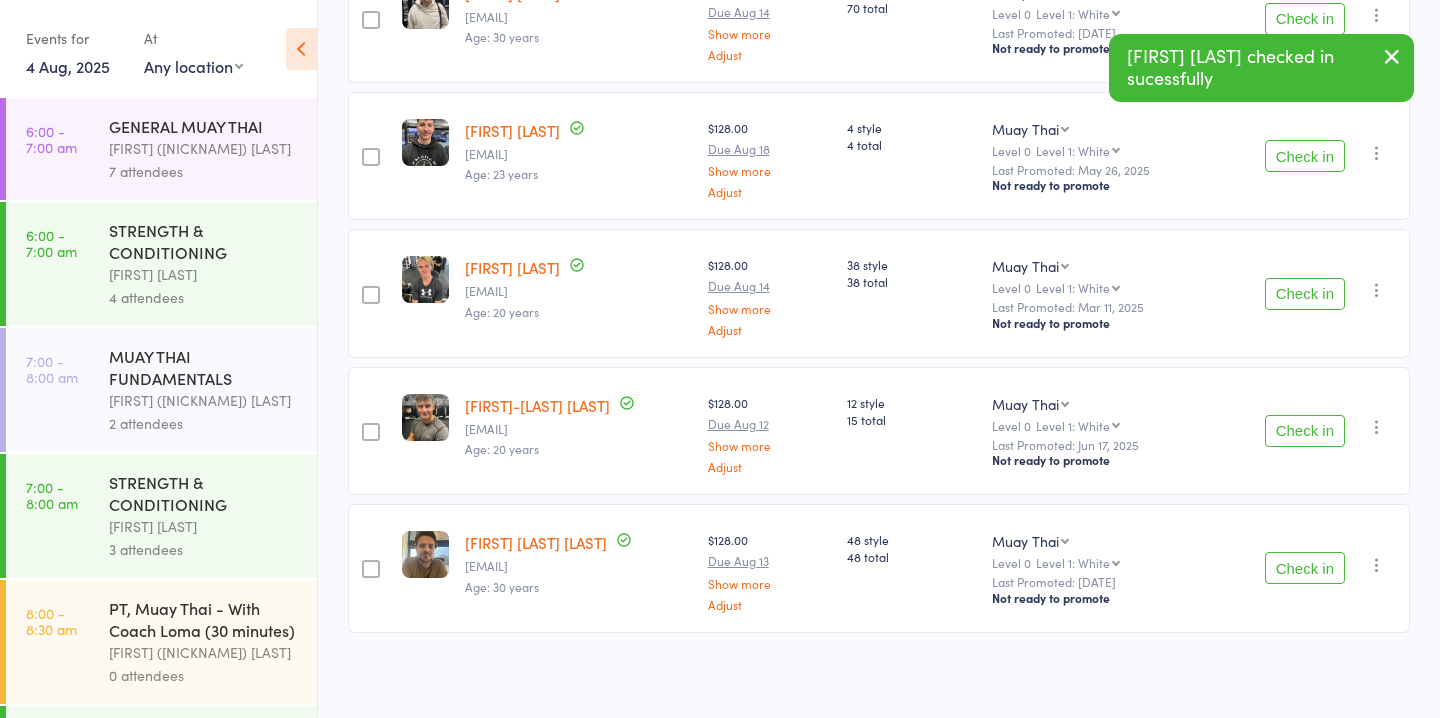 click on "Check in" at bounding box center (1305, 294) 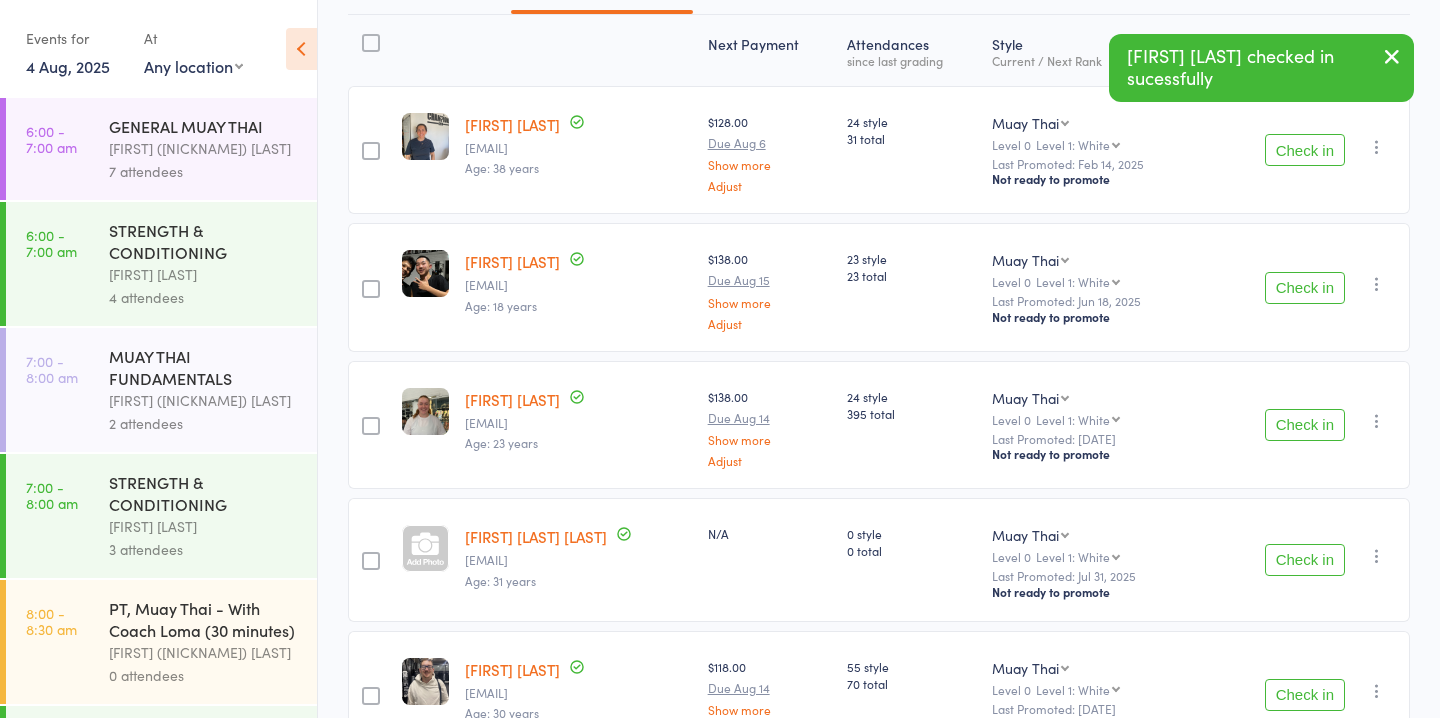 scroll, scrollTop: 240, scrollLeft: 0, axis: vertical 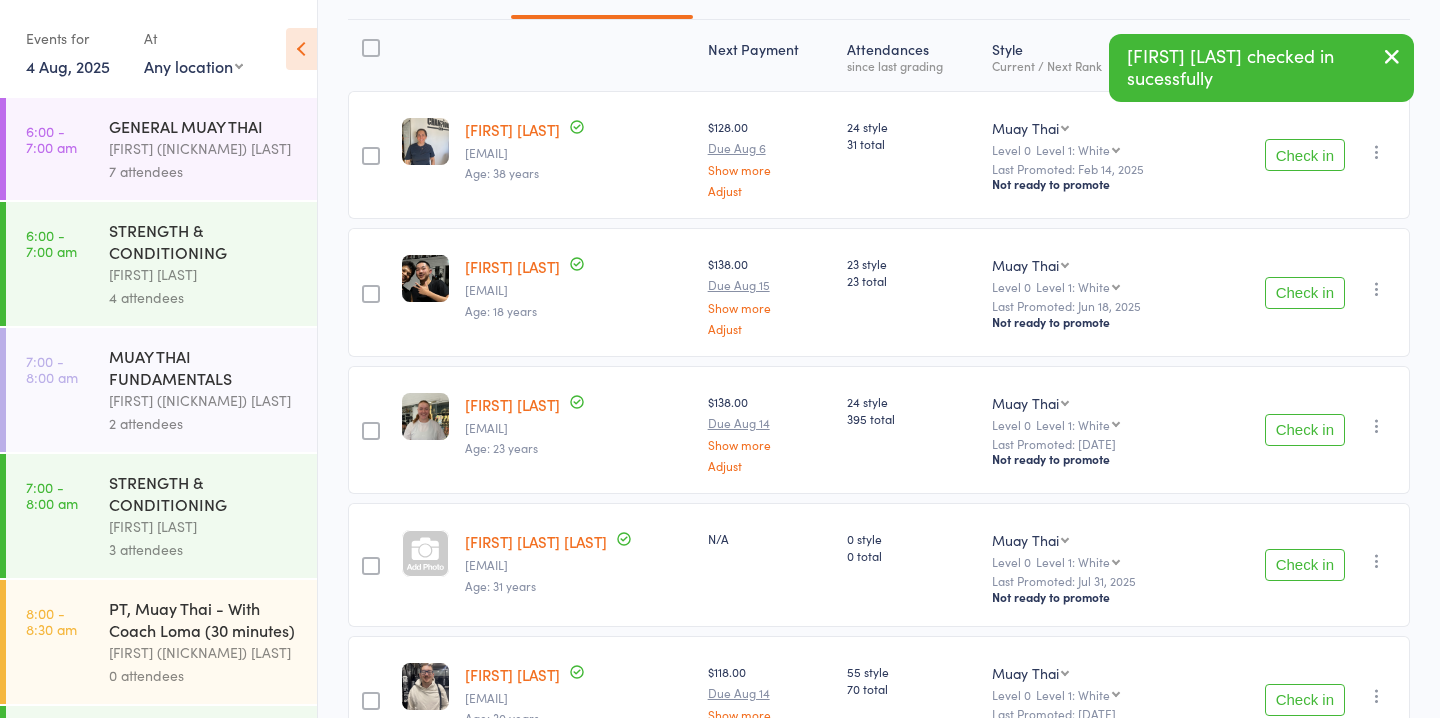 click on "Check in" at bounding box center (1305, 293) 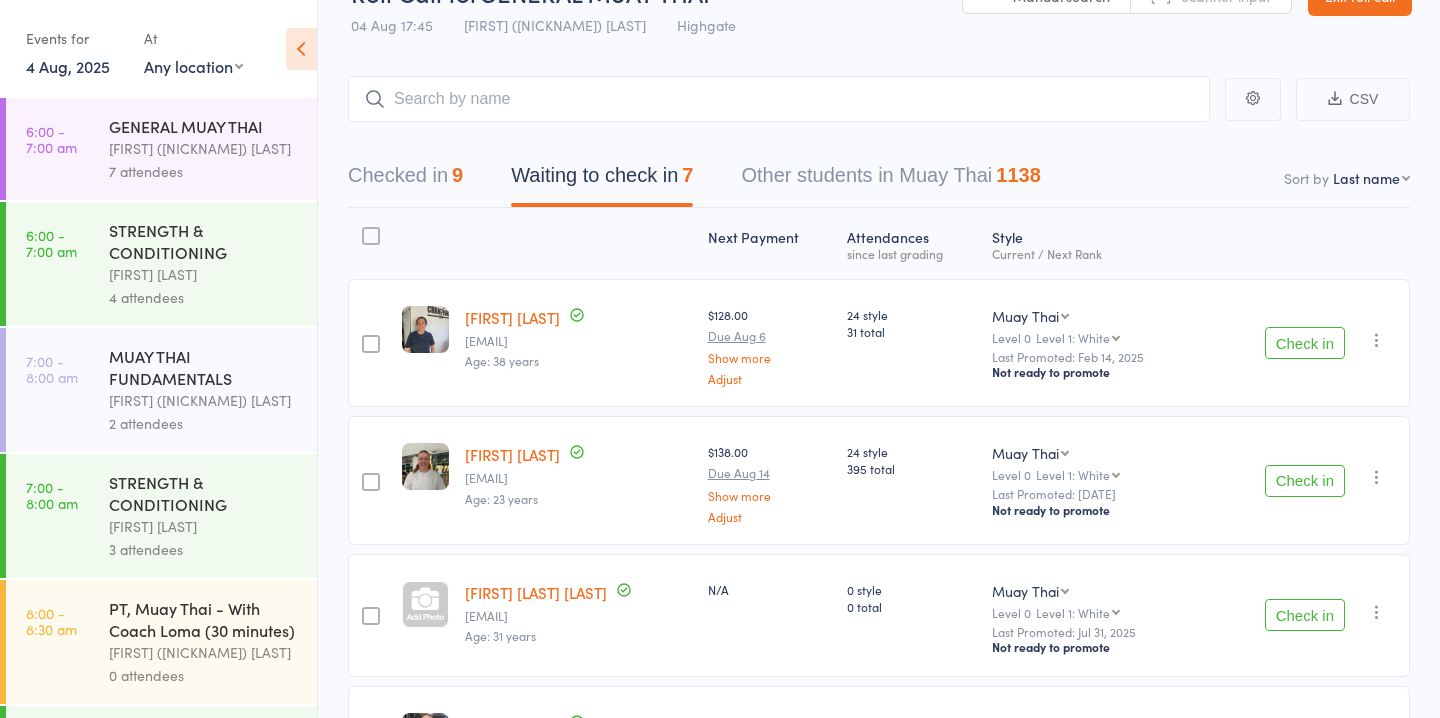 scroll, scrollTop: 0, scrollLeft: 0, axis: both 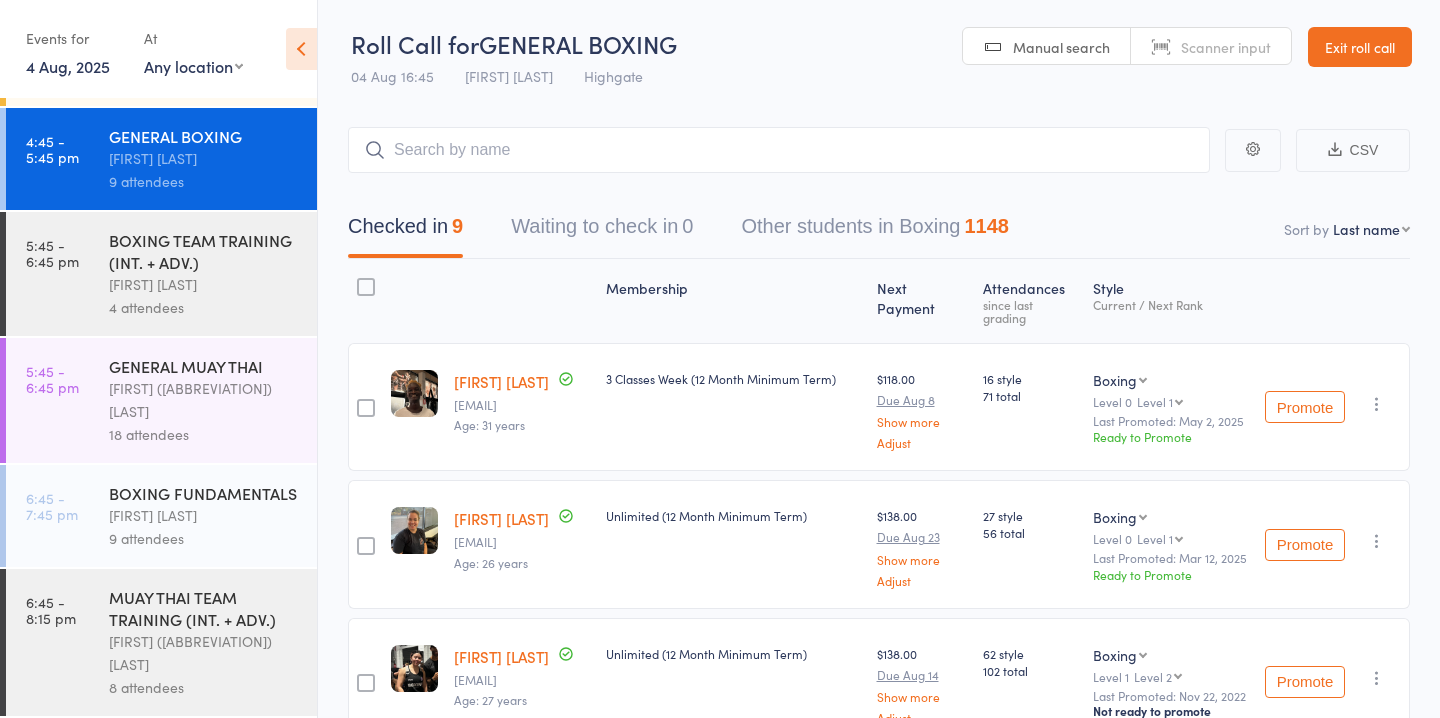 click on "[FIRST] [LAST]" at bounding box center [204, 515] 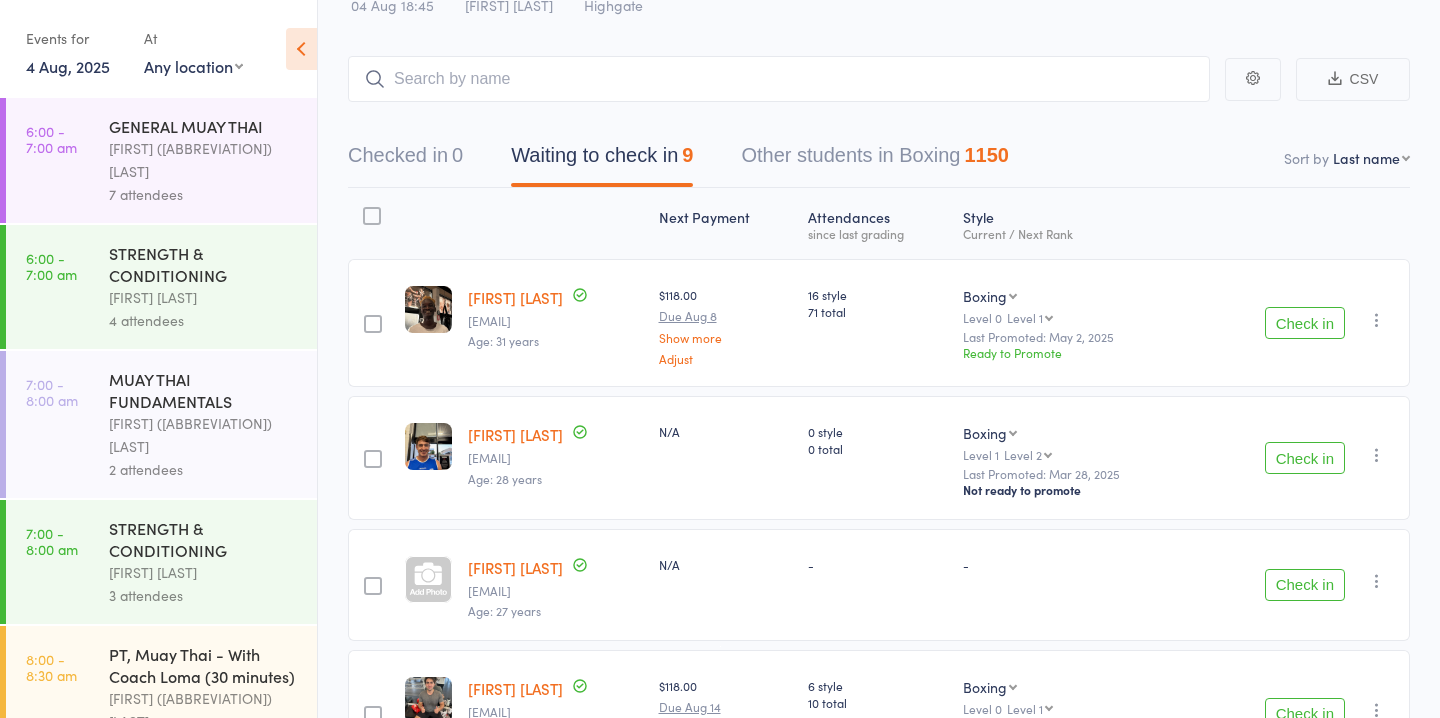 scroll, scrollTop: 0, scrollLeft: 0, axis: both 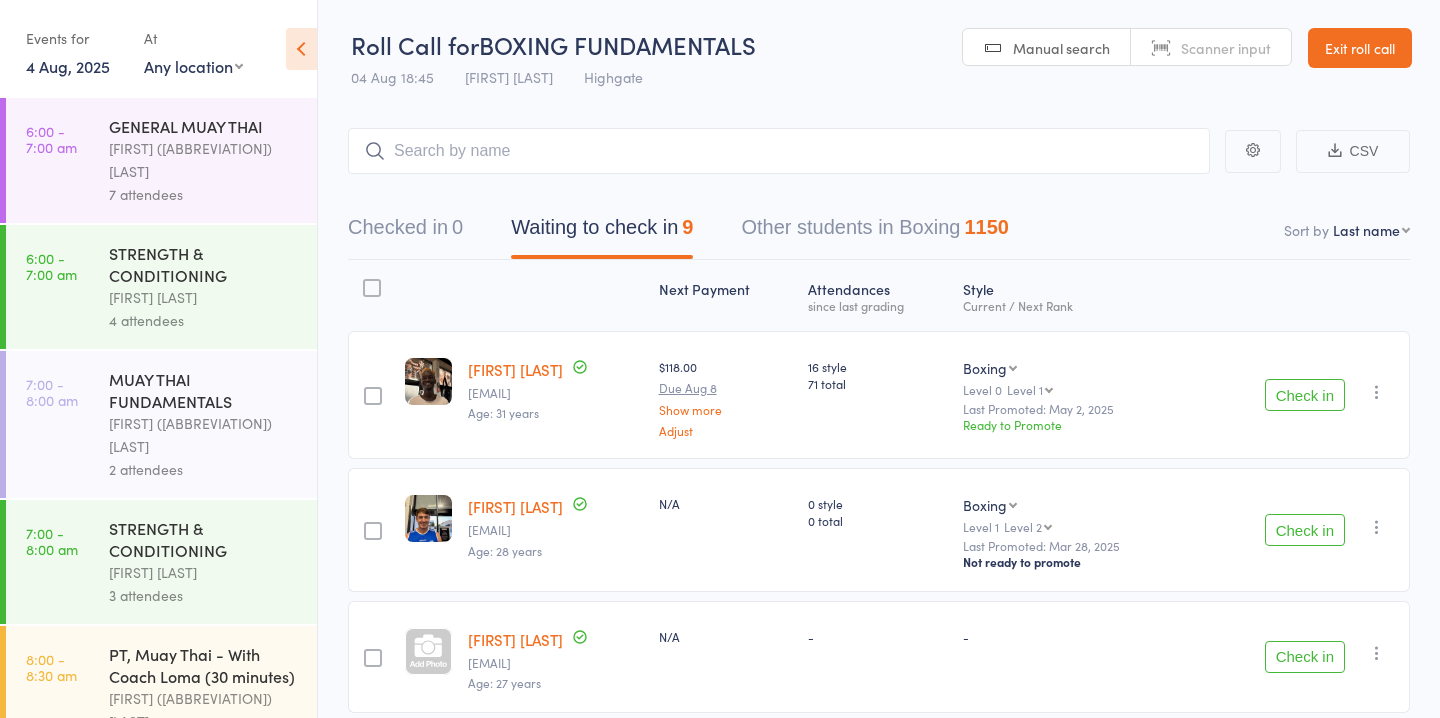 click on "[FIRST] ([ABBREVIATION]) [LAST]" at bounding box center [204, 160] 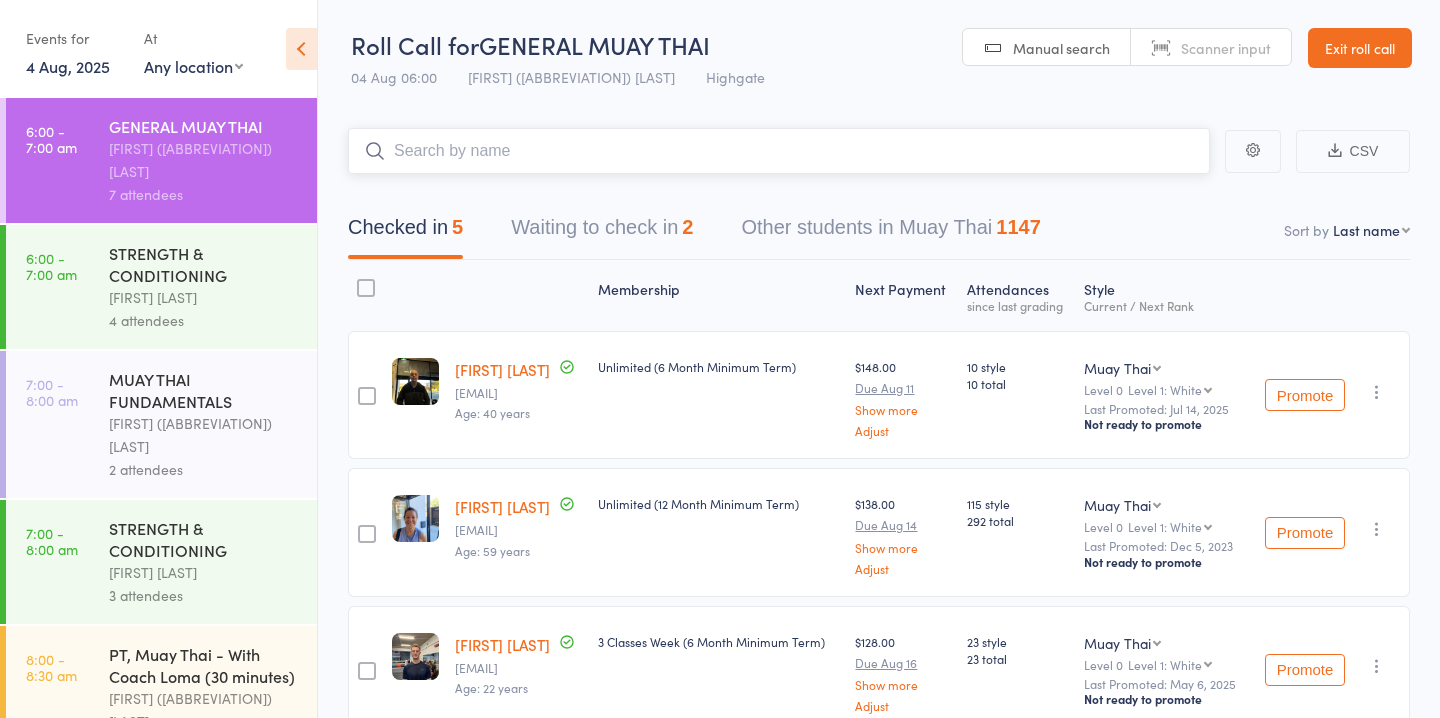 click on "Waiting to check in  2" at bounding box center (602, 232) 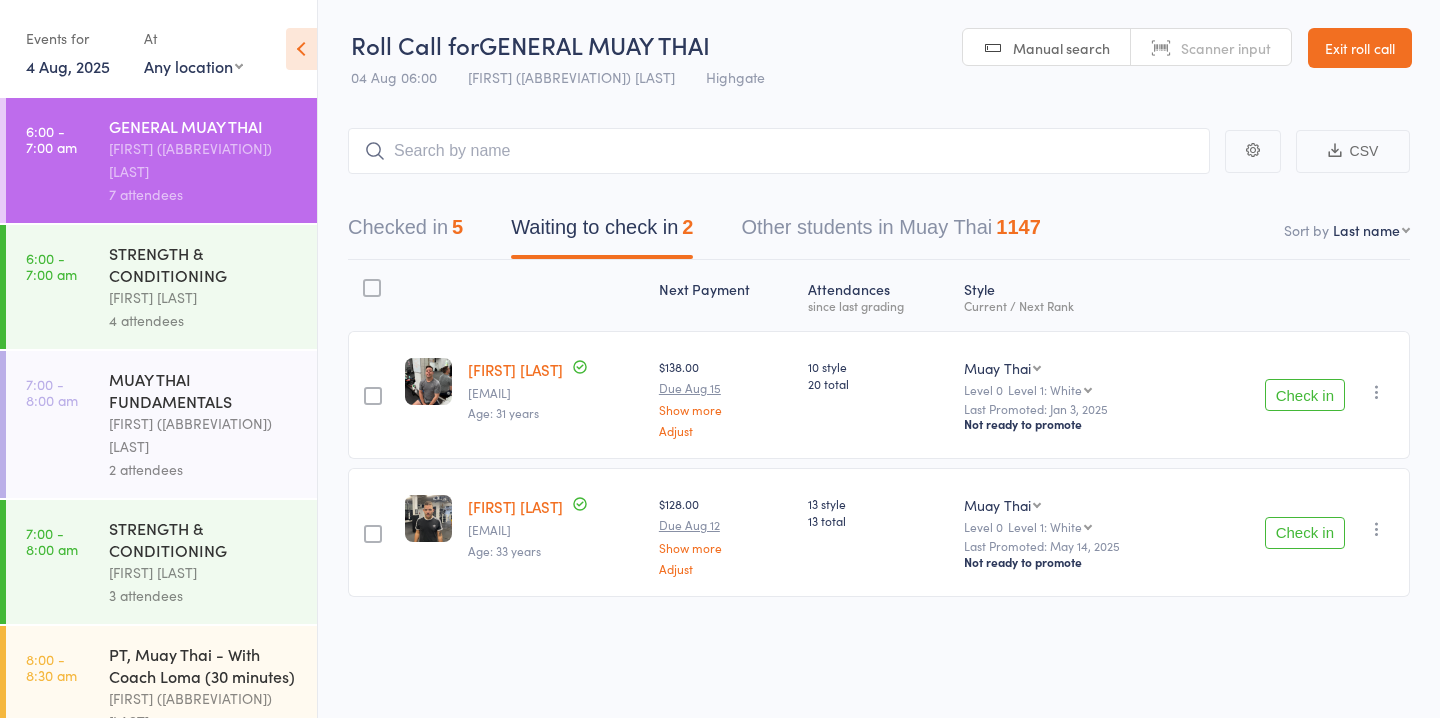 click at bounding box center [373, 396] 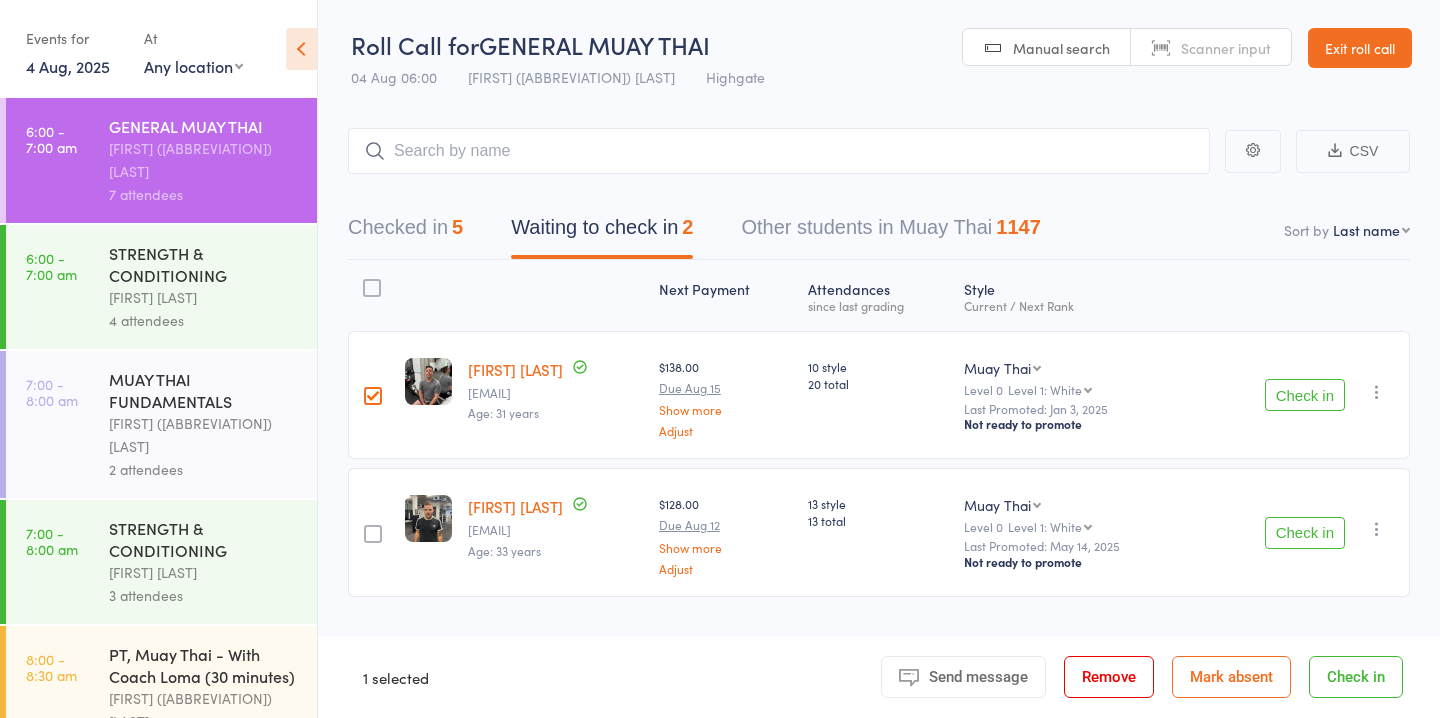 click at bounding box center (373, 534) 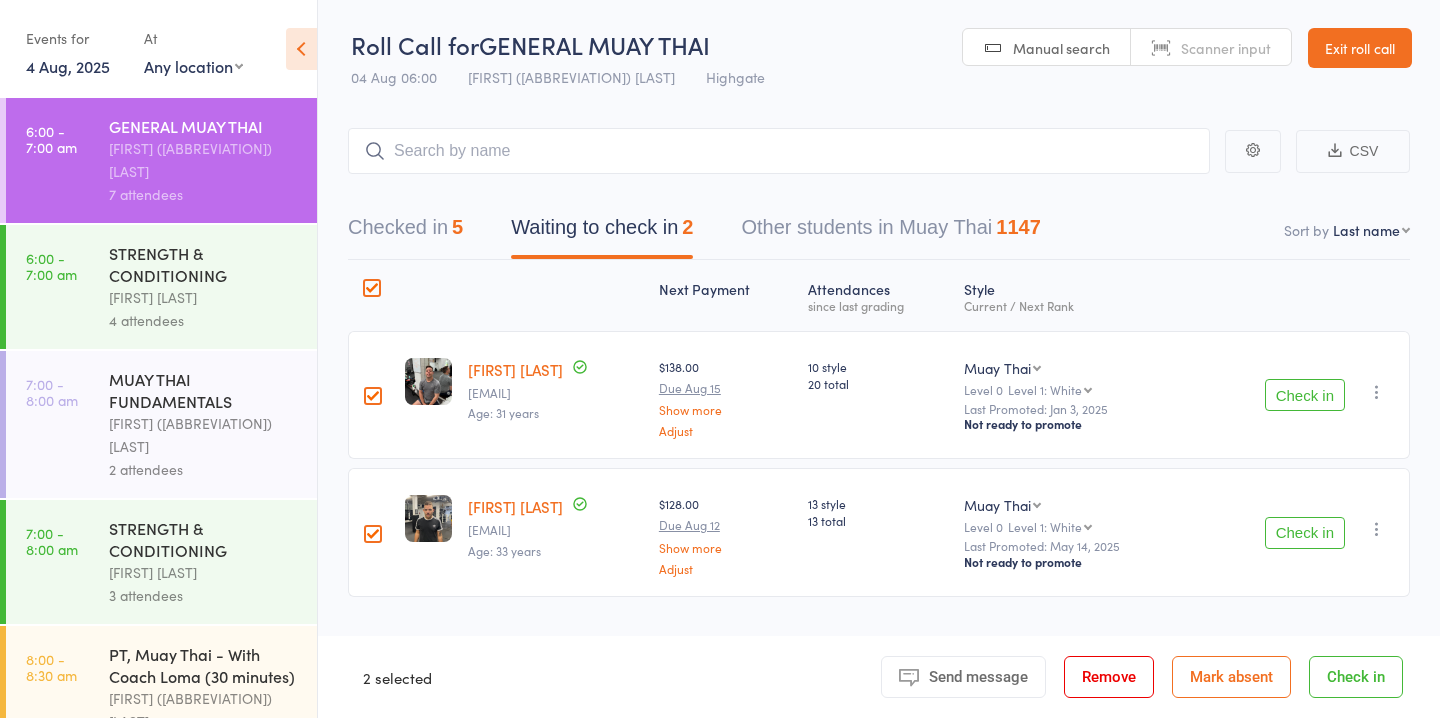 click on "Mark absent" at bounding box center (1231, 677) 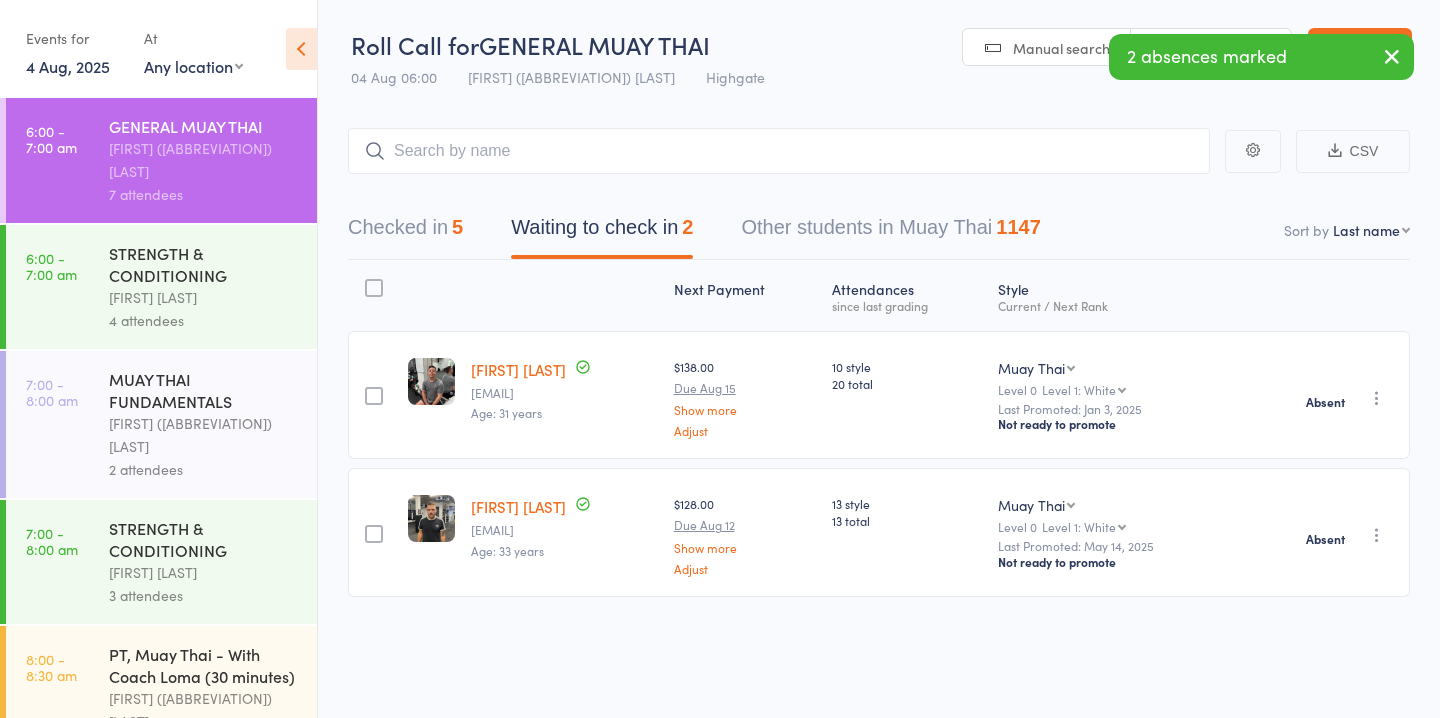 click on "STRENGTH & CONDITIONING" at bounding box center (204, 264) 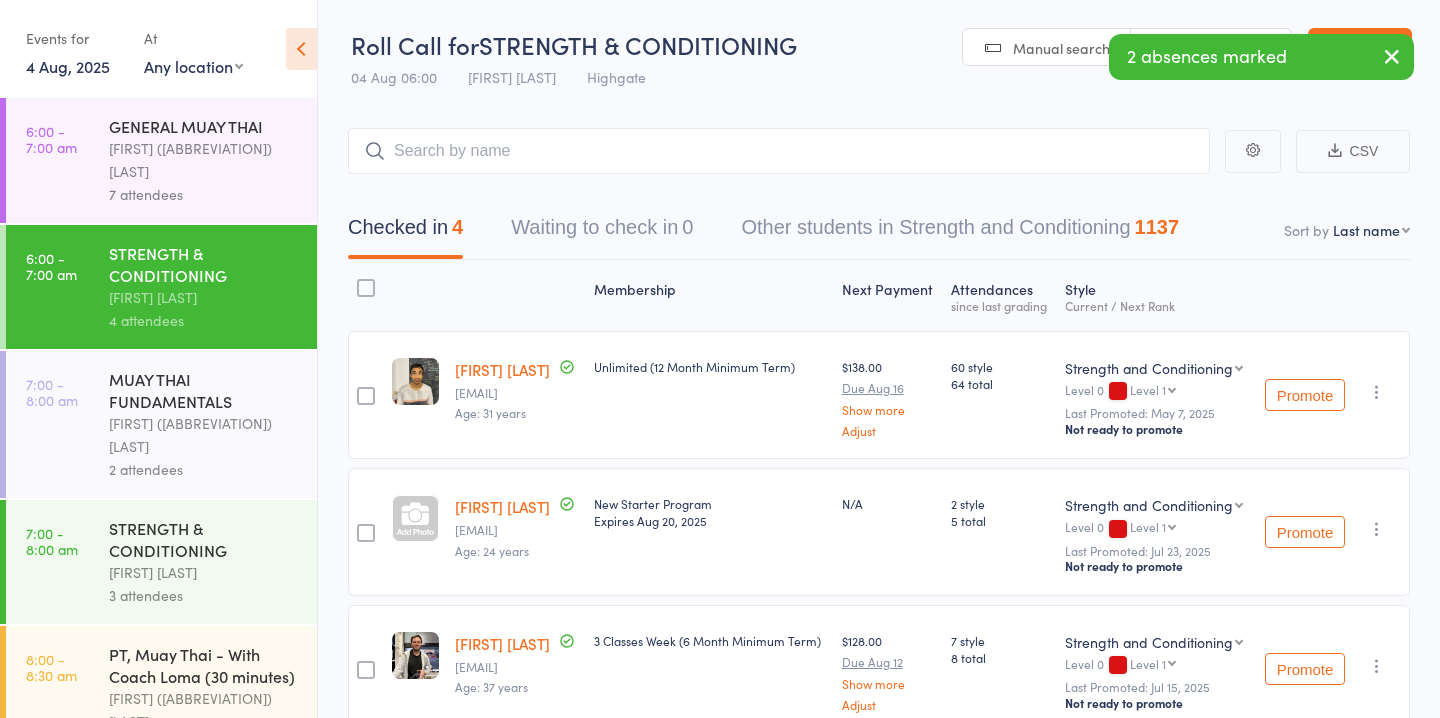 click on "[FIRST] ([INITIAL]) [LAST]" at bounding box center (204, 435) 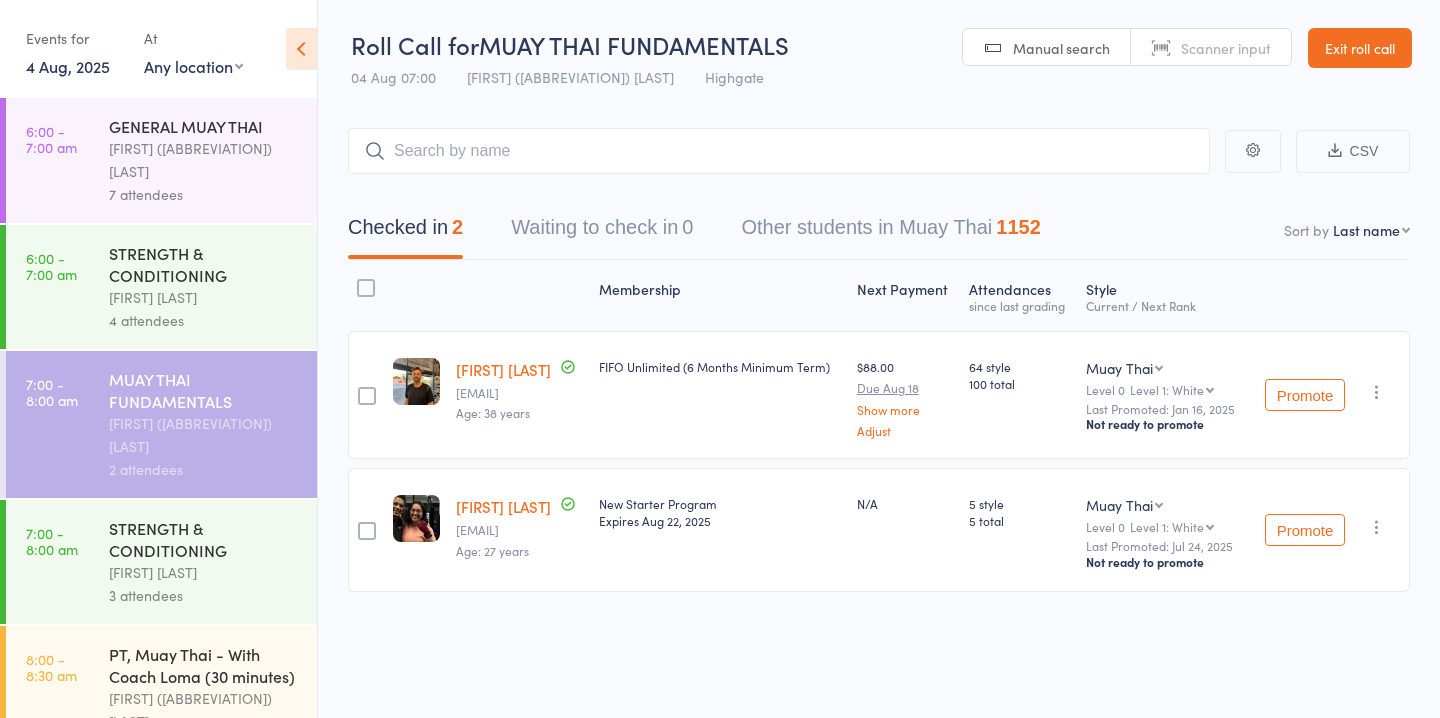 click on "STRENGTH & CONDITIONING" at bounding box center [204, 539] 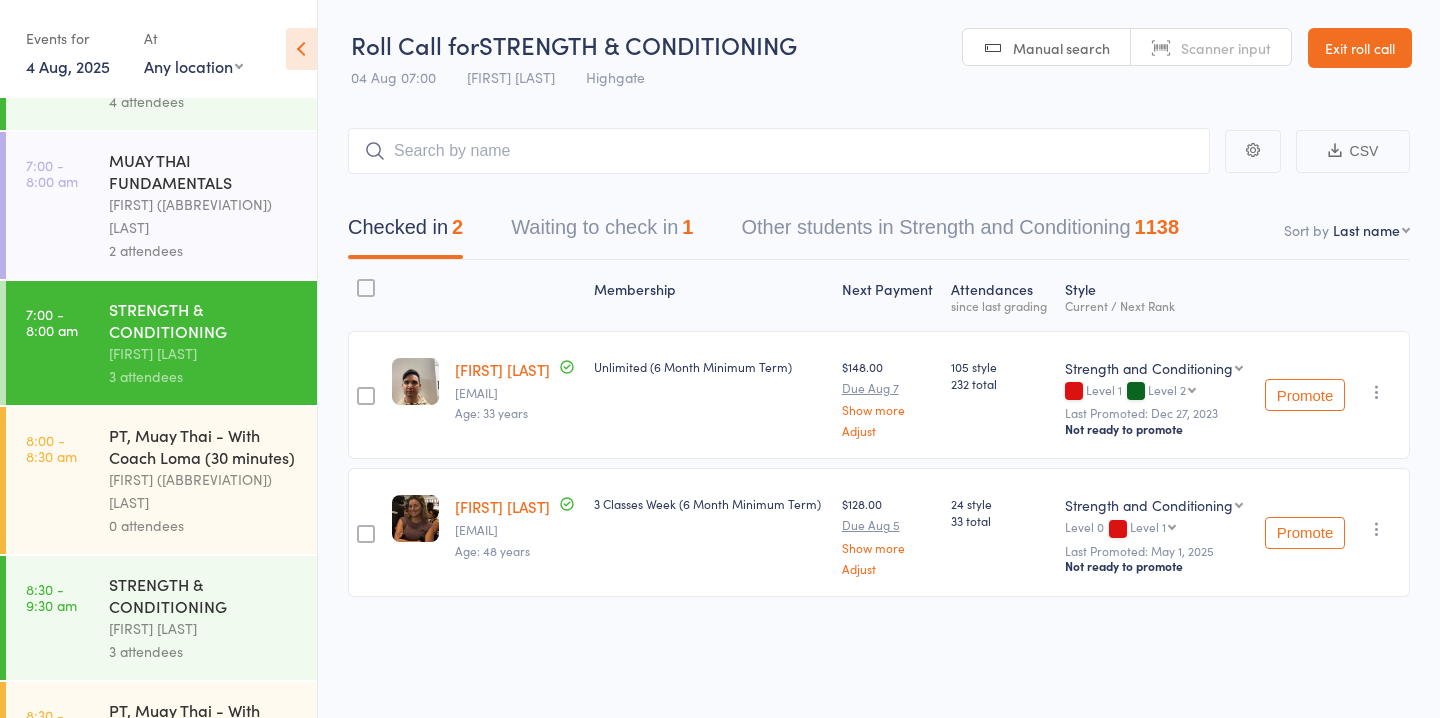 scroll, scrollTop: 255, scrollLeft: 0, axis: vertical 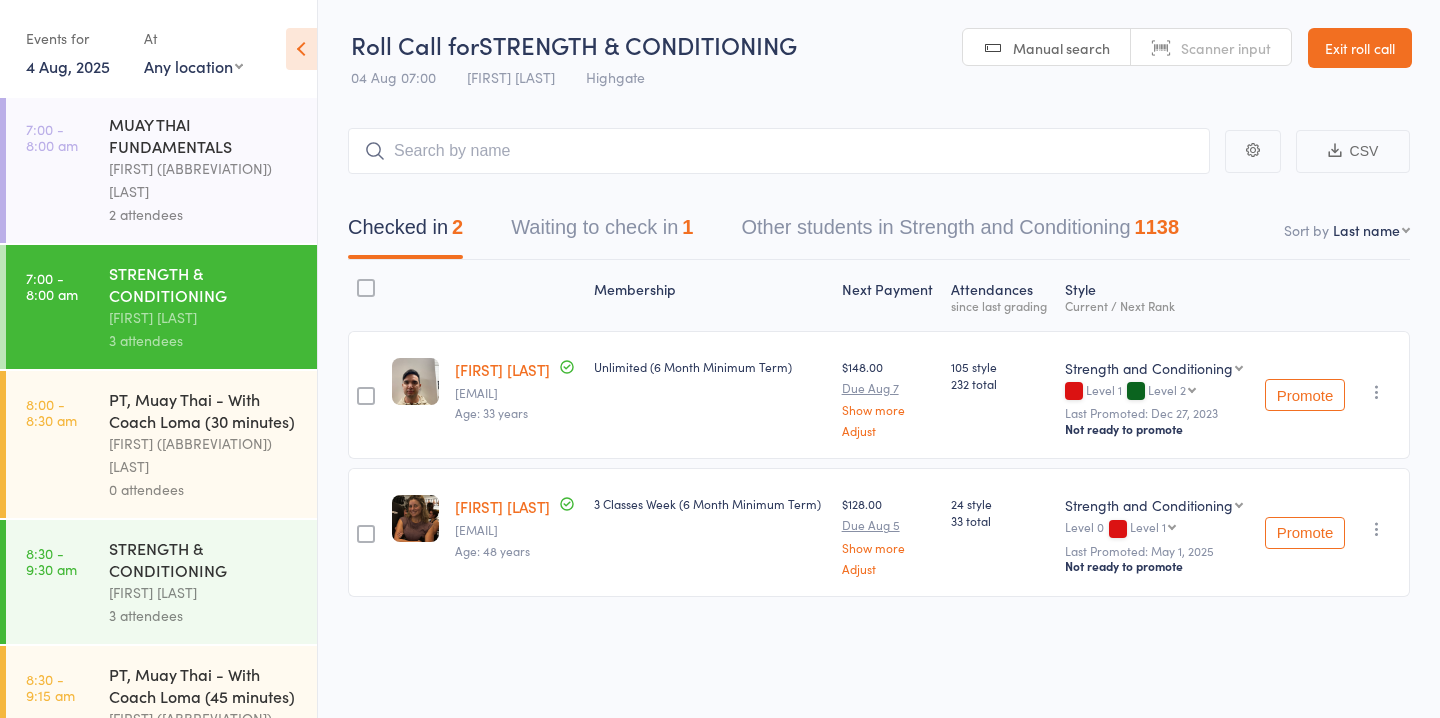 click on "Waiting to check in  1" at bounding box center [602, 232] 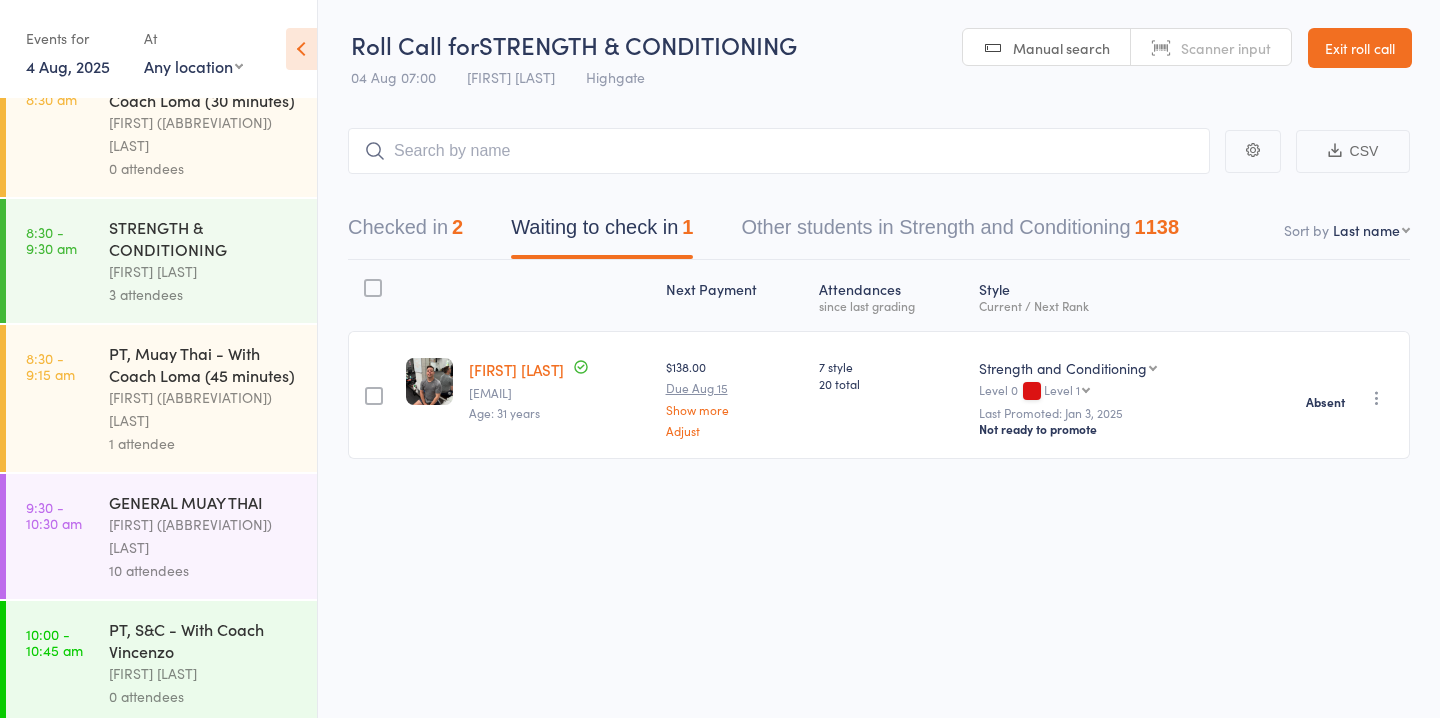 scroll, scrollTop: 588, scrollLeft: 0, axis: vertical 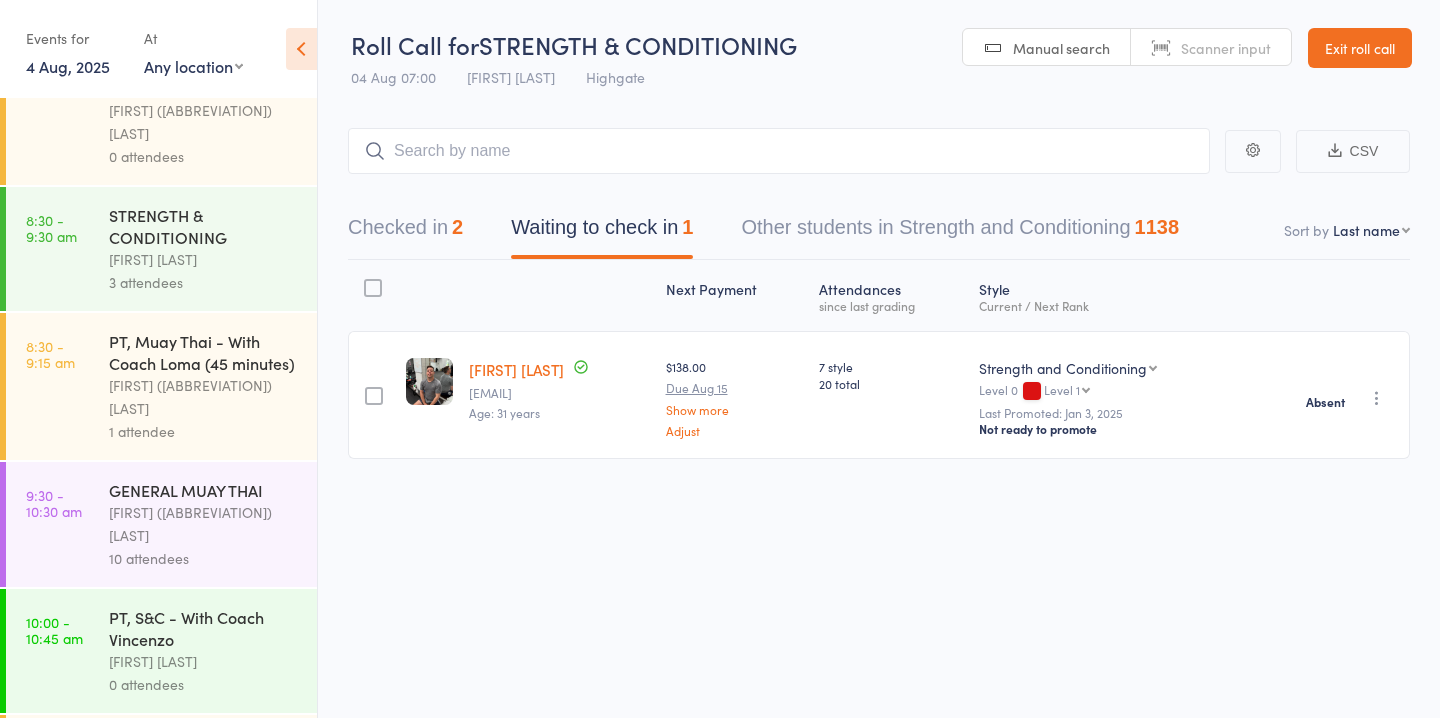 click on "3 attendees" at bounding box center [204, 282] 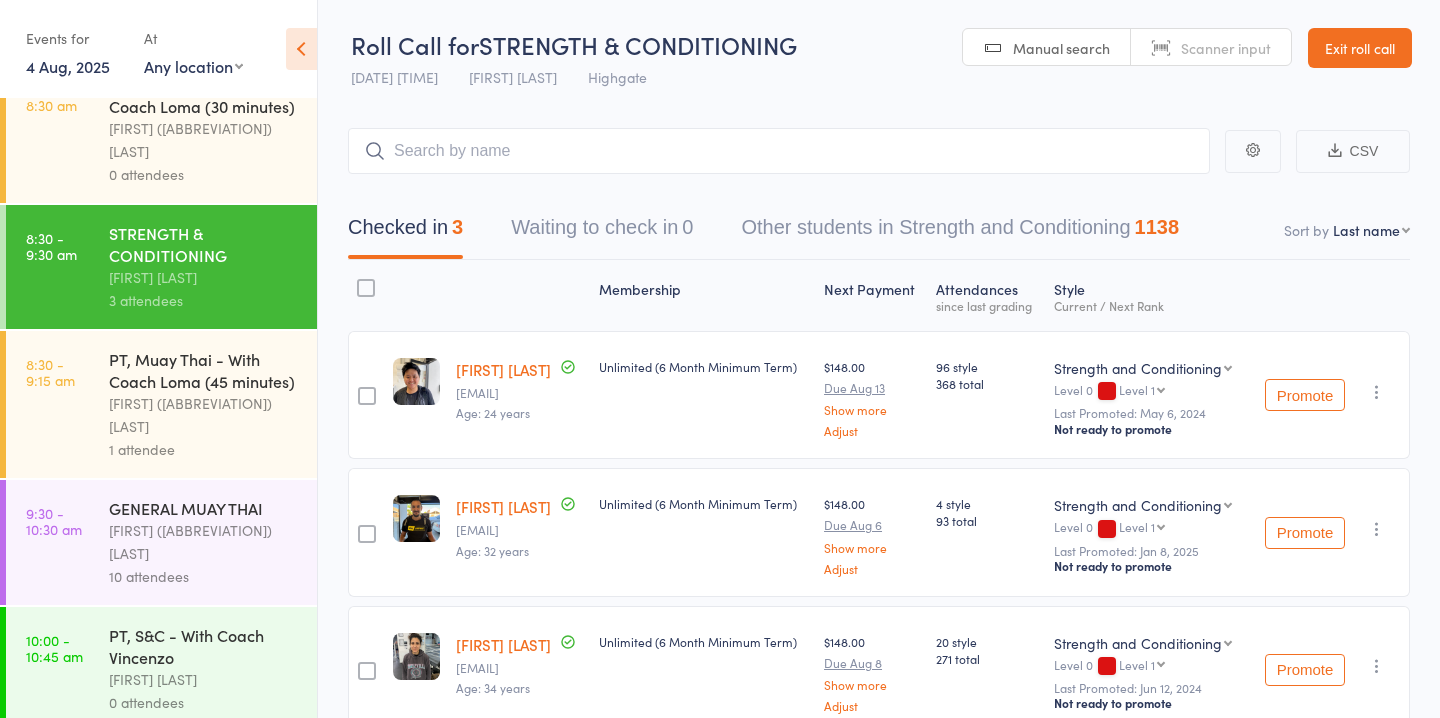 scroll, scrollTop: 588, scrollLeft: 0, axis: vertical 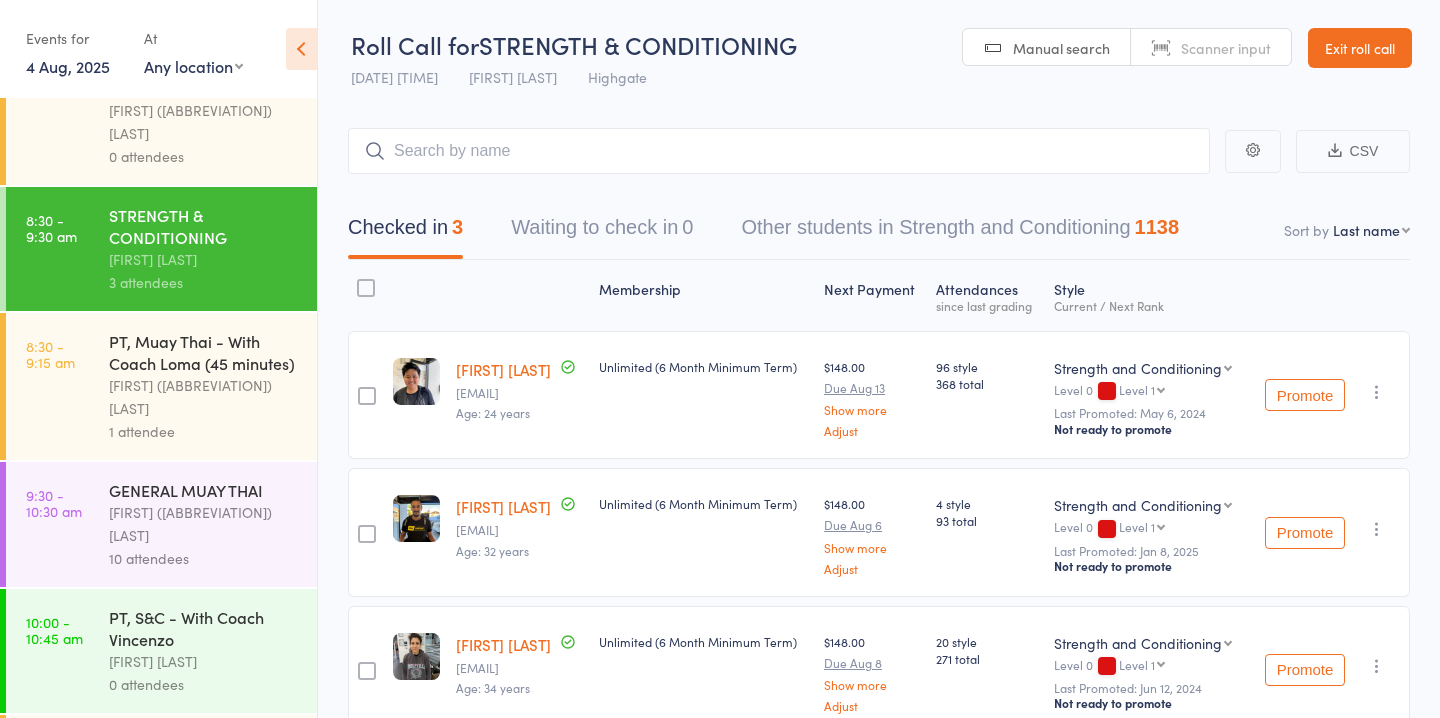 click on "[FIRST] ([INITIAL]) [LAST]" at bounding box center (204, 524) 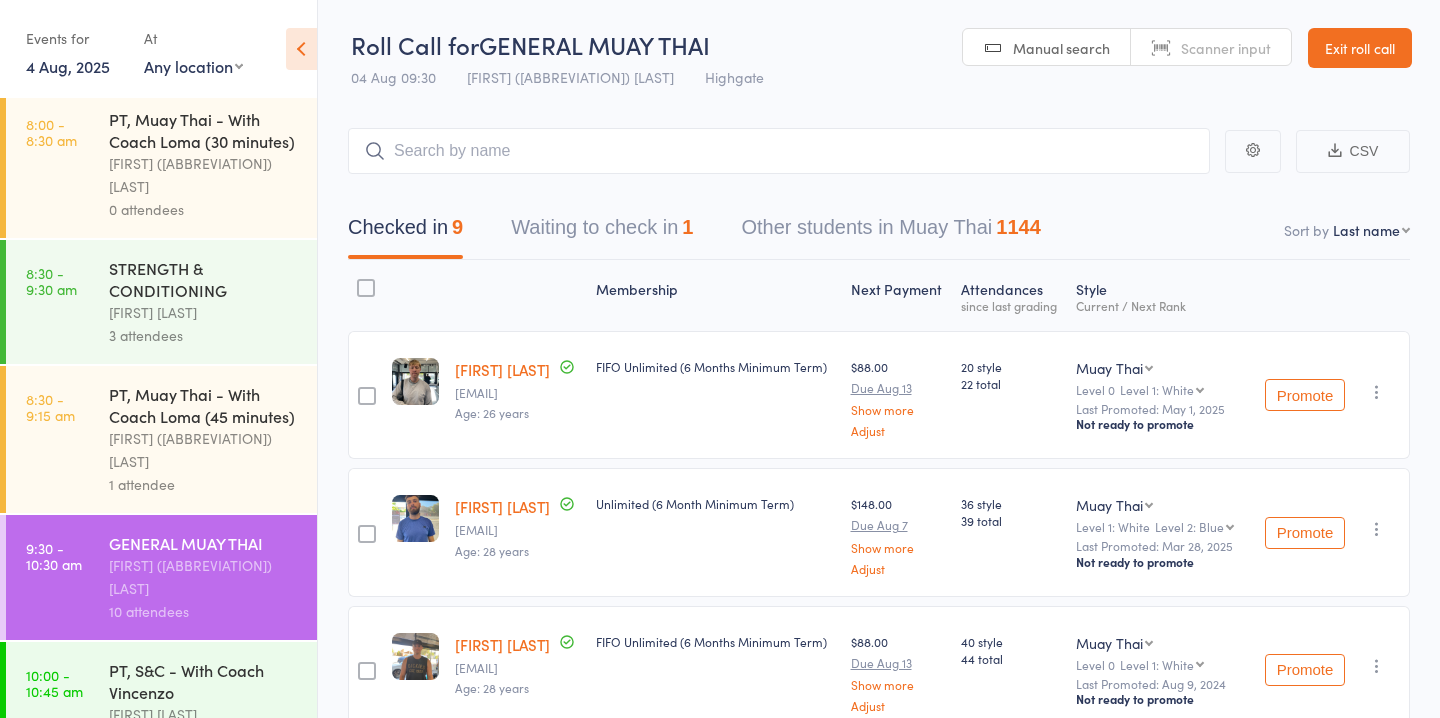 scroll, scrollTop: 562, scrollLeft: 0, axis: vertical 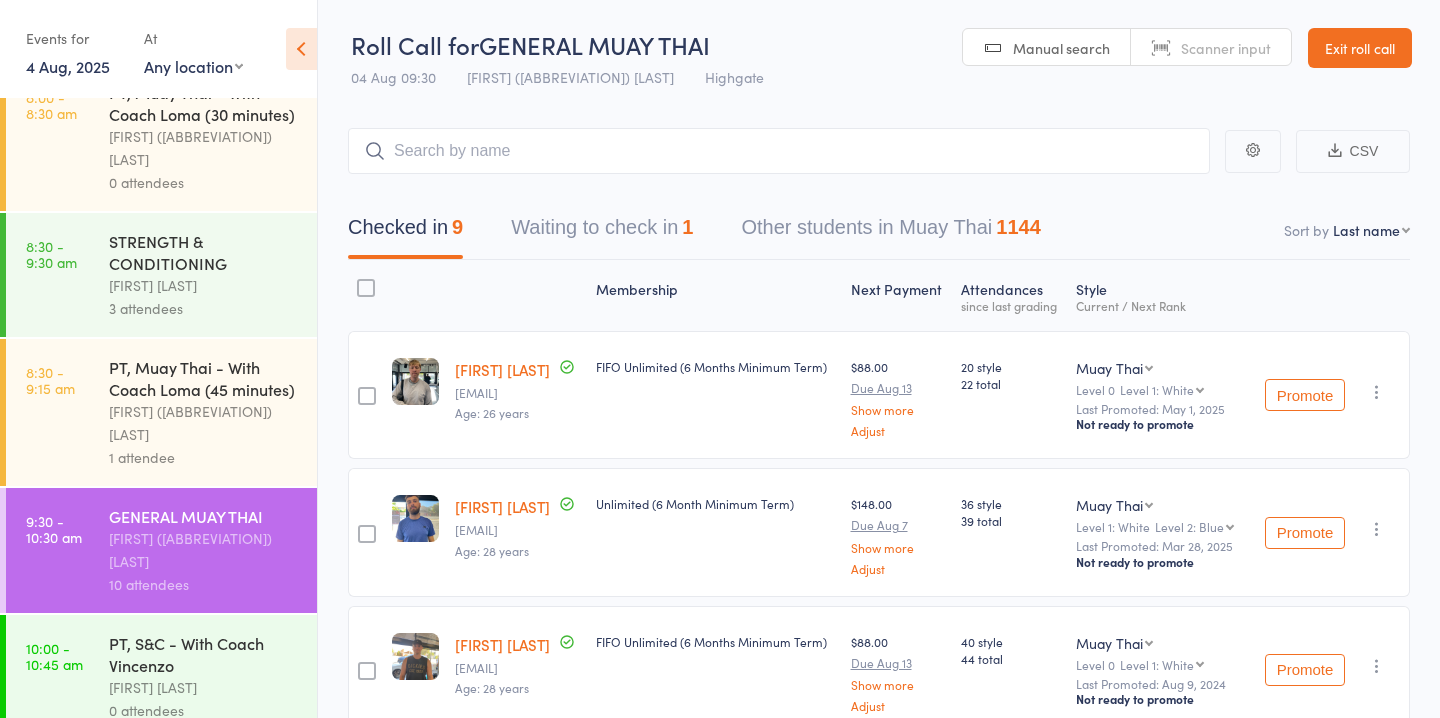 click on "Waiting to check in  1" at bounding box center (602, 232) 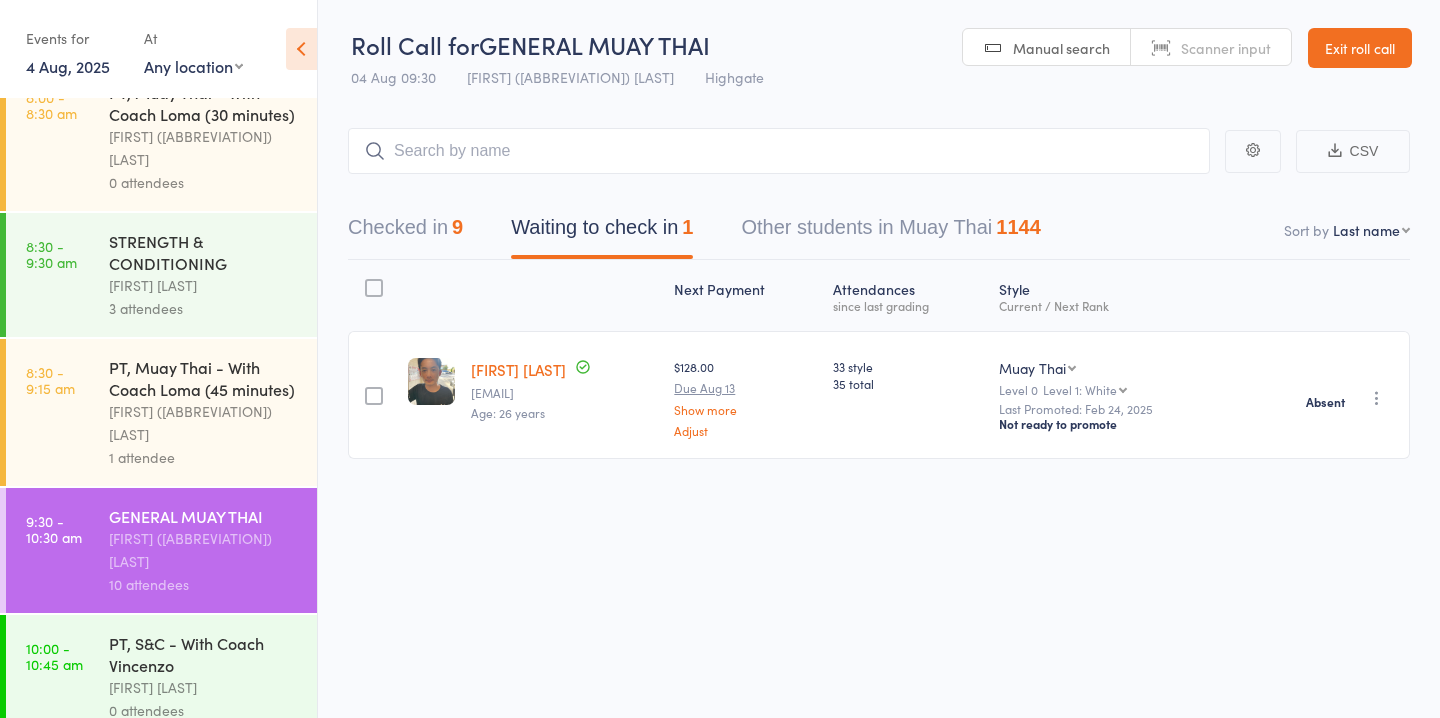 click on "Checked in  9" at bounding box center (405, 232) 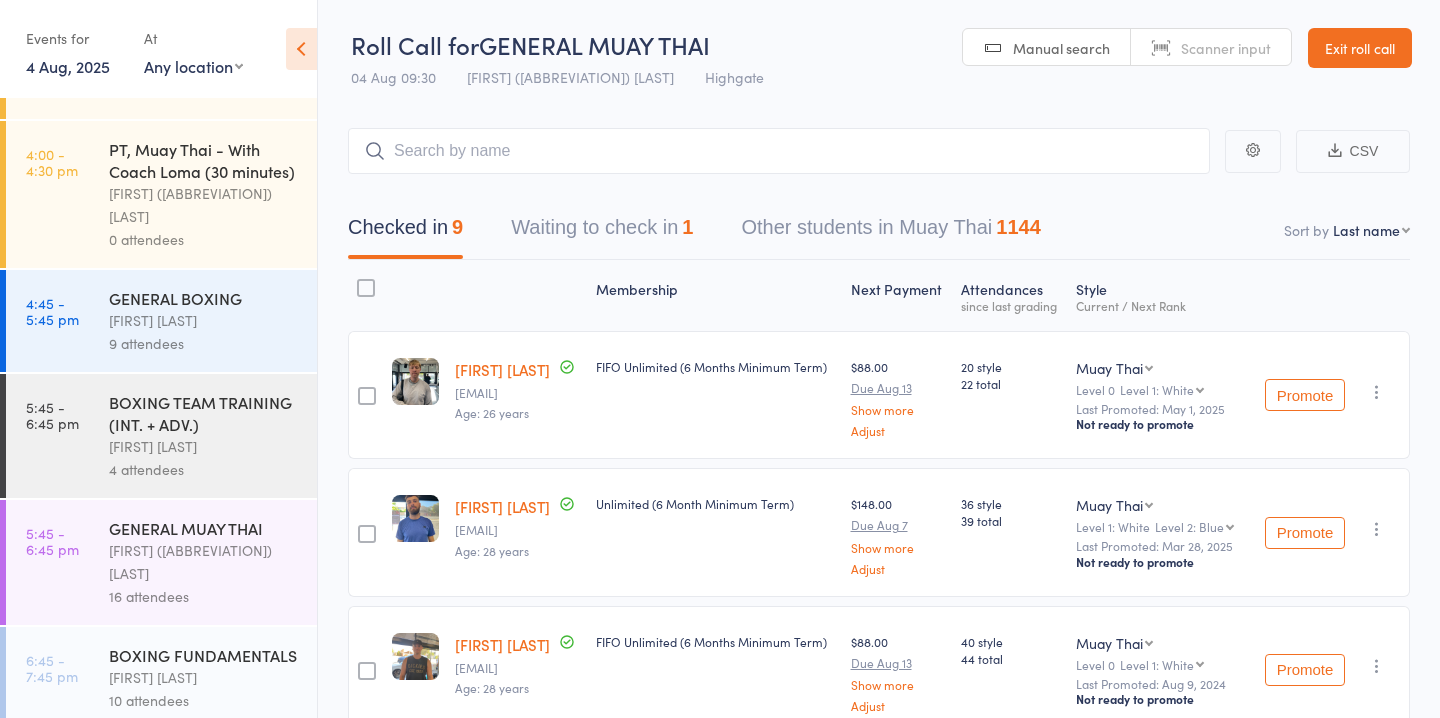 scroll, scrollTop: 1804, scrollLeft: 0, axis: vertical 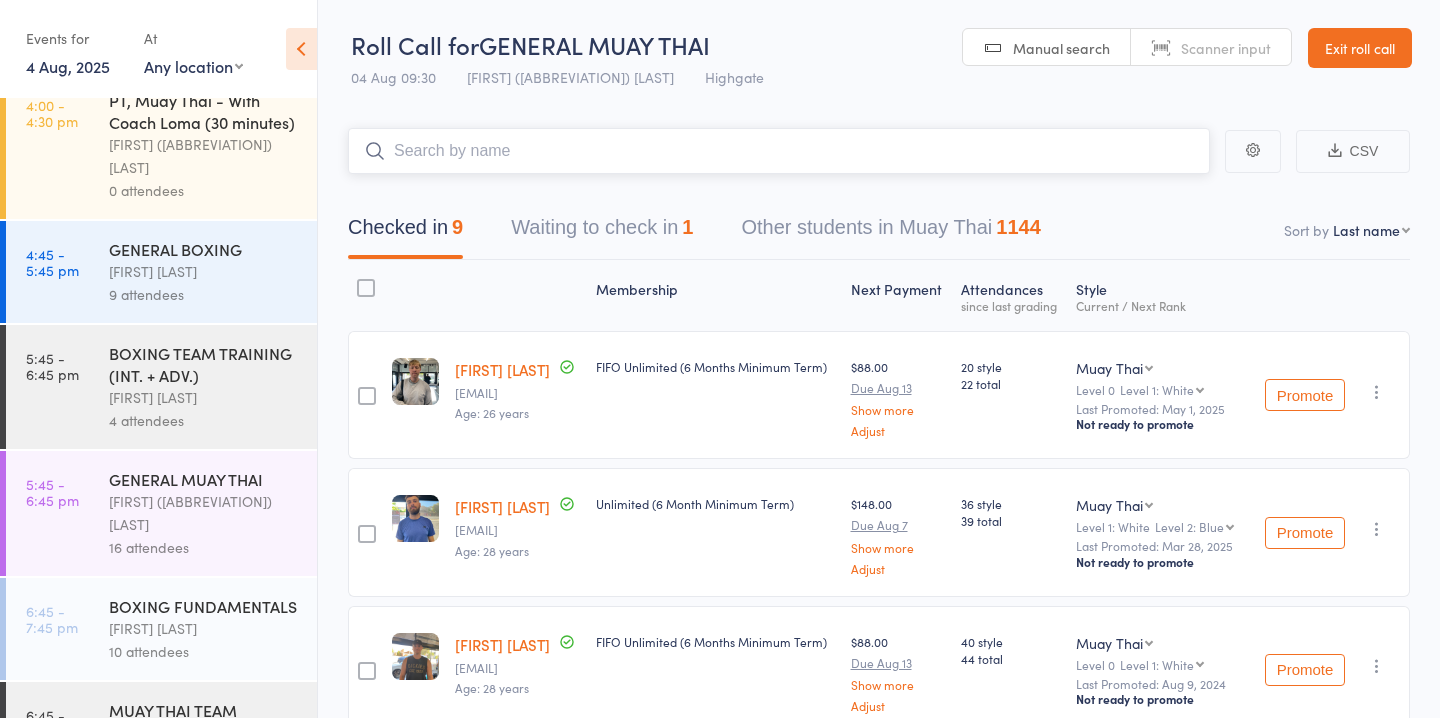 click on "Waiting to check in  1" at bounding box center (602, 232) 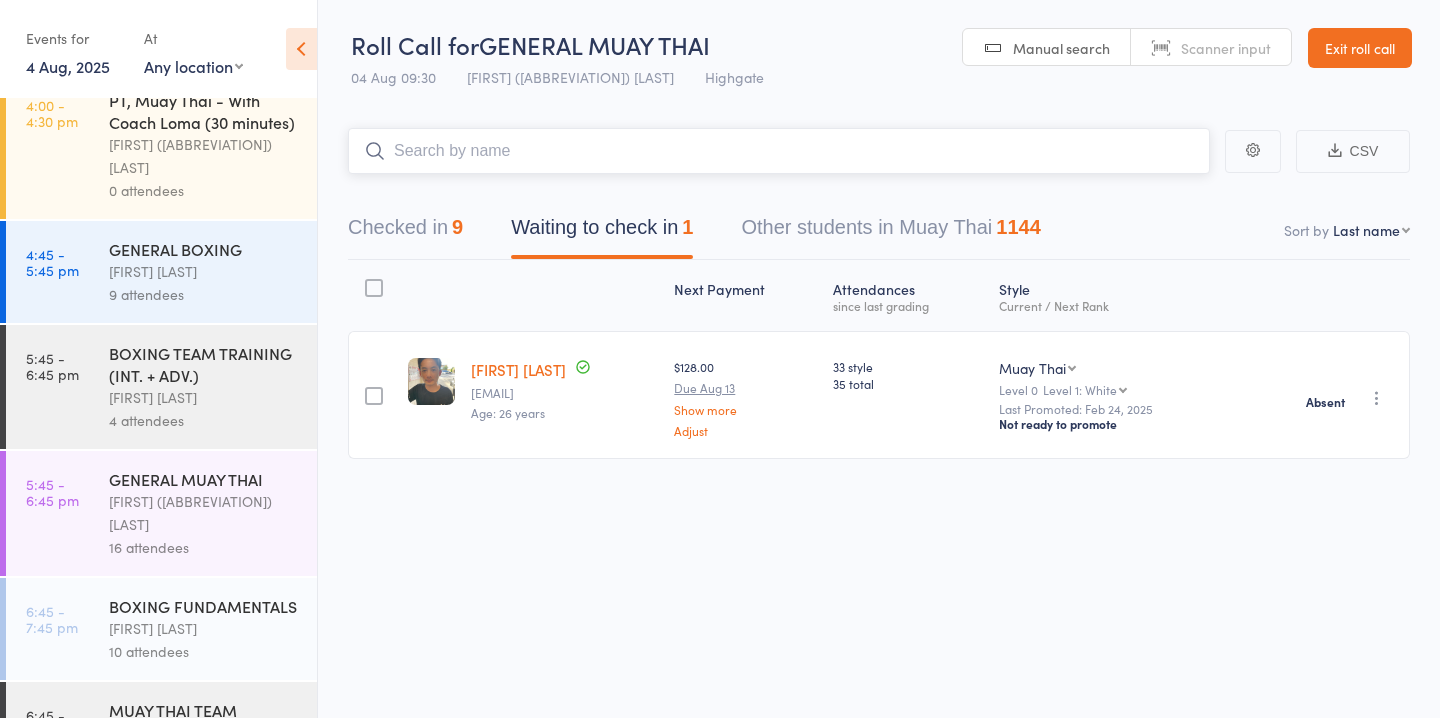 scroll, scrollTop: 1933, scrollLeft: 0, axis: vertical 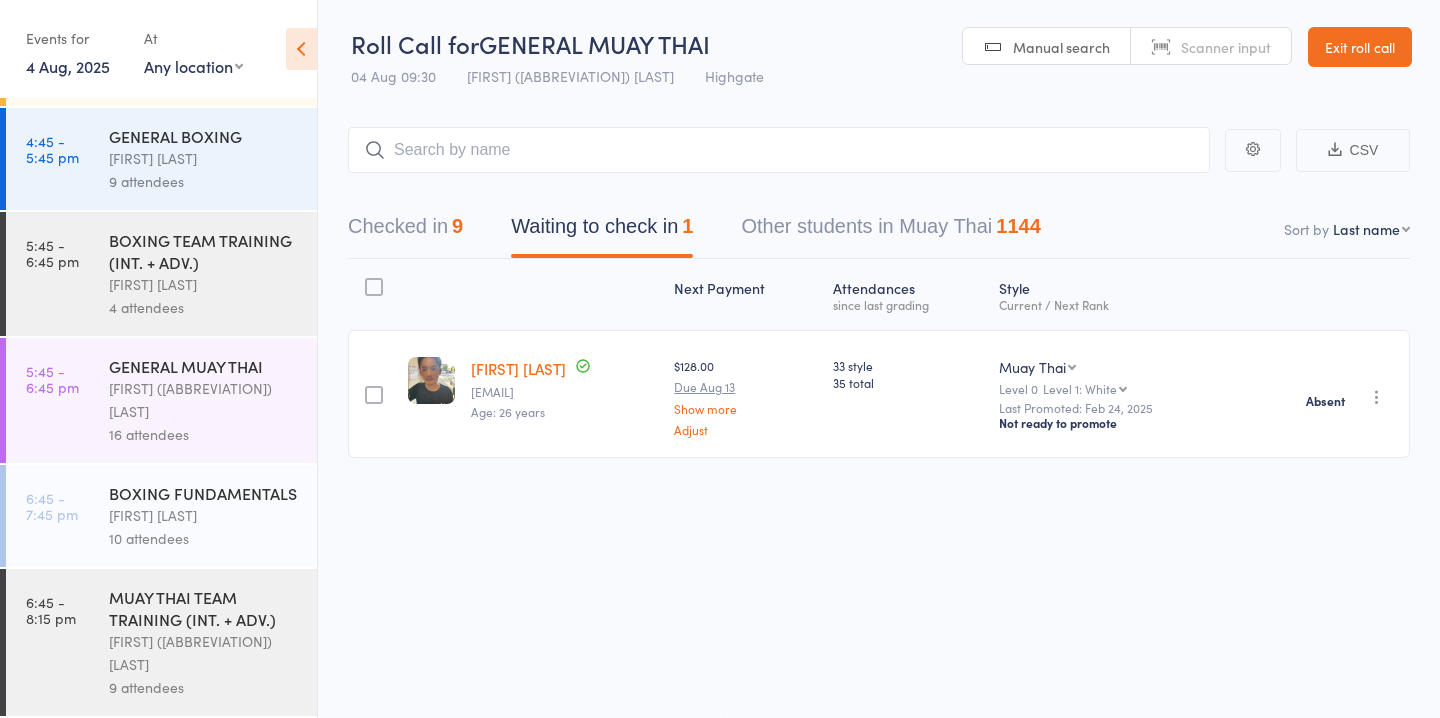 click on "BOXING TEAM TRAINING (INT. + ADV.)" at bounding box center [204, 251] 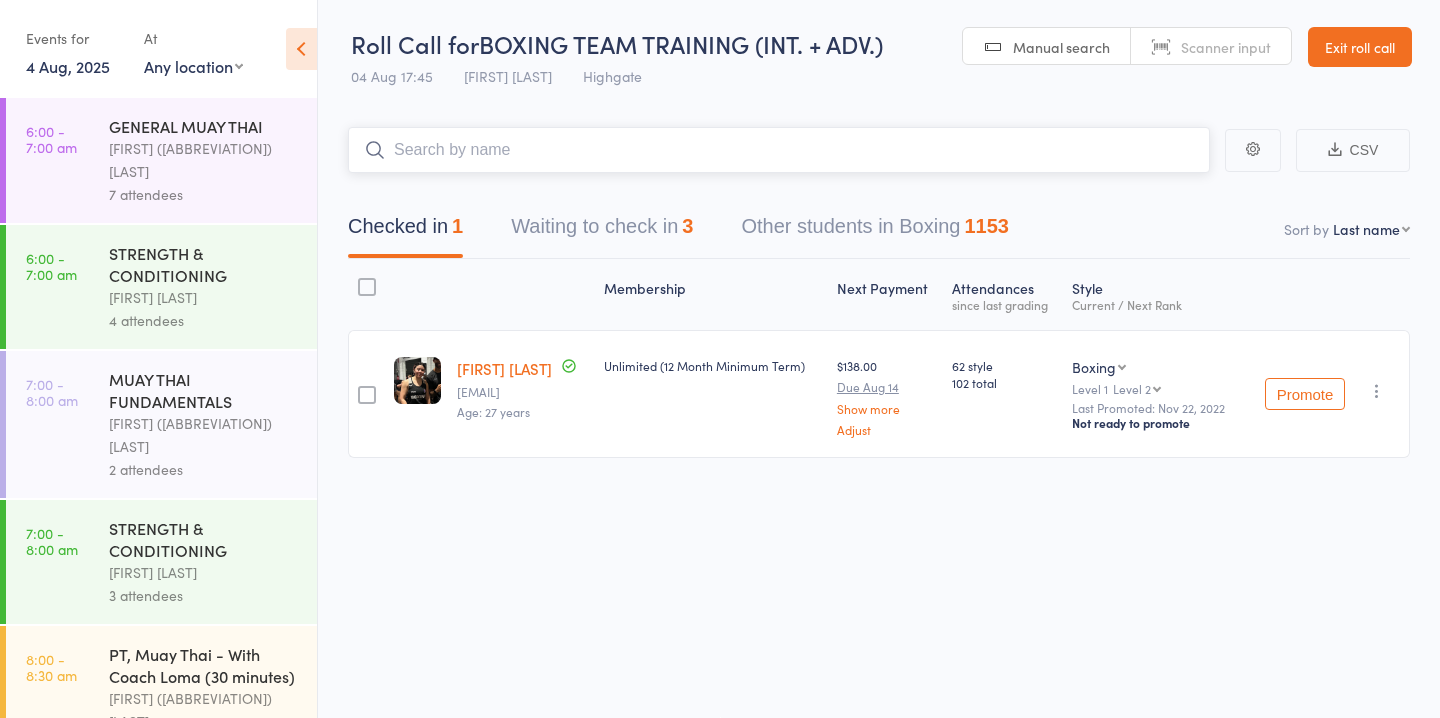 click on "Waiting to check in  3" at bounding box center [602, 231] 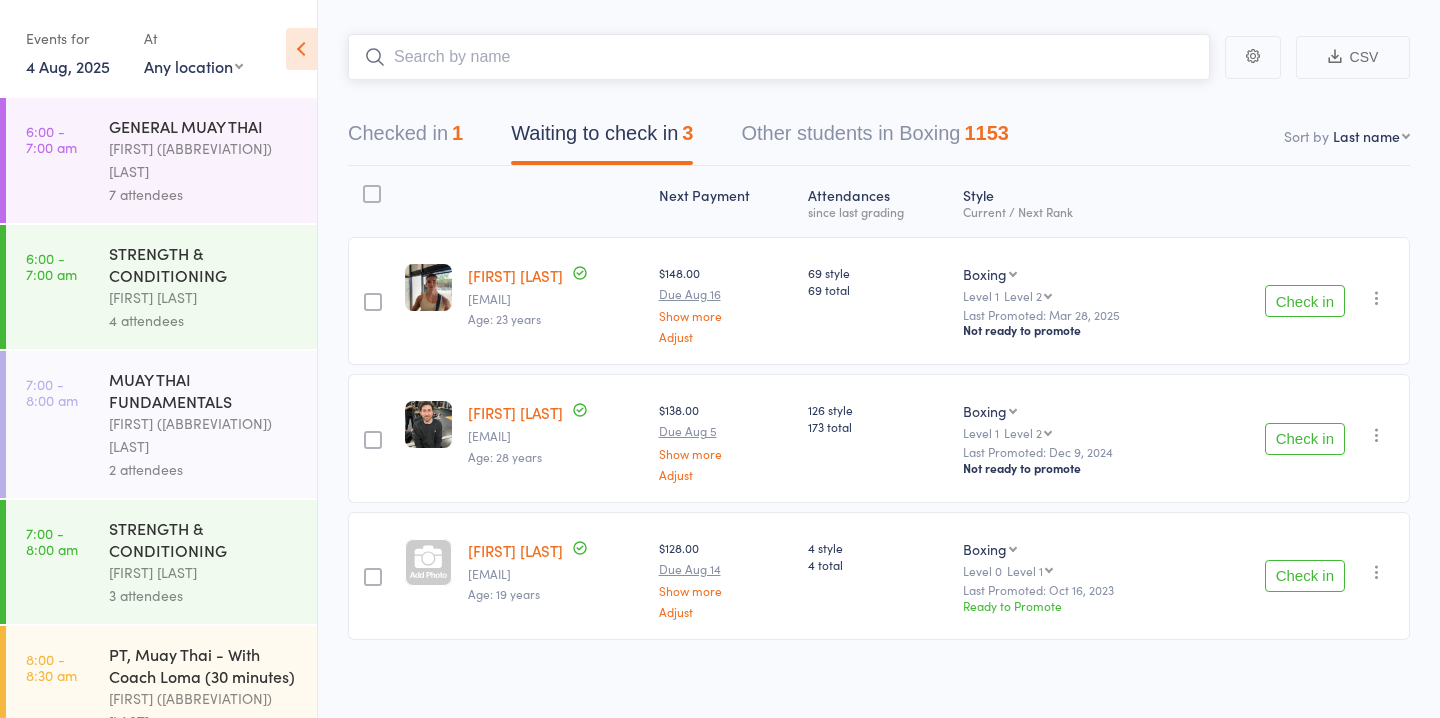 scroll, scrollTop: 103, scrollLeft: 0, axis: vertical 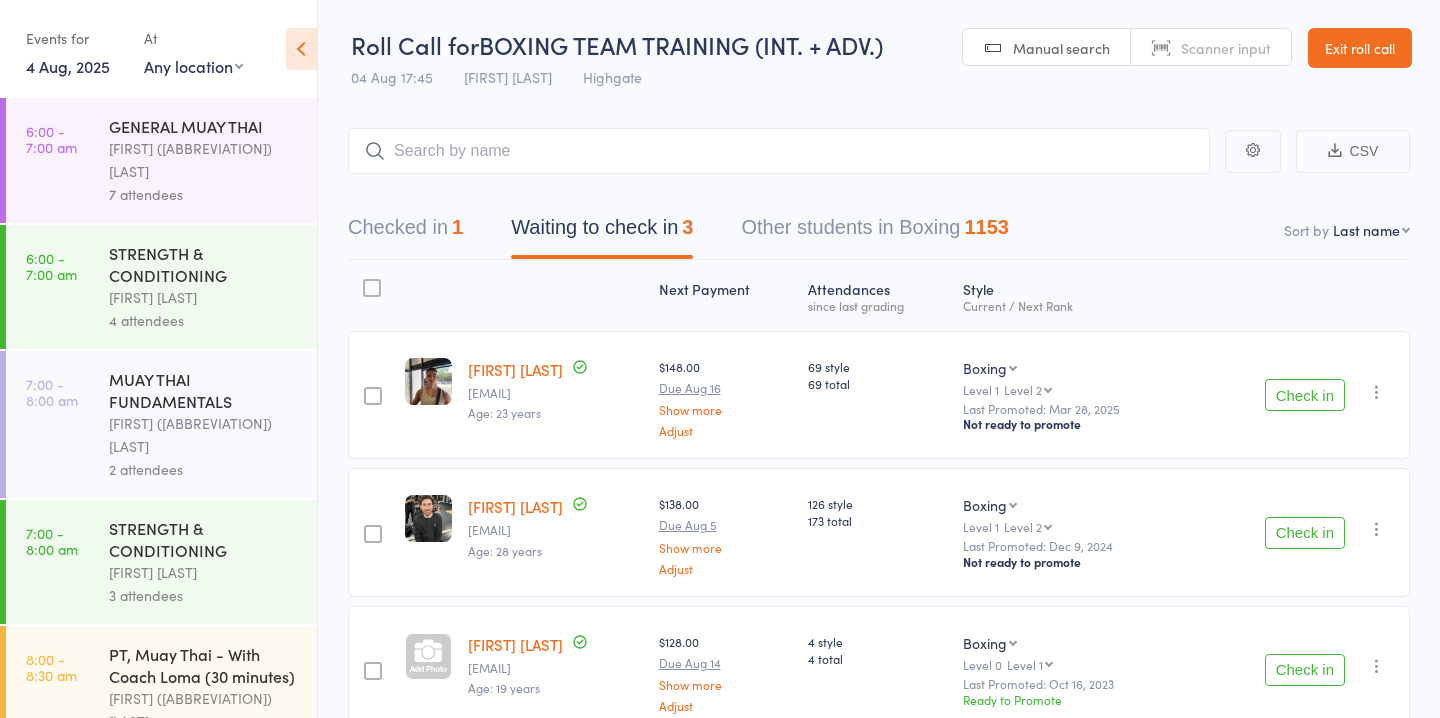 click on "Check in" at bounding box center (1305, 395) 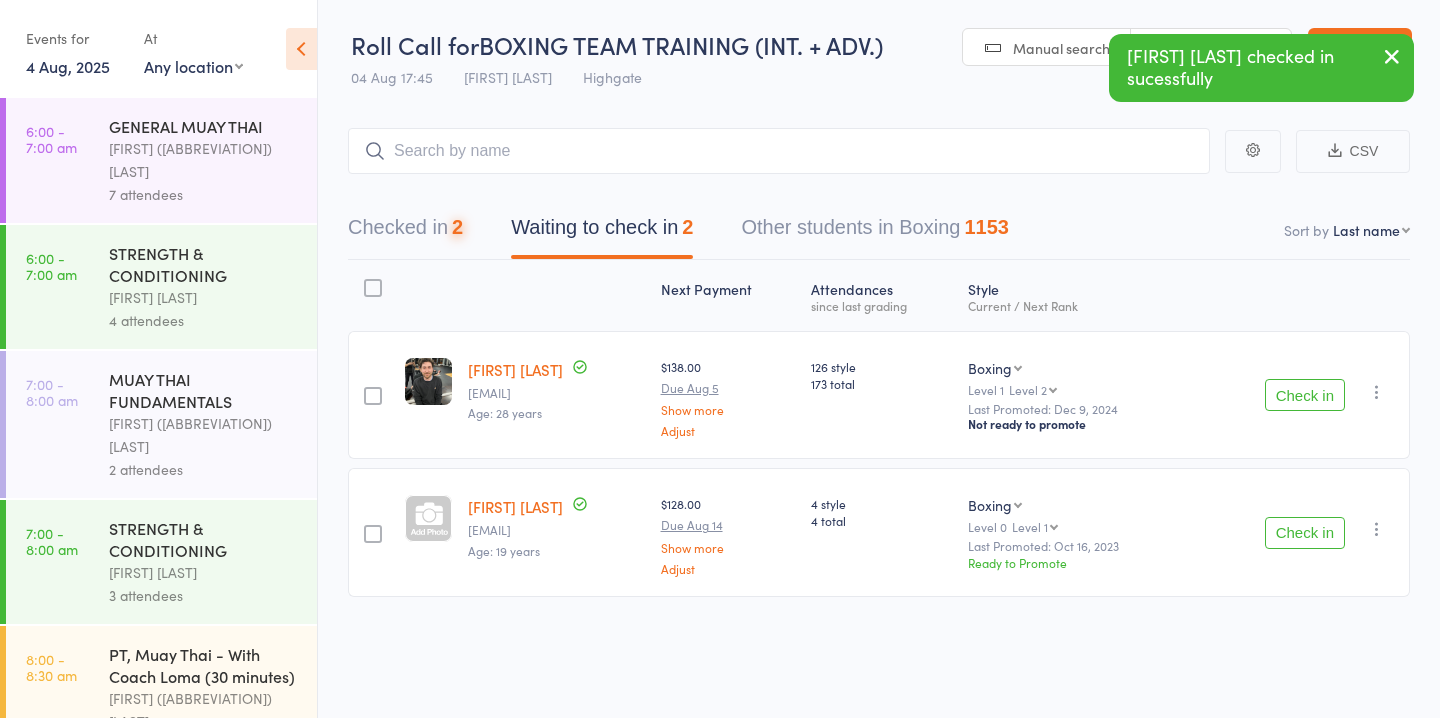 click on "Check in" at bounding box center [1305, 395] 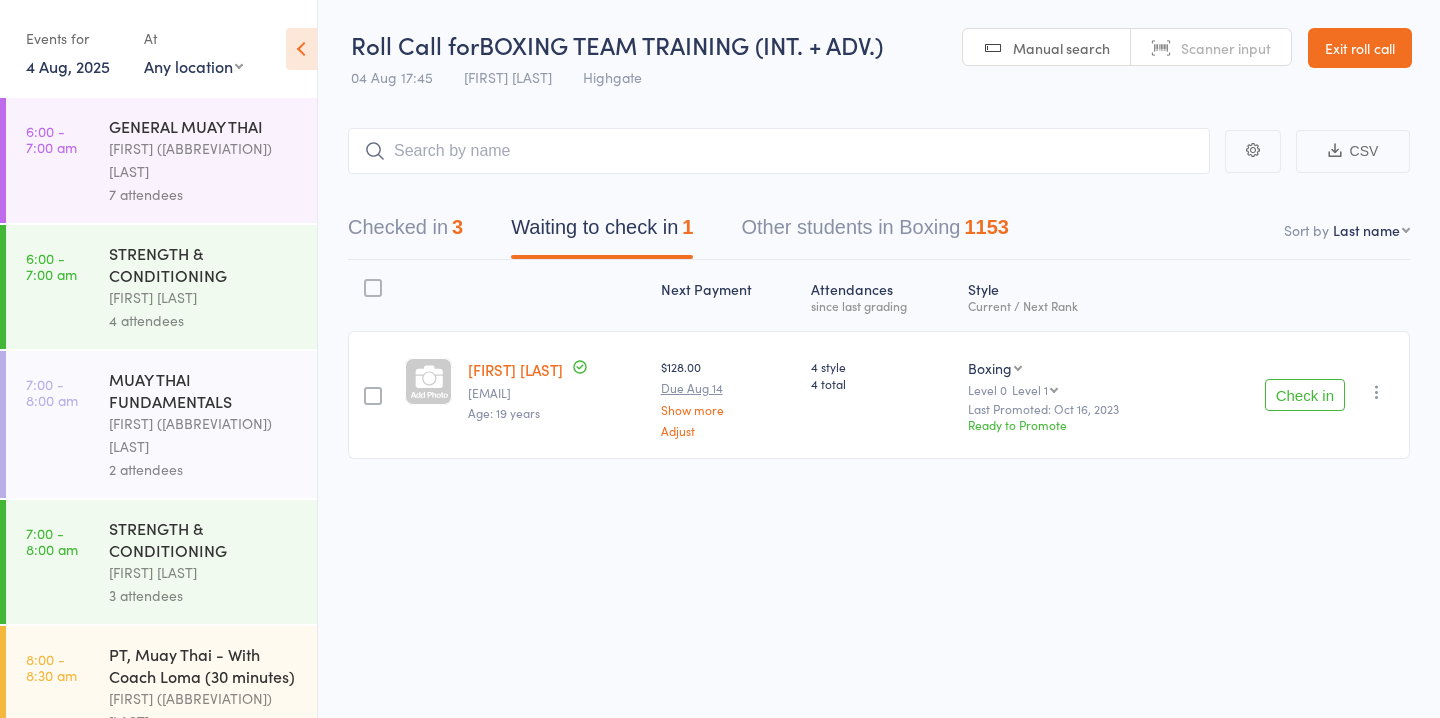 click on "Check in" at bounding box center [1305, 395] 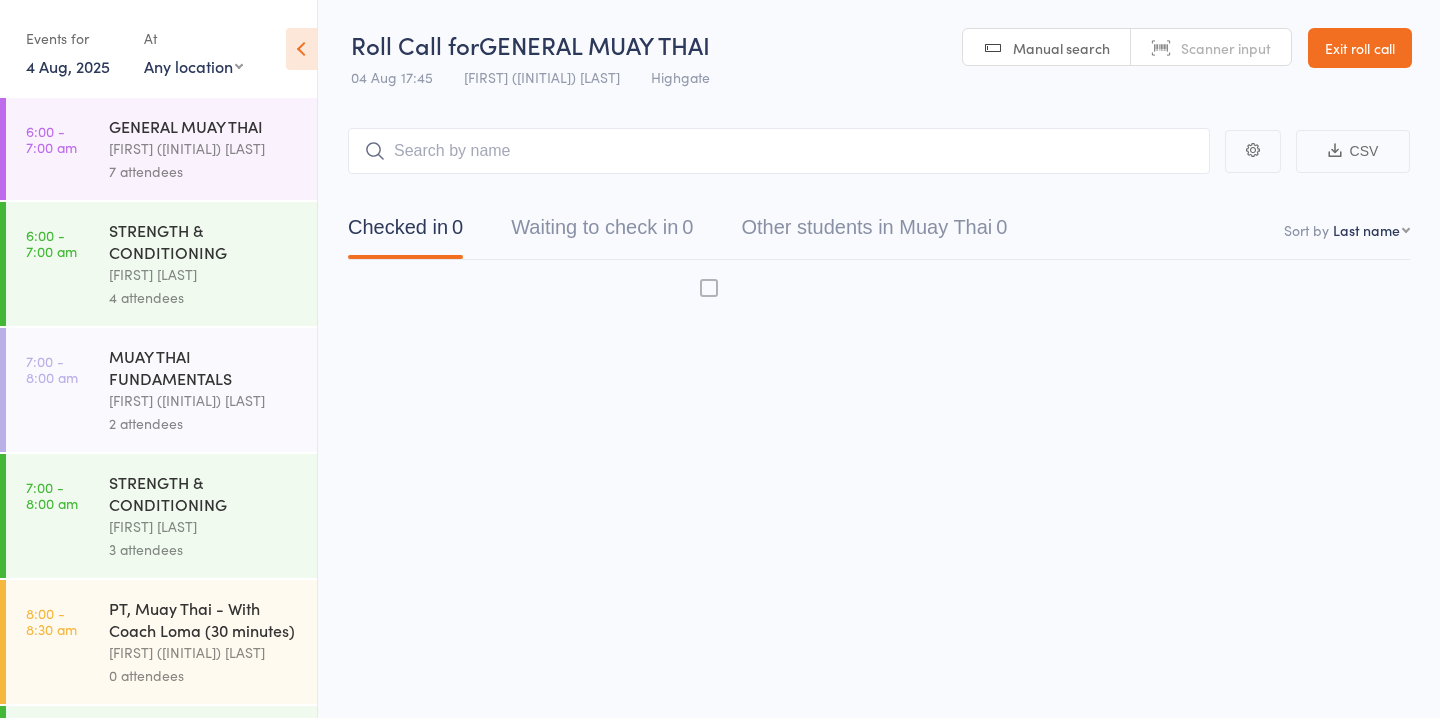 scroll, scrollTop: 0, scrollLeft: 0, axis: both 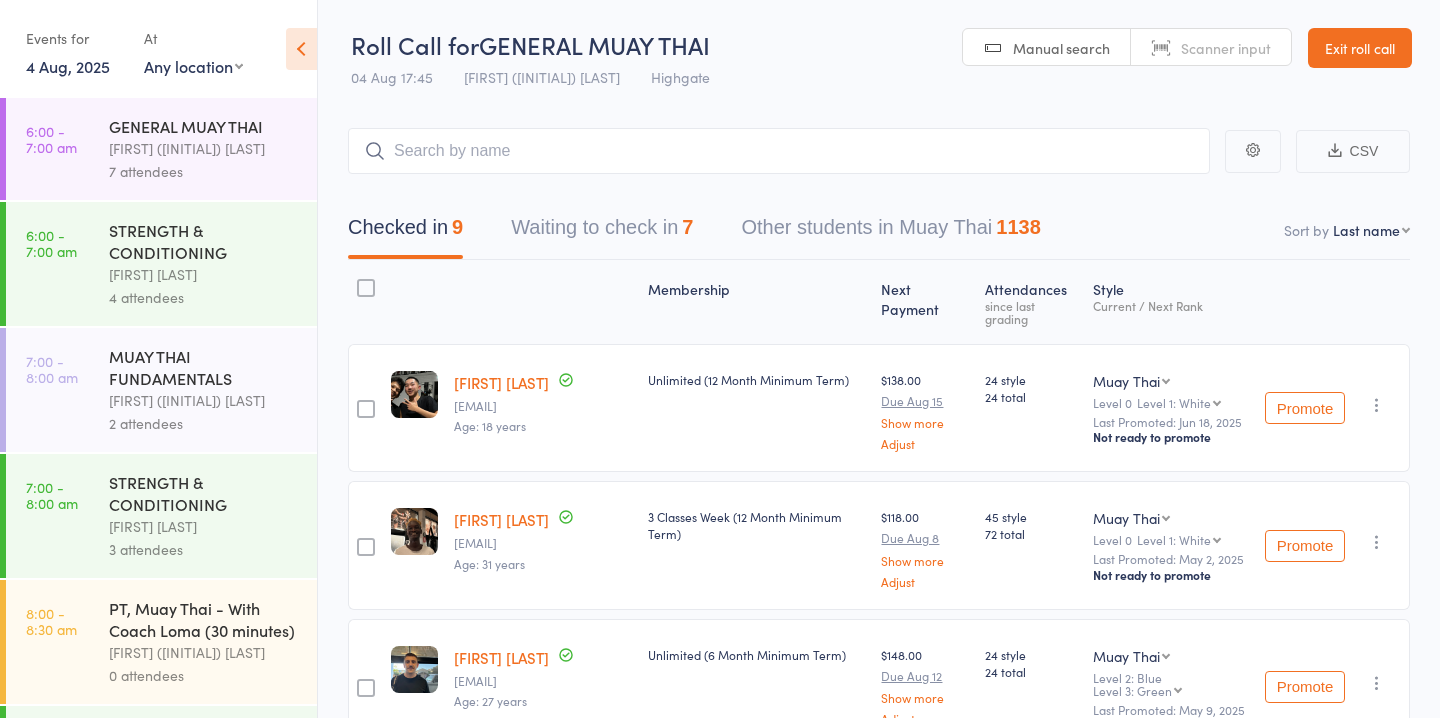 click on "Waiting to check in  7" at bounding box center [602, 232] 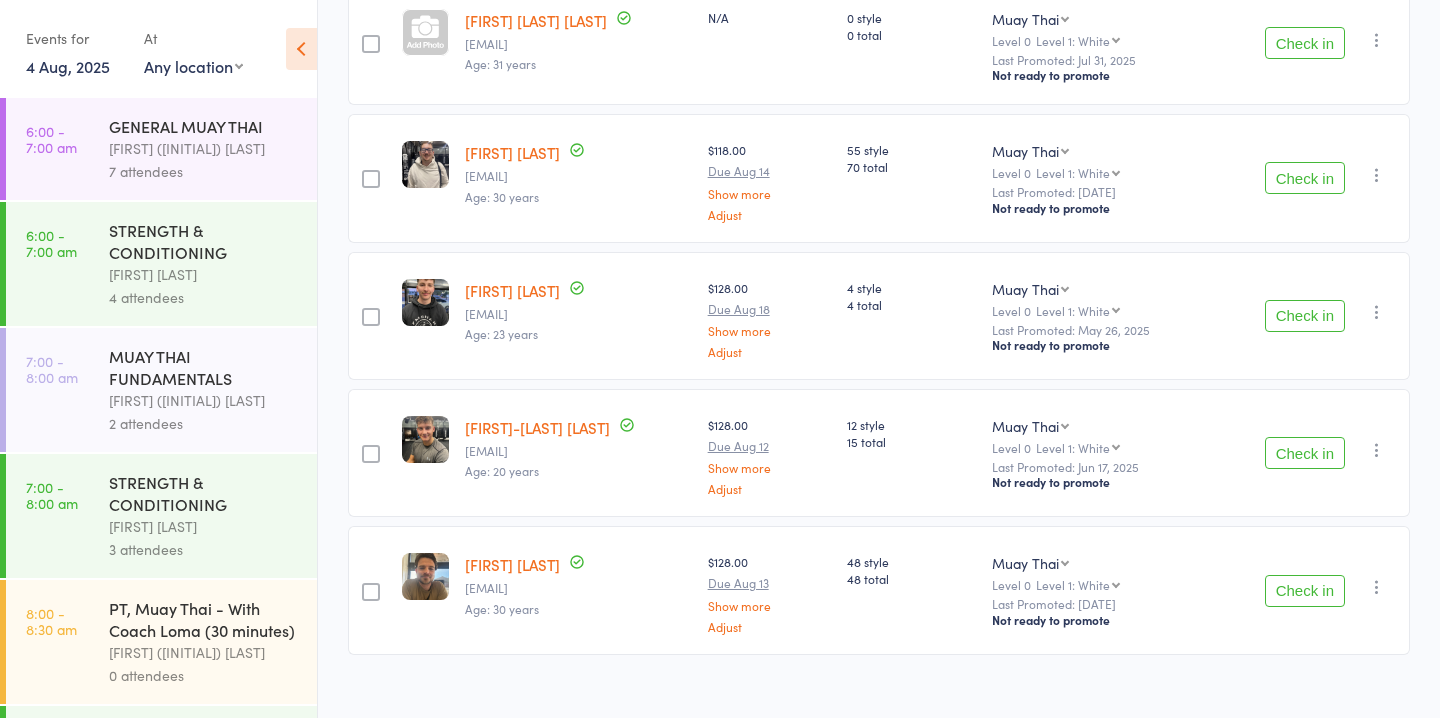 scroll, scrollTop: 621, scrollLeft: 0, axis: vertical 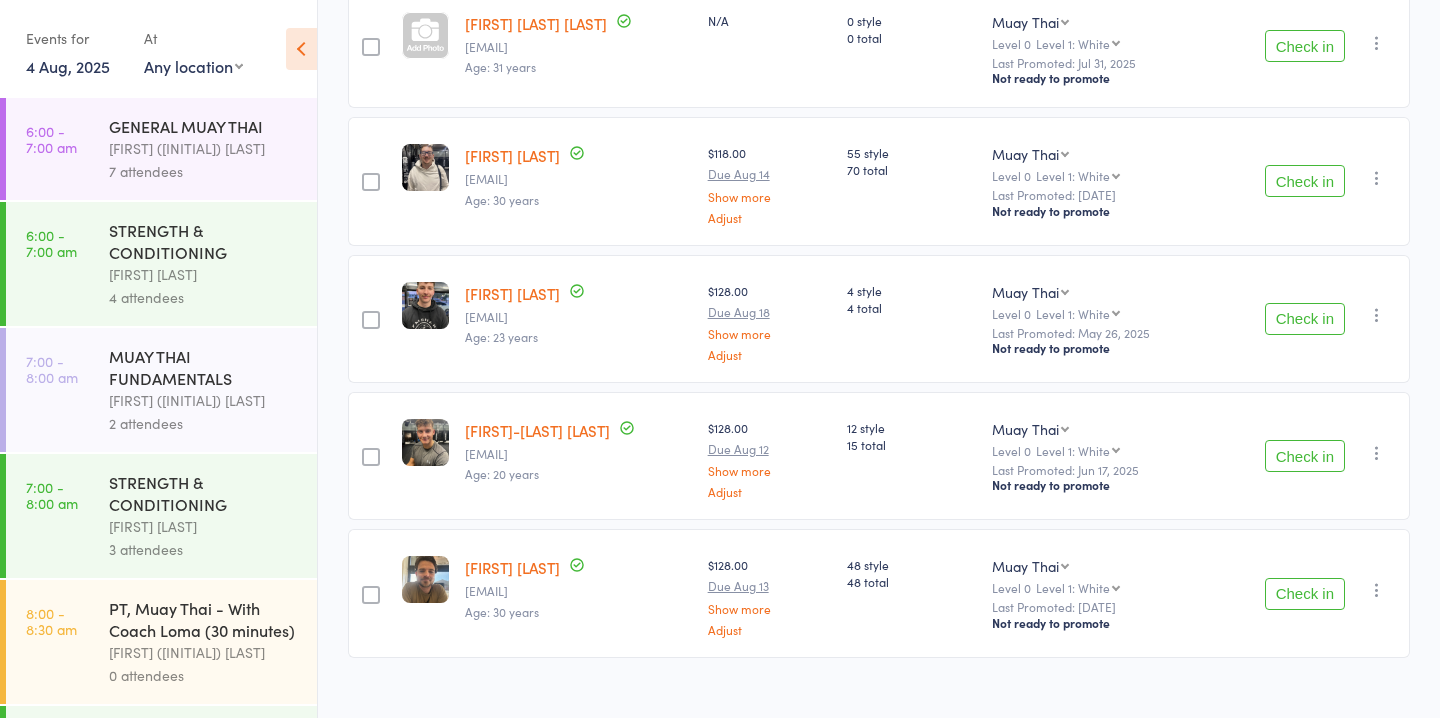 click on "Check in" at bounding box center [1305, 594] 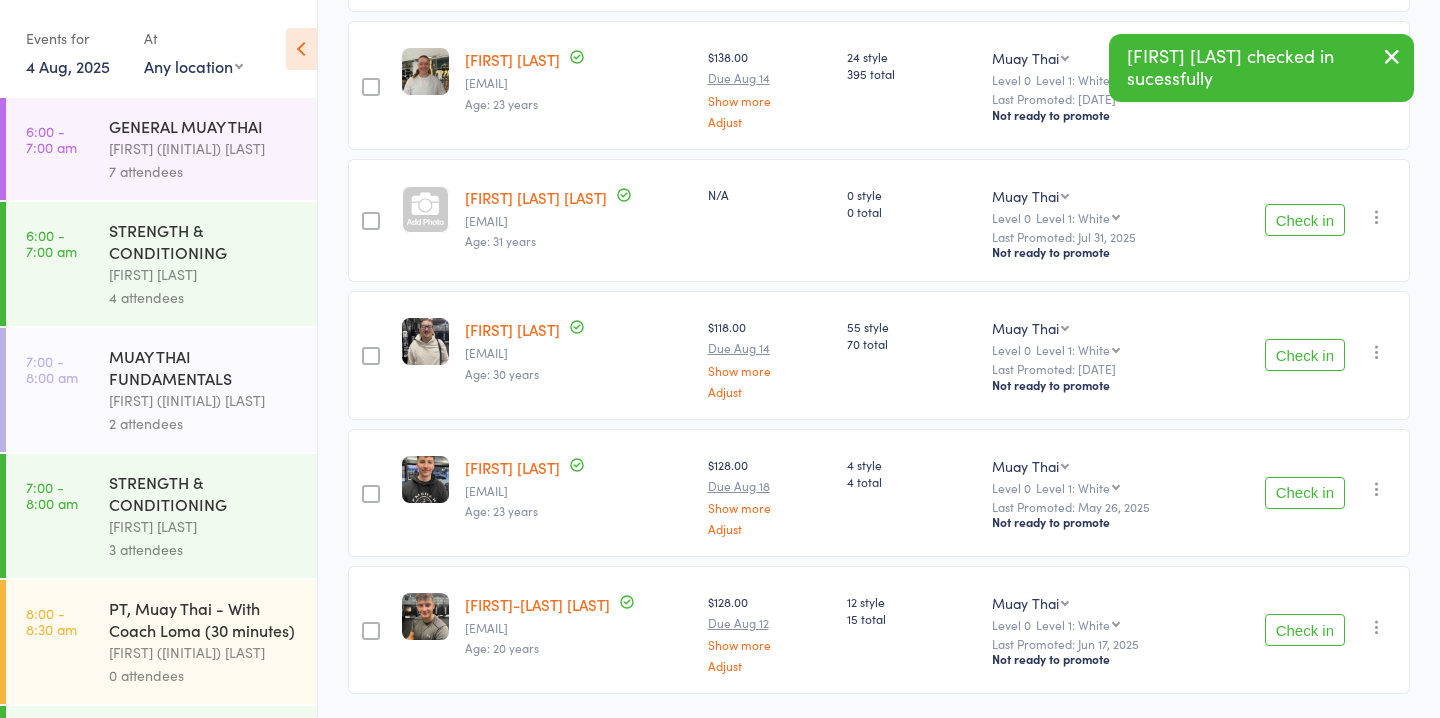 scroll, scrollTop: 444, scrollLeft: 0, axis: vertical 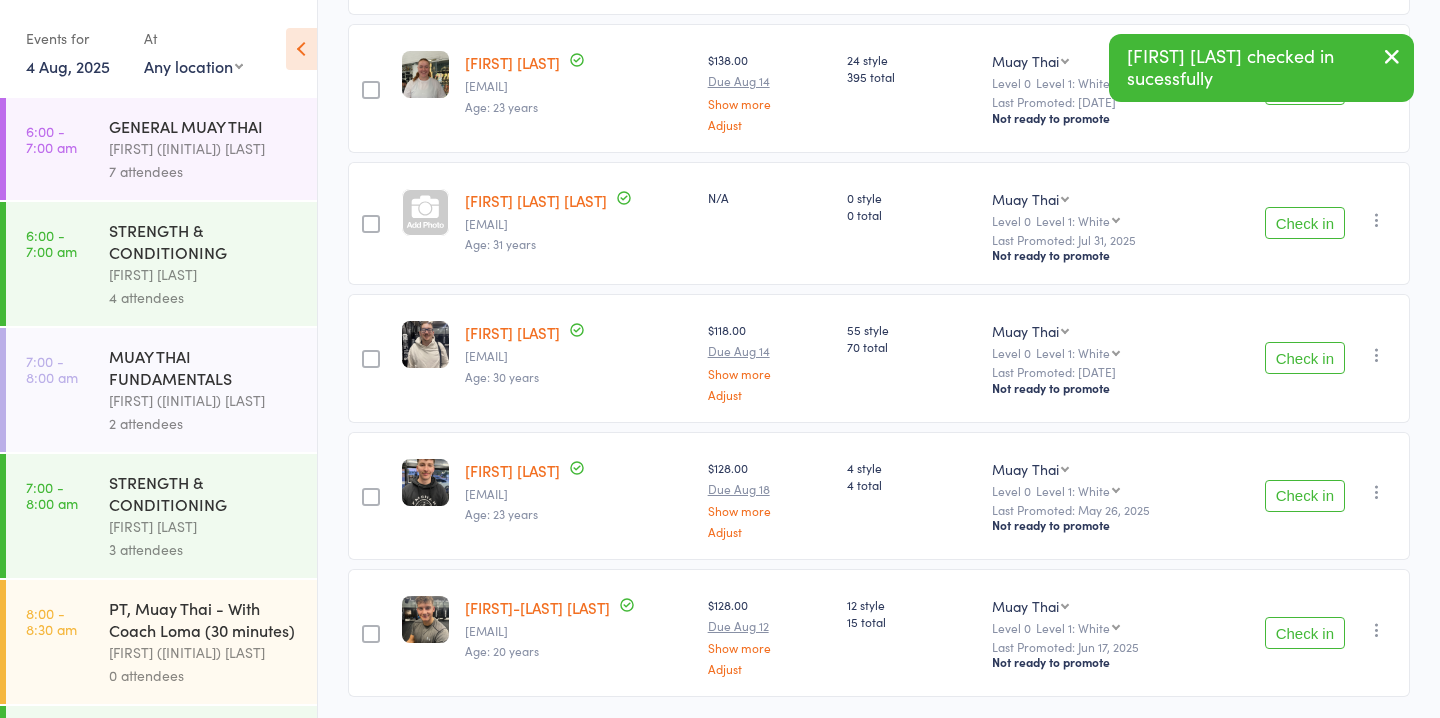click on "Check in" at bounding box center [1305, 358] 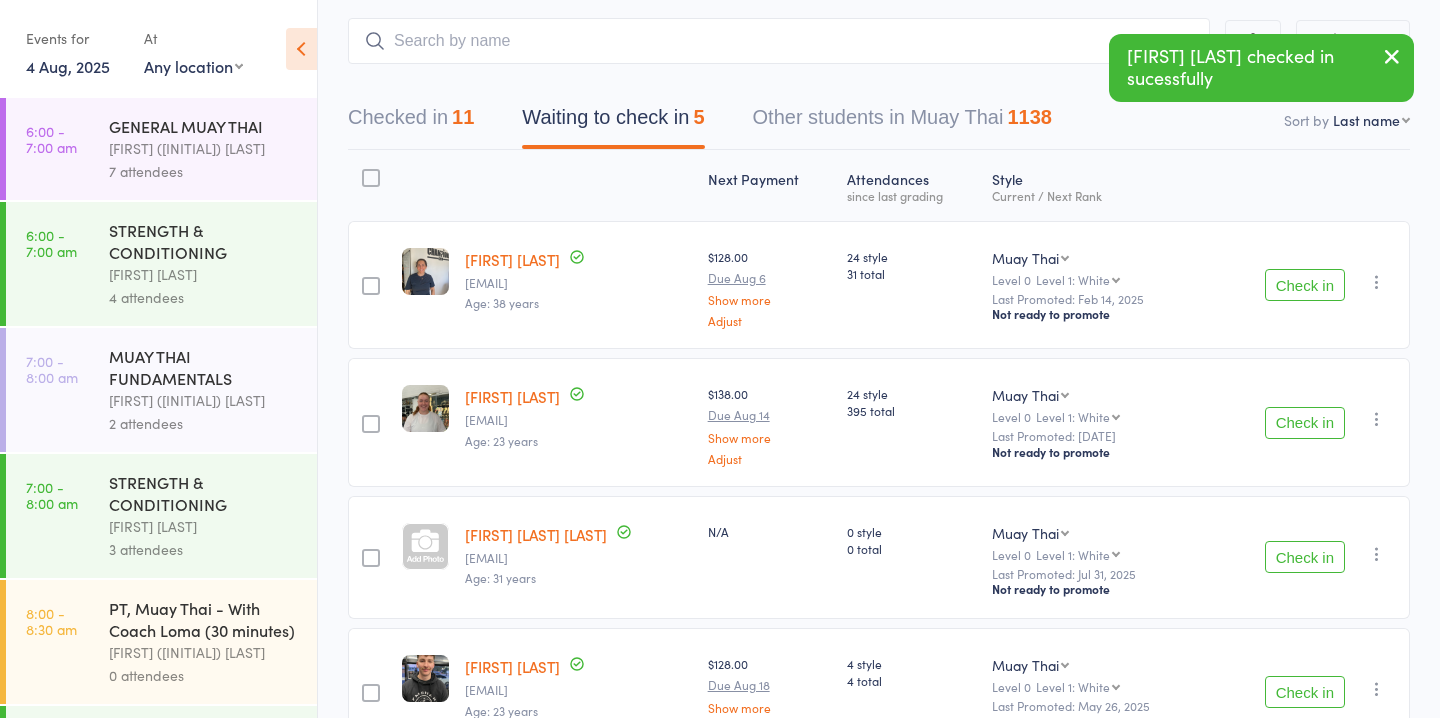 scroll, scrollTop: 108, scrollLeft: 0, axis: vertical 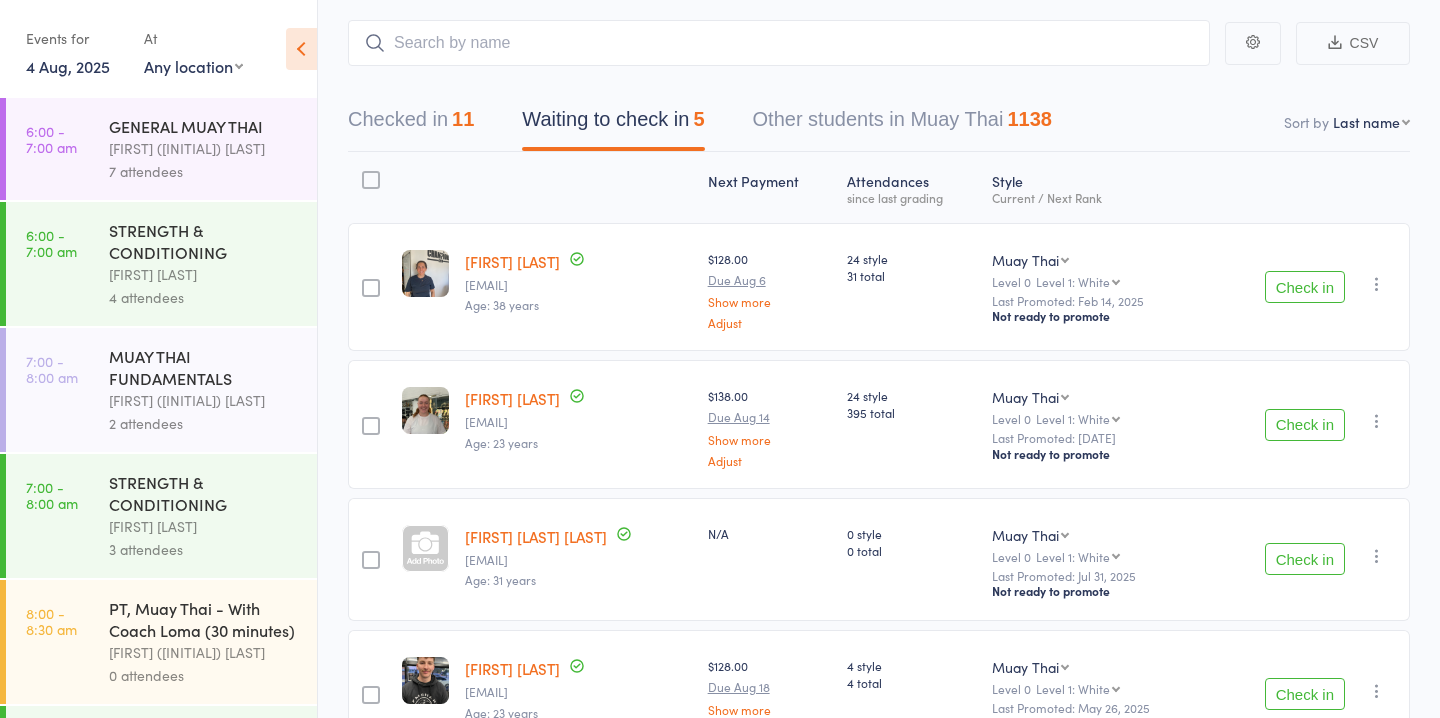click on "Check in" at bounding box center [1305, 287] 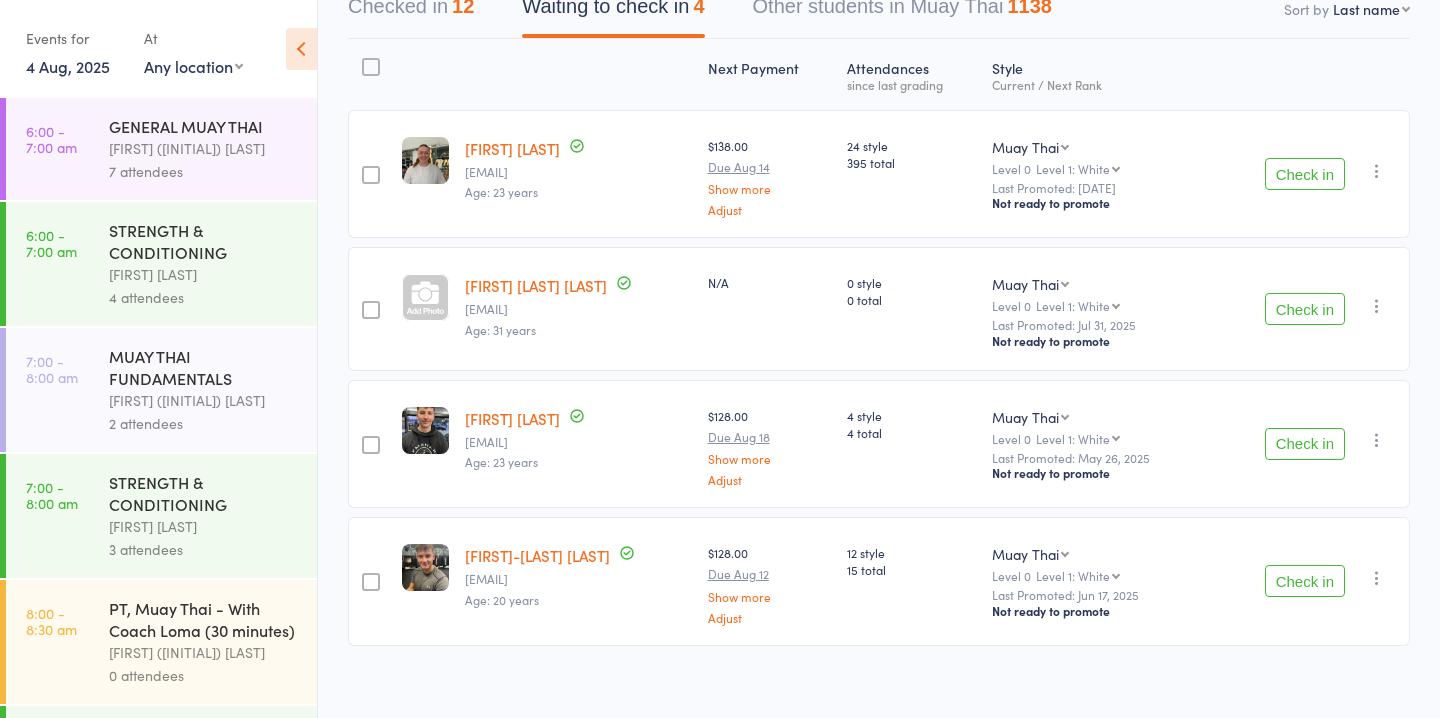 scroll, scrollTop: 222, scrollLeft: 0, axis: vertical 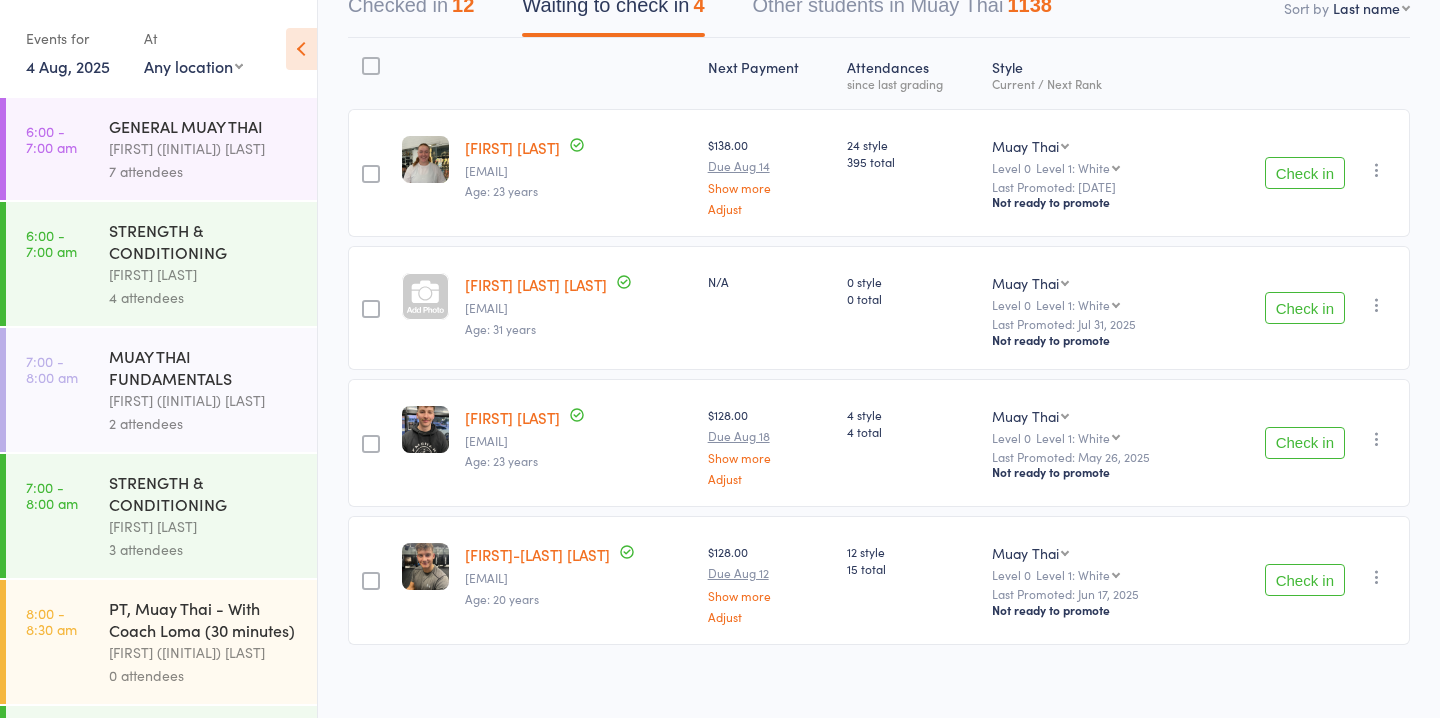 click on "Check in" at bounding box center [1305, 308] 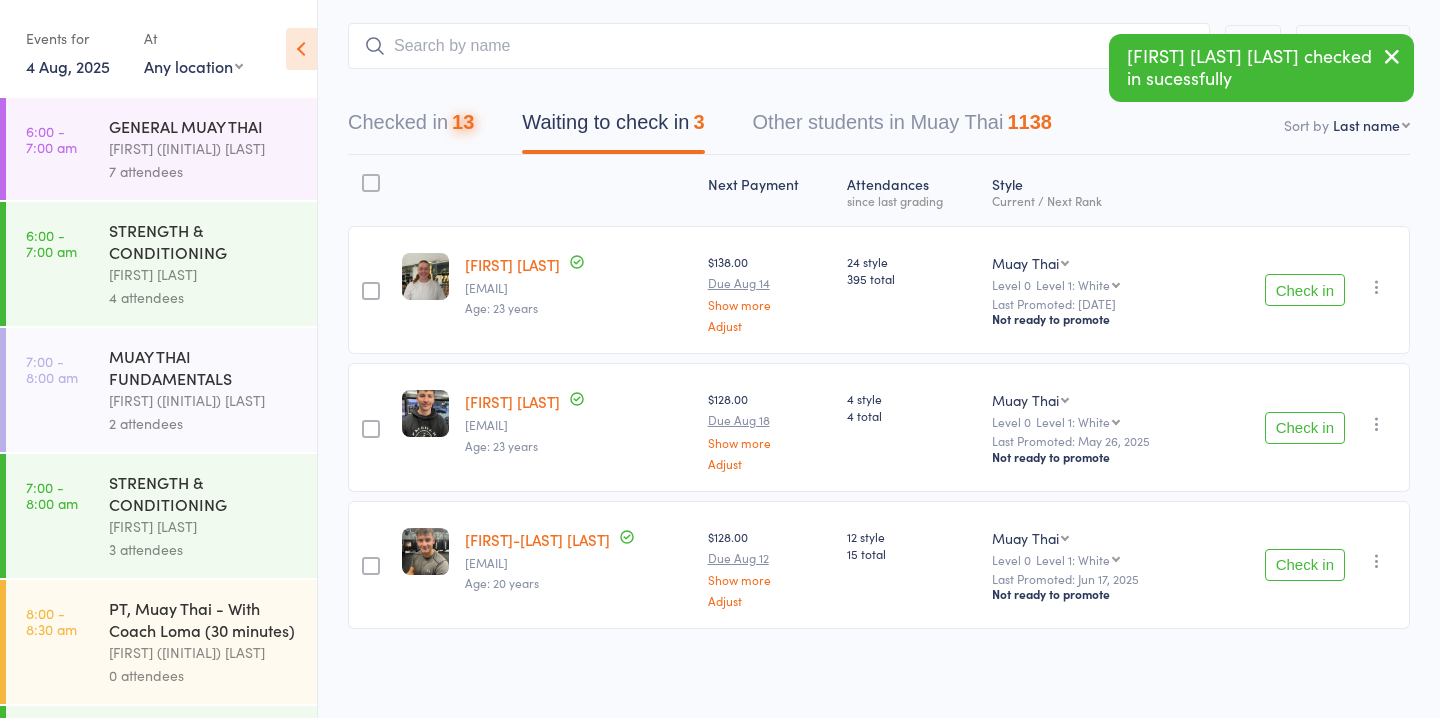 scroll, scrollTop: 103, scrollLeft: 0, axis: vertical 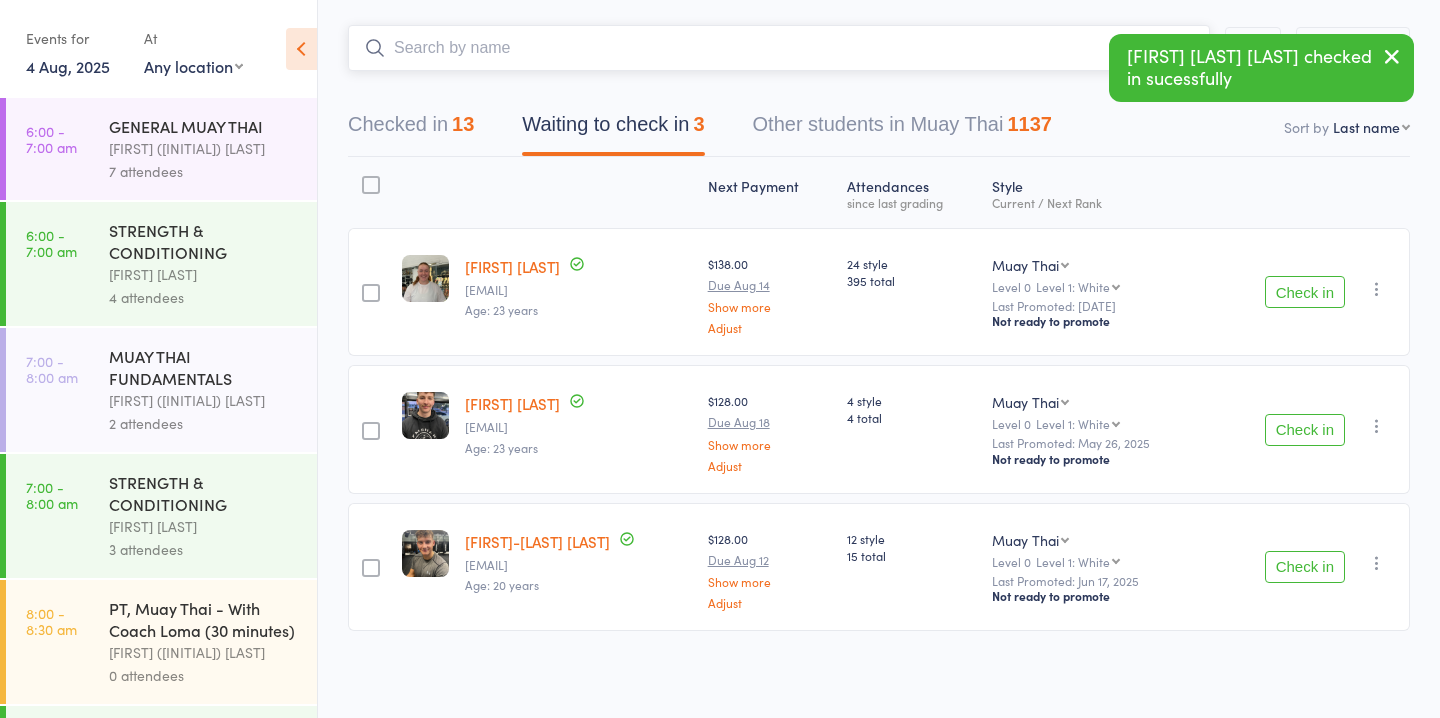 click at bounding box center [779, 48] 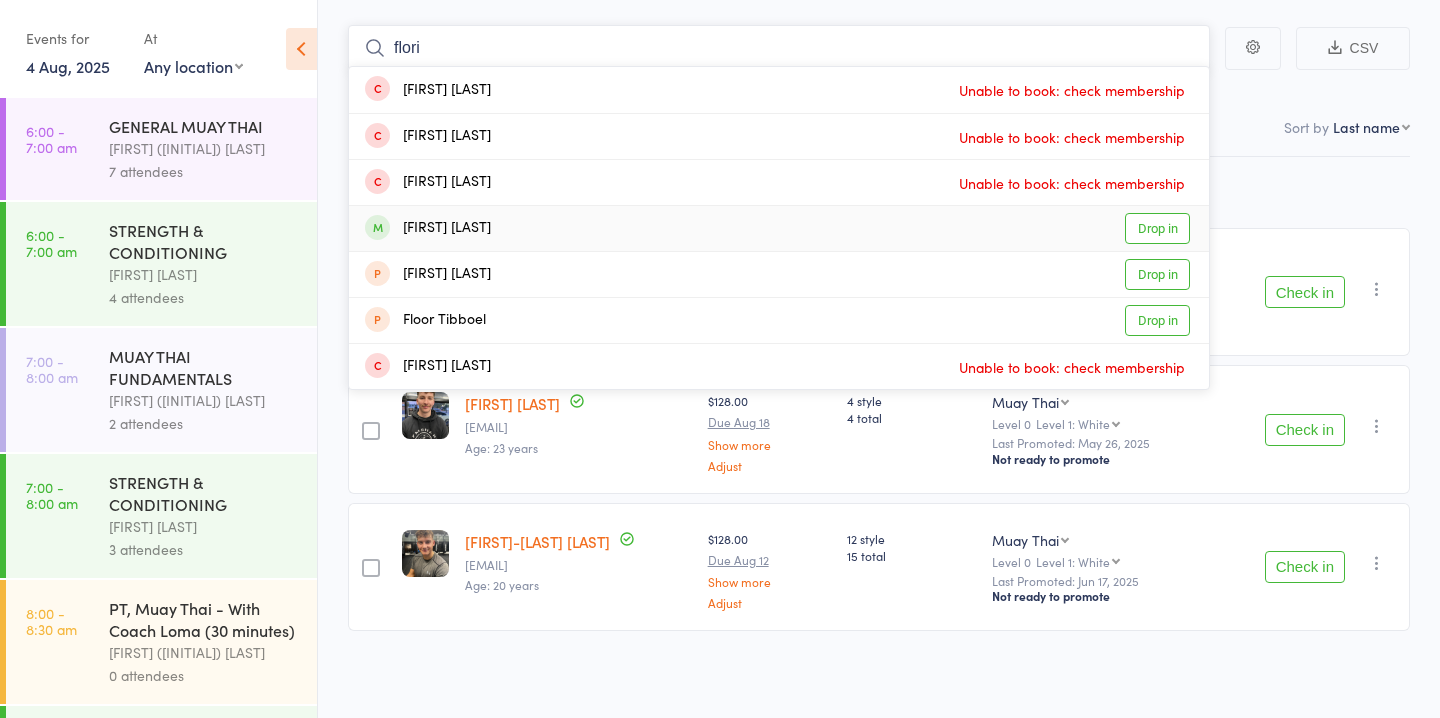 type on "flori" 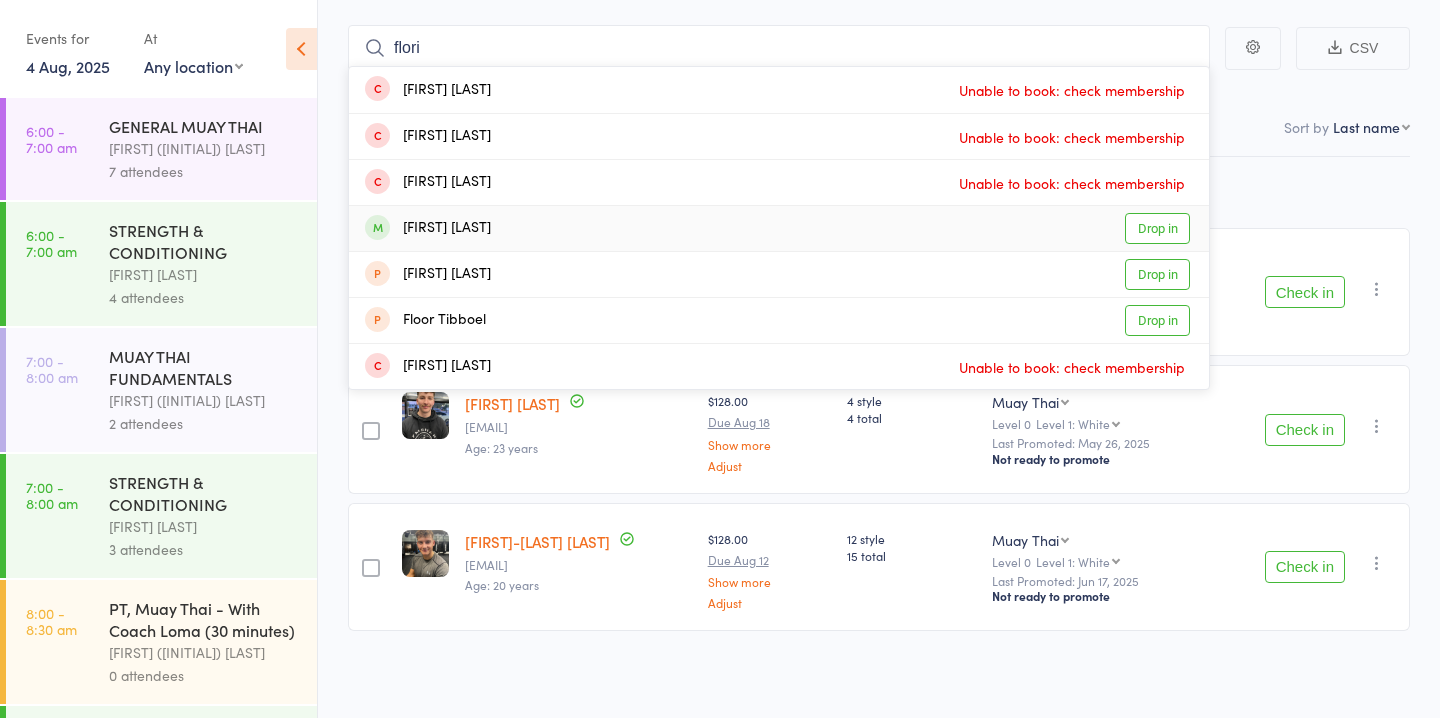 click on "Drop in" at bounding box center [1157, 228] 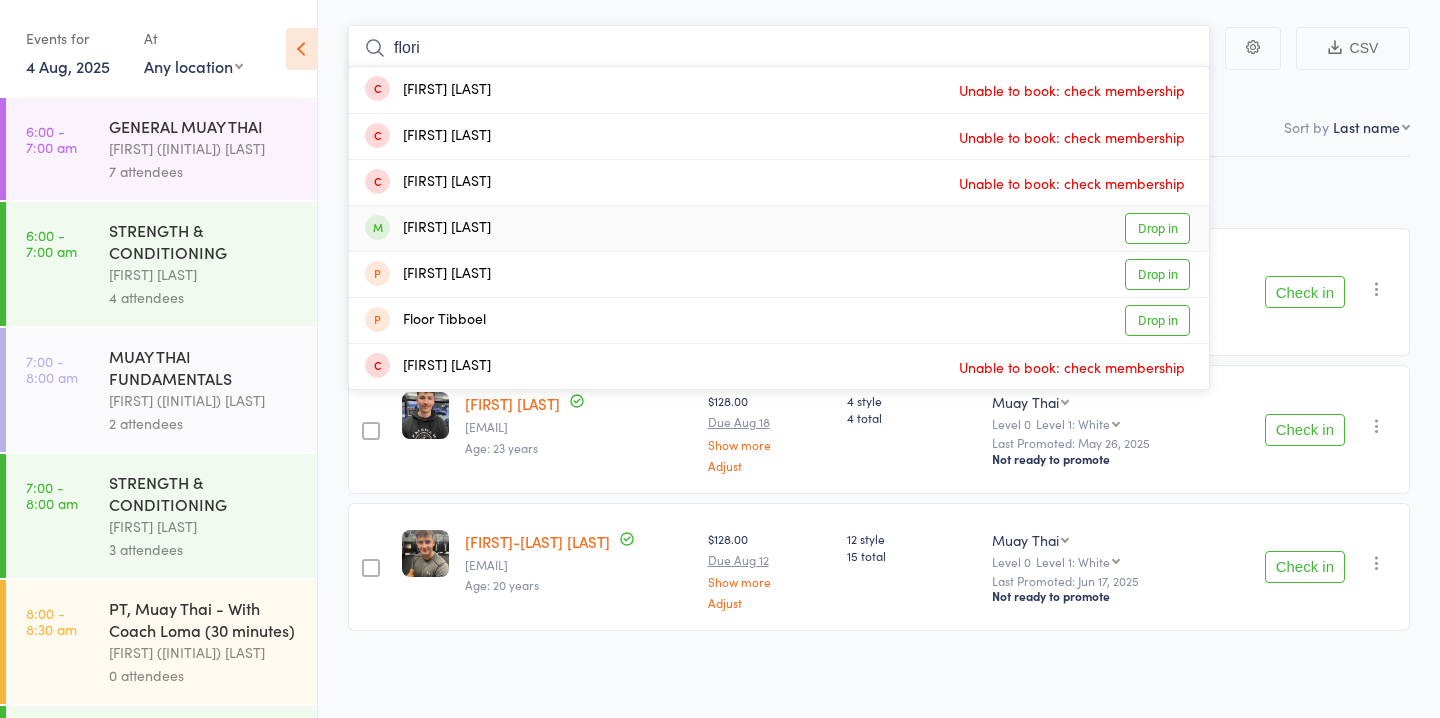 type 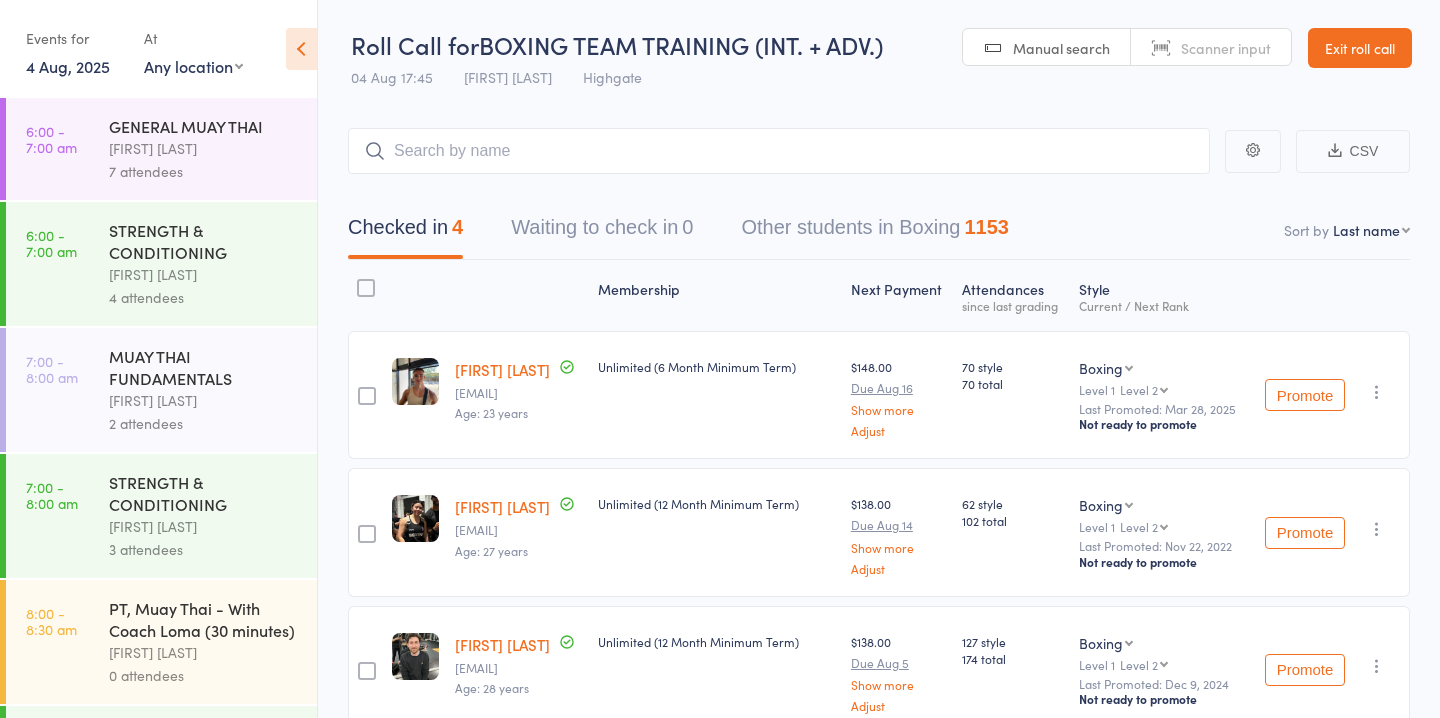 scroll, scrollTop: 0, scrollLeft: 0, axis: both 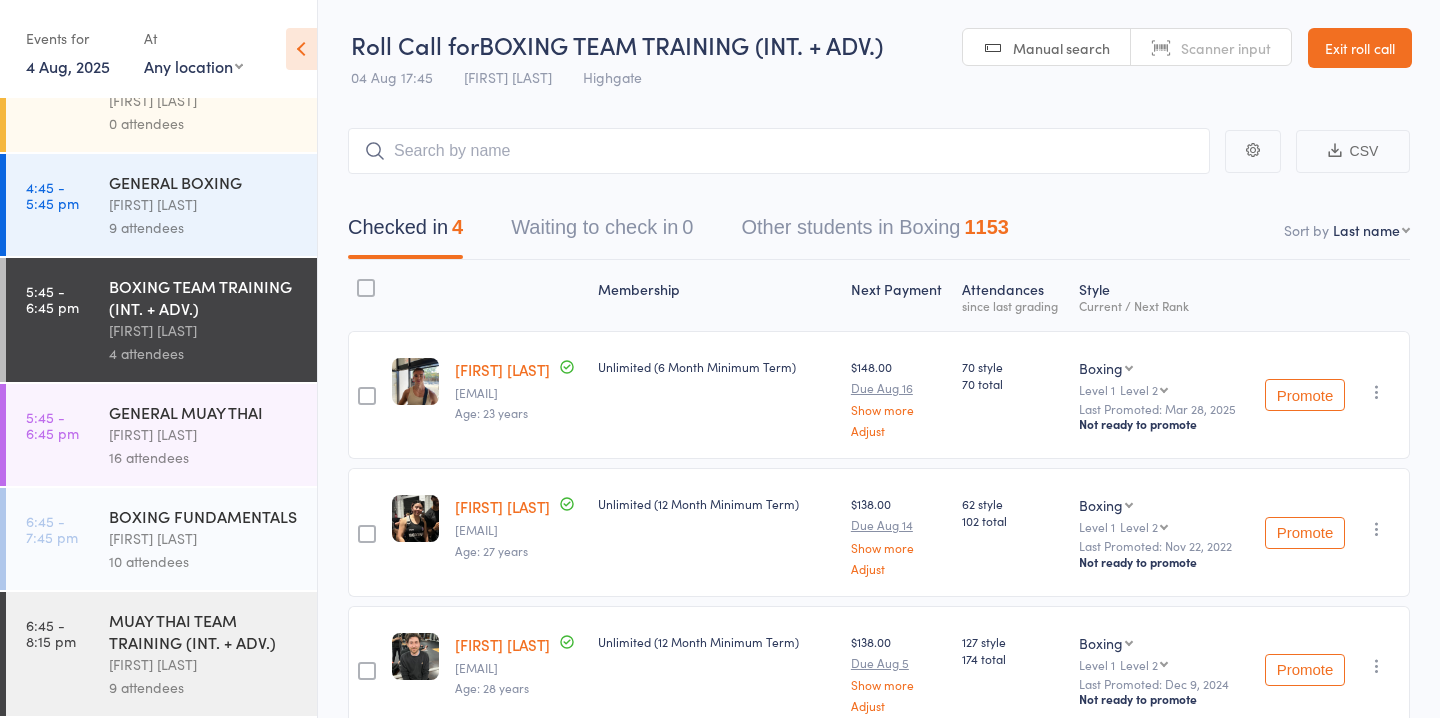 click on "10 attendees" at bounding box center [204, 561] 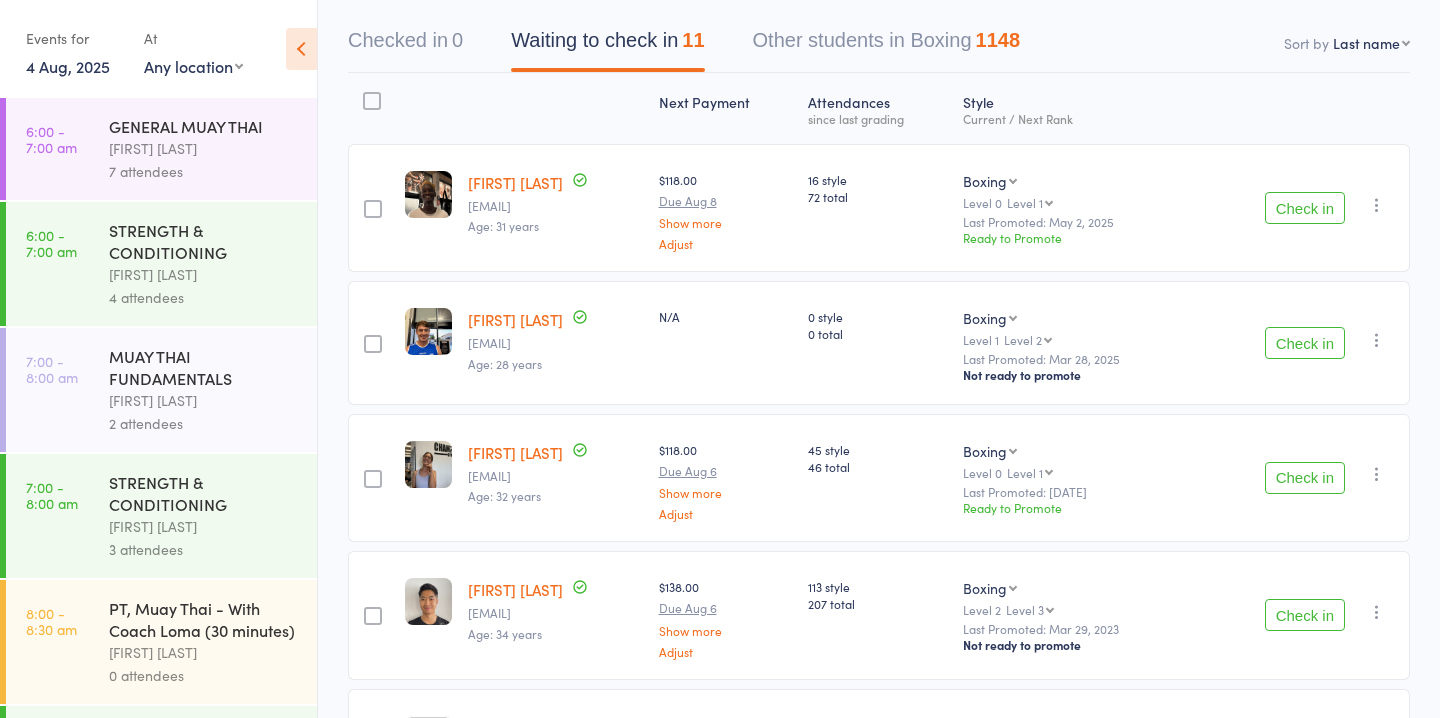 scroll, scrollTop: 188, scrollLeft: 0, axis: vertical 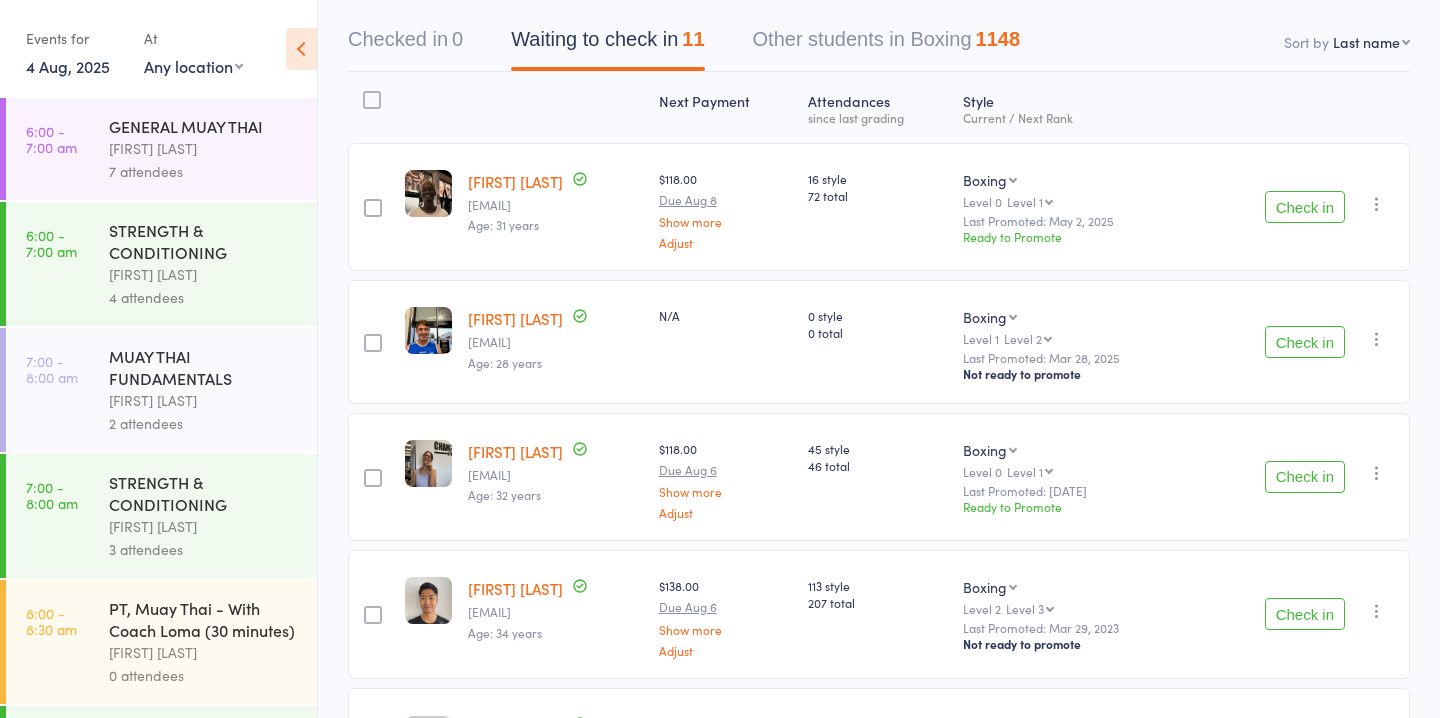 click on "Check in" at bounding box center (1305, 342) 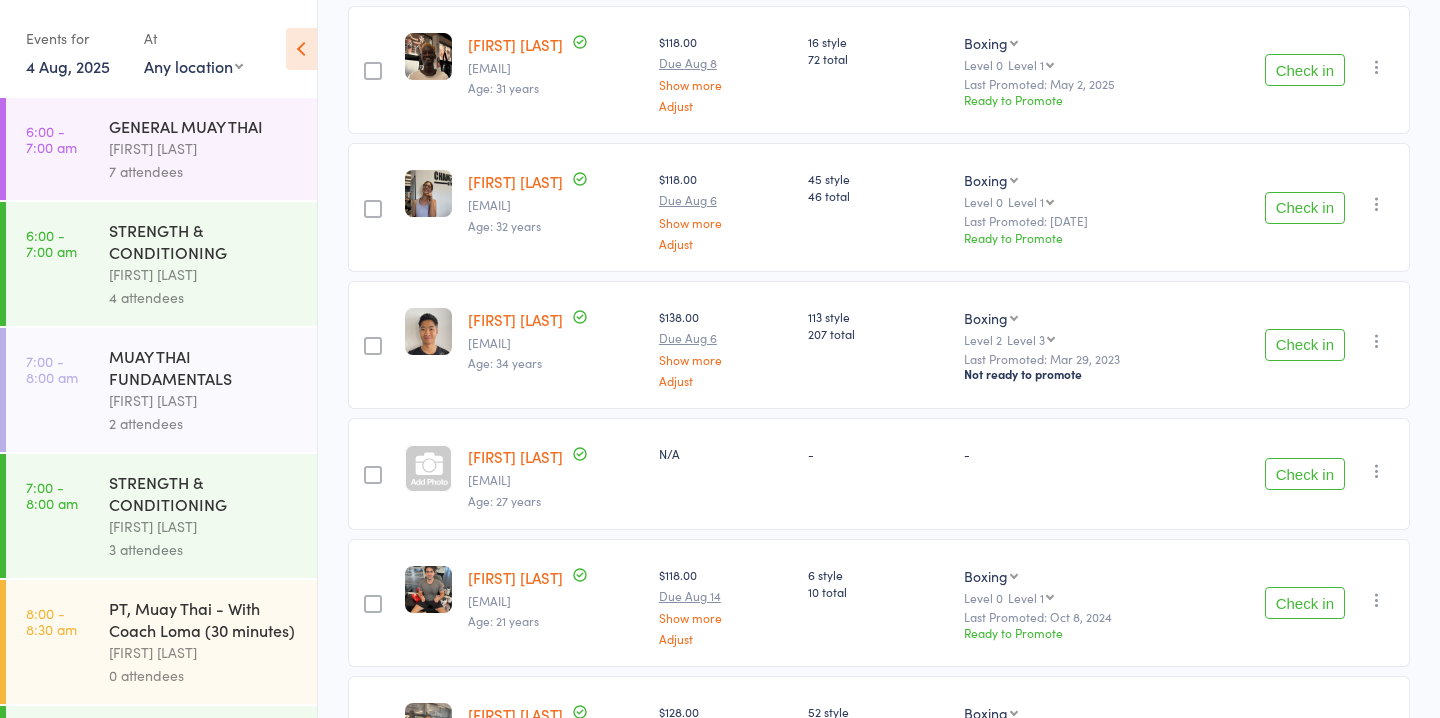 scroll, scrollTop: 333, scrollLeft: 0, axis: vertical 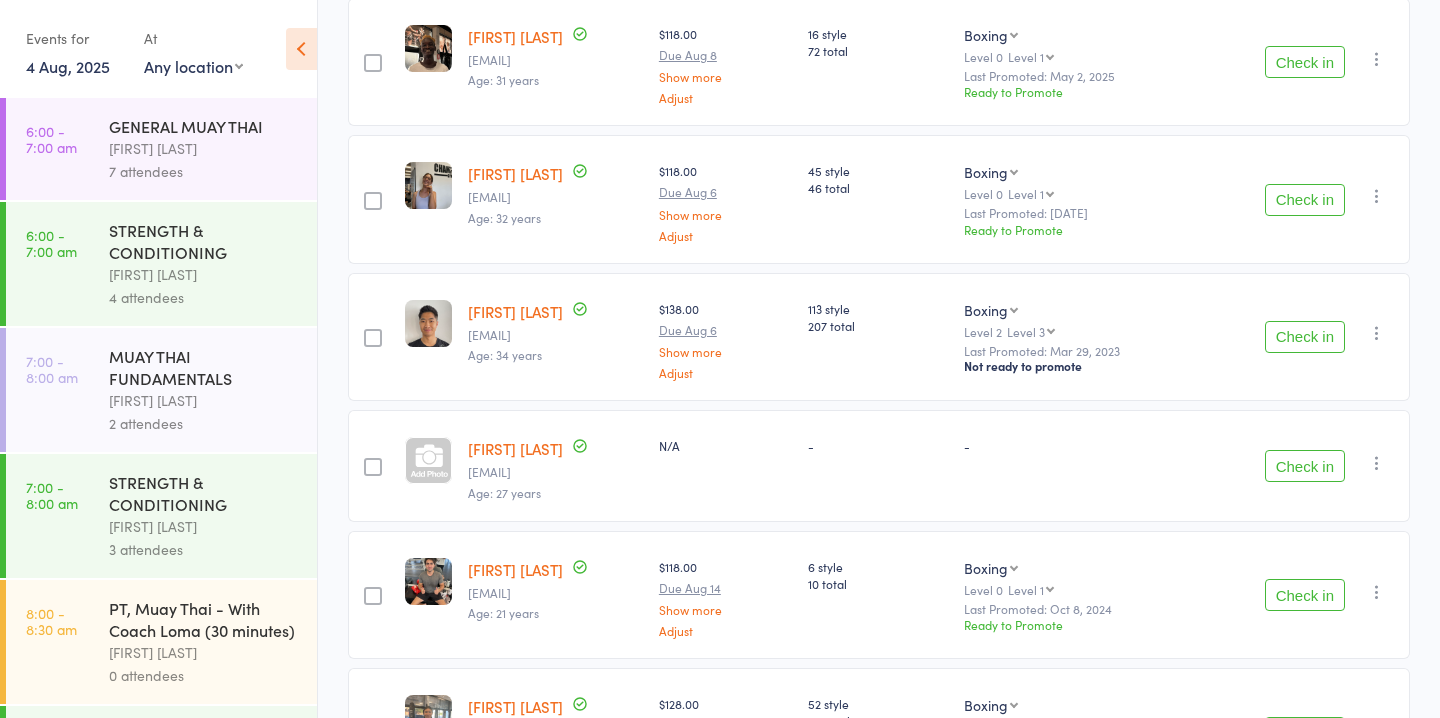 click on "[FIRST] [LAST]" at bounding box center [515, 36] 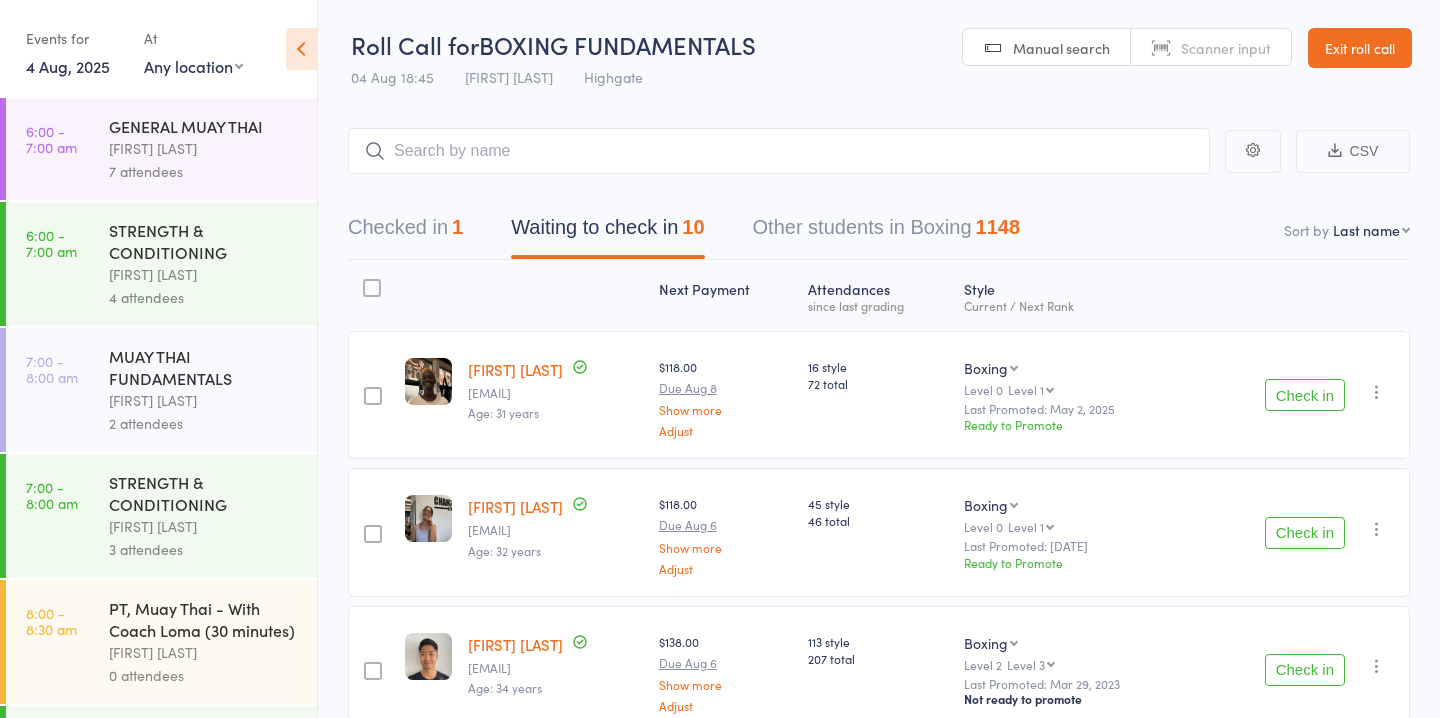 click on "Check in" at bounding box center [1305, 395] 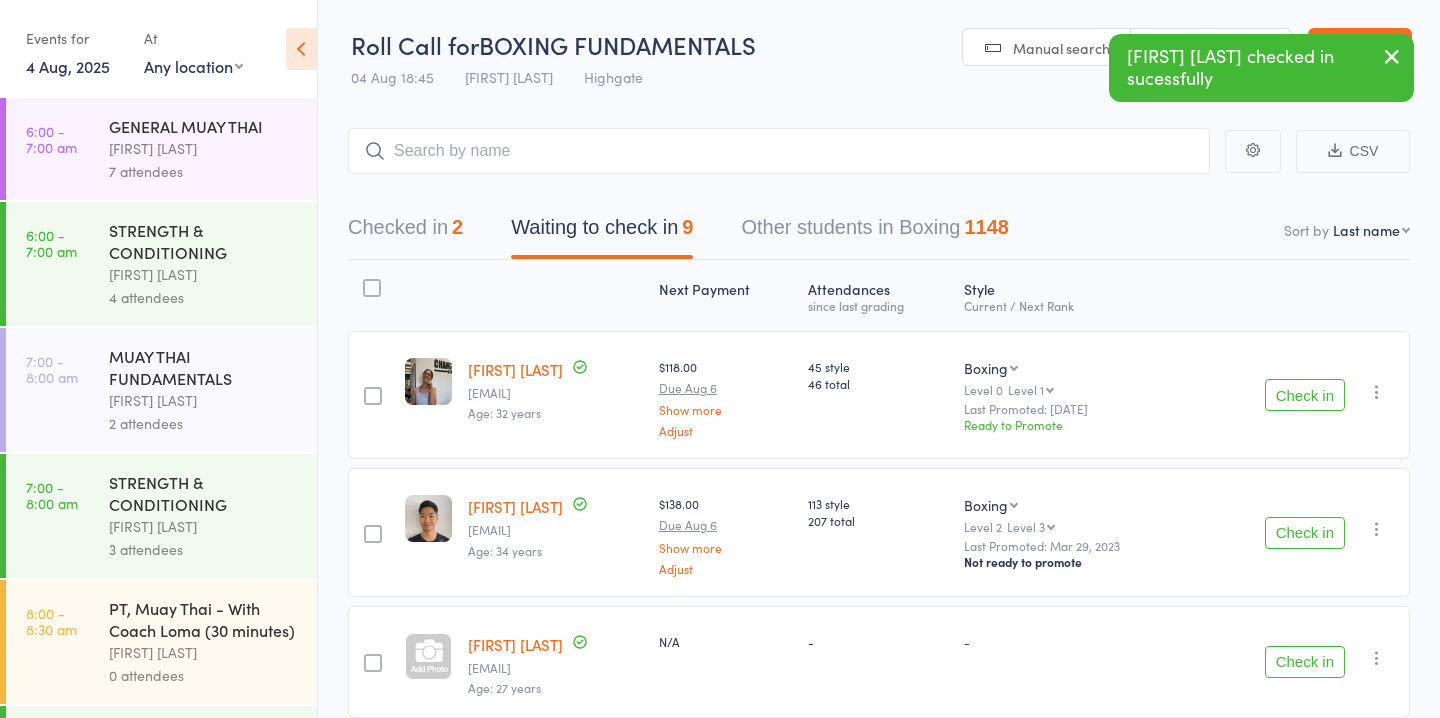 click on "Check in" at bounding box center [1305, 395] 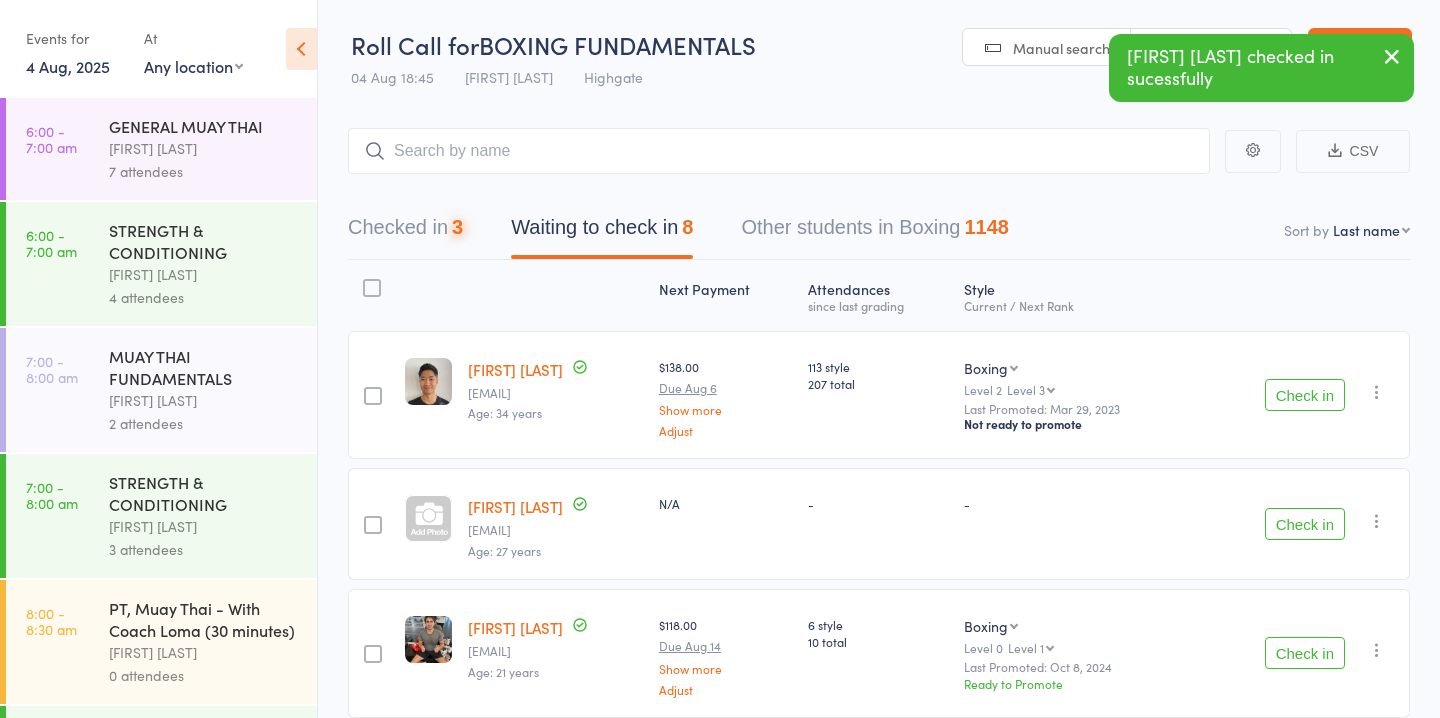 click on "Check in" at bounding box center [1305, 395] 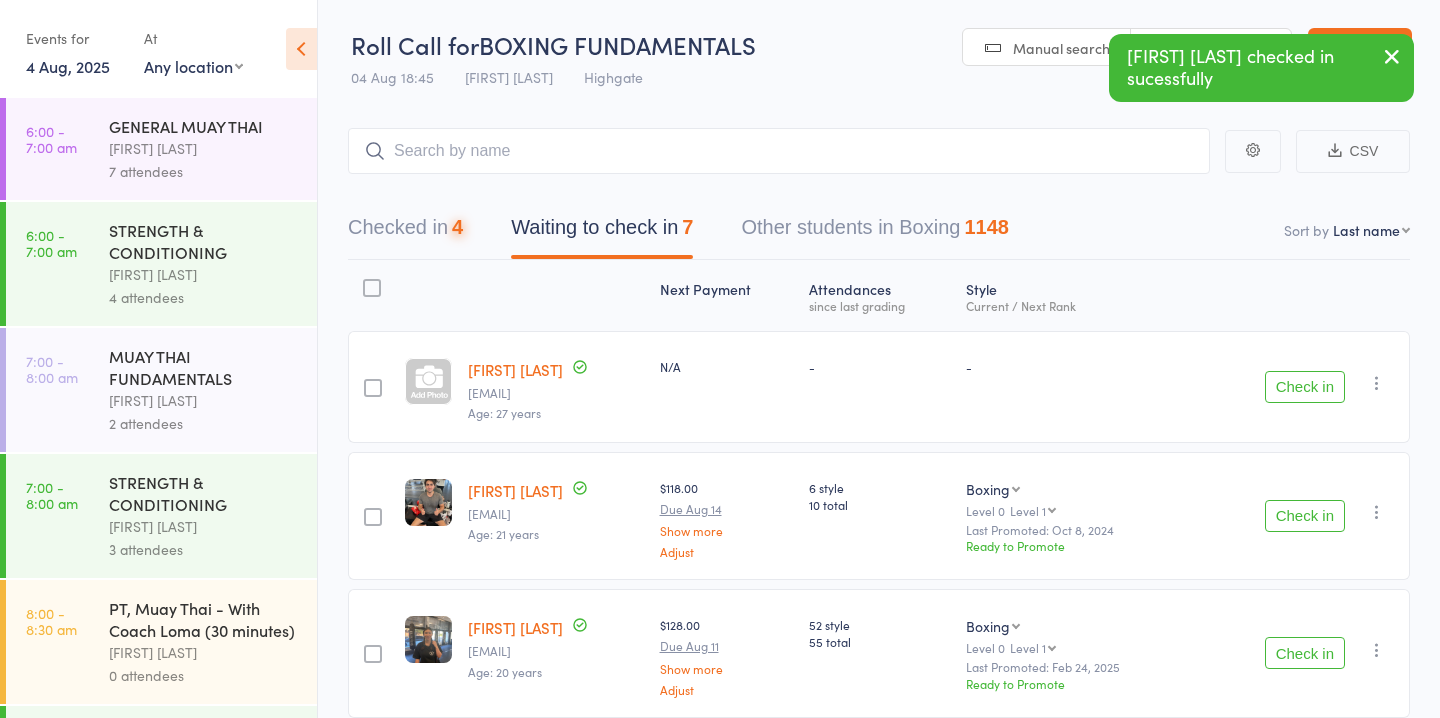 click on "Check in" at bounding box center (1305, 387) 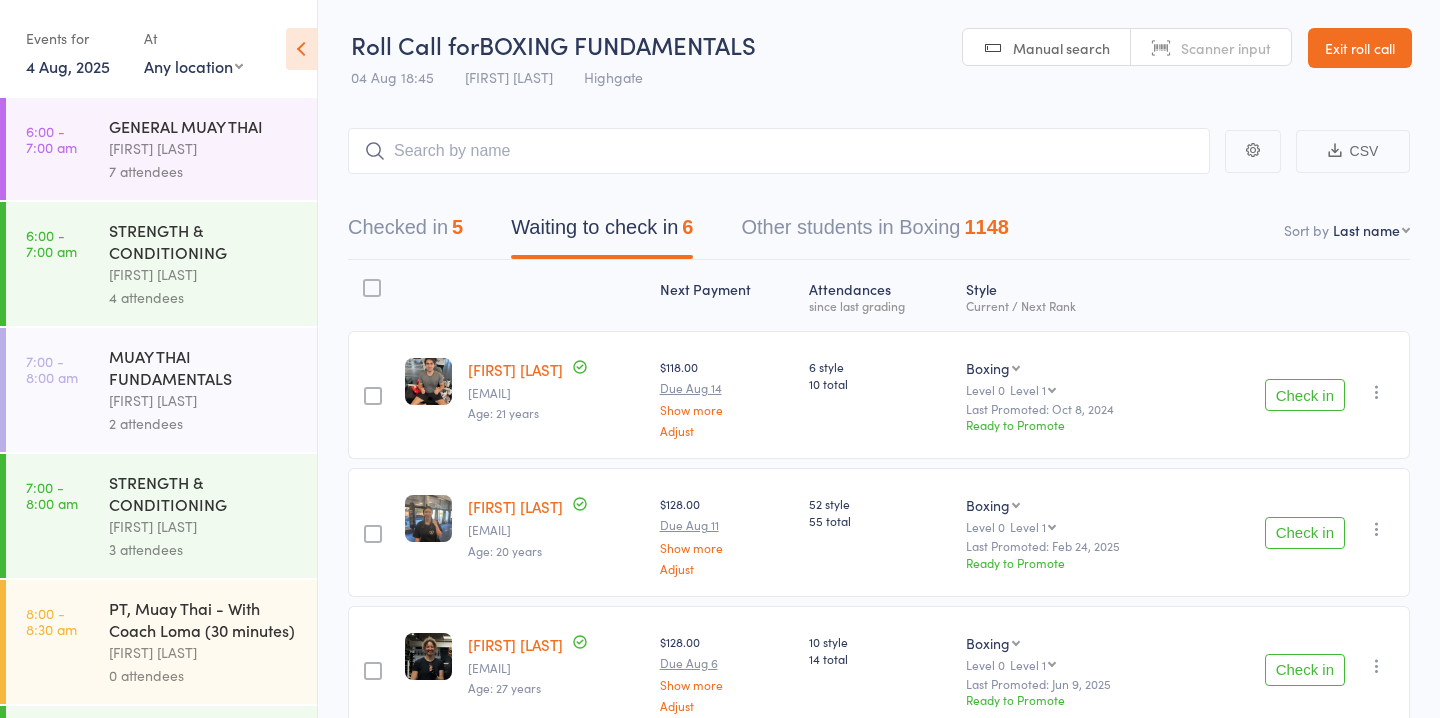 click on "Check in" at bounding box center [1305, 533] 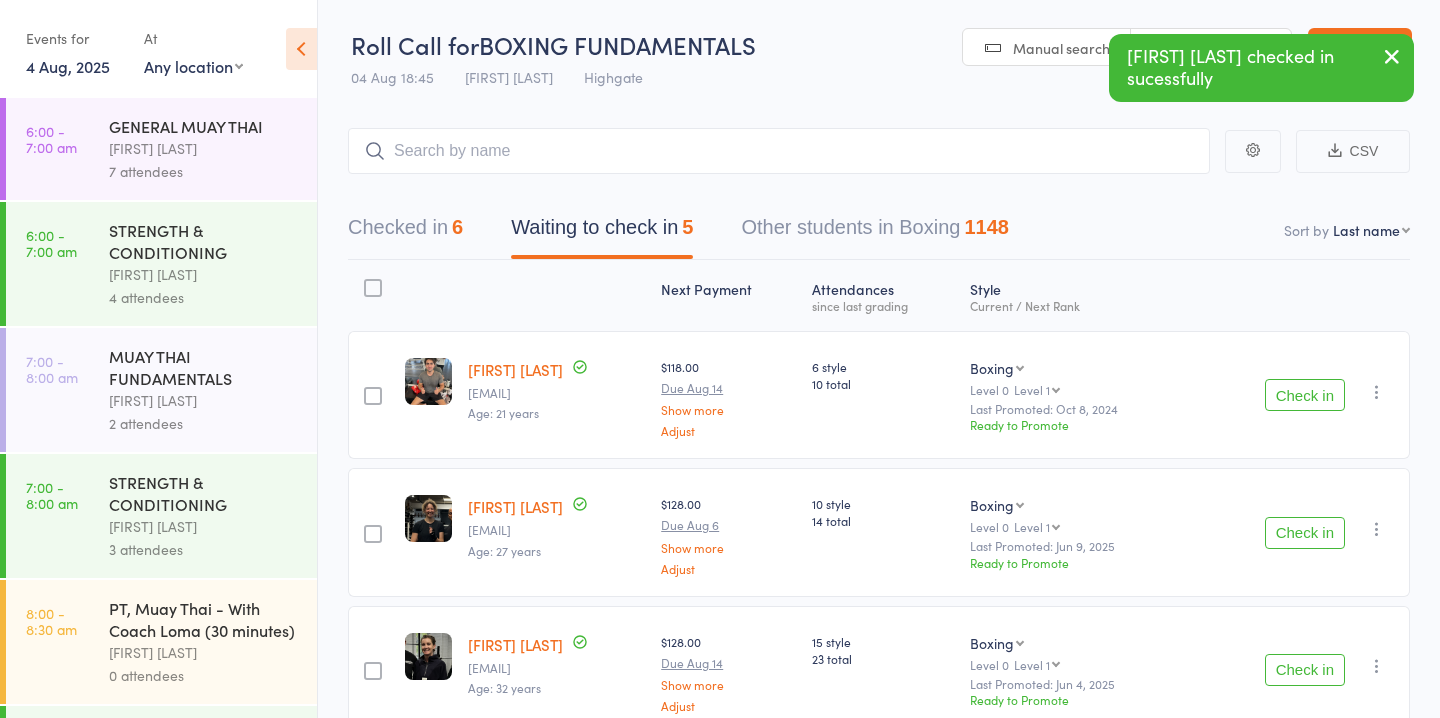 click on "Check in" at bounding box center [1305, 533] 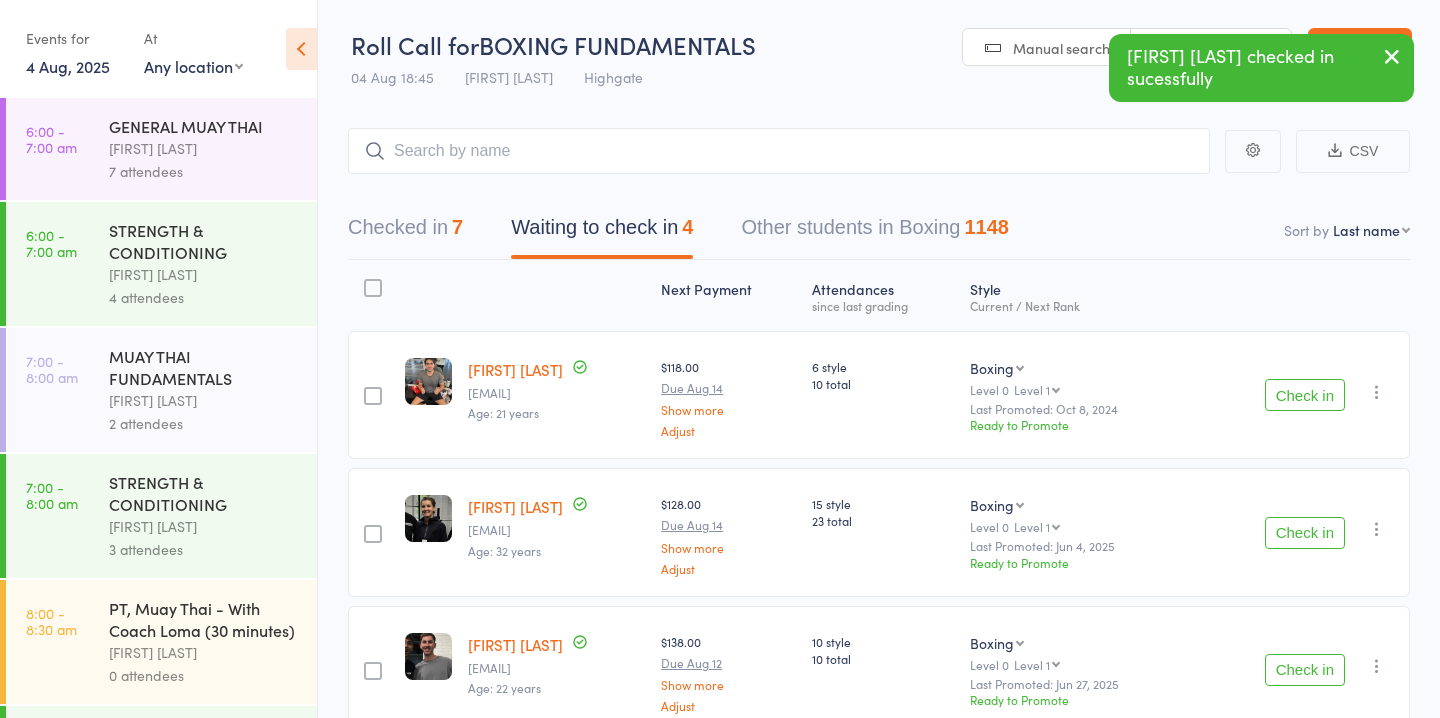 click on "Check in" at bounding box center (1305, 533) 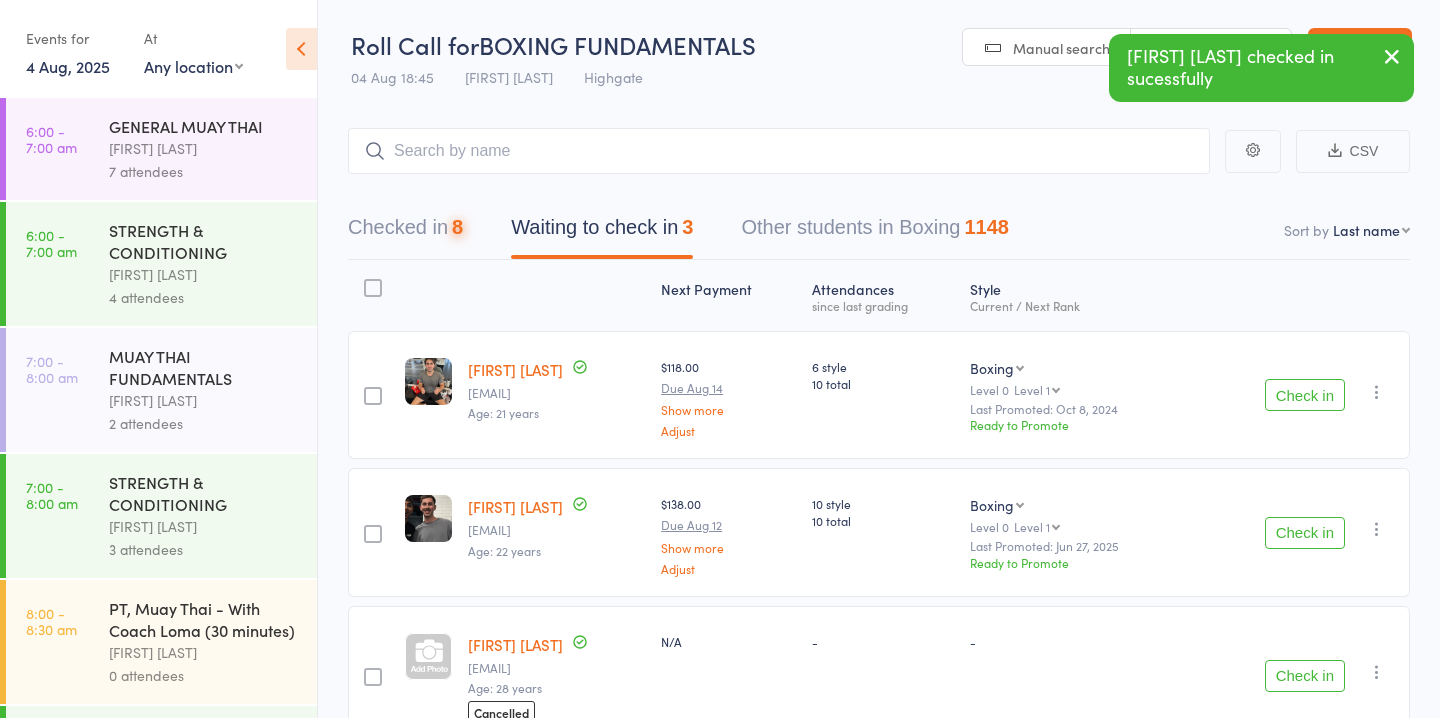 click on "Check in" at bounding box center [1305, 533] 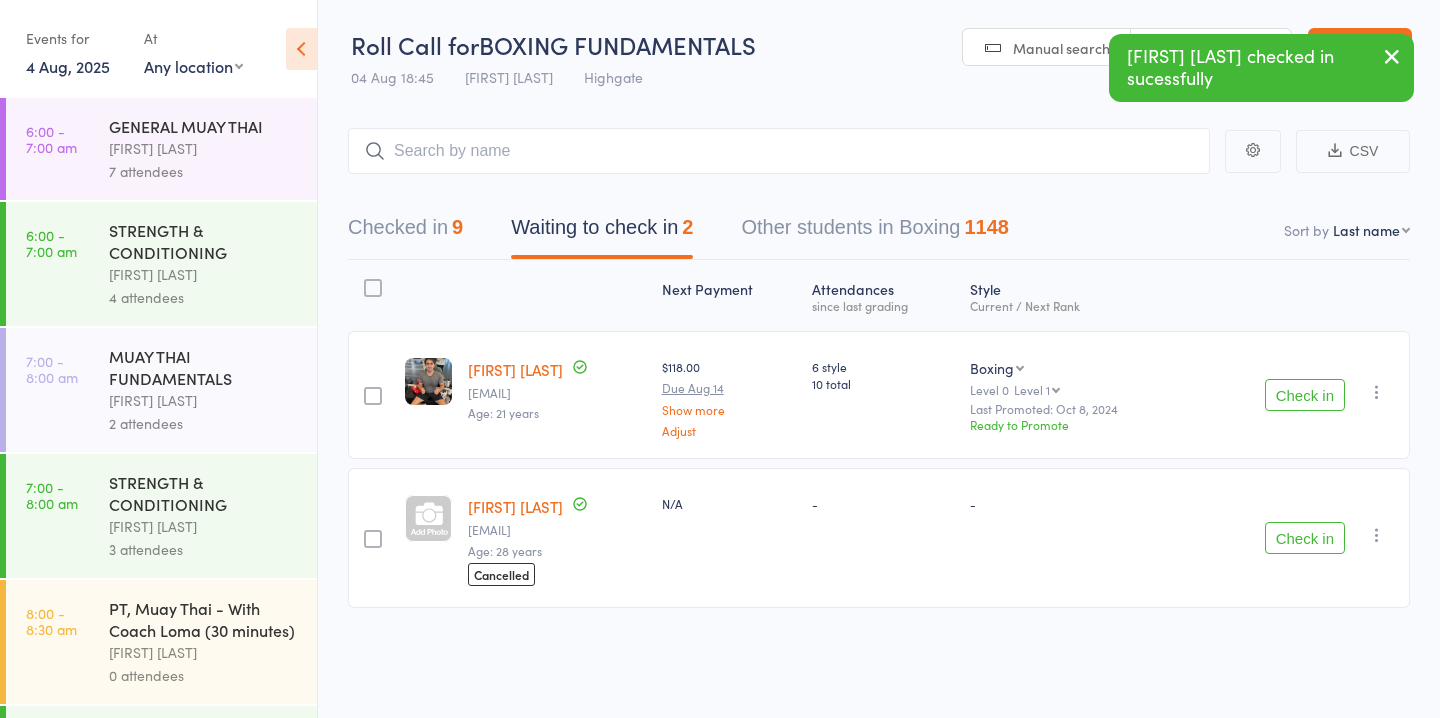 click on "Check in" at bounding box center [1305, 538] 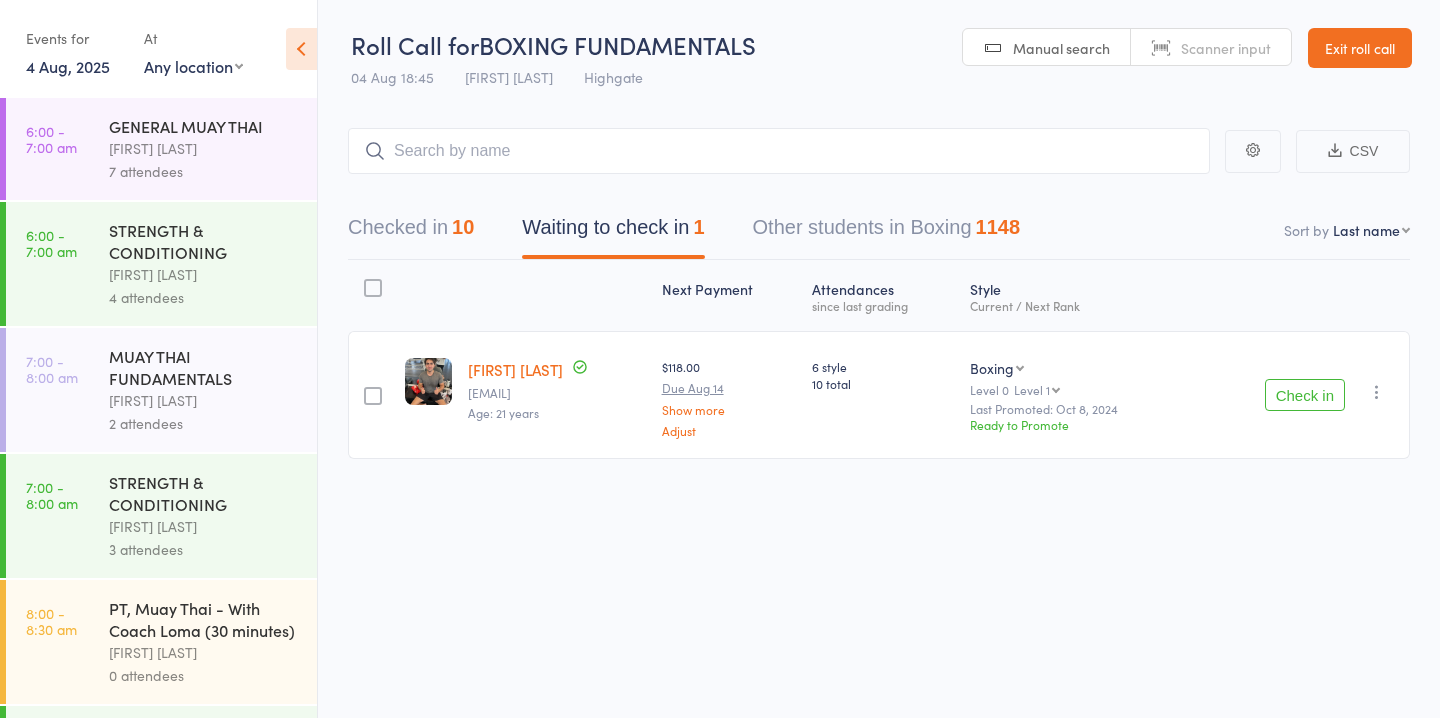 click on "Check in" at bounding box center [1305, 395] 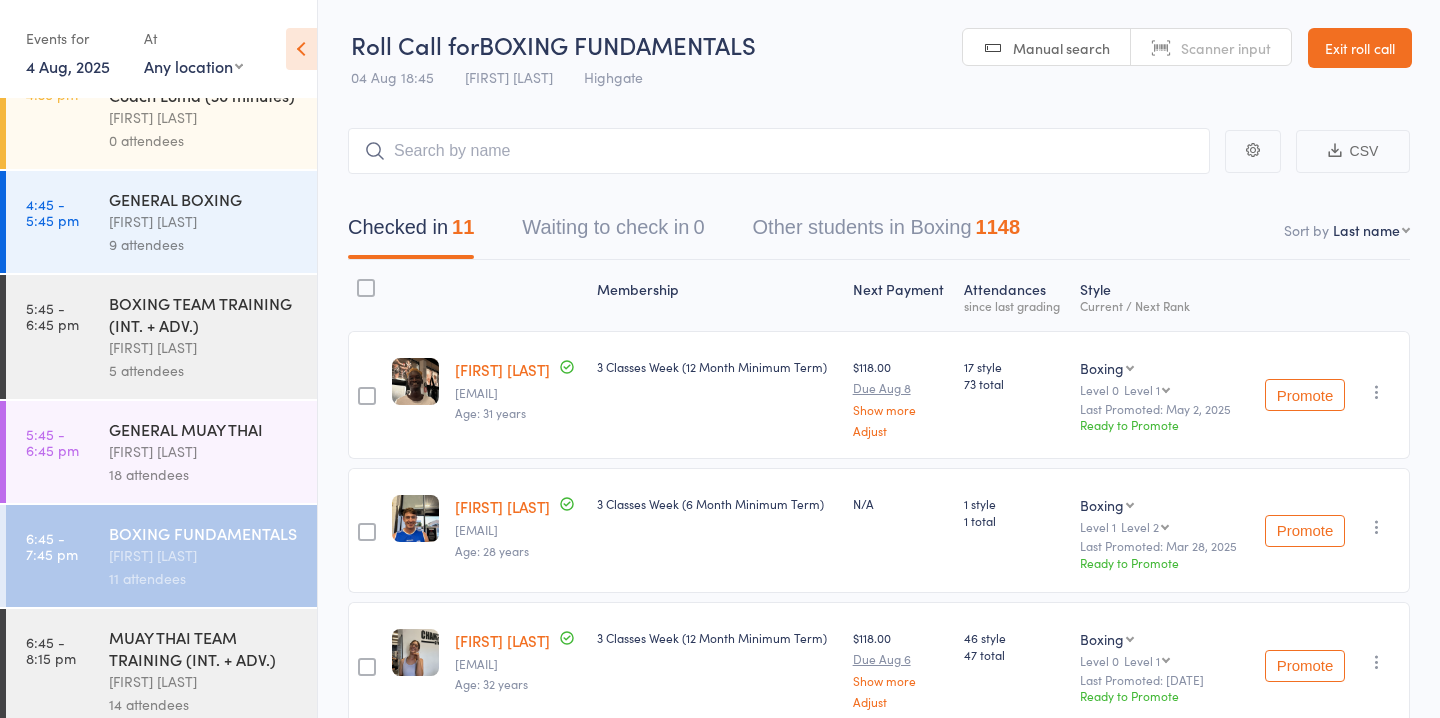 scroll, scrollTop: 1933, scrollLeft: 0, axis: vertical 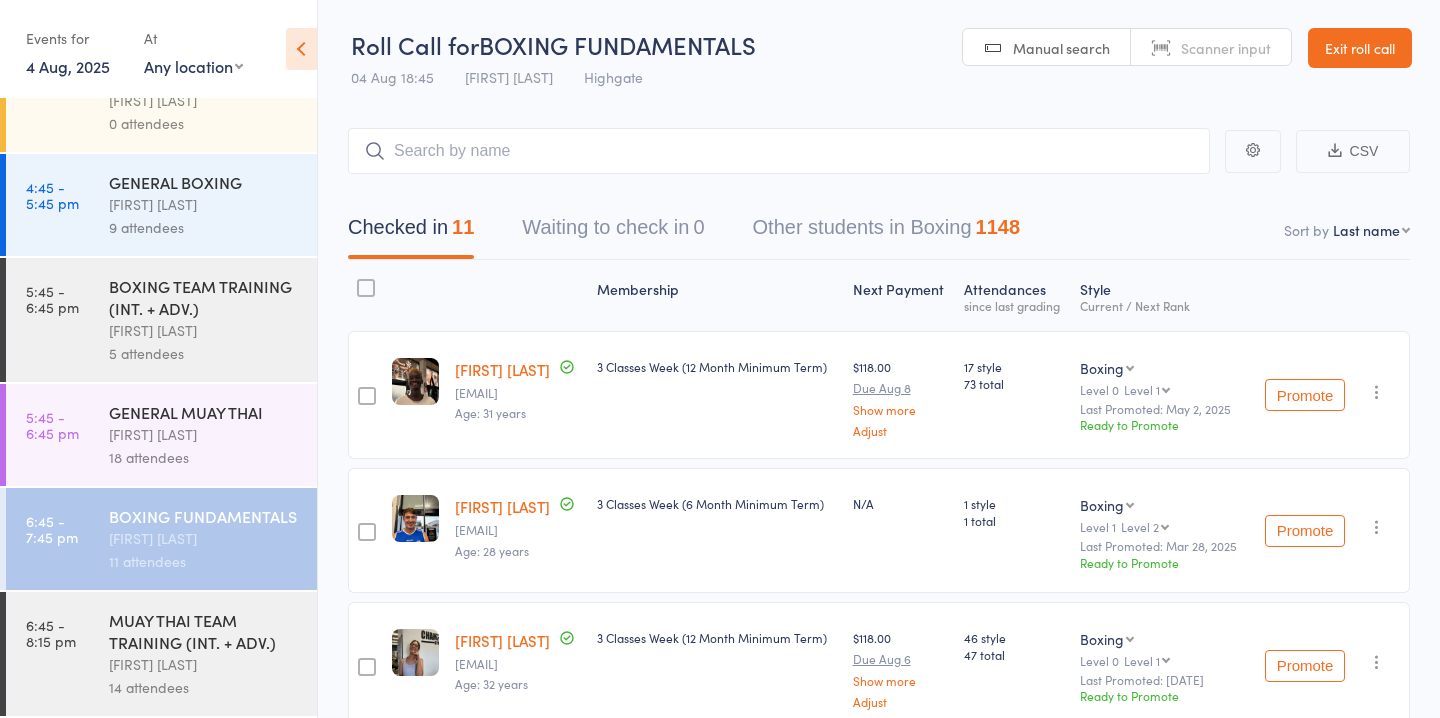 click on "[FIRST] [LAST]" at bounding box center [204, 664] 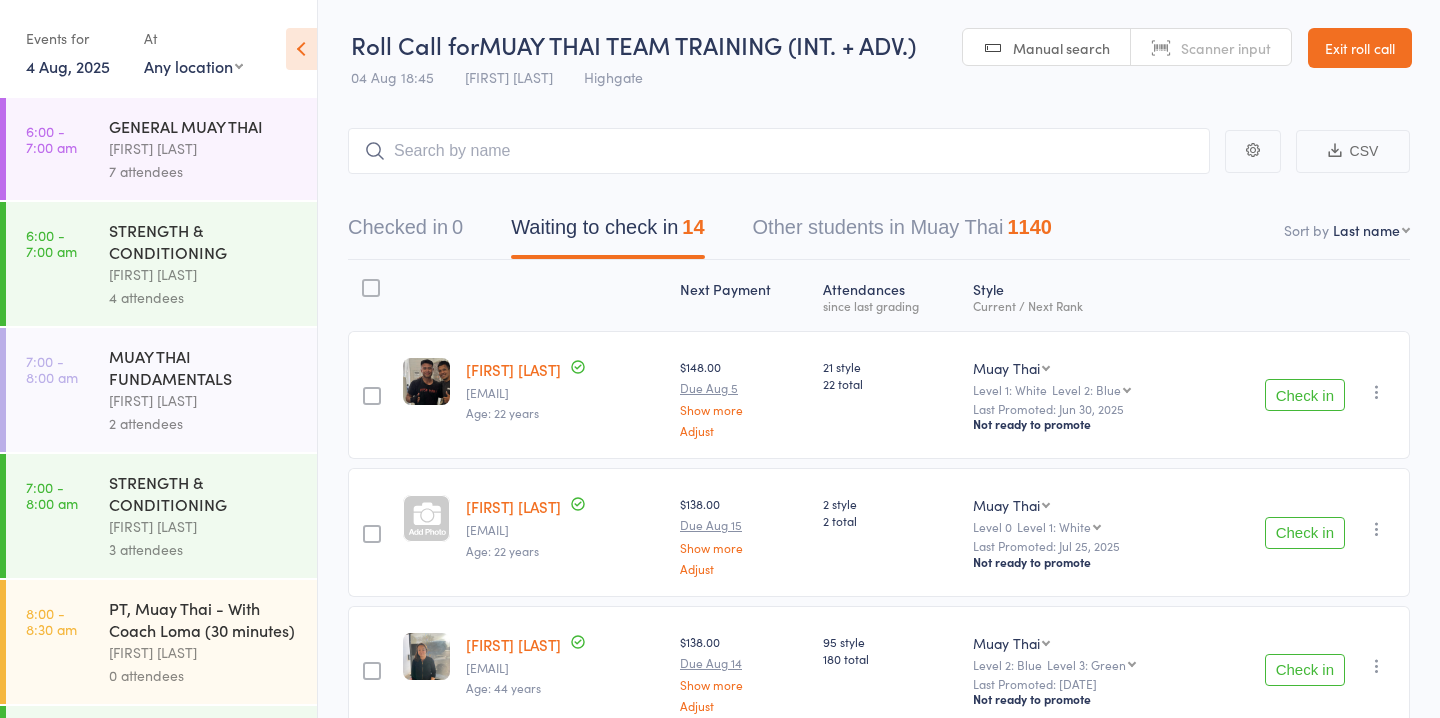 click on "Check in" at bounding box center [1305, 395] 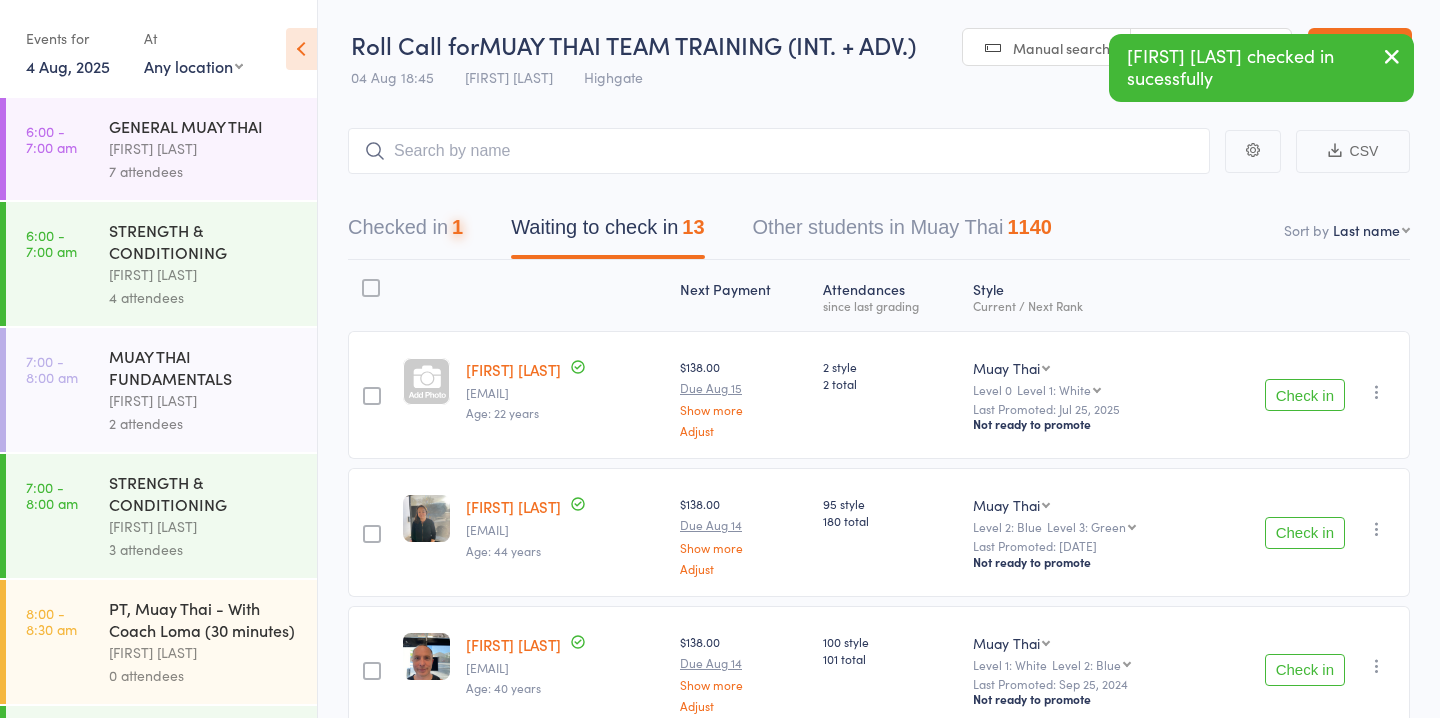 click on "Check in" at bounding box center [1305, 395] 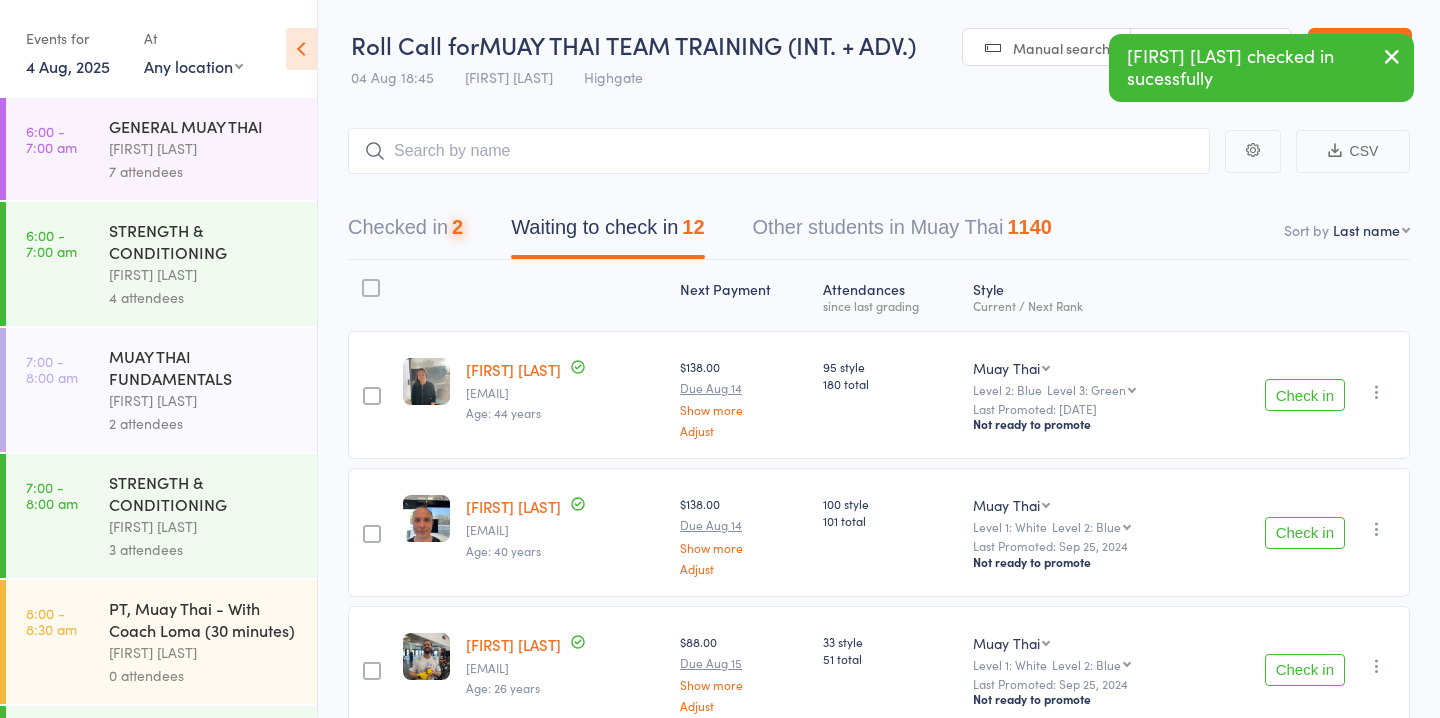 click on "Check in" at bounding box center [1305, 395] 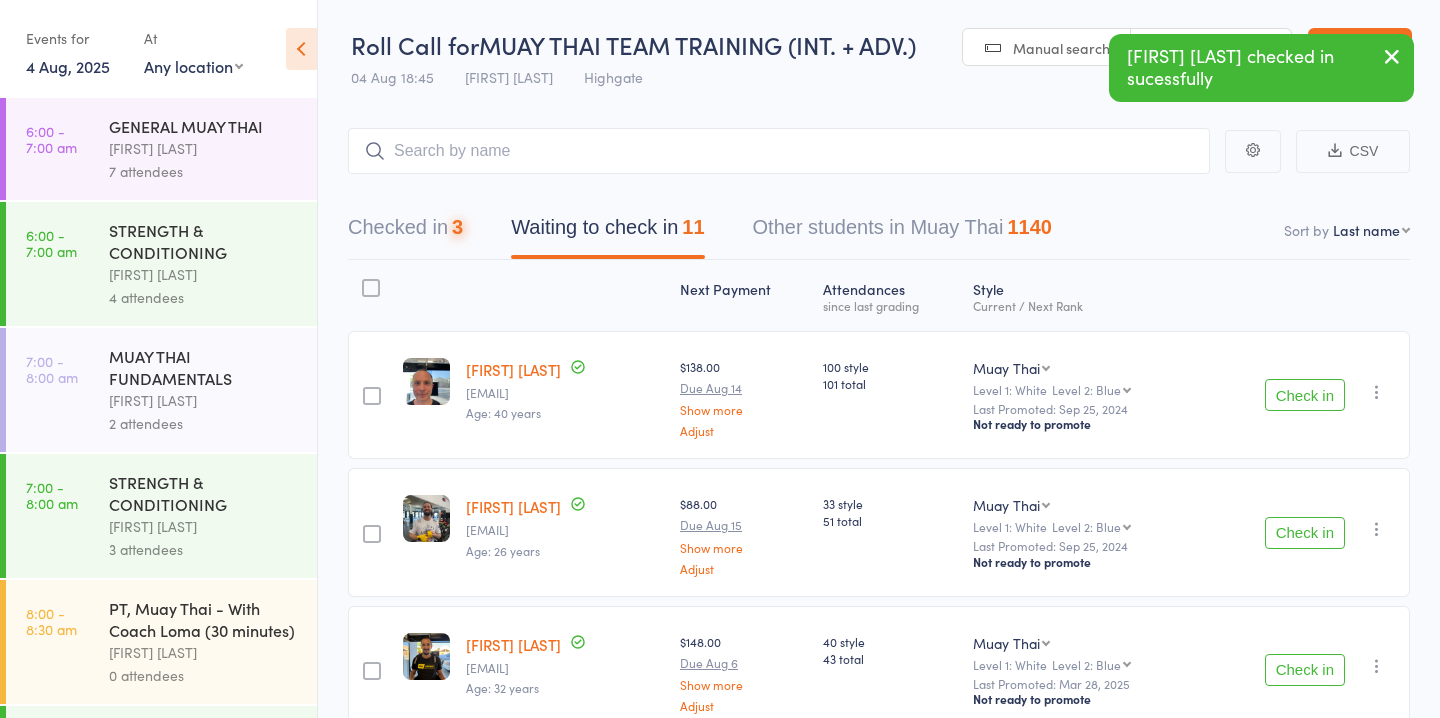 click on "Check in" at bounding box center [1305, 395] 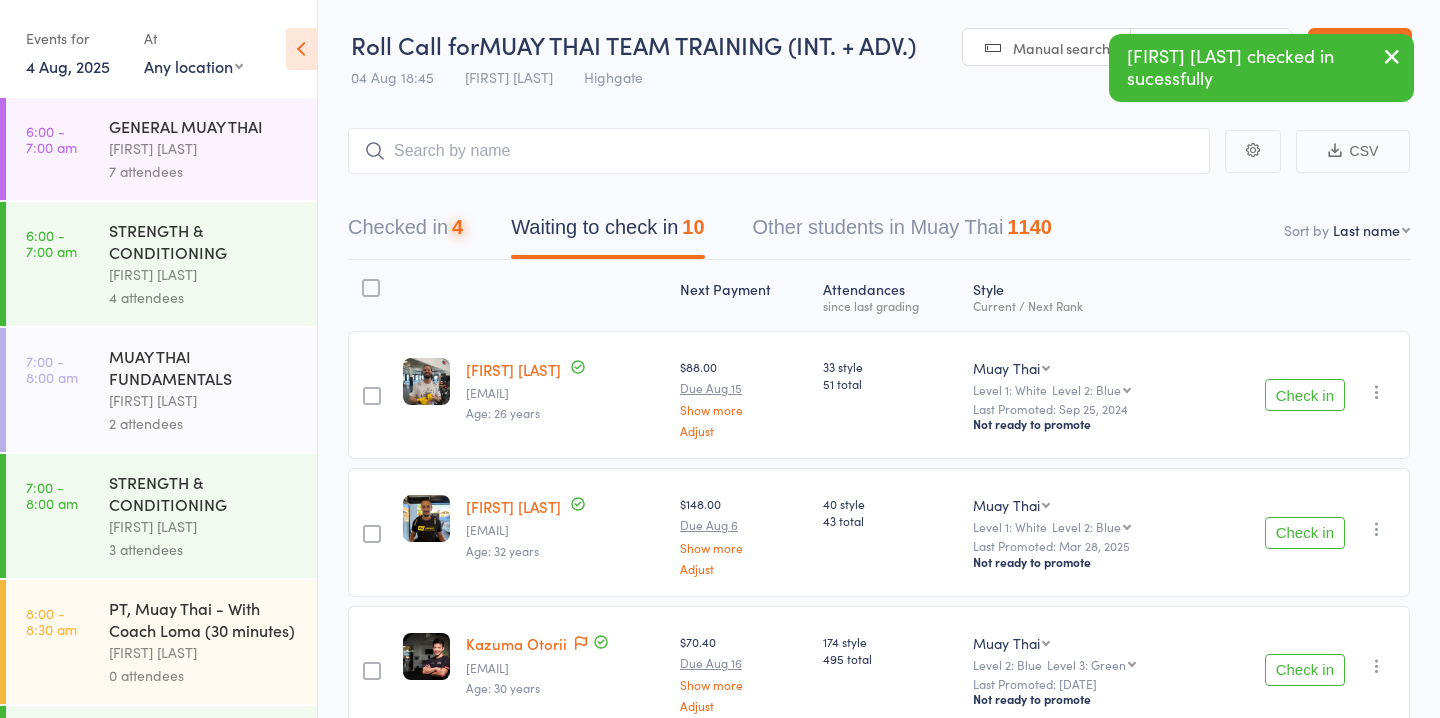 click on "Check in" at bounding box center [1305, 395] 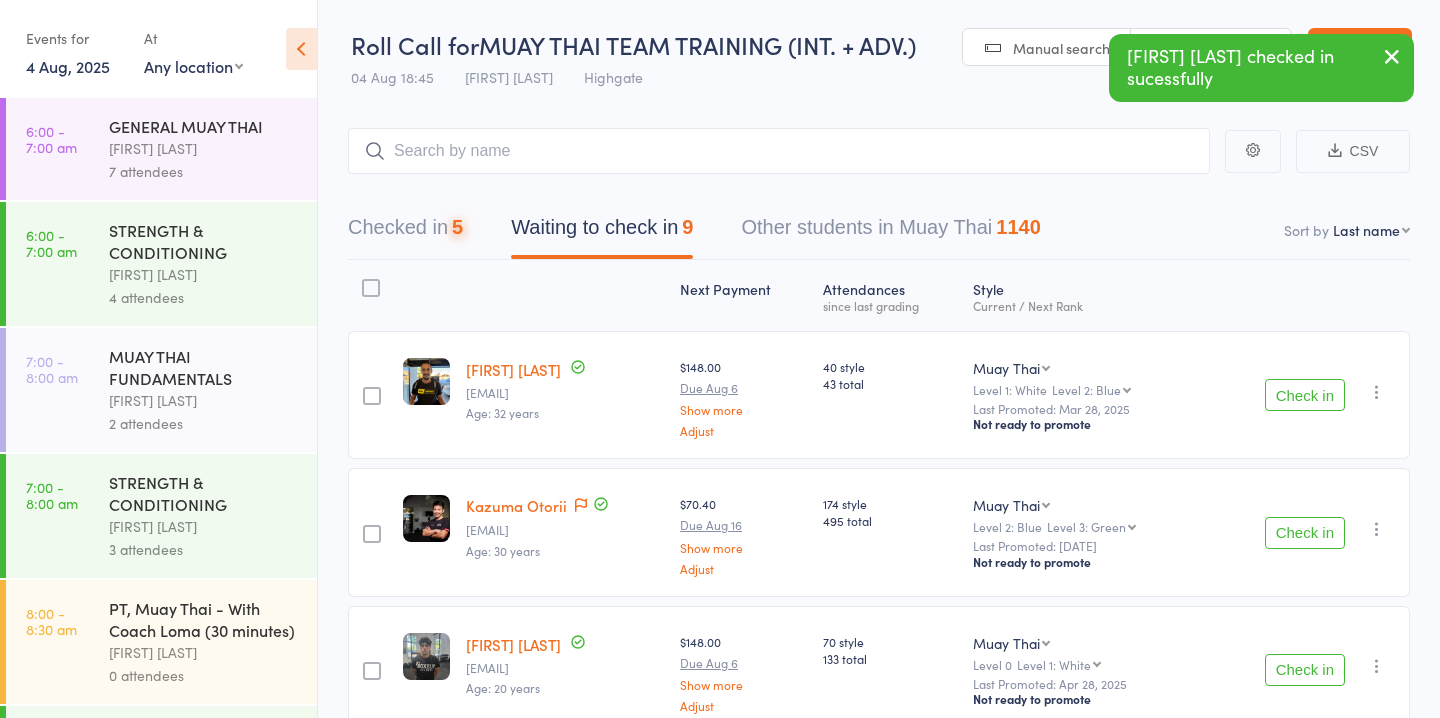 click on "Check in" at bounding box center (1305, 395) 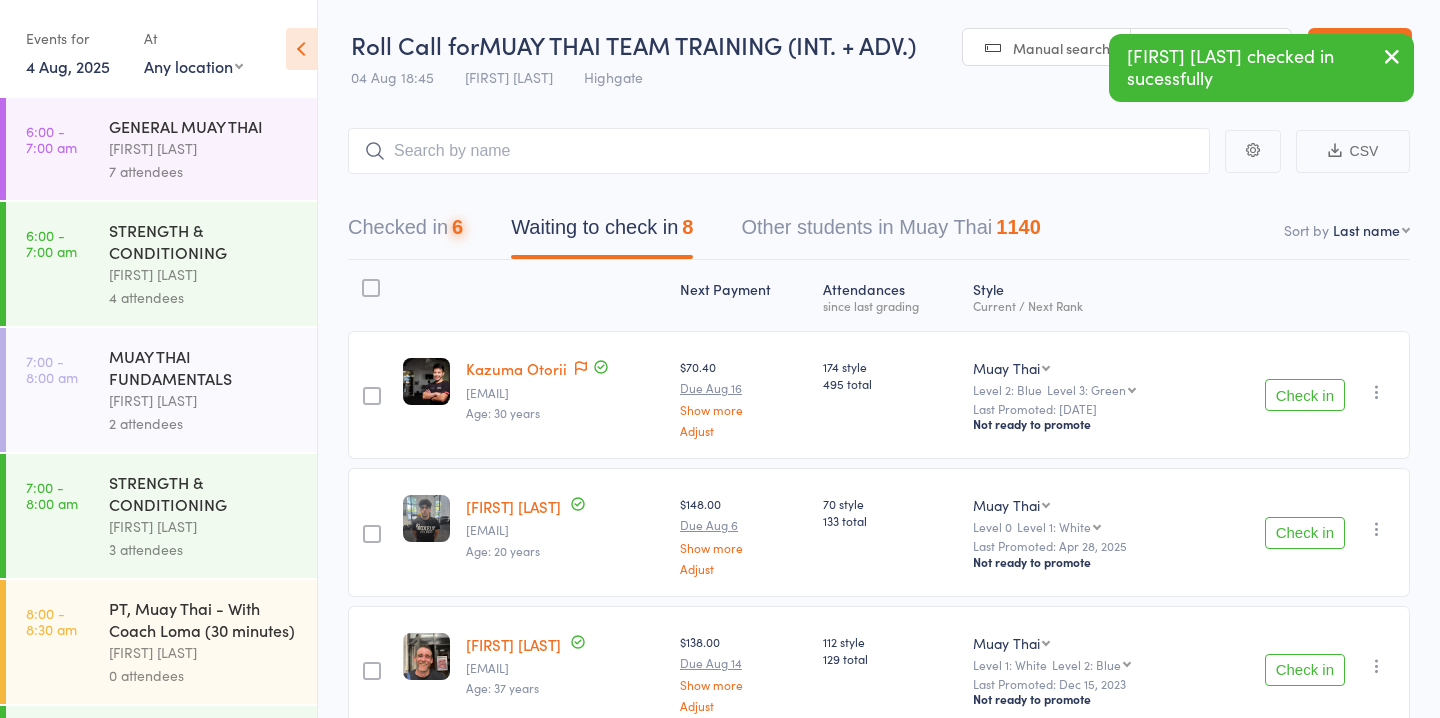 click on "Check in" at bounding box center [1305, 395] 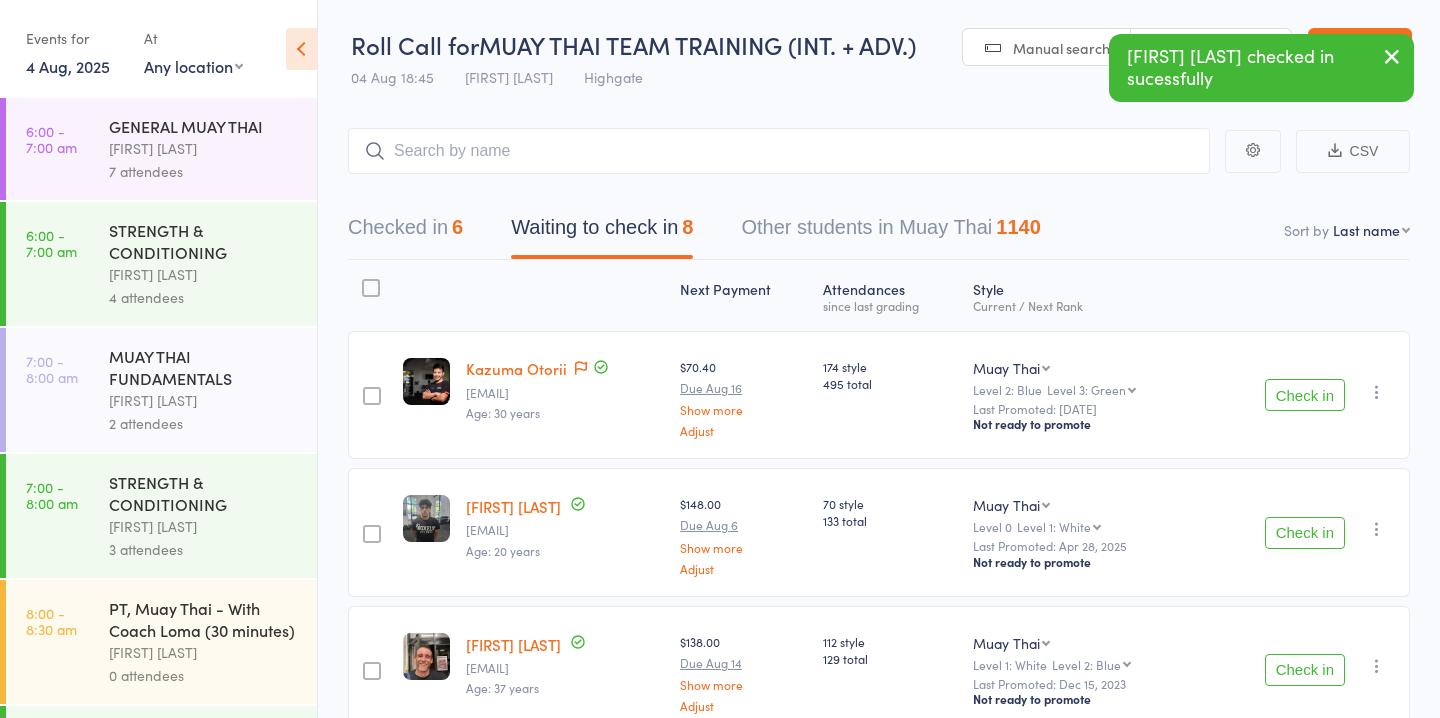 click on "Check in" at bounding box center [1305, 533] 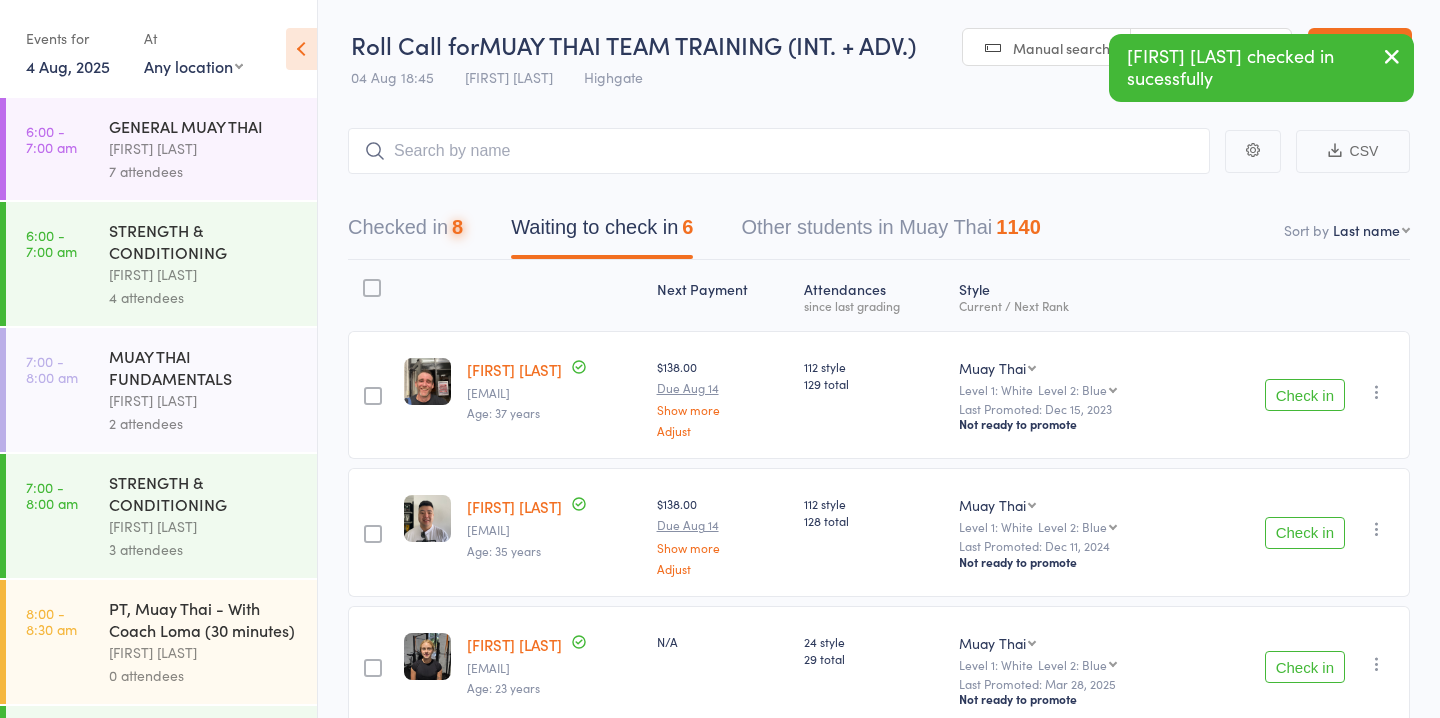 click on "Check in" at bounding box center (1305, 395) 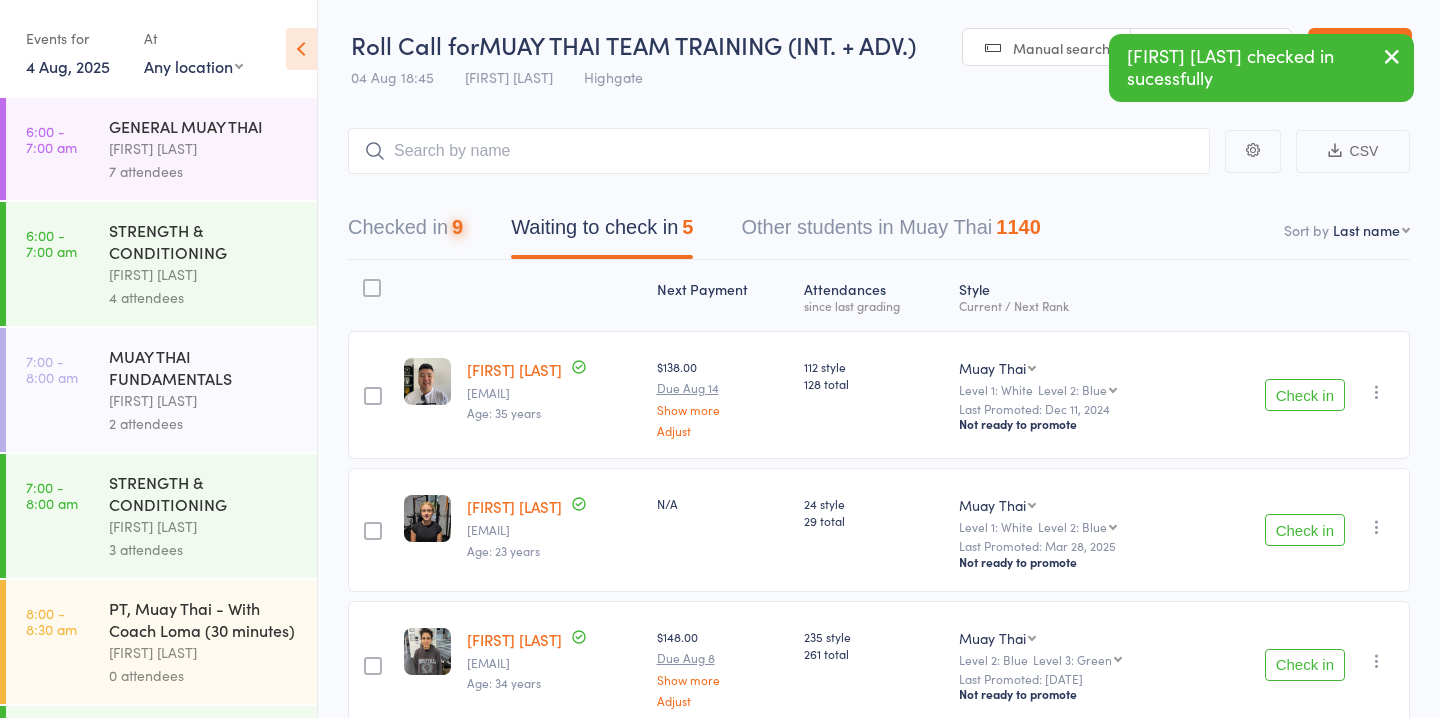 click on "Check in" at bounding box center [1305, 395] 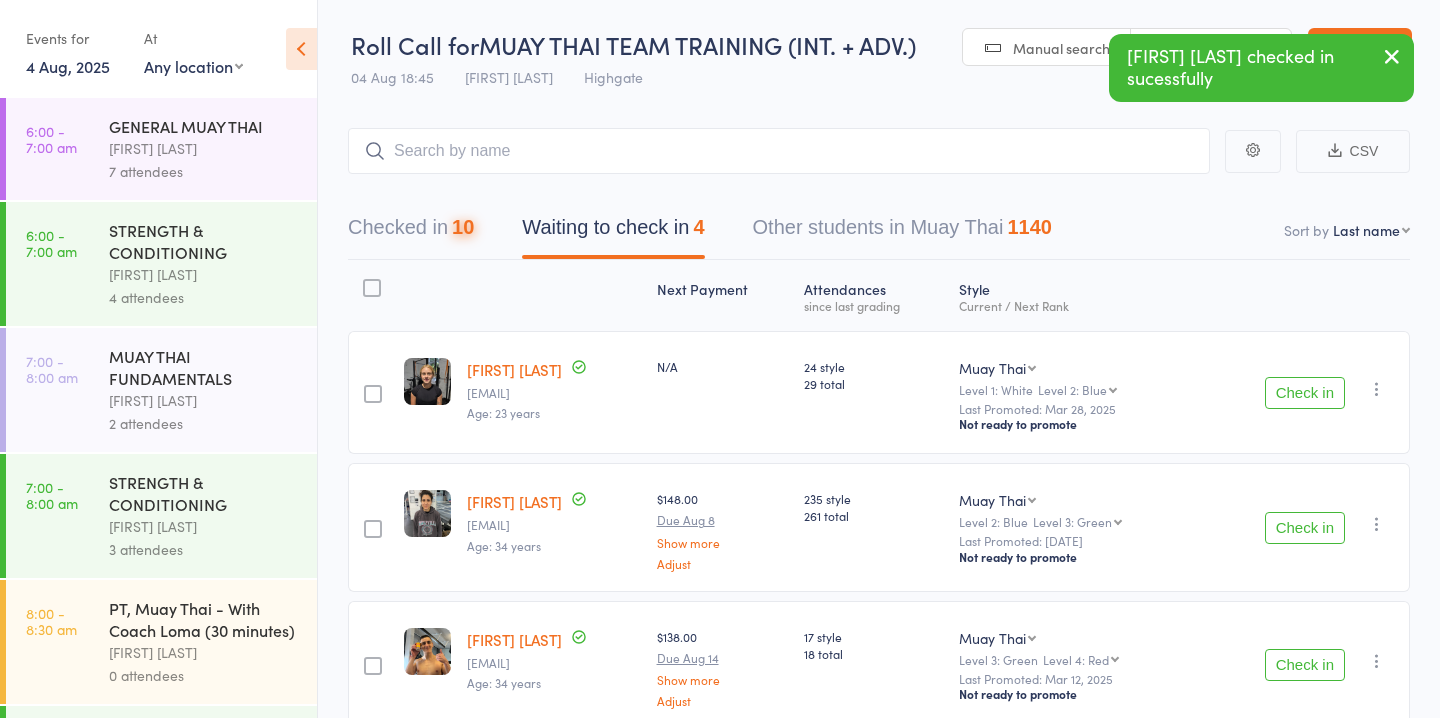 click on "Check in" at bounding box center [1305, 393] 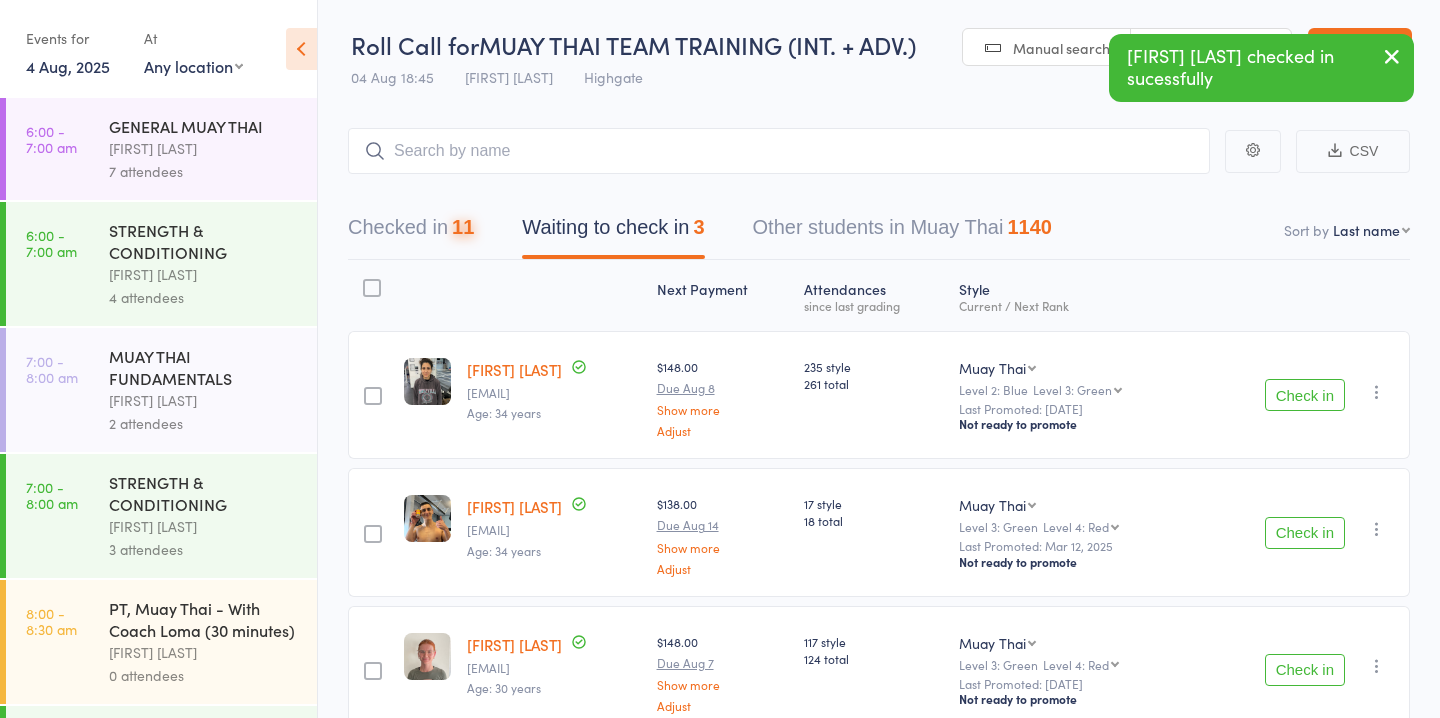 click on "Check in" at bounding box center [1305, 395] 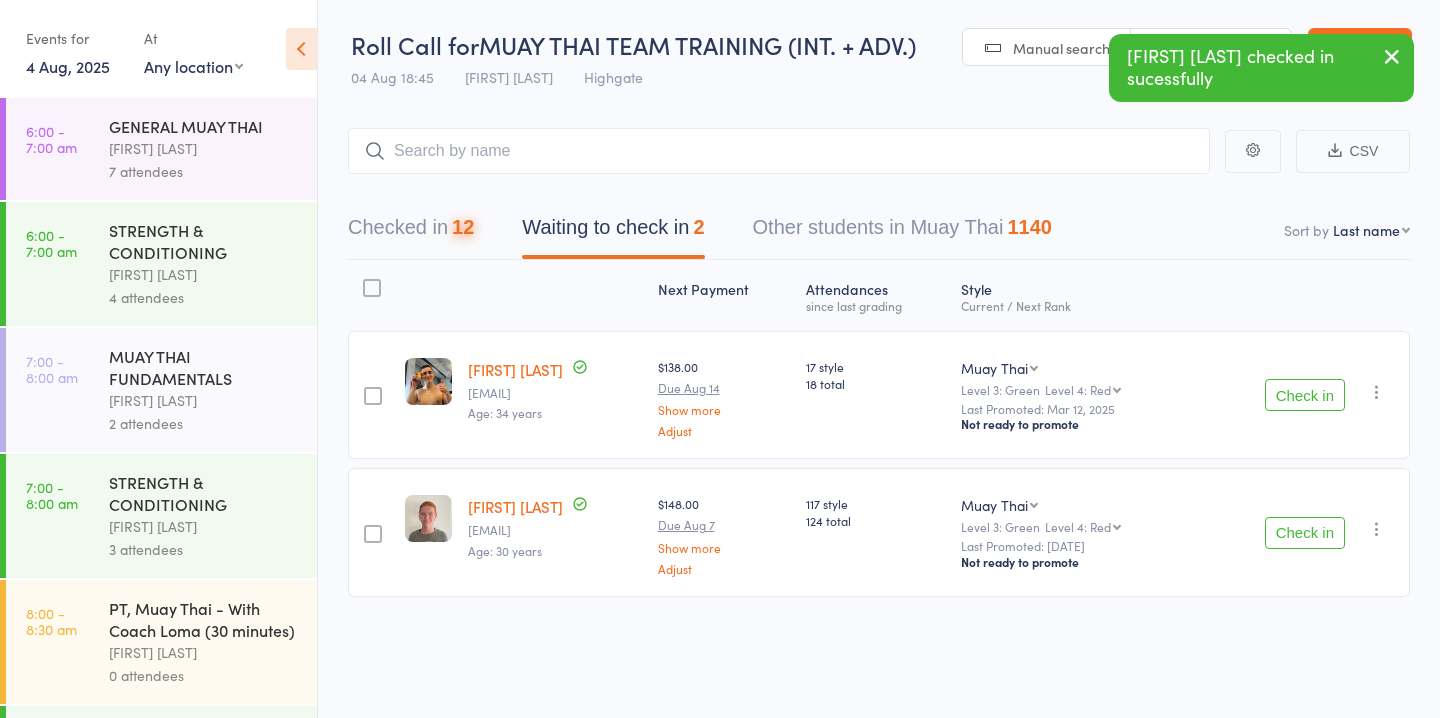click on "Check in" at bounding box center [1305, 395] 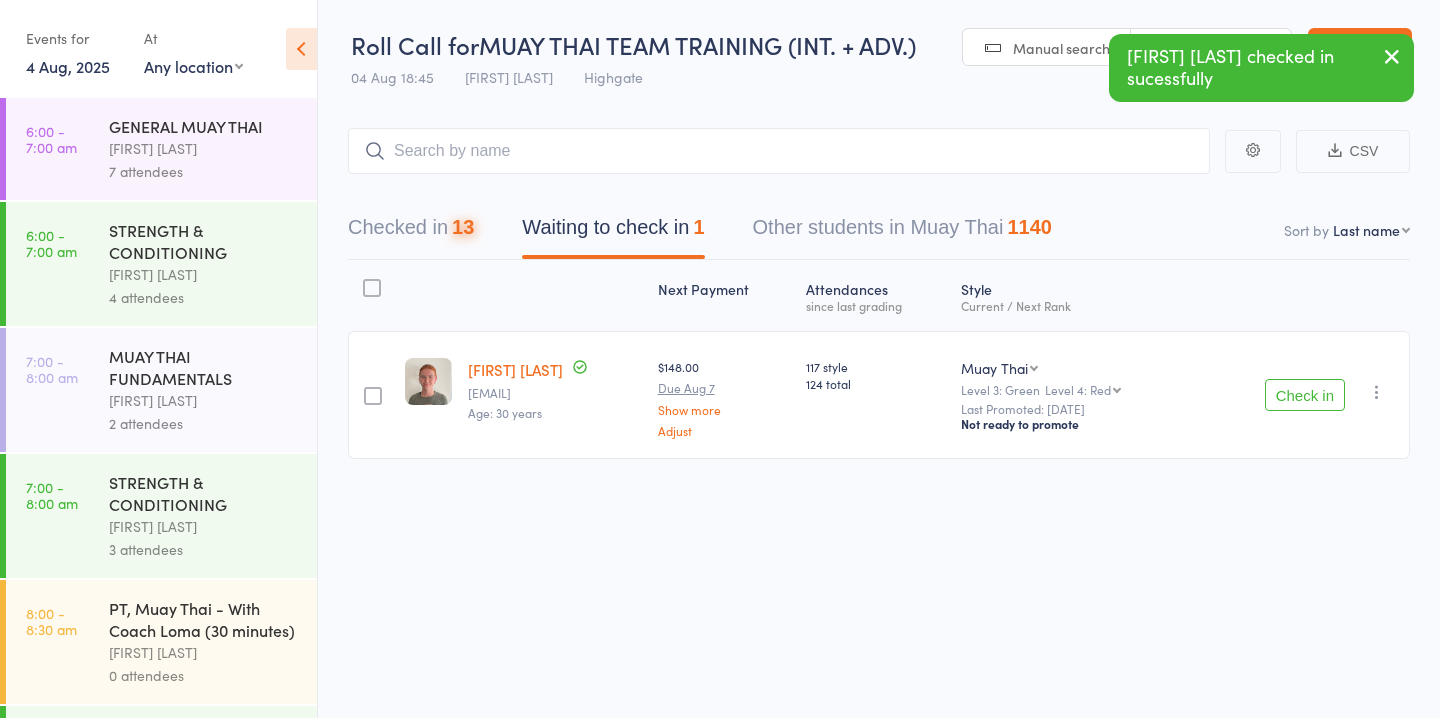 click on "Check in" at bounding box center [1305, 395] 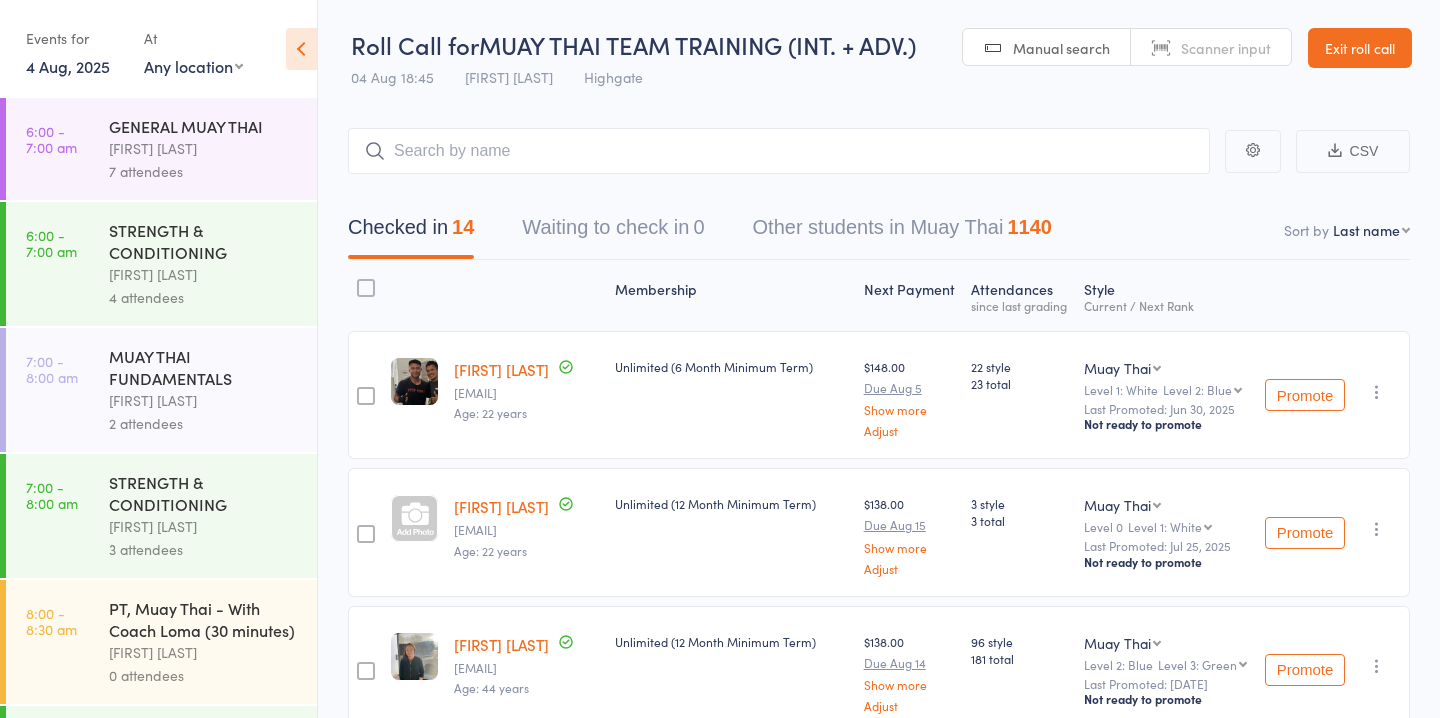 click on "[FIRST] [LAST]" at bounding box center (204, 148) 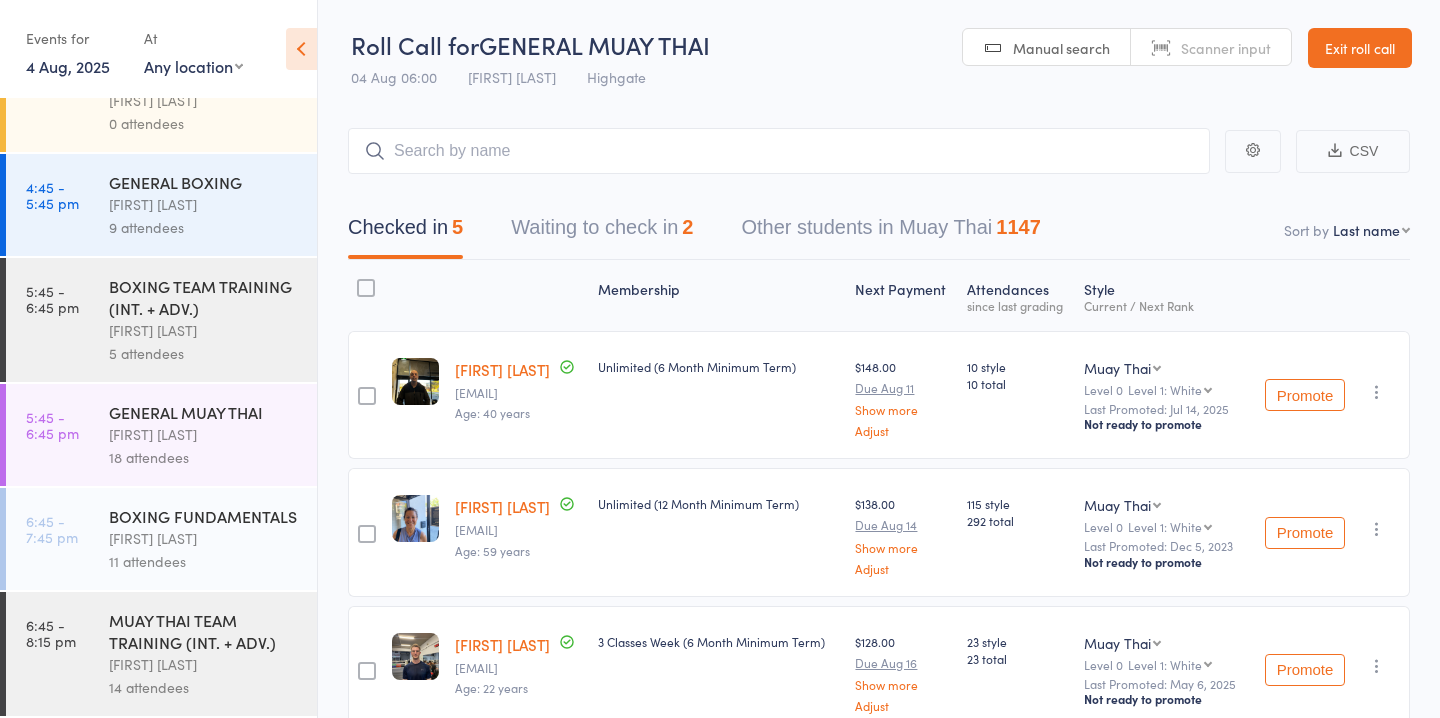 scroll, scrollTop: 1748, scrollLeft: 0, axis: vertical 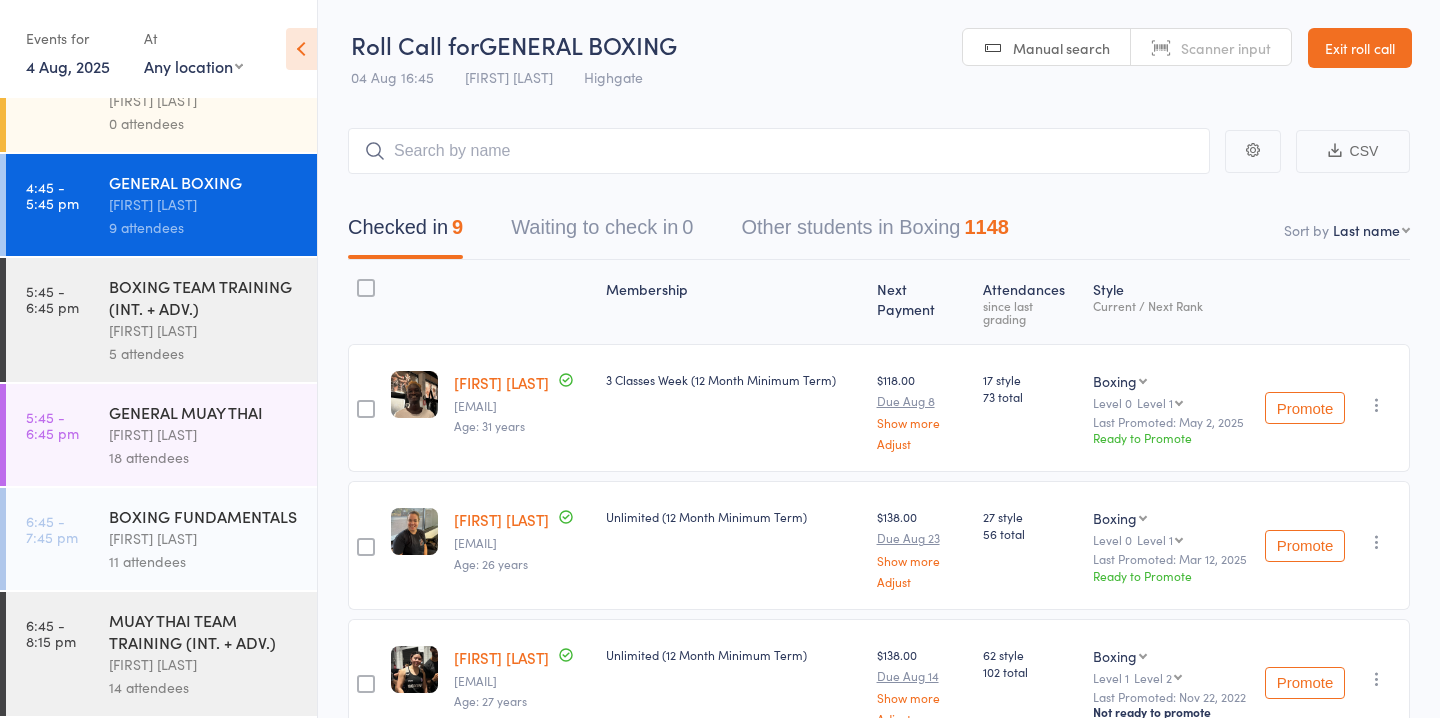 click on "[FIRST] [LAST]" at bounding box center (204, 330) 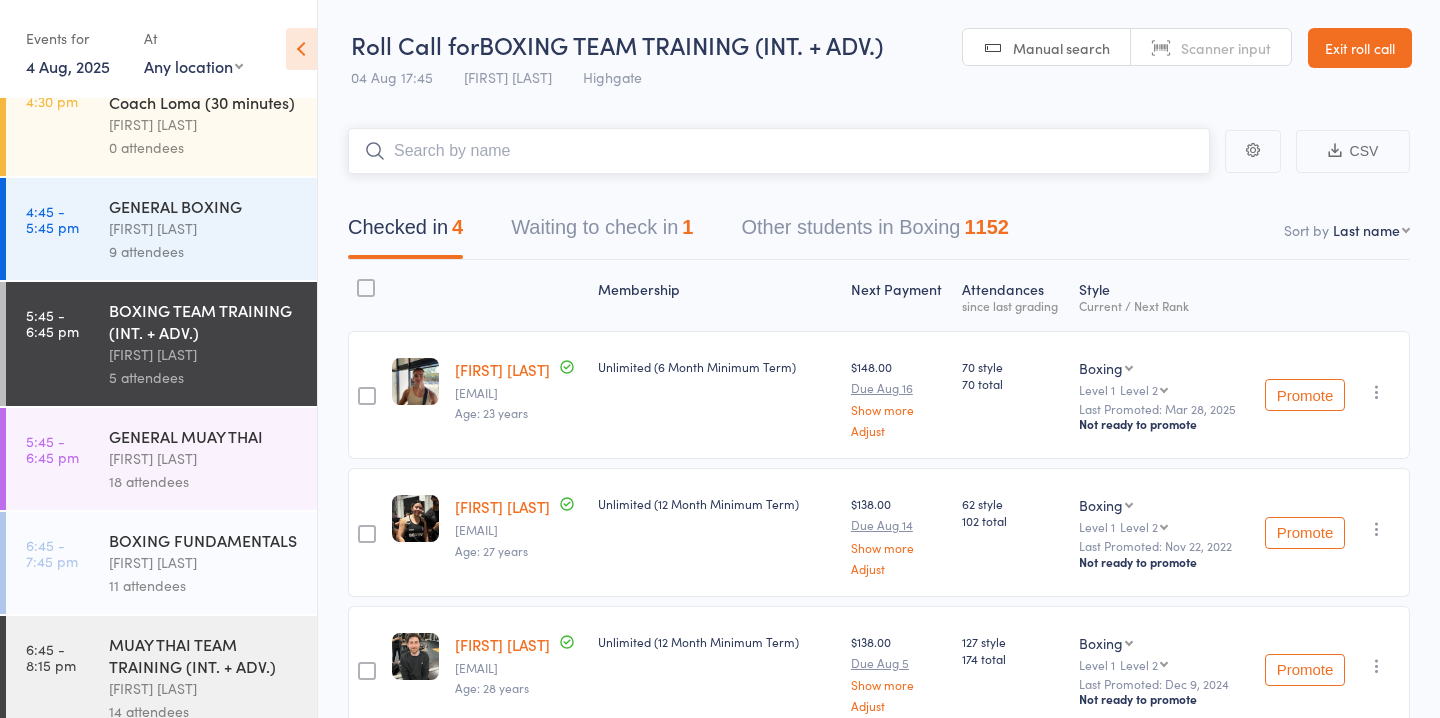 scroll, scrollTop: 1933, scrollLeft: 0, axis: vertical 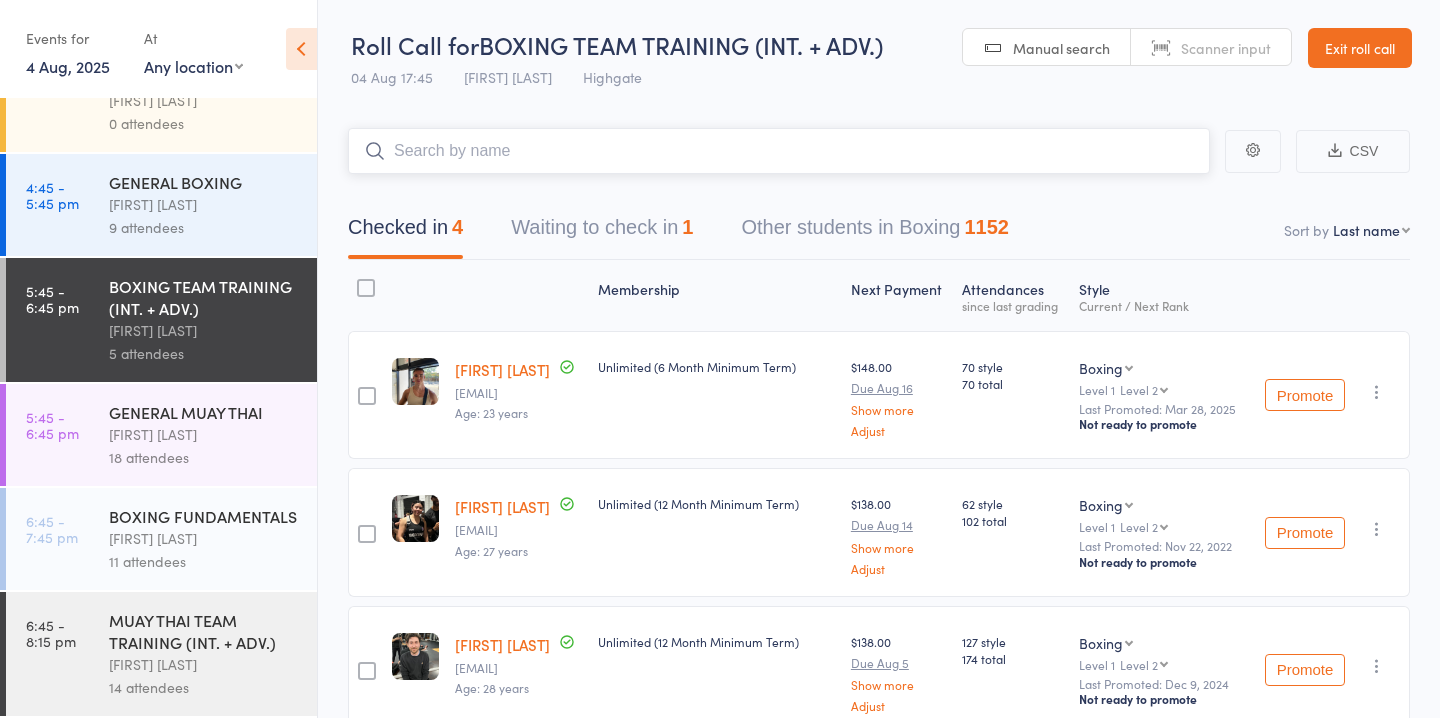 click on "Waiting to check in  1" at bounding box center (602, 232) 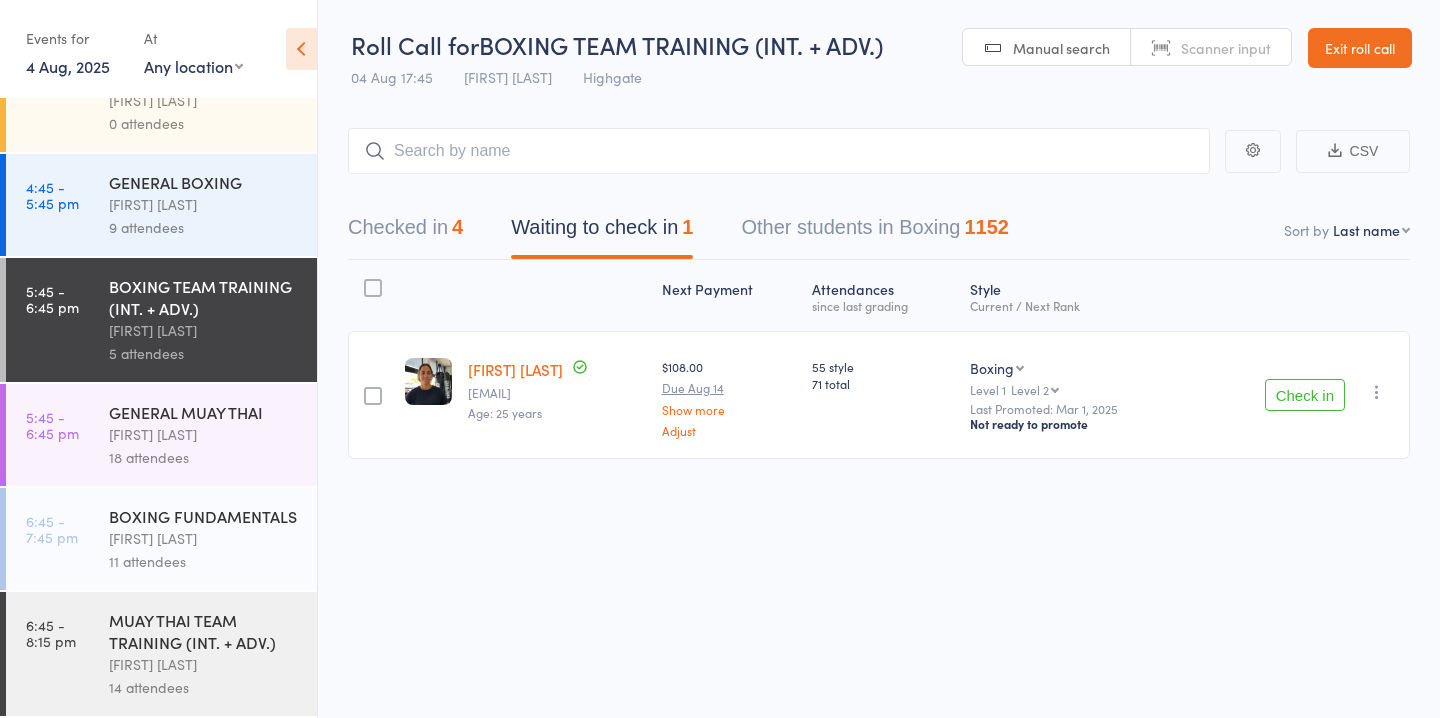click on "Check in" at bounding box center (1305, 395) 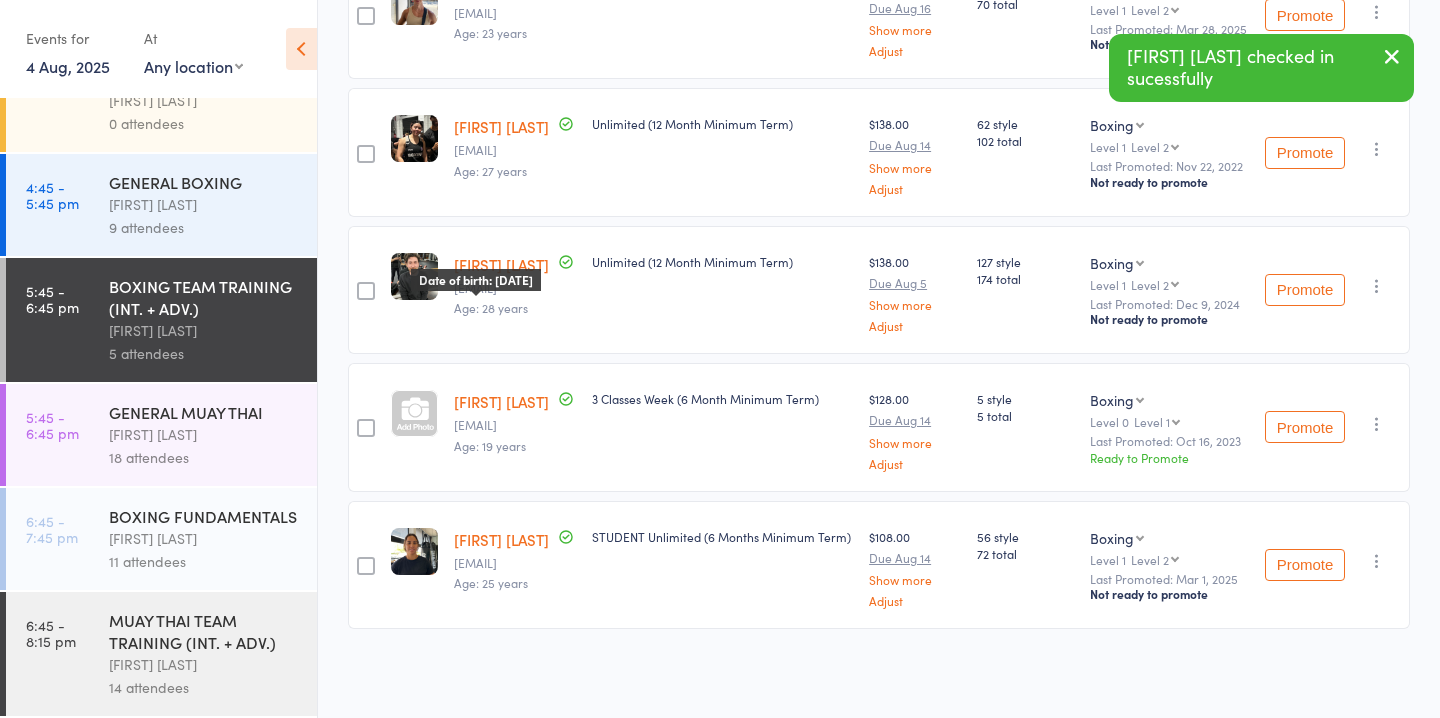 scroll, scrollTop: 0, scrollLeft: 0, axis: both 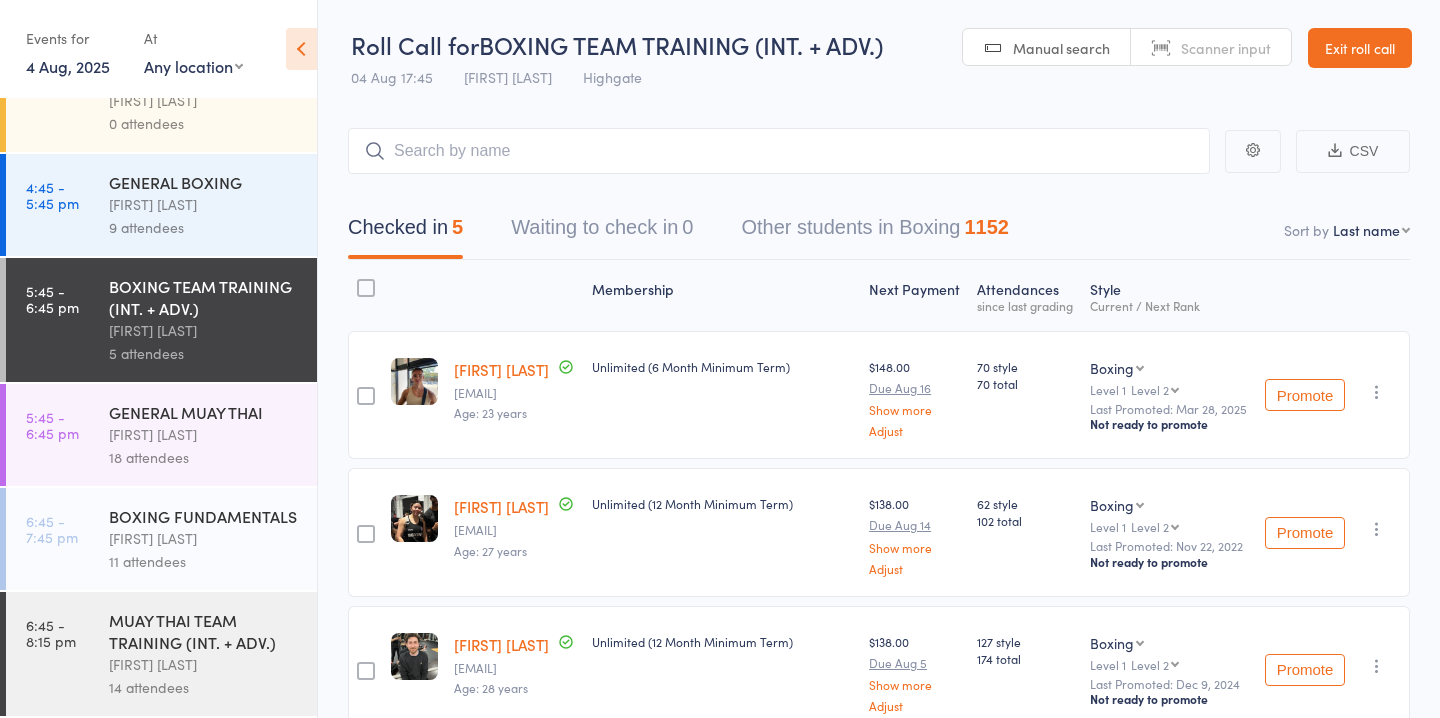 click on "[FIRST] [LAST]" at bounding box center [204, 434] 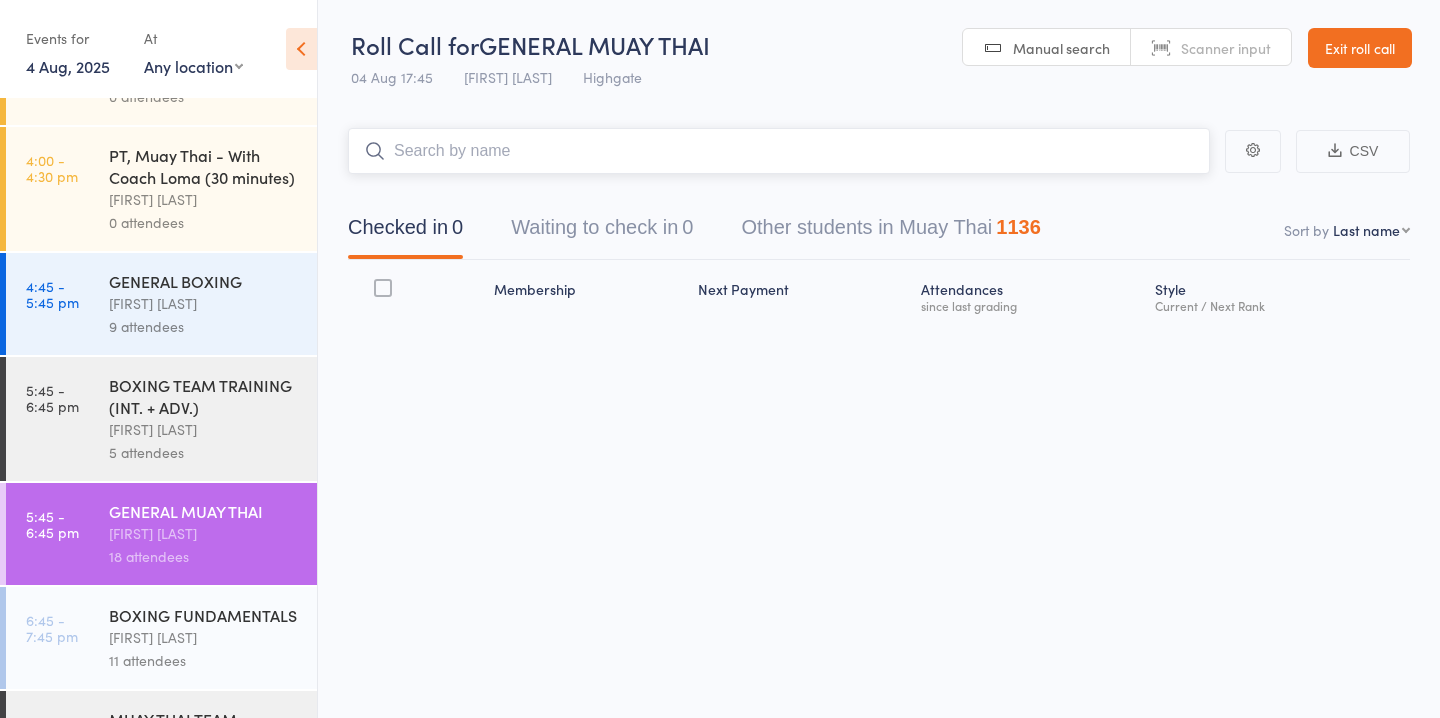 scroll, scrollTop: 1933, scrollLeft: 0, axis: vertical 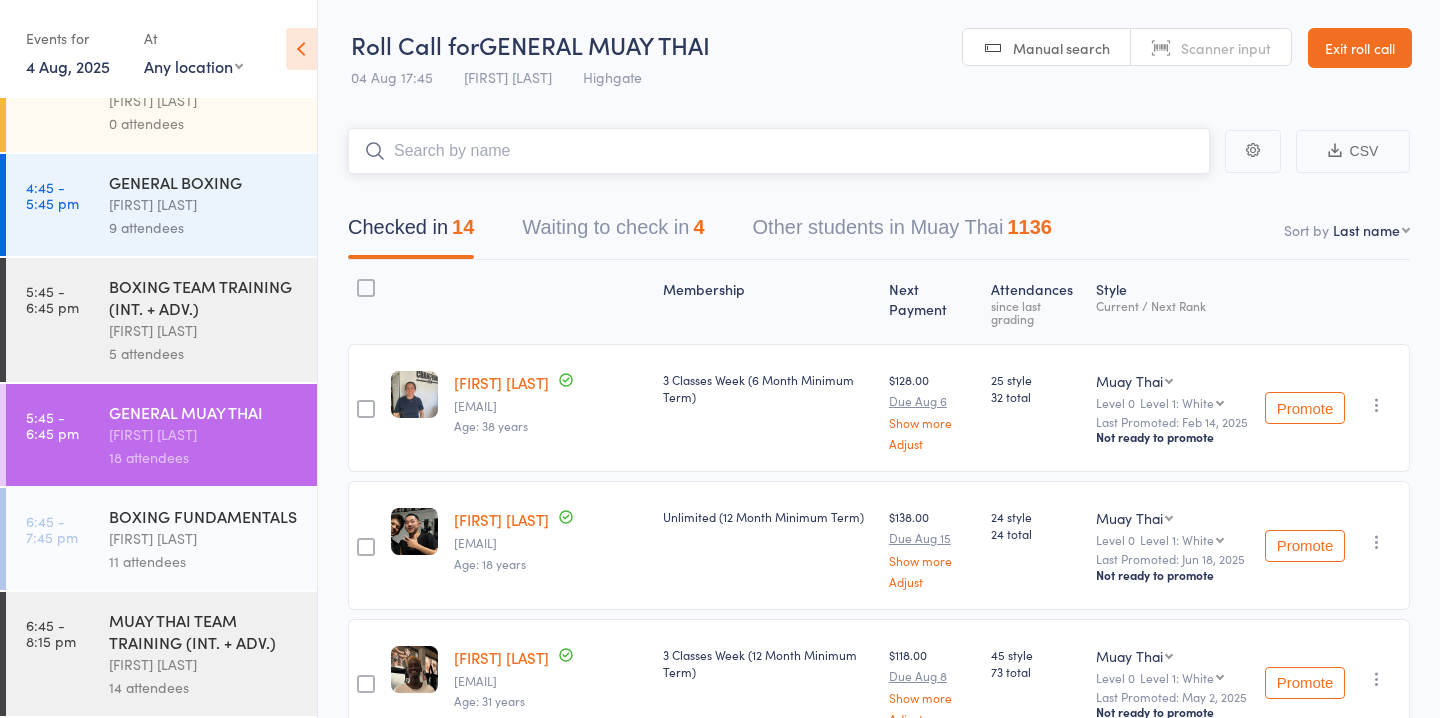click on "Waiting to check in  4" at bounding box center [613, 232] 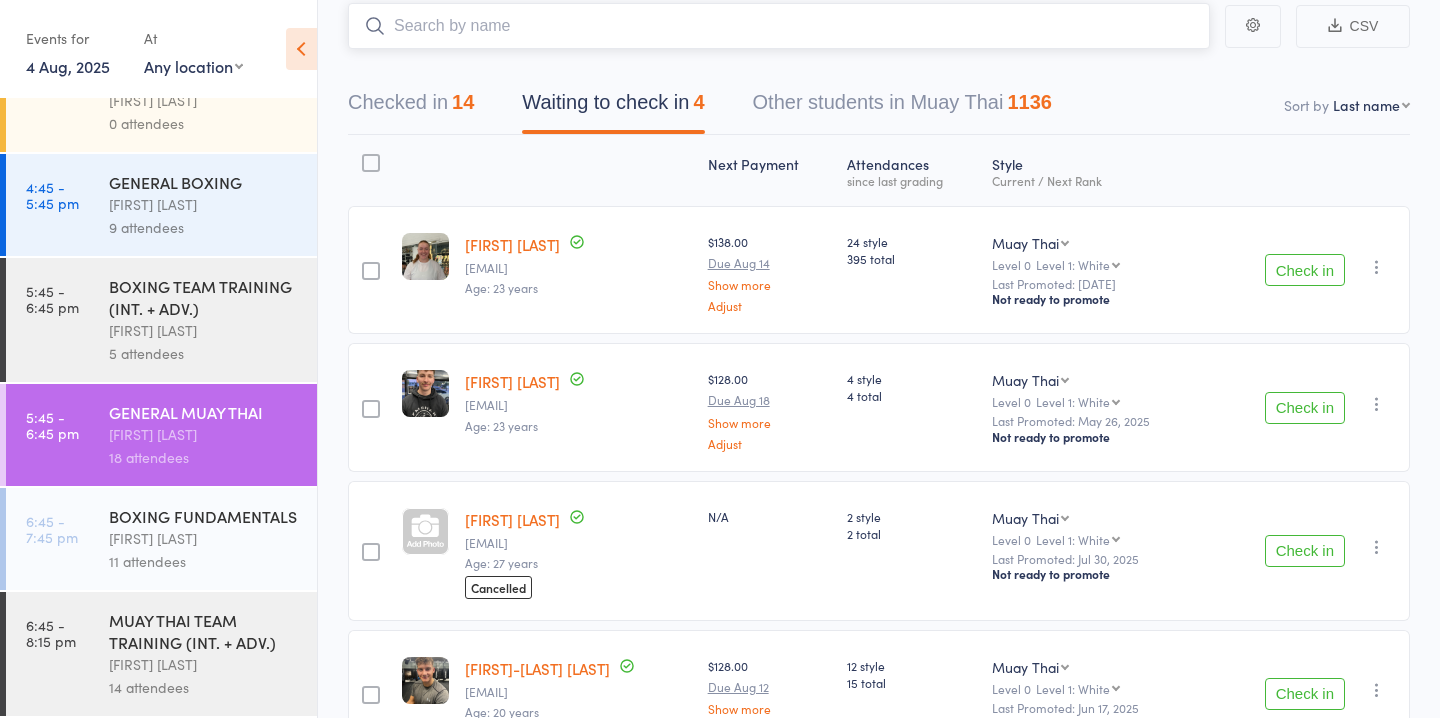 scroll, scrollTop: 161, scrollLeft: 0, axis: vertical 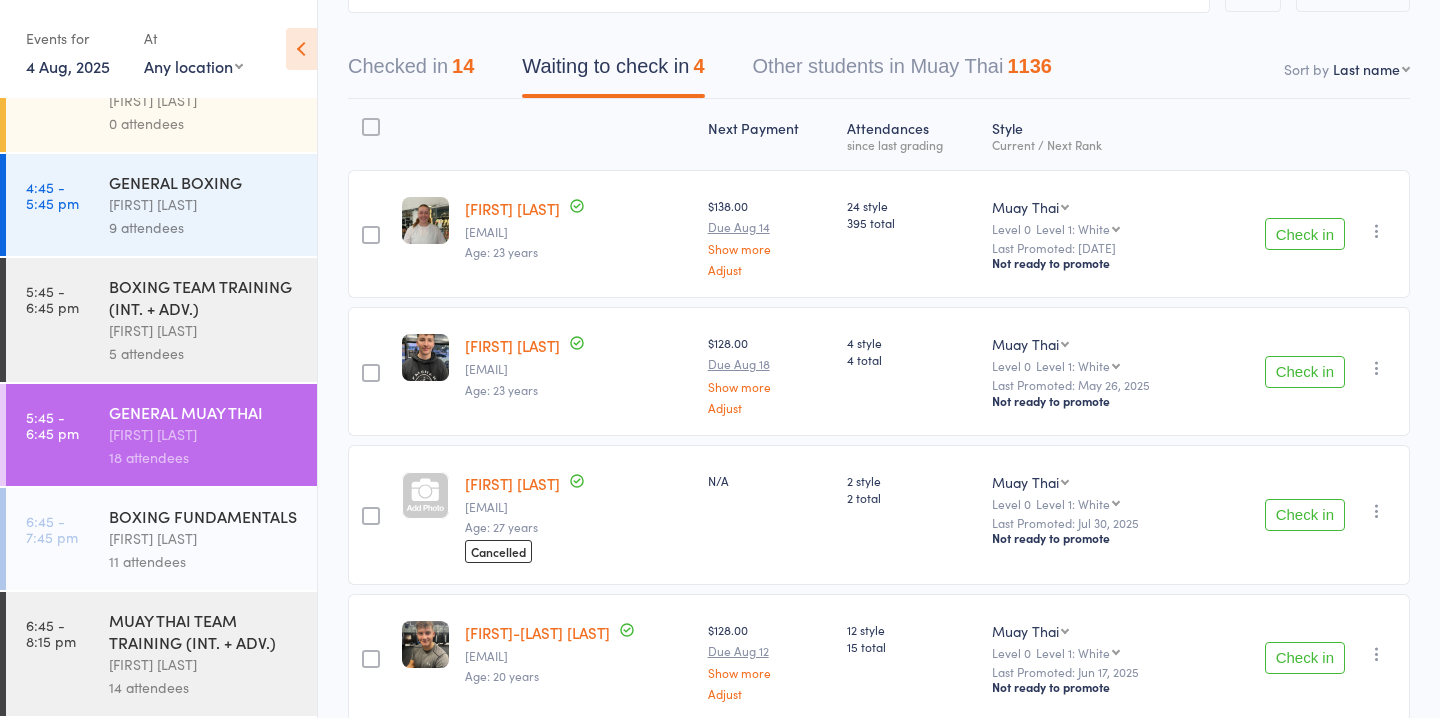 click at bounding box center (371, 235) 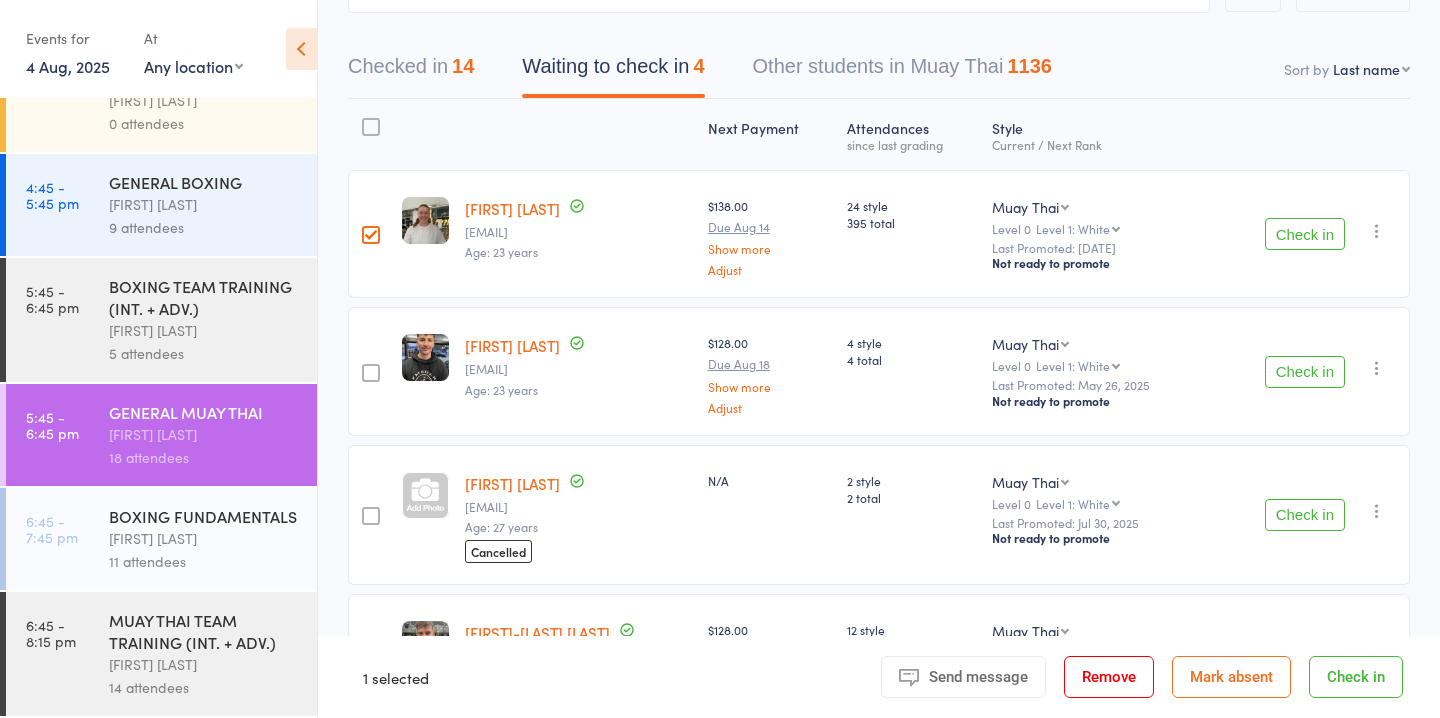 click at bounding box center (371, 373) 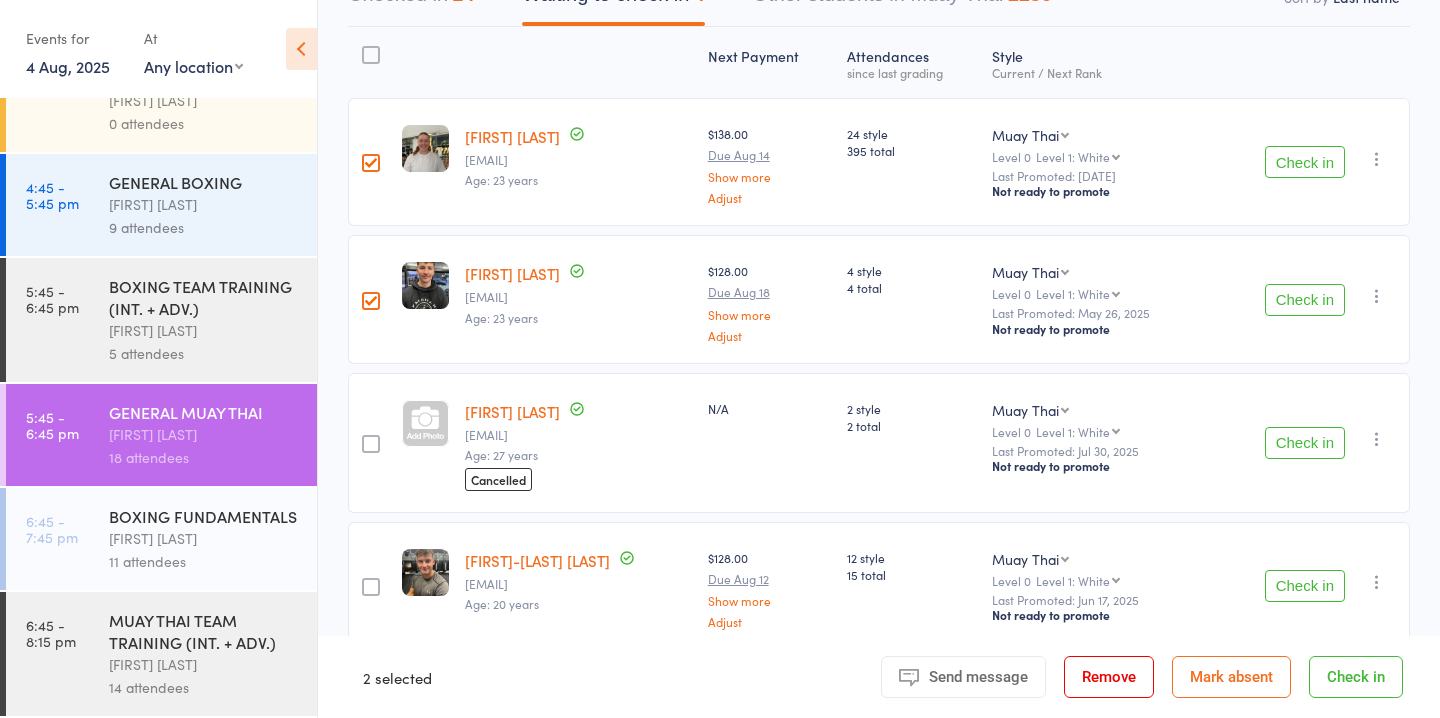 scroll, scrollTop: 252, scrollLeft: 0, axis: vertical 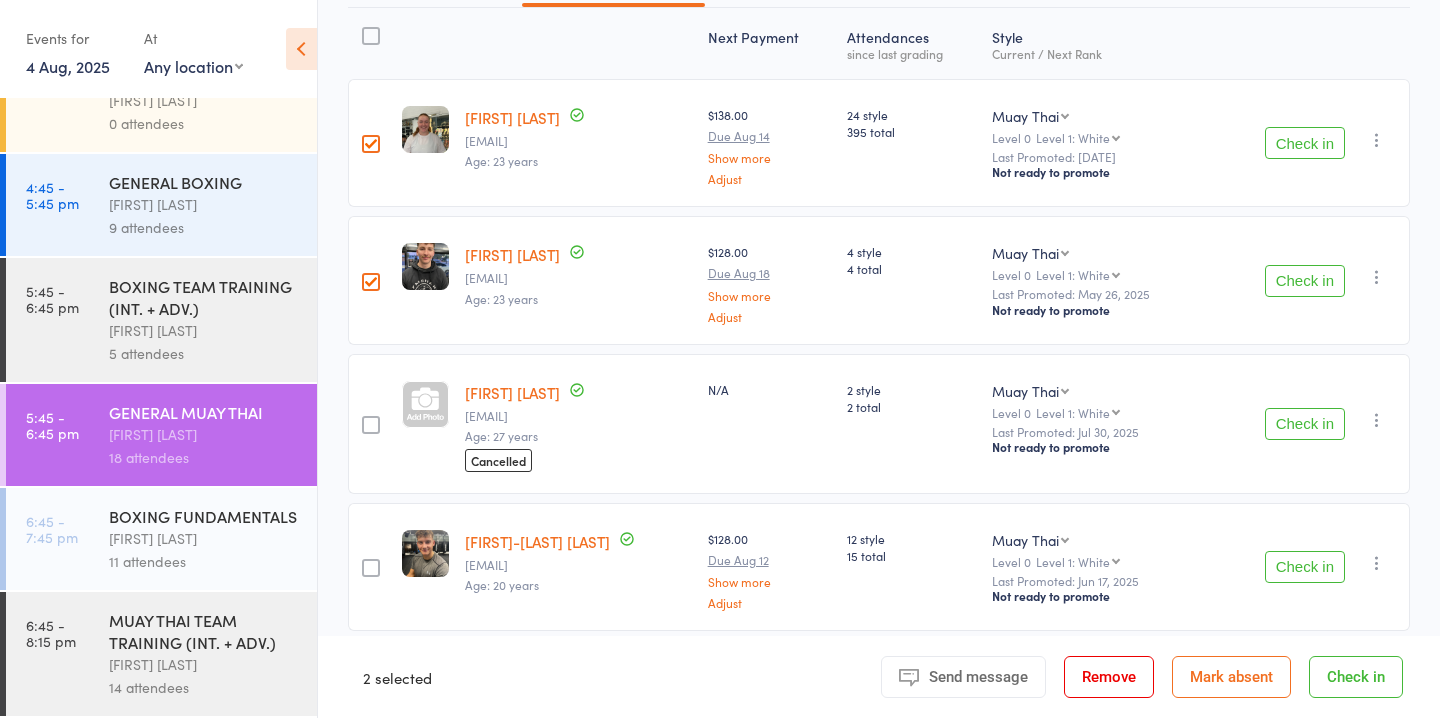 click at bounding box center (371, 568) 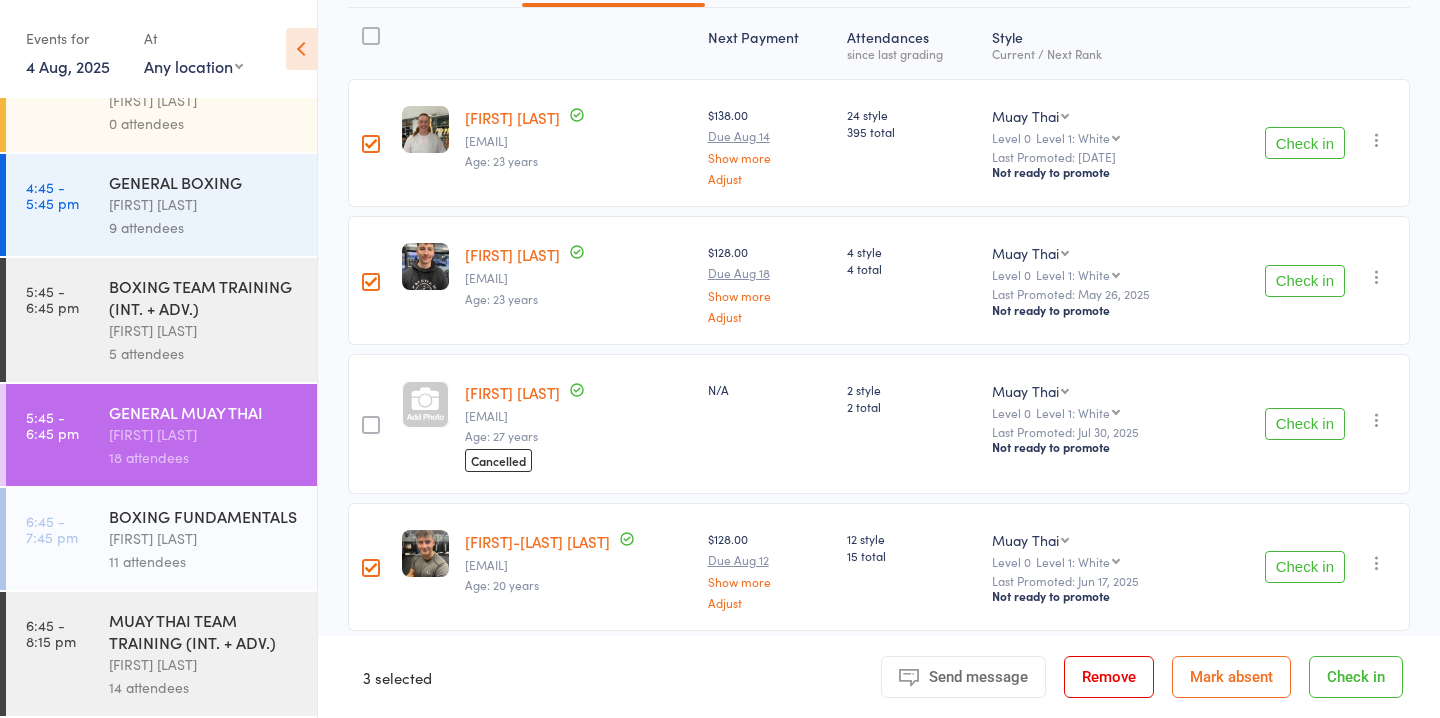 click on "Mark absent" at bounding box center [1231, 677] 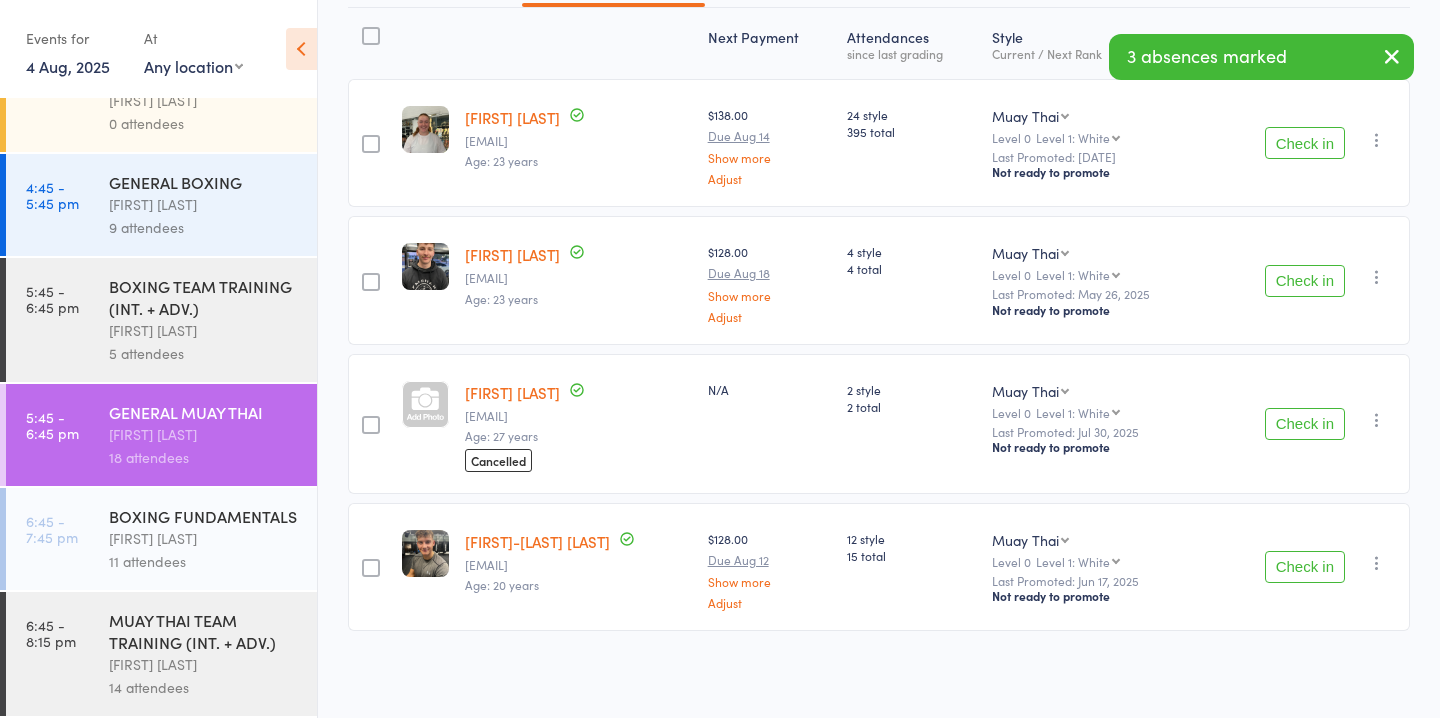 click on "Check in" at bounding box center [1305, 424] 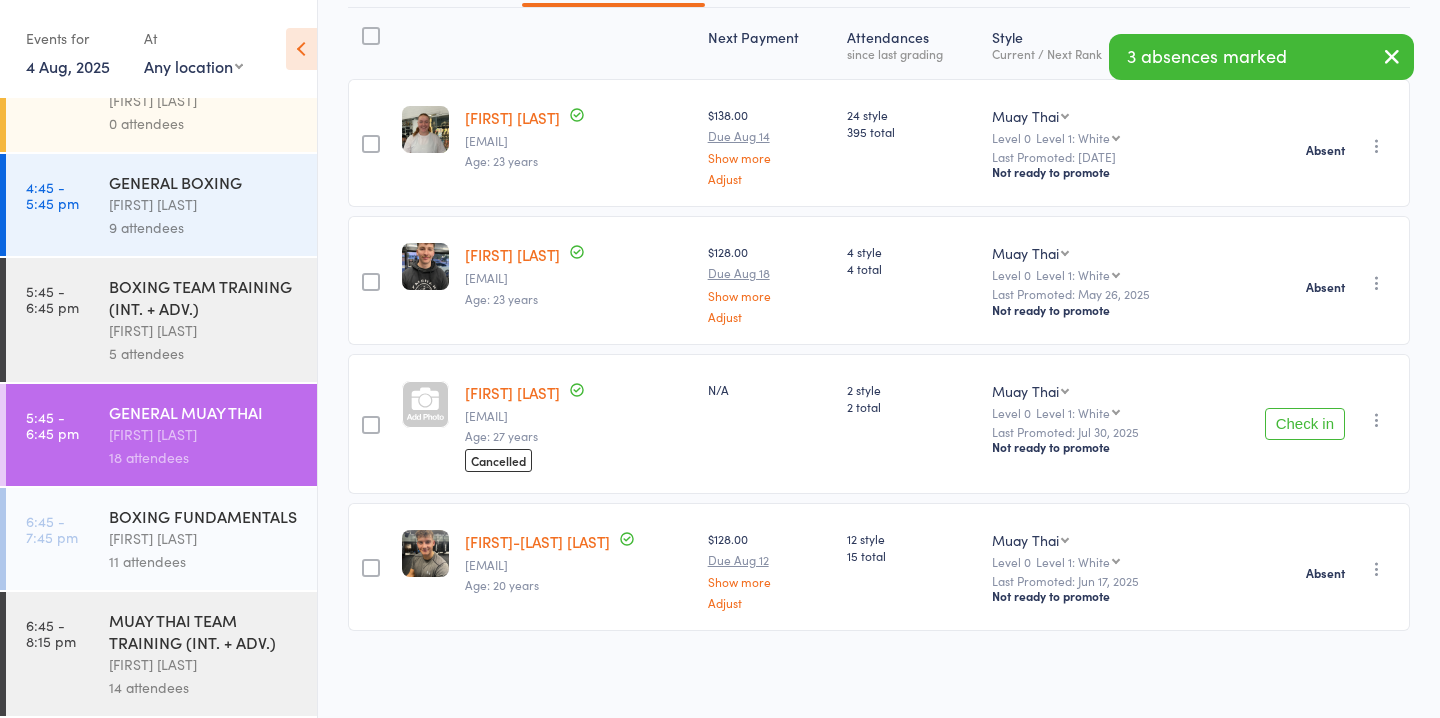 scroll, scrollTop: 0, scrollLeft: 0, axis: both 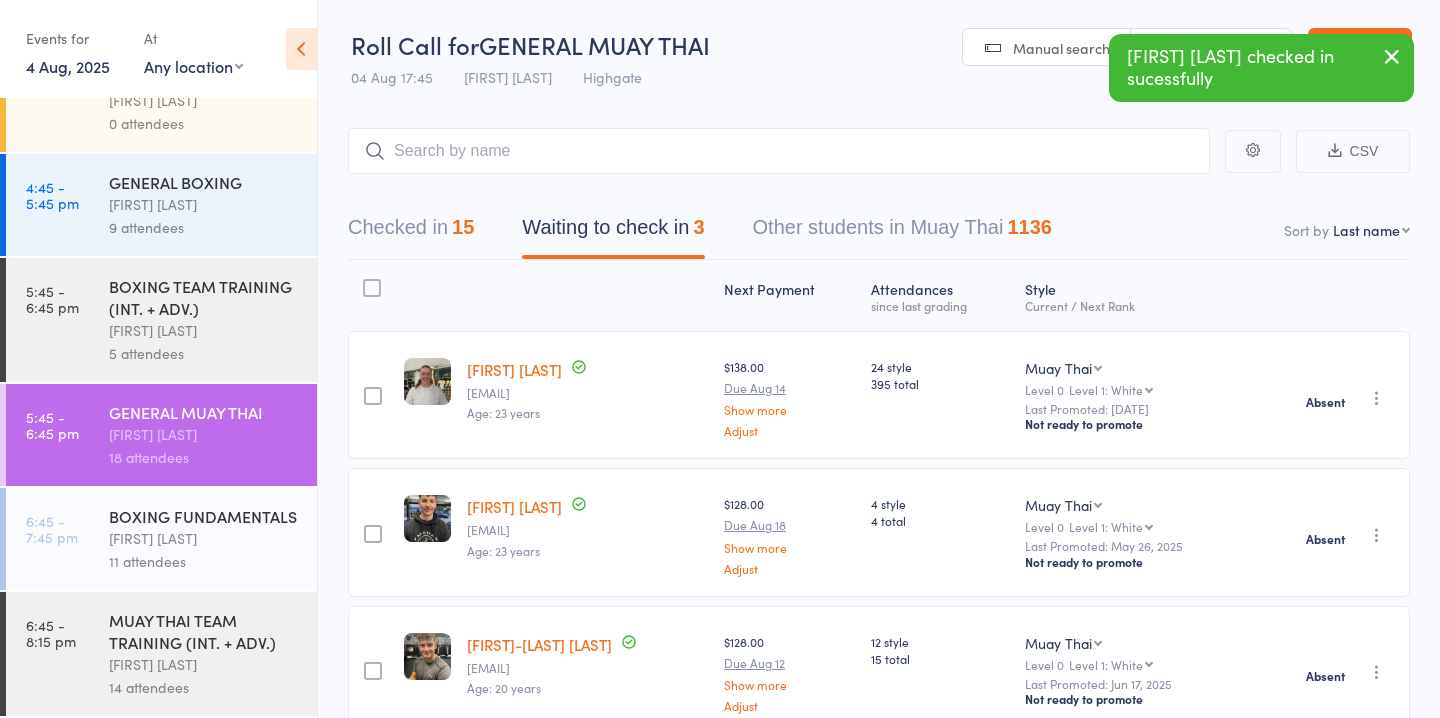 click on "Checked in  15" at bounding box center [411, 232] 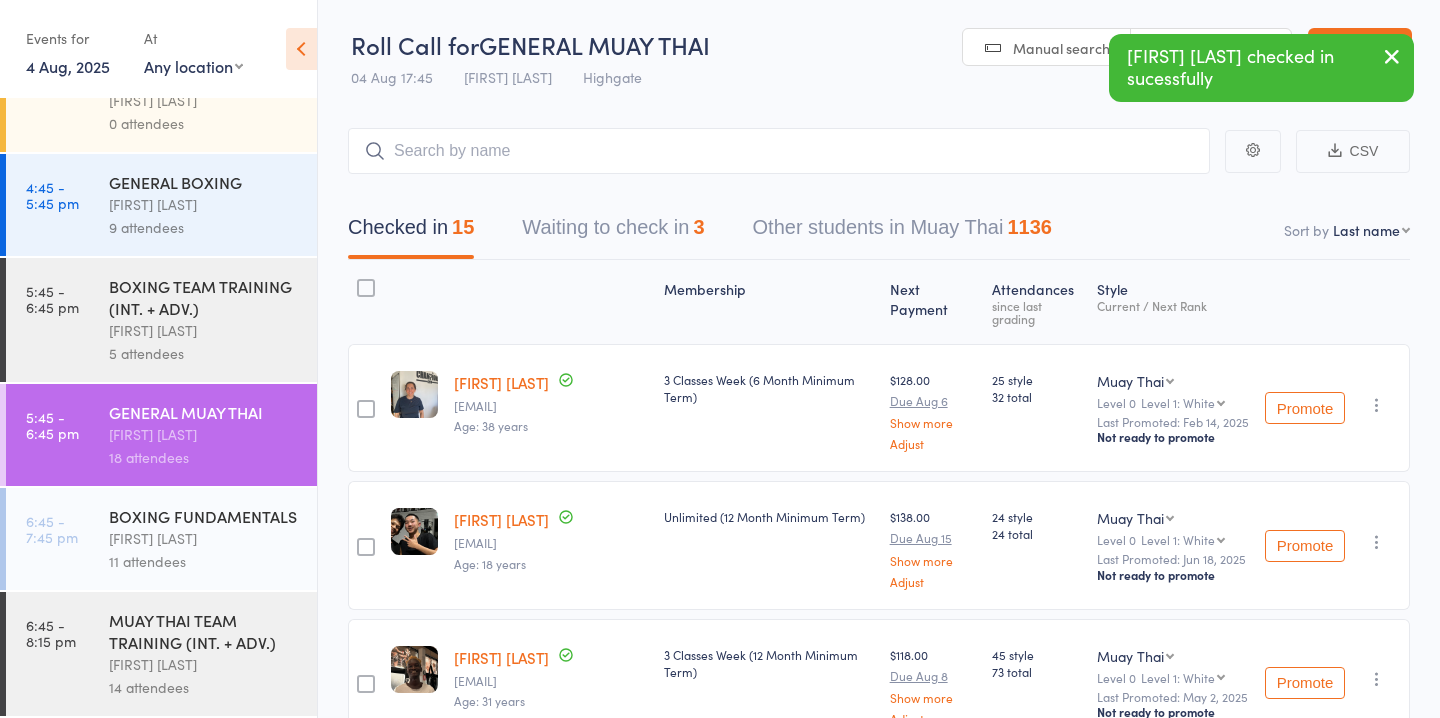 click on "BOXING FUNDAMENTALS" at bounding box center (204, 516) 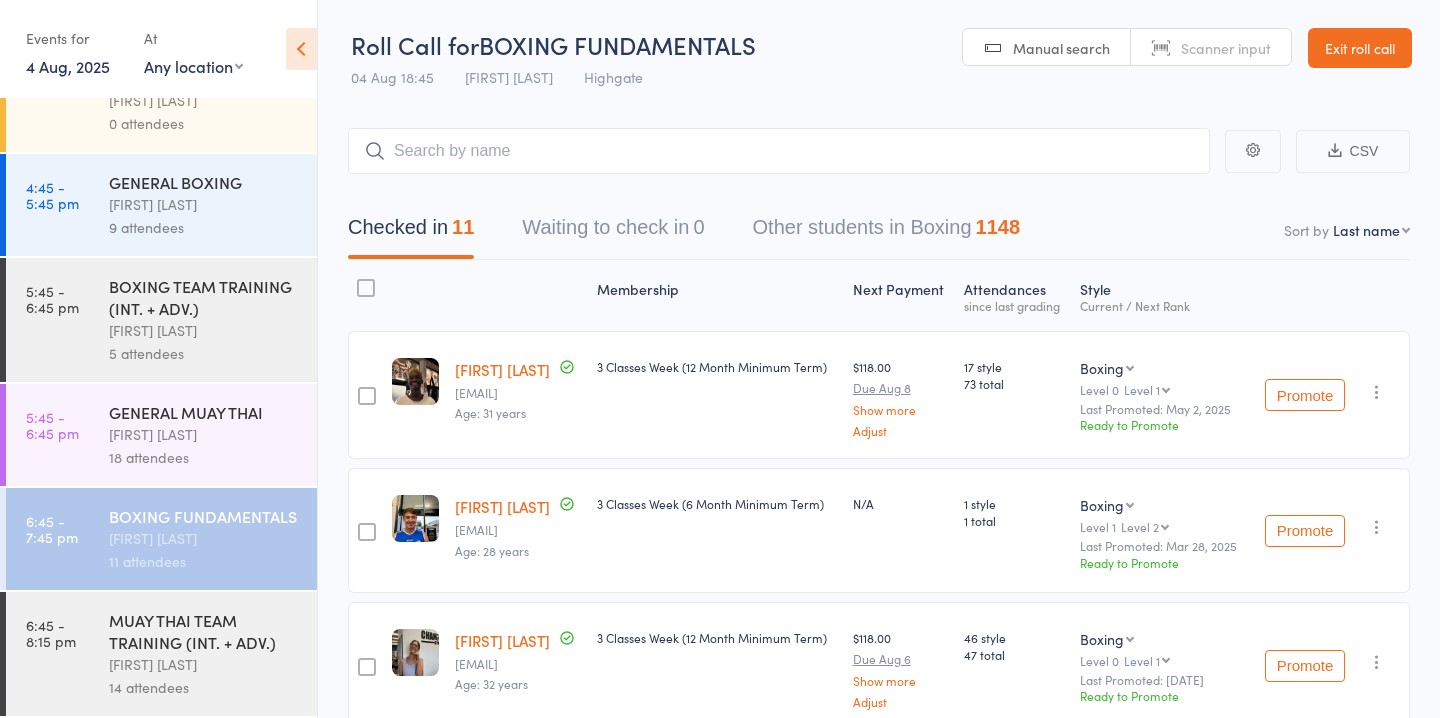 scroll, scrollTop: 1880, scrollLeft: 0, axis: vertical 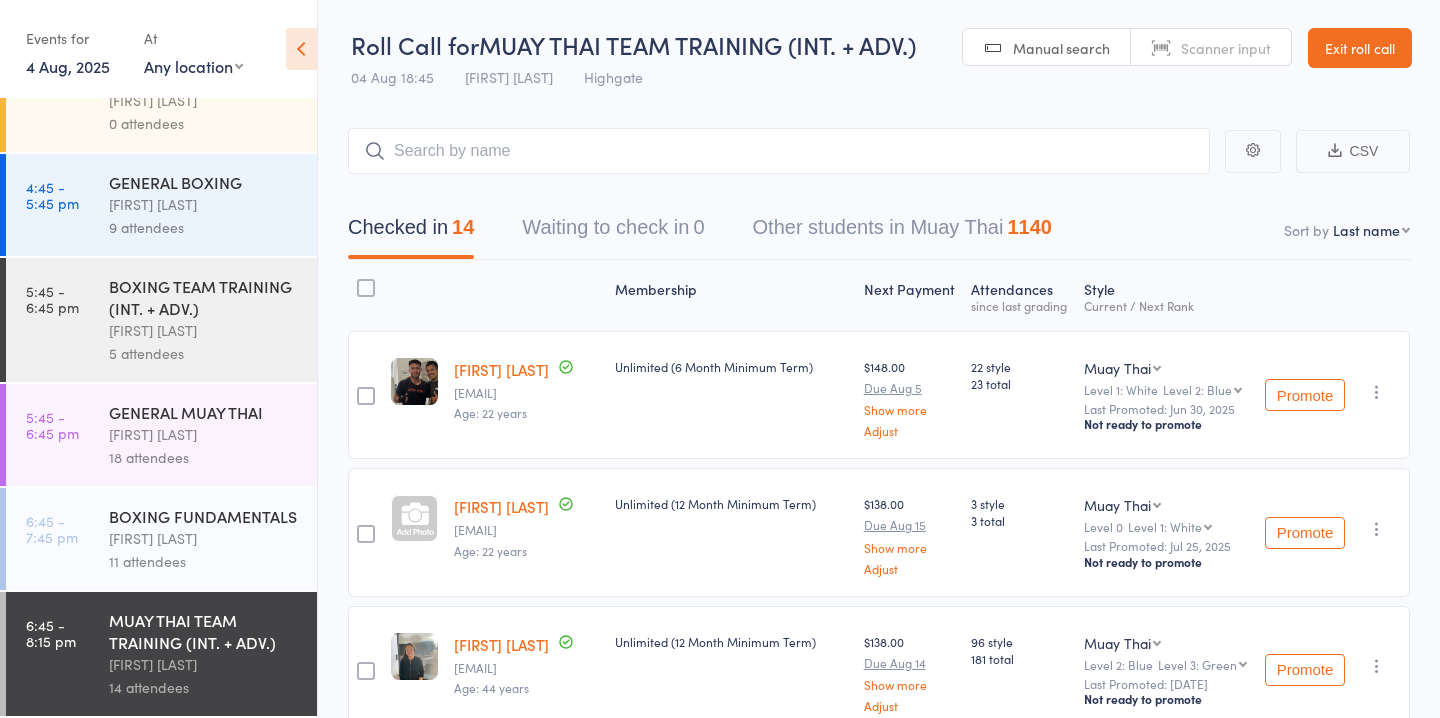 click on "[FIRST] [LAST]" at bounding box center [204, 434] 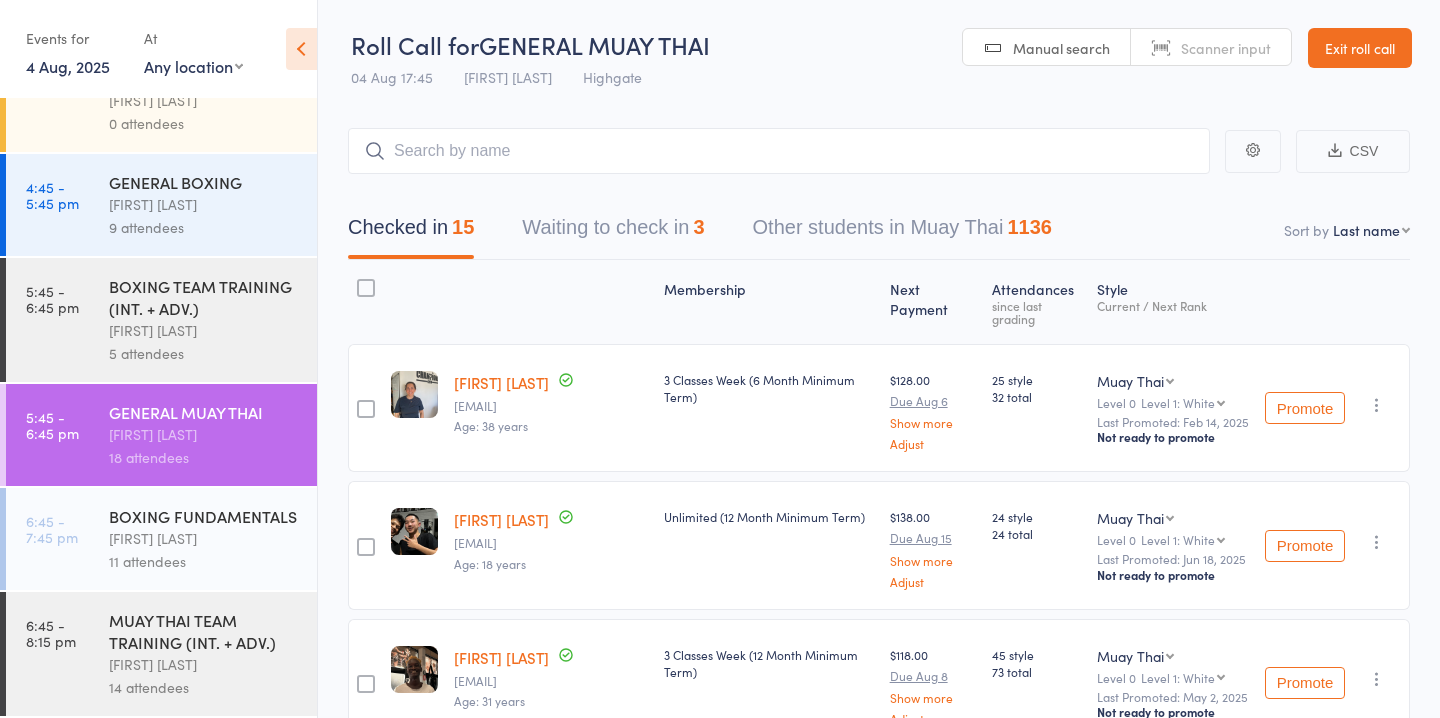 scroll, scrollTop: 1933, scrollLeft: 0, axis: vertical 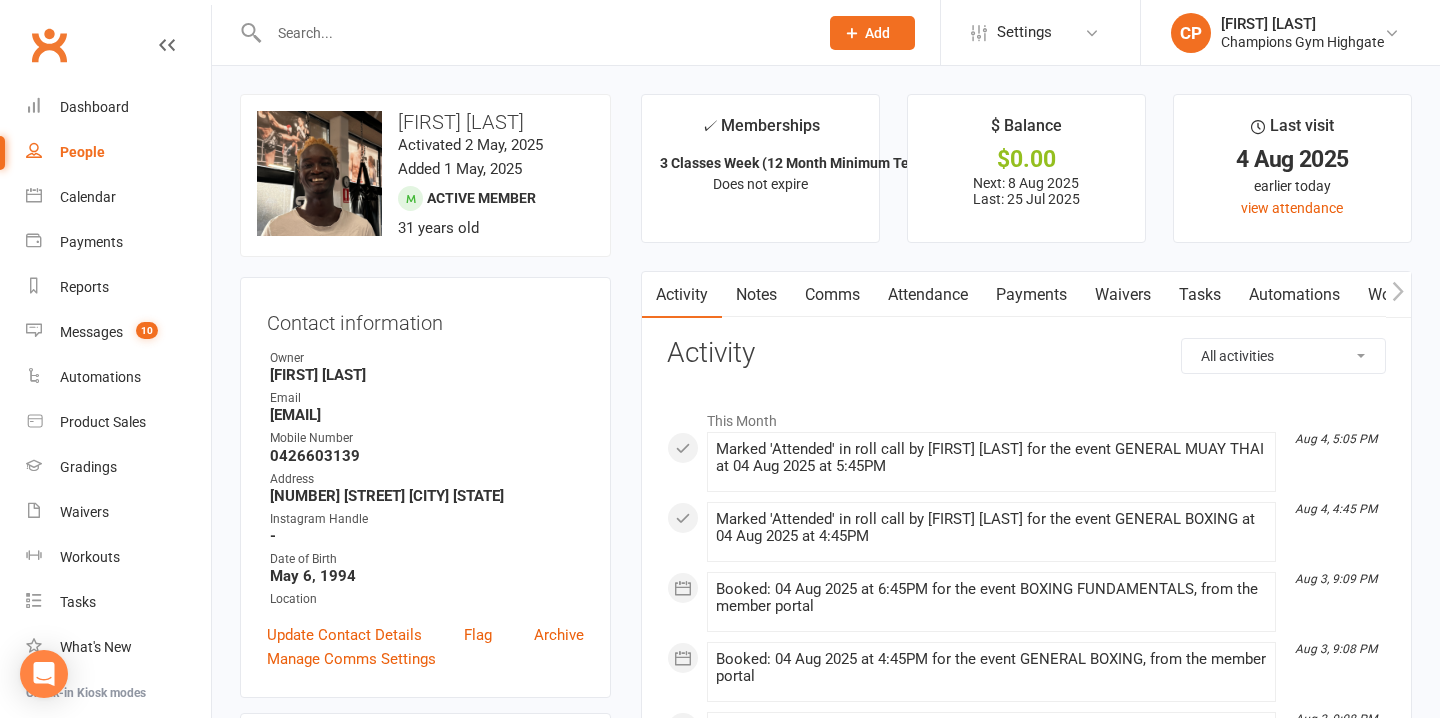 click on "Attendance" at bounding box center [928, 295] 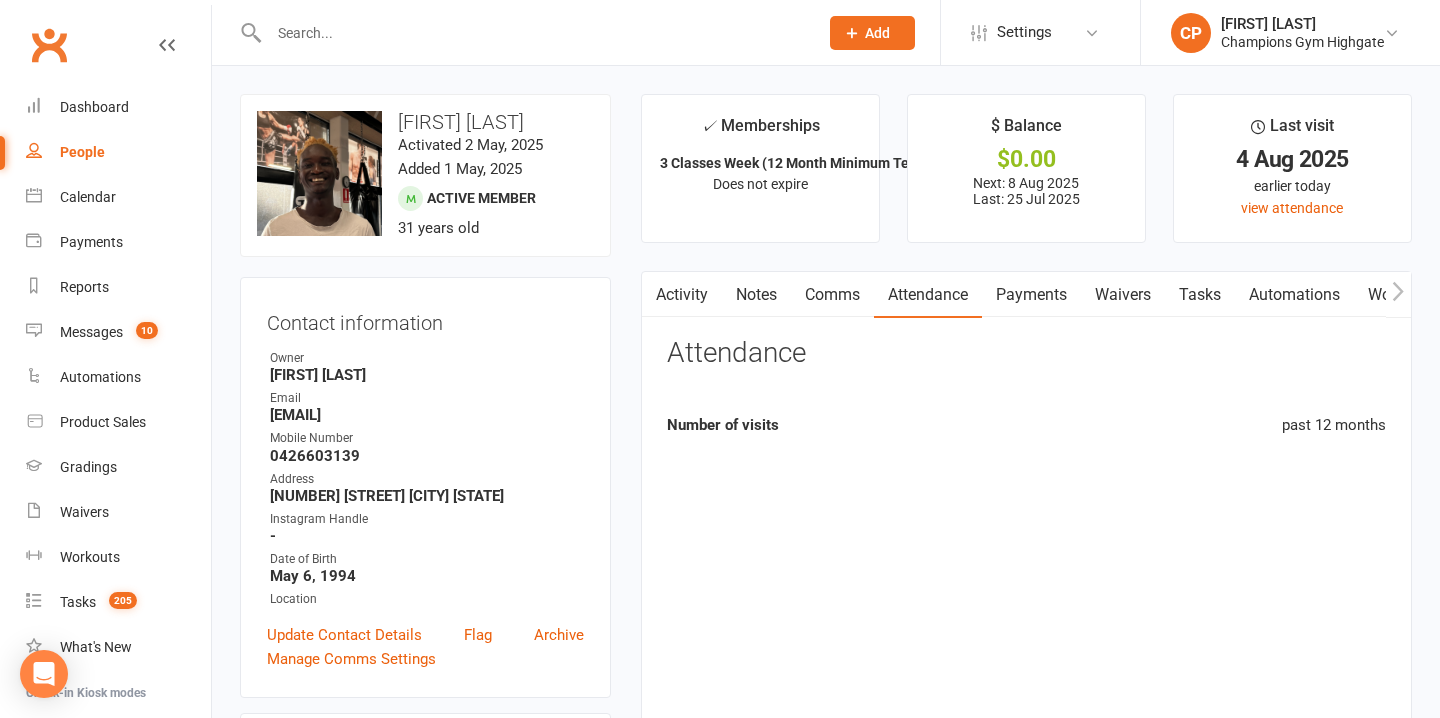 click on "Payments" at bounding box center (1031, 295) 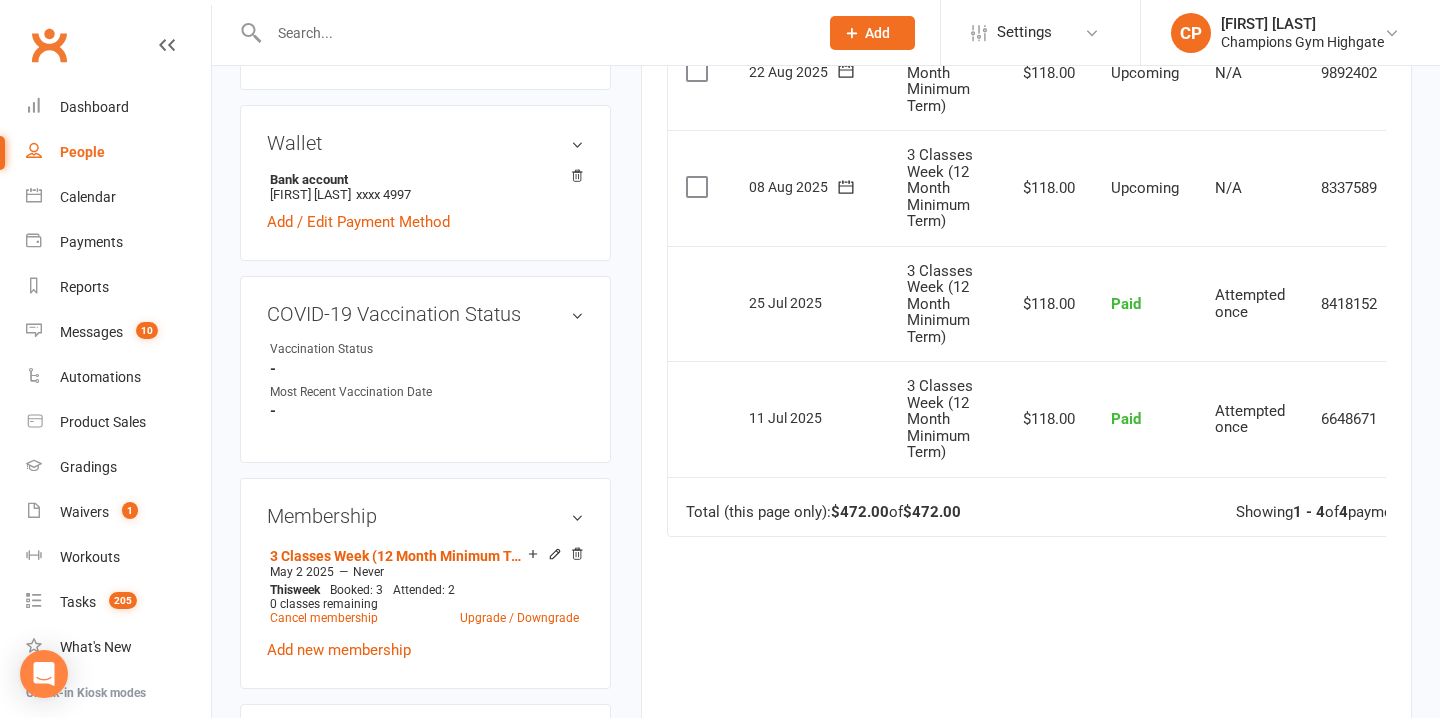 scroll, scrollTop: 0, scrollLeft: 0, axis: both 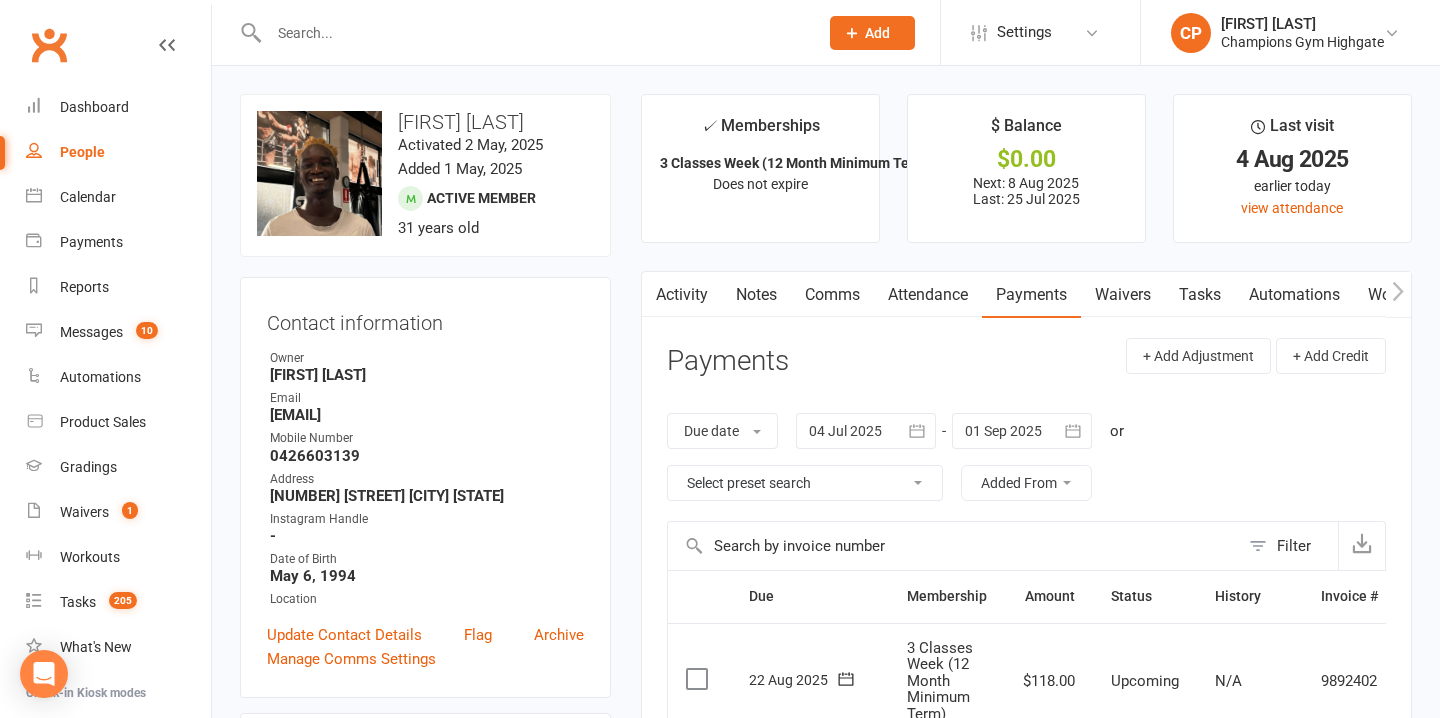 click on "Waivers" at bounding box center [1123, 295] 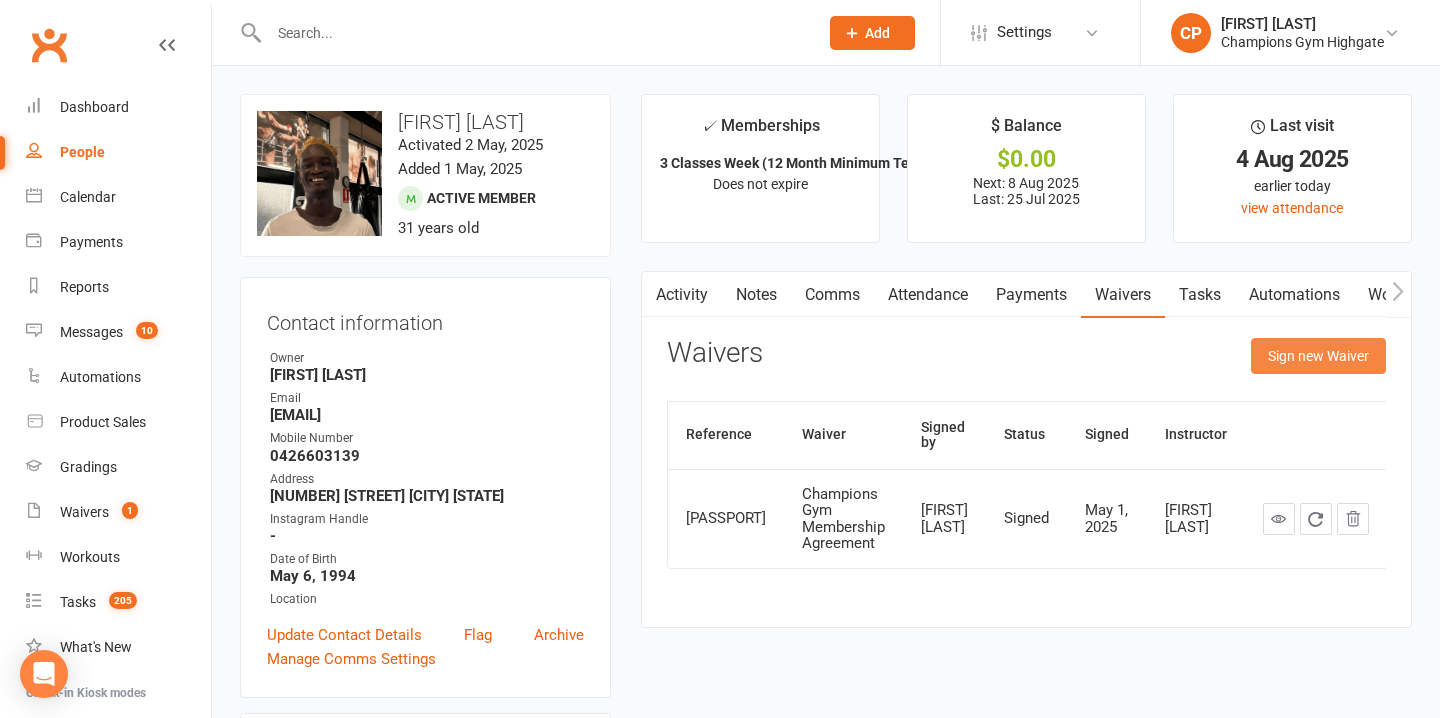 click on "Sign new Waiver" 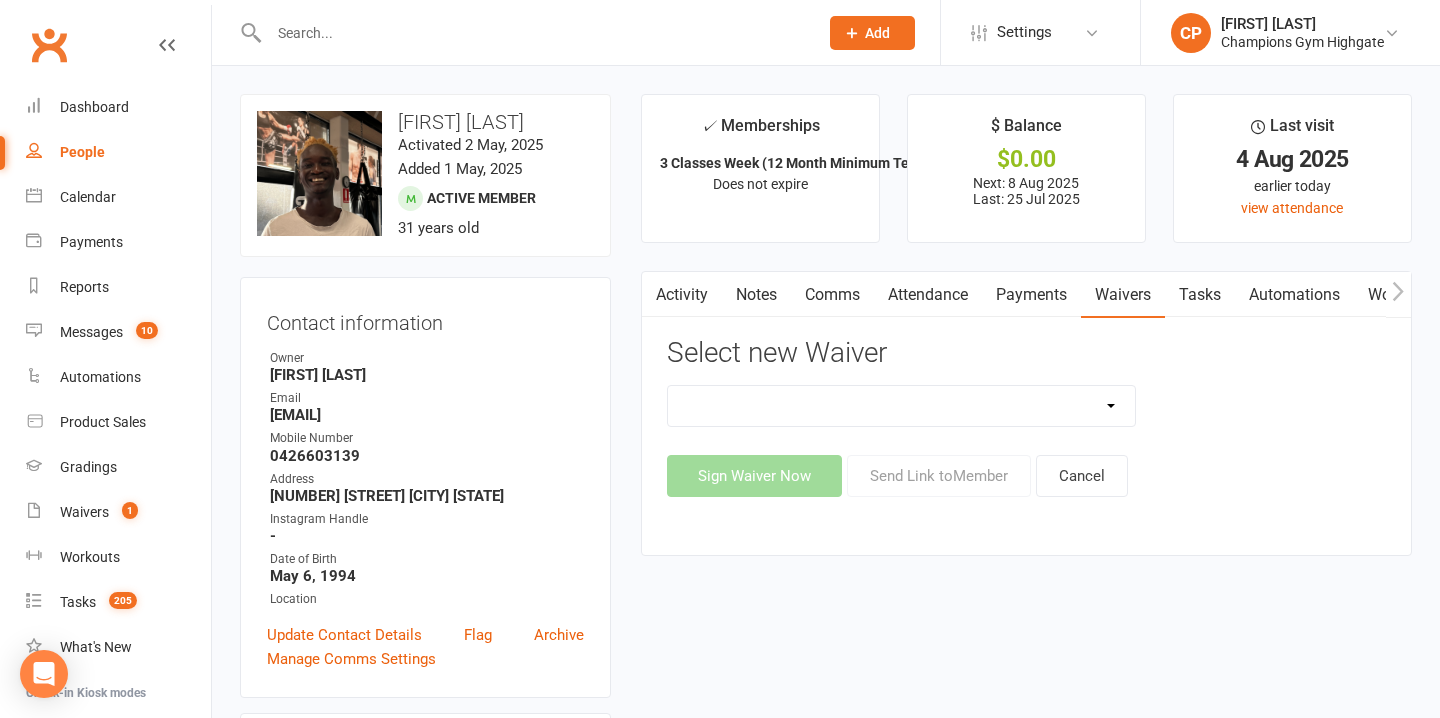 click on "Casual Waiver - First Timers Casual Waiver (STAFF ONLY) Champions Gym Cancellation Form Champions Gym Change of Payment Form Champions Gym Class Pass Terms, Conditions & Waiver of Liability Champions Gym Feedback Form - Sorry to see you go! Champions Gym Membership Agreement Champions Gym Membership Variation Form Champions Gym New Starter Agreement Champions Gym Pty Ltd – 7-Day Free Trial Waiver & Release of Liability Champions Gym Suspension Form ***DO NOT USE Champions Gym Membership Agreement (YOUTH) ***DO NOT USE Champions Gym Membership Variation Form - YOUTH ***DO NOT USE Champions Gym New Starter Agreement (YOUTH) Hitout Event Participant Commitment Agreement" 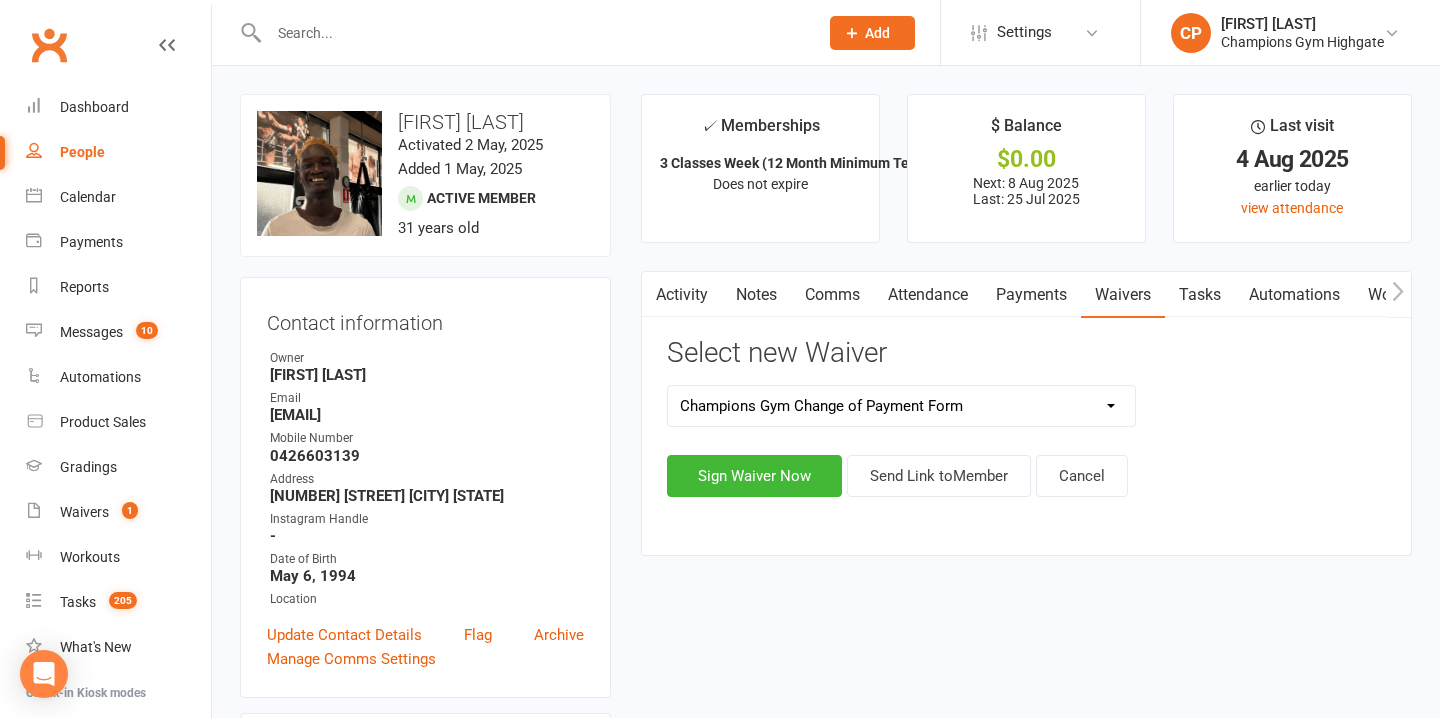 click on "Casual Waiver - First Timers Casual Waiver (STAFF ONLY) Champions Gym Cancellation Form Champions Gym Change of Payment Form Champions Gym Class Pass Terms, Conditions & Waiver of Liability Champions Gym Feedback Form - Sorry to see you go! Champions Gym Membership Agreement Champions Gym Membership Variation Form Champions Gym New Starter Agreement Champions Gym Pty Ltd – 7-Day Free Trial Waiver & Release of Liability Champions Gym Suspension Form ***DO NOT USE Champions Gym Membership Agreement (YOUTH) ***DO NOT USE Champions Gym Membership Variation Form - YOUTH ***DO NOT USE Champions Gym New Starter Agreement (YOUTH) Hitout Event Participant Commitment Agreement" 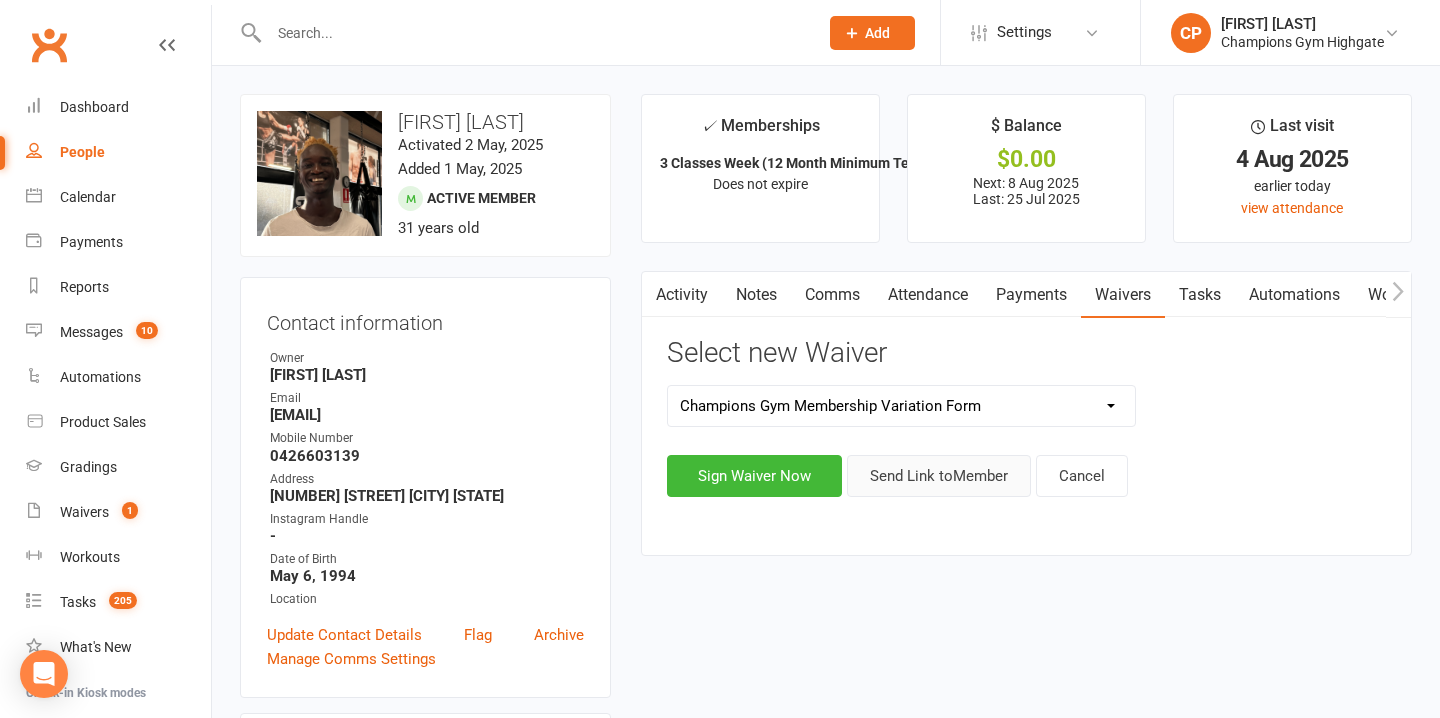 click on "Send Link to  Member" 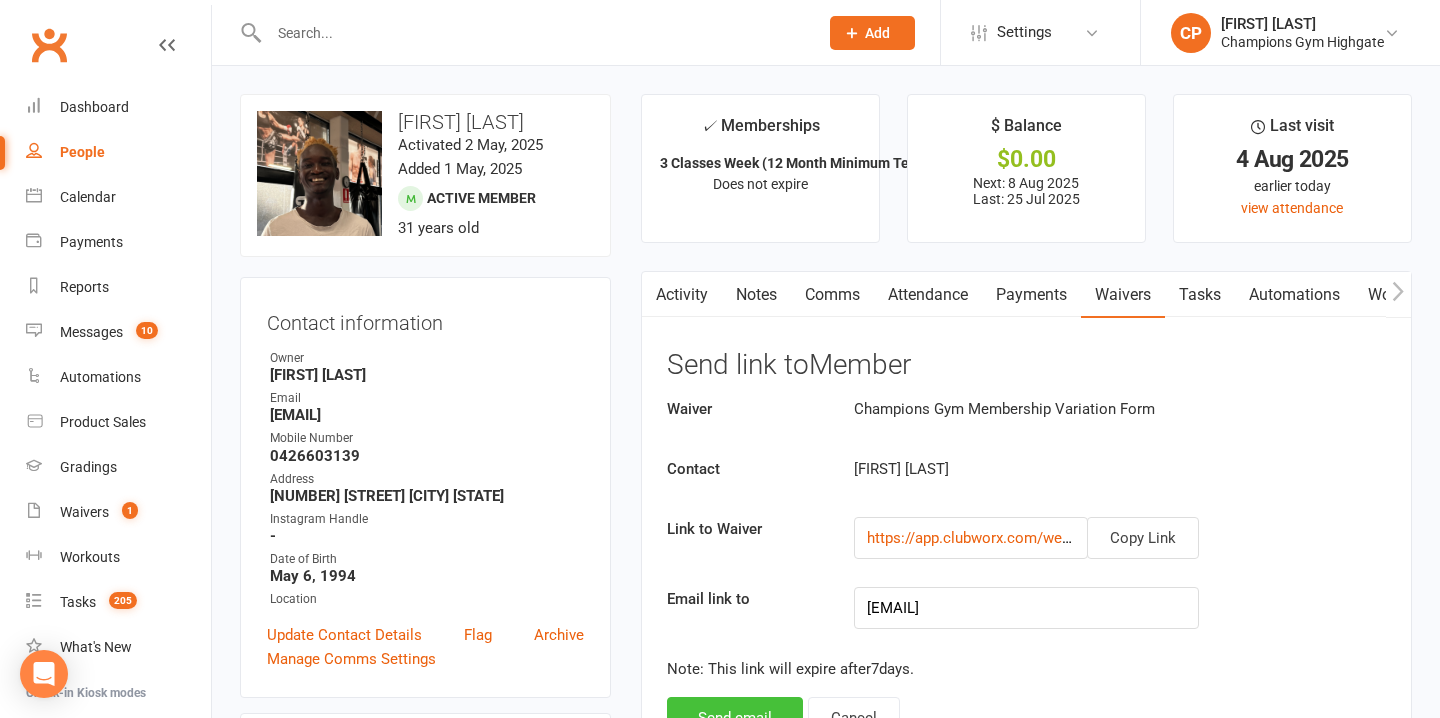 click on "Send email" 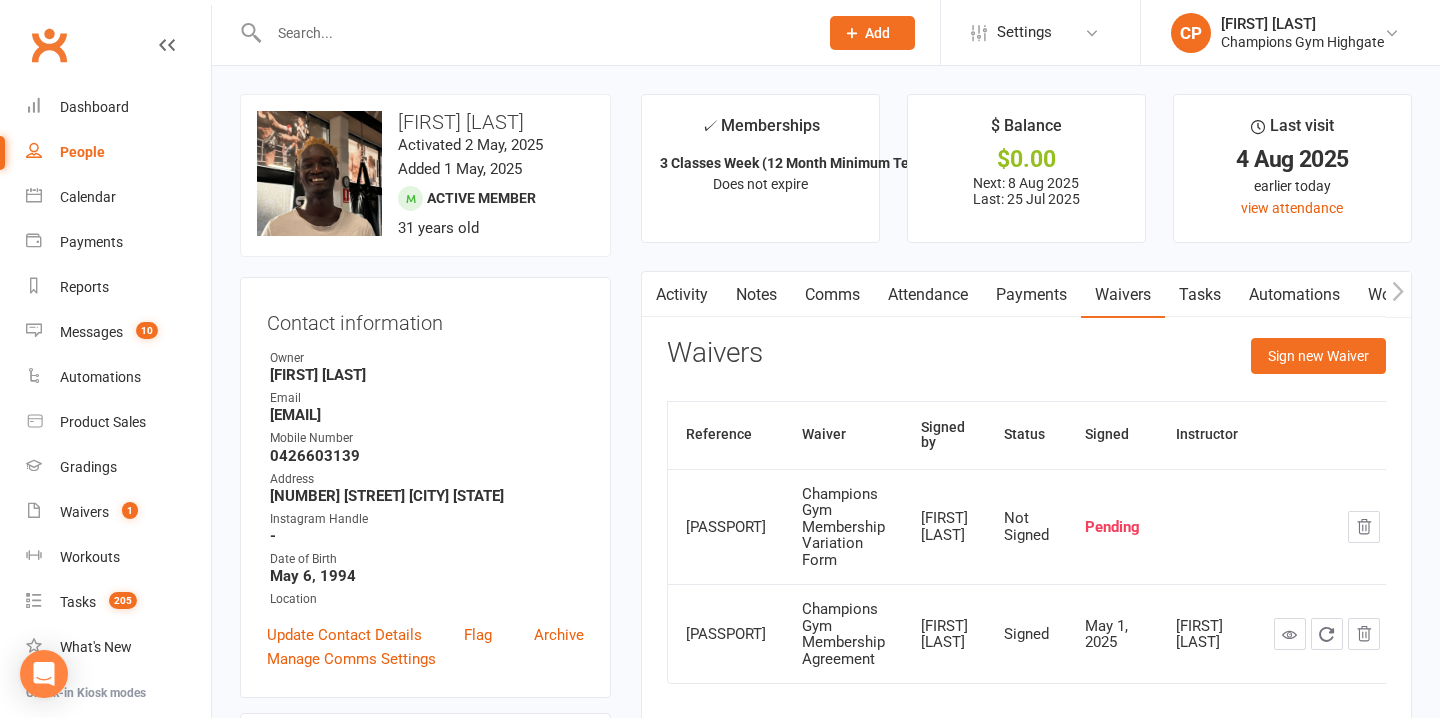 click at bounding box center (533, 33) 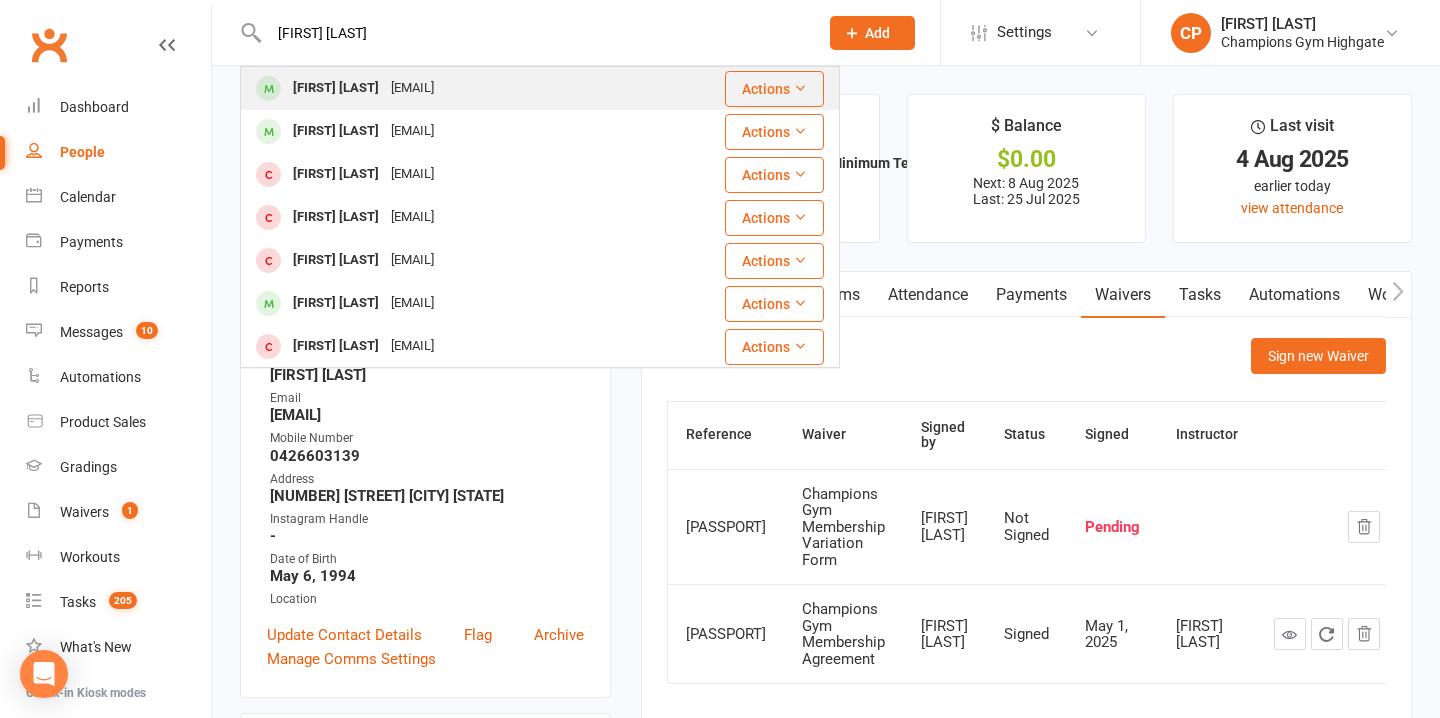 type on "peter kr" 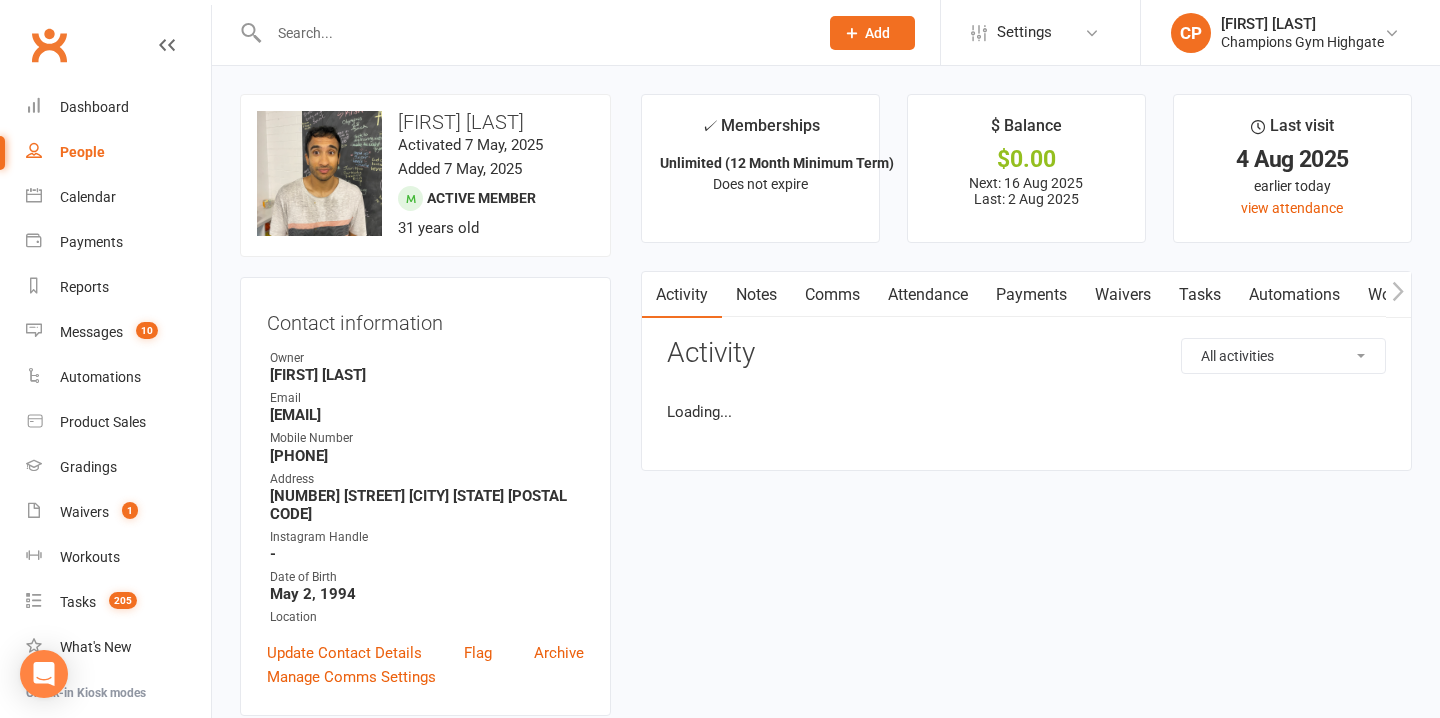 click on "Attendance" at bounding box center (928, 295) 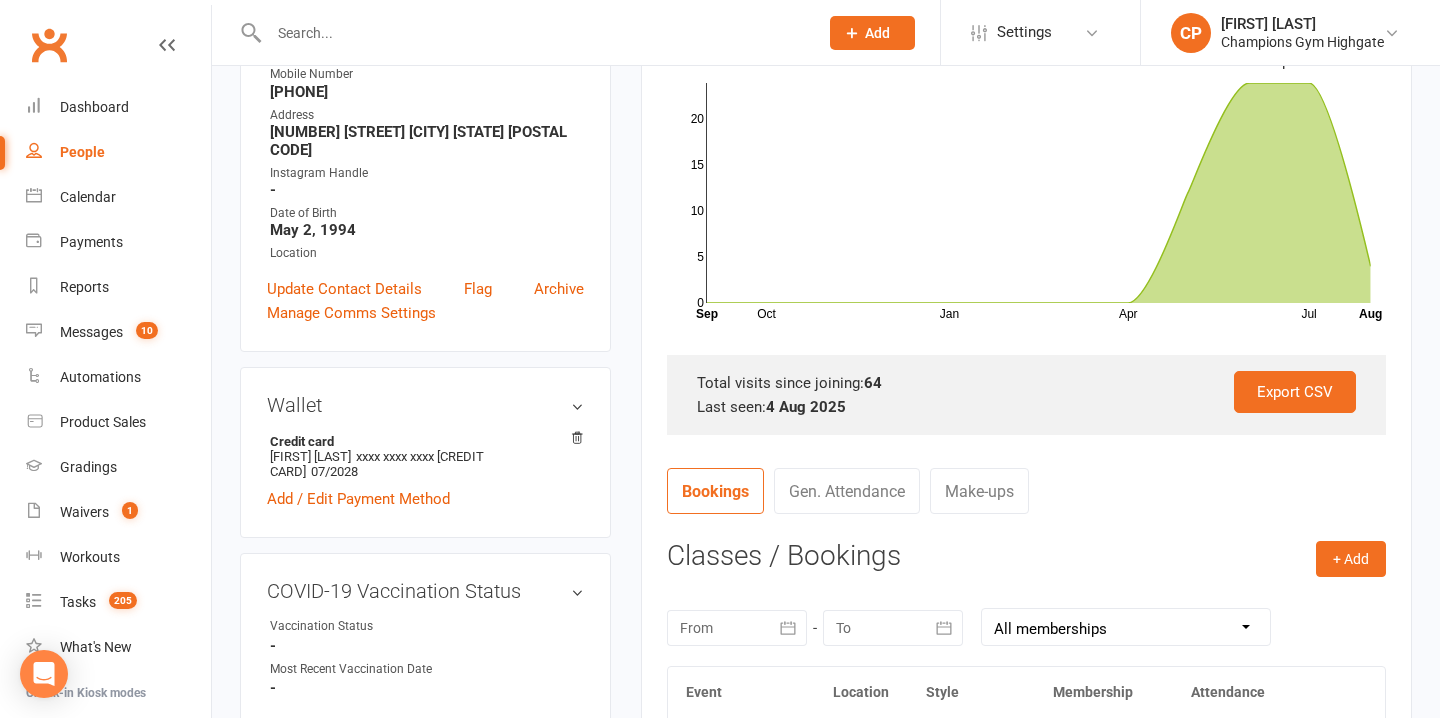 scroll, scrollTop: 367, scrollLeft: 0, axis: vertical 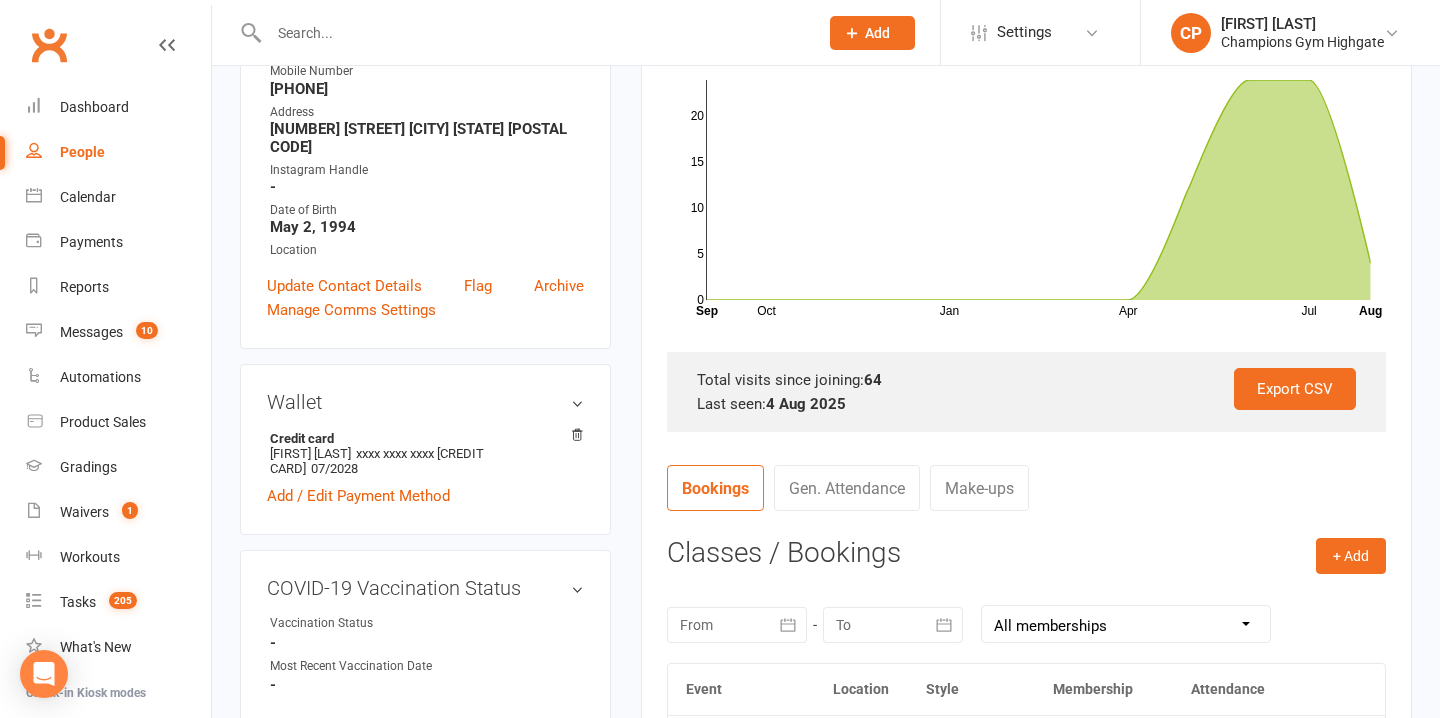 click at bounding box center (737, 625) 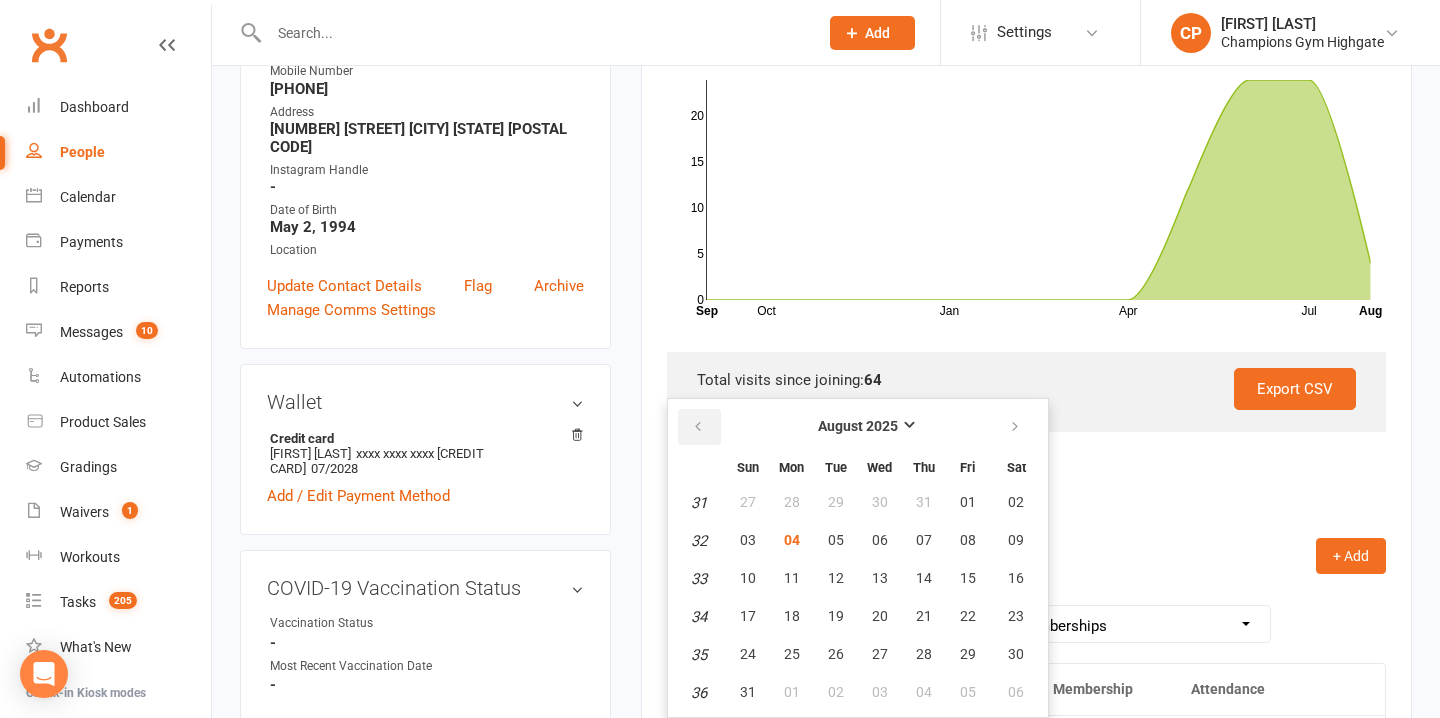 click at bounding box center (699, 427) 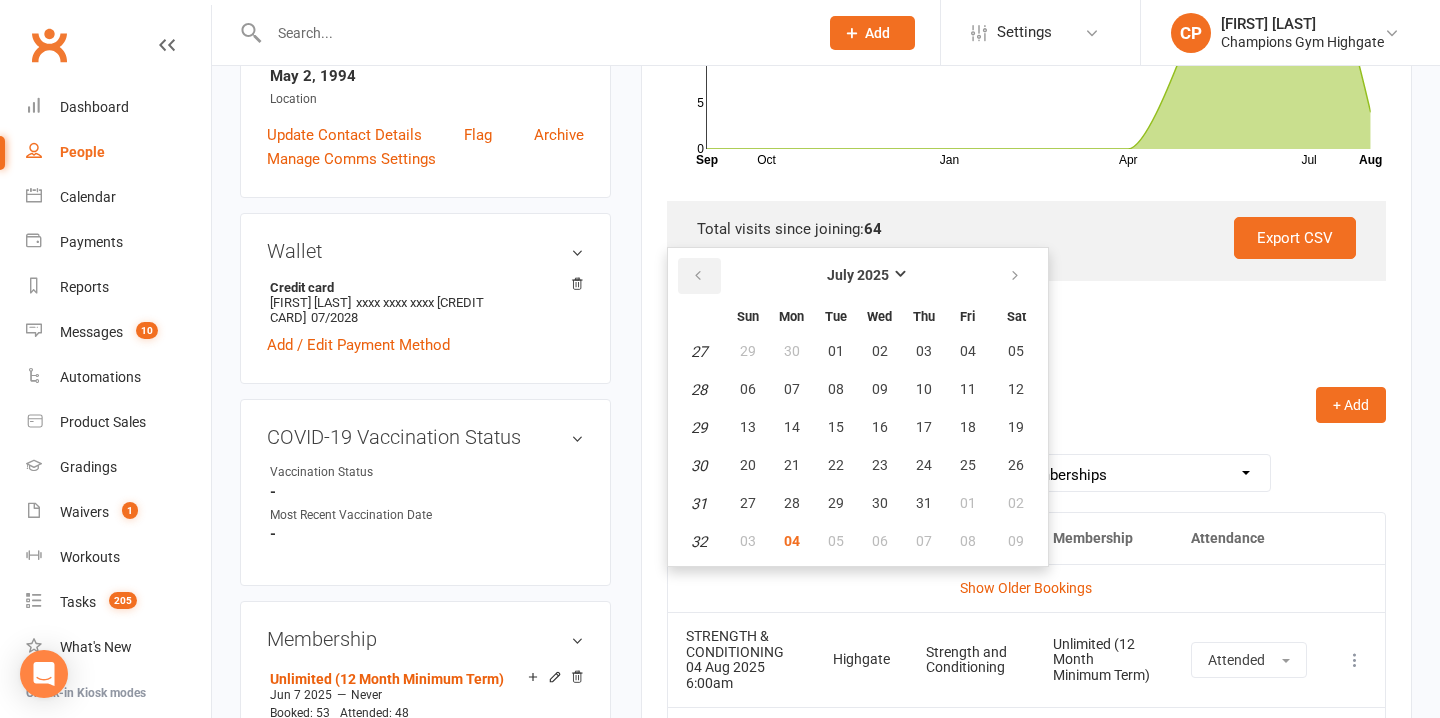 scroll, scrollTop: 520, scrollLeft: 0, axis: vertical 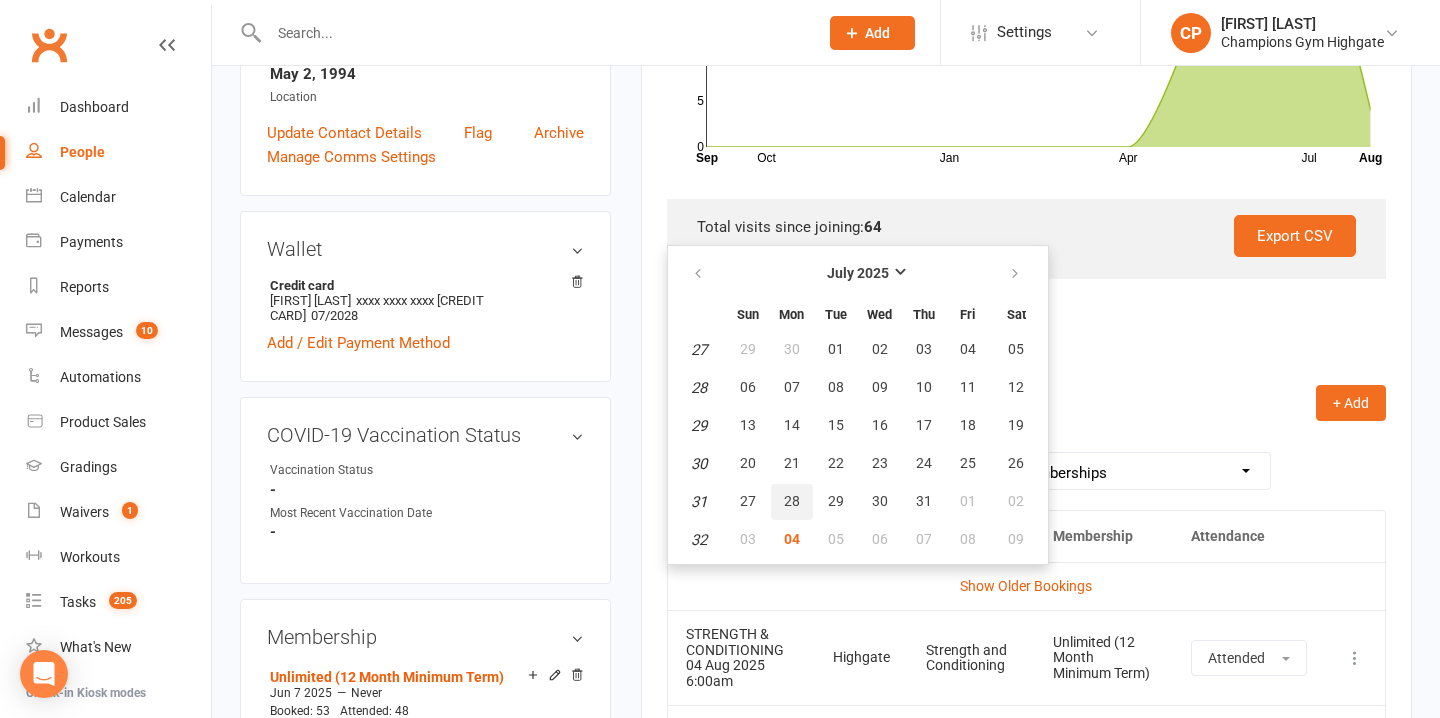 click on "28" at bounding box center (792, 501) 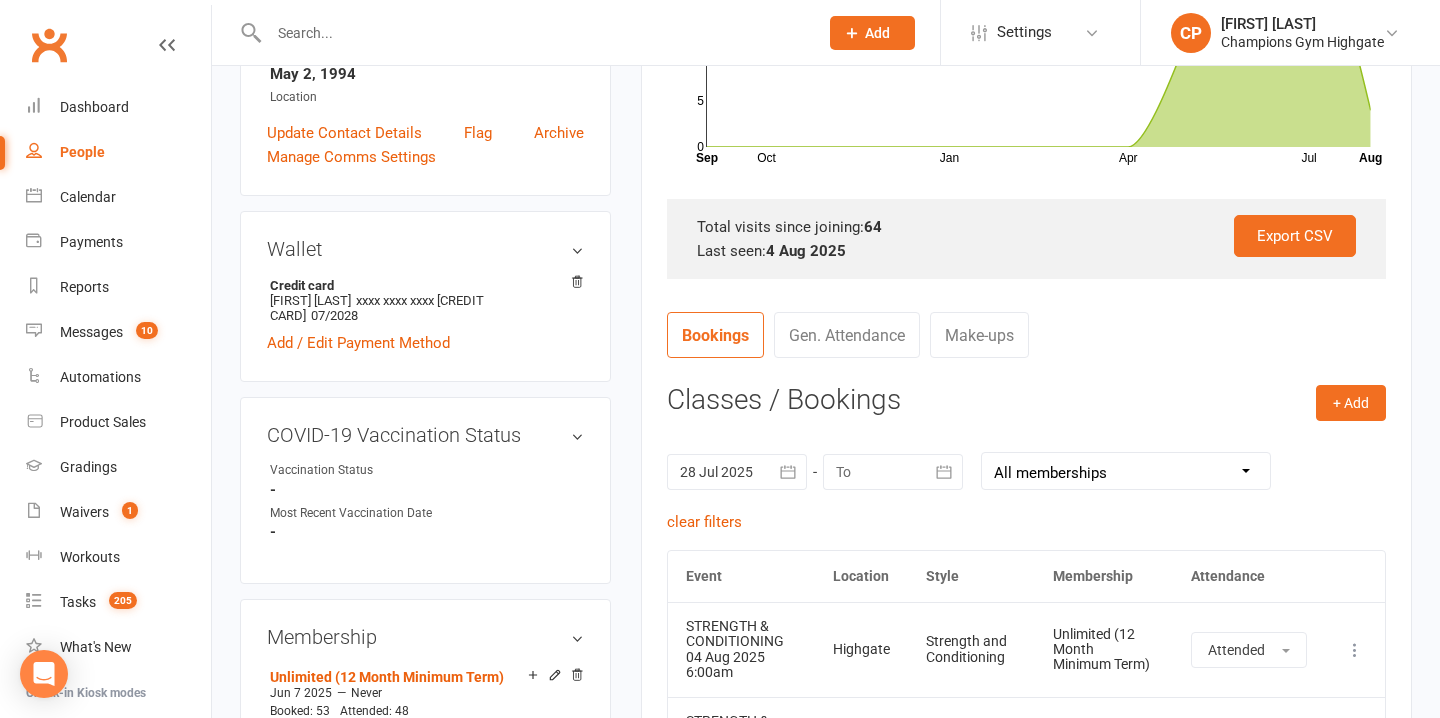 click at bounding box center [893, 472] 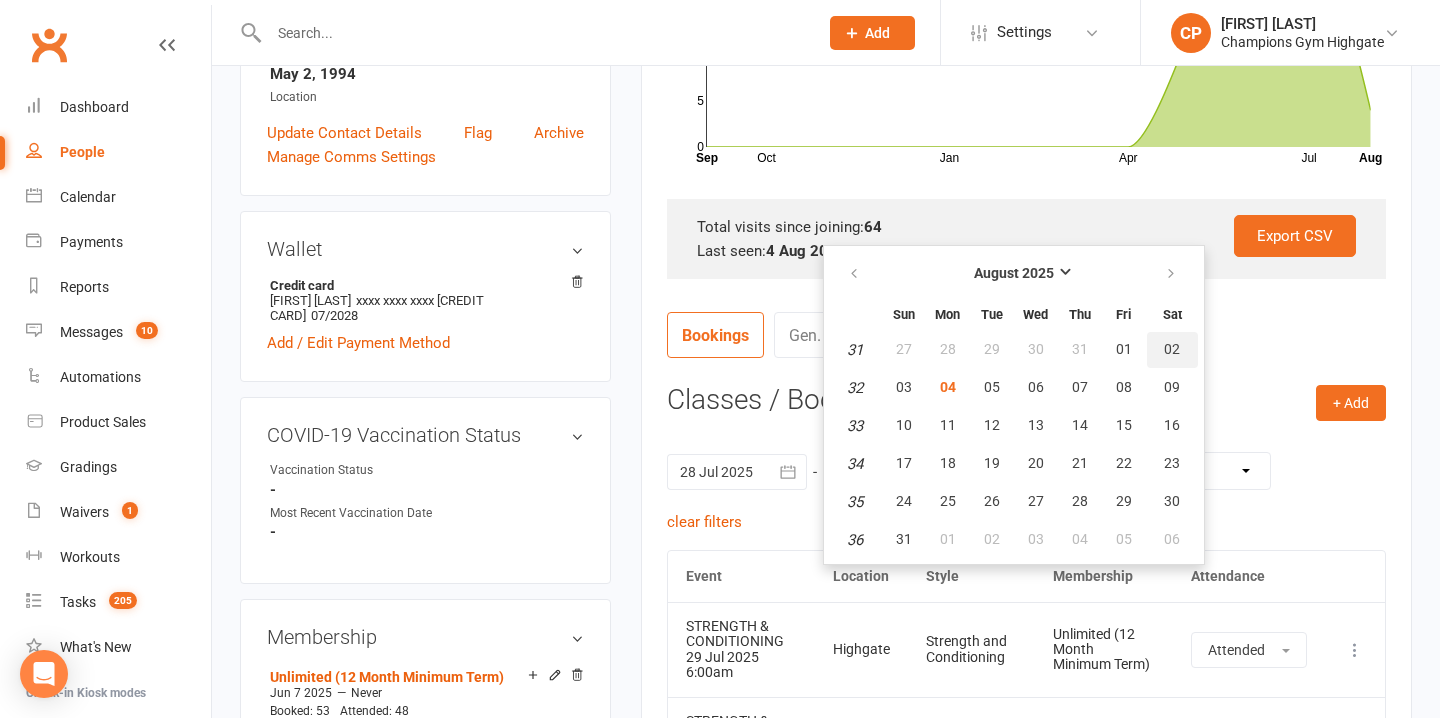 click on "02" at bounding box center [1172, 349] 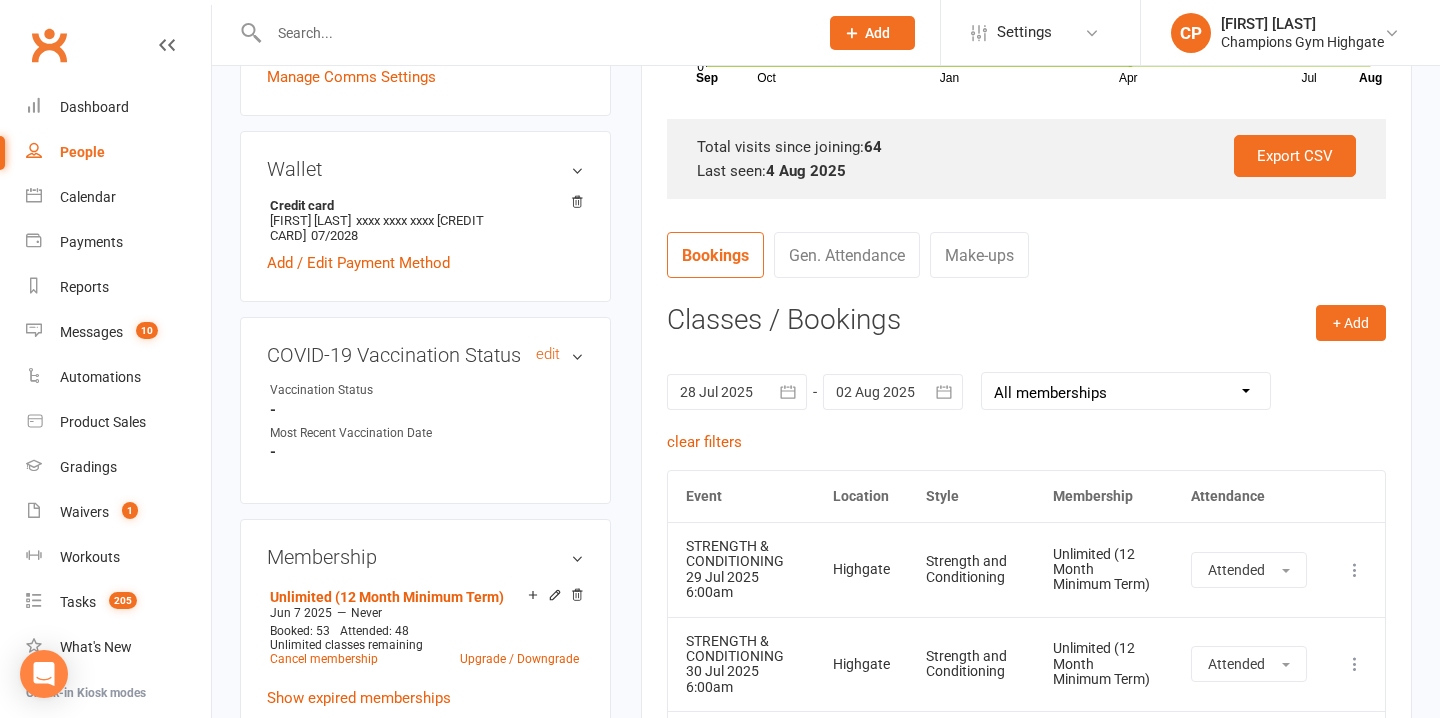 scroll, scrollTop: 0, scrollLeft: 0, axis: both 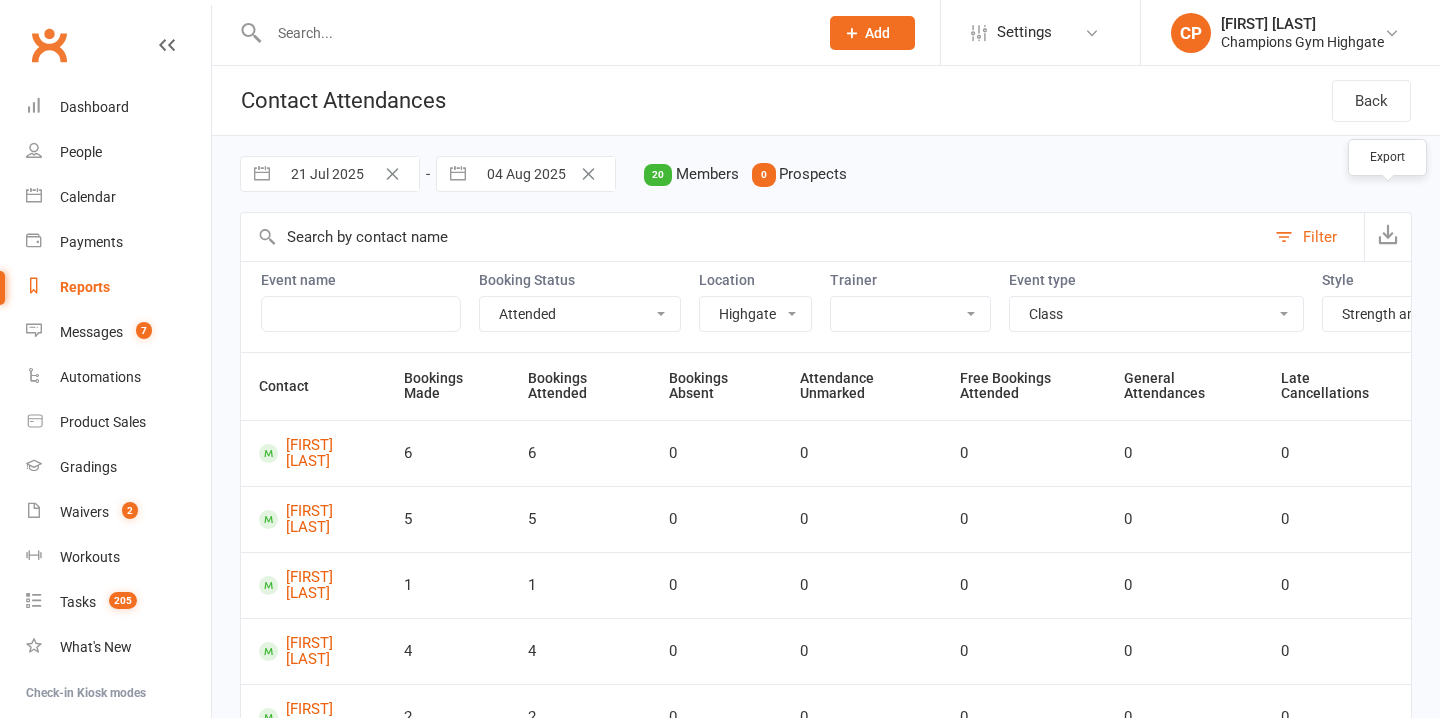 select on "attended" 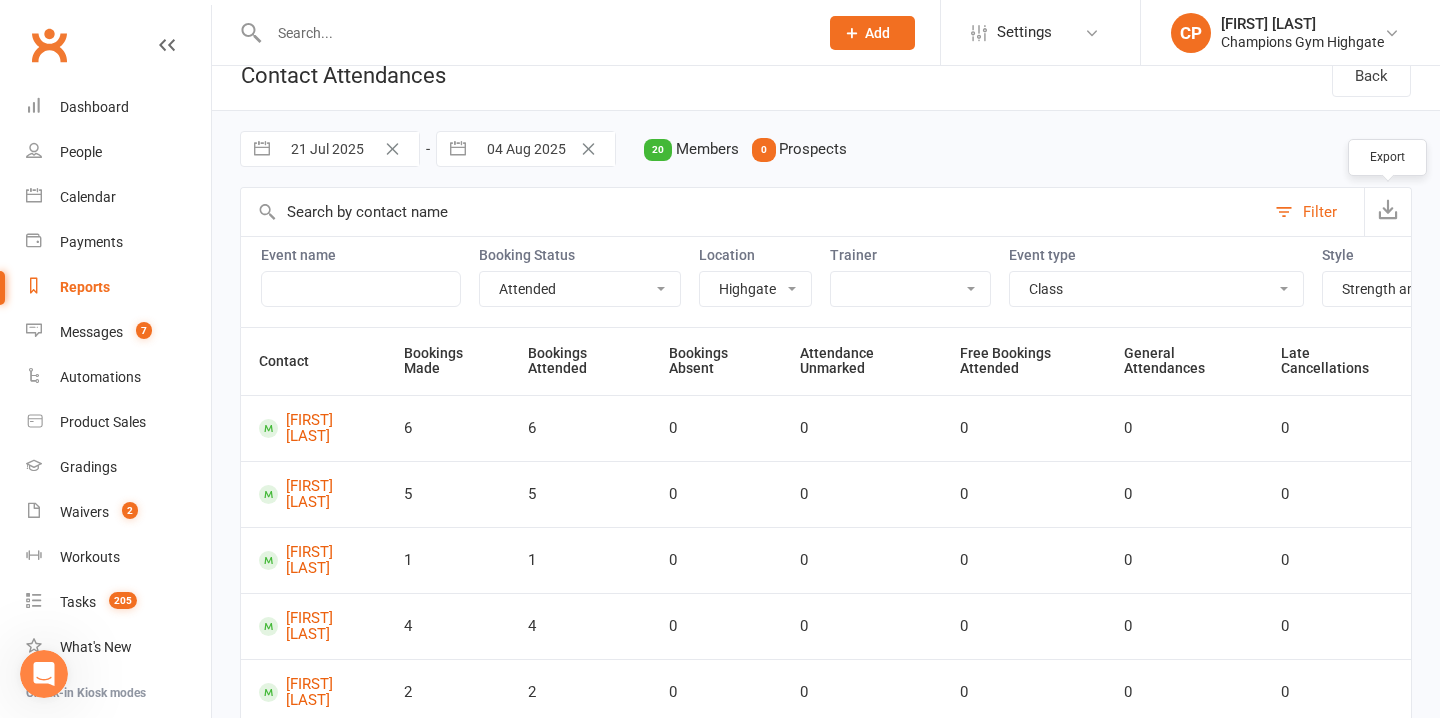 scroll, scrollTop: 0, scrollLeft: 266, axis: horizontal 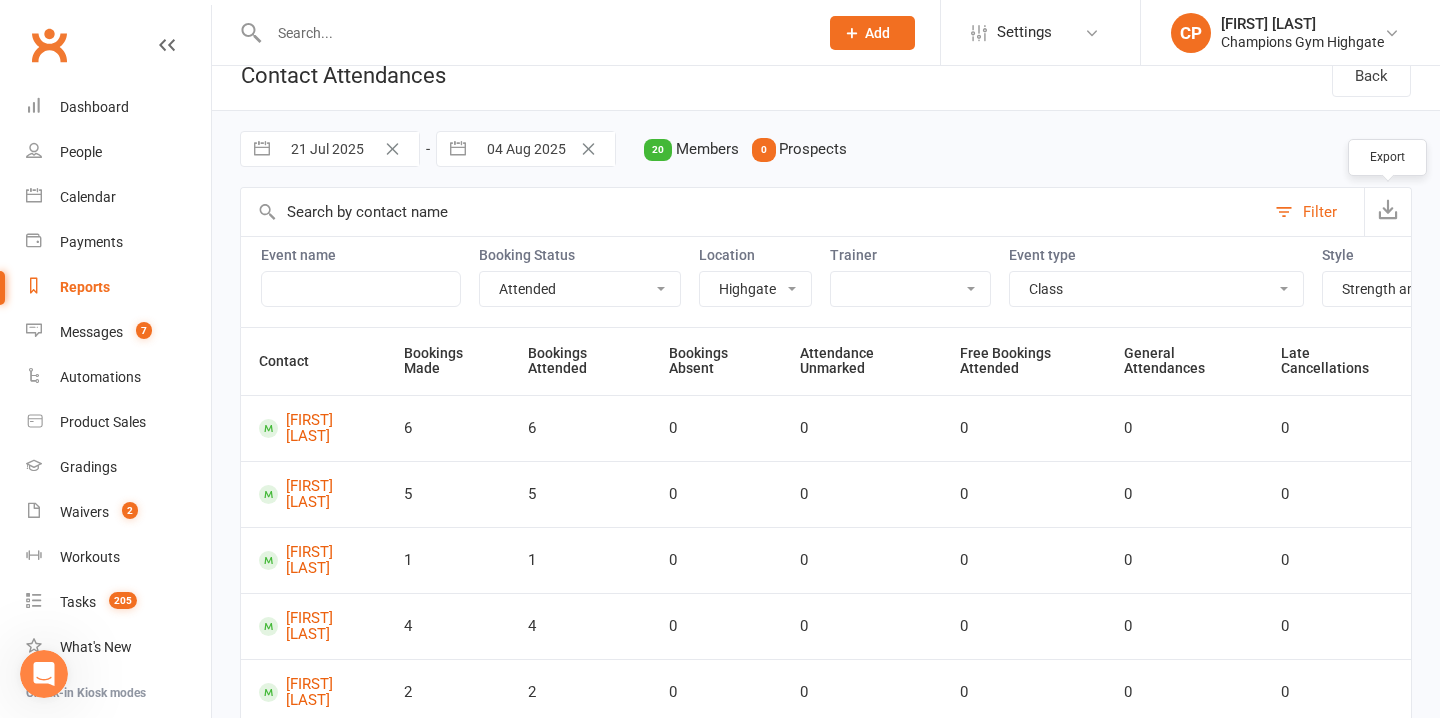 click on "21 Jul 2025" at bounding box center [349, 149] 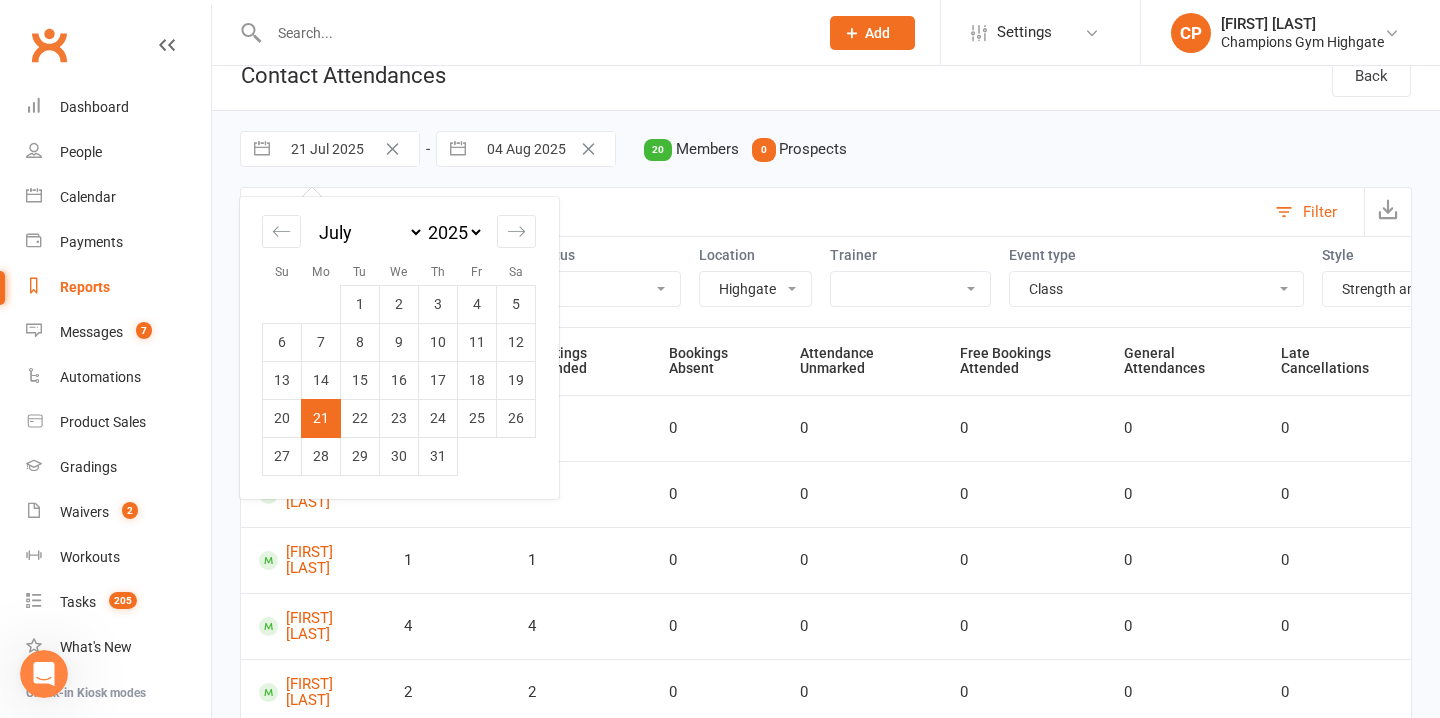 click on "21 Jul 2025 Navigate forward to interact with the calendar and select a date. Press the question mark key to get the keyboard shortcuts for changing dates. Su Mo Tu We Th Fr Sa January February March April May June July August September October November December 2035 2034 2033 2032 2031 2030 2029 2028 2027 2026 2025 2024 2023 2022 2021 2020 2019 2018 2017 2016 2015 2014 2013 2012 2011 2010 2009 2008 2007 2006 2005 2004 2003 2002 2001 2000 1999 1998 1997 1996 1995 1994 1993 1992 1991 1990 1989 1988 1987 1986 1985 1984 1983 1982 1981 1980 1979 1978 1977 1976 1975 1974 1973 1972 1971 1970 1969 1968 1967 1966 1965 1964 1963 1962 1961 1960 1959 1958 1957 1956 1955 1954 1953 1952 1951 1950 1949 1948 1947 1946 1945 1944 1943 1942 1941 1940 1939 1938 1937 1936 1935 1934 1933 1932 1931 1930 1929 1928 1927 1926 1925 1 2 3 4 5 6 7 8 9 10 11 12 13 14 15 16 17 18 19 20 21 22 23 24 25 26 27 28 29 30 January February March April May June July August September October November December 2035 2034 2033 2032 2031 2030 2029 2028" at bounding box center [826, 149] 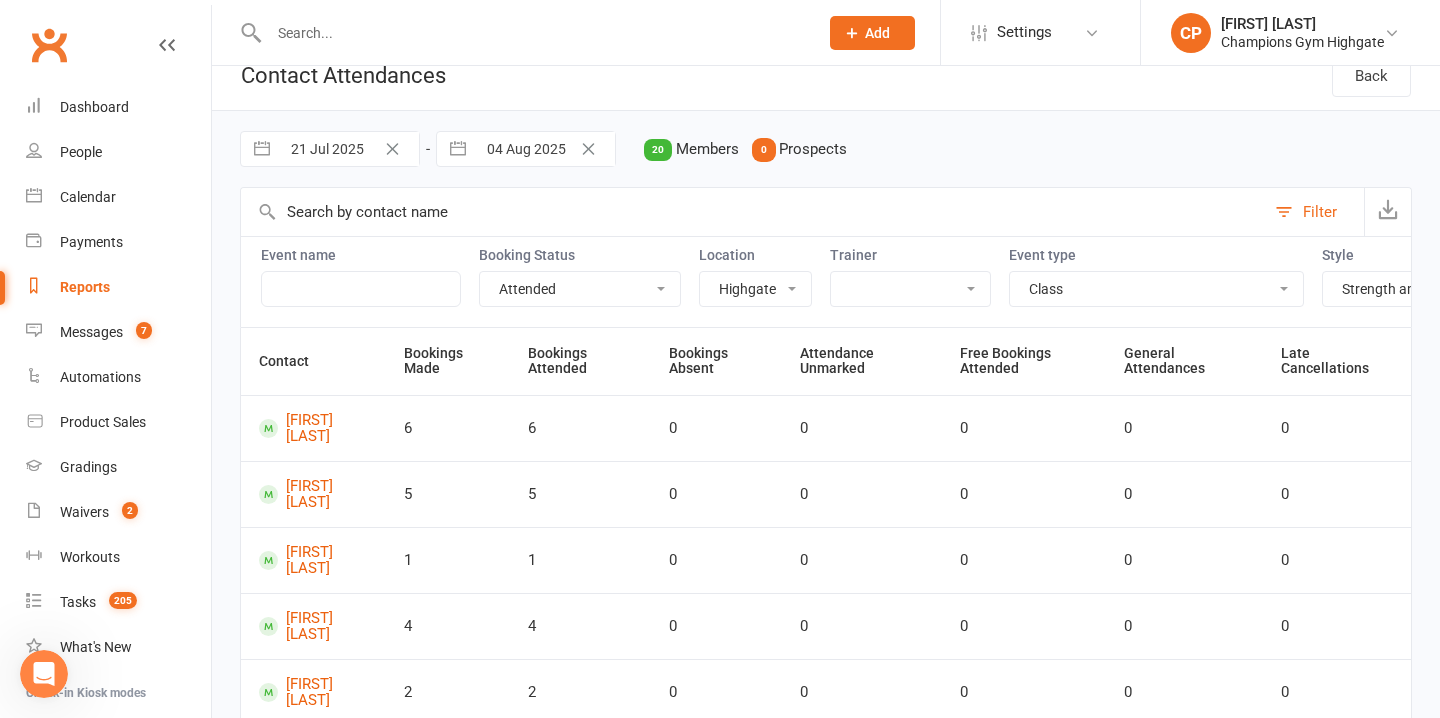 click at bounding box center (533, 33) 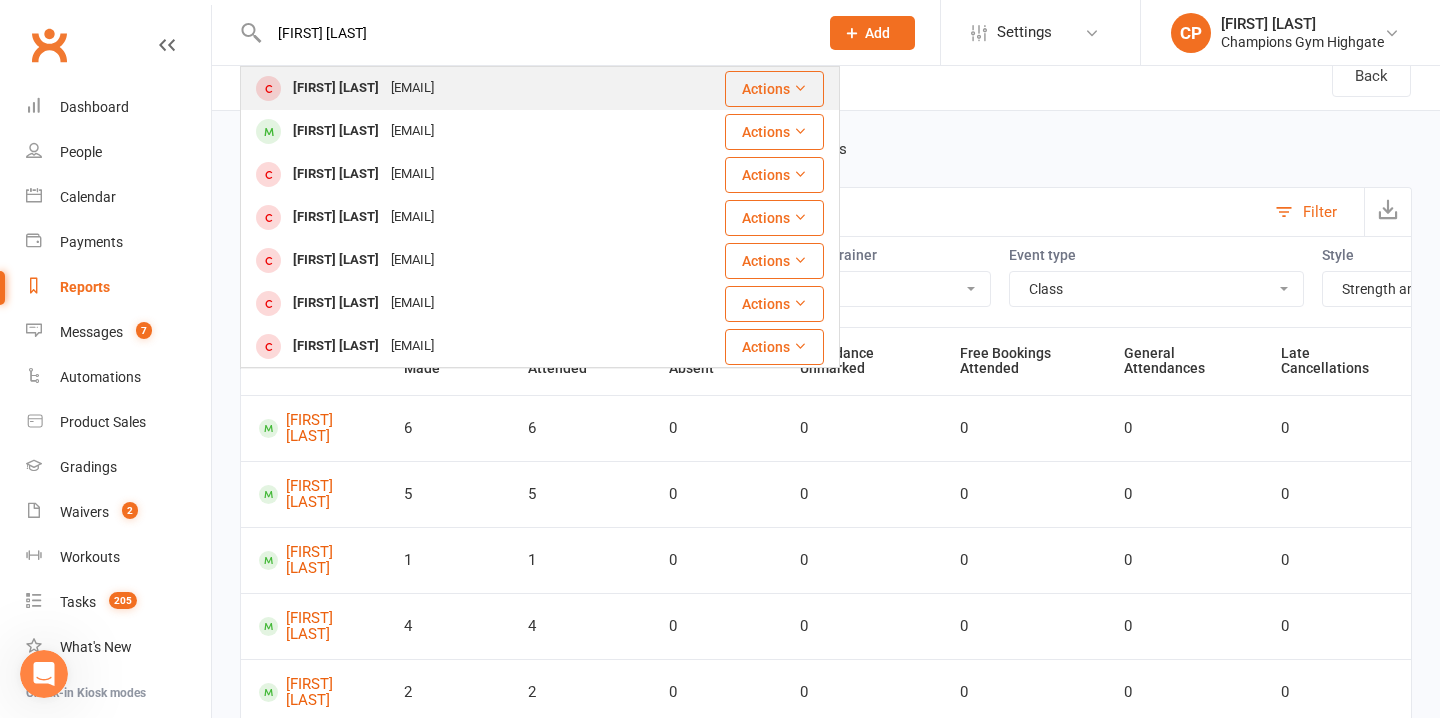 type on "[FIRST] [LAST]" 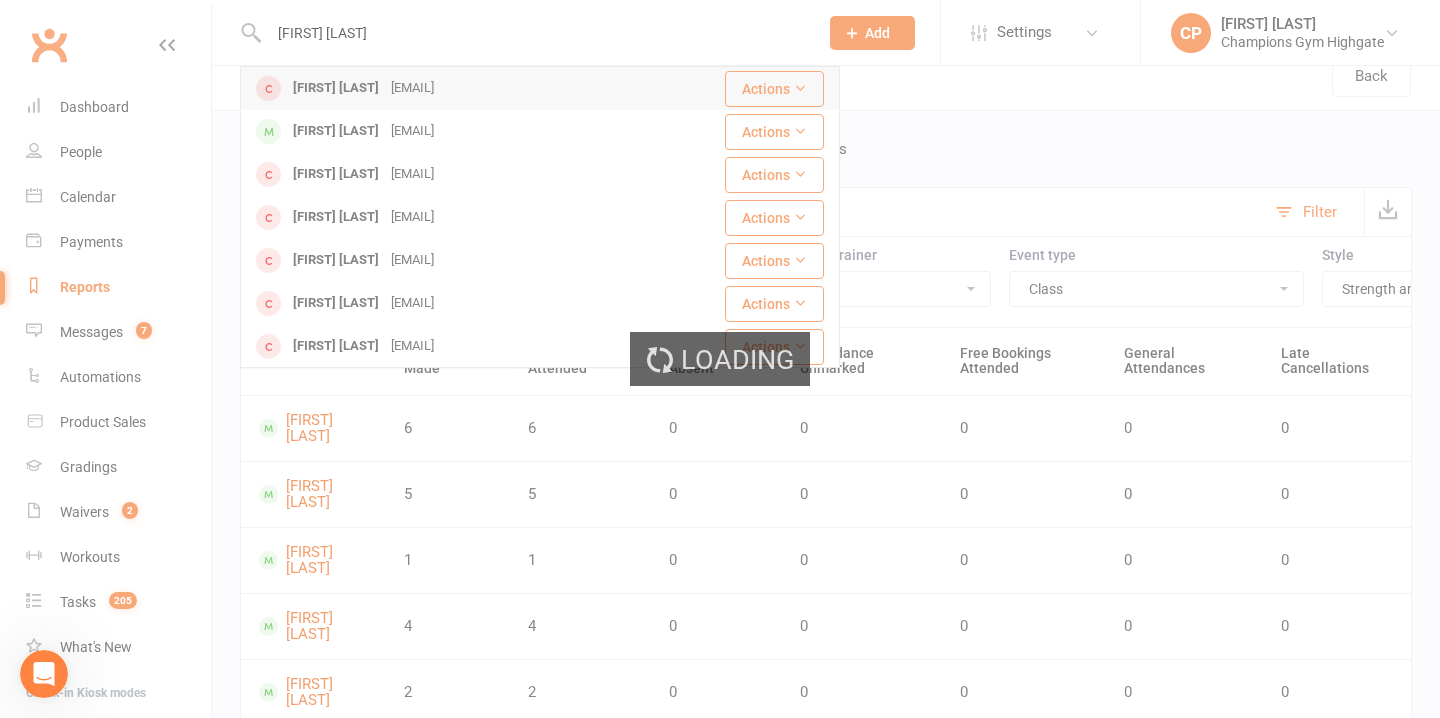 type 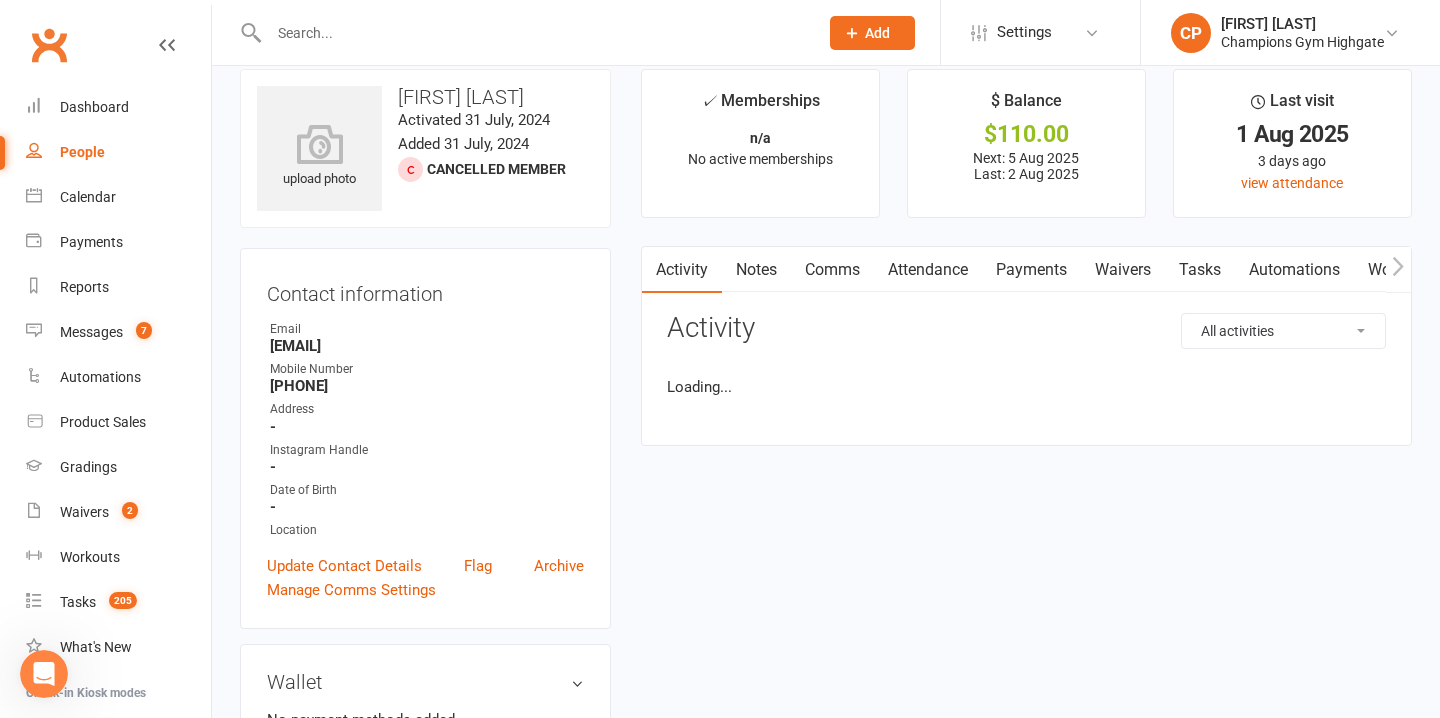 scroll, scrollTop: 0, scrollLeft: 0, axis: both 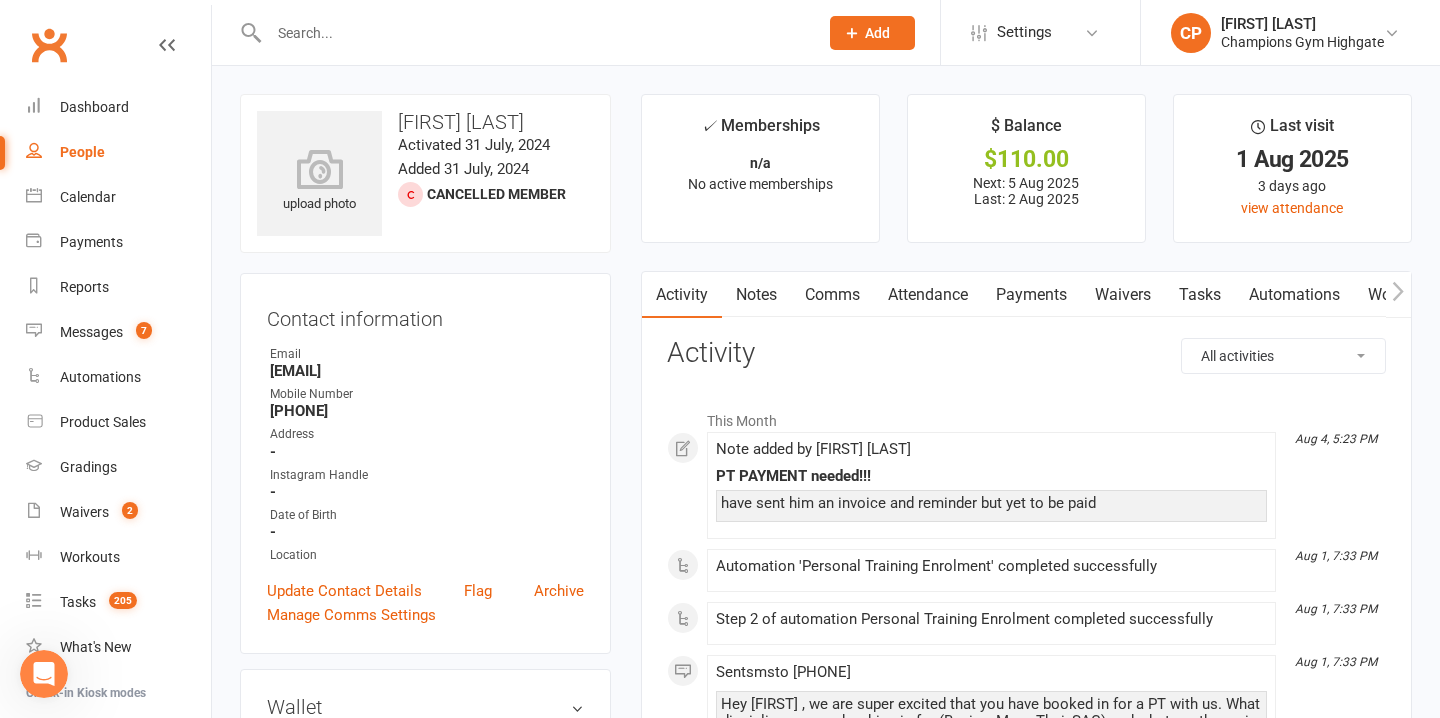 click on "Notes" at bounding box center [756, 295] 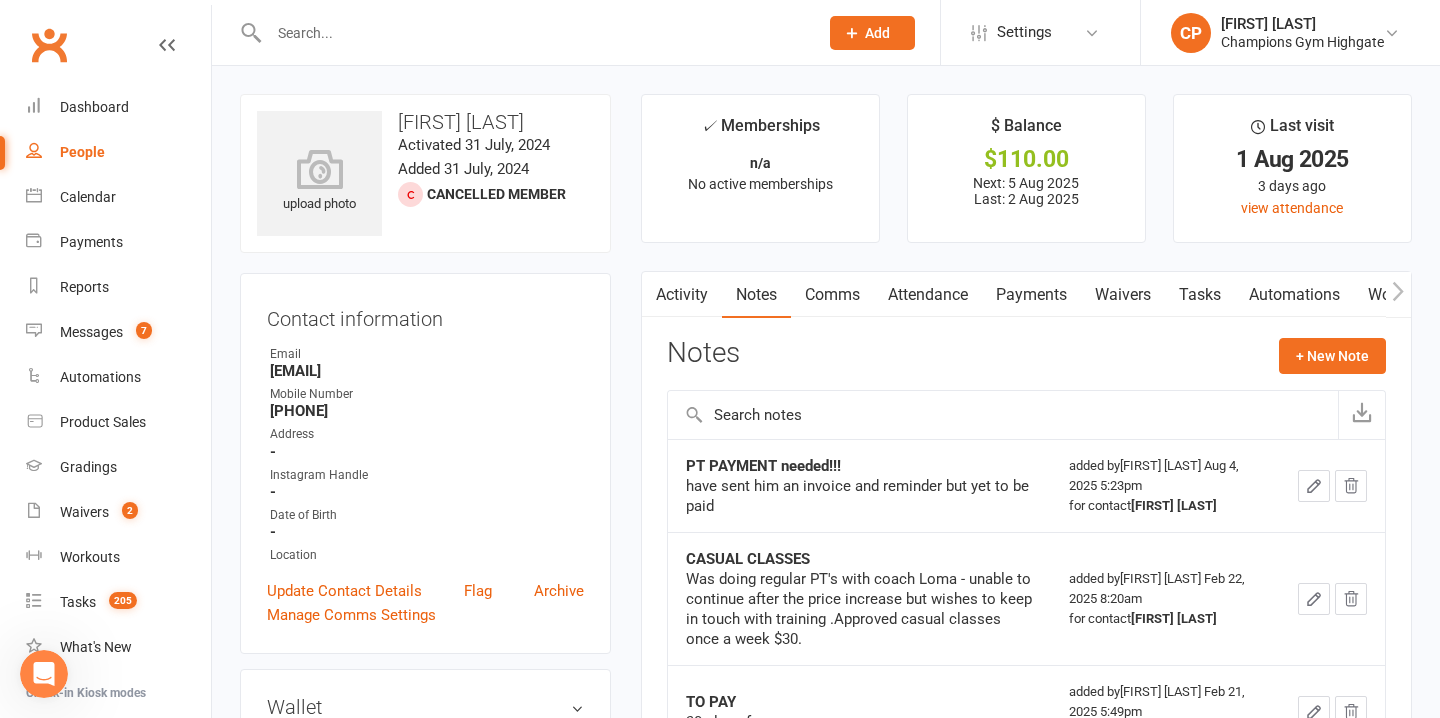 click 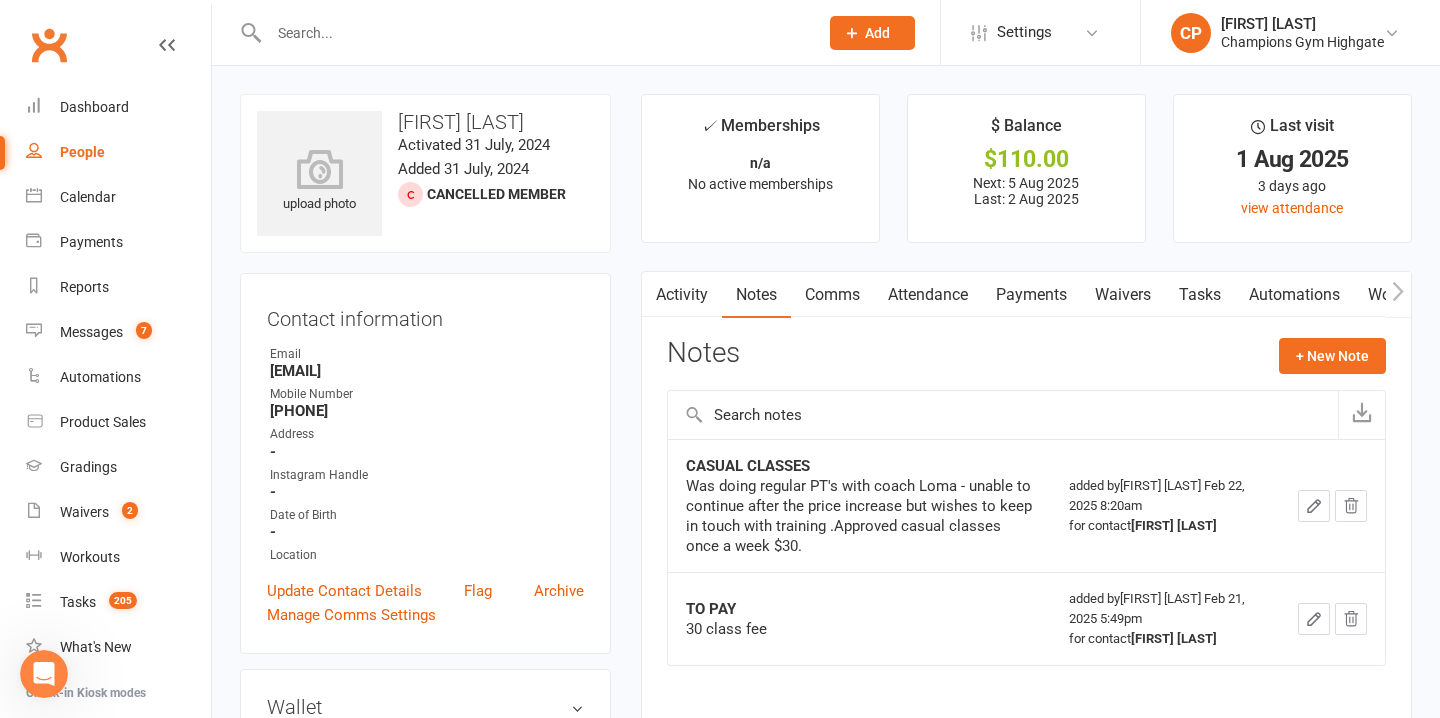 click on "Payments" at bounding box center (1031, 295) 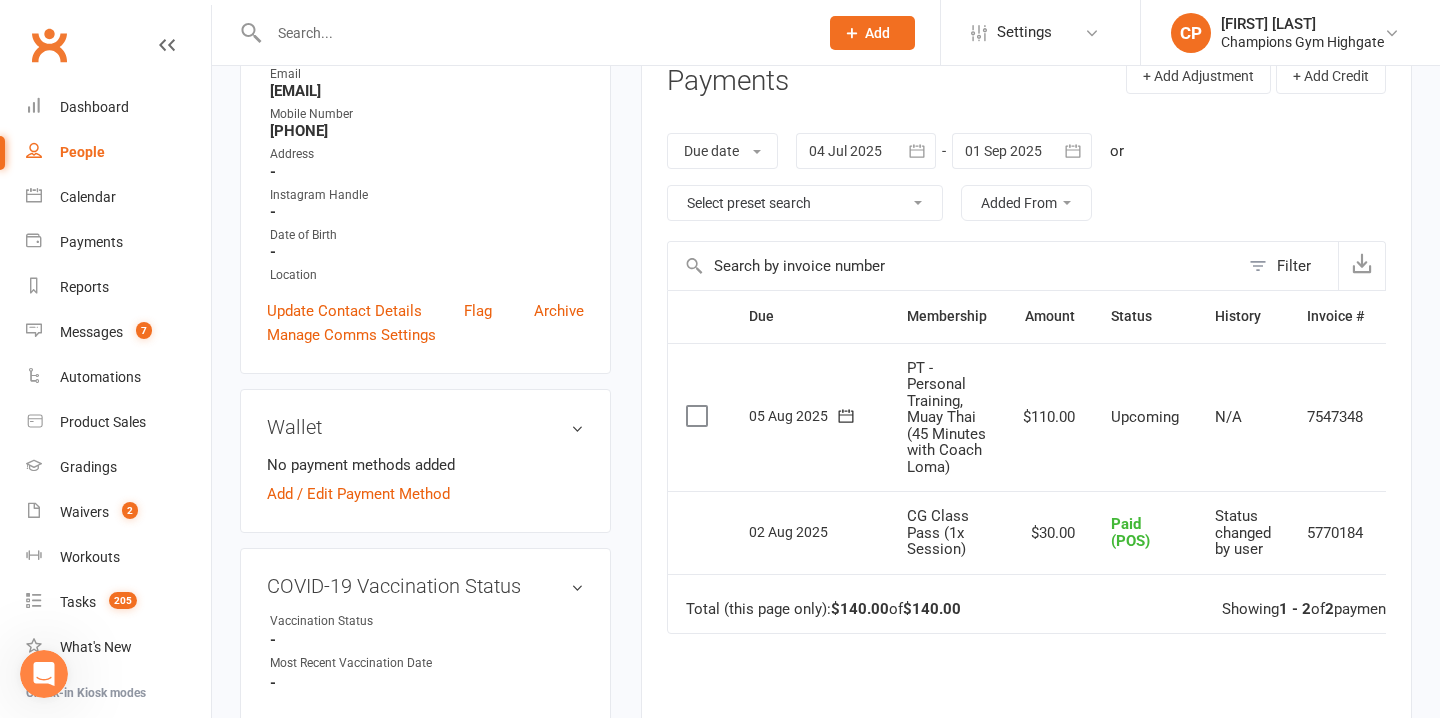scroll, scrollTop: 300, scrollLeft: 0, axis: vertical 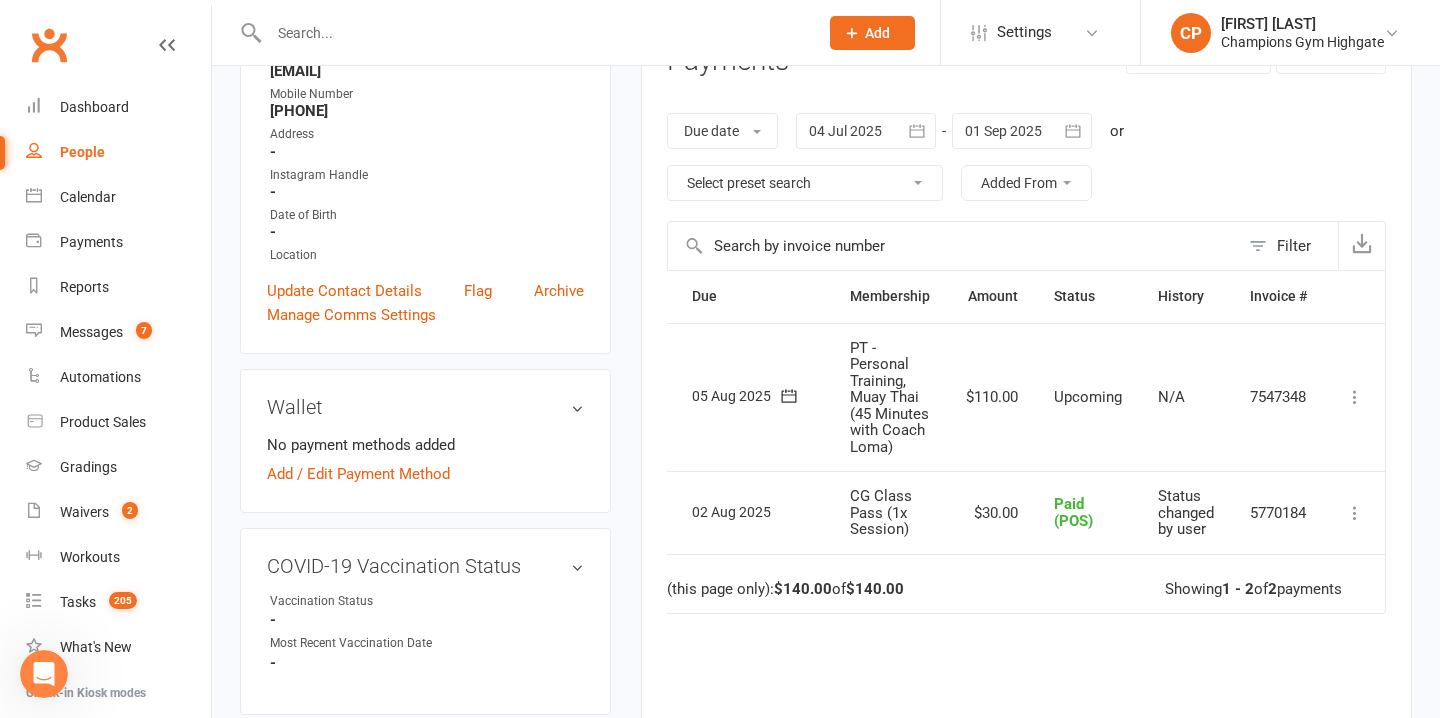 click at bounding box center (1355, 397) 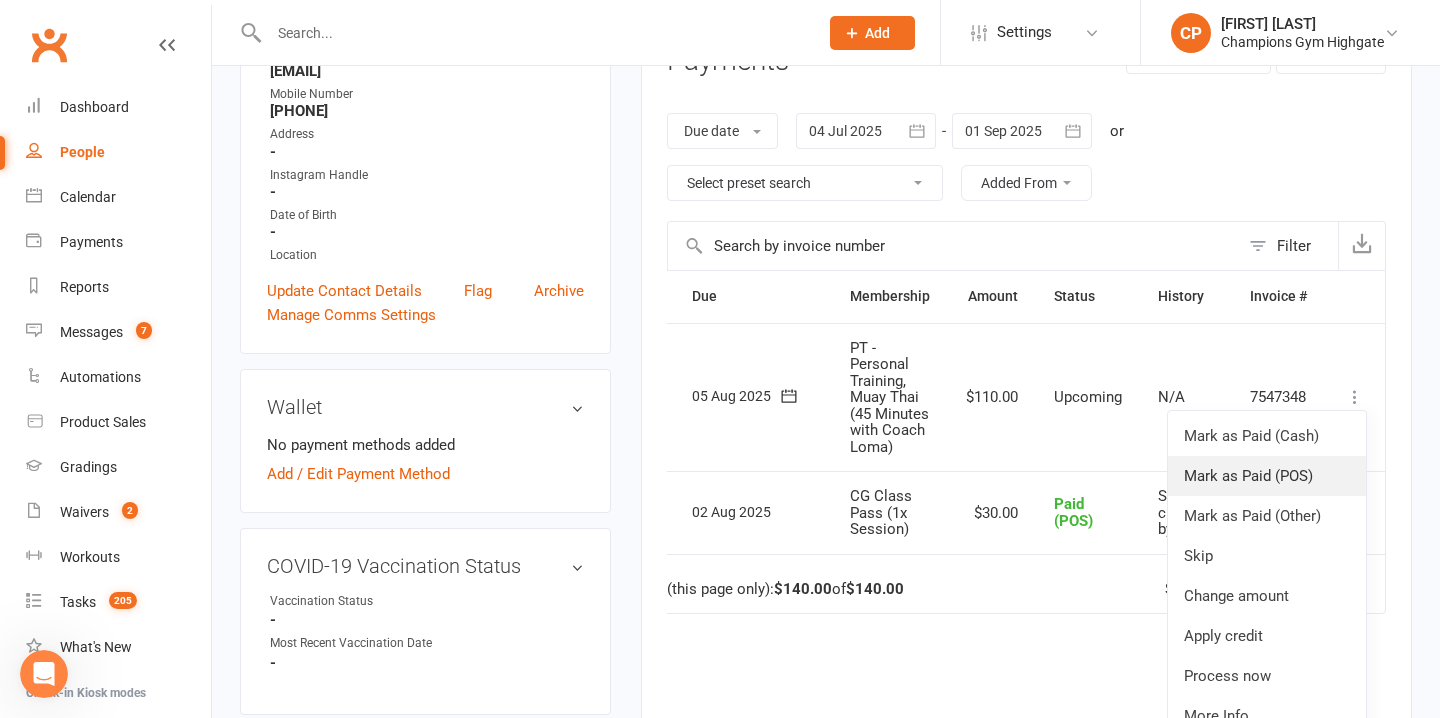 click on "Mark as Paid (POS)" at bounding box center (1267, 476) 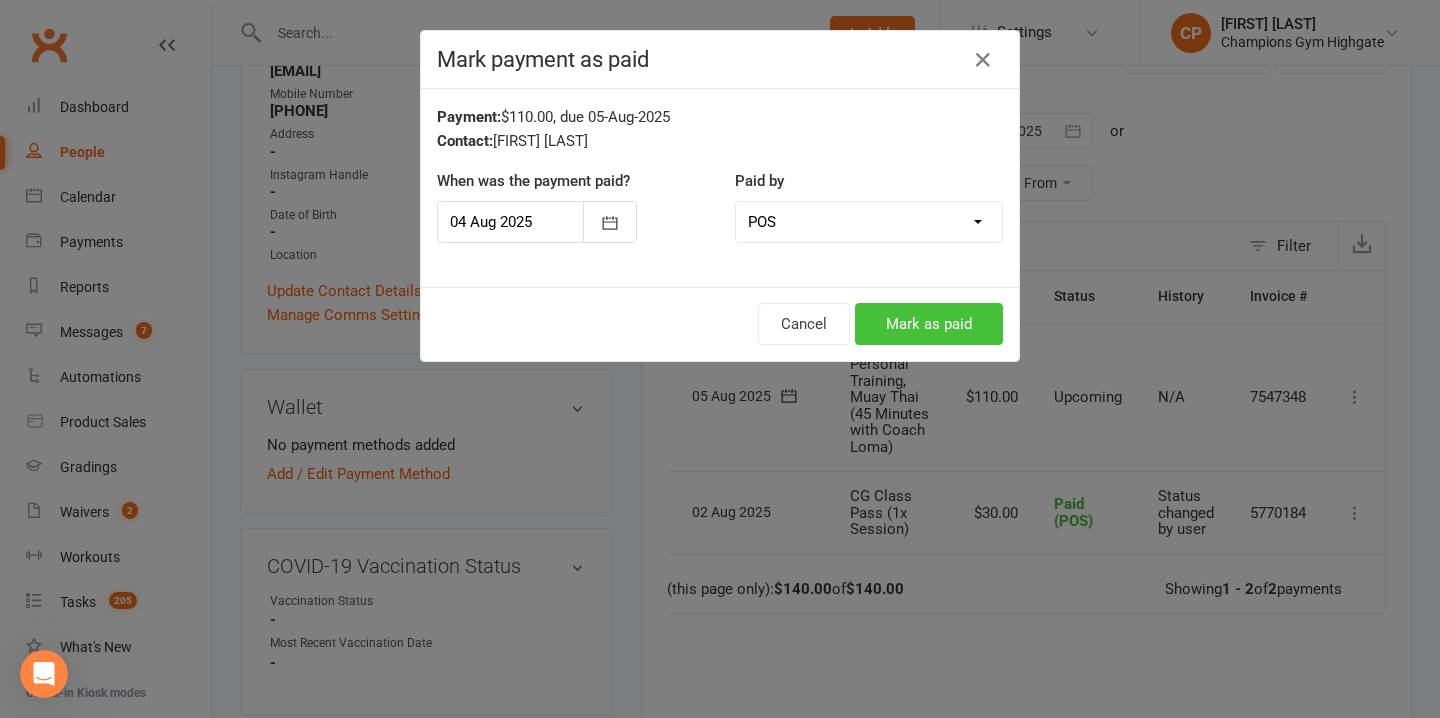 click on "Mark as paid" at bounding box center (929, 324) 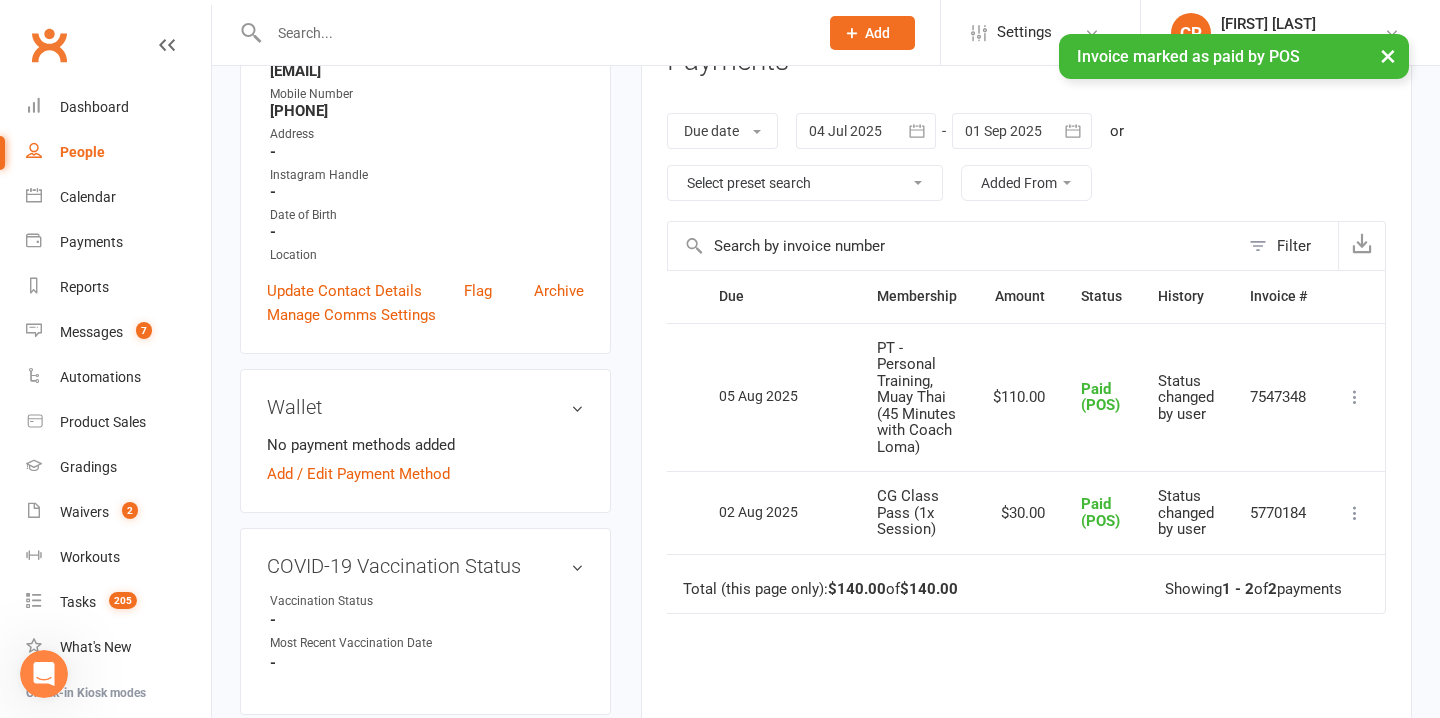scroll, scrollTop: 0, scrollLeft: 0, axis: both 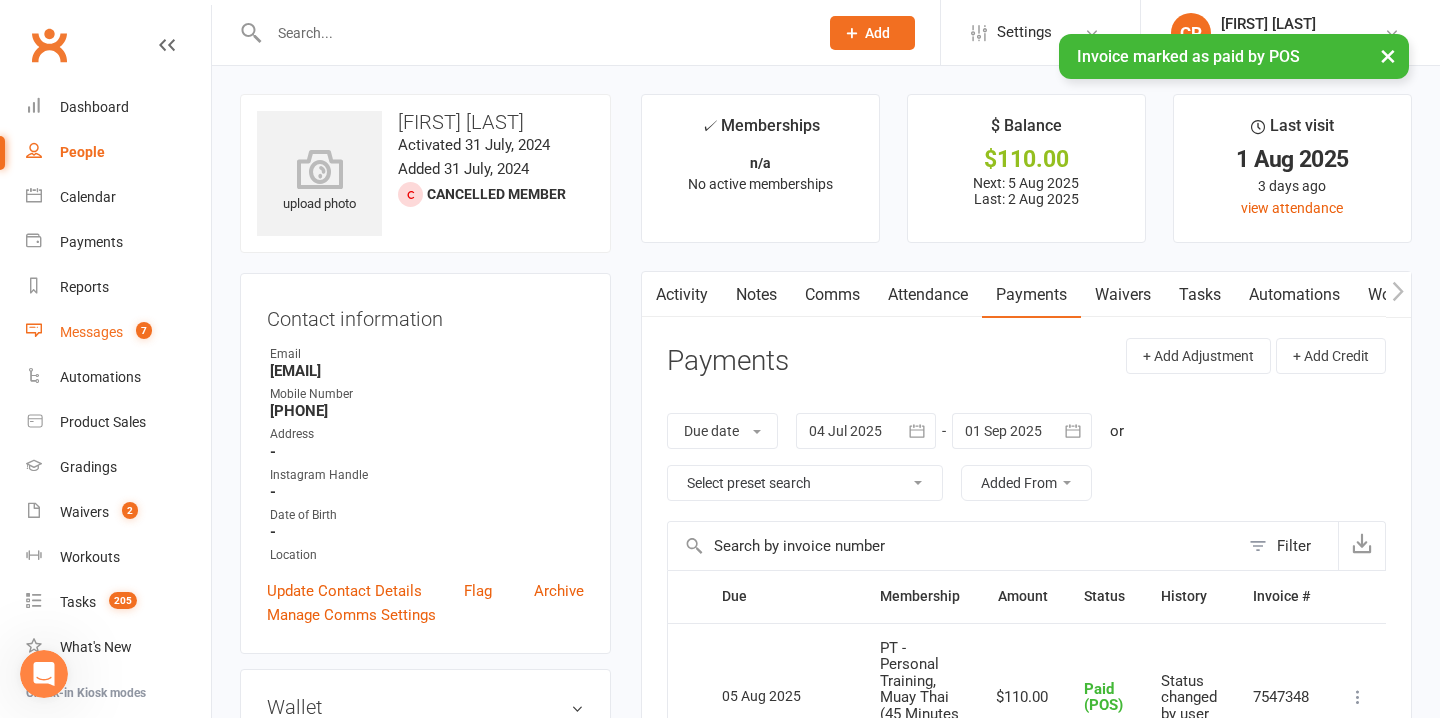click on "Messages" at bounding box center [91, 332] 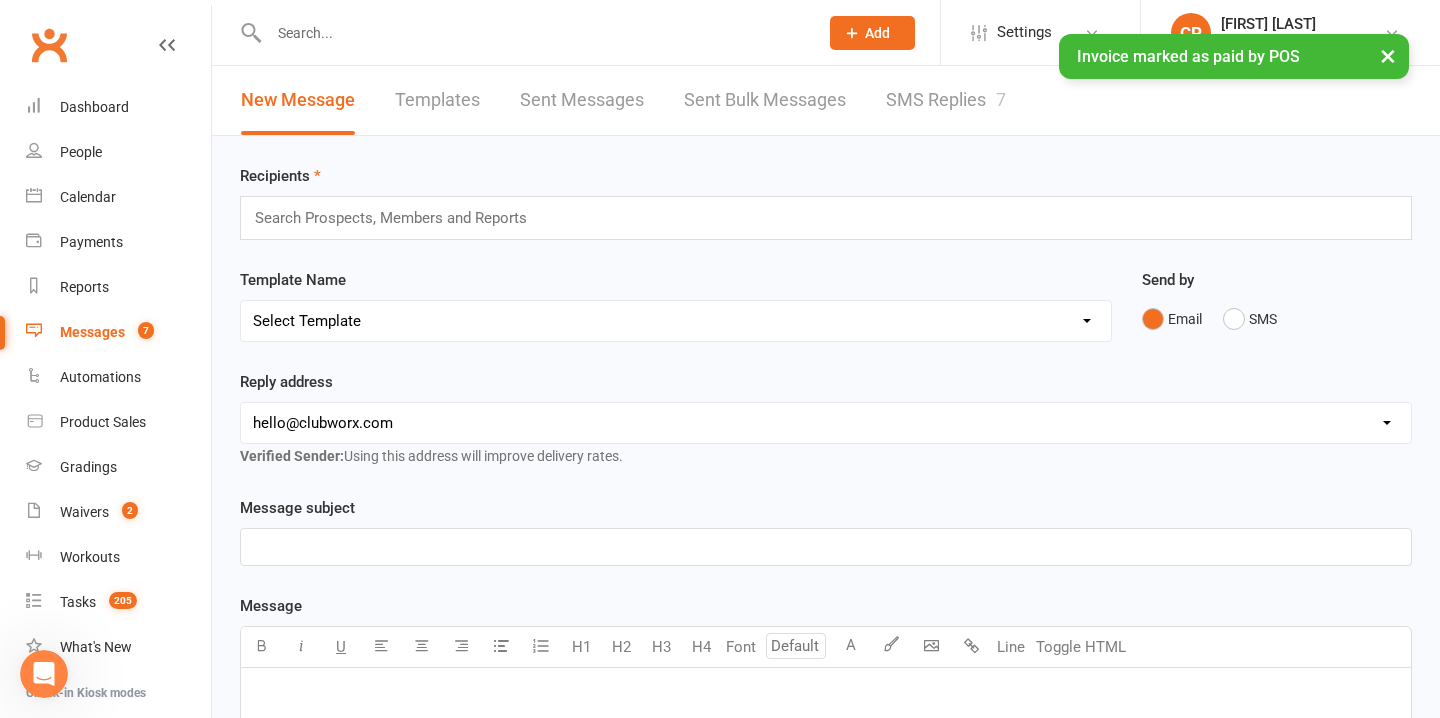 click on "SMS Replies  7" at bounding box center (946, 100) 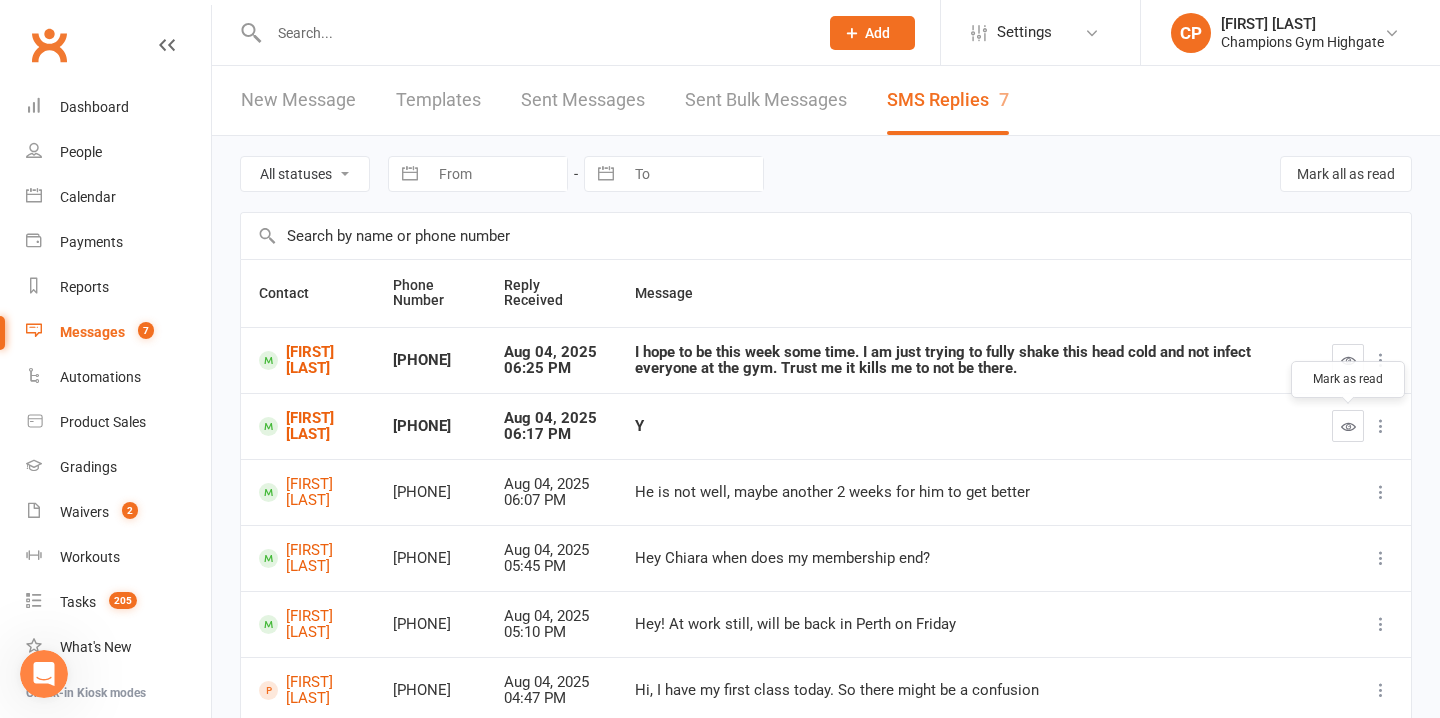 click at bounding box center [1348, 426] 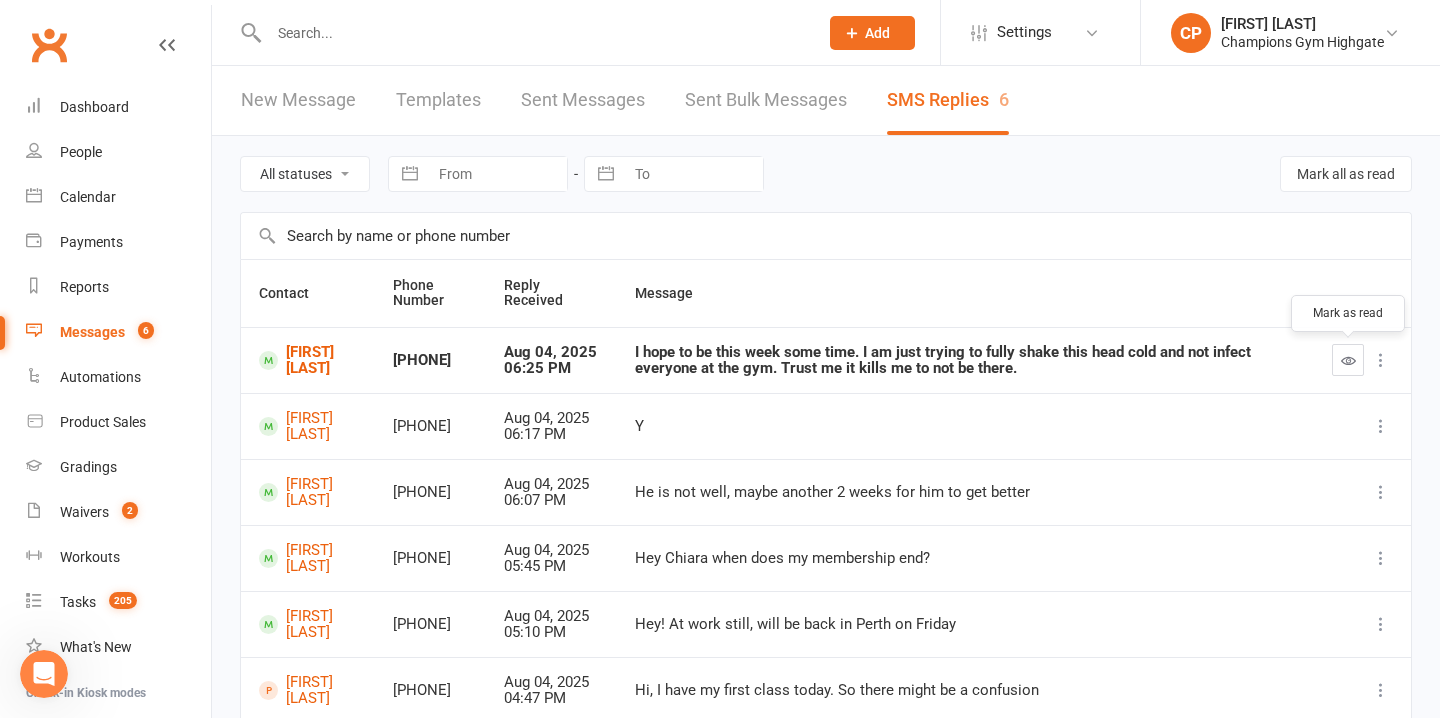click at bounding box center [1348, 360] 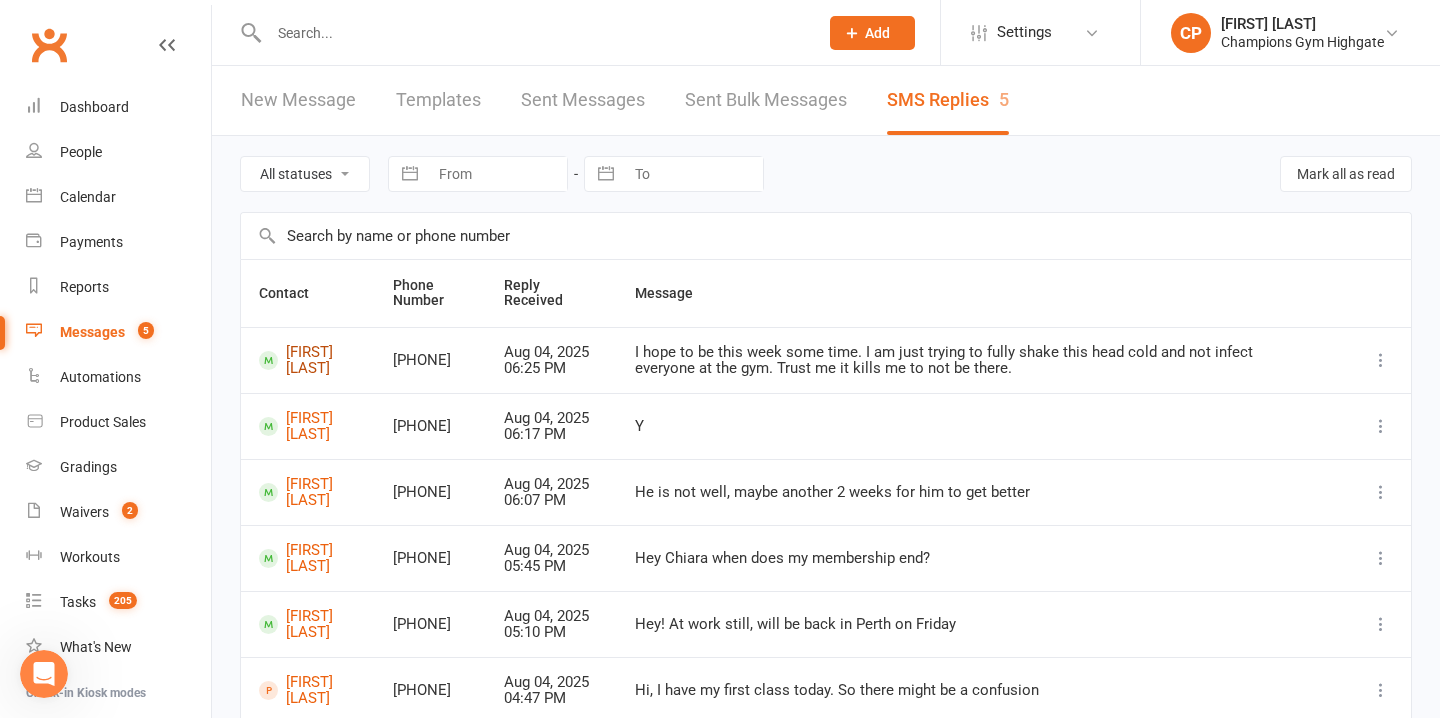 click on "[FIRST] [LAST]" at bounding box center [308, 360] 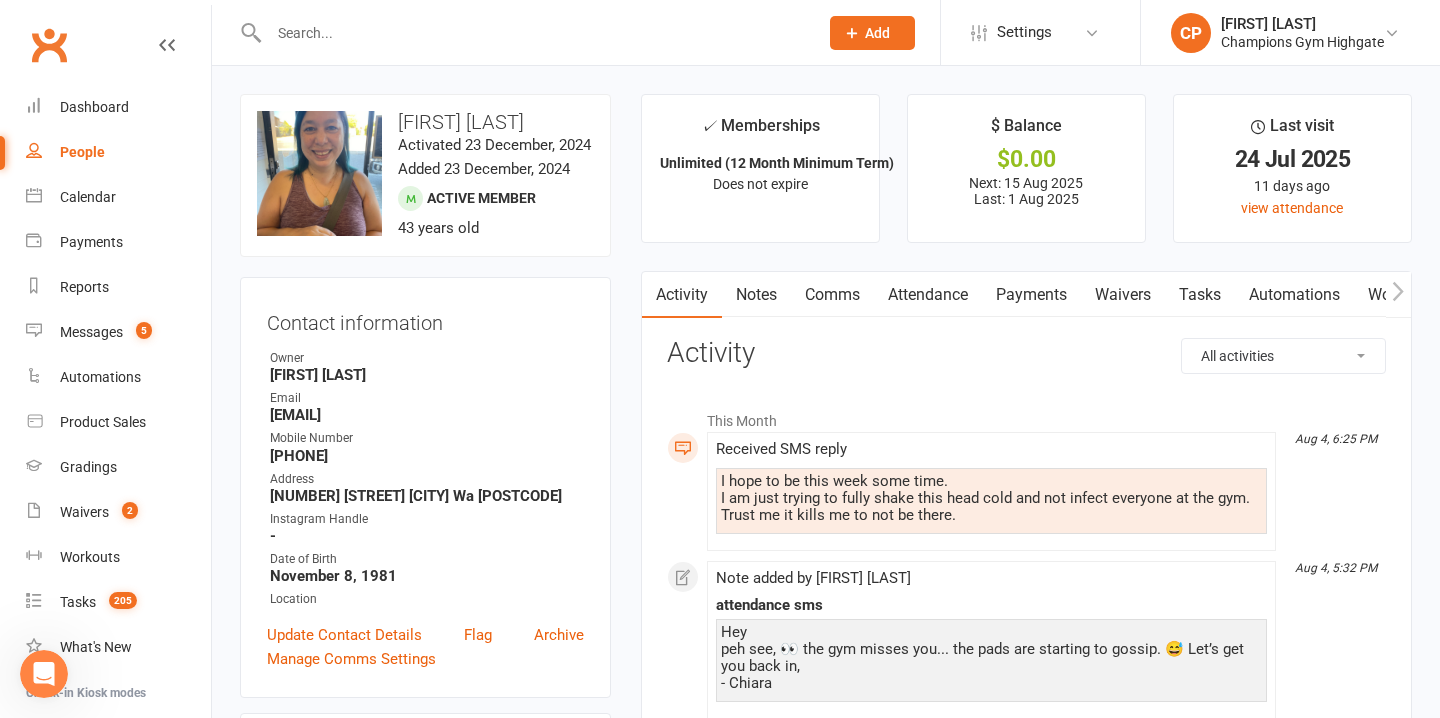 click on "Comms" at bounding box center [832, 295] 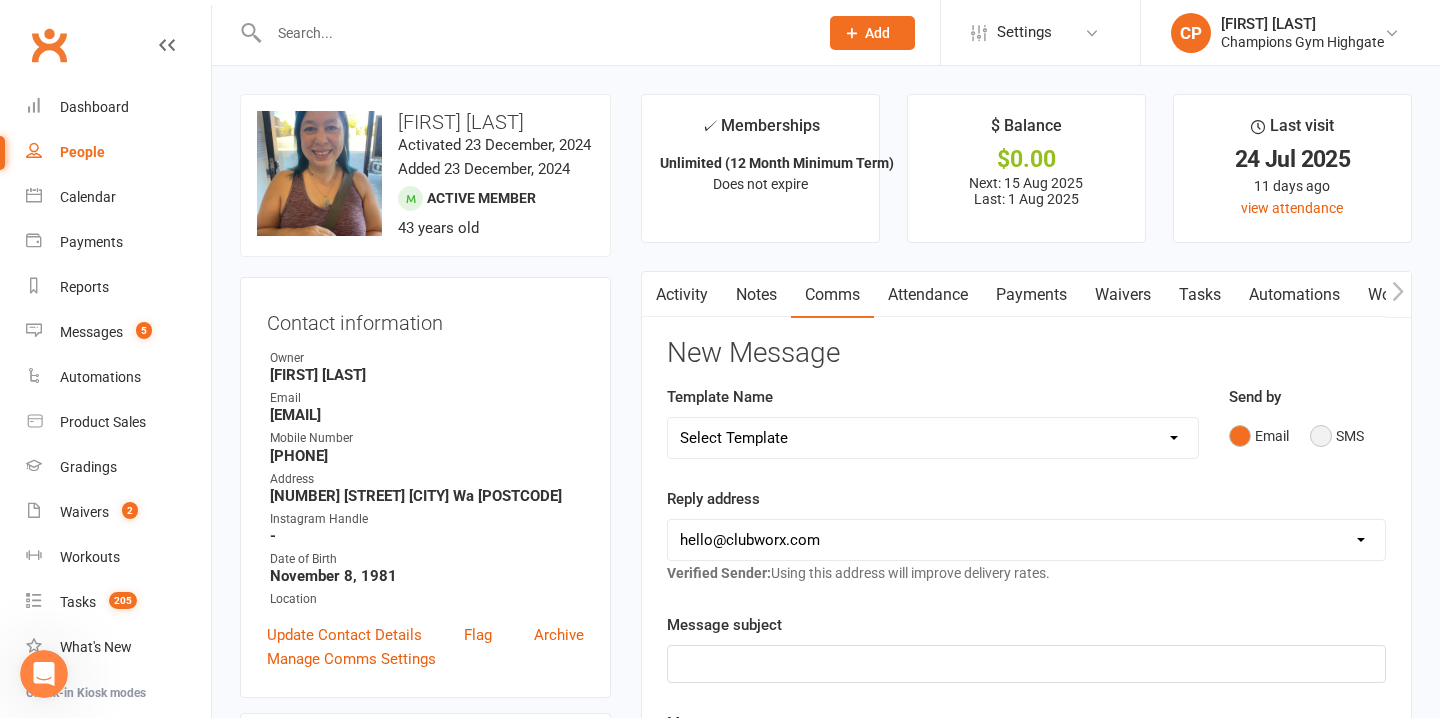 click on "SMS" at bounding box center (1337, 436) 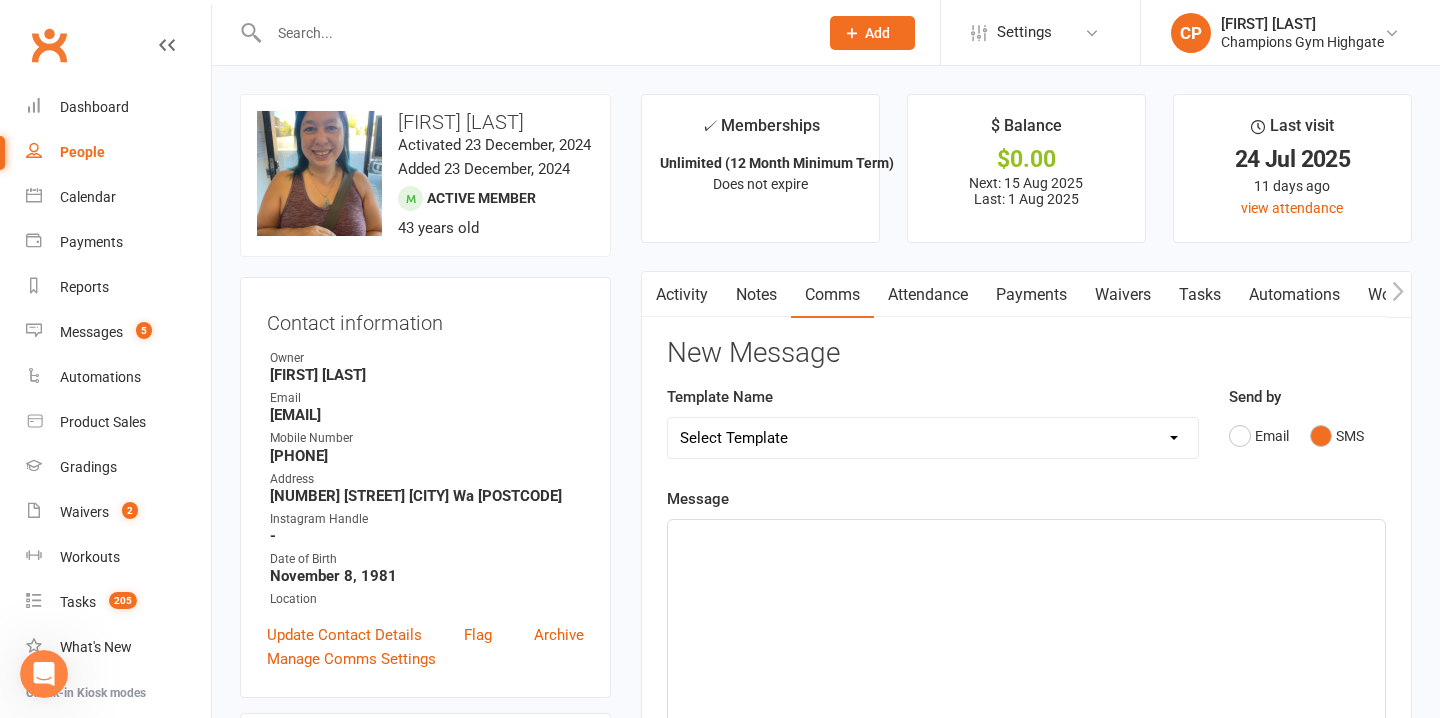 click on "﻿" 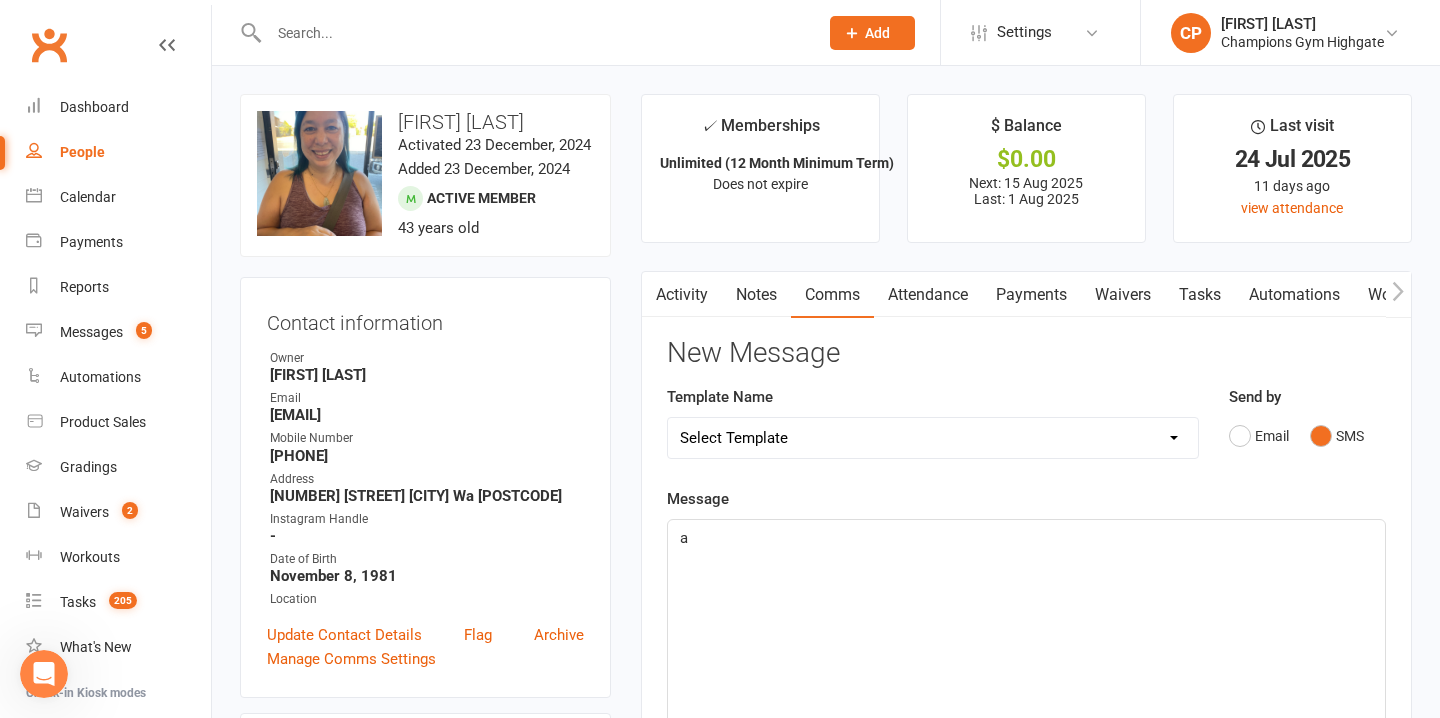 type 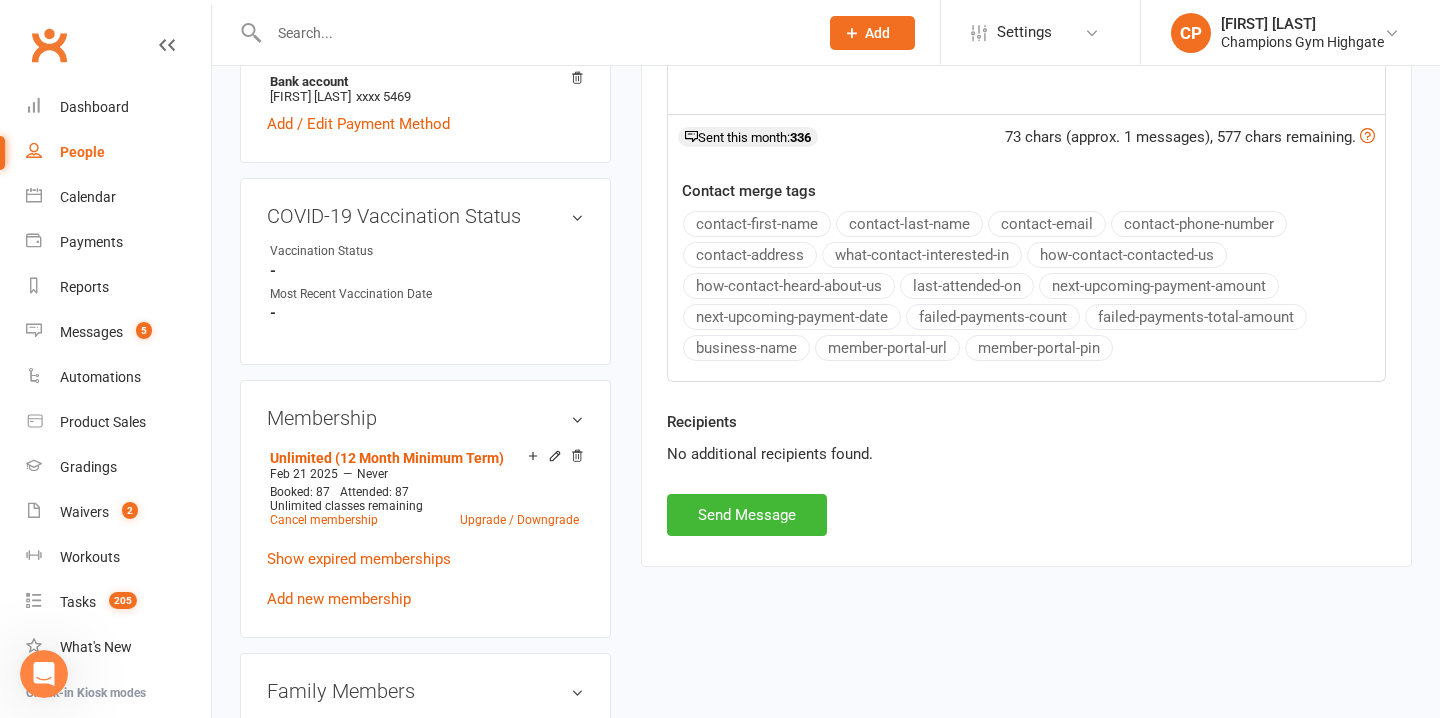 scroll, scrollTop: 763, scrollLeft: 0, axis: vertical 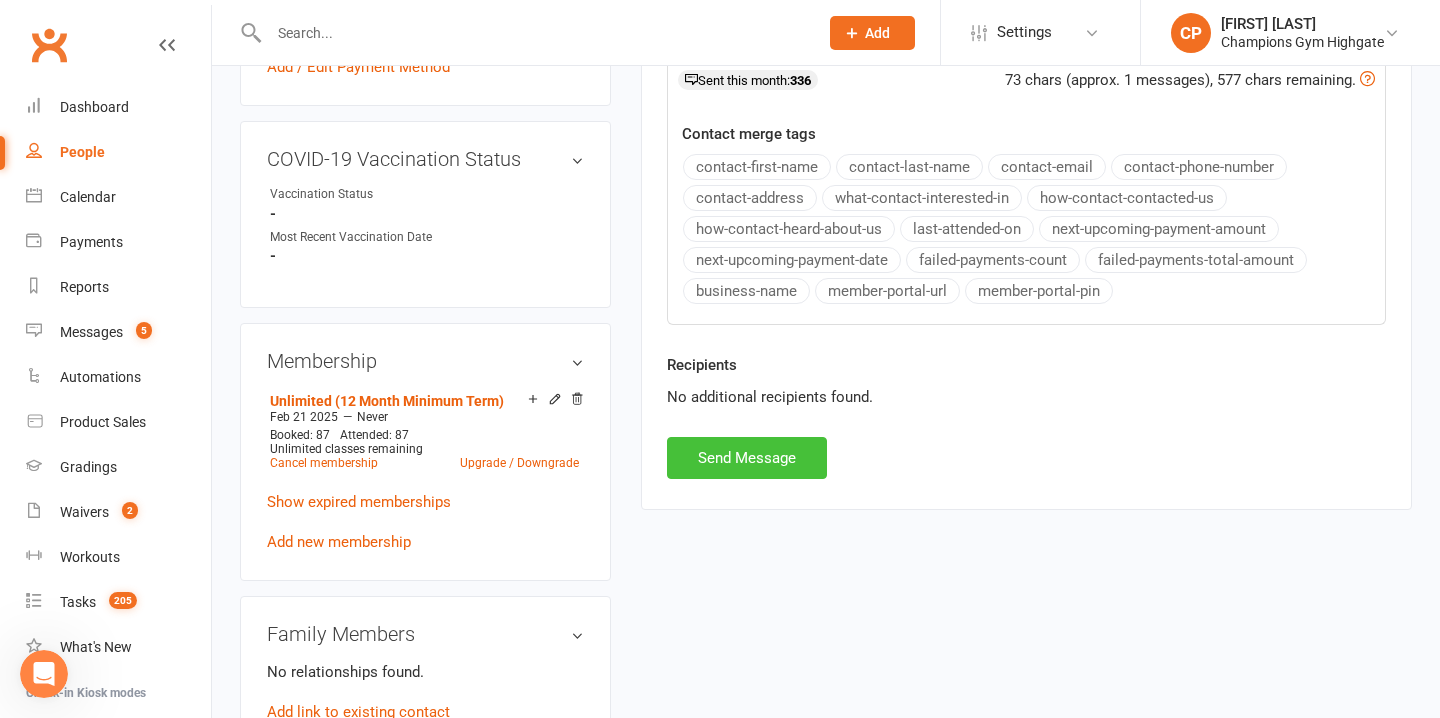 click on "Send Message" at bounding box center [747, 458] 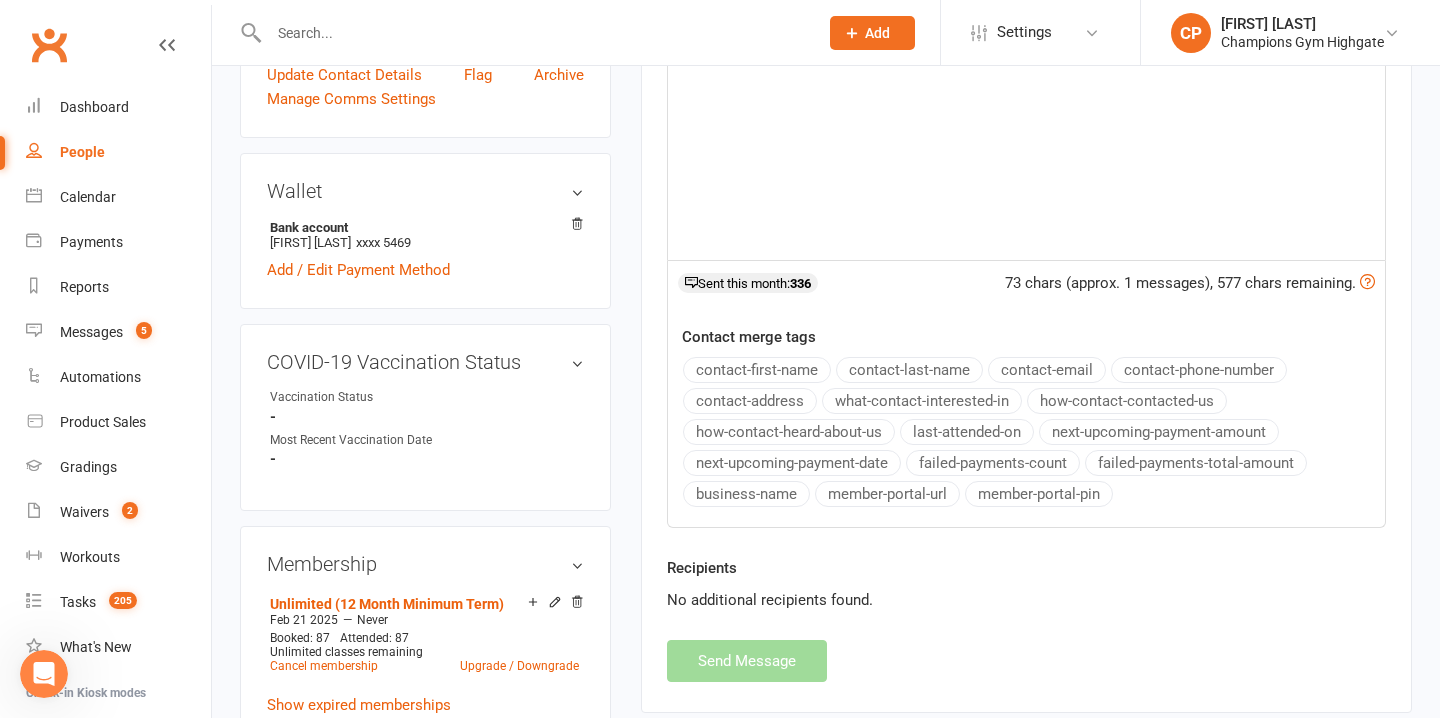 scroll, scrollTop: 286, scrollLeft: 0, axis: vertical 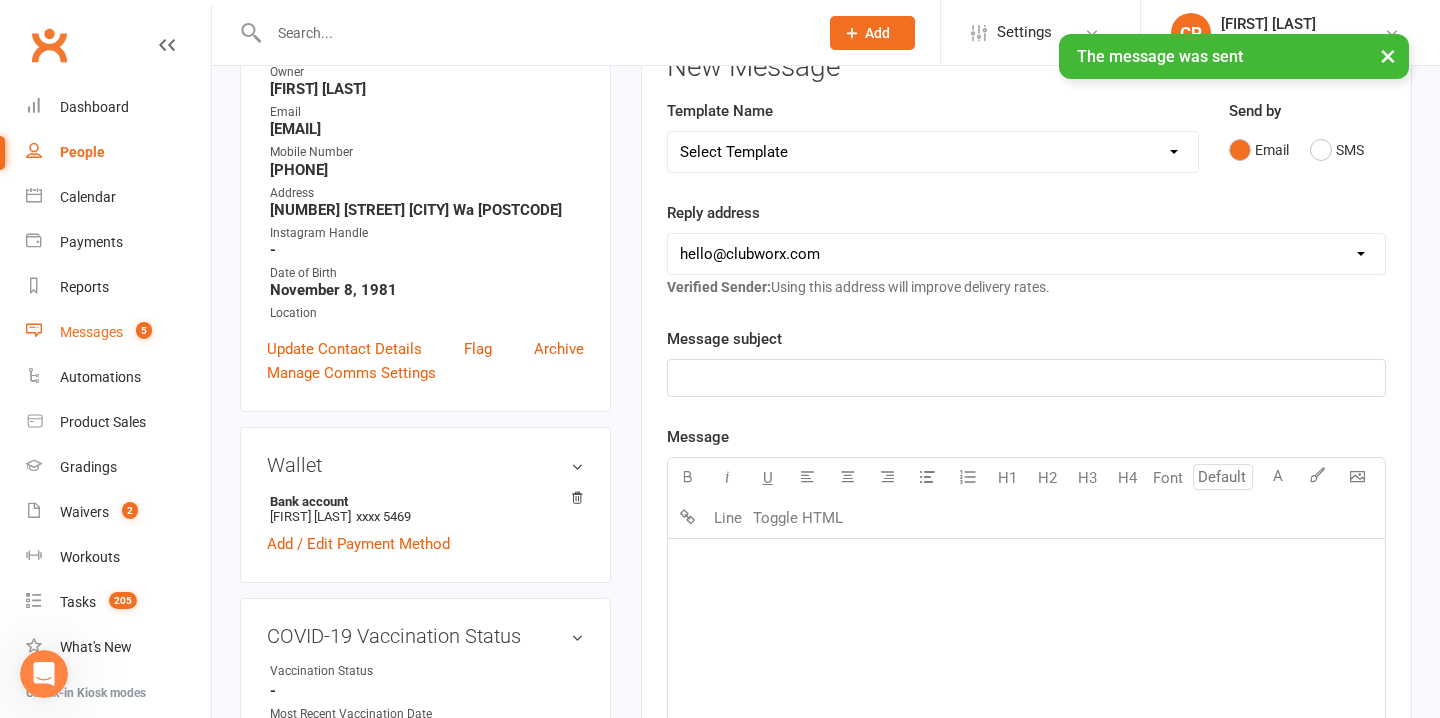 click on "Messages" at bounding box center (91, 332) 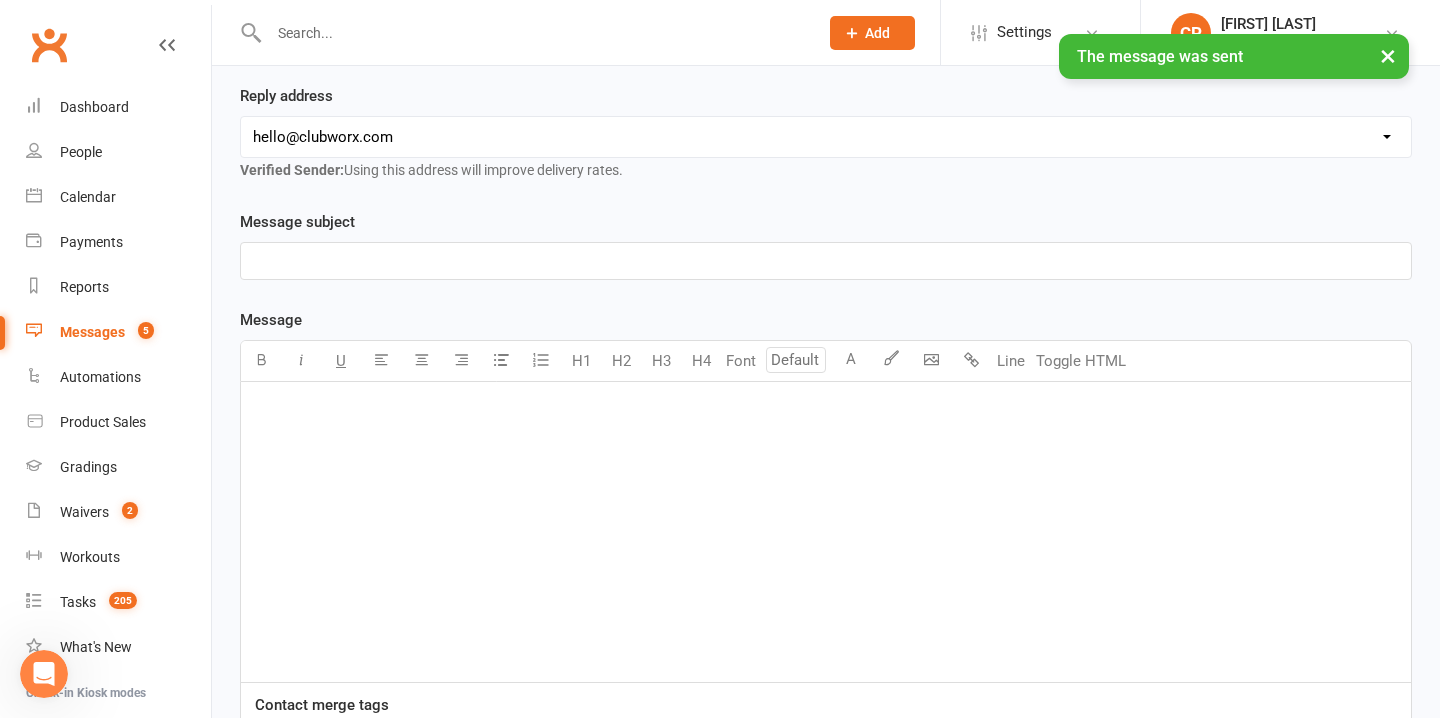 scroll, scrollTop: 0, scrollLeft: 0, axis: both 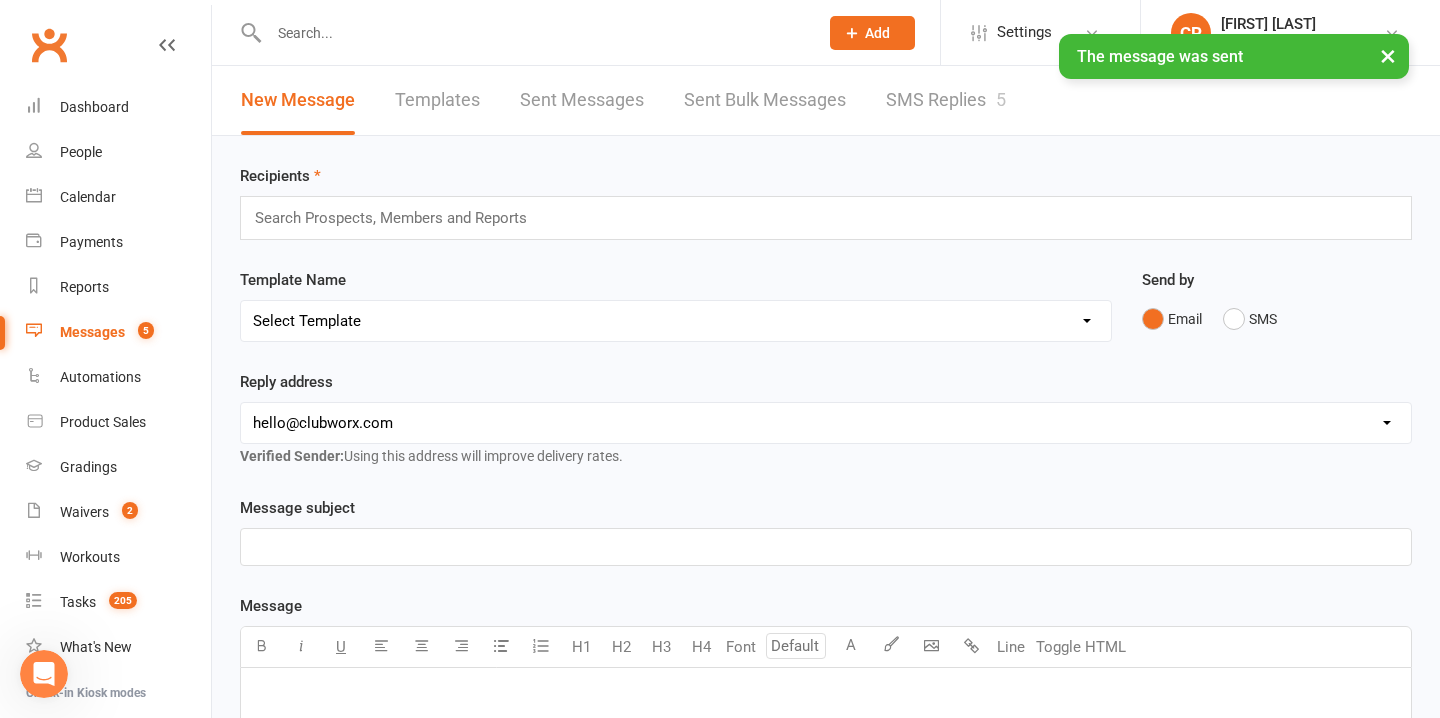 click on "SMS Replies  5" at bounding box center (946, 100) 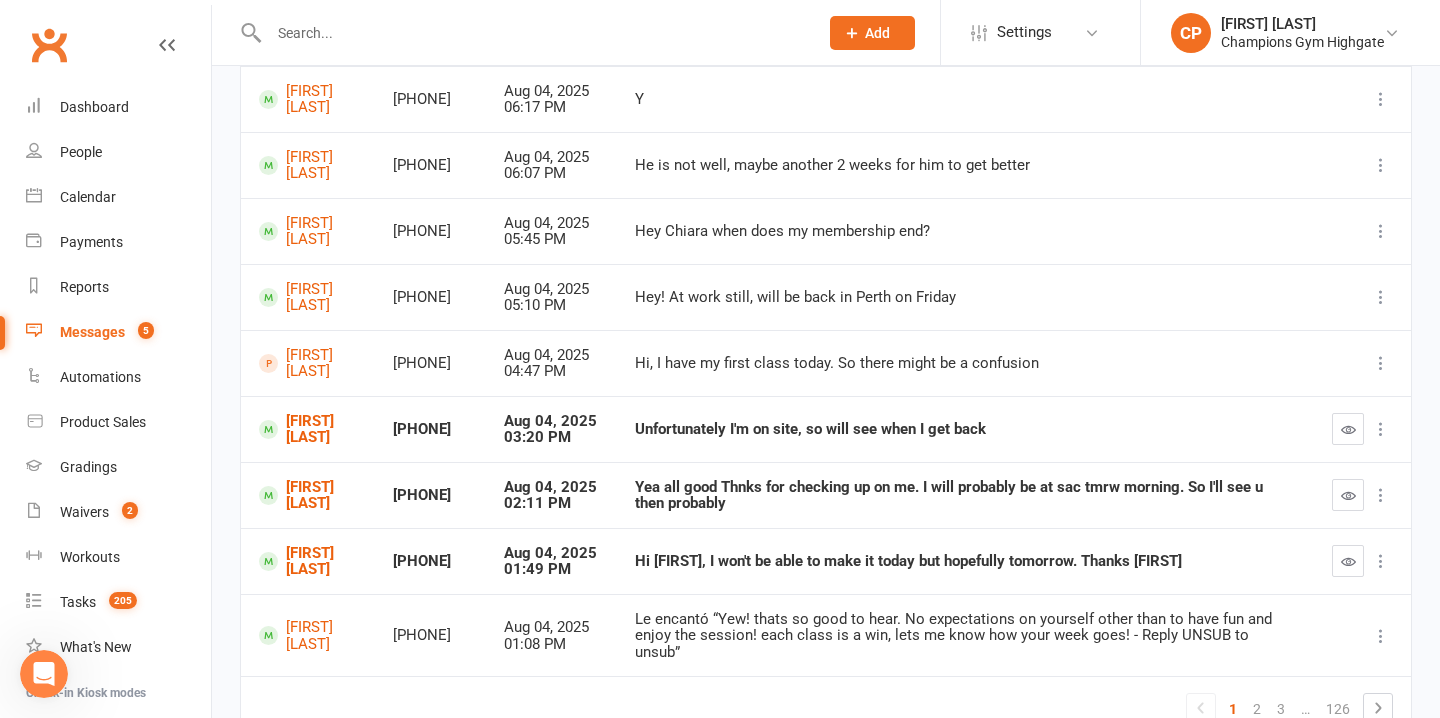 scroll, scrollTop: 0, scrollLeft: 0, axis: both 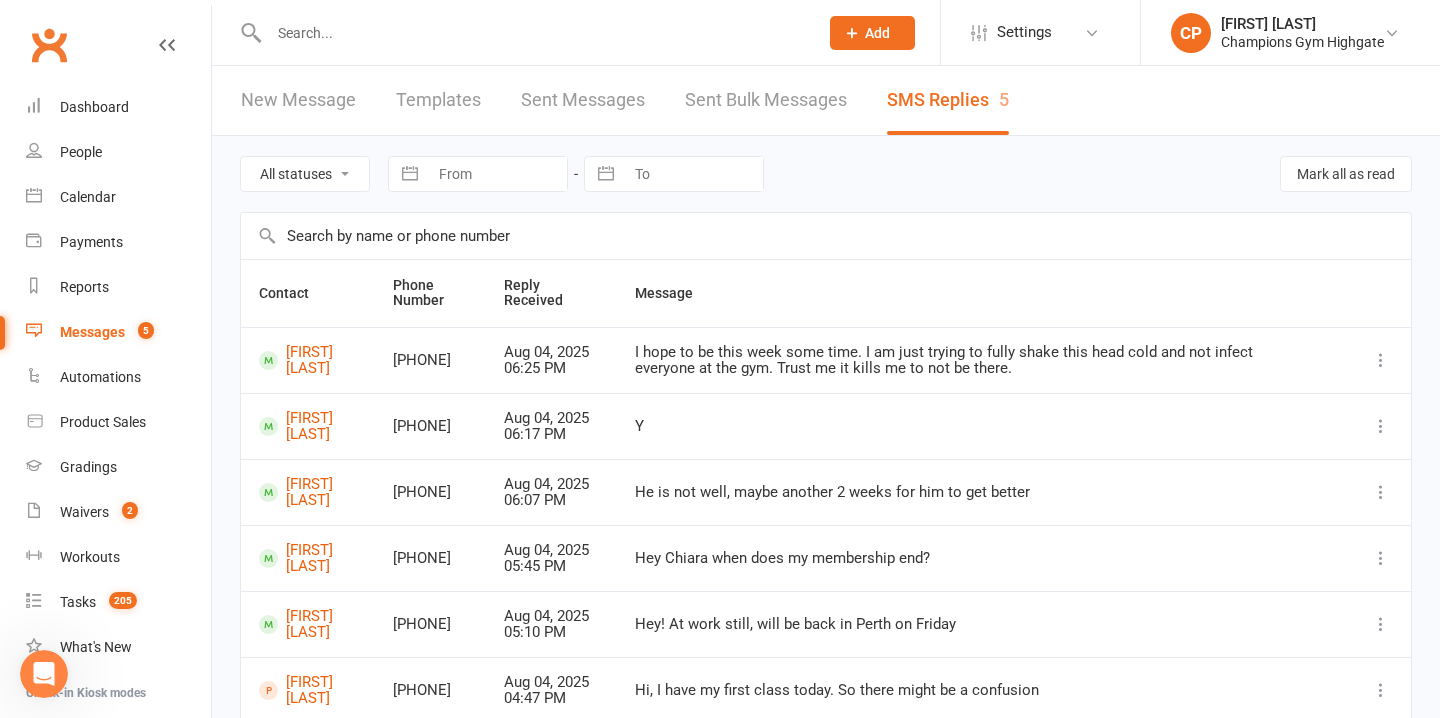click at bounding box center (522, 32) 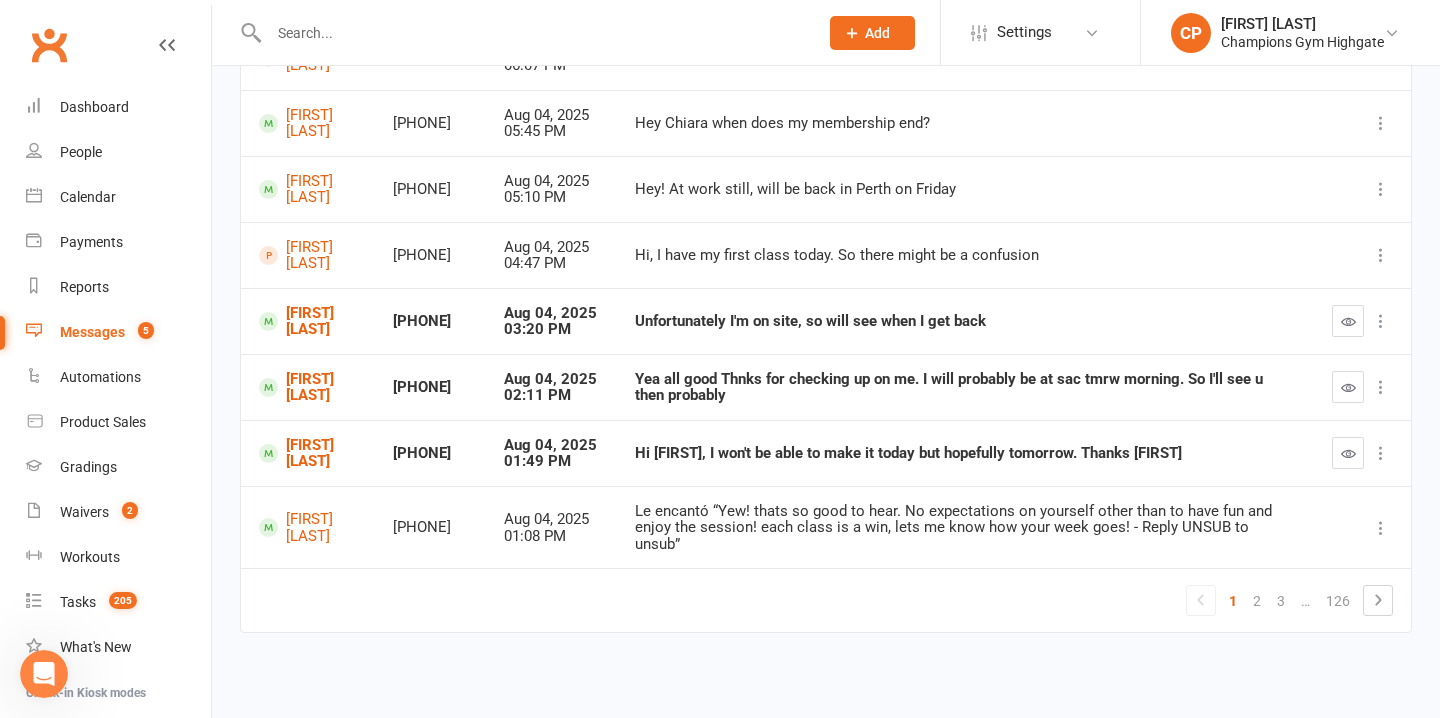 click at bounding box center [533, 33] 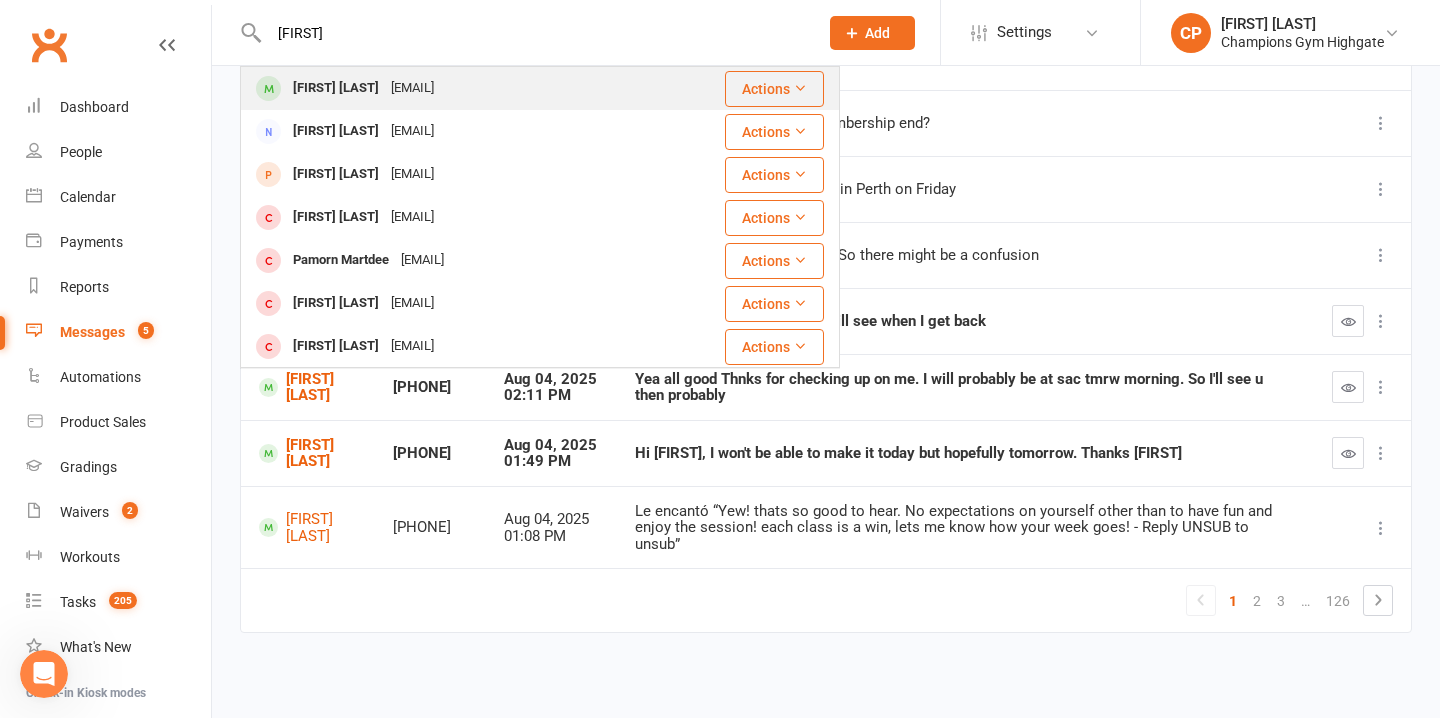type on "[FIRST]" 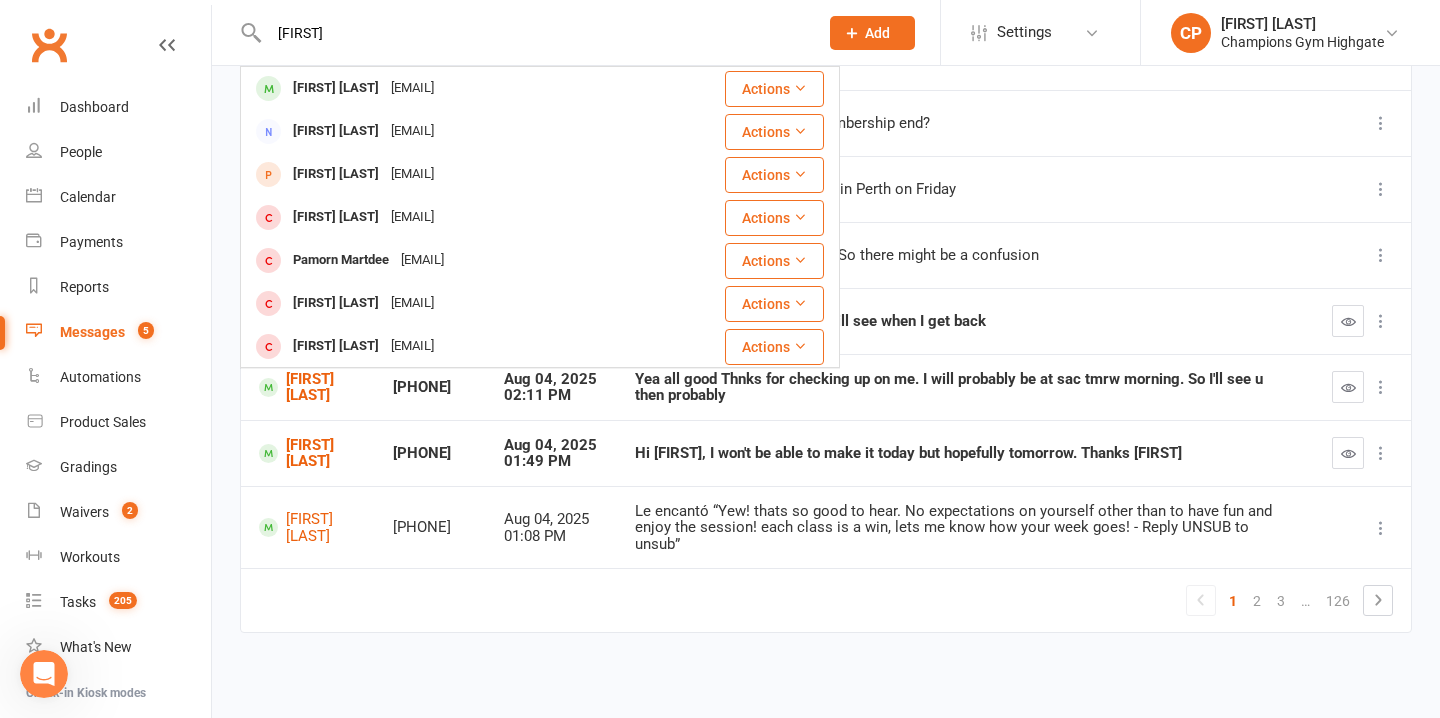 type 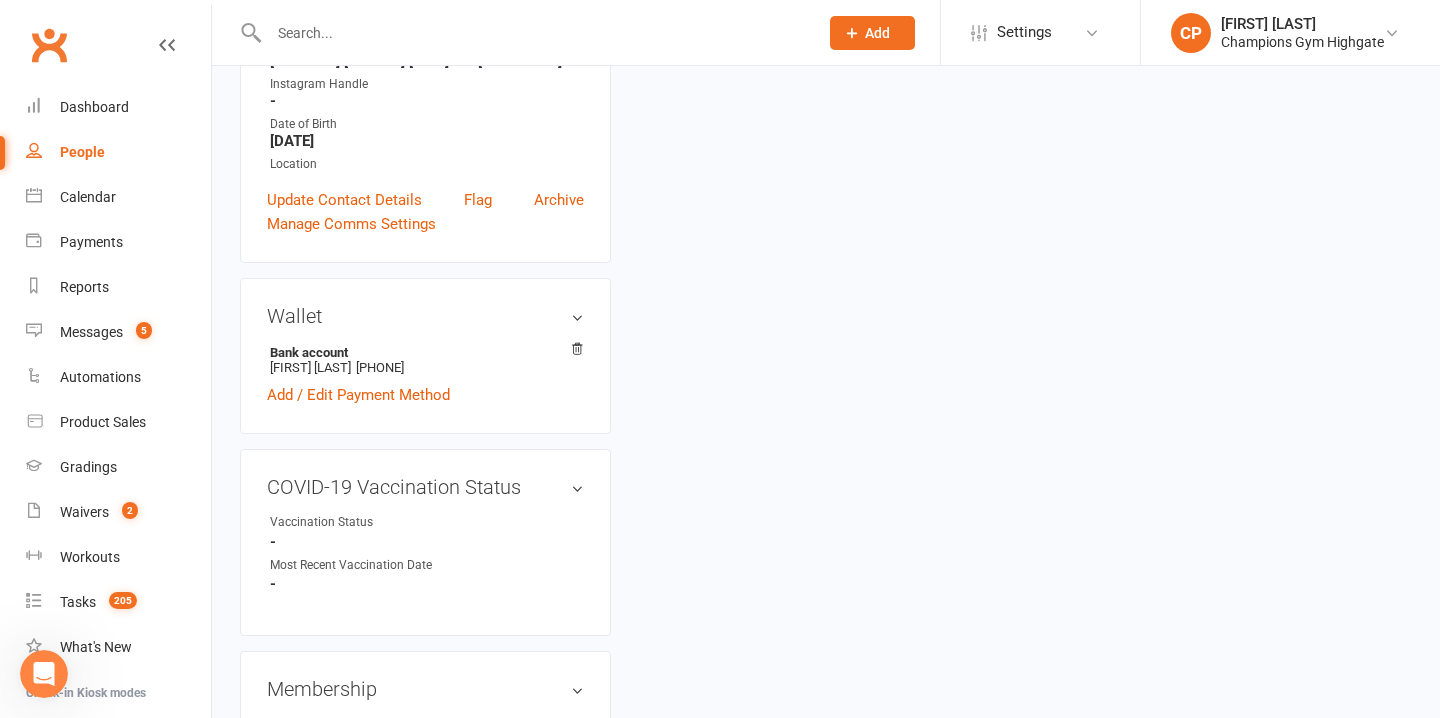 scroll, scrollTop: 0, scrollLeft: 0, axis: both 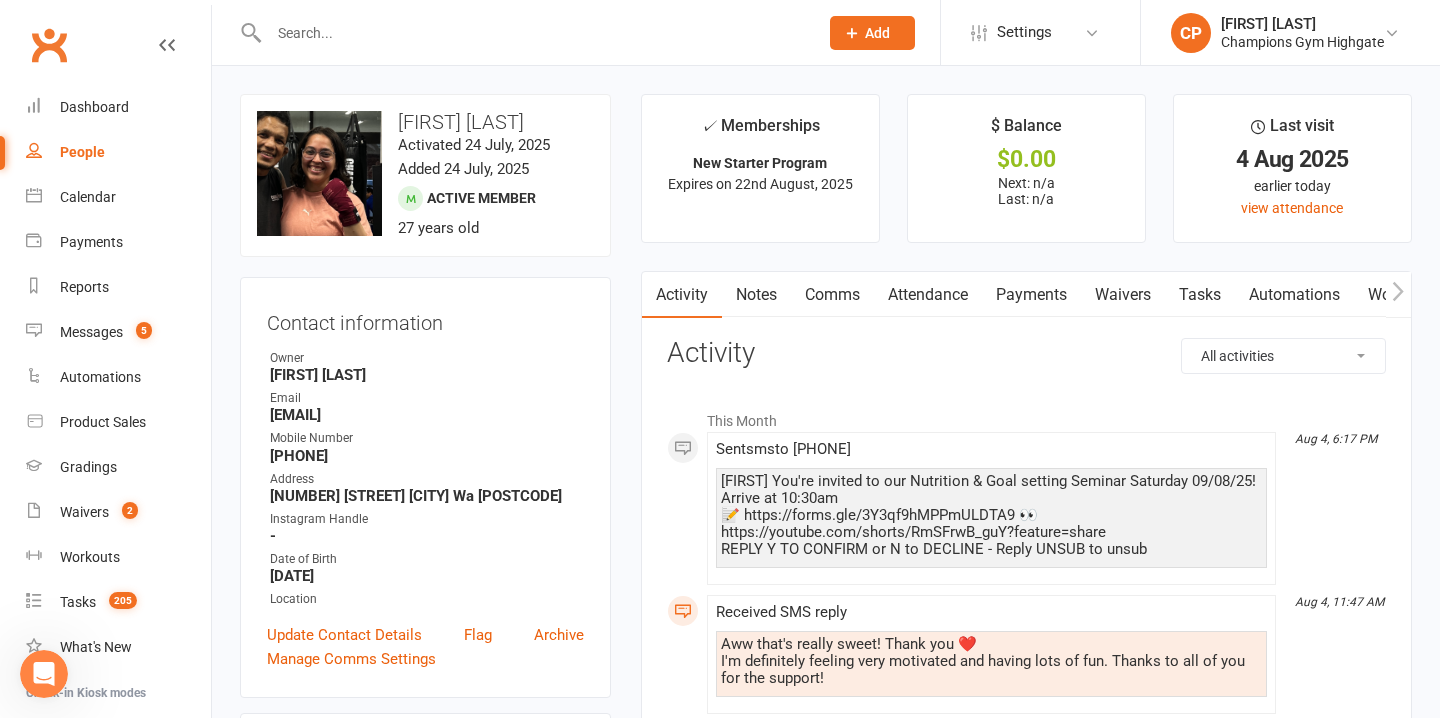 click on "Notes" at bounding box center (756, 295) 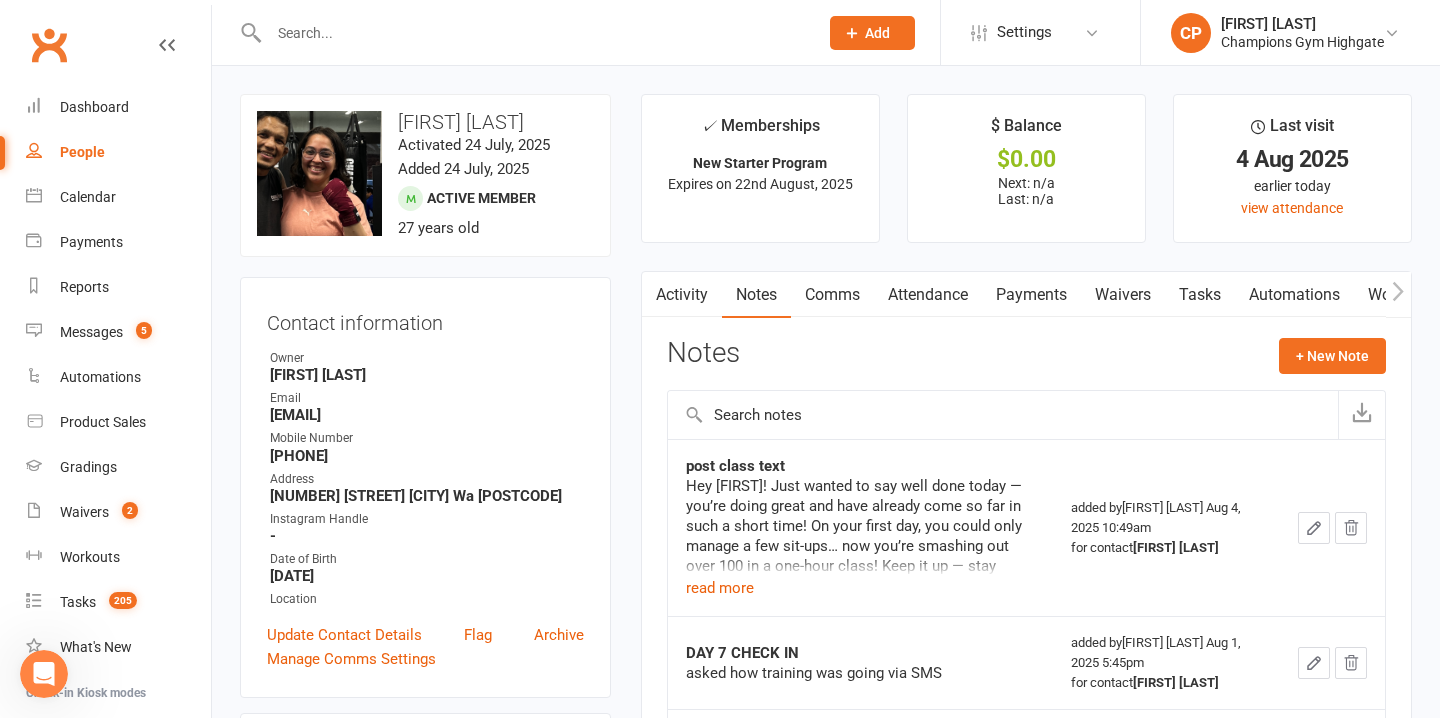 click on "Activity" at bounding box center [682, 295] 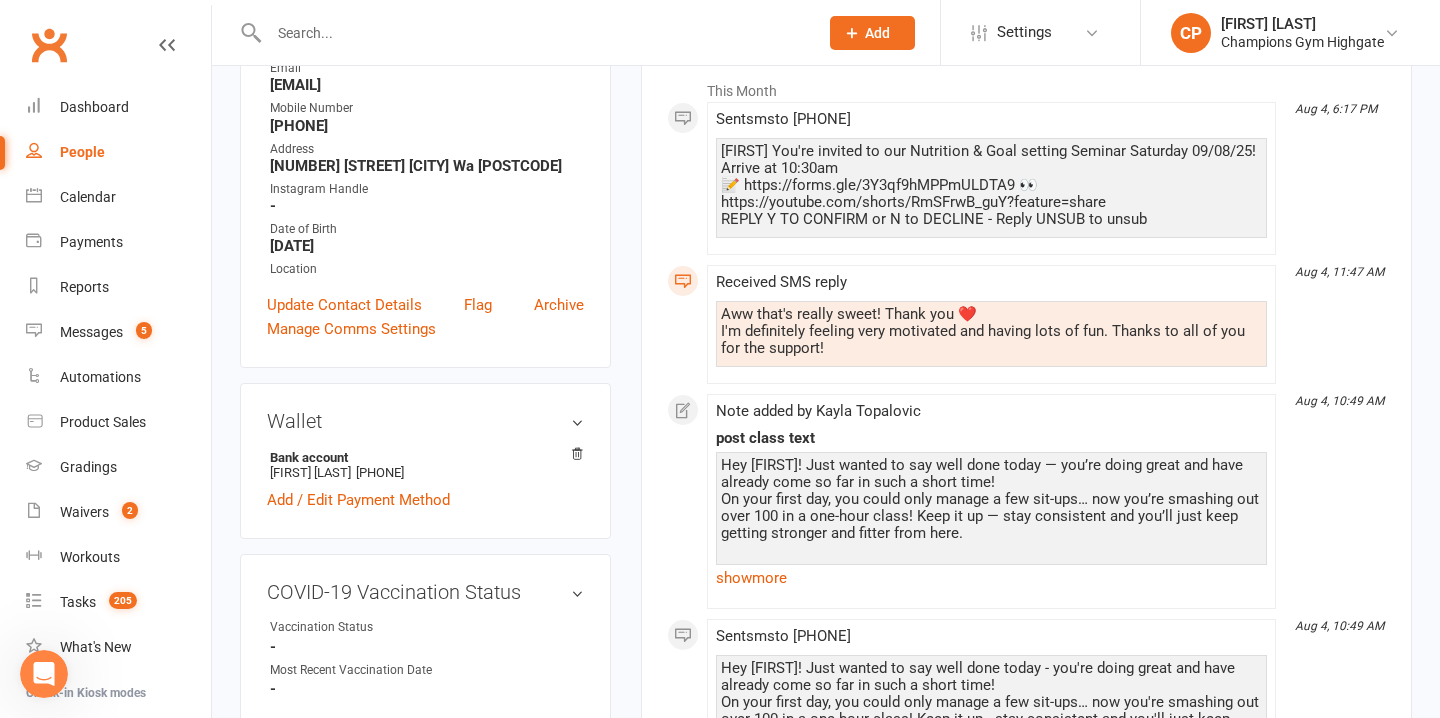 scroll, scrollTop: 335, scrollLeft: 0, axis: vertical 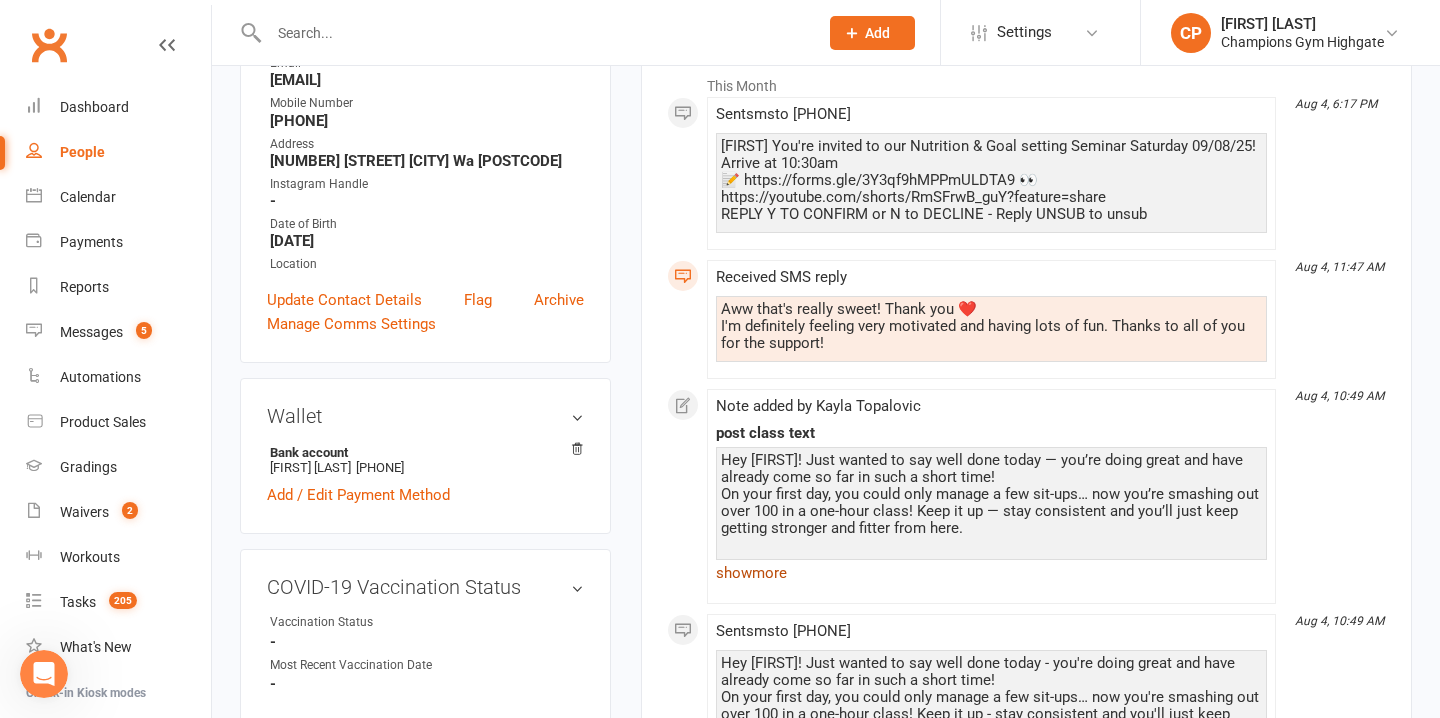 click on "show  more" at bounding box center [991, 573] 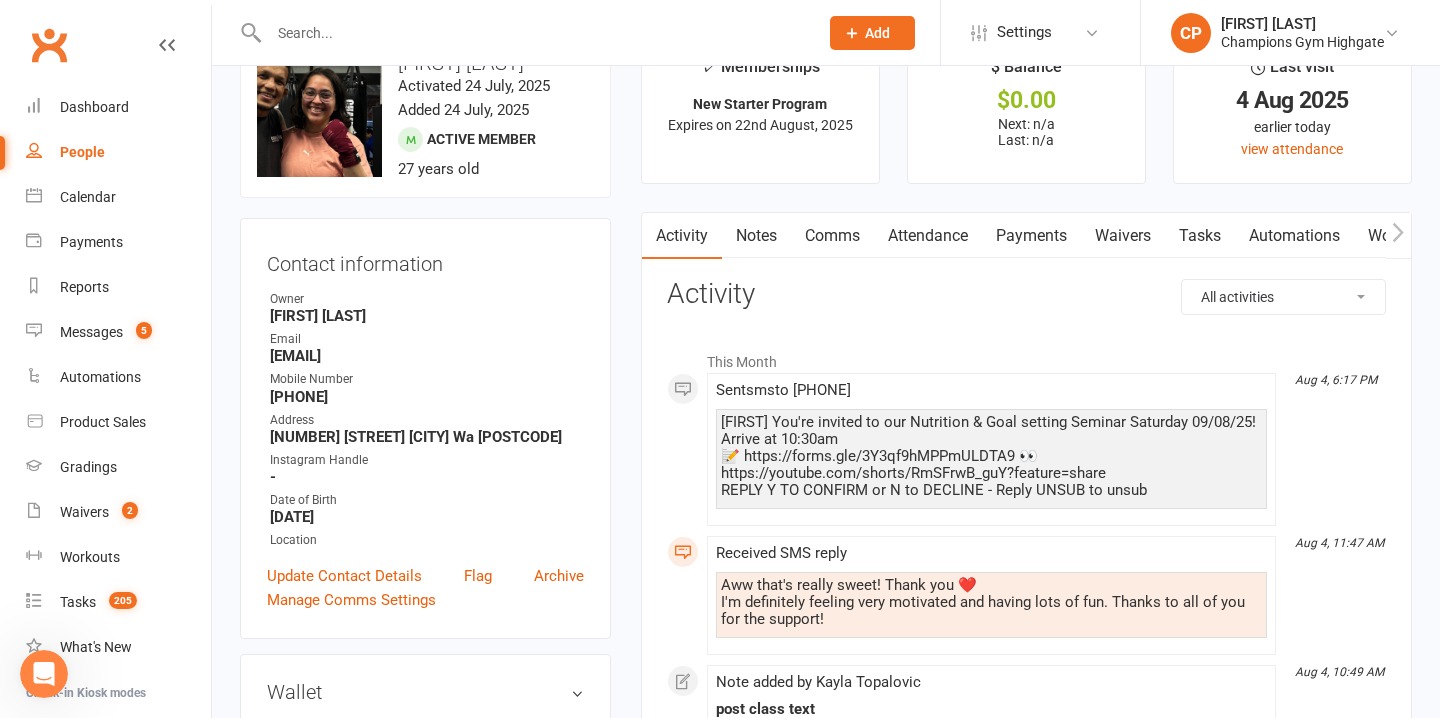 scroll, scrollTop: 39, scrollLeft: 0, axis: vertical 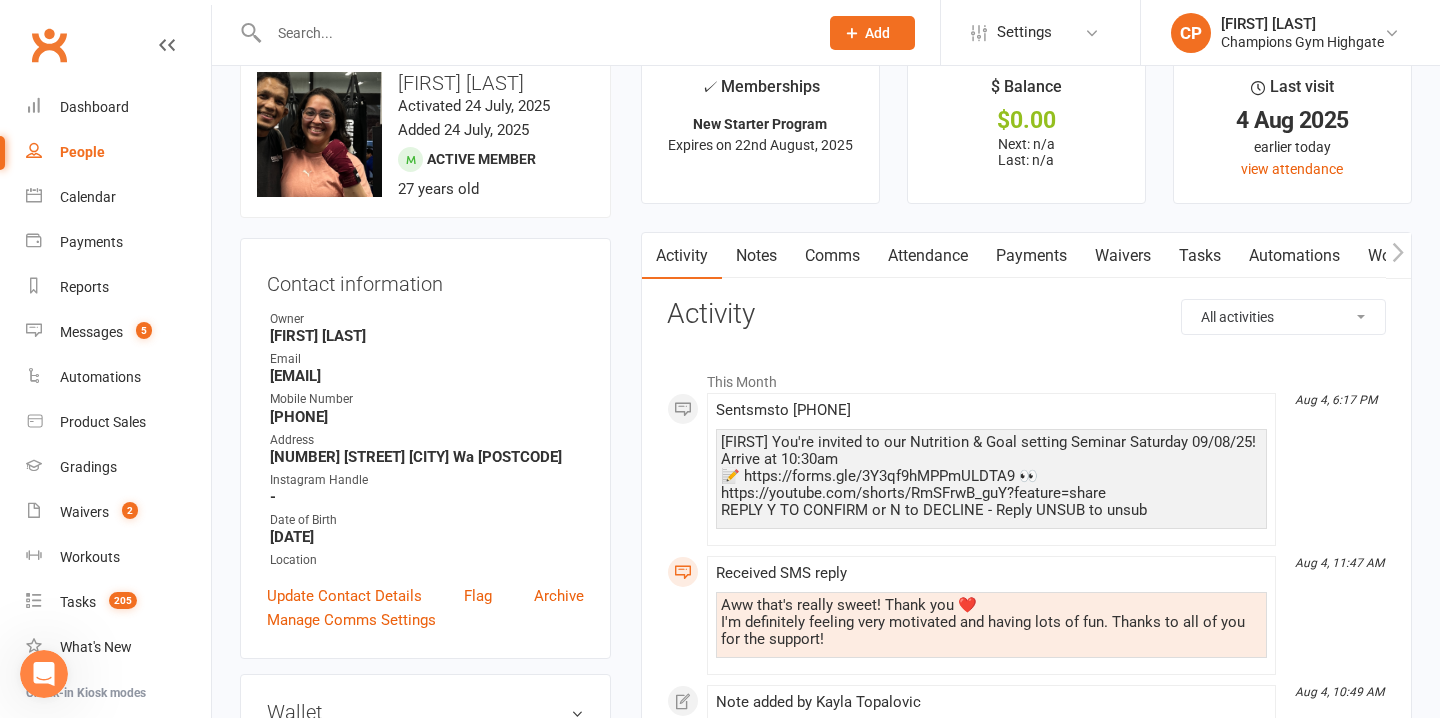 click on "Notes" at bounding box center [756, 256] 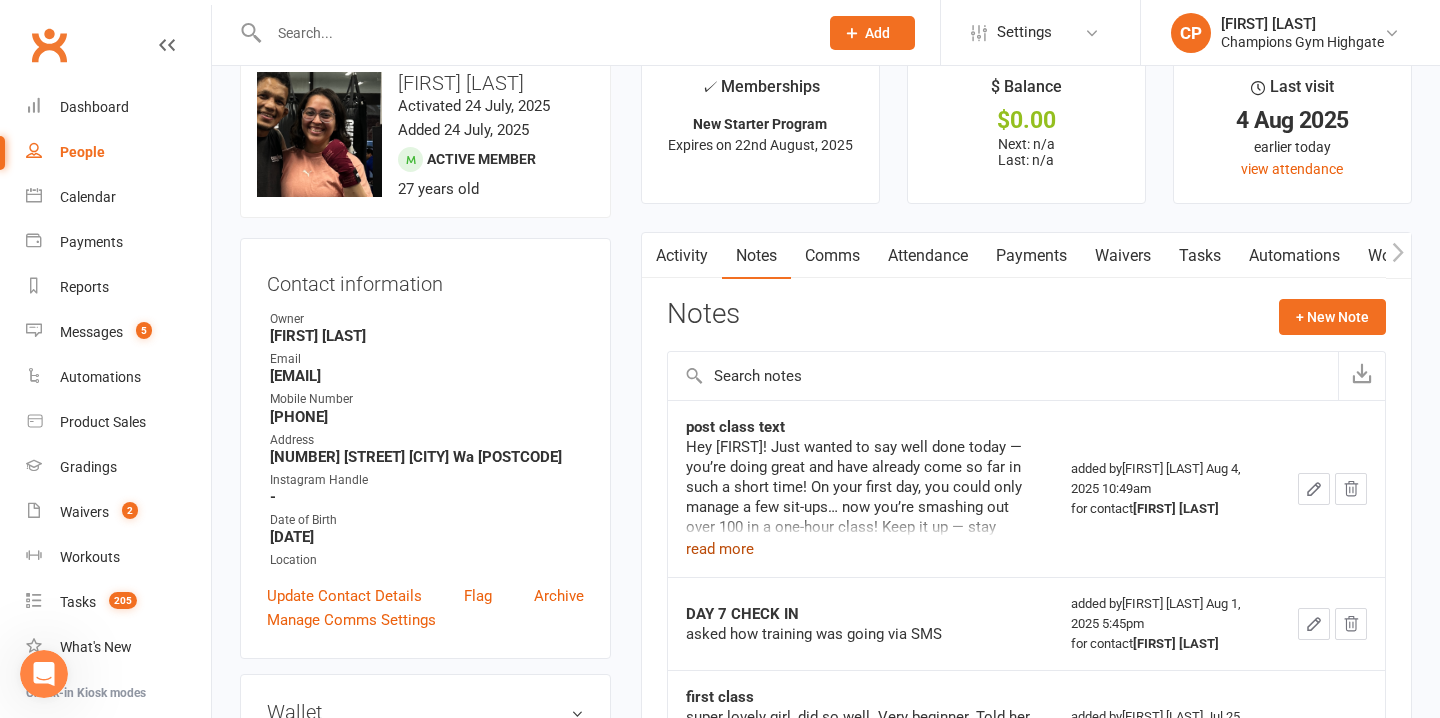 click on "read more" at bounding box center (720, 549) 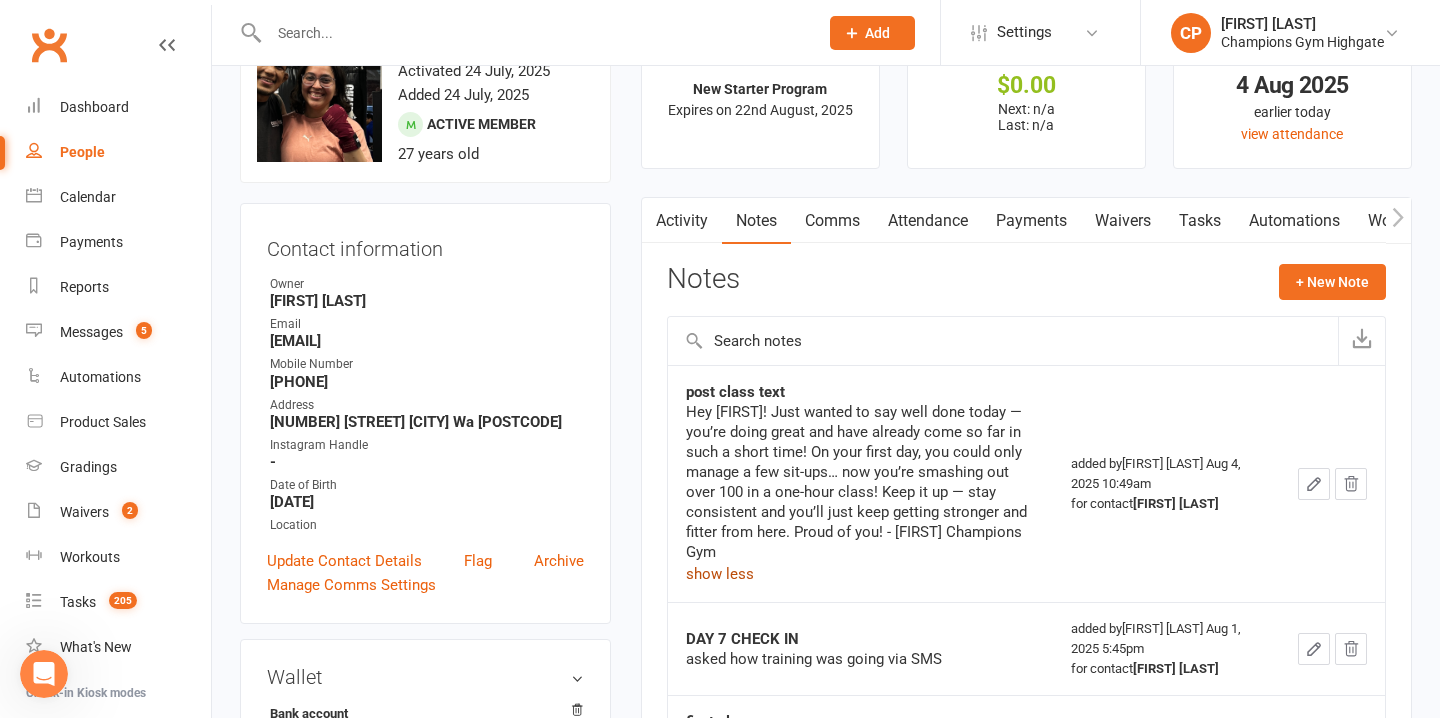 scroll, scrollTop: 77, scrollLeft: 0, axis: vertical 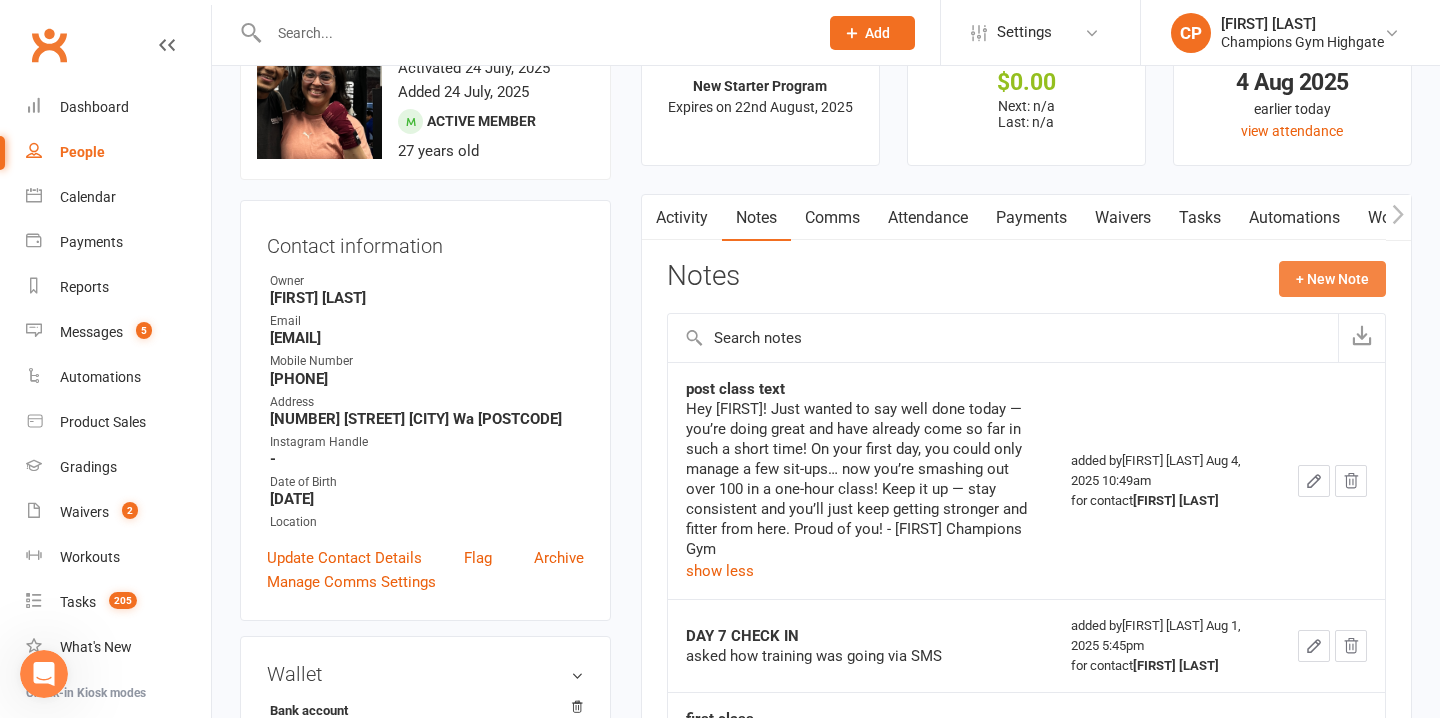 click on "+ New Note" at bounding box center [1332, 279] 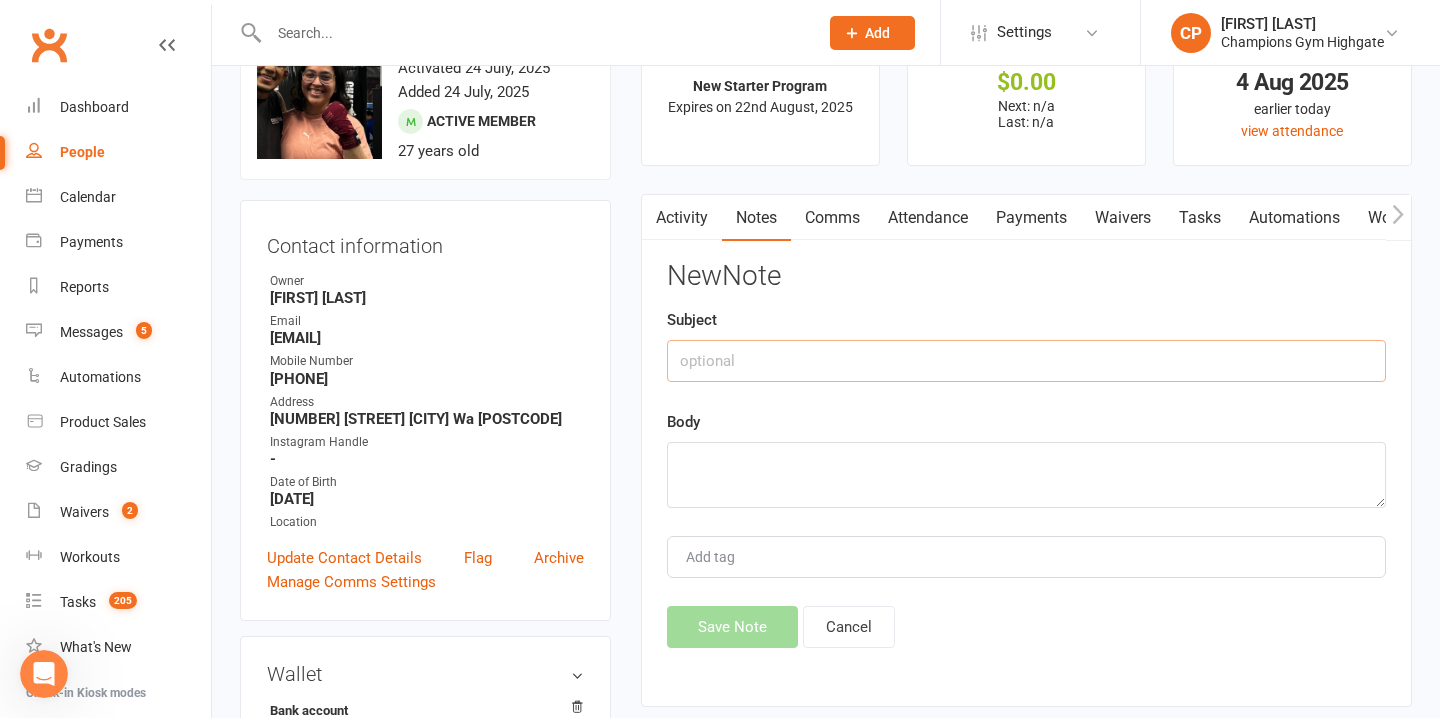 click at bounding box center [1026, 361] 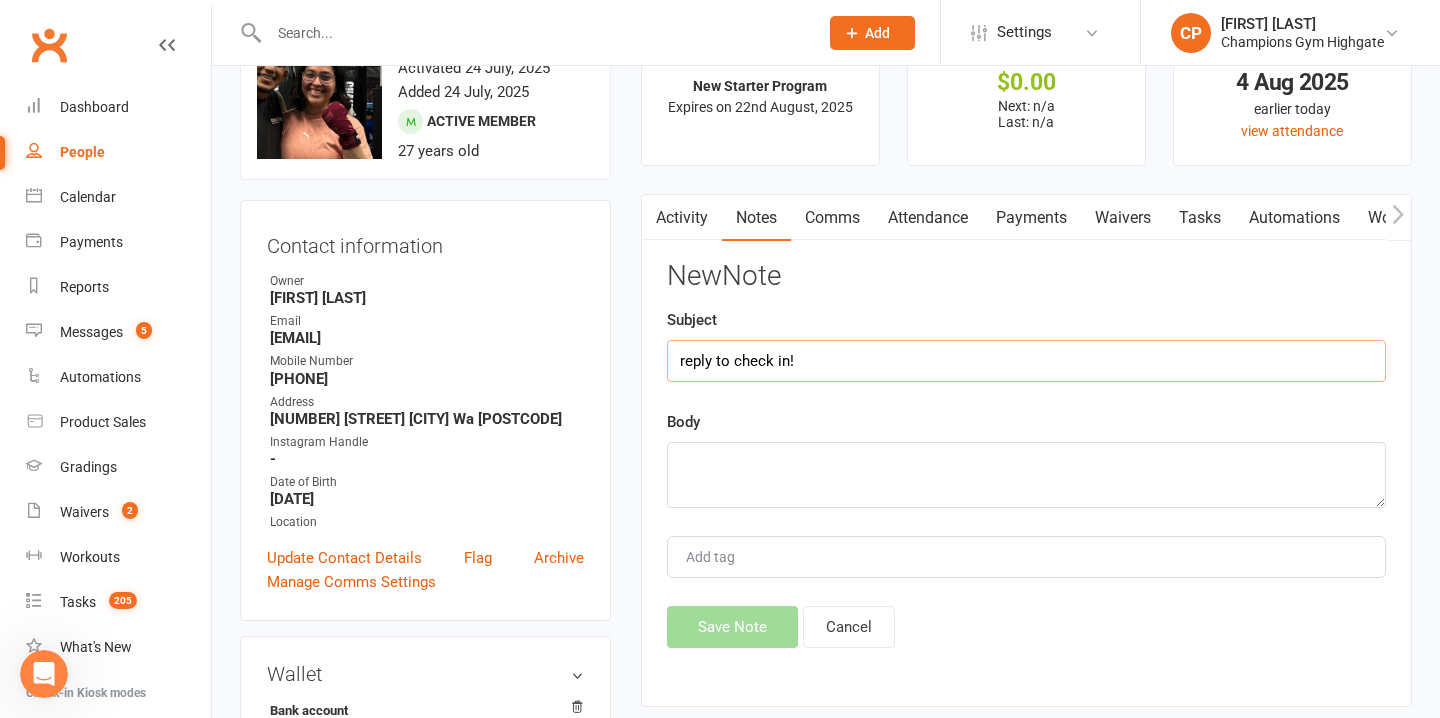 type on "reply to check in!" 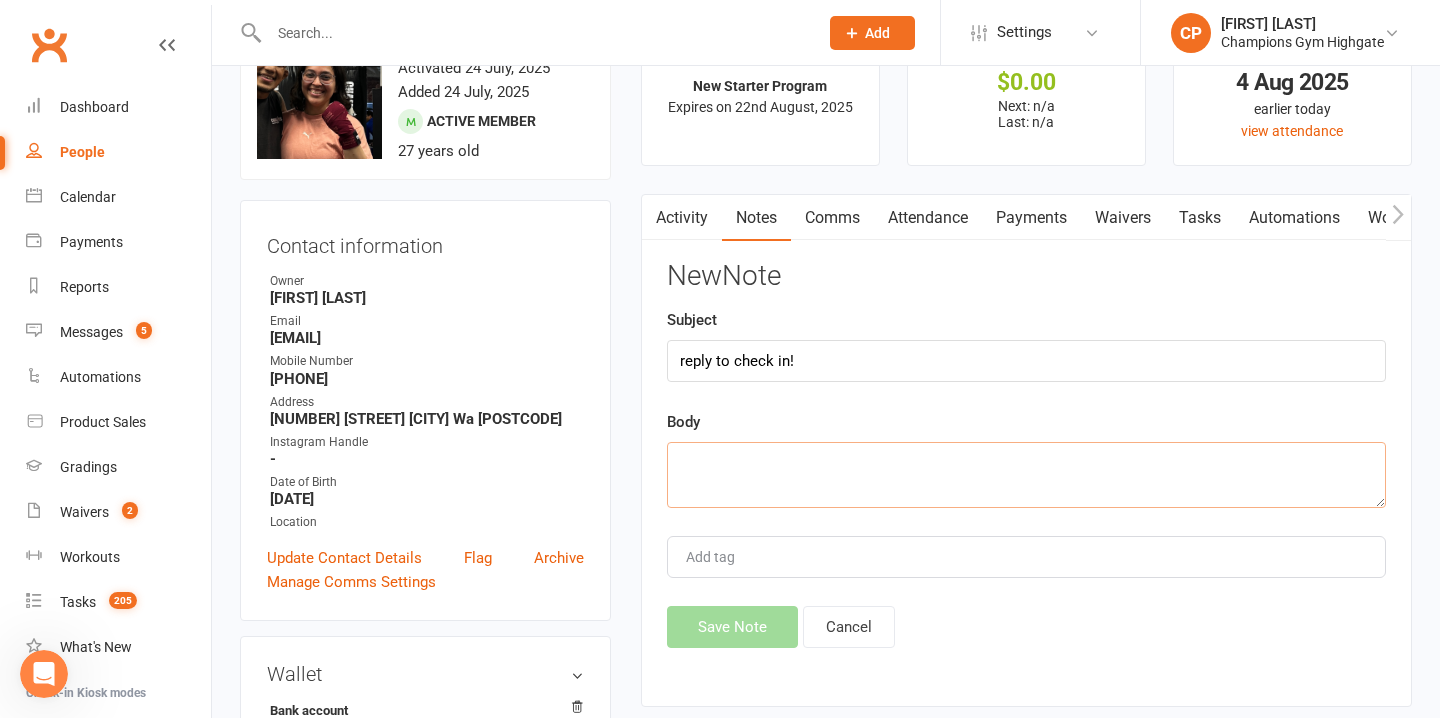 click at bounding box center [1026, 475] 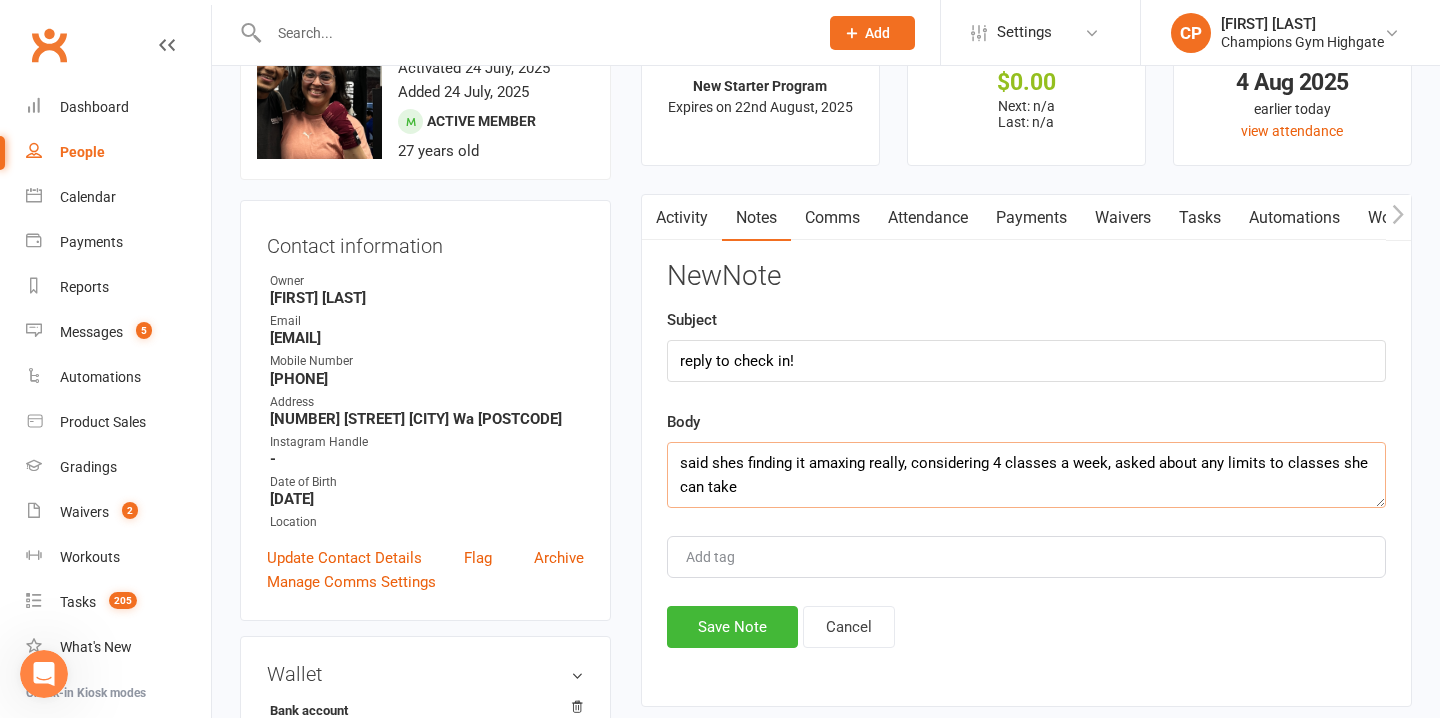 scroll, scrollTop: 12, scrollLeft: 0, axis: vertical 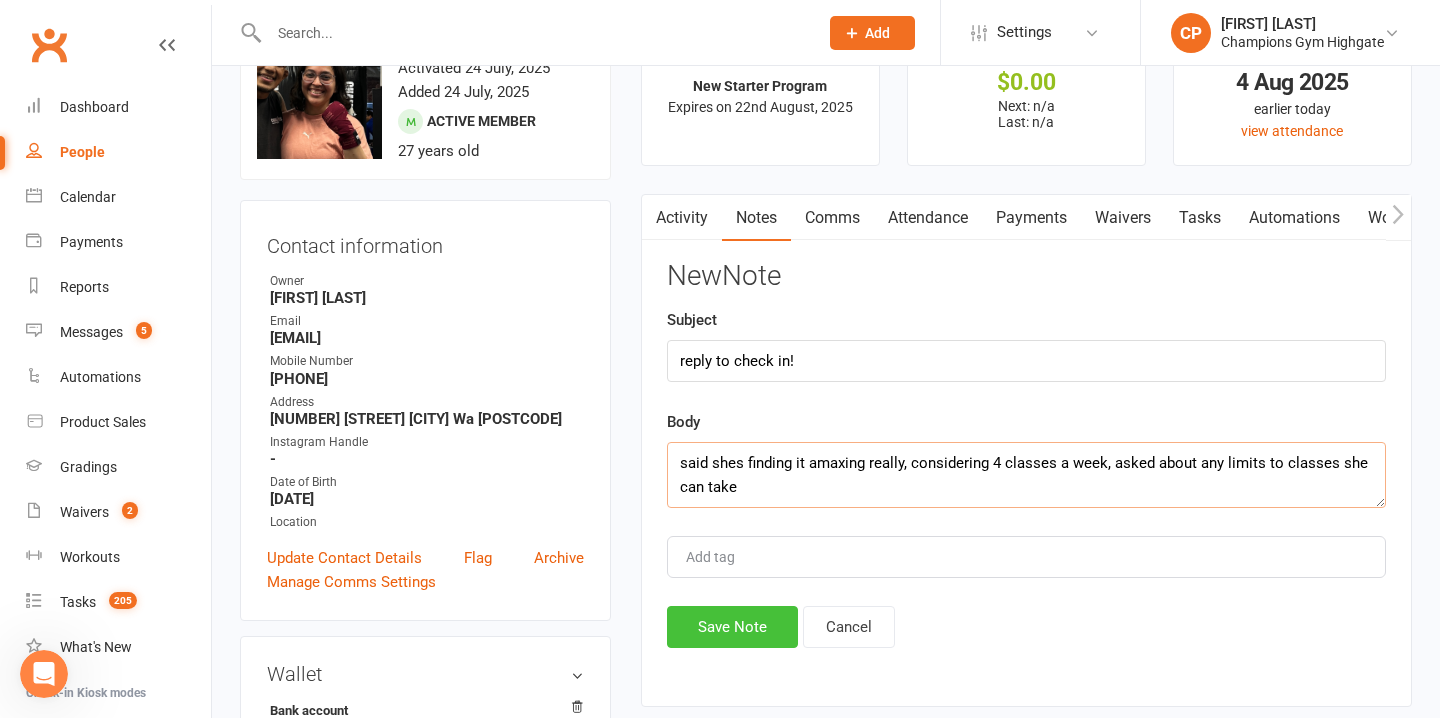 type on "said shes finding it amaxing really, considering 4 classes a week, asked about any limits to classes she can take" 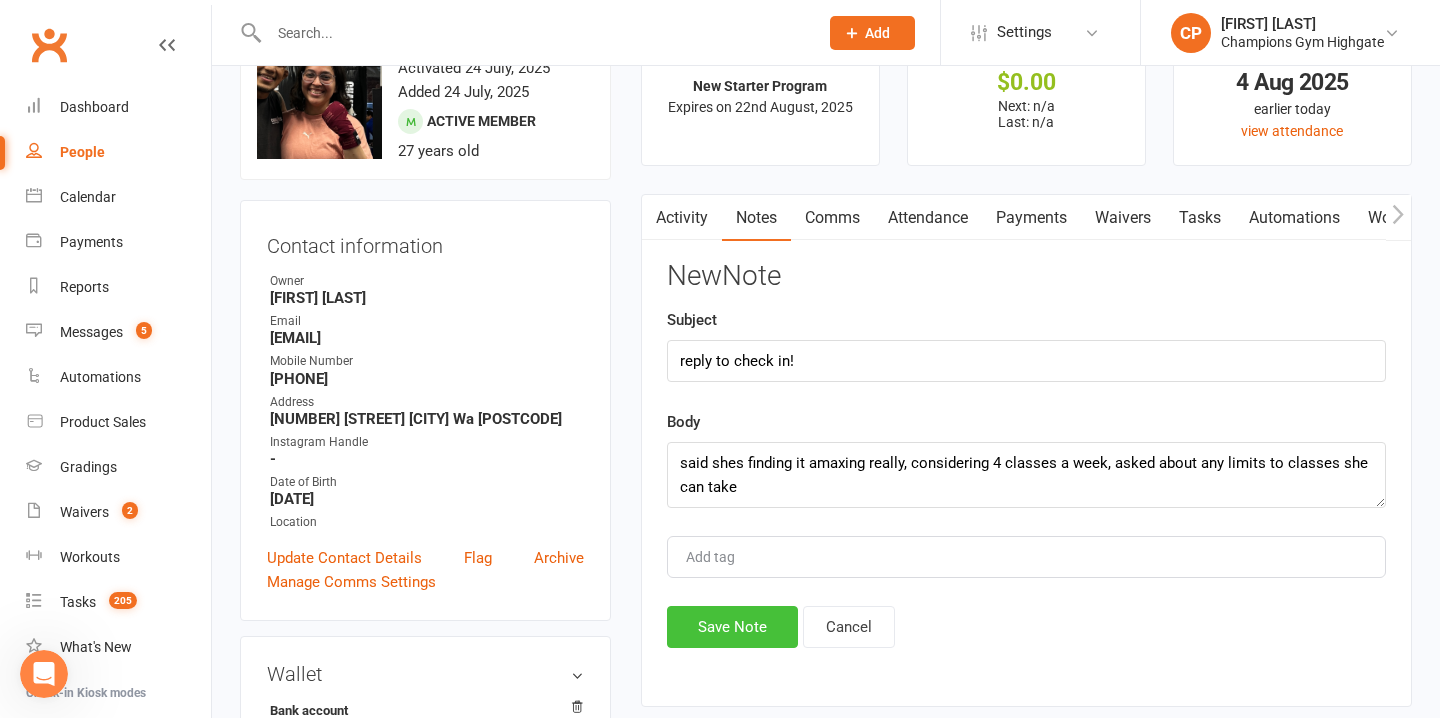 click on "Save Note" at bounding box center (732, 627) 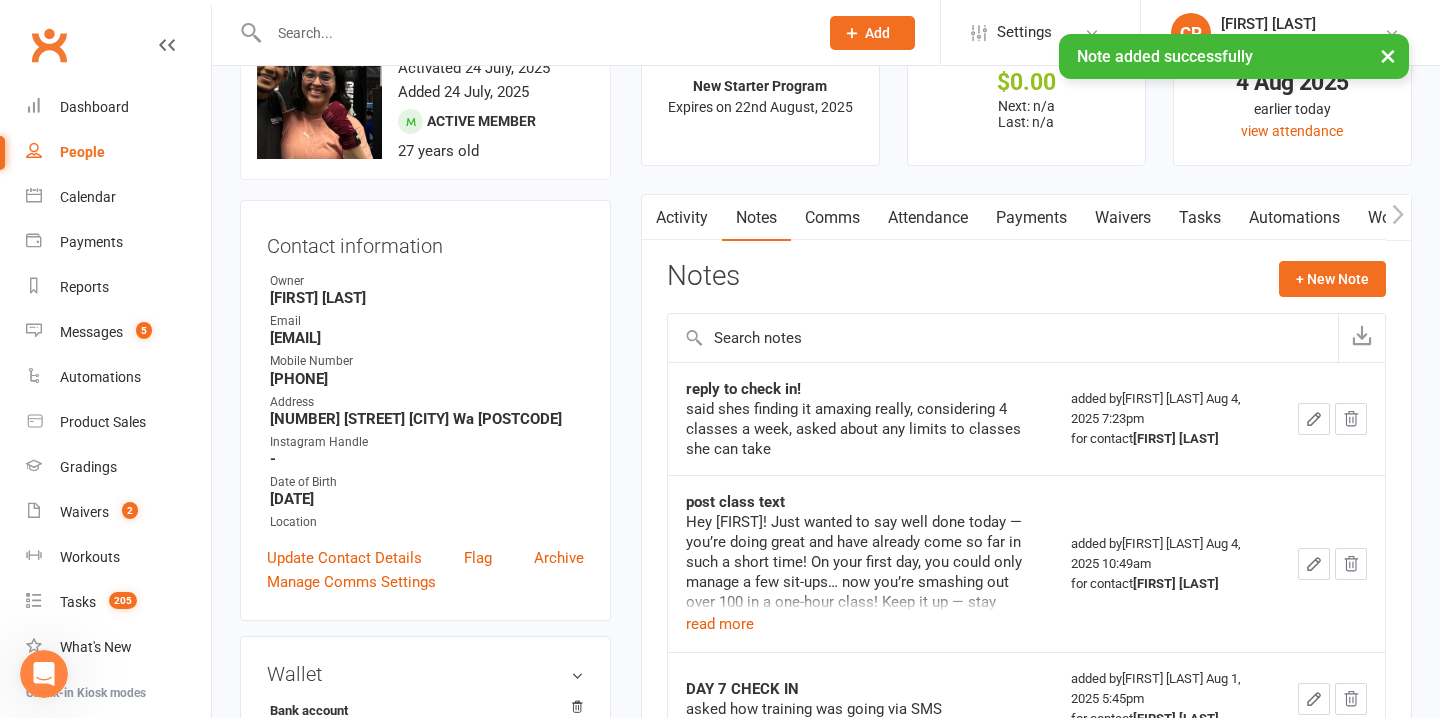 click at bounding box center (1314, 419) 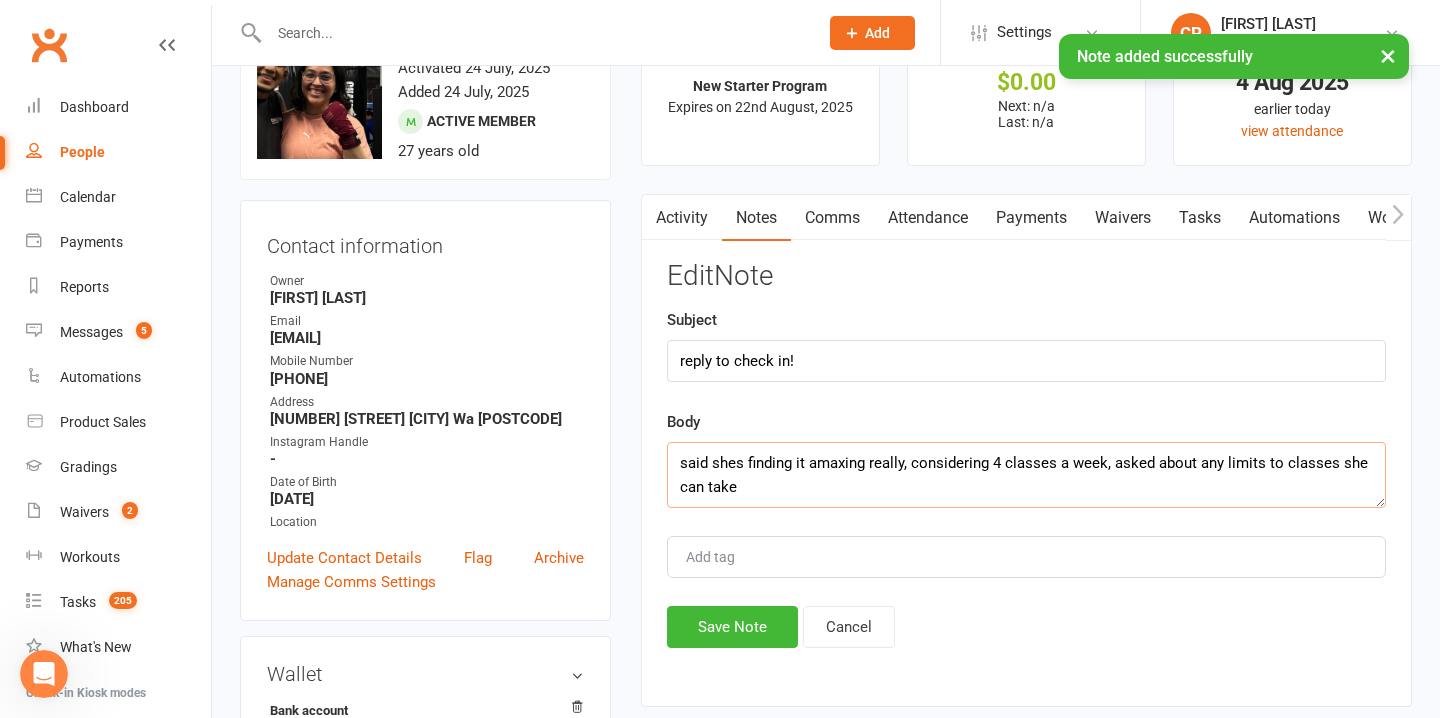 click on "said shes finding it amaxing really, considering 4 classes a week, asked about any limits to classes she can take" at bounding box center [1026, 475] 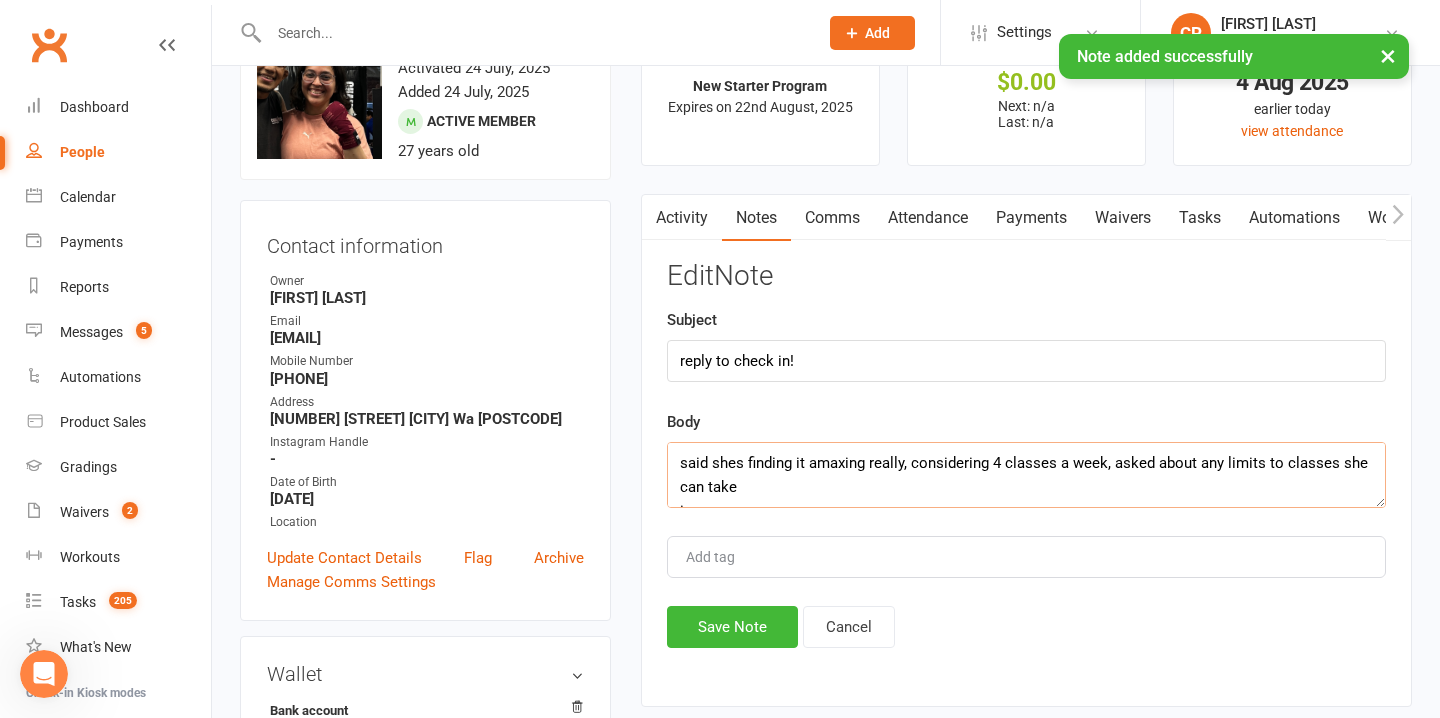 scroll, scrollTop: 12, scrollLeft: 0, axis: vertical 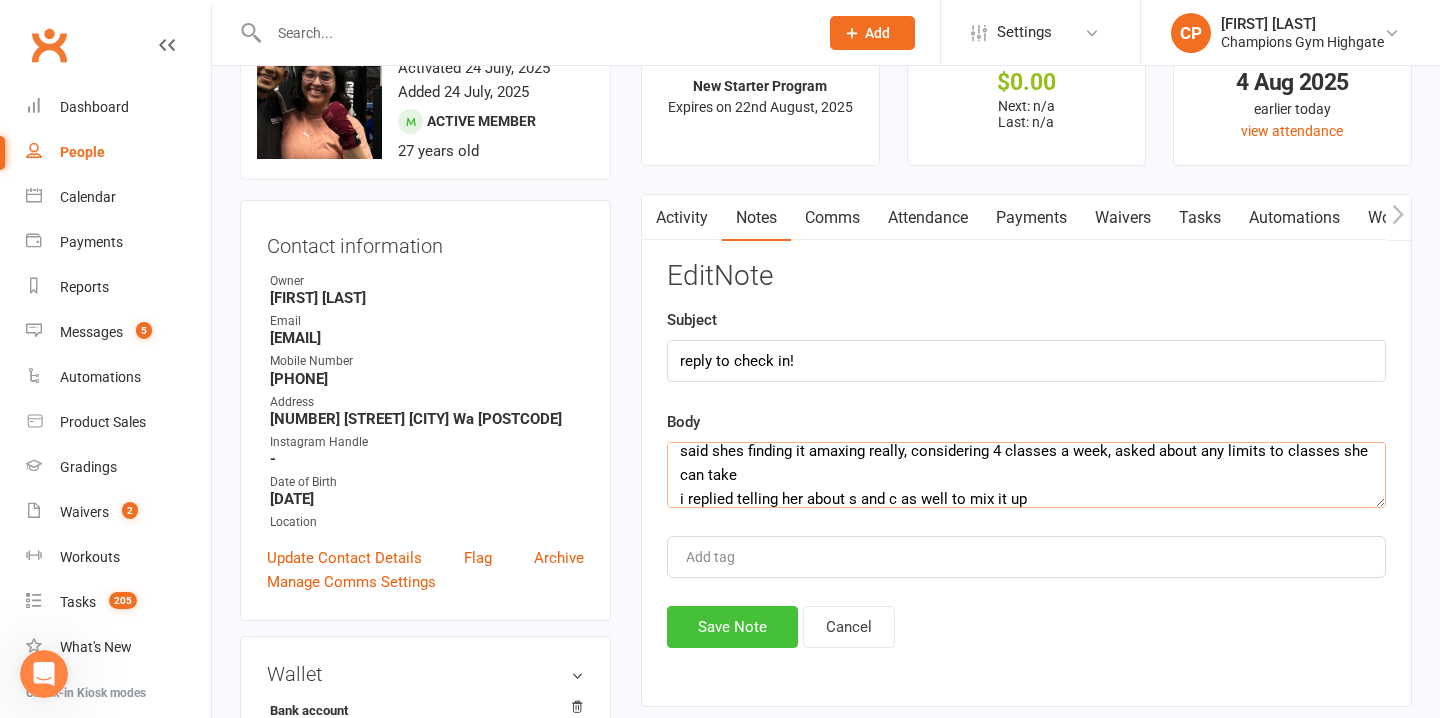 type on "said shes finding it amaxing really, considering 4 classes a week, asked about any limits to classes she can take
i replied telling her about s and c as well to mix it up" 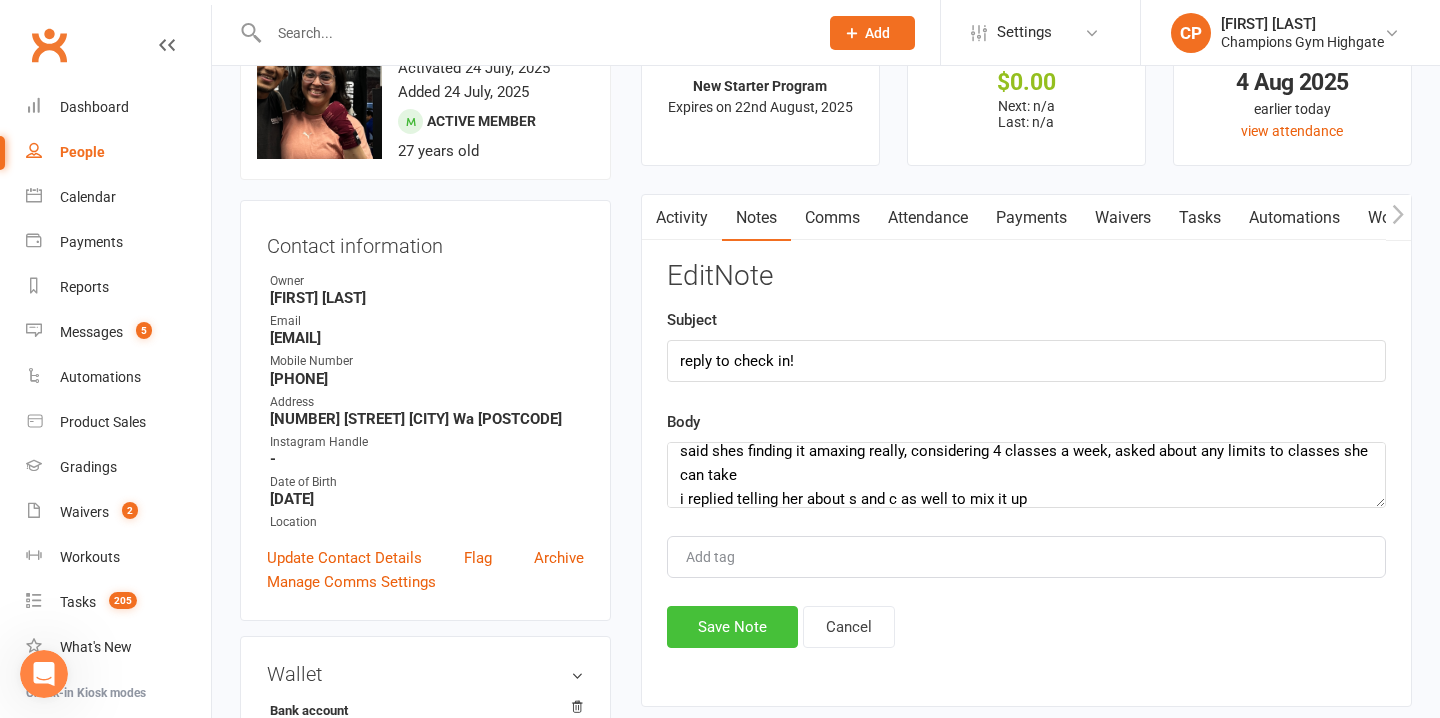 click on "Save Note" at bounding box center [732, 627] 